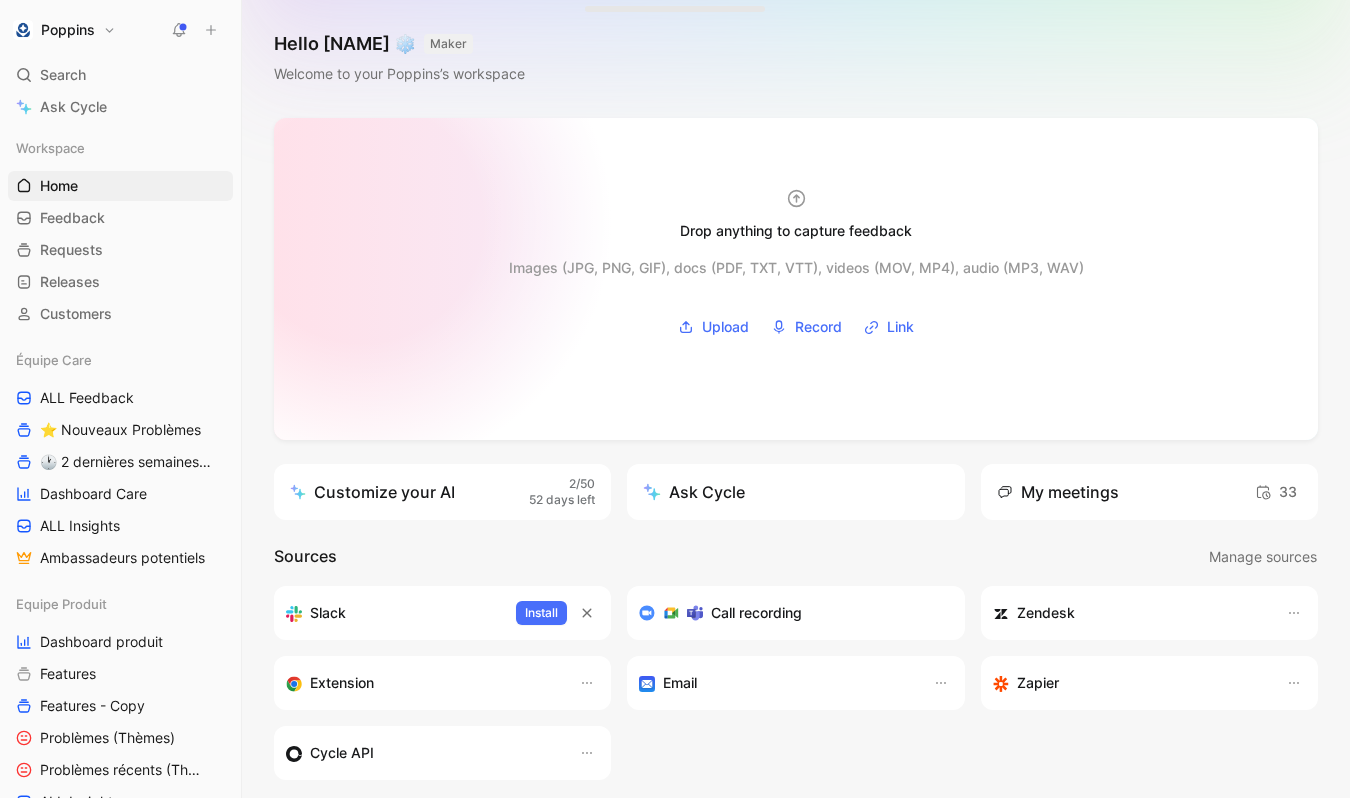 scroll, scrollTop: 0, scrollLeft: 0, axis: both 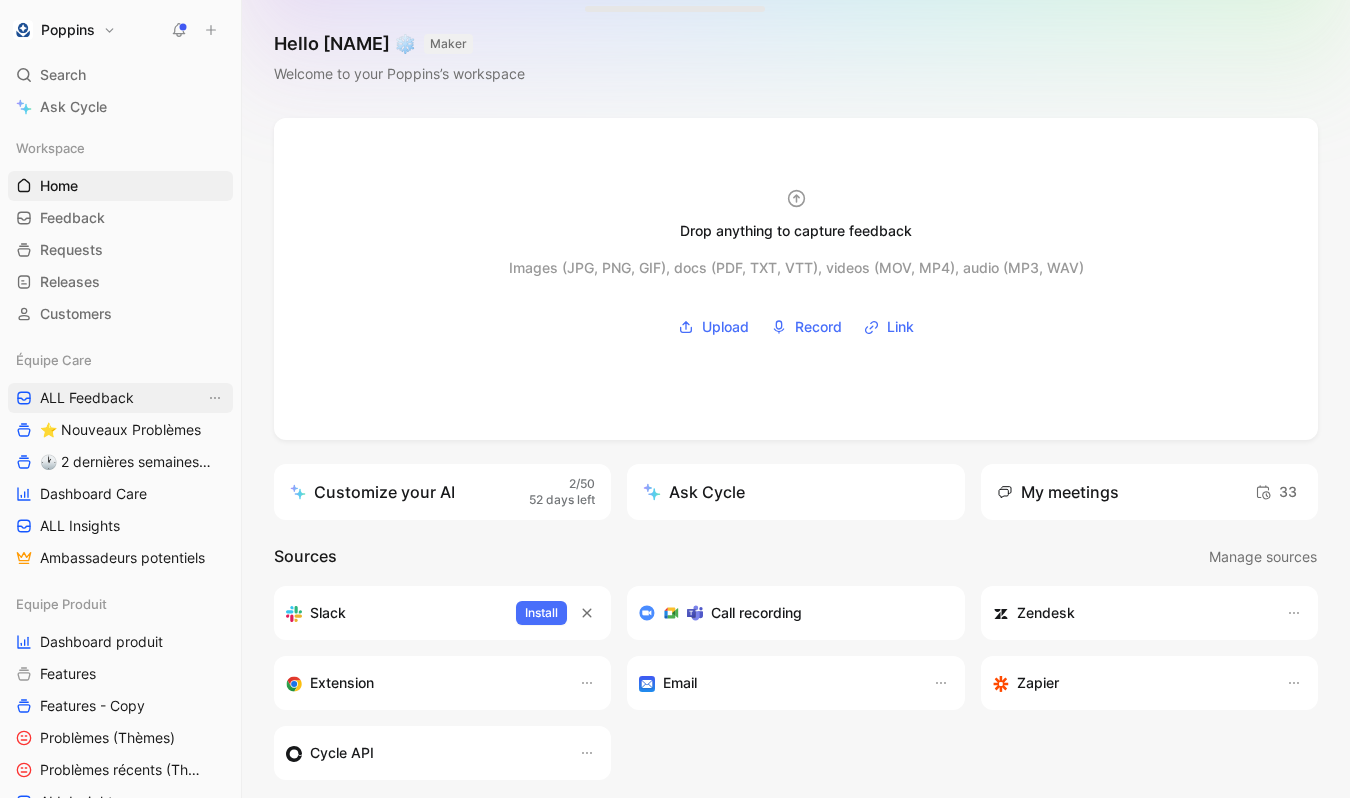click on "ALL Feedback" at bounding box center (120, 398) 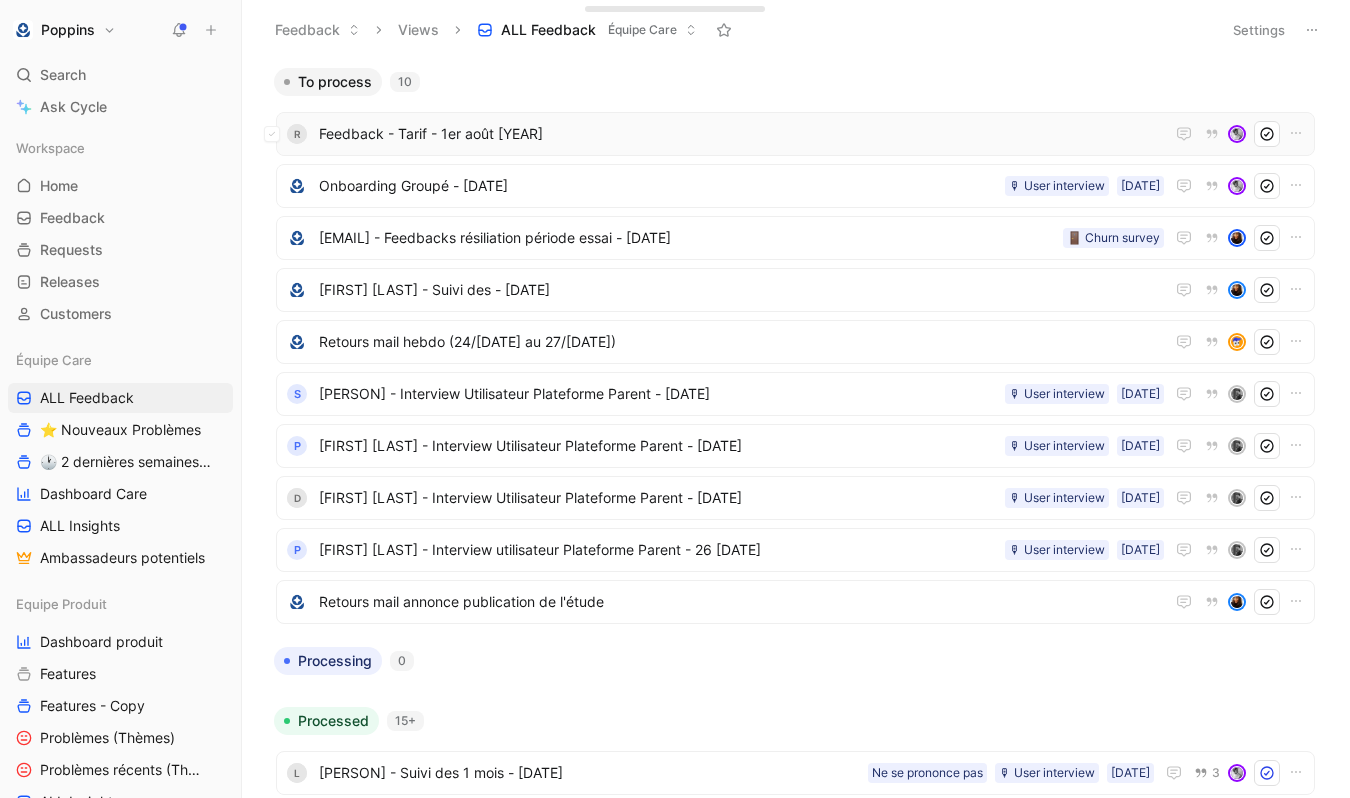 click on "R Feedback - Tarif - 1er août [YEAR]" at bounding box center [795, 134] 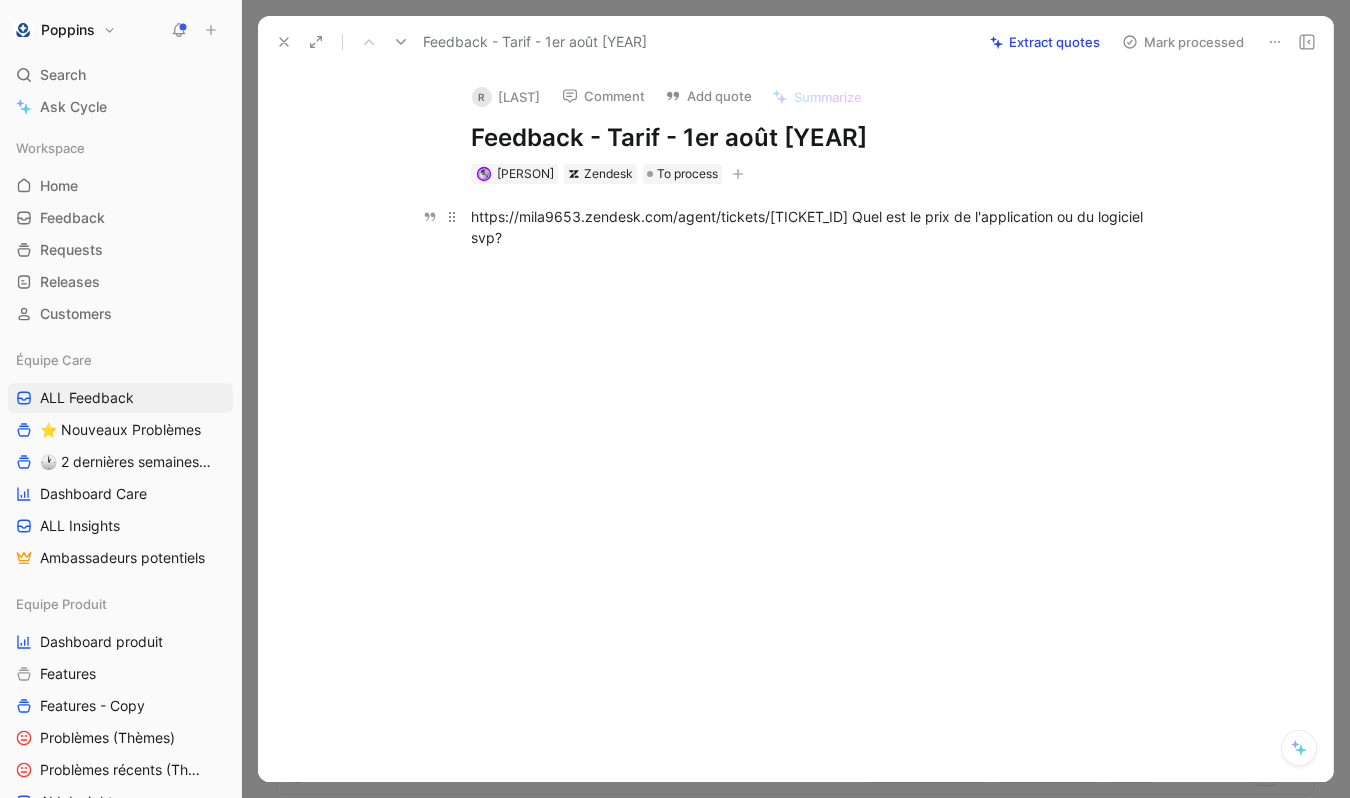 click on "https://mila9653.zendesk.com/agent/tickets/[TICKET_ID] Quel est le prix de l'application ou du logiciel svp?" at bounding box center [817, 227] 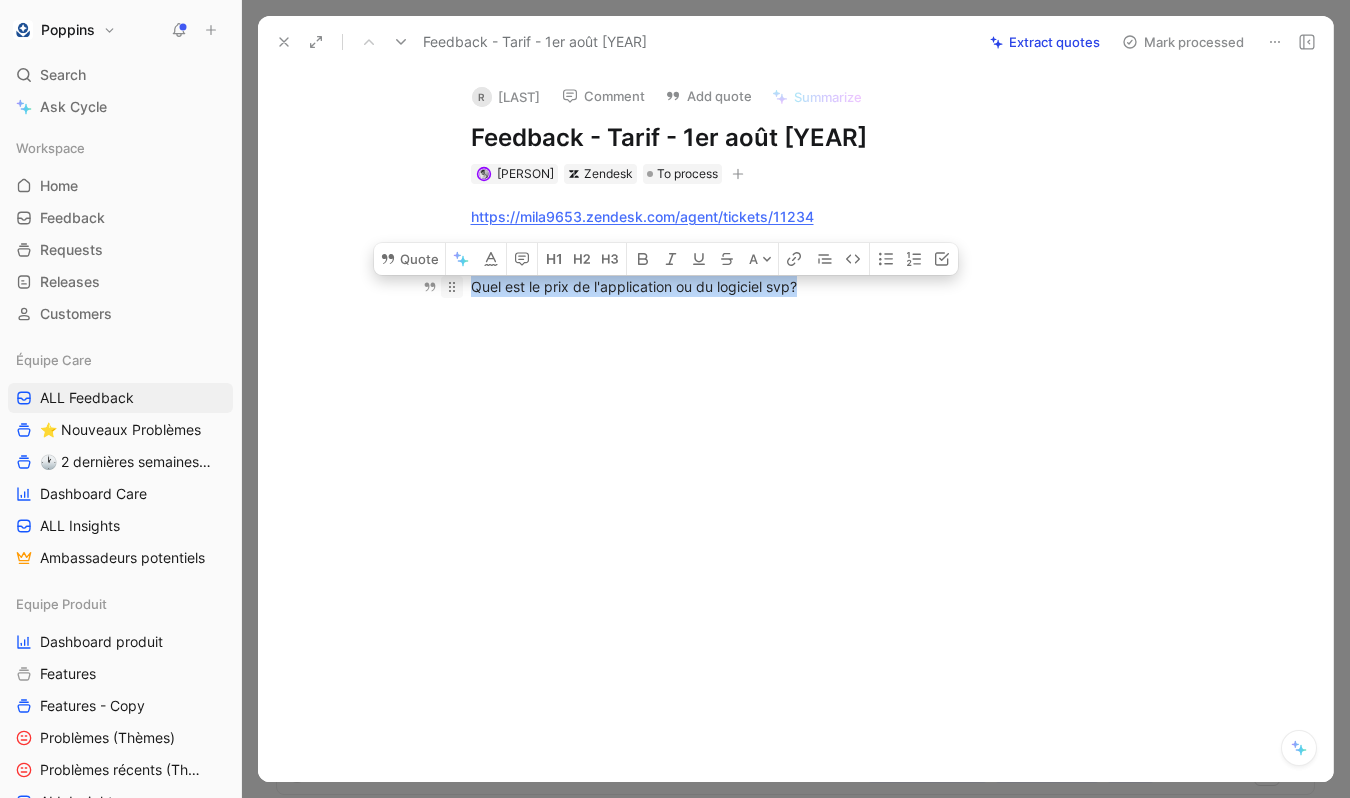 drag, startPoint x: 824, startPoint y: 292, endPoint x: 448, endPoint y: 292, distance: 376 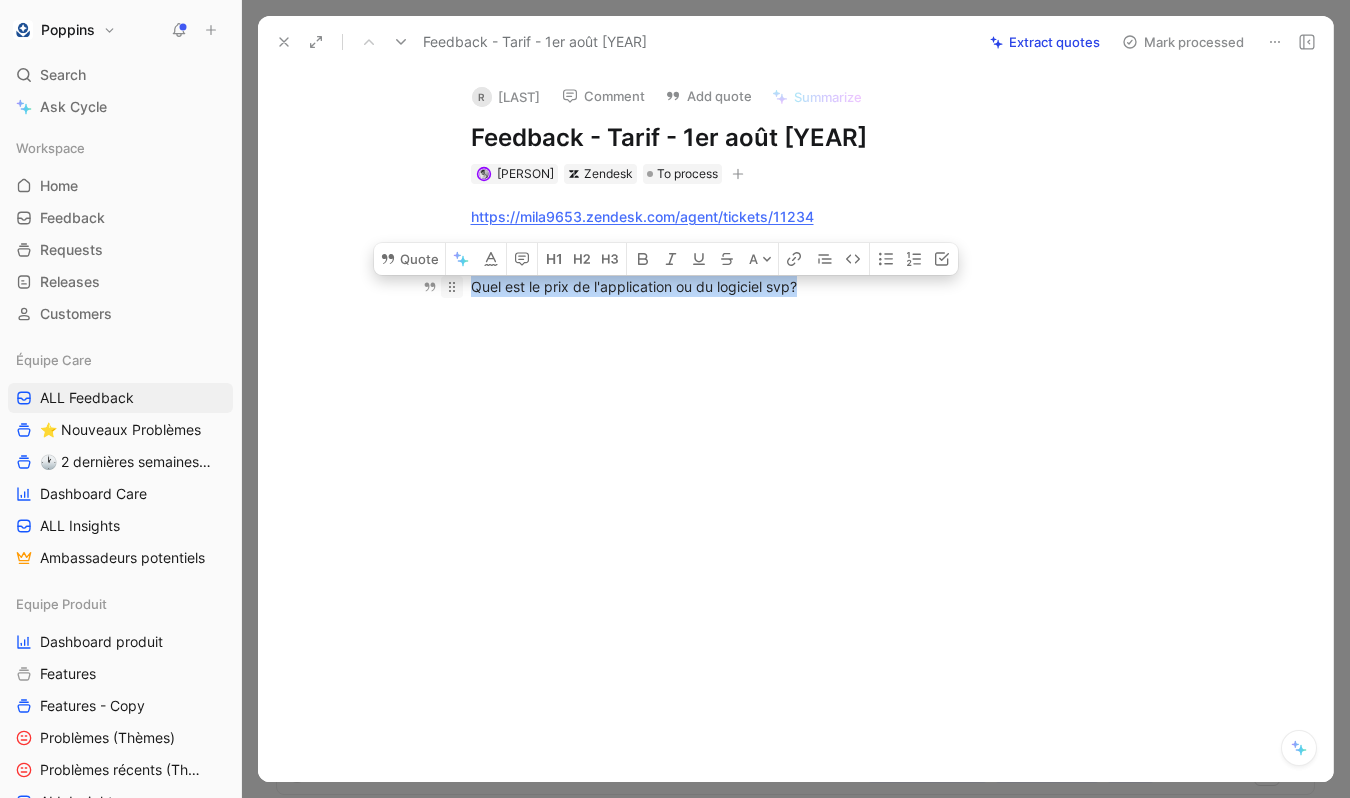 click on "Quel est le prix de l'application ou du logiciel svp?" at bounding box center (817, 286) 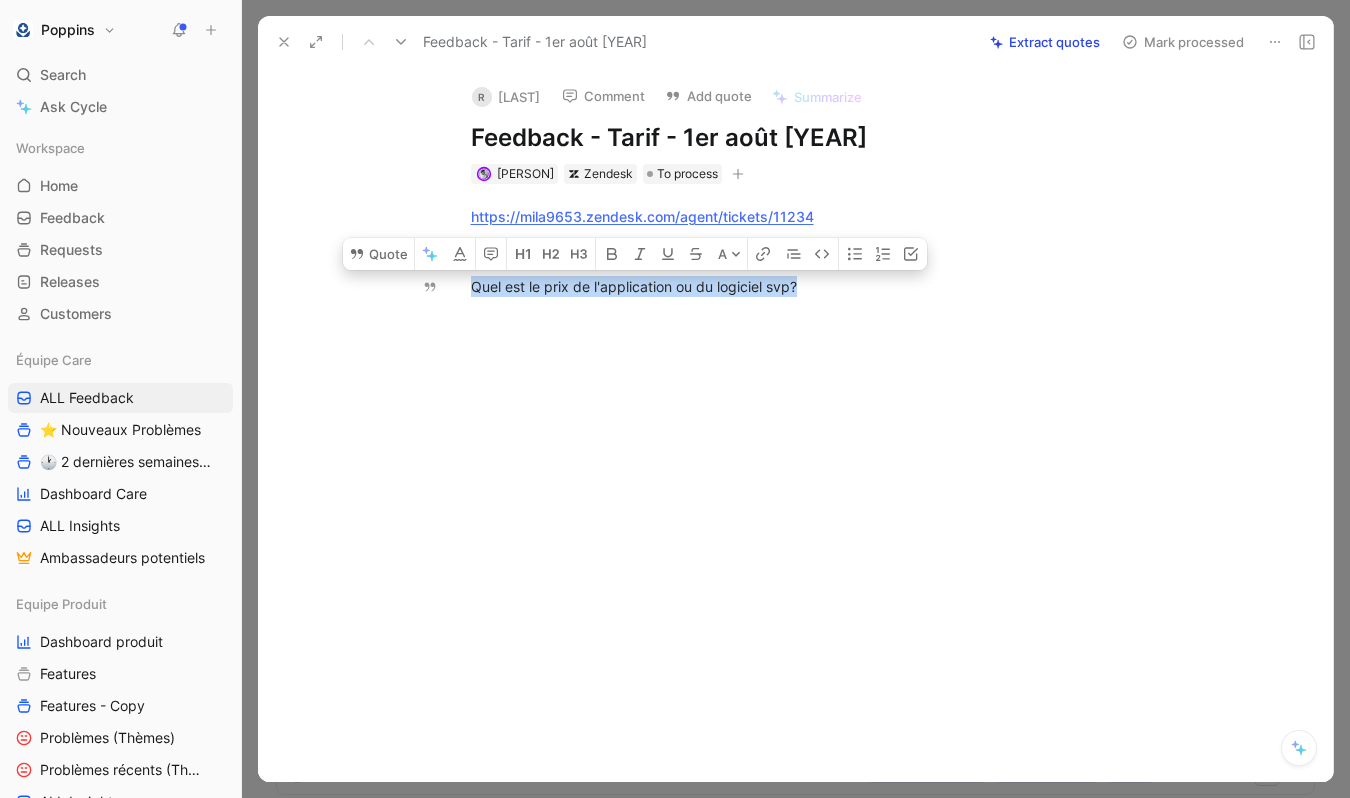 click 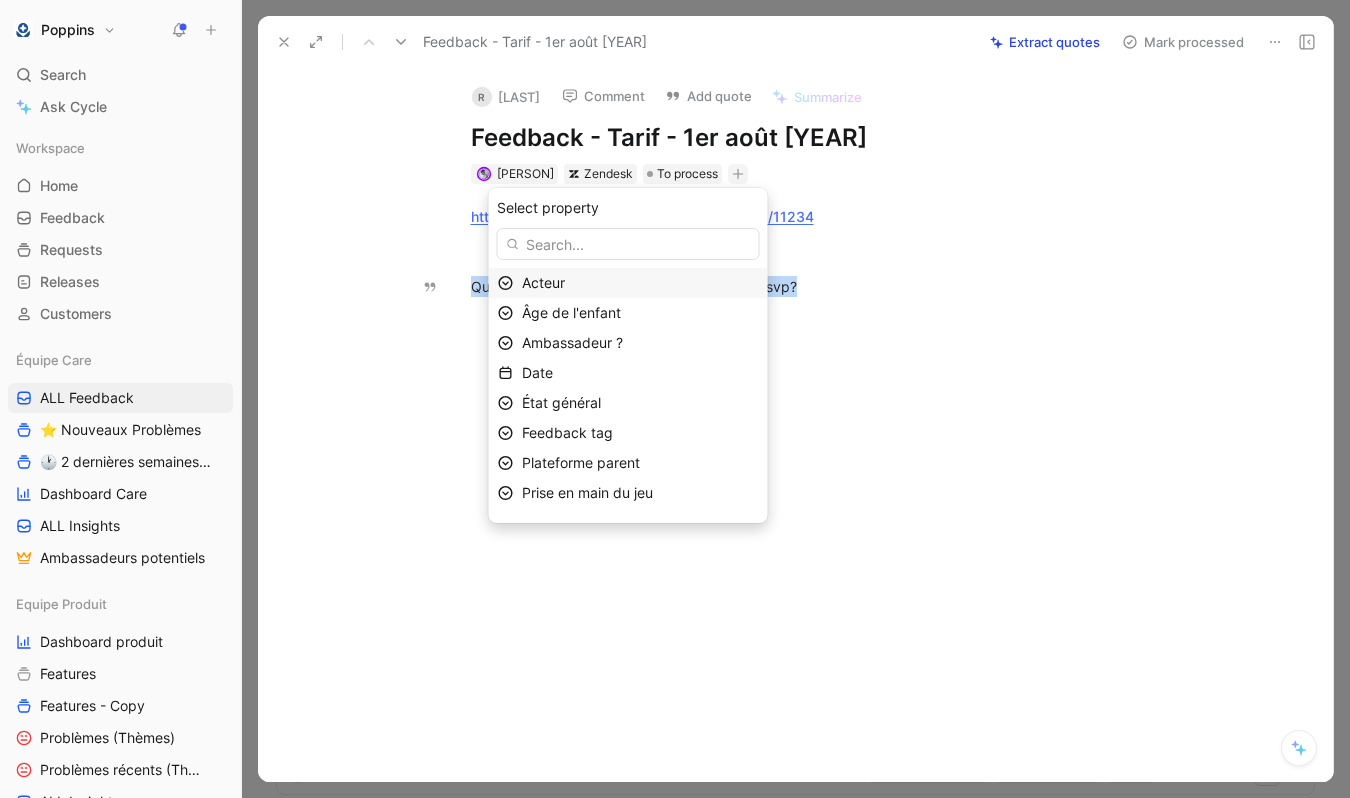click on "Acteur" at bounding box center [640, 283] 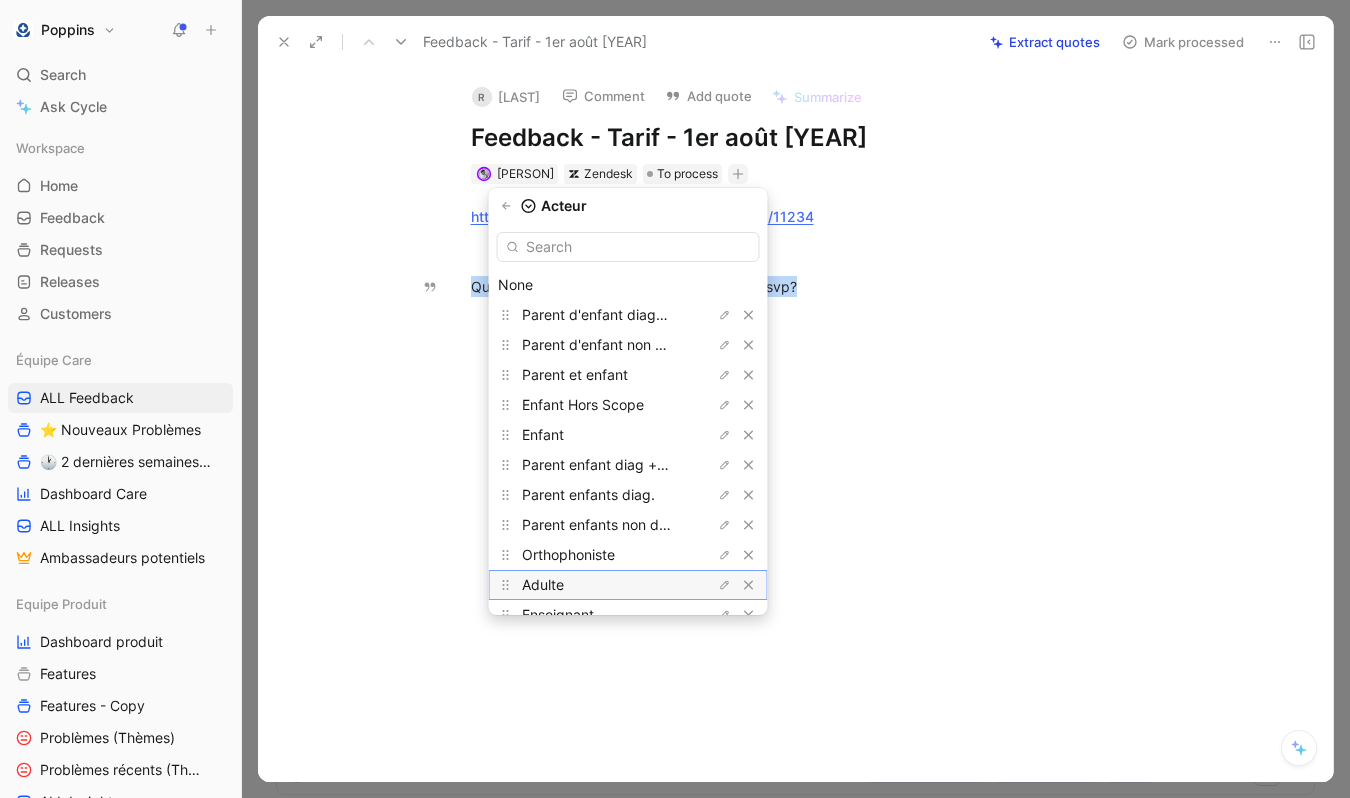 click on "Adulte" at bounding box center (597, 585) 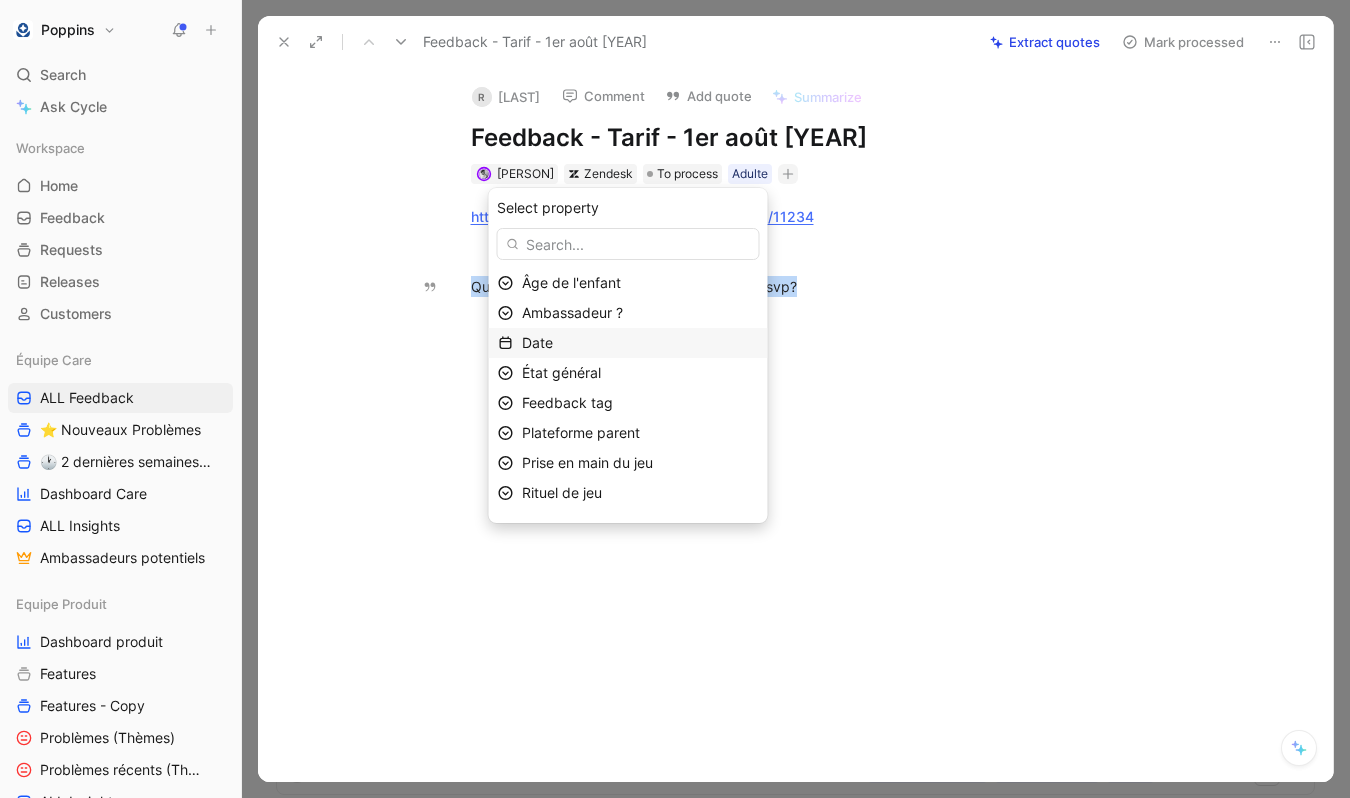 click on "Date" at bounding box center [640, 343] 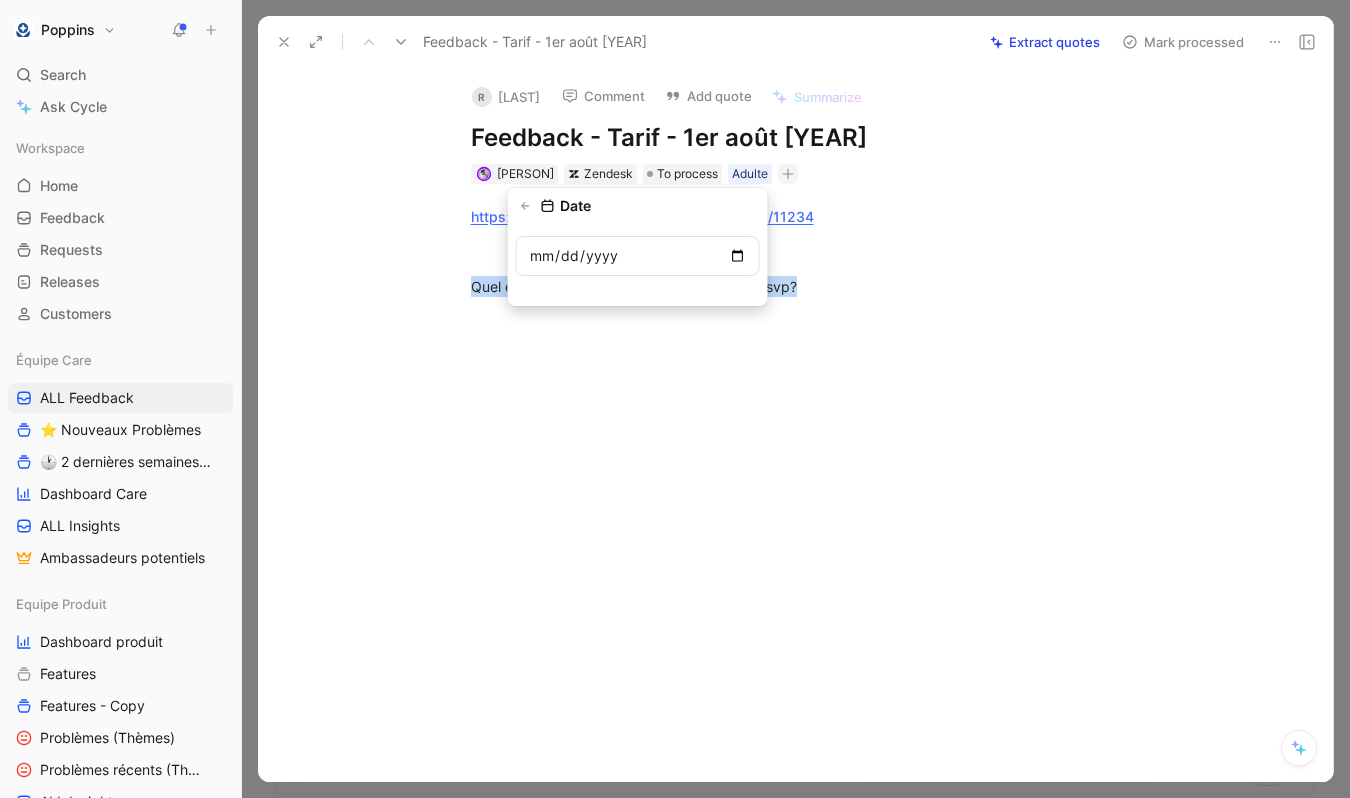 type on "[DATE]" 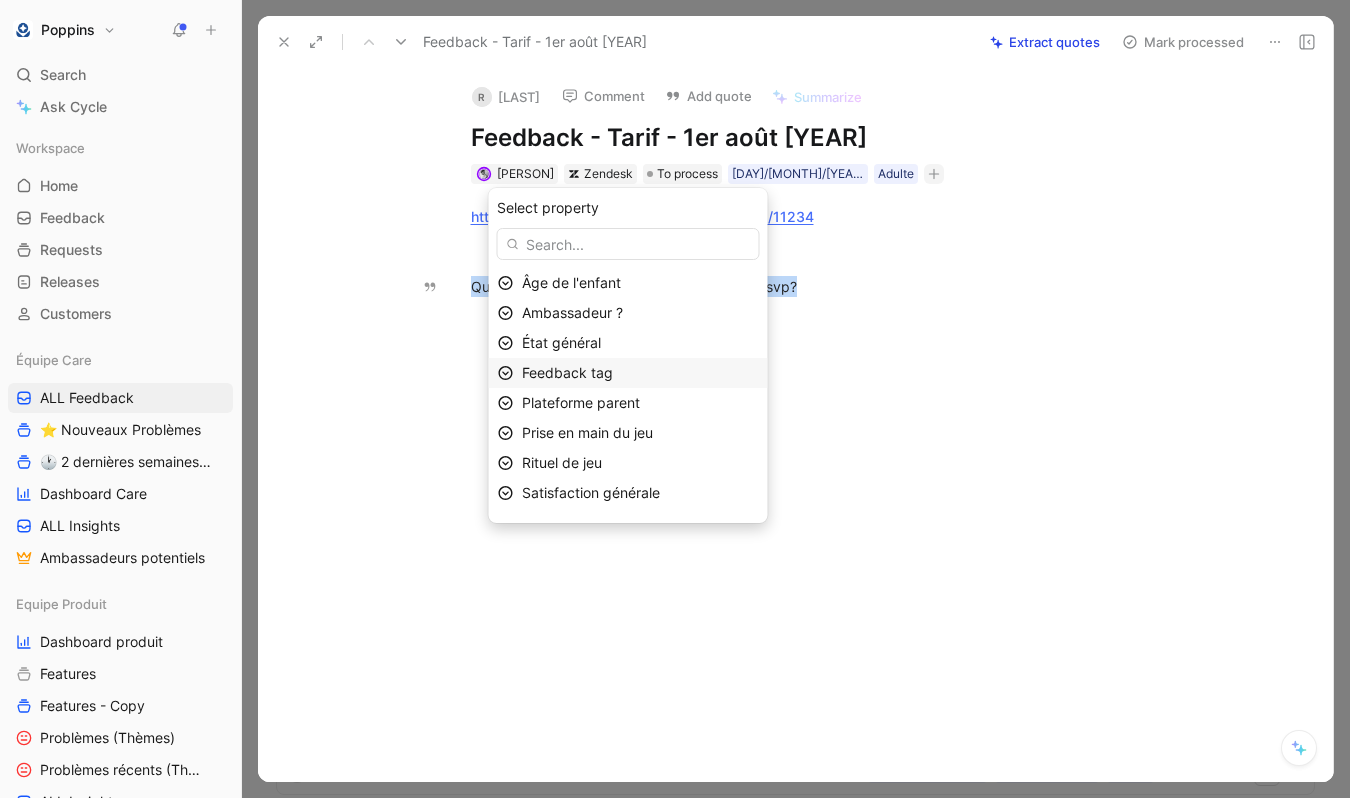 click on "Feedback tag" at bounding box center [640, 373] 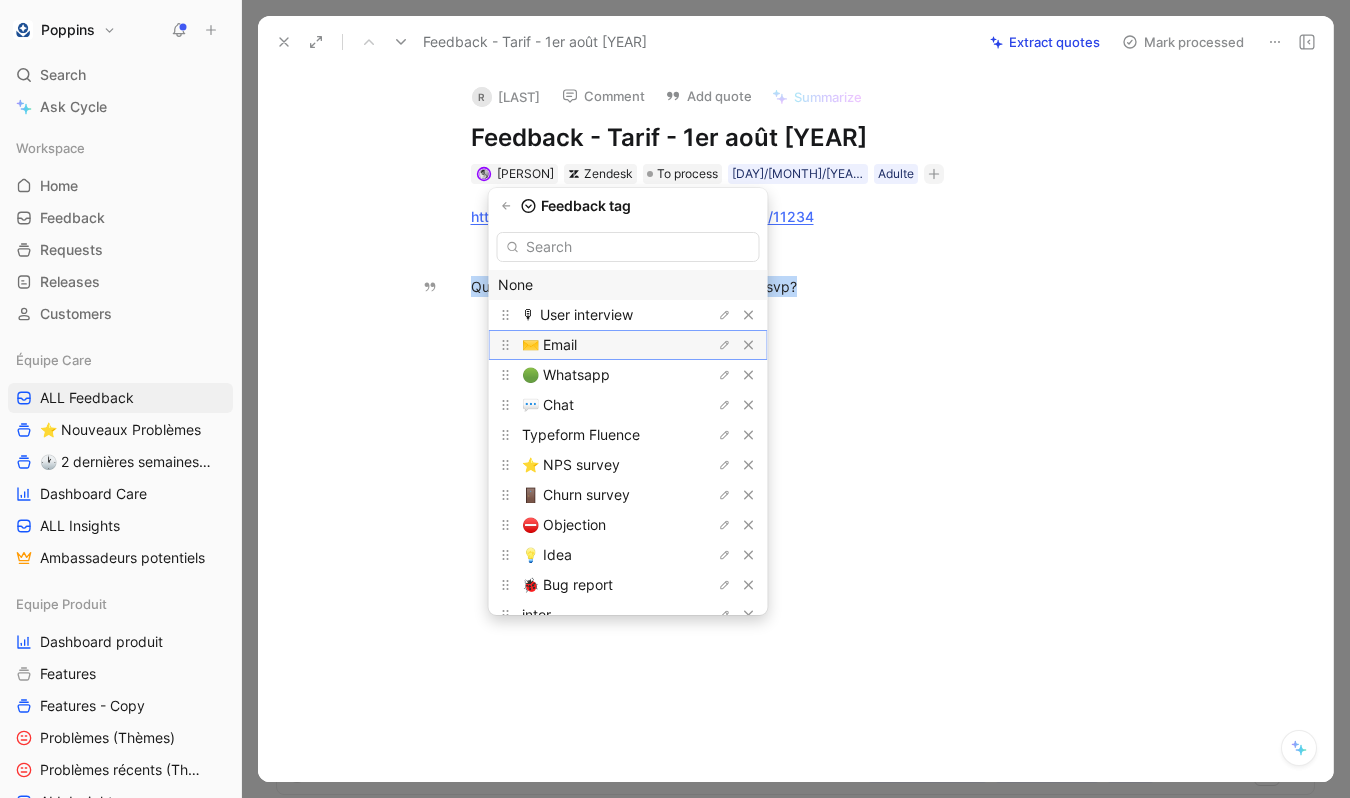 click on "✉️ Email" at bounding box center [597, 345] 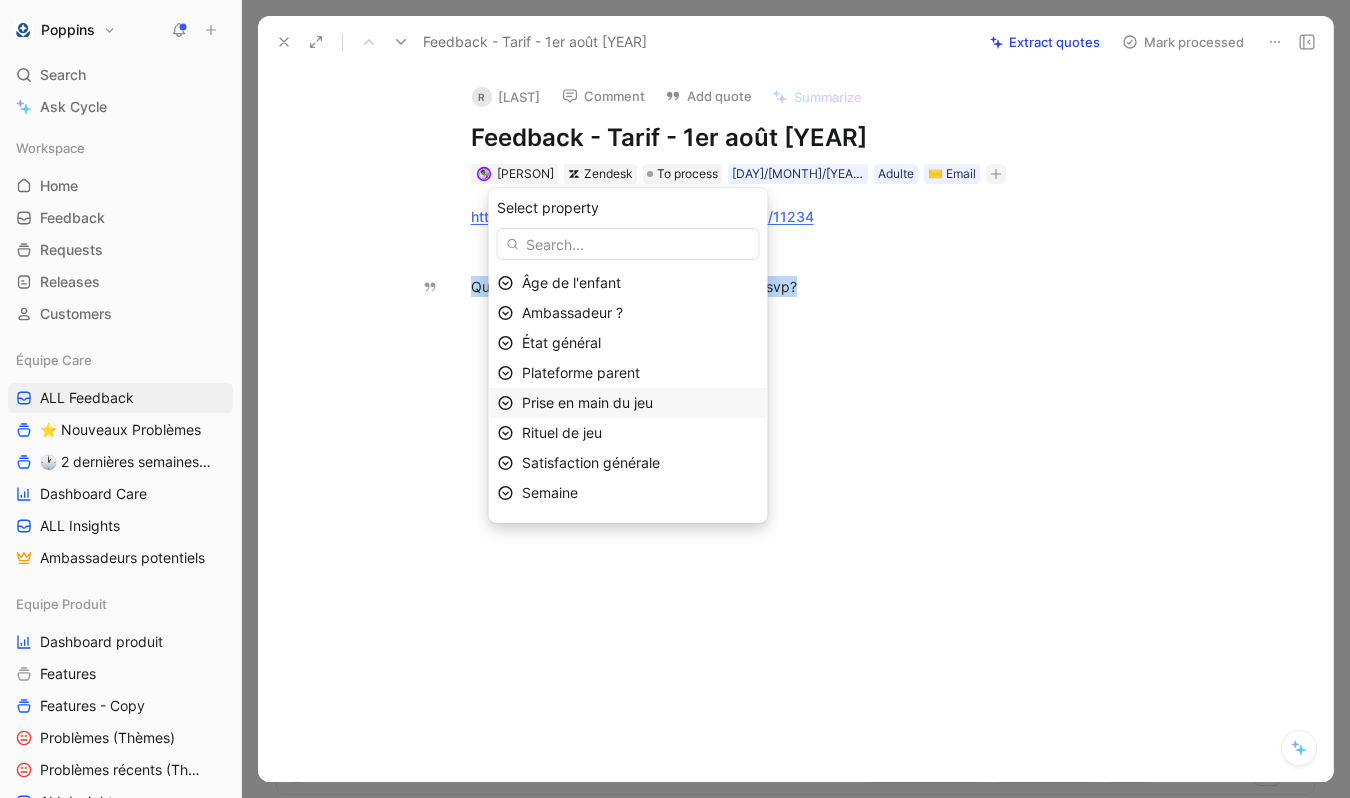 scroll, scrollTop: 53, scrollLeft: 0, axis: vertical 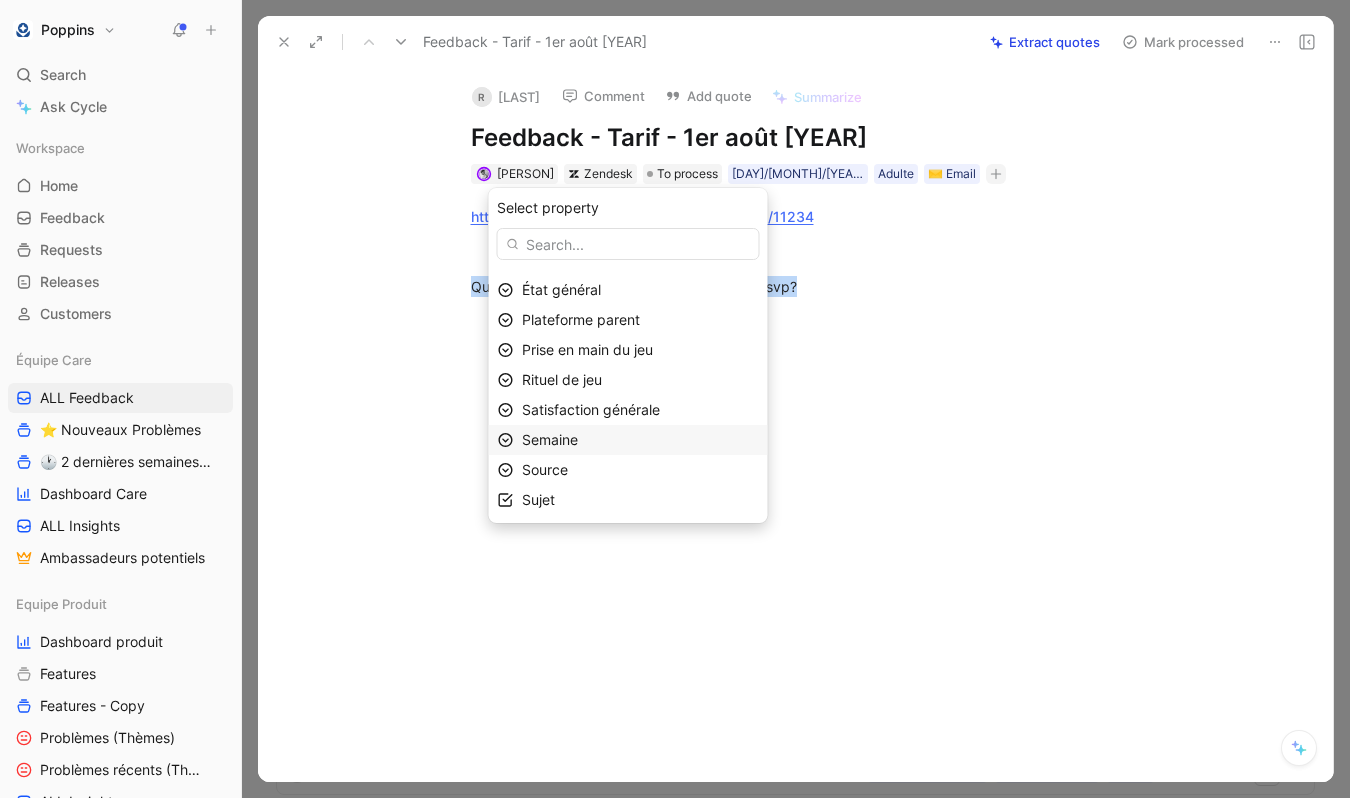 click on "Semaine" at bounding box center (640, 440) 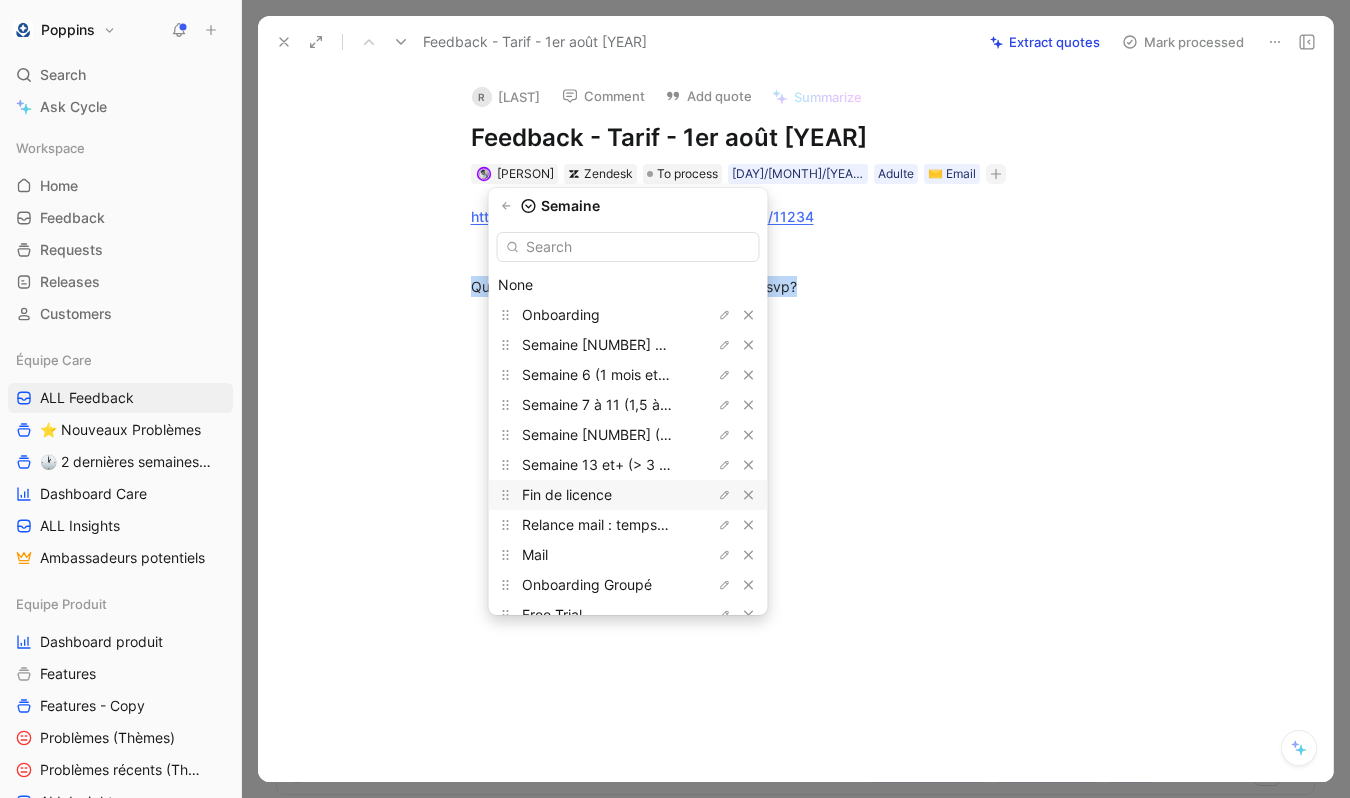 scroll, scrollTop: 60, scrollLeft: 0, axis: vertical 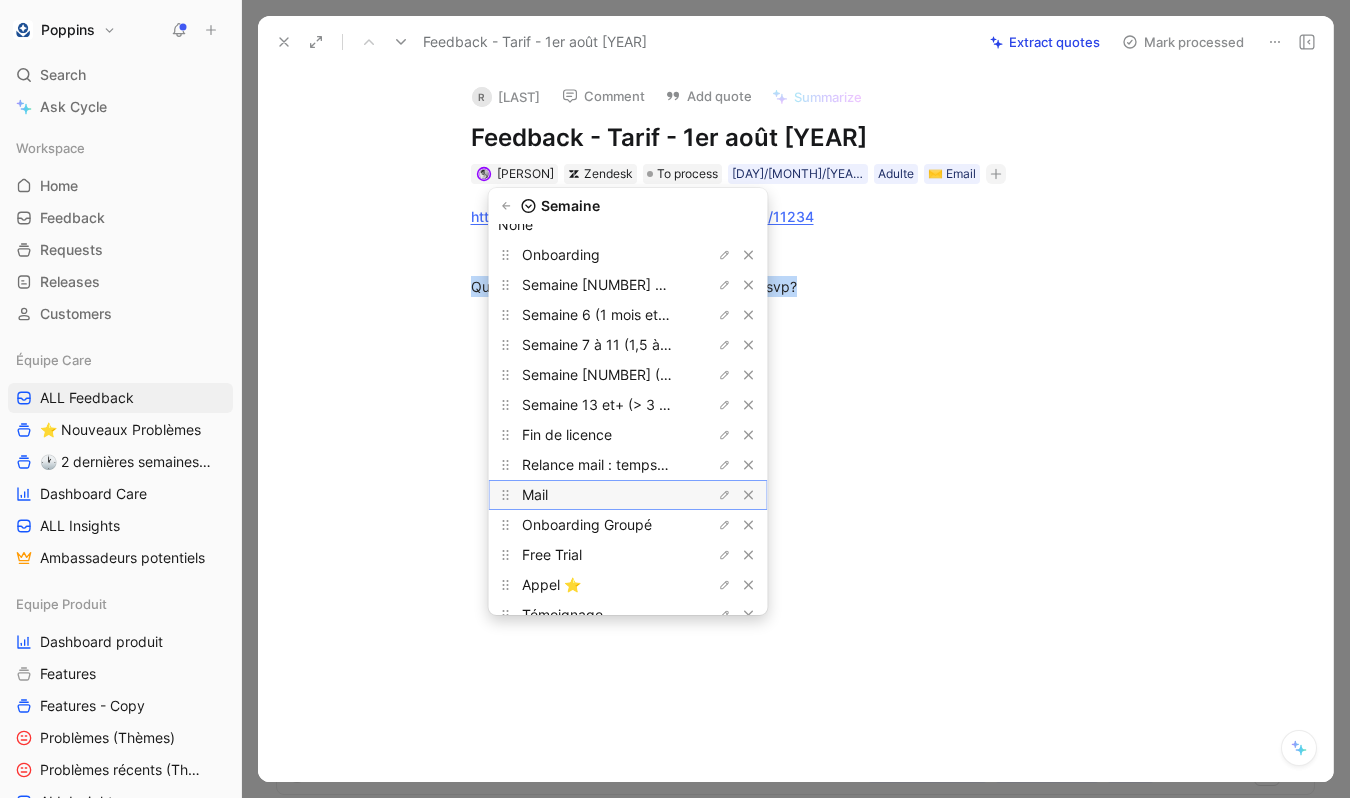 click on "Mail" at bounding box center [597, 495] 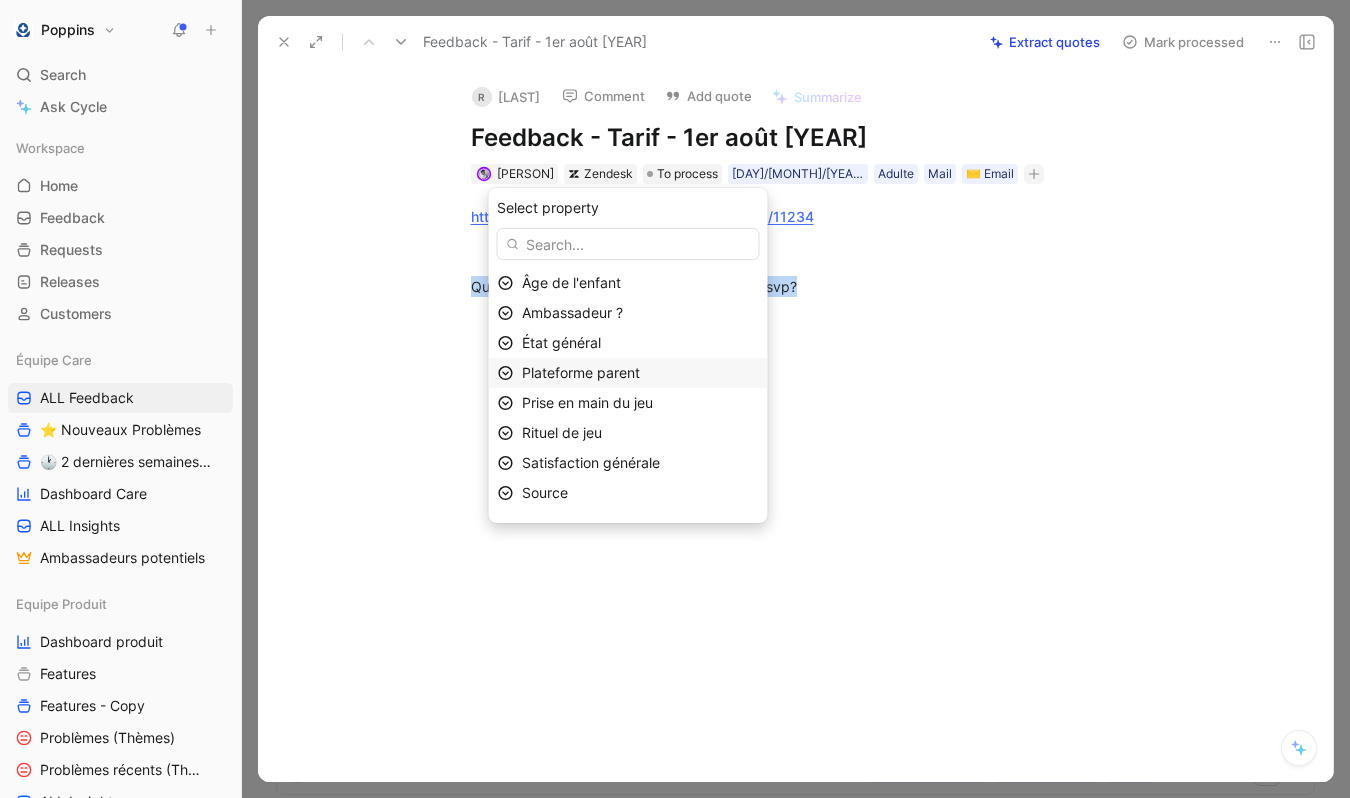 scroll, scrollTop: 23, scrollLeft: 0, axis: vertical 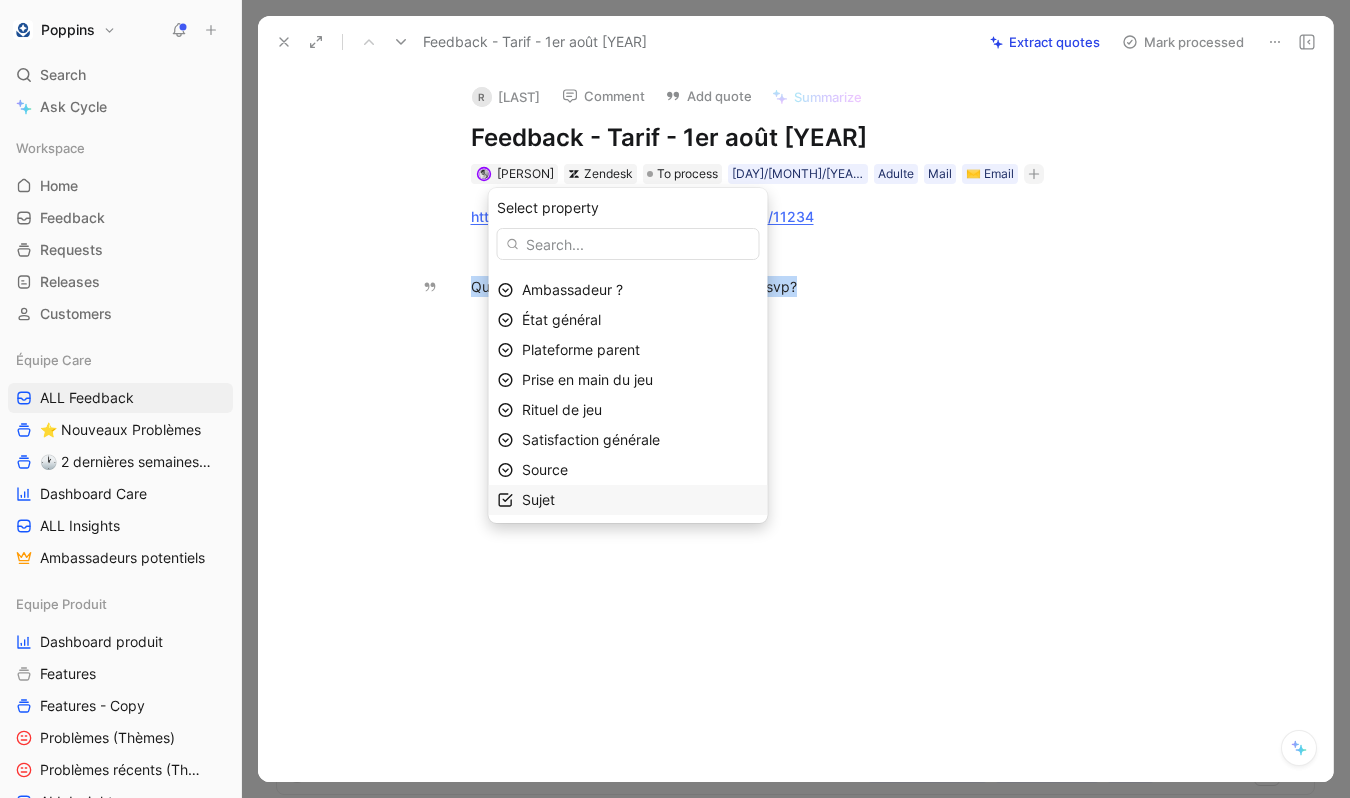 click on "Sujet" at bounding box center (640, 500) 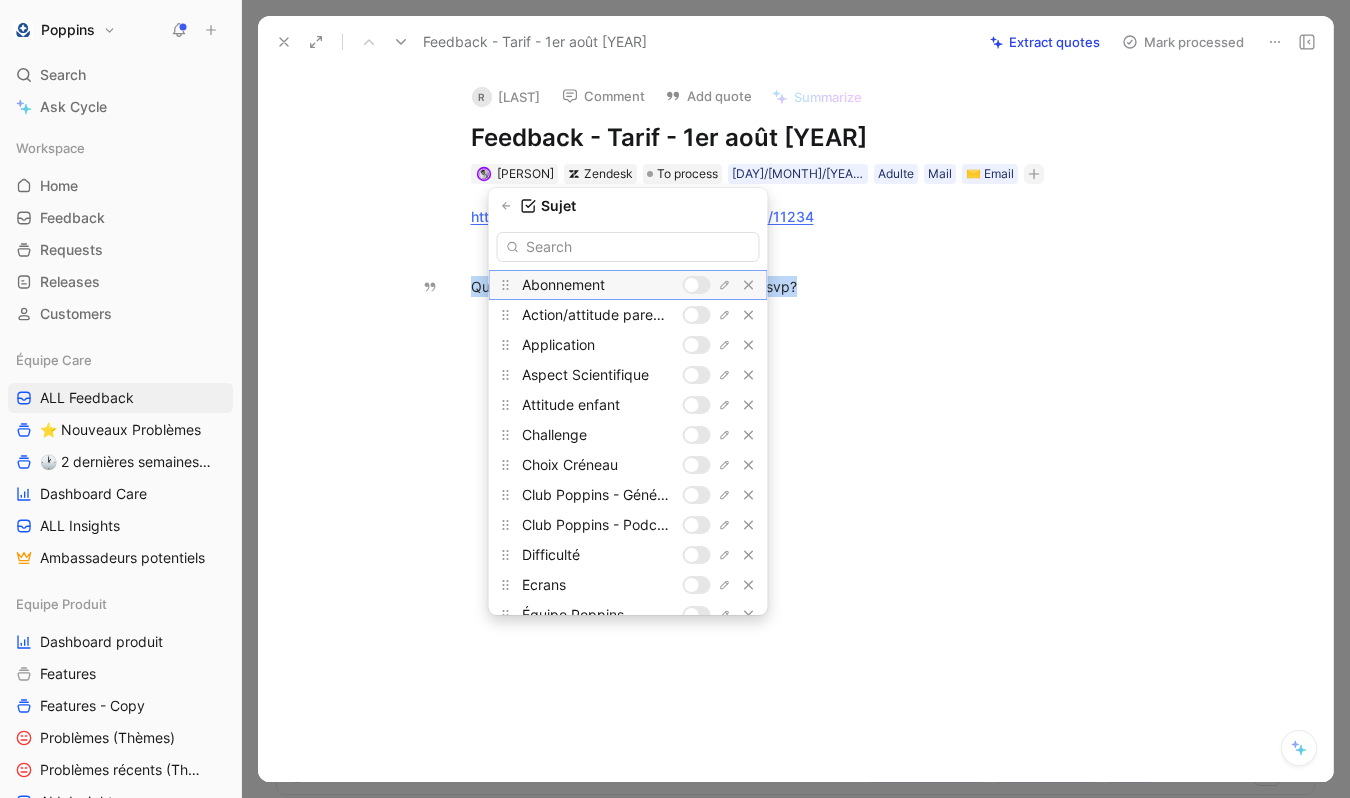 click at bounding box center (692, 285) 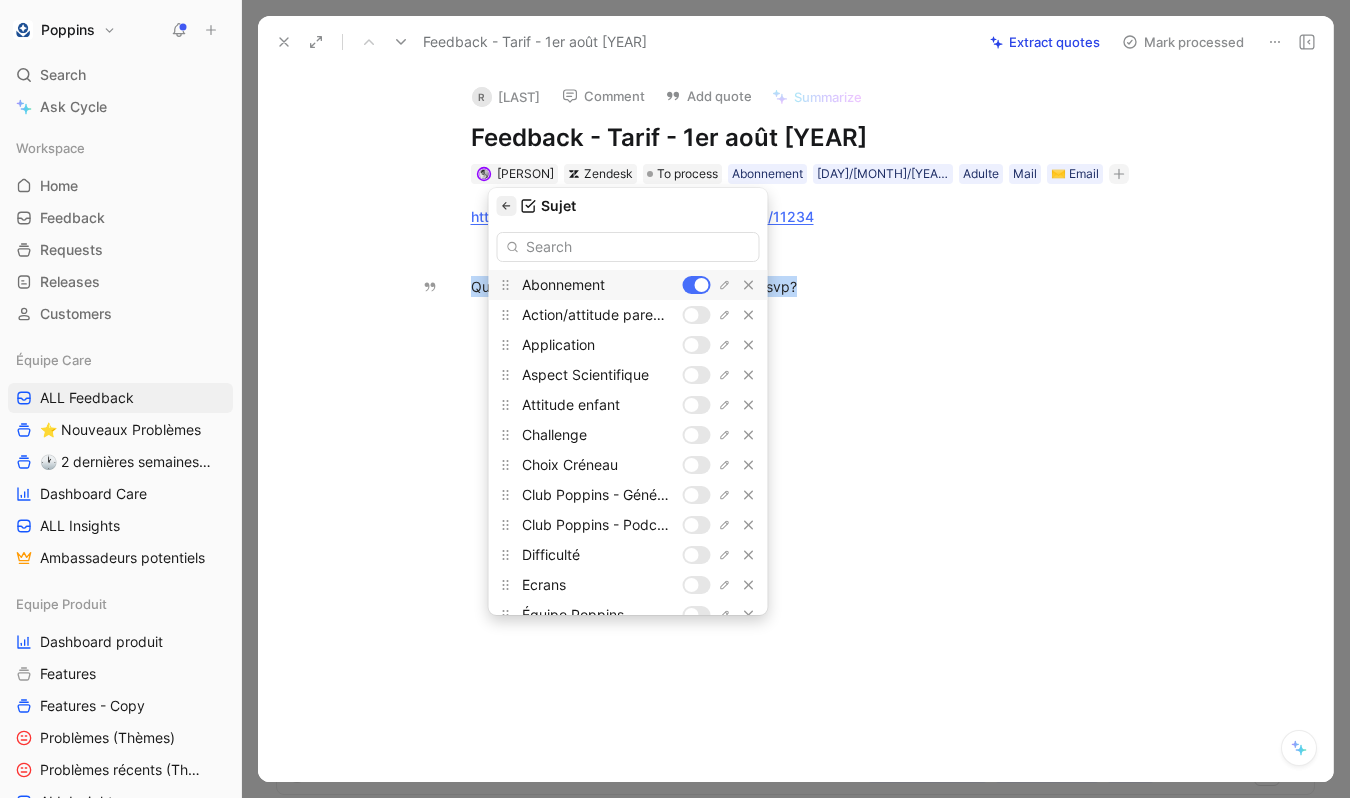 click 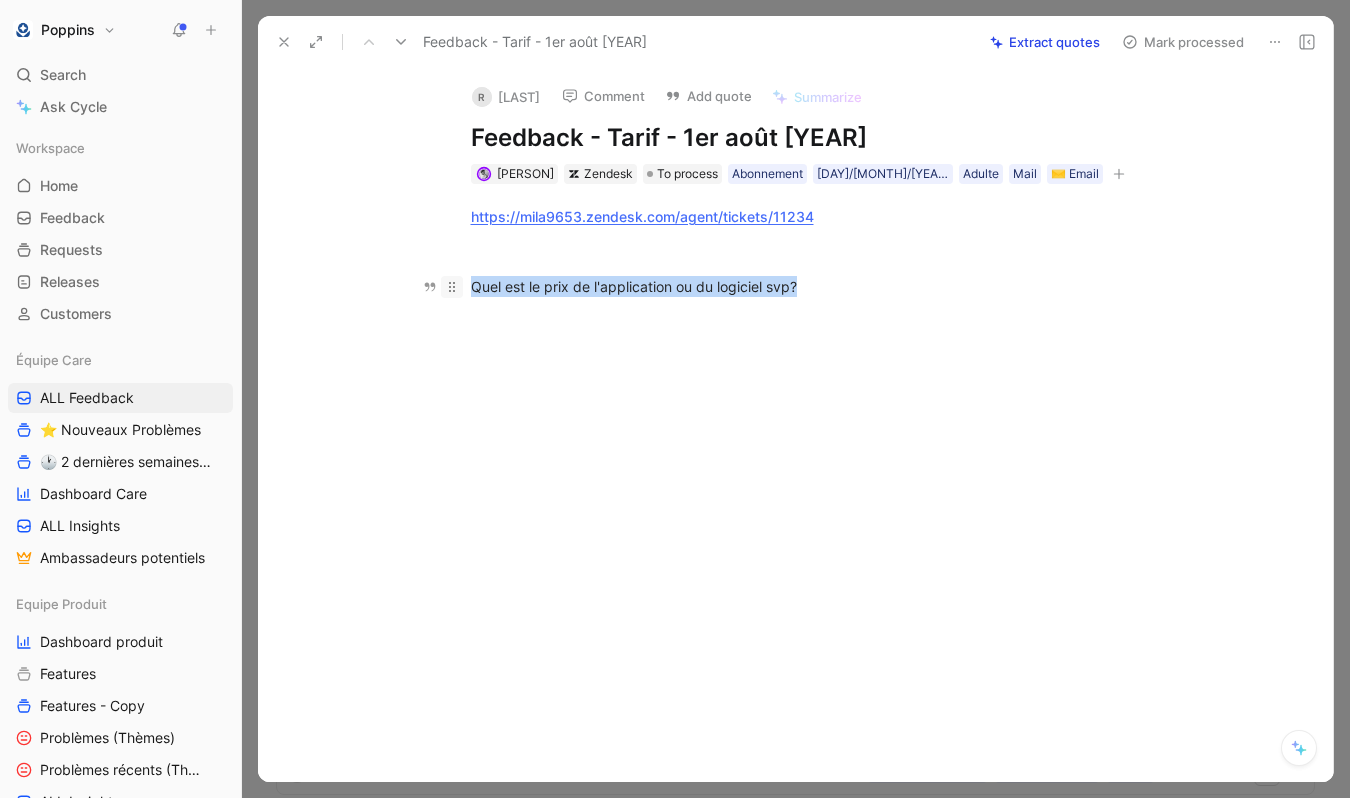 drag, startPoint x: 813, startPoint y: 286, endPoint x: 453, endPoint y: 291, distance: 360.03473 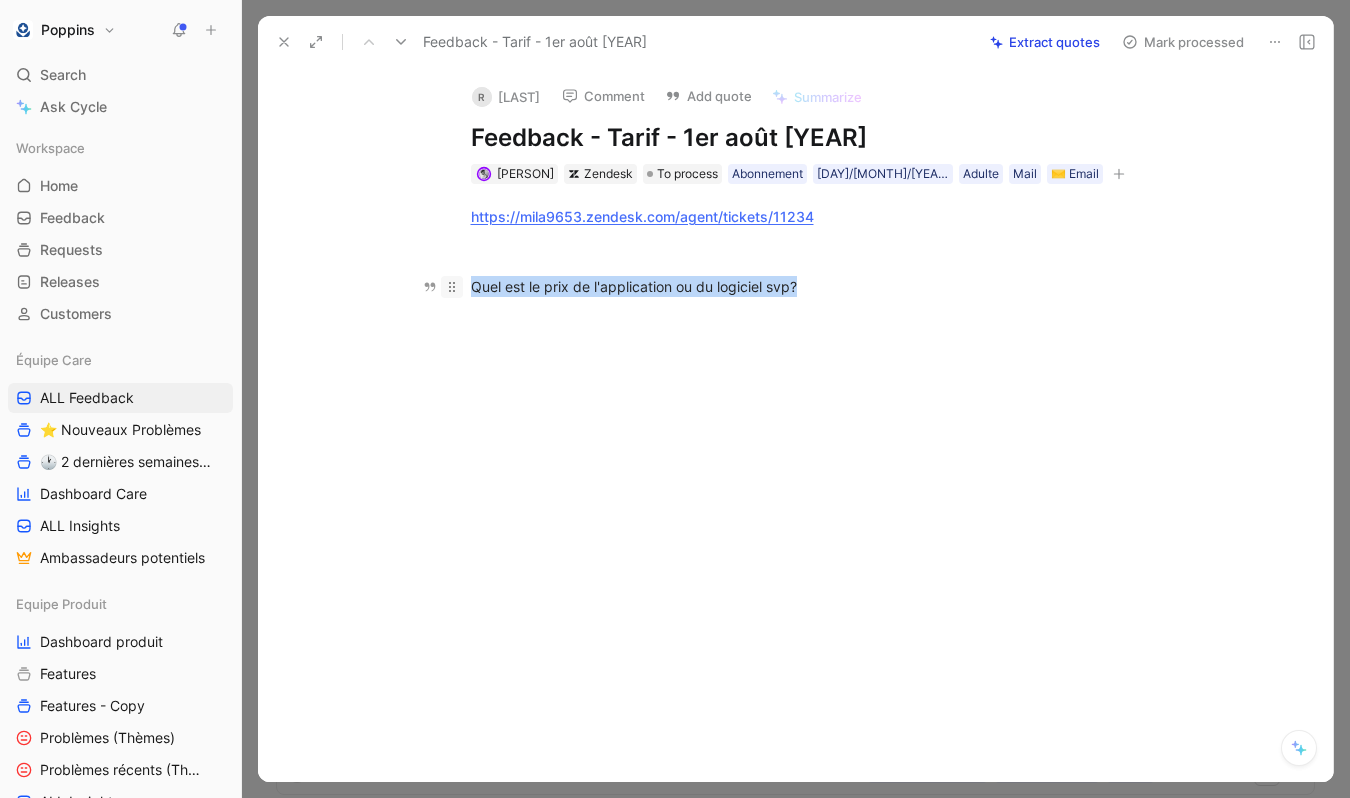 click on "Quel est le prix de l'application ou du logiciel svp?" at bounding box center (817, 286) 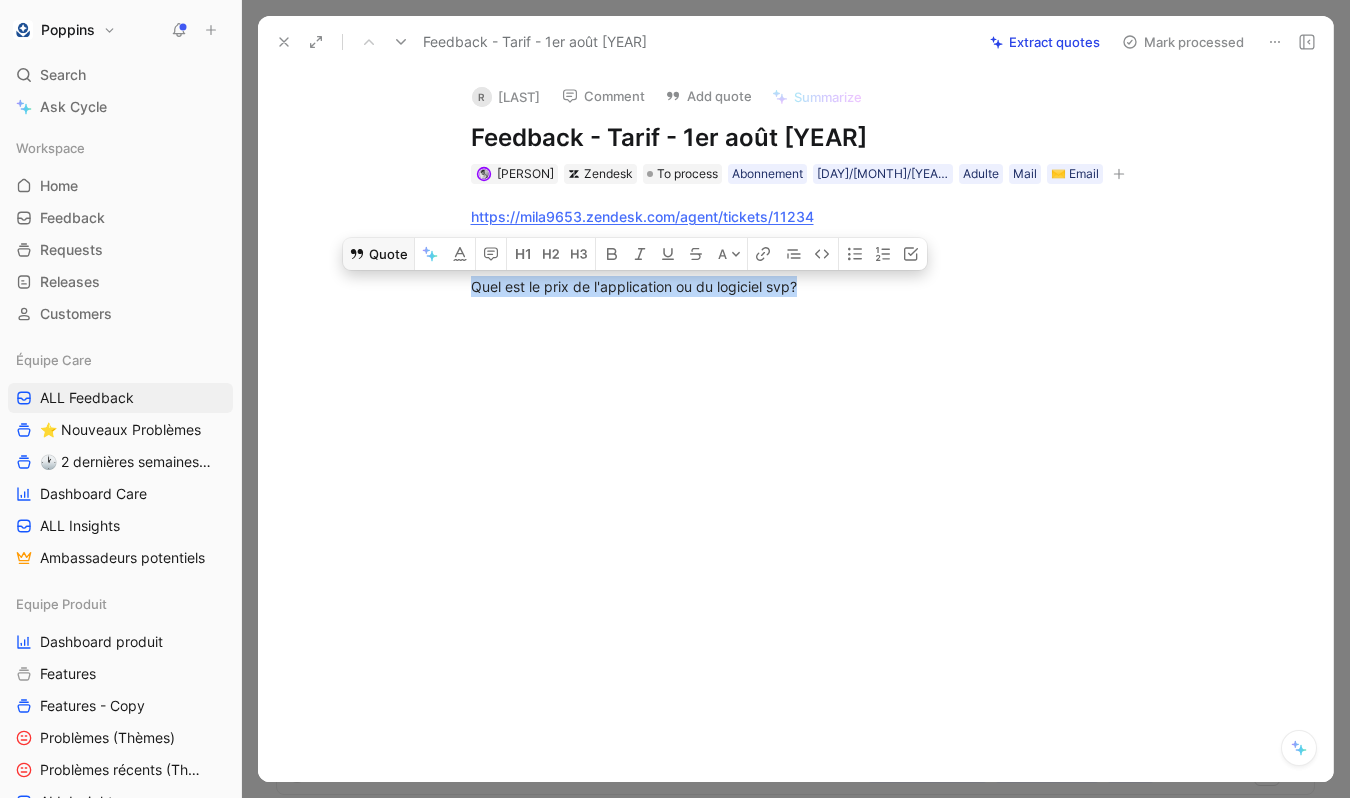 click on "Quote" at bounding box center [378, 254] 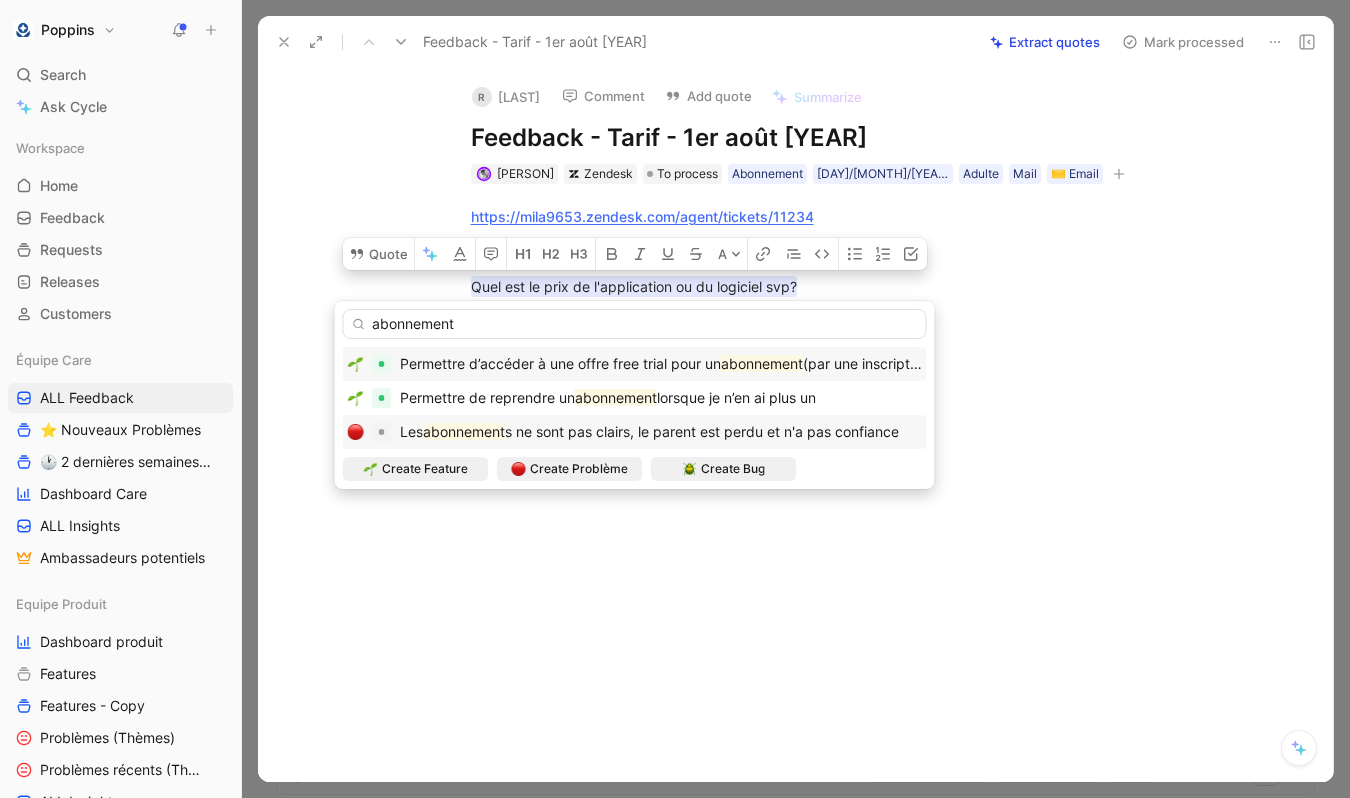 type on "abonnement" 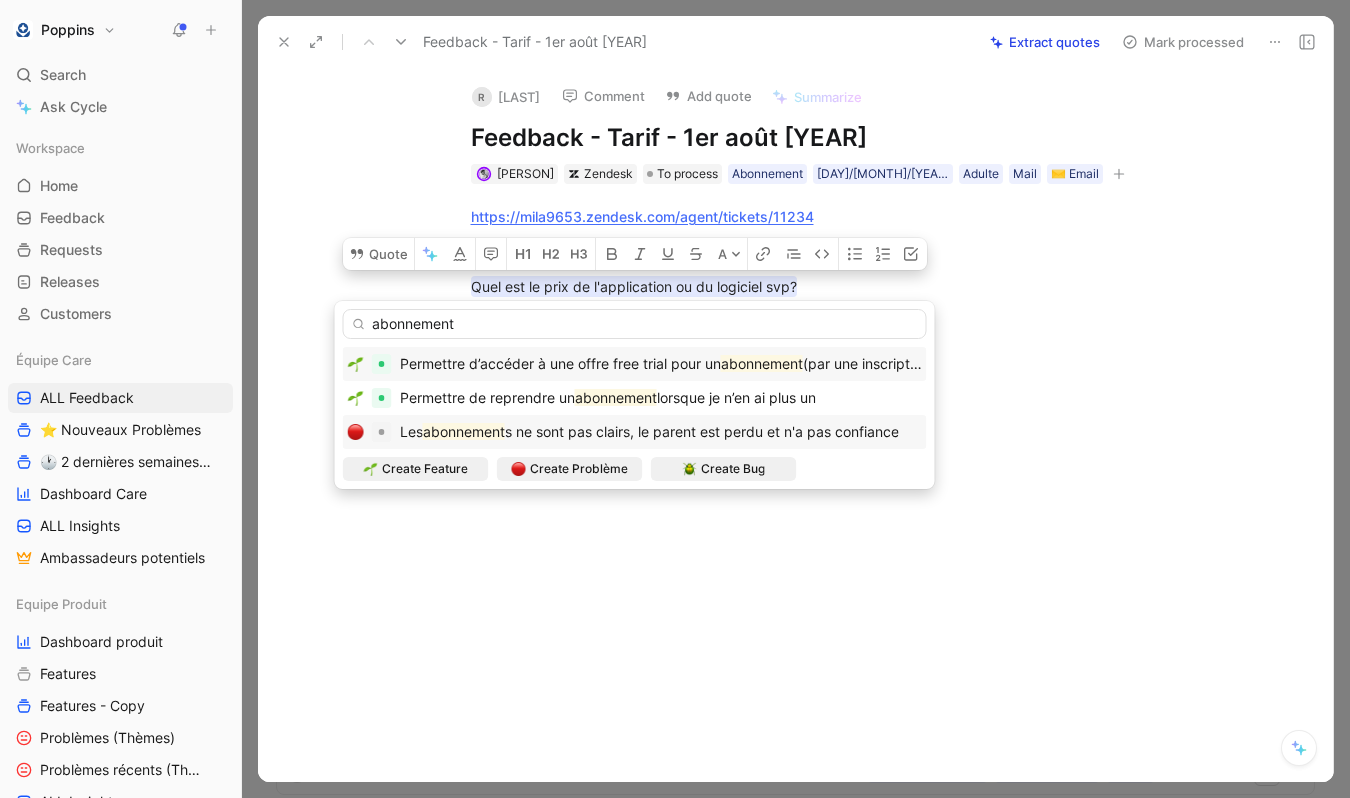 click on "s ne sont pas clairs, le parent est perdu et n'a pas confiance" at bounding box center [702, 431] 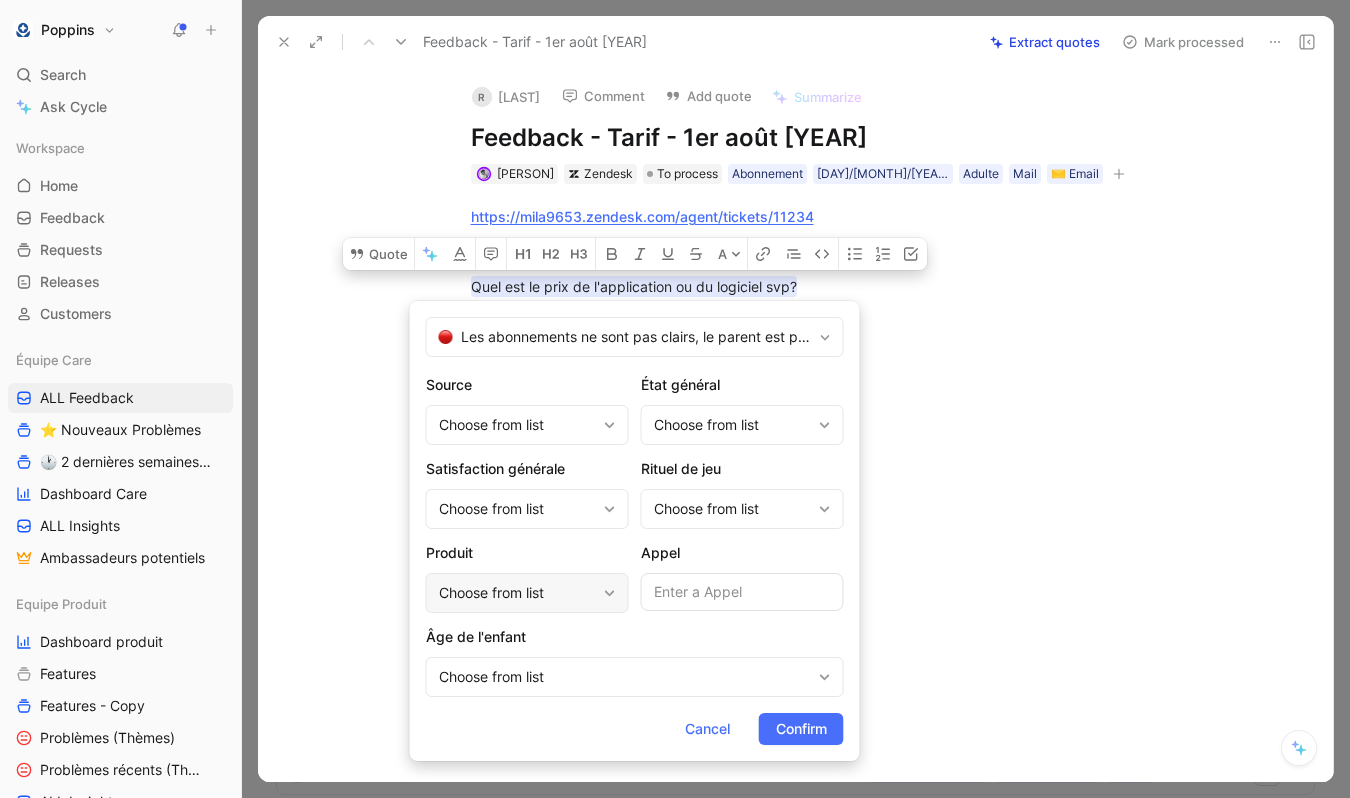 click on "Choose from list" at bounding box center [517, 593] 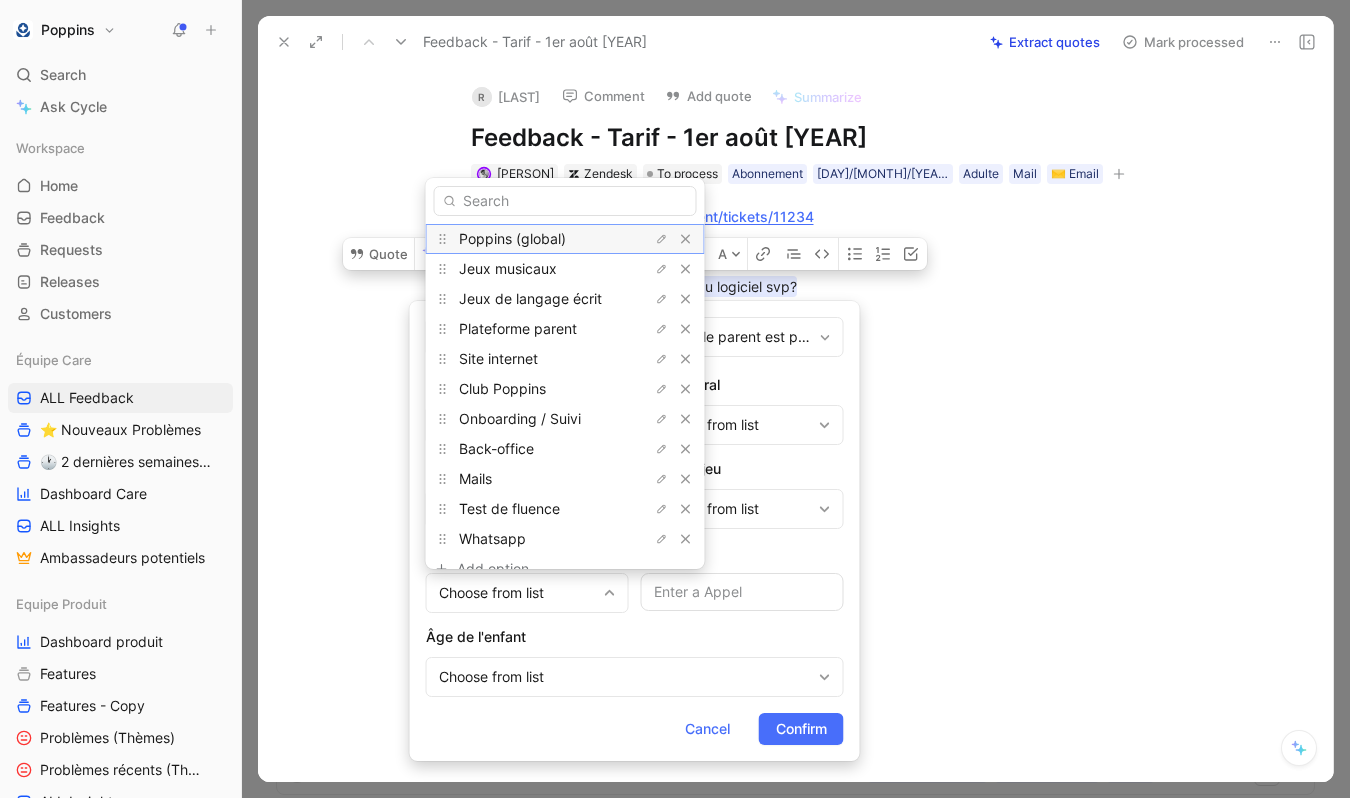 click on "Poppins (global)" at bounding box center [512, 238] 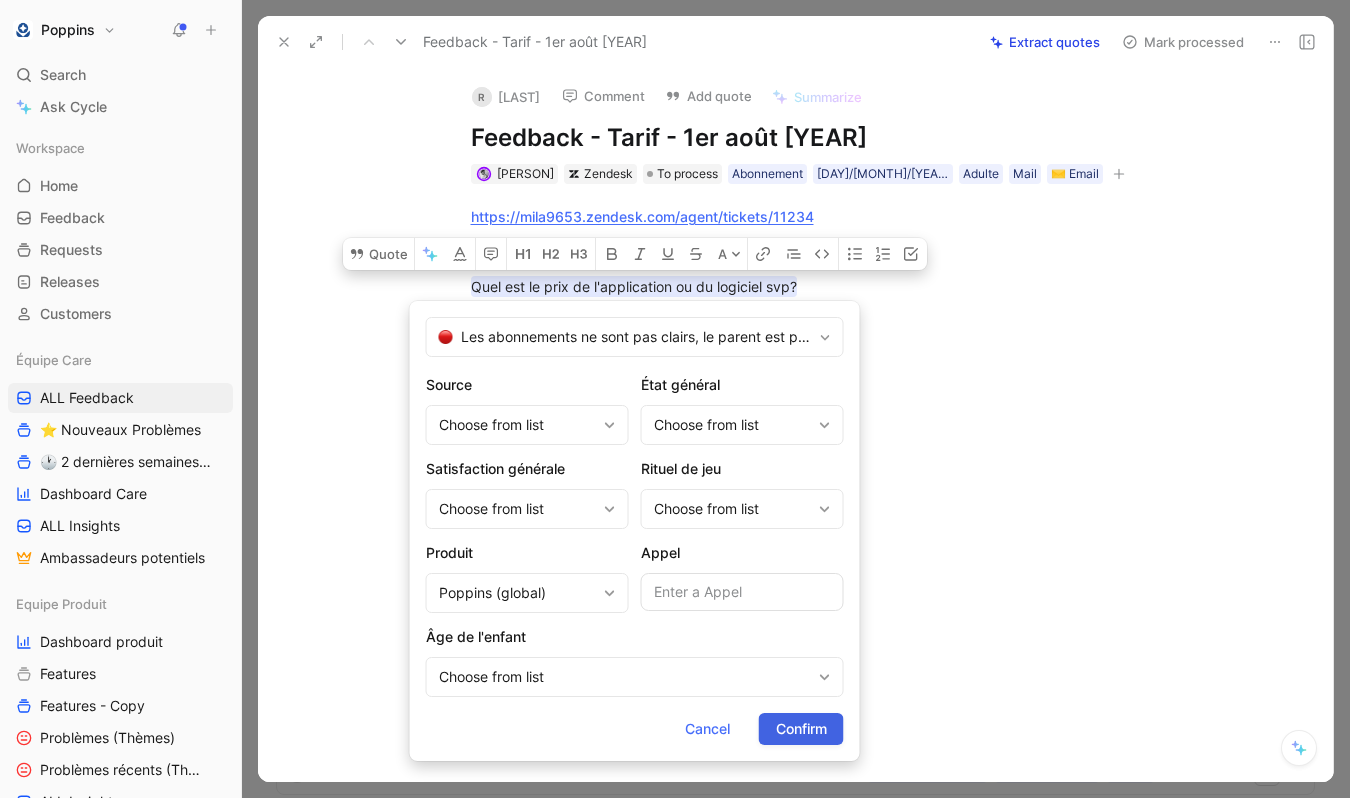 click on "Confirm" at bounding box center [801, 729] 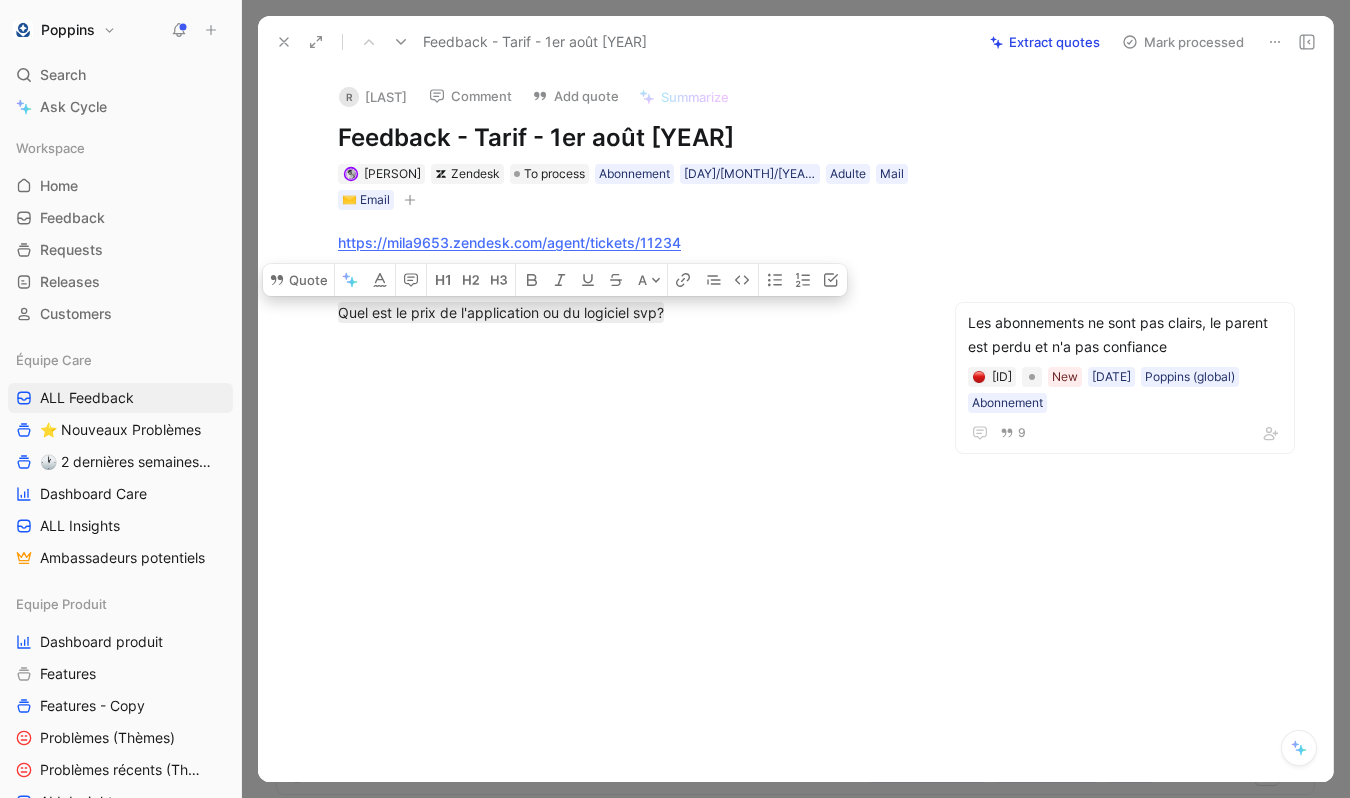 click at bounding box center (627, 464) 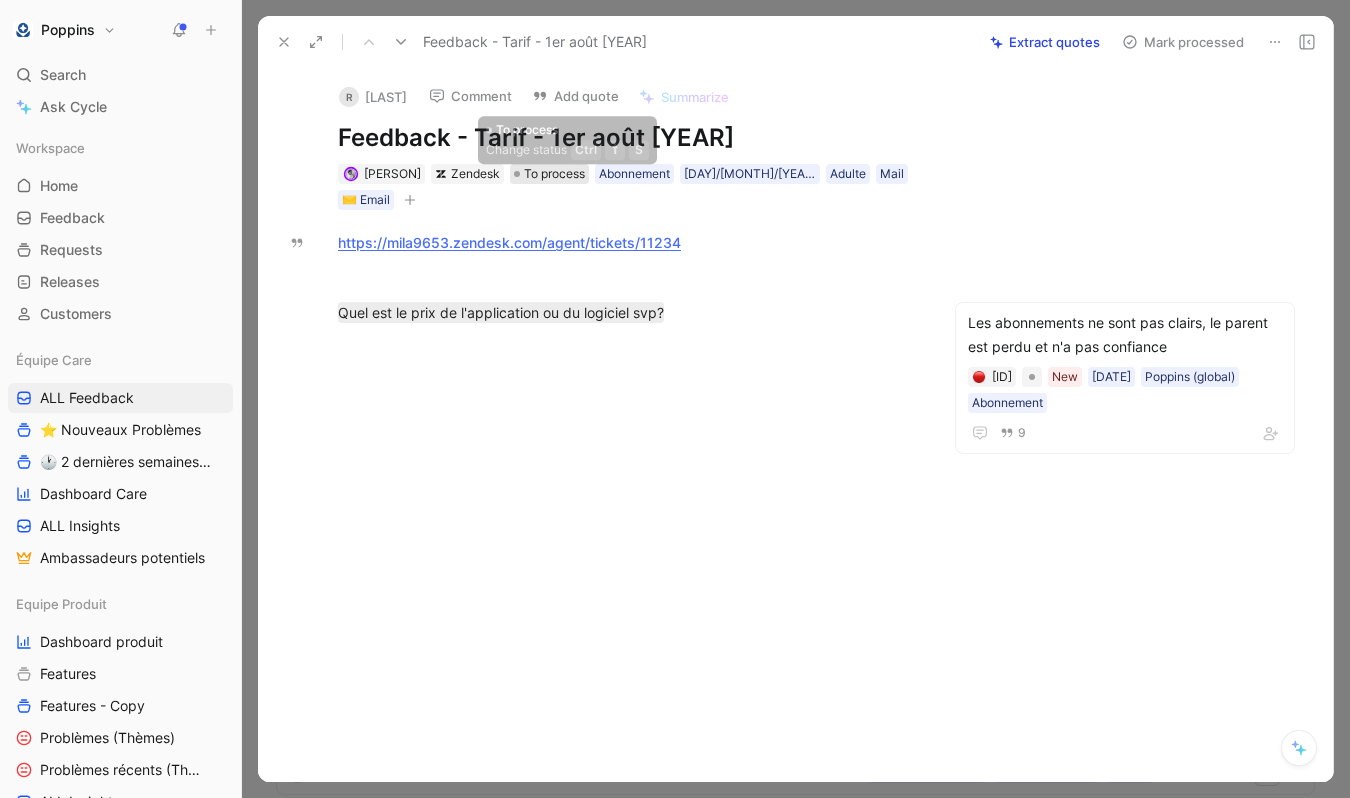 click on "To process" at bounding box center [554, 174] 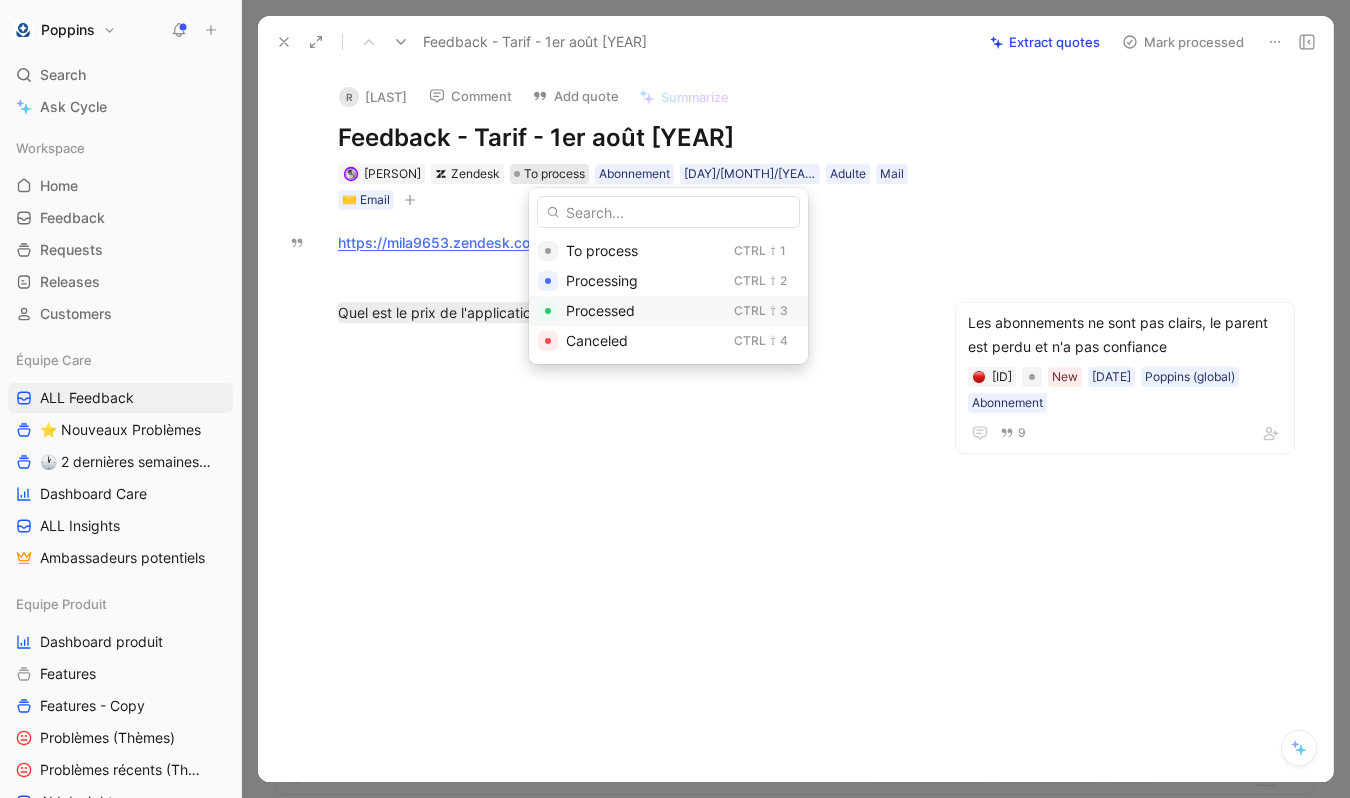 click on "Processed" at bounding box center [600, 310] 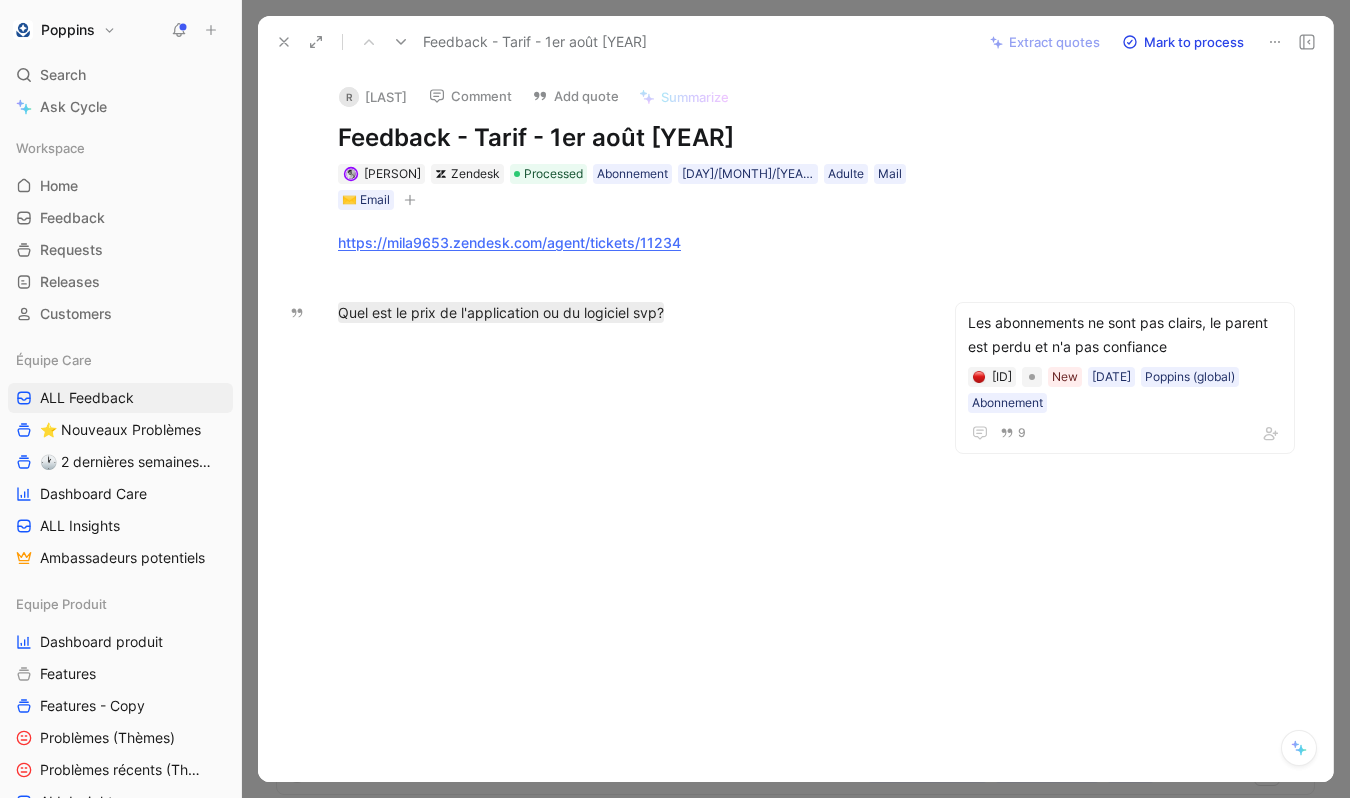 click 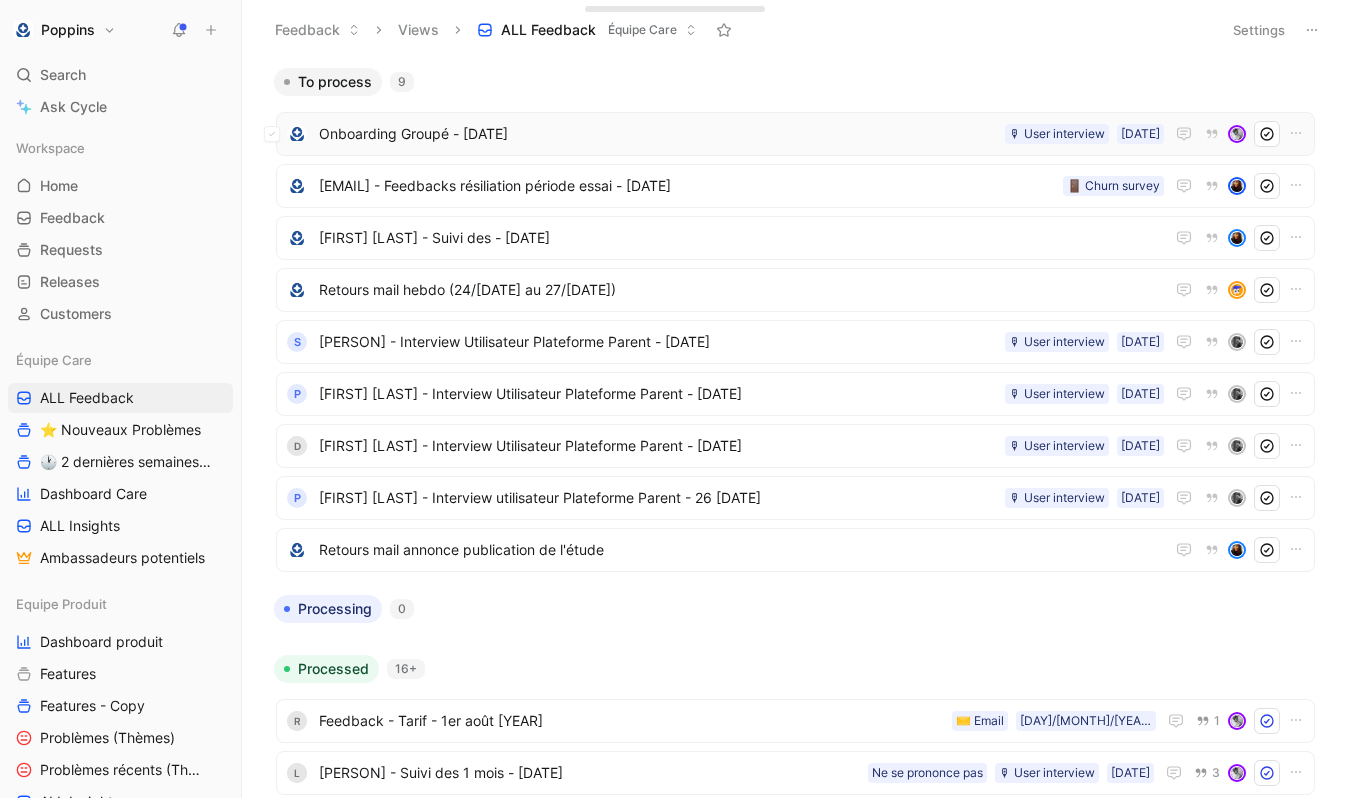 click on "Onboarding Groupé - [DATE]" at bounding box center (658, 134) 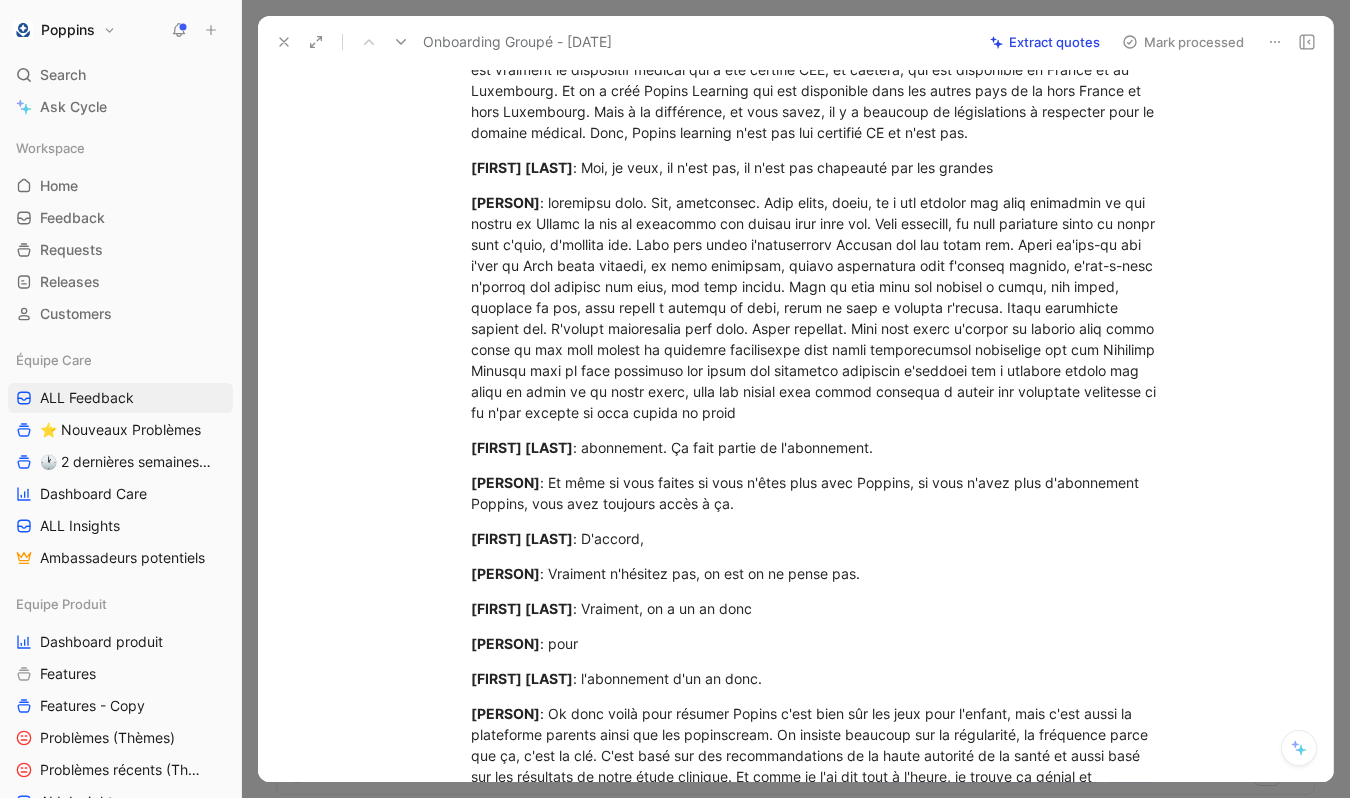 scroll, scrollTop: 5780, scrollLeft: 0, axis: vertical 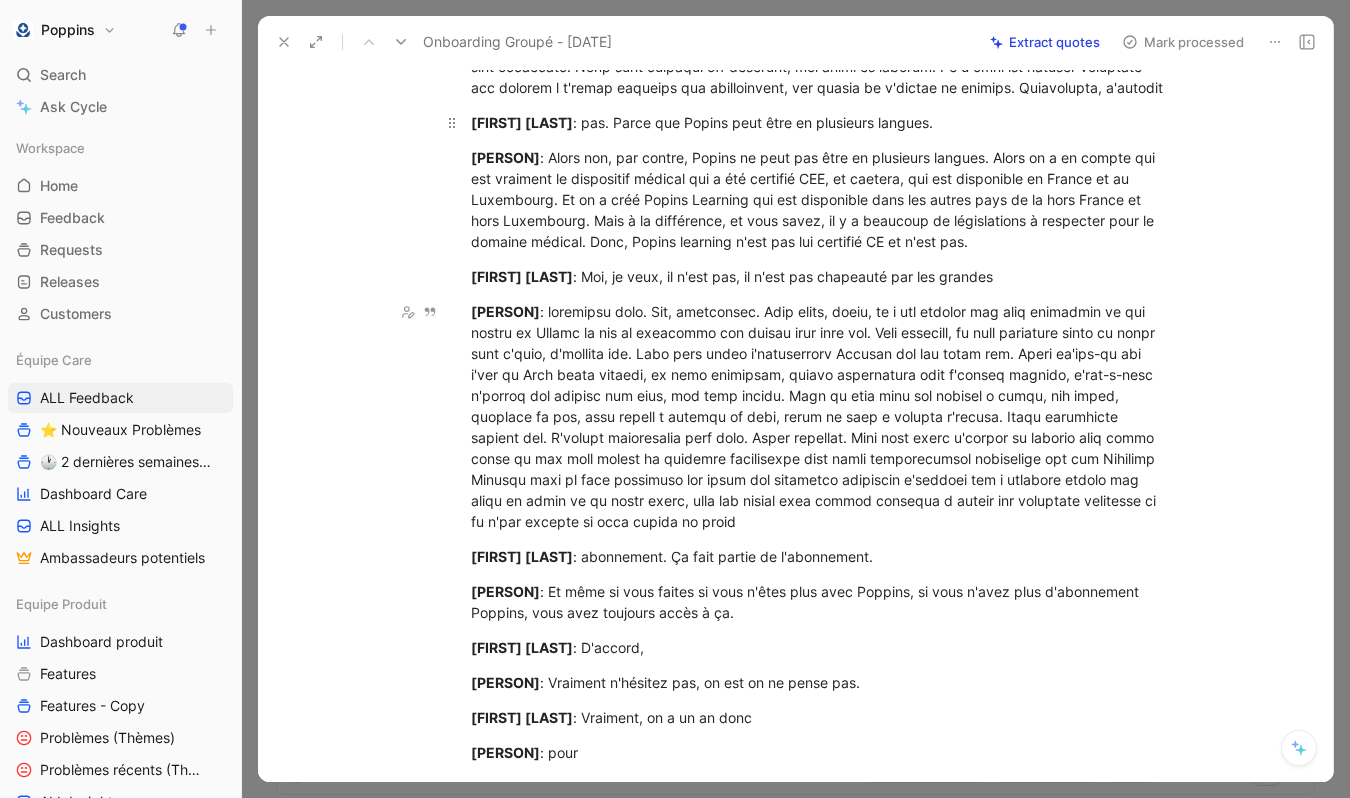 drag, startPoint x: 649, startPoint y: 313, endPoint x: 966, endPoint y: 309, distance: 317.02524 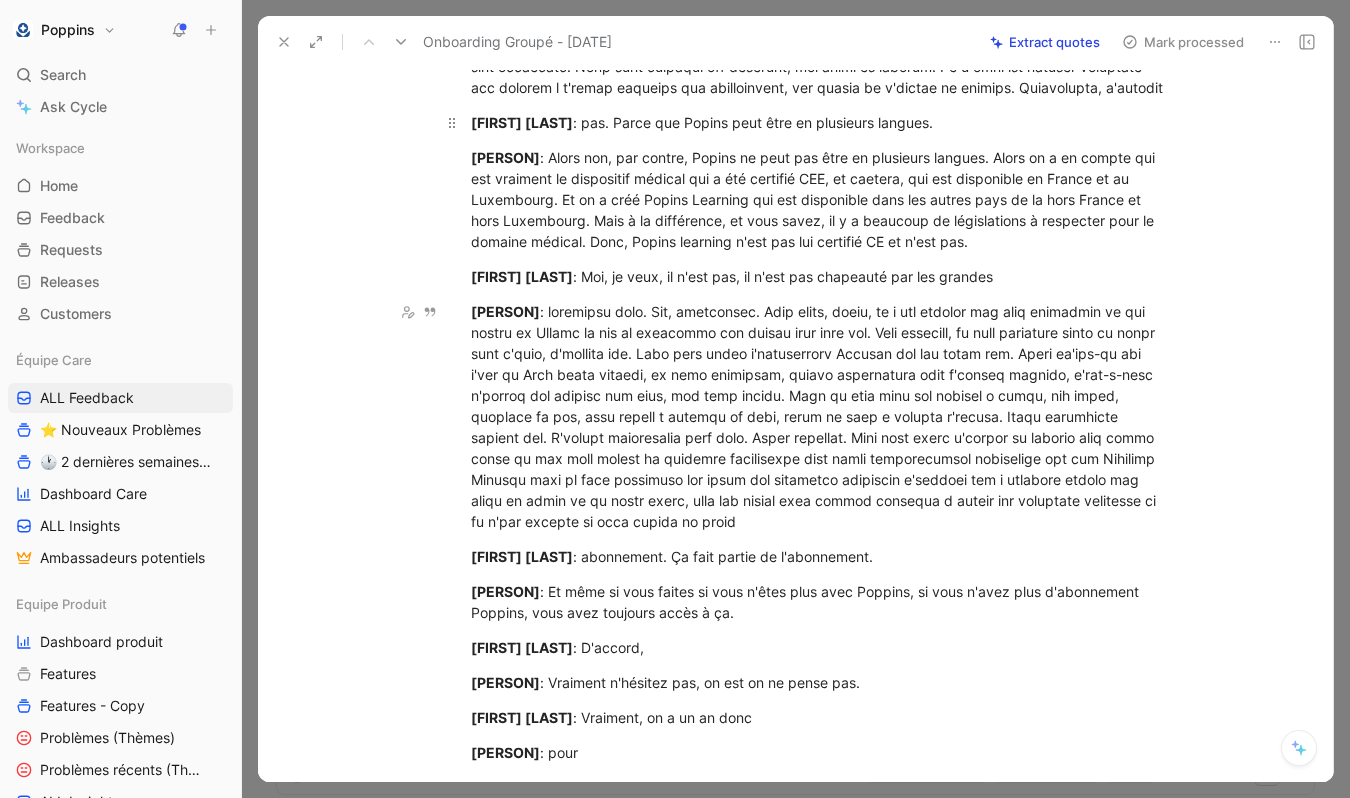 click on "[FIRST] [LAST] : pas. Parce que Popins peut être en plusieurs langues." at bounding box center (817, 122) 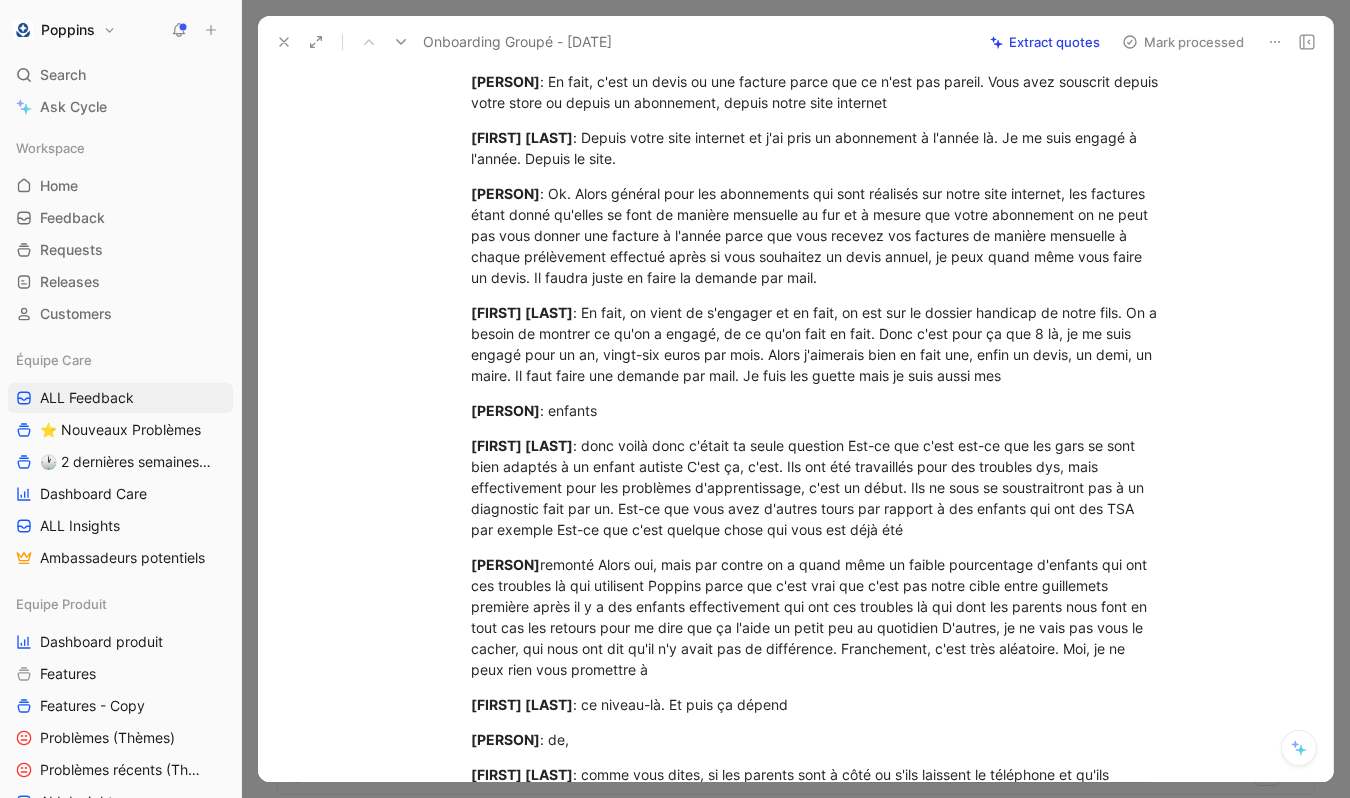 scroll, scrollTop: 11652, scrollLeft: 0, axis: vertical 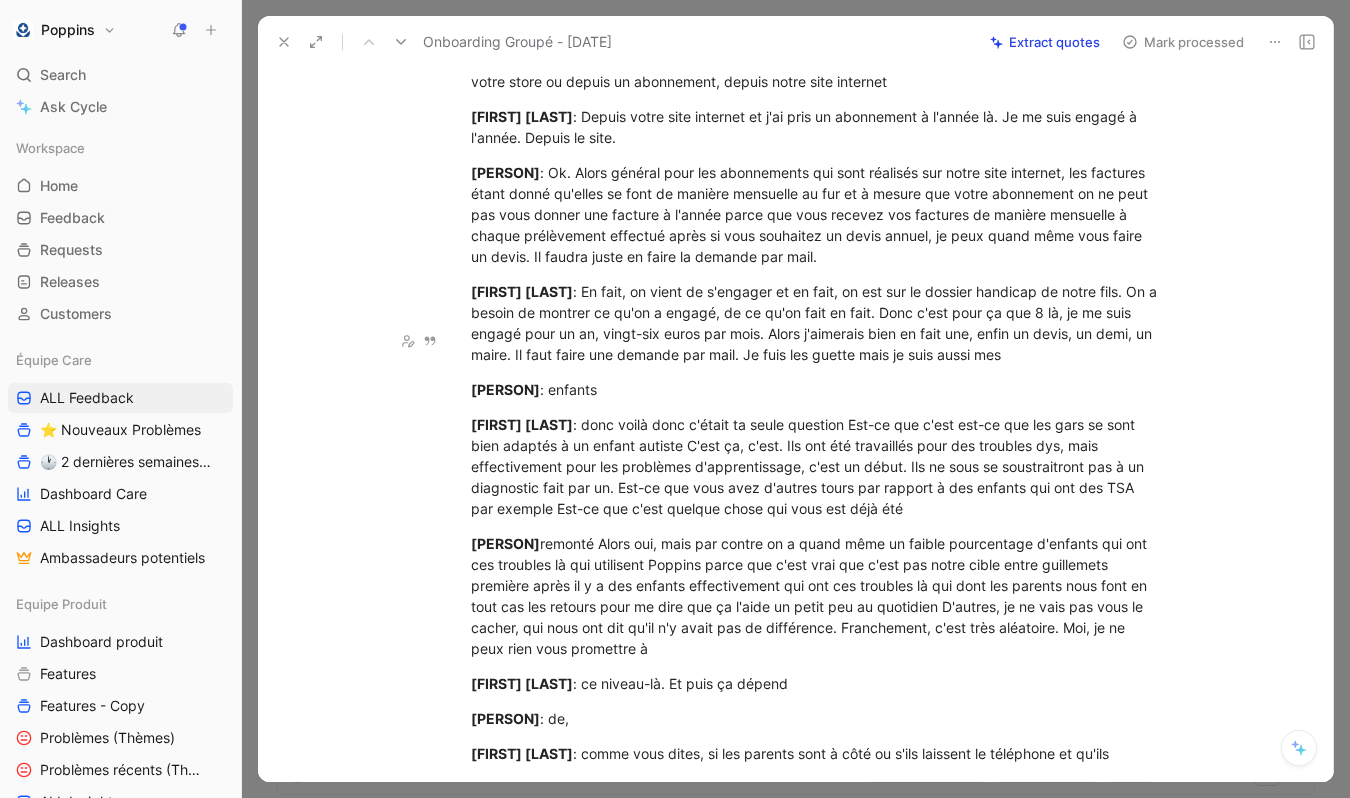 drag, startPoint x: 620, startPoint y: 341, endPoint x: 828, endPoint y: 367, distance: 209.6187 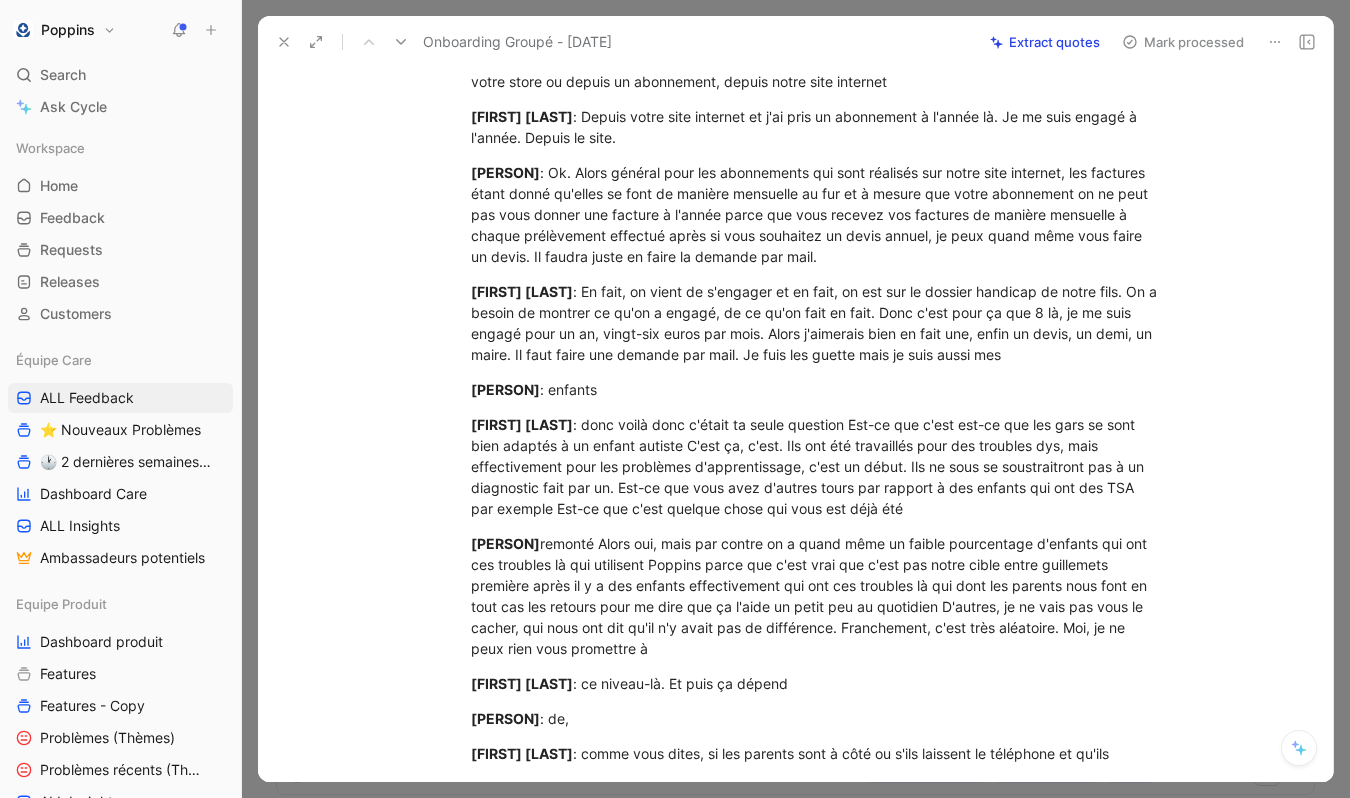 click on "Quote" at bounding box center (470, -6) 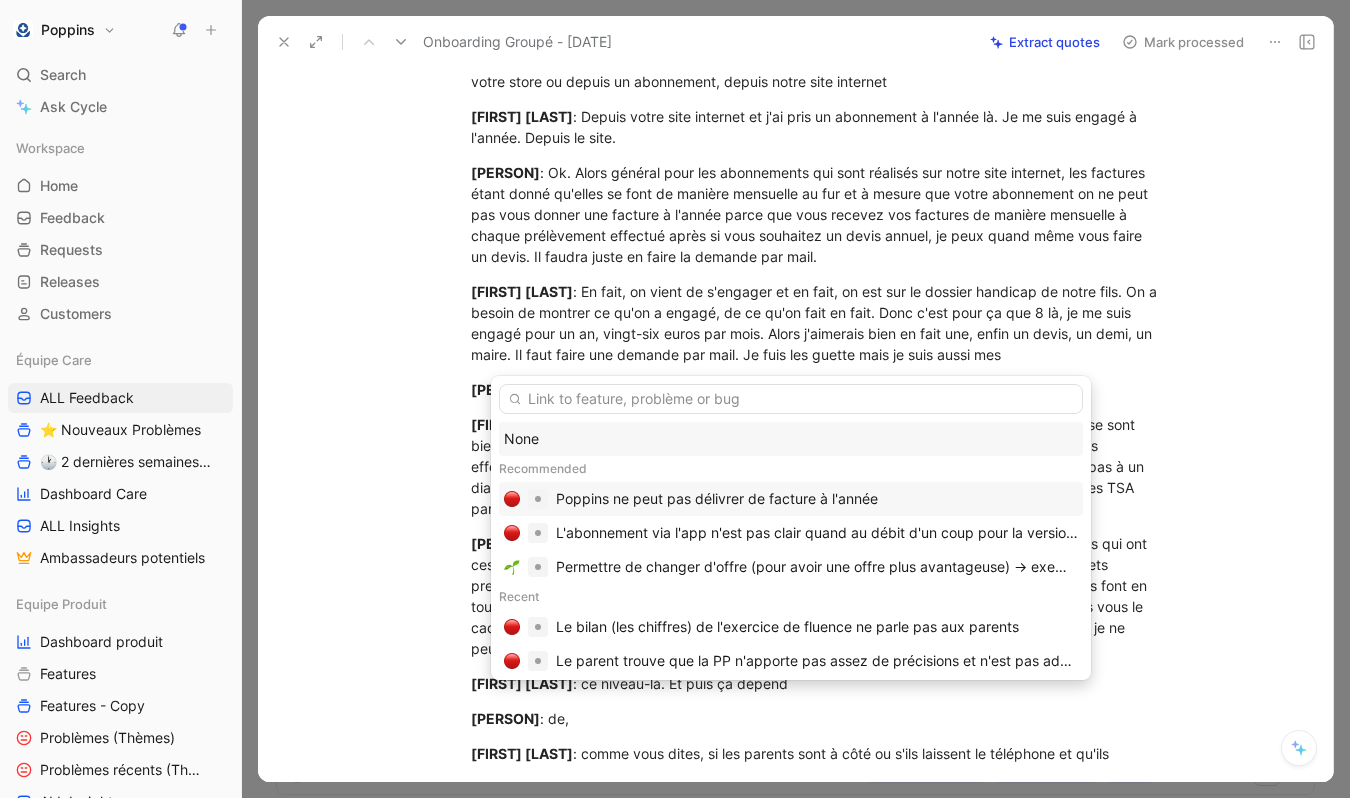 click on "Poppins ne peut pas délivrer de facture à l'année" at bounding box center (717, 499) 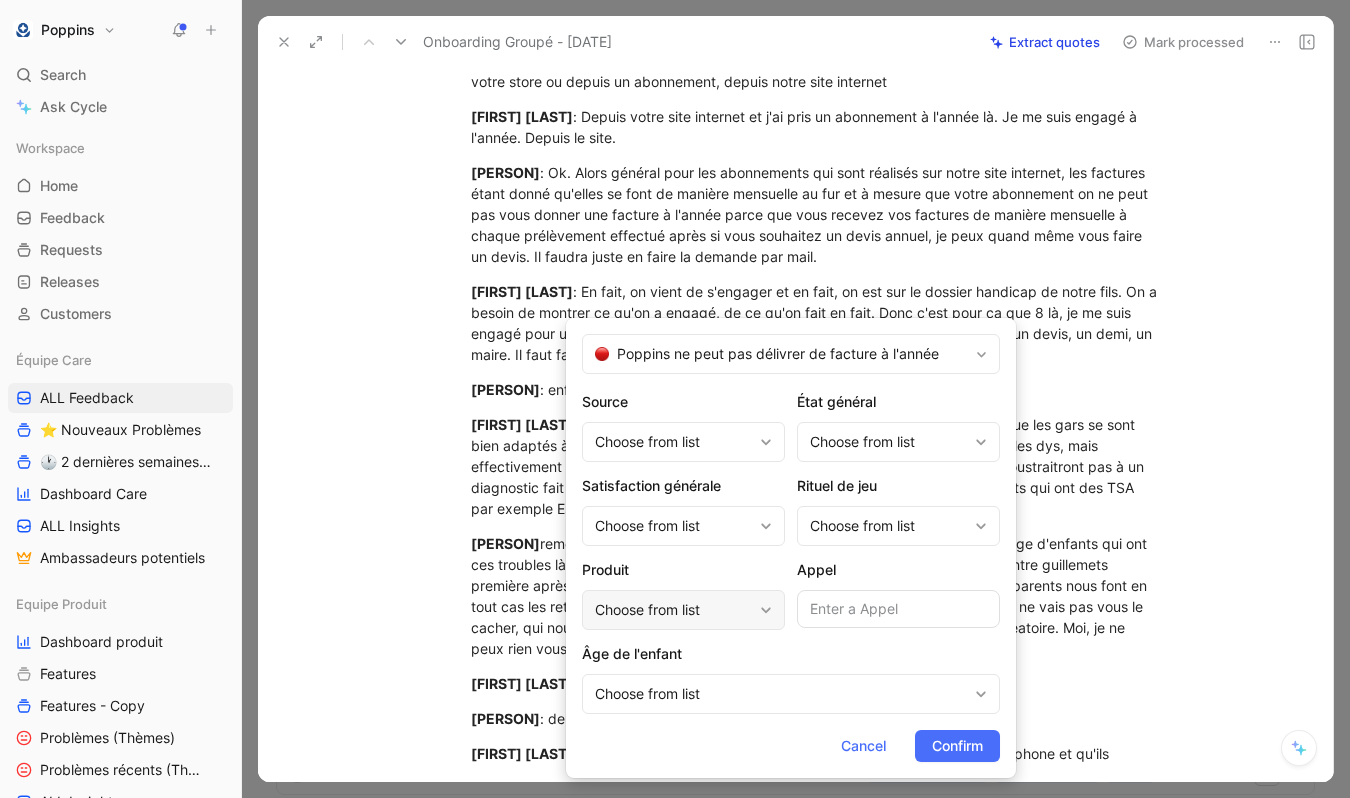 click on "Choose from list" at bounding box center (673, 610) 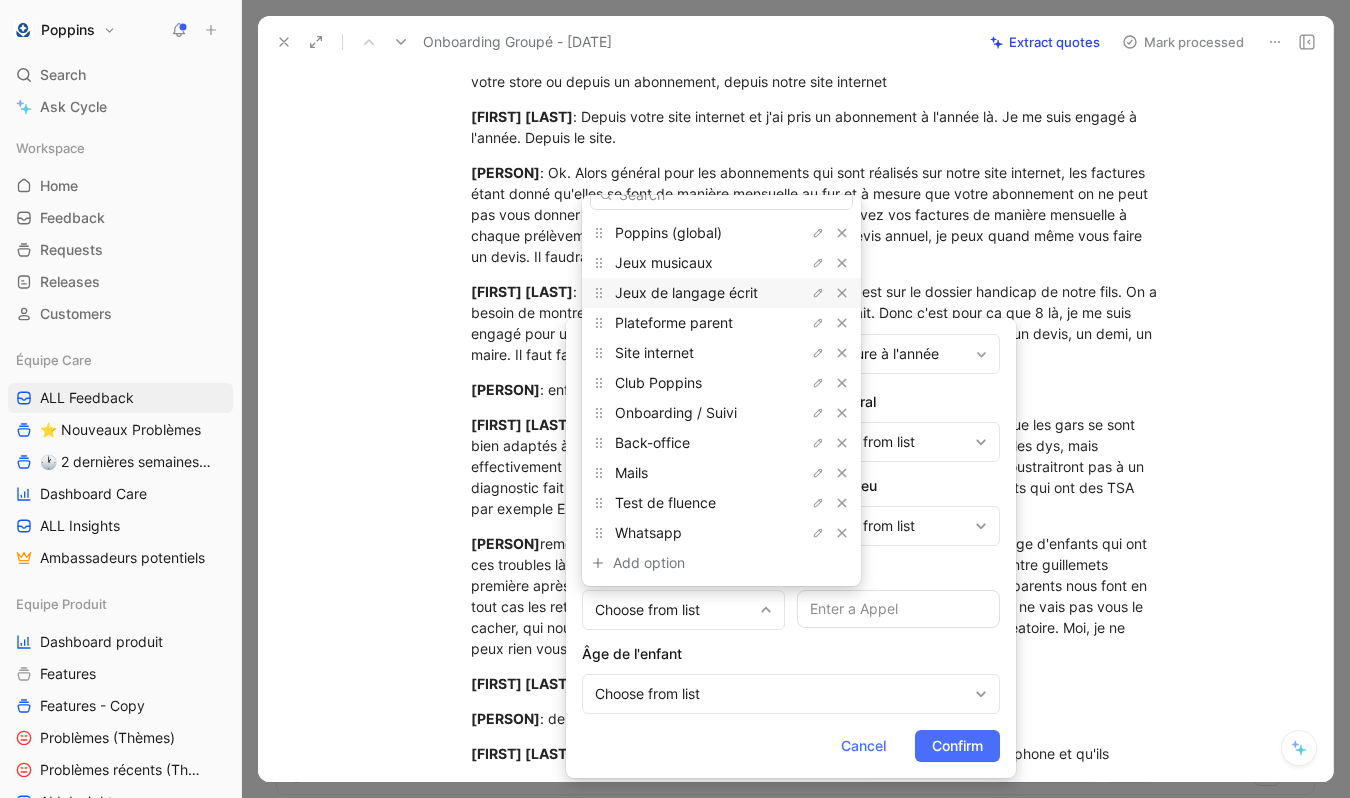 scroll, scrollTop: 0, scrollLeft: 0, axis: both 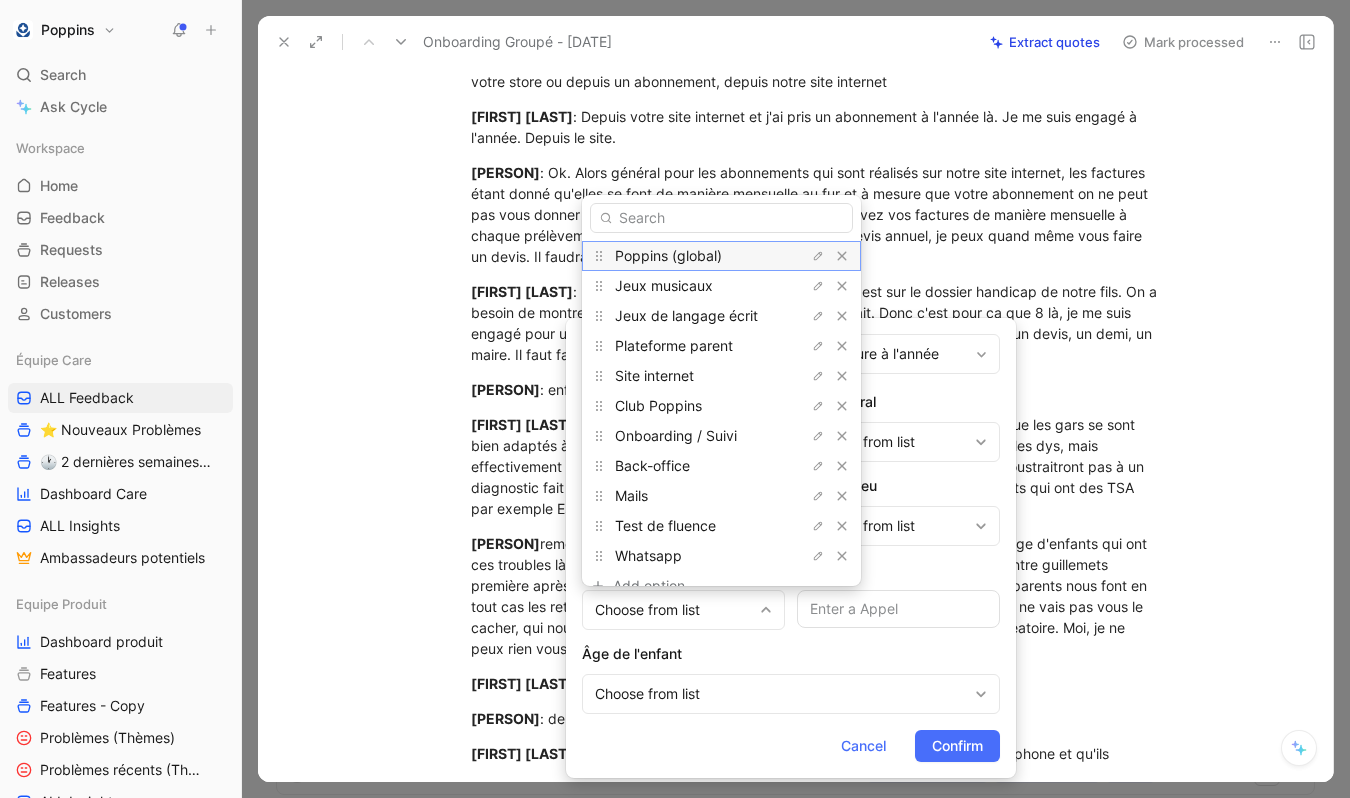 click on "Poppins (global)" at bounding box center [668, 255] 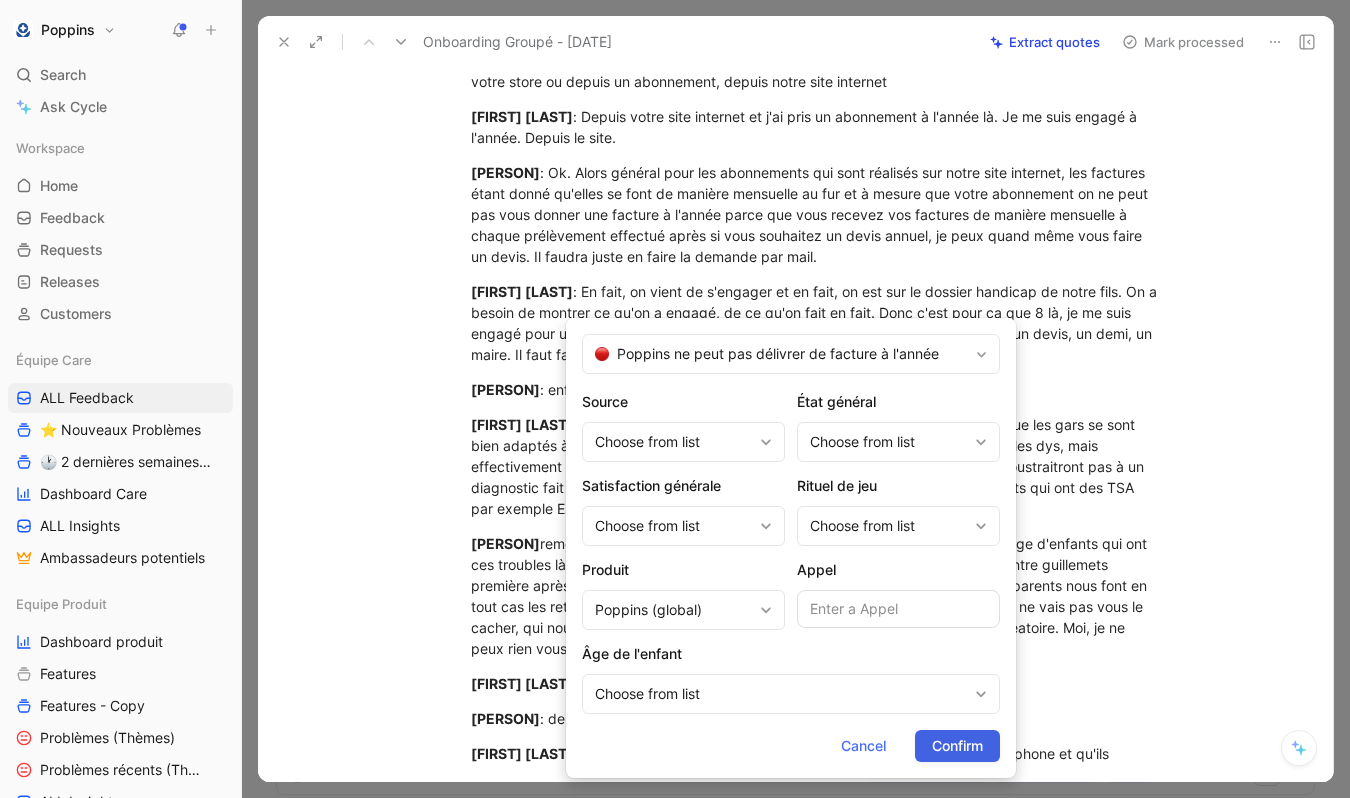 click on "Confirm" at bounding box center (957, 746) 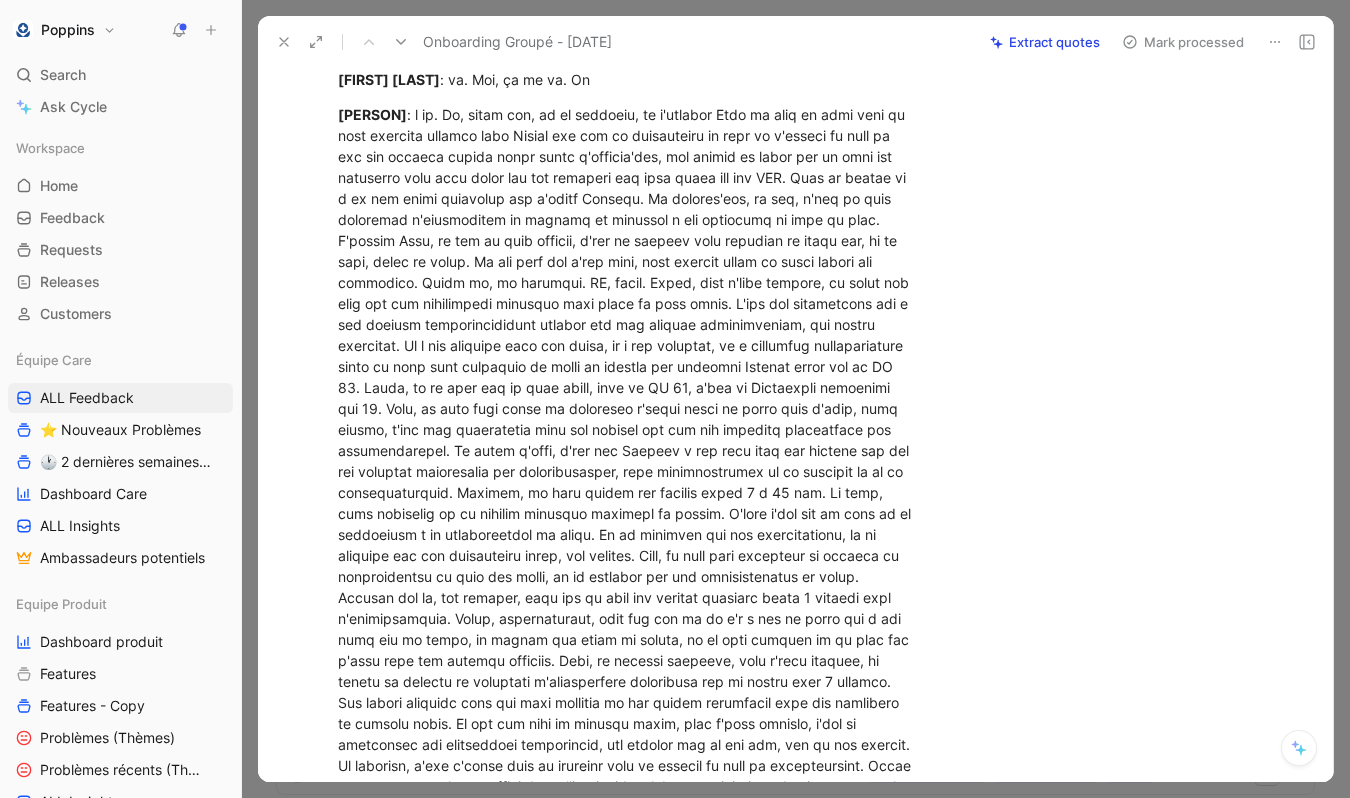 scroll, scrollTop: 0, scrollLeft: 0, axis: both 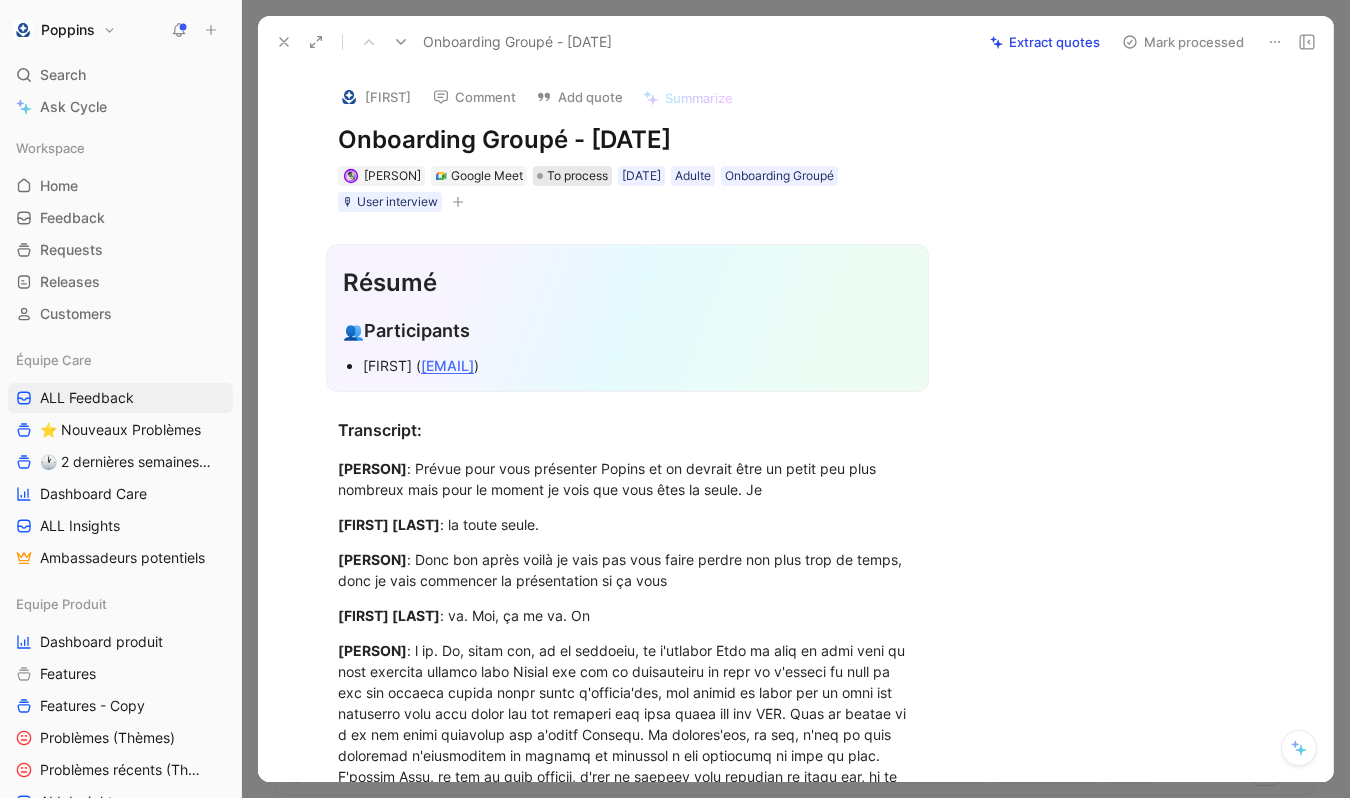 click on "To process" at bounding box center [577, 176] 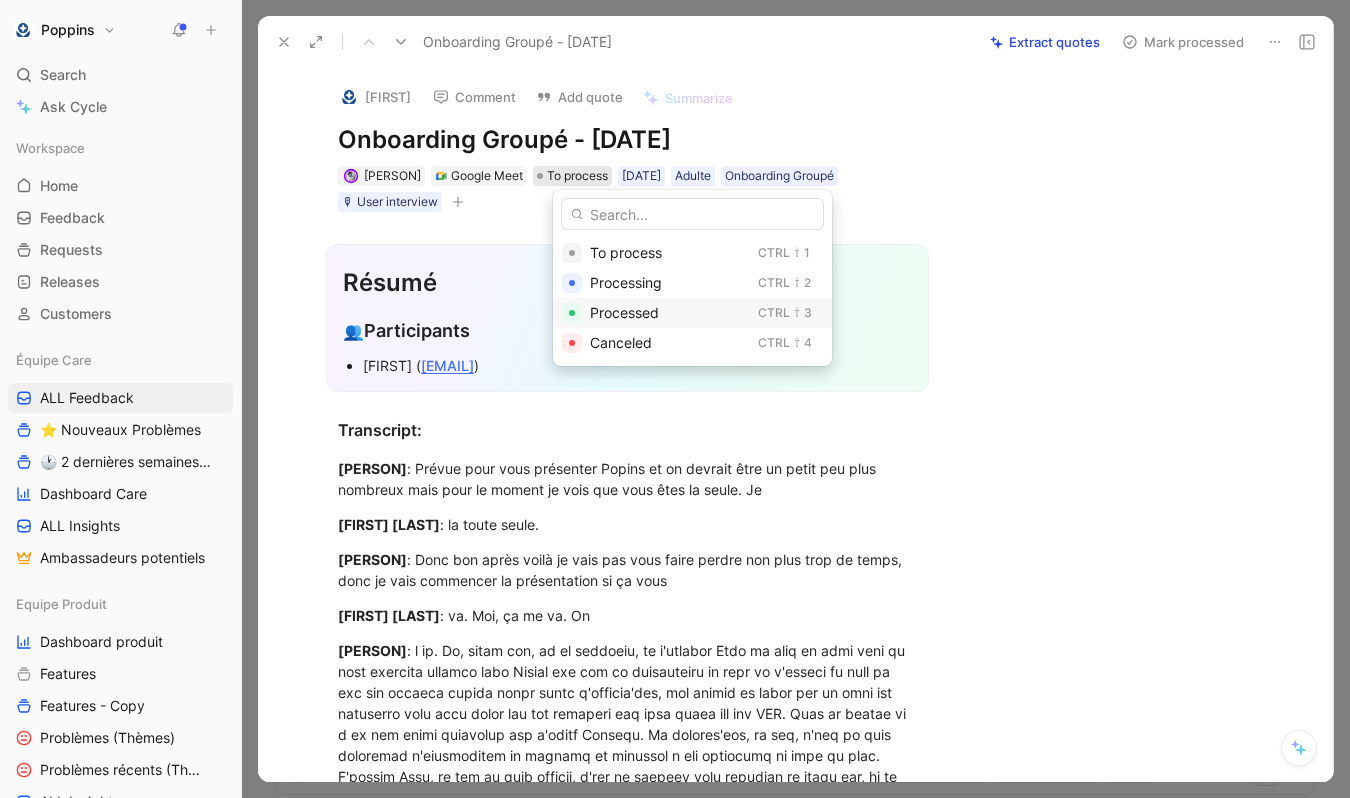 click on "Processed" at bounding box center [624, 312] 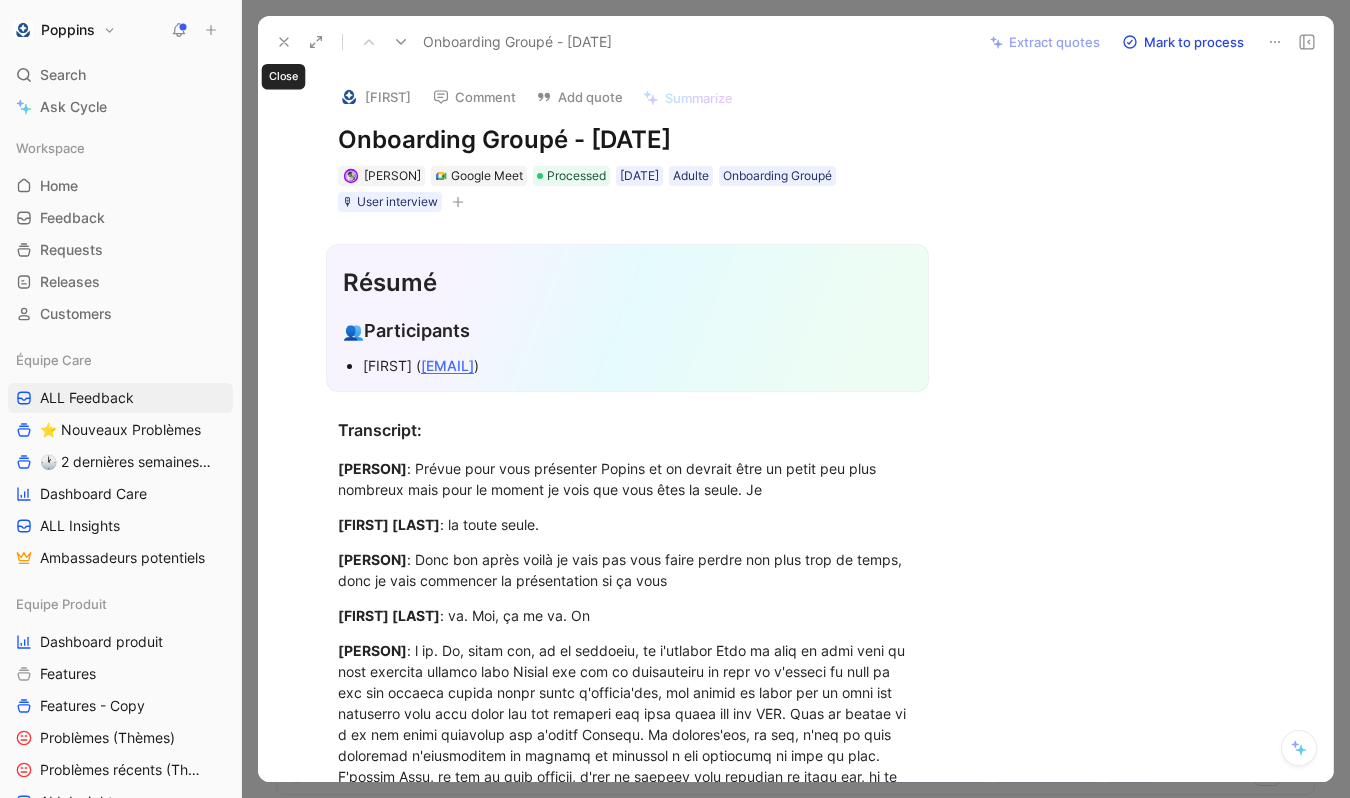 click at bounding box center (284, 42) 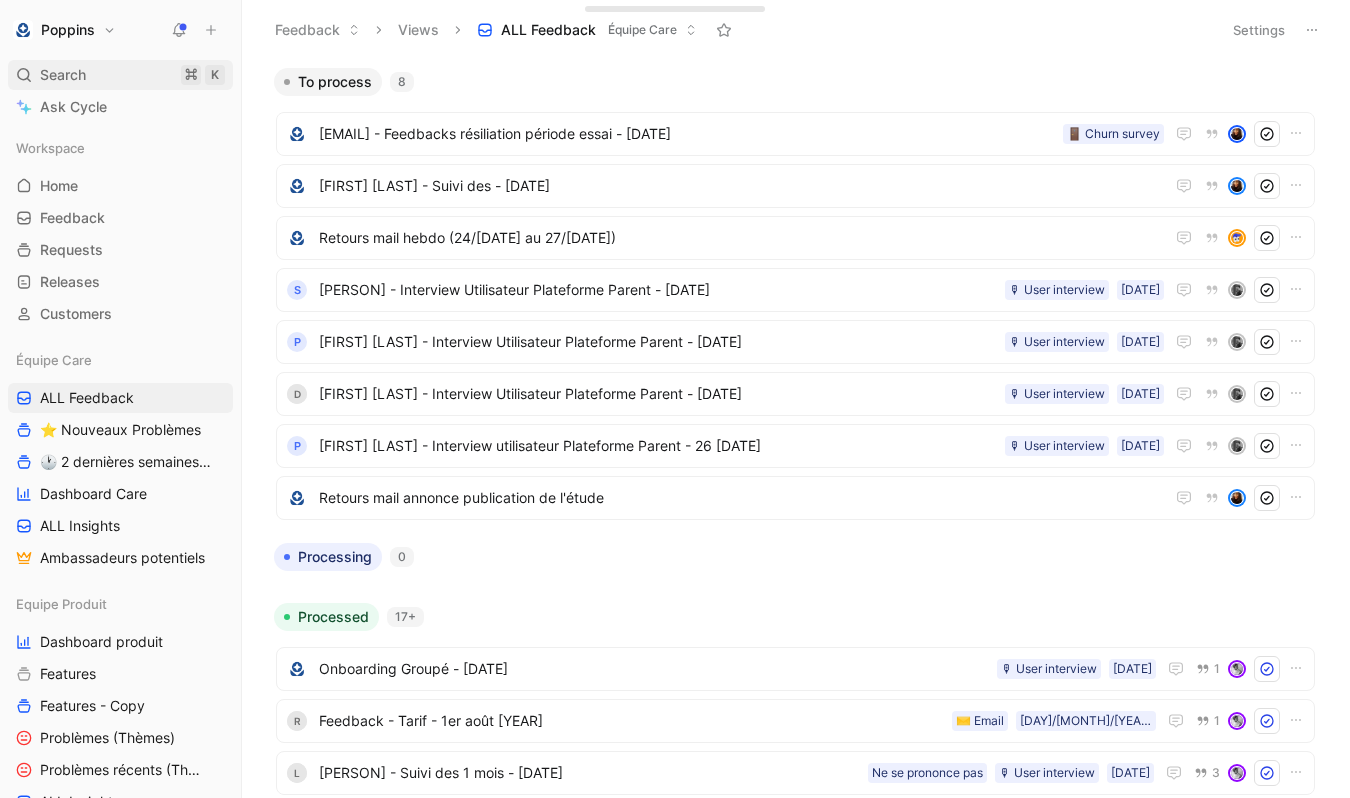 click on "Search" at bounding box center [63, 75] 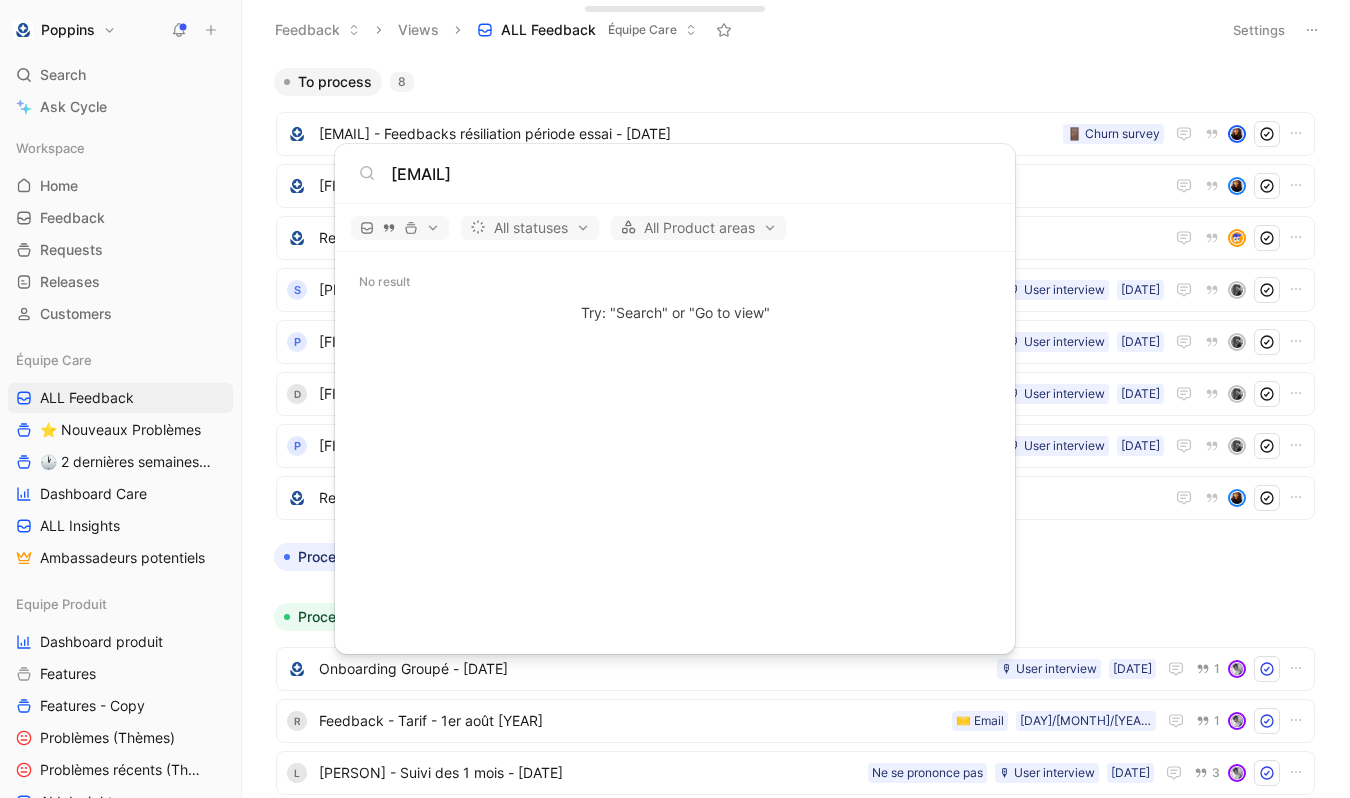type on "[EMAIL]" 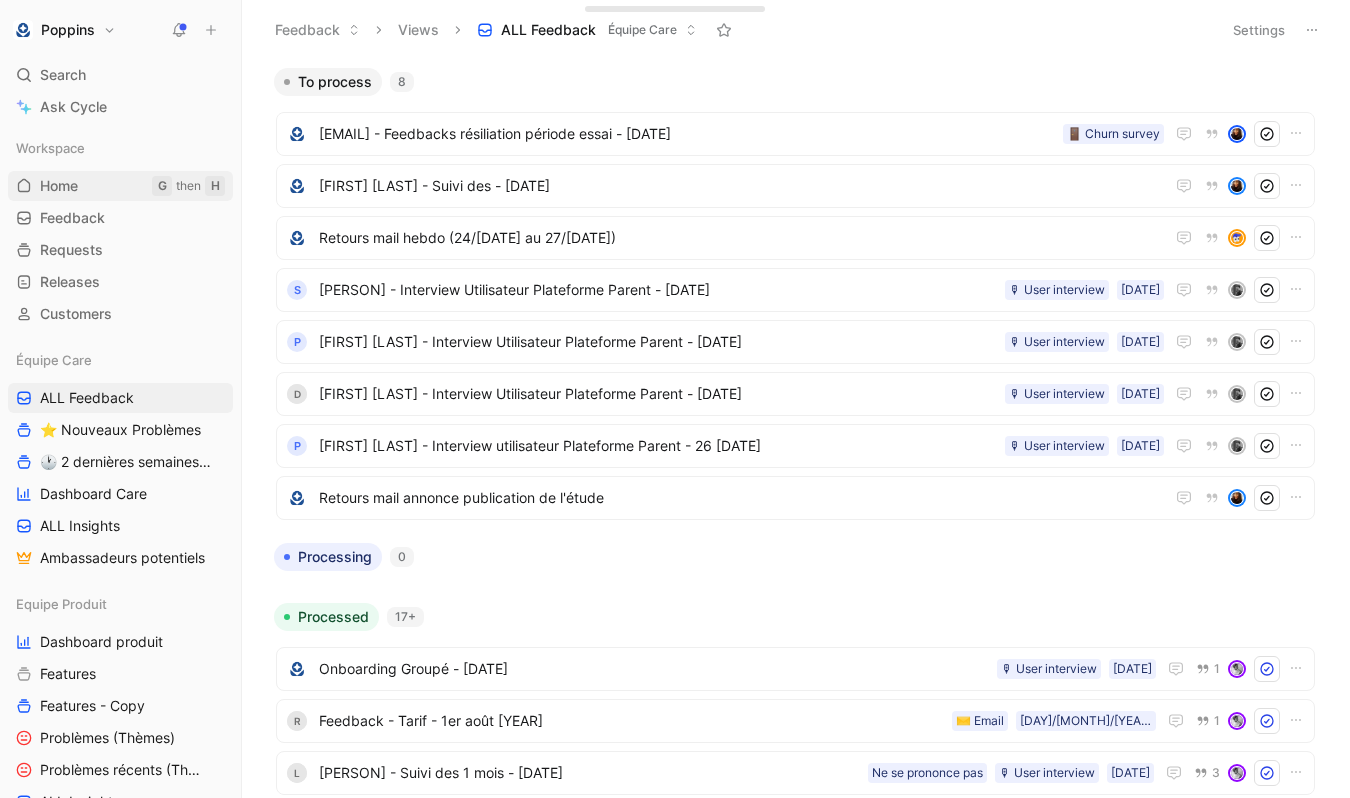 click on "Home G then H" at bounding box center [120, 186] 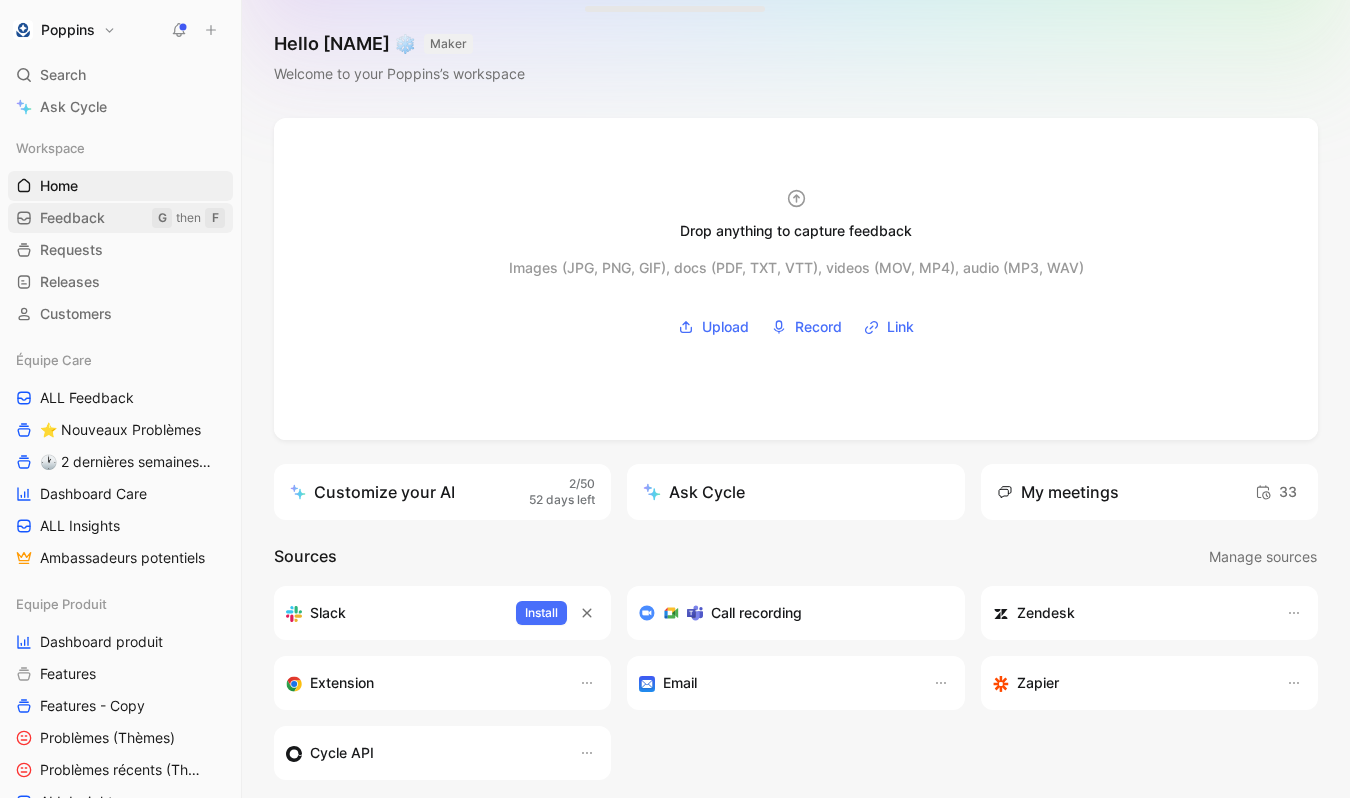 click on "Feedback G then F" at bounding box center (120, 218) 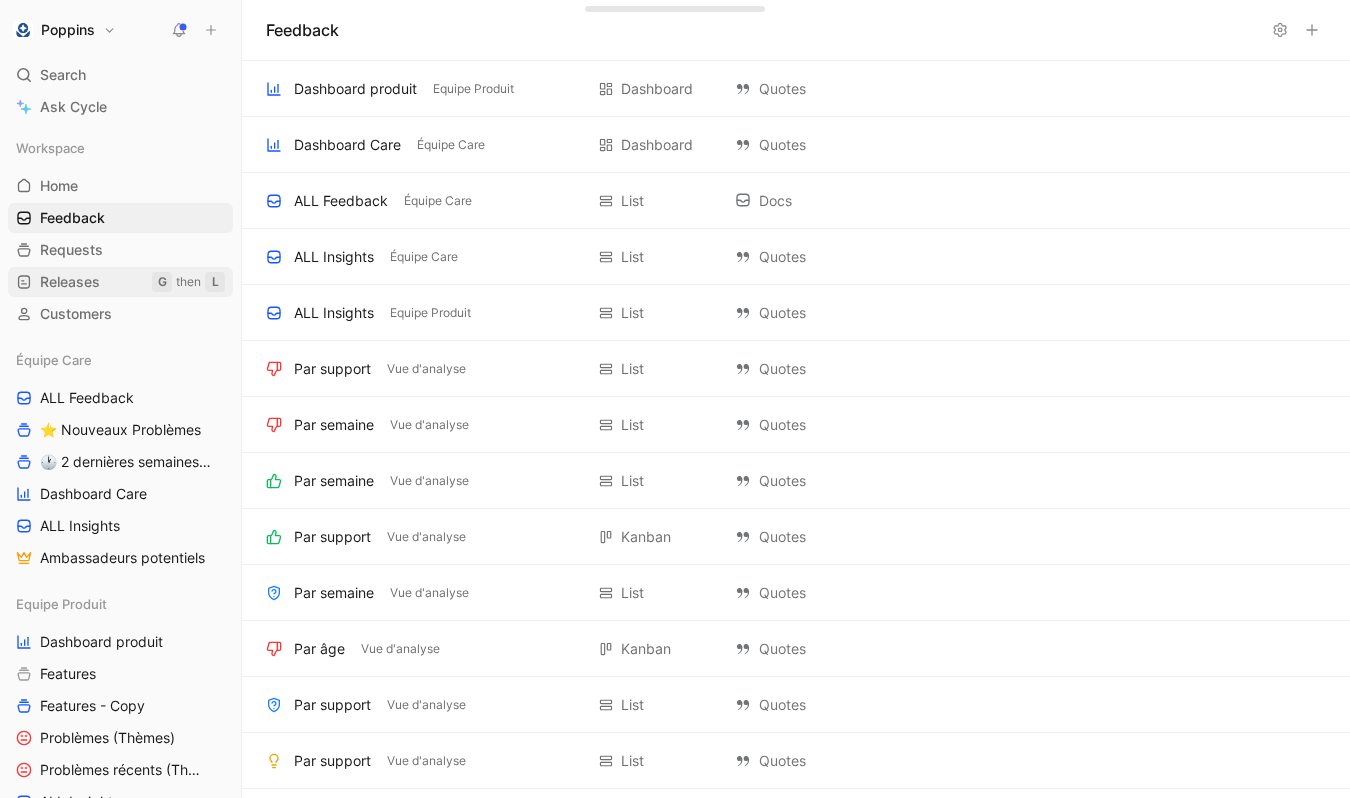 click on "Releases G then L" at bounding box center [120, 282] 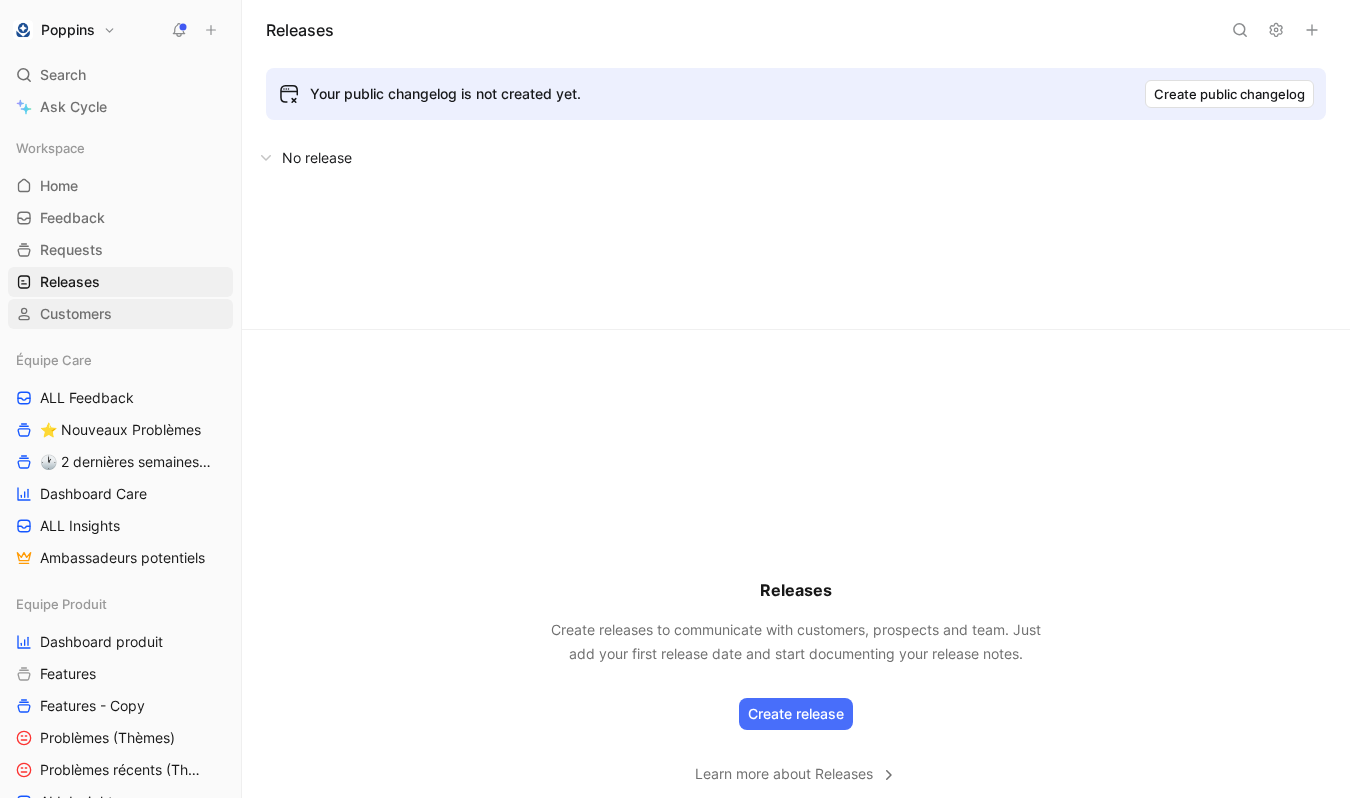 click on "Customers" at bounding box center [76, 314] 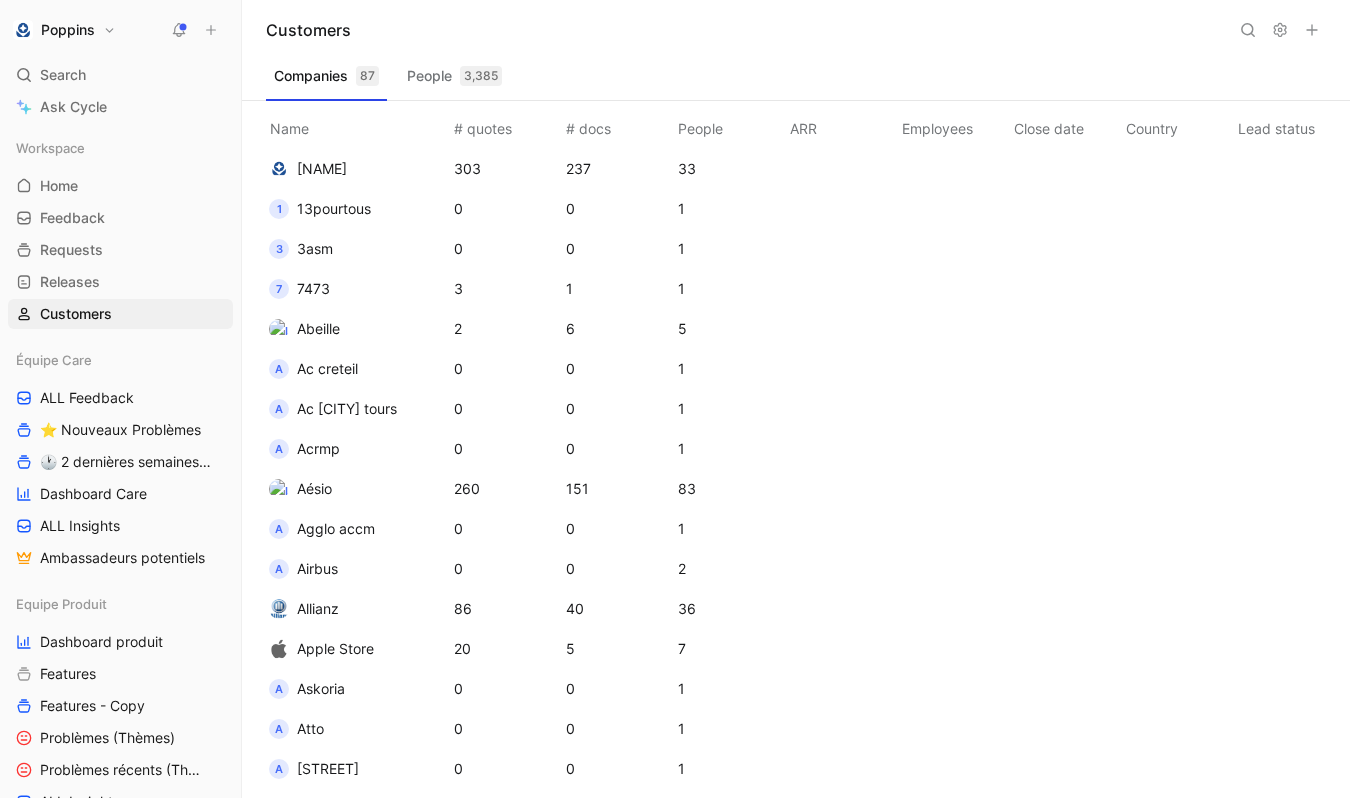 click at bounding box center [1248, 30] 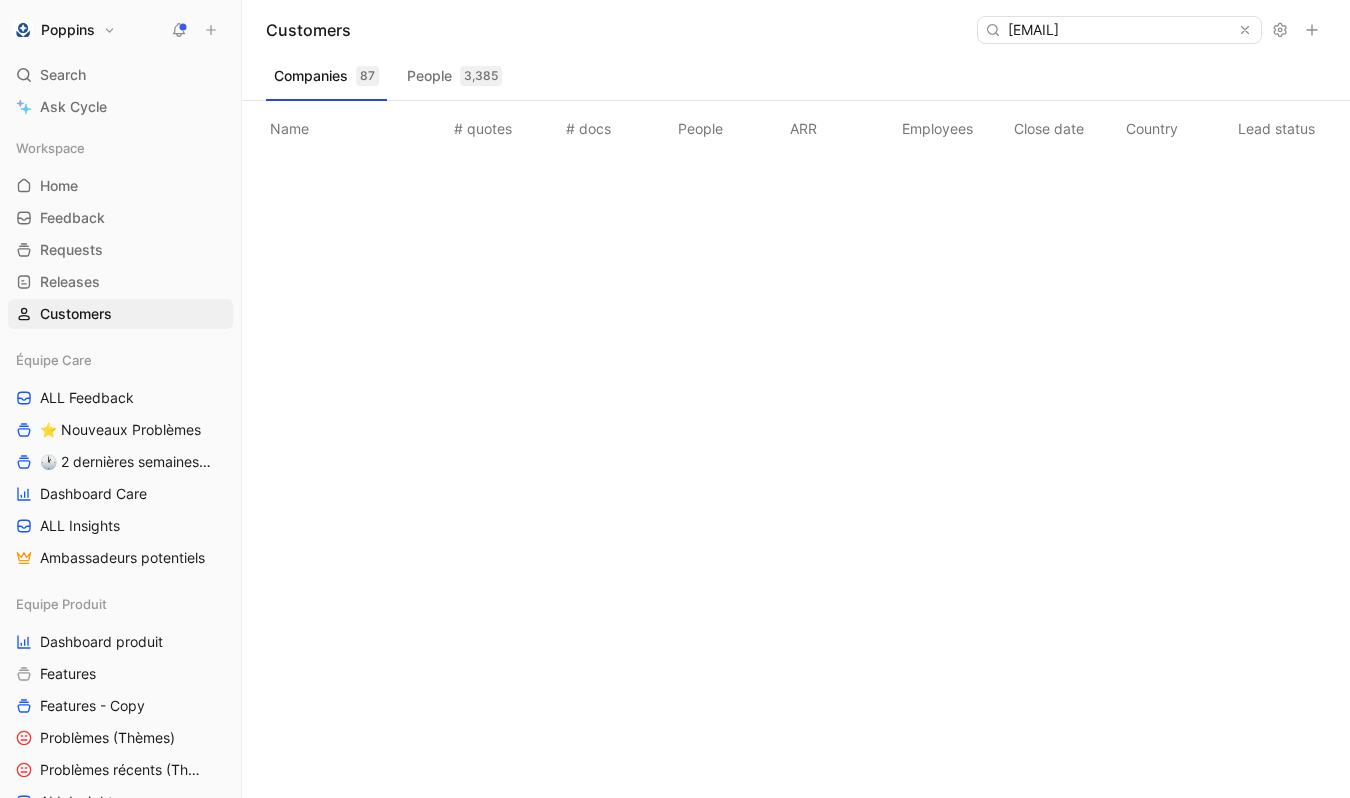 scroll, scrollTop: 0, scrollLeft: 0, axis: both 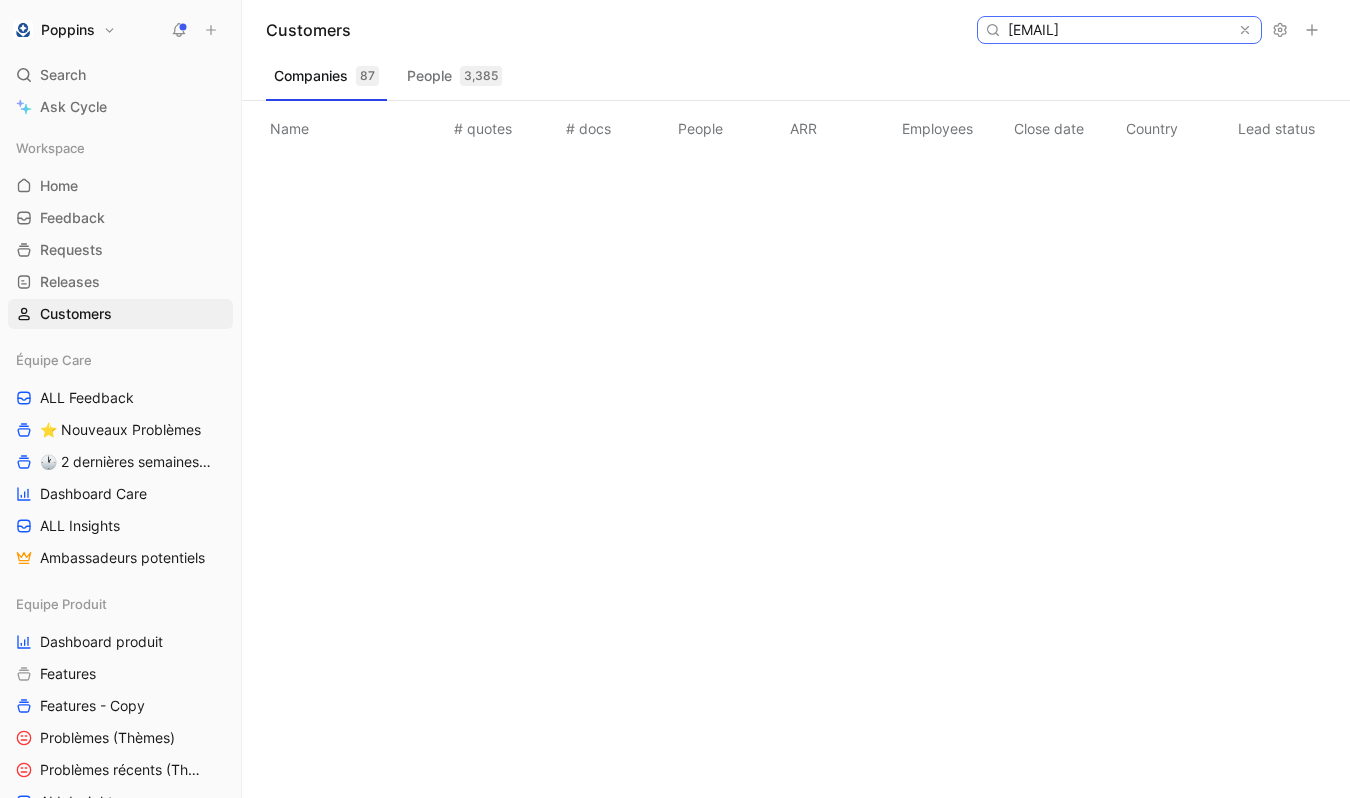 click on "[EMAIL]" at bounding box center [1118, 30] 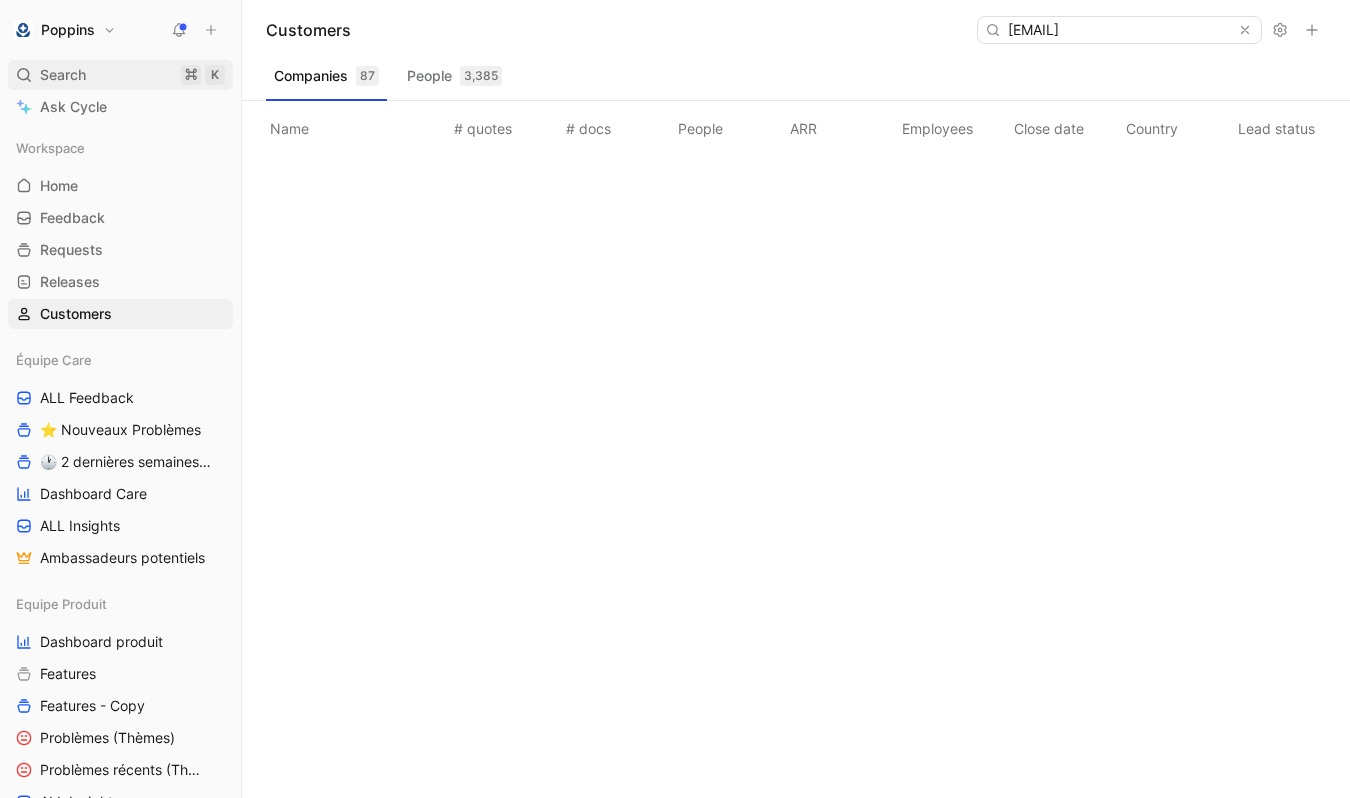 click on "Search ⌘ K" at bounding box center (120, 75) 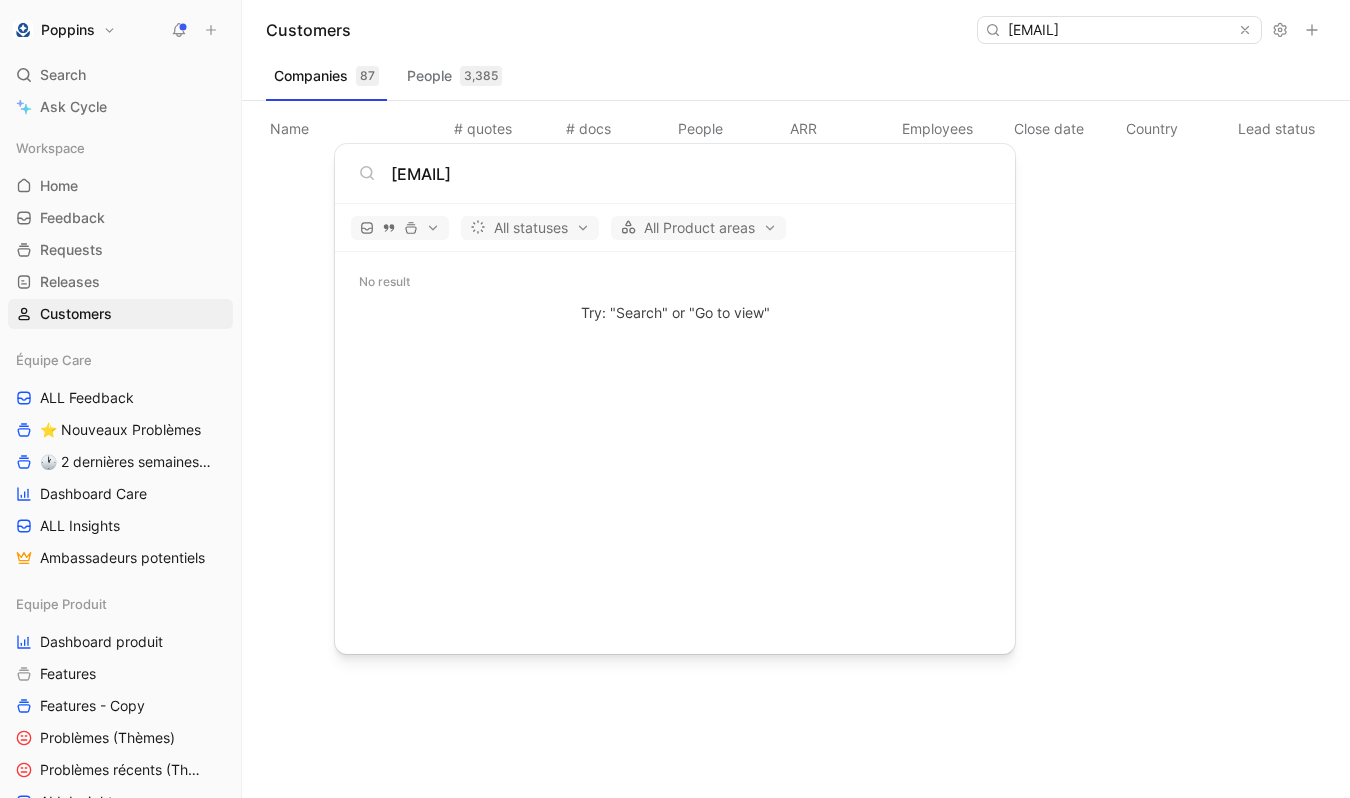 type on "[EMAIL]" 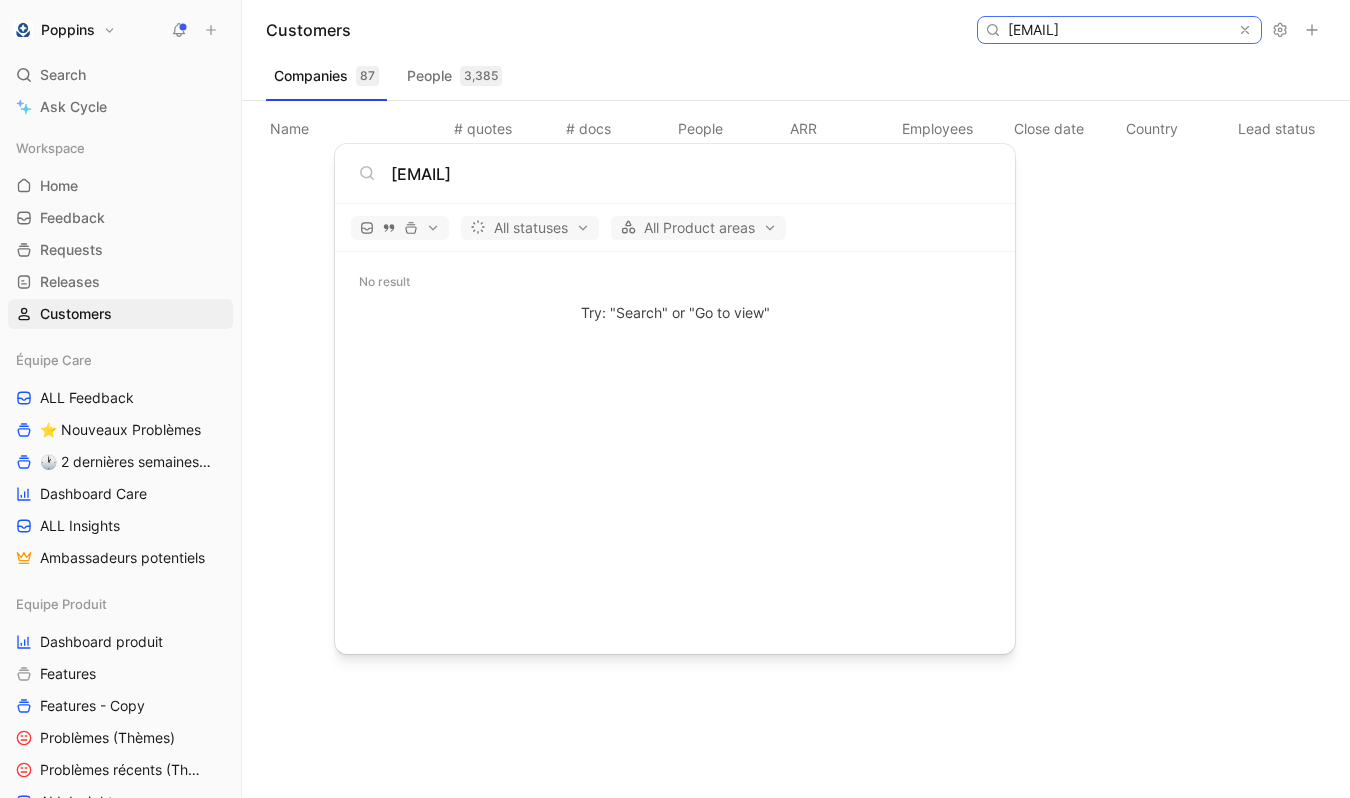 click on "[EMAIL]" at bounding box center (1118, 30) 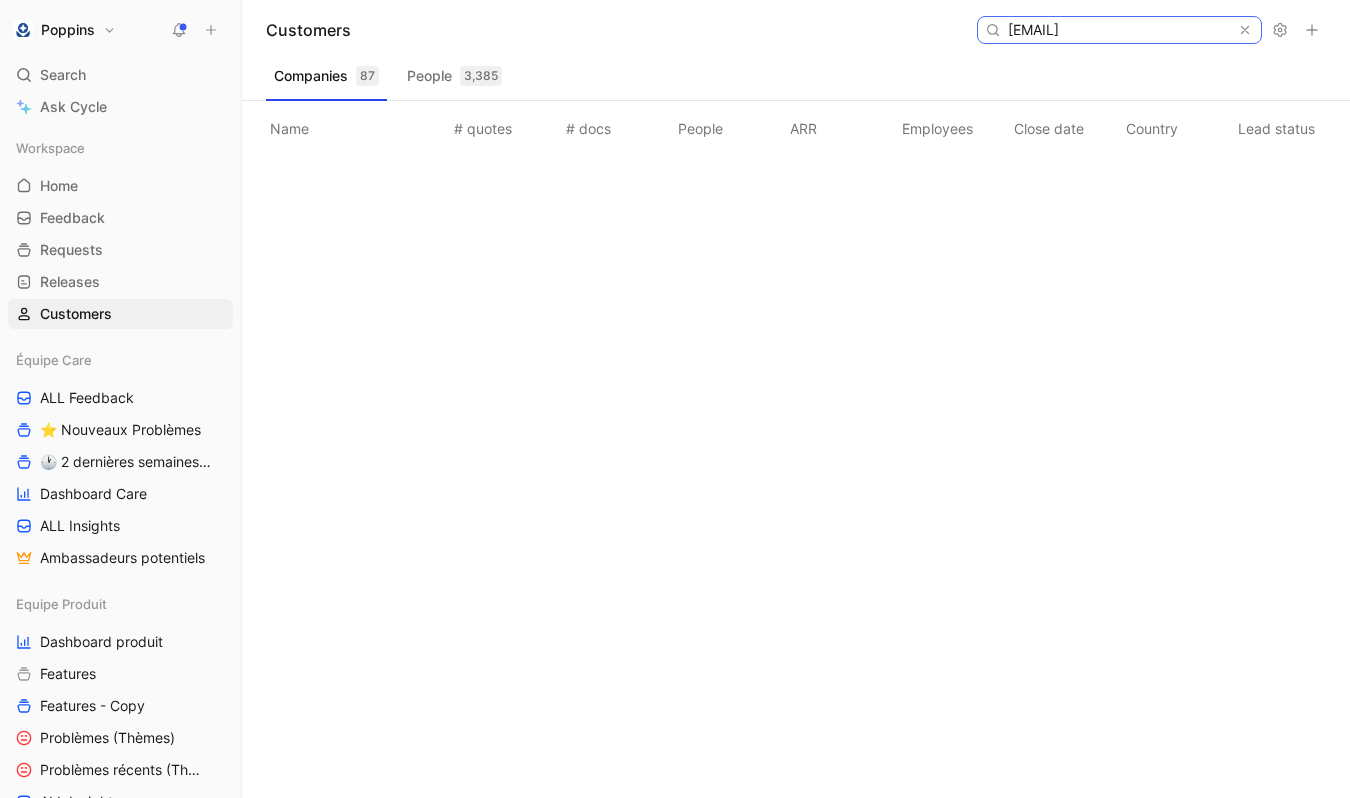 click on "[EMAIL]" at bounding box center [1118, 30] 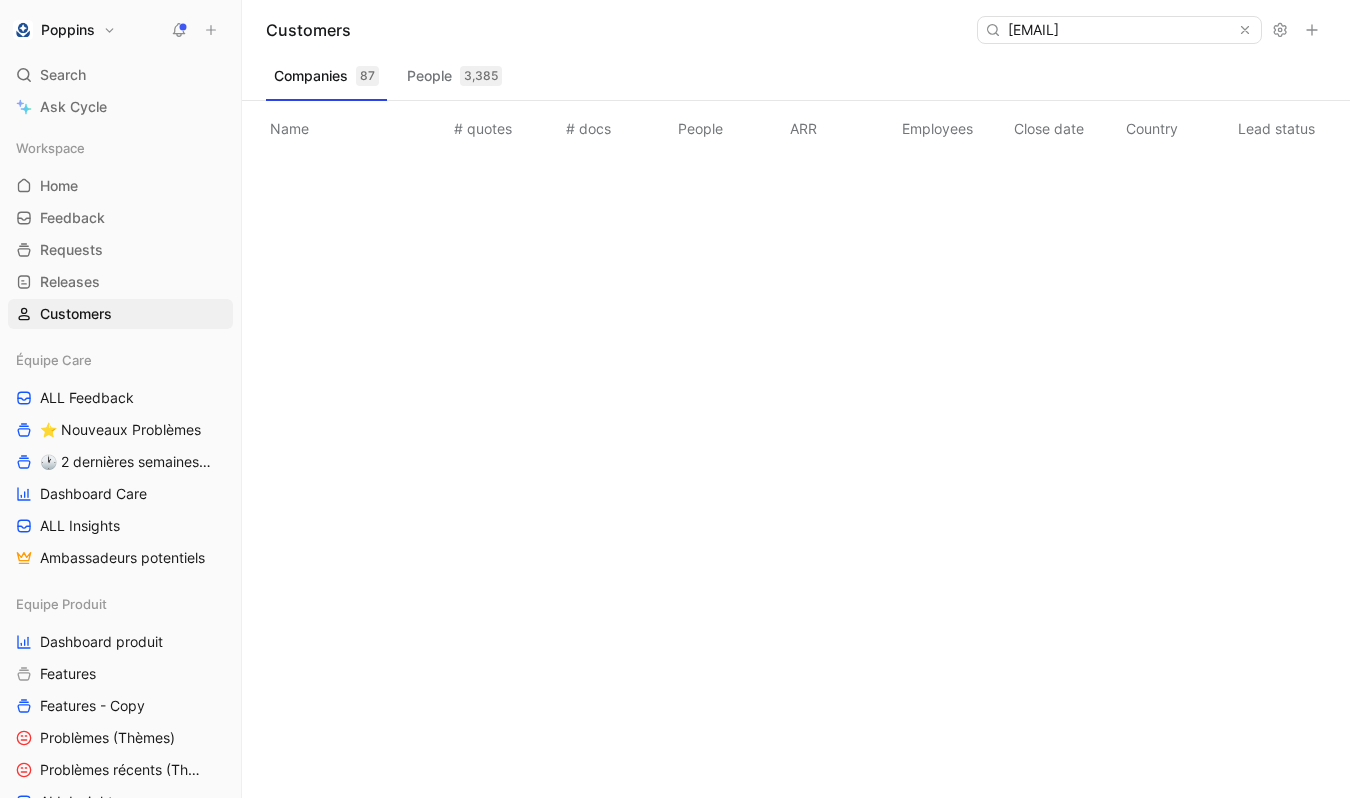 scroll, scrollTop: 0, scrollLeft: 0, axis: both 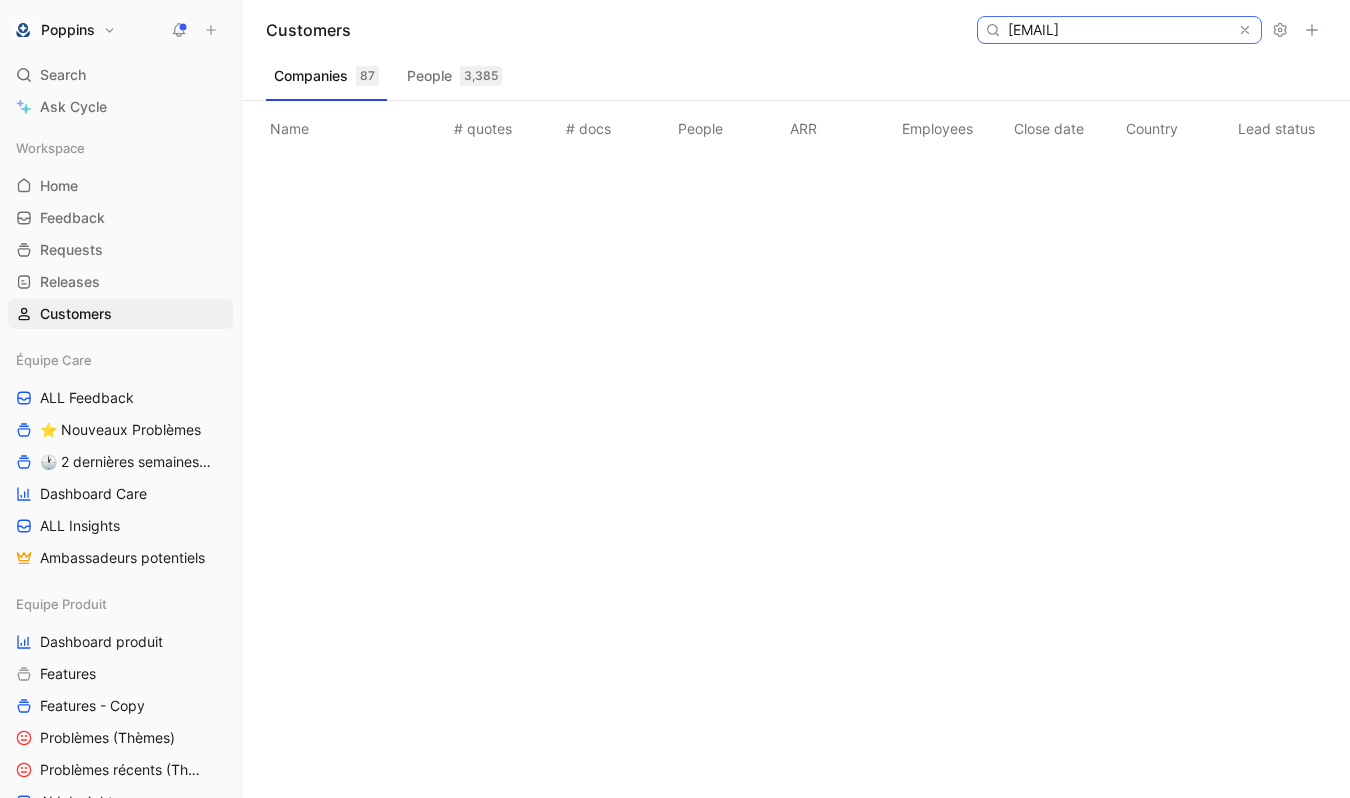 click on "[EMAIL]" at bounding box center [1118, 30] 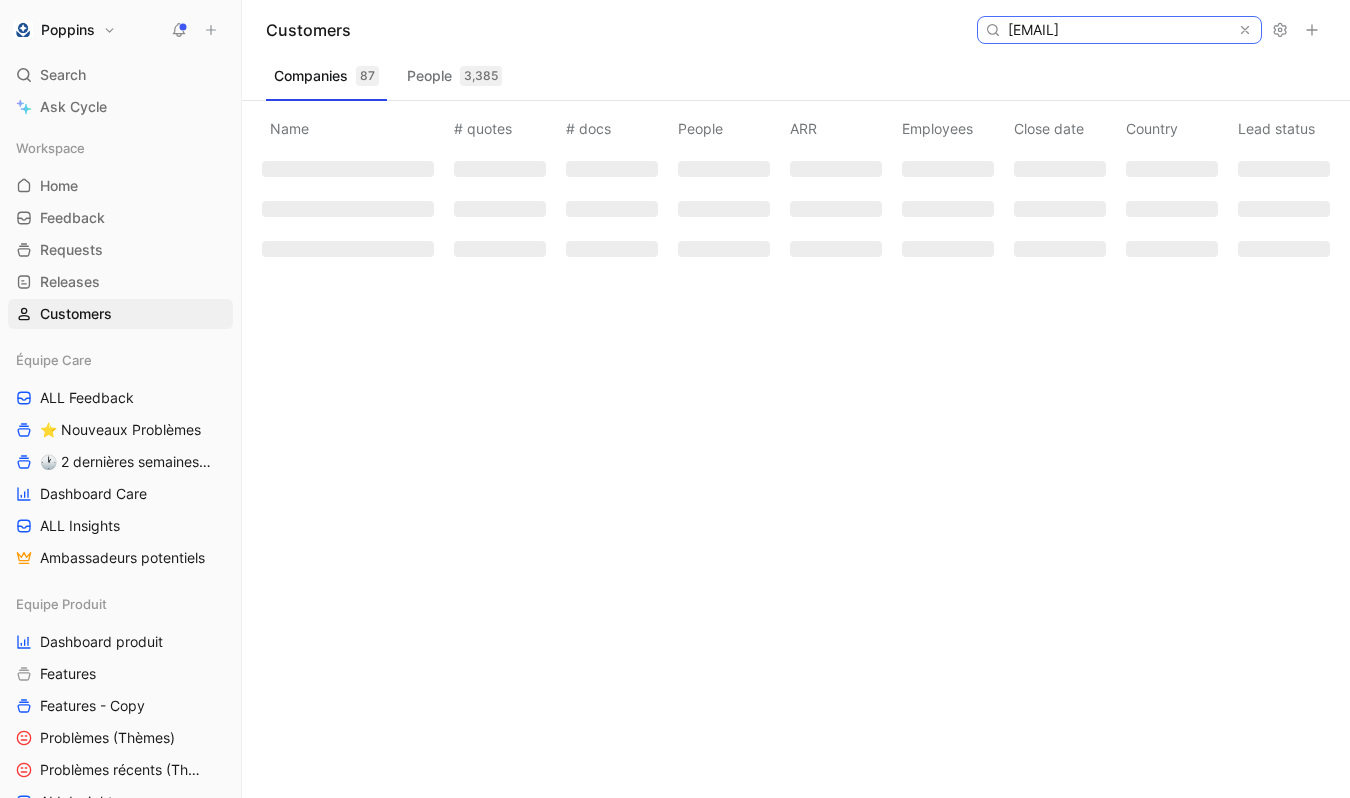 type on "[EMAIL]" 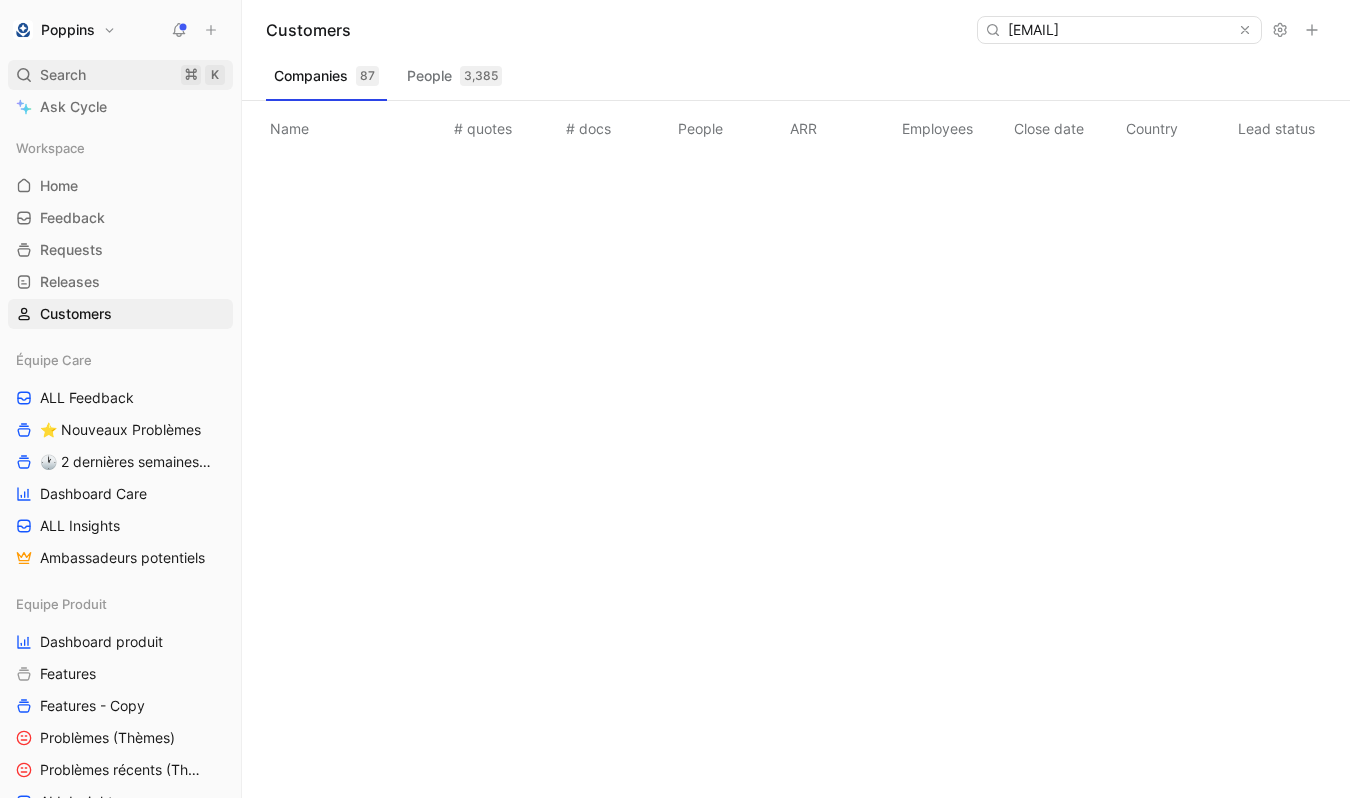 click on "Search ⌘ K" at bounding box center [120, 75] 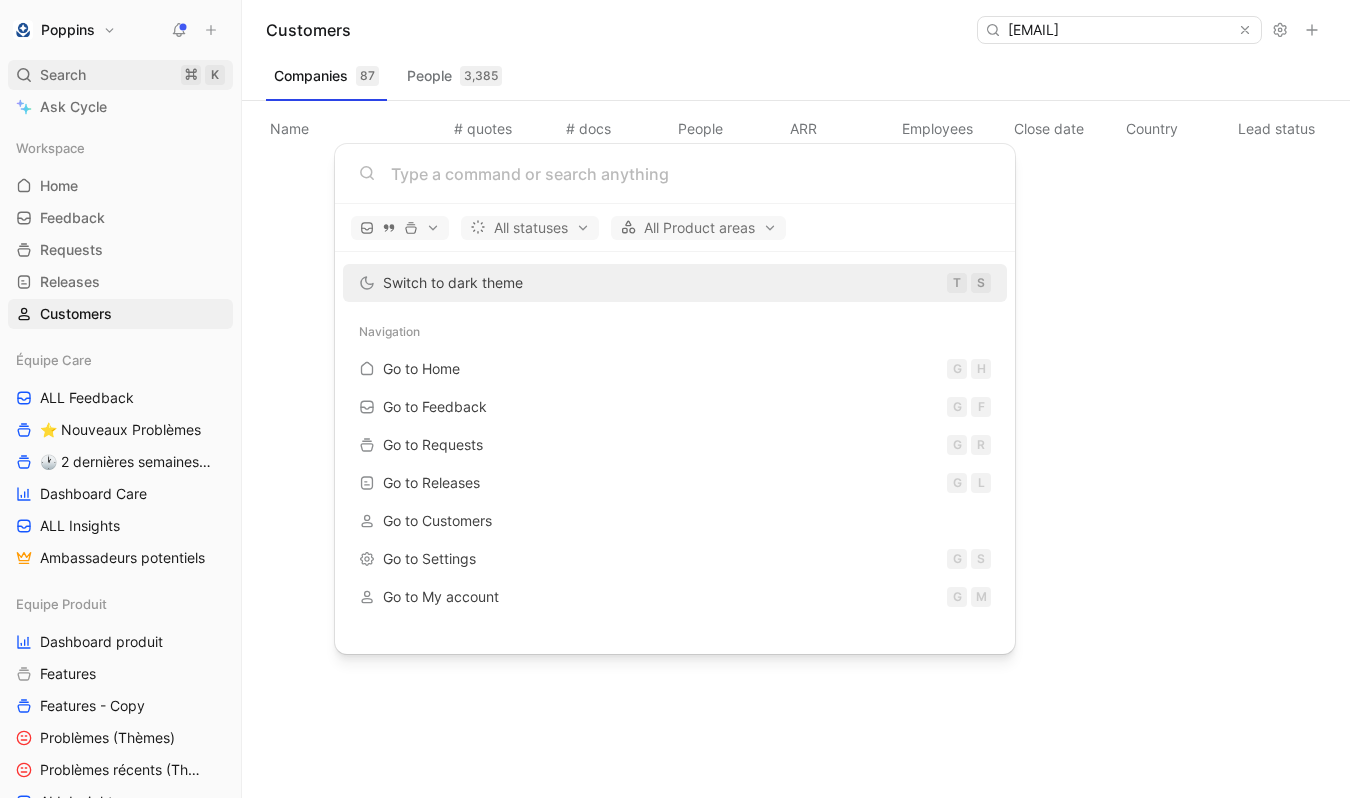 scroll, scrollTop: 0, scrollLeft: 0, axis: both 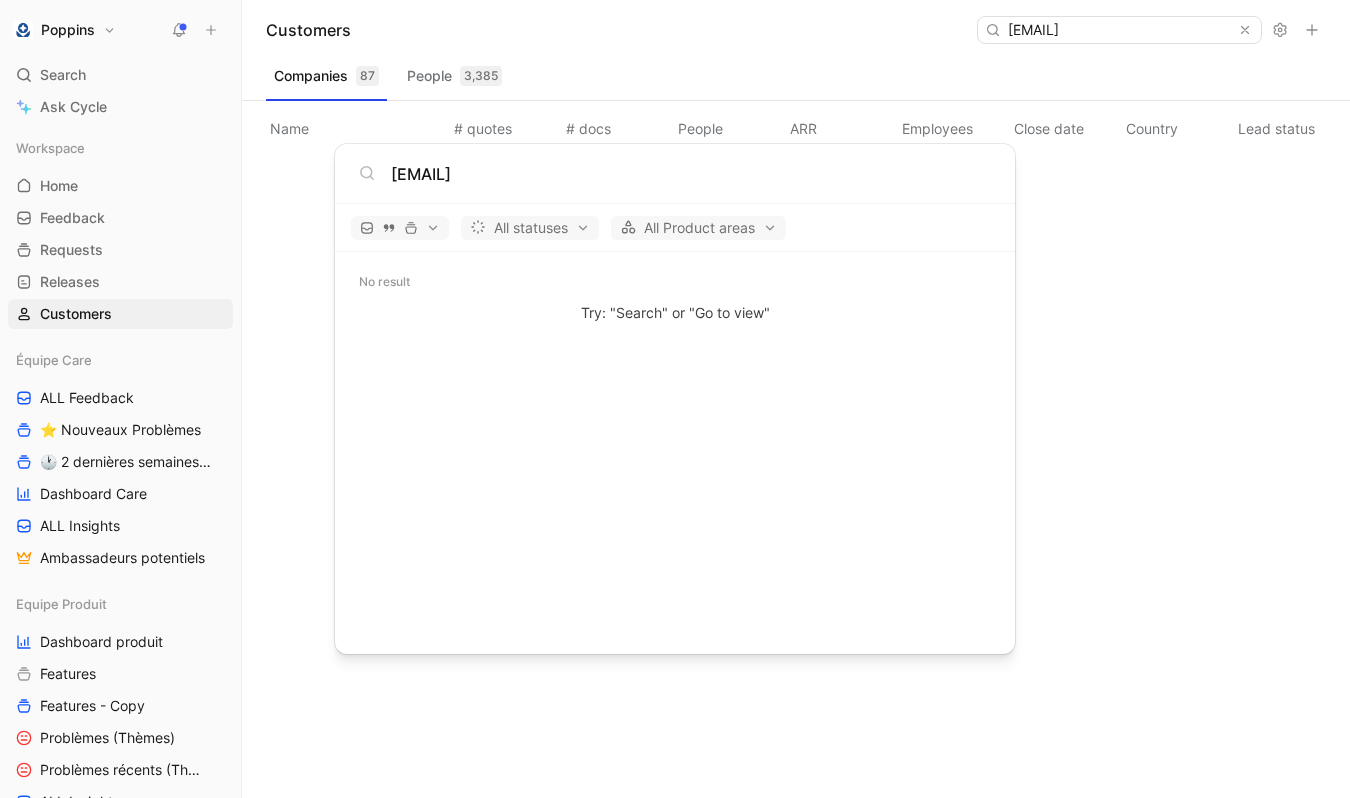 type on "[EMAIL]" 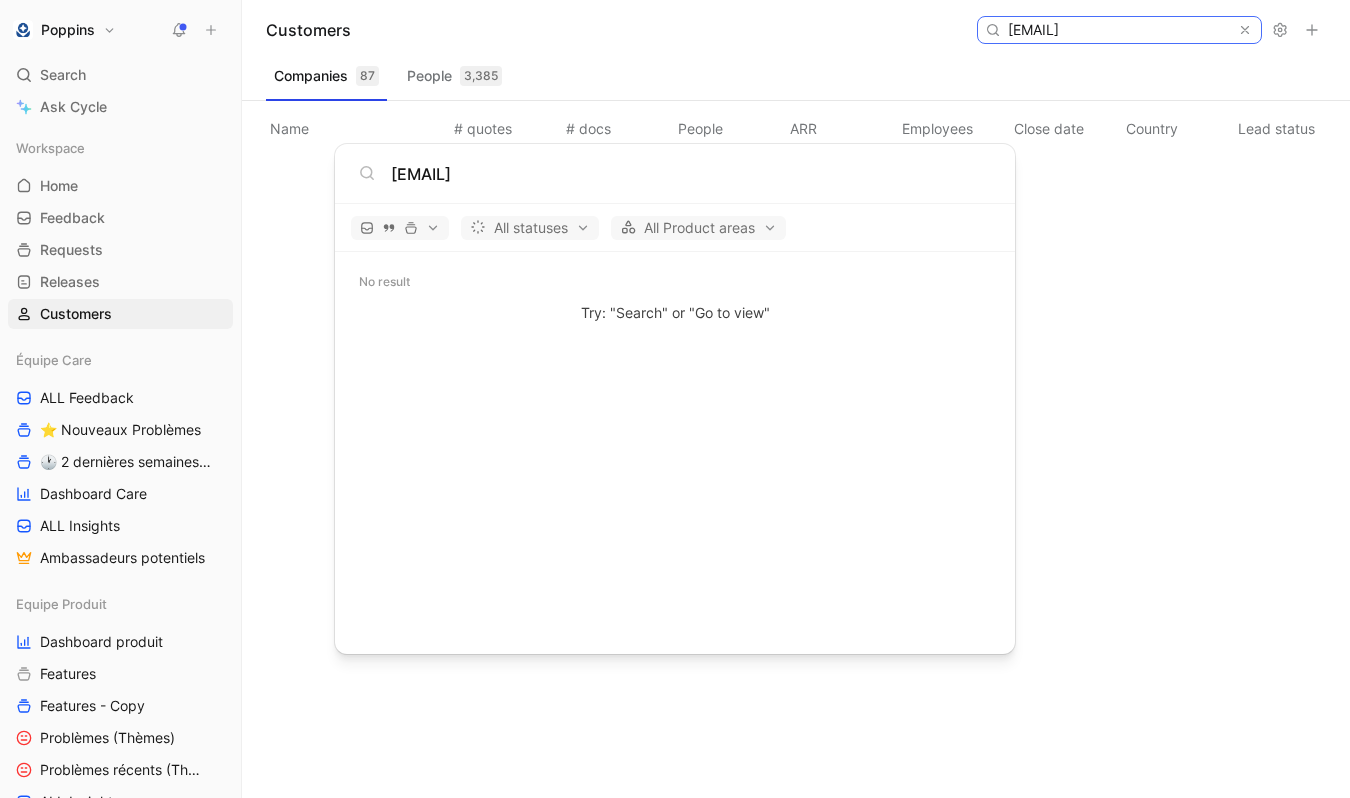 click on "[EMAIL]" at bounding box center (1118, 30) 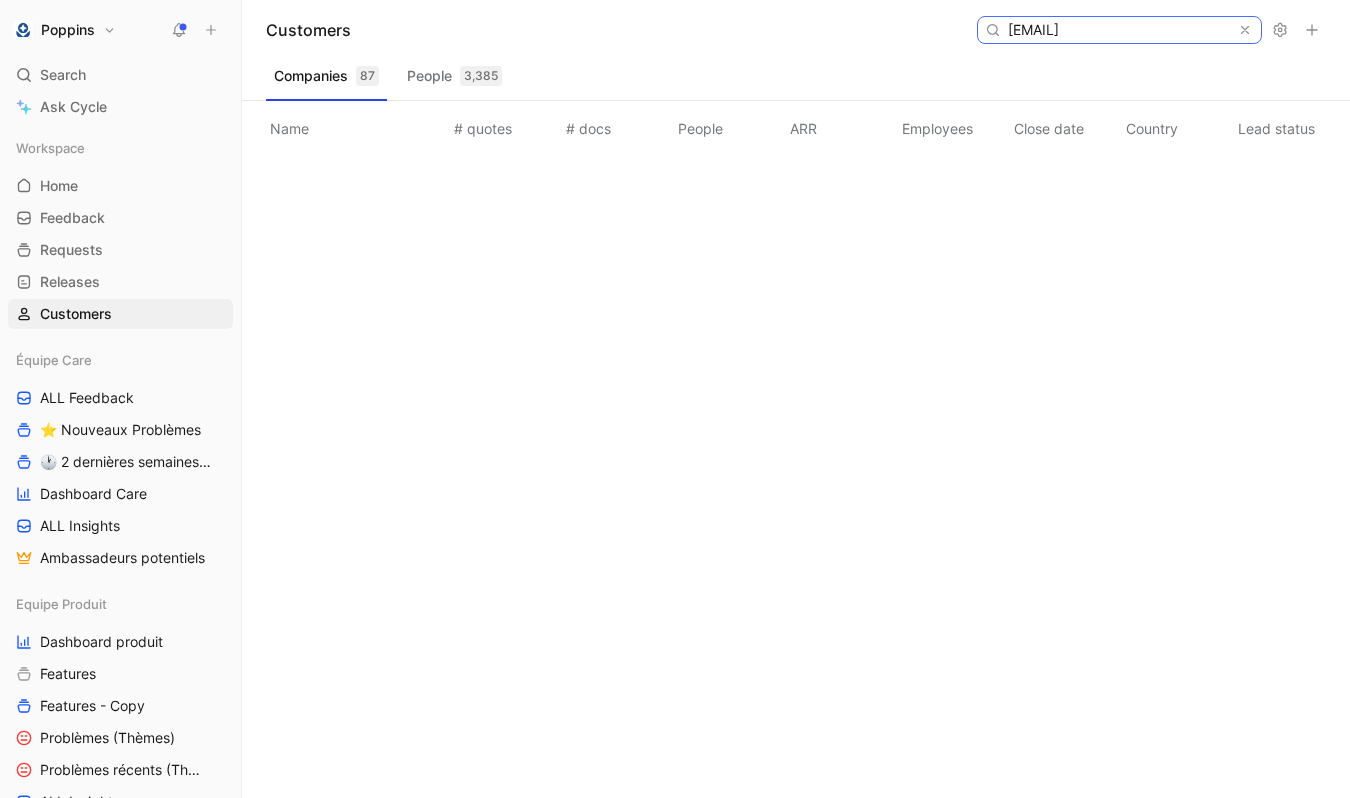 click on "[EMAIL]" at bounding box center (1118, 30) 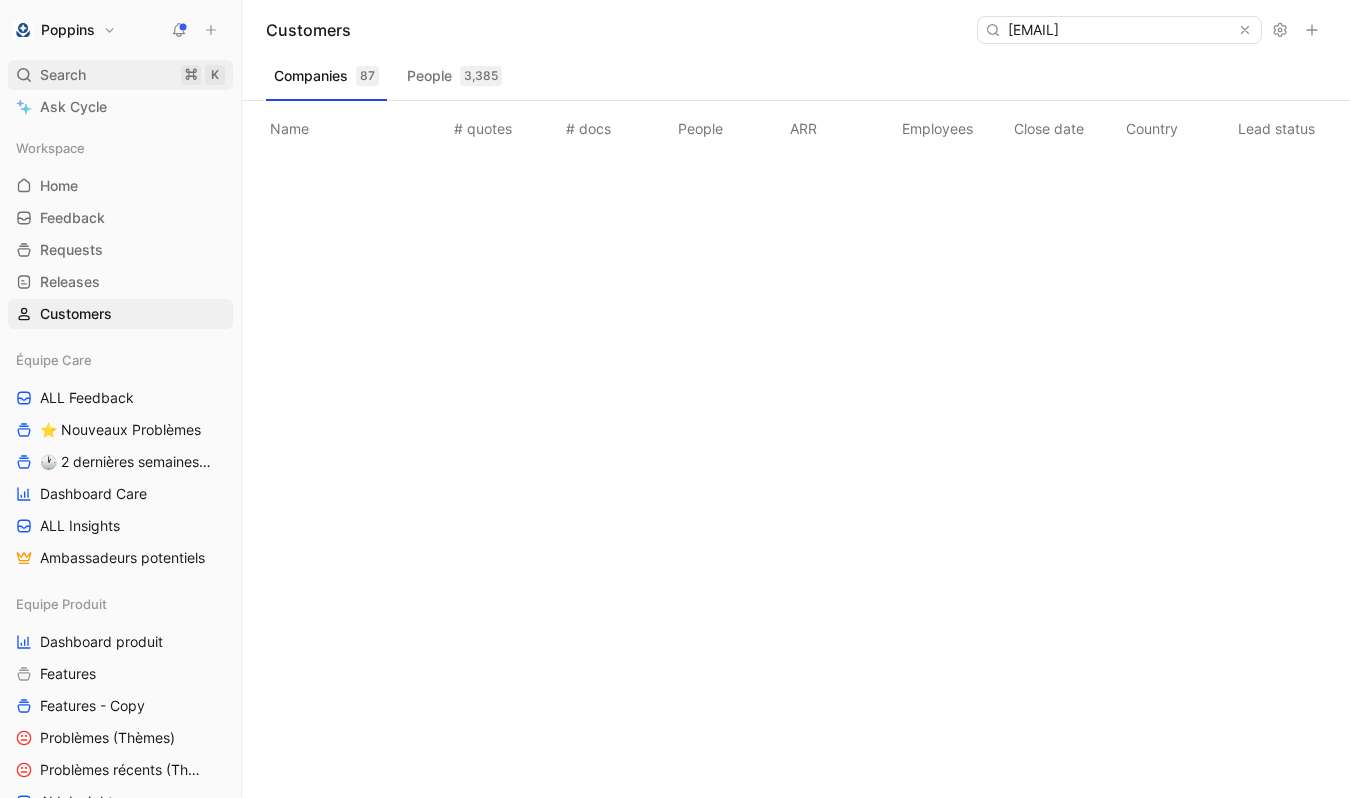 click on "Search ⌘ K" at bounding box center [120, 75] 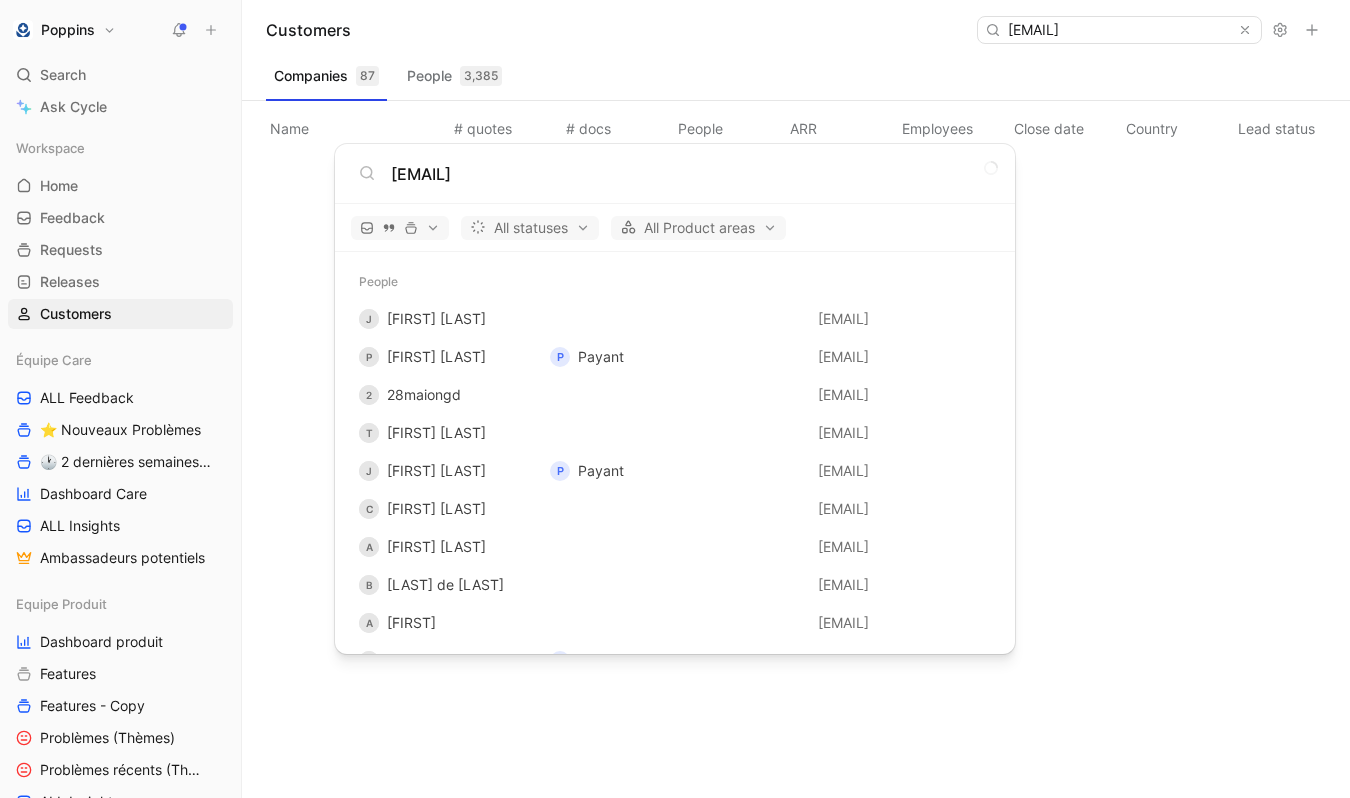 type on "[EMAIL]" 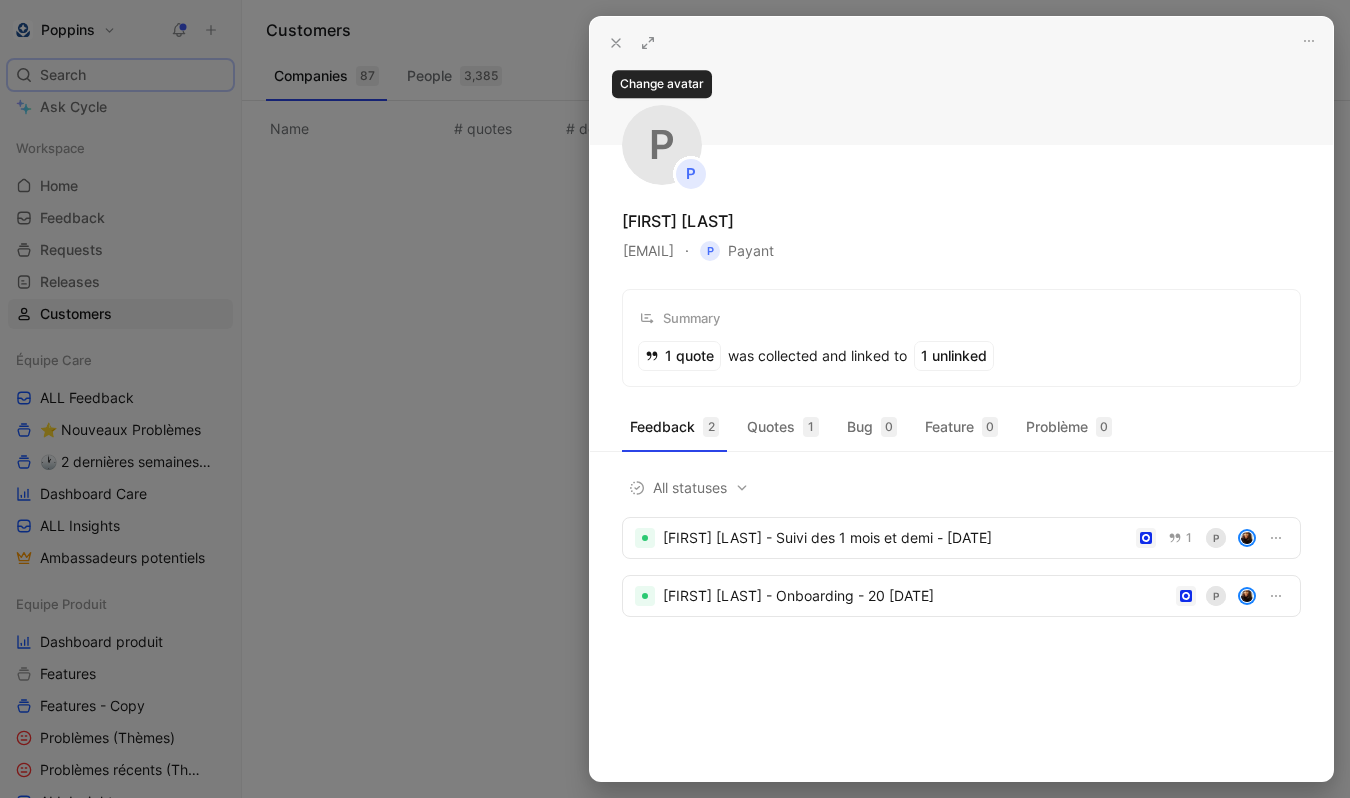 click at bounding box center [675, 399] 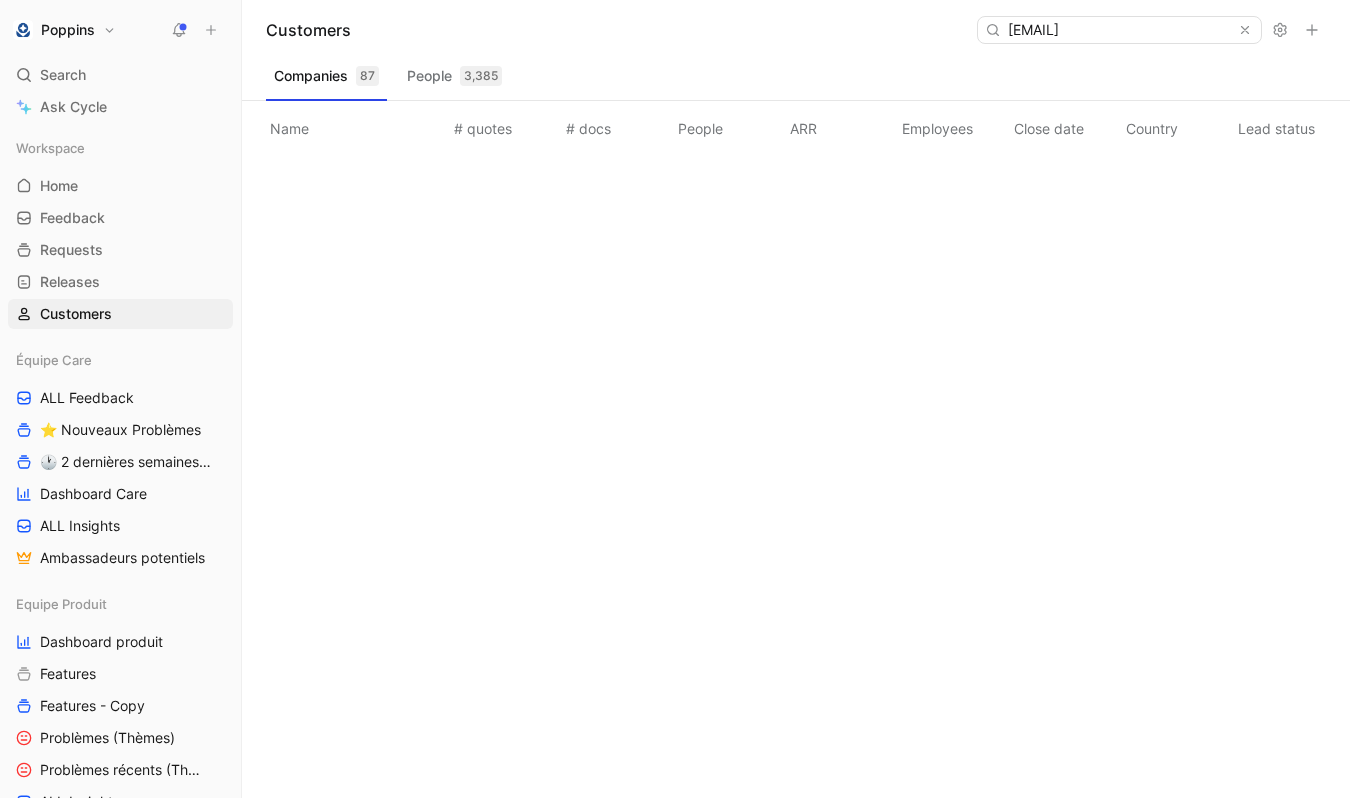 click on "Customers [EMAIL]" at bounding box center [796, 30] 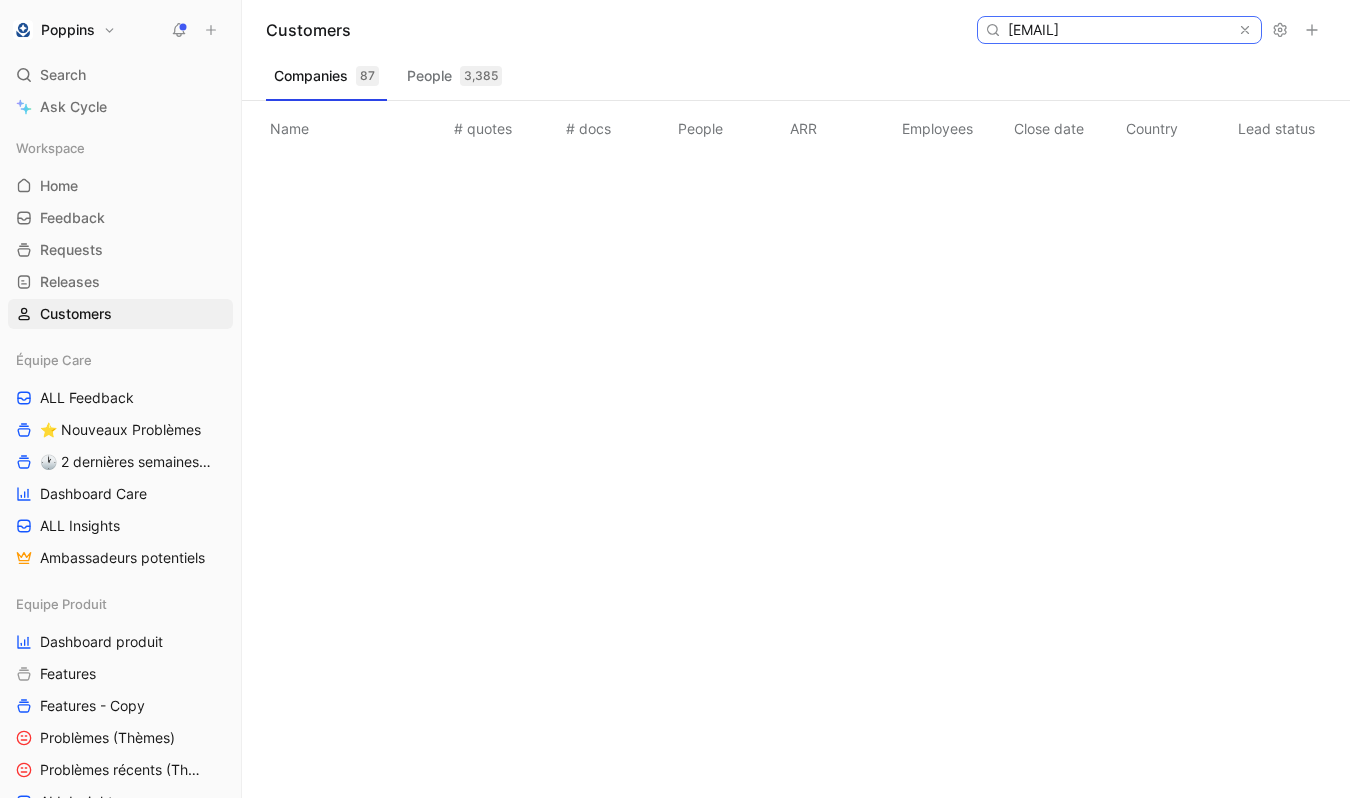 click on "[EMAIL]" at bounding box center [1118, 30] 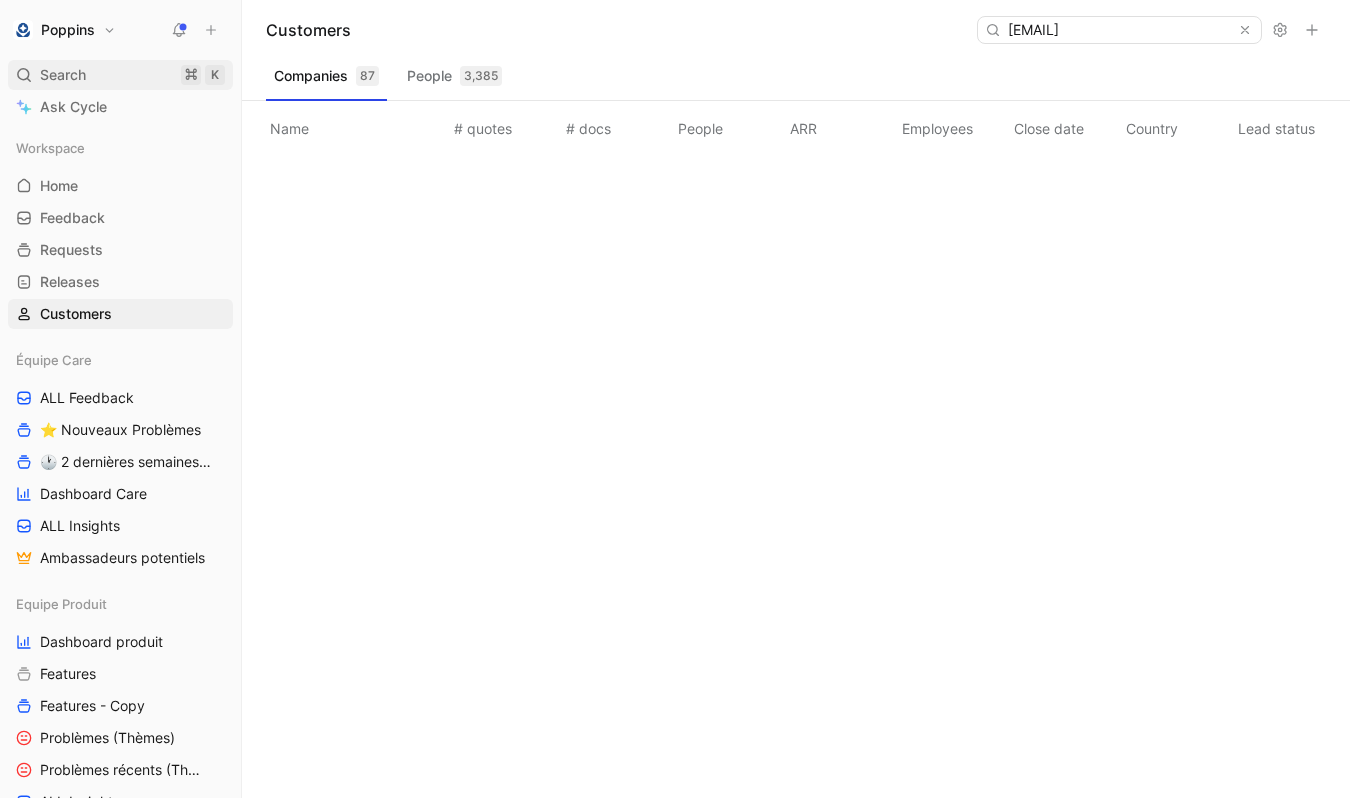click on "Search ⌘ K" at bounding box center [120, 75] 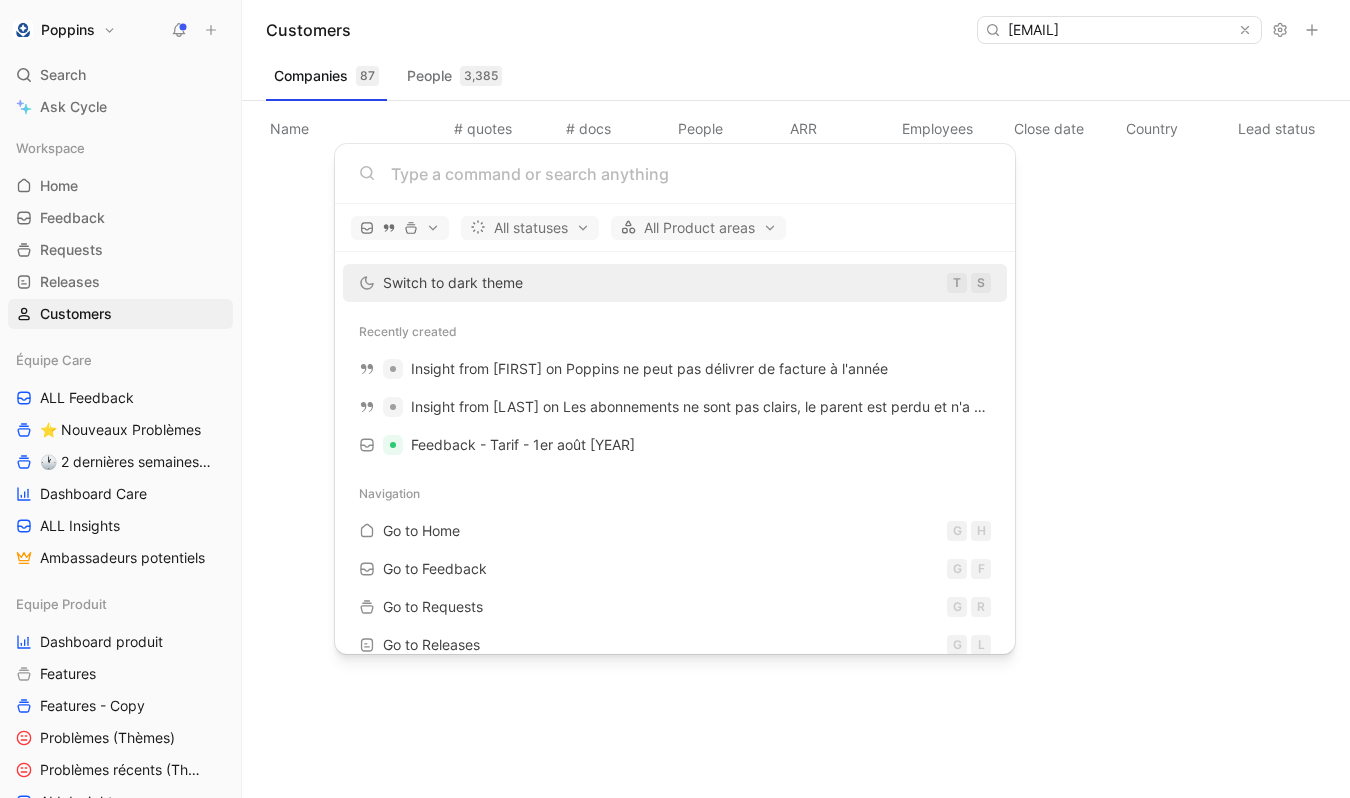 click at bounding box center (691, 174) 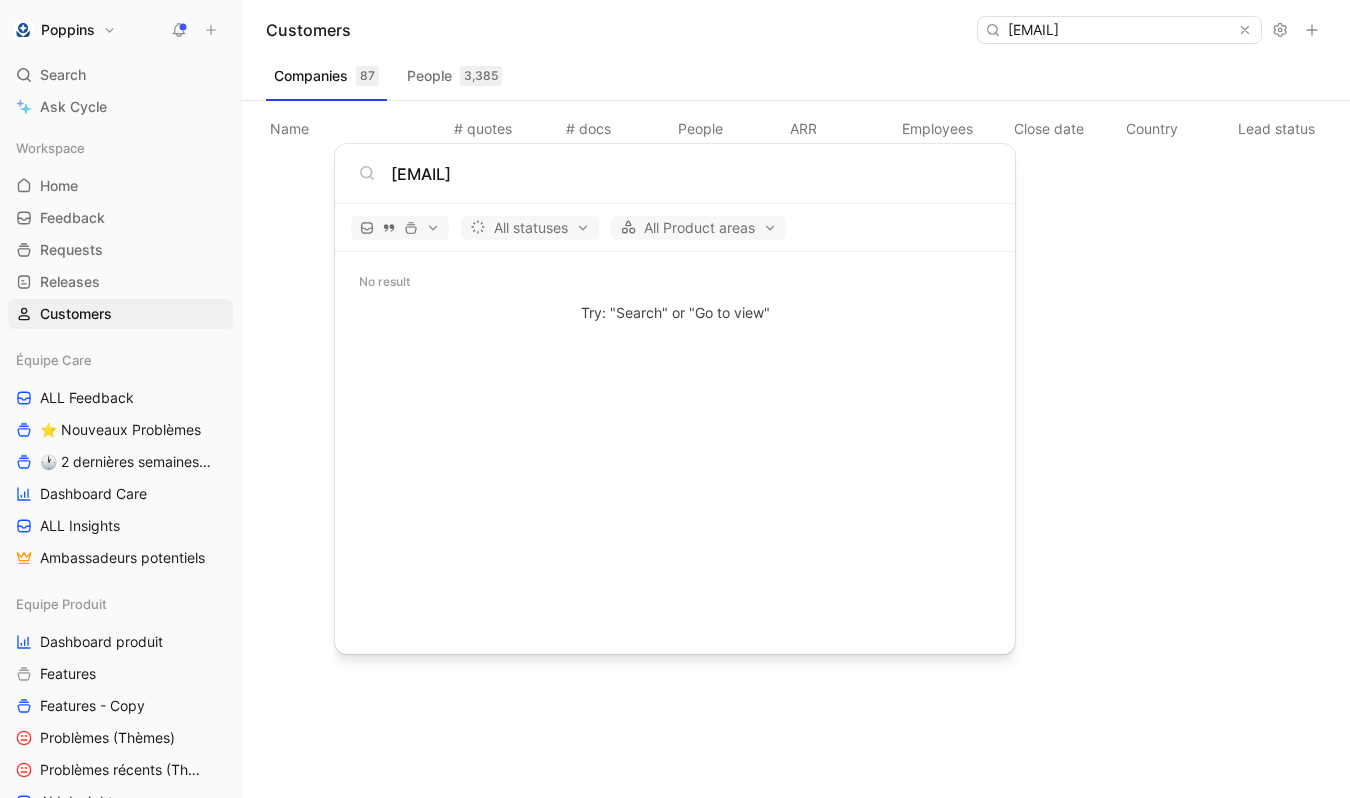 type on "[EMAIL]" 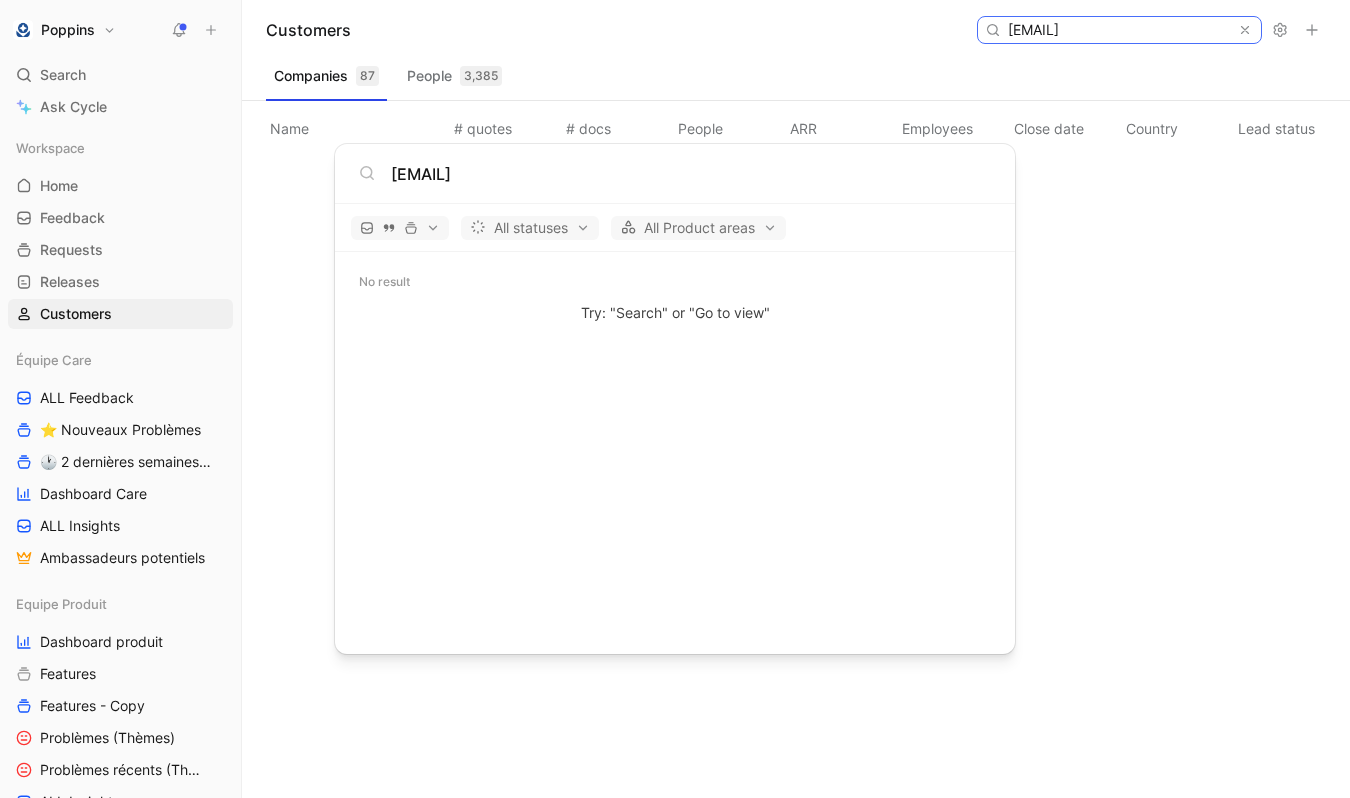 click on "[EMAIL]" at bounding box center [1118, 30] 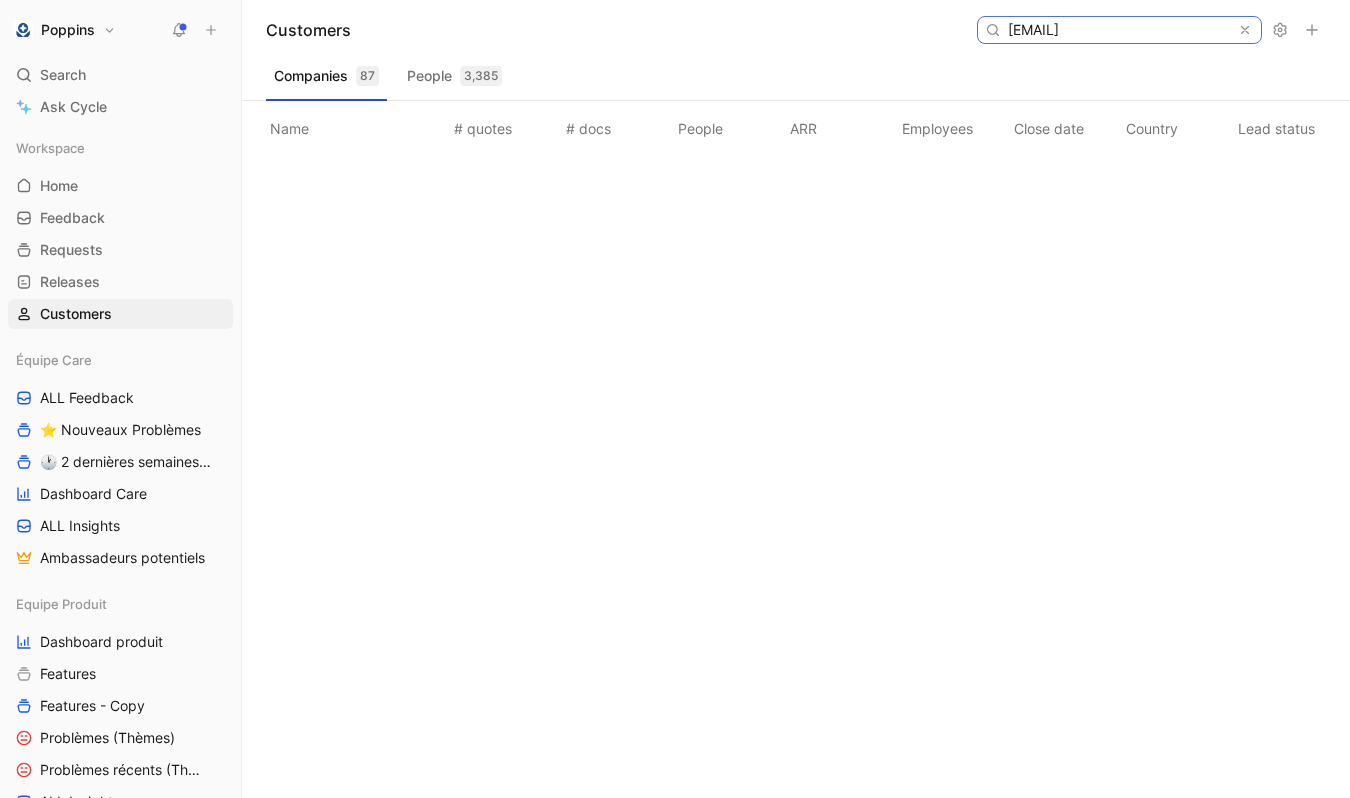 paste on "sab.mrabet" 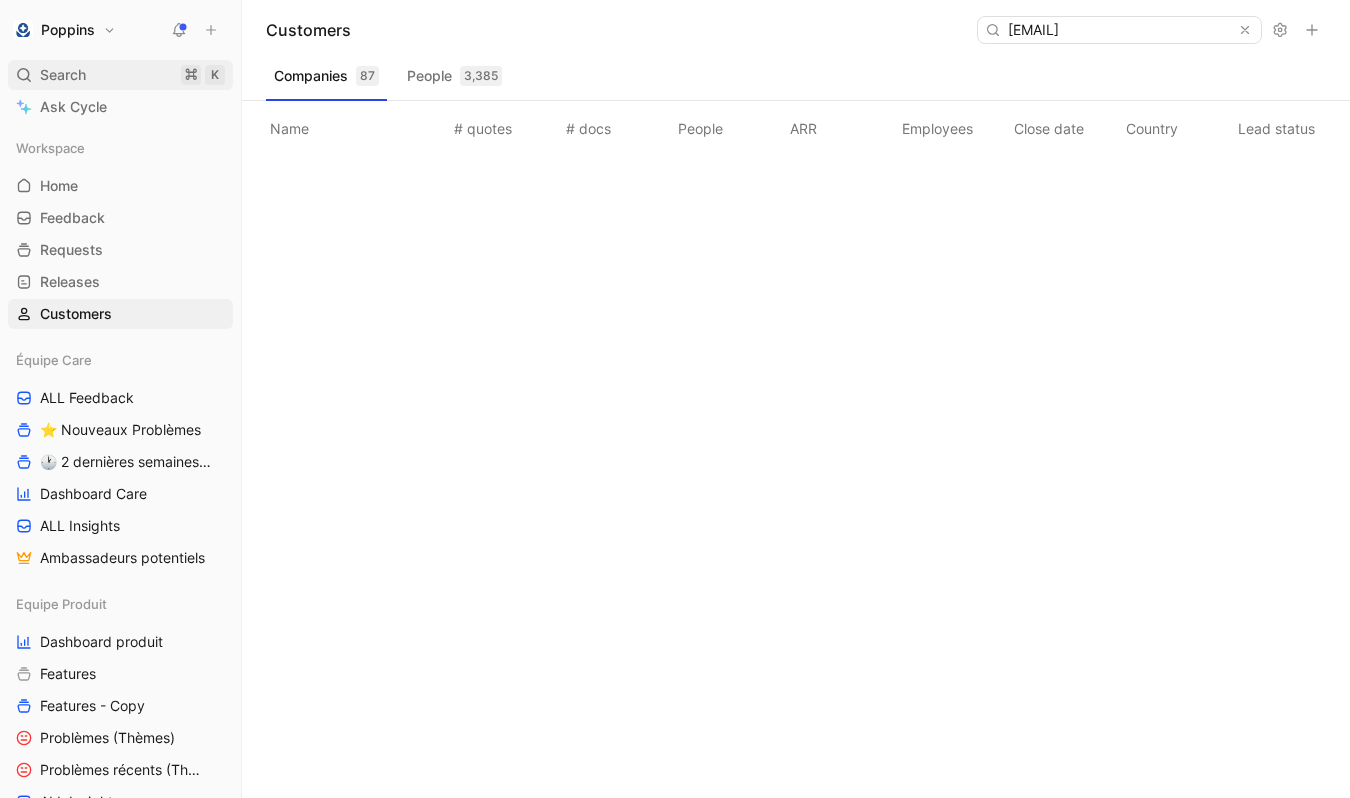 click on "Search ⌘ K" at bounding box center (120, 75) 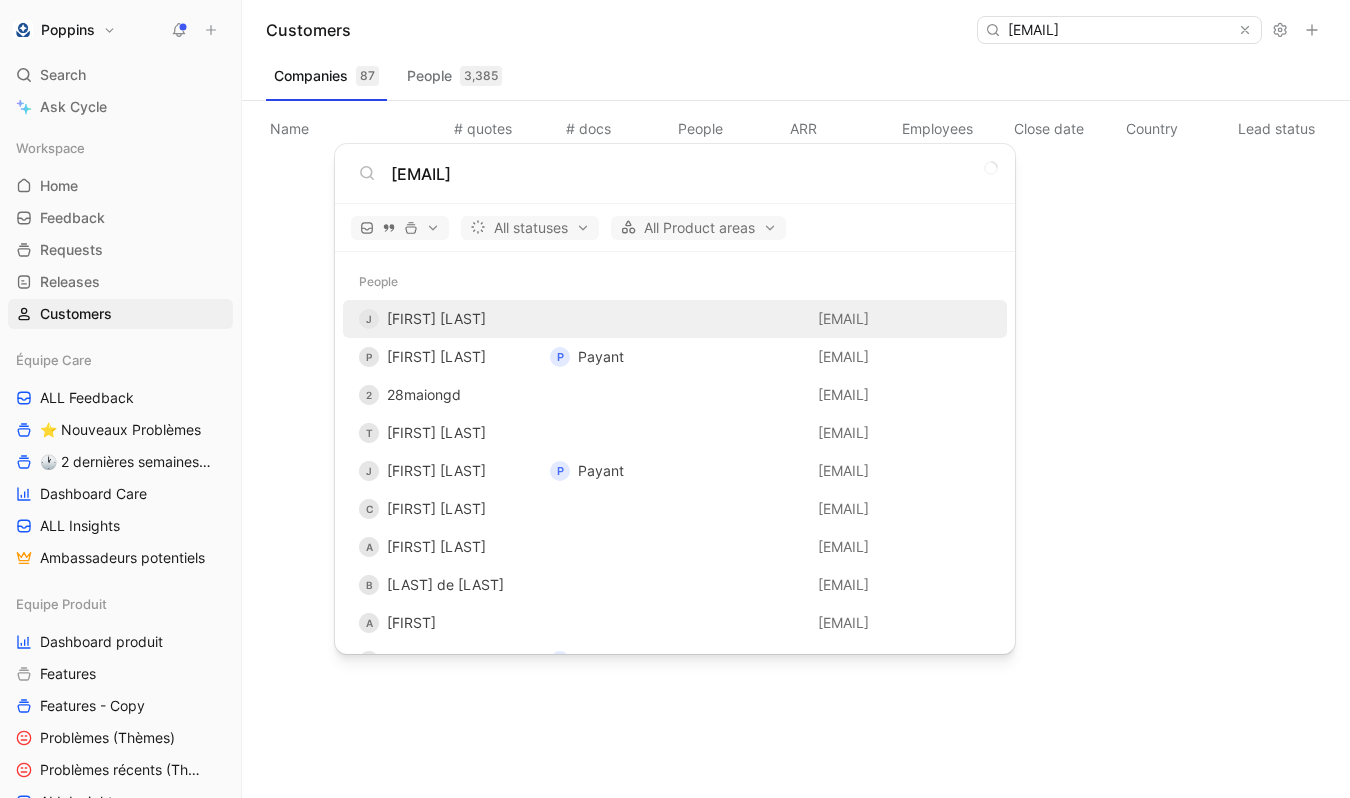 type on "[EMAIL]" 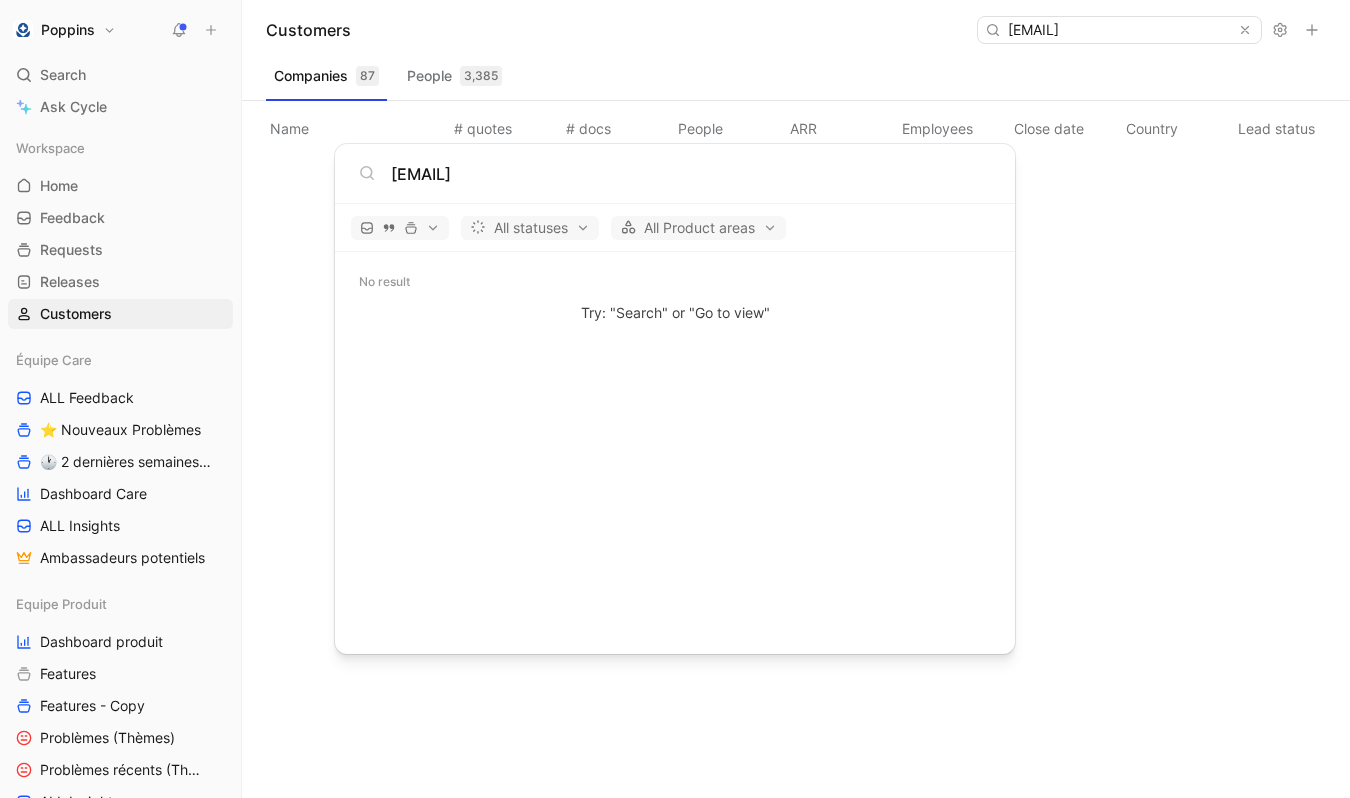 click on "Poppins Search ⌘ K Ask Cycle Workspace Home G then H Feedback G then F Requests G then R Releases G then L Customers Équipe Care ALL Feedback ⭐ Nouveaux Problèmes 🕐 2 dernières semaines - Occurences Dashboard Care ALL Insights Ambassadeurs potentiels Equipe Produit Dashboard produit Features Features - Copy Problèmes (Thèmes) Problèmes récents (Thèmes) ALL Insights Feedback - OBG Feedback - Test fluence Feedback - Mail hebdo Vue d'analyse Équipe mutuelle Import
To pick up a draggable item, press the space bar.
While dragging, use the arrow keys to move the item.
Press space again to drop the item in its new position, or press escape to cancel.
Help center Invite member Customers [EMAIL] Companies 87 People 3,385 Name # quotes # docs People ARR Employees Close date Country Lead status Industry Linked profiles Custom ID Dismiss popup [EMAIL] All statuses All   Product areas No result Try: "Search" or "Go to view"" at bounding box center [675, 399] 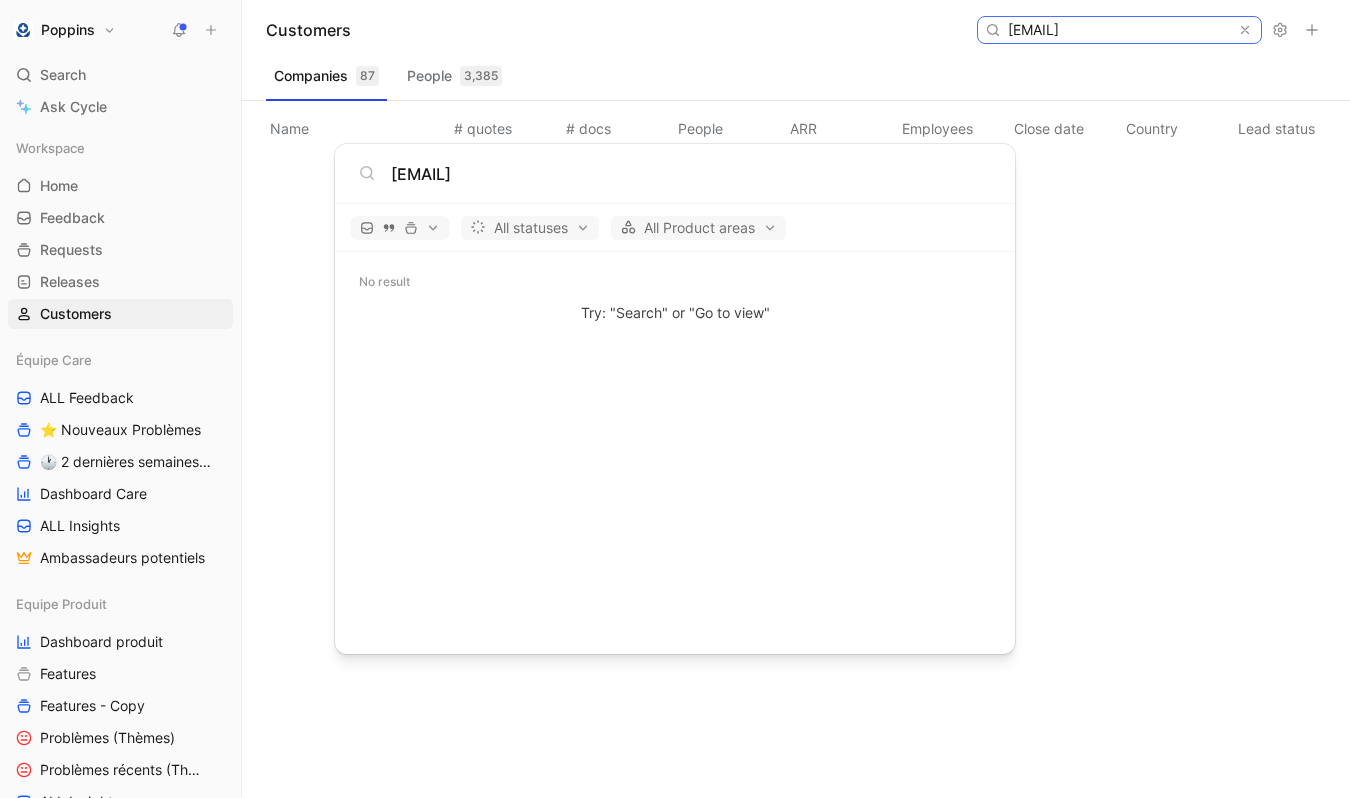 click on "[EMAIL]" at bounding box center [1118, 30] 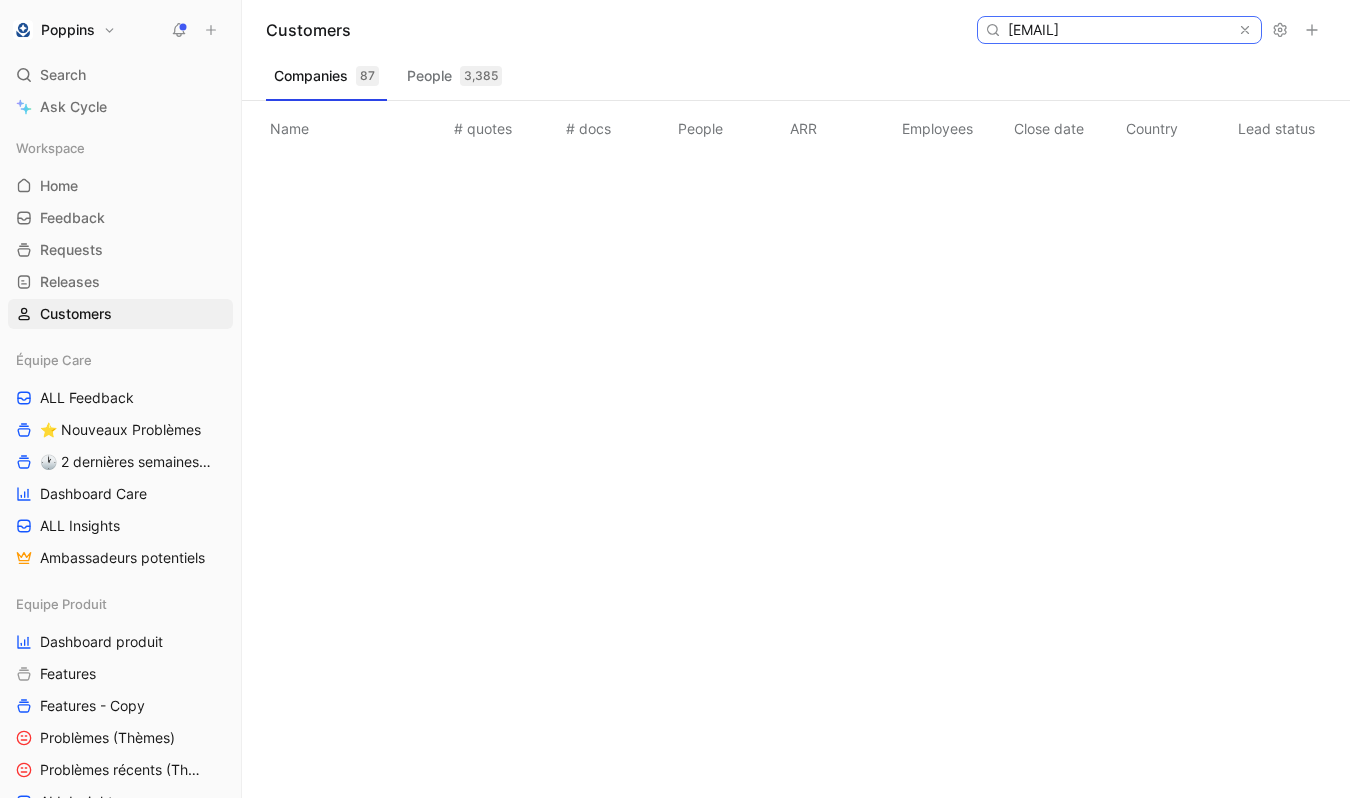click on "[EMAIL]" at bounding box center (1118, 30) 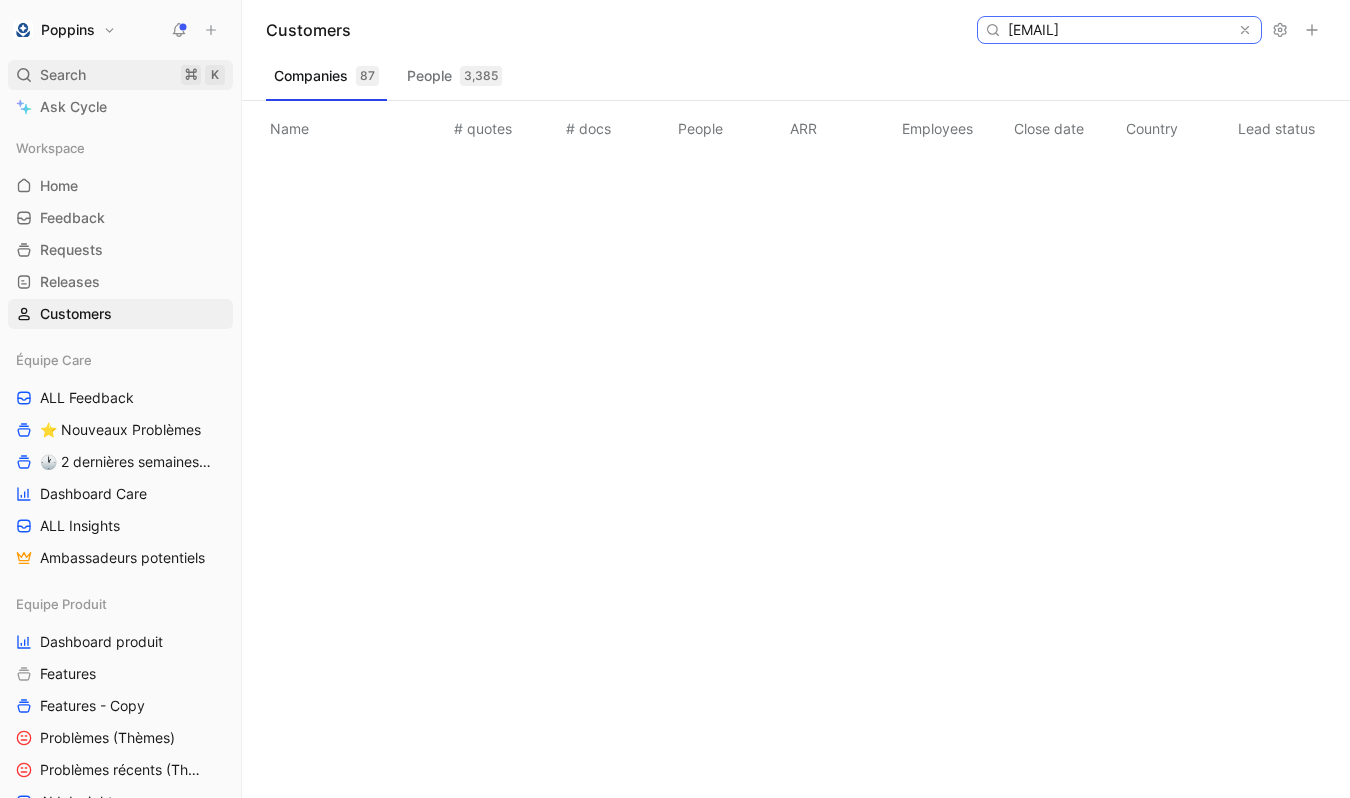 type on "[EMAIL]" 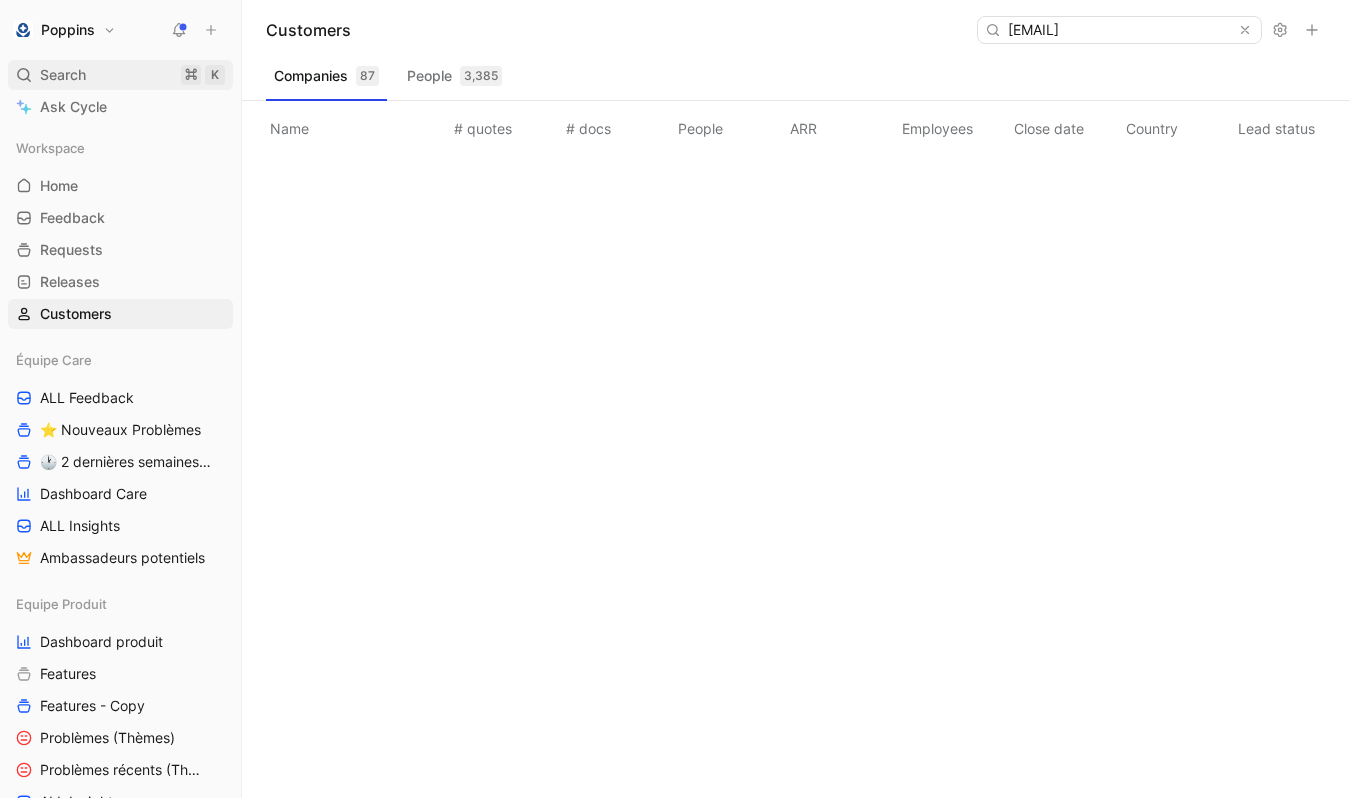 click on "Search ⌘ K" at bounding box center [120, 75] 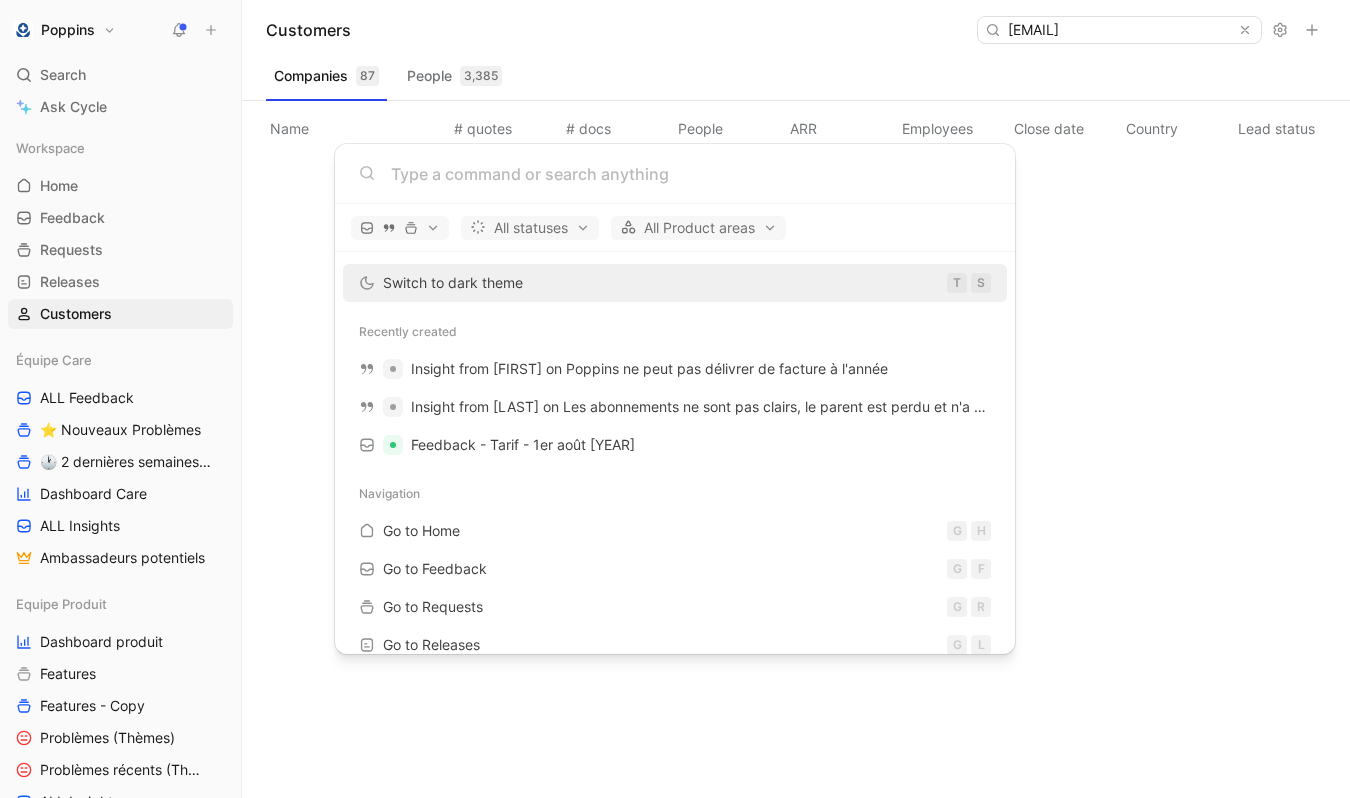 click at bounding box center (691, 174) 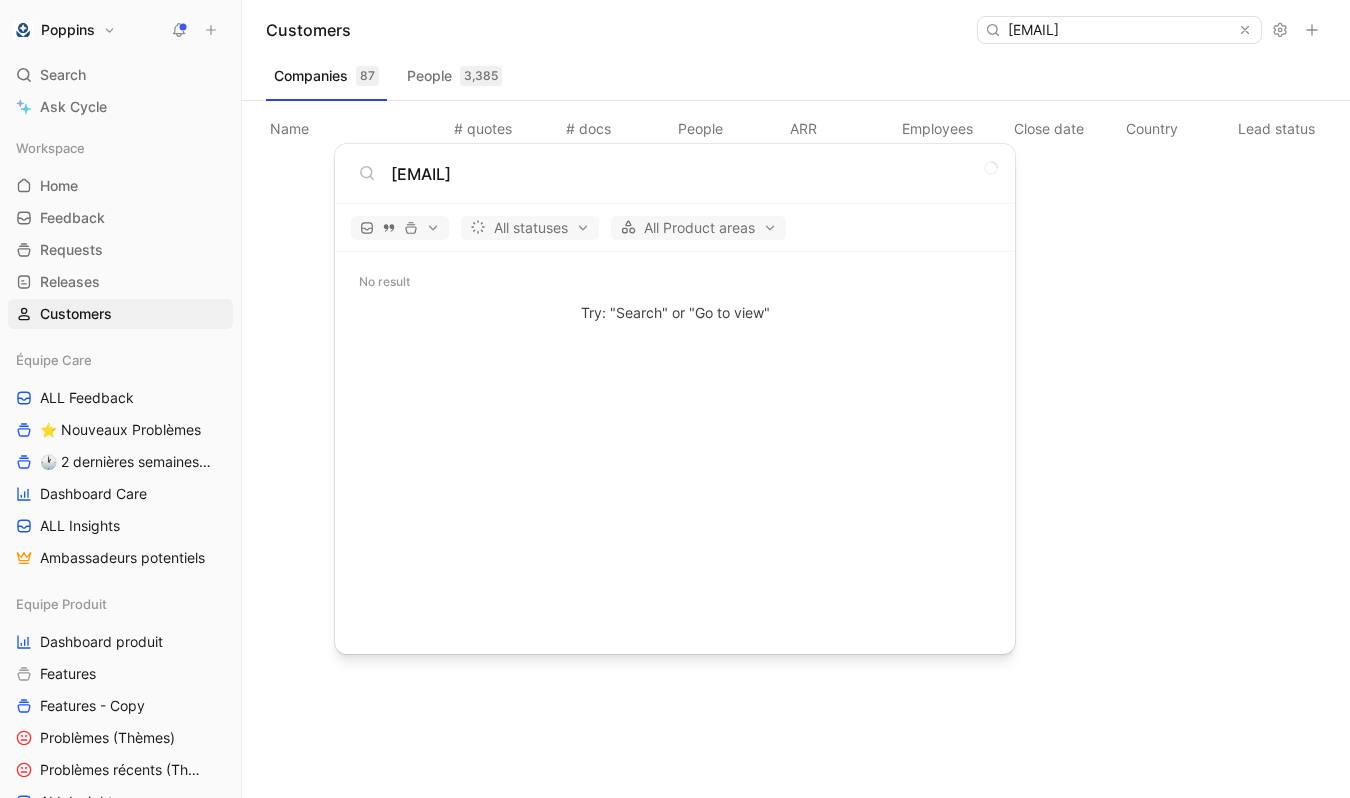 type on "[EMAIL]" 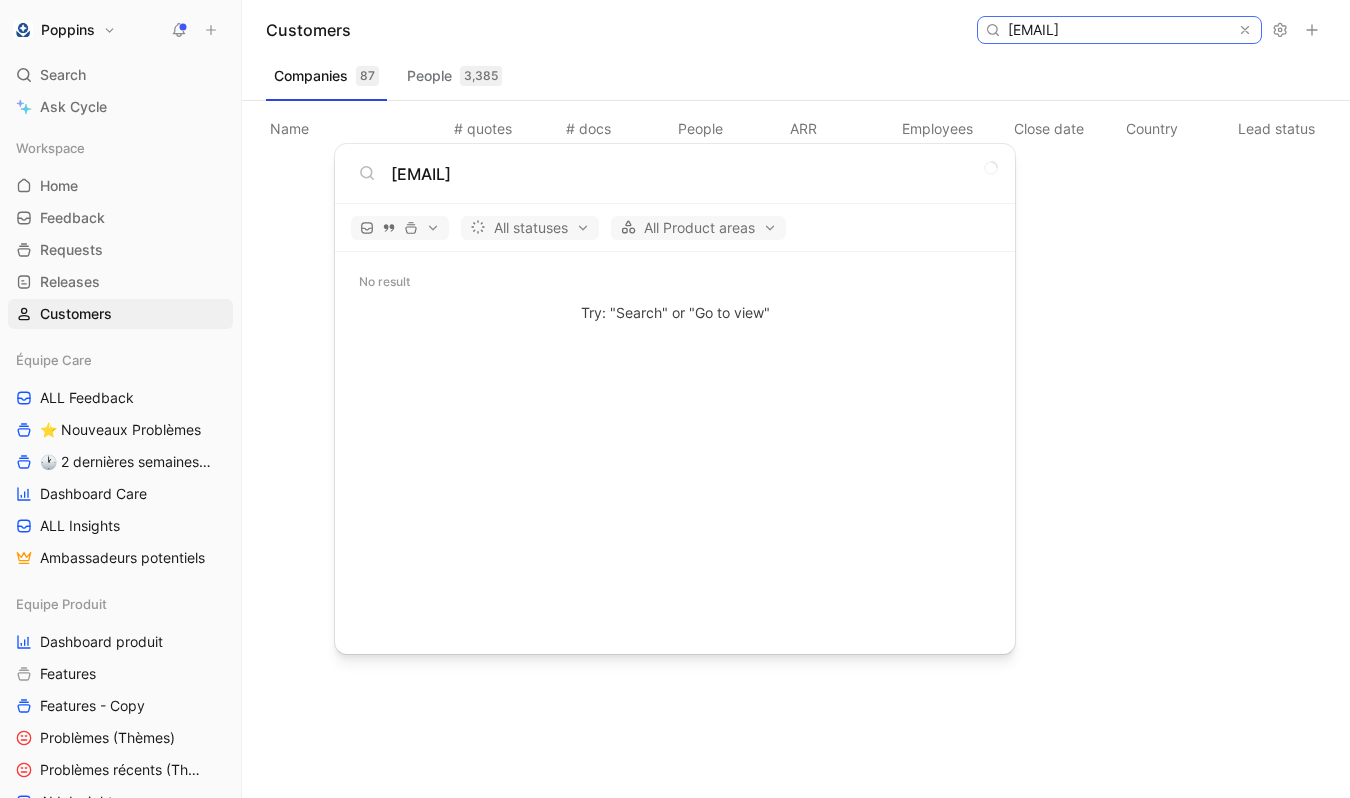 click on "[EMAIL]" at bounding box center (1118, 30) 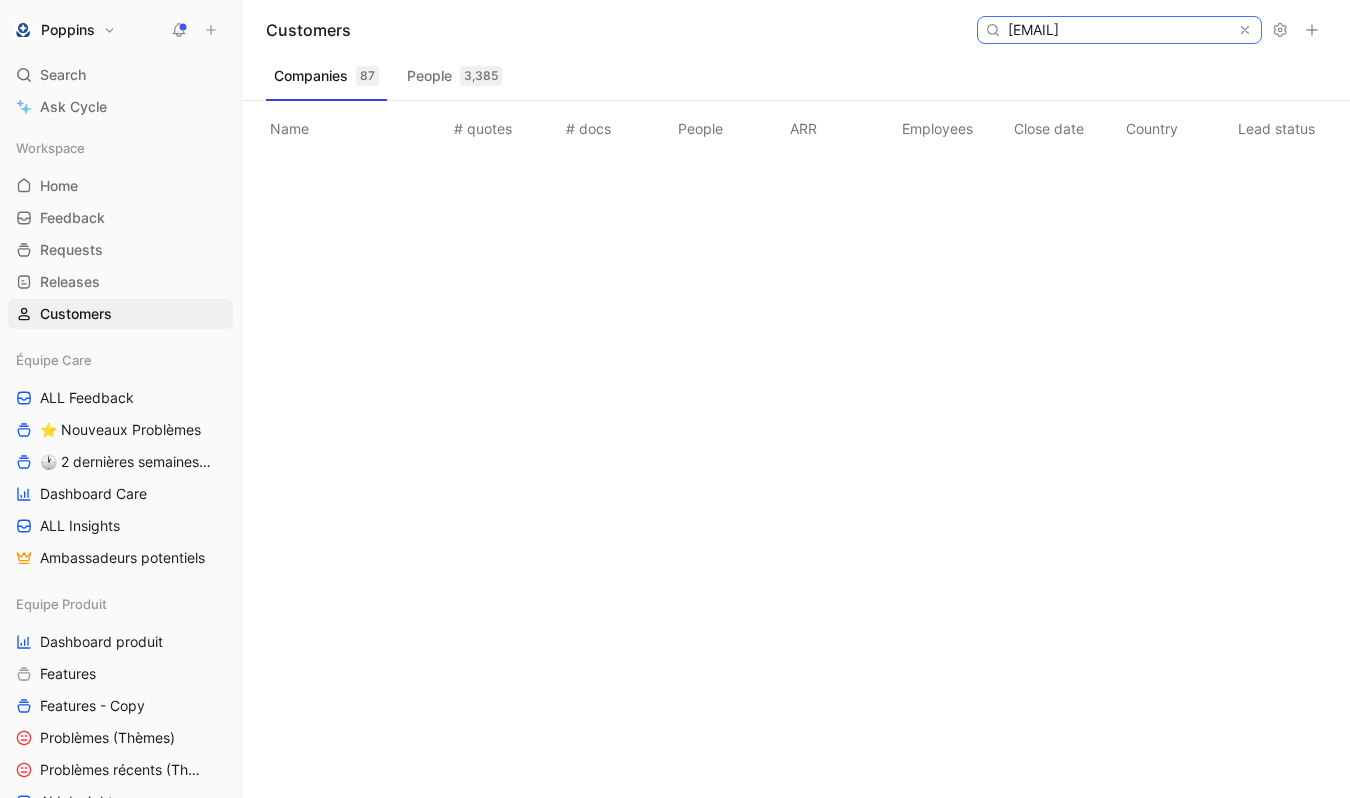 paste on "[PERSON]" 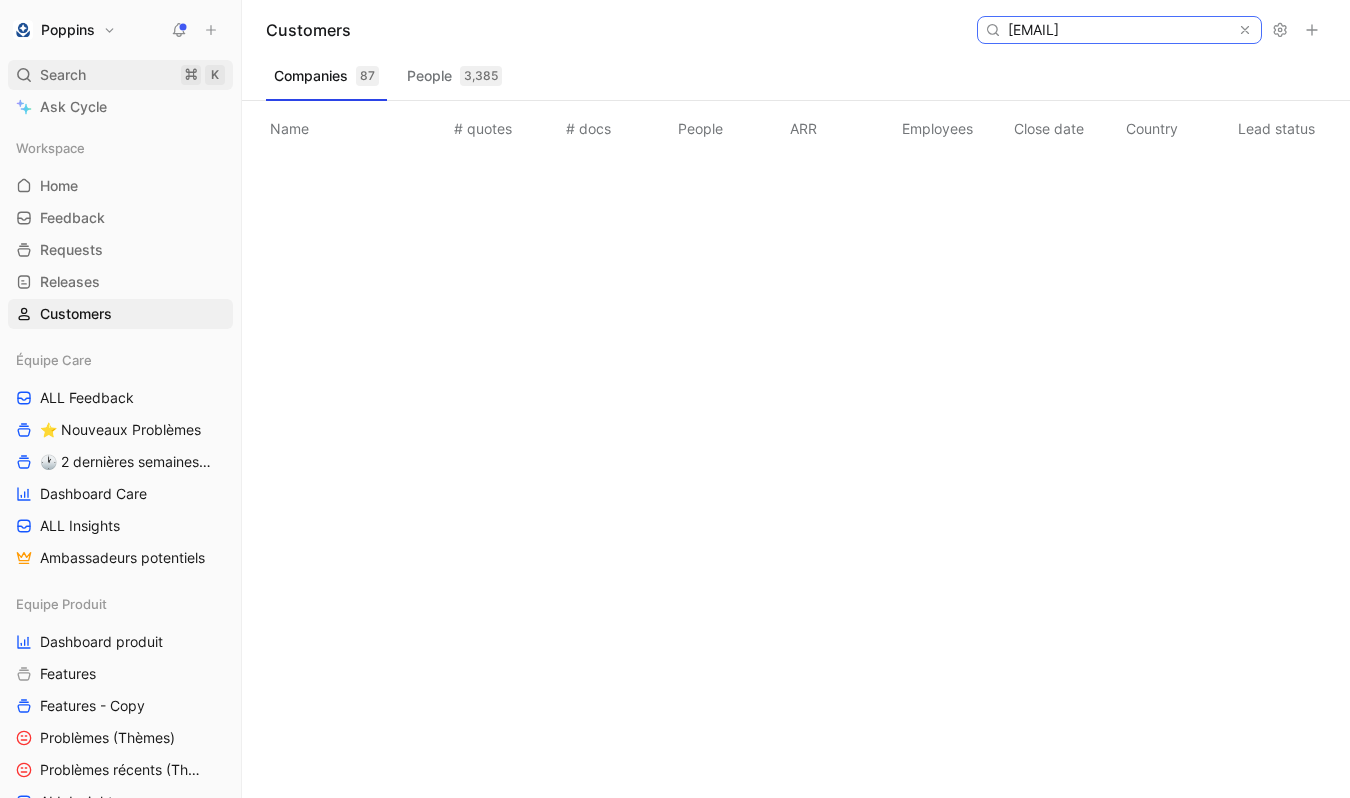 type on "[EMAIL]" 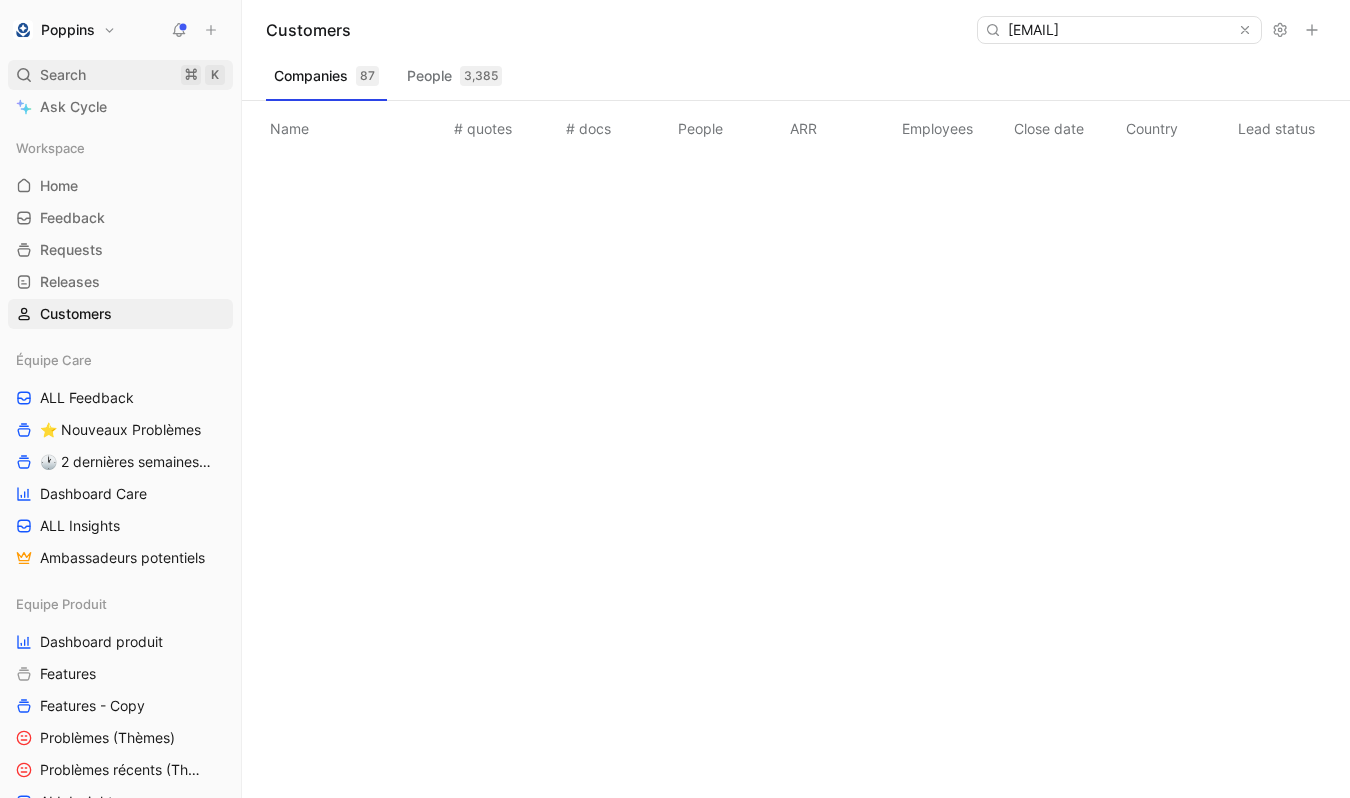 scroll, scrollTop: 0, scrollLeft: 0, axis: both 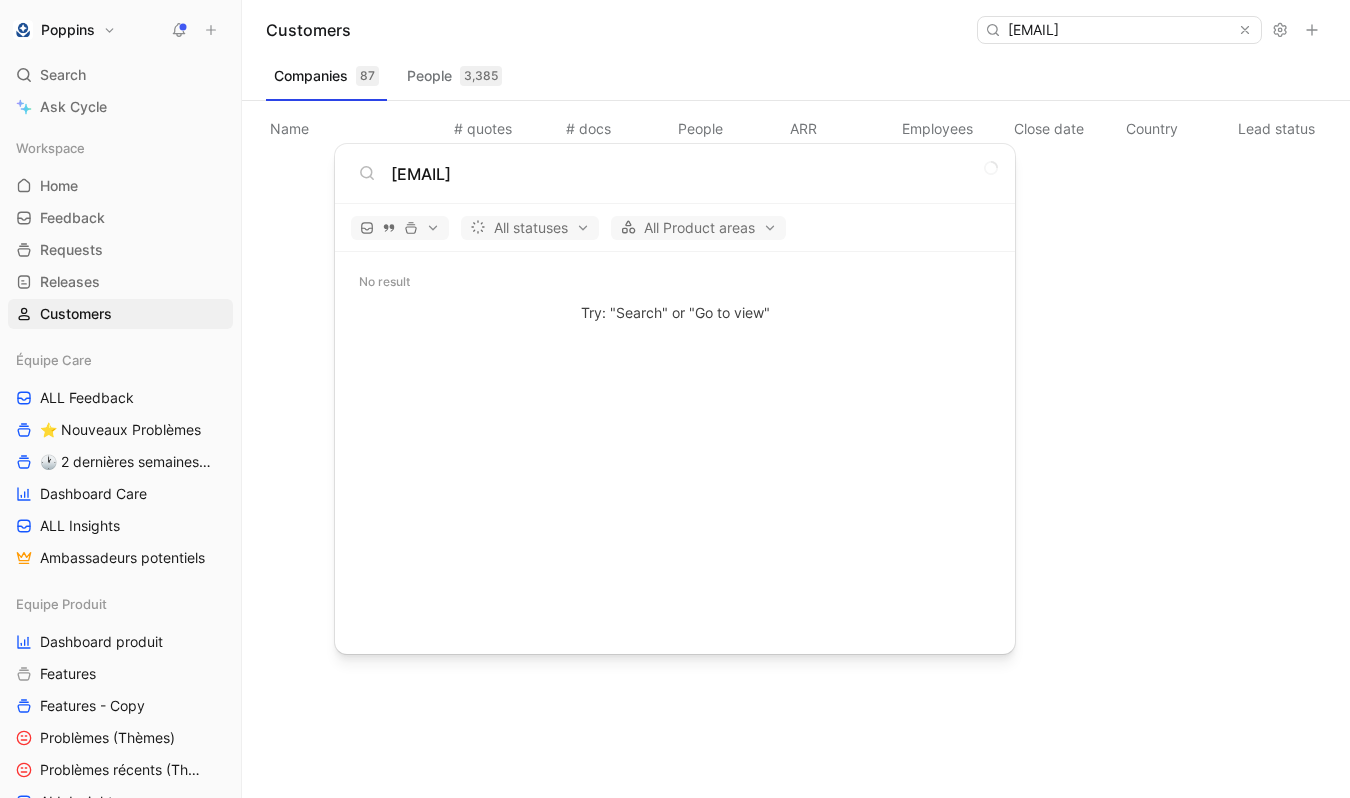 type on "[EMAIL]" 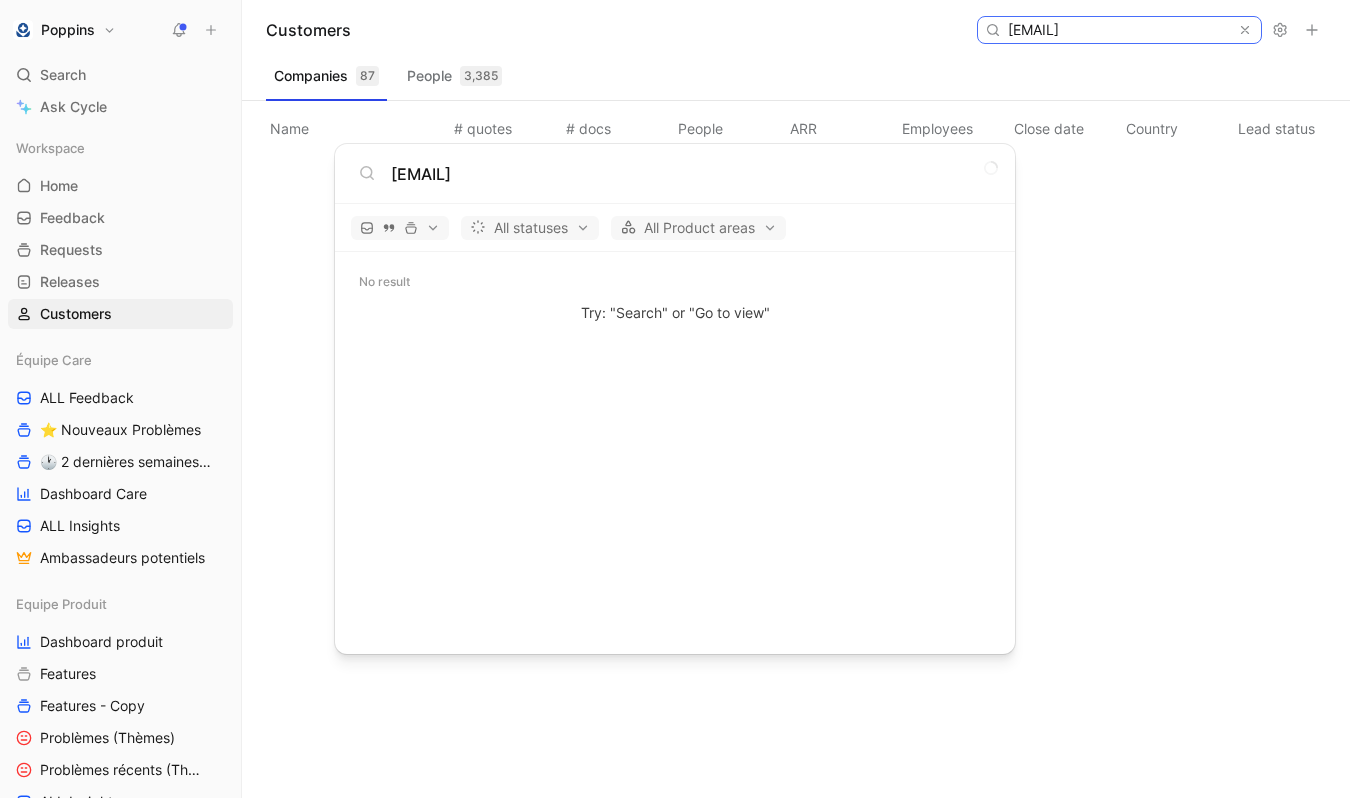 click on "[EMAIL]" at bounding box center [1118, 30] 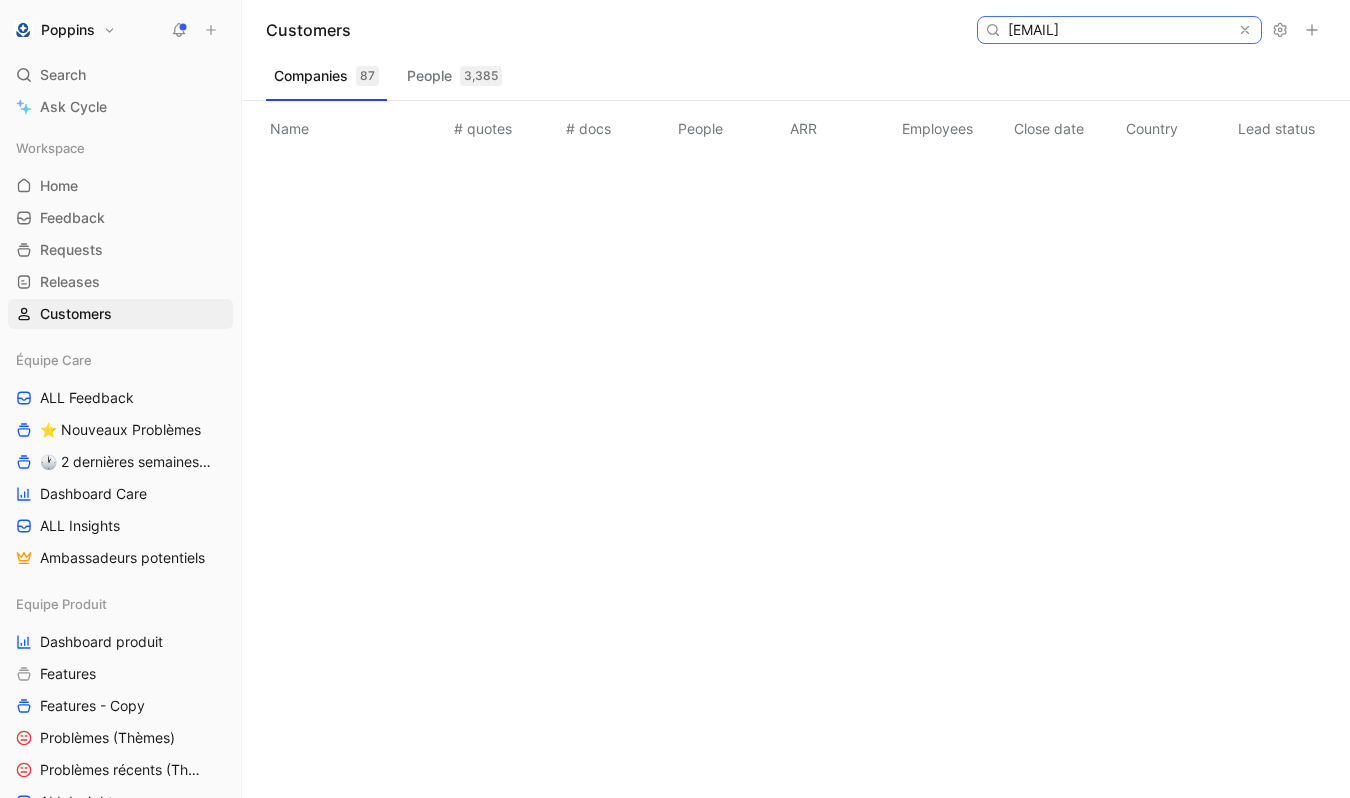 paste on "[USERNAME]" 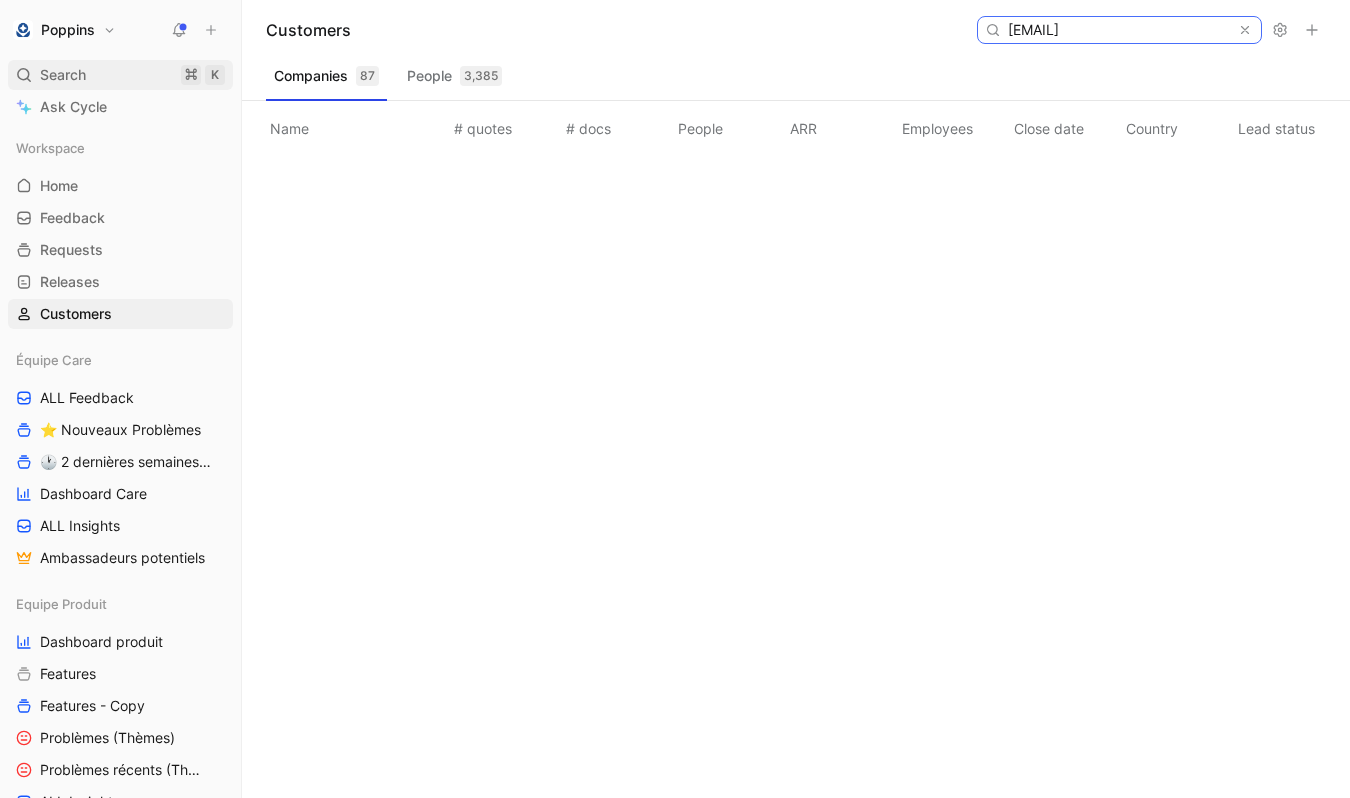 type on "[EMAIL]" 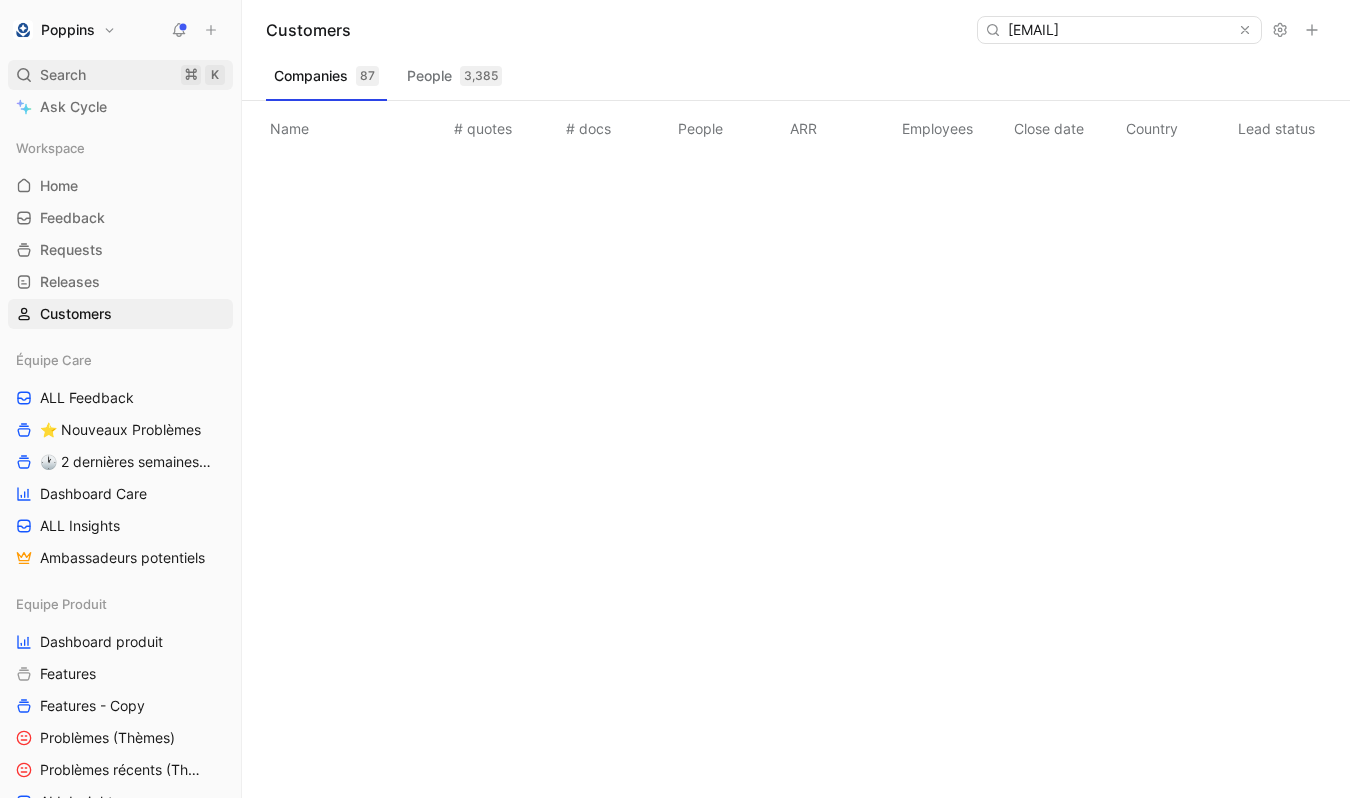 click on "Search ⌘ K" at bounding box center [120, 75] 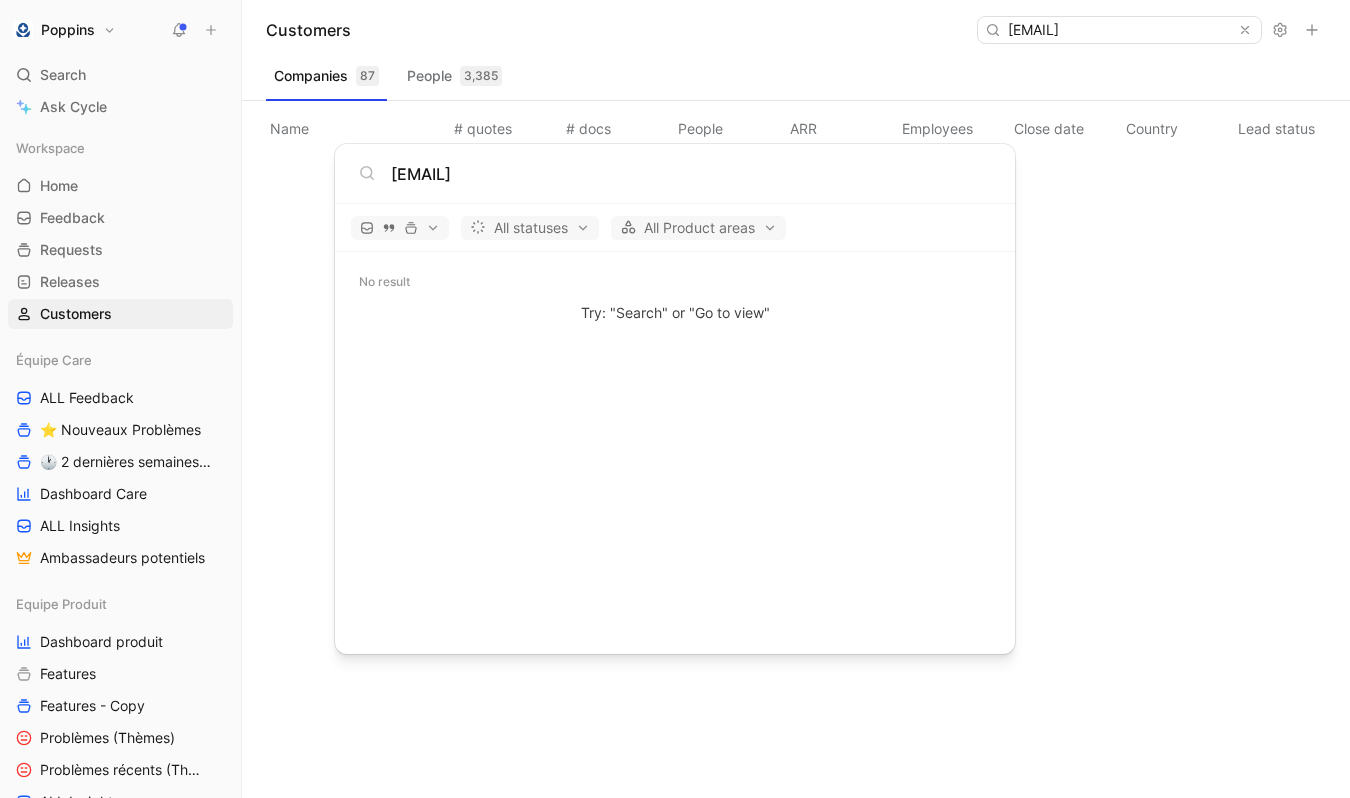type on "[EMAIL]" 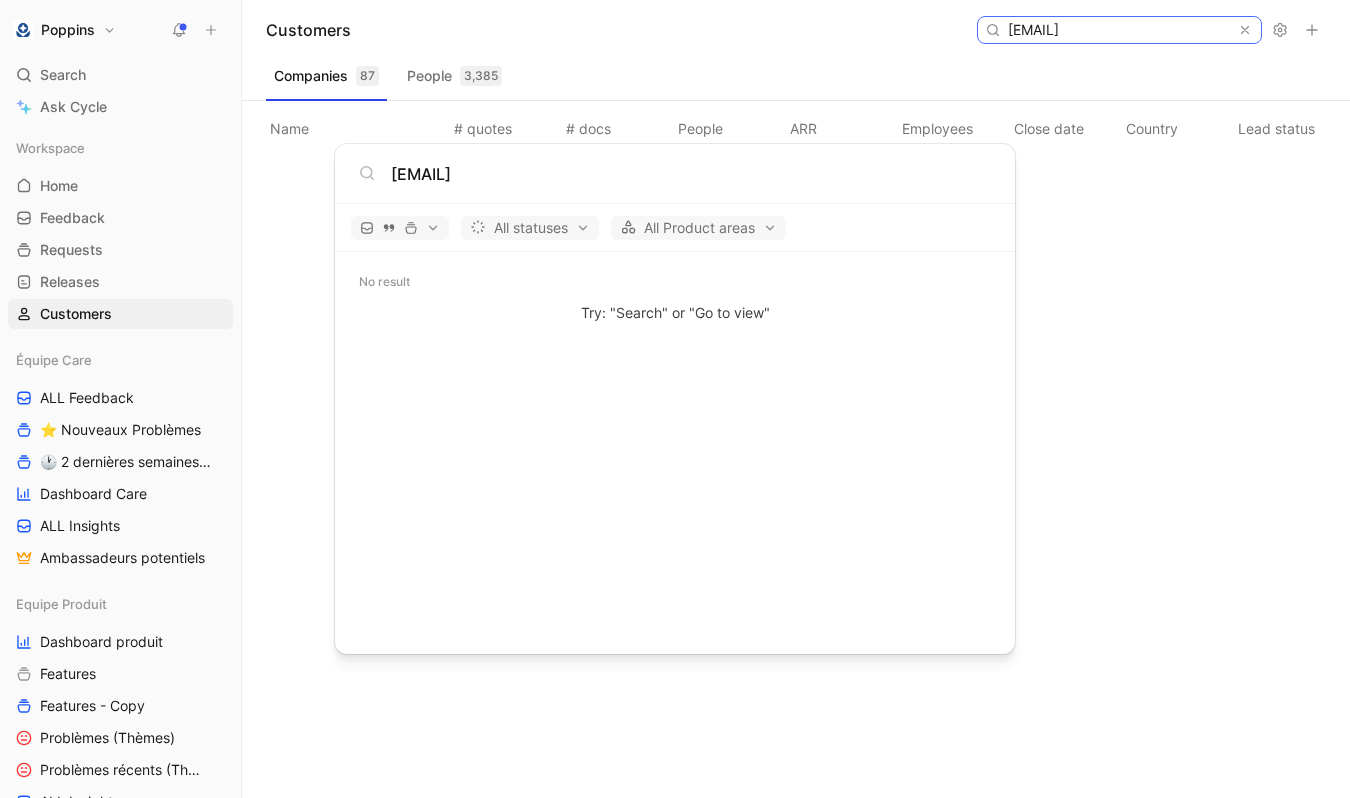 click on "[EMAIL]" at bounding box center [1118, 30] 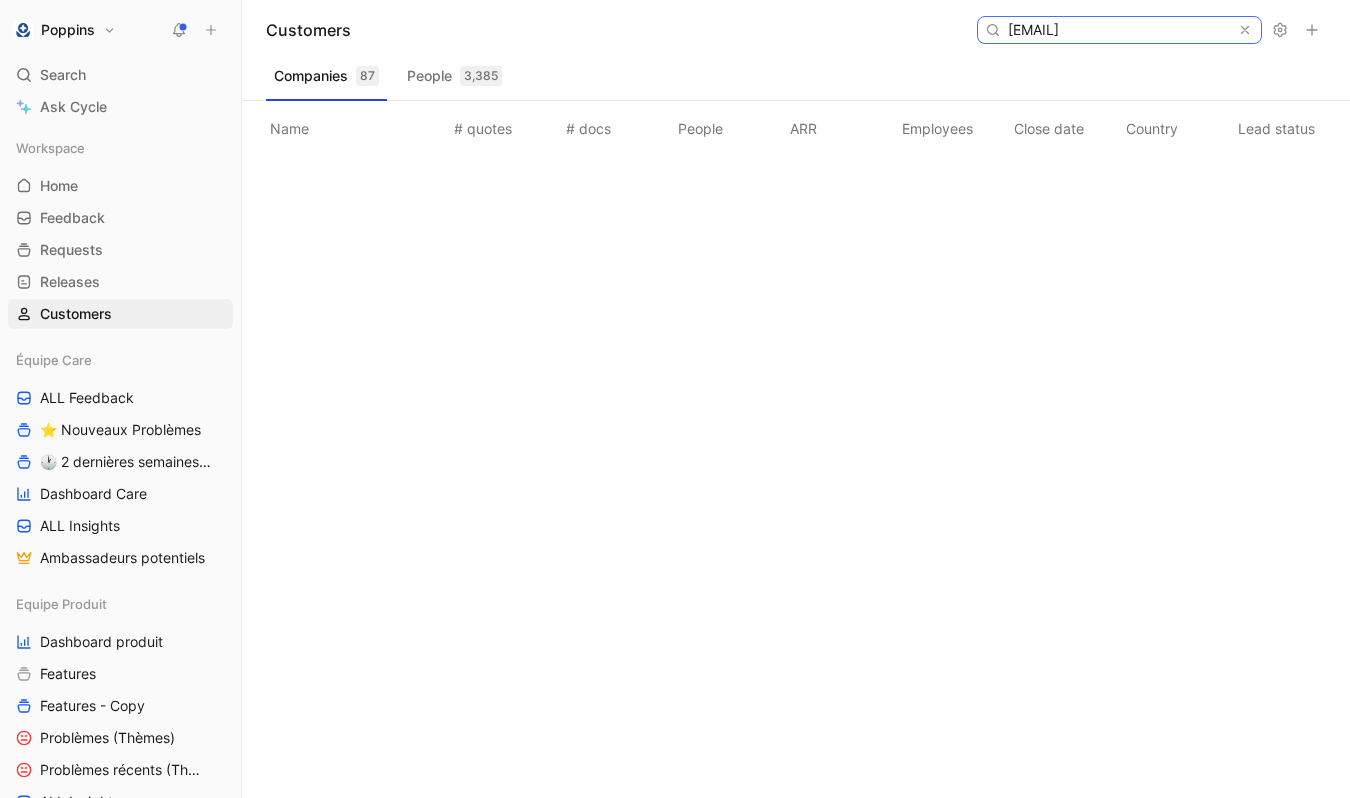 click on "[EMAIL]" at bounding box center [1118, 30] 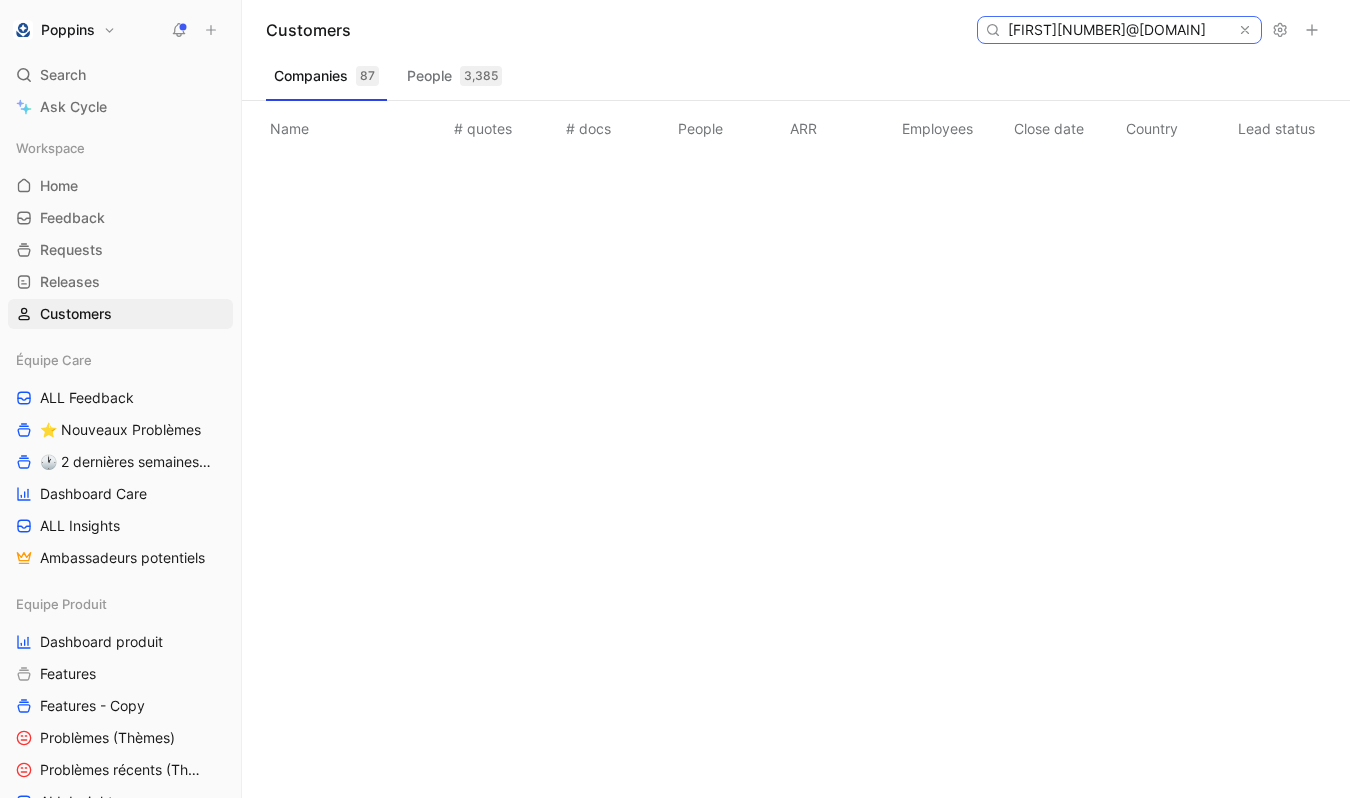 type on "[FIRST][NUMBER]@[DOMAIN]" 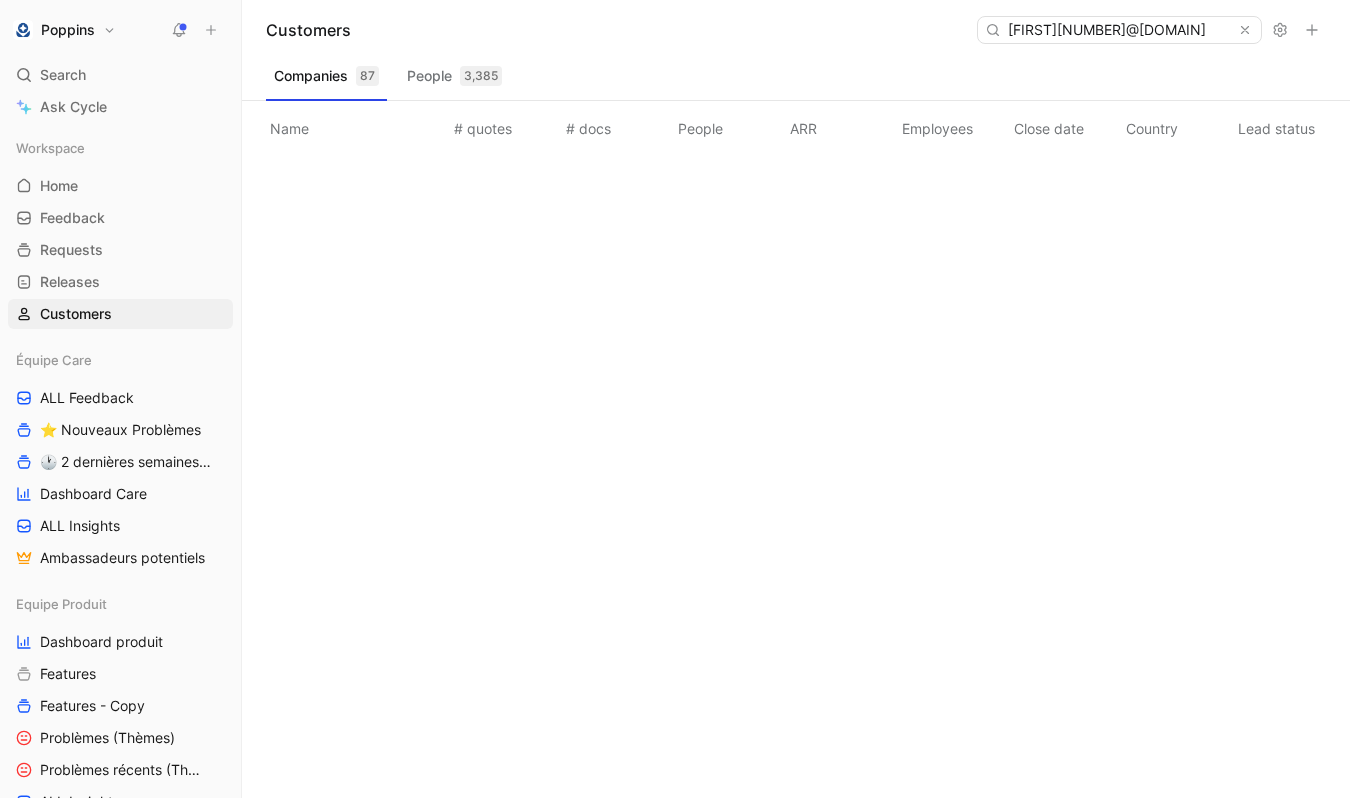 click on "Poppins Search ⌘ K Ask Cycle Workspace Home G then H Feedback G then F Requests G then R Releases G then L Customers Équipe Care ALL Feedback ⭐ Nouveaux Problèmes 🕐 2 dernières semaines - Occurences Dashboard Care ALL Insights Ambassadeurs potentiels Equipe Produit Dashboard produit Features Features - Copy Problèmes (Thèmes) Problèmes récents (Thèmes) ALL Insights Feedback - OBG Feedback - Test fluence Feedback - Mail hebdo Vue d'analyse Équipe mutuelle Import
To pick up a draggable item, press the space bar.
While dragging, use the arrow keys to move the item.
Press space again to drop the item in its new position, or press escape to cancel.
Help center Invite member" at bounding box center [120, 399] 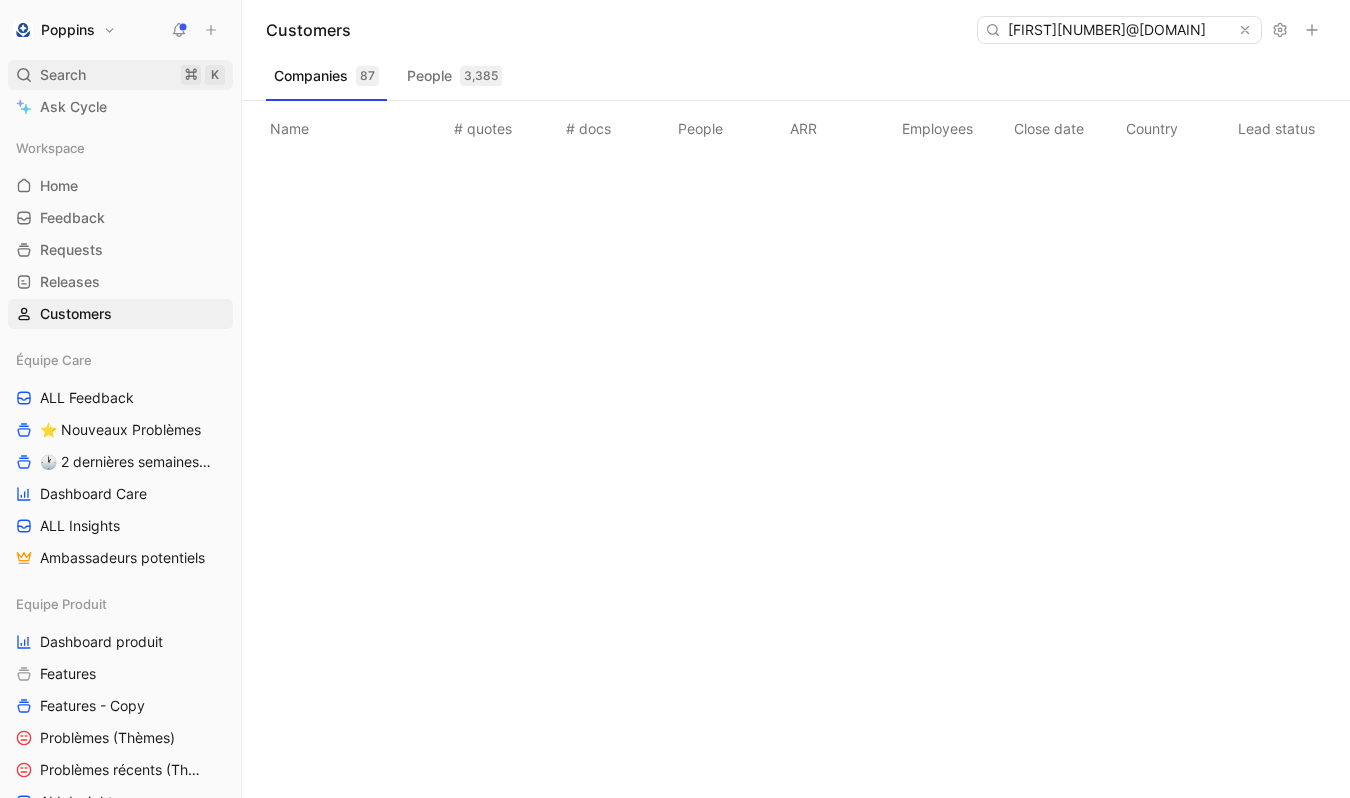 click on "Search ⌘ K" at bounding box center (120, 75) 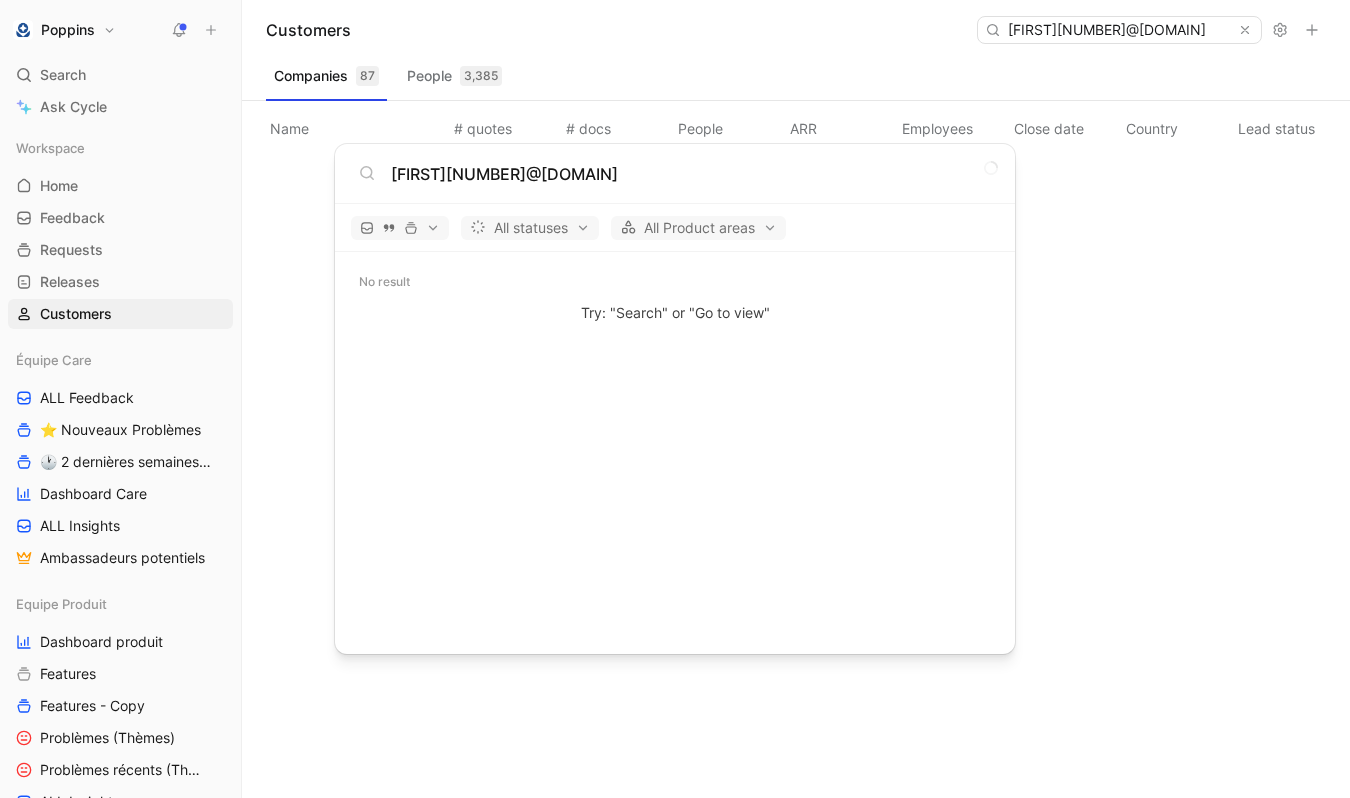 type on "[FIRST][NUMBER]@[DOMAIN]" 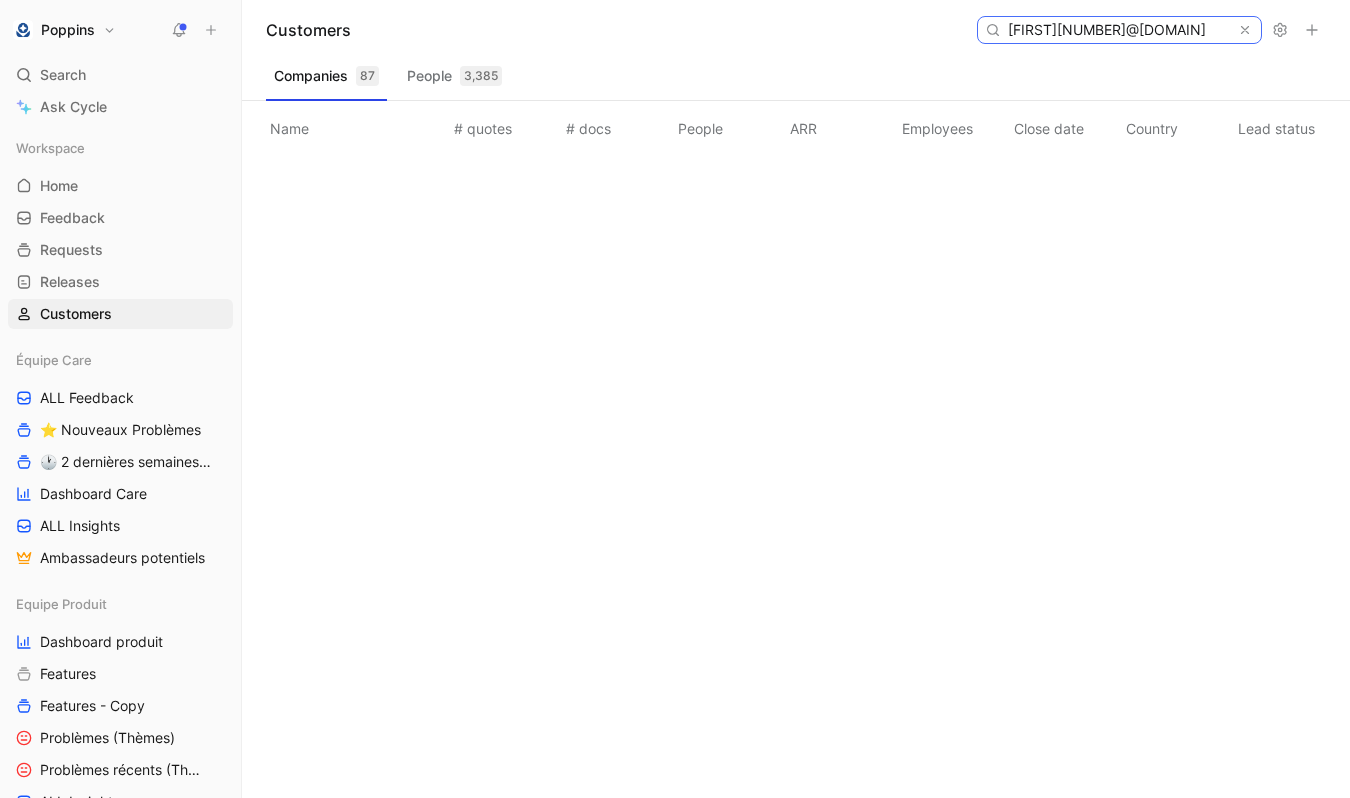 click on "[FIRST][NUMBER]@[DOMAIN]" at bounding box center [1118, 30] 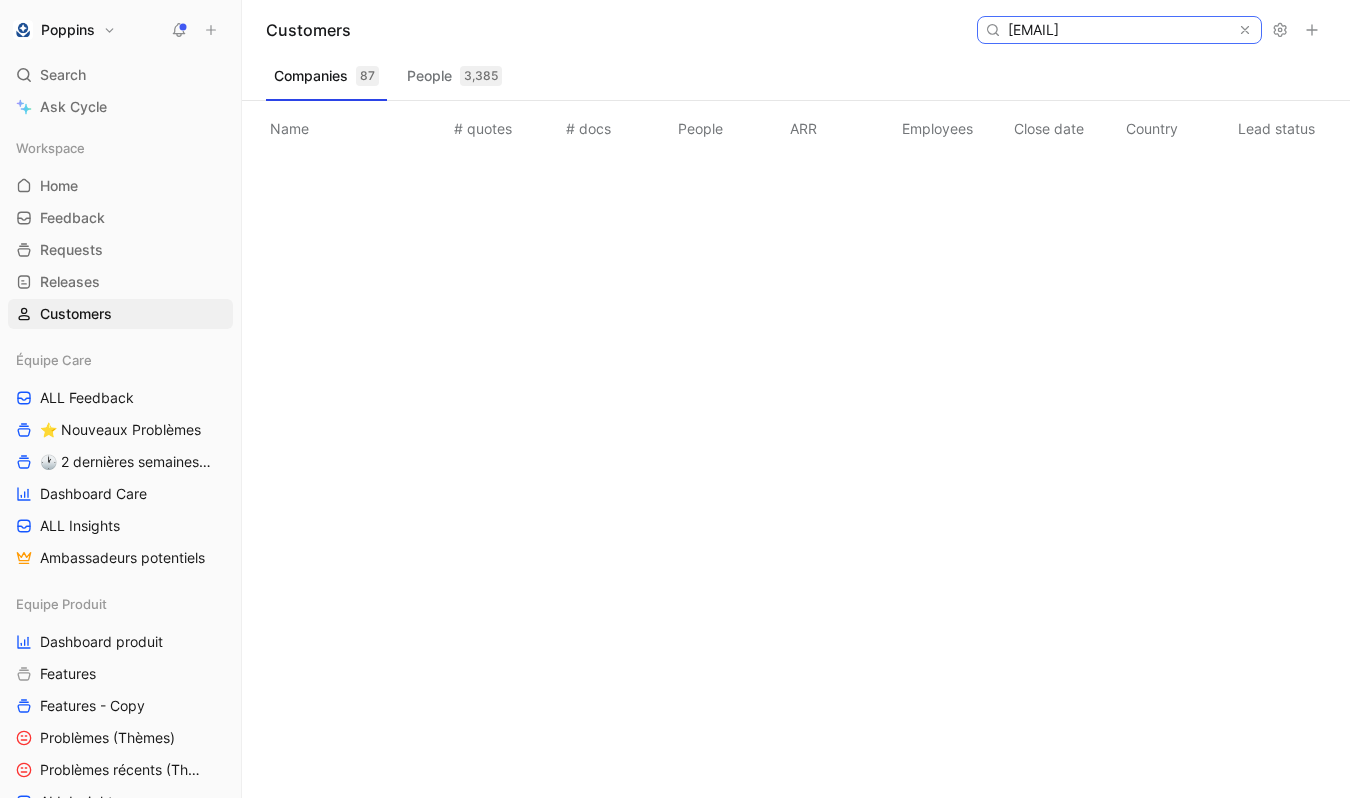 scroll, scrollTop: 0, scrollLeft: 7, axis: horizontal 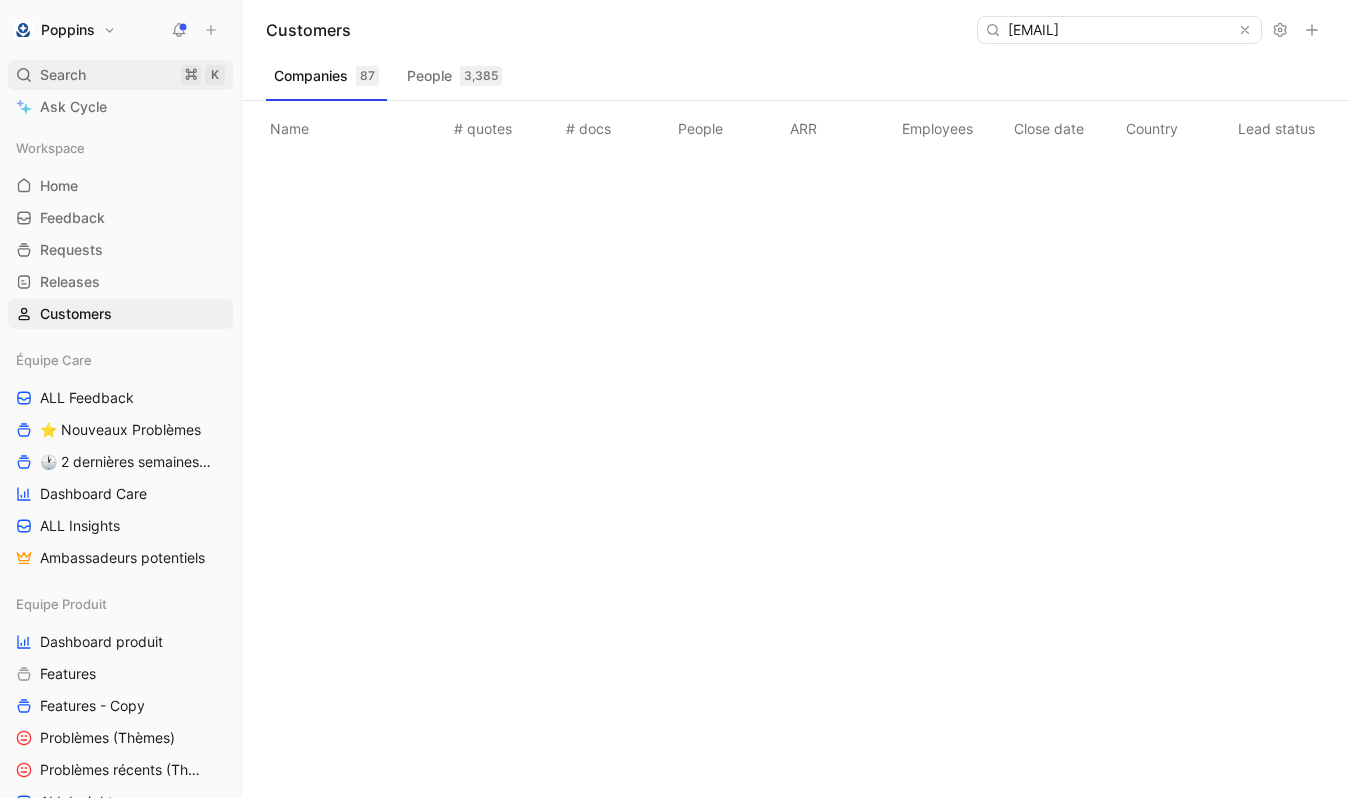 click on "Search ⌘ K" at bounding box center (120, 75) 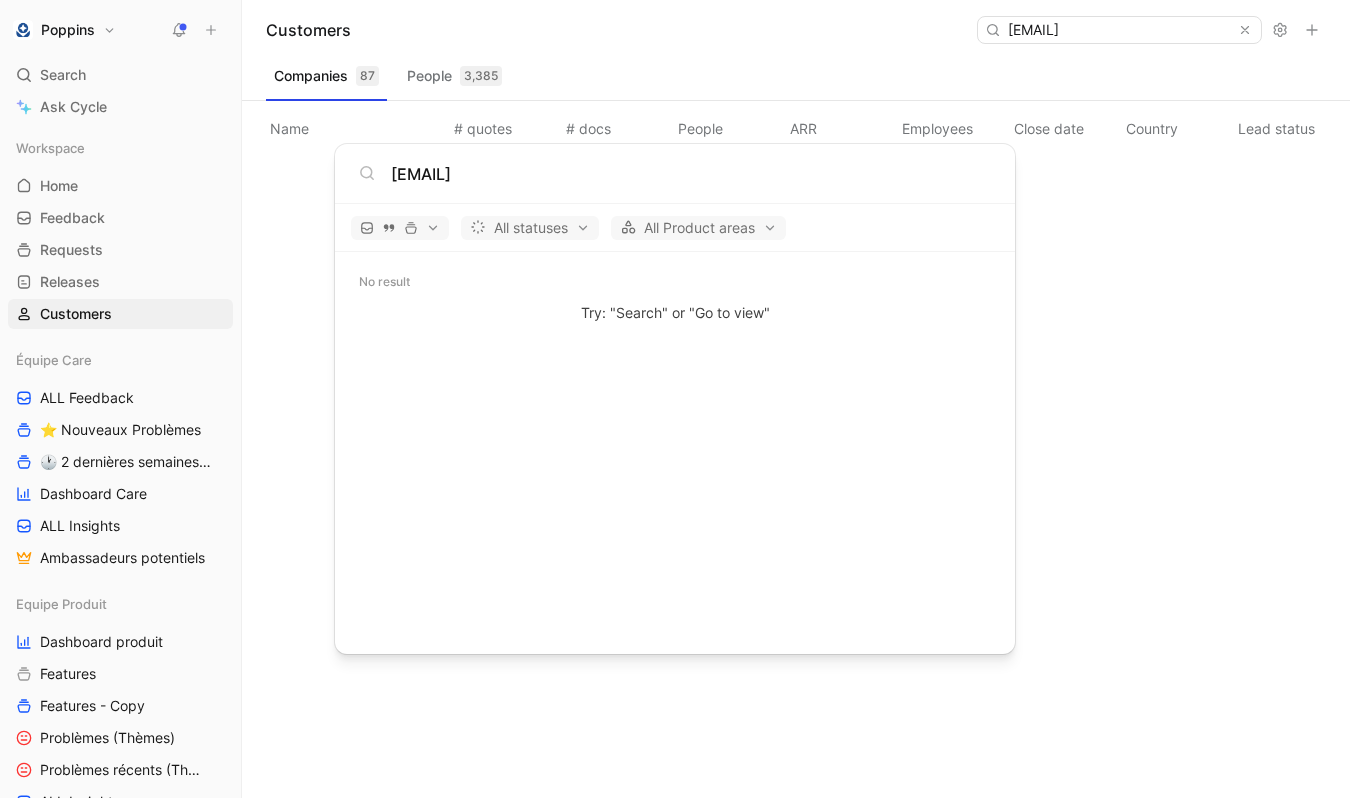 type on "[EMAIL]" 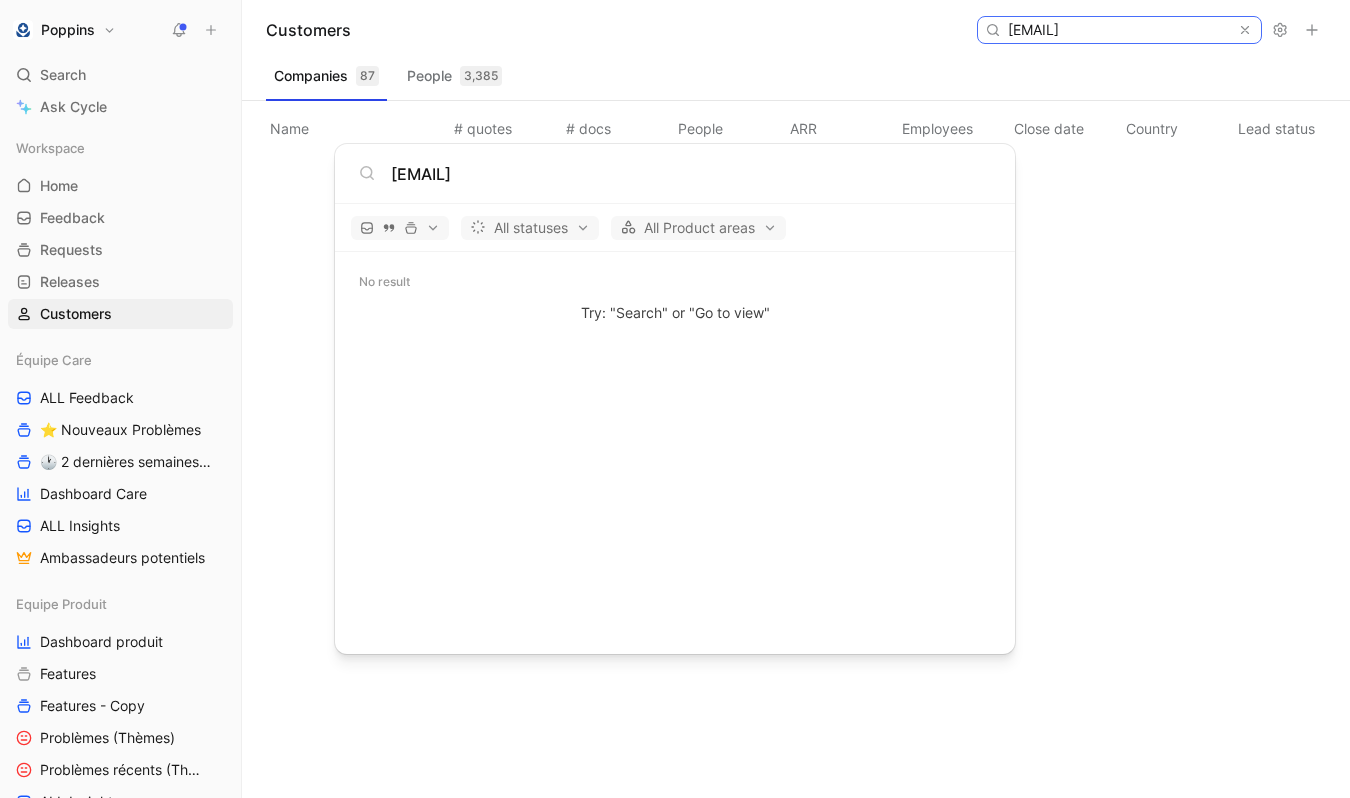 click on "[EMAIL]" at bounding box center [1118, 30] 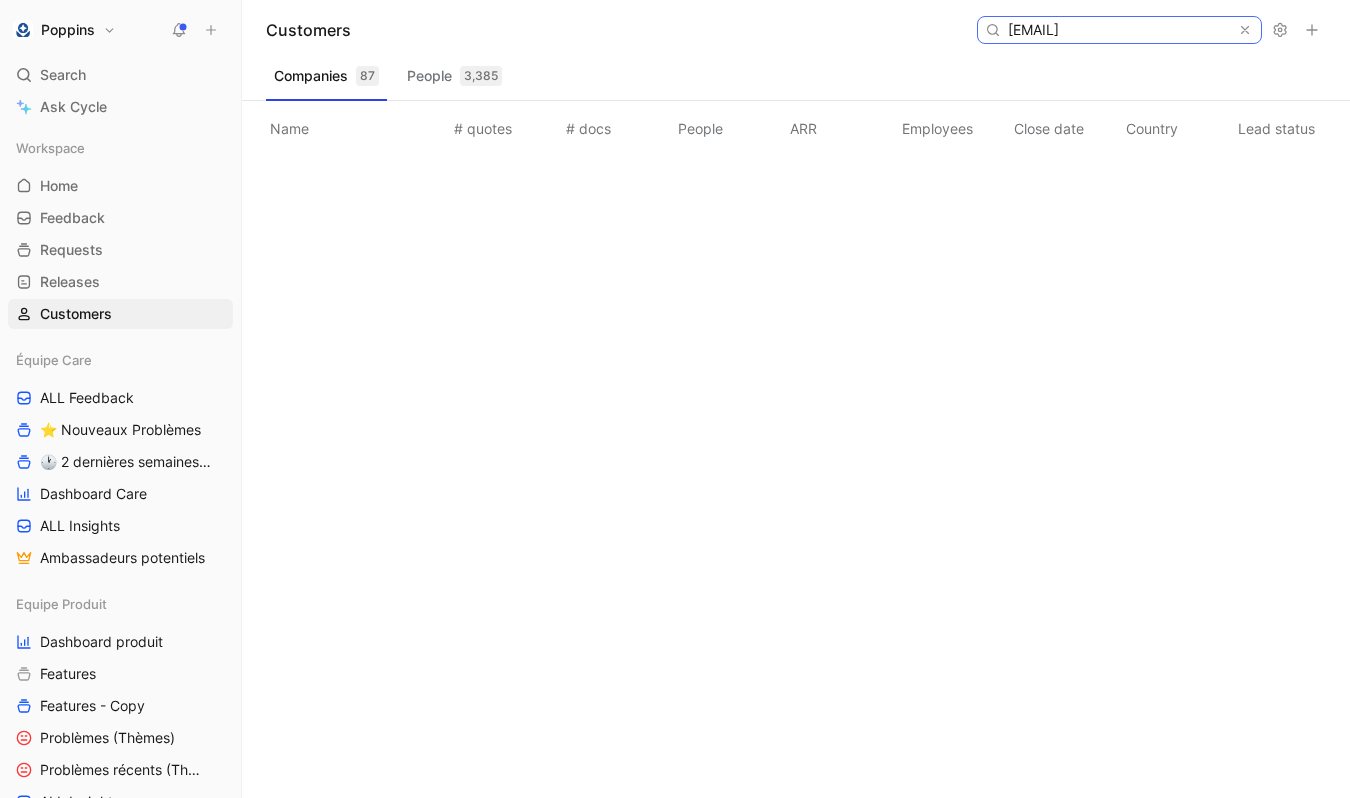 paste on "[EMAIL]" 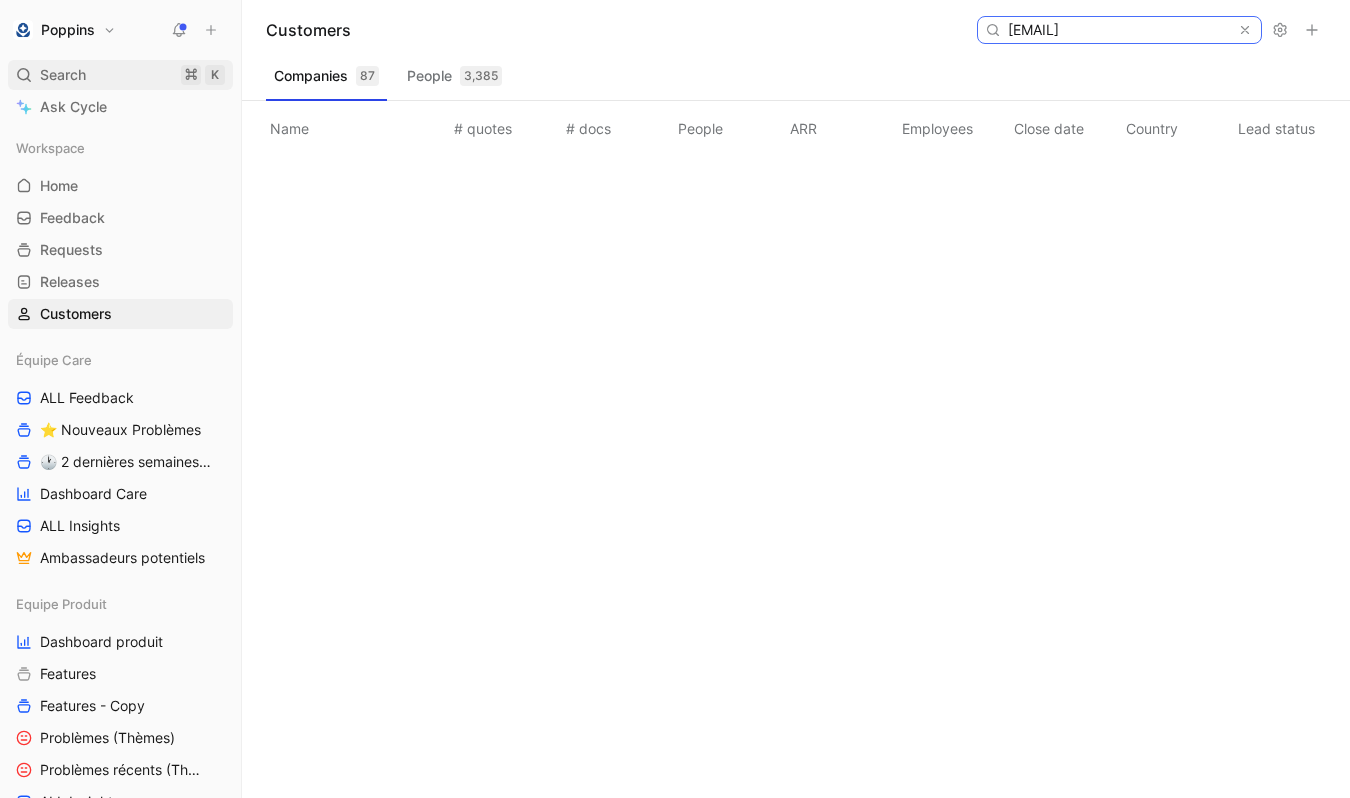 type on "[EMAIL]" 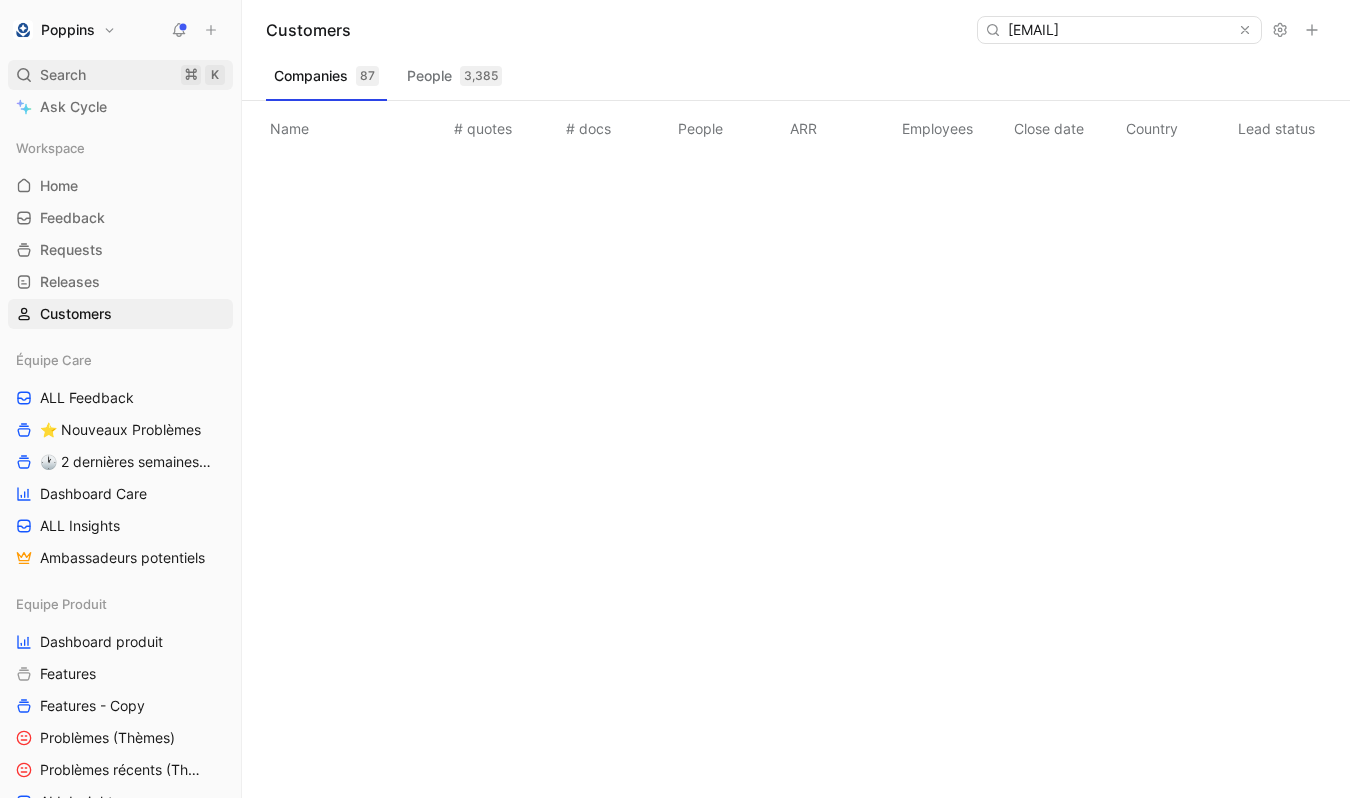 click on "Search ⌘ K" at bounding box center (120, 75) 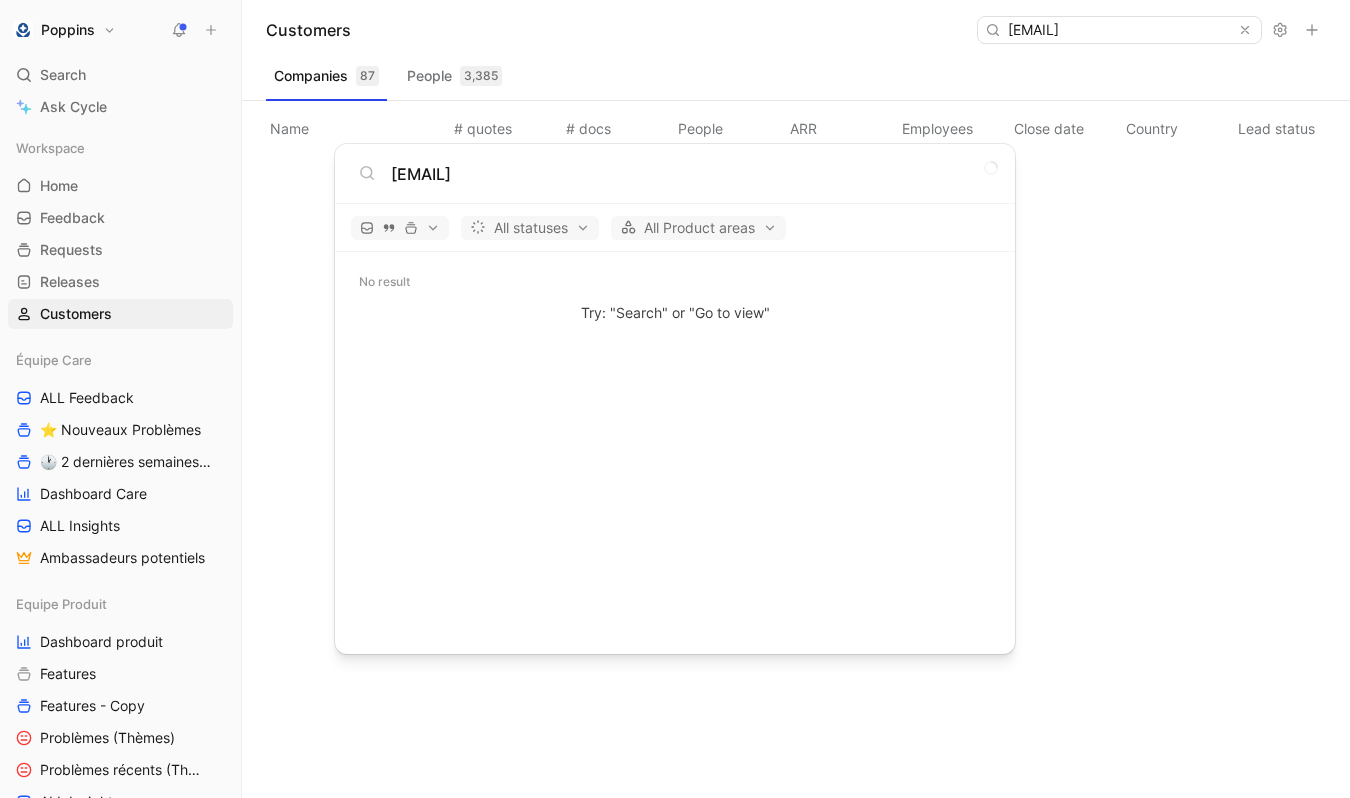 type on "[EMAIL]" 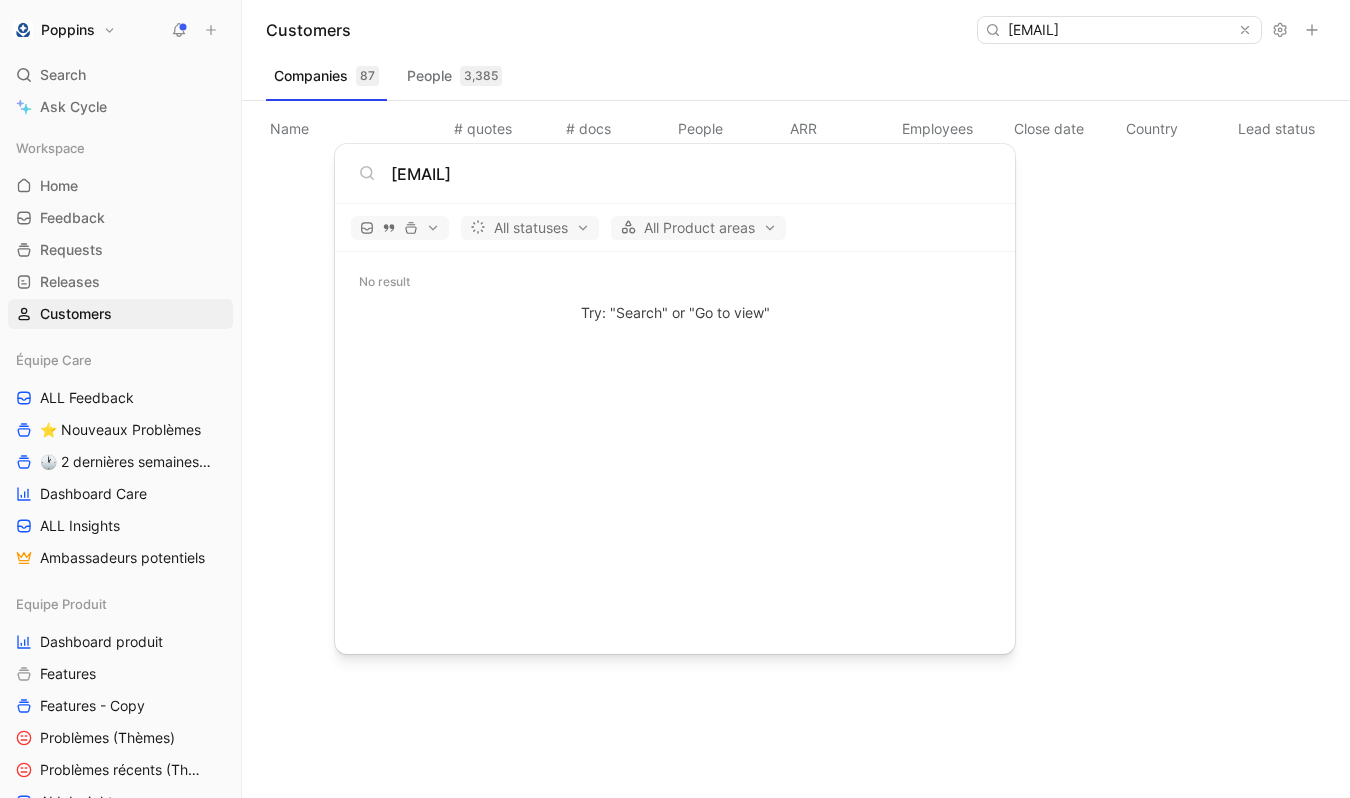 click on "Customers [EMAIL] Companies 87 People 3,385 Name # quotes # docs People ARR Employees Close date Country Lead status Industry Linked profiles Custom ID Dismiss popup [EMAIL] All statuses All   Product areas No result Try: "Search" or "Go to view"" at bounding box center [675, 399] 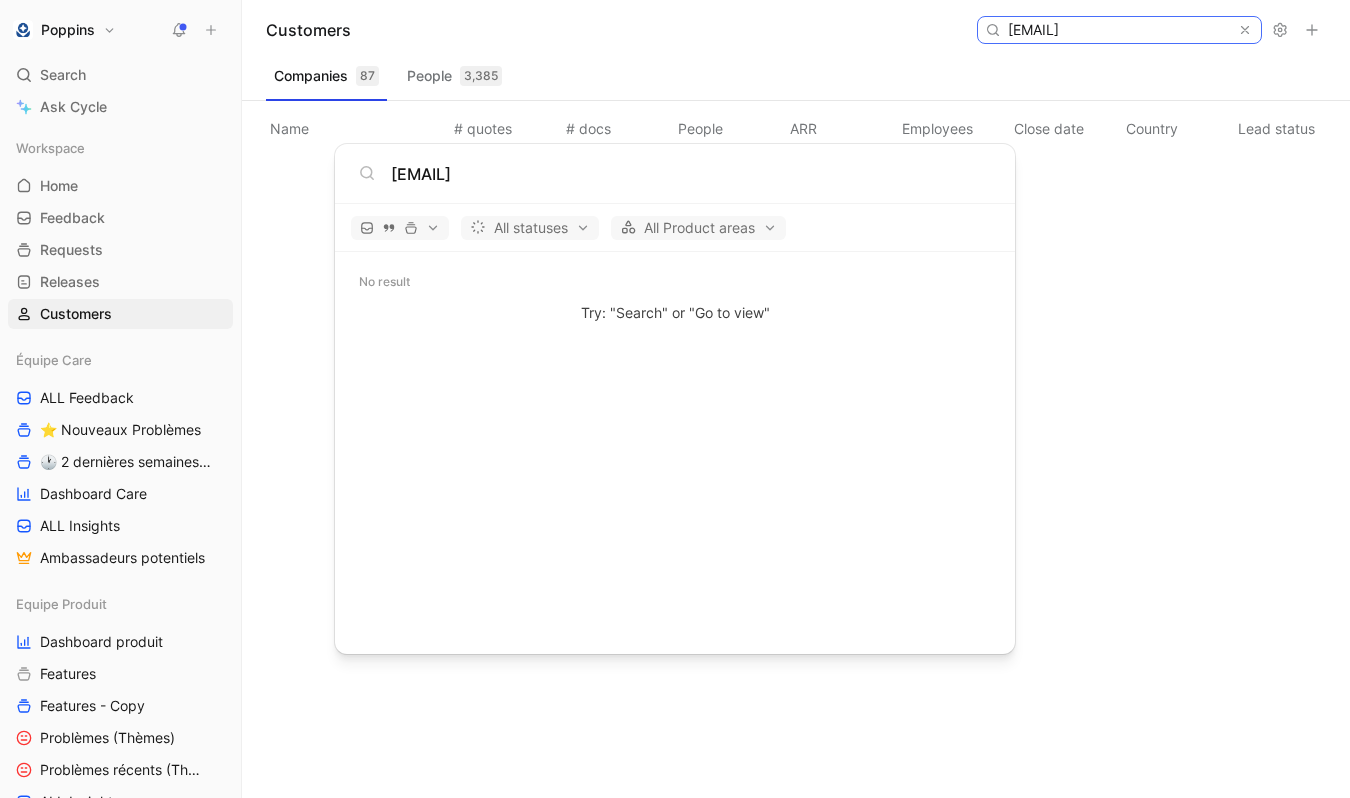 click on "[EMAIL]" at bounding box center [1118, 30] 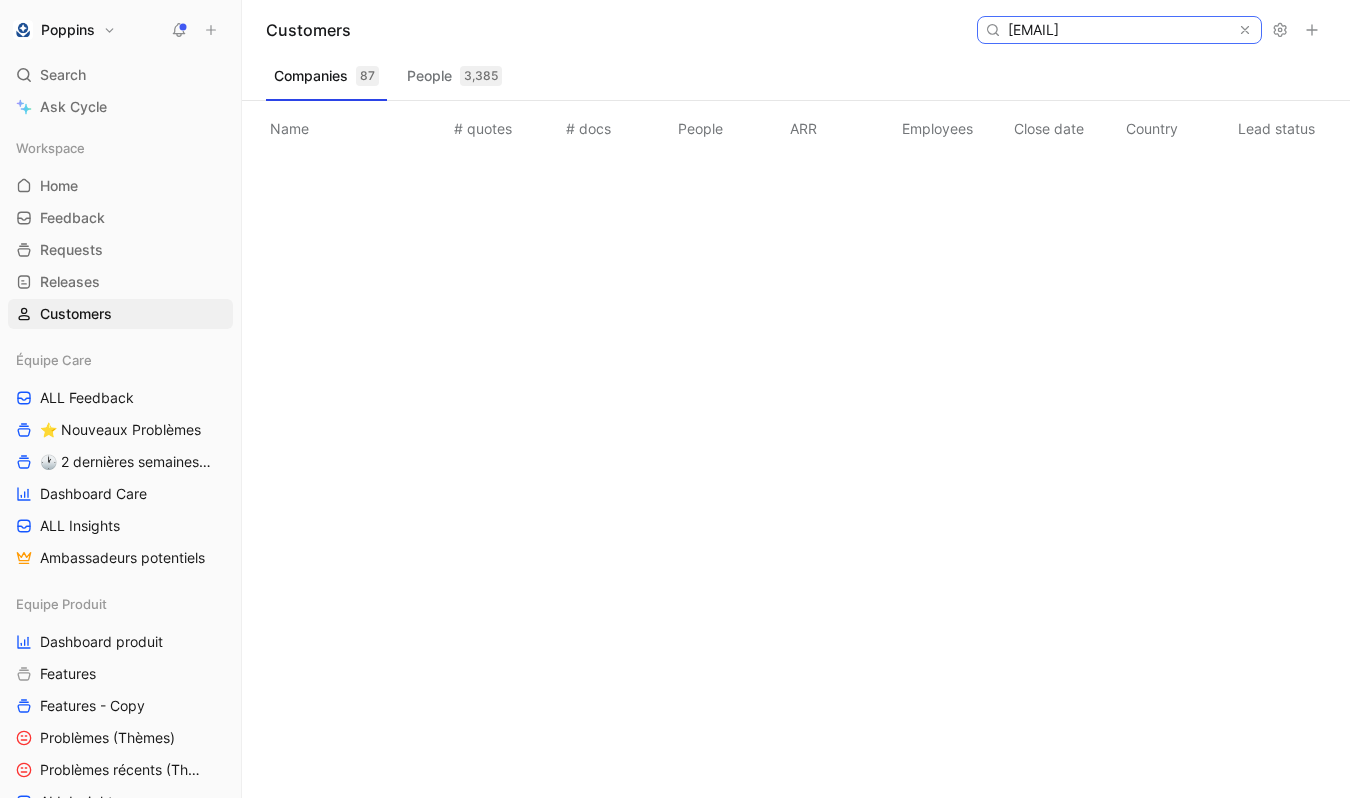 click on "[EMAIL]" at bounding box center (1118, 30) 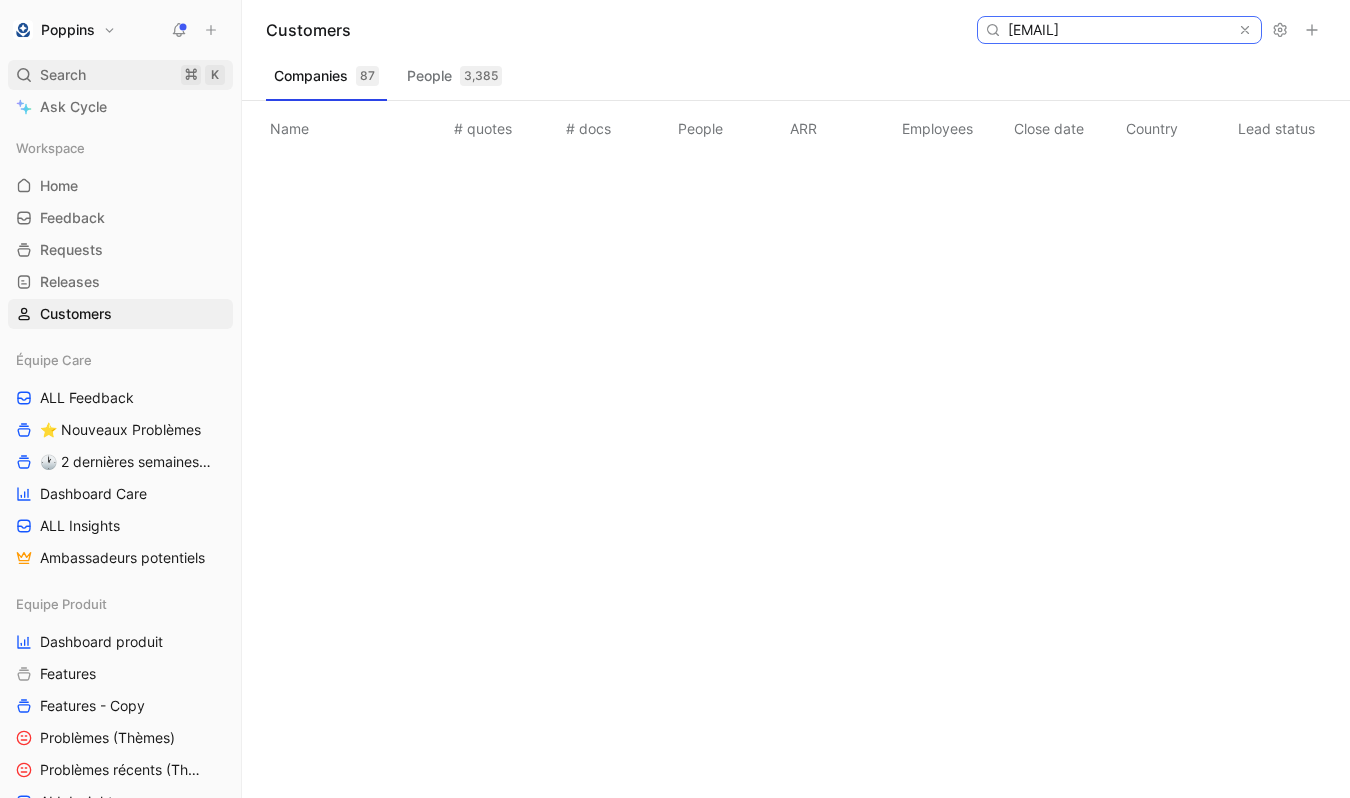 type on "[EMAIL]" 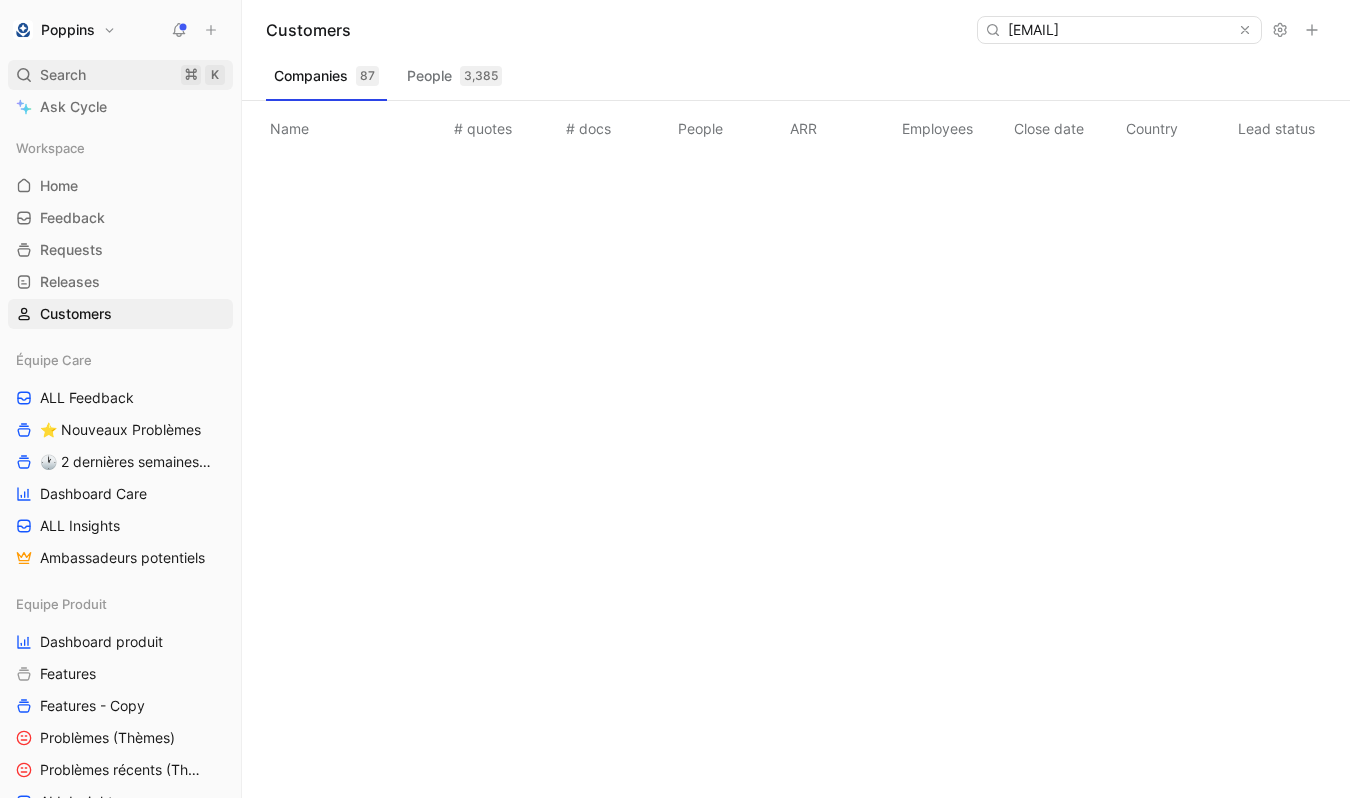 scroll, scrollTop: 0, scrollLeft: 0, axis: both 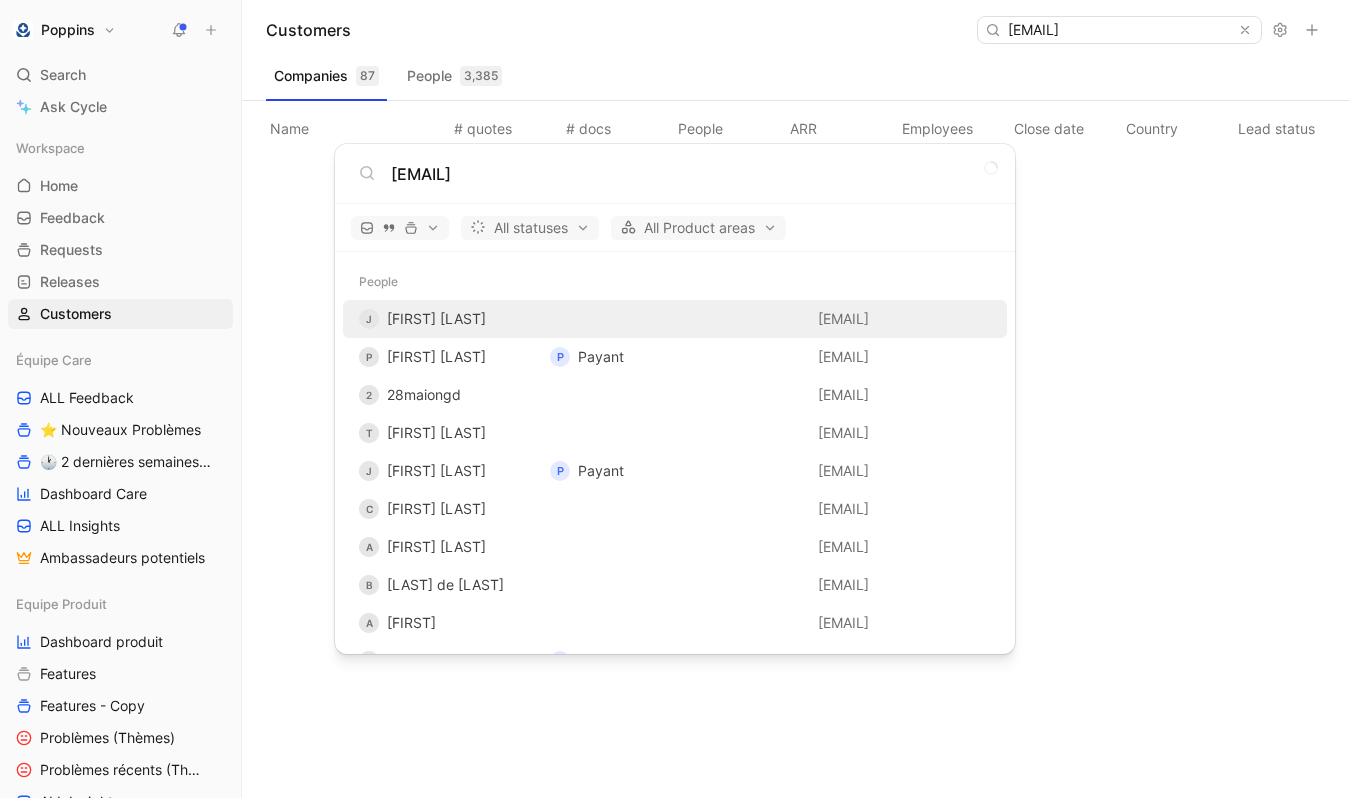 type on "[EMAIL]" 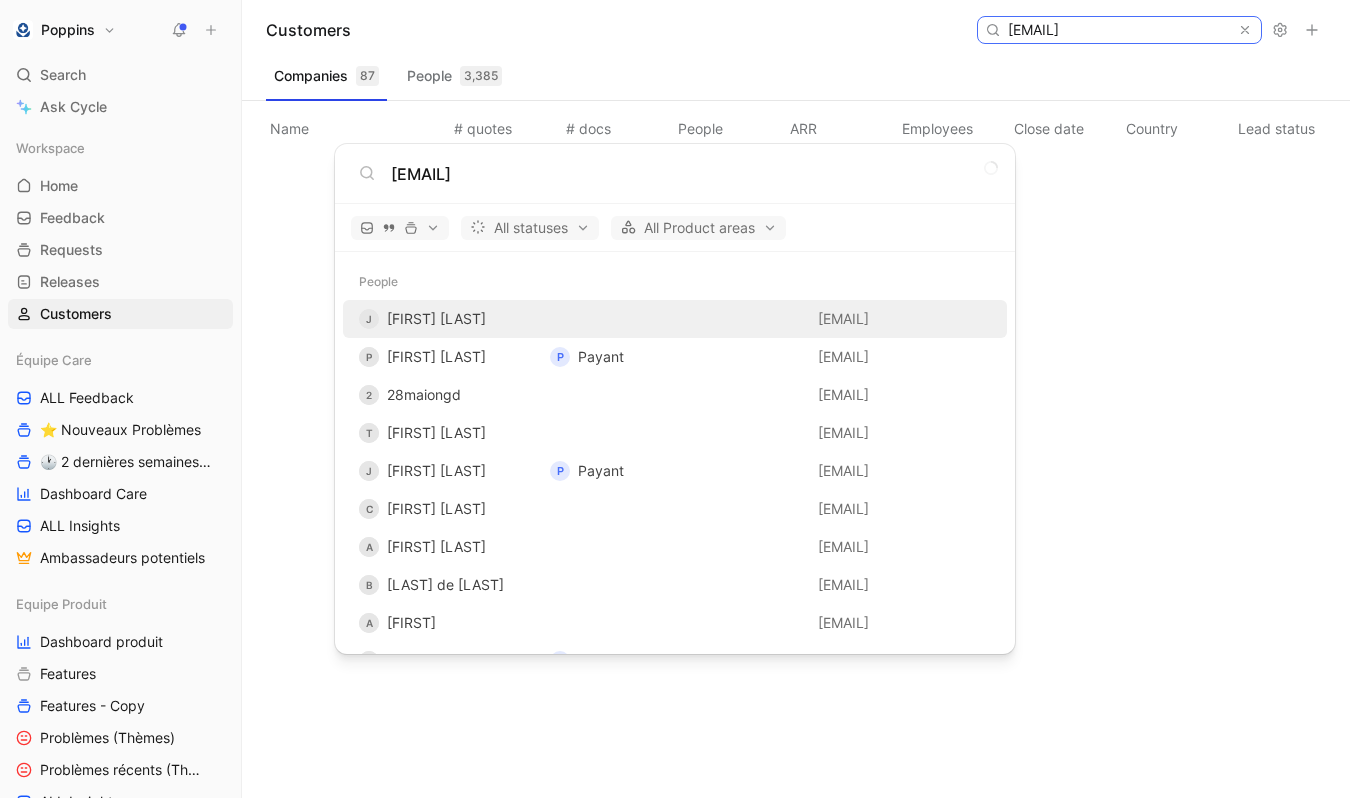 click on "[EMAIL]" at bounding box center [1118, 30] 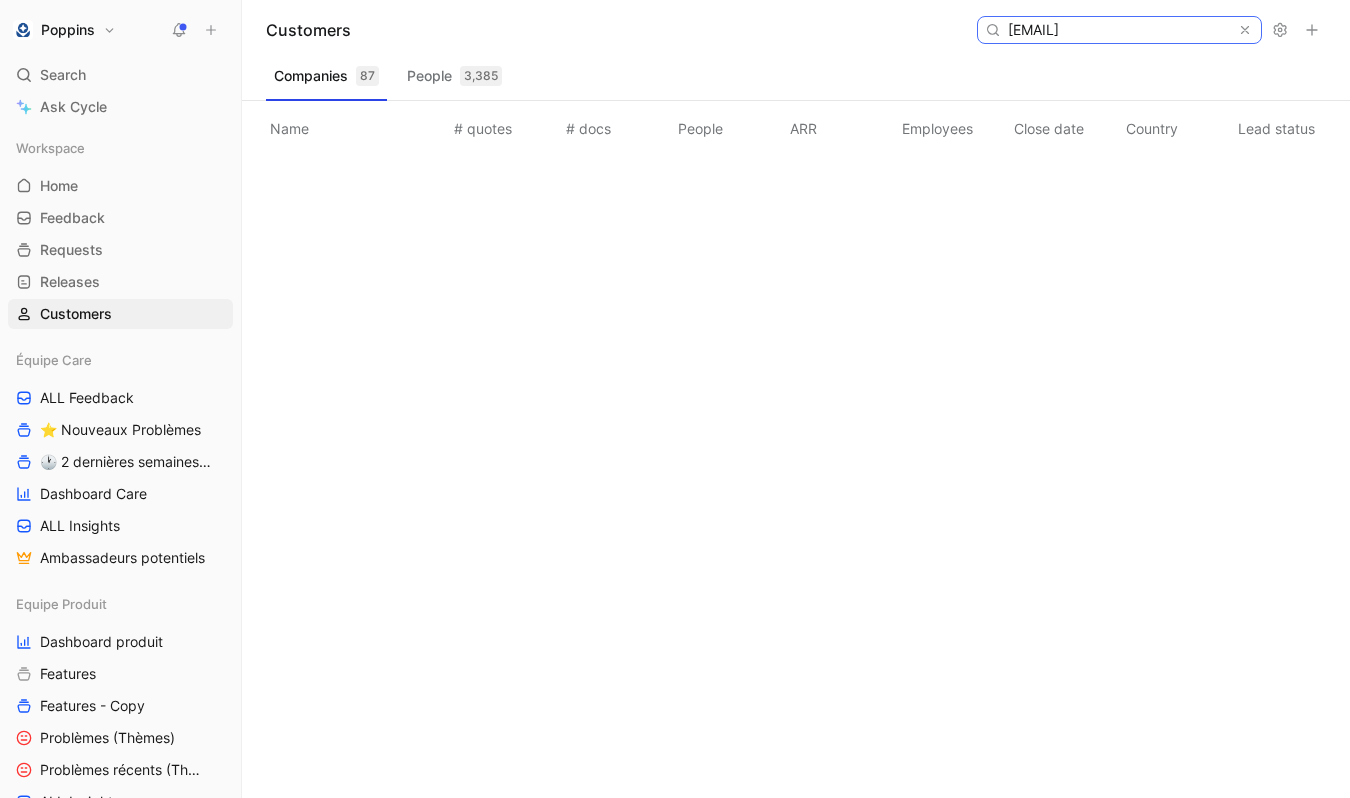 scroll, scrollTop: 0, scrollLeft: 3, axis: horizontal 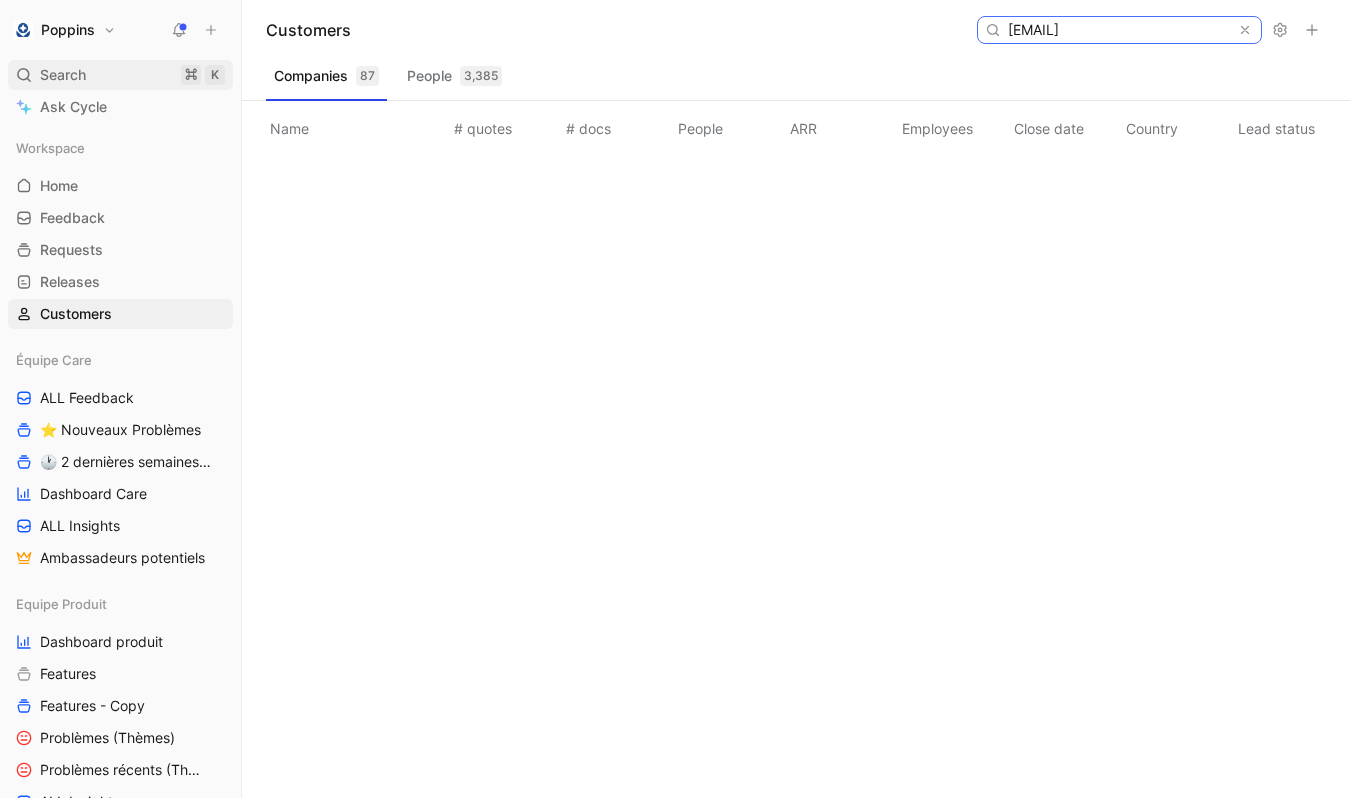 type on "[EMAIL]" 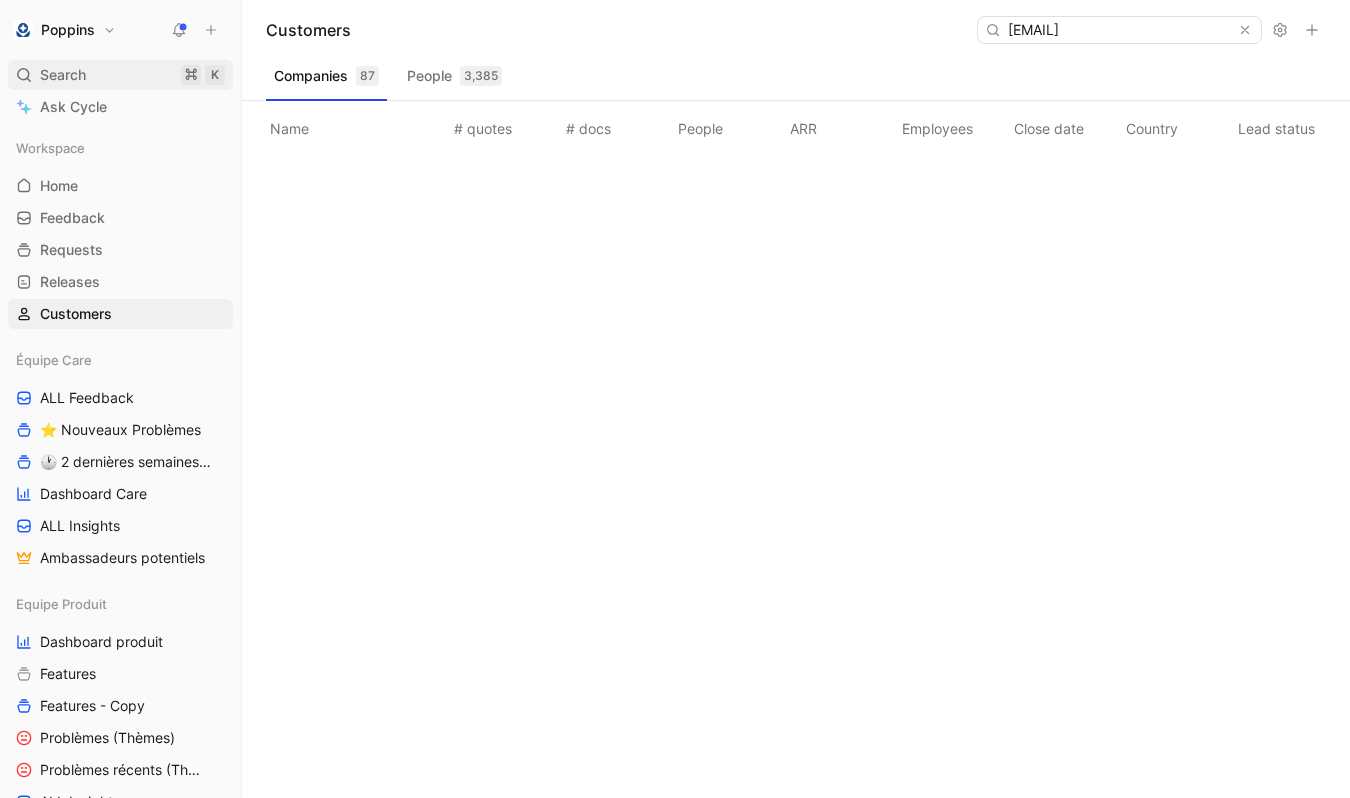 click on "Search ⌘ K" at bounding box center (120, 75) 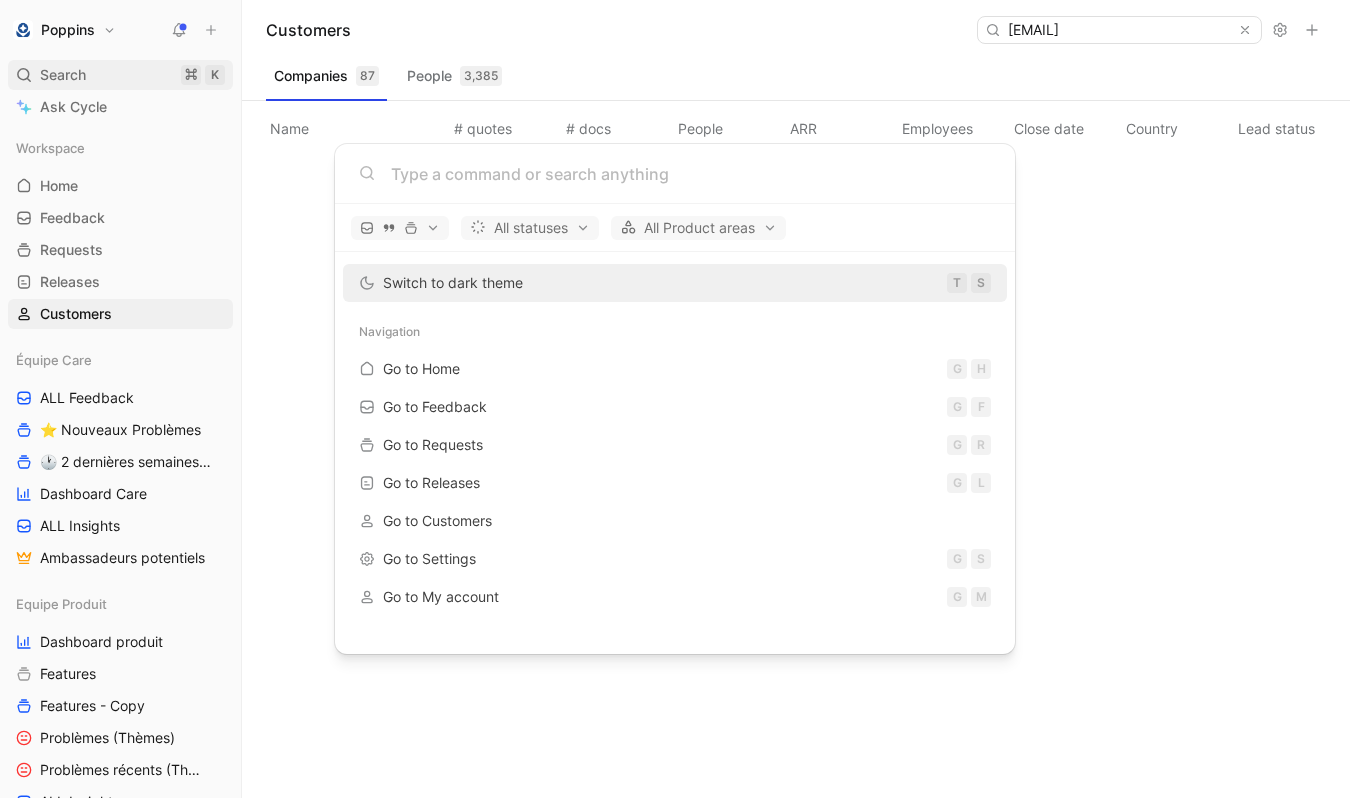 scroll, scrollTop: 0, scrollLeft: 0, axis: both 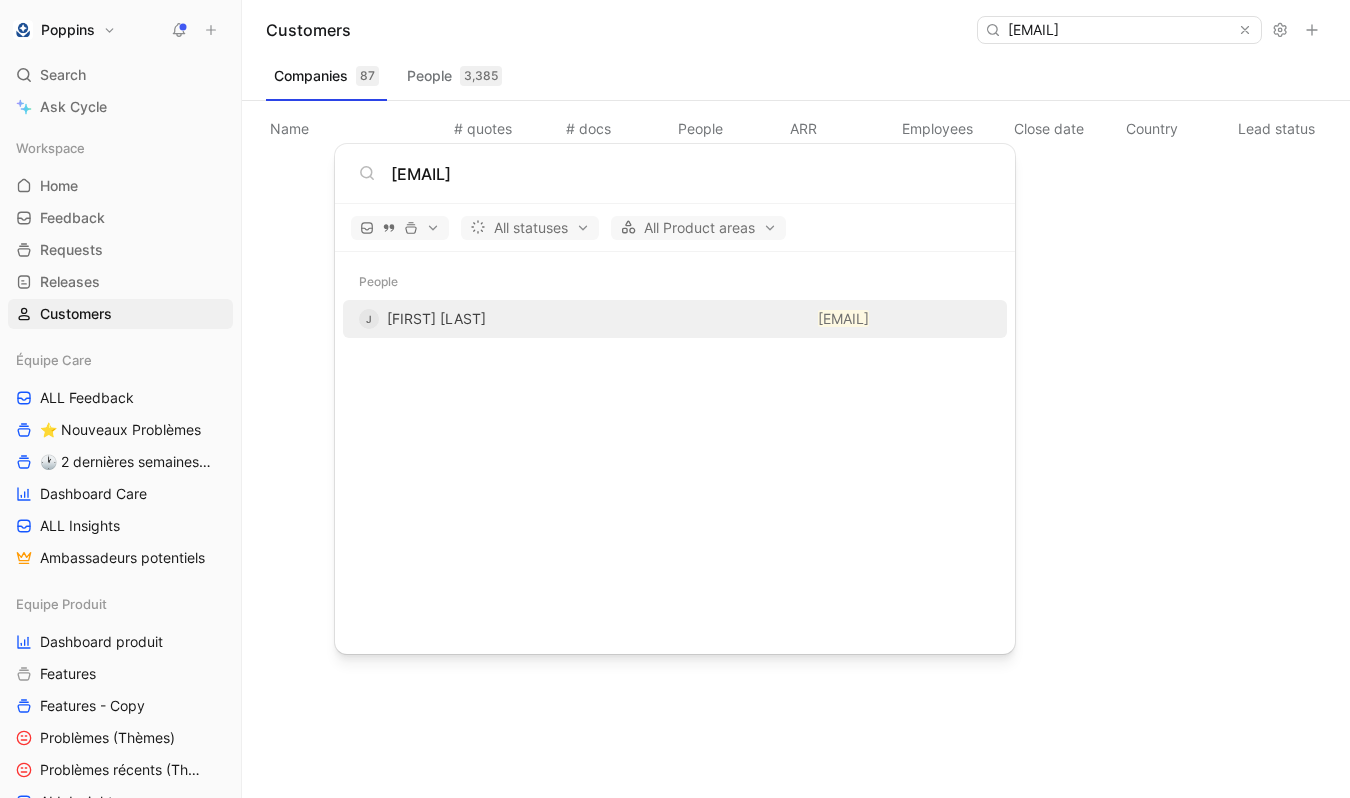 type on "[EMAIL]" 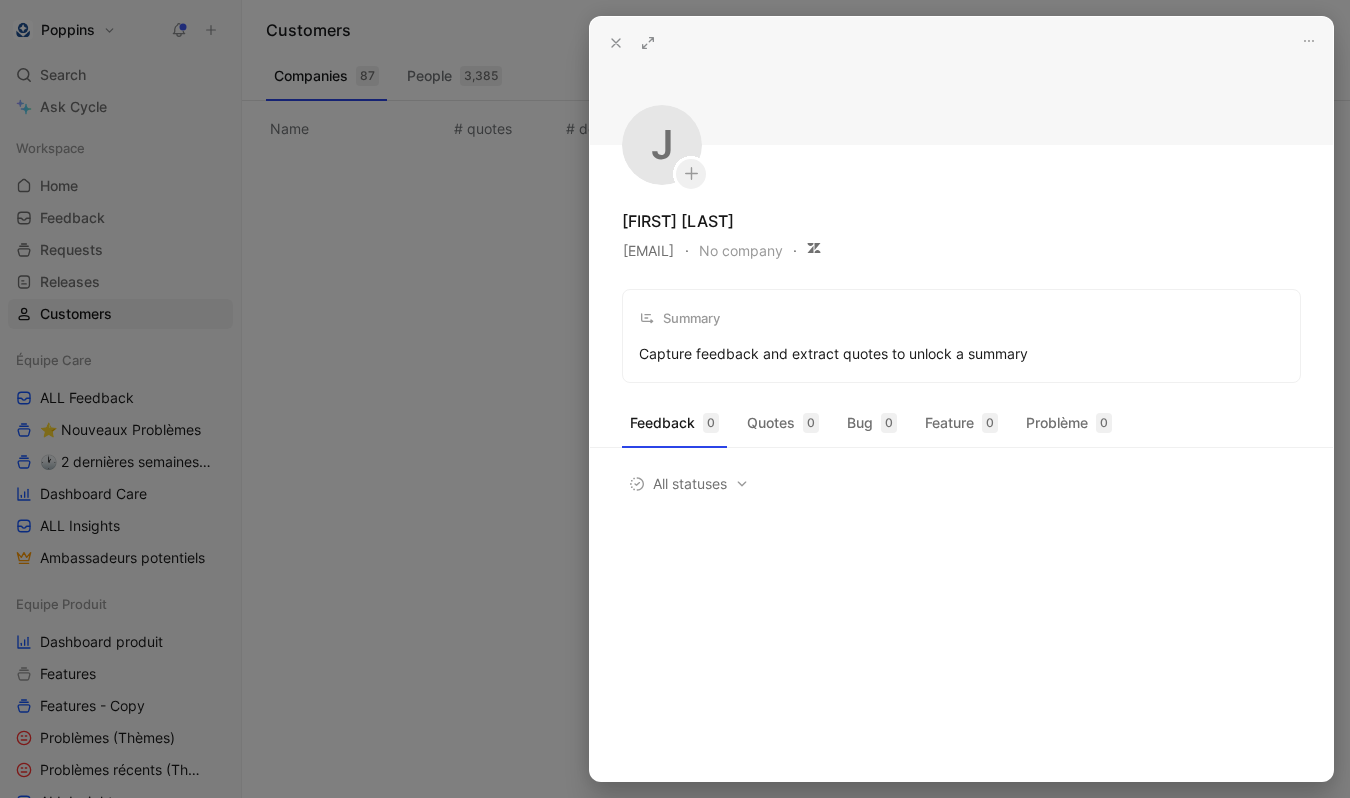 click 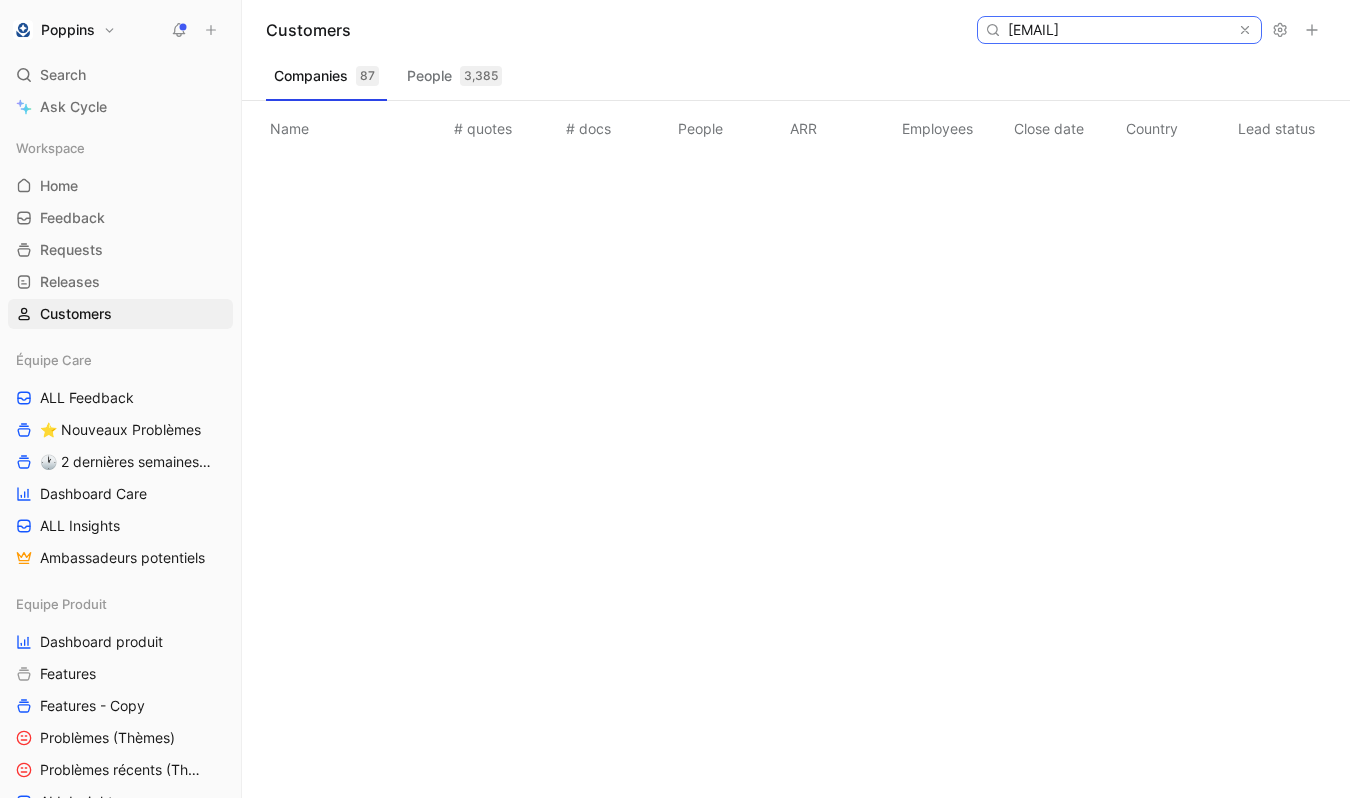 click on "[EMAIL]" at bounding box center [1118, 30] 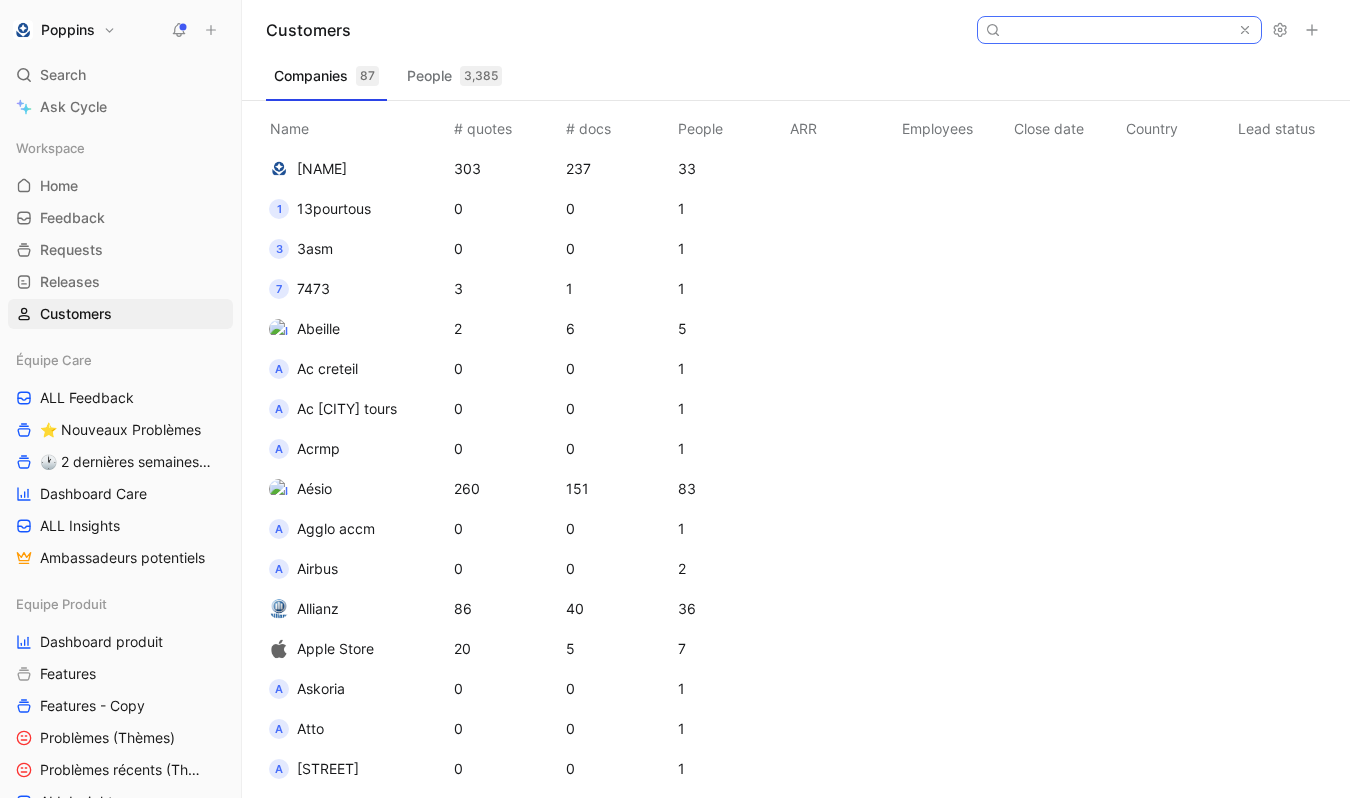 paste on "[EMAIL]" 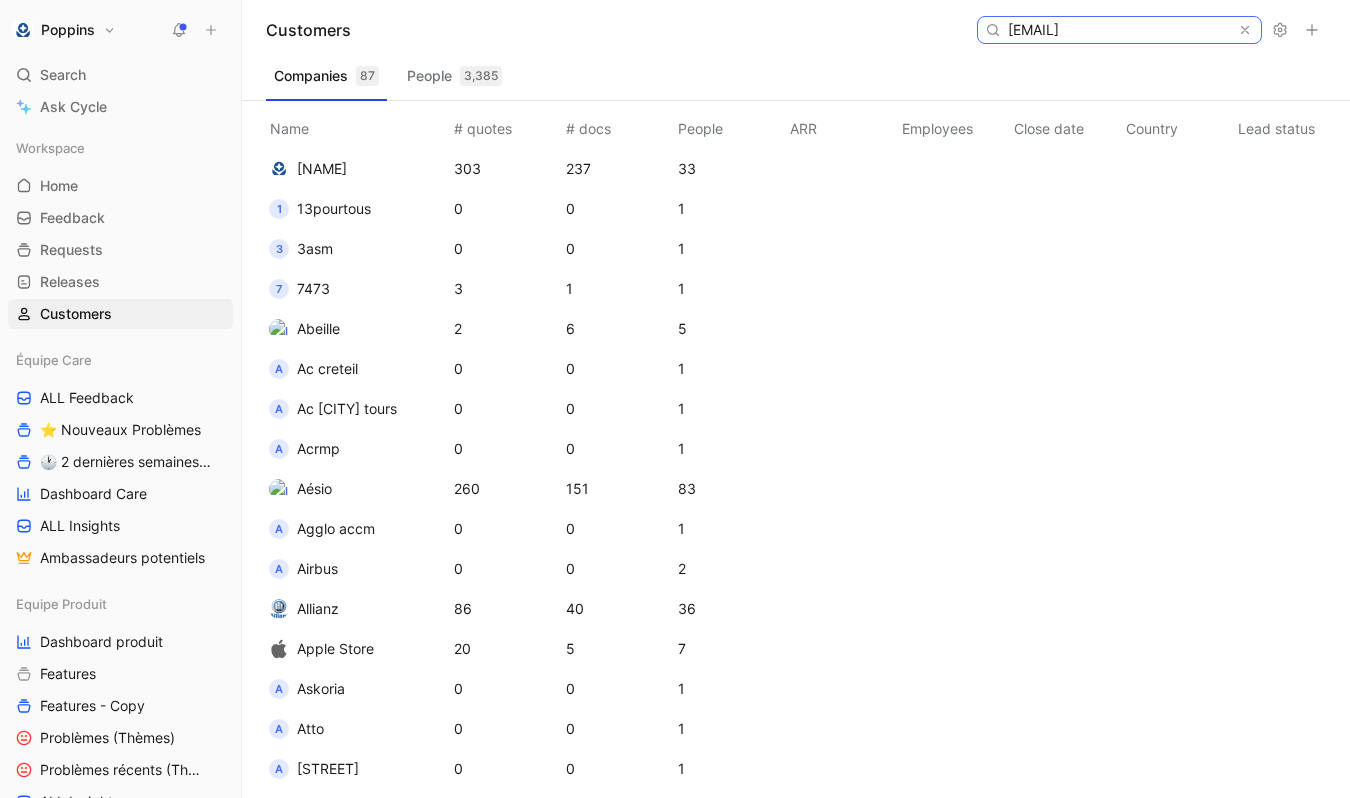 scroll, scrollTop: 0, scrollLeft: 3, axis: horizontal 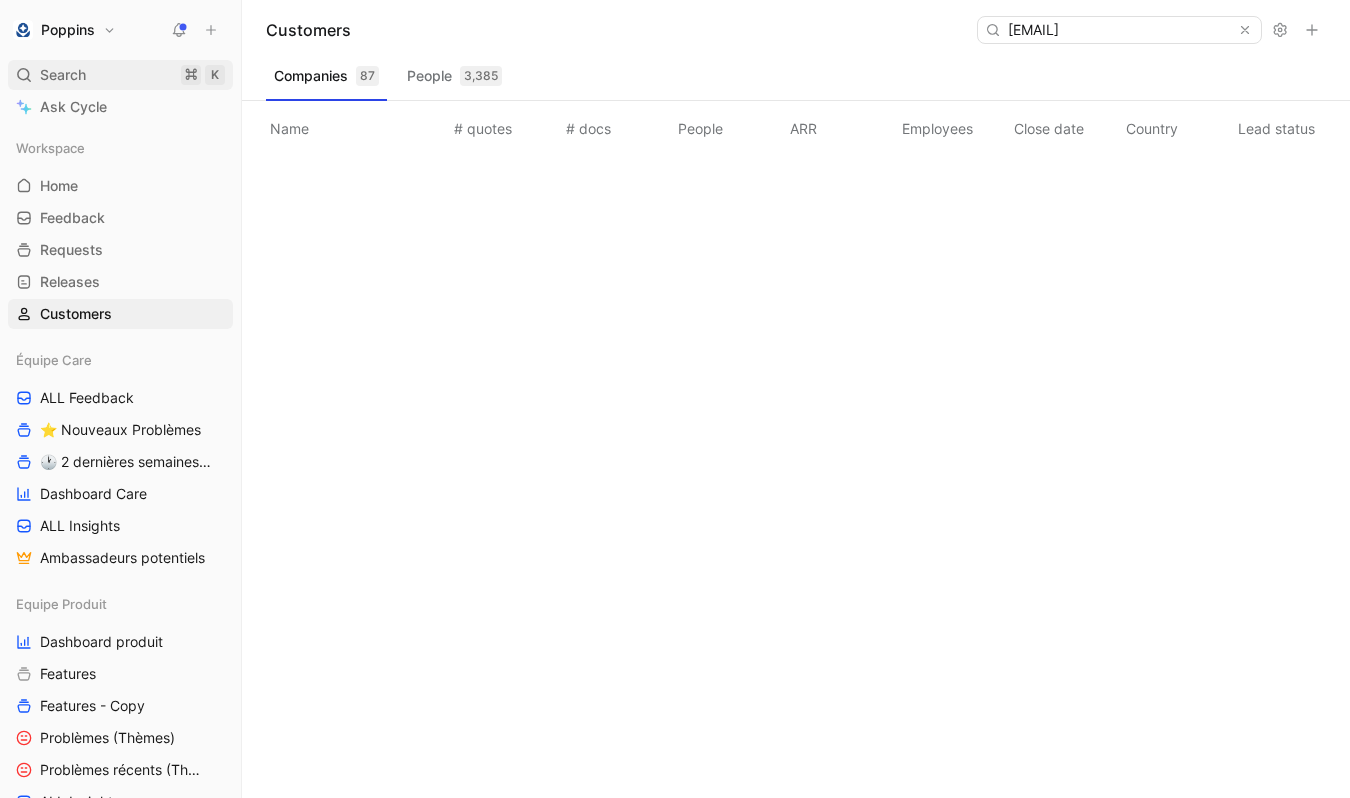 click on "Search ⌘ K" at bounding box center [120, 75] 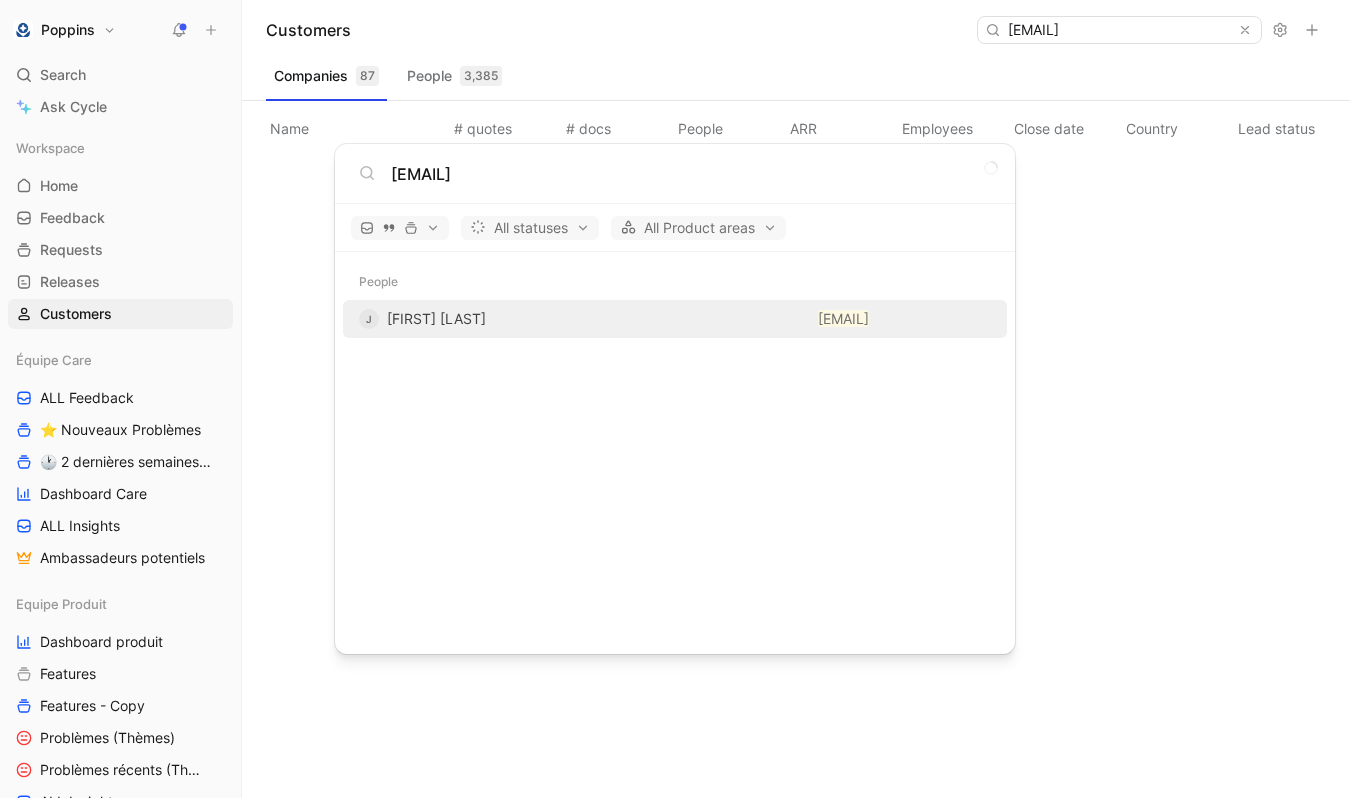 type on "[EMAIL]" 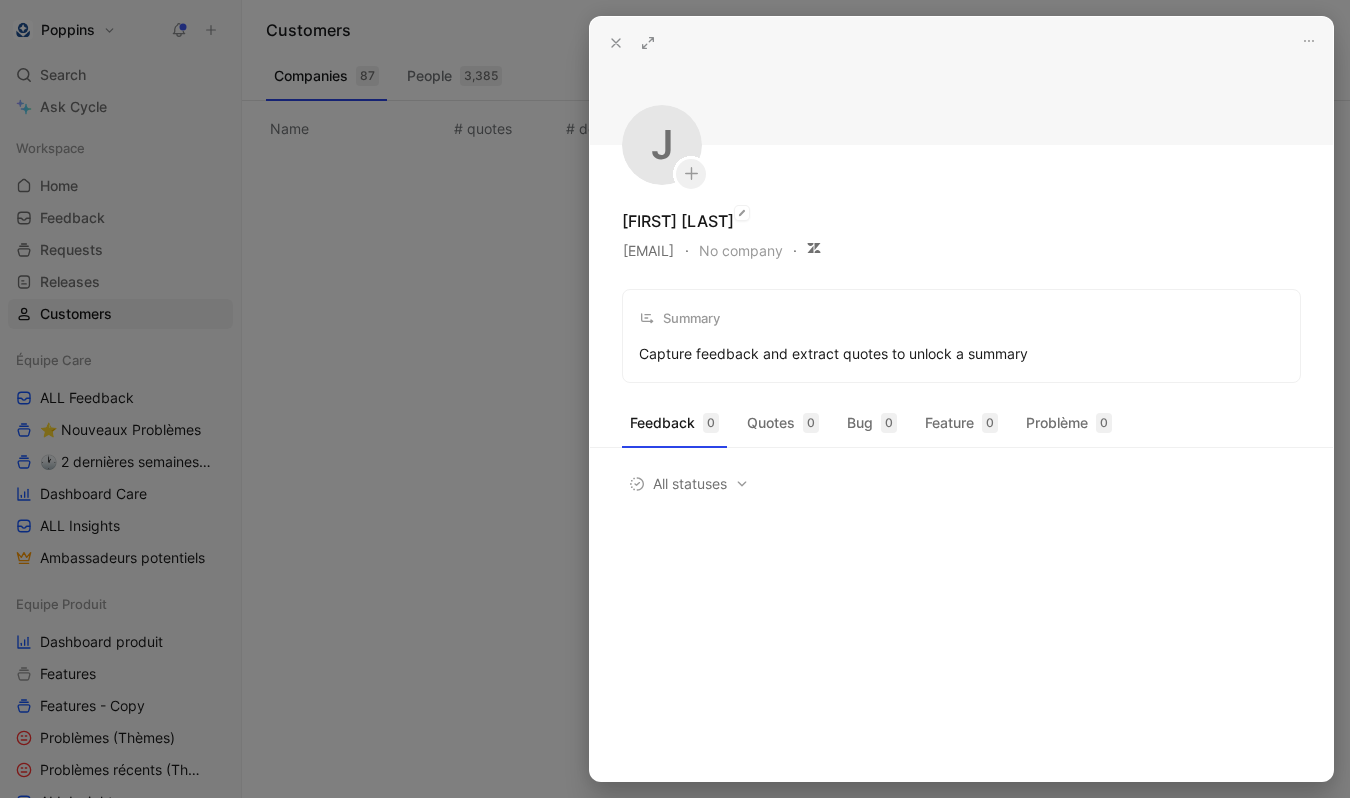 click on "[FIRST] [LAST]" at bounding box center (678, 221) 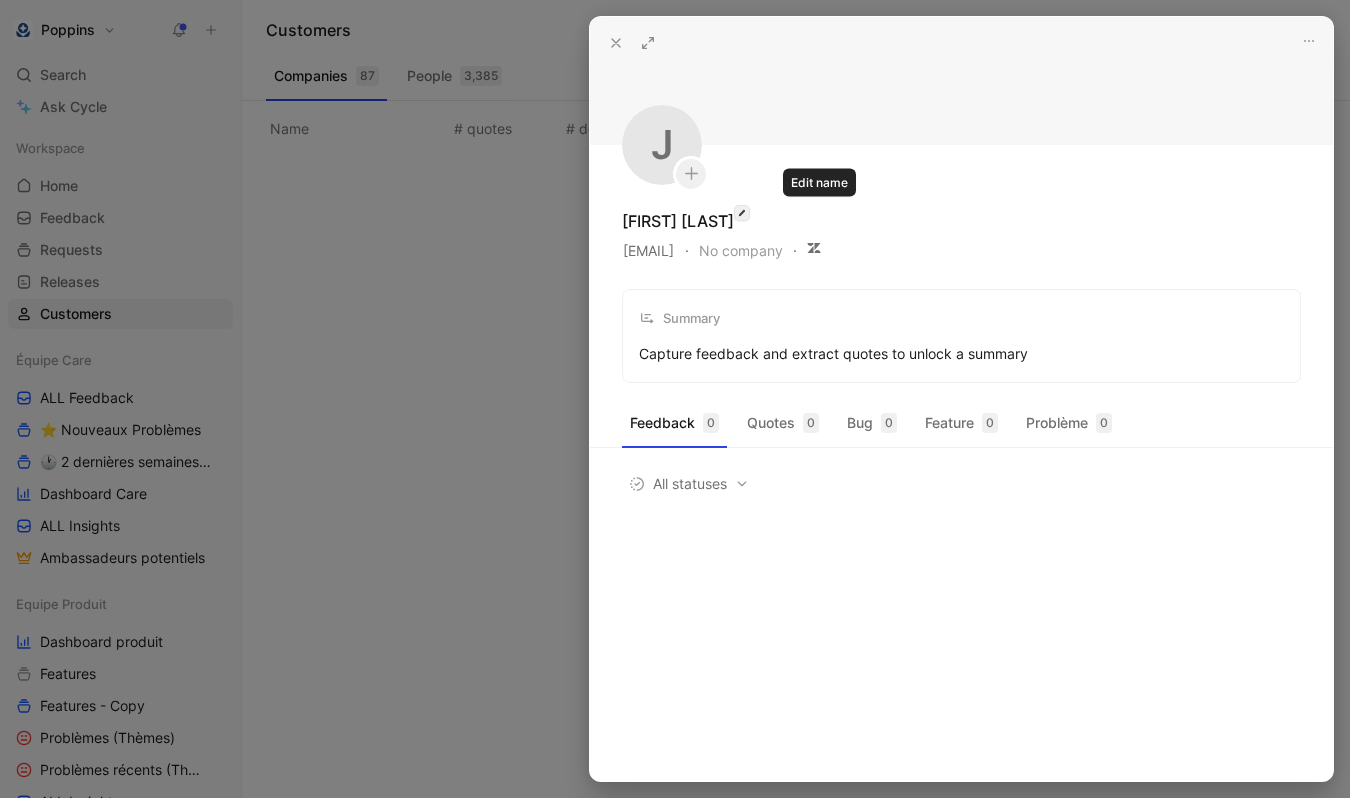 click 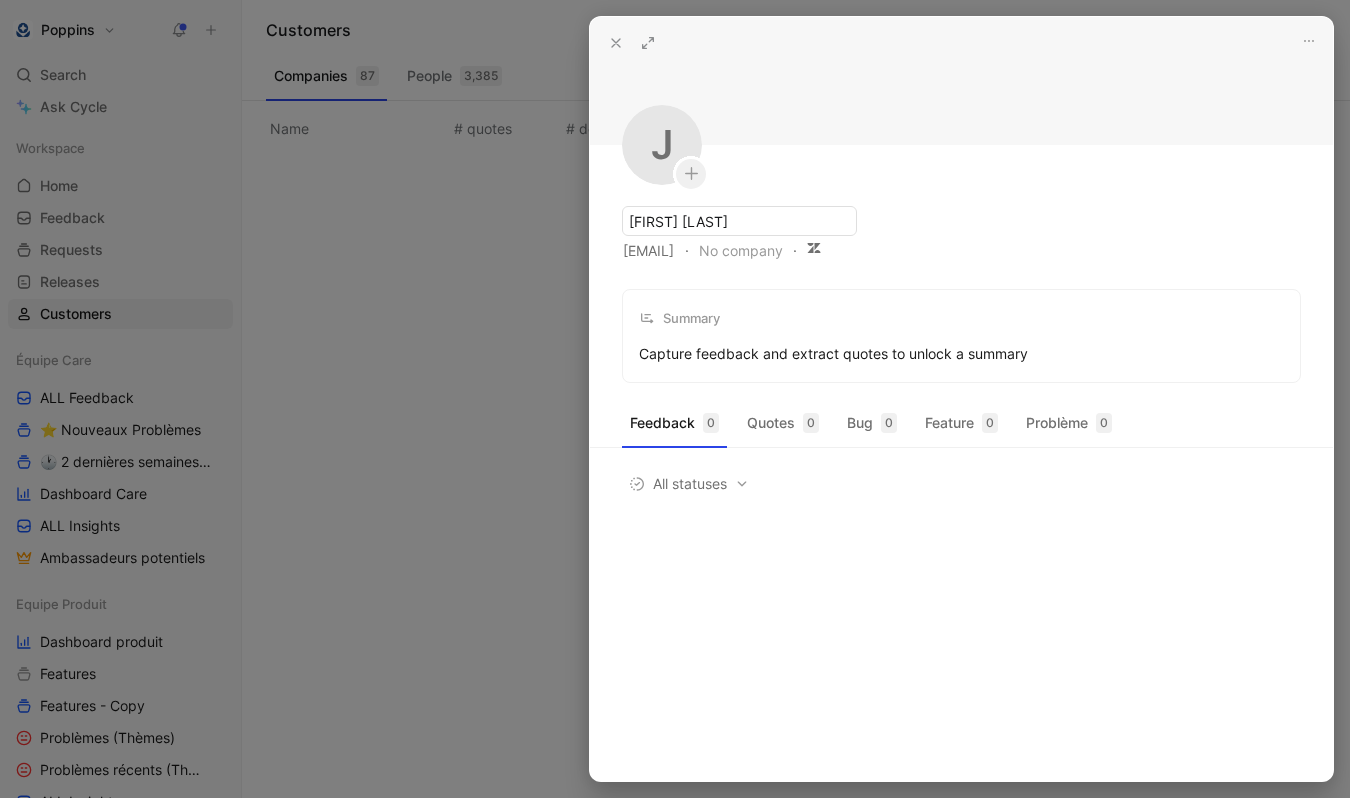click on "J [FIRST] [LAST] [EMAIL] No company Summary Capture feedback and extract quotes to unlock a summary" at bounding box center (961, 200) 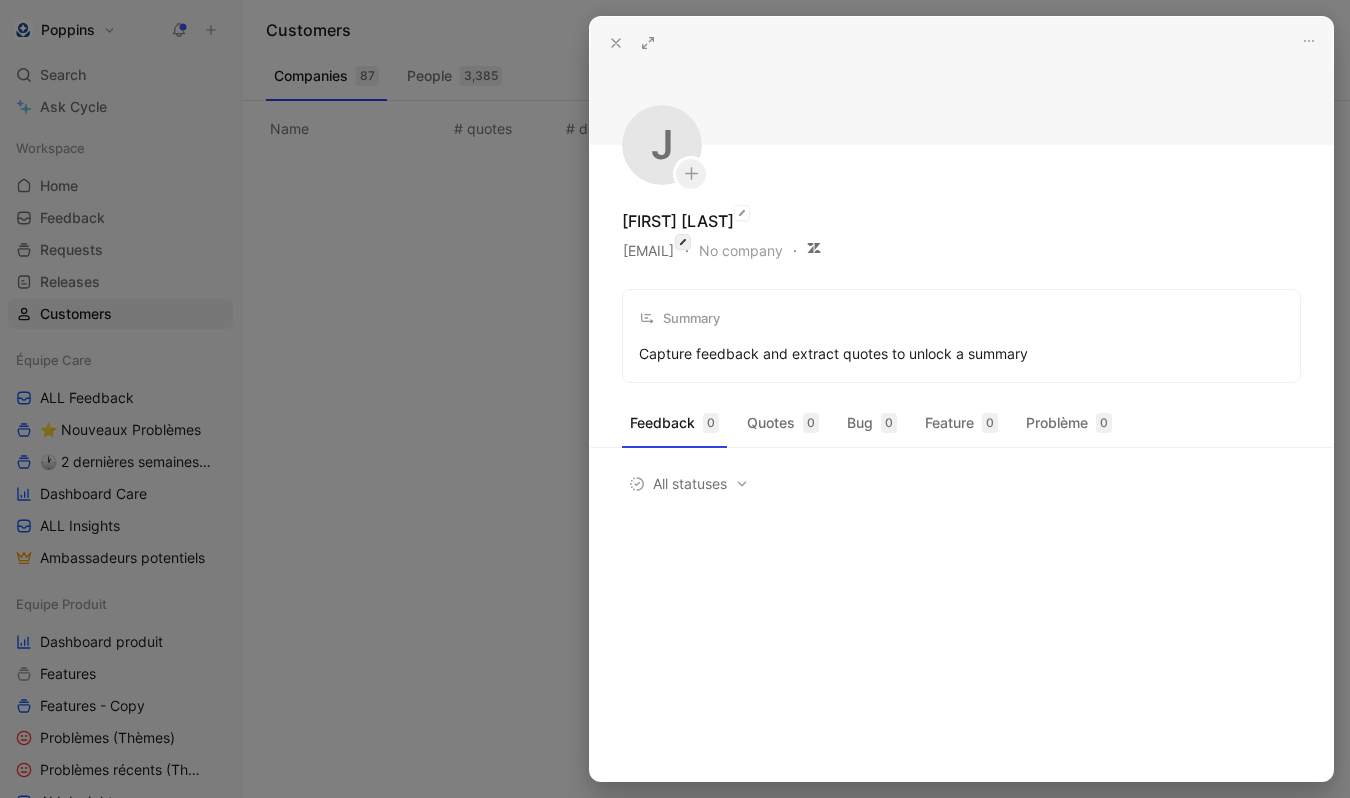 click 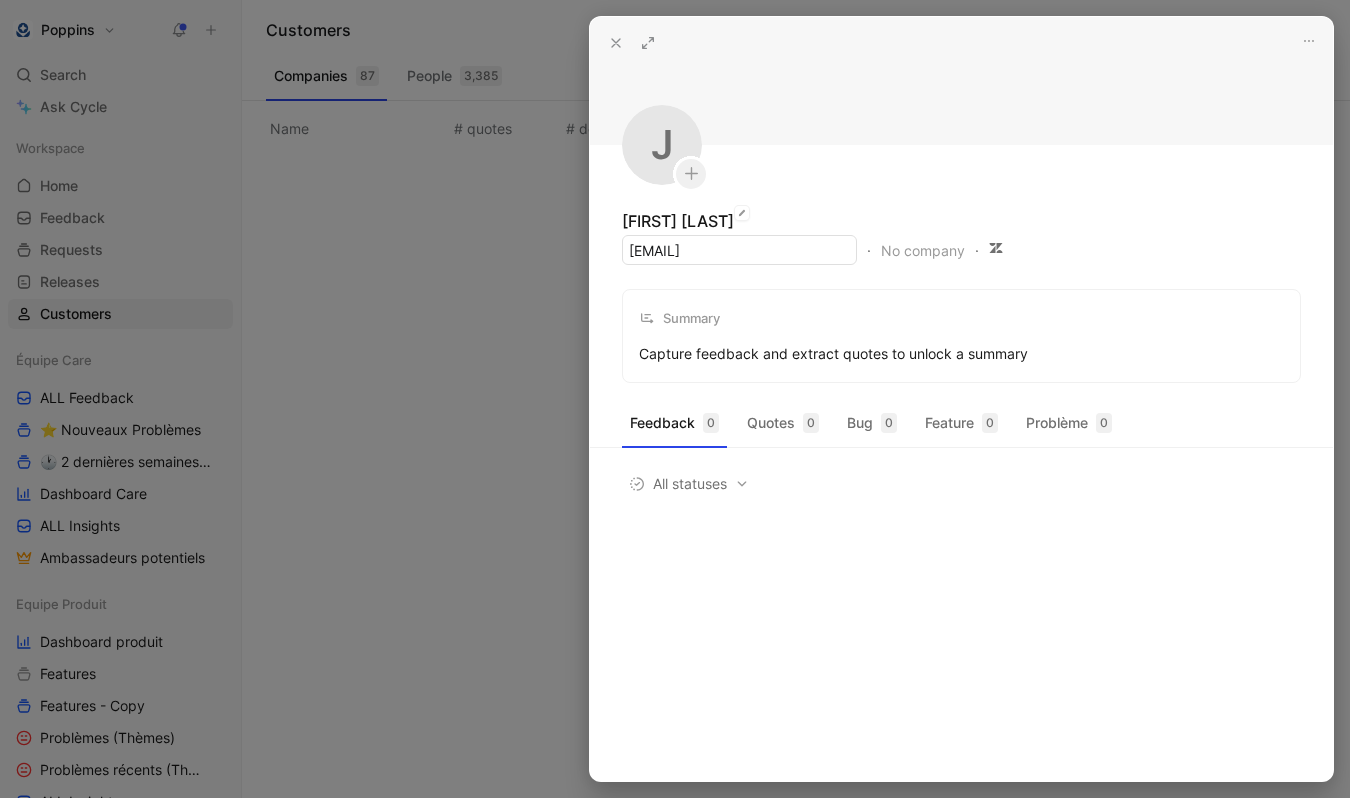click on "J [FIRST] [LAST] [EMAIL] No company Summary Capture feedback and extract quotes to unlock a summary" at bounding box center [961, 200] 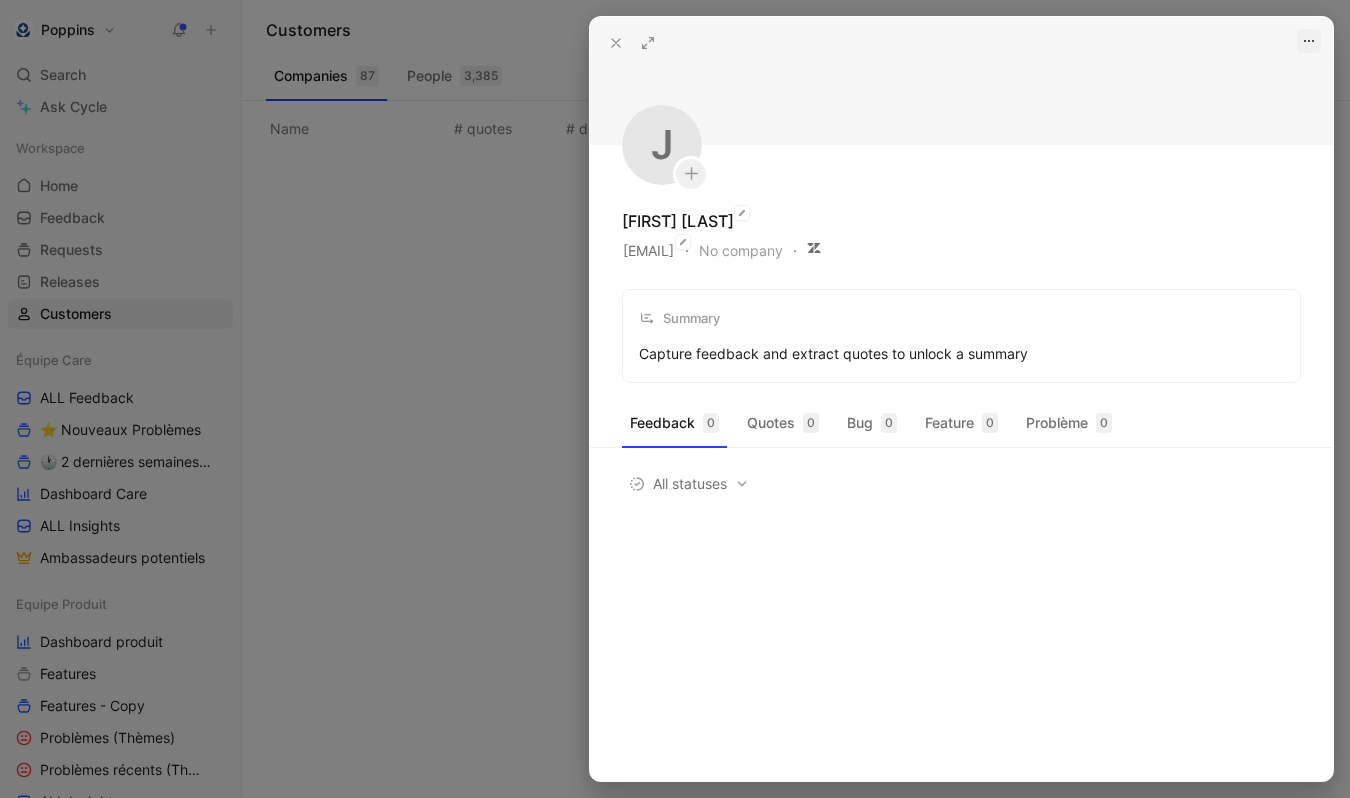 click 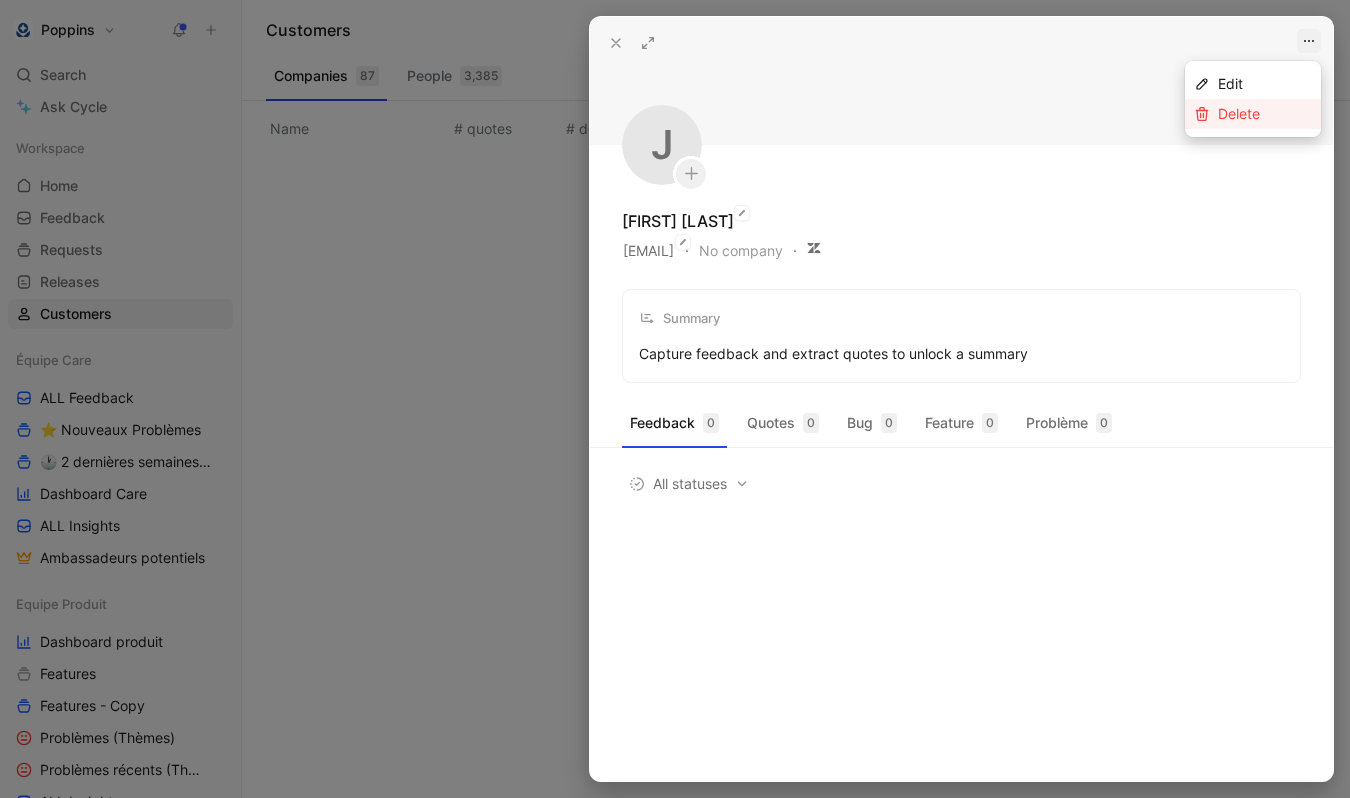 click on "Delete" at bounding box center (1239, 113) 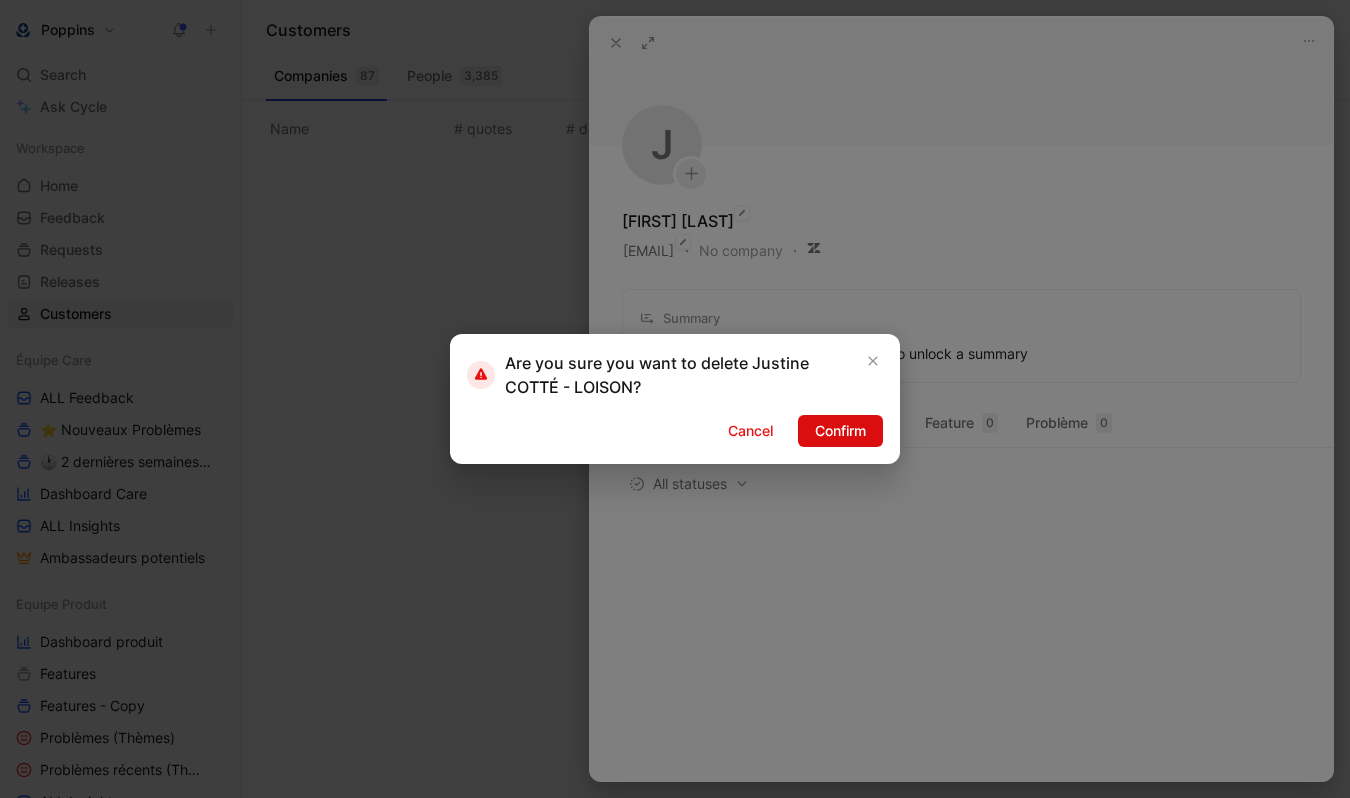 click on "Confirm" at bounding box center [840, 431] 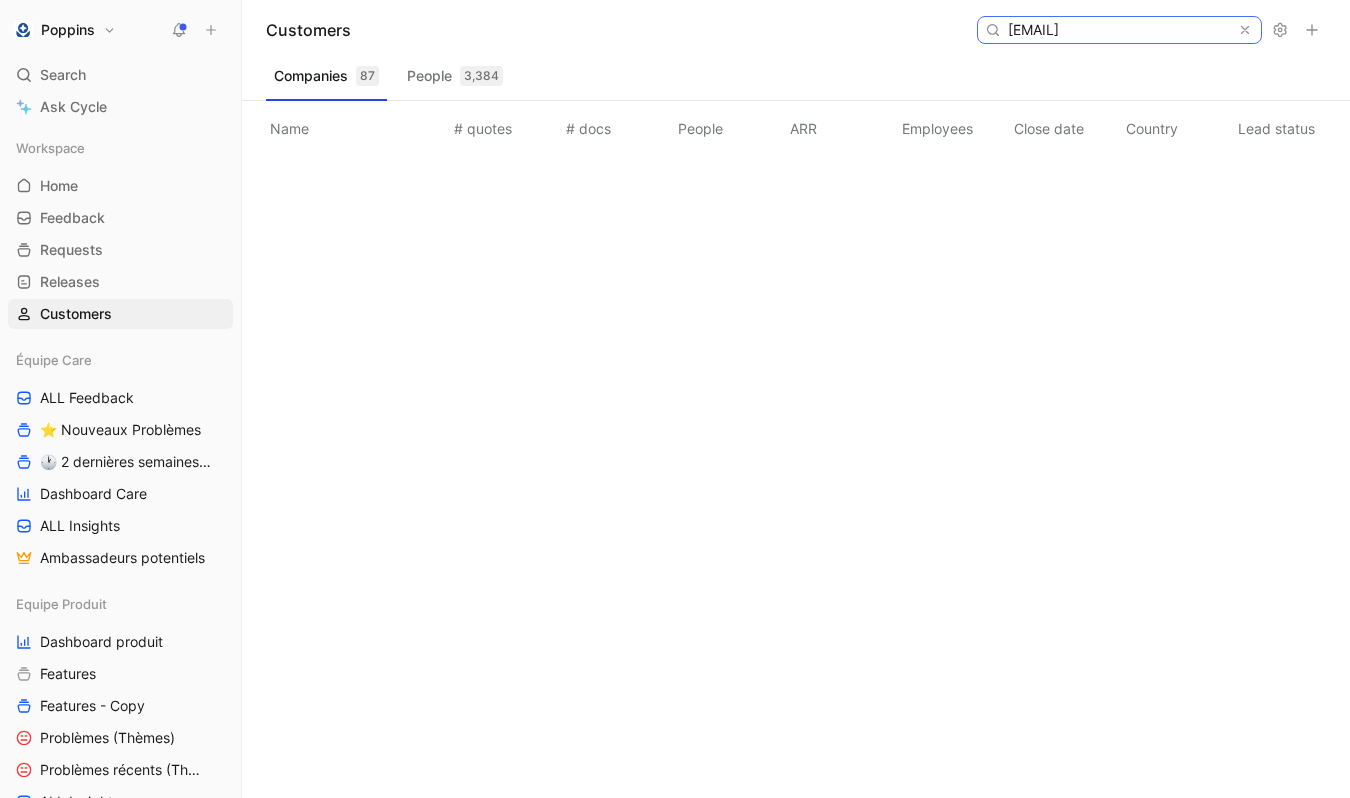 click on "[EMAIL]" at bounding box center [1118, 30] 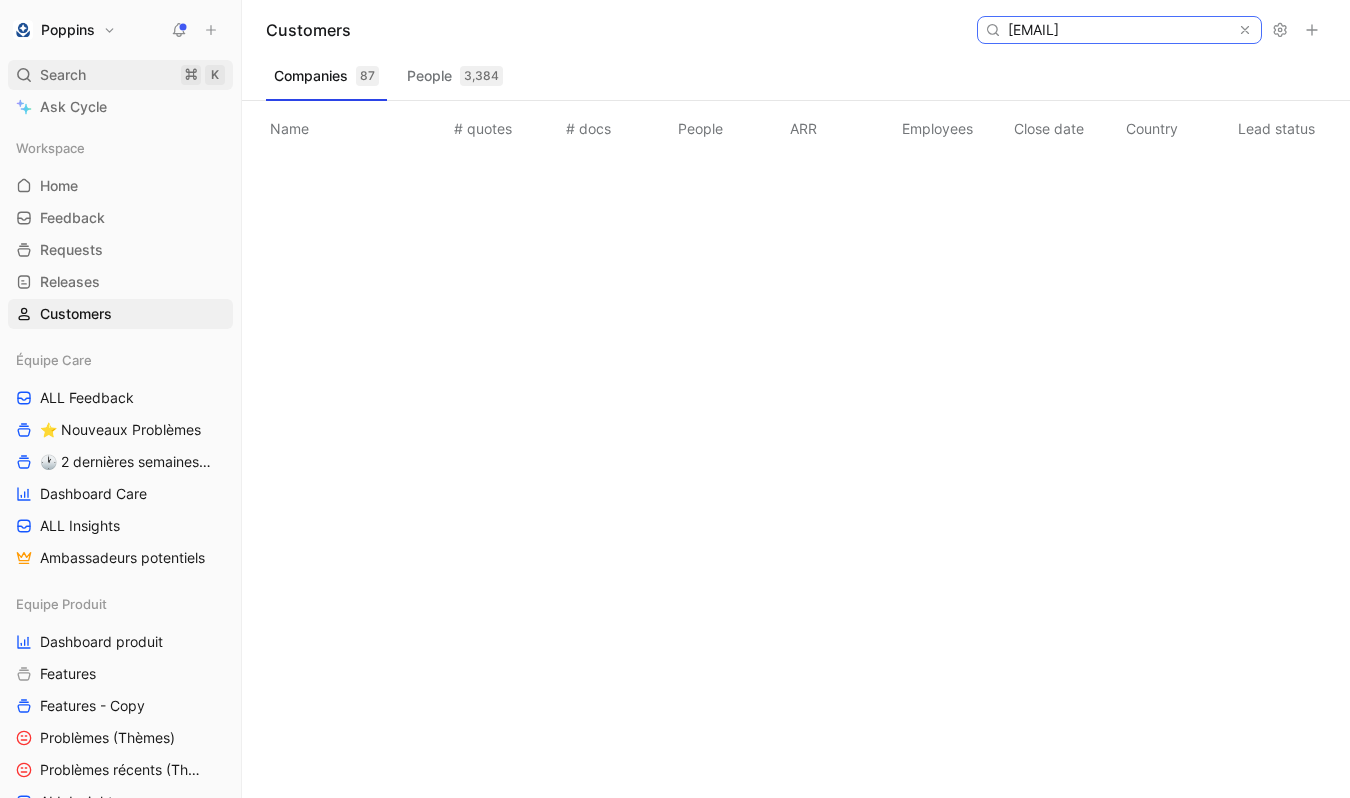 type on "[EMAIL]" 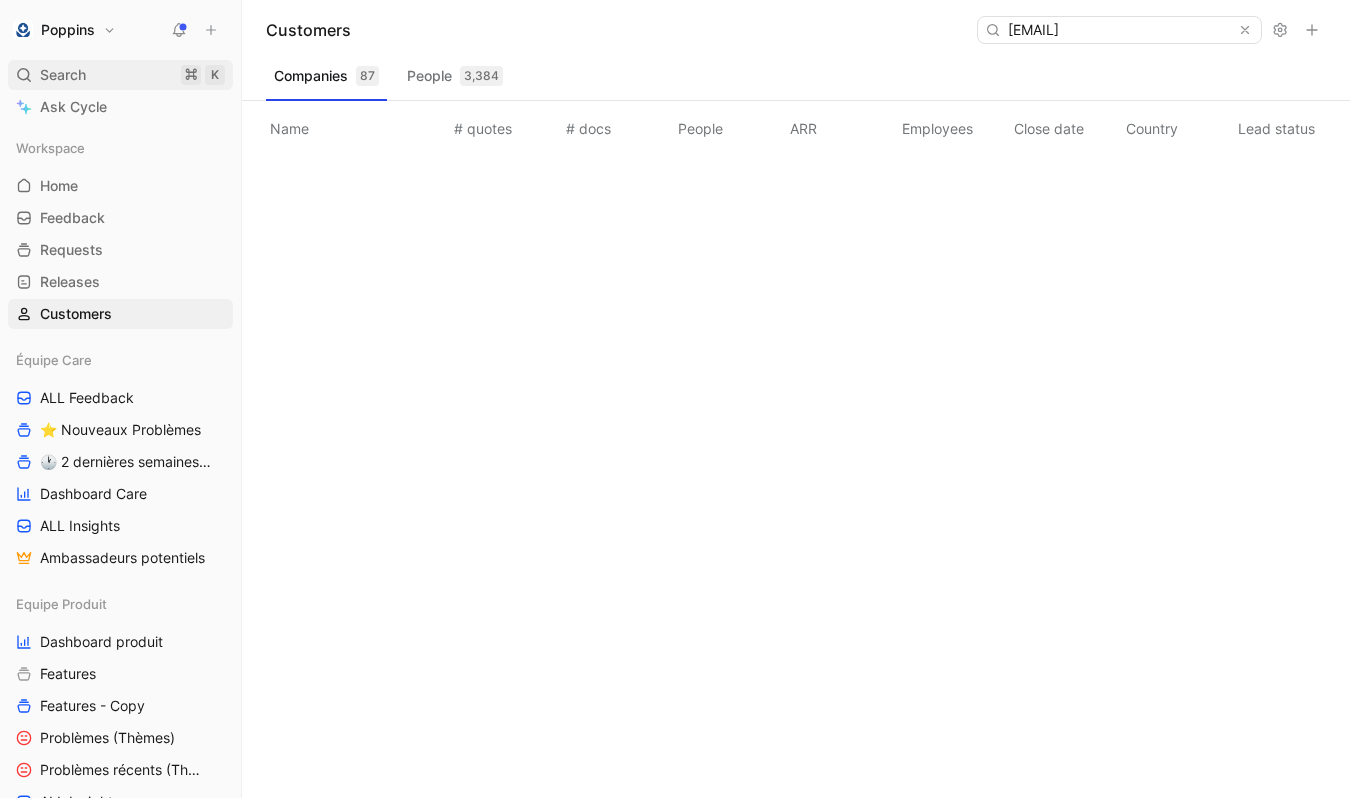 click on "Search ⌘ K" at bounding box center (120, 75) 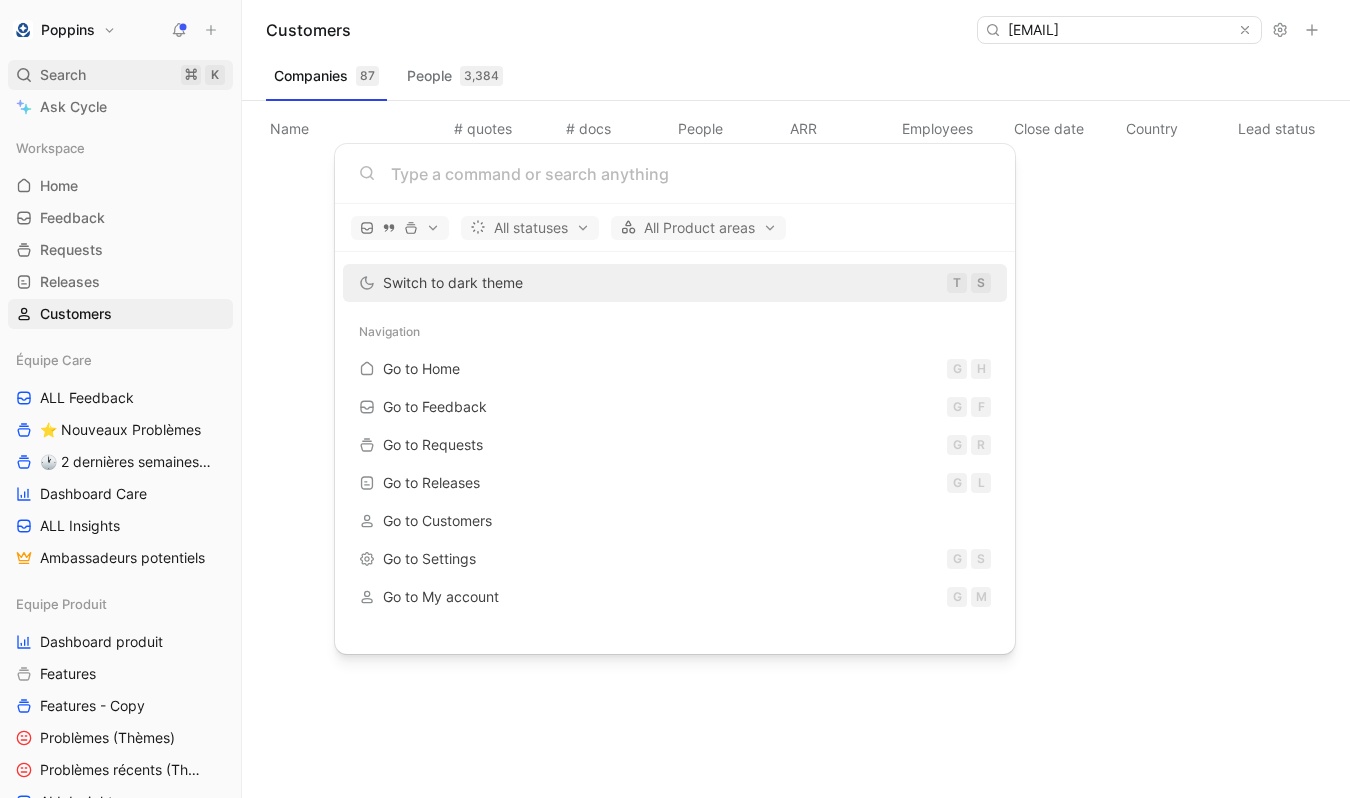 scroll, scrollTop: 0, scrollLeft: 0, axis: both 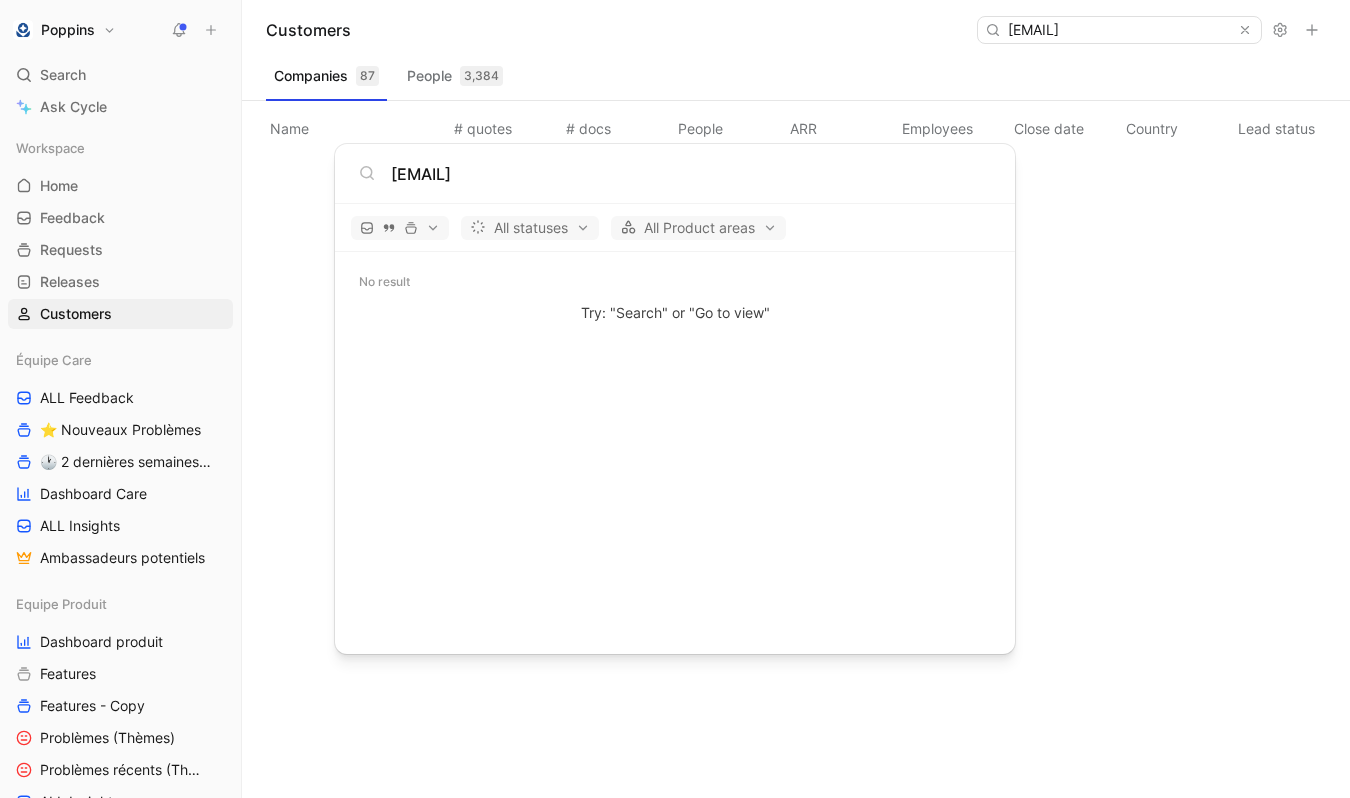 type on "[EMAIL]" 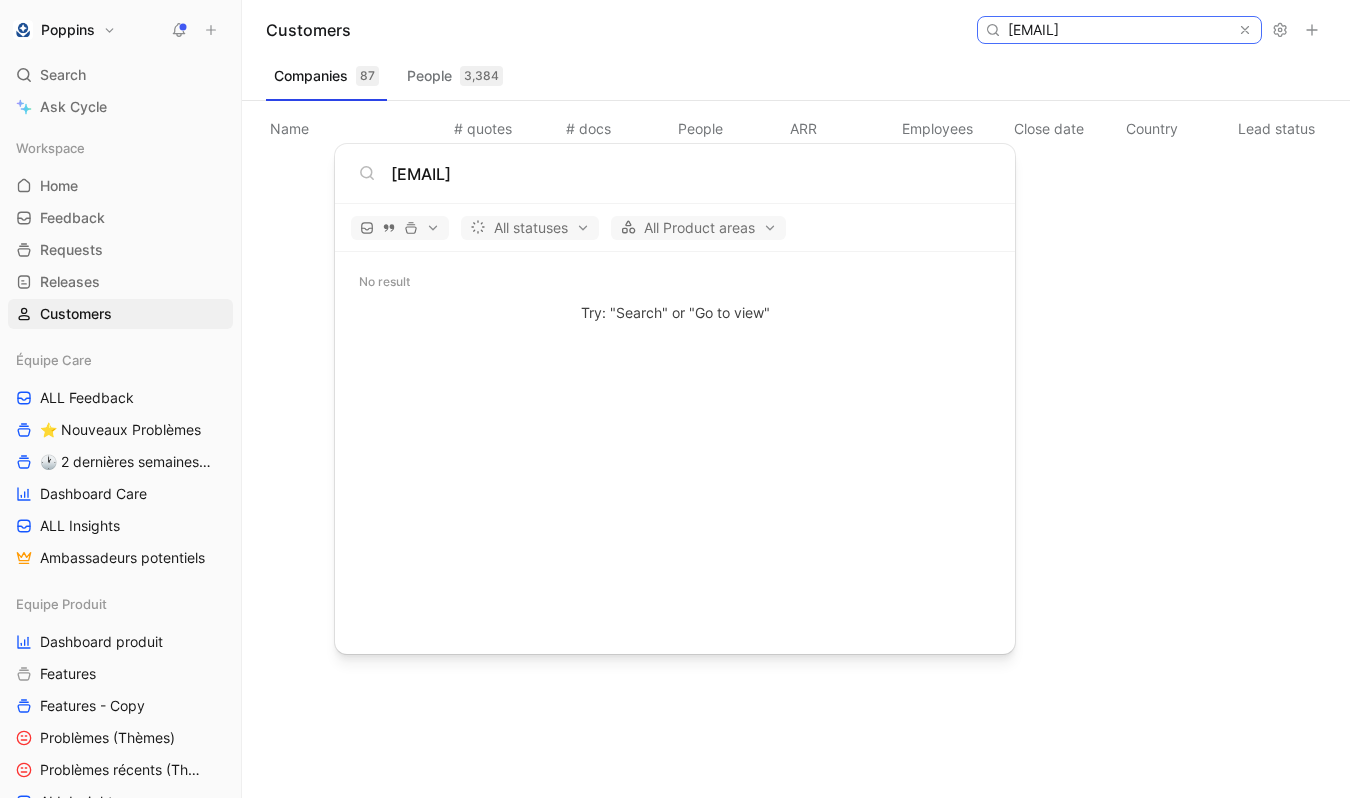 click on "[EMAIL]" at bounding box center [1118, 30] 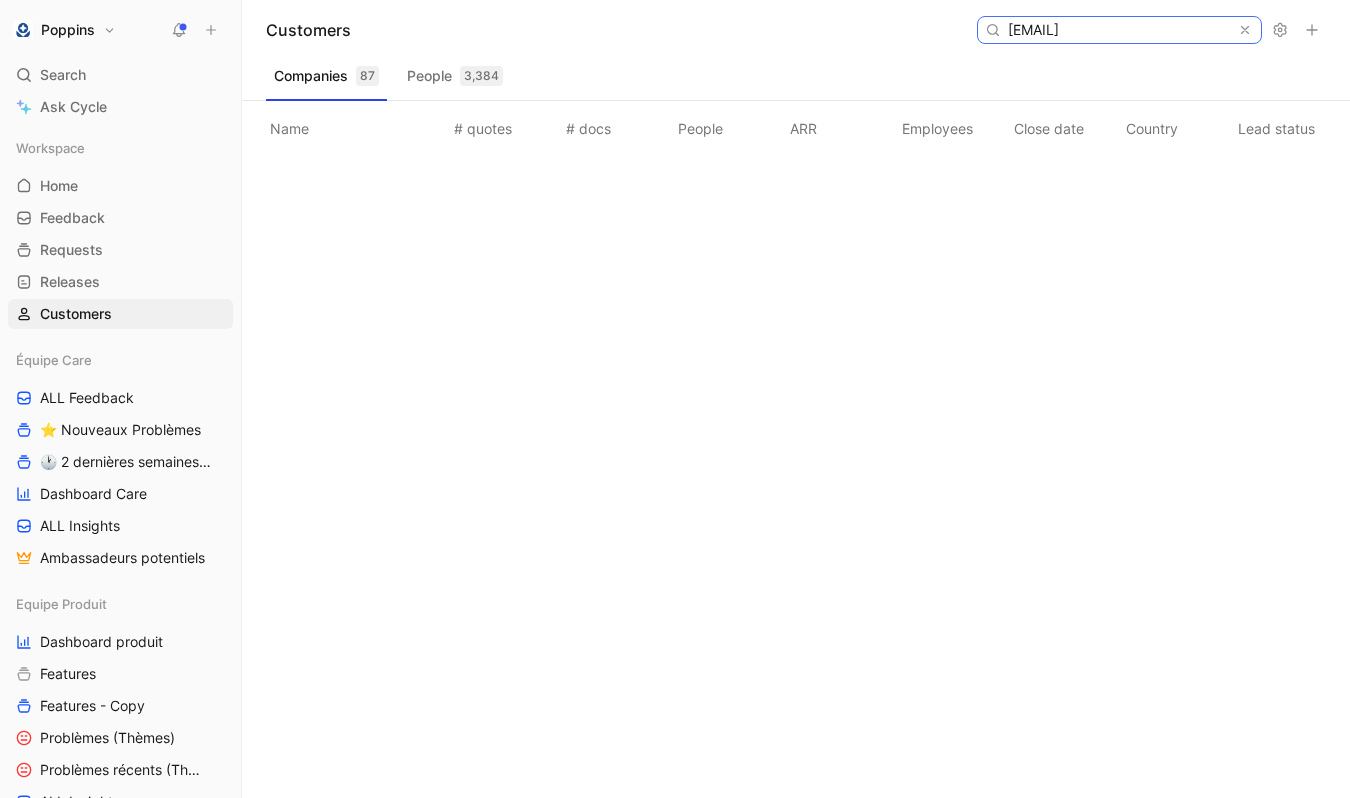 paste on "[EMAIL]" 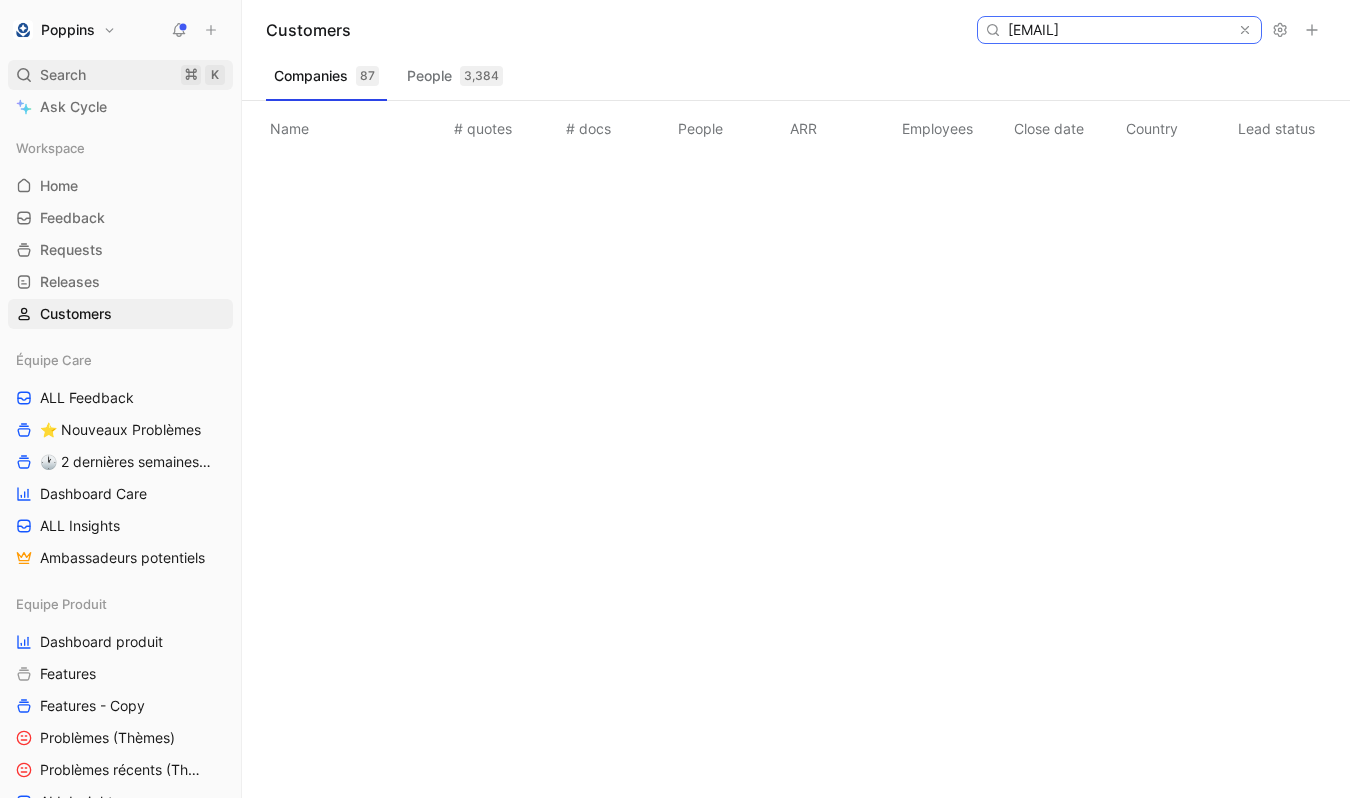 type on "[EMAIL]" 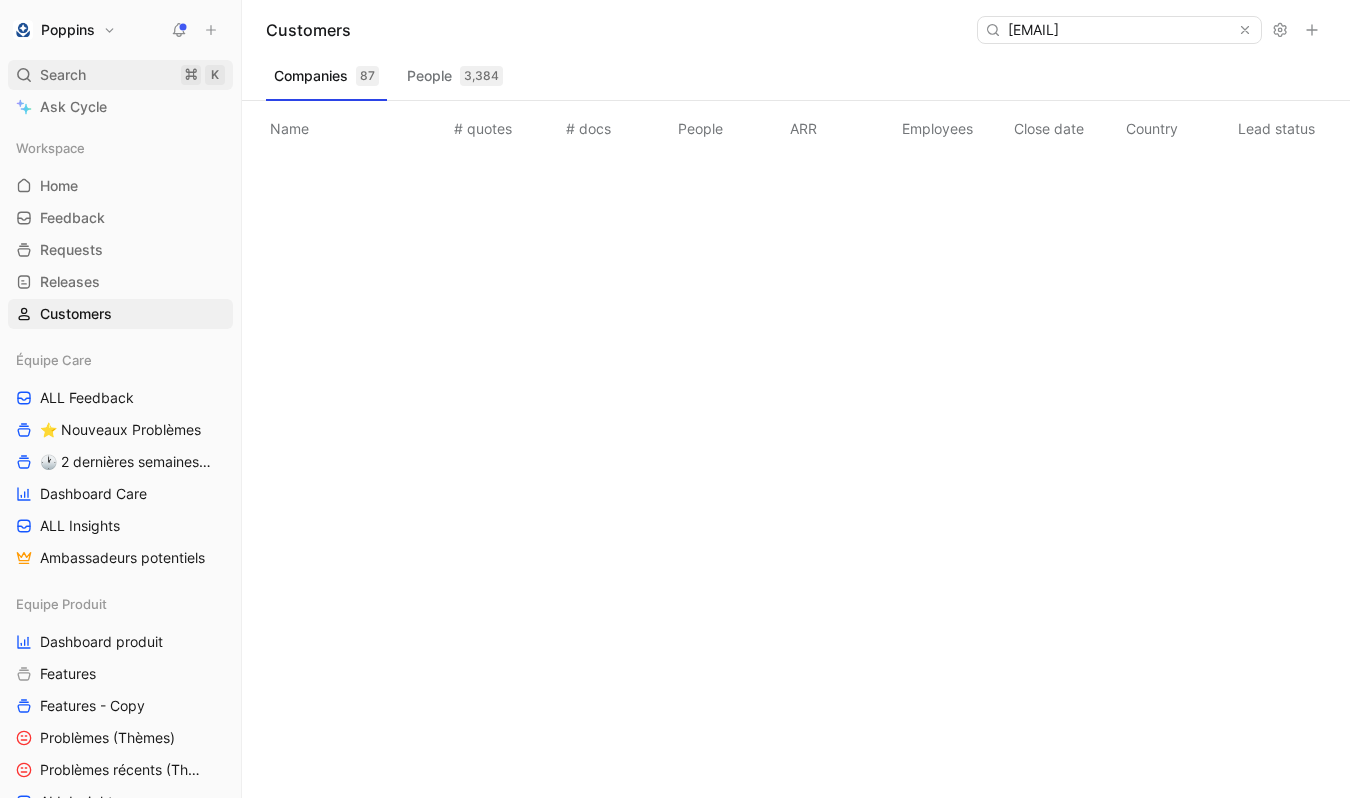 click on "Search ⌘ K" at bounding box center (120, 75) 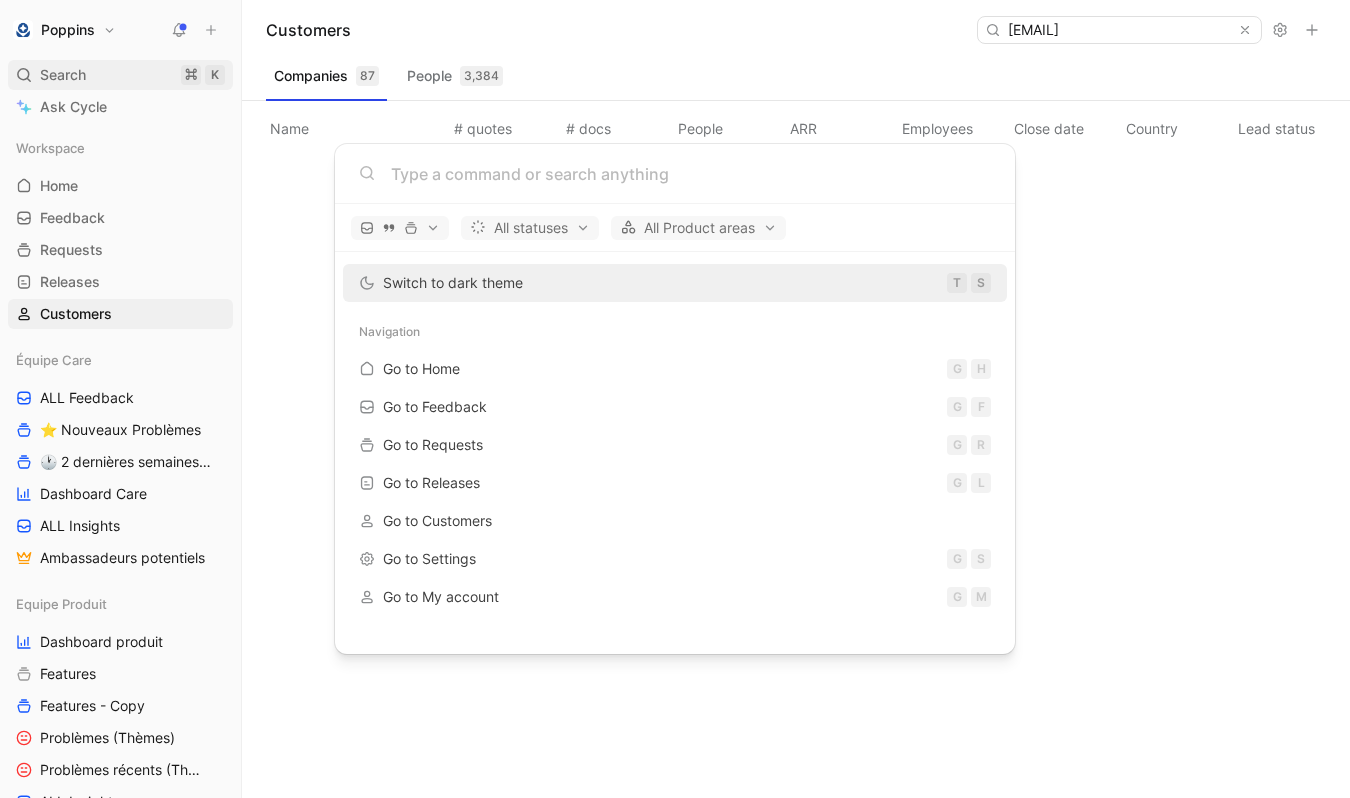scroll, scrollTop: 0, scrollLeft: 0, axis: both 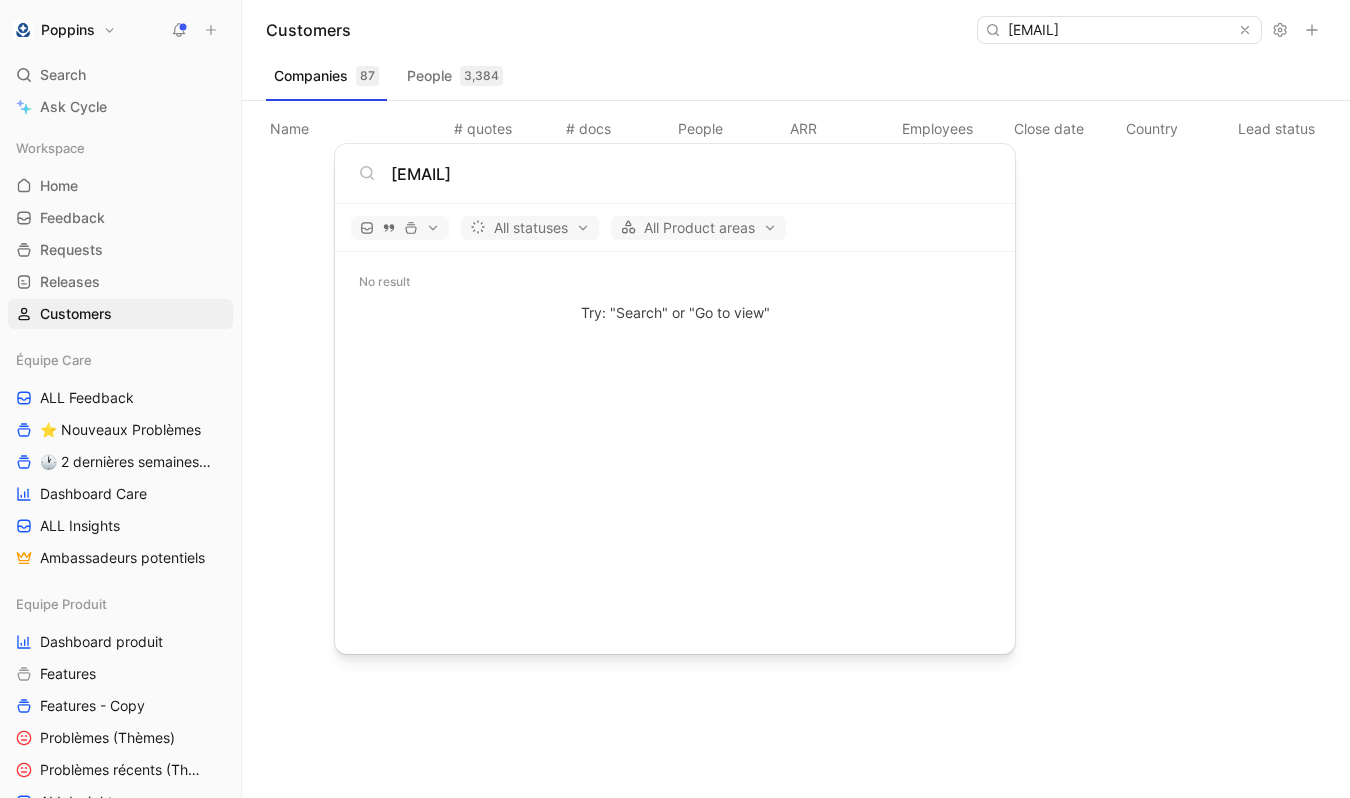 type on "[EMAIL]" 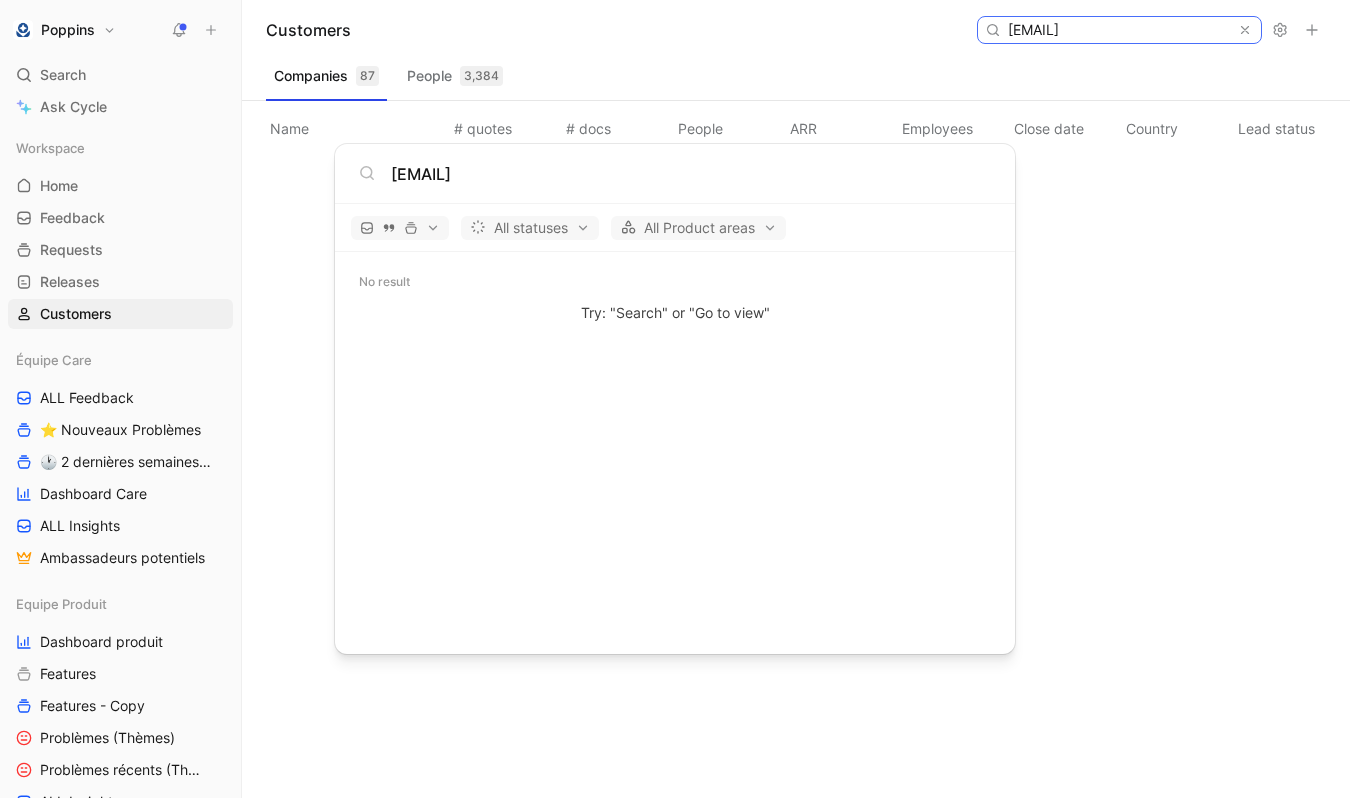 click on "[EMAIL]" at bounding box center [1118, 30] 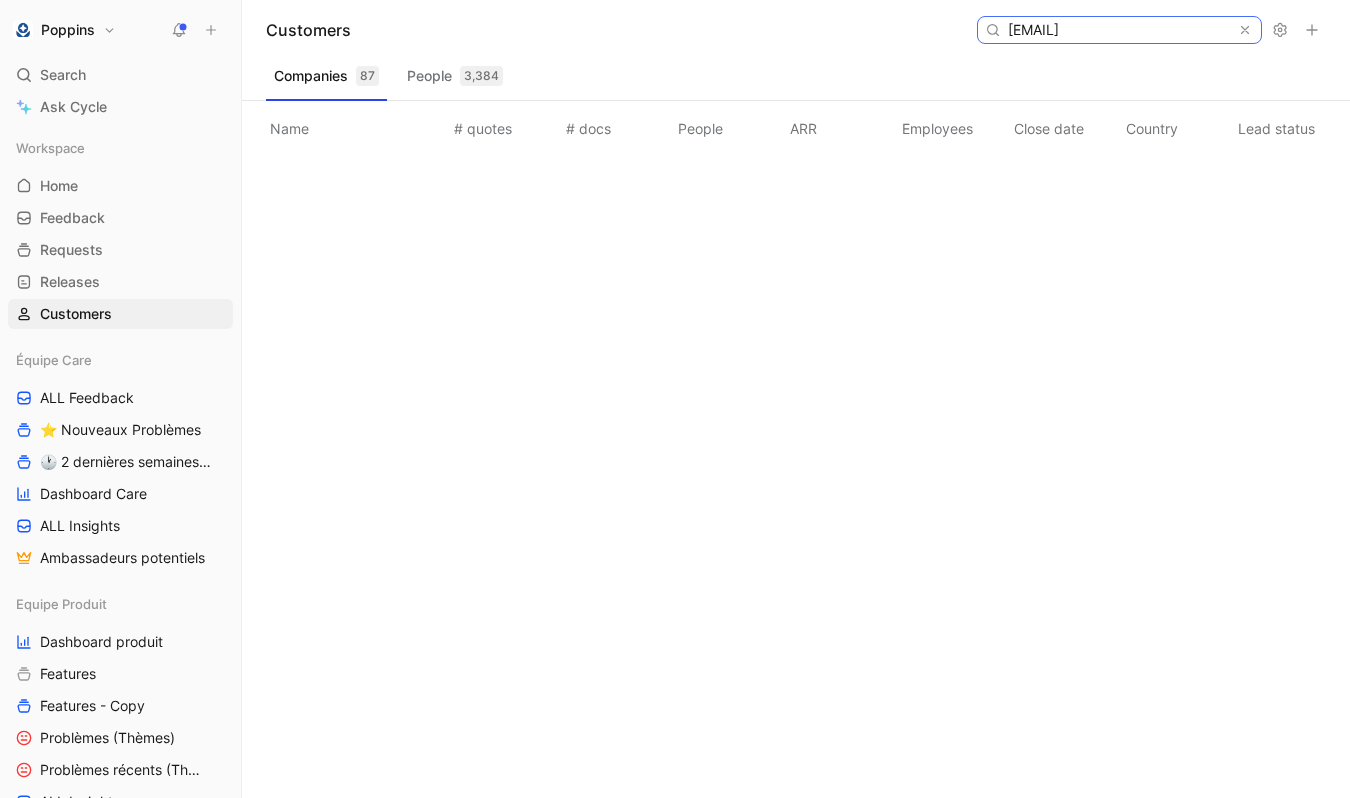 click on "[EMAIL]" at bounding box center [1118, 30] 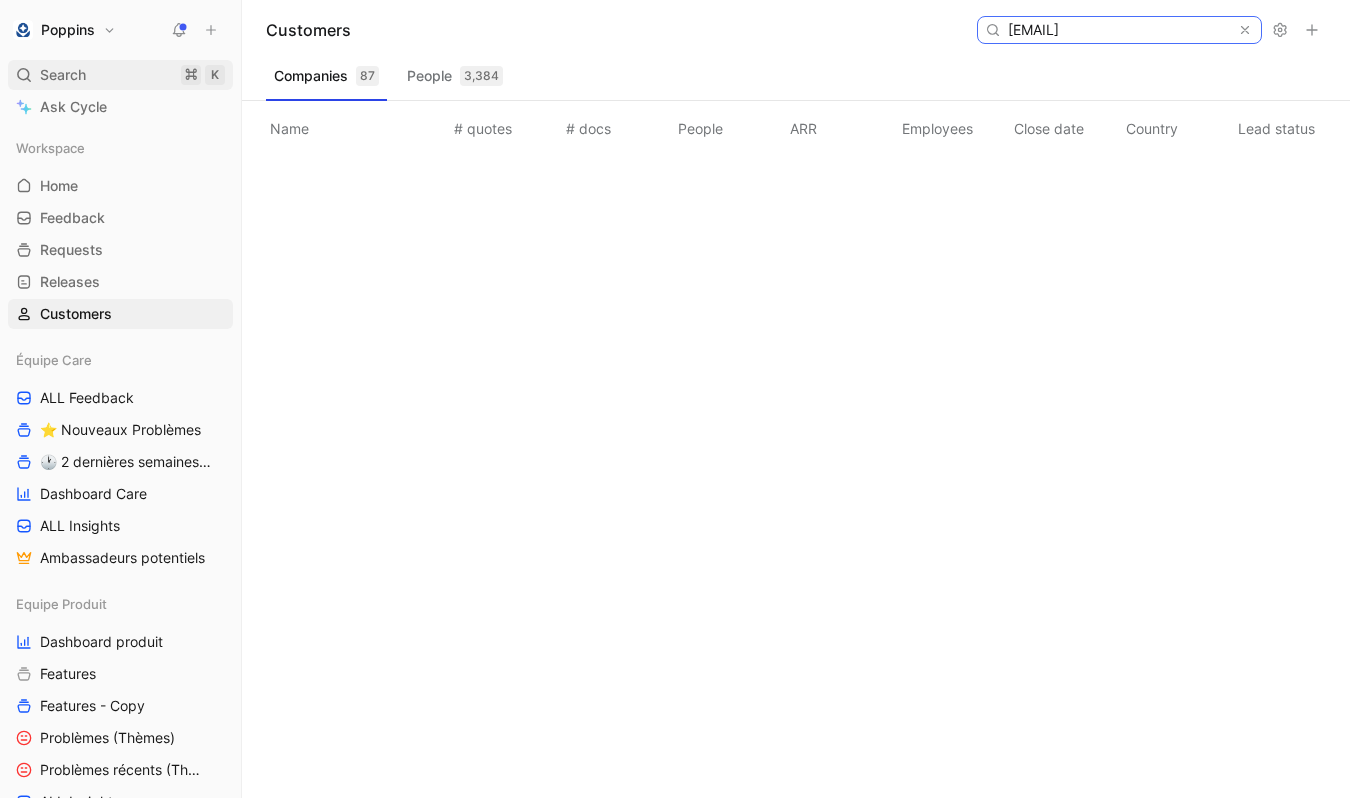 type on "[EMAIL]" 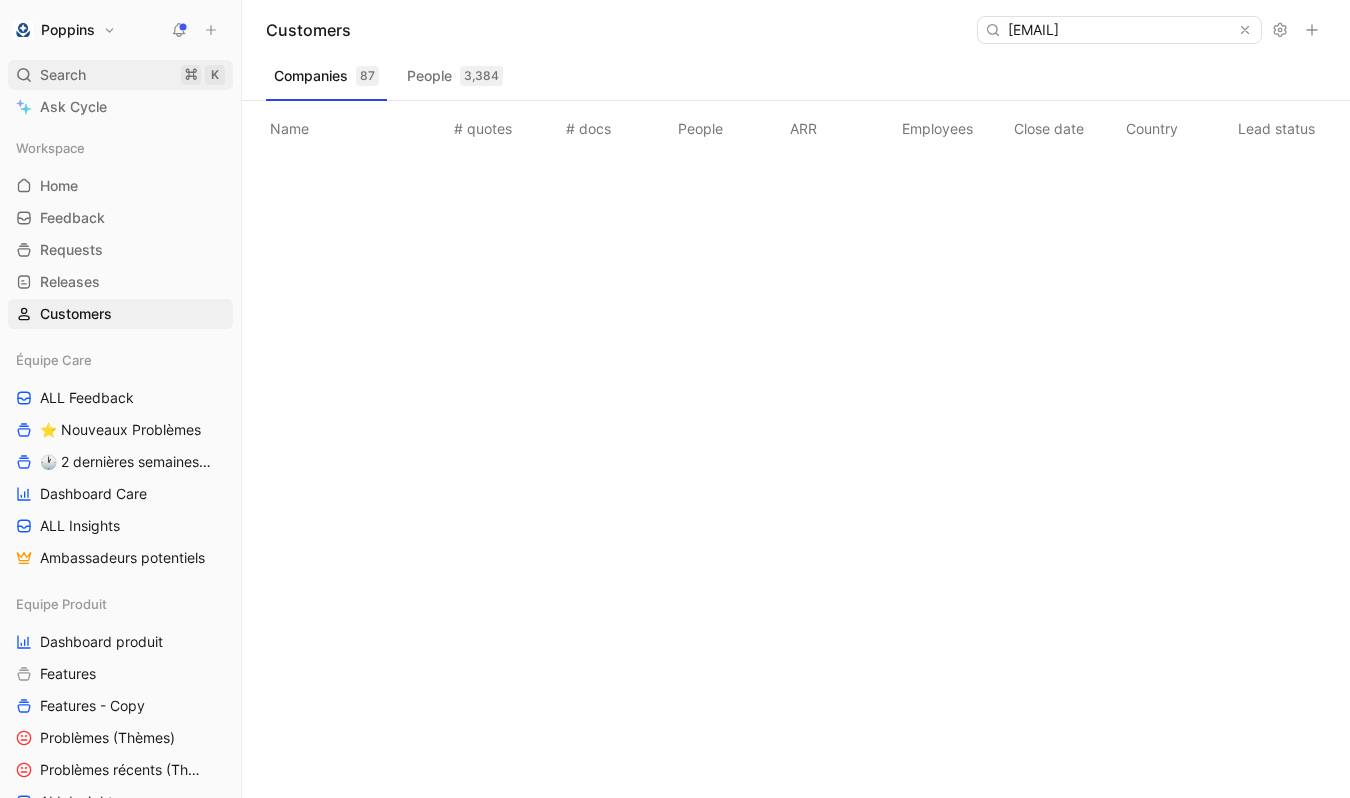 click on "Search ⌘ K" at bounding box center [120, 75] 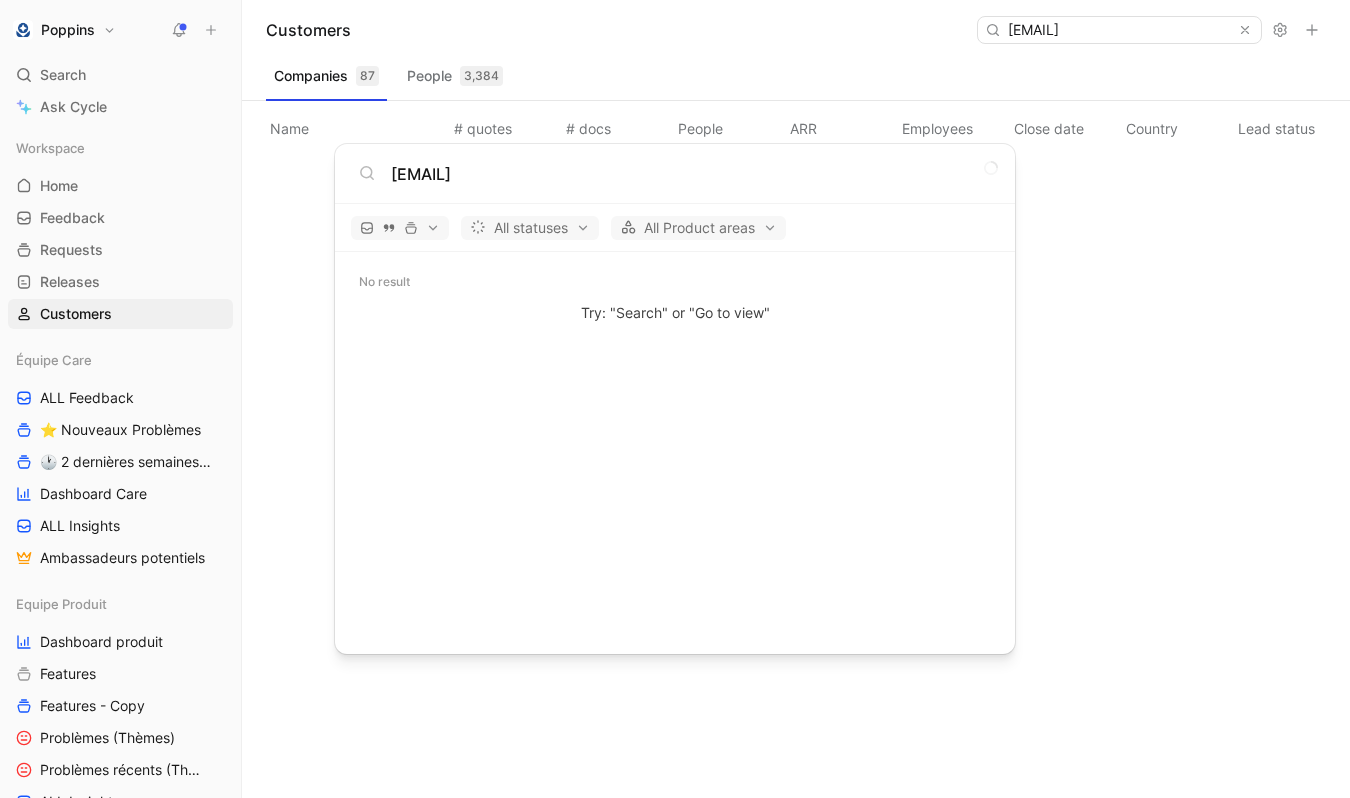 type on "[EMAIL]" 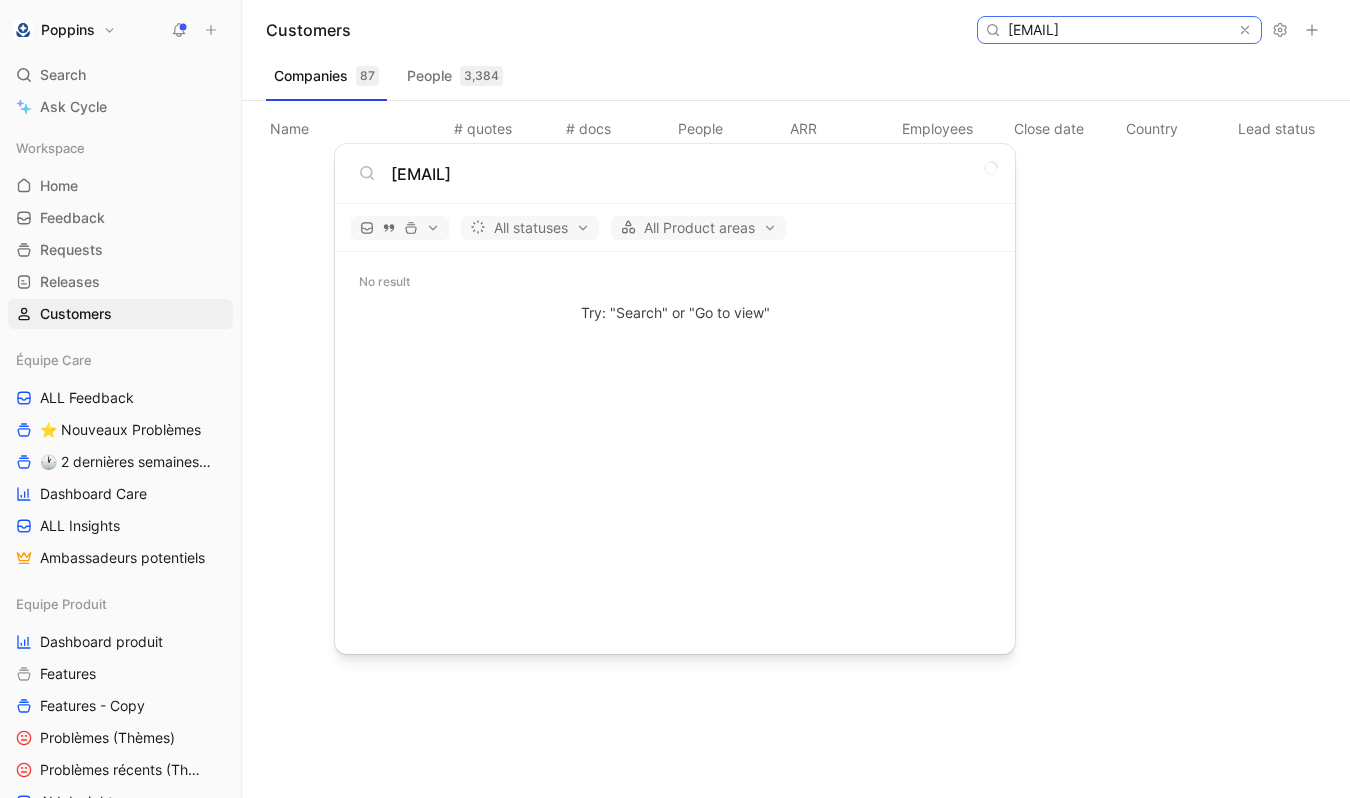 click on "[EMAIL]" at bounding box center (1118, 30) 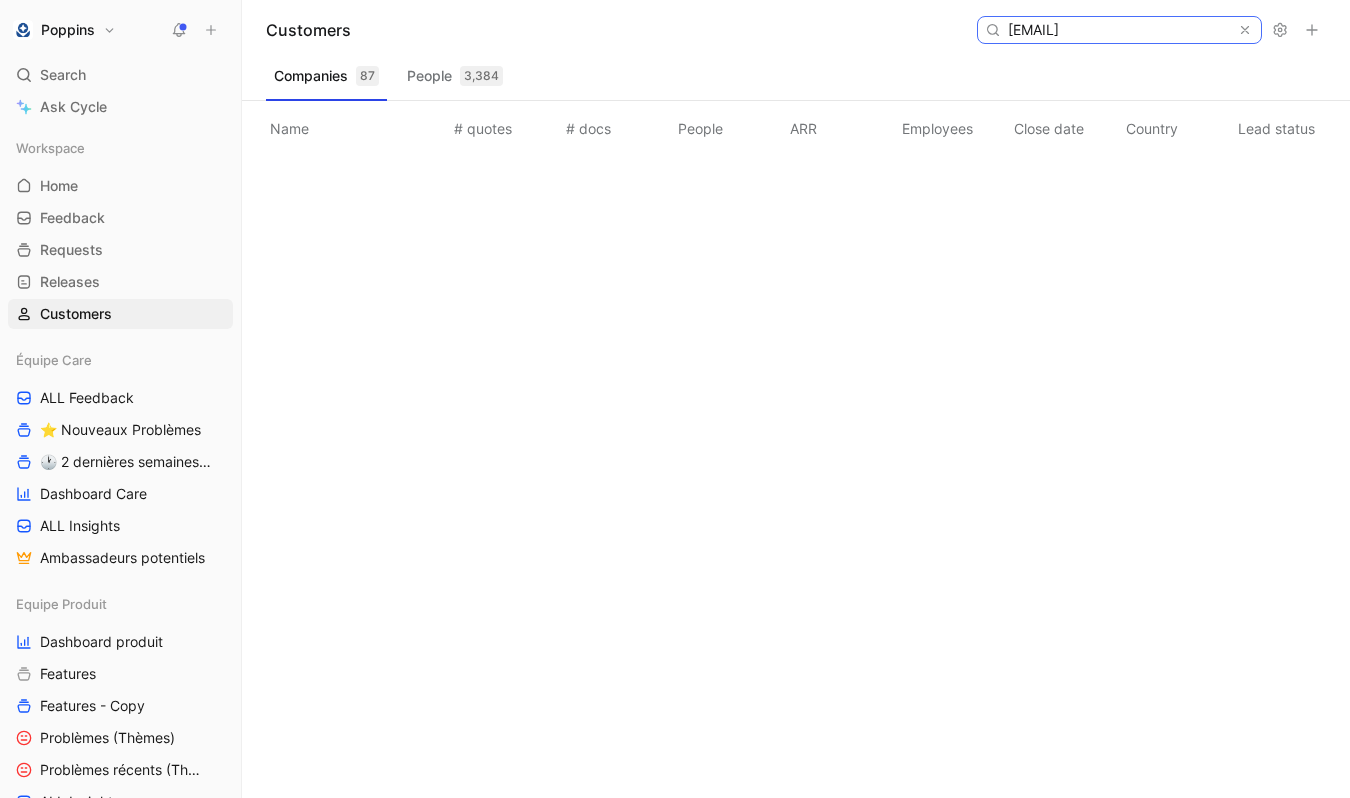 paste on "[EMAIL]" 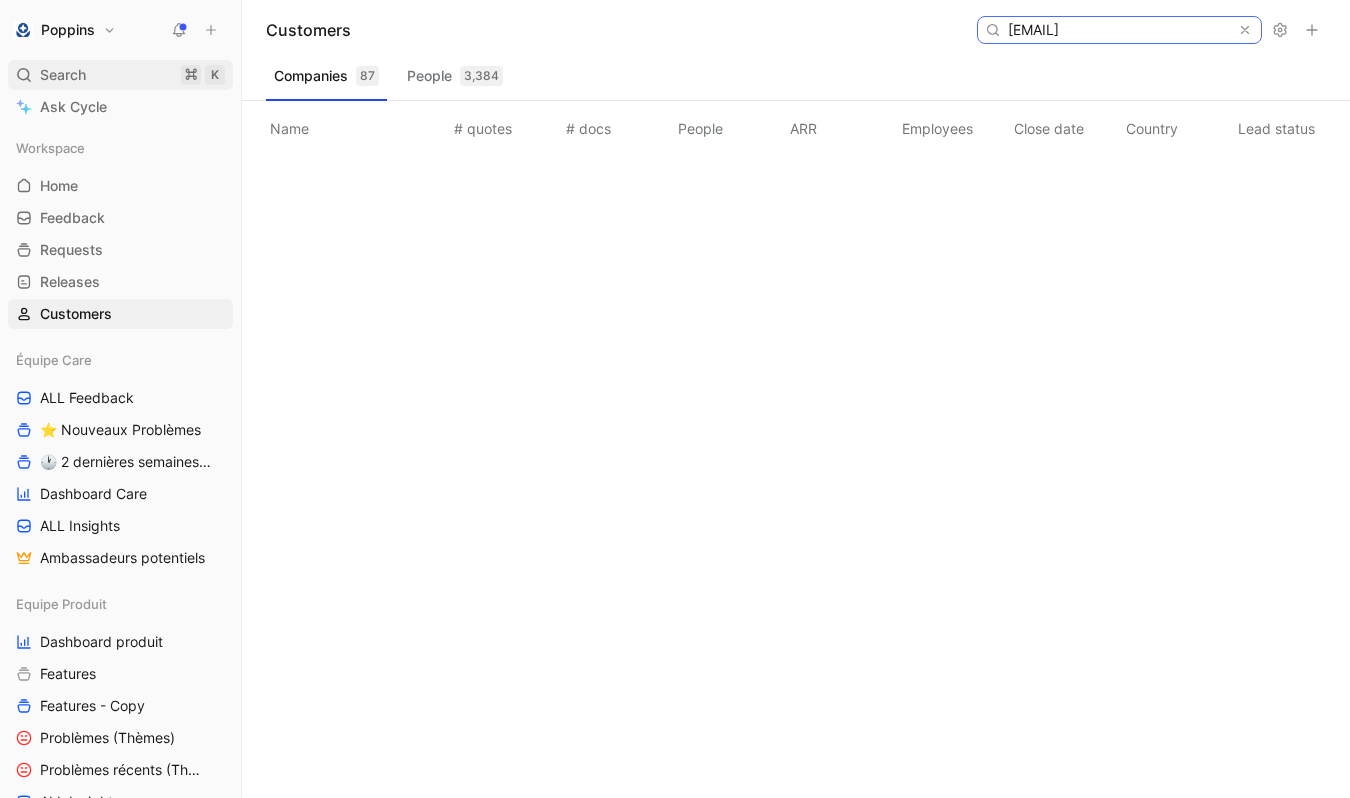 type on "[EMAIL]" 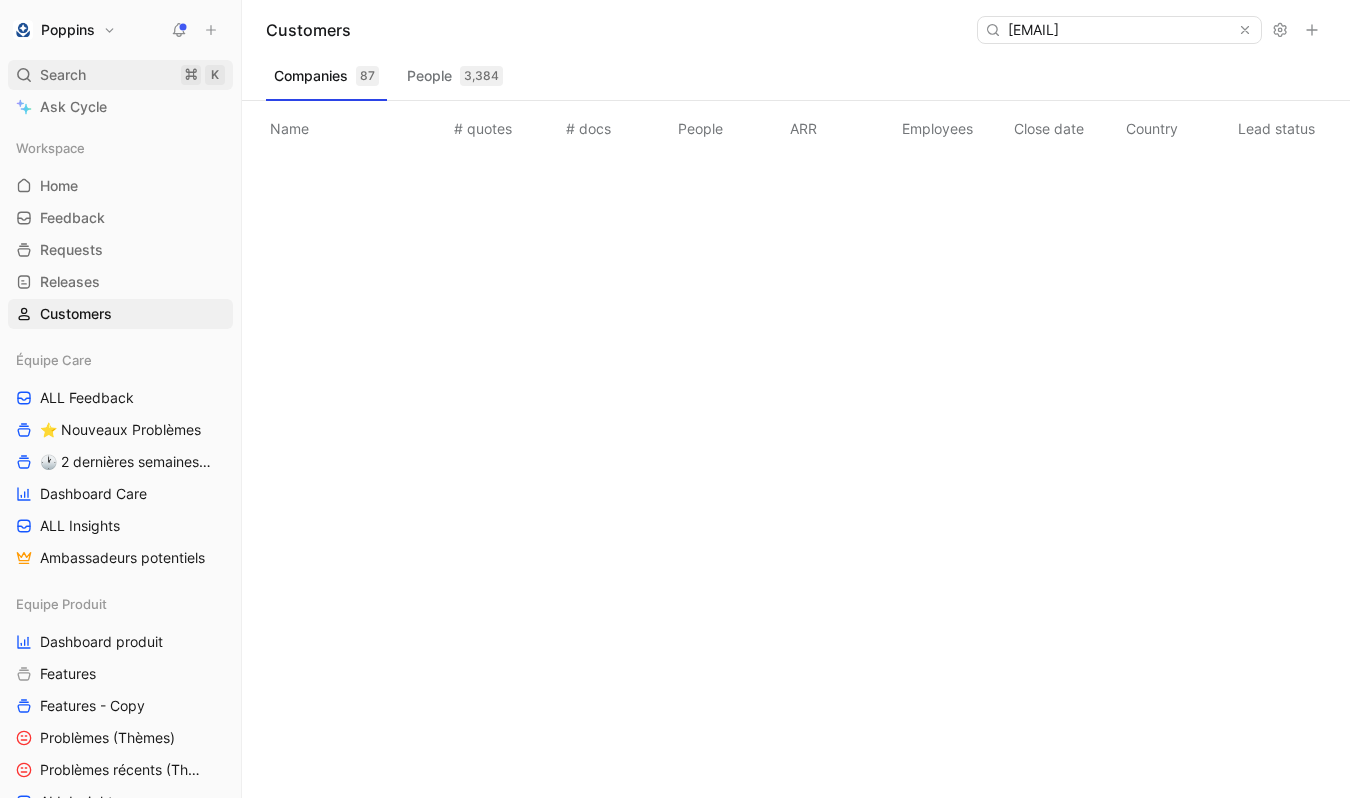click on "Search ⌘ K" at bounding box center (120, 75) 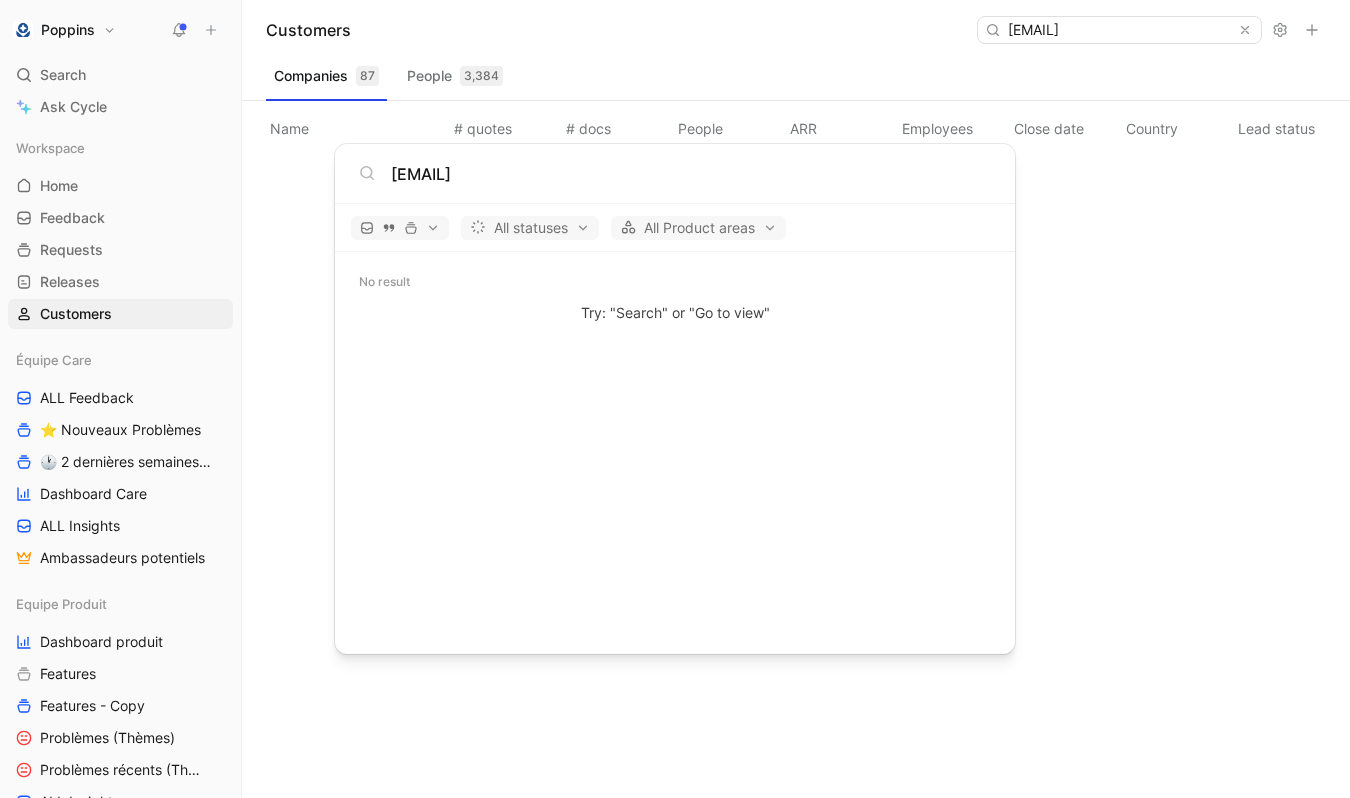 type on "[EMAIL]" 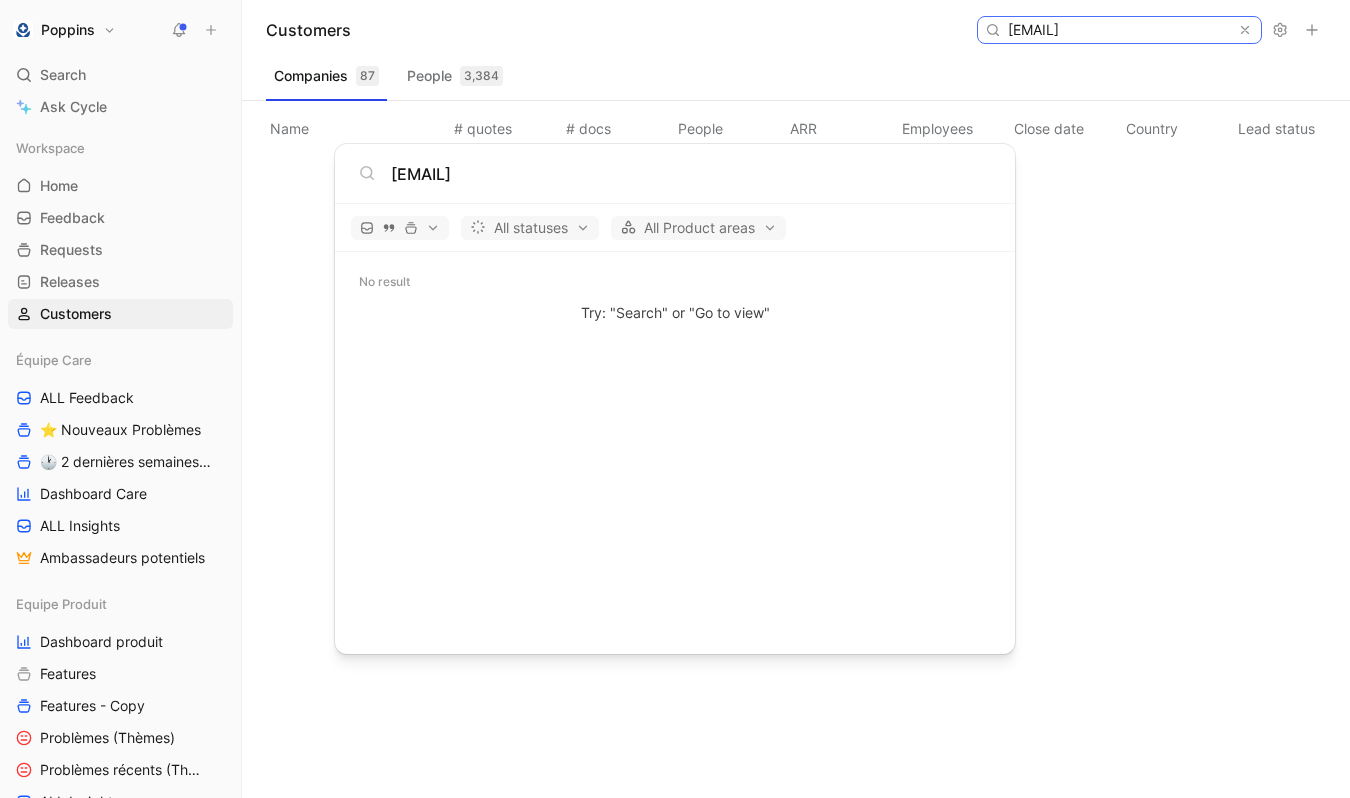 click on "[EMAIL]" at bounding box center (1118, 30) 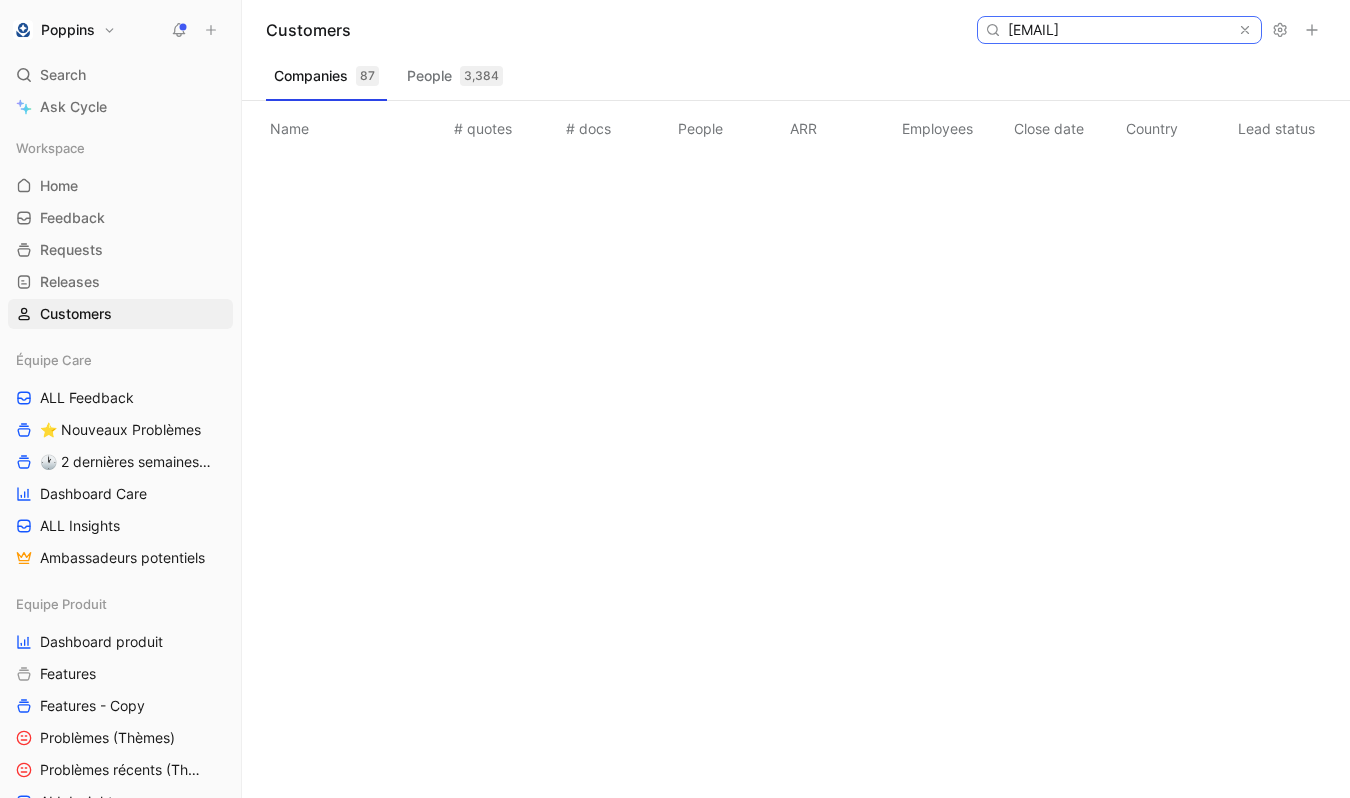 paste on "[EMAIL]" 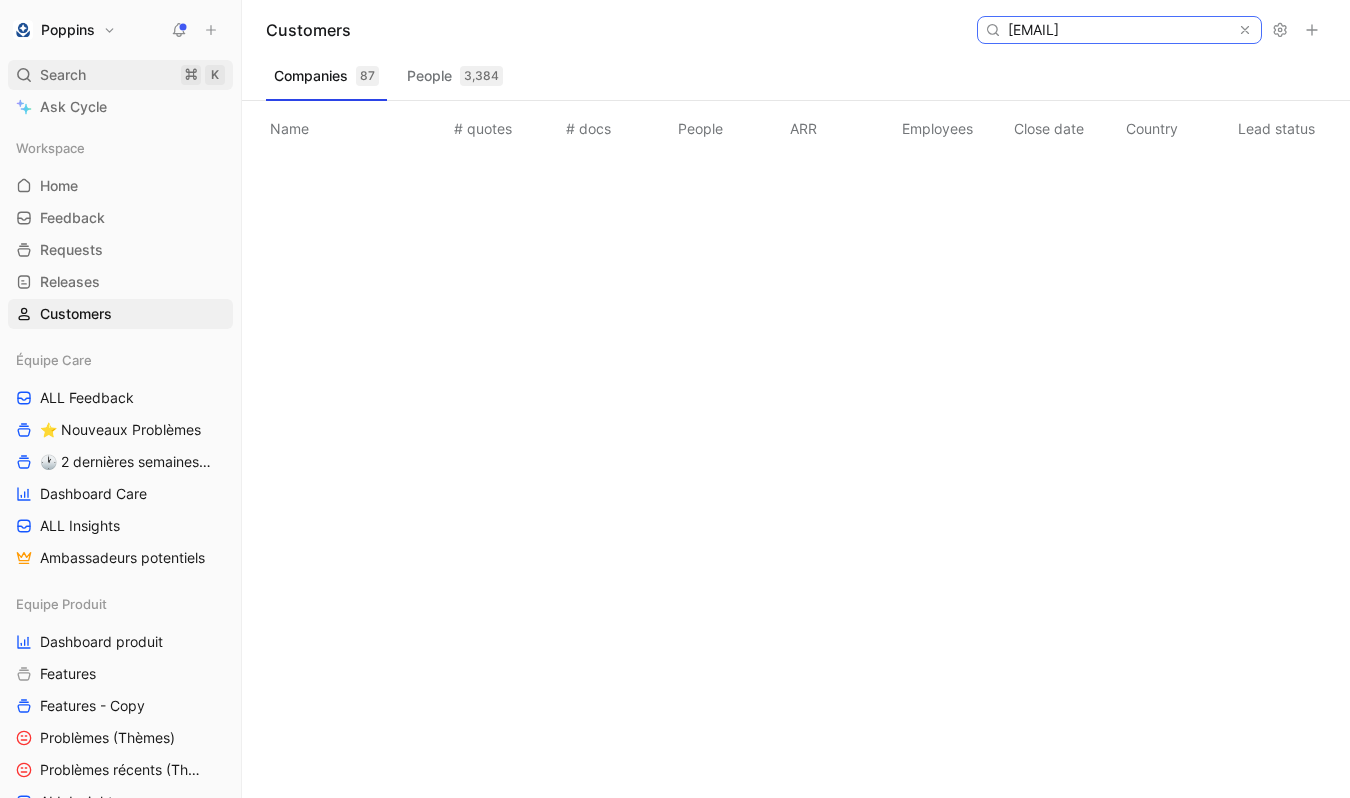 type on "[EMAIL]" 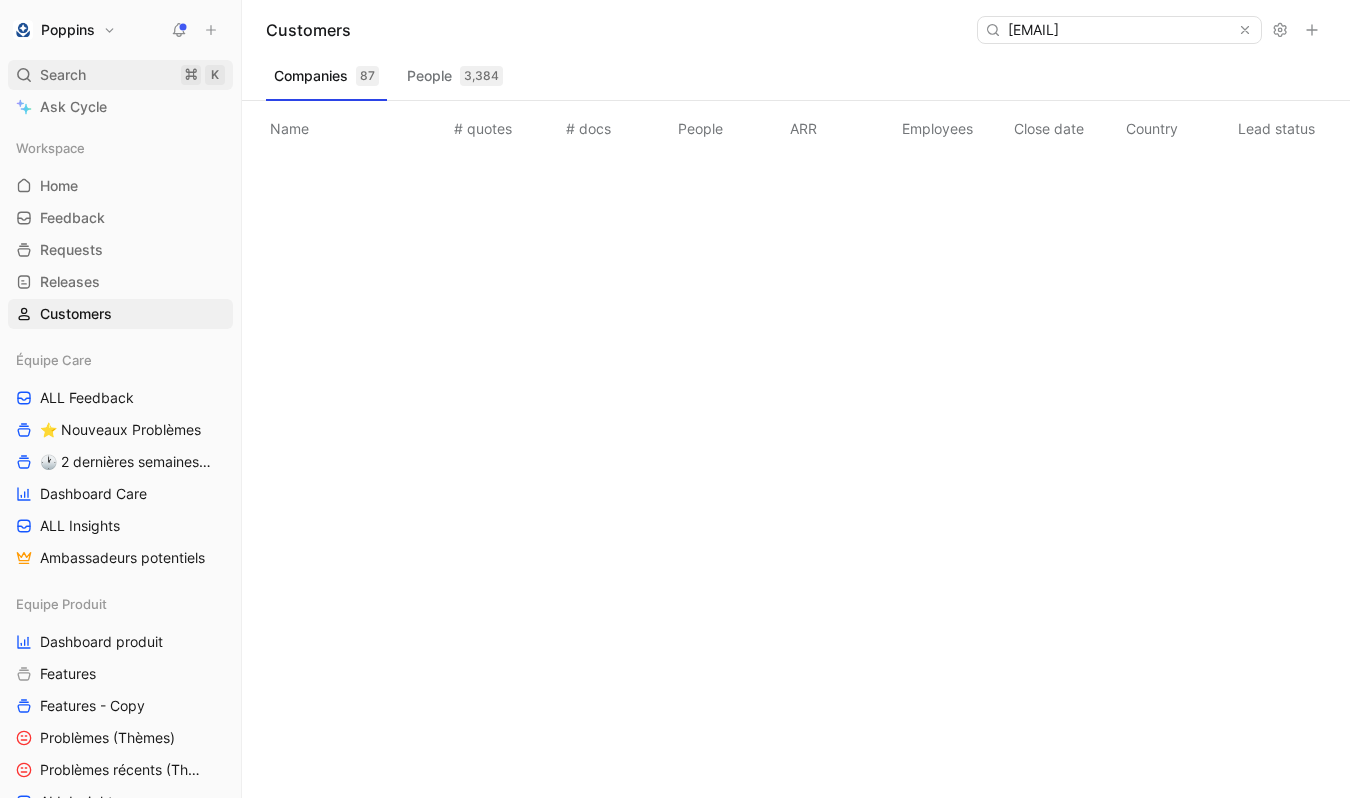 click on "Search ⌘ K" at bounding box center [120, 75] 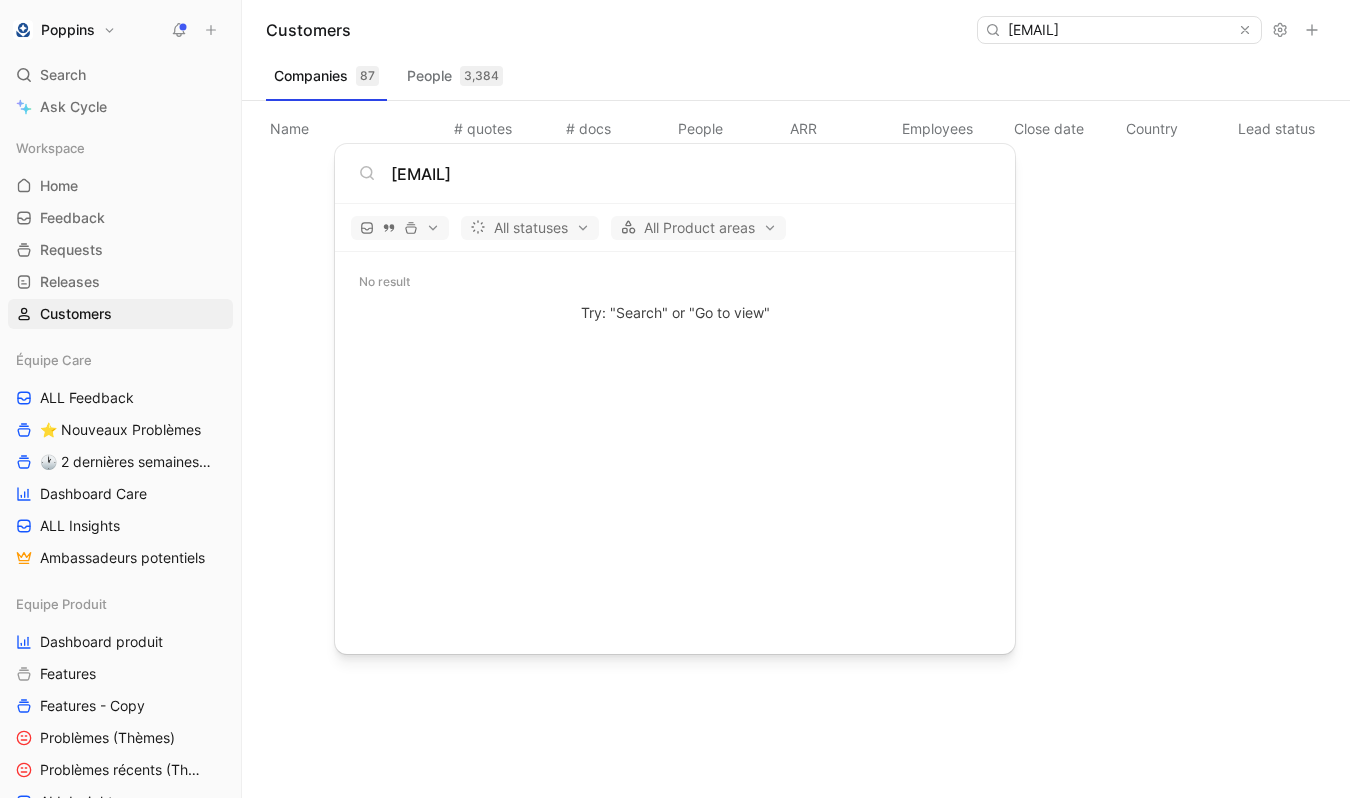 type on "[EMAIL]" 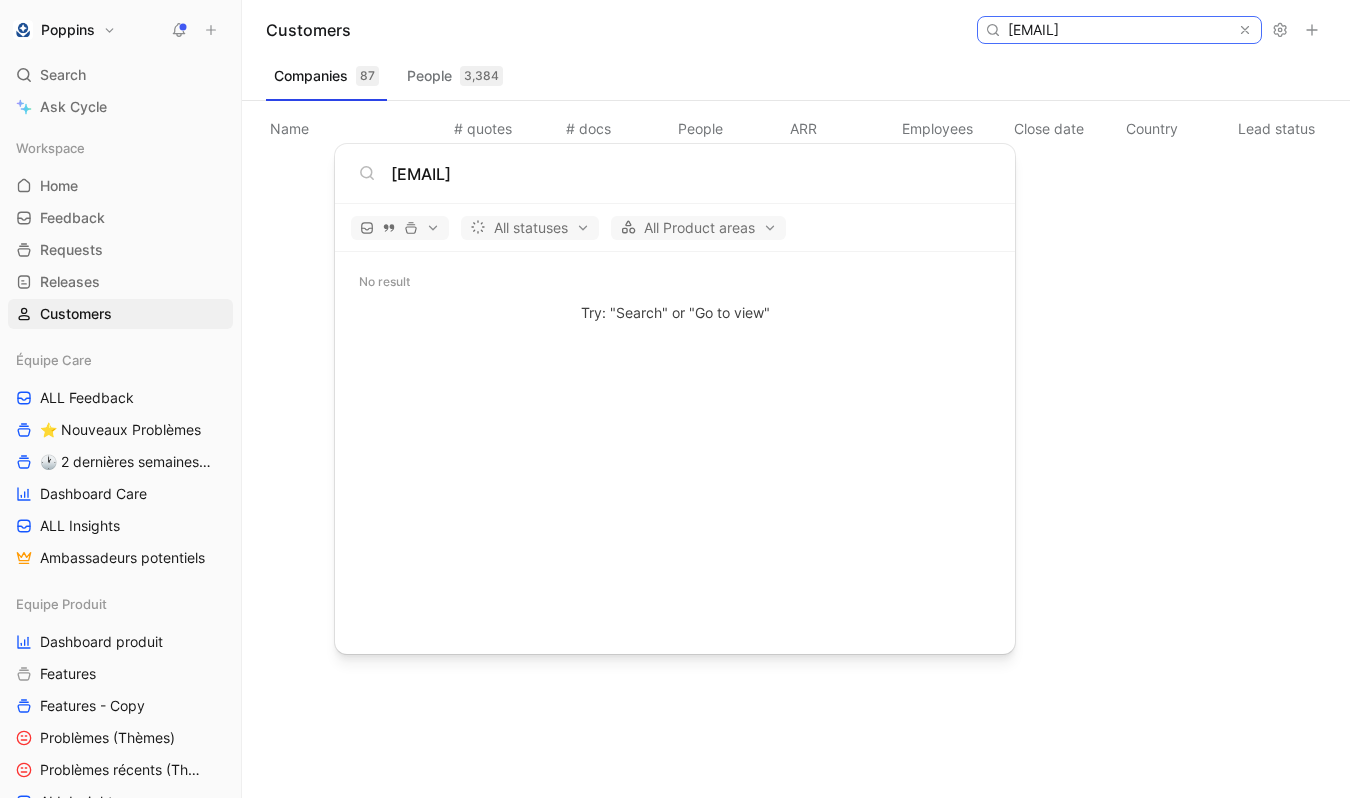 click on "[EMAIL]" at bounding box center (1118, 30) 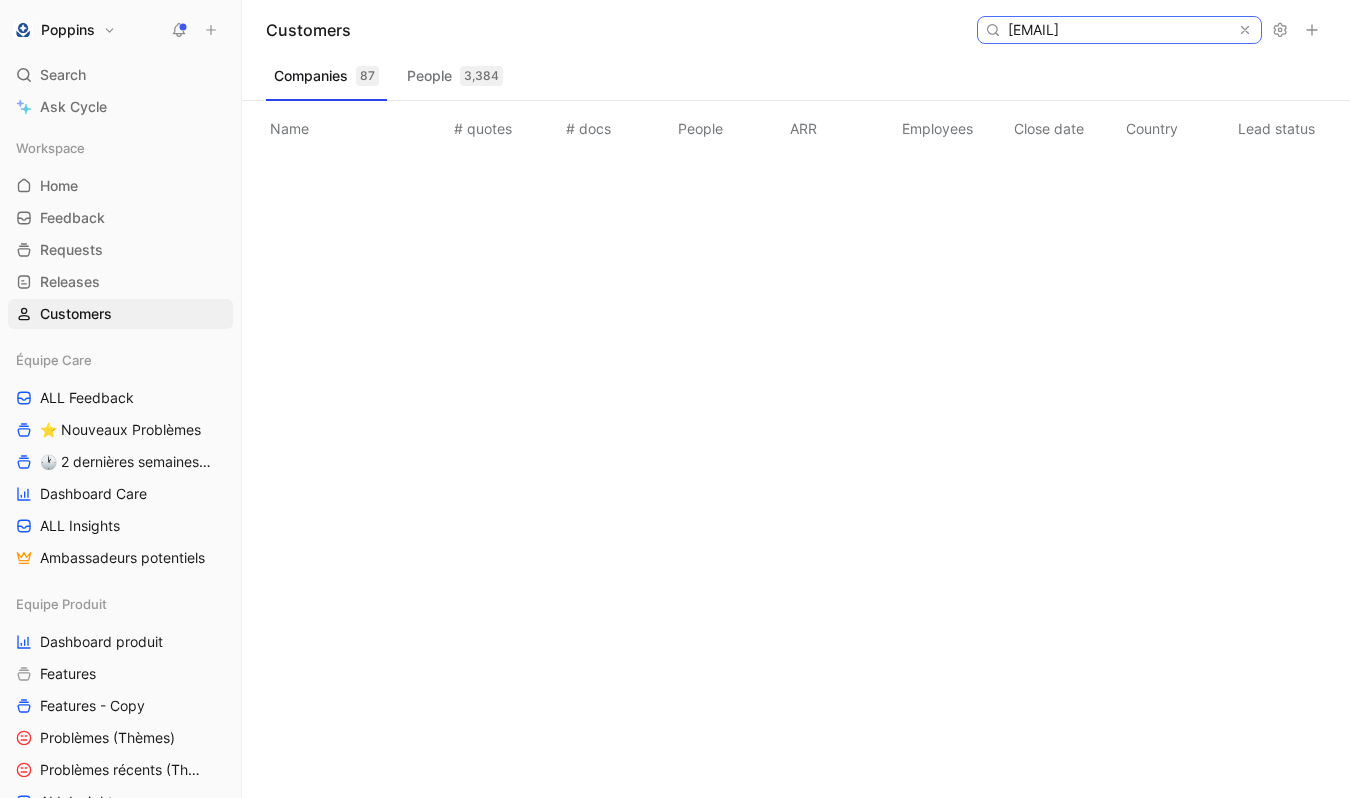 click on "[EMAIL]" at bounding box center (1118, 30) 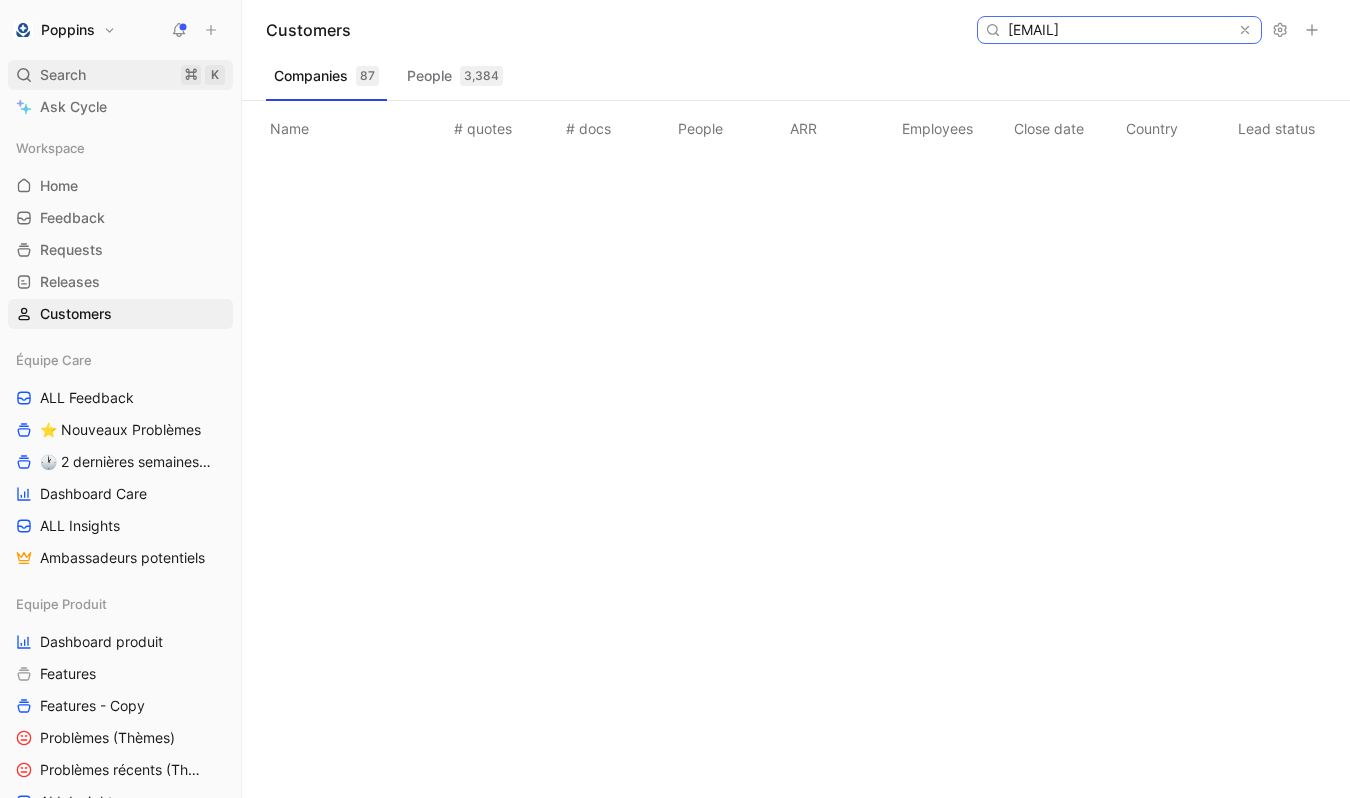 type on "[EMAIL]" 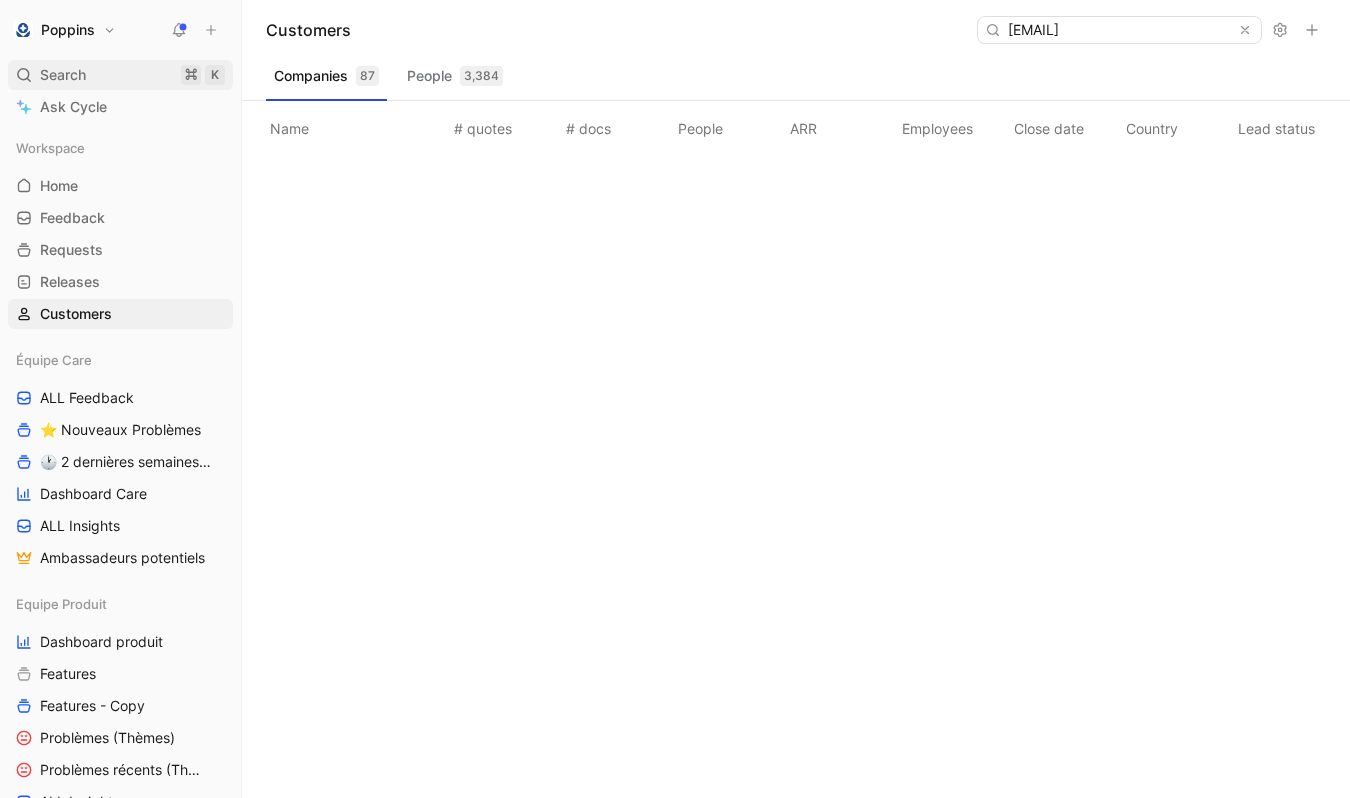 click on "Search ⌘ K" at bounding box center [120, 75] 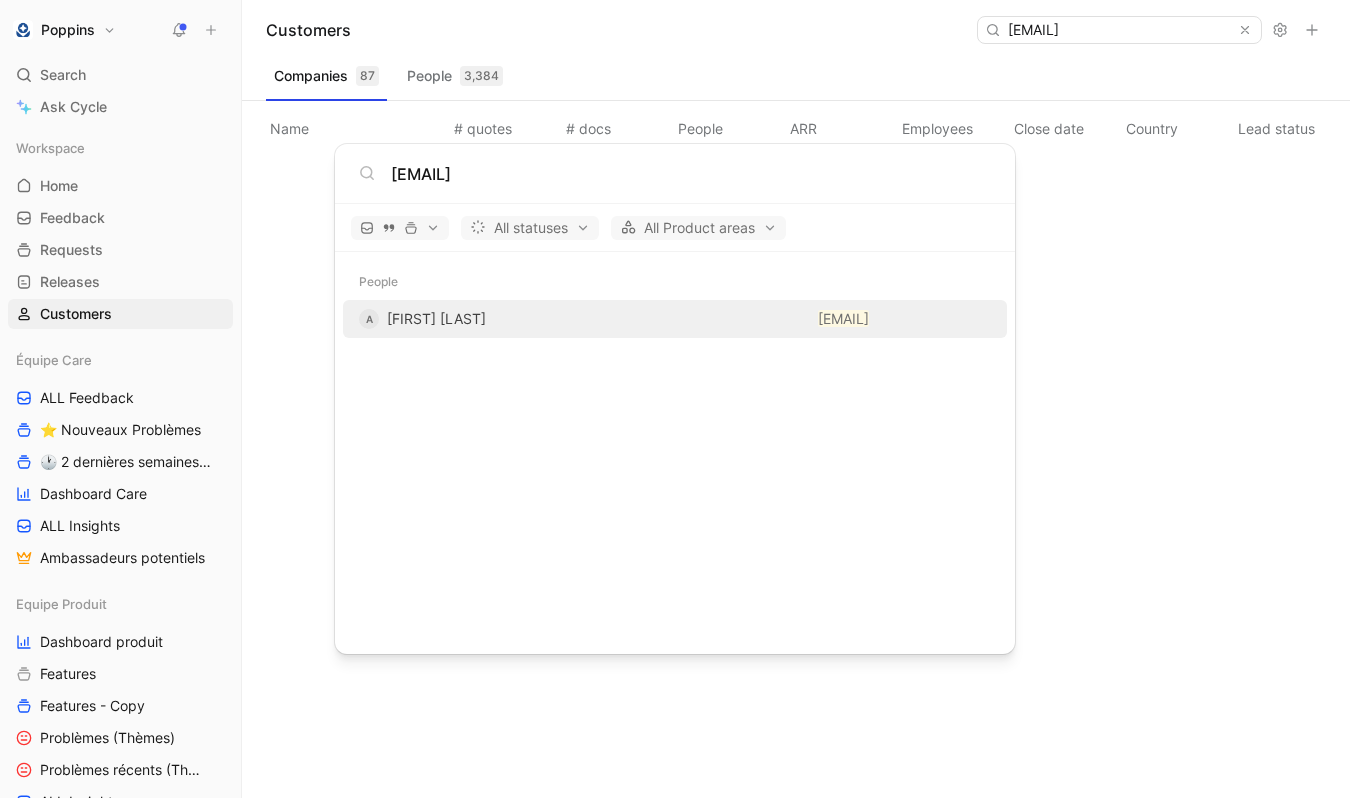 type on "[EMAIL]" 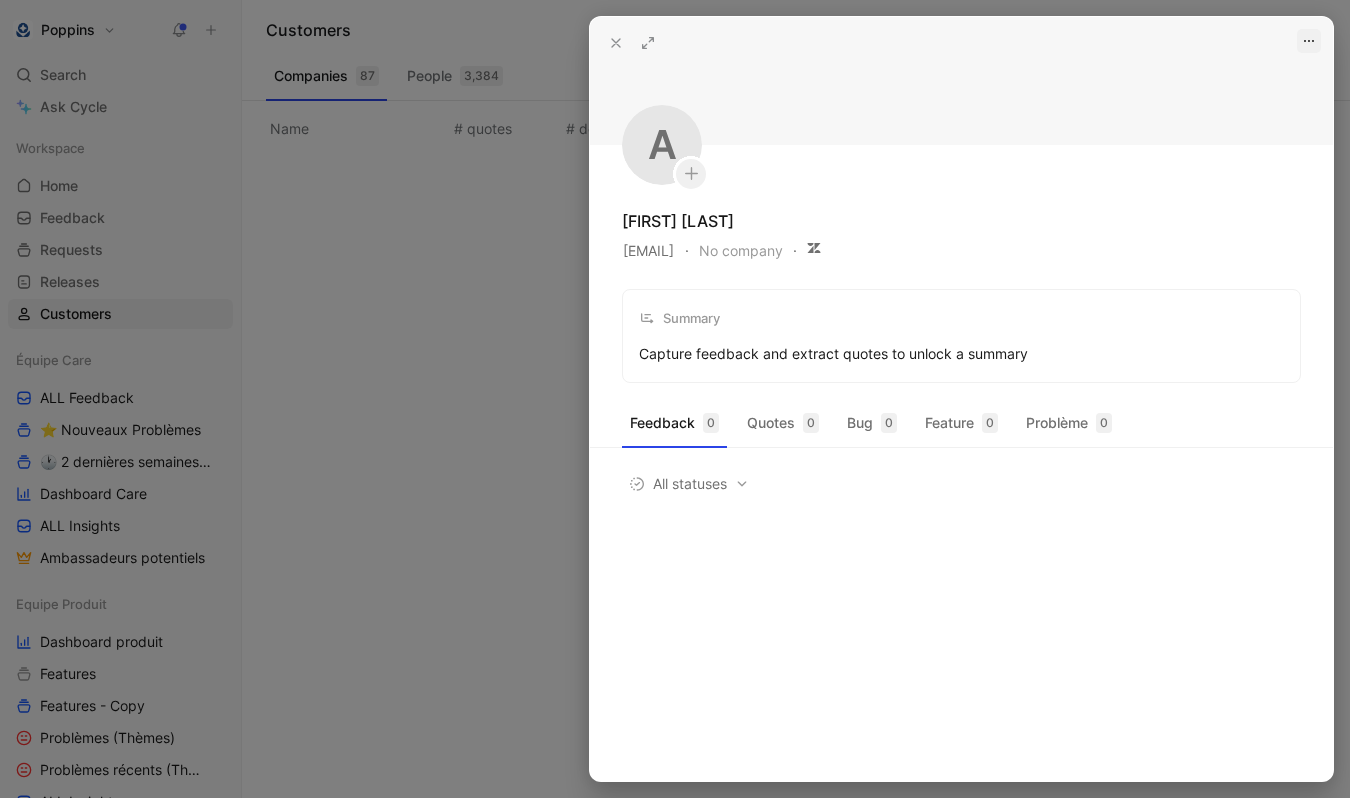 click 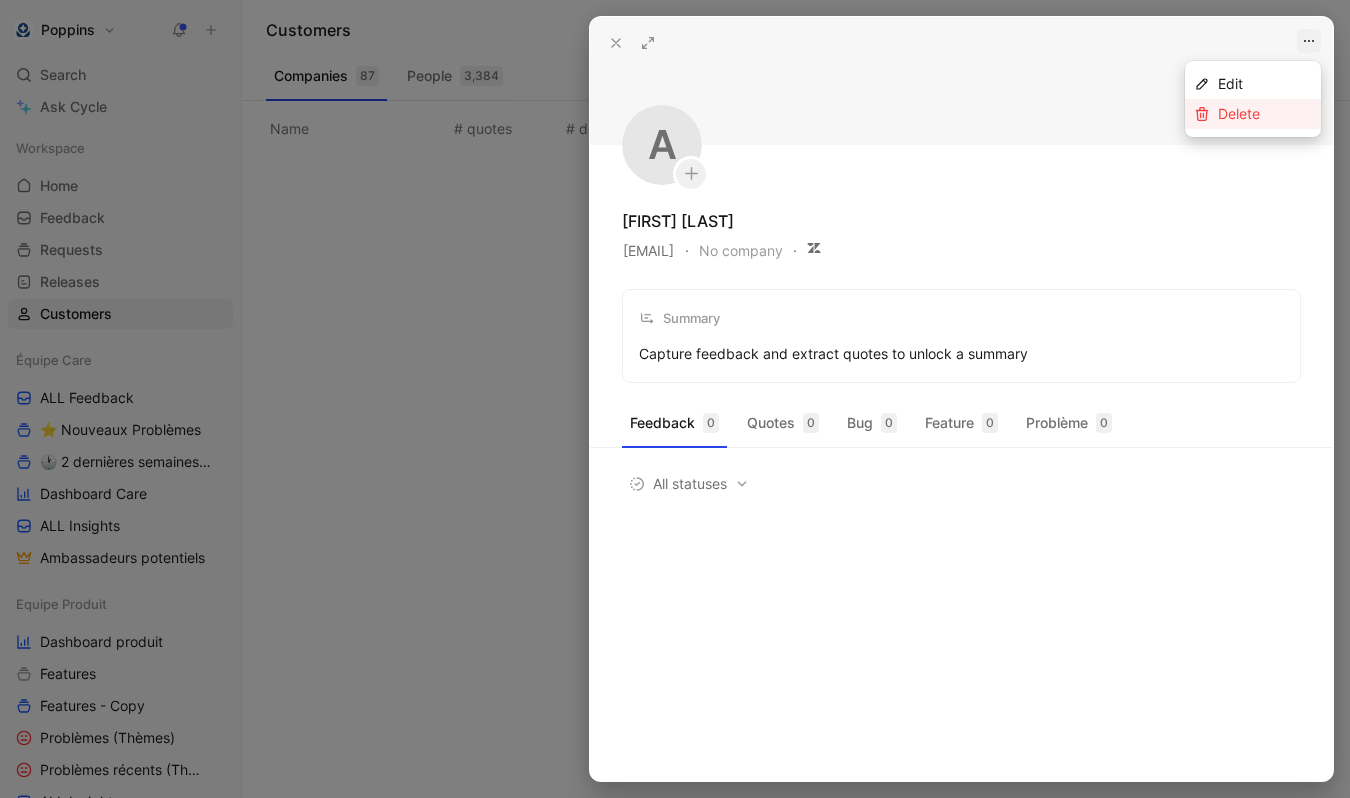 click on "Delete" at bounding box center (1265, 114) 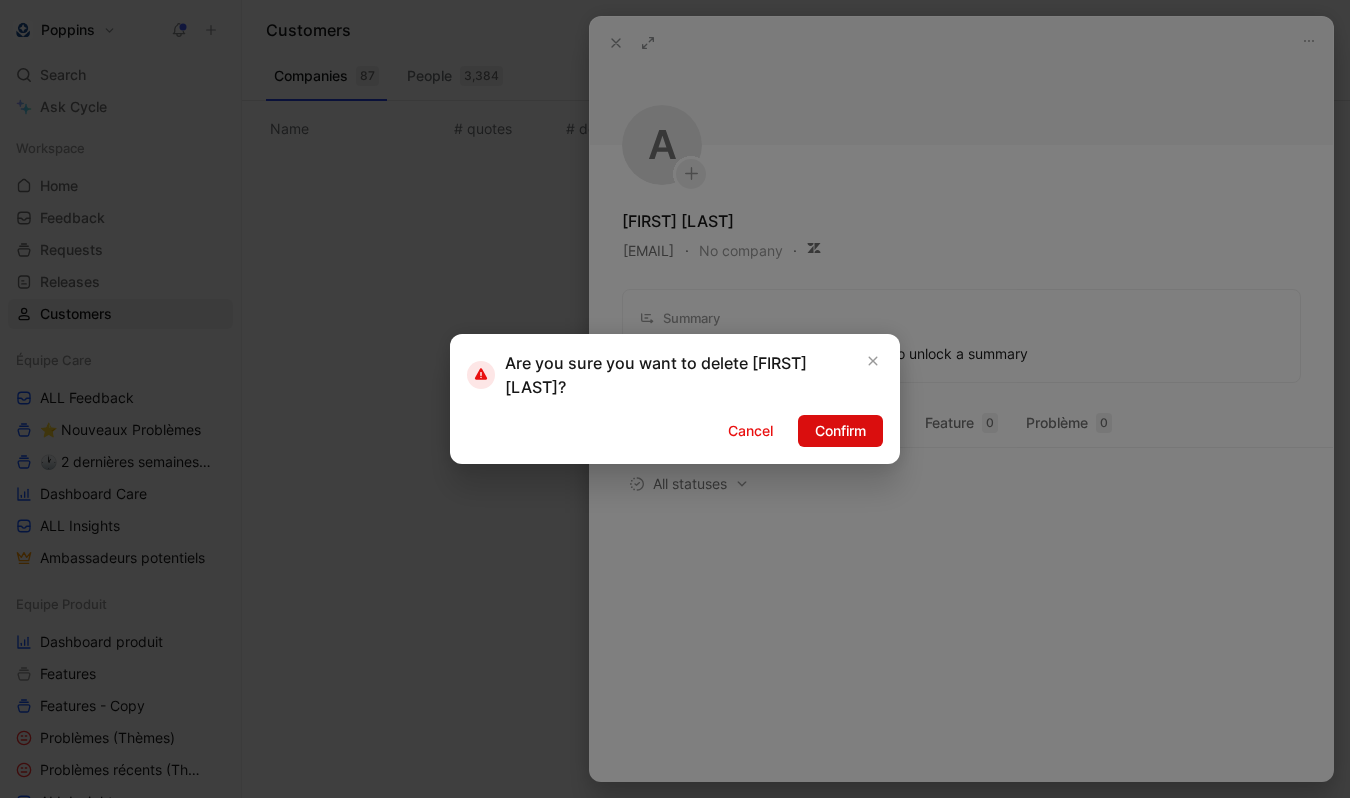 click on "Confirm" at bounding box center (840, 431) 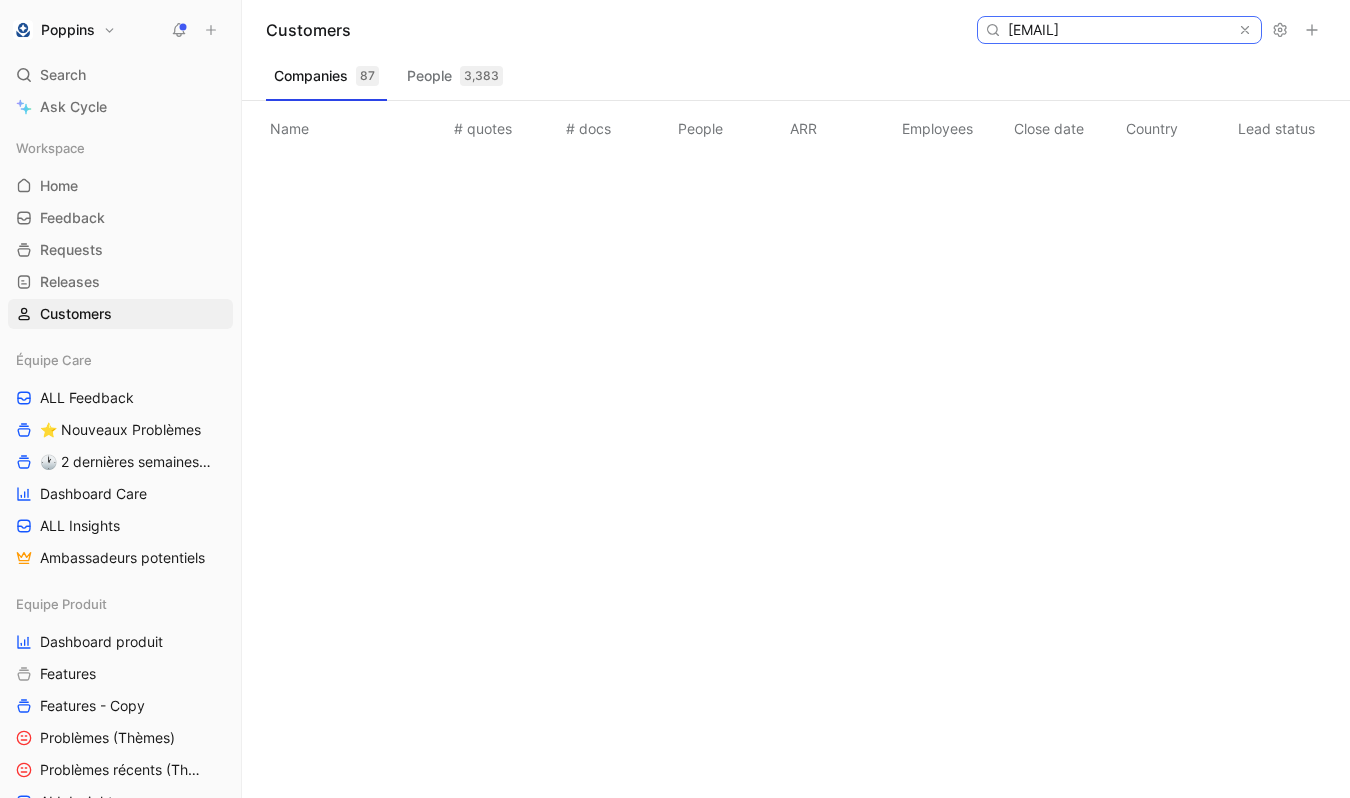 click on "[EMAIL]" at bounding box center (1118, 30) 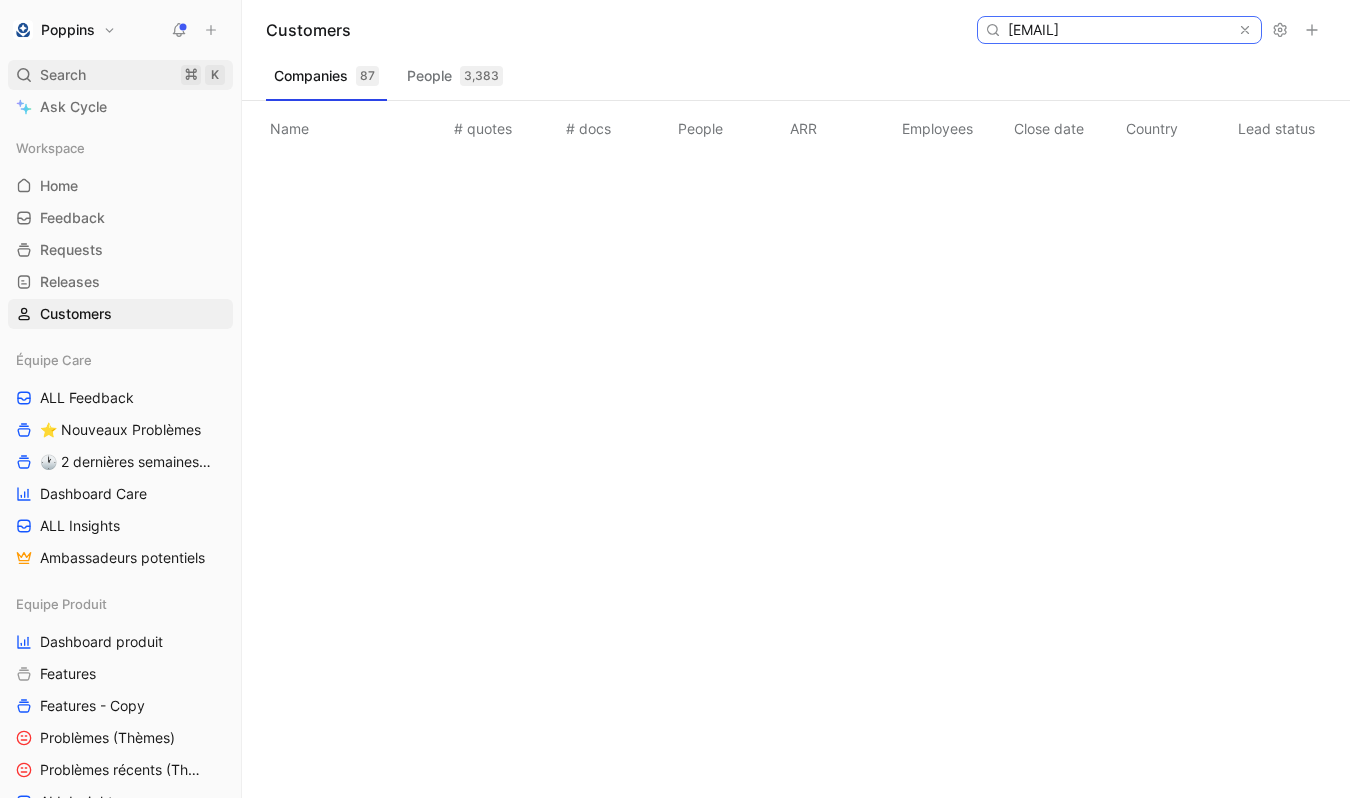 type on "[EMAIL]" 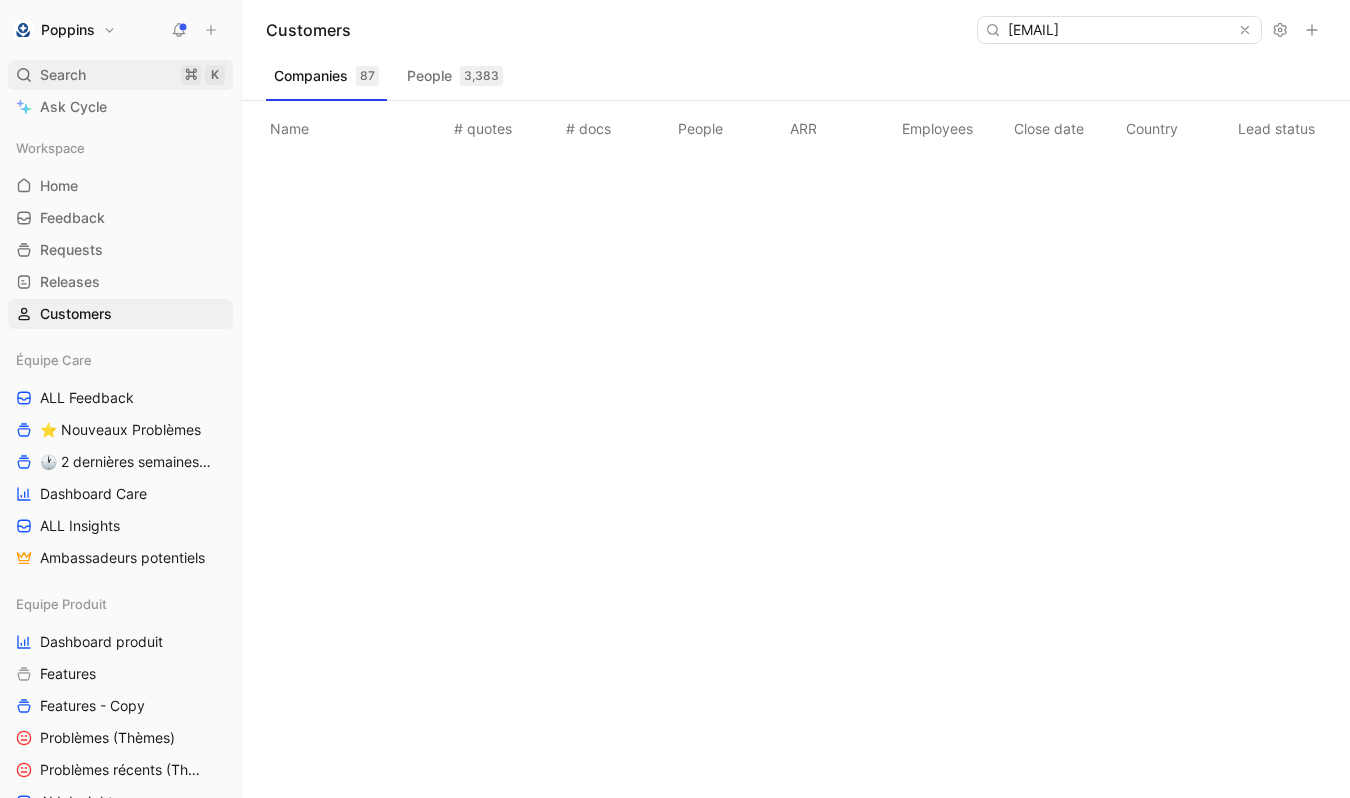 click on "Search ⌘ K" at bounding box center [120, 75] 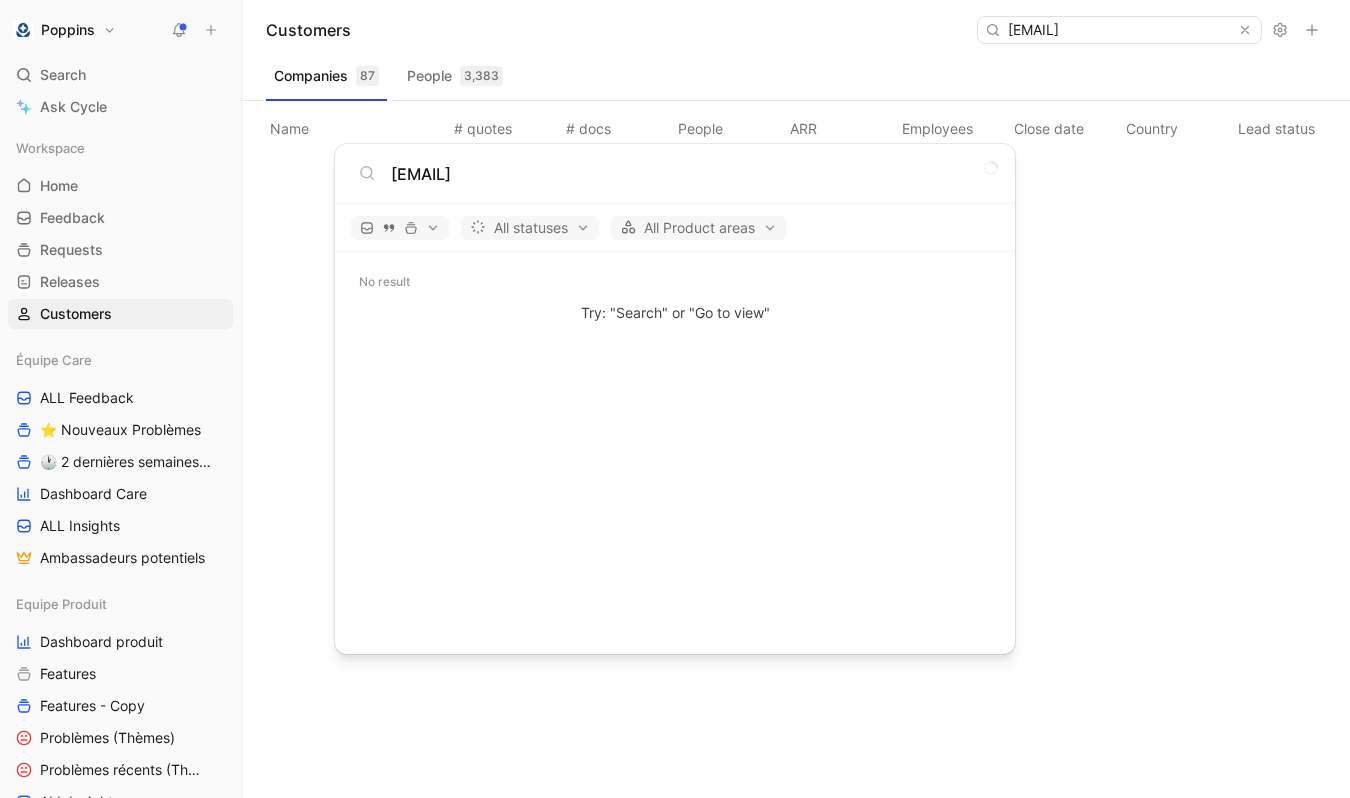 type on "[EMAIL]" 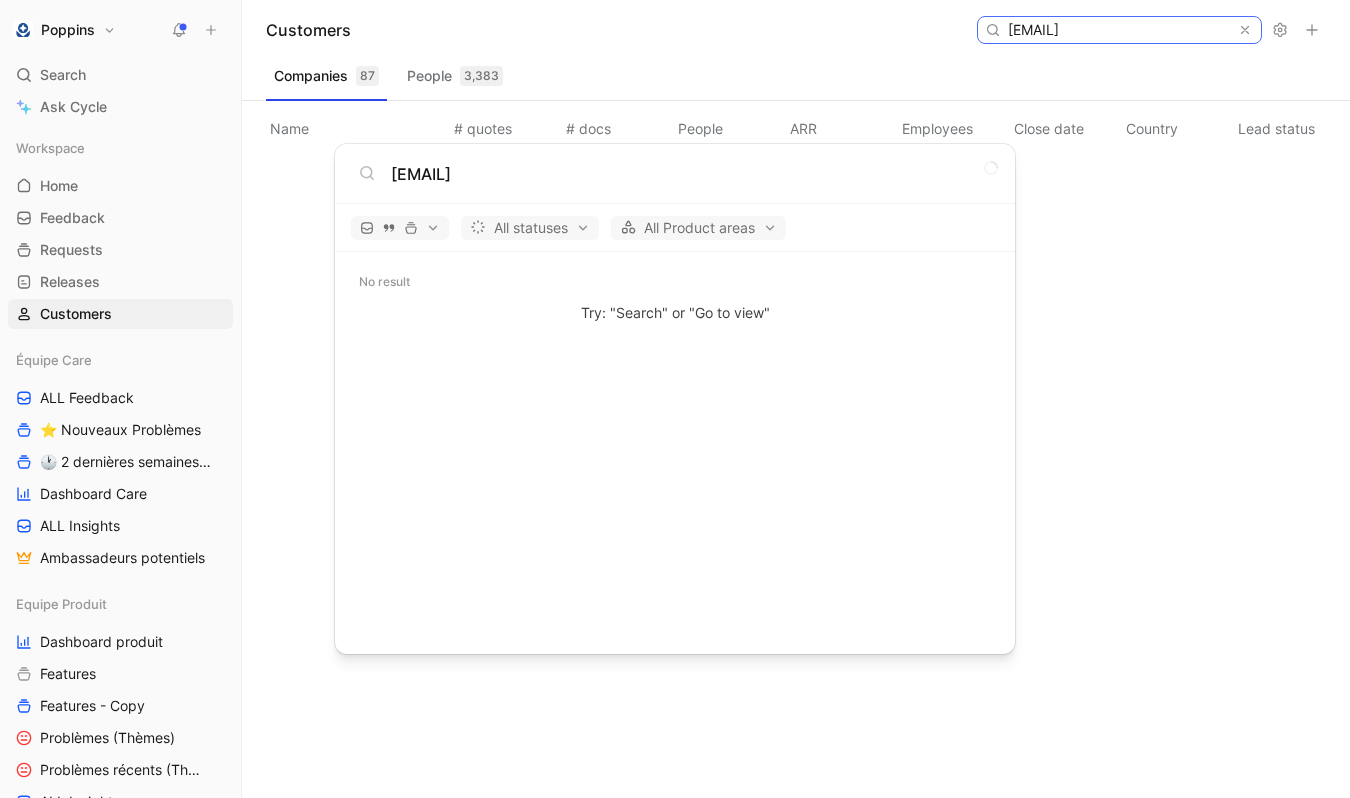 click on "[EMAIL]" at bounding box center [1118, 30] 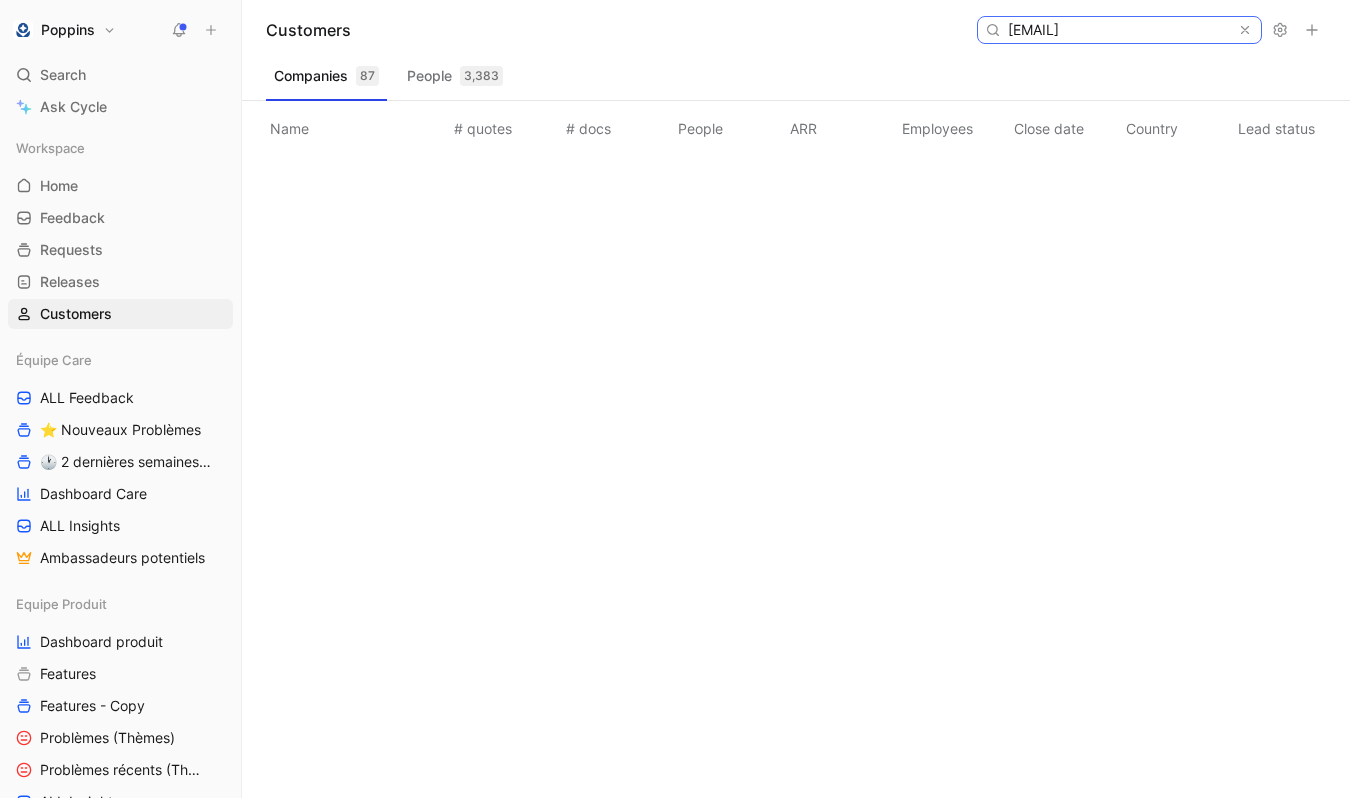 click on "[EMAIL]" at bounding box center [1118, 30] 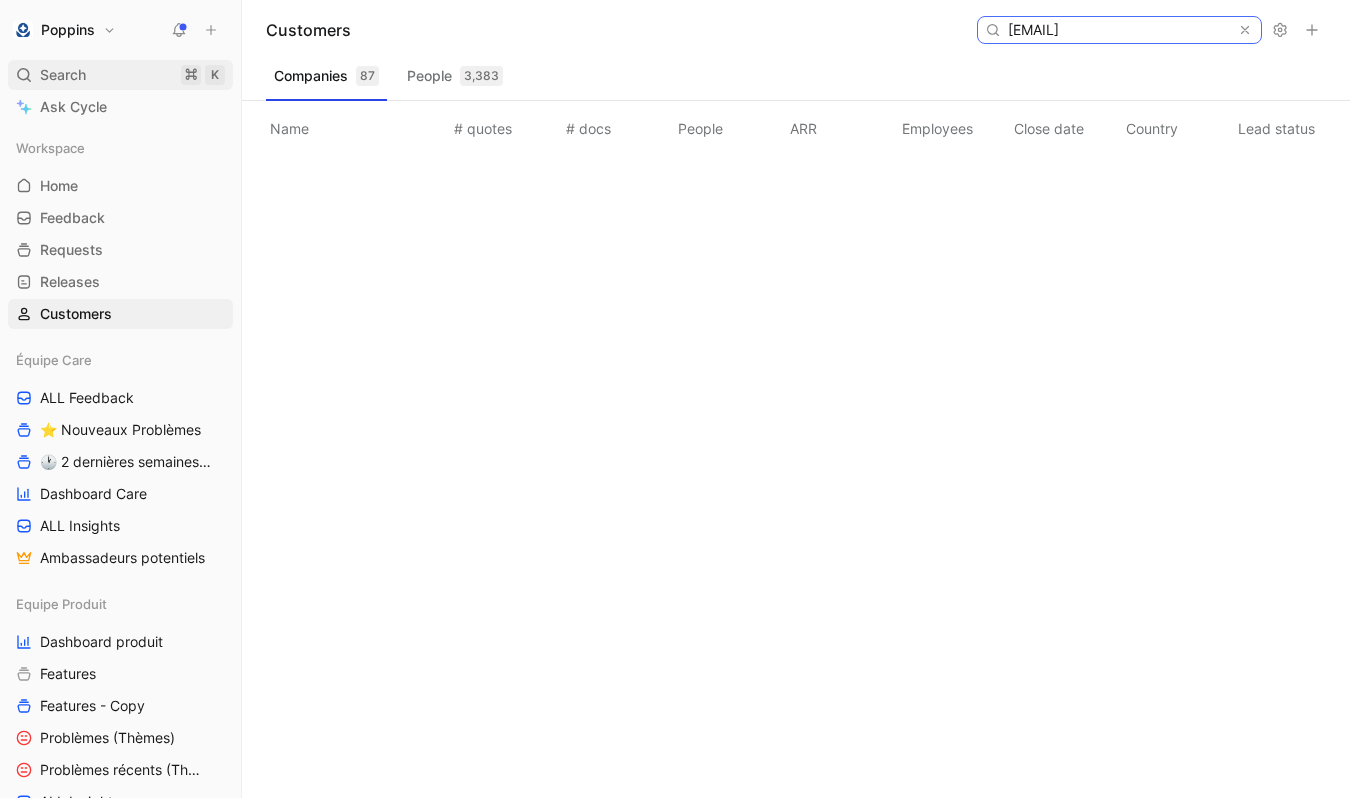 type on "[EMAIL]" 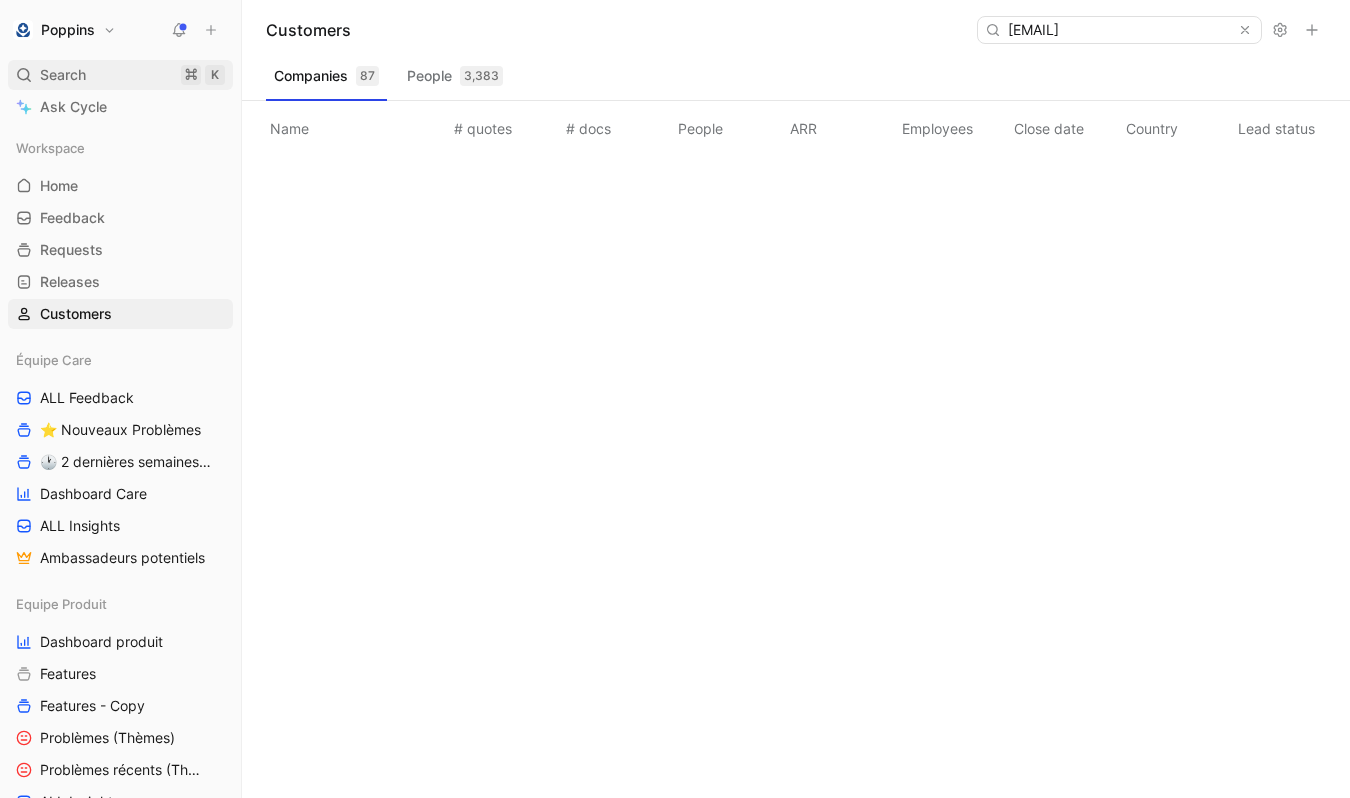 click on "Search ⌘ K" at bounding box center (120, 75) 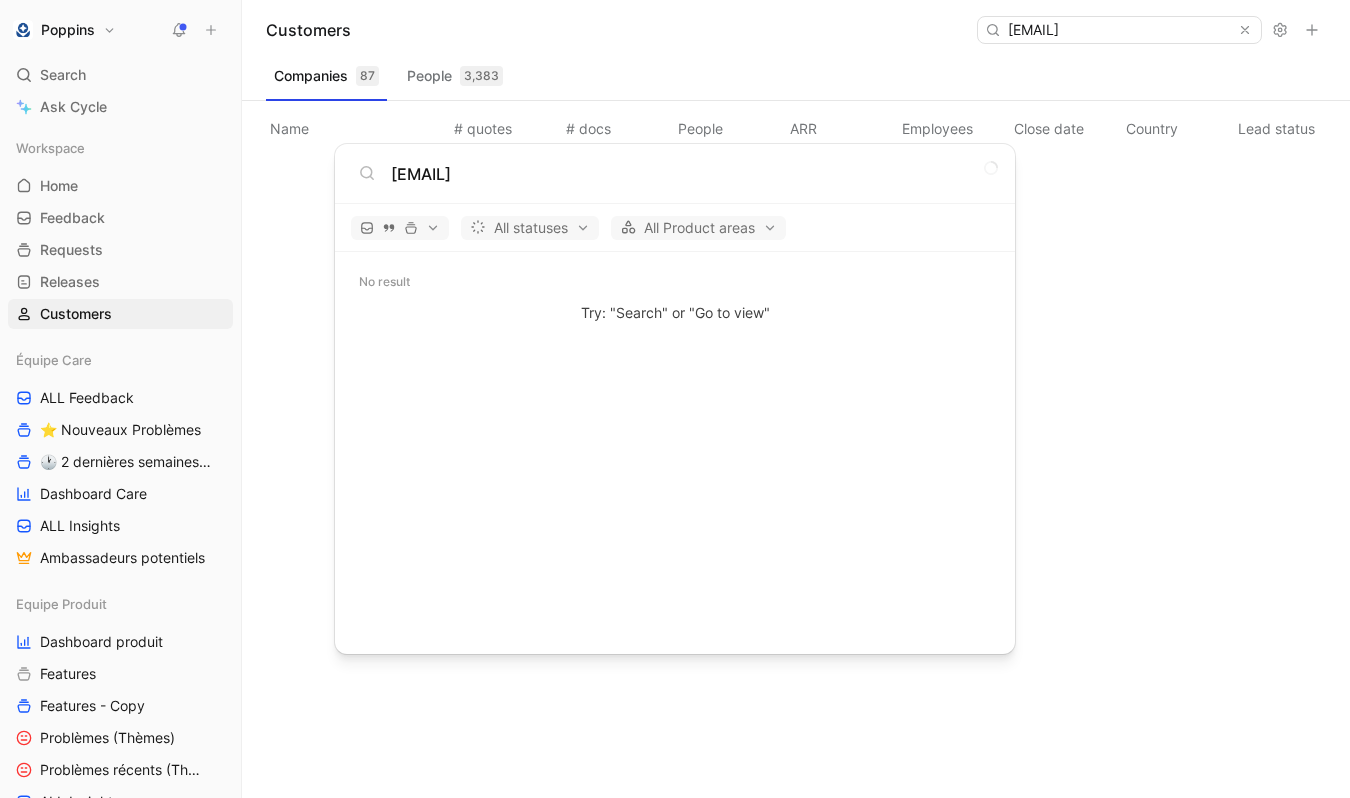 type on "[EMAIL]" 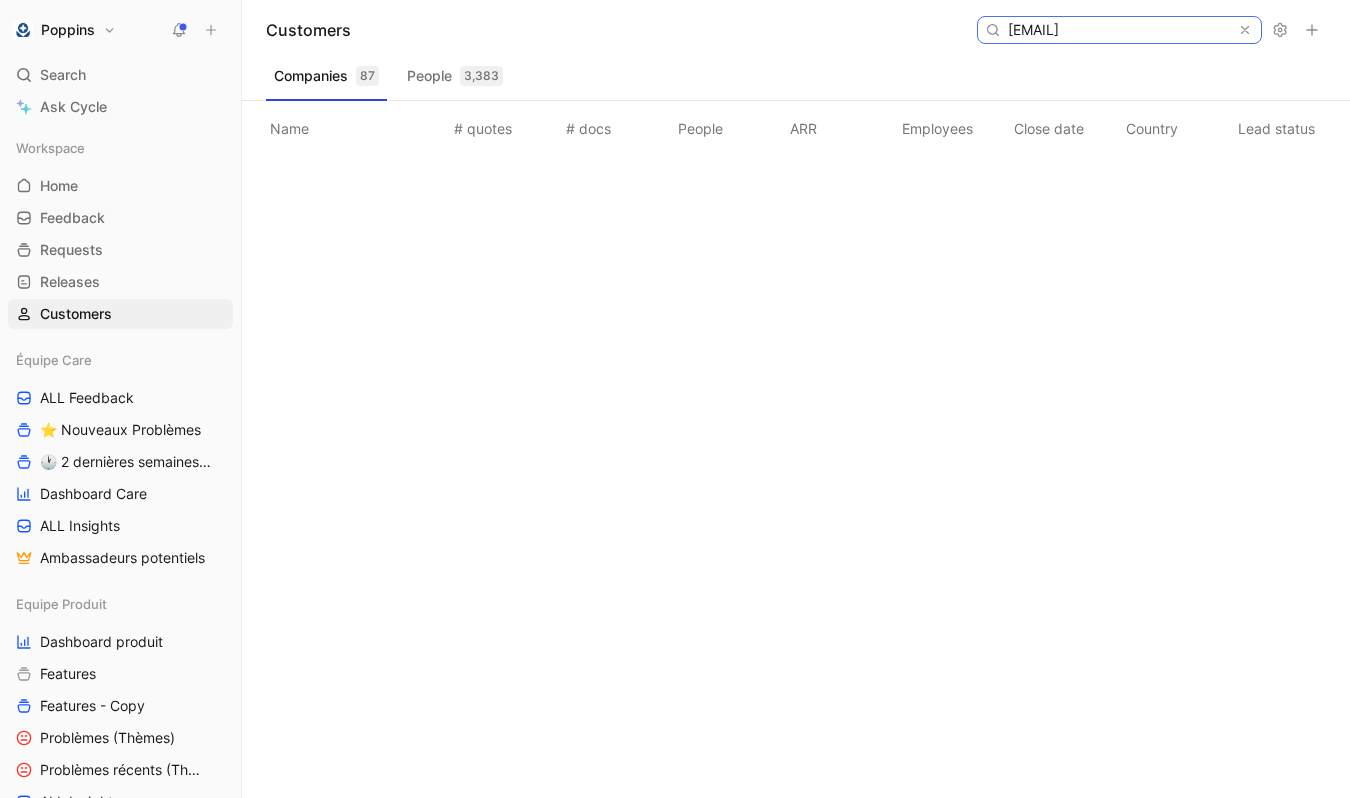 click on "[EMAIL]" at bounding box center [1118, 30] 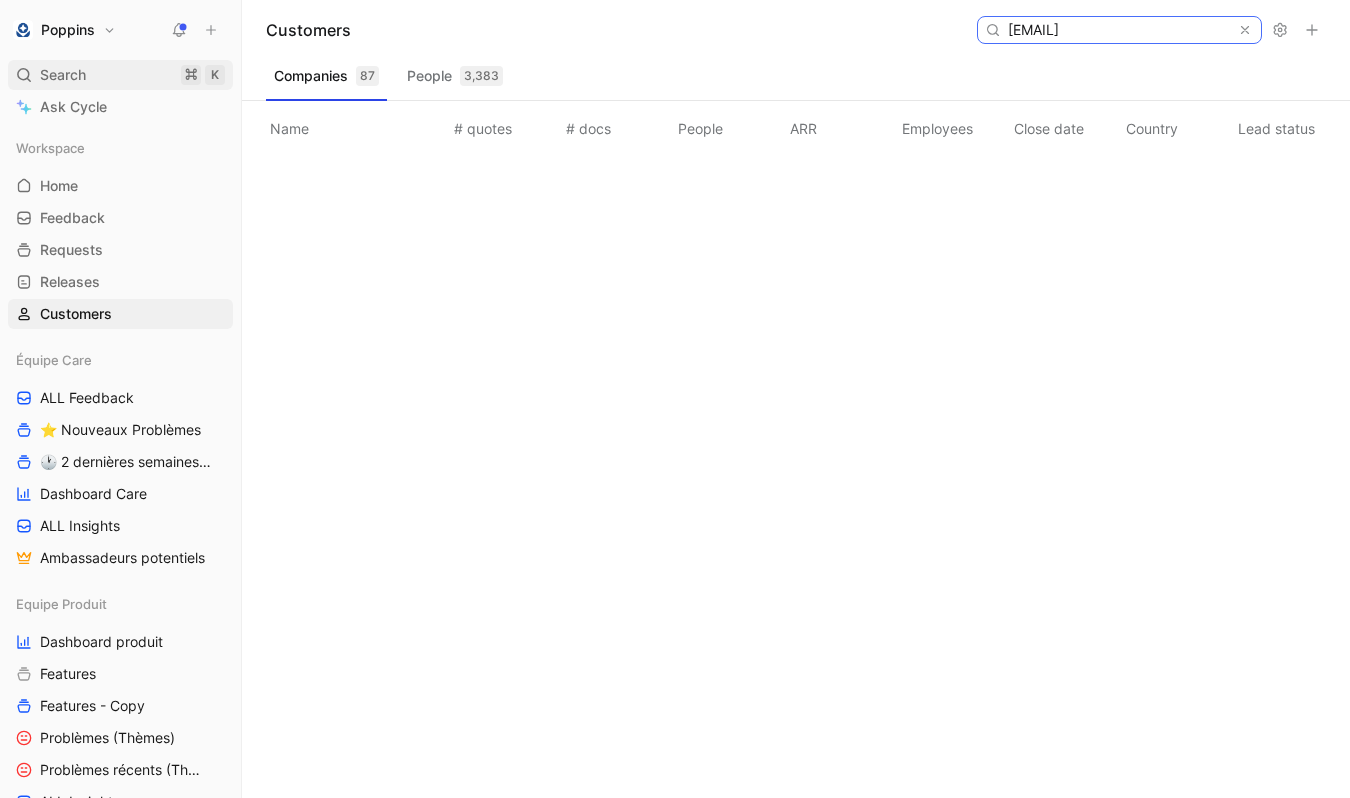 type on "[EMAIL]" 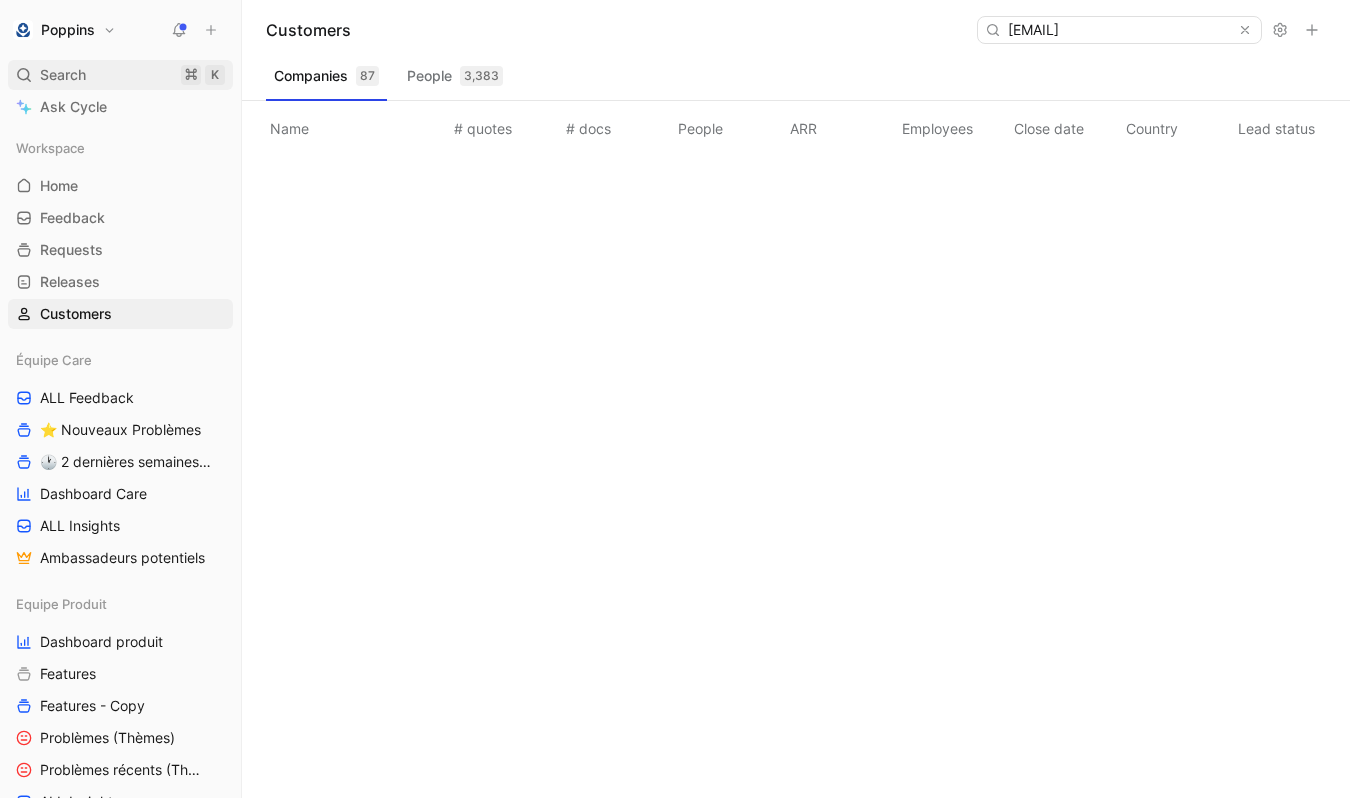 click on "Search ⌘ K" at bounding box center (120, 75) 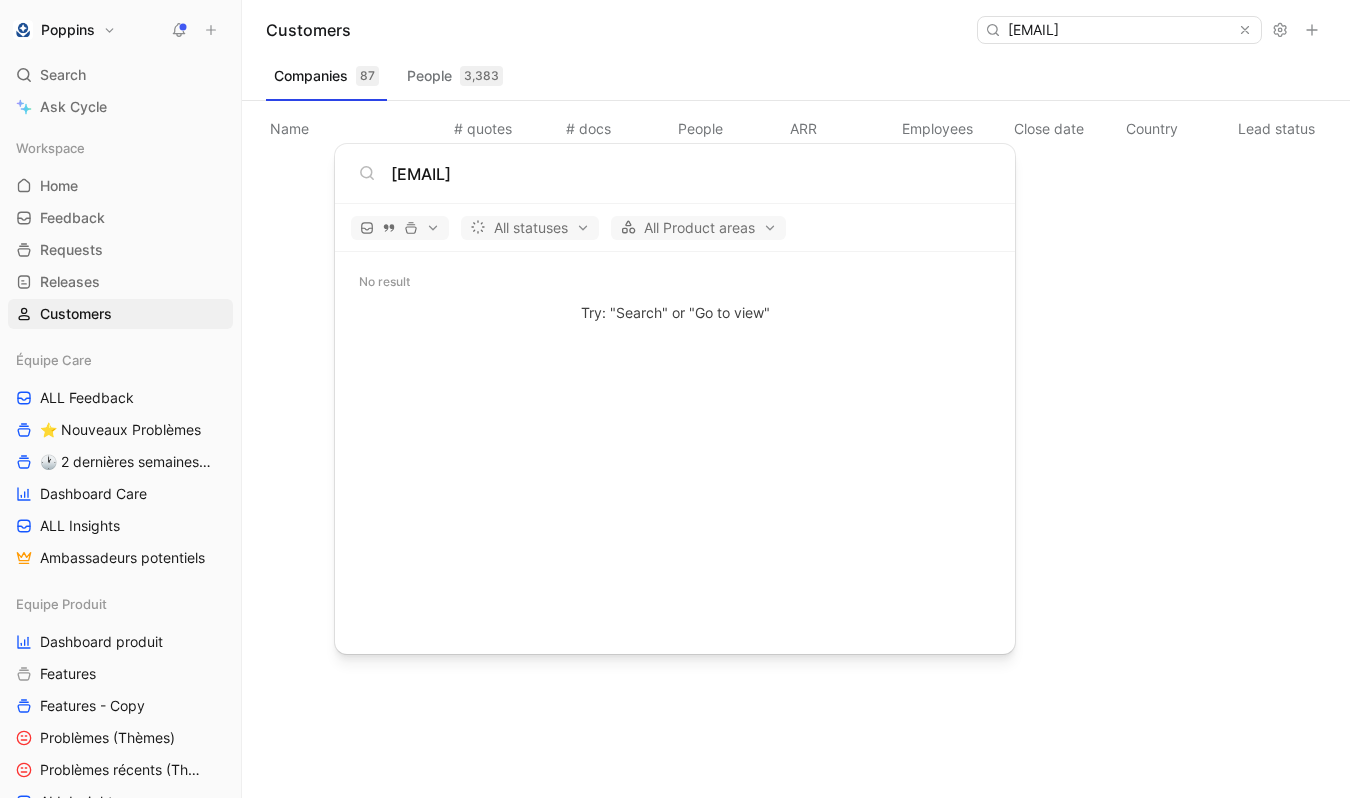type on "[EMAIL]" 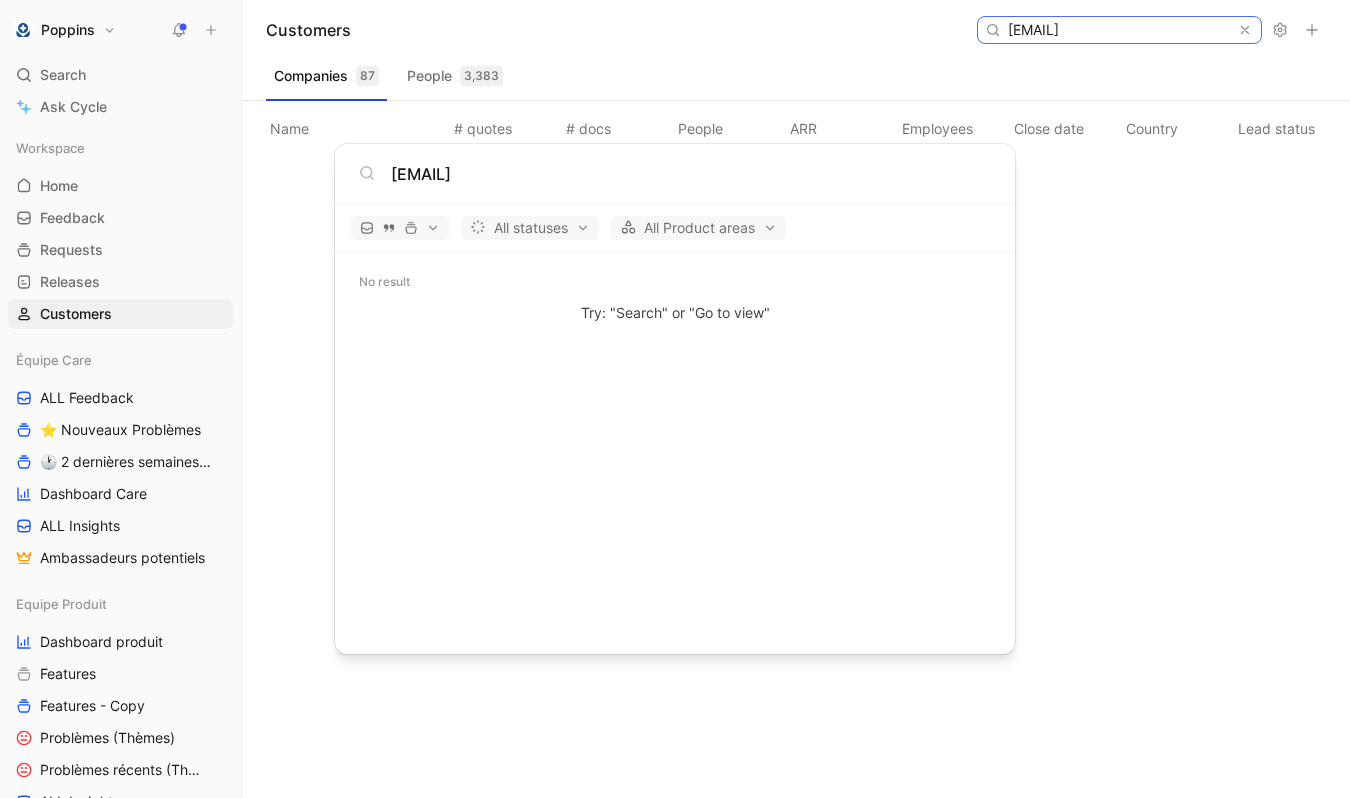 click on "[EMAIL]" at bounding box center [1118, 30] 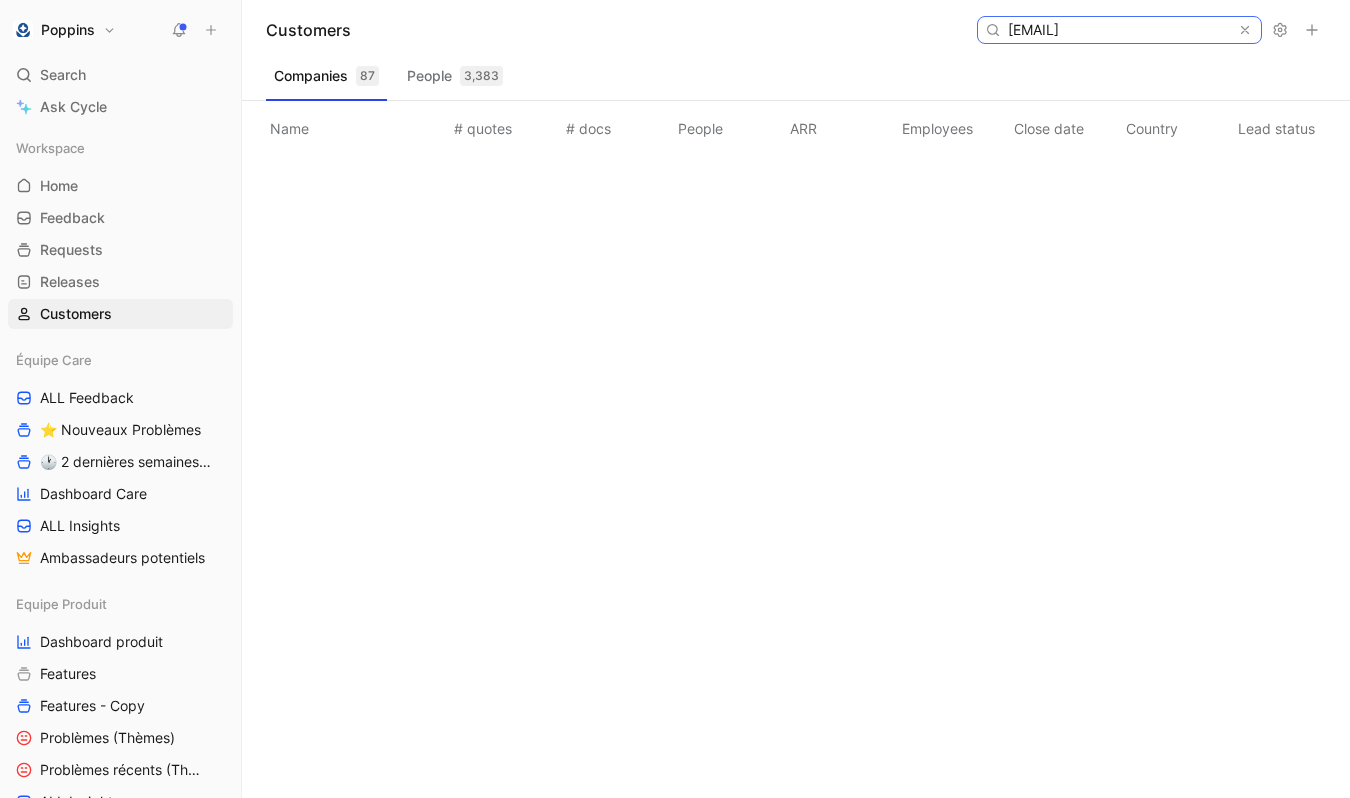 paste on "[USERNAME]" 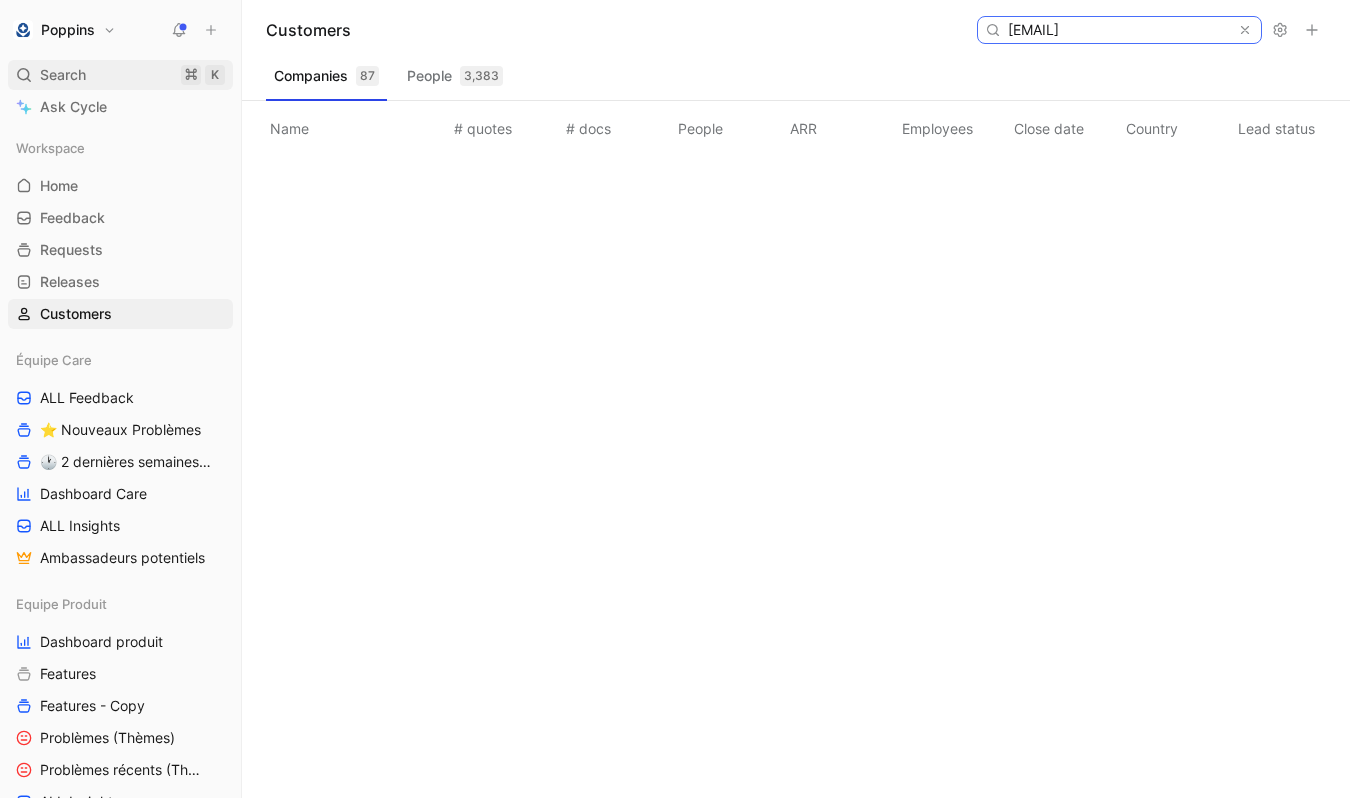 type on "[EMAIL]" 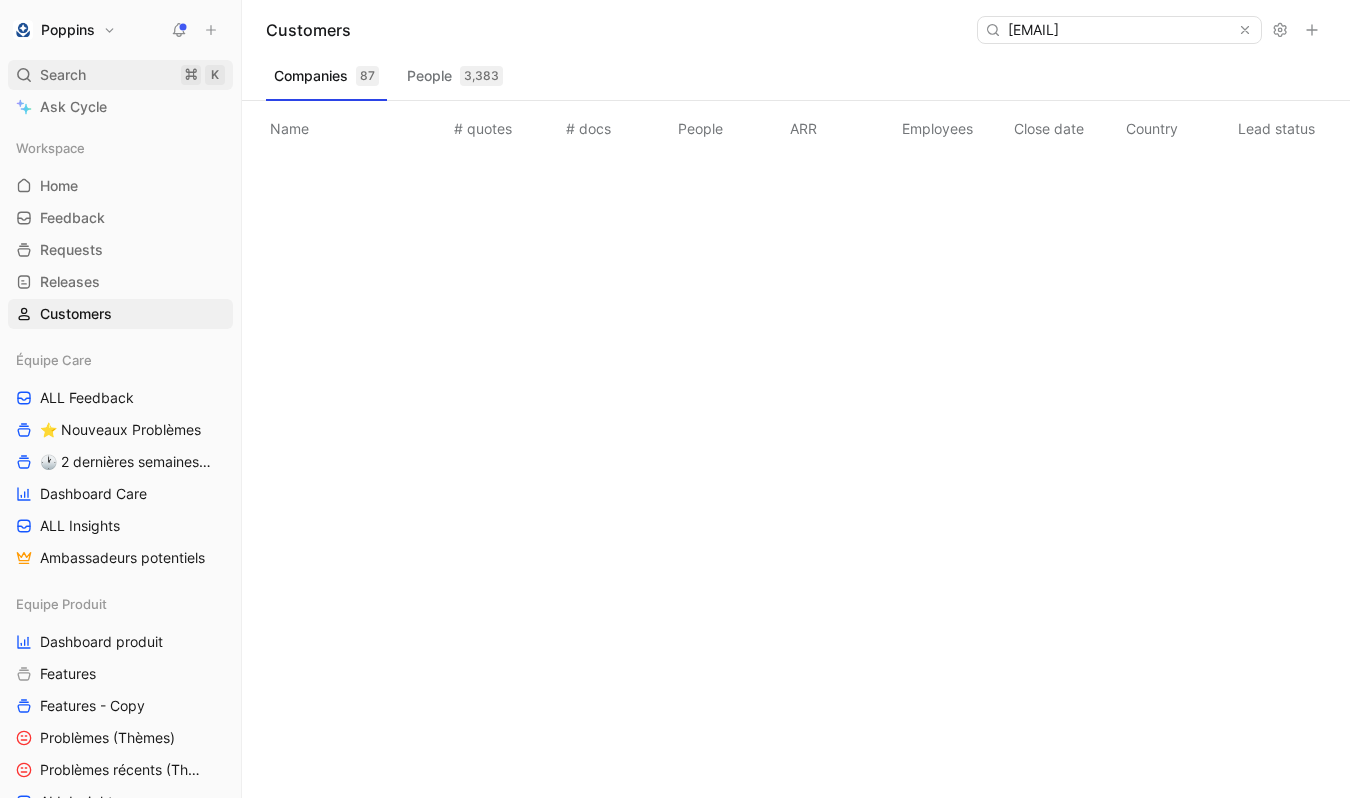 click on "Search ⌘ K" at bounding box center (120, 75) 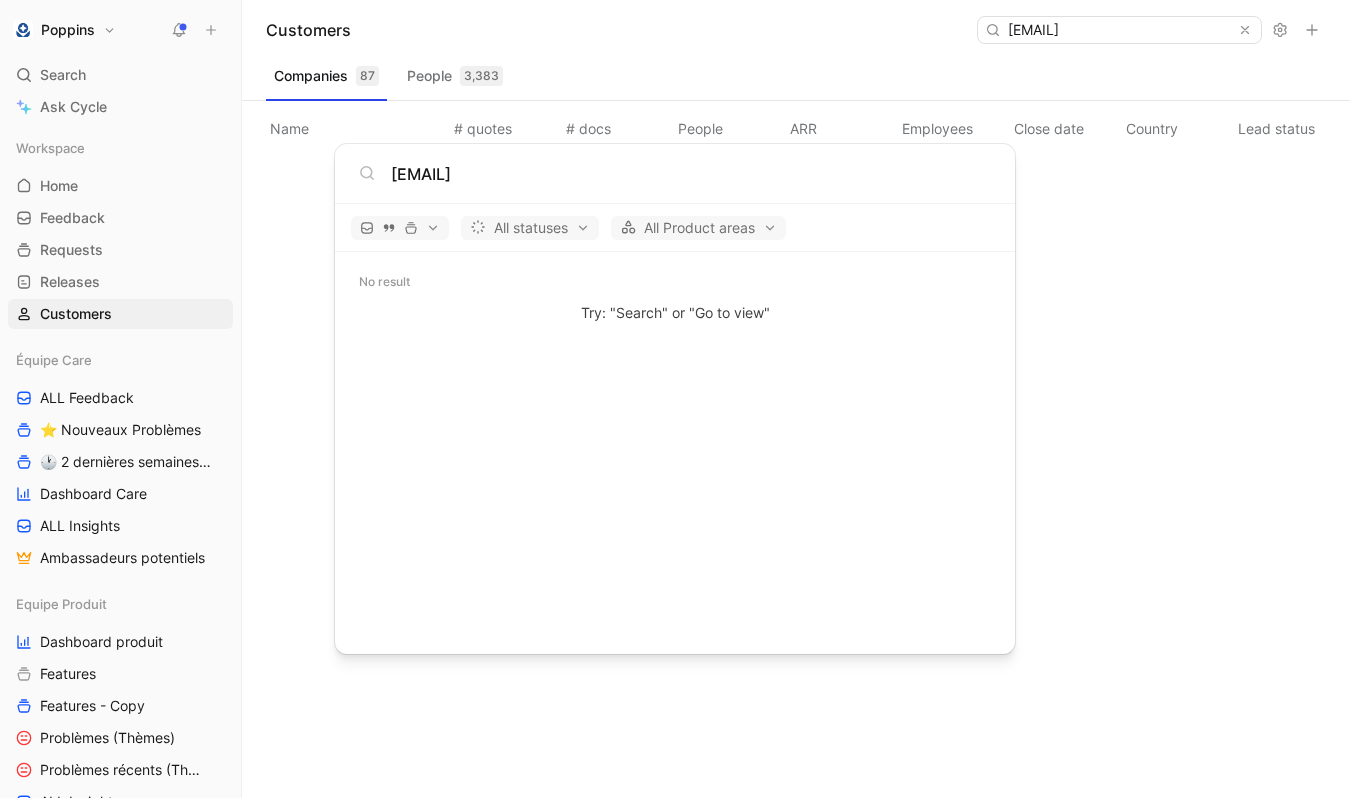 type on "[EMAIL]" 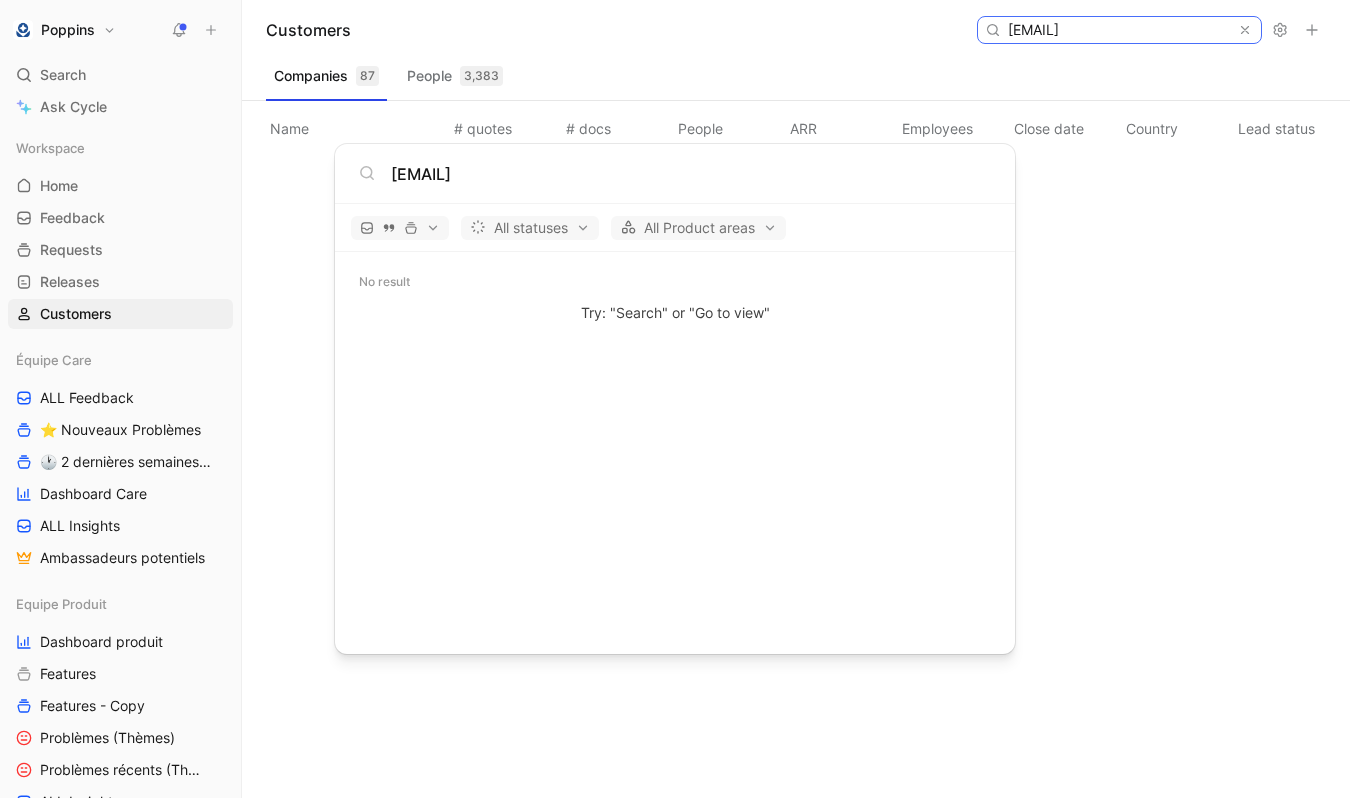 click on "[EMAIL]" at bounding box center (1118, 30) 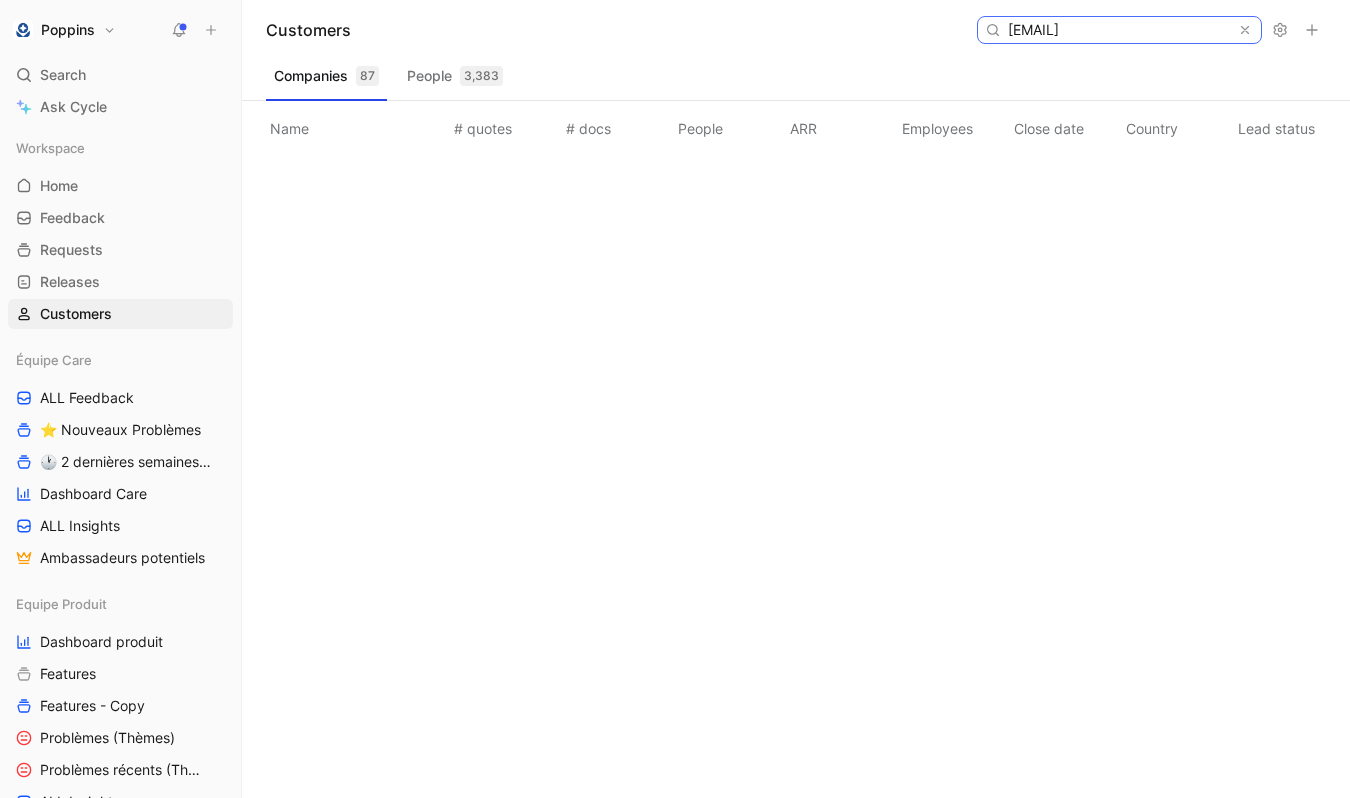 paste on "[EMAIL]" 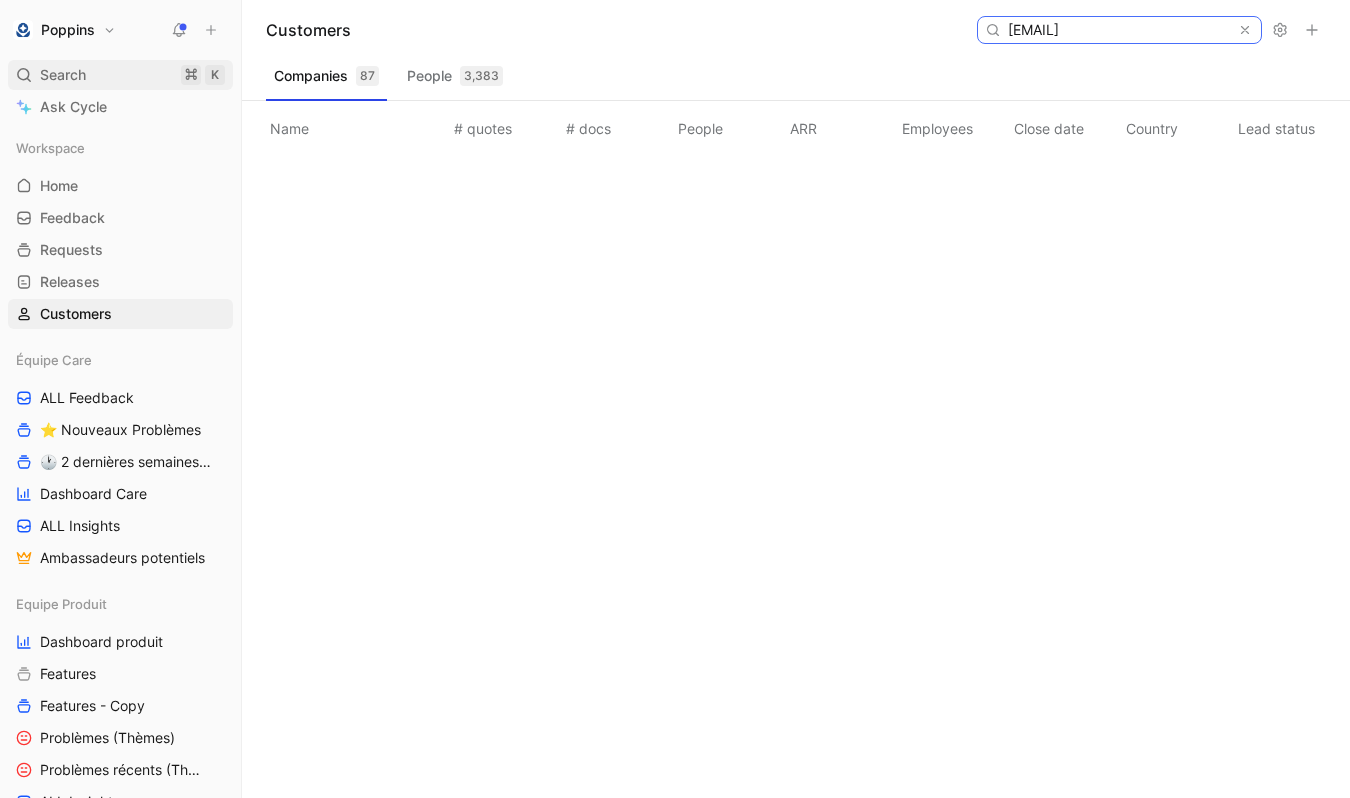 type on "[EMAIL]" 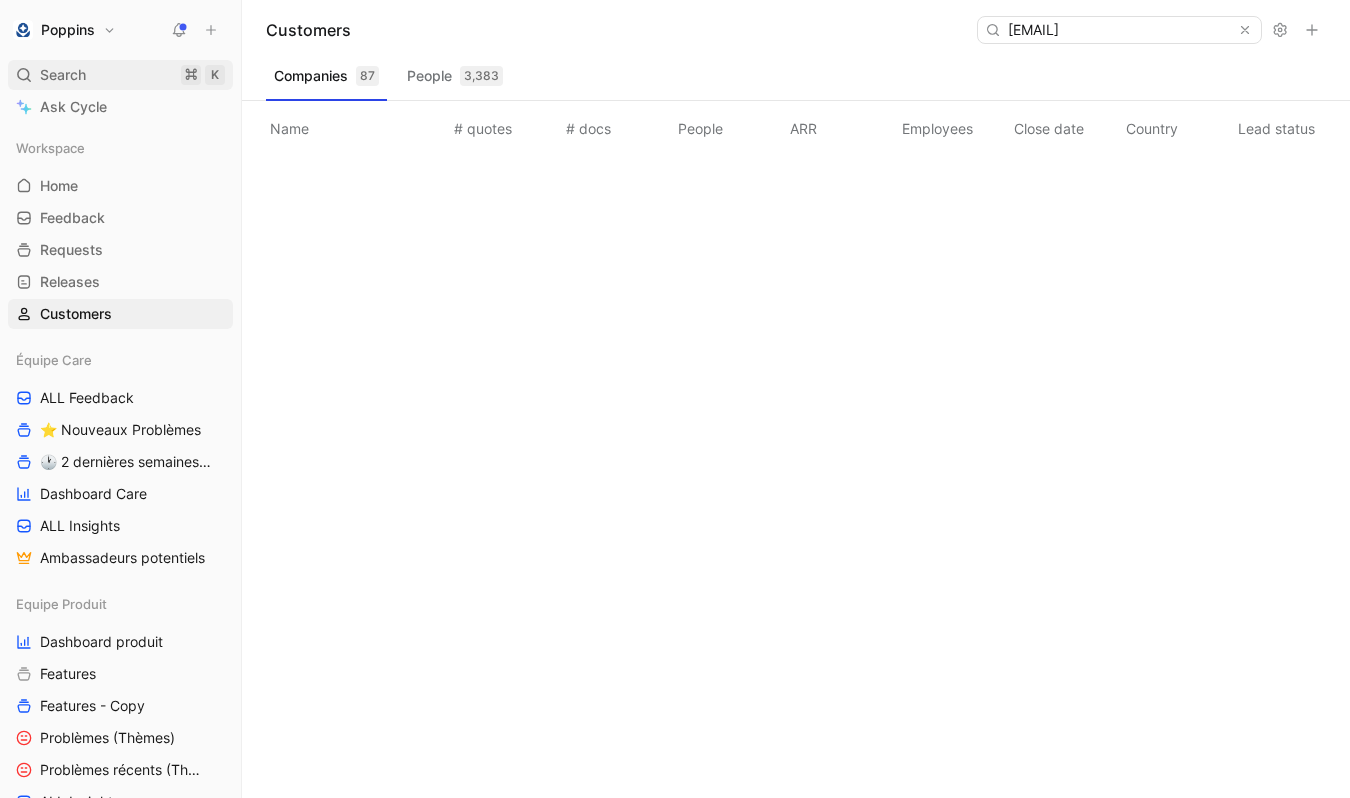 click on "Search ⌘ K" at bounding box center [120, 75] 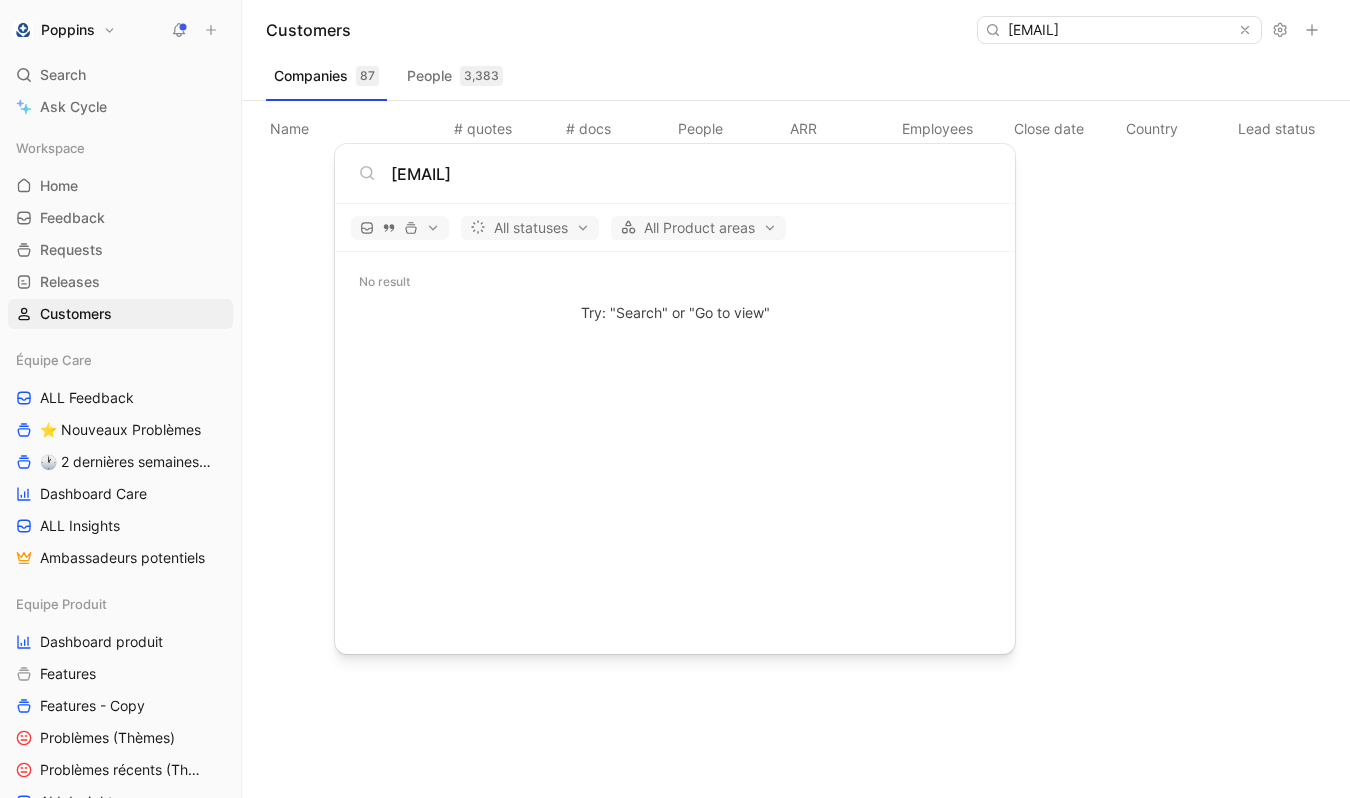 type on "[EMAIL]" 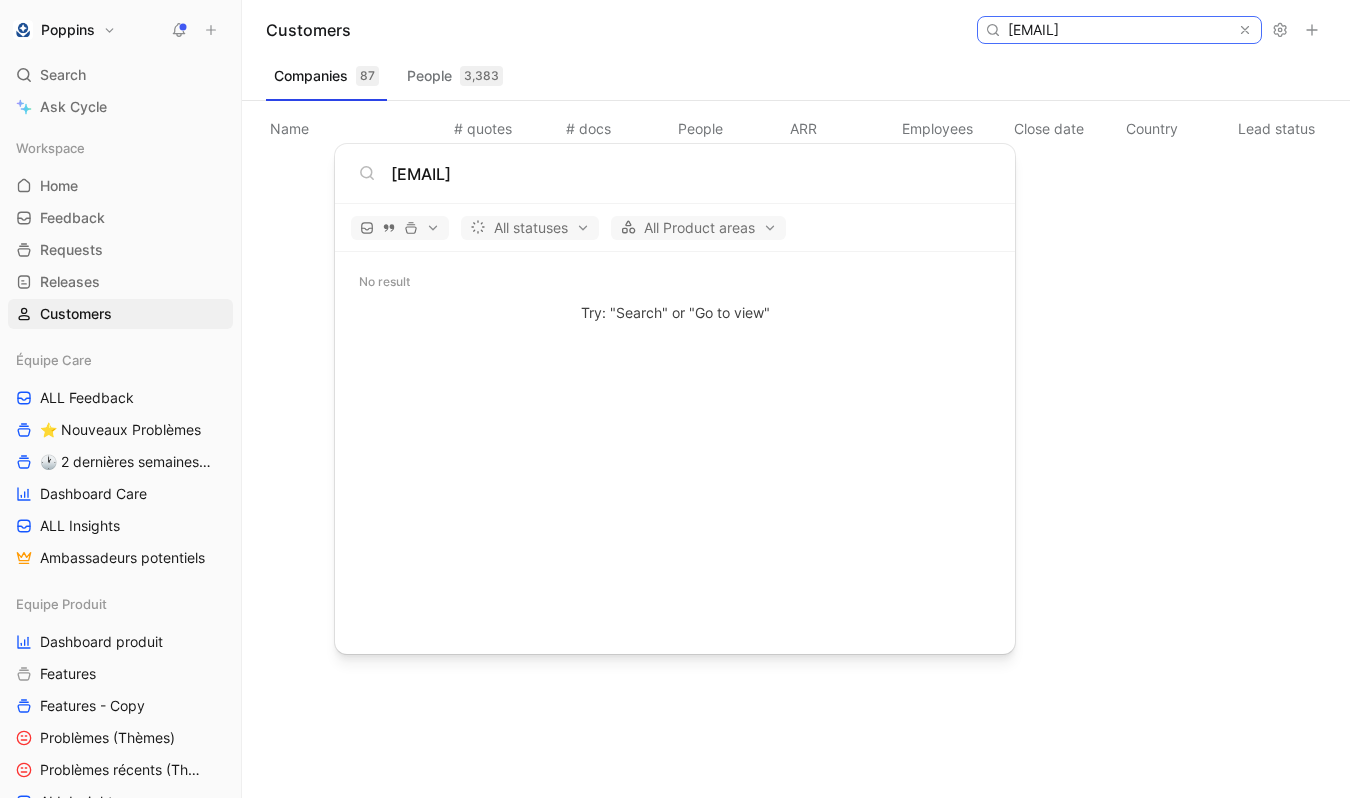 click on "[EMAIL]" at bounding box center (1118, 30) 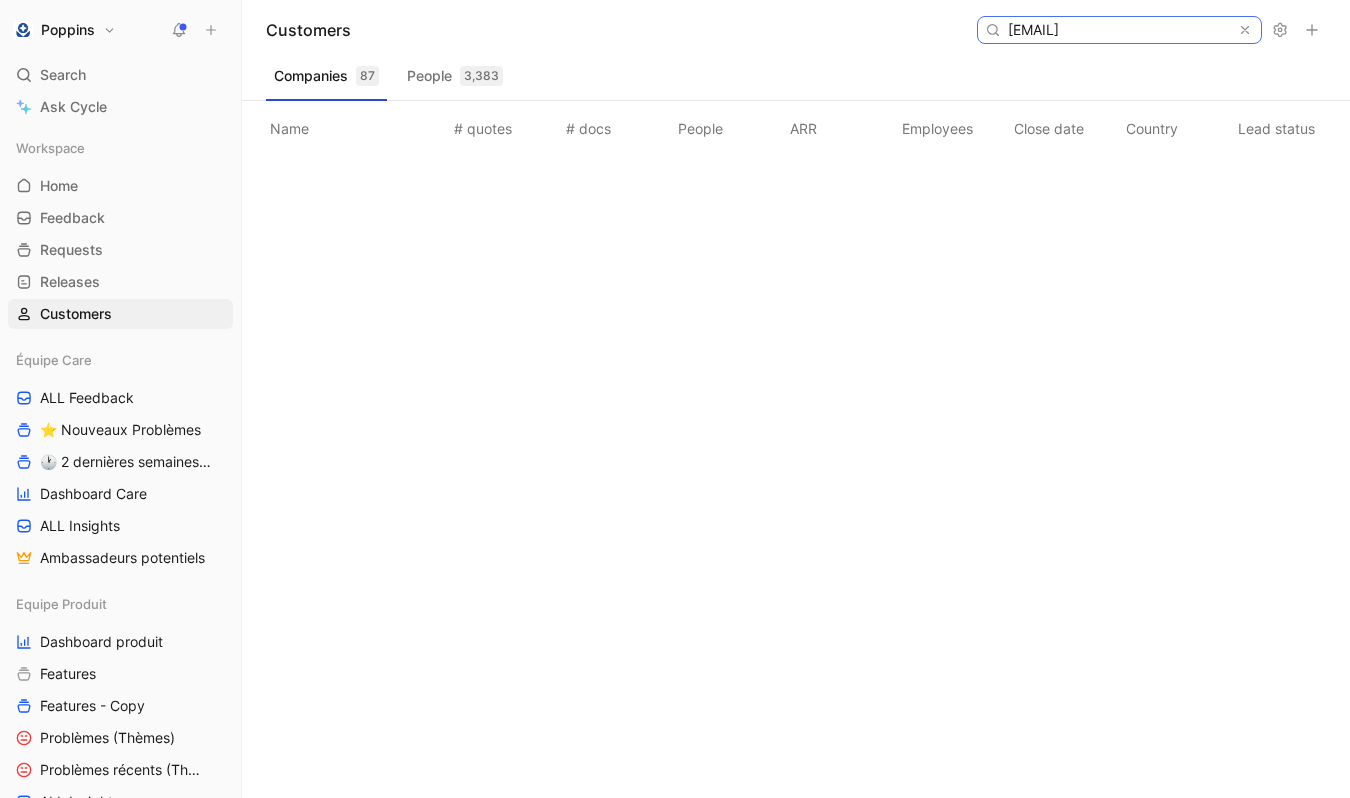 click on "[EMAIL]" at bounding box center [1118, 30] 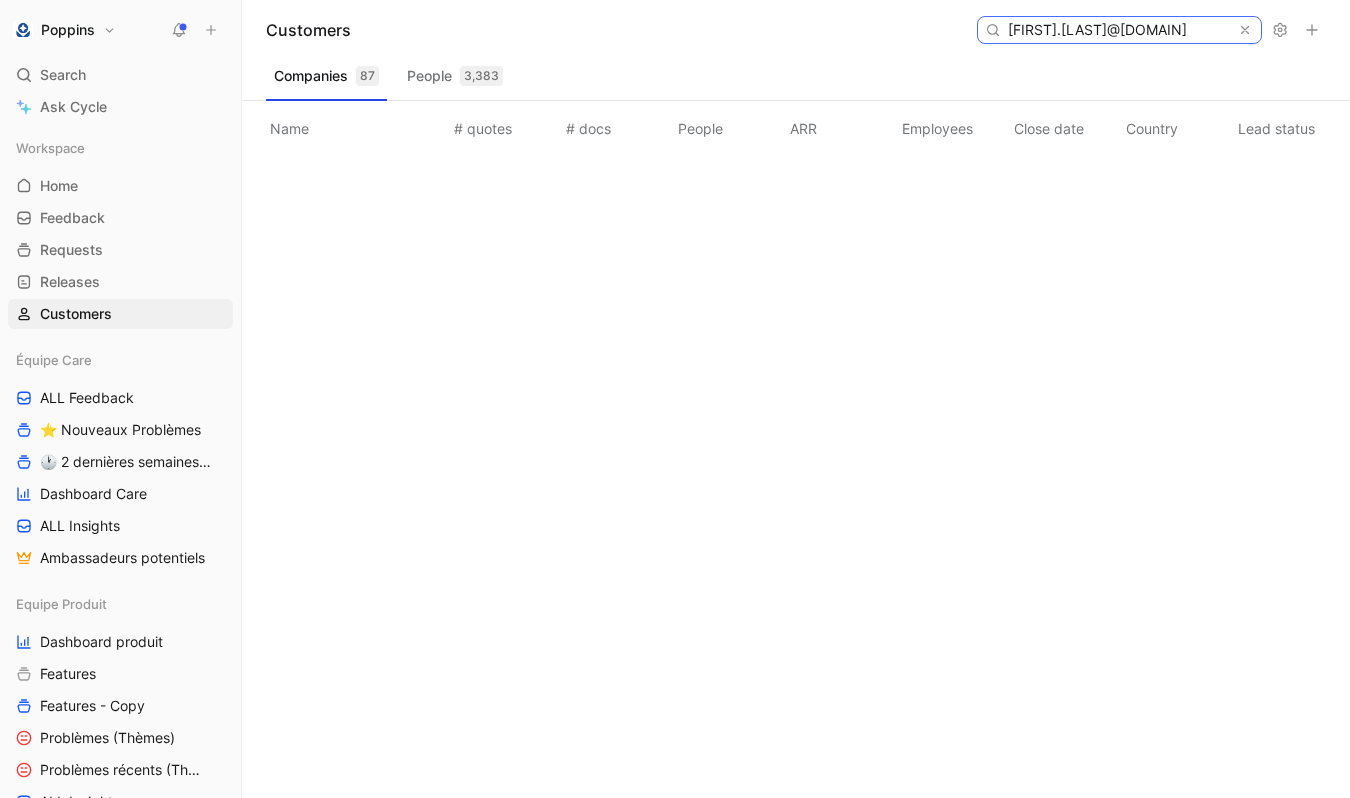 scroll, scrollTop: 0, scrollLeft: 20, axis: horizontal 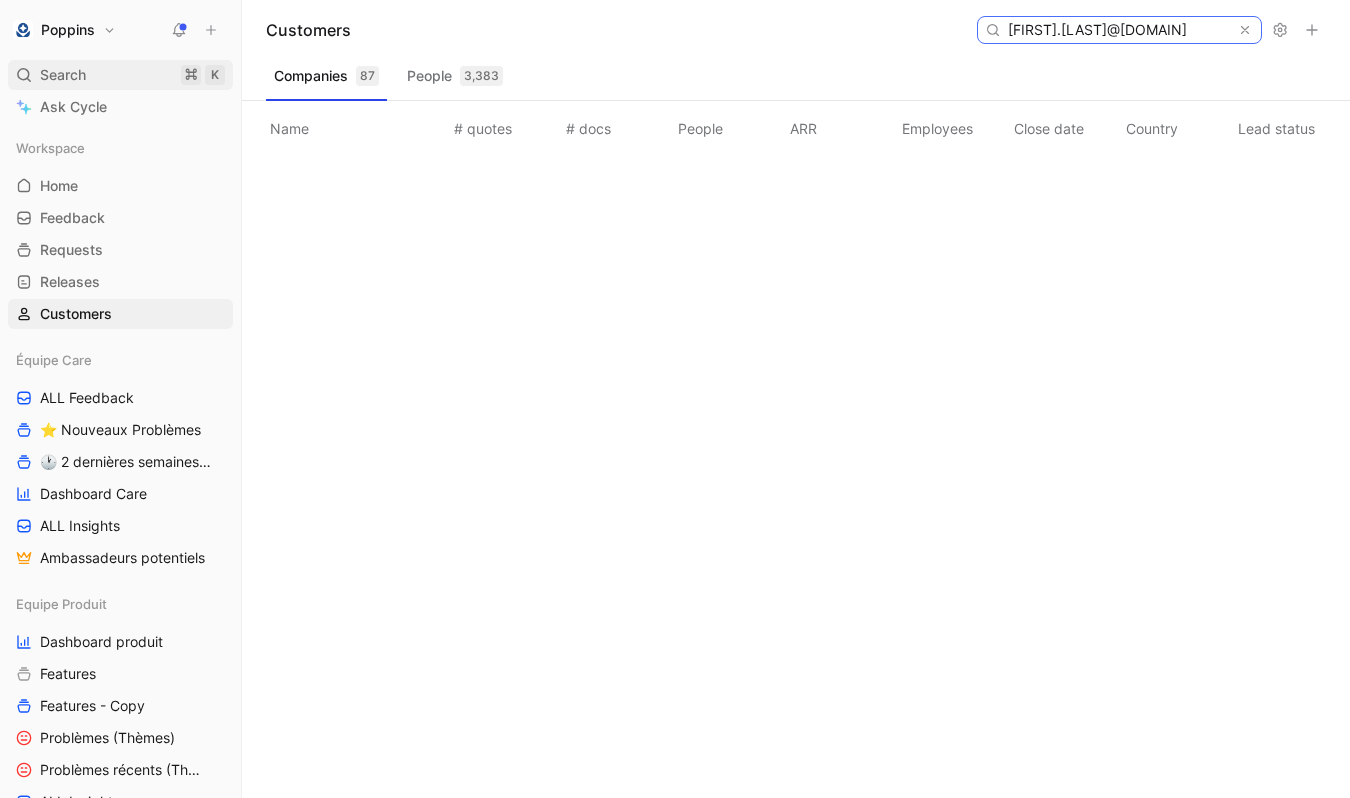 type on "[FIRST].[LAST]@[DOMAIN]" 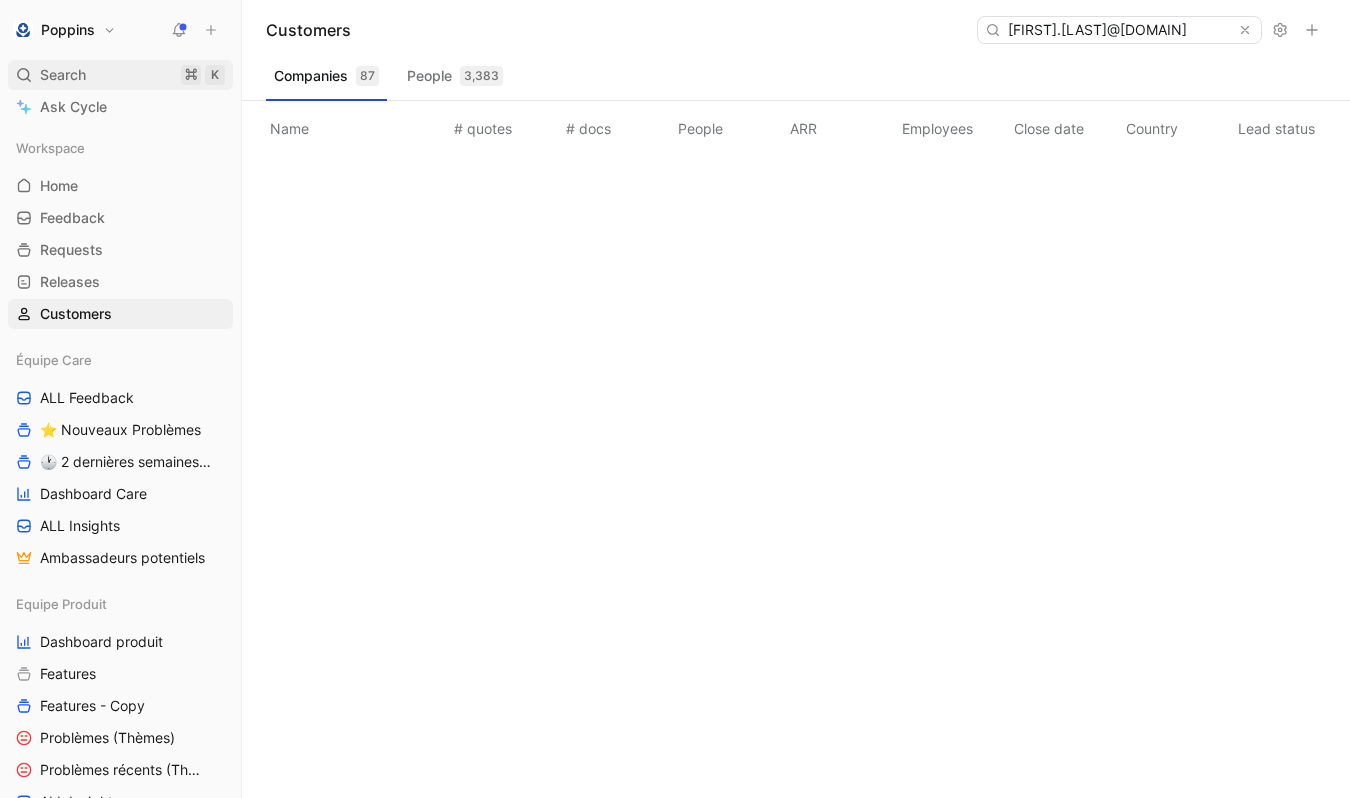 scroll, scrollTop: 0, scrollLeft: 0, axis: both 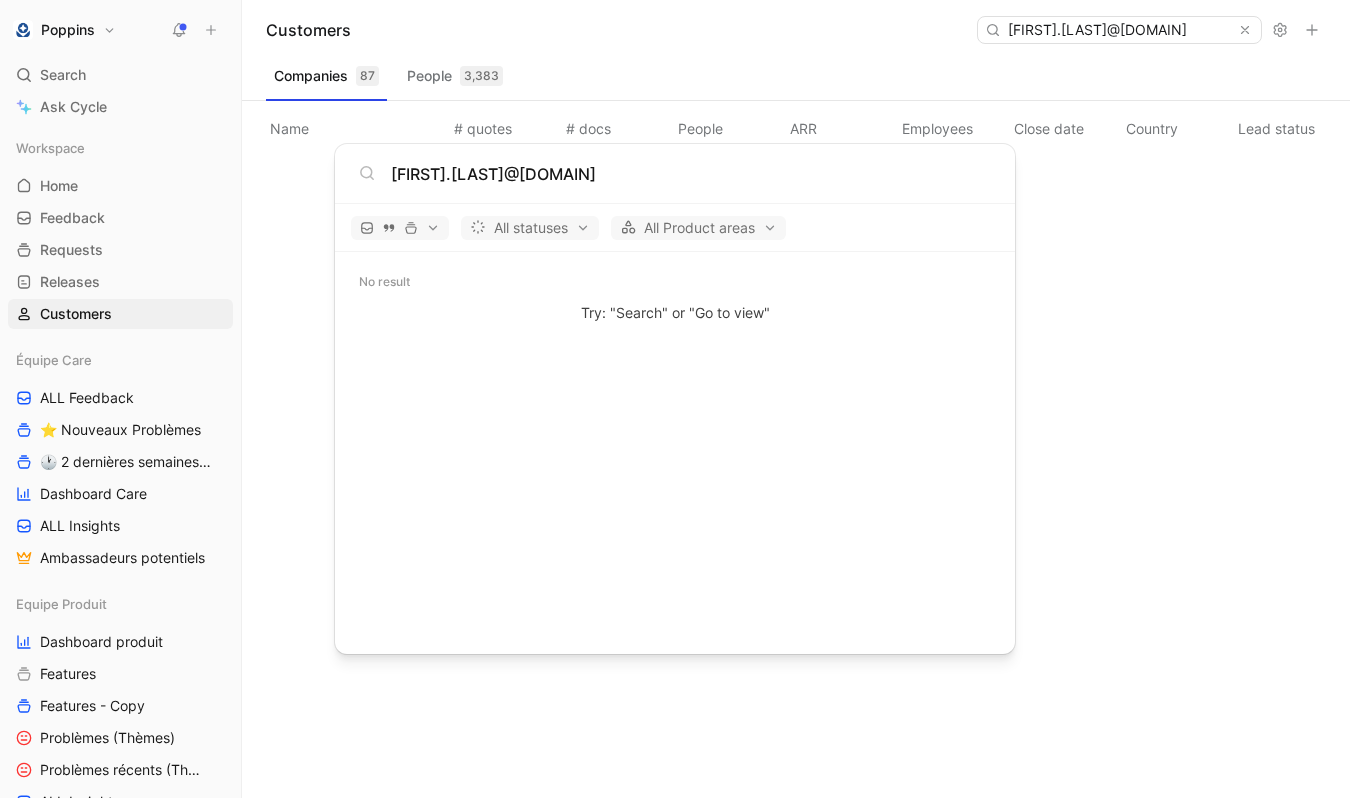 type on "[FIRST].[LAST]@[DOMAIN]" 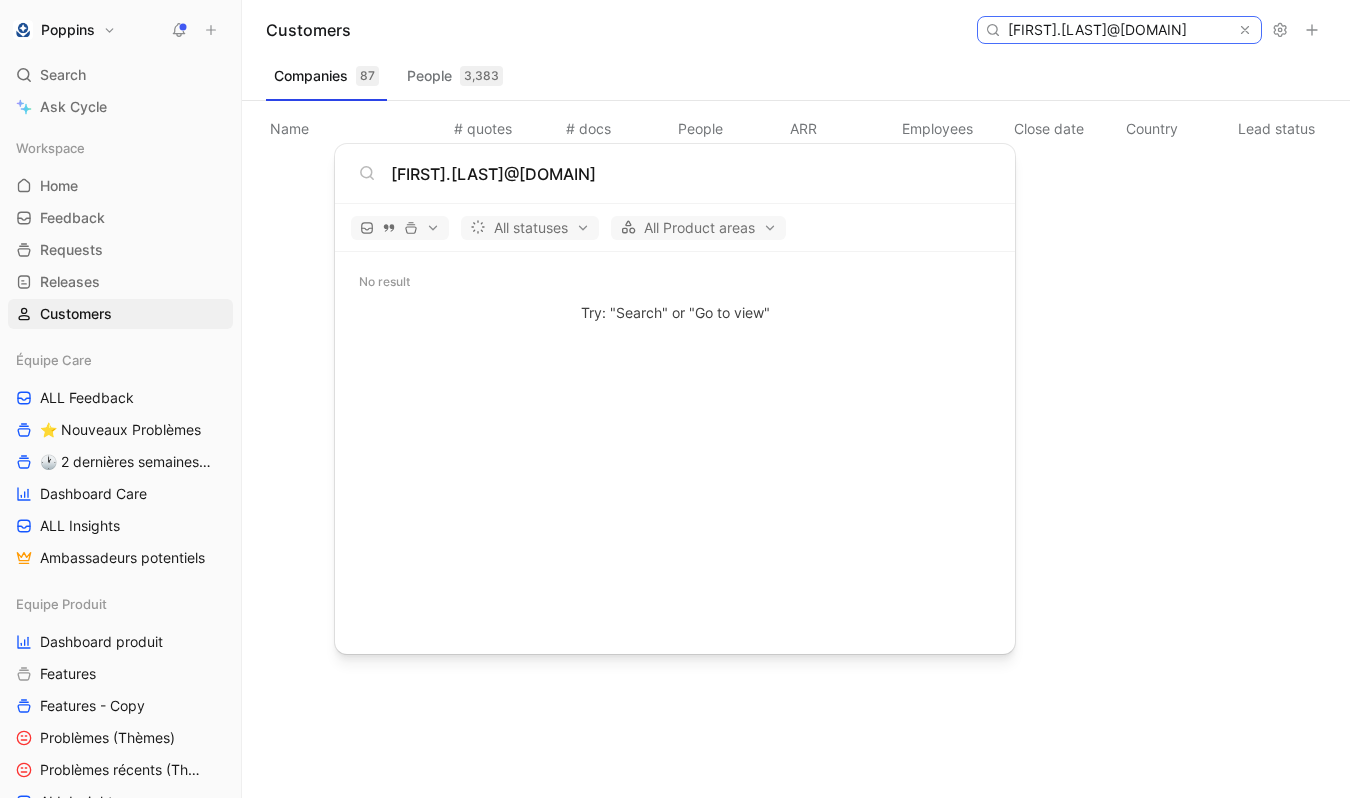 click on "[FIRST].[LAST]@[DOMAIN]" at bounding box center (1118, 30) 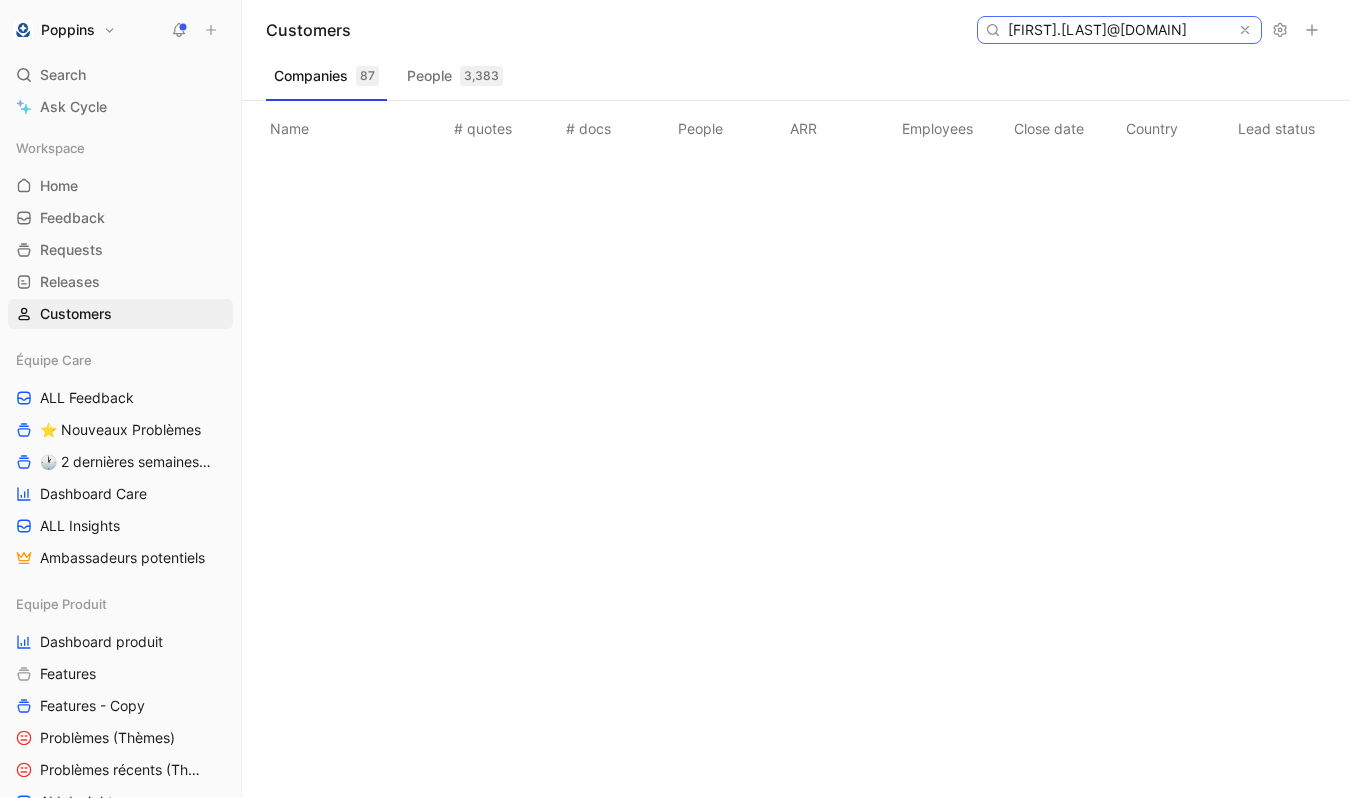 click on "[FIRST].[LAST]@[DOMAIN]" at bounding box center (1118, 30) 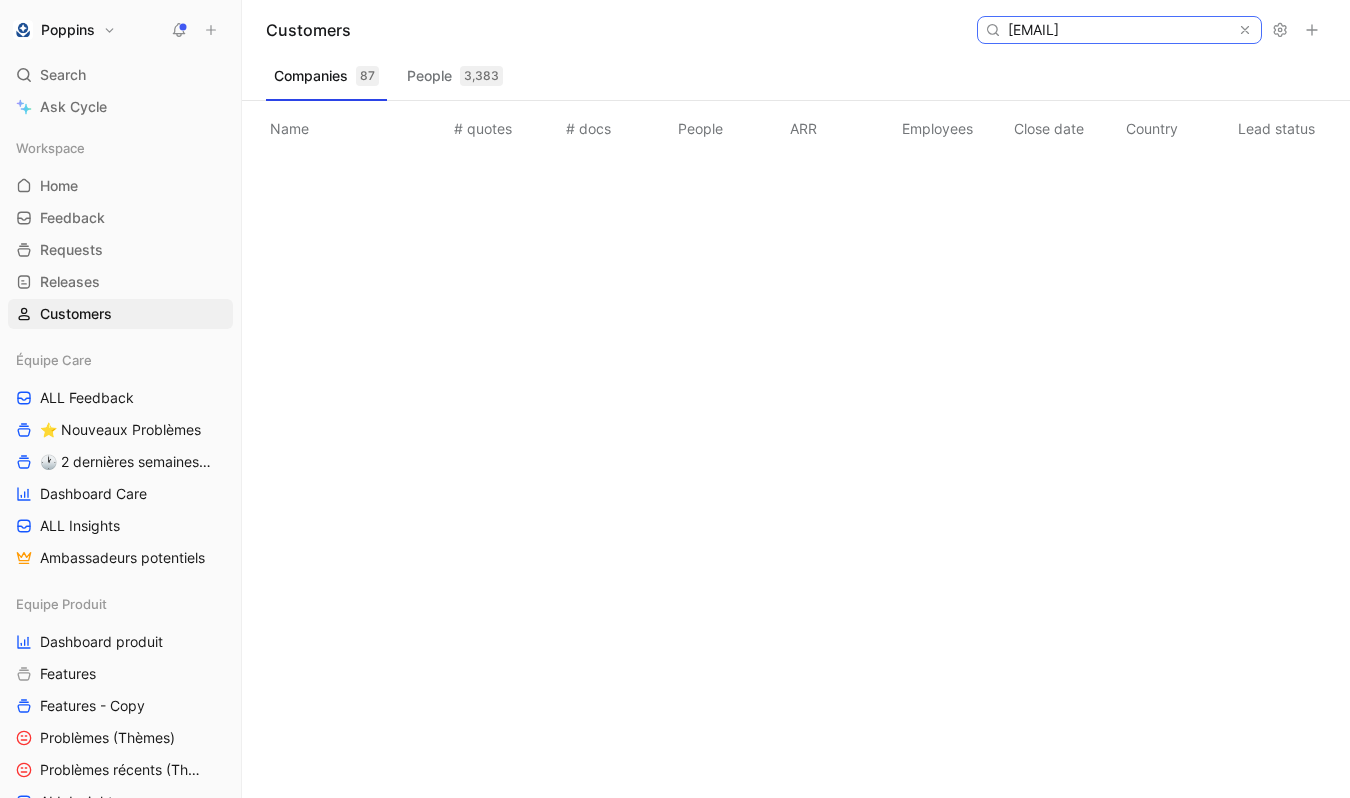 scroll, scrollTop: 0, scrollLeft: 26, axis: horizontal 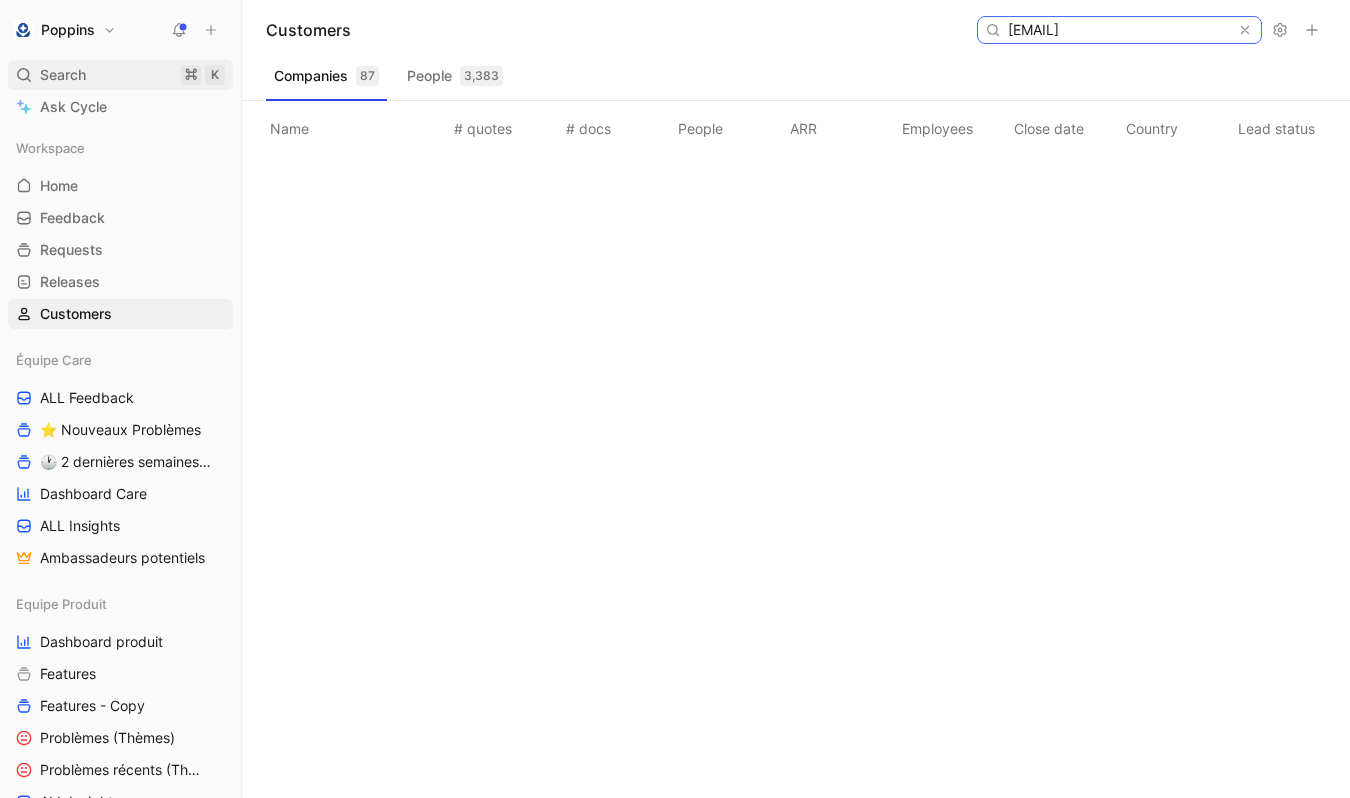 type on "[EMAIL]" 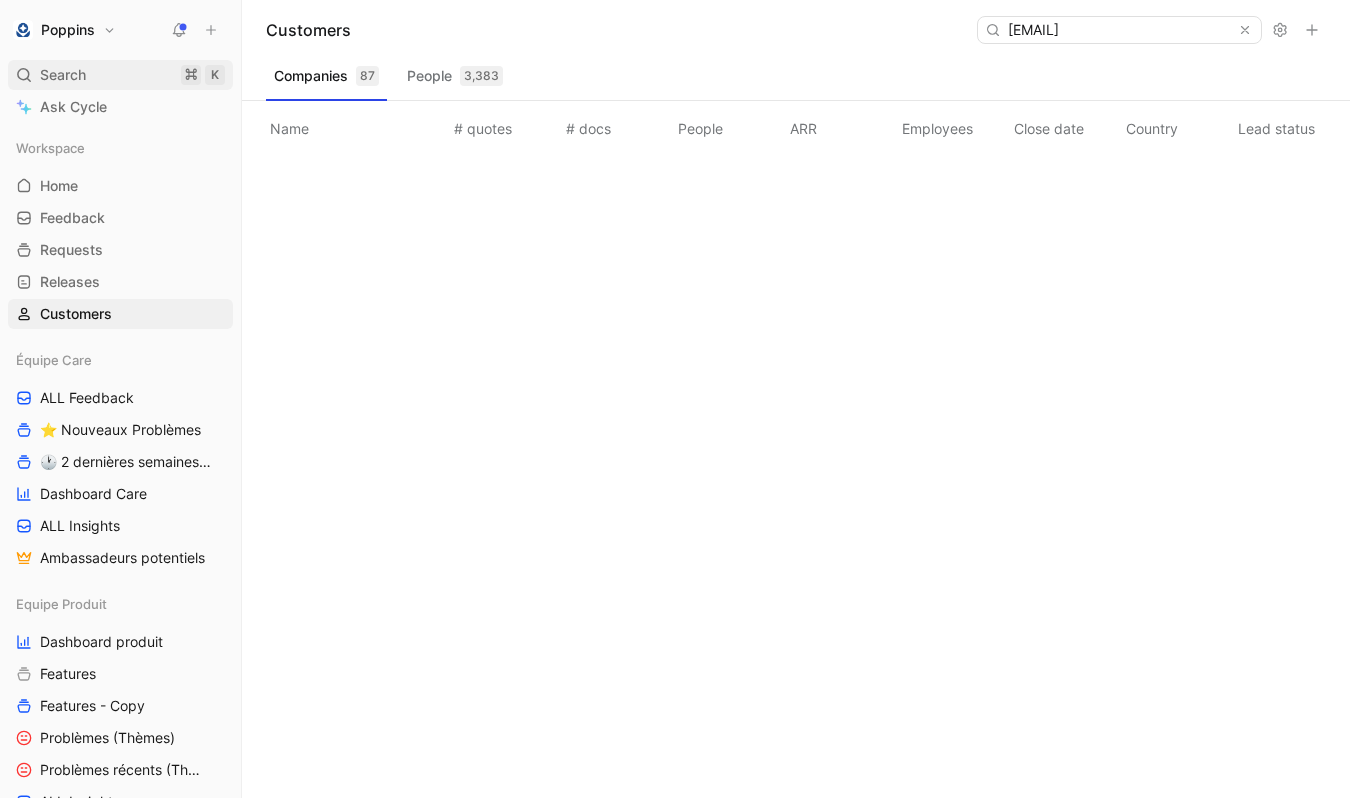 click on "Search ⌘ K" at bounding box center [120, 75] 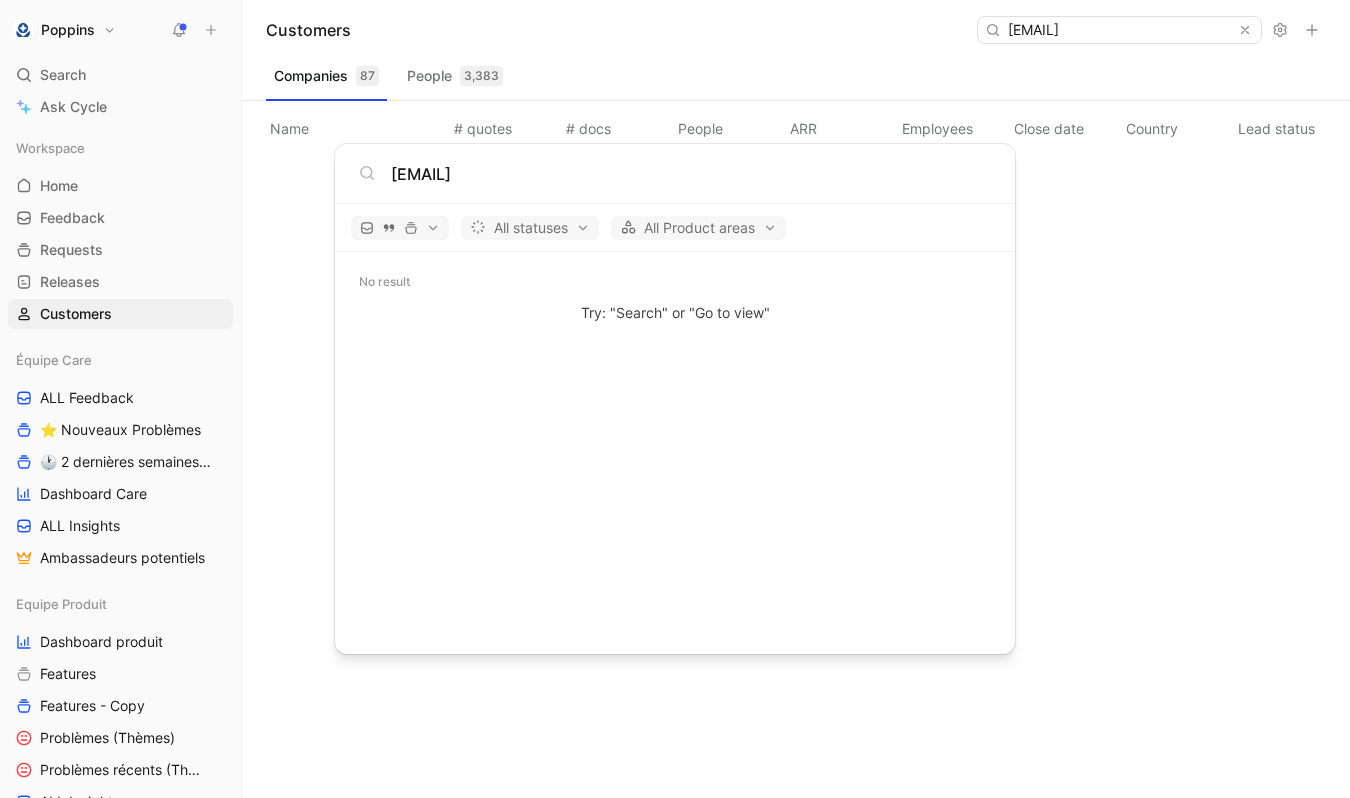 type on "[EMAIL]" 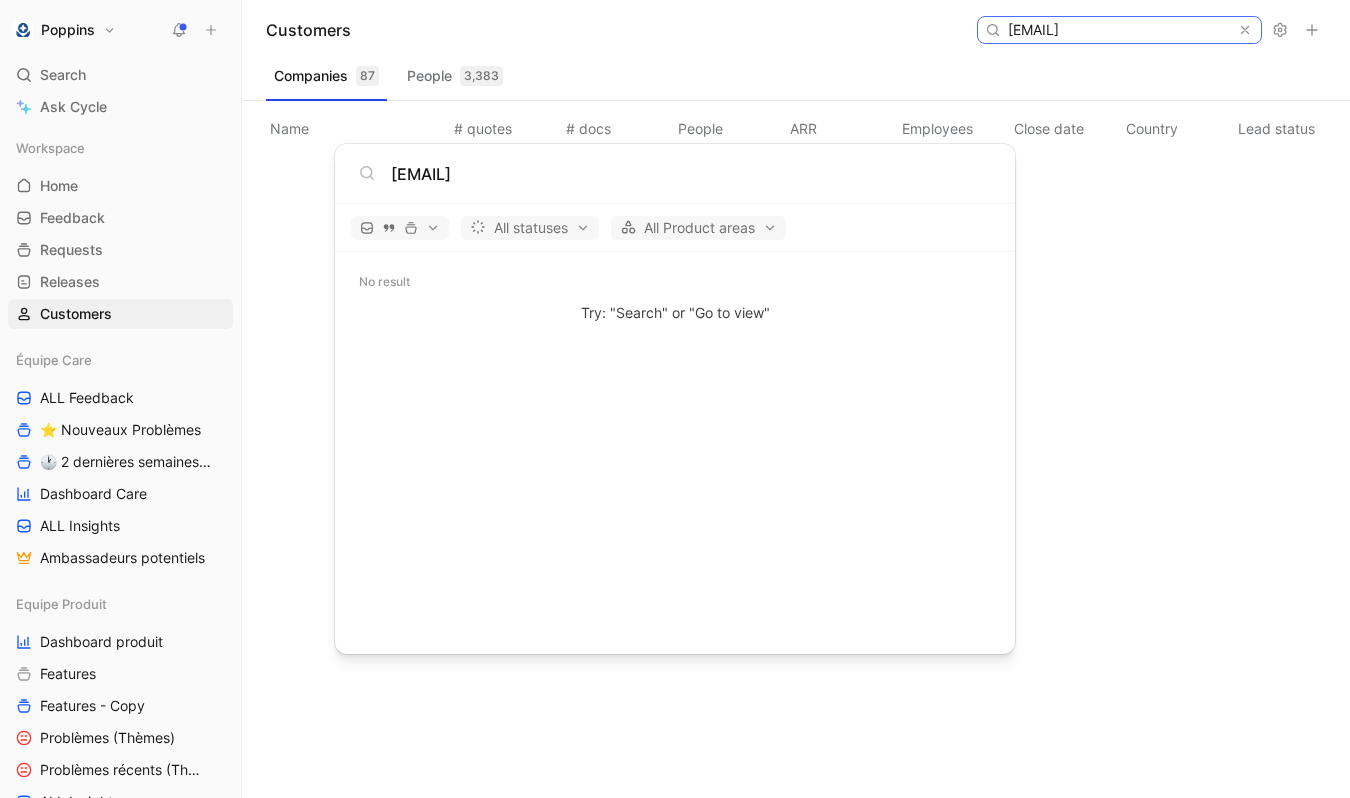 click on "[EMAIL]" at bounding box center [1118, 30] 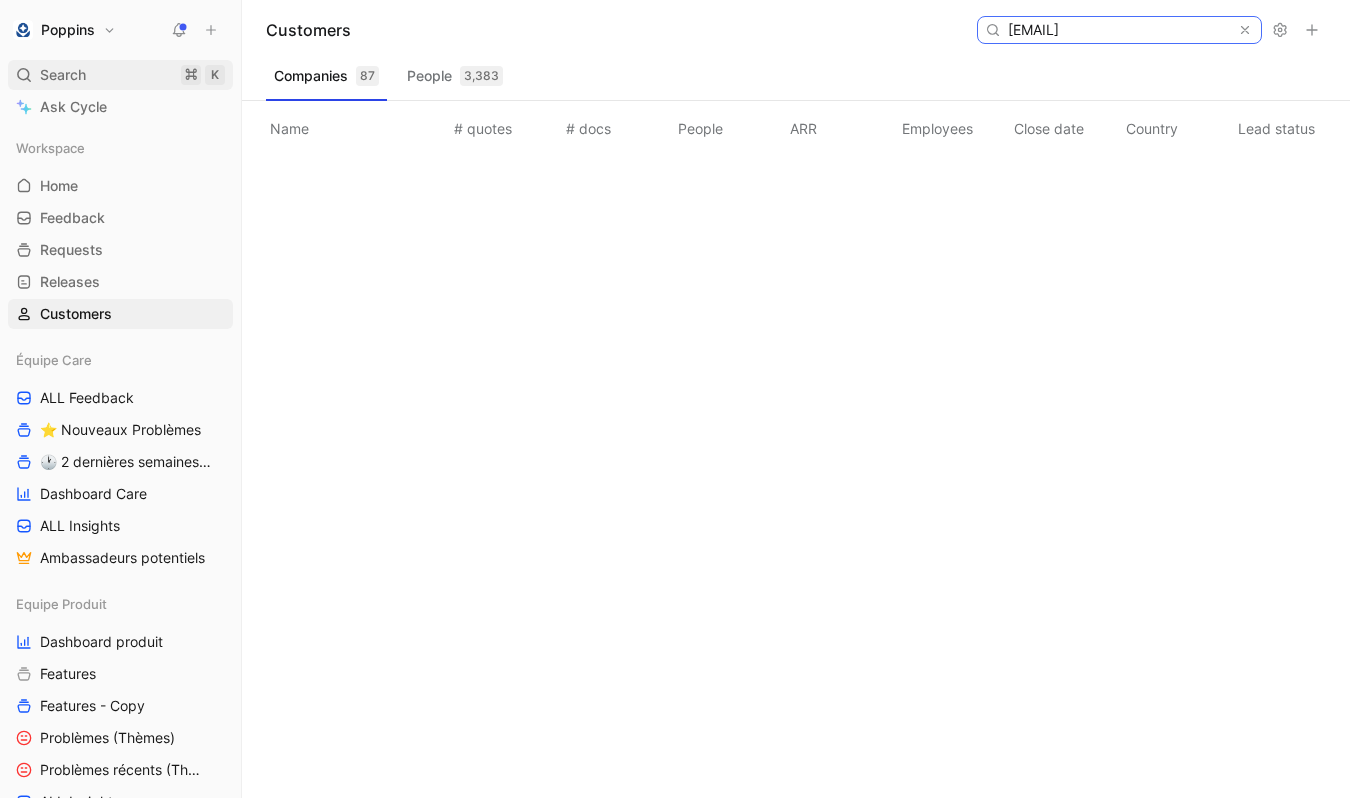 type on "[EMAIL]" 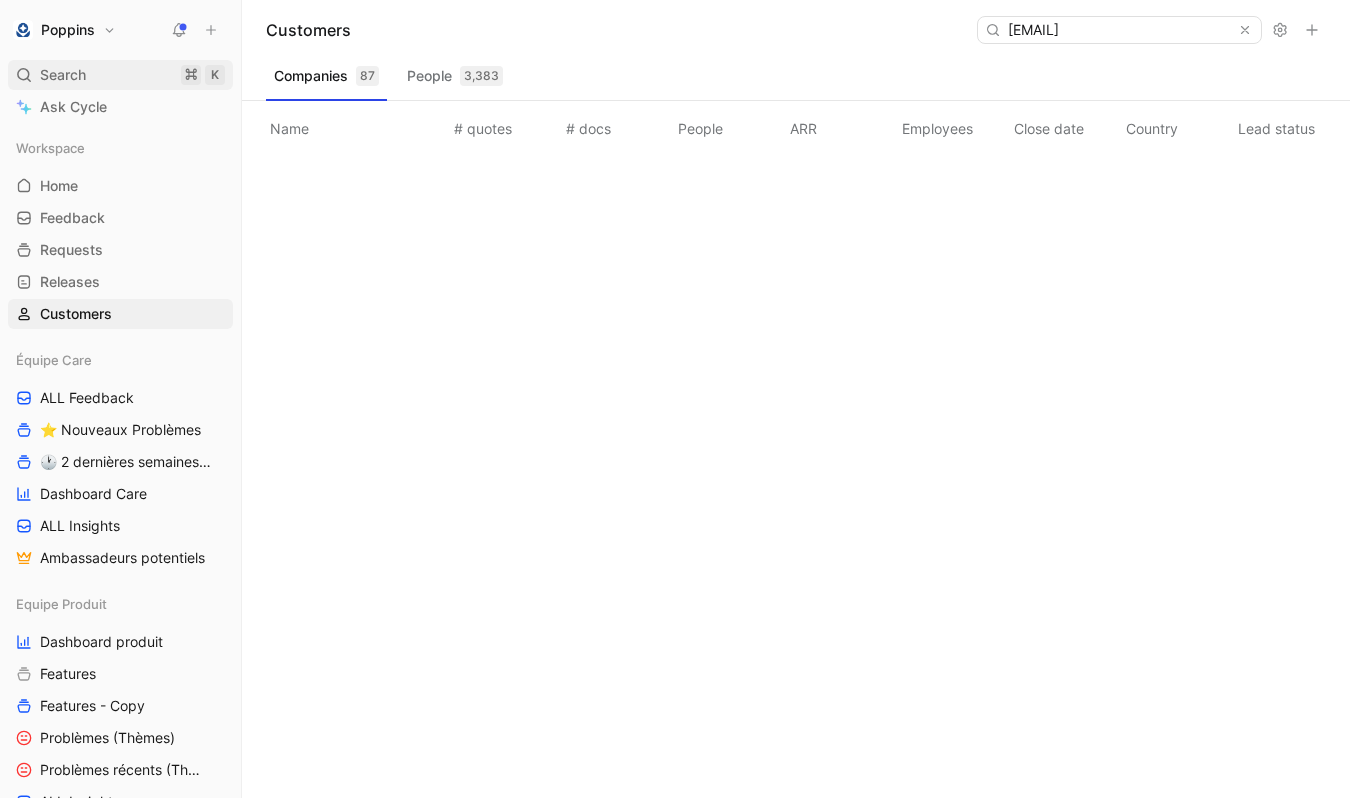 click on "Search ⌘ K" at bounding box center [120, 75] 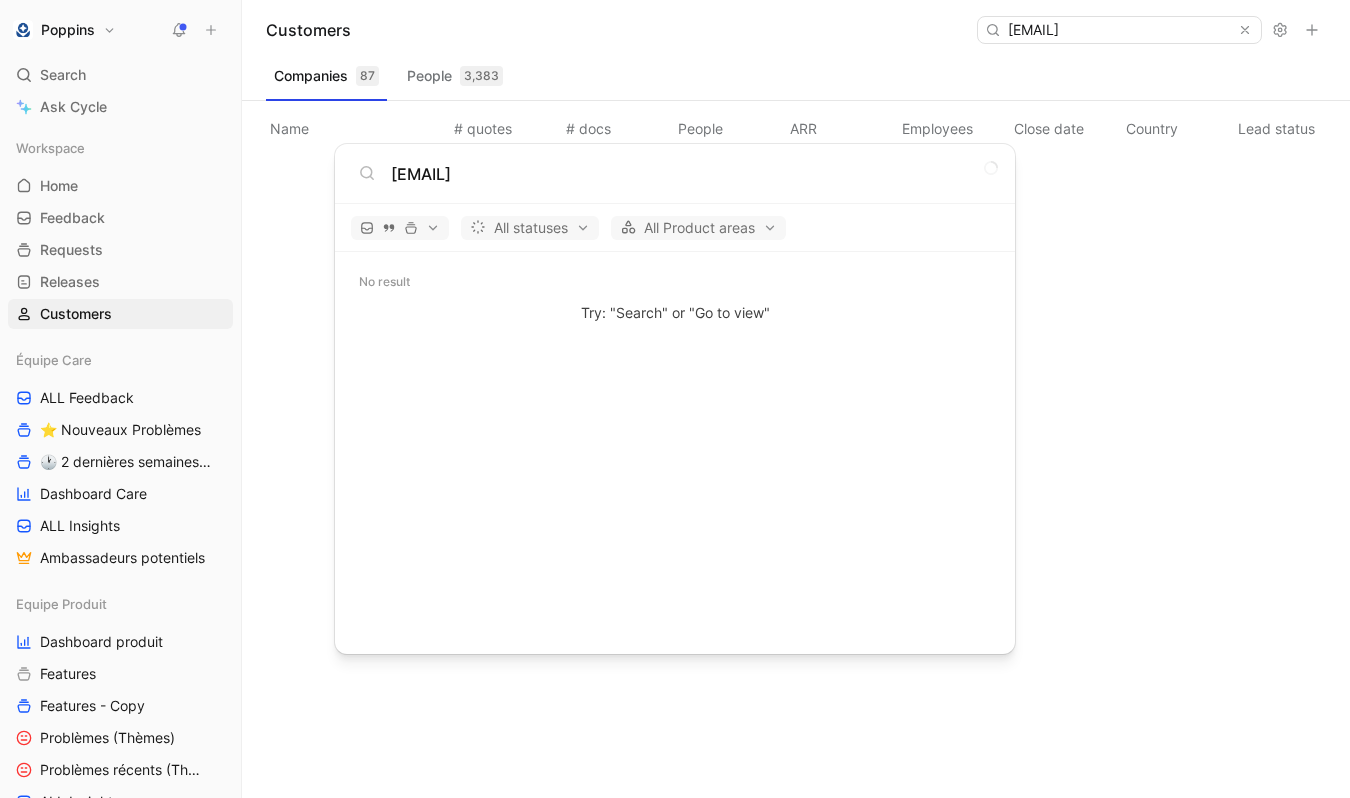 type on "[EMAIL]" 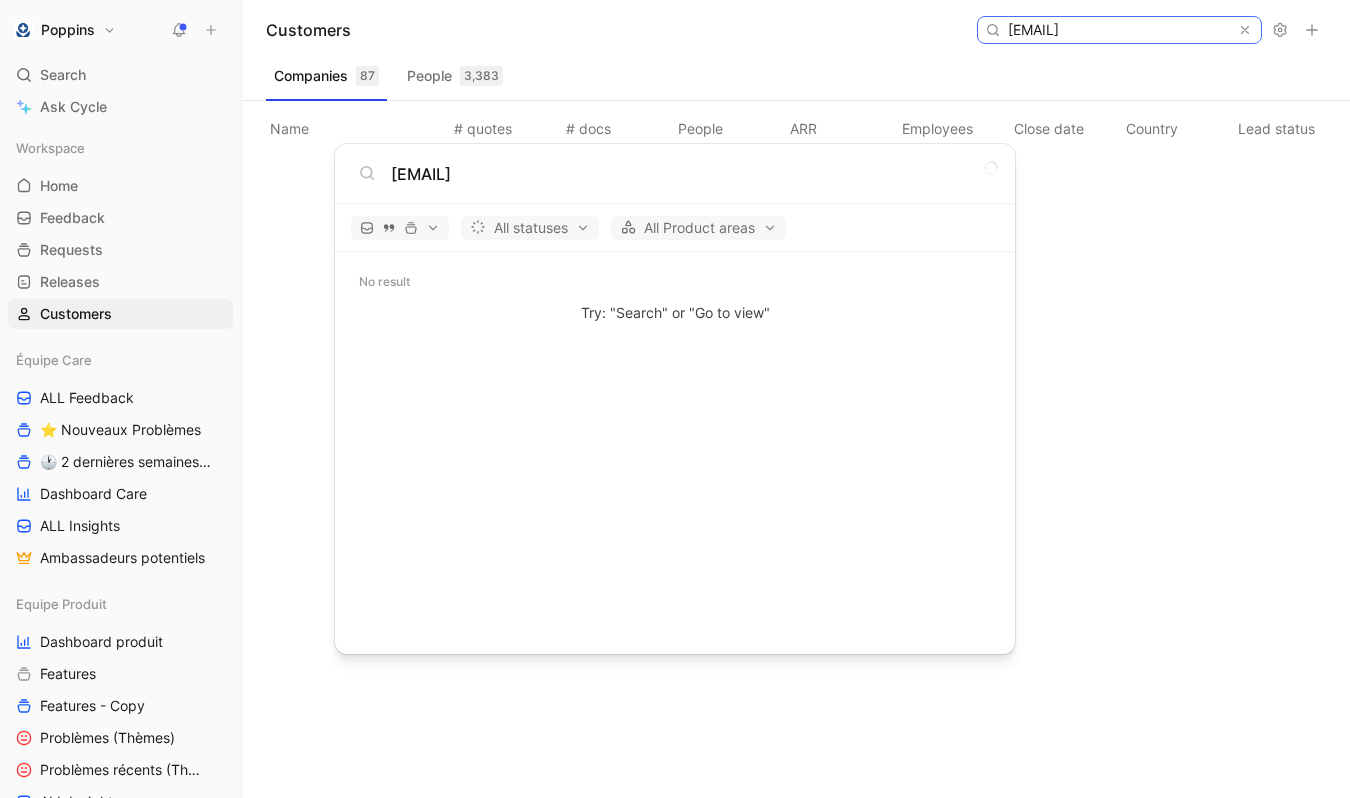 click on "[EMAIL]" at bounding box center [1118, 30] 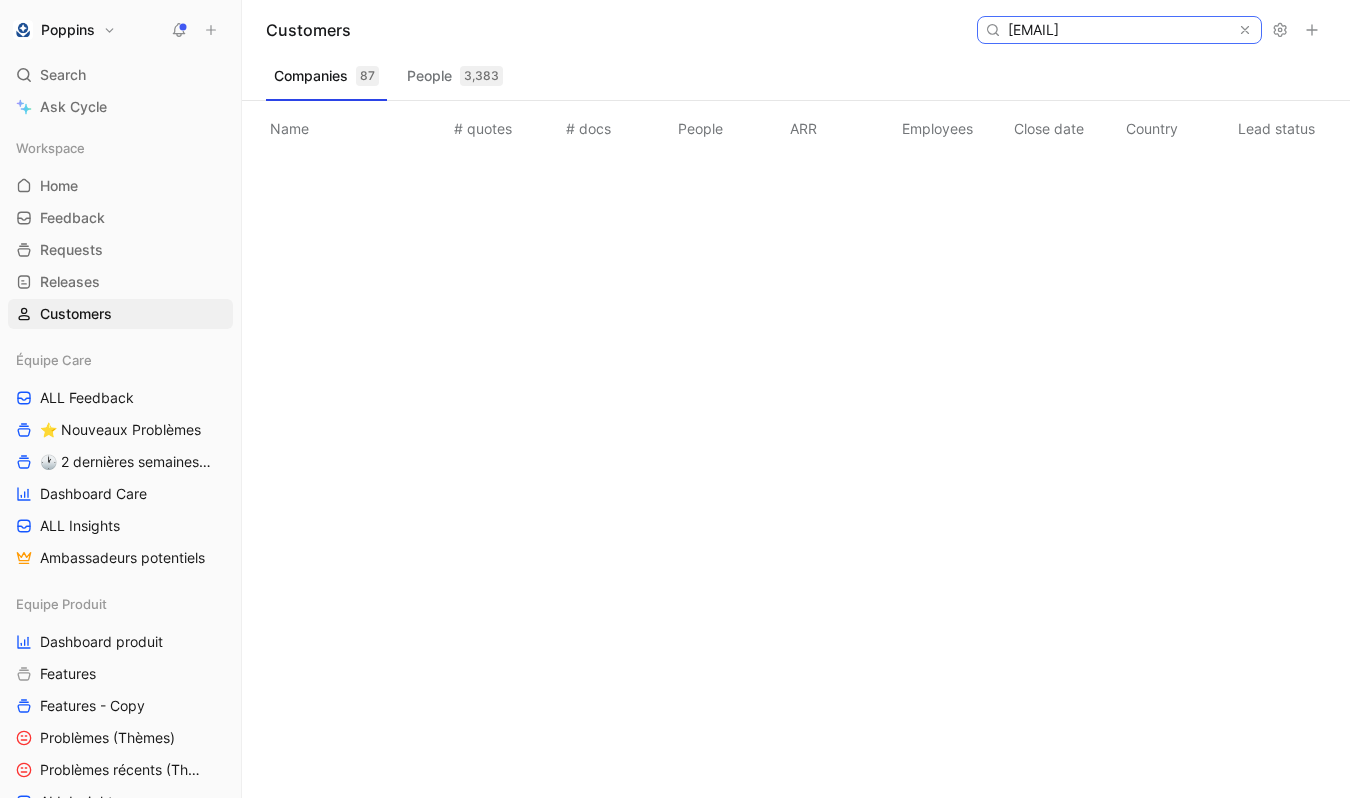paste on "[EMAIL]" 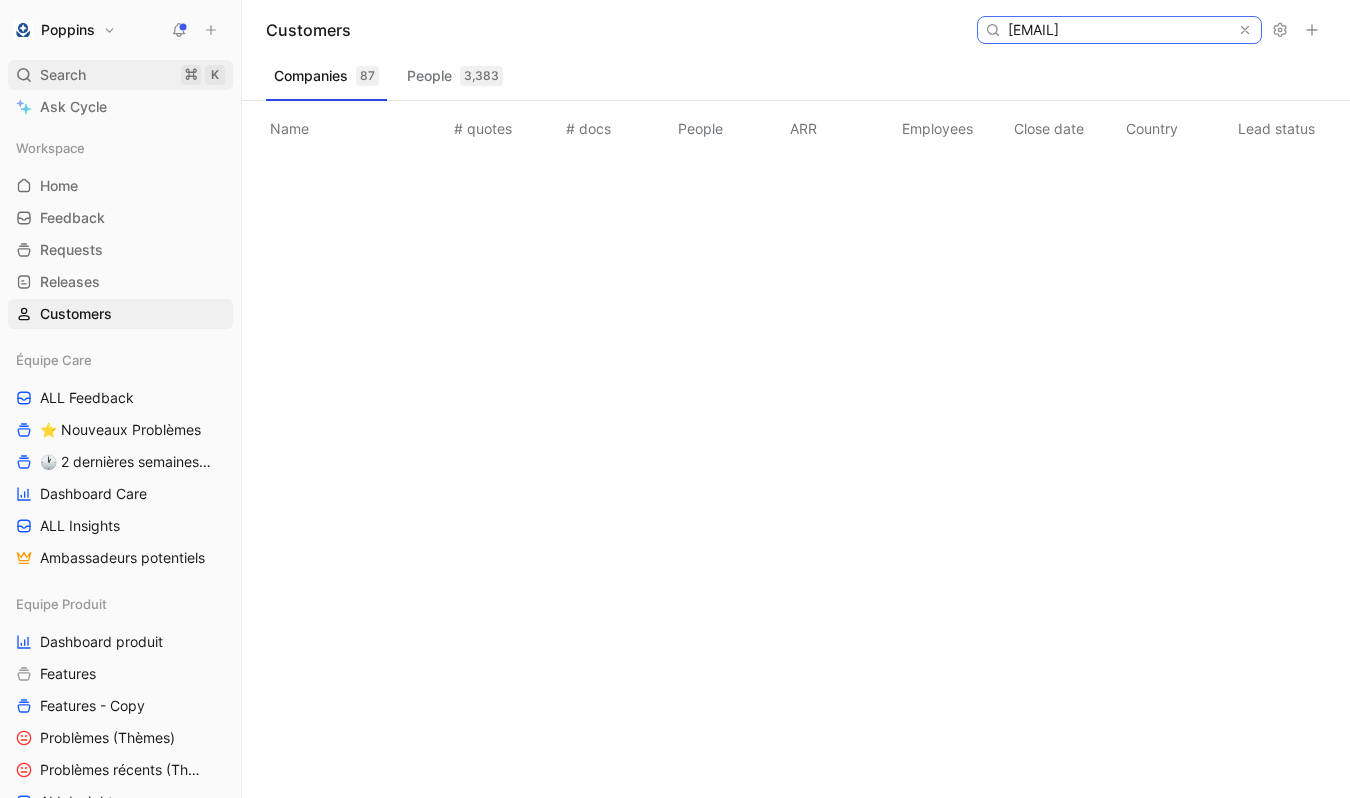 type on "[EMAIL]" 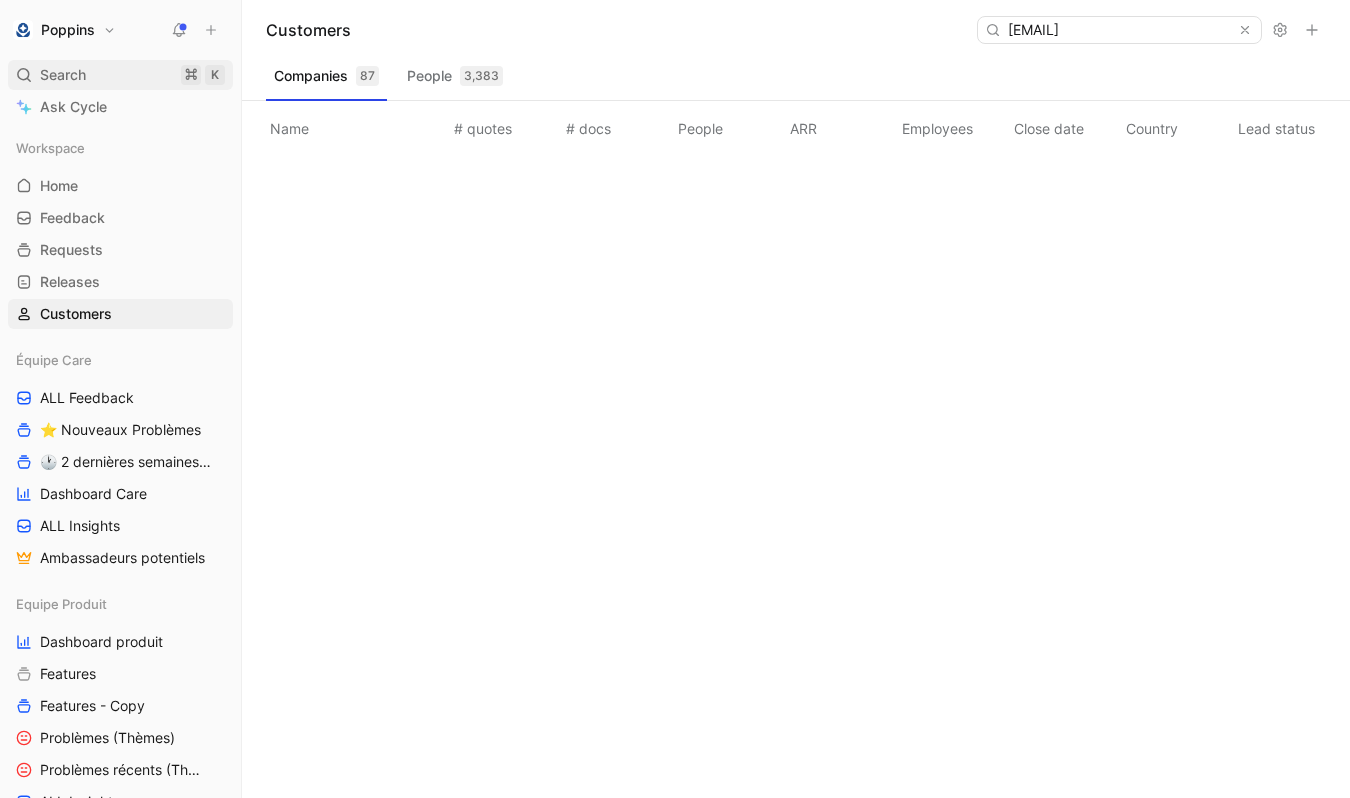 click on "Search ⌘ K" at bounding box center [120, 75] 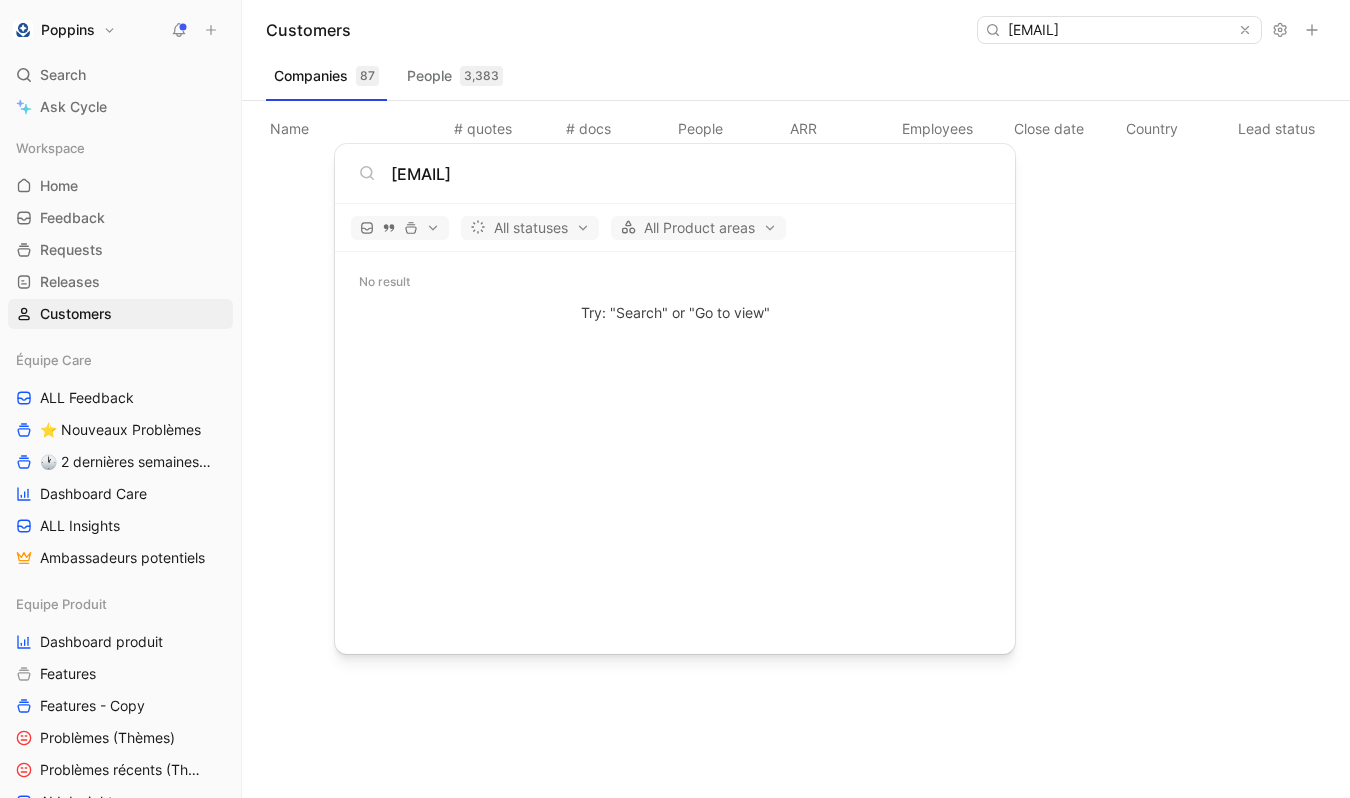 type on "[EMAIL]" 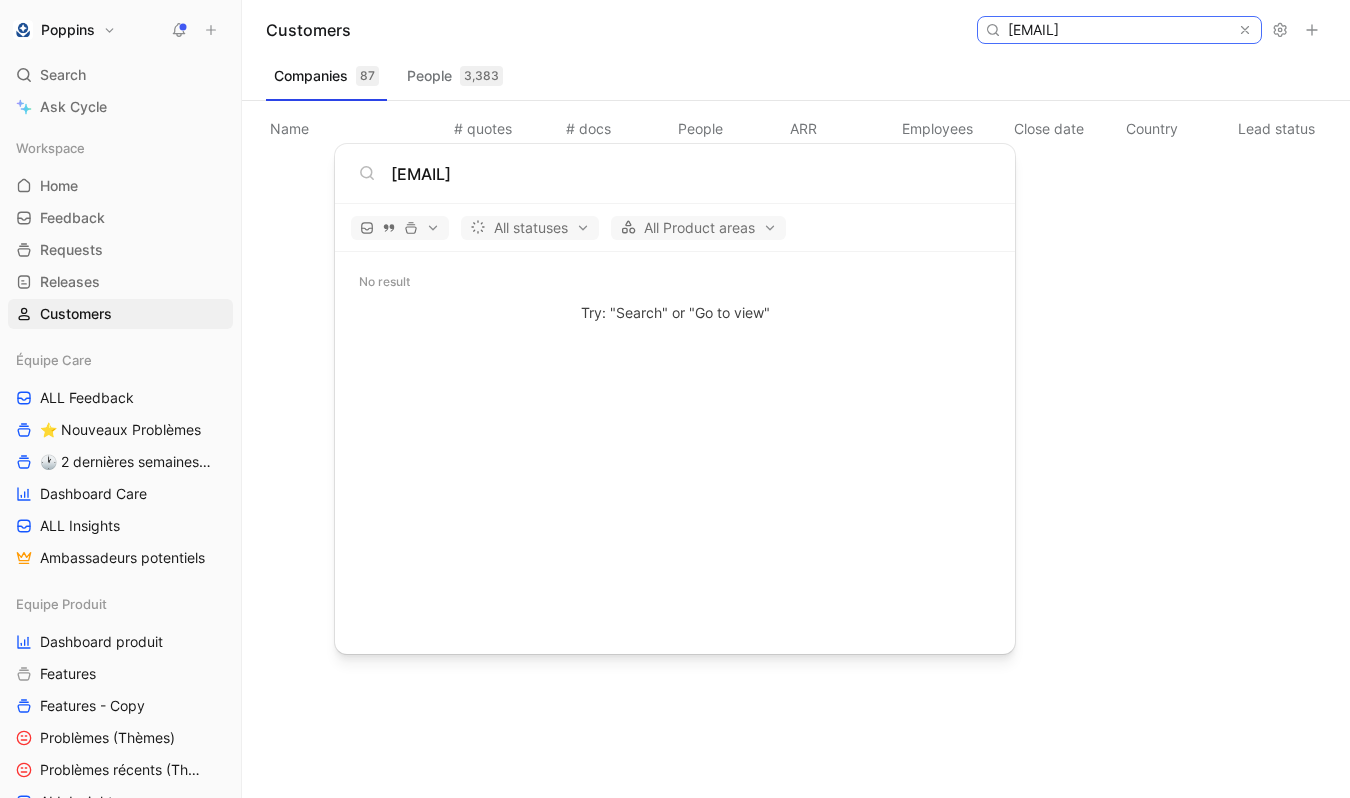 click on "[EMAIL]" at bounding box center [1118, 30] 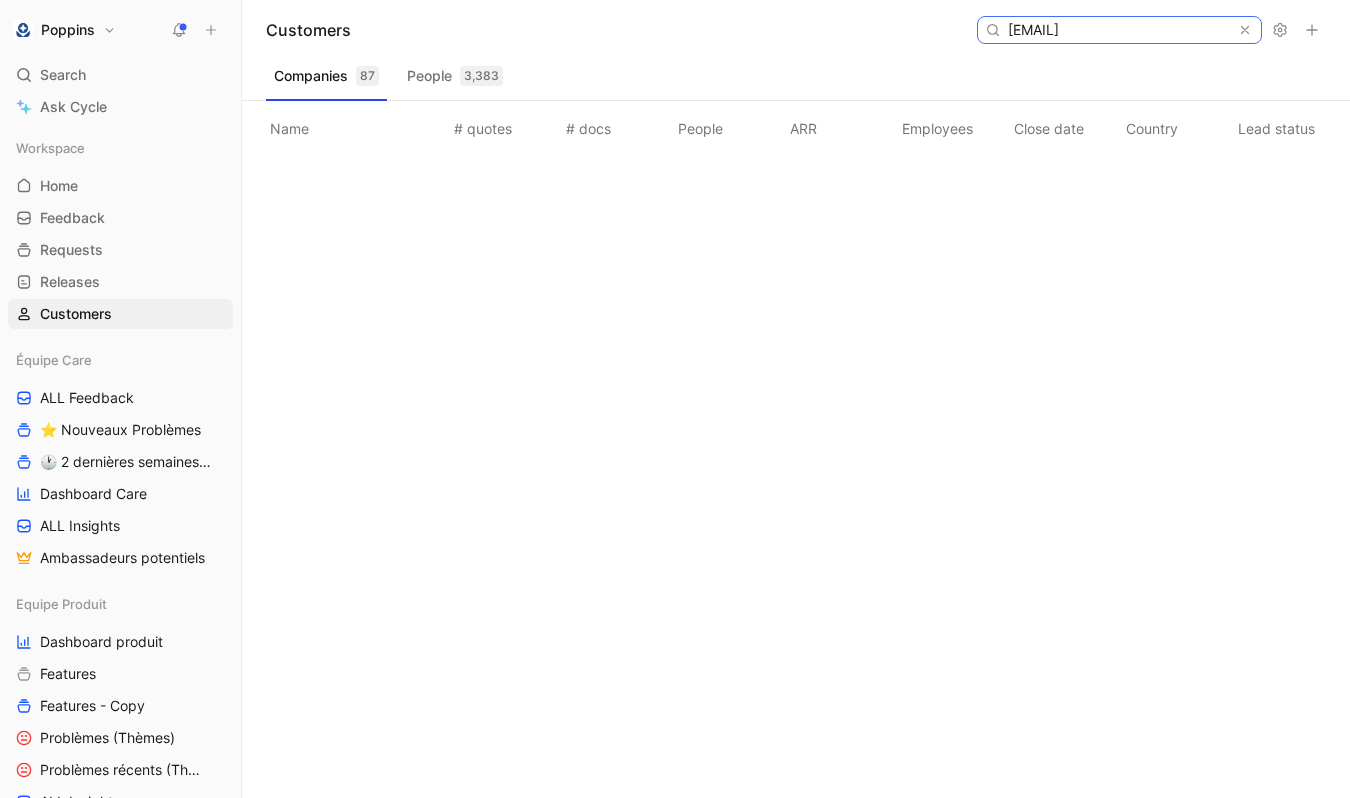 scroll, scrollTop: 0, scrollLeft: 21, axis: horizontal 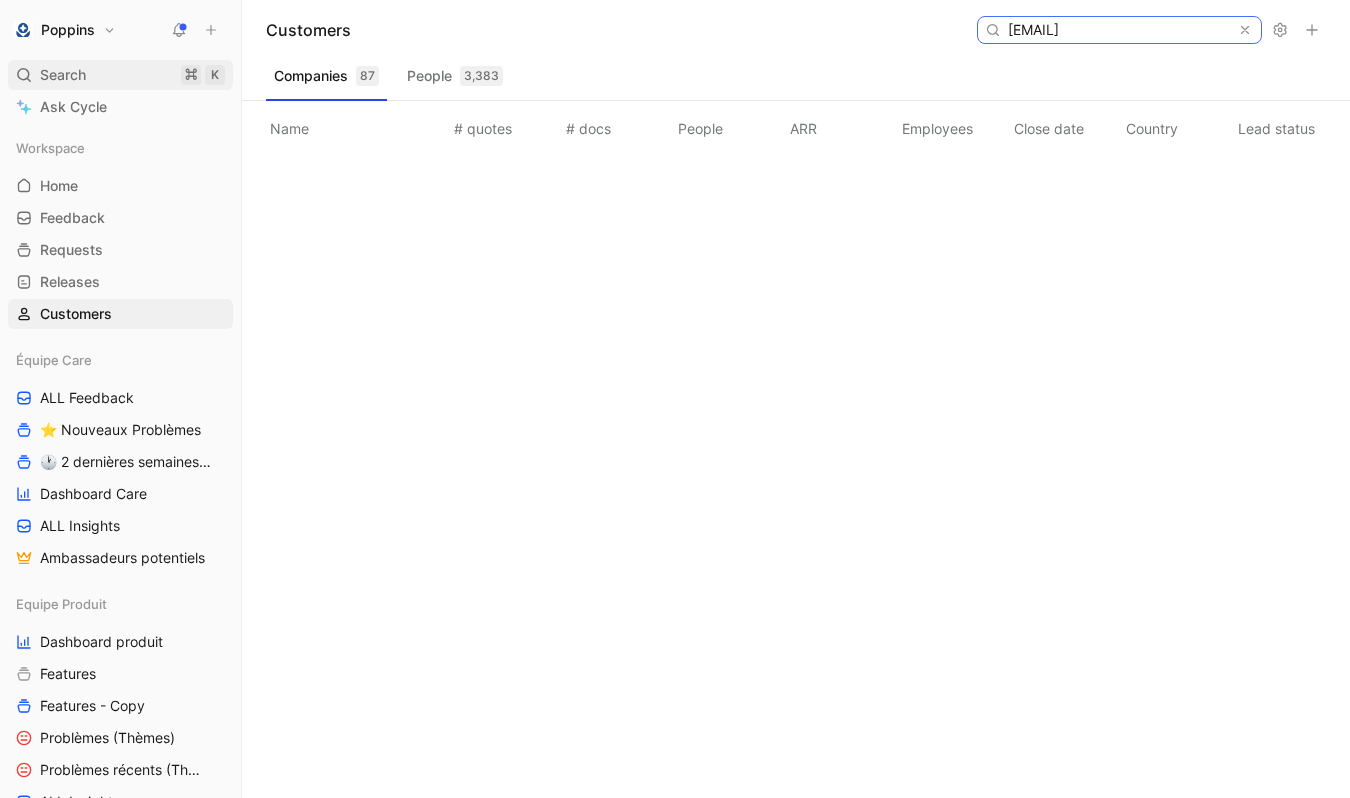 type on "[EMAIL]" 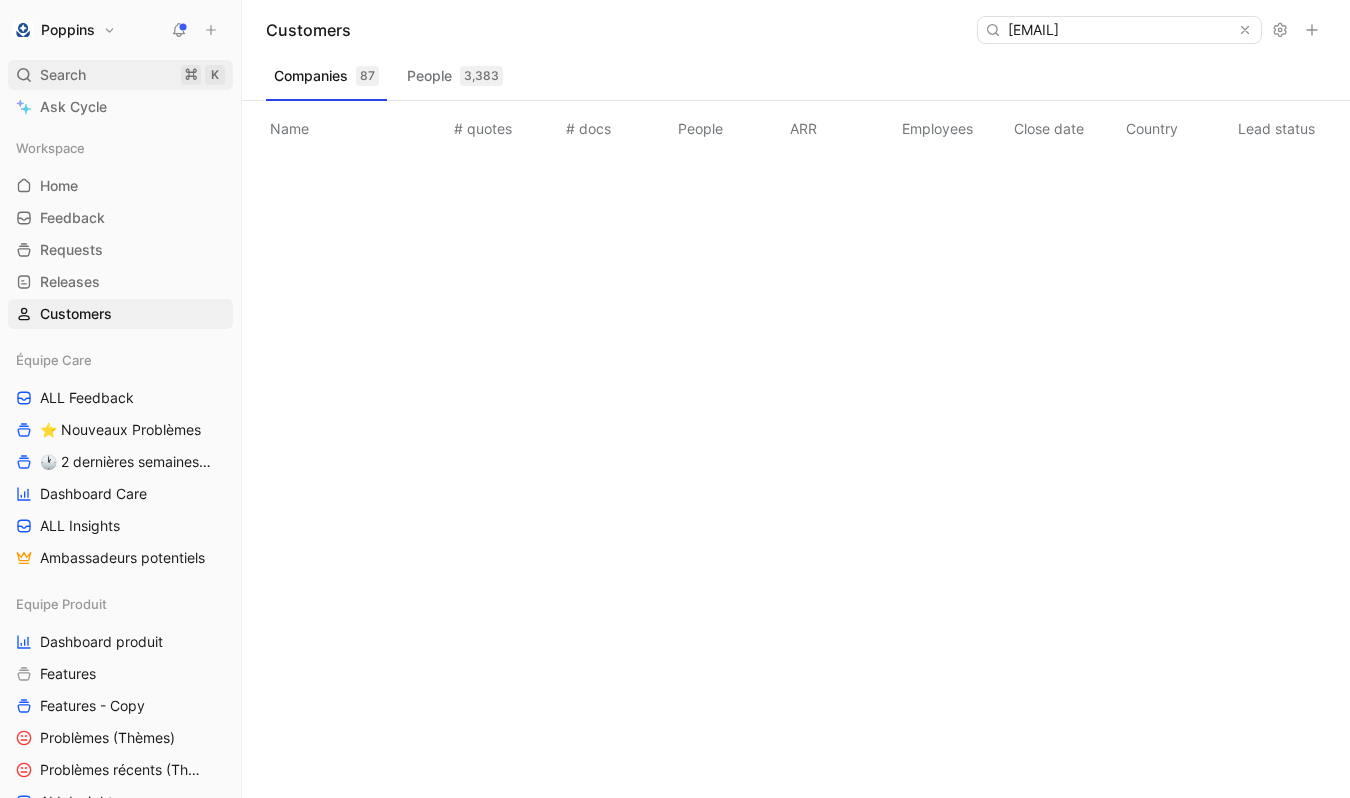 click on "Search ⌘ K" at bounding box center [120, 75] 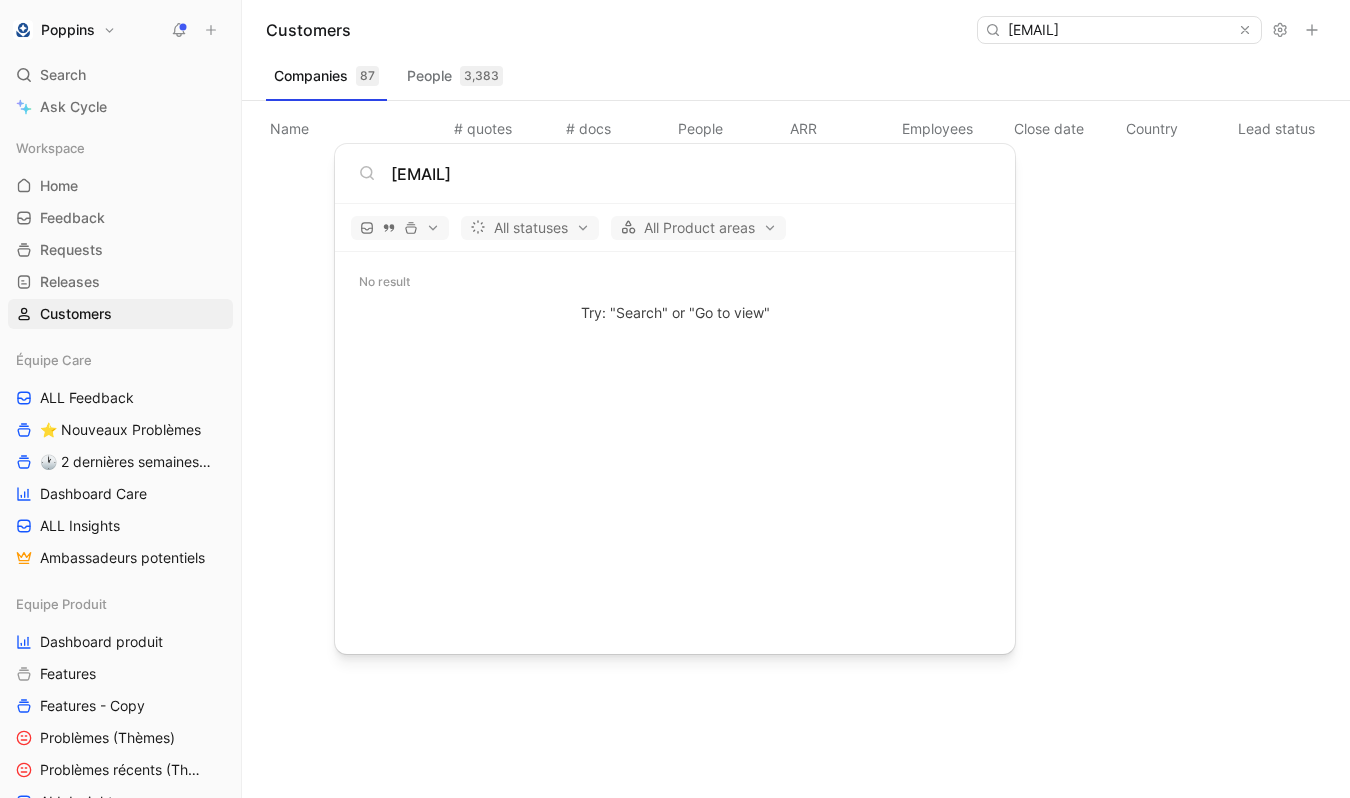 type on "[EMAIL]" 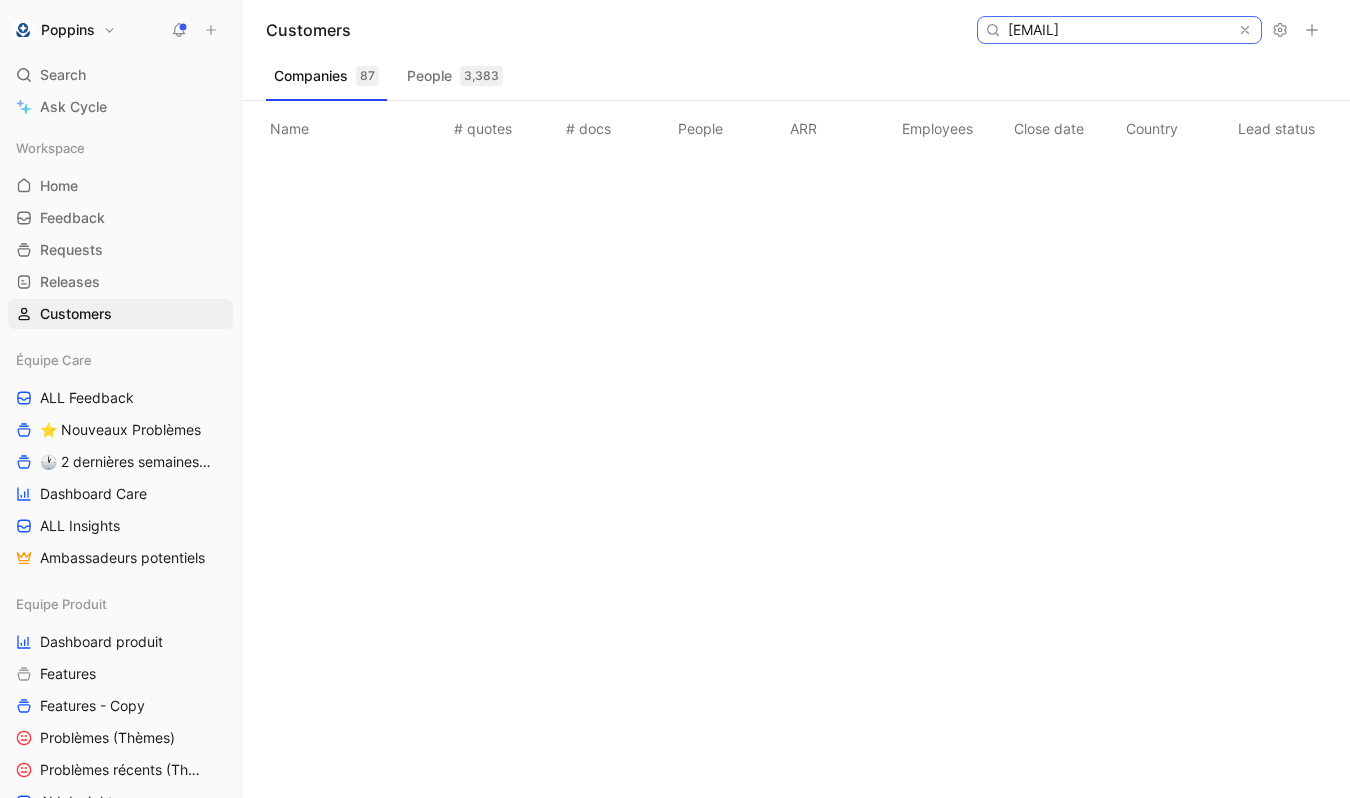 click on "[EMAIL]" at bounding box center [1118, 30] 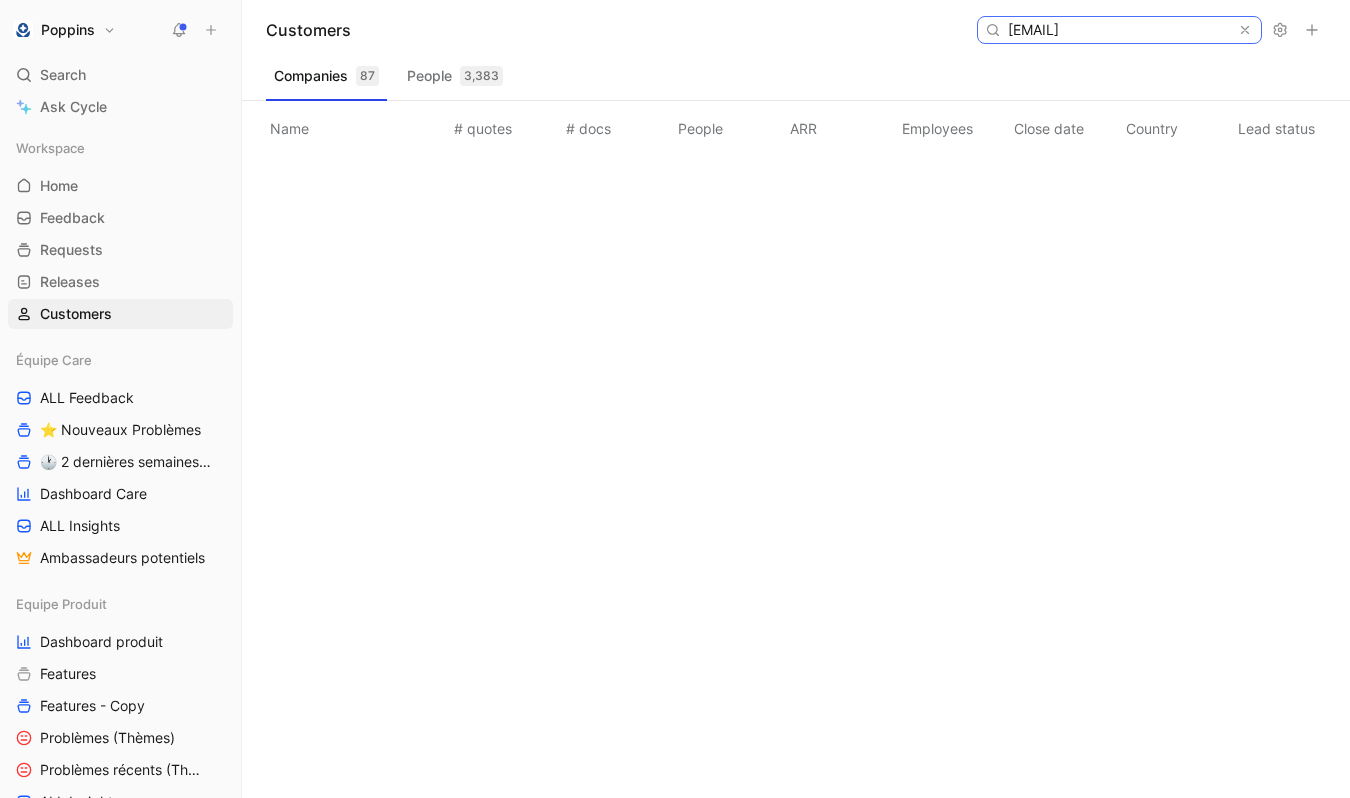 type on "[EMAIL]" 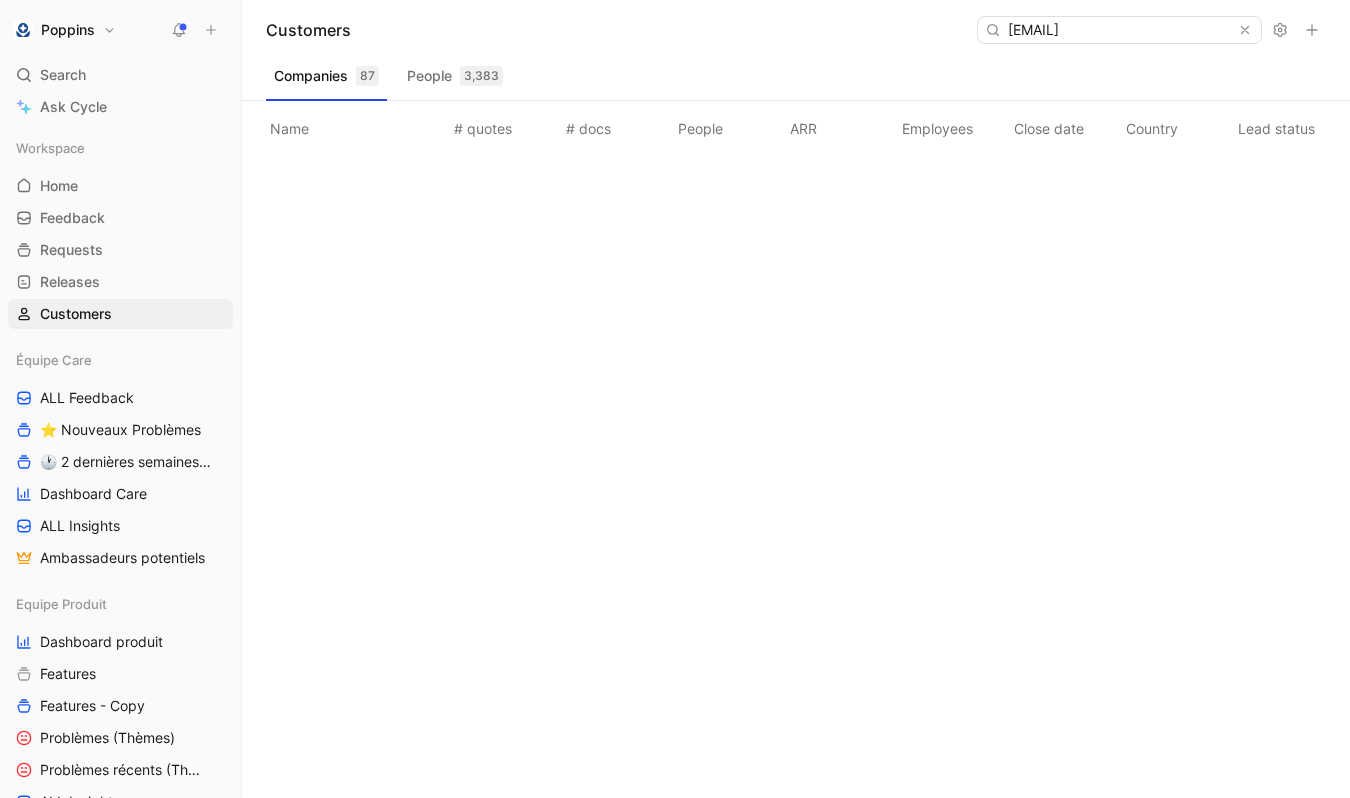 scroll, scrollTop: 0, scrollLeft: 0, axis: both 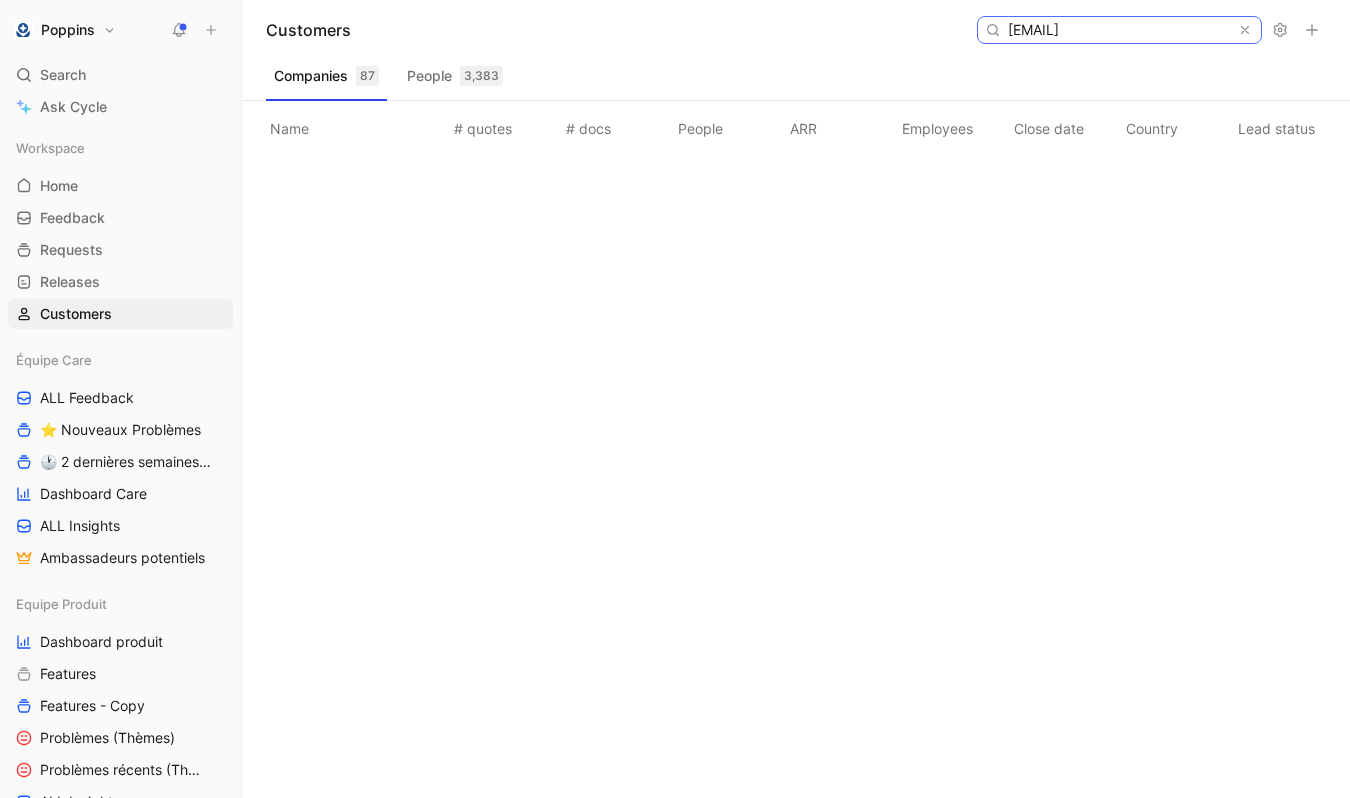 click on "[EMAIL]" at bounding box center [1118, 30] 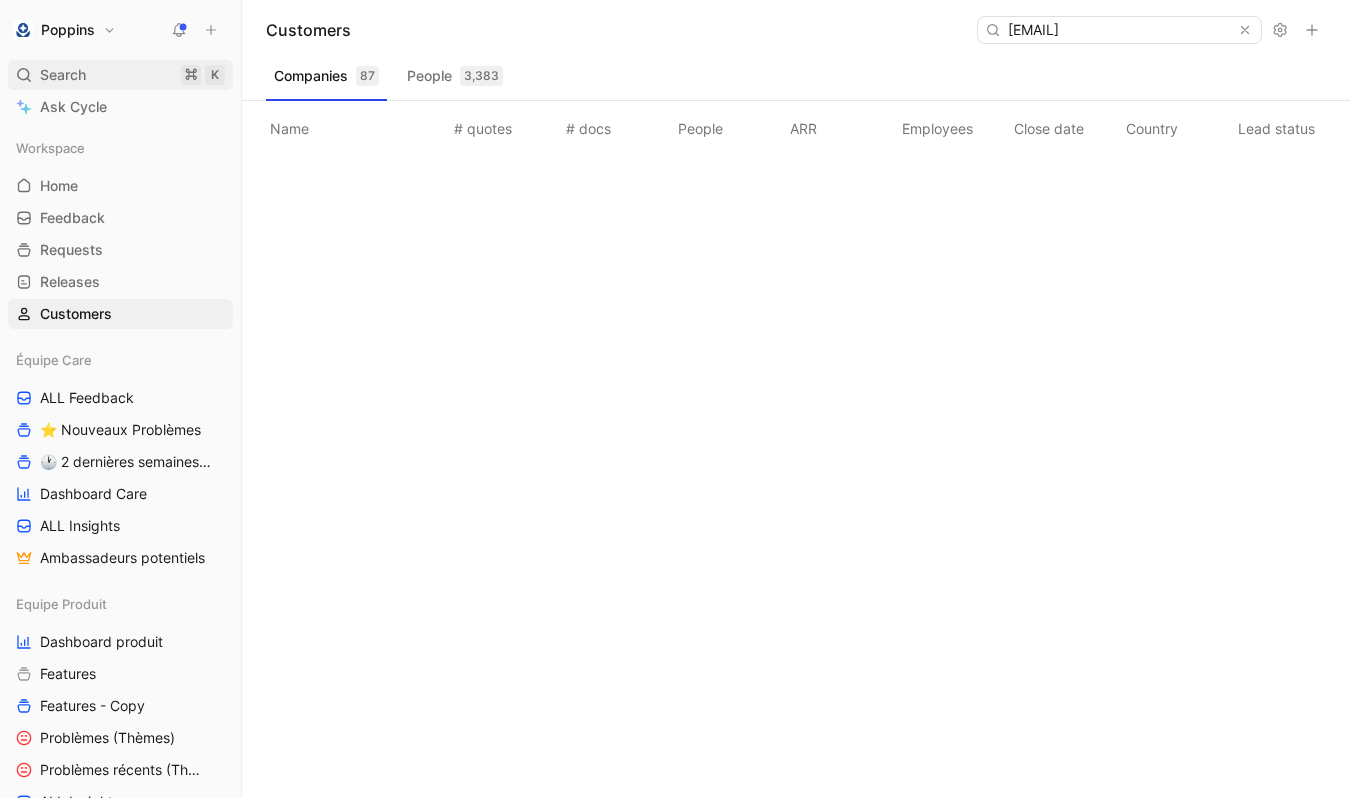 click on "Search ⌘ K" at bounding box center [120, 75] 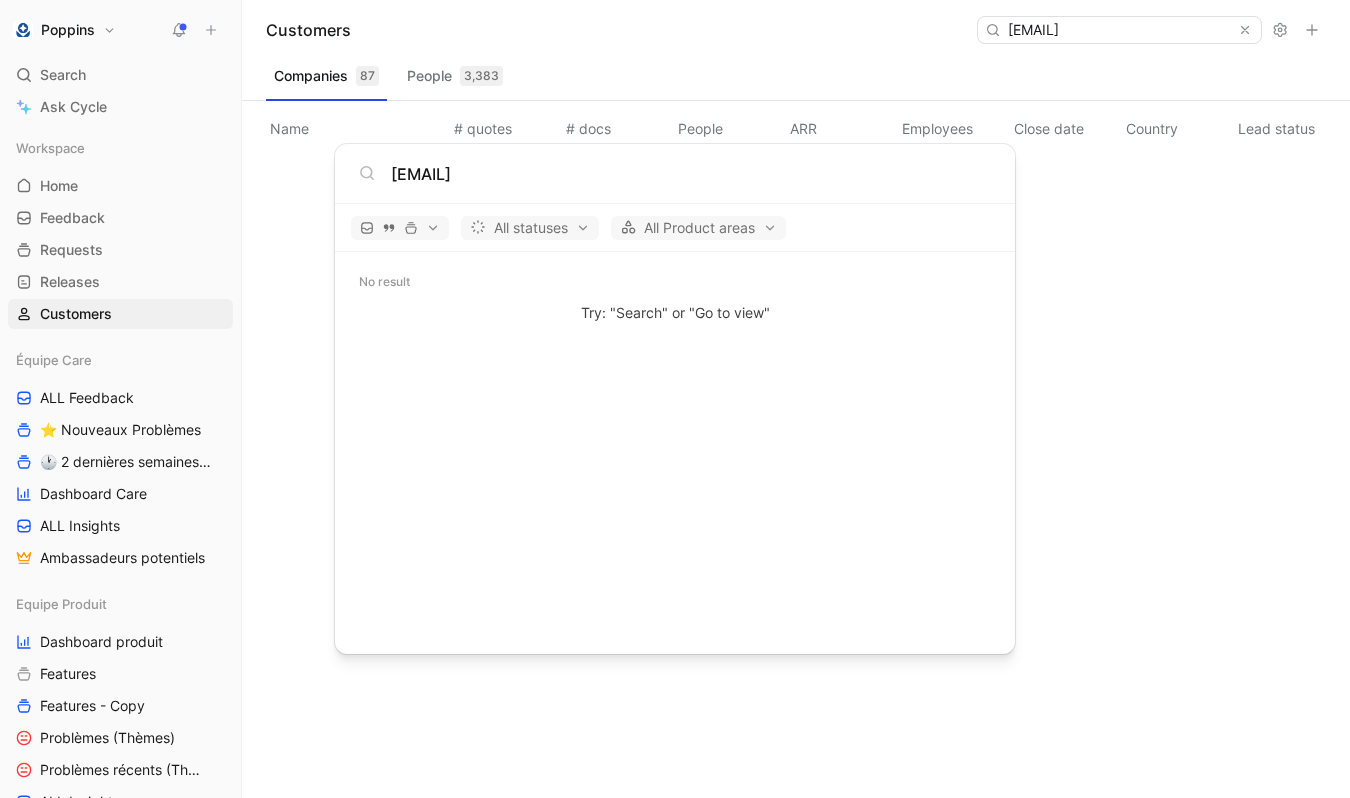 type on "[EMAIL]" 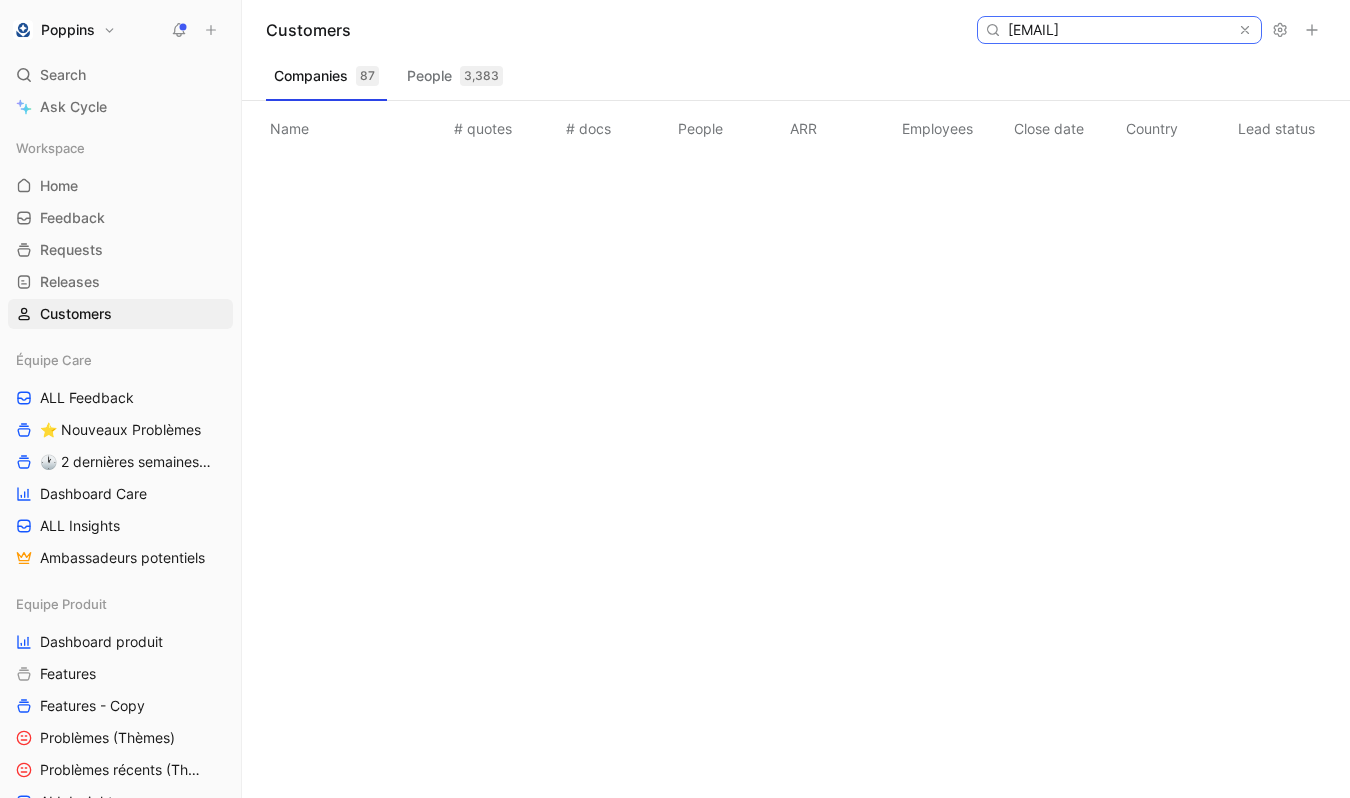 click on "[EMAIL]" at bounding box center [1118, 30] 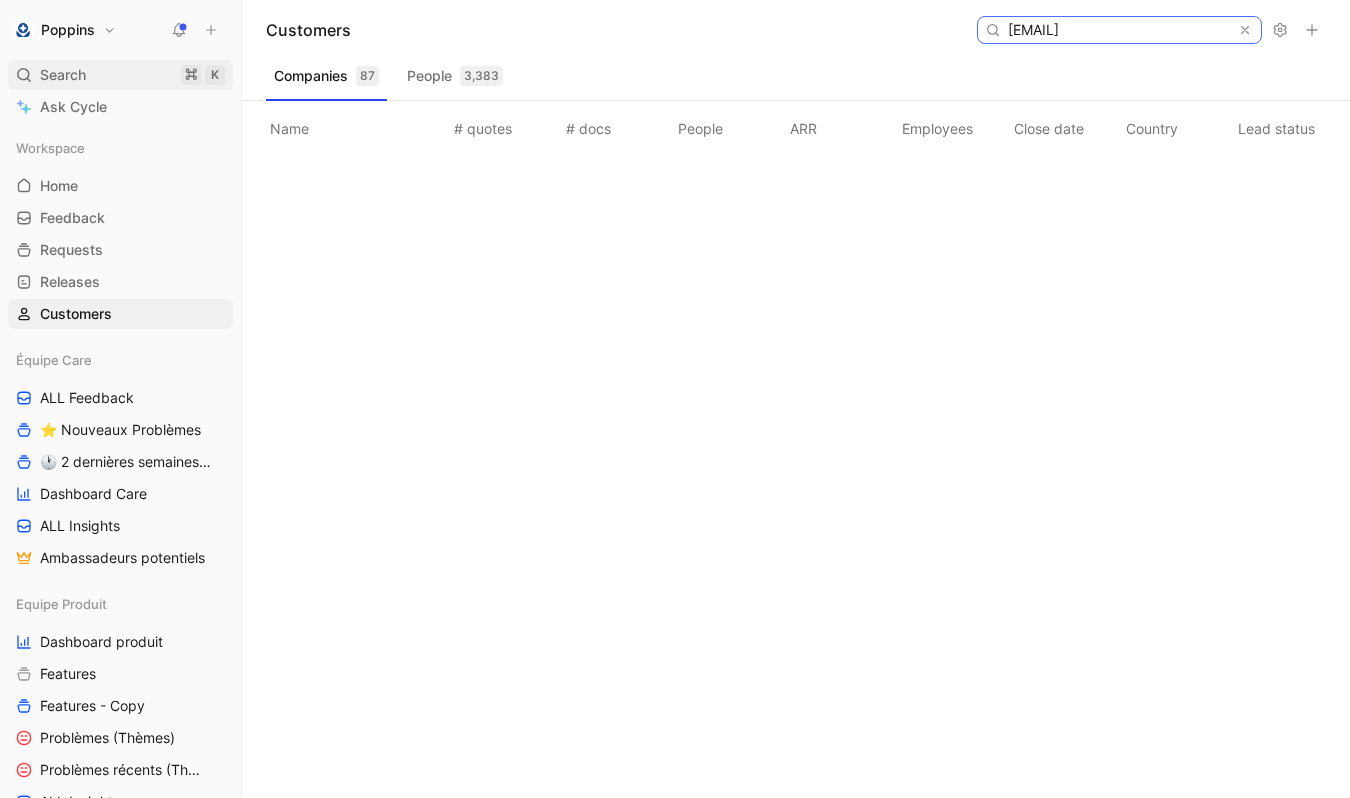 type on "[EMAIL]" 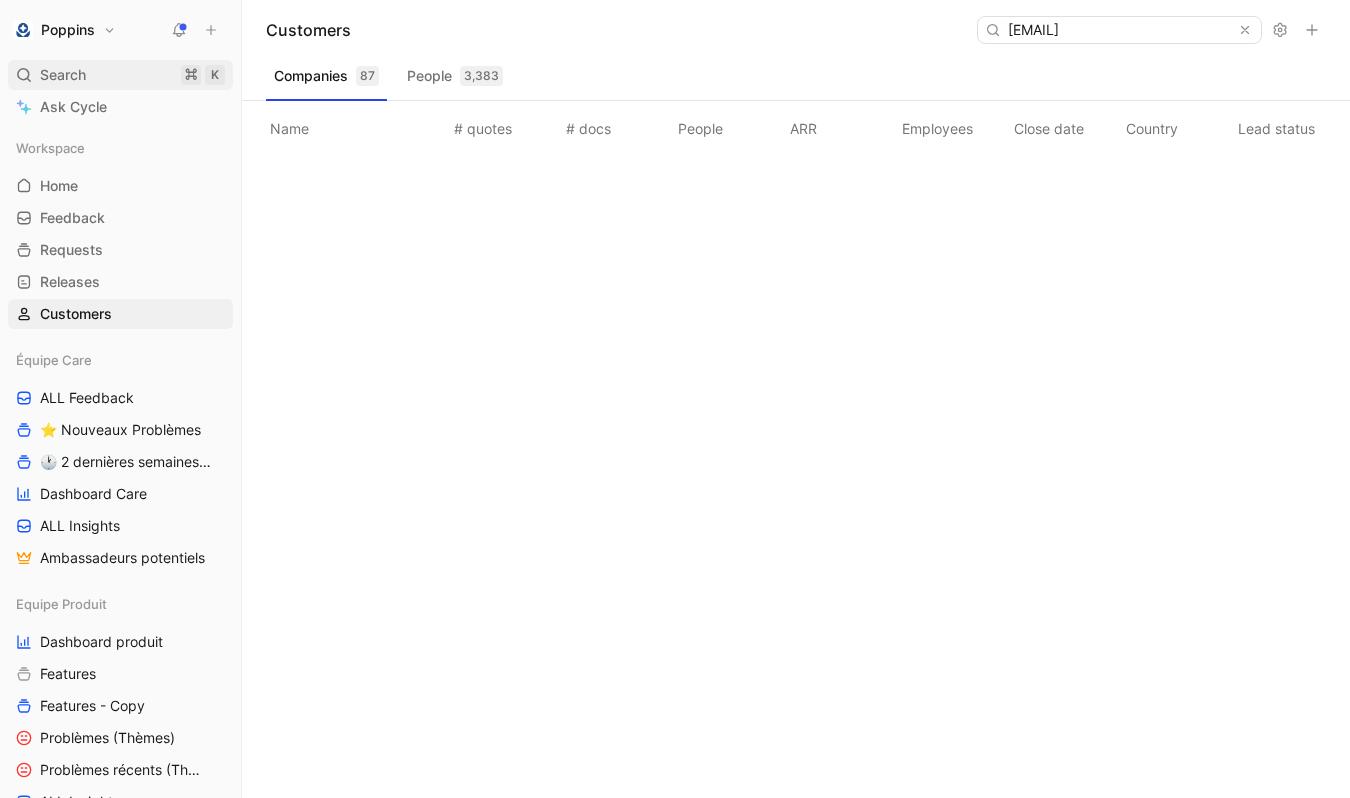 click on "Search ⌘ K" at bounding box center [120, 75] 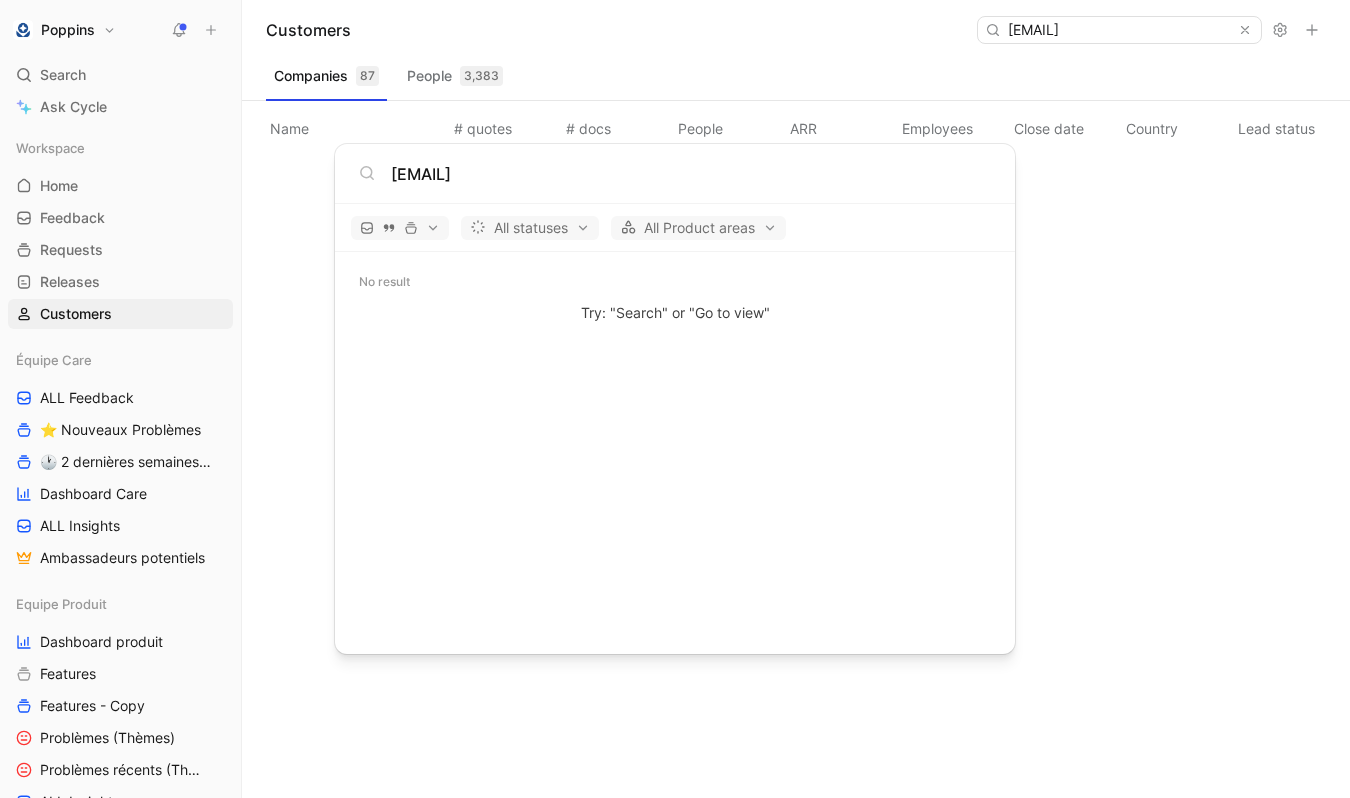 type on "[EMAIL]" 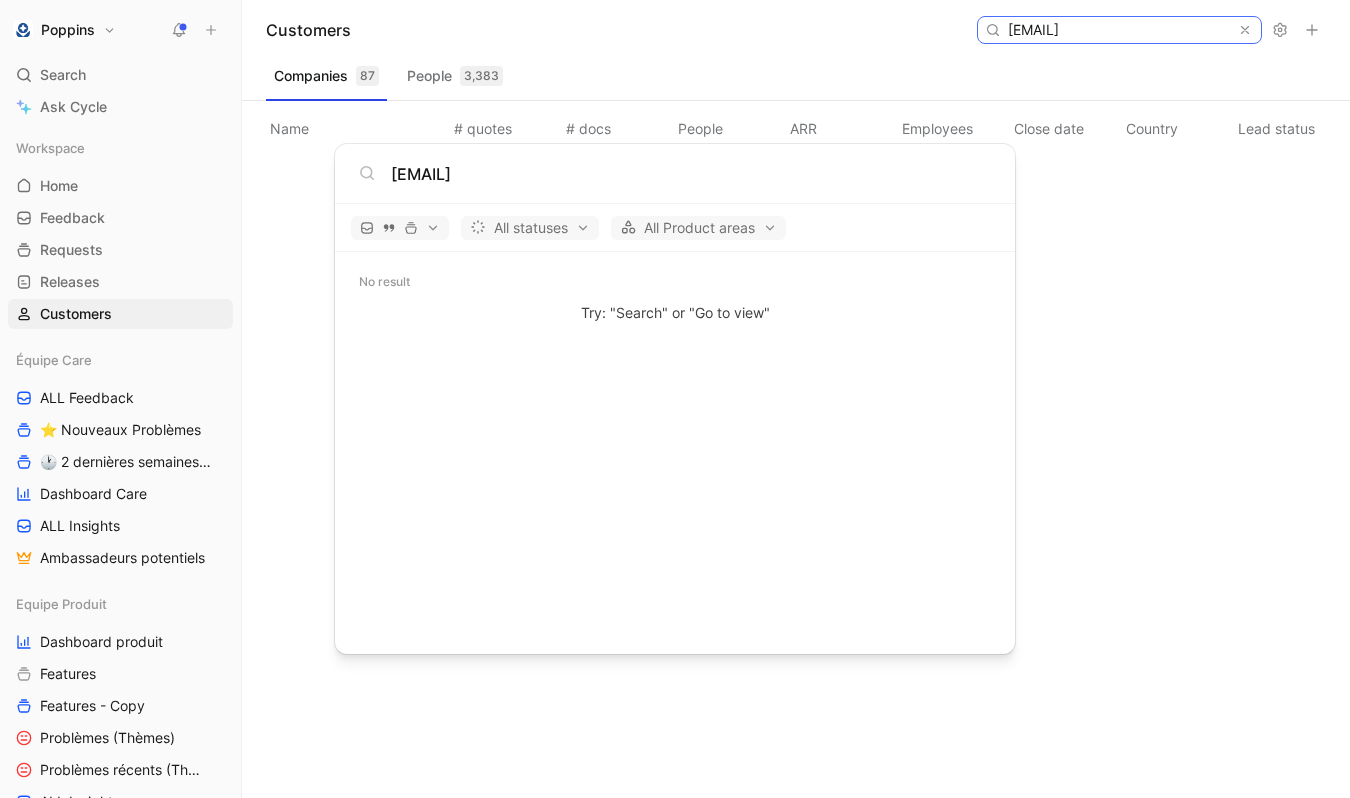click on "[EMAIL]" at bounding box center [1118, 30] 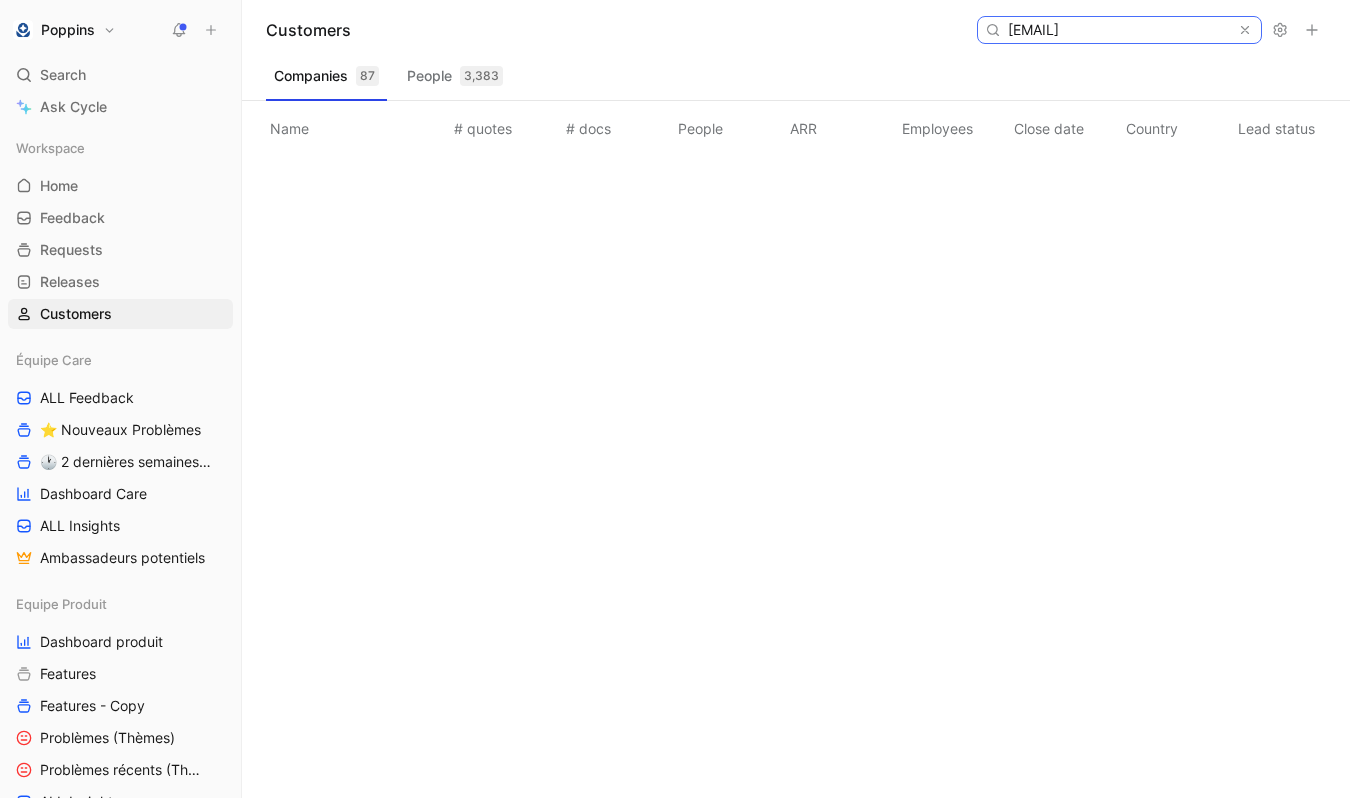 paste on "[EMAIL]" 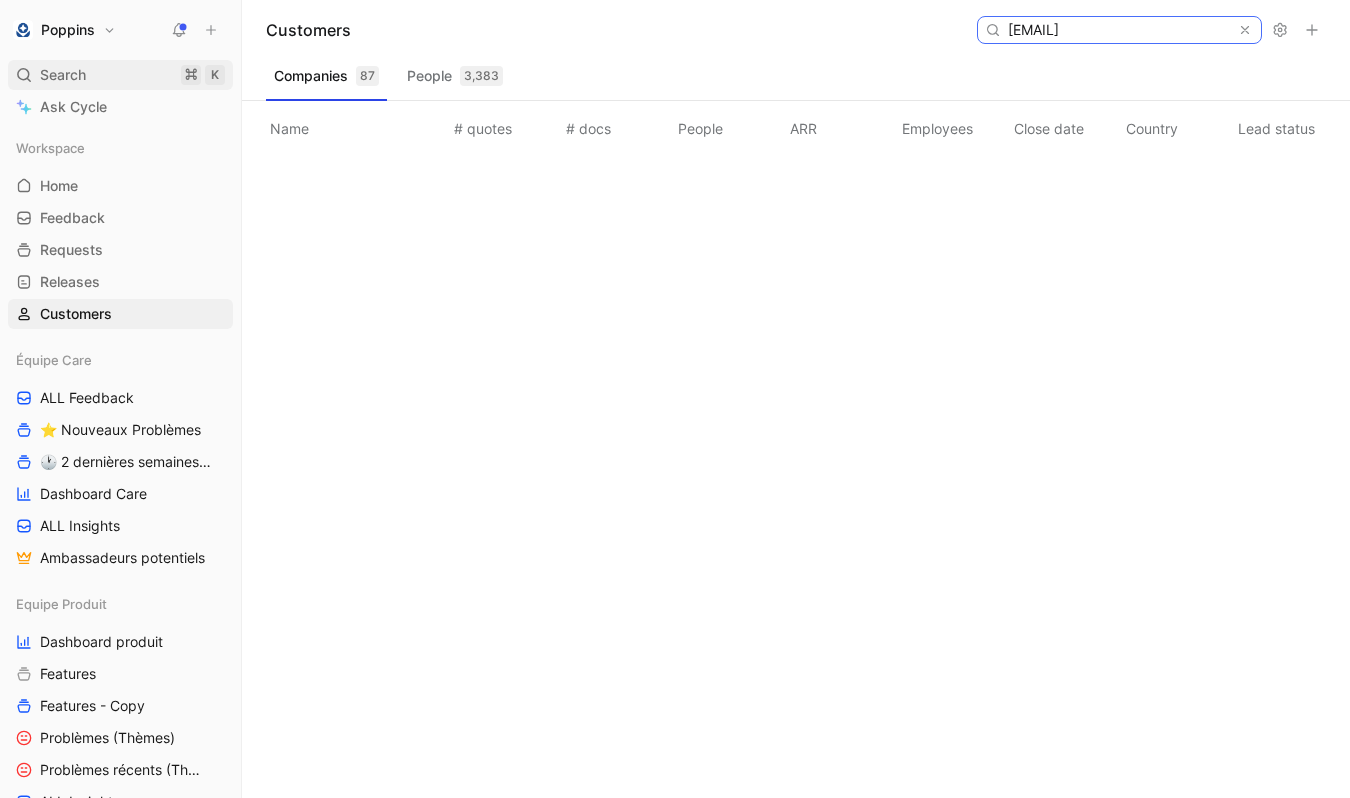 type on "[EMAIL]" 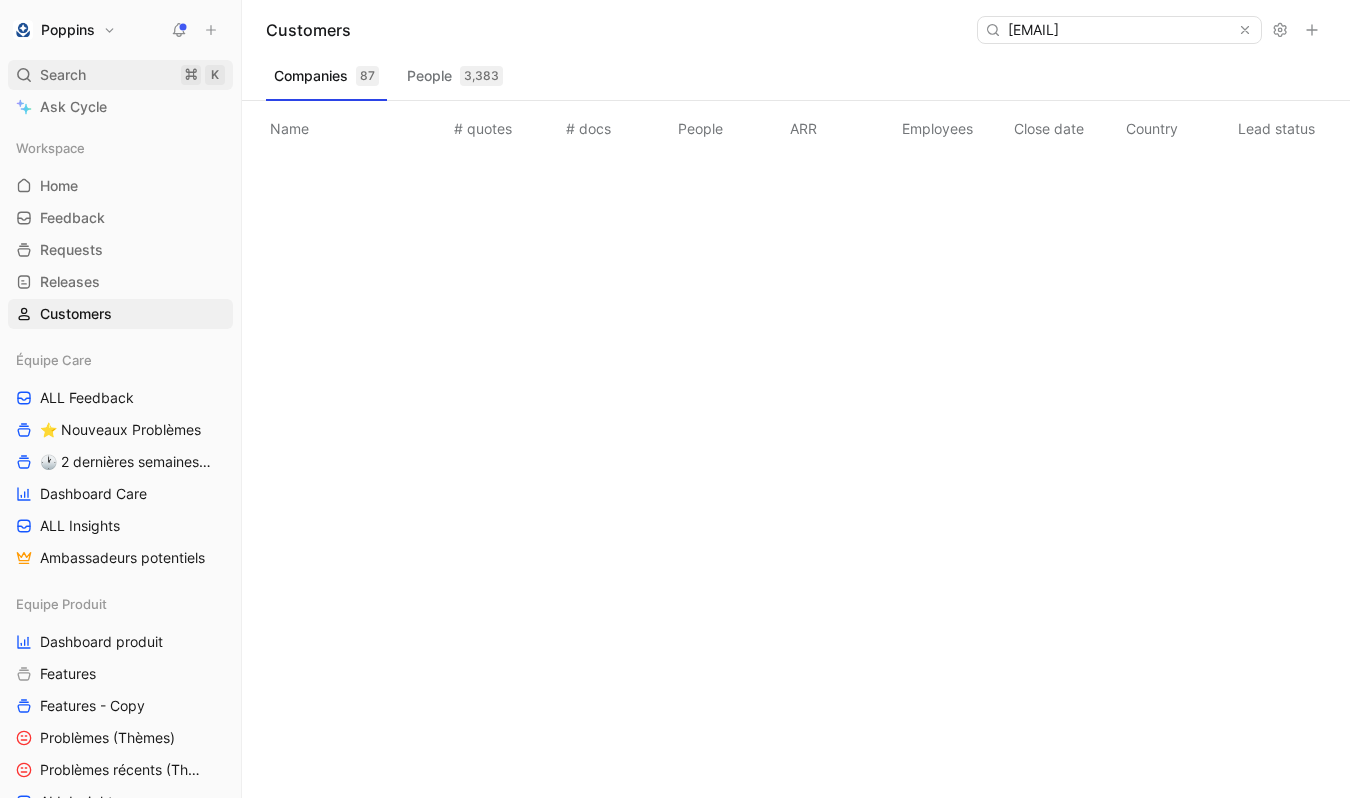 click on "Search ⌘ K" at bounding box center (120, 75) 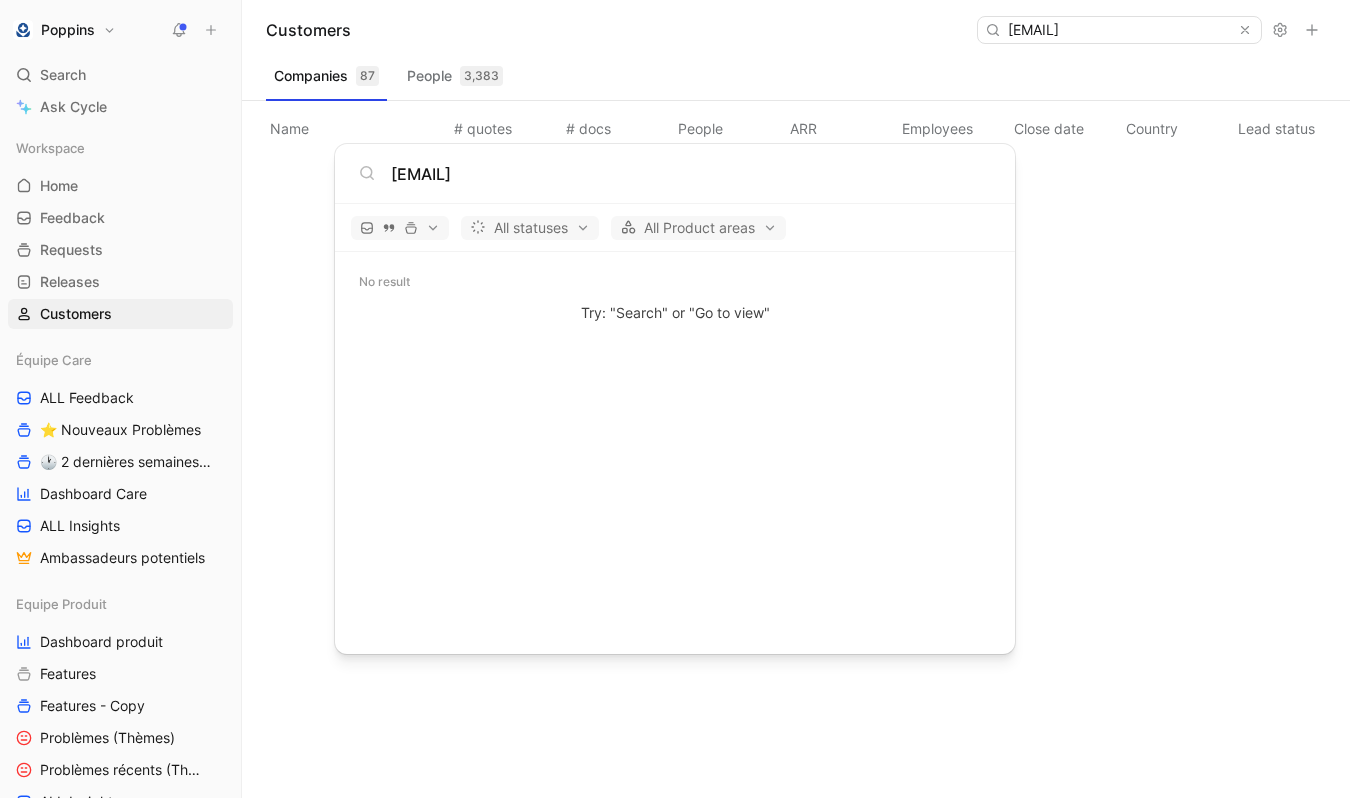 type on "[EMAIL]" 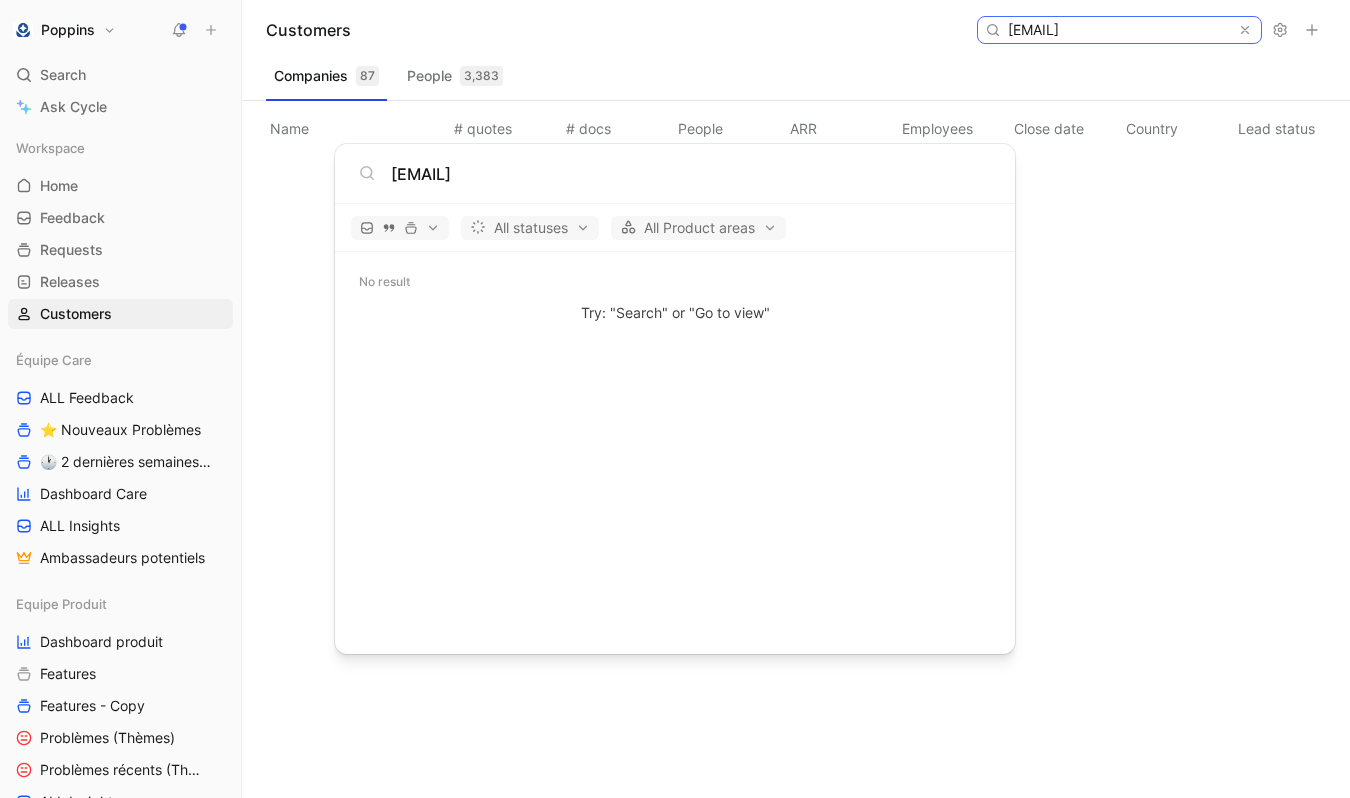 click on "[EMAIL]" at bounding box center [1118, 30] 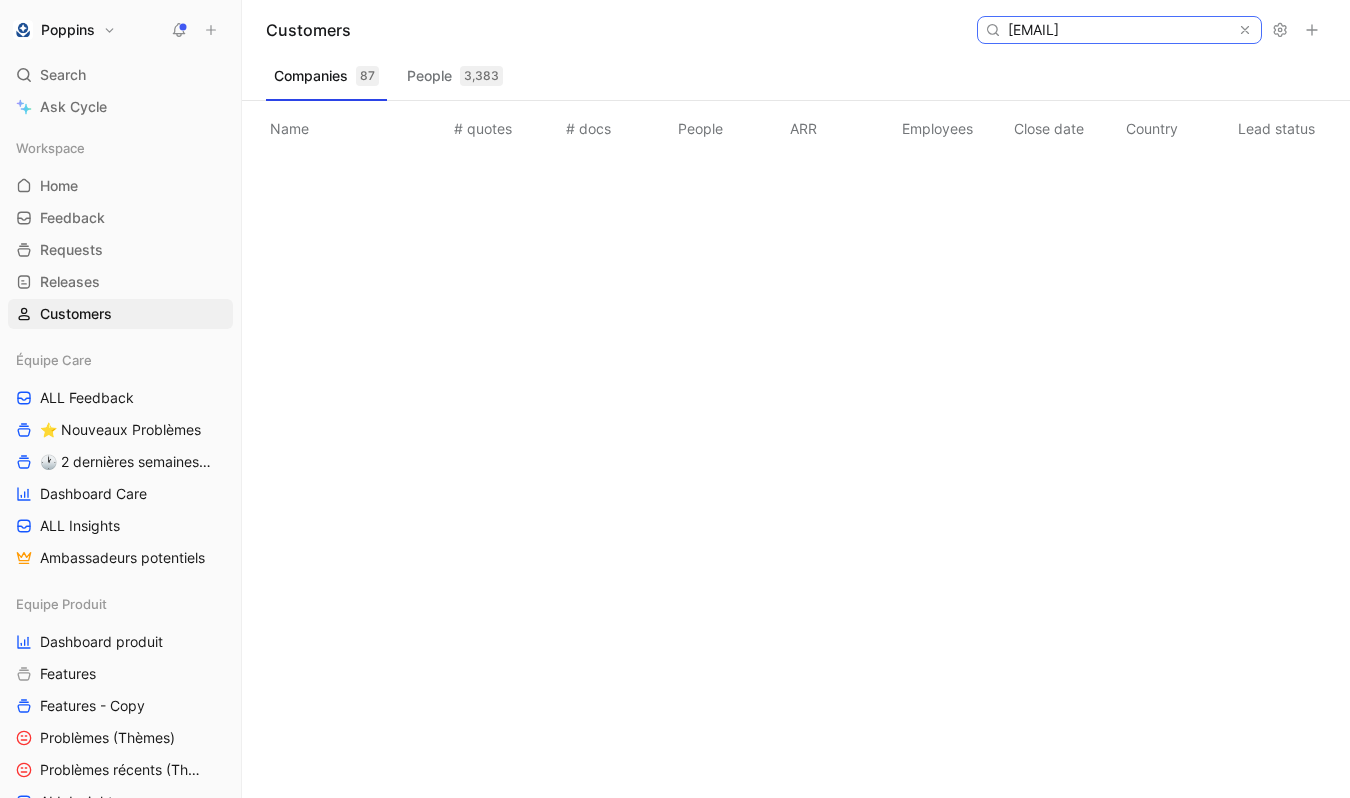 paste on "[EMAIL]" 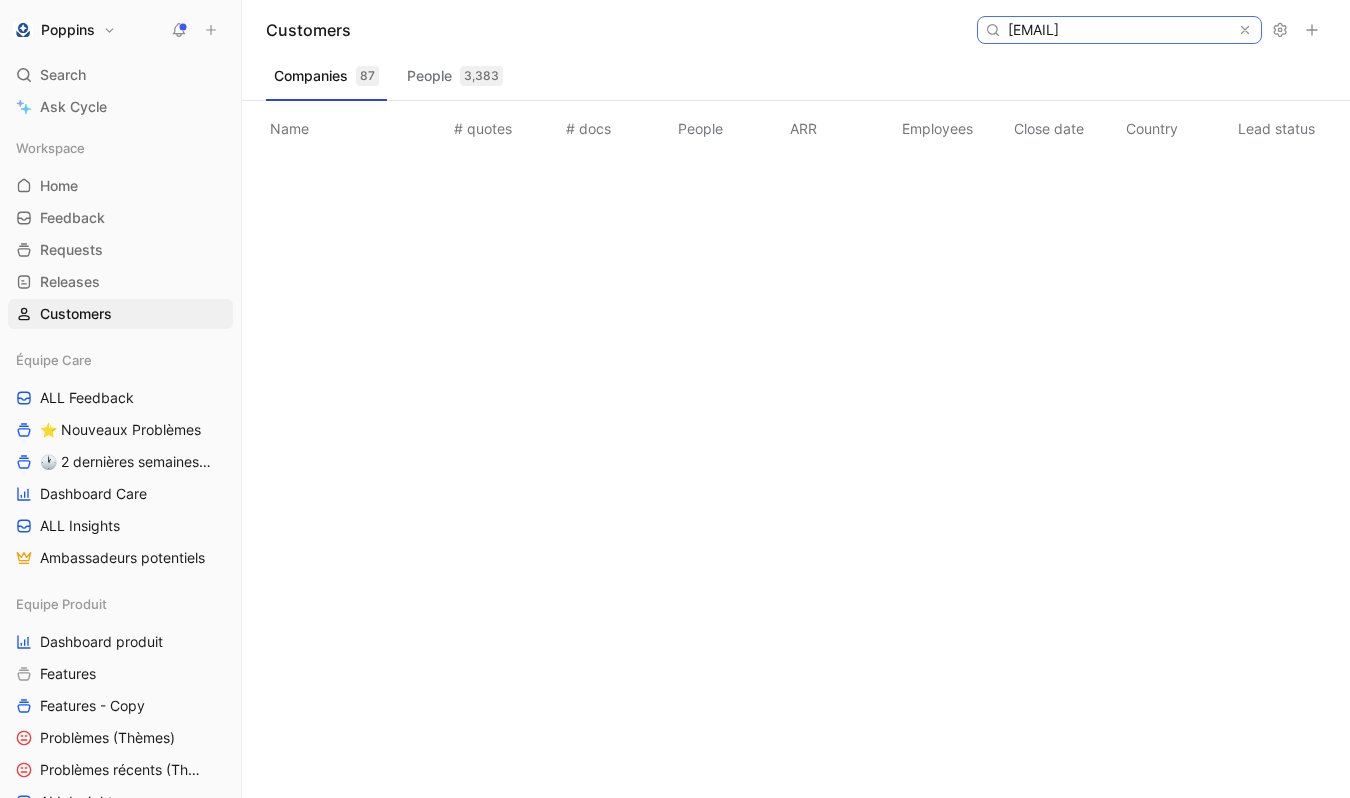 type on "[EMAIL]" 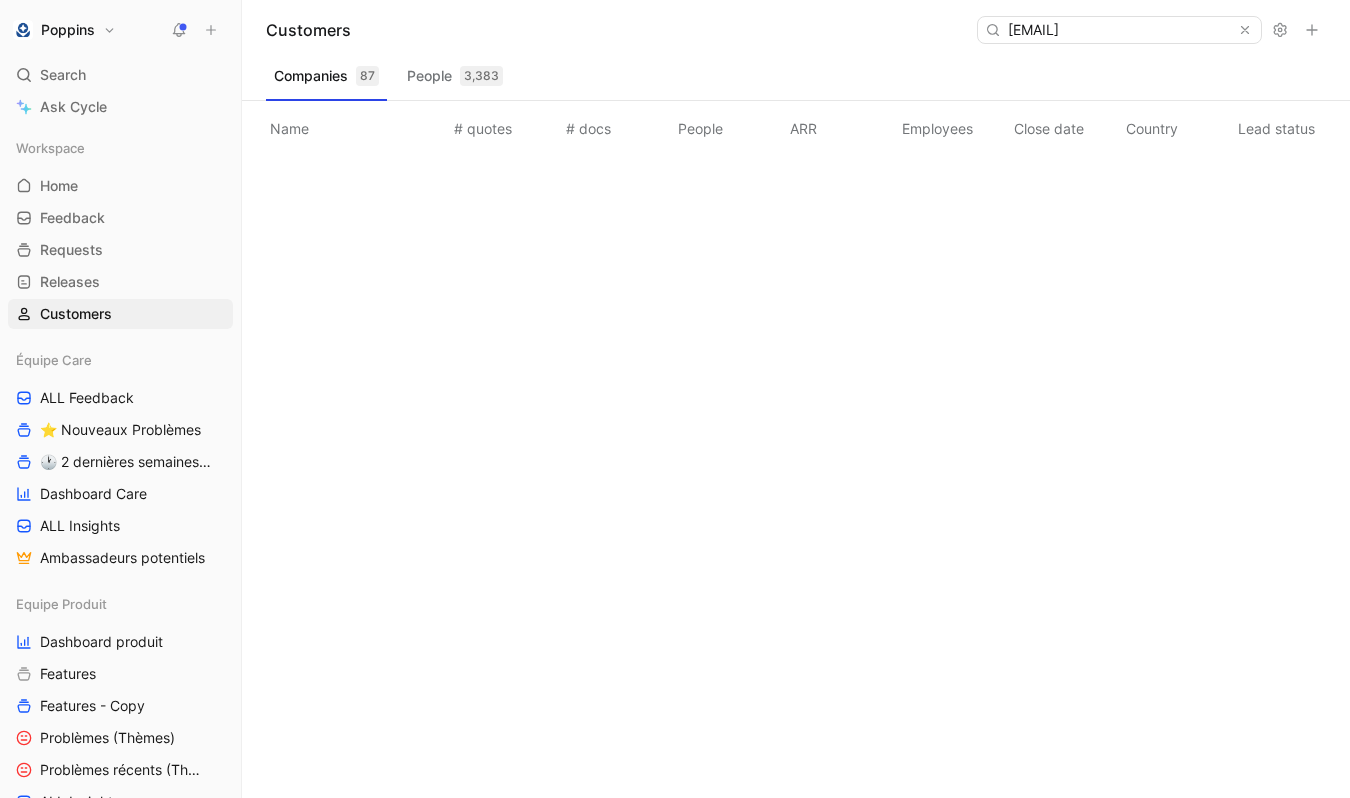 click on "Poppins Search ⌘ K Ask Cycle Workspace Home G then H Feedback G then F Requests G then R Releases G then L Customers Équipe Care ALL Feedback ⭐ Nouveaux Problèmes 🕐 2 dernières semaines - Occurences Dashboard Care ALL Insights Ambassadeurs potentiels Equipe Produit Dashboard produit Features Features - Copy Problèmes (Thèmes) Problèmes récents (Thèmes) ALL Insights Feedback - OBG Feedback - Test fluence Feedback - Mail hebdo Vue d'analyse Équipe mutuelle Import
To pick up a draggable item, press the space bar.
While dragging, use the arrow keys to move the item.
Press space again to drop the item in its new position, or press escape to cancel.
Help center Invite member" at bounding box center (120, 399) 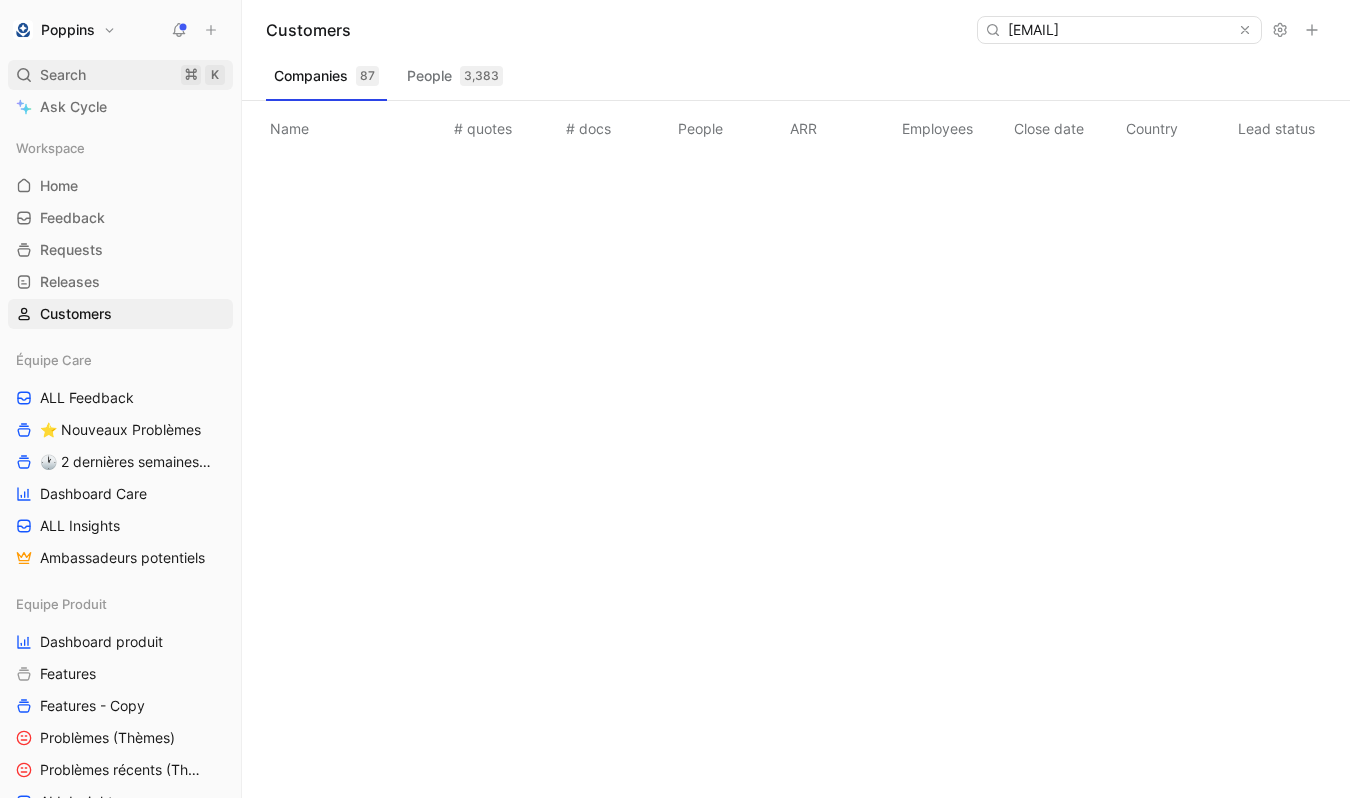 click on "Search ⌘ K" at bounding box center (120, 75) 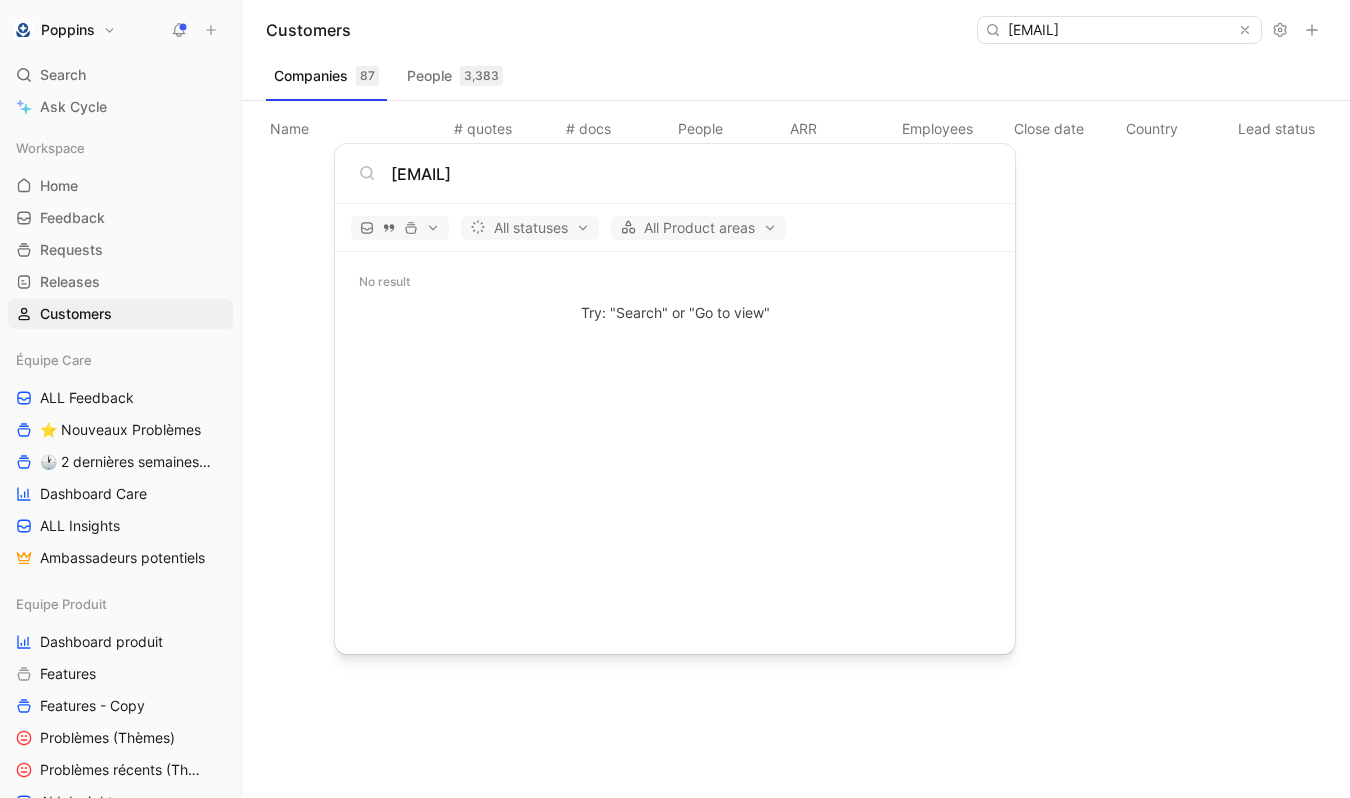type on "[EMAIL]" 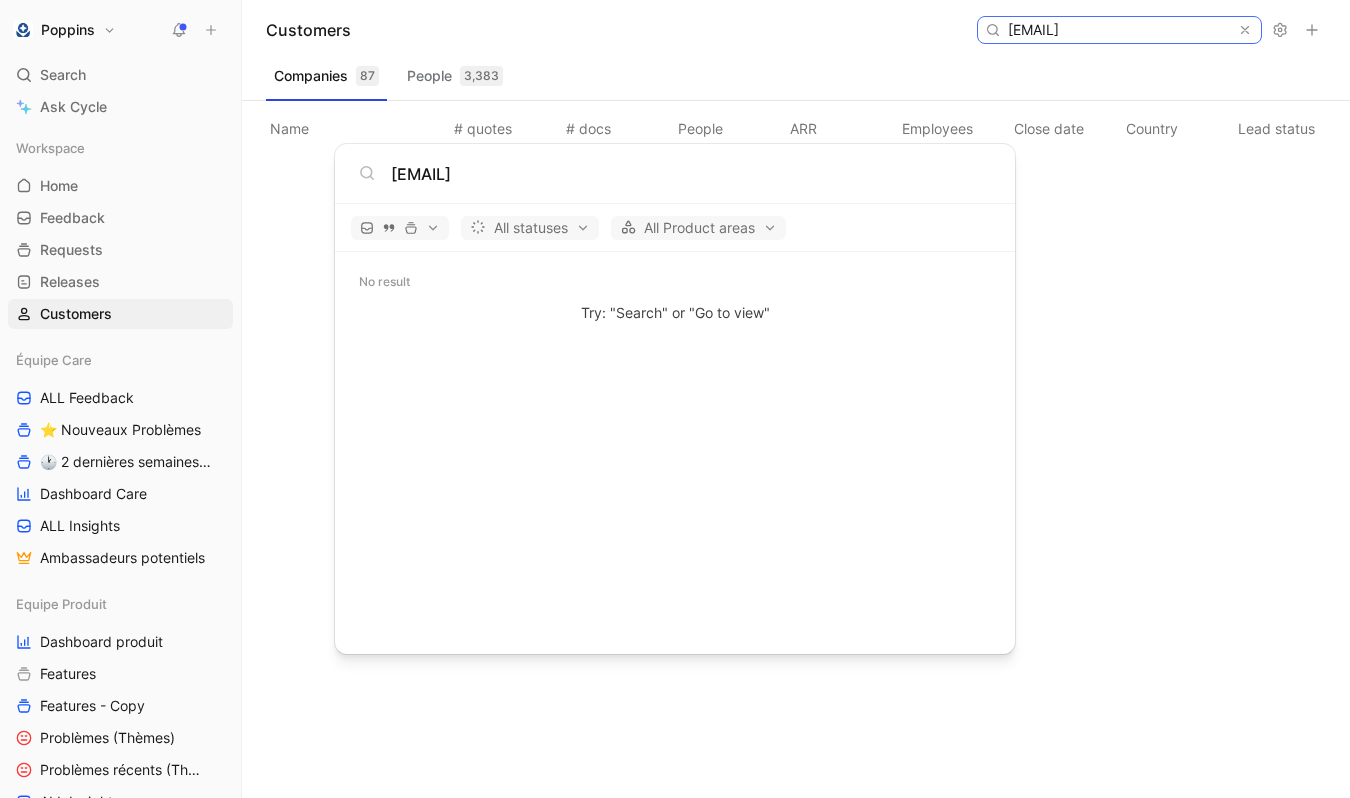 click on "[EMAIL]" at bounding box center [1118, 30] 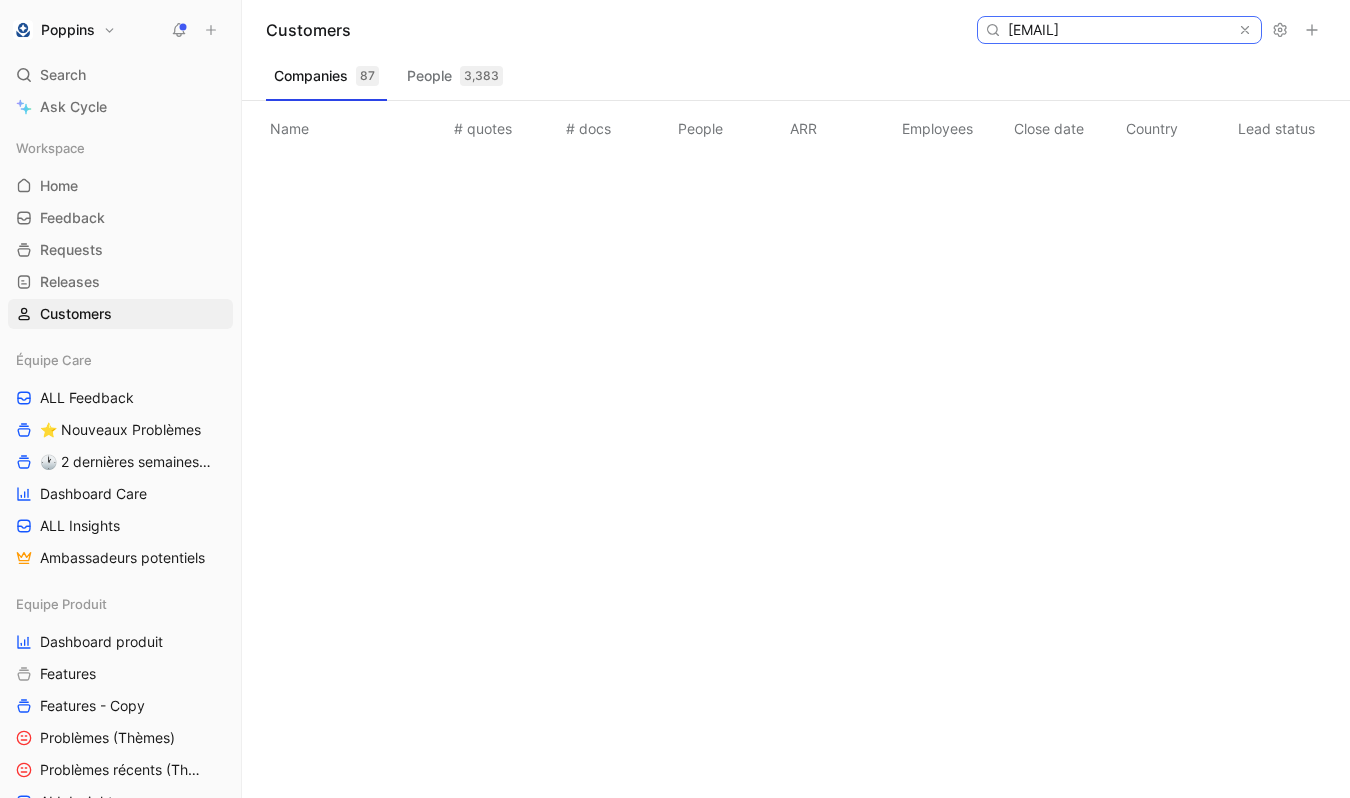 paste on "[USERNAME]" 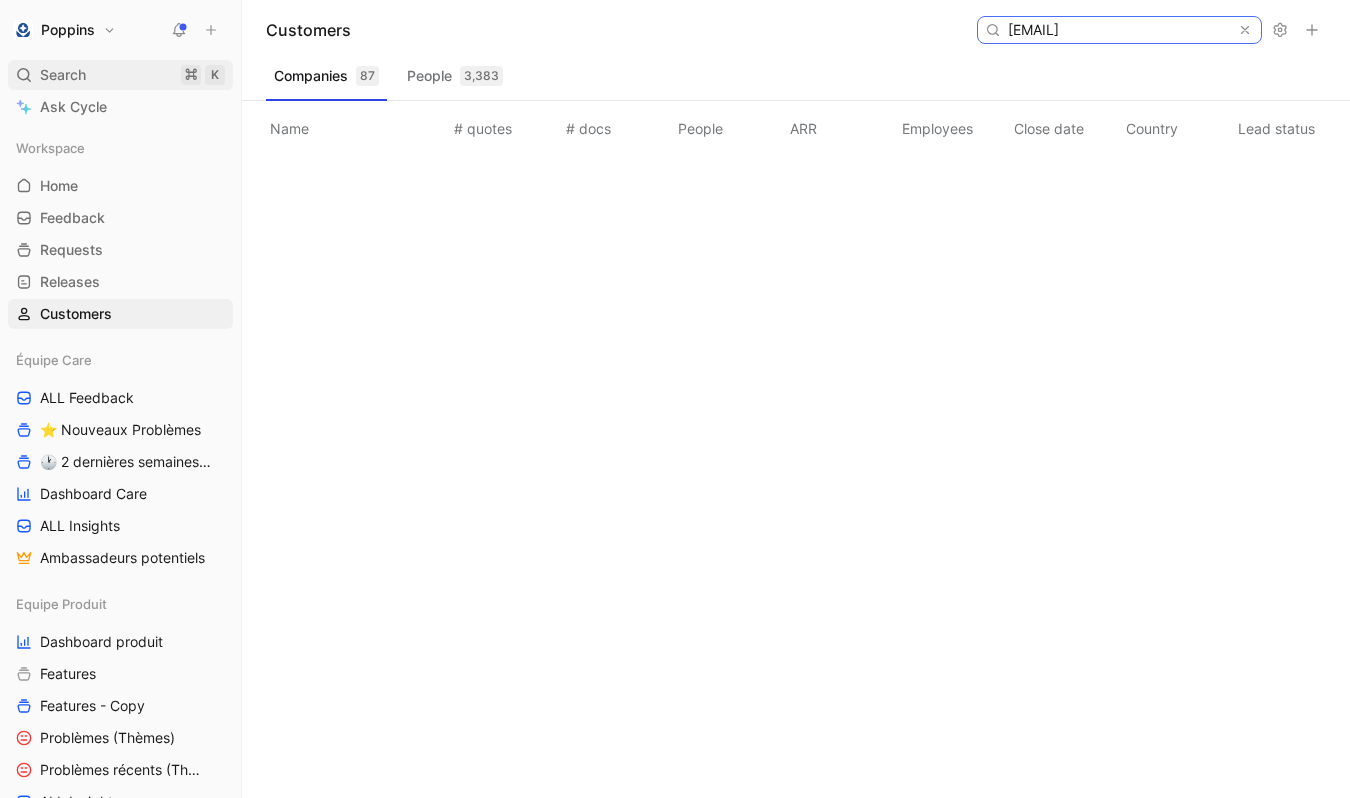 type on "[EMAIL]" 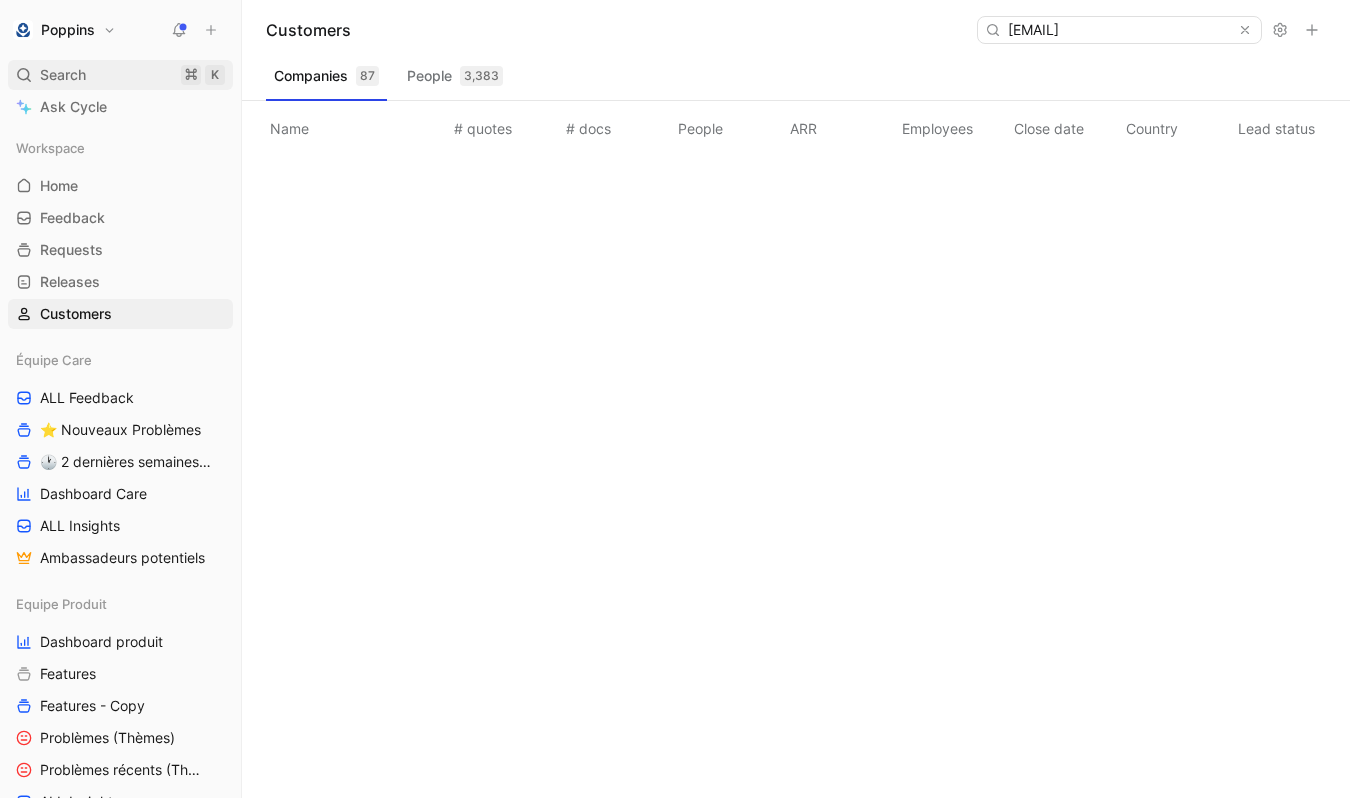 click on "Search ⌘ K" at bounding box center [120, 75] 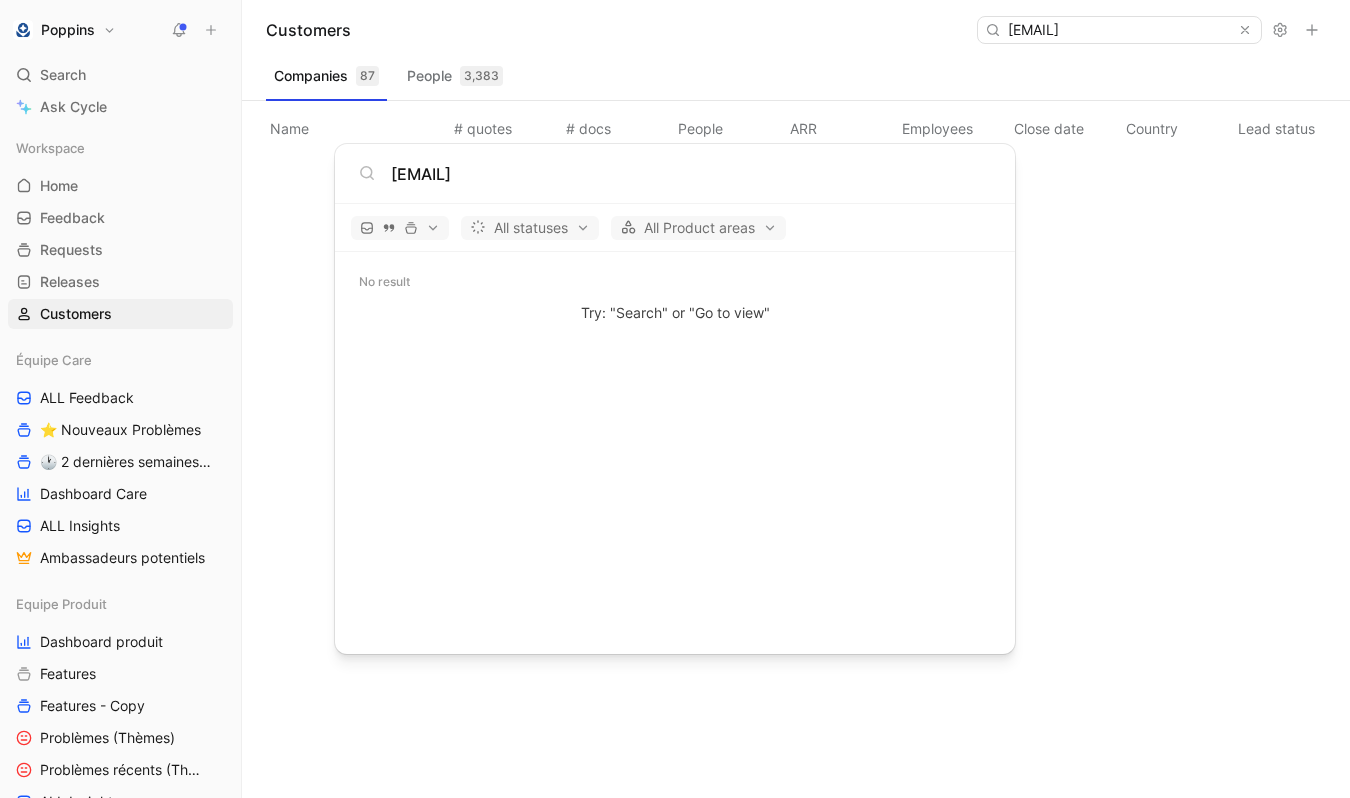 type on "[EMAIL]" 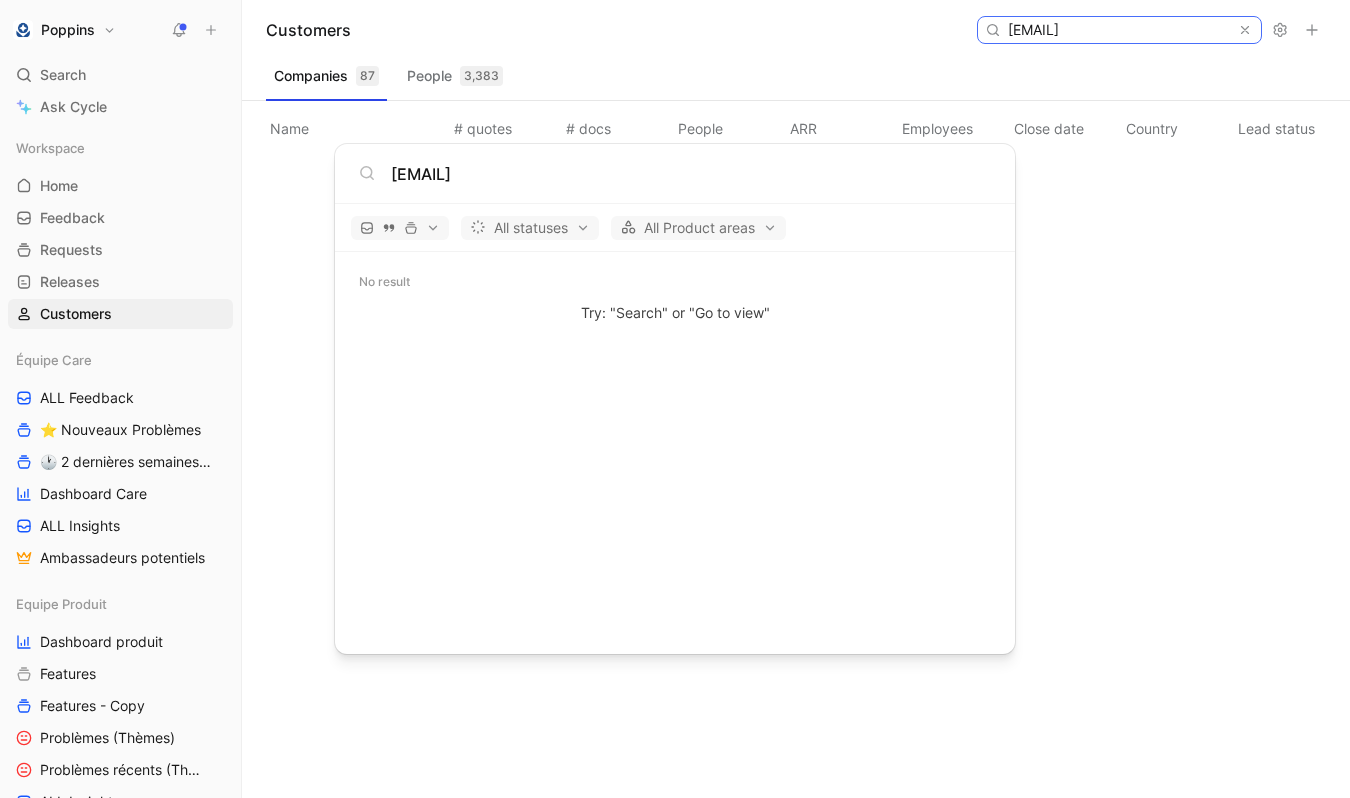 click on "[EMAIL]" at bounding box center [1118, 30] 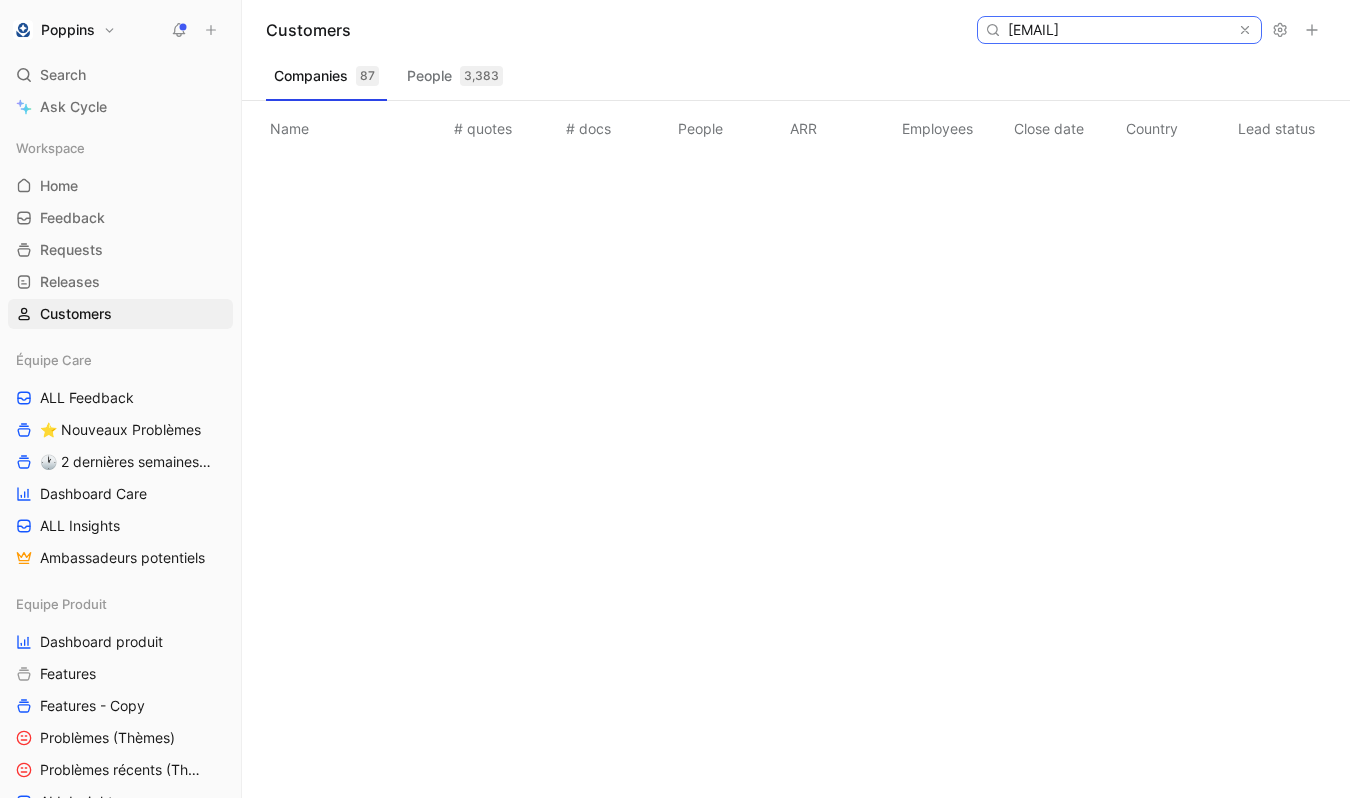 paste on "[FIRST]" 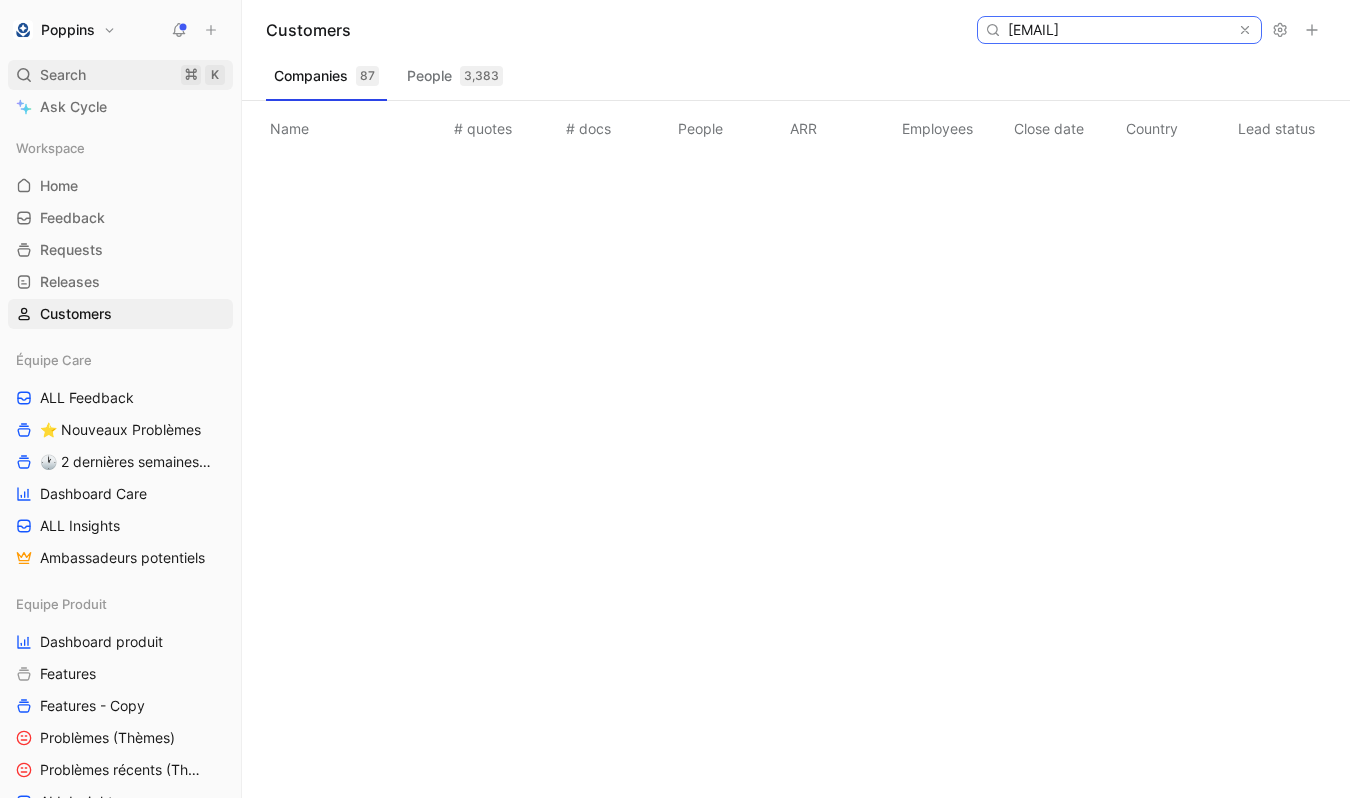 type on "[EMAIL]" 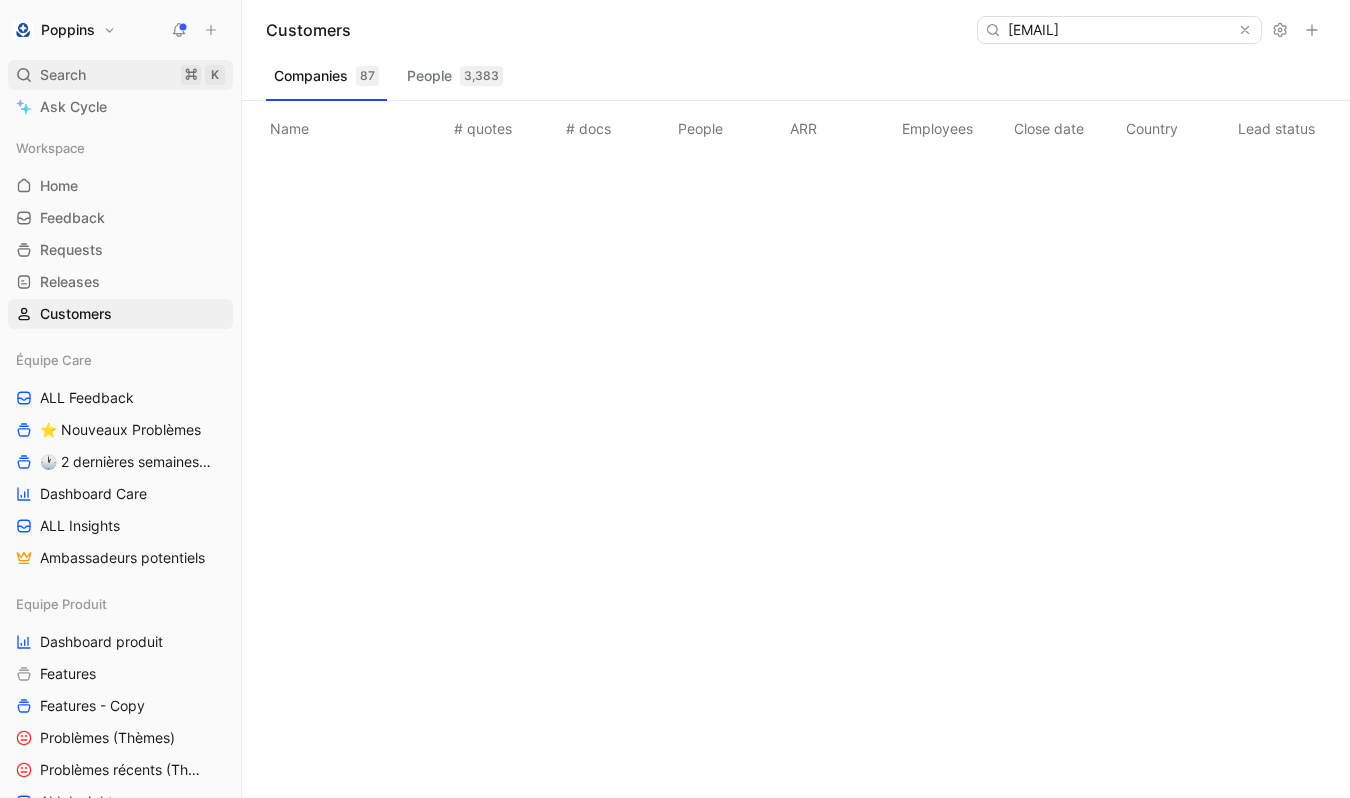 click on "Search ⌘ K" at bounding box center [120, 75] 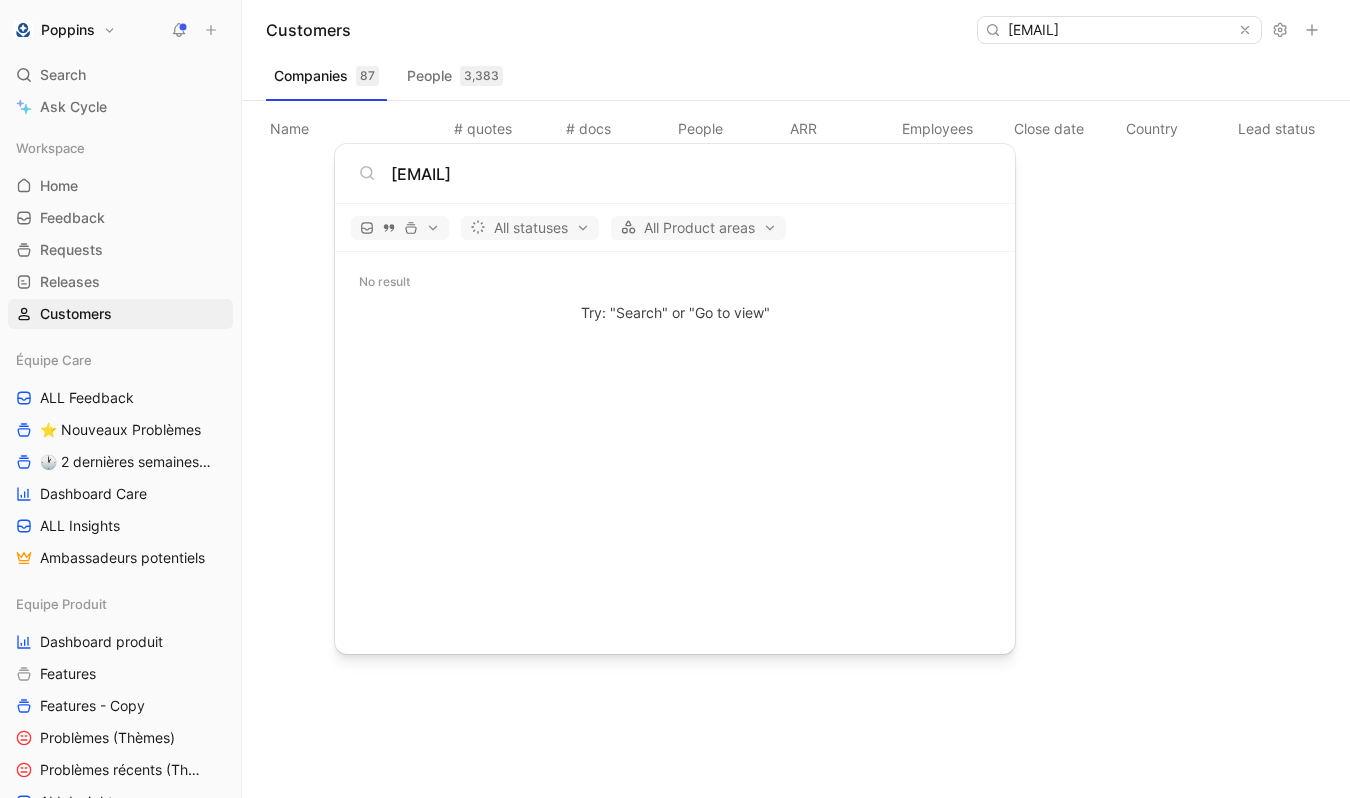 type on "[EMAIL]" 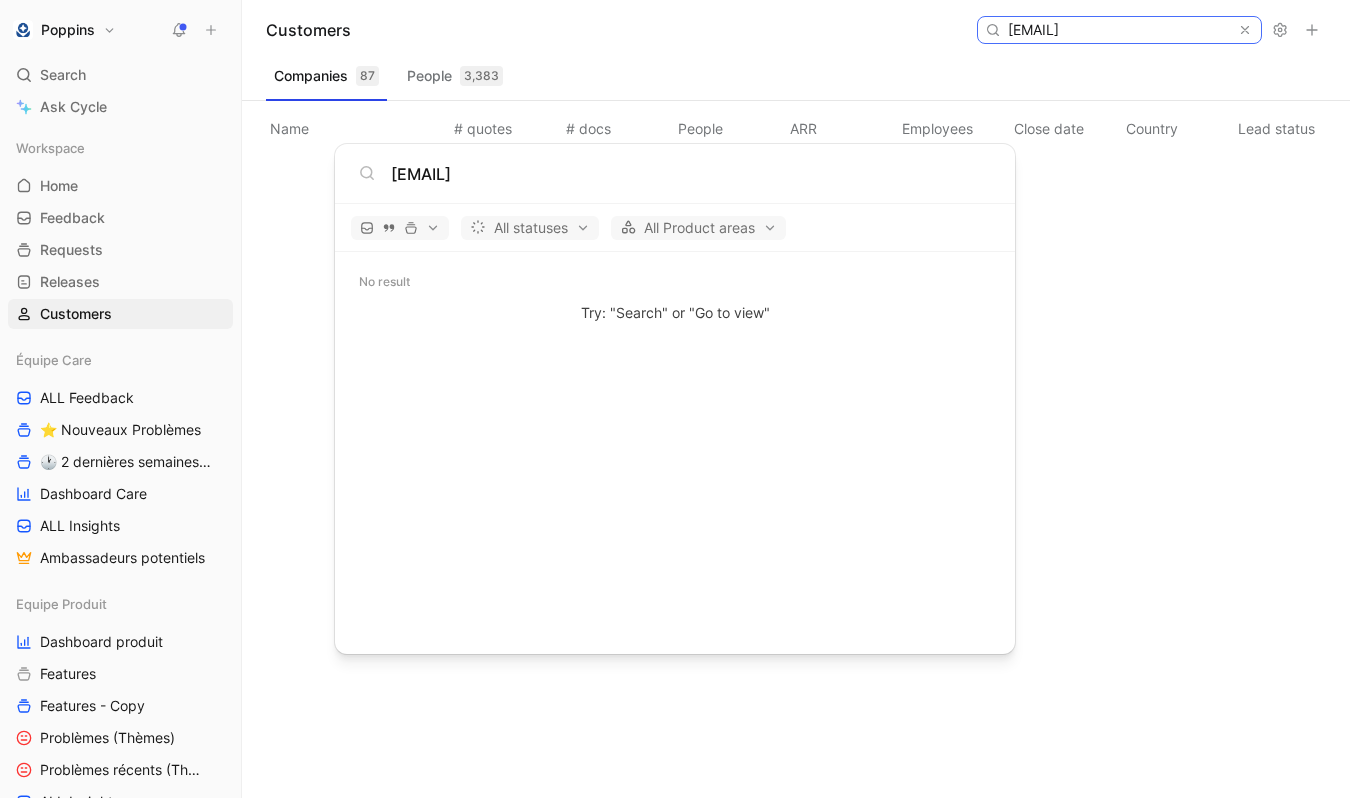 click on "[EMAIL]" at bounding box center [1118, 30] 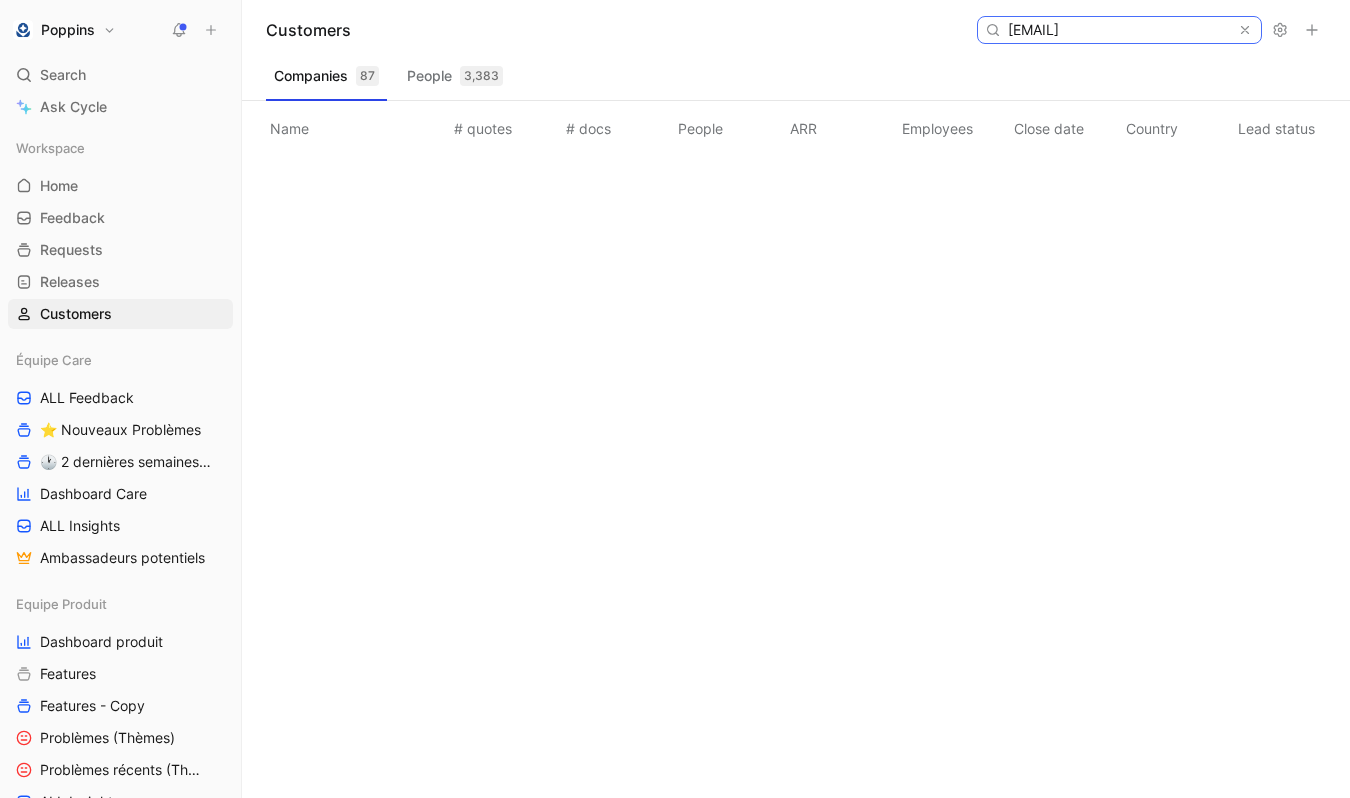 paste on "[USERNAME]" 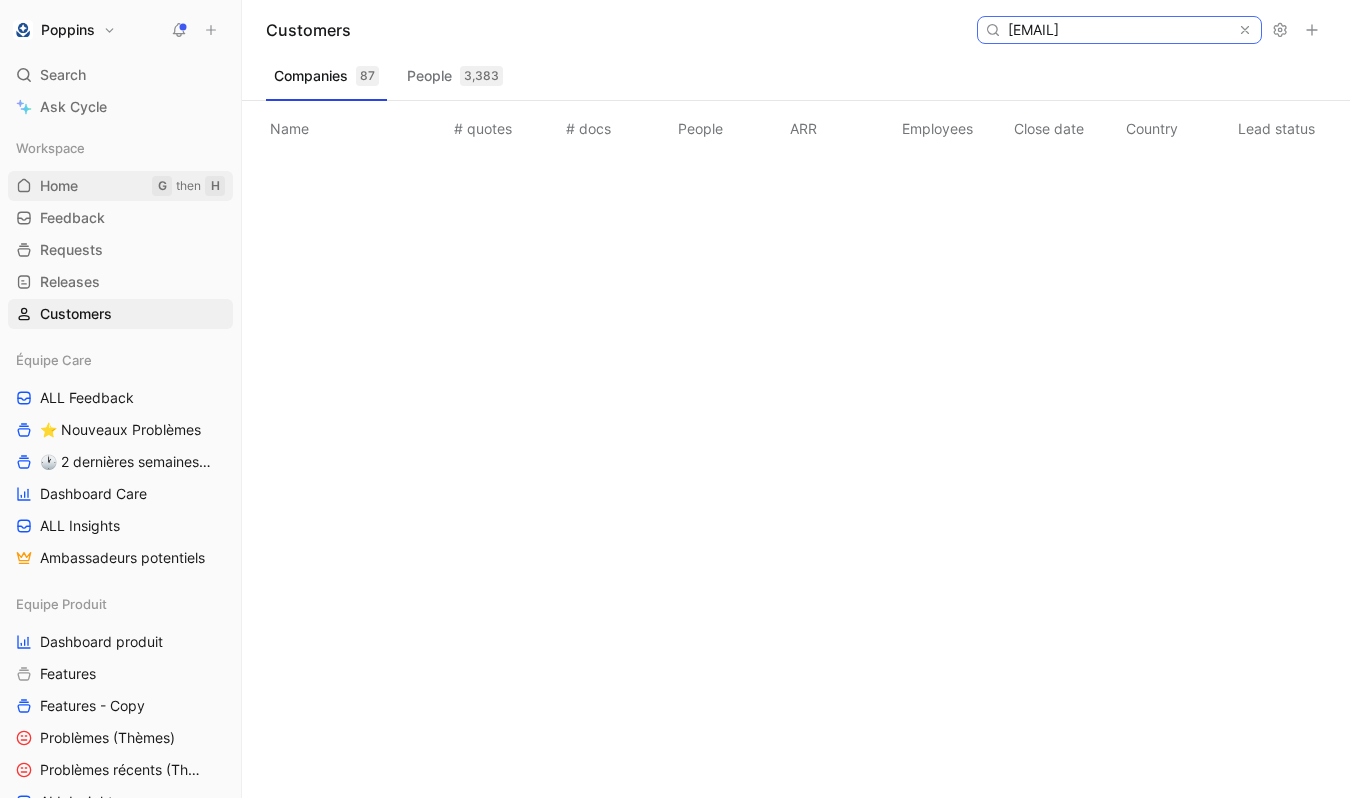 type on "[EMAIL]" 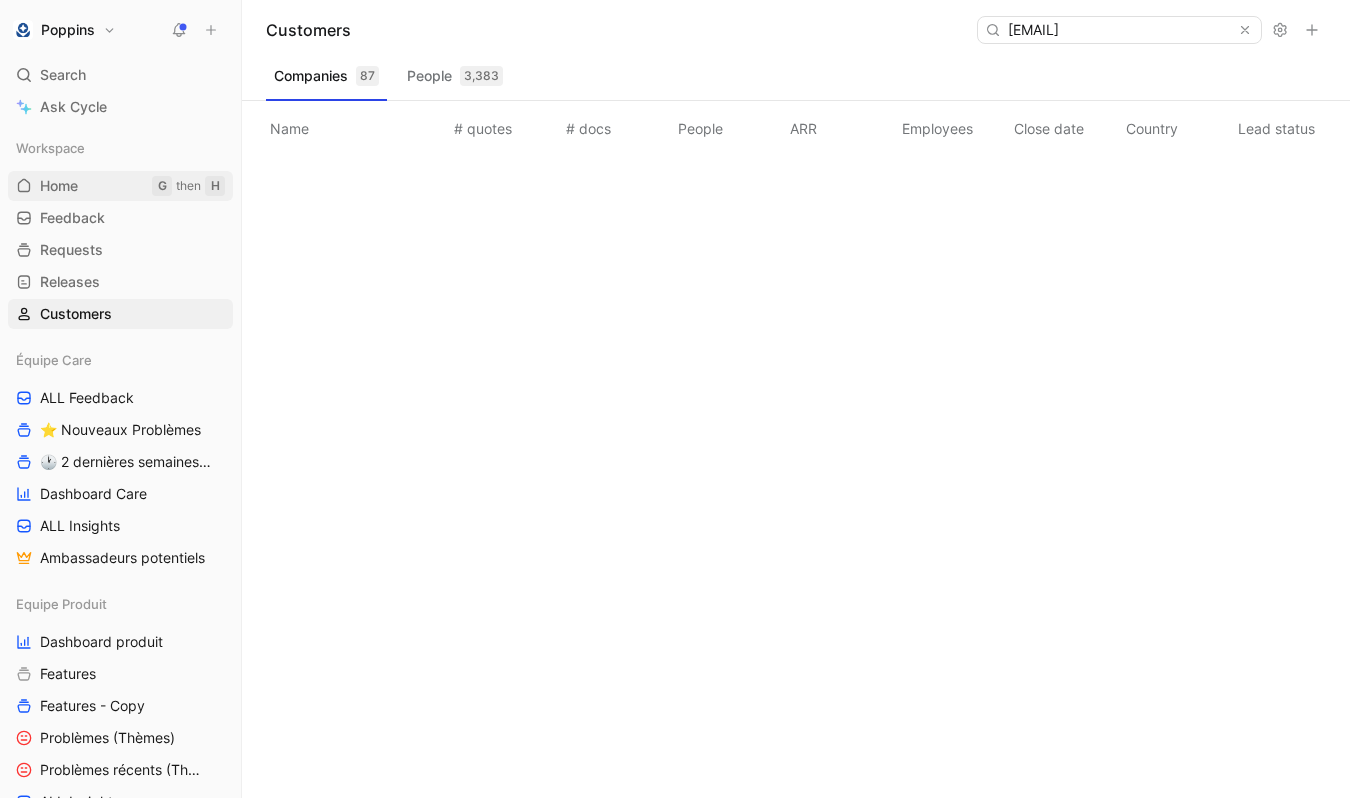 click on "Home G then H" at bounding box center (120, 186) 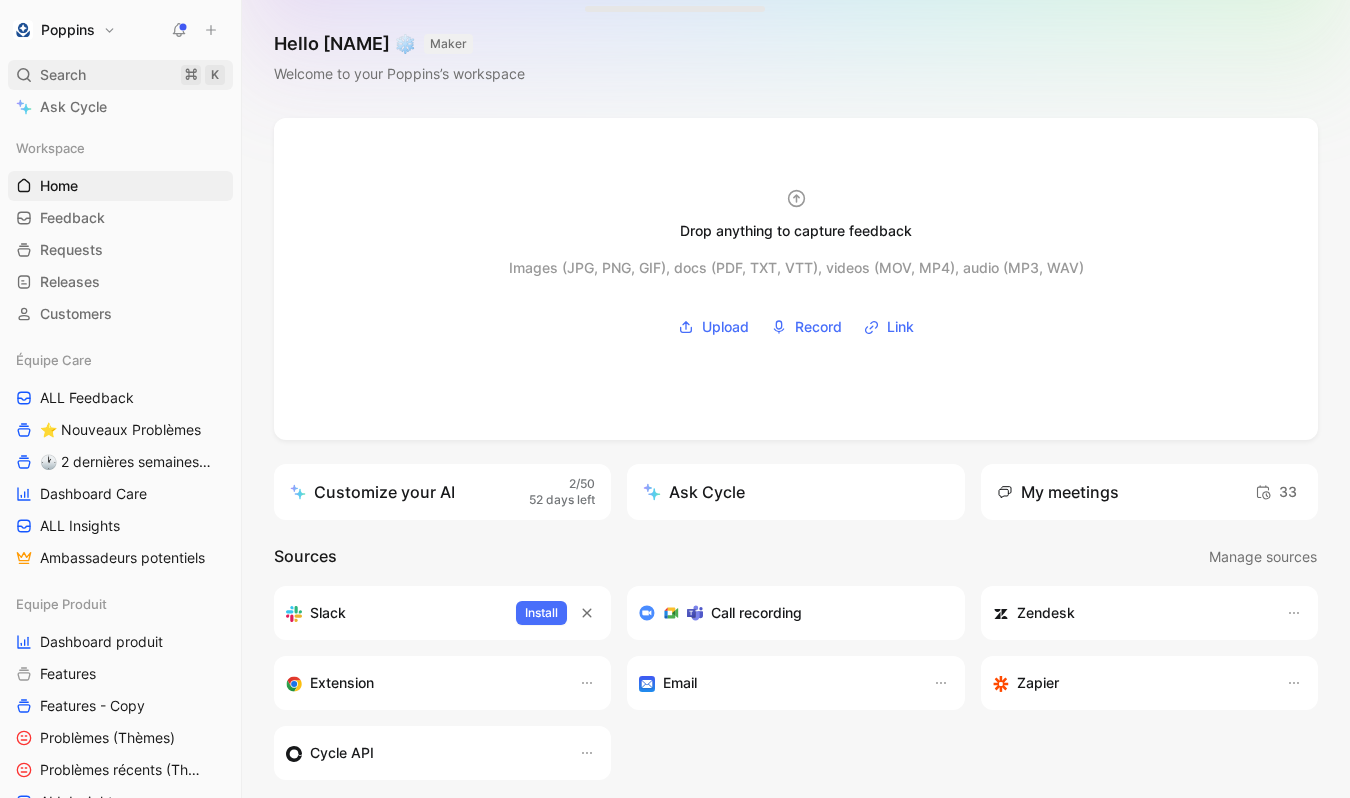 click on "Search ⌘ K" at bounding box center [120, 75] 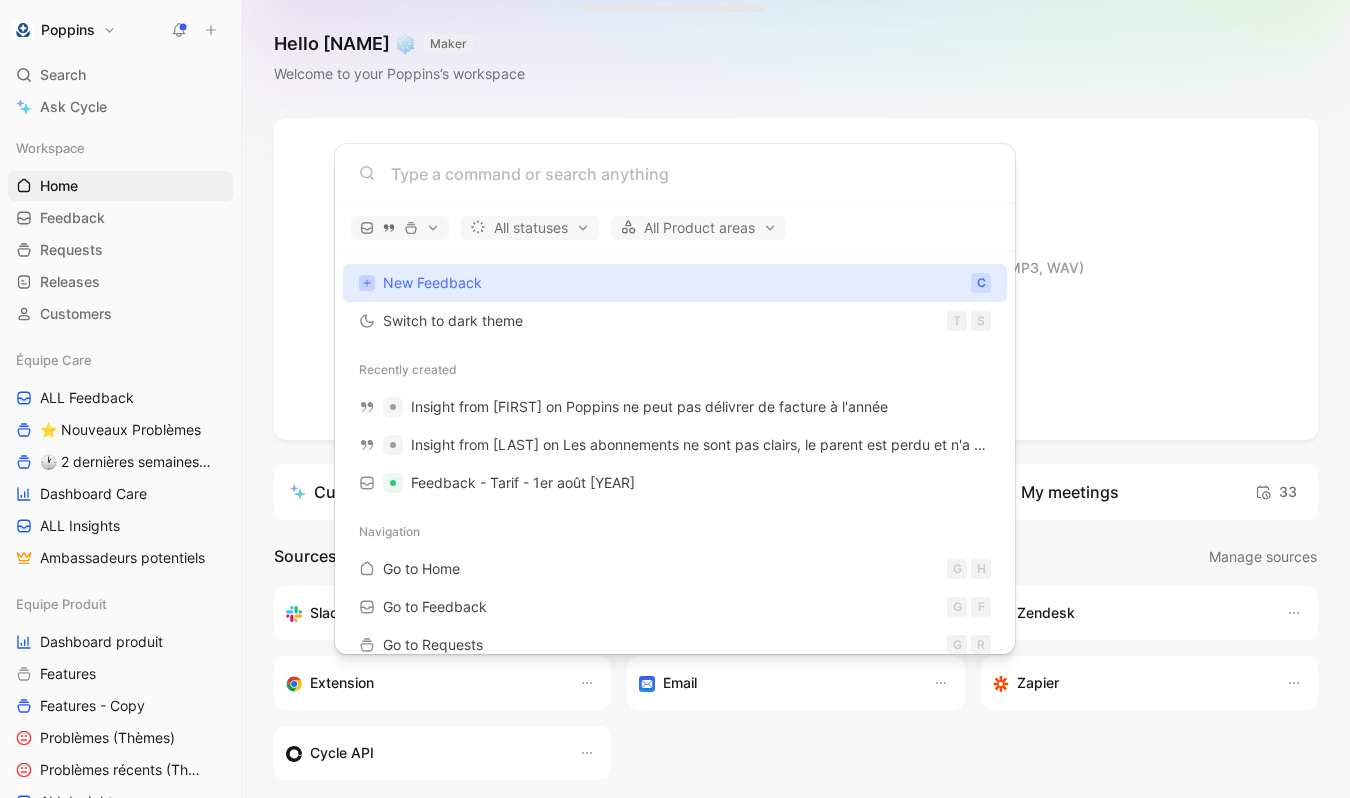 click at bounding box center [691, 174] 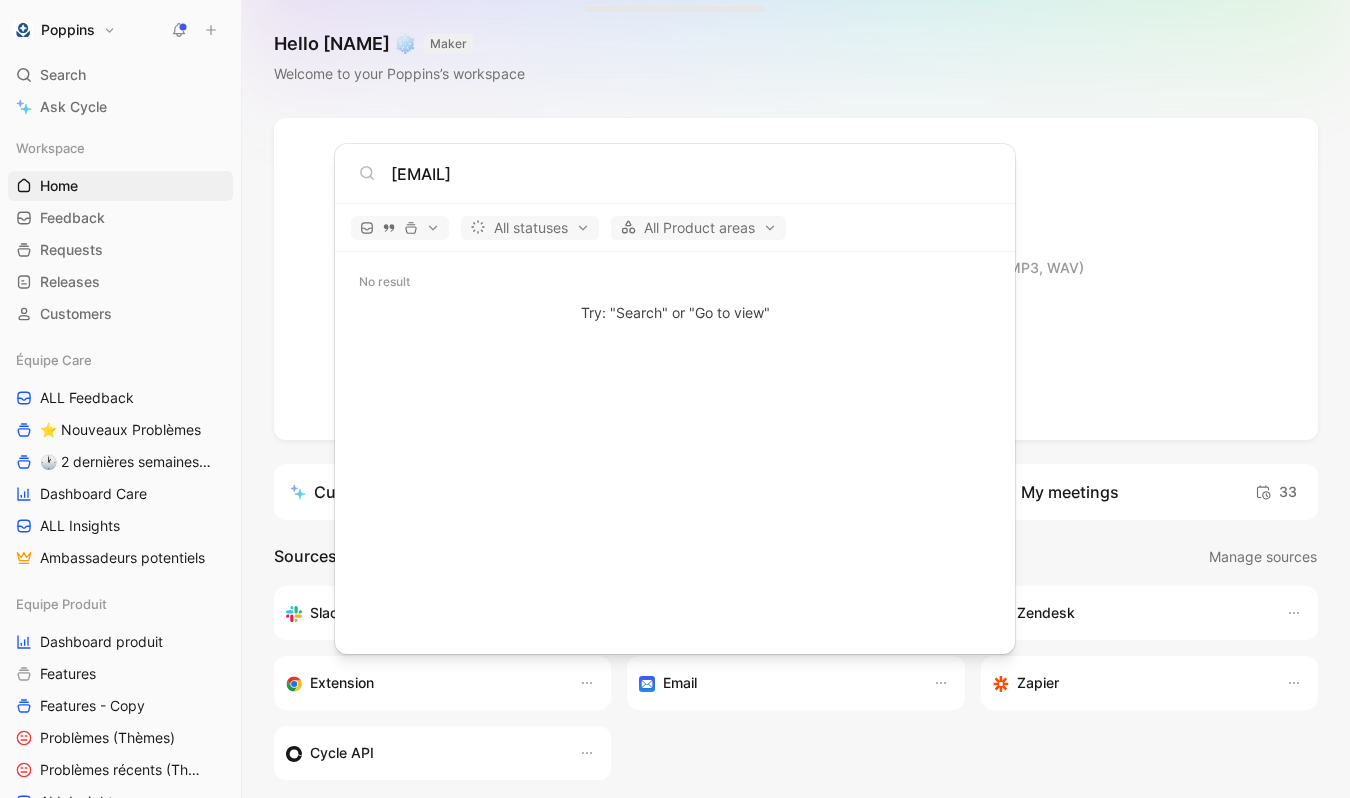 type on "[EMAIL]" 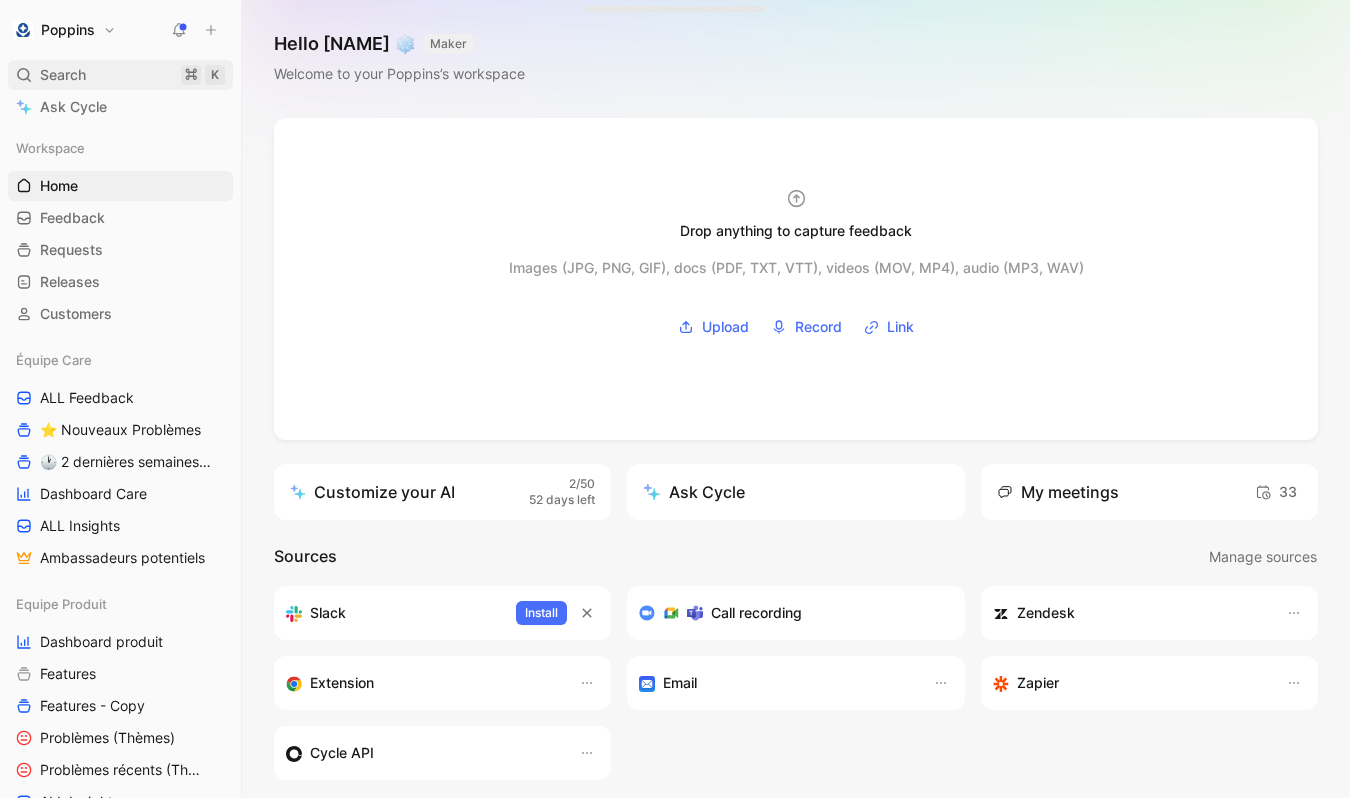 click on "Search ⌘ K" at bounding box center (120, 75) 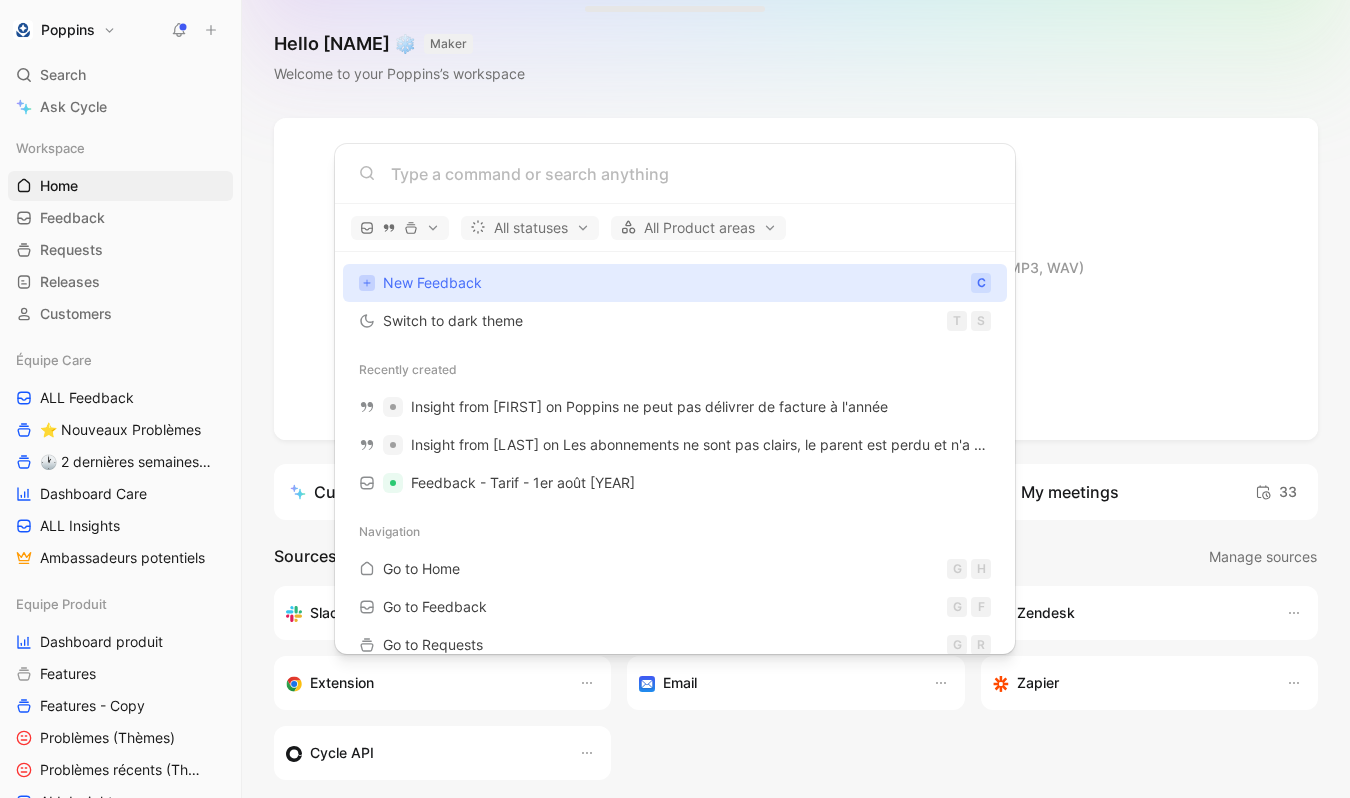 click on "Poppins Search ⌘ K Ask Cycle Workspace Home G then H Feedback G then F Requests G then R Releases G then L Customers Équipe Care ALL Feedback ⭐ Nouveaux Problèmes 🕐 2 dernières semaines - Occurences Dashboard Care ALL Insights Ambassadeurs potentiels Equipe Produit Dashboard produit Features Features - Copy Problèmes (Thèmes) Problèmes récents (Thèmes) ALL Insights Feedback - OBG Feedback - Test fluence Feedback - Mail hebdo Vue d'analyse Équipe mutuelle Import
To pick up a draggable item, press the space bar.
While dragging, use the arrow keys to move the item.
Press space again to drop the item in its new position, or press escape to cancel.
Help center Invite member Hello [FIRST] ❄️ MAKER Welcome to your Poppins’s workspace Drop anything to capture feedback Images (JPG, PNG, GIF), docs (PDF, TXT, VTT), videos (MOV, MP4), audio (MP3, WAV) Upload Record Link Customize your AI 2/50 · 52 days left Ask Cycle My meetings 33 Sources Manage sources Slack Install All" at bounding box center [675, 399] 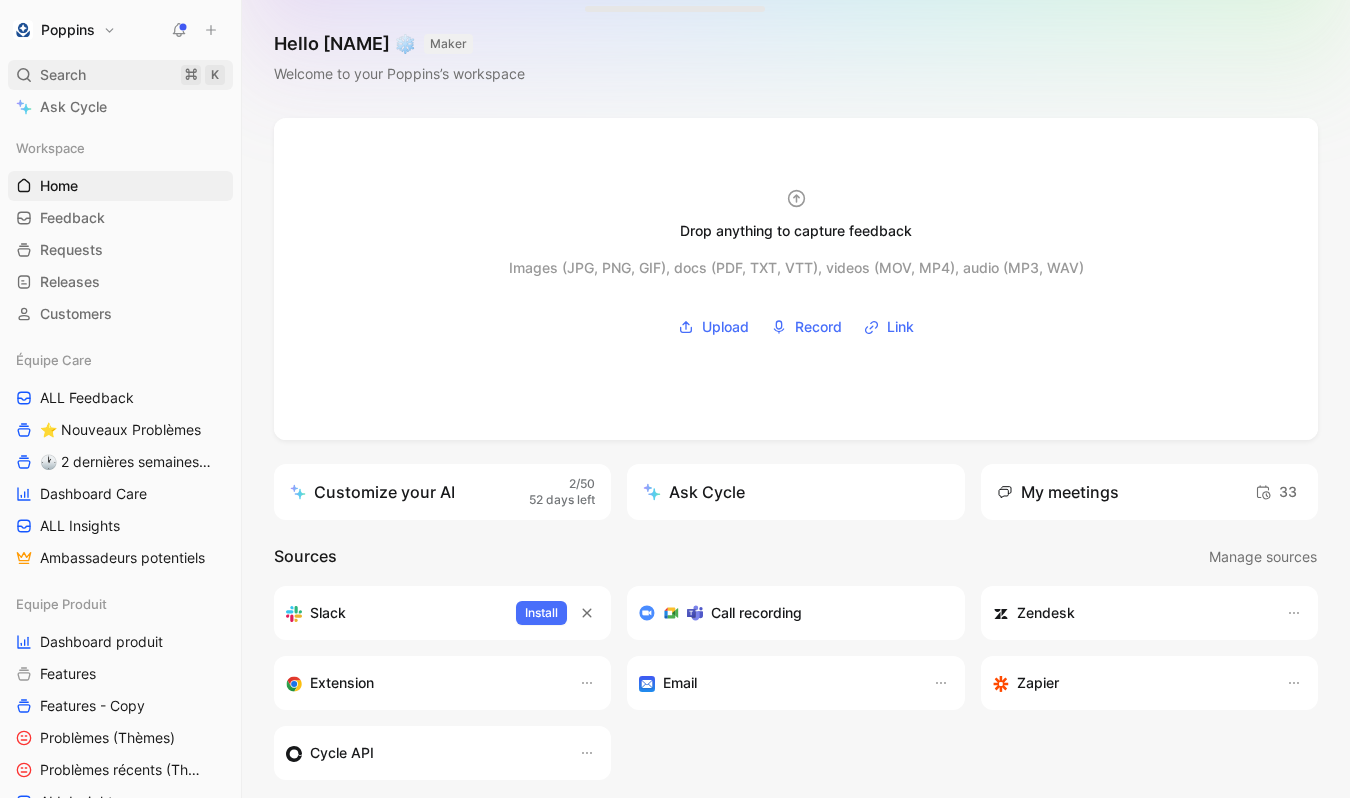 click on "Search ⌘ K" at bounding box center [120, 75] 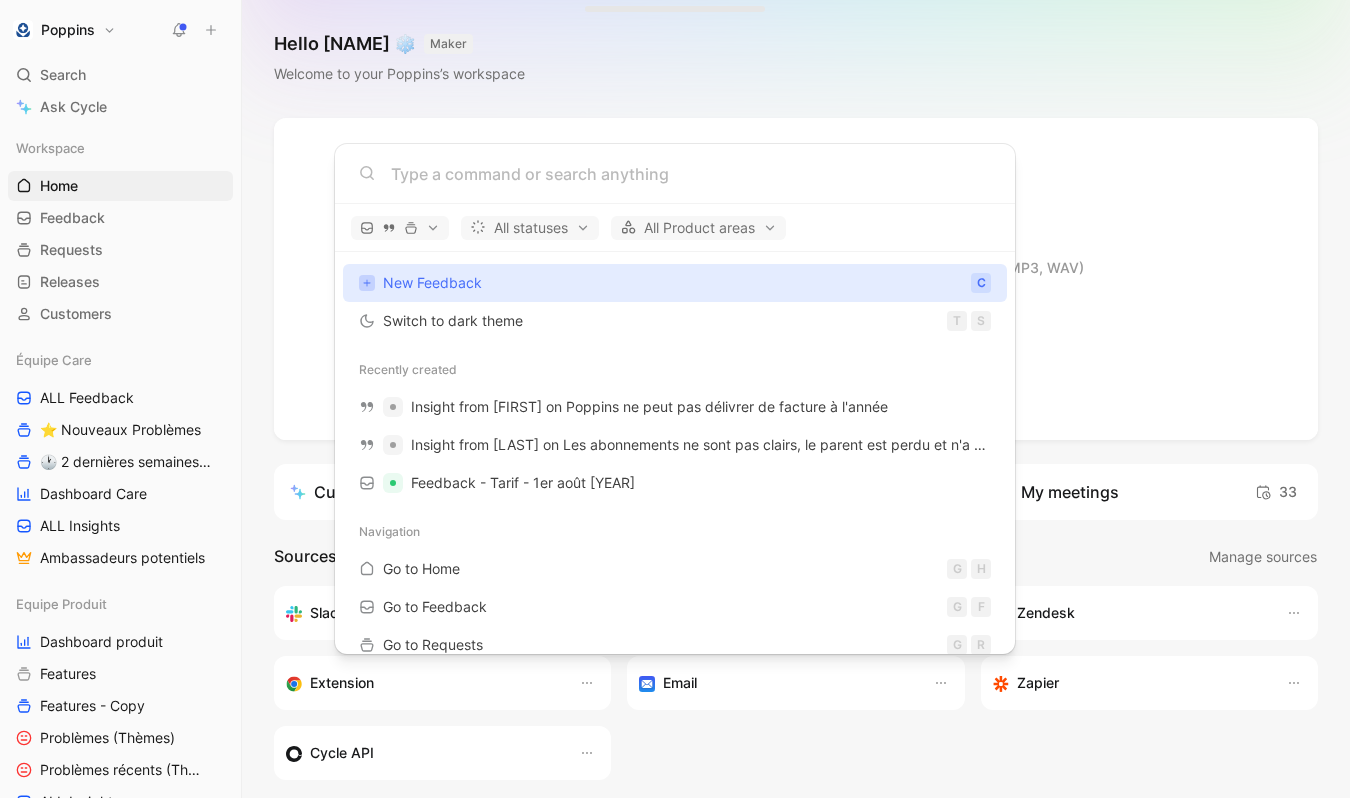 click on "Poppins Search ⌘ K Ask Cycle Workspace Home G then H Feedback G then F Requests G then R Releases G then L Customers Équipe Care ALL Feedback ⭐ Nouveaux Problèmes 🕐 2 dernières semaines - Occurences Dashboard Care ALL Insights Ambassadeurs potentiels Equipe Produit Dashboard produit Features Features - Copy Problèmes (Thèmes) Problèmes récents (Thèmes) ALL Insights Feedback - OBG Feedback - Test fluence Feedback - Mail hebdo Vue d'analyse Équipe mutuelle Import
To pick up a draggable item, press the space bar.
While dragging, use the arrow keys to move the item.
Press space again to drop the item in its new position, or press escape to cancel.
Help center Invite member Hello [FIRST] ❄️ MAKER Welcome to your Poppins’s workspace Drop anything to capture feedback Images (JPG, PNG, GIF), docs (PDF, TXT, VTT), videos (MOV, MP4), audio (MP3, WAV) Upload Record Link Customize your AI 2/50 · 52 days left Ask Cycle My meetings 33 Sources Manage sources Slack Install All" at bounding box center [675, 399] 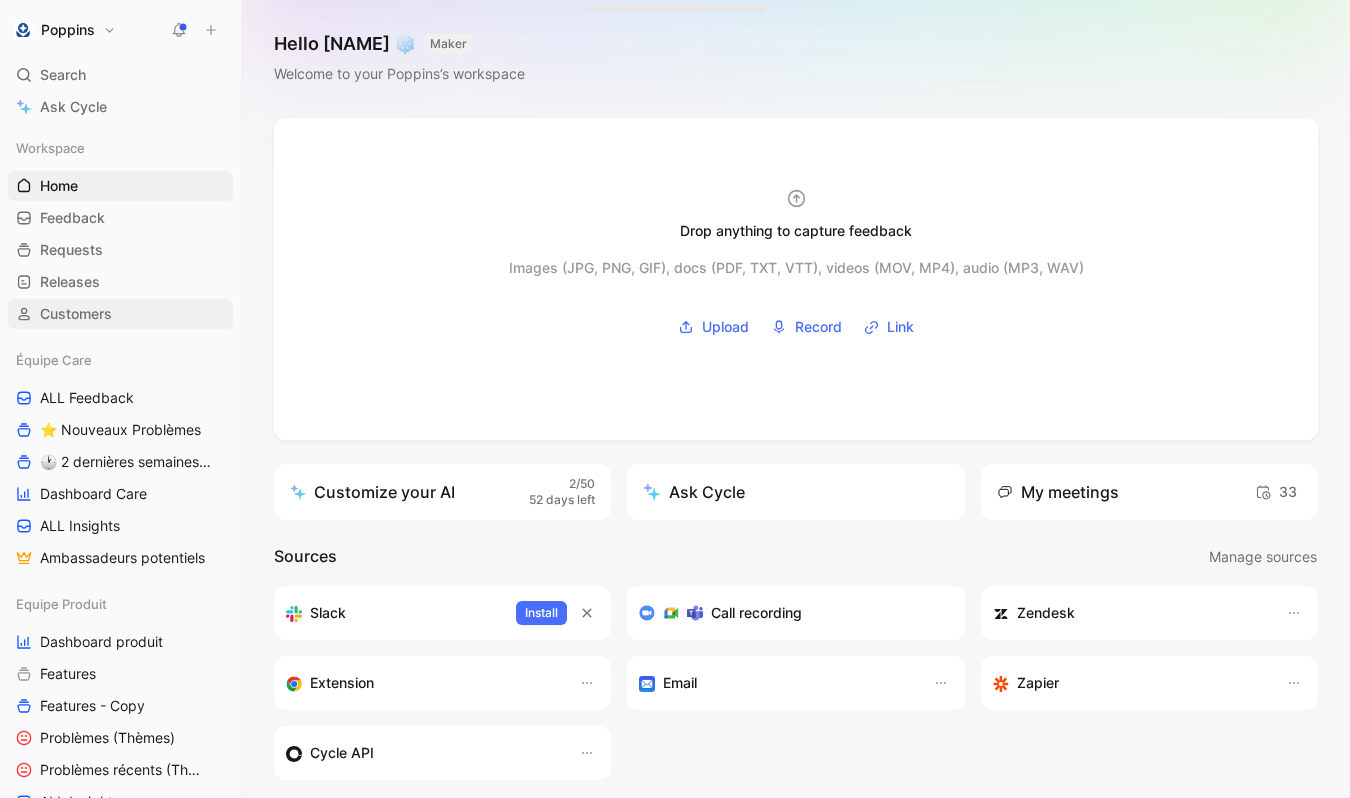 click on "Customers" at bounding box center (120, 314) 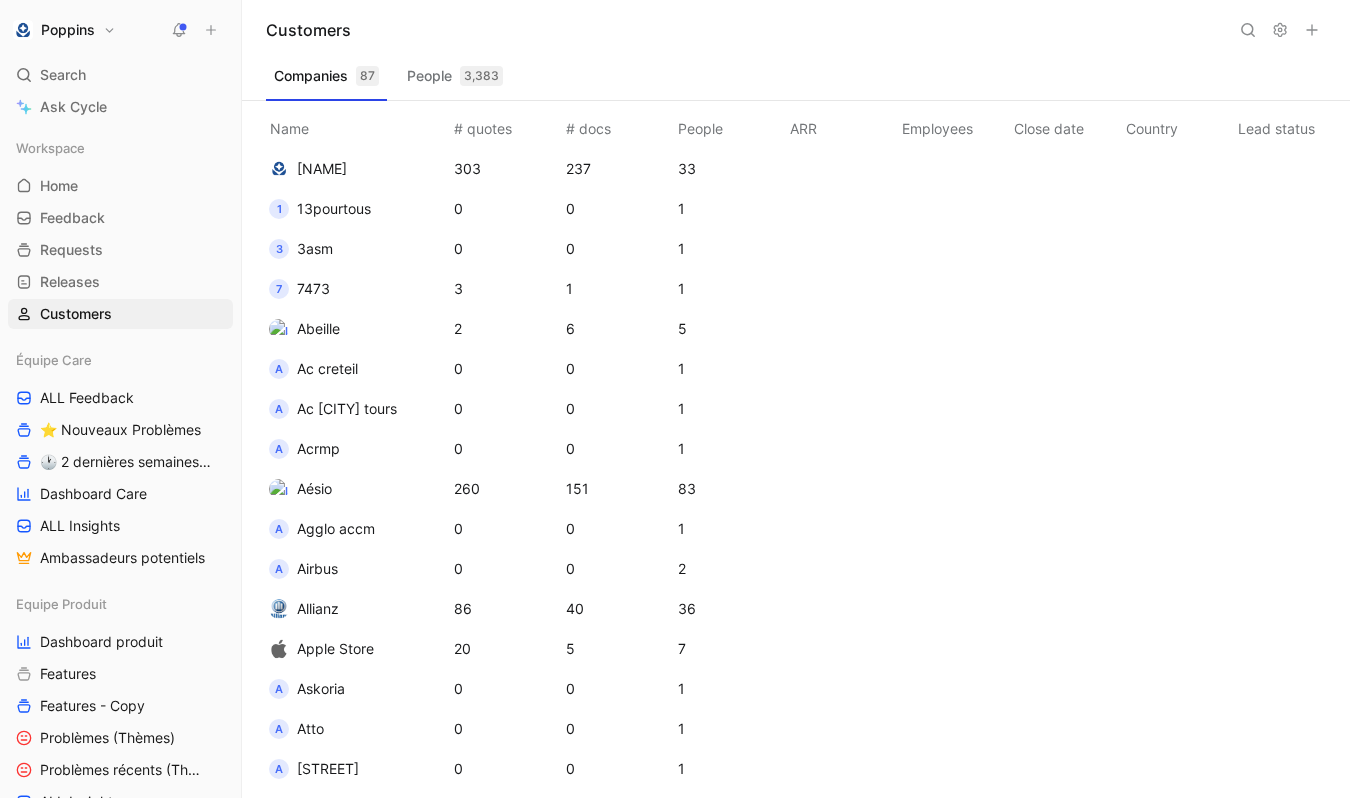 click 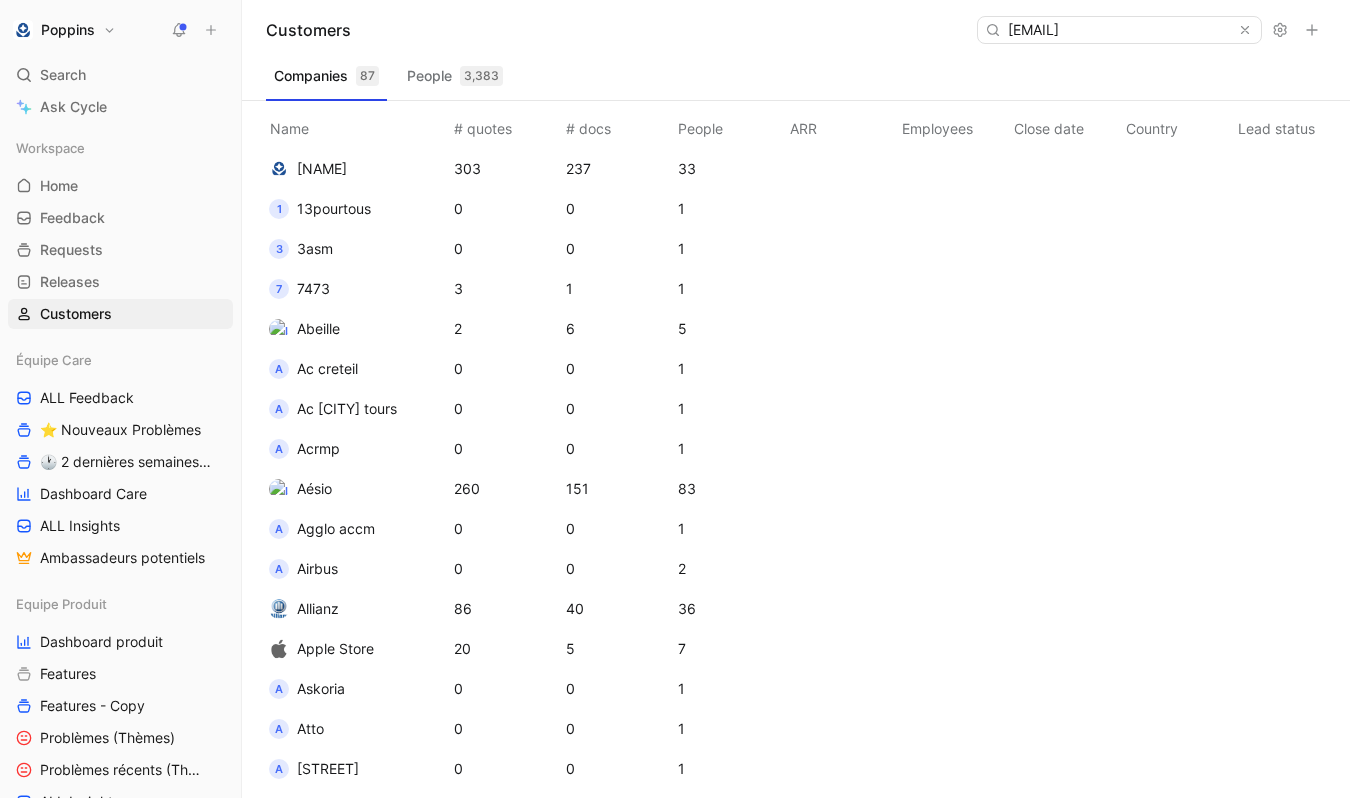 scroll, scrollTop: 0, scrollLeft: 6, axis: horizontal 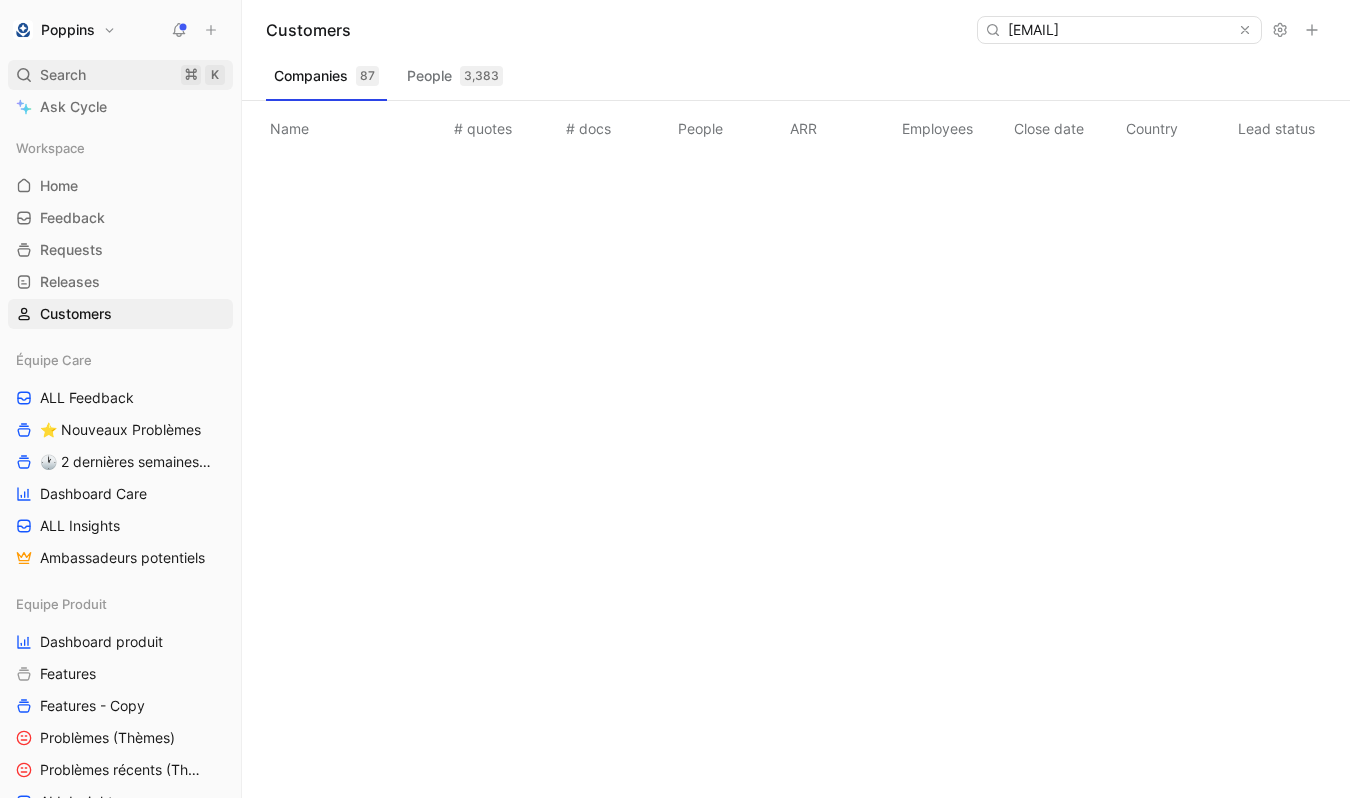type on "[EMAIL]" 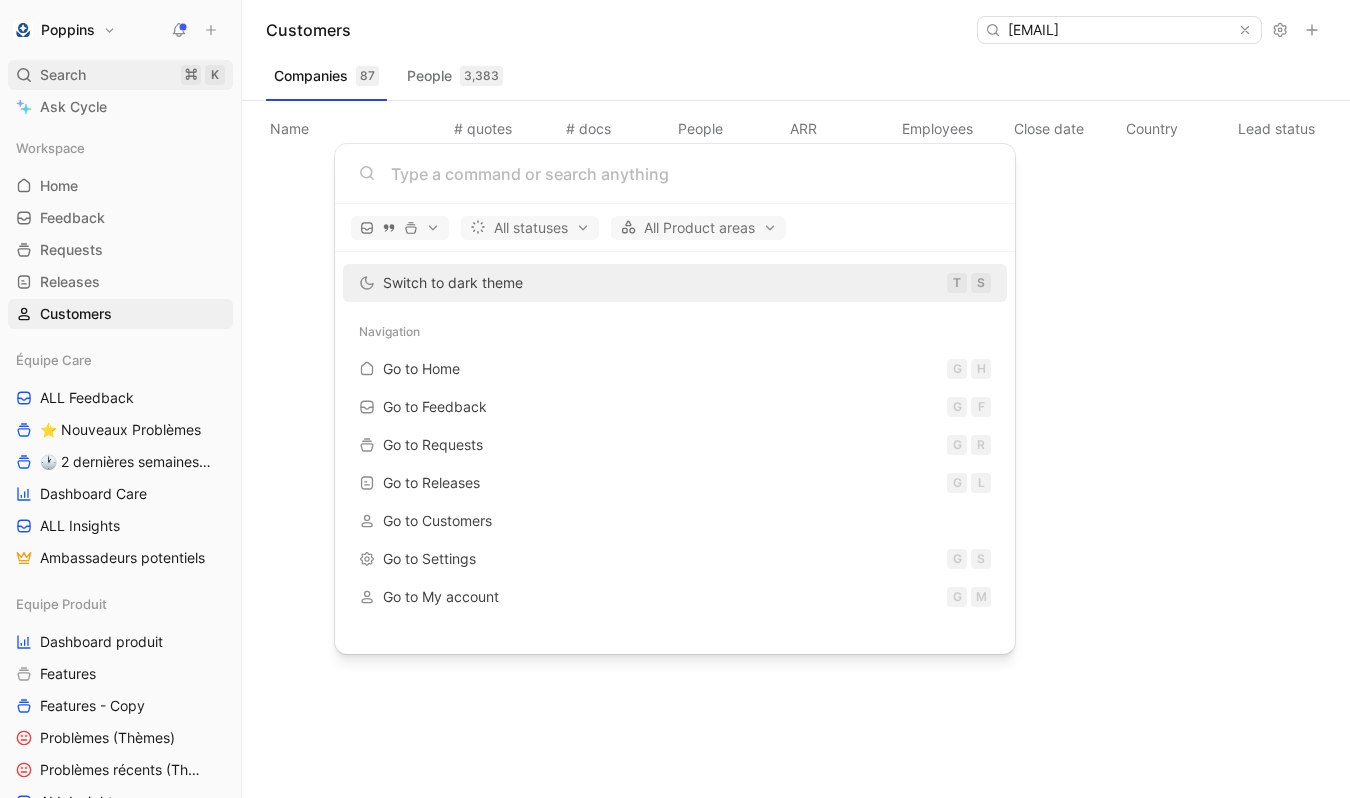 scroll, scrollTop: 0, scrollLeft: 0, axis: both 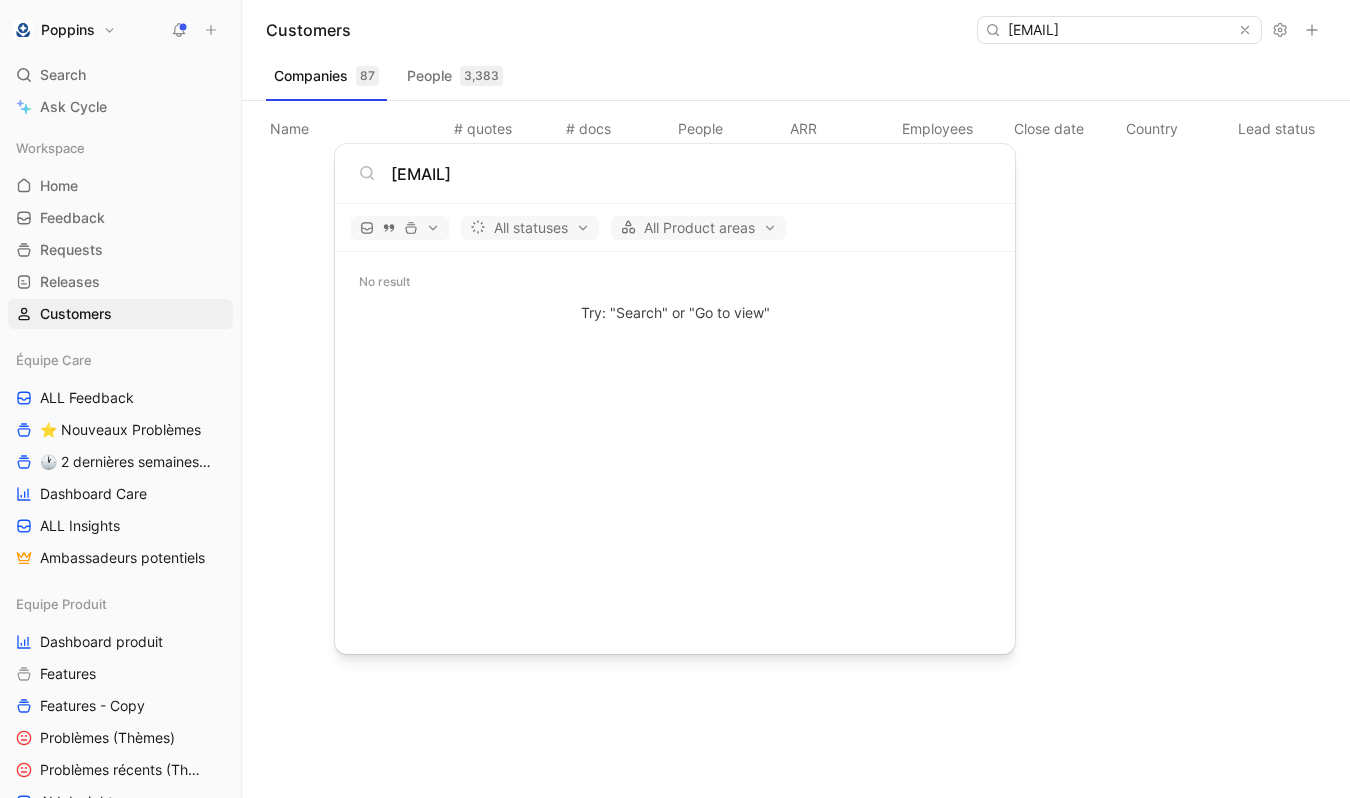 type on "[EMAIL]" 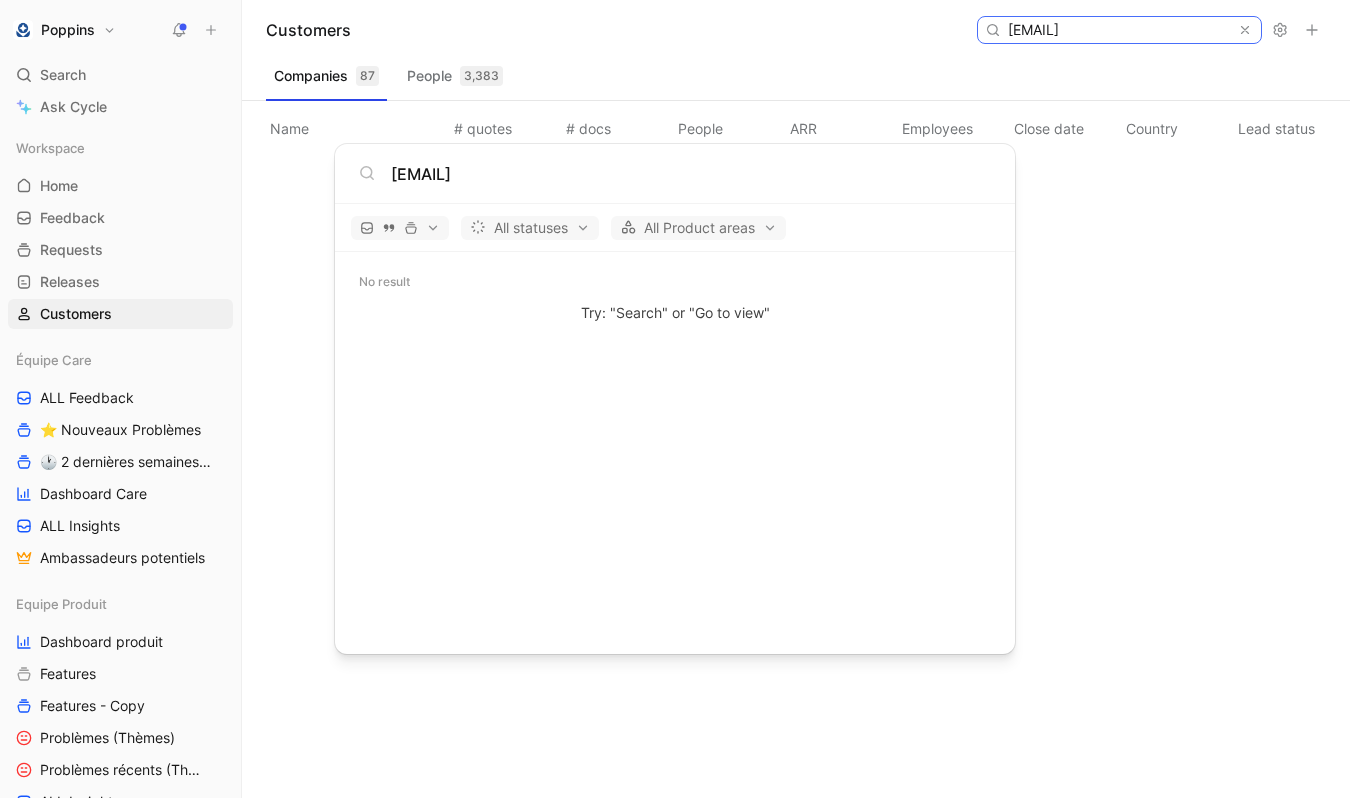 click on "[EMAIL]" at bounding box center [1118, 30] 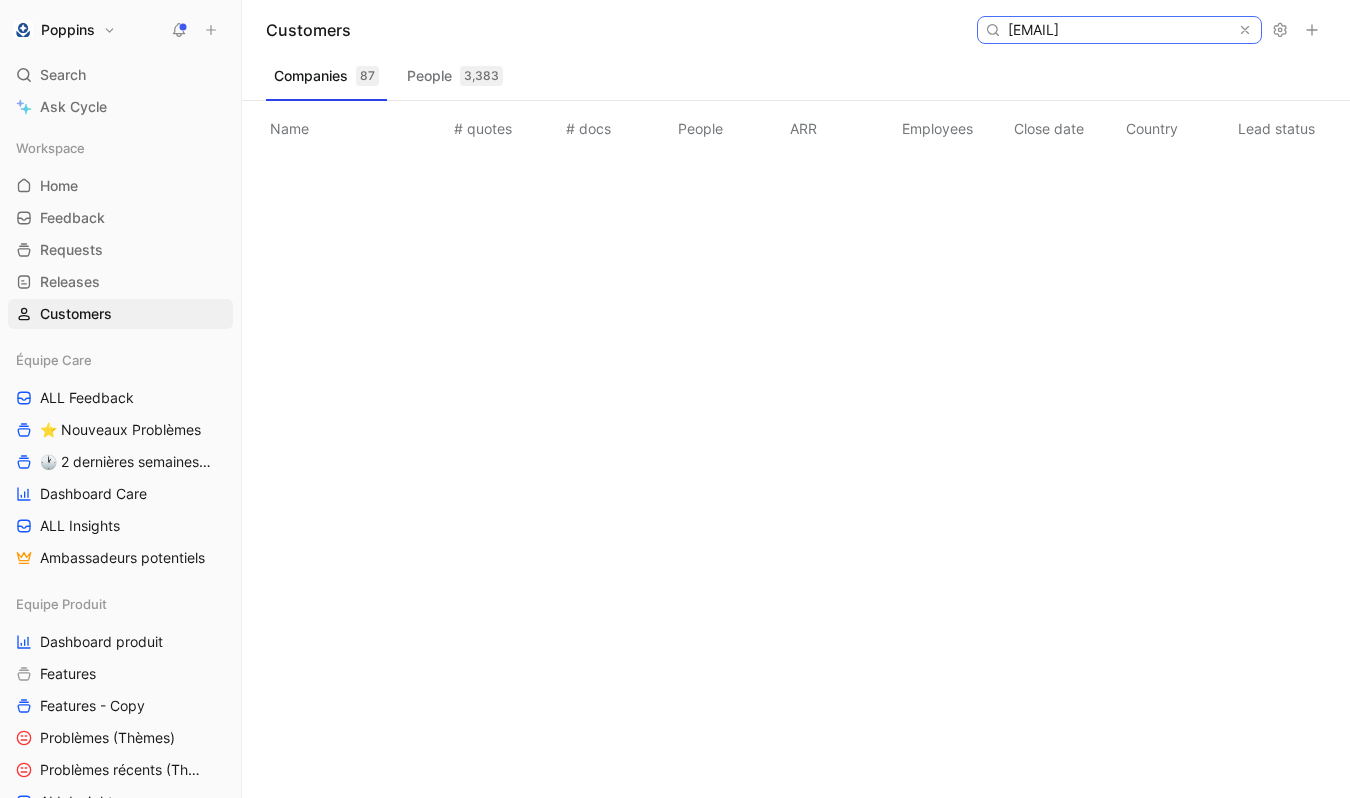 paste on "[EMAIL]" 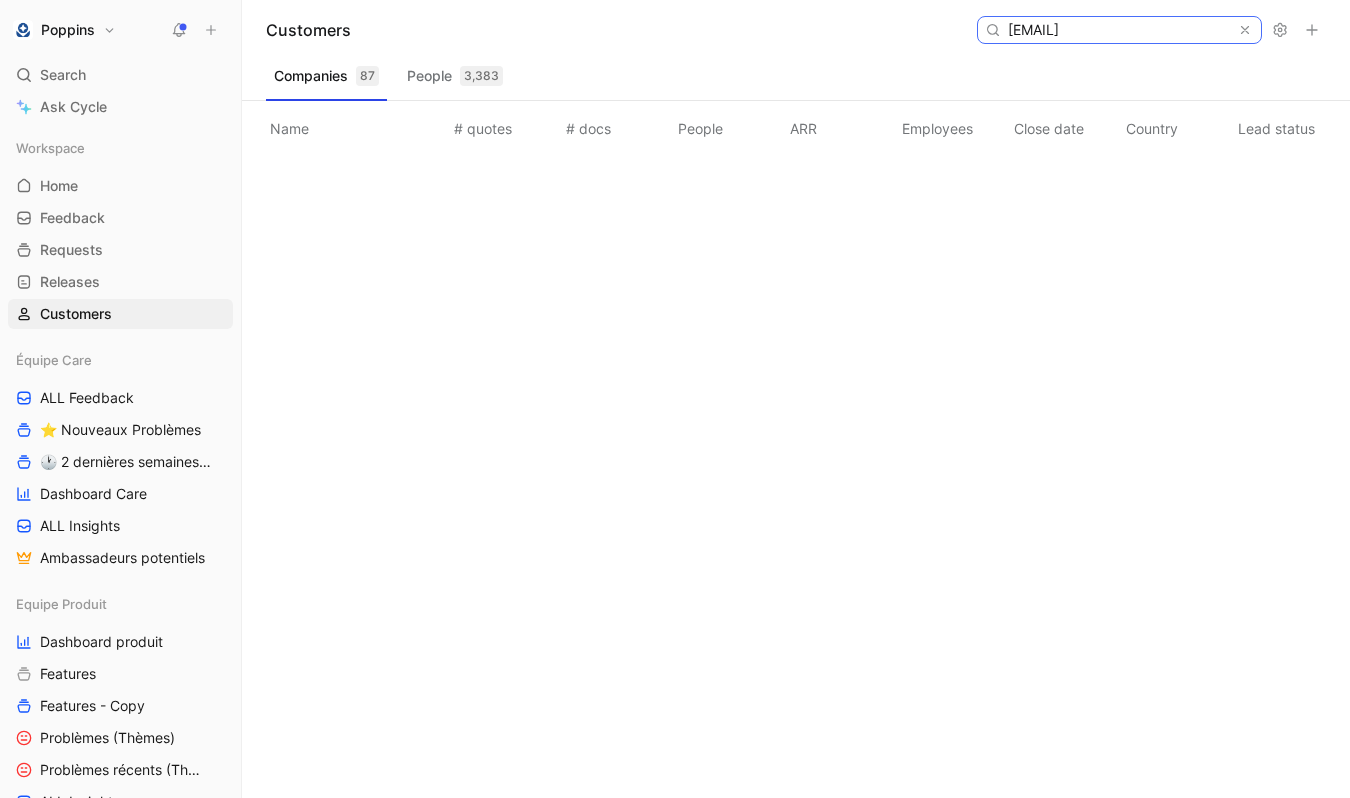 type on "[EMAIL]" 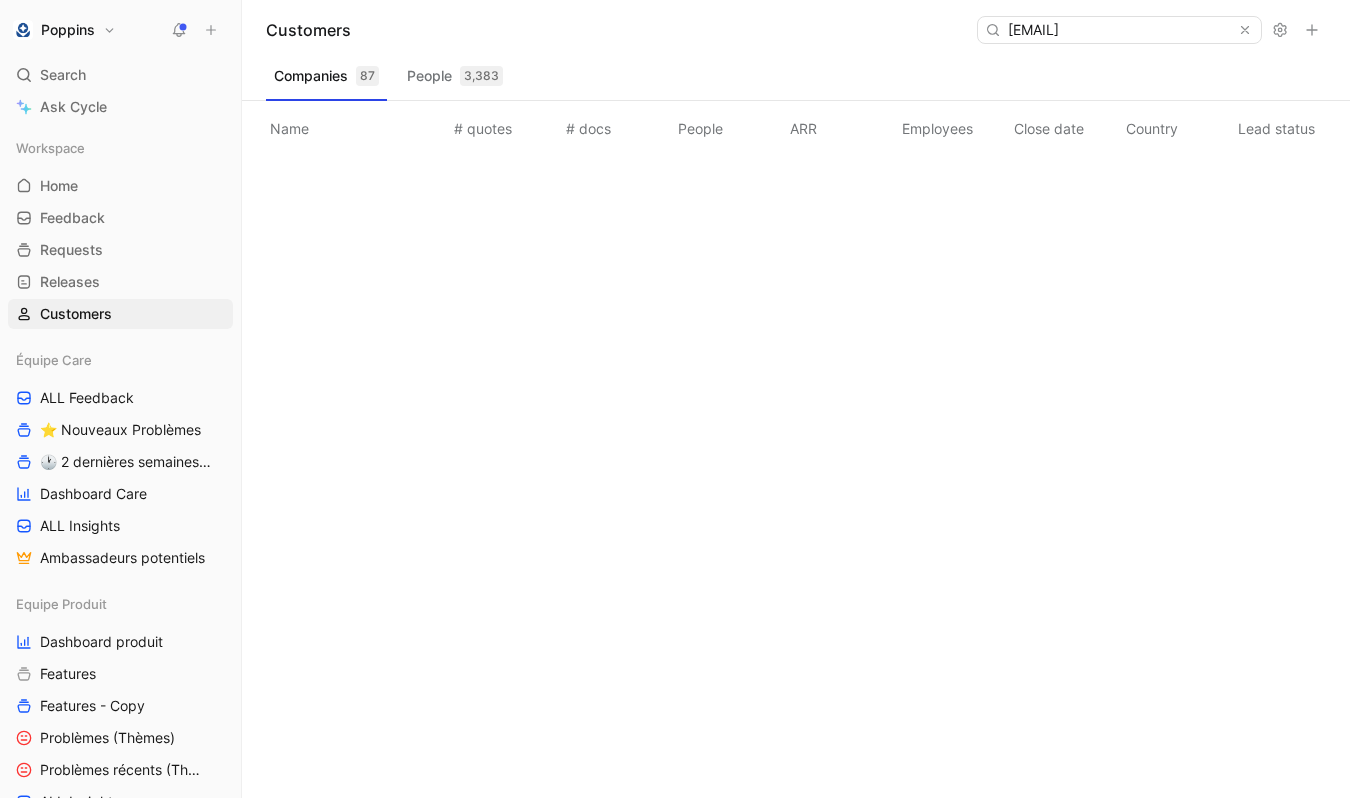 click on "Poppins Search ⌘ K Ask Cycle Workspace Home G then H Feedback G then F Requests G then R Releases G then L Customers Équipe Care ALL Feedback ⭐ Nouveaux Problèmes 🕐 2 dernières semaines - Occurences Dashboard Care ALL Insights Ambassadeurs potentiels Equipe Produit Dashboard produit Features Features - Copy Problèmes (Thèmes) Problèmes récents (Thèmes) ALL Insights Feedback - OBG Feedback - Test fluence Feedback - Mail hebdo Vue d'analyse Équipe mutuelle Import
To pick up a draggable item, press the space bar.
While dragging, use the arrow keys to move the item.
Press space again to drop the item in its new position, or press escape to cancel.
Help center Invite member" at bounding box center [120, 399] 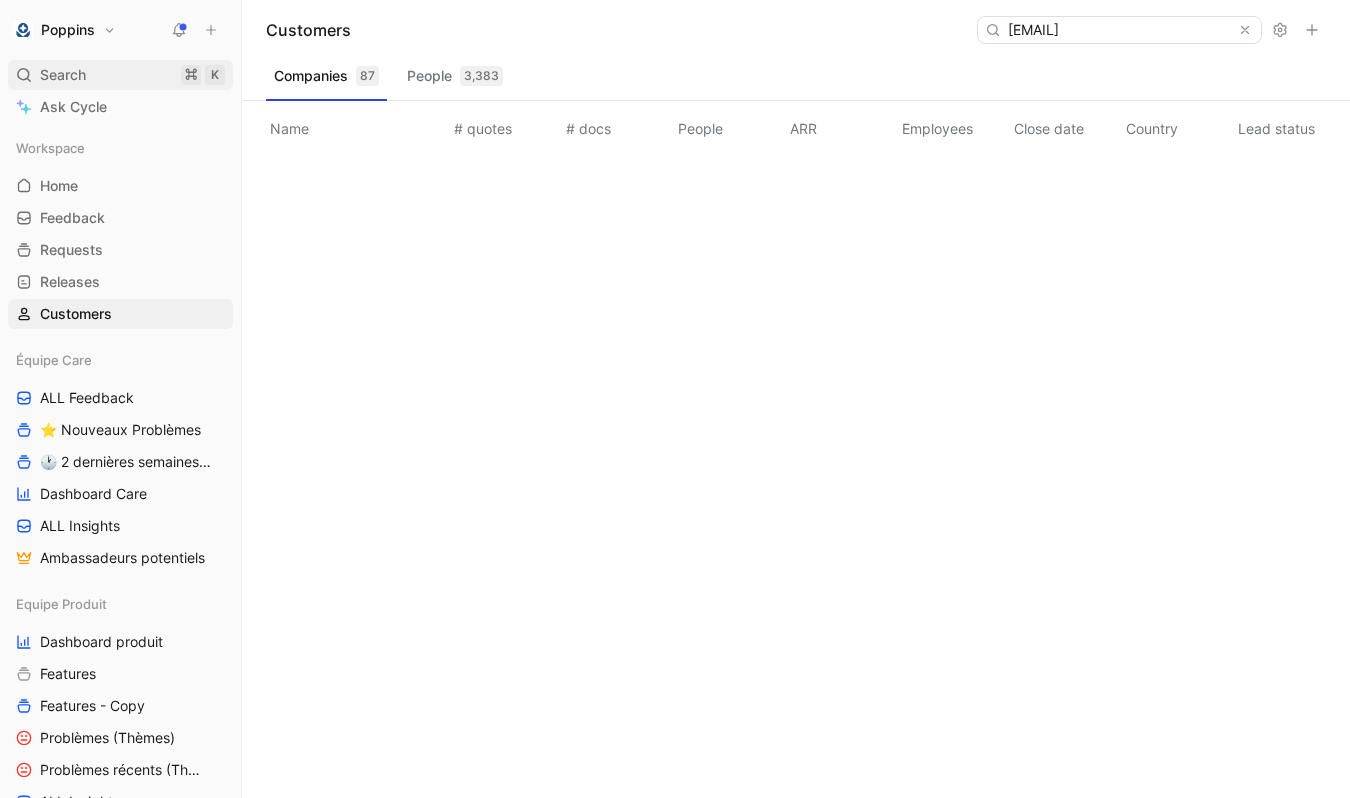 click on "Search ⌘ K" at bounding box center (120, 75) 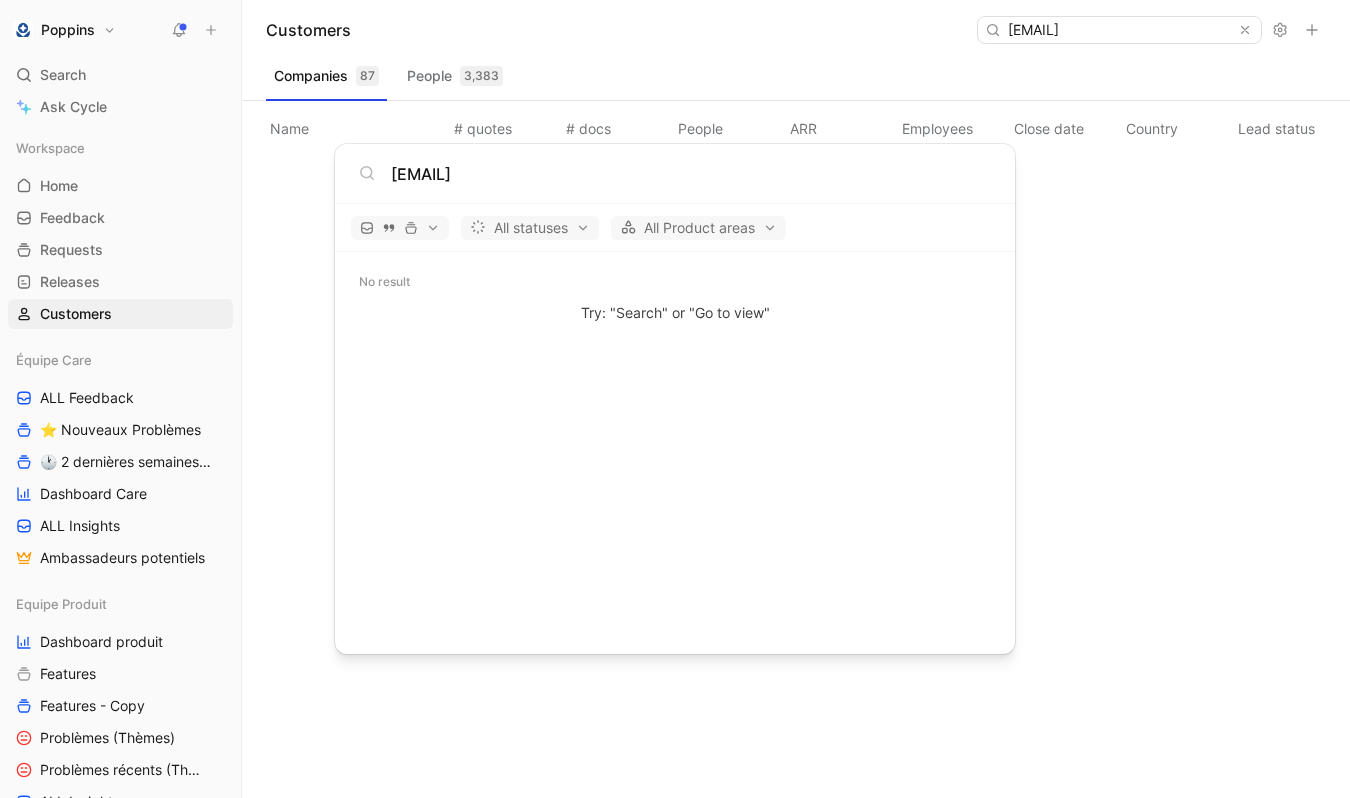 type on "[EMAIL]" 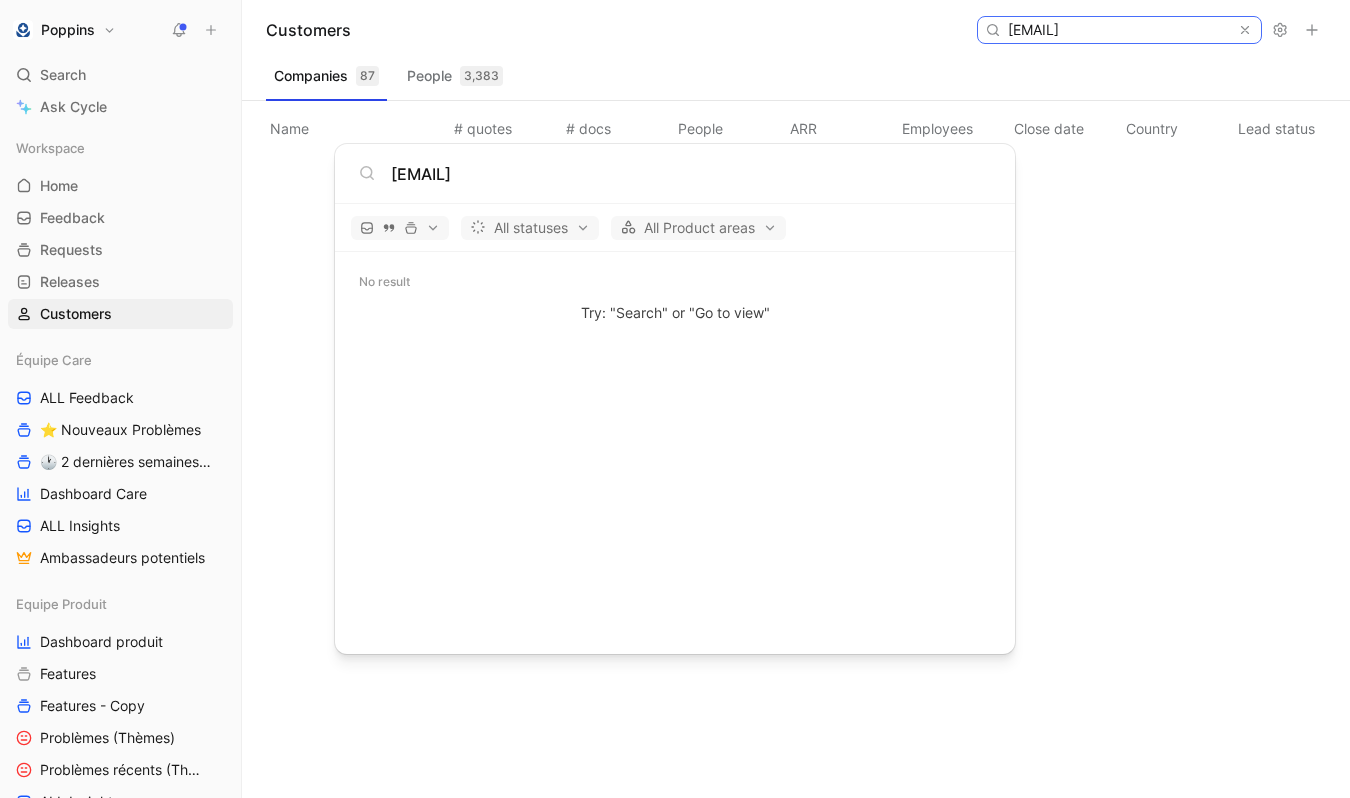 click on "[EMAIL]" at bounding box center [1118, 30] 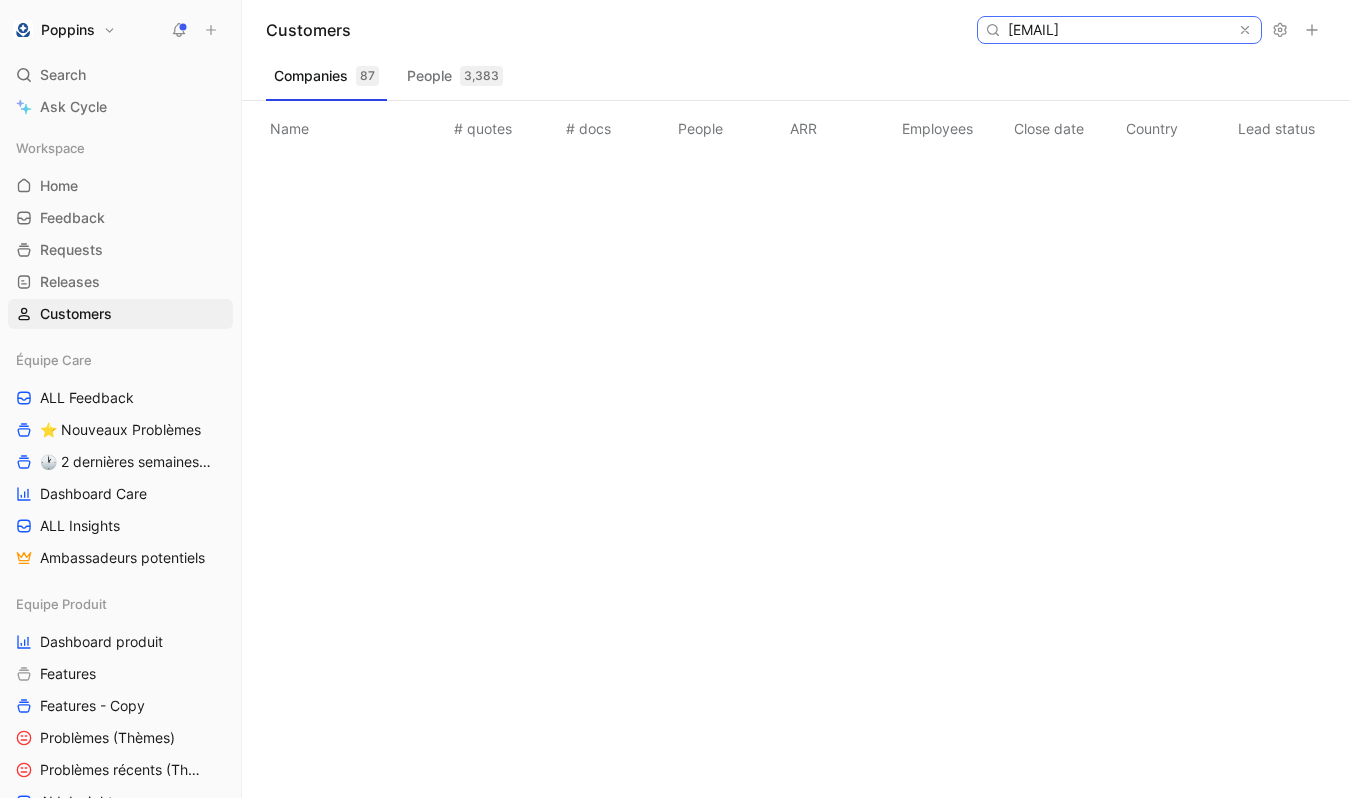 paste on "[EMAIL]" 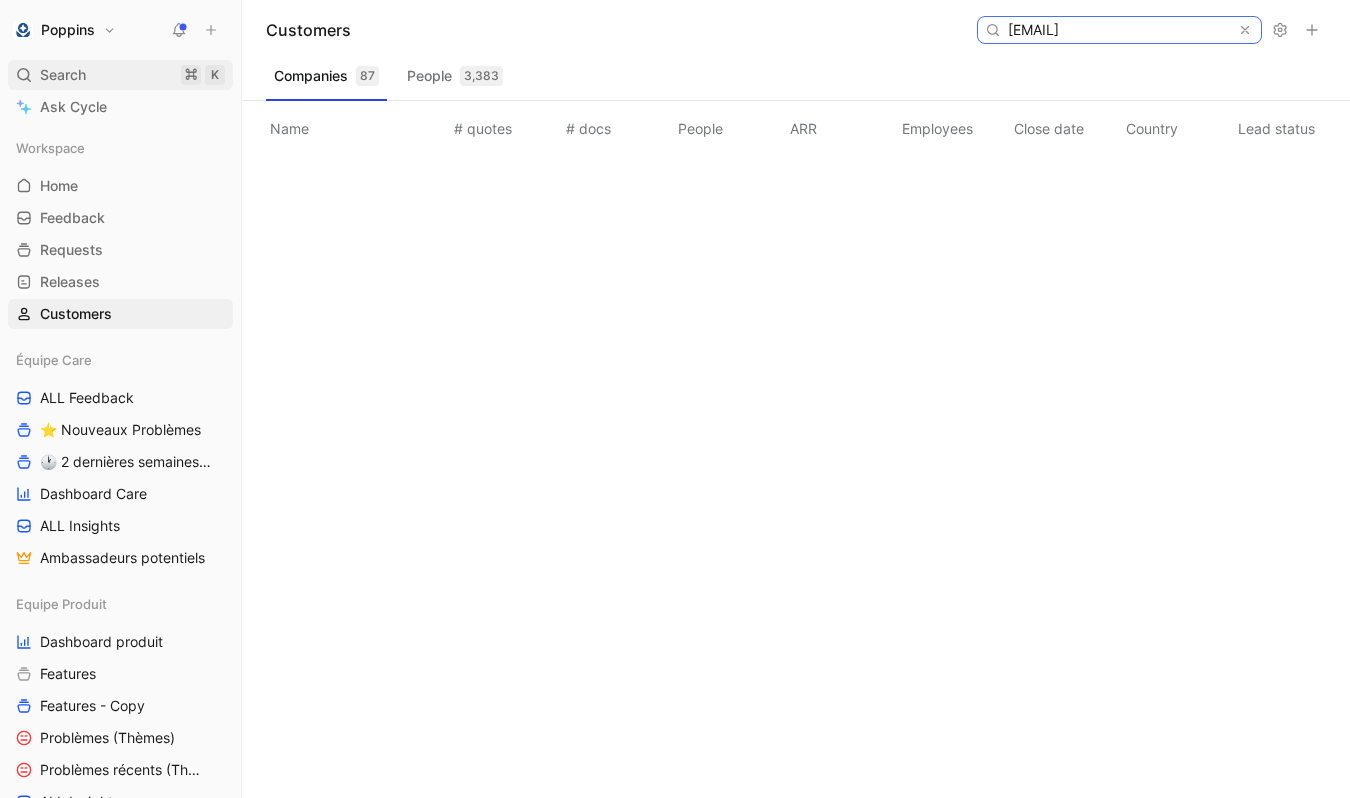 type on "[EMAIL]" 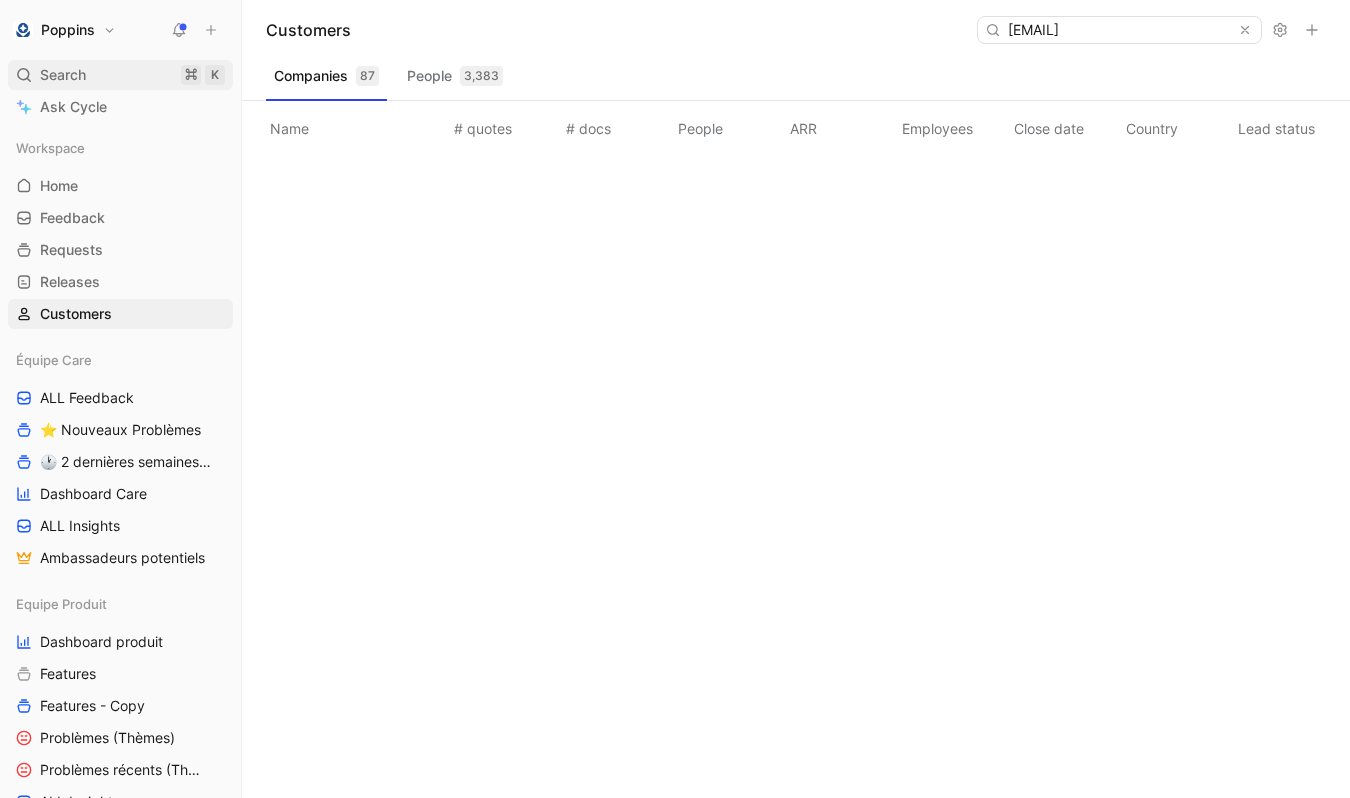 click on "Search ⌘ K" at bounding box center (120, 75) 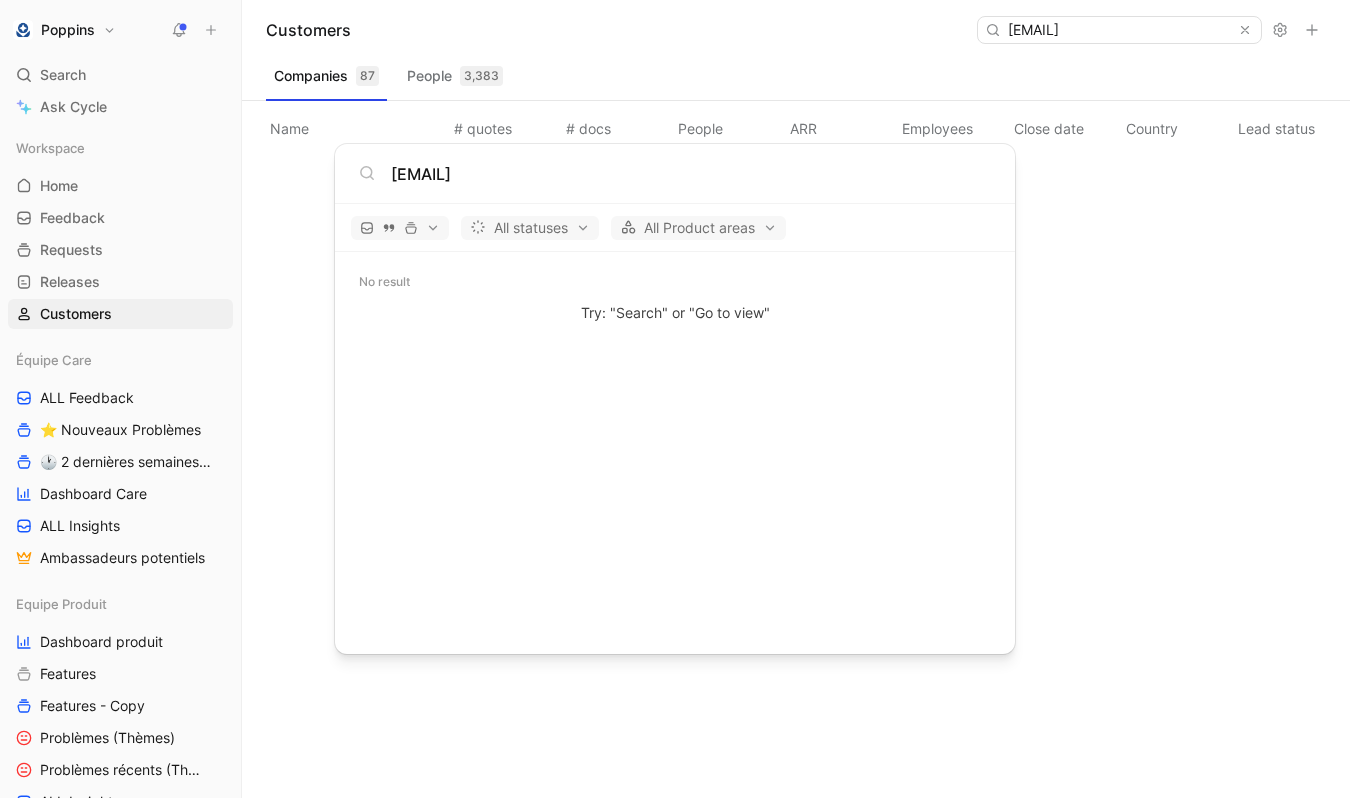 type on "[EMAIL]" 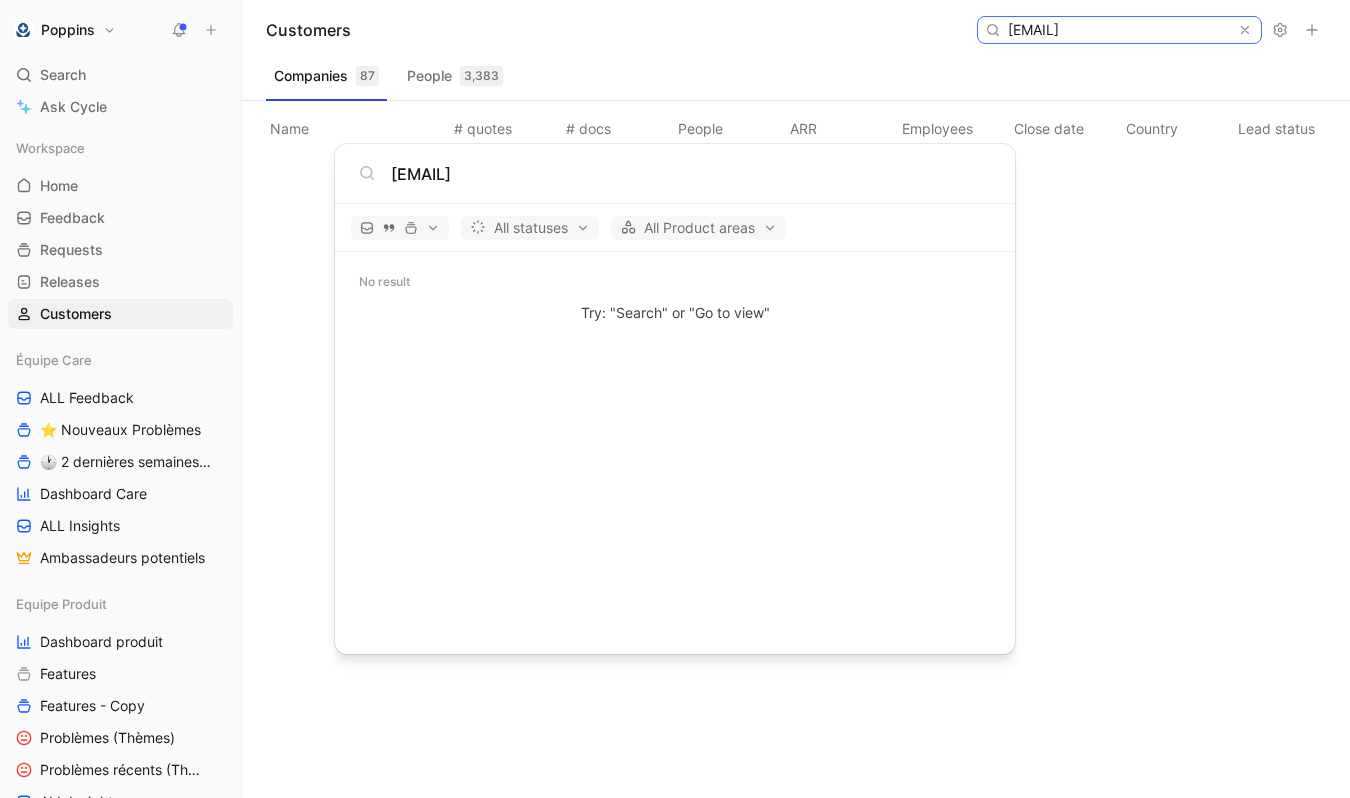 click on "[EMAIL]" at bounding box center (1118, 30) 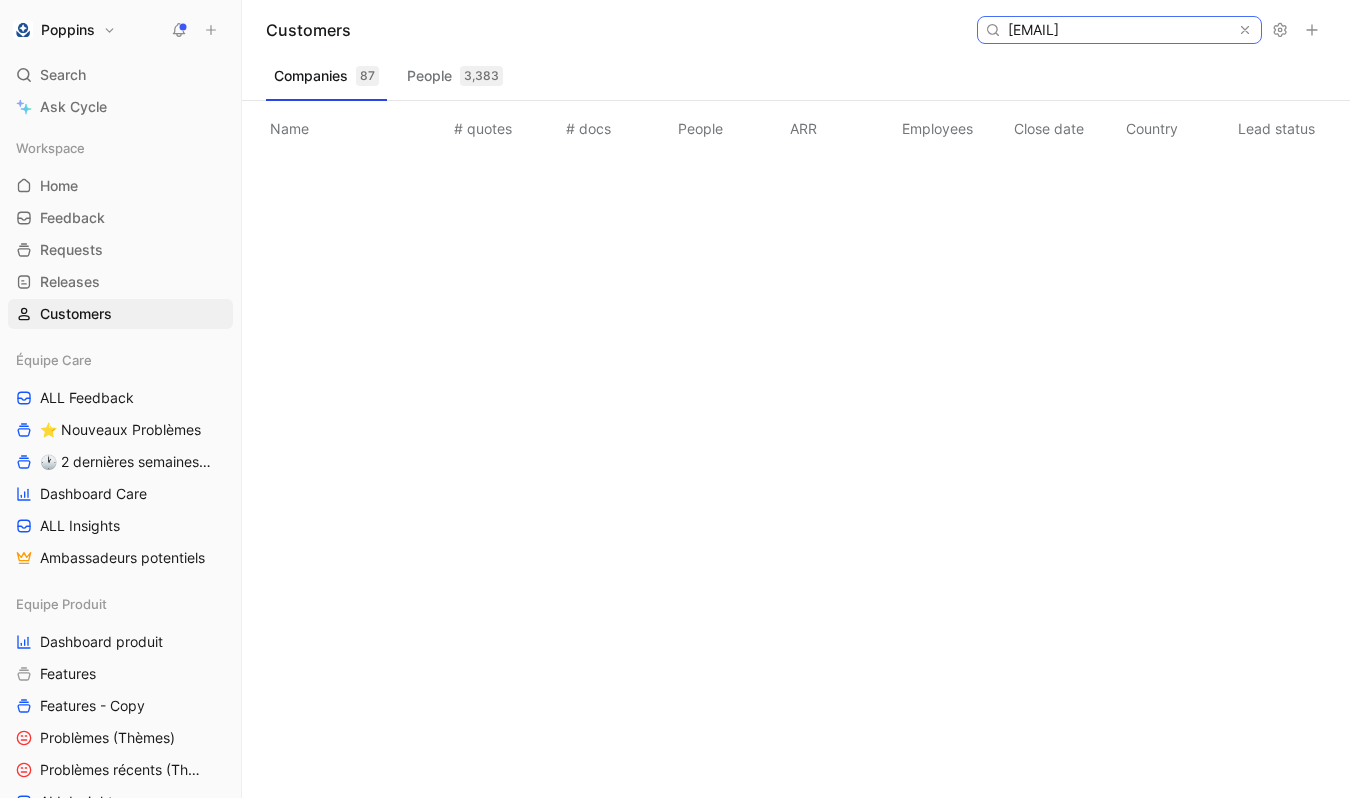 paste on "[EMAIL]" 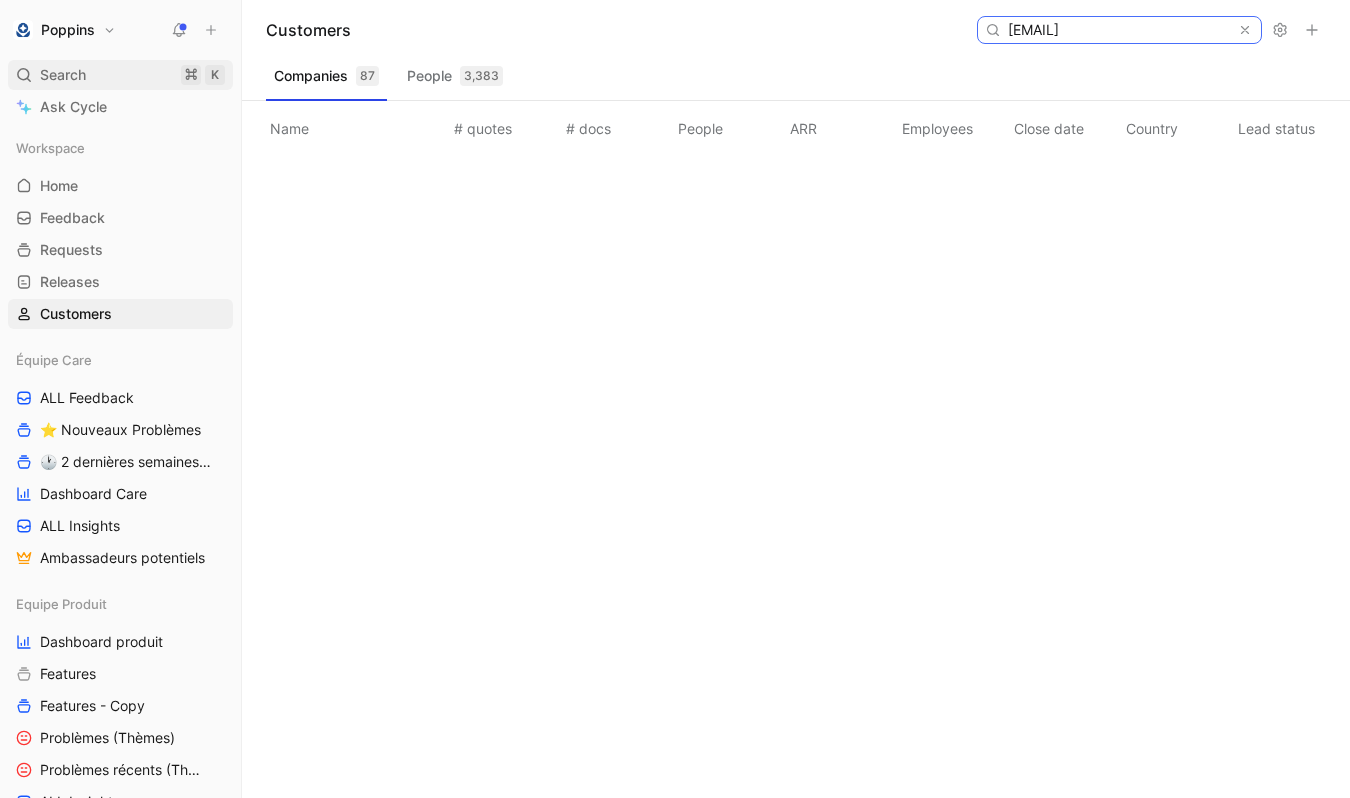 type on "[EMAIL]" 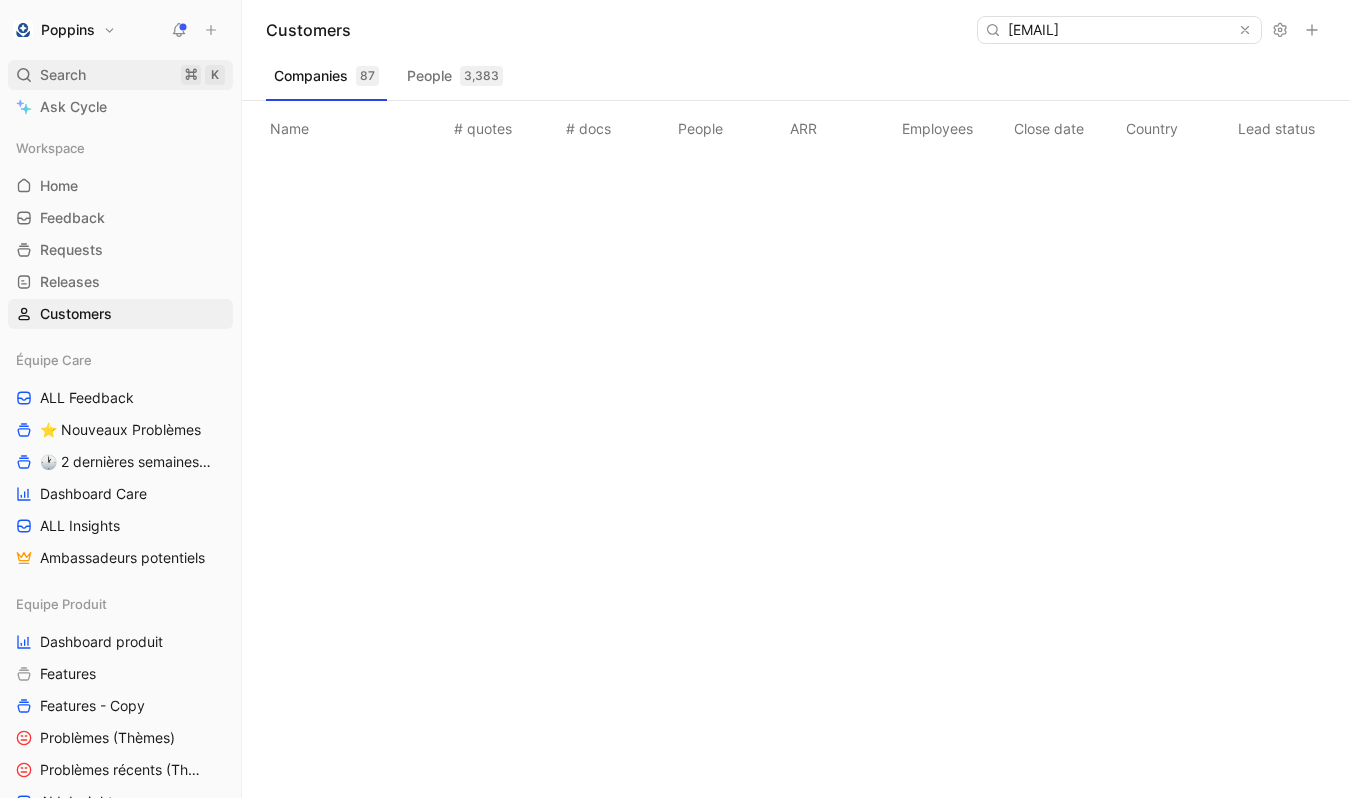 click on "Search ⌘ K" at bounding box center [120, 75] 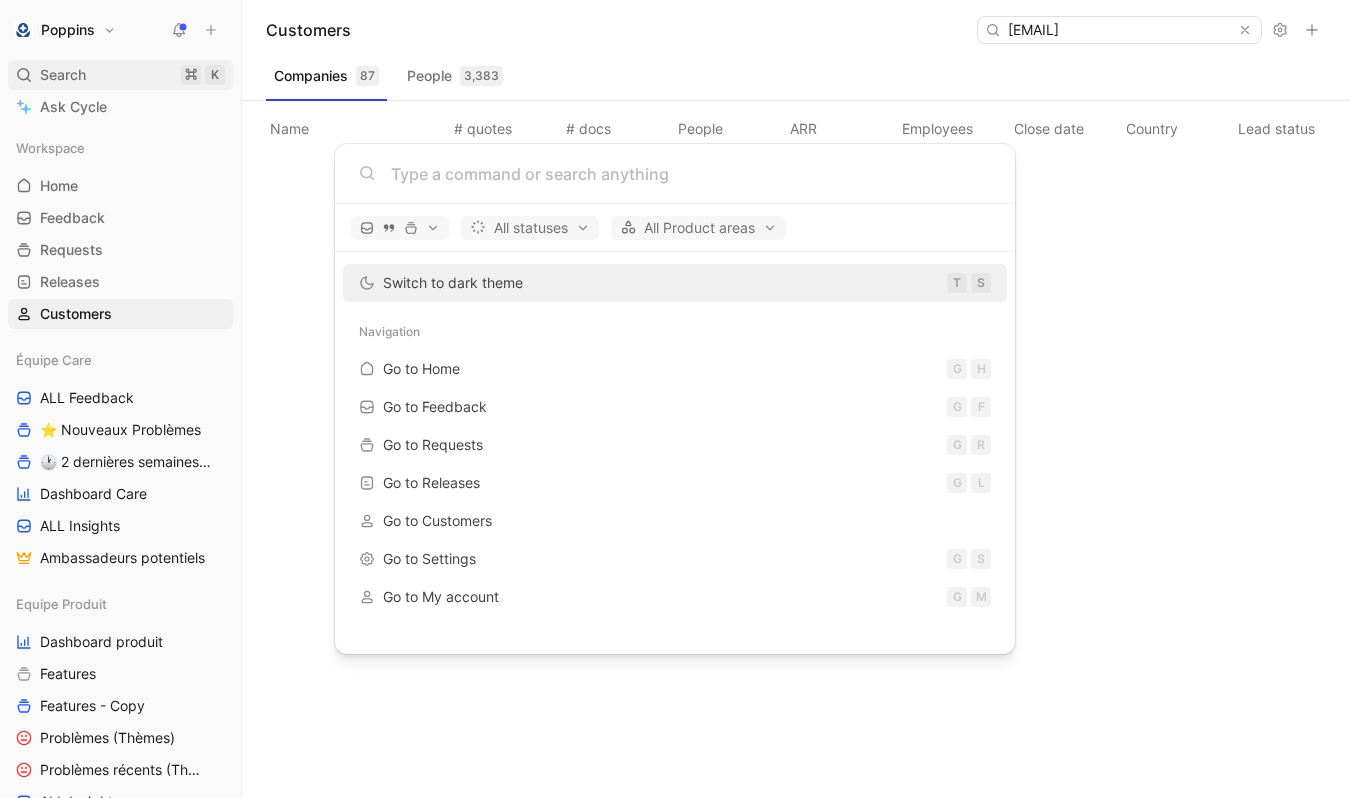 scroll, scrollTop: 0, scrollLeft: 0, axis: both 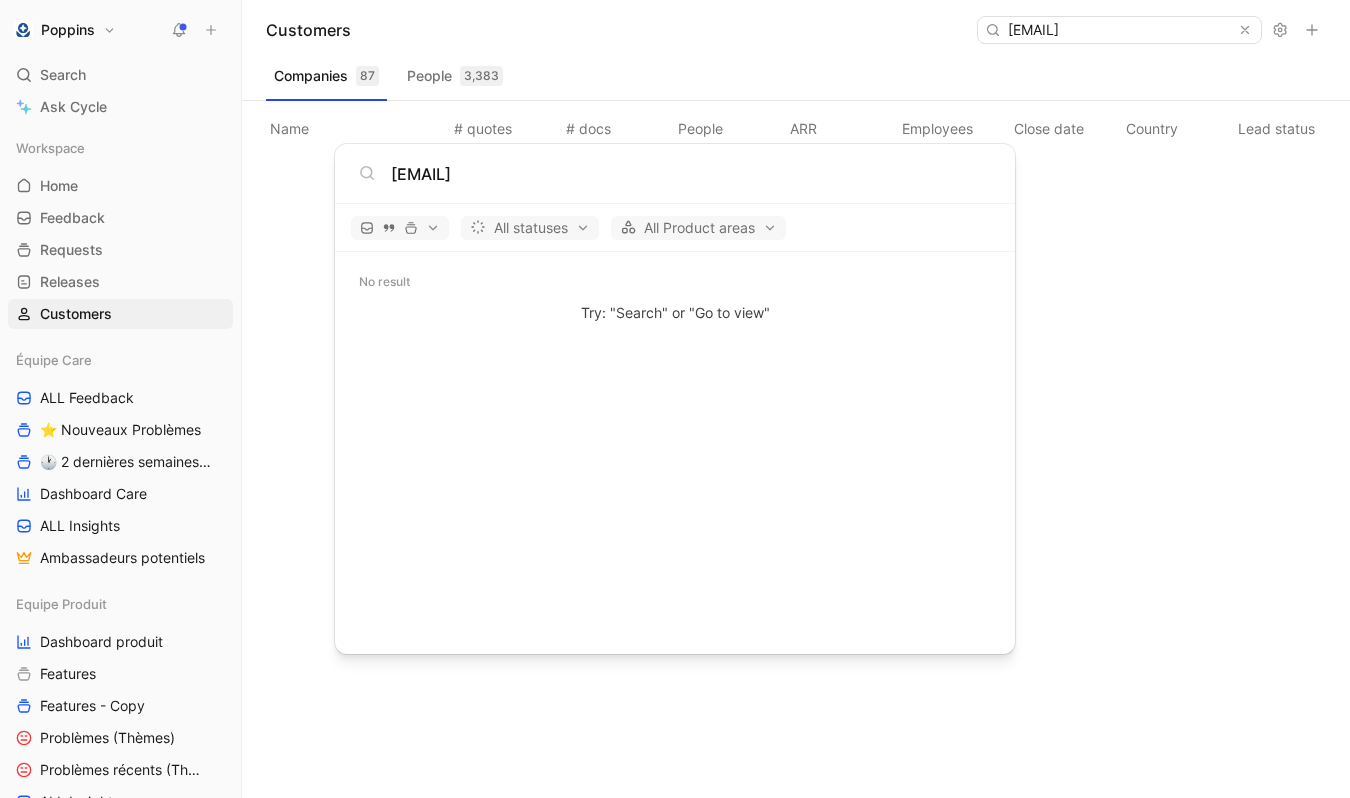 type on "[EMAIL]" 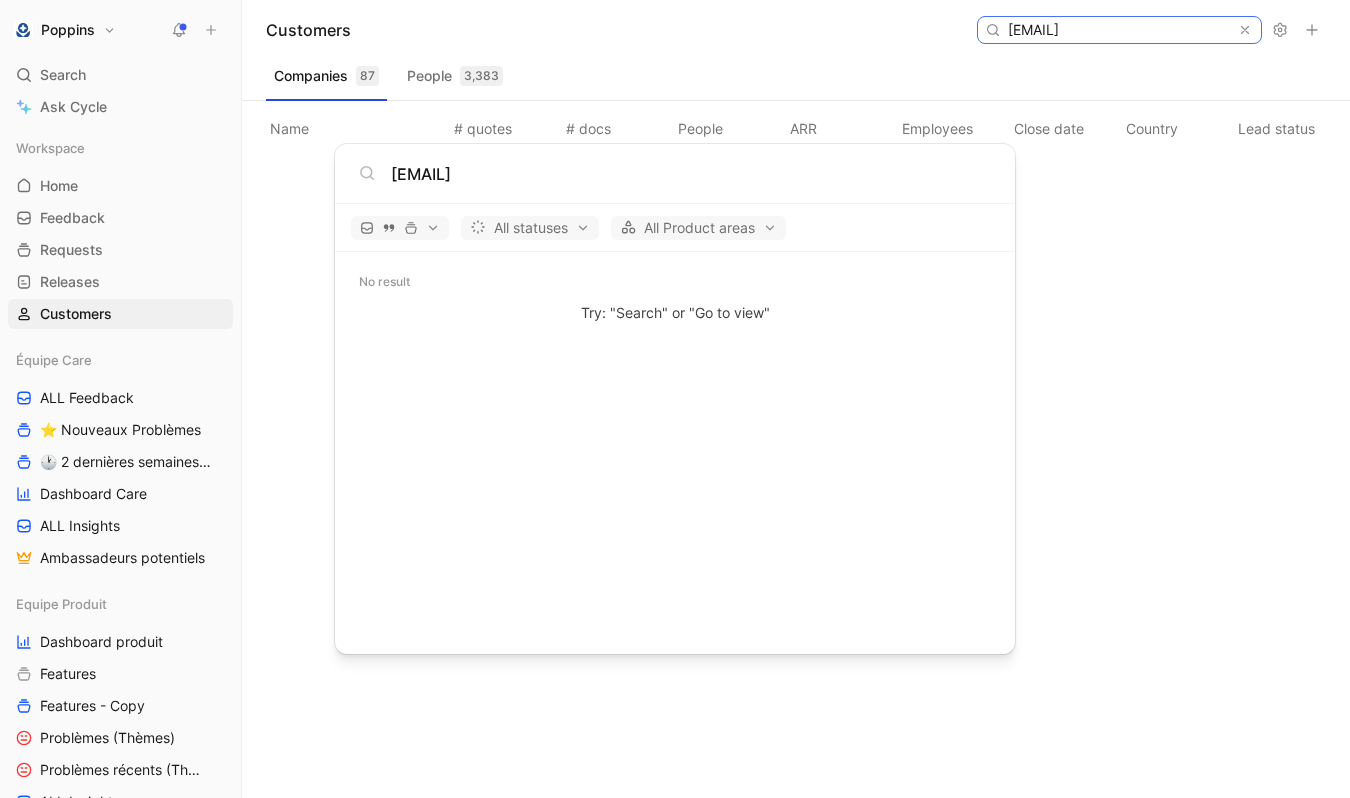 click on "[EMAIL]" at bounding box center [1118, 30] 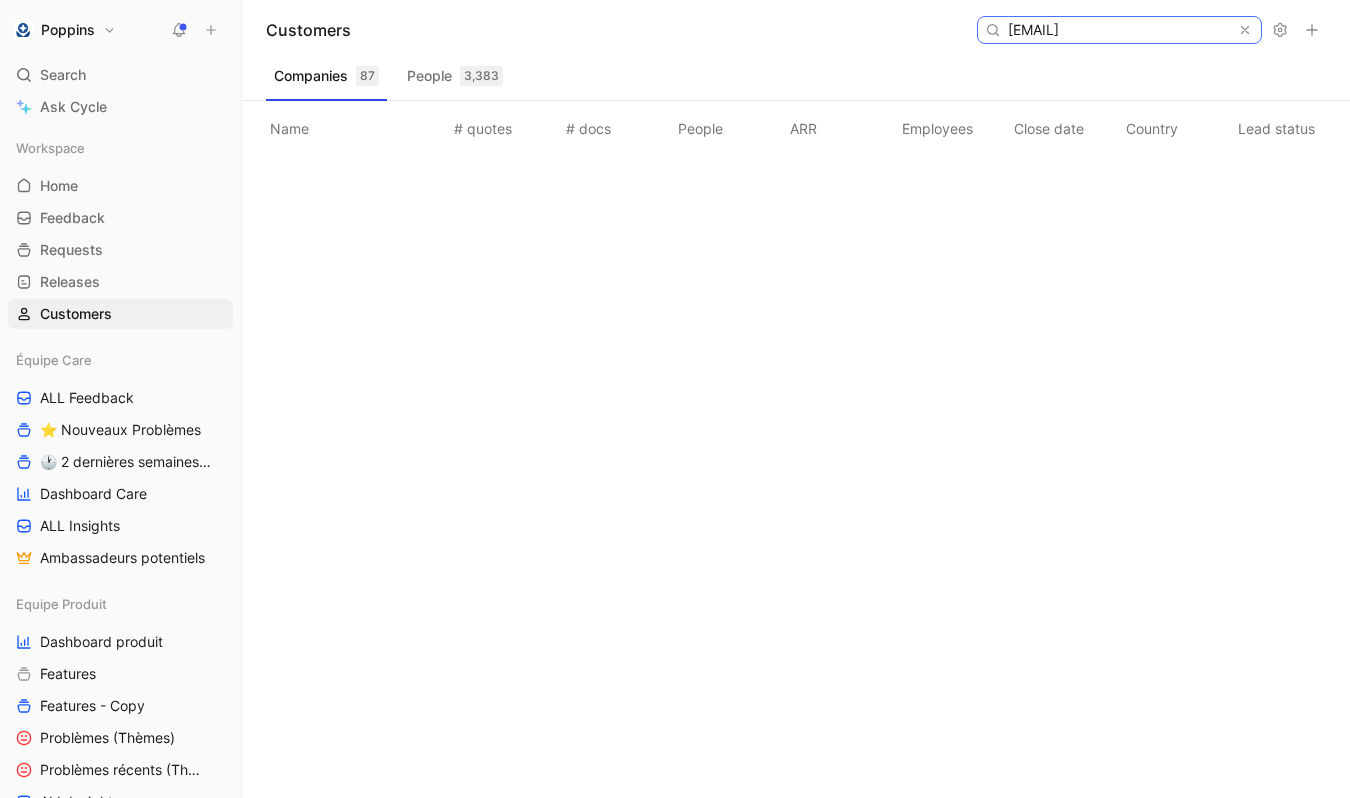 click on "[EMAIL]" at bounding box center [1118, 30] 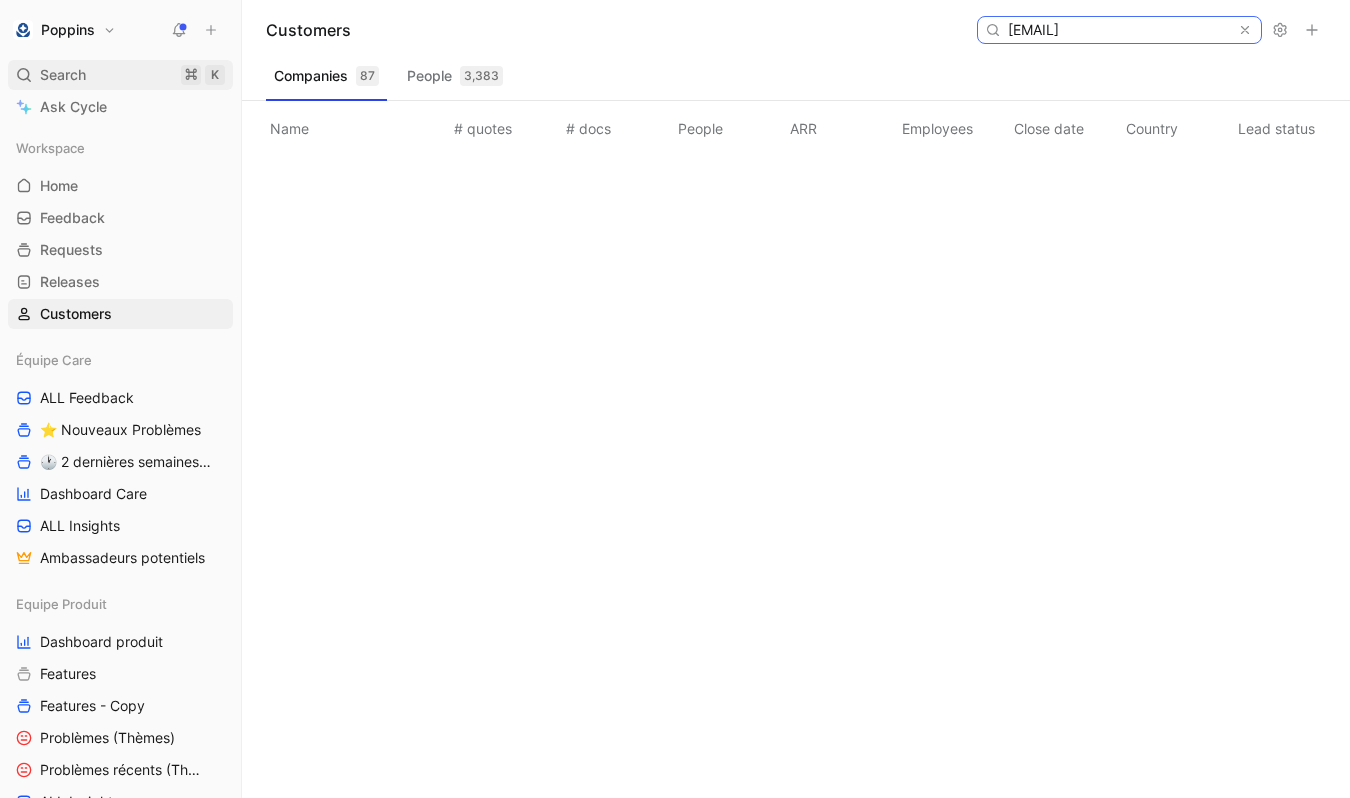 type on "[EMAIL]" 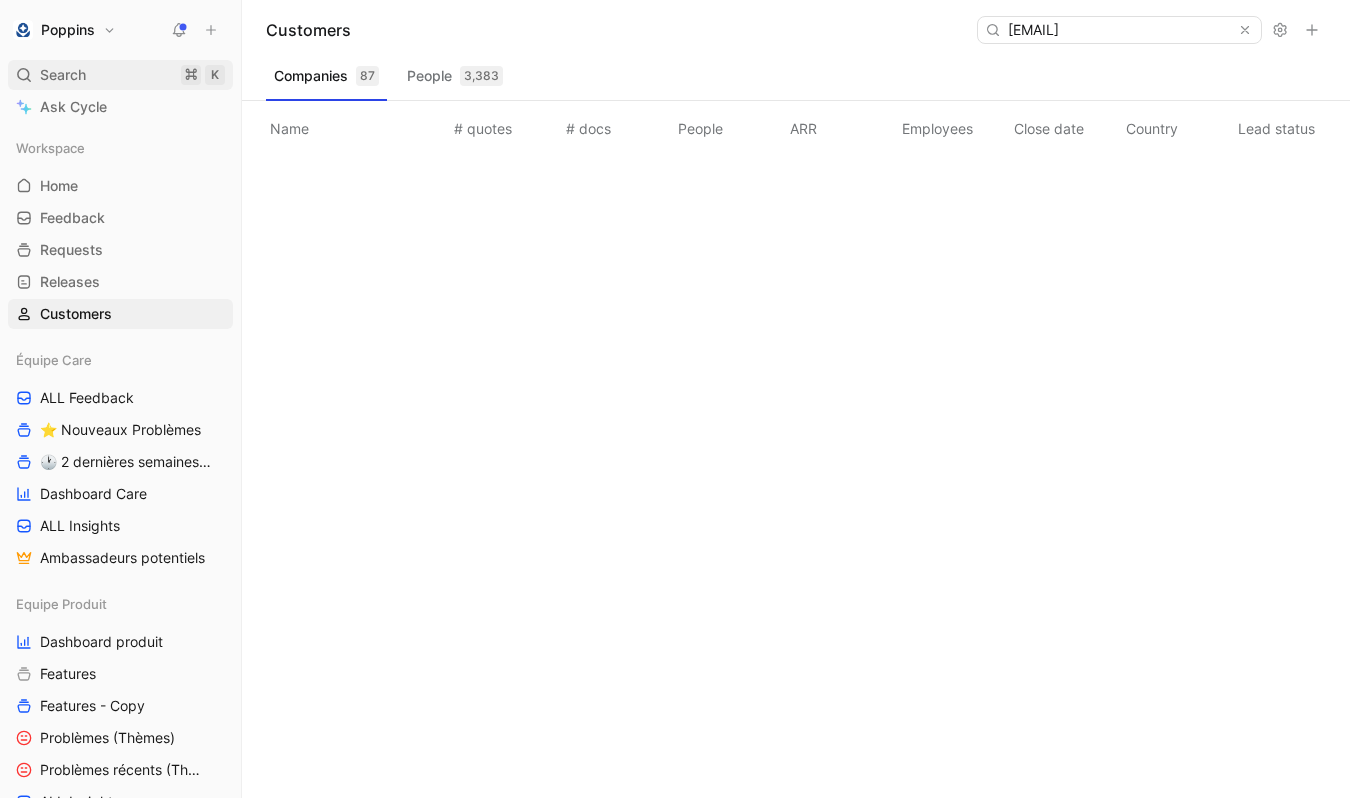 click on "Search ⌘ K" at bounding box center [120, 75] 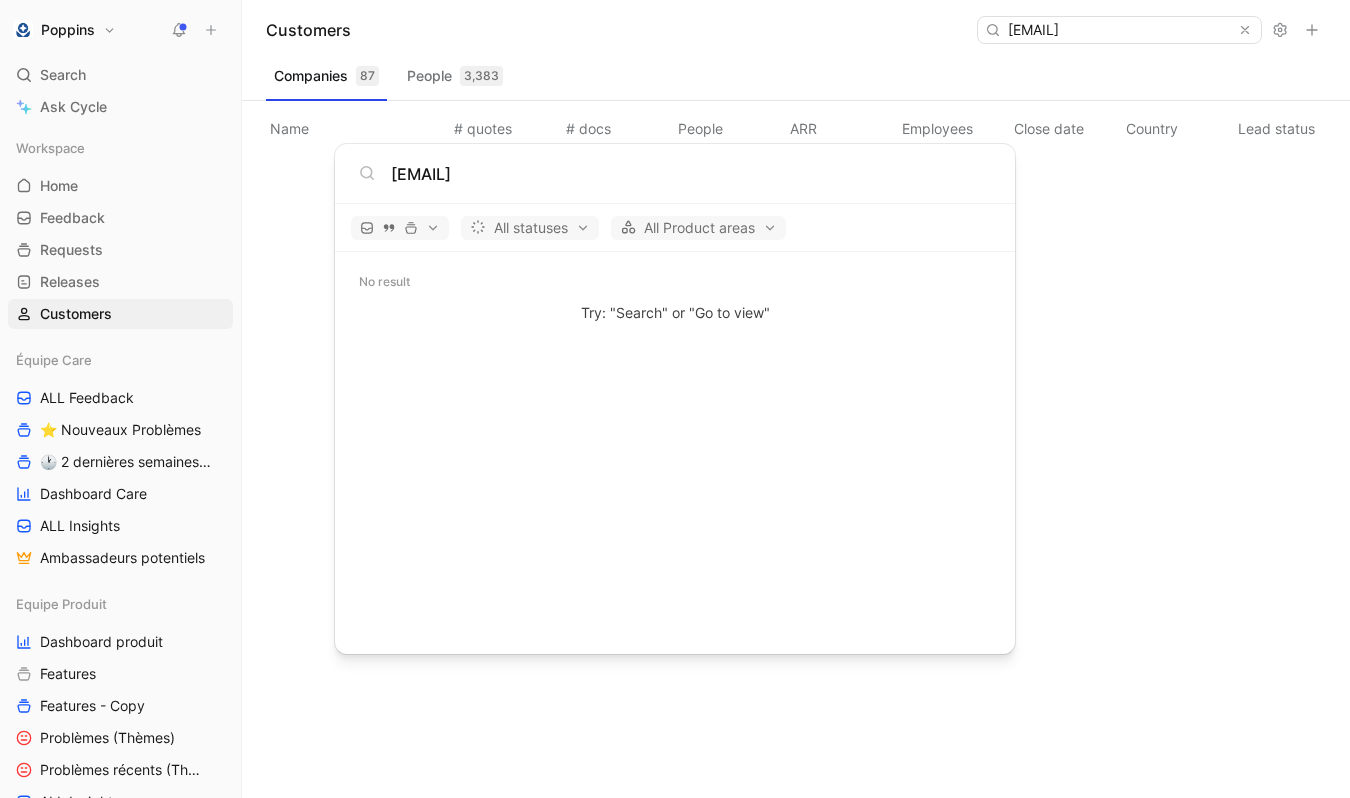 type on "[EMAIL]" 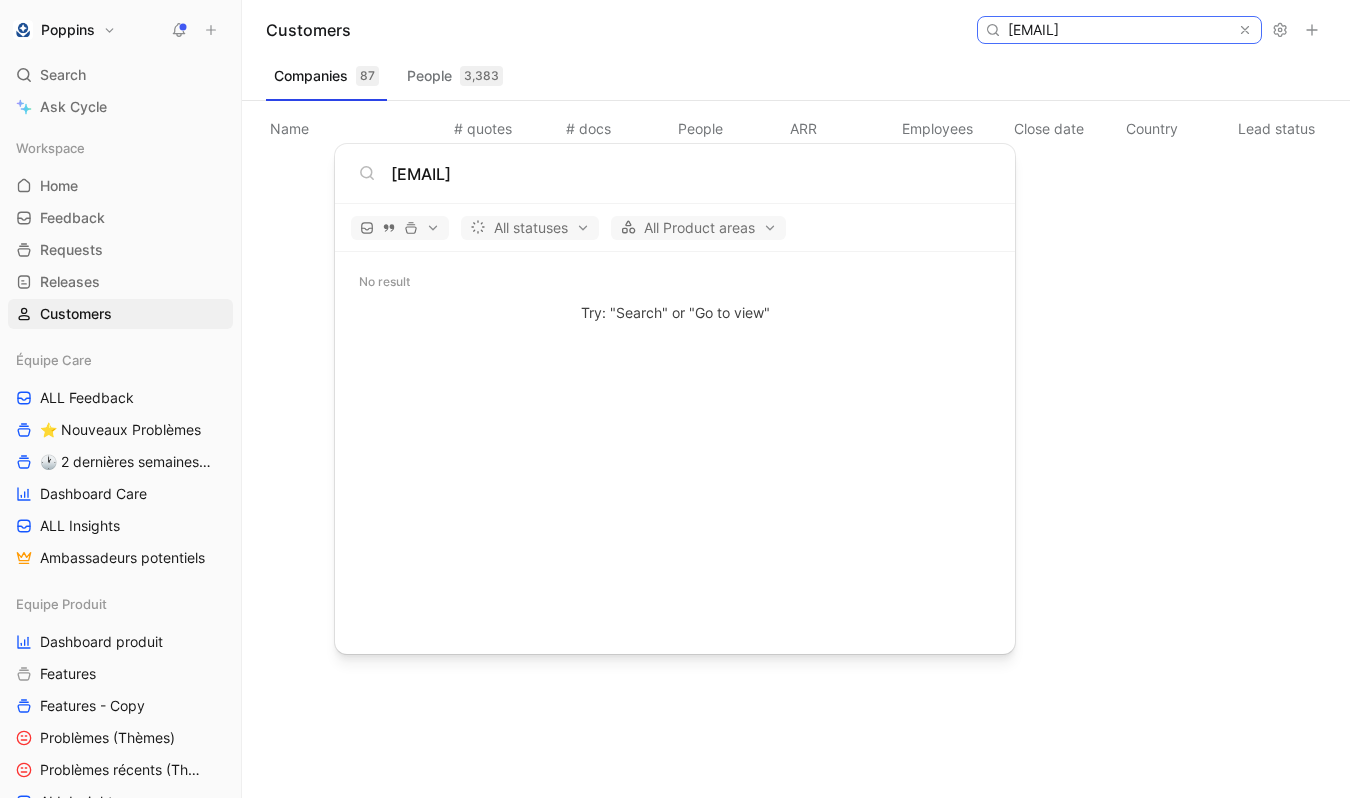 click on "[EMAIL]" at bounding box center [1118, 30] 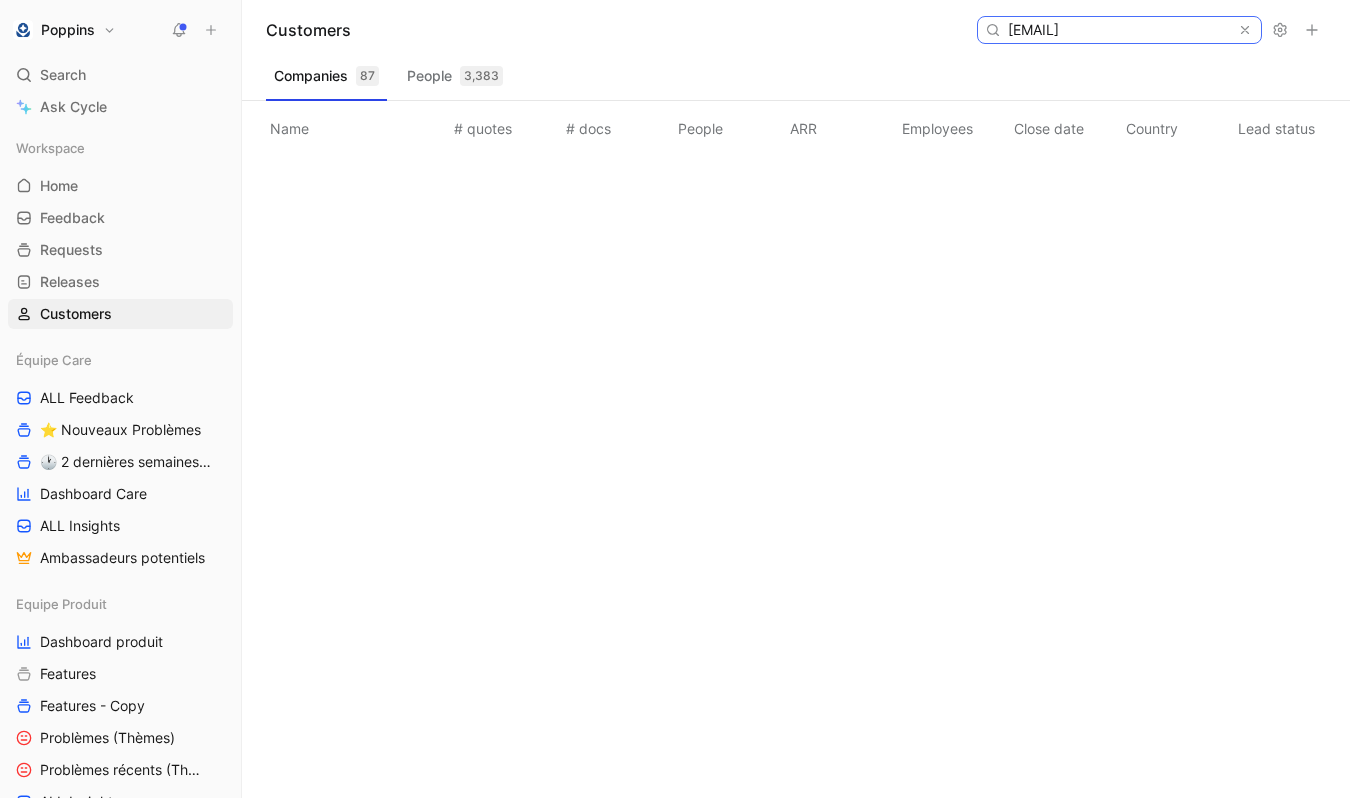 click on "[EMAIL]" at bounding box center (1118, 30) 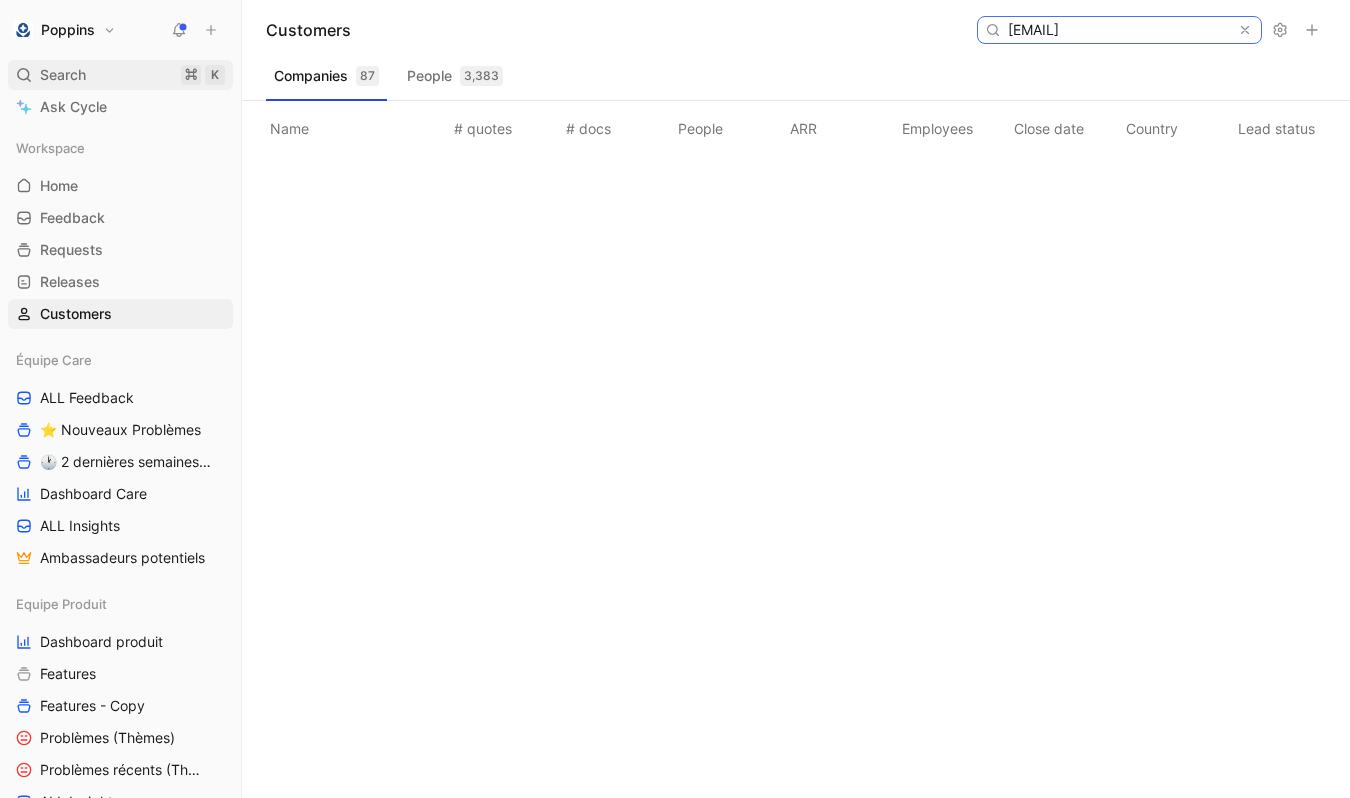 type on "[EMAIL]" 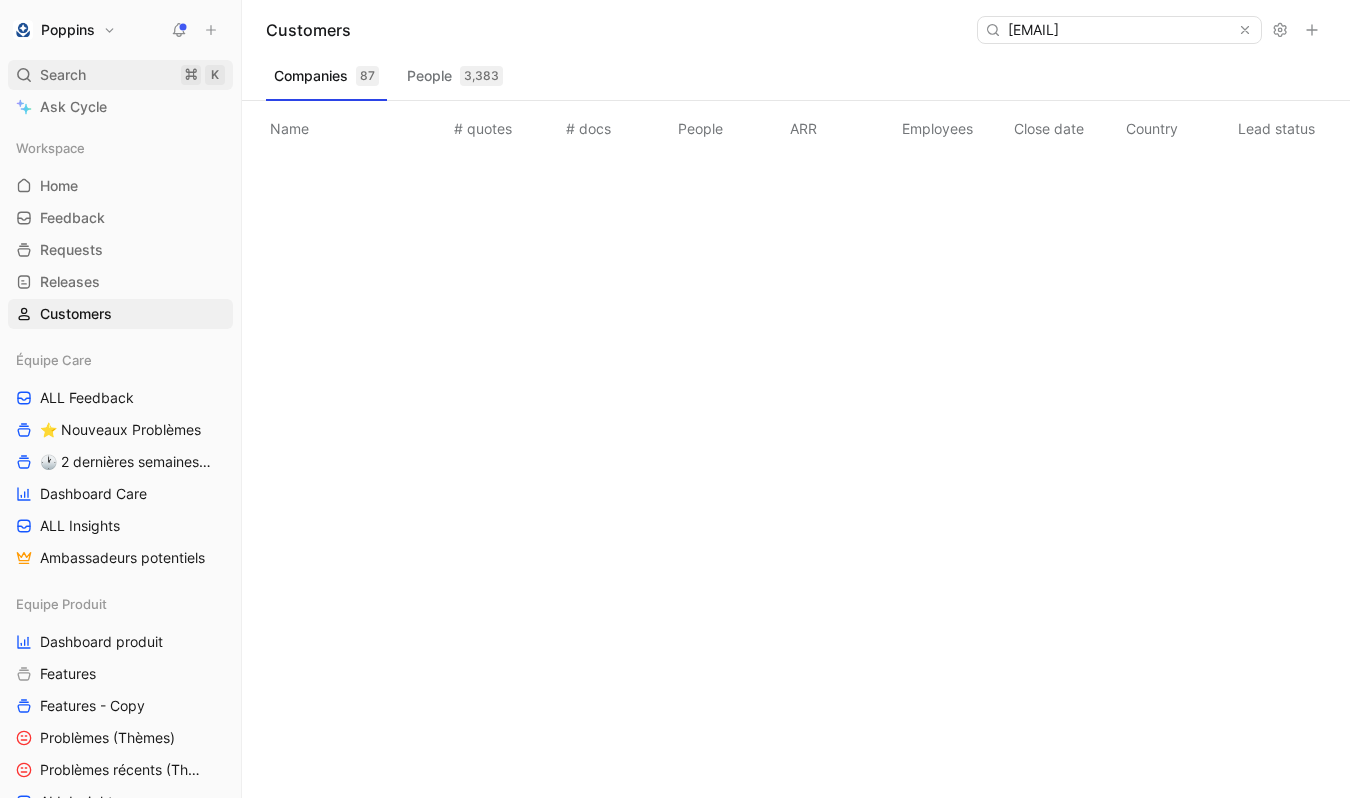 click on "Search ⌘ K" at bounding box center [120, 75] 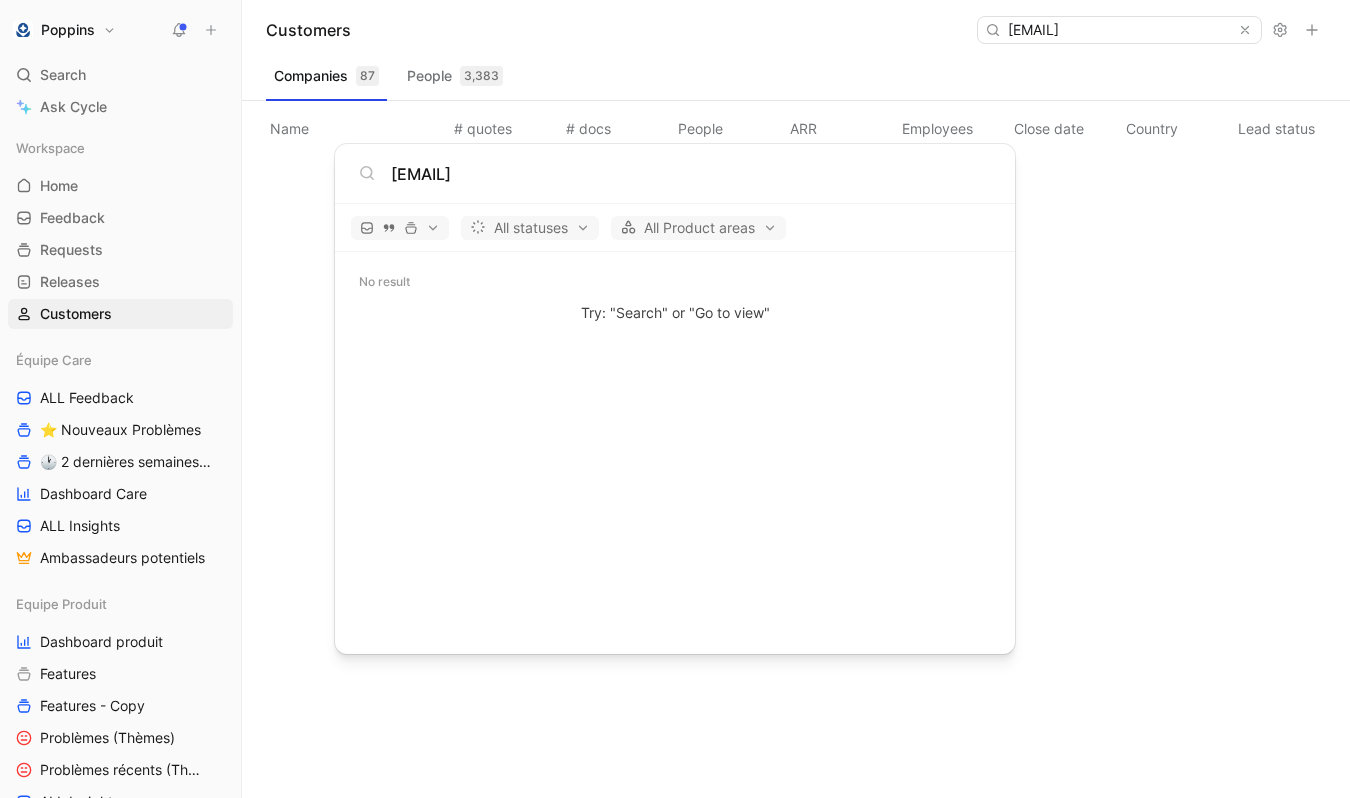 type on "[EMAIL]" 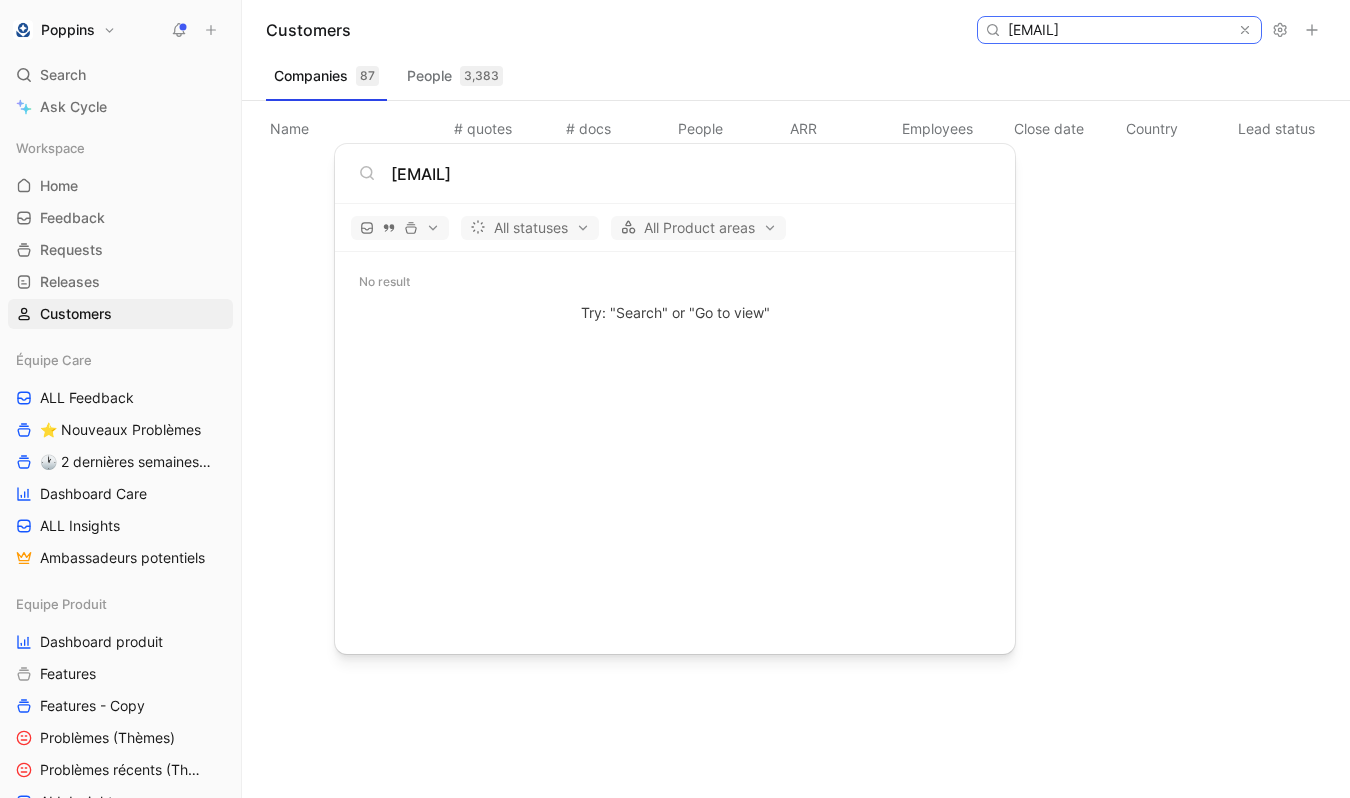click on "[EMAIL]" at bounding box center [1118, 30] 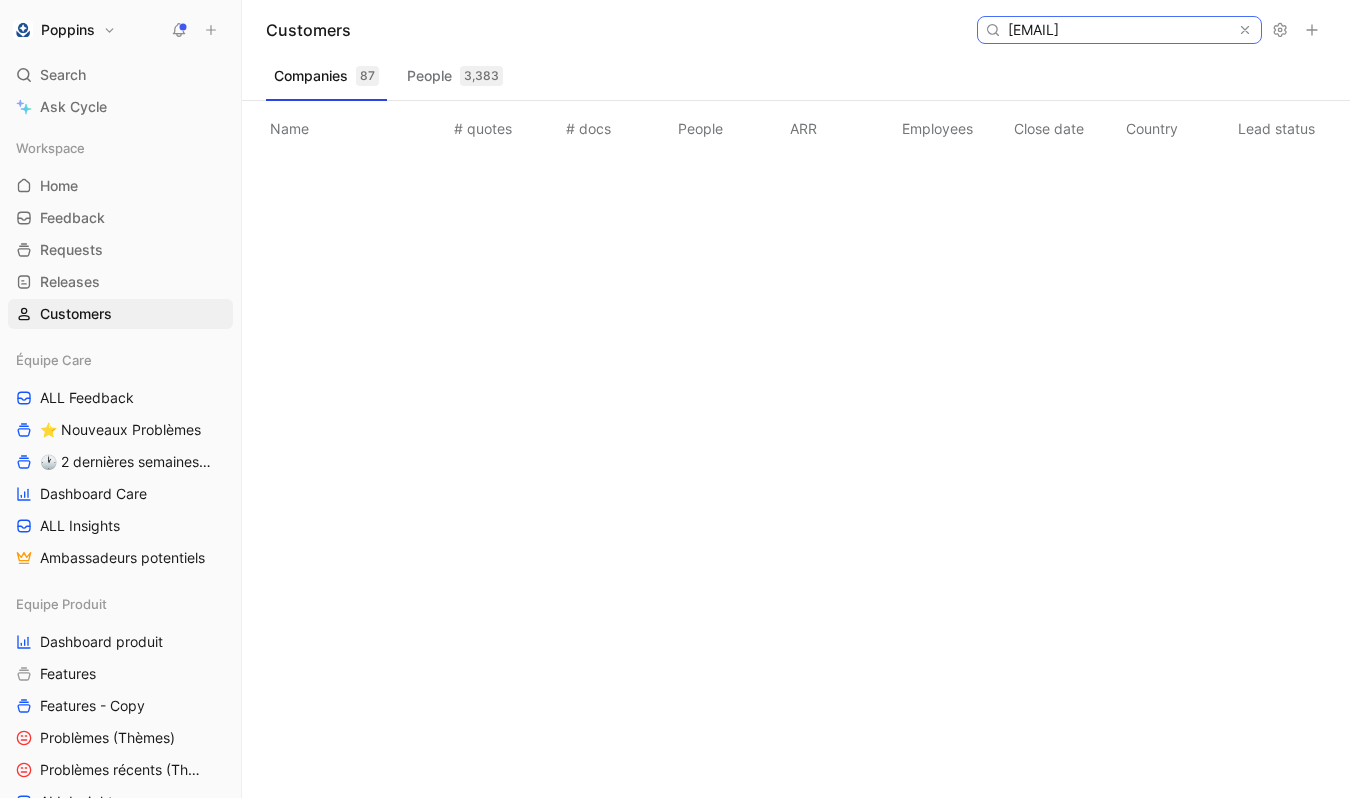 click on "[EMAIL]" at bounding box center [1118, 30] 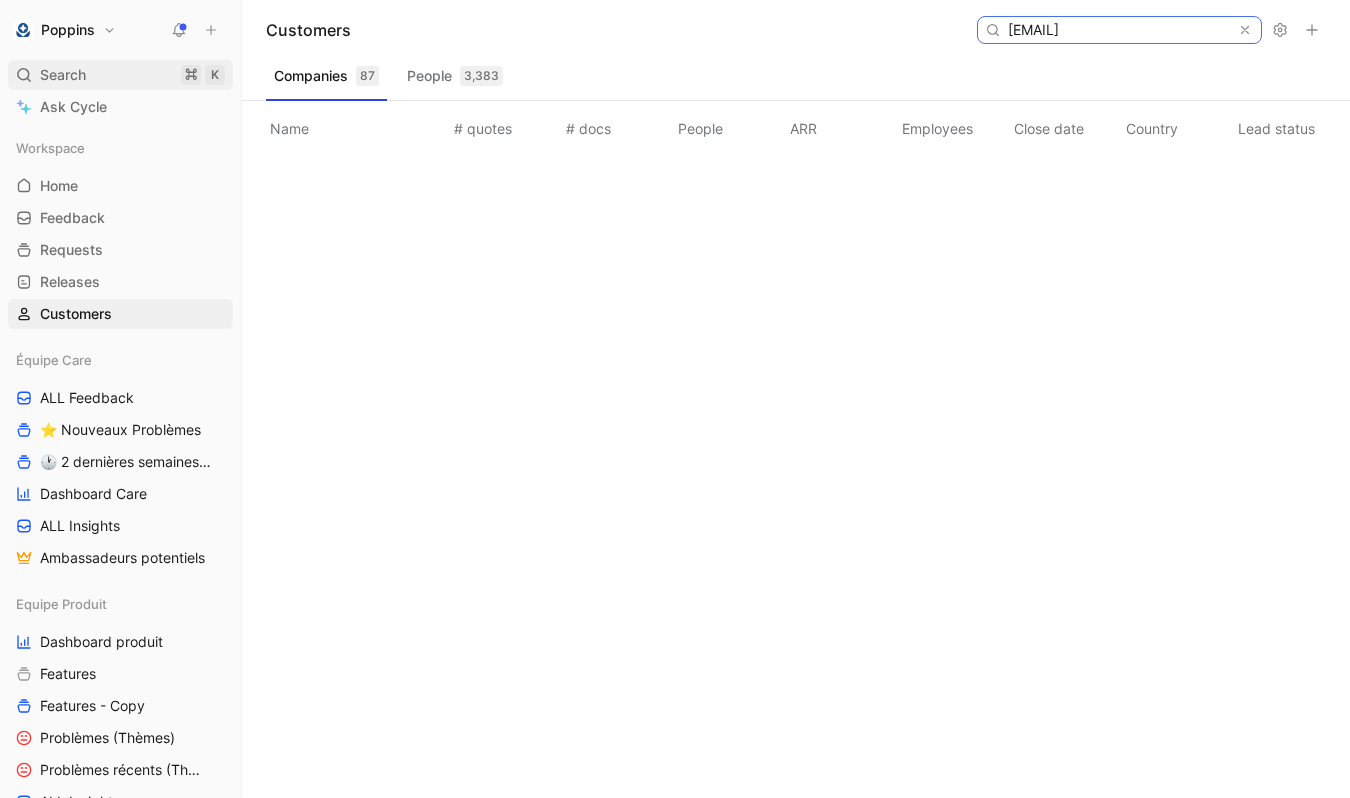 type on "[EMAIL]" 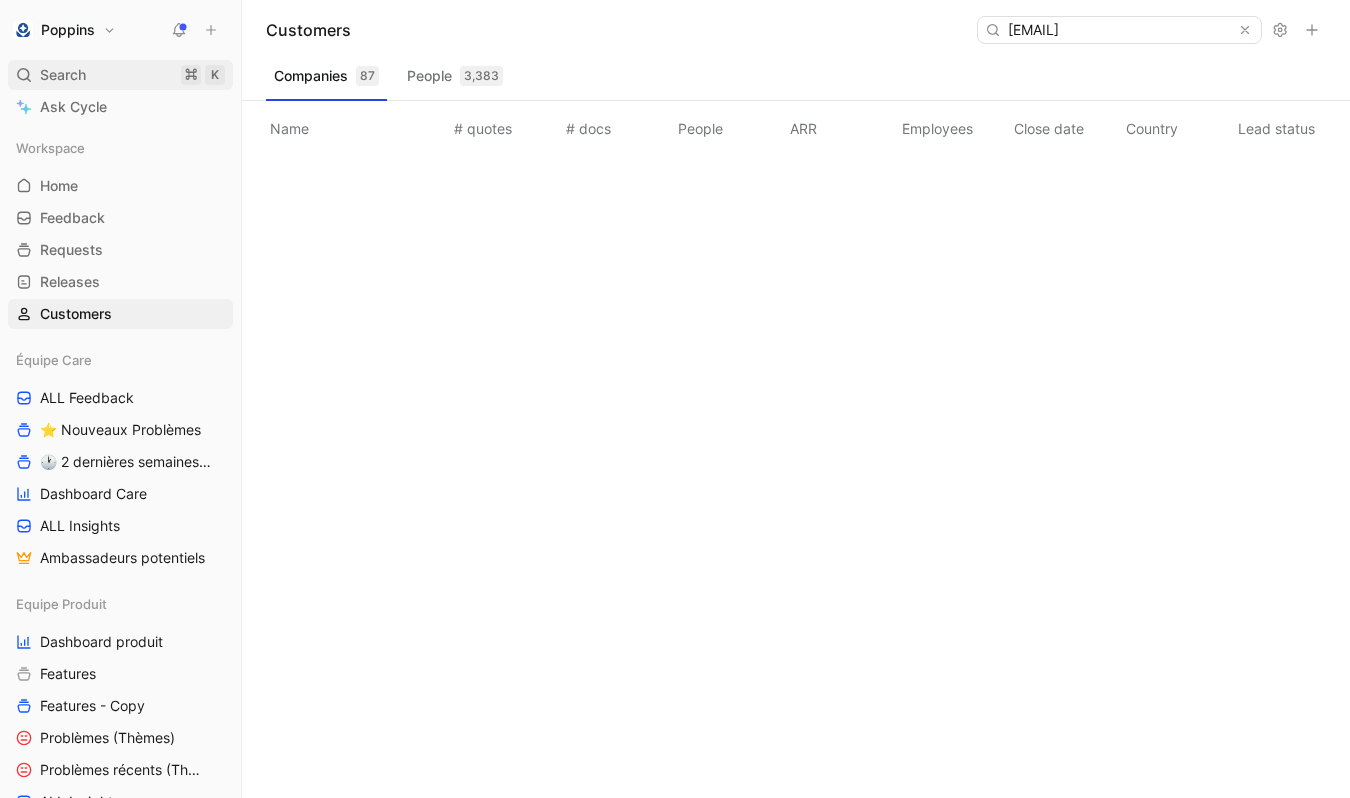 click on "Search ⌘ K" at bounding box center (120, 75) 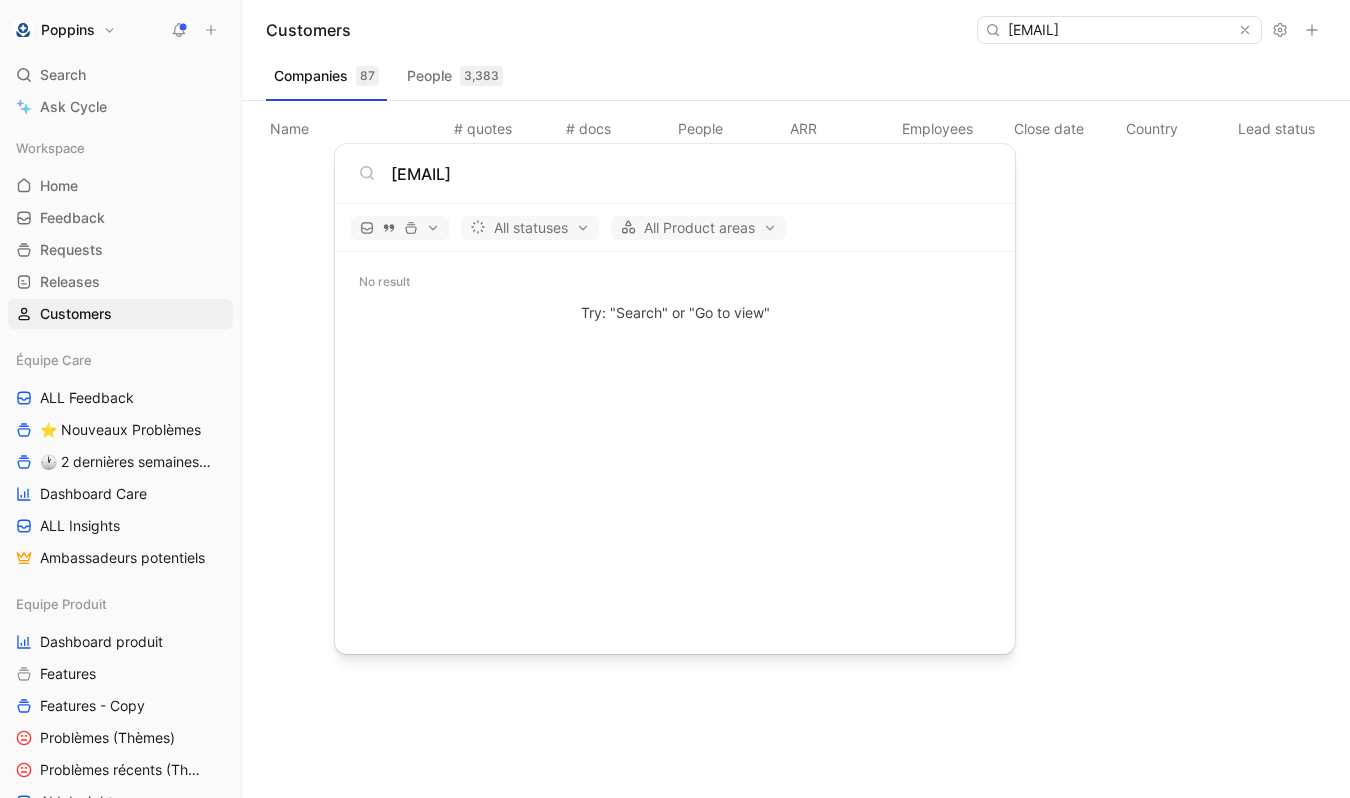 type on "[EMAIL]" 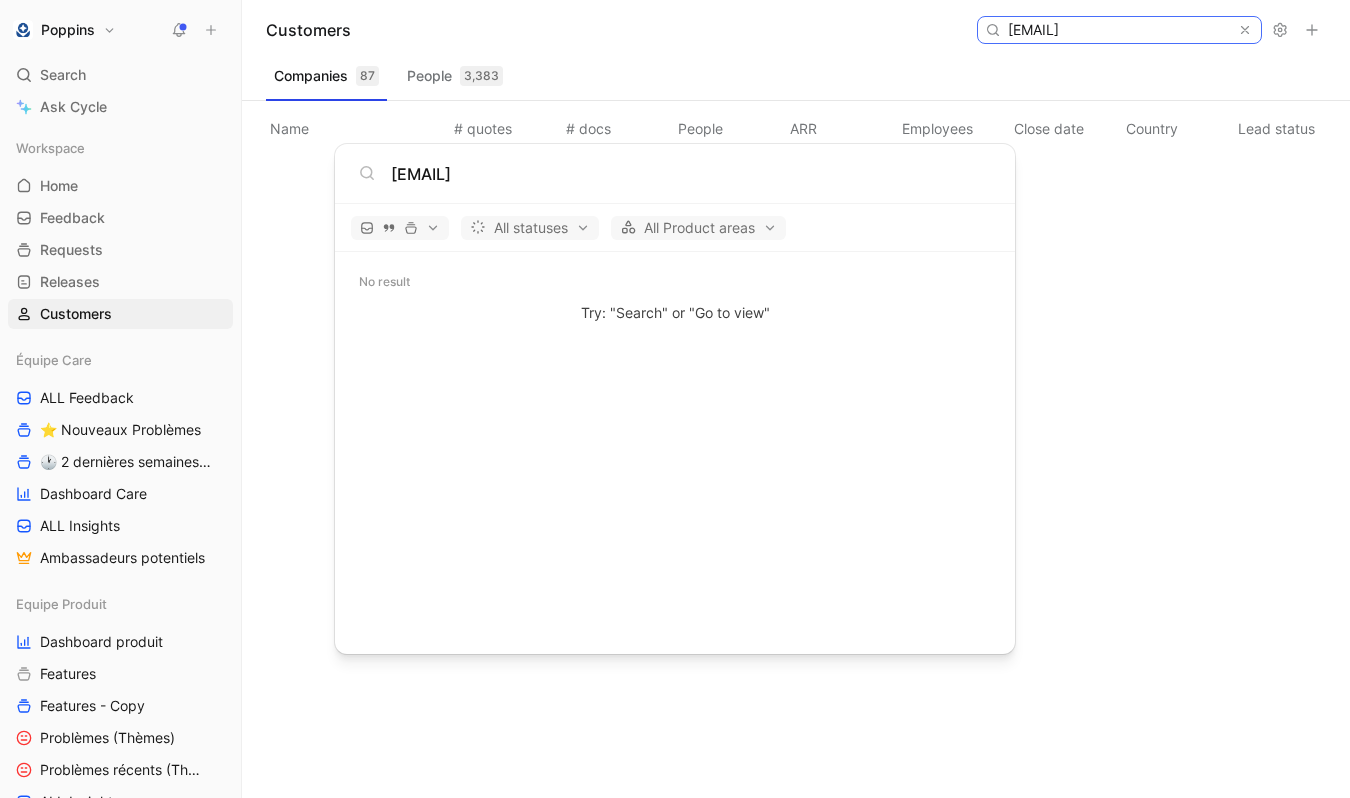 click on "[EMAIL]" at bounding box center (1118, 30) 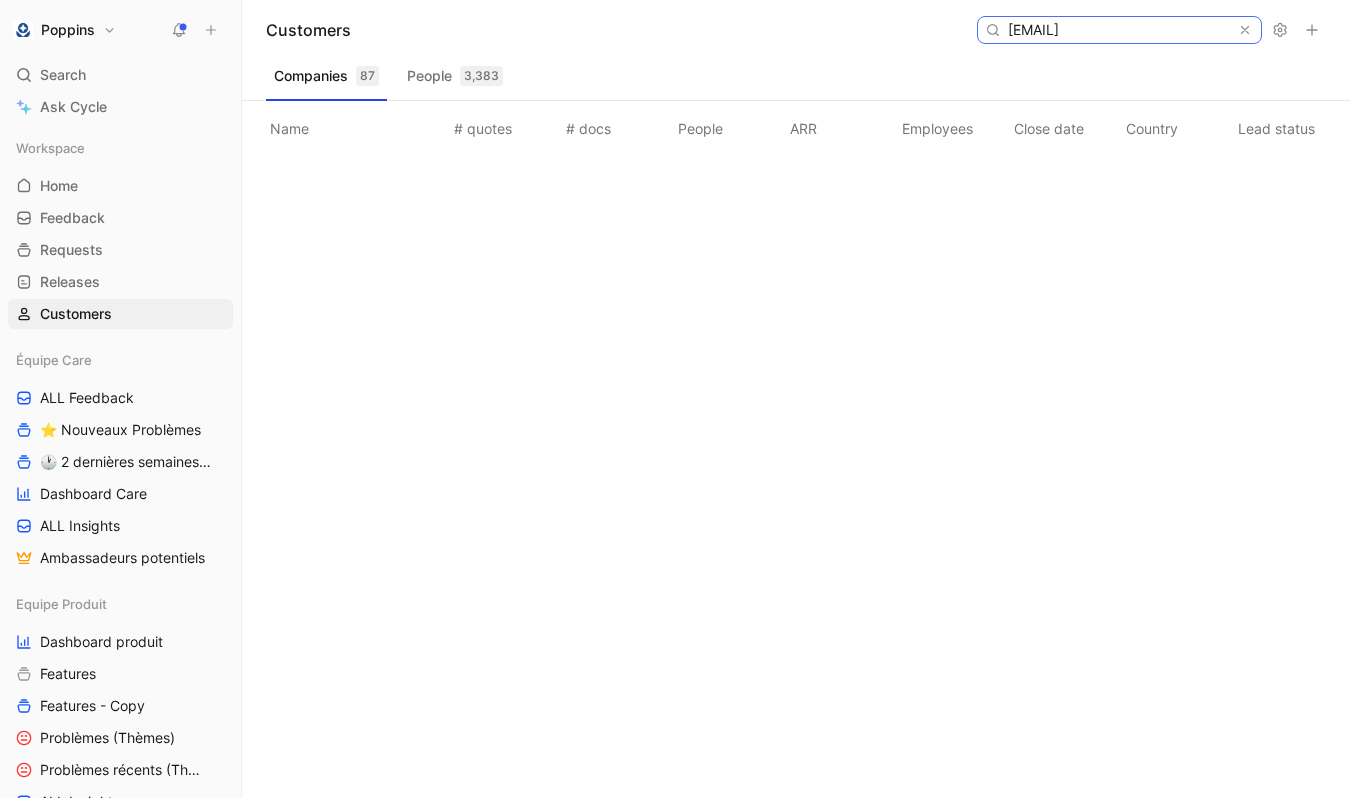 click on "[EMAIL]" at bounding box center (1118, 30) 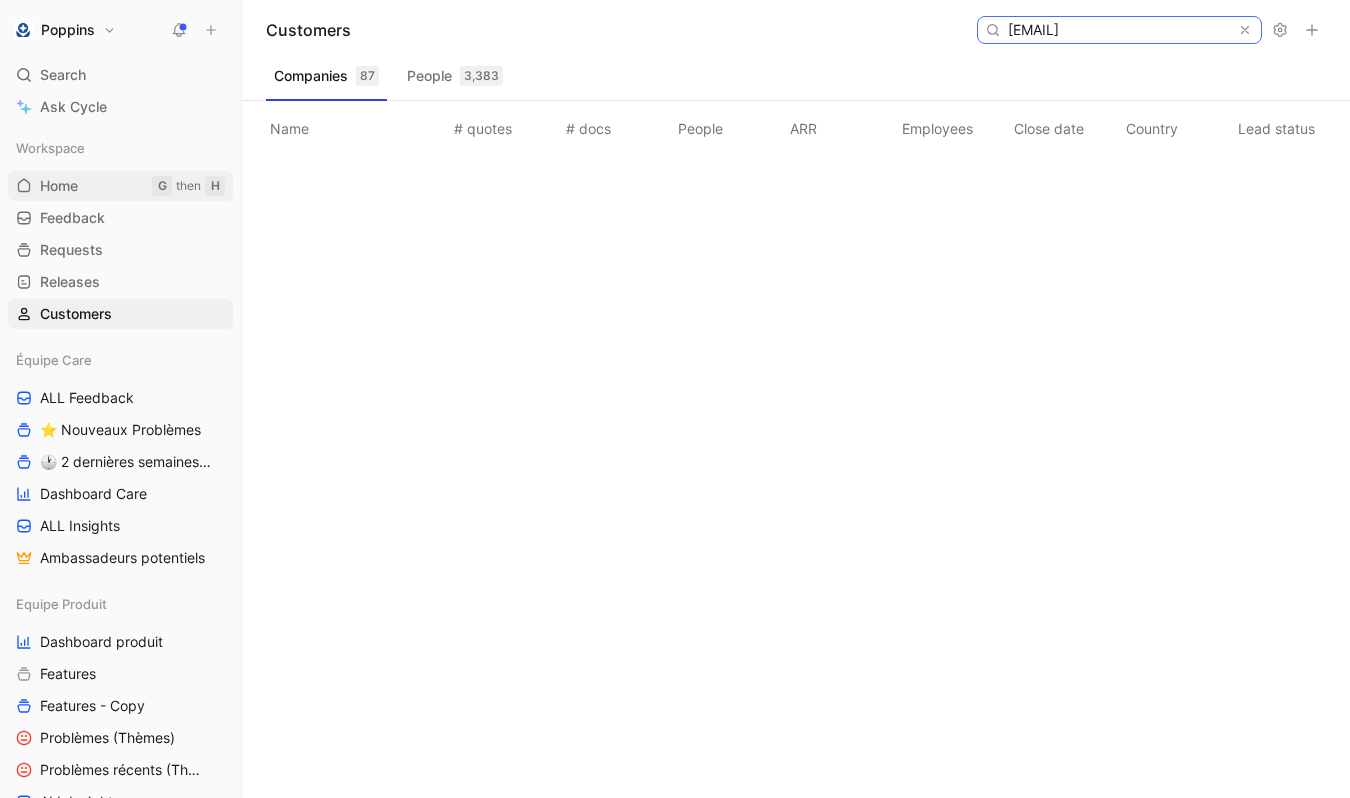 type on "[EMAIL]" 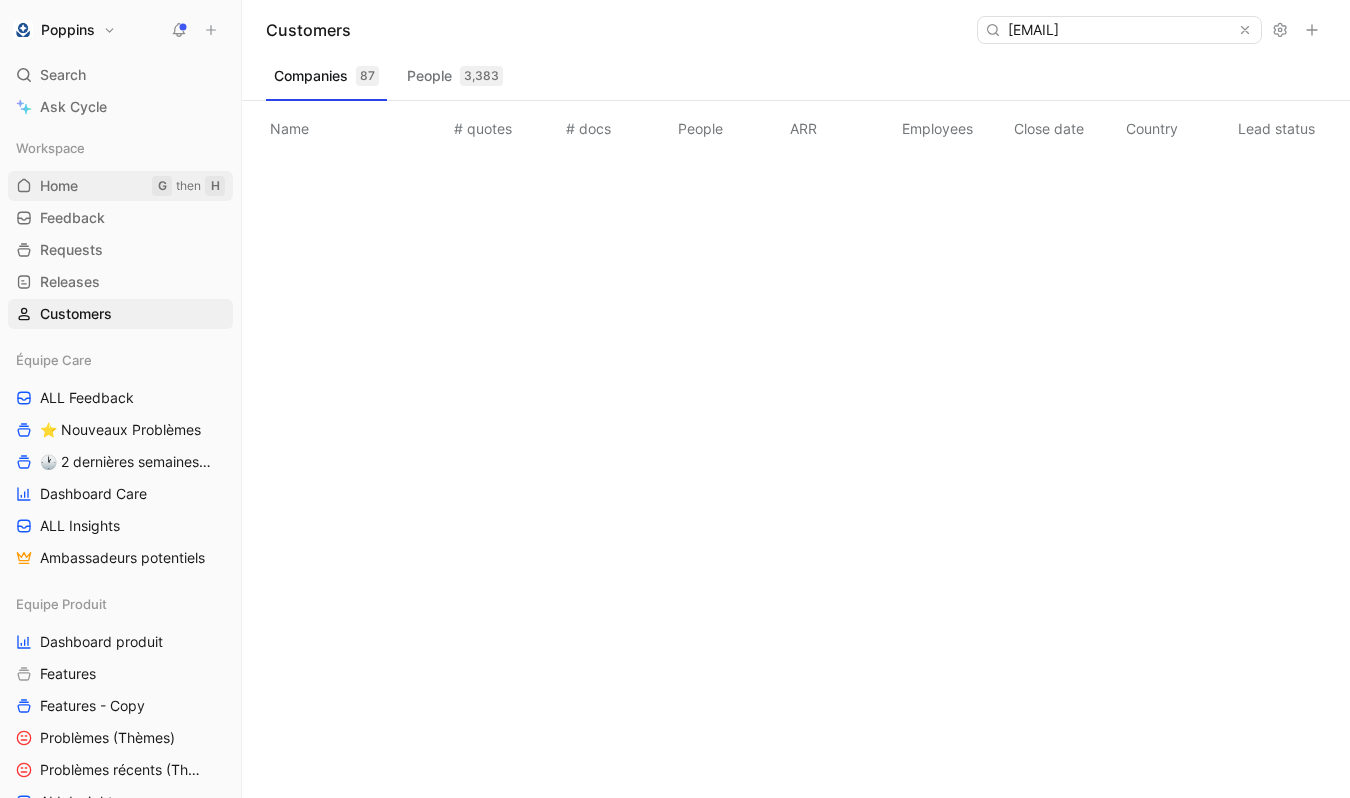 click on "Home G then H" at bounding box center [120, 186] 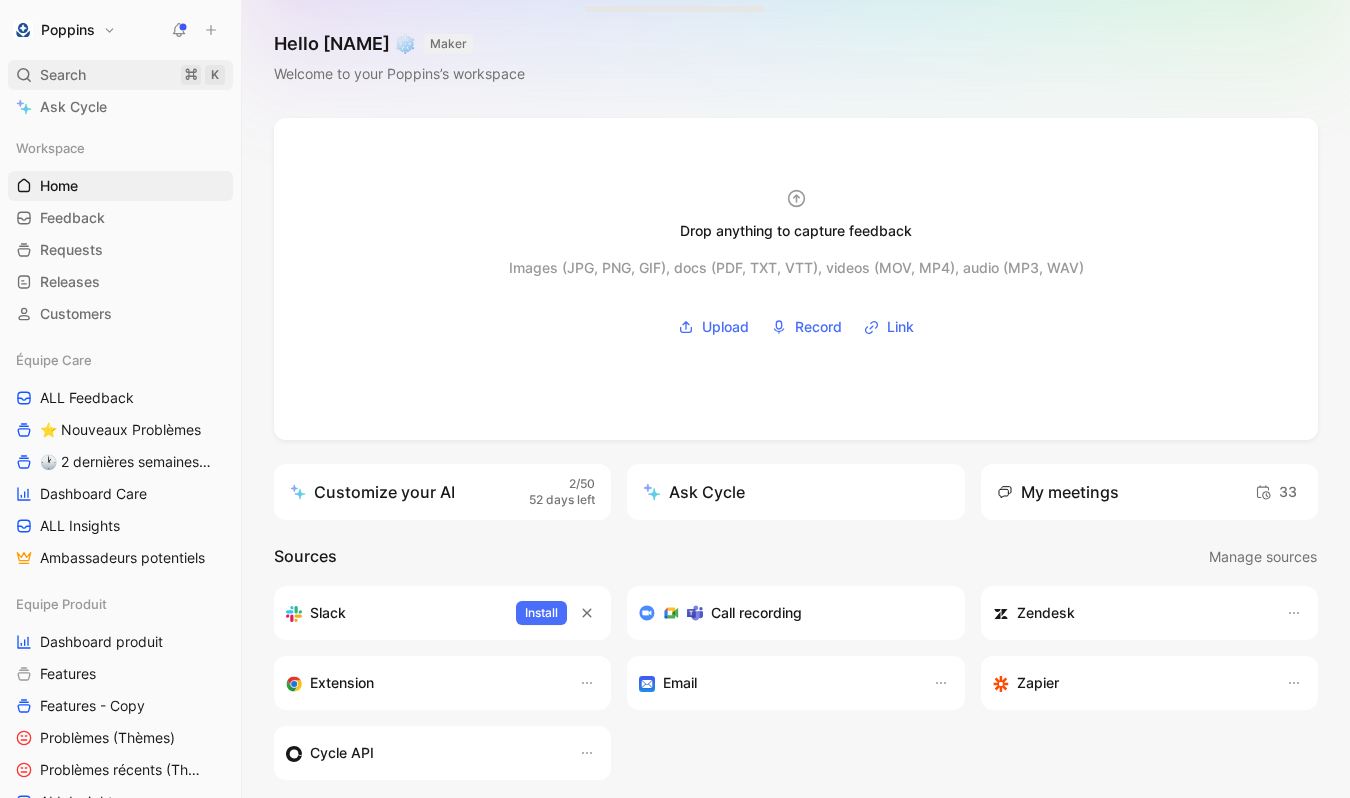 click on "Search ⌘ K" at bounding box center [120, 75] 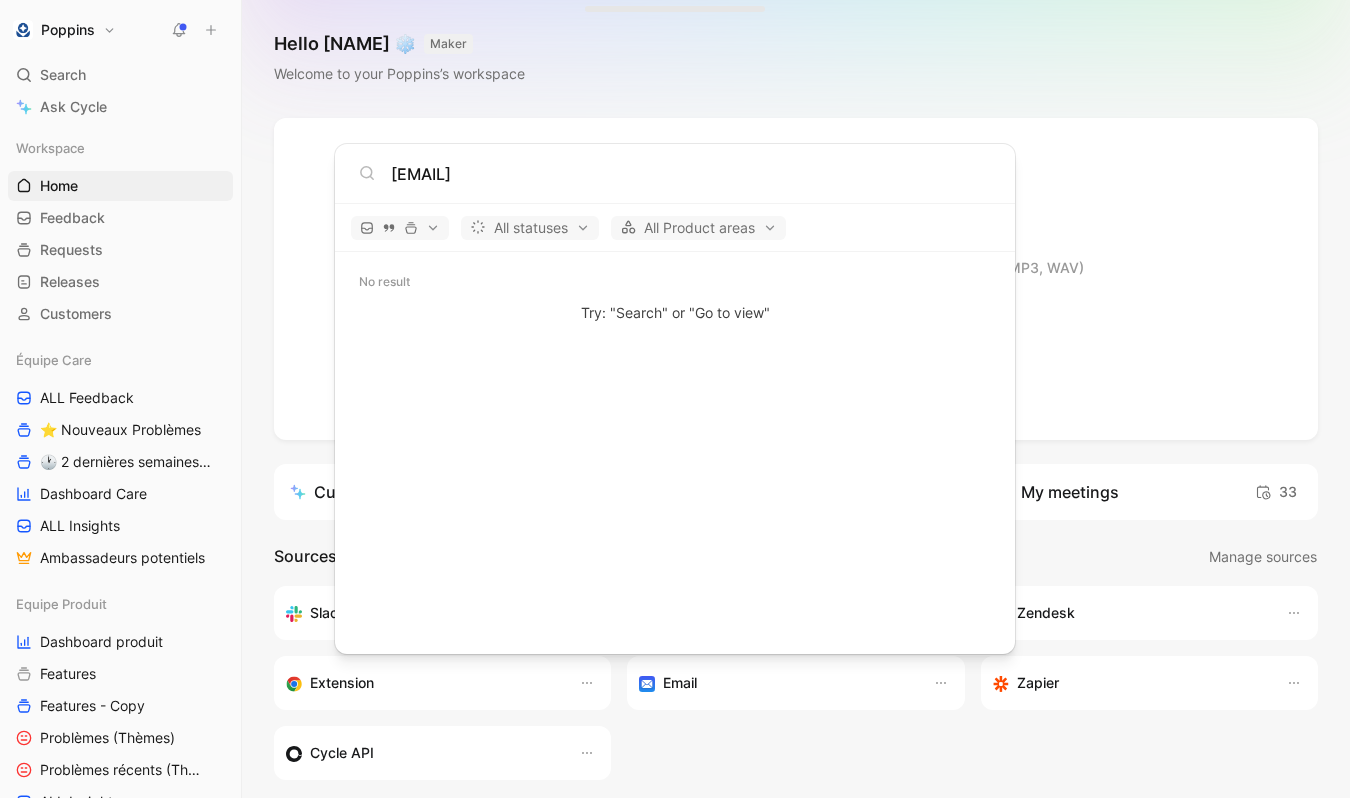 type on "[EMAIL]" 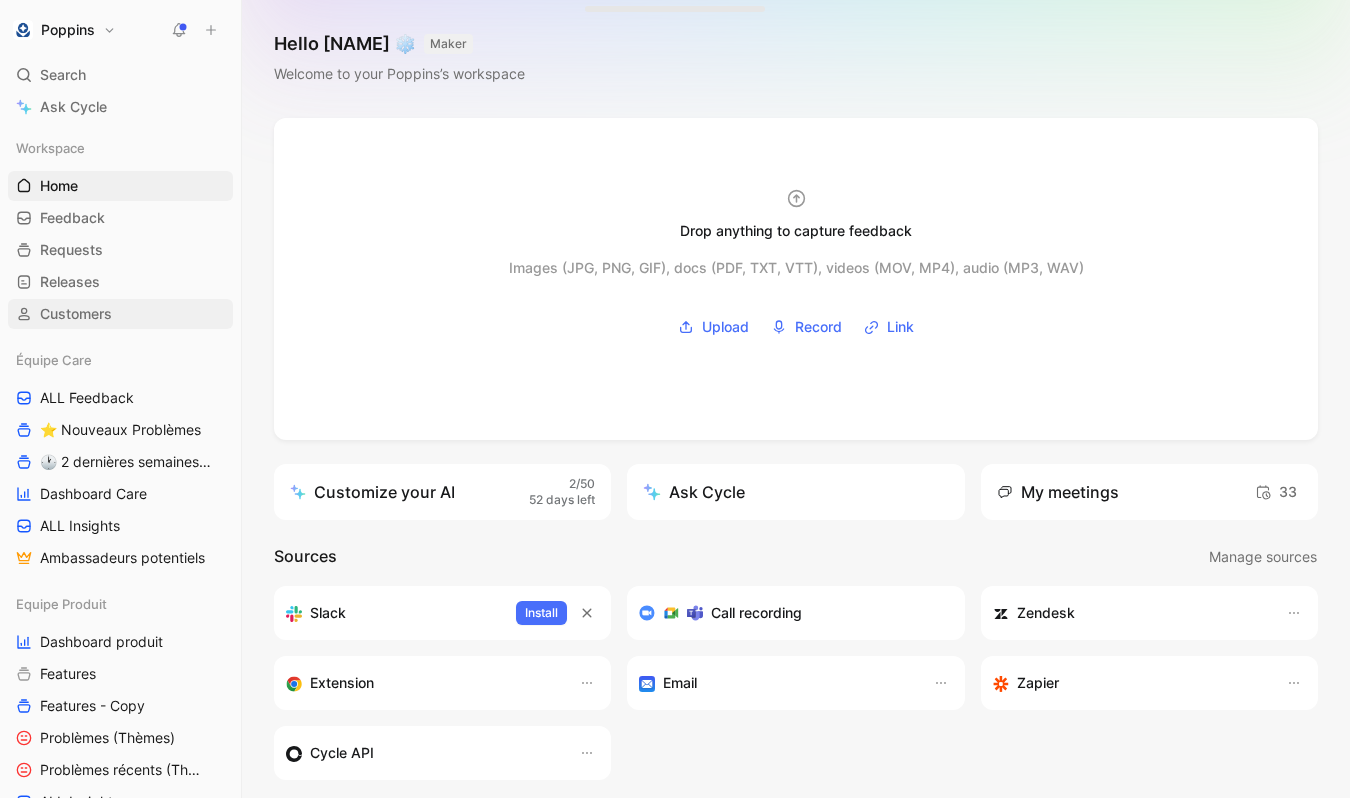 click on "Customers" at bounding box center [120, 314] 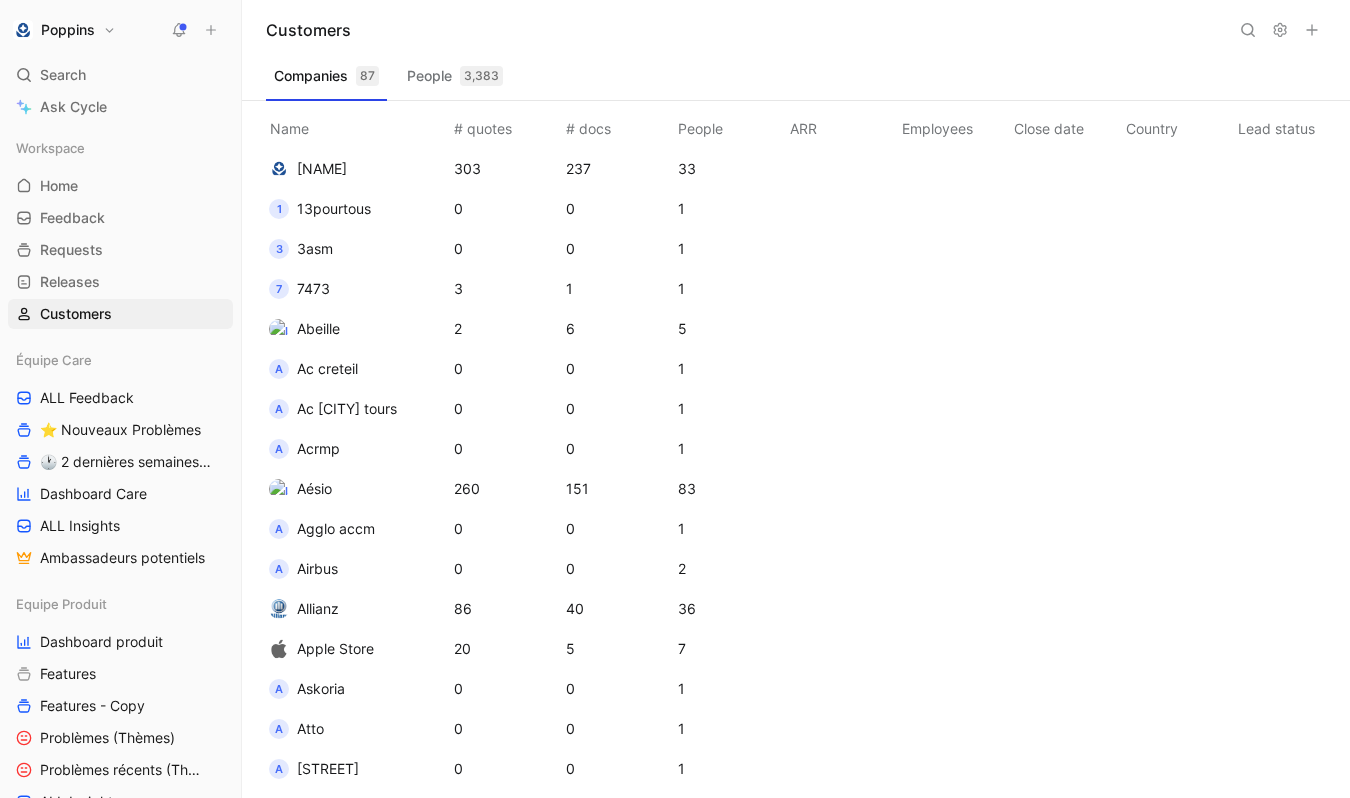 click 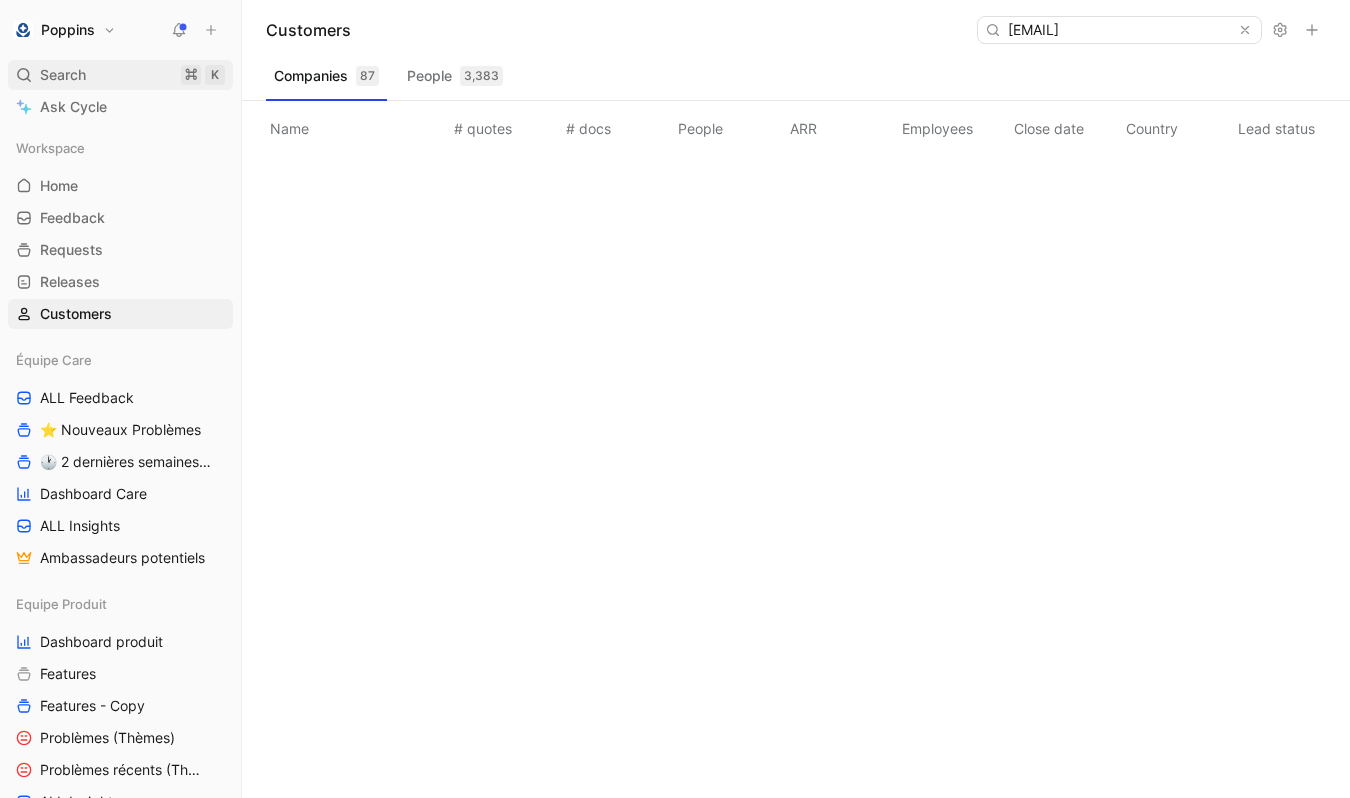 type on "[EMAIL]" 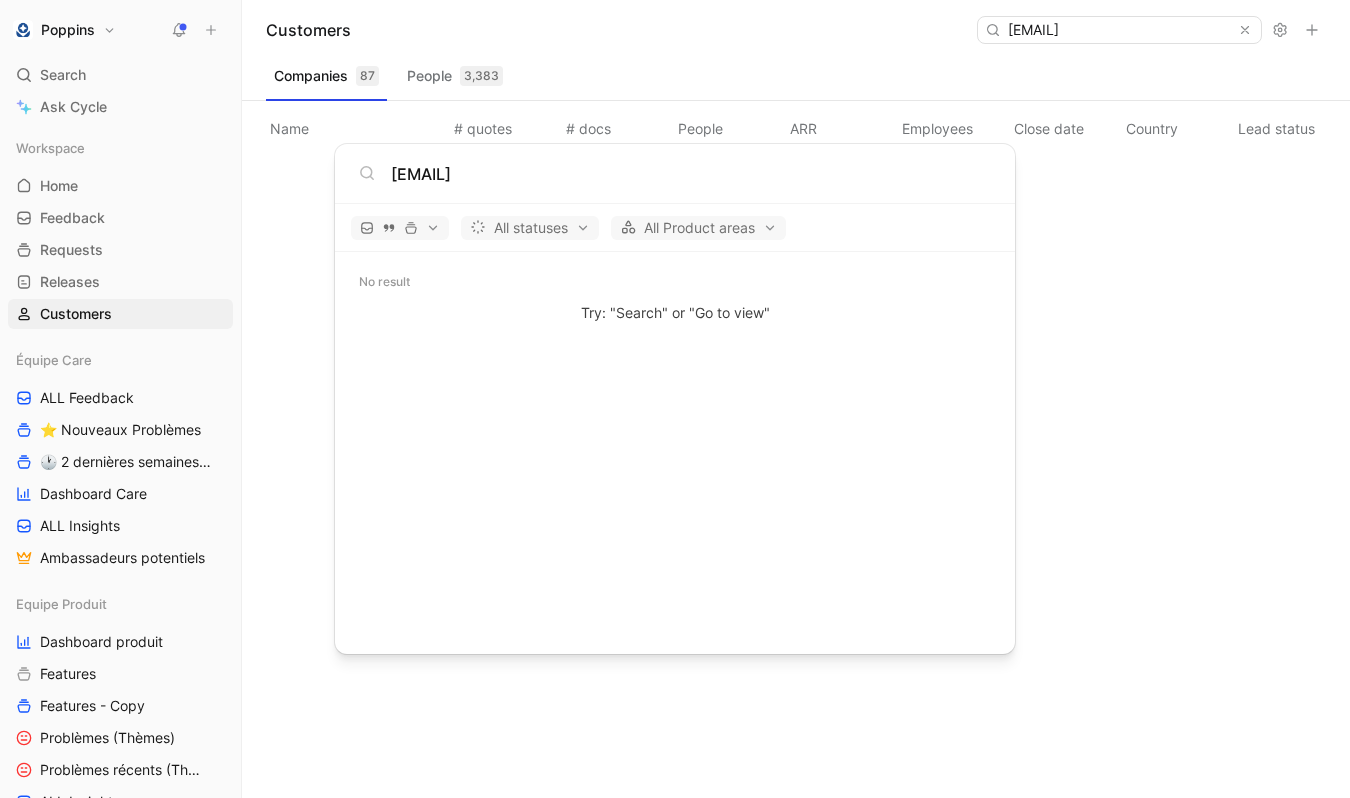 type on "[EMAIL]" 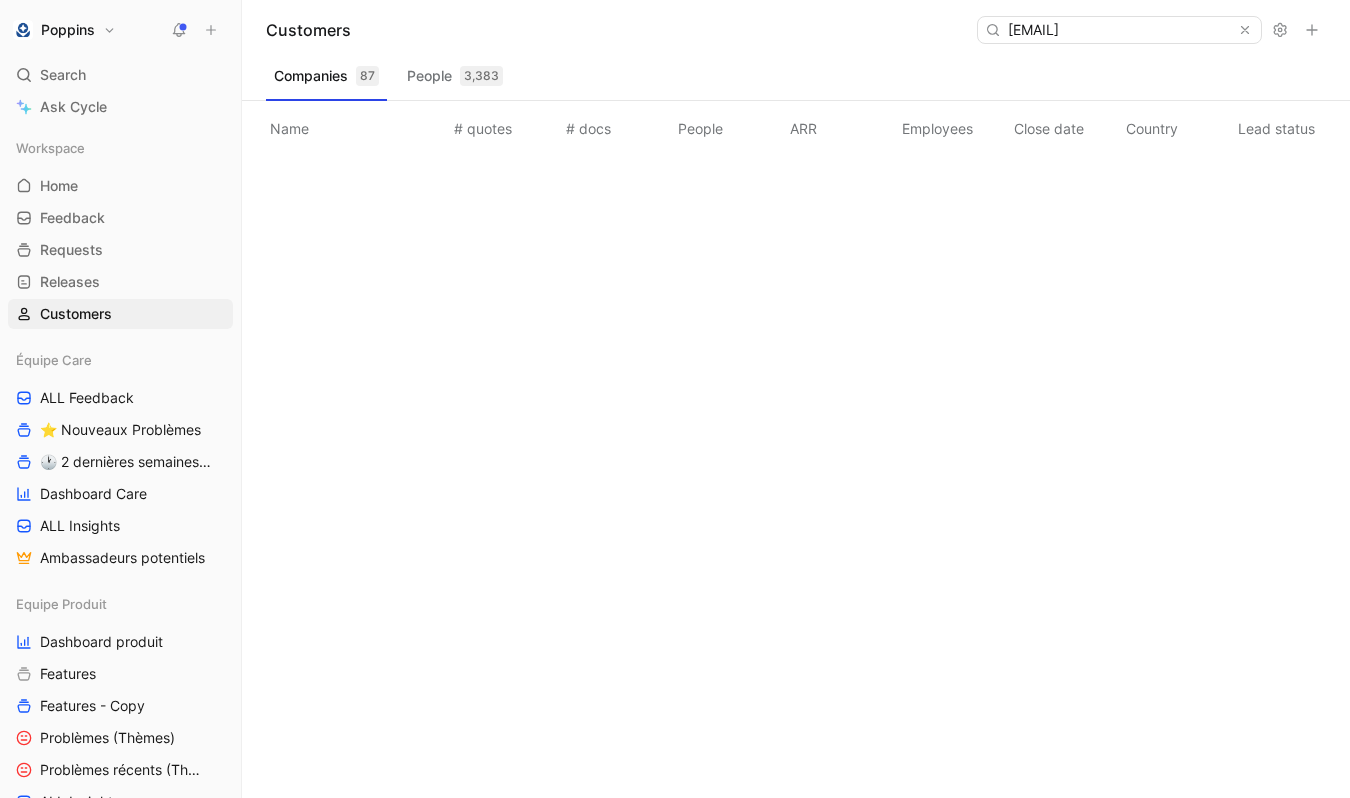 click on "Customers [EMAIL]" at bounding box center [796, 30] 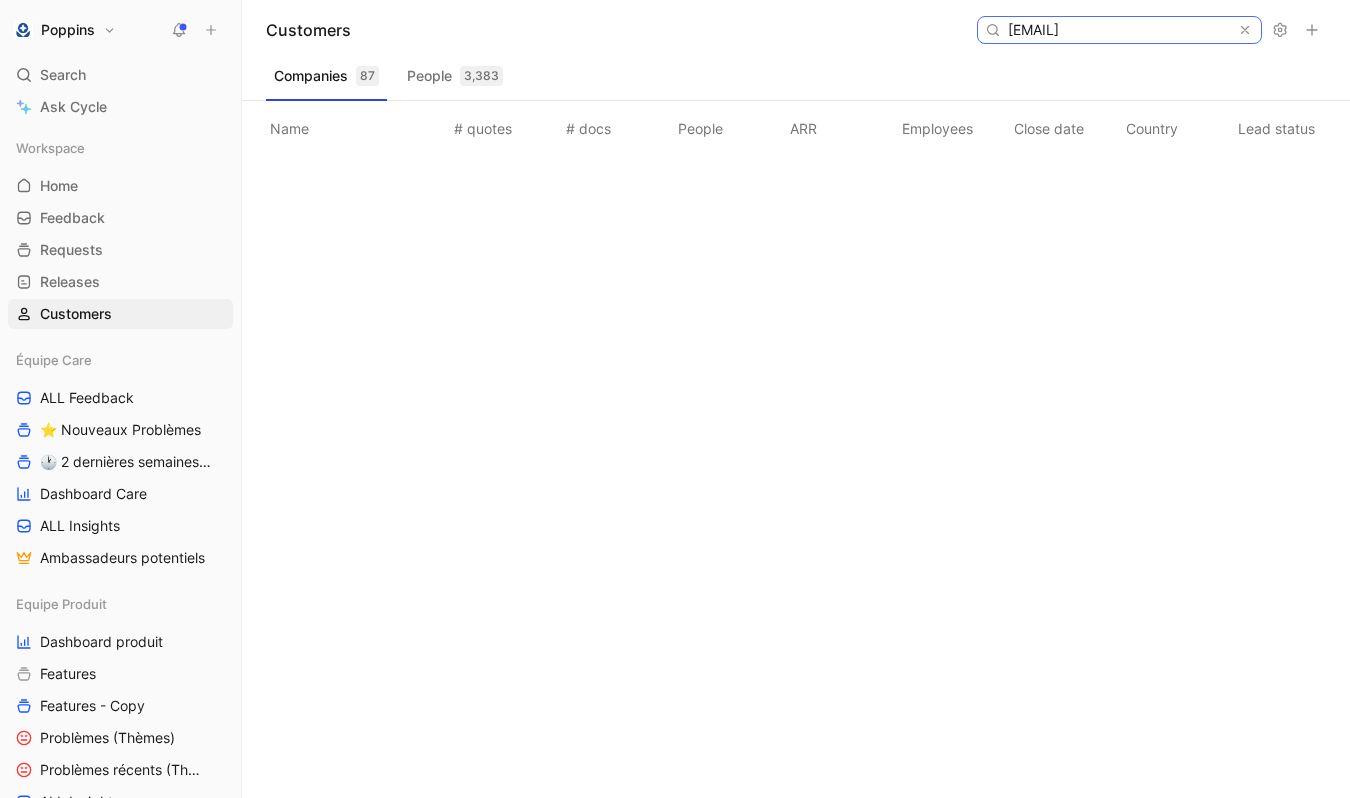 click on "[EMAIL]" at bounding box center (1118, 30) 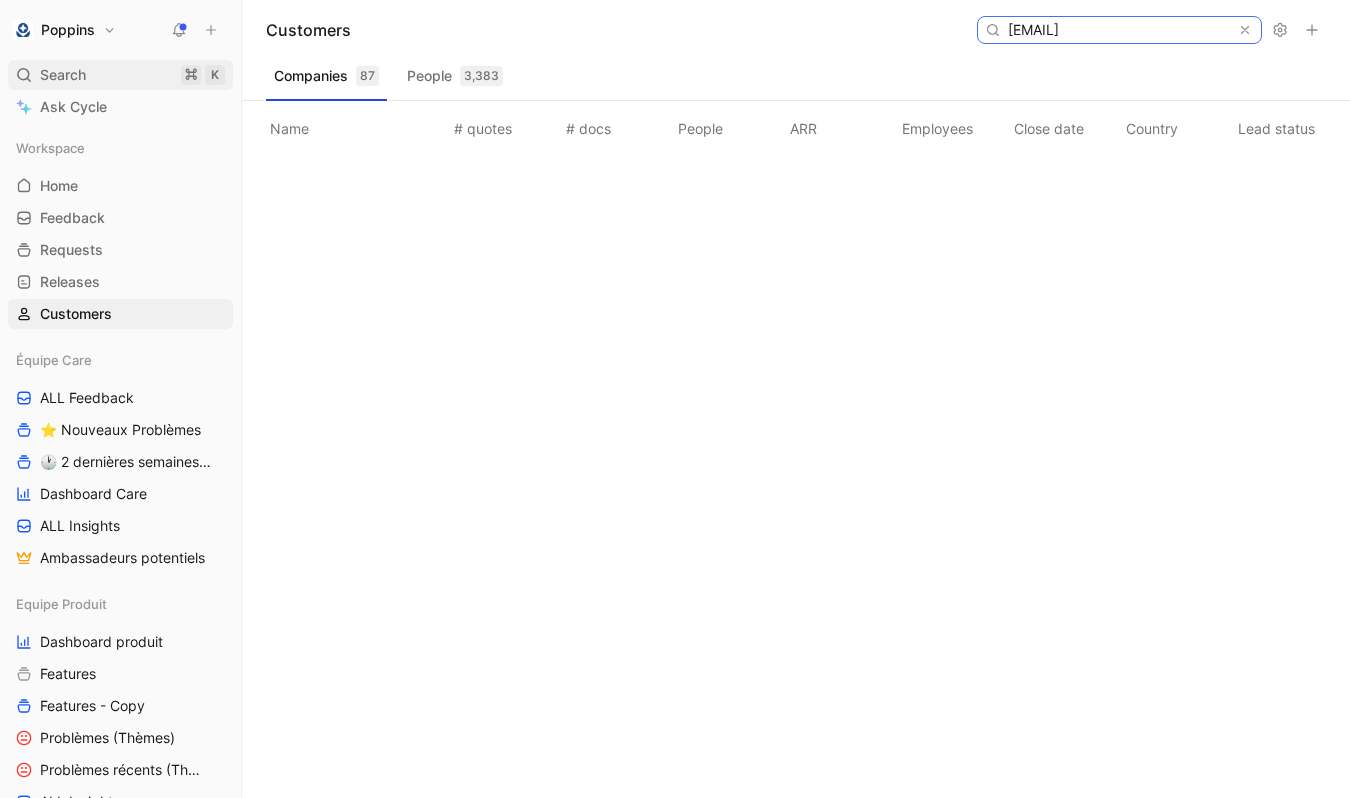 type on "[EMAIL]" 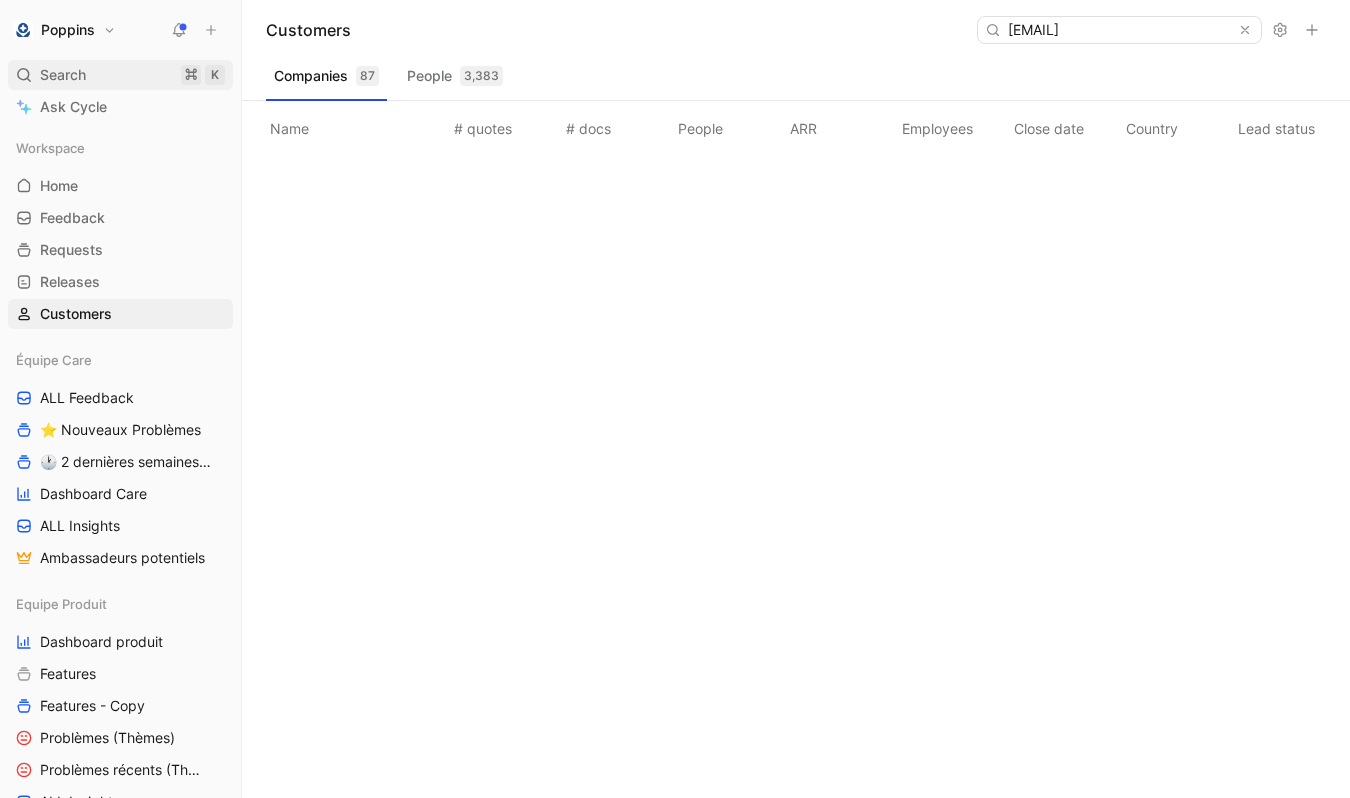 click on "Search ⌘ K" at bounding box center (120, 75) 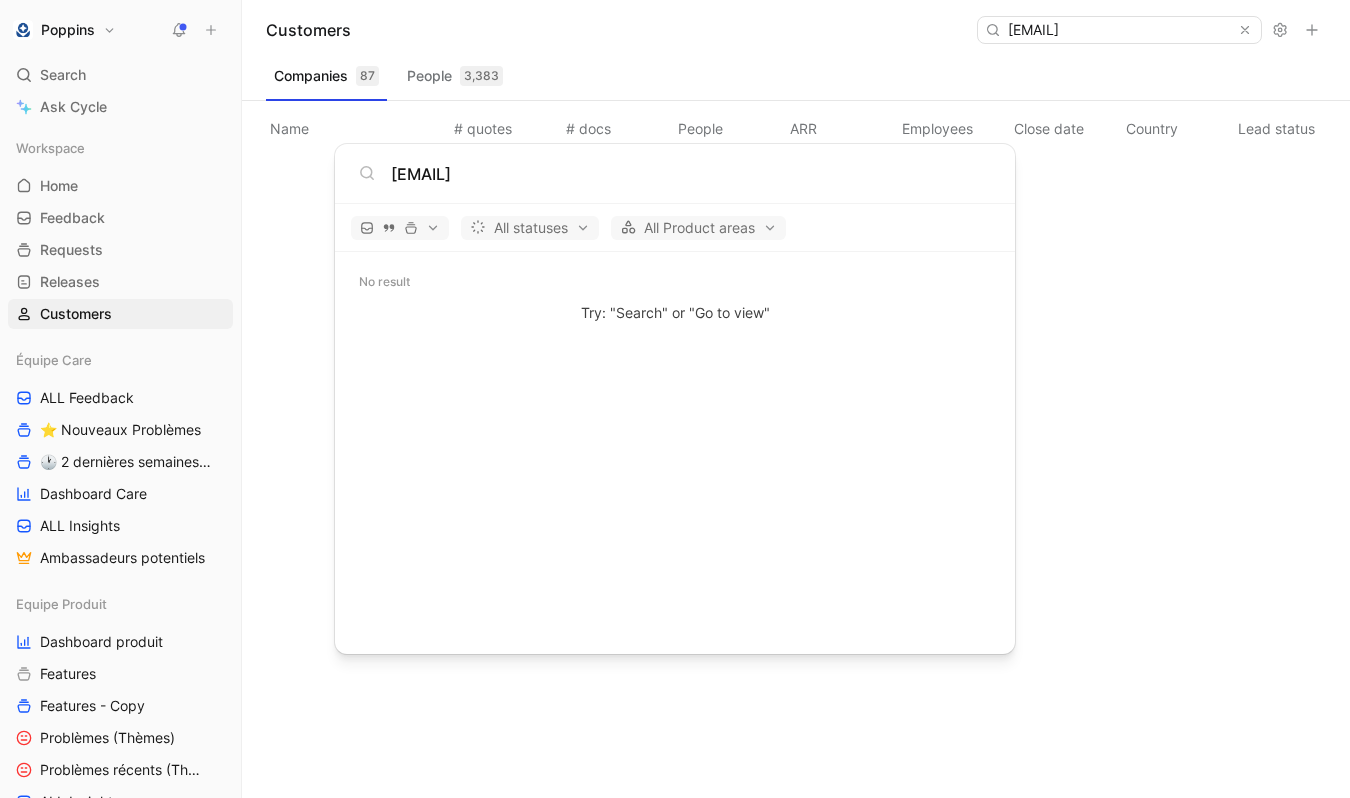 type on "[EMAIL]" 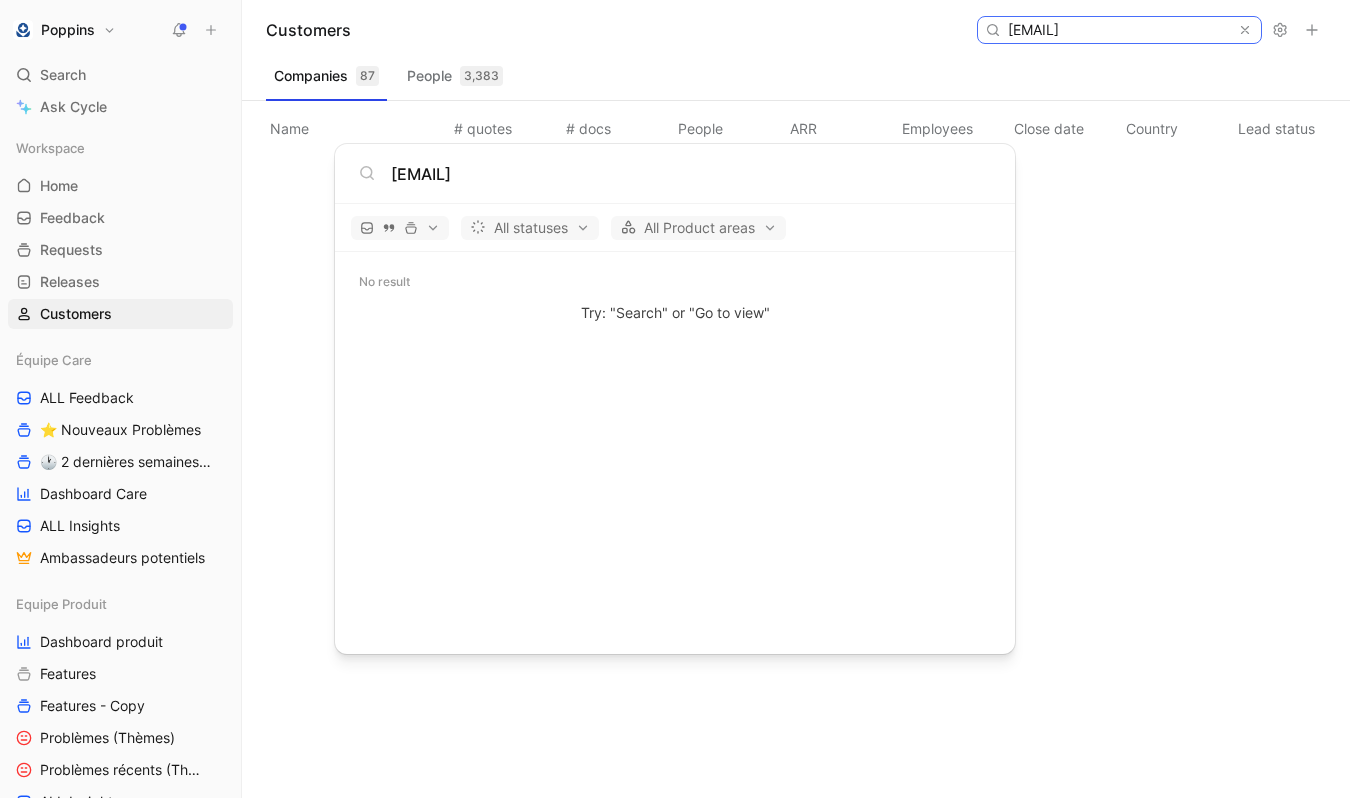 click on "[EMAIL]" at bounding box center [1118, 30] 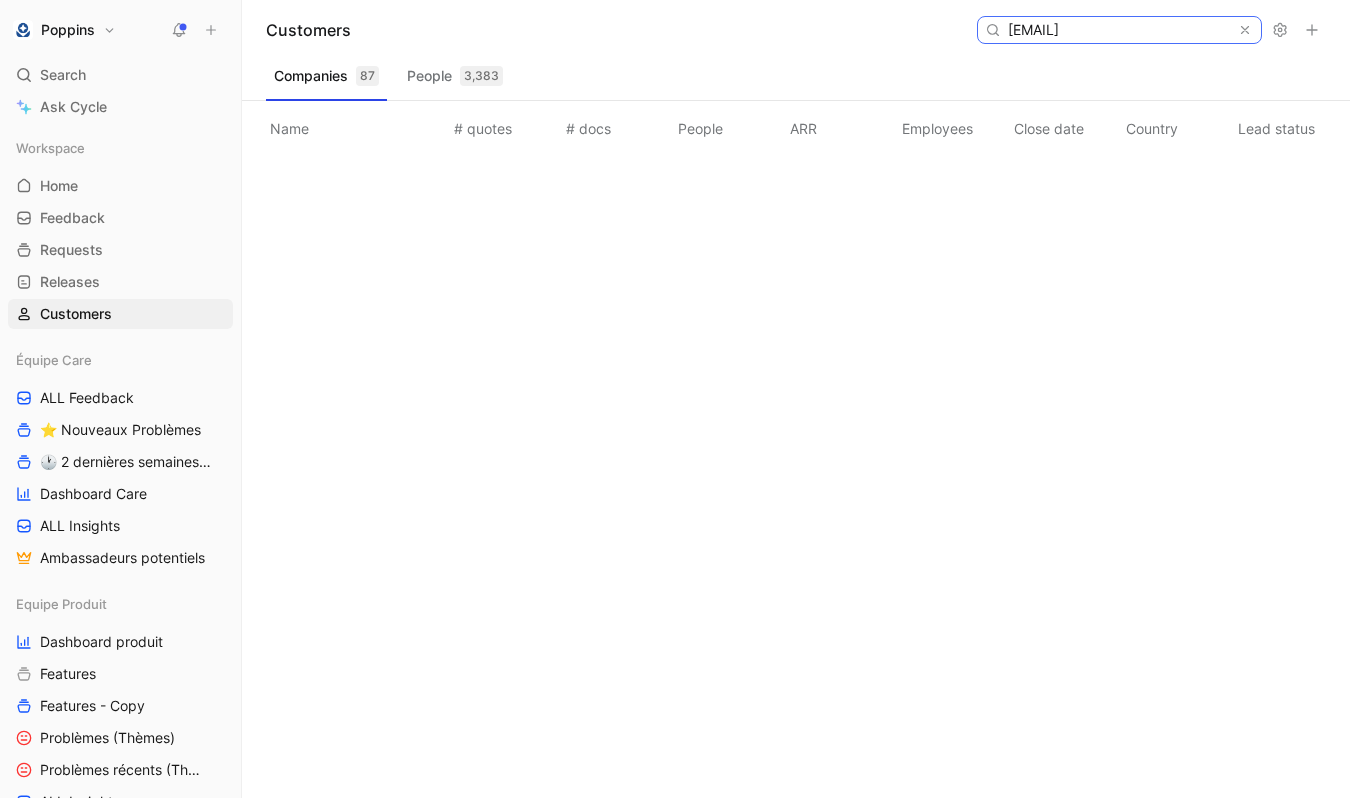 click on "[EMAIL]" at bounding box center (1118, 30) 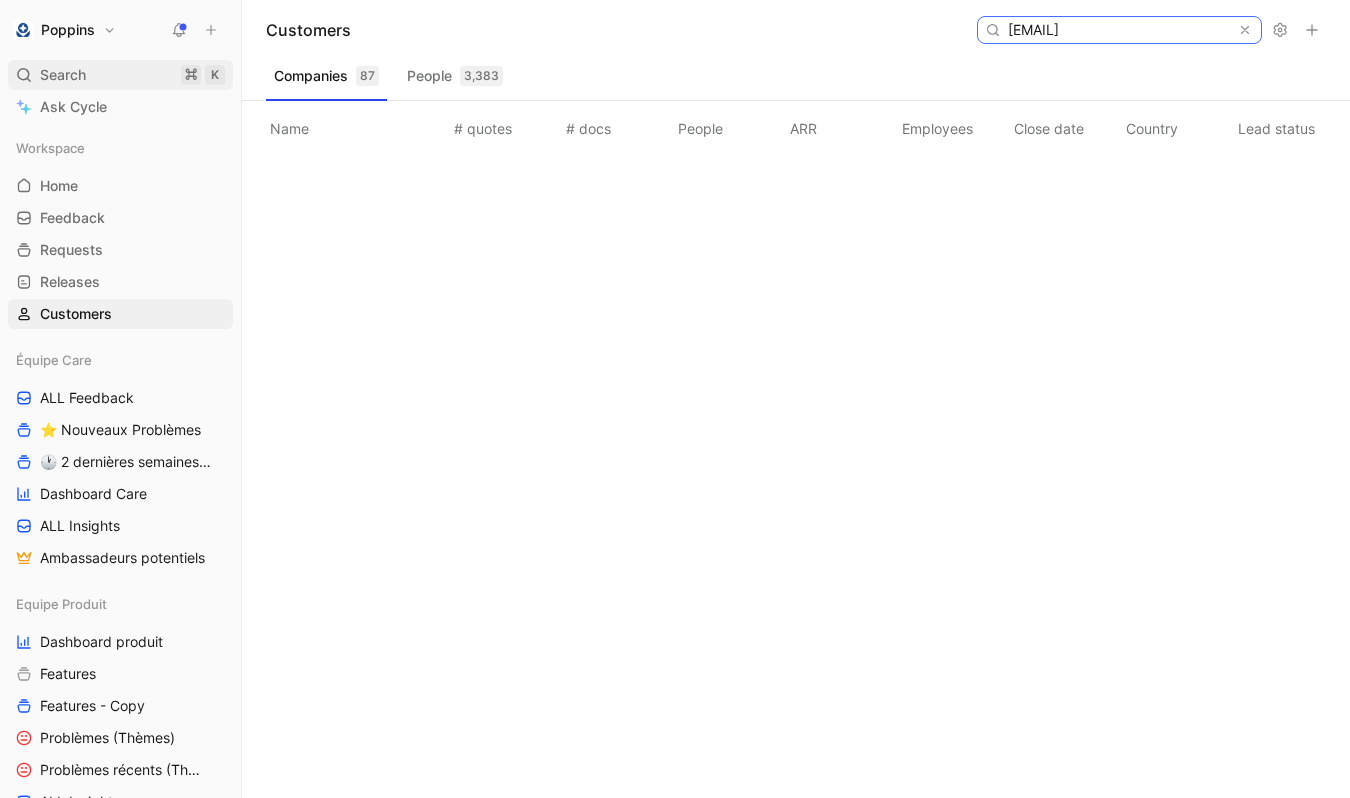 type on "[EMAIL]" 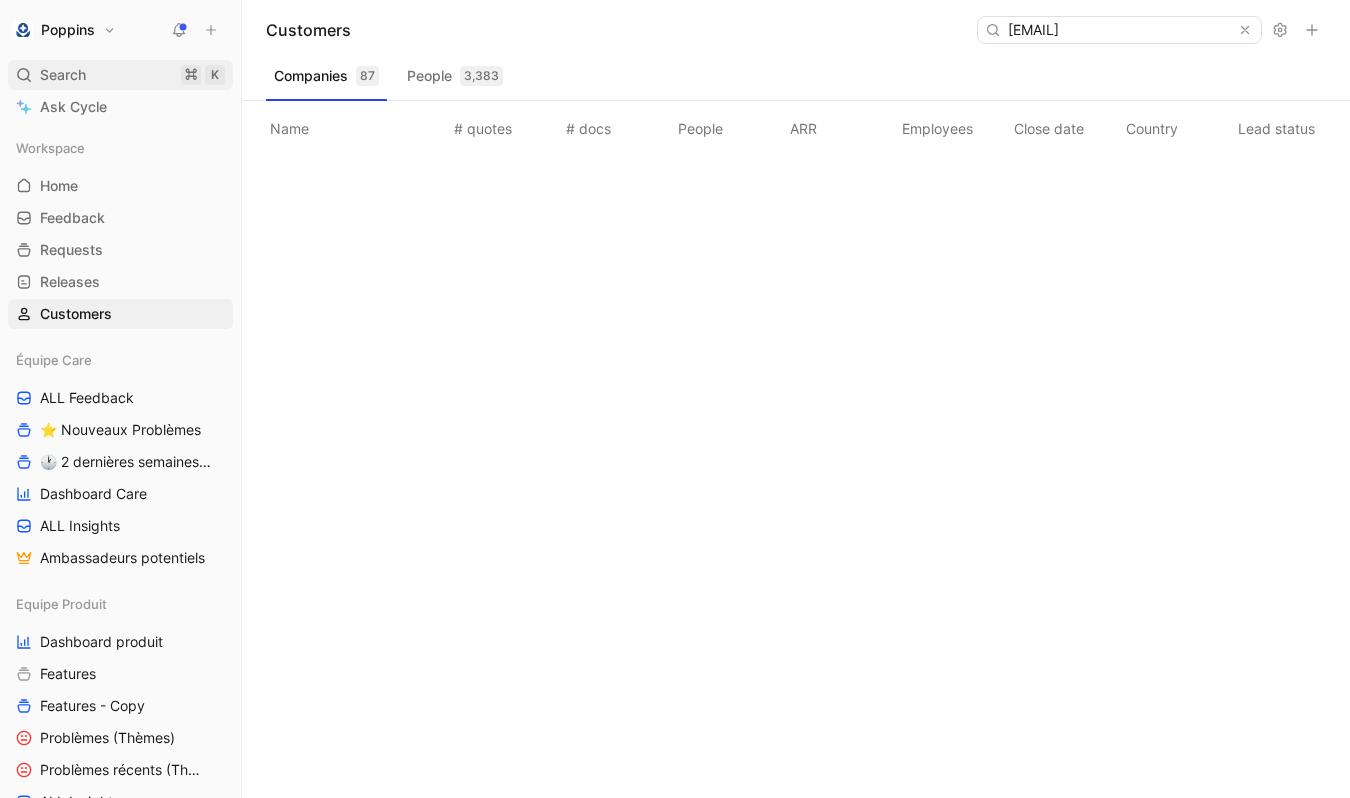 click on "Search ⌘ K" at bounding box center (120, 75) 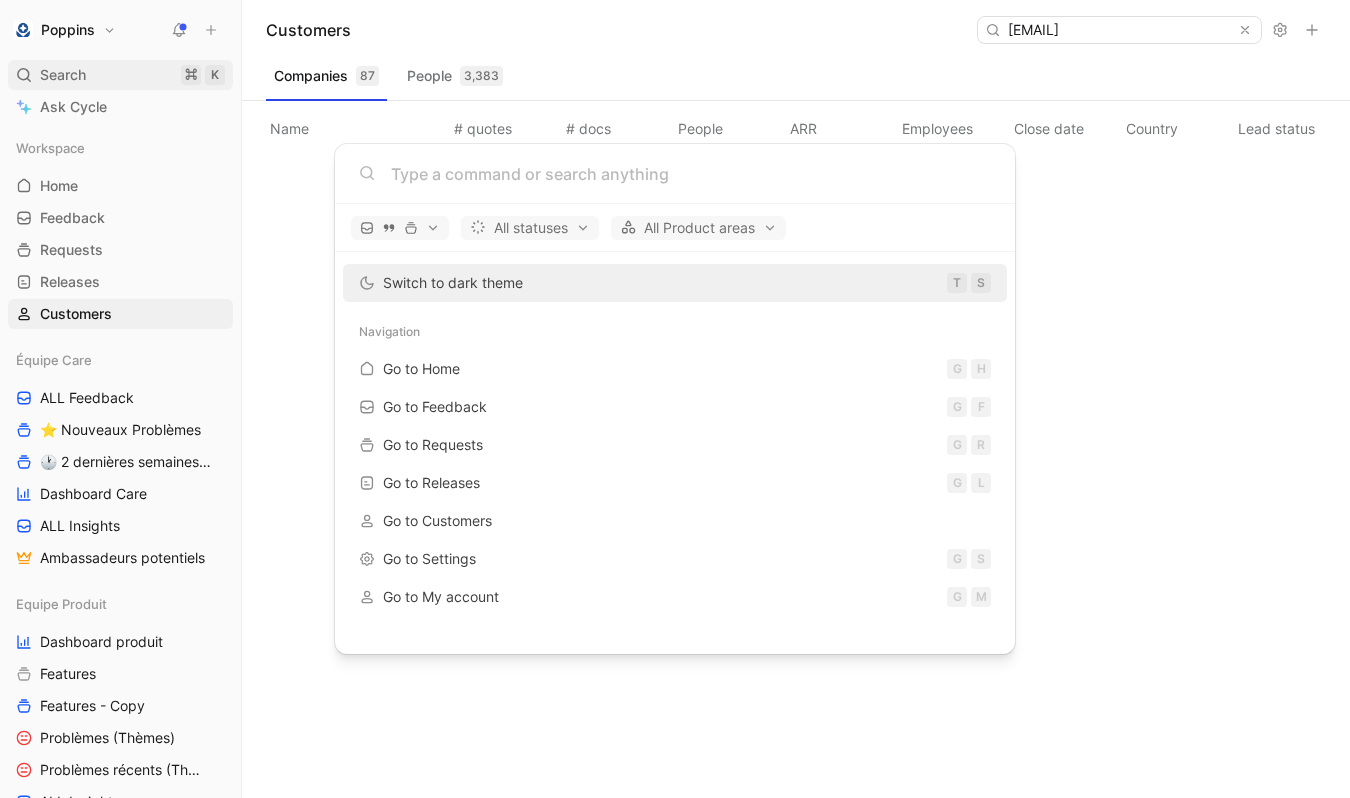 scroll, scrollTop: 0, scrollLeft: 0, axis: both 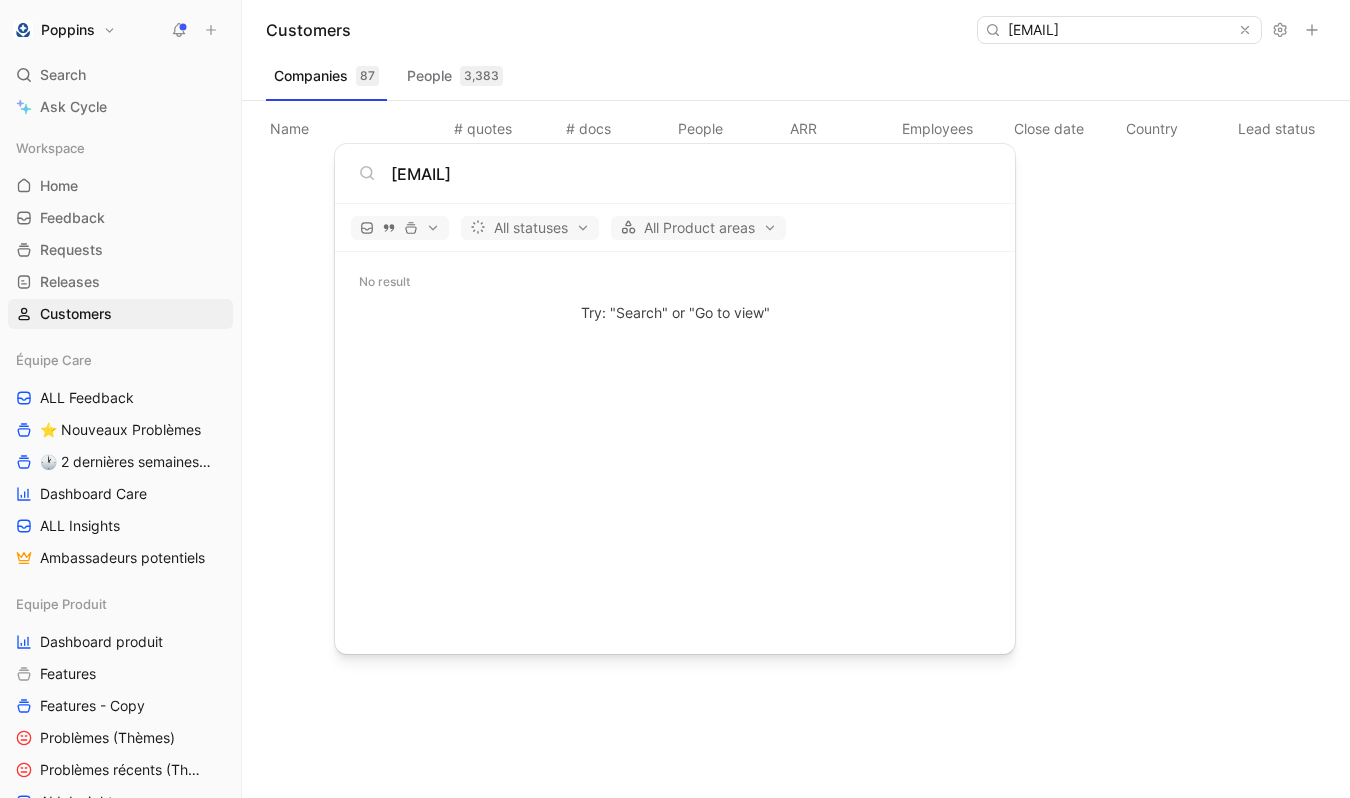 type on "[EMAIL]" 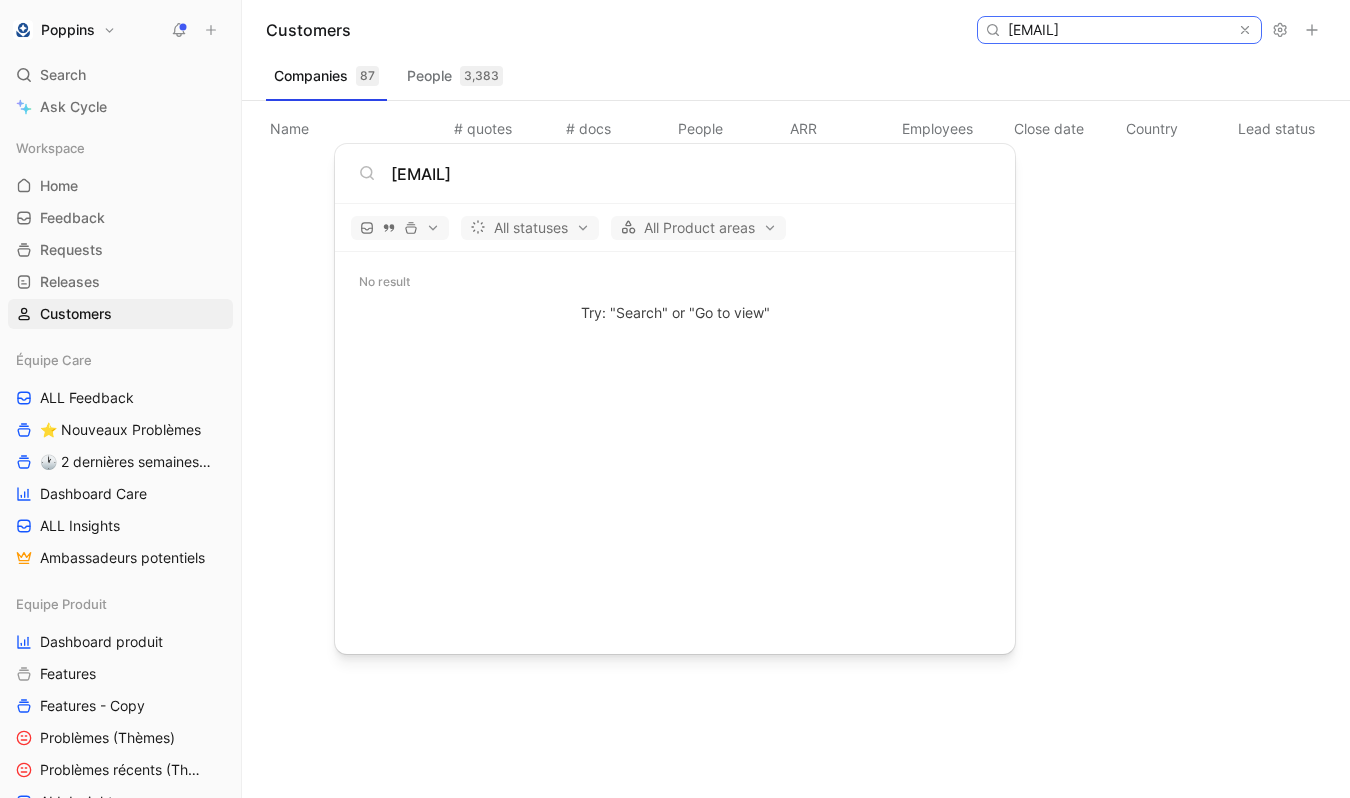 click on "[EMAIL]" at bounding box center [1118, 30] 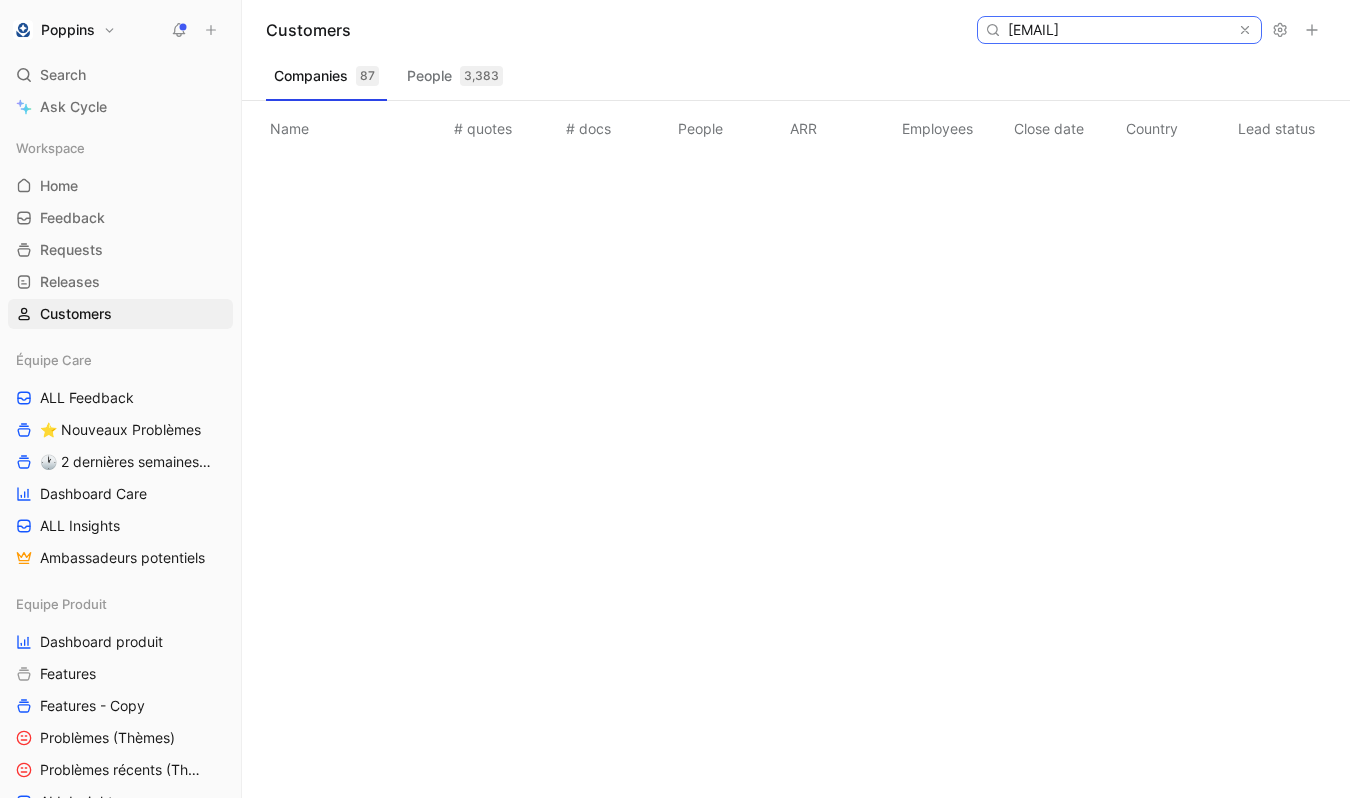 paste on "[FIRST].[LAST]@orange" 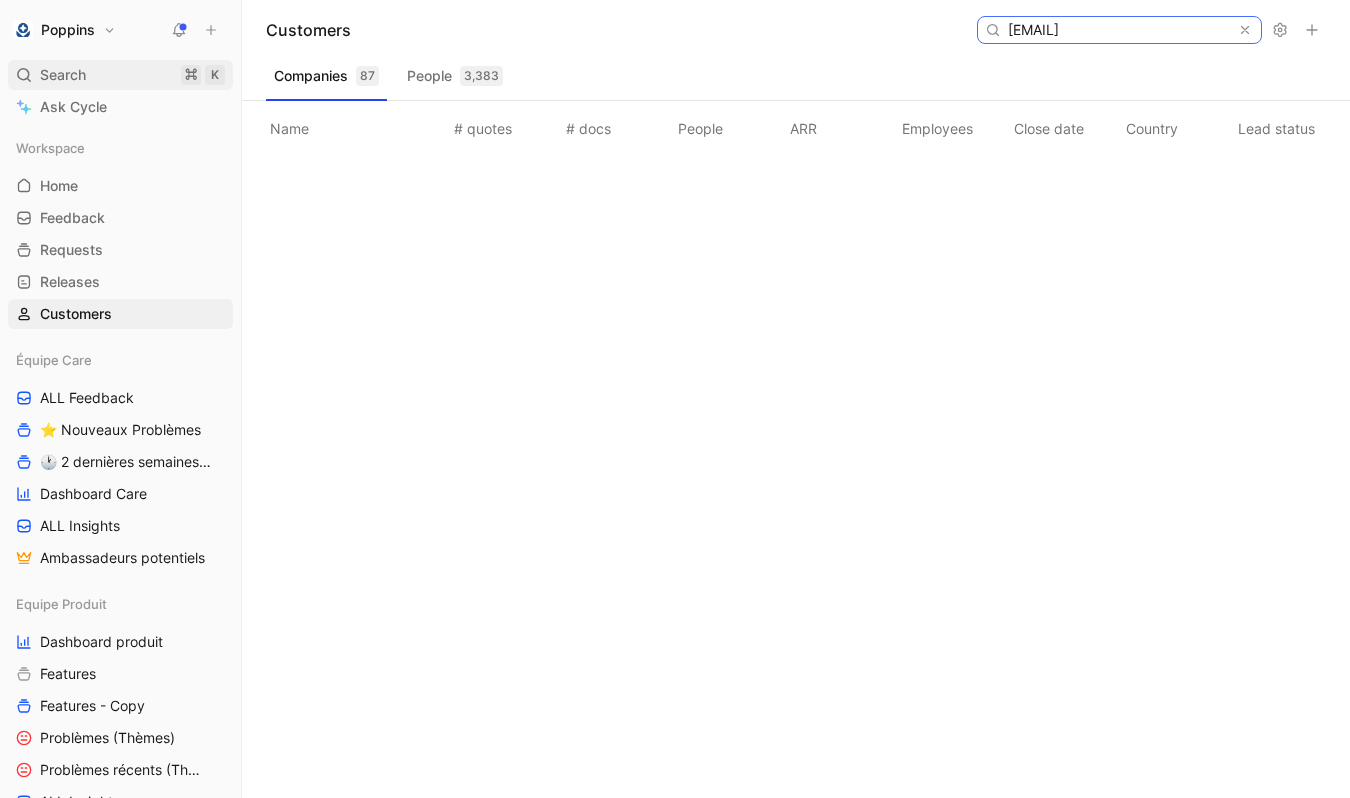 type on "[EMAIL]" 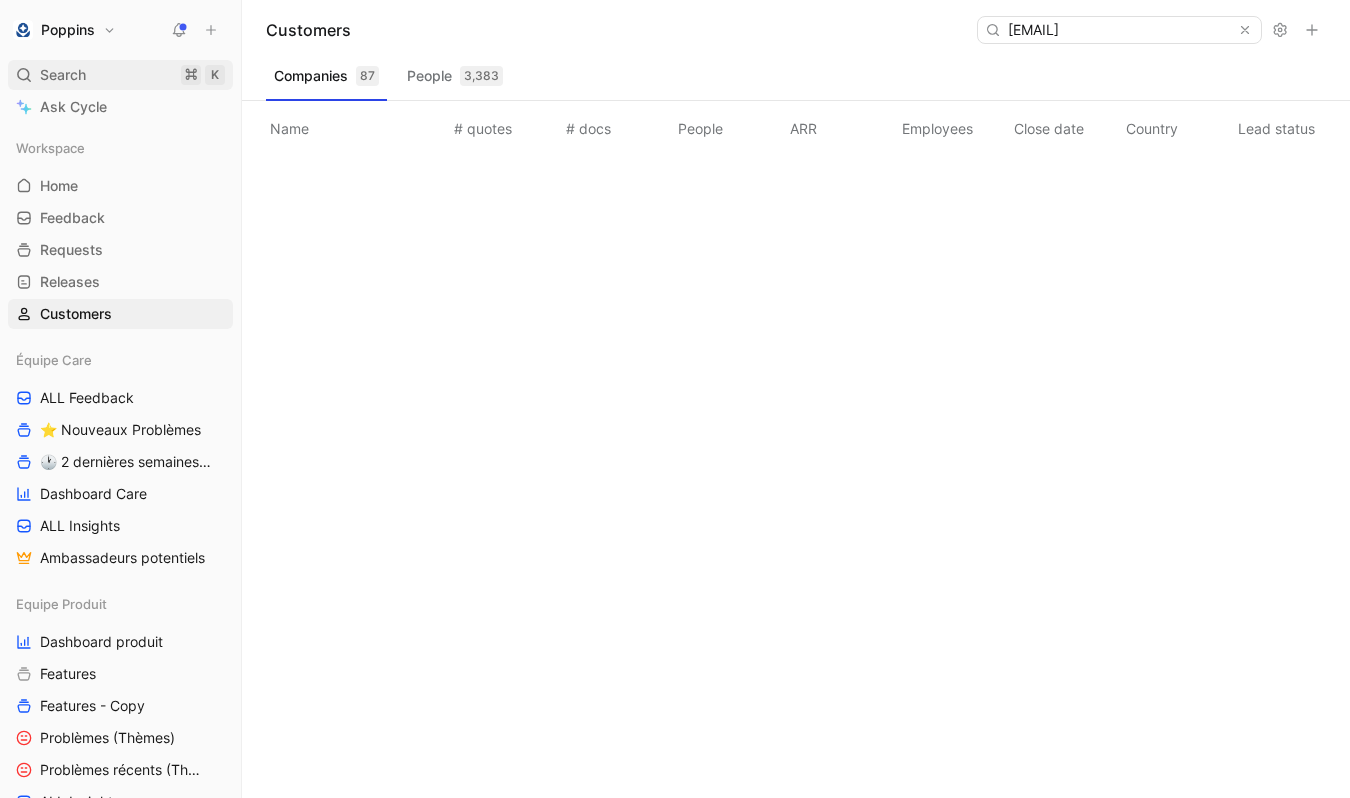 click on "Search ⌘ K" at bounding box center (120, 75) 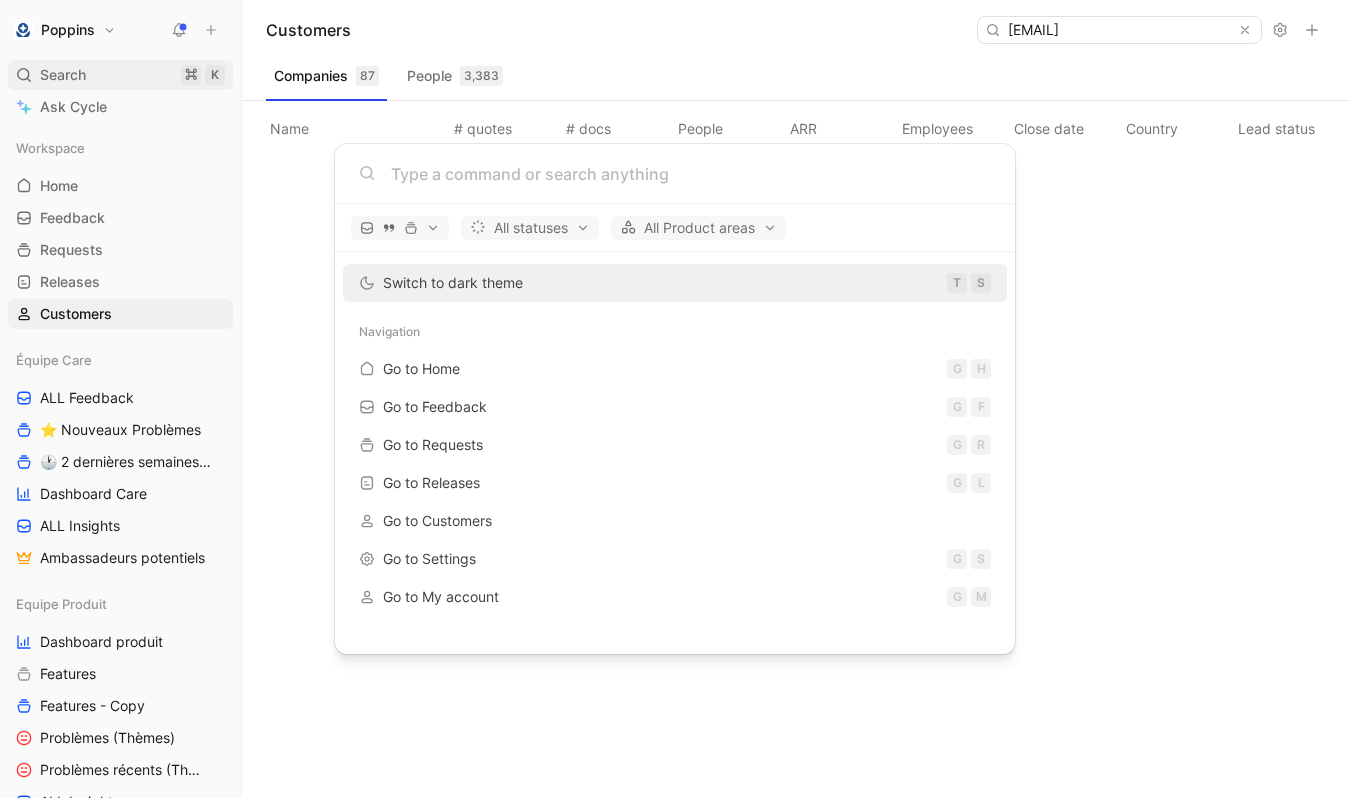 scroll, scrollTop: 0, scrollLeft: 0, axis: both 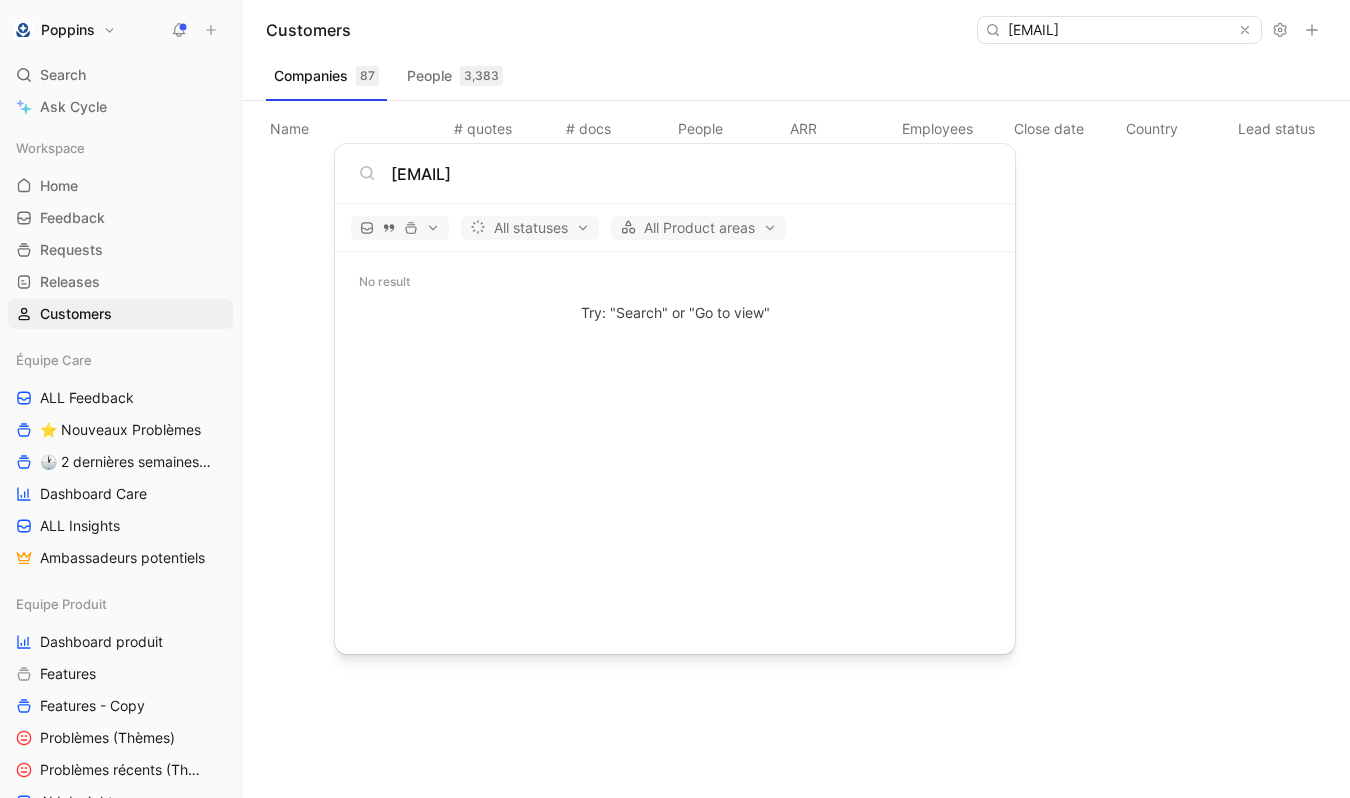 type on "[EMAIL]" 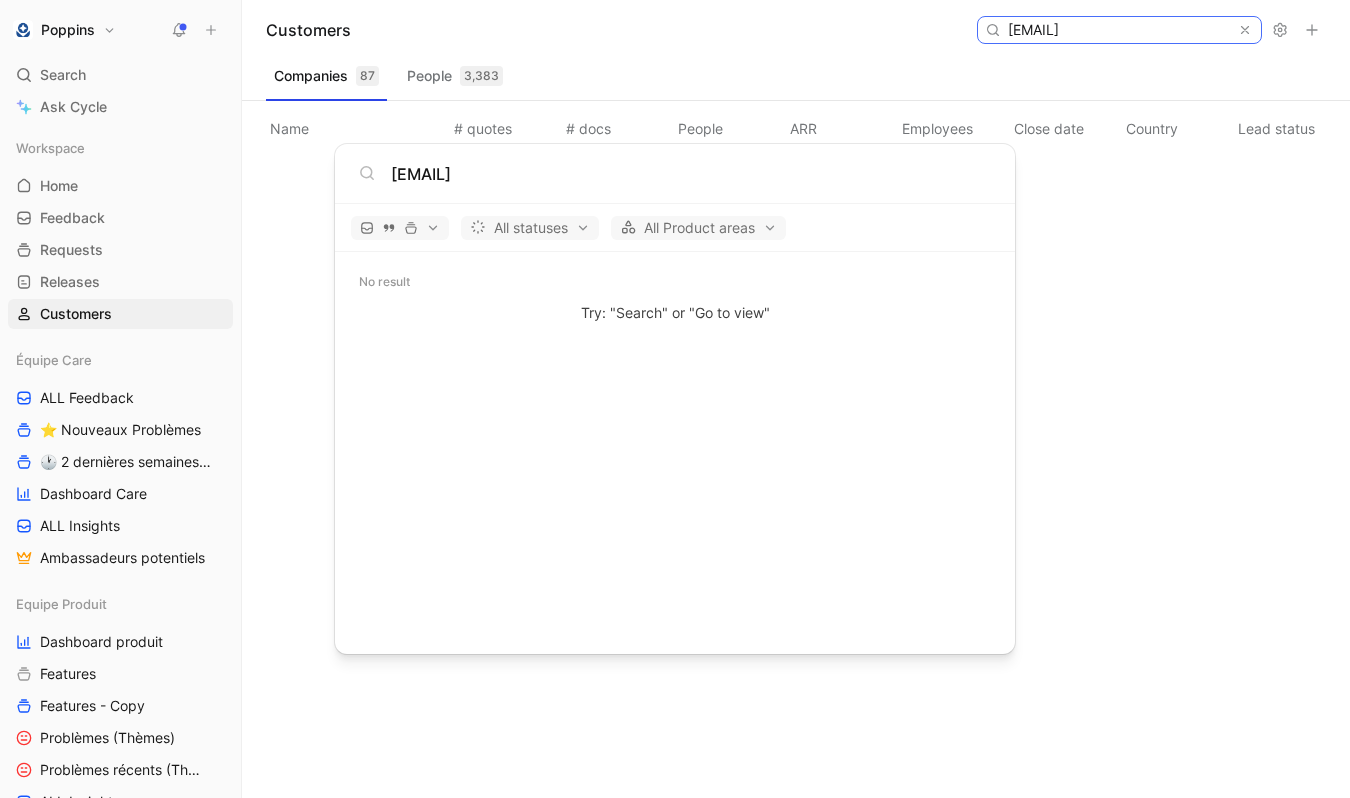 click on "[EMAIL]" at bounding box center [1118, 30] 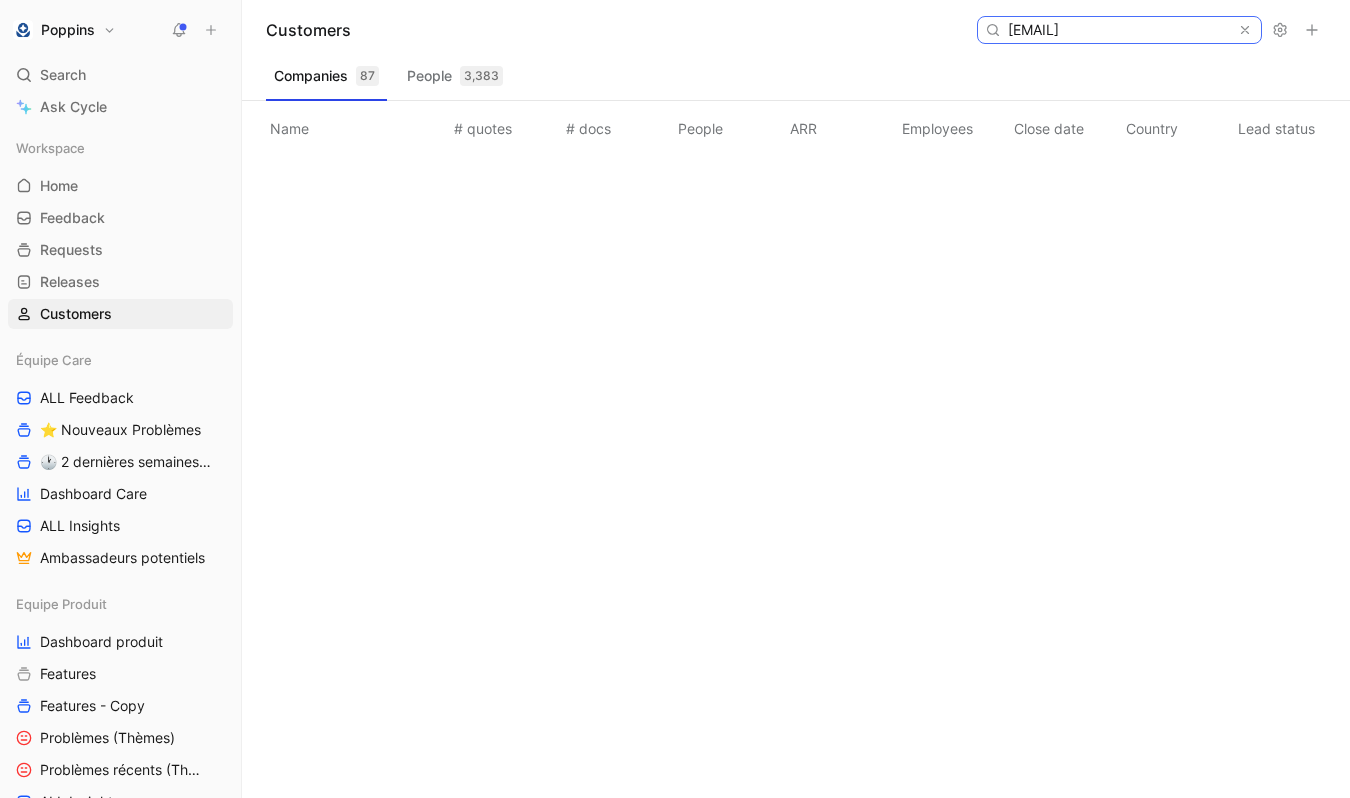 paste on "[EMAIL]" 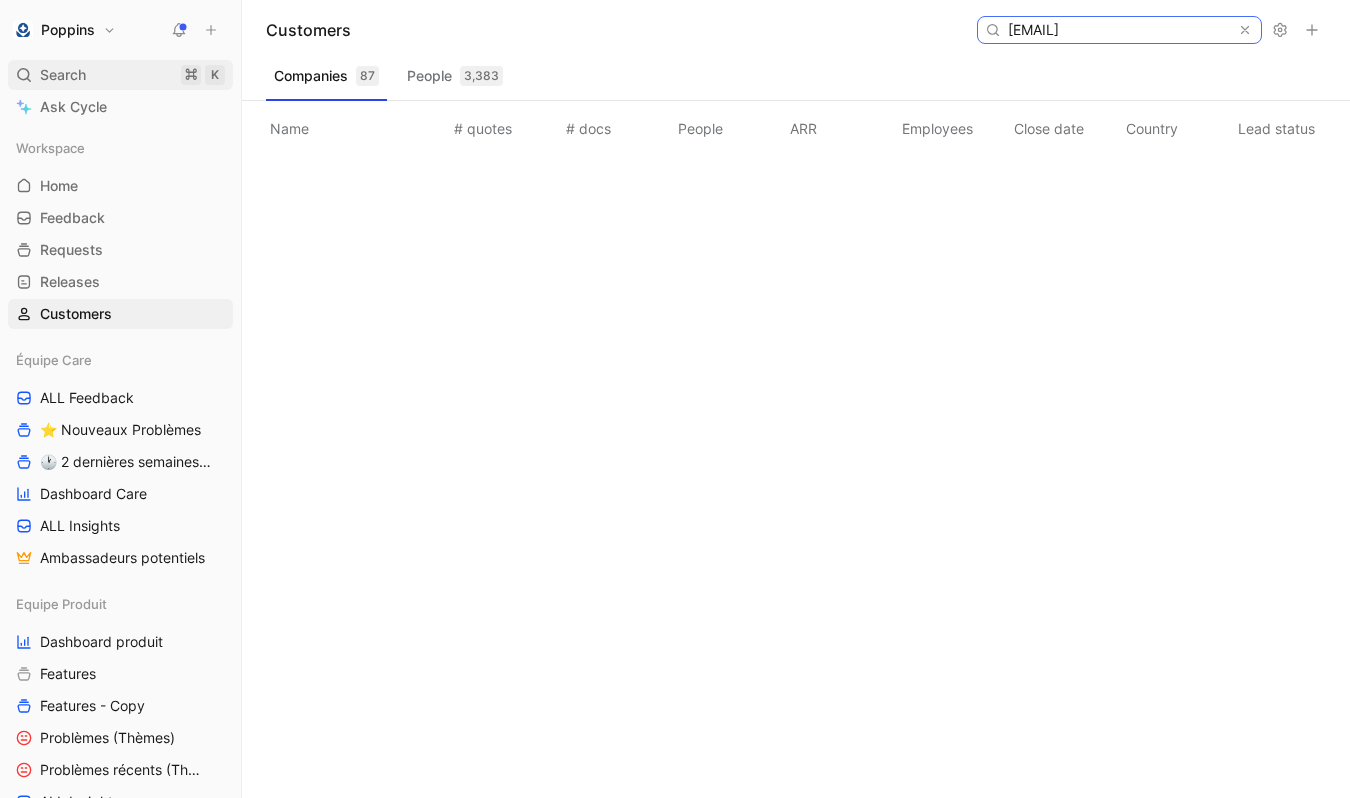 type on "[EMAIL]" 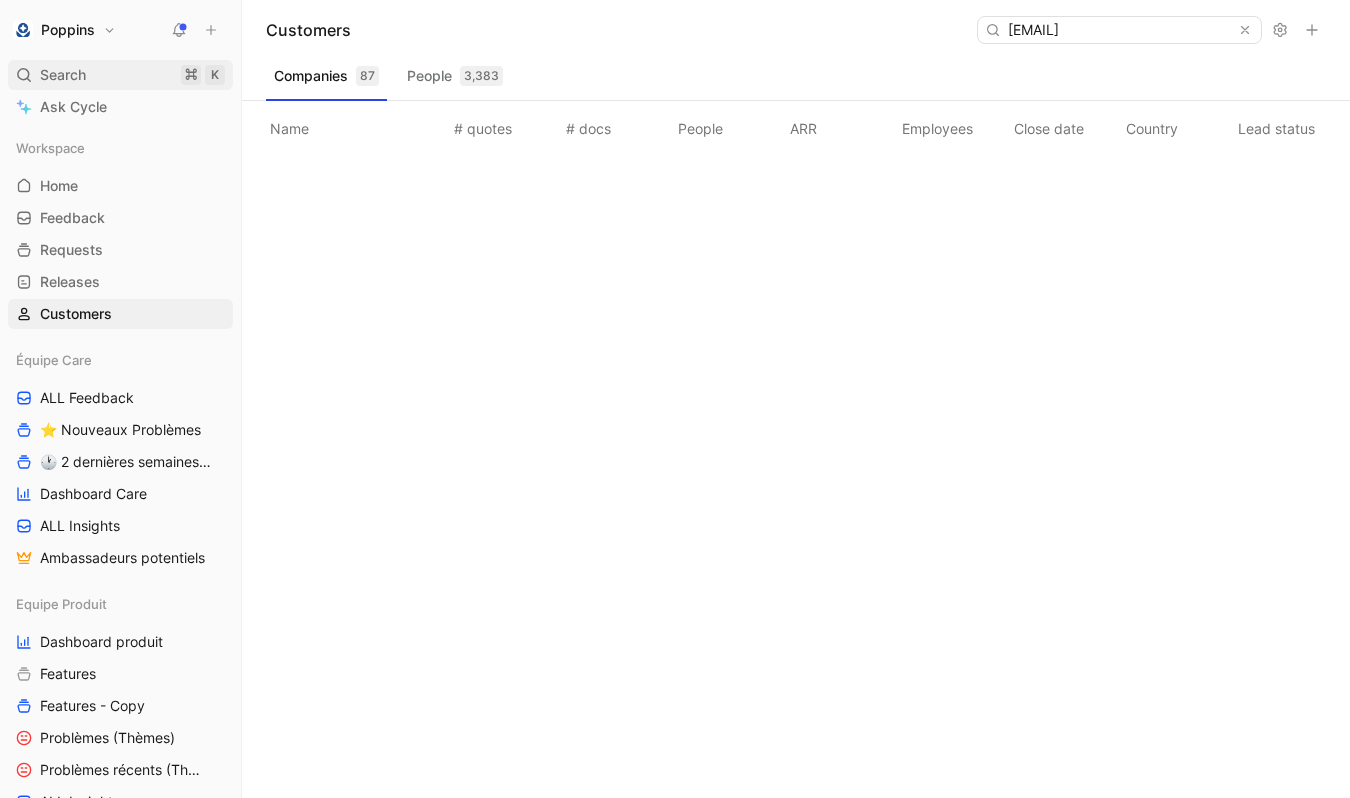click on "Search ⌘ K" at bounding box center [120, 75] 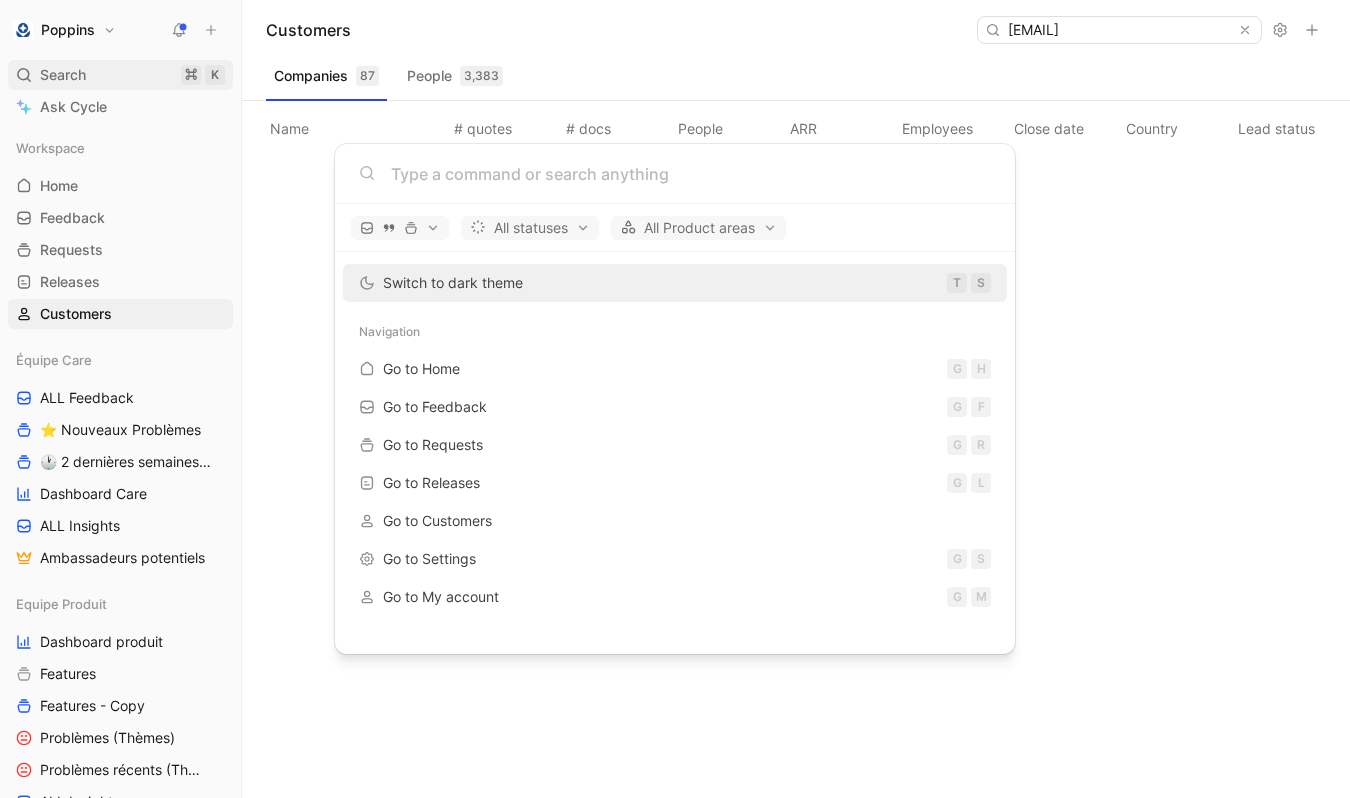 scroll, scrollTop: 0, scrollLeft: 0, axis: both 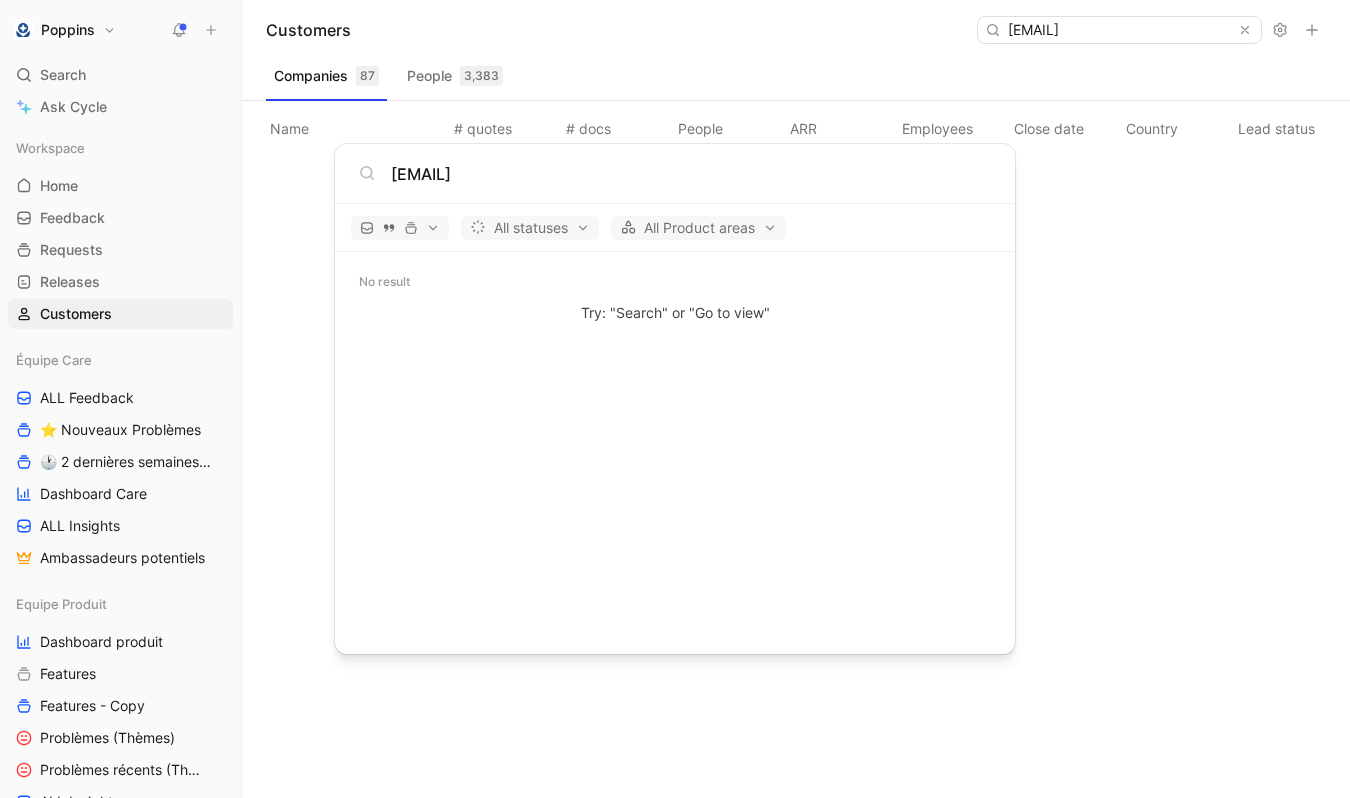type on "[EMAIL]" 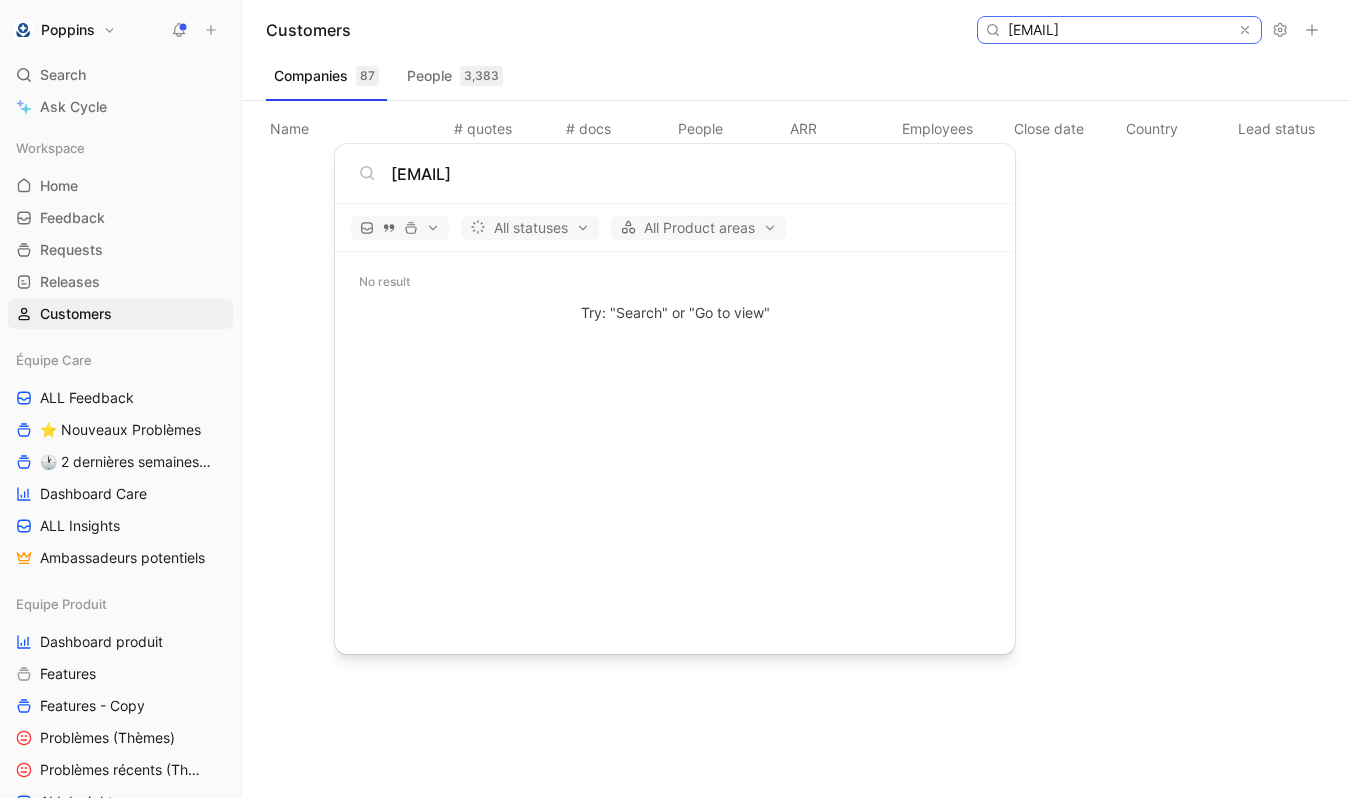 click on "[EMAIL]" at bounding box center (1118, 30) 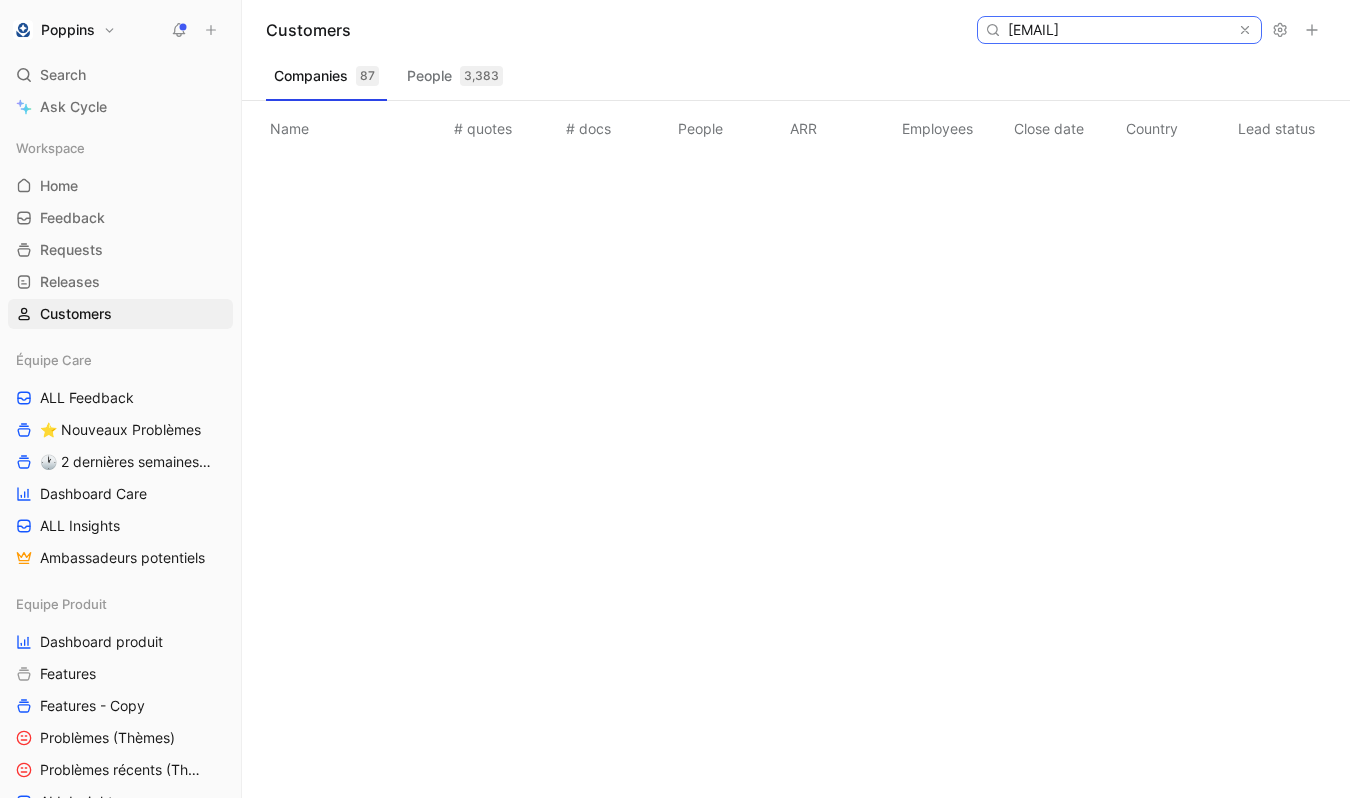 paste on "[USERNAME]" 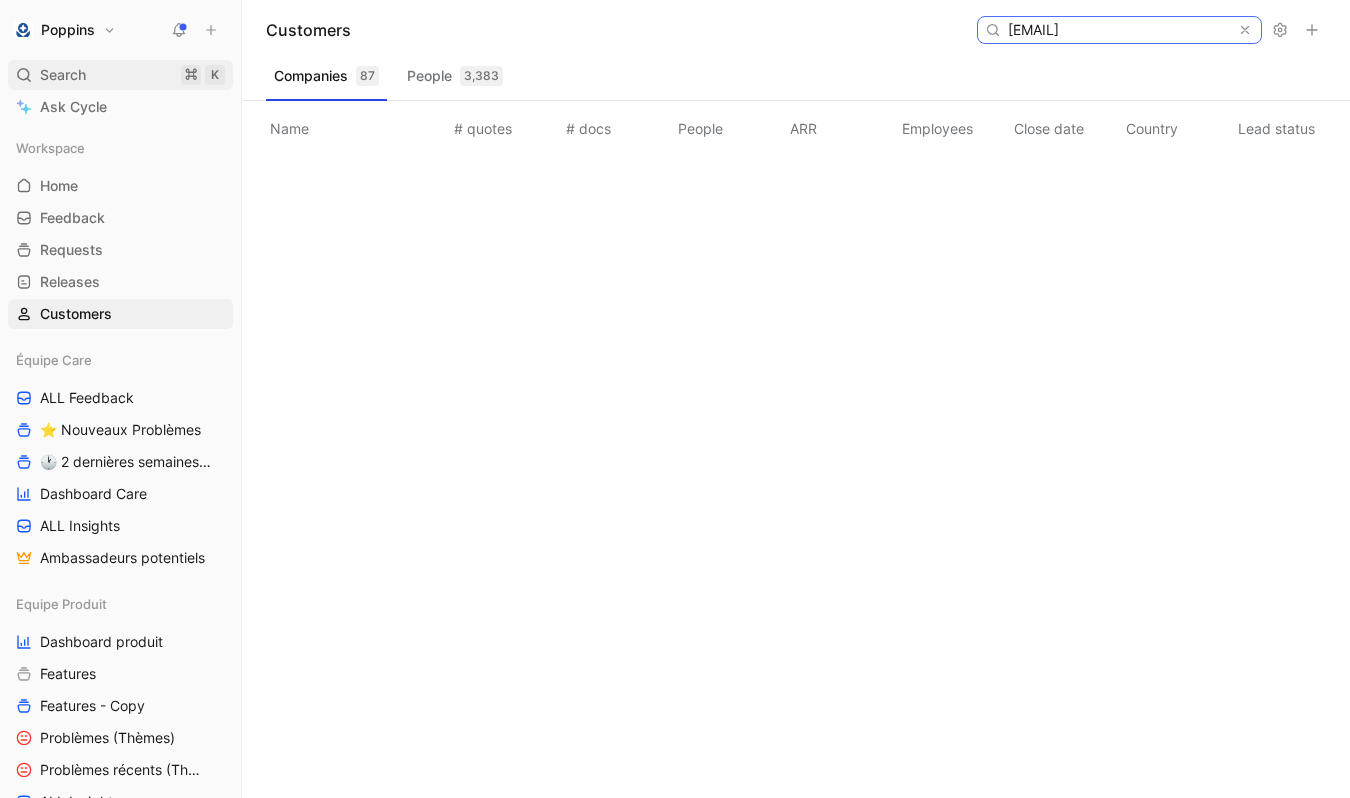 type on "[EMAIL]" 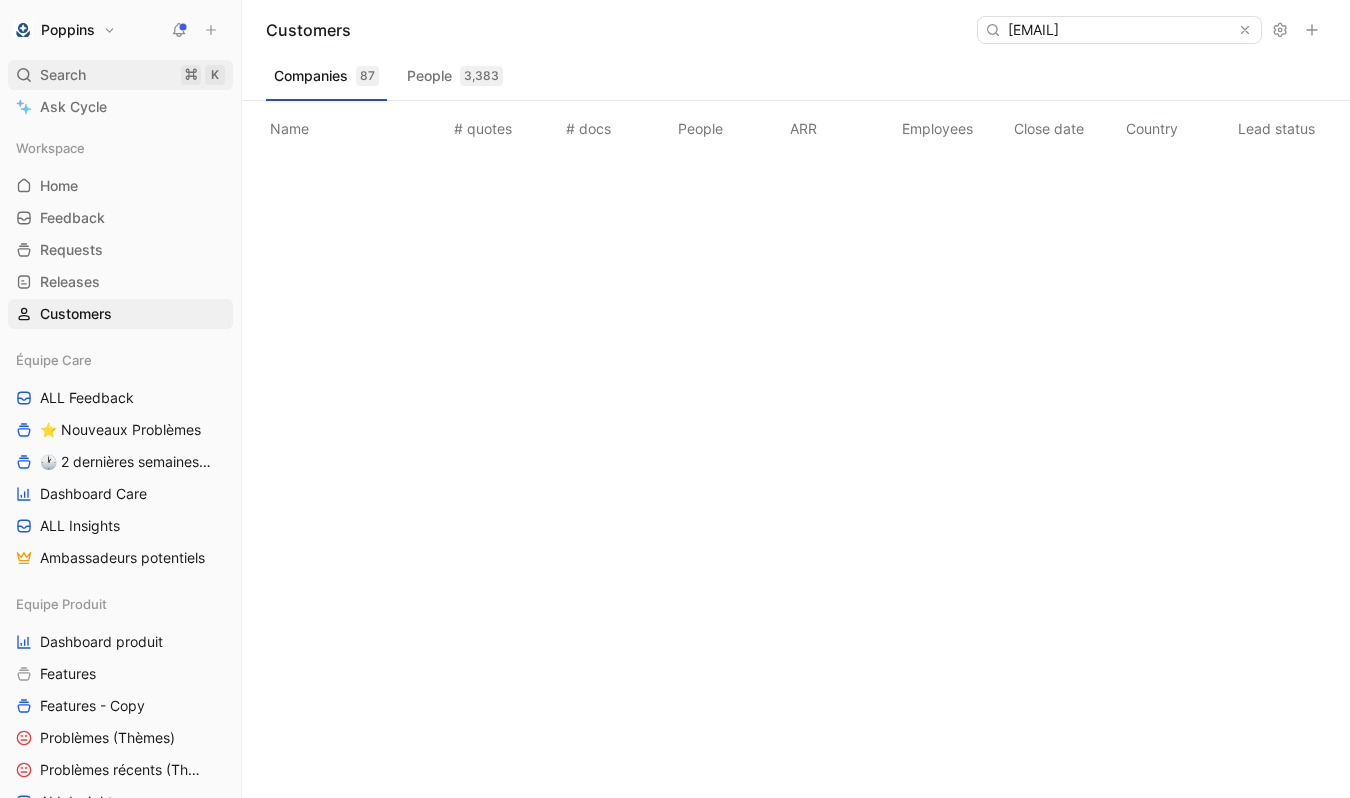 click on "Search ⌘ K" at bounding box center [120, 75] 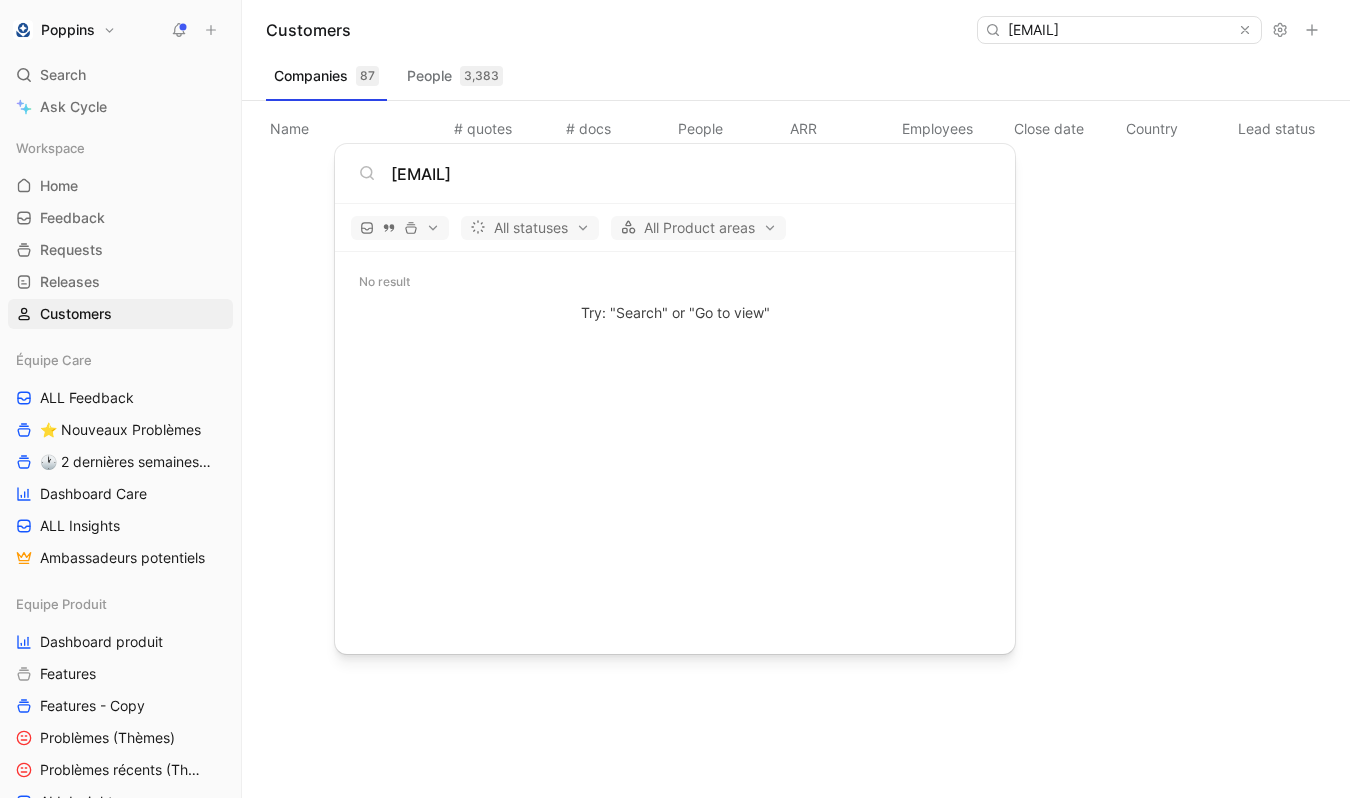 type on "[EMAIL]" 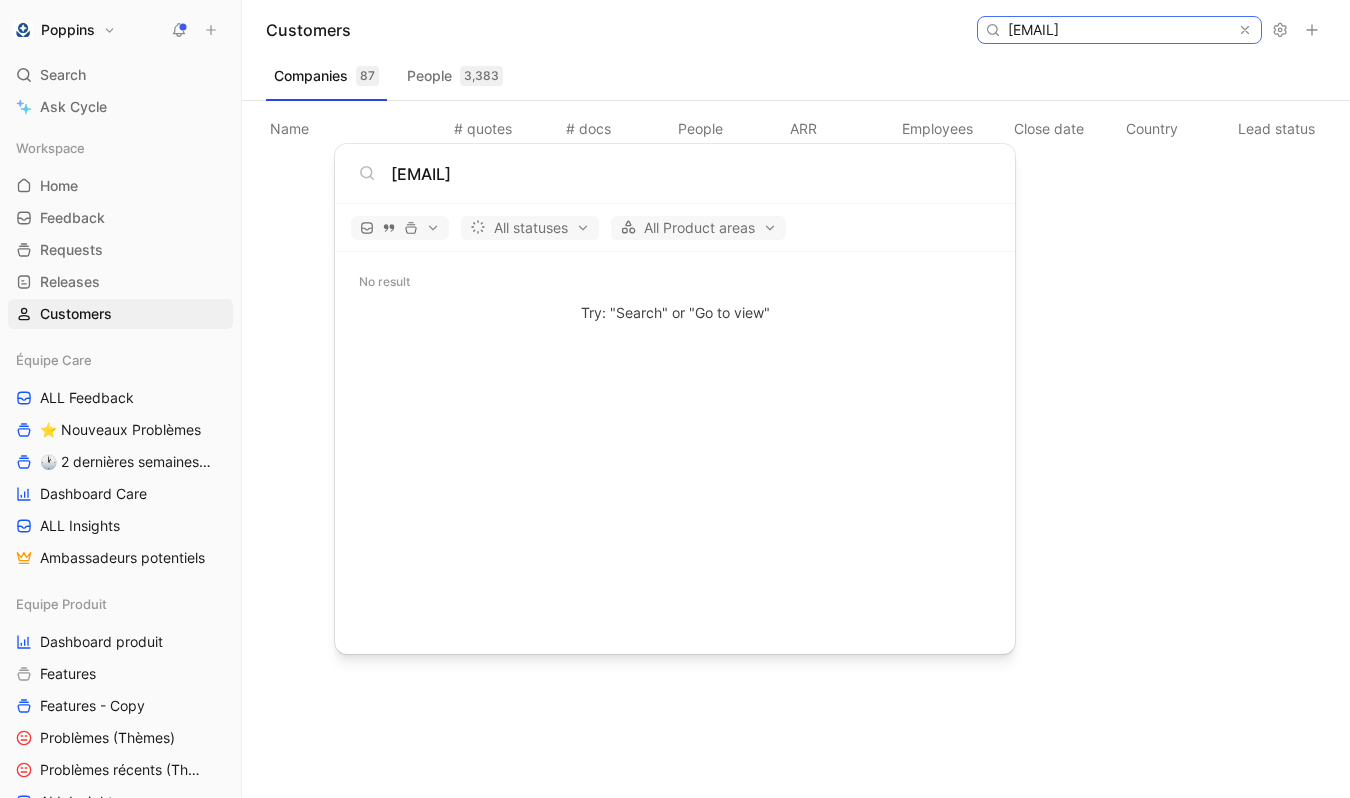 click on "[EMAIL]" at bounding box center [1118, 30] 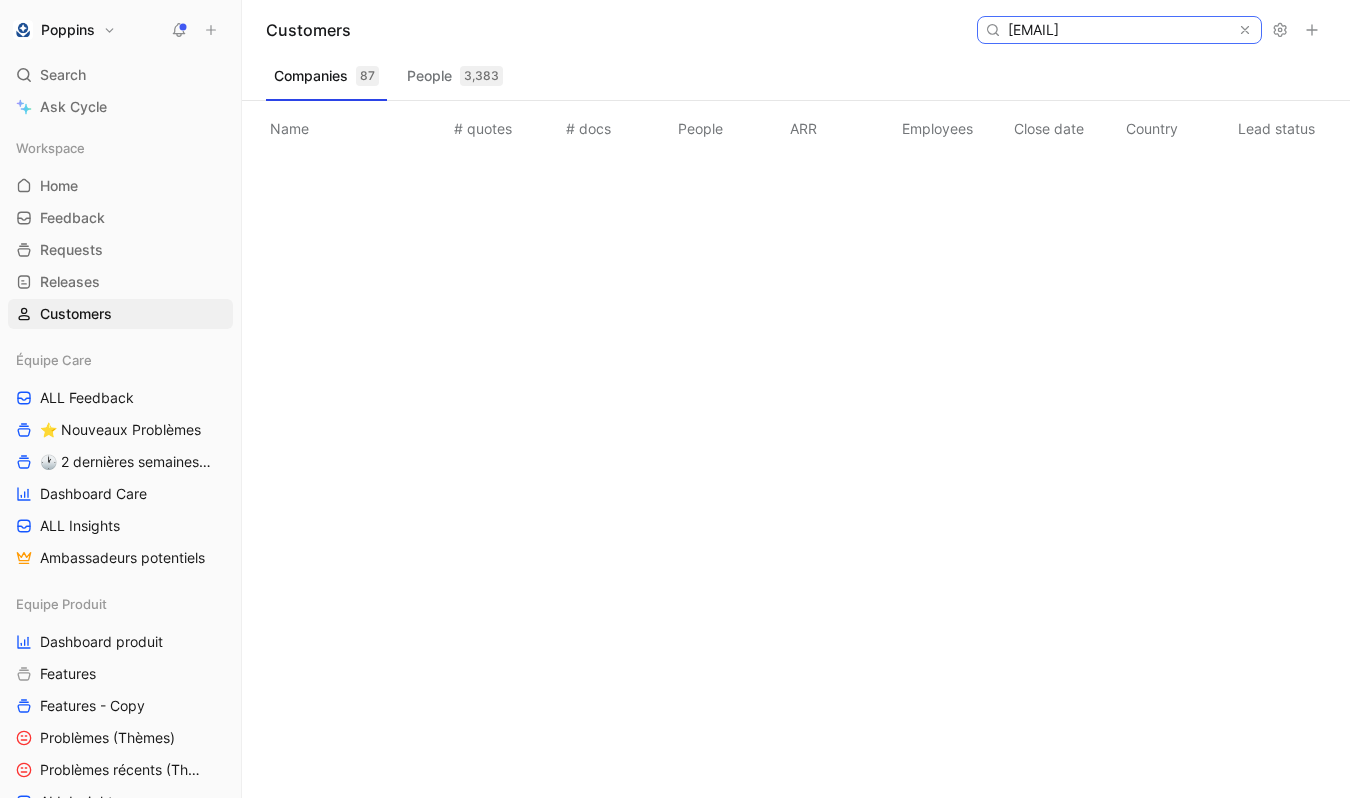 click on "[EMAIL]" at bounding box center (1118, 30) 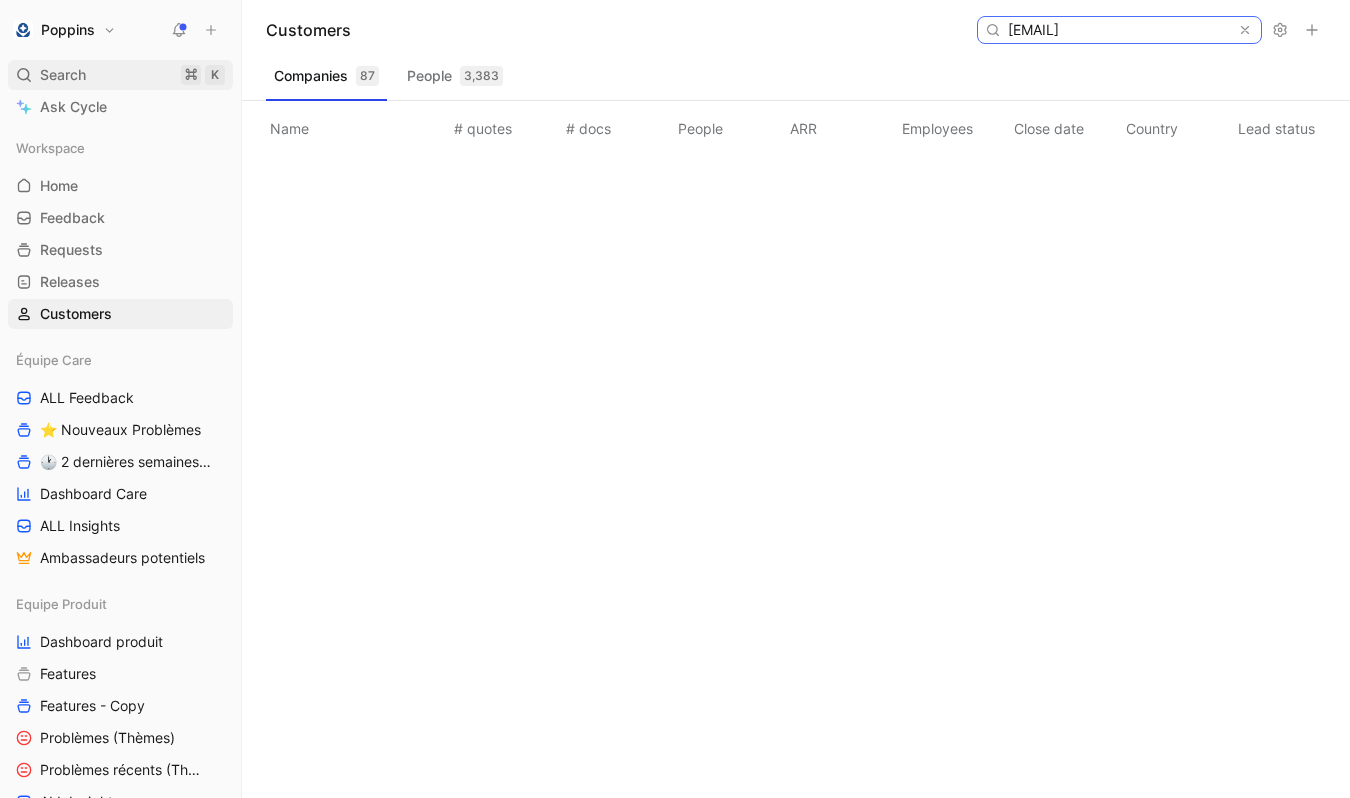 type on "[EMAIL]" 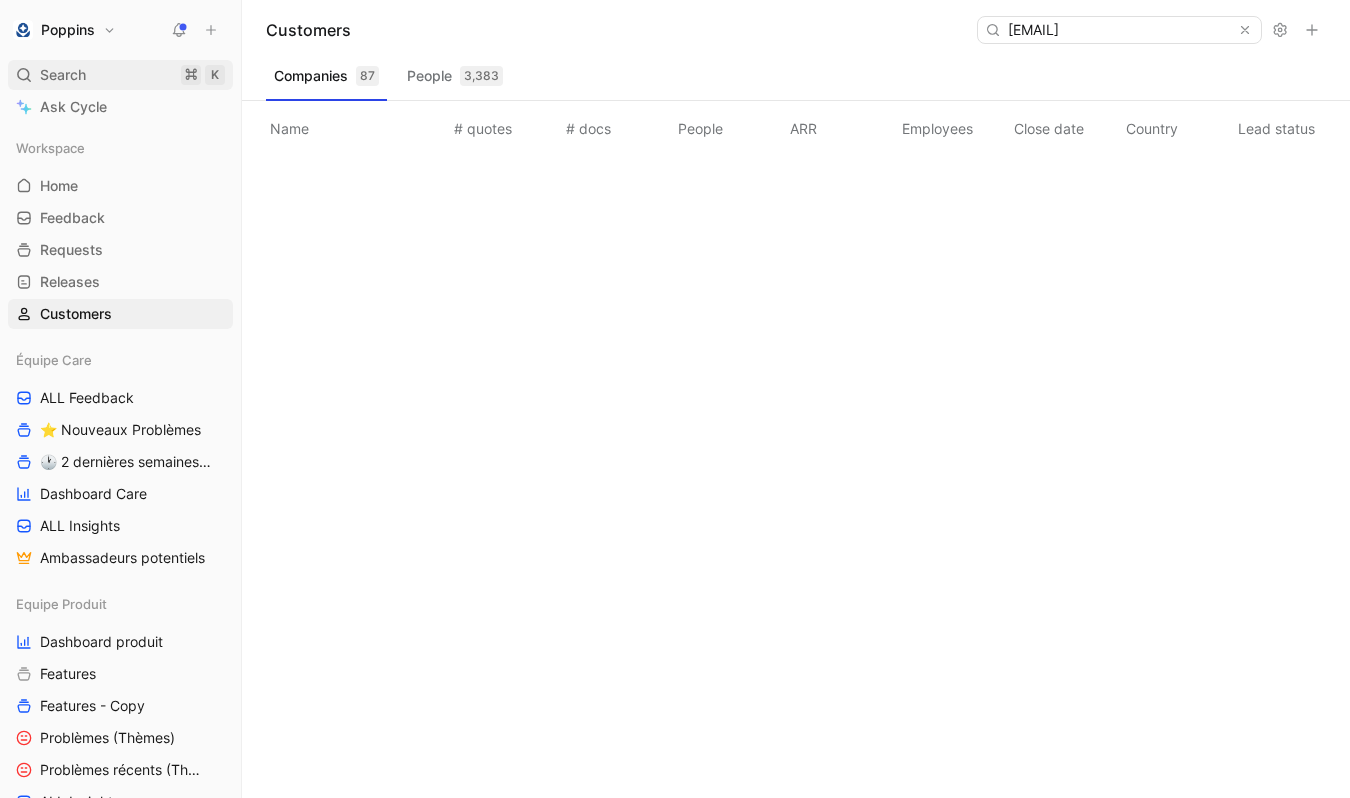 click on "Search ⌘ K" at bounding box center [120, 75] 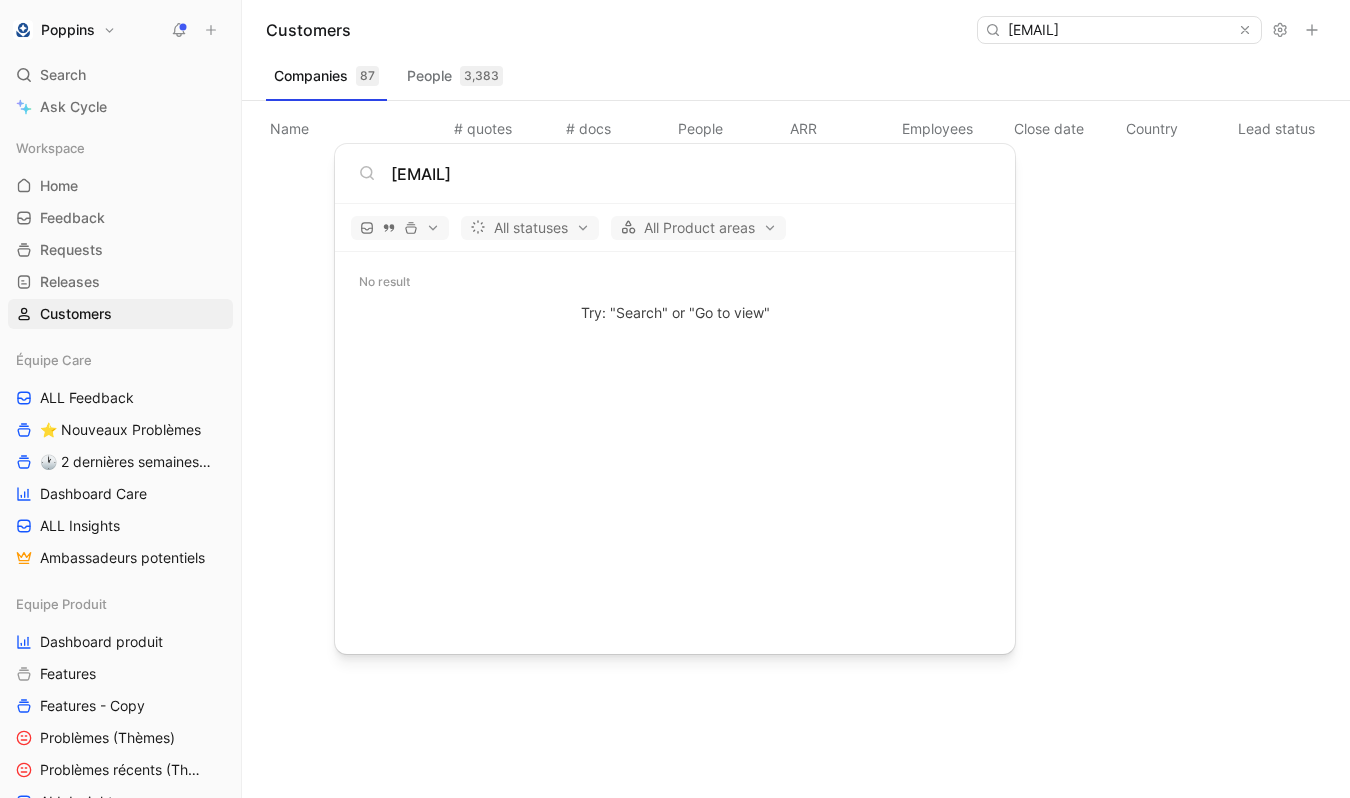 type on "[EMAIL]" 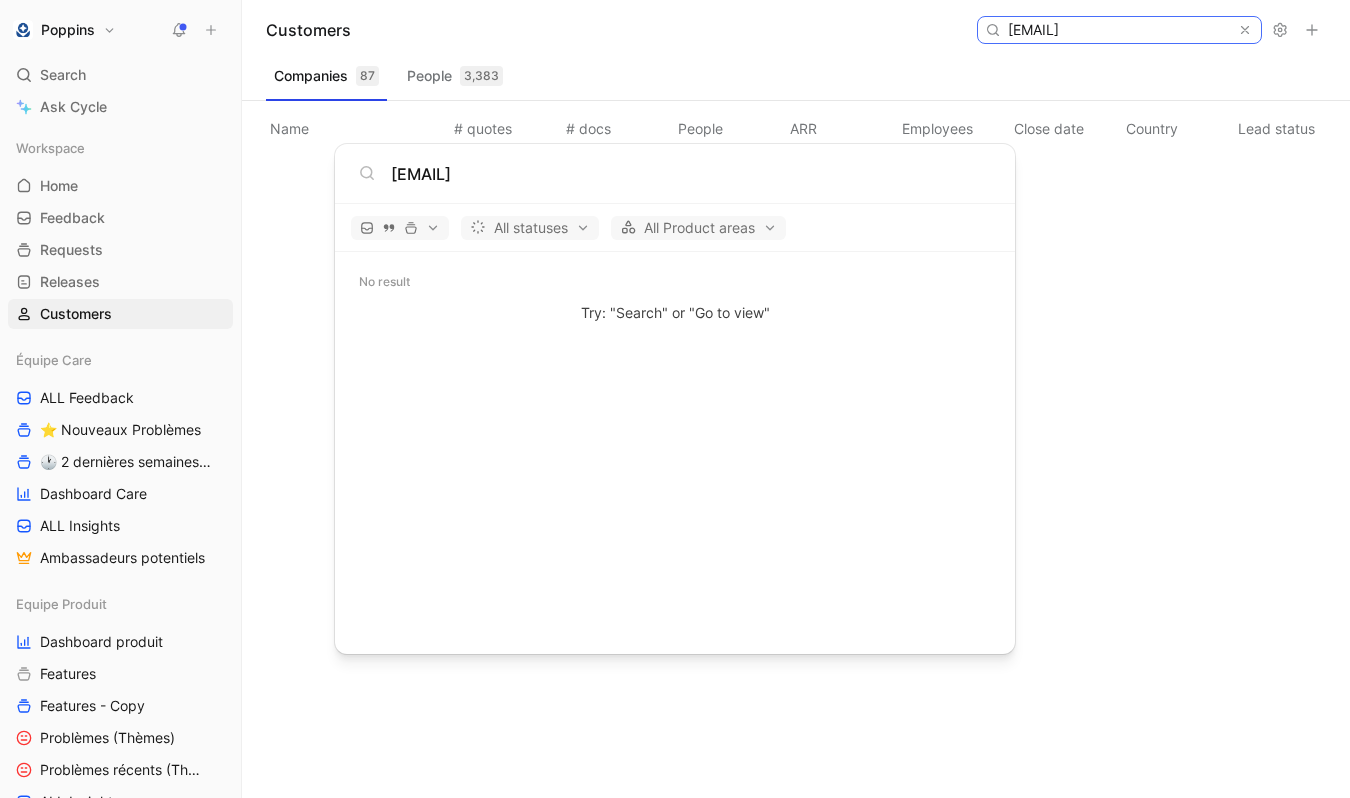 click on "[EMAIL]" at bounding box center [1118, 30] 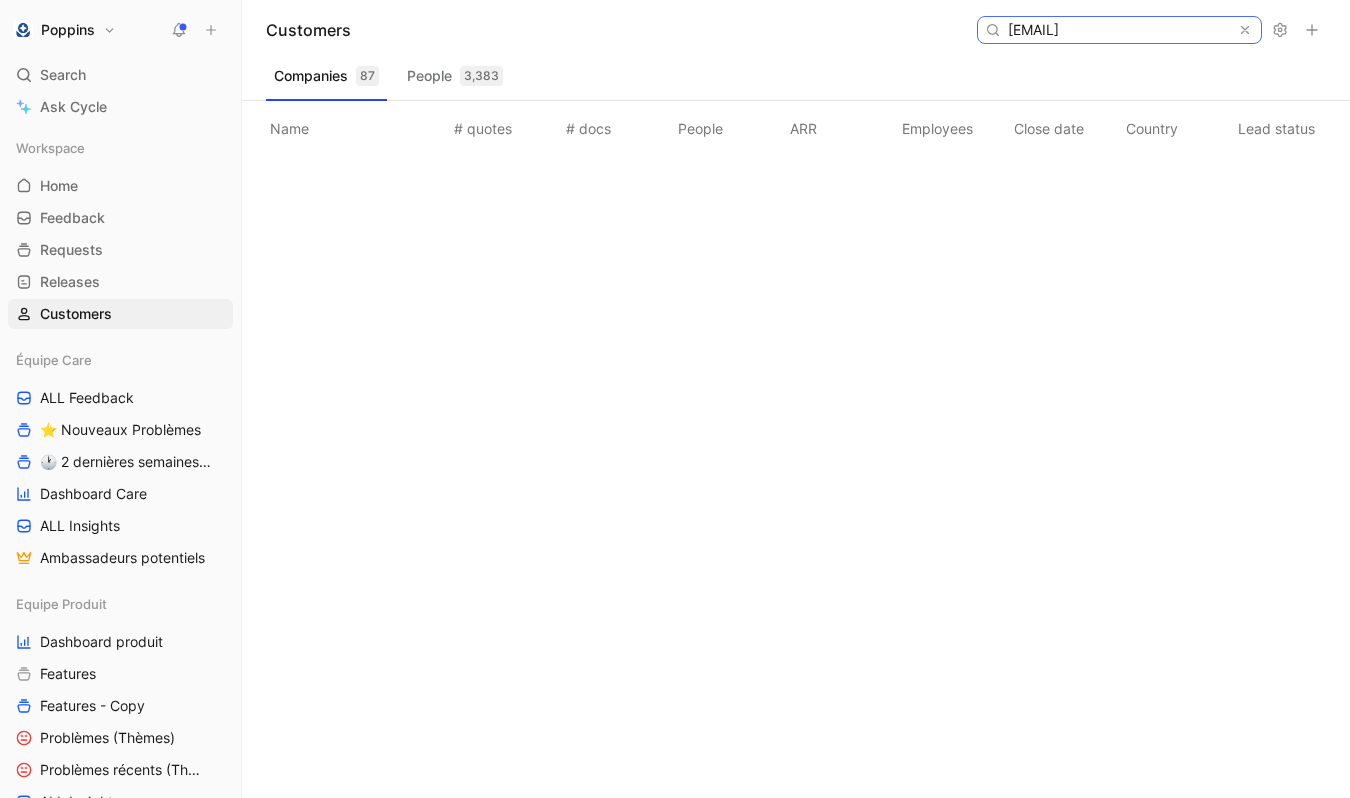 paste on "[PERSON]" 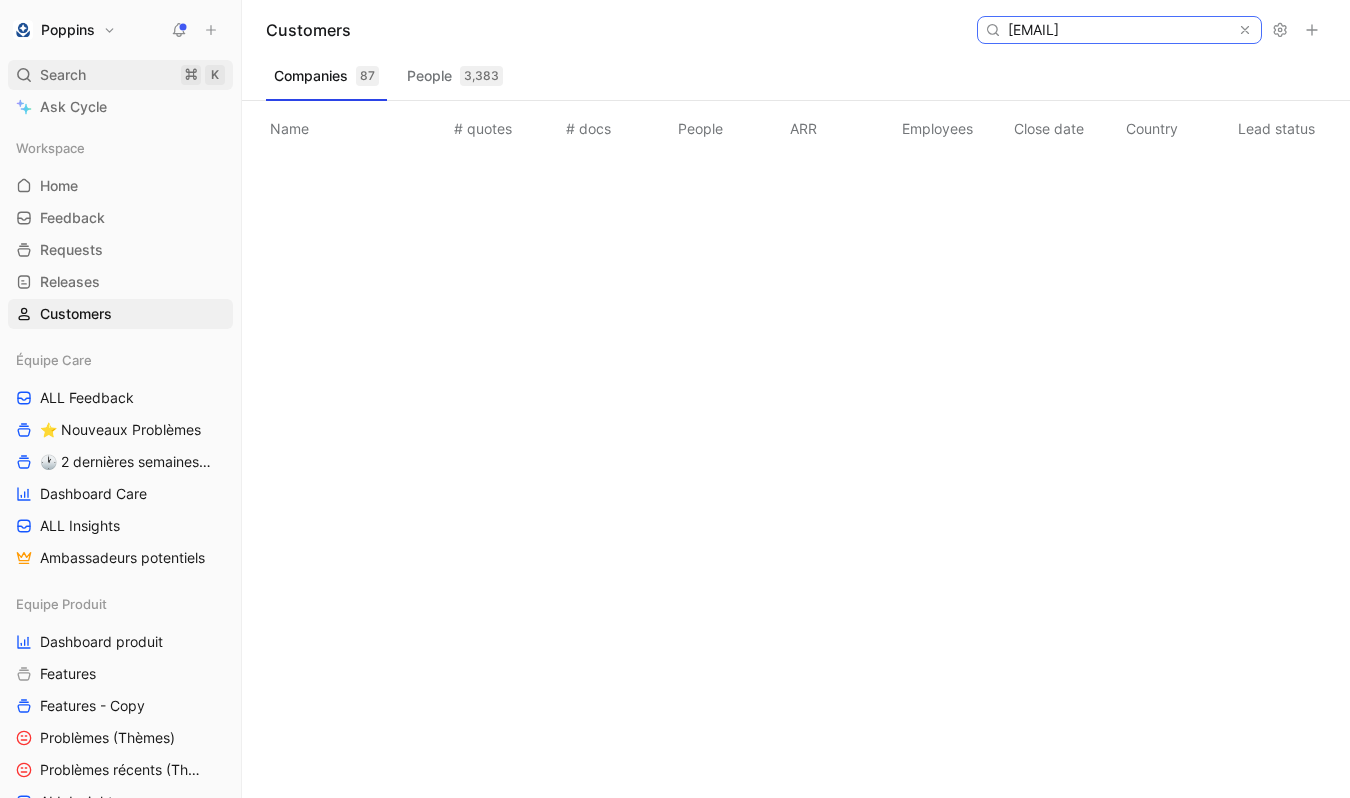 type on "[EMAIL]" 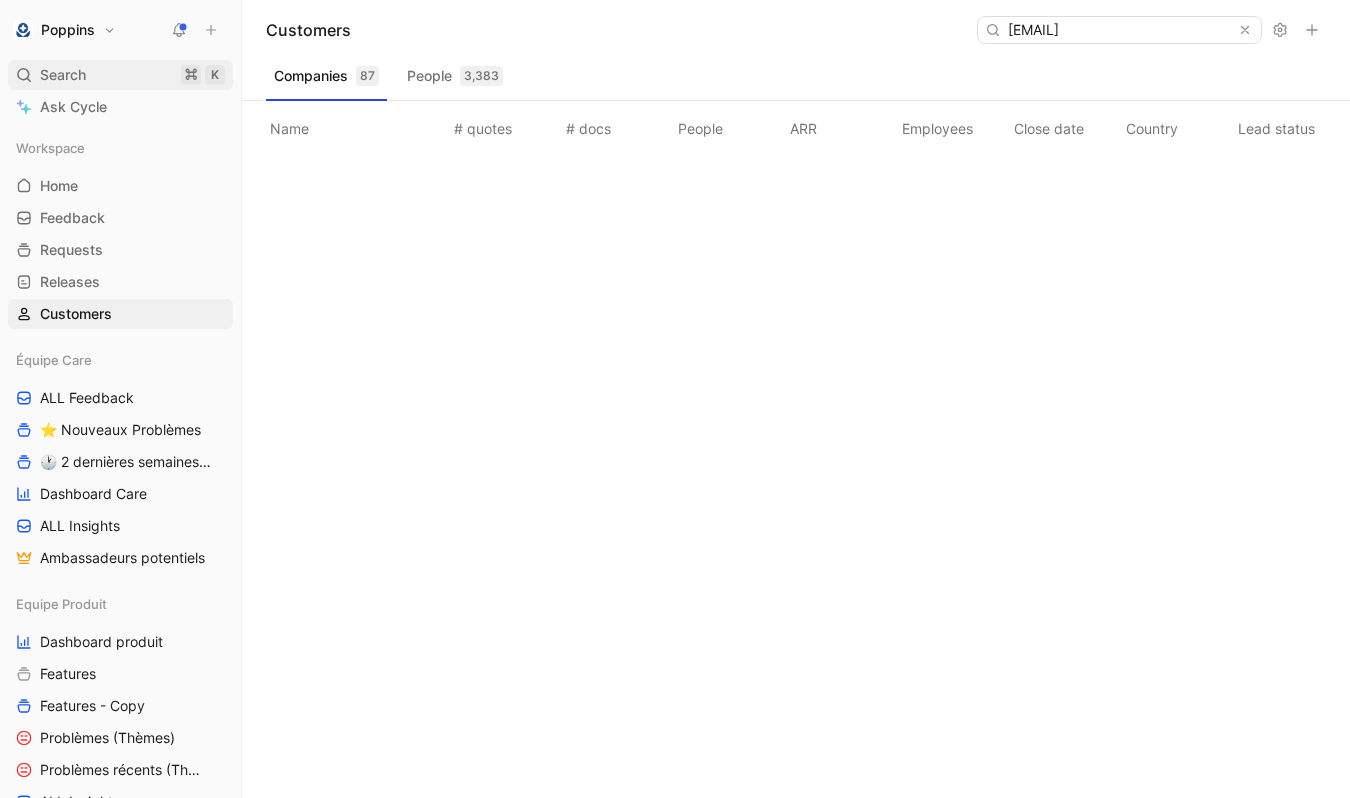 click on "Search ⌘ K" at bounding box center (120, 75) 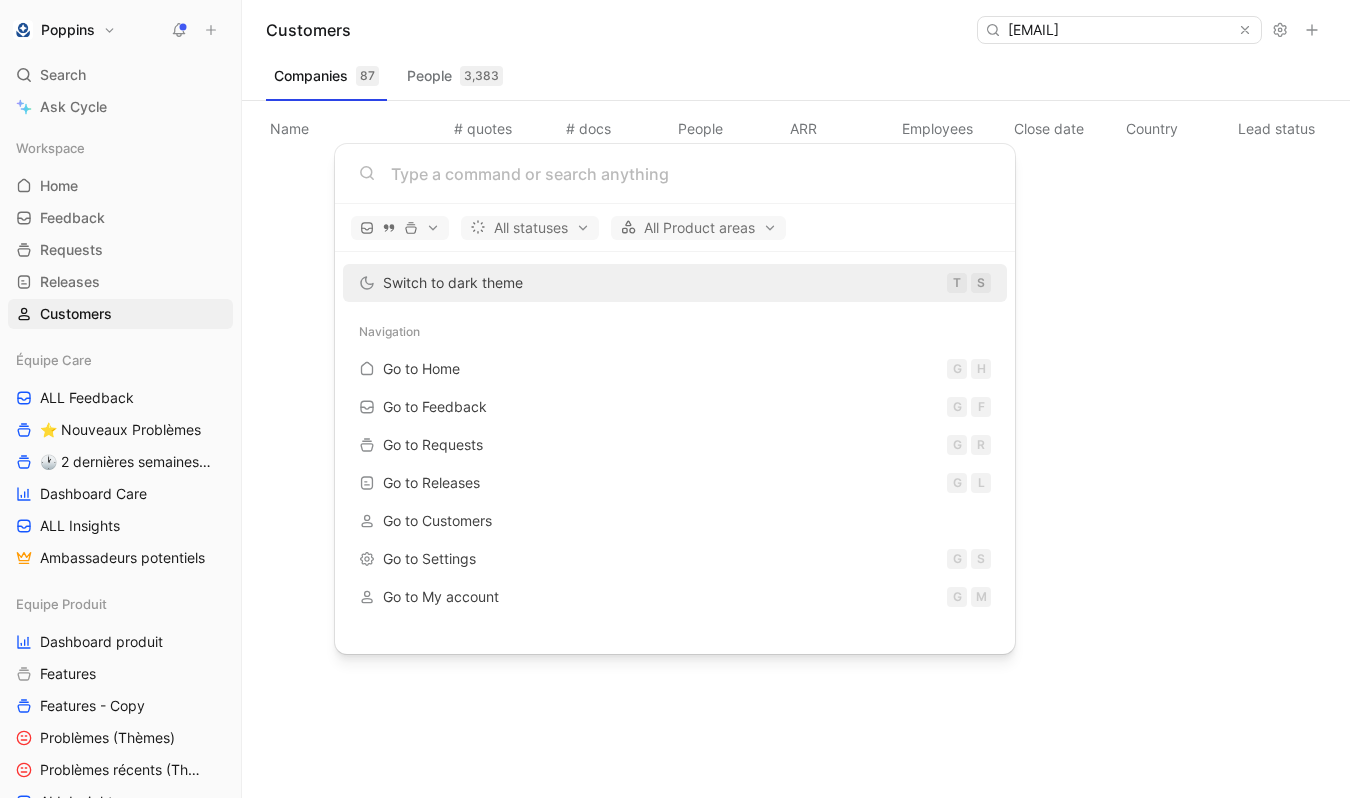 scroll, scrollTop: 0, scrollLeft: 0, axis: both 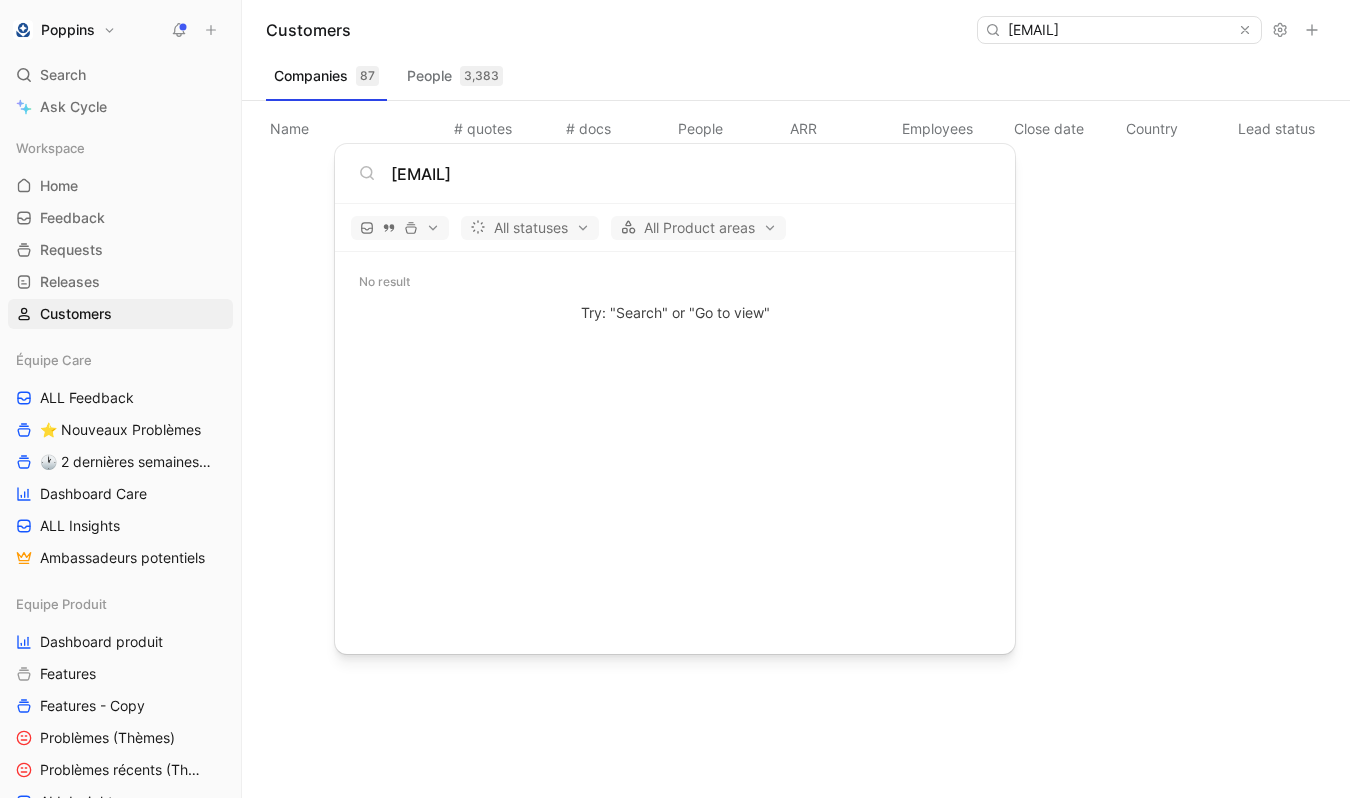 type on "[EMAIL]" 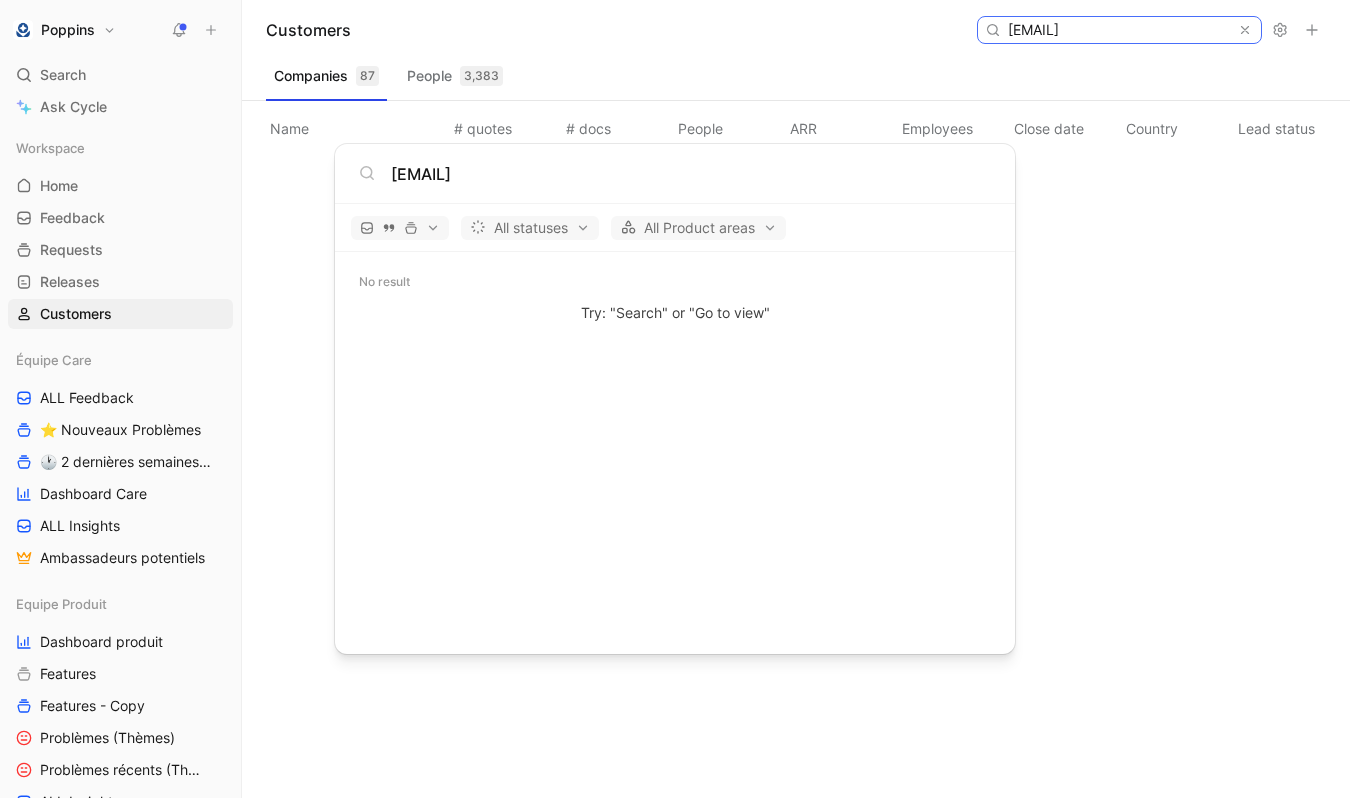 click on "[EMAIL]" at bounding box center (1118, 30) 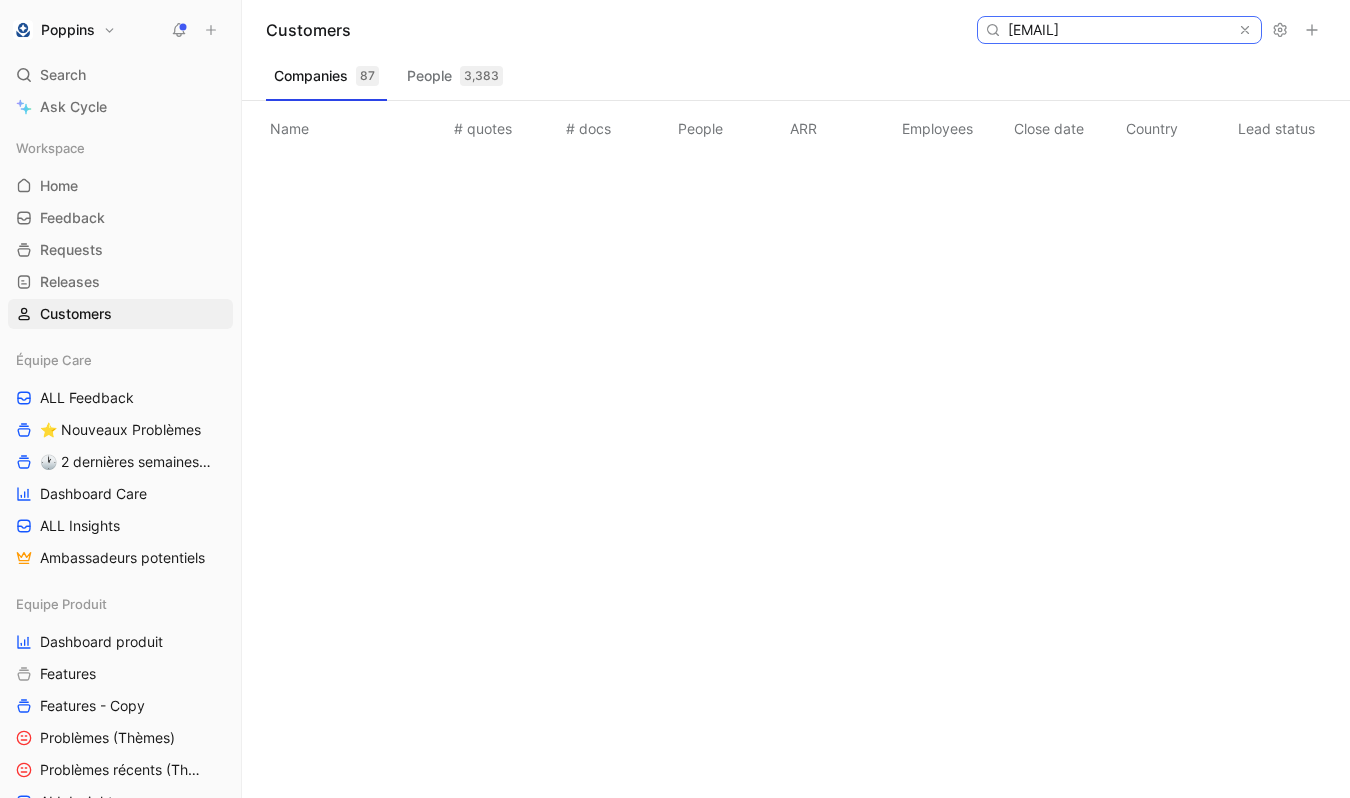 click on "[EMAIL]" at bounding box center (1118, 30) 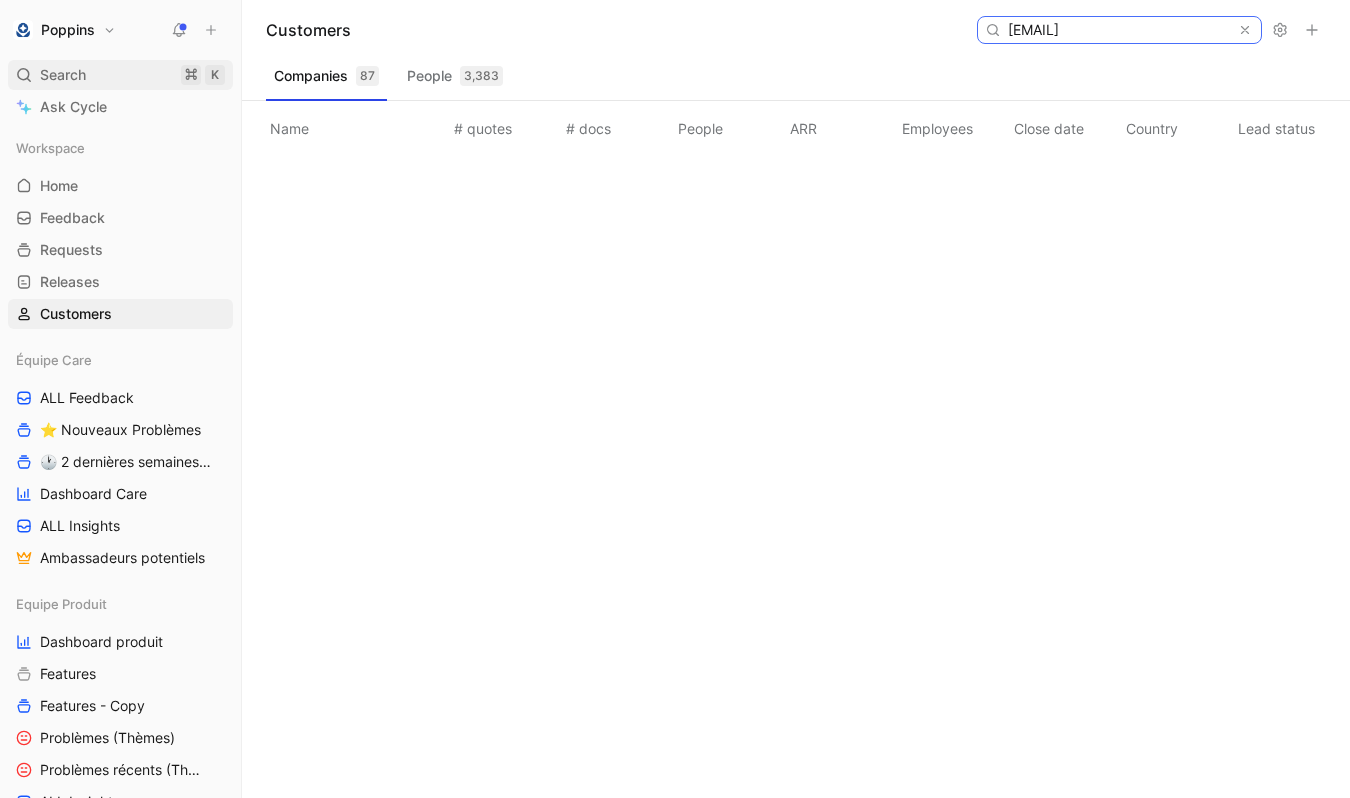 type on "[EMAIL]" 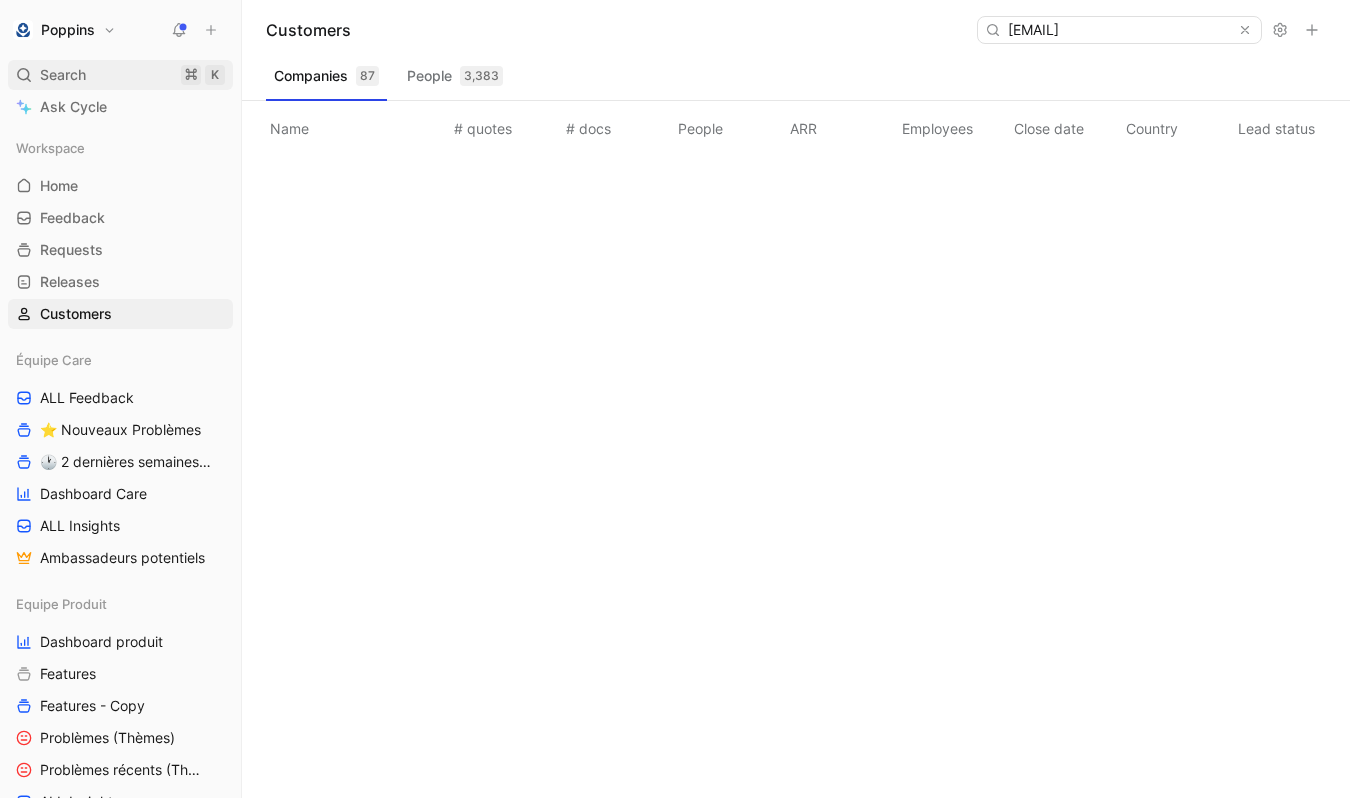 click on "Search ⌘ K" at bounding box center [120, 75] 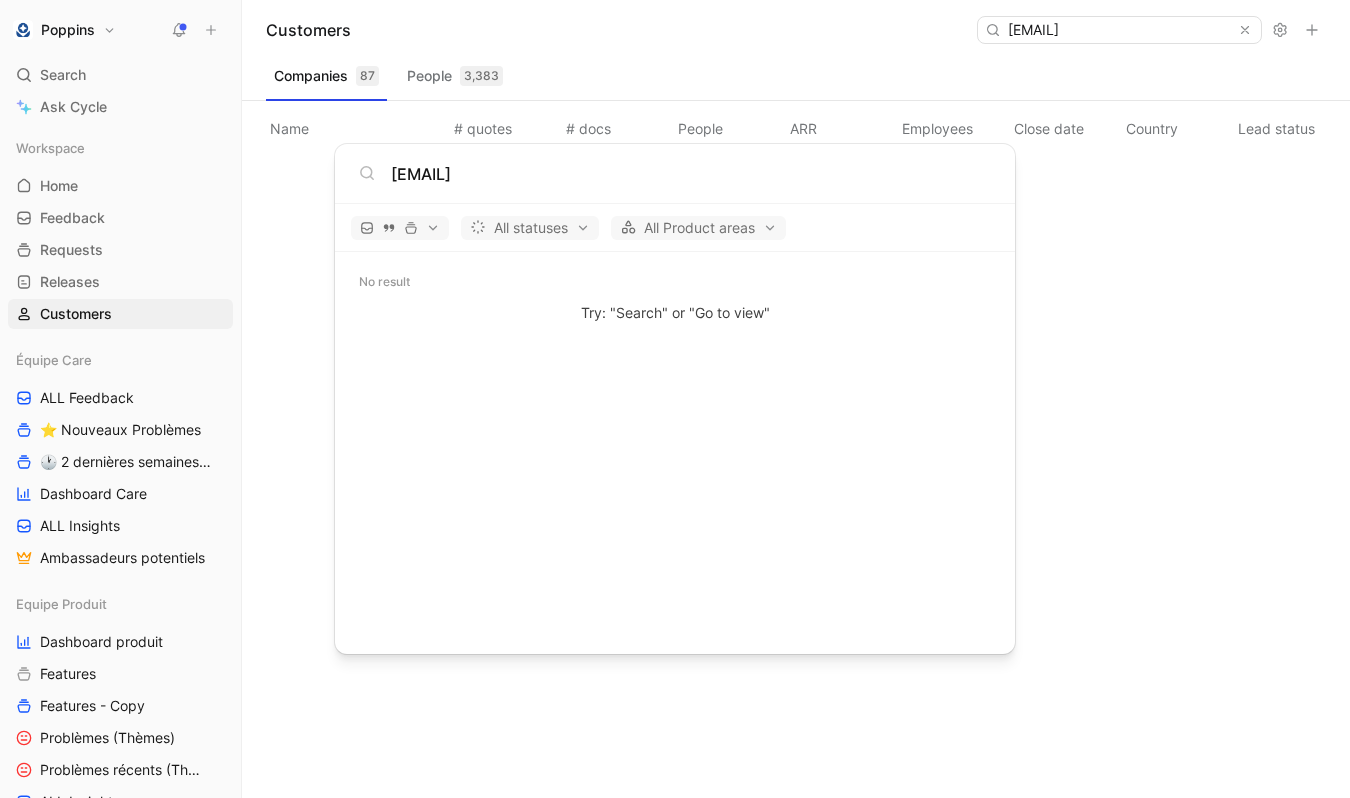 type on "[EMAIL]" 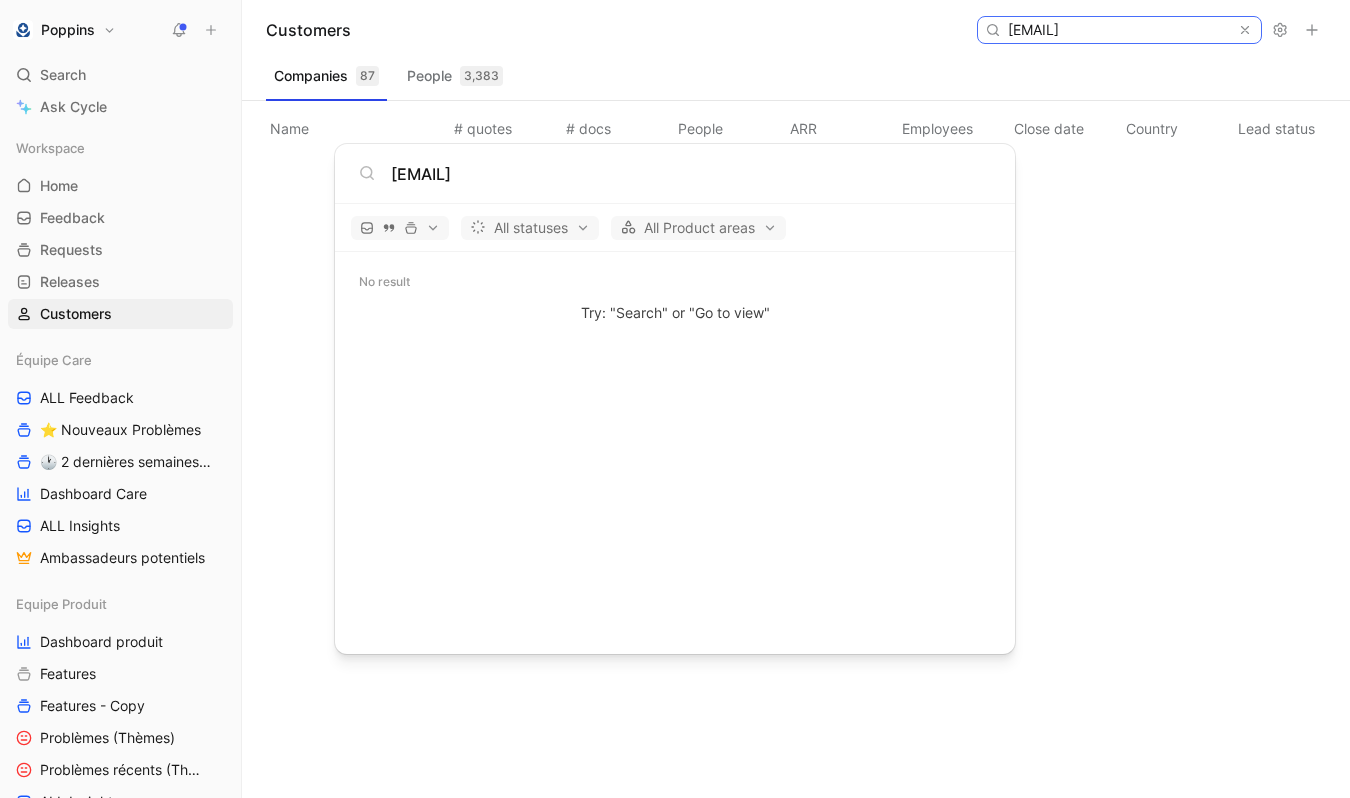 click on "[EMAIL]" at bounding box center [1118, 30] 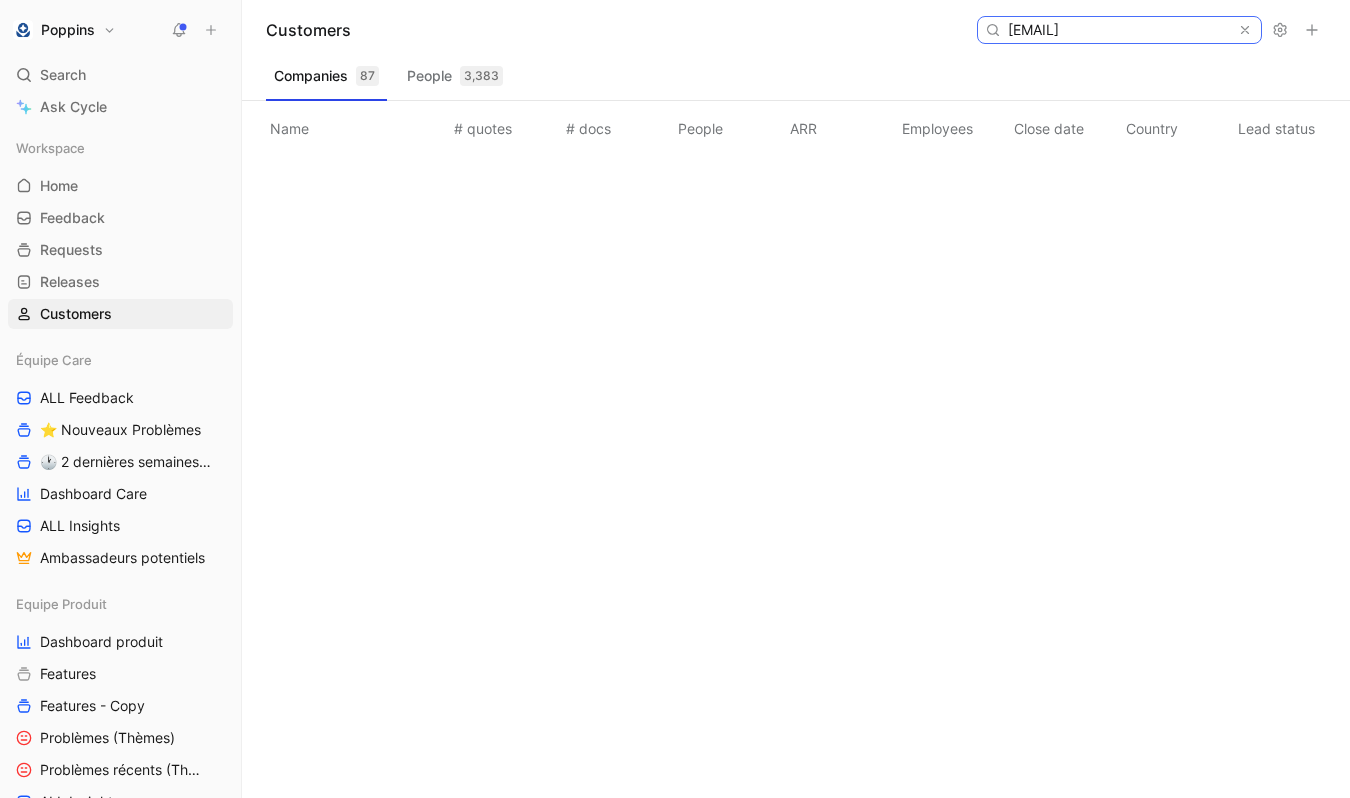 click on "[EMAIL]" at bounding box center [1118, 30] 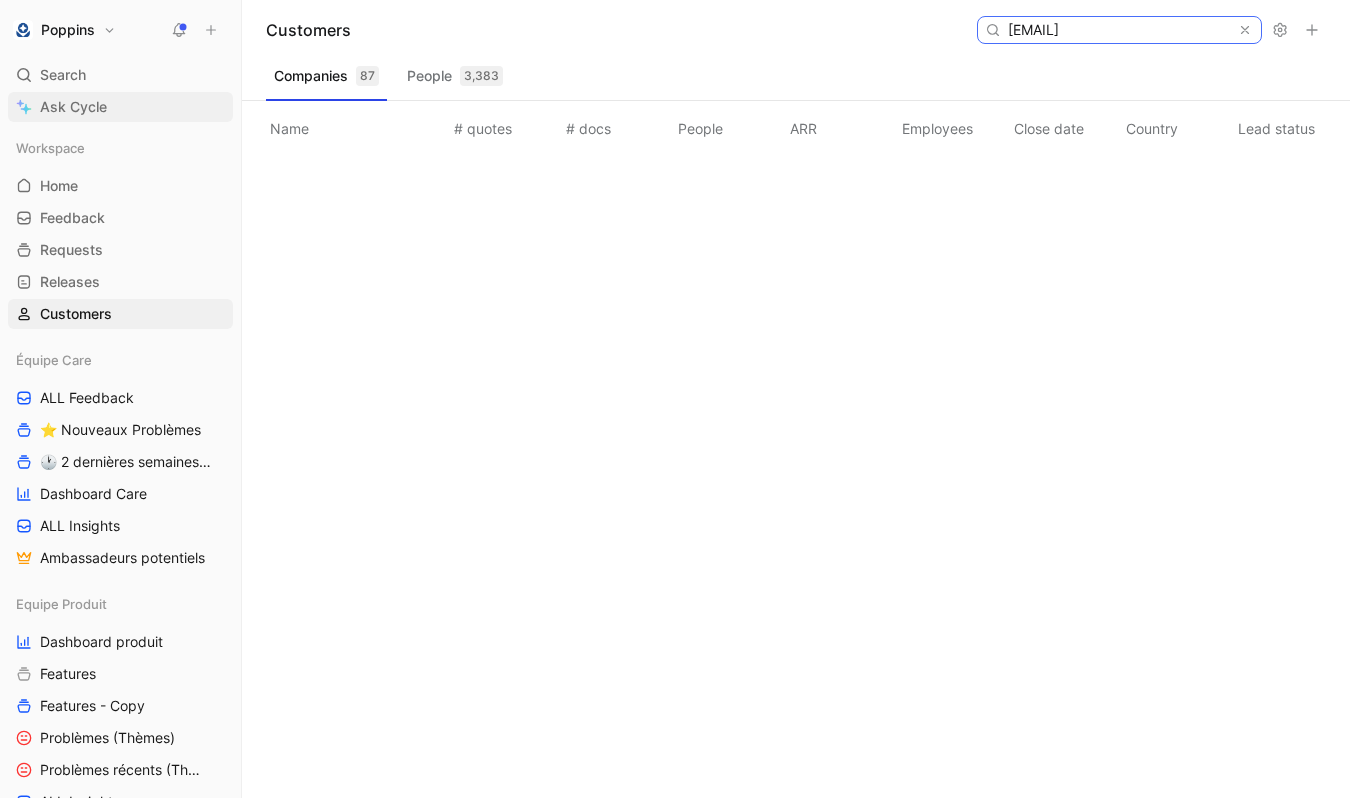 type on "[EMAIL]" 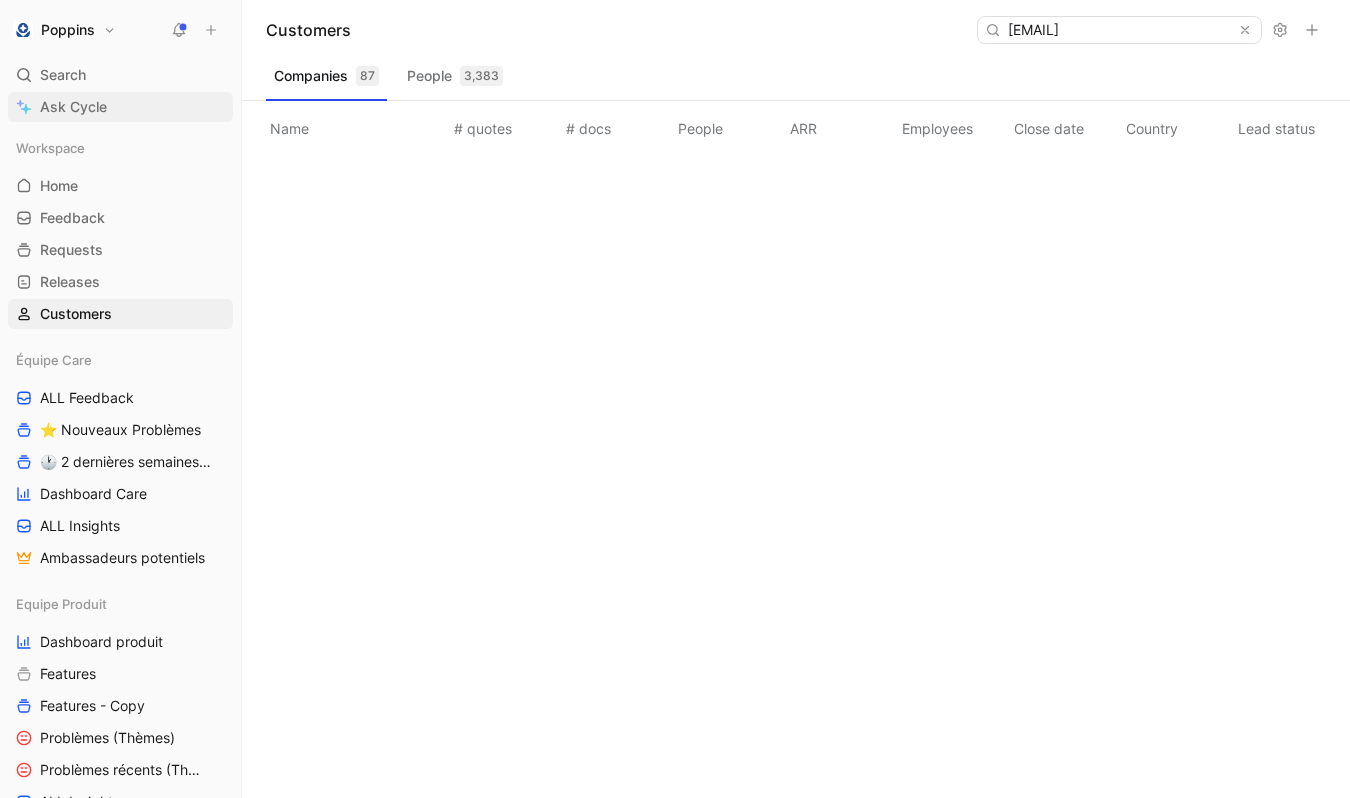 click on "Ask Cycle" at bounding box center (120, 107) 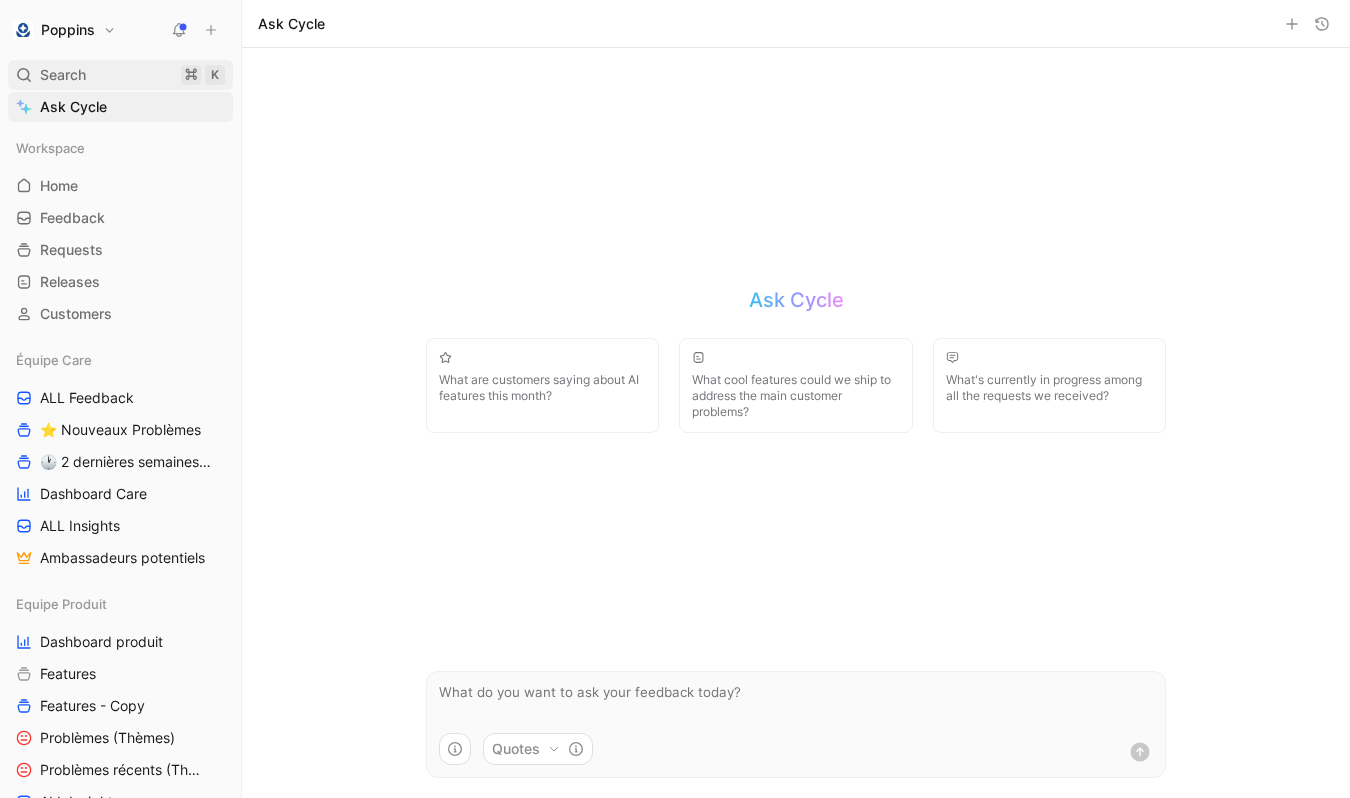 click on "Search ⌘ K" at bounding box center [120, 75] 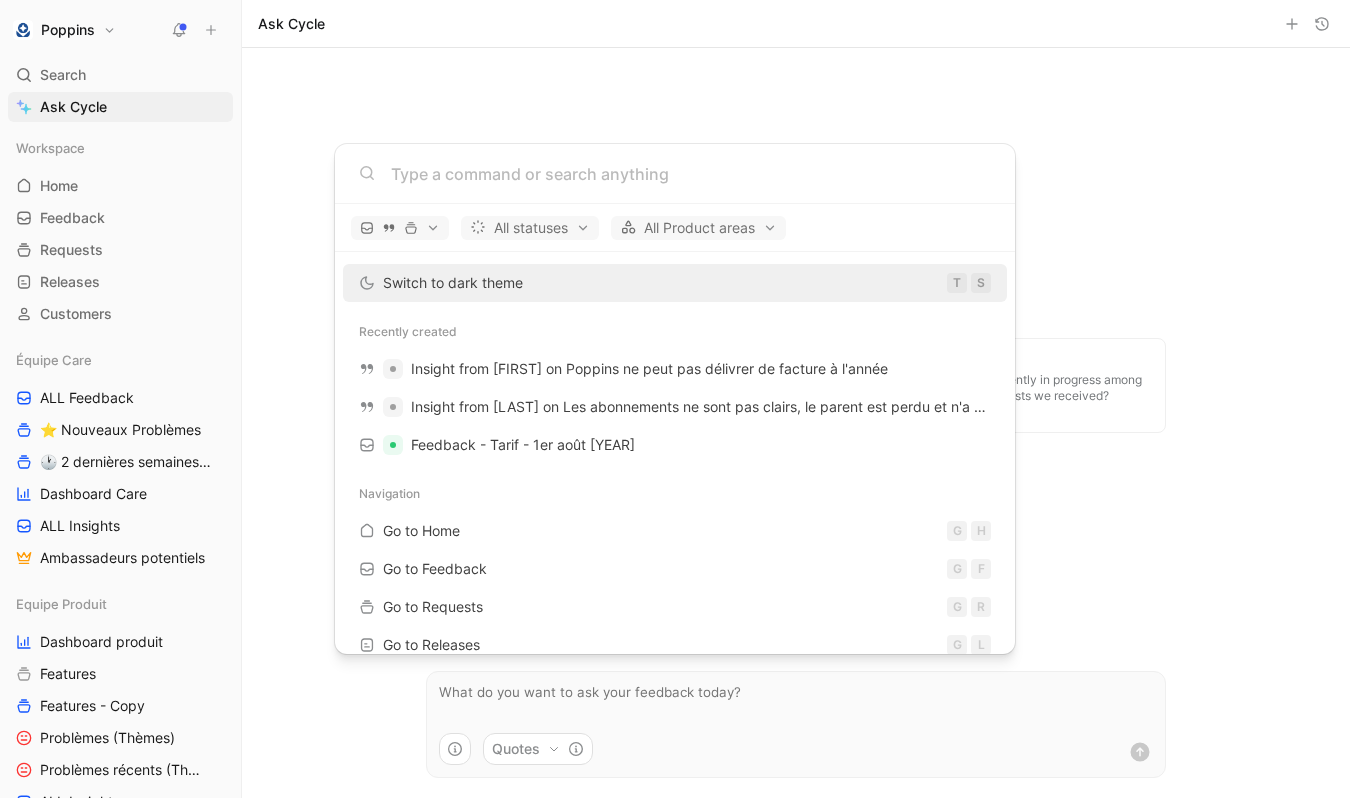 click at bounding box center (691, 174) 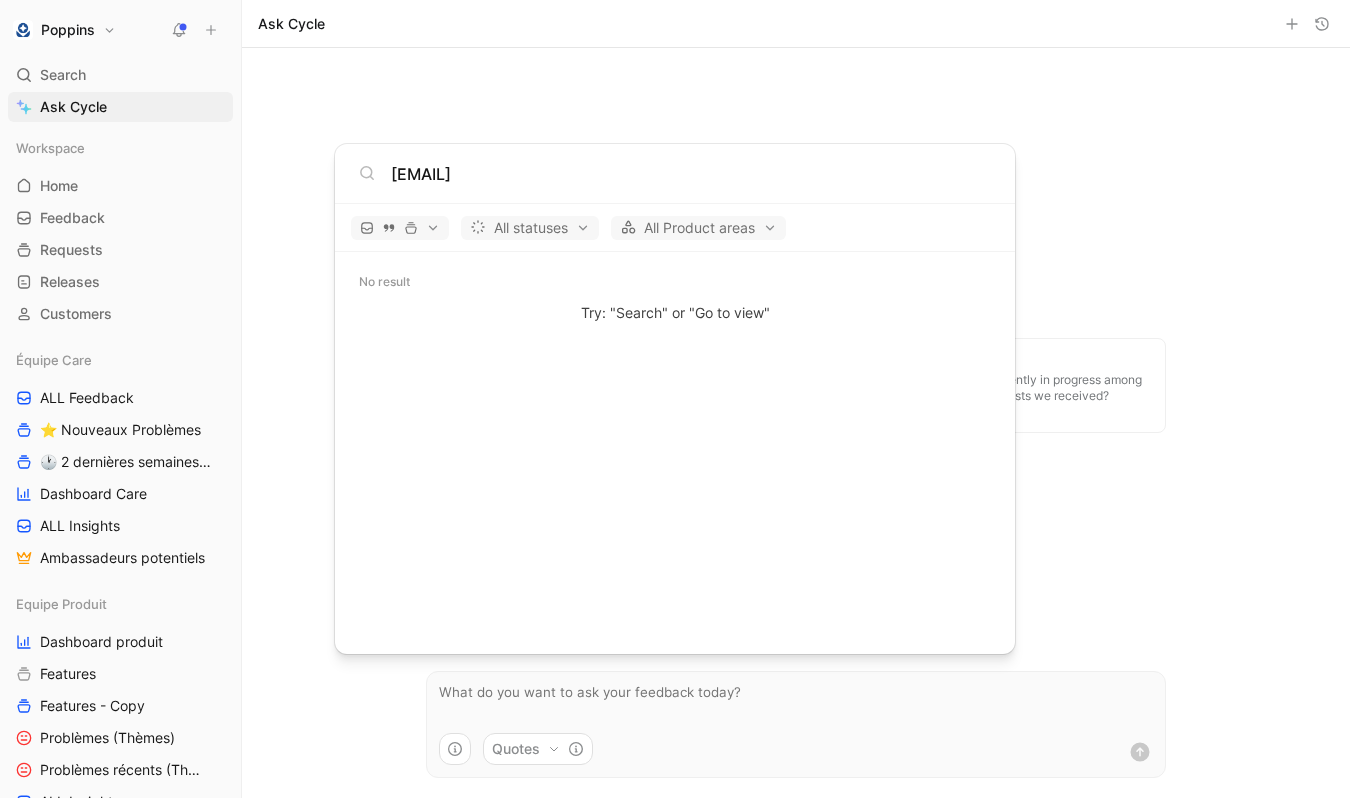 type on "[EMAIL]" 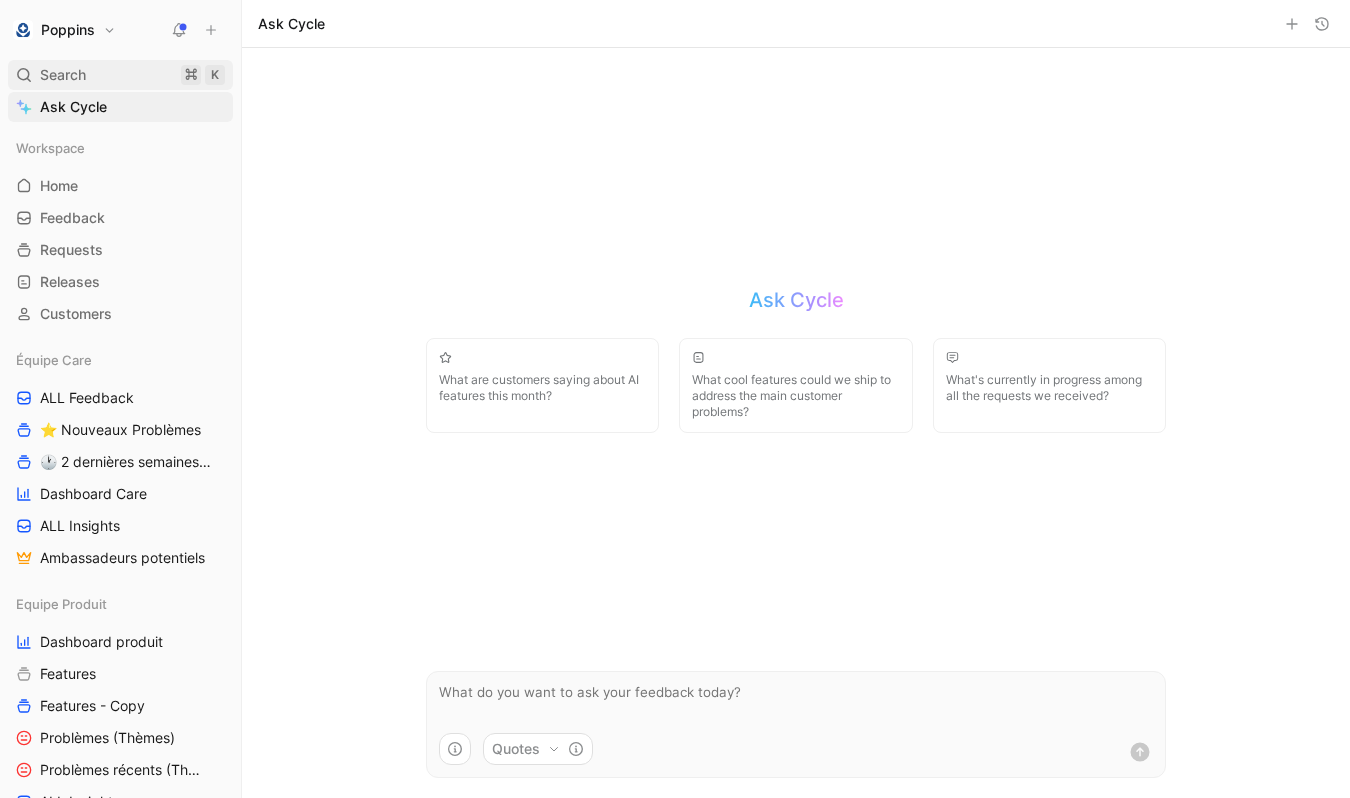 click on "Search ⌘ K" at bounding box center (120, 75) 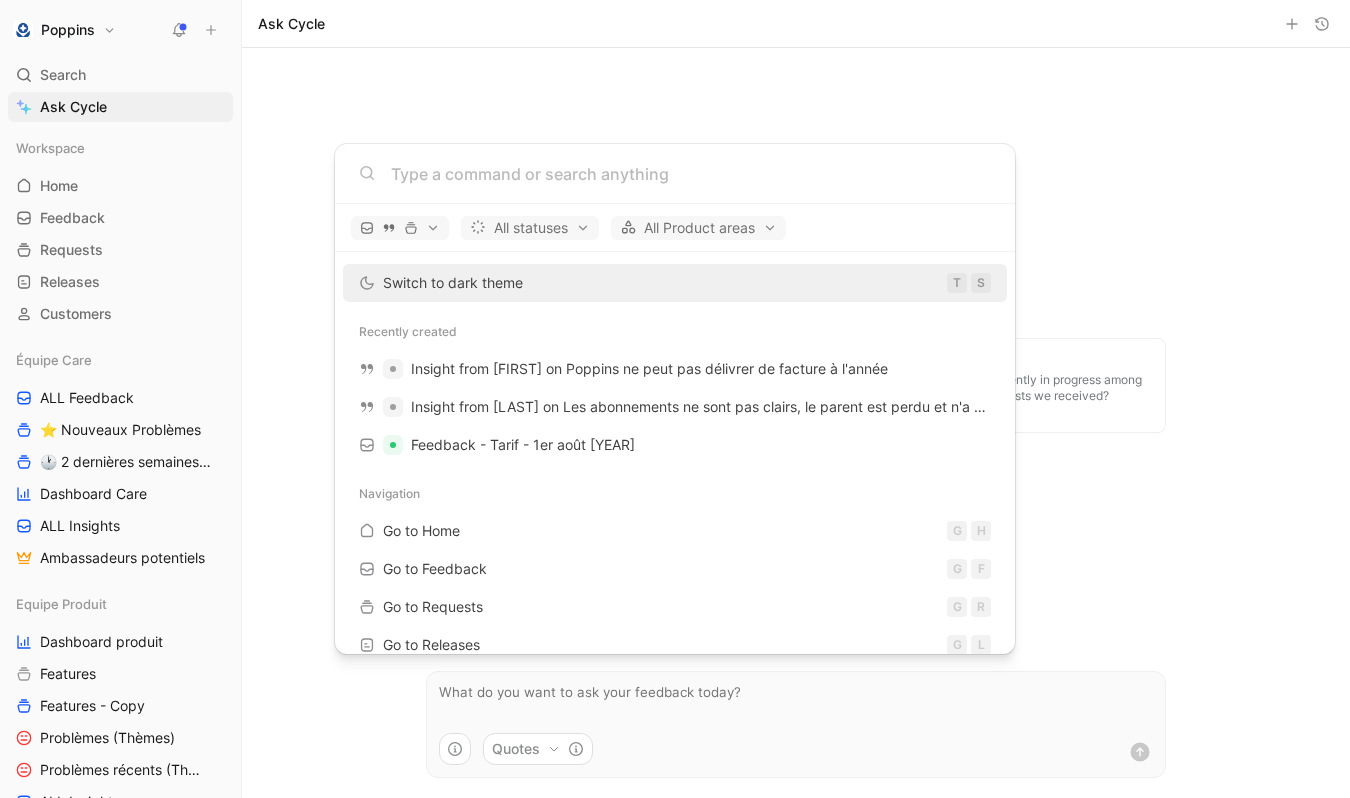 click at bounding box center [675, 174] 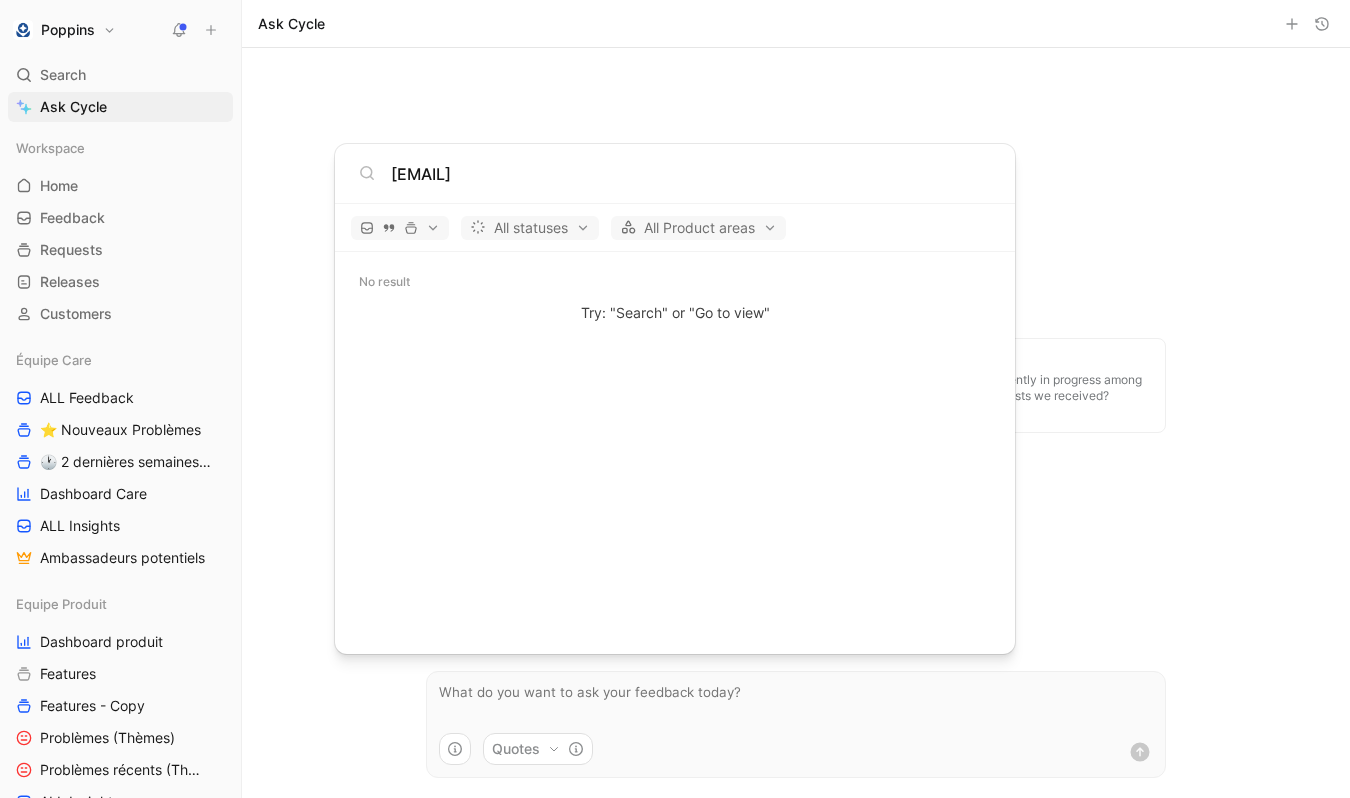 type on "[EMAIL]" 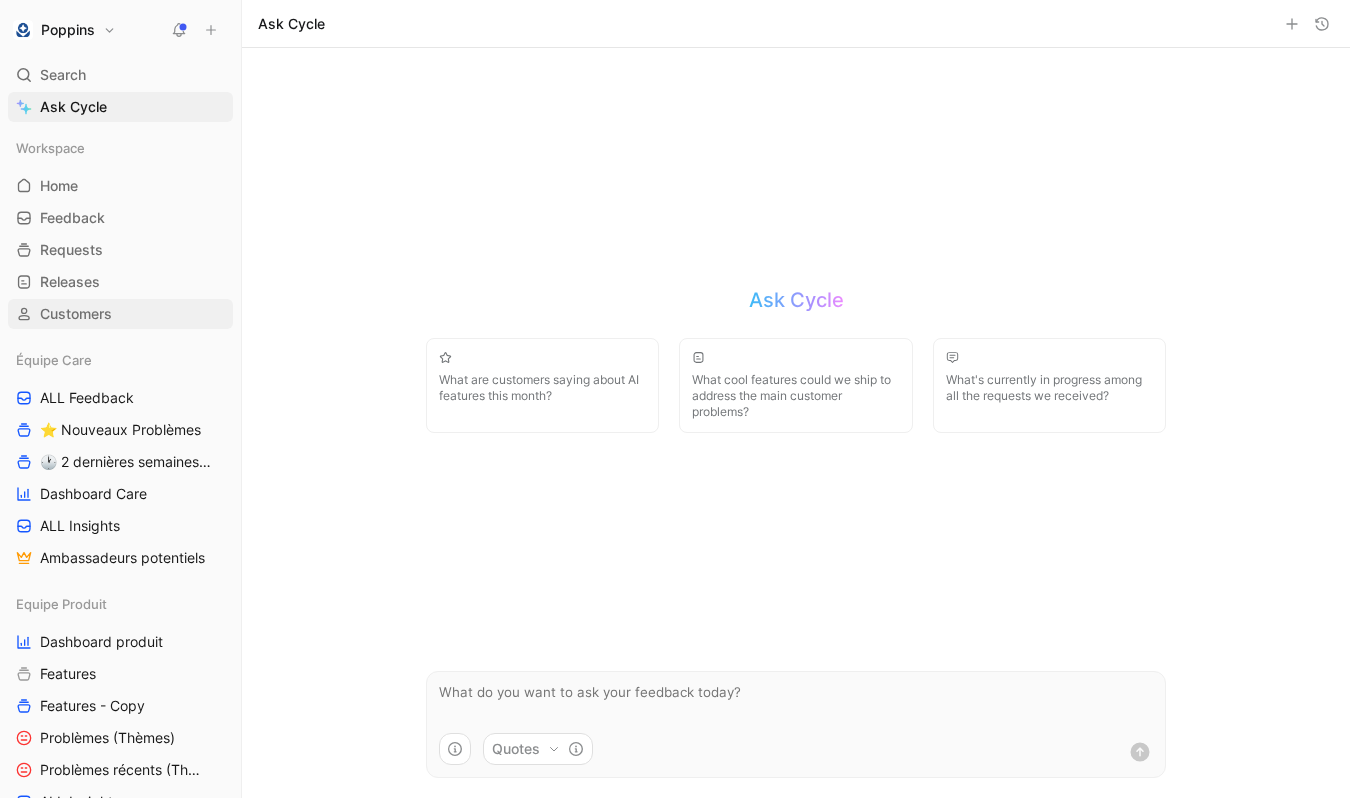 click on "Customers" at bounding box center [76, 314] 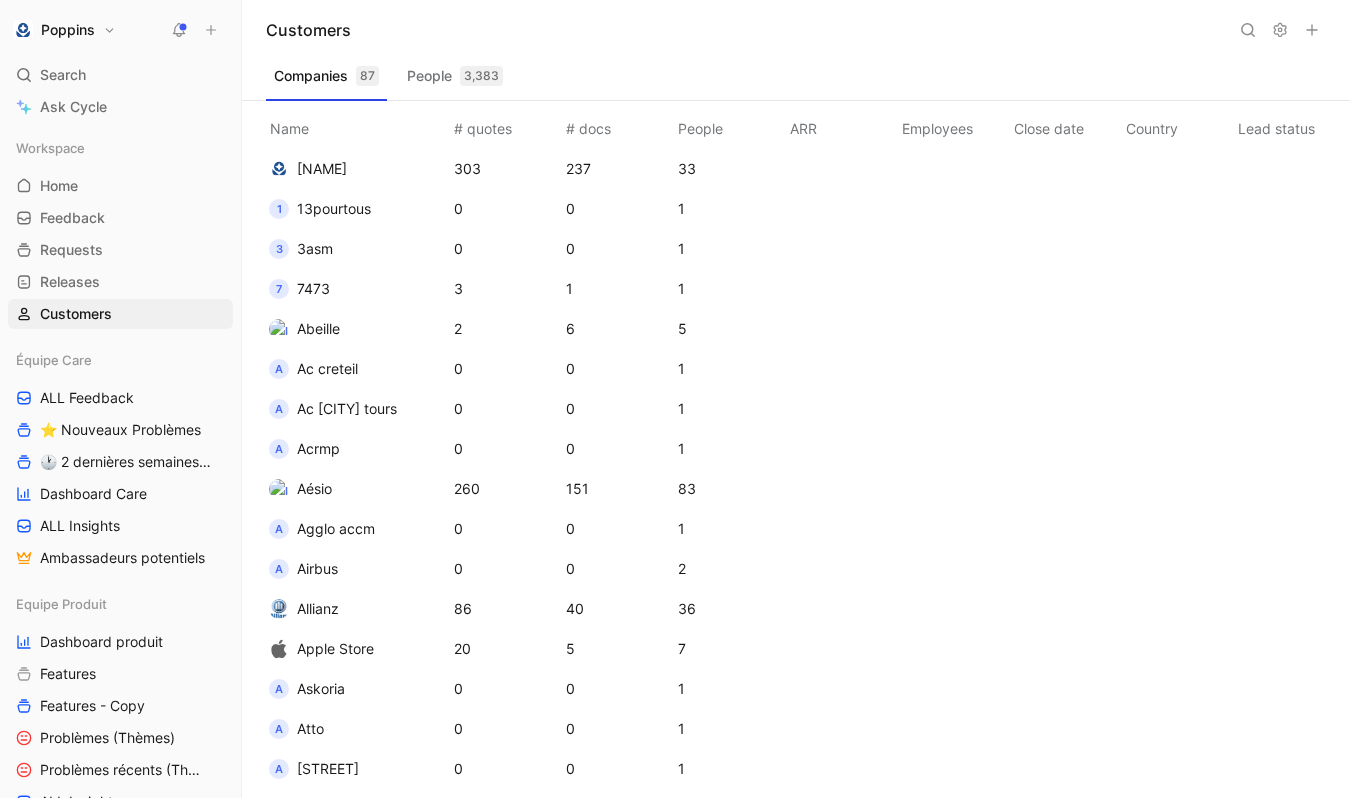 click on "Customers" at bounding box center (796, 30) 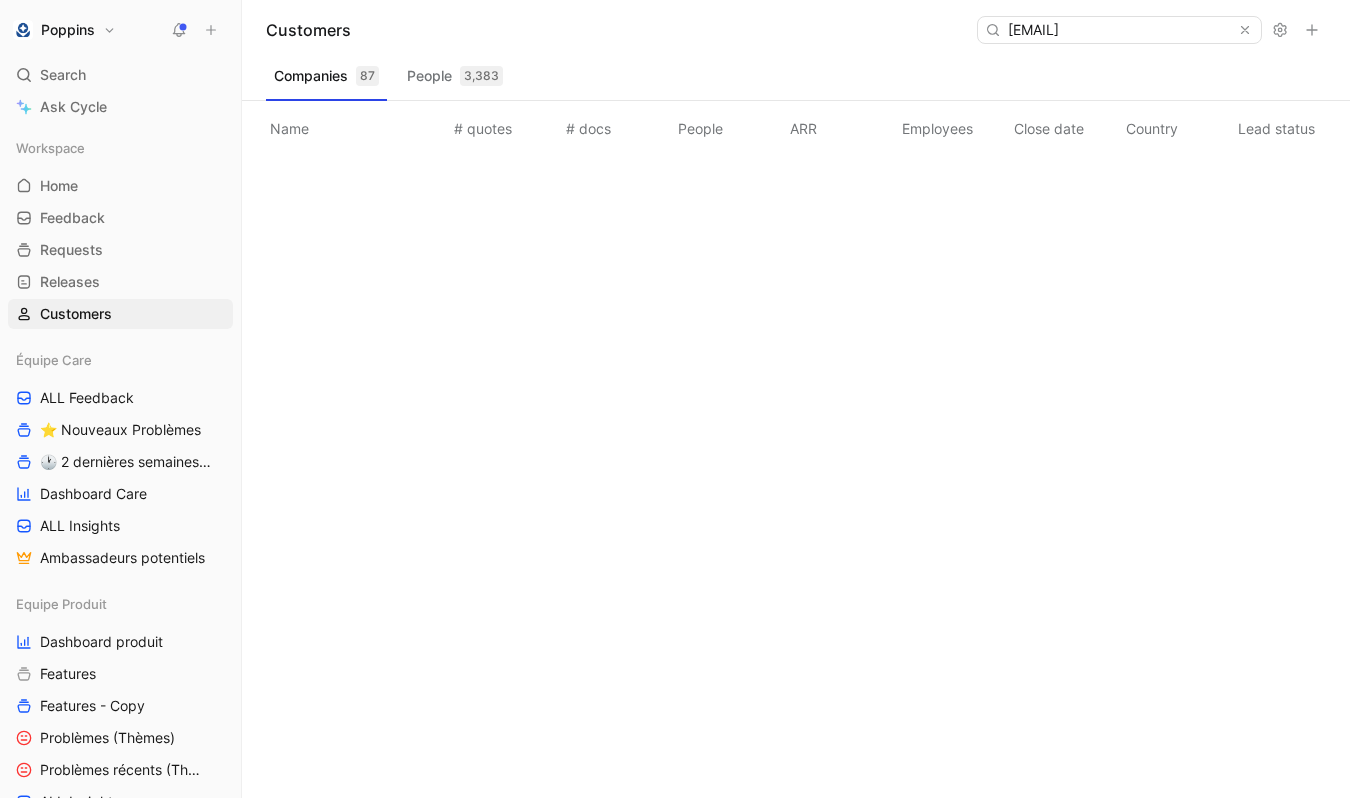 scroll, scrollTop: 0, scrollLeft: 0, axis: both 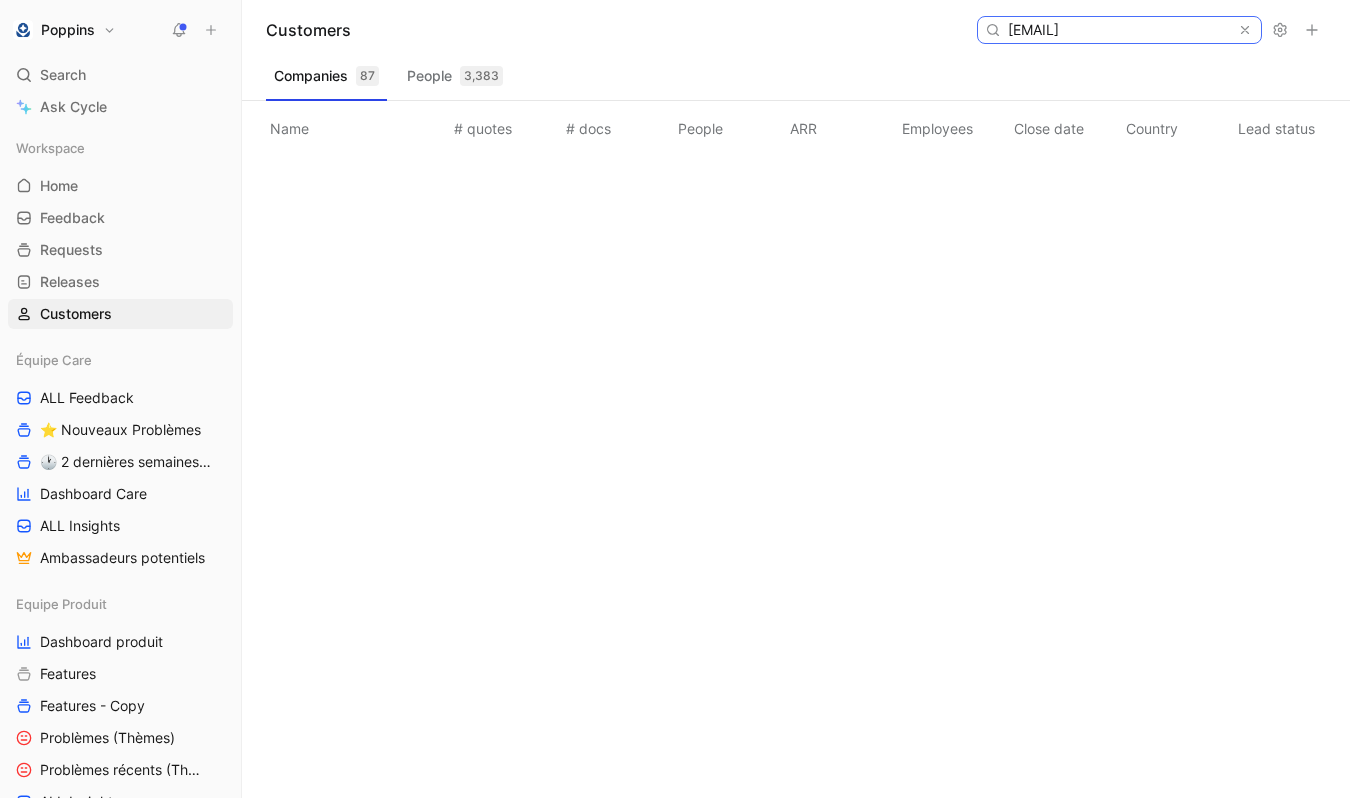 click on "[EMAIL]" at bounding box center (1118, 30) 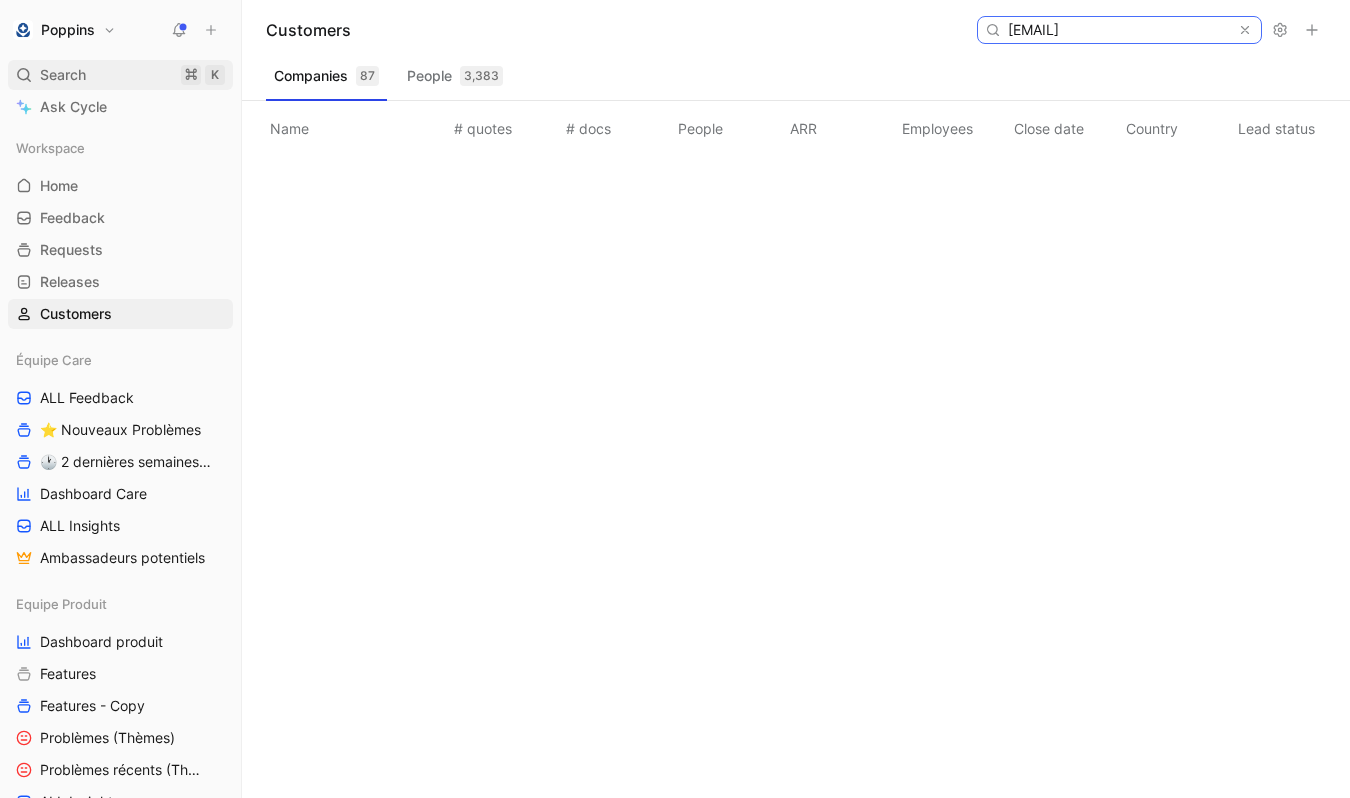 type on "[EMAIL]" 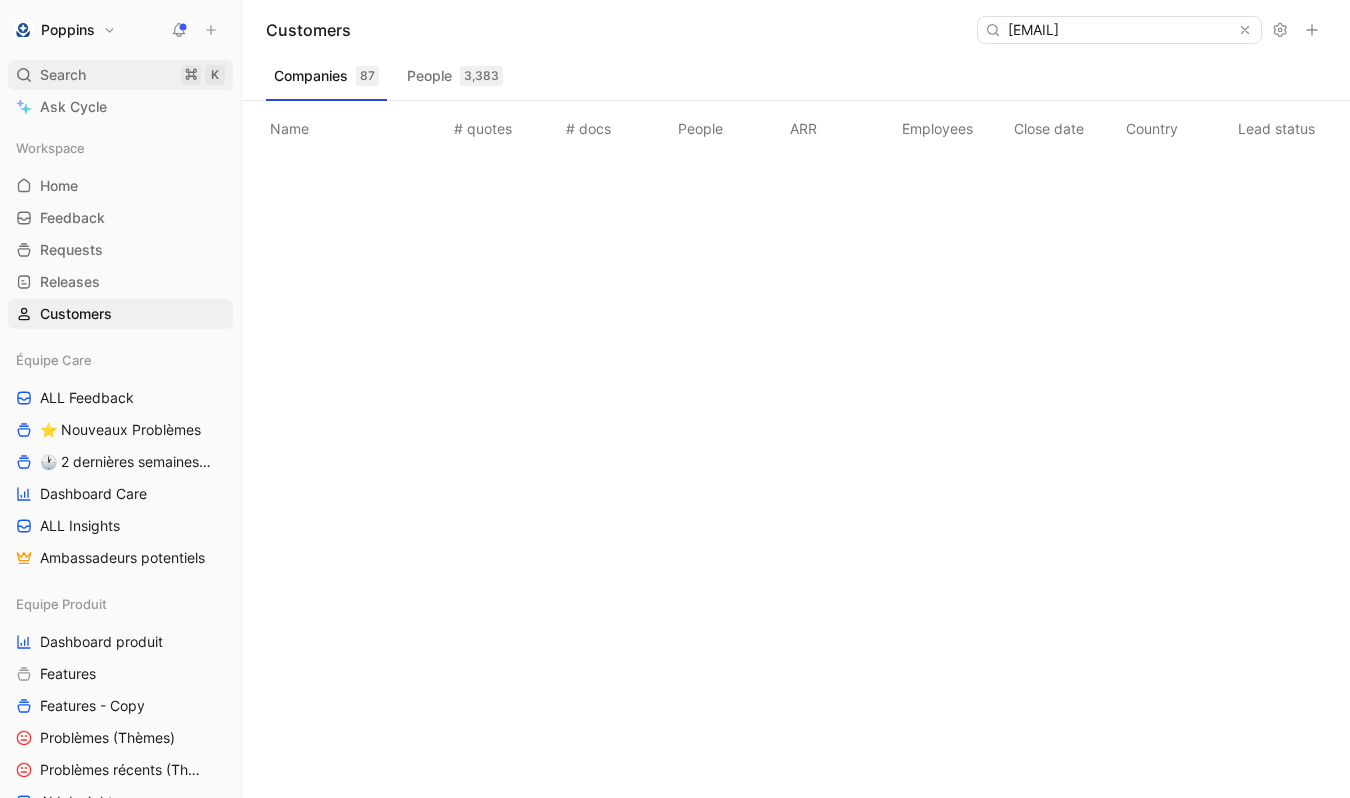 click on "Search ⌘ K" at bounding box center (120, 75) 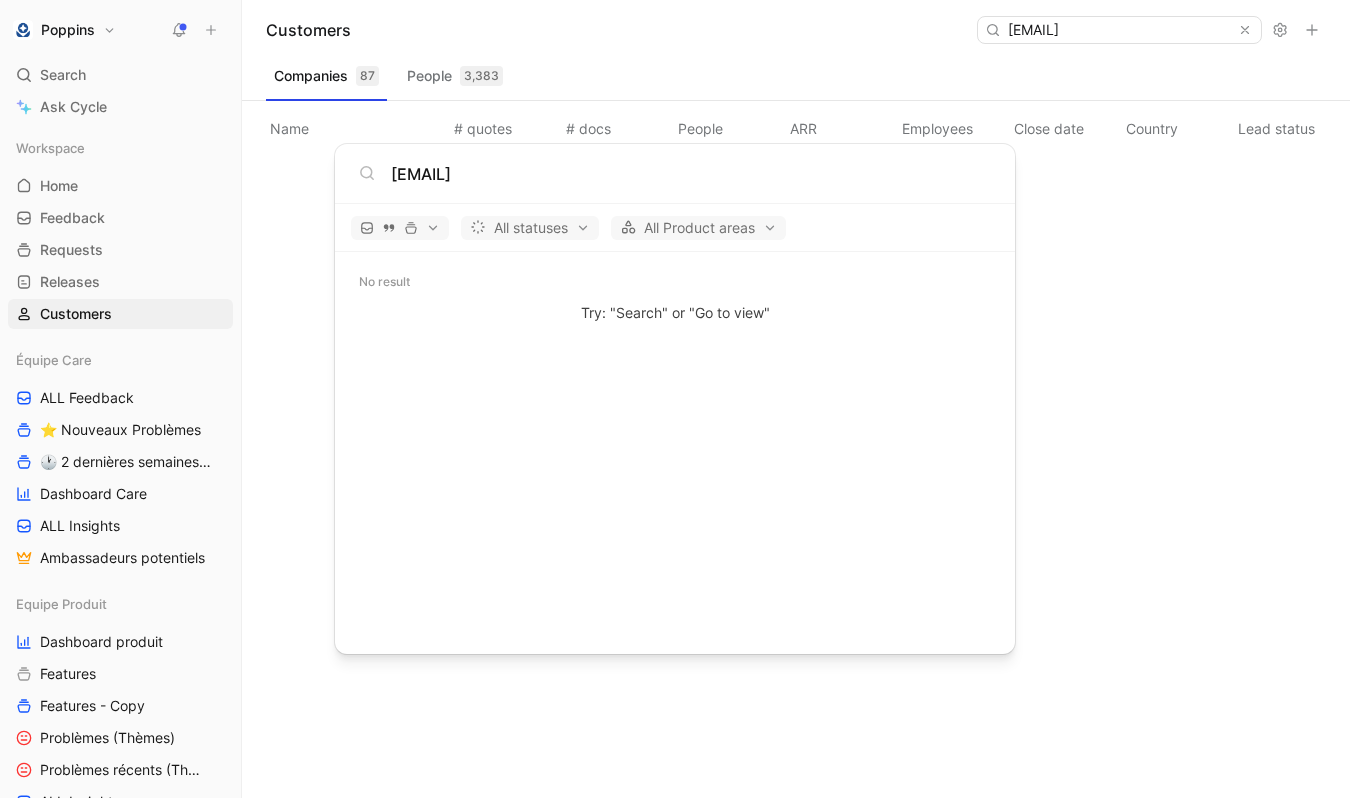 type on "[EMAIL]" 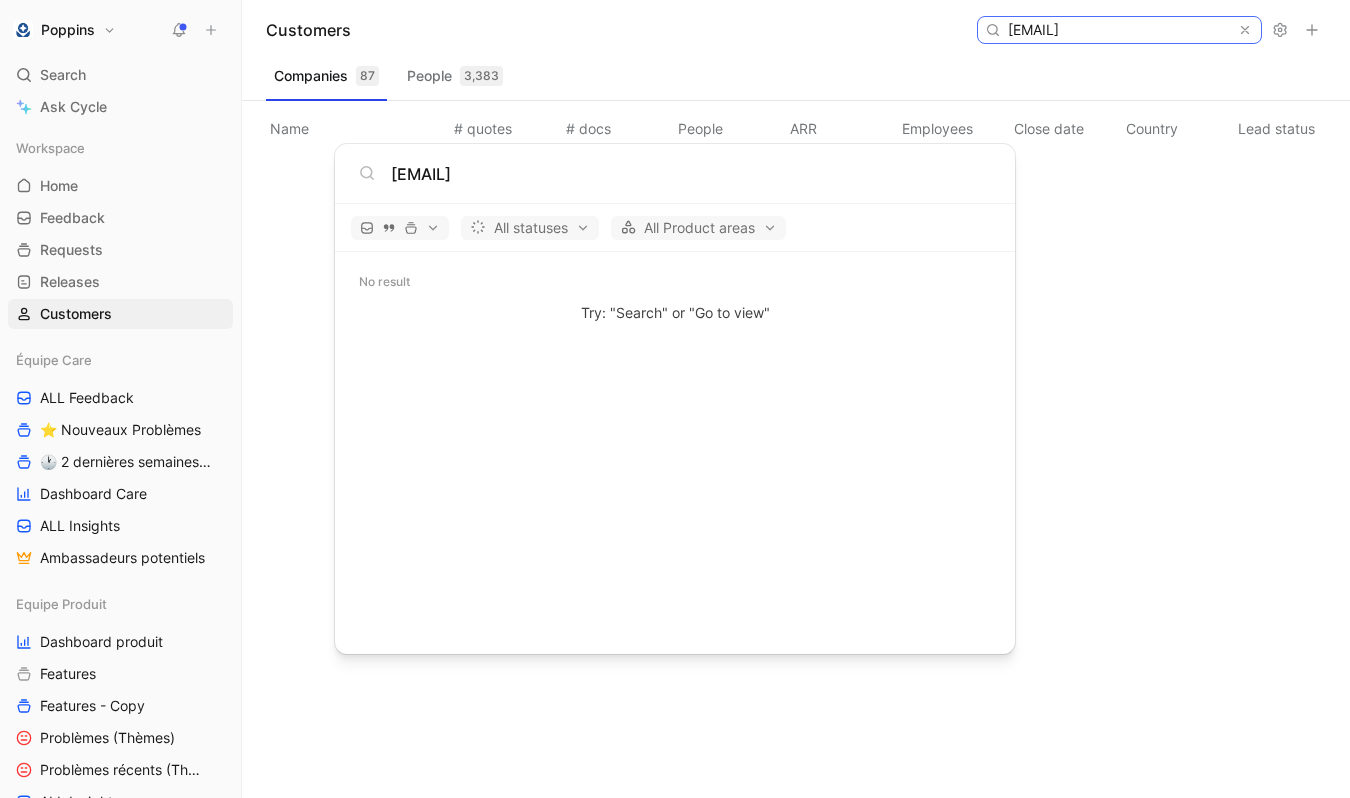 click on "[EMAIL]" at bounding box center (1118, 30) 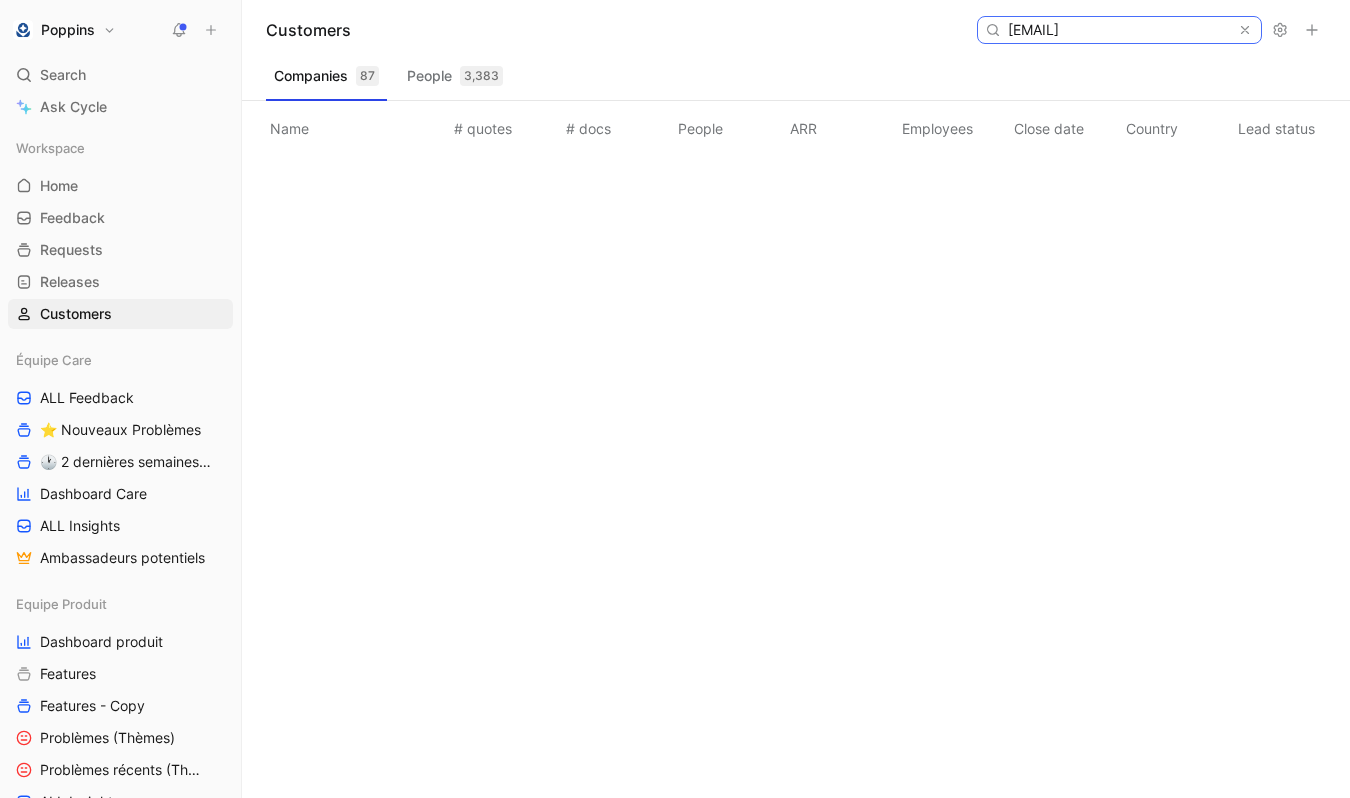 click on "[EMAIL]" at bounding box center [1118, 30] 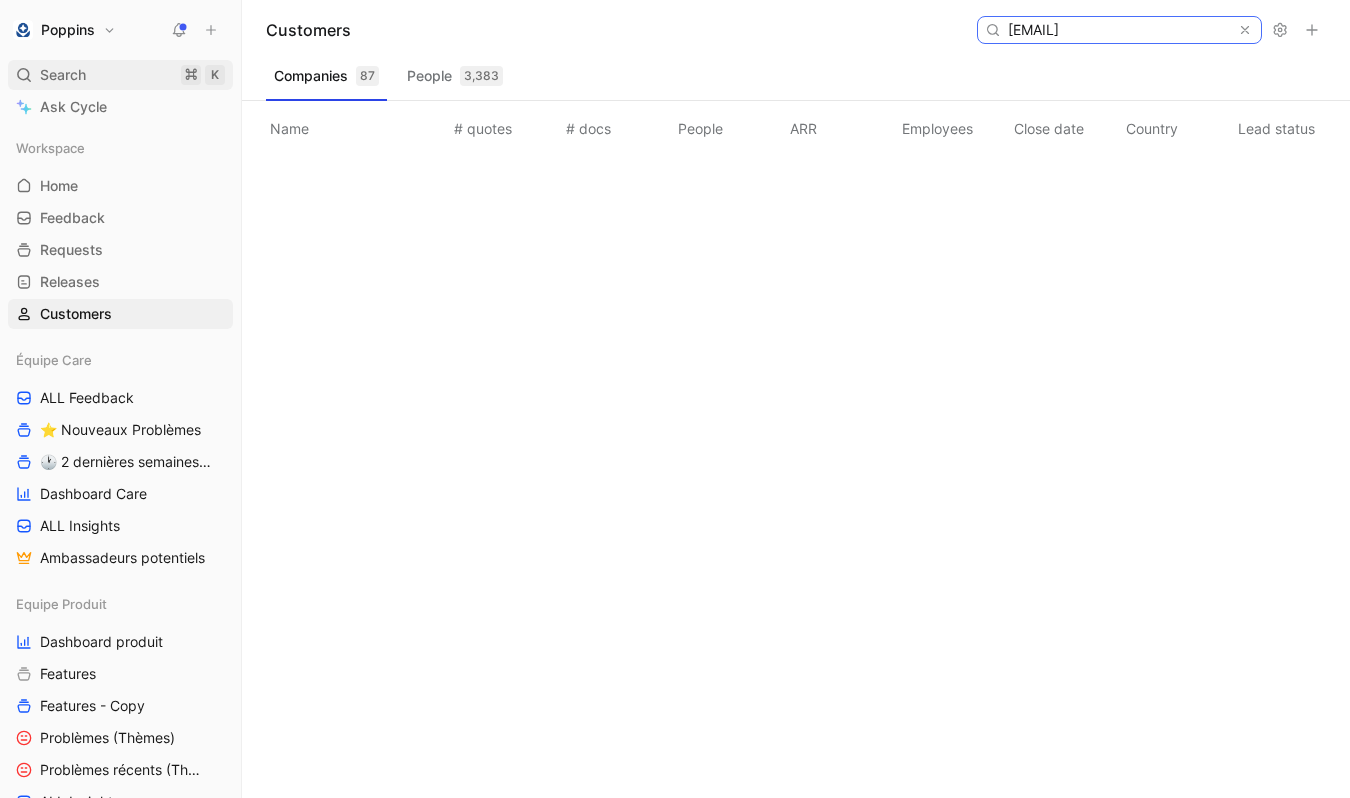 type on "[EMAIL]" 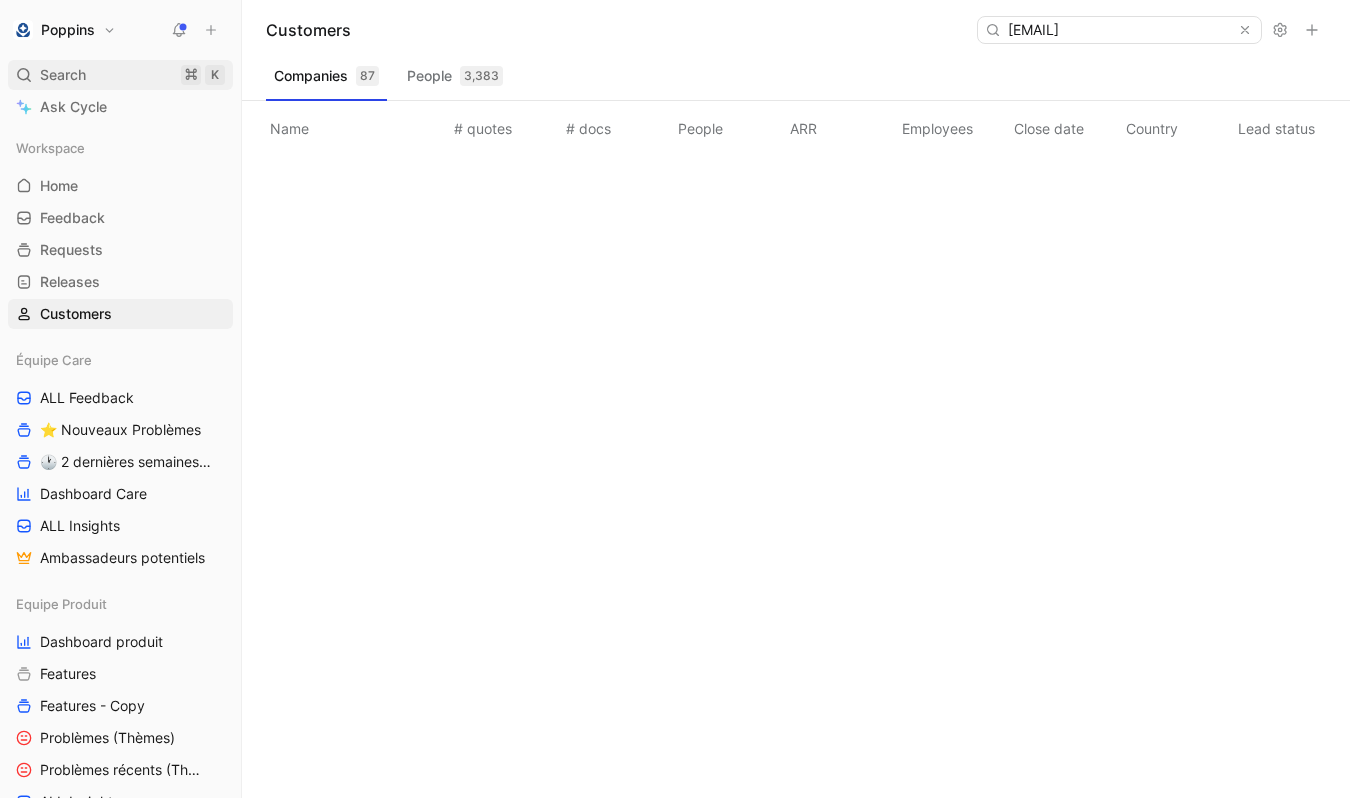 click on "Search ⌘ K" at bounding box center [120, 75] 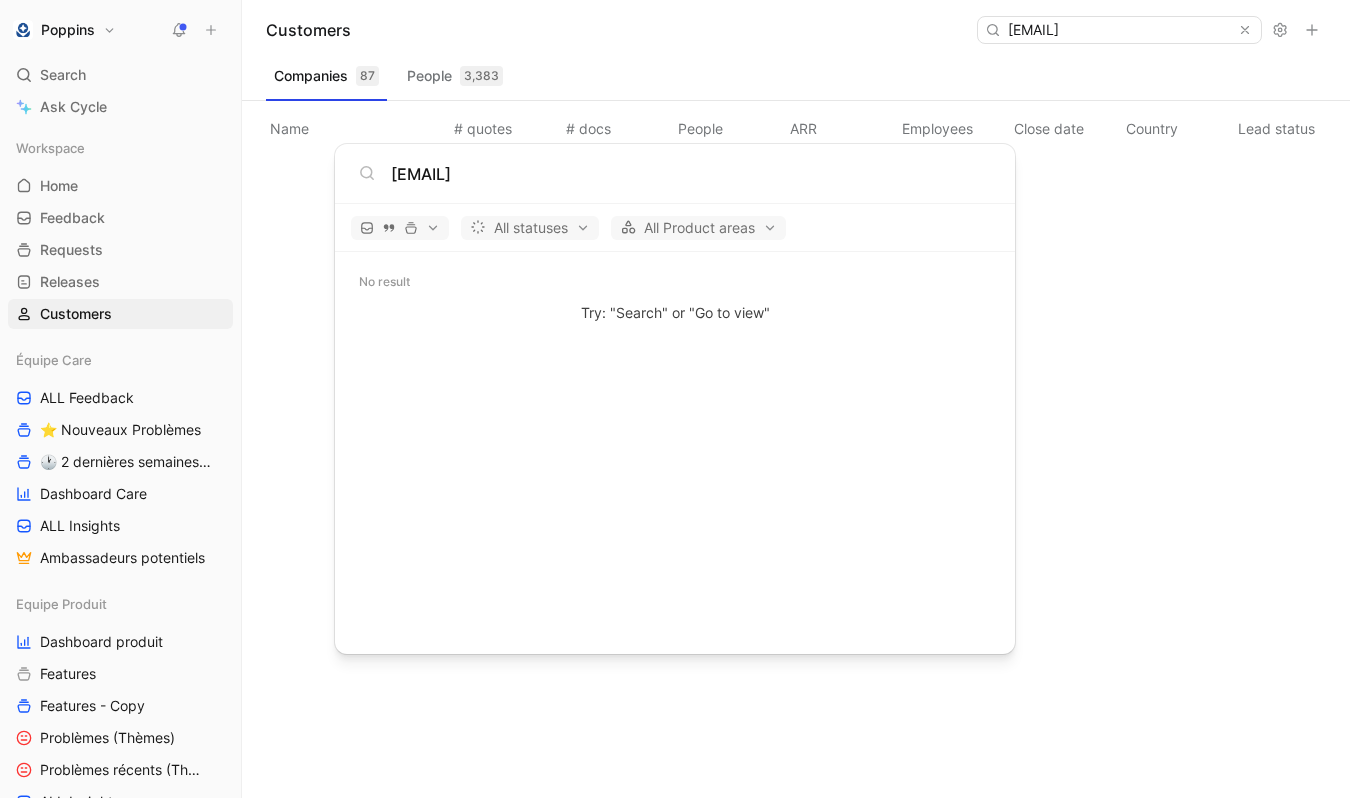 type on "[EMAIL]" 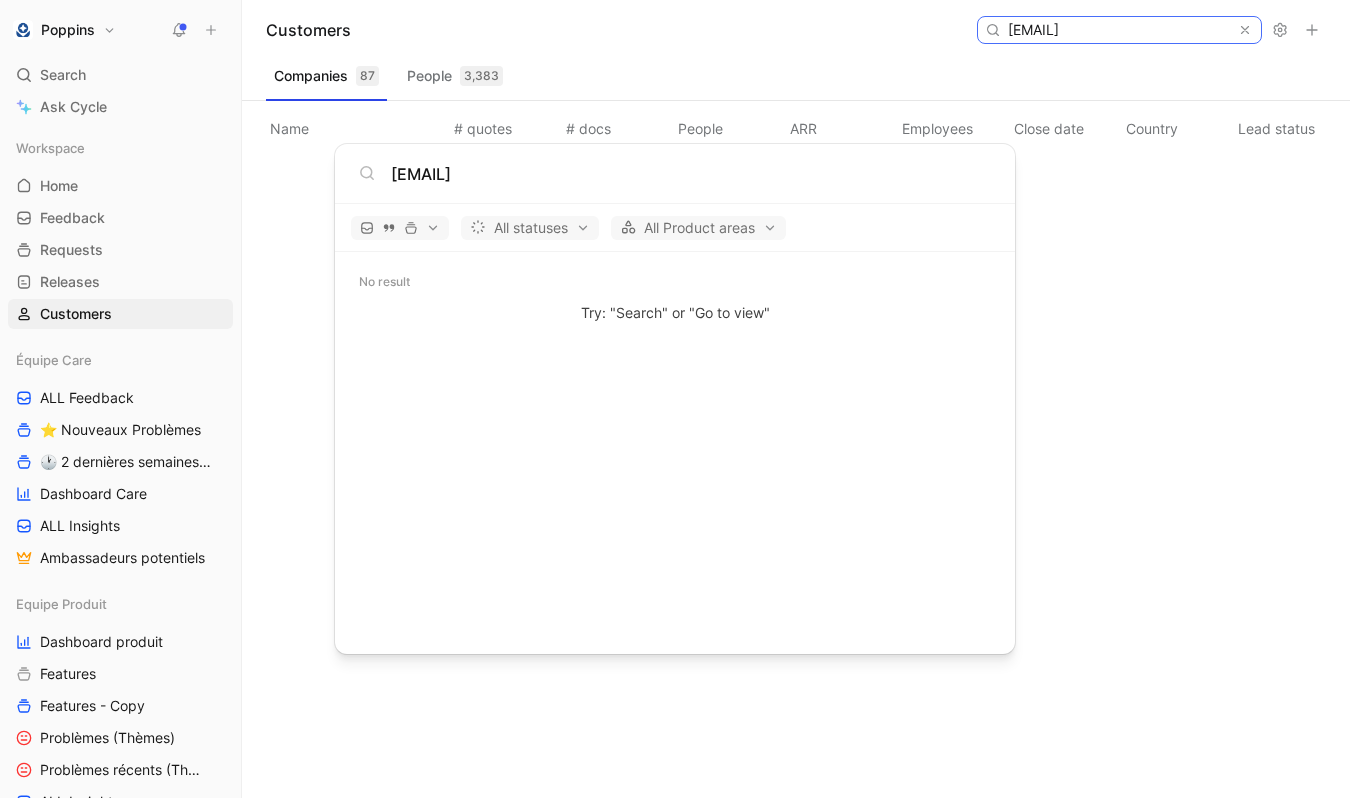click on "[EMAIL]" at bounding box center [1118, 30] 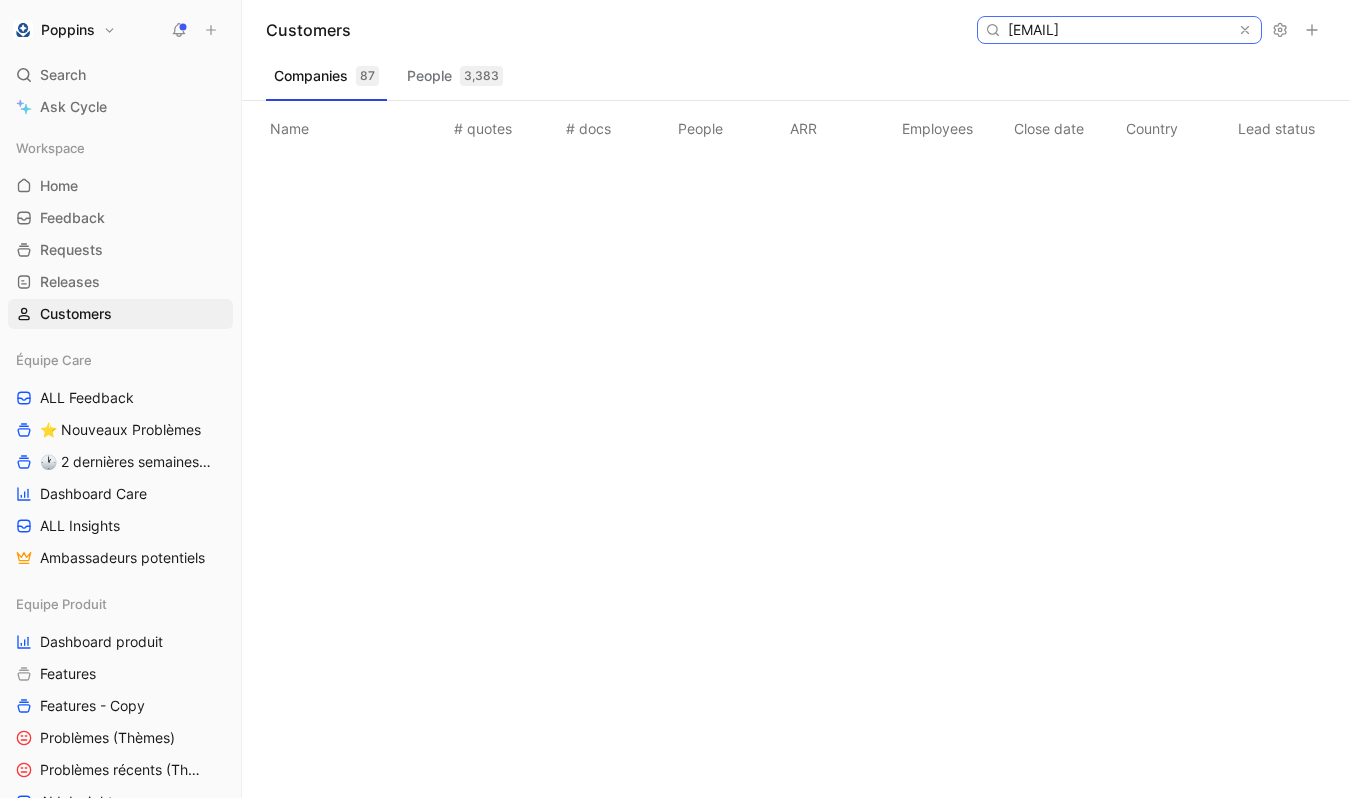 paste on "[EMAIL]" 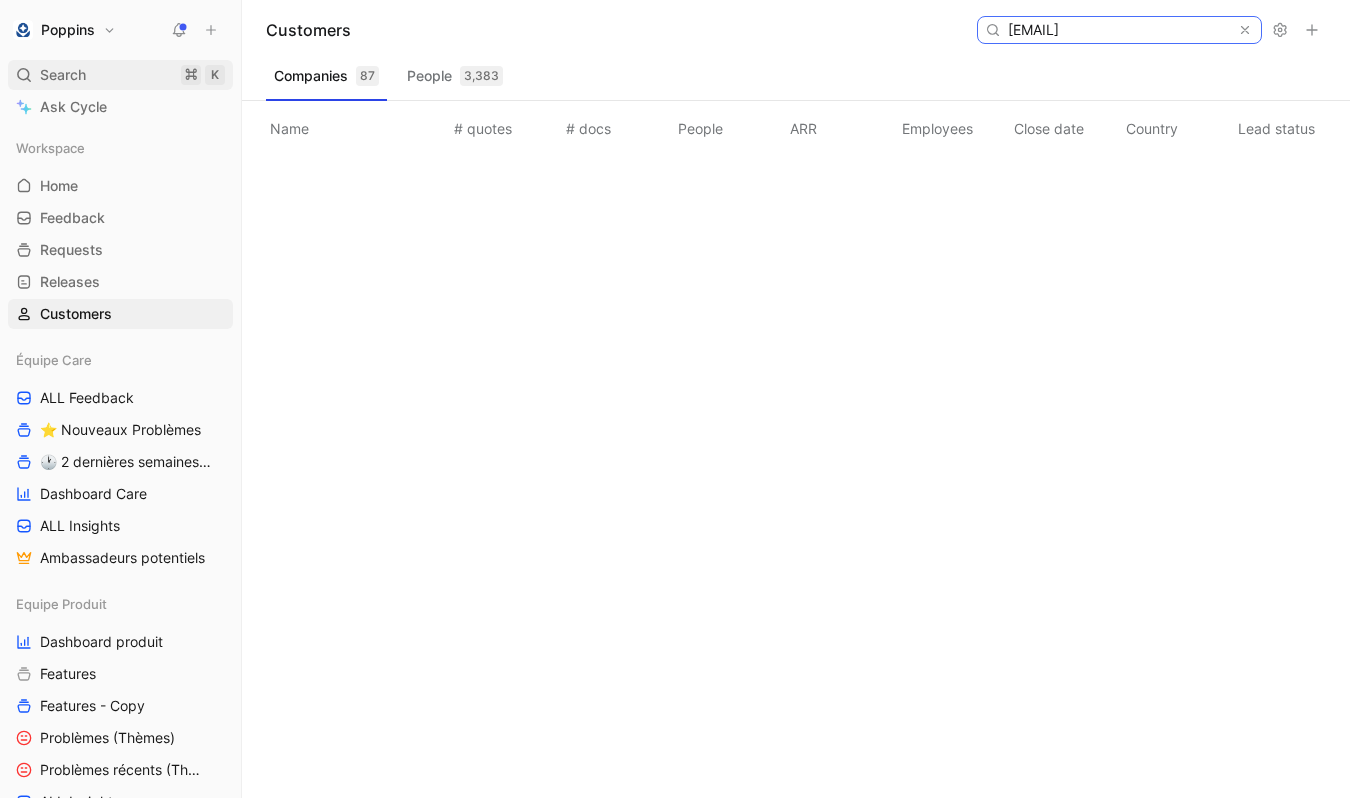 type on "[EMAIL]" 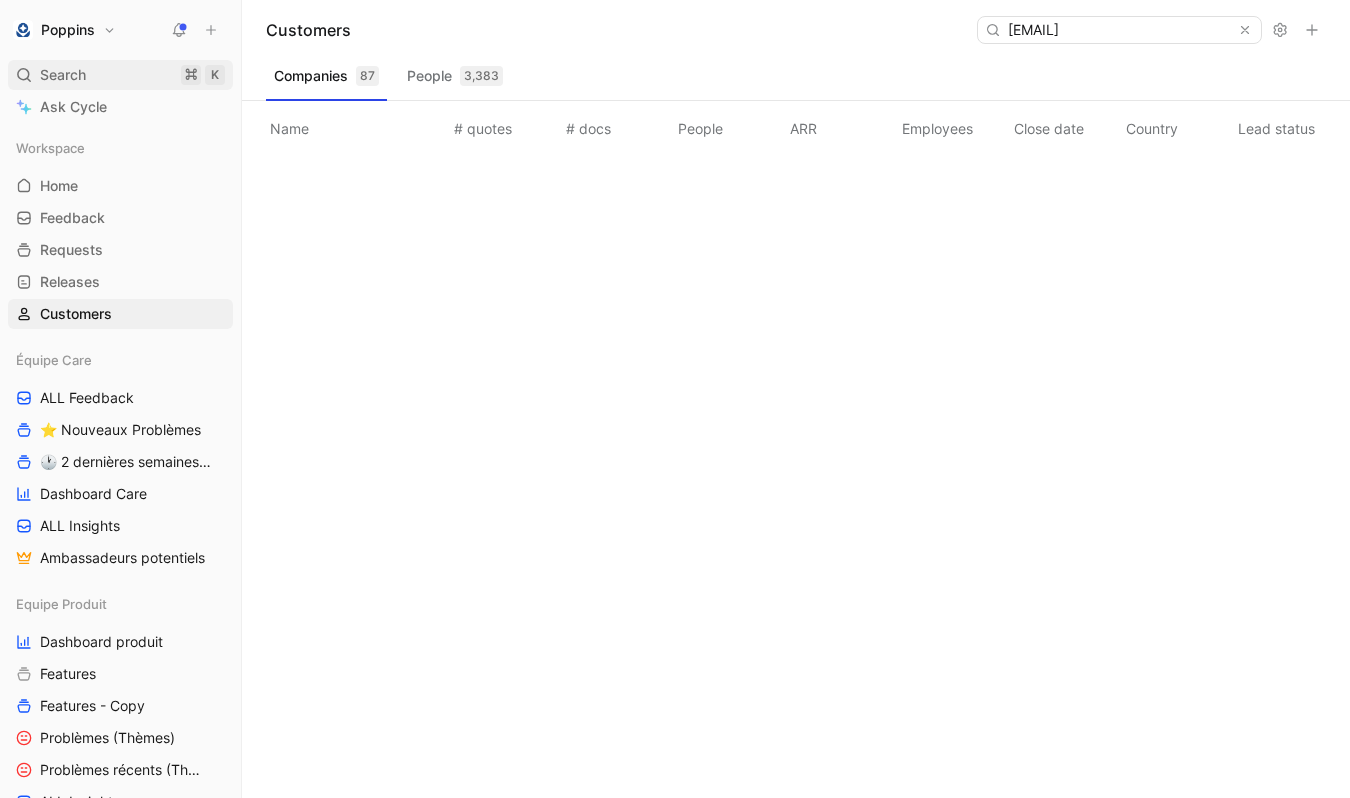 click on "Search ⌘ K" at bounding box center [120, 75] 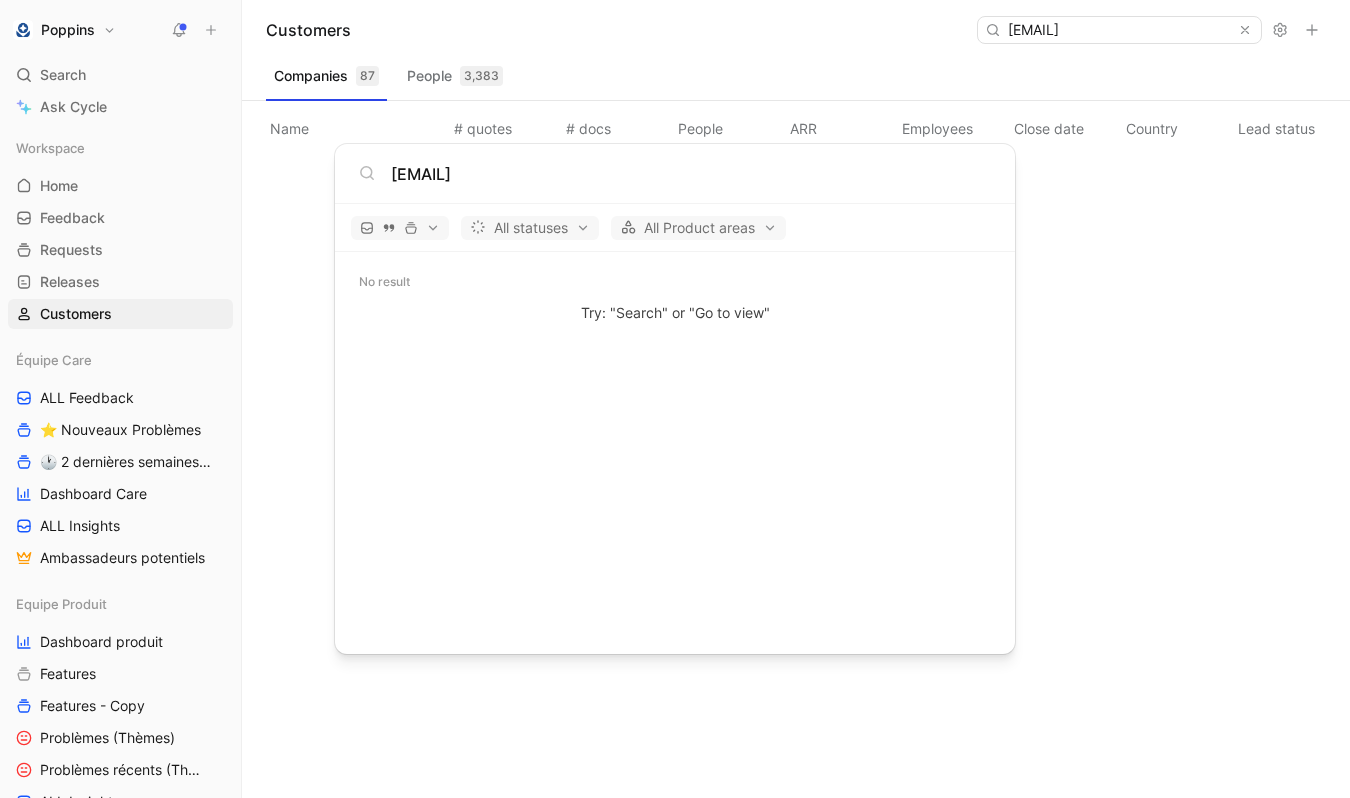type on "[EMAIL]" 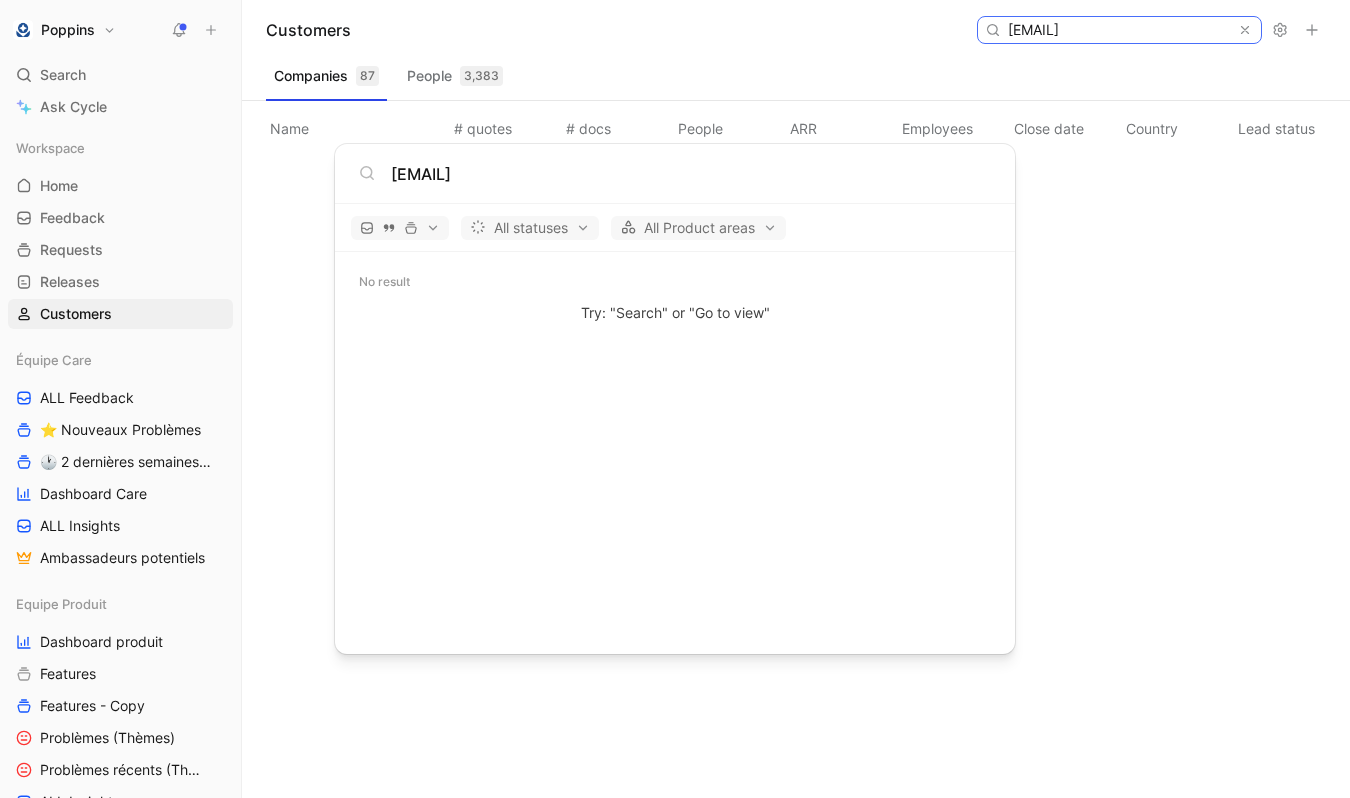 click on "[EMAIL]" at bounding box center (1118, 30) 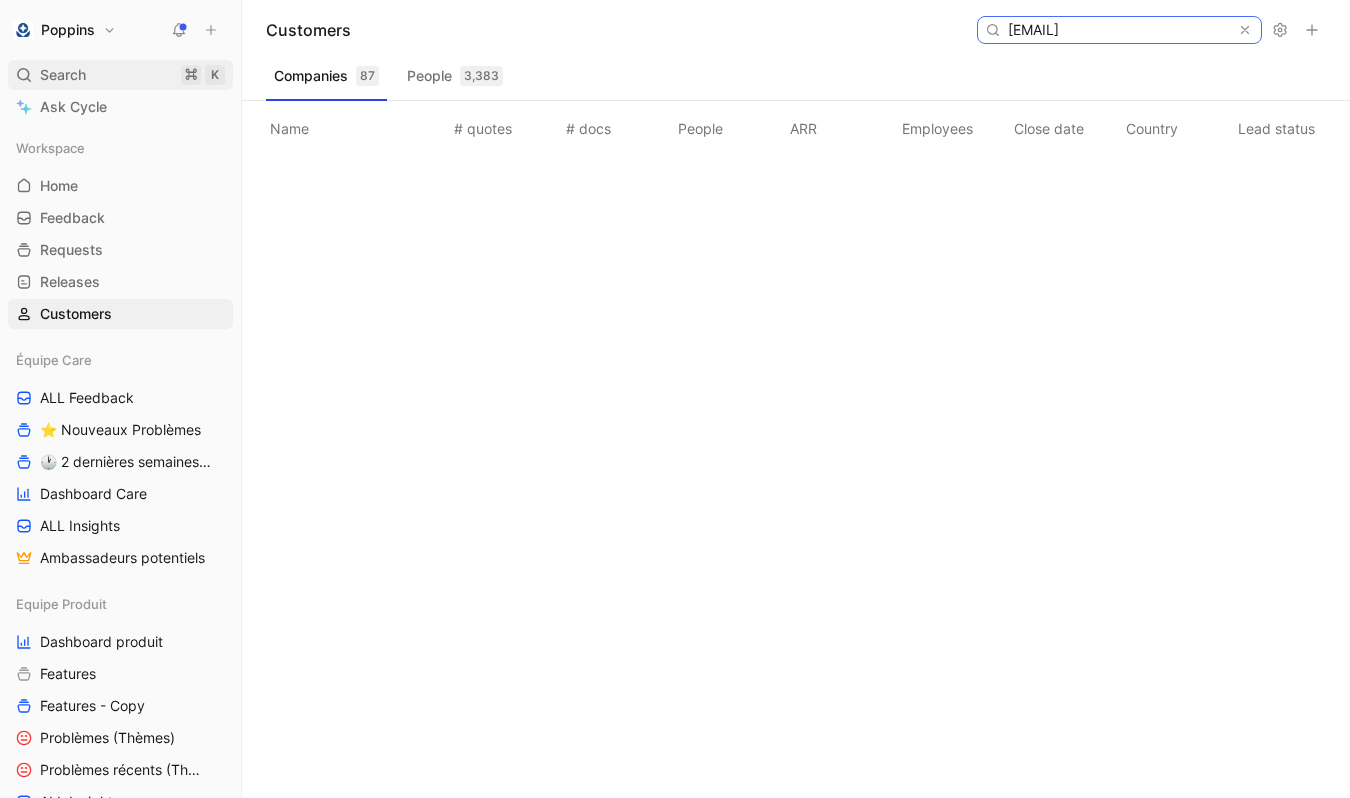 type on "[EMAIL]" 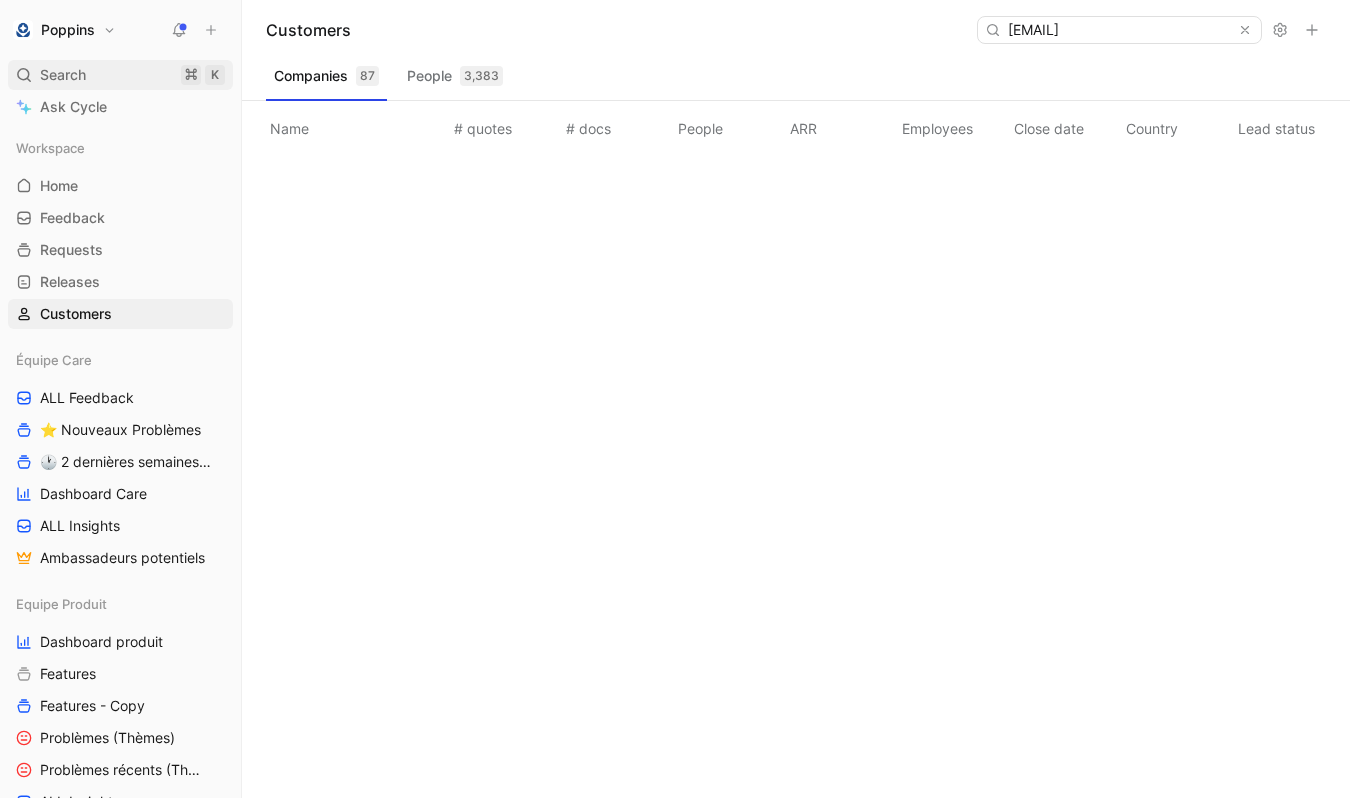 click on "⌘" at bounding box center (191, 75) 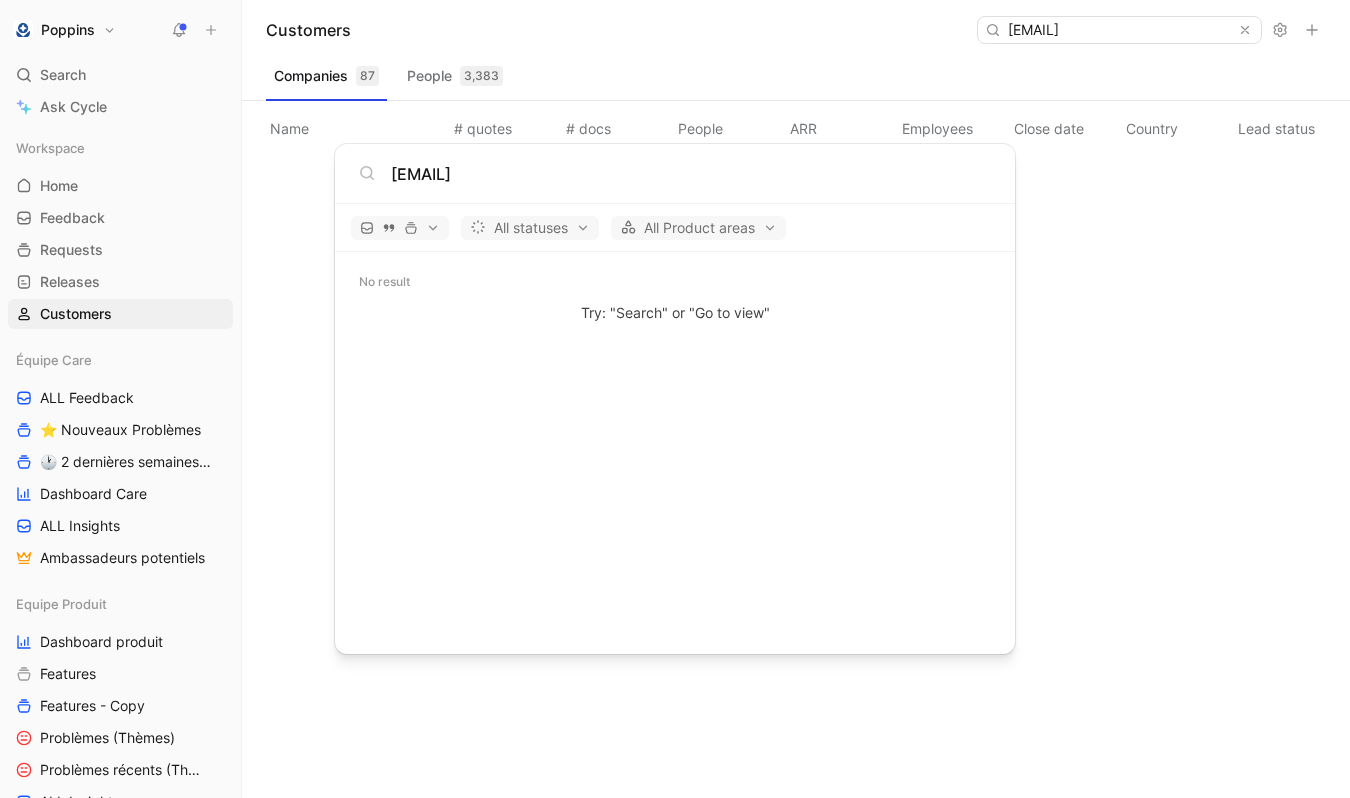type on "[EMAIL]" 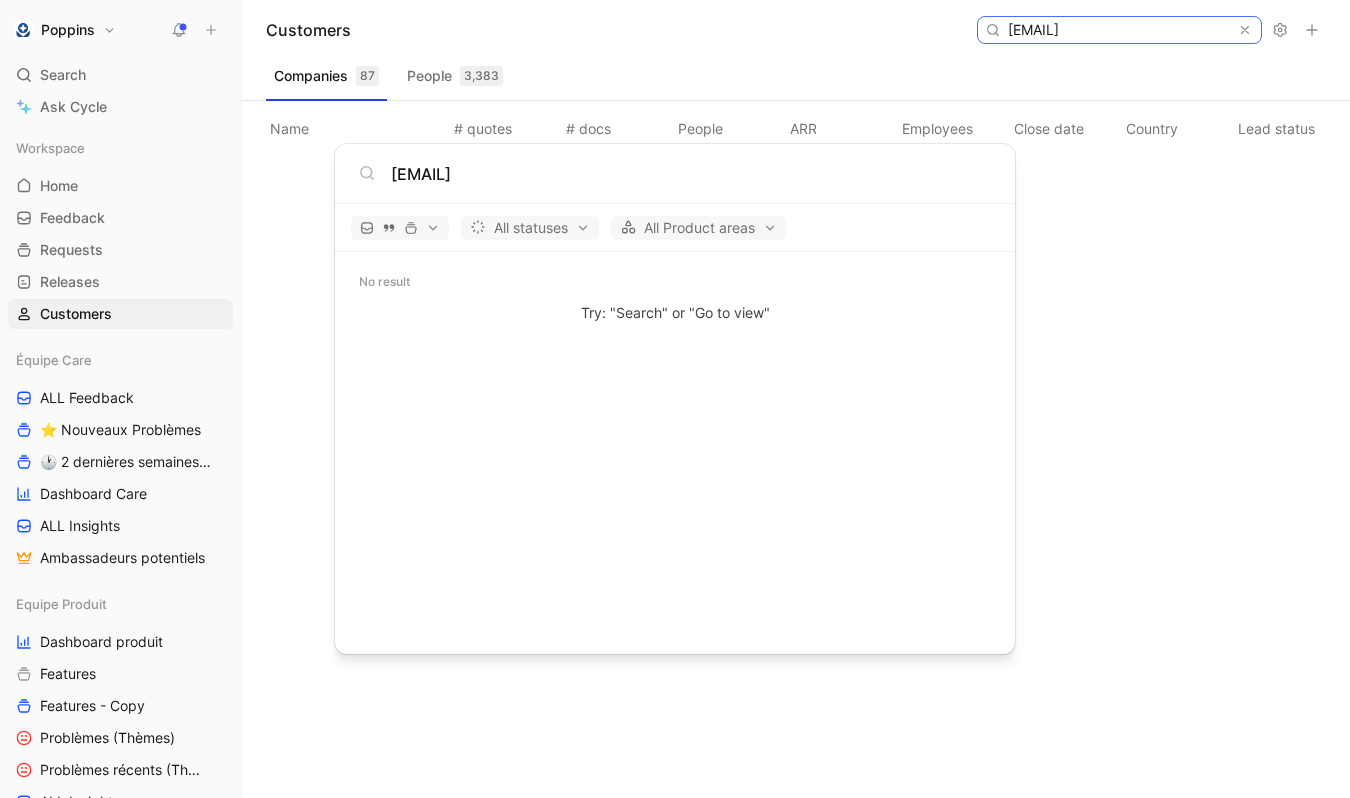 click on "[EMAIL]" at bounding box center [1118, 30] 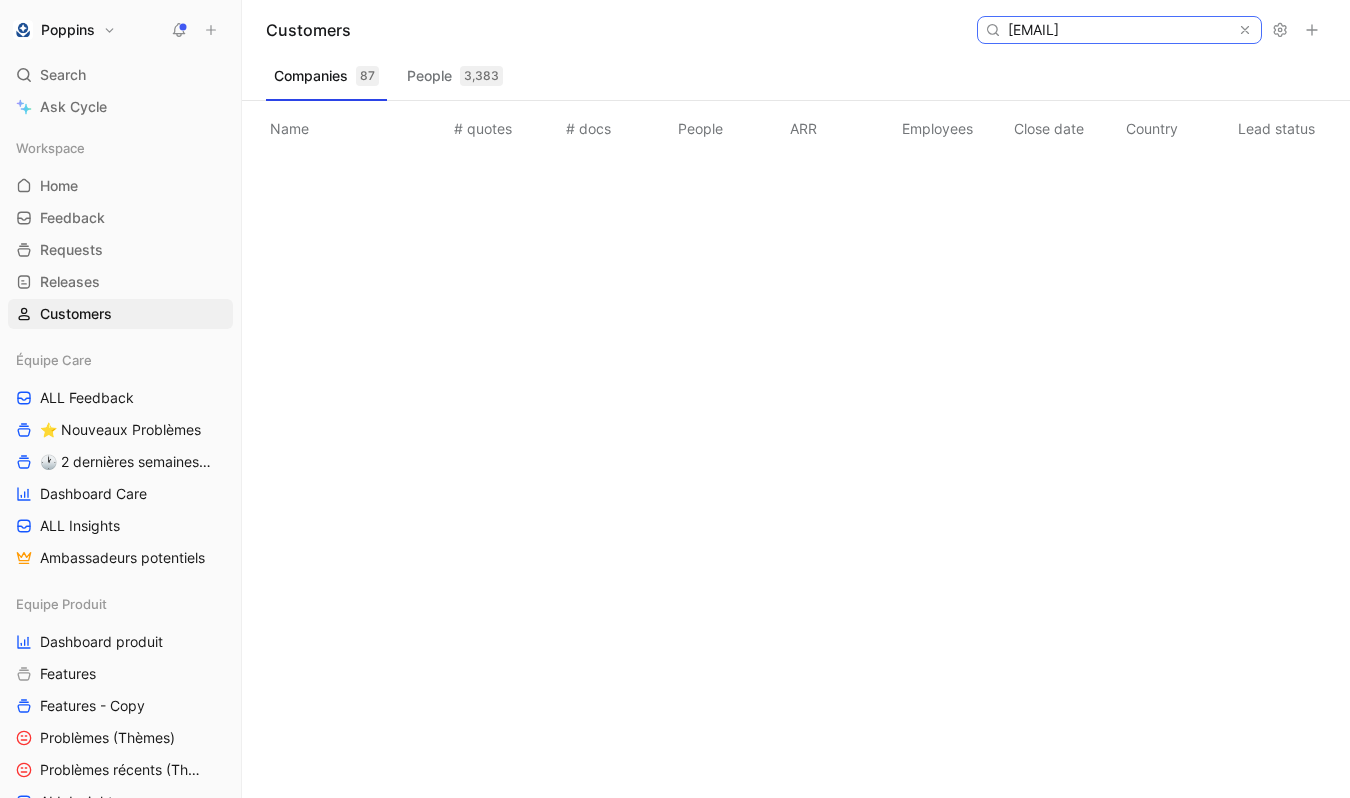 paste on "[FIRST] [LAST]" 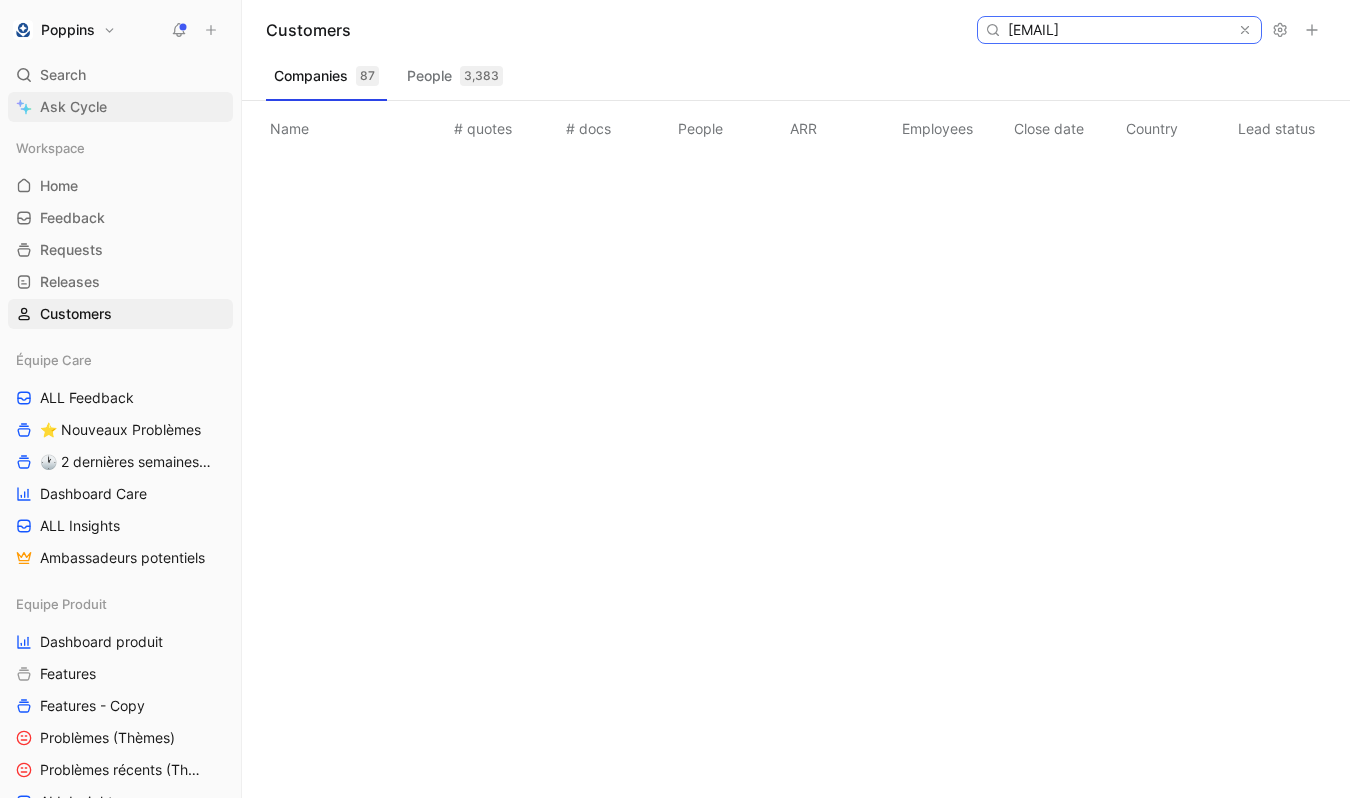 type on "[EMAIL]" 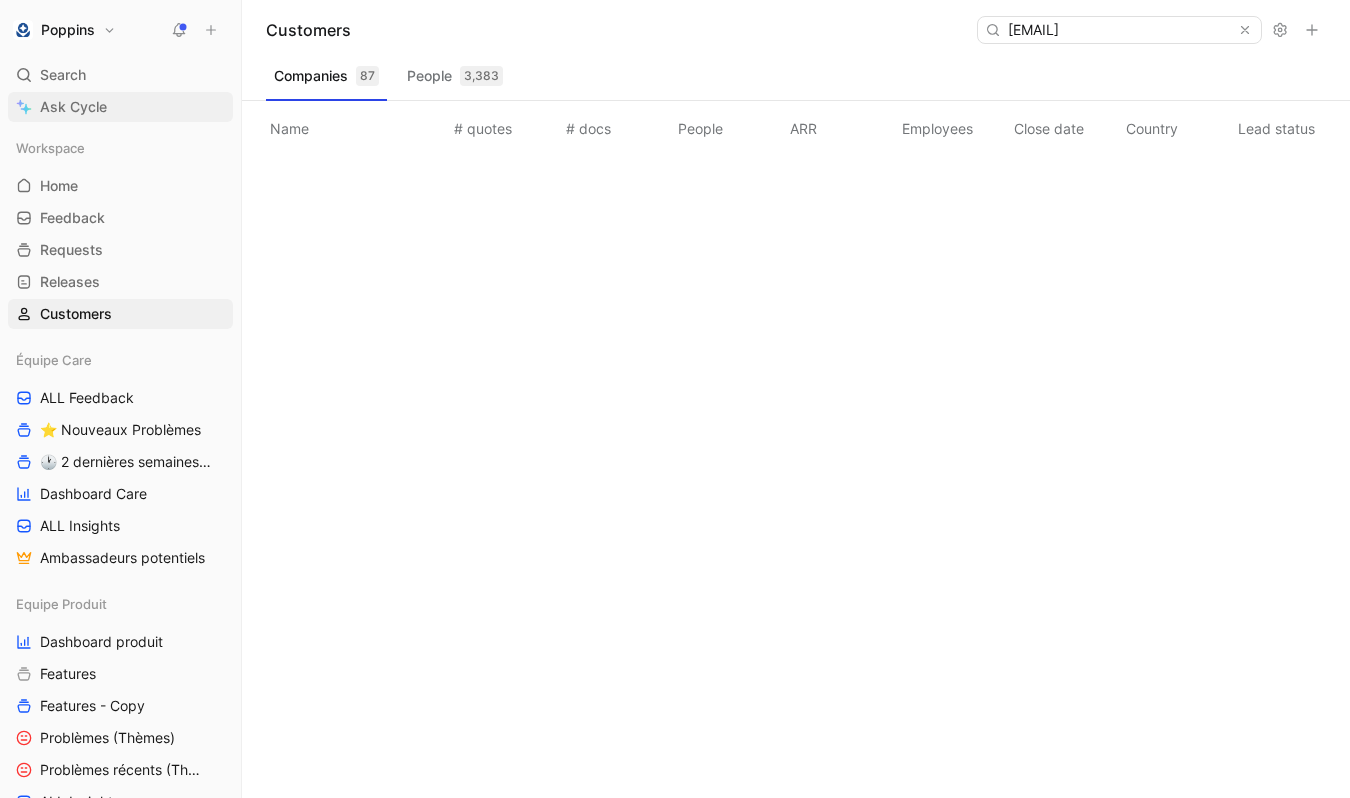 click on "Ask Cycle" at bounding box center [120, 107] 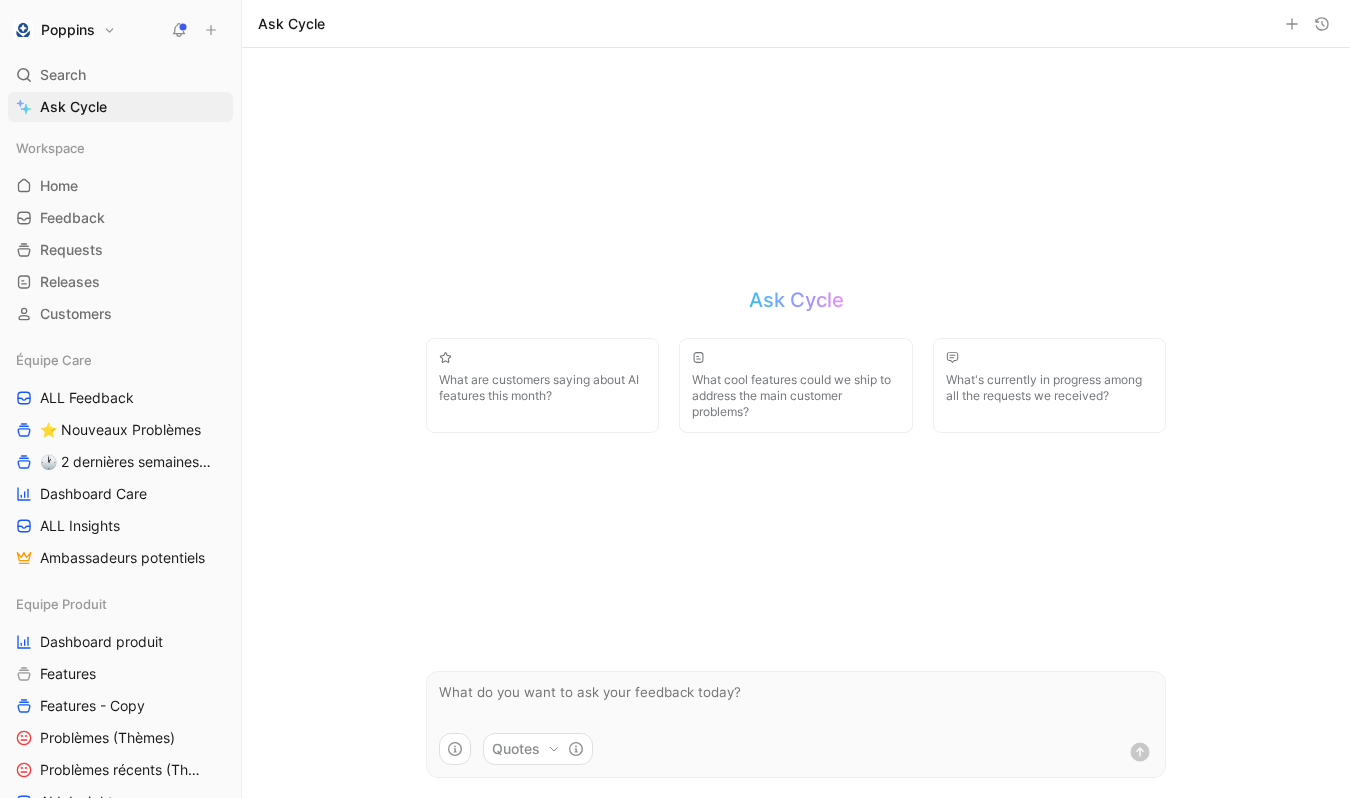 click on "Poppins Search ⌘ K Ask Cycle Workspace Home G then H Feedback G then F Requests G then R Releases G then L Customers Équipe Care ALL Feedback ⭐ Nouveaux Problèmes 🕐 2 dernières semaines - Occurences Dashboard Care ALL Insights Ambassadeurs potentiels Equipe Produit Dashboard produit Features Features - Copy Problèmes (Thèmes) Problèmes récents (Thèmes) ALL Insights Feedback - OBG Feedback - Test fluence Feedback - Mail hebdo Vue d'analyse Équipe mutuelle Import
To pick up a draggable item, press the space bar.
While dragging, use the arrow keys to move the item.
Press space again to drop the item in its new position, or press escape to cancel.
Help center Invite member" at bounding box center [120, 399] 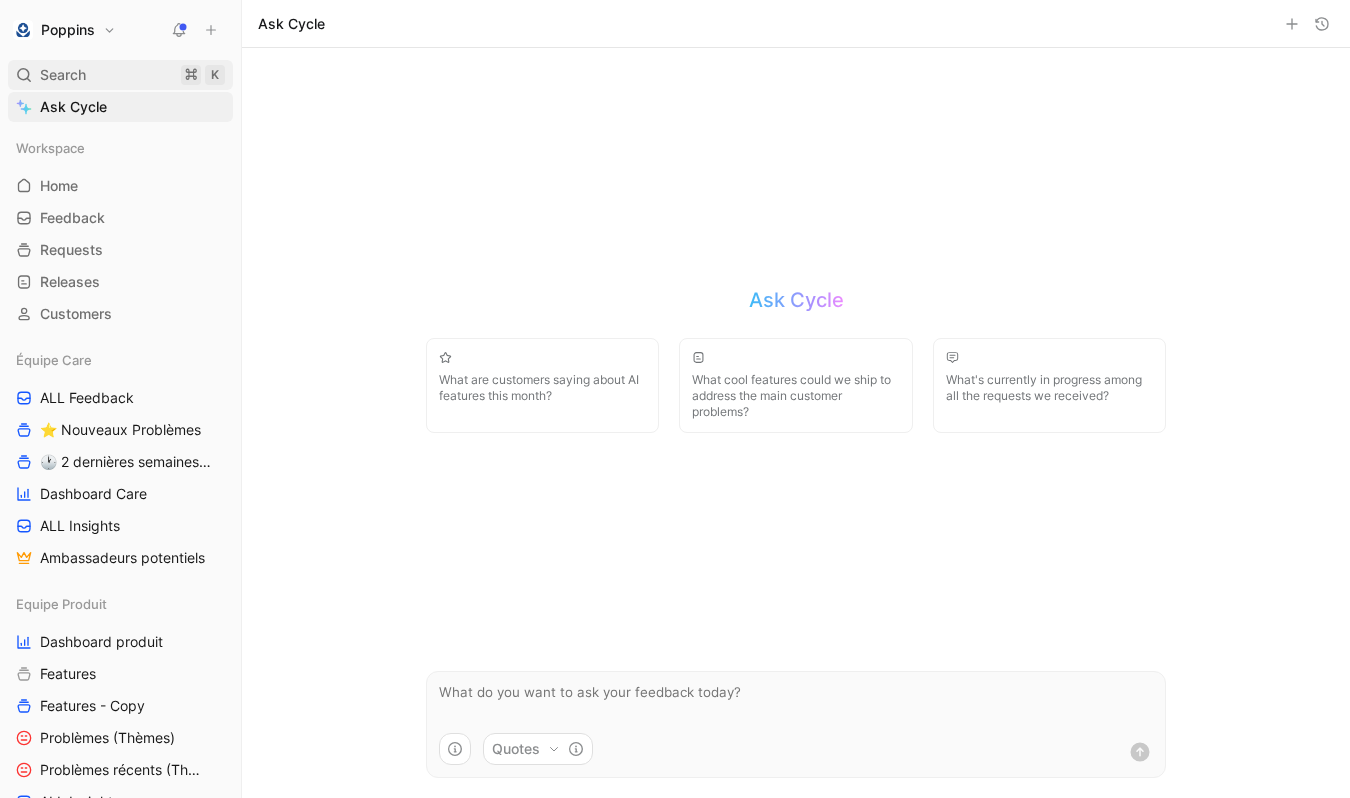 click on "Search ⌘ K" at bounding box center (120, 75) 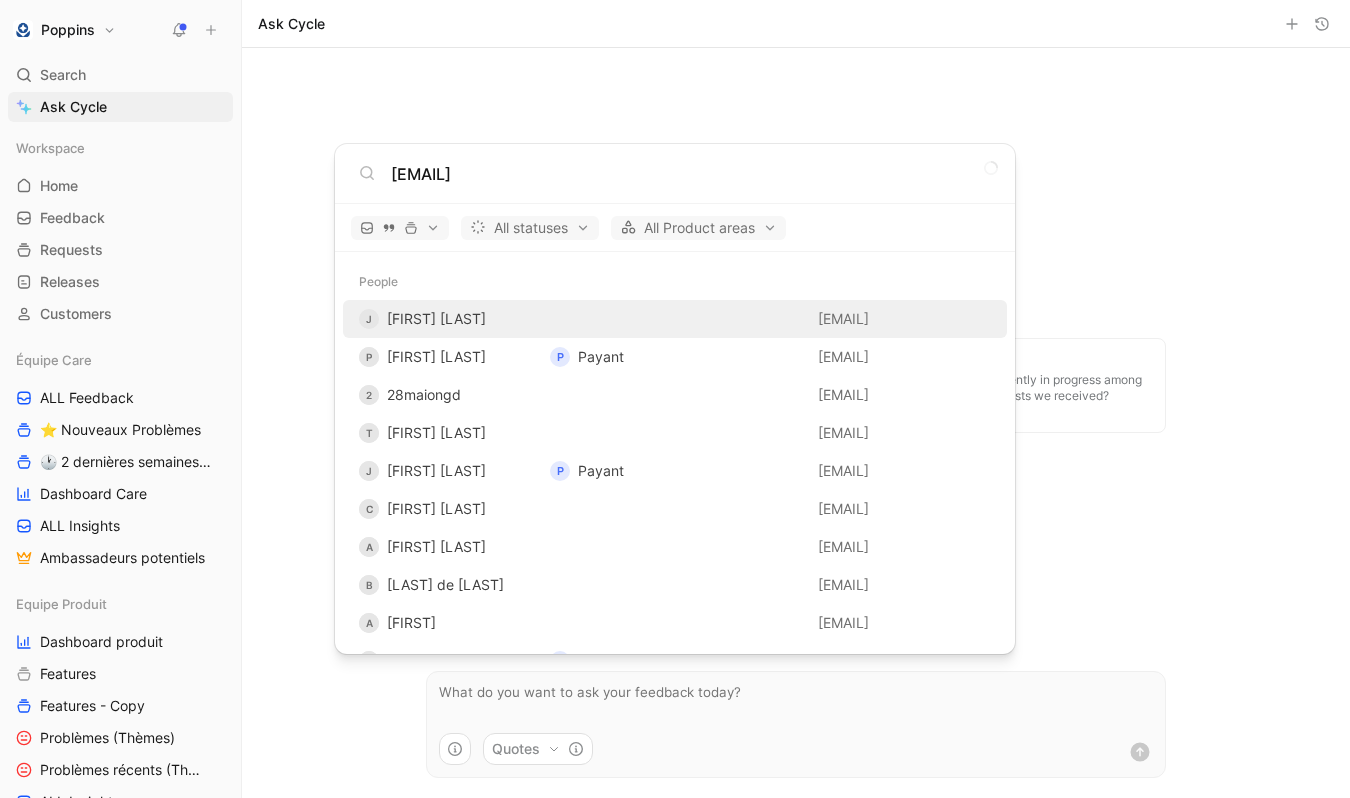 type on "[EMAIL]" 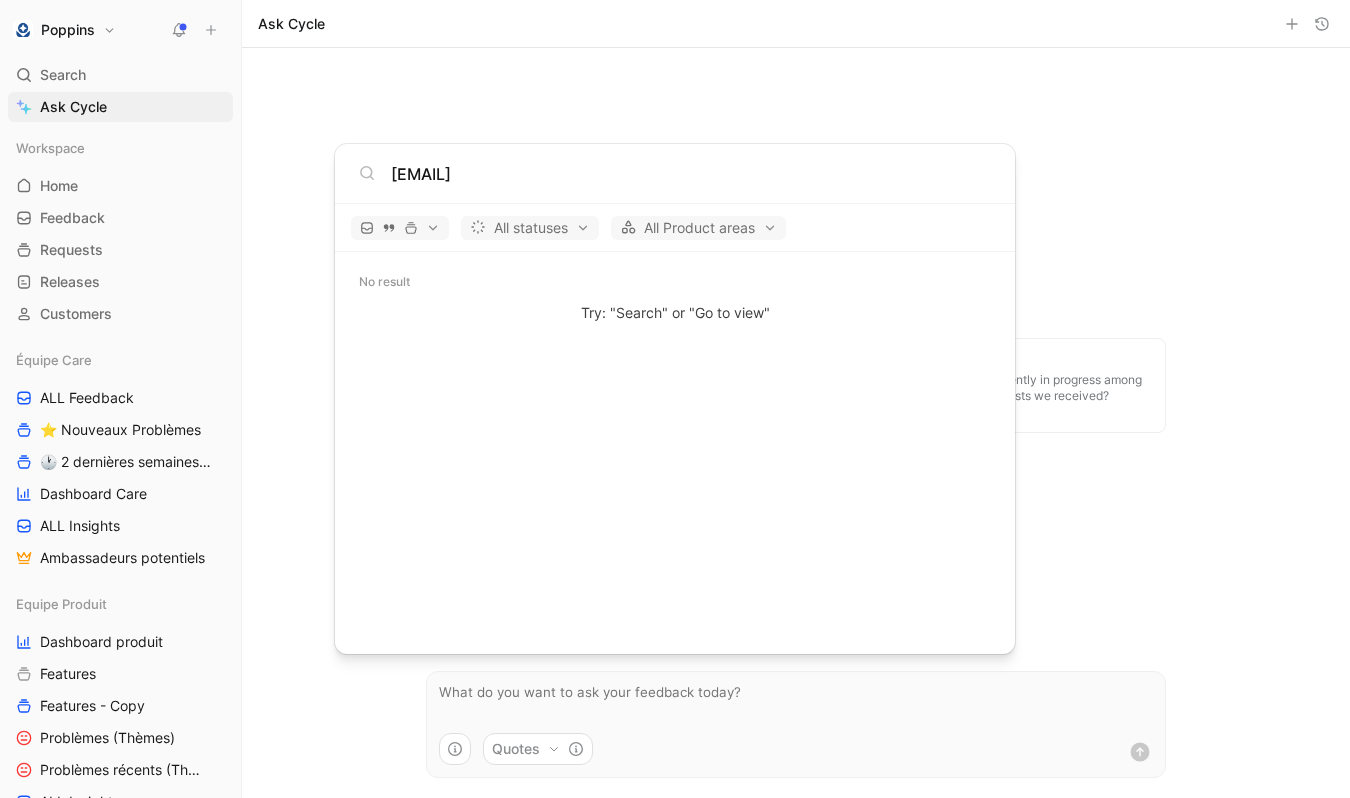 click on "Poppins Search ⌘ K Ask Cycle Workspace Home G then H Feedback G then F Requests G then R Releases G then L Customers Équipe Care ALL Feedback ⭐ Nouveaux Problèmes 🕐 2 dernières semaines - Occurences Dashboard Care ALL Insights Ambassadeurs potentiels Equipe Produit Dashboard produit Features Features - Copy Problèmes (Thèmes) Problèmes récents (Thèmes) ALL Insights Feedback - OBG Feedback - Test fluence Feedback - Mail hebdo Vue d'analyse Équipe mutuelle Import
To pick up a draggable item, press the space bar.
While dragging, use the arrow keys to move the item.
Press space again to drop the item in its new position, or press escape to cancel.
Help center Invite member Ask Cycle Ask Cycle What are customers saying about AI features this month? What cool features could we ship to address the main customer problems? What's currently in progress among all the requests we received? Quotes Dismiss popup [EMAIL] All statuses All   Product areas" at bounding box center [675, 399] 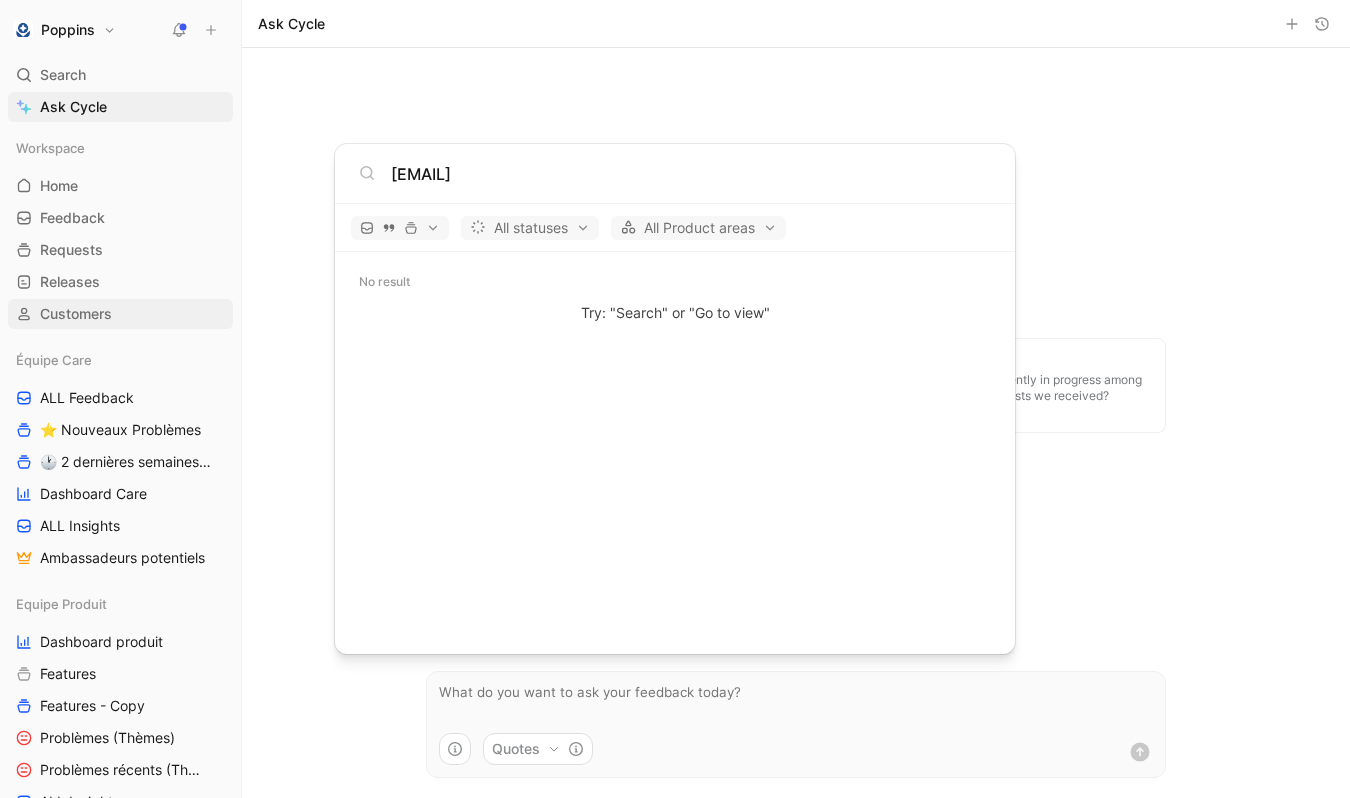 click on "Customers" at bounding box center (76, 314) 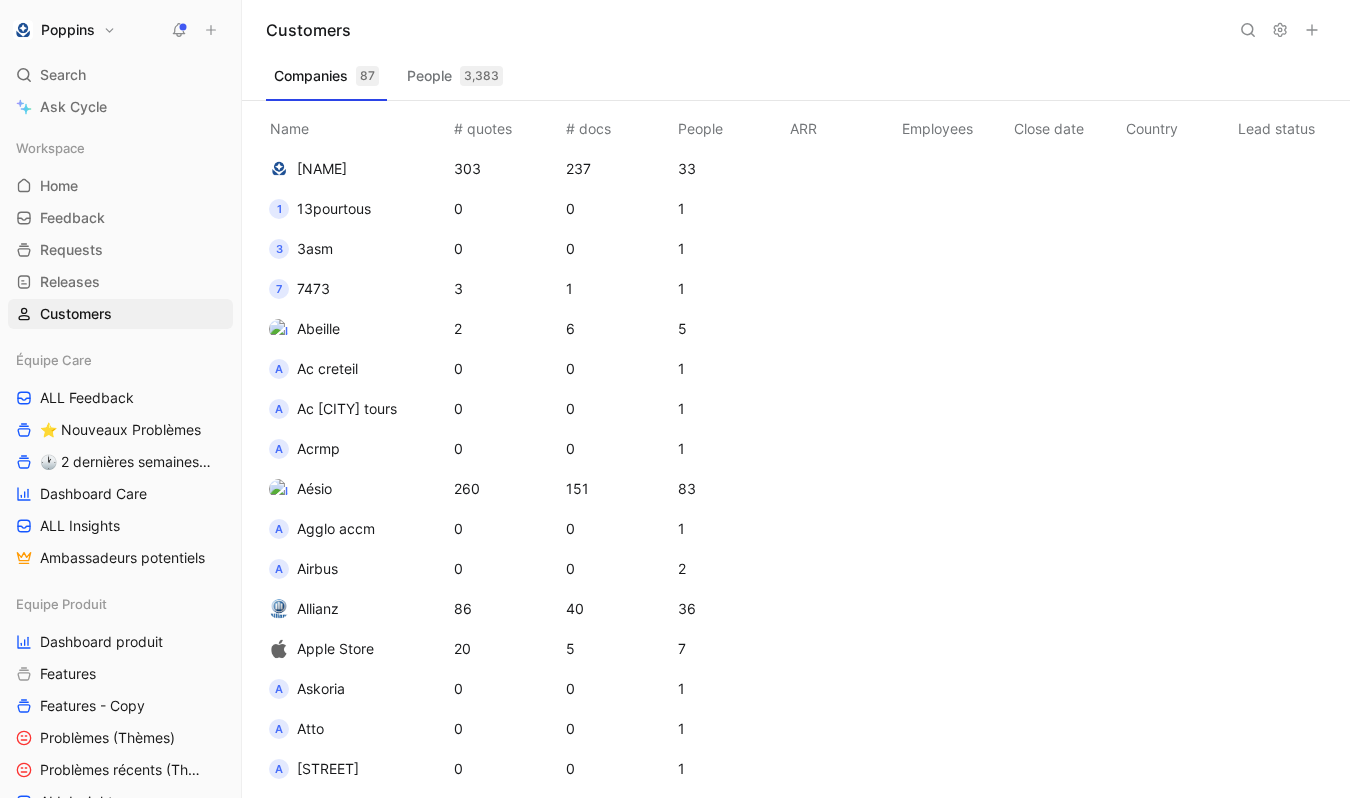 click 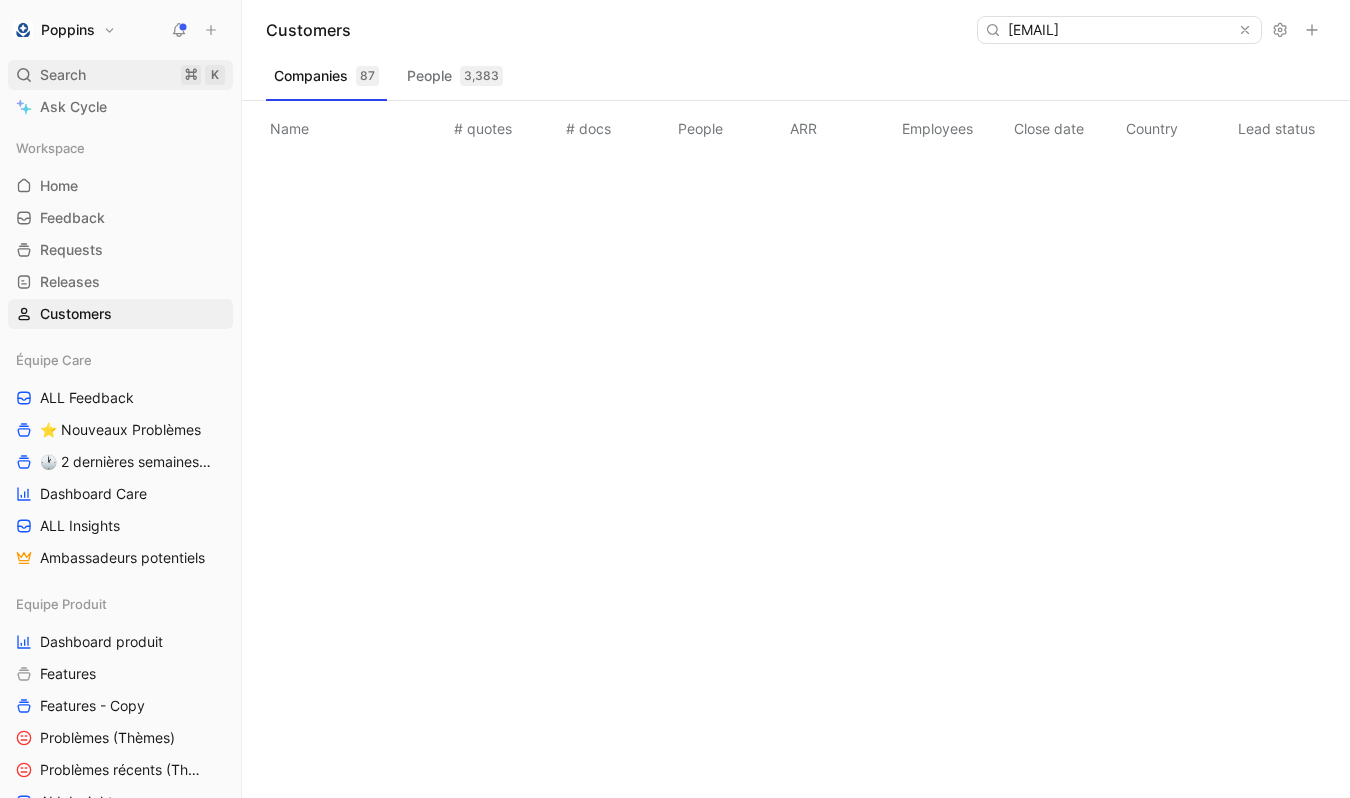 type on "[EMAIL]" 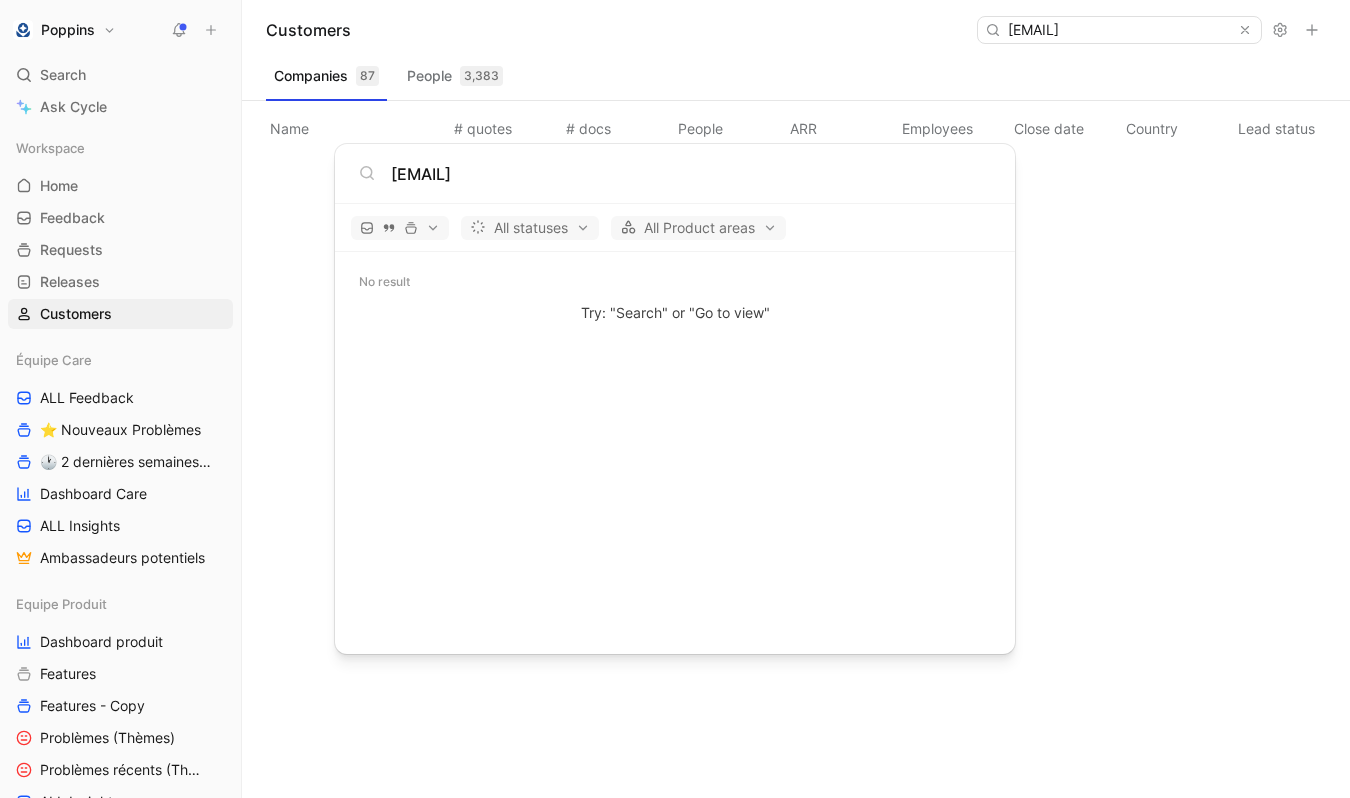 click on "[EMAIL]" at bounding box center [691, 174] 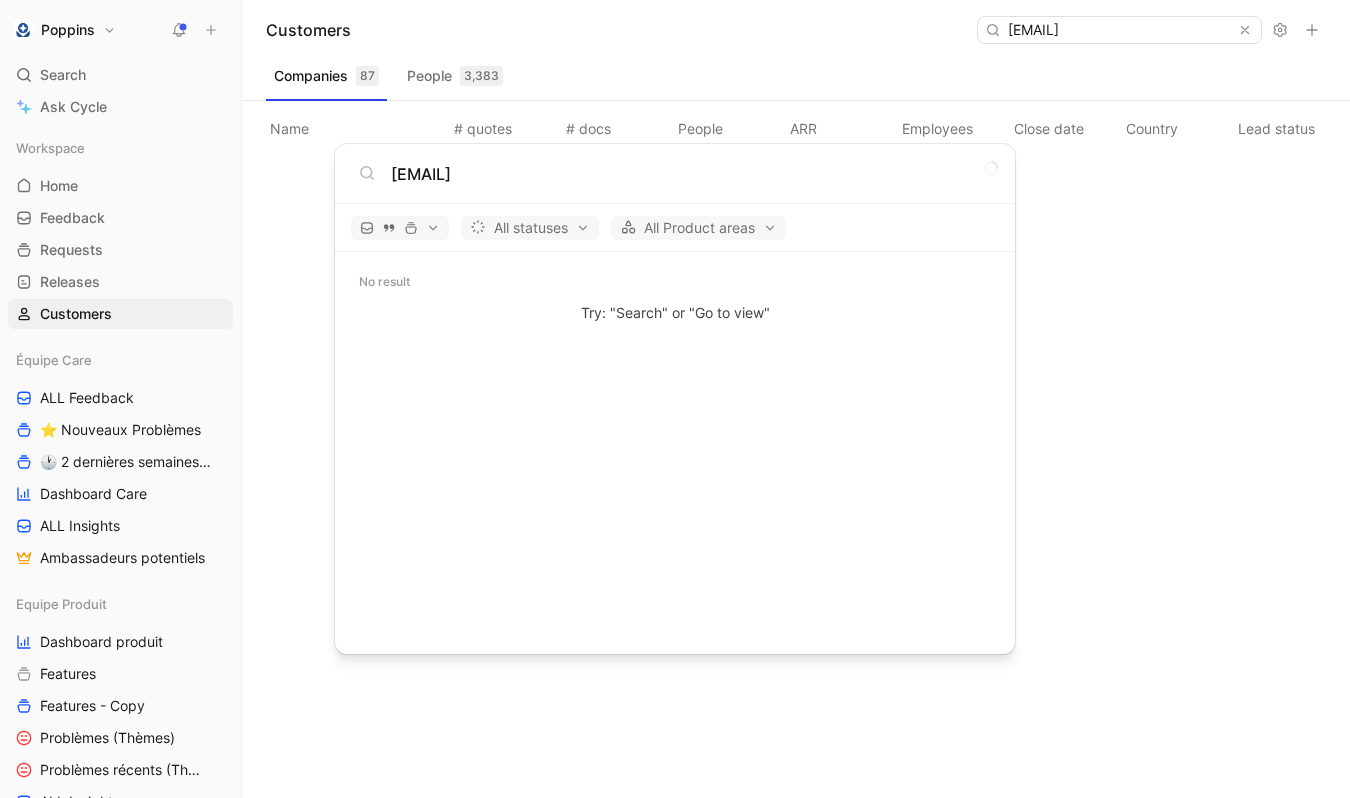 type on "[EMAIL]" 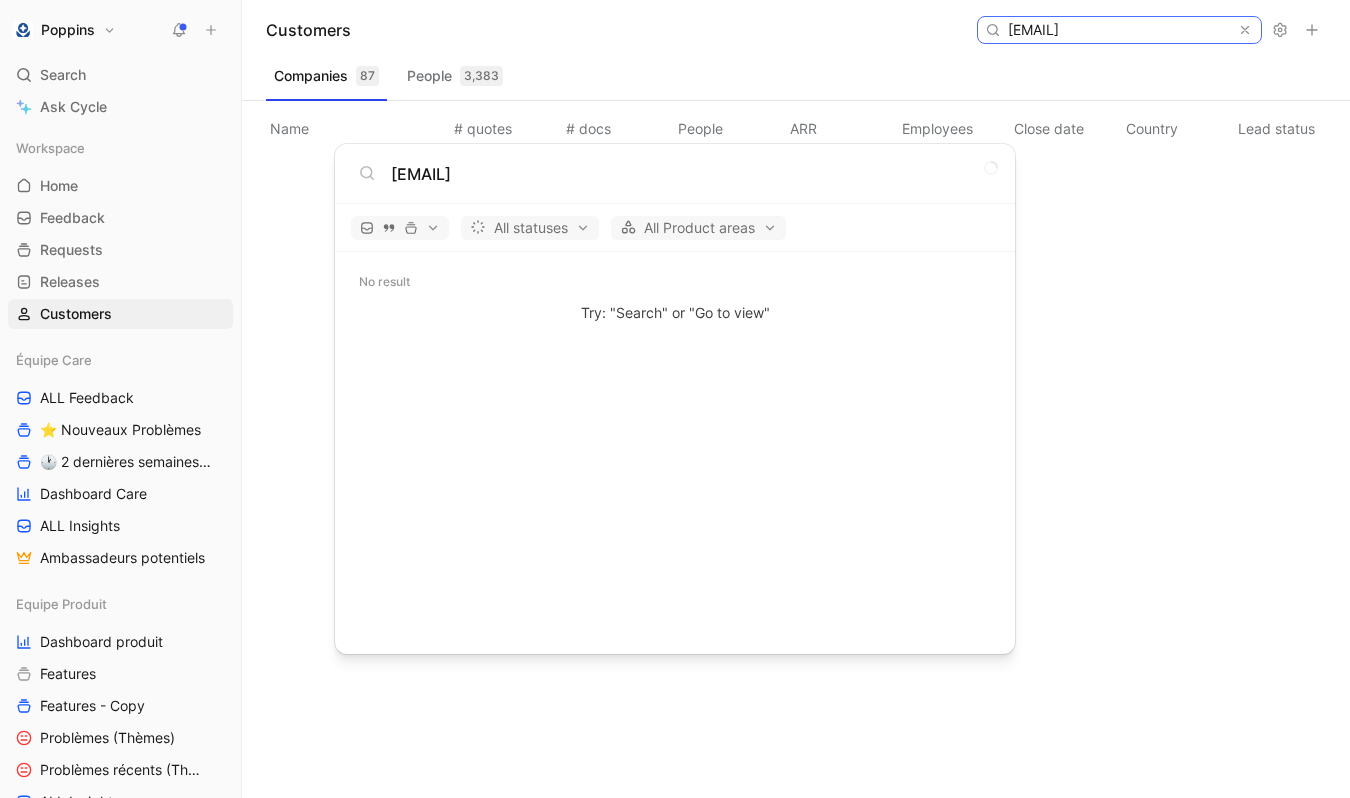 click on "[EMAIL]" at bounding box center [1118, 30] 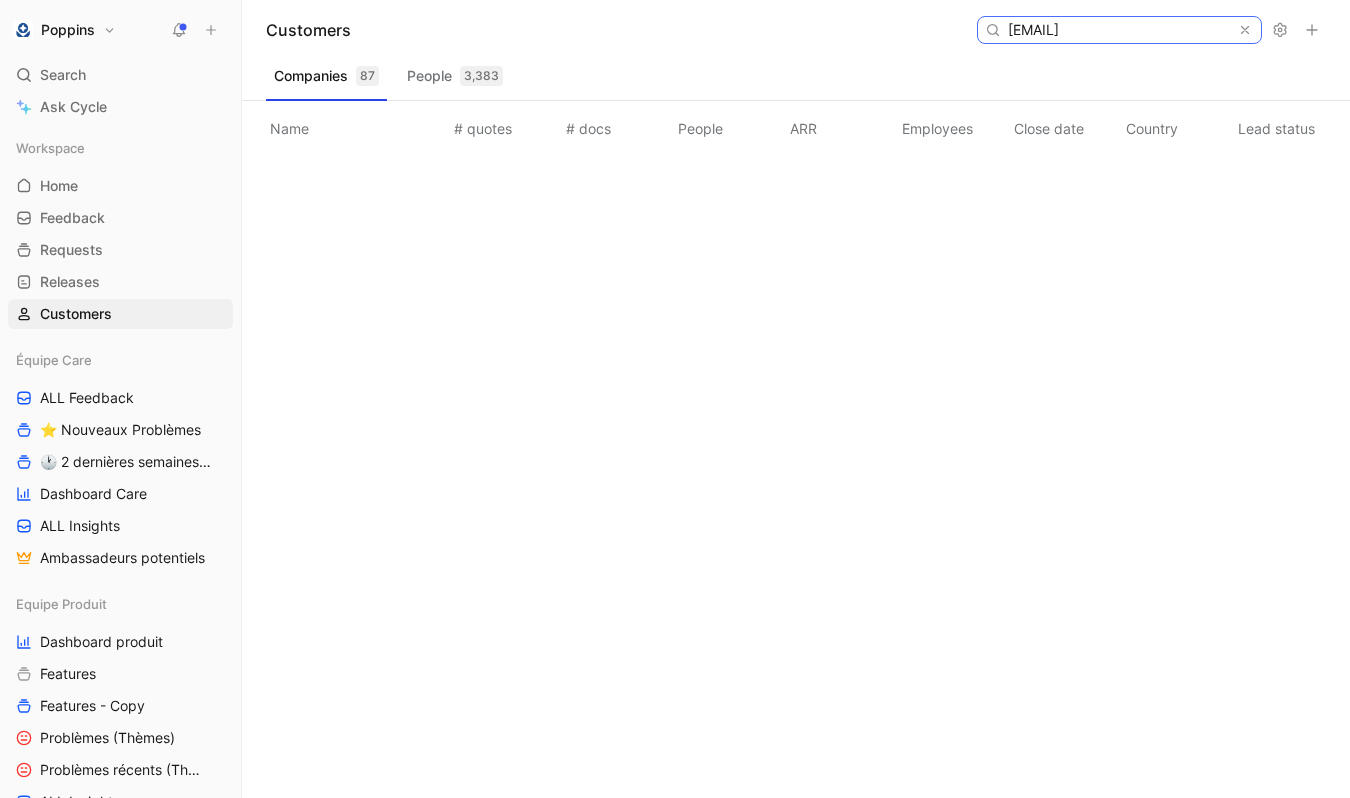paste on "[EMAIL]" 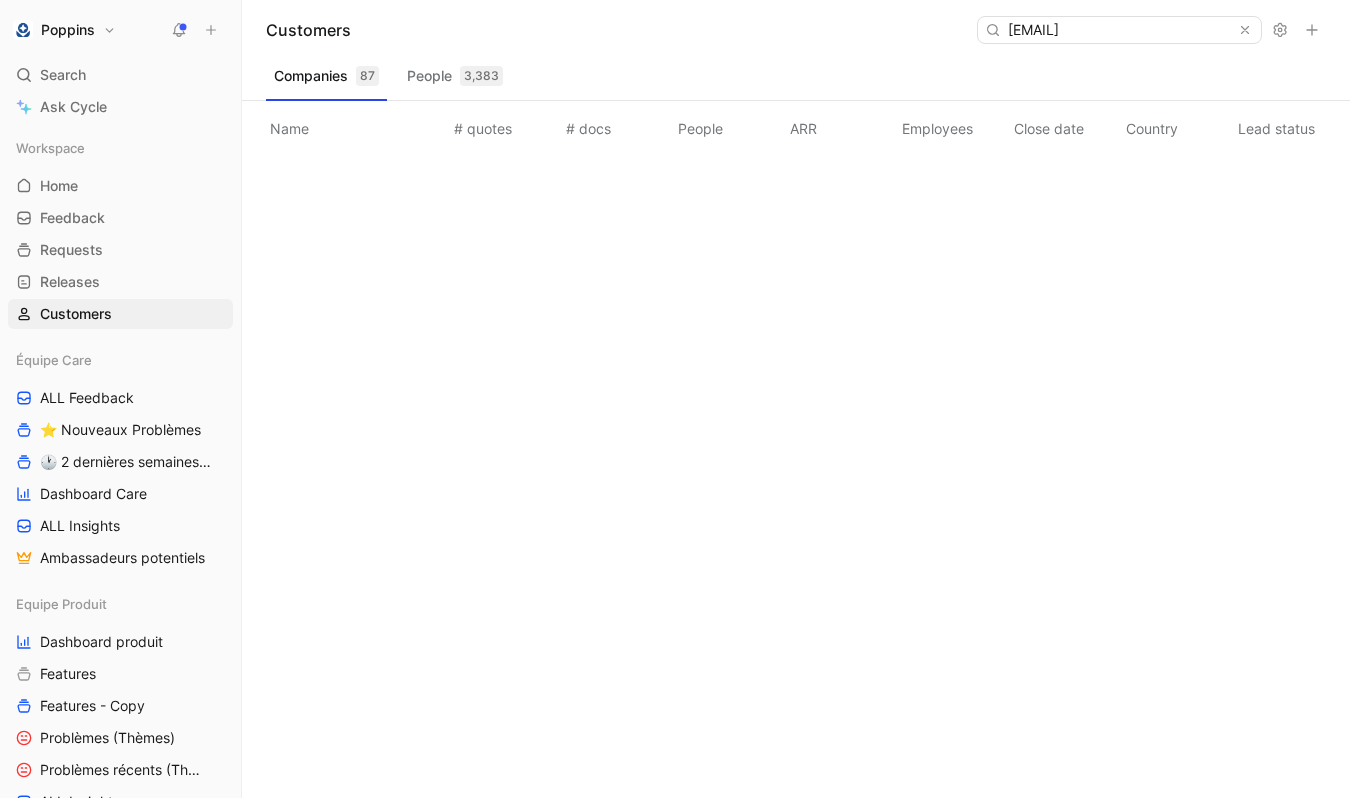 scroll, scrollTop: 0, scrollLeft: 0, axis: both 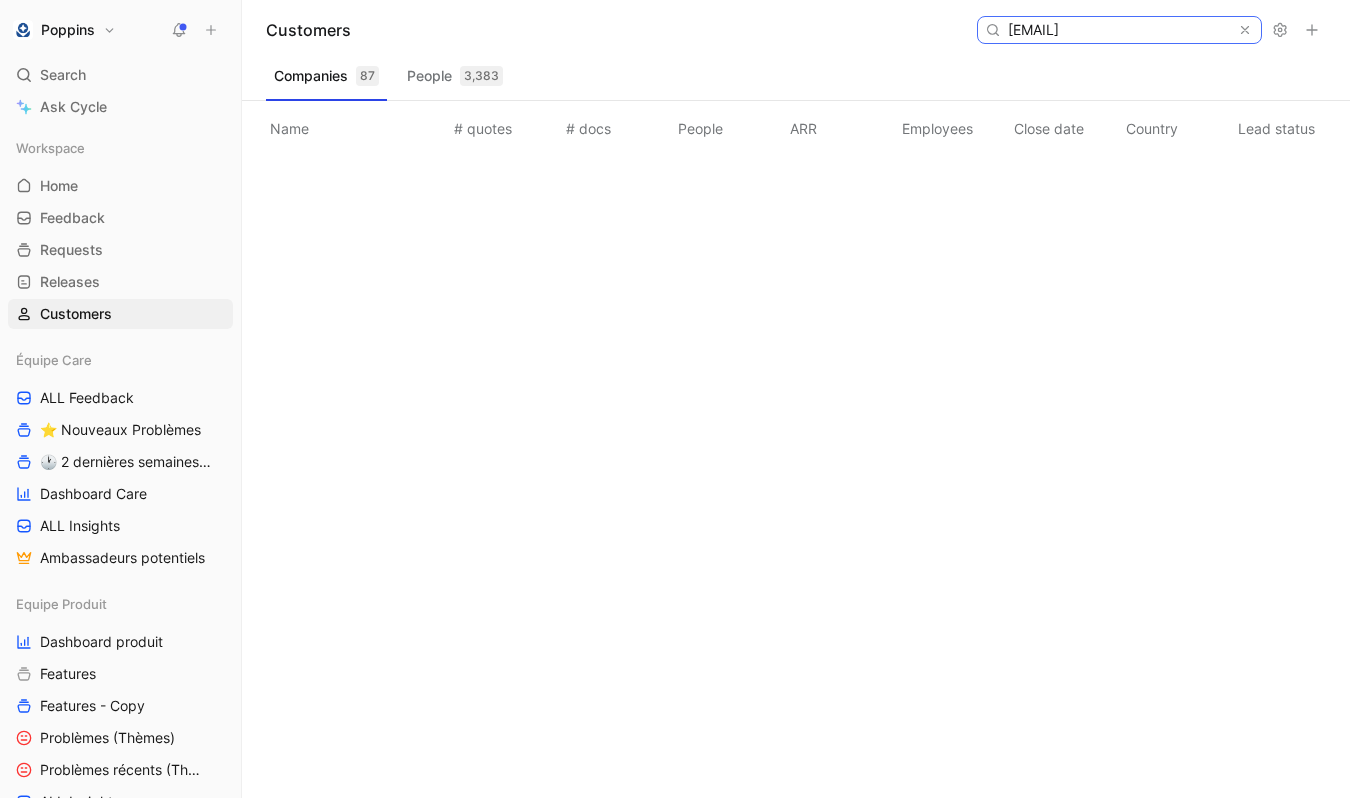 click on "[EMAIL]" at bounding box center (1118, 30) 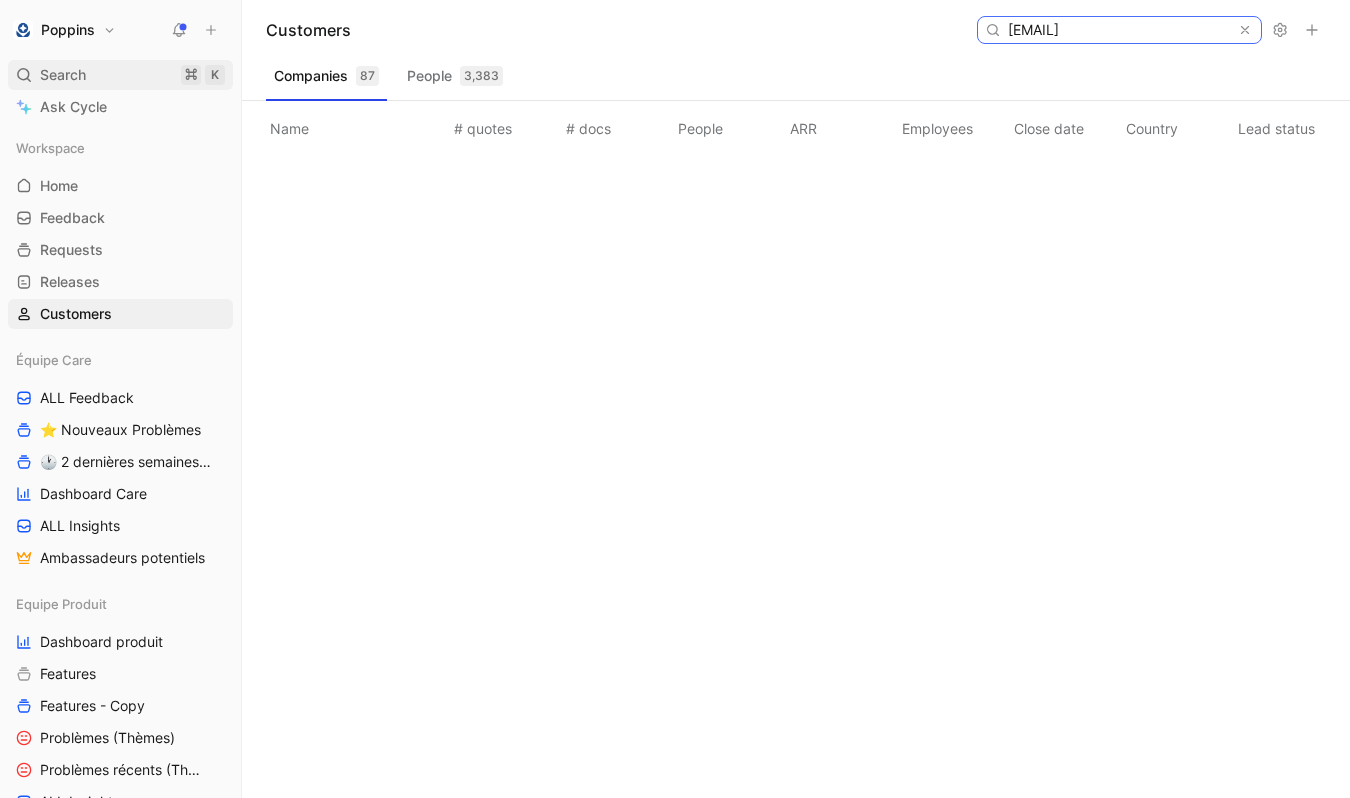 type on "[EMAIL]" 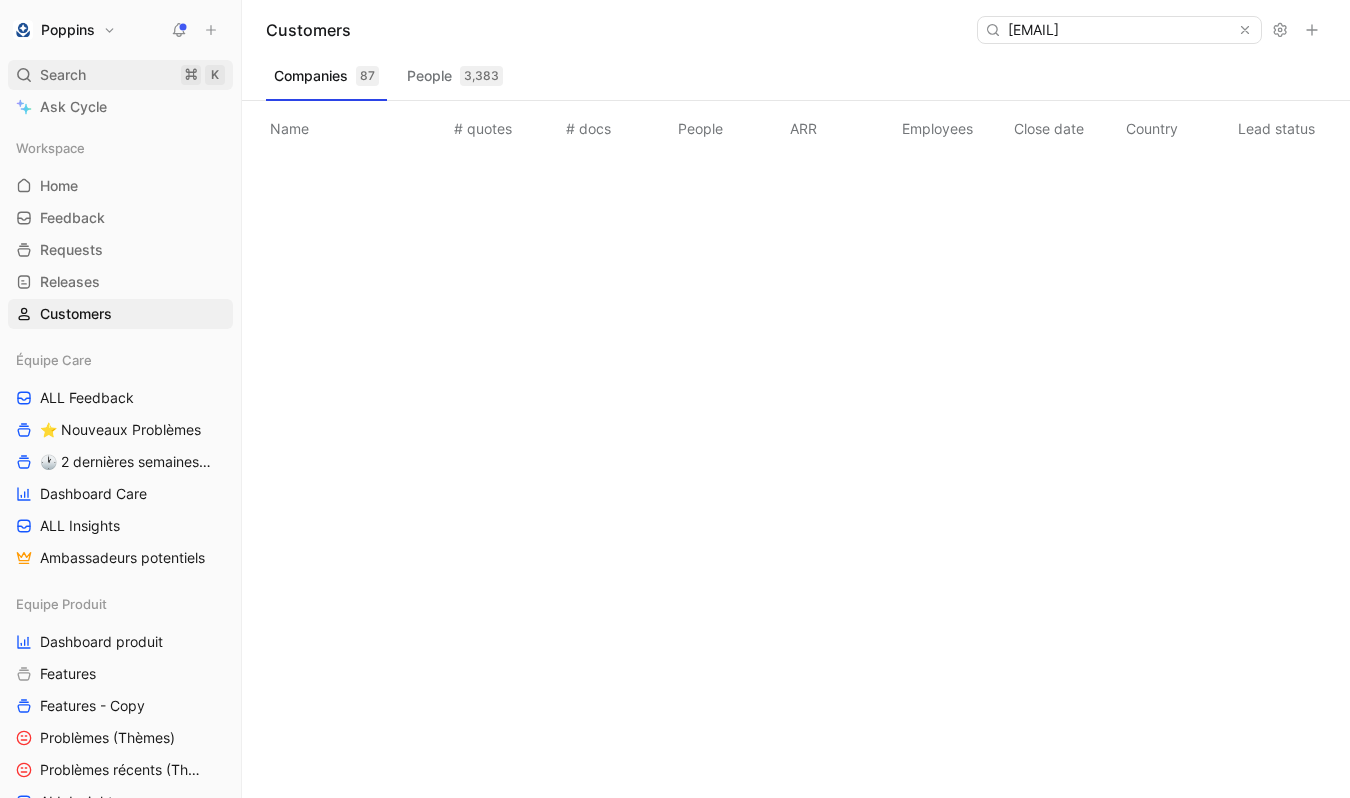 click on "Search ⌘ K" at bounding box center [120, 75] 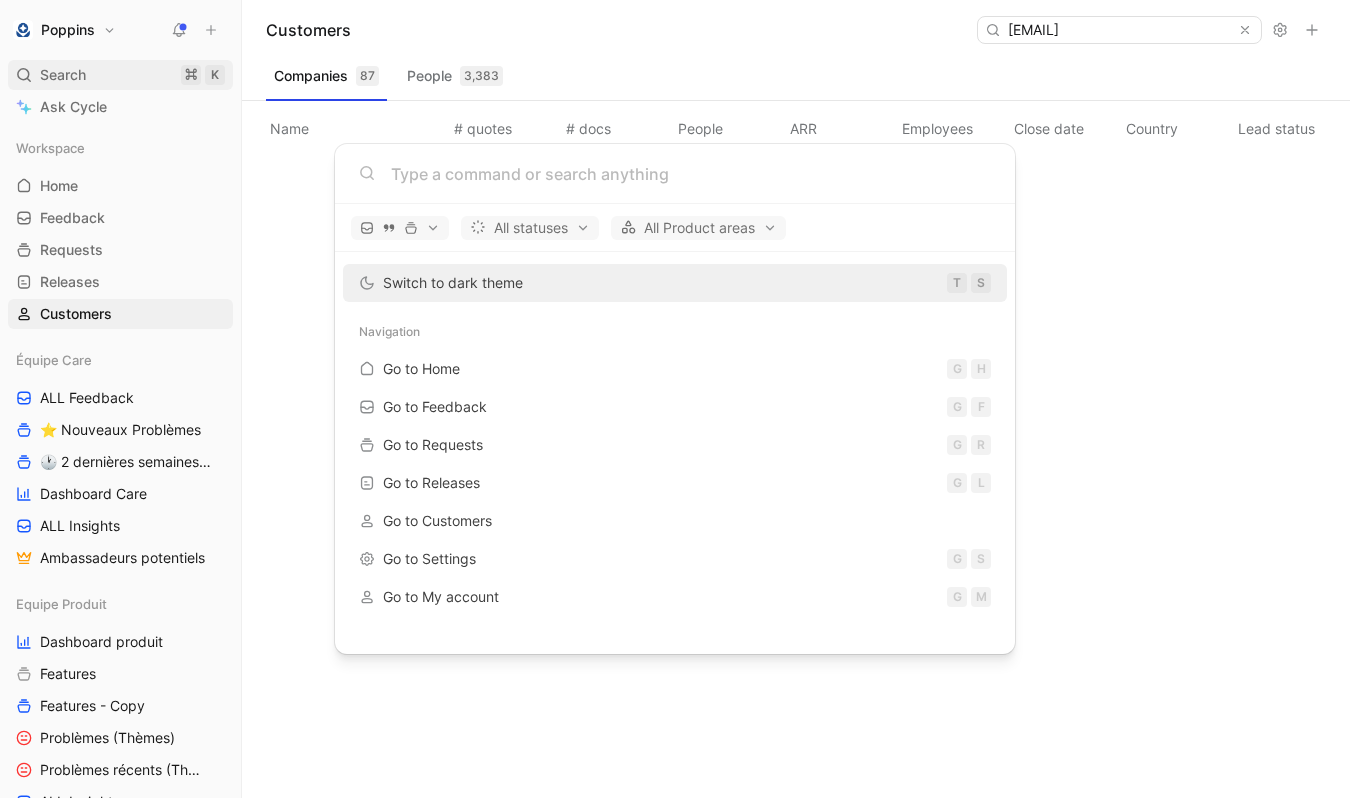 scroll, scrollTop: 0, scrollLeft: 0, axis: both 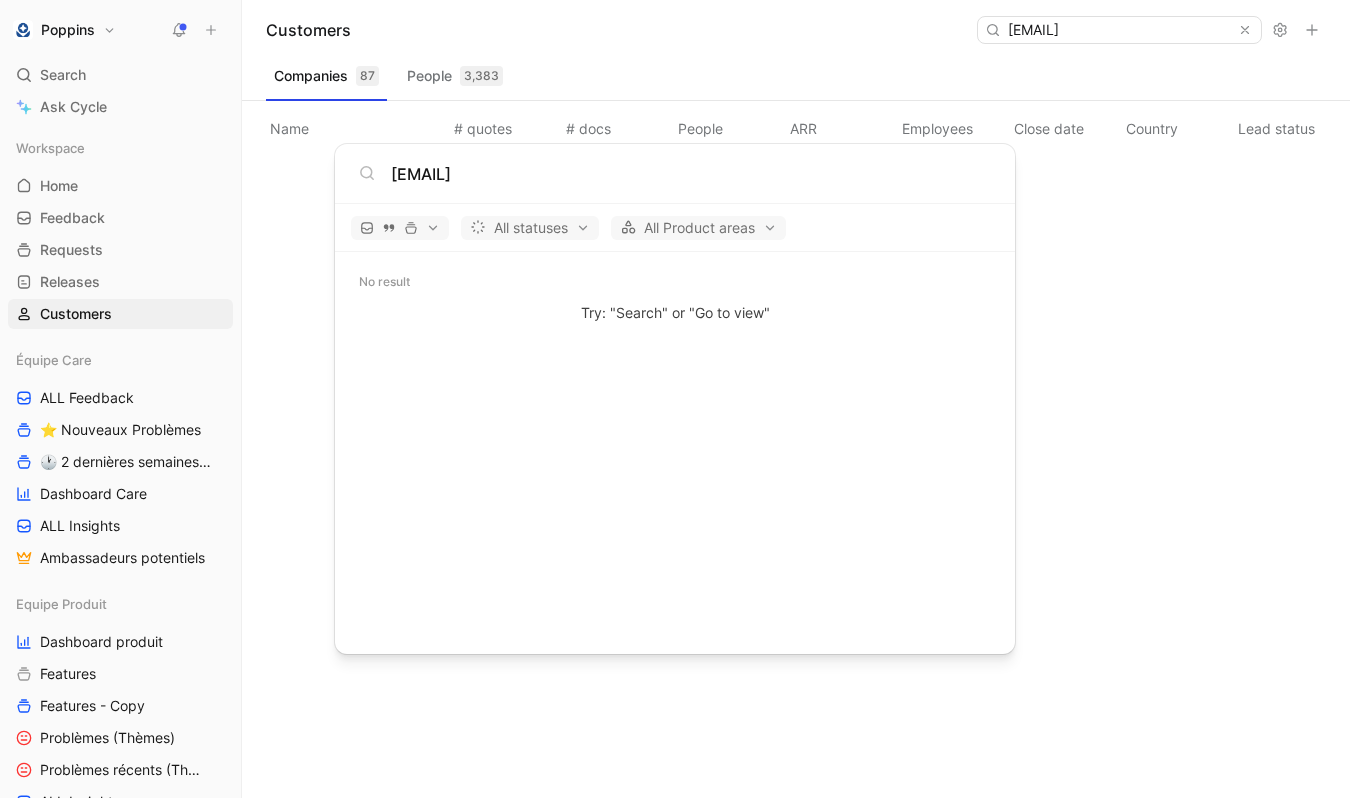 type on "[EMAIL]" 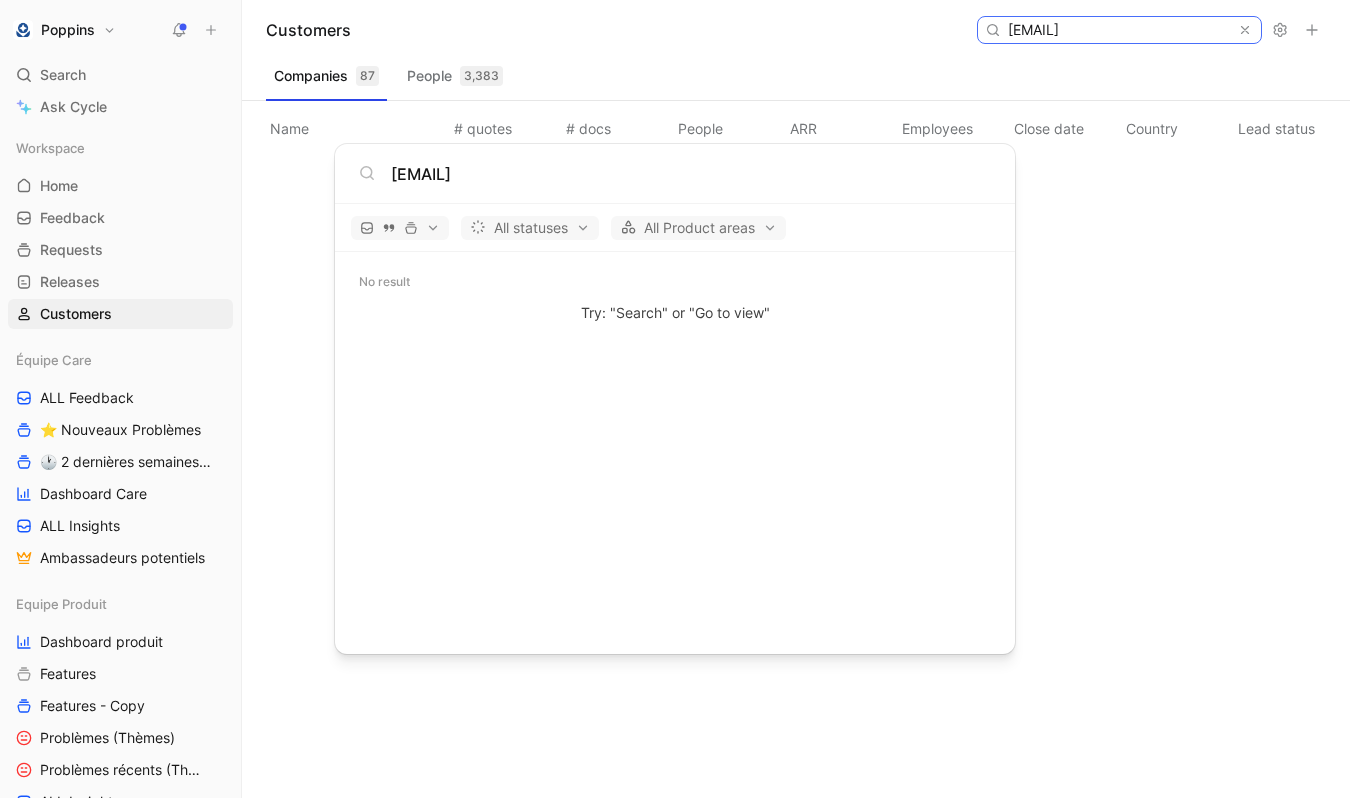 click on "[EMAIL]" at bounding box center [1118, 30] 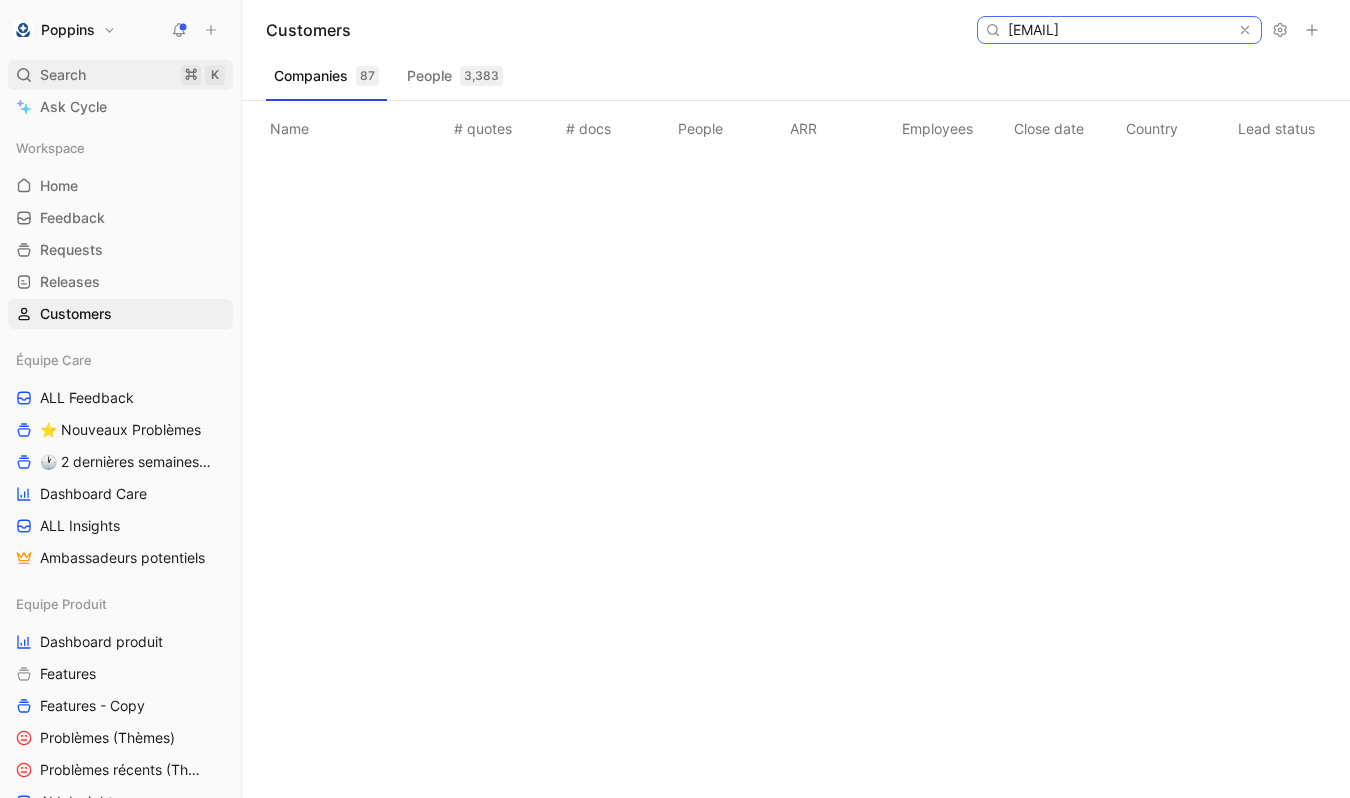 type on "[EMAIL]" 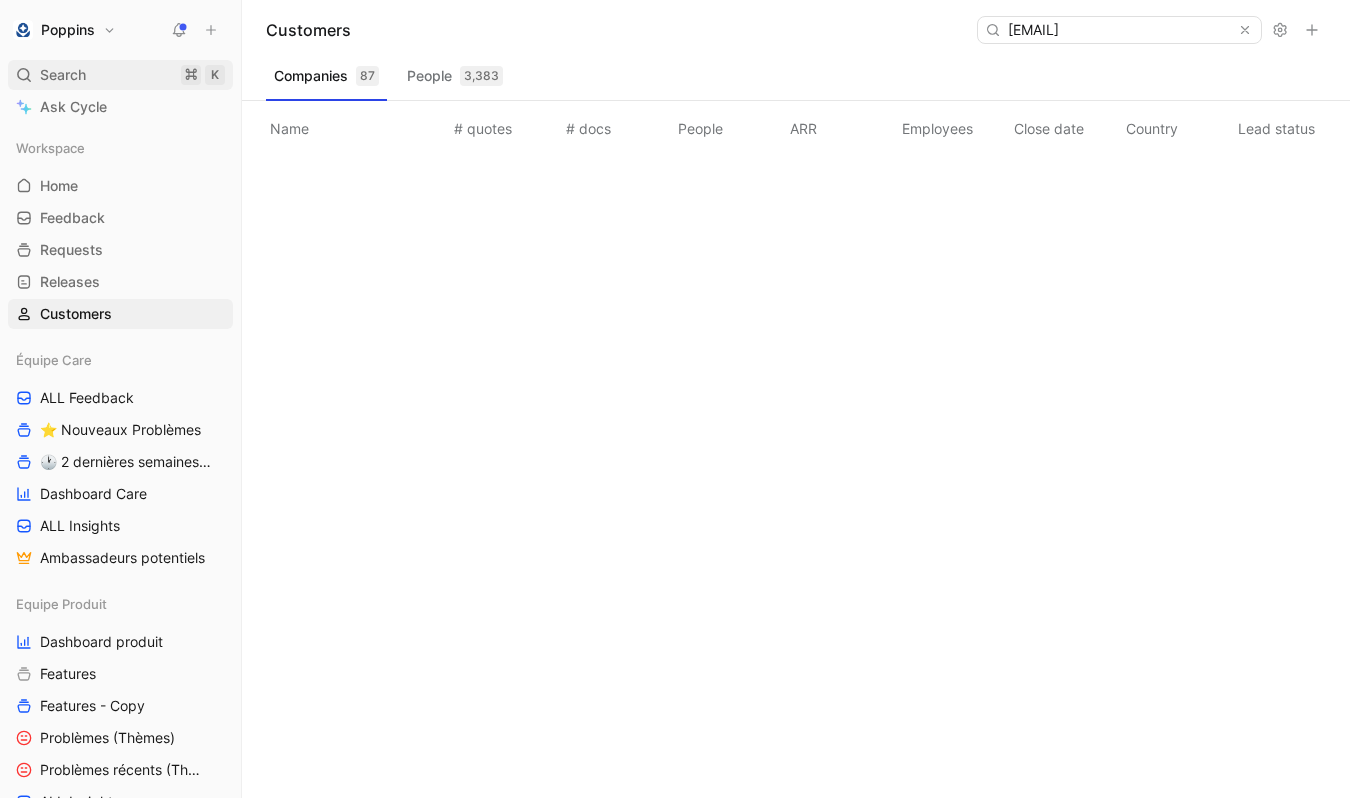 click on "Search ⌘ K" at bounding box center (120, 75) 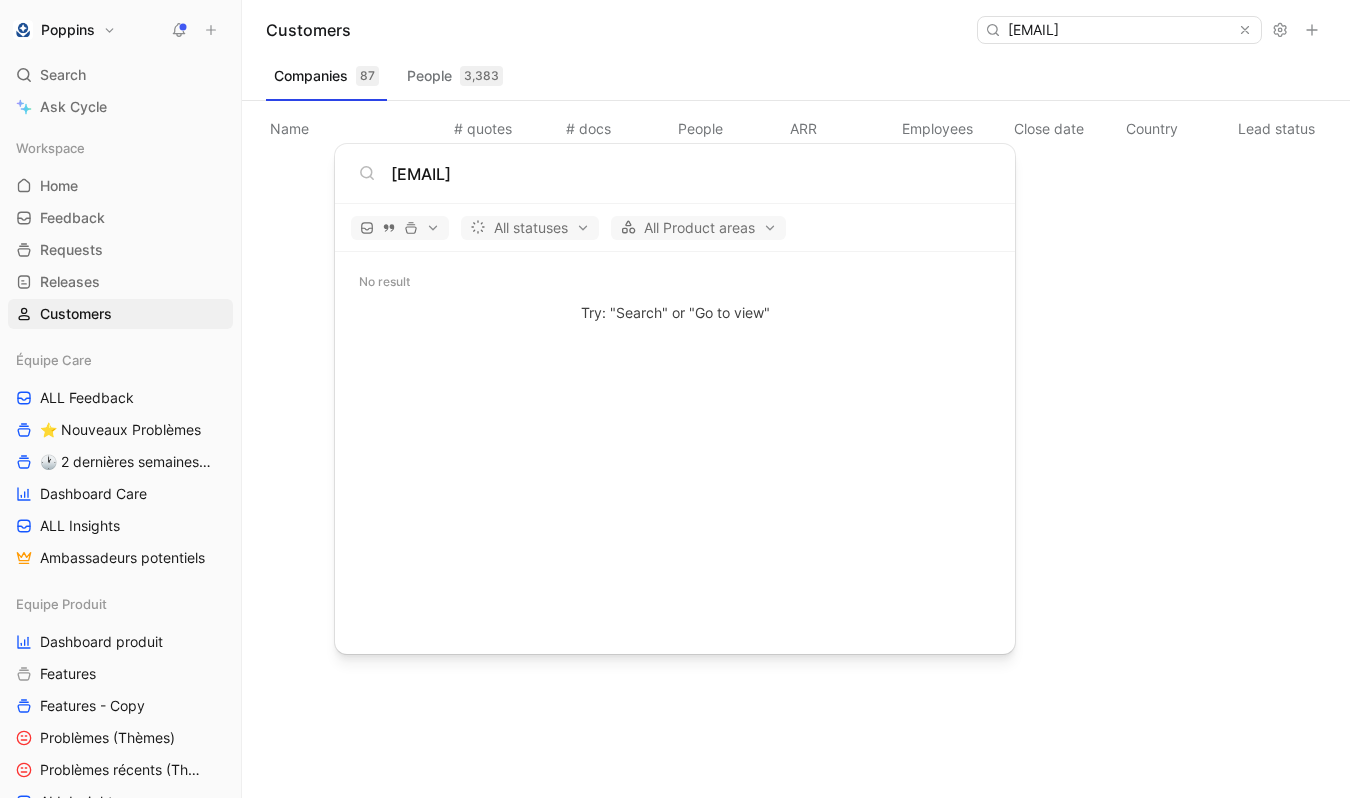 type on "[EMAIL]" 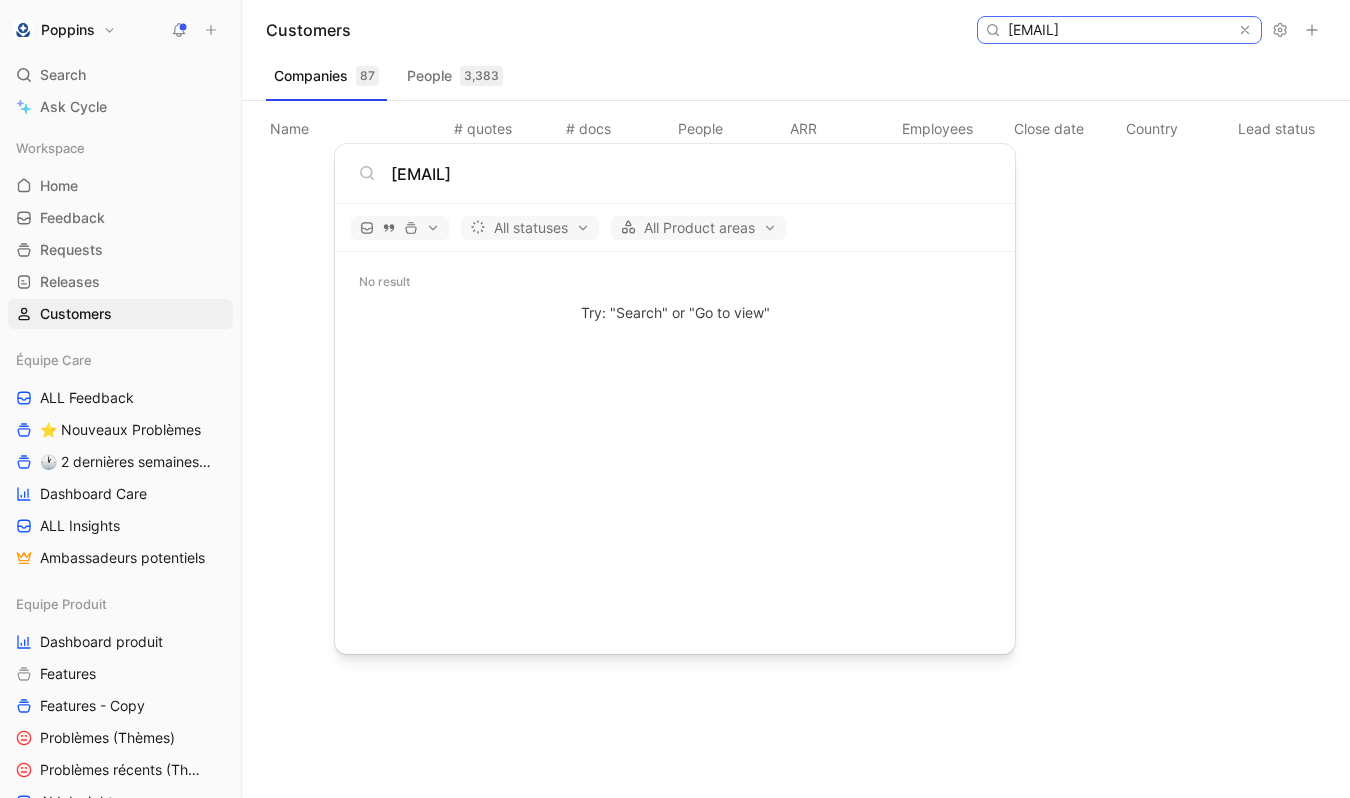 click on "[EMAIL]" at bounding box center [1118, 30] 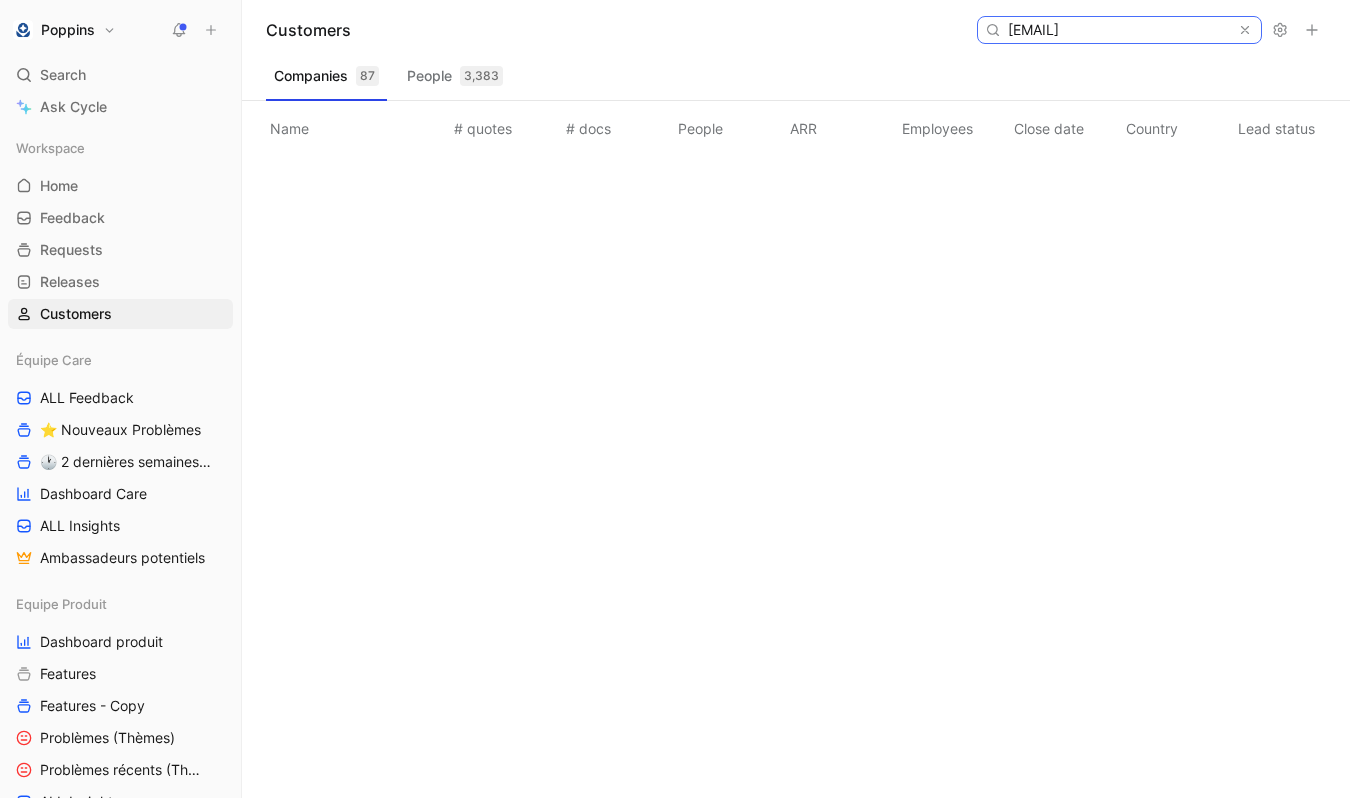 paste on "[EMAIL]" 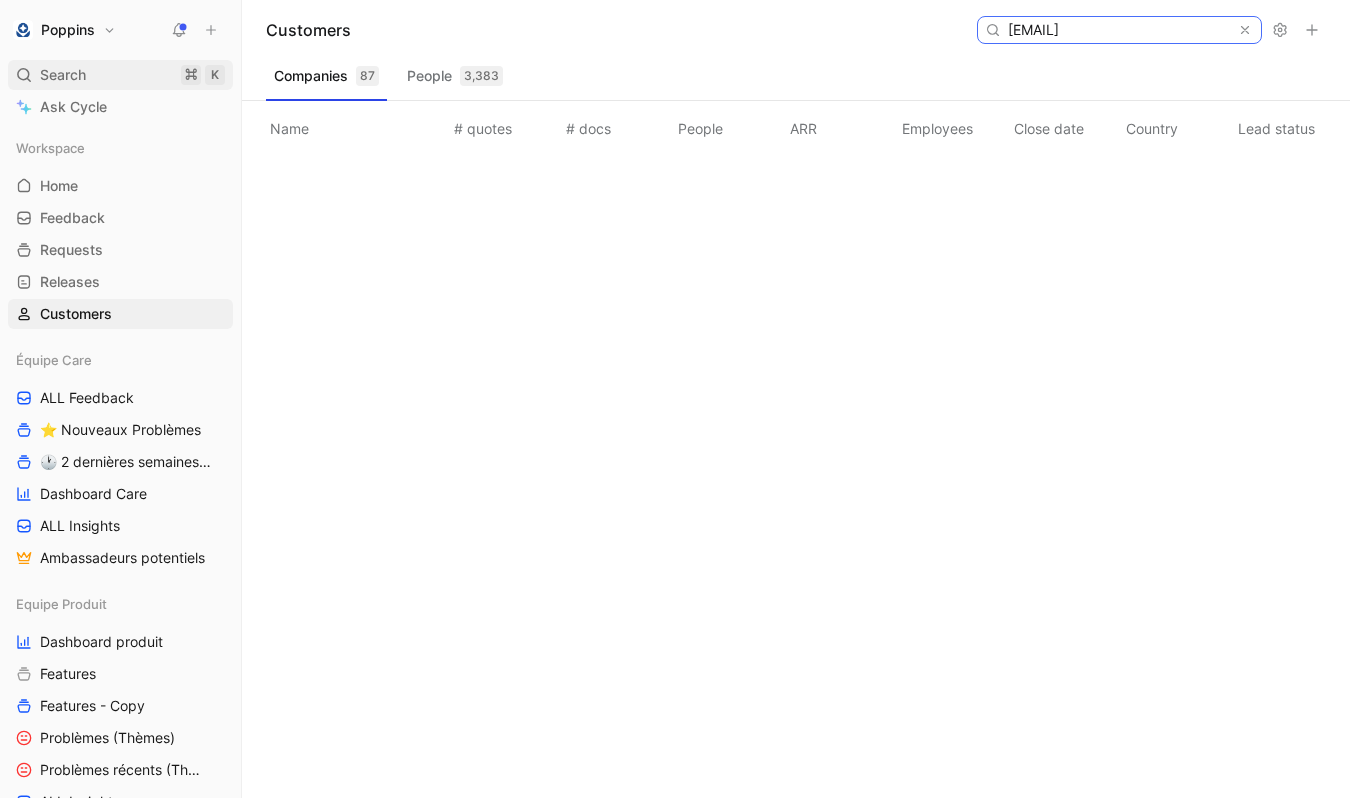 type on "[EMAIL]" 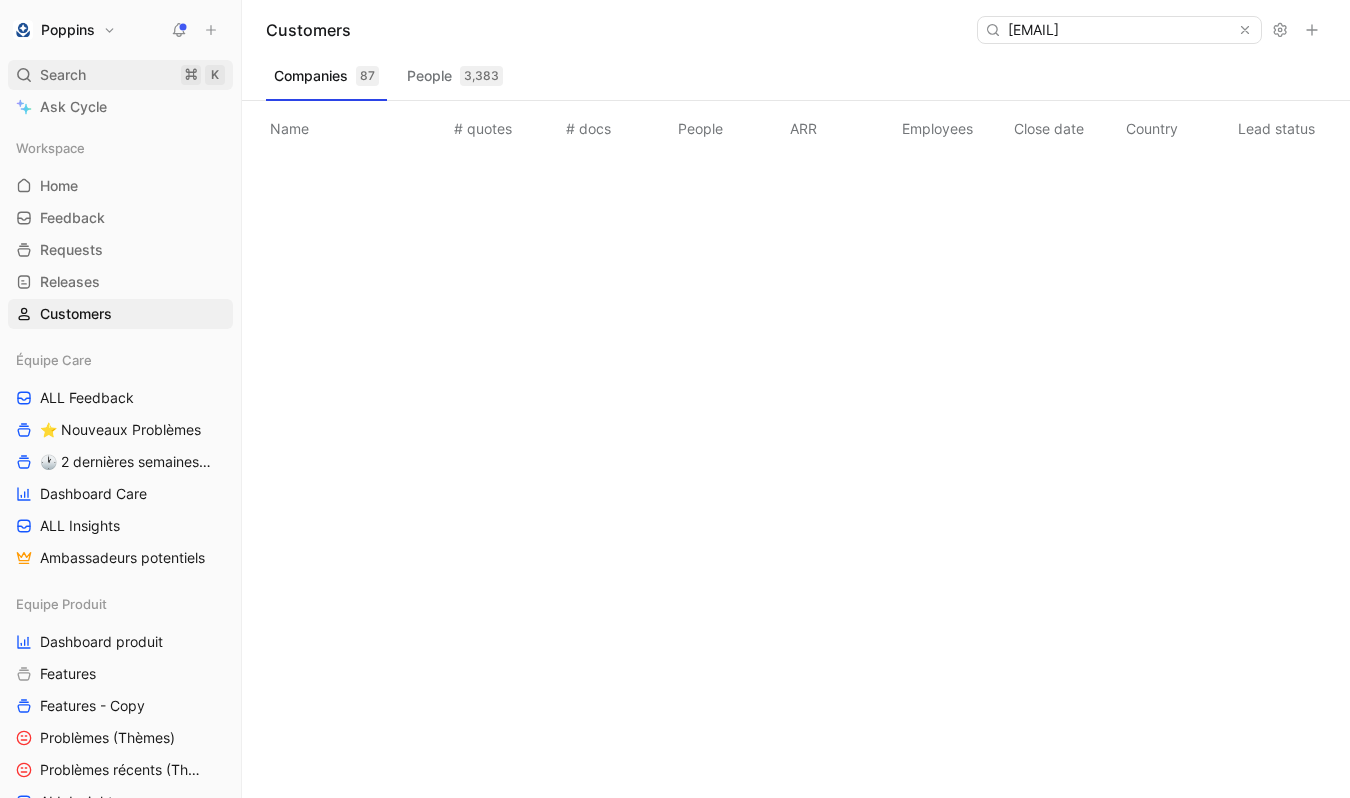click on "Search ⌘ K" at bounding box center [120, 75] 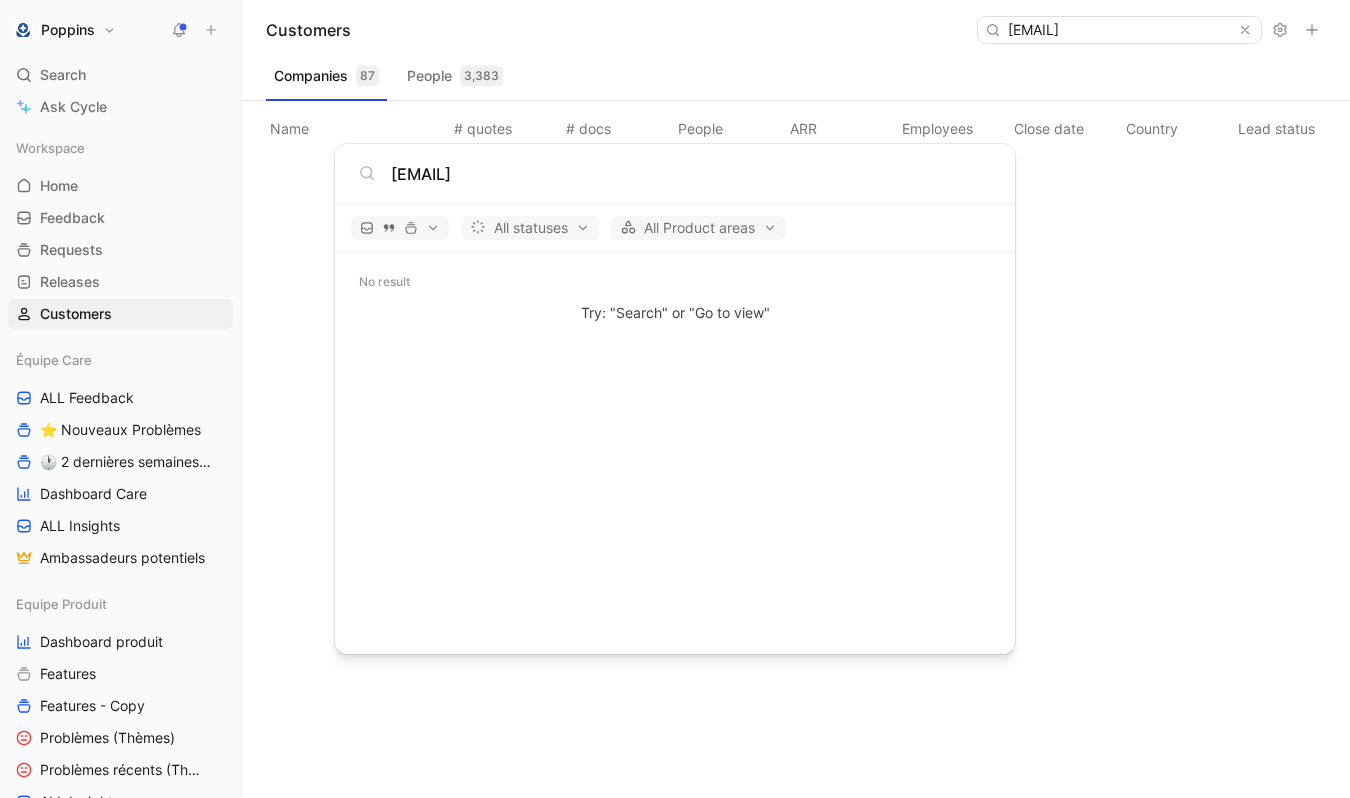 type on "[EMAIL]" 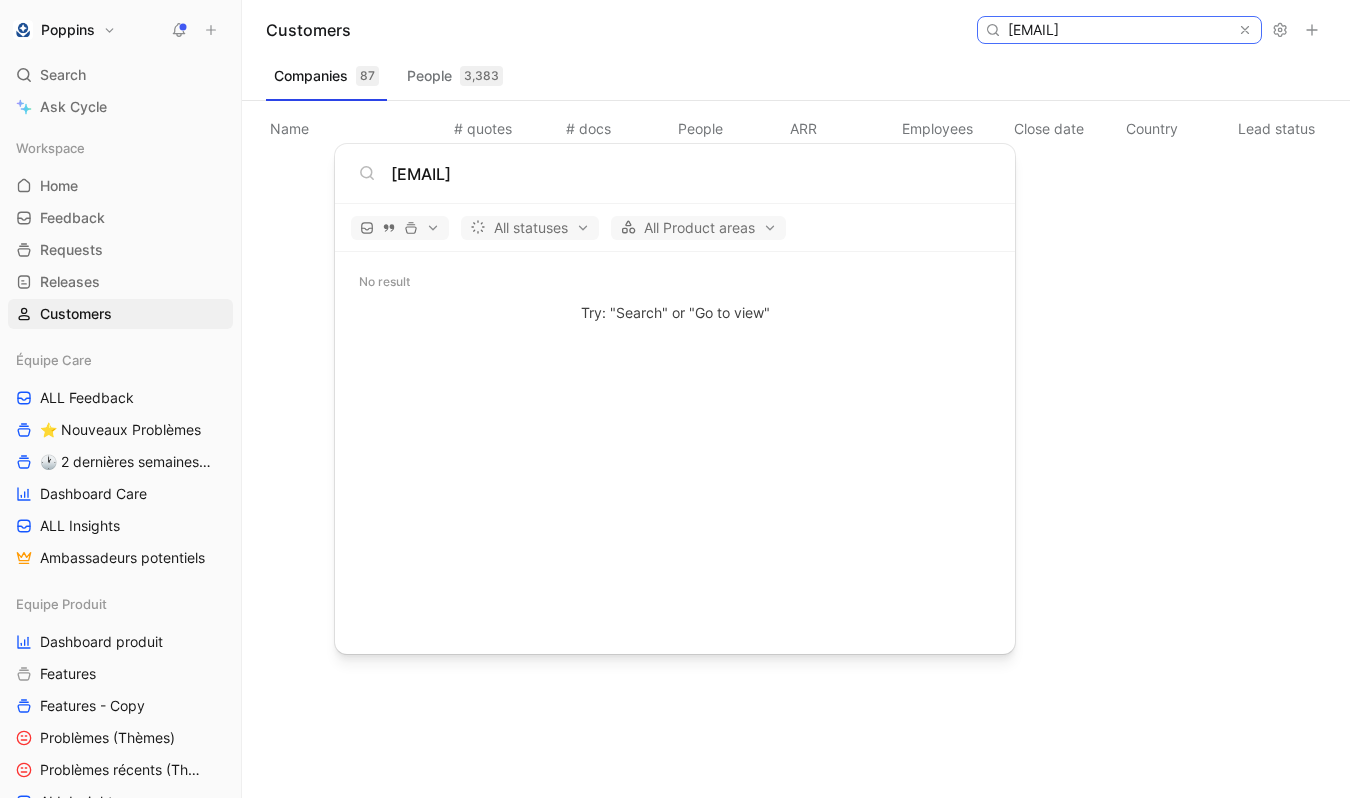 click on "[EMAIL]" at bounding box center [1118, 30] 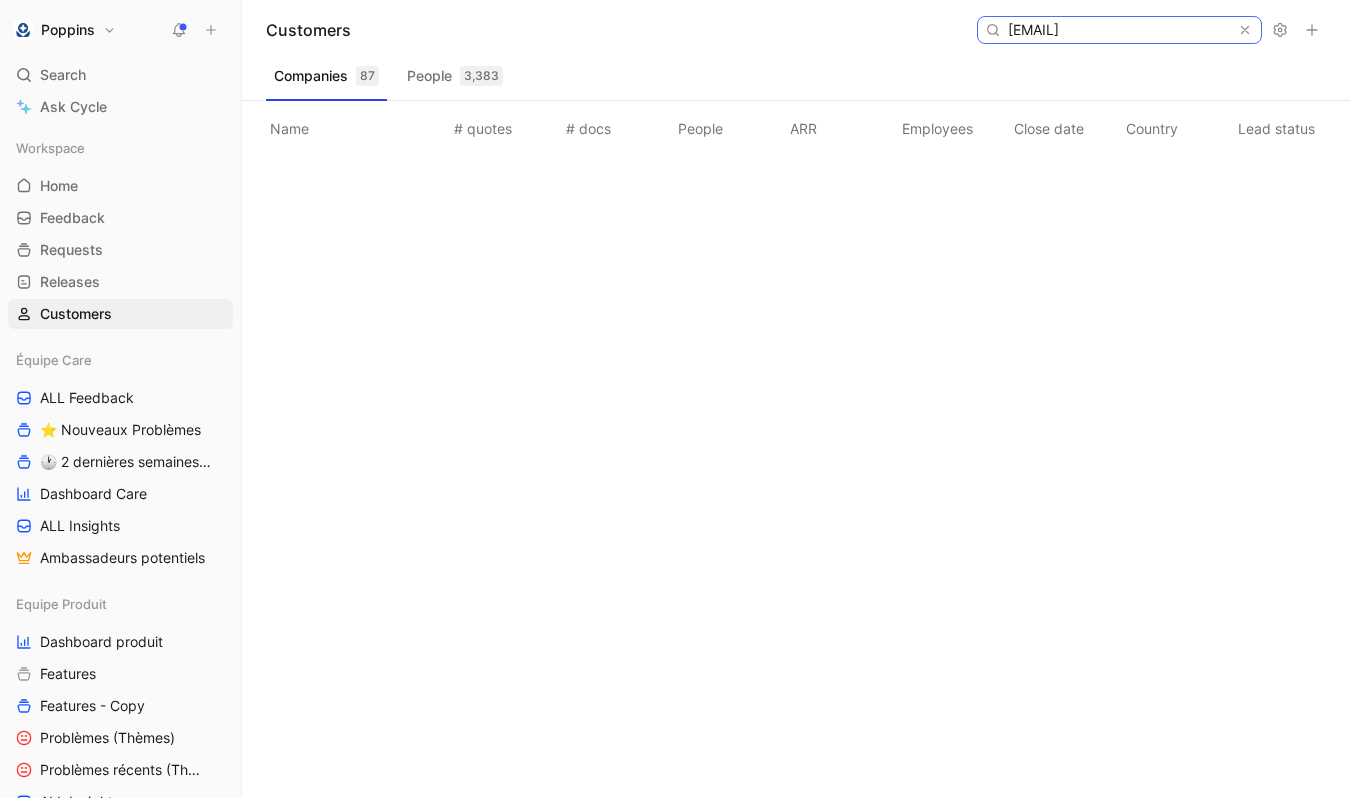 paste on "[EMAIL]" 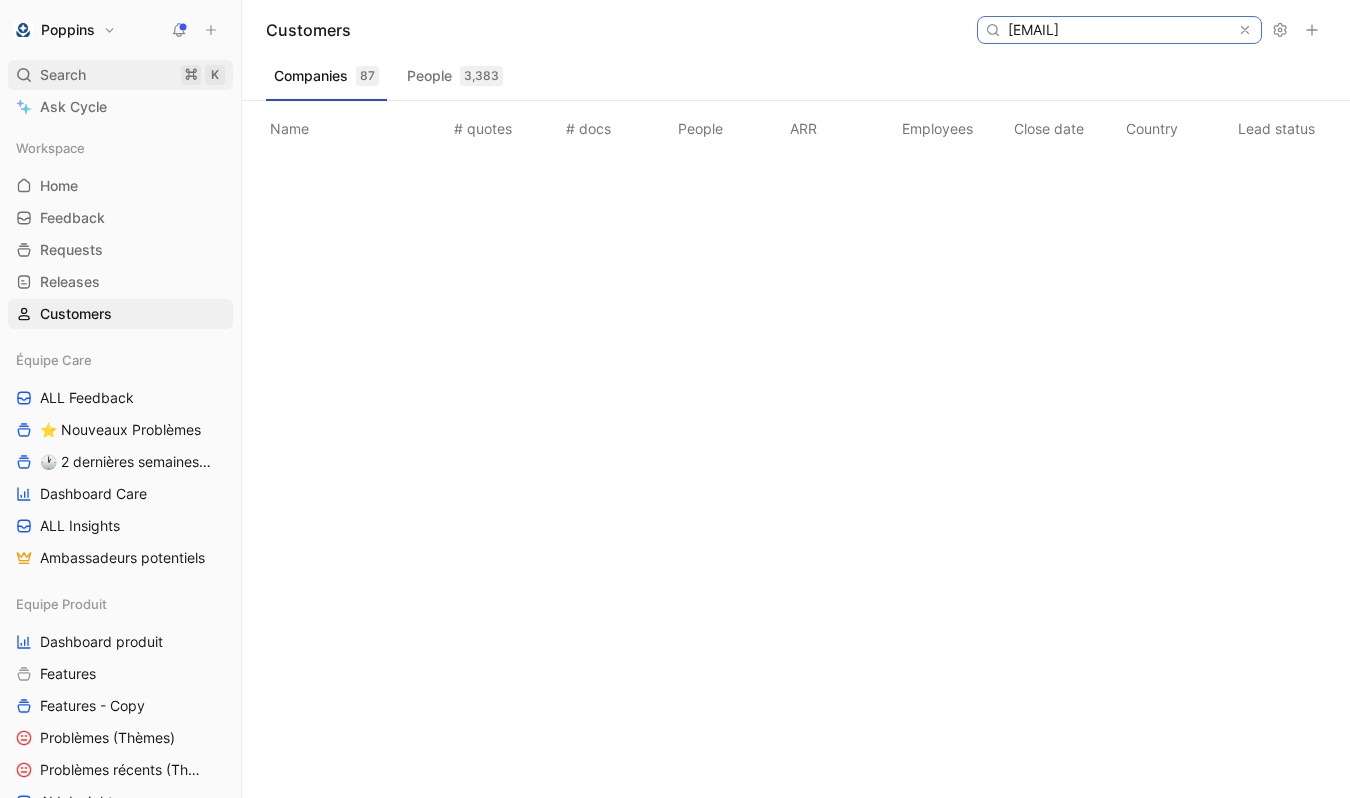 type on "[EMAIL]" 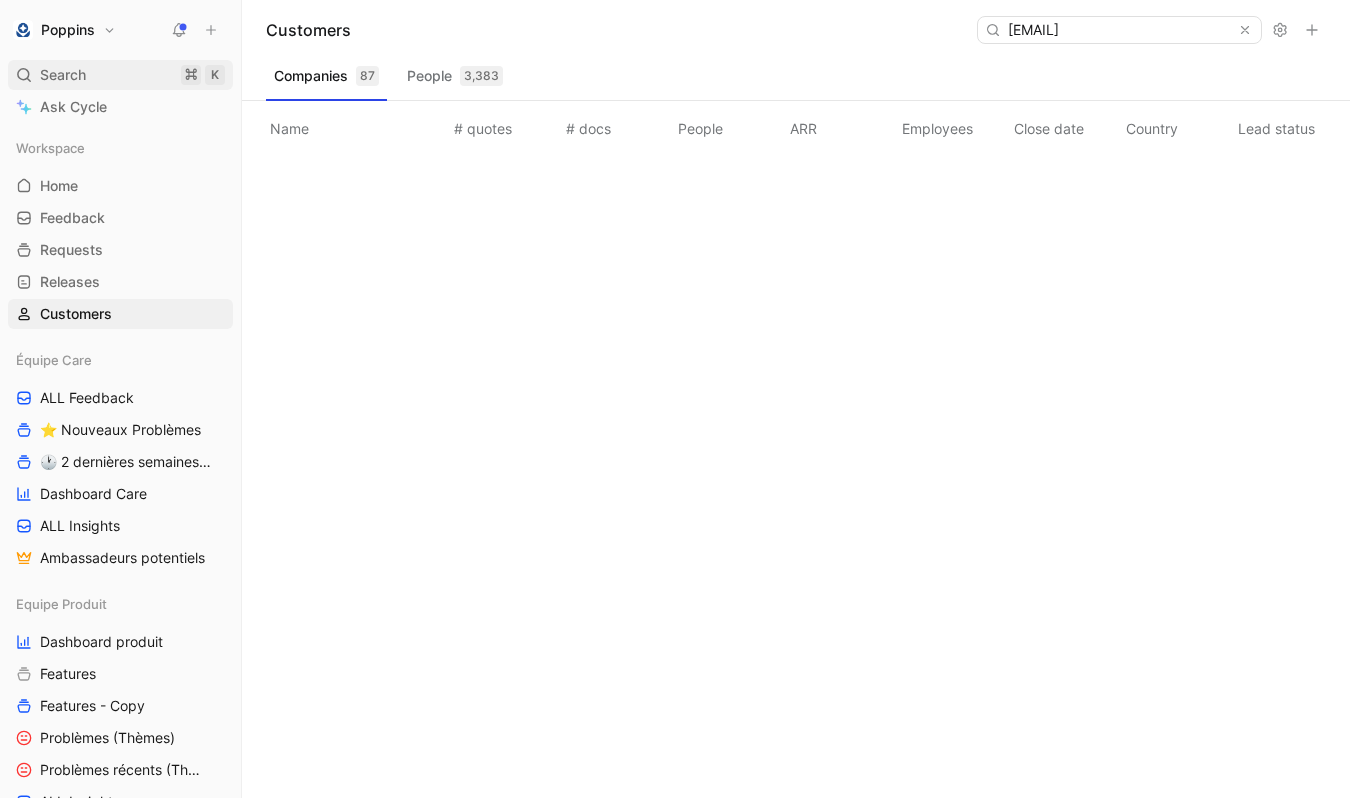 click on "Search ⌘ K" at bounding box center (120, 75) 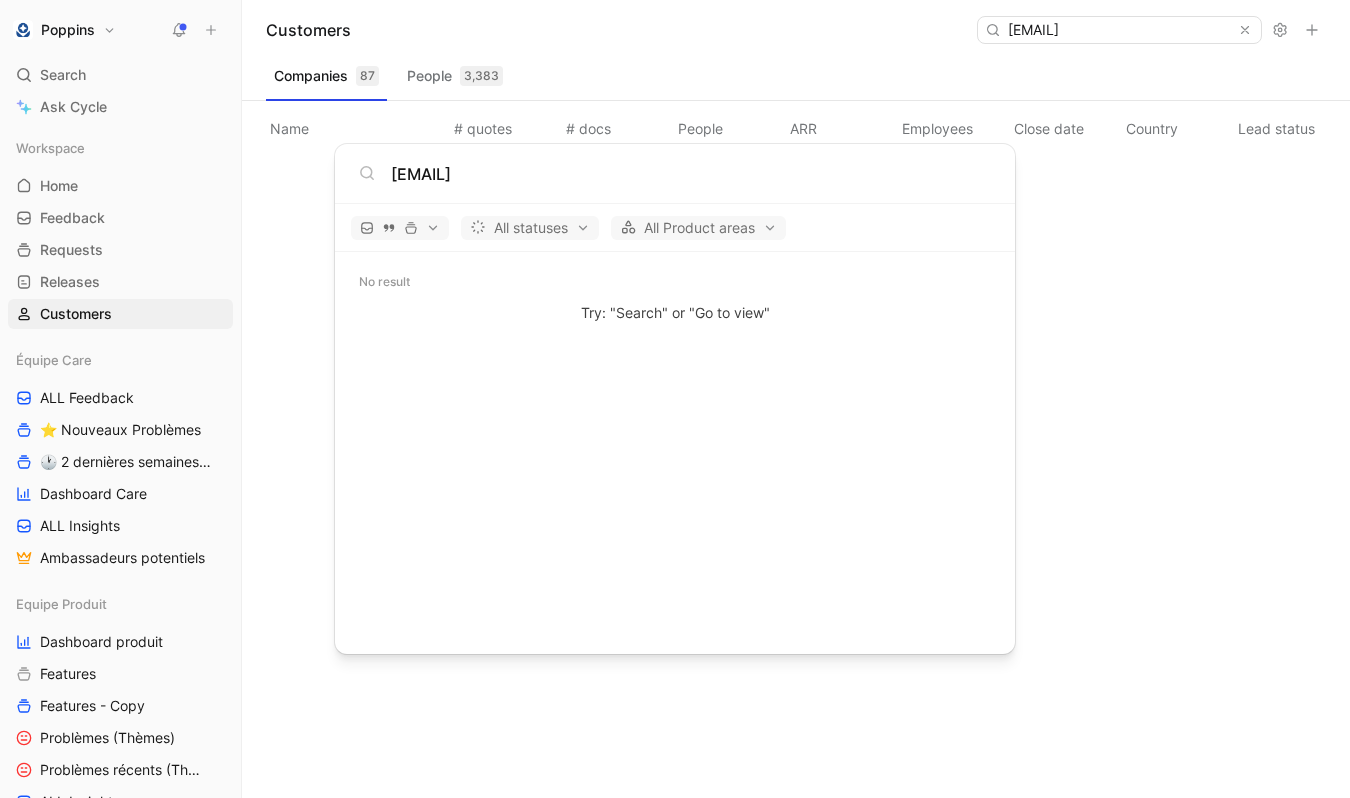 click on "[EMAIL]" at bounding box center (691, 174) 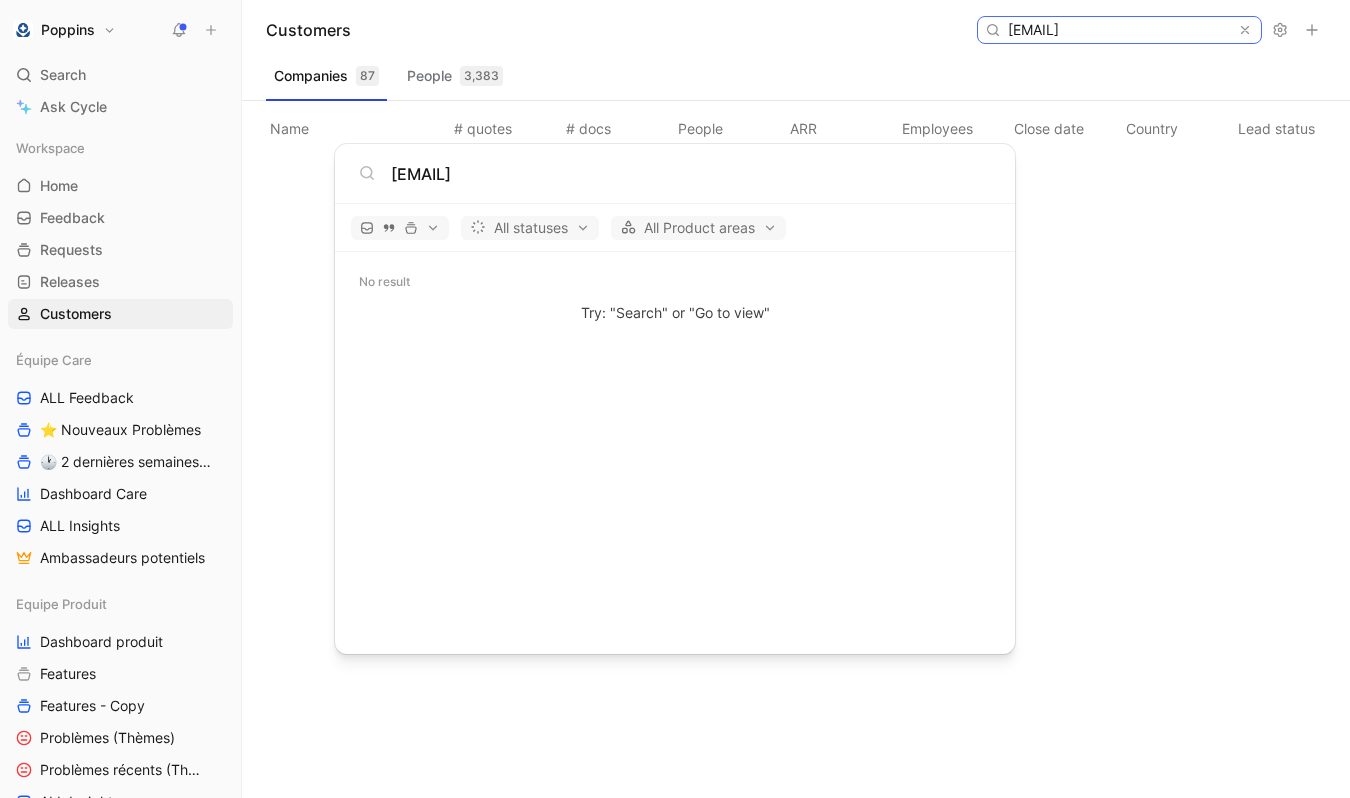 click on "[EMAIL]" at bounding box center [1118, 30] 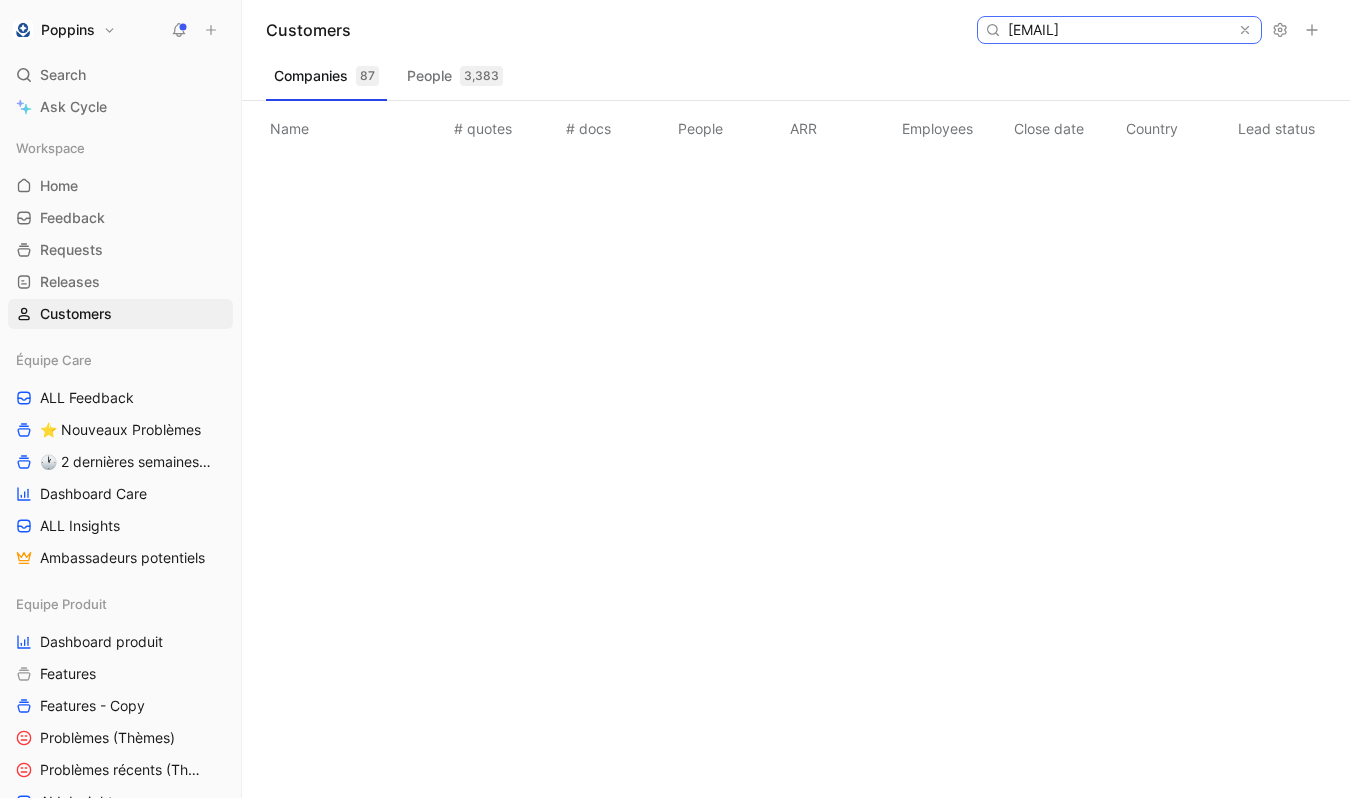 click on "[EMAIL]" at bounding box center (1118, 30) 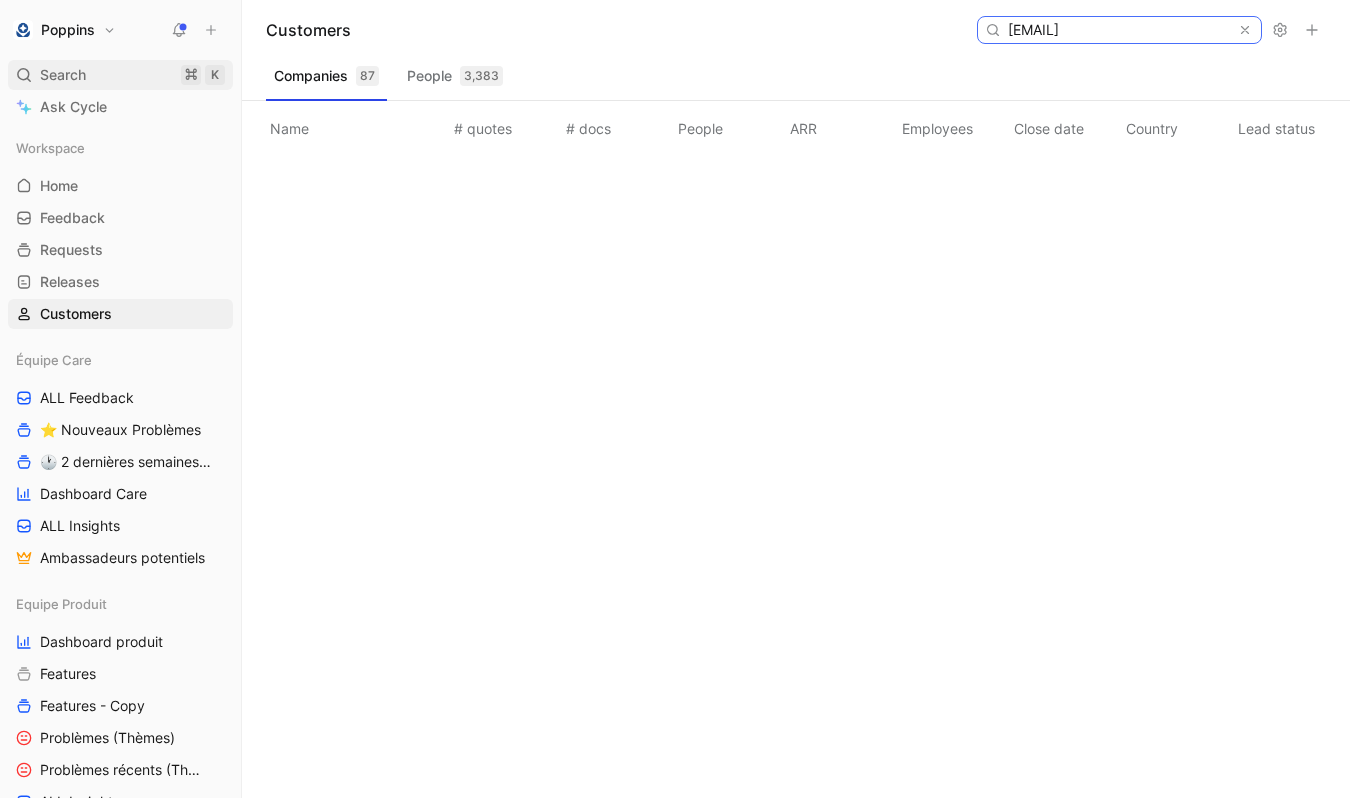 type on "[EMAIL]" 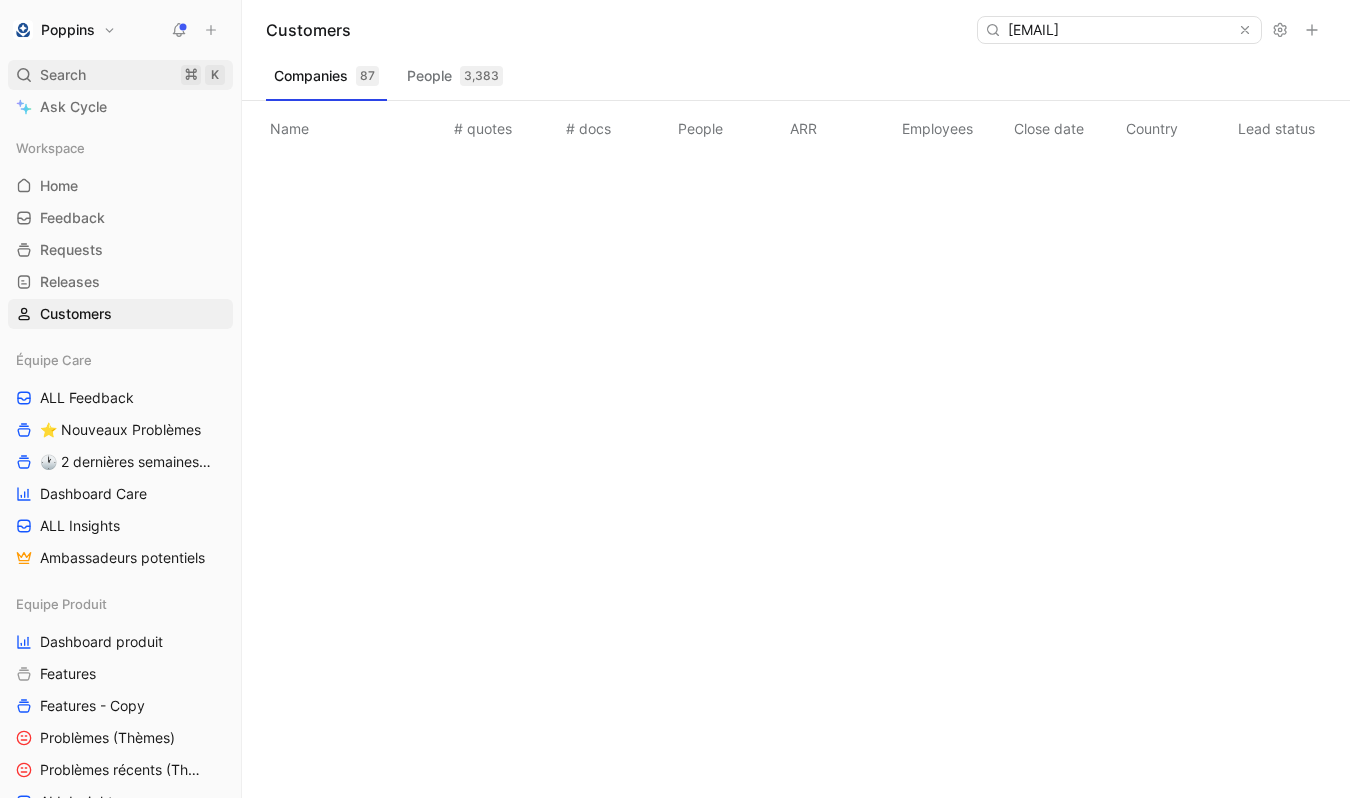 click on "Search ⌘ K" at bounding box center (120, 75) 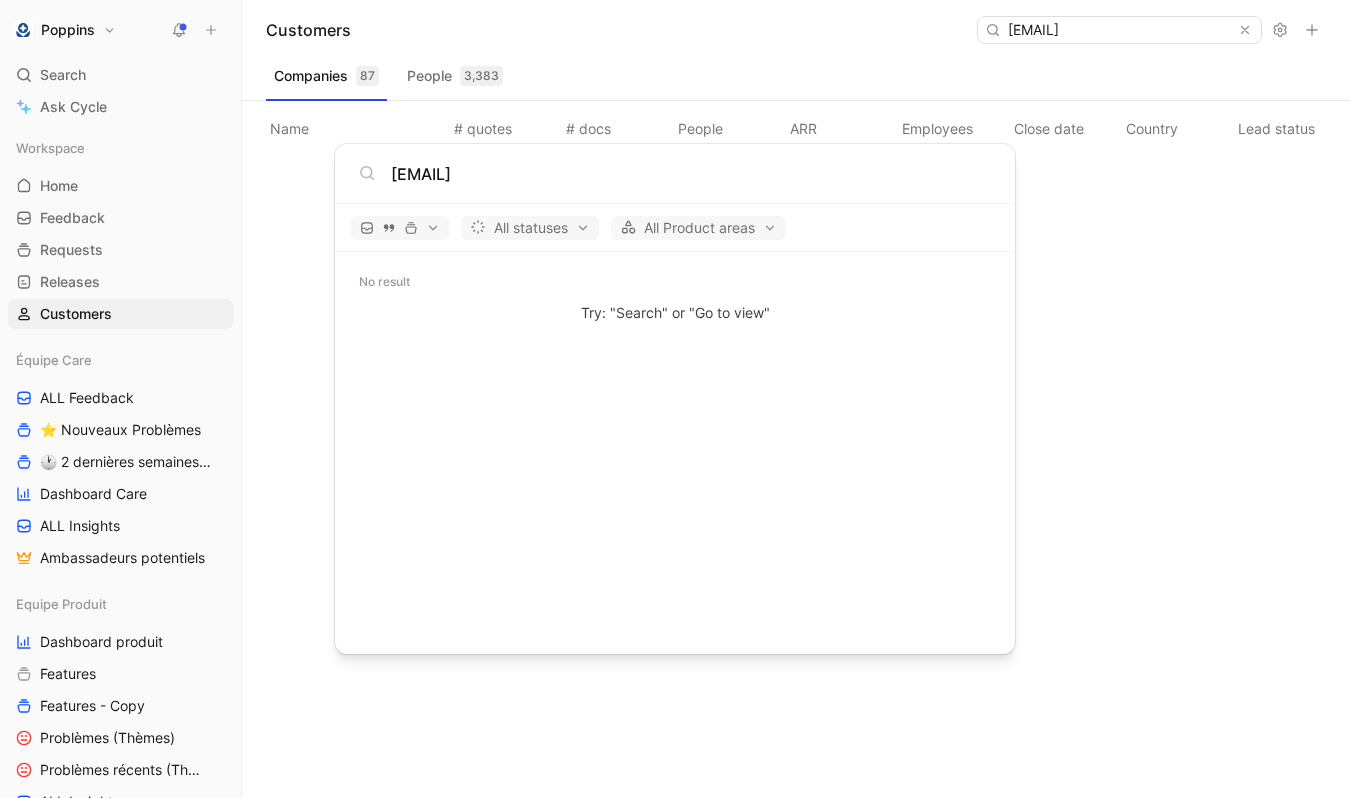 type on "[EMAIL]" 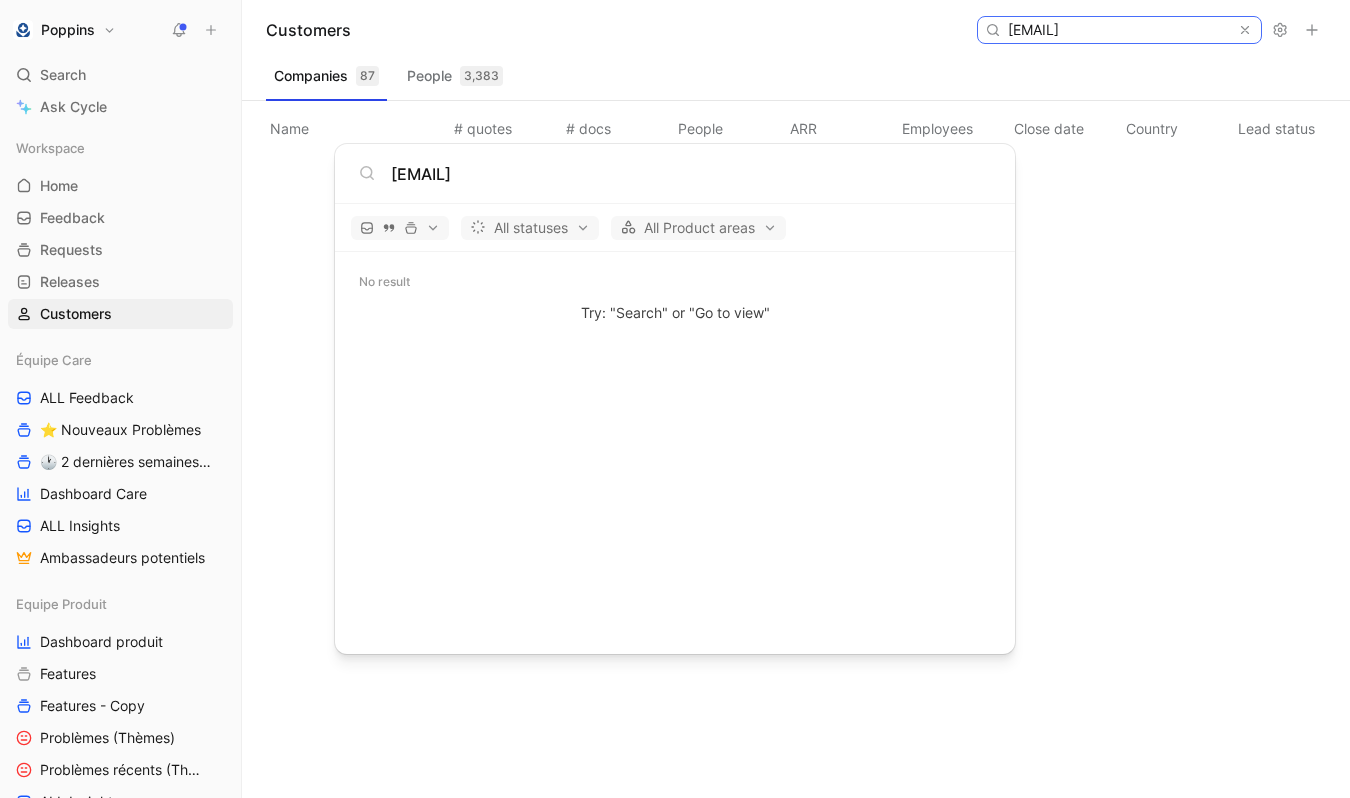 click on "[EMAIL]" at bounding box center [1118, 30] 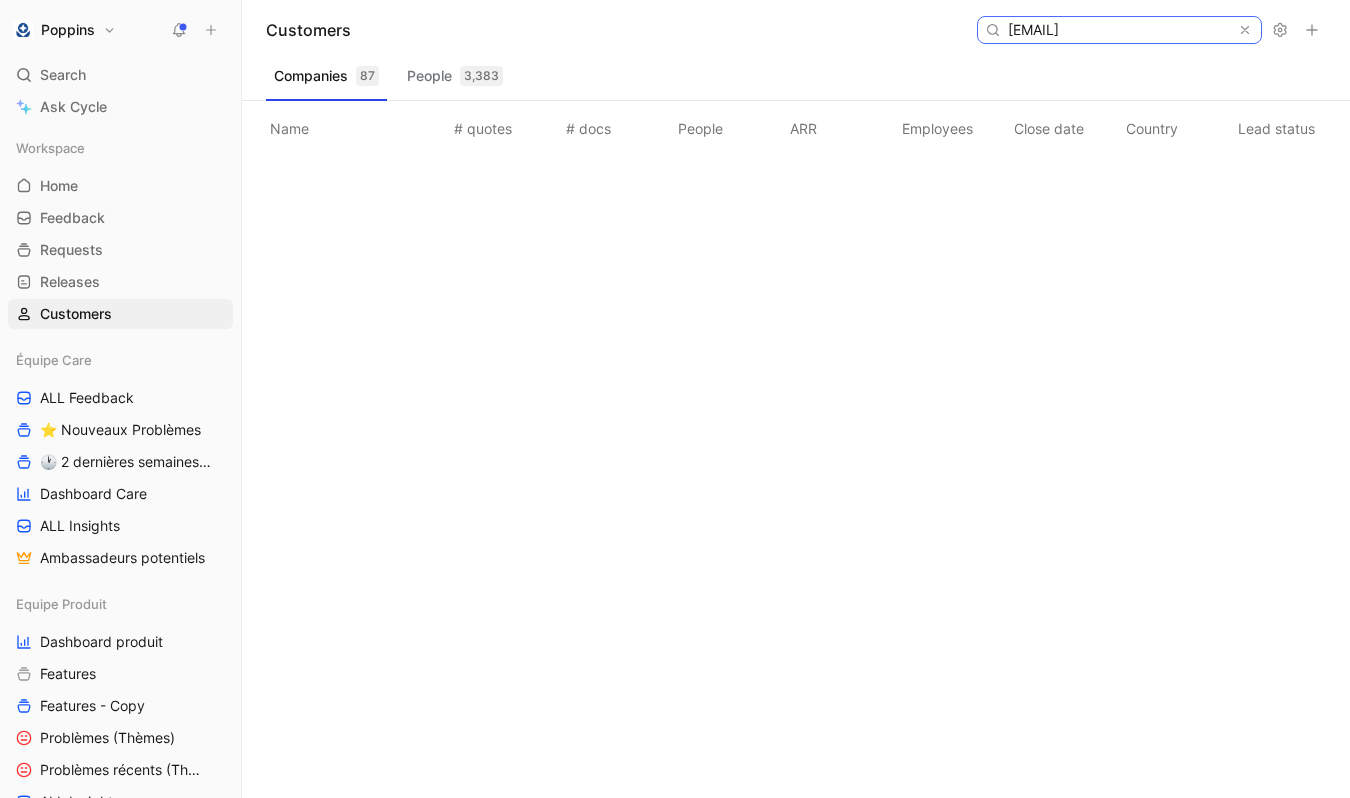 paste on "[EMAIL]" 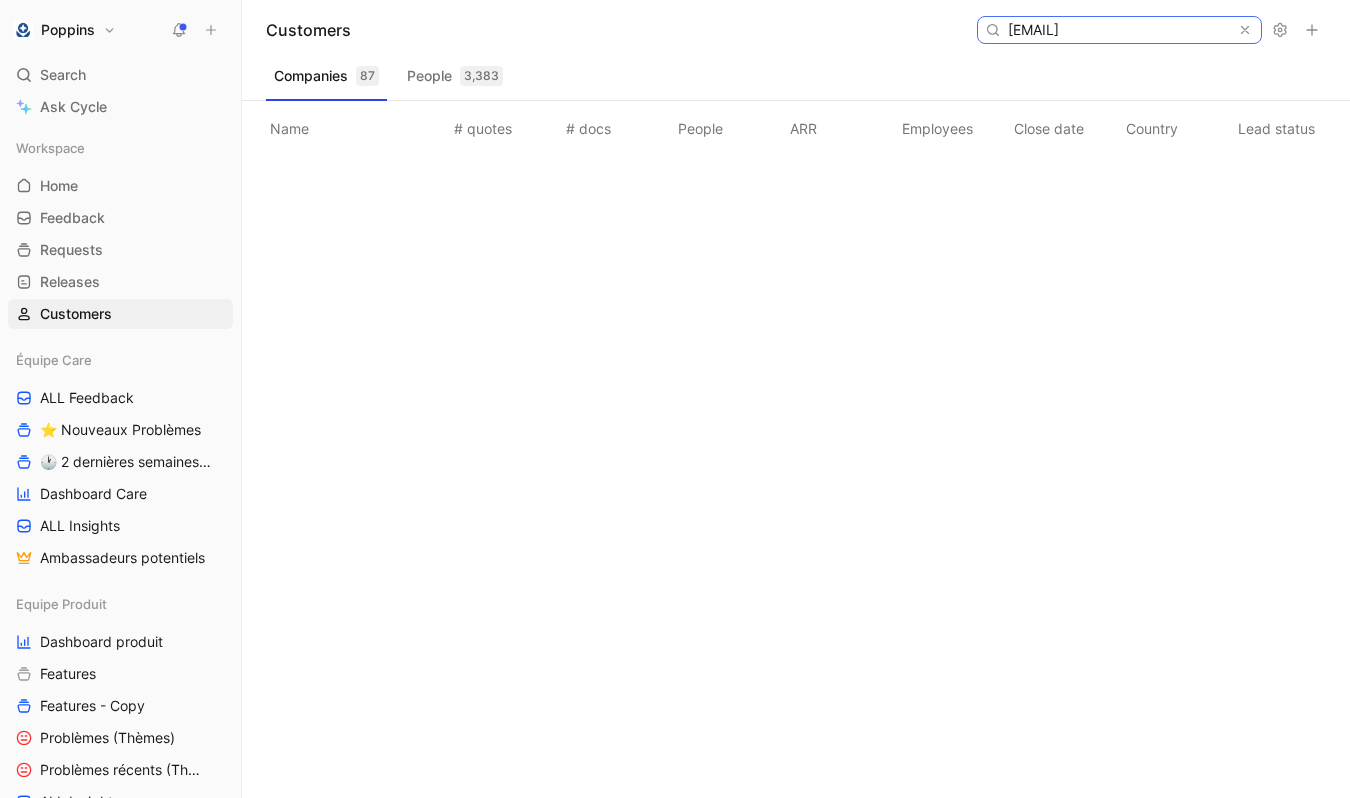paste 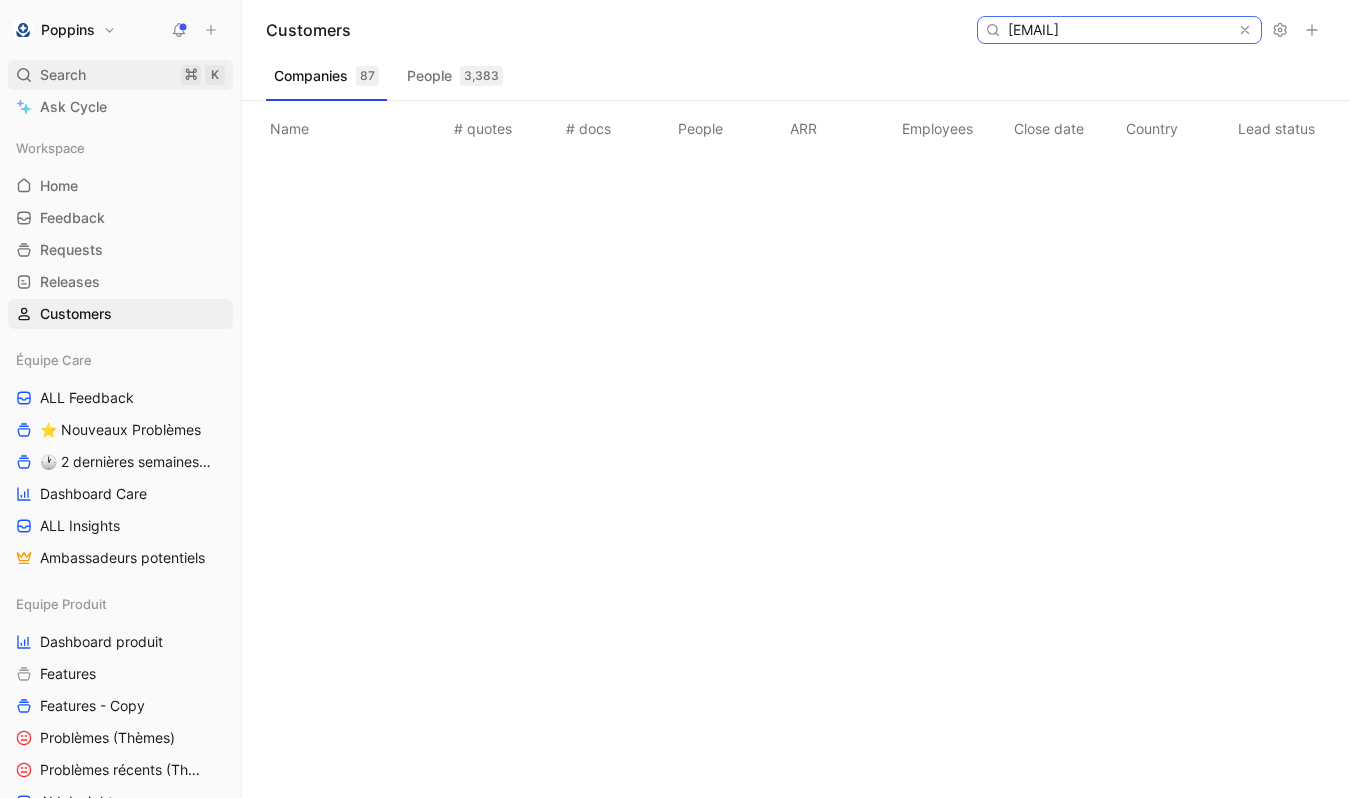 type on "[EMAIL]" 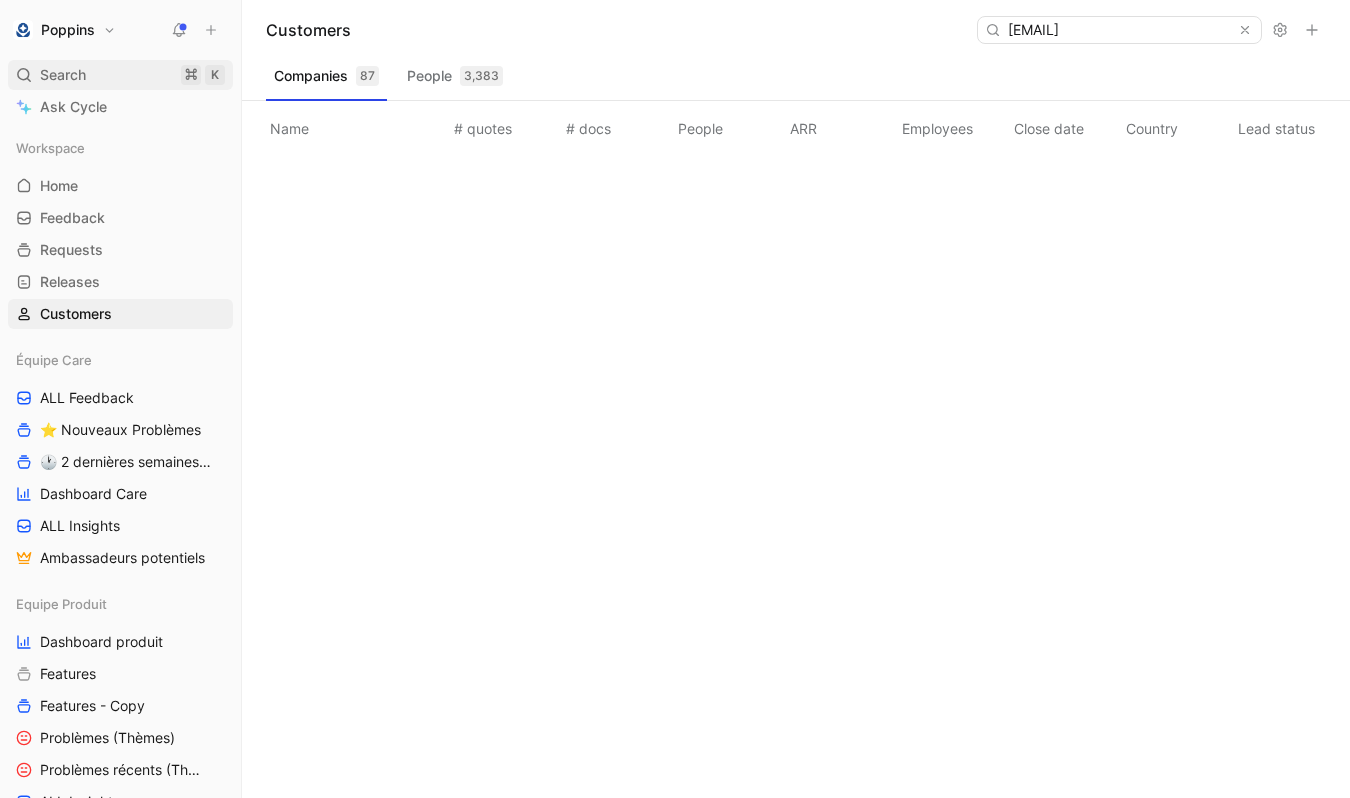 click on "Search ⌘ K" at bounding box center (120, 75) 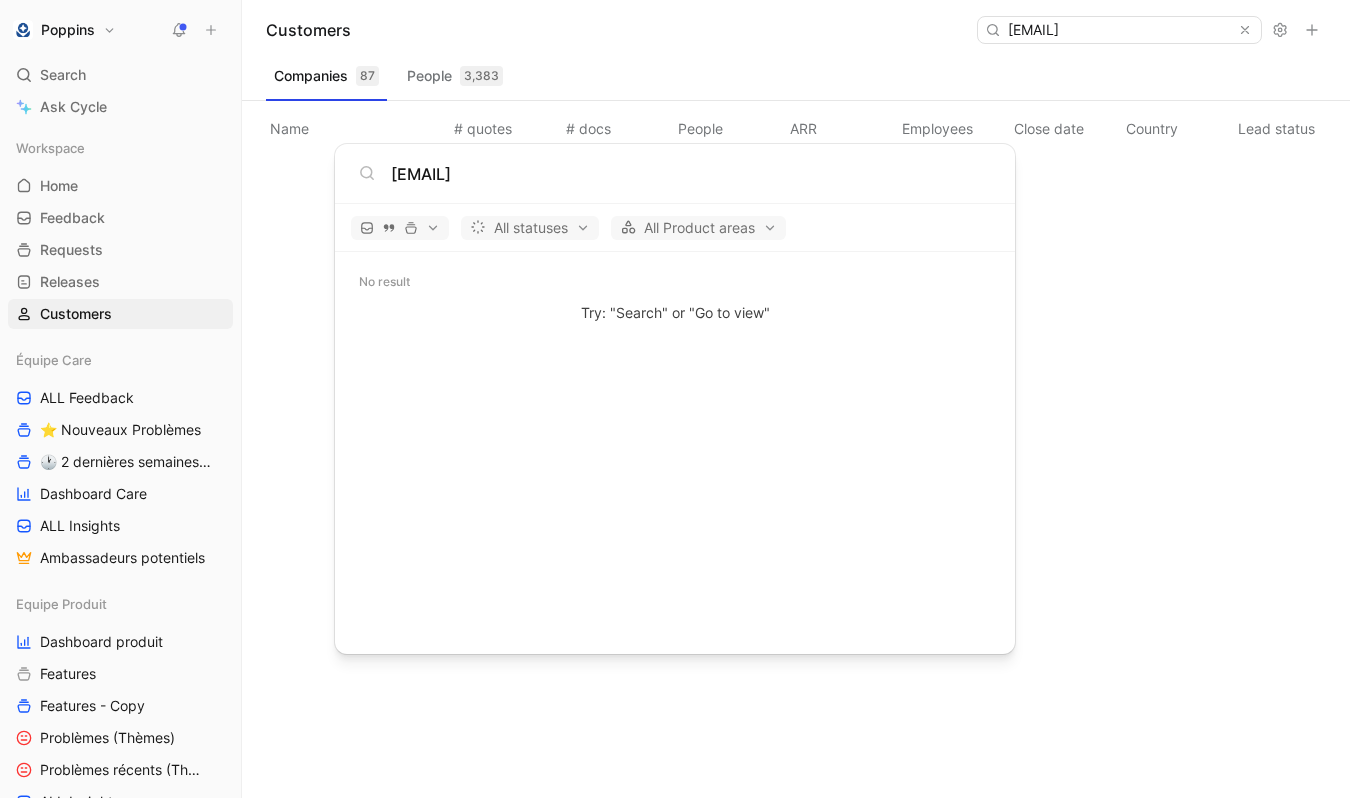 type on "[EMAIL]" 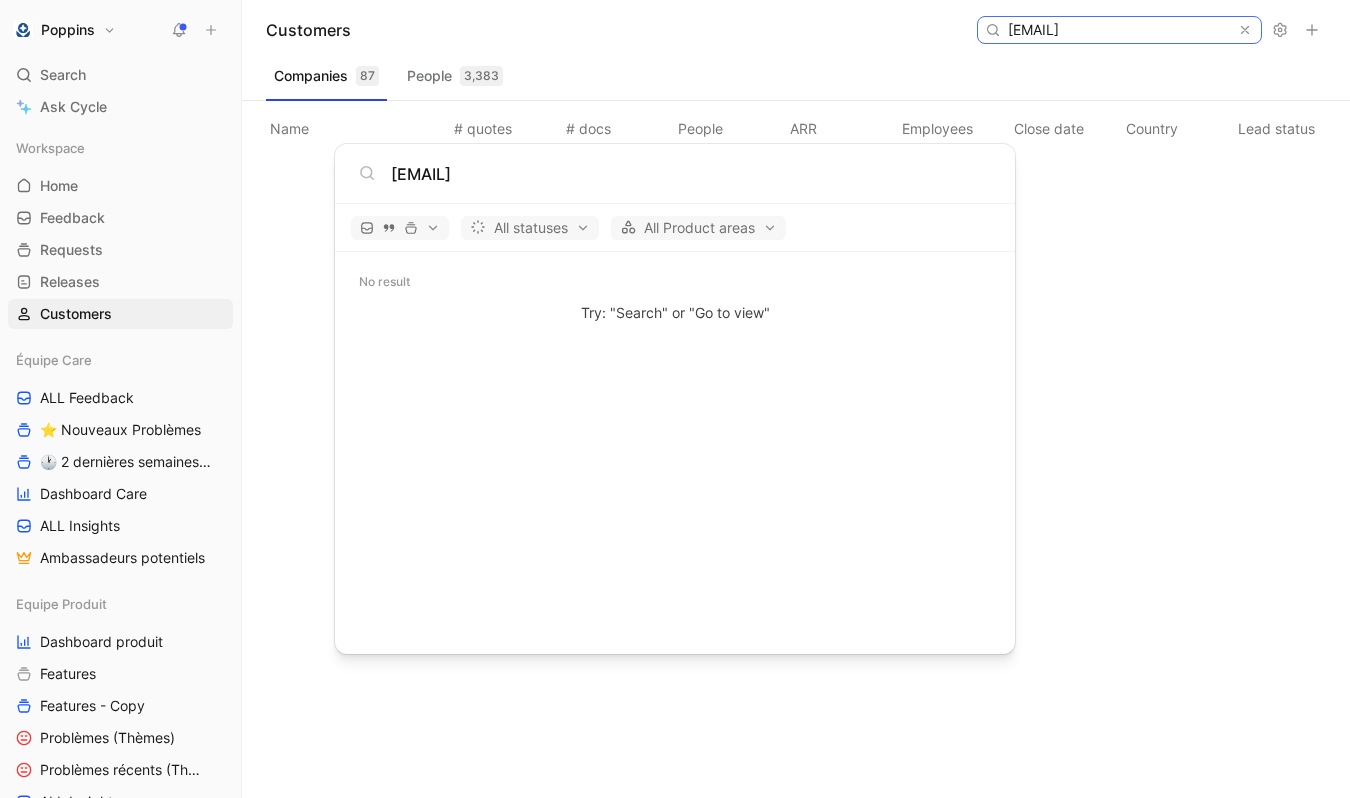 click on "[EMAIL]" at bounding box center (1118, 30) 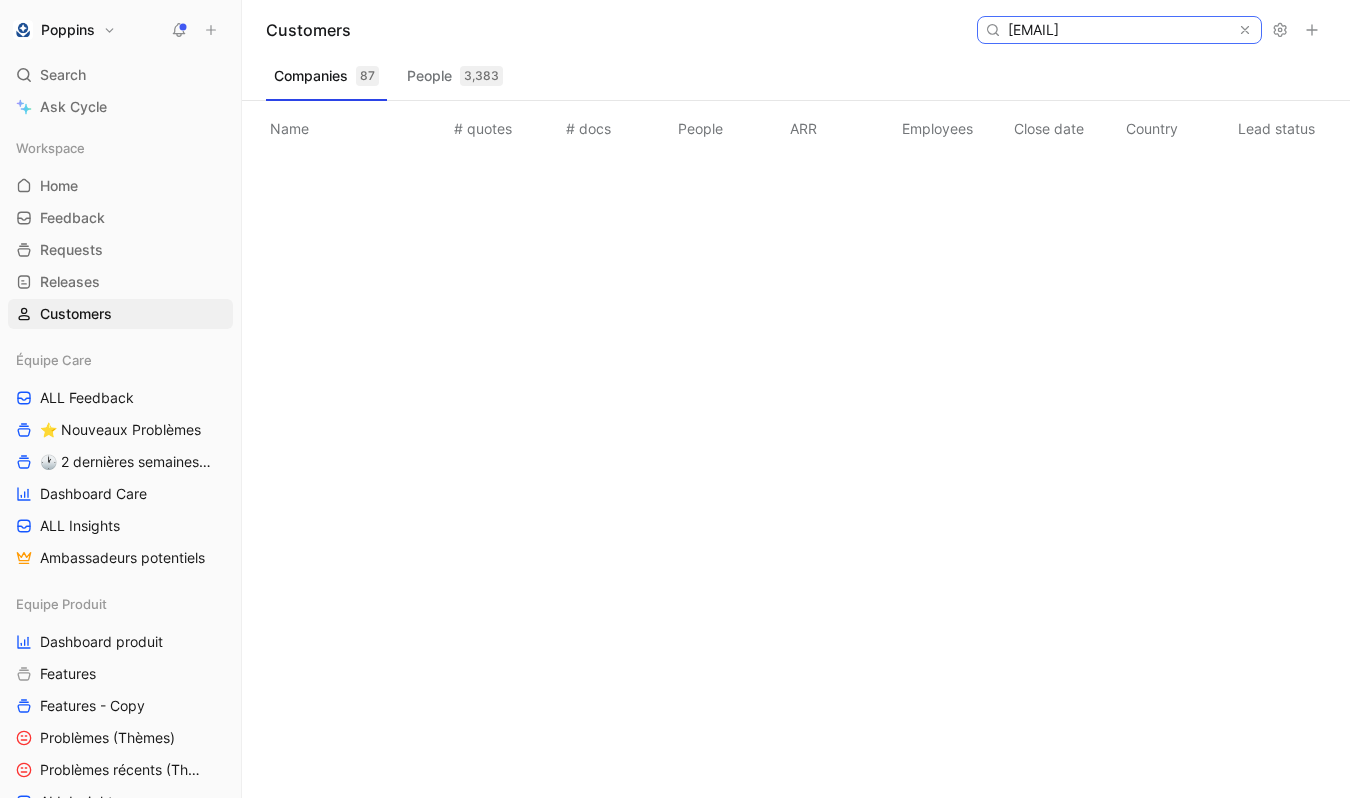 scroll, scrollTop: 0, scrollLeft: 55, axis: horizontal 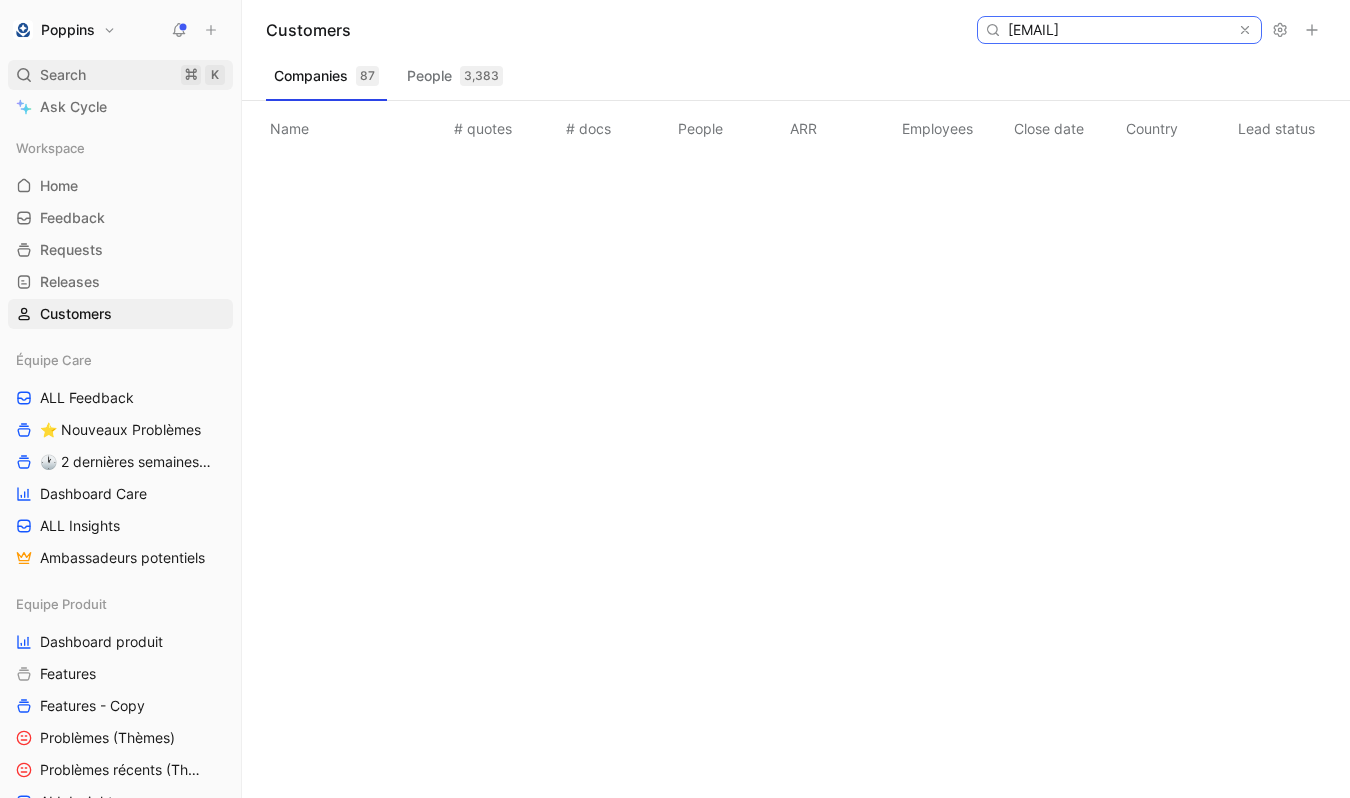 type on "[EMAIL]" 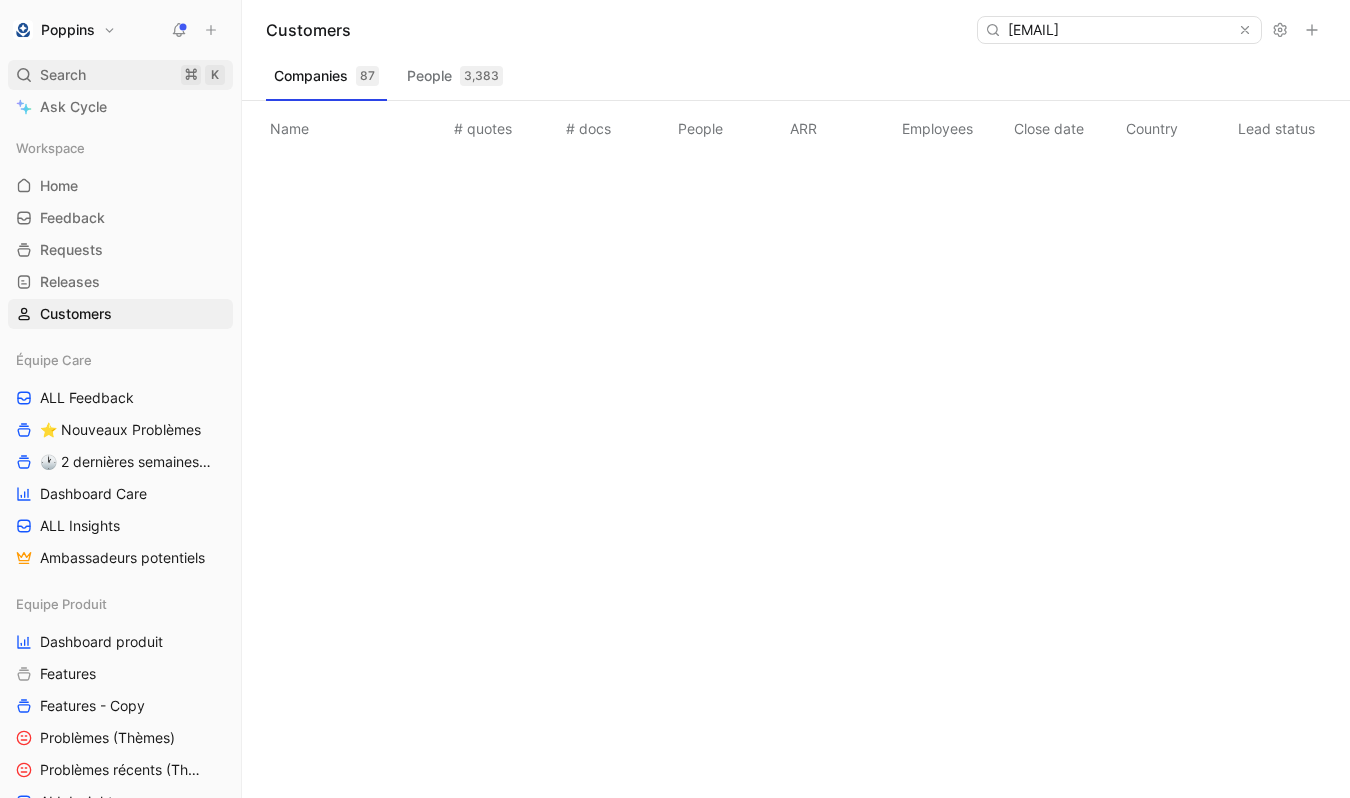 click on "Search ⌘ K" at bounding box center [120, 75] 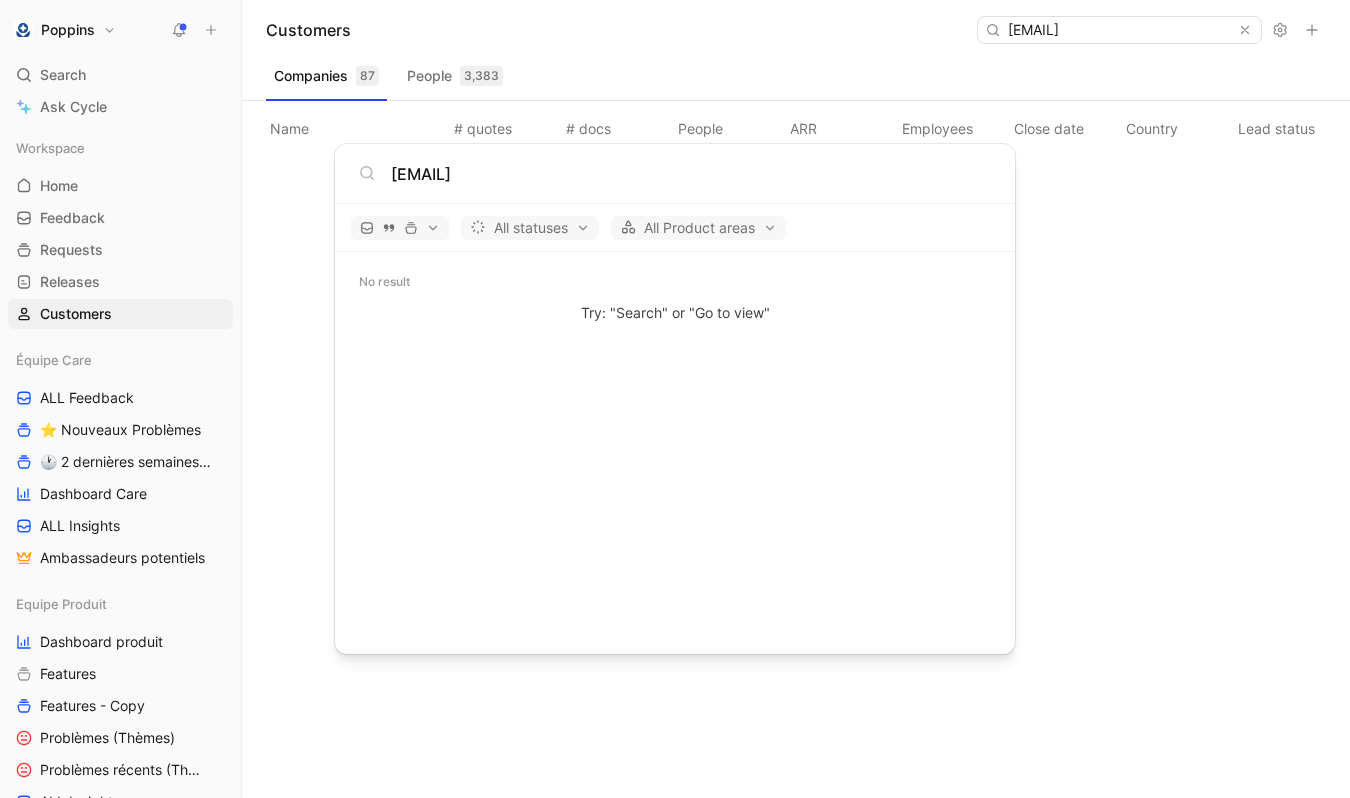 type on "[EMAIL]" 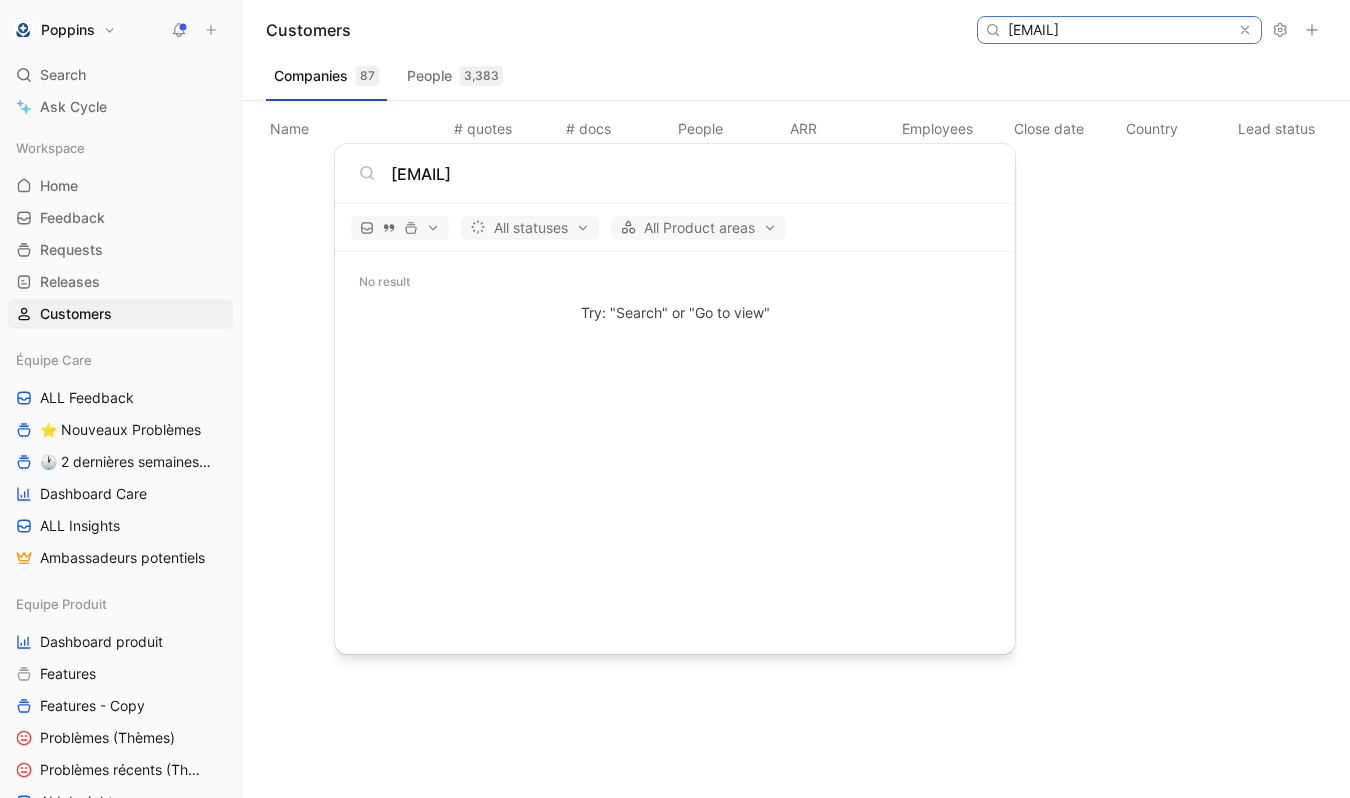 click on "[EMAIL]" at bounding box center [1118, 30] 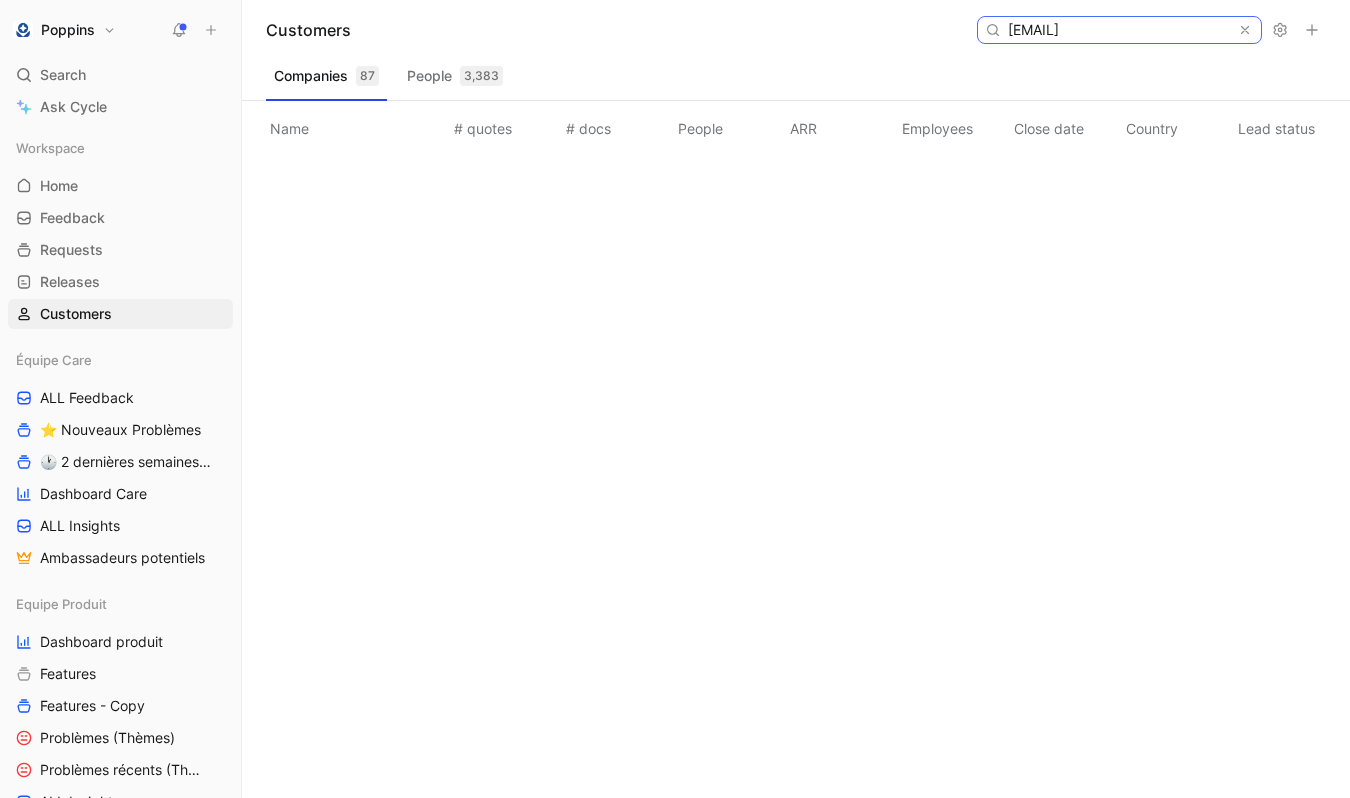 paste on "[EMAIL]" 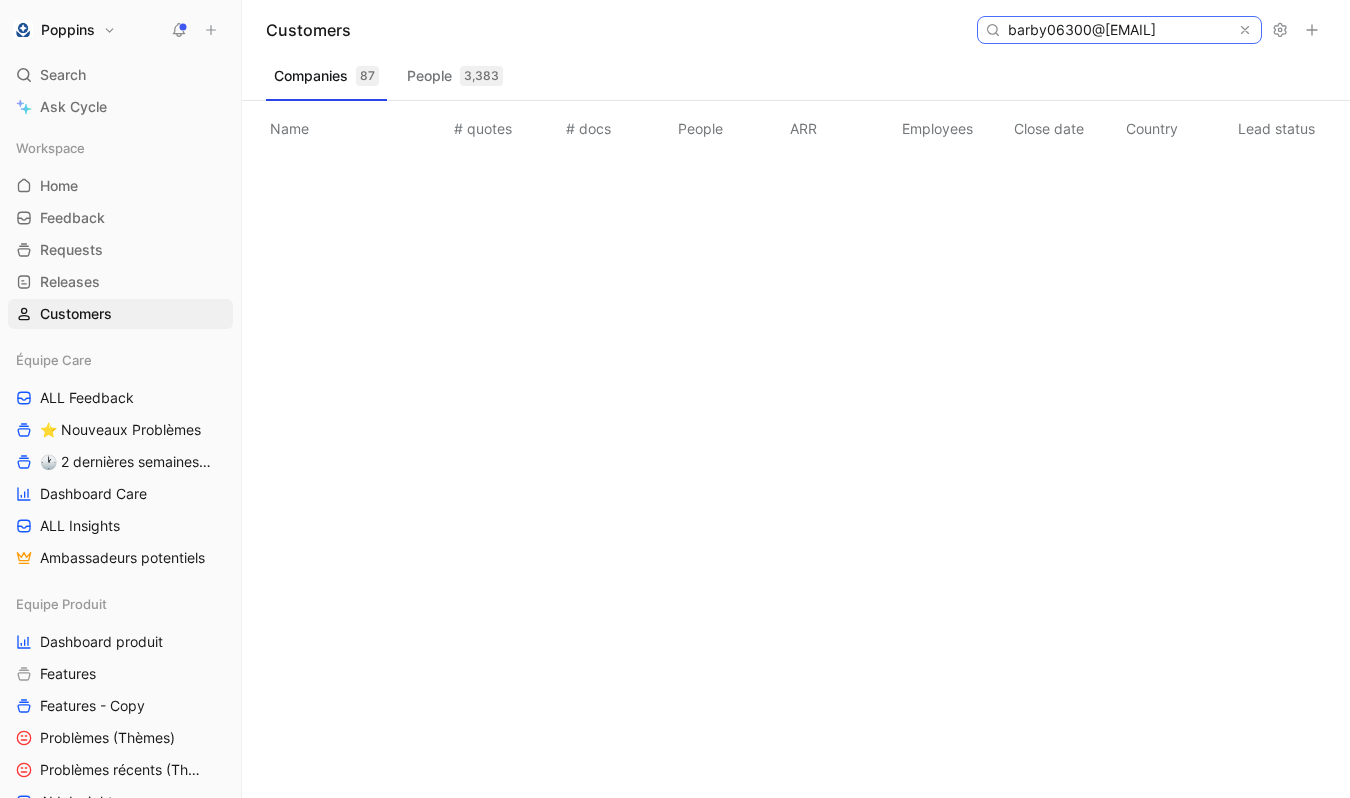 scroll, scrollTop: 0, scrollLeft: 18, axis: horizontal 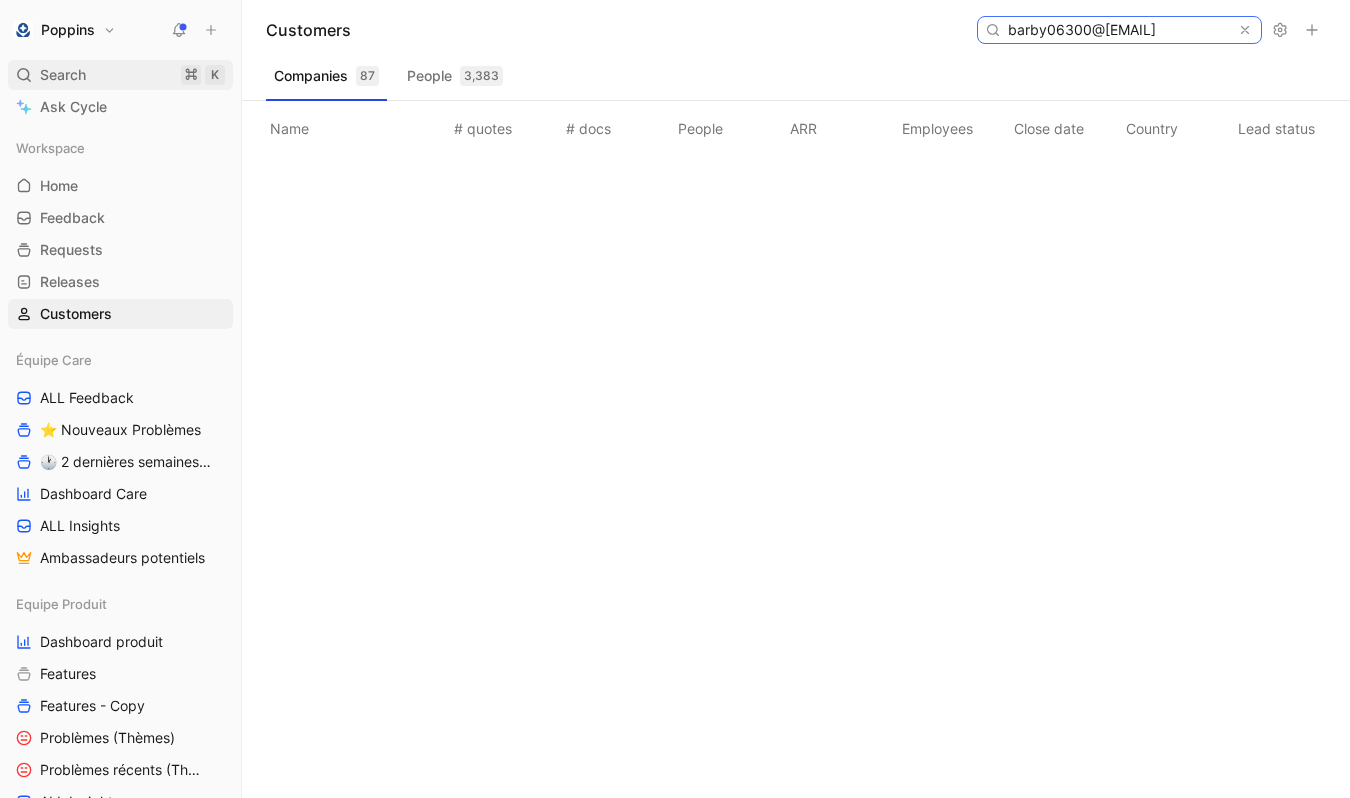 type on "barby06300@[EMAIL]" 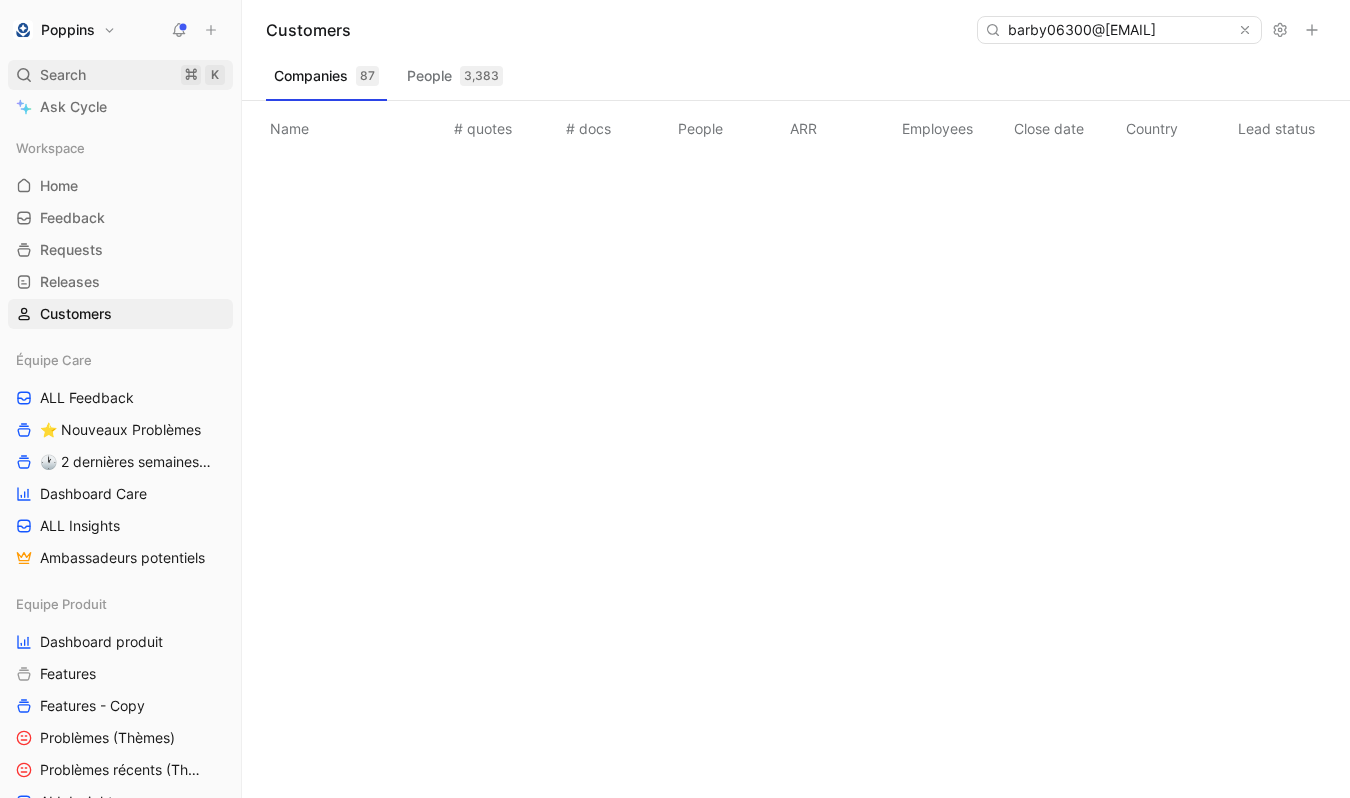 click on "Search ⌘ K" at bounding box center [120, 75] 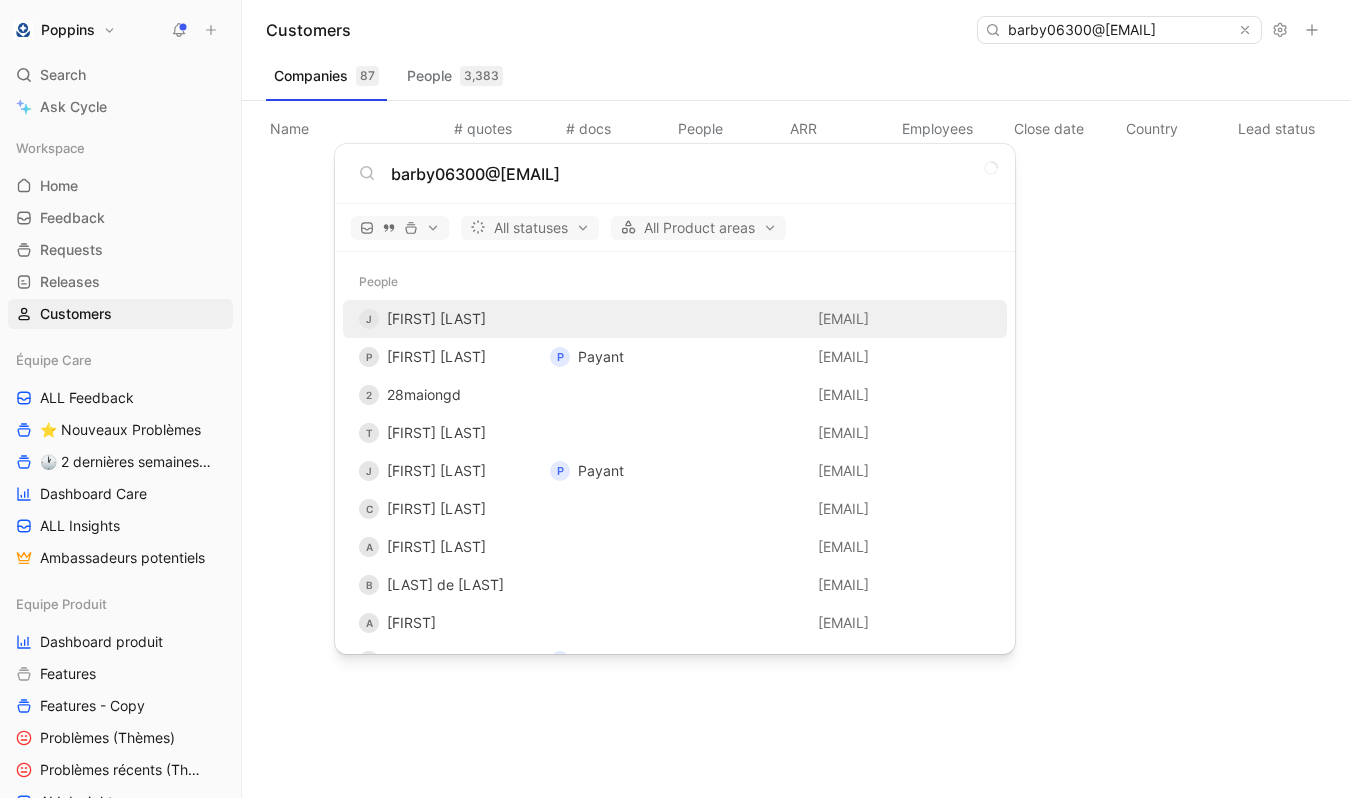 type on "barby06300@[EMAIL]" 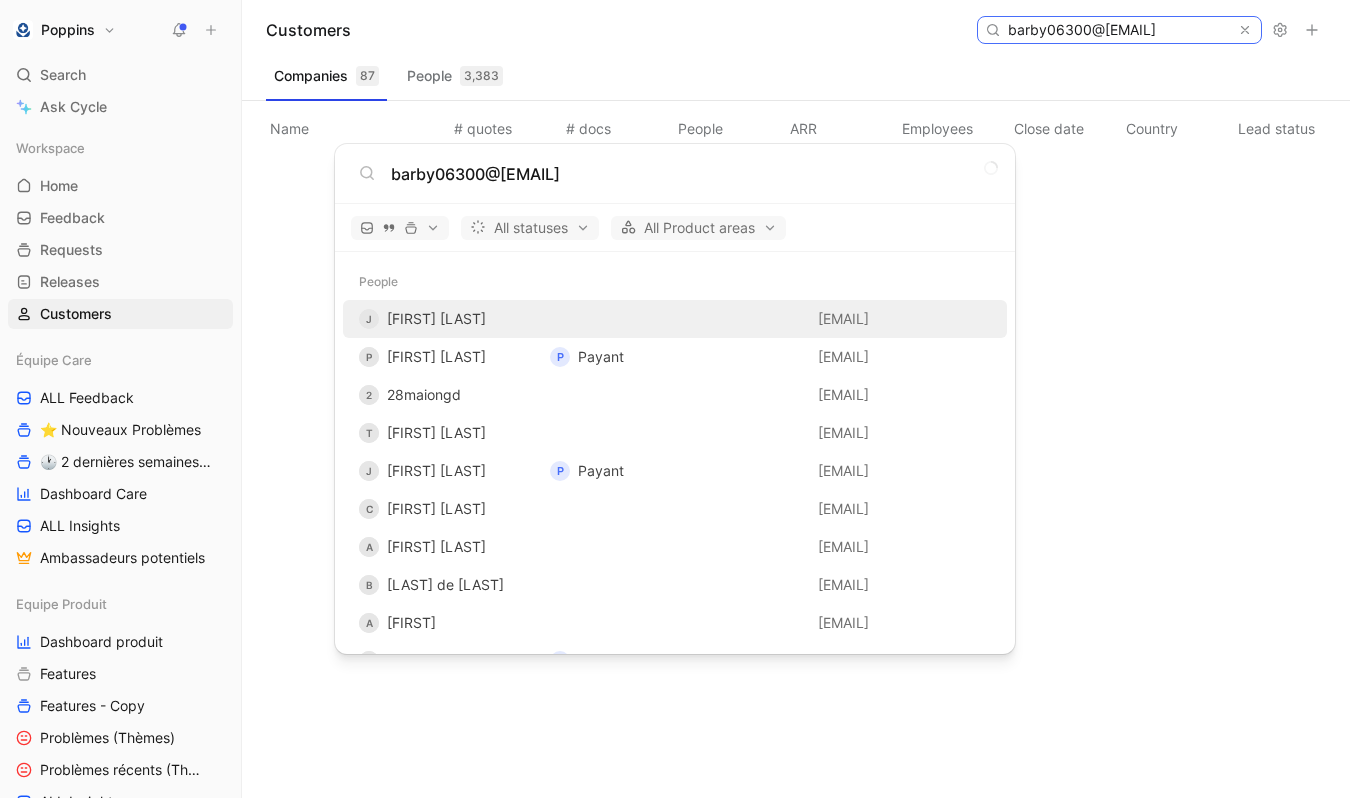 click on "barby06300@[EMAIL]" at bounding box center (1118, 30) 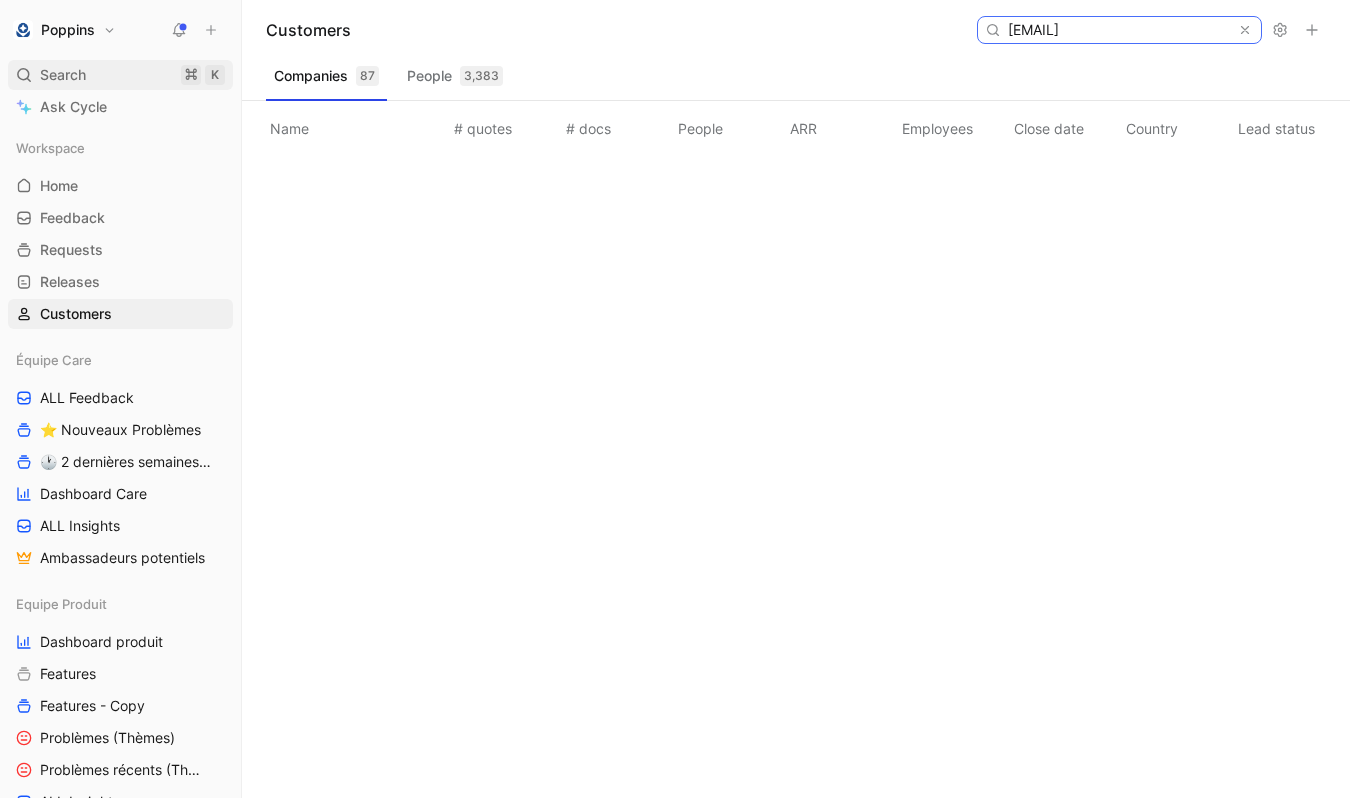 type on "[EMAIL]" 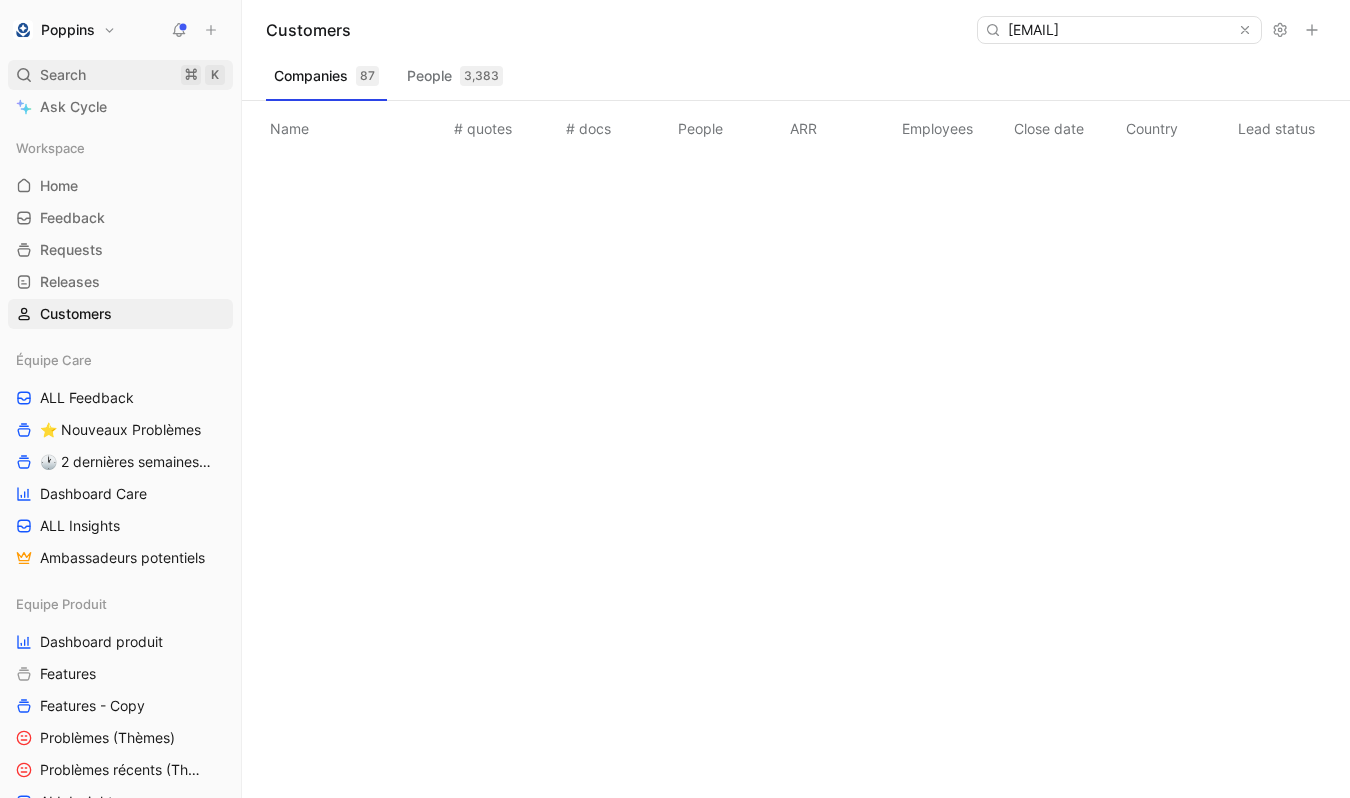 click on "Search ⌘ K" at bounding box center [120, 75] 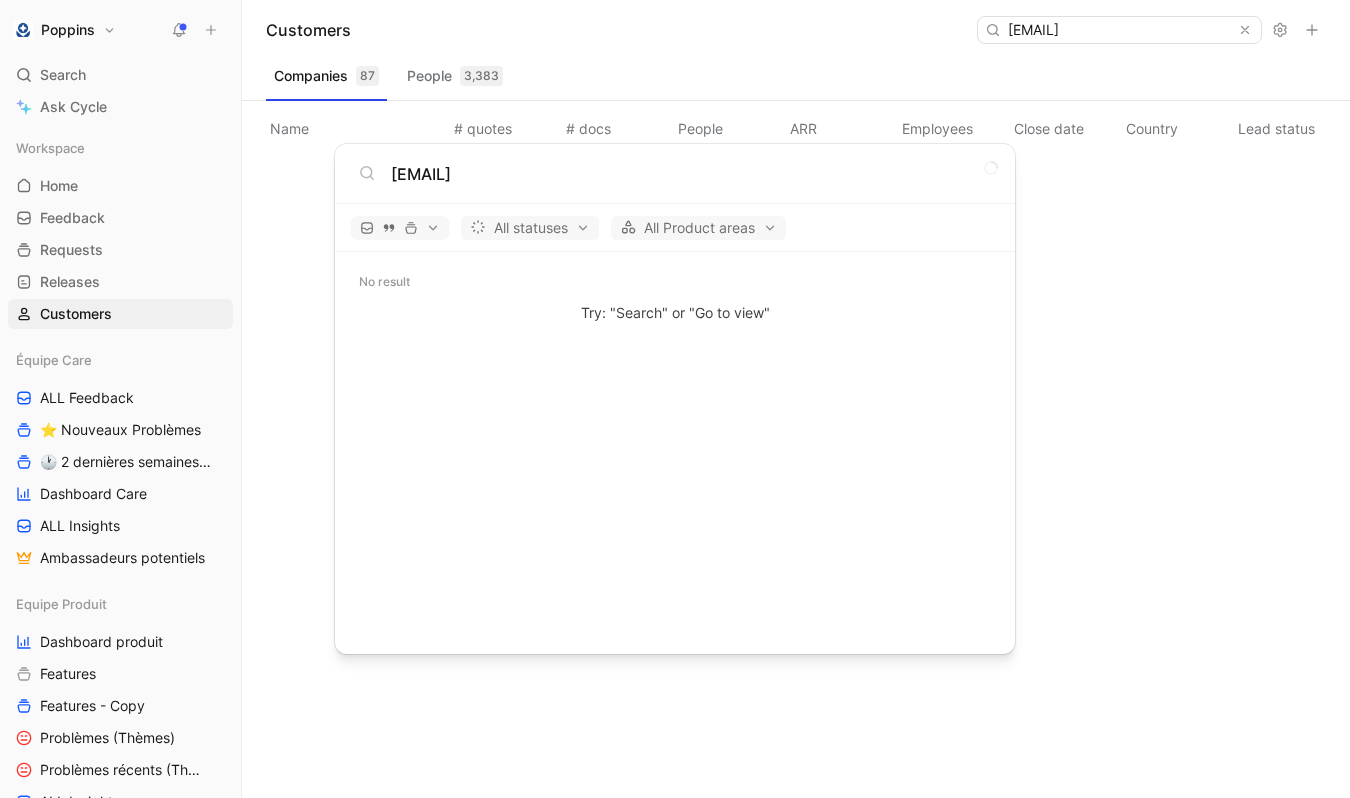 type on "[EMAIL]" 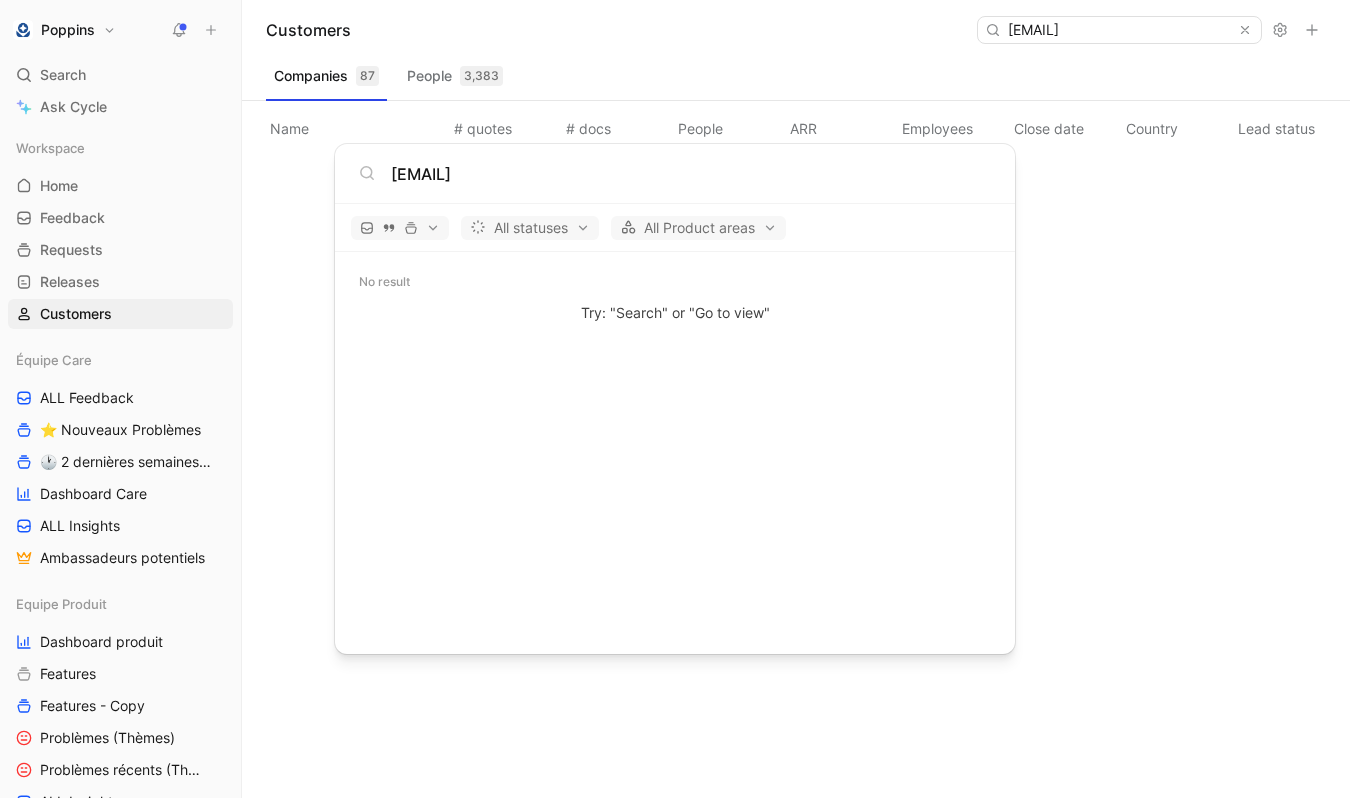 click on "Poppins Search ⌘ K Ask Cycle Workspace Home G then H Feedback G then F Requests G then R Releases G then L Customers Équipe Care ALL Feedback ⭐ Nouveaux Problèmes 🕐 2 dernières semaines - Occurences Dashboard Care ALL Insights Ambassadeurs potentiels Equipe Produit Dashboard produit Features Features - Copy Problèmes (Thèmes) Problèmes récents (Thèmes) ALL Insights Feedback - OBG Feedback - Test fluence Feedback - Mail hebdo Vue d'analyse Équipe mutuelle Import
To pick up a draggable item, press the space bar.
While dragging, use the arrow keys to move the item.
Press space again to drop the item in its new position, or press escape to cancel.
Help center Invite member Customers [EMAIL] Companies 87 People 3,383 Name # quotes # docs People ARR Employees Close date Country Lead status Industry Linked profiles Custom ID Dismiss popup [EMAIL] All statuses All   Product areas No result Try: "Search" or "Go to view"" at bounding box center [675, 399] 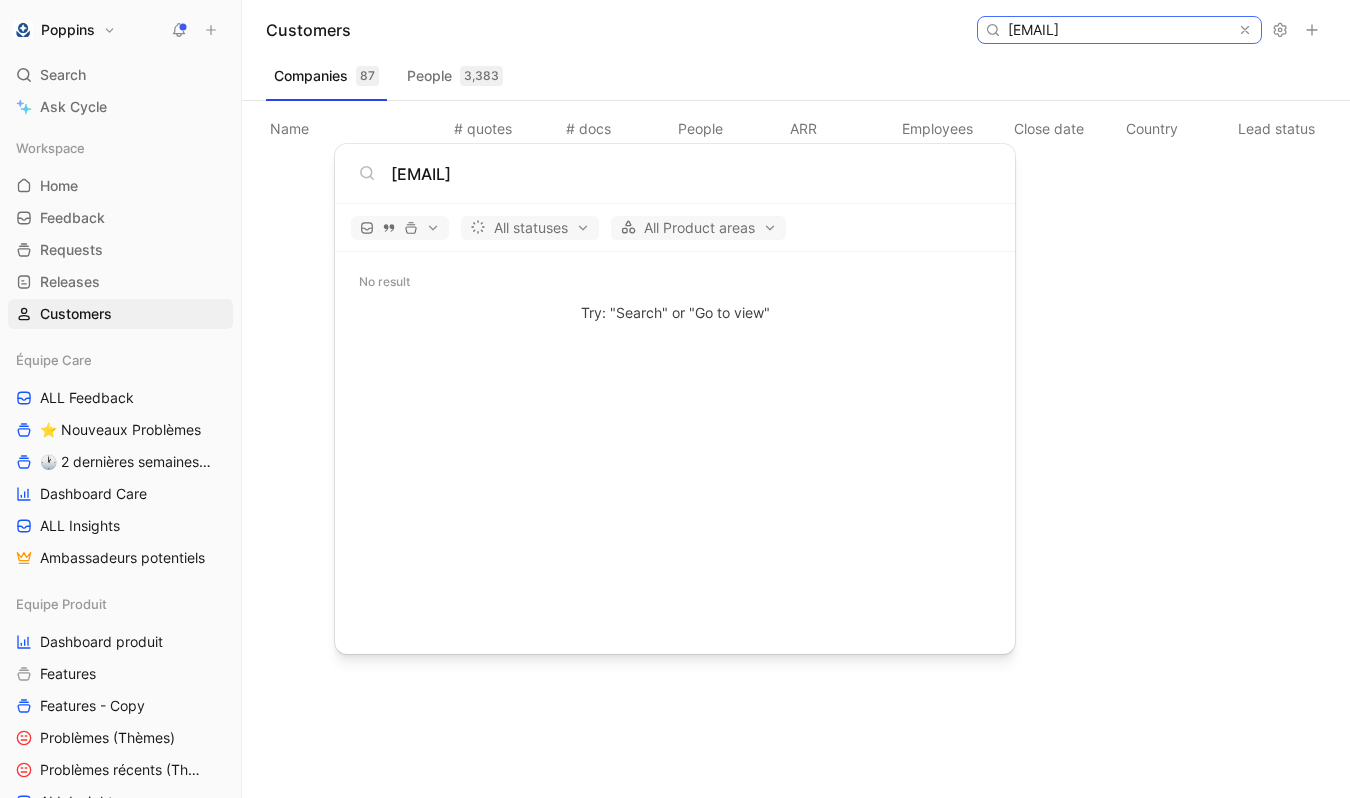 click on "[EMAIL]" at bounding box center [1118, 30] 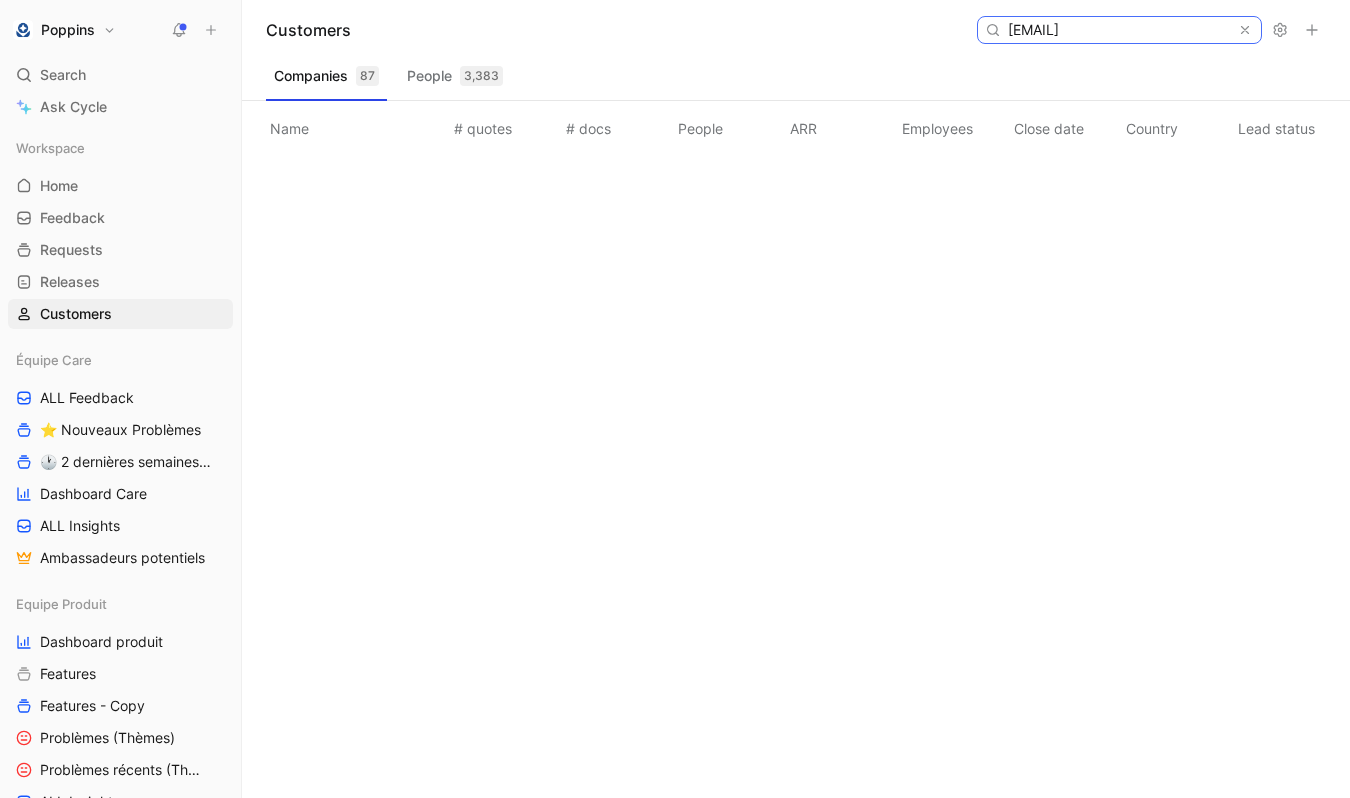 scroll, scrollTop: 0, scrollLeft: 32, axis: horizontal 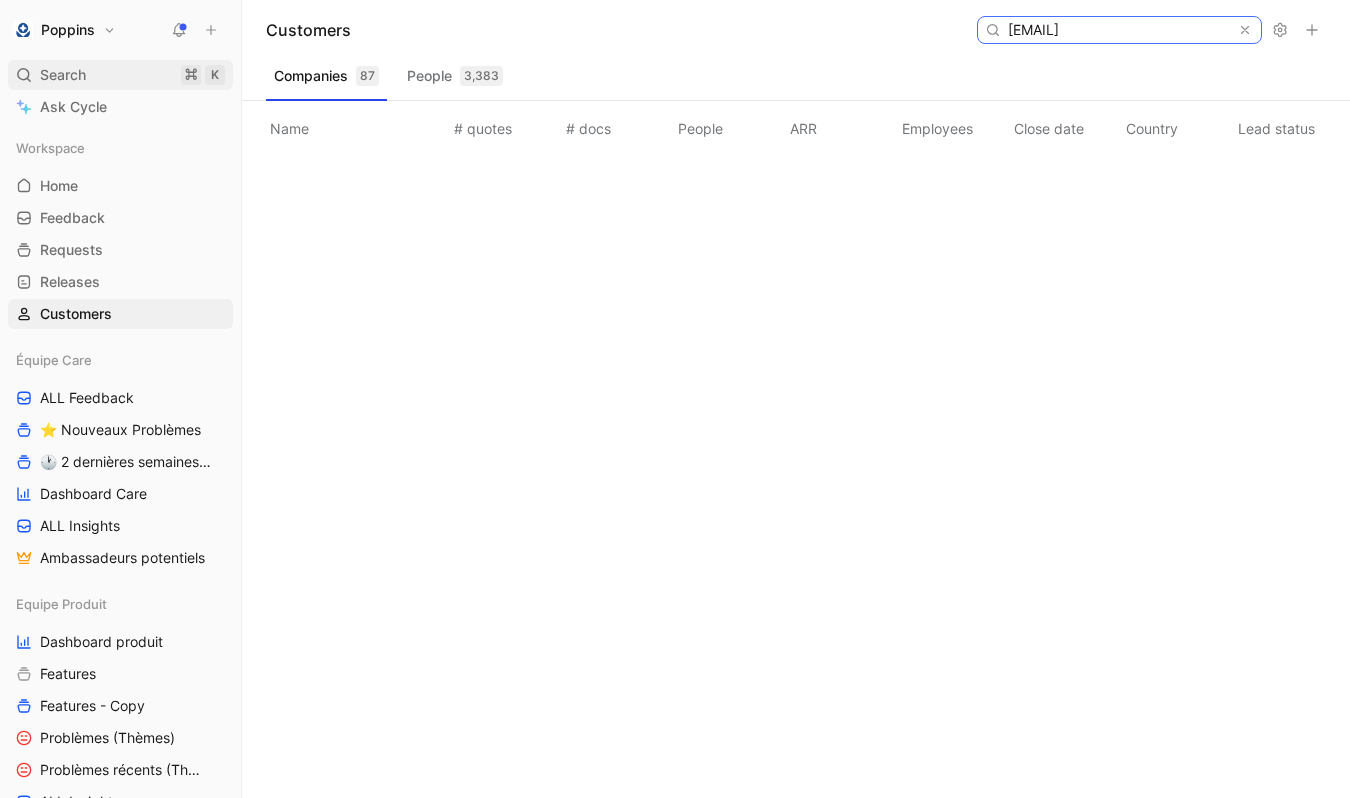type on "[EMAIL]" 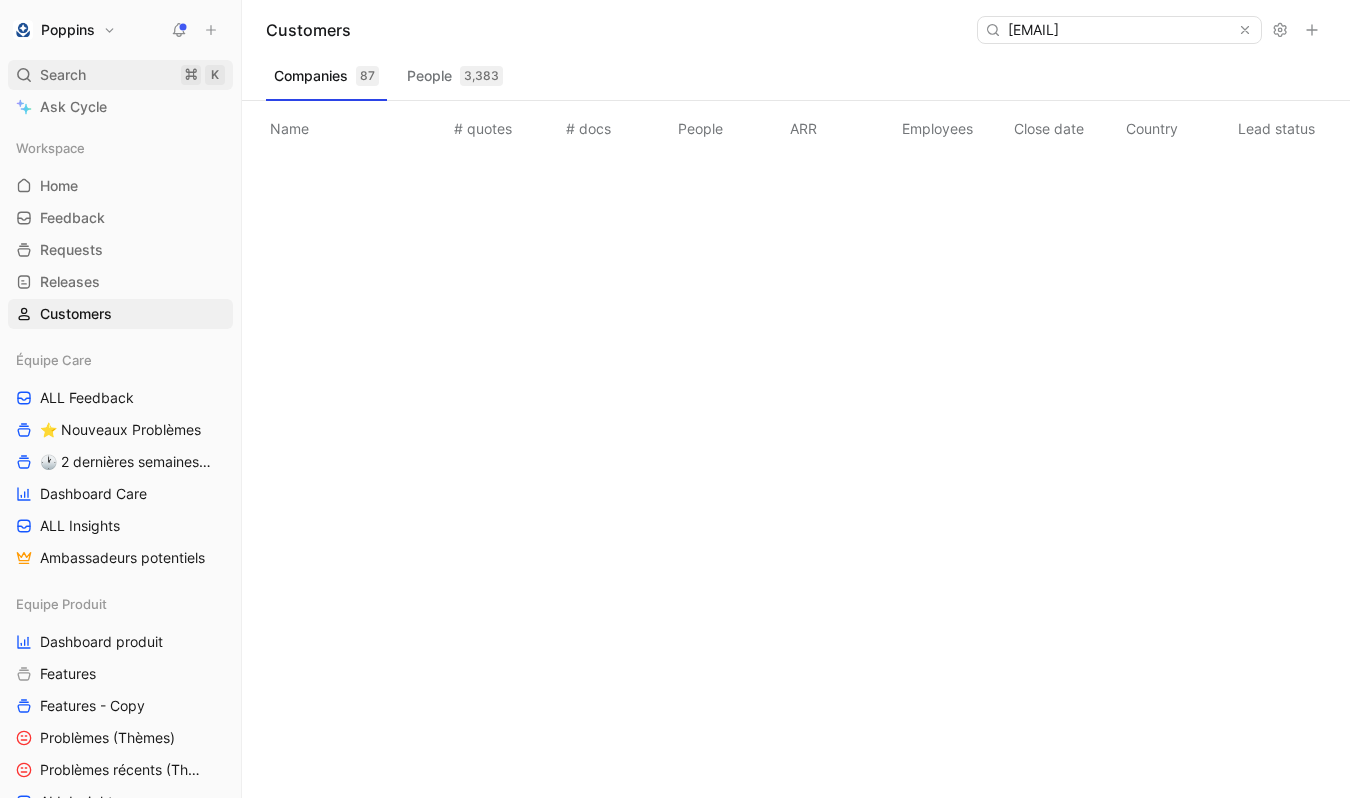 click on "Search ⌘ K" at bounding box center [120, 75] 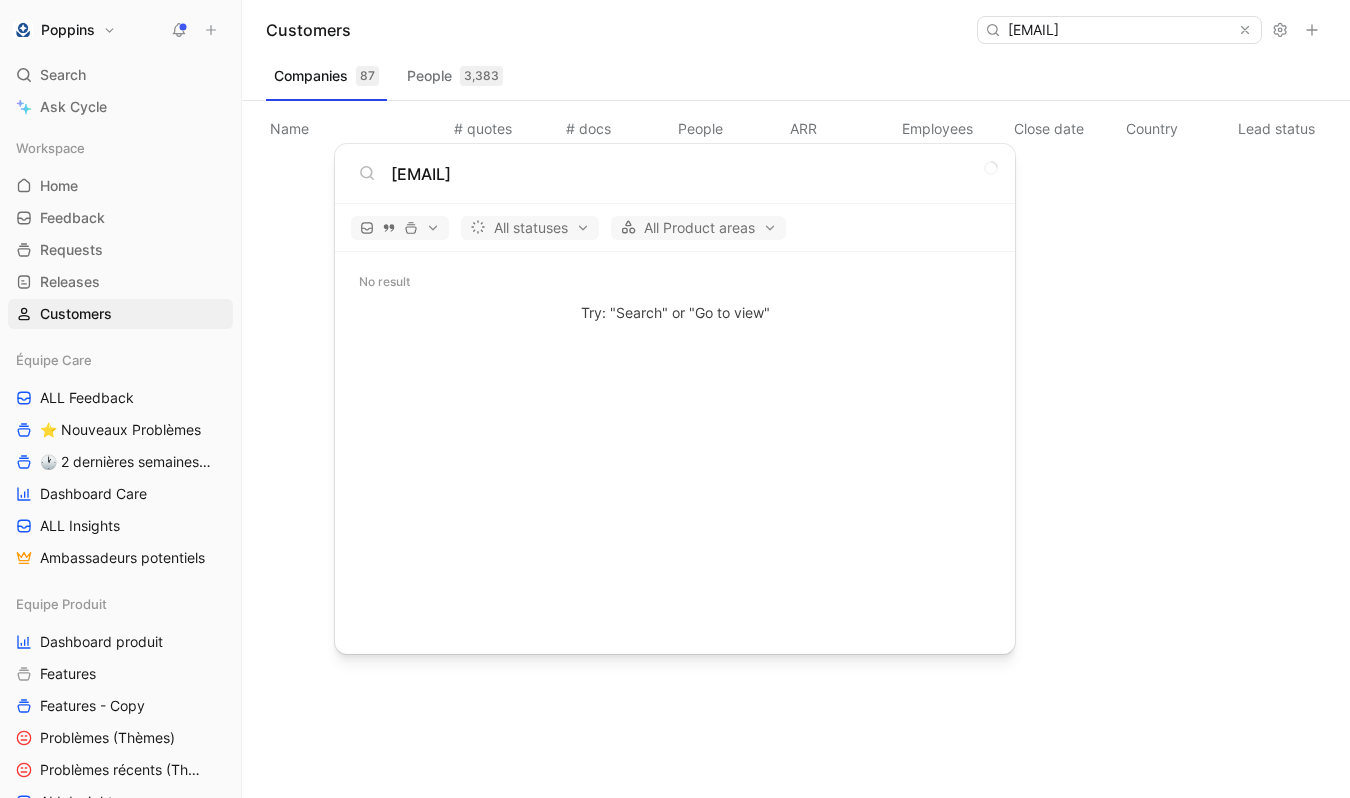 type on "[EMAIL]" 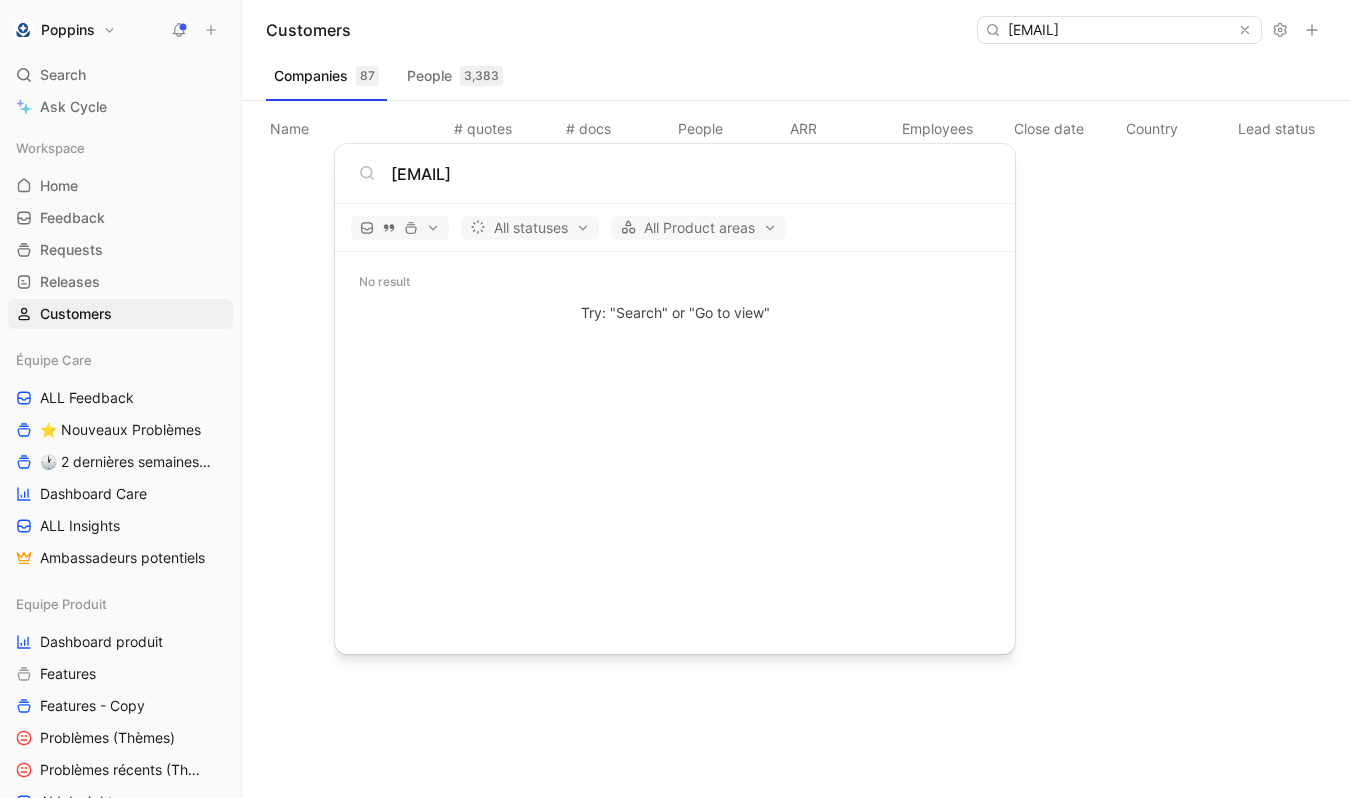click on "Poppins Search ⌘ K Ask Cycle Workspace Home G then H Feedback G then F Requests G then R Releases G then L Customers Équipe Care ALL Feedback ⭐ Nouveaux Problèmes 🕐 2 dernières semaines - Occurences Dashboard Care ALL Insights Ambassadeurs potentiels Equipe Produit Dashboard produit Features Features - Copy Problèmes (Thèmes) Problèmes récents (Thèmes) ALL Insights Feedback - OBG Feedback - Test fluence Feedback - Mail hebdo Vue d'analyse Équipe mutuelle Import
To pick up a draggable item, press the space bar.
While dragging, use the arrow keys to move the item.
Press space again to drop the item in its new position, or press escape to cancel.
Help center Invite member Customers [EMAIL] Companies 87 People 3,383 Name # quotes # docs People ARR Employees Close date Country Lead status Industry Linked profiles Custom ID Dismiss popup [EMAIL] All statuses All   Product areas No result Try: "Search" or "Go to view"" at bounding box center (675, 399) 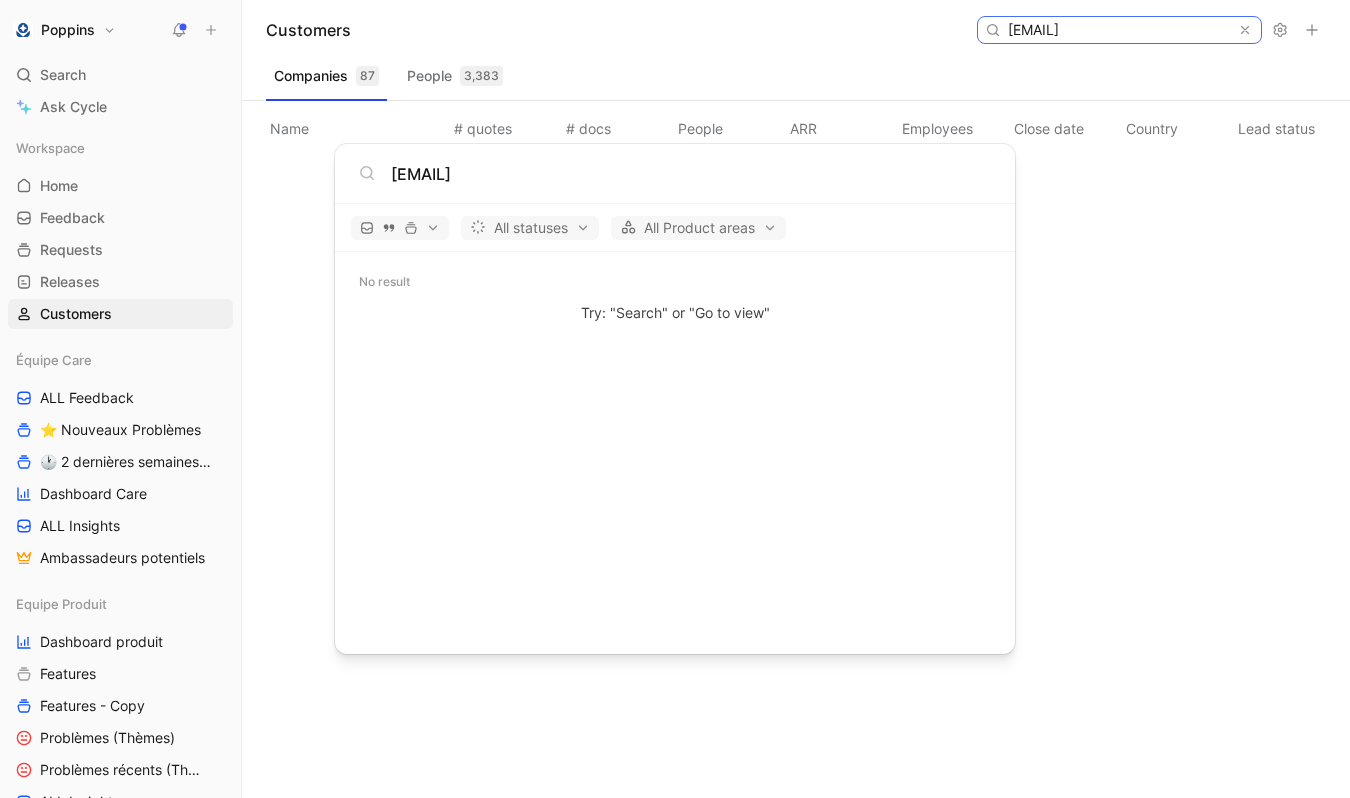 click on "[EMAIL]" at bounding box center (1118, 30) 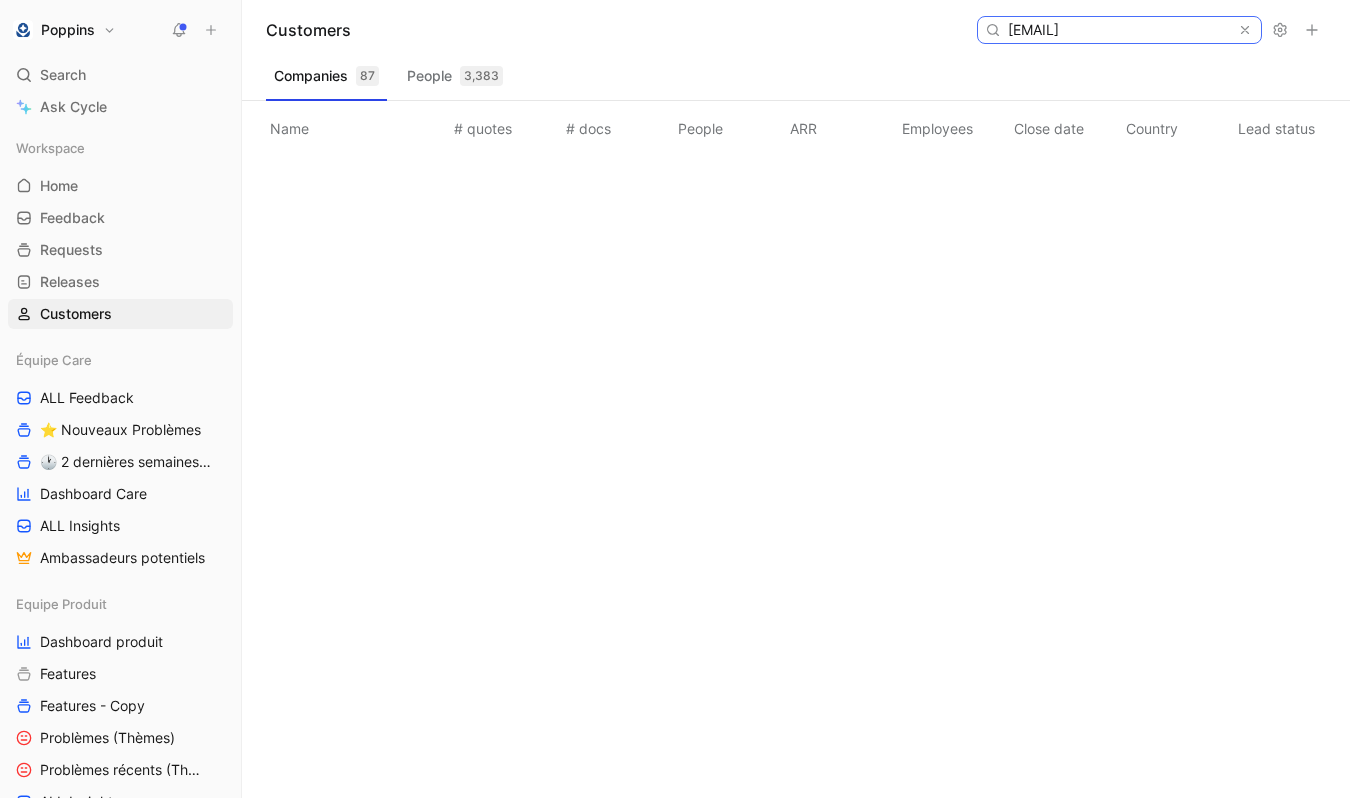 click on "[EMAIL]" at bounding box center (1118, 30) 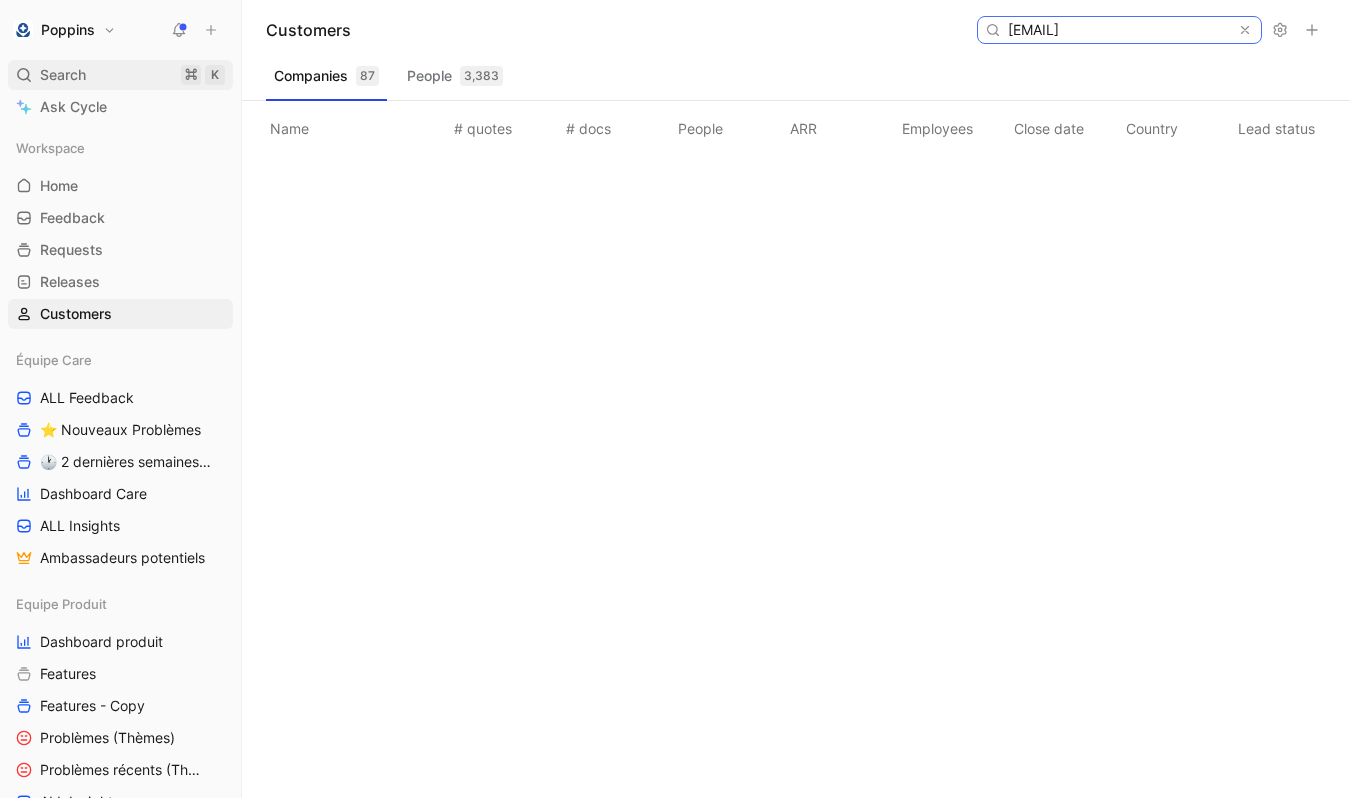 type on "[EMAIL]" 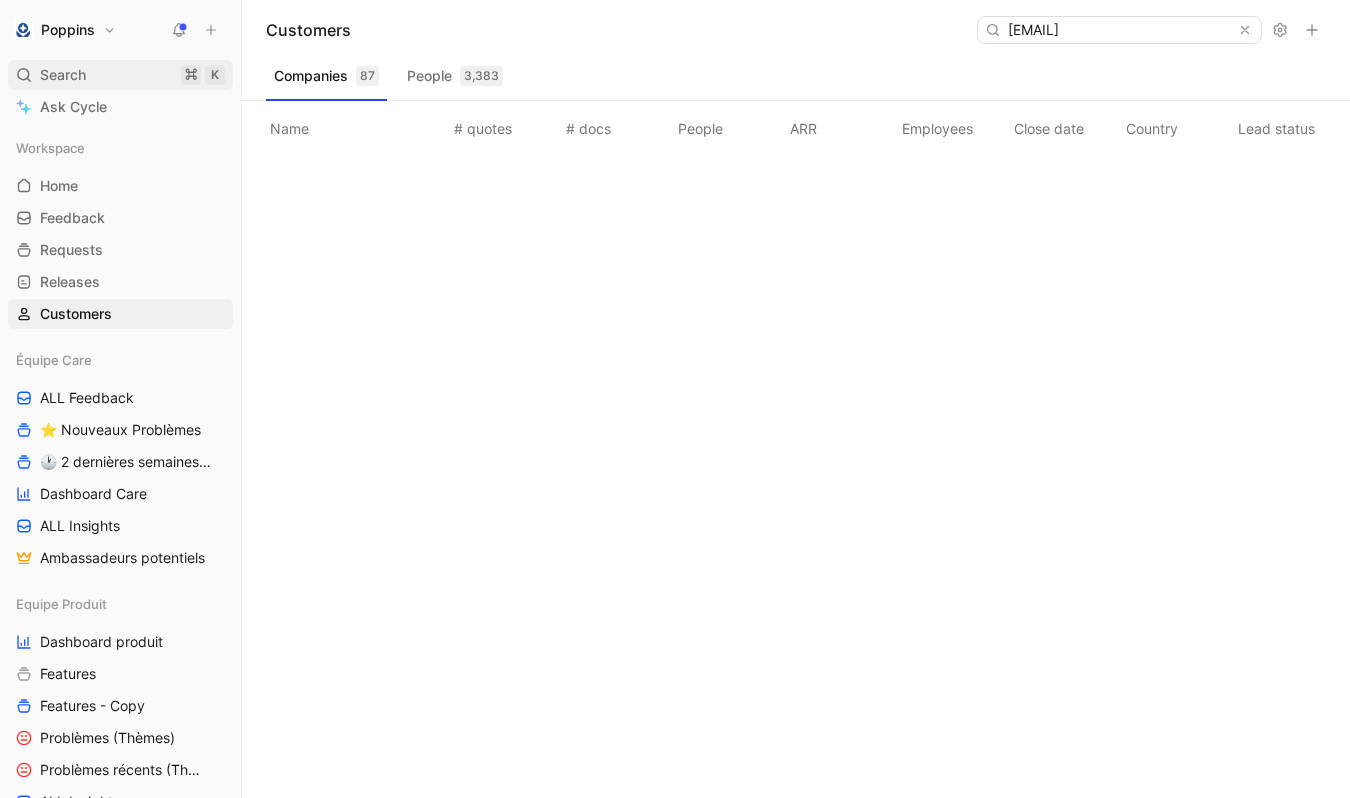 click on "Search ⌘ K" at bounding box center [120, 75] 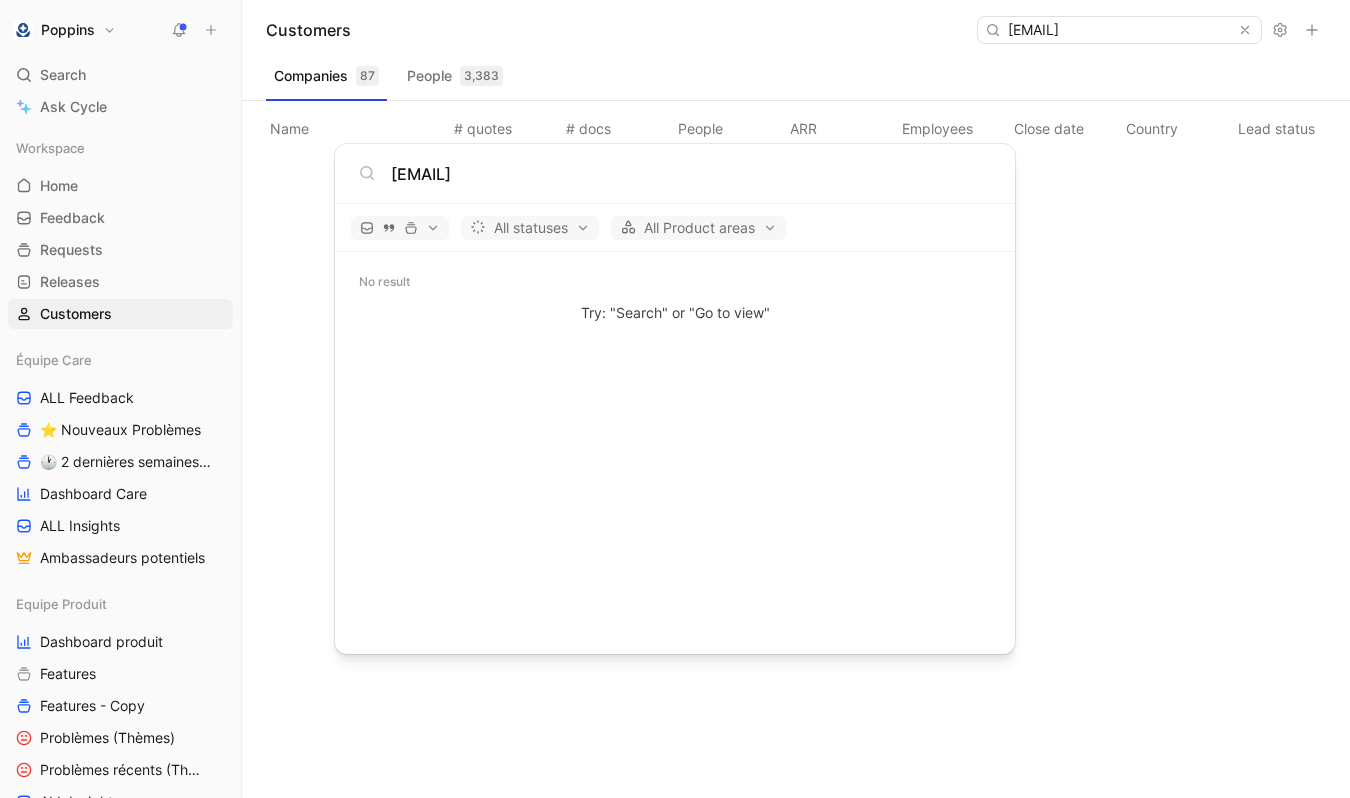 type on "[EMAIL]" 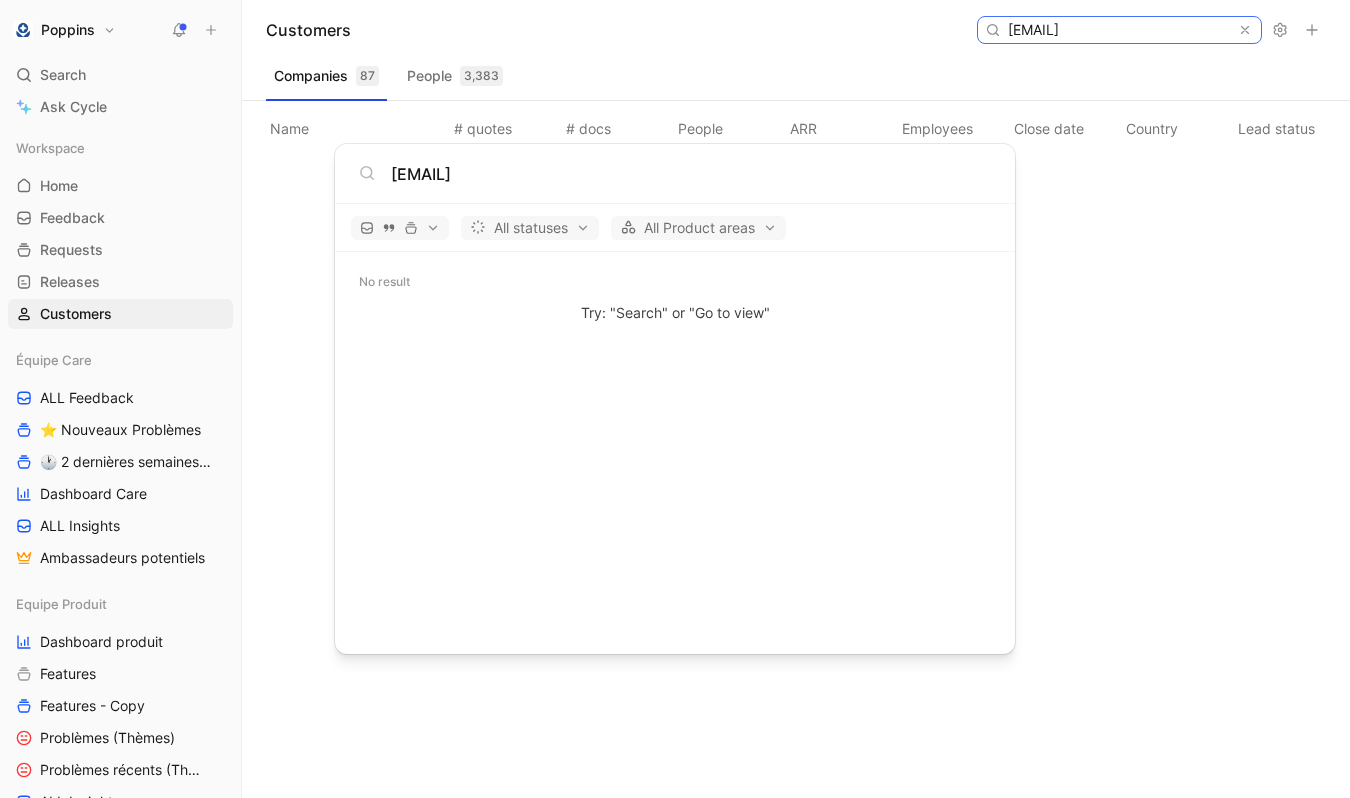 click on "[EMAIL]" at bounding box center (1118, 30) 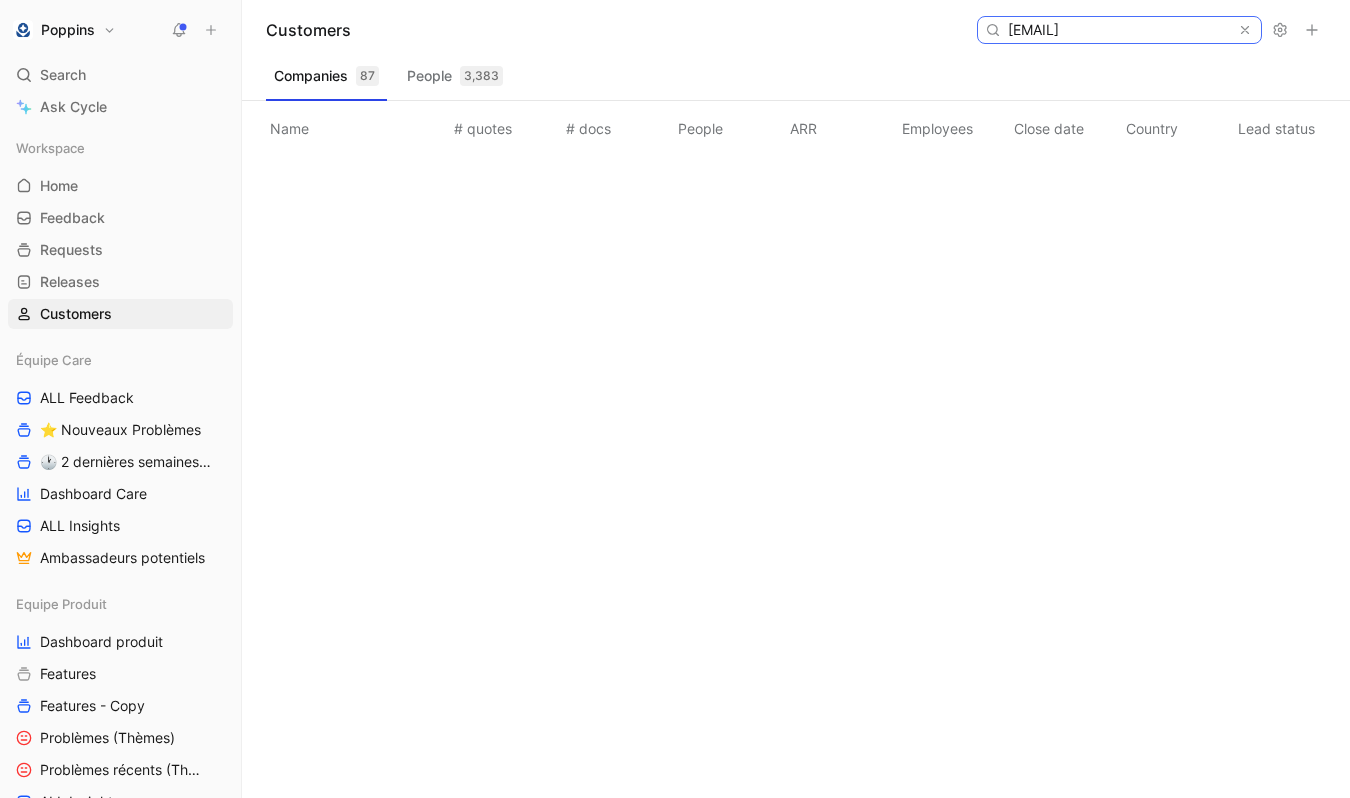 click on "[EMAIL]" at bounding box center (1118, 30) 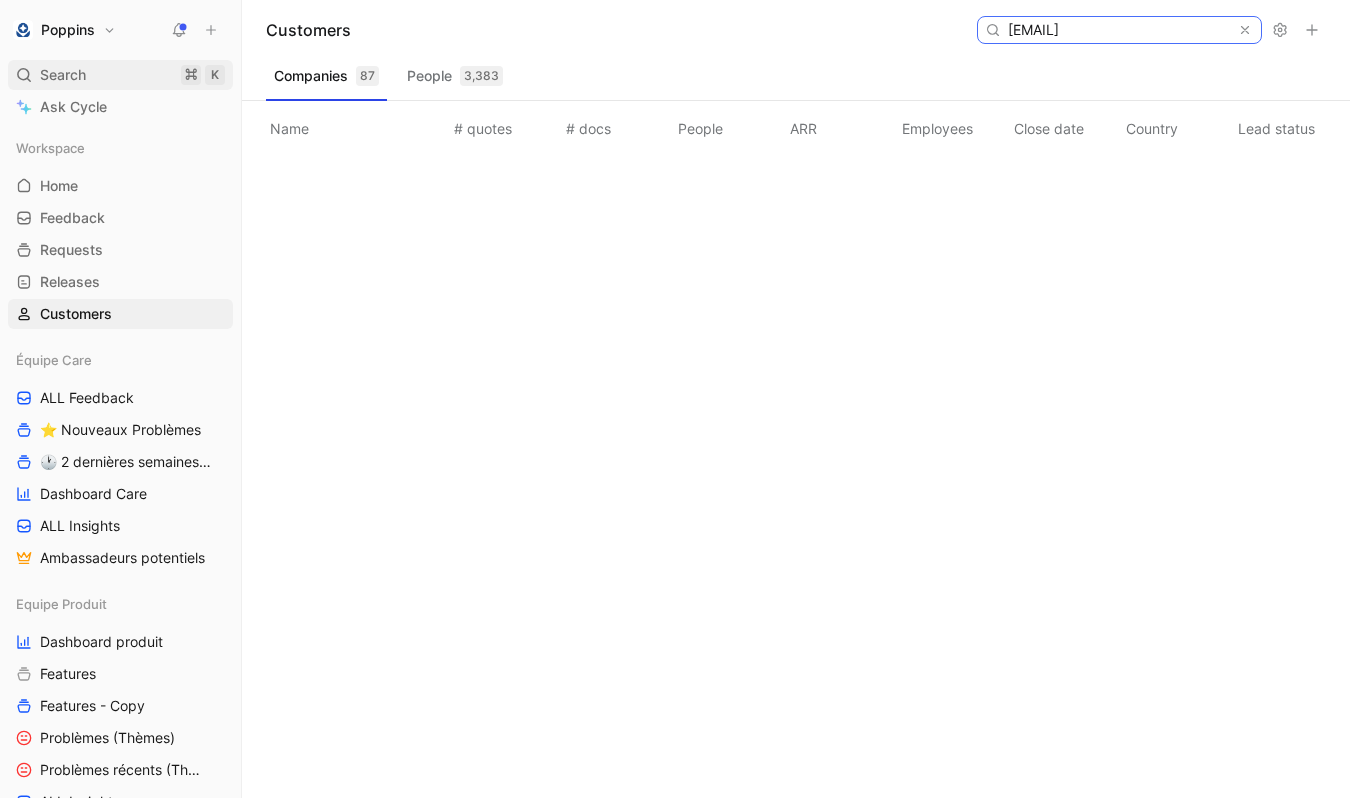 type on "[EMAIL]" 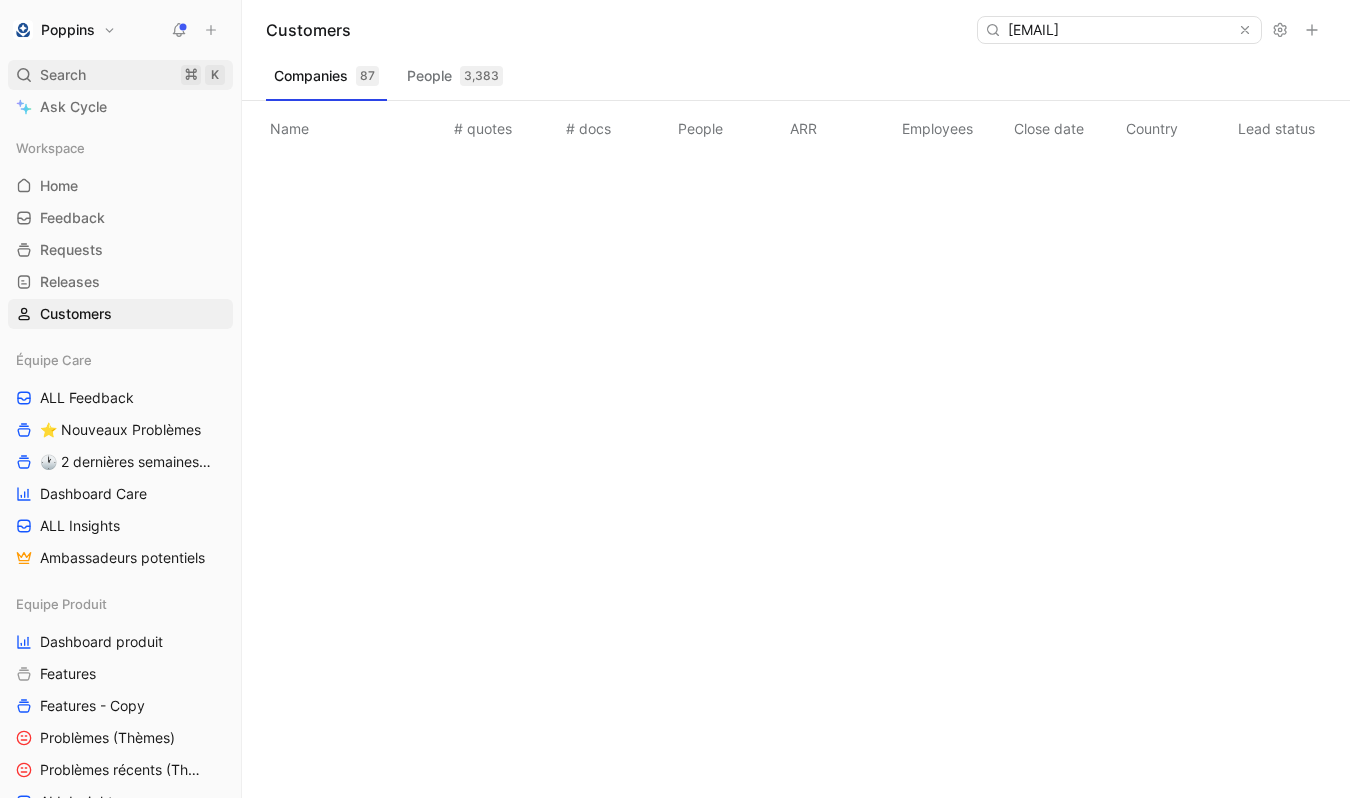 click on "Search ⌘ K" at bounding box center (120, 75) 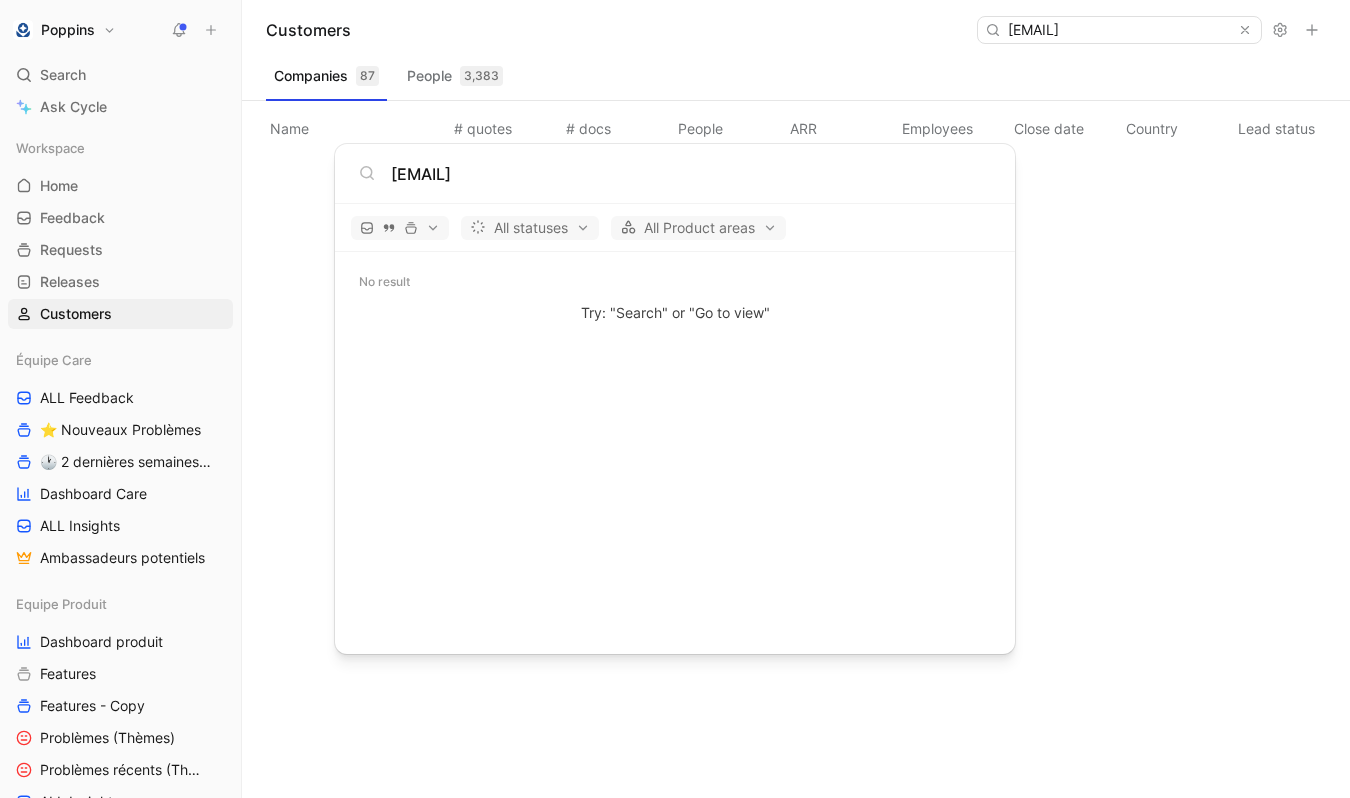 type on "[EMAIL]" 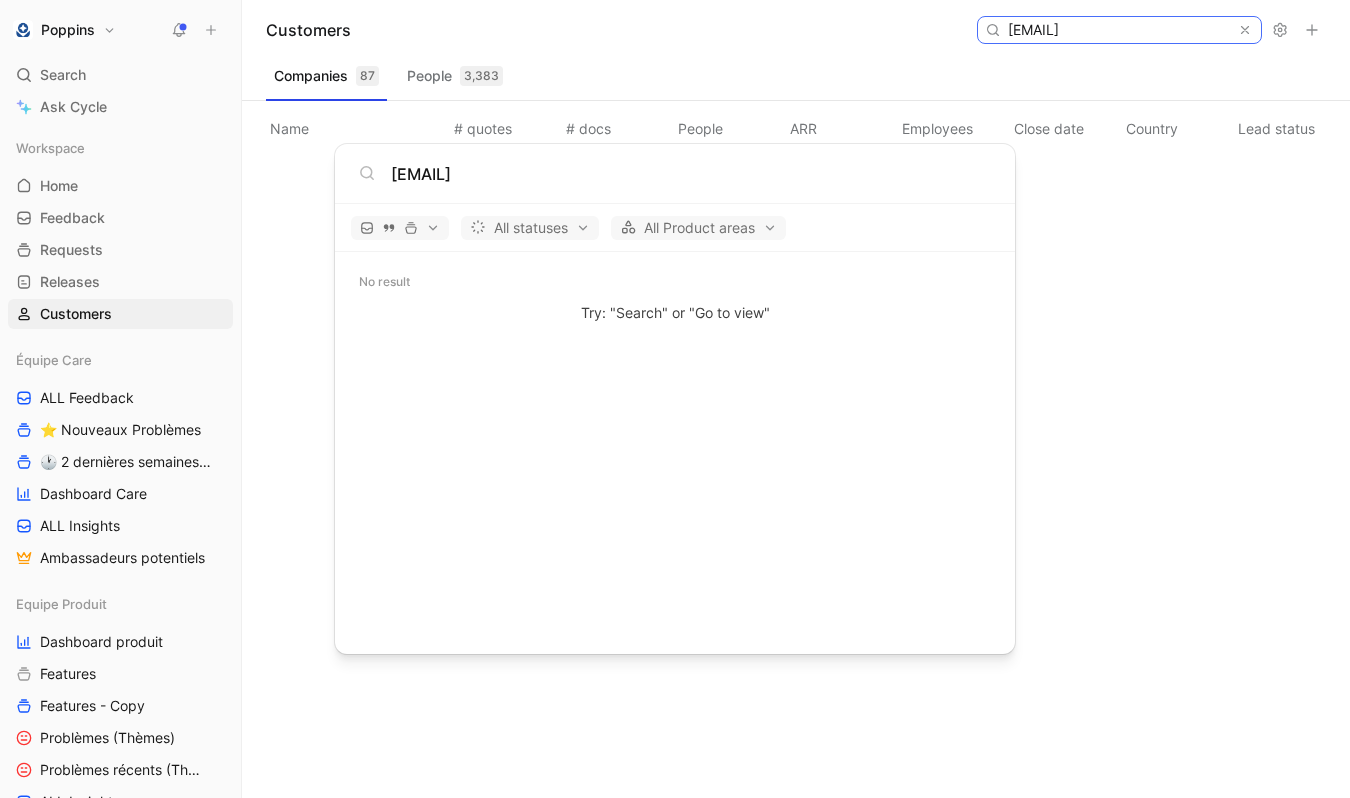 click on "[EMAIL]" at bounding box center (1118, 30) 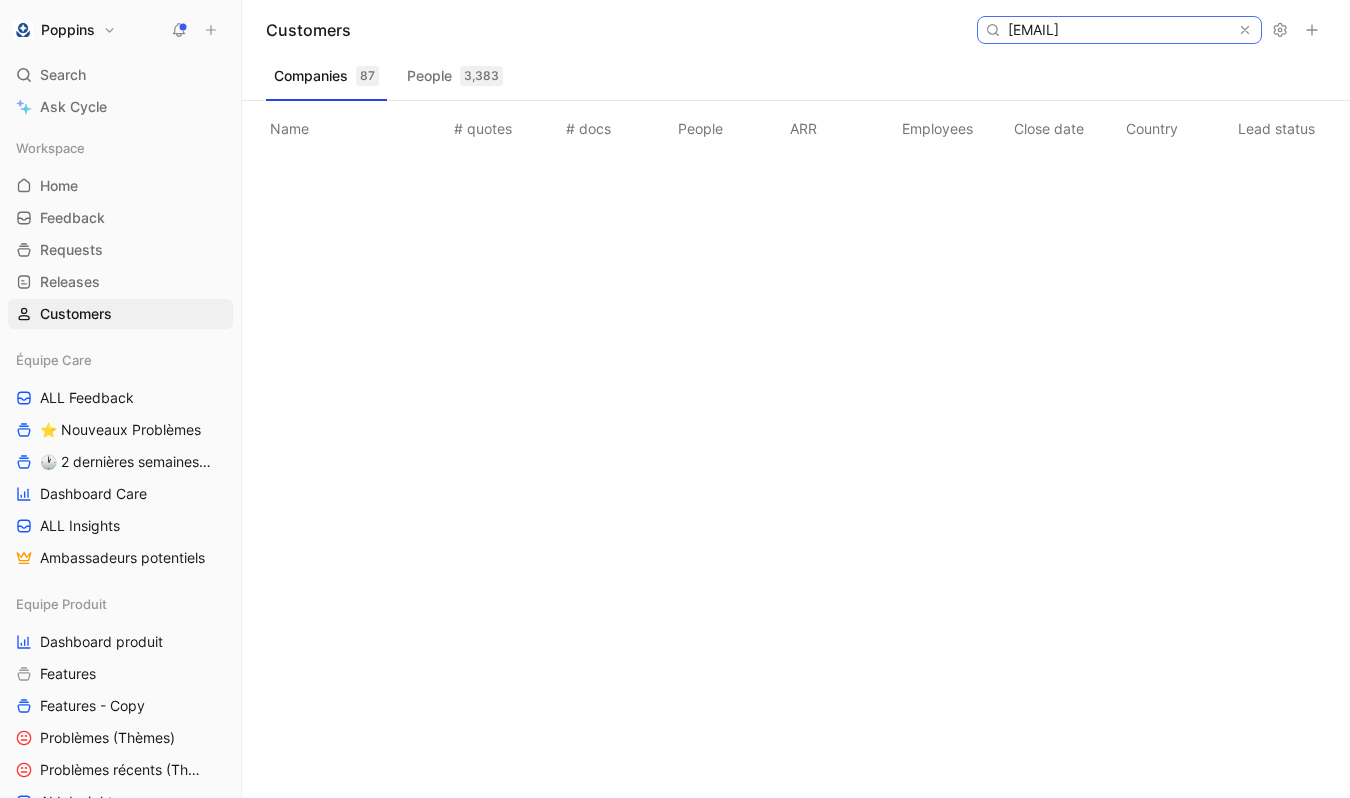 click on "[EMAIL]" at bounding box center [1118, 30] 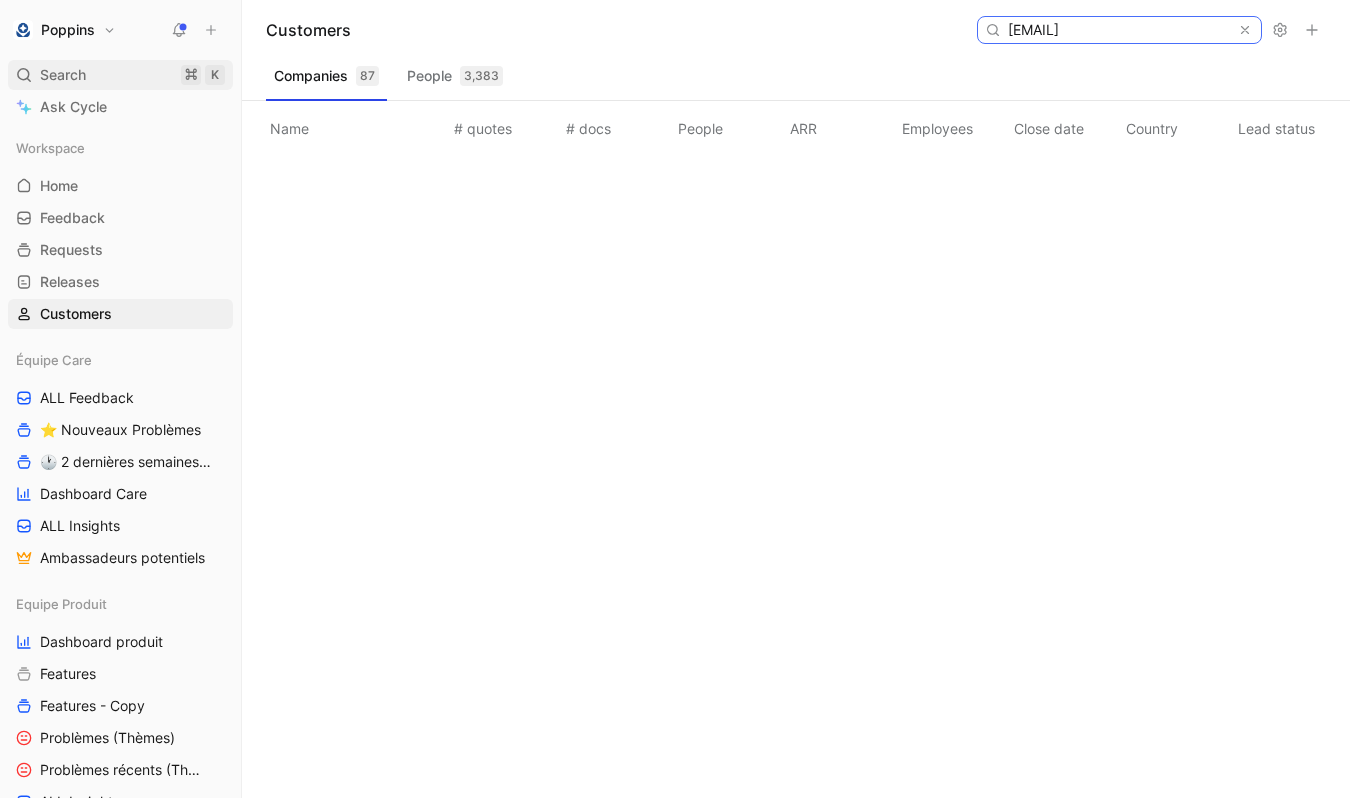 type on "[EMAIL]" 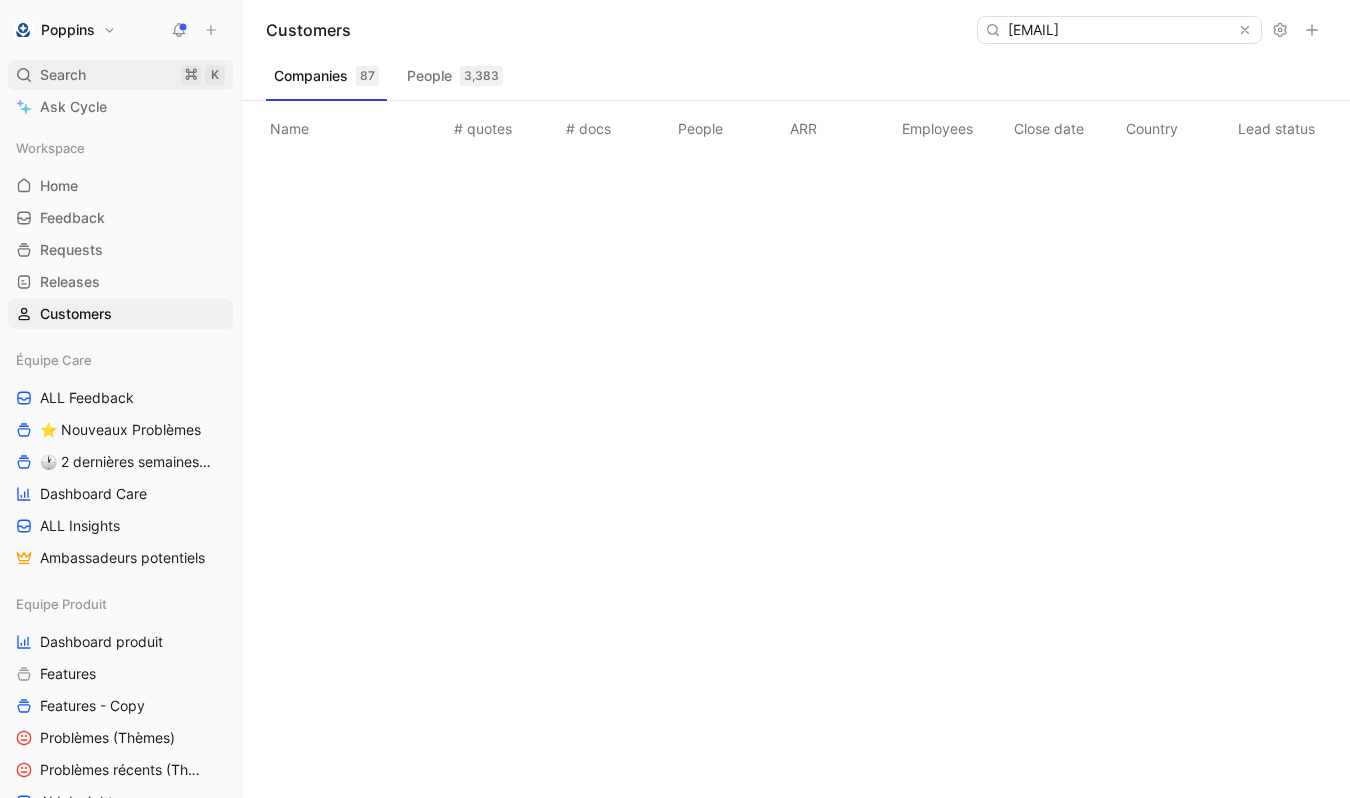 click on "Search ⌘ K" at bounding box center (120, 75) 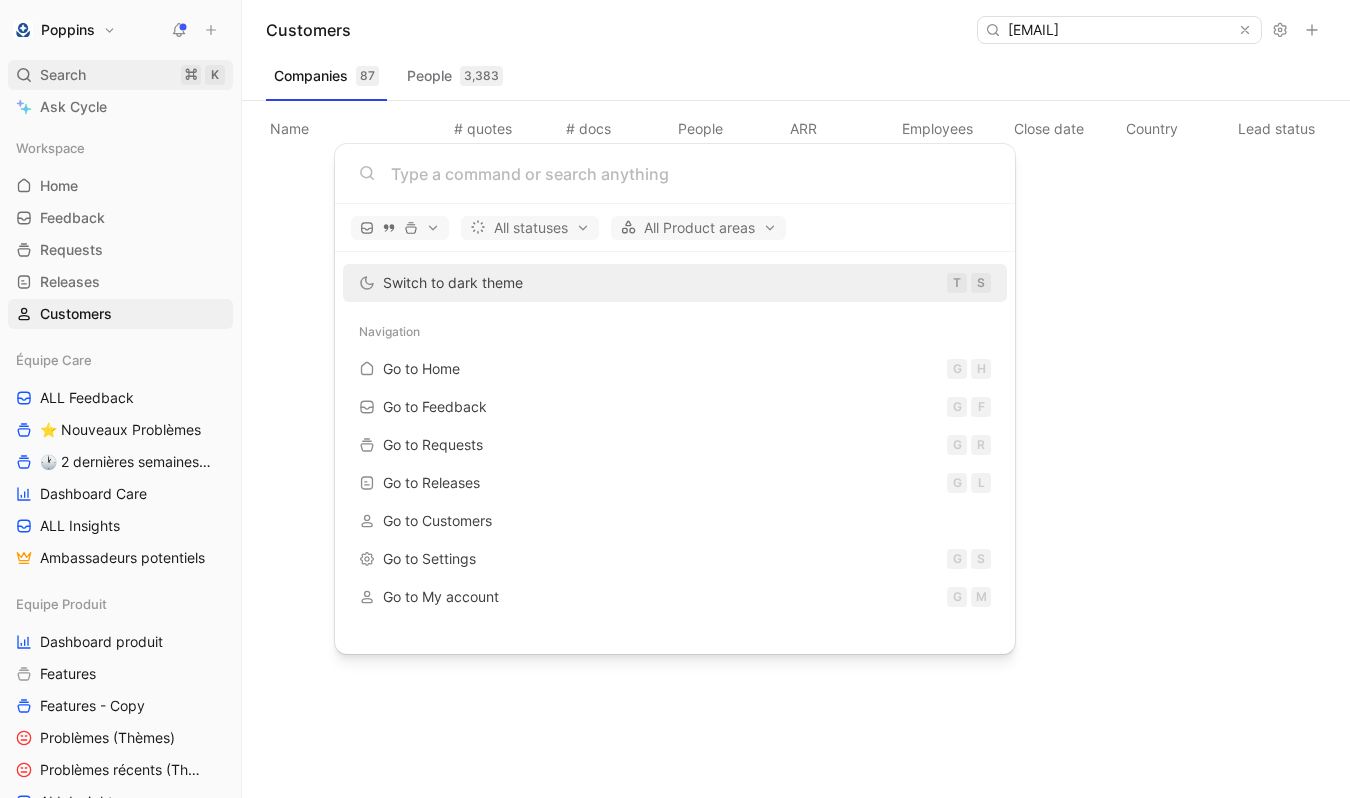 scroll, scrollTop: 0, scrollLeft: 0, axis: both 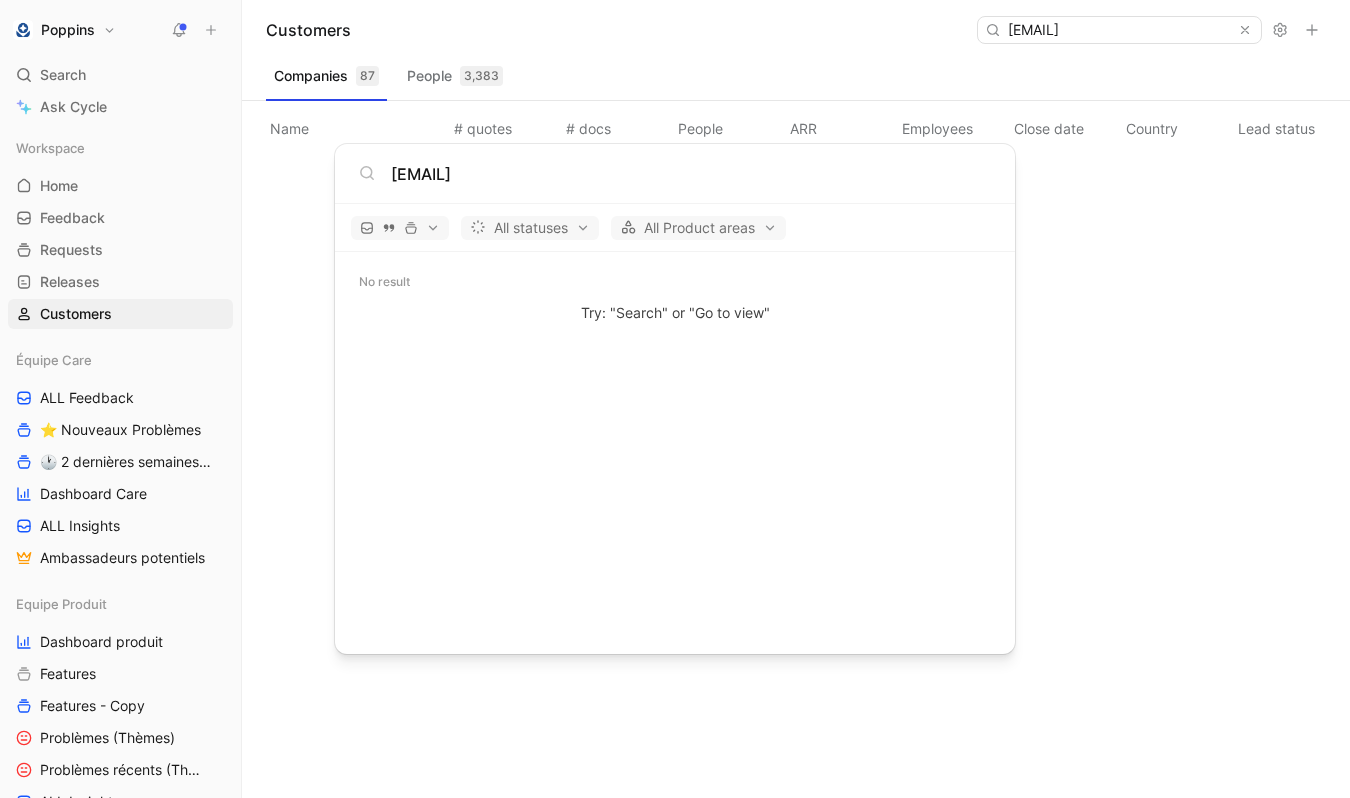 type on "[EMAIL]" 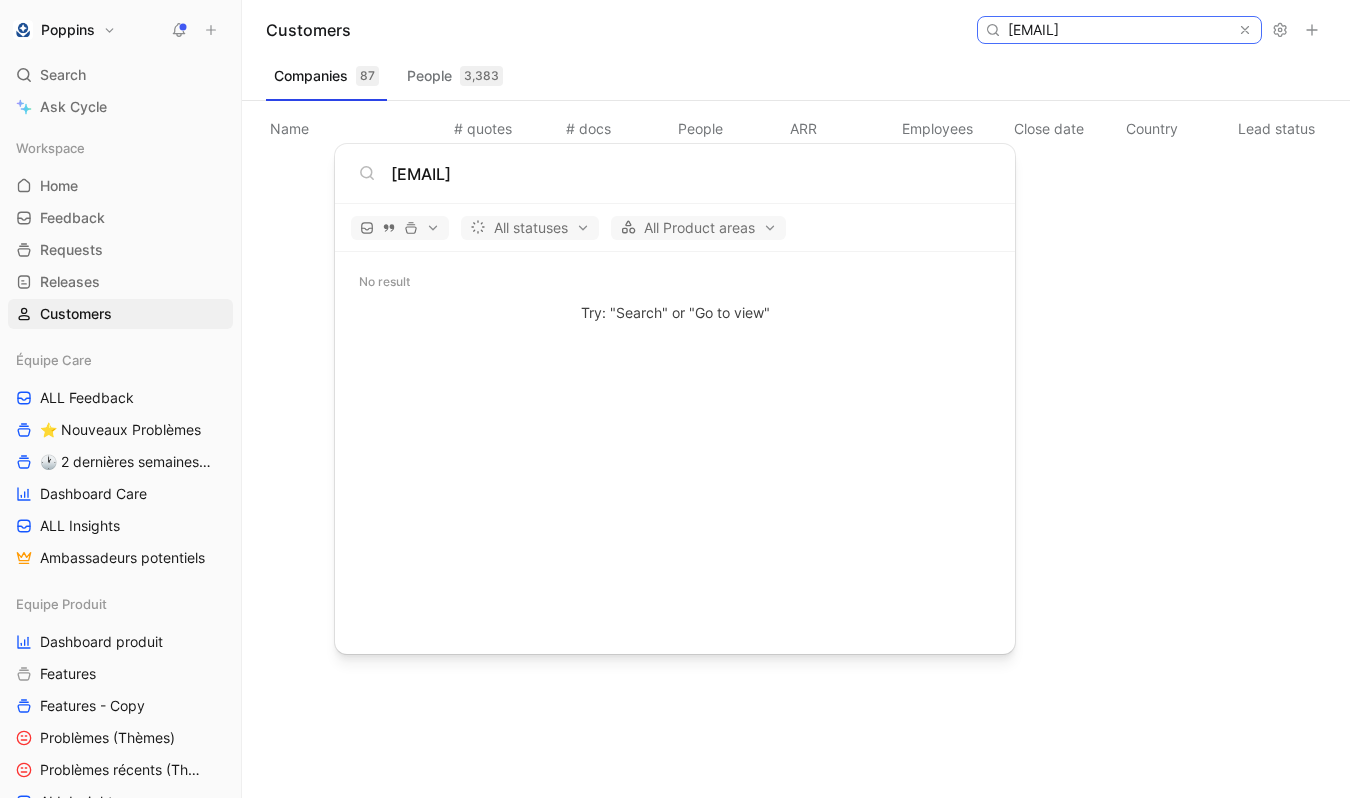 click on "[EMAIL]" at bounding box center (1118, 30) 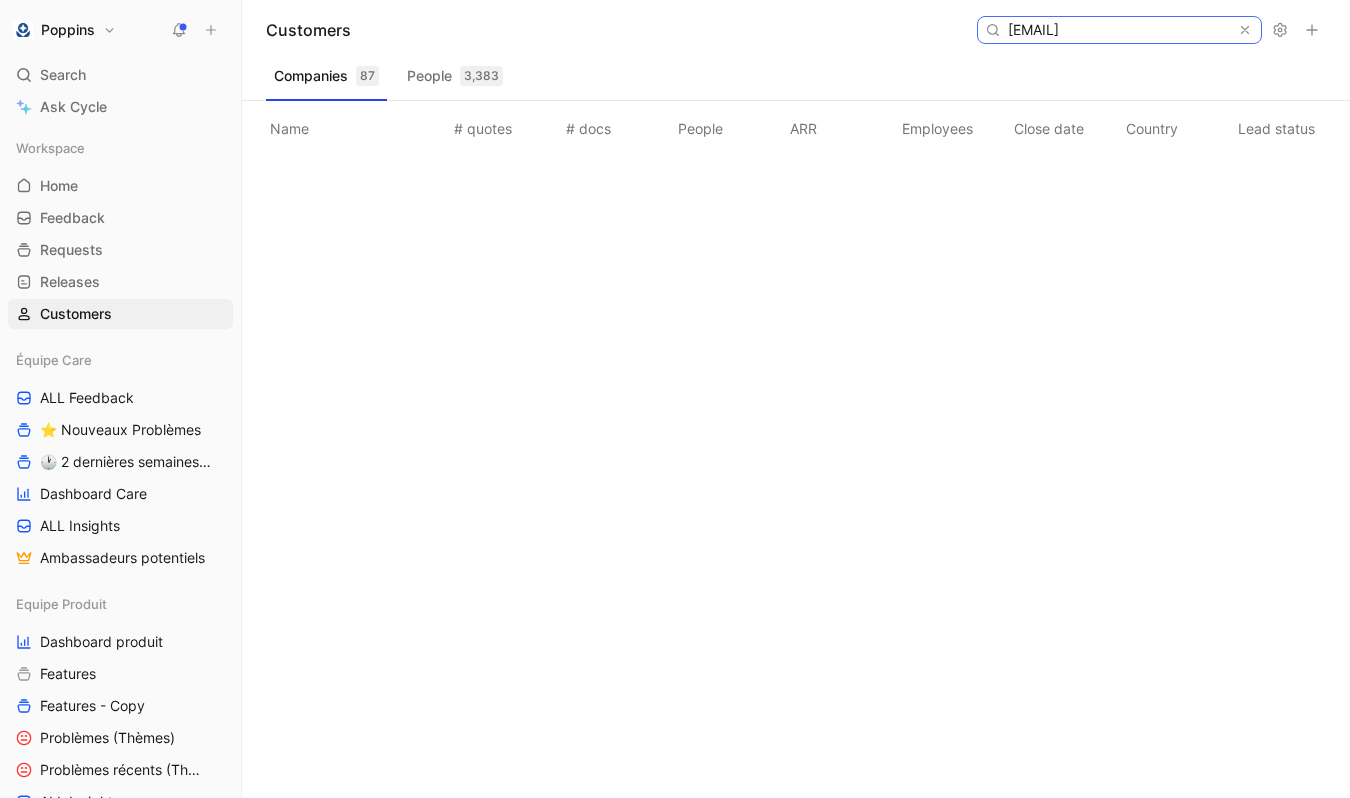 click on "[EMAIL]" at bounding box center [1118, 30] 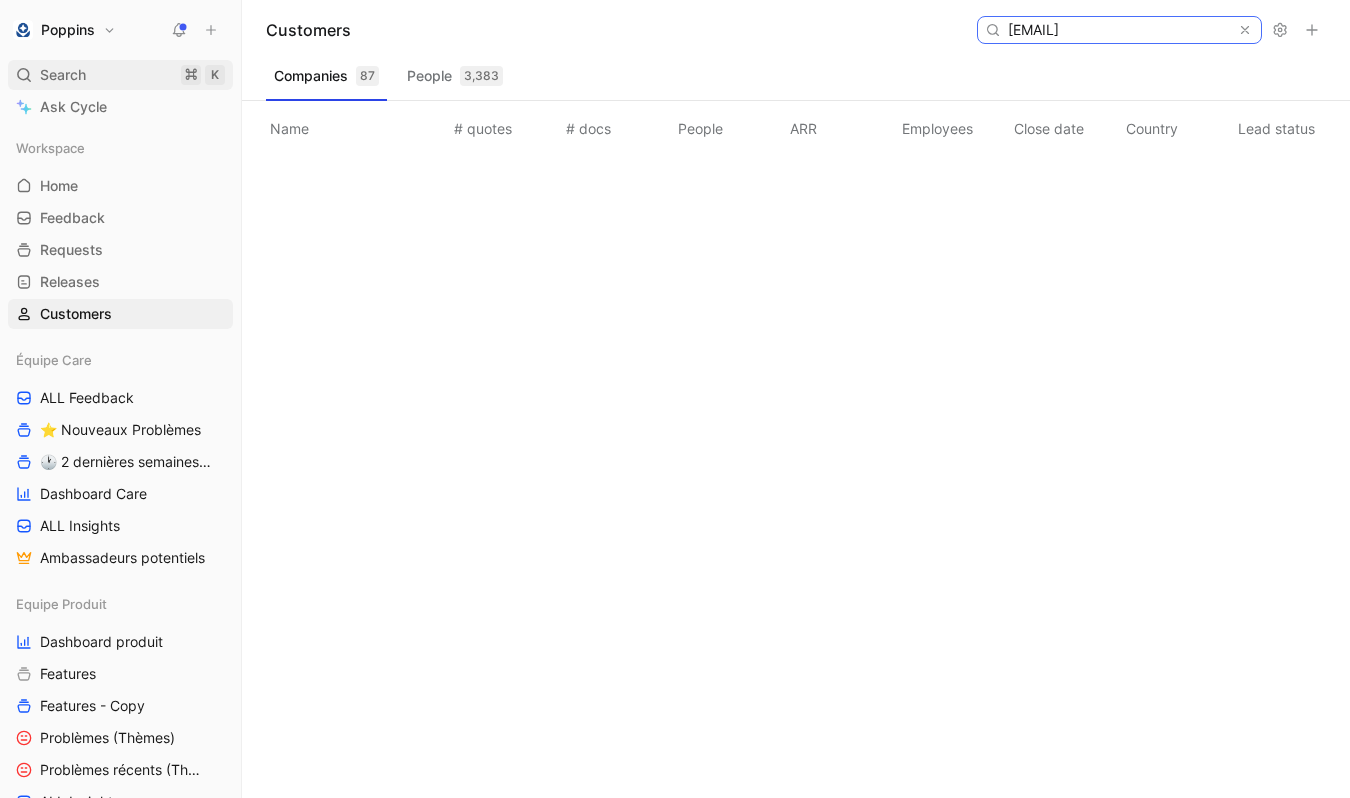 type on "[EMAIL]" 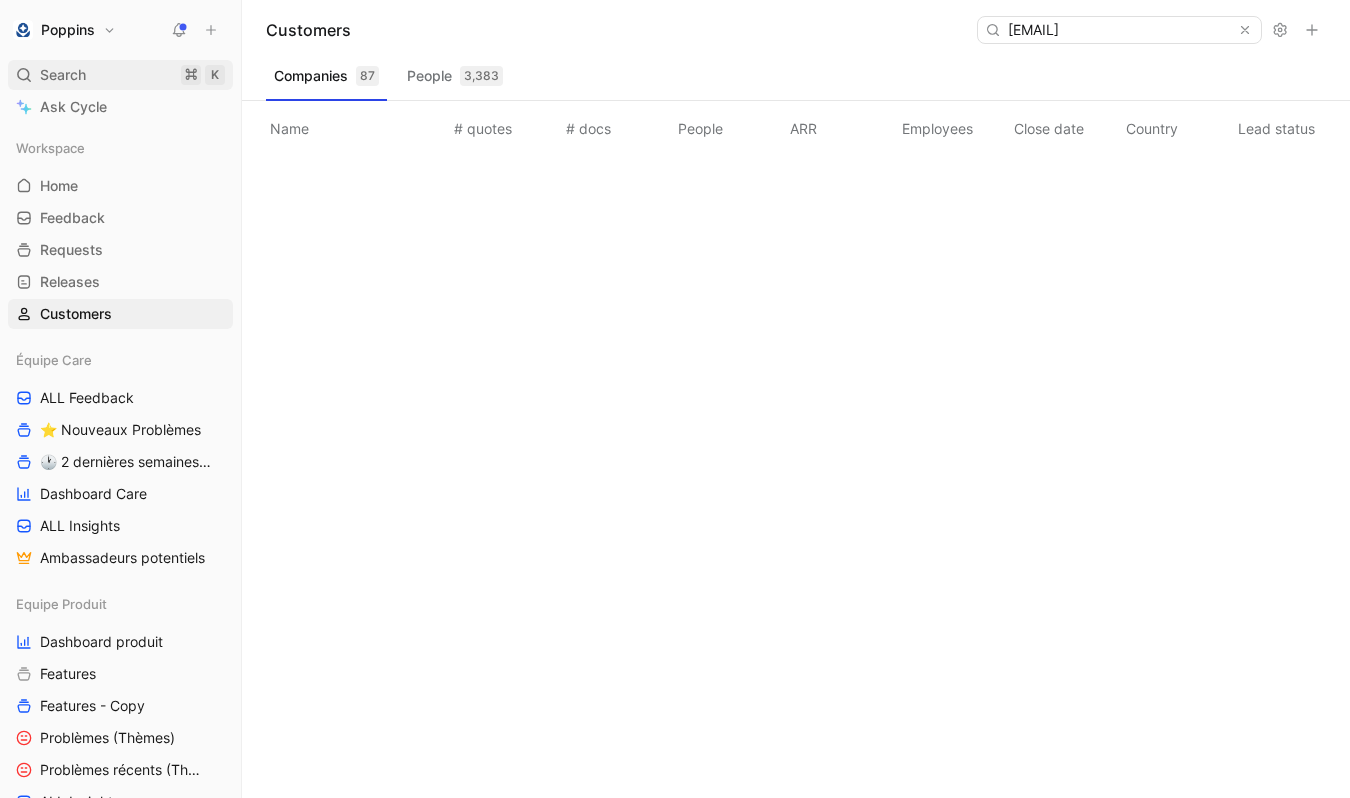 click on "Search ⌘ K" at bounding box center [120, 75] 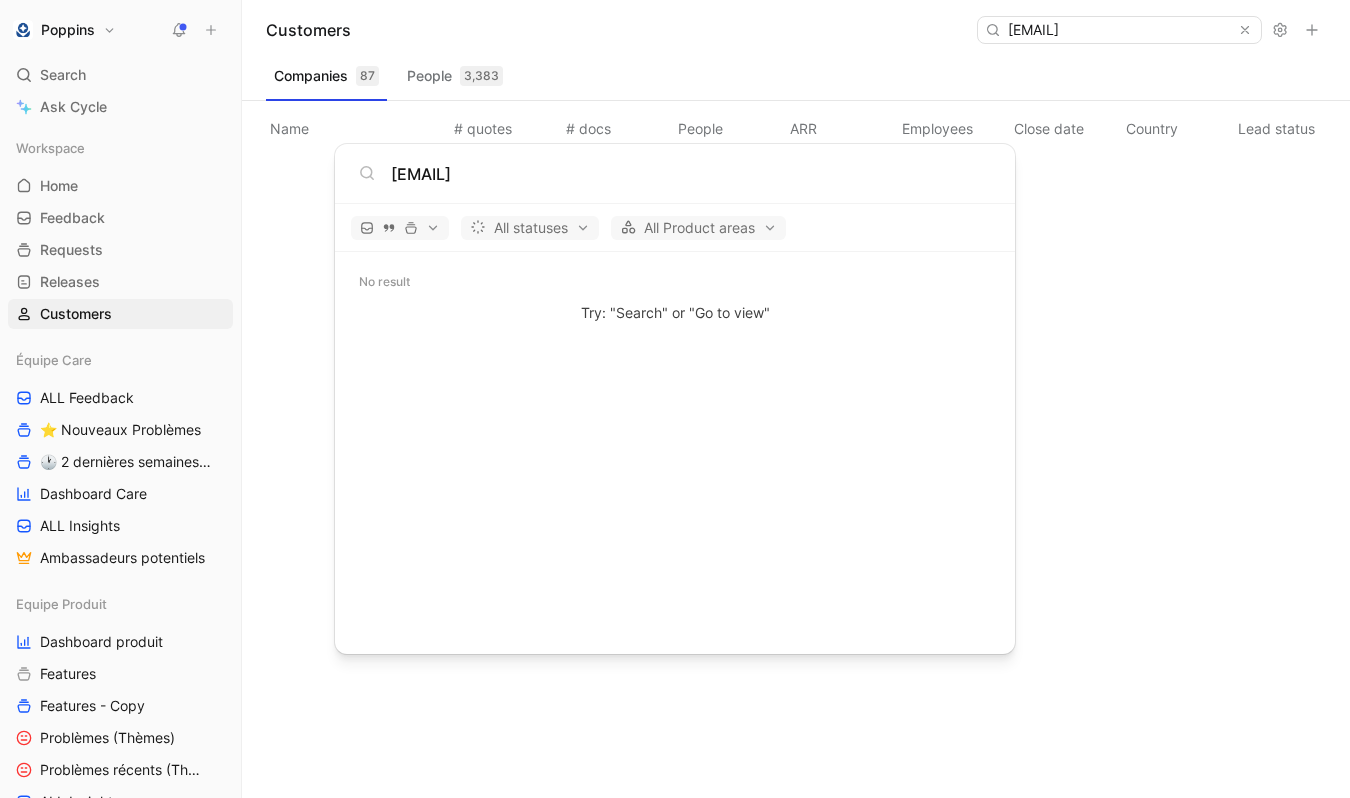 type on "[EMAIL]" 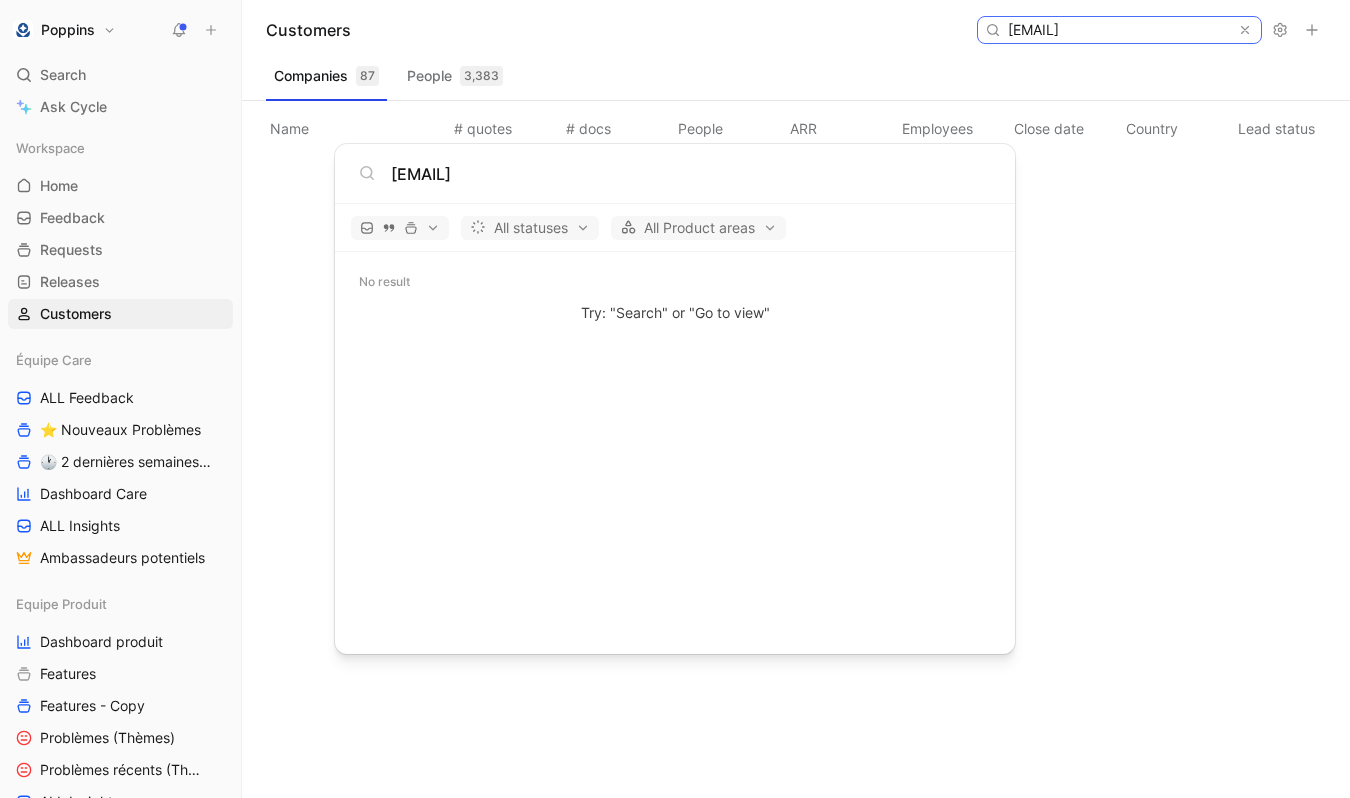 click on "[EMAIL]" at bounding box center (1118, 30) 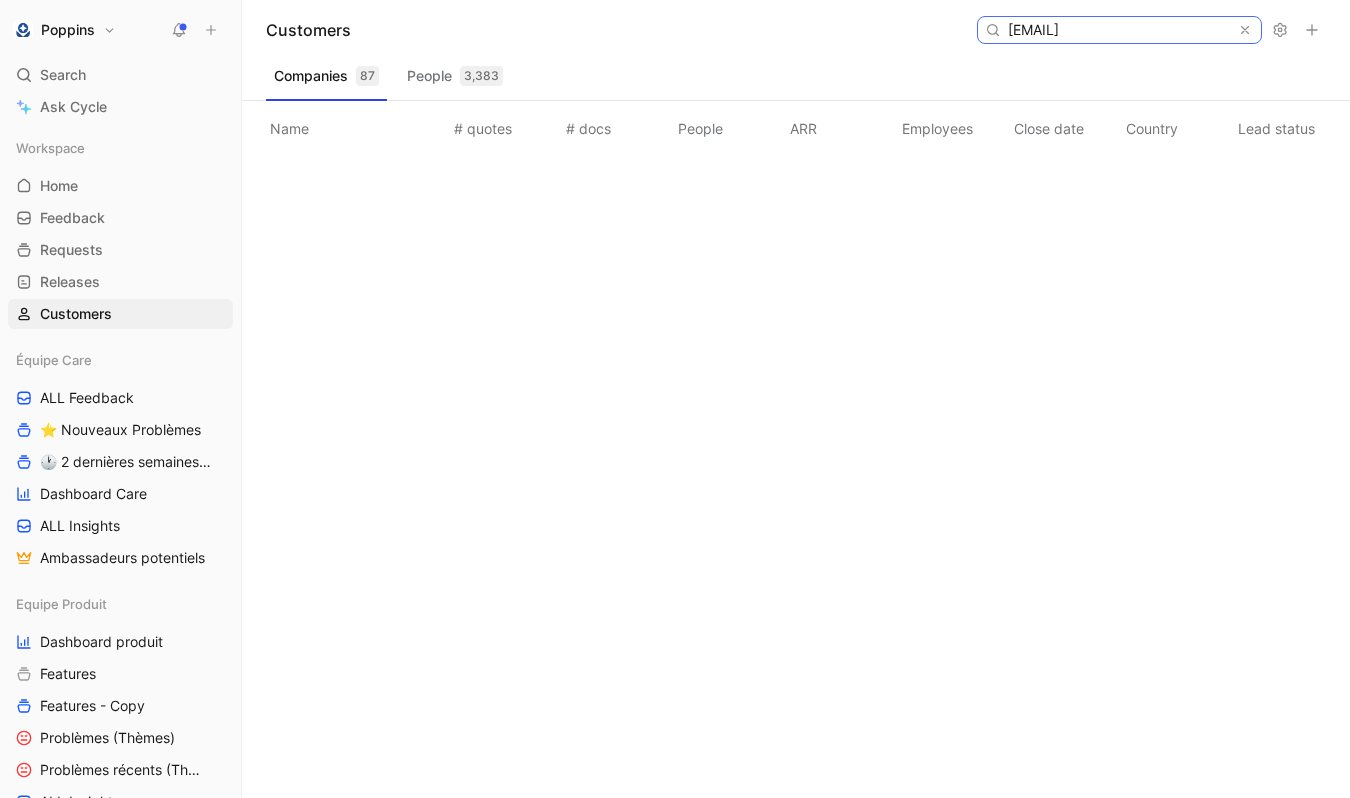 paste on "[LAST]" 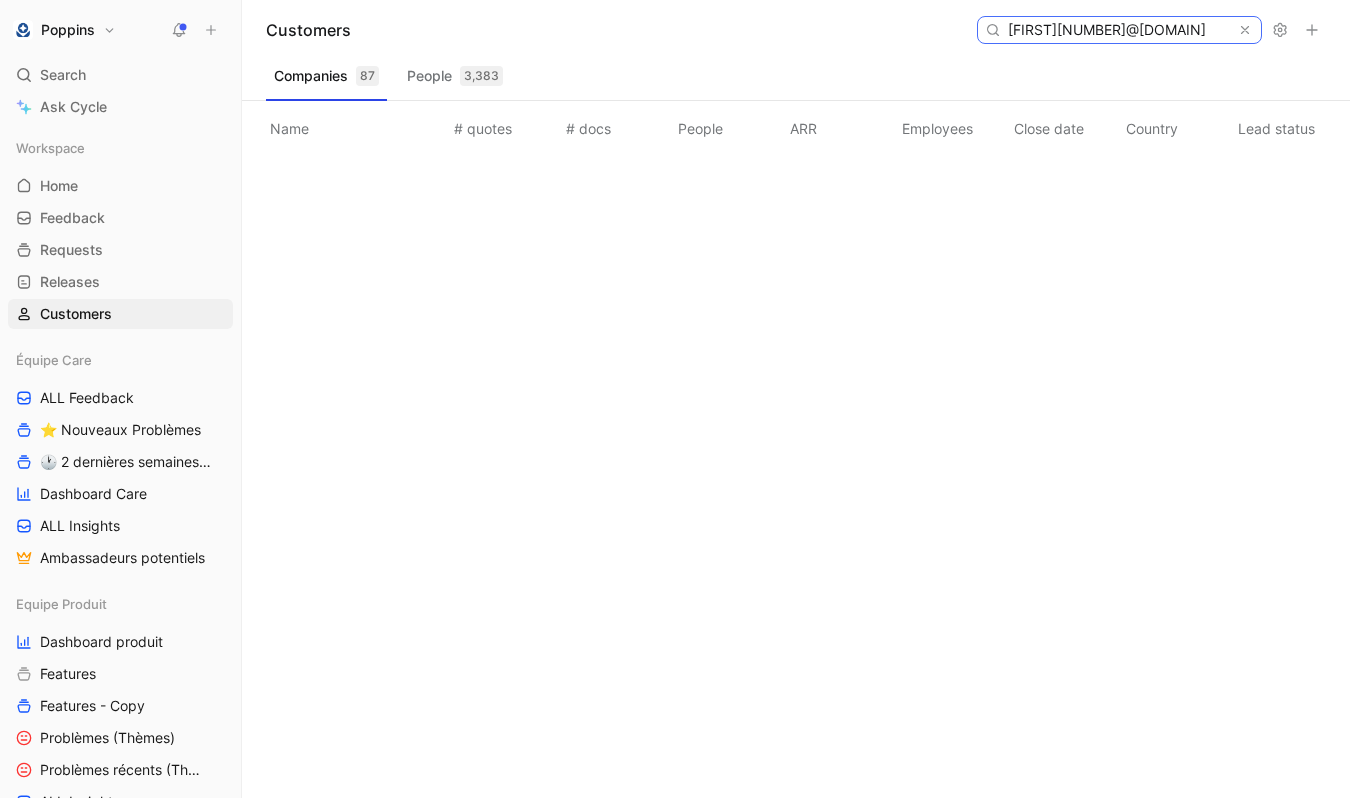 scroll, scrollTop: 0, scrollLeft: 38, axis: horizontal 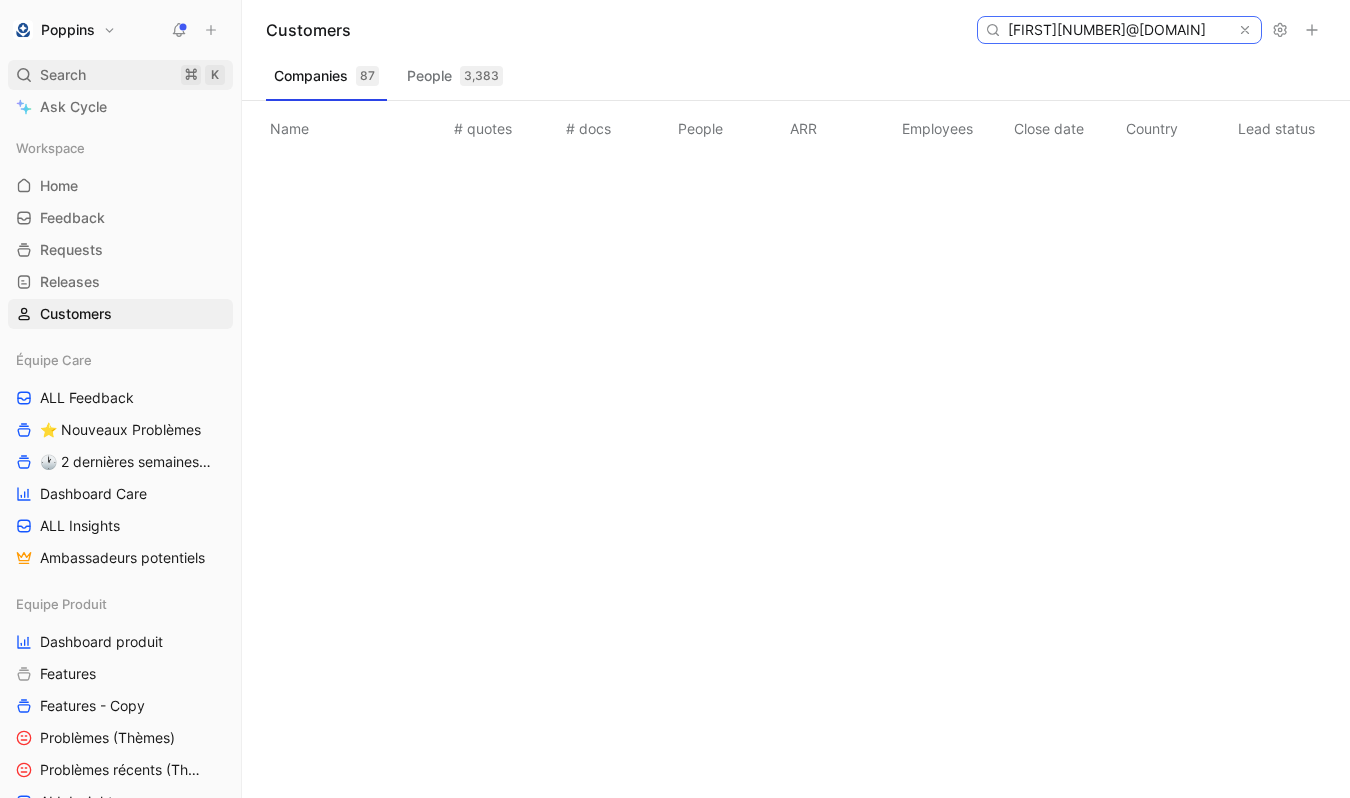 type on "[FIRST][NUMBER]@[DOMAIN]" 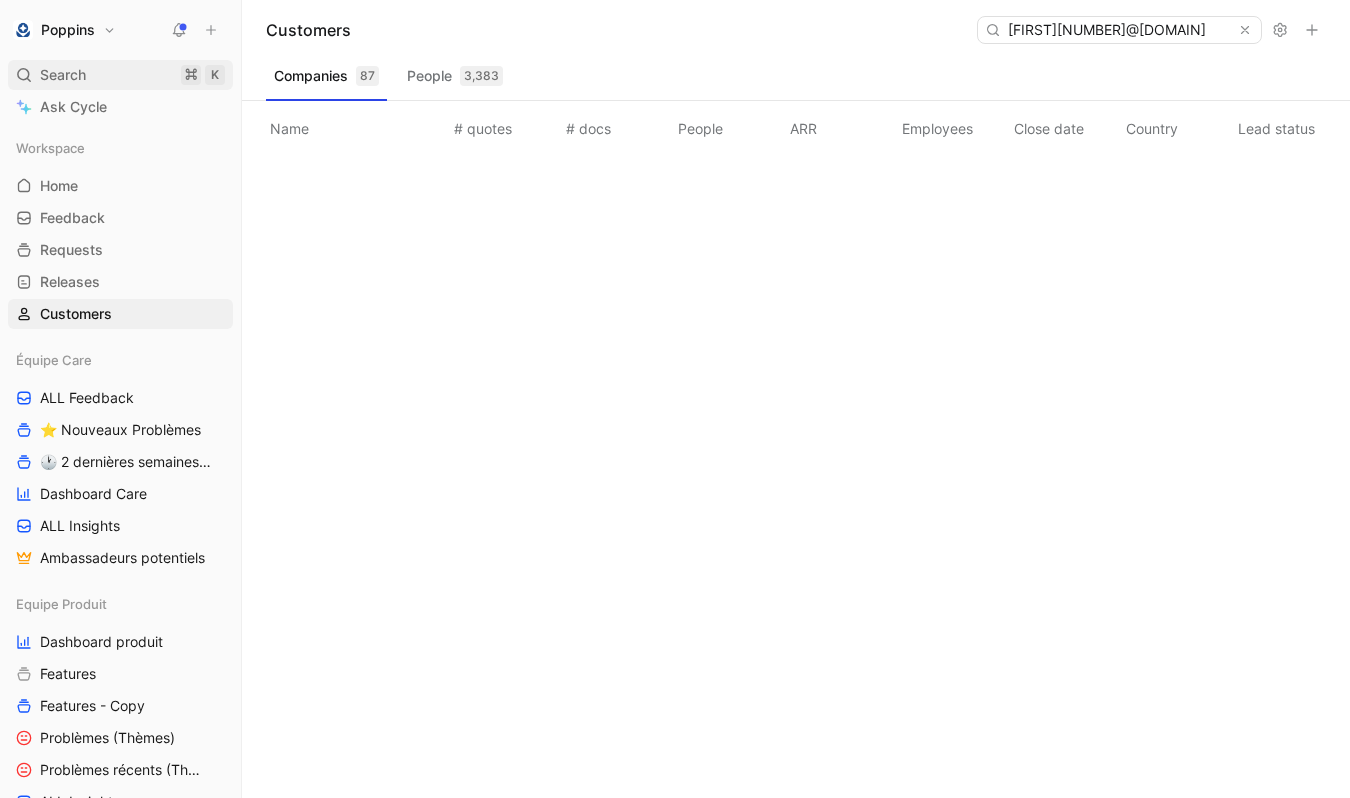 click on "Search ⌘ K" at bounding box center (120, 75) 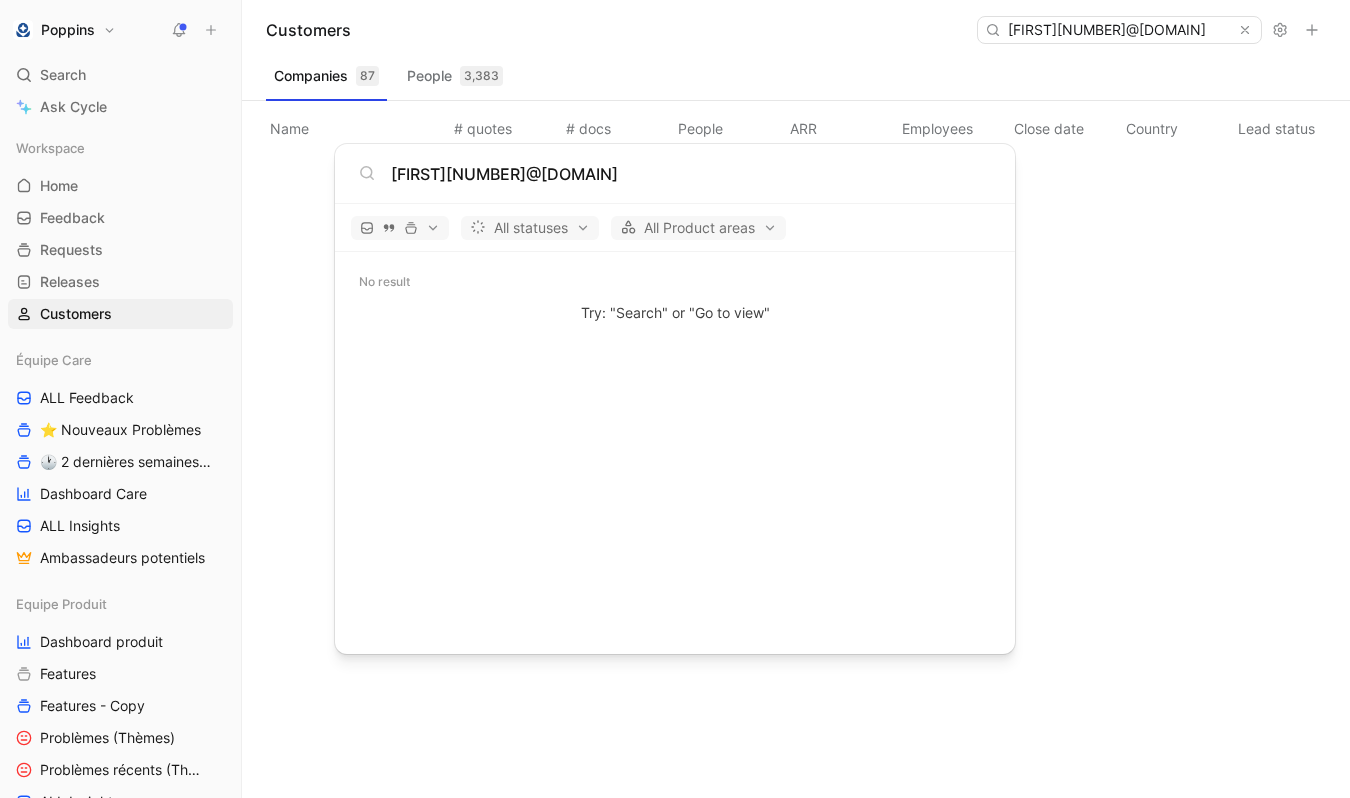 type on "[FIRST][NUMBER]@[DOMAIN]" 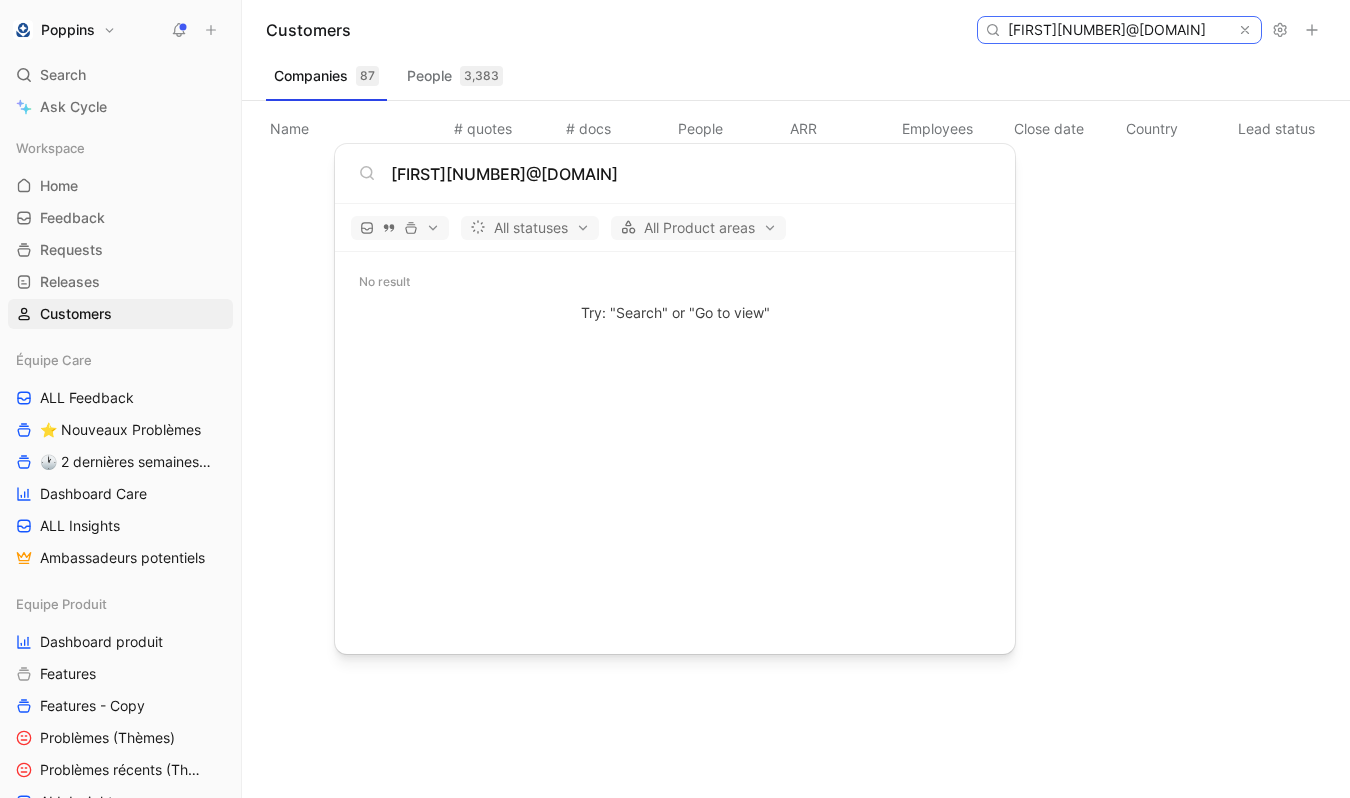 click on "[FIRST][NUMBER]@[DOMAIN]" at bounding box center [1118, 30] 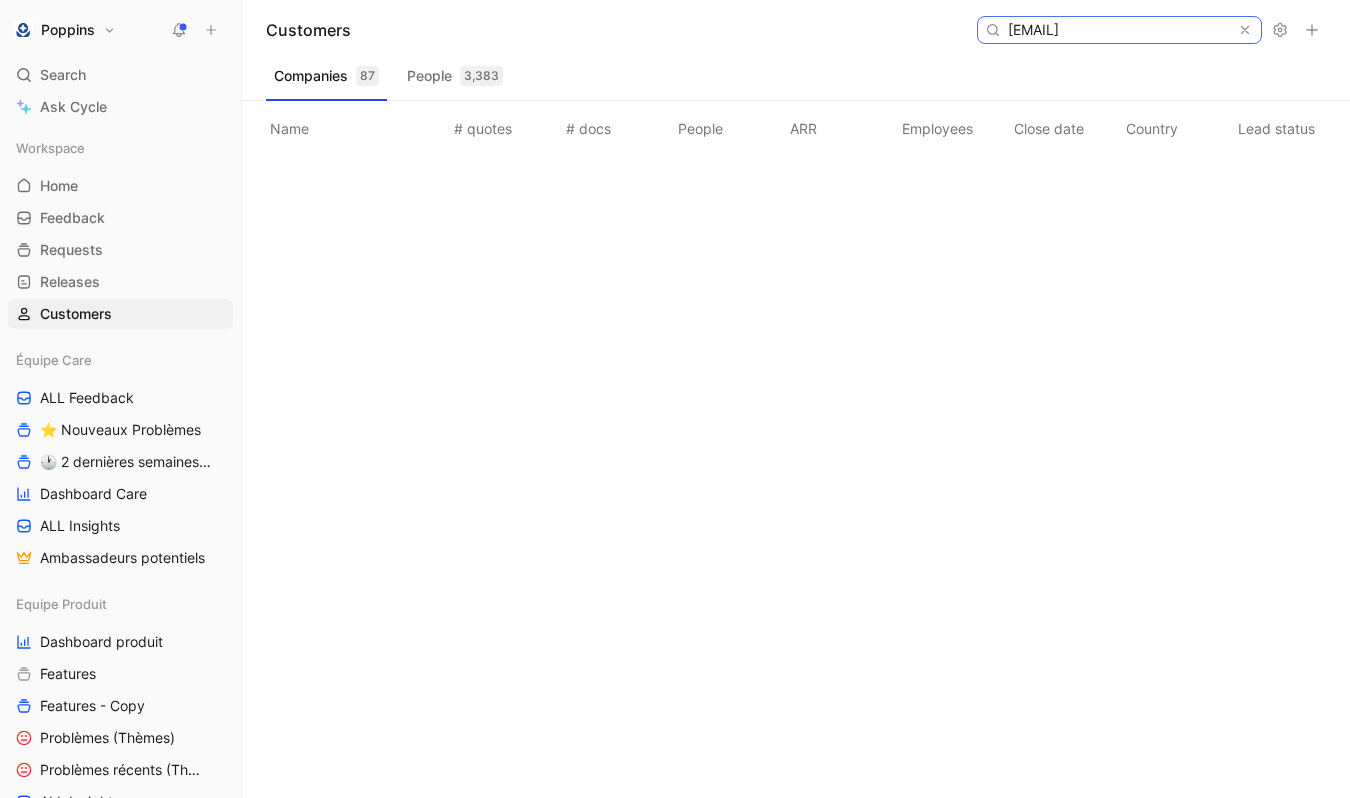 type on "[EMAIL]" 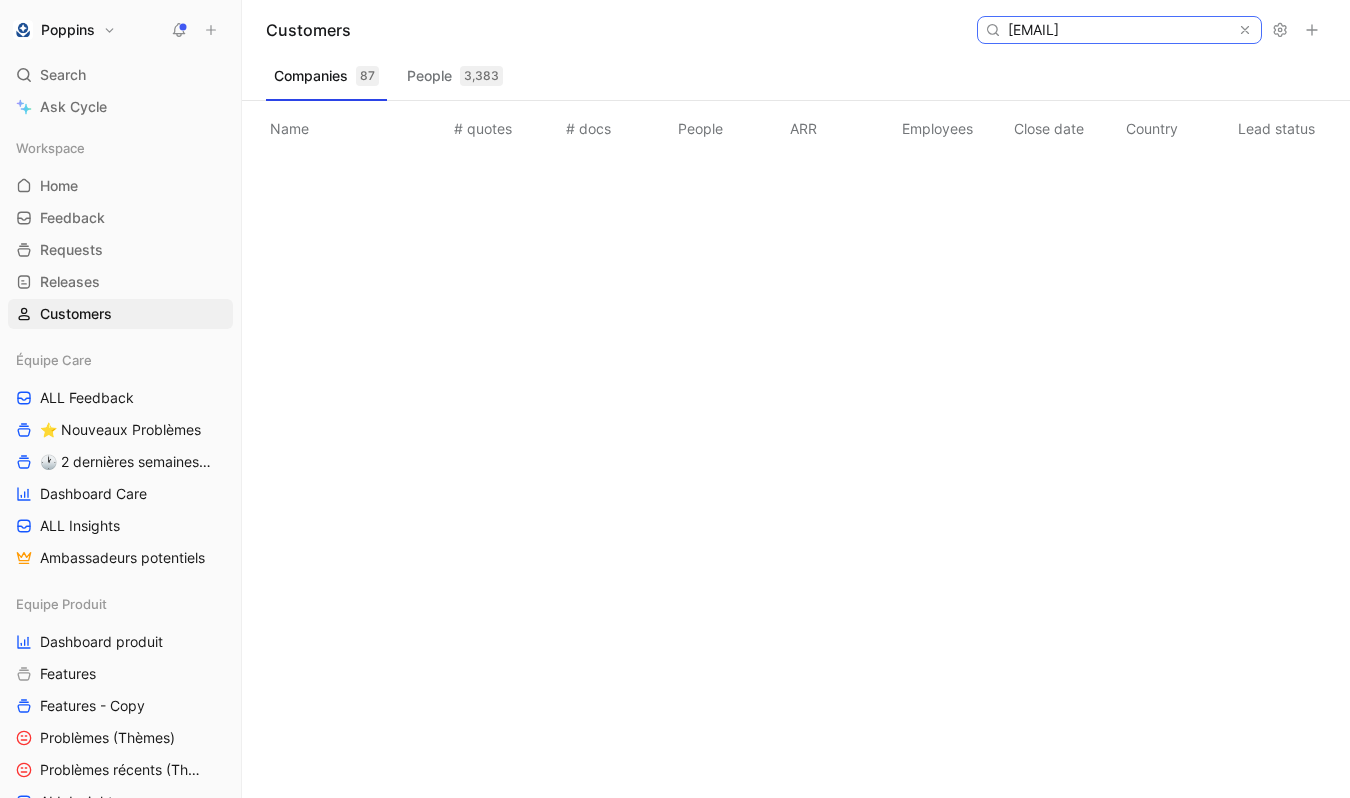 click on "[EMAIL]" at bounding box center (1118, 30) 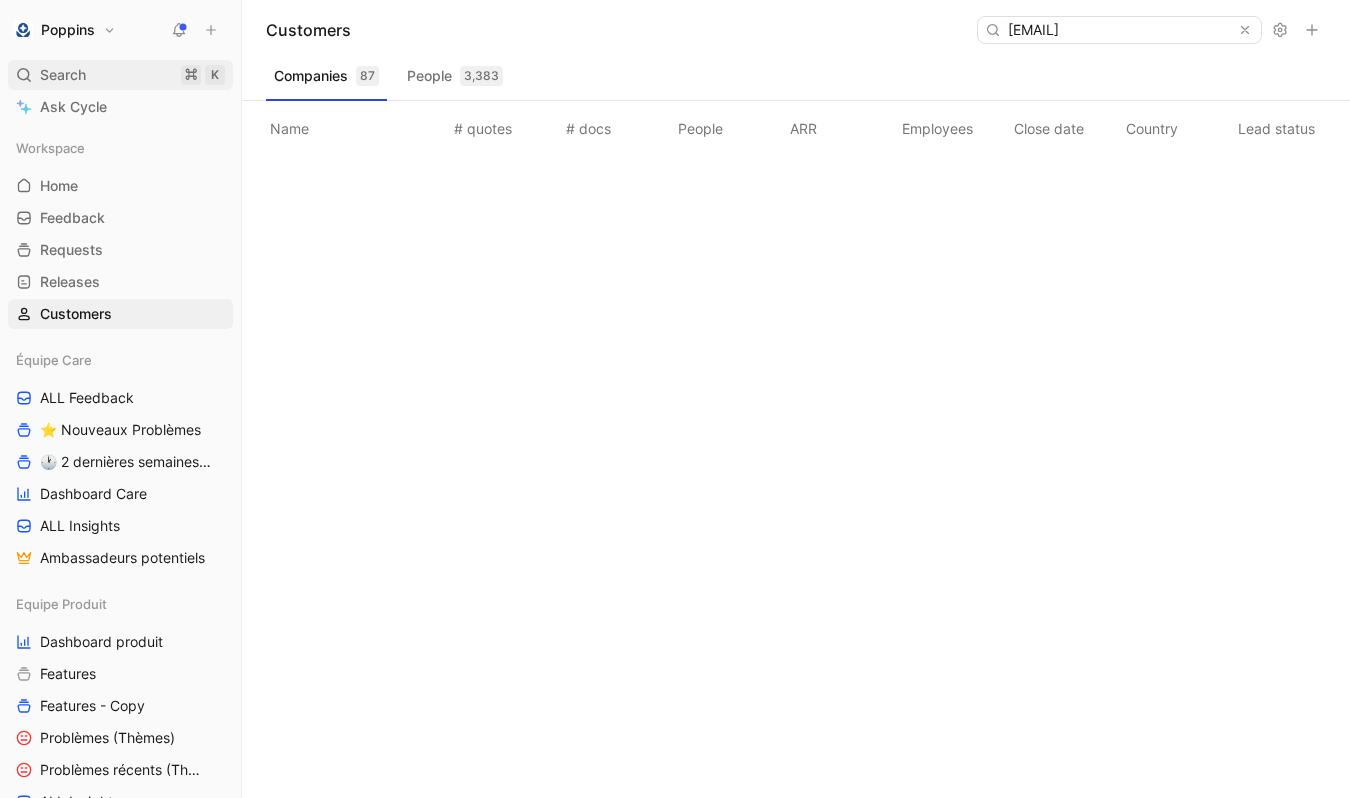 click on "Search ⌘ K" at bounding box center (120, 75) 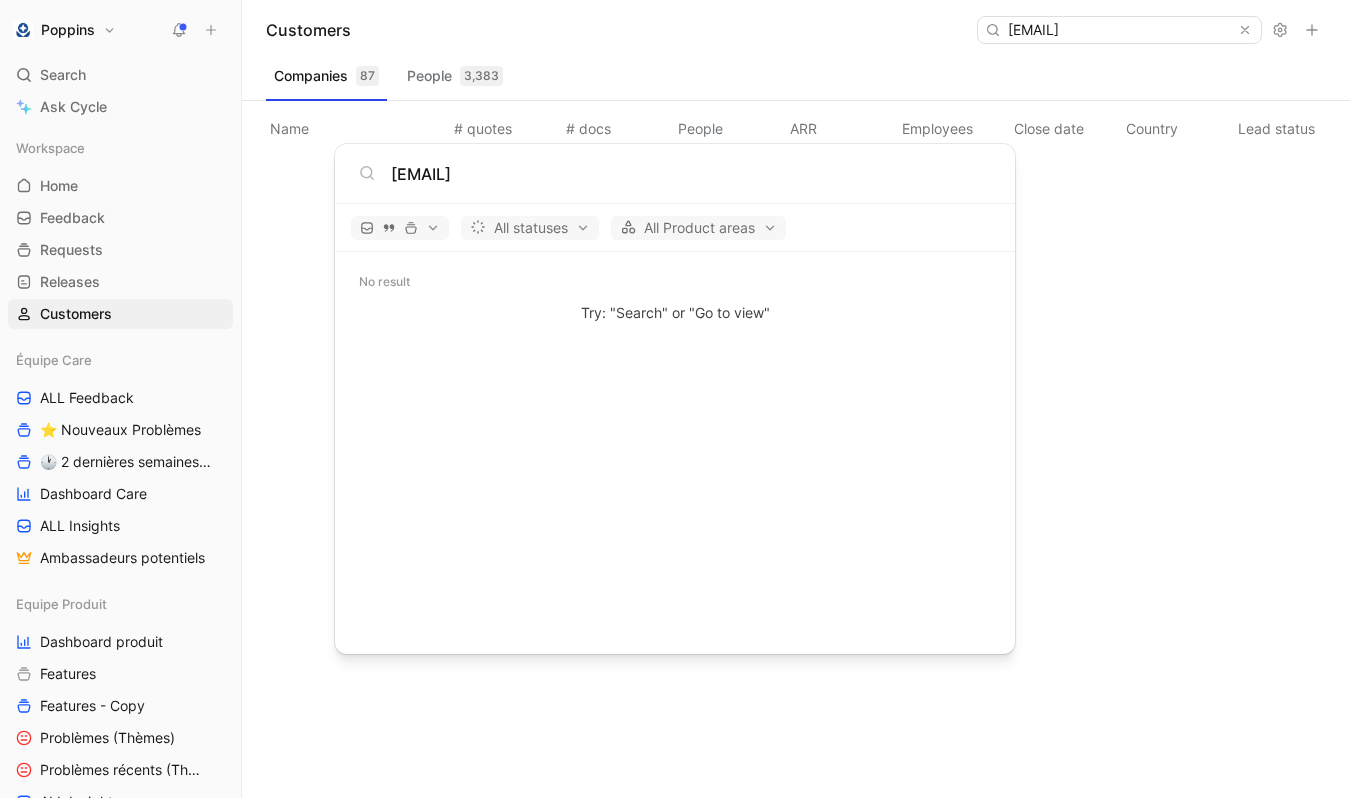 type on "[EMAIL]" 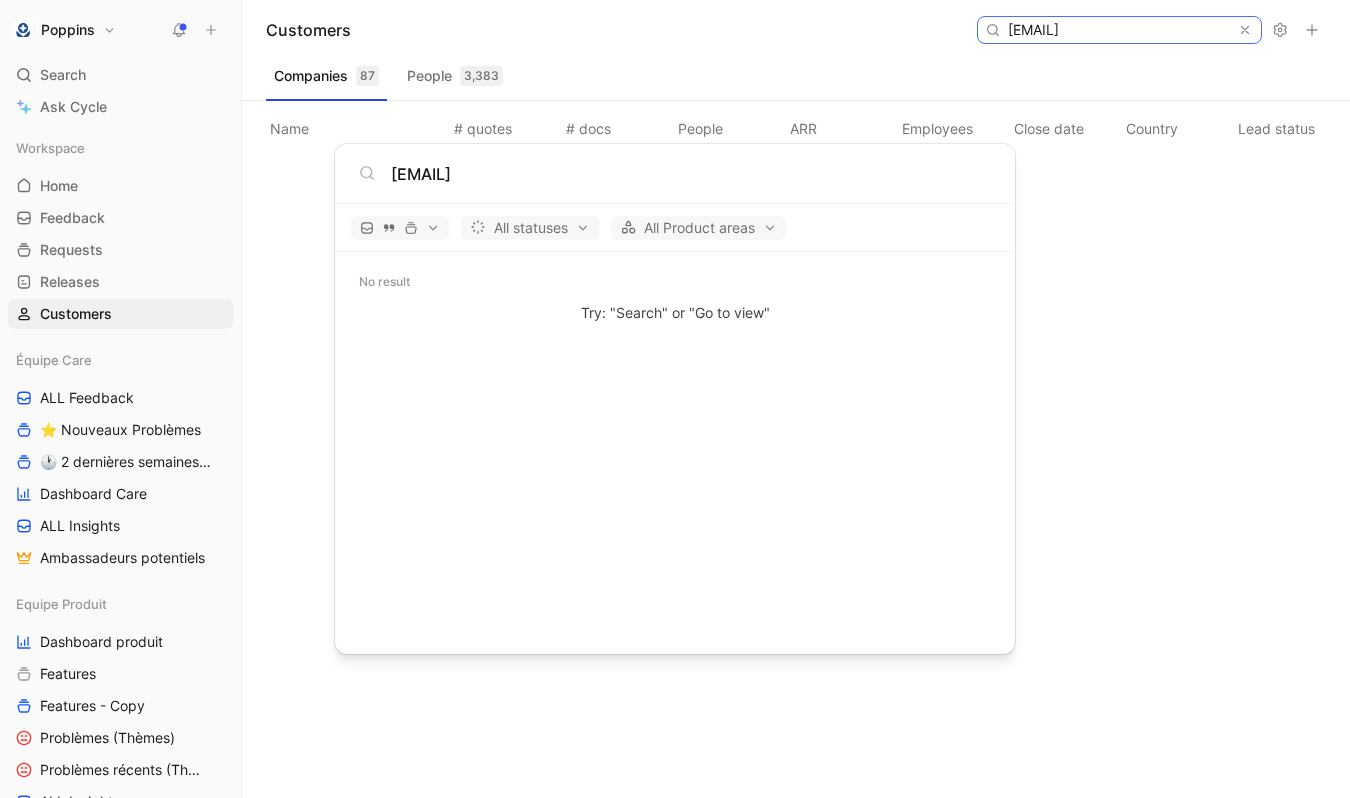 click on "[EMAIL]" at bounding box center (1118, 30) 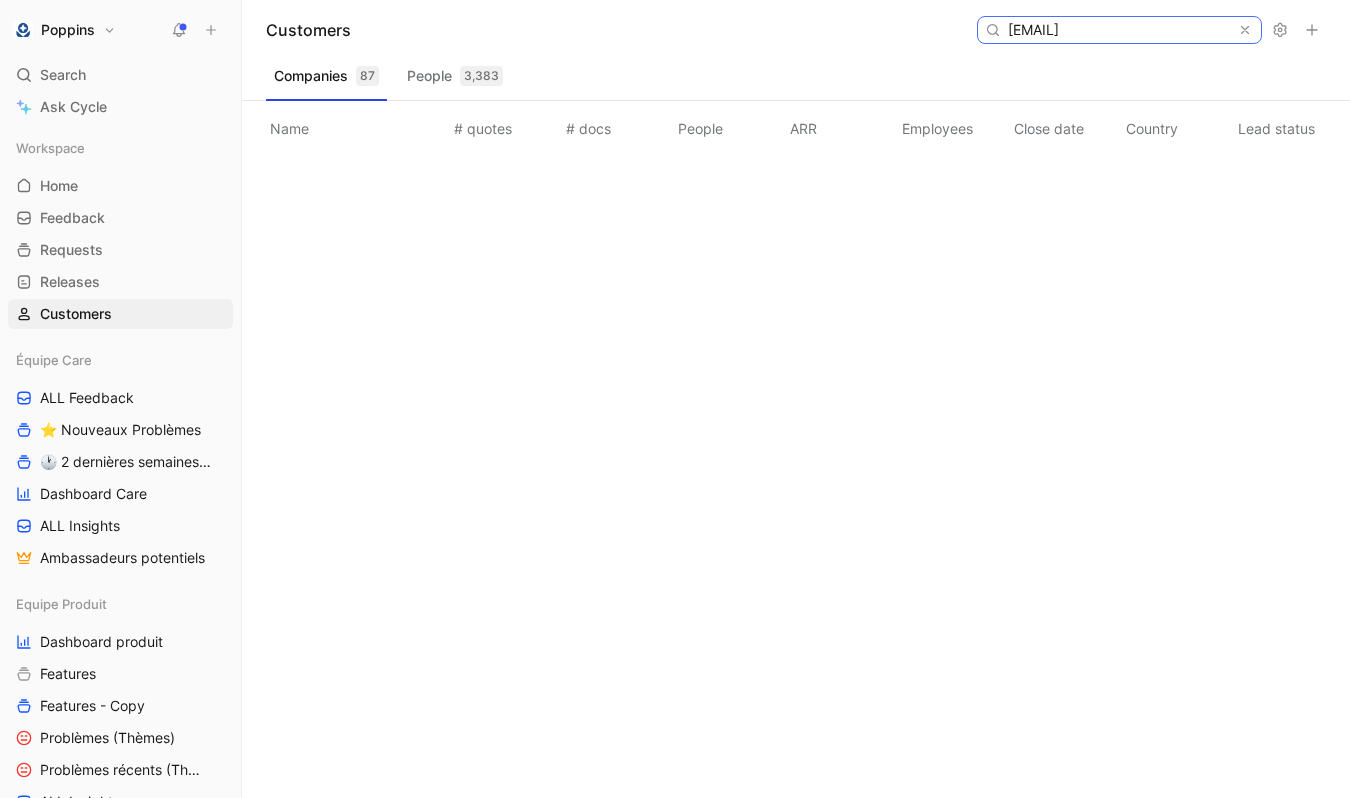 paste on "[EMAIL]" 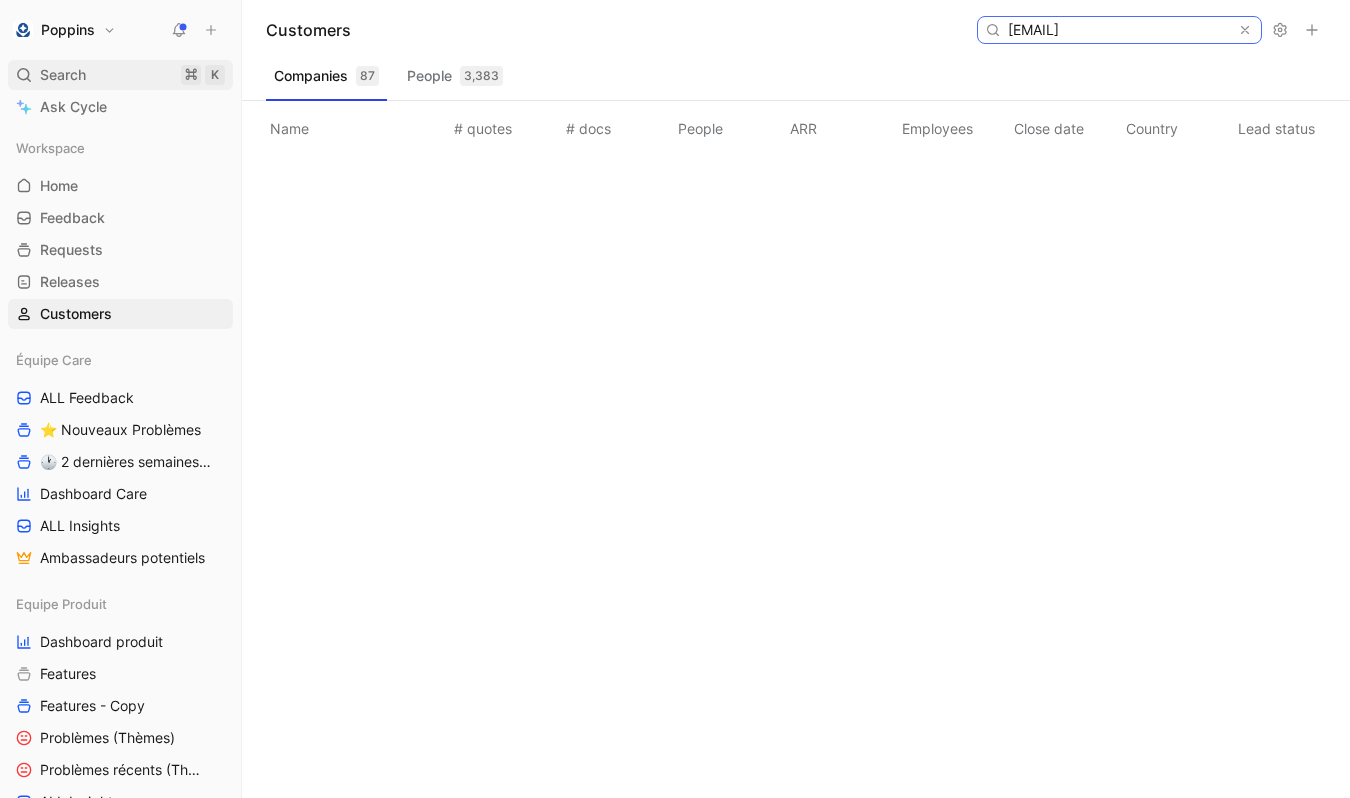 type on "[EMAIL]" 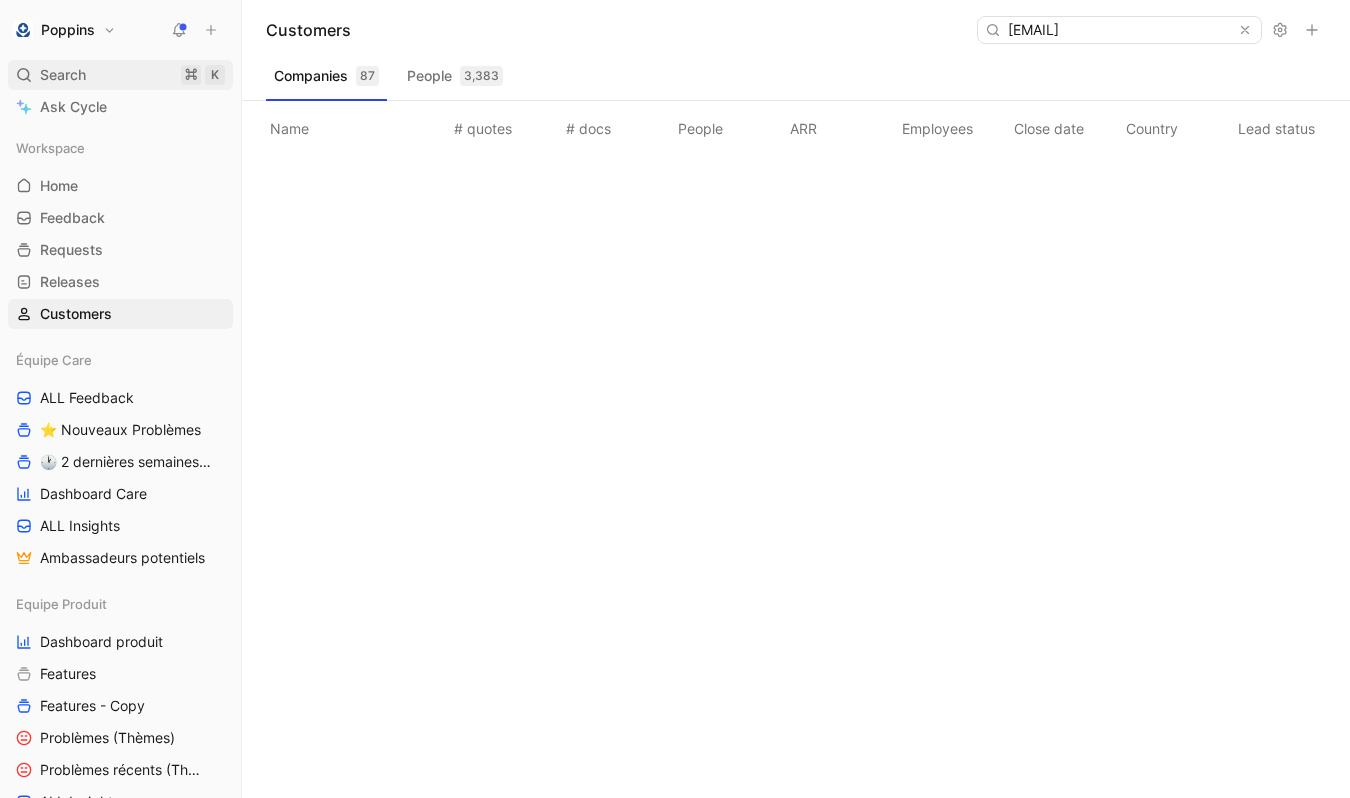click on "Search ⌘ K" at bounding box center (120, 75) 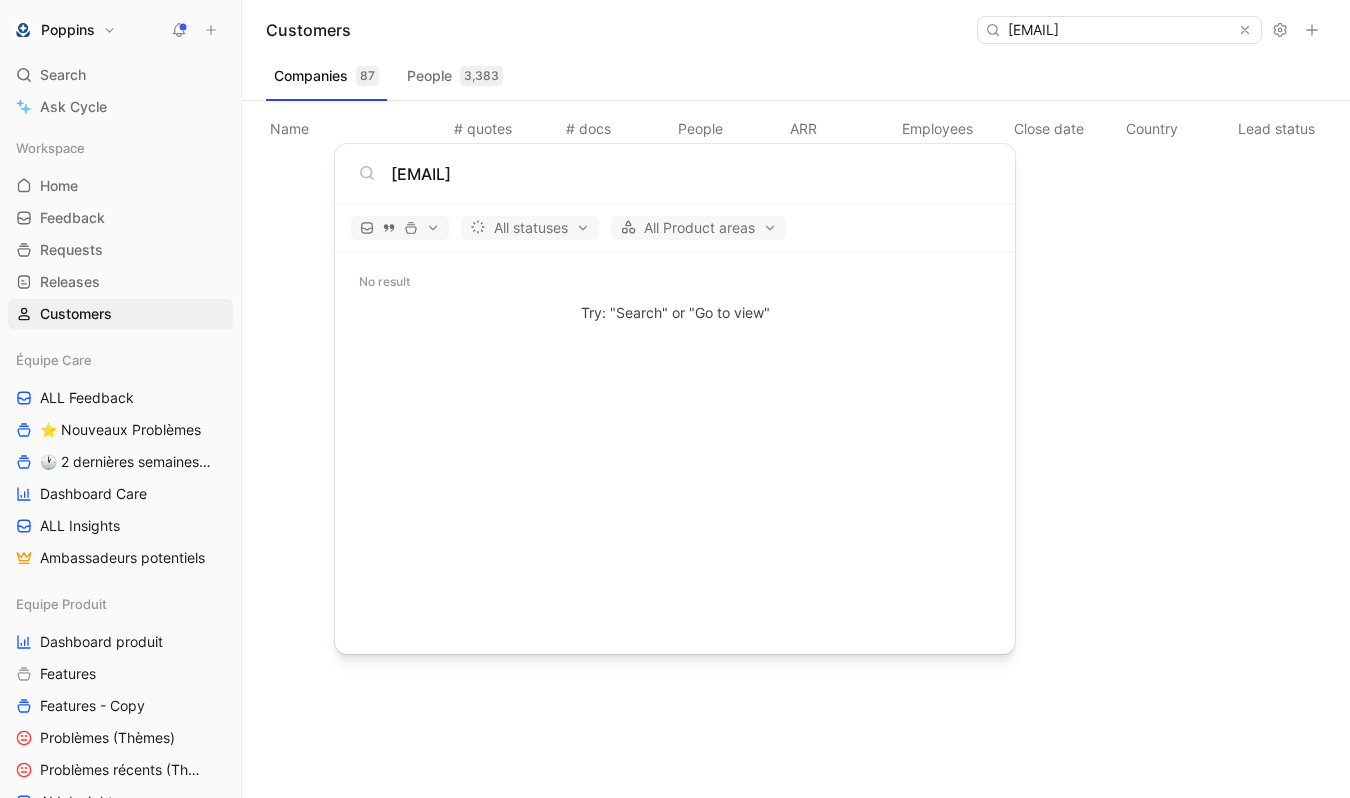 click on "[EMAIL]" at bounding box center (691, 174) 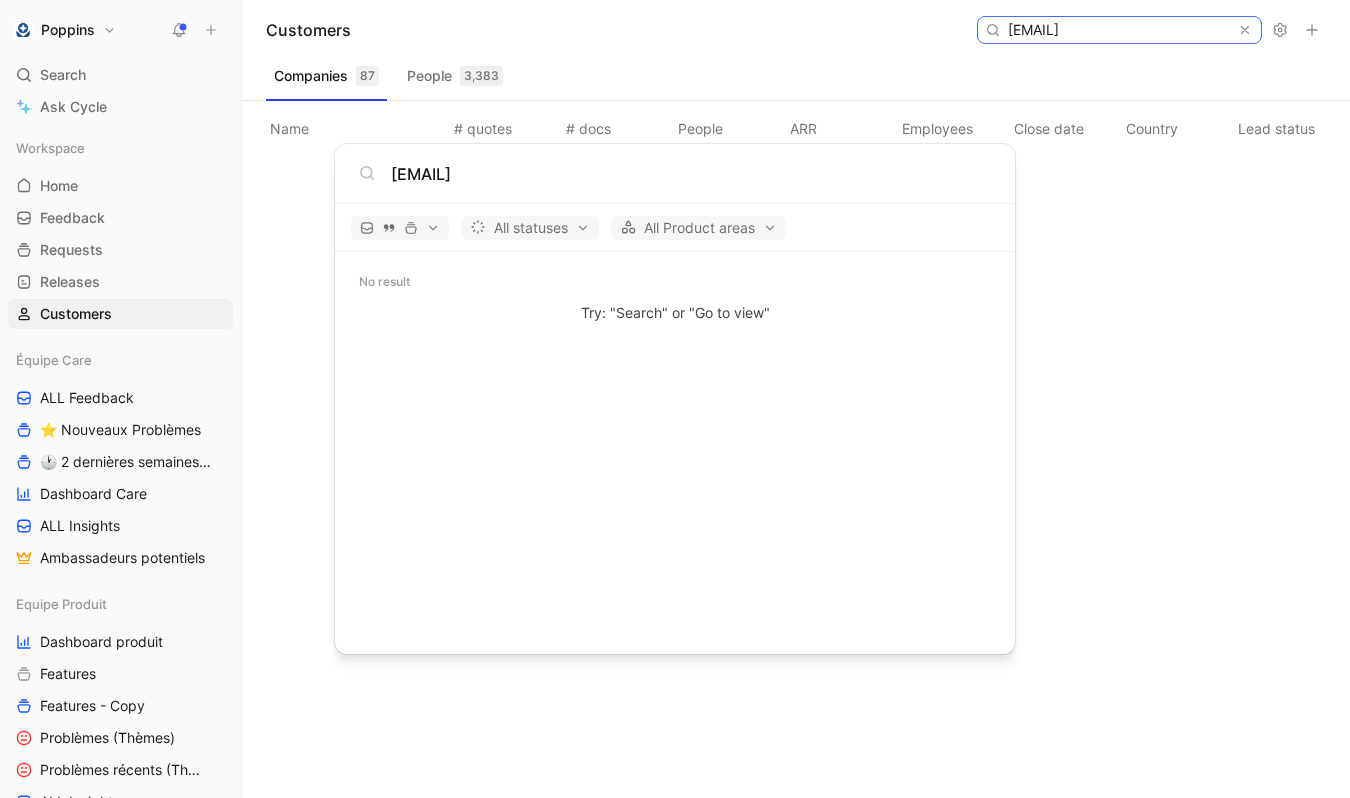 click on "[EMAIL]" at bounding box center [1118, 30] 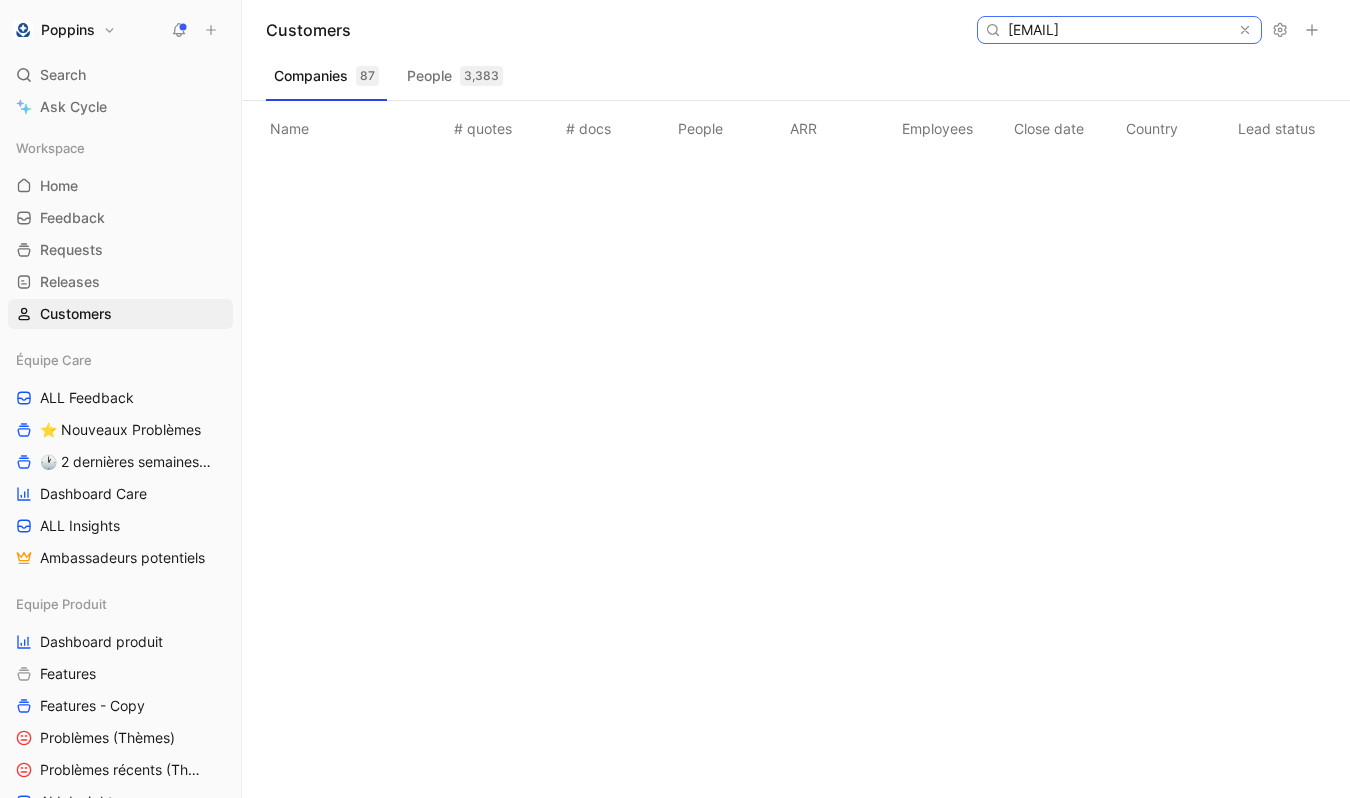 click on "[EMAIL]" at bounding box center (1118, 30) 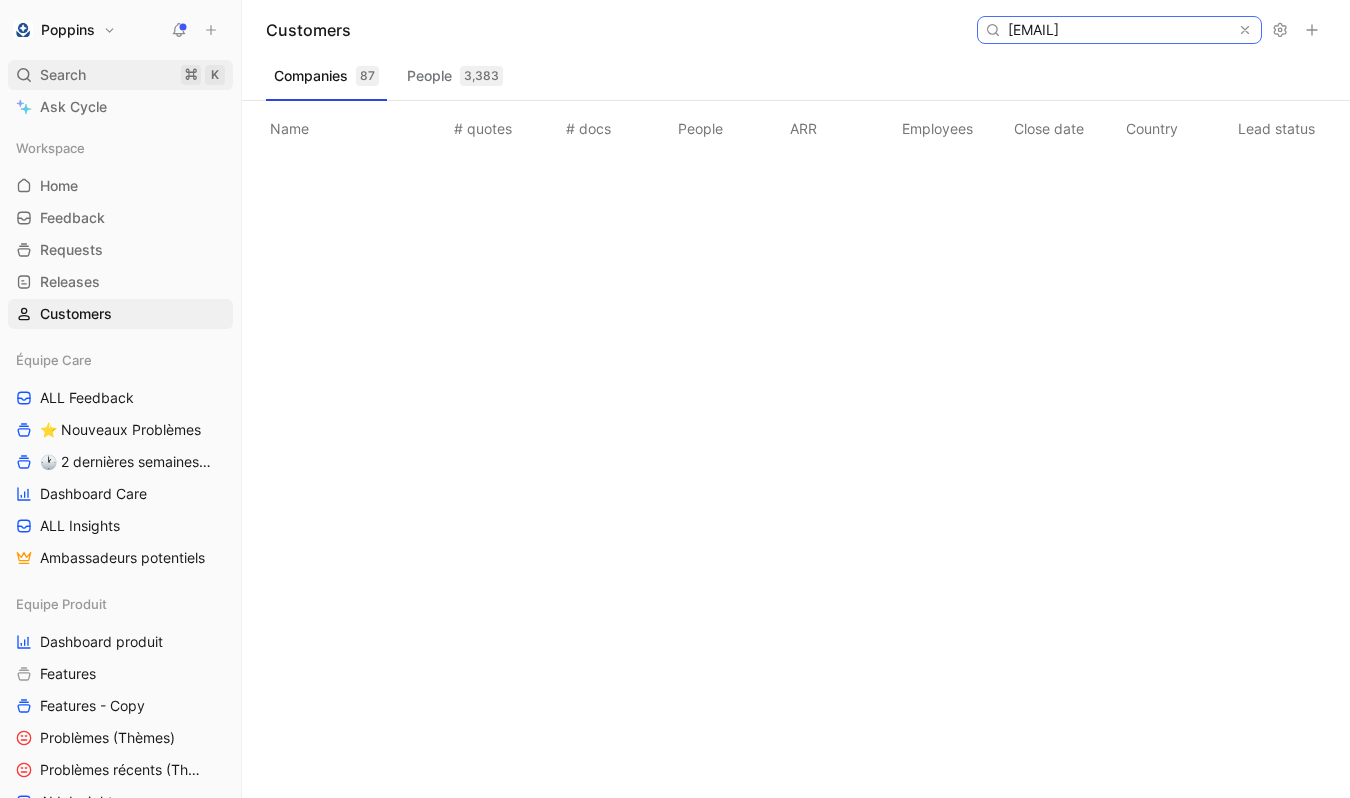 type on "[EMAIL]" 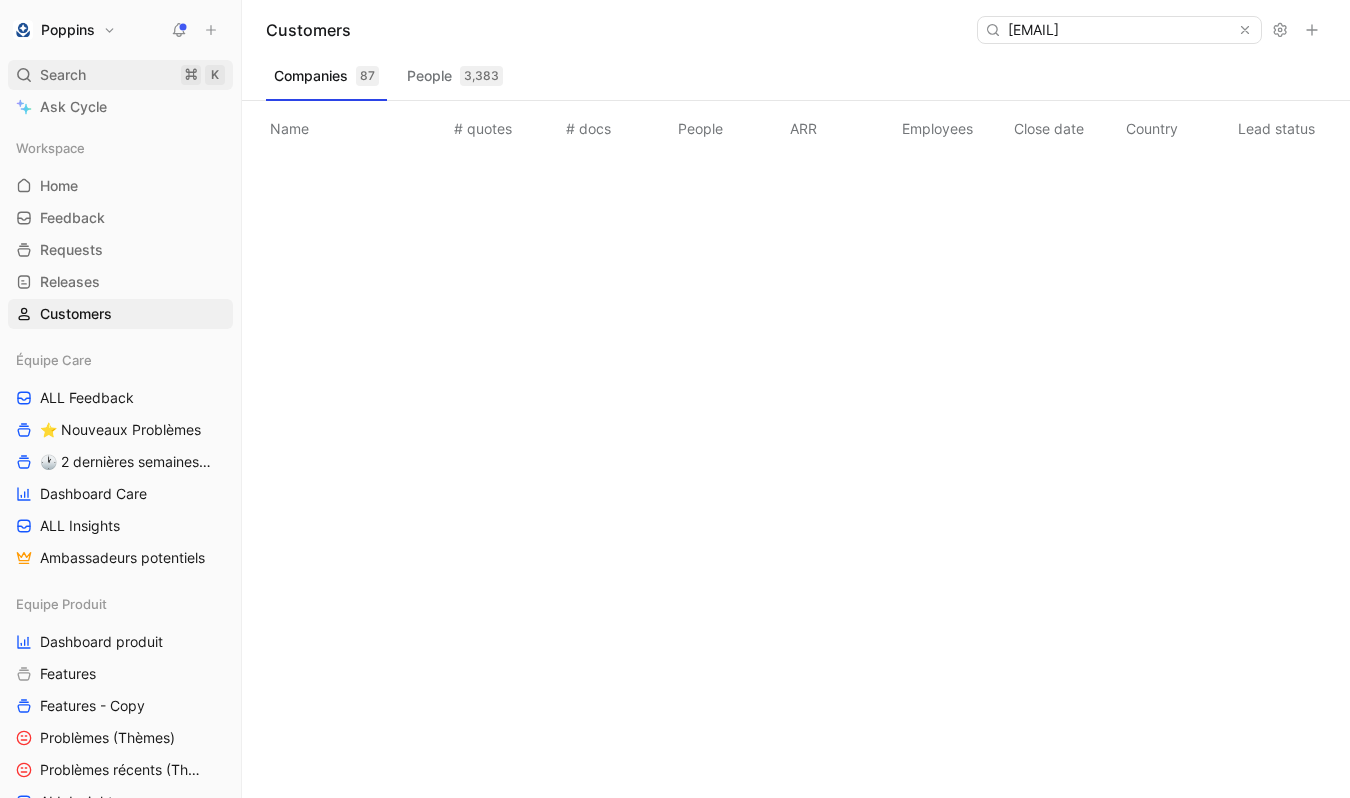 click on "Search ⌘ K" at bounding box center [120, 75] 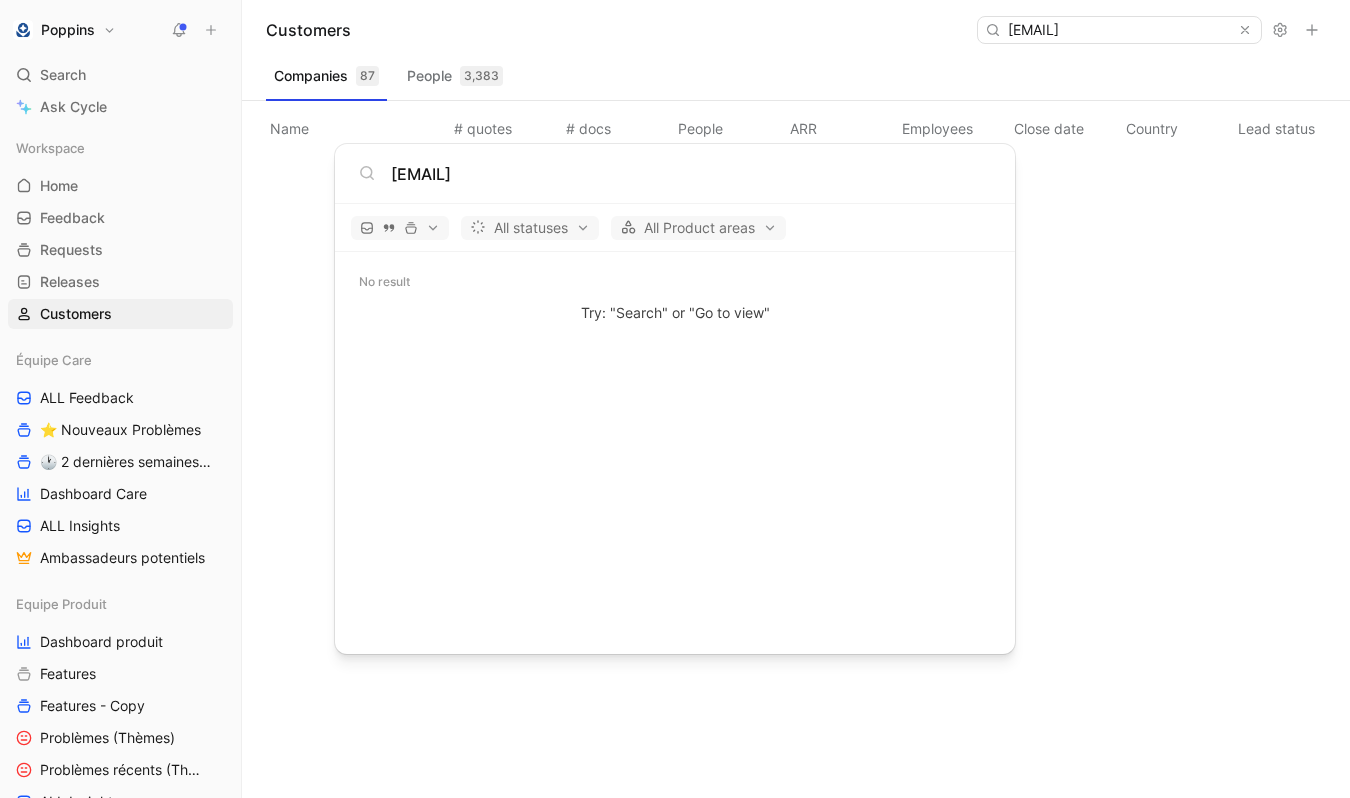 type on "[EMAIL]" 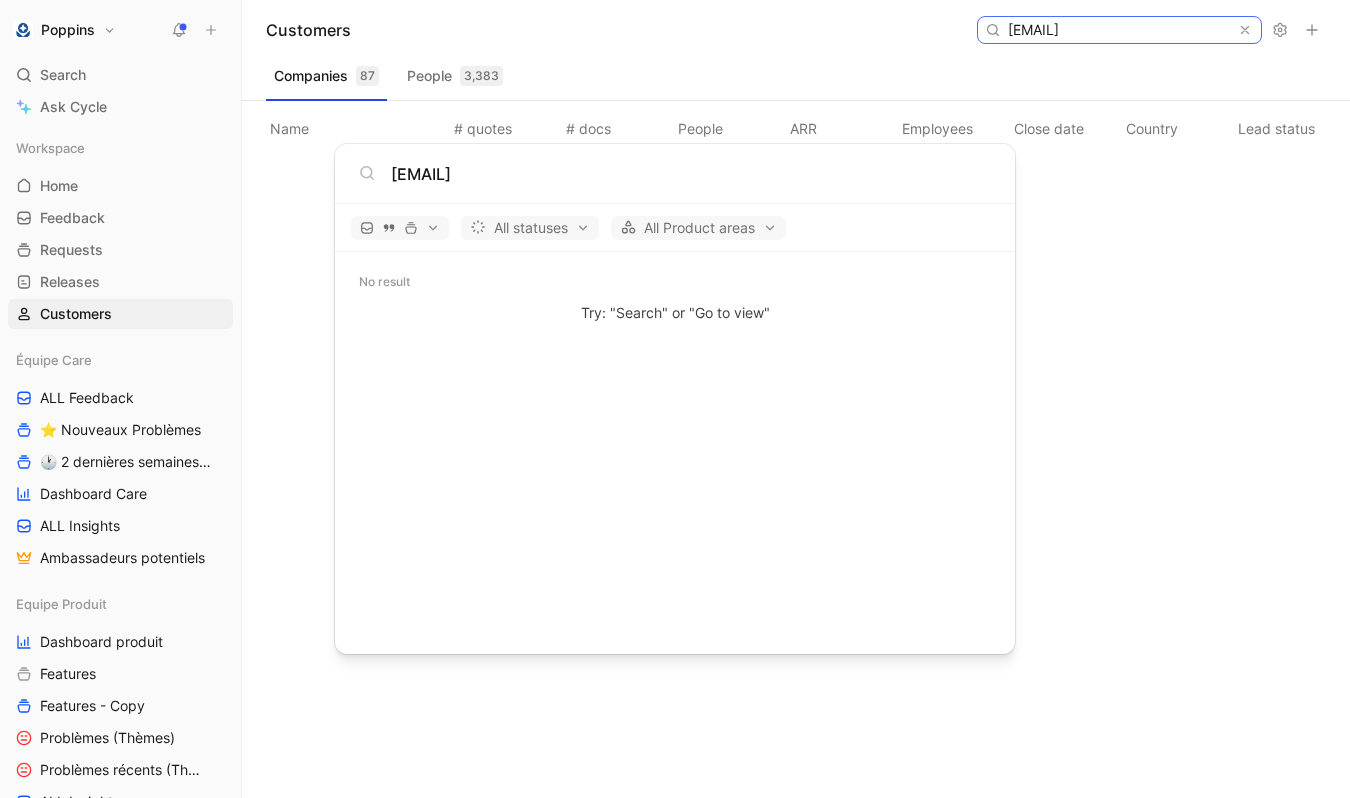 click on "[EMAIL]" at bounding box center (1118, 30) 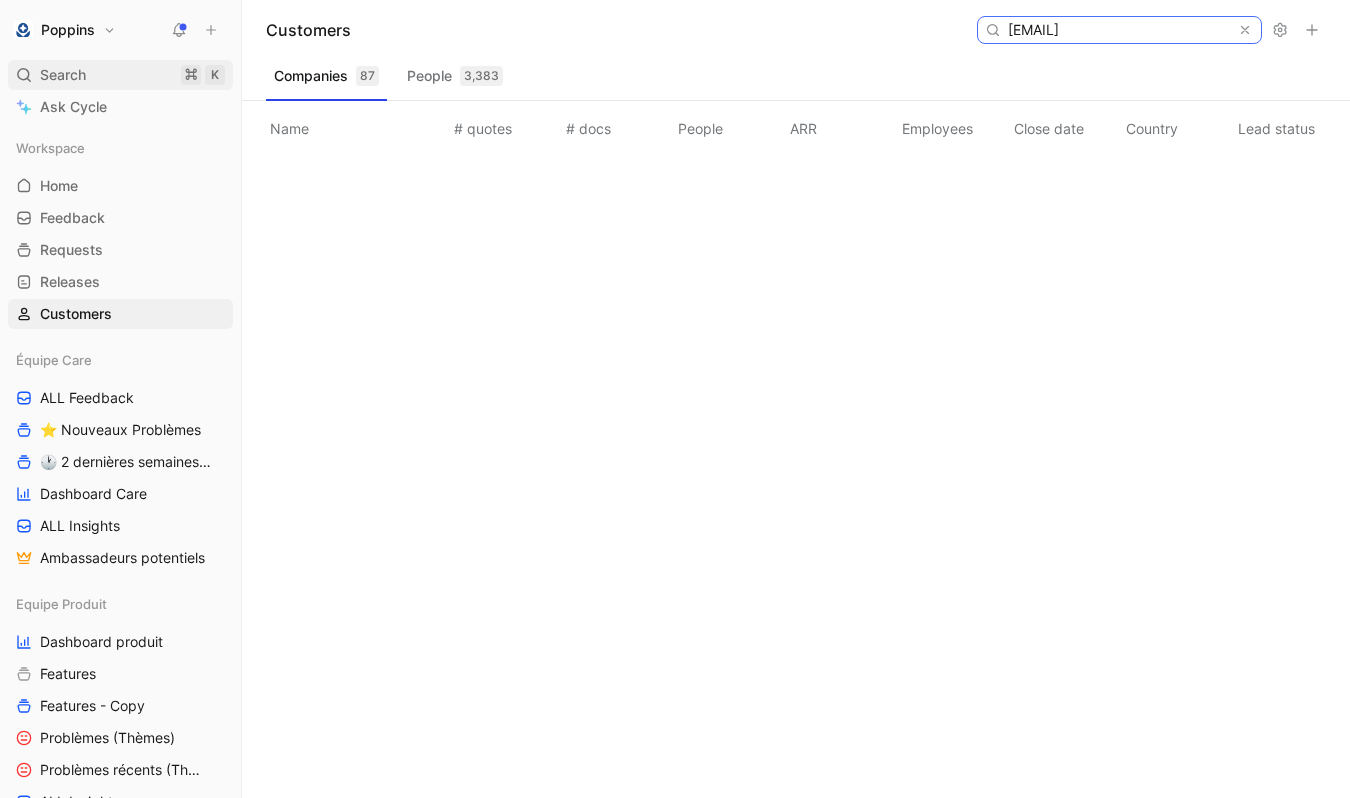 type on "[EMAIL]" 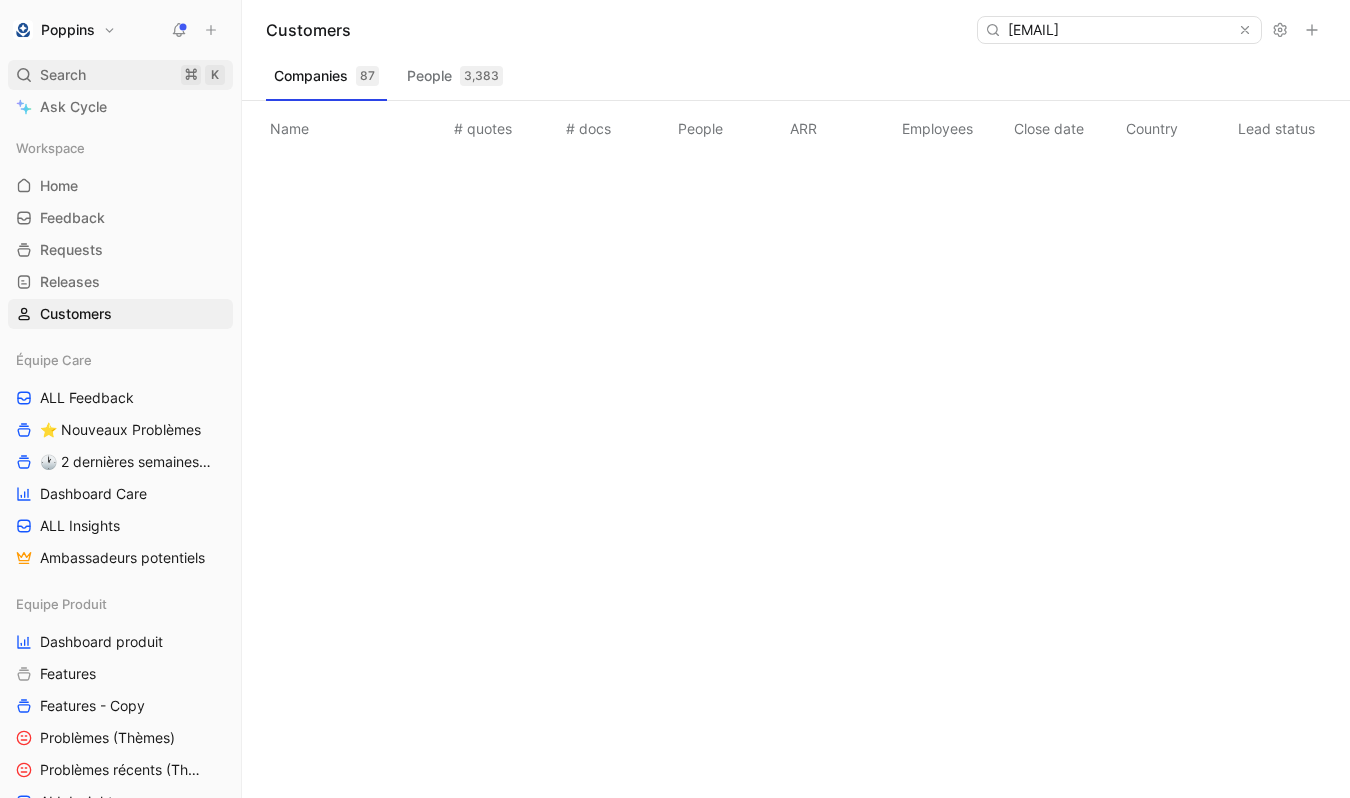 click on "Search ⌘ K" at bounding box center [120, 75] 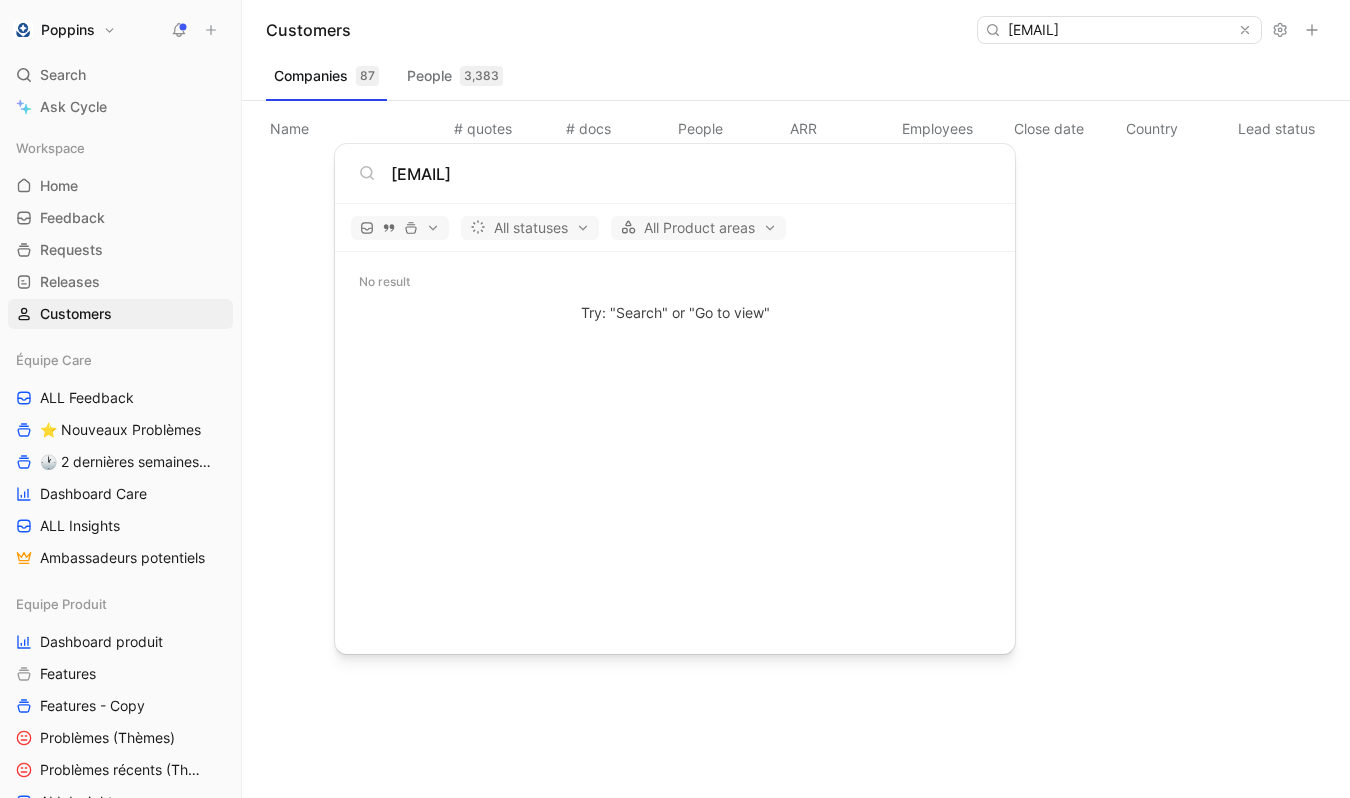 type on "[EMAIL]" 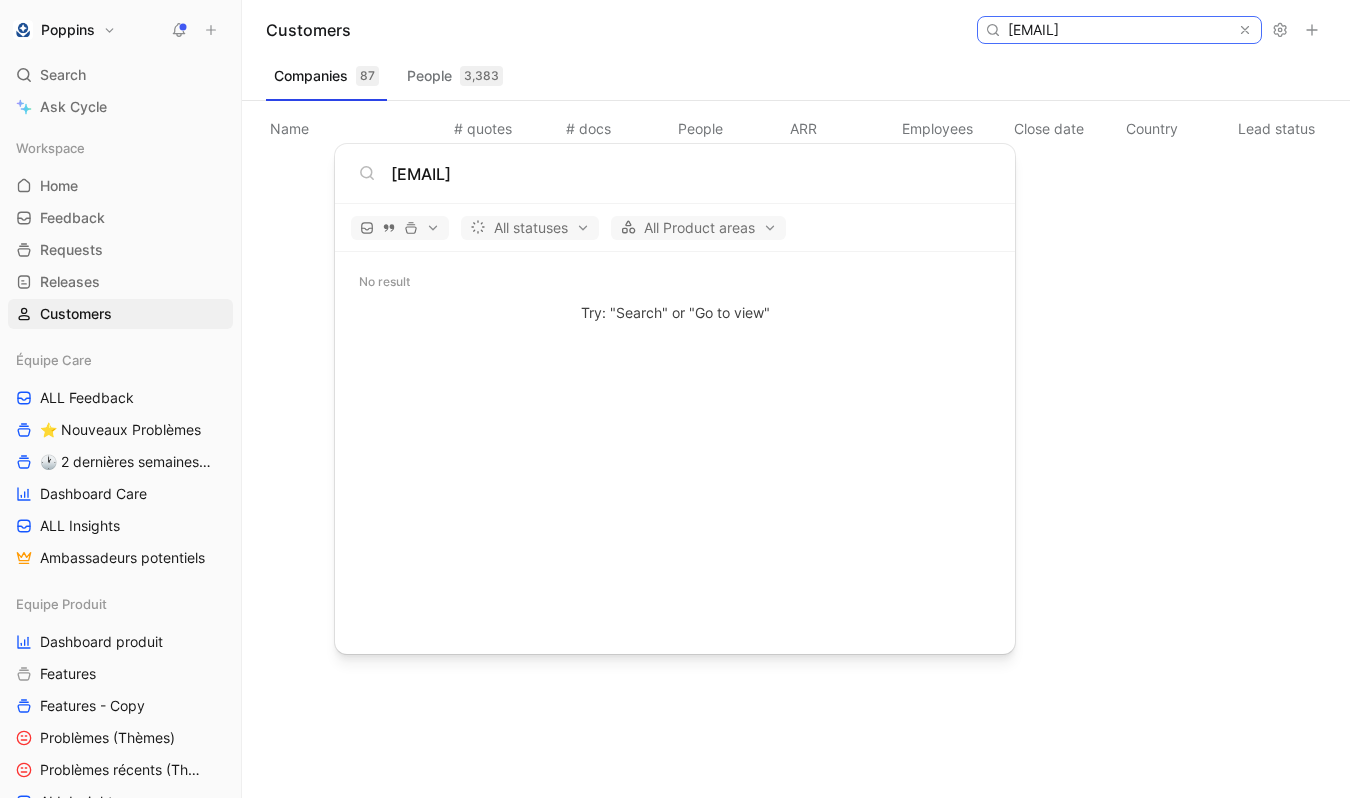 click on "[EMAIL]" at bounding box center [1118, 30] 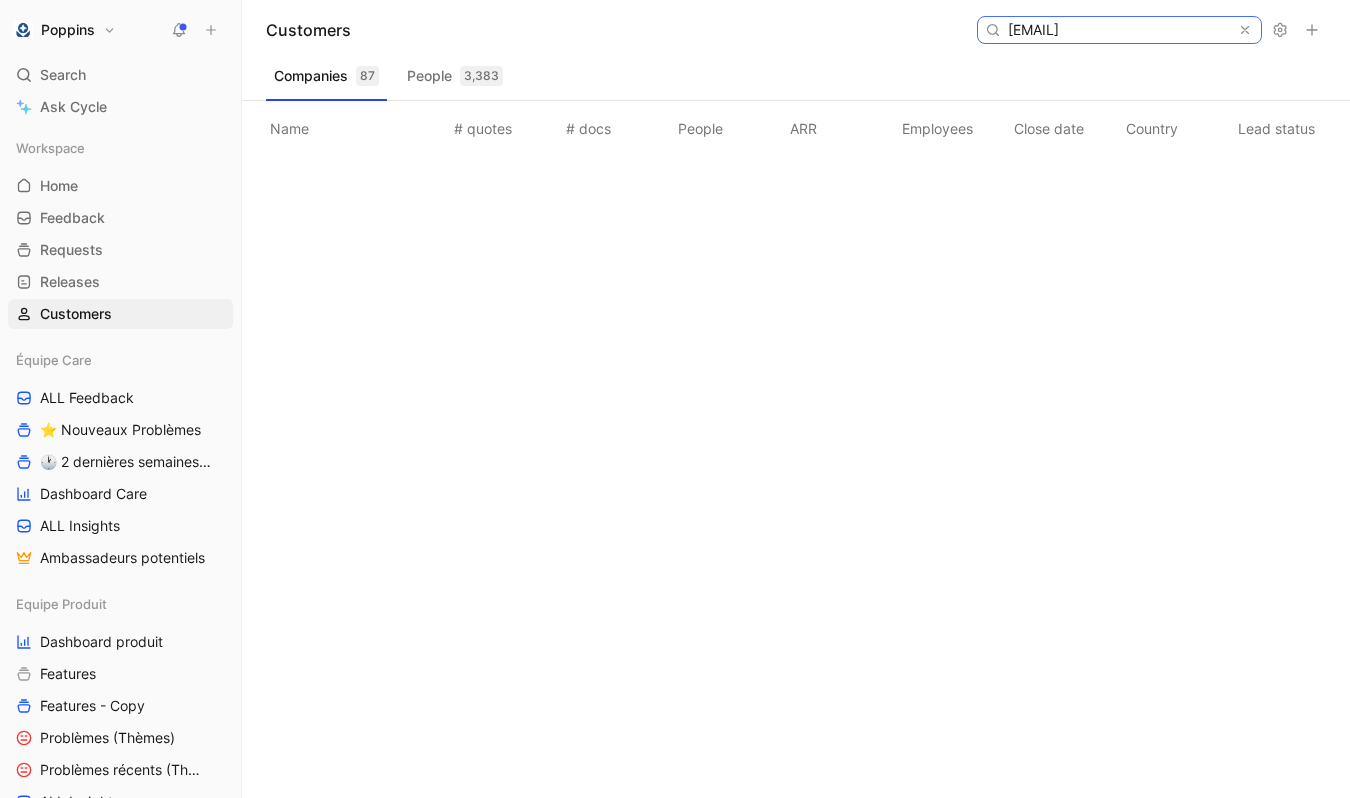 scroll, scrollTop: 0, scrollLeft: 0, axis: both 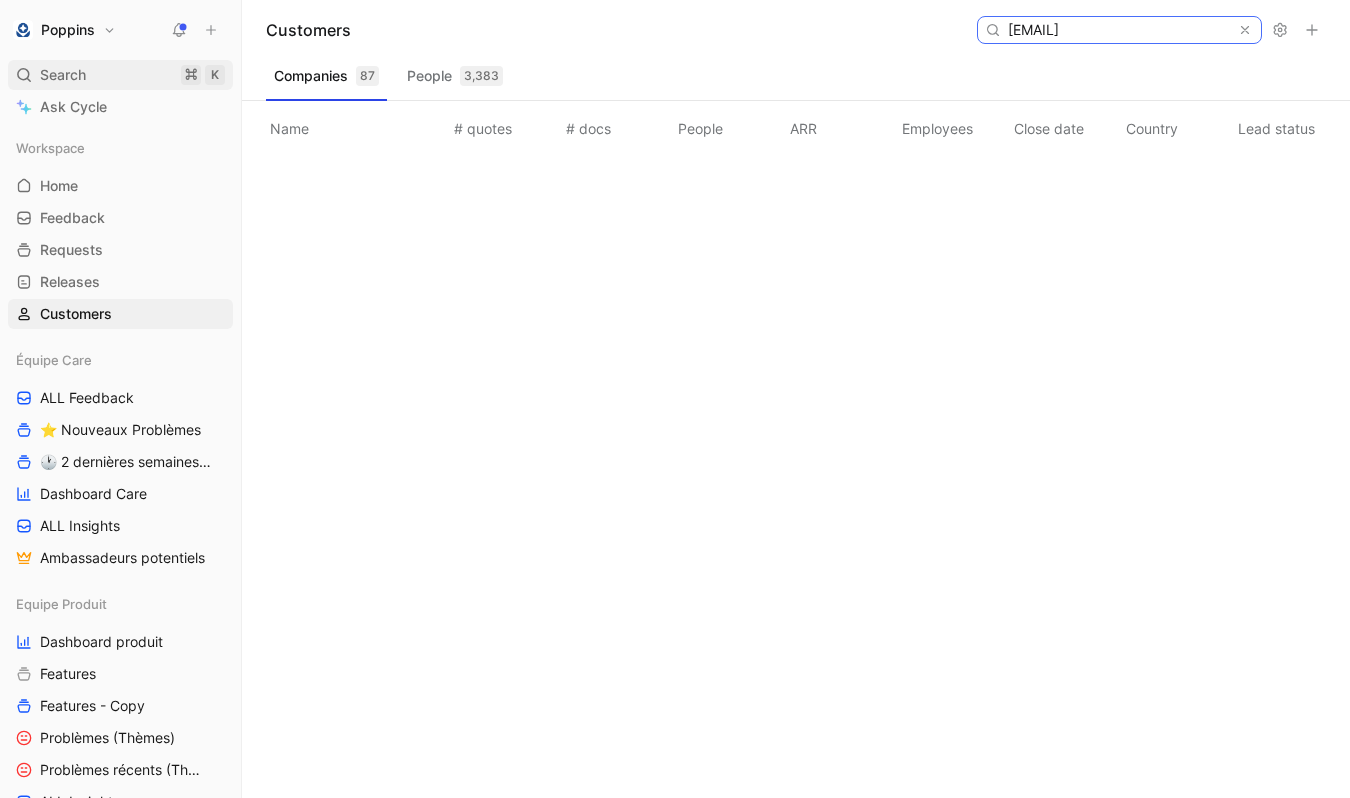 type on "[EMAIL]" 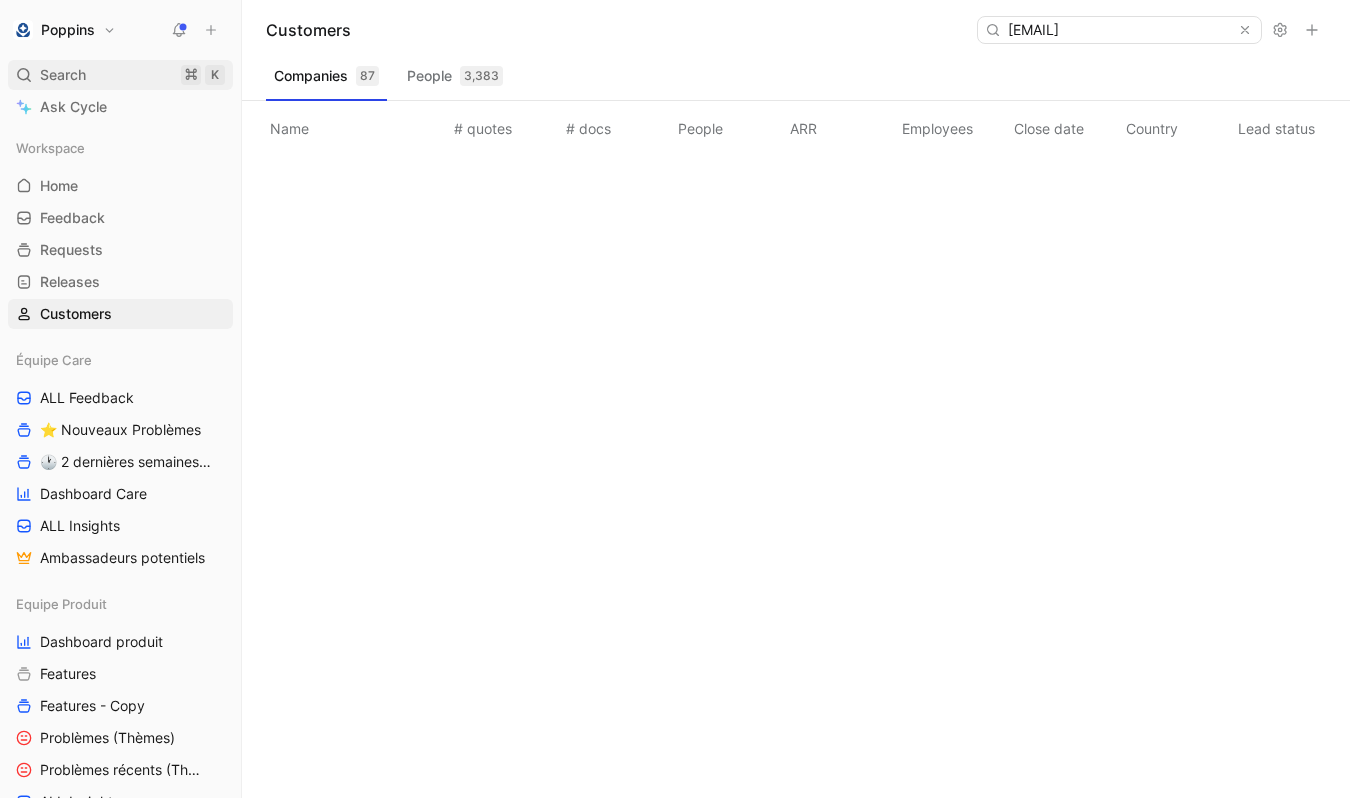 click on "Search ⌘ K" at bounding box center (120, 75) 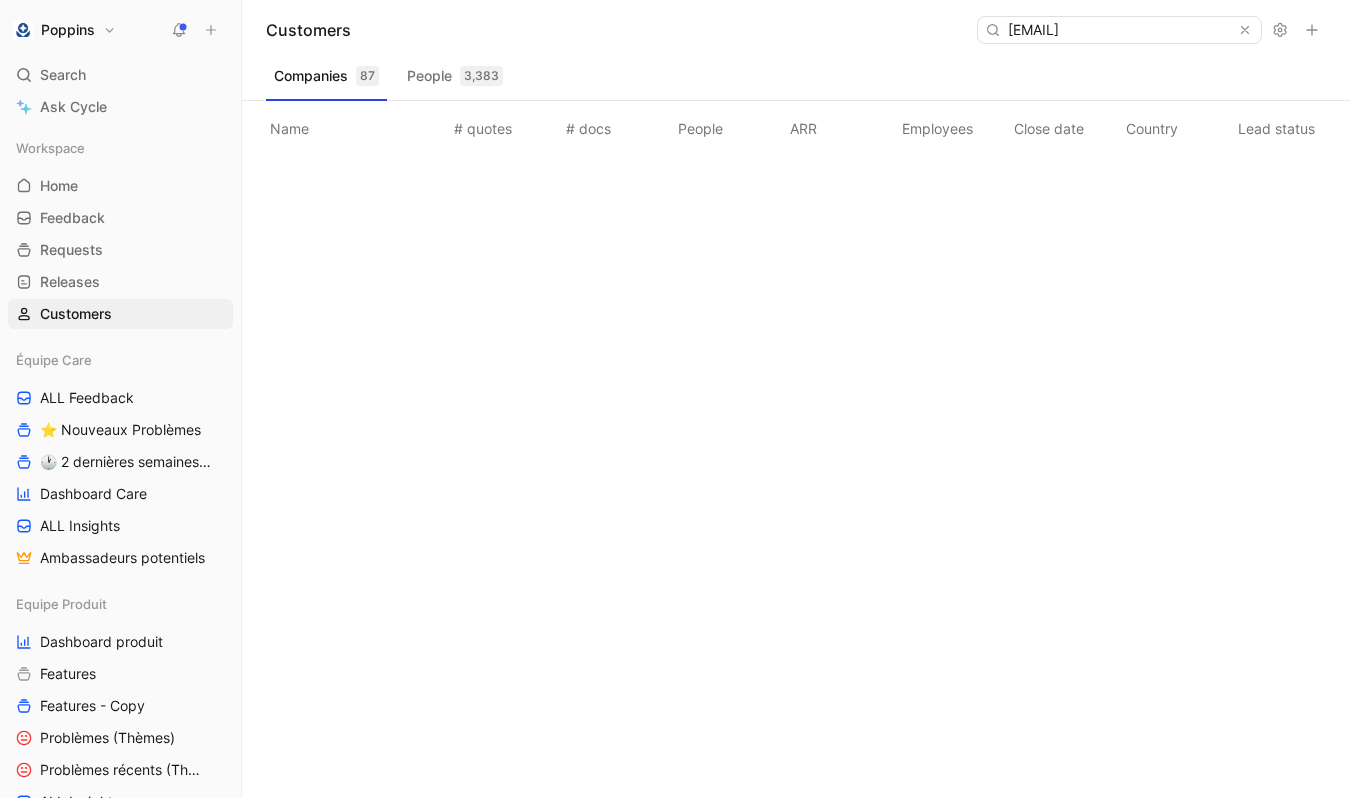 scroll, scrollTop: 0, scrollLeft: 0, axis: both 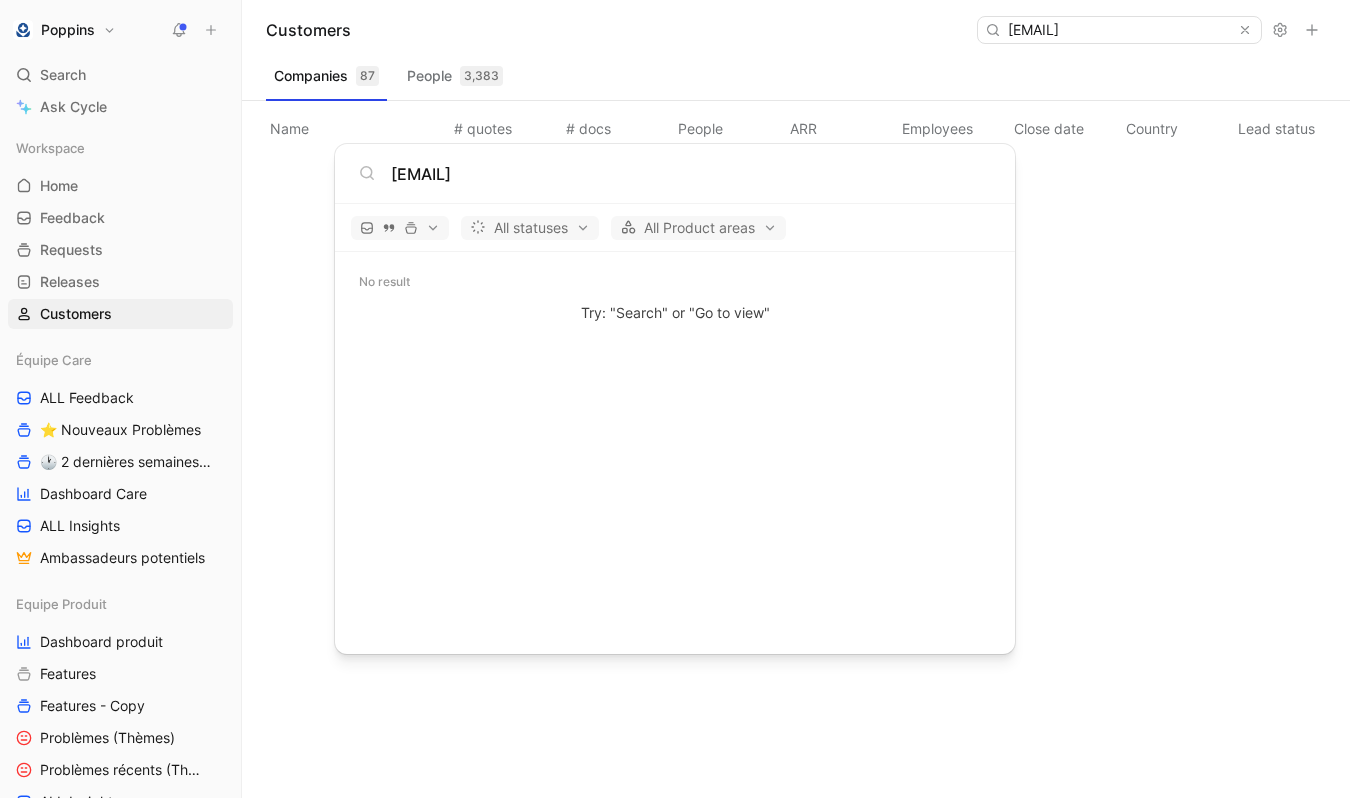 type on "[EMAIL]" 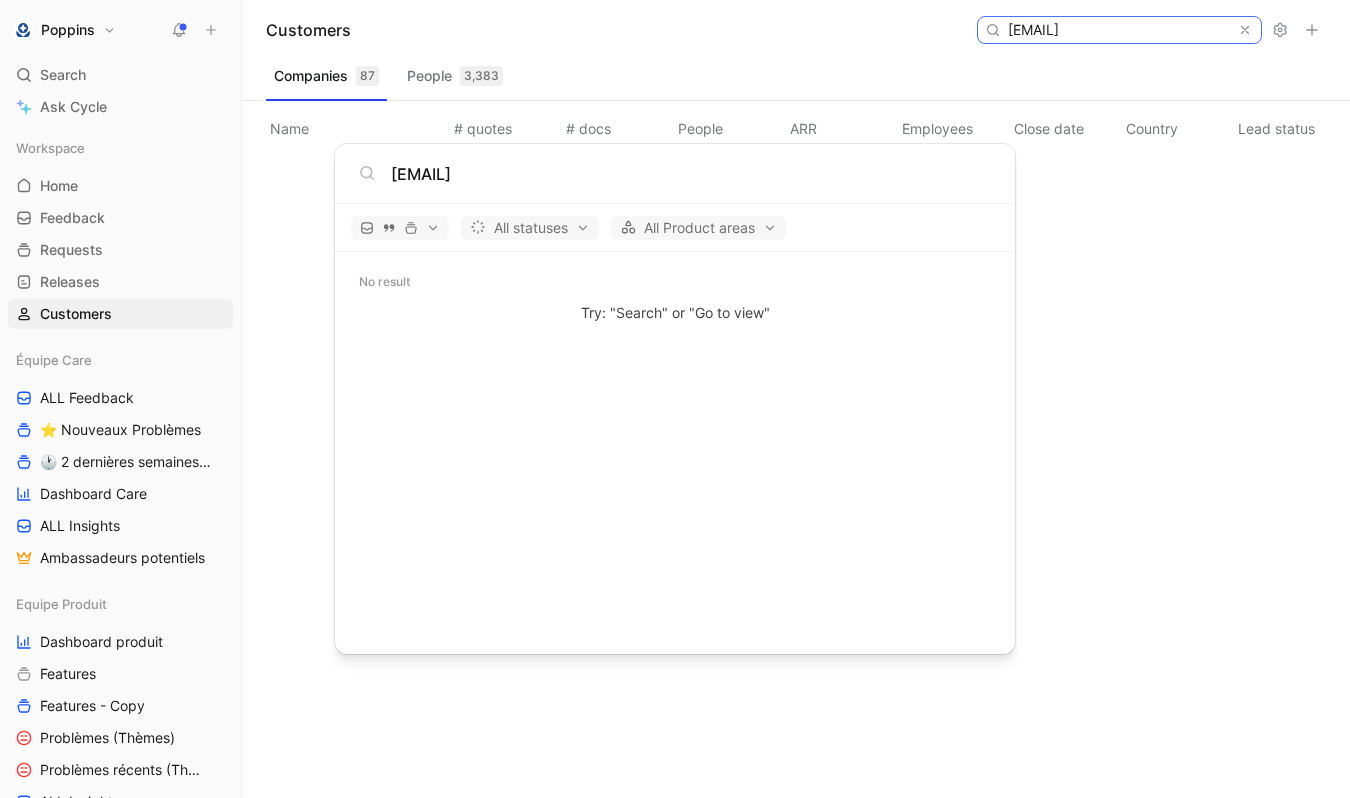click on "[EMAIL]" at bounding box center [1118, 30] 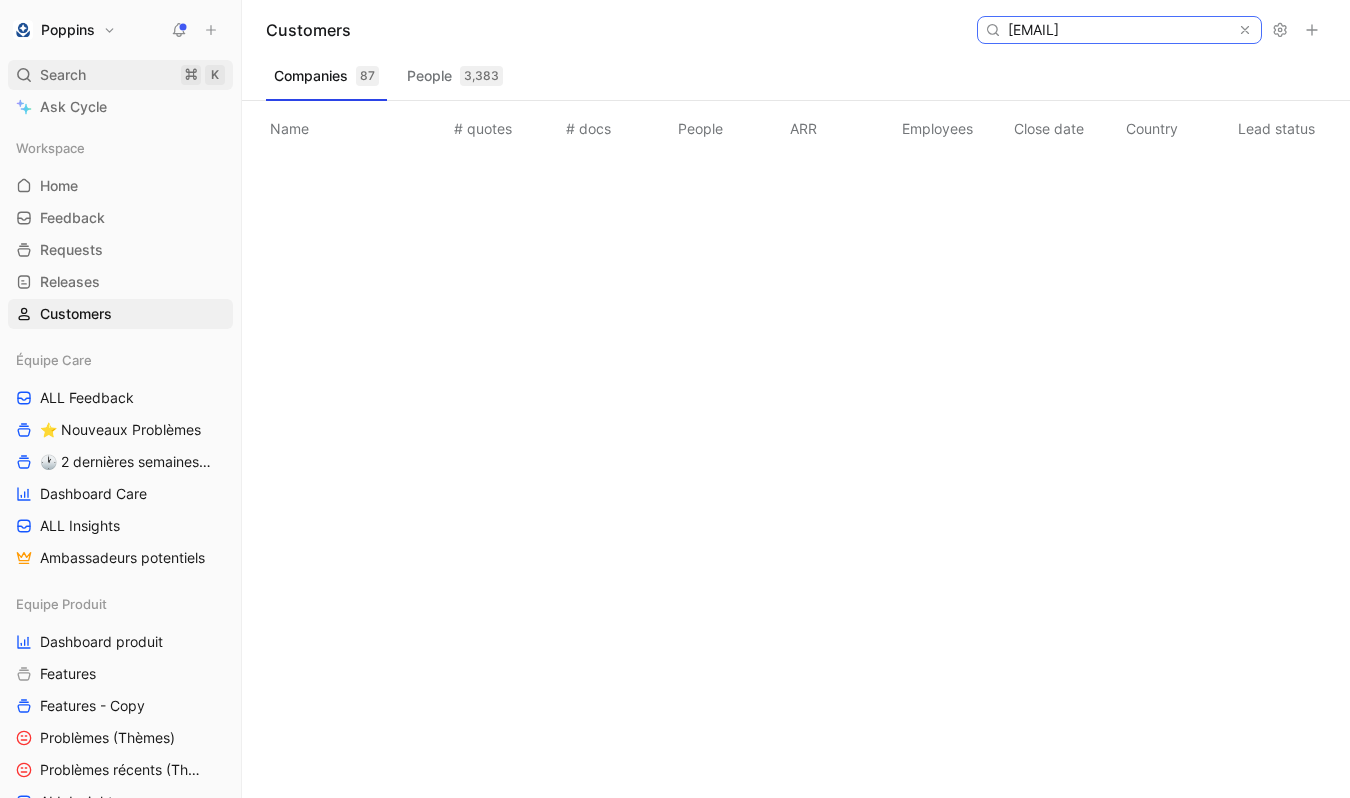 type on "[EMAIL]" 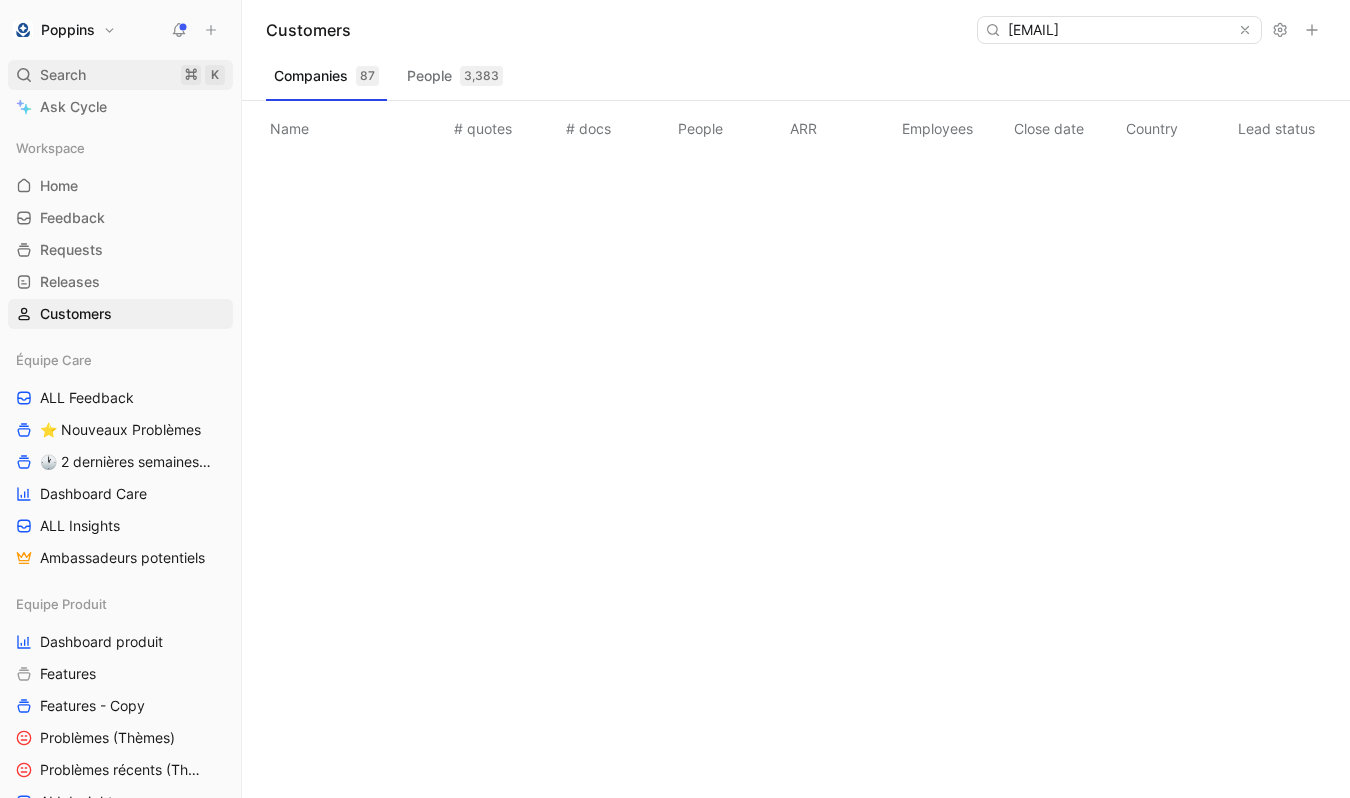 click on "Search ⌘ K" at bounding box center (120, 75) 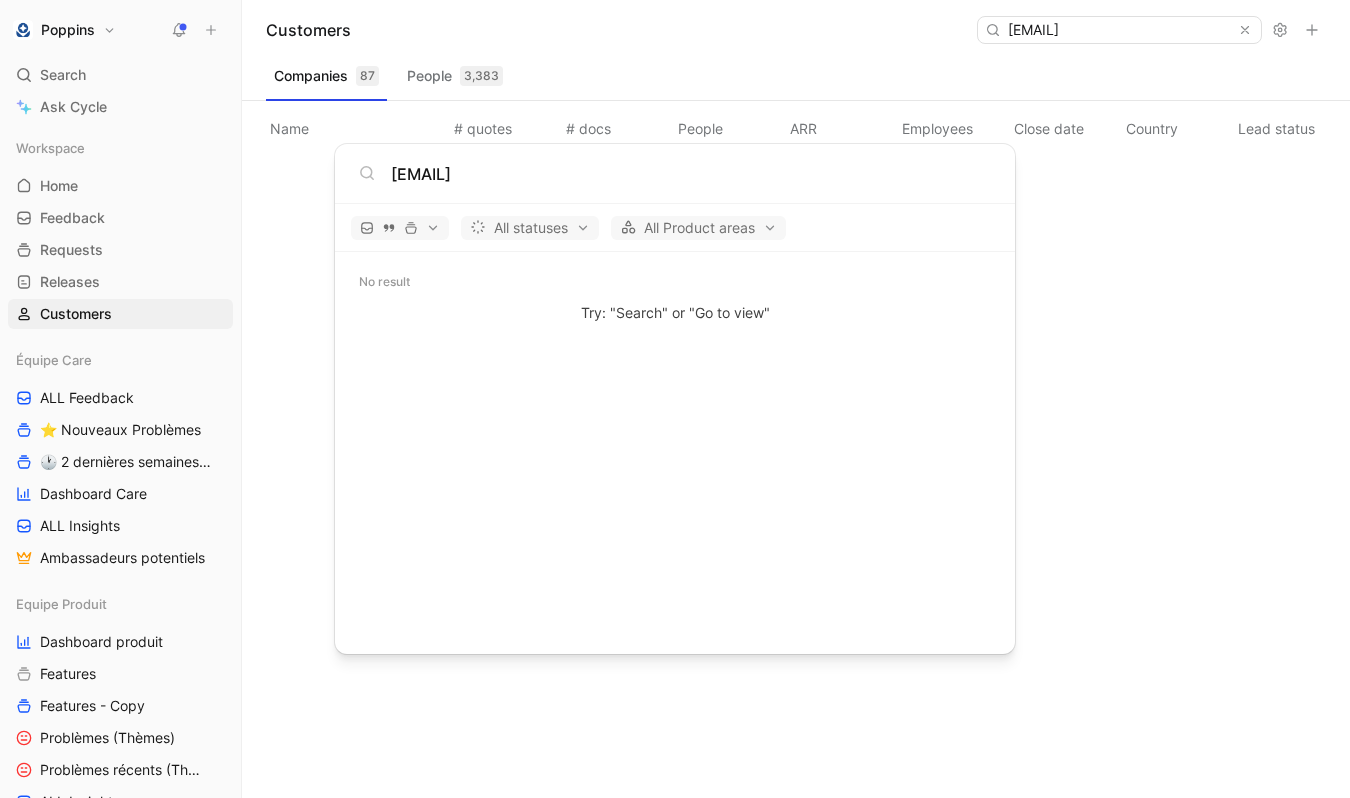 click on "[EMAIL]" at bounding box center (675, 174) 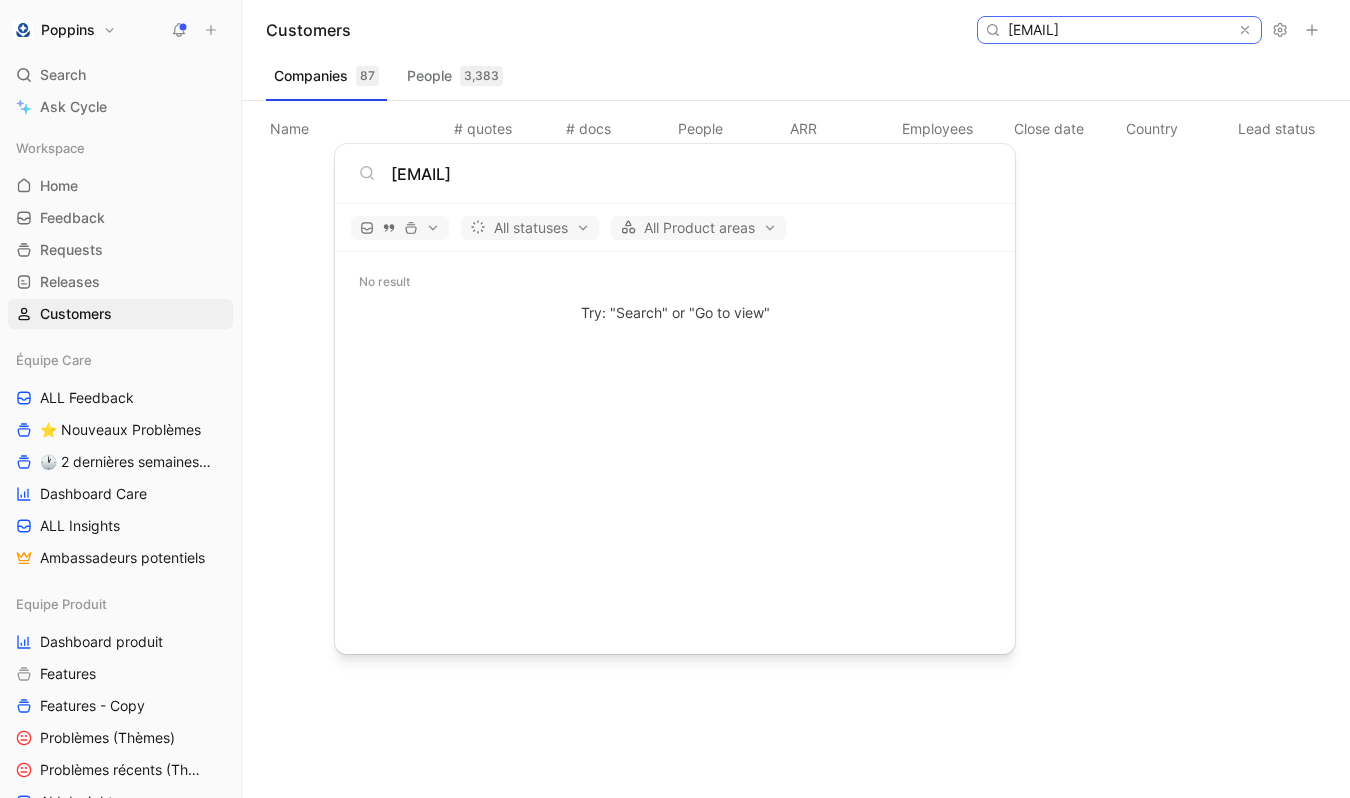 click on "[EMAIL]" at bounding box center [1118, 30] 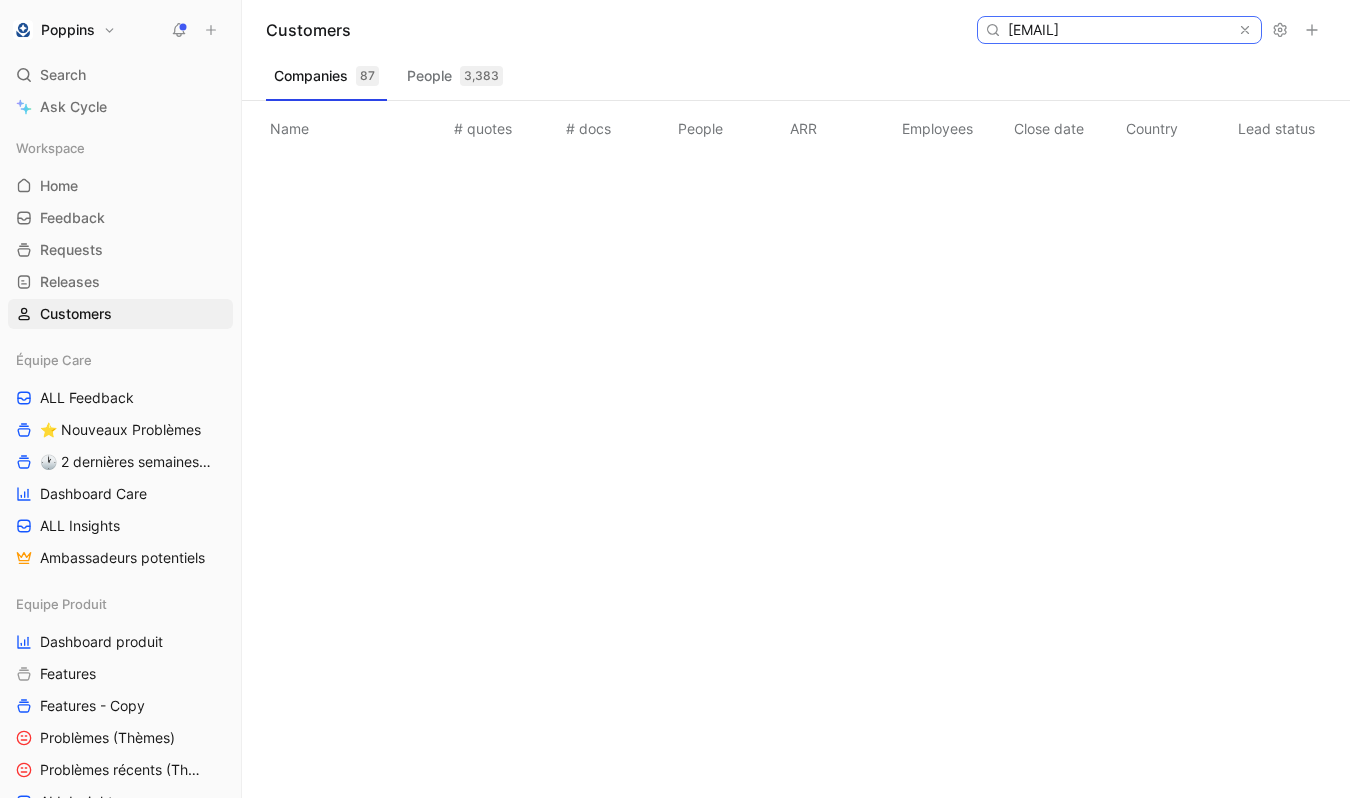 click on "[EMAIL]" at bounding box center [1118, 30] 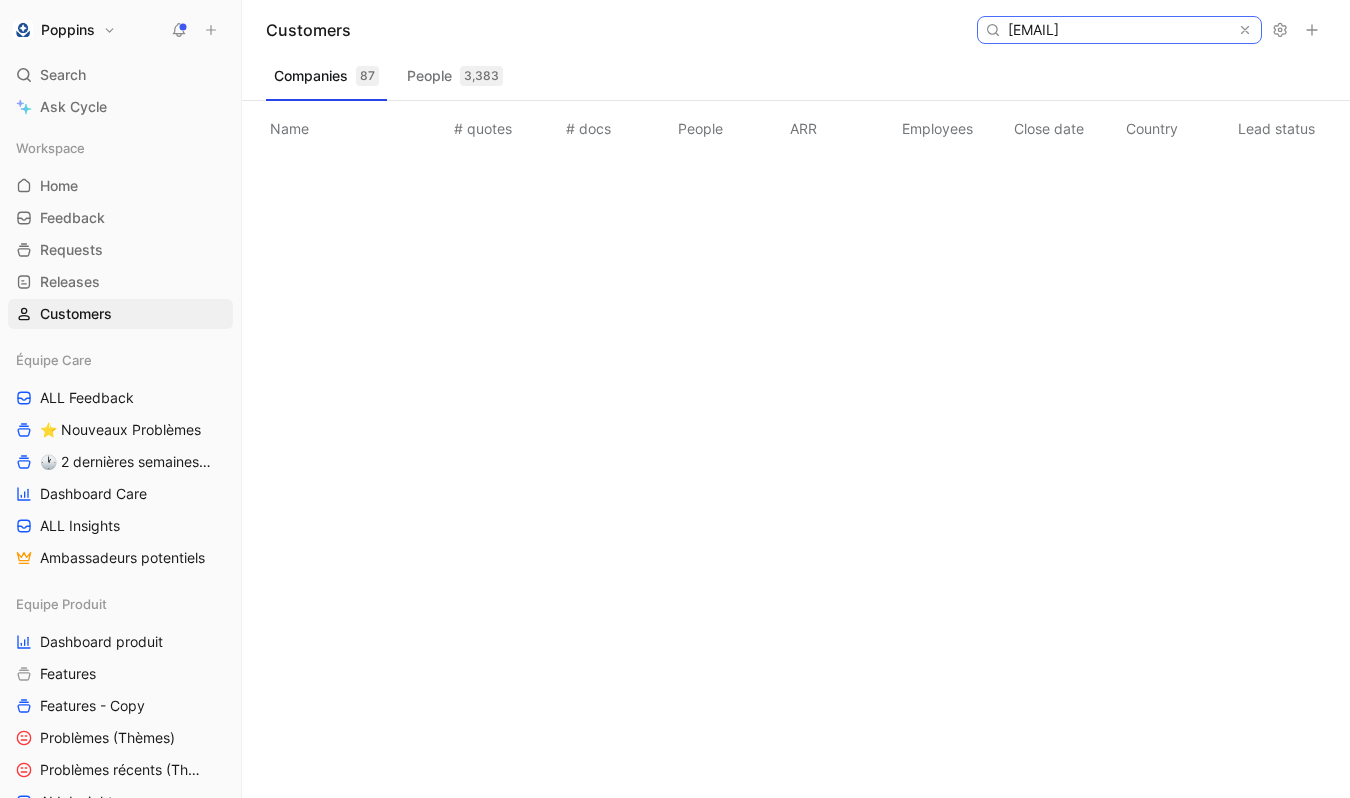 scroll, scrollTop: 0, scrollLeft: 0, axis: both 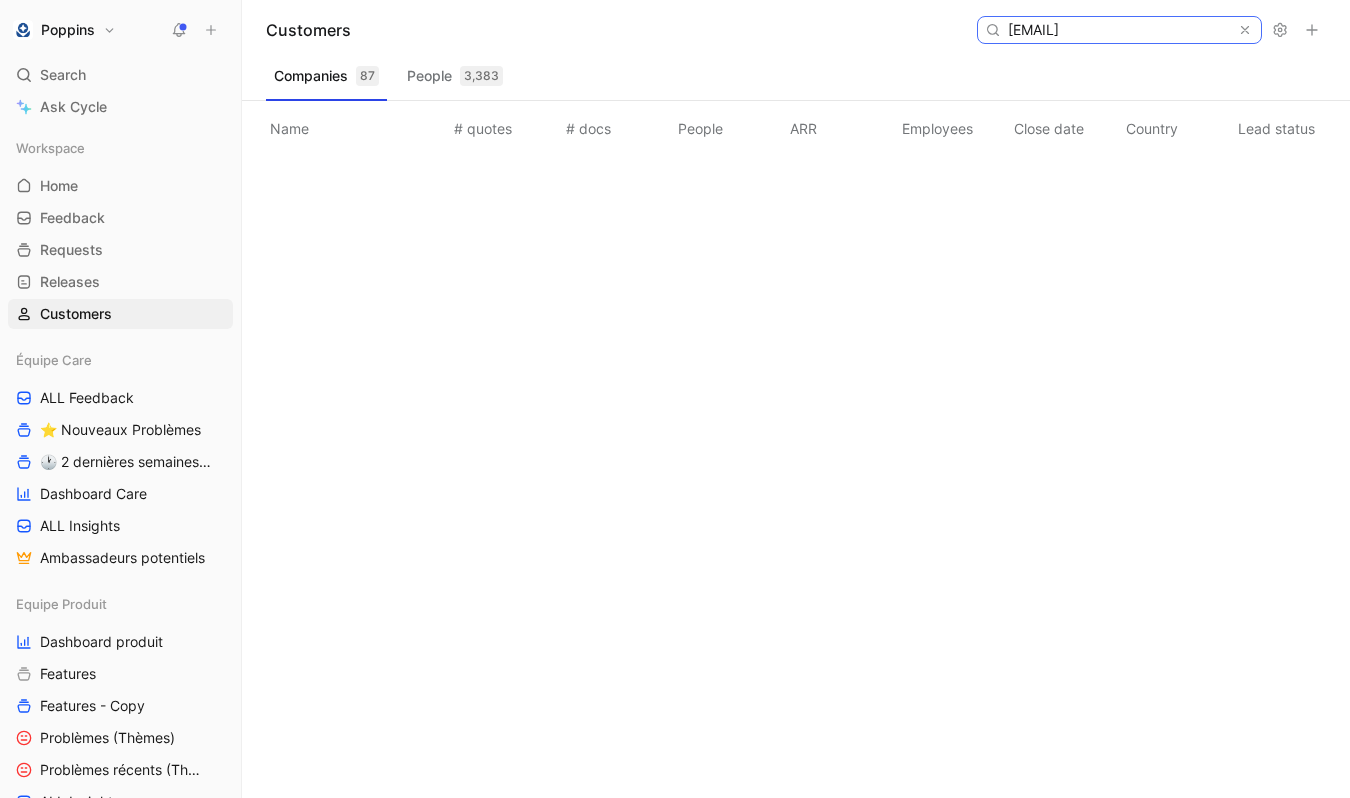 click on "[EMAIL]" at bounding box center [1118, 30] 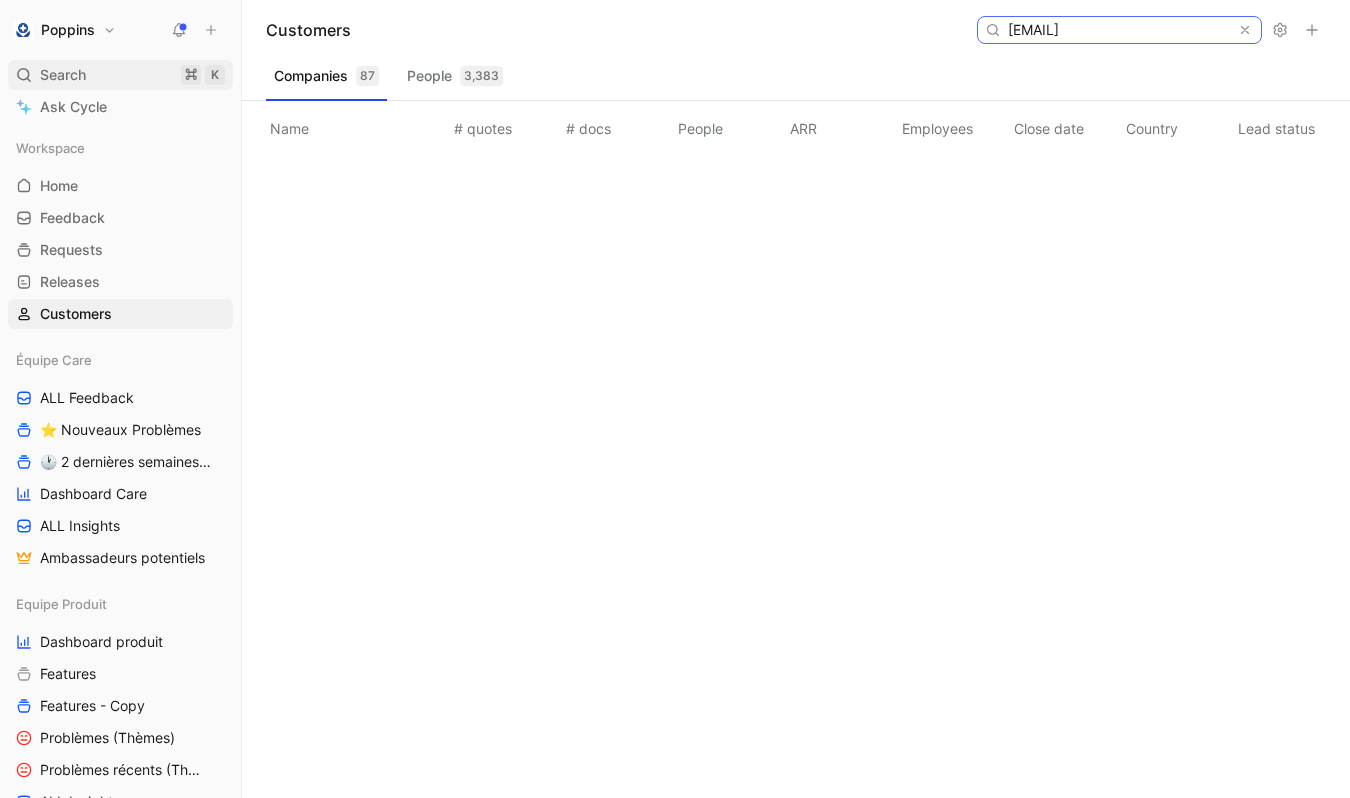 type on "[EMAIL]" 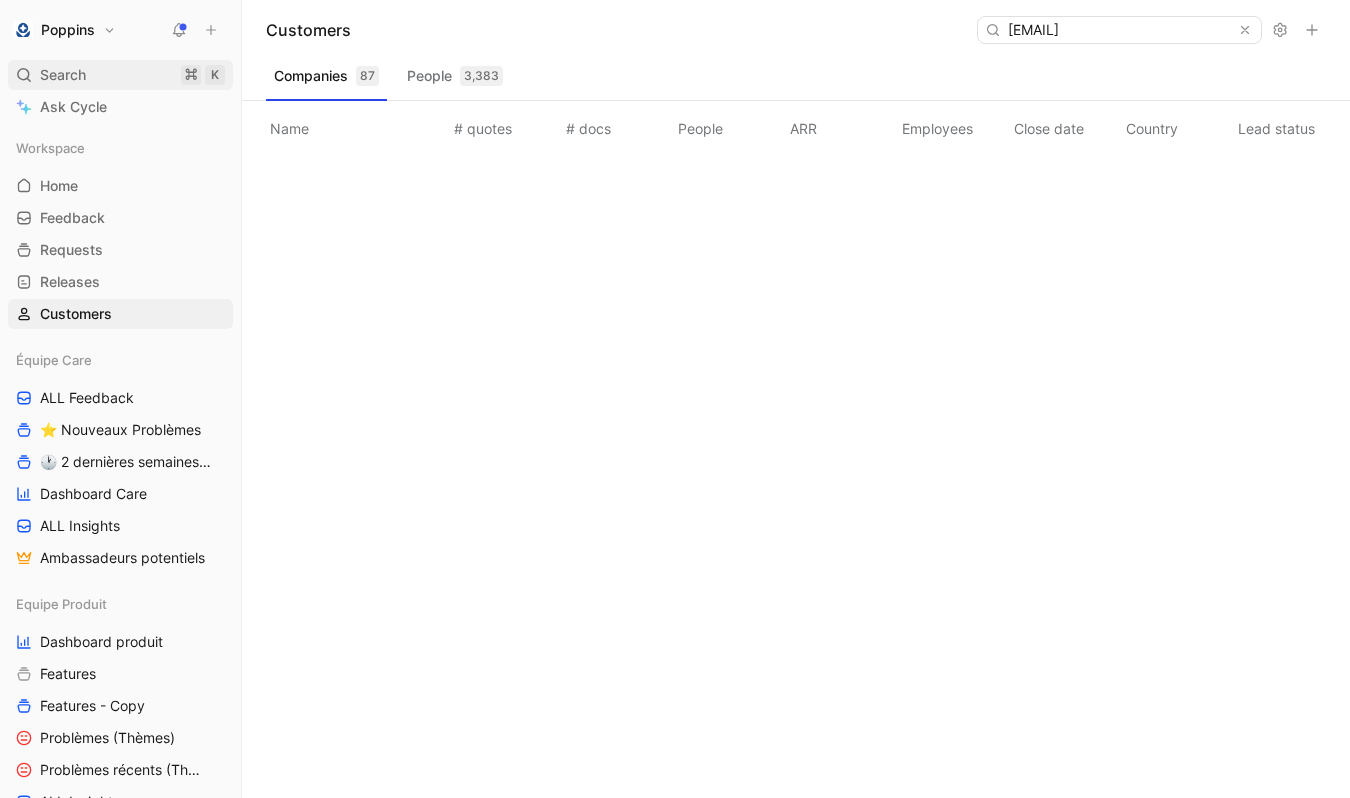 click on "Search ⌘ K" at bounding box center [120, 75] 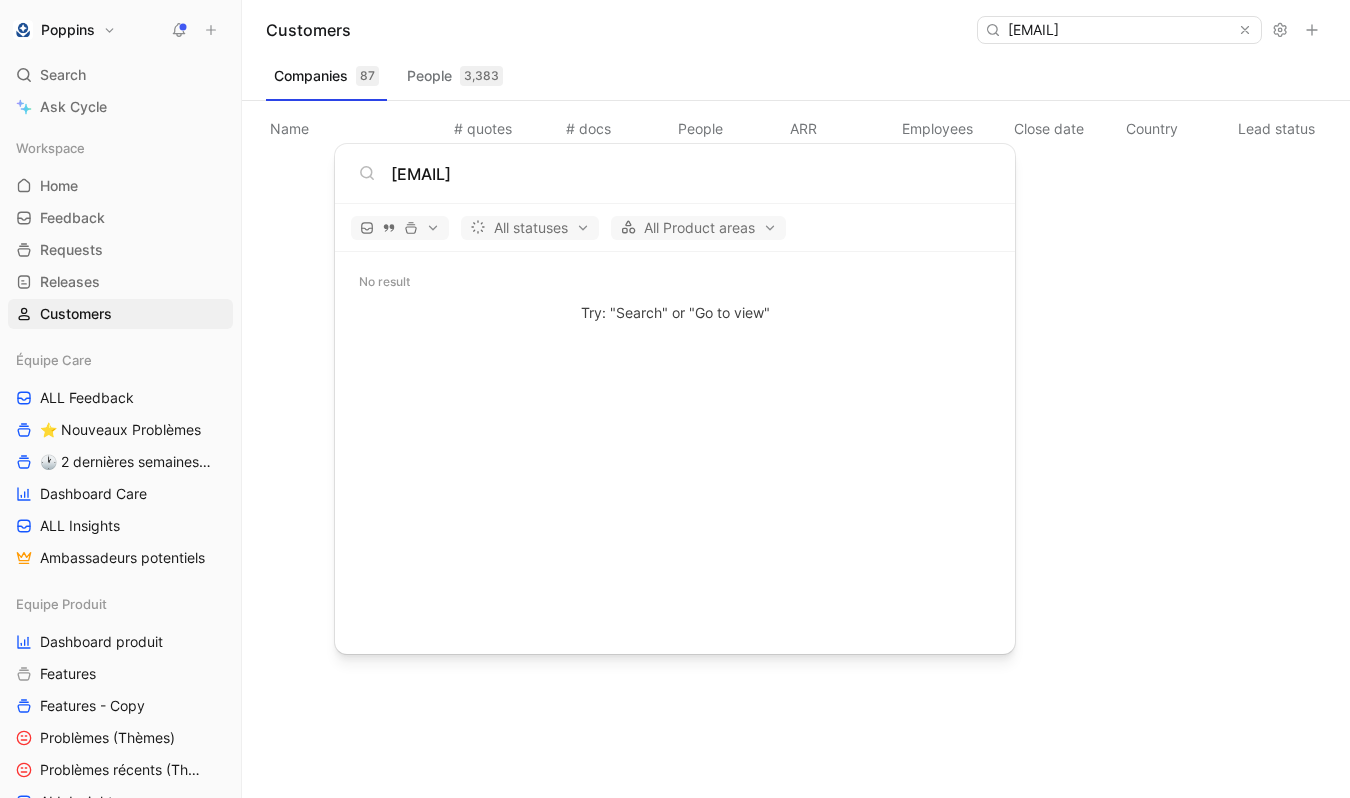 type on "[EMAIL]" 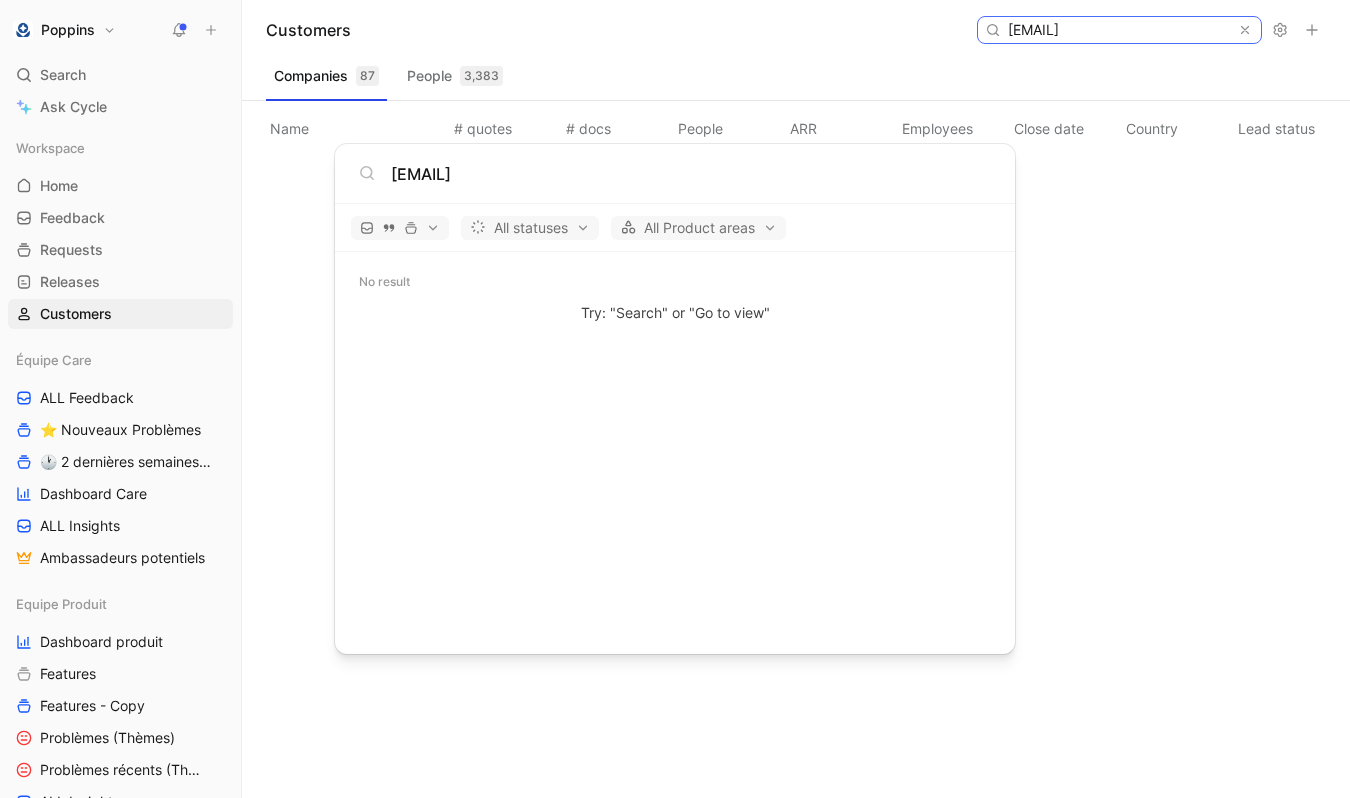 click on "[EMAIL]" at bounding box center [1118, 30] 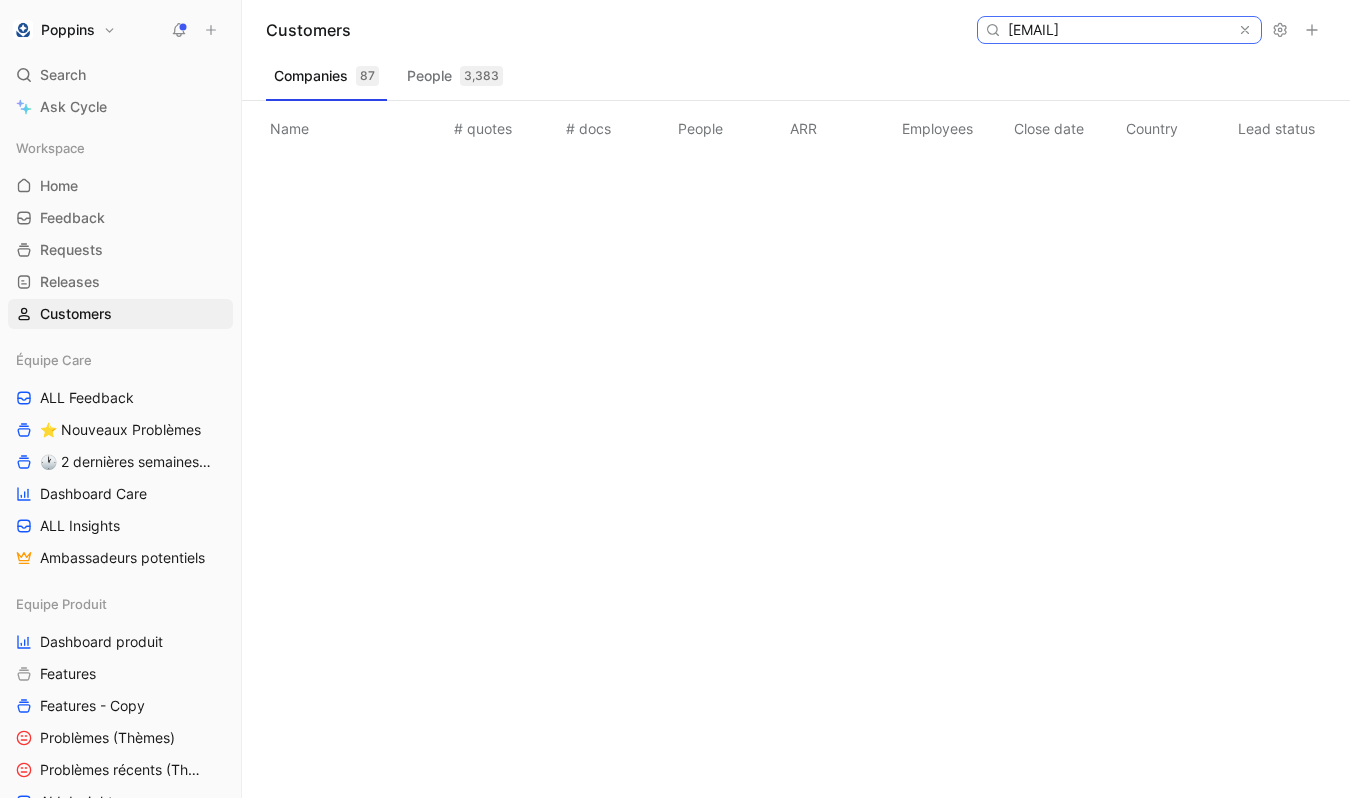 paste on "[EMAIL]" 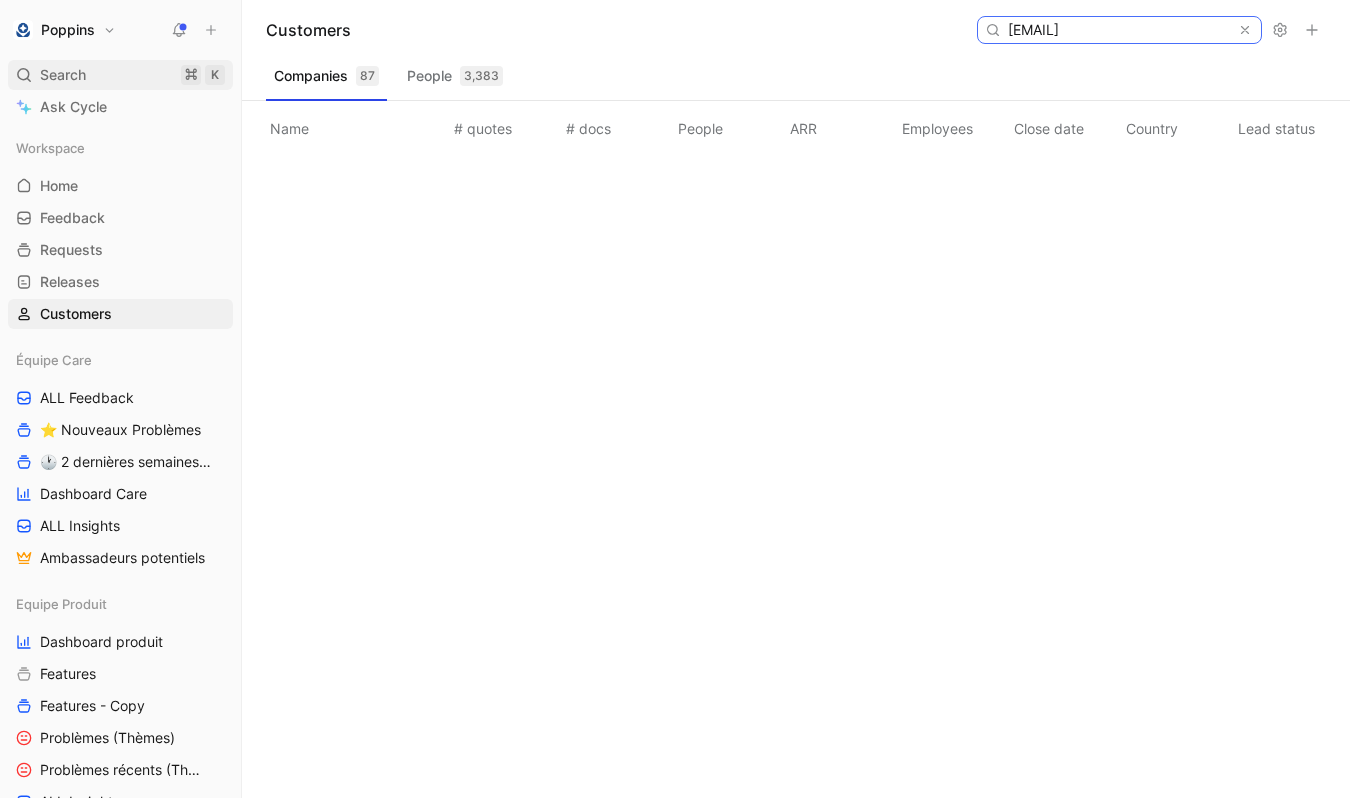 type on "[EMAIL]" 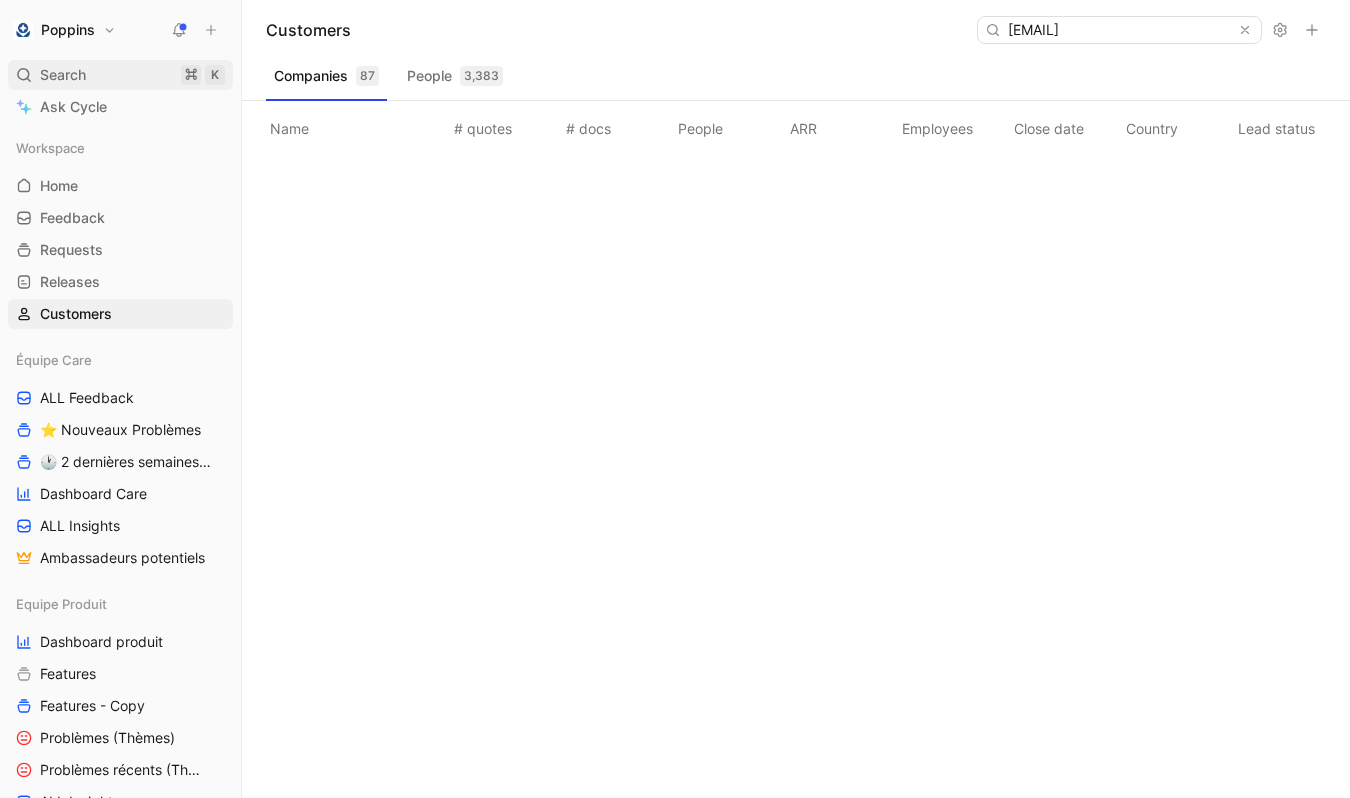 click on "Search ⌘ K" at bounding box center [120, 75] 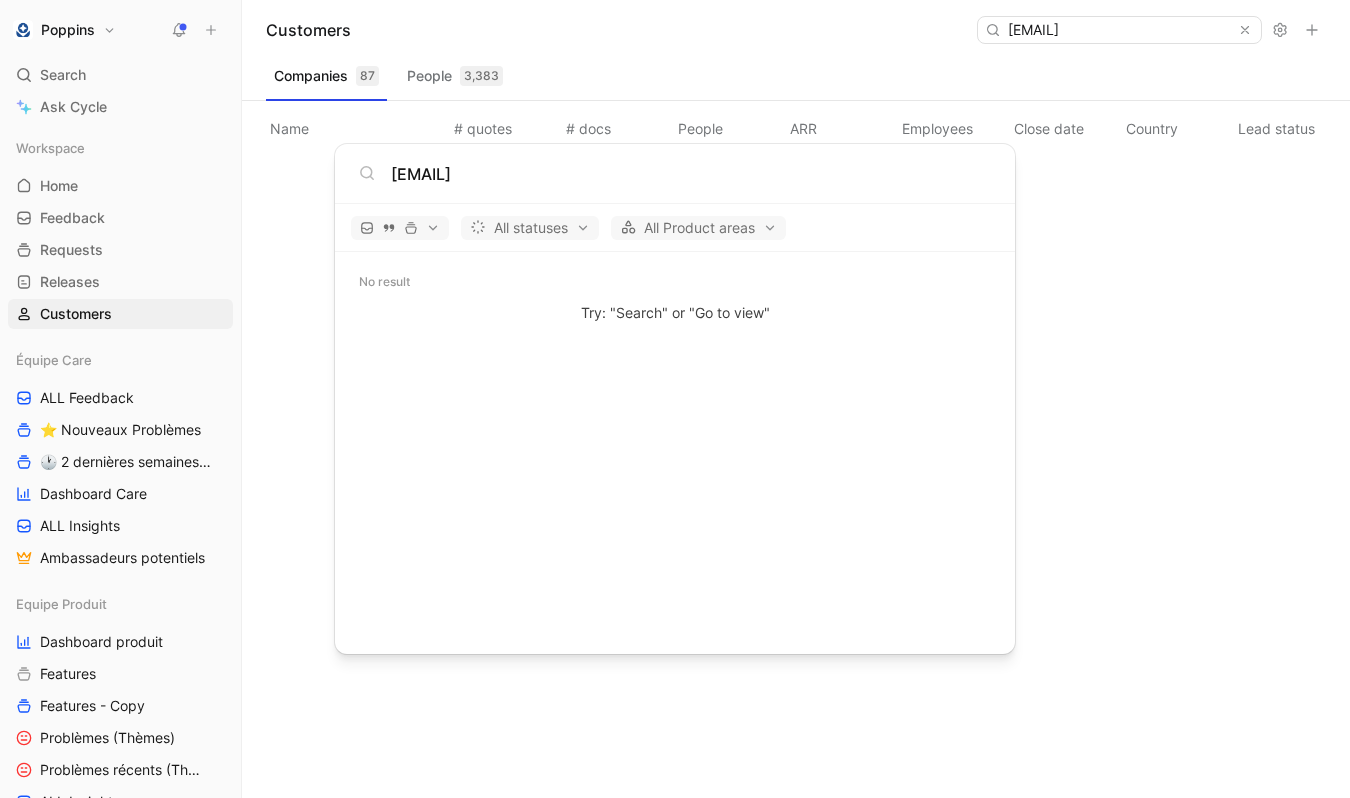 click on "[EMAIL]" at bounding box center (691, 174) 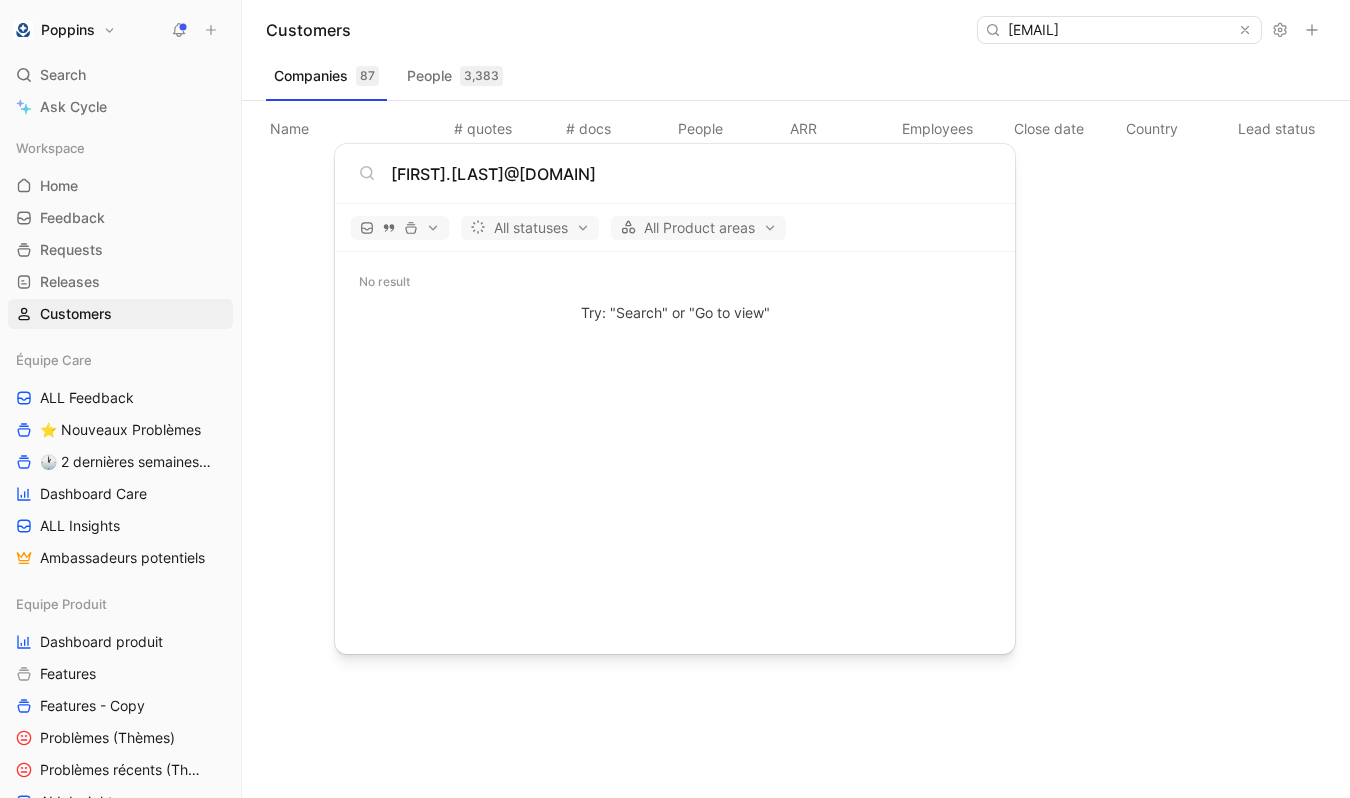 type on "[FIRST].[LAST]@[DOMAIN]" 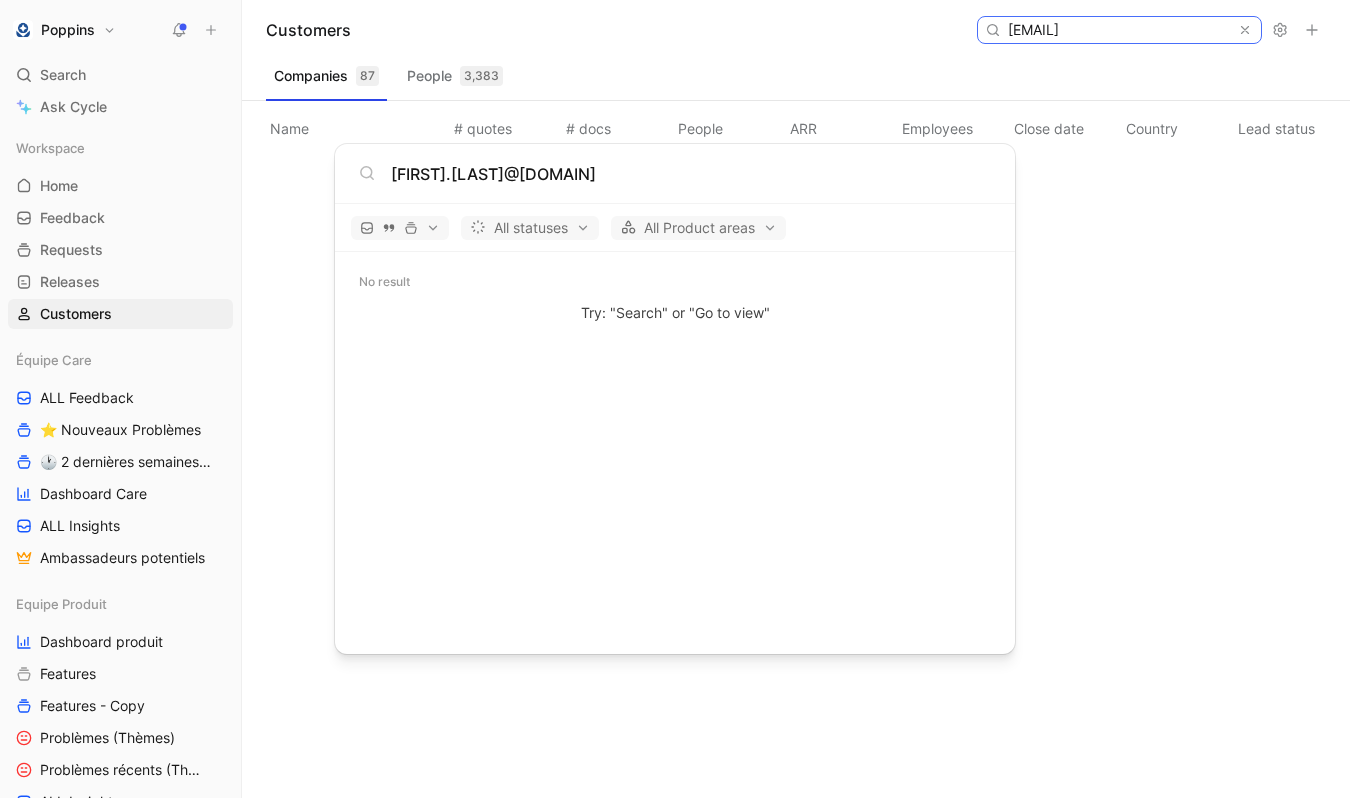click on "[EMAIL]" at bounding box center [1118, 30] 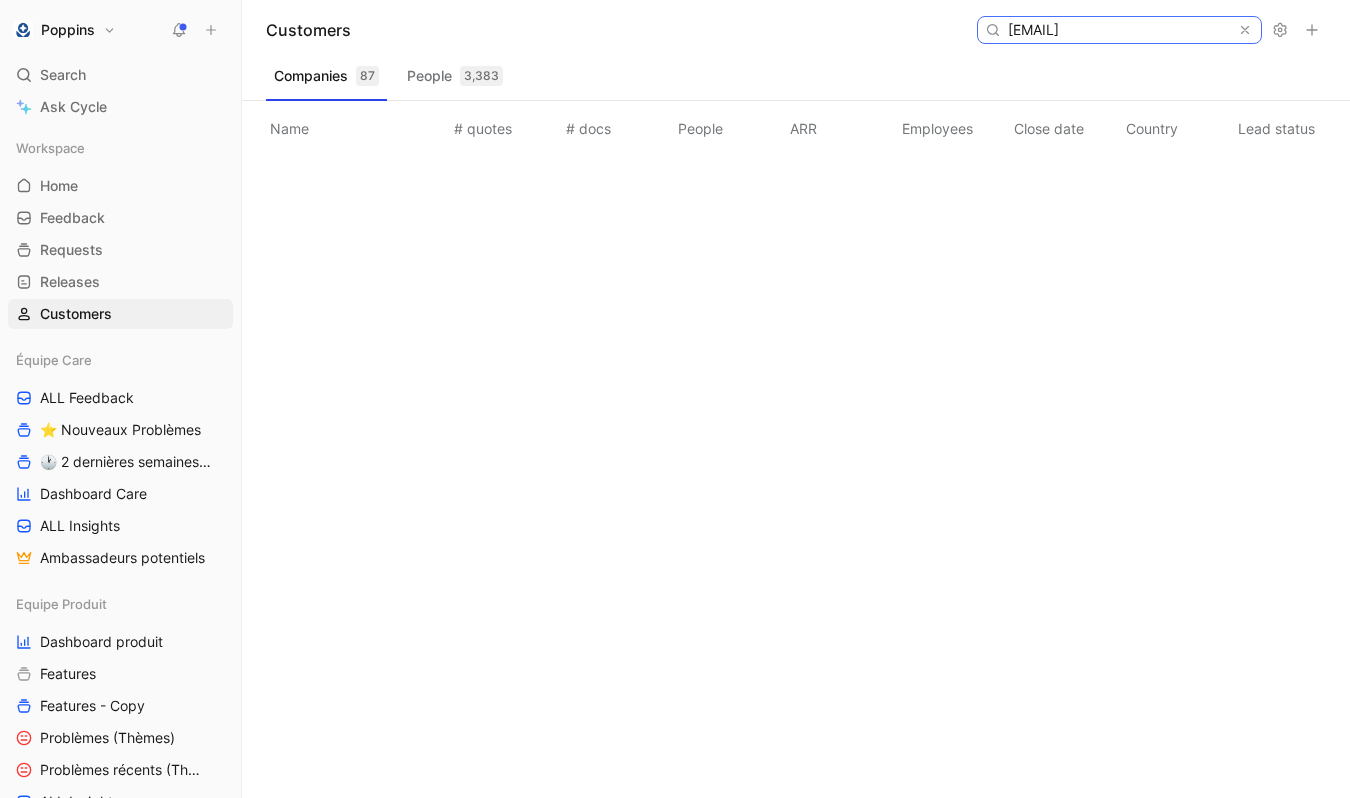 click on "[EMAIL]" at bounding box center (1118, 30) 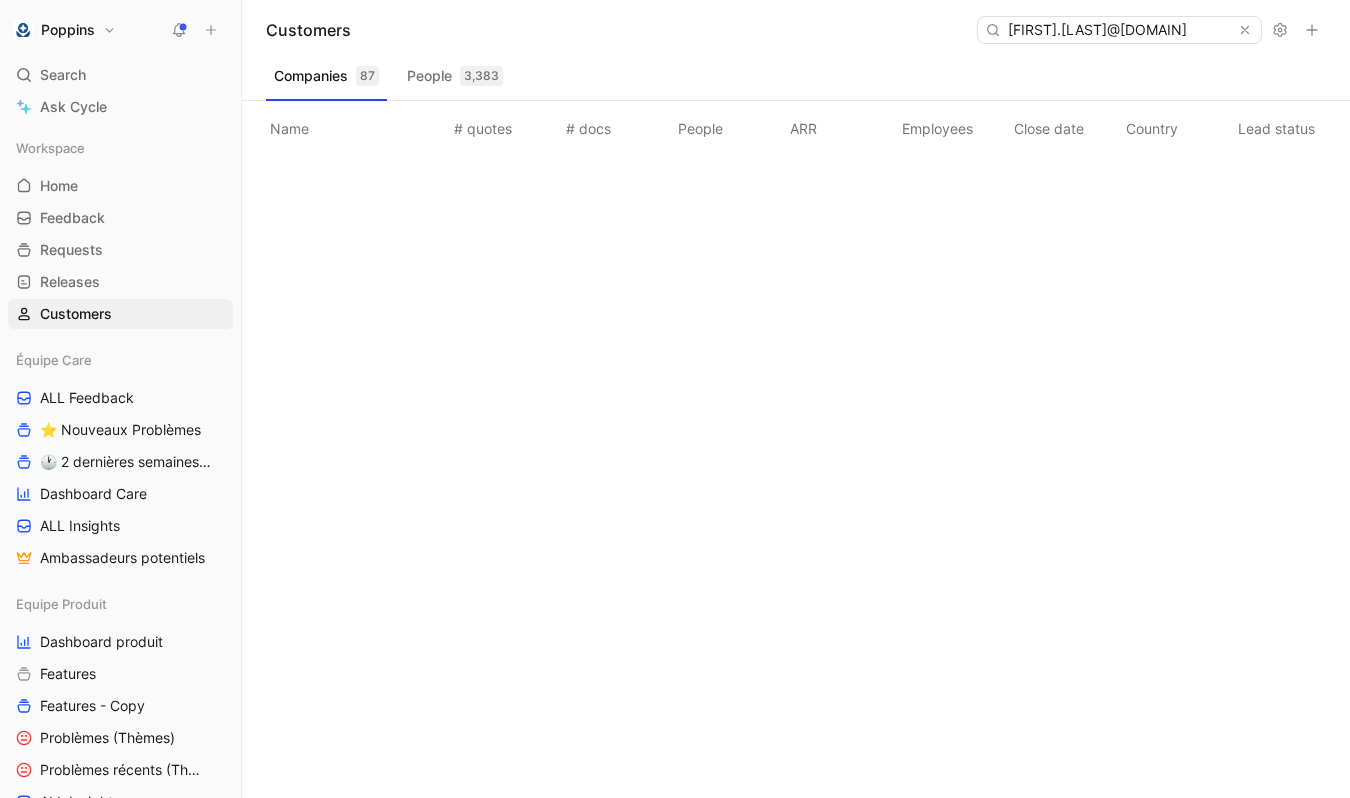 scroll, scrollTop: 0, scrollLeft: 0, axis: both 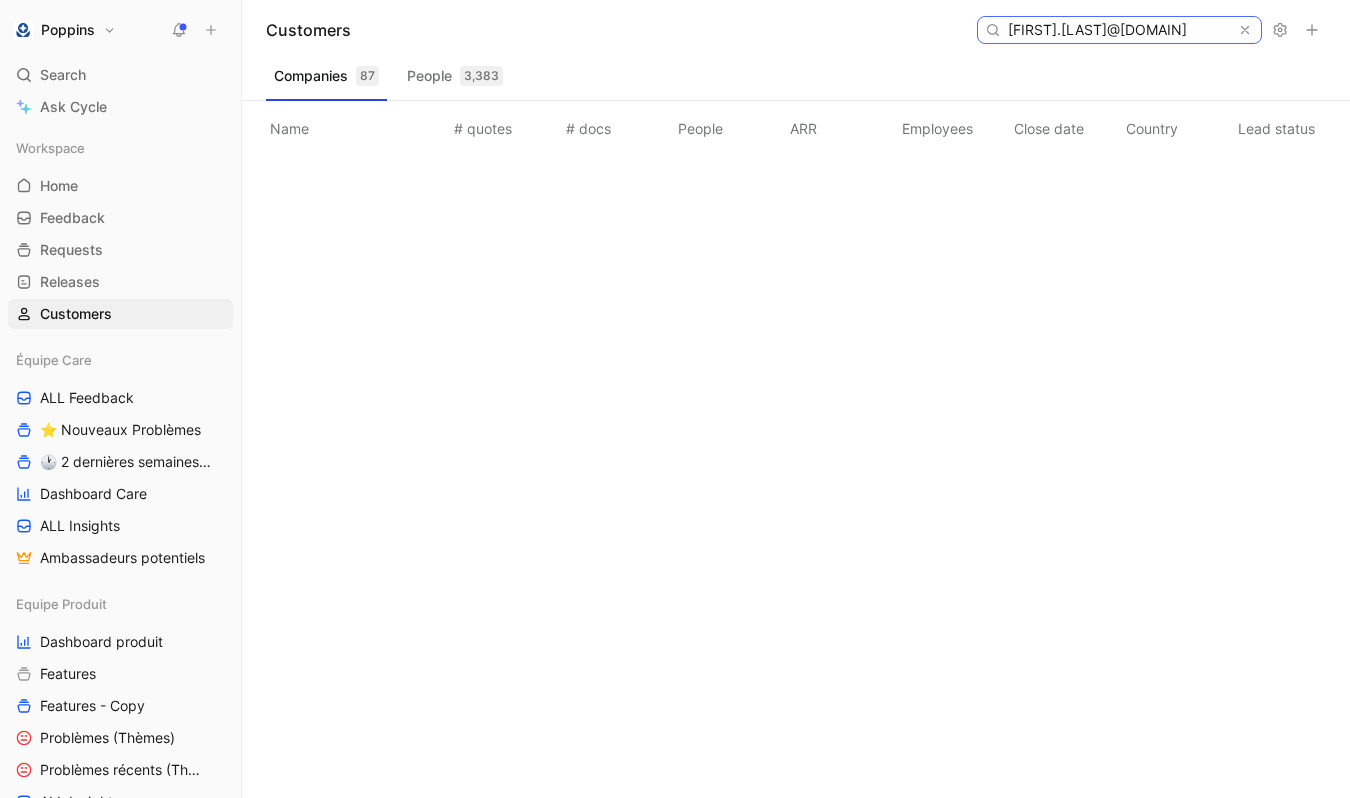 click on "[FIRST].[LAST]@[DOMAIN]" at bounding box center [1118, 30] 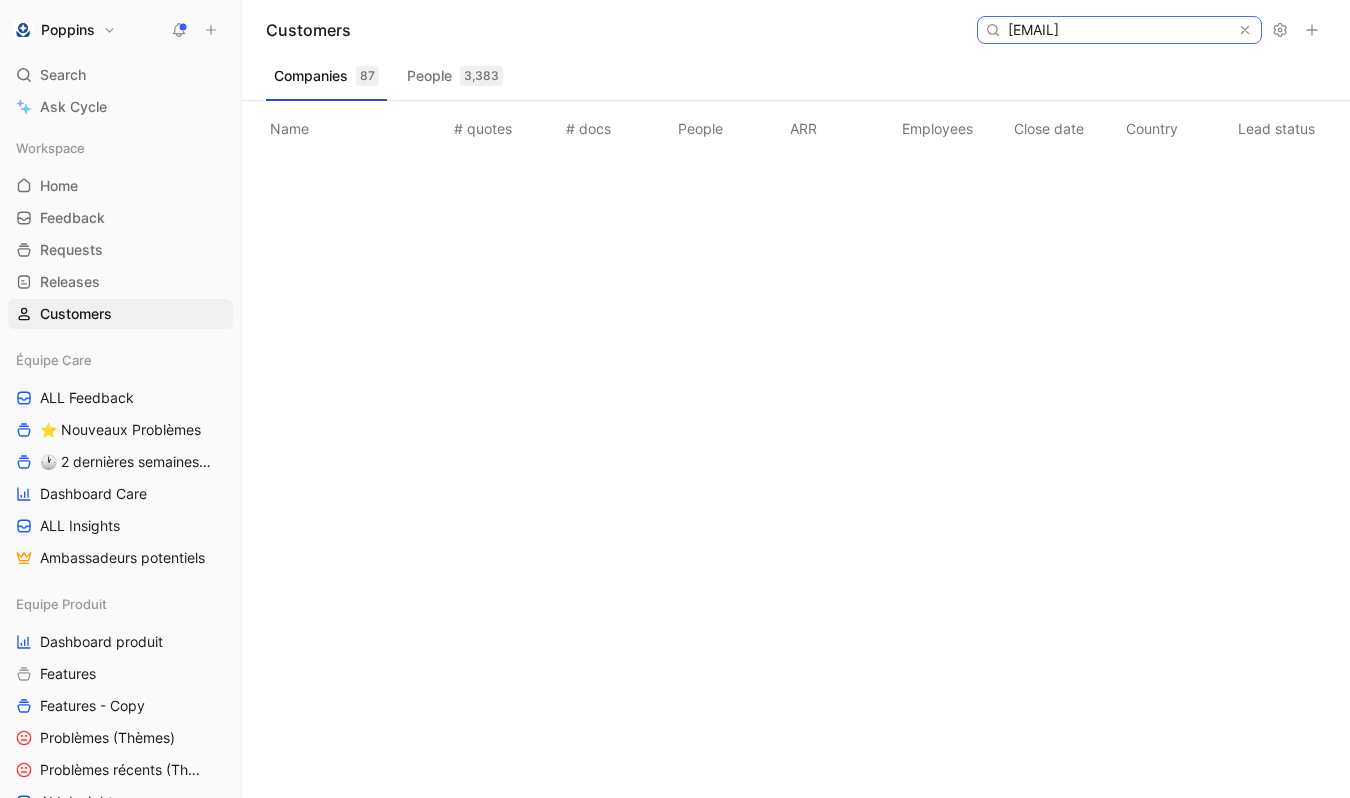 scroll, scrollTop: 0, scrollLeft: 47, axis: horizontal 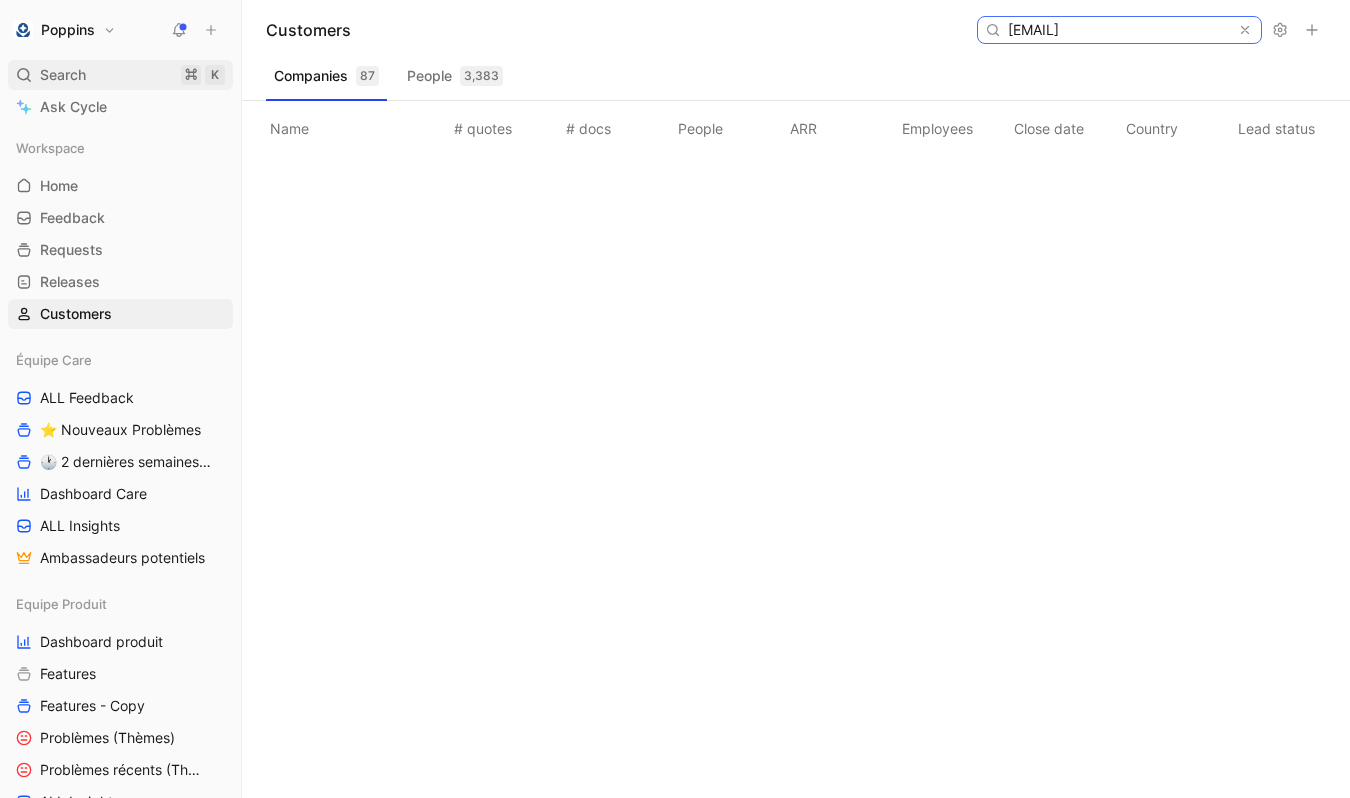 type on "[EMAIL]" 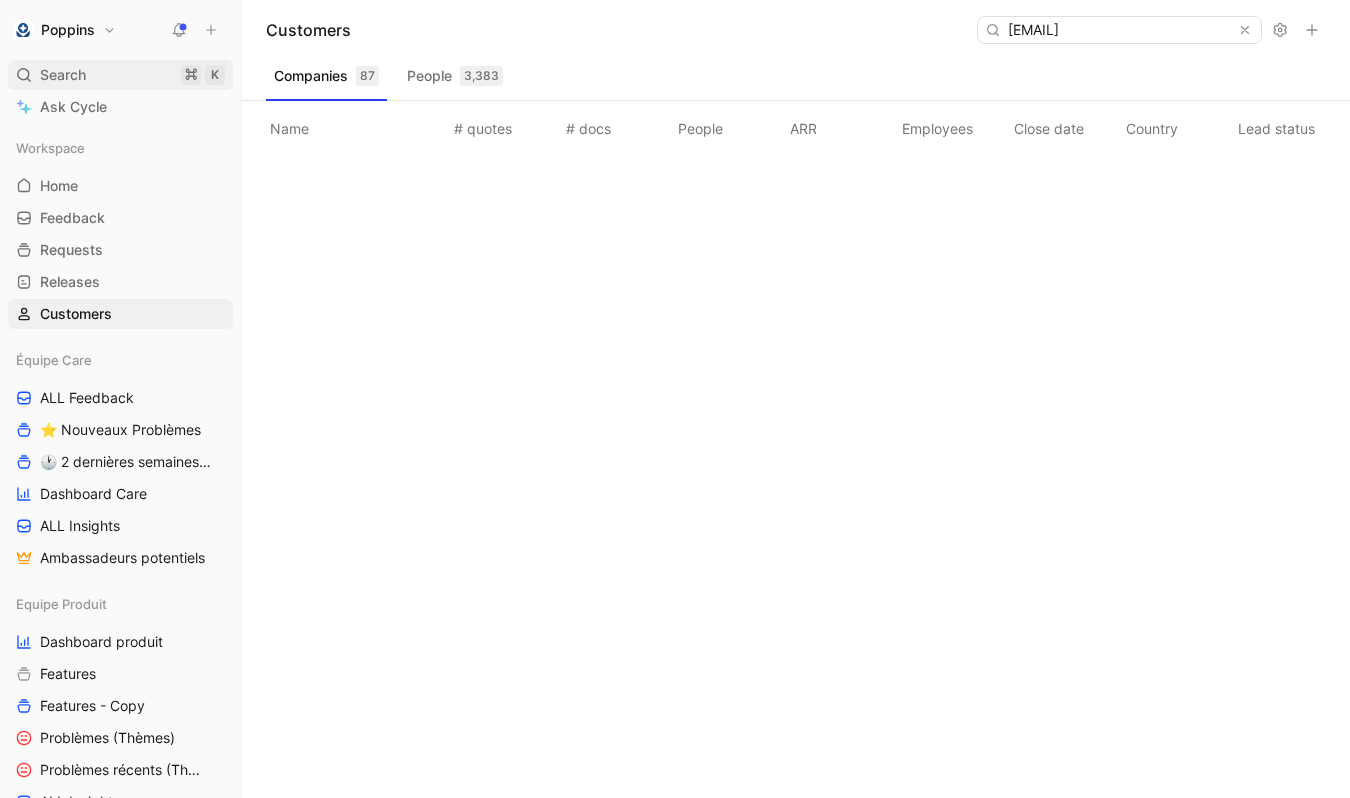 click on "Search ⌘ K" at bounding box center [120, 75] 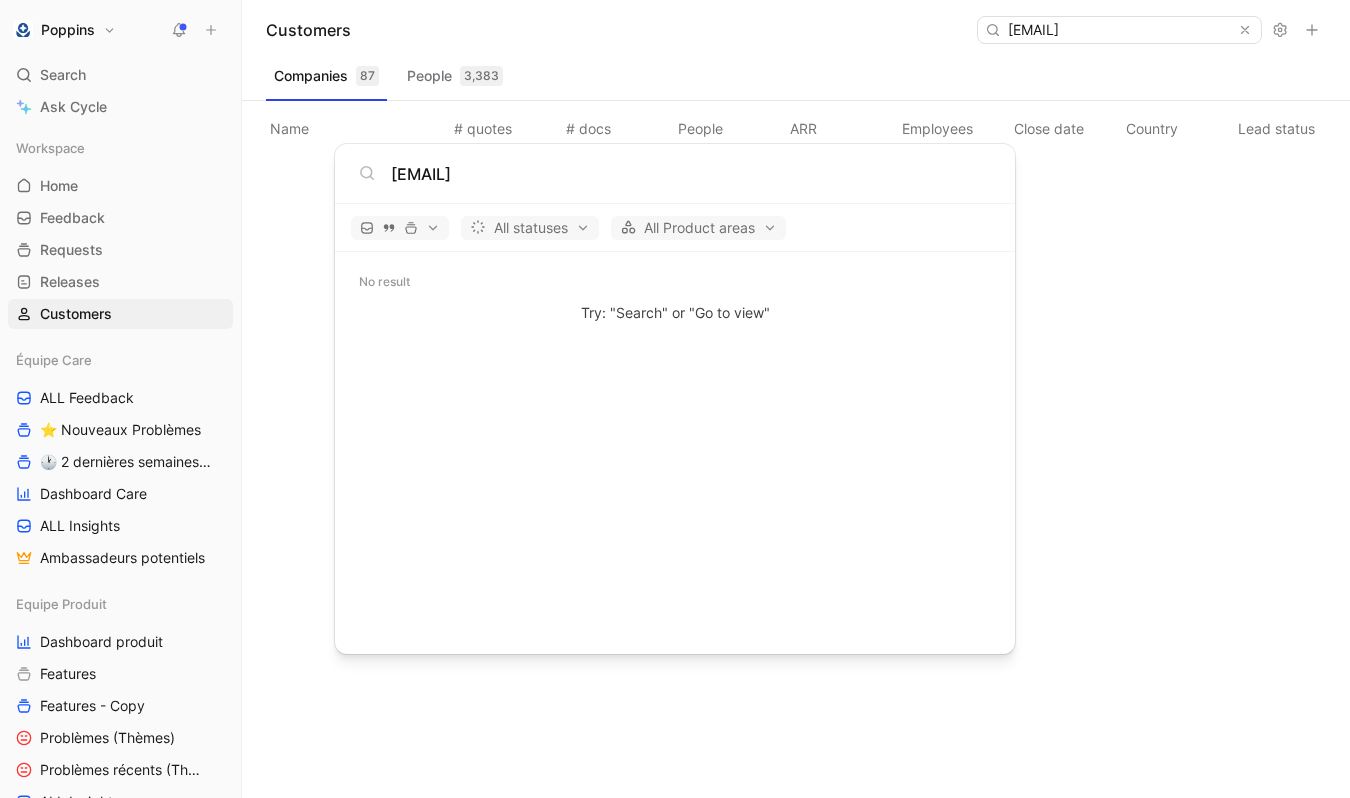 type on "[EMAIL]" 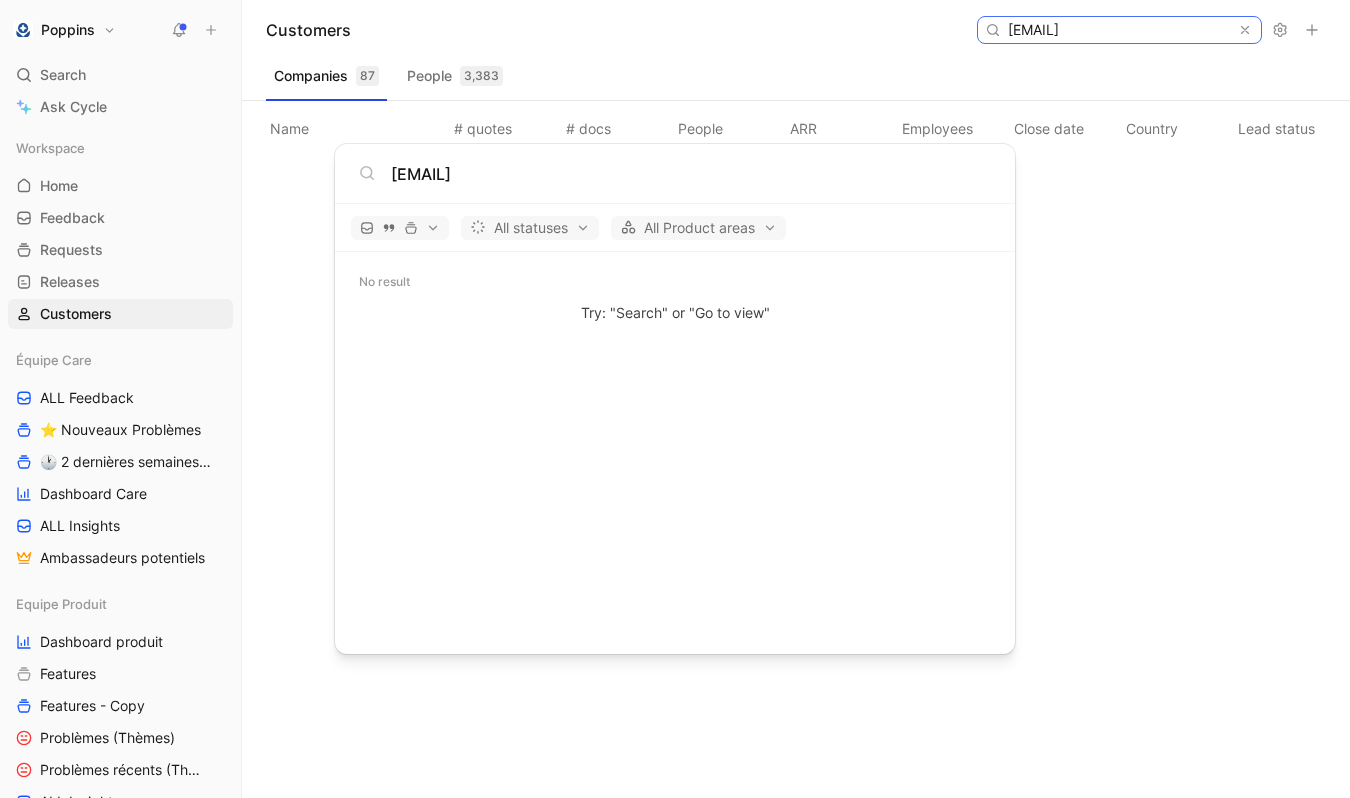 click on "[EMAIL]" at bounding box center (1118, 30) 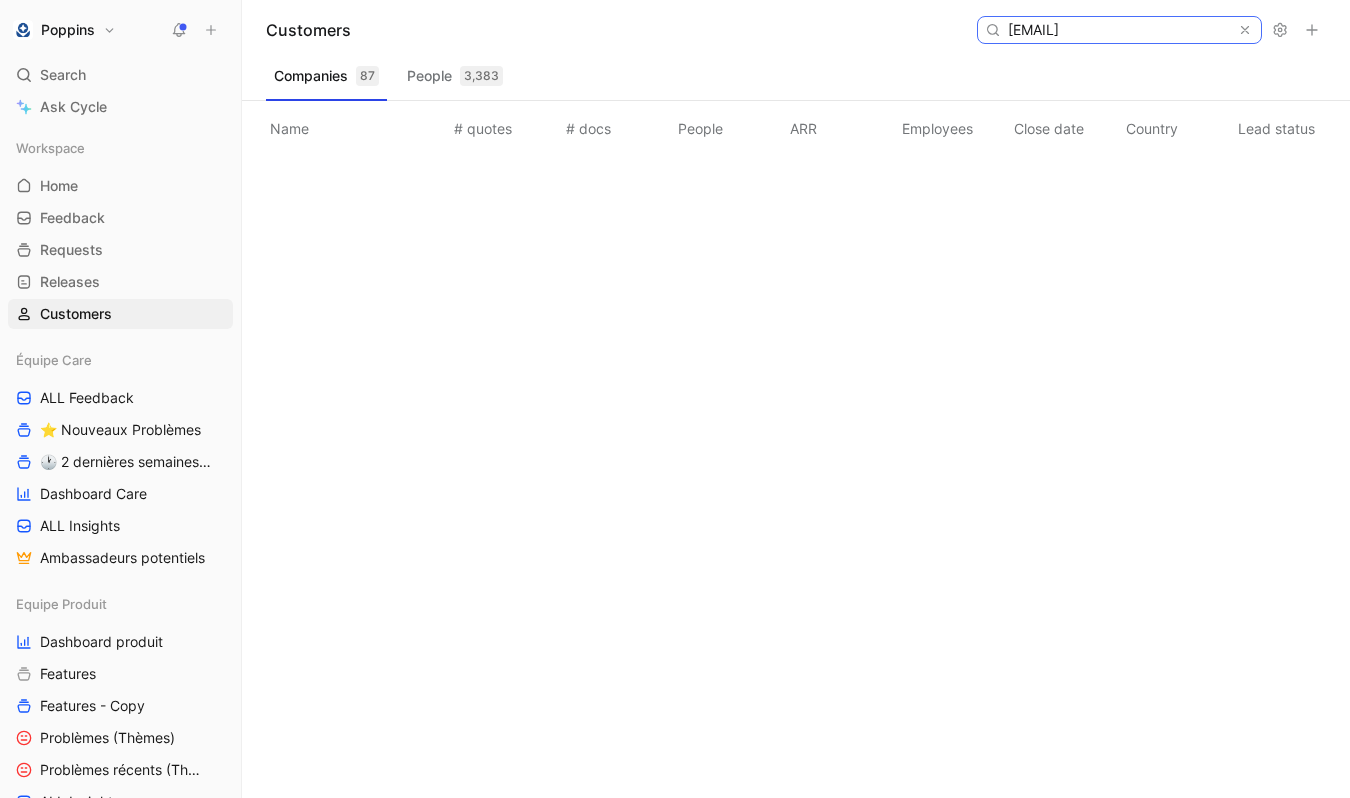 paste on "[FIRST].[LAST]@[DOMAIN]" 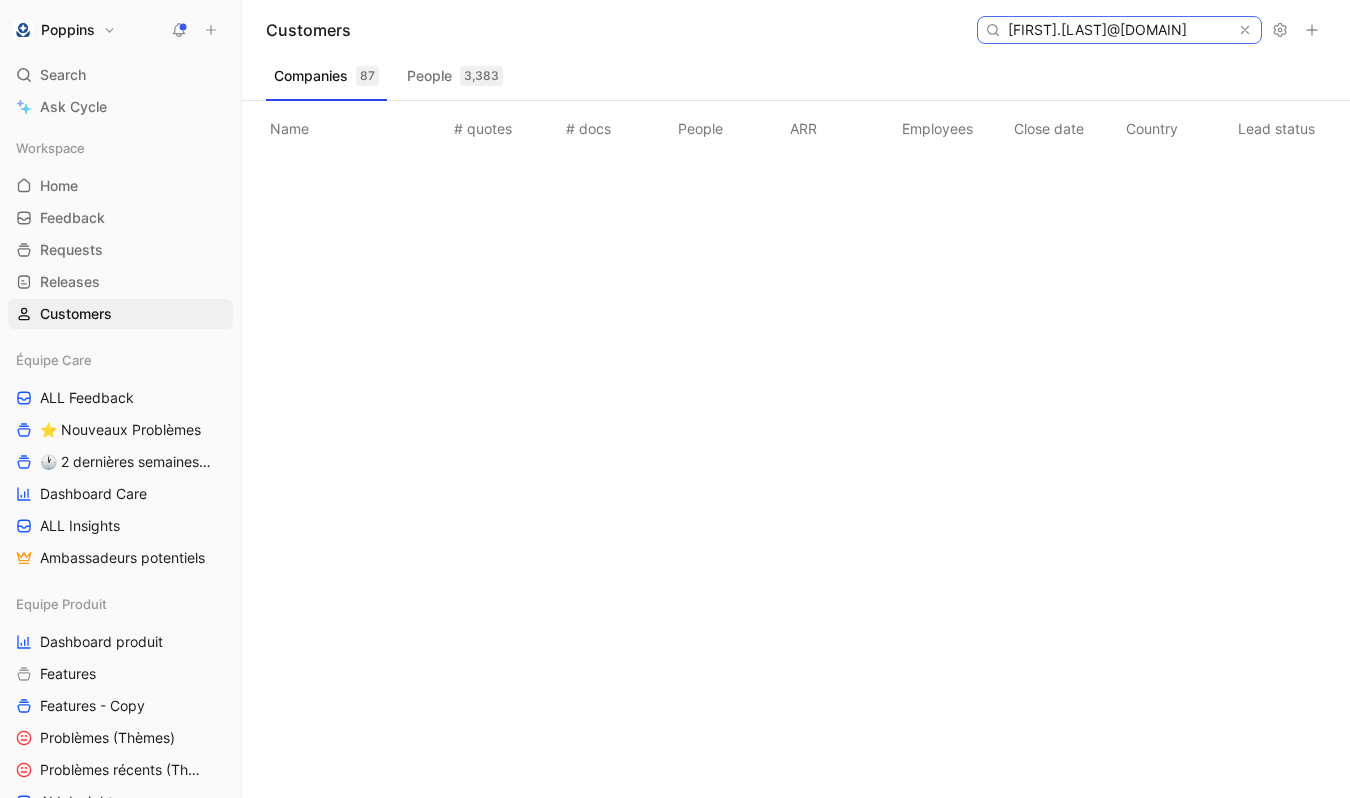 scroll, scrollTop: 0, scrollLeft: 13, axis: horizontal 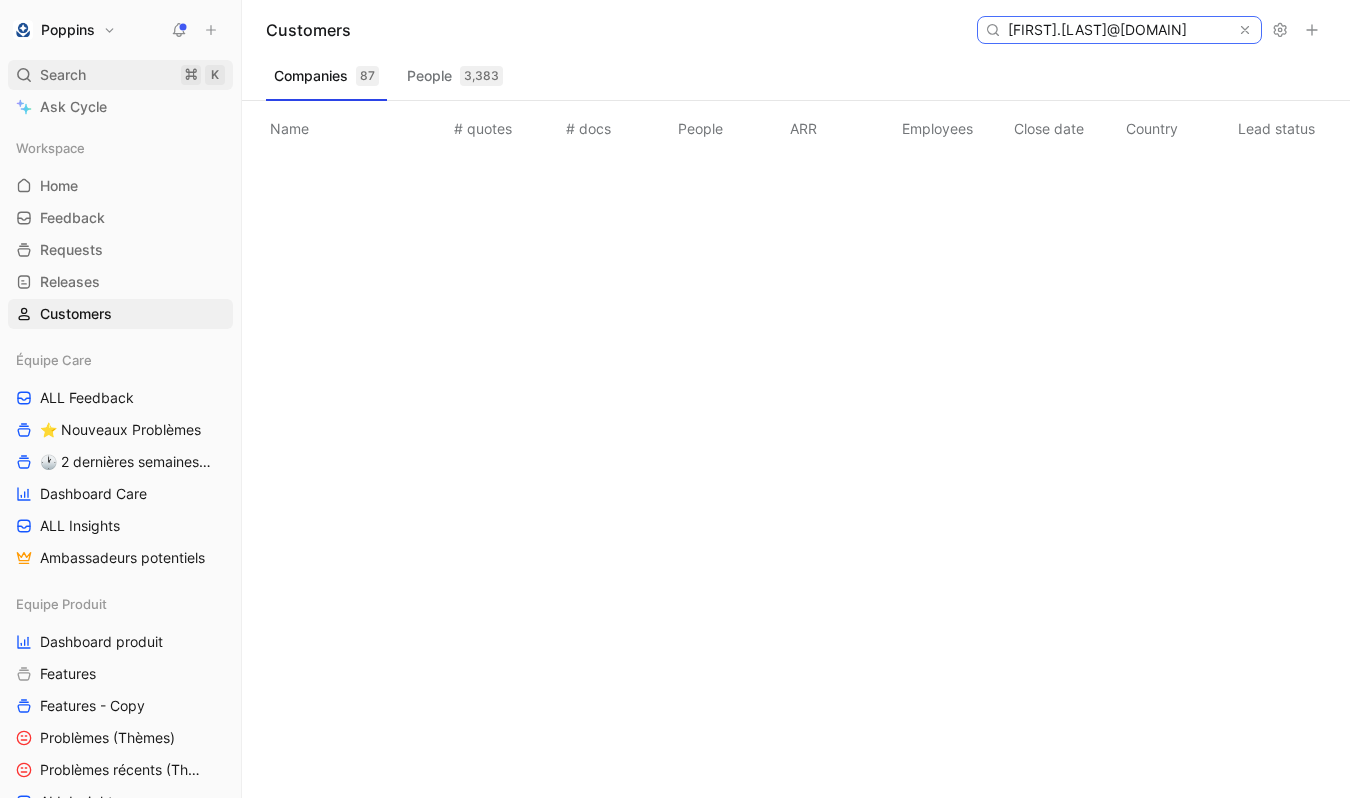 type on "[FIRST].[LAST]@[DOMAIN]" 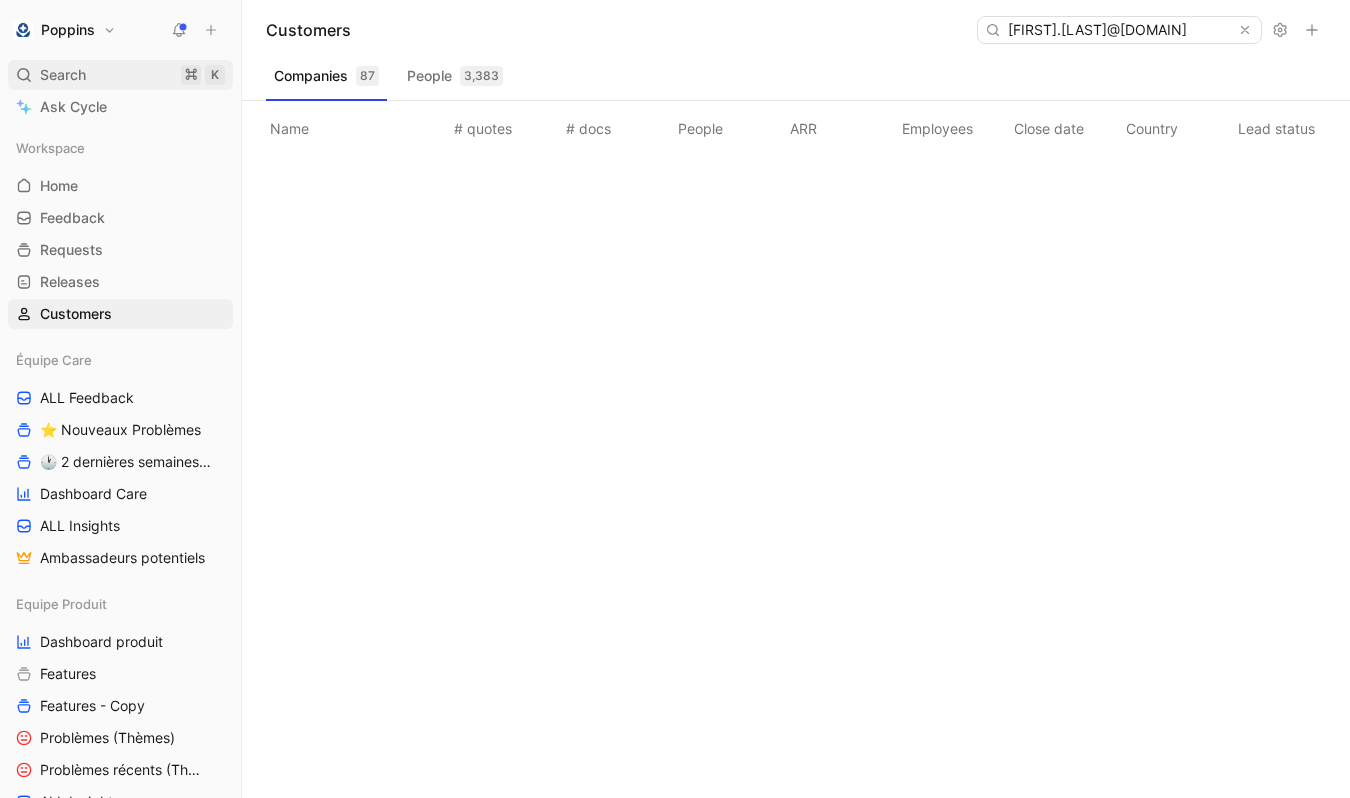 click on "Search ⌘ K" at bounding box center (120, 75) 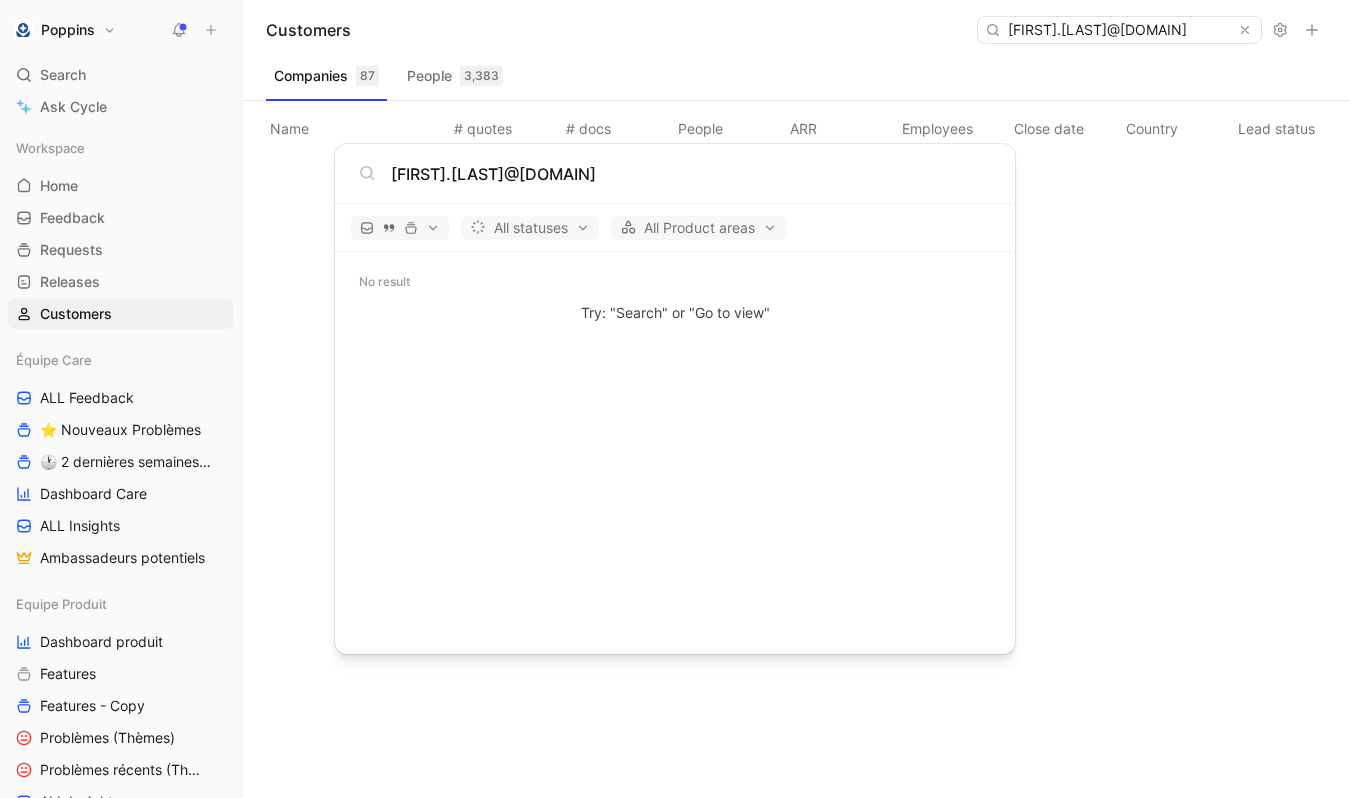 type on "[FIRST].[LAST]@[DOMAIN]" 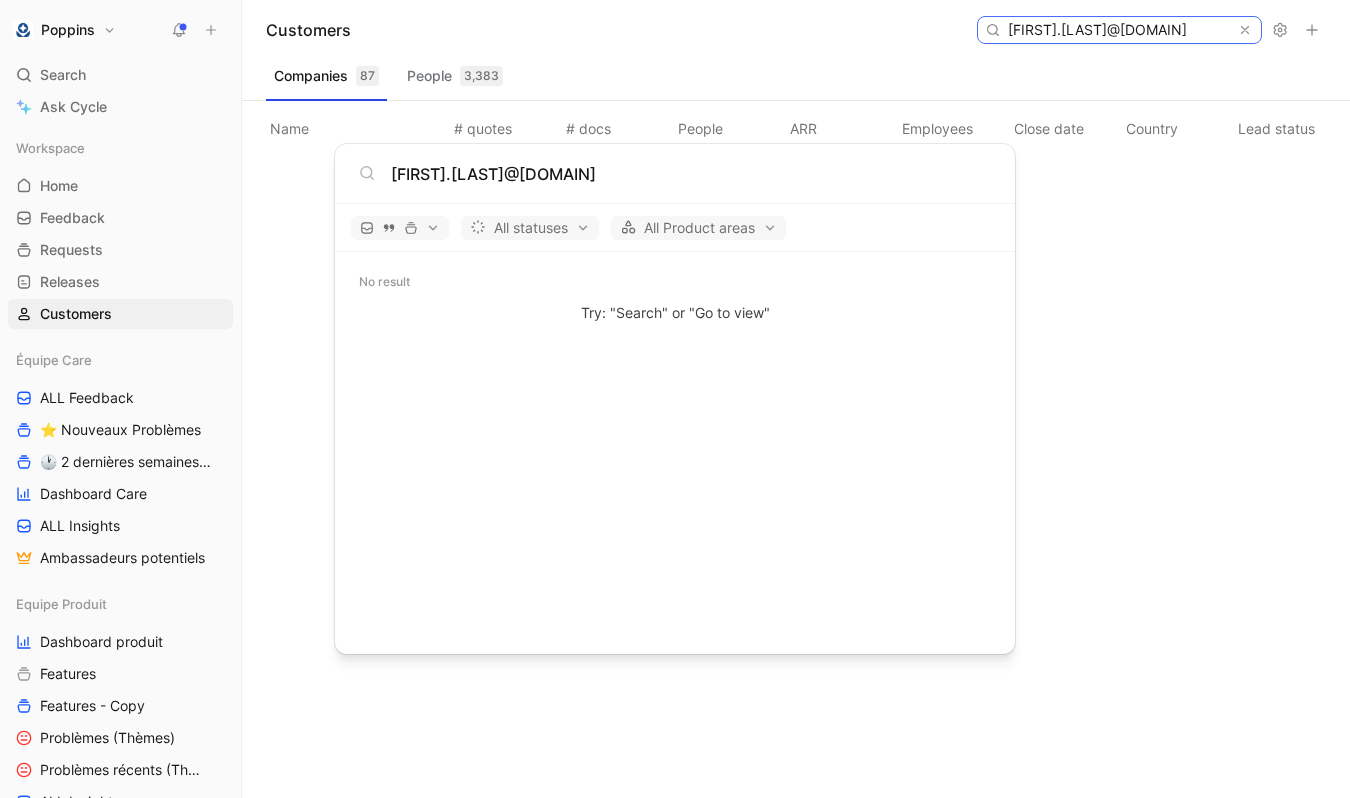 click on "[FIRST].[LAST]@[DOMAIN]" at bounding box center [1118, 30] 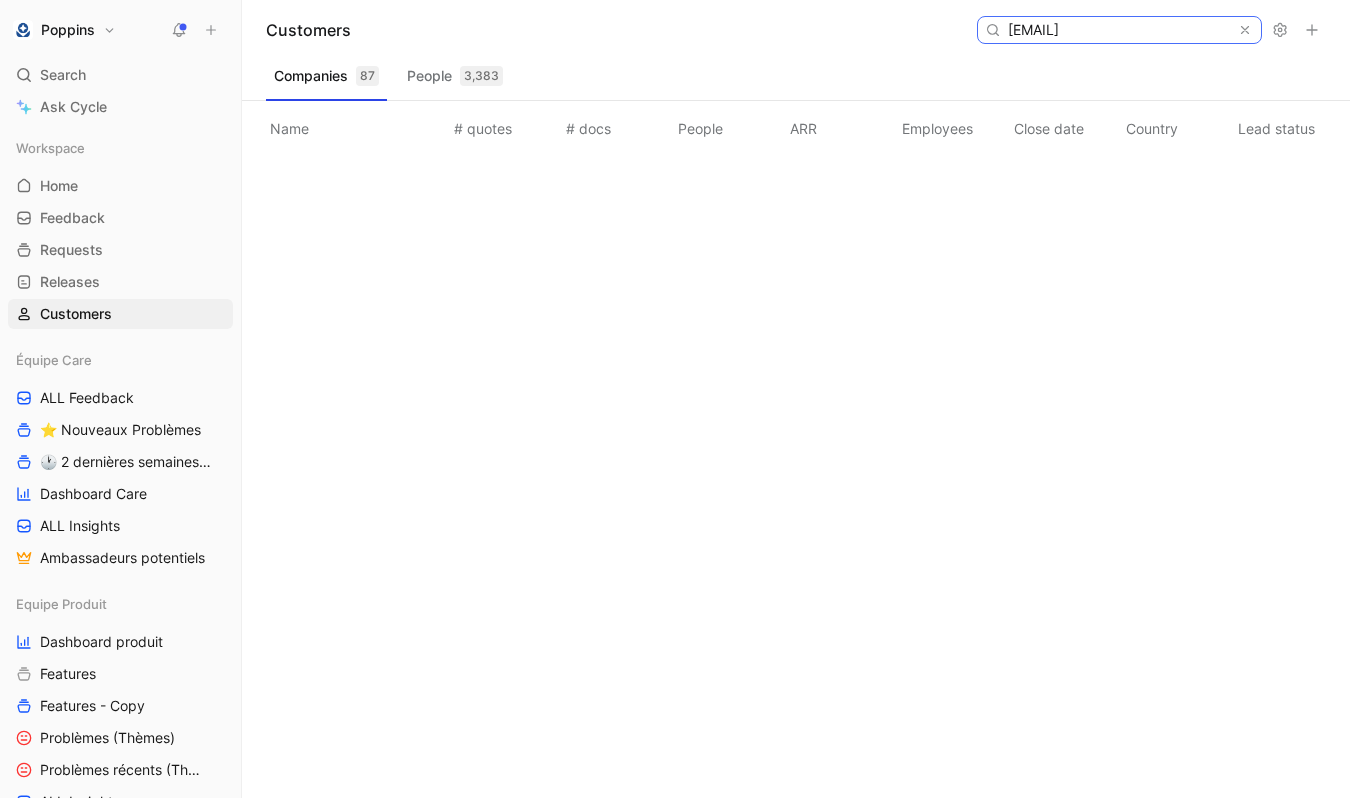 scroll, scrollTop: 0, scrollLeft: 17, axis: horizontal 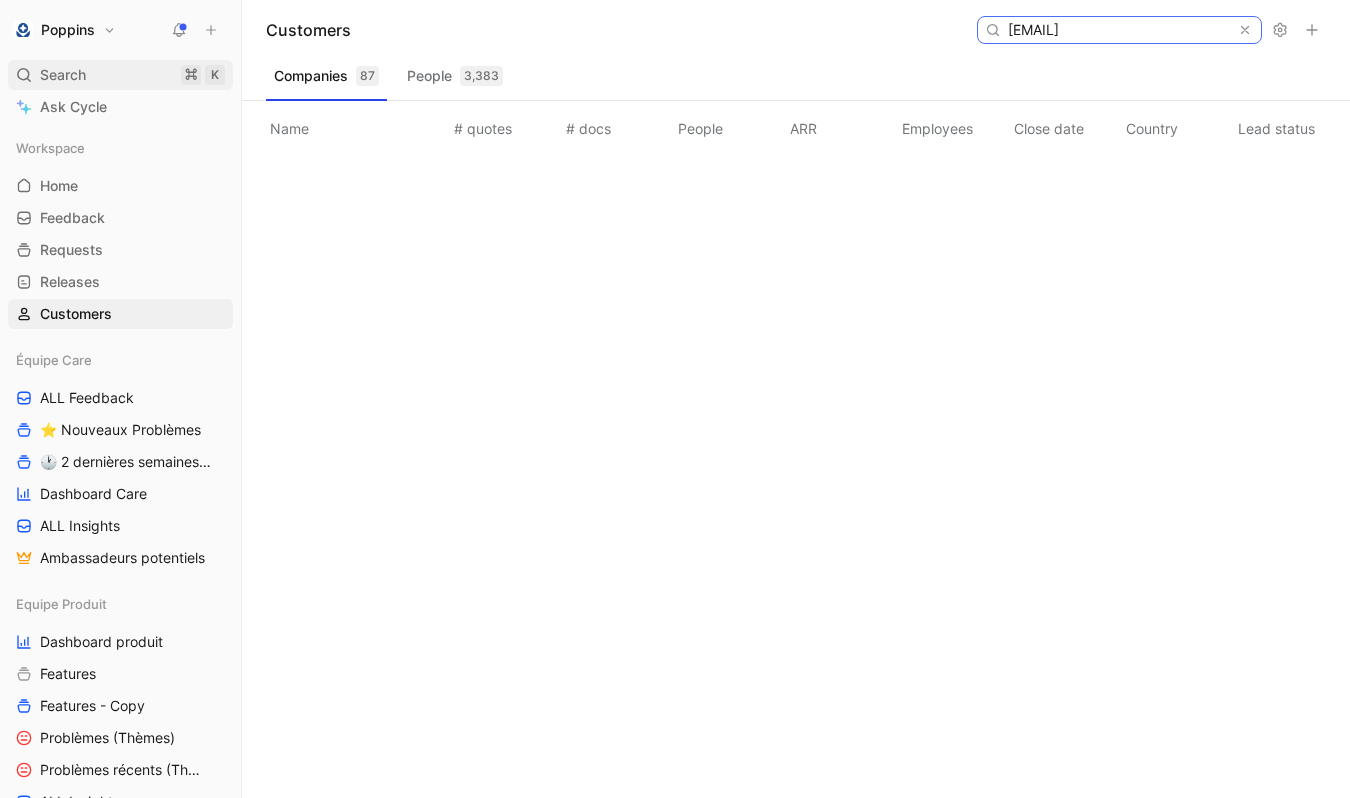 type on "[EMAIL]" 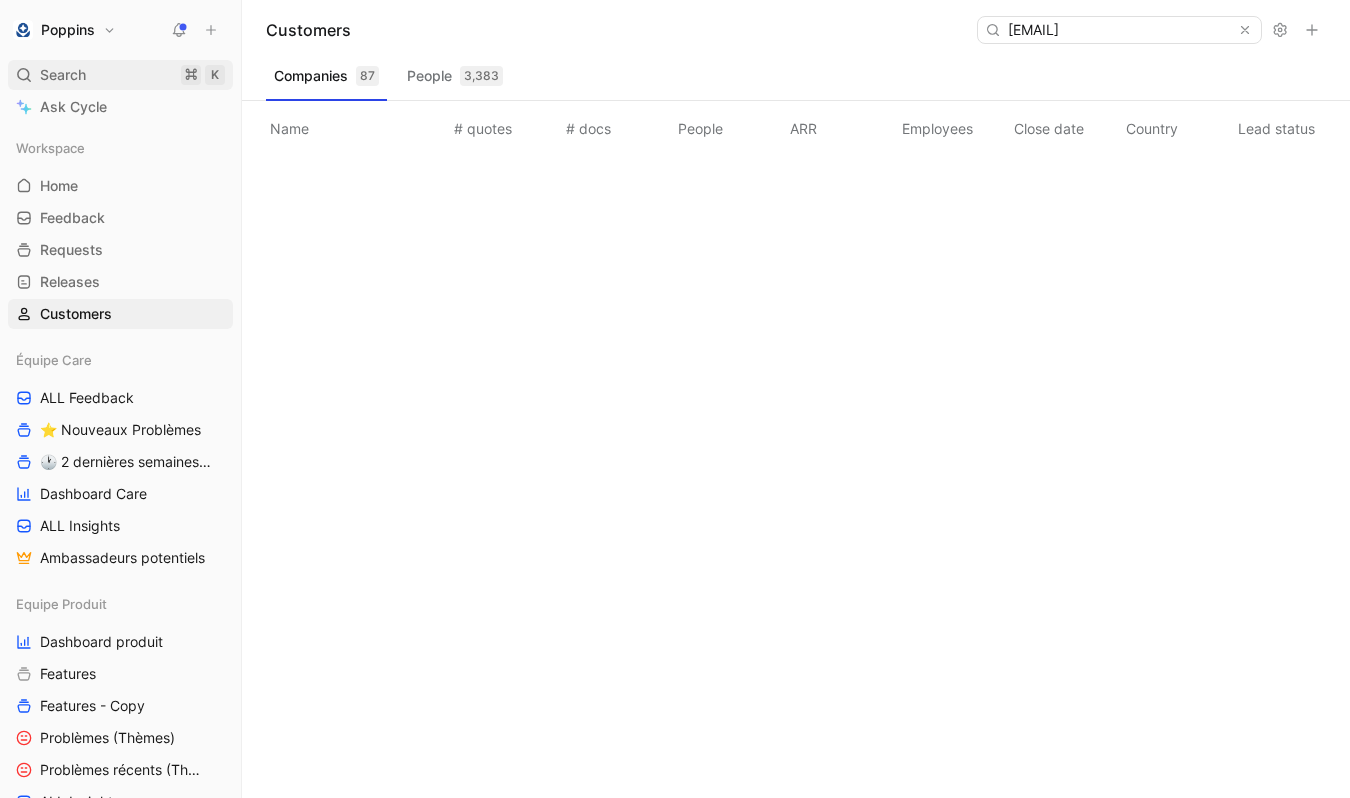 click on "Search ⌘ K" at bounding box center (120, 75) 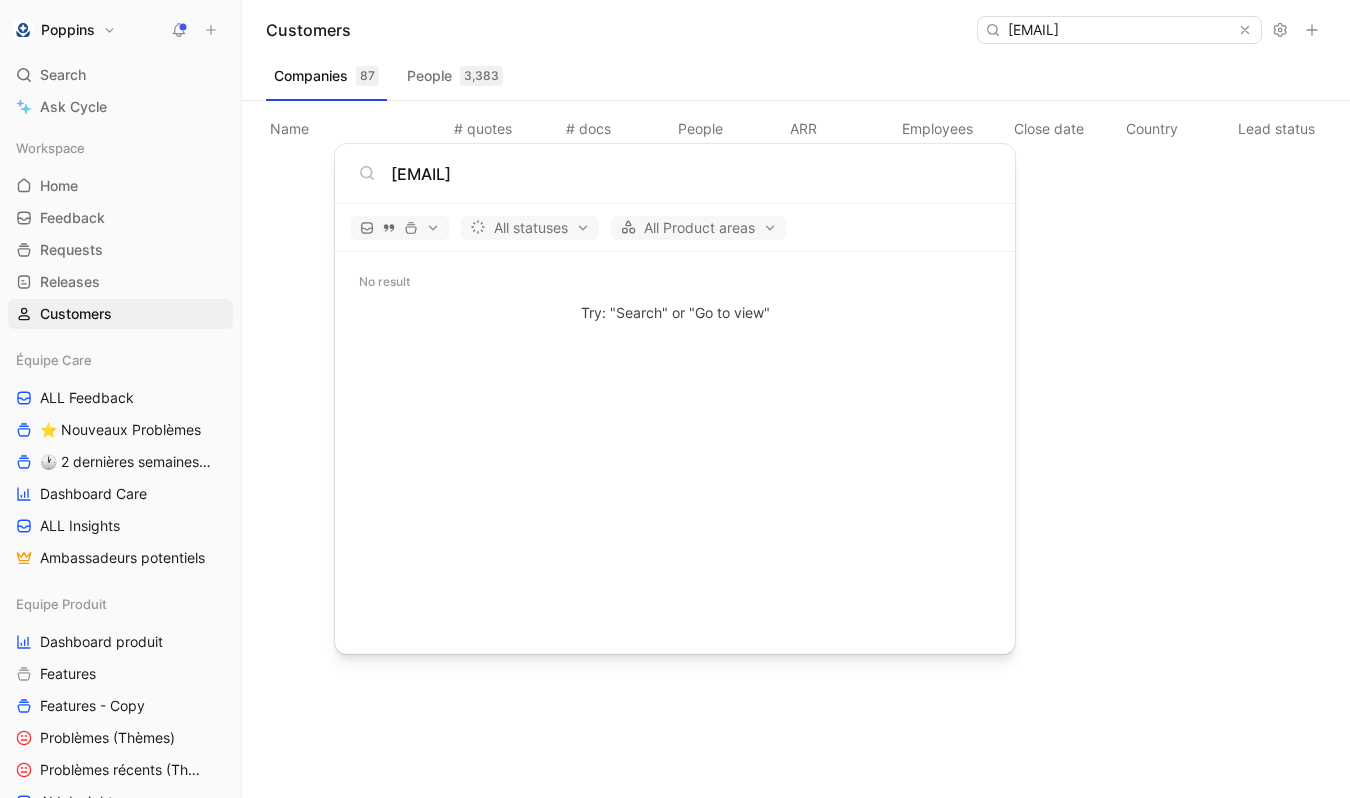 type on "[EMAIL]" 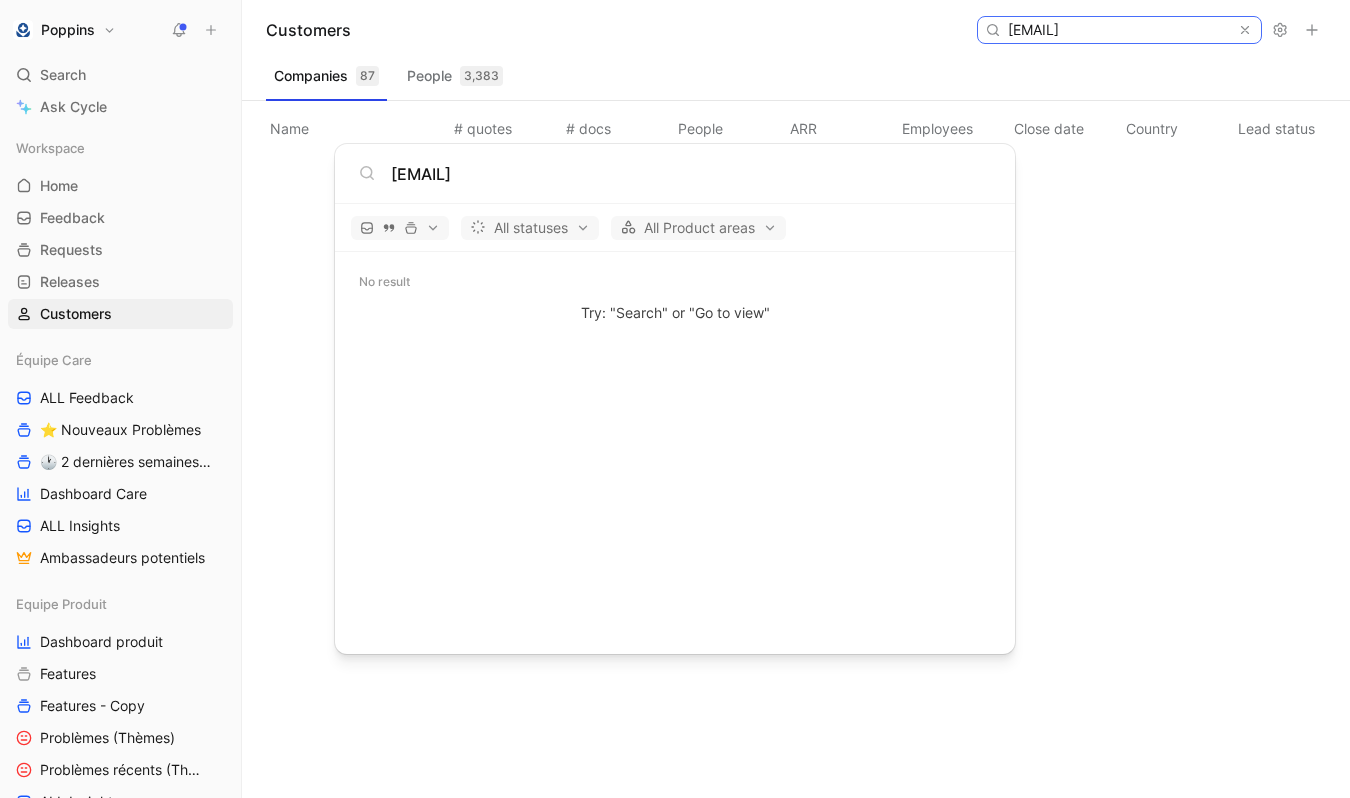 click on "[EMAIL]" at bounding box center [1118, 30] 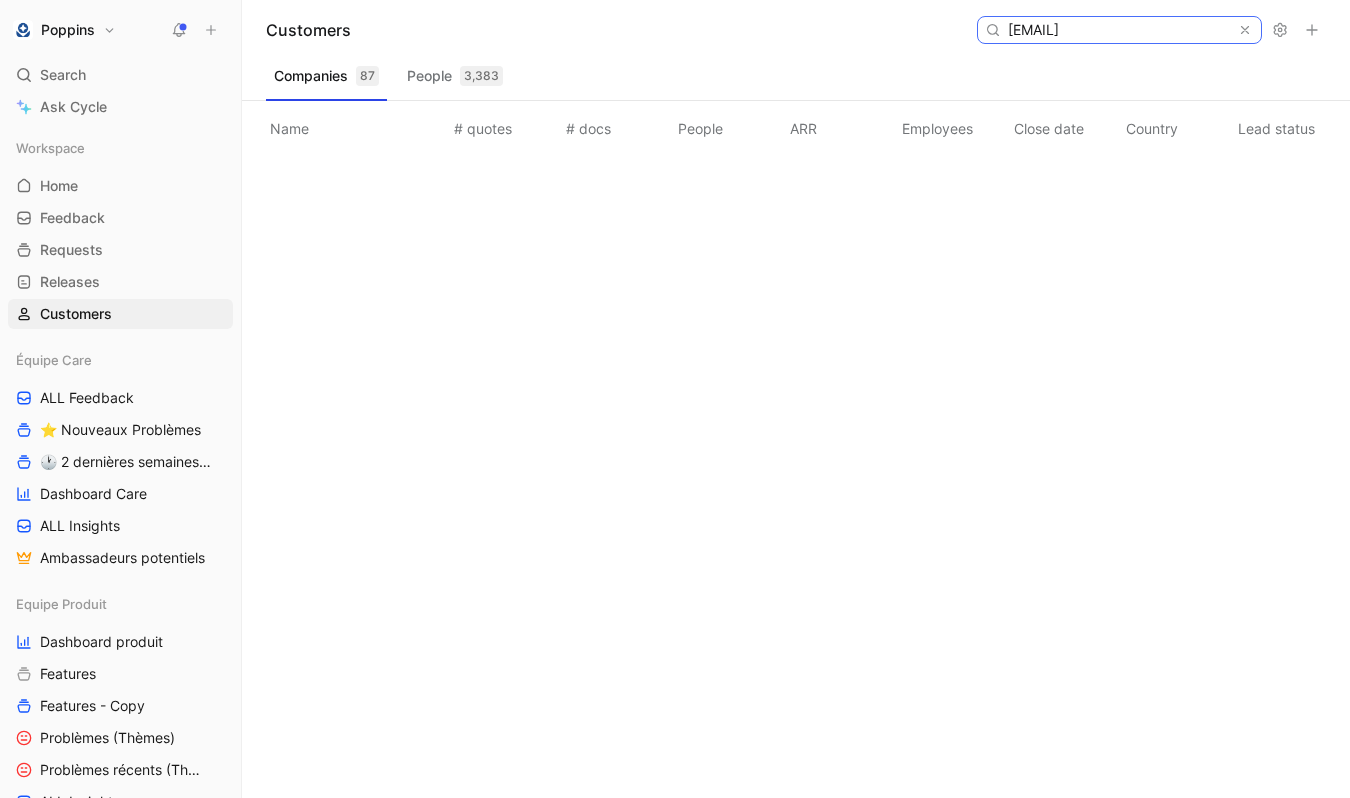 paste on "[FIRST]@[DOMAIN]" 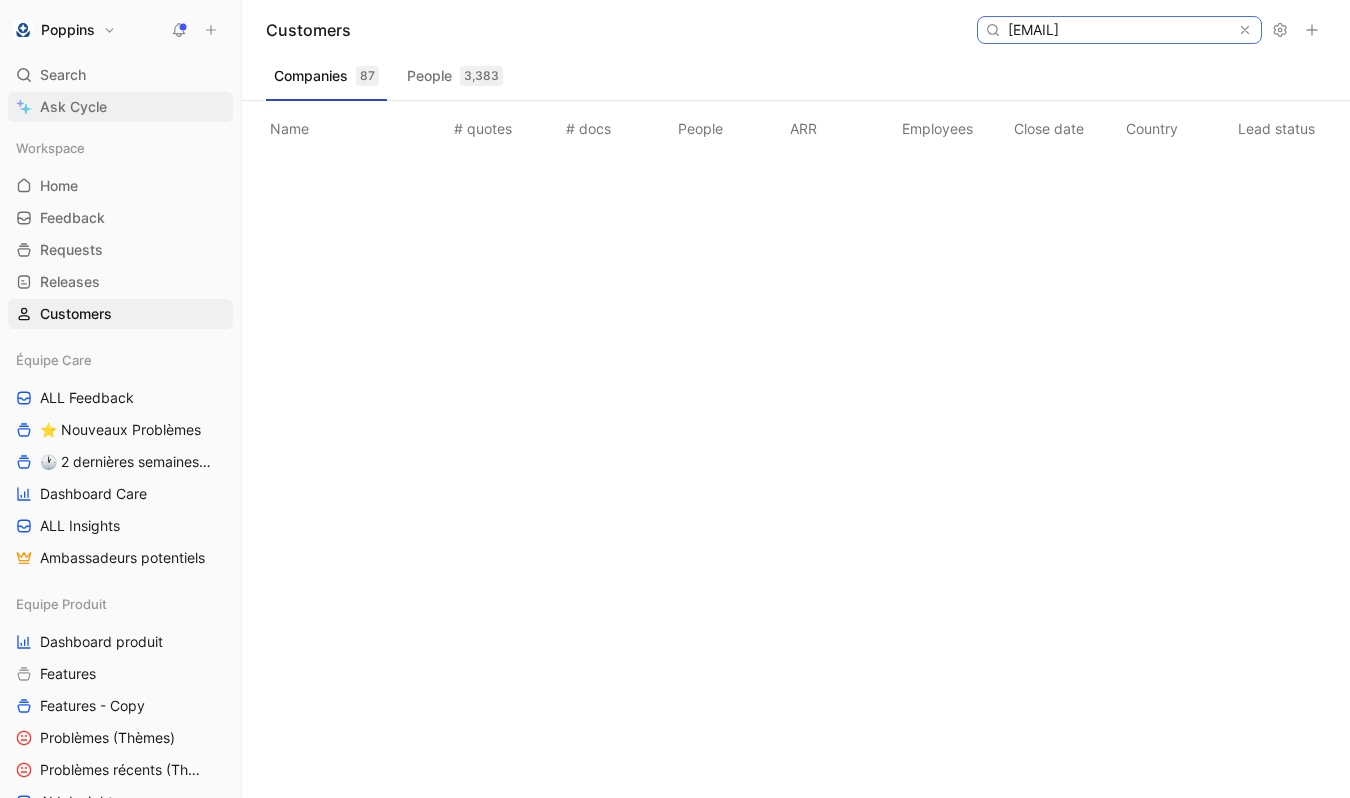 type on "[EMAIL]" 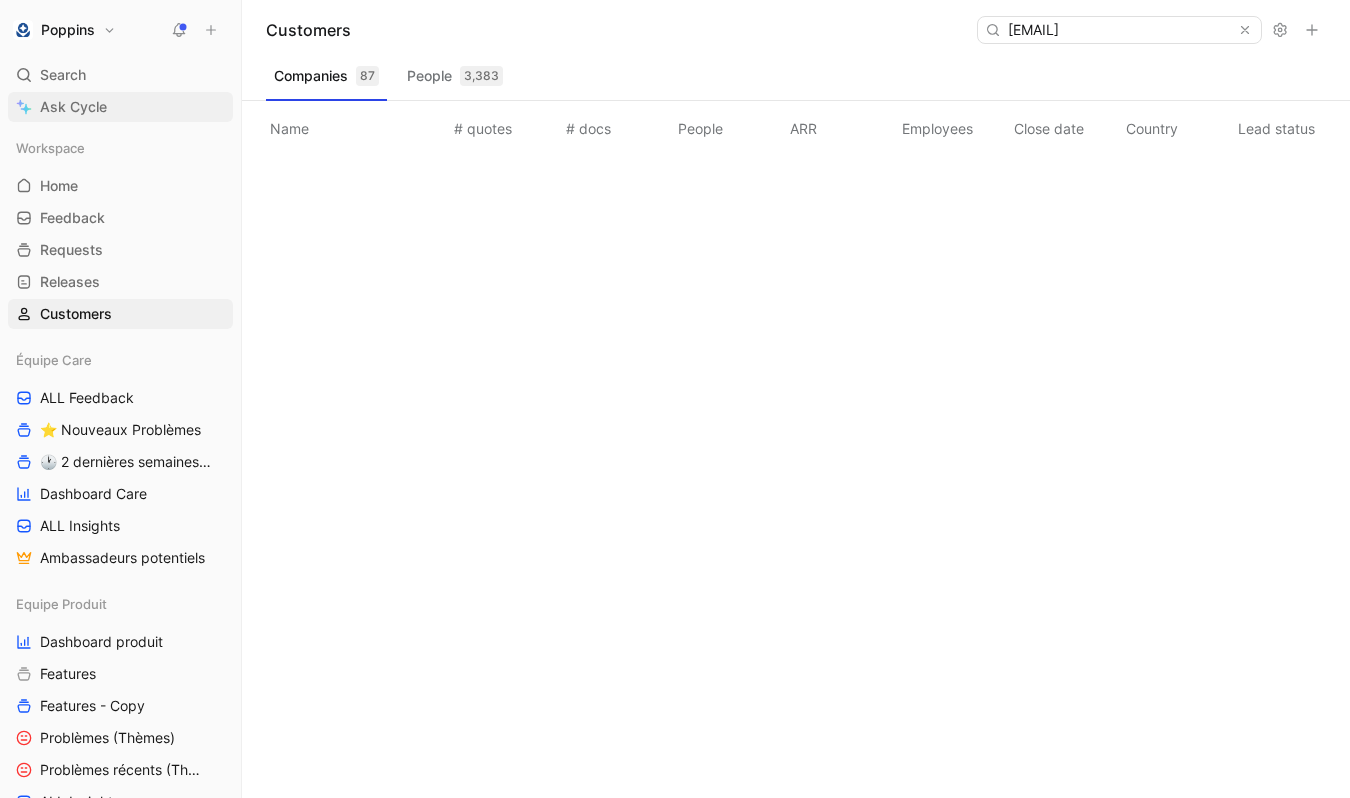 click on "Ask Cycle" at bounding box center (120, 107) 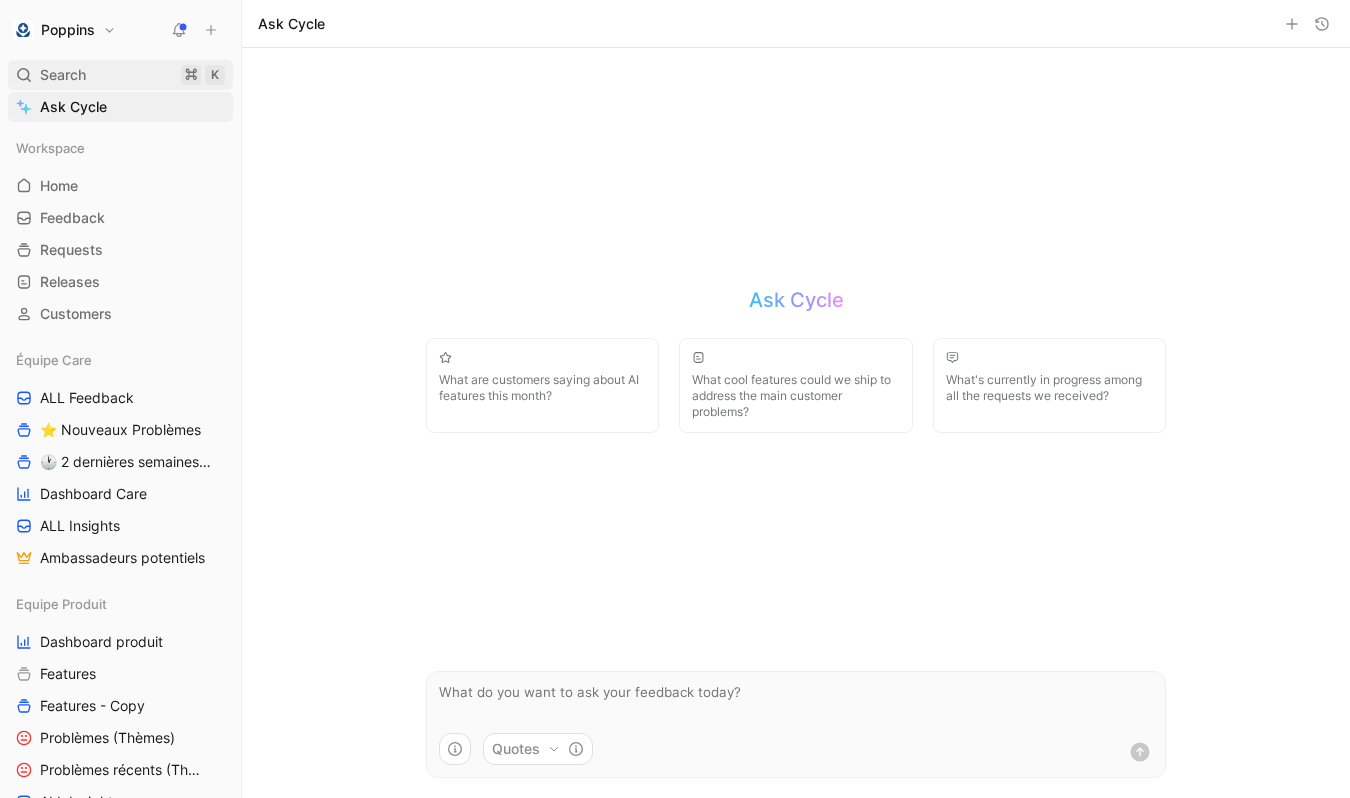 click on "Search ⌘ K" at bounding box center (120, 75) 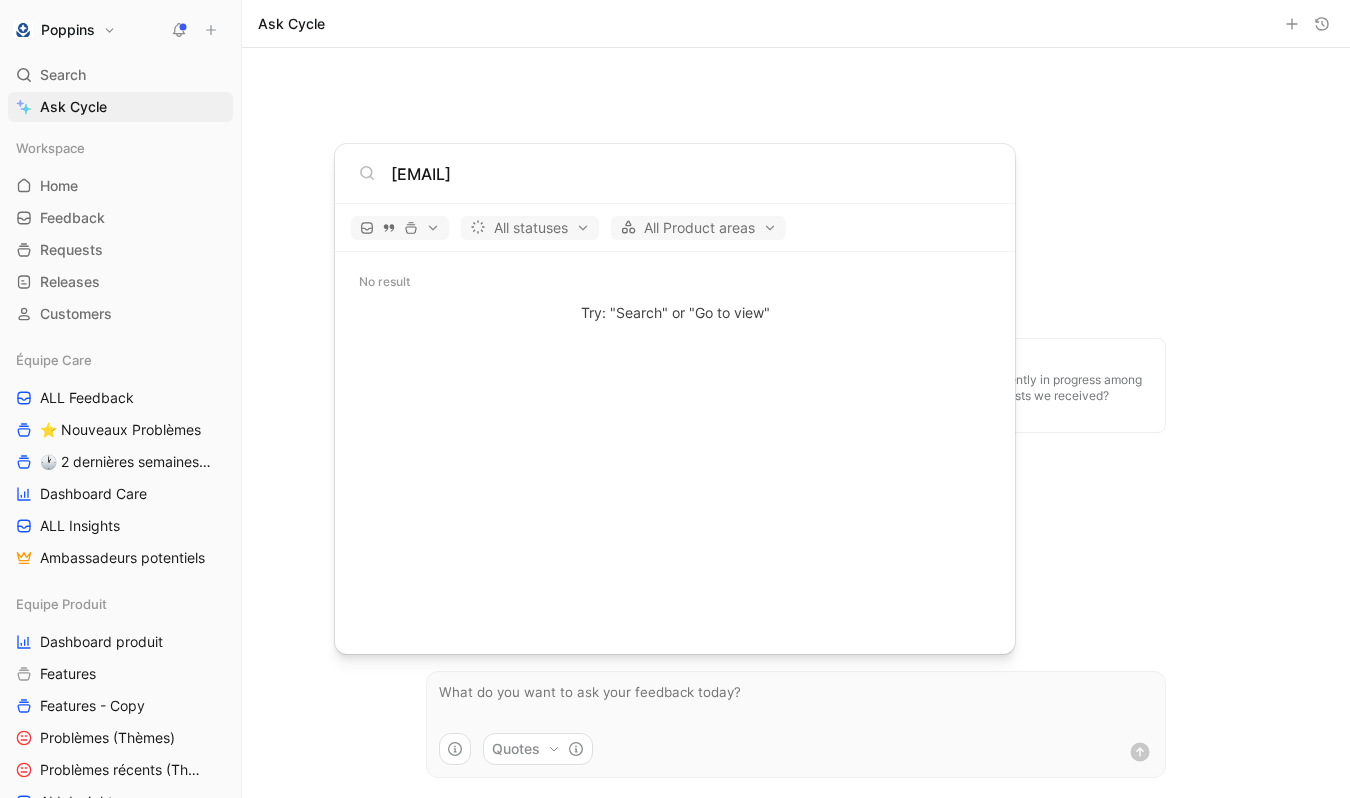 type on "[EMAIL]" 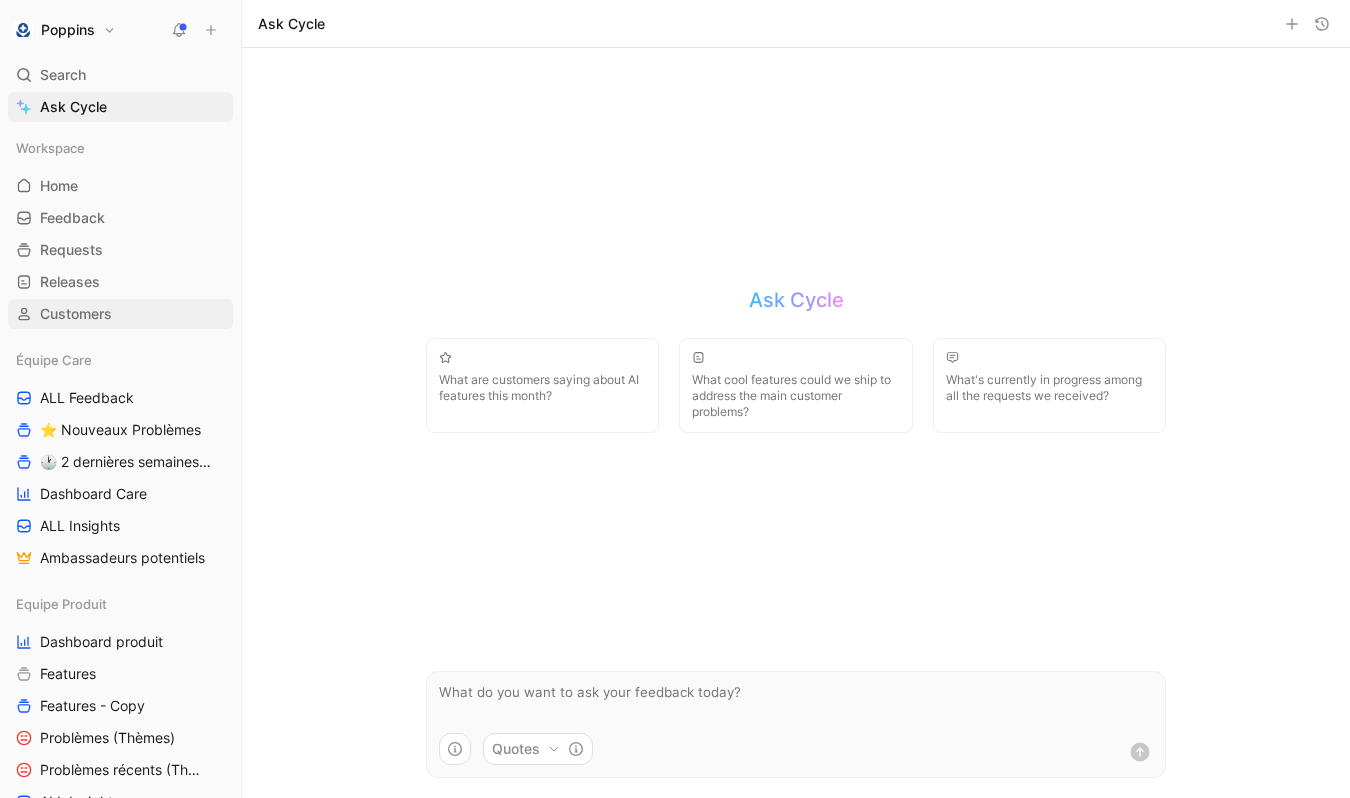 click on "Customers" at bounding box center [120, 314] 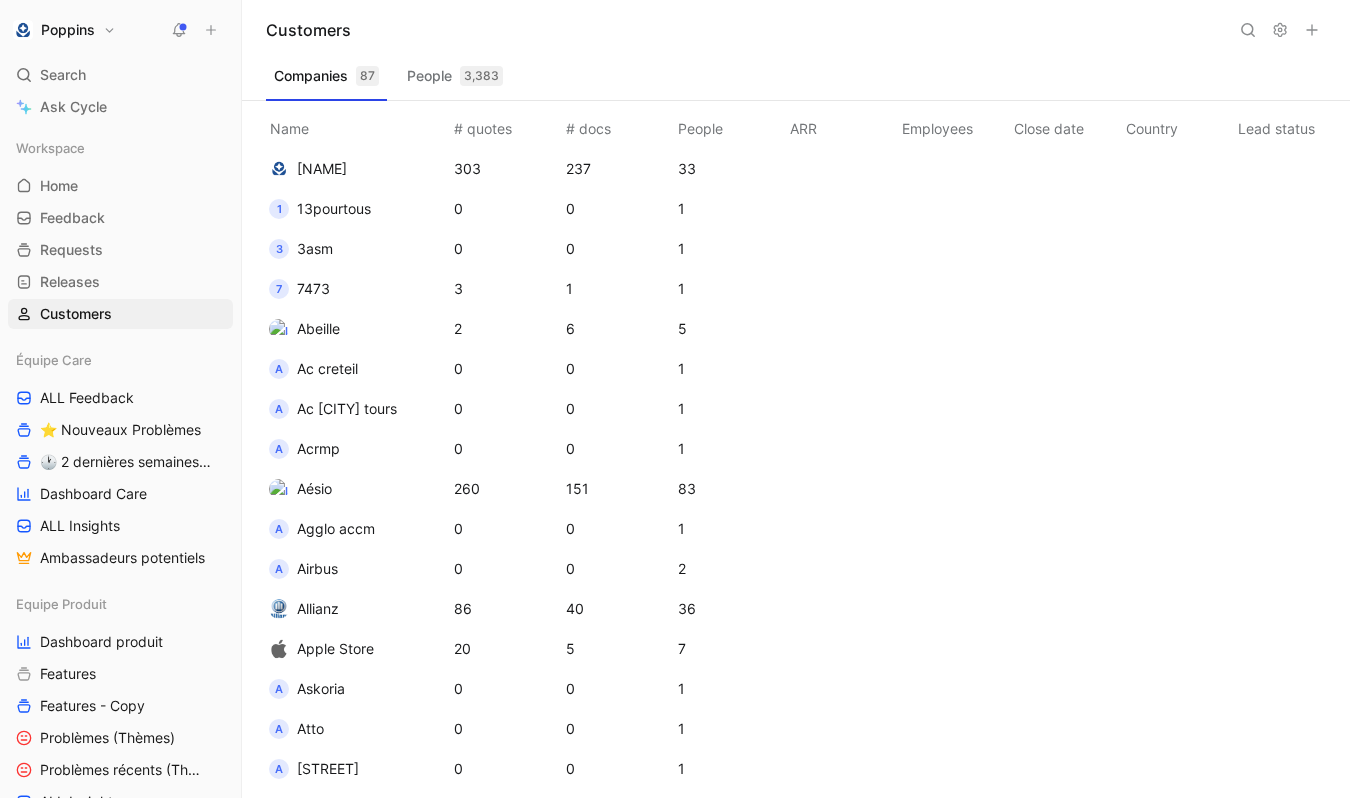 click 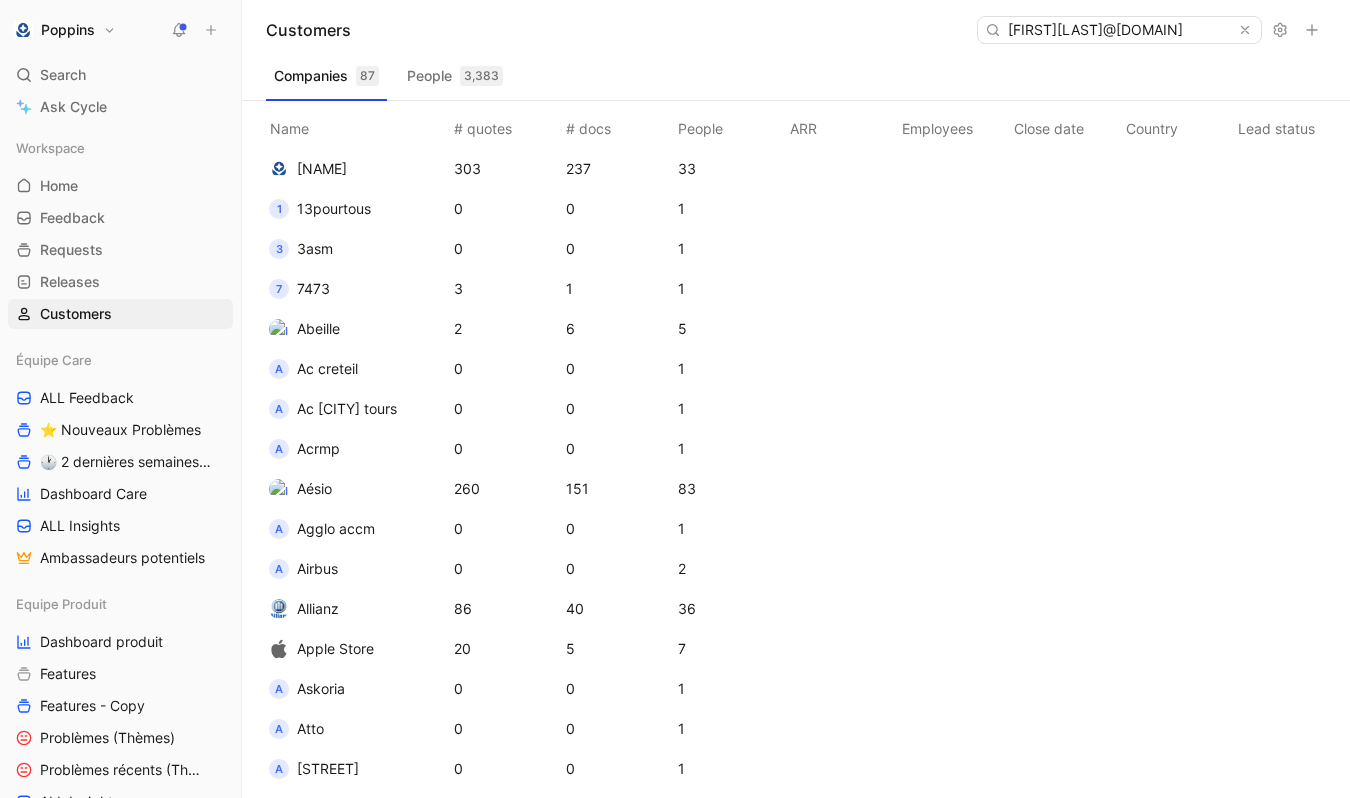 scroll, scrollTop: 0, scrollLeft: 19, axis: horizontal 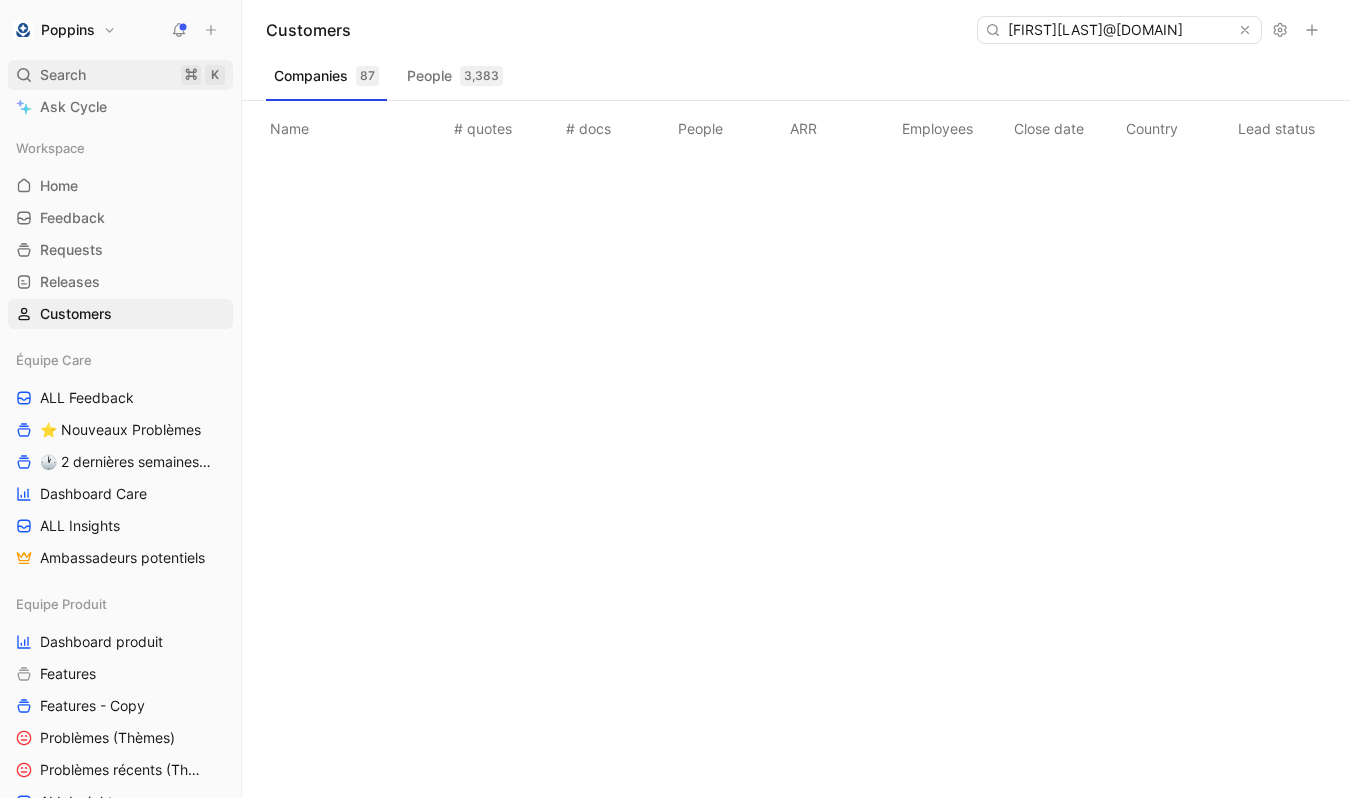 type on "[FIRST][LAST]@[DOMAIN]" 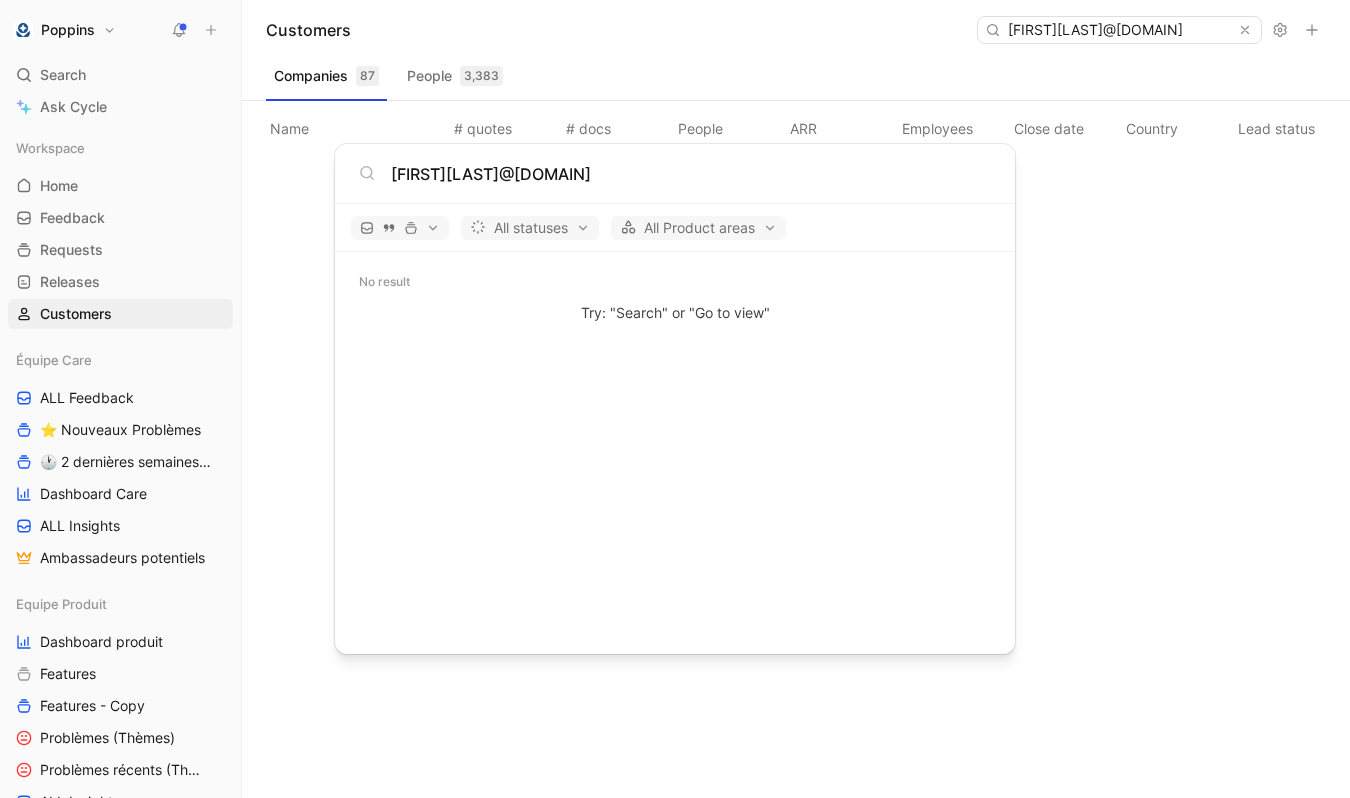 type on "[FIRST][LAST]@[DOMAIN]" 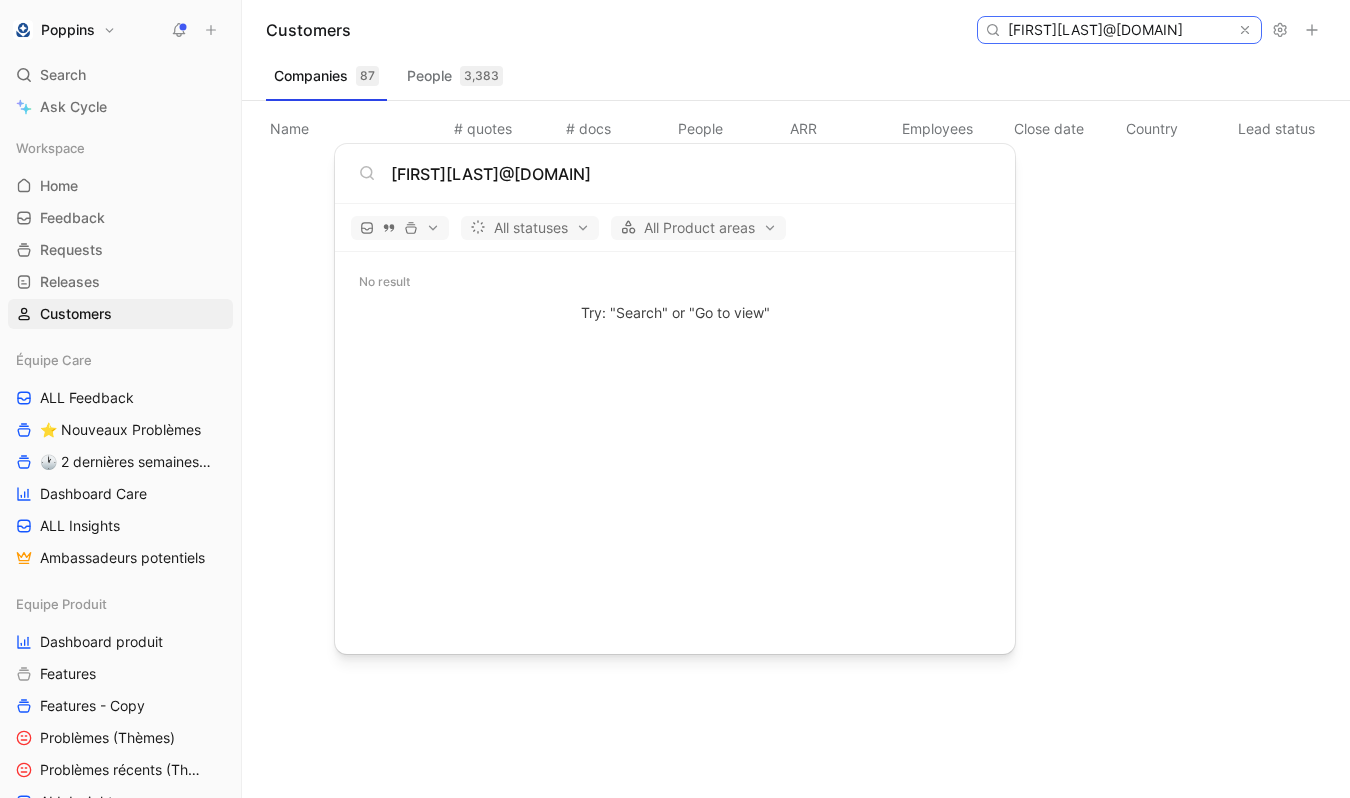 click on "[FIRST][LAST]@[DOMAIN]" at bounding box center [1118, 30] 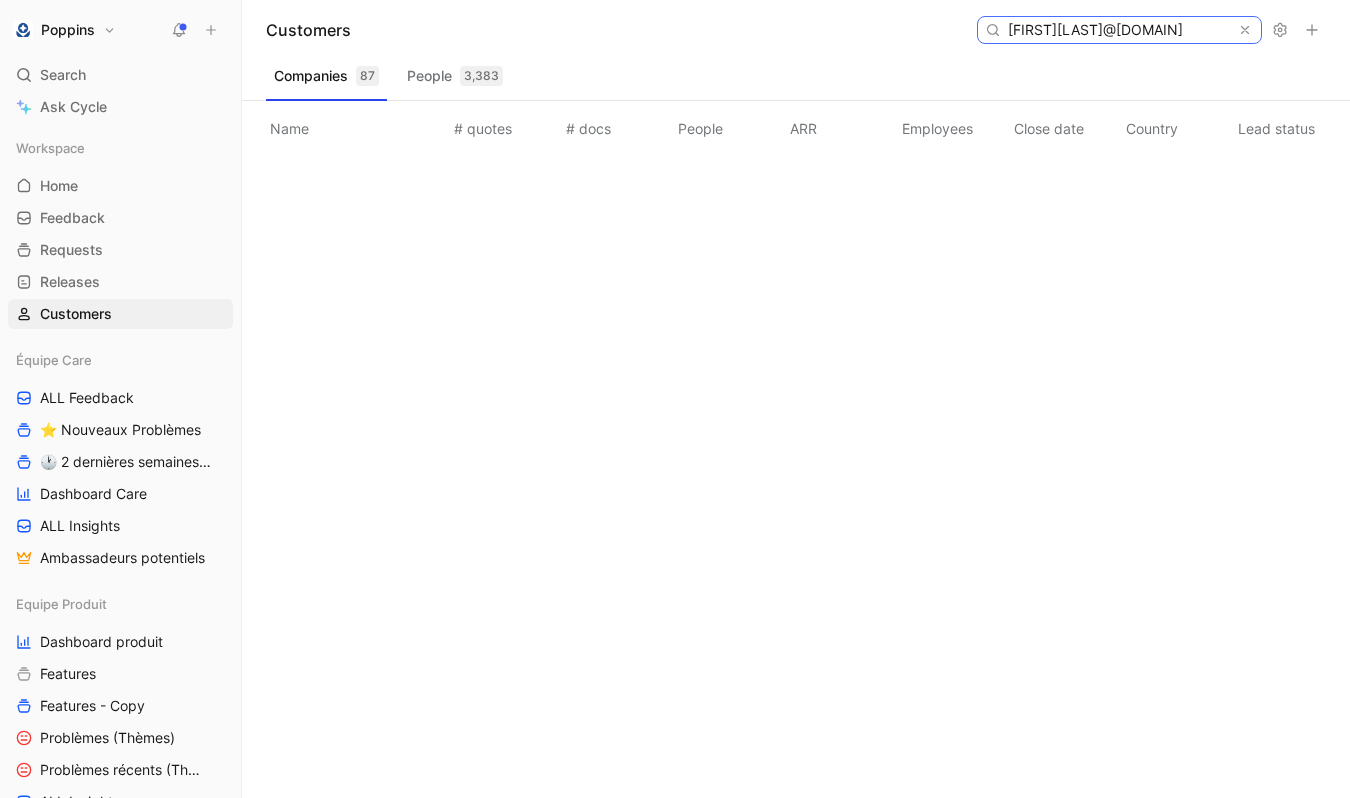 paste on "[EMAIL]" 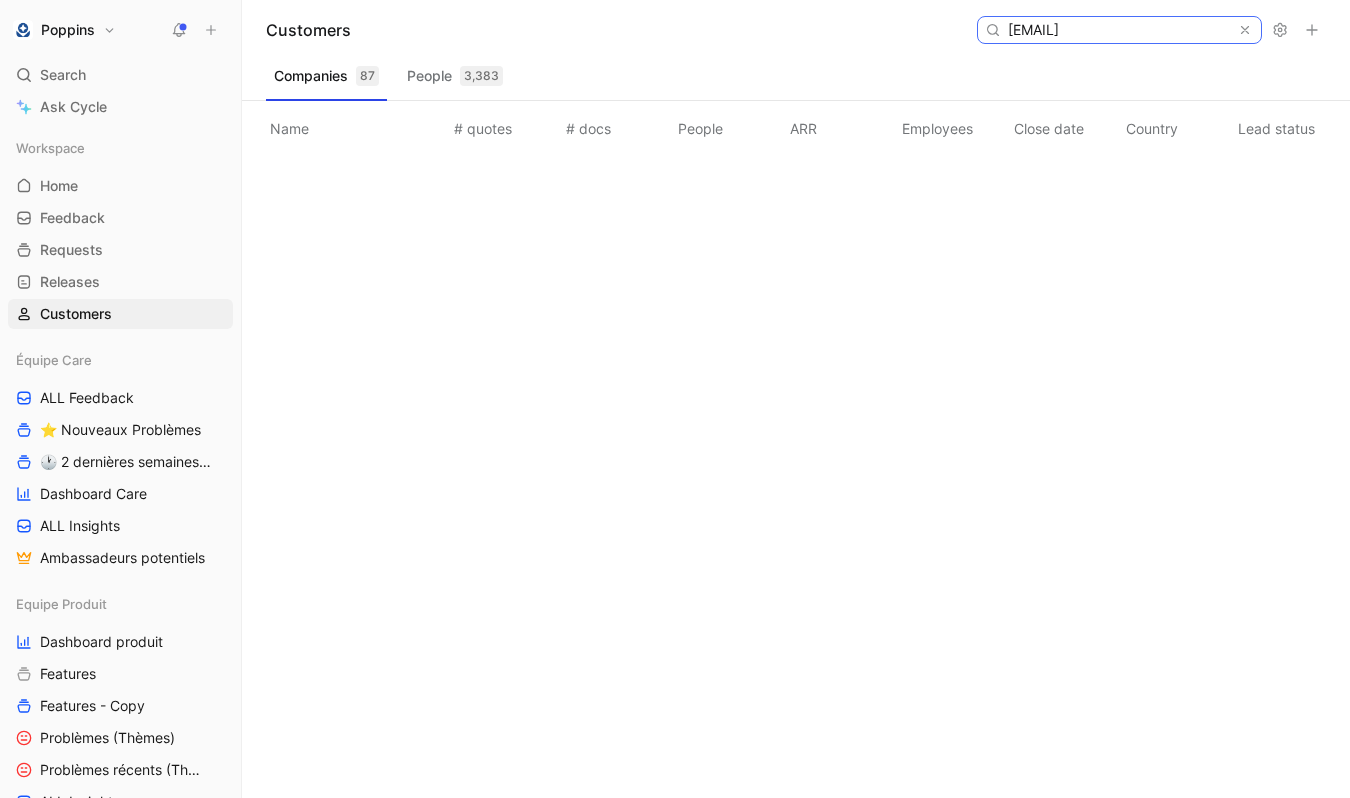 scroll, scrollTop: 0, scrollLeft: 53, axis: horizontal 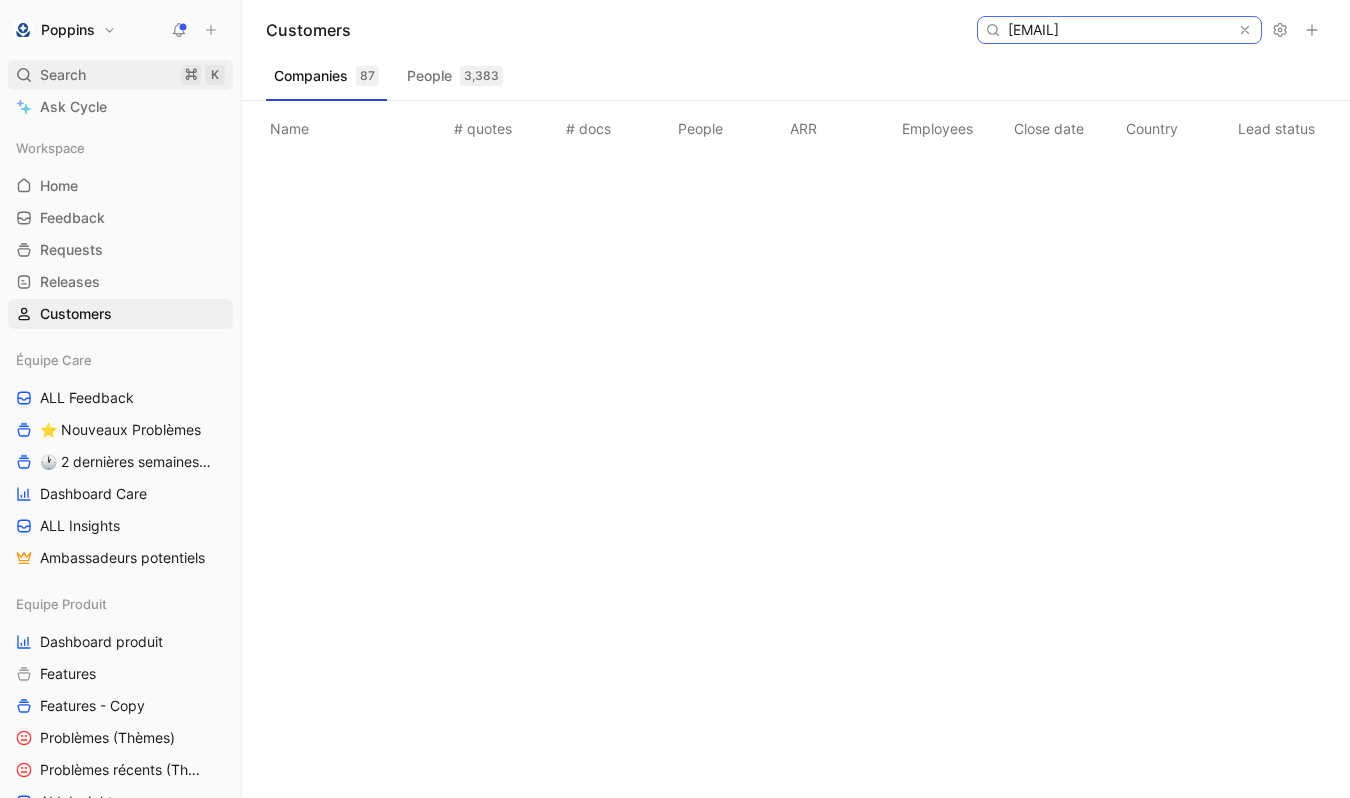 type on "[EMAIL]" 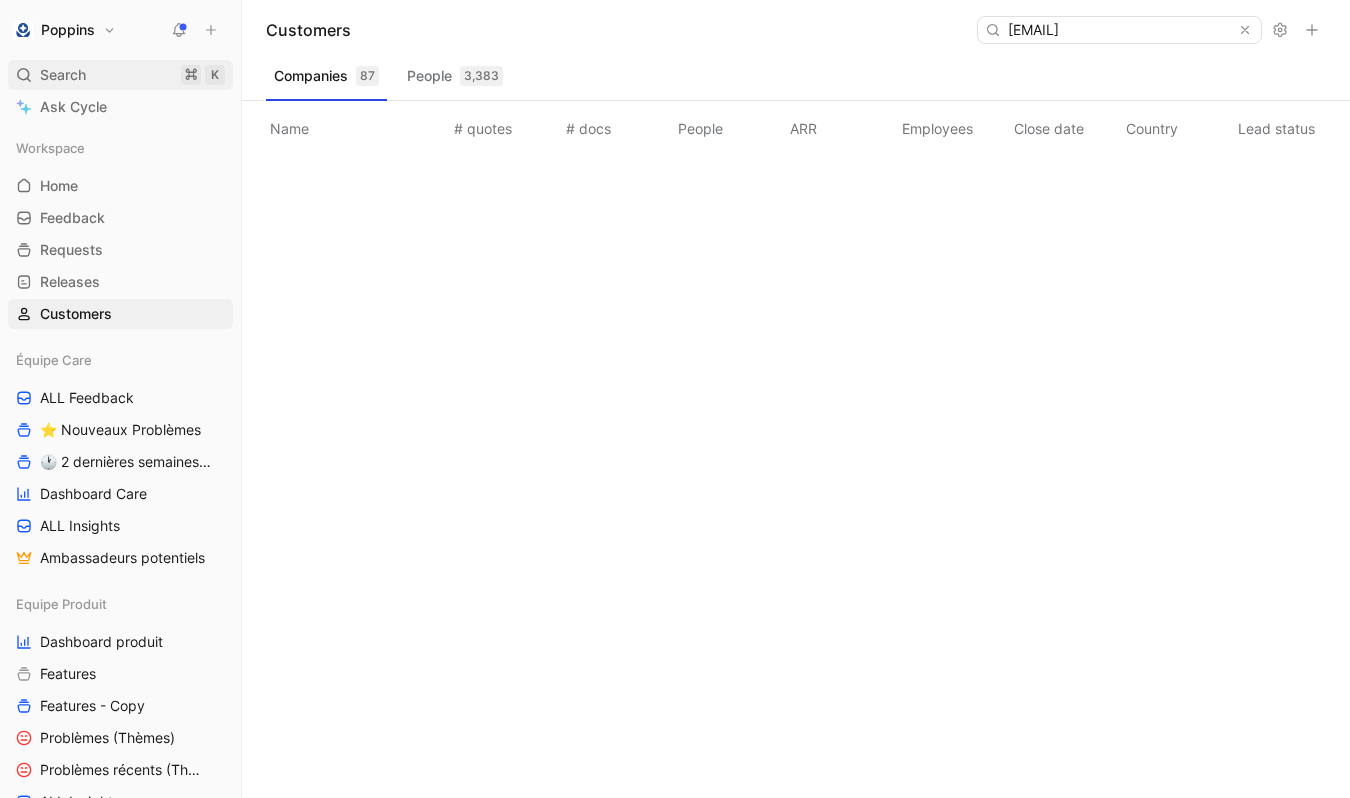click on "Search ⌘ K" at bounding box center (120, 75) 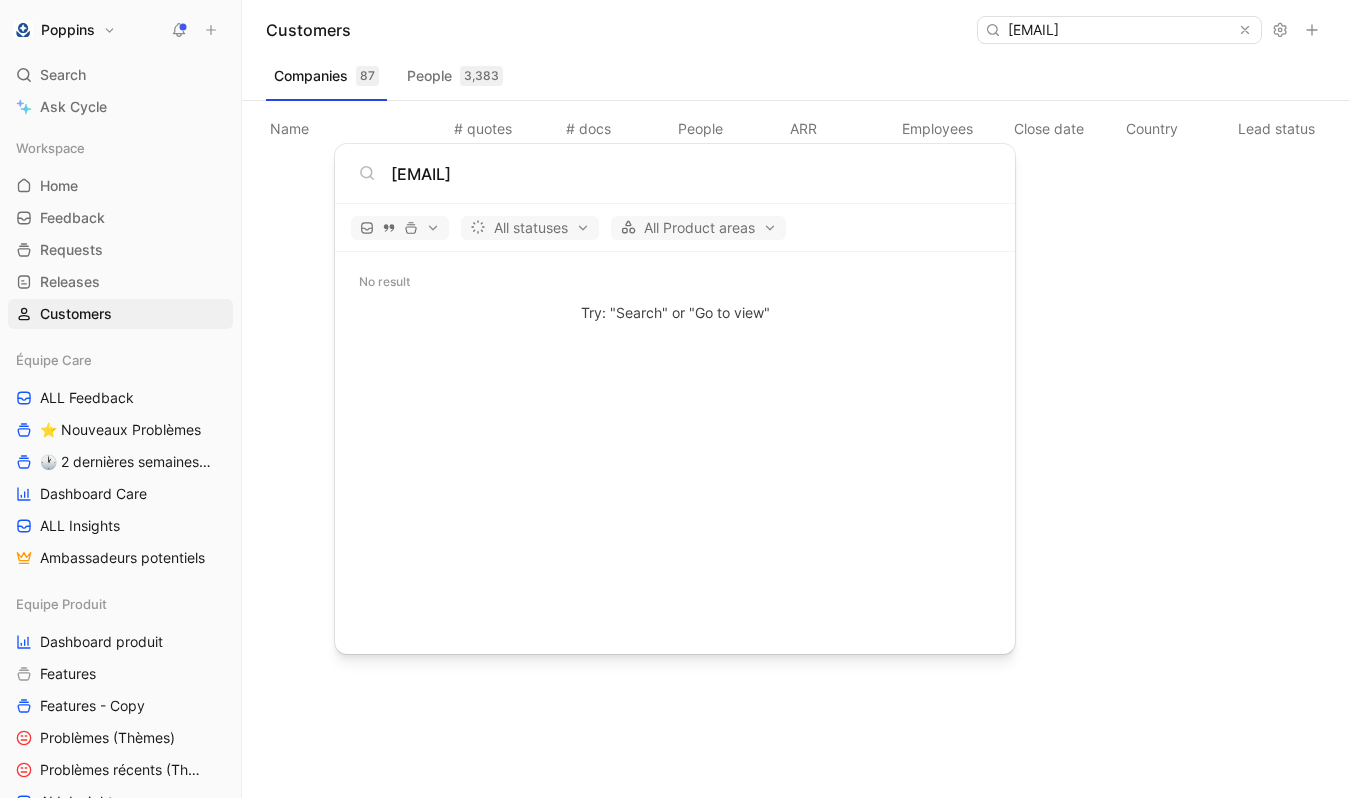 click on "[EMAIL]" at bounding box center (691, 174) 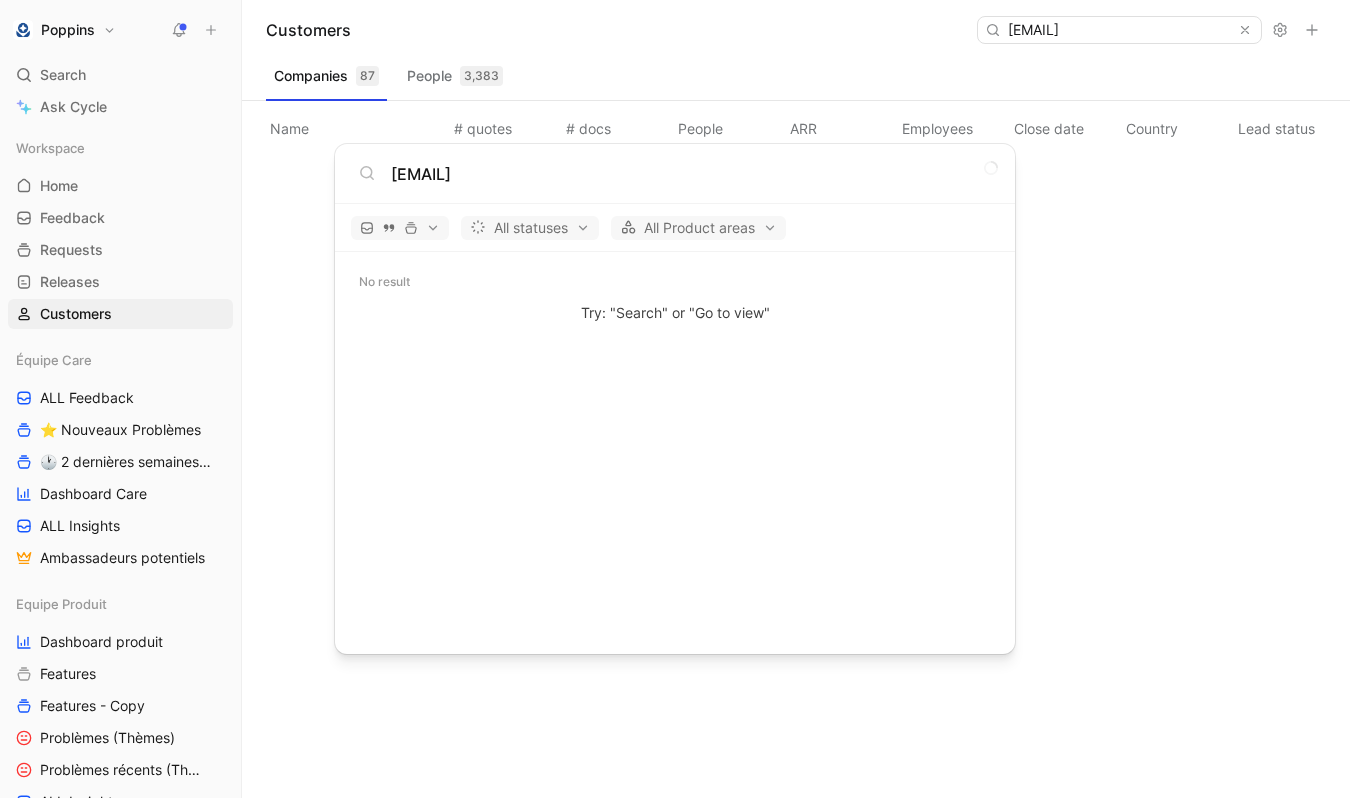 type on "[EMAIL]" 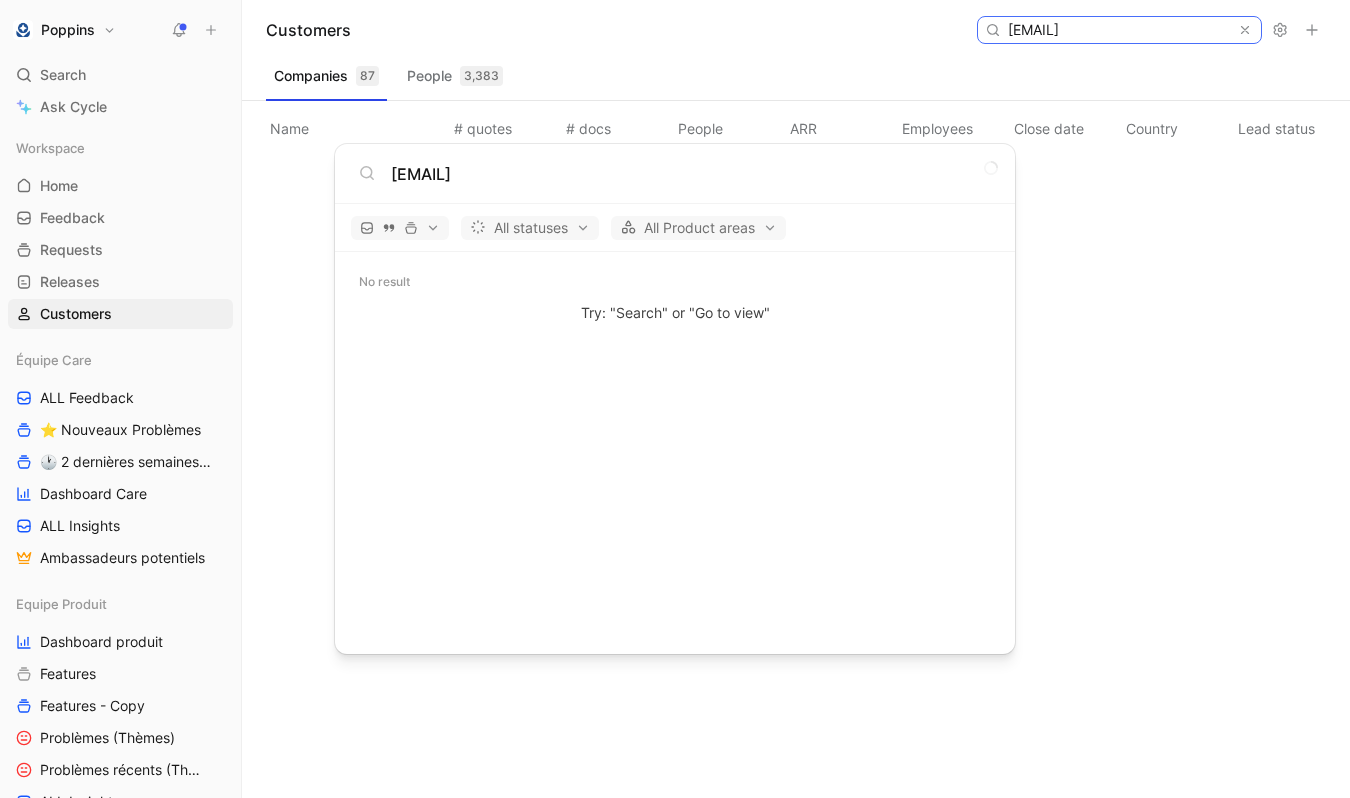 click on "[EMAIL]" at bounding box center [1118, 30] 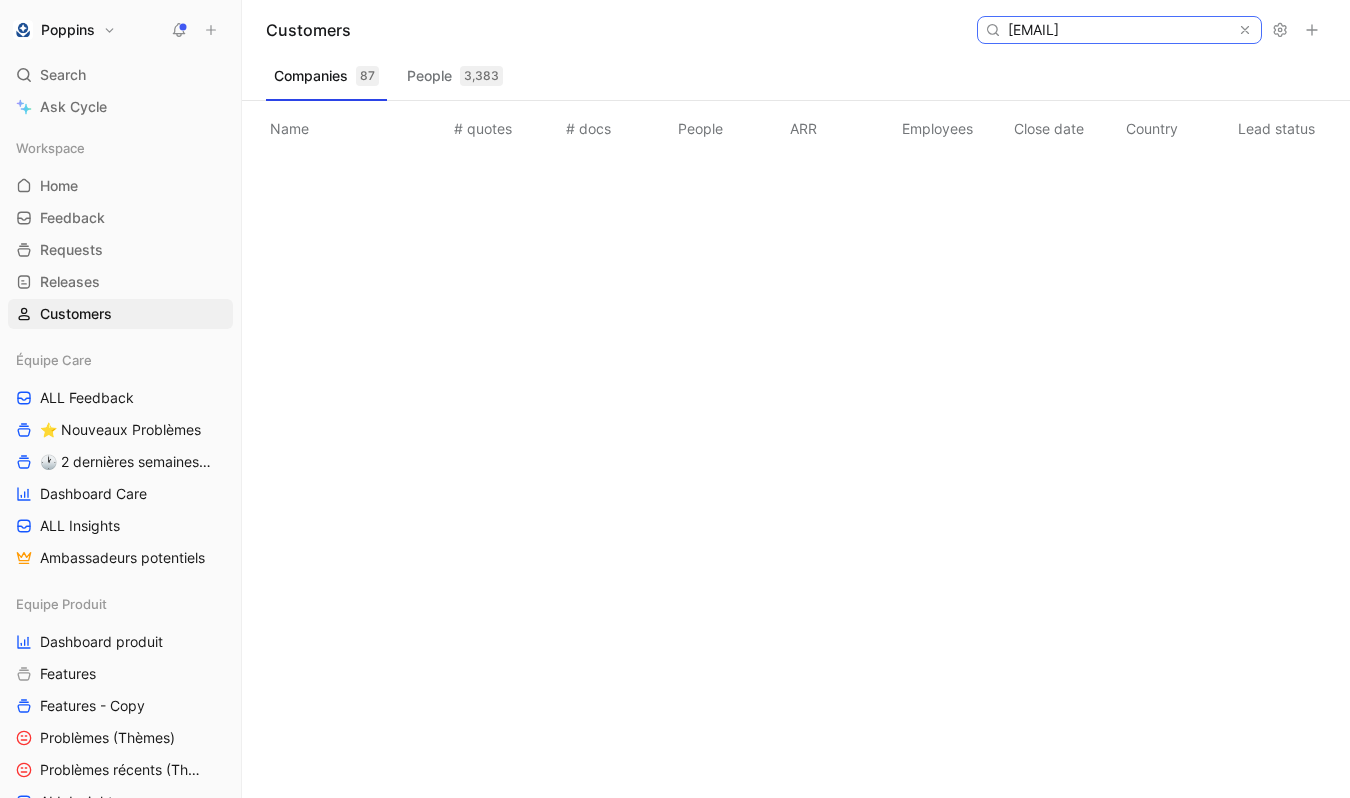 click on "[EMAIL]" at bounding box center [1118, 30] 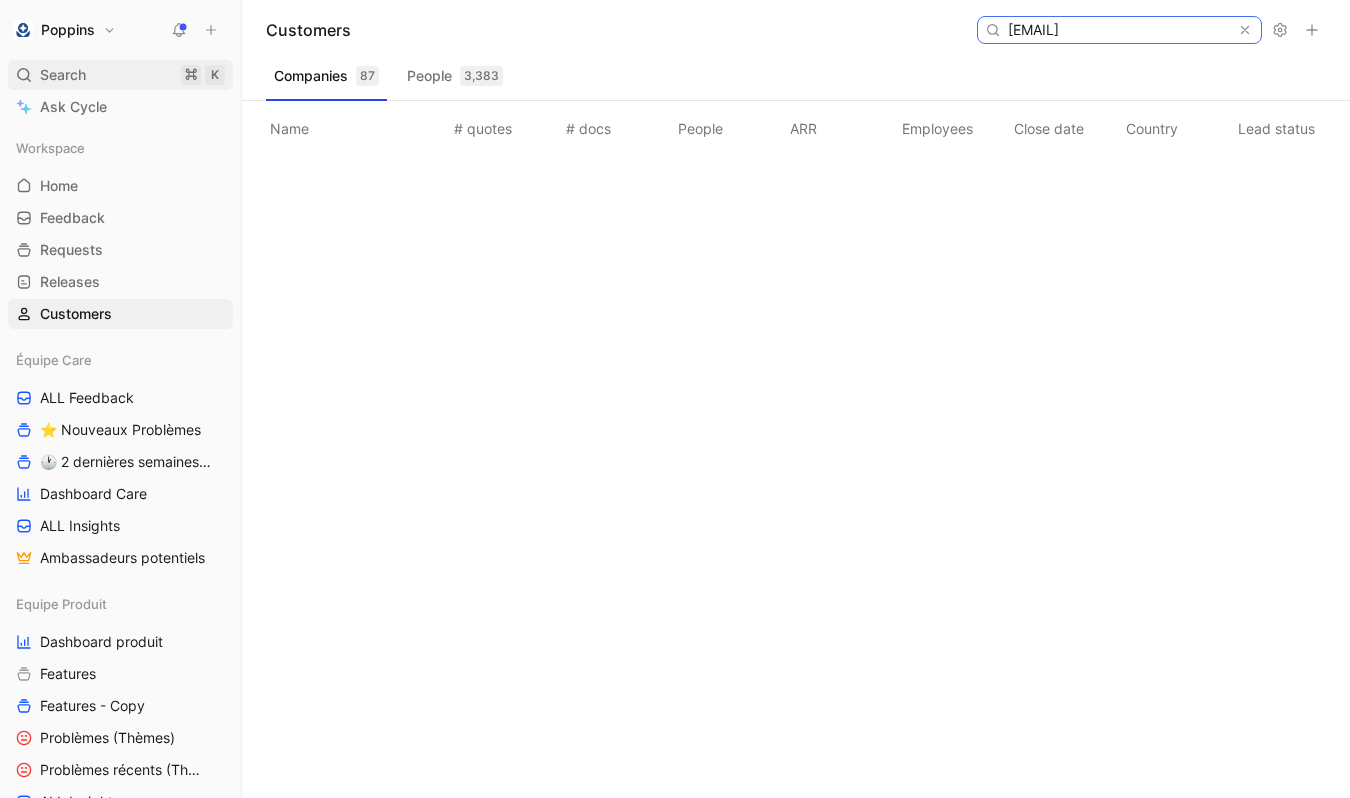 type on "[EMAIL]" 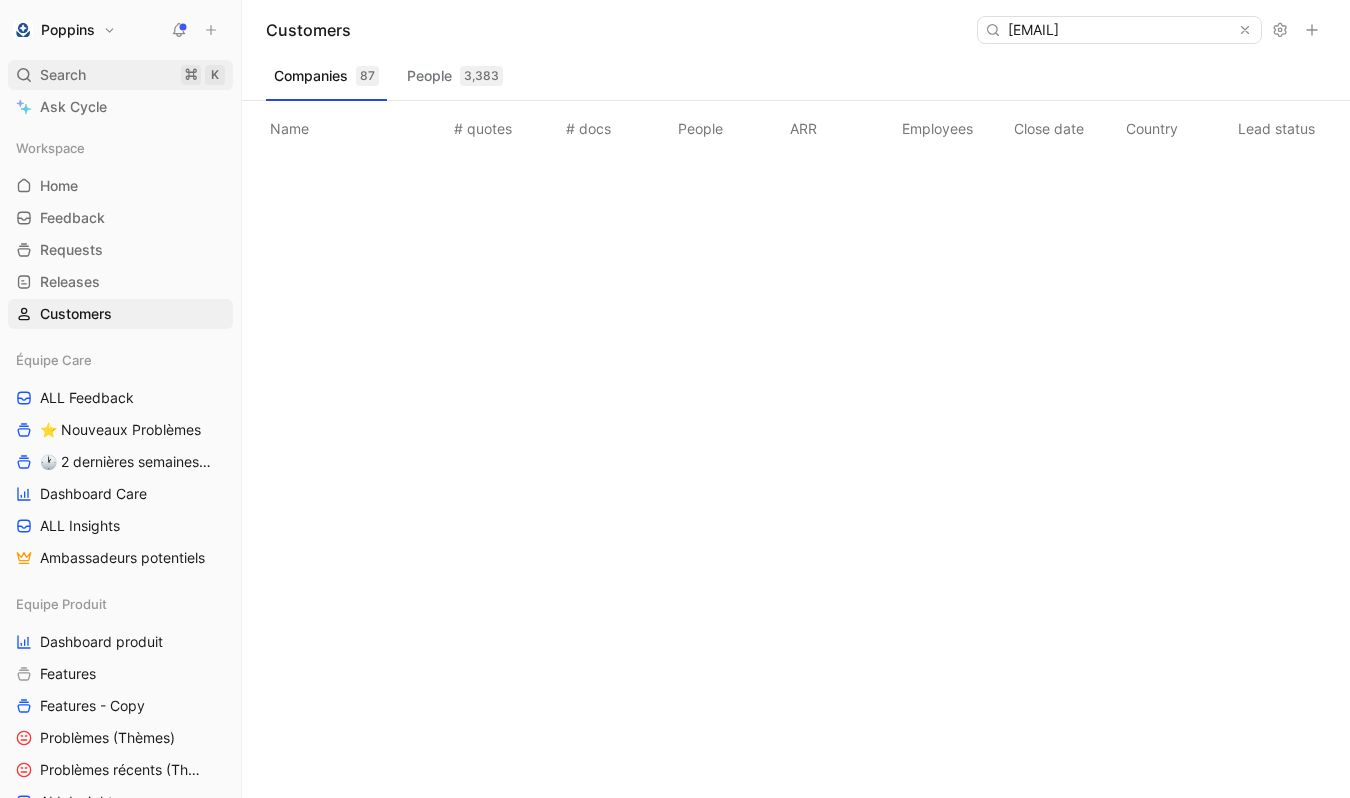 click on "Search ⌘ K" at bounding box center (120, 75) 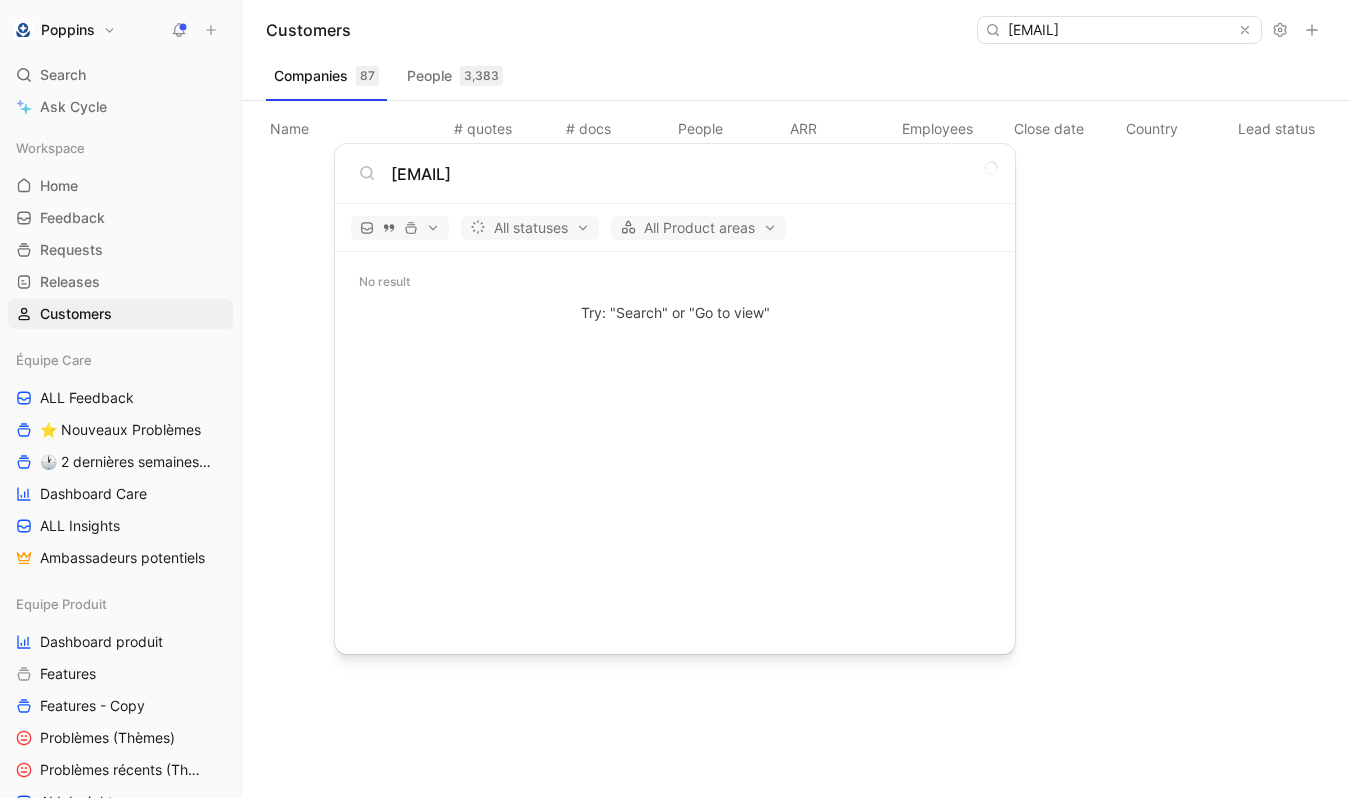 type on "[EMAIL]" 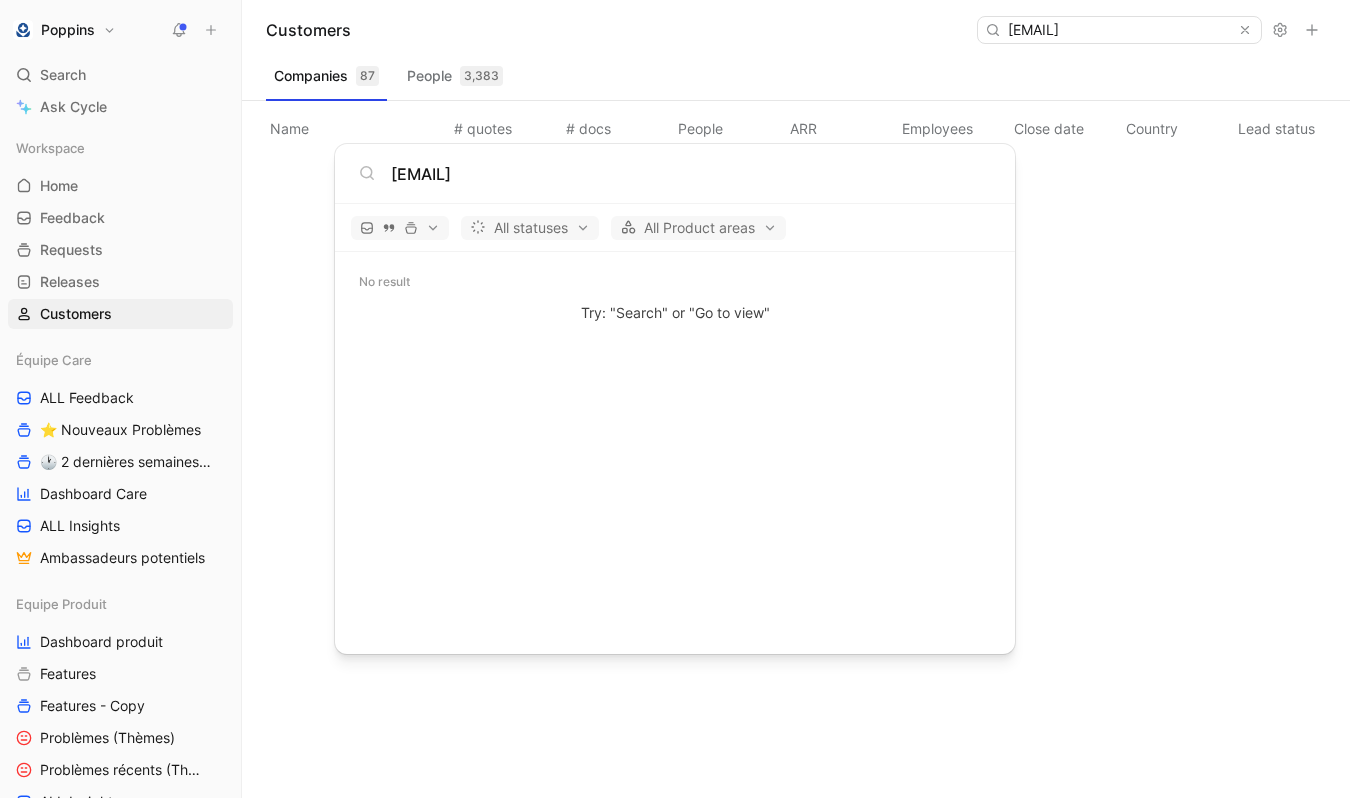 click on "Poppins Search ⌘ K Ask Cycle Workspace Home G then H Feedback G then F Requests G then R Releases G then L Customers Équipe Care ALL Feedback ⭐ Nouveaux Problèmes 🕐 2 dernières semaines - Occurences Dashboard Care ALL Insights Ambassadeurs potentiels Equipe Produit Dashboard produit Features Features - Copy Problèmes (Thèmes) Problèmes récents (Thèmes) ALL Insights Feedback - OBG Feedback - Test fluence Feedback - Mail hebdo Vue d'analyse Équipe mutuelle Import
To pick up a draggable item, press the space bar.
While dragging, use the arrow keys to move the item.
Press space again to drop the item in its new position, or press escape to cancel.
Help center Invite member Customers [EMAIL] Companies 87 People 3,383 Name # quotes # docs People ARR Employees Close date Country Lead status Industry Linked profiles Custom ID Dismiss popup [EMAIL] All statuses All   Product areas No result Try: "Search" or "Go to view"" at bounding box center (675, 399) 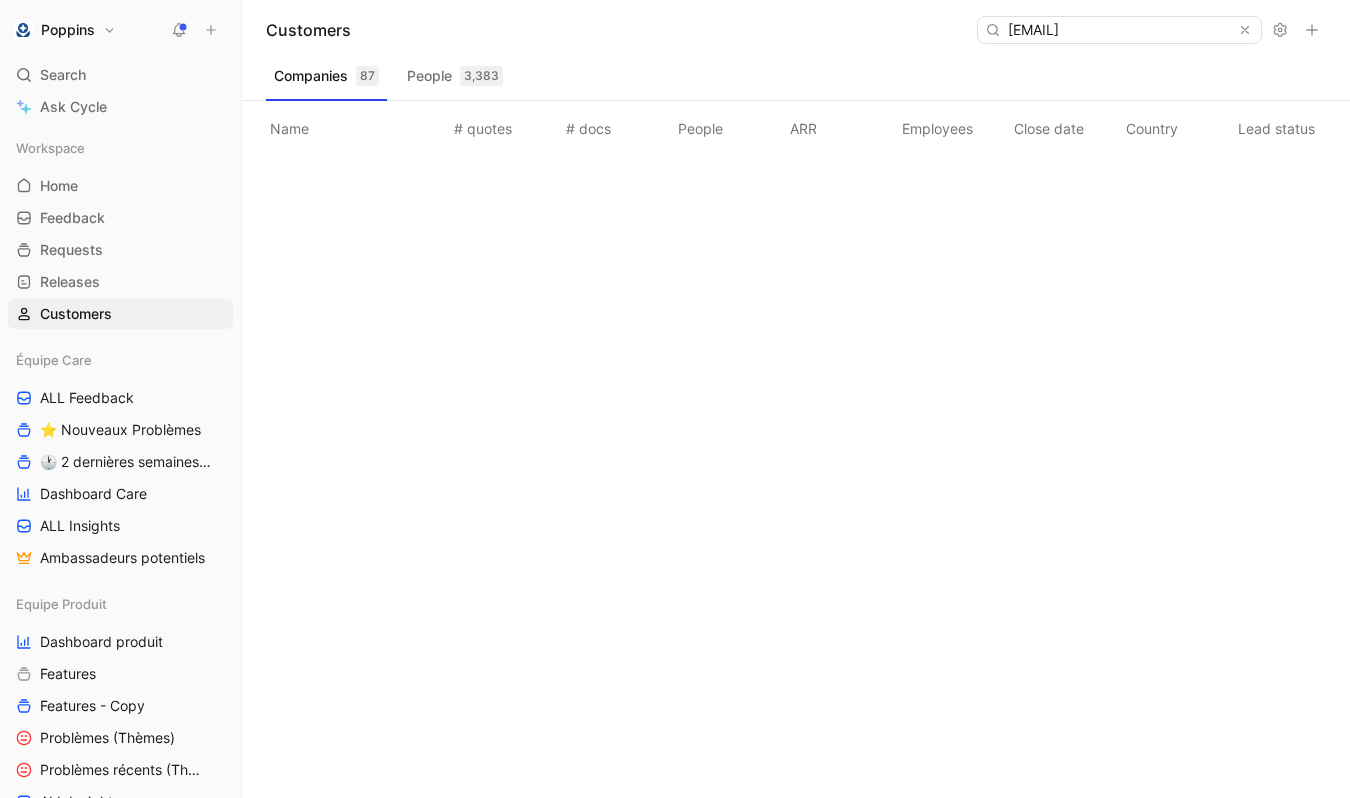 click on "Customers [EMAIL]" at bounding box center (796, 30) 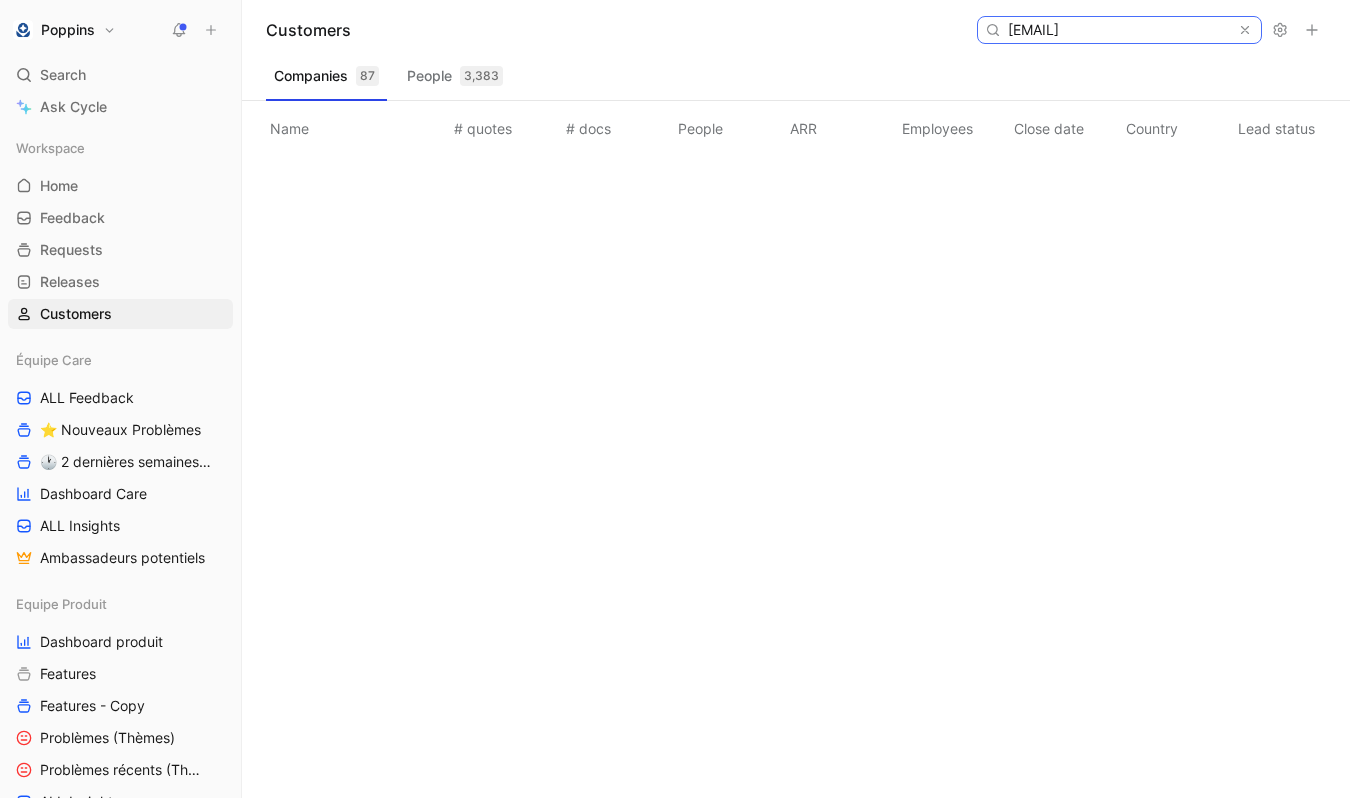 click on "[EMAIL]" at bounding box center (1118, 30) 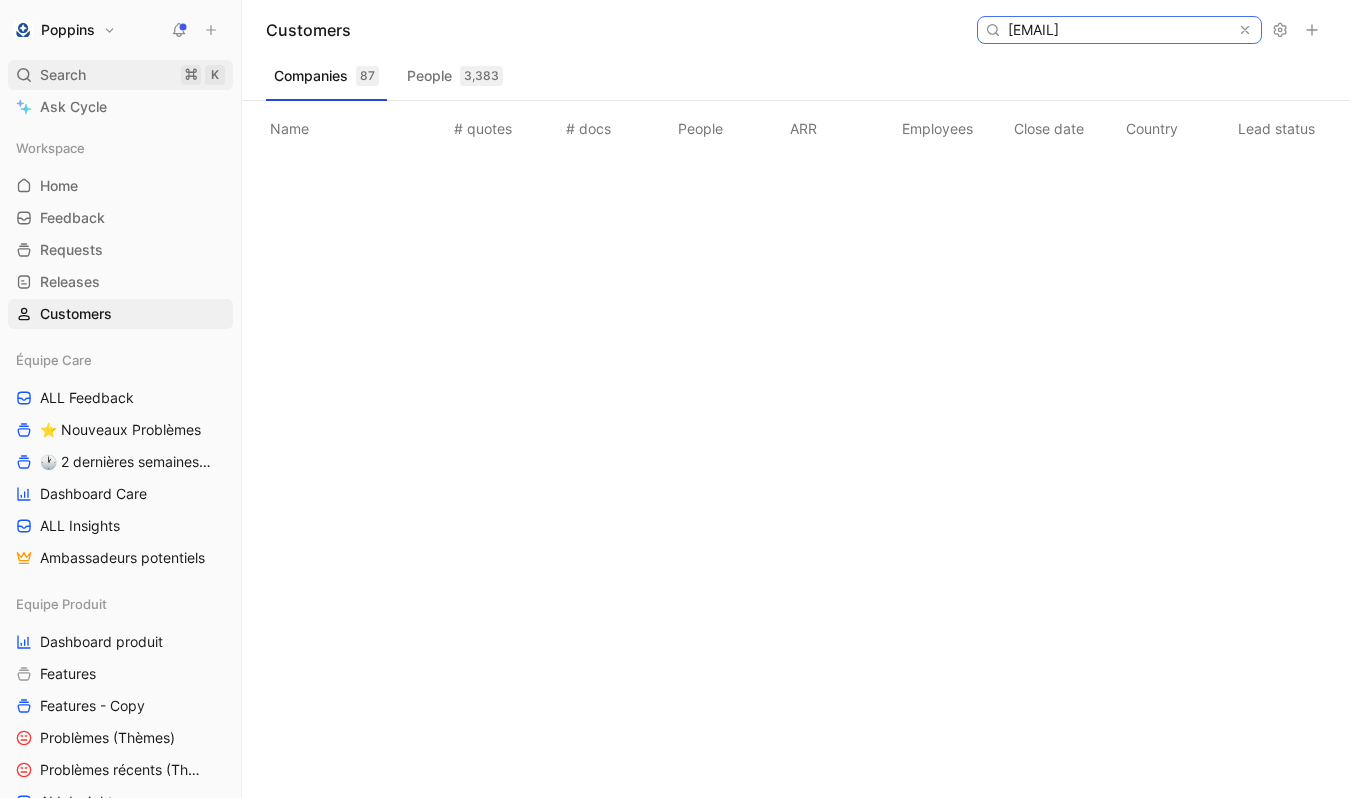type on "[EMAIL]" 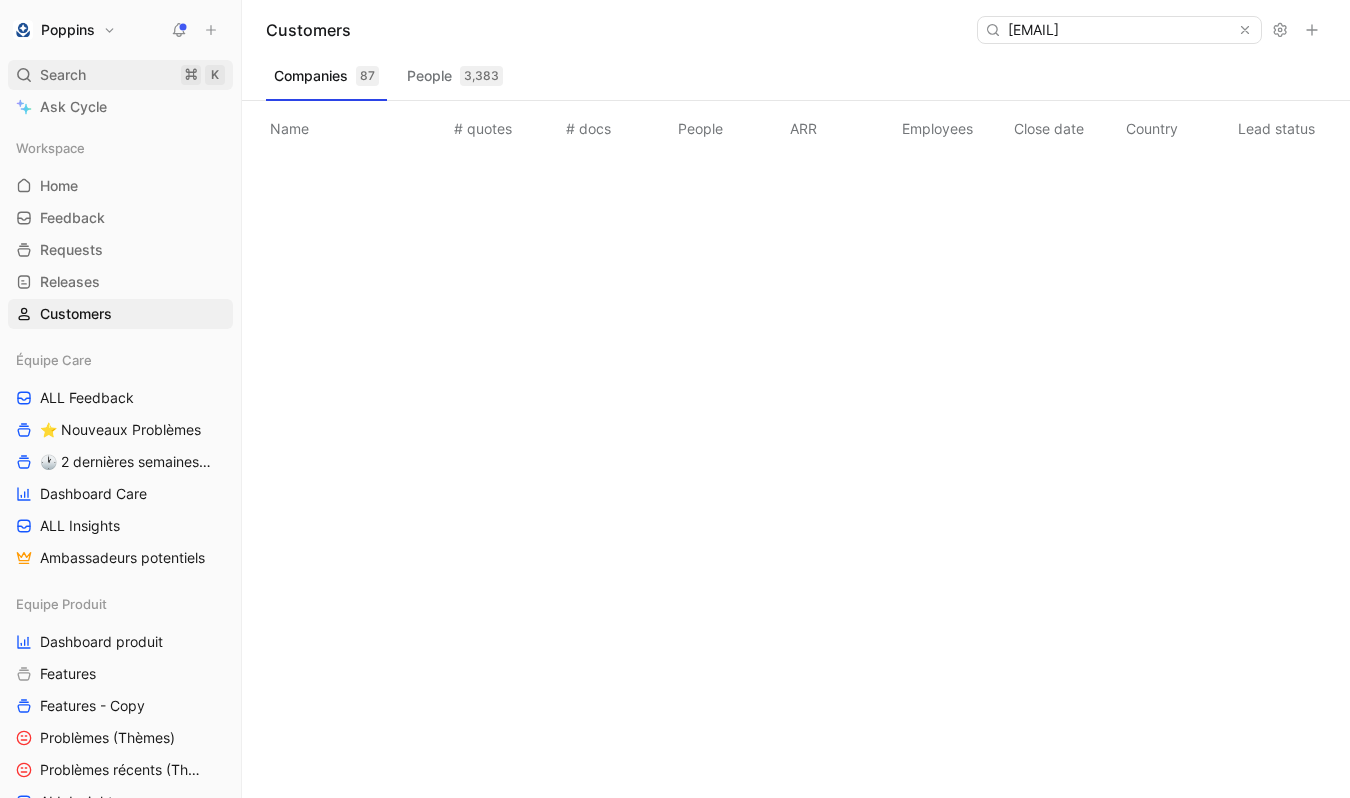 click on "Search ⌘ K" at bounding box center (120, 75) 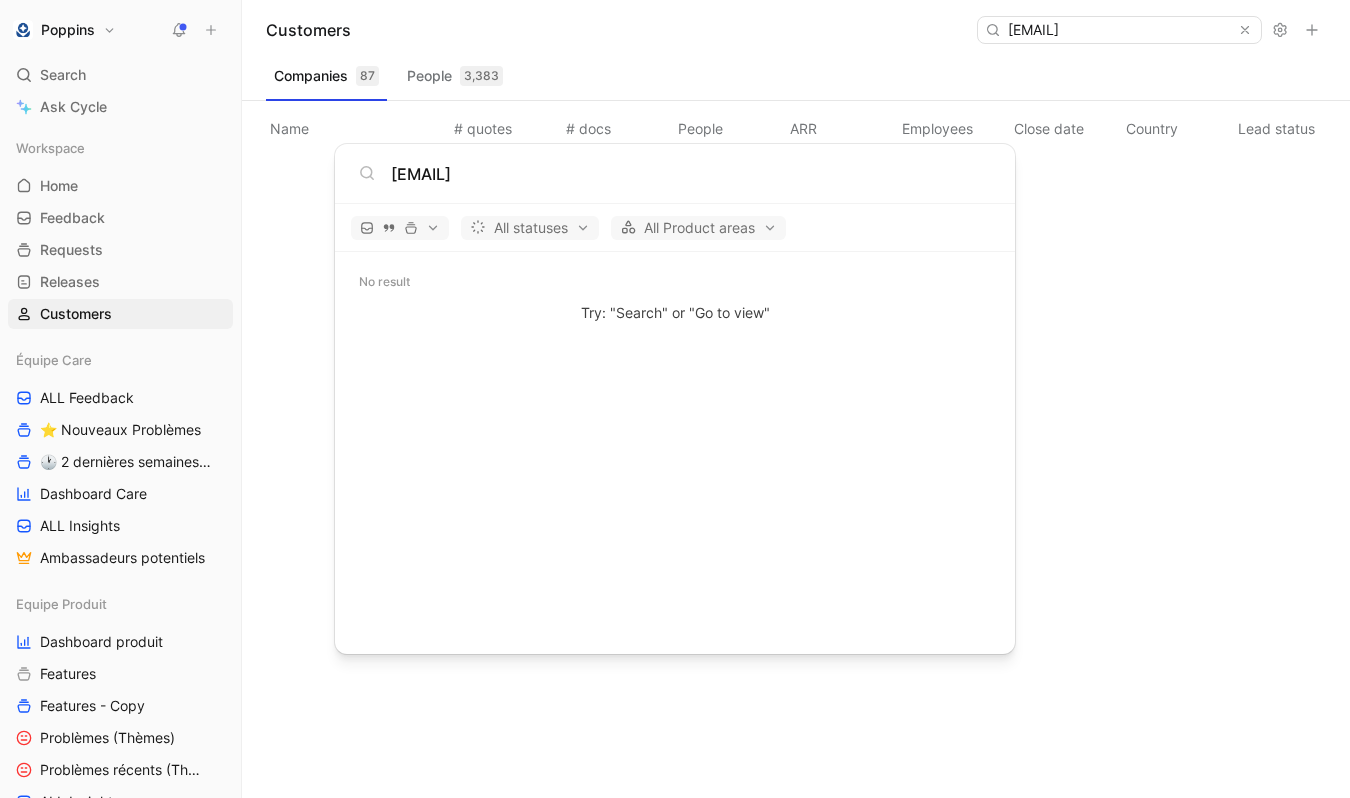 type on "[EMAIL]" 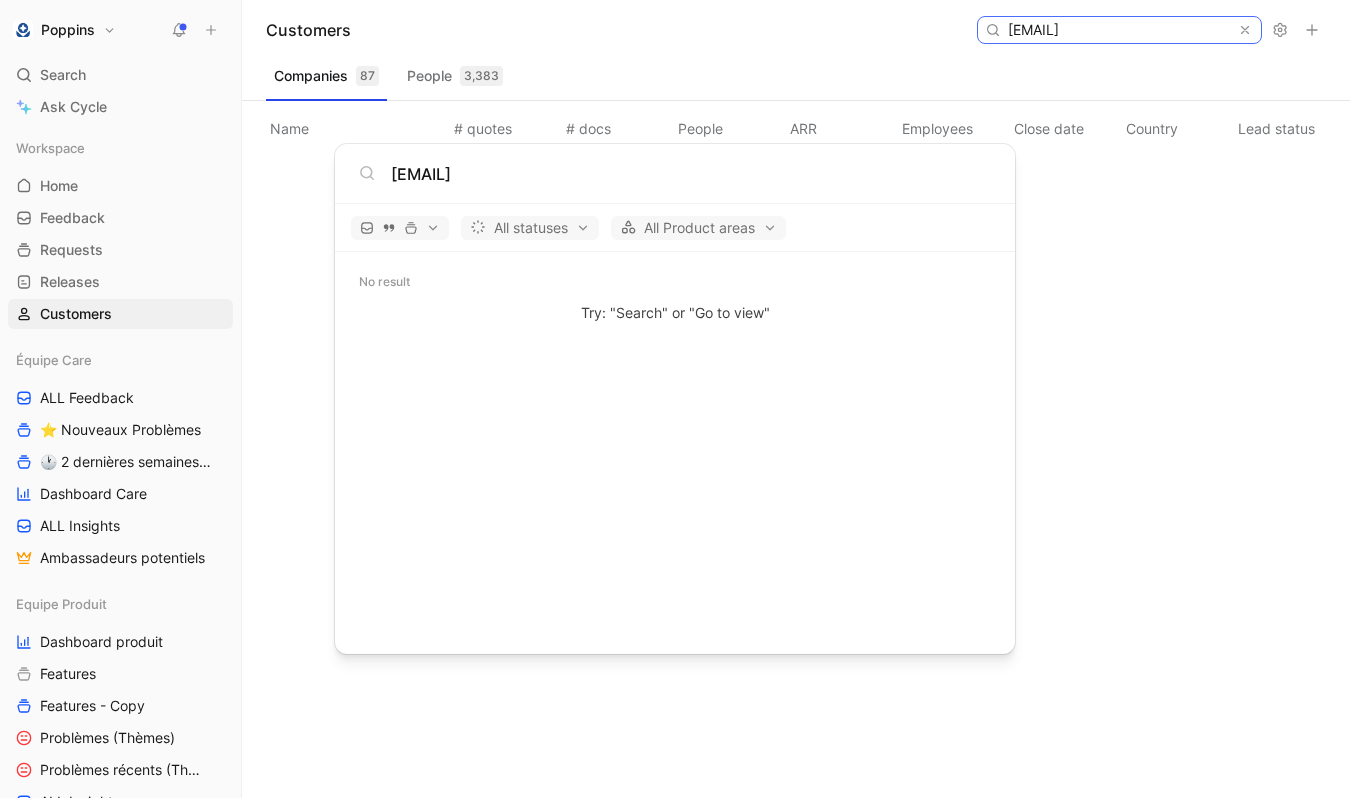 click on "[EMAIL]" at bounding box center (1118, 30) 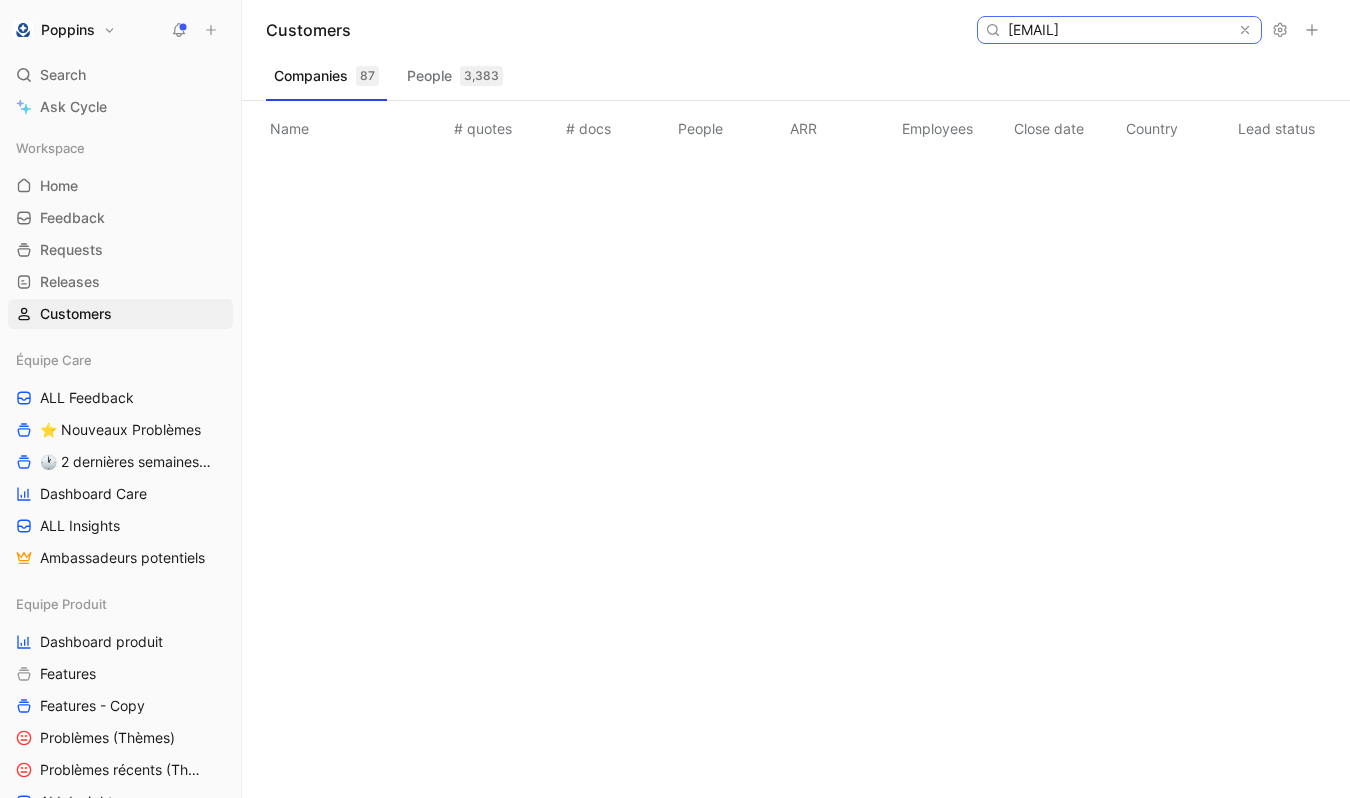 scroll, scrollTop: 0, scrollLeft: 3, axis: horizontal 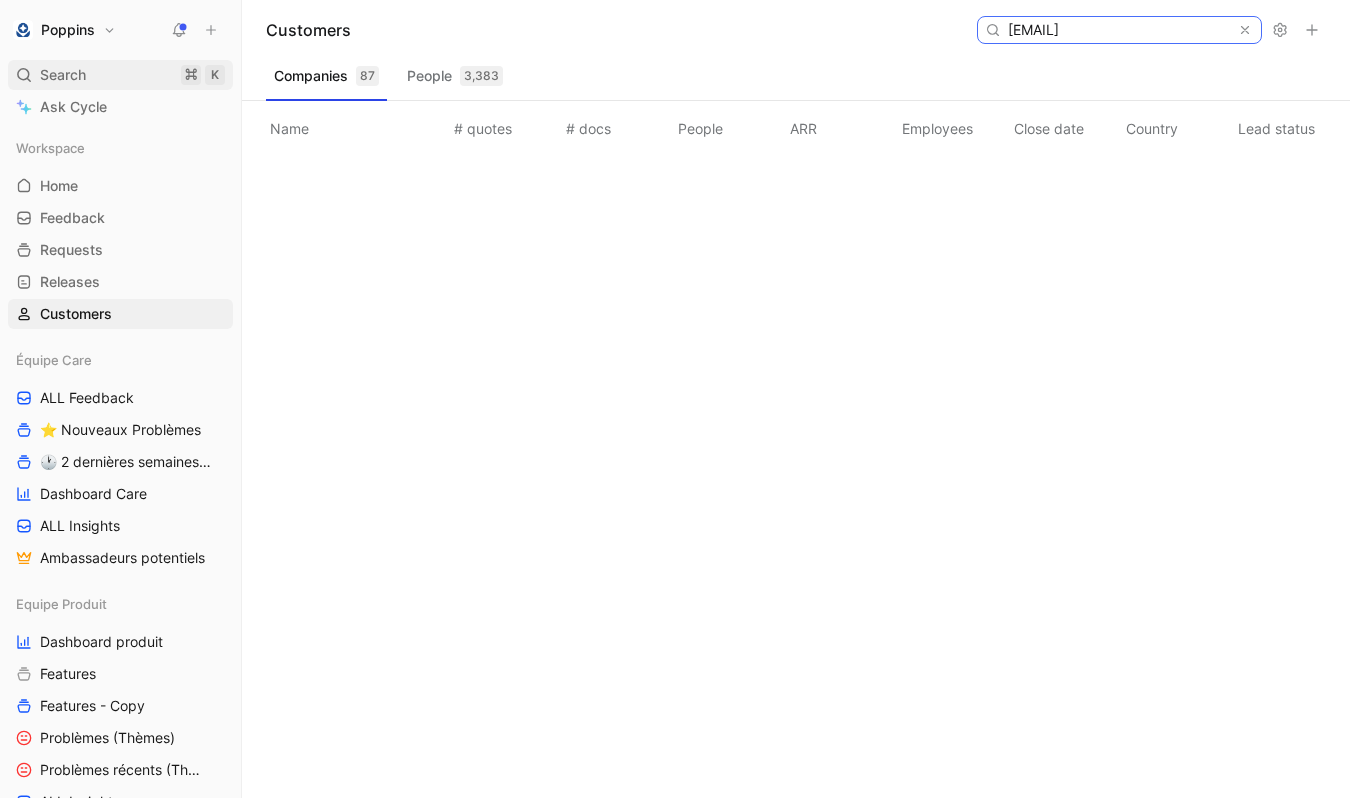 type on "[EMAIL]" 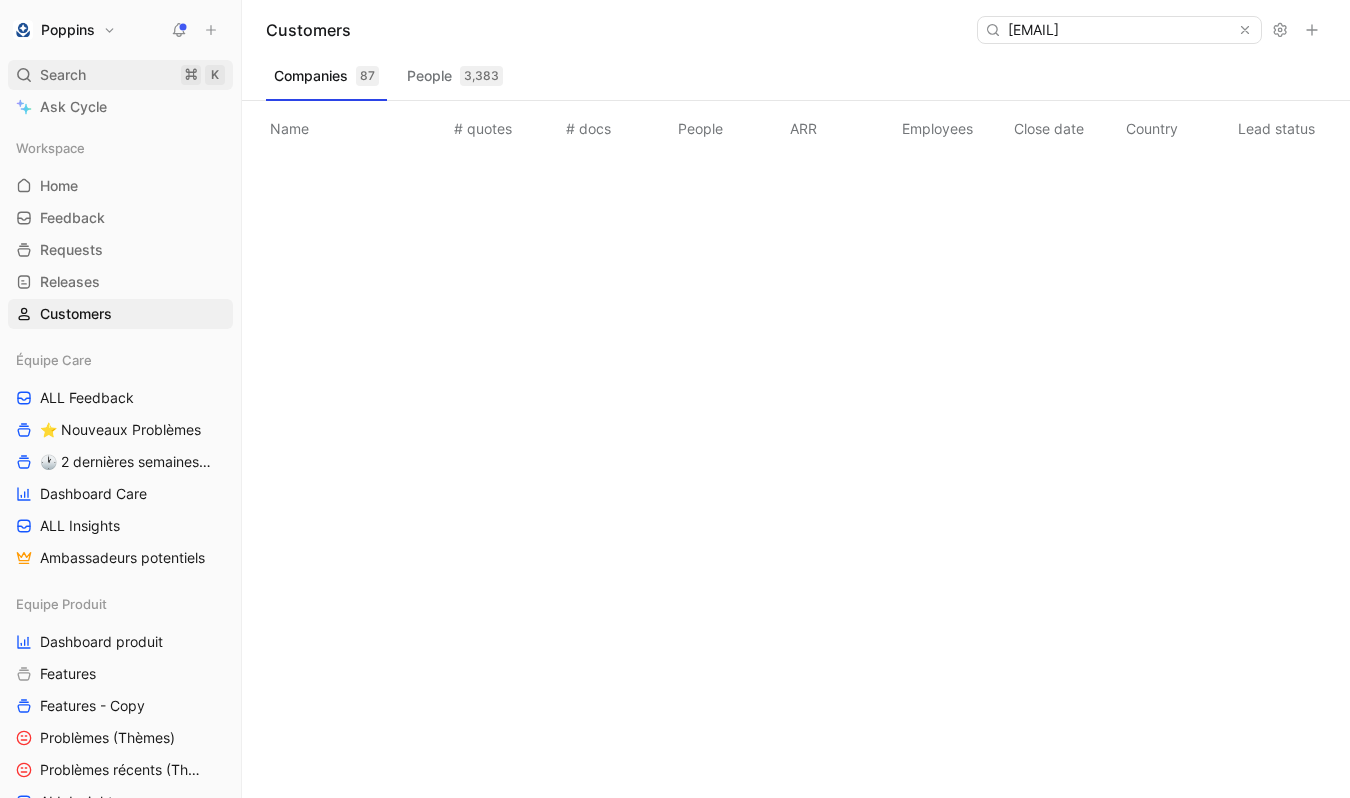 click on "Search ⌘ K" at bounding box center (120, 75) 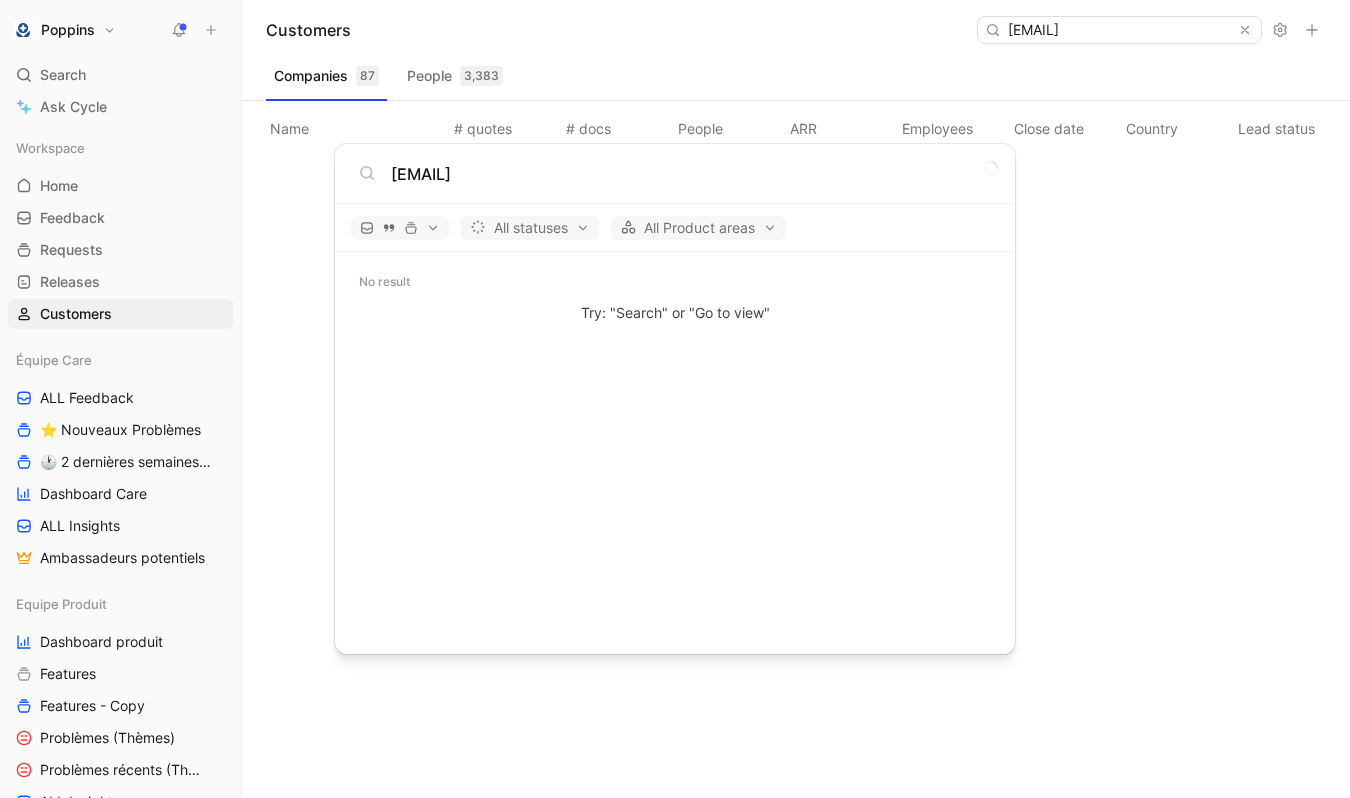type on "[EMAIL]" 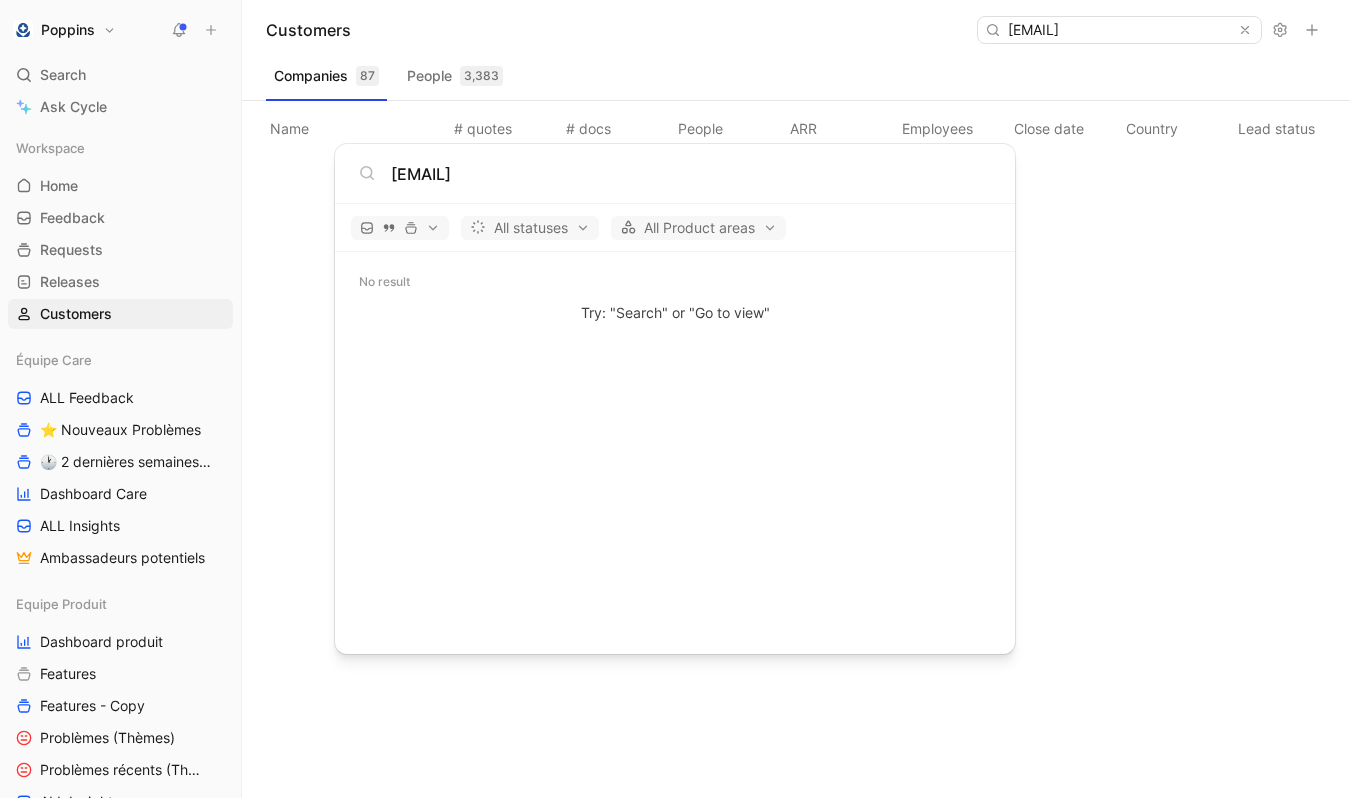 click on "Poppins Search ⌘ K Ask Cycle Workspace Home G then H Feedback G then F Requests G then R Releases G then L Customers Équipe Care ALL Feedback ⭐ Nouveaux Problèmes 🕐 2 dernières semaines - Occurences Dashboard Care ALL Insights Ambassadeurs potentiels Equipe Produit Dashboard produit Features Features - Copy Problèmes (Thèmes) Problèmes récents (Thèmes) ALL Insights Feedback - OBG Feedback - Test fluence Feedback - Mail hebdo Vue d'analyse Équipe mutuelle Import
To pick up a draggable item, press the space bar.
While dragging, use the arrow keys to move the item.
Press space again to drop the item in its new position, or press escape to cancel.
Help center Invite member Customers [EMAIL] Companies 87 People 3,383 Name # quotes # docs People ARR Employees Close date Country Lead status Industry Linked profiles Custom ID Dismiss popup [EMAIL] All statuses All   Product areas No result Try: "Search" or "Go to view"" at bounding box center (675, 399) 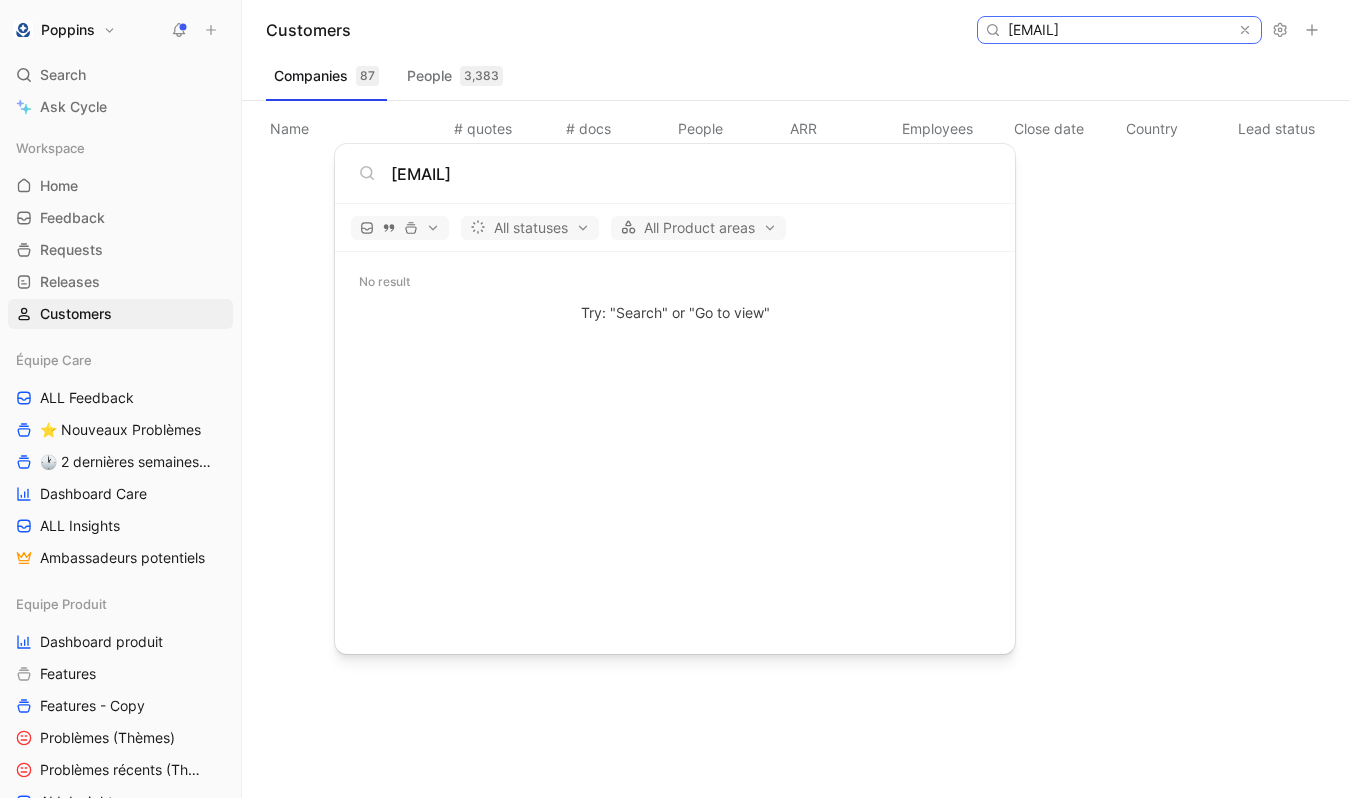 click on "[EMAIL]" at bounding box center (1118, 30) 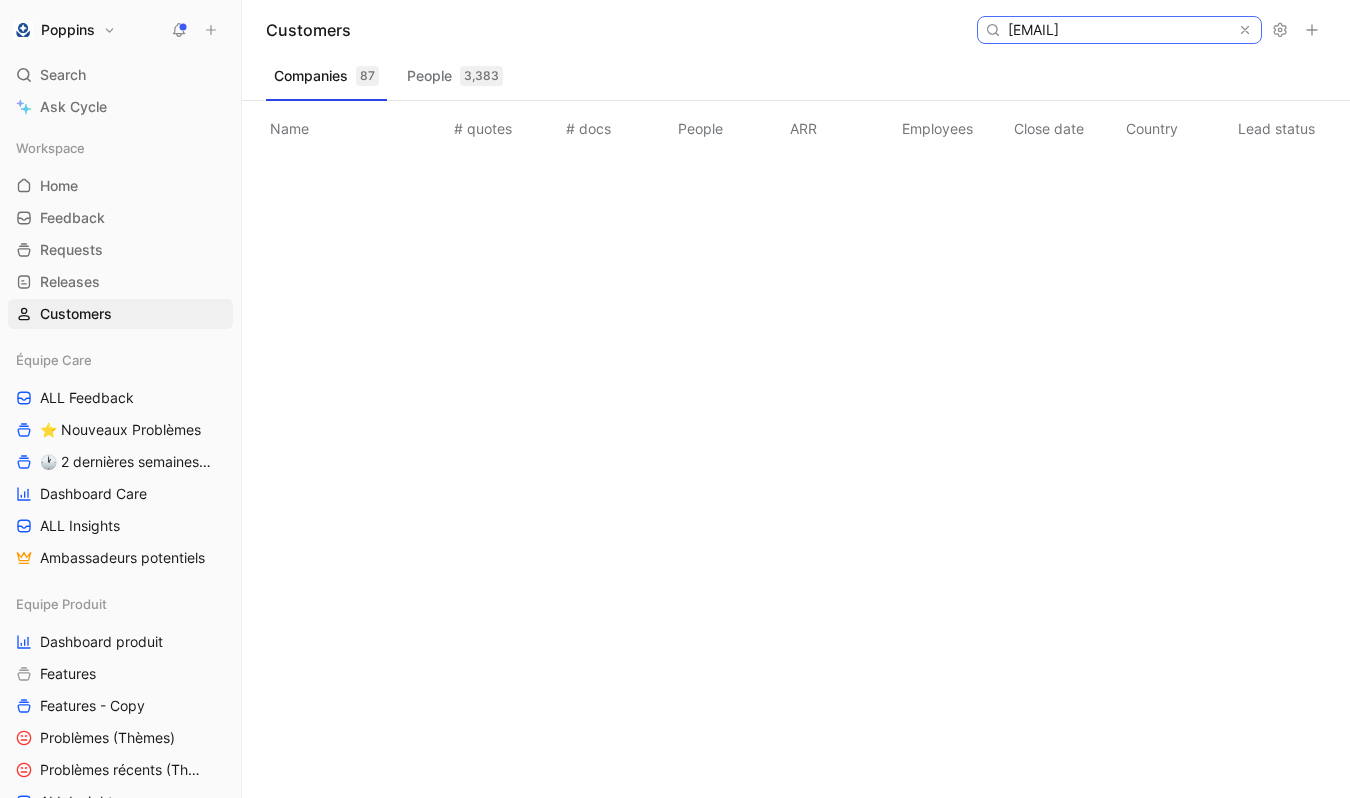 scroll, scrollTop: 0, scrollLeft: 11, axis: horizontal 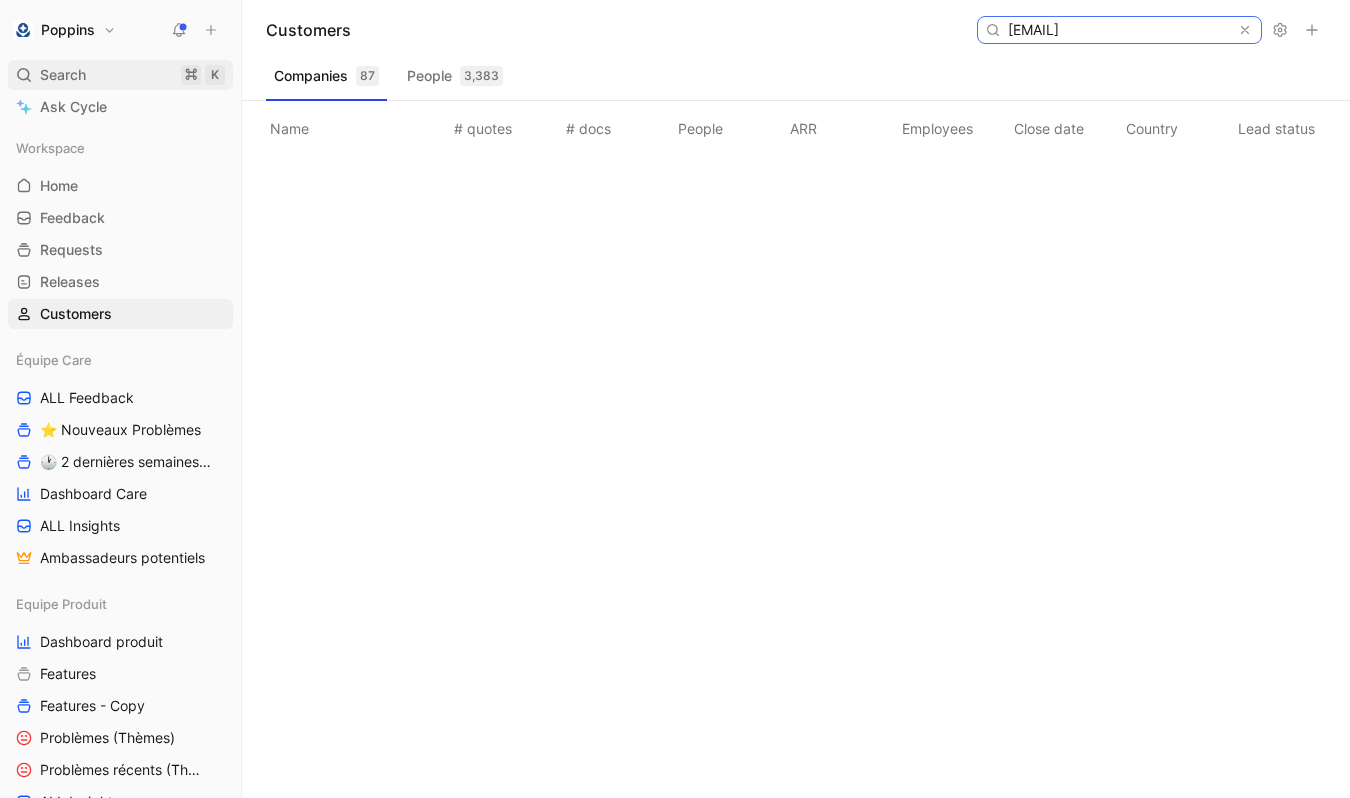 type on "[EMAIL]" 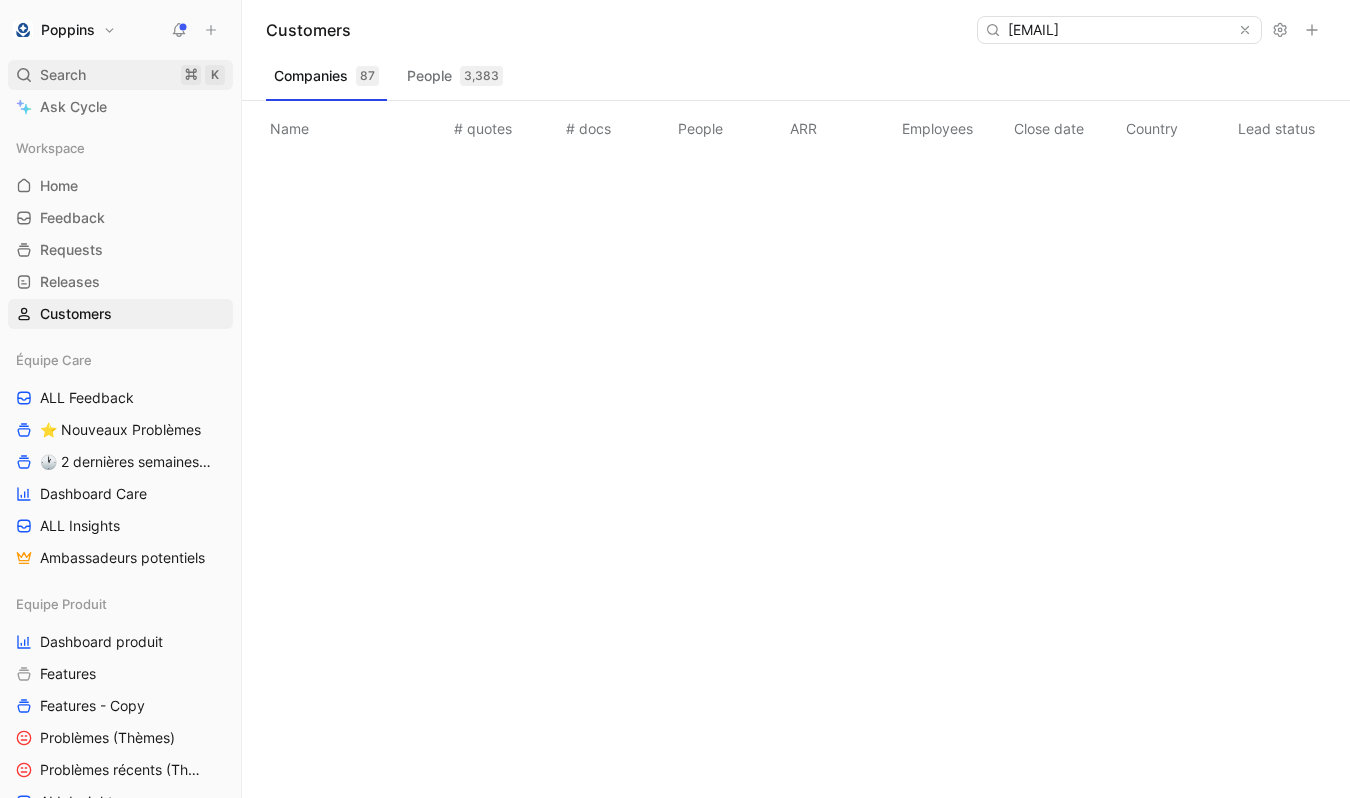 click on "Search ⌘ K" at bounding box center (120, 75) 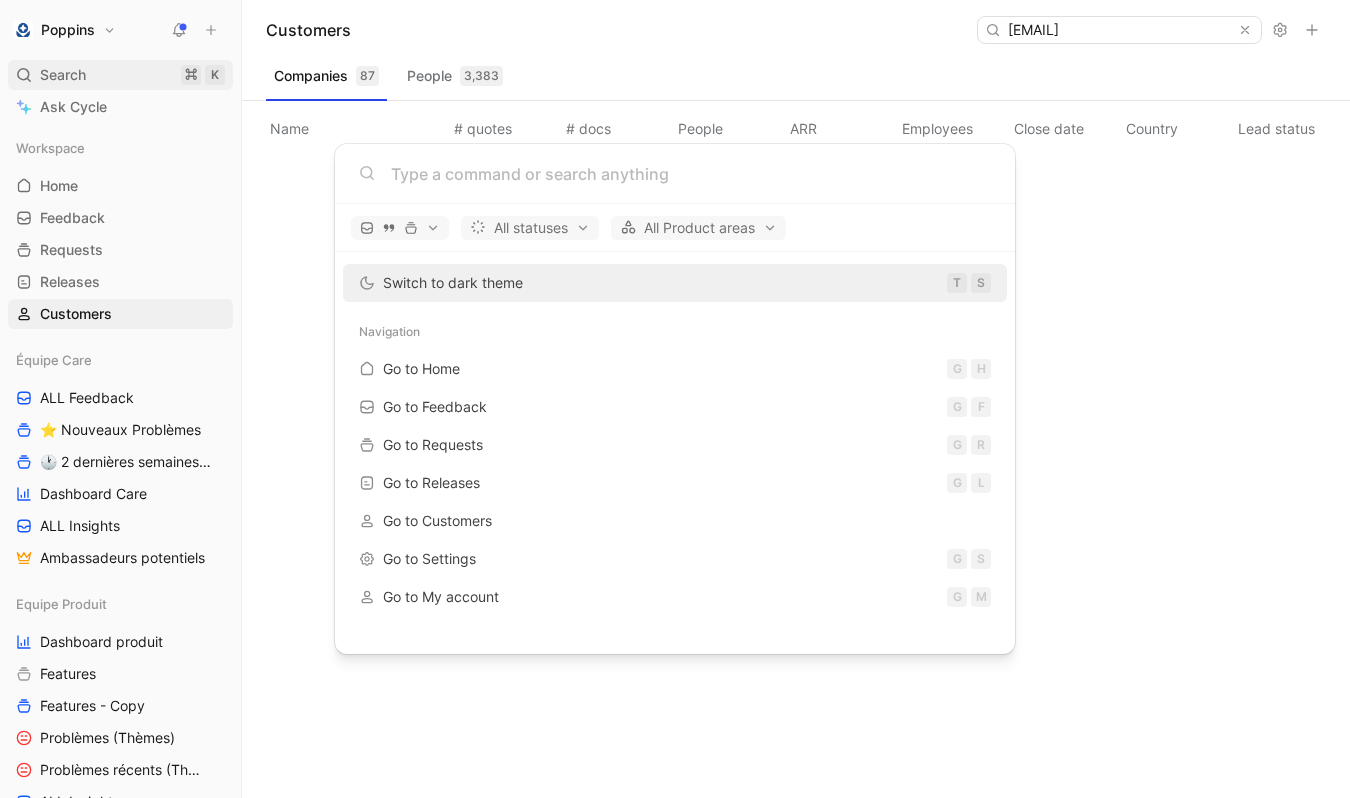 scroll, scrollTop: 0, scrollLeft: 0, axis: both 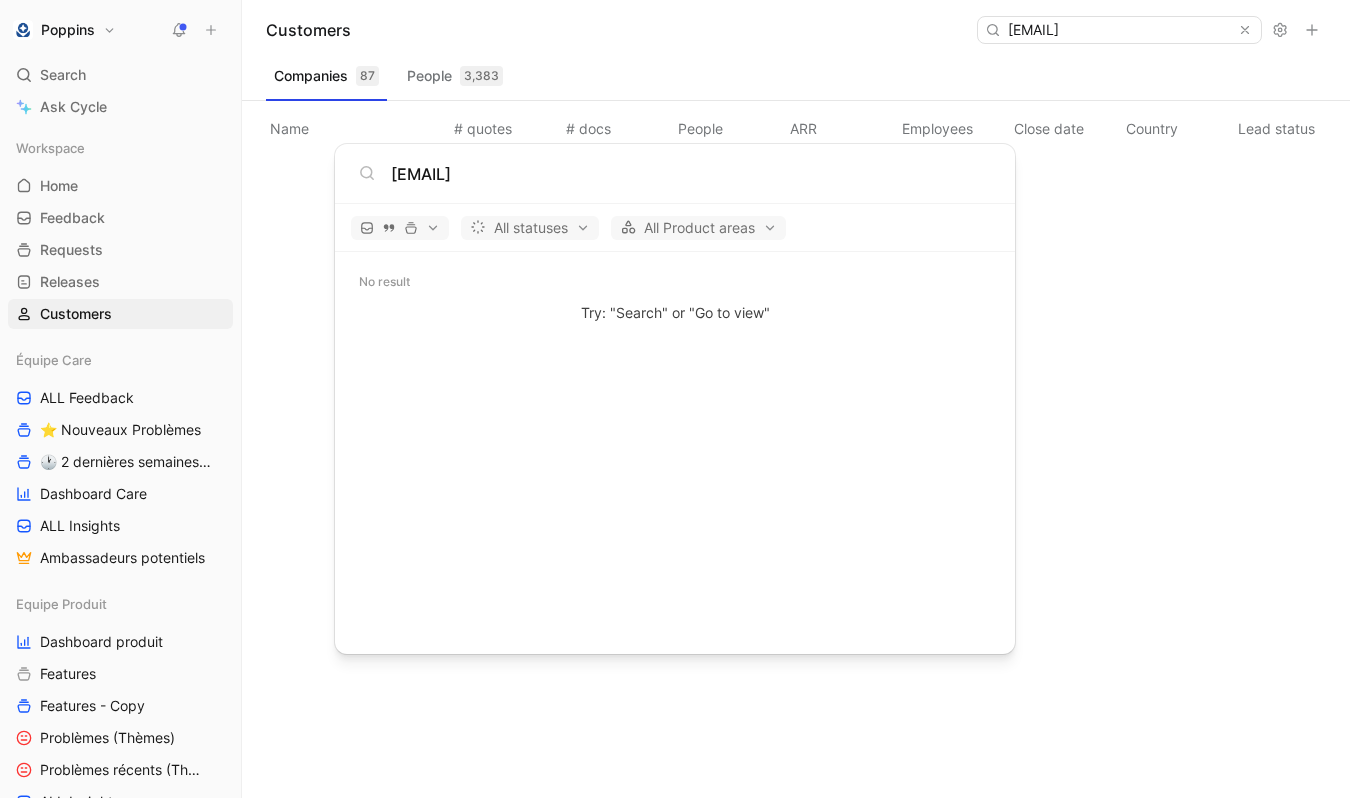 type on "[EMAIL]" 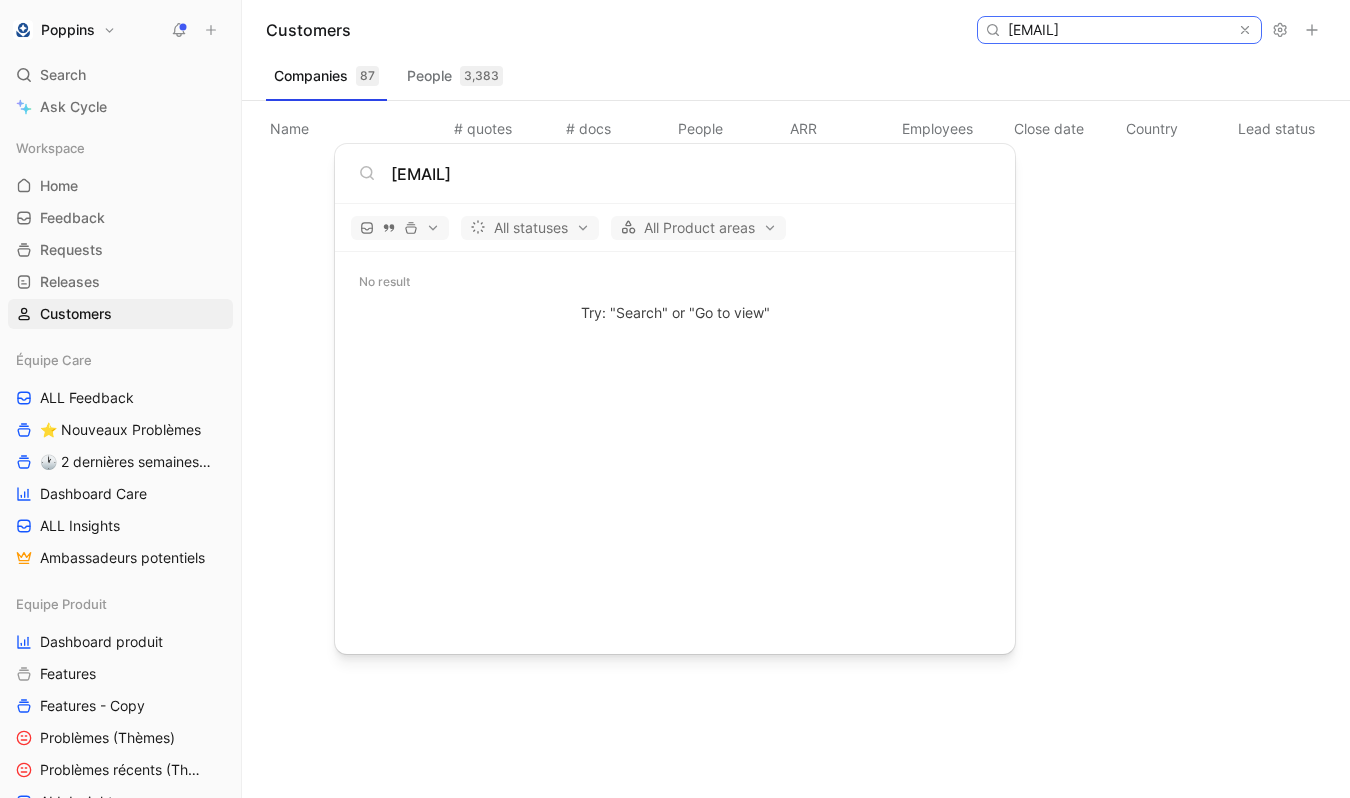 click on "[EMAIL]" at bounding box center [1118, 30] 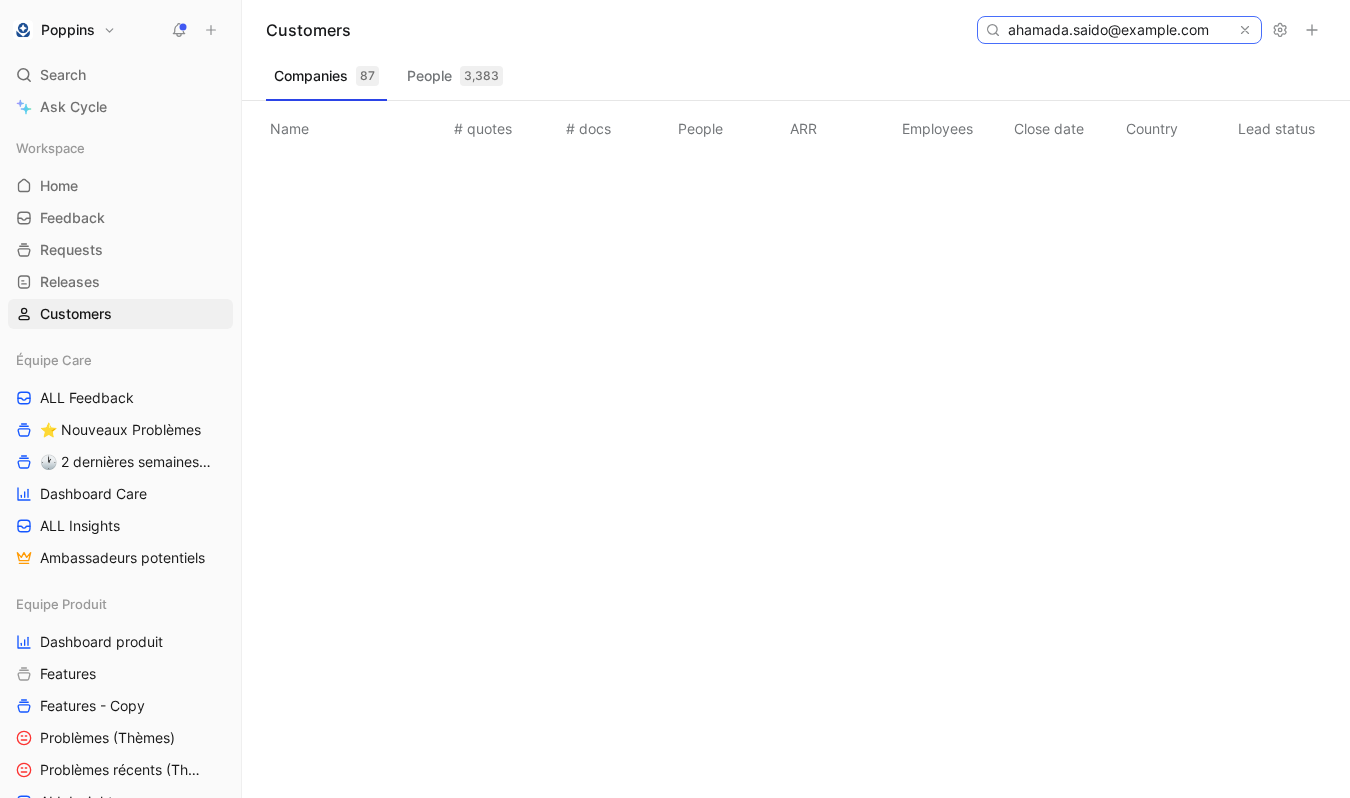 scroll, scrollTop: 0, scrollLeft: 23, axis: horizontal 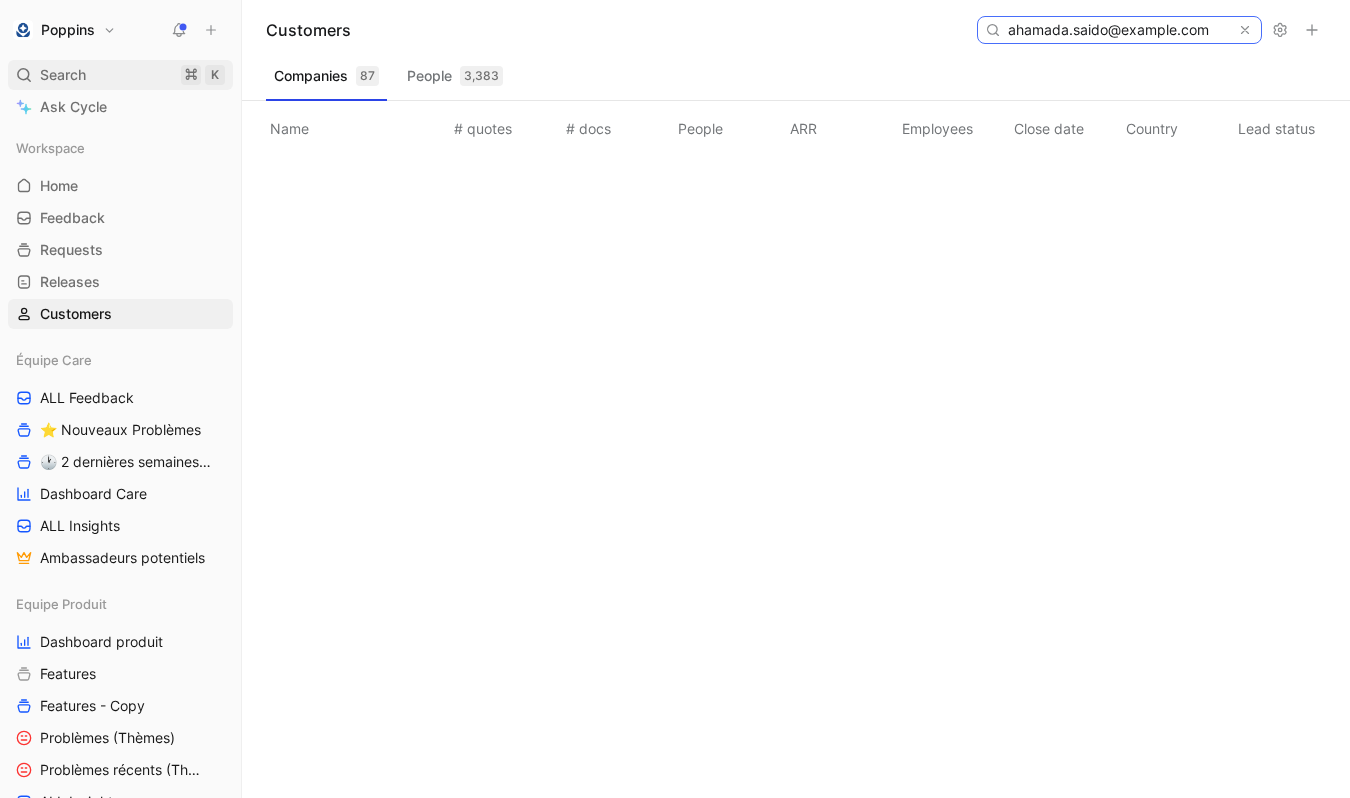 type on "ahamada.saido@example.com" 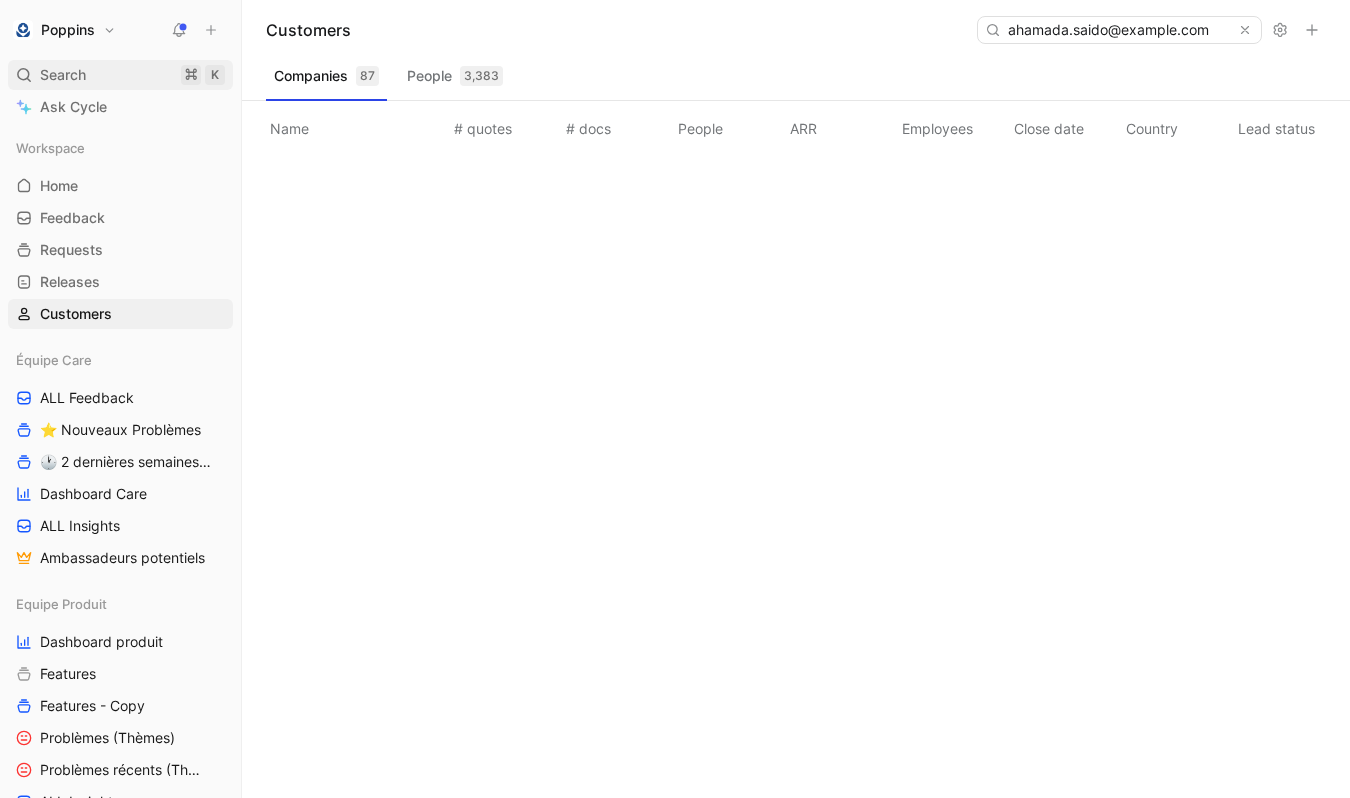click on "Search ⌘ K" at bounding box center [120, 75] 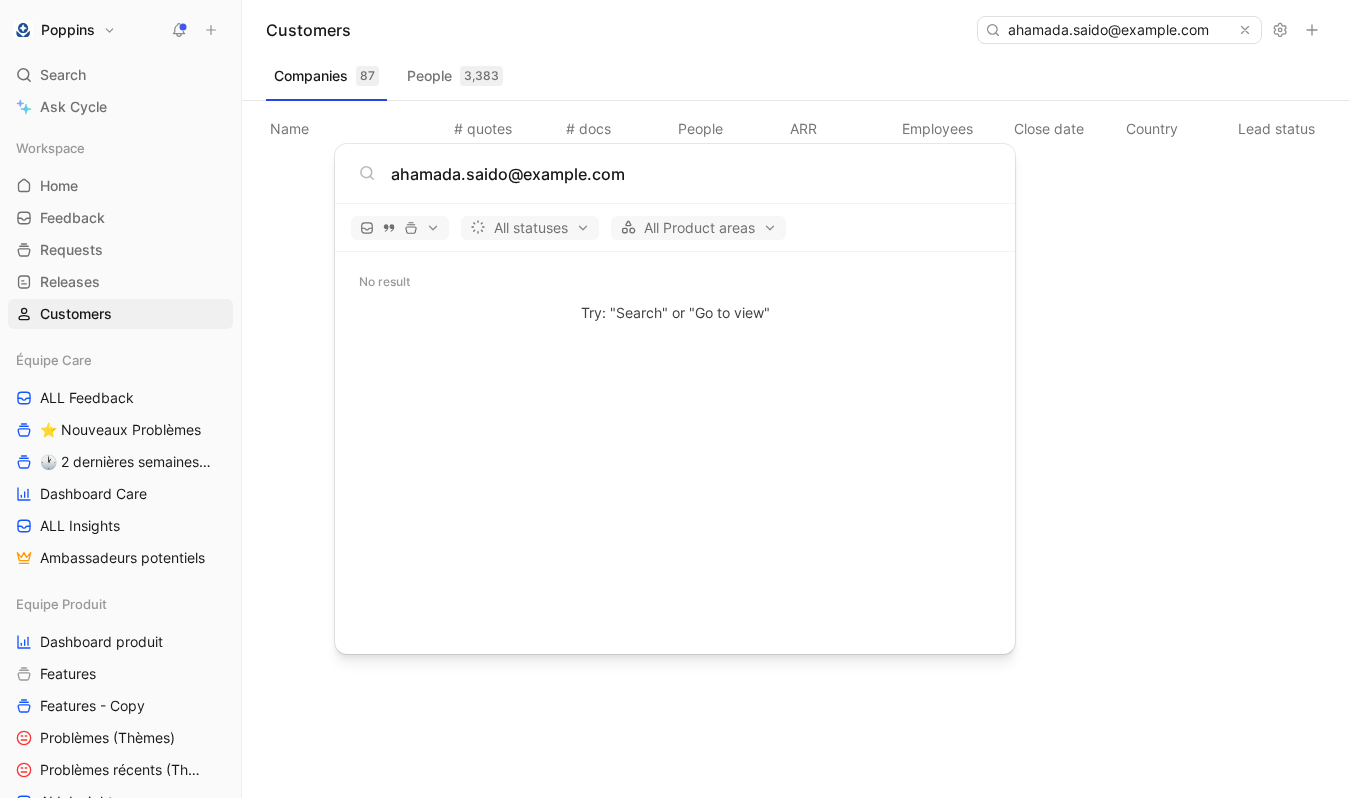 type on "ahamada.saido@example.com" 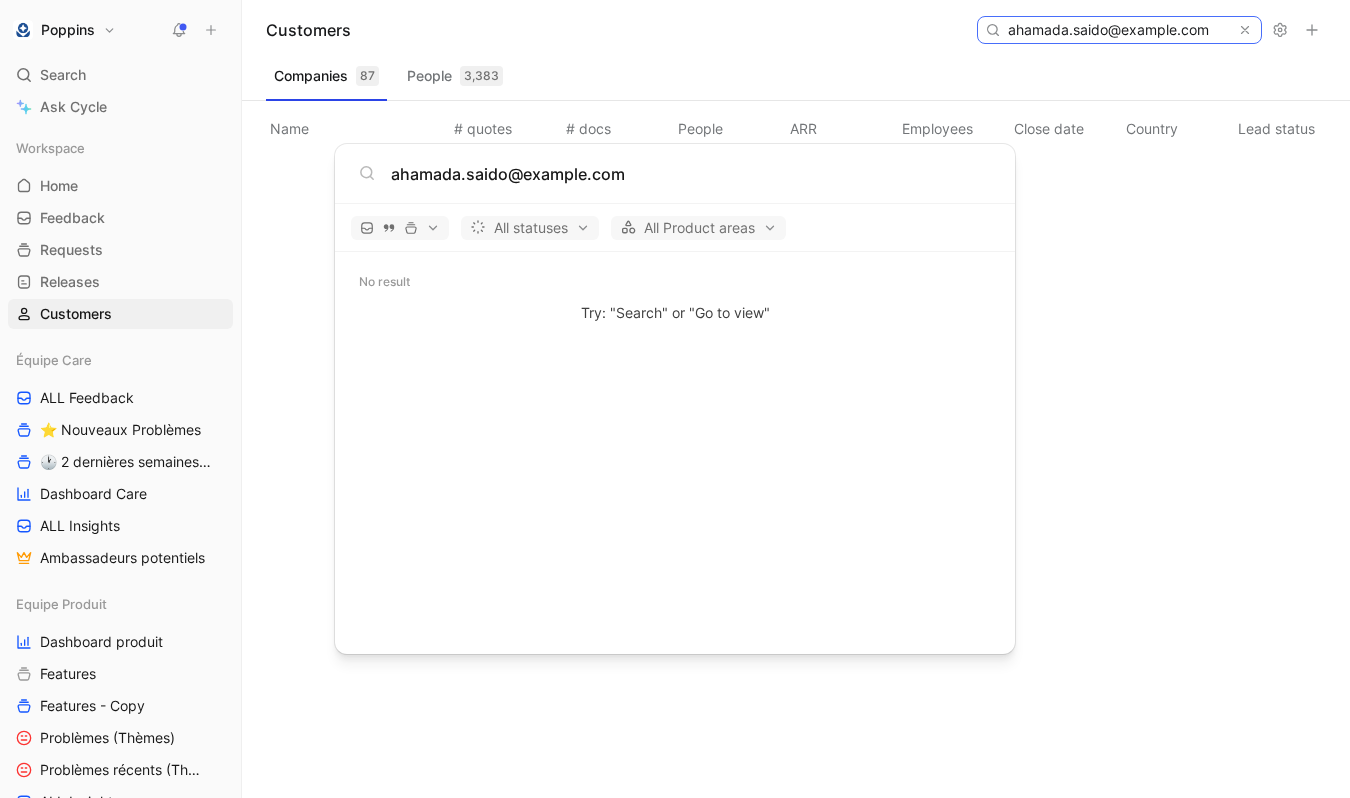 click on "ahamada.saido@example.com" at bounding box center [1118, 30] 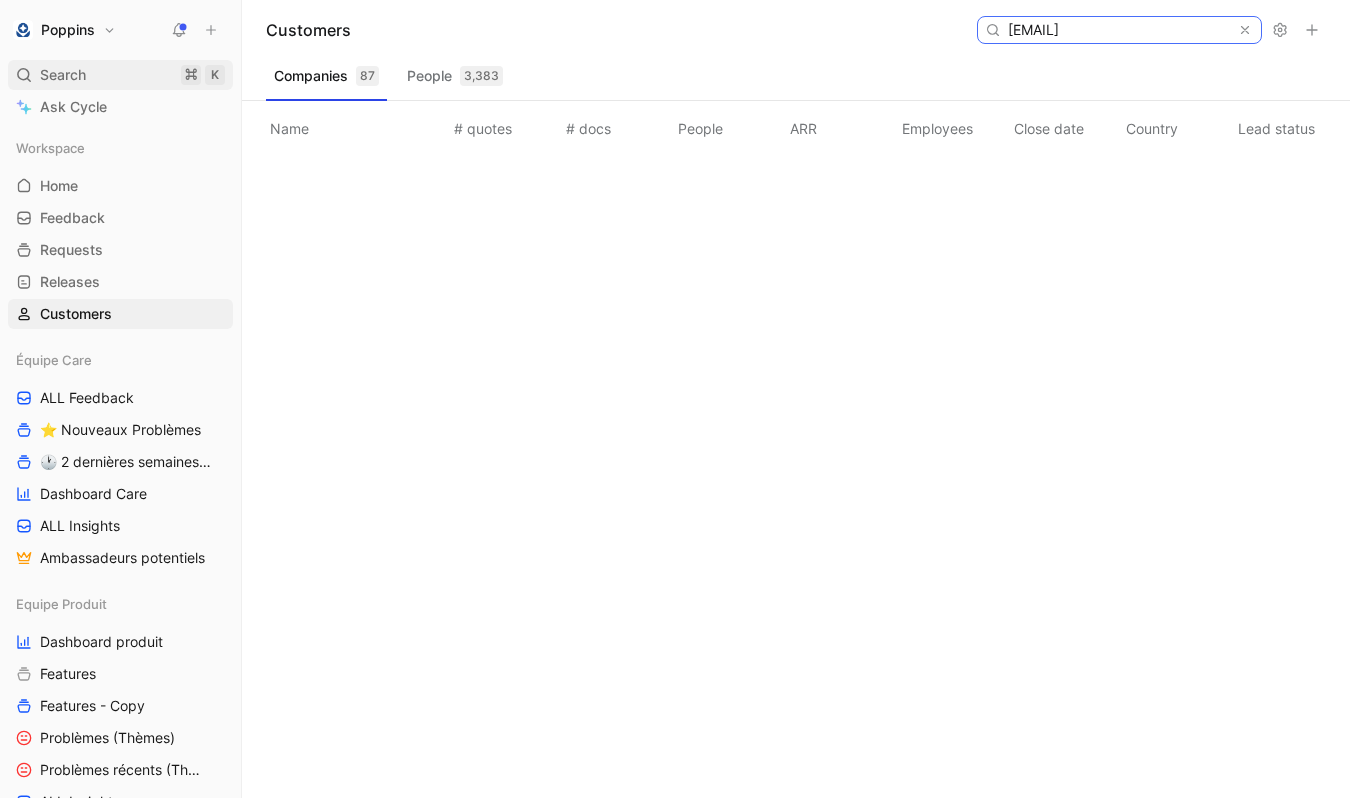 type on "[EMAIL]" 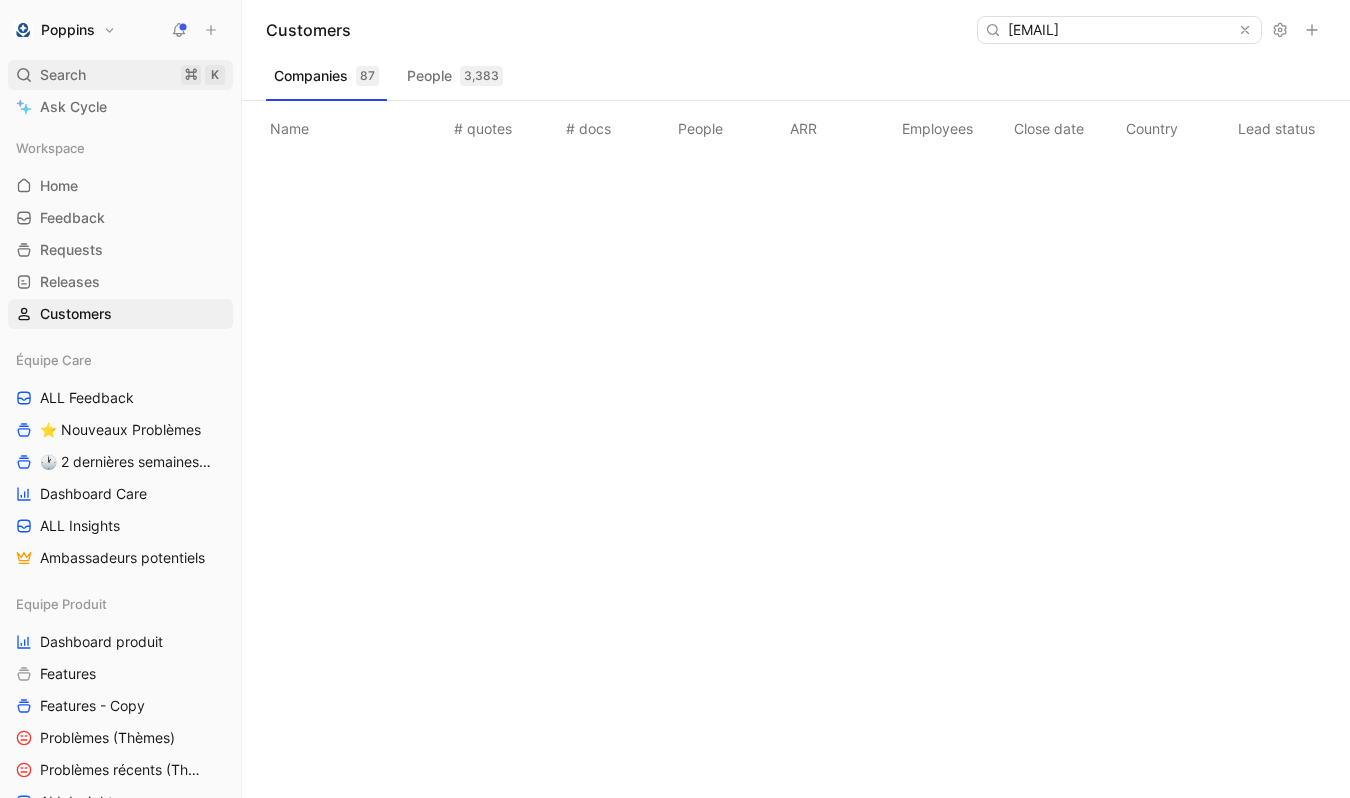 click on "Search ⌘ K" at bounding box center (120, 75) 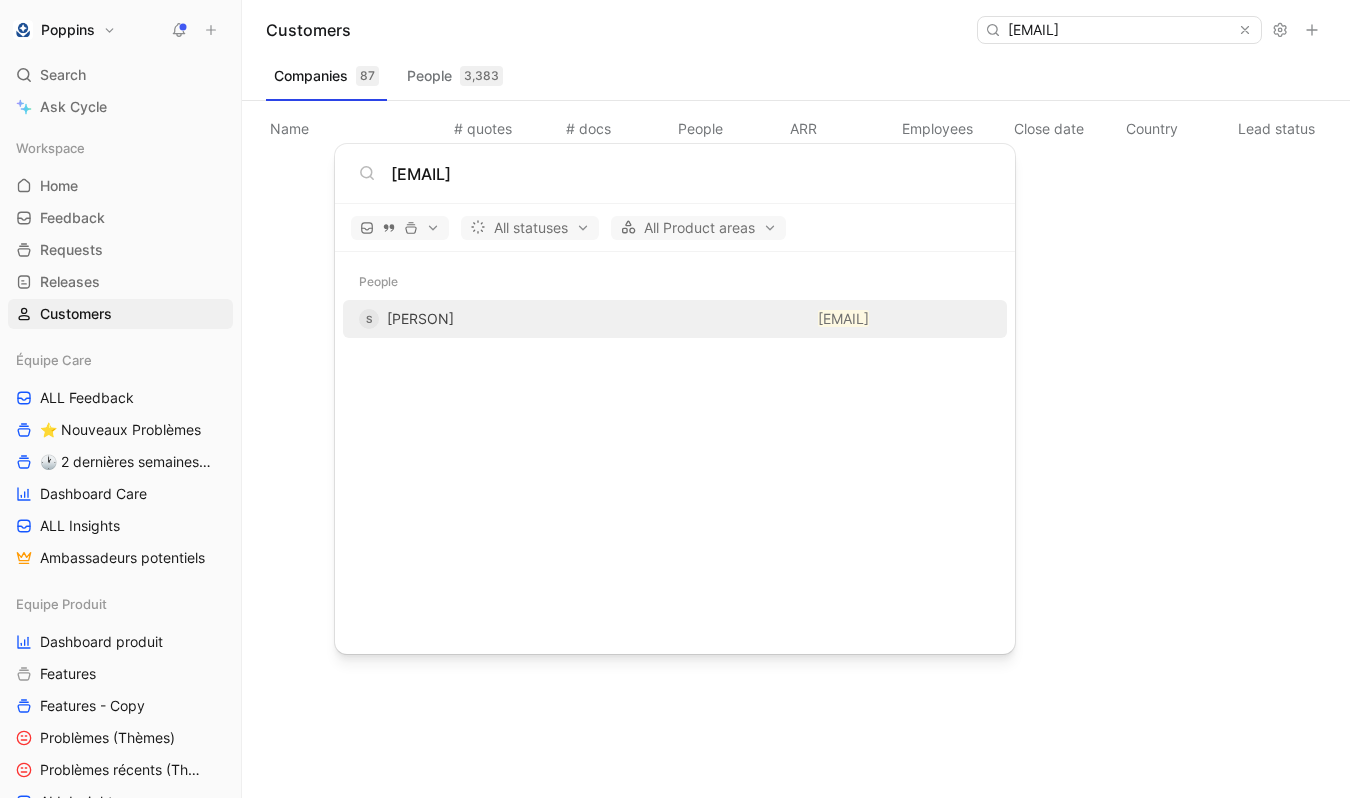type on "[EMAIL]" 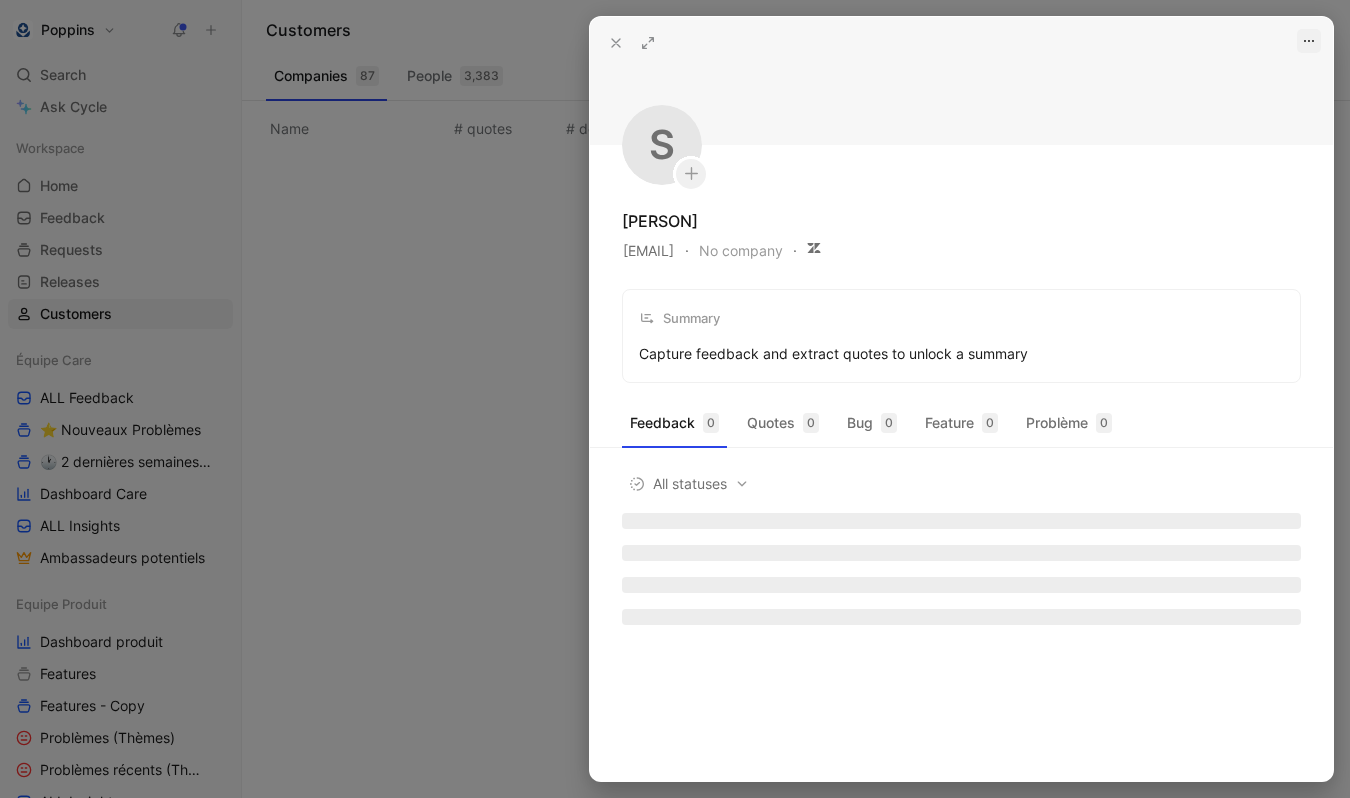 click 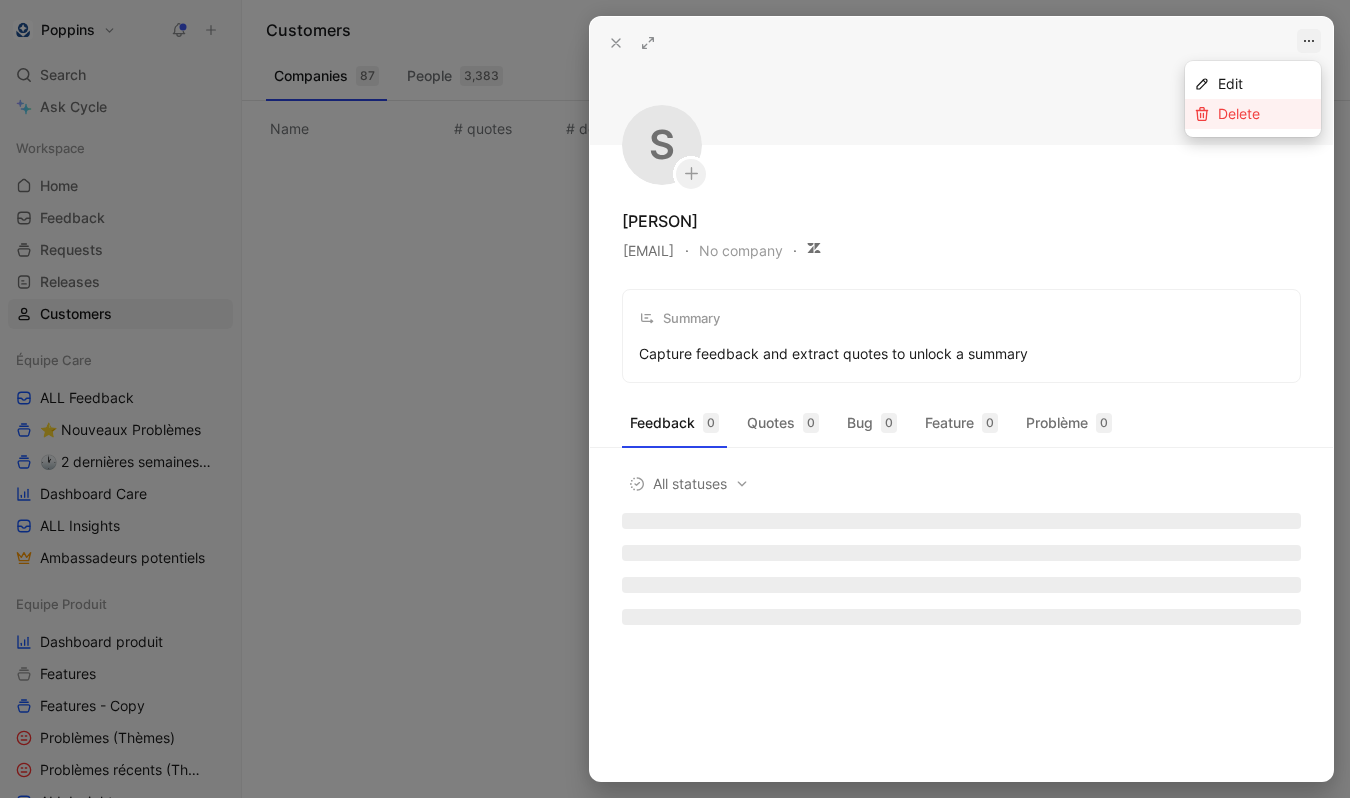 click on "Delete" at bounding box center (1265, 114) 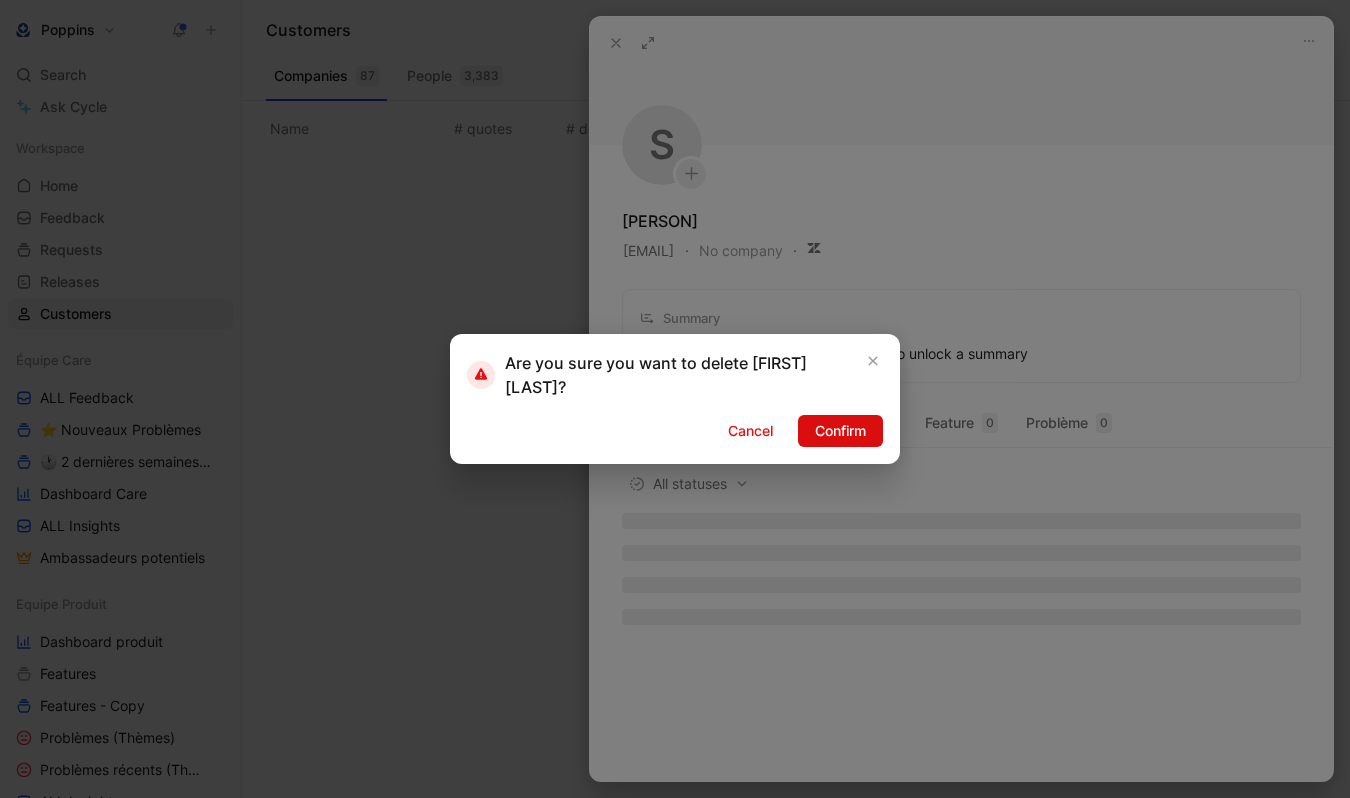 click on "Confirm" at bounding box center (840, 431) 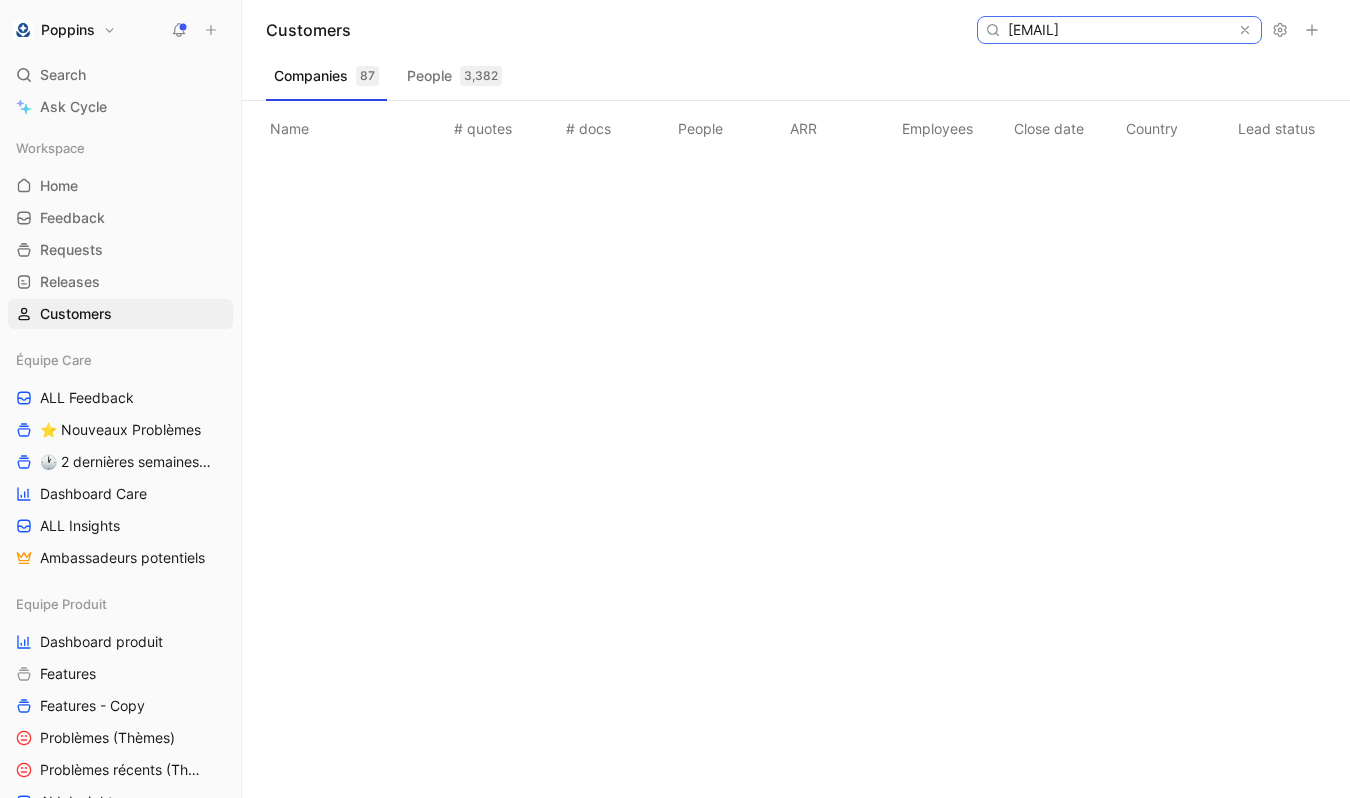 click on "[EMAIL]" at bounding box center [1118, 30] 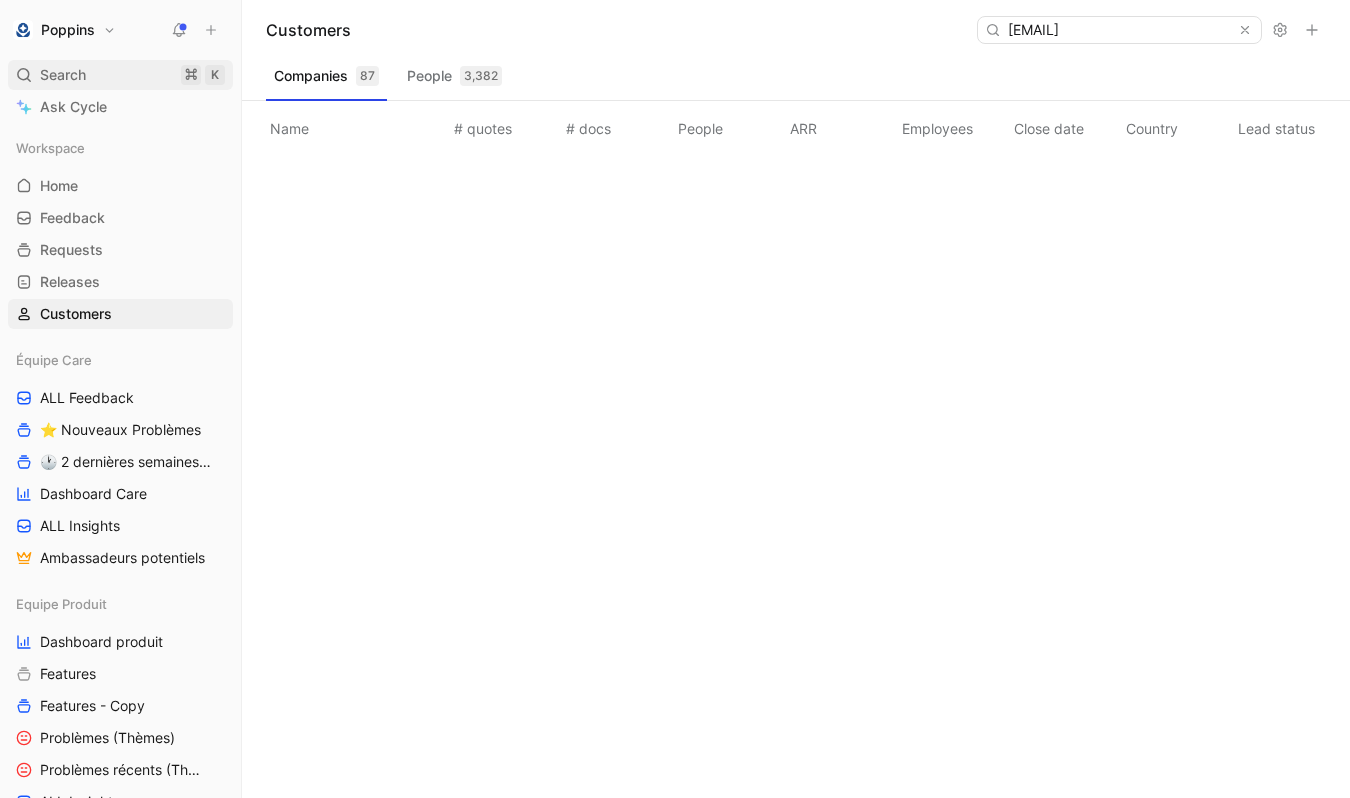 click on "Search ⌘ K" at bounding box center (120, 75) 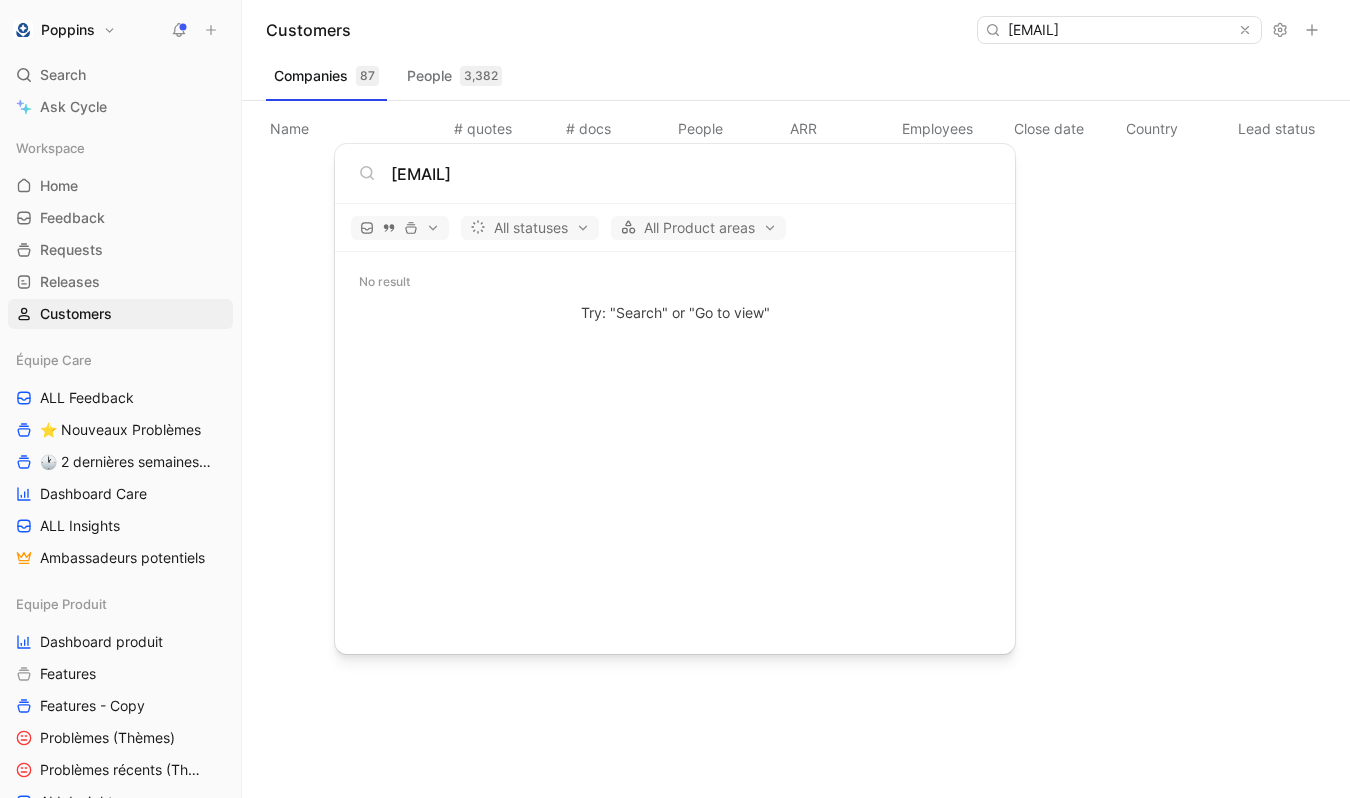 type on "[EMAIL]" 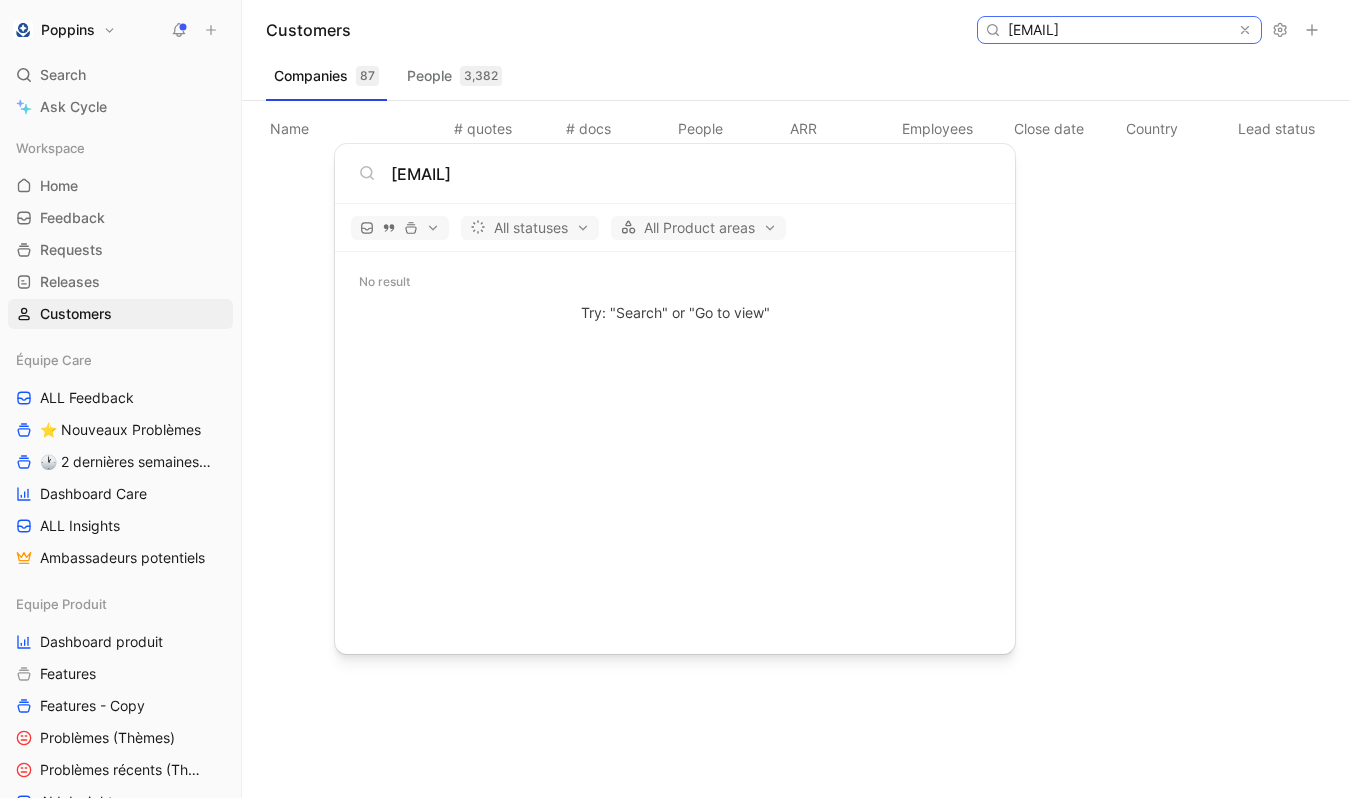 click on "[EMAIL]" at bounding box center [1118, 30] 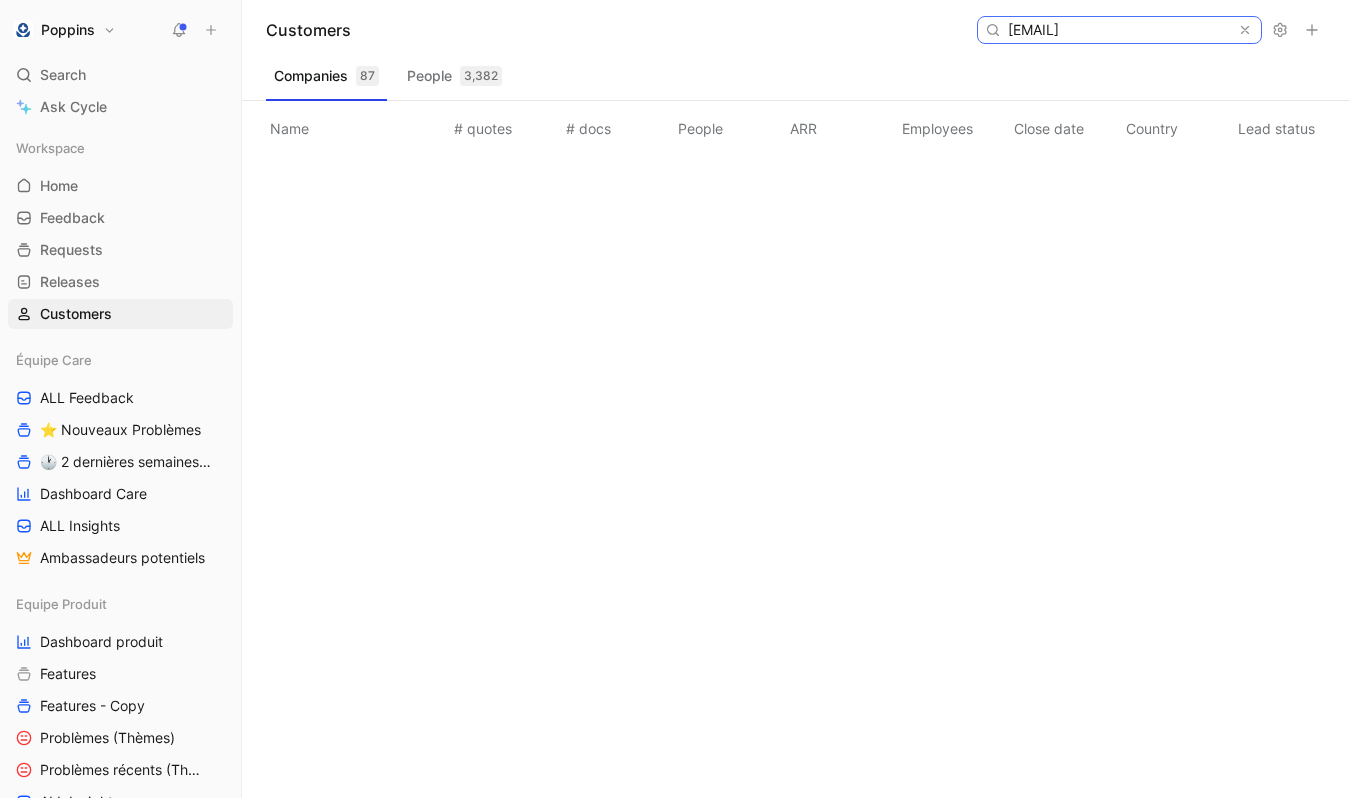 click on "[EMAIL]" at bounding box center (1118, 30) 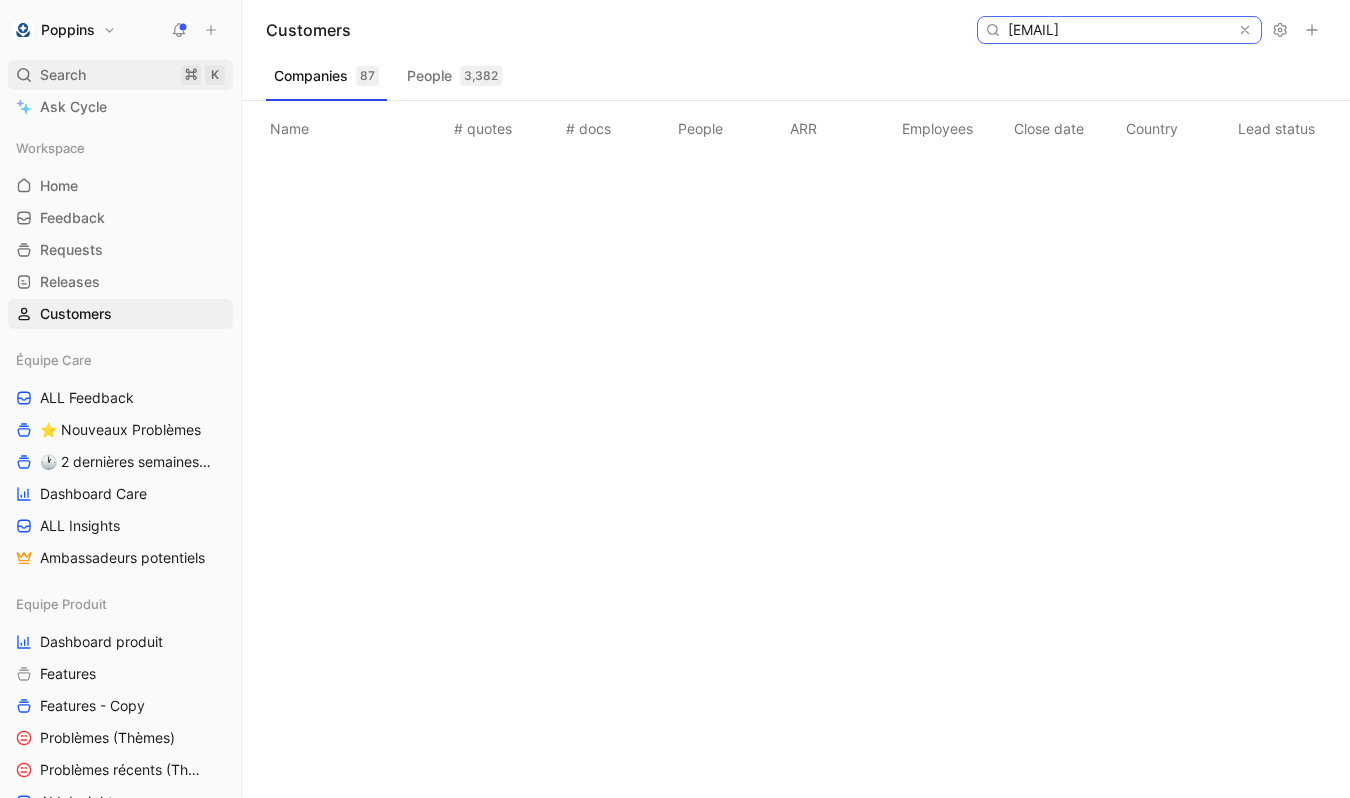 type on "[EMAIL]" 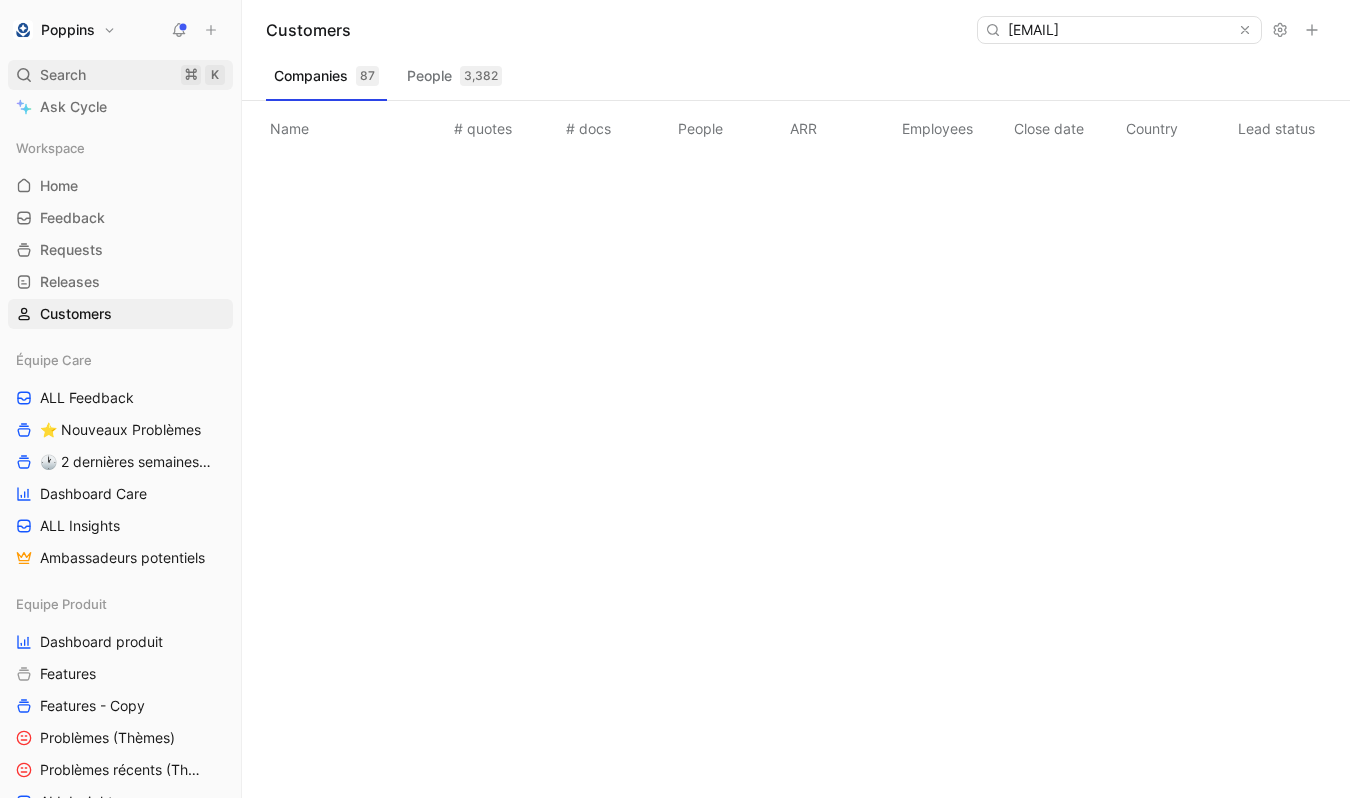 click on "Search ⌘ K" at bounding box center [120, 75] 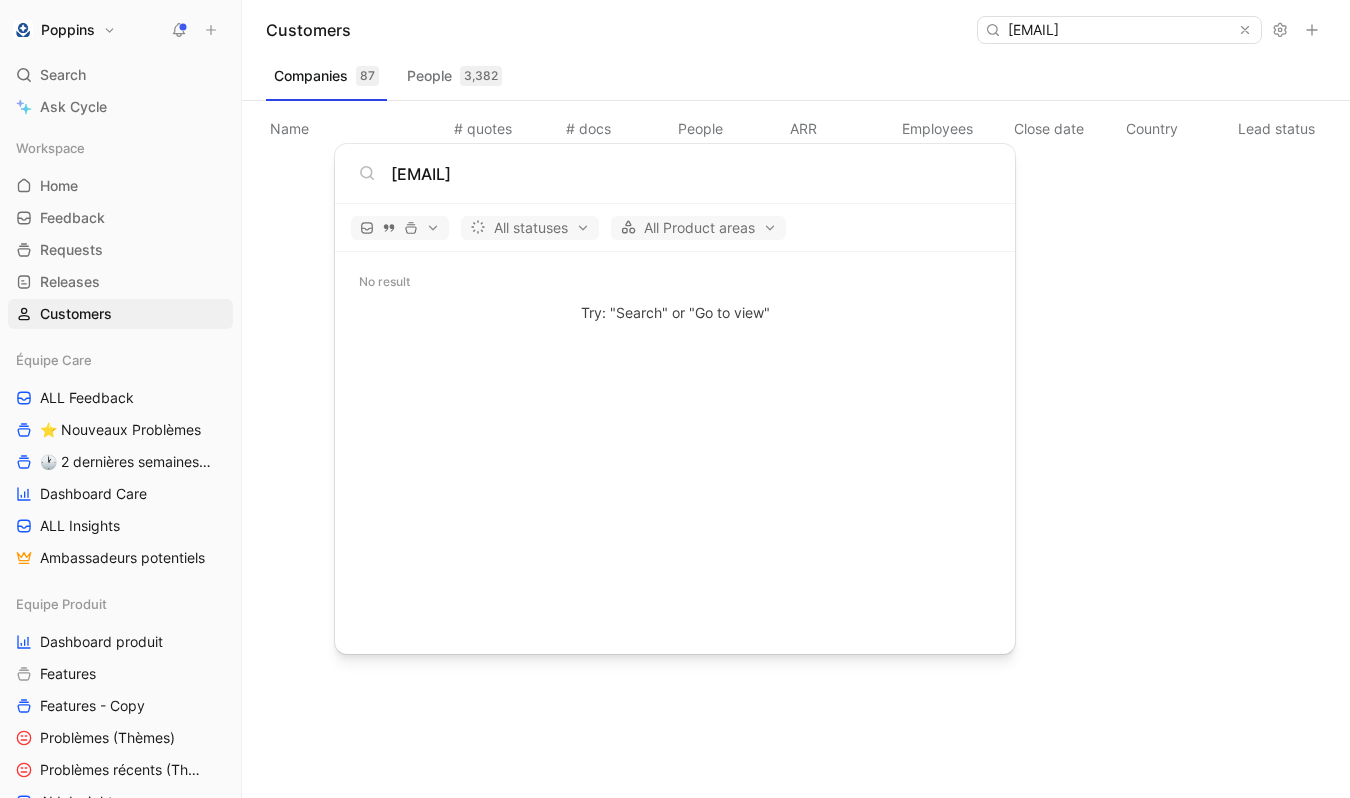 type 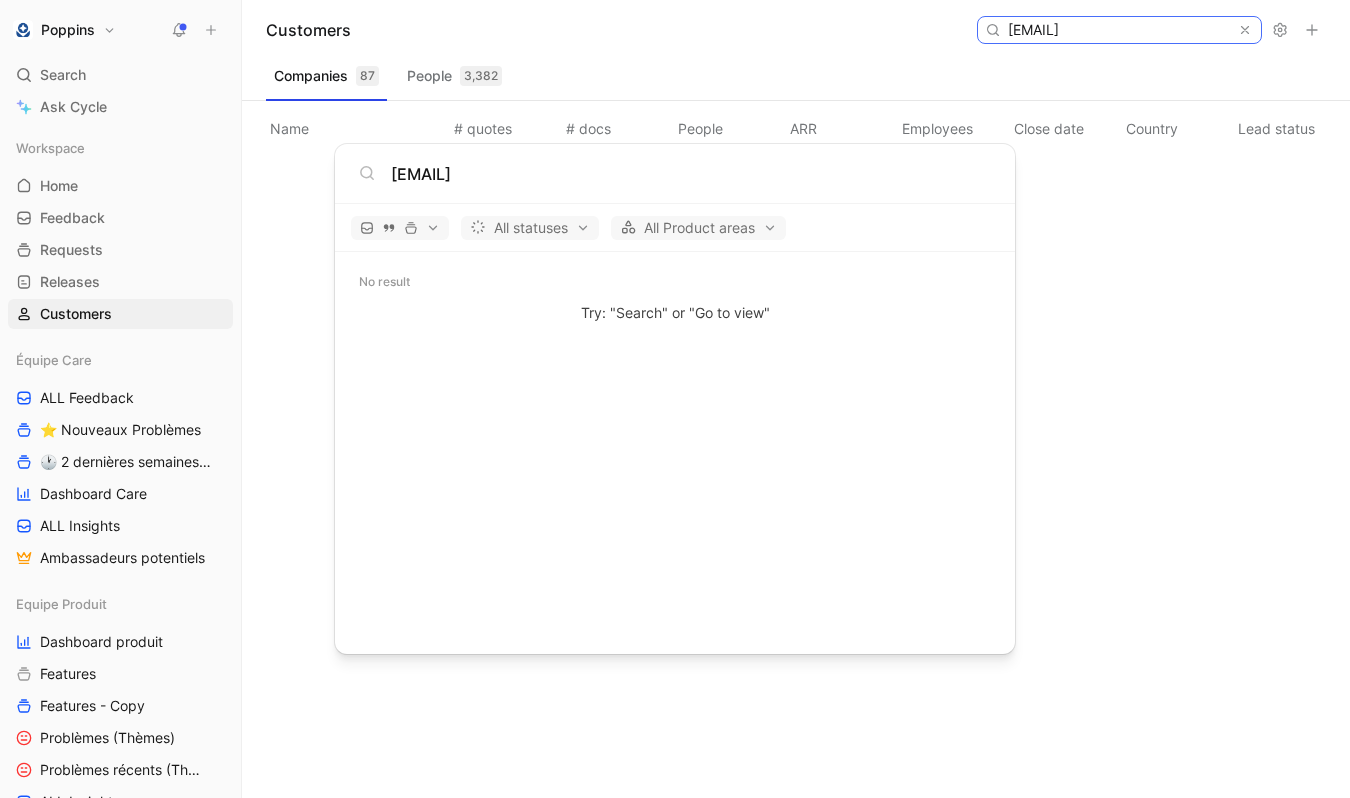 click on "[EMAIL]" at bounding box center [1118, 30] 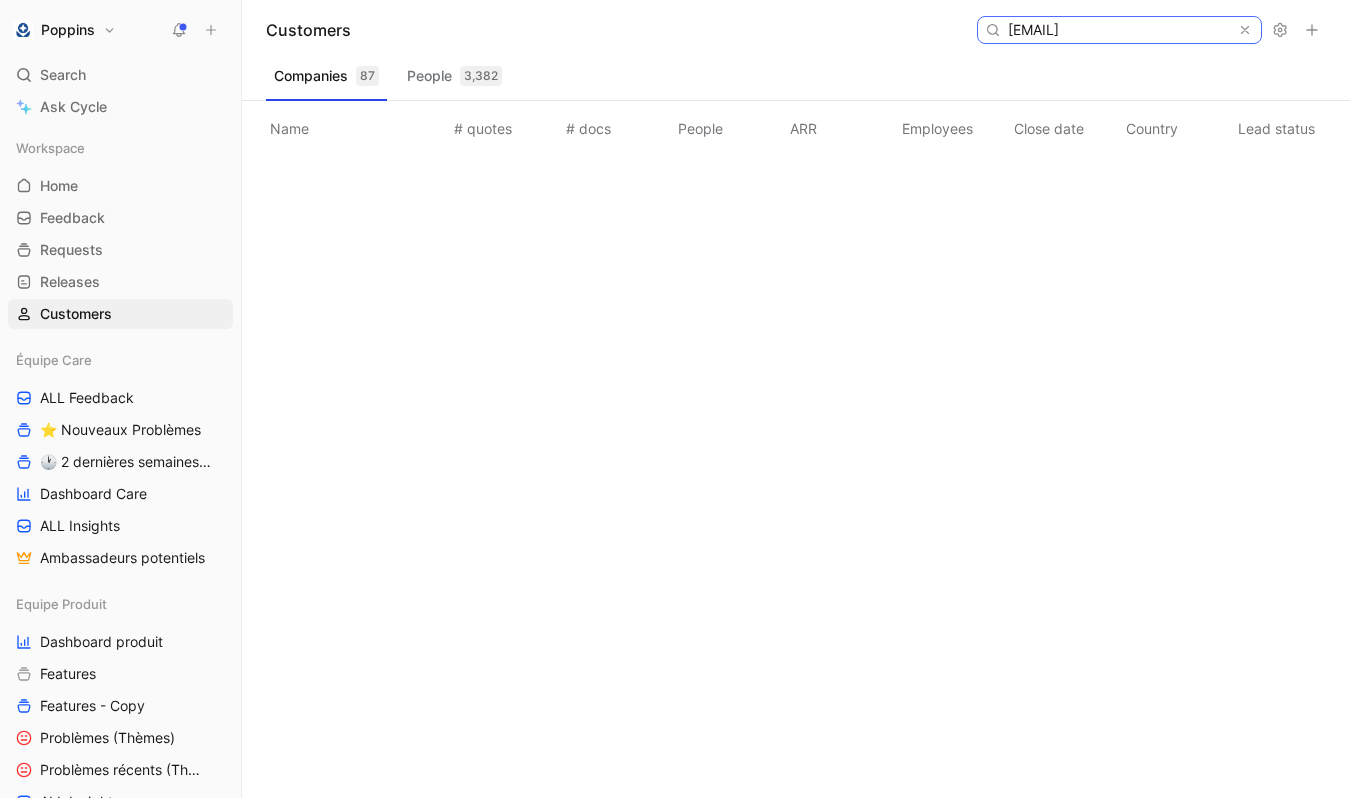 scroll, scrollTop: 0, scrollLeft: 33, axis: horizontal 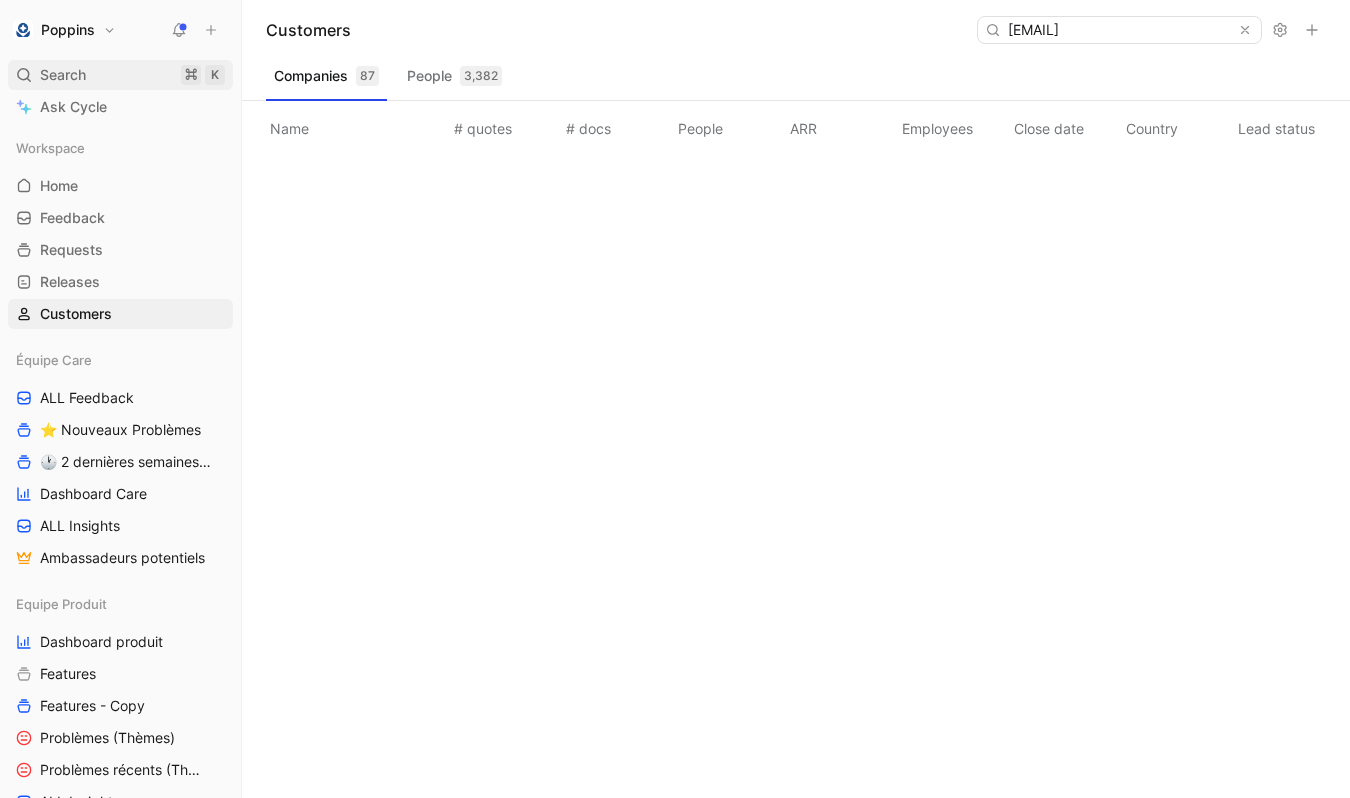 click on "Search ⌘ K" at bounding box center (120, 75) 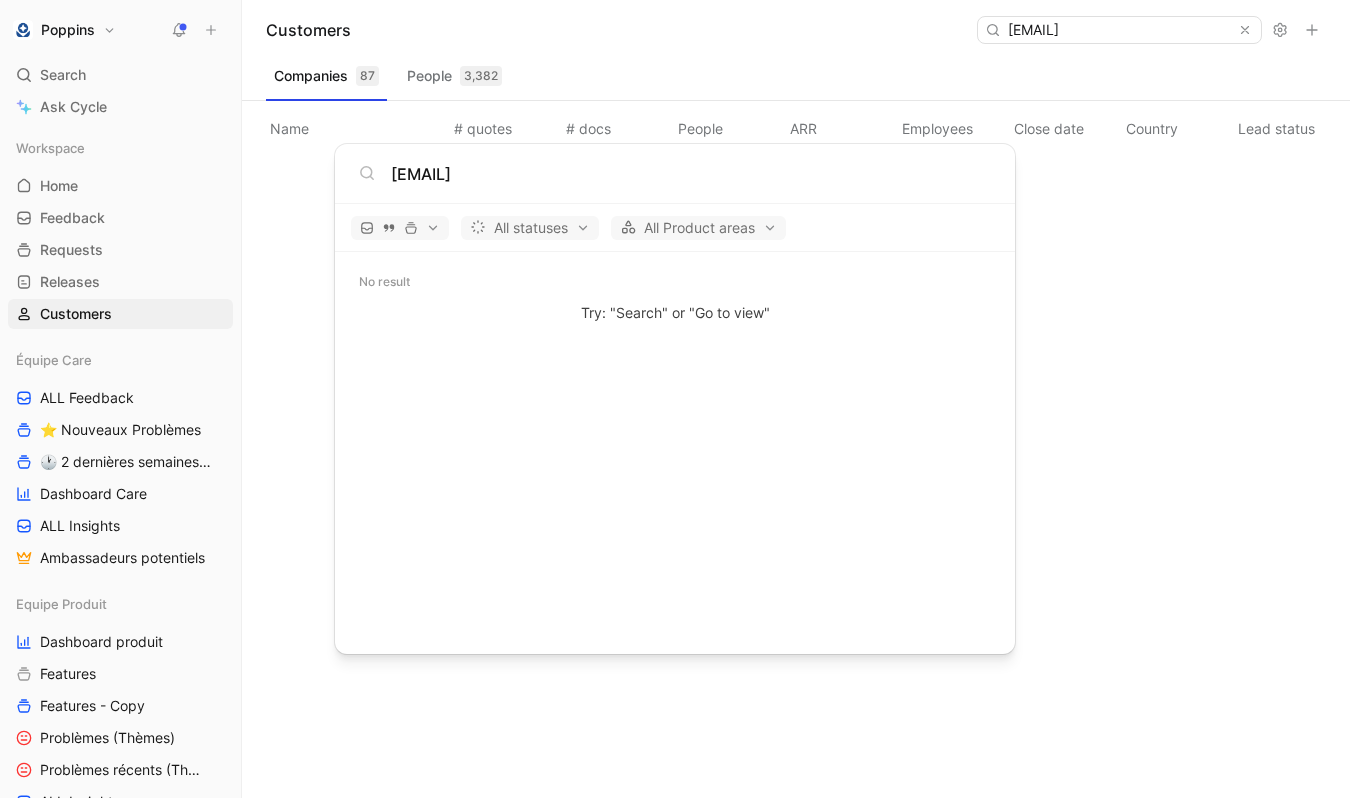 click on "Poppins Search ⌘ K Ask Cycle Workspace Home G then H Feedback G then F Requests G then R Releases G then L Customers Équipe Care ALL Feedback ⭐ Nouveaux Problèmes 🕐 2 dernières semaines - Occurences Dashboard Care ALL Insights Ambassadeurs potentiels Equipe Produit Dashboard produit Features Features - Copy Problèmes (Thèmes) Problèmes récents (Thèmes) ALL Insights Feedback - OBG Feedback - Test fluence Feedback - Mail hebdo Vue d'analyse Équipe mutuelle Import
To pick up a draggable item, press the space bar.
While dragging, use the arrow keys to move the item.
Press space again to drop the item in its new position, or press escape to cancel.
Help center Invite member Customers [EMAIL] Companies 87 People 3,382 Name # quotes # docs People ARR Employees Close date Country Lead status Industry Linked profiles Custom ID Dismiss popup [EMAIL] All statuses All   Product areas No result Try: "Search" or "Go to view"" at bounding box center (675, 399) 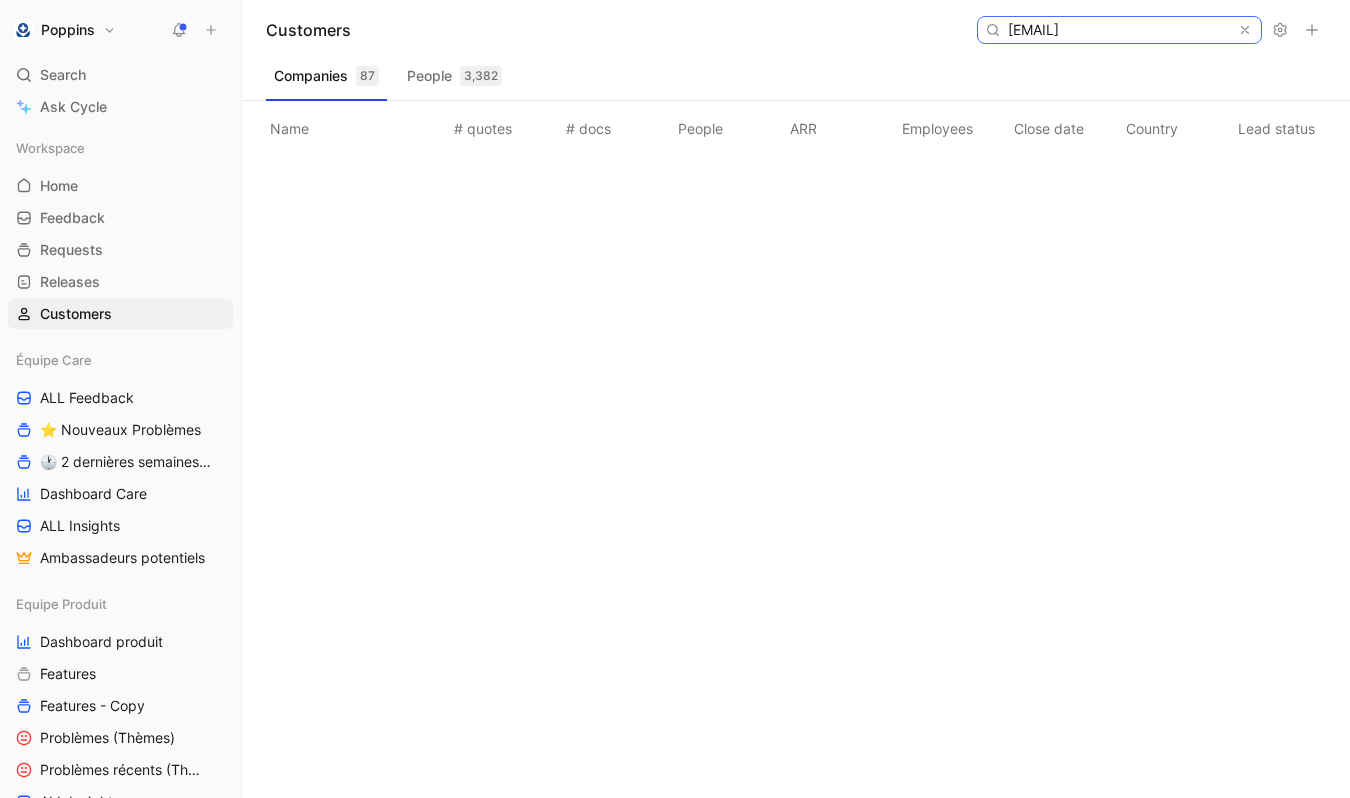 click on "[EMAIL]" at bounding box center (1118, 30) 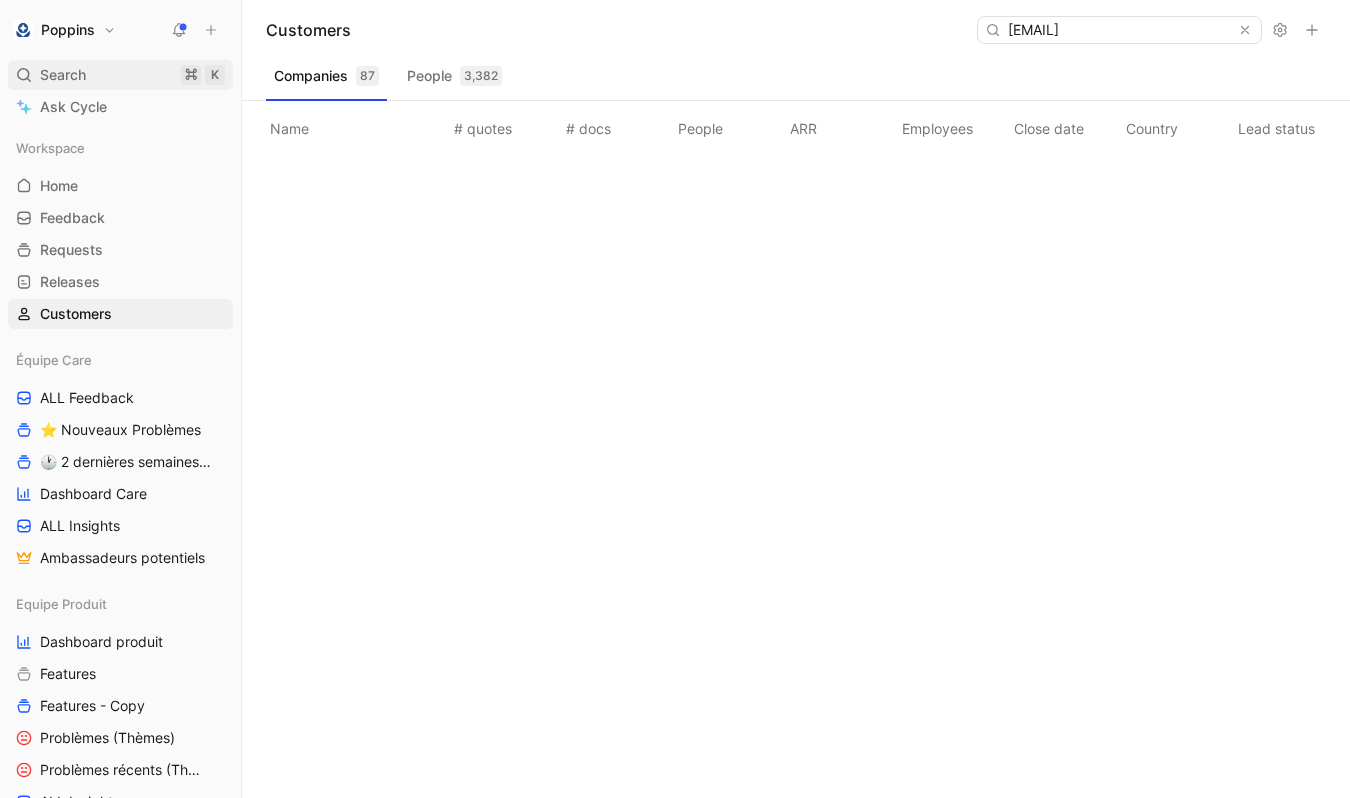 click on "Search ⌘ K" at bounding box center [120, 75] 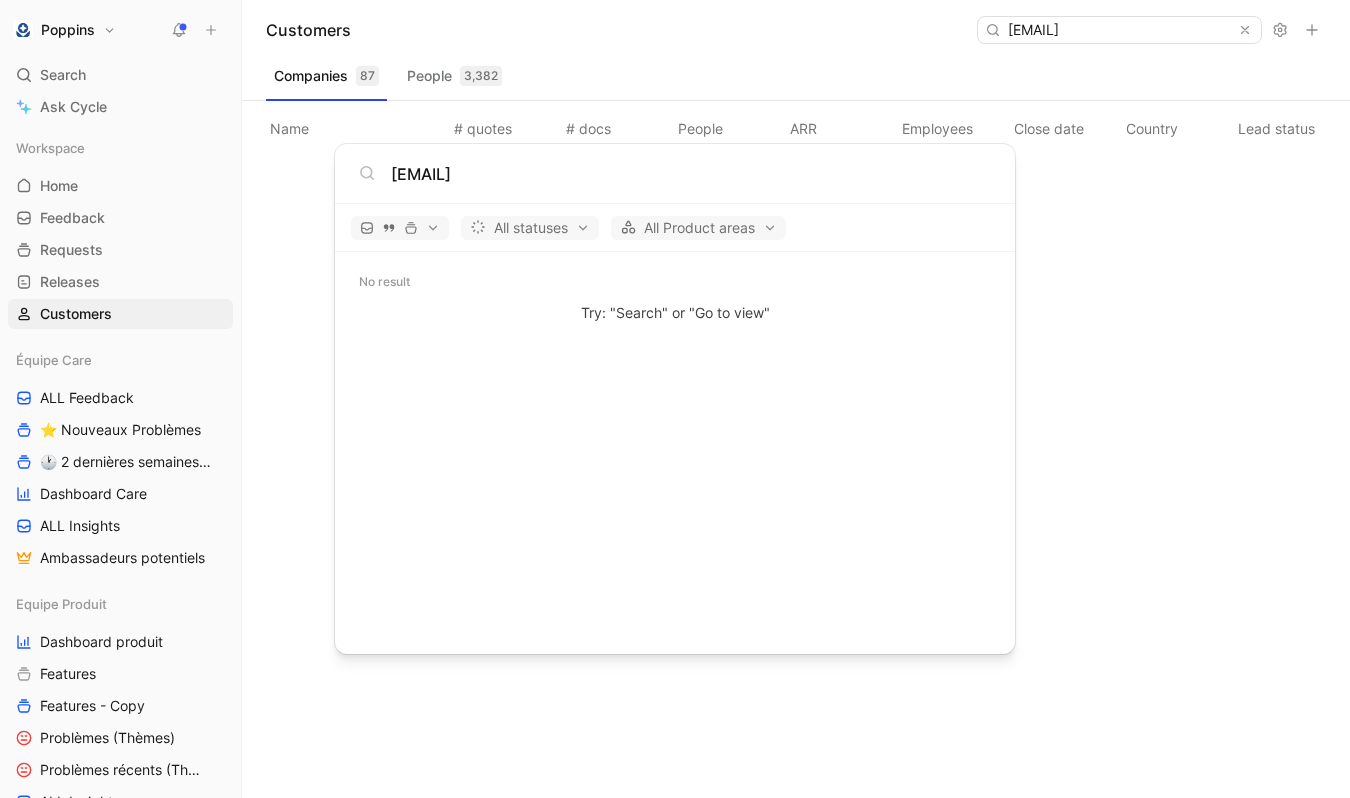 click on "Customers [EMAIL] Companies 87 People 3,382 Name # quotes # docs People ARR Employees Close date Country Lead status Industry Linked profiles Custom ID Dismiss popup [EMAIL] All statuses All   Product areas No result Try: "Search" or "Go to view"" at bounding box center (675, 399) 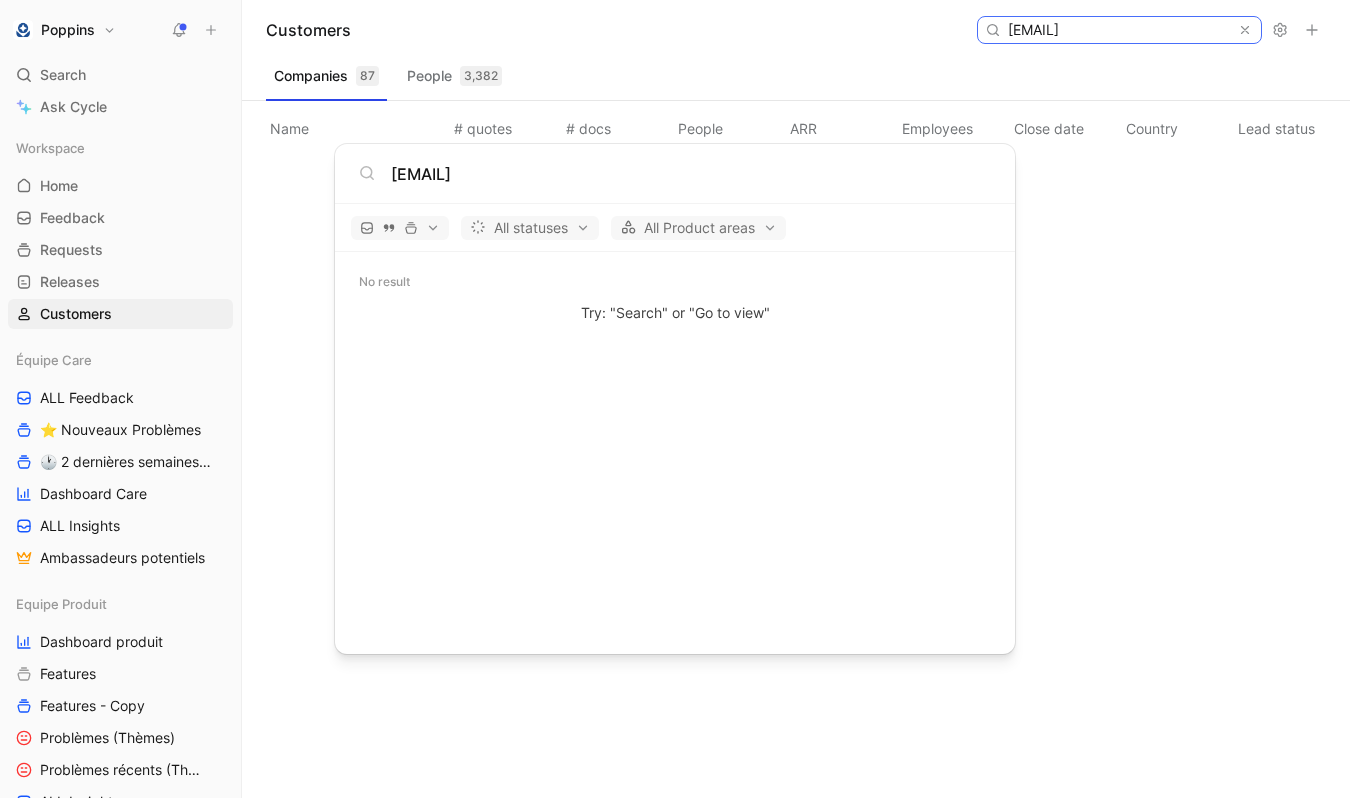 click on "[EMAIL]" at bounding box center (1118, 30) 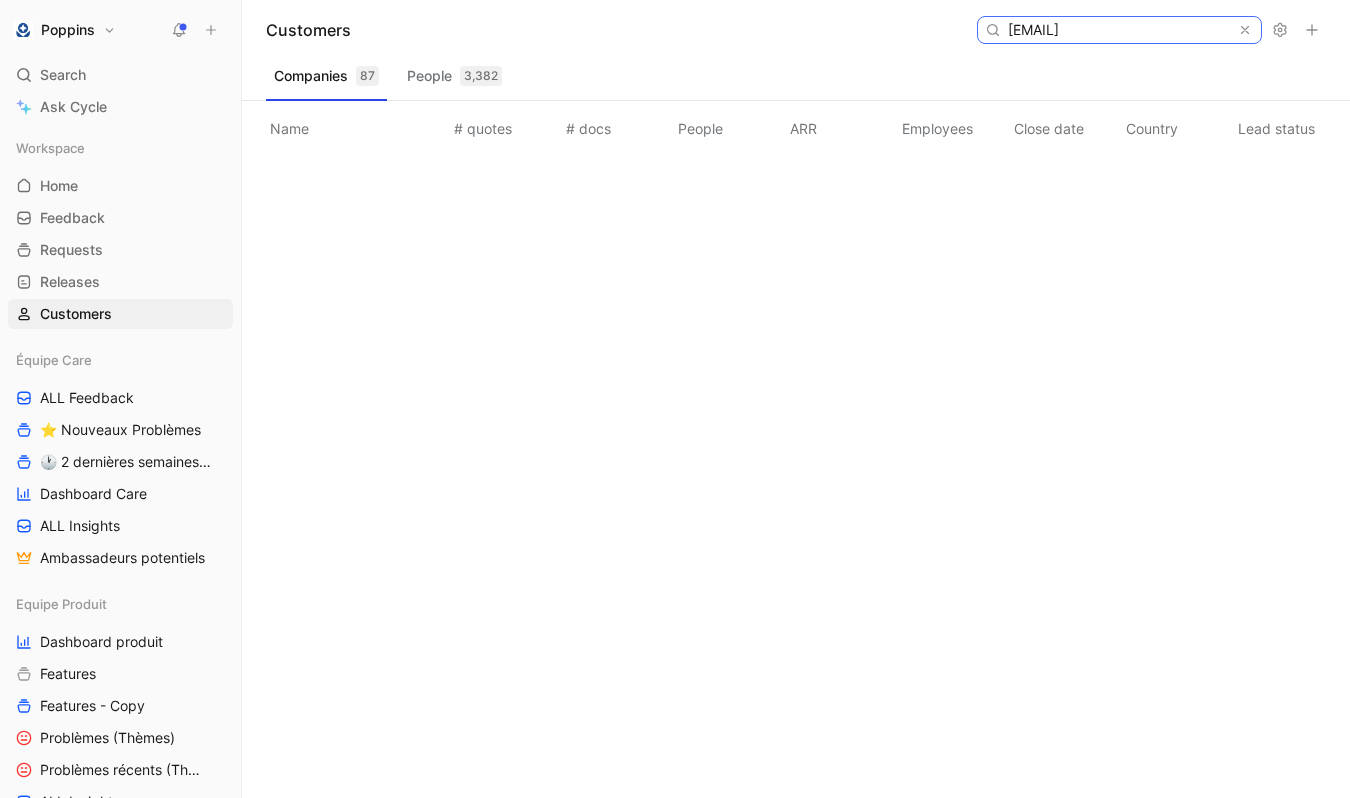 scroll, scrollTop: 0, scrollLeft: 24, axis: horizontal 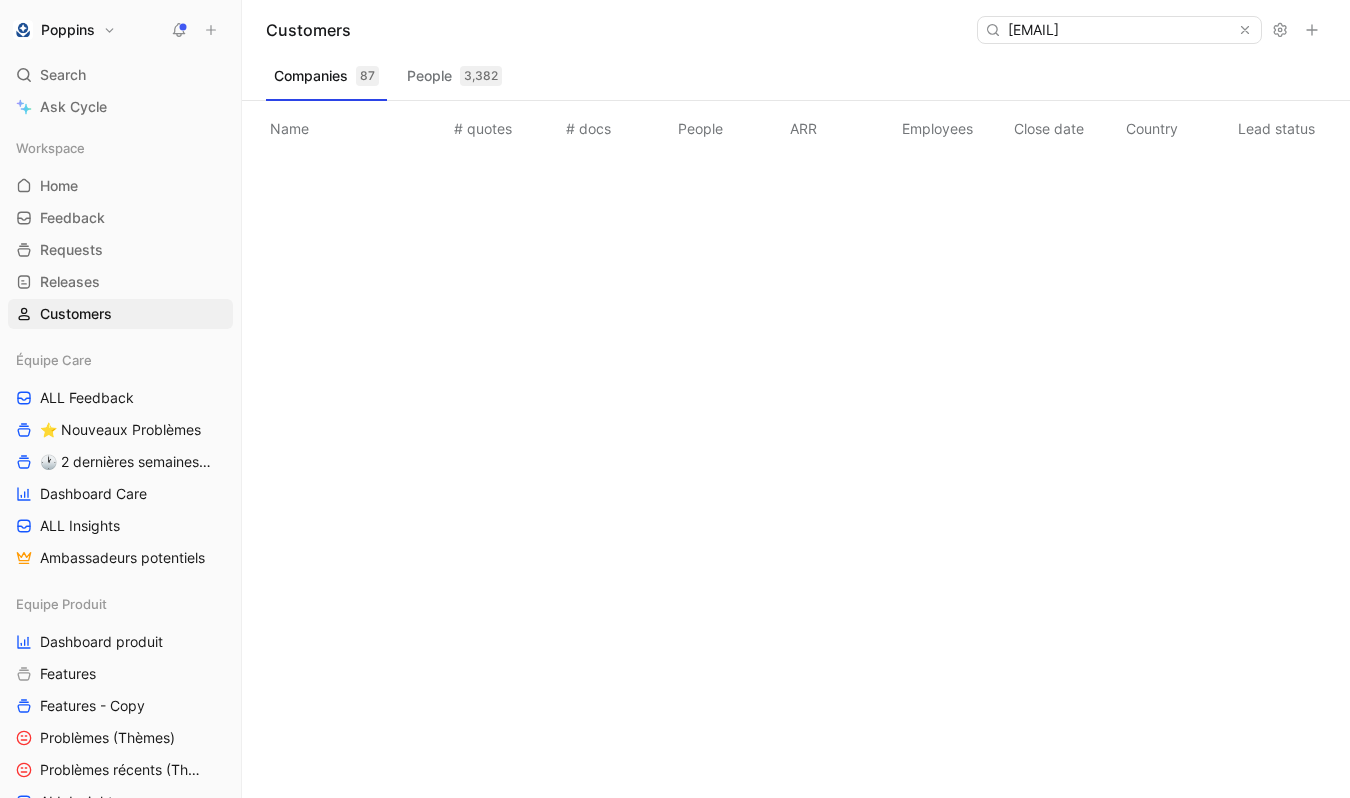 click on "Poppins Search ⌘ K Ask Cycle Workspace Home G then H Feedback G then F Requests G then R Releases G then L Customers Équipe Care ALL Feedback ⭐ Nouveaux Problèmes 🕐 2 dernières semaines - Occurences Dashboard Care ALL Insights Ambassadeurs potentiels Equipe Produit Dashboard produit Features Features - Copy Problèmes (Thèmes) Problèmes récents (Thèmes) ALL Insights Feedback - OBG Feedback - Test fluence Feedback - Mail hebdo Vue d'analyse Équipe mutuelle Import
To pick up a draggable item, press the space bar.
While dragging, use the arrow keys to move the item.
Press space again to drop the item in its new position, or press escape to cancel.
Help center Invite member" at bounding box center [120, 399] 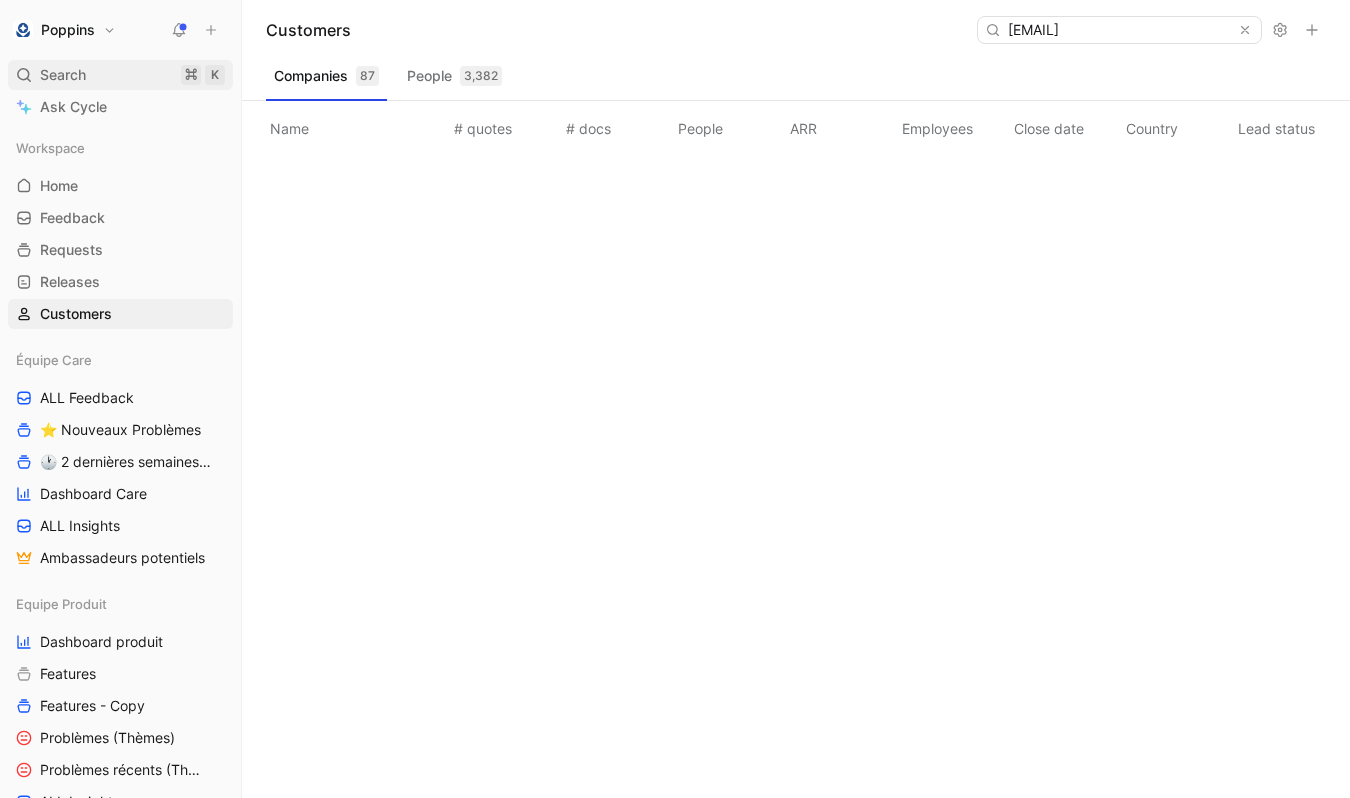 click on "Search ⌘ K" at bounding box center [120, 75] 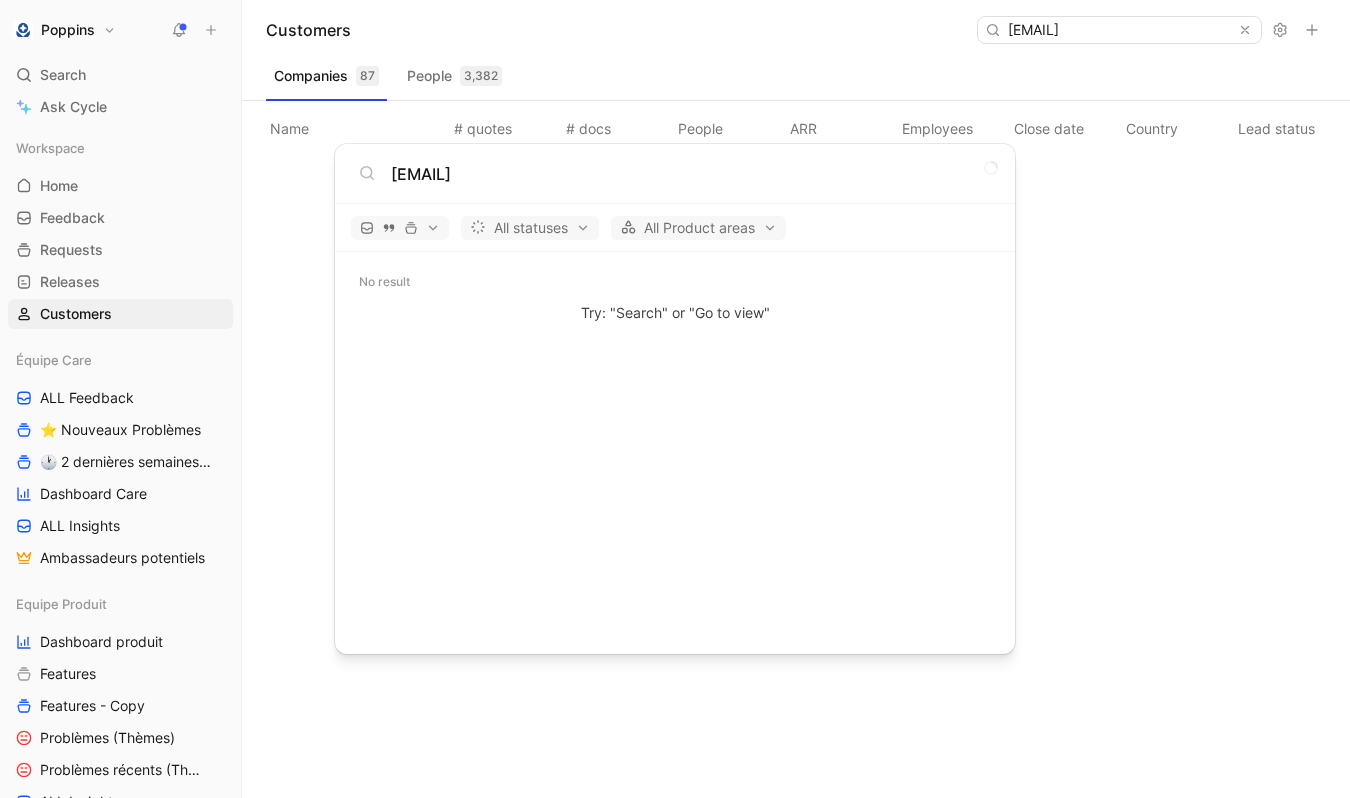 click on "Poppins Search ⌘ K Ask Cycle Workspace Home G then H Feedback G then F Requests G then R Releases G then L Customers Équipe Care ALL Feedback ⭐ Nouveaux Problèmes 🕐 2 dernières semaines - Occurences Dashboard Care ALL Insights Ambassadeurs potentiels Equipe Produit Dashboard produit Features Features - Copy Problèmes (Thèmes) Problèmes récents (Thèmes) ALL Insights Feedback - OBG Feedback - Test fluence Feedback - Mail hebdo Vue d'analyse Équipe mutuelle Import
To pick up a draggable item, press the space bar.
While dragging, use the arrow keys to move the item.
Press space again to drop the item in its new position, or press escape to cancel.
Help center Invite member Customers [EMAIL] Companies 87 People 3,382 Name # quotes # docs People ARR Employees Close date Country Lead status Industry Linked profiles Custom ID Dismiss popup [EMAIL] All statuses All   Product areas No result Try: "Search" or "Go to view"" at bounding box center (675, 399) 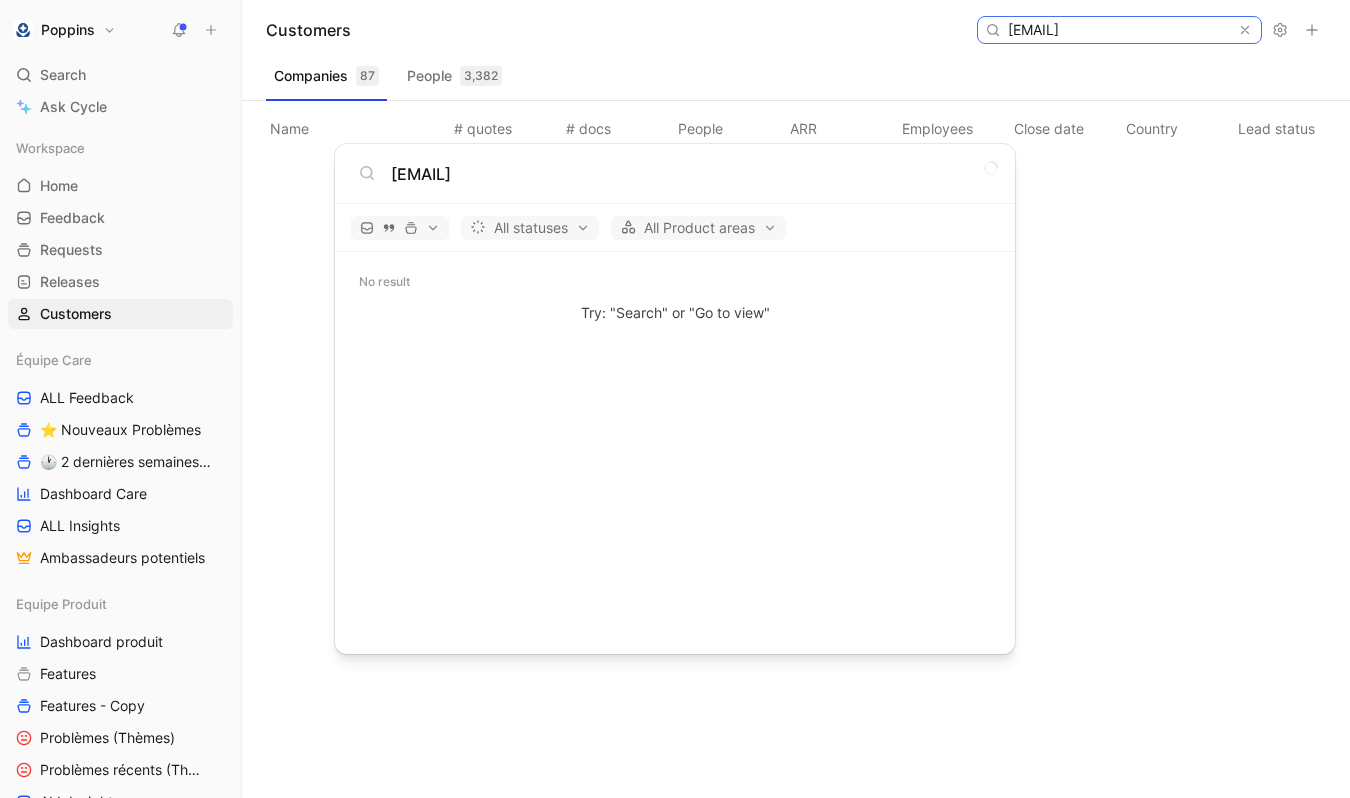 click on "[EMAIL]" at bounding box center [1118, 30] 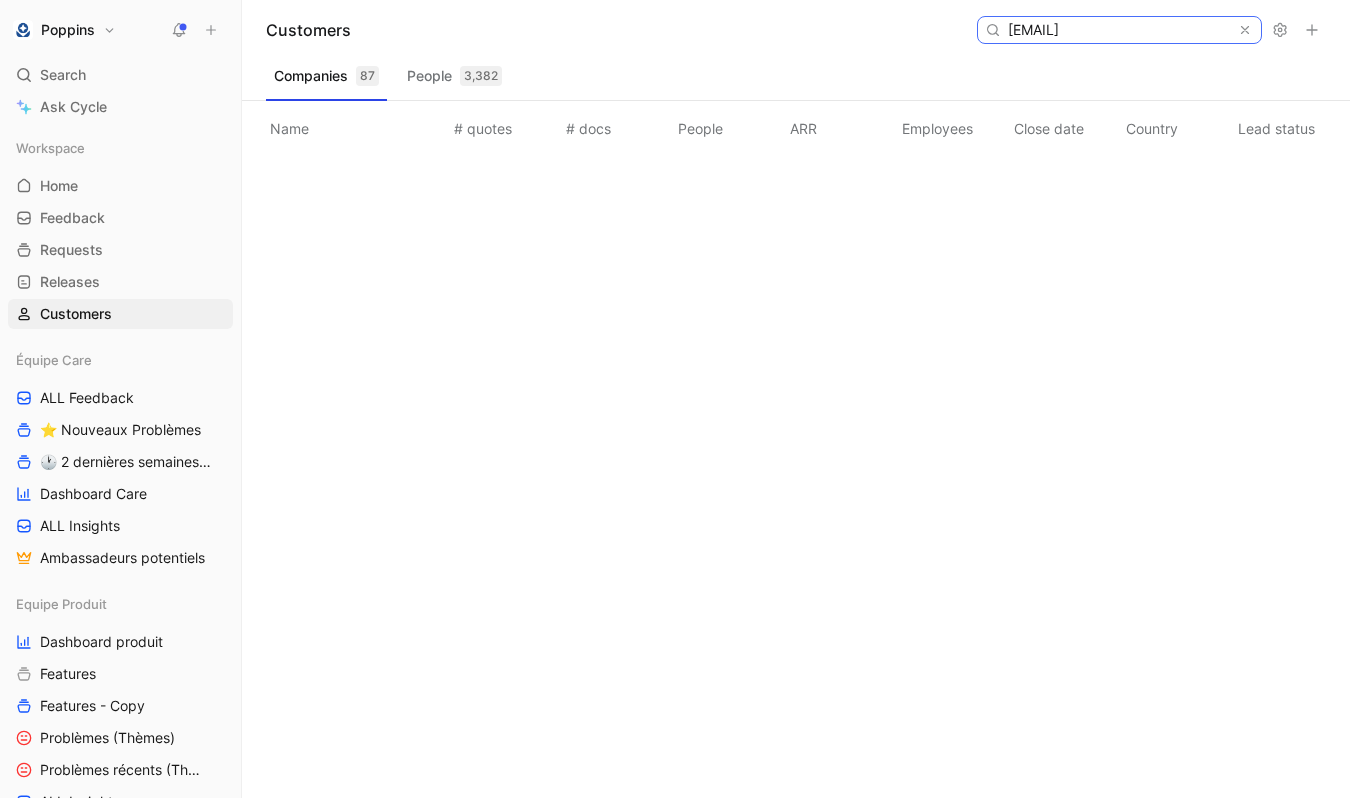 scroll, scrollTop: 0, scrollLeft: 15, axis: horizontal 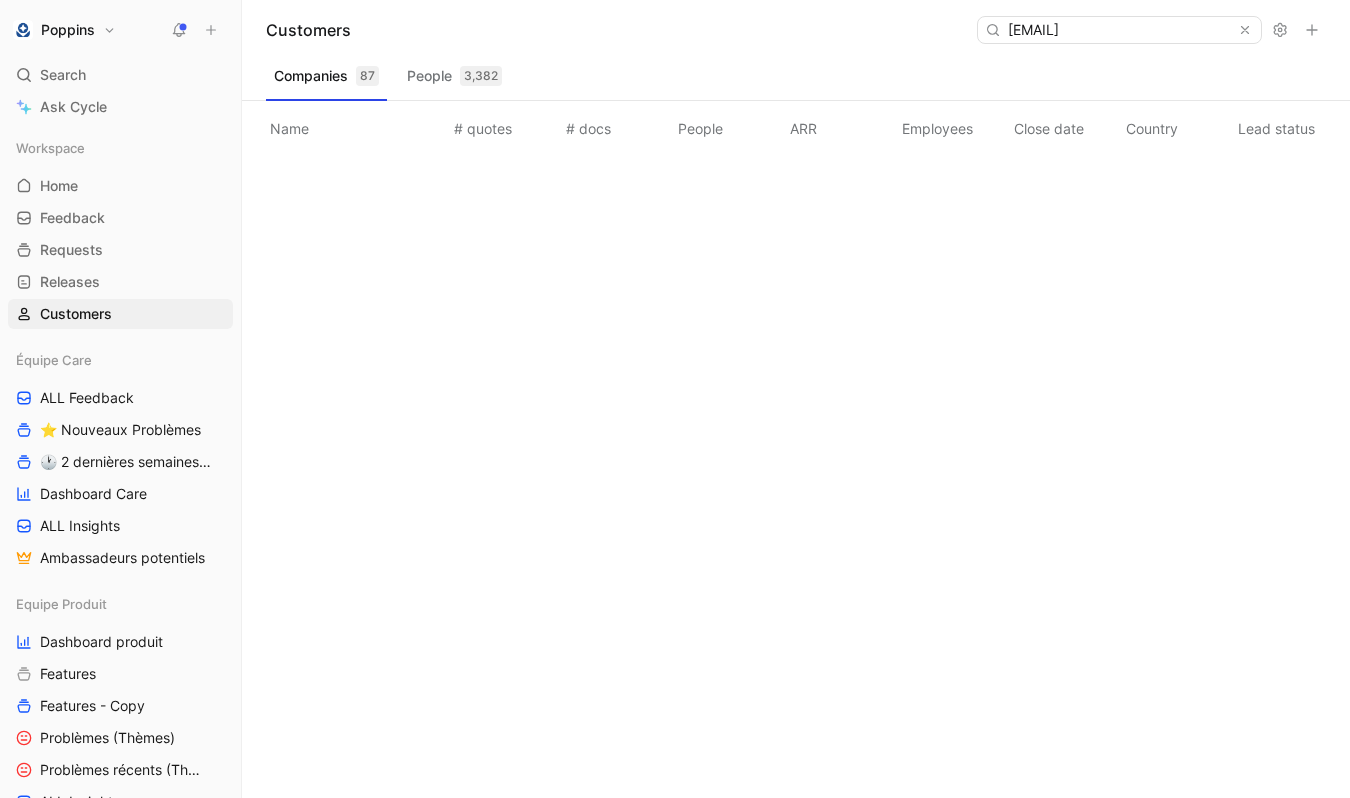 click on "Poppins Search ⌘ K Ask Cycle Workspace Home G then H Feedback G then F Requests G then R Releases G then L Customers Équipe Care ALL Feedback ⭐ Nouveaux Problèmes 🕐 2 dernières semaines - Occurences Dashboard Care ALL Insights Ambassadeurs potentiels Equipe Produit Dashboard produit Features Features - Copy Problèmes (Thèmes) Problèmes récents (Thèmes) ALL Insights Feedback - OBG Feedback - Test fluence Feedback - Mail hebdo Vue d'analyse Équipe mutuelle Import
To pick up a draggable item, press the space bar.
While dragging, use the arrow keys to move the item.
Press space again to drop the item in its new position, or press escape to cancel.
Help center Invite member" at bounding box center (120, 399) 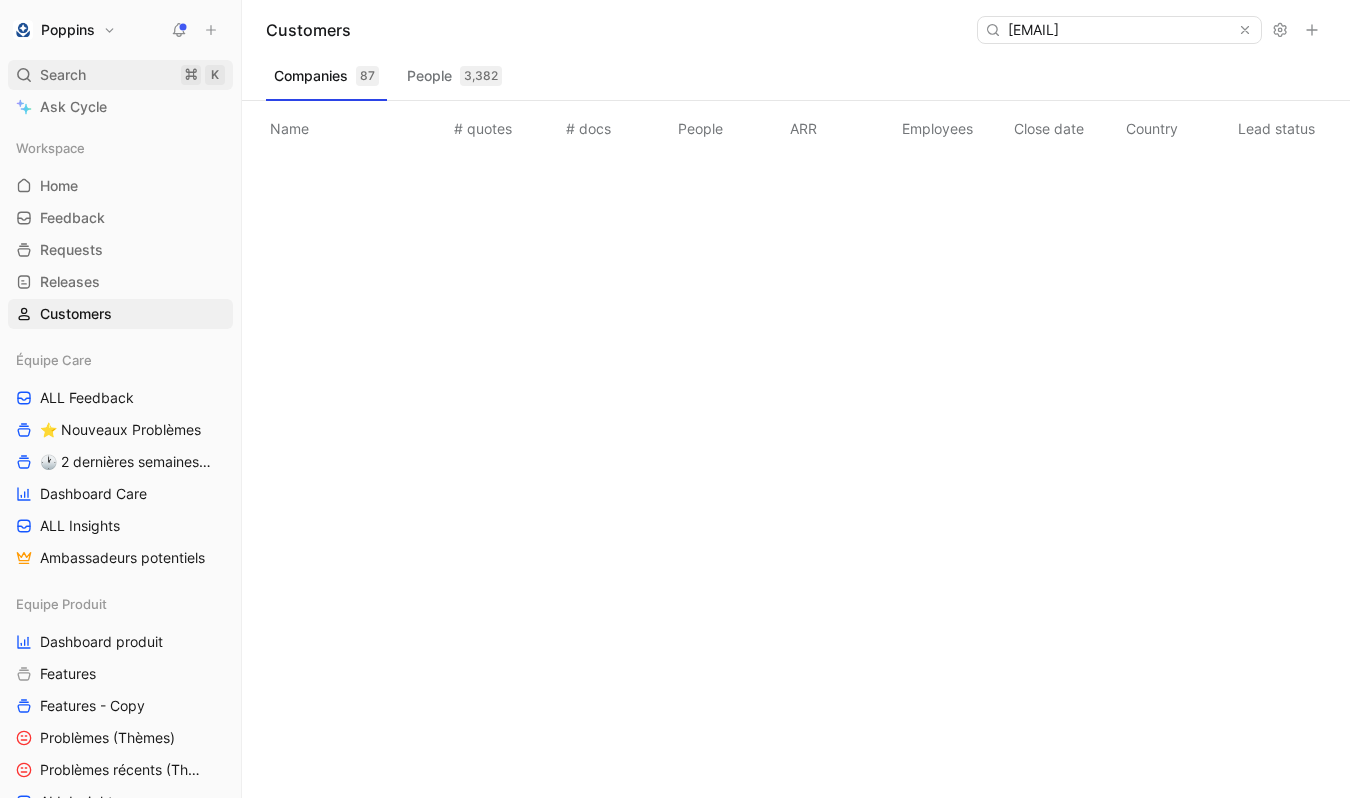 click on "Search ⌘ K" at bounding box center [120, 75] 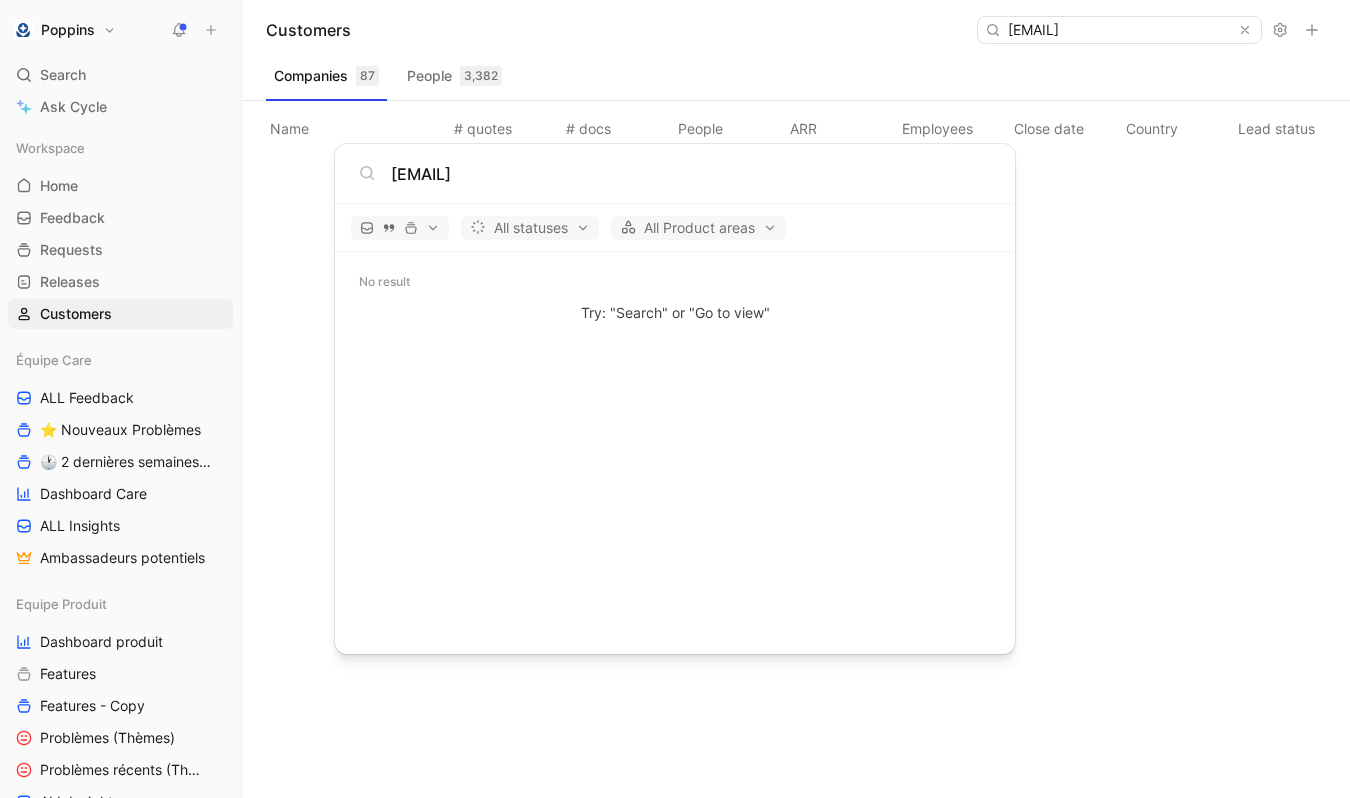 click on "Poppins Search ⌘ K Ask Cycle Workspace Home G then H Feedback G then F Requests G then R Releases G then L Customers Équipe Care ALL Feedback ⭐ Nouveaux Problèmes 🕐 2 dernières semaines - Occurences Dashboard Care ALL Insights Ambassadeurs potentiels Equipe Produit Dashboard produit Features Features - Copy Problèmes (Thèmes) Problèmes récents (Thèmes) ALL Insights Feedback - OBG Feedback - Test fluence Feedback - Mail hebdo Vue d'analyse Équipe mutuelle Import
To pick up a draggable item, press the space bar.
While dragging, use the arrow keys to move the item.
Press space again to drop the item in its new position, or press escape to cancel.
Help center Invite member Customers [EMAIL] Companies 87 People 3,382 Name # quotes # docs People ARR Employees Close date Country Lead status Industry Linked profiles Custom ID Dismiss popup [EMAIL] All statuses All   Product areas No result Try: "Search" or "Go to view"" at bounding box center [675, 399] 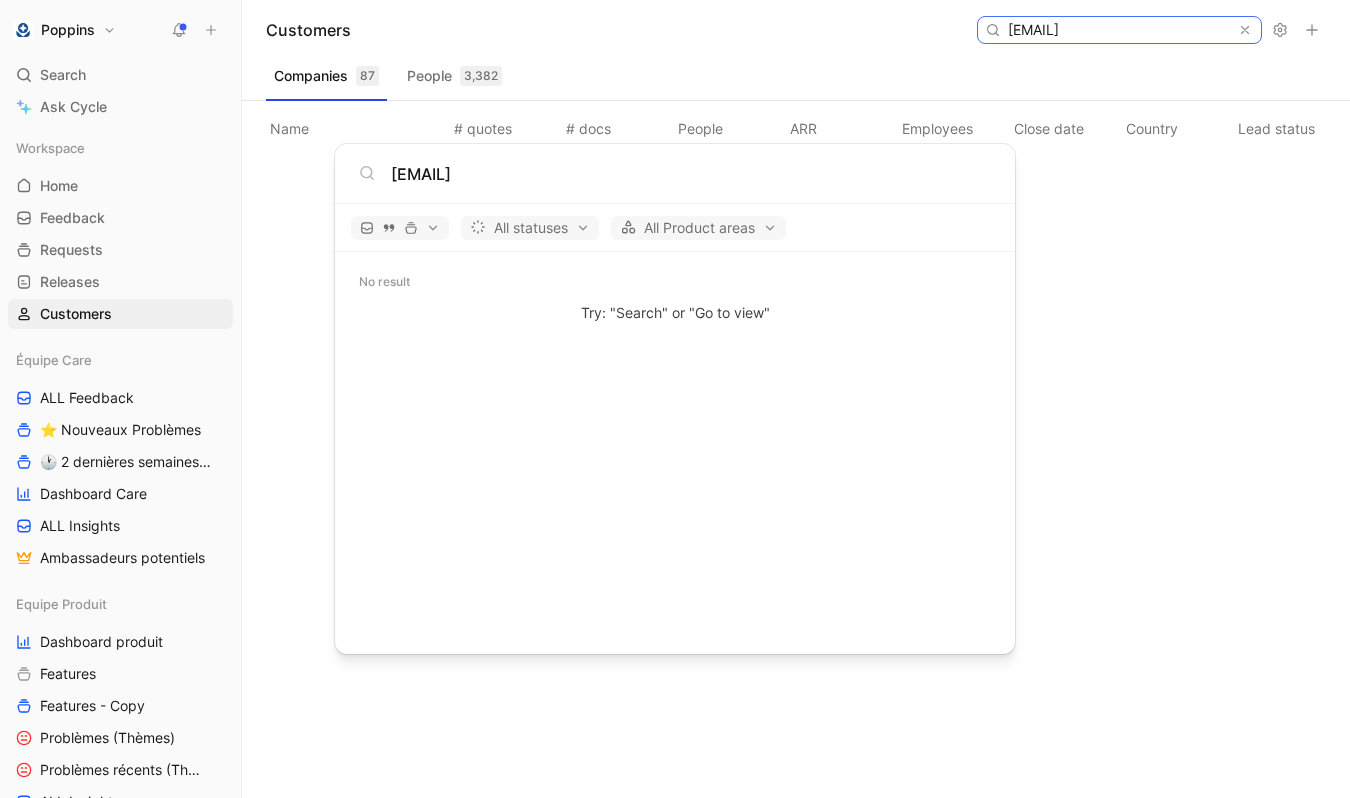 click on "[EMAIL]" at bounding box center [1118, 30] 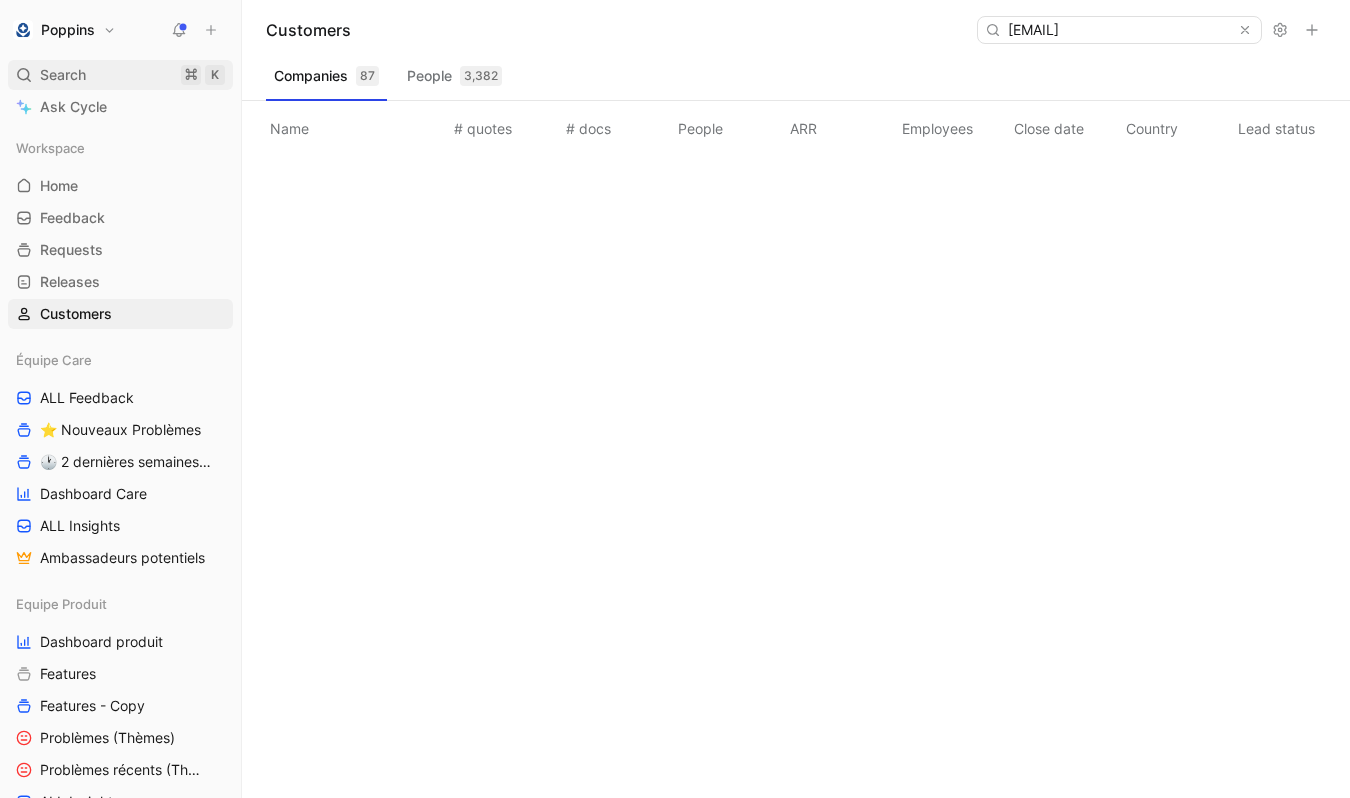 click on "Search ⌘ K" at bounding box center (120, 75) 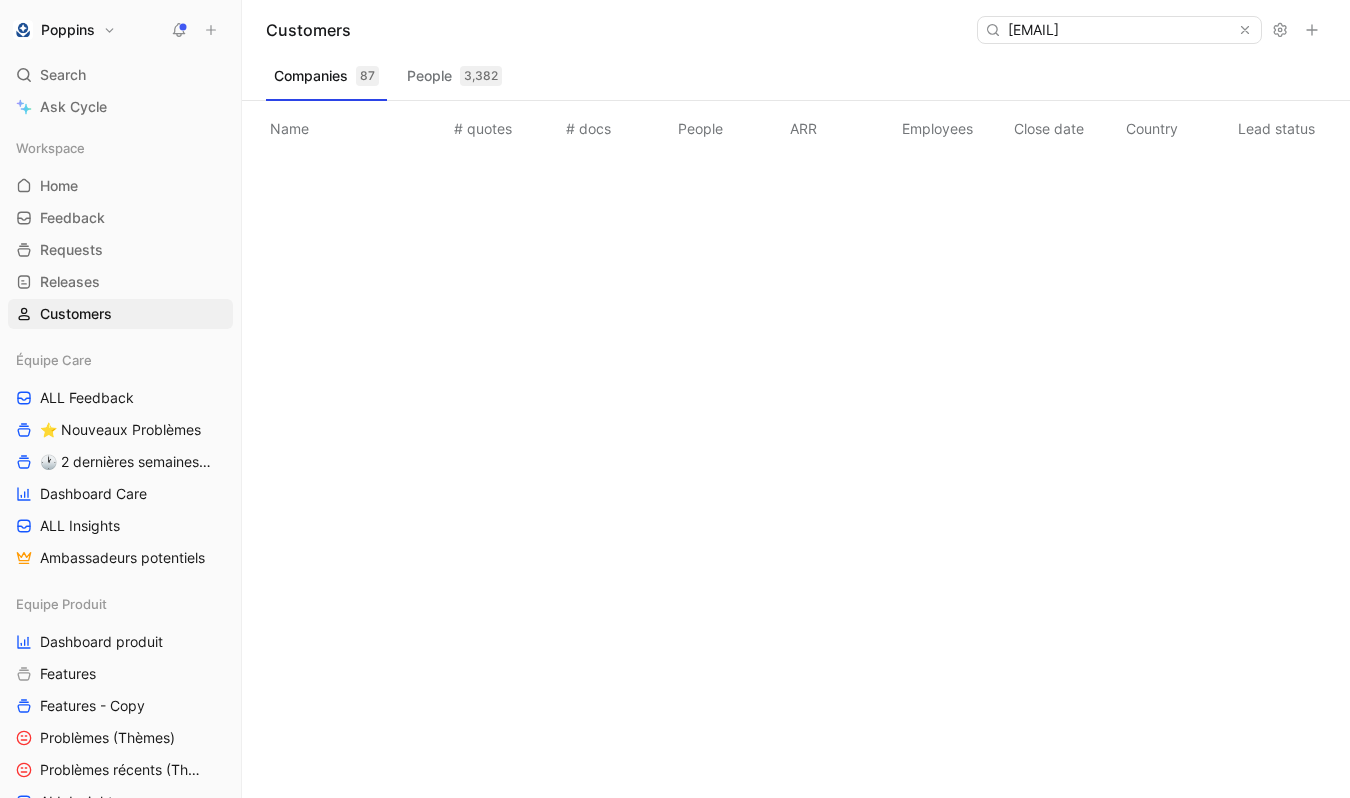 scroll, scrollTop: 0, scrollLeft: 0, axis: both 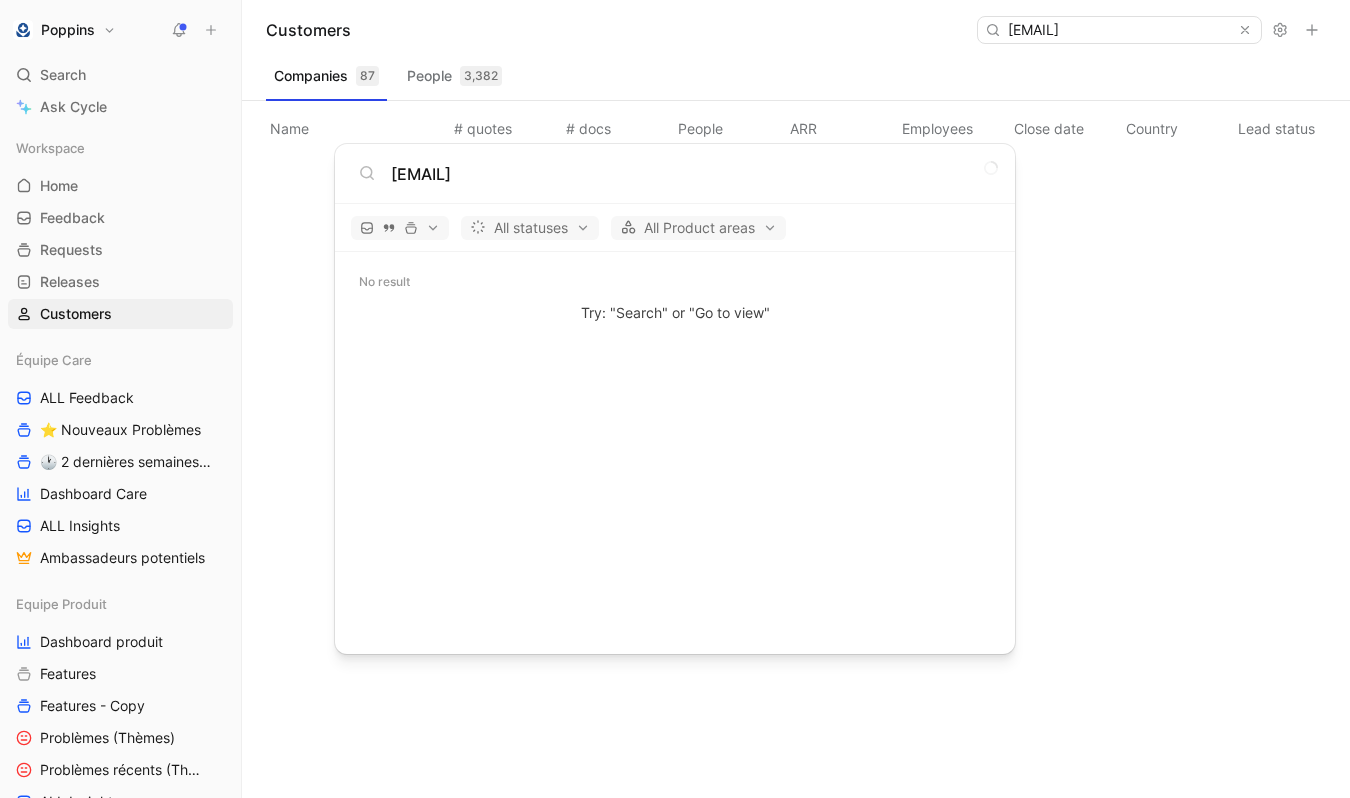 click on "Poppins Search ⌘ K Ask Cycle Workspace Home G then H Feedback G then F Requests G then R Releases G then L Customers Équipe Care ALL Feedback ⭐ Nouveaux Problèmes 🕐 2 dernières semaines - Occurences Dashboard Care ALL Insights Ambassadeurs potentiels Equipe Produit Dashboard produit Features Features - Copy Problèmes (Thèmes) Problèmes récents (Thèmes) ALL Insights Feedback - OBG Feedback - Test fluence Feedback - Mail hebdo Vue d'analyse Équipe mutuelle Import
To pick up a draggable item, press the space bar.
While dragging, use the arrow keys to move the item.
Press space again to drop the item in its new position, or press escape to cancel.
Help center Invite member Customers [EMAIL] Companies 87 People 3,382 Name # quotes # docs People ARR Employees Close date Country Lead status Industry Linked profiles Custom ID Dismiss popup [EMAIL] All statuses All   Product areas No result Try: "Search" or "Go to view"" at bounding box center (675, 399) 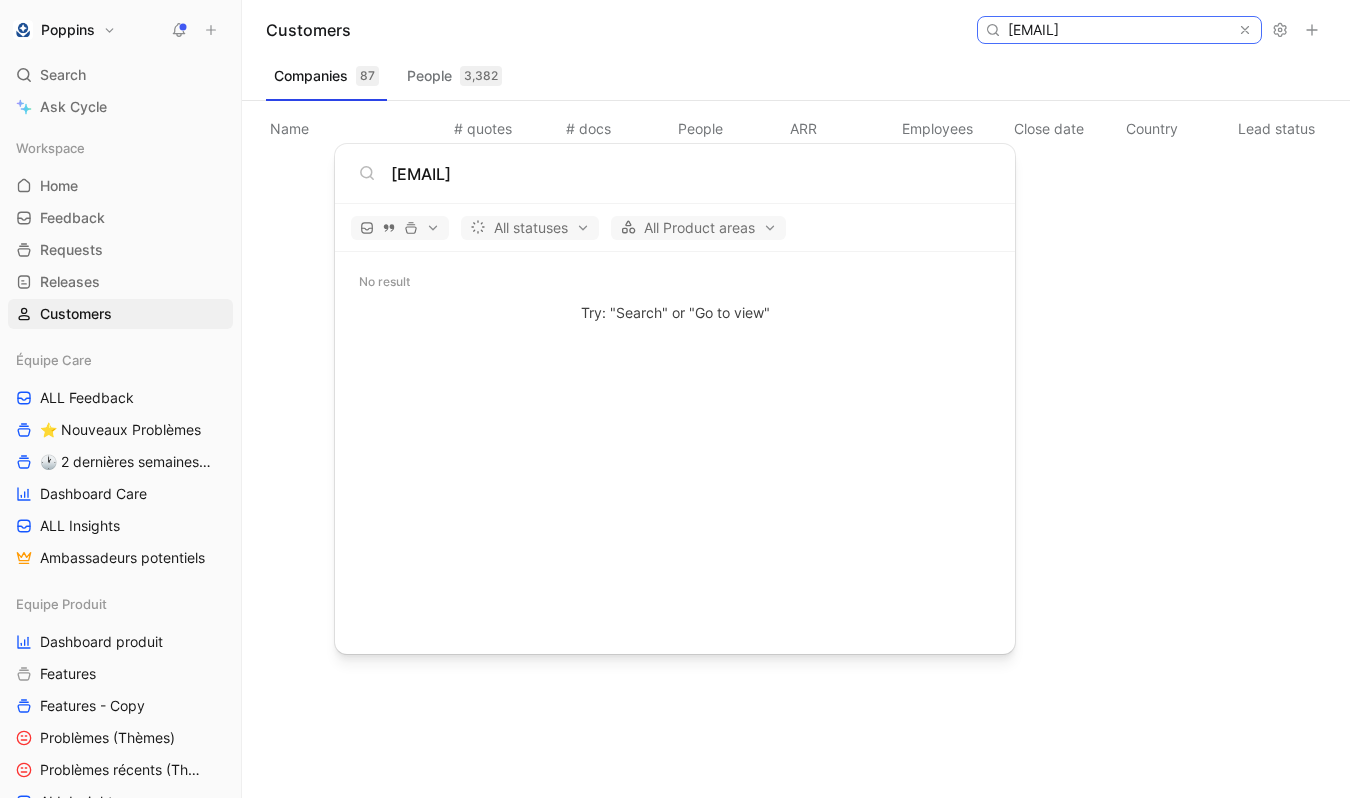 click on "[EMAIL]" at bounding box center (1118, 30) 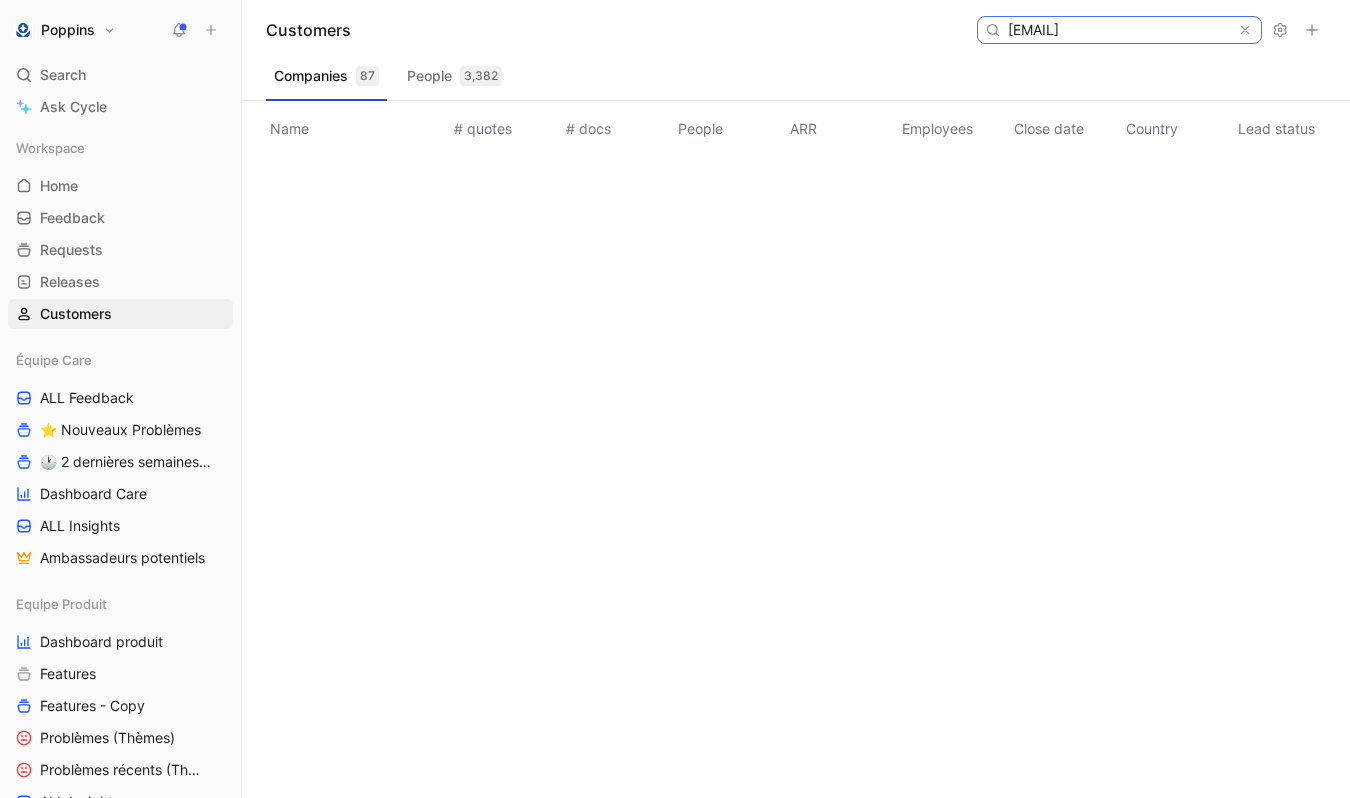scroll, scrollTop: 0, scrollLeft: 20, axis: horizontal 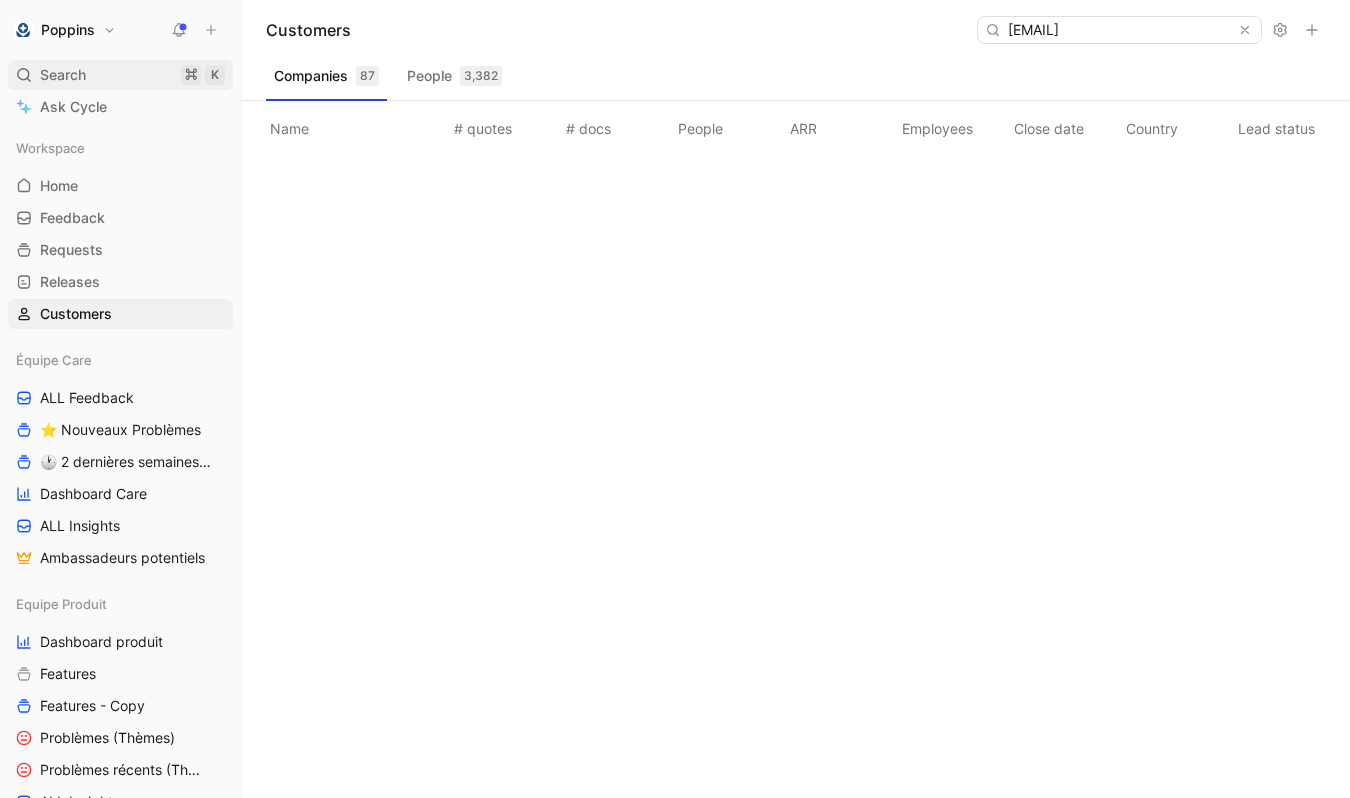click on "Search ⌘ K" at bounding box center [120, 75] 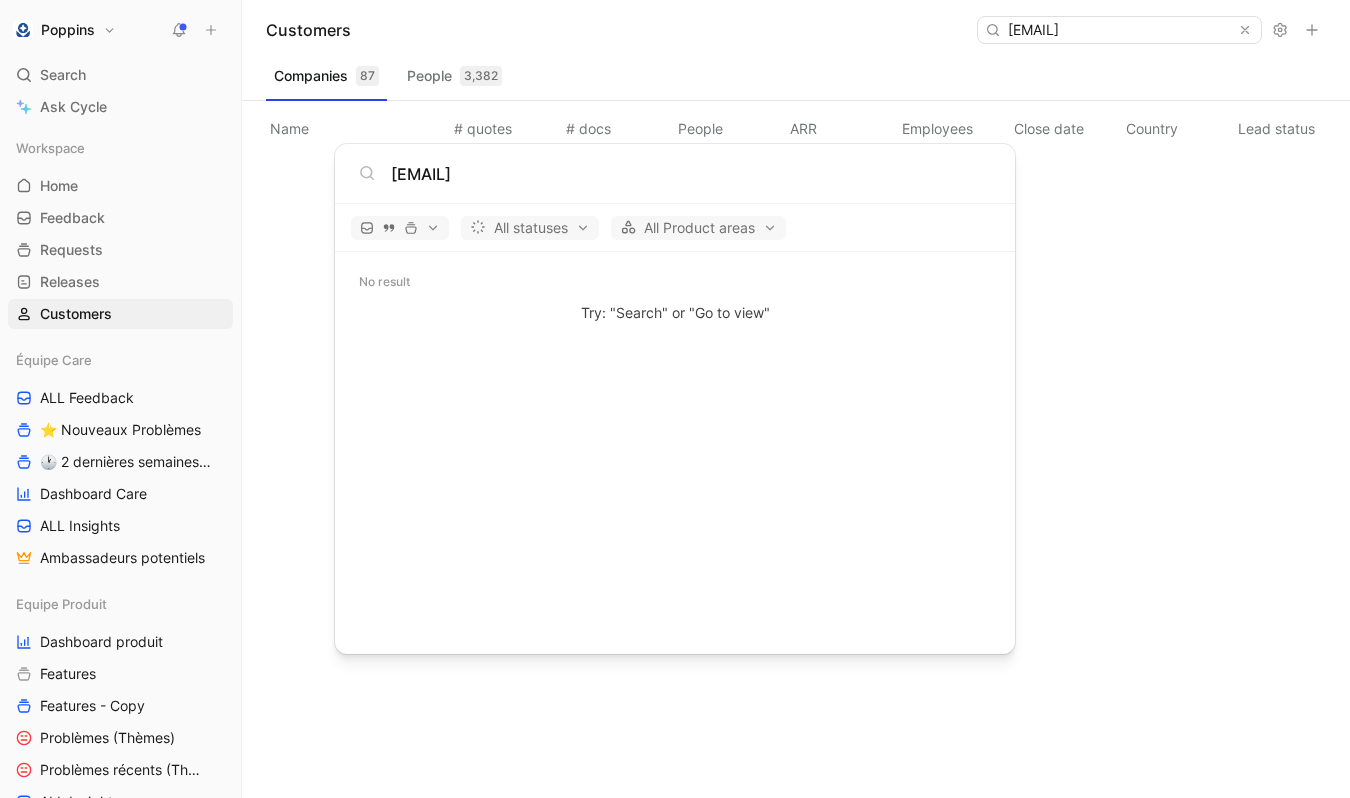 click on "Customers [EMAIL] Companies 87 People 3,382 Name # quotes # docs People ARR Employees Close date Country Lead status Industry Linked profiles Custom ID Dismiss popup [EMAIL] All statuses All   Product areas No result Try: "Search" or "Go to view"" at bounding box center [675, 399] 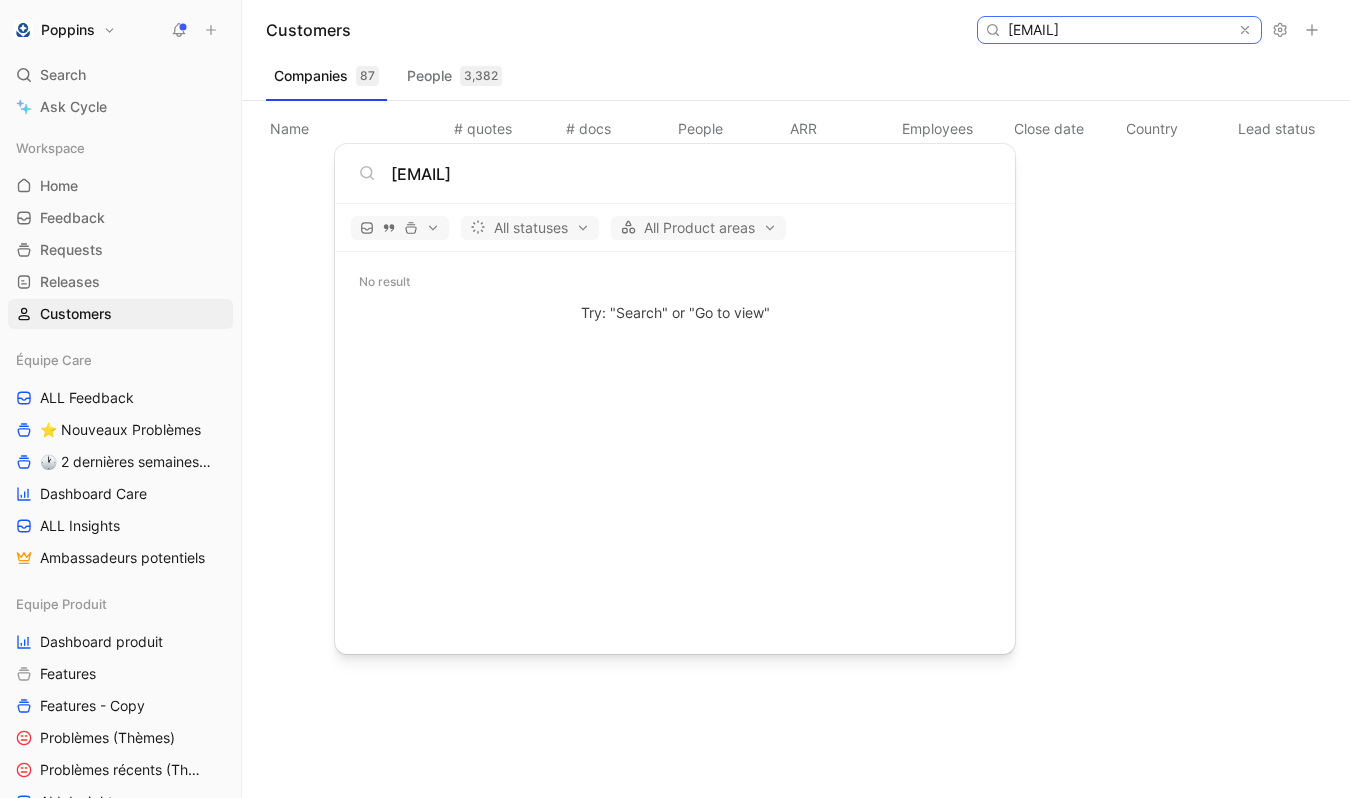click on "[EMAIL]" at bounding box center (1118, 30) 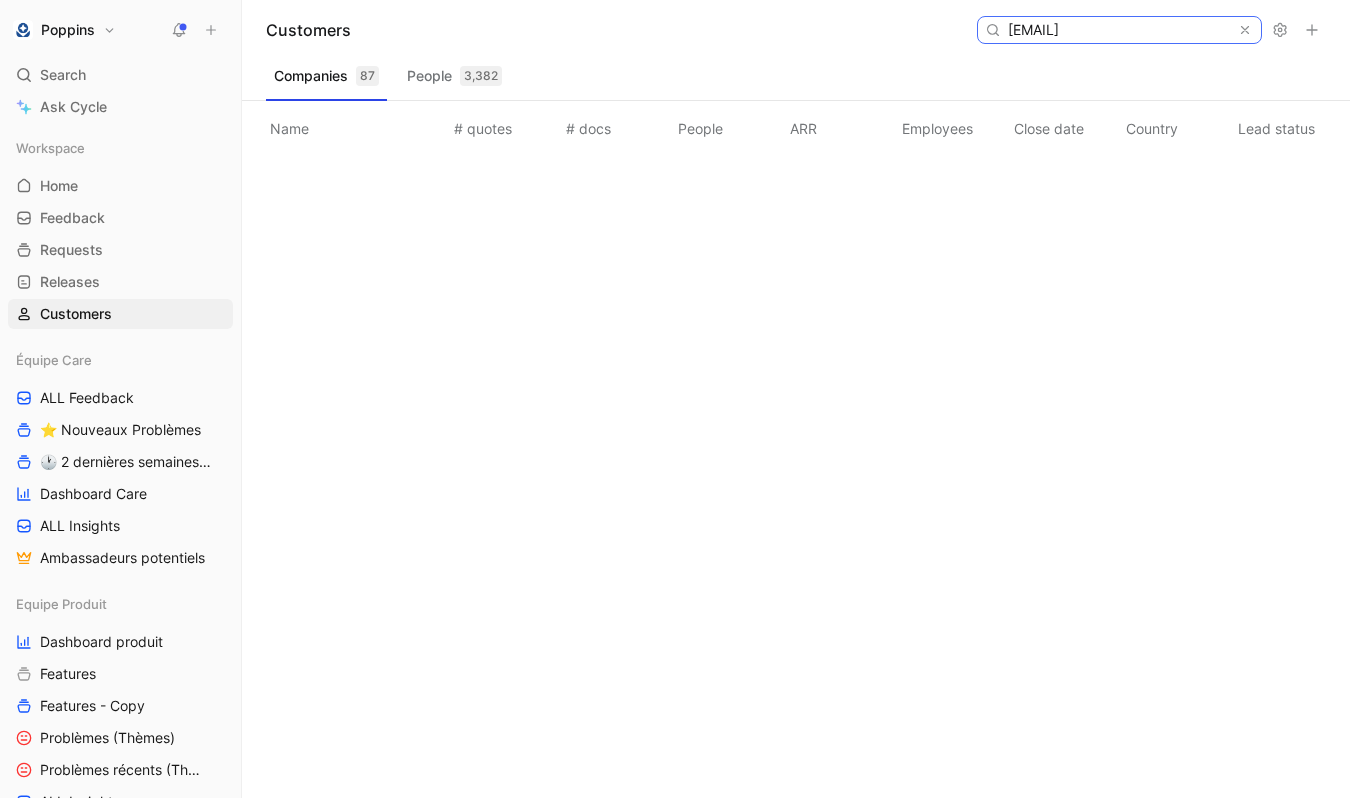 click on "[EMAIL]" at bounding box center [1118, 30] 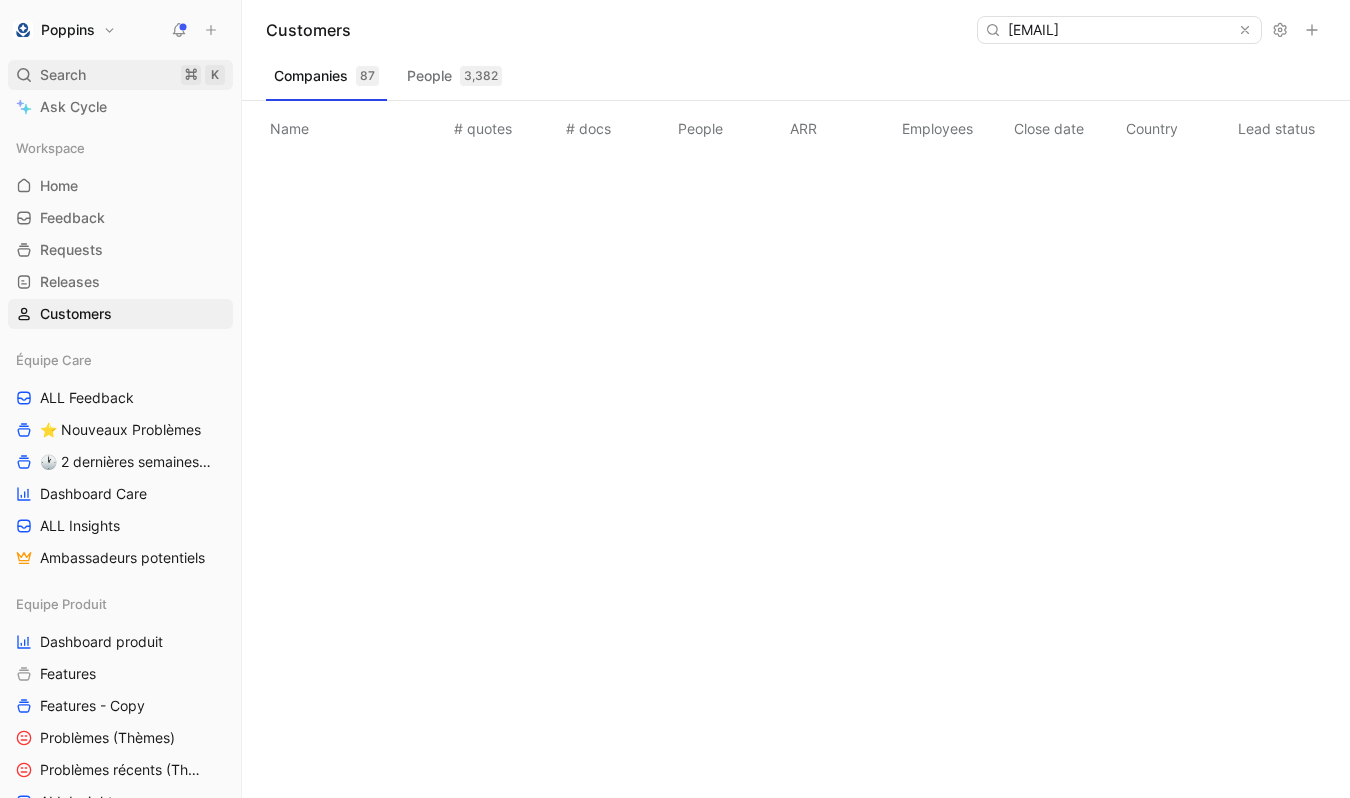 click on "Search ⌘ K" at bounding box center (120, 75) 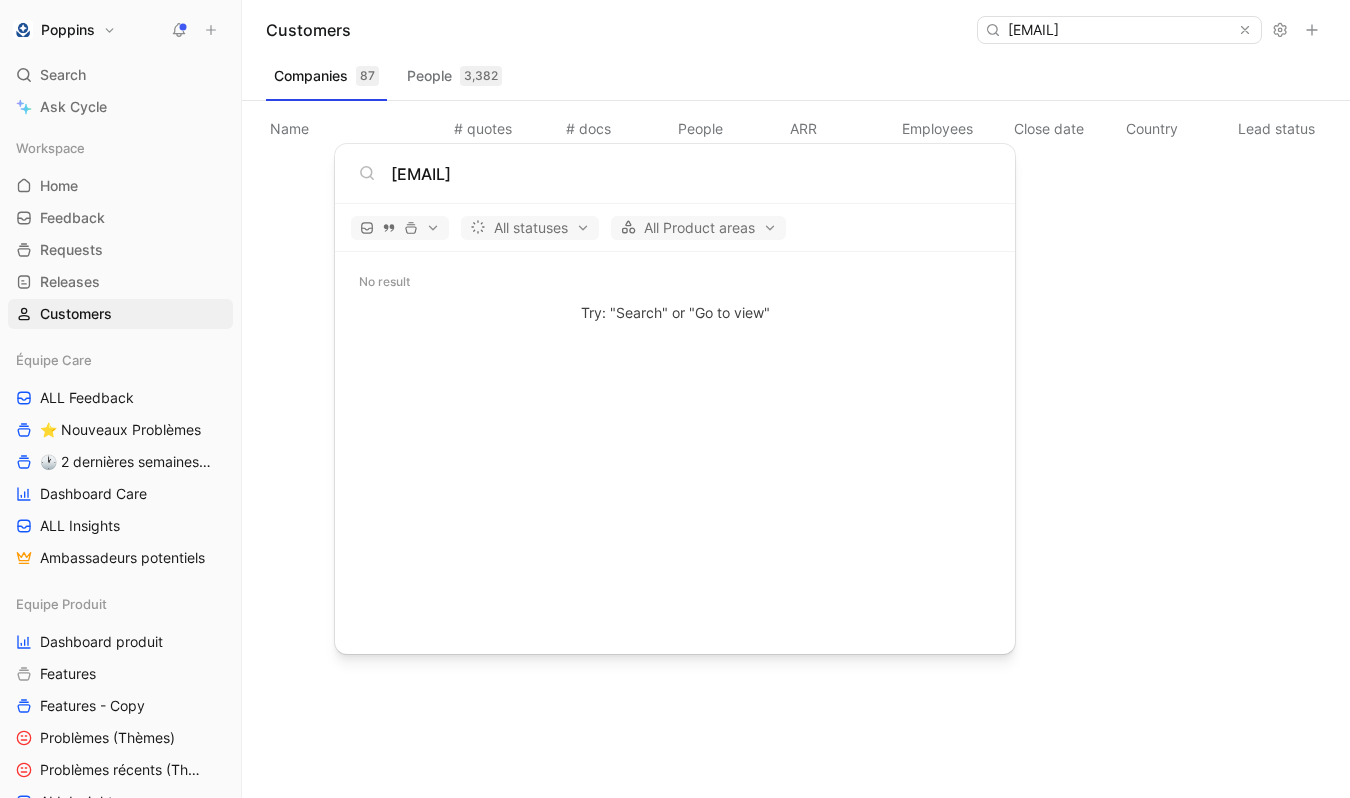 click on "Poppins Search ⌘ K Ask Cycle Workspace Home G then H Feedback G then F Requests G then R Releases G then L Customers Équipe Care ALL Feedback ⭐ Nouveaux Problèmes 🕐 2 dernières semaines - Occurences Dashboard Care ALL Insights Ambassadeurs potentiels Equipe Produit Dashboard produit Features Features - Copy Problèmes (Thèmes) Problèmes récents (Thèmes) ALL Insights Feedback - OBG Feedback - Test fluence Feedback - Mail hebdo Vue d'analyse Équipe mutuelle Import
To pick up a draggable item, press the space bar.
While dragging, use the arrow keys to move the item.
Press space again to drop the item in its new position, or press escape to cancel.
Help center Invite member Customers [EMAIL] Companies 87 People 3,382 Name # quotes # docs People ARR Employees Close date Country Lead status Industry Linked profiles Custom ID Dismiss popup [EMAIL] All statuses All   Product areas No result Try: "Search" or "Go to view"" at bounding box center [675, 399] 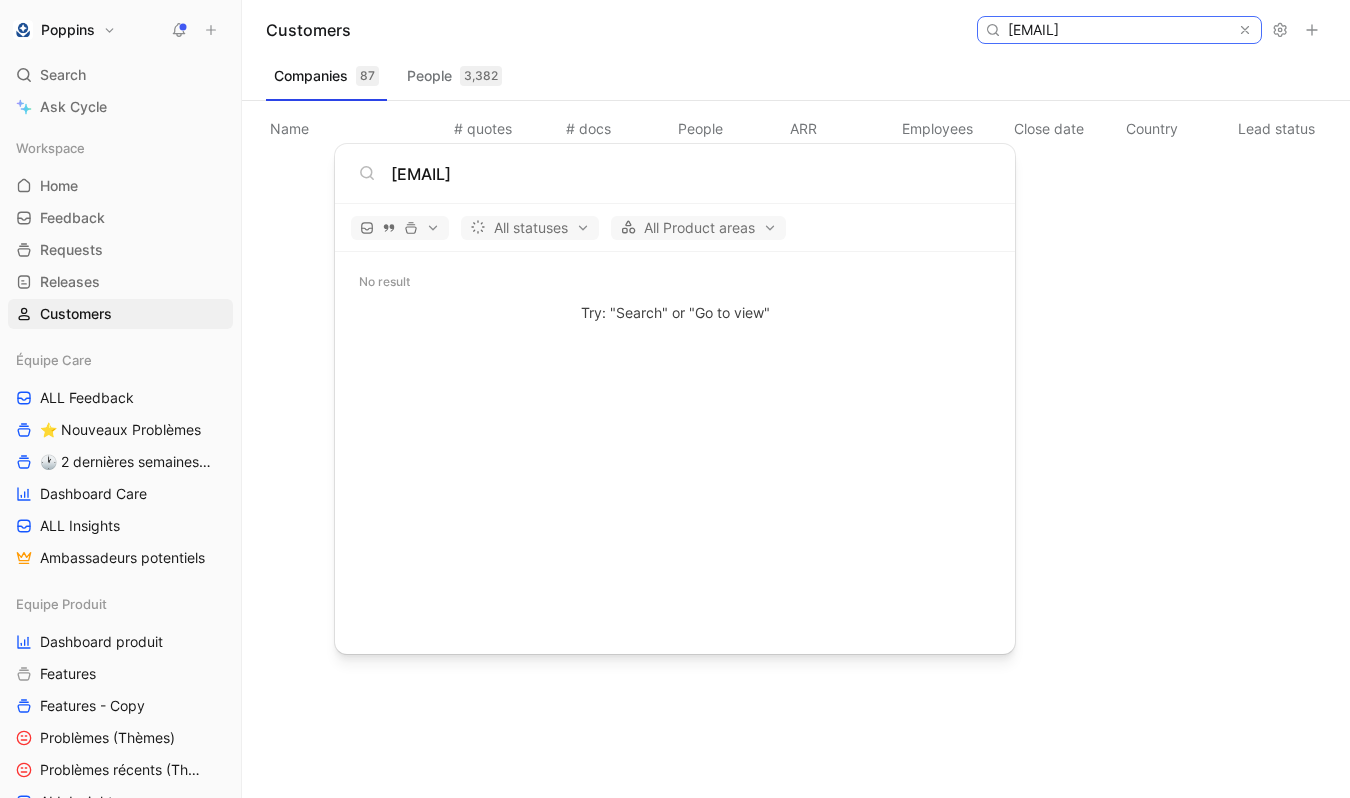 click on "[EMAIL]" at bounding box center (1118, 30) 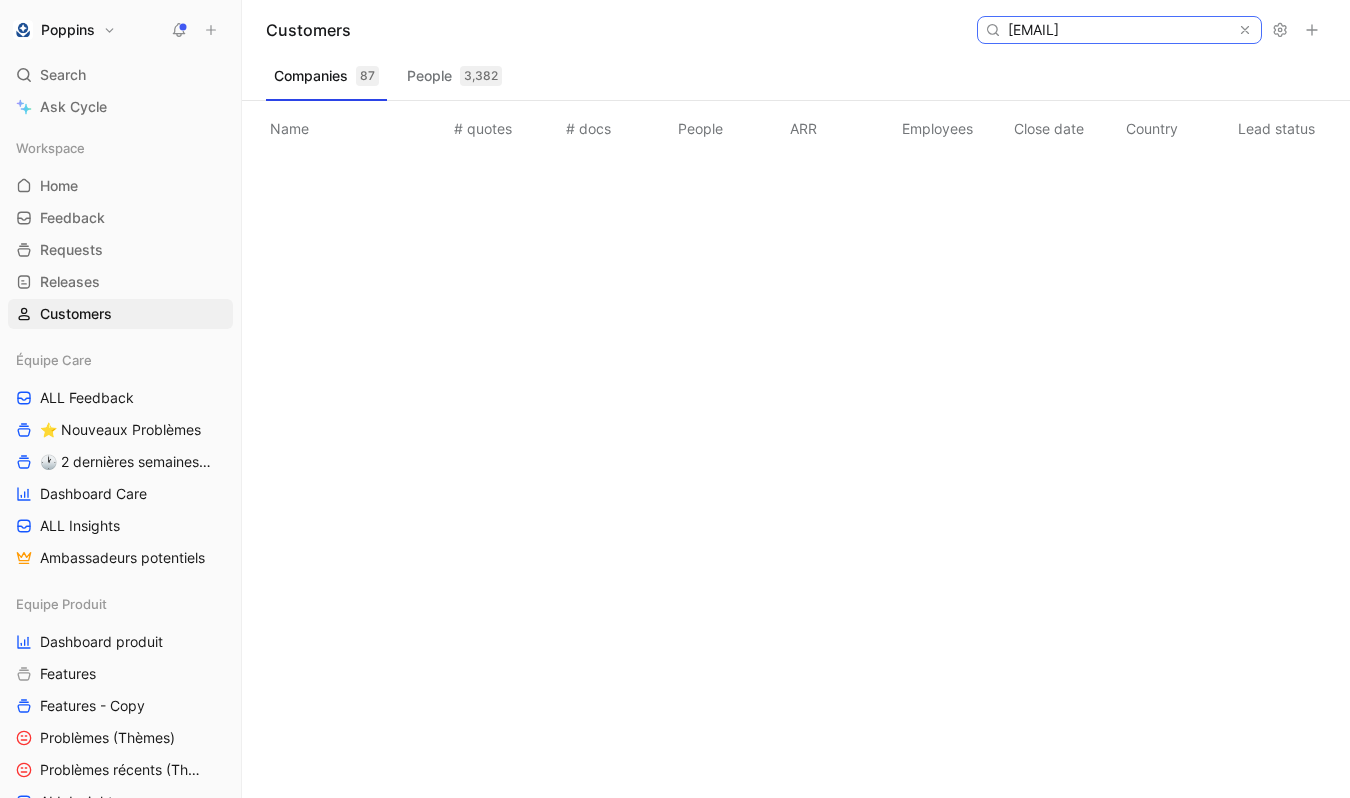 scroll, scrollTop: 0, scrollLeft: 2, axis: horizontal 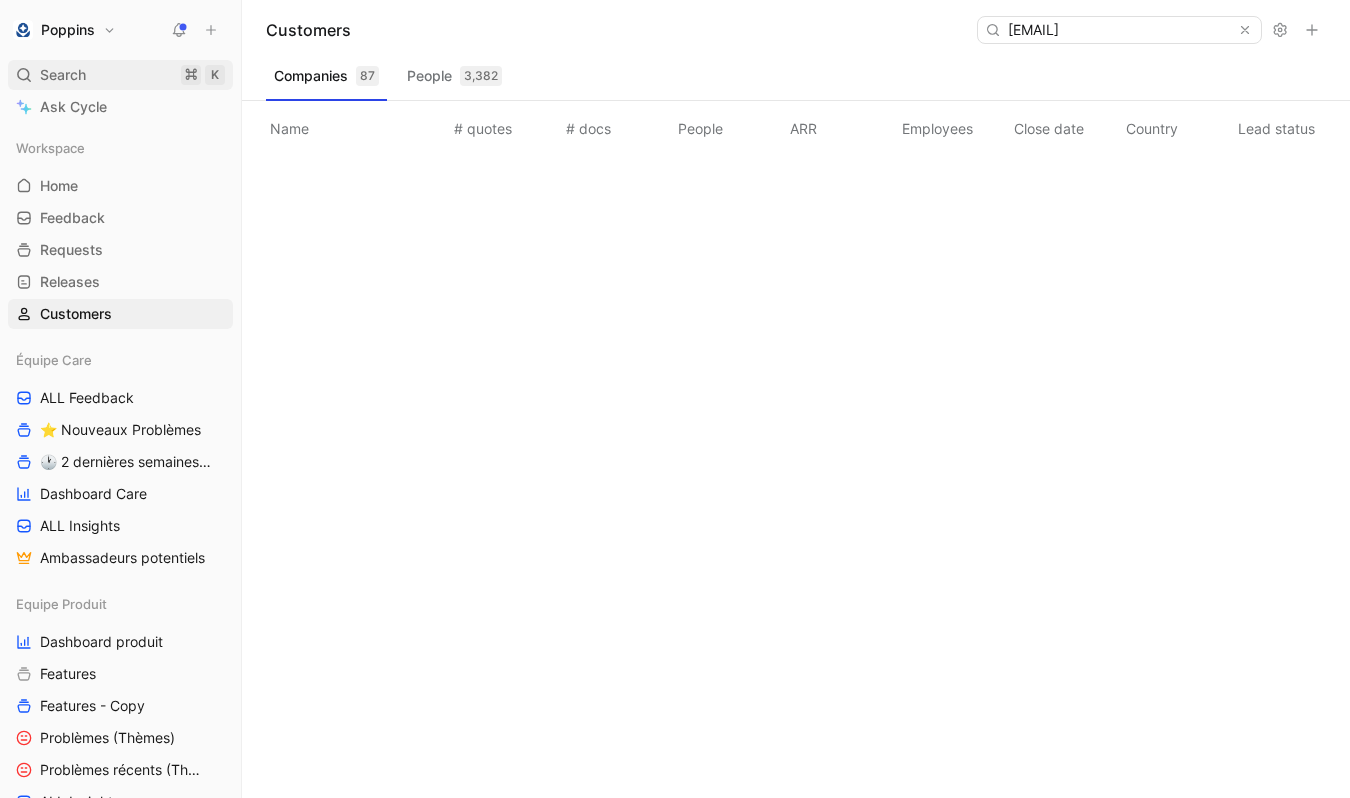 click on "Search ⌘ K" at bounding box center [120, 75] 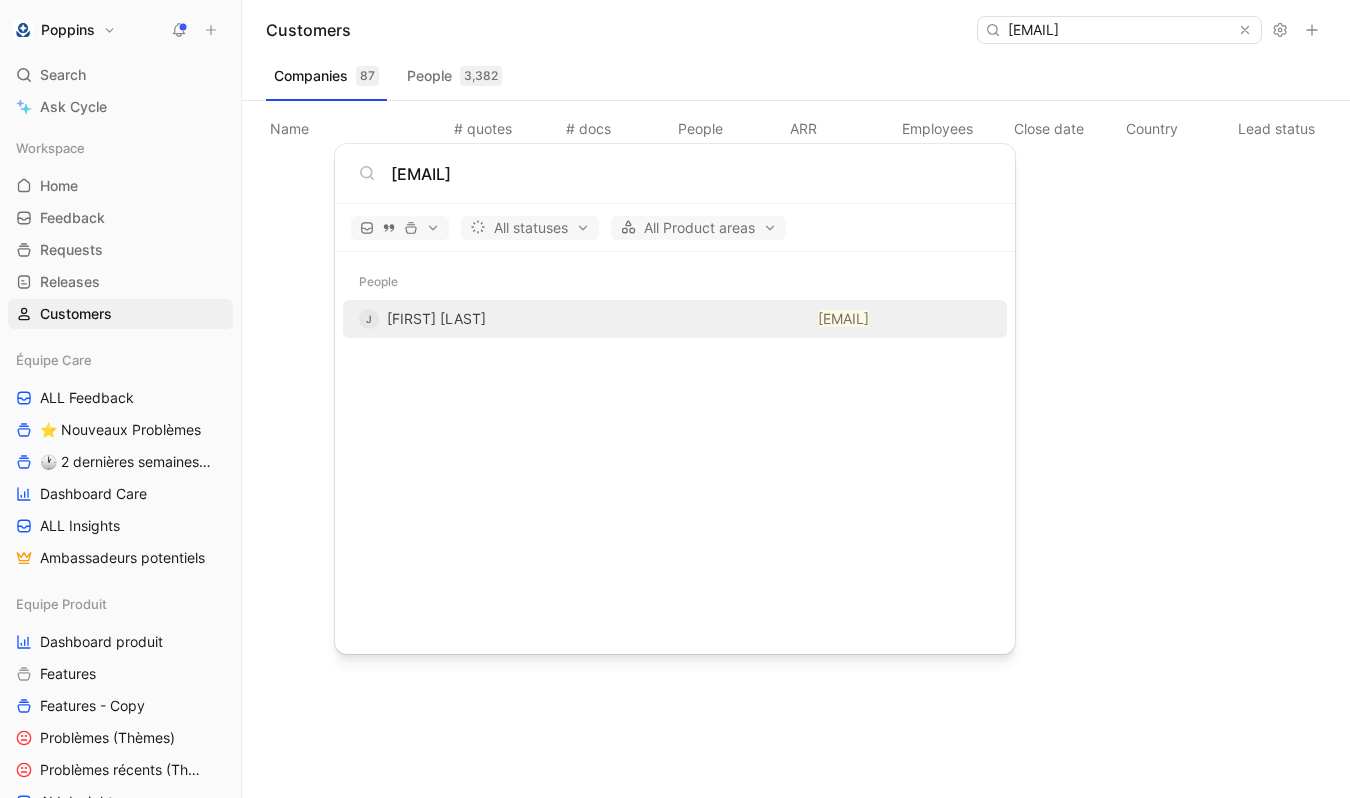 click on "[EMAIL]" at bounding box center (843, 319) 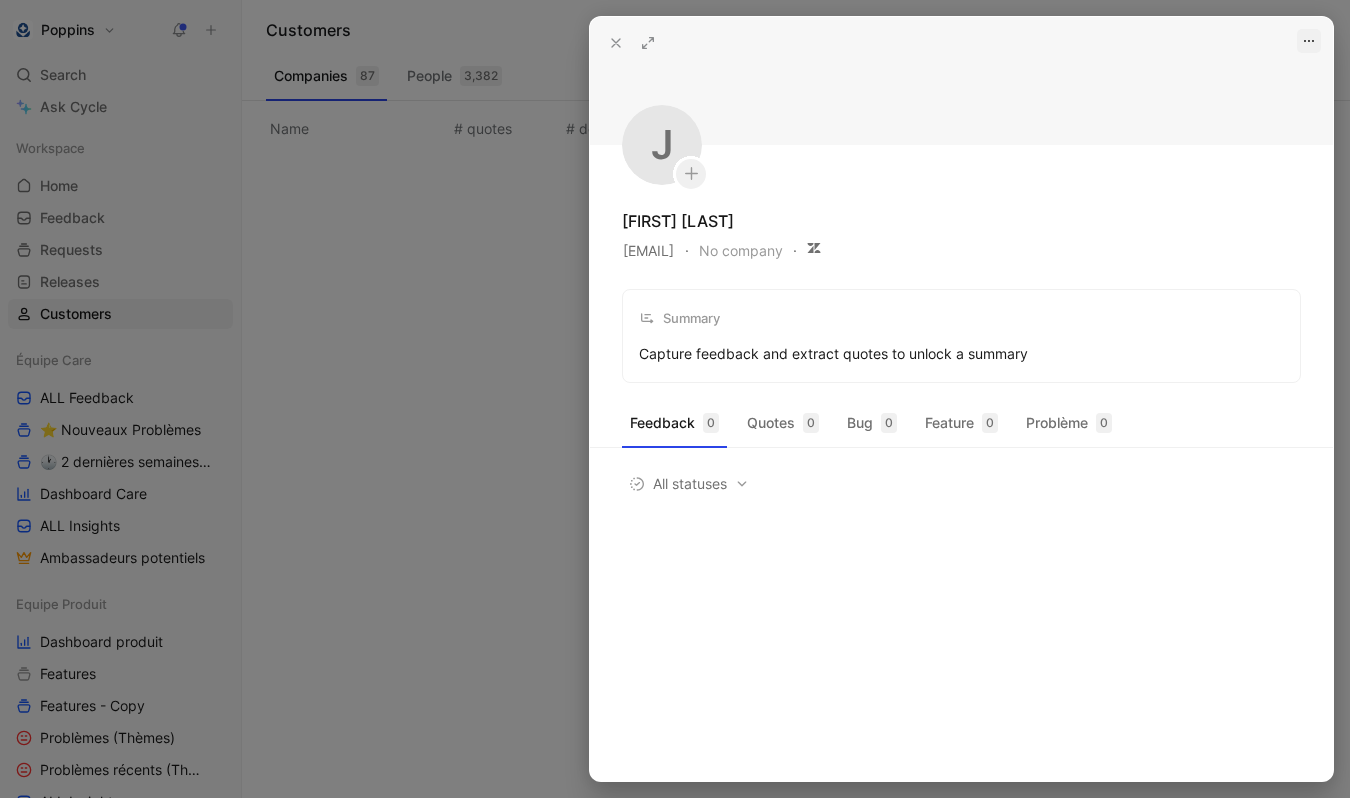 click at bounding box center (1309, 41) 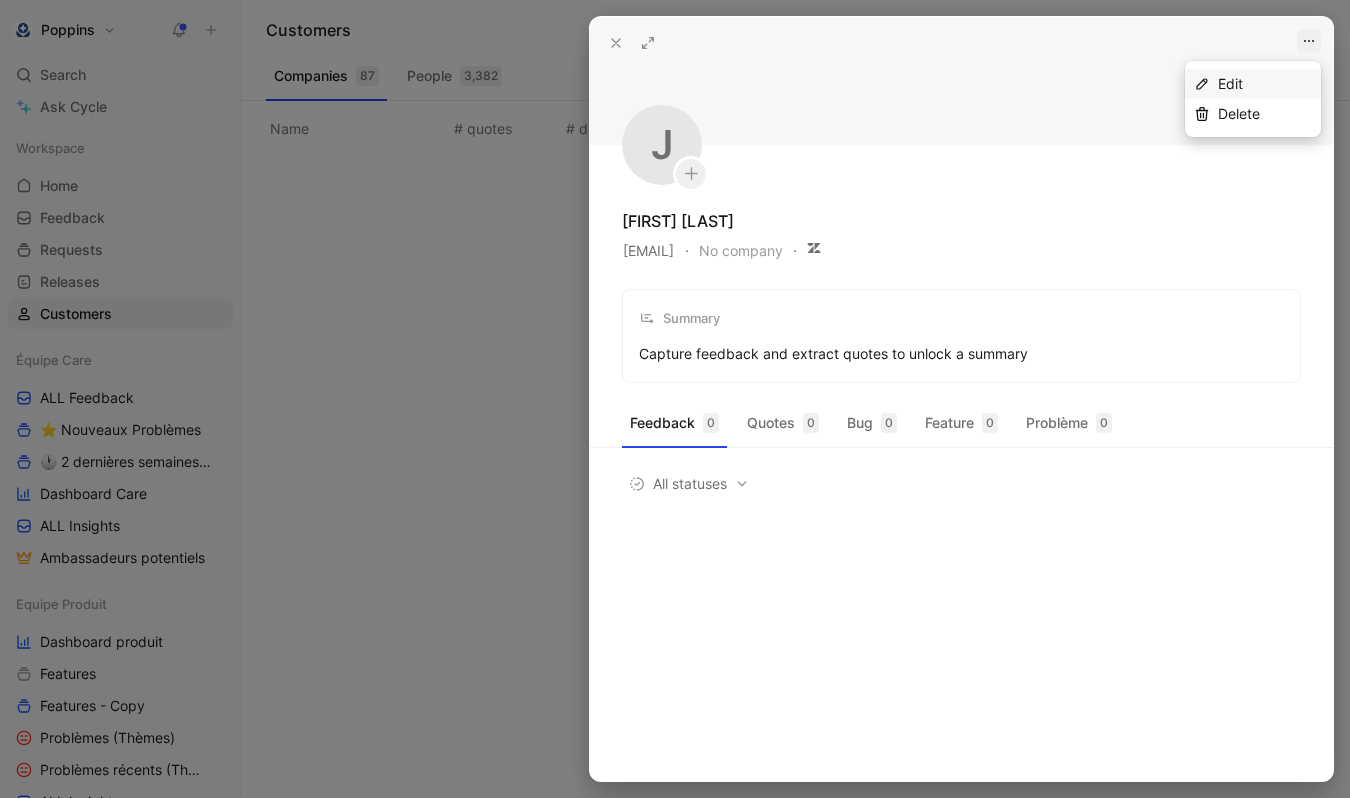 click on "Edit" at bounding box center (1253, 84) 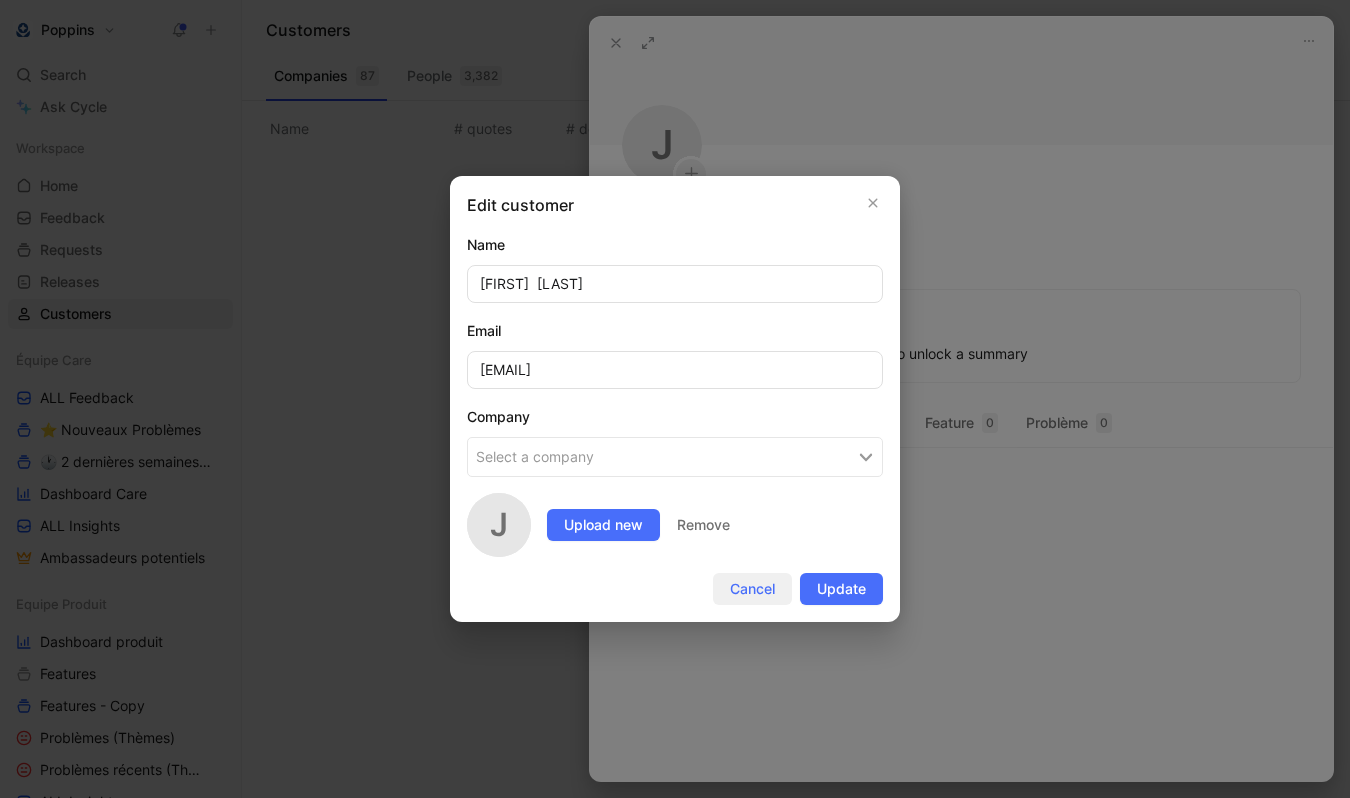 click on "Cancel" at bounding box center (752, 589) 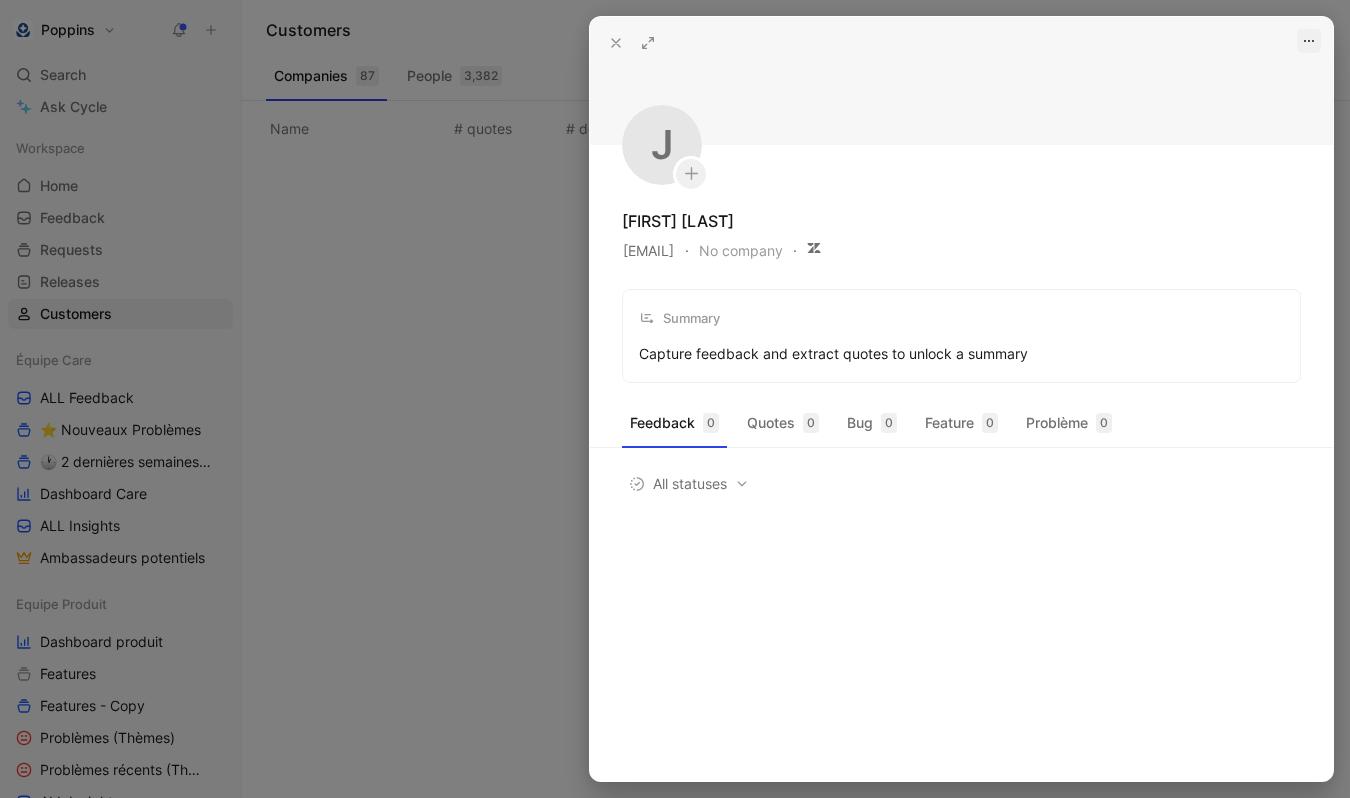 click 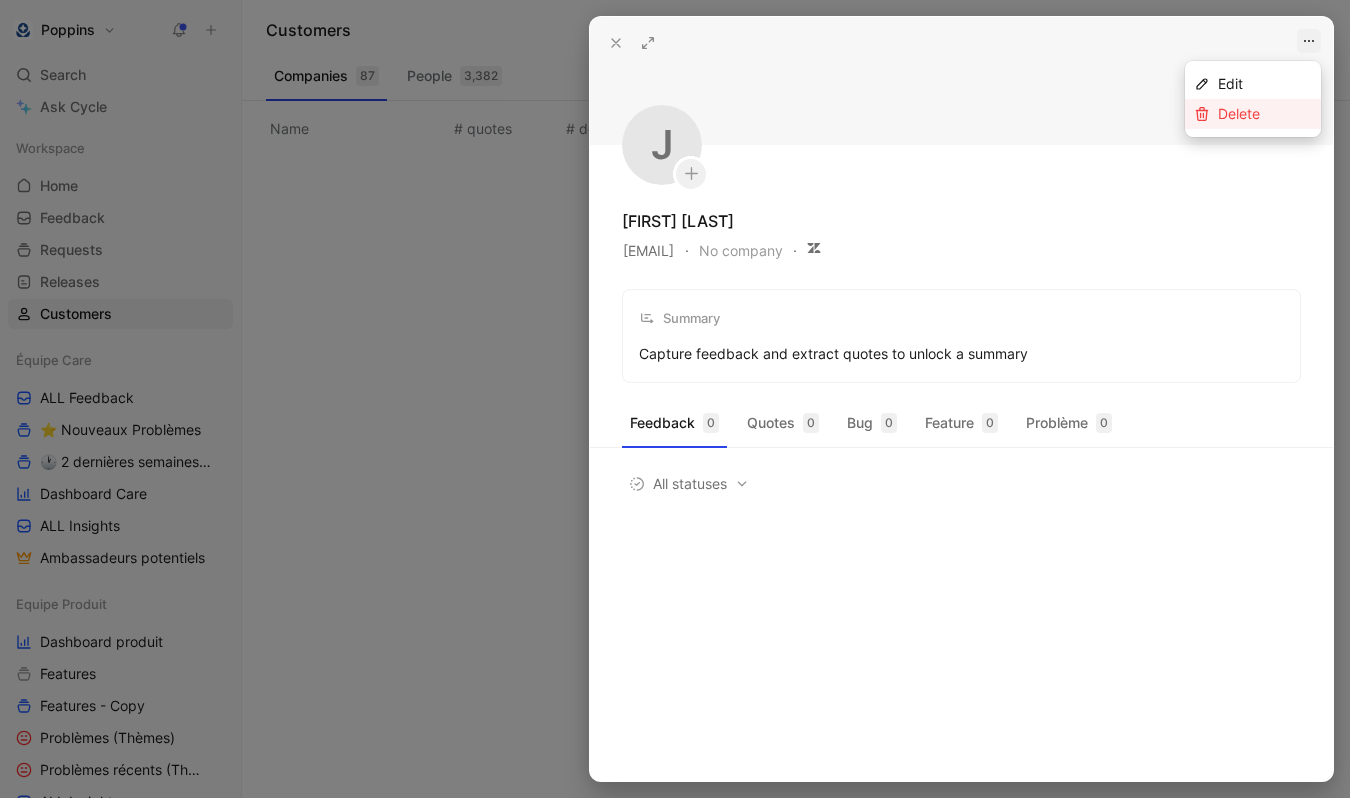 click on "Delete" at bounding box center [1265, 114] 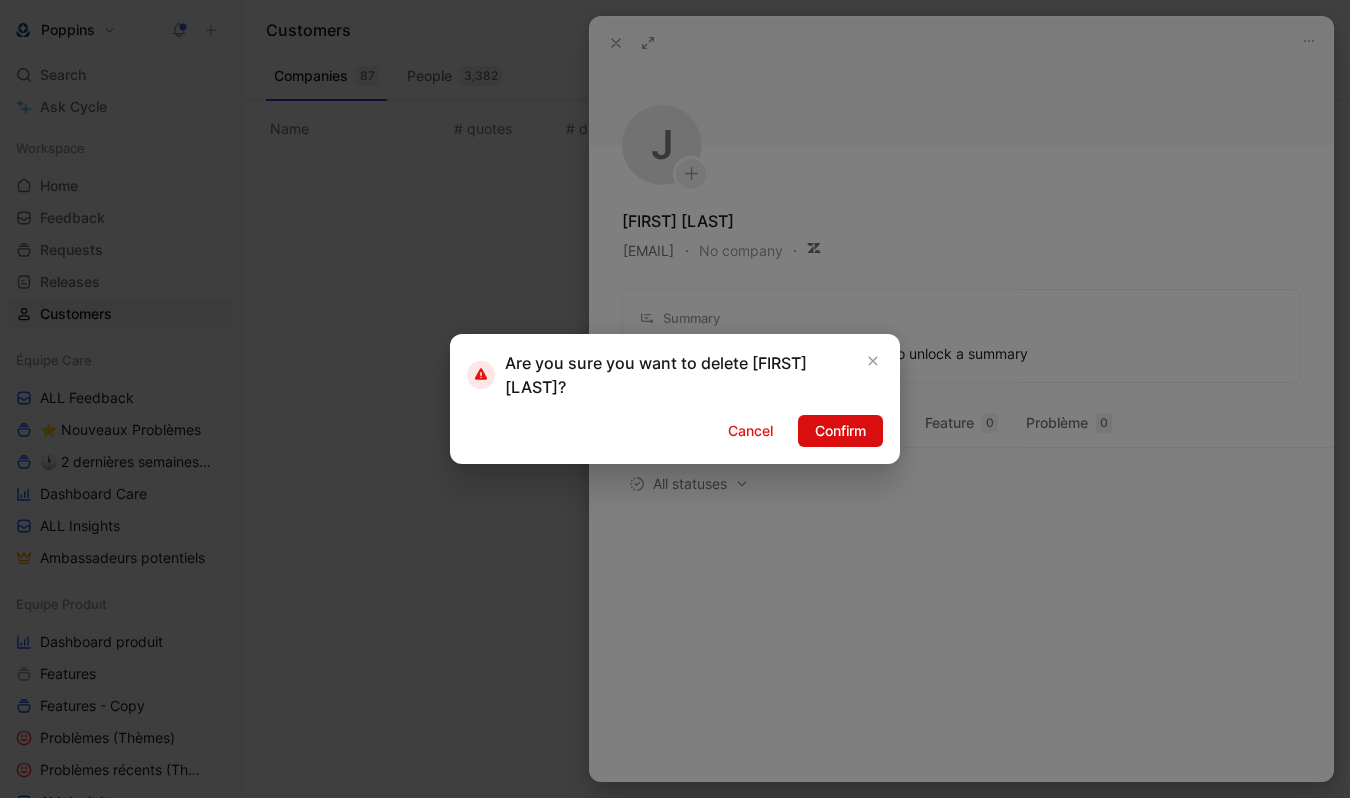 click on "Confirm" at bounding box center (840, 431) 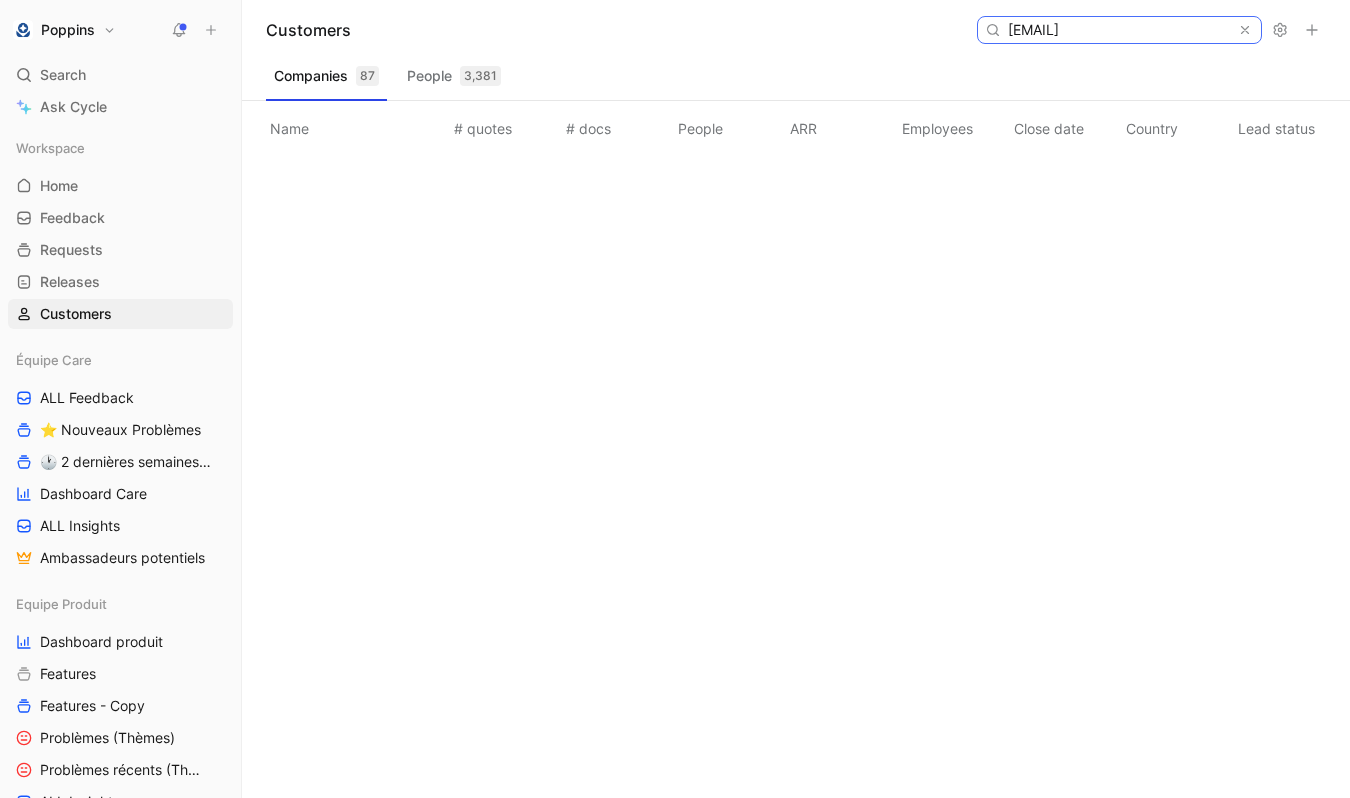 click on "[EMAIL]" at bounding box center [1118, 30] 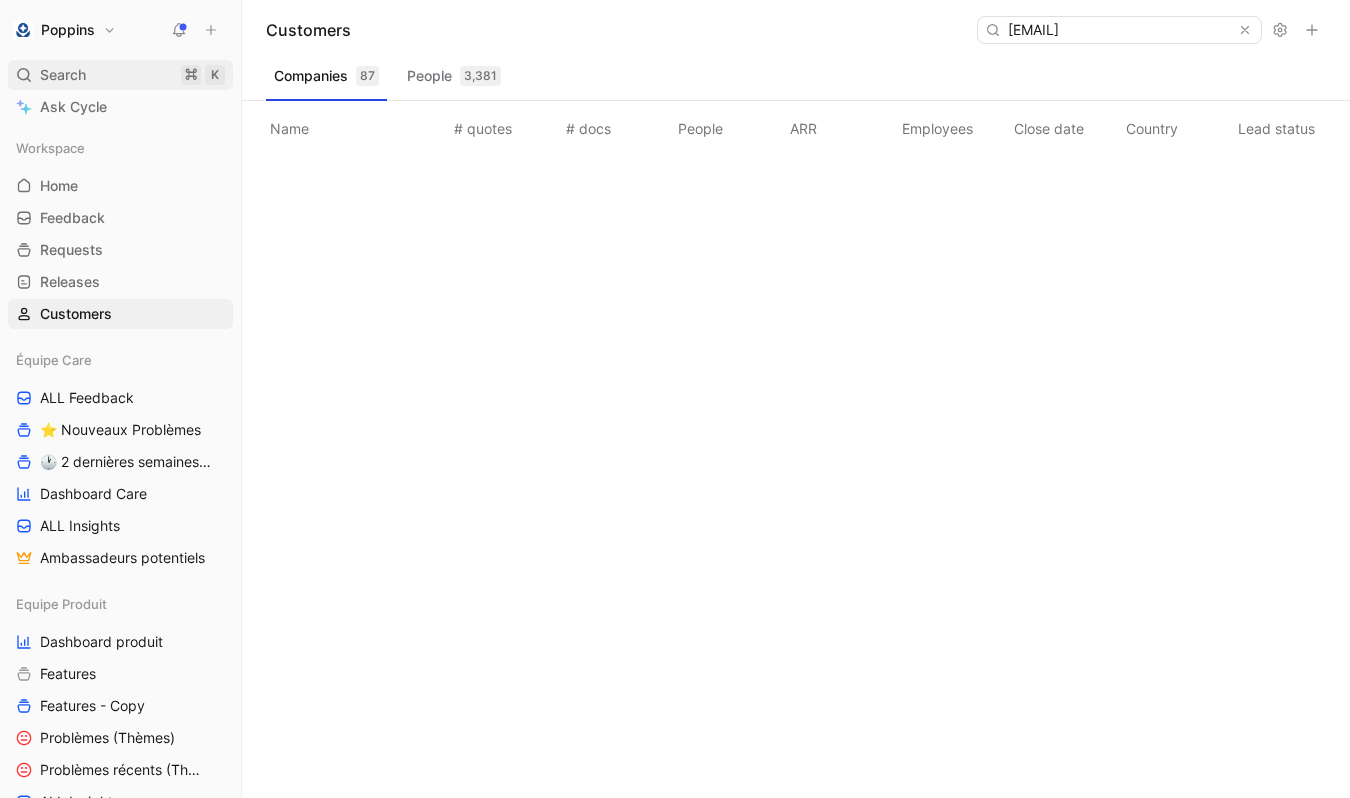 click on "Search ⌘ K" at bounding box center [120, 75] 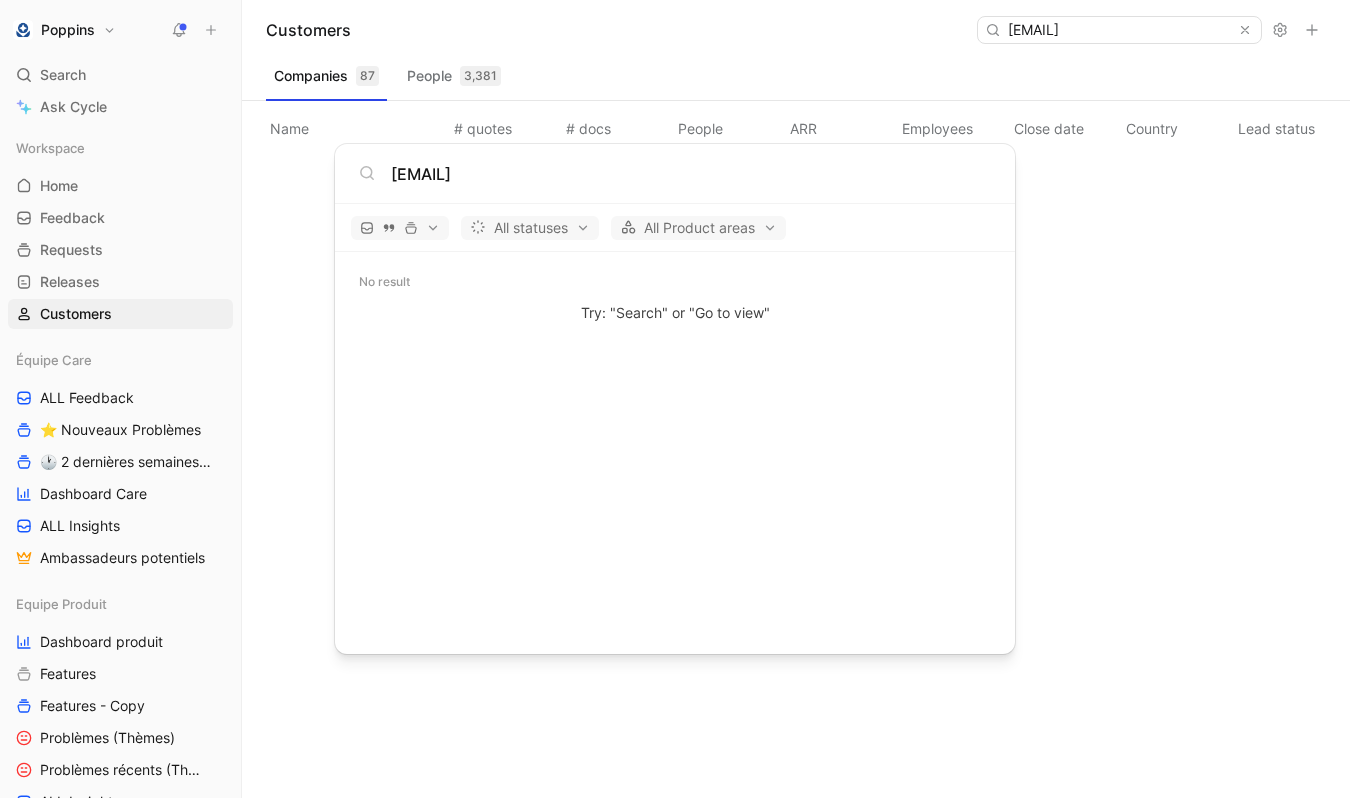 click on "Poppins Search ⌘ K Ask Cycle Workspace Home G then H Feedback G then F Requests G then R Releases G then L Customers Équipe Care ALL Feedback ⭐ Nouveaux Problèmes 🕐 2 dernières semaines - Occurences Dashboard Care ALL Insights Ambassadeurs potentiels Equipe Produit Dashboard produit Features Features - Copy Problèmes (Thèmes) Problèmes récents (Thèmes) ALL Insights Feedback - OBG Feedback - Test fluence Feedback - Mail hebdo Vue d'analyse Équipe mutuelle Import
To pick up a draggable item, press the space bar.
While dragging, use the arrow keys to move the item.
Press space again to drop the item in its new position, or press escape to cancel.
Help center Invite member Customers [EMAIL] Companies 87 People 3,381 Name # quotes # docs People ARR Employees Close date Country Lead status Industry Linked profiles Custom ID Dismiss popup [EMAIL] All statuses All   Product areas No result Try: "Search" or "Go to view"" at bounding box center (675, 399) 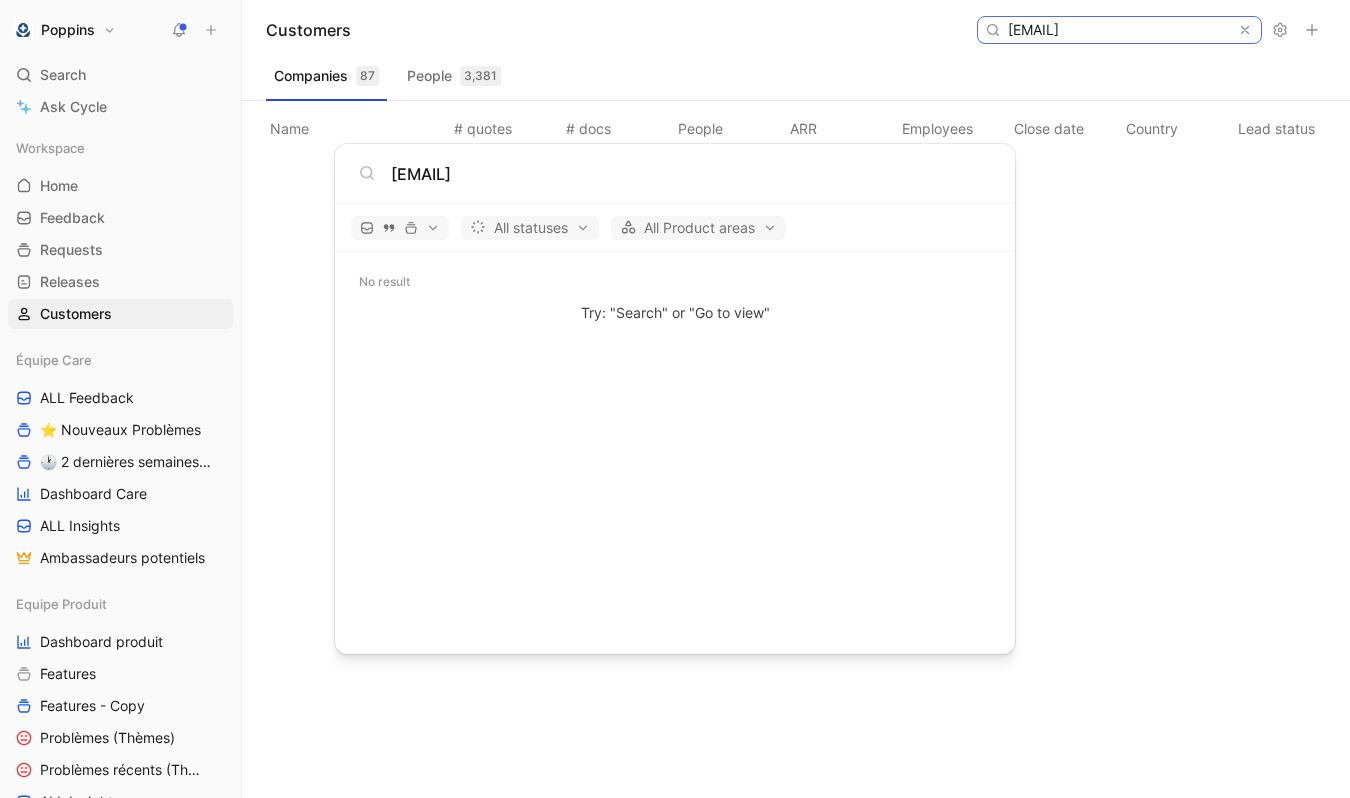 click on "[EMAIL]" at bounding box center (1118, 30) 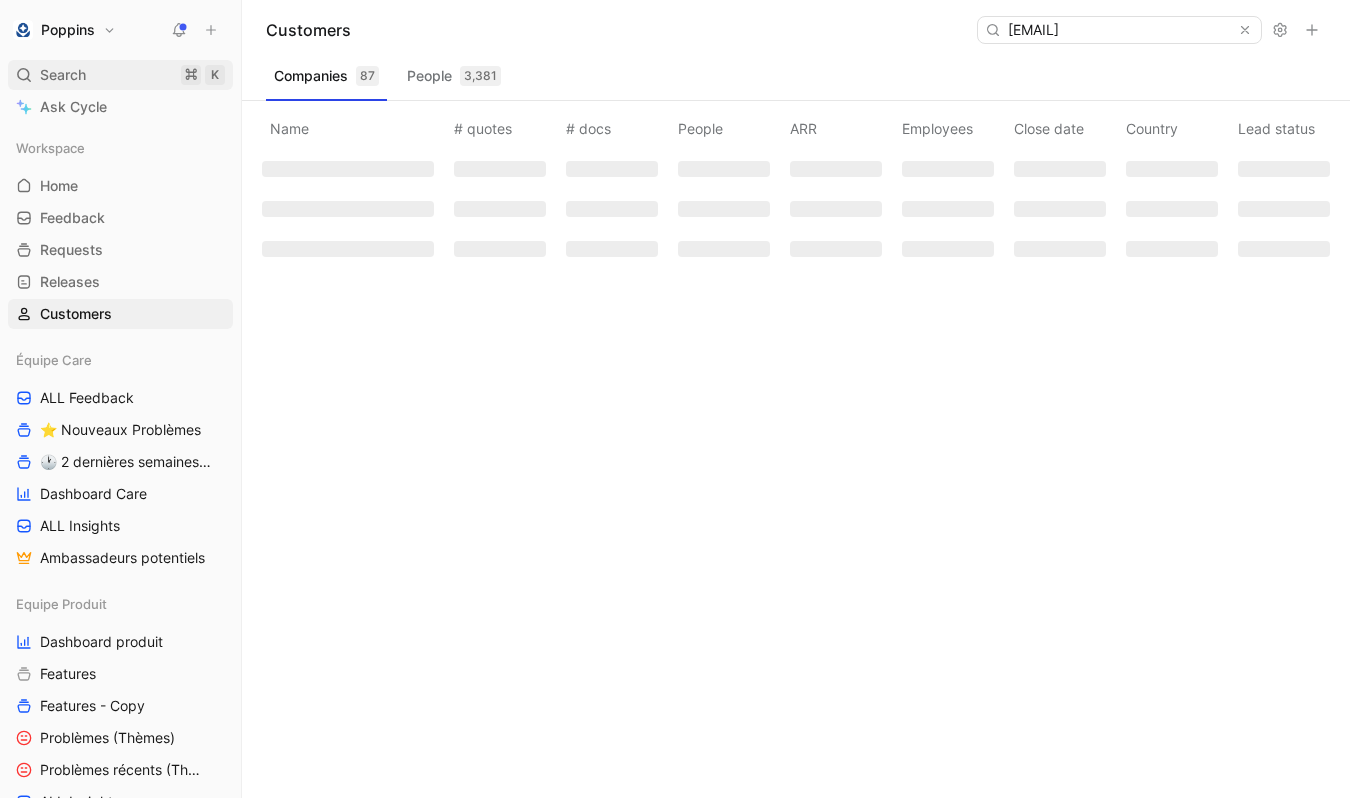 click on "Search ⌘ K" at bounding box center [120, 75] 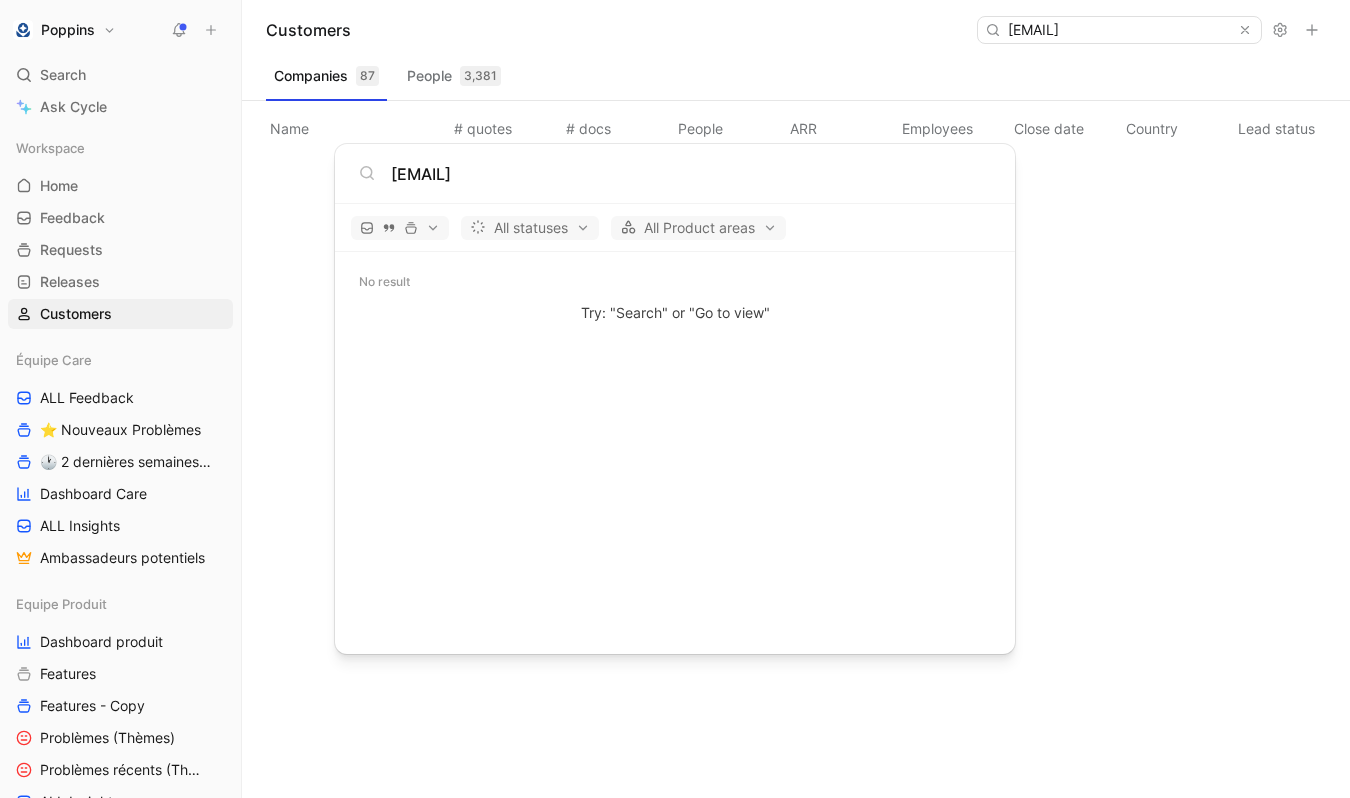 click on "Poppins Search ⌘ K Ask Cycle Workspace Home G then H Feedback G then F Requests G then R Releases G then L Customers Équipe Care ALL Feedback ⭐ Nouveaux Problèmes 🕐 2 dernières semaines - Occurences Dashboard Care ALL Insights Ambassadeurs potentiels Equipe Produit Dashboard produit Features Features - Copy Problèmes (Thèmes) Problèmes récents (Thèmes) ALL Insights Feedback - OBG Feedback - Test fluence Feedback - Mail hebdo Vue d'analyse Équipe mutuelle Import
To pick up a draggable item, press the space bar.
While dragging, use the arrow keys to move the item.
Press space again to drop the item in its new position, or press escape to cancel.
Help center Invite member Customers [EMAIL] Companies 87 People 3,381 Name # quotes # docs People ARR Employees Close date Country Lead status Industry Linked profiles Custom ID Dismiss popup [EMAIL] All statuses All   Product areas No result Try: "Search" or "Go to view"" at bounding box center (675, 399) 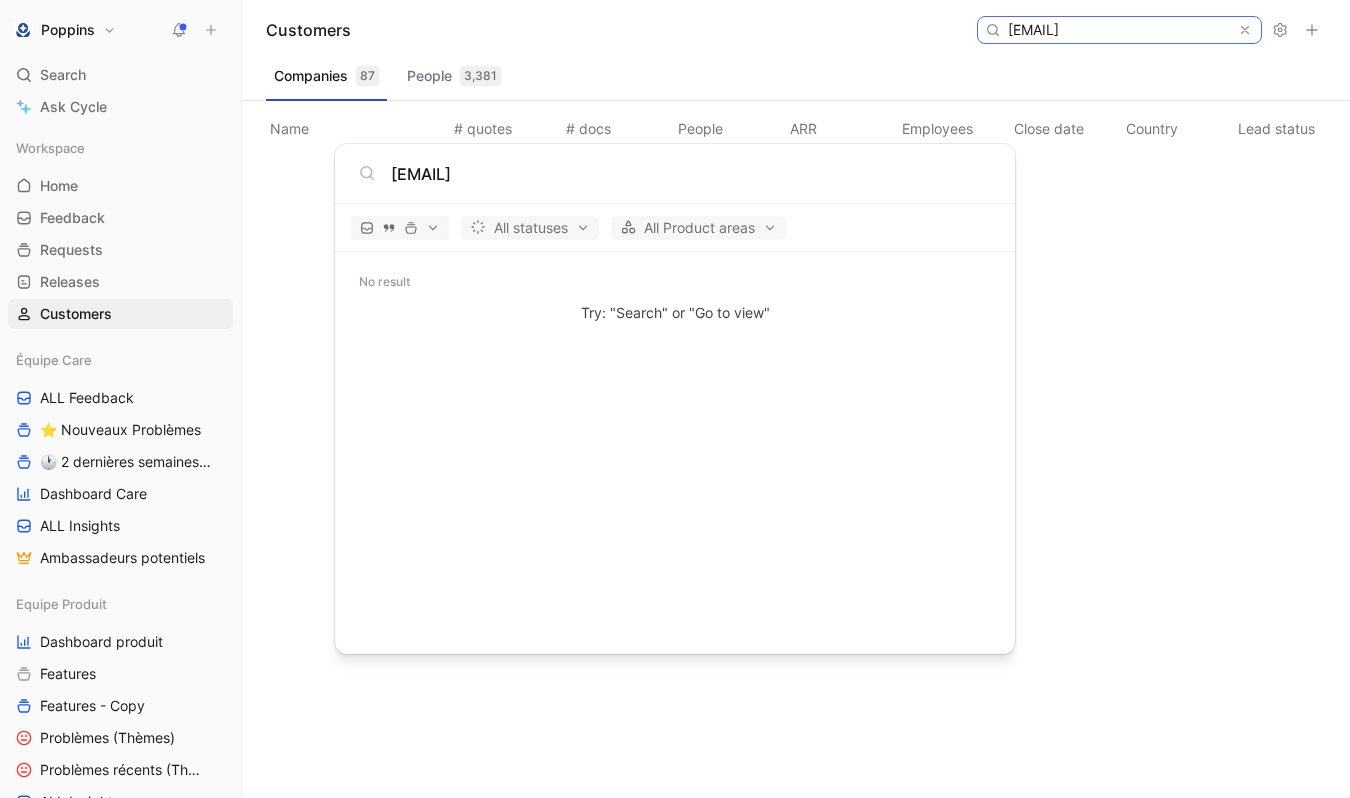 click on "[EMAIL]" at bounding box center (1118, 30) 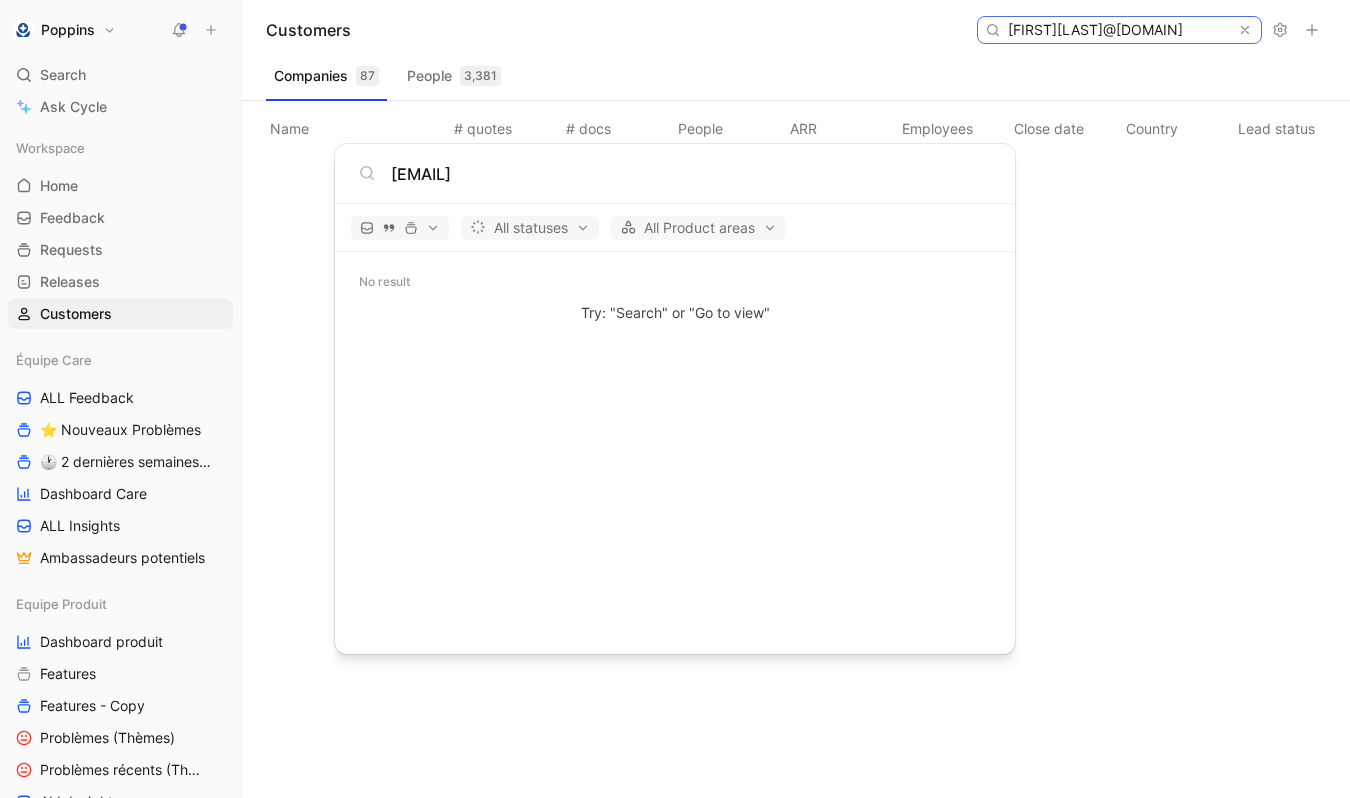 scroll, scrollTop: 0, scrollLeft: 38, axis: horizontal 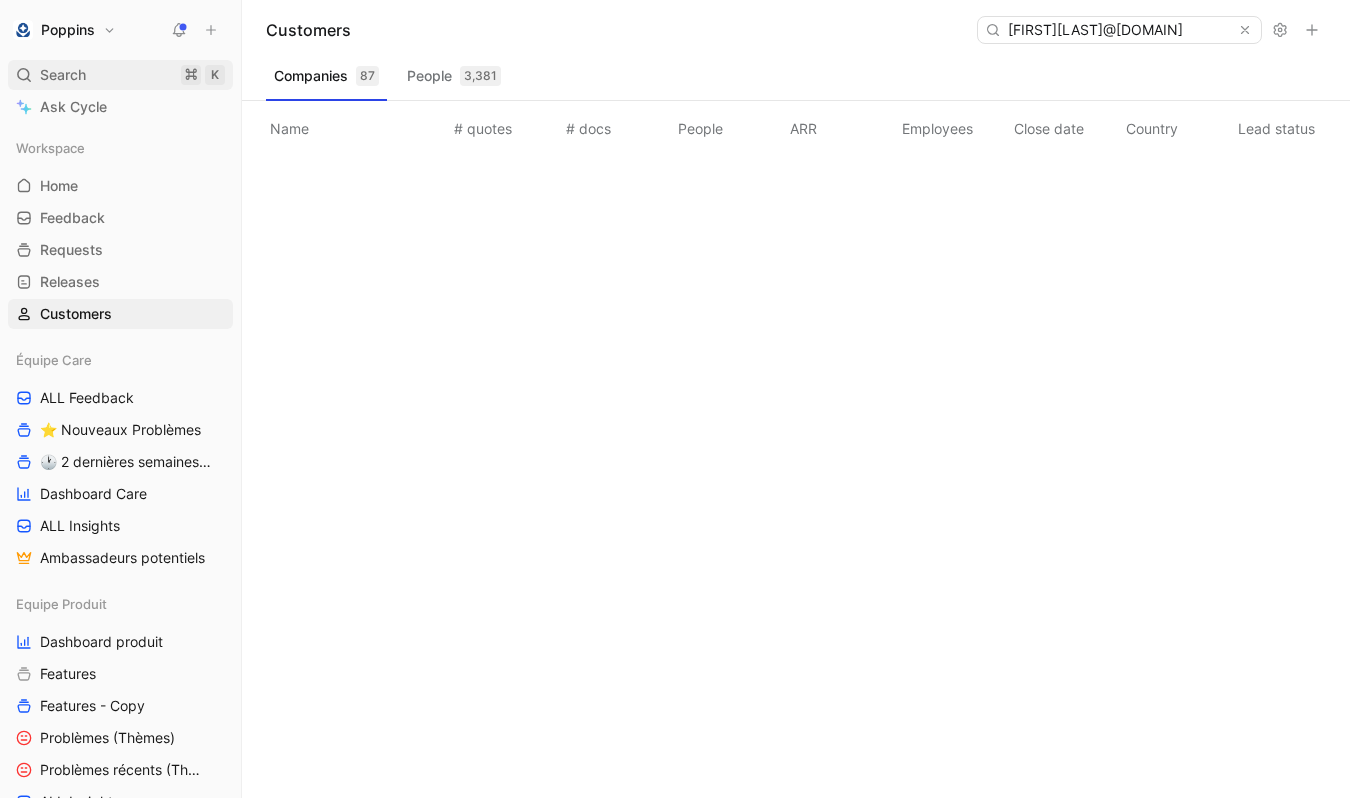 click on "Search ⌘ K" at bounding box center (120, 75) 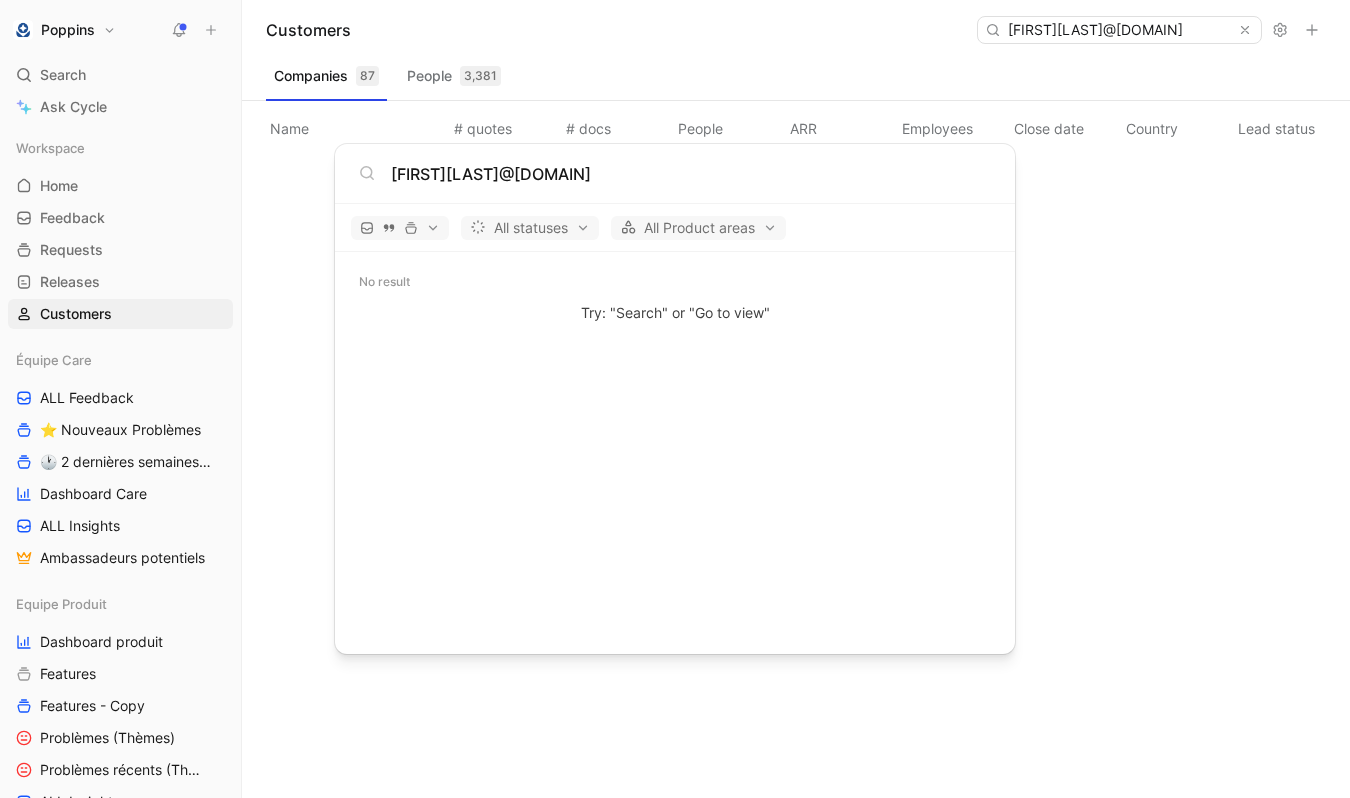 click on "Customers [EMAIL] Companies 87 People 3,381 Name # quotes # docs People ARR Employees Close date Country Lead status Industry Linked profiles Custom ID Dismiss popup [EMAIL] All statuses All   Product areas No result Try: "Search" or "Go to view"" at bounding box center (675, 399) 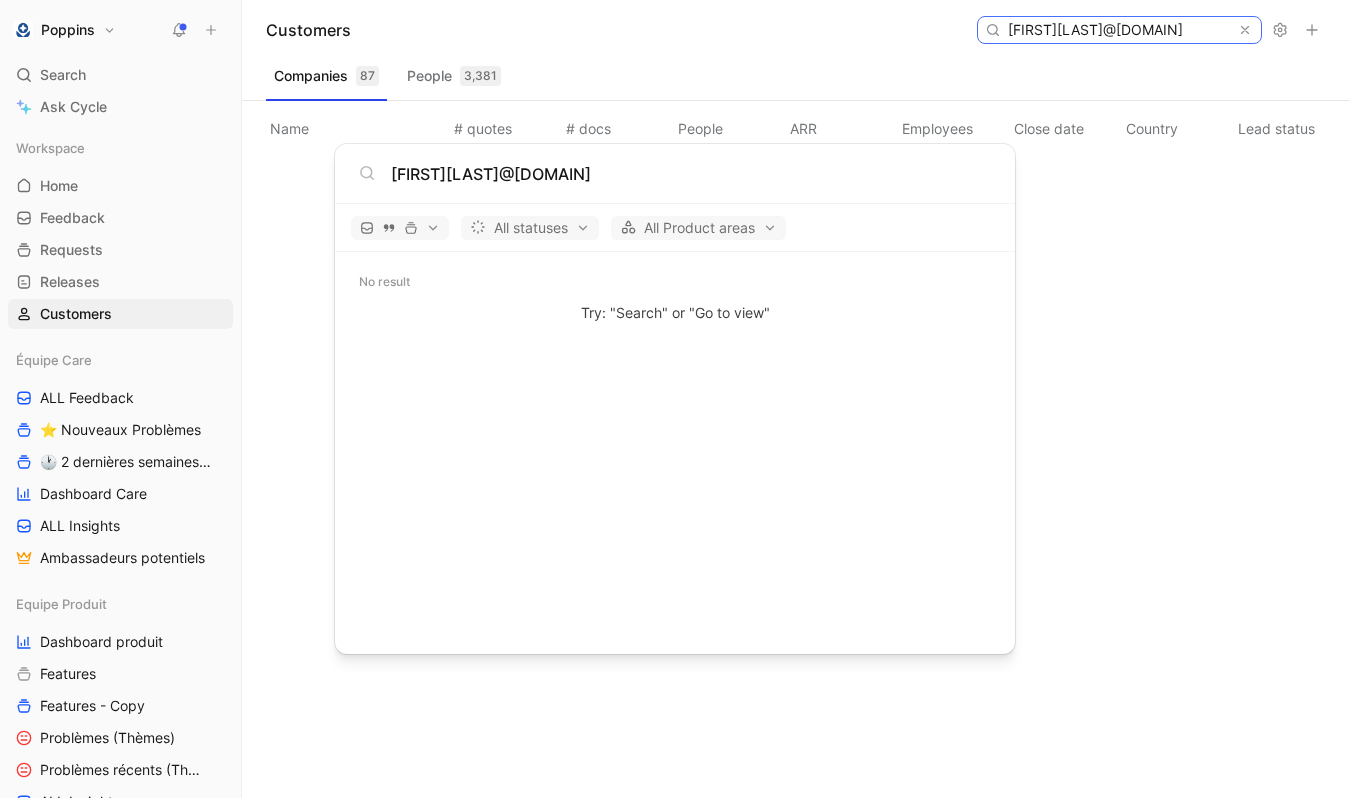 click on "[FIRST][LAST]@[DOMAIN]" at bounding box center (1118, 30) 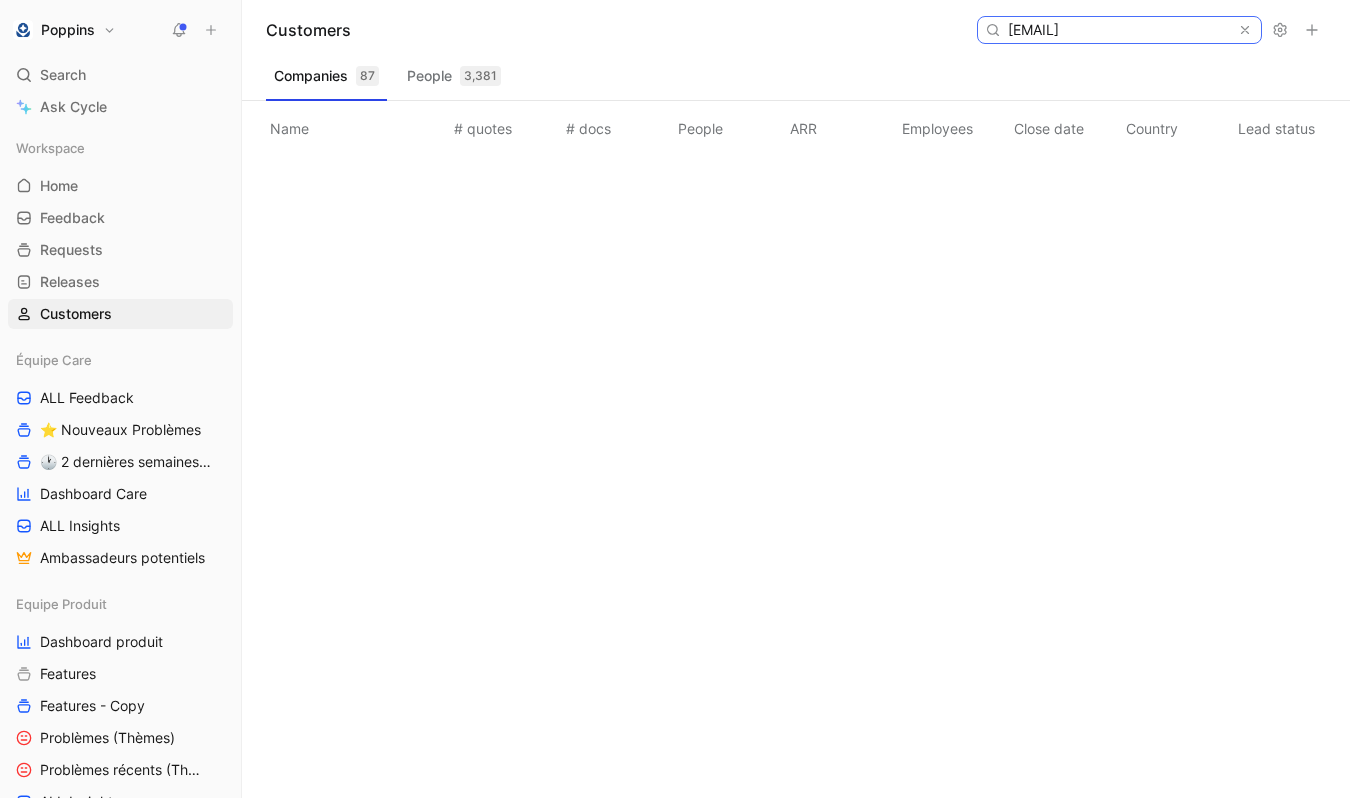 scroll, scrollTop: 0, scrollLeft: 52, axis: horizontal 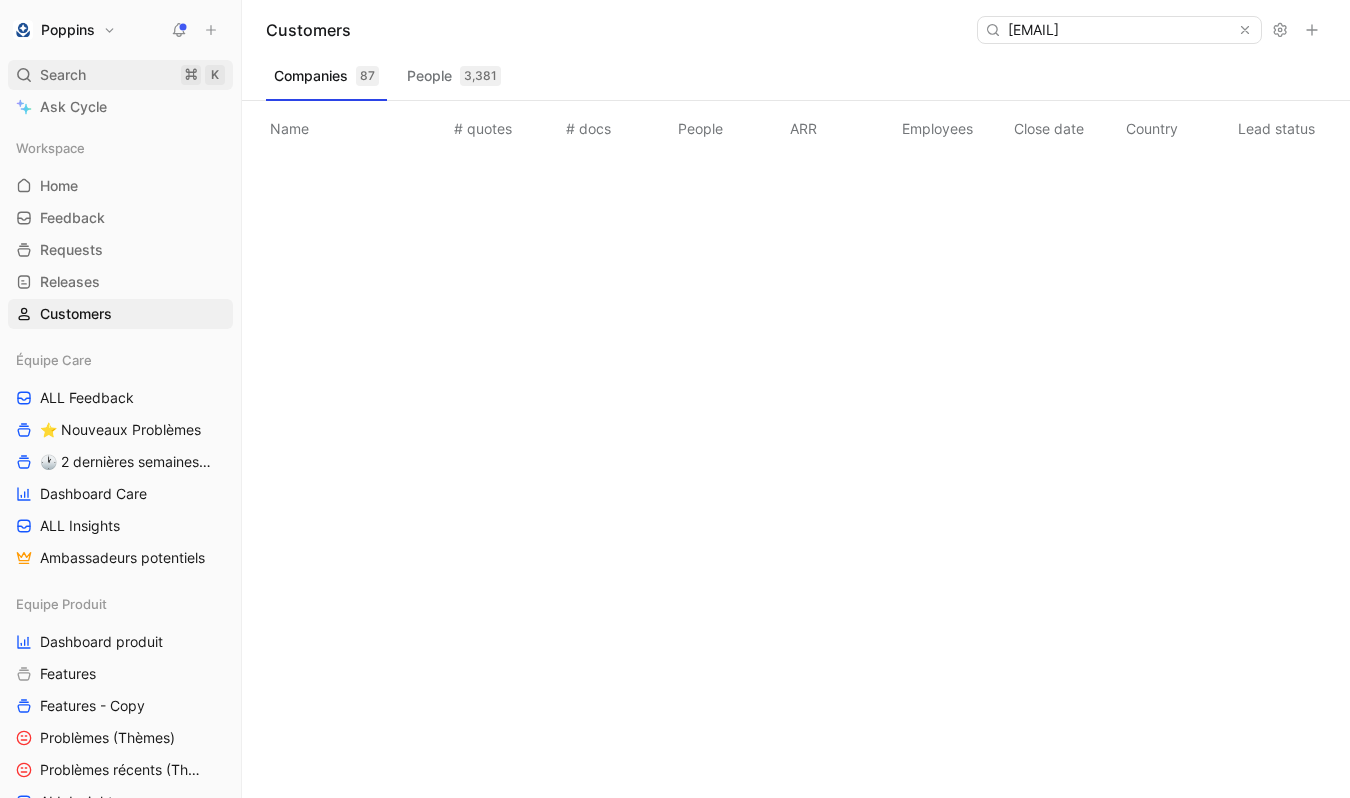 click on "Search" at bounding box center (63, 75) 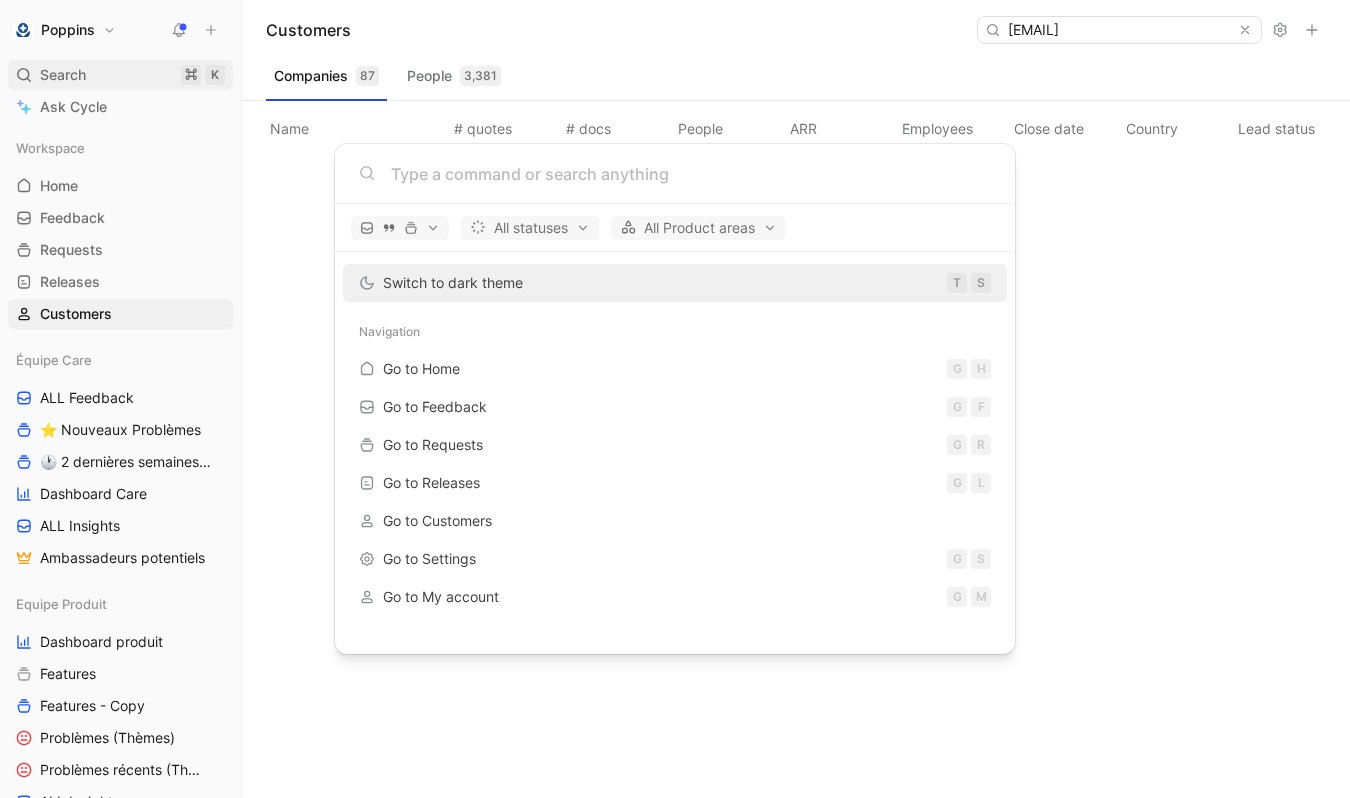 scroll, scrollTop: 0, scrollLeft: 0, axis: both 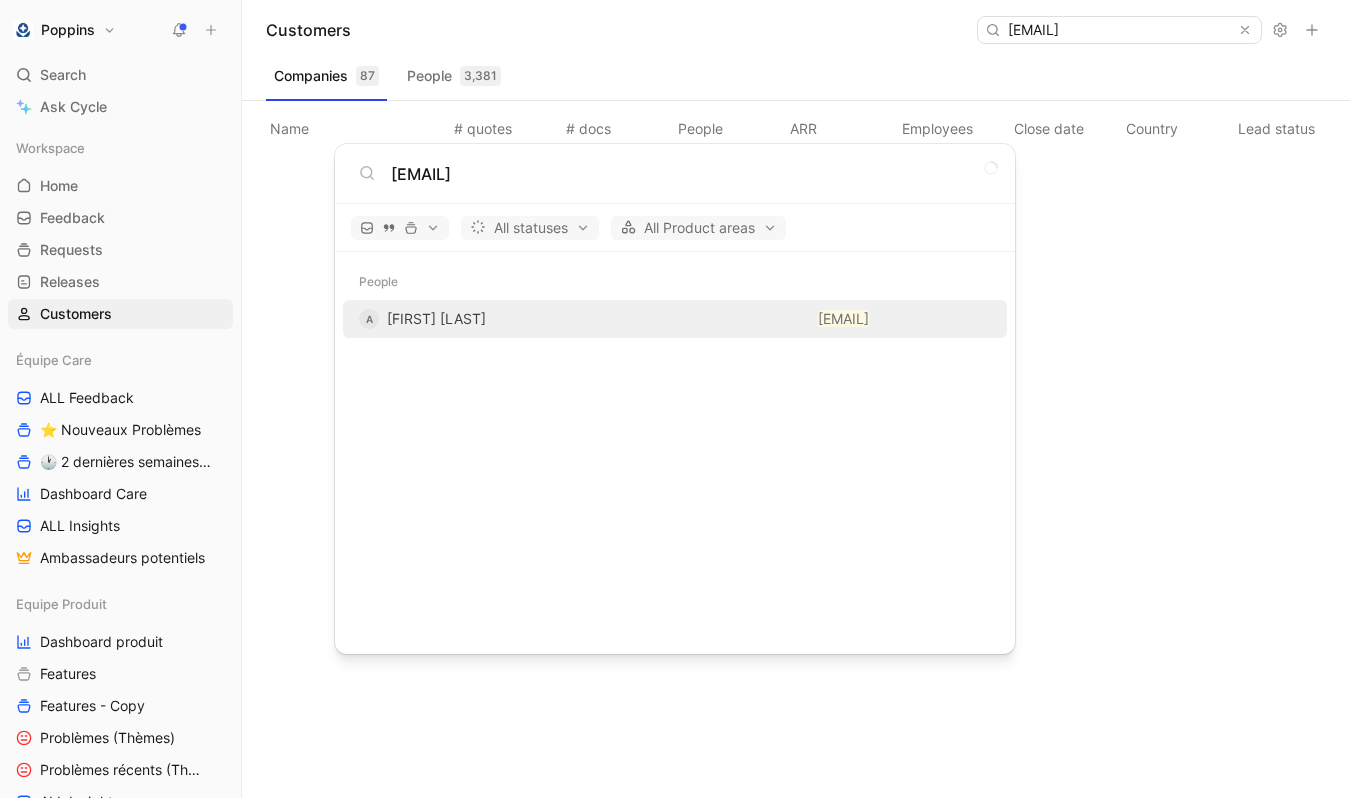 click on "[EMAIL]" at bounding box center (843, 319) 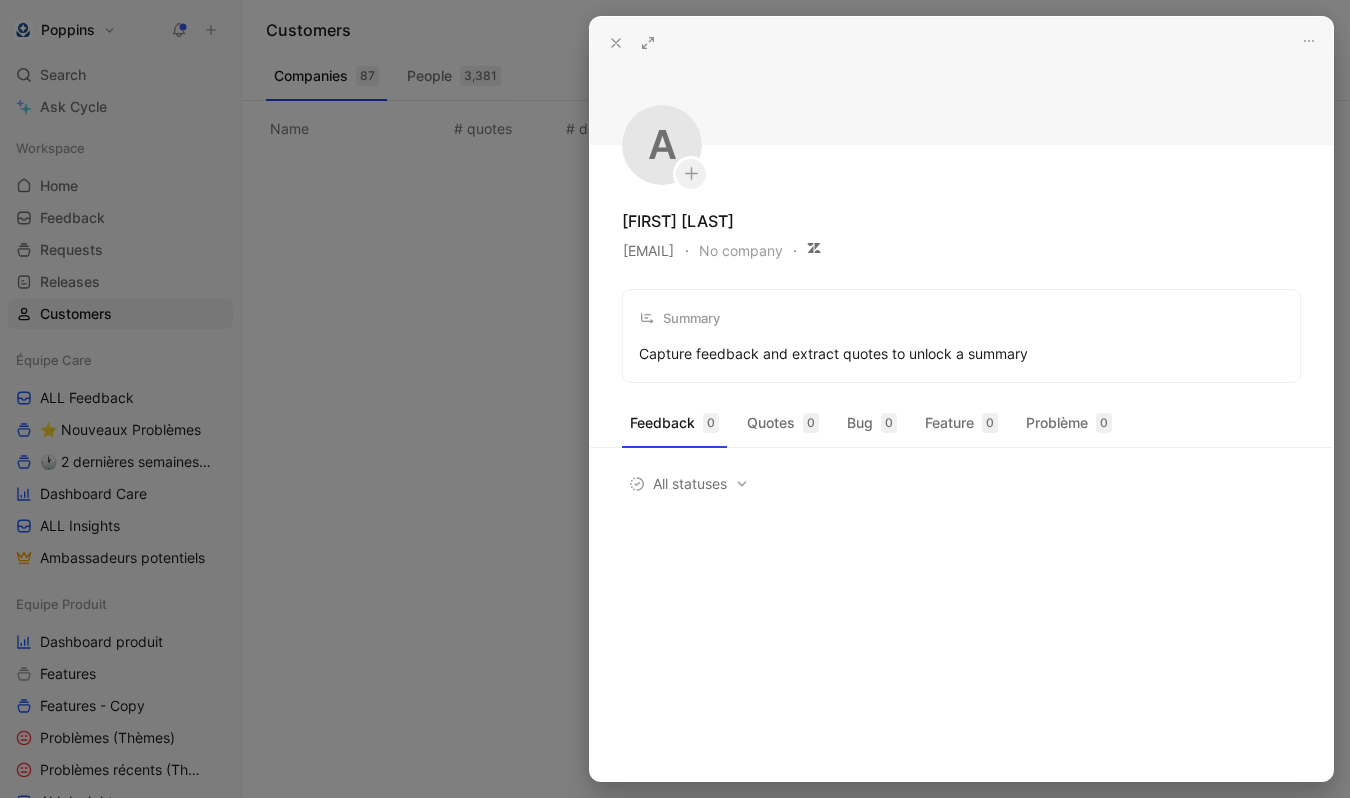 click on "Capture feedback and extract quotes to unlock a summary" at bounding box center [833, 354] 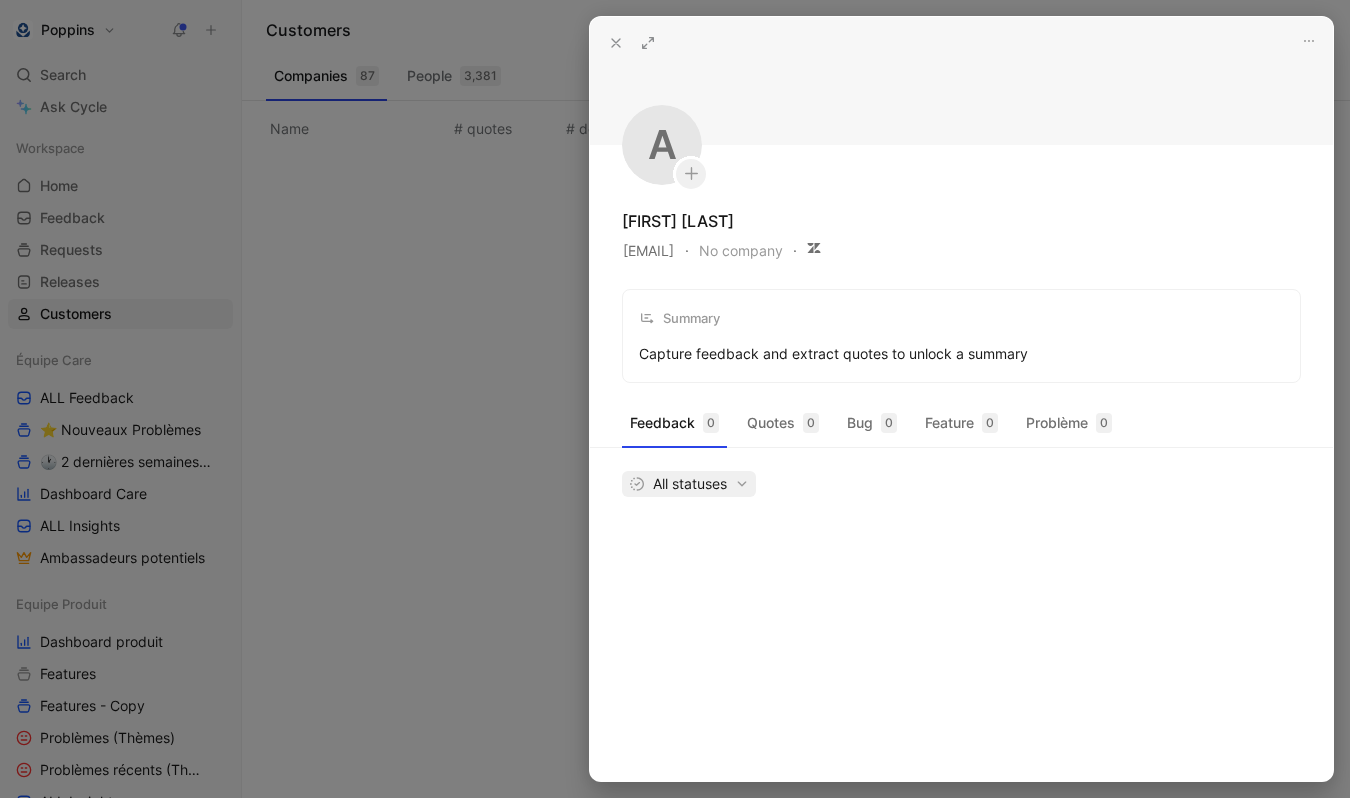 click on "All statuses" at bounding box center [689, 484] 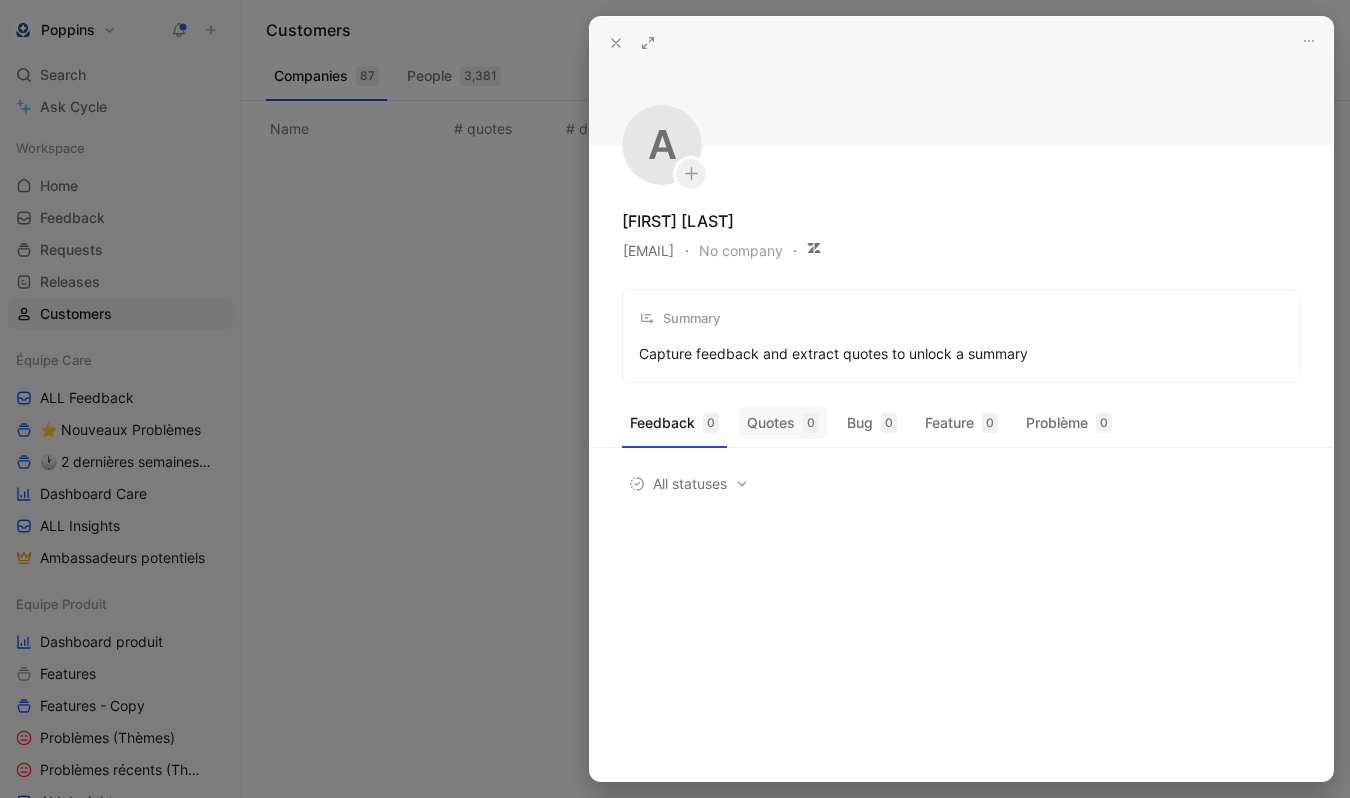 click on "0" at bounding box center [811, 423] 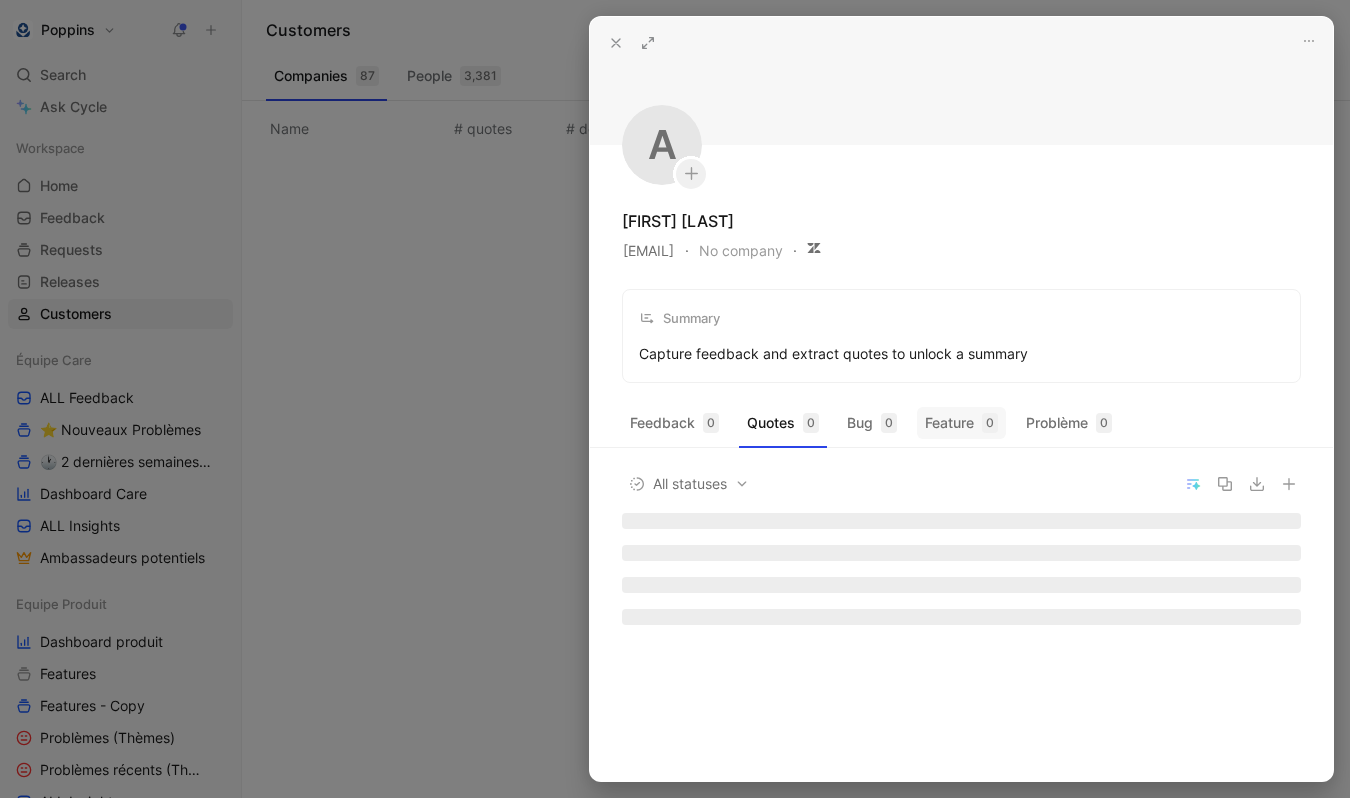 click on "Feature 0" at bounding box center (961, 423) 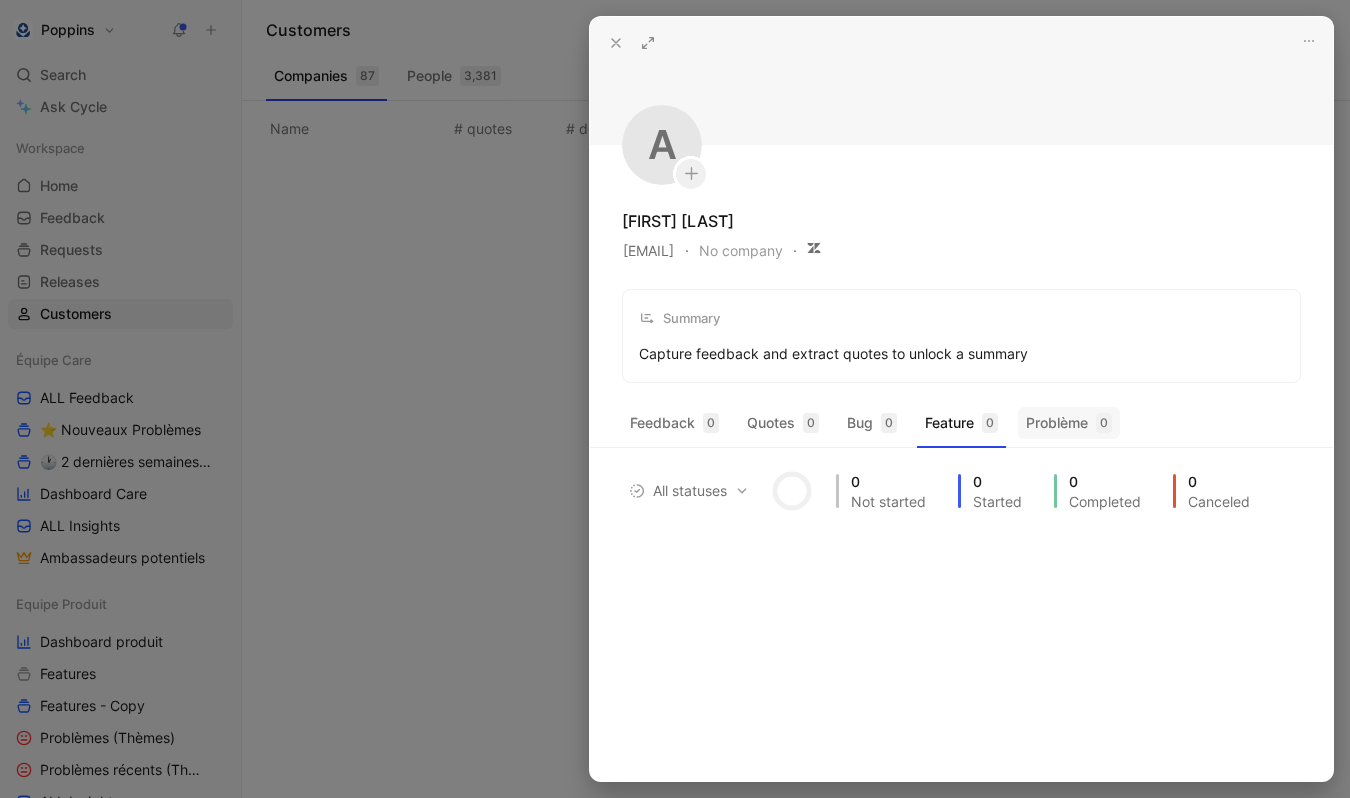 click on "Problème 0" at bounding box center [1069, 423] 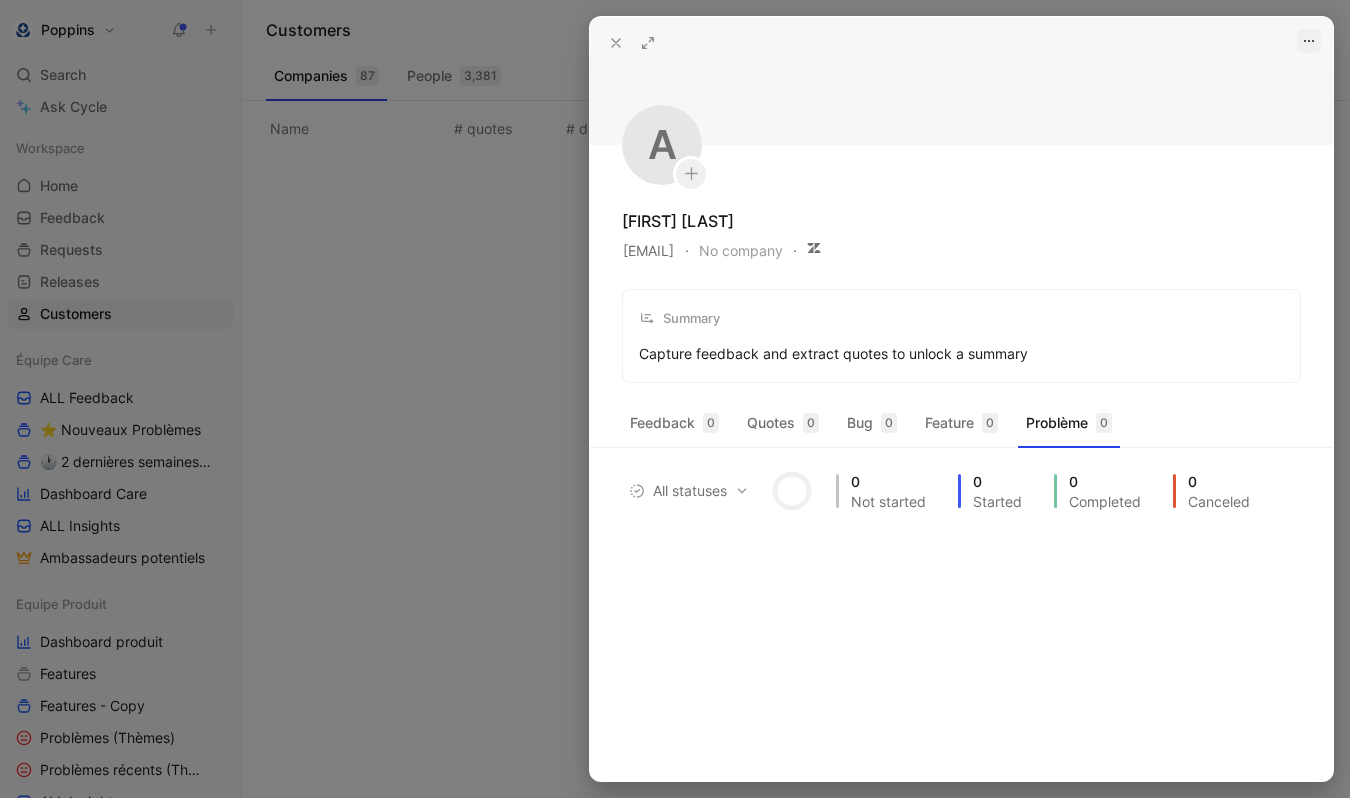 click 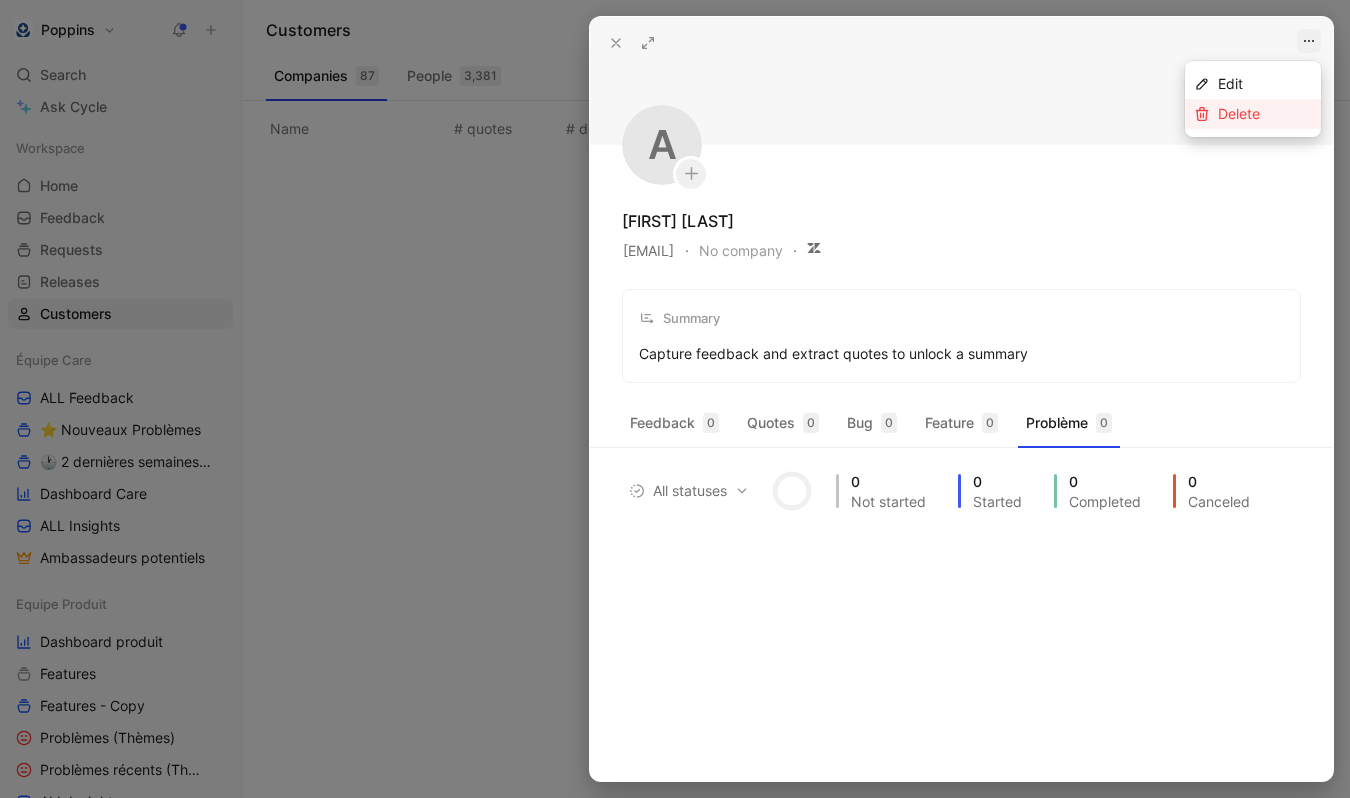click on "Delete" at bounding box center (1239, 113) 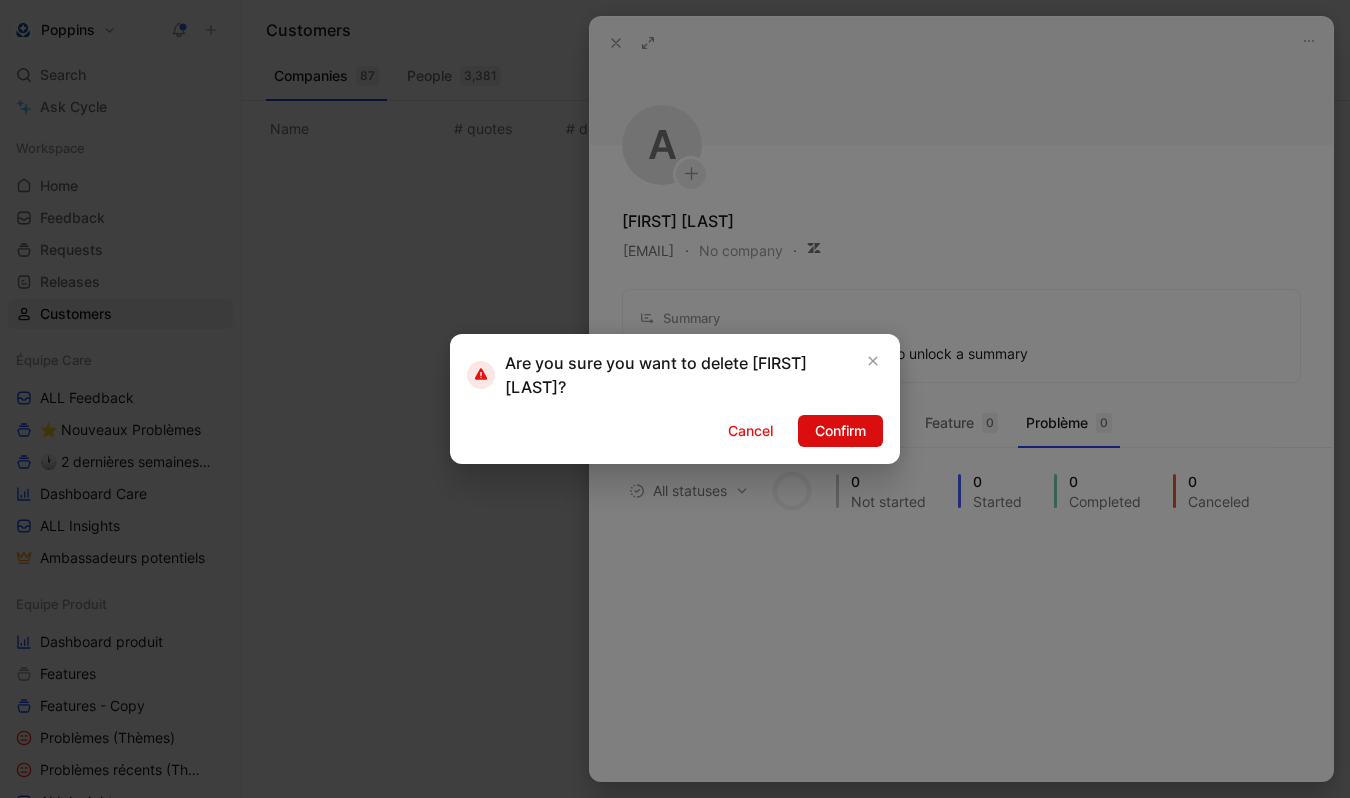 click on "Confirm" at bounding box center (840, 431) 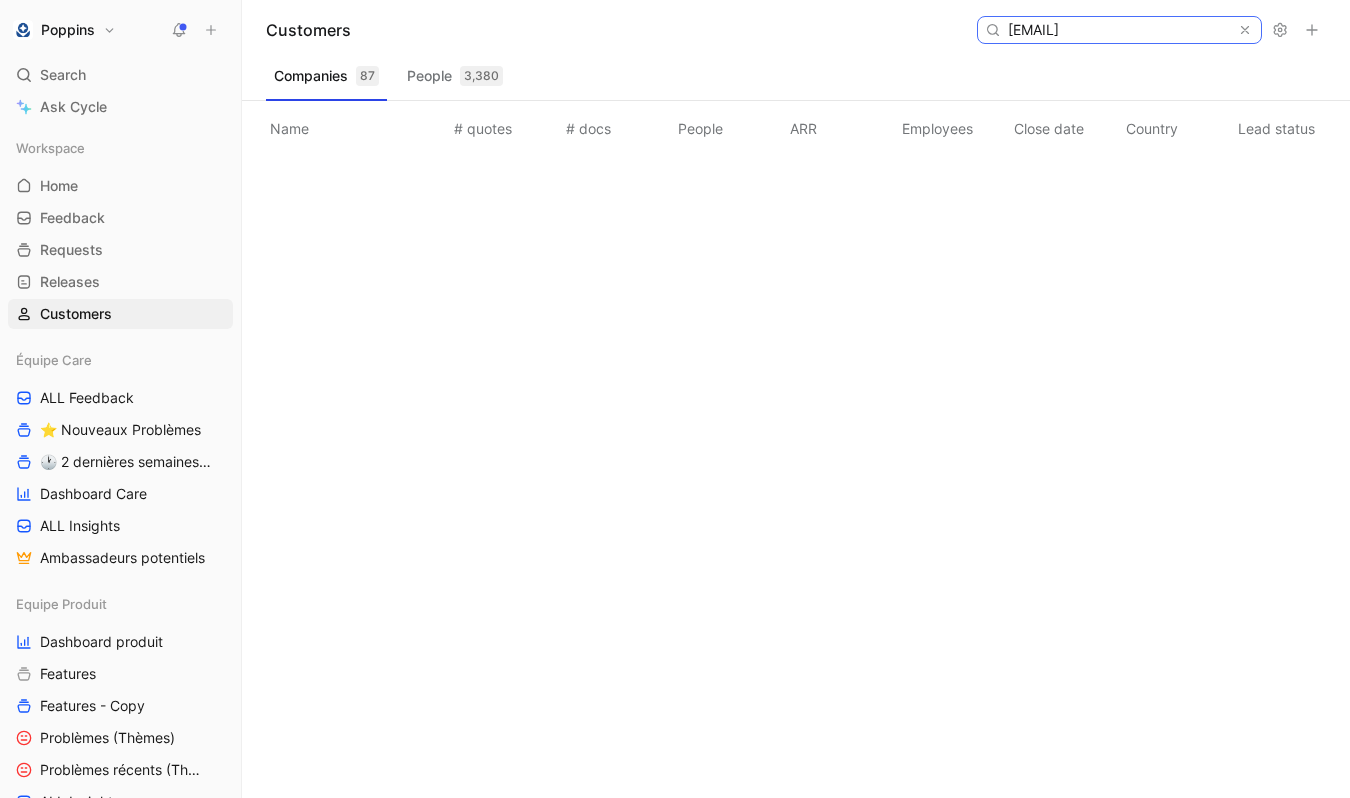 click on "[EMAIL]" at bounding box center (1118, 30) 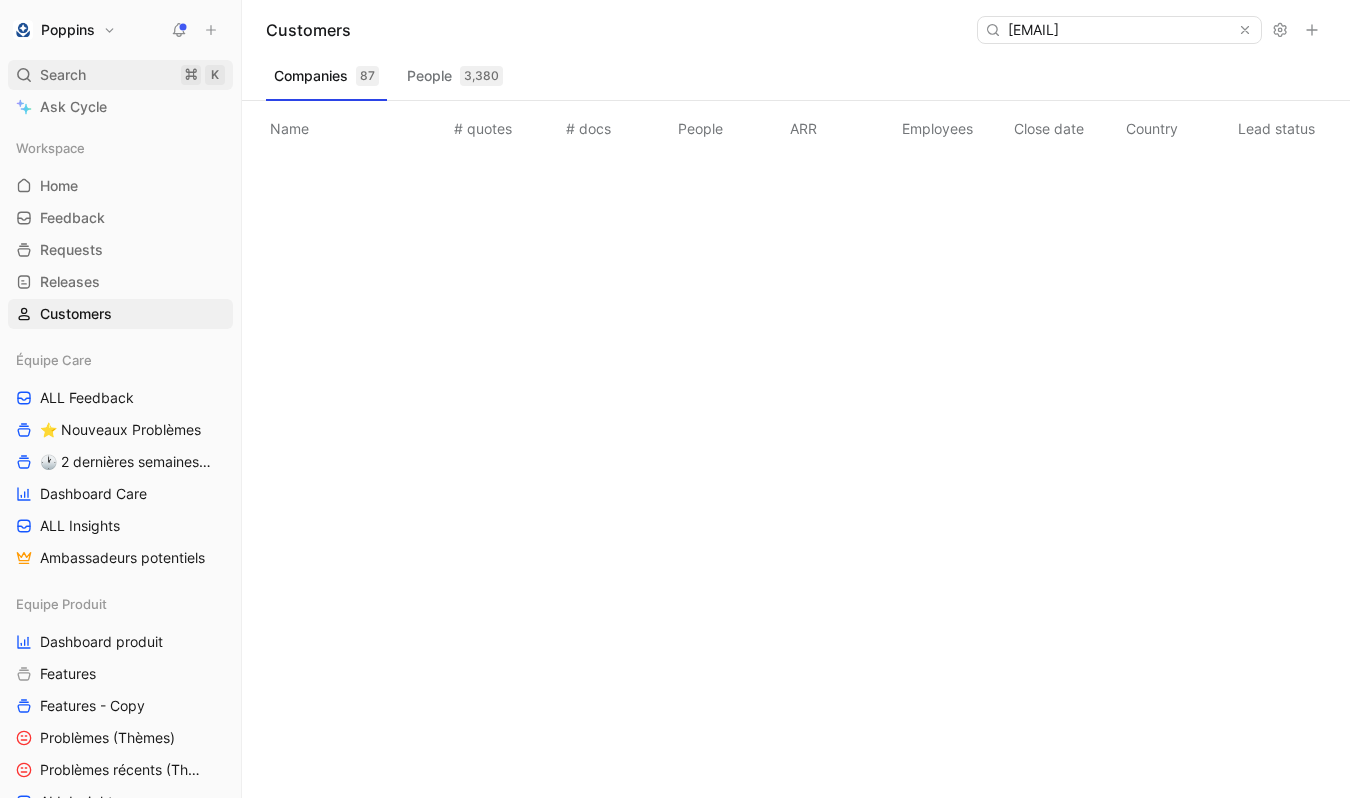 click on "Search ⌘ K" at bounding box center [120, 75] 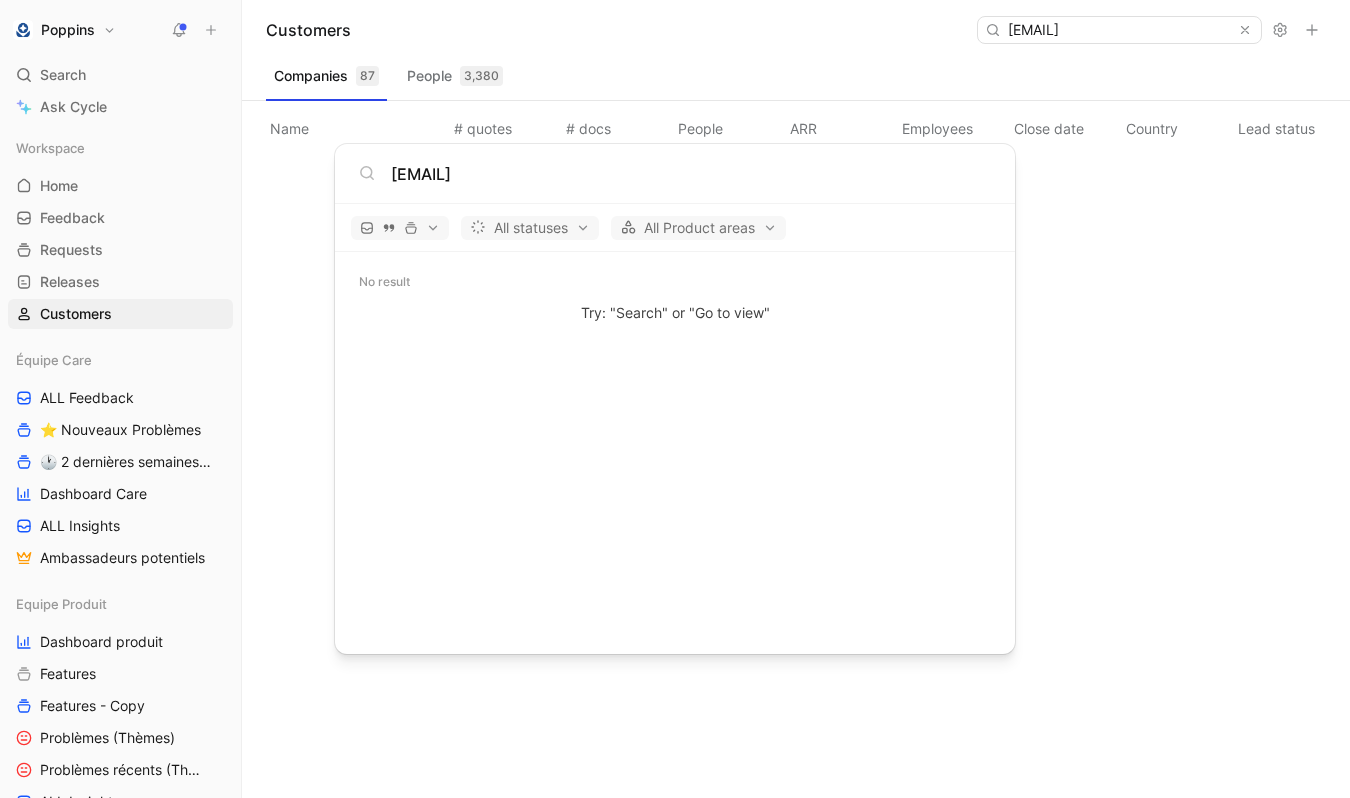 click on "Poppins Search ⌘ K Ask Cycle Workspace Home G then H Feedback G then F Requests G then R Releases G then L Customers Équipe Care ALL Feedback ⭐ Nouveaux Problèmes 🕐 2 dernières semaines - Occurences Dashboard Care ALL Insights Ambassadeurs potentiels Equipe Produit Dashboard produit Features Features - Copy Problèmes (Thèmes) Problèmes récents (Thèmes) ALL Insights Feedback - OBG Feedback - Test fluence Feedback - Mail hebdo Vue d'analyse Équipe mutuelle Import
To pick up a draggable item, press the space bar.
While dragging, use the arrow keys to move the item.
Press space again to drop the item in its new position, or press escape to cancel.
Help center Invite member Customers [EMAIL] Companies 87 People 3,380 Name # quotes # docs People ARR Employees Close date Country Lead status Industry Linked profiles Custom ID Dismiss popup [EMAIL] All statuses All   Product areas No result Try: "Search" or "Go to view"" at bounding box center (675, 399) 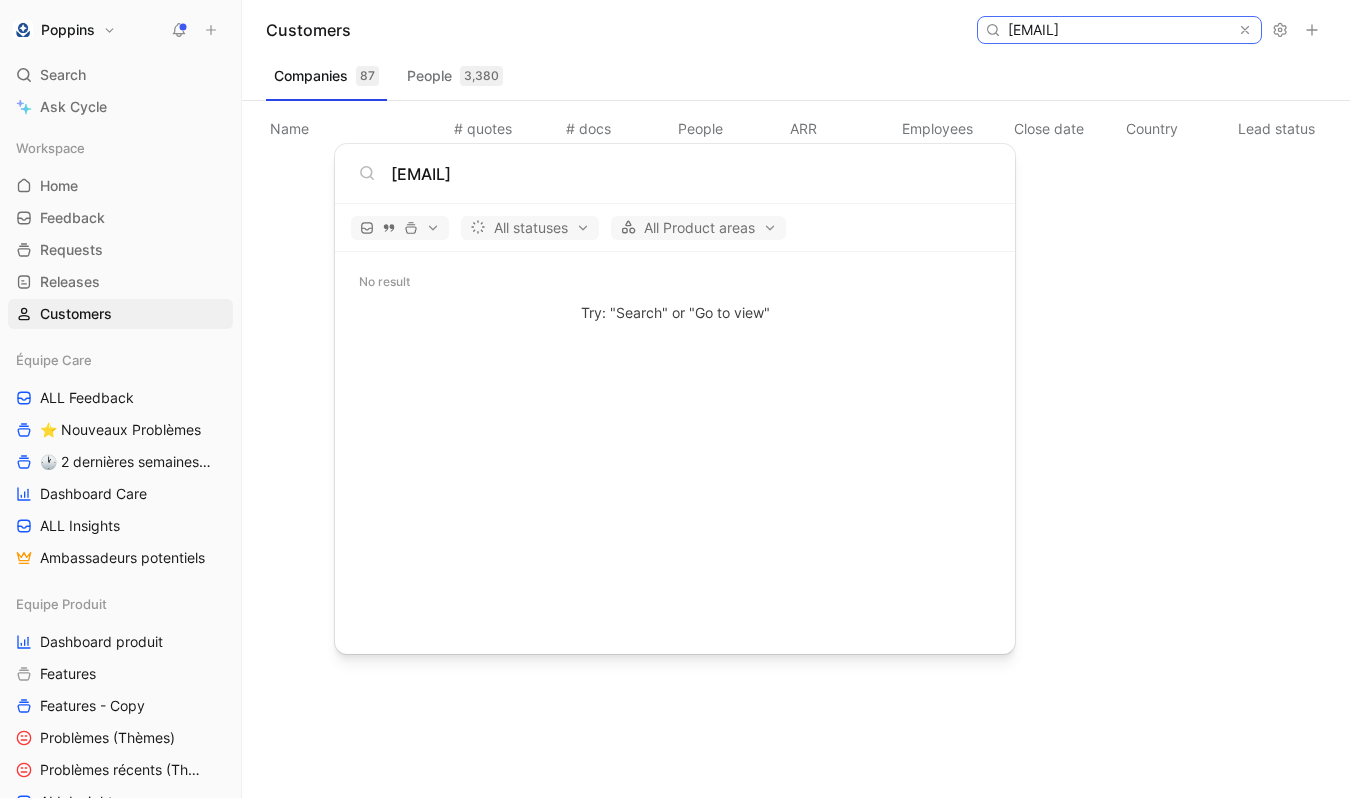 click on "[EMAIL]" at bounding box center (1118, 30) 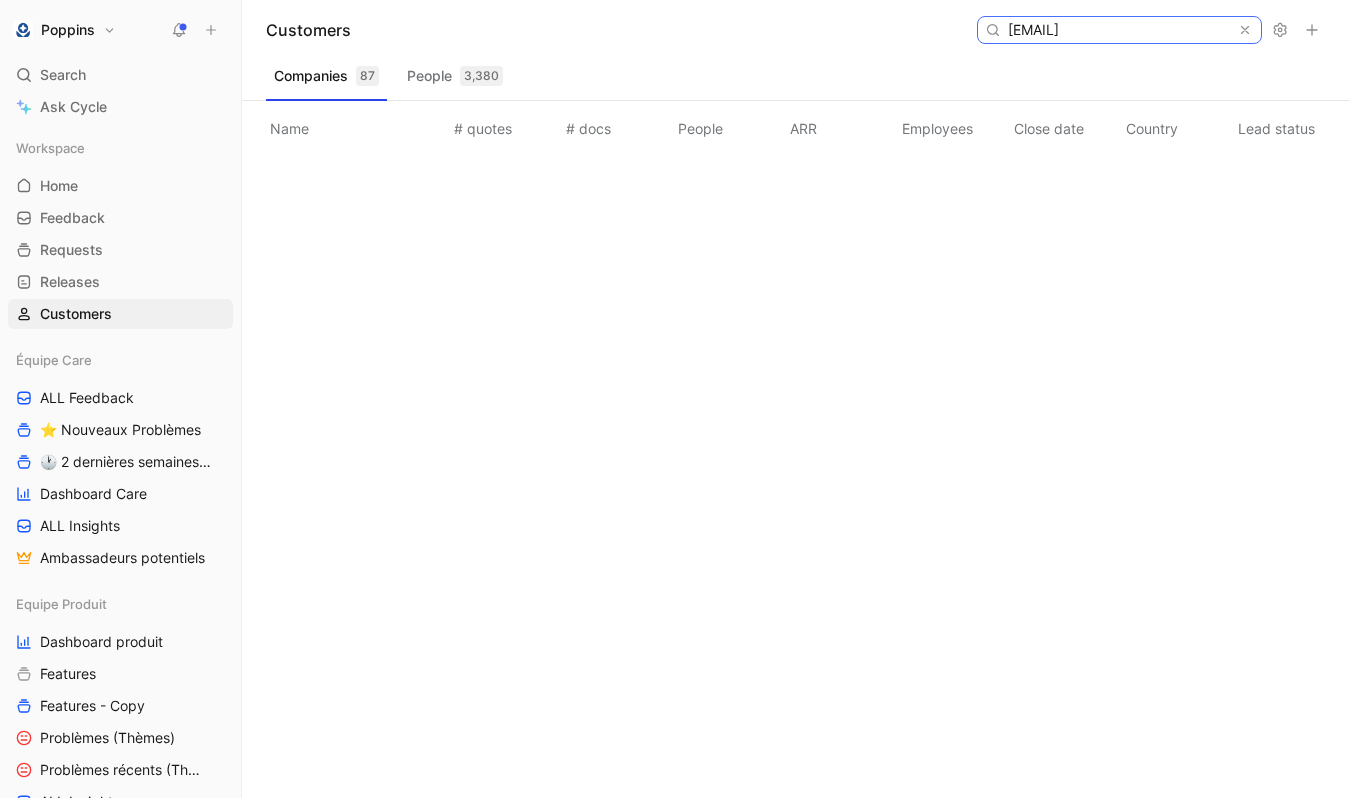scroll, scrollTop: 0, scrollLeft: 49, axis: horizontal 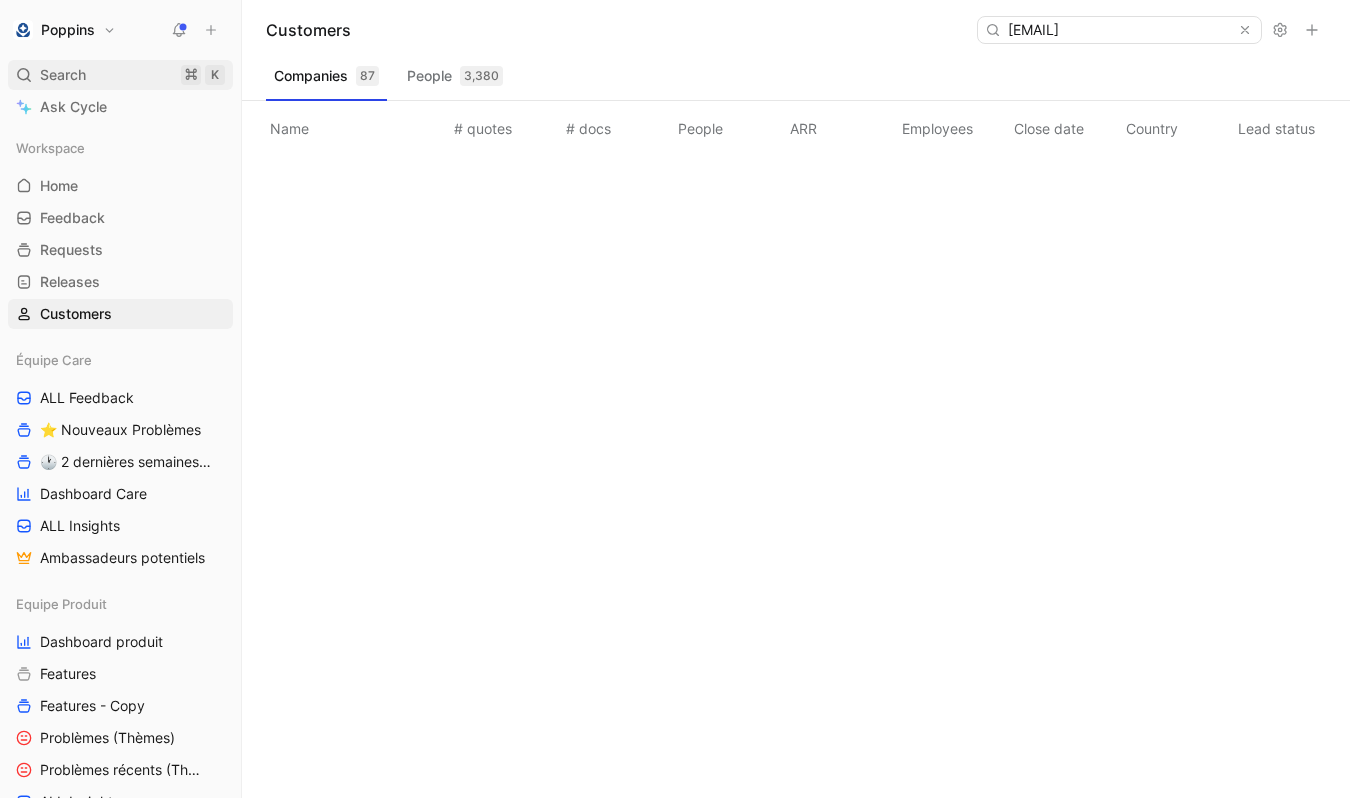 click on "Search ⌘ K" at bounding box center (120, 75) 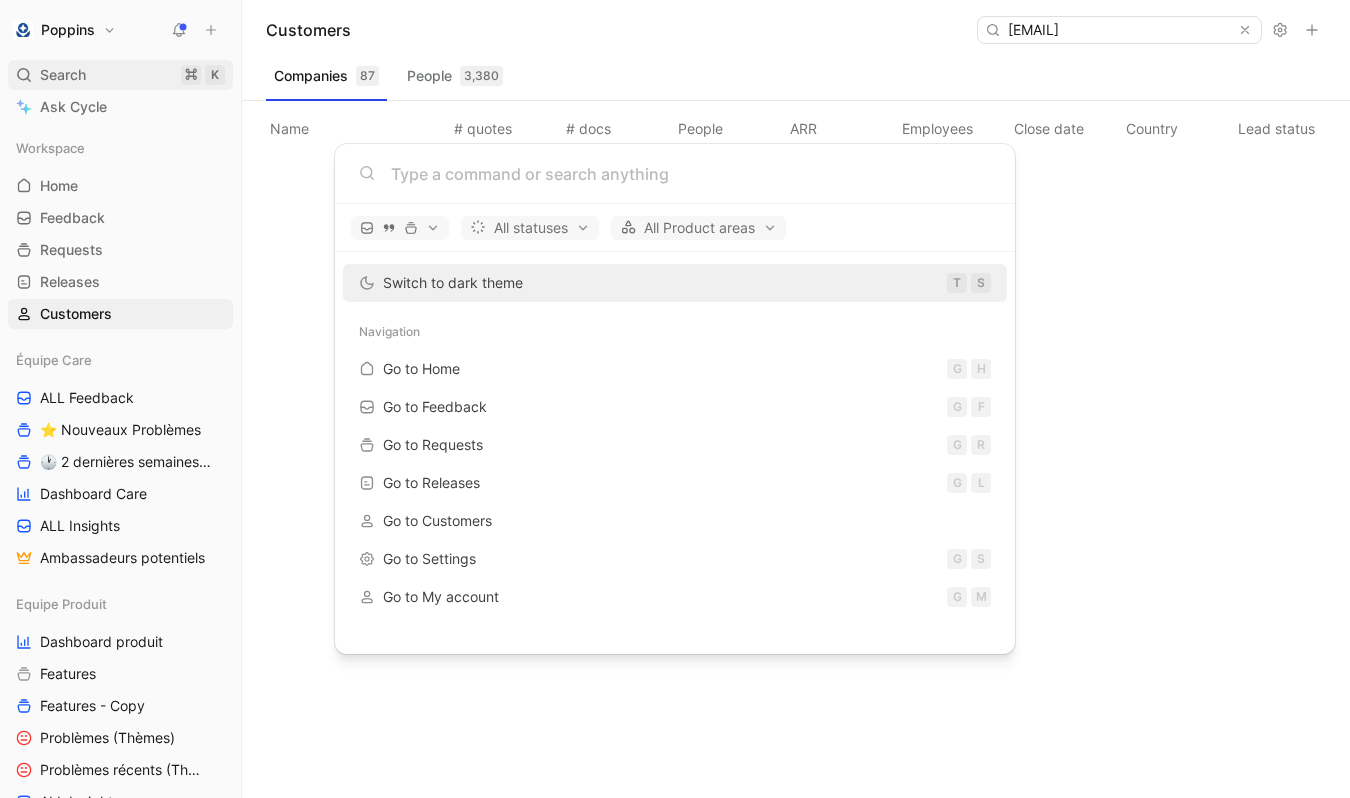 scroll, scrollTop: 0, scrollLeft: 0, axis: both 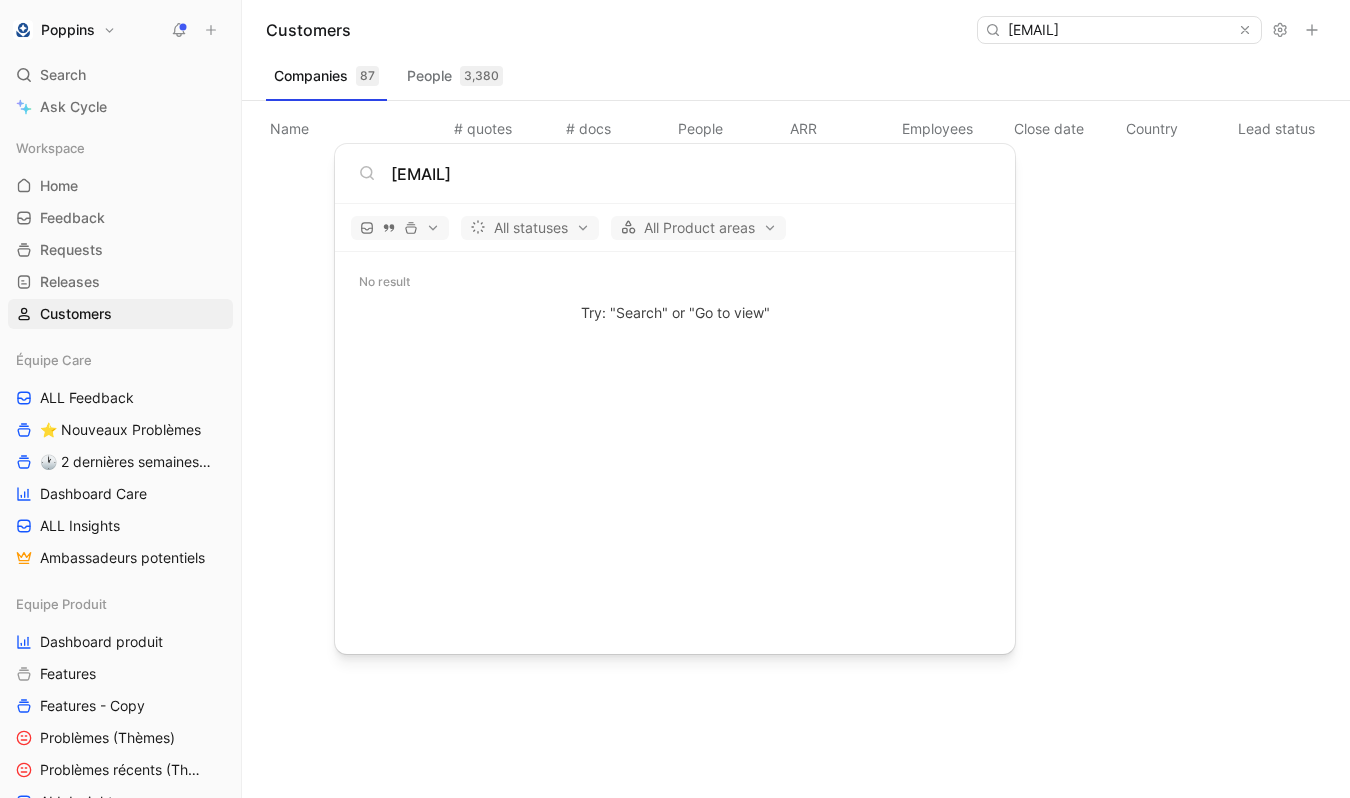 click on "Poppins Search ⌘ K Ask Cycle Workspace Home G then H Feedback G then F Requests G then R Releases G then L Customers Équipe Care ALL Feedback ⭐ Nouveaux Problèmes 🕐 2 dernières semaines - Occurences Dashboard Care ALL Insights Ambassadeurs potentiels Equipe Produit Dashboard produit Features Features - Copy Problèmes (Thèmes) Problèmes récents (Thèmes) ALL Insights Feedback - OBG Feedback - Test fluence Feedback - Mail hebdo Vue d'analyse Équipe mutuelle Import
To pick up a draggable item, press the space bar.
While dragging, use the arrow keys to move the item.
Press space again to drop the item in its new position, or press escape to cancel.
Help center Invite member Customers [EMAIL] Companies 87 People 3,380 Name # quotes # docs People ARR Employees Close date Country Lead status Industry Linked profiles Custom ID Dismiss popup [EMAIL] All statuses All   Product areas No result Try: "Search" or "Go to view"" at bounding box center (675, 399) 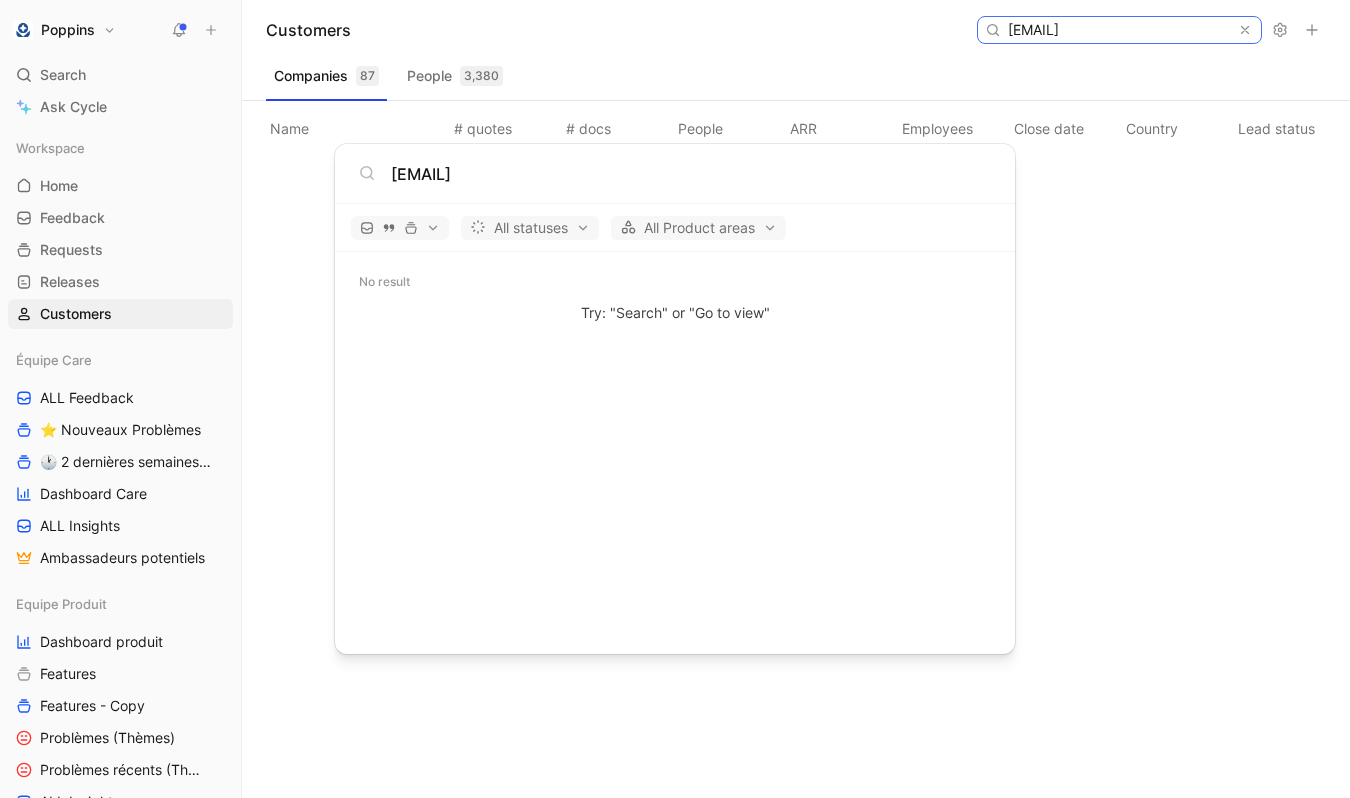 click on "[EMAIL]" at bounding box center (1118, 30) 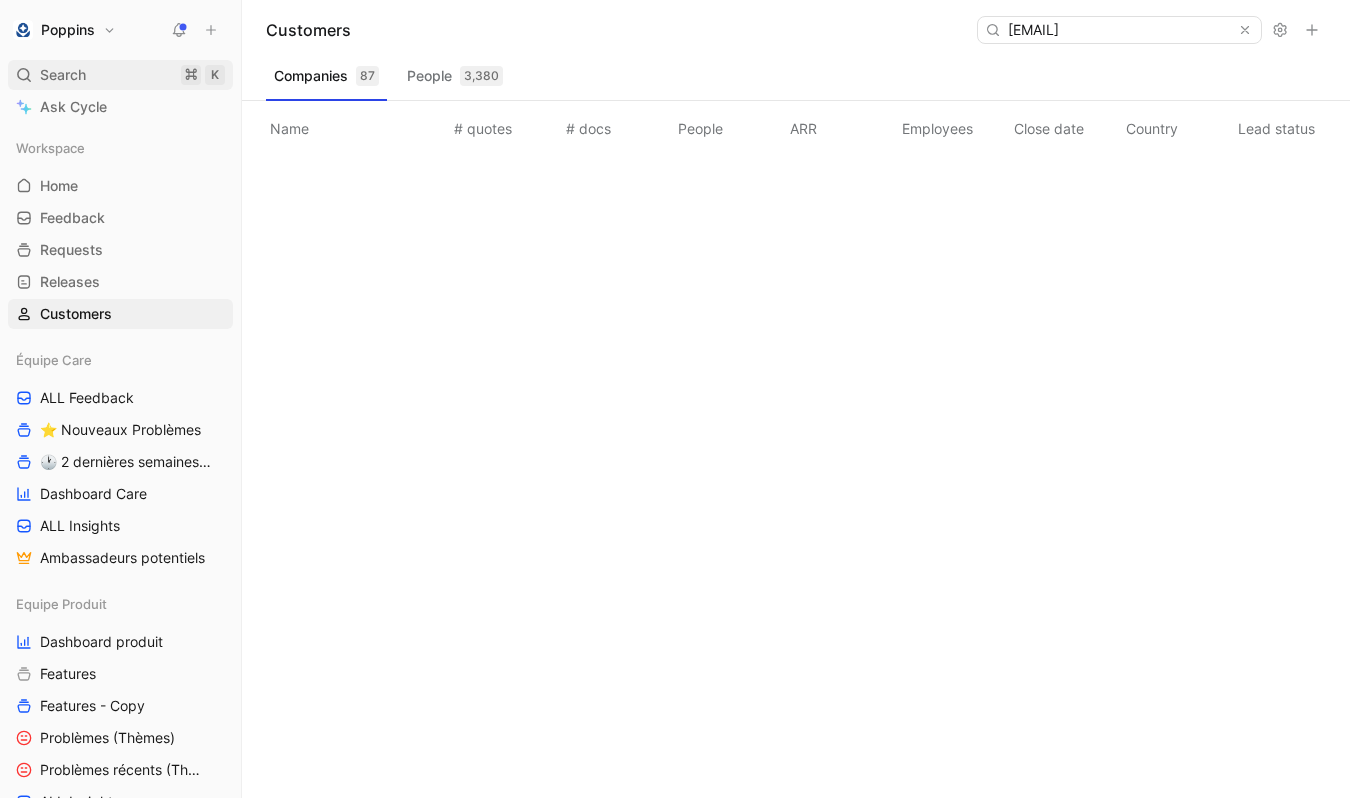 click on "Search" at bounding box center [63, 75] 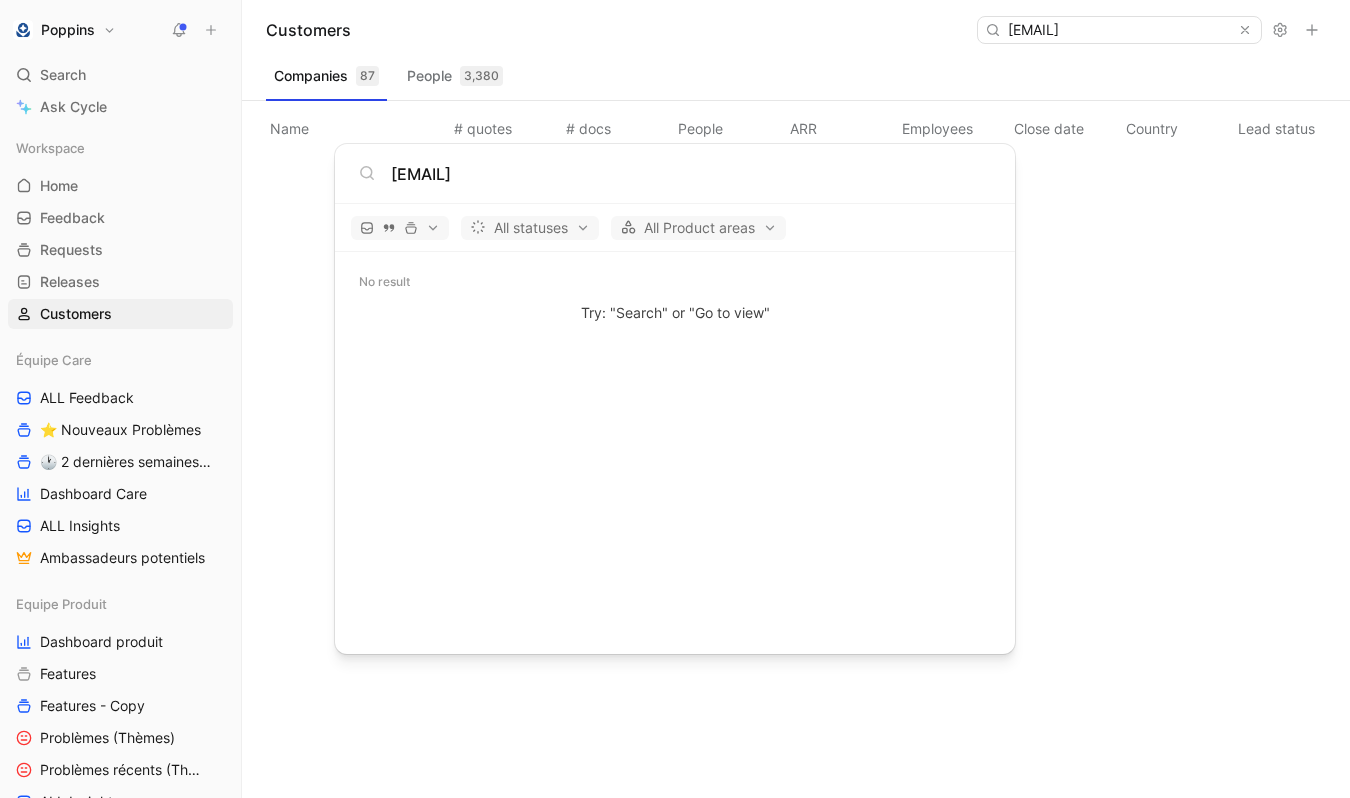 scroll, scrollTop: 0, scrollLeft: 0, axis: both 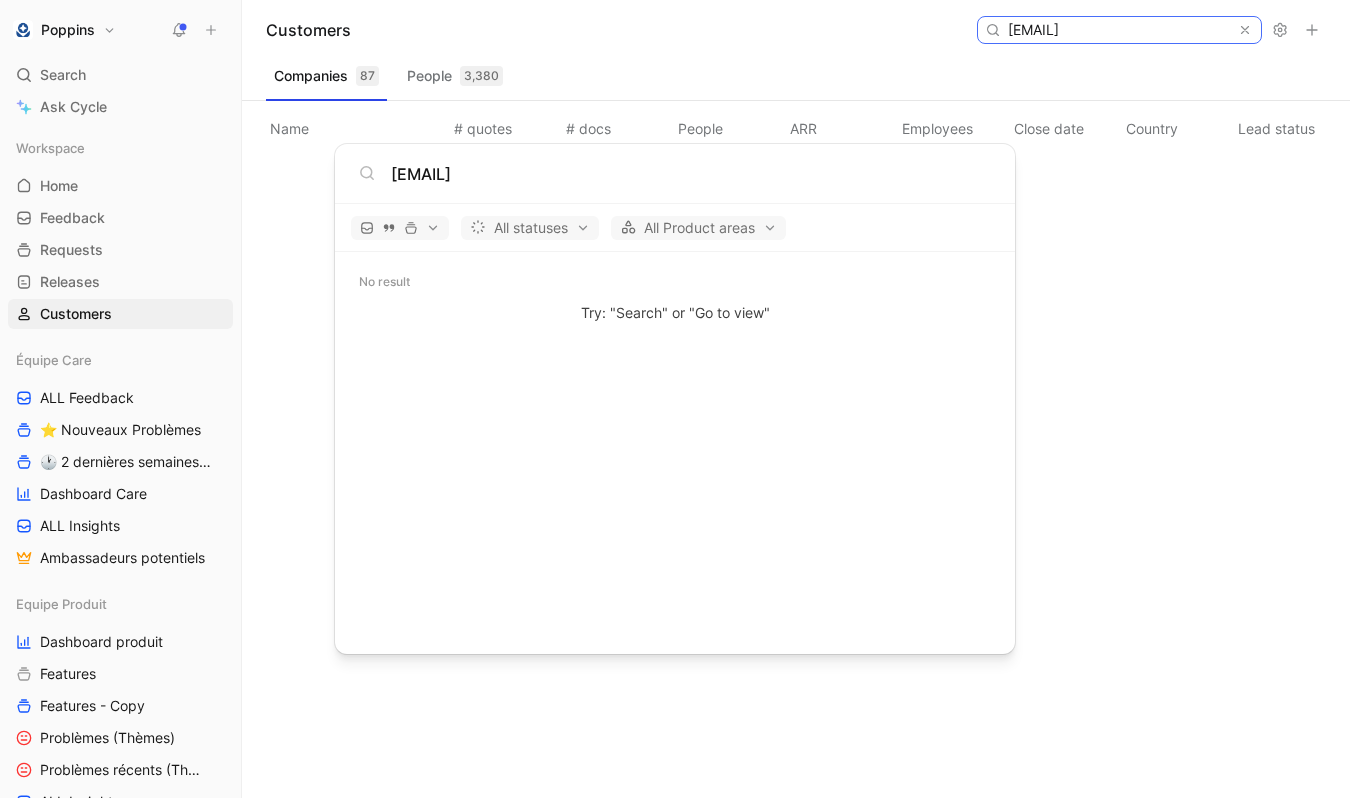 click on "[EMAIL]" at bounding box center (1118, 30) 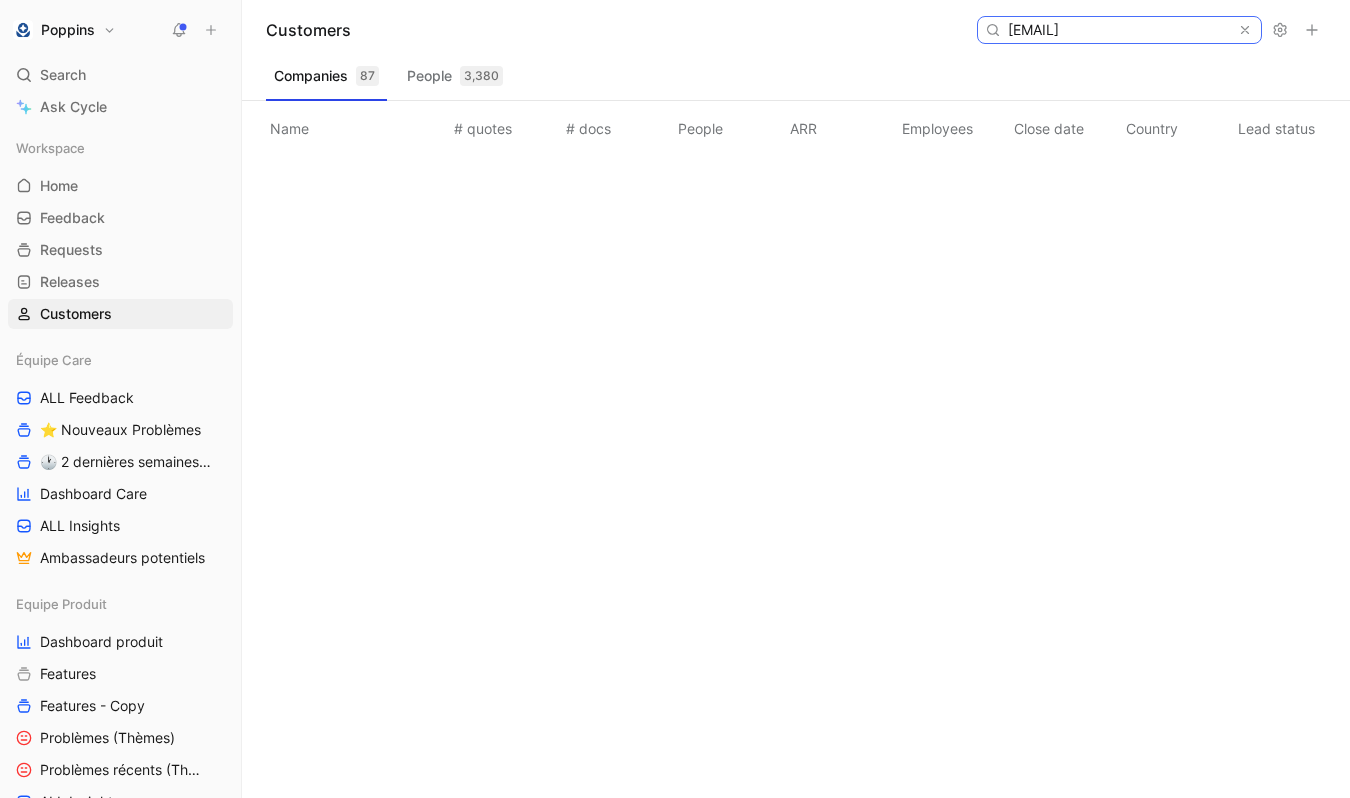 click on "[EMAIL]" at bounding box center [1118, 30] 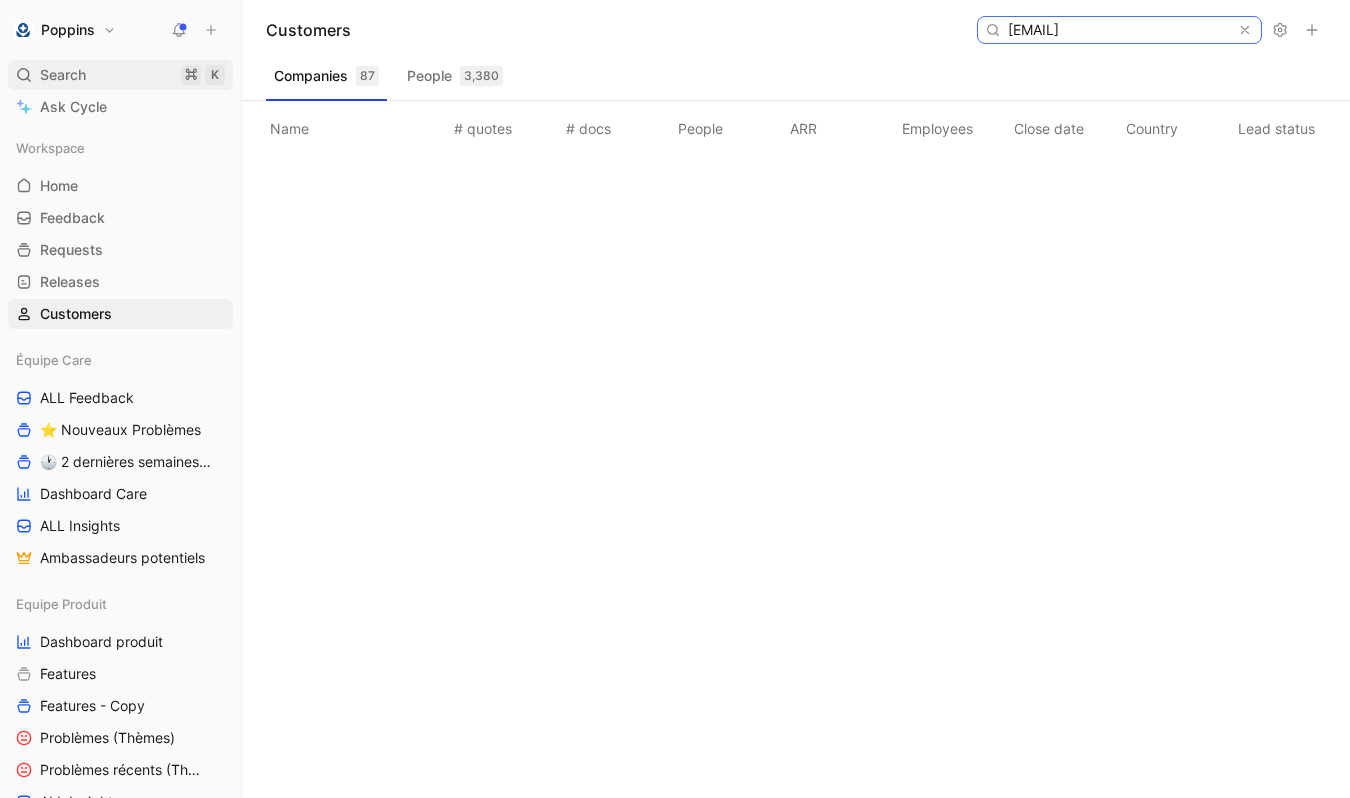 type on "[EMAIL]" 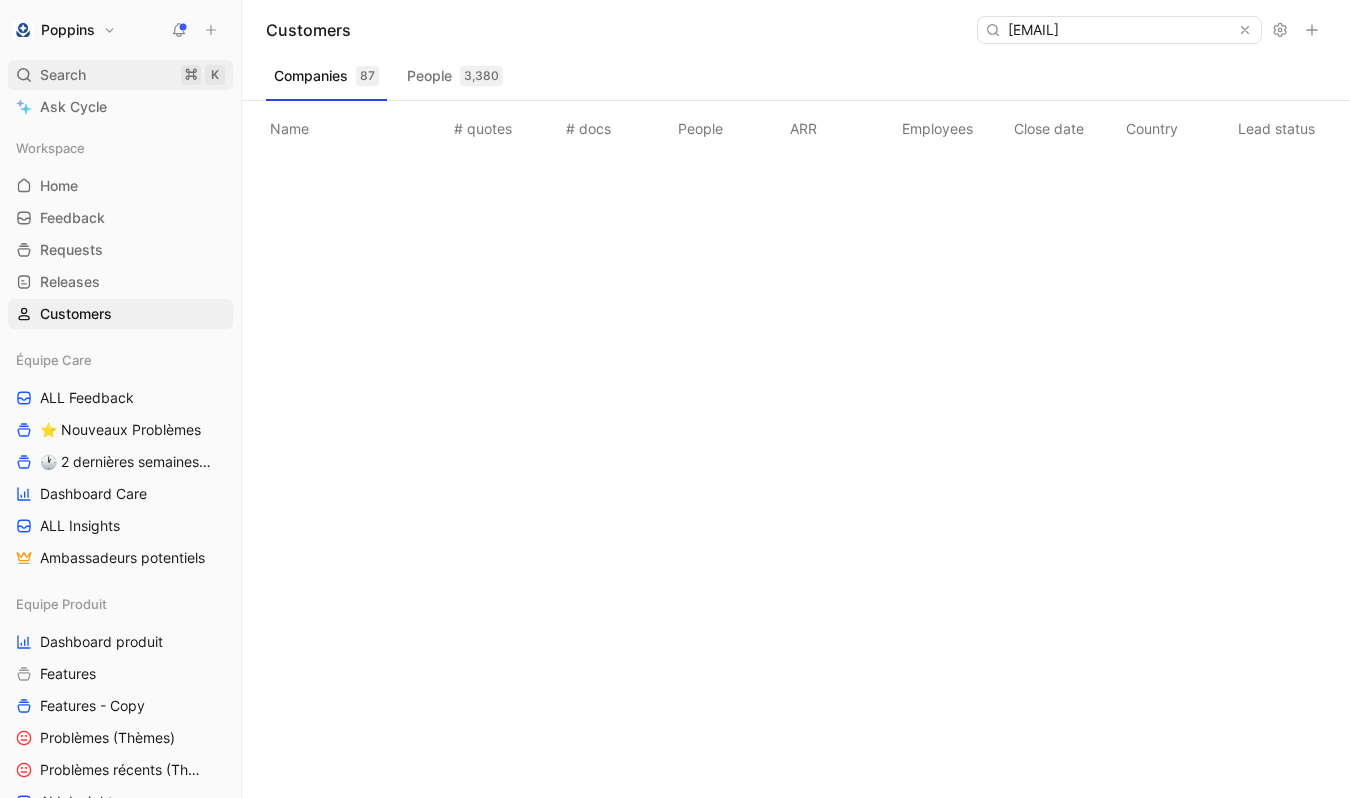 click on "Search ⌘ K" at bounding box center [120, 75] 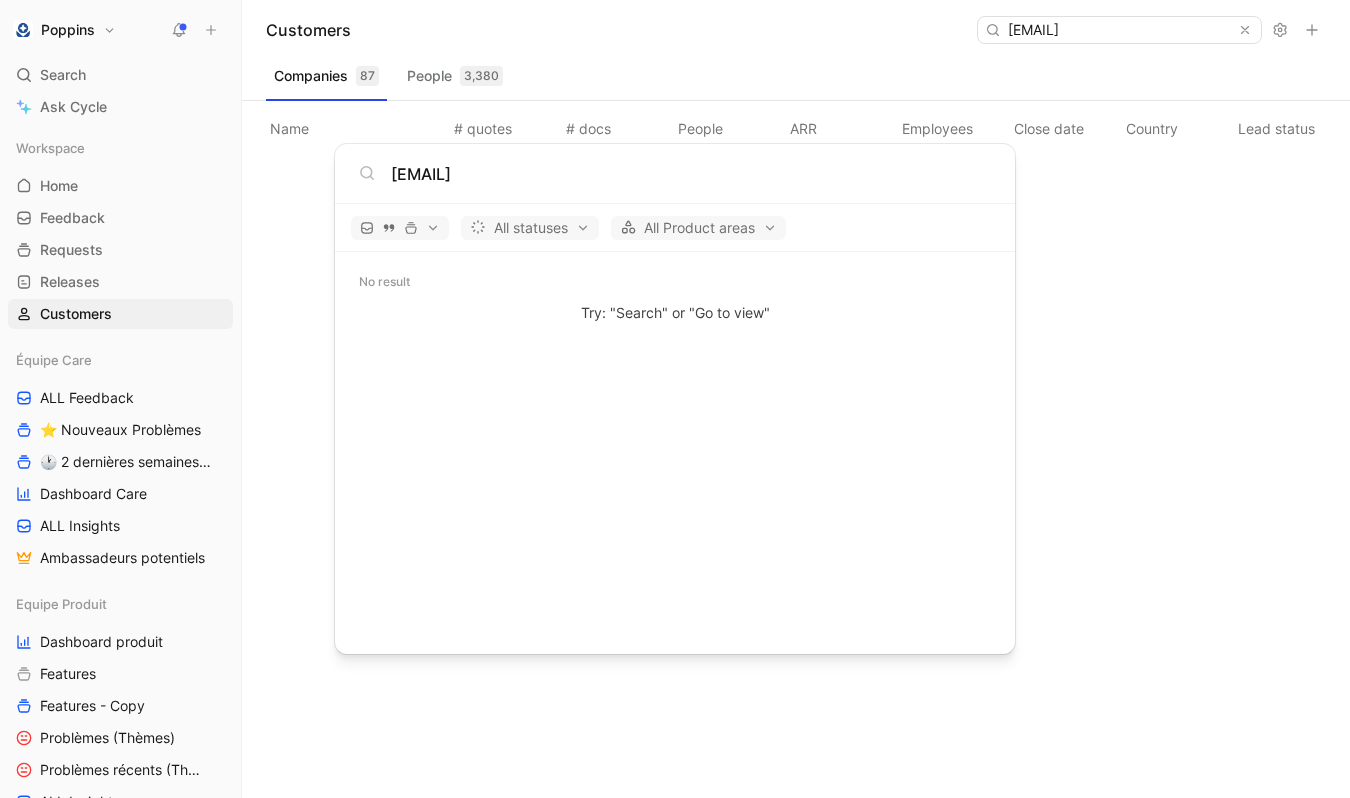 type on "[EMAIL]" 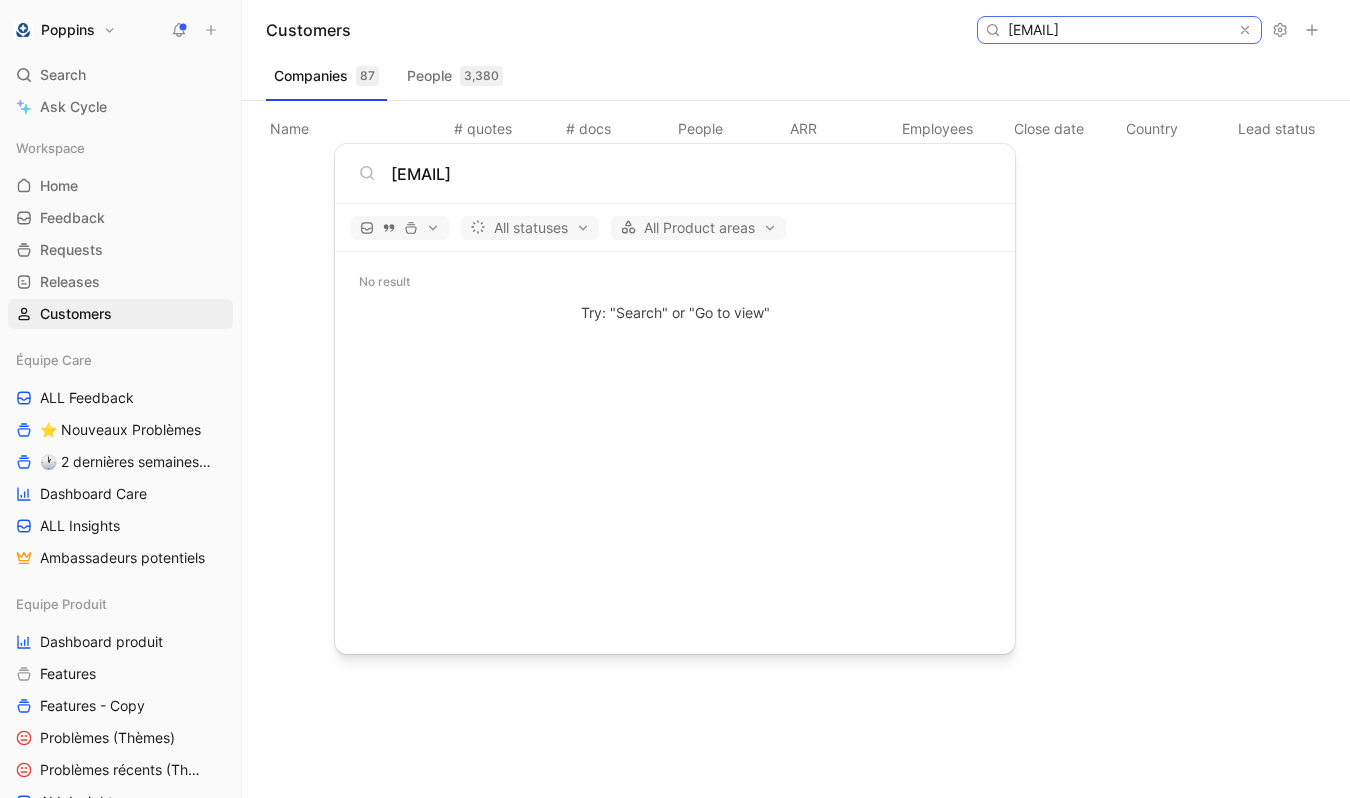 click on "[EMAIL]" at bounding box center (1118, 30) 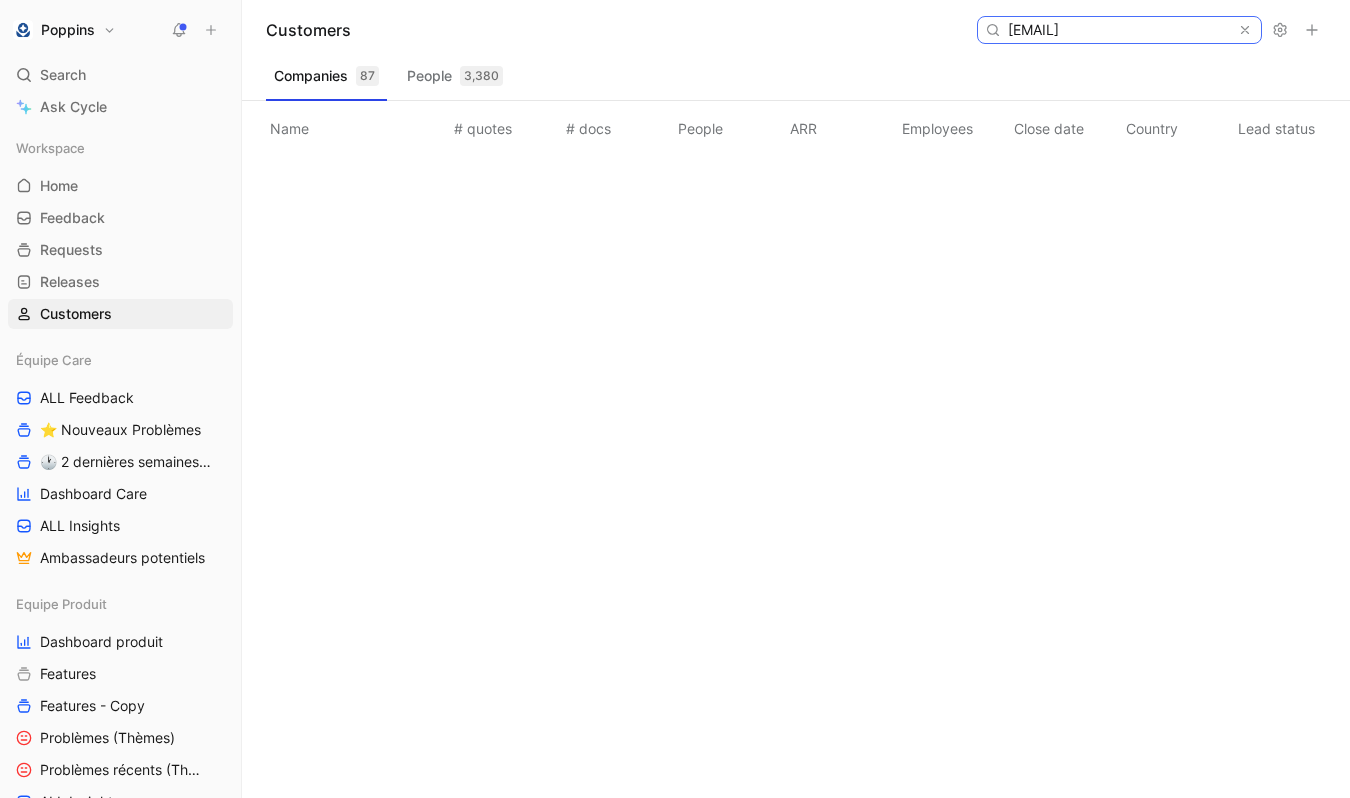 paste on "[EMAIL]" 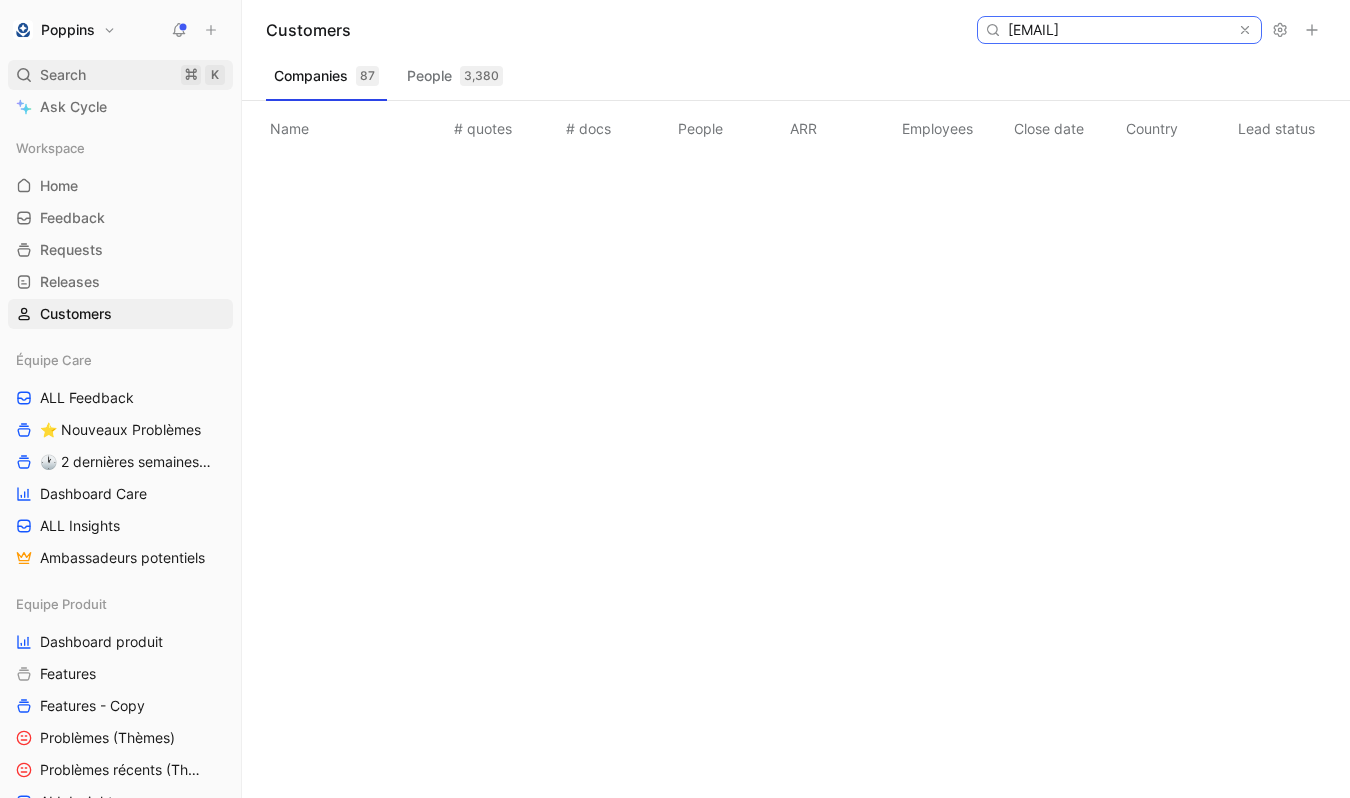type on "[EMAIL]" 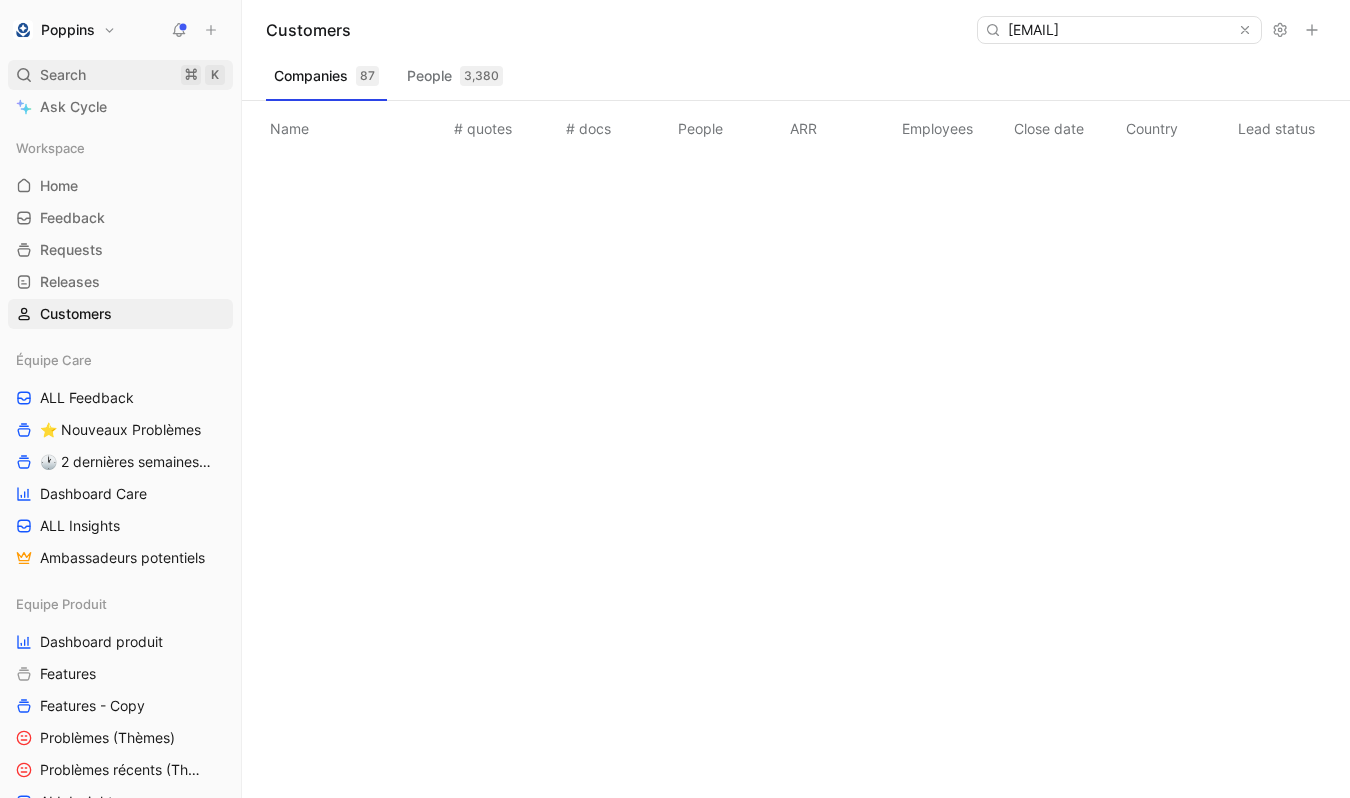 click on "Search" at bounding box center (63, 75) 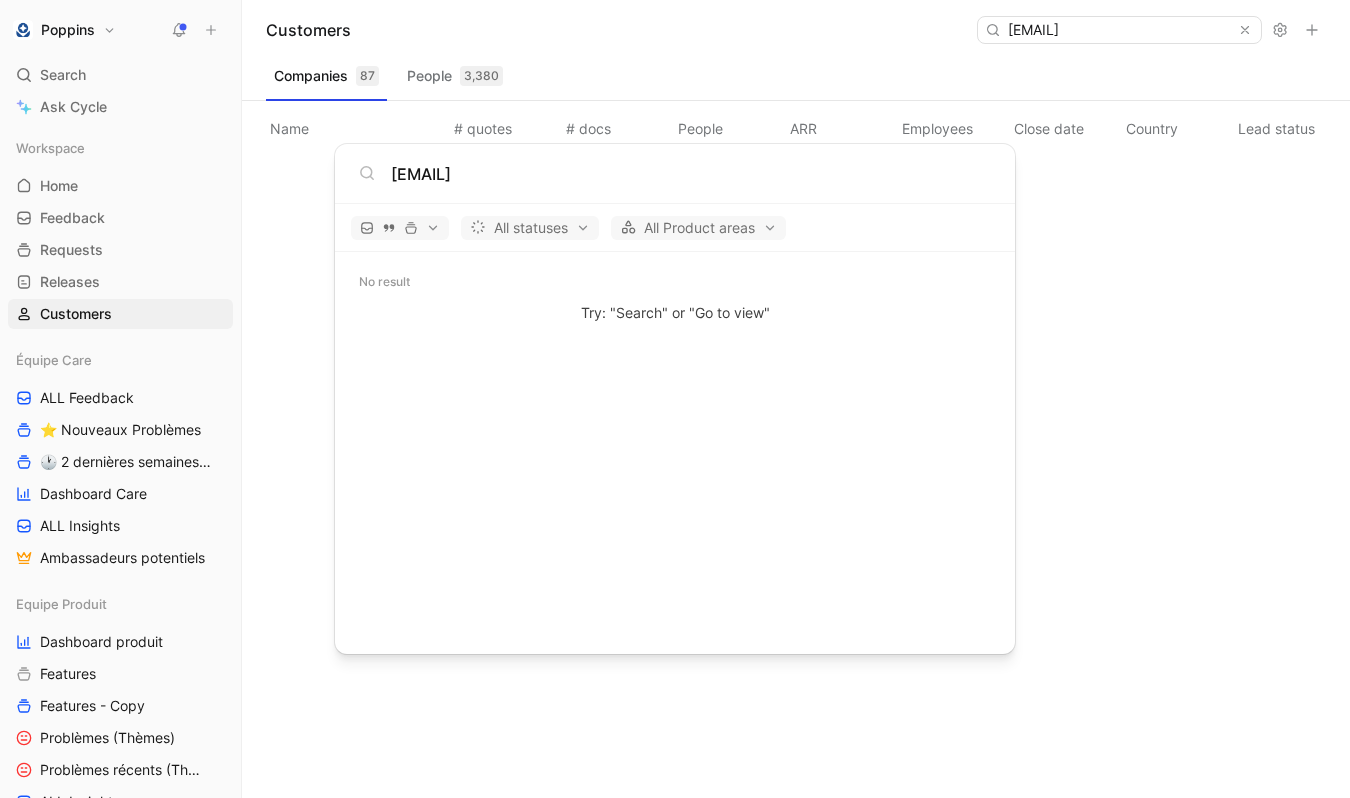type on "[EMAIL]" 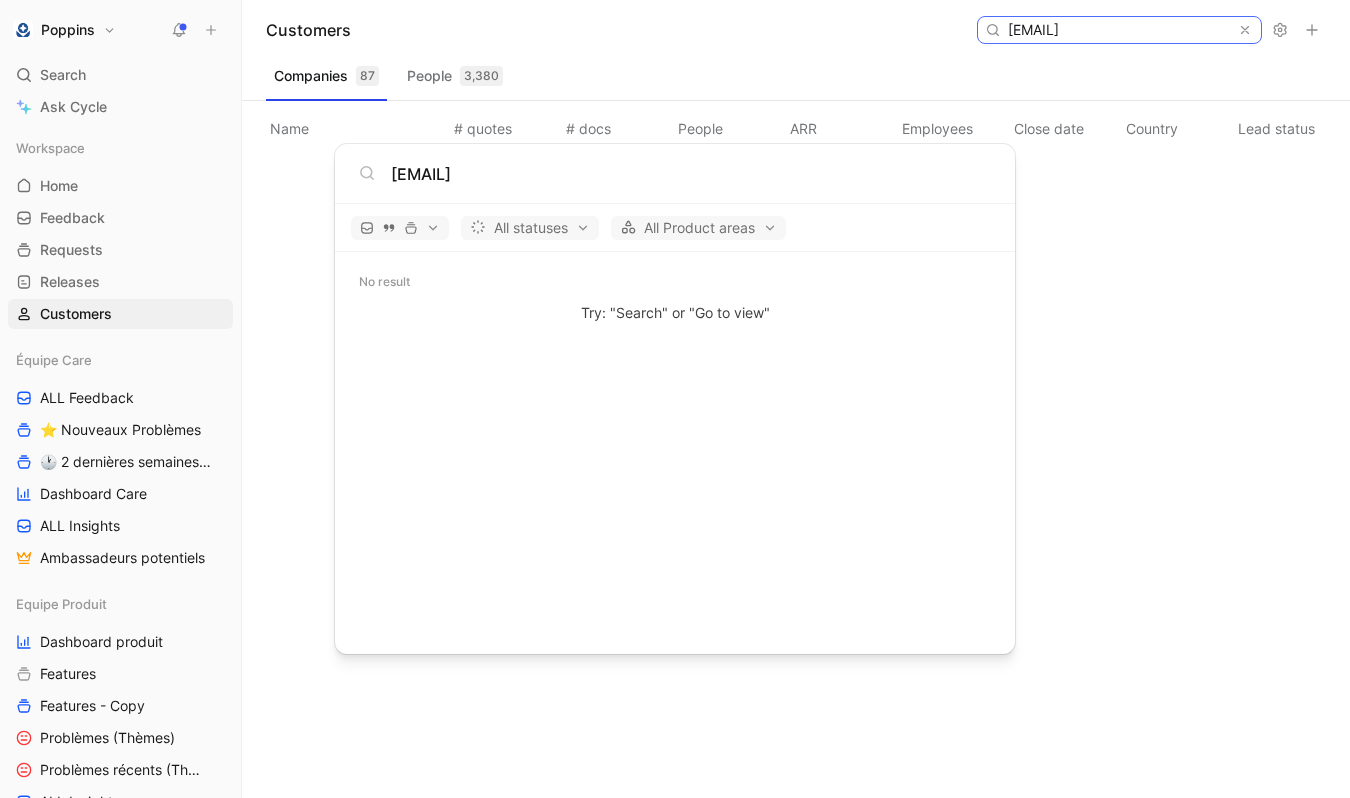 click on "[EMAIL]" at bounding box center (1118, 30) 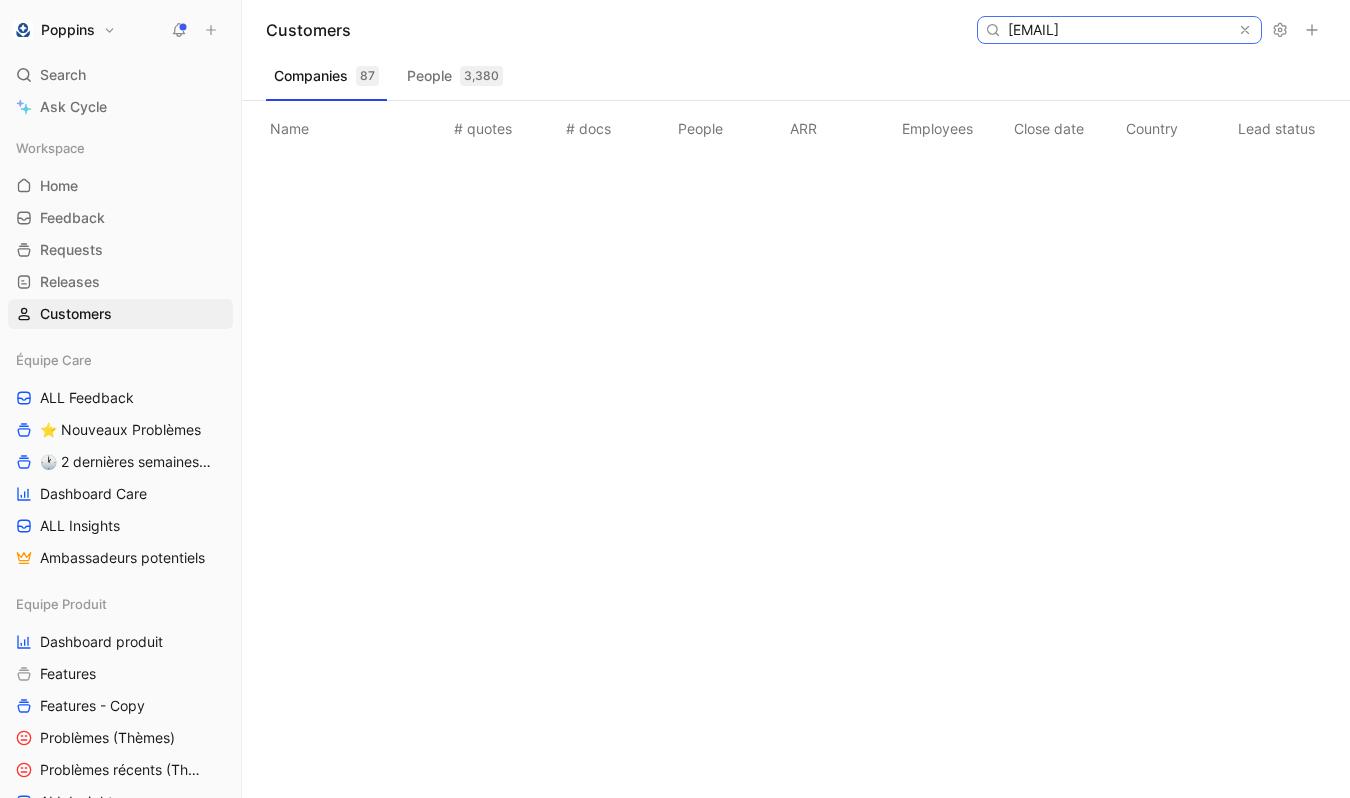 click on "[EMAIL]" at bounding box center [1118, 30] 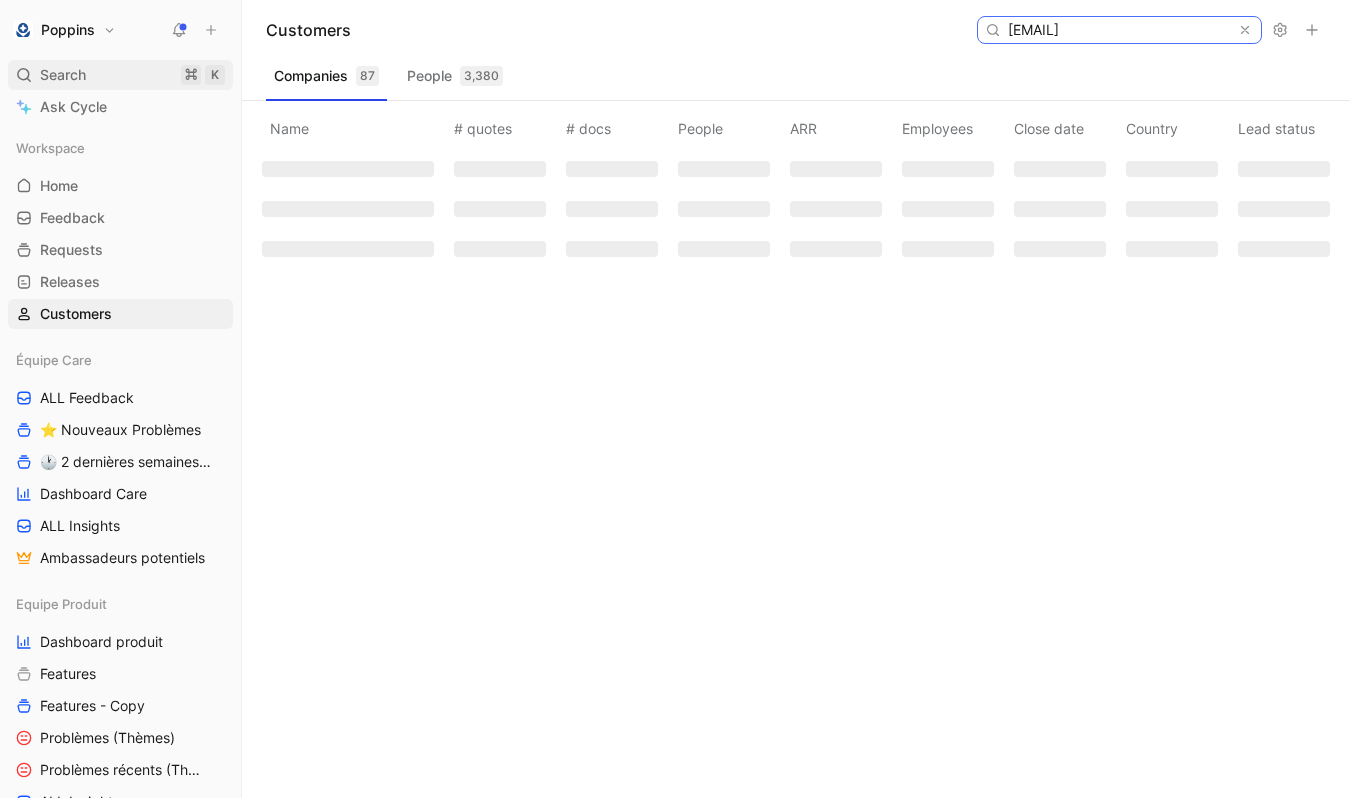 type on "[EMAIL]" 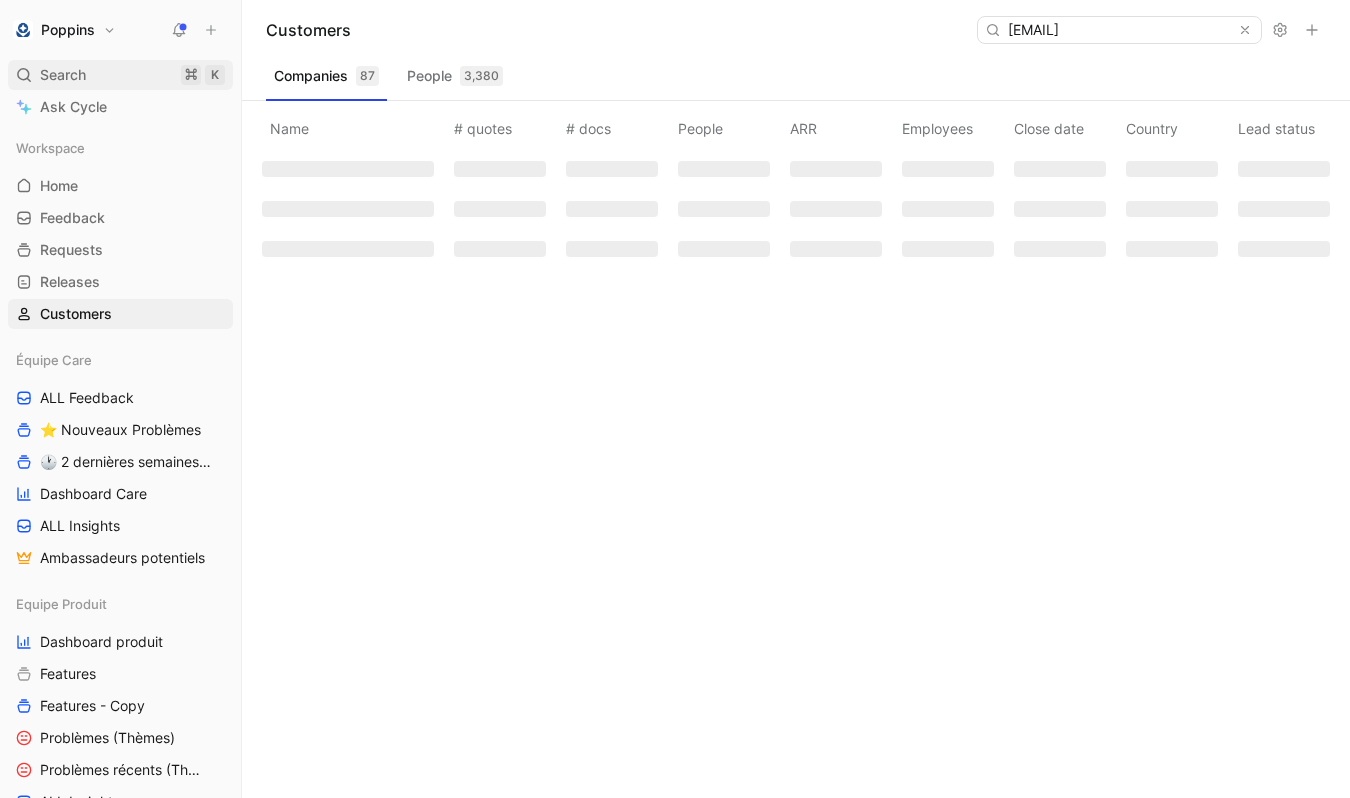click on "Search ⌘ K" at bounding box center (120, 75) 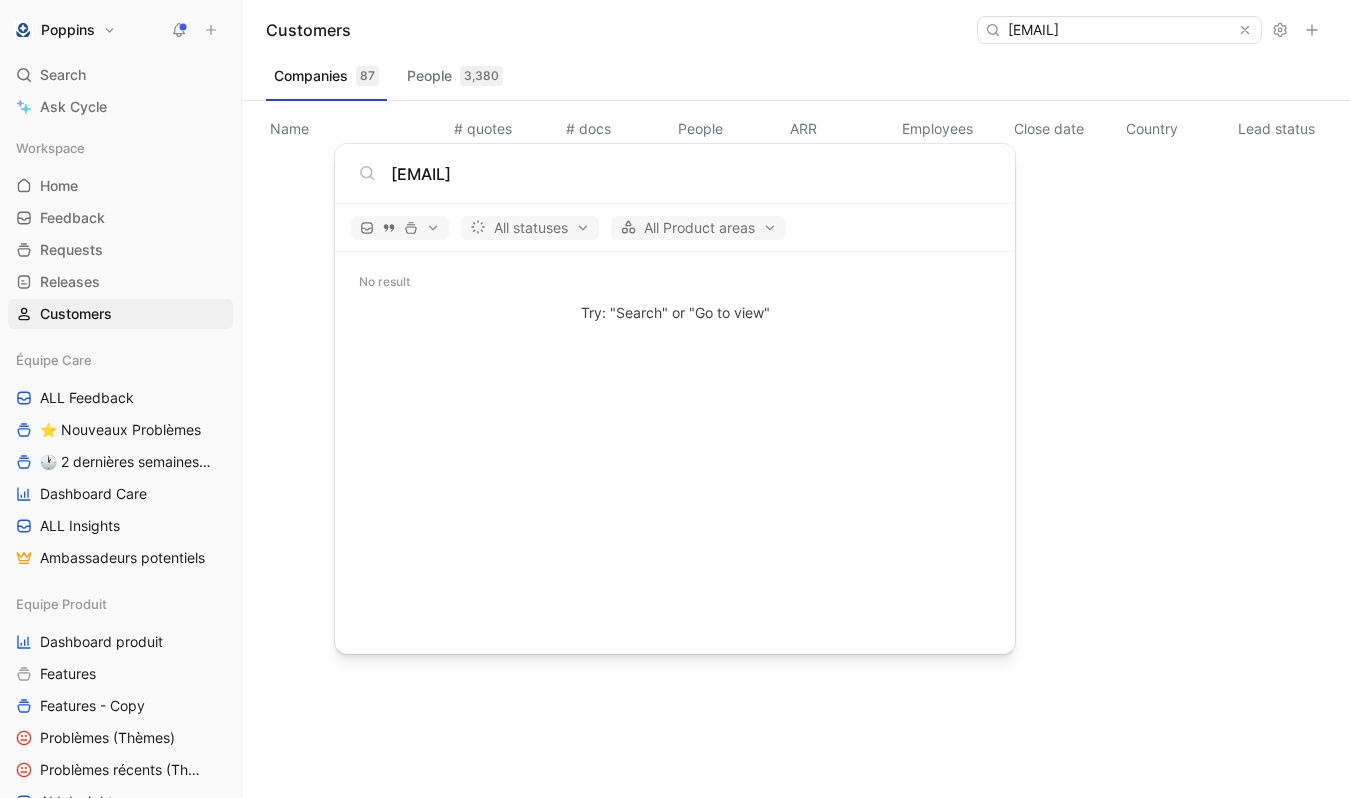 type on "melanie.bourgeois29@orange.fr" 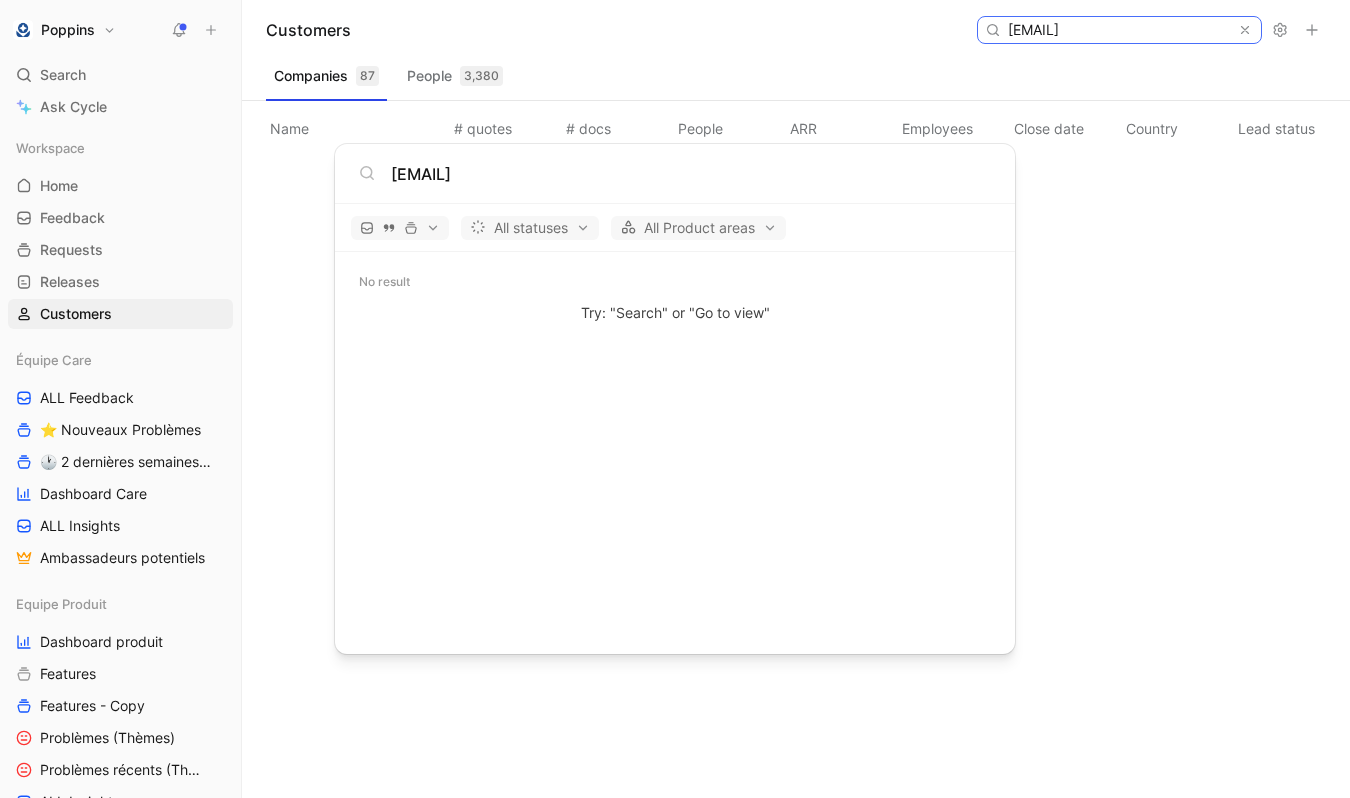 click on "melanie.bourgeois29@orange.fr" at bounding box center (1118, 30) 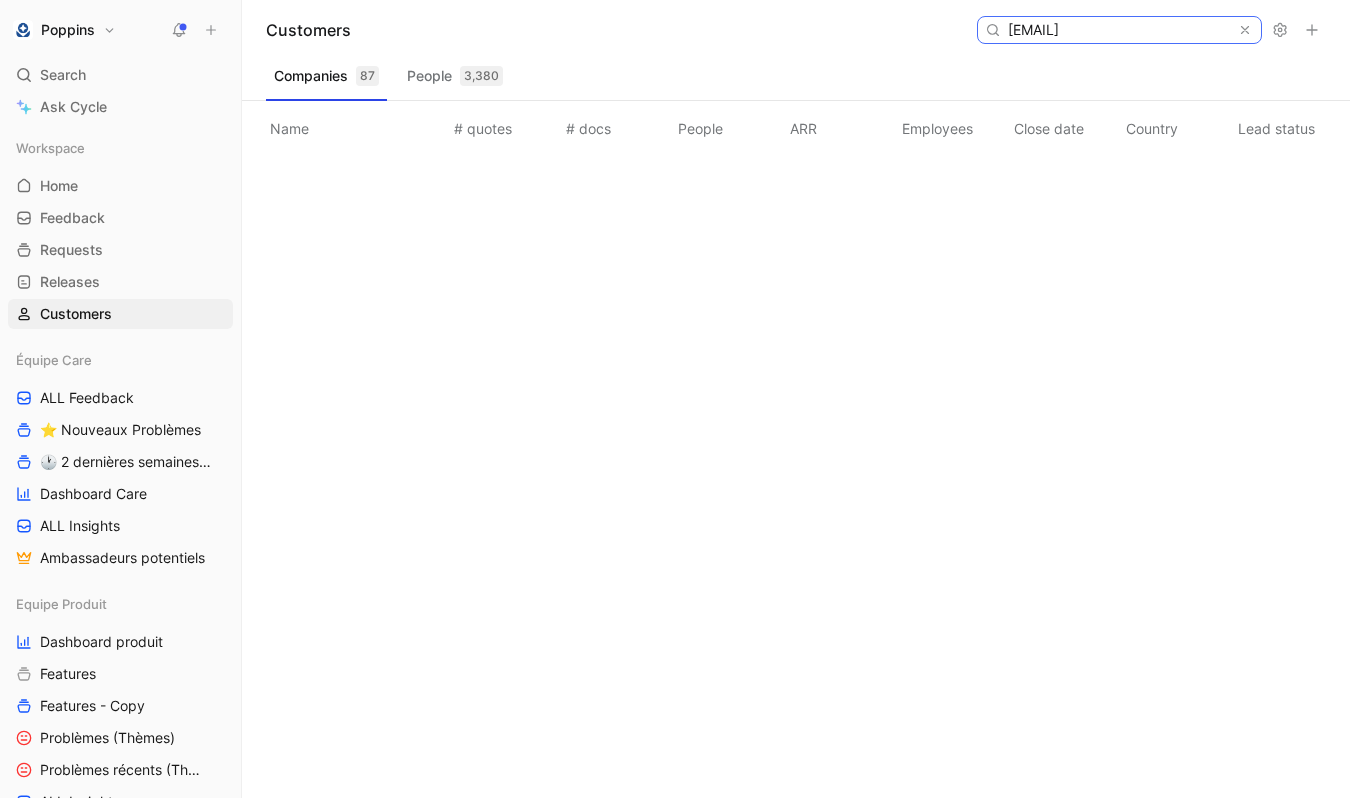 scroll, scrollTop: 0, scrollLeft: 21, axis: horizontal 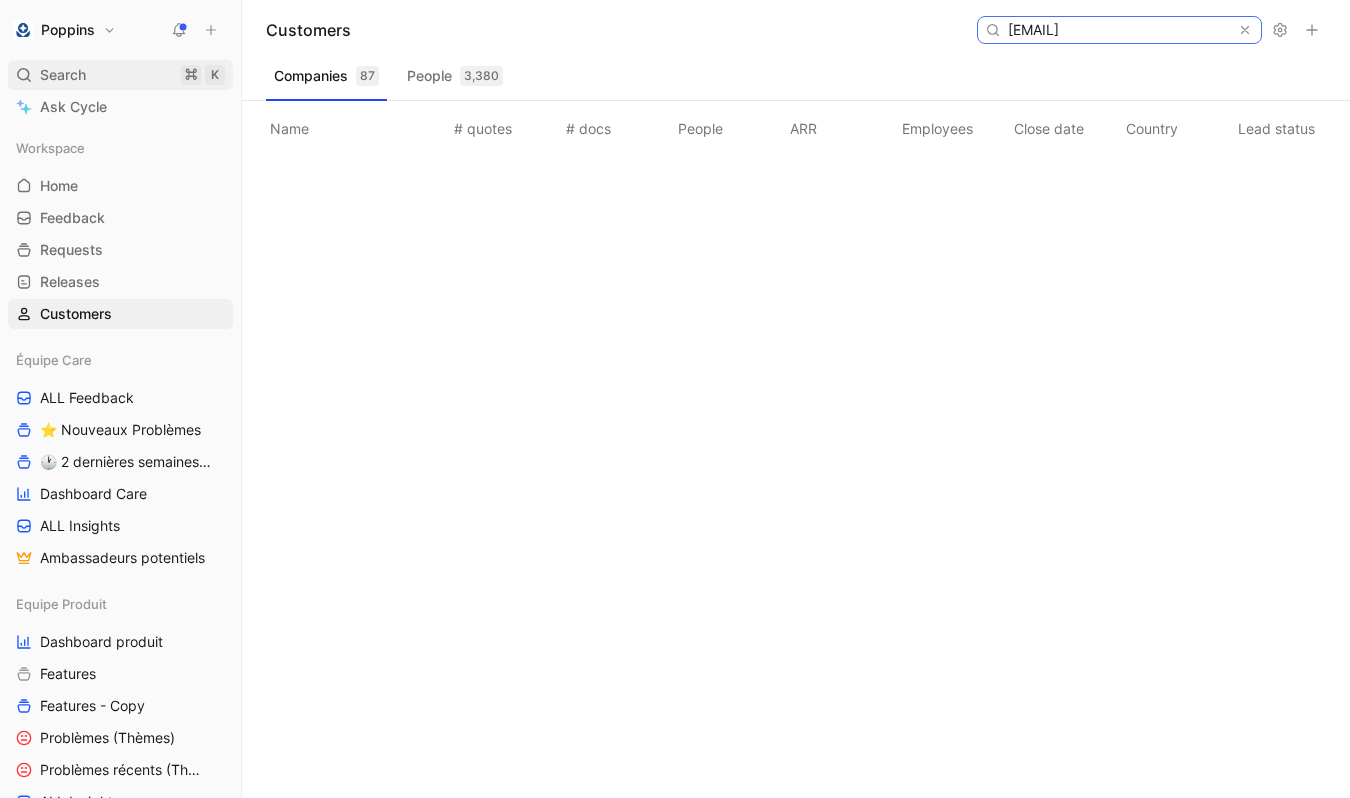 type on "damien.t123.dt@gmail.com" 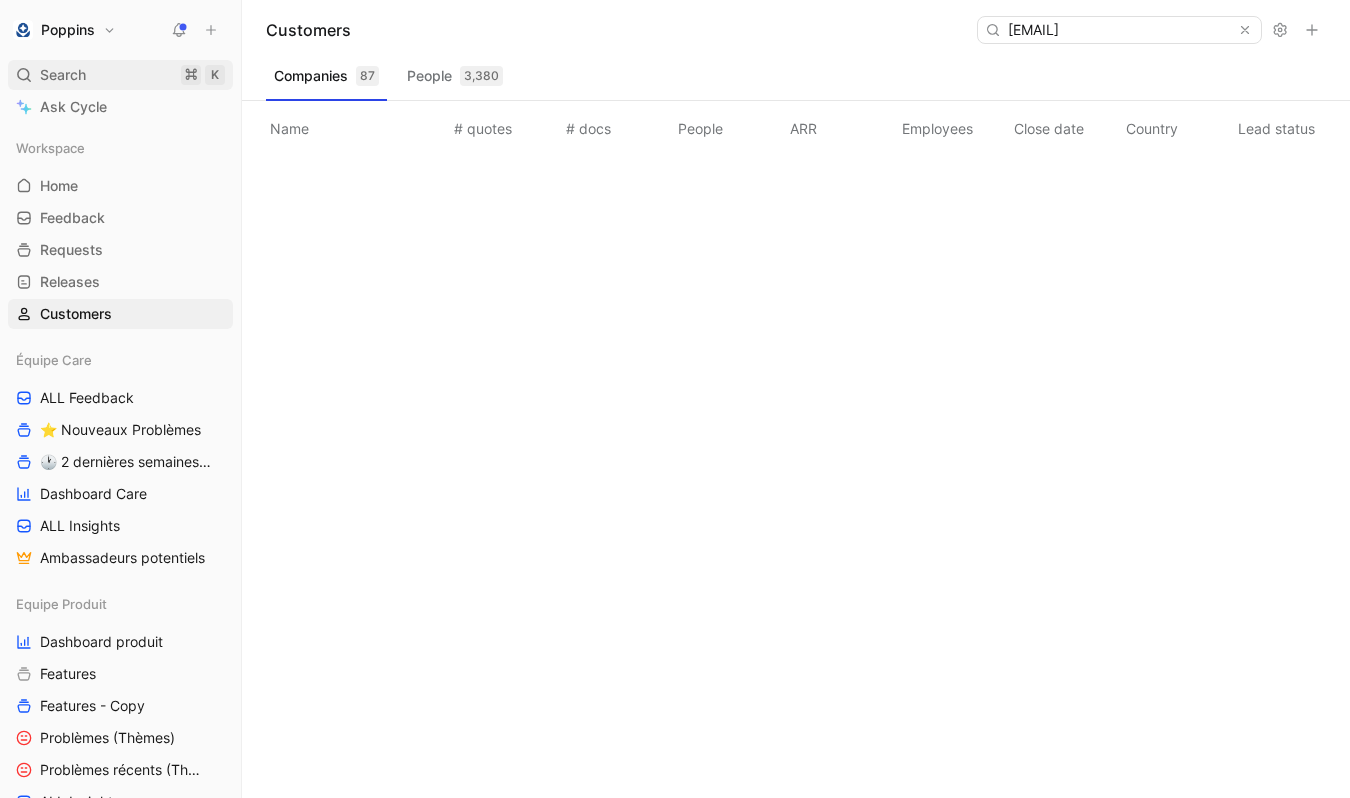 click on "Search ⌘ K" at bounding box center [120, 75] 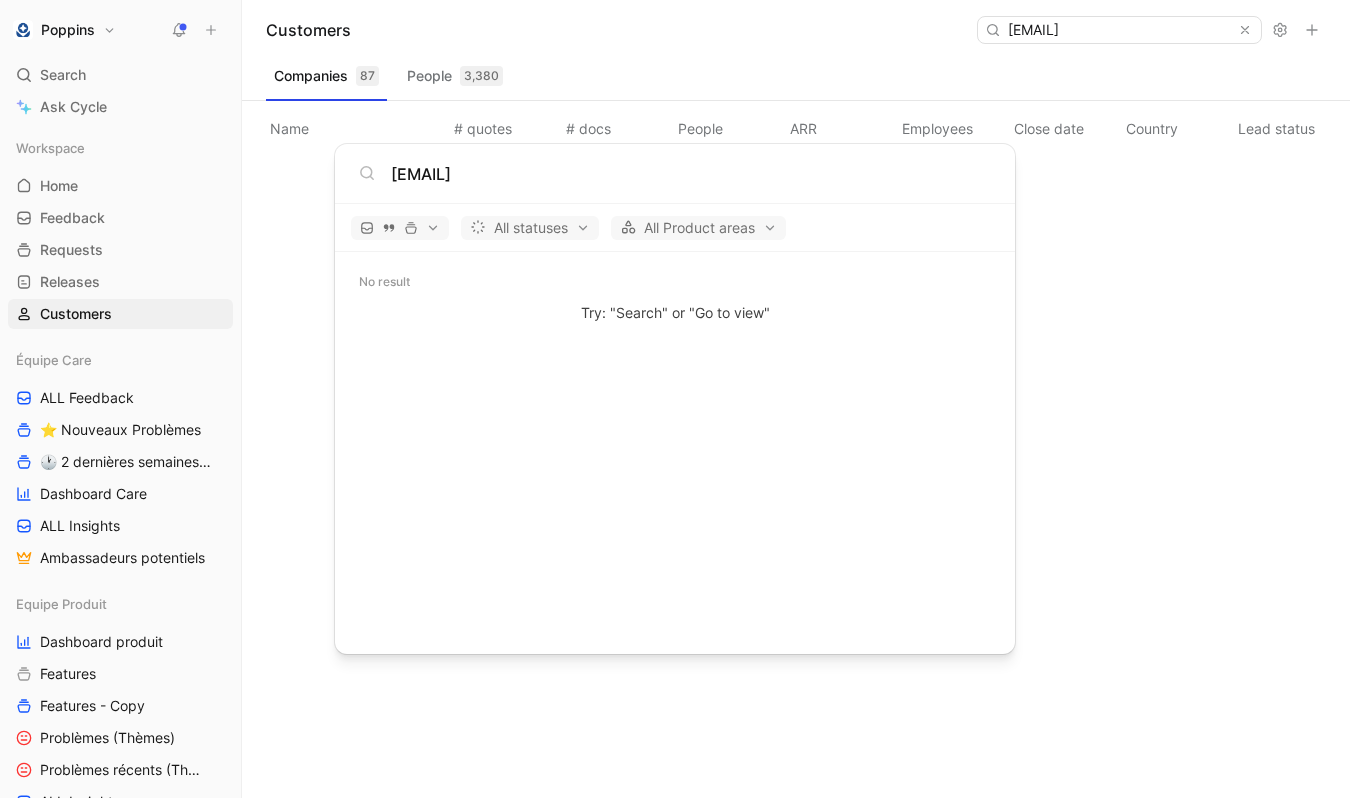 type on "damien.t123.dt@gmail.com" 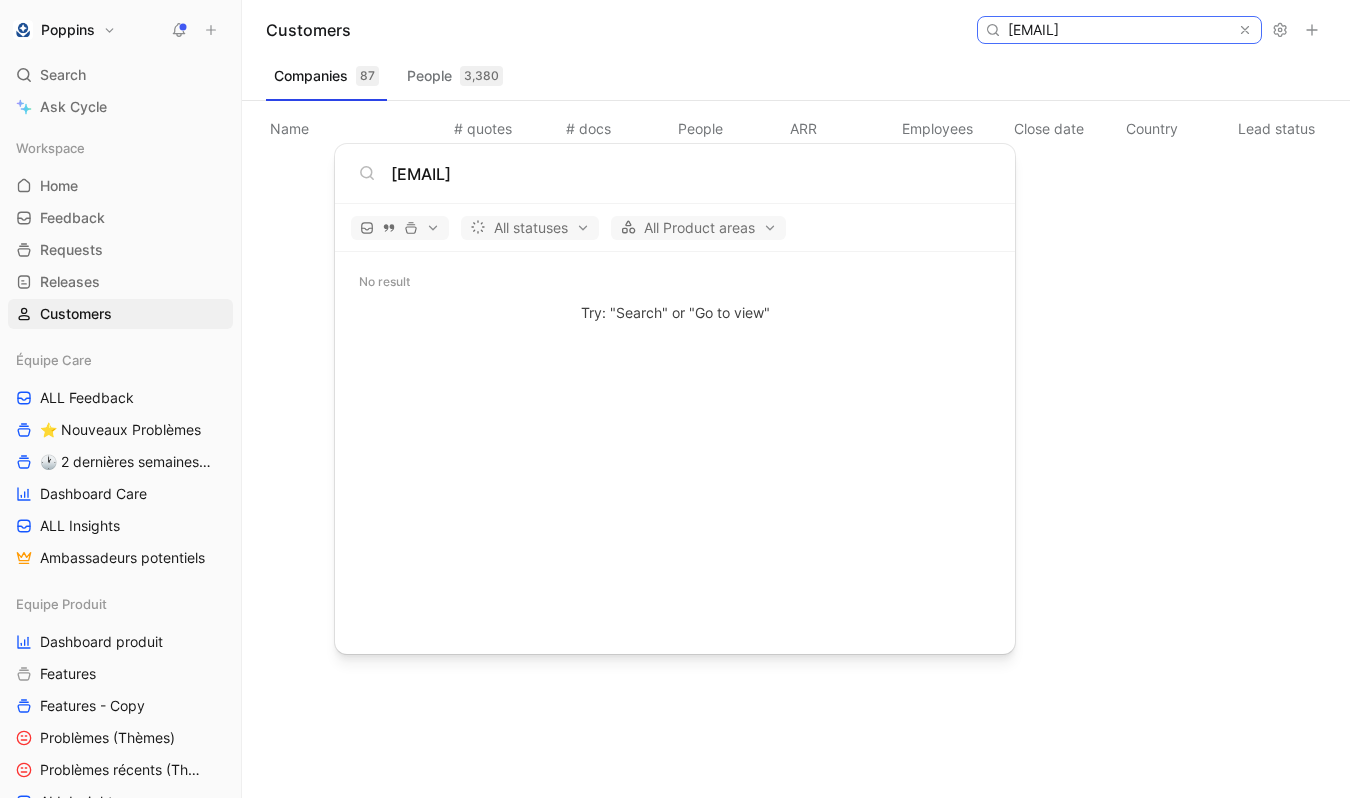 click on "damien.t123.dt@gmail.com" at bounding box center [1118, 30] 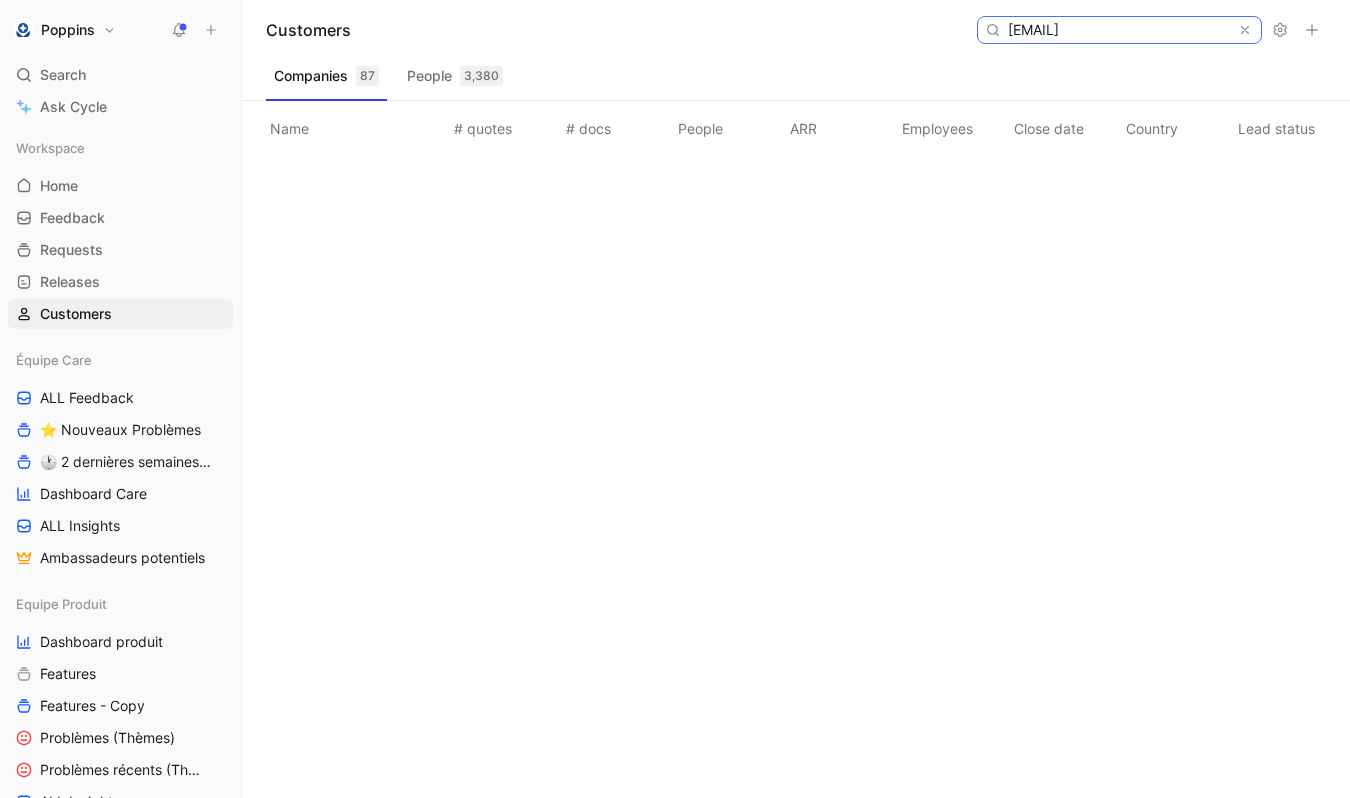 paste on "jessica.chaomleffel@orange.fr" 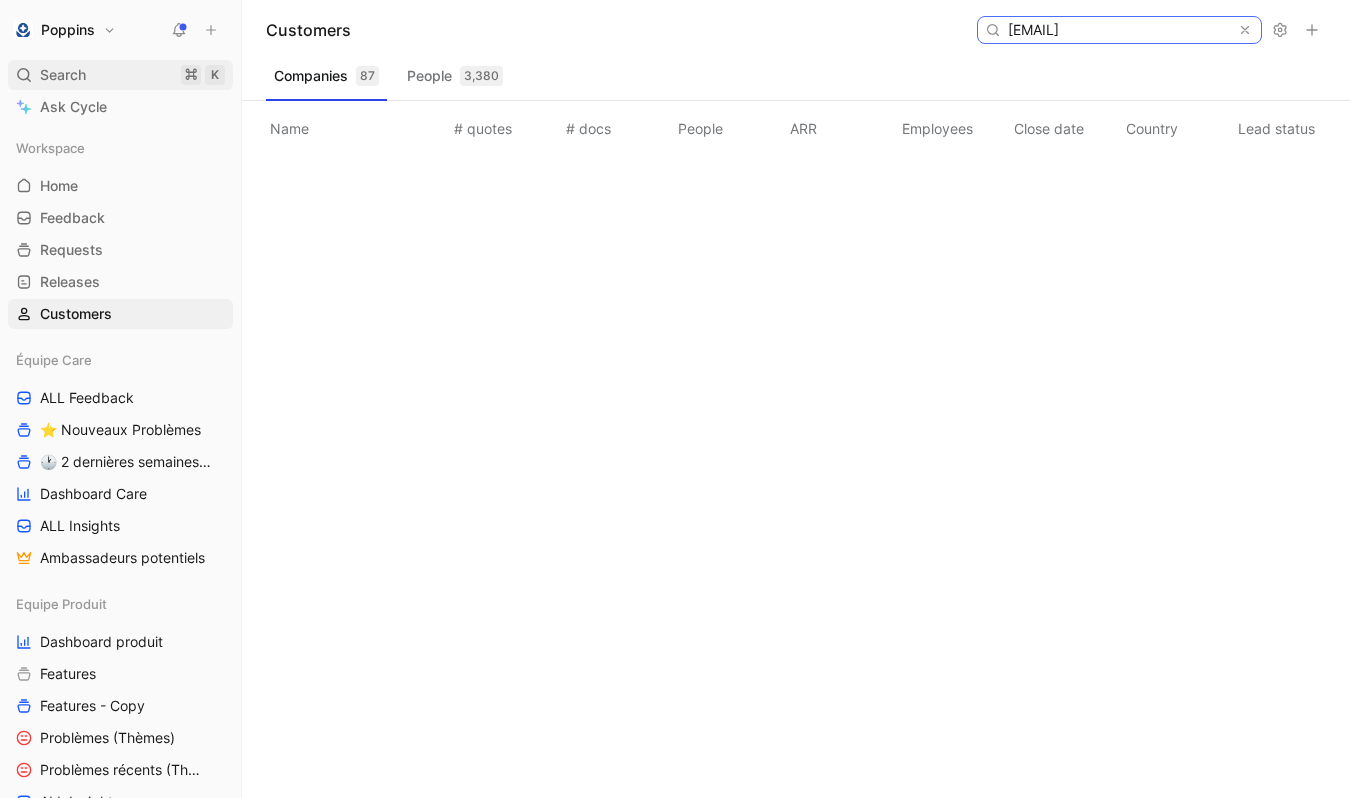 type on "jessica.chaomleffel@orange.fr" 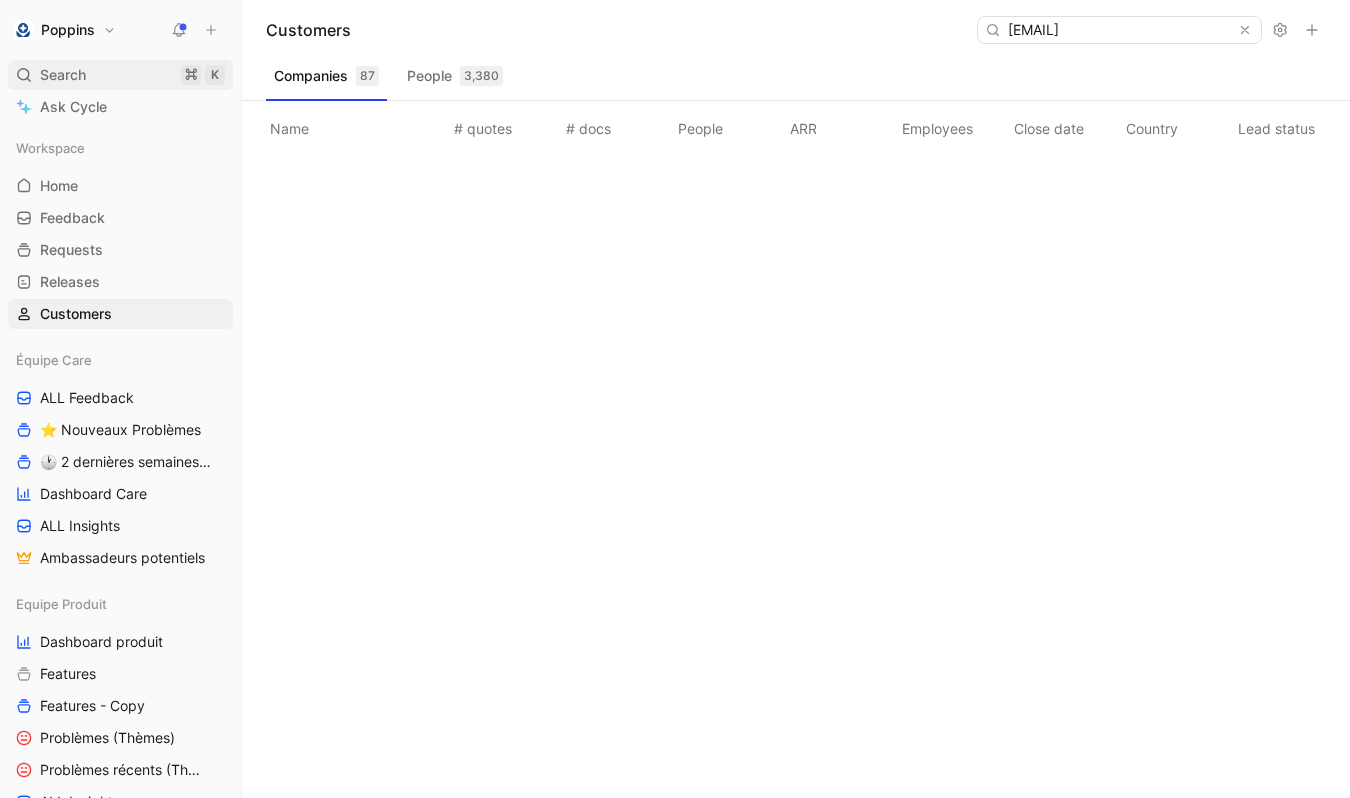 click on "Search ⌘ K" at bounding box center (120, 75) 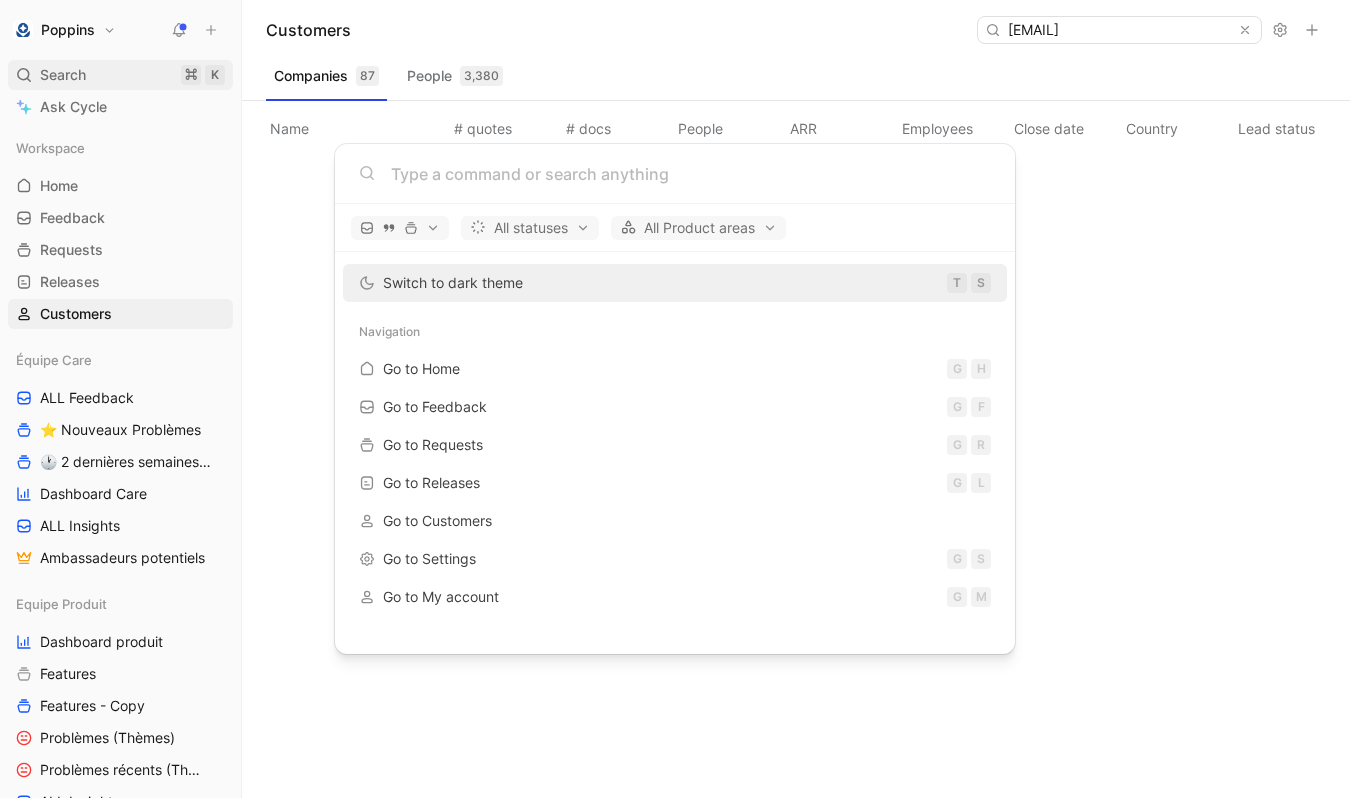 scroll, scrollTop: 0, scrollLeft: 0, axis: both 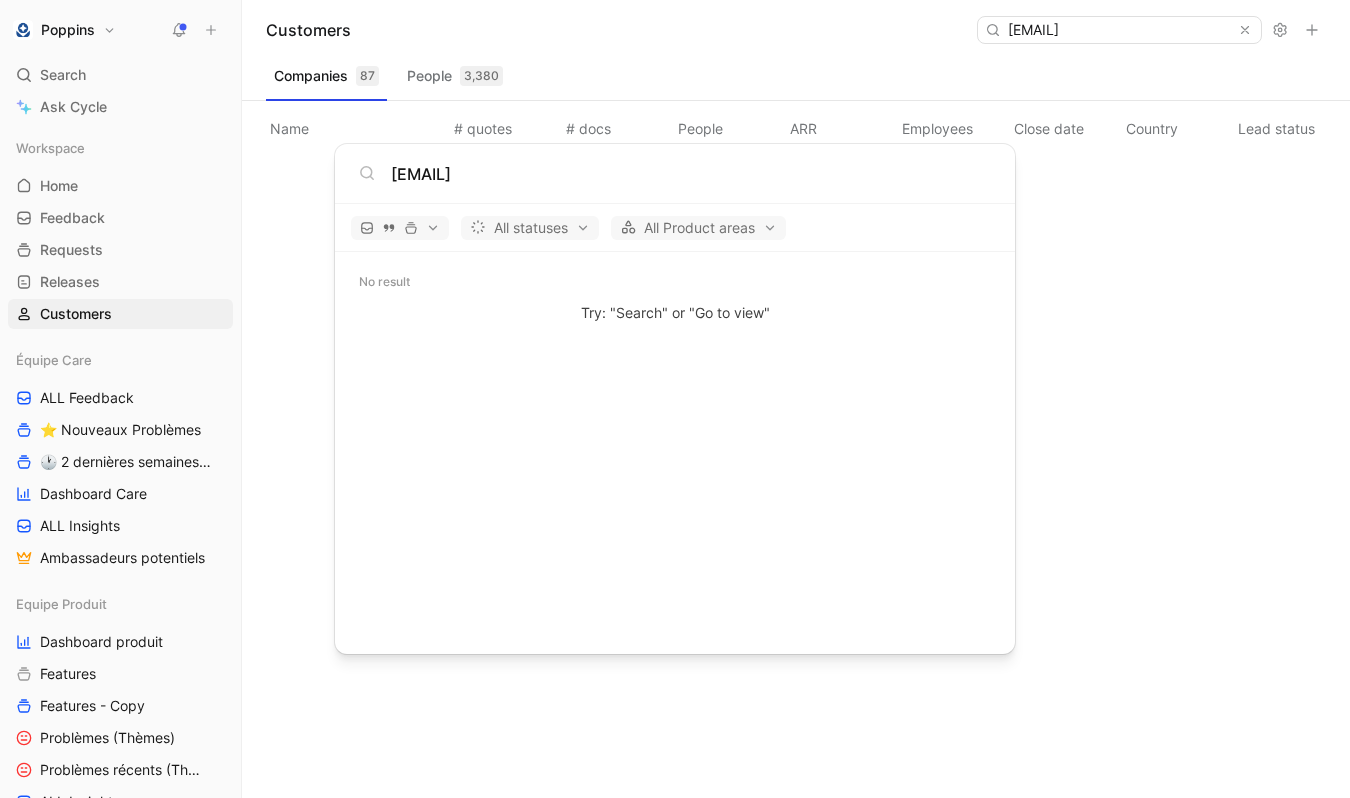 type on "jessica.chaomleffel@orange.fr" 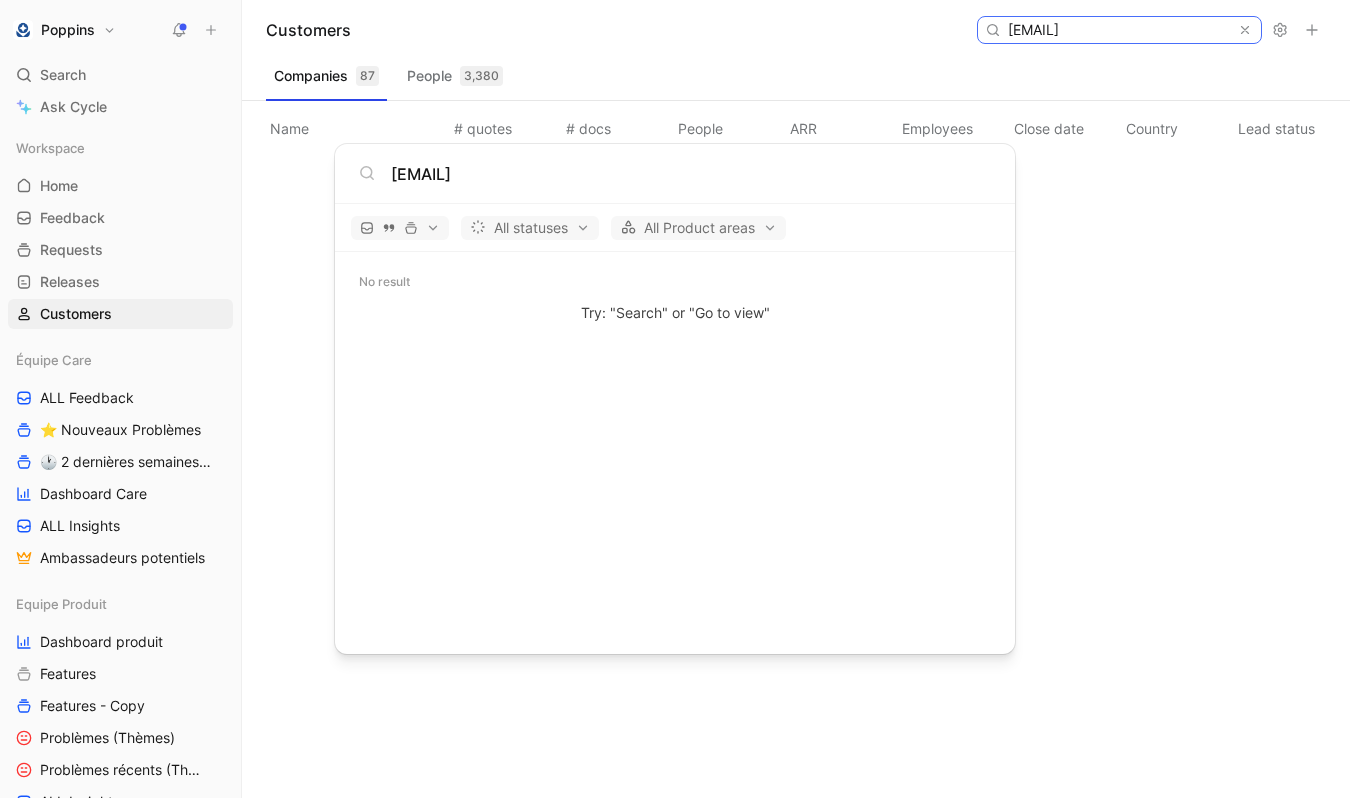 click on "jessica.chaomleffel@orange.fr" at bounding box center [1118, 30] 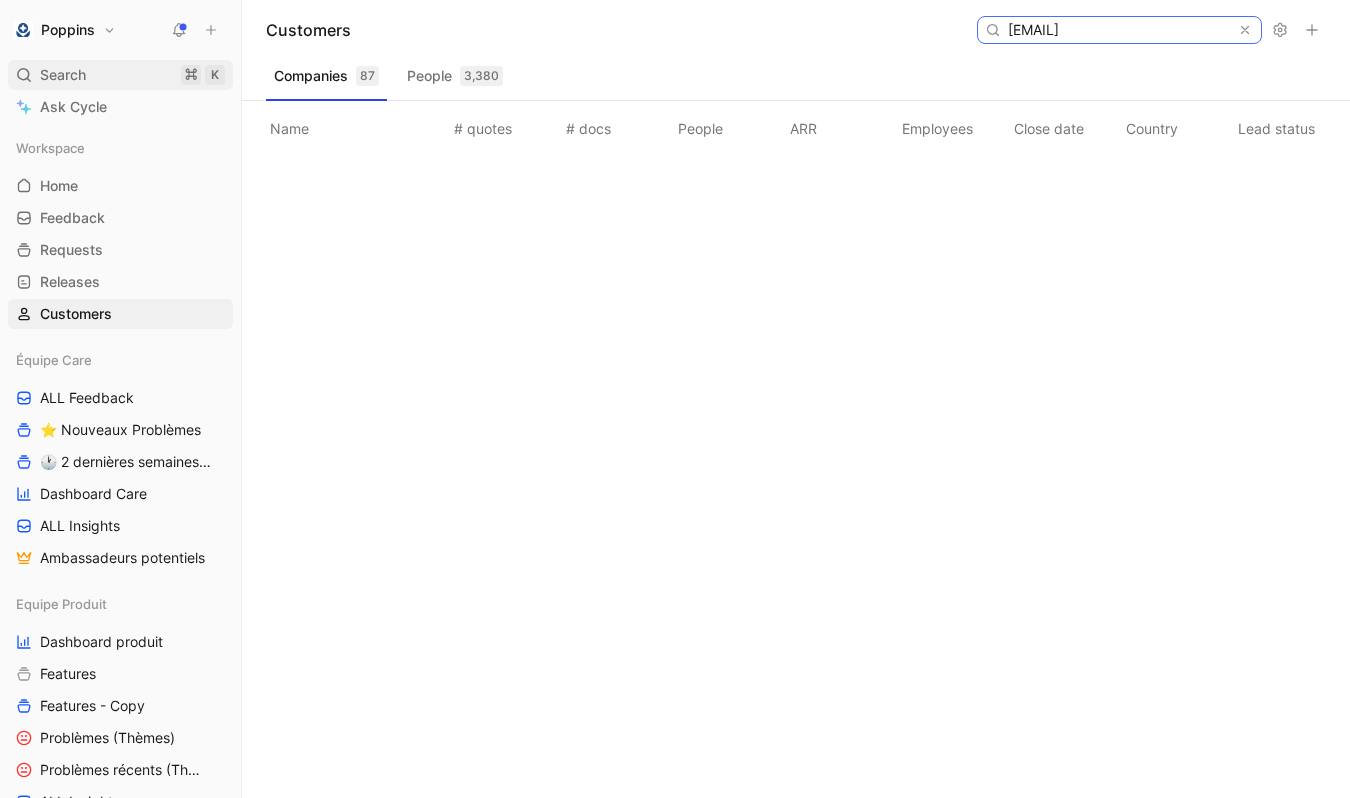 type on "emygajac@gmail.com" 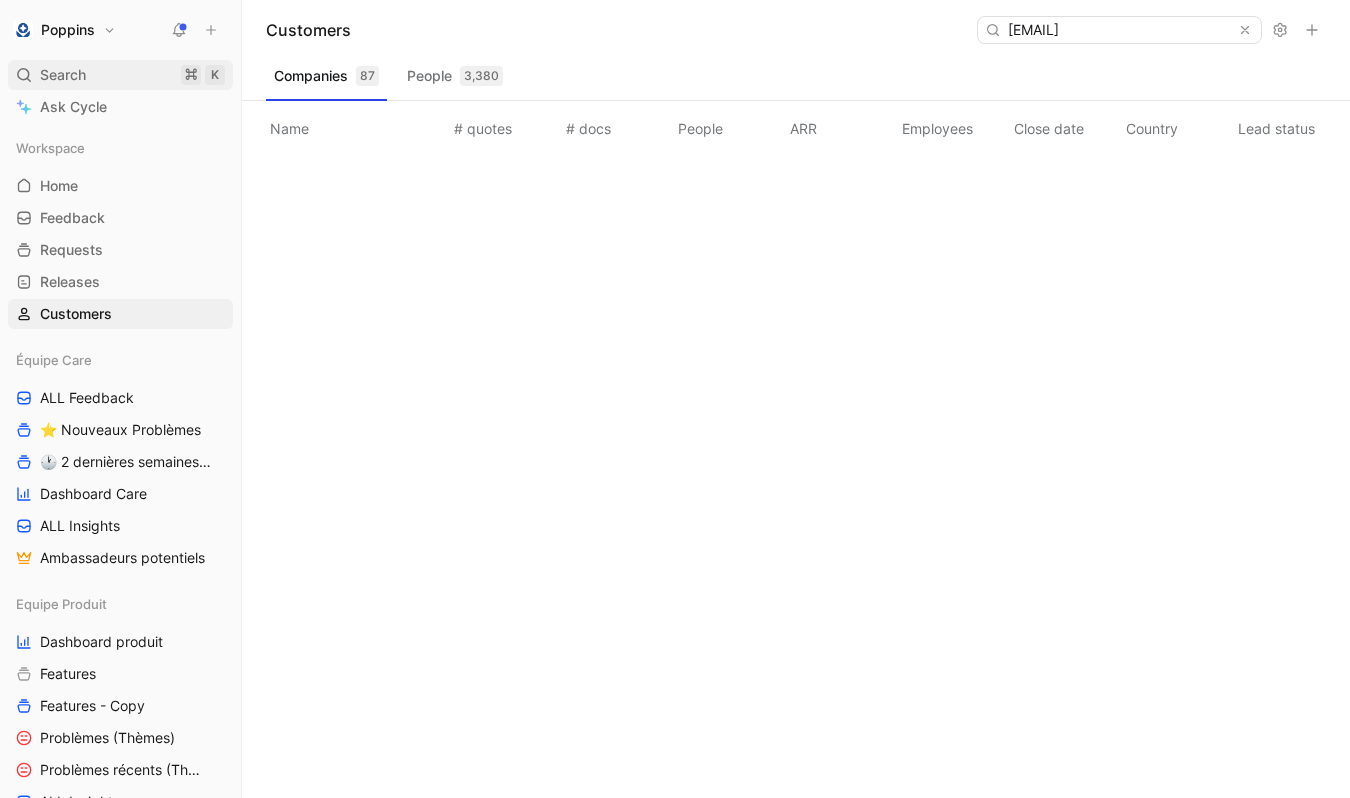 click on "Search ⌘ K" at bounding box center (120, 75) 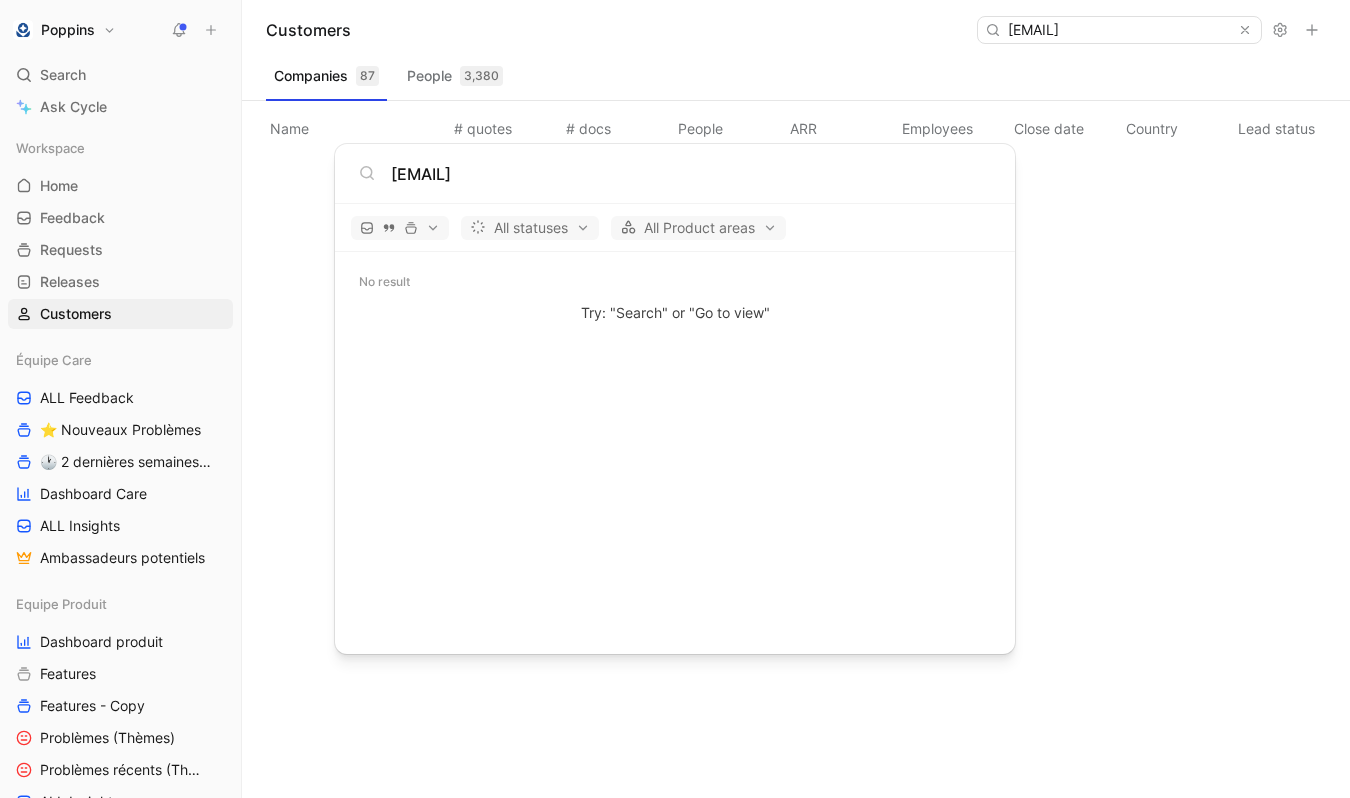 type on "emygajac@gmail.com" 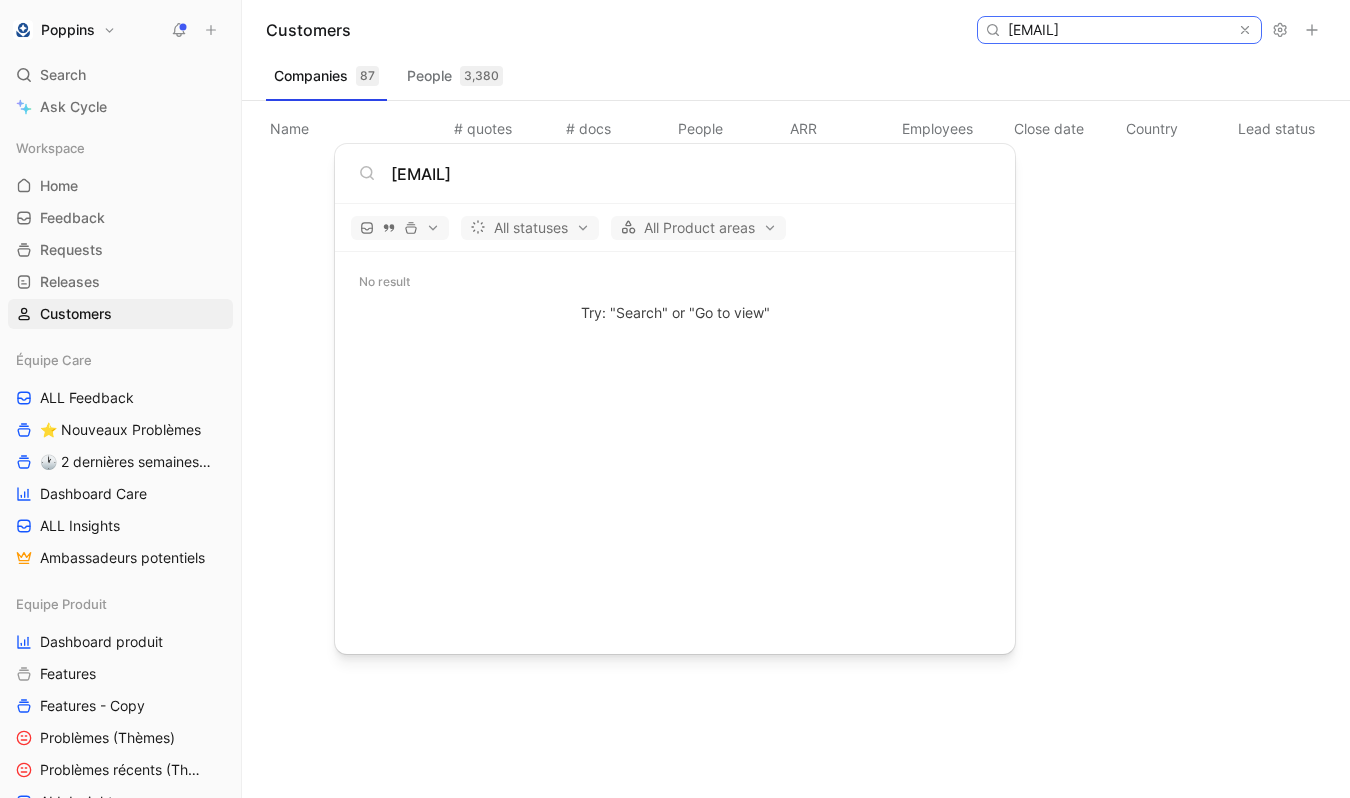 click on "emygajac@gmail.com" at bounding box center [1118, 30] 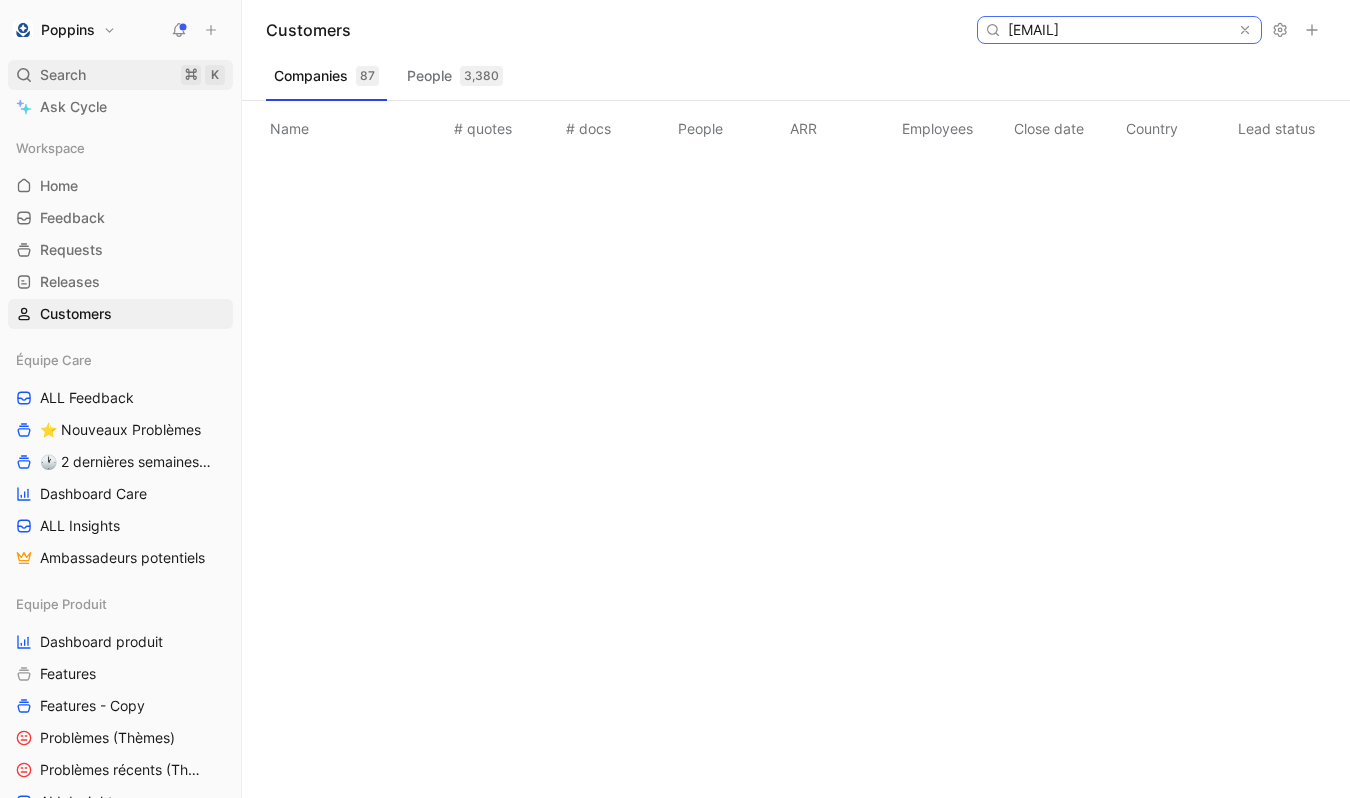 type on "empifl86@gmail.com" 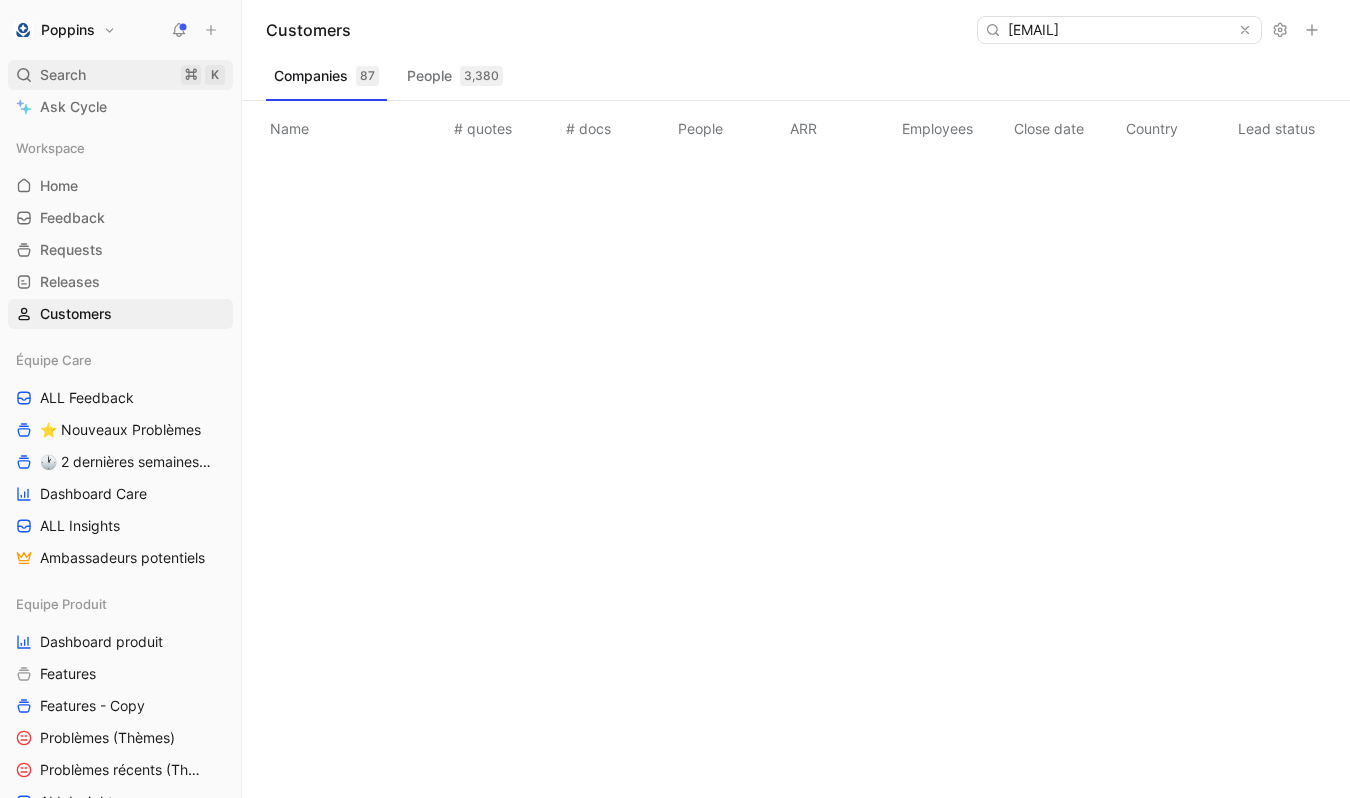 click on "Search ⌘ K" at bounding box center (120, 75) 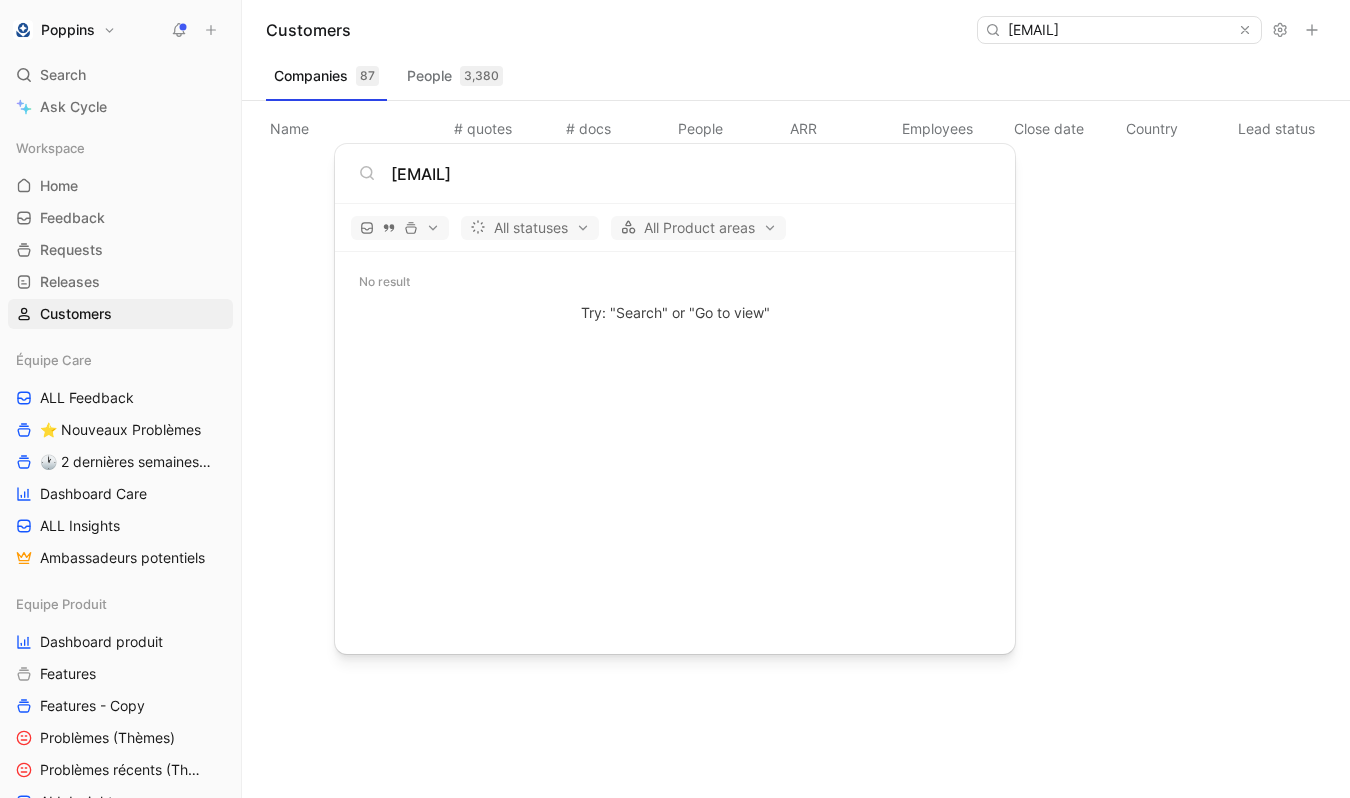 type on "empifl86@gmail.com" 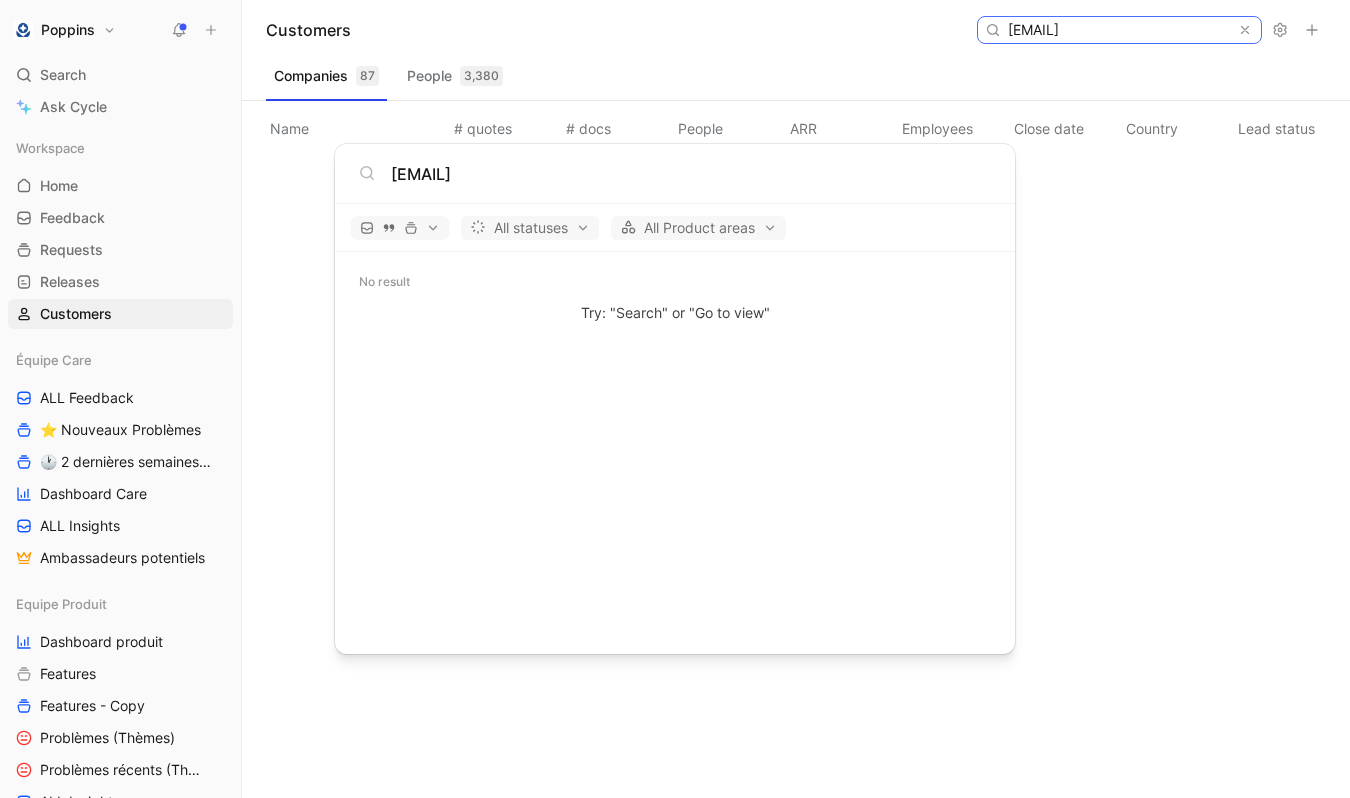 click on "empifl86@gmail.com" at bounding box center (1118, 30) 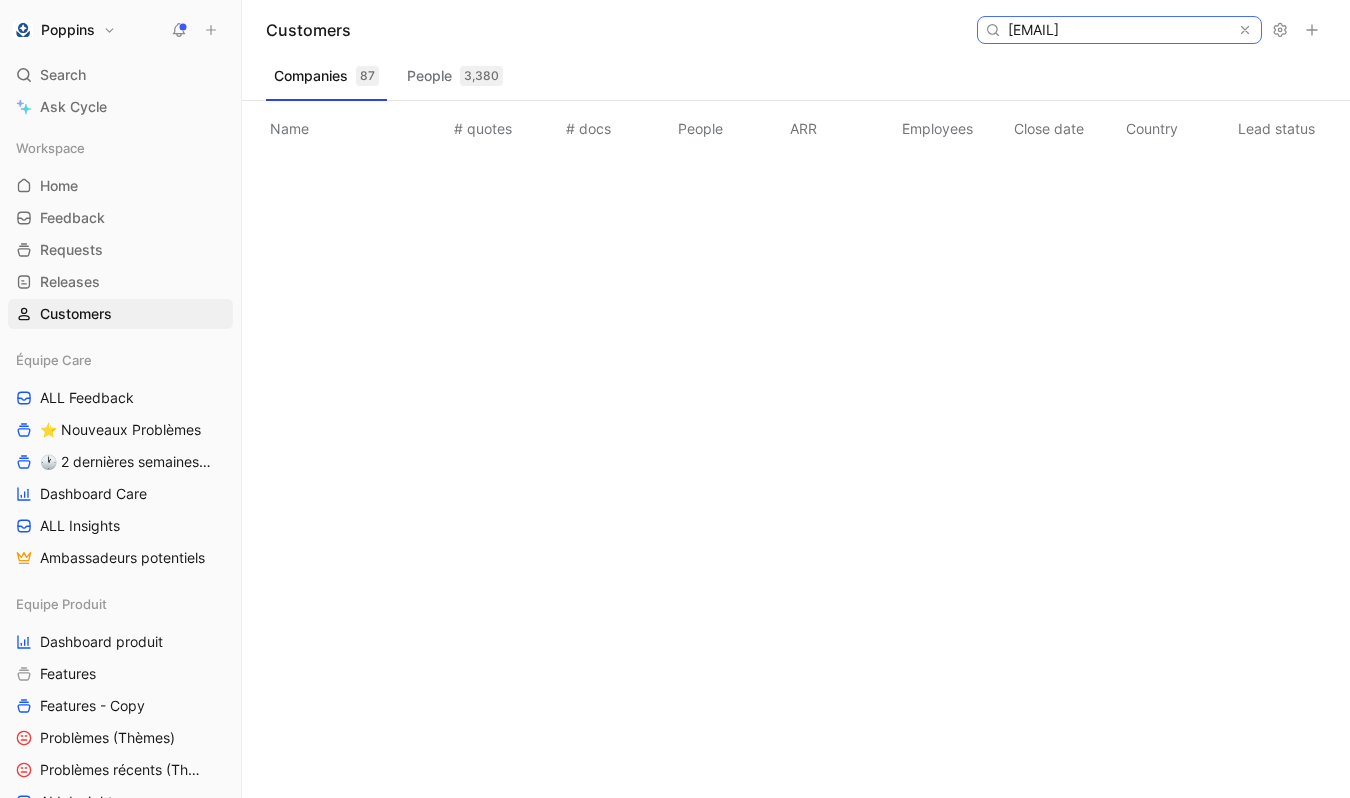 scroll, scrollTop: 0, scrollLeft: 2, axis: horizontal 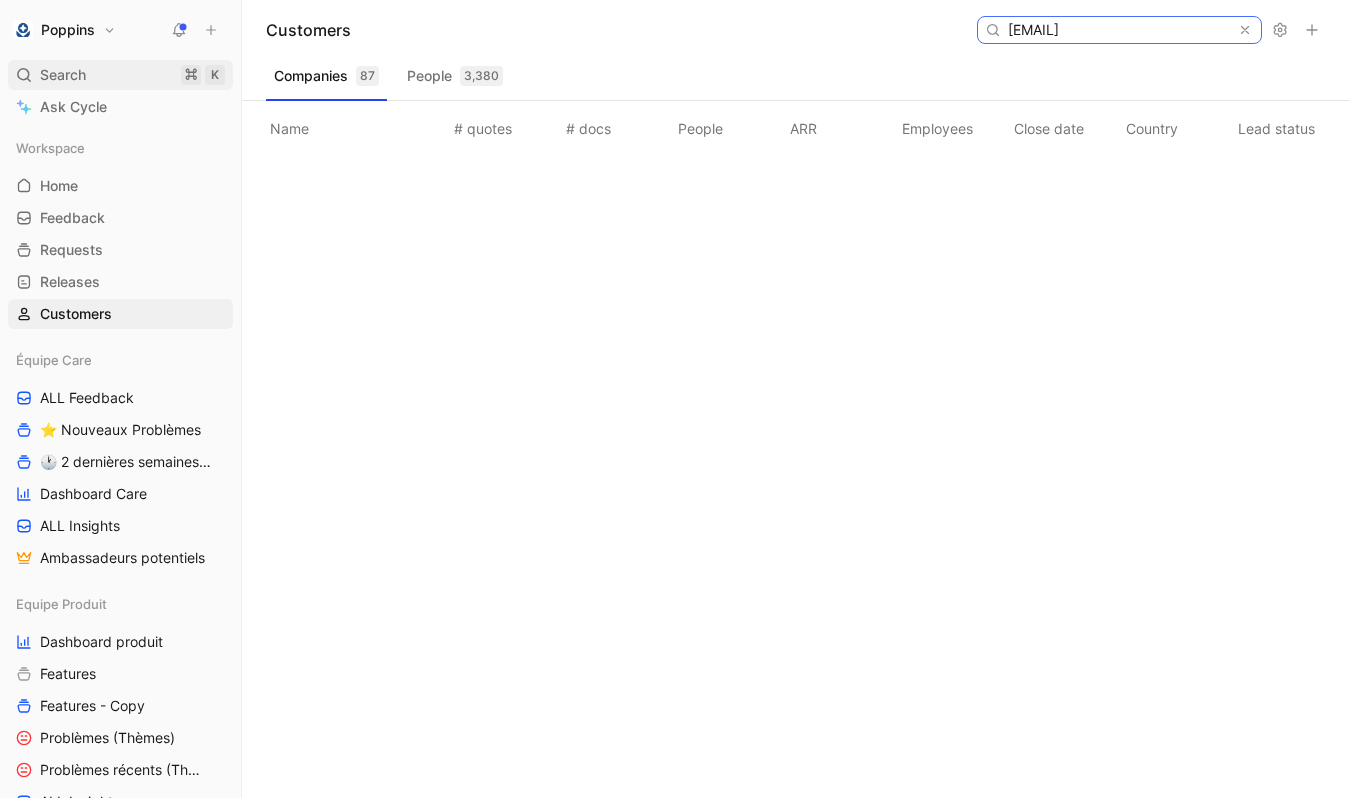 type on "stephanie.milin29@sfr.fr" 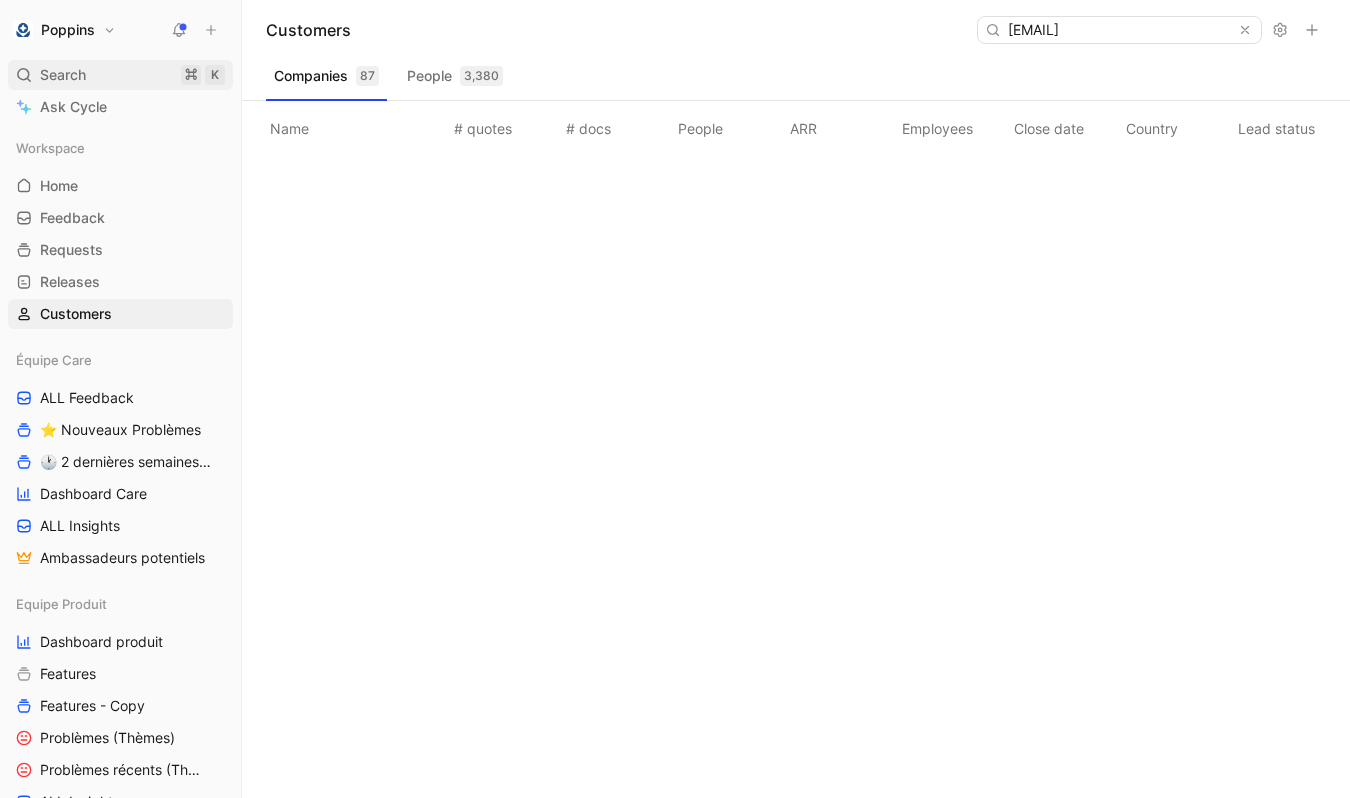 click on "Search ⌘ K" at bounding box center [120, 75] 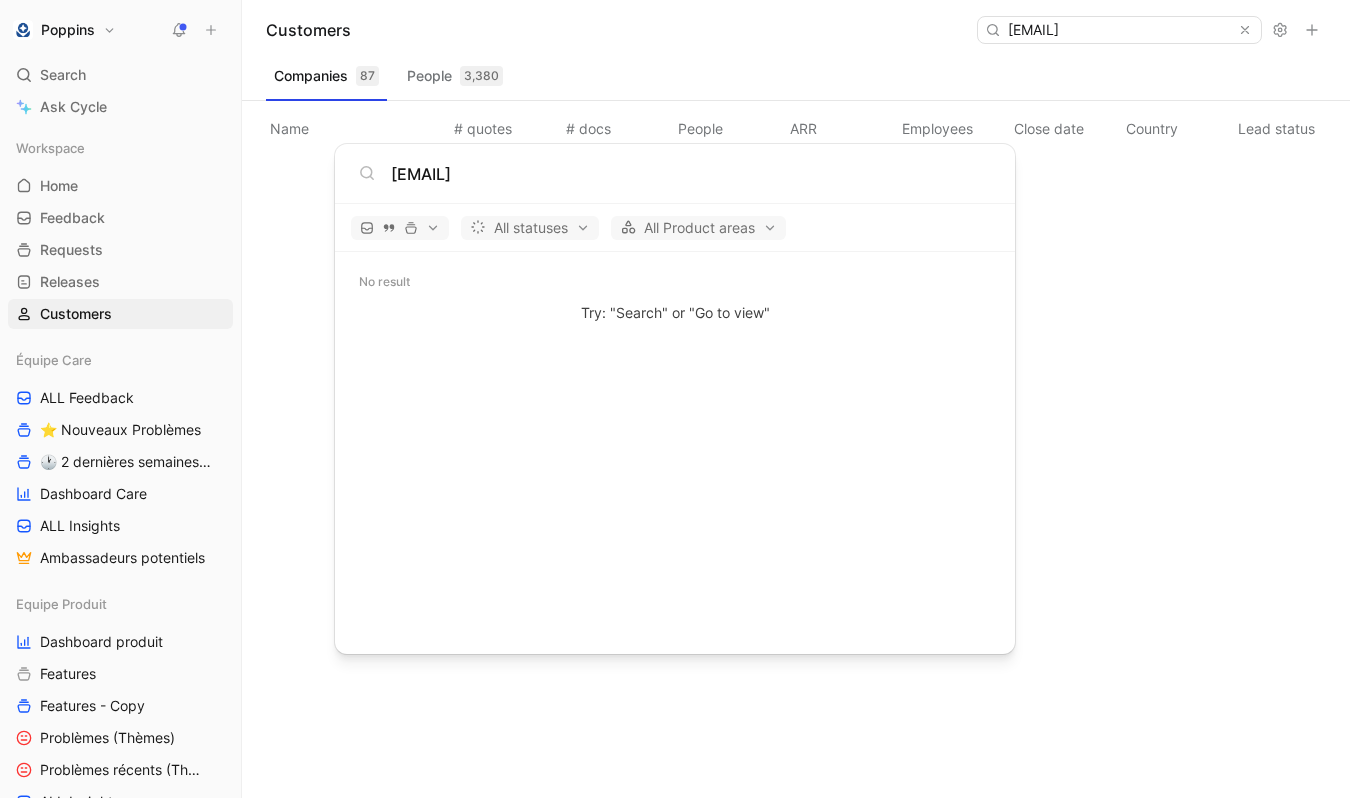 type on "stephanie.milin29@sfr.fr" 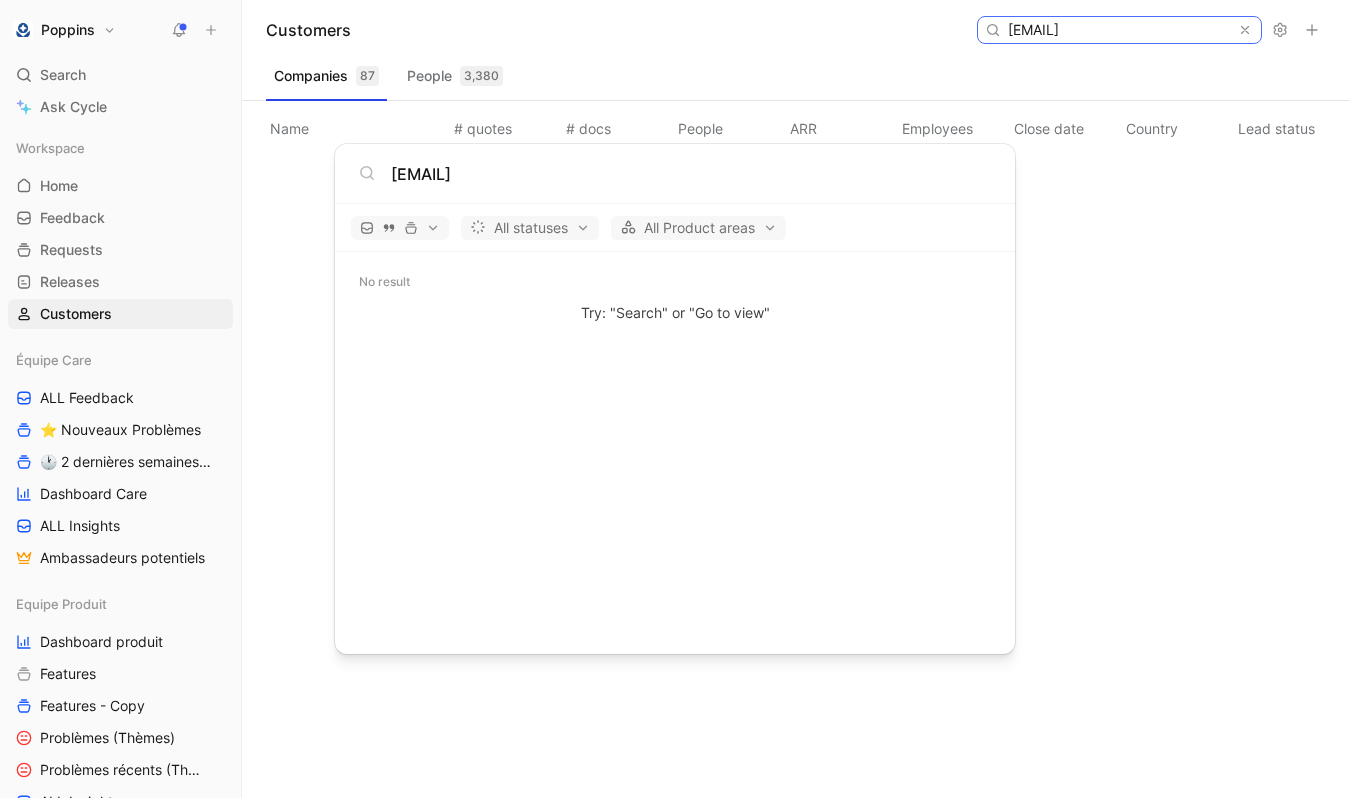 click on "stephanie.milin29@sfr.fr" at bounding box center [1118, 30] 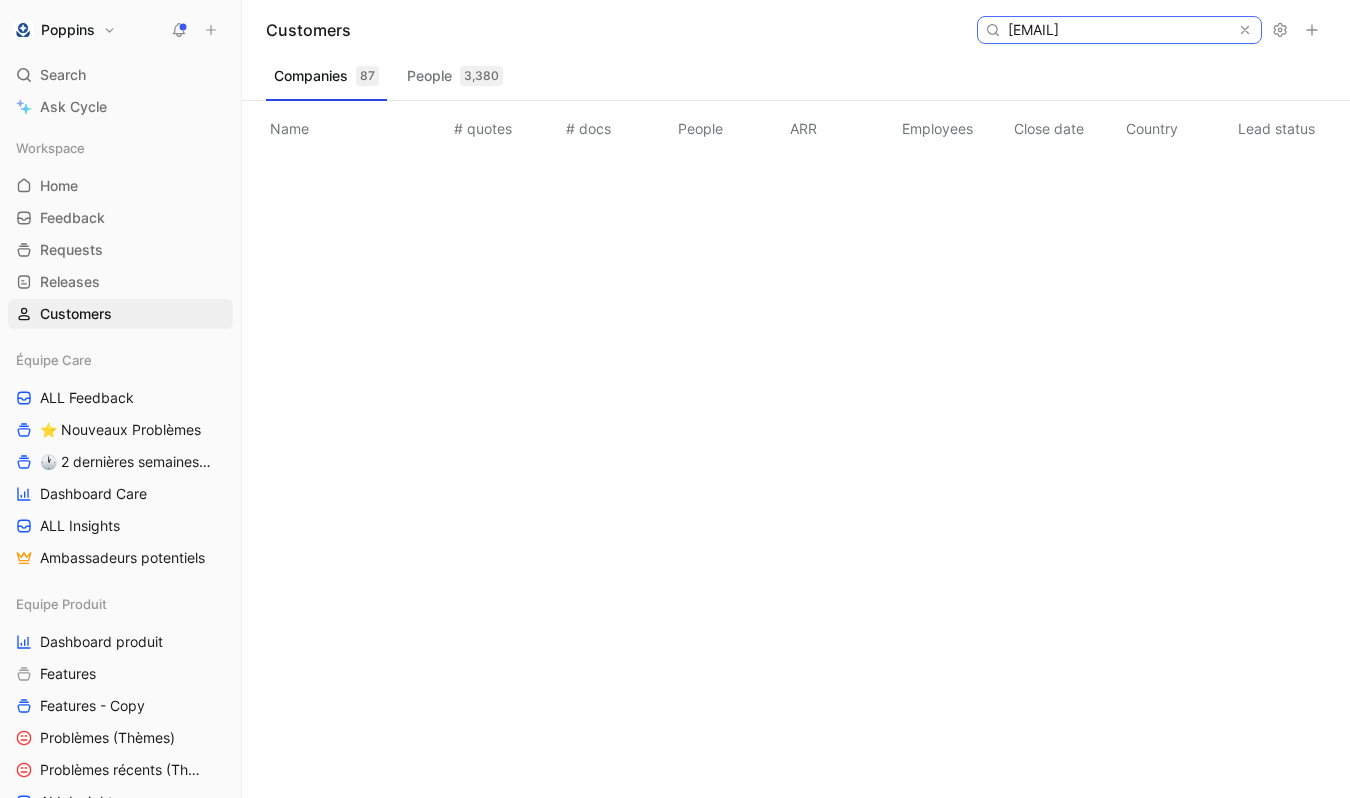 paste on "fannydel2709@gmail.com" 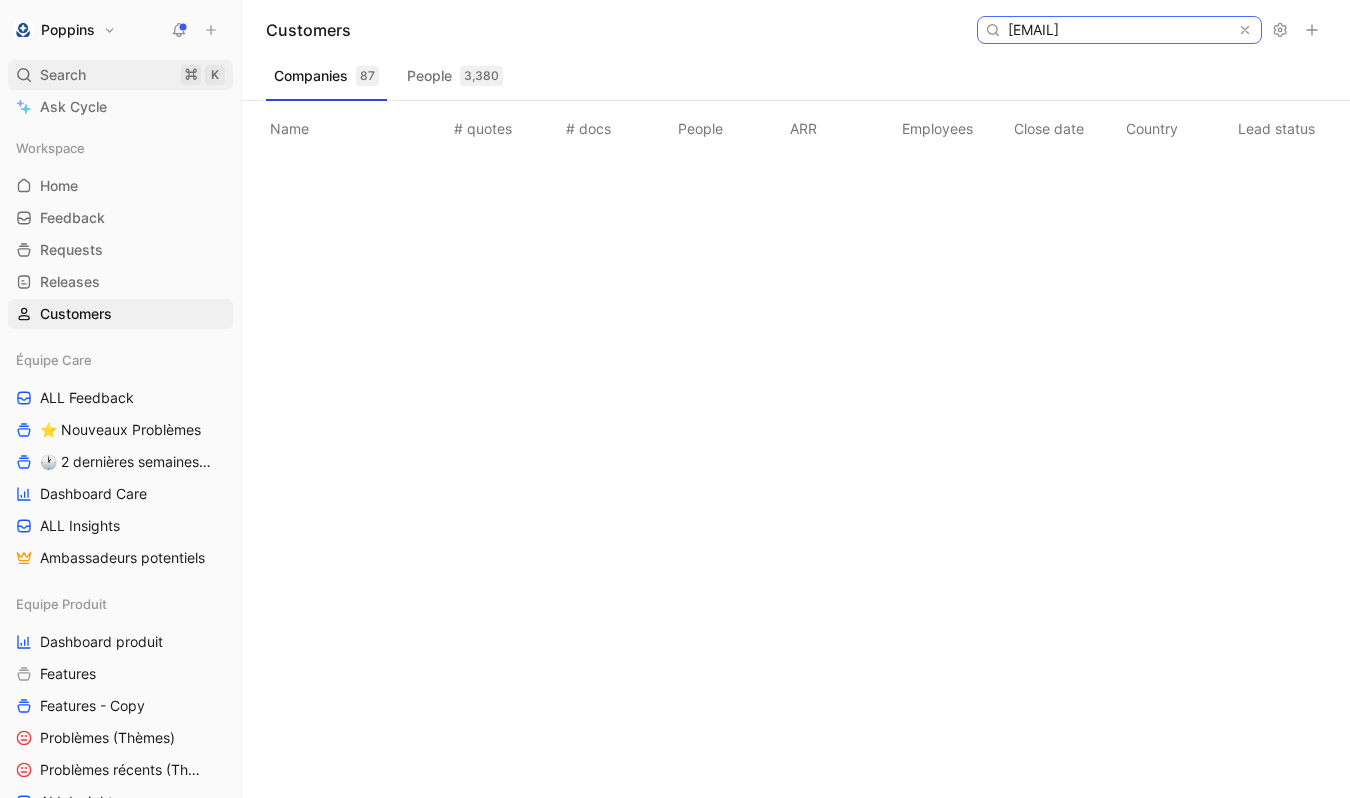 type on "fannydel2709@gmail.com" 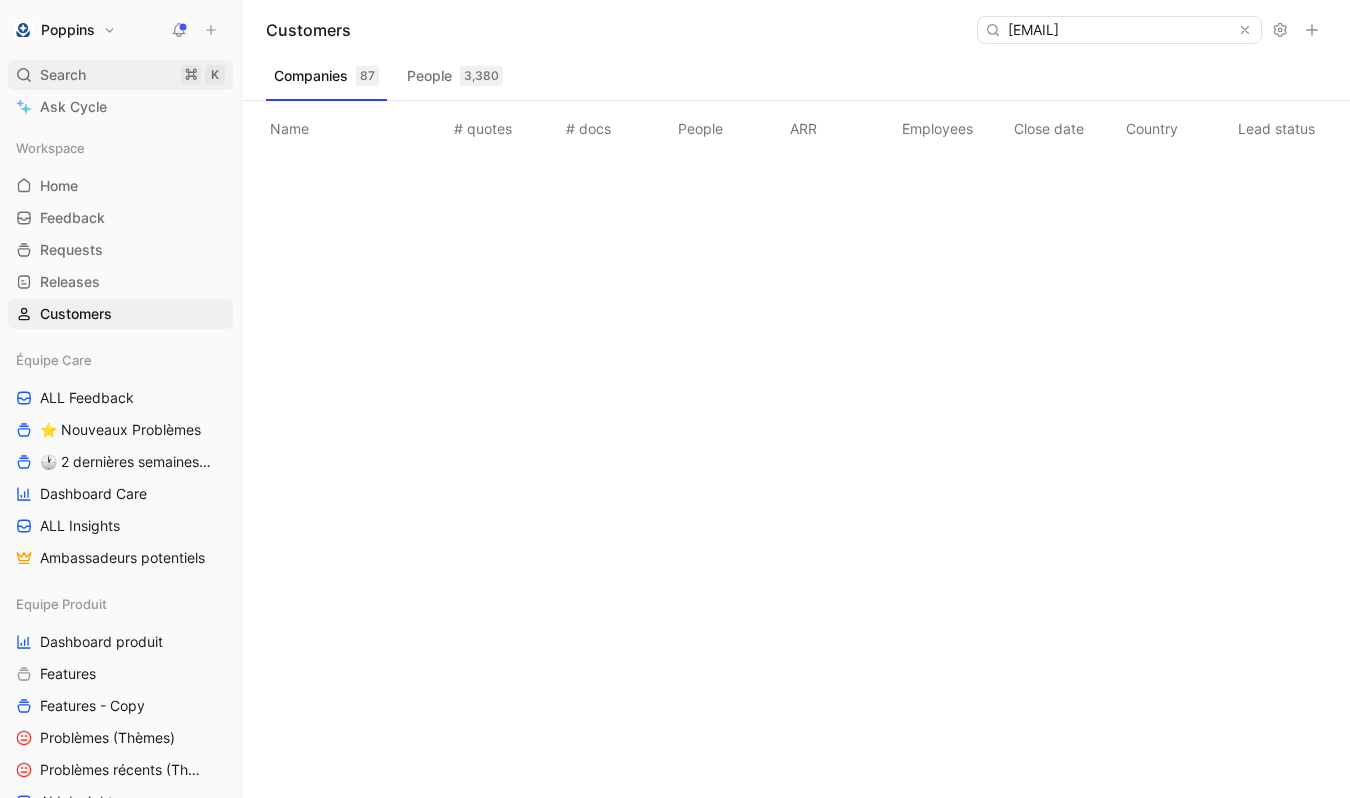 click on "Search ⌘ K" at bounding box center (120, 75) 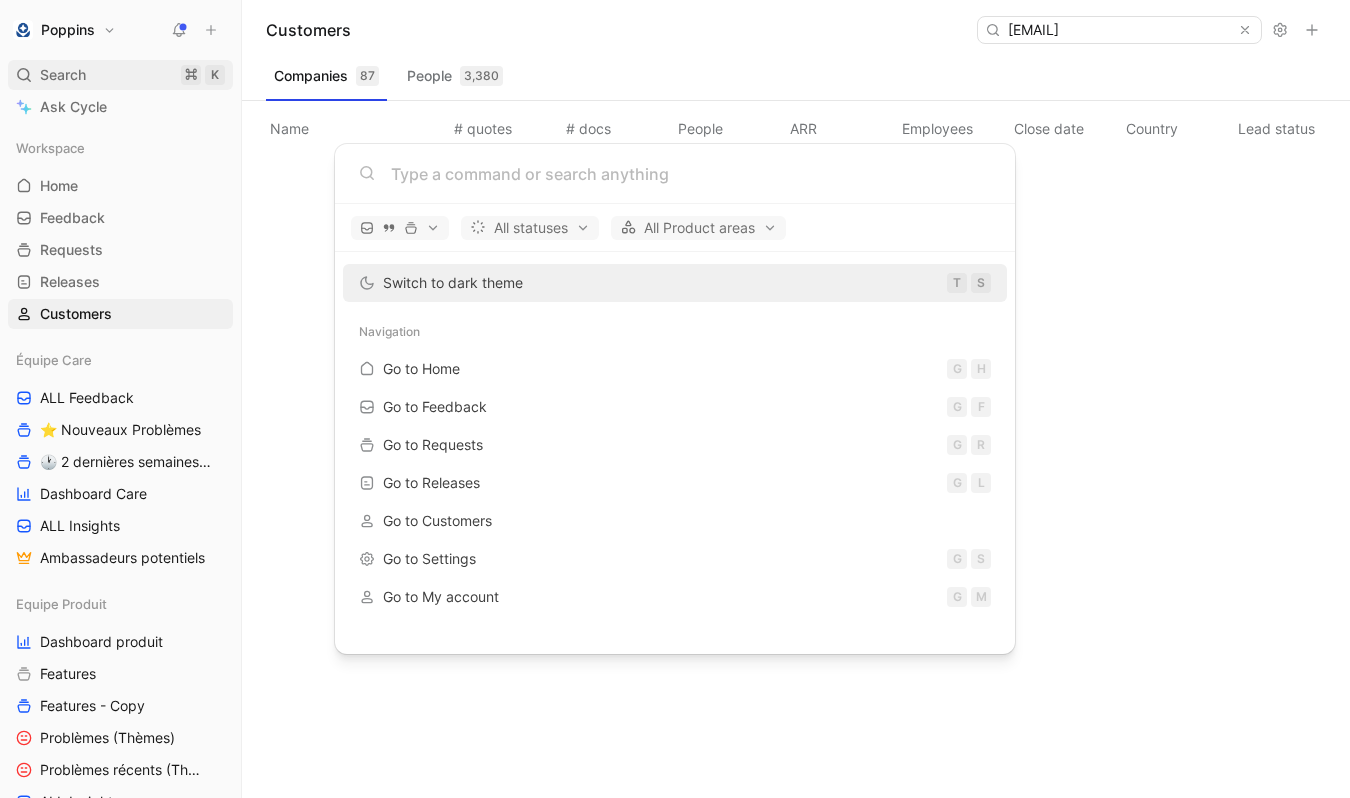 scroll, scrollTop: 0, scrollLeft: 0, axis: both 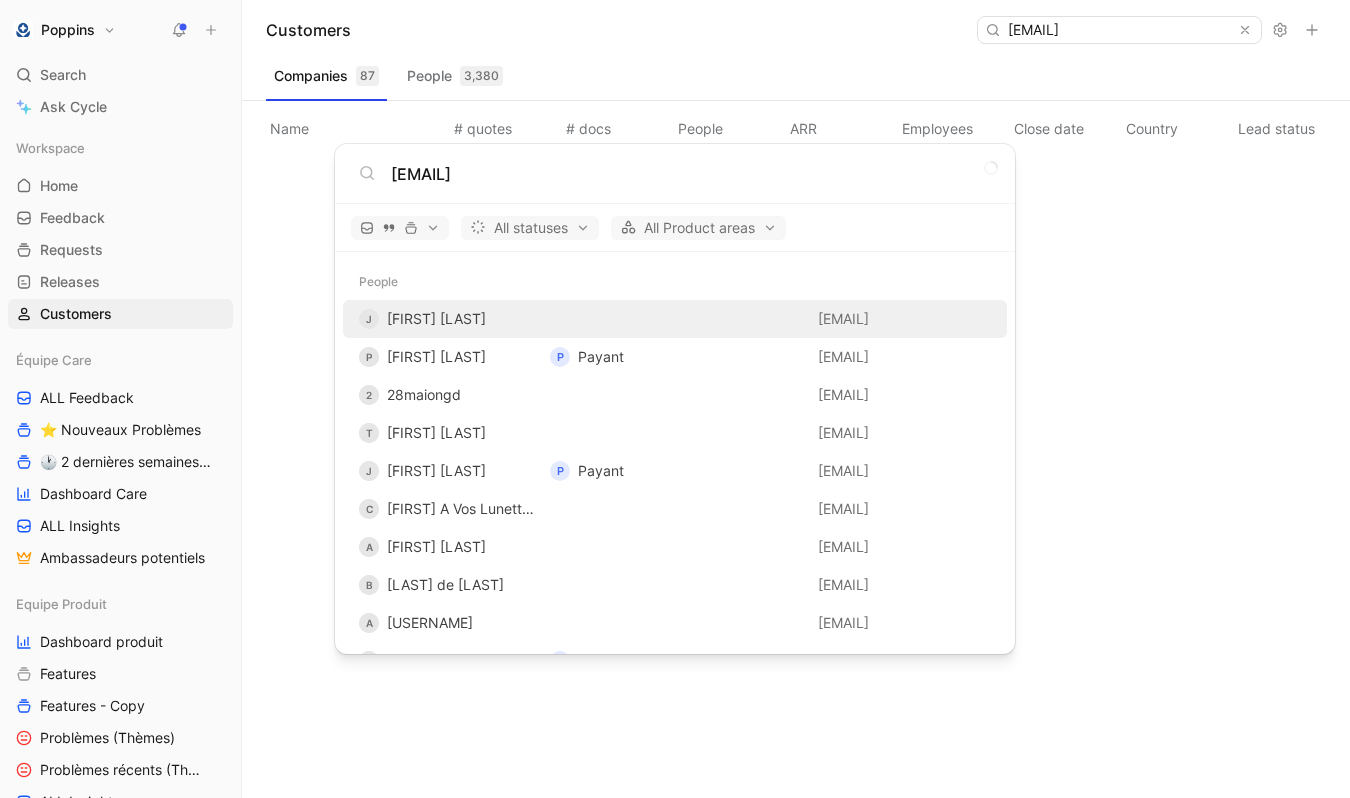 type on "fannydel2709@gmail.com" 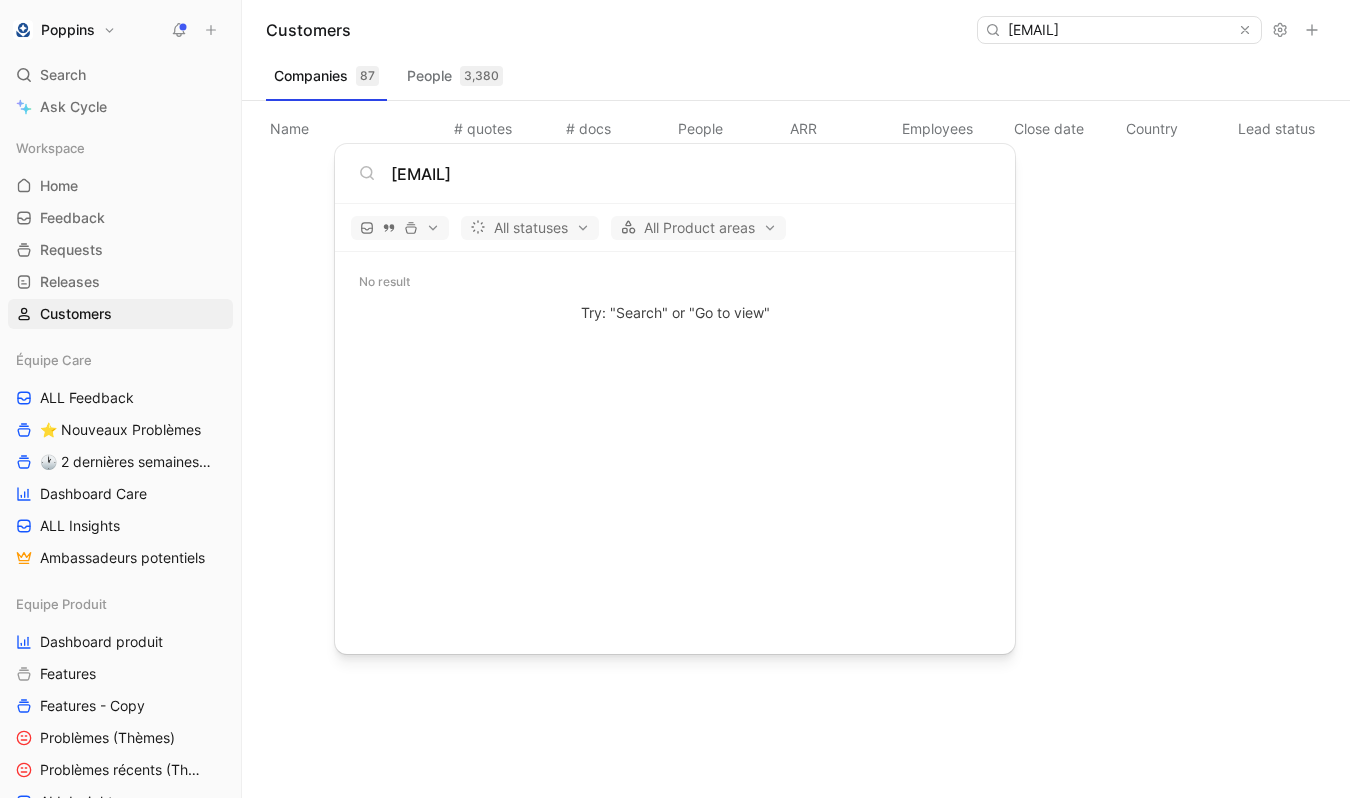 click on "Poppins Search ⌘ K Ask Cycle Workspace Home G then H Feedback G then F Requests G then R Releases G then L Customers Équipe Care ALL Feedback ⭐ Nouveaux Problèmes 🕐 2 dernières semaines - Occurences Dashboard Care ALL Insights Ambassadeurs potentiels Equipe Produit Dashboard produit Features Features - Copy Problèmes (Thèmes) Problèmes récents (Thèmes) ALL Insights Feedback - OBG Feedback - Test fluence Feedback - Mail hebdo Vue d'analyse Équipe mutuelle Import
To pick up a draggable item, press the space bar.
While dragging, use the arrow keys to move the item.
Press space again to drop the item in its new position, or press escape to cancel.
Help center Invite member Customers fannydel2709@gmail.com Companies 87 People 3,380 Name # quotes # docs People ARR Employees Close date Country Lead status Industry Linked profiles Custom ID Dismiss popup fannydel2709@gmail.com All statuses All   Product areas No result Try: "Search" or "Go to view"" at bounding box center [675, 399] 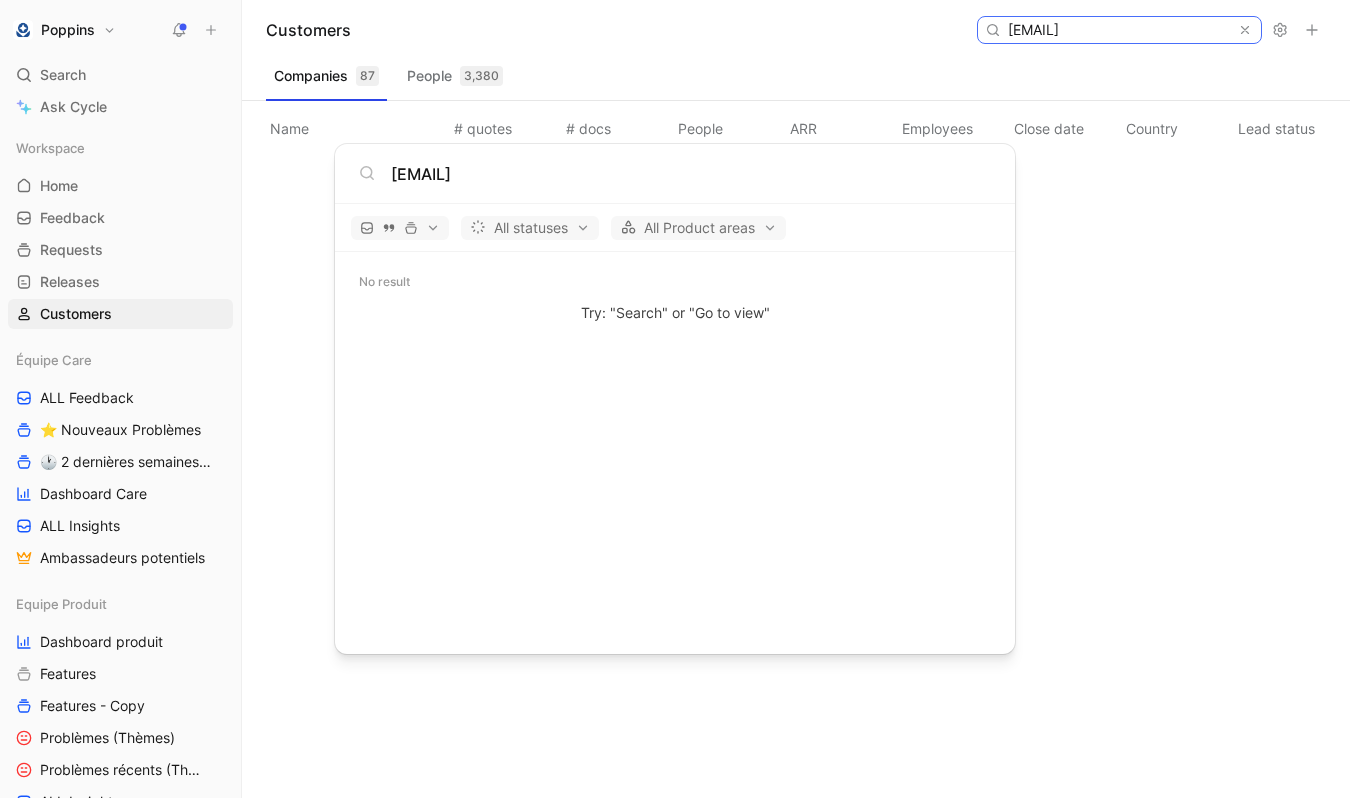 click on "fannydel2709@gmail.com" at bounding box center [1118, 30] 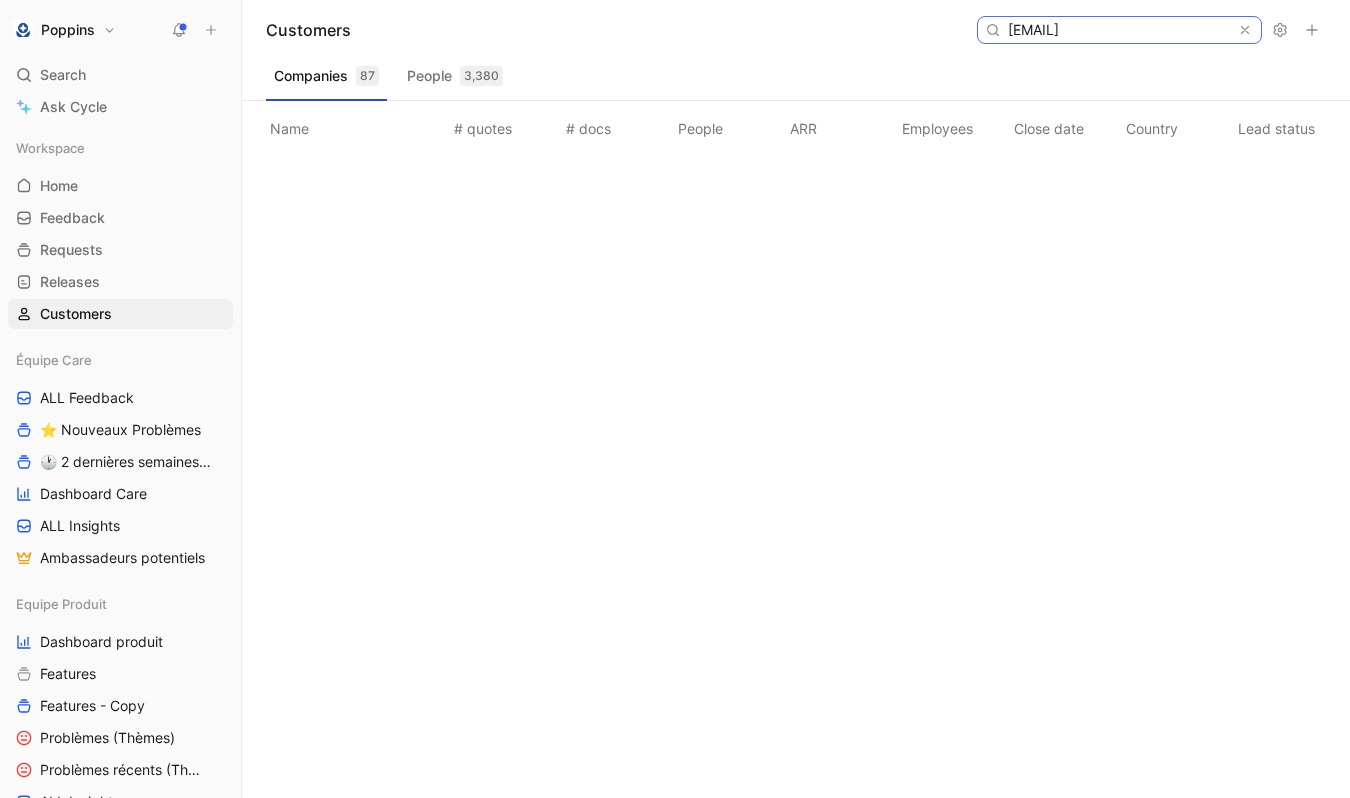 paste on "estelle-pezet@outlook.fr" 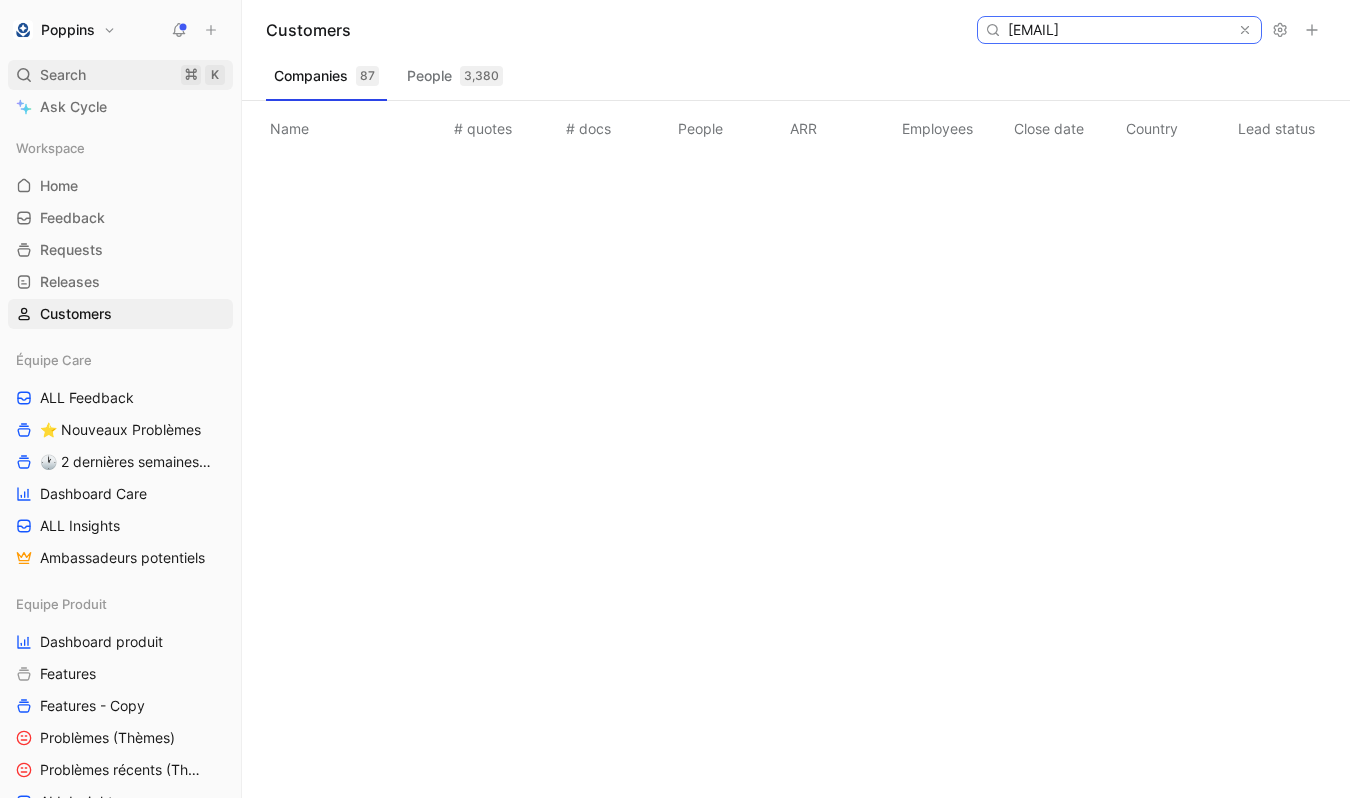 type on "estelle-pezet@outlook.fr" 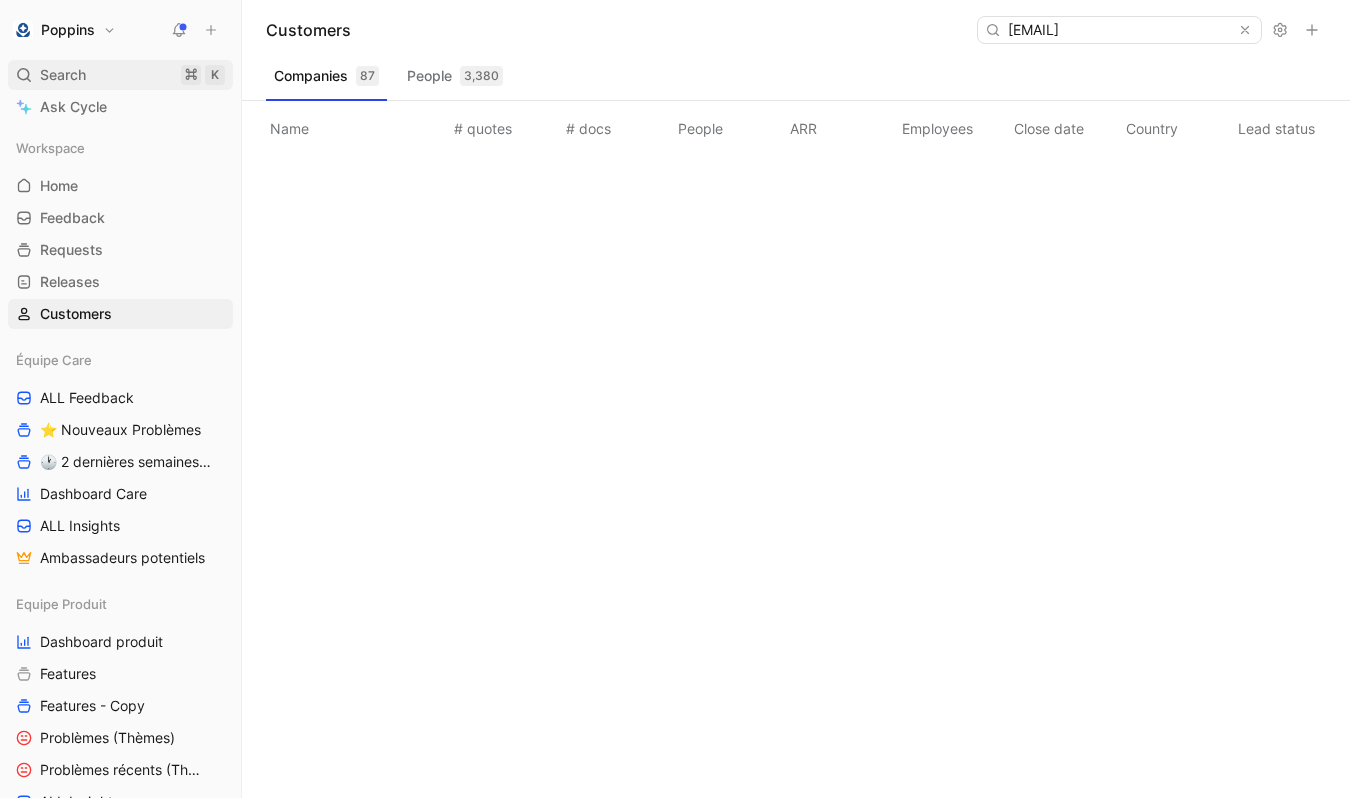click on "Search ⌘ K" at bounding box center (120, 75) 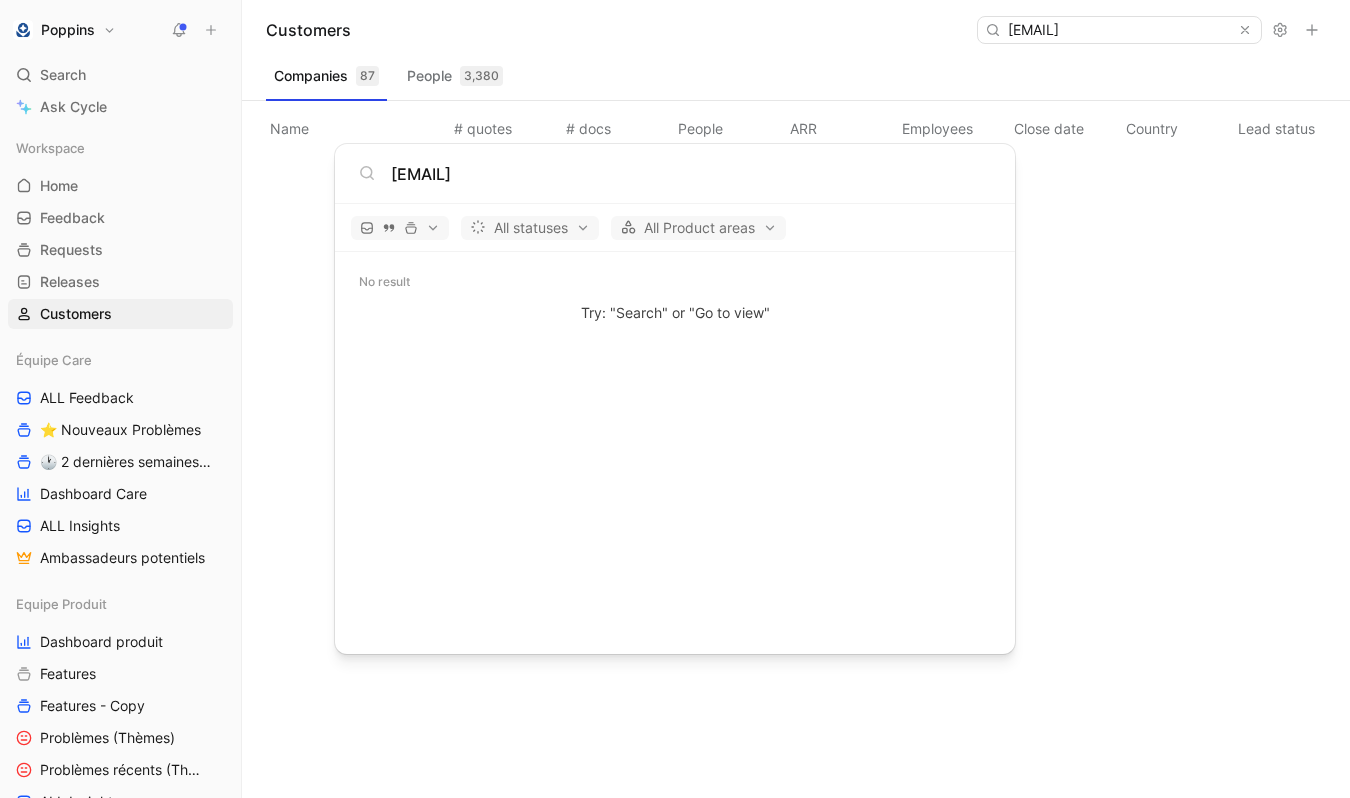 type on "estelle-pezet@outlook.fr" 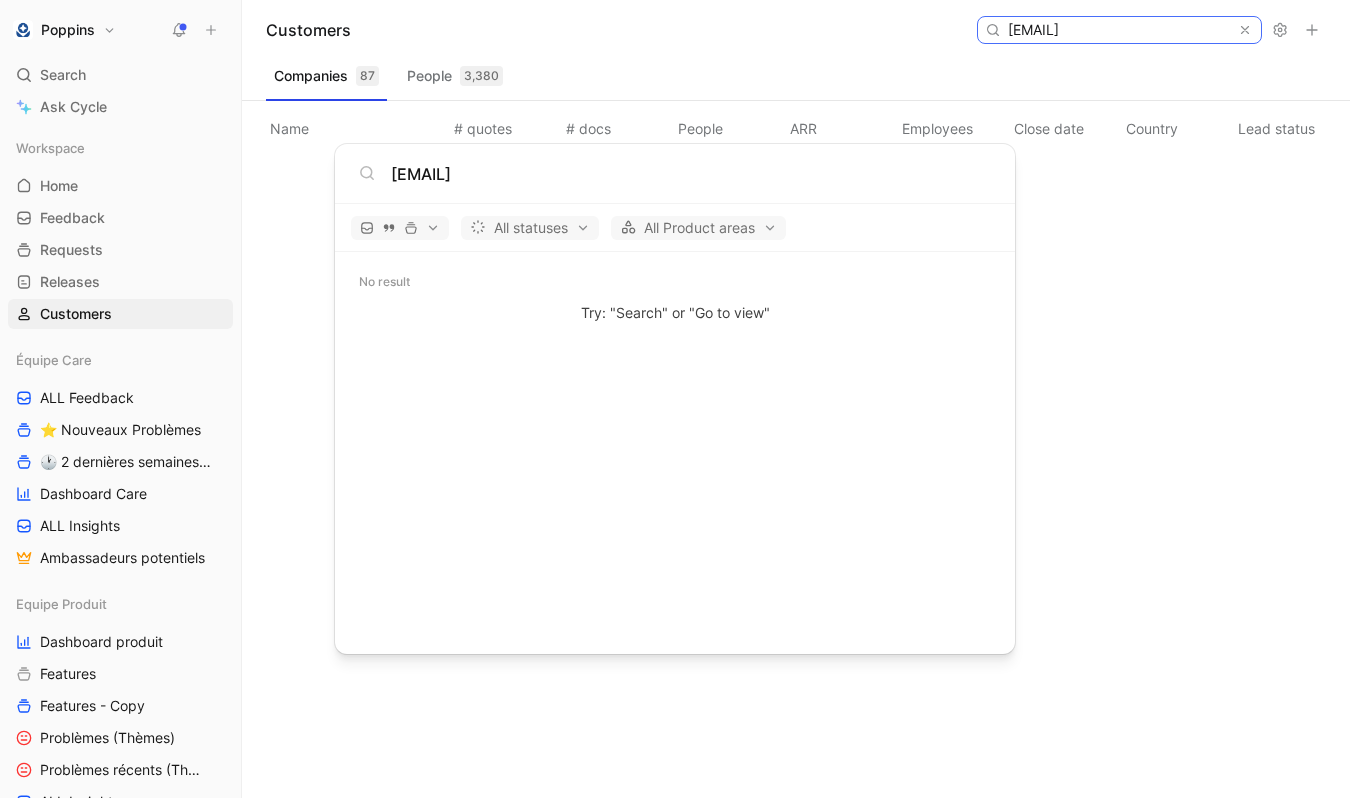 click on "estelle-pezet@outlook.fr" at bounding box center (1118, 30) 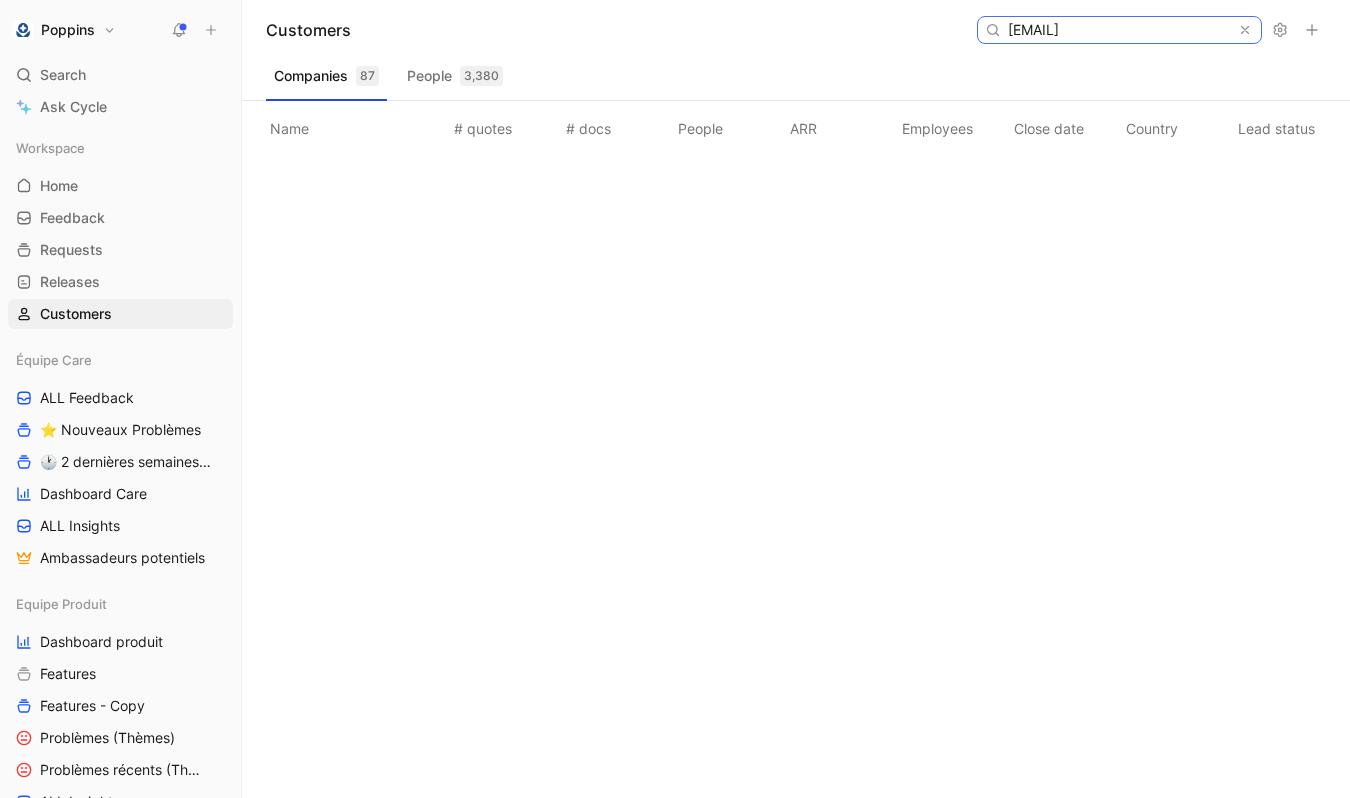 scroll, scrollTop: 0, scrollLeft: 9, axis: horizontal 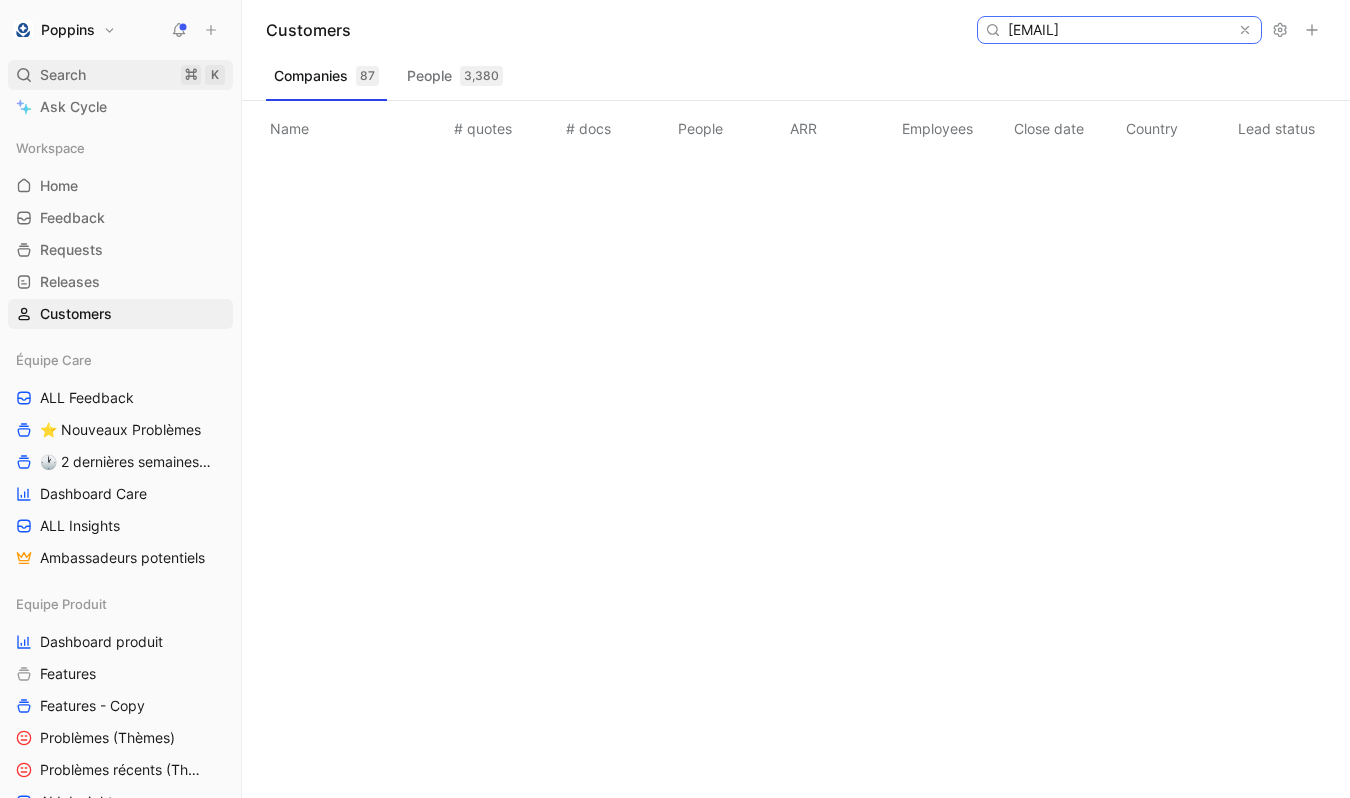 type on "chrisnoma64@gmail.com" 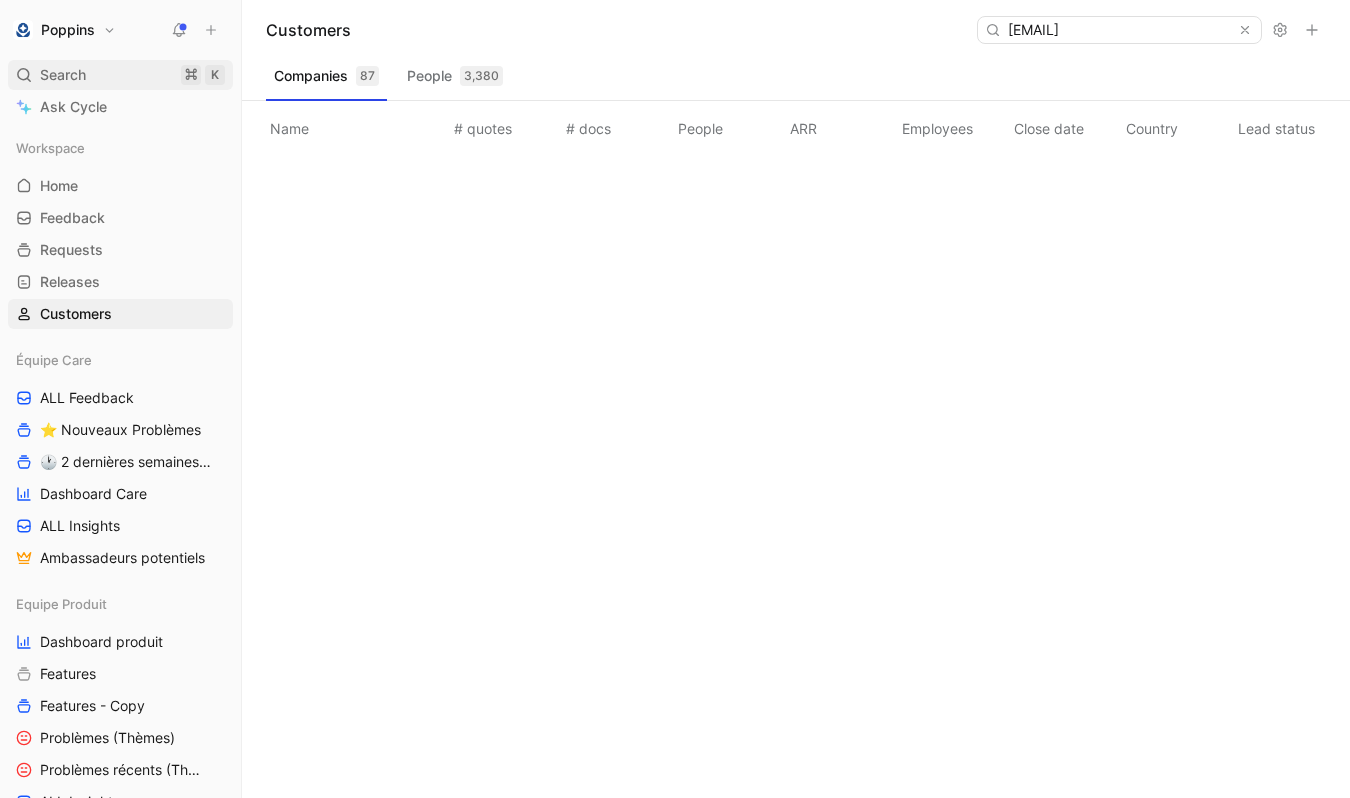 click on "Search ⌘ K" at bounding box center [120, 75] 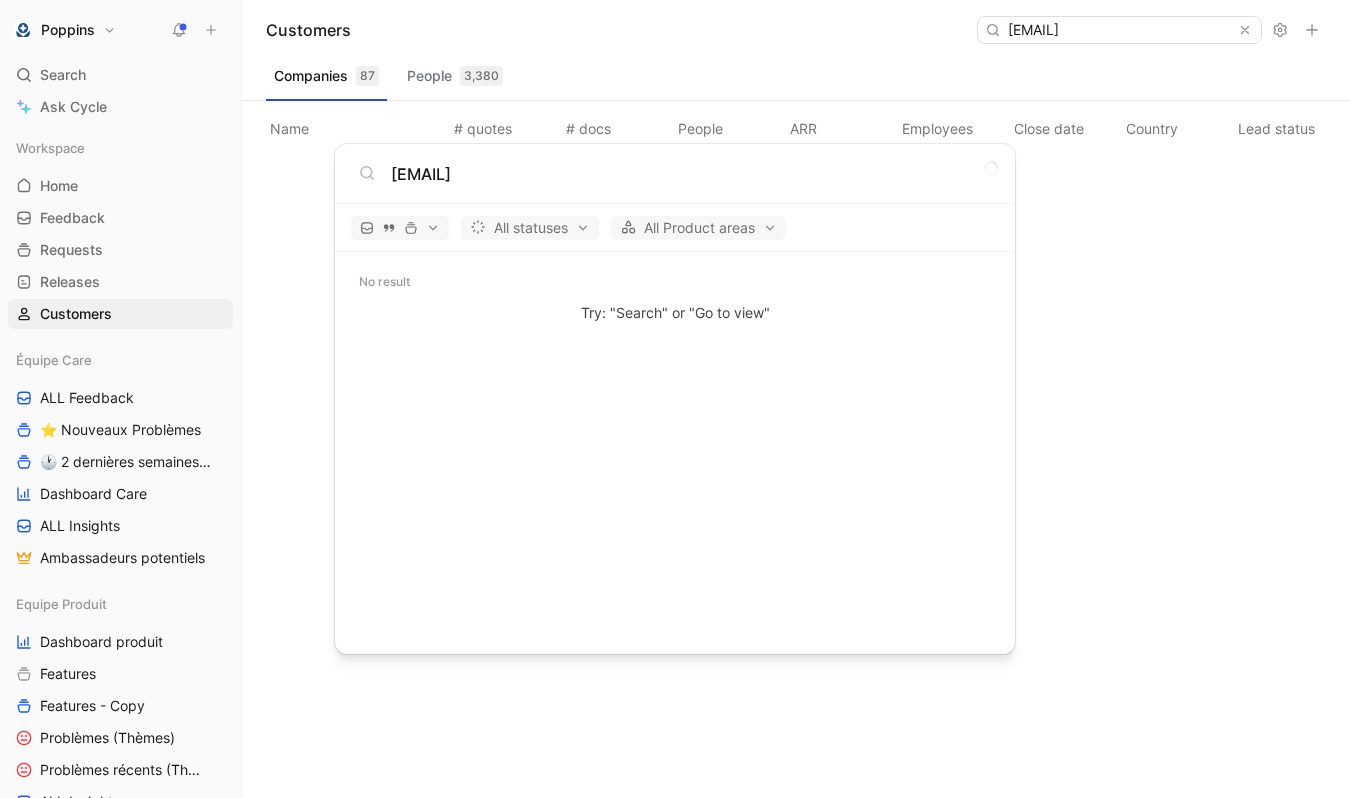 type on "chrisnoma64@gmail.com" 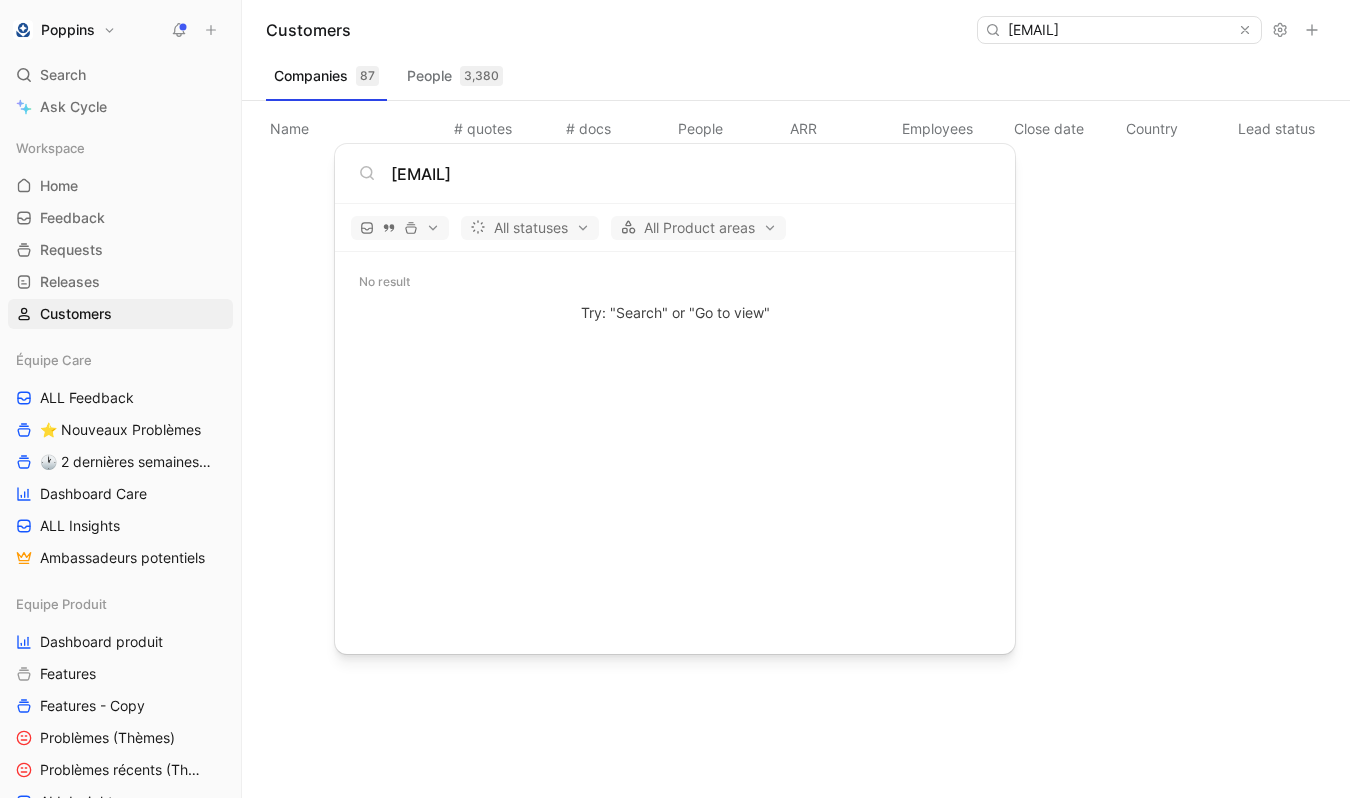 click on "Poppins Search ⌘ K Ask Cycle Workspace Home G then H Feedback G then F Requests G then R Releases G then L Customers Équipe Care ALL Feedback ⭐ Nouveaux Problèmes 🕐 2 dernières semaines - Occurences Dashboard Care ALL Insights Ambassadeurs potentiels Equipe Produit Dashboard produit Features Features - Copy Problèmes (Thèmes) Problèmes récents (Thèmes) ALL Insights Feedback - OBG Feedback - Test fluence Feedback - Mail hebdo Vue d'analyse Équipe mutuelle Import
To pick up a draggable item, press the space bar.
While dragging, use the arrow keys to move the item.
Press space again to drop the item in its new position, or press escape to cancel.
Help center Invite member Customers chrisnoma64@gmail.com Companies 87 People 3,380 Name # quotes # docs People ARR Employees Close date Country Lead status Industry Linked profiles Custom ID Dismiss popup chrisnoma64@gmail.com All statuses All   Product areas No result Try: "Search" or "Go to view"" at bounding box center (675, 399) 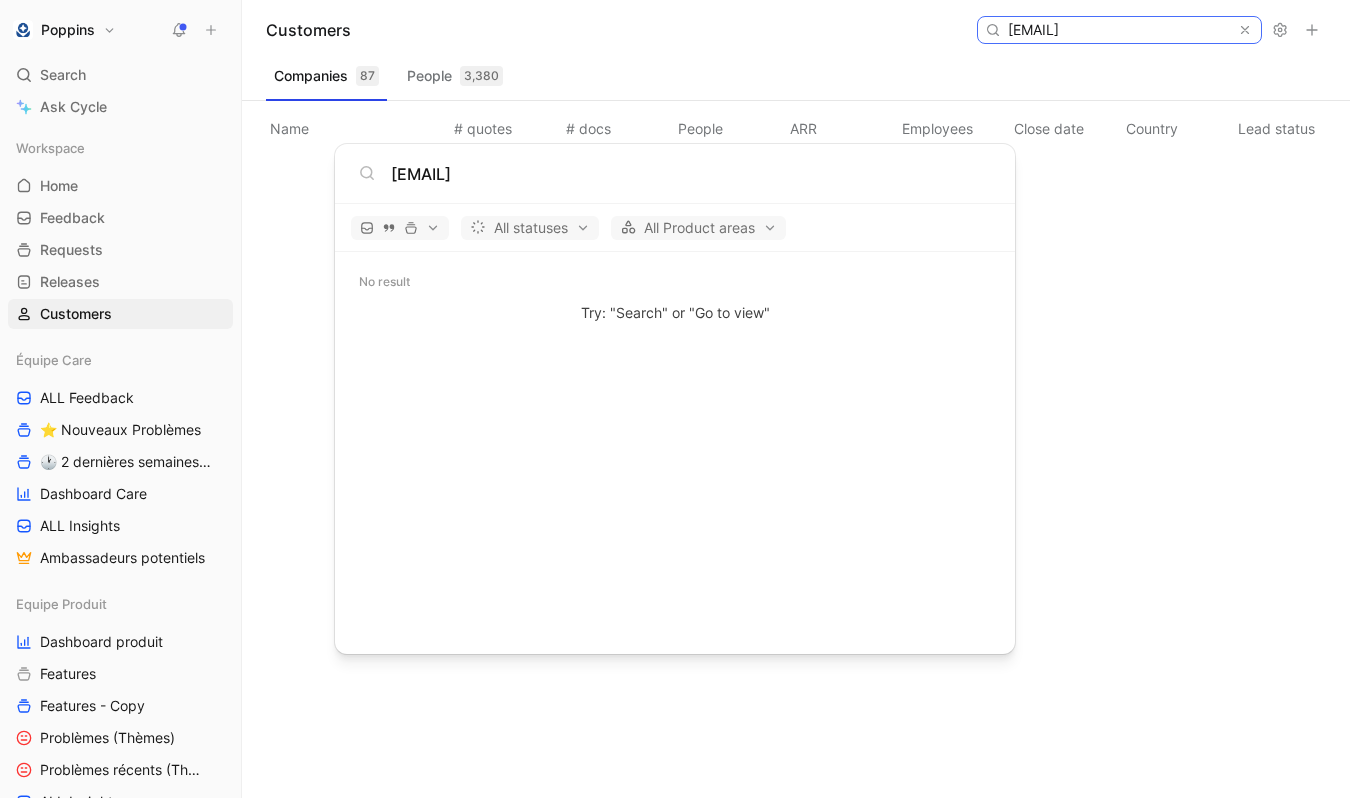 click on "chrisnoma64@gmail.com" at bounding box center (1118, 30) 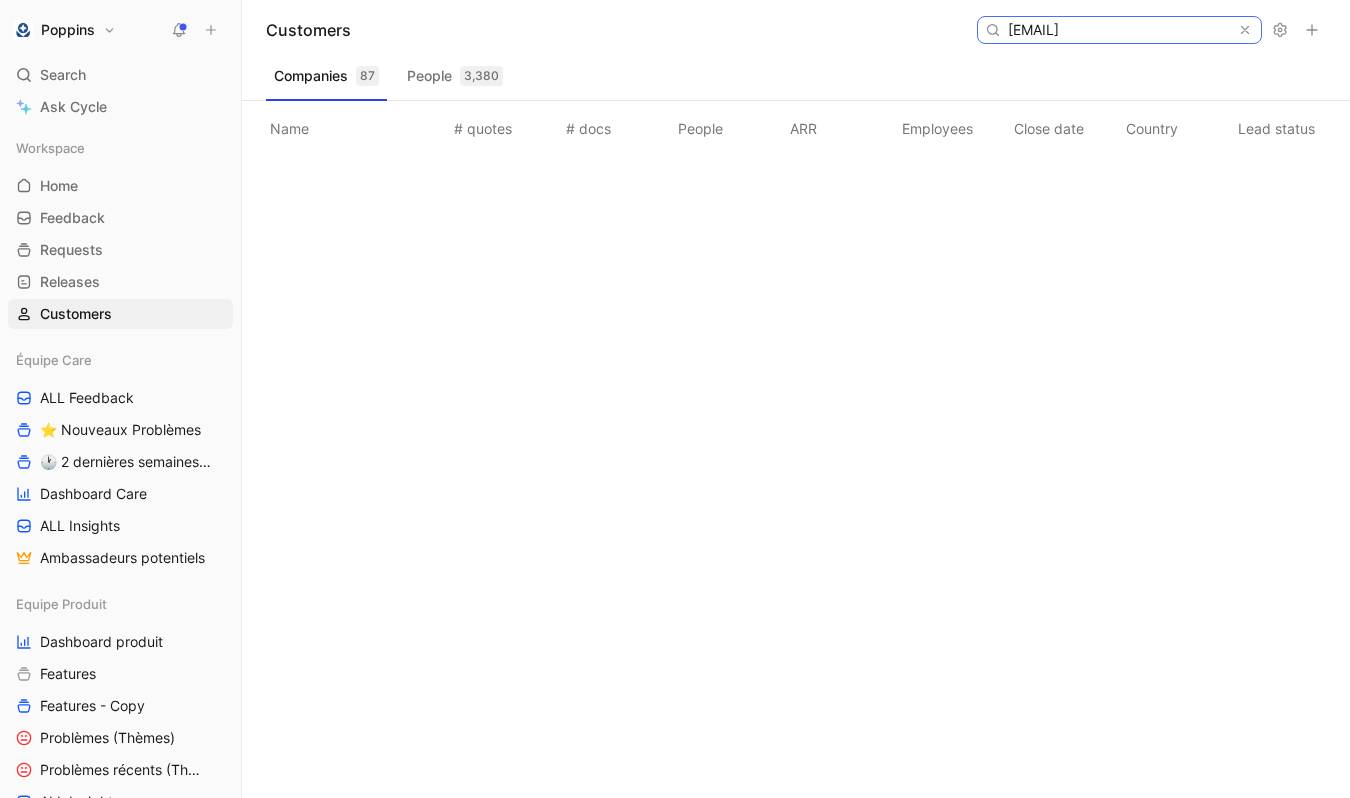 paste on "laire.harai" 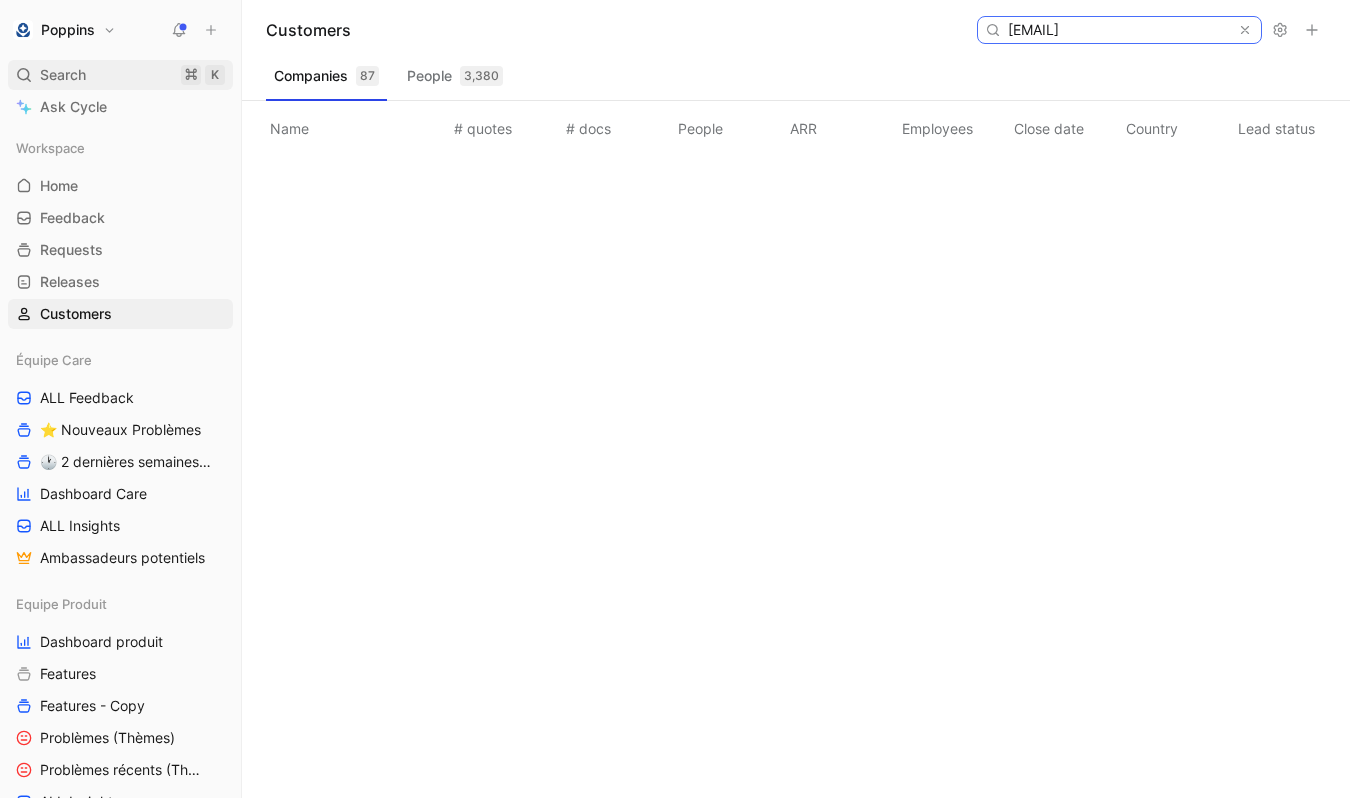 type on "claire.harai@gmail.com" 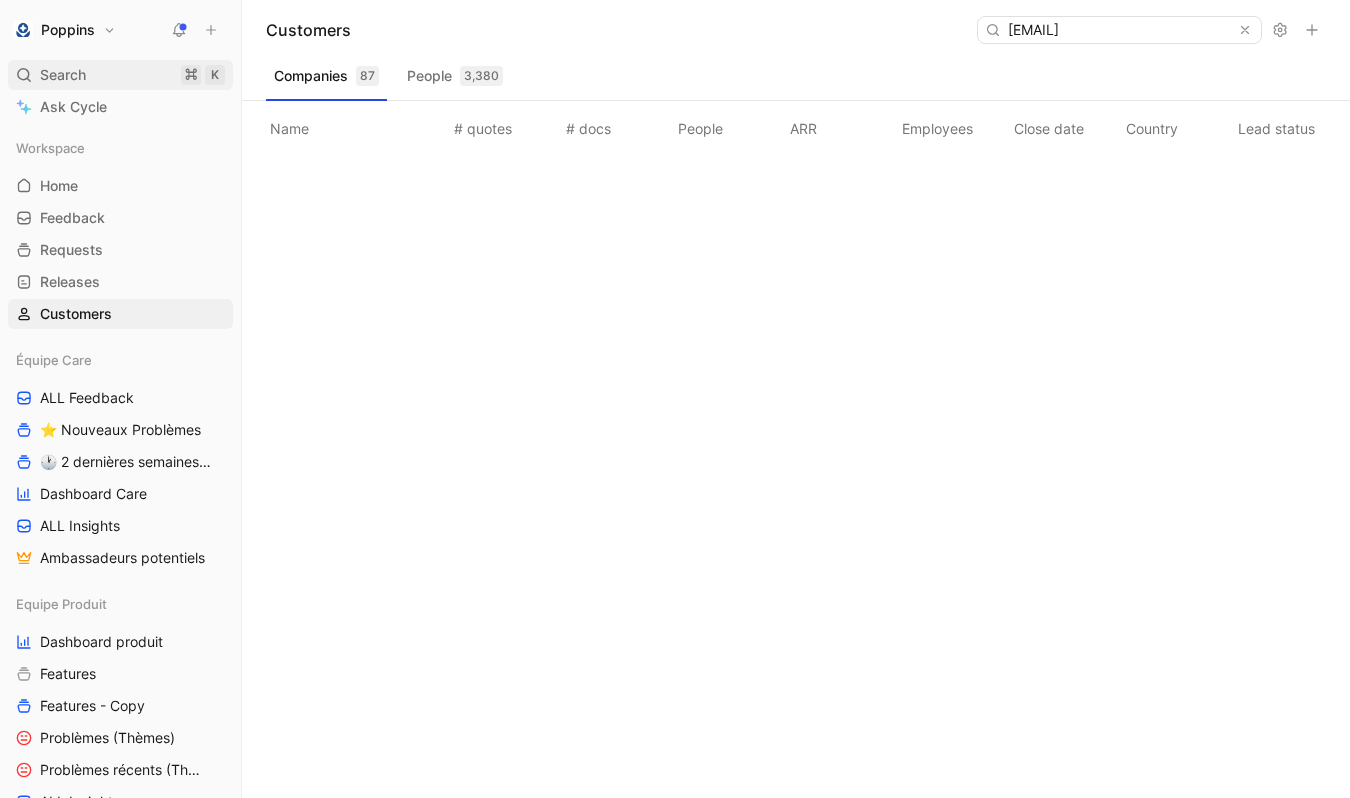 click on "Search ⌘ K" at bounding box center (120, 75) 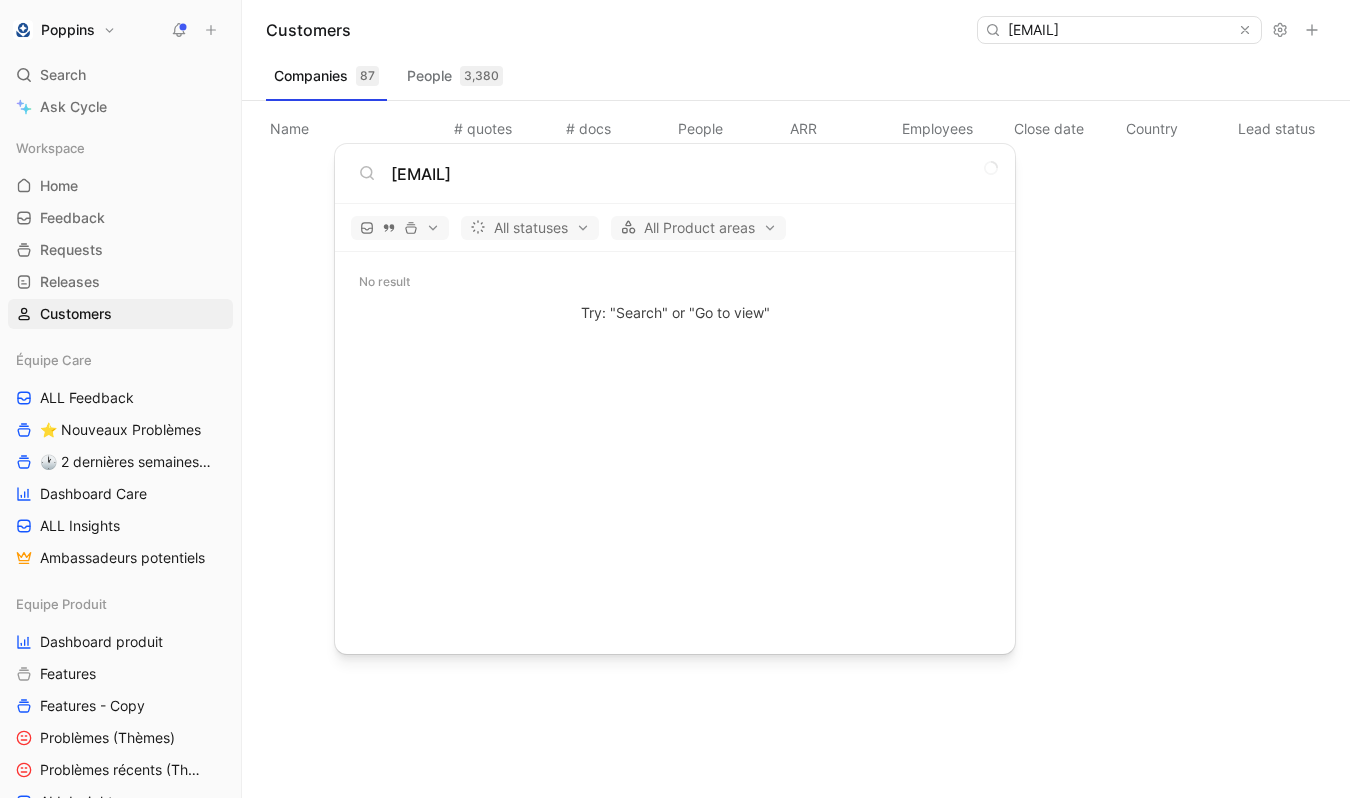 type on "claire.harai@gmail.com" 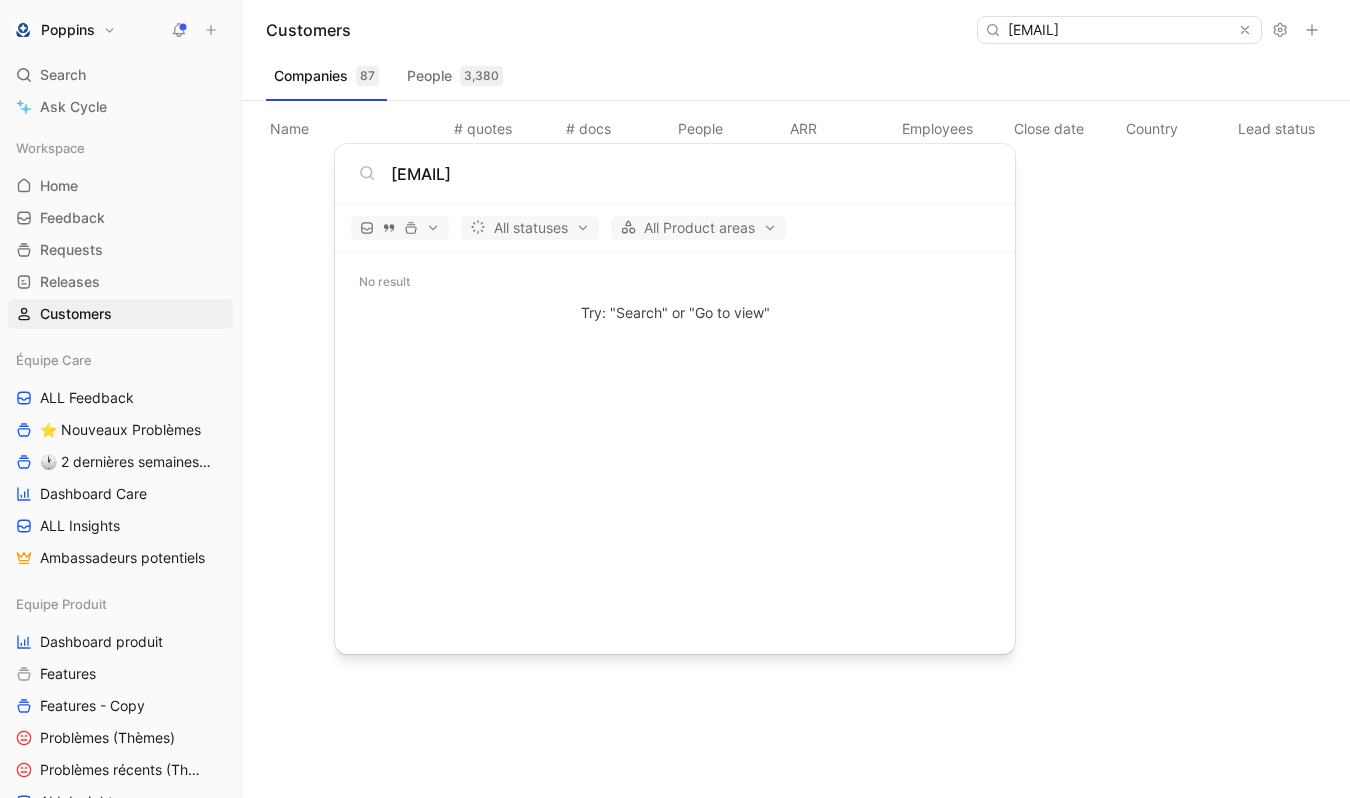 click on "Poppins Search ⌘ K Ask Cycle Workspace Home G then H Feedback G then F Requests G then R Releases G then L Customers Équipe Care ALL Feedback ⭐ Nouveaux Problèmes 🕐 2 dernières semaines - Occurences Dashboard Care ALL Insights Ambassadeurs potentiels Equipe Produit Dashboard produit Features Features - Copy Problèmes (Thèmes) Problèmes récents (Thèmes) ALL Insights Feedback - OBG Feedback - Test fluence Feedback - Mail hebdo Vue d'analyse Équipe mutuelle Import
To pick up a draggable item, press the space bar.
While dragging, use the arrow keys to move the item.
Press space again to drop the item in its new position, or press escape to cancel.
Help center Invite member Customers claire.harai@gmail.com Companies 87 People 3,380 Name # quotes # docs People ARR Employees Close date Country Lead status Industry Linked profiles Custom ID Dismiss popup claire.harai@gmail.com All statuses All   Product areas No result Try: "Search" or "Go to view"" at bounding box center [675, 399] 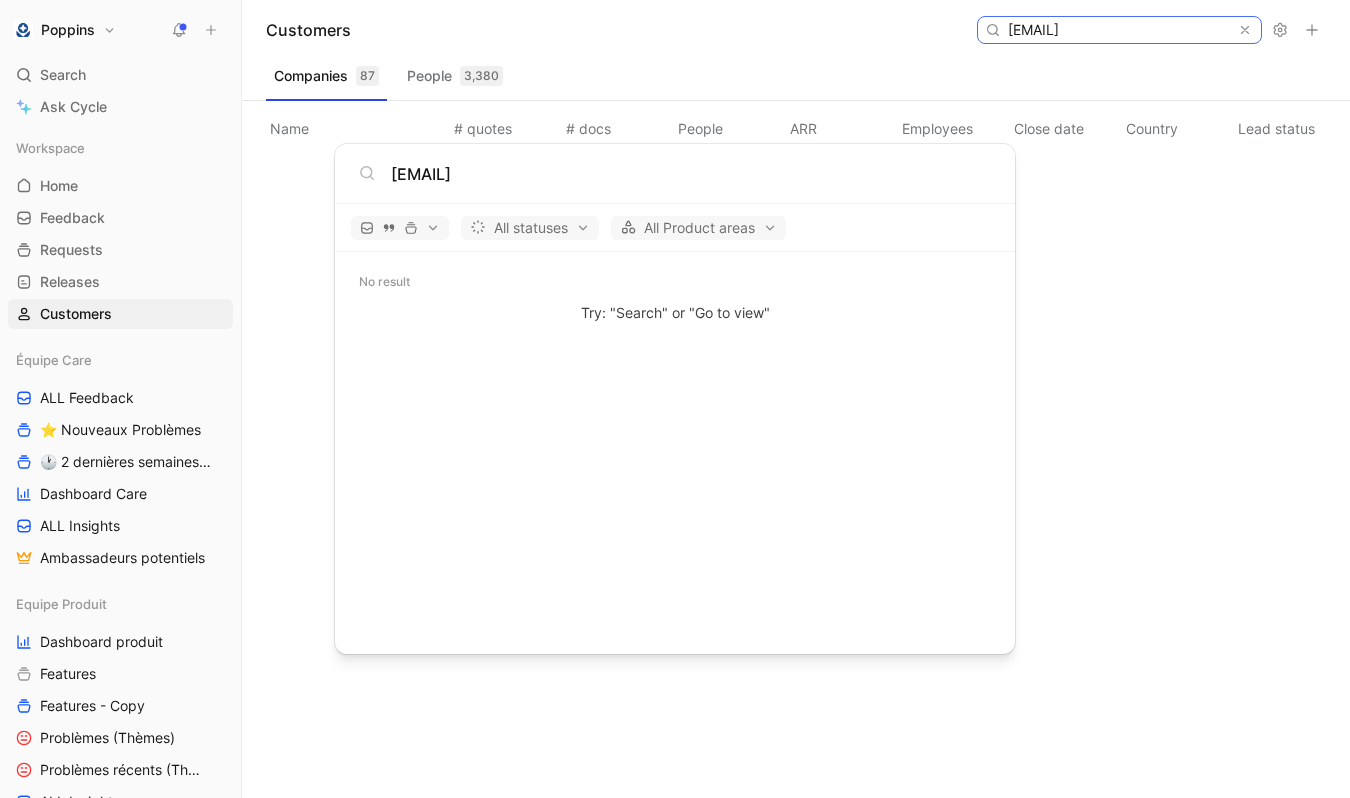 click on "claire.harai@gmail.com" at bounding box center (1118, 30) 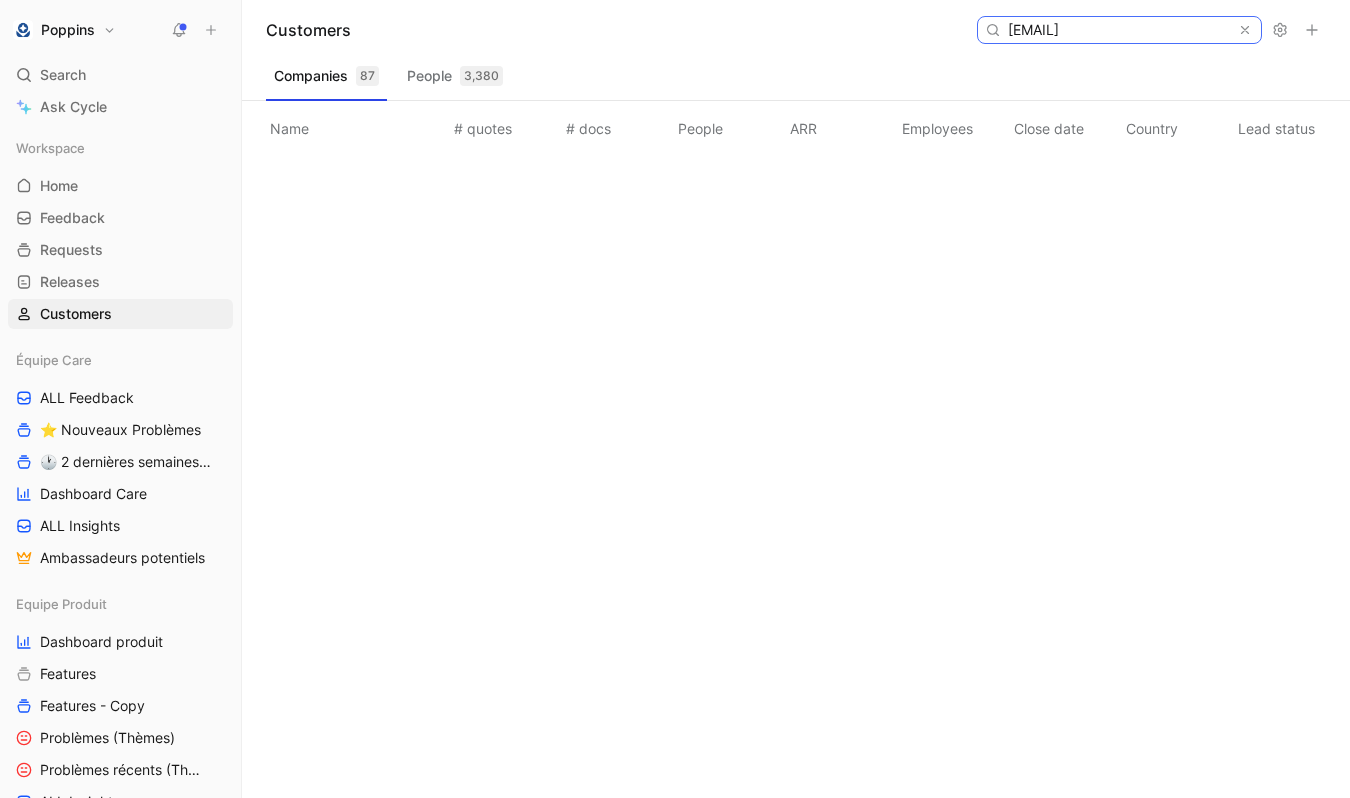 paste on "delphine.charignon@hotmail.fr" 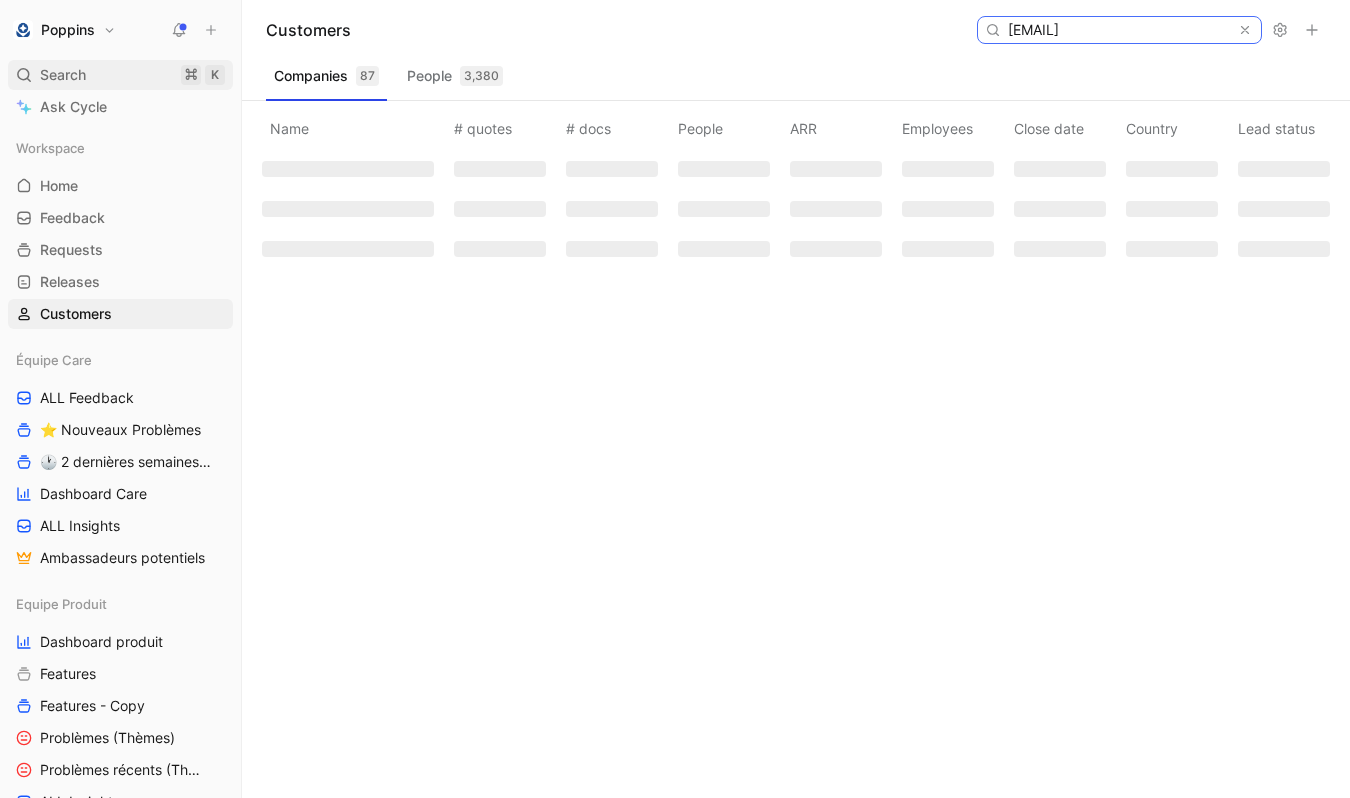 type on "delphine.charignon@hotmail.fr" 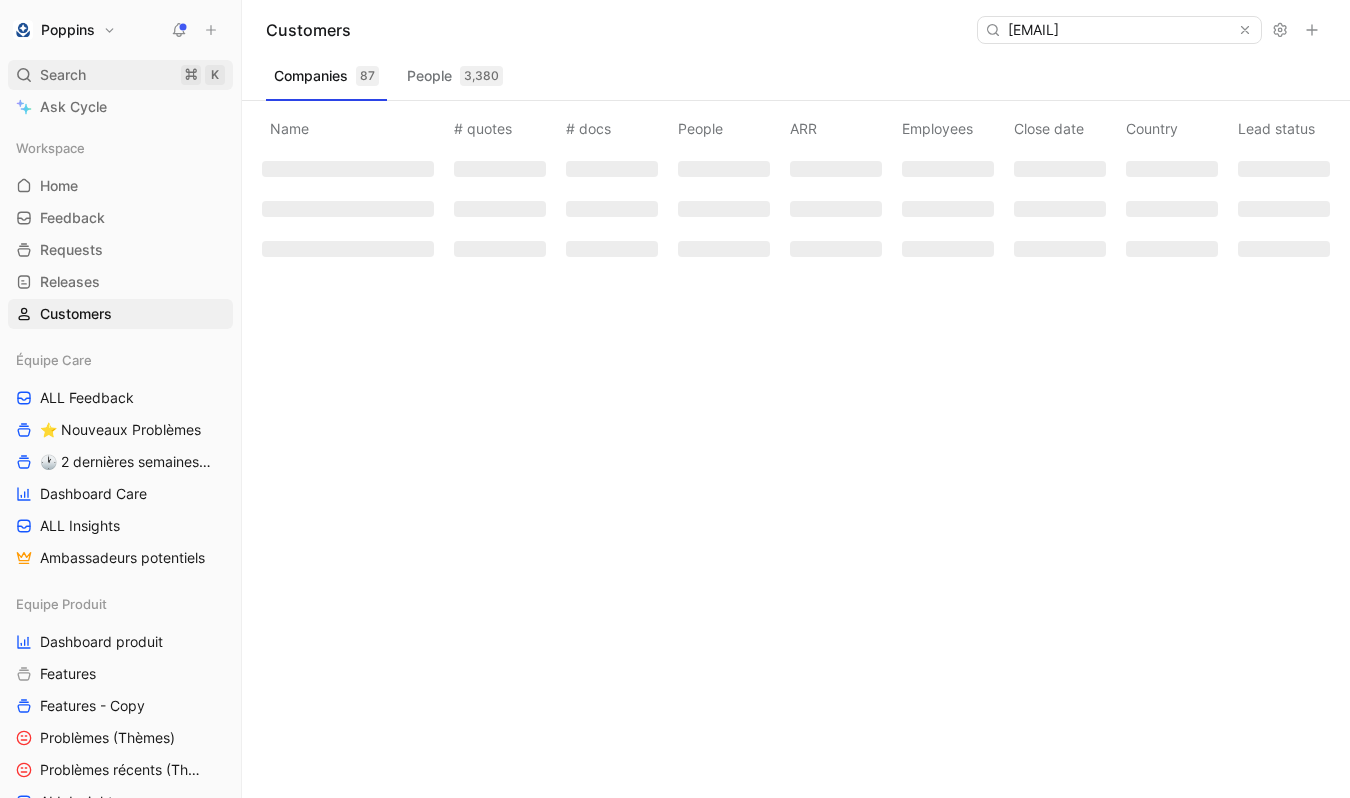click on "Search ⌘ K" at bounding box center [120, 75] 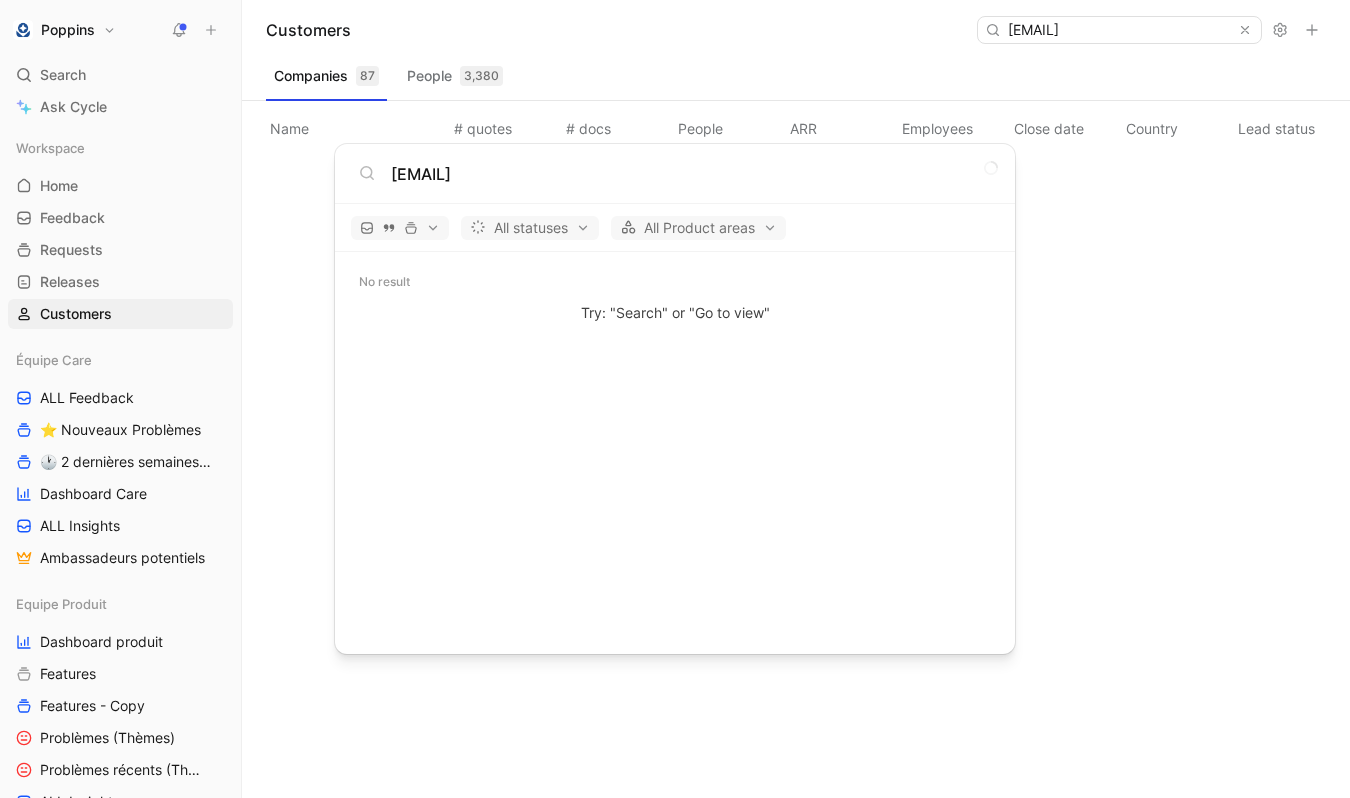 type on "delphine.charignon@hotmail.fr" 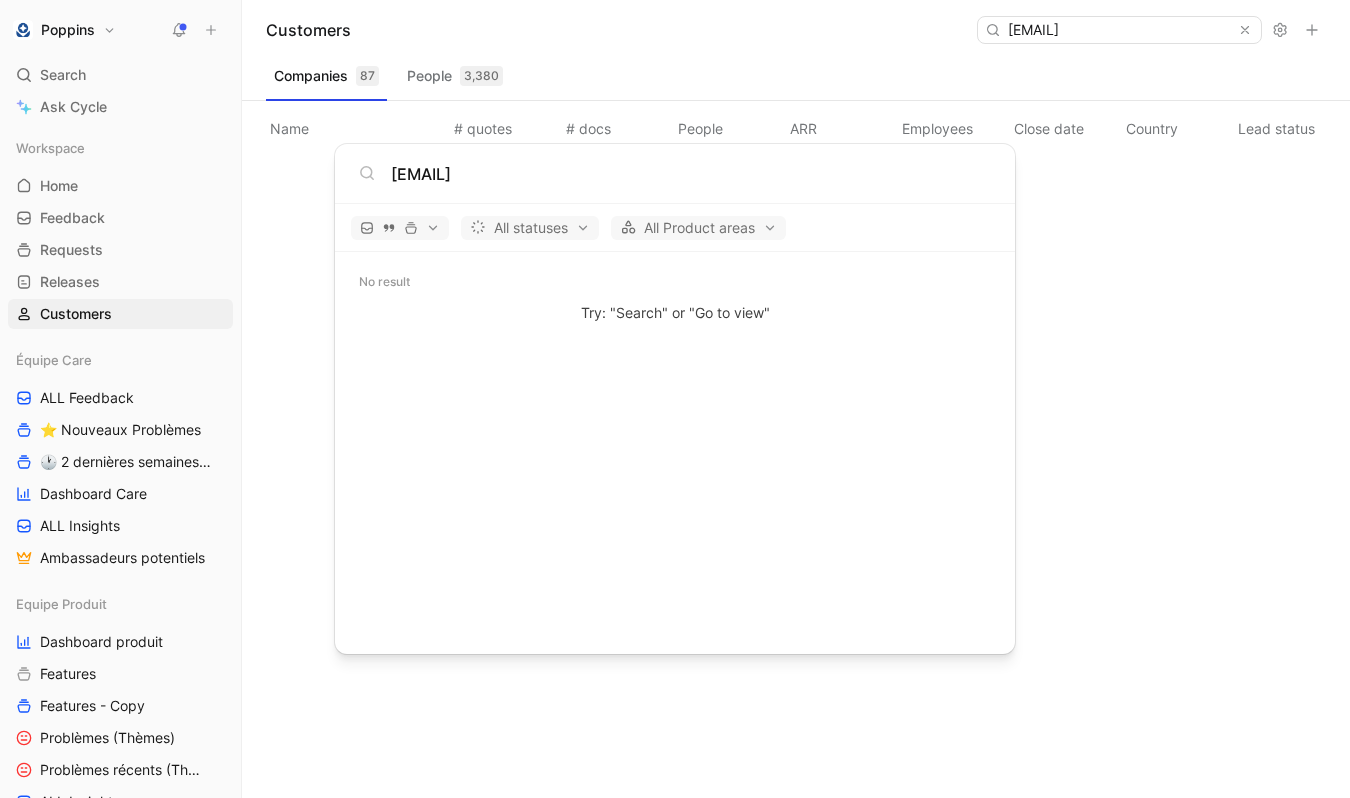 click on "Poppins Search ⌘ K Ask Cycle Workspace Home G then H Feedback G then F Requests G then R Releases G then L Customers Équipe Care ALL Feedback ⭐ Nouveaux Problèmes 🕐 2 dernières semaines - Occurences Dashboard Care ALL Insights Ambassadeurs potentiels Equipe Produit Dashboard produit Features Features - Copy Problèmes (Thèmes) Problèmes récents (Thèmes) ALL Insights Feedback - OBG Feedback - Test fluence Feedback - Mail hebdo Vue d'analyse Équipe mutuelle Import
To pick up a draggable item, press the space bar.
While dragging, use the arrow keys to move the item.
Press space again to drop the item in its new position, or press escape to cancel.
Help center Invite member Customers delphine.charignon@hotmail.fr Companies 87 People 3,380 Name # quotes # docs People ARR Employees Close date Country Lead status Industry Linked profiles Custom ID Dismiss popup delphine.charignon@hotmail.fr All statuses All   Product areas No result Try: "Search" or "Go to view"" at bounding box center [675, 399] 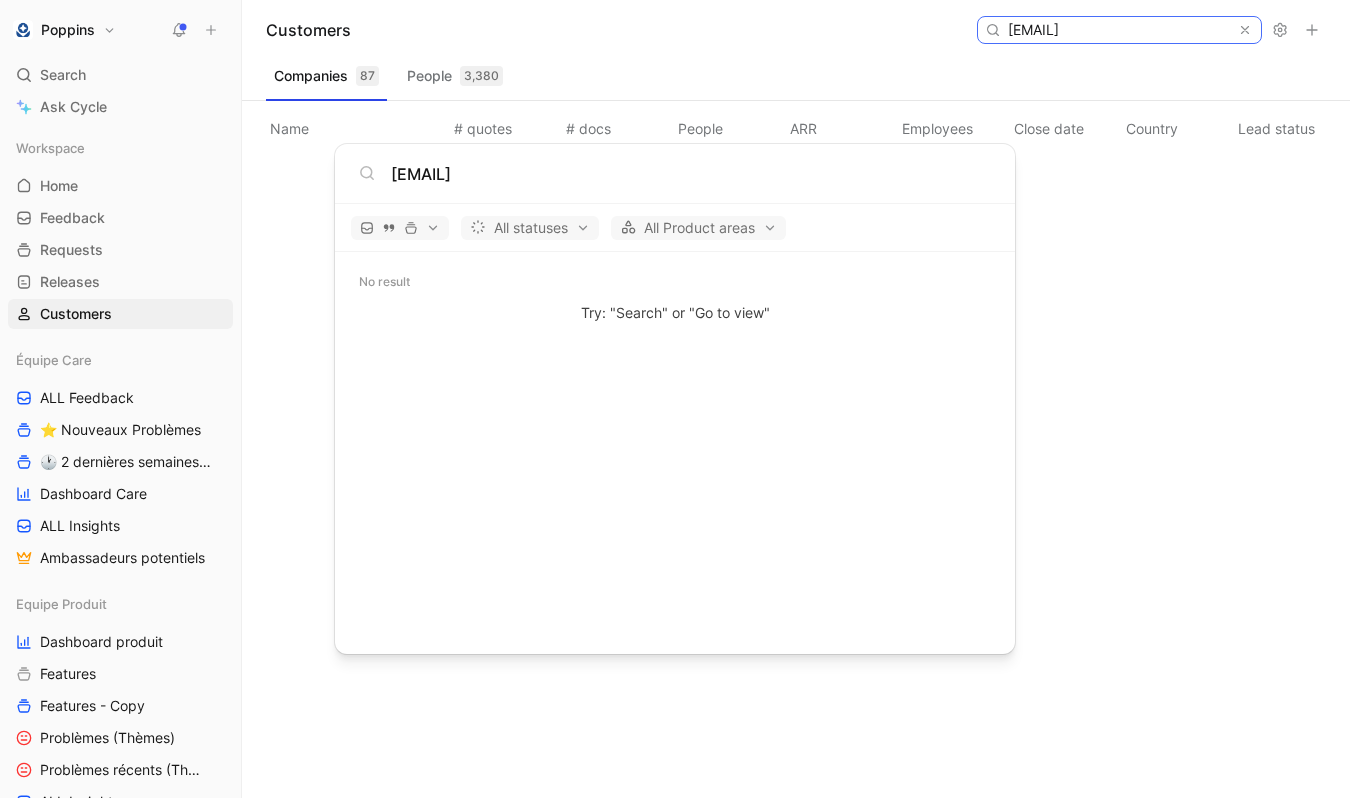 click on "delphine.charignon@hotmail.fr" at bounding box center [1118, 30] 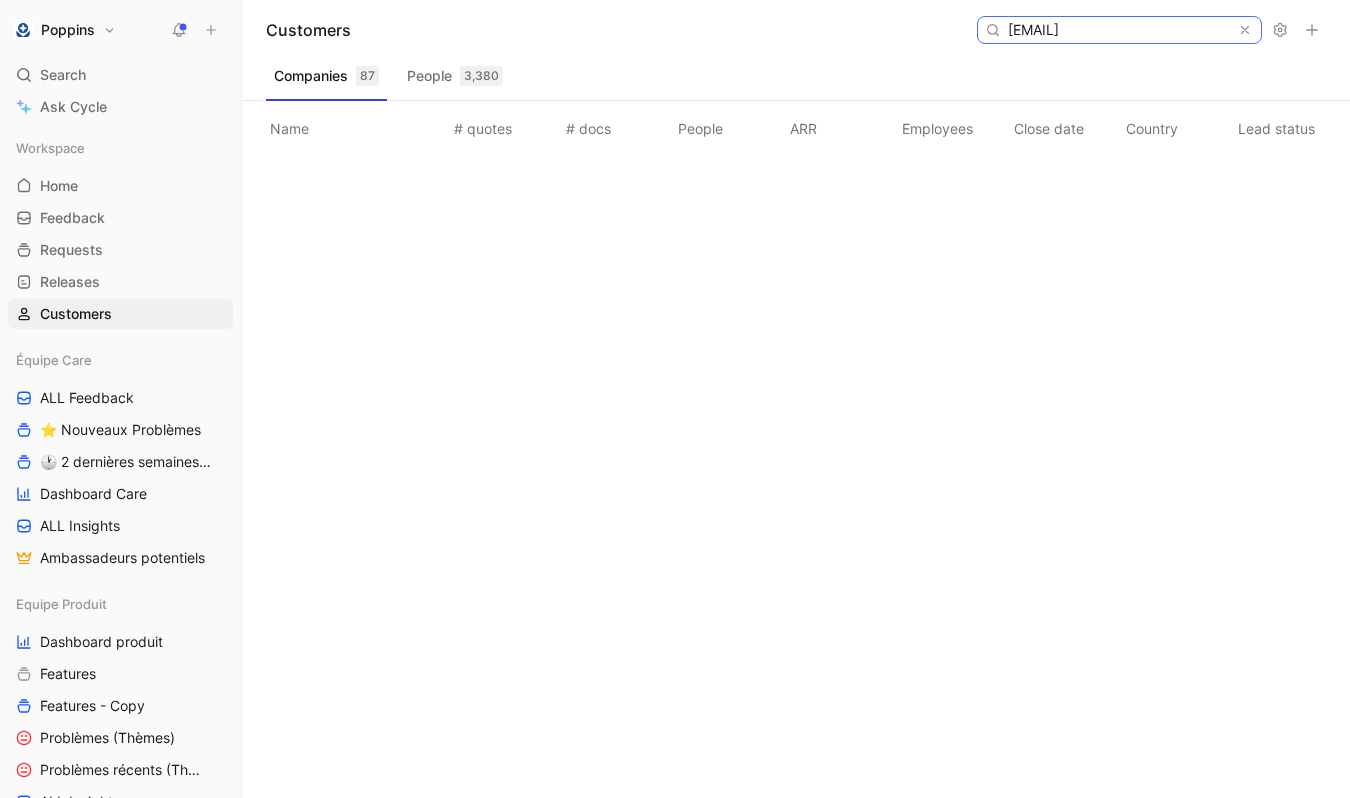 paste on "amien.vw86" 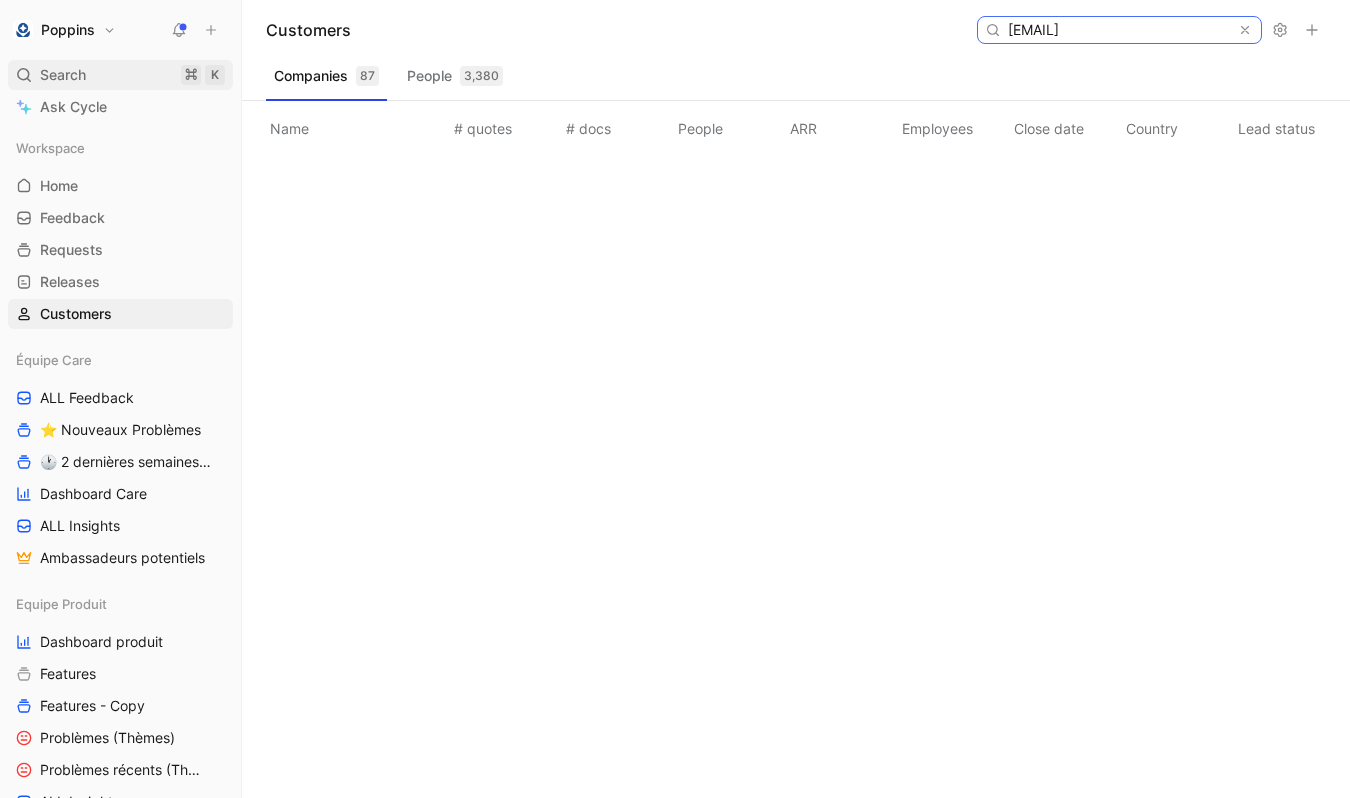 type on "damien.vw86@hotmail.fr" 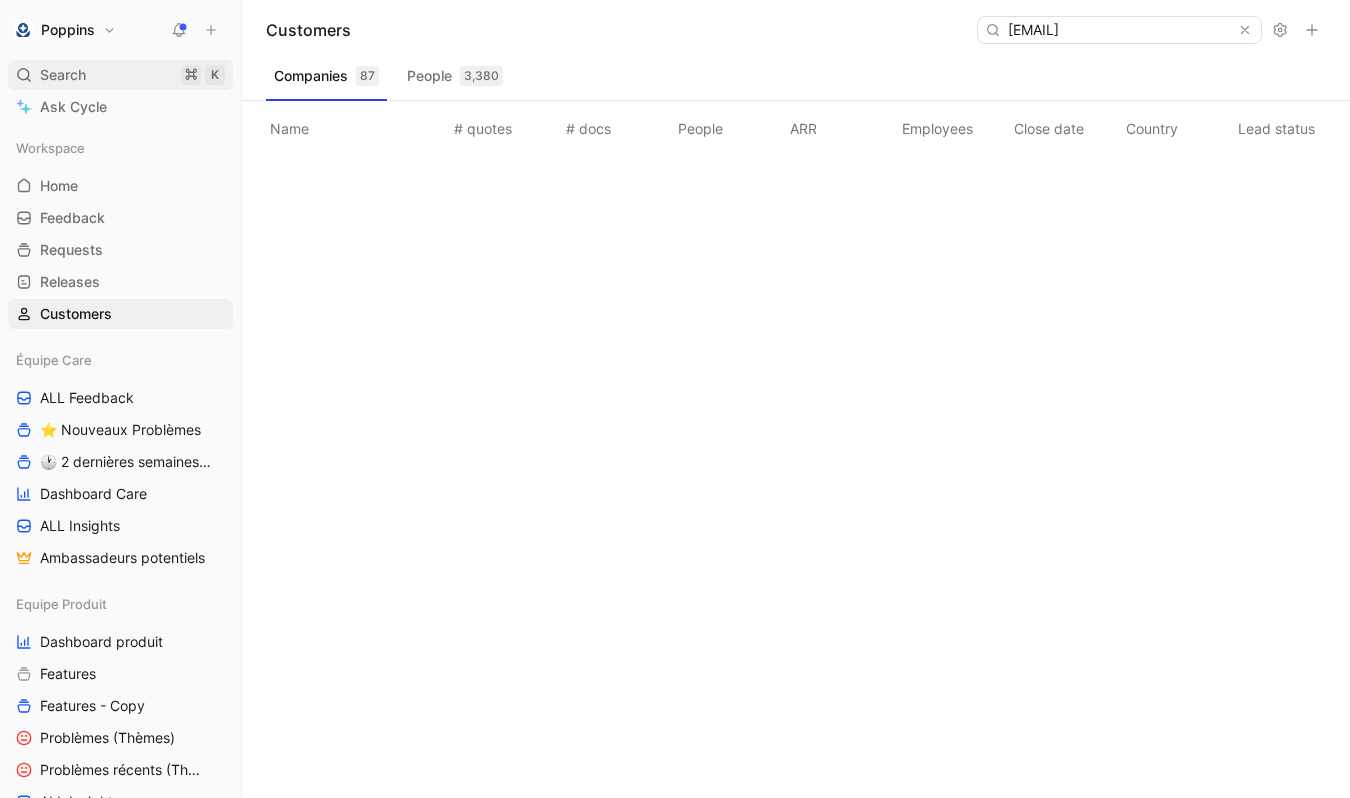 click on "Search ⌘ K" at bounding box center [120, 75] 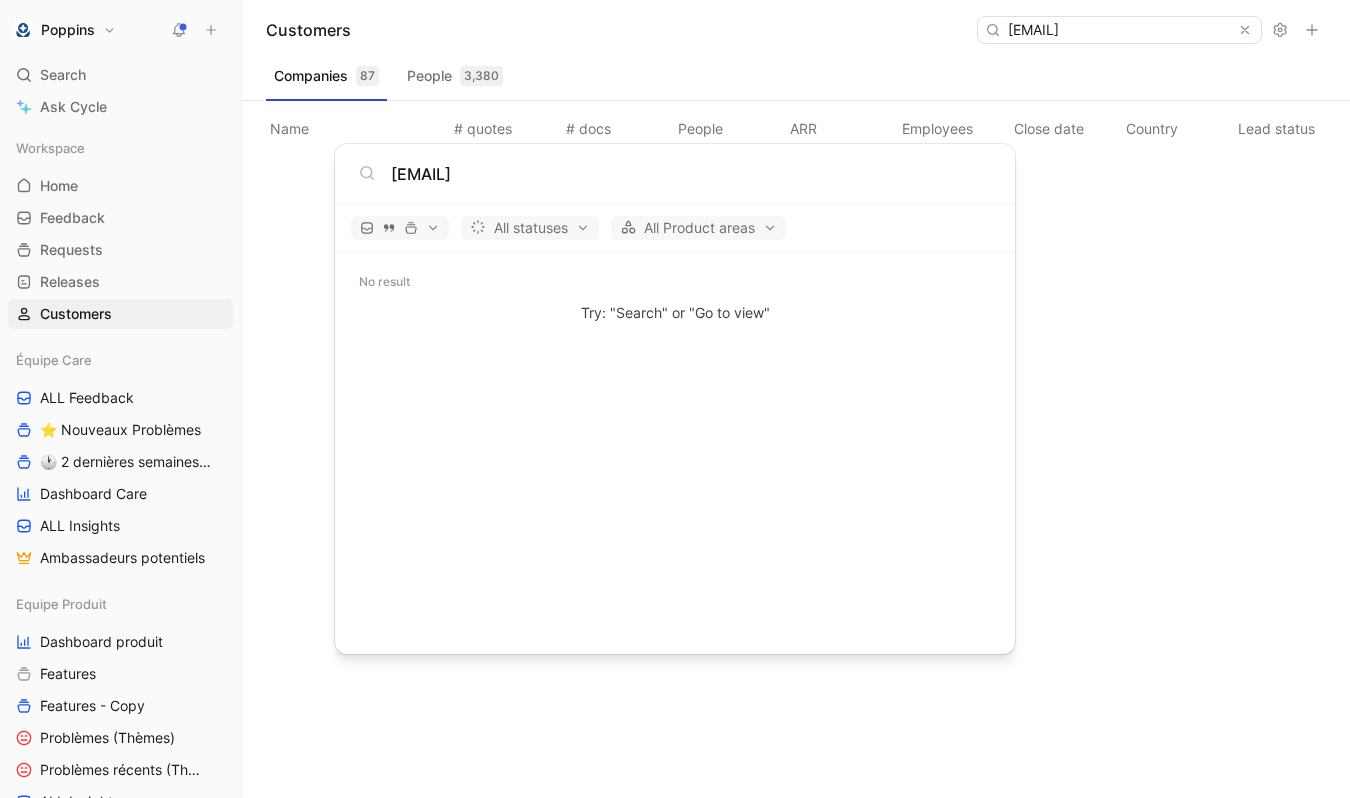 type on "damien.vw86@hotmail.fr" 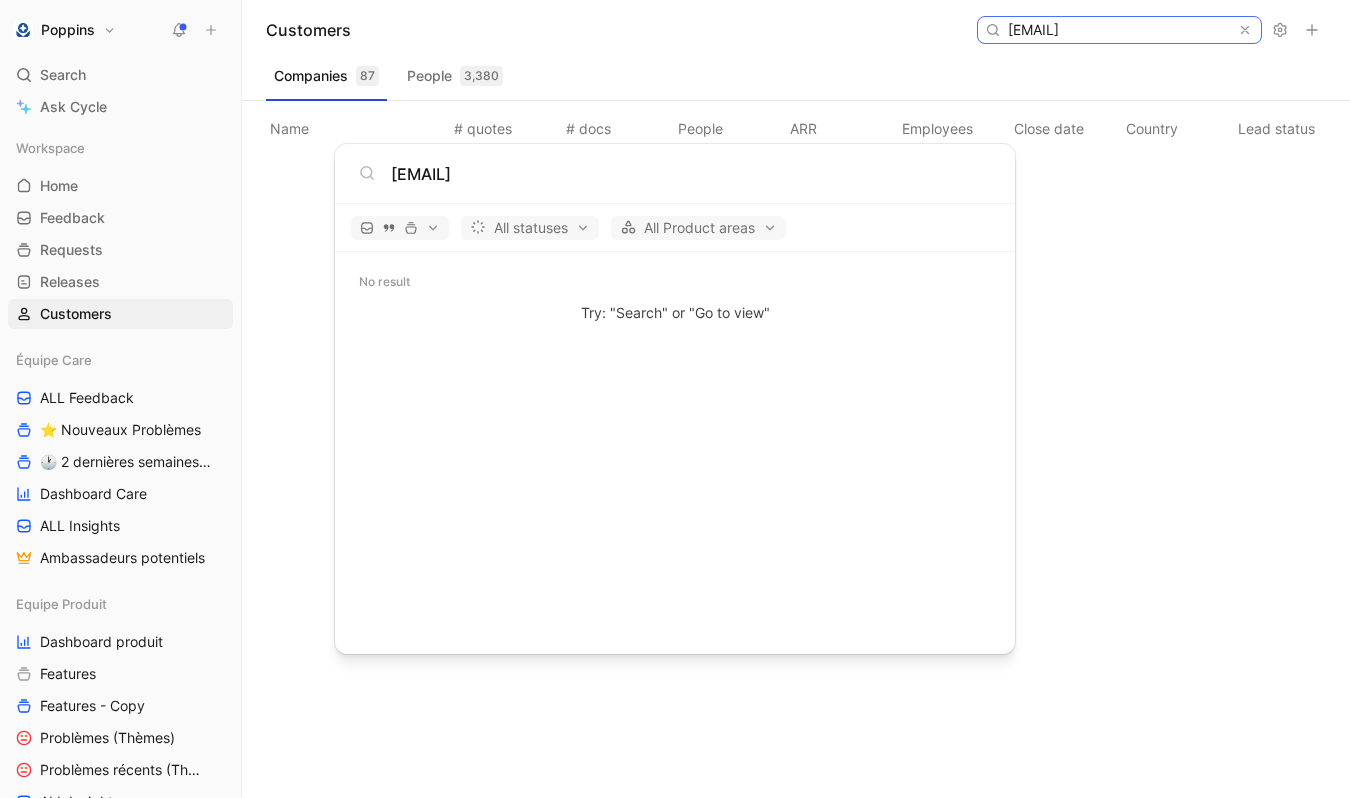click on "damien.vw86@hotmail.fr" at bounding box center [1118, 30] 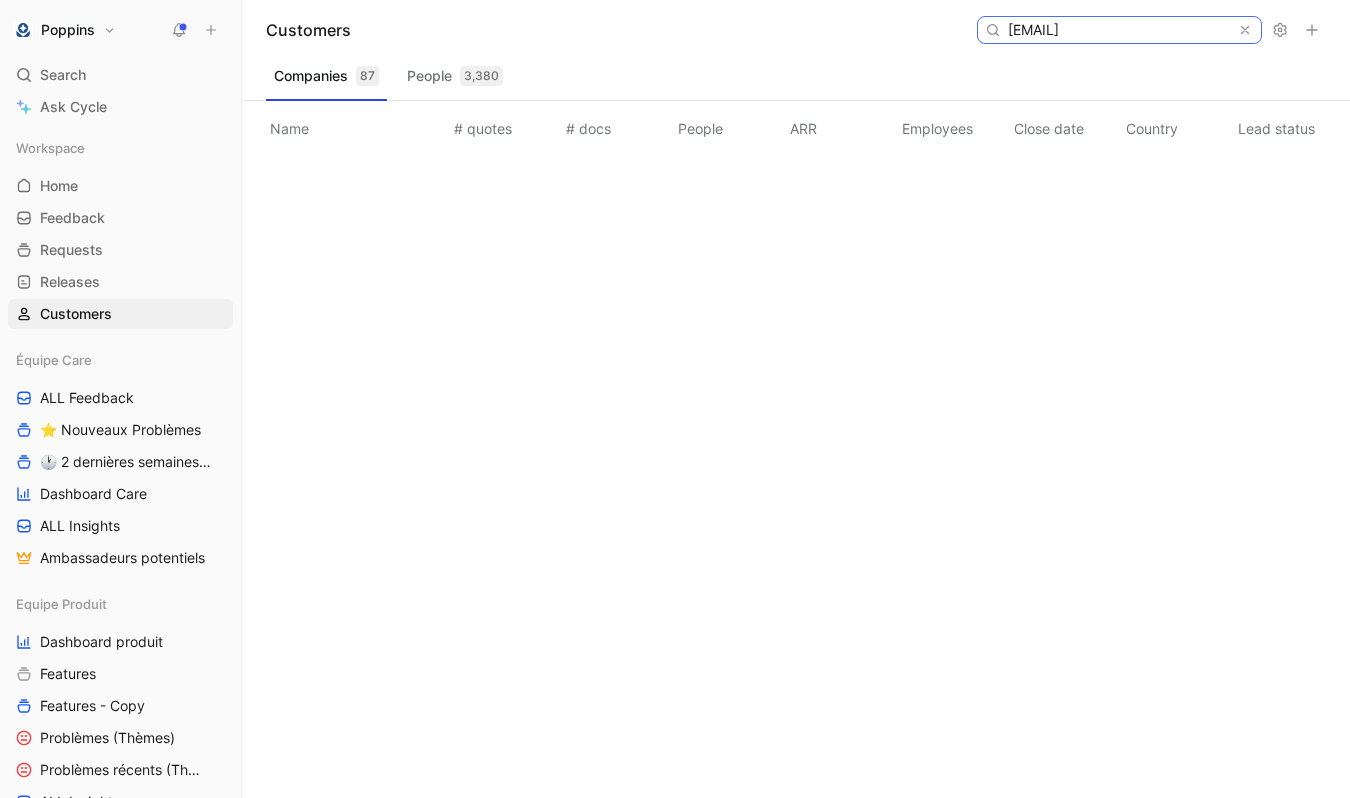 paste on "kristinemidoni@gmail.com" 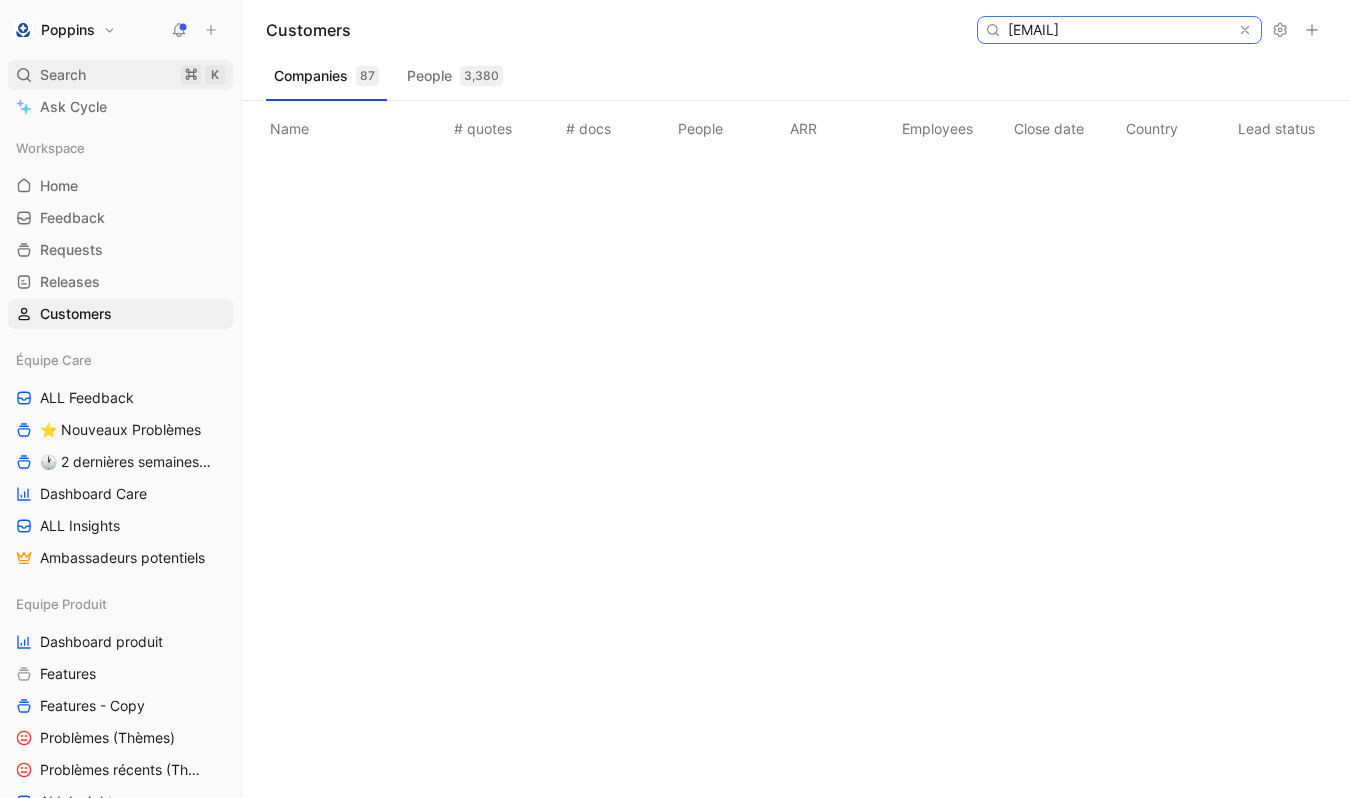 type on "kristinemidoni@gmail.com" 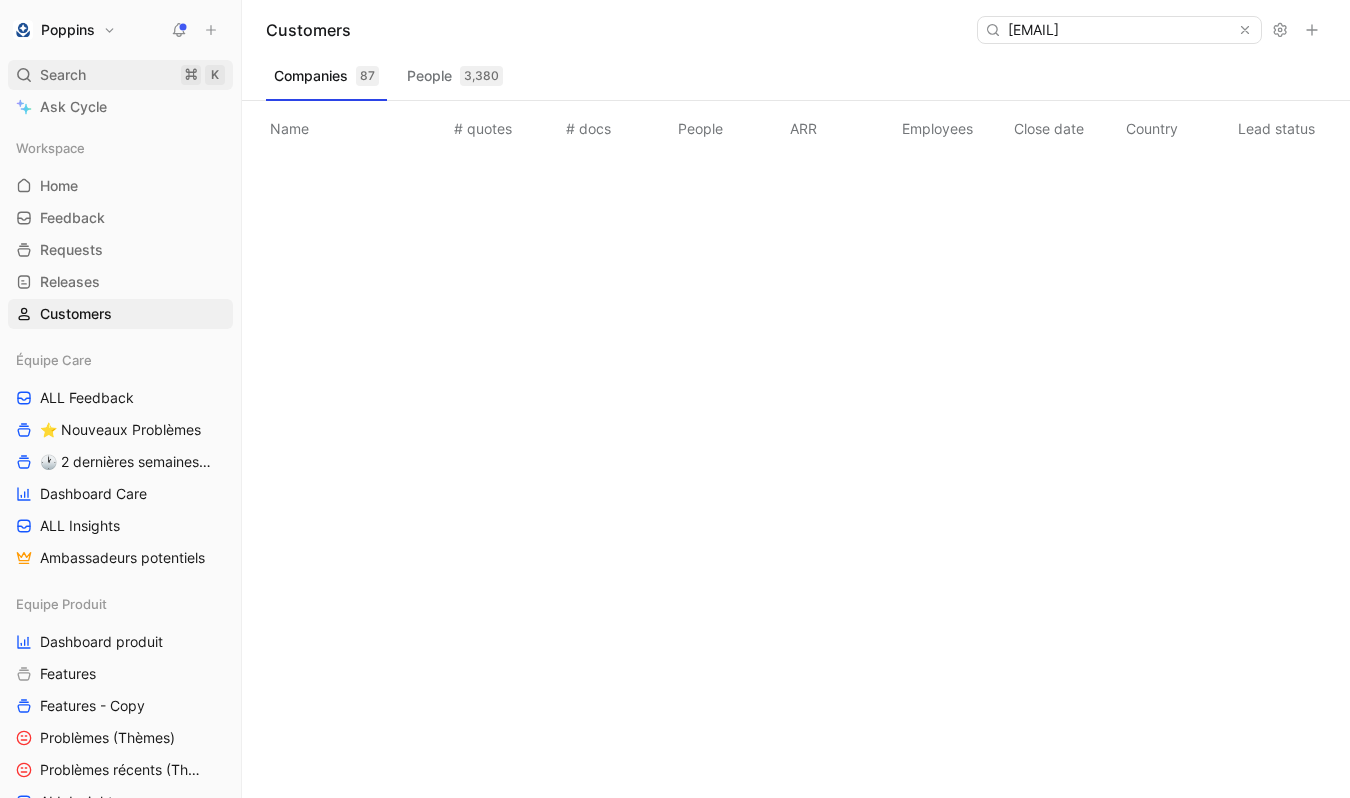 click on "Search ⌘ K" at bounding box center [120, 75] 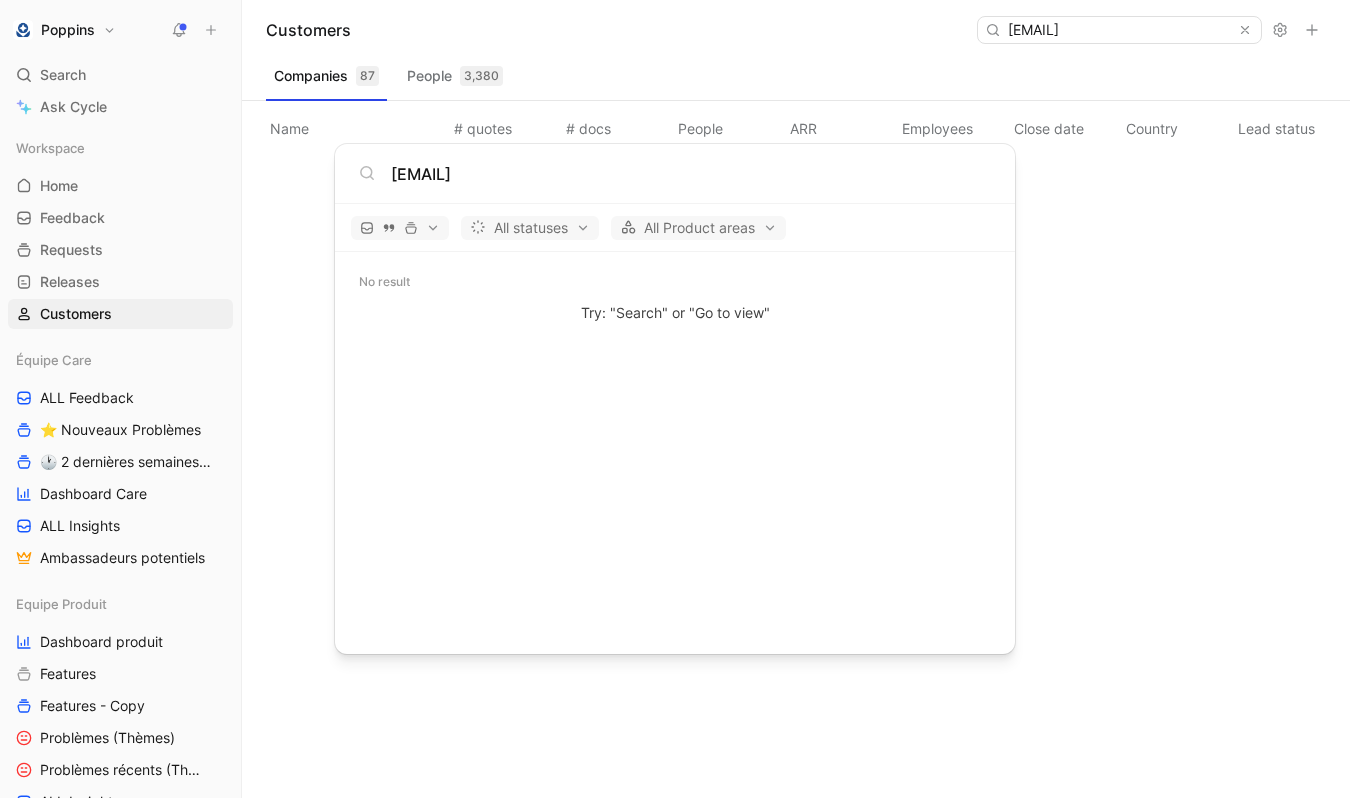 type on "kristinemidoni@gmail.com" 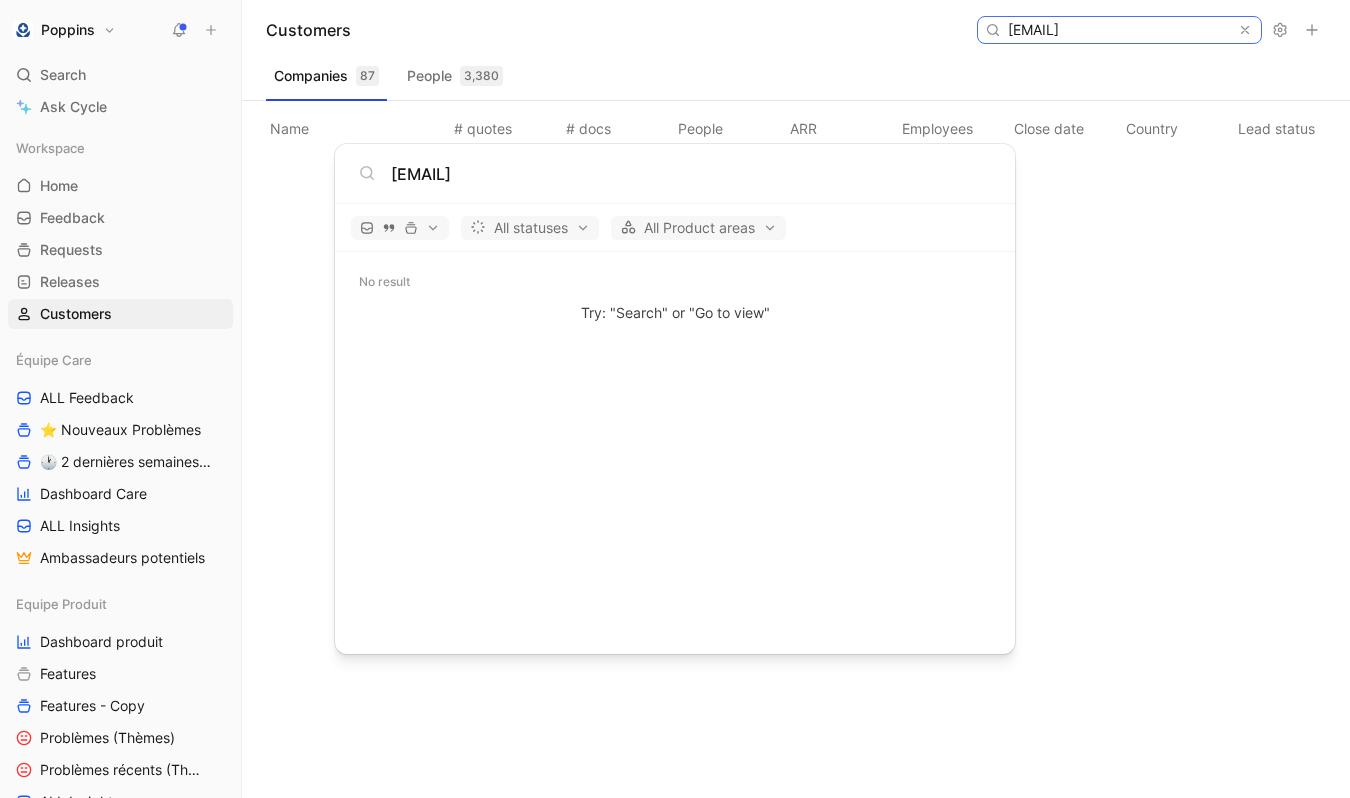 click on "kristinemidoni@gmail.com" at bounding box center (1118, 30) 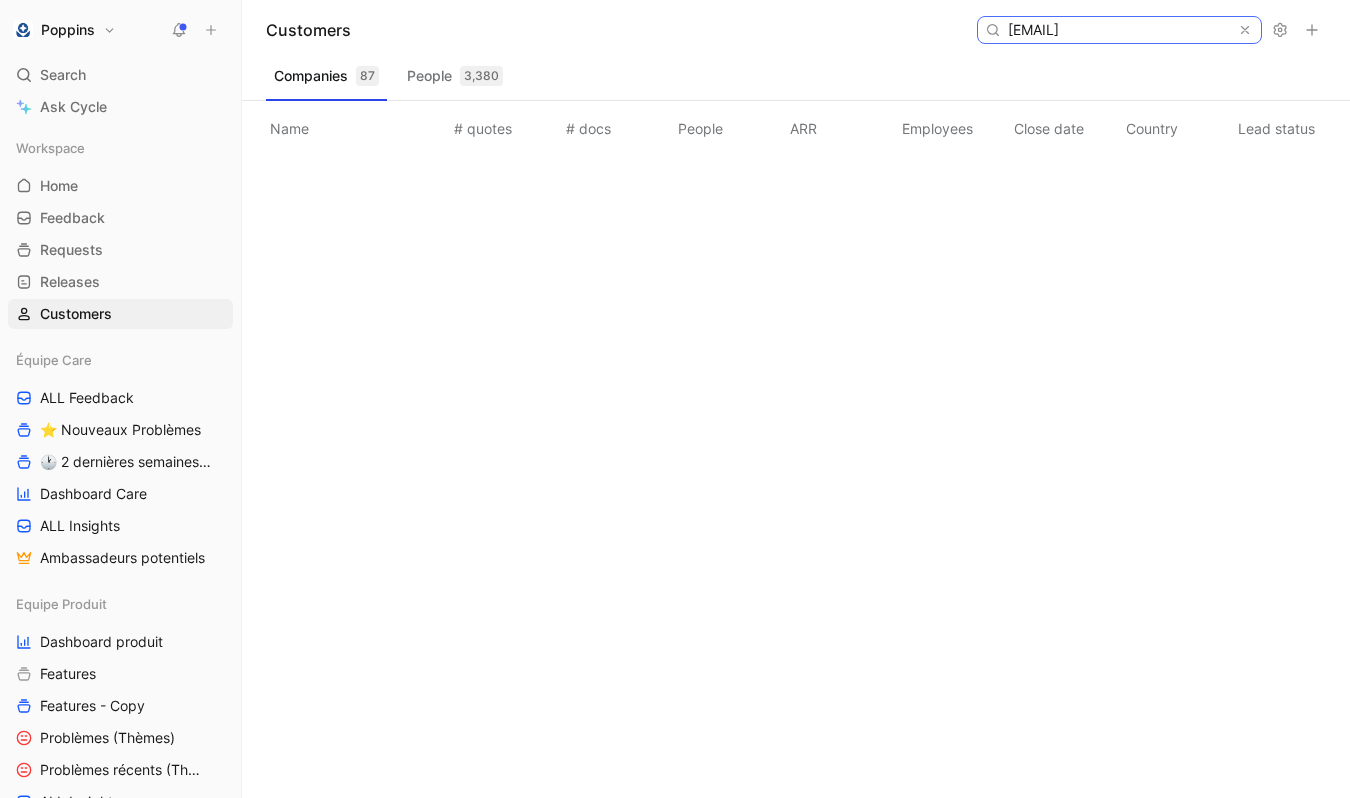 paste on "amanda.hamant@hotmail.fr" 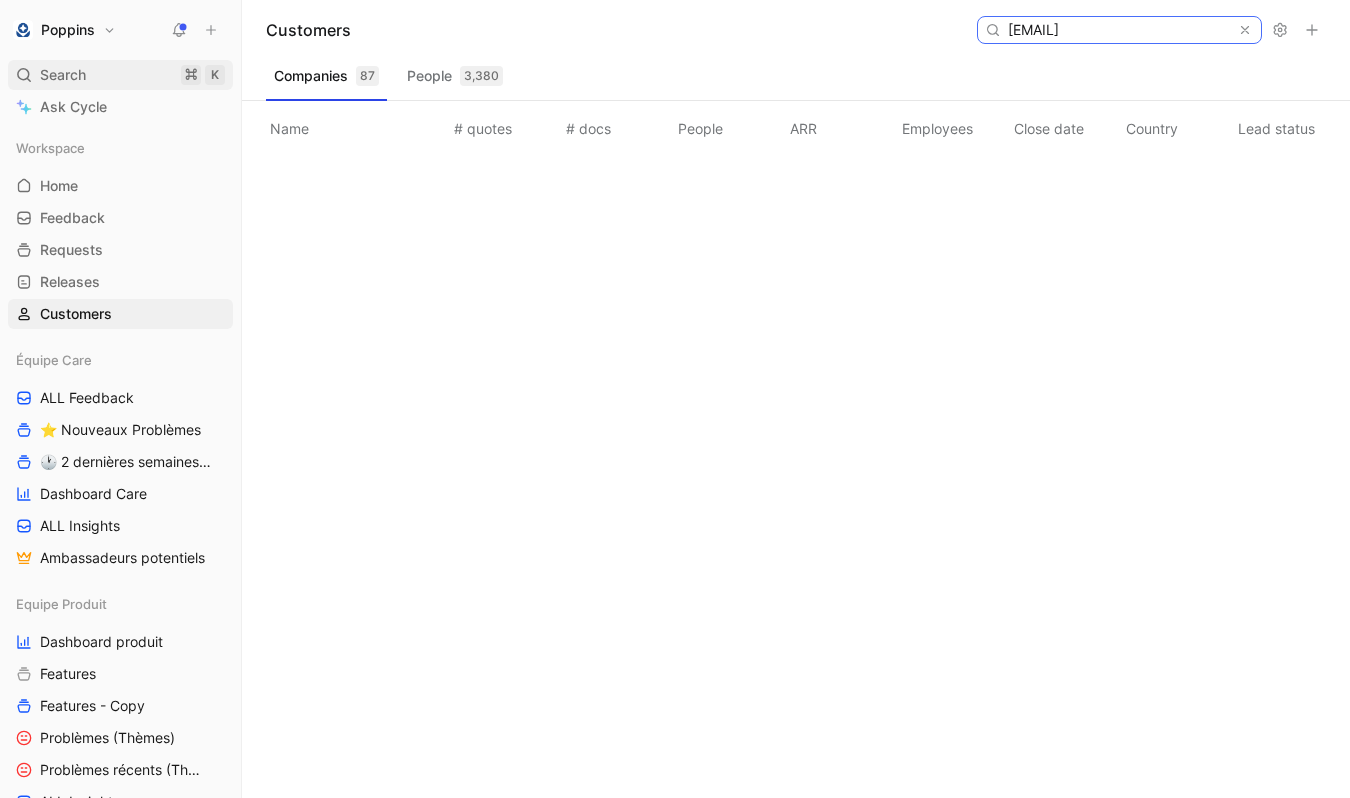 type on "amanda.hamant@hotmail.fr" 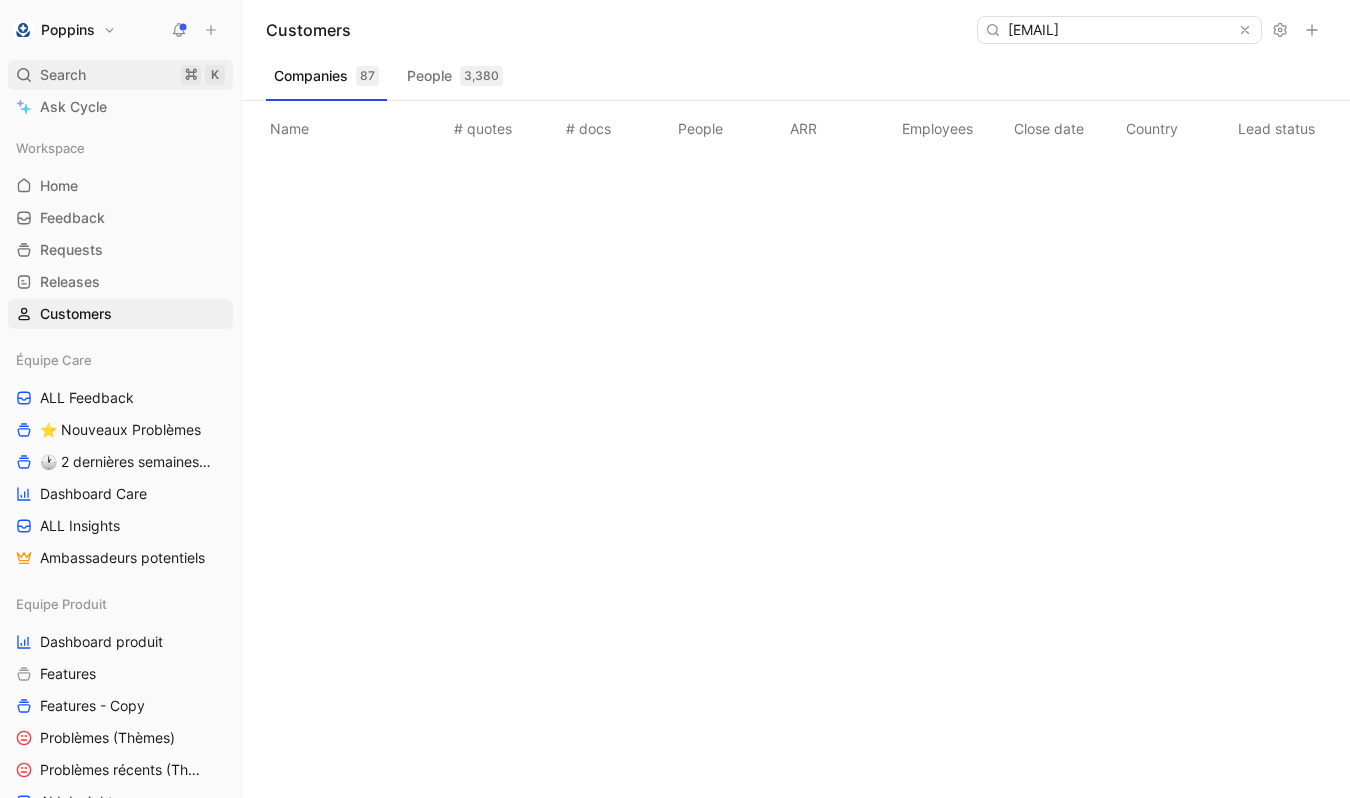 click on "Search ⌘ K" at bounding box center [120, 75] 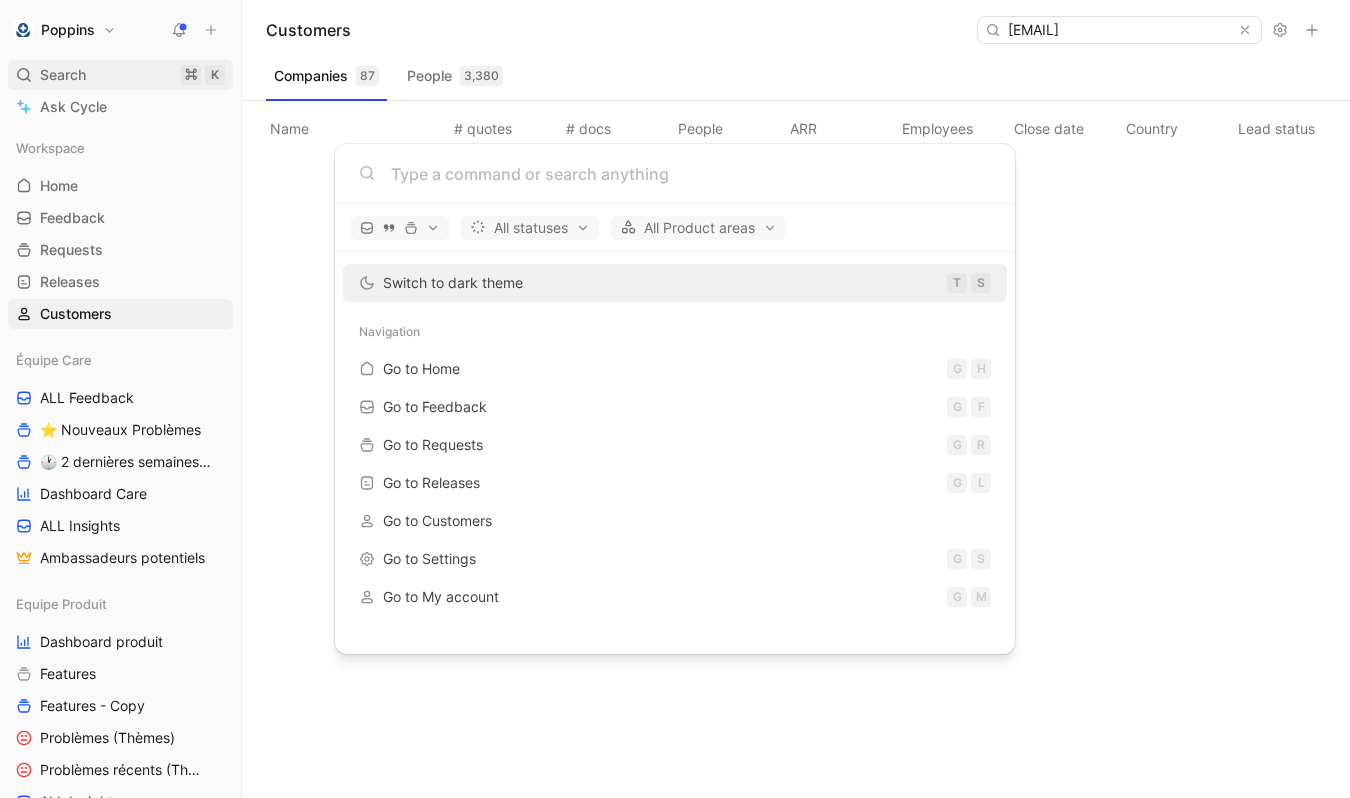 scroll, scrollTop: 0, scrollLeft: 0, axis: both 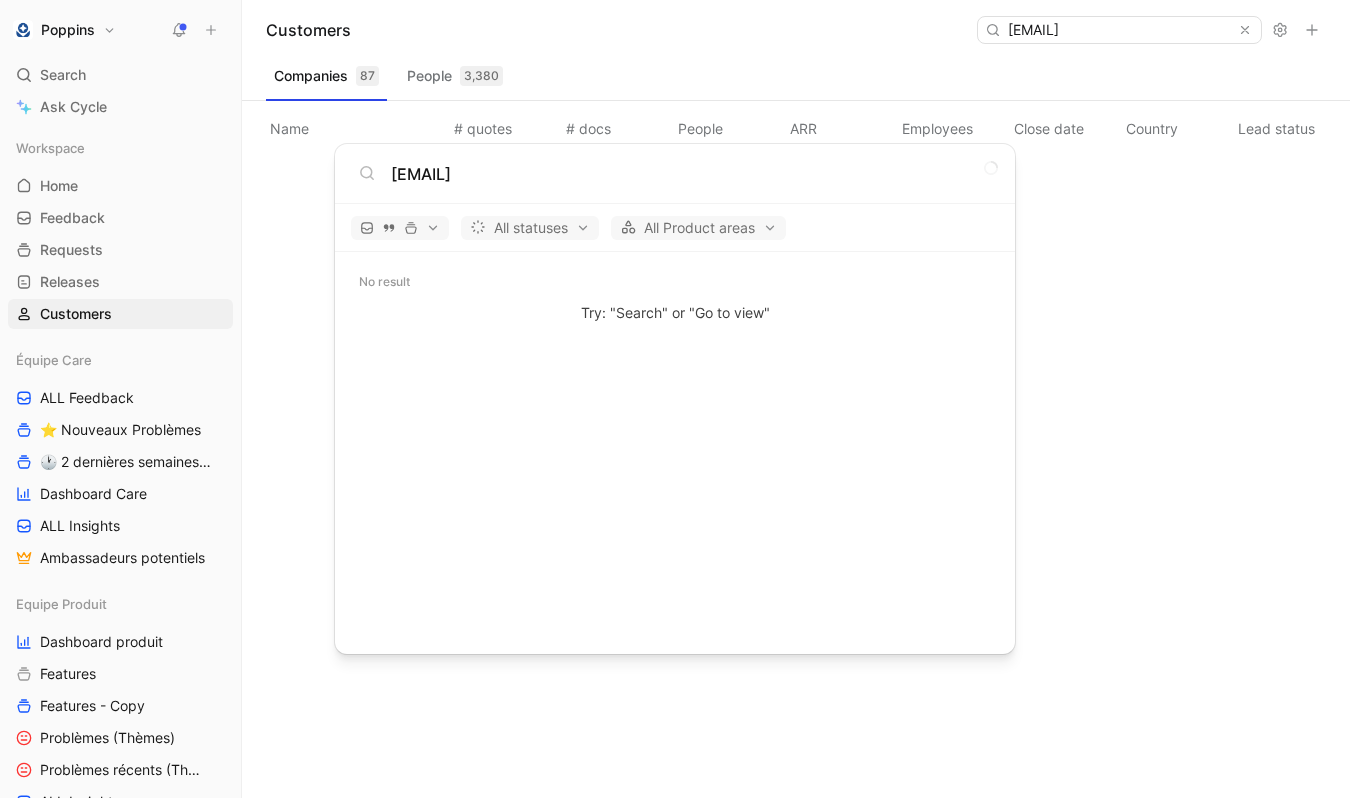 type on "amanda.hamant@hotmail.fr" 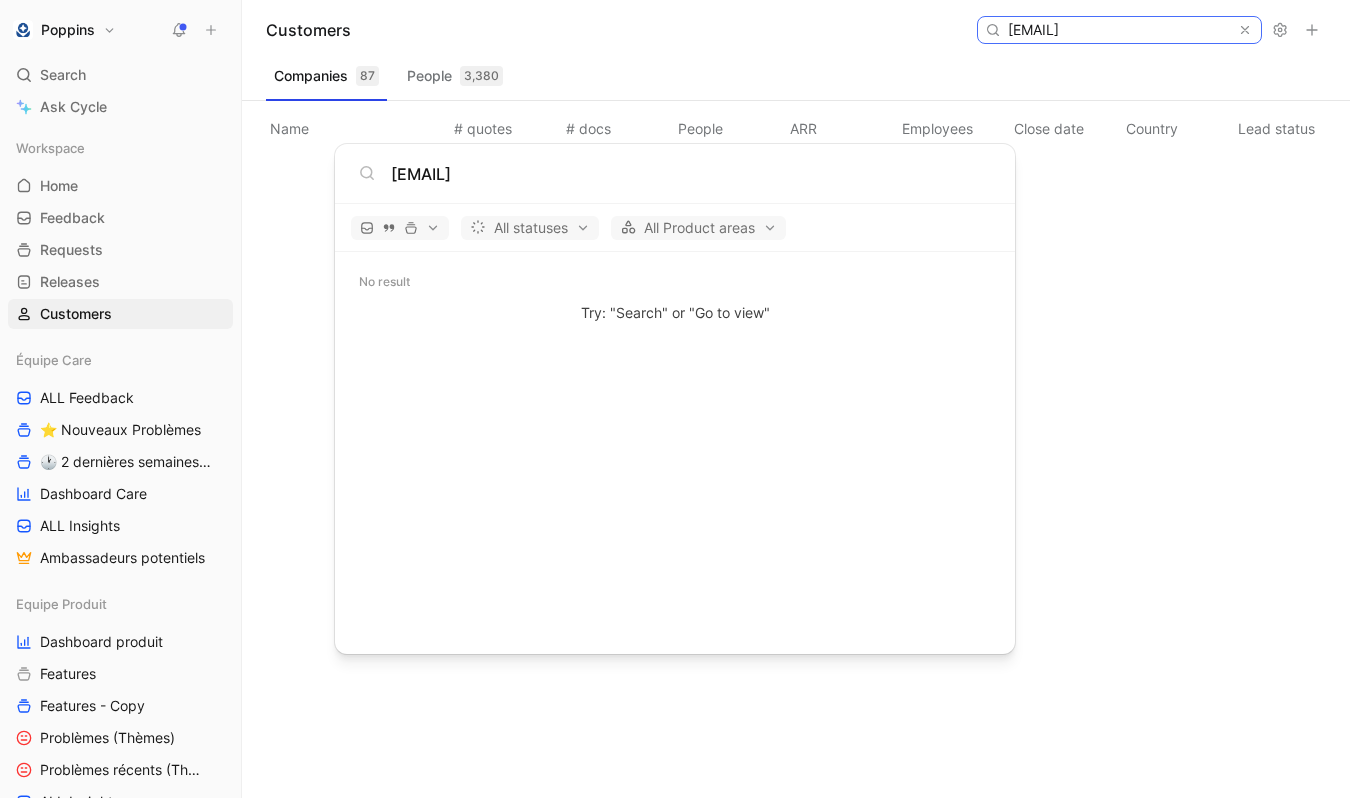 click on "amanda.hamant@hotmail.fr" at bounding box center (1118, 30) 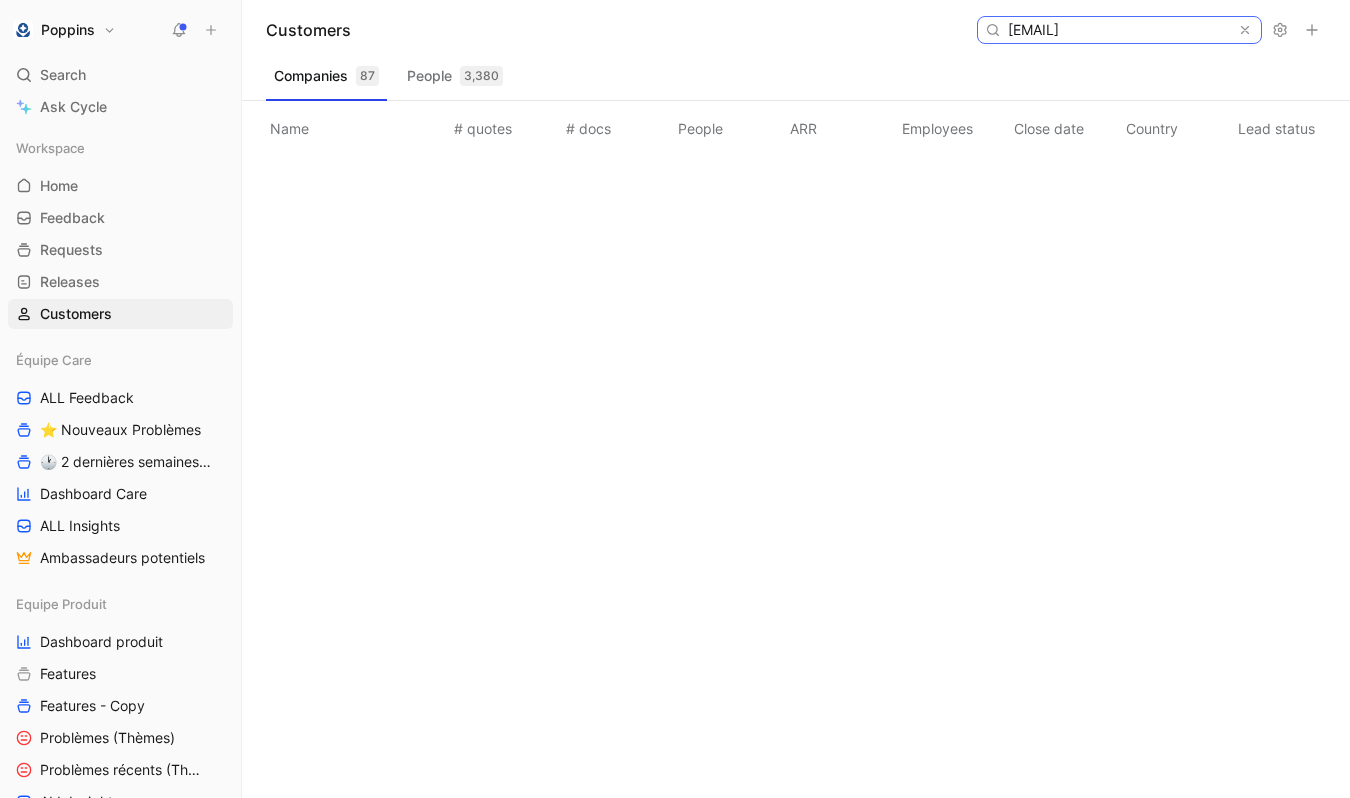 paste on "elodie@rouvoy" 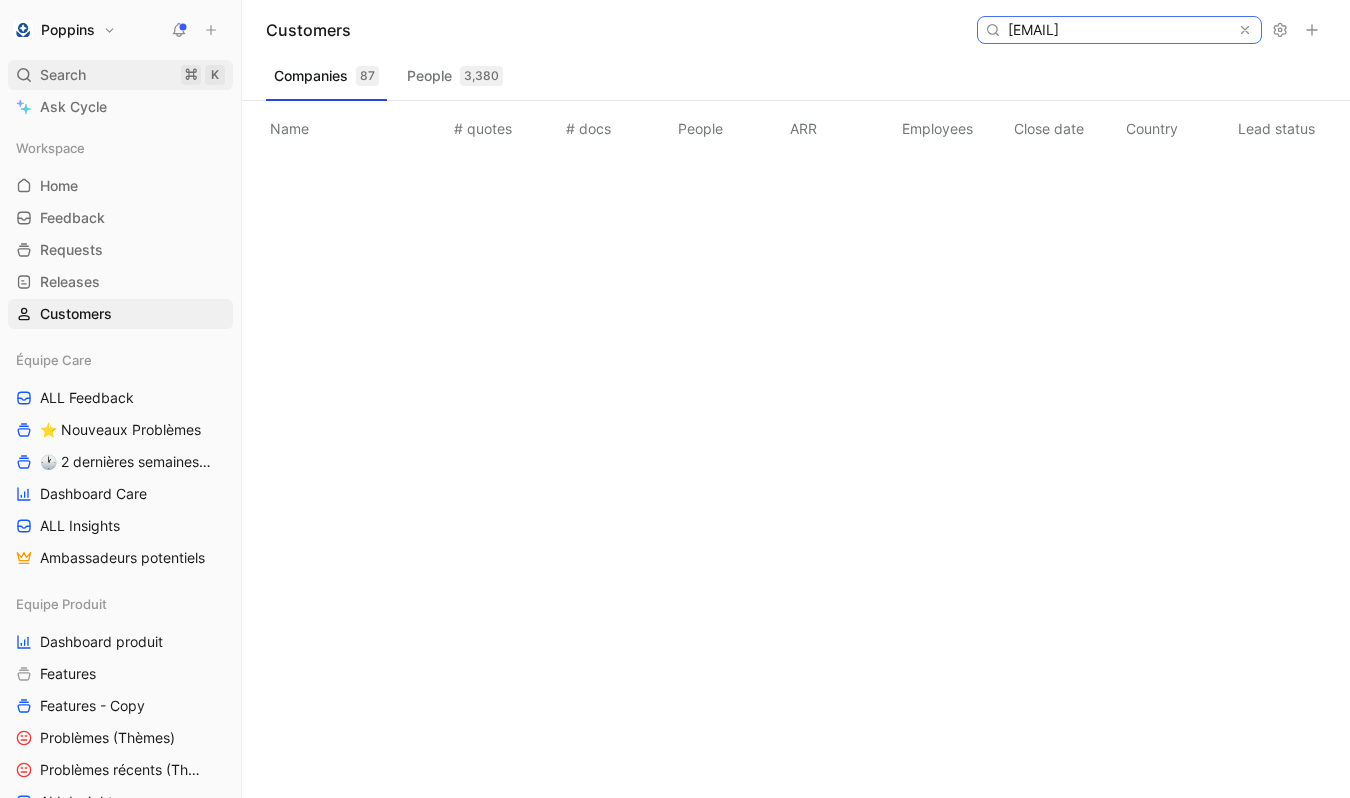 type on "elodie@rouvoy.fr" 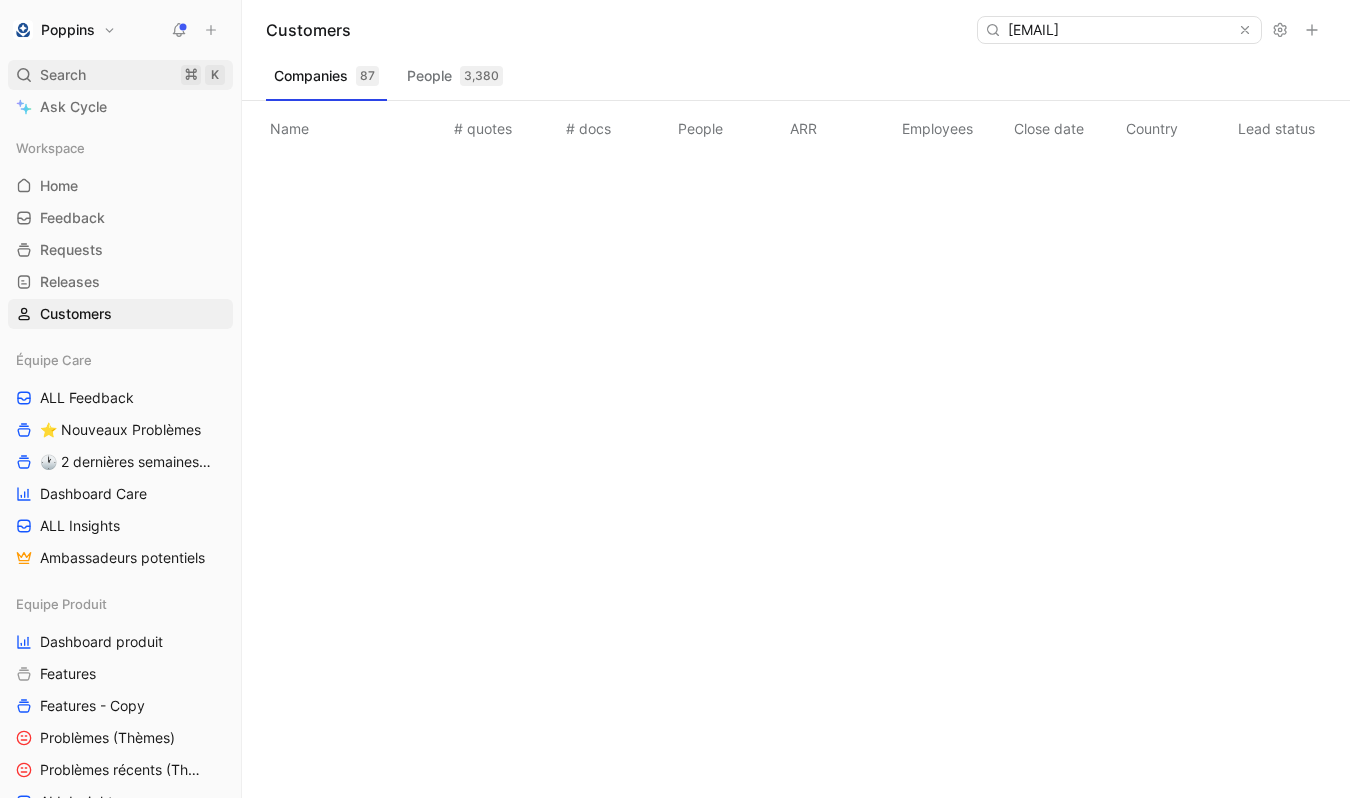 click on "Search ⌘ K" at bounding box center (120, 75) 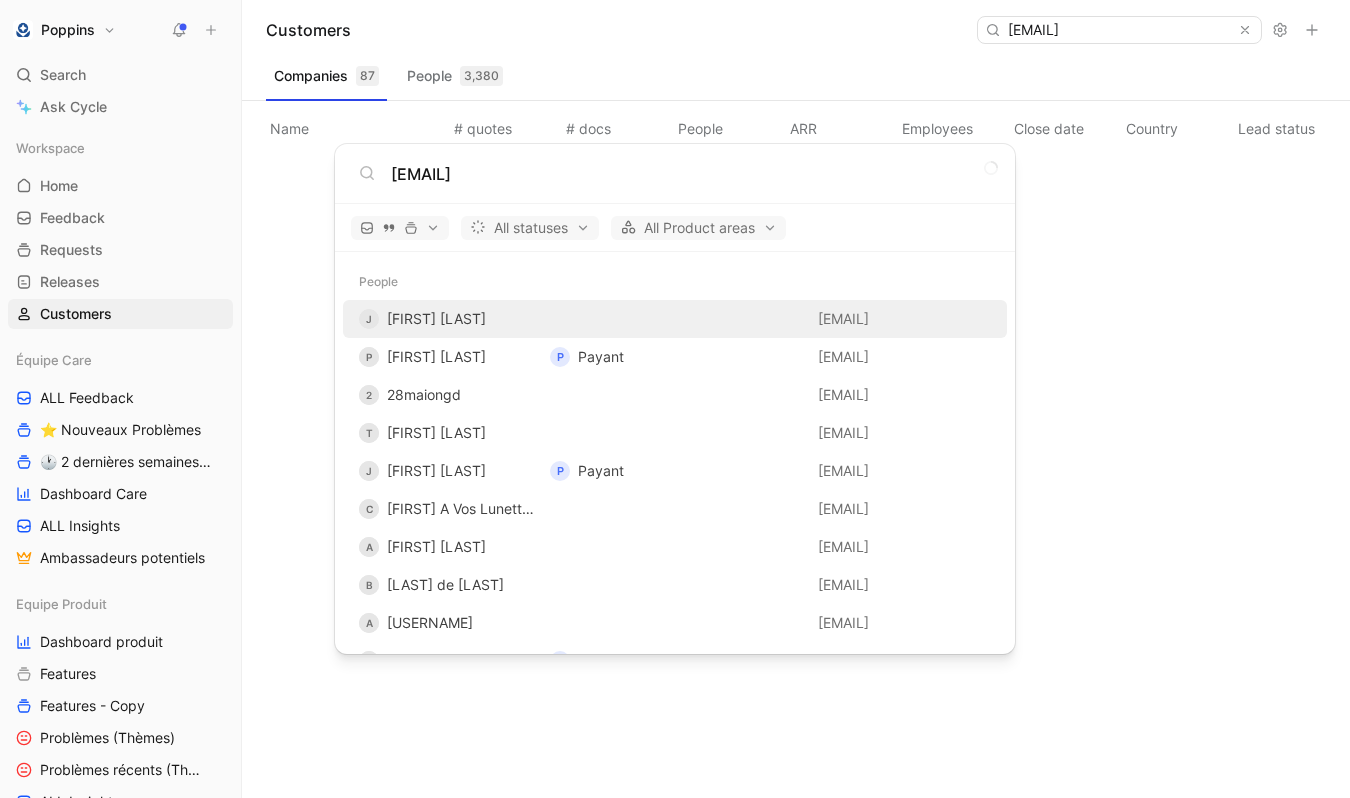 type on "elodie@rouvoy.fr" 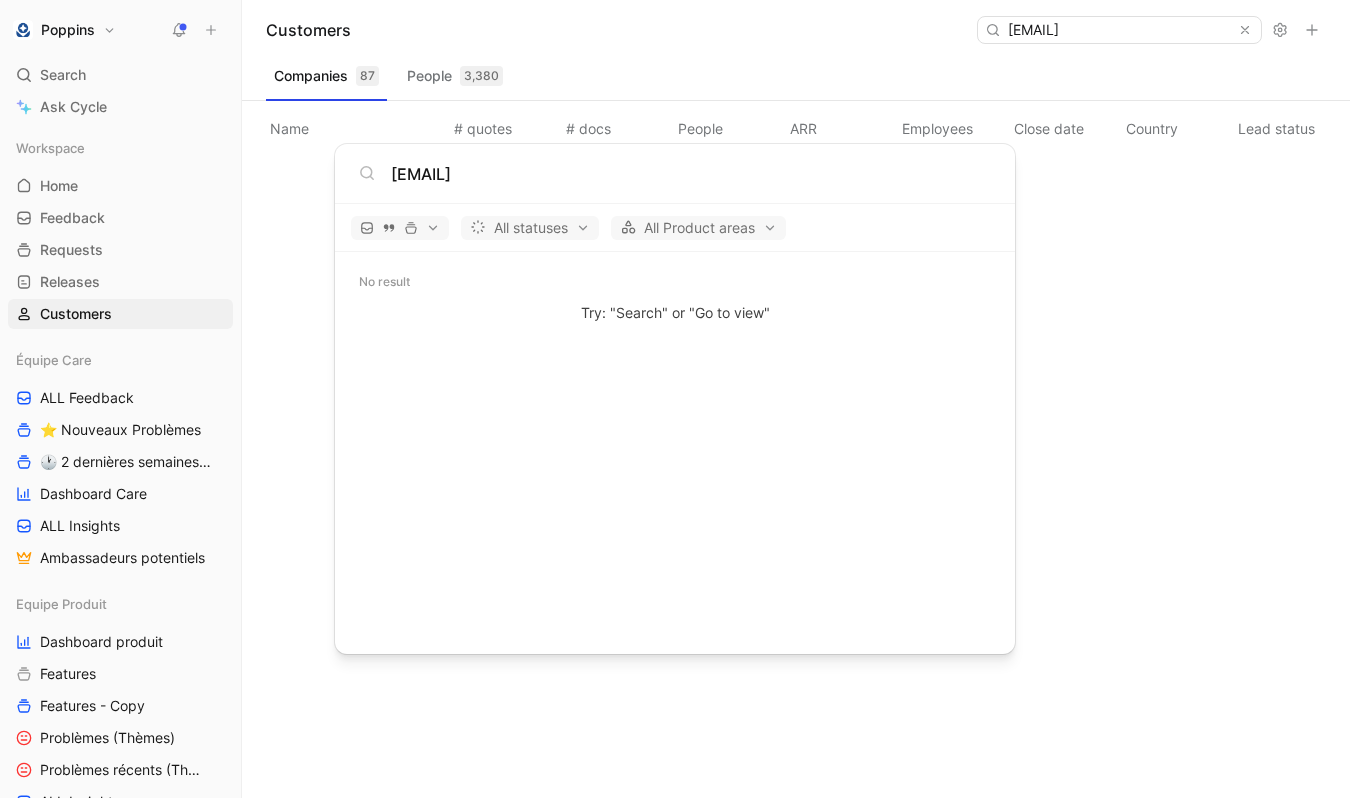 click on "Poppins Search ⌘ K Ask Cycle Workspace Home G then H Feedback G then F Requests G then R Releases G then L Customers Équipe Care ALL Feedback ⭐ Nouveaux Problèmes 🕐 2 dernières semaines - Occurences Dashboard Care ALL Insights Ambassadeurs potentiels Equipe Produit Dashboard produit Features Features - Copy Problèmes (Thèmes) Problèmes récents (Thèmes) ALL Insights Feedback - OBG Feedback - Test fluence Feedback - Mail hebdo Vue d'analyse Équipe mutuelle Import
To pick up a draggable item, press the space bar.
While dragging, use the arrow keys to move the item.
Press space again to drop the item in its new position, or press escape to cancel.
Help center Invite member Customers elodie@rouvoy.fr Companies 87 People 3,380 Name # quotes # docs People ARR Employees Close date Country Lead status Industry Linked profiles Custom ID Dismiss popup elodie@rouvoy.fr All statuses All   Product areas No result Try: "Search" or "Go to view"" at bounding box center (675, 399) 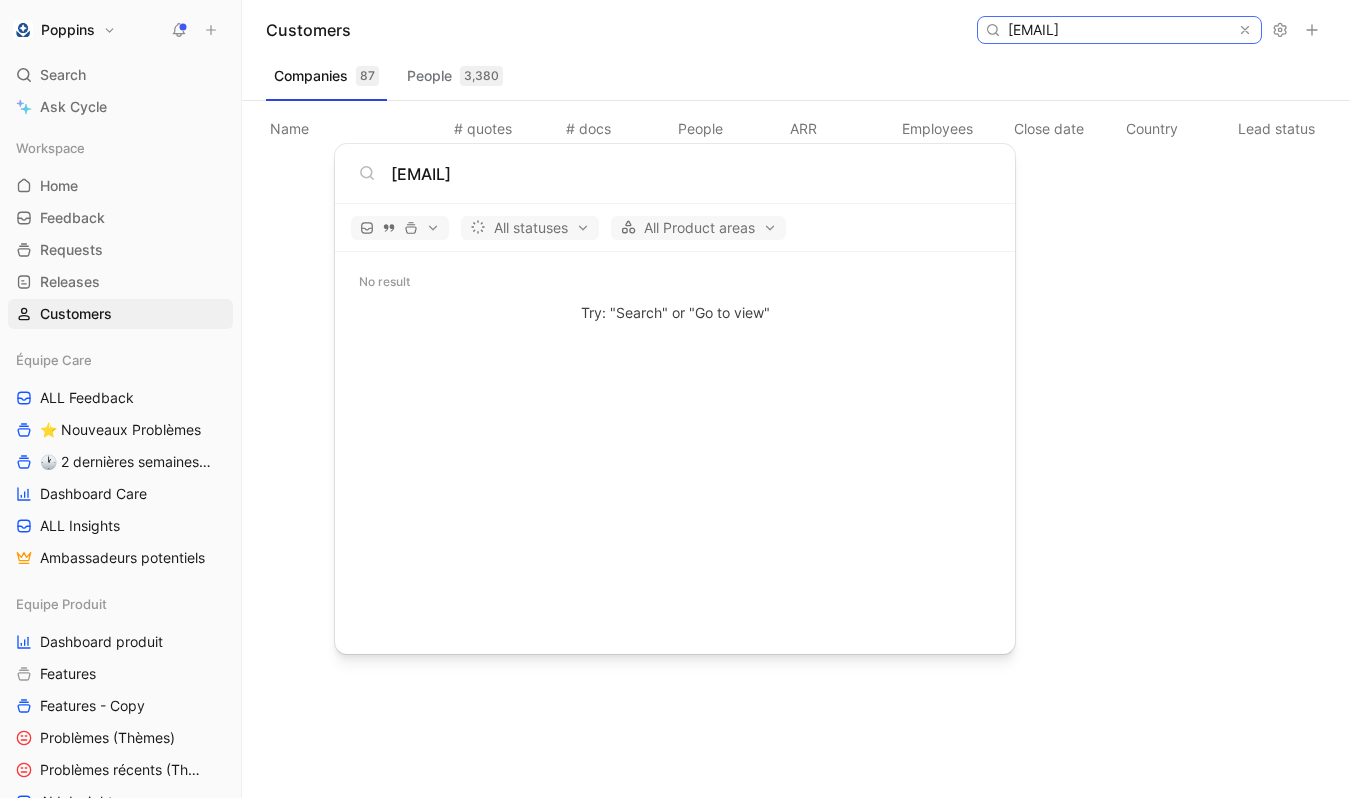 click on "elodie@rouvoy.fr" at bounding box center [1118, 30] 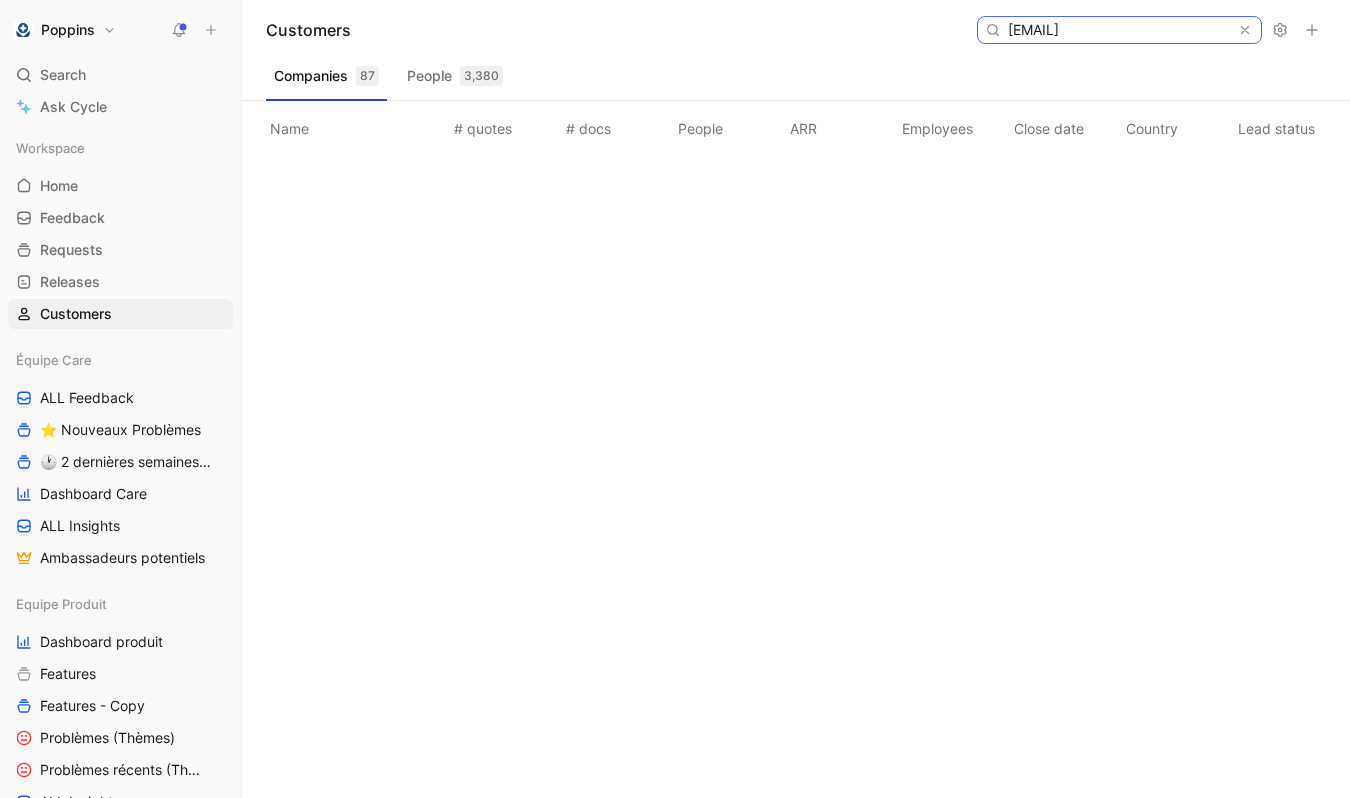 scroll, scrollTop: 0, scrollLeft: 47, axis: horizontal 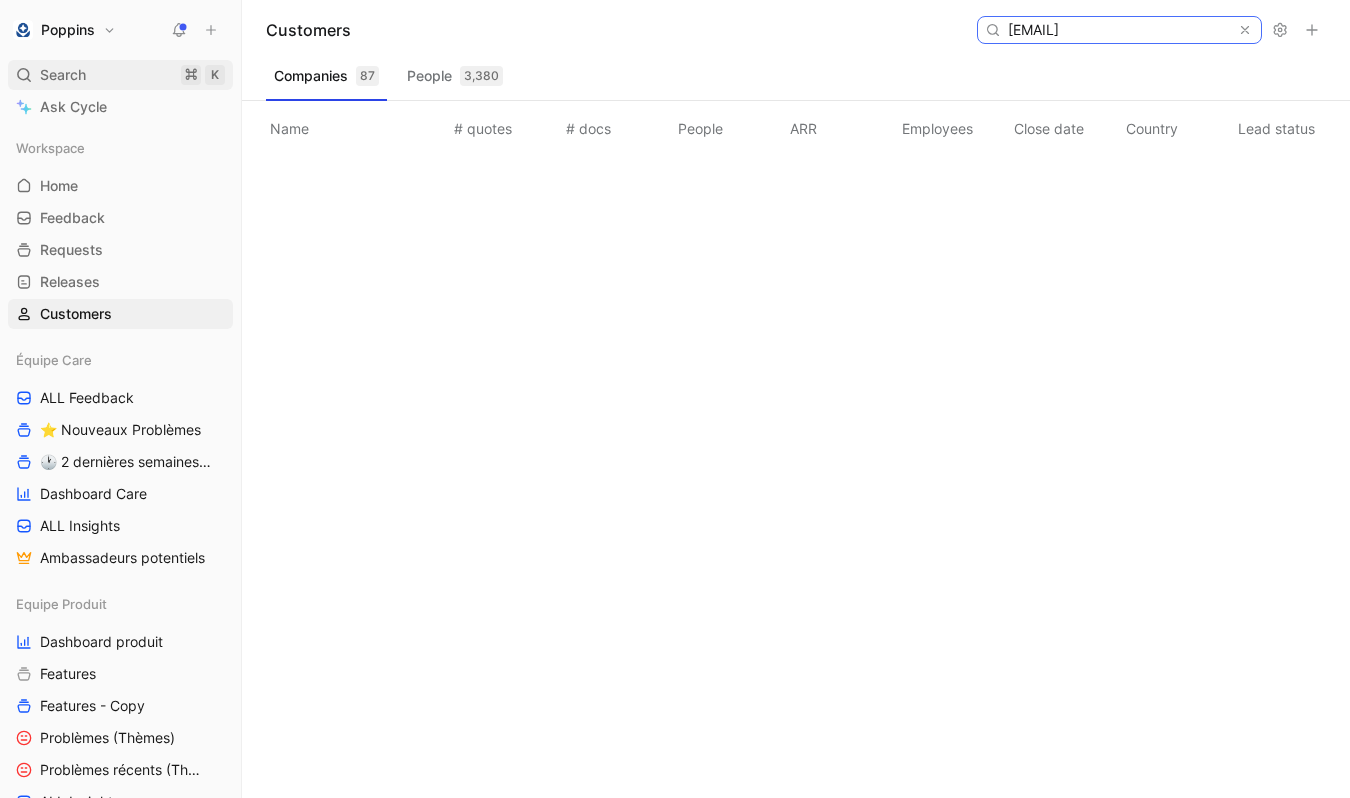 type on "sandrine.allegre.sa@gmail.com" 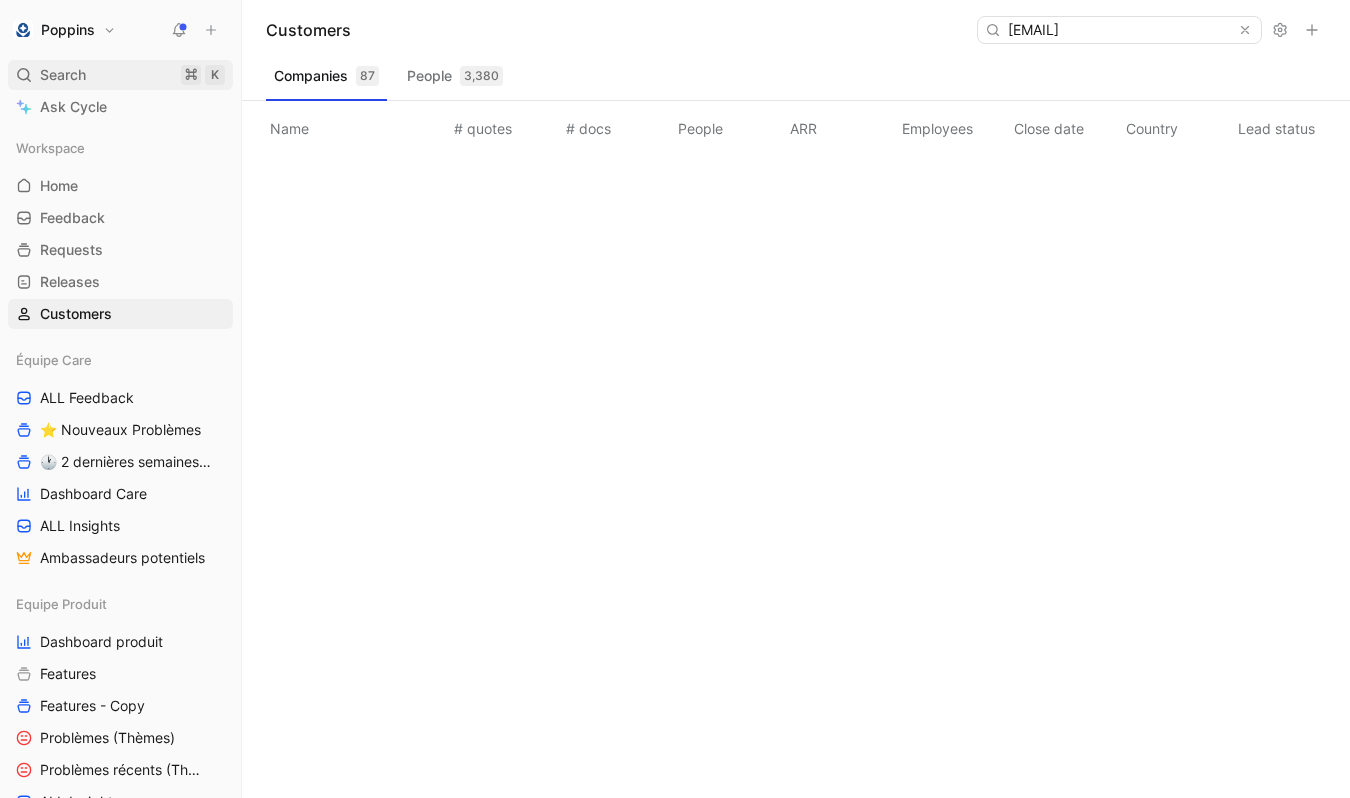 click on "Search ⌘ K" at bounding box center (120, 75) 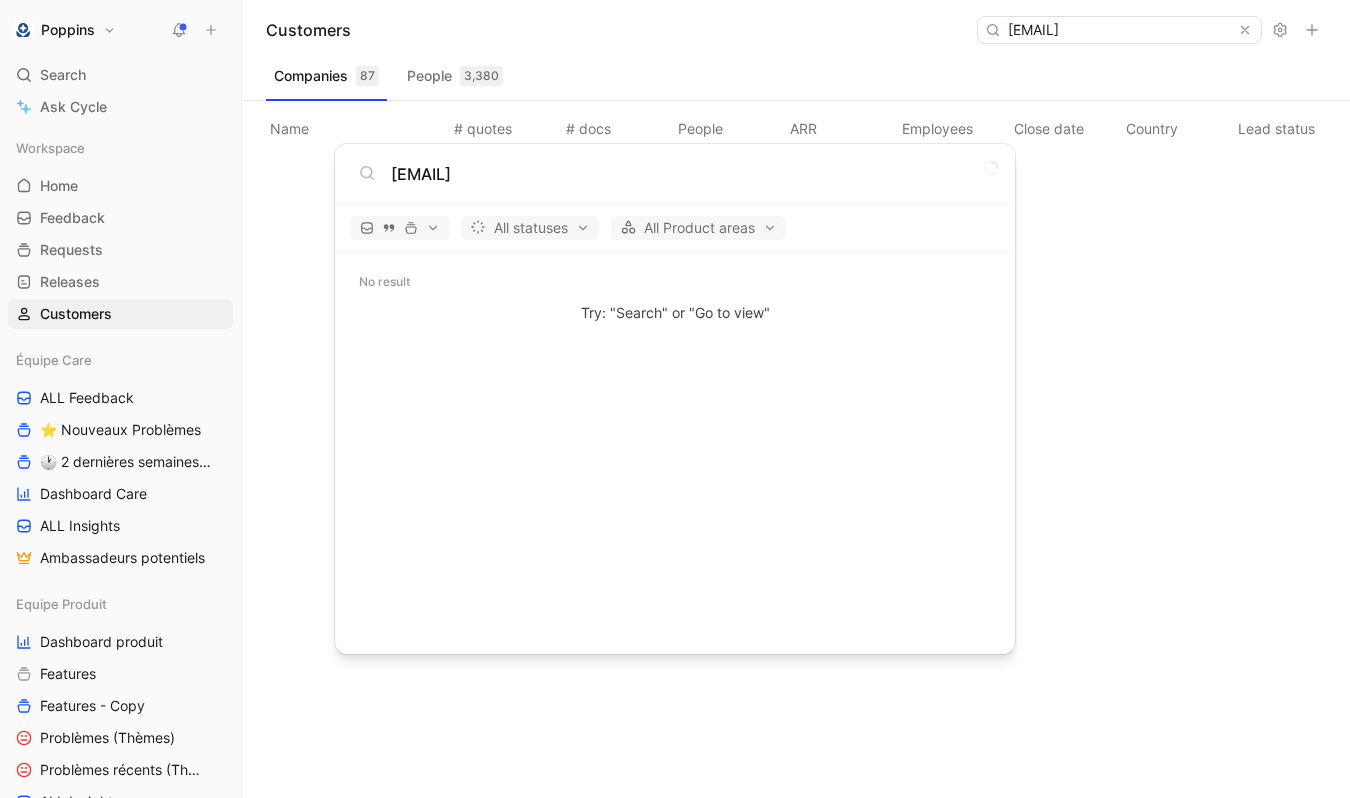 type on "sandrine.allegre.sa@gmail.com" 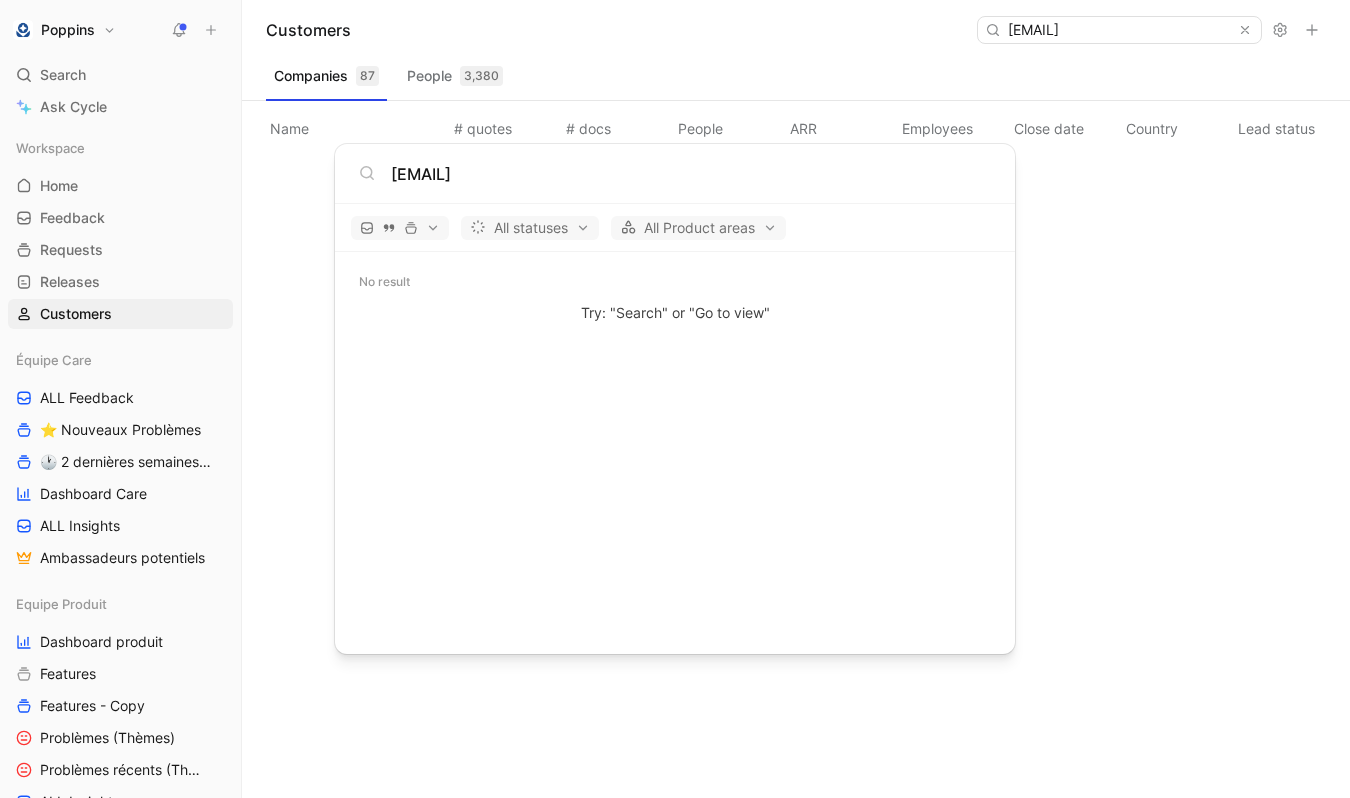 click on "Poppins Search ⌘ K Ask Cycle Workspace Home G then H Feedback G then F Requests G then R Releases G then L Customers Équipe Care ALL Feedback ⭐ Nouveaux Problèmes 🕐 2 dernières semaines - Occurences Dashboard Care ALL Insights Ambassadeurs potentiels Equipe Produit Dashboard produit Features Features - Copy Problèmes (Thèmes) Problèmes récents (Thèmes) ALL Insights Feedback - OBG Feedback - Test fluence Feedback - Mail hebdo Vue d'analyse Équipe mutuelle Import
To pick up a draggable item, press the space bar.
While dragging, use the arrow keys to move the item.
Press space again to drop the item in its new position, or press escape to cancel.
Help center Invite member Customers sandrine.allegre.sa@gmail.com Companies 87 People 3,380 Name # quotes # docs People ARR Employees Close date Country Lead status Industry Linked profiles Custom ID Dismiss popup sandrine.allegre.sa@gmail.com All statuses All   Product areas No result Try: "Search" or "Go to view"" at bounding box center (675, 399) 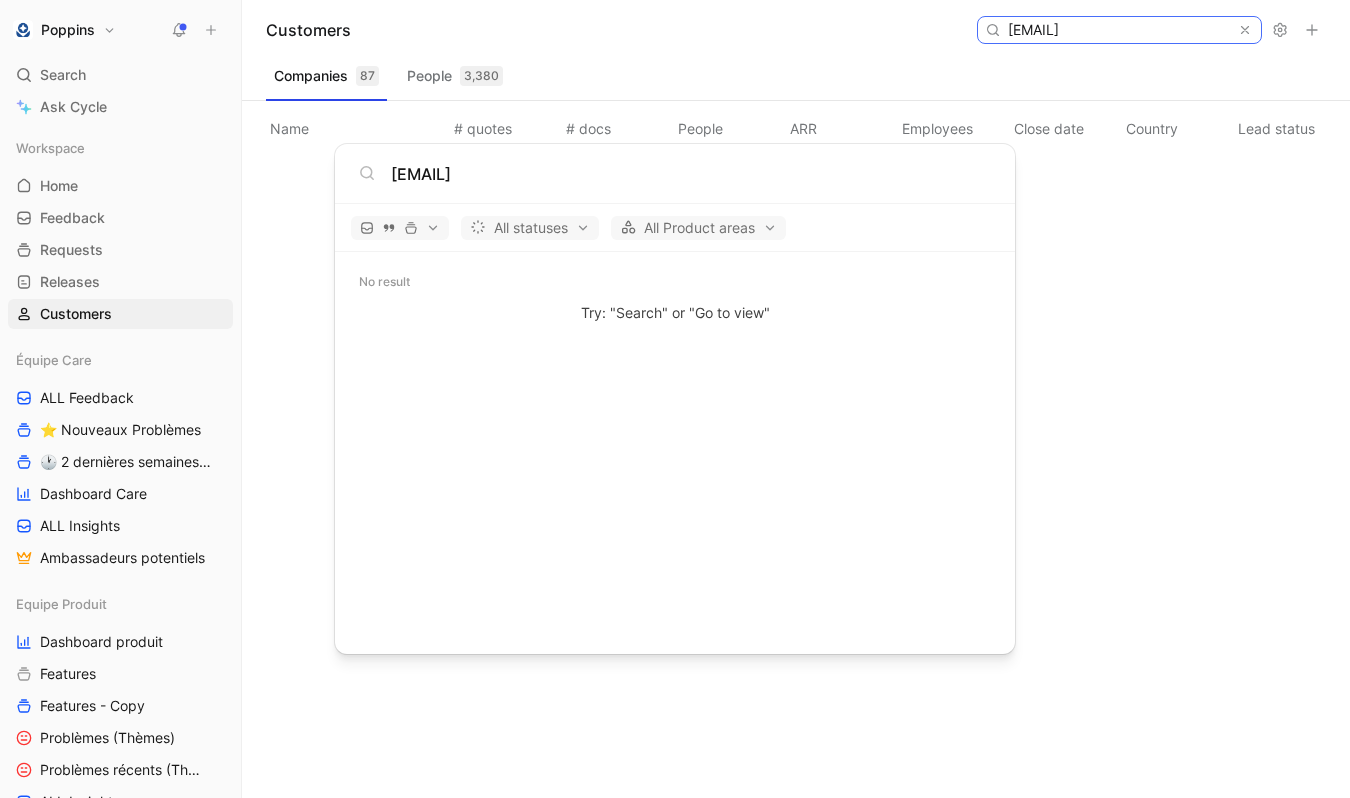 click on "sandrine.allegre.sa@gmail.com" at bounding box center (1118, 30) 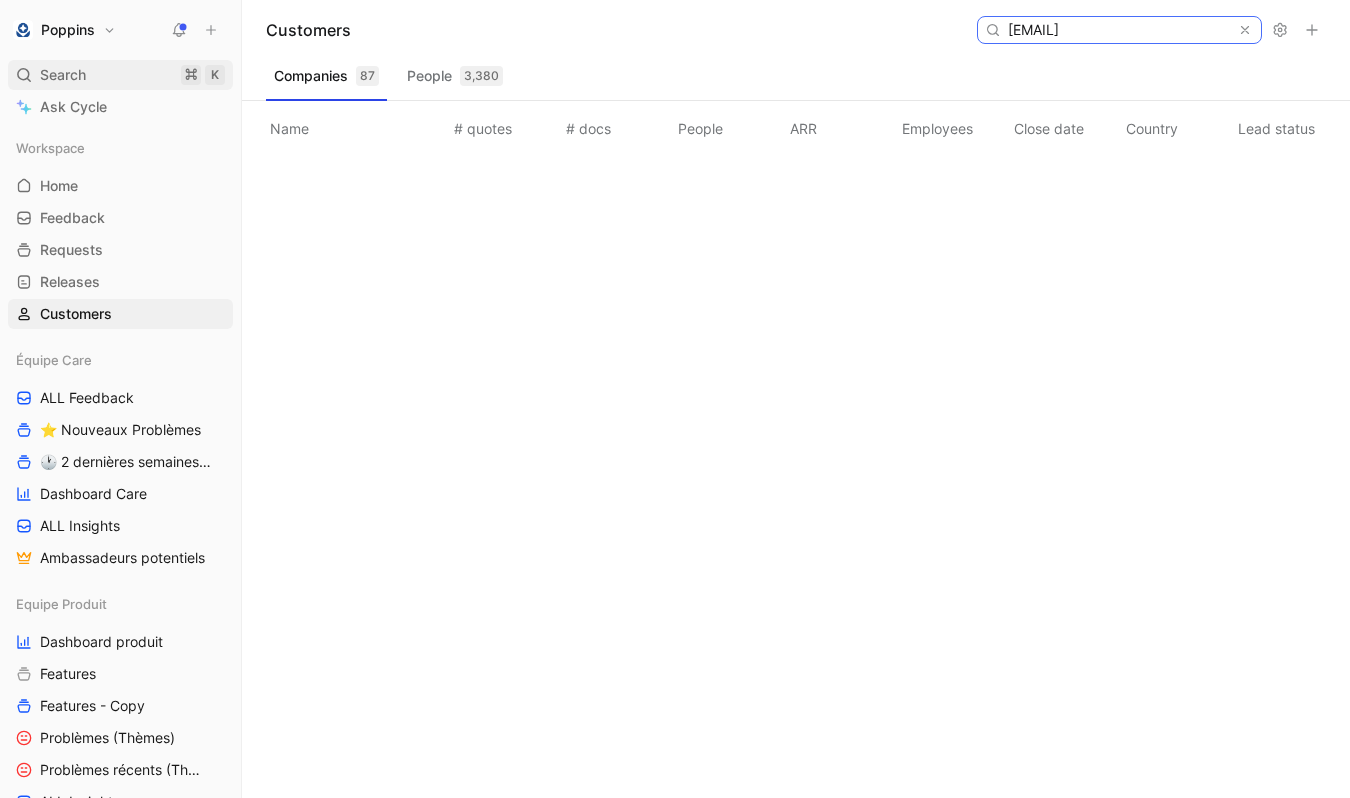 type on "katiafetick@live.fr" 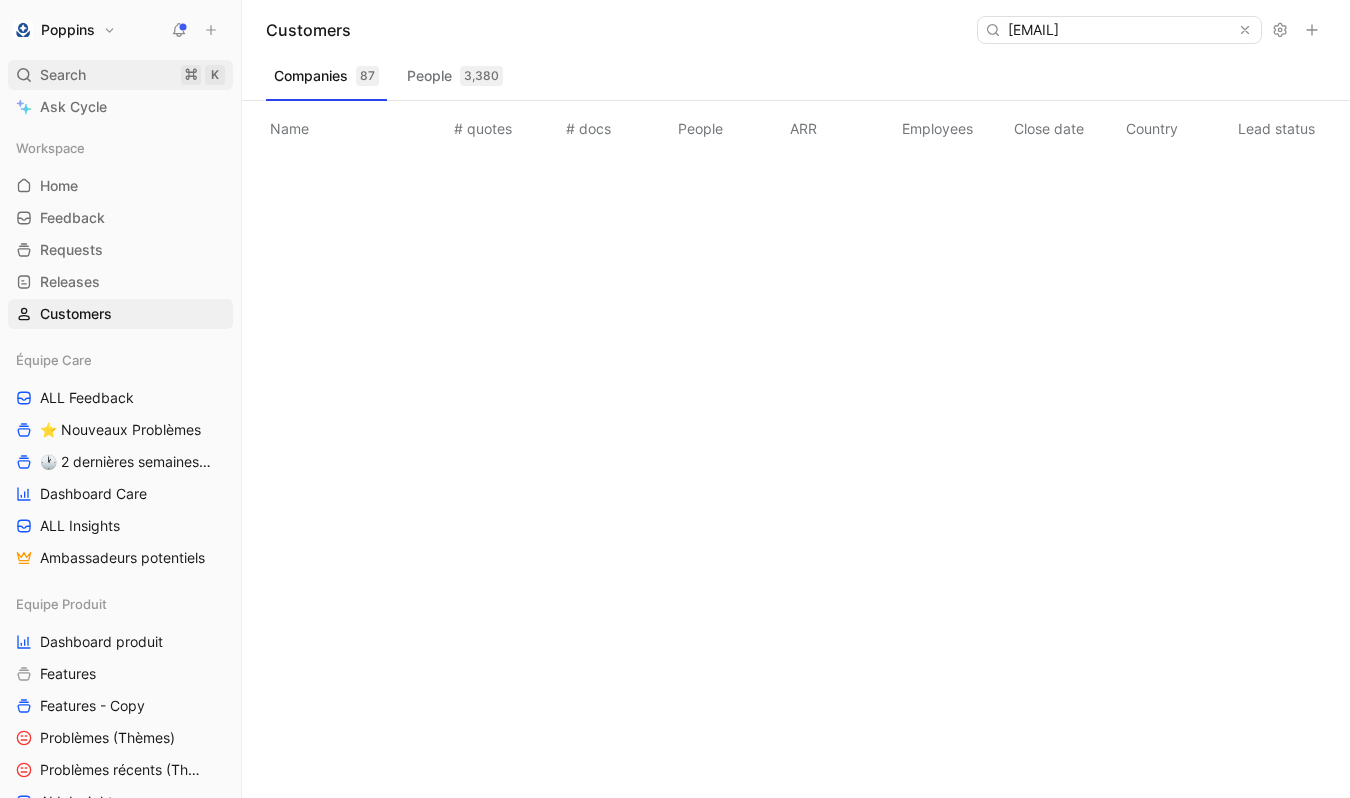 click on "Search ⌘ K" at bounding box center [120, 75] 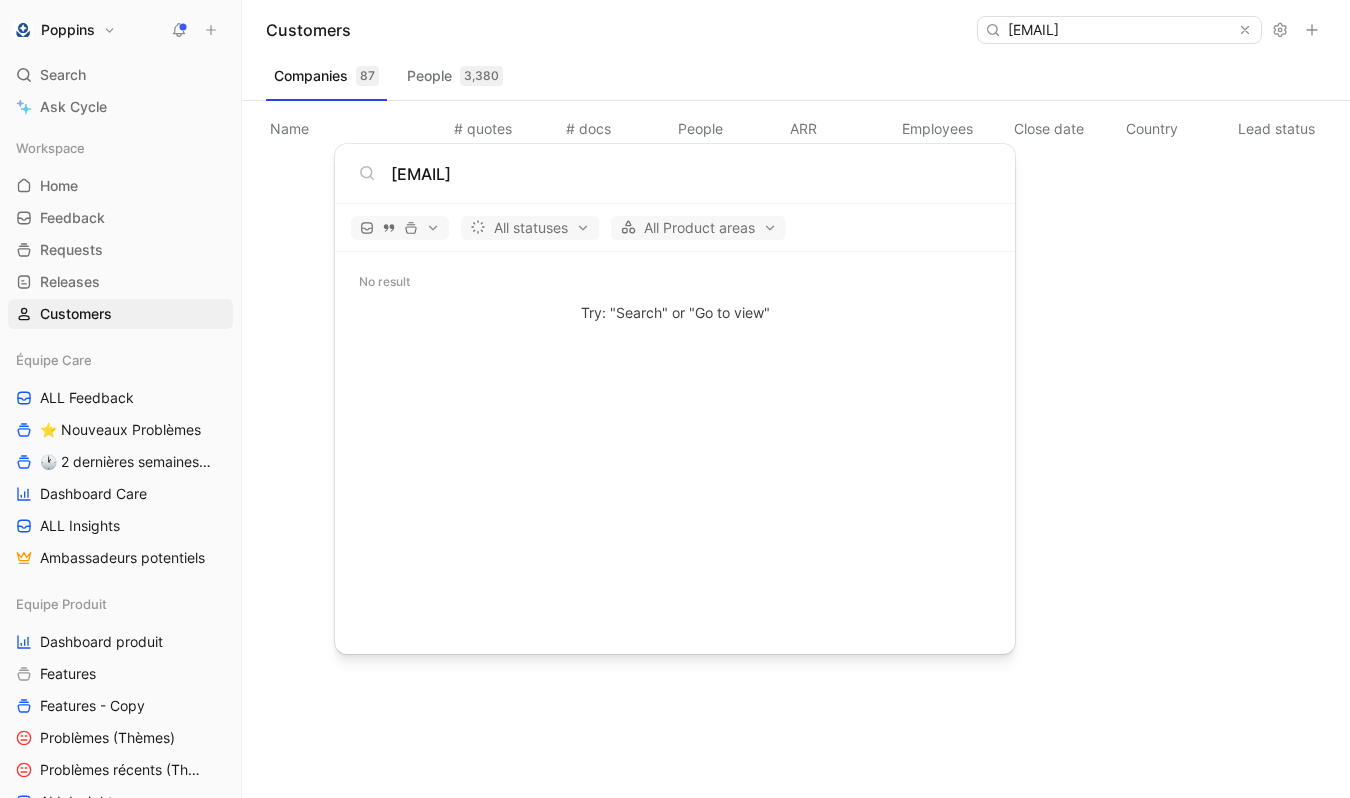 type on "katiafetick@live.fr" 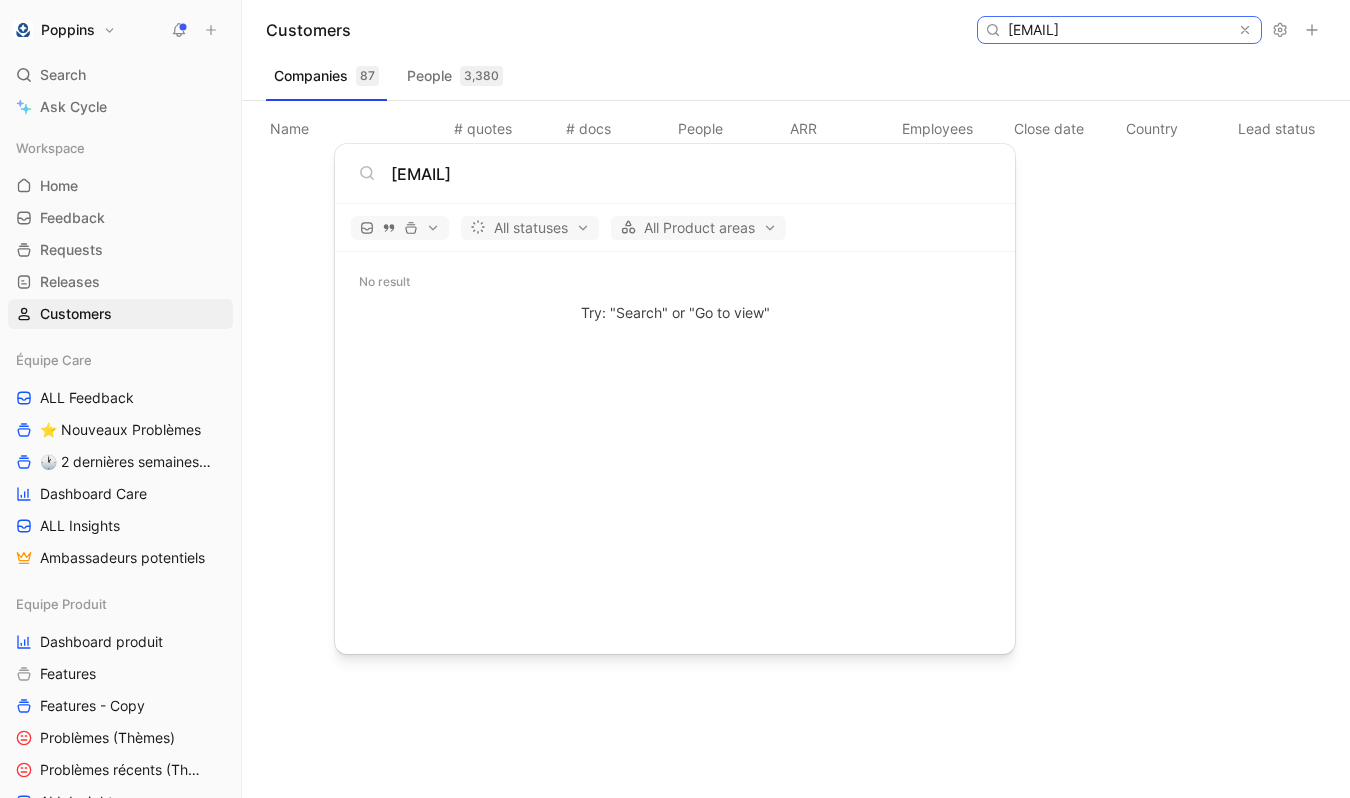 click on "katiafetick@live.fr" at bounding box center [1118, 30] 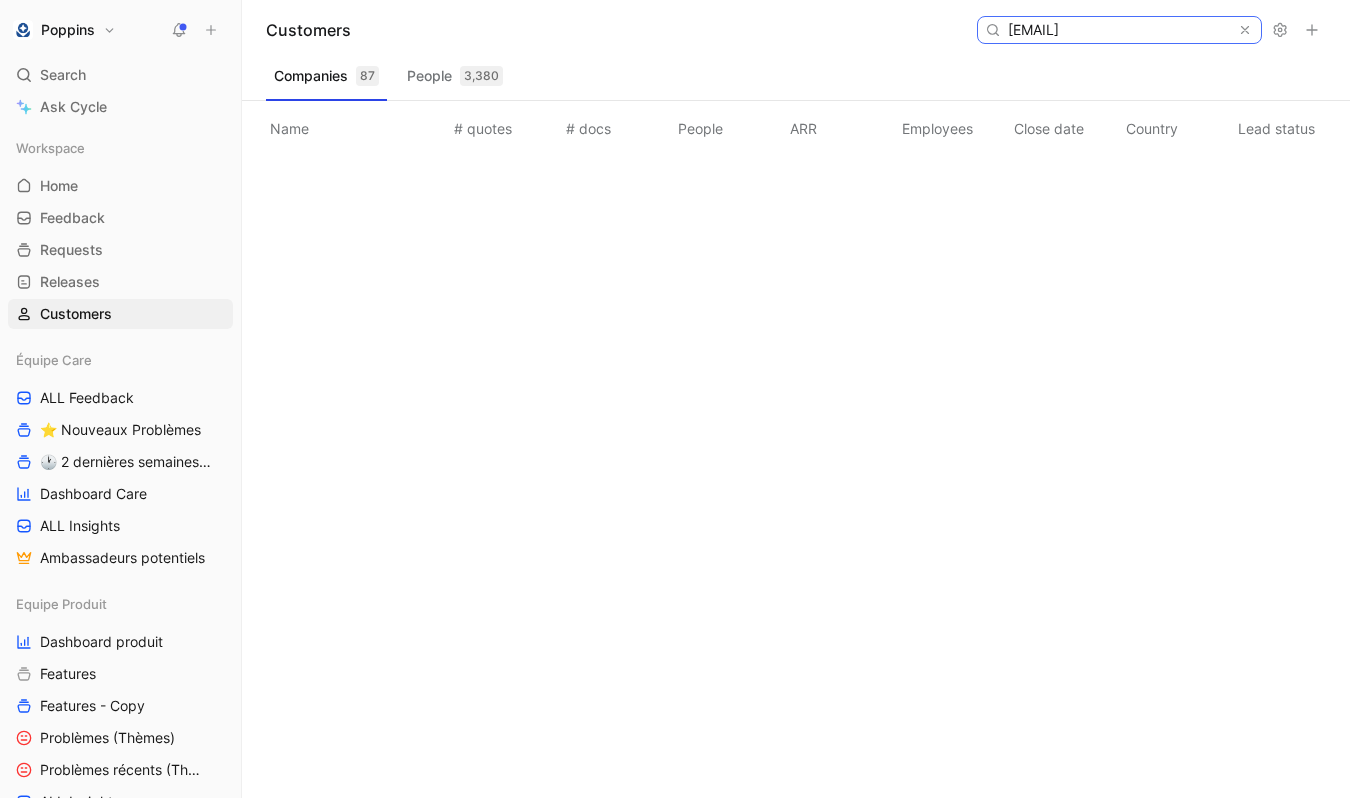 click on "katiafetick@live.fr" at bounding box center (1118, 30) 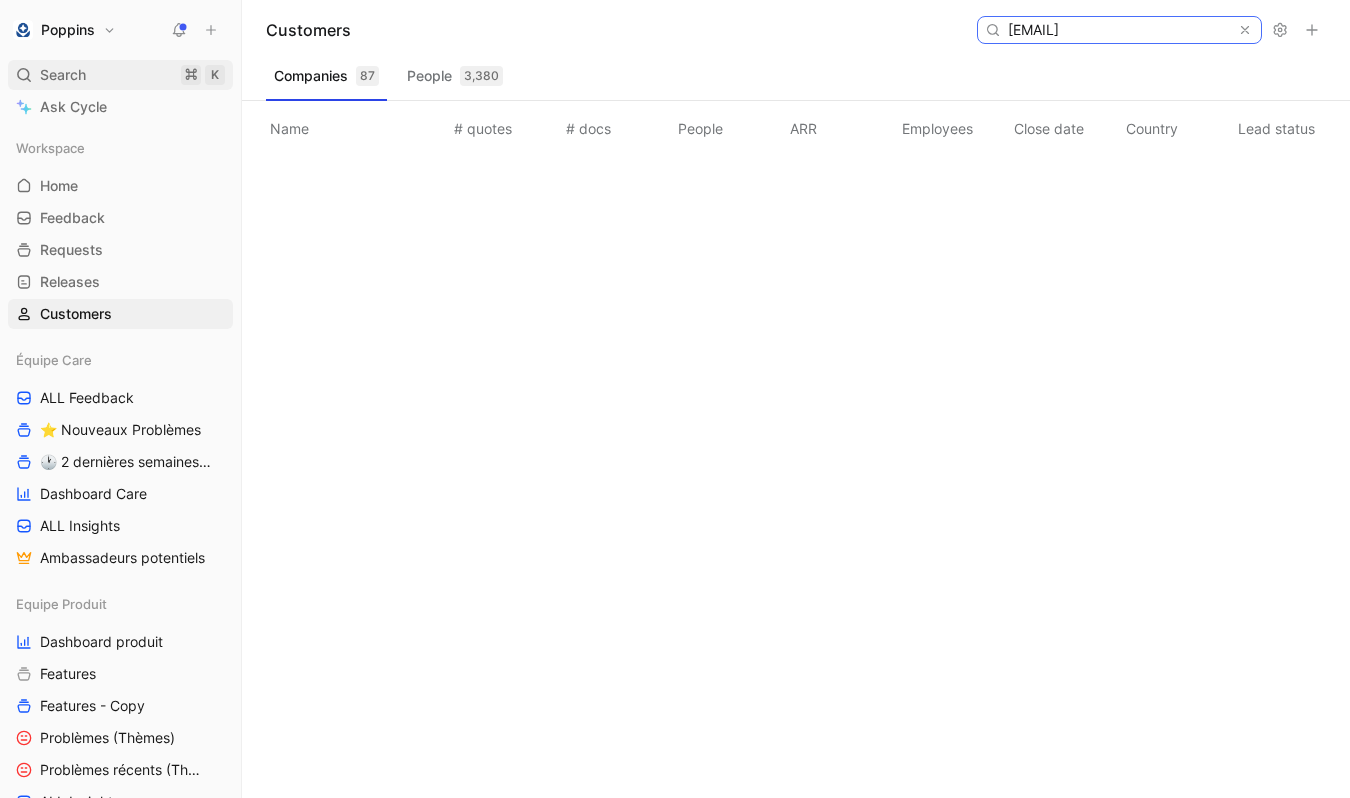 type on "val.granier@yahoo.com" 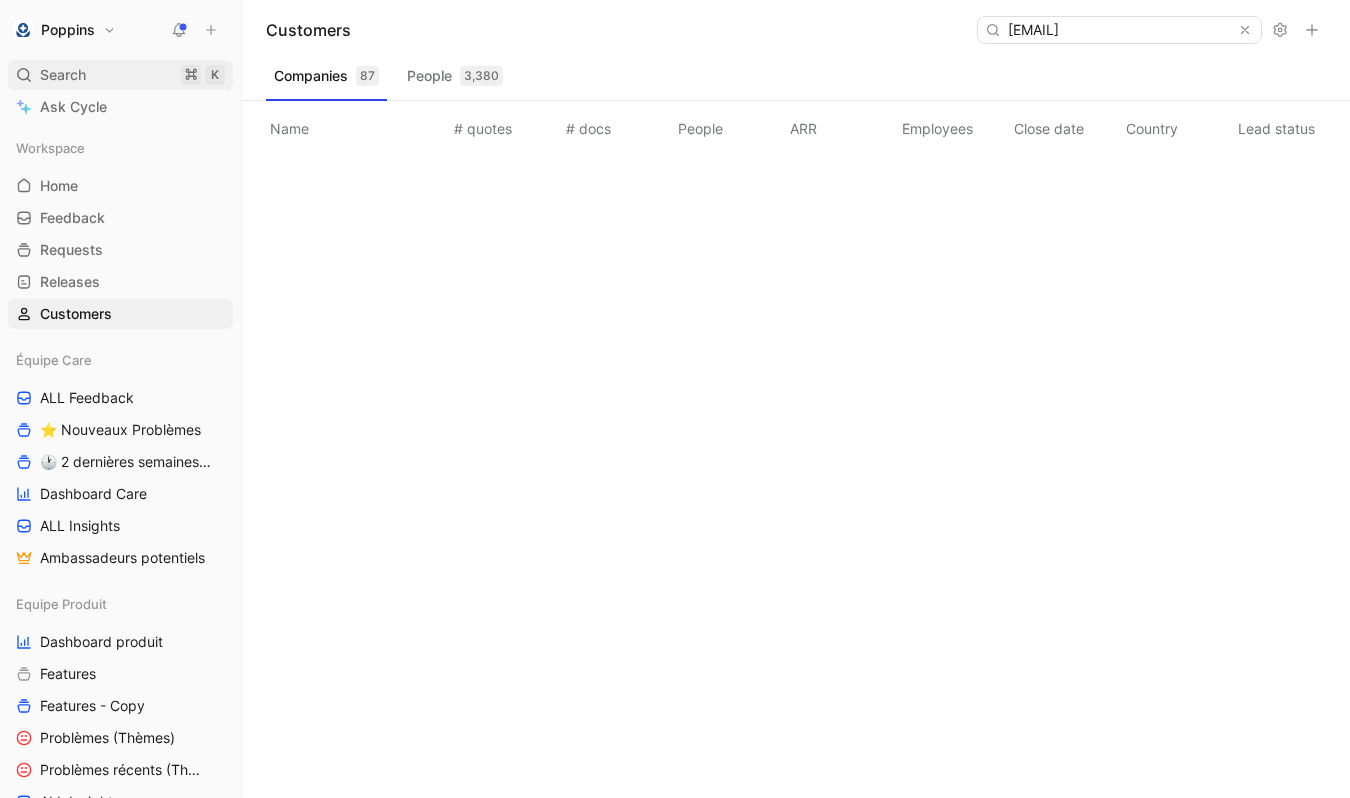 click on "Search ⌘ K" at bounding box center (120, 75) 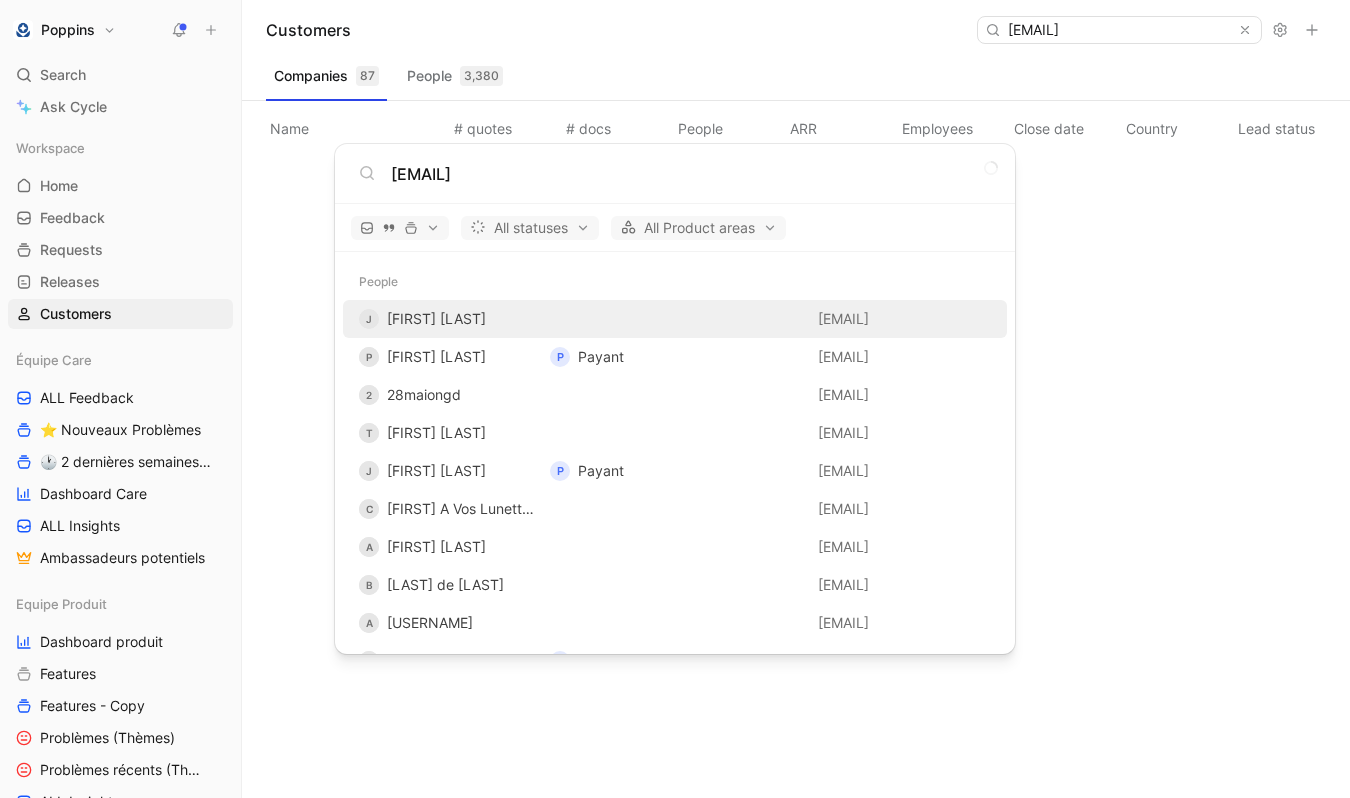 type on "val.granier@yahoo.com" 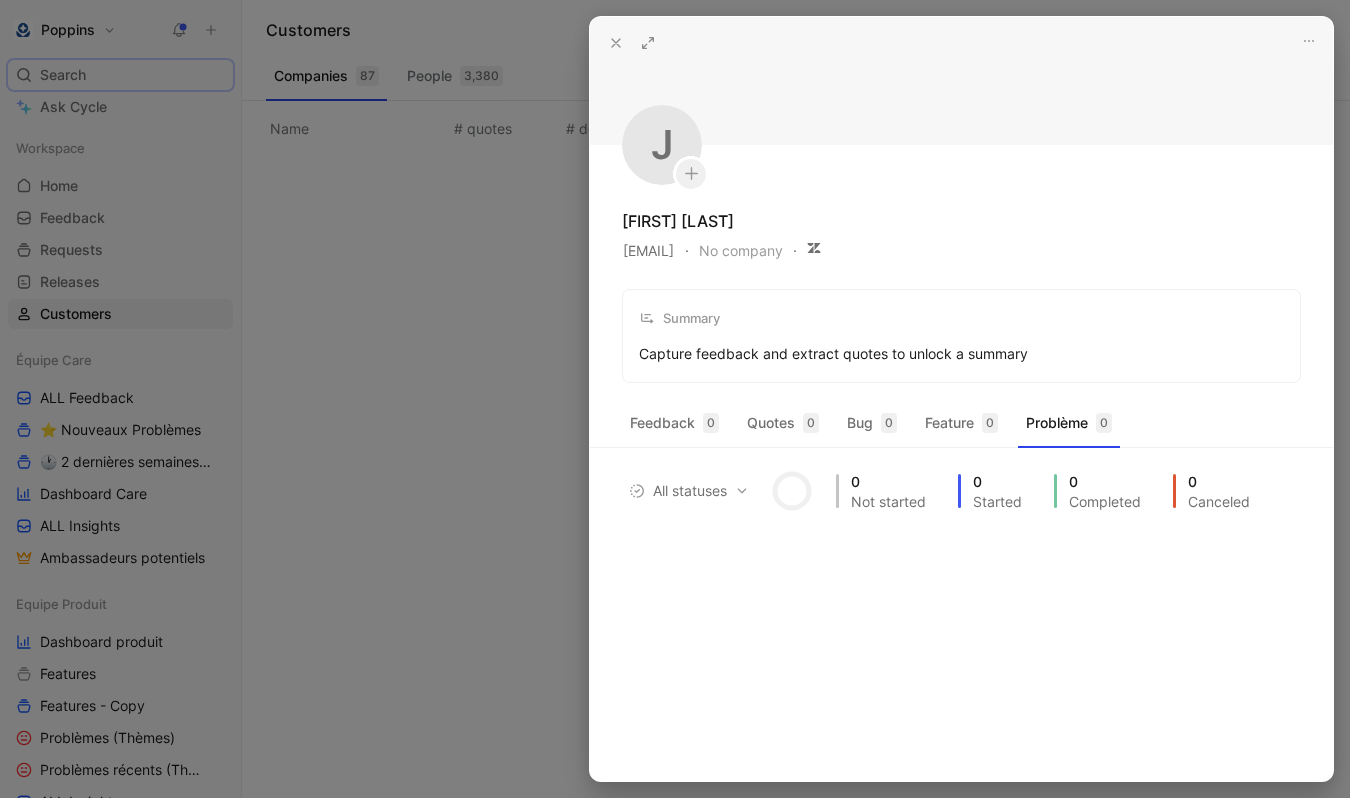 click at bounding box center (675, 399) 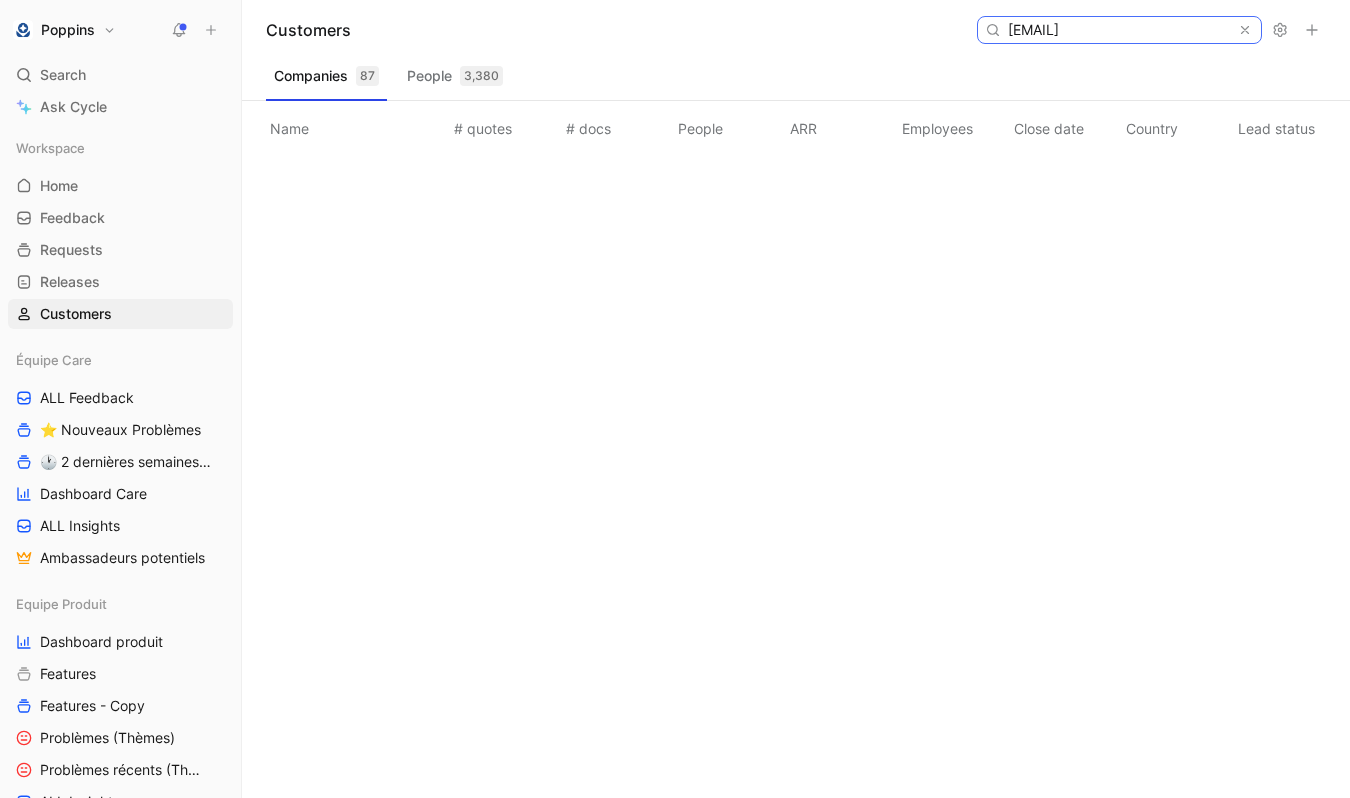 click on "val.granier@yahoo.com" at bounding box center [1118, 30] 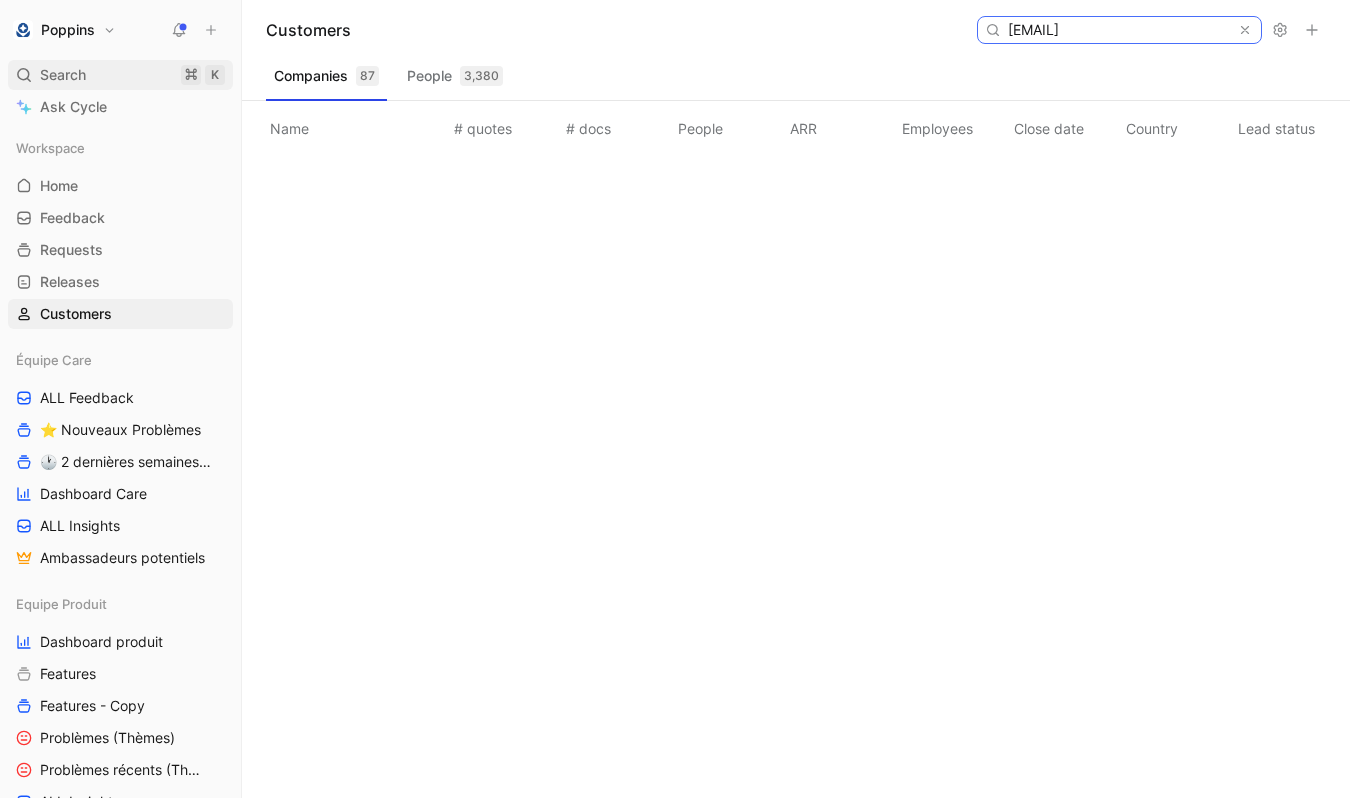 type on "sarahcaraby10@gmail.com" 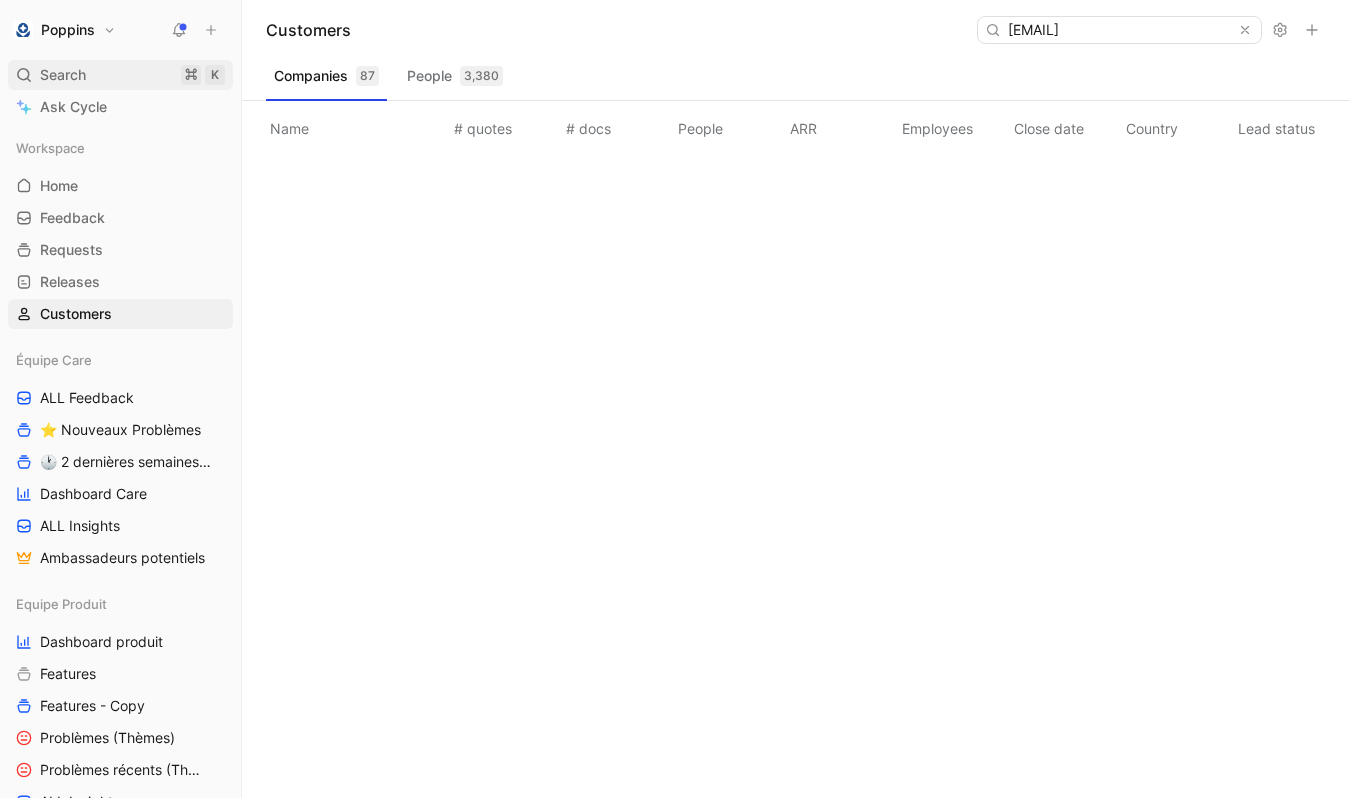 click on "Search ⌘ K" at bounding box center [120, 75] 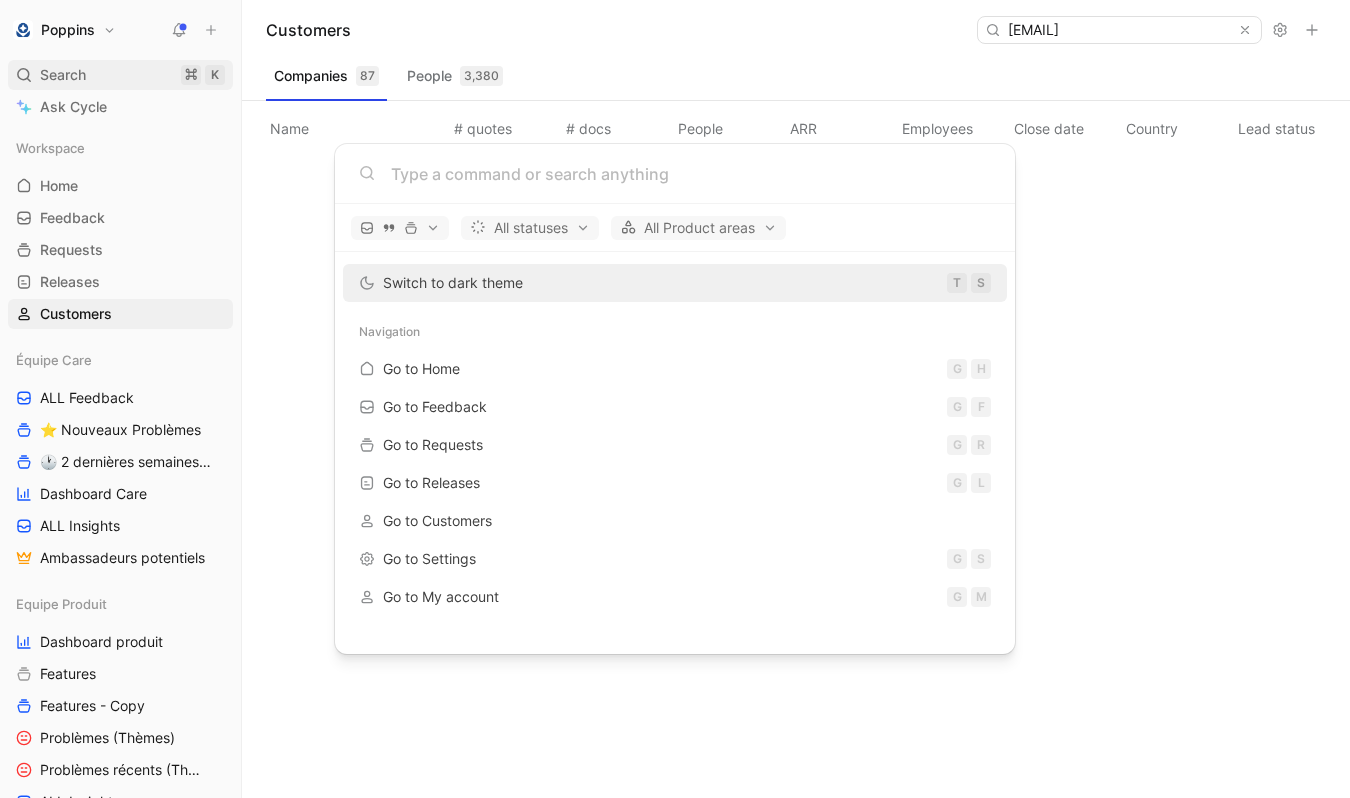 scroll, scrollTop: 0, scrollLeft: 0, axis: both 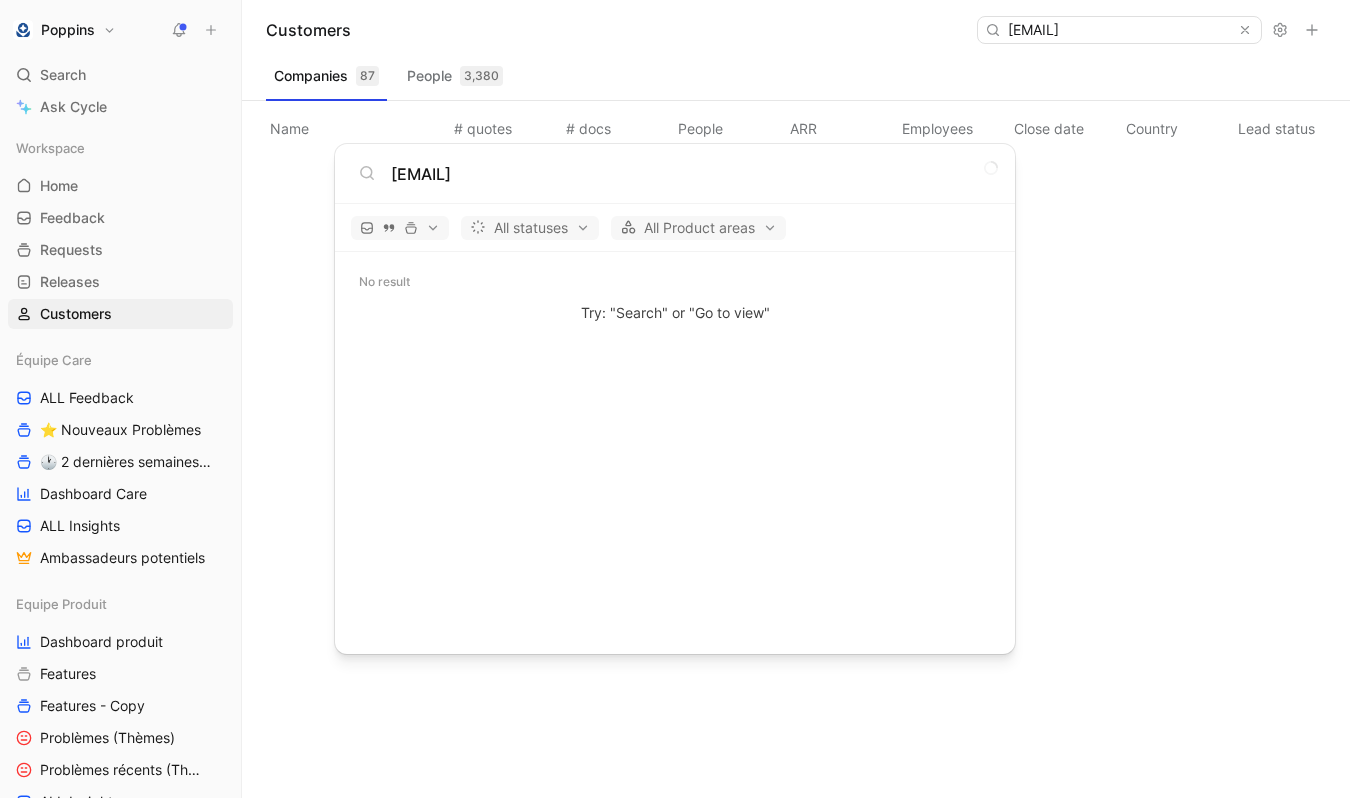 type on "sarahcaraby10@gmail.com" 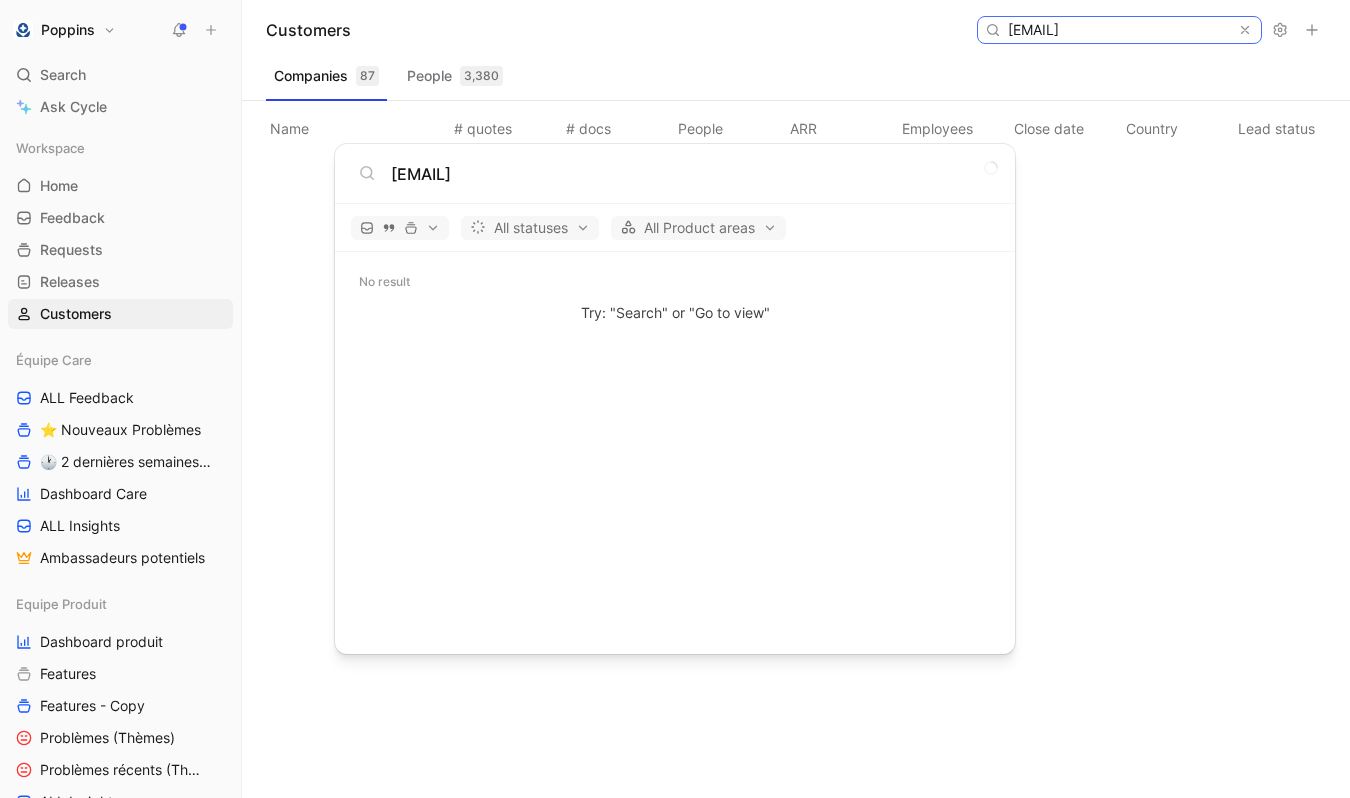click on "sarahcaraby10@gmail.com" at bounding box center [1118, 30] 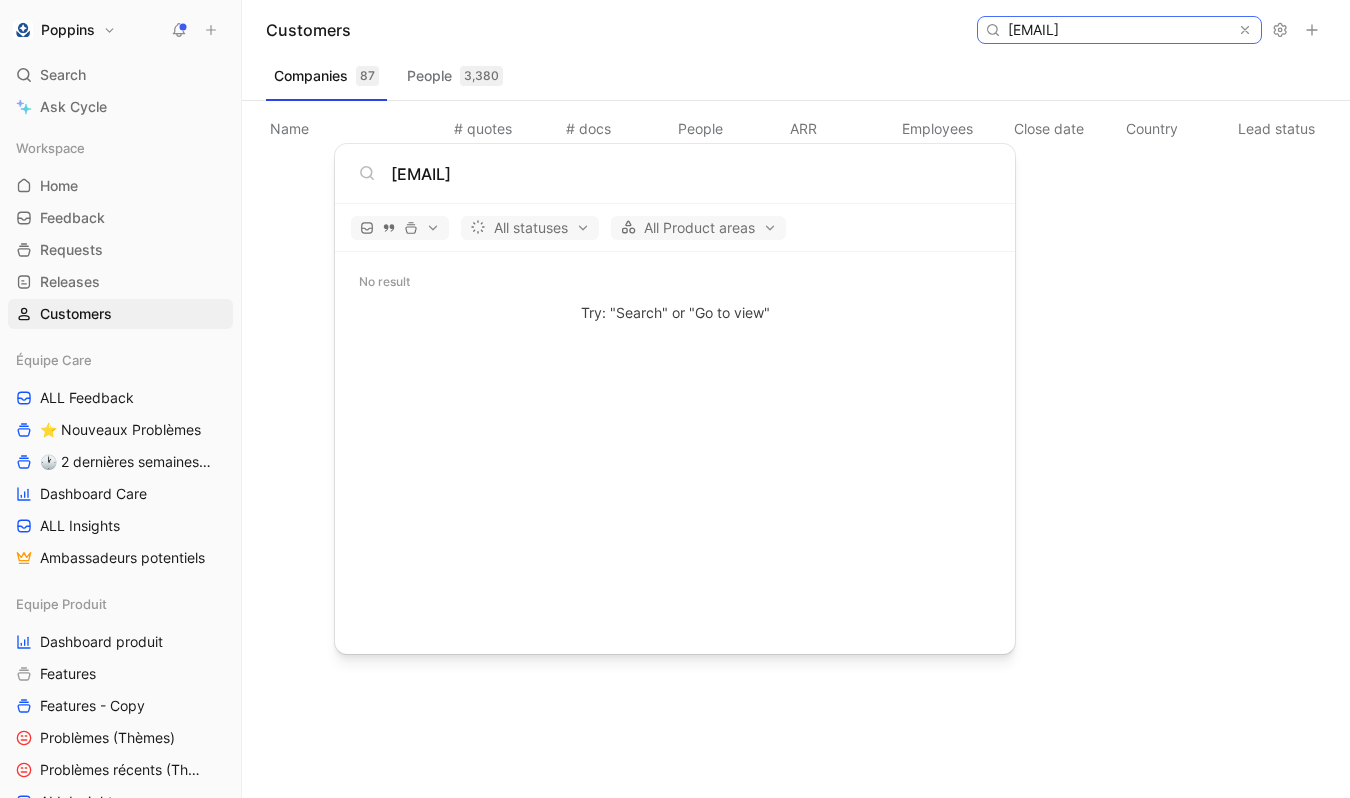 click on "sarahcaraby10@gmail.com" at bounding box center [1118, 30] 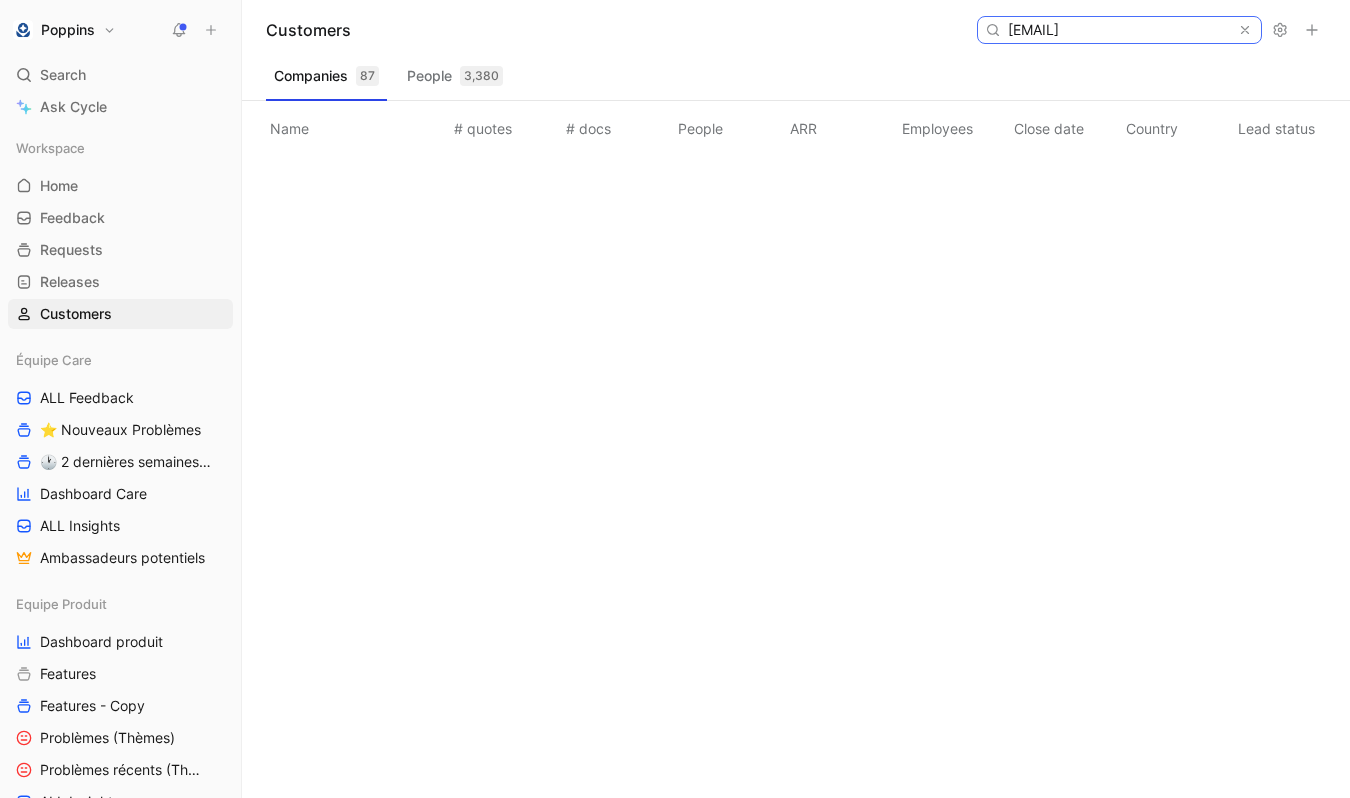 scroll, scrollTop: 0, scrollLeft: 22, axis: horizontal 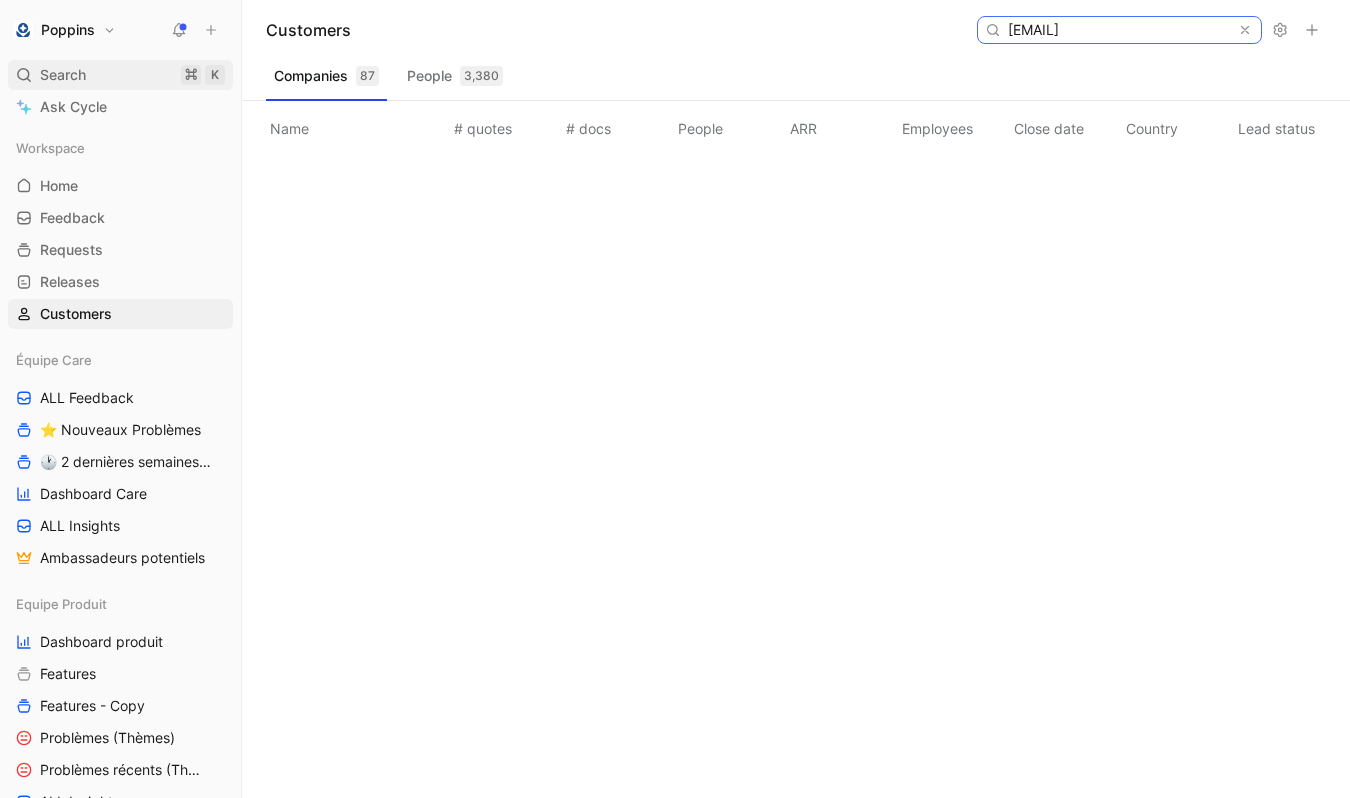 type on "riffaud.charline@gmail.com" 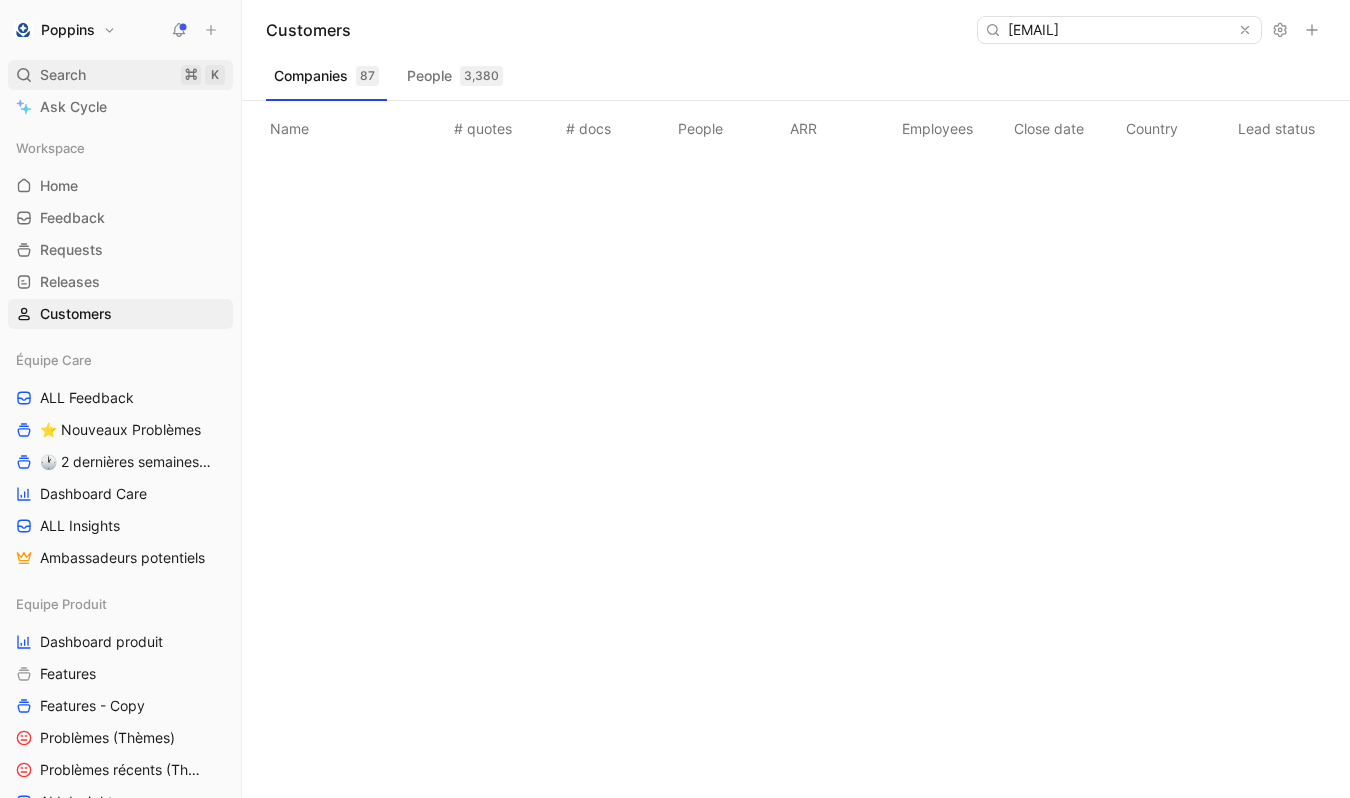 click on "Search ⌘ K" at bounding box center [120, 75] 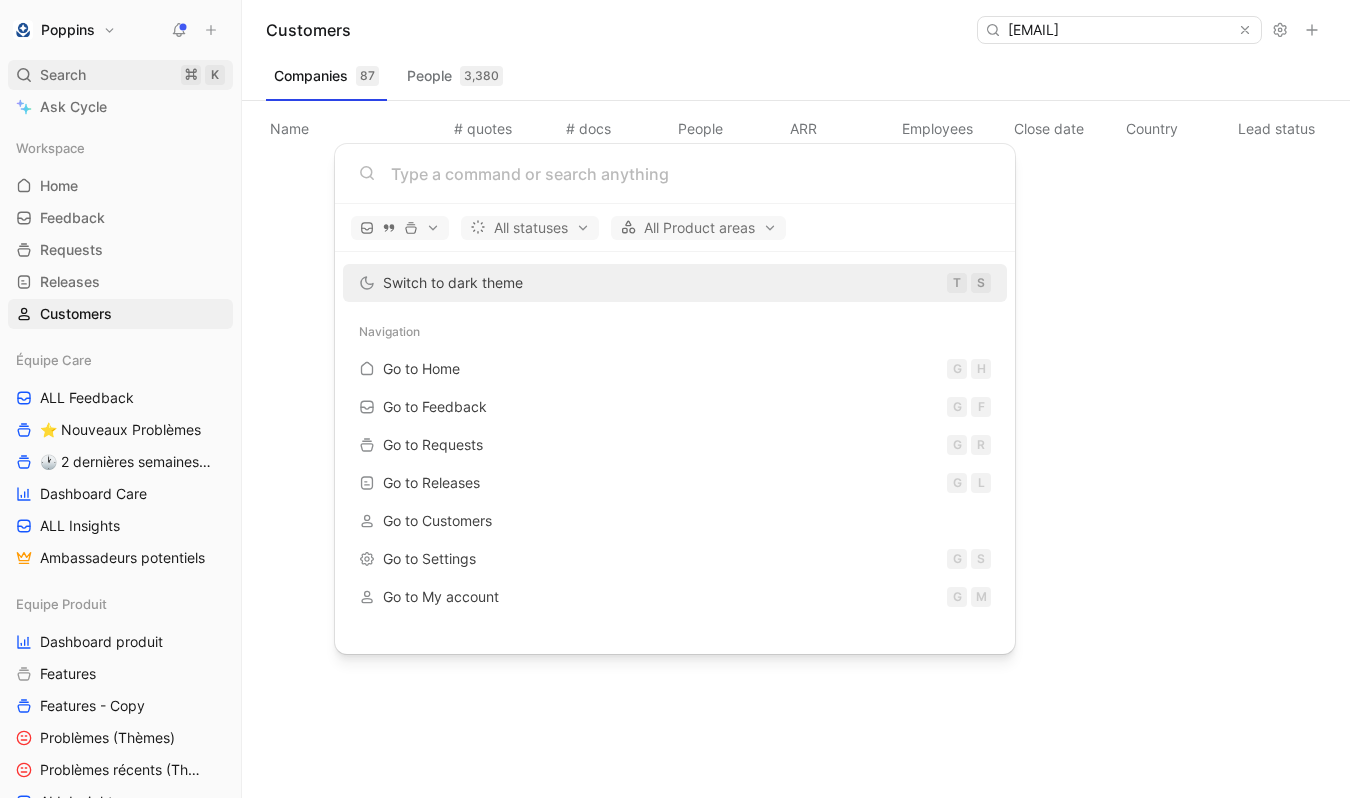 scroll, scrollTop: 0, scrollLeft: 0, axis: both 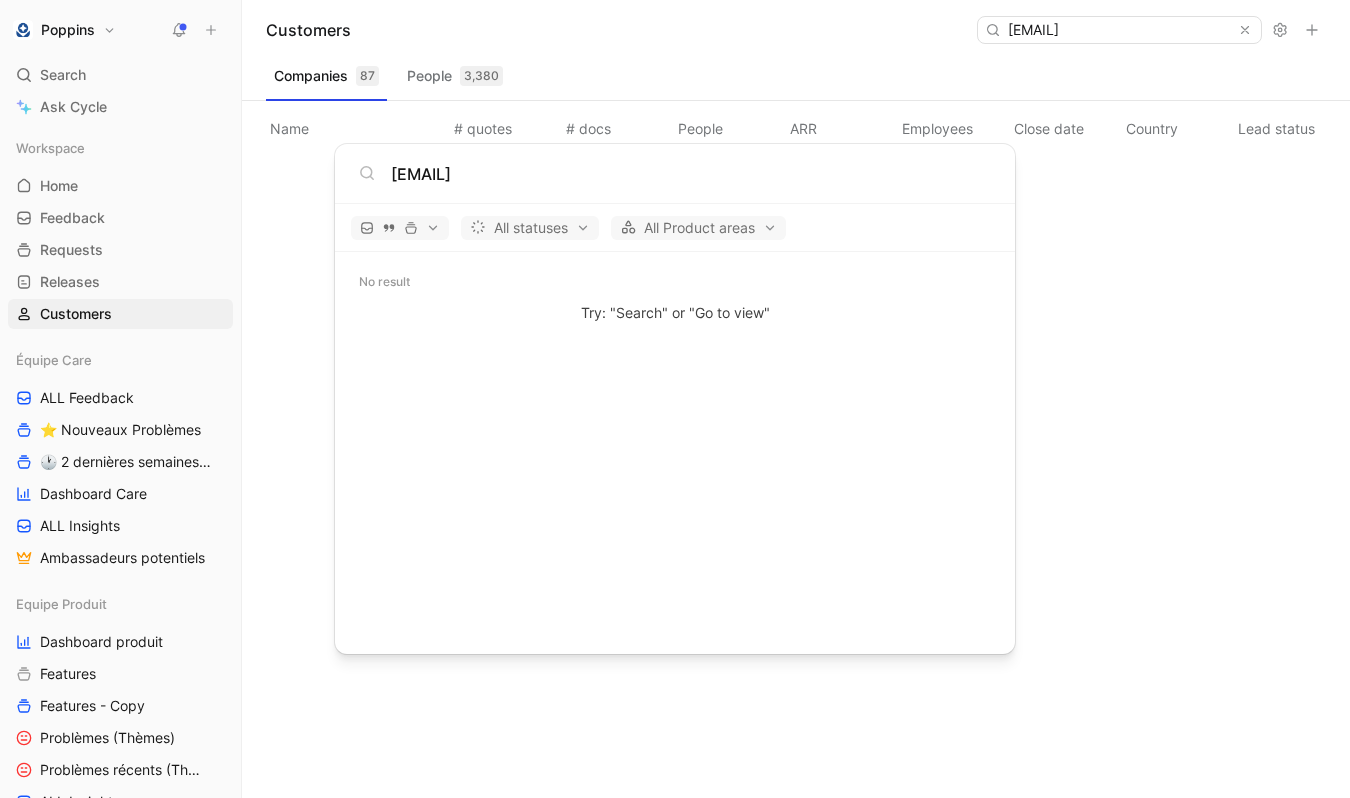 type on "riffaud.charline@gmail.com" 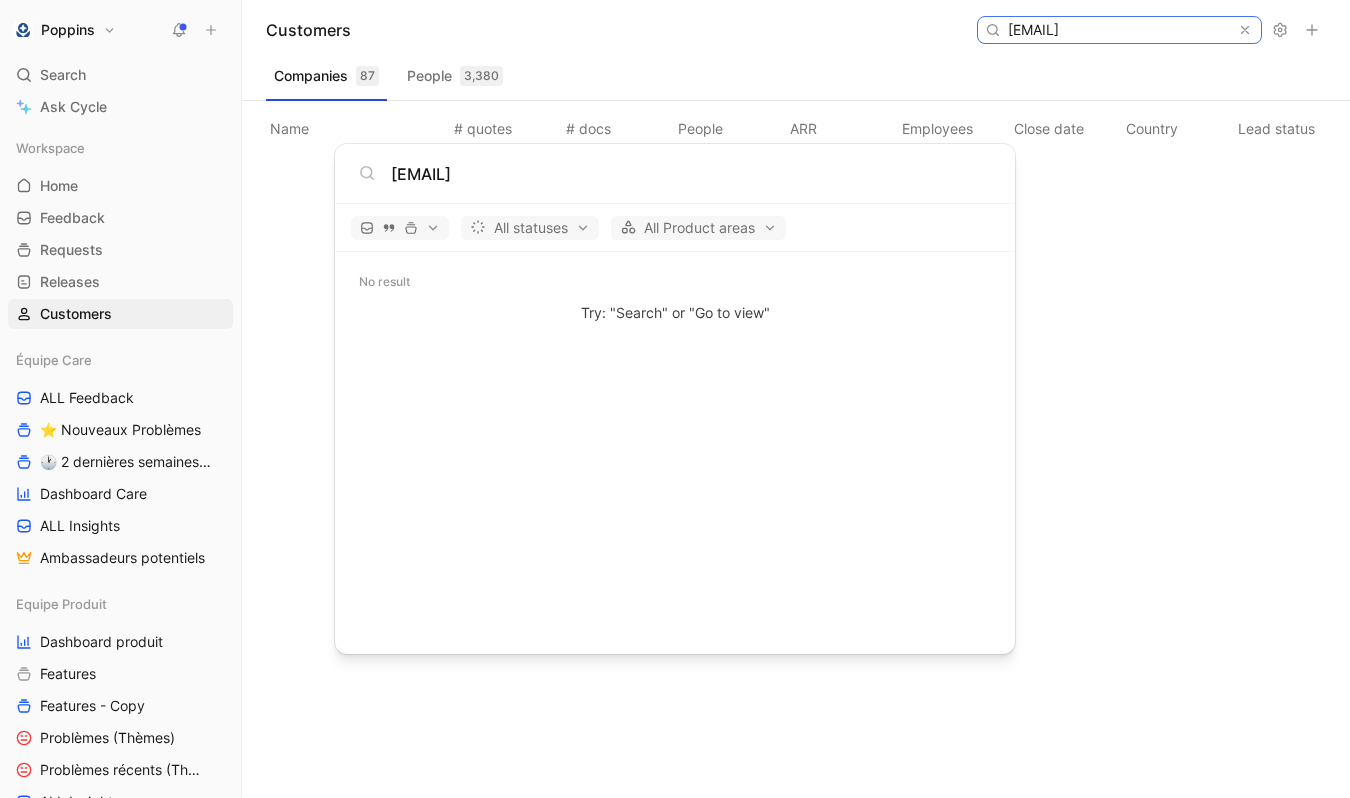 click on "riffaud.charline@gmail.com" at bounding box center [1118, 30] 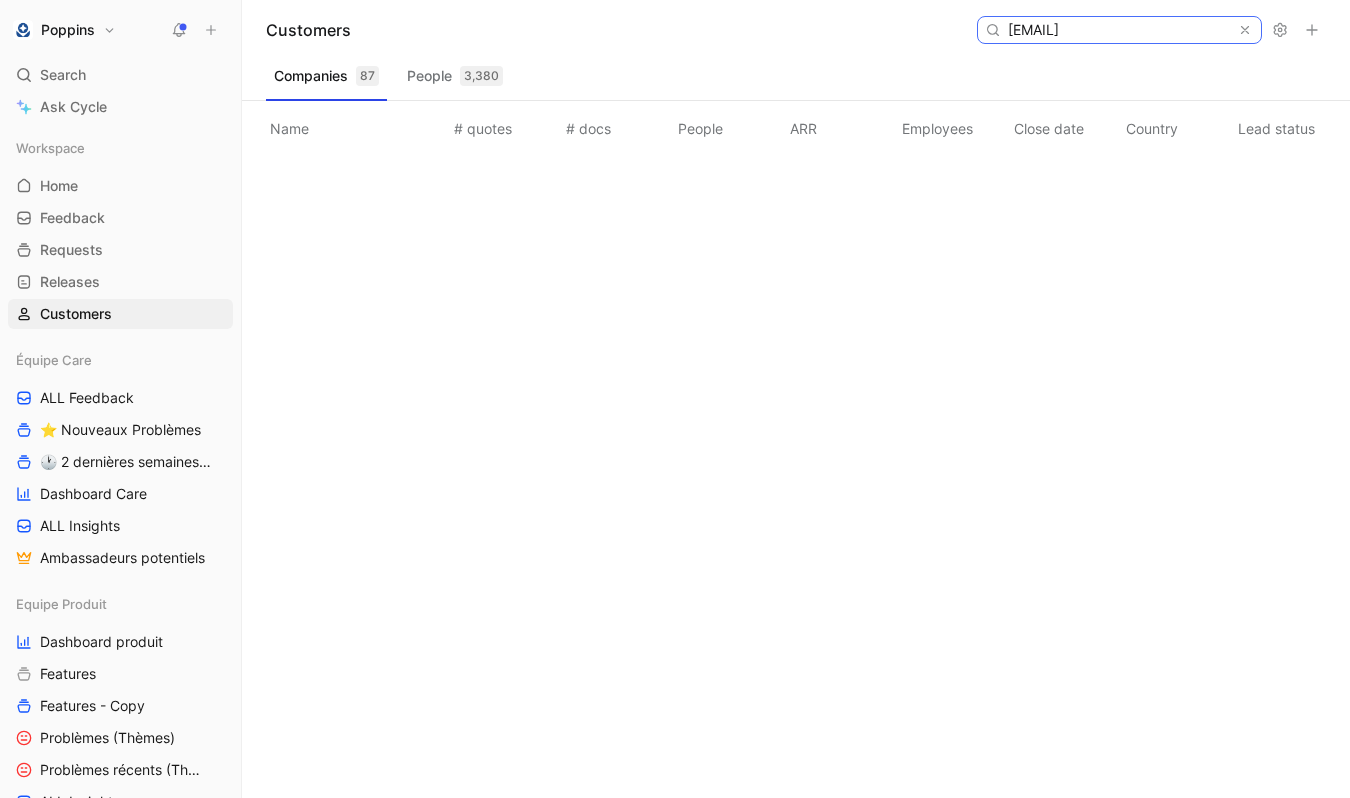 scroll, scrollTop: 0, scrollLeft: 24, axis: horizontal 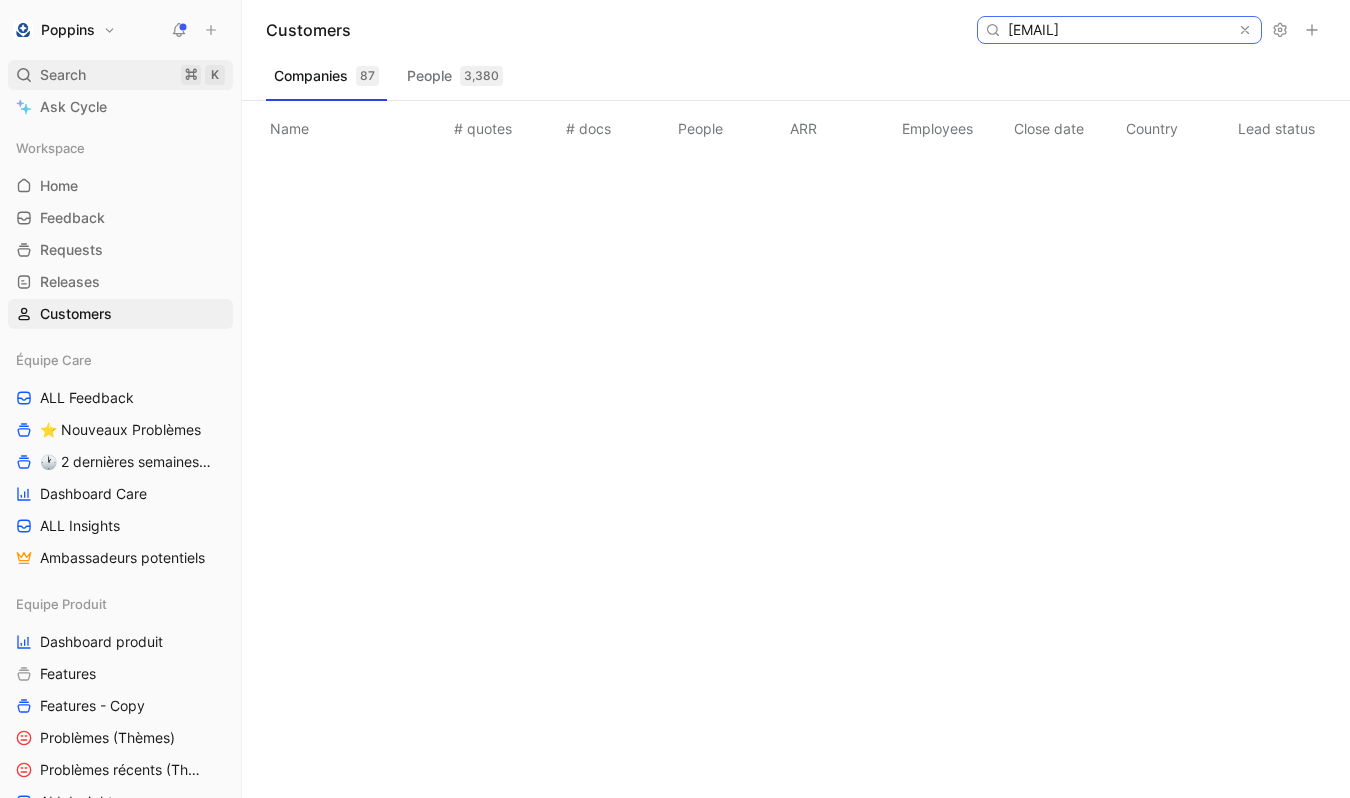 type on "charles_aiello@hotmail.com" 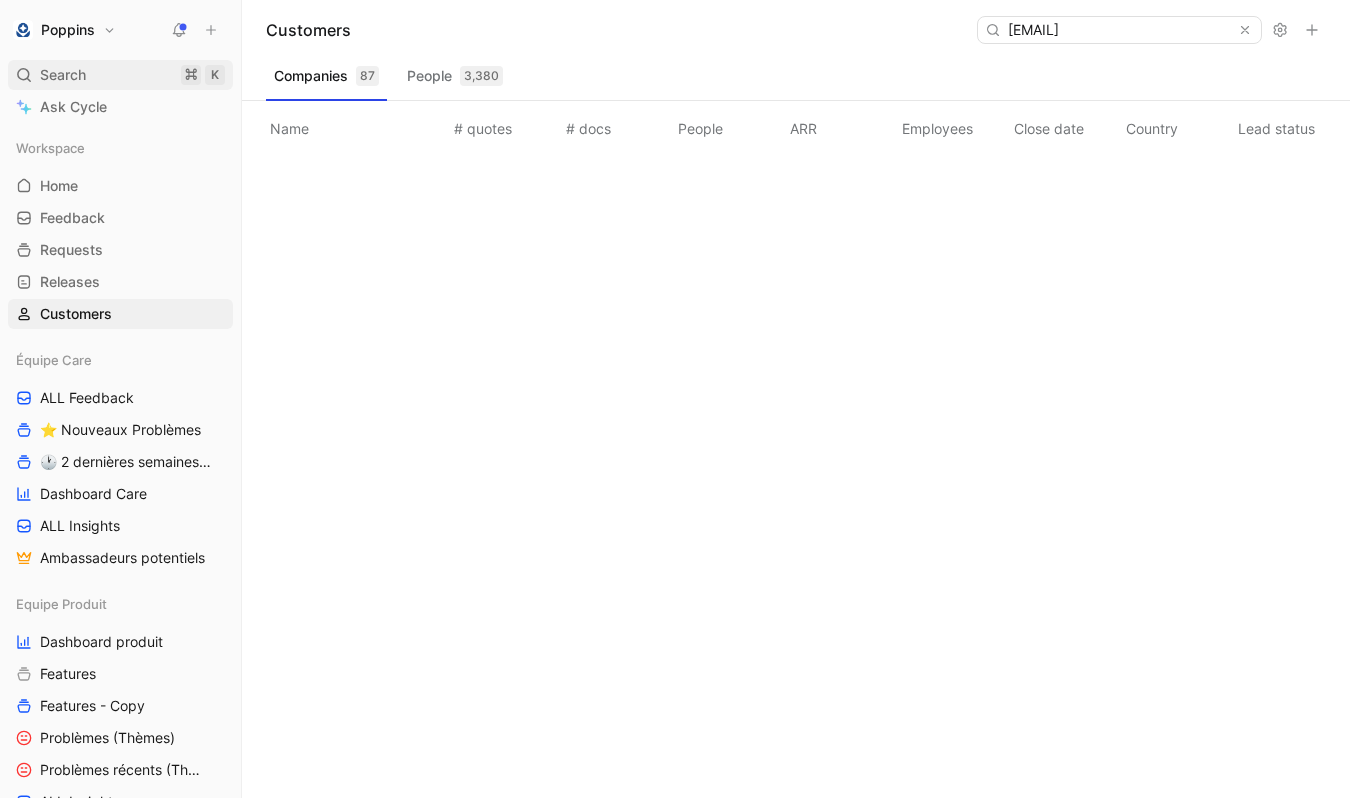 click on "Search ⌘ K" at bounding box center [120, 75] 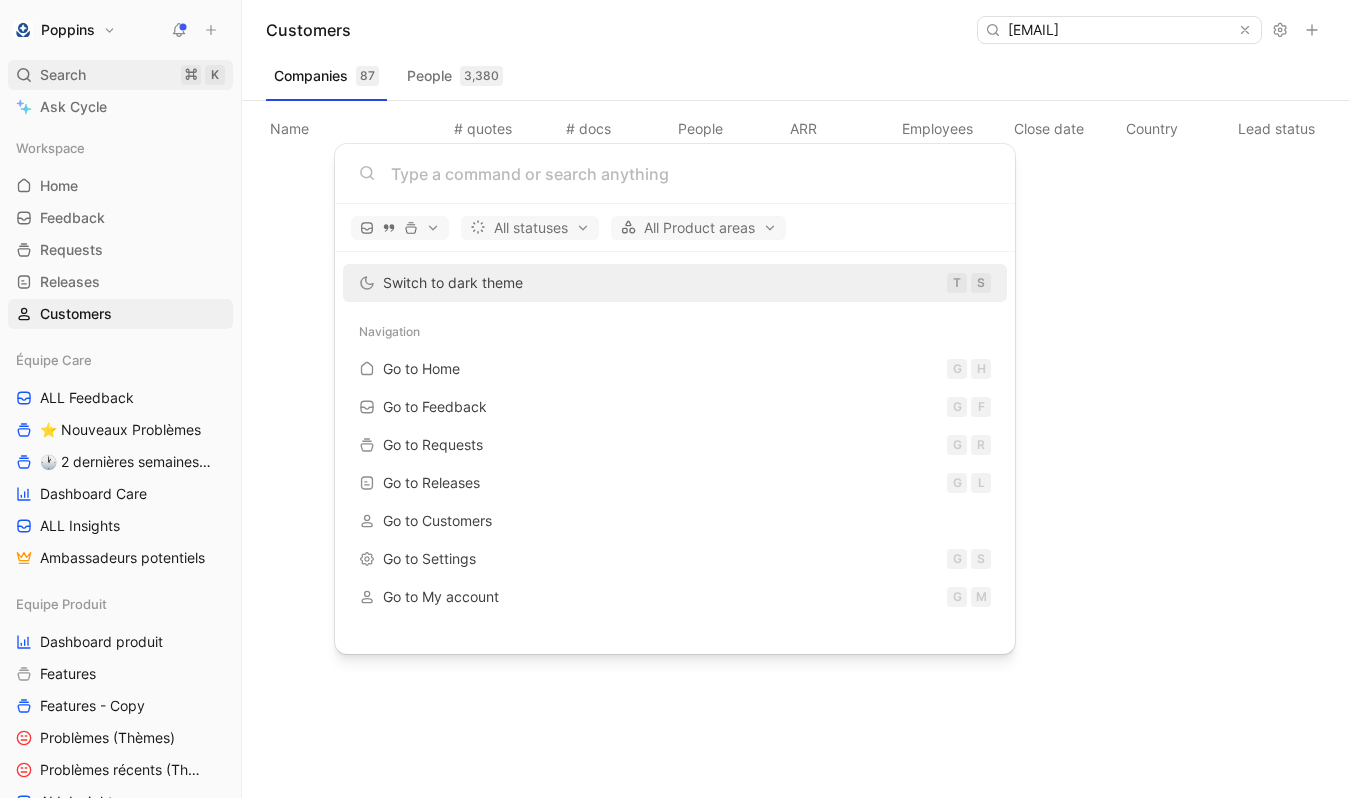 scroll, scrollTop: 0, scrollLeft: 0, axis: both 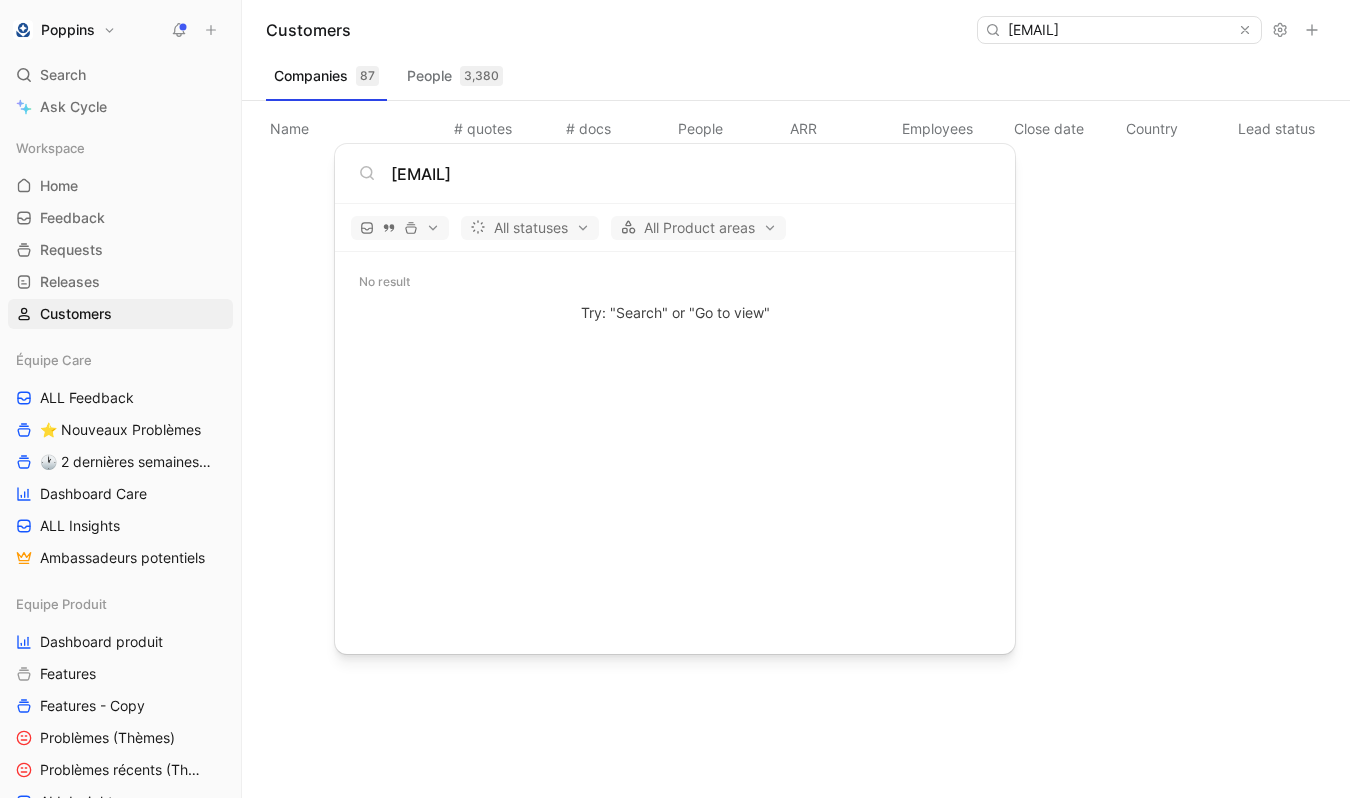 type on "charles_aiello@hotmail.com" 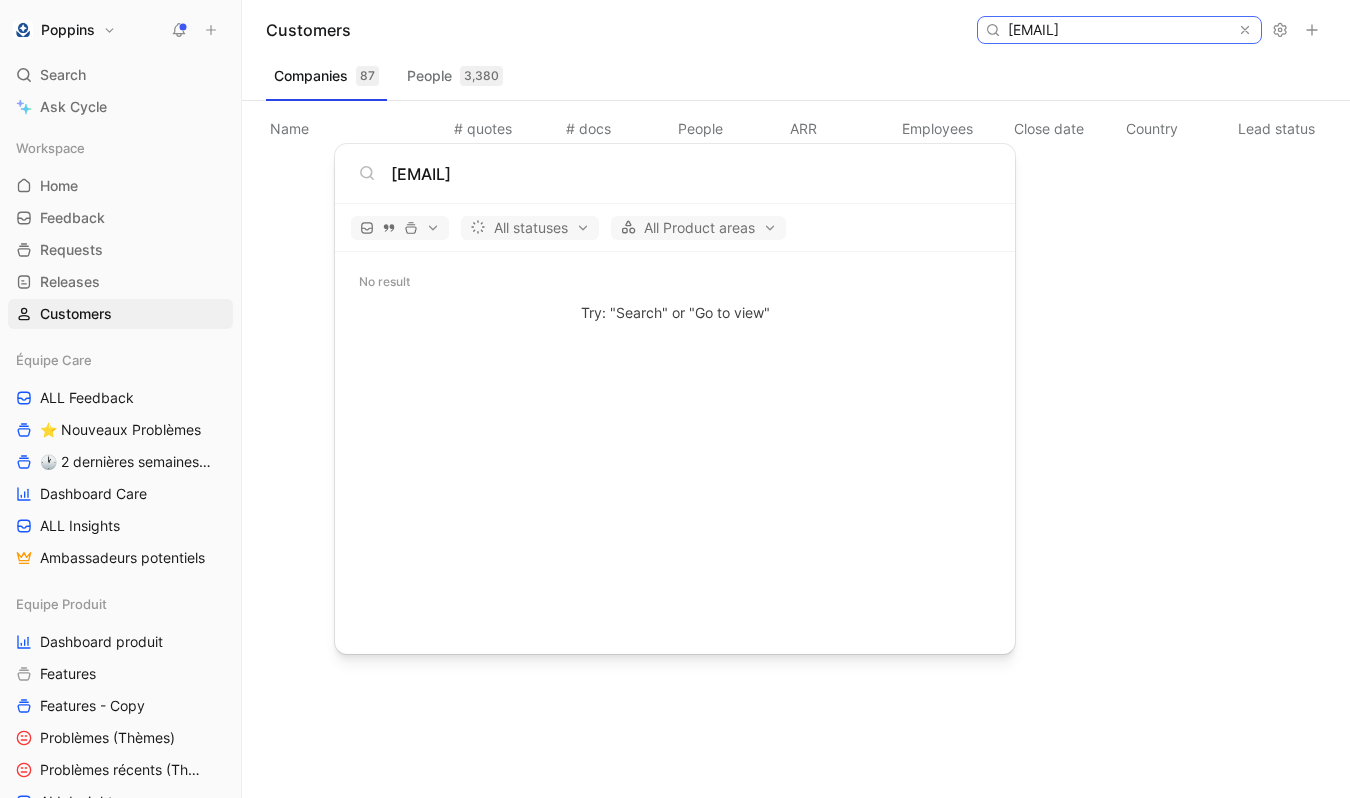 click on "charles_aiello@hotmail.com" at bounding box center [1118, 30] 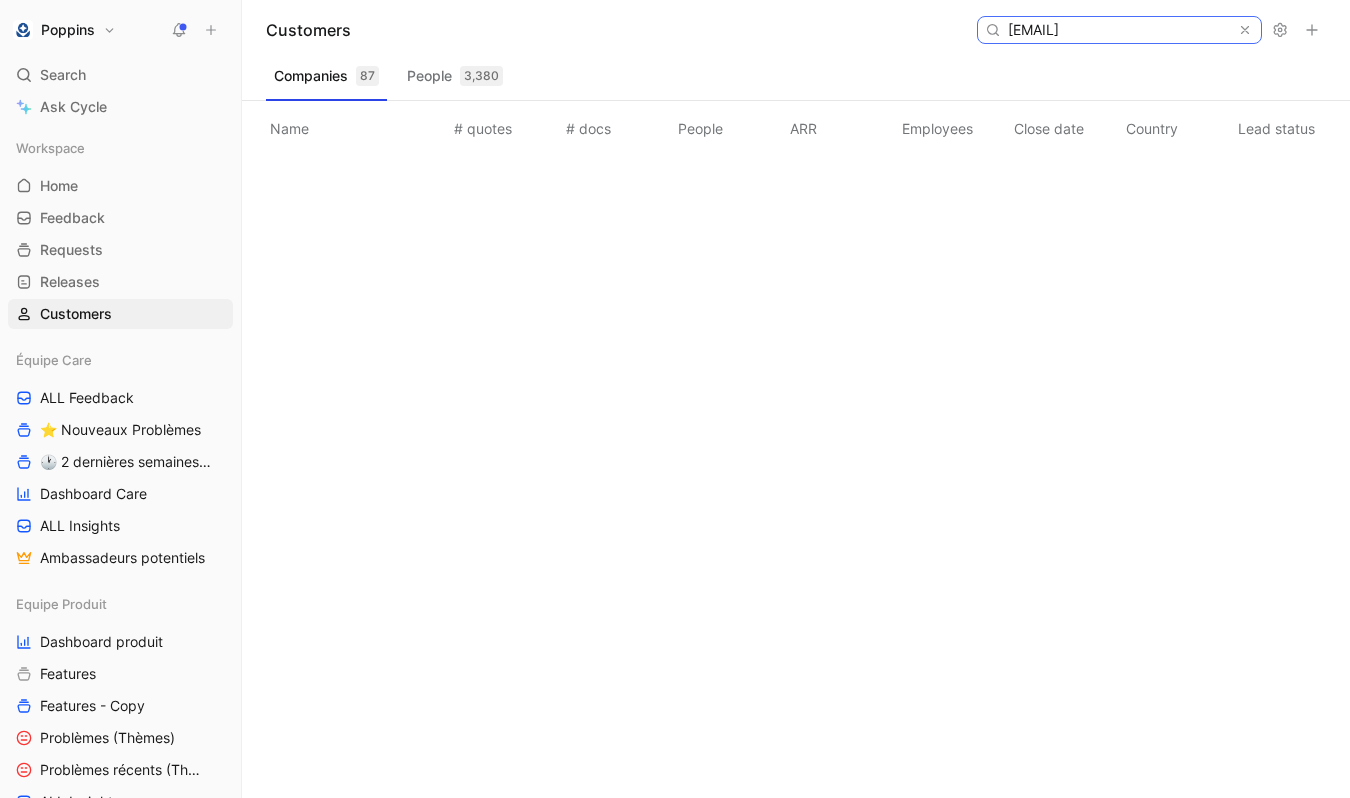 scroll, scrollTop: 0, scrollLeft: 38, axis: horizontal 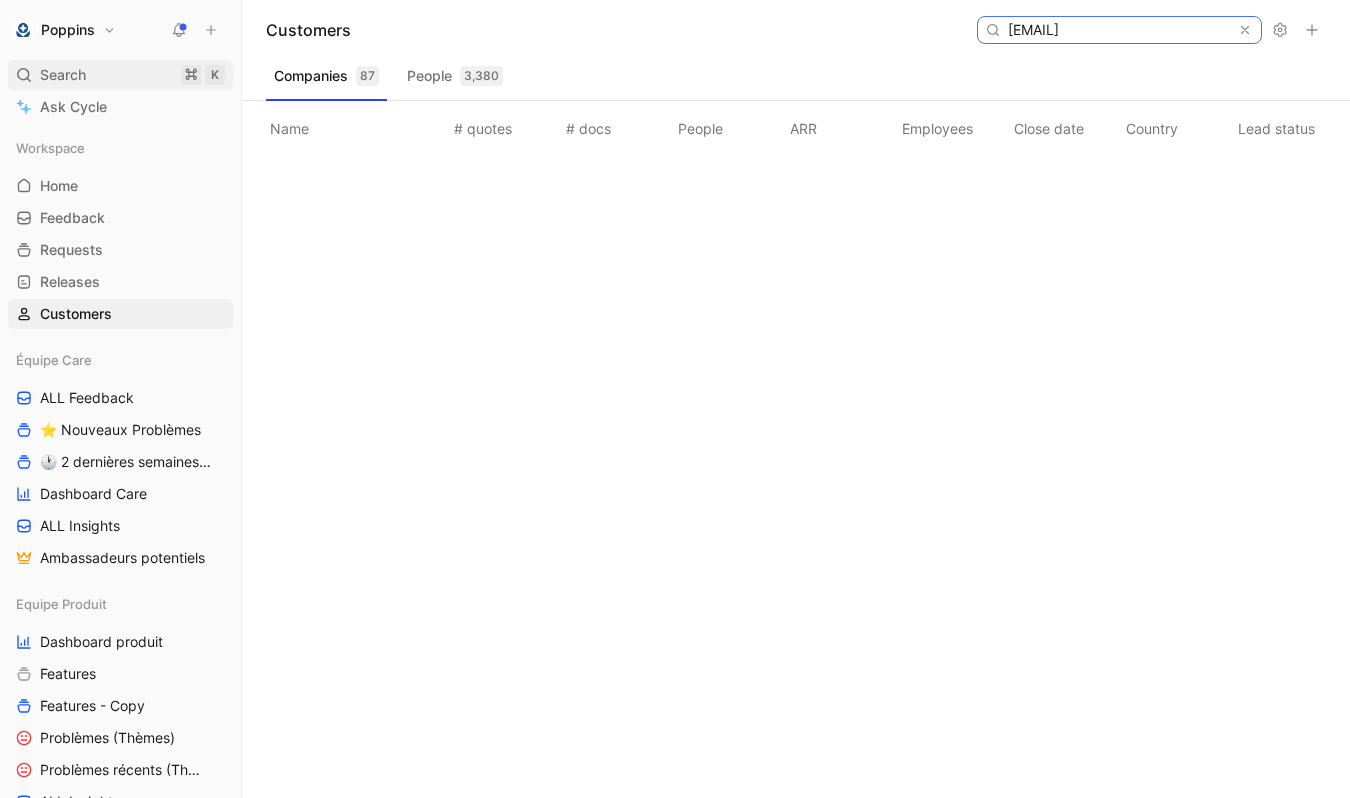 type on "benedicte.c.bndc@gmail.com" 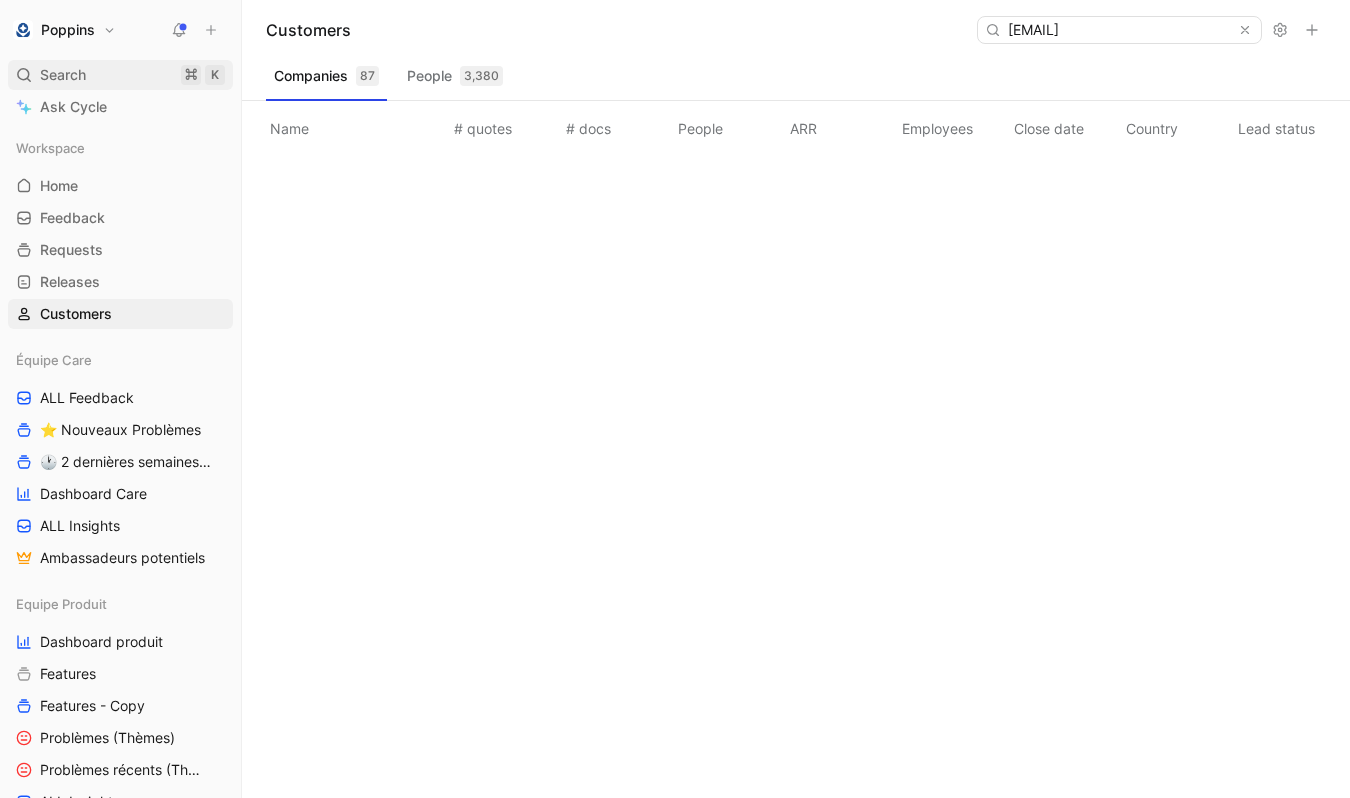 click on "Search ⌘ K" at bounding box center [120, 75] 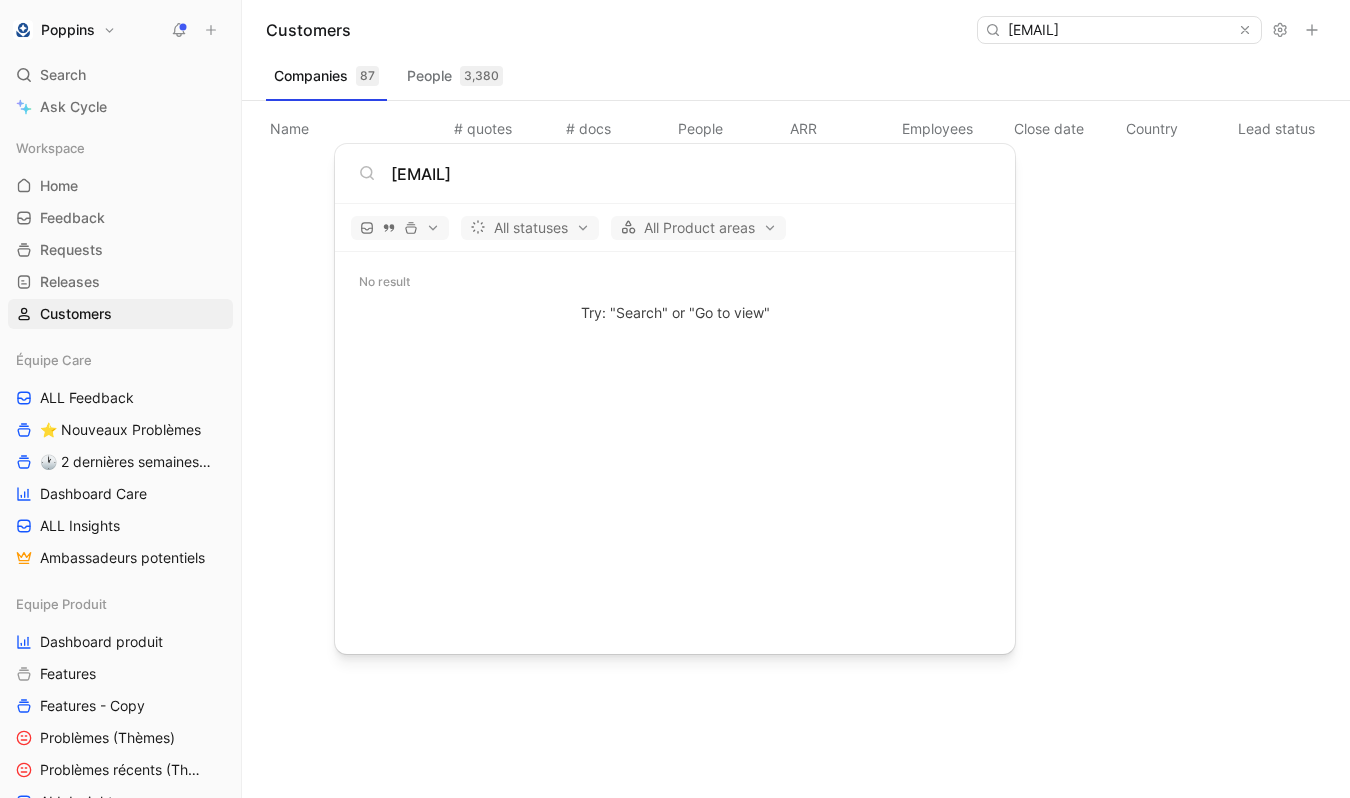 type on "benedicte.c.bndc@gmail.com" 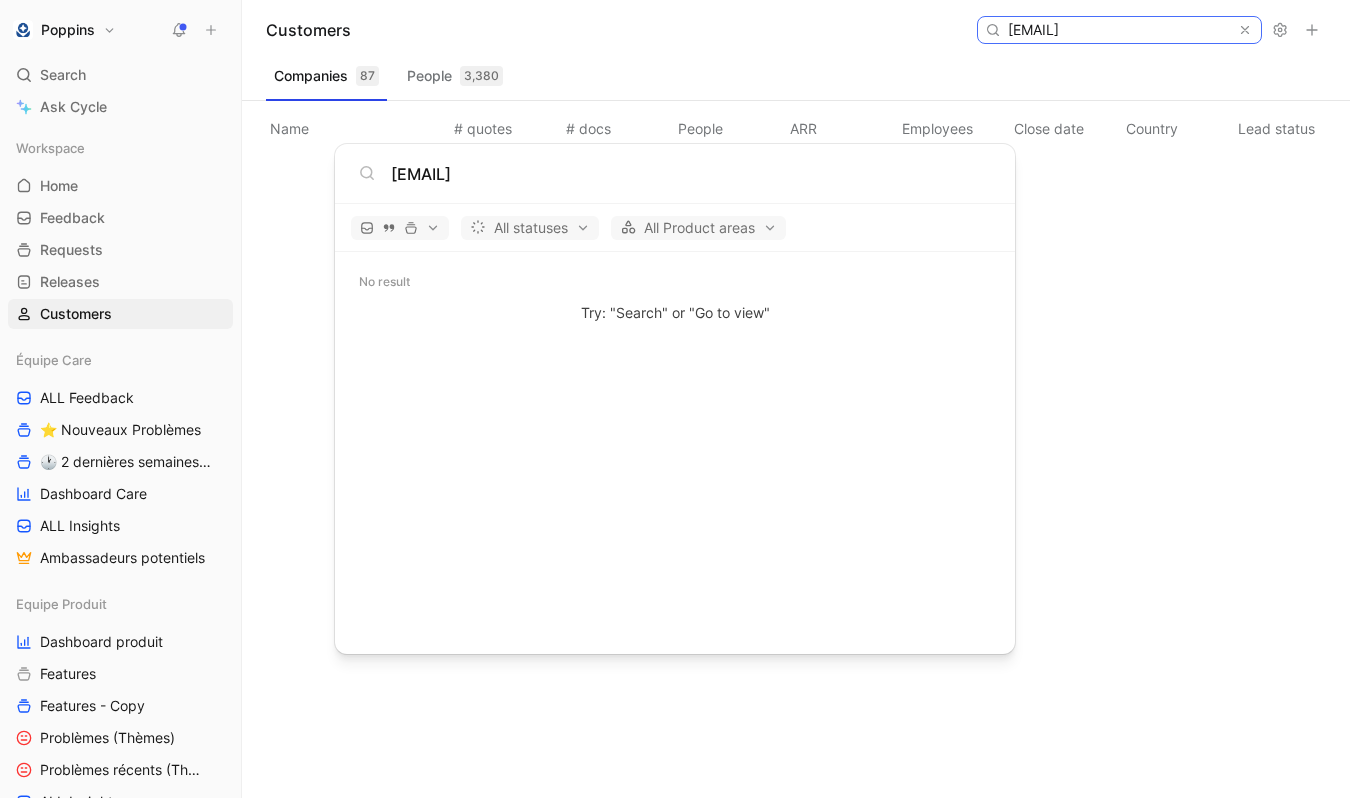 click on "benedicte.c.bndc@gmail.com" at bounding box center (1118, 30) 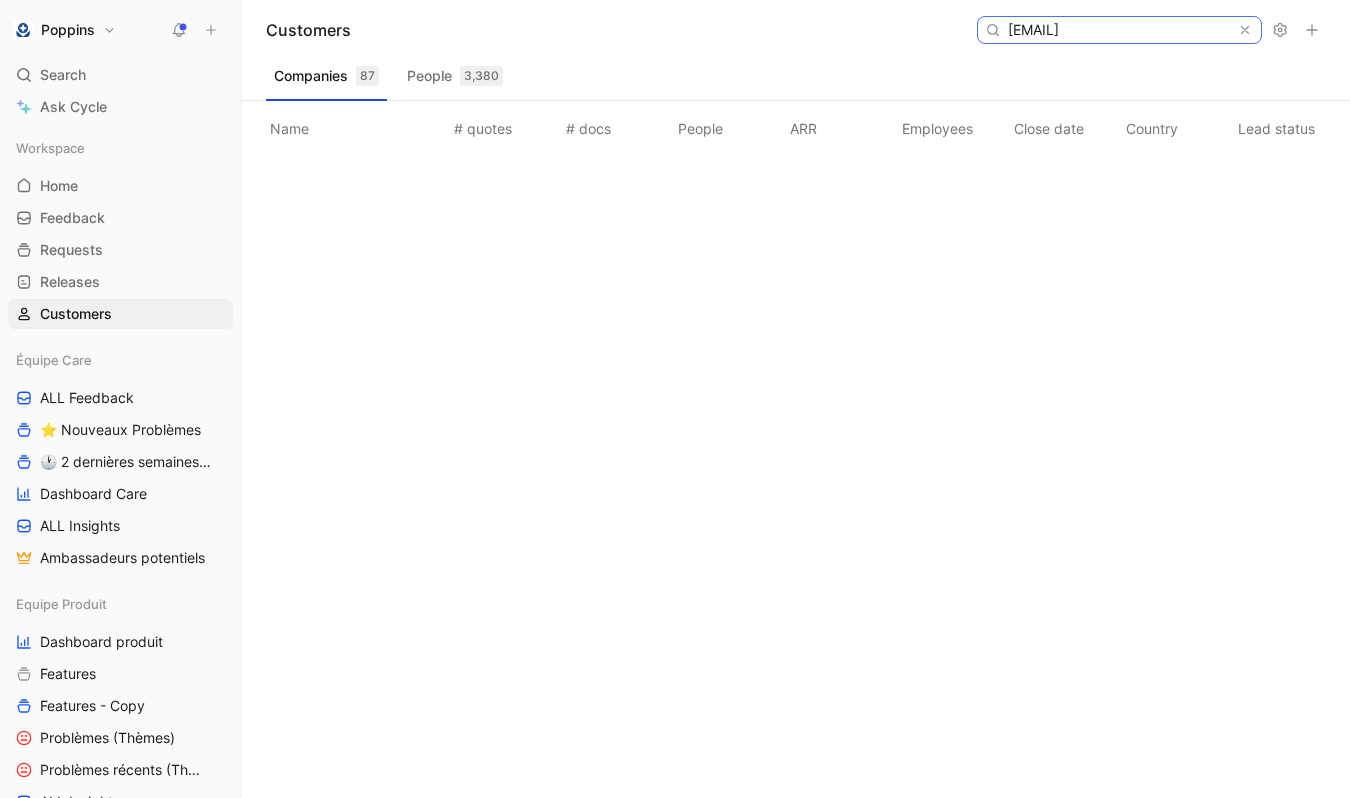 paste on "dirzi.xd" 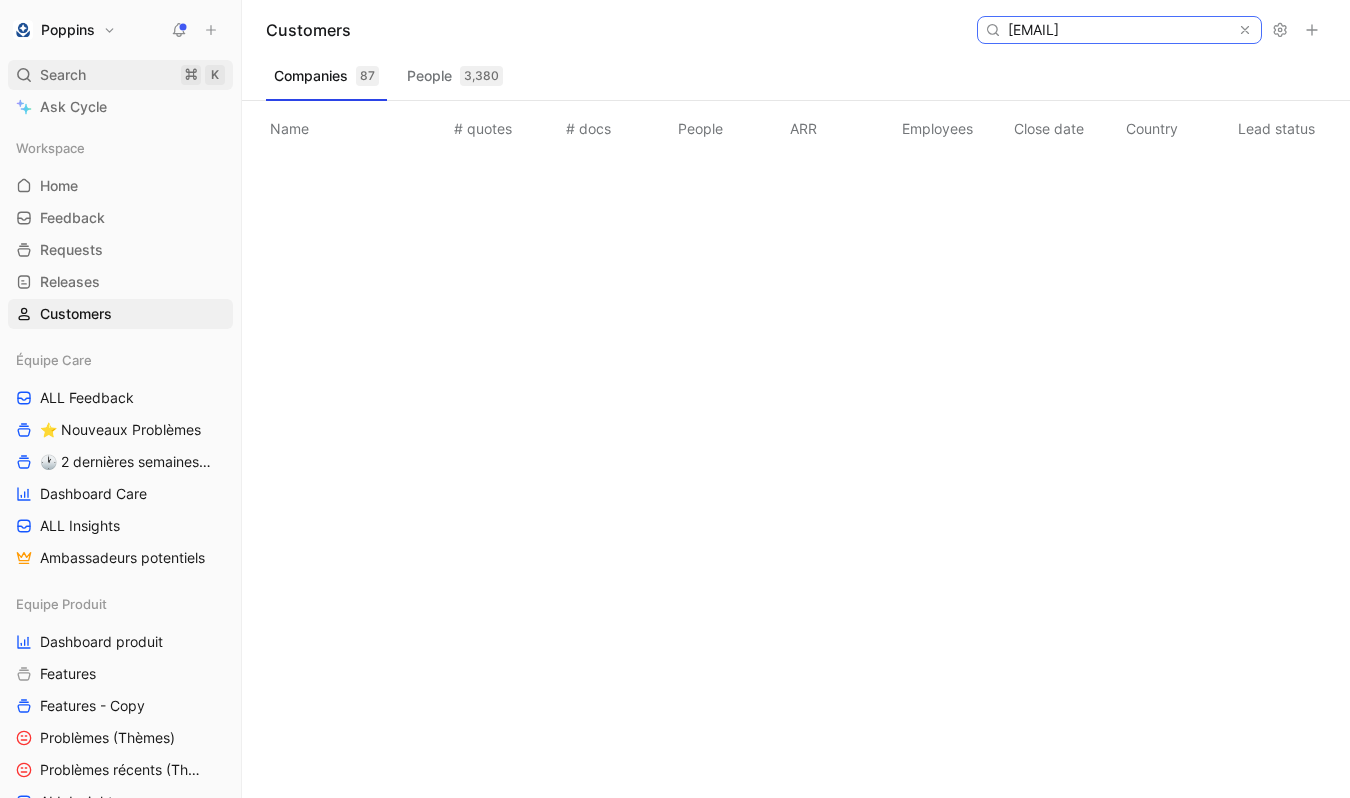 type on "dirzi.xd@gmail.com" 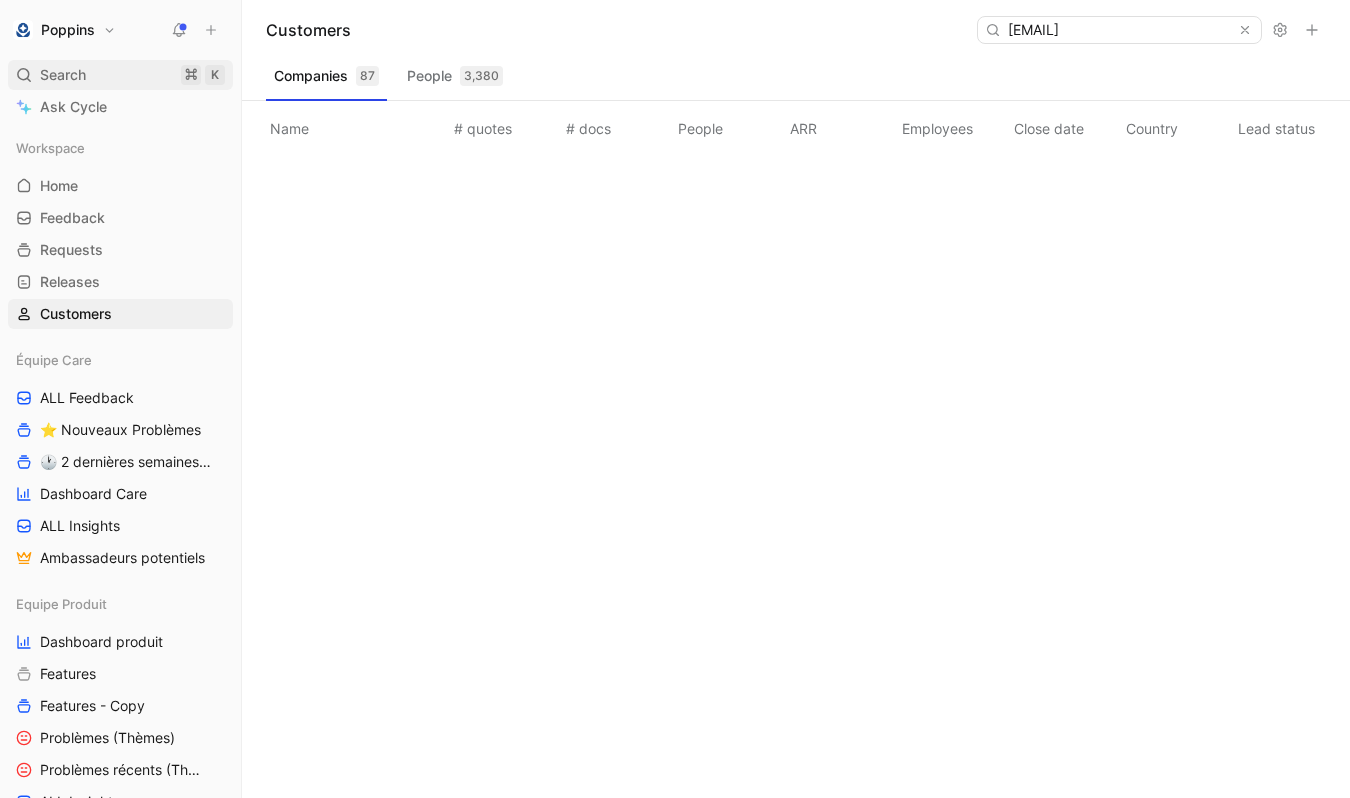 click on "Search ⌘ K" at bounding box center [120, 75] 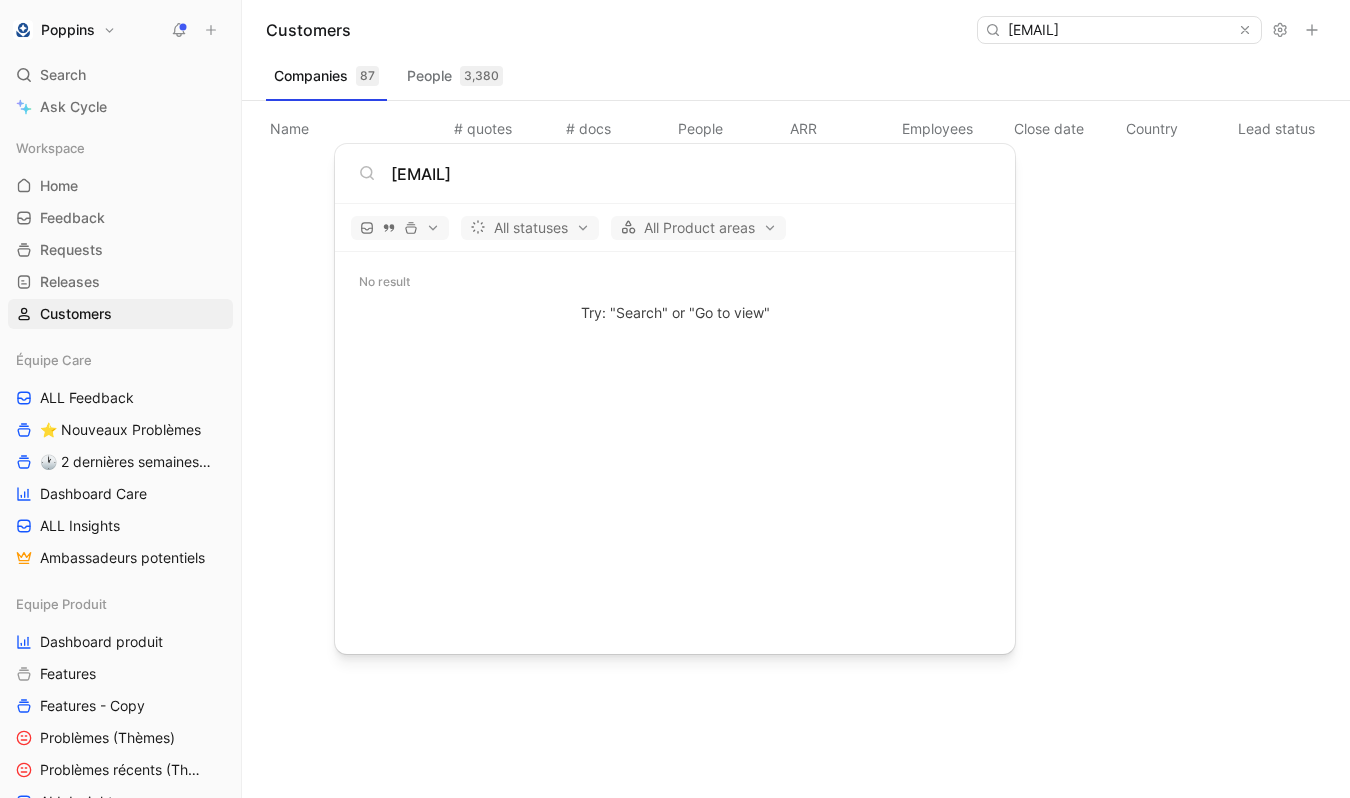 type on "dirzi.xd@gmail.com" 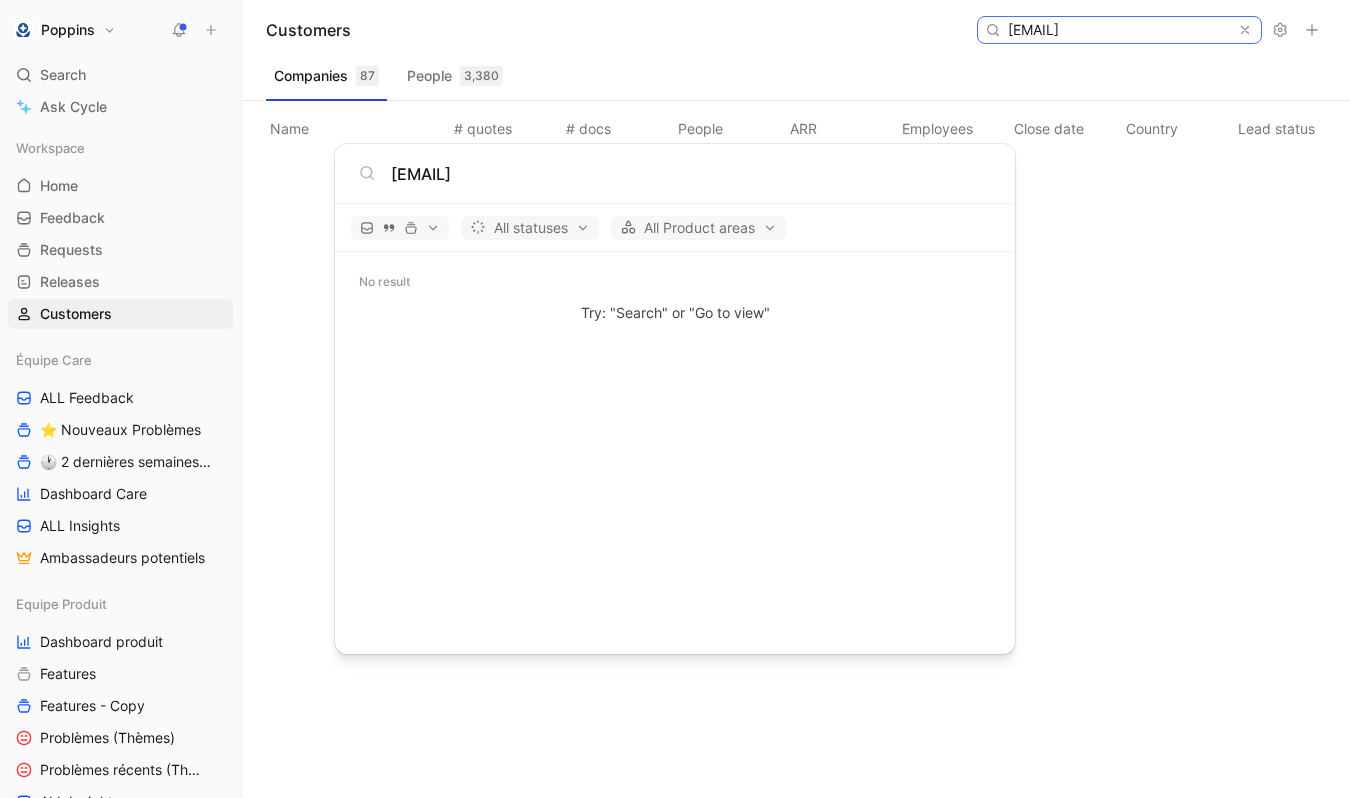 click on "dirzi.xd@gmail.com" at bounding box center [1118, 30] 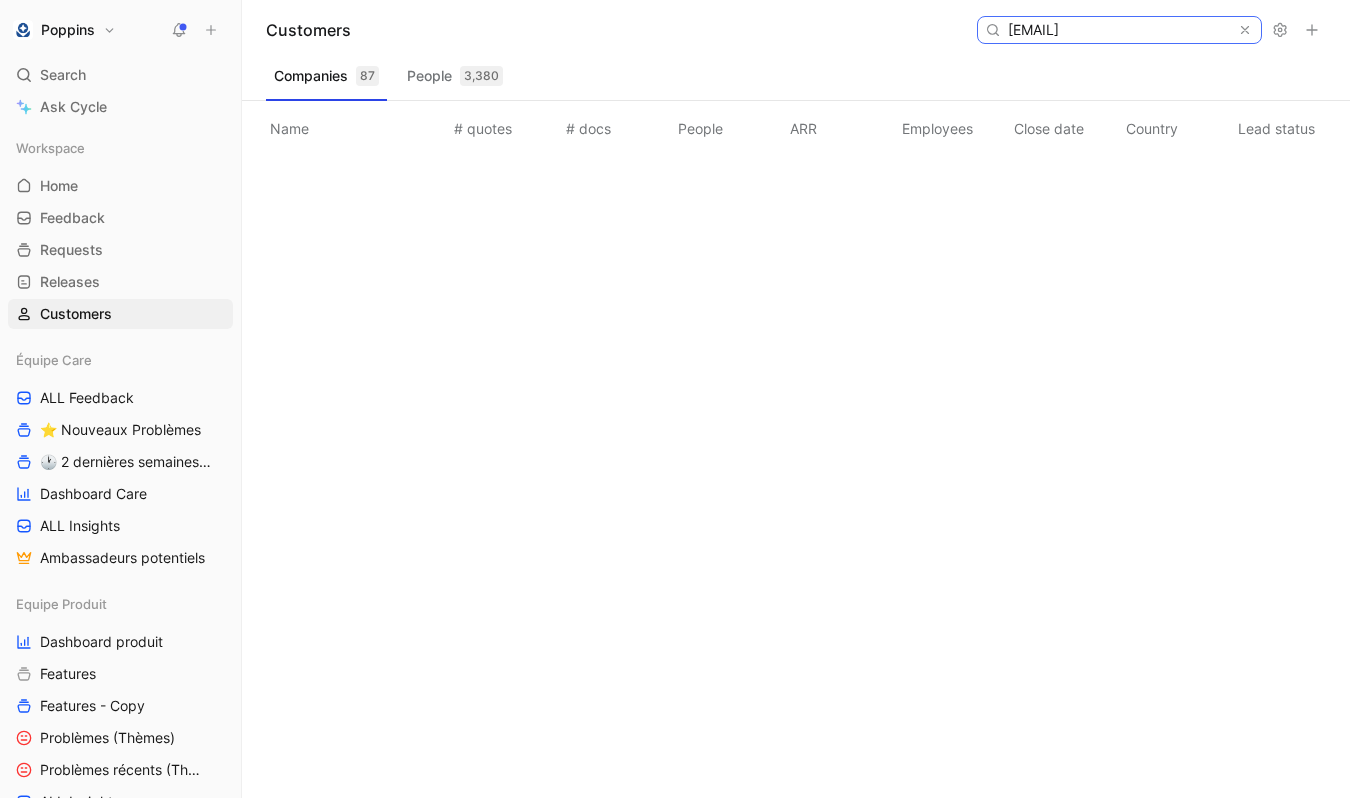 scroll, scrollTop: 0, scrollLeft: 20, axis: horizontal 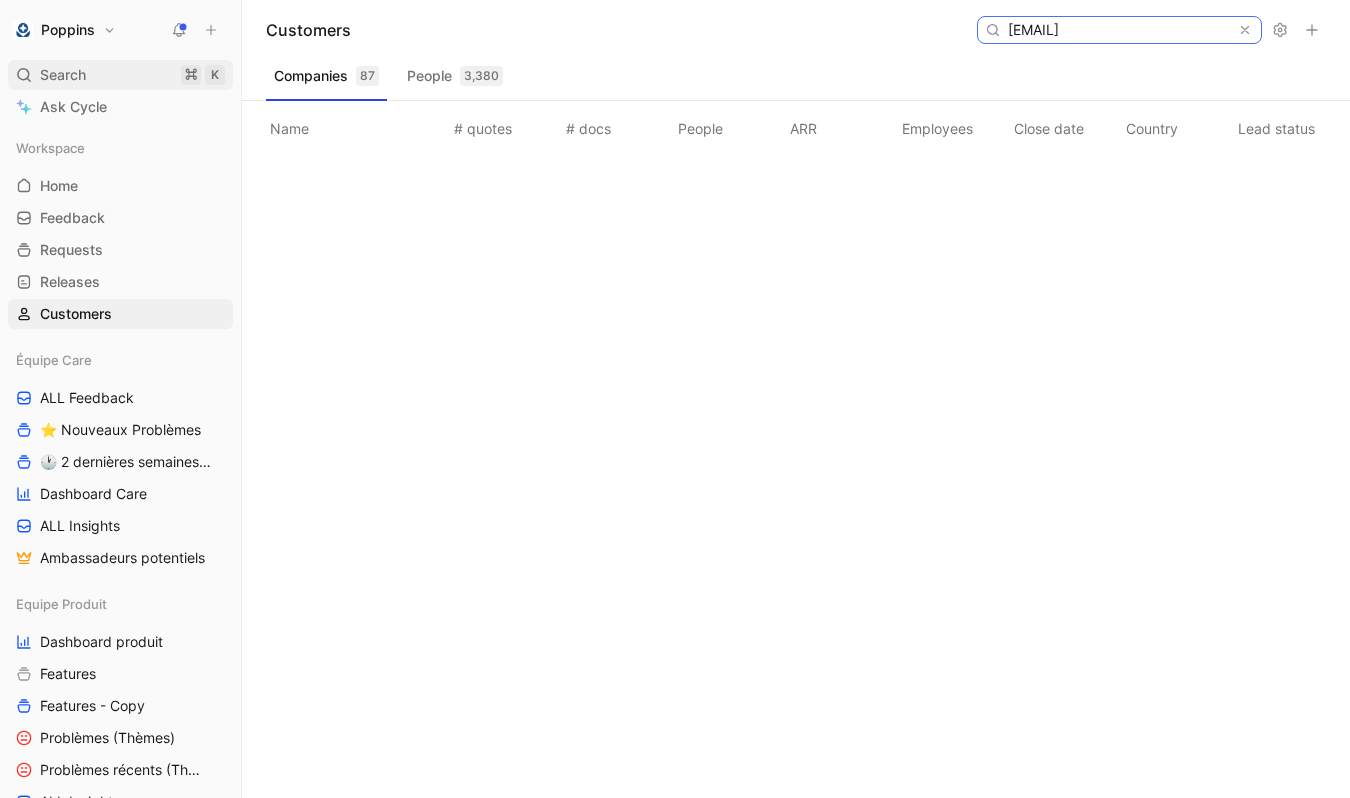 type on "felicie.barbault@gmail.com" 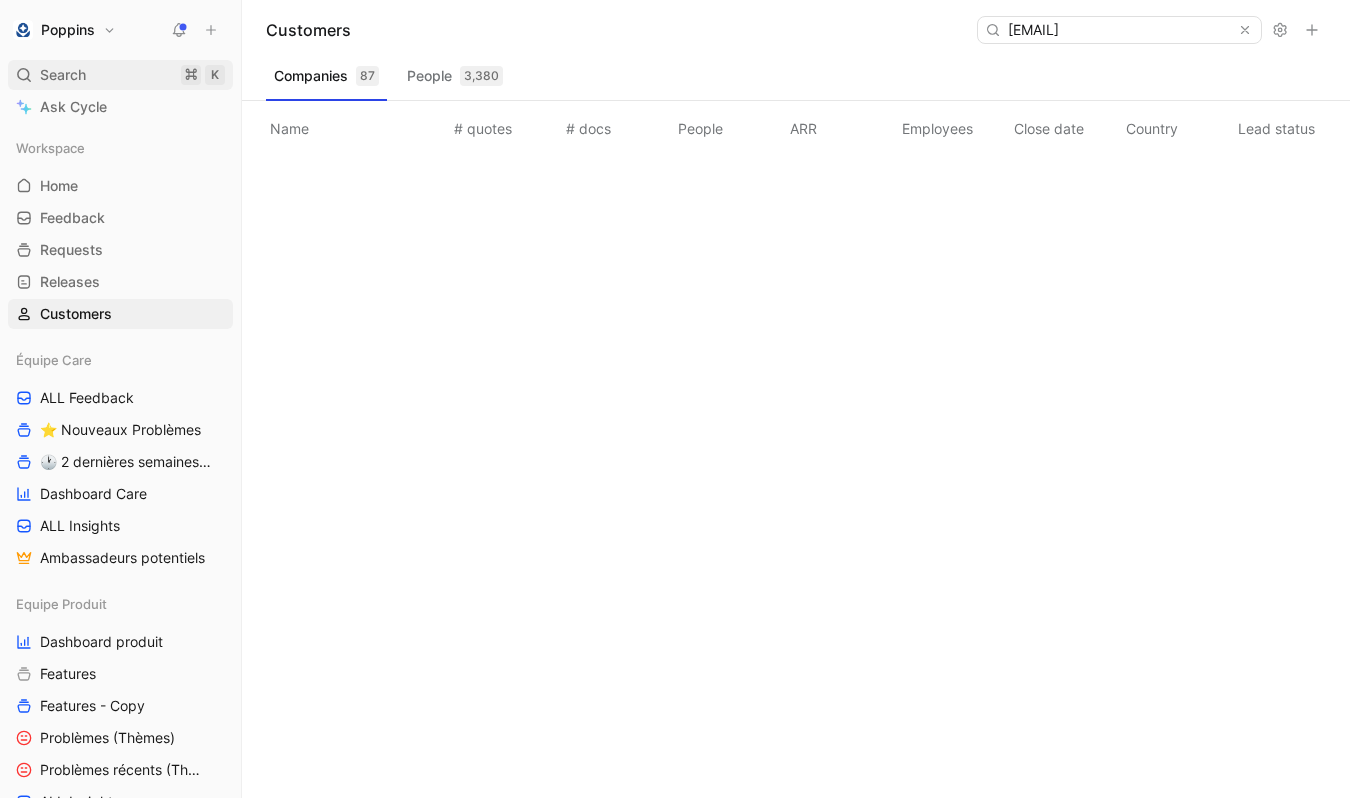 click on "Search ⌘ K" at bounding box center [120, 75] 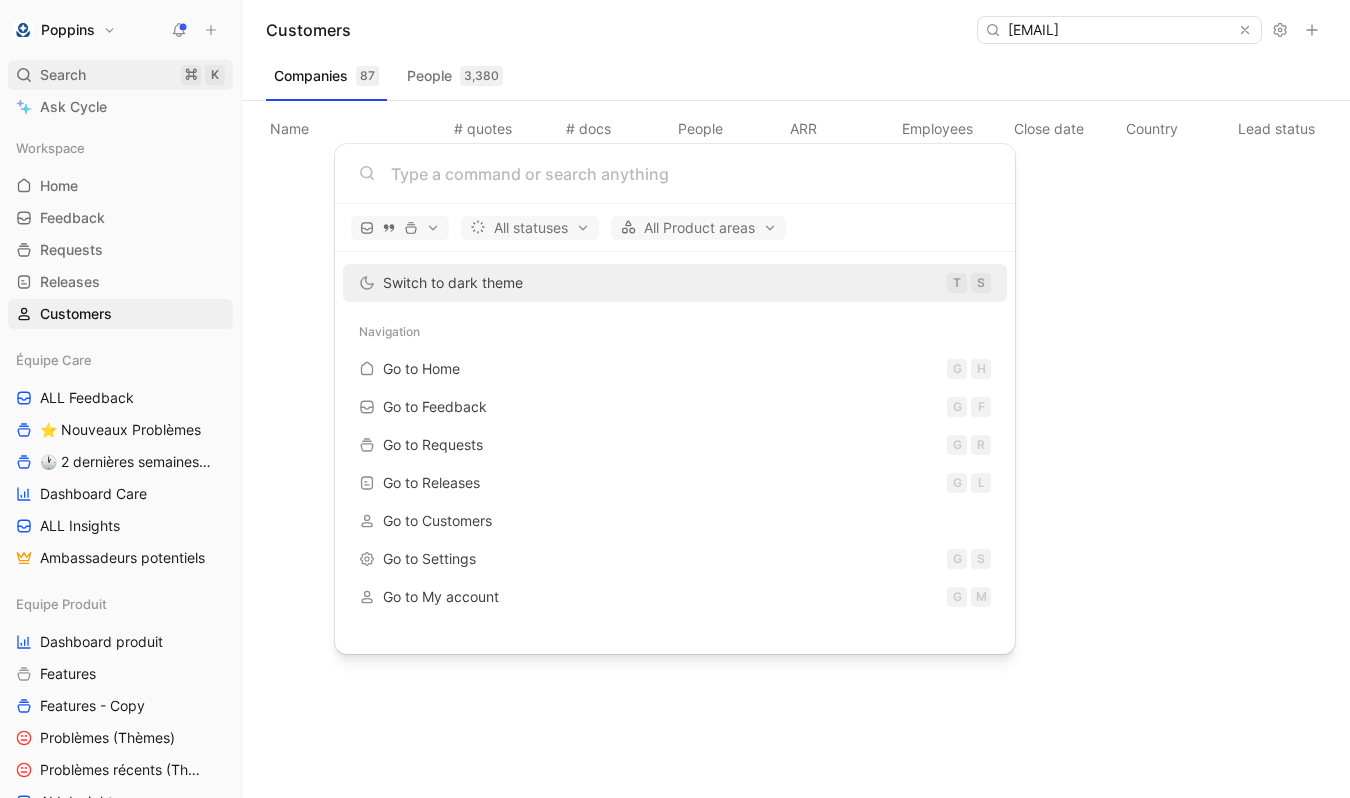 scroll, scrollTop: 0, scrollLeft: 0, axis: both 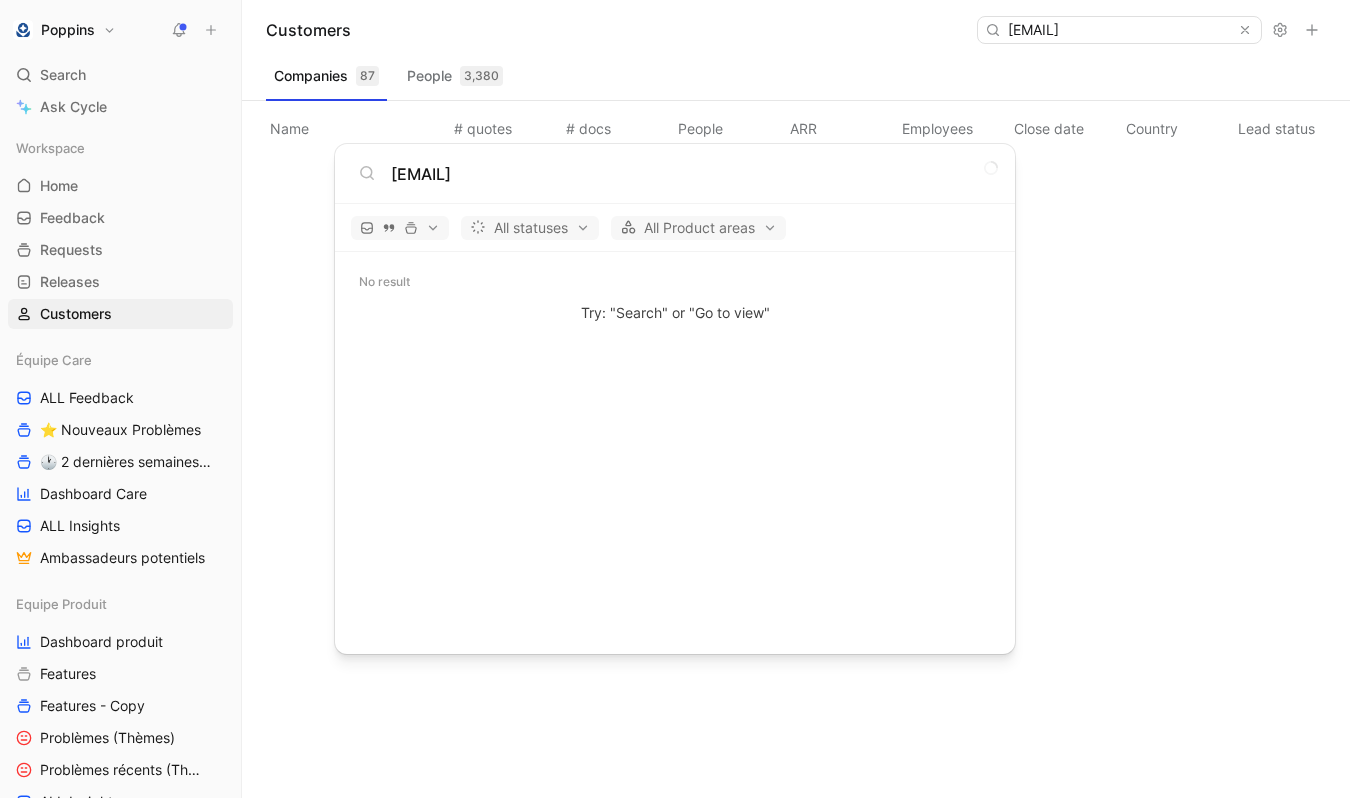 type on "felicie.barbault@gmail.com" 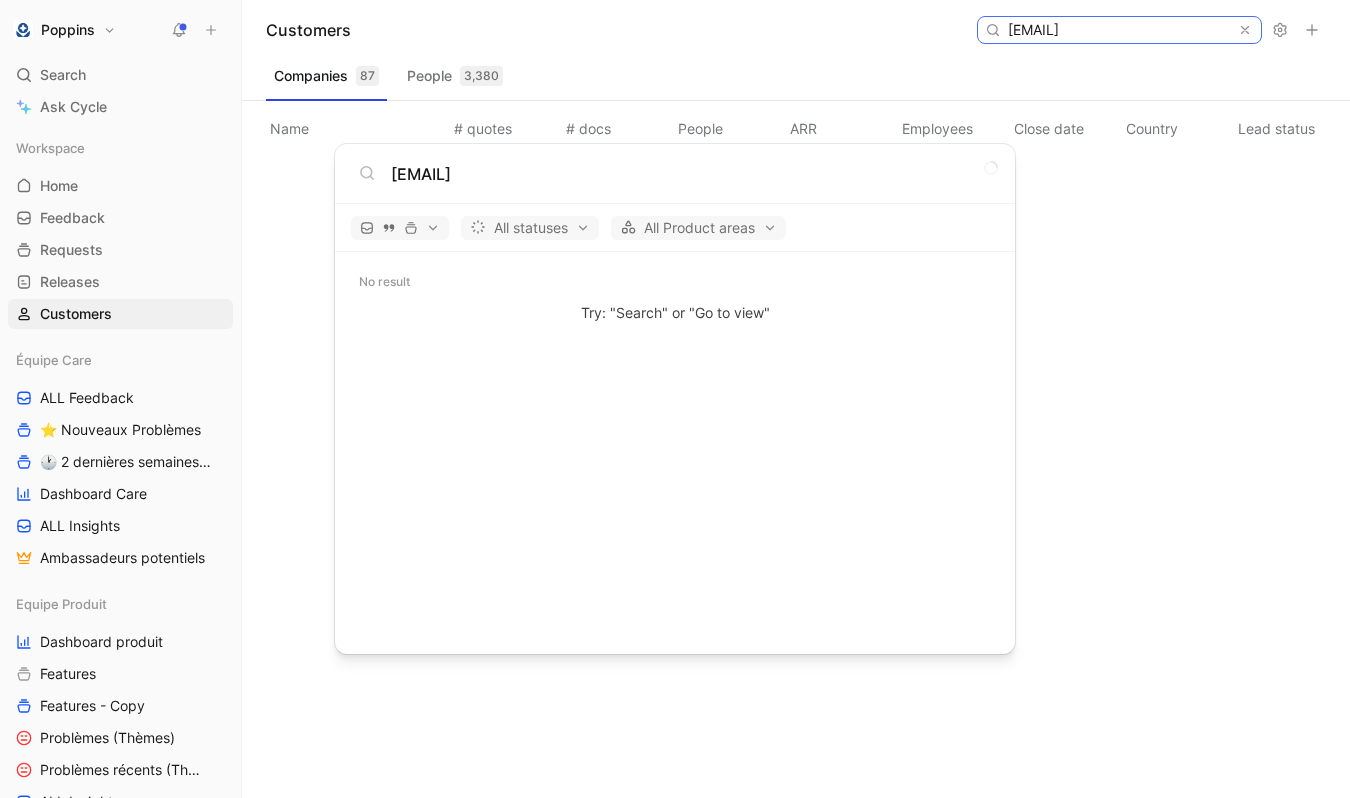 click on "felicie.barbault@gmail.com" at bounding box center (1118, 30) 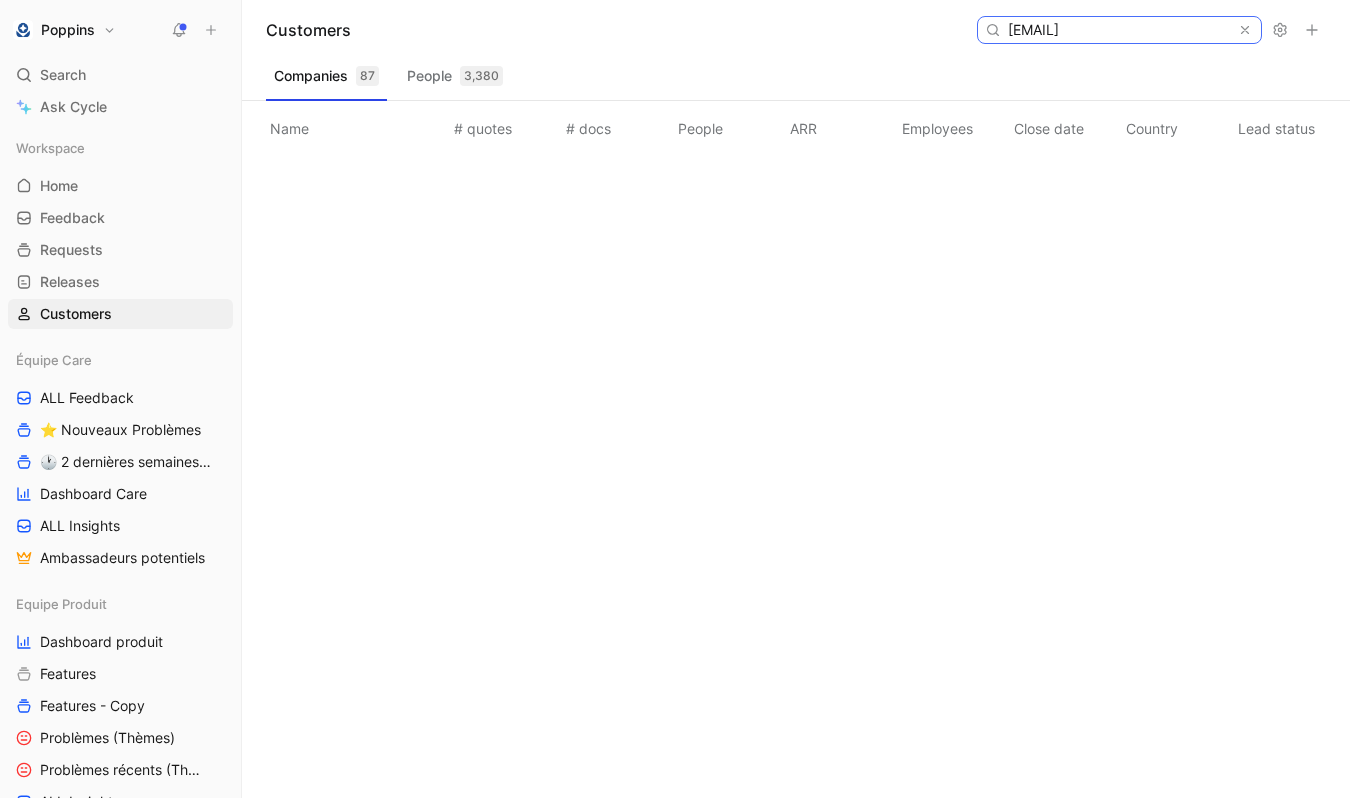 paste on "sabrine.e@hotmail.fr" 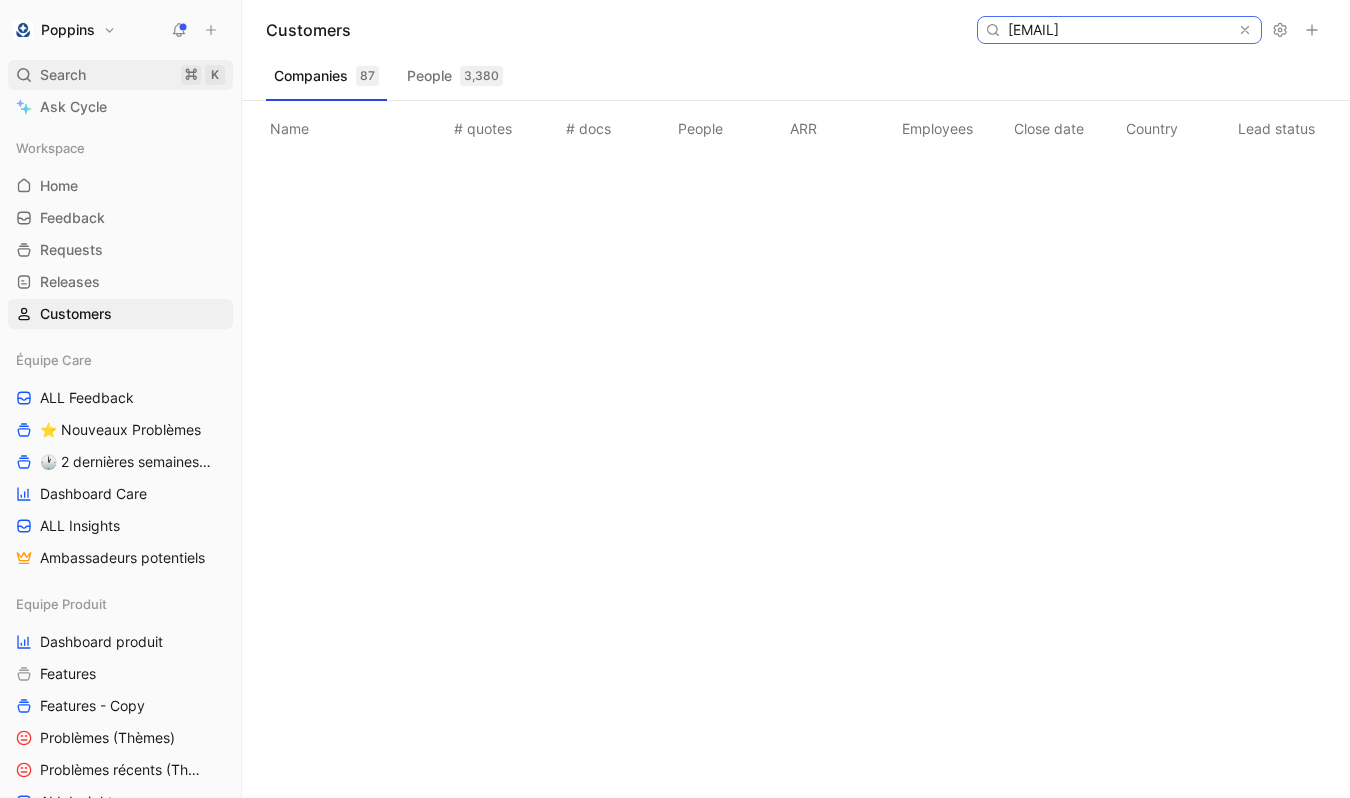 type on "sabrine.e@hotmail.fr" 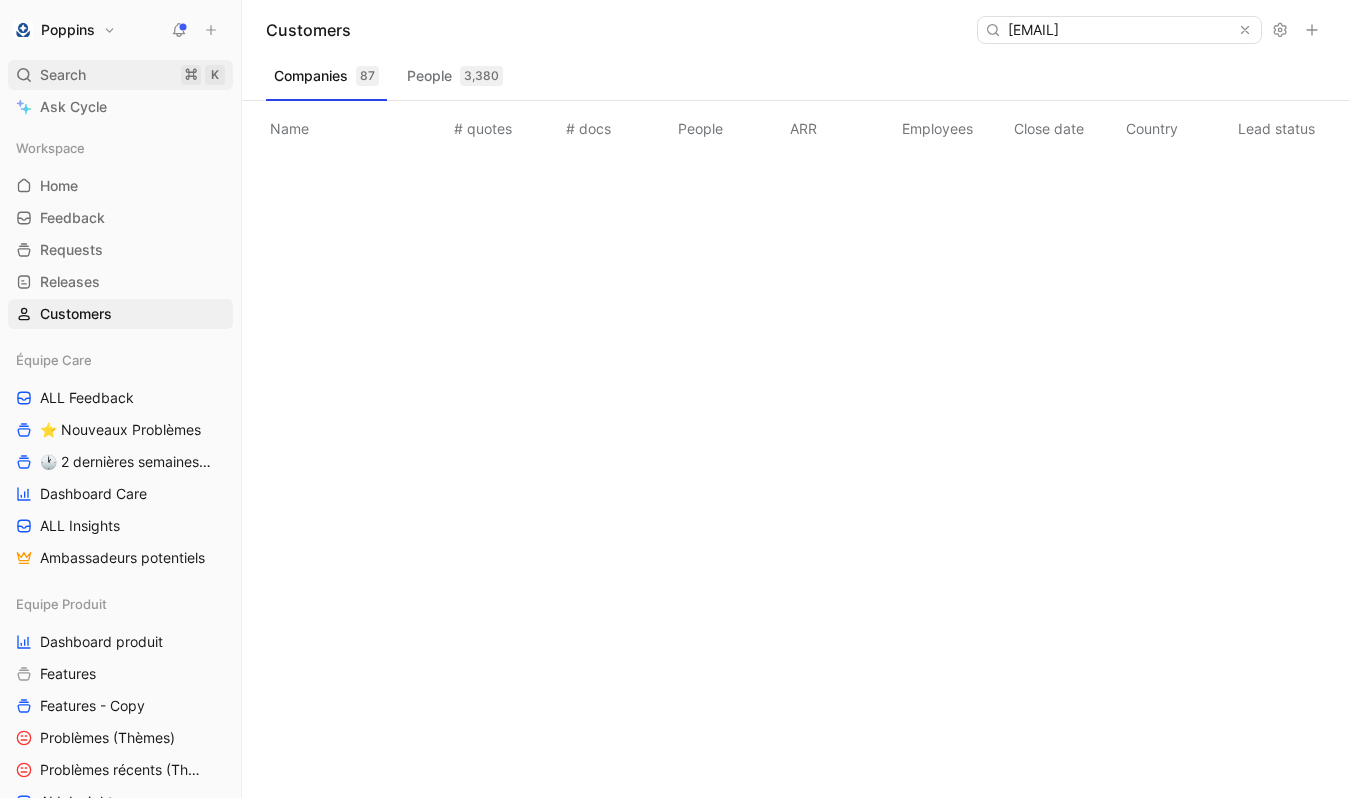 click on "Search ⌘ K" at bounding box center [120, 75] 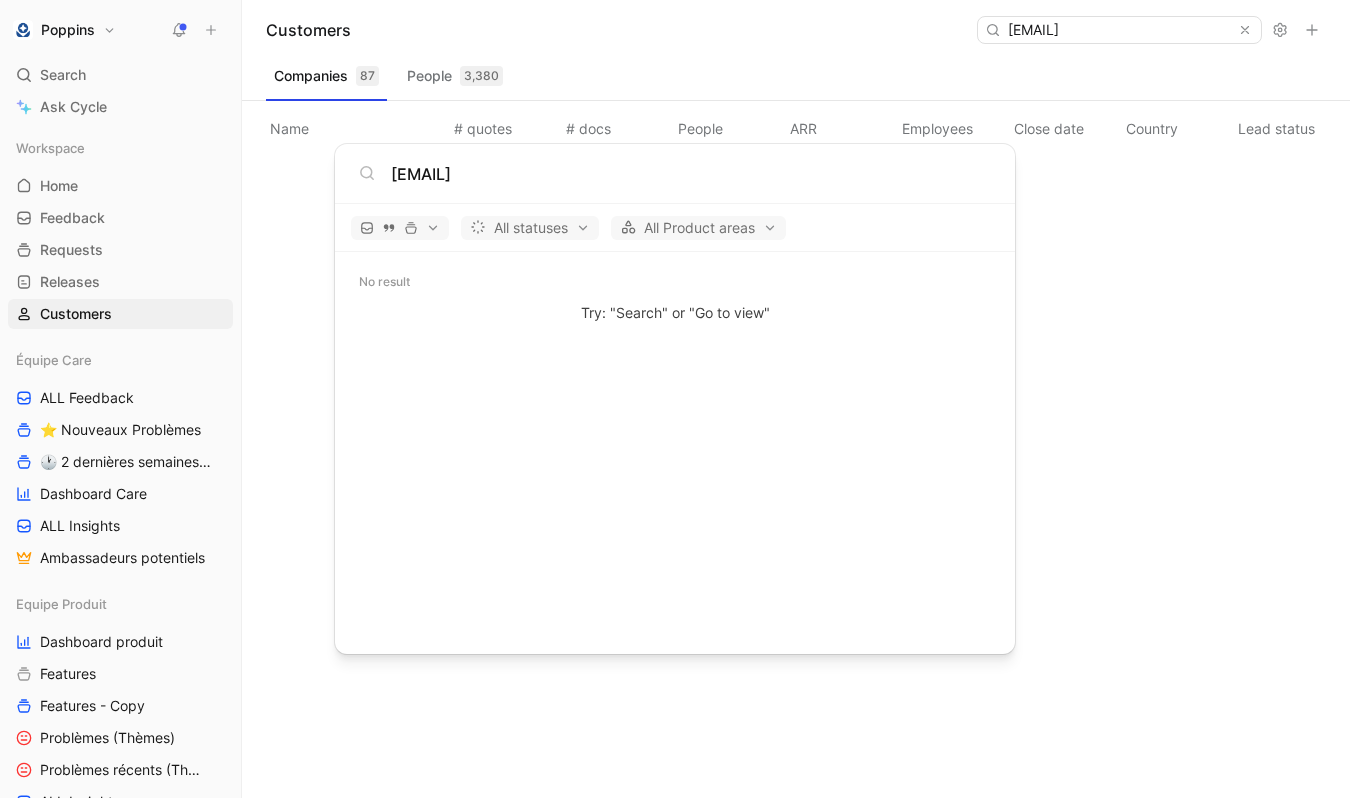 type on "sabrine.e@hotmail.fr" 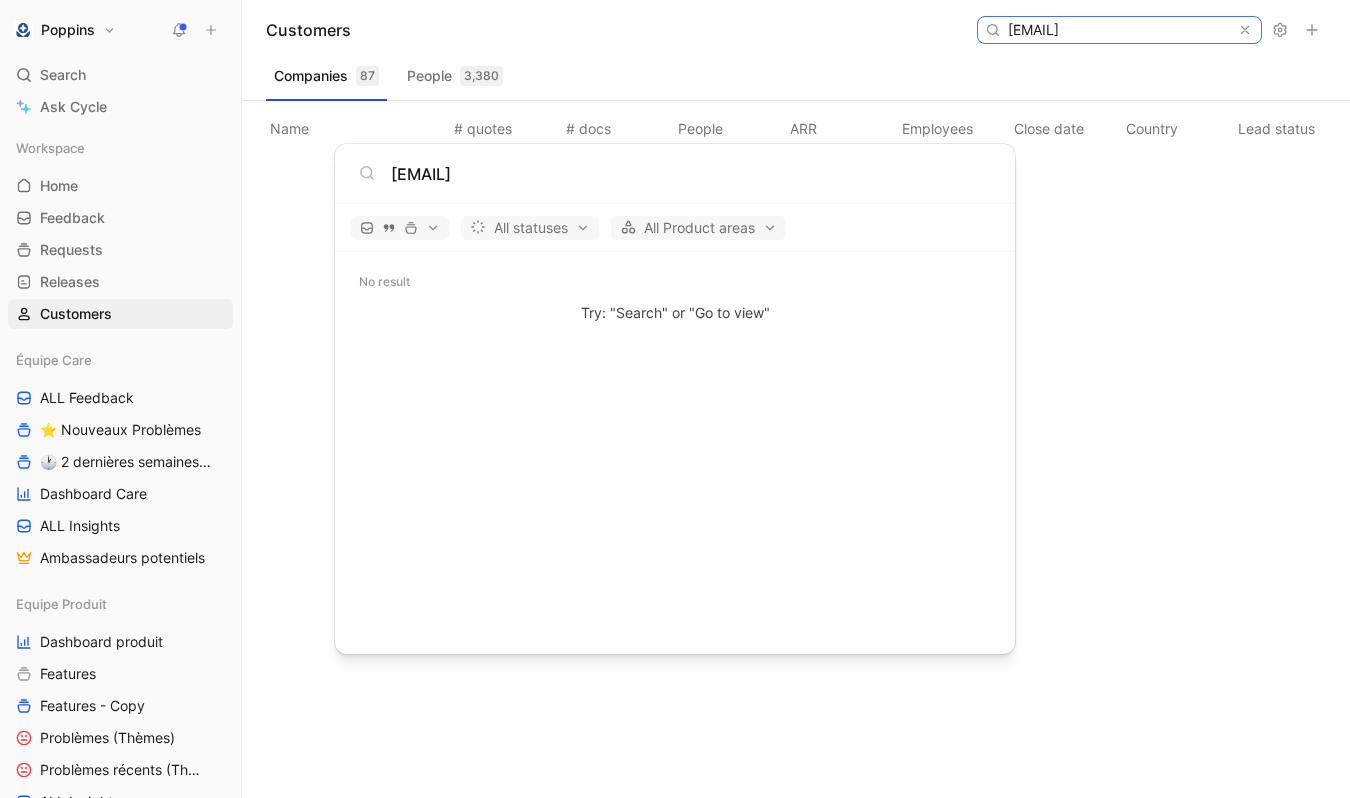 click on "sabrine.e@hotmail.fr" at bounding box center (1118, 30) 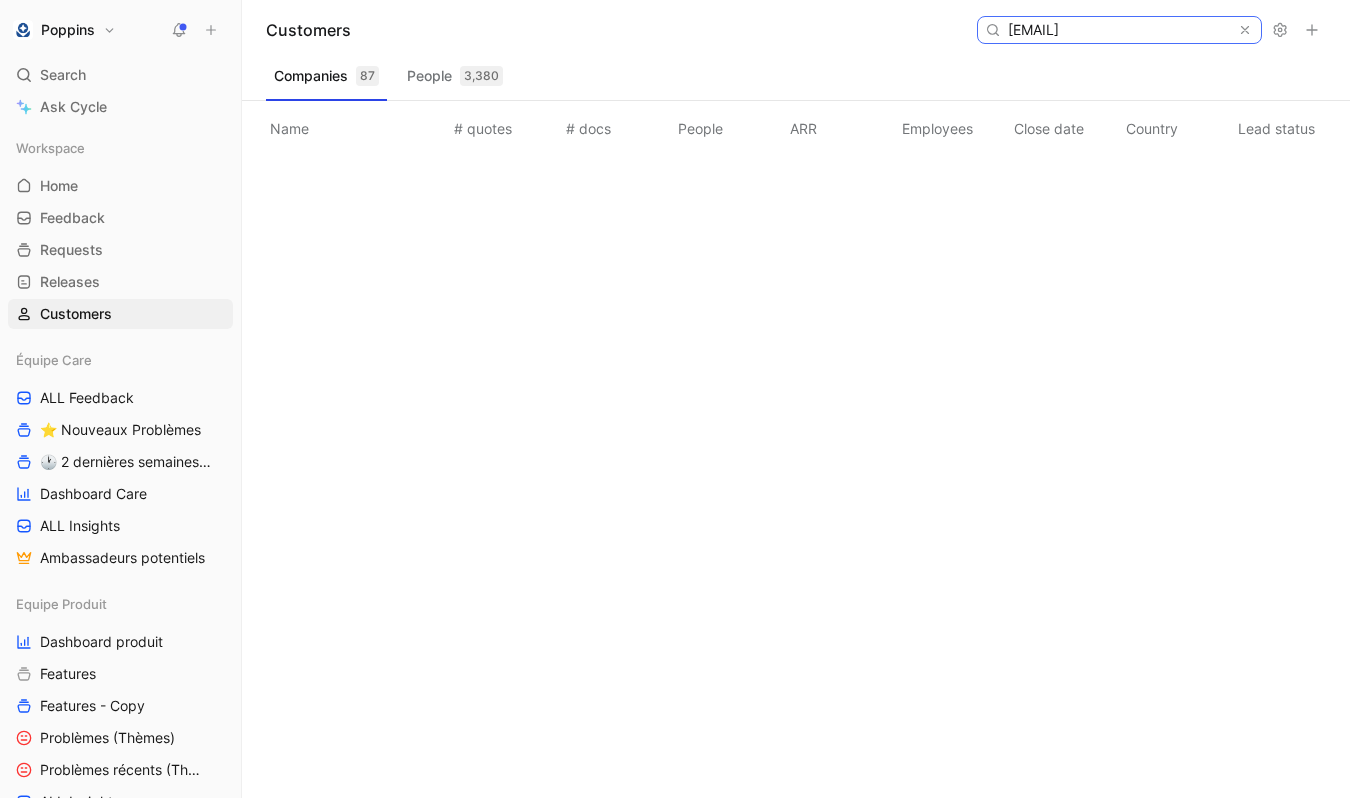 paste 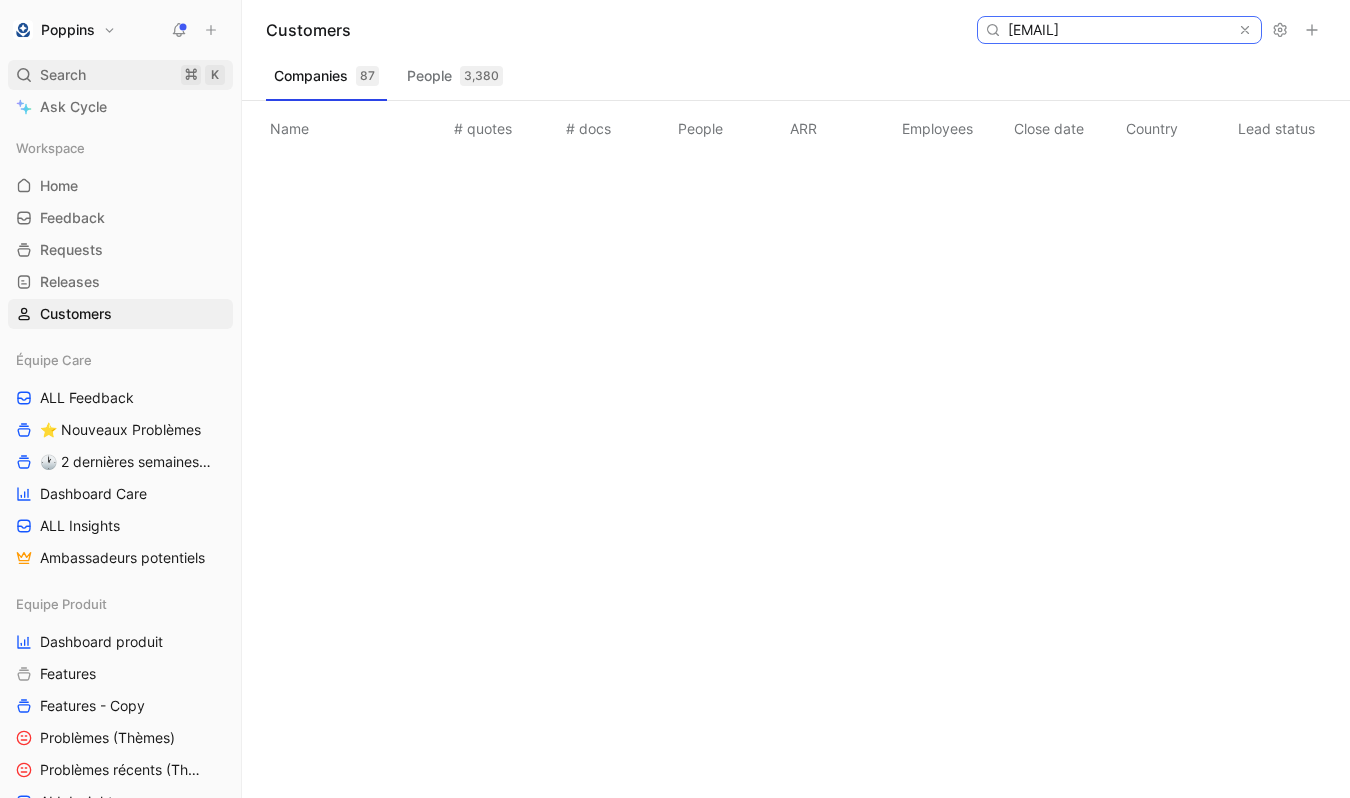 type on "constantel@free.fr" 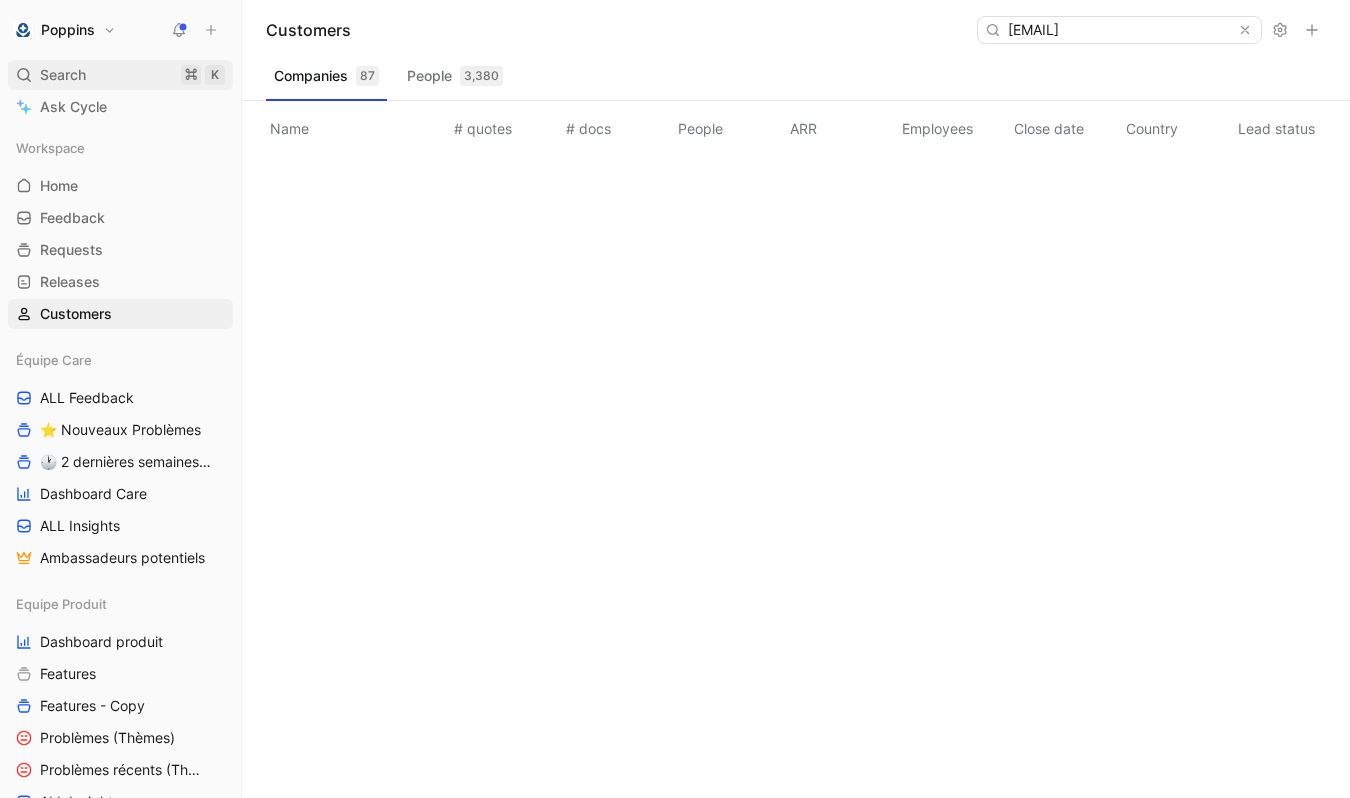click on "Search ⌘ K" at bounding box center [120, 75] 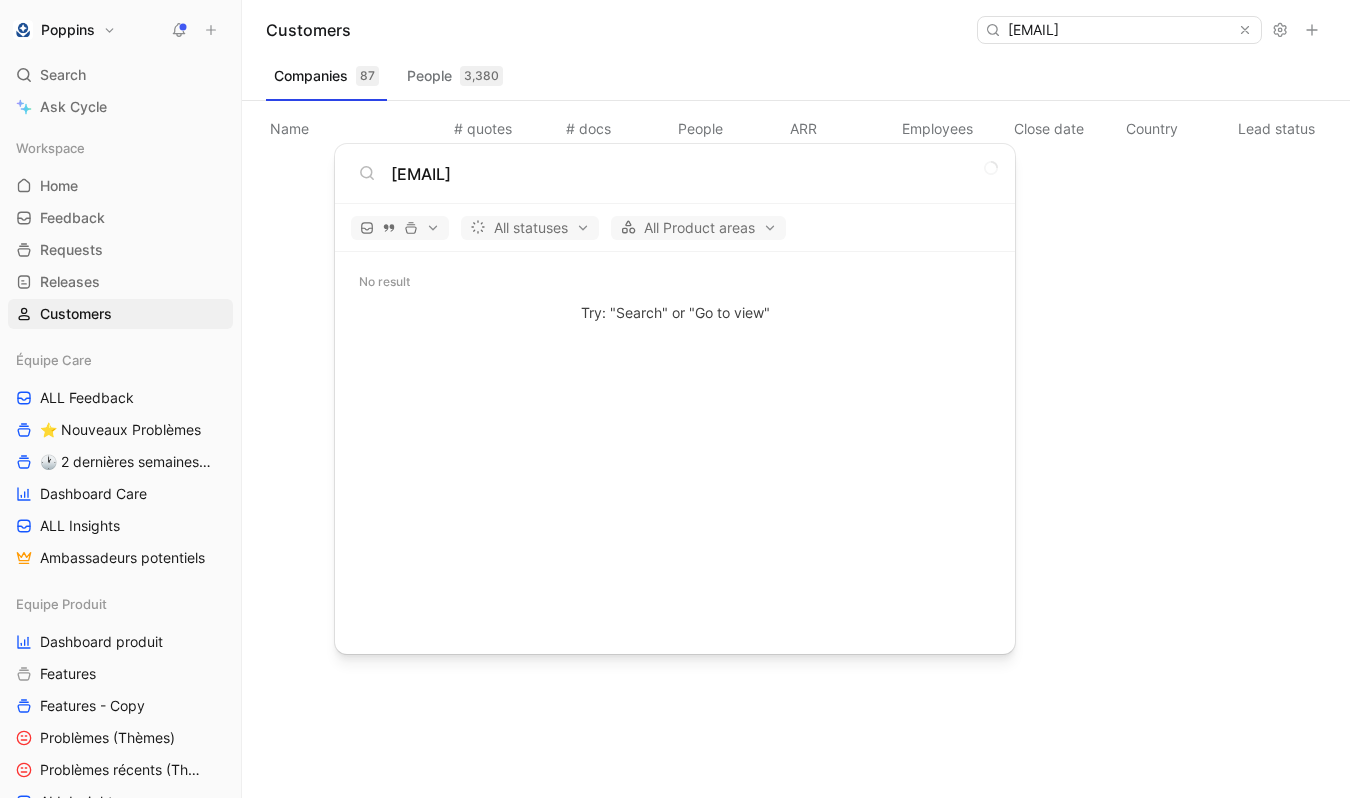 type on "constantel@free.fr" 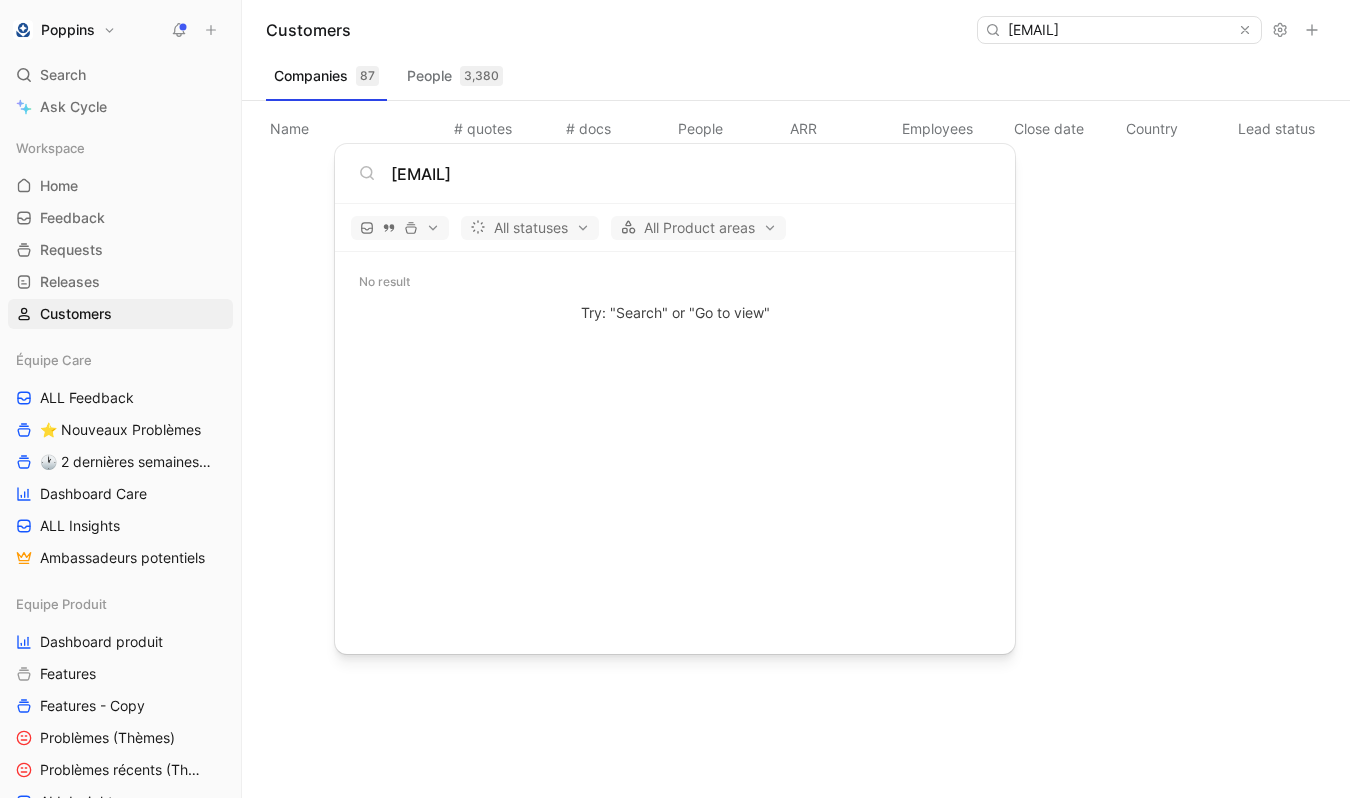 click on "Poppins Search ⌘ K Ask Cycle Workspace Home G then H Feedback G then F Requests G then R Releases G then L Customers Équipe Care ALL Feedback ⭐ Nouveaux Problèmes 🕐 2 dernières semaines - Occurences Dashboard Care ALL Insights Ambassadeurs potentiels Equipe Produit Dashboard produit Features Features - Copy Problèmes (Thèmes) Problèmes récents (Thèmes) ALL Insights Feedback - OBG Feedback - Test fluence Feedback - Mail hebdo Vue d'analyse Équipe mutuelle Import
To pick up a draggable item, press the space bar.
While dragging, use the arrow keys to move the item.
Press space again to drop the item in its new position, or press escape to cancel.
Help center Invite member Customers constantel@free.fr Companies 87 People 3,380 Name # quotes # docs People ARR Employees Close date Country Lead status Industry Linked profiles Custom ID Dismiss popup constantel@free.fr All statuses All   Product areas No result Try: "Search" or "Go to view"" at bounding box center (675, 399) 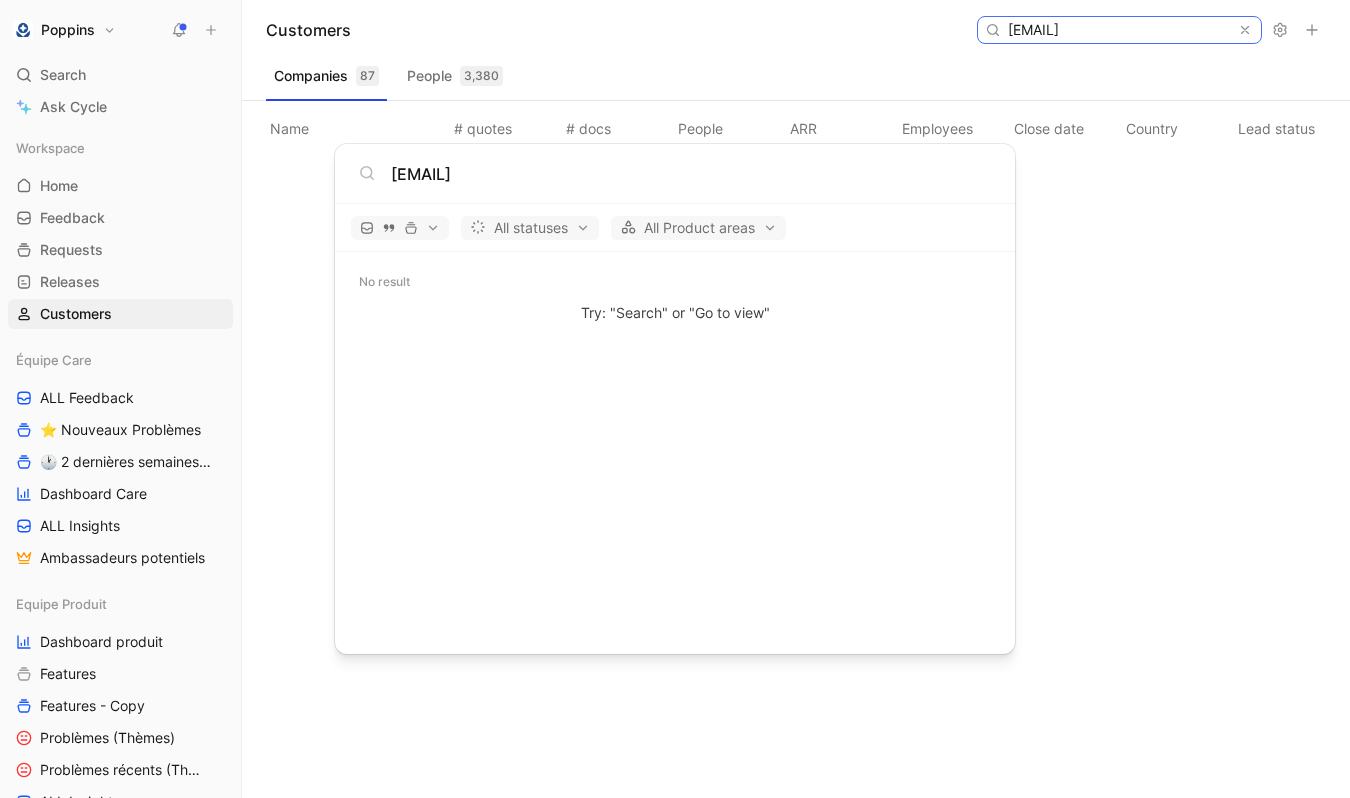 click on "constantel@free.fr" at bounding box center (1118, 30) 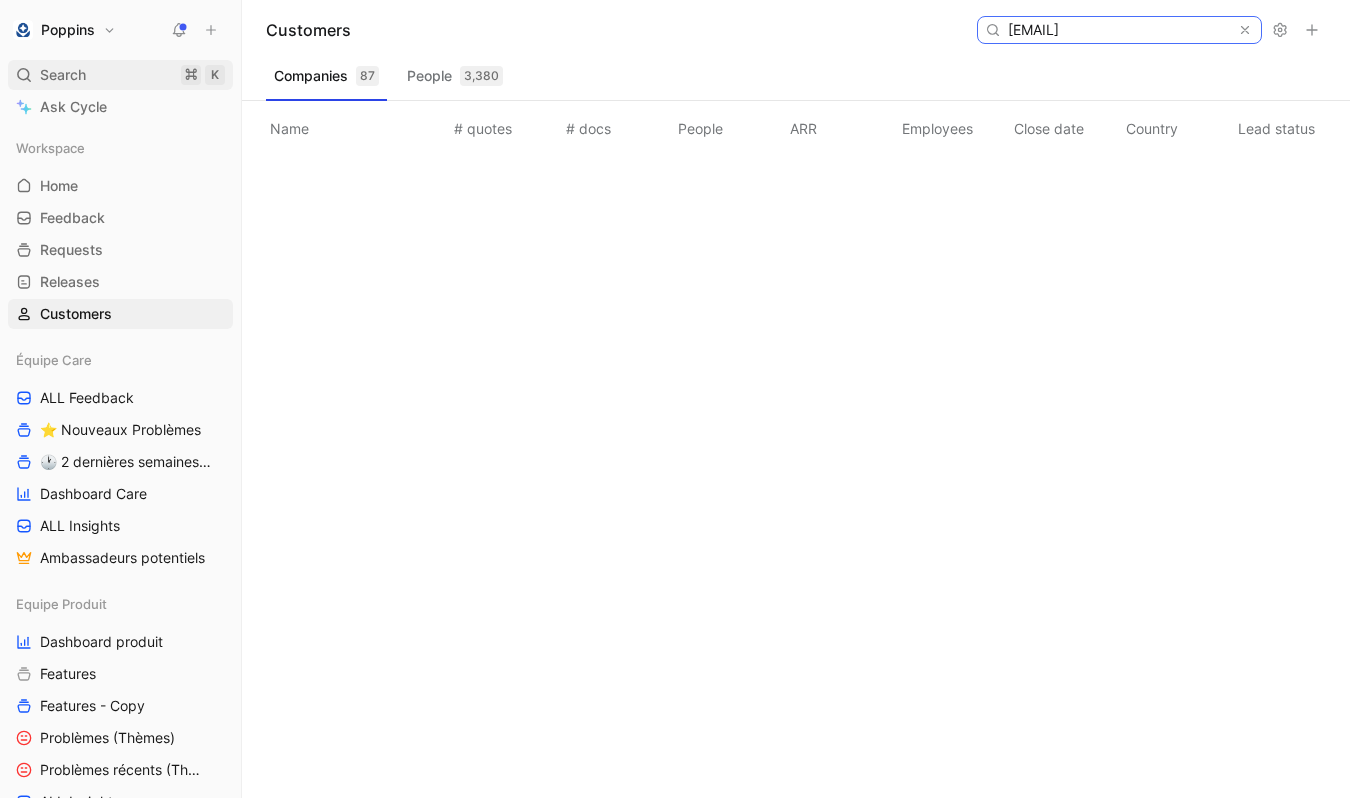 type on "l.cougoulic@gmx.fr" 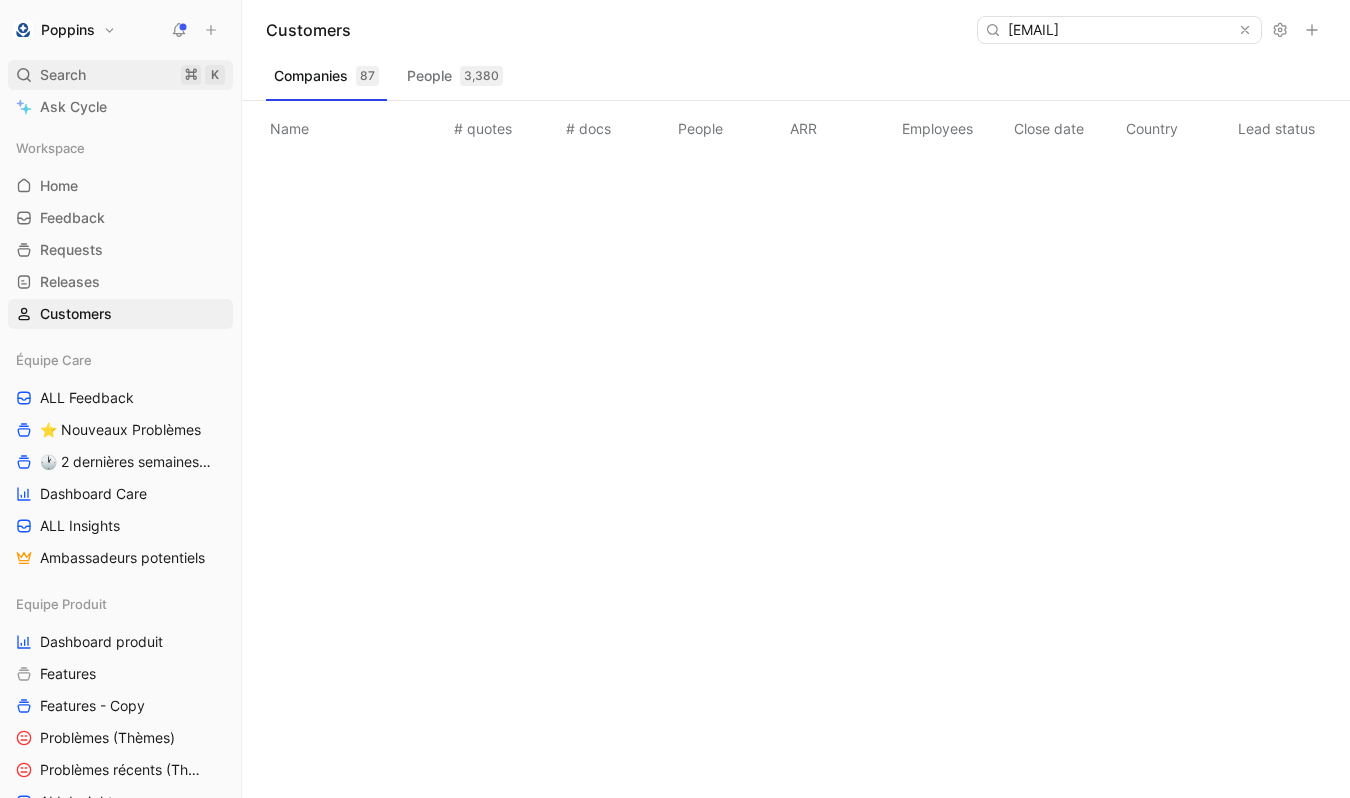 click on "Search ⌘ K" at bounding box center (120, 75) 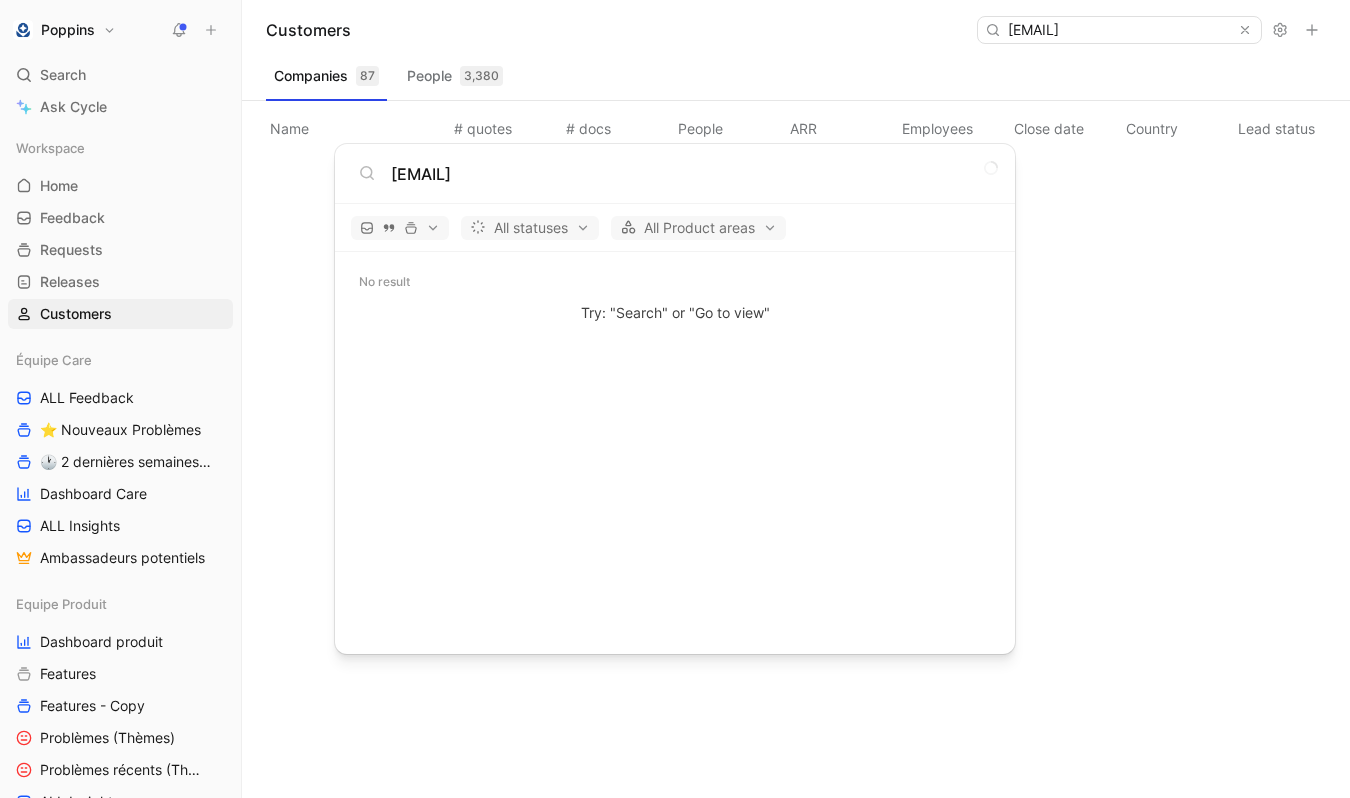 type on "l.cougoulic@gmx.fr" 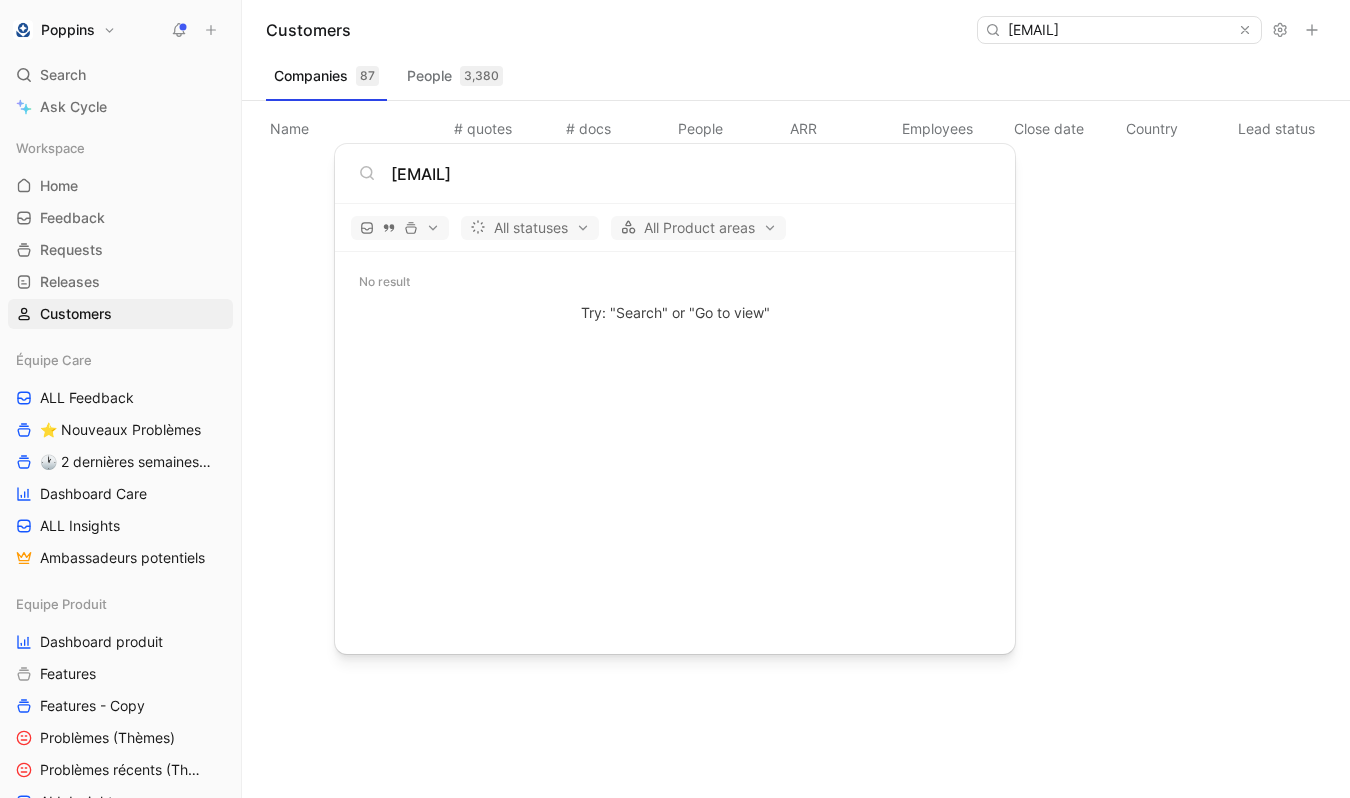 click on "Poppins Search ⌘ K Ask Cycle Workspace Home G then H Feedback G then F Requests G then R Releases G then L Customers Équipe Care ALL Feedback ⭐ Nouveaux Problèmes 🕐 2 dernières semaines - Occurences Dashboard Care ALL Insights Ambassadeurs potentiels Equipe Produit Dashboard produit Features Features - Copy Problèmes (Thèmes) Problèmes récents (Thèmes) ALL Insights Feedback - OBG Feedback - Test fluence Feedback - Mail hebdo Vue d'analyse Équipe mutuelle Import
To pick up a draggable item, press the space bar.
While dragging, use the arrow keys to move the item.
Press space again to drop the item in its new position, or press escape to cancel.
Help center Invite member Customers l.cougoulic@gmx.fr Companies 87 People 3,380 Name # quotes # docs People ARR Employees Close date Country Lead status Industry Linked profiles Custom ID Dismiss popup l.cougoulic@gmx.fr All statuses All   Product areas No result Try: "Search" or "Go to view"" at bounding box center (675, 399) 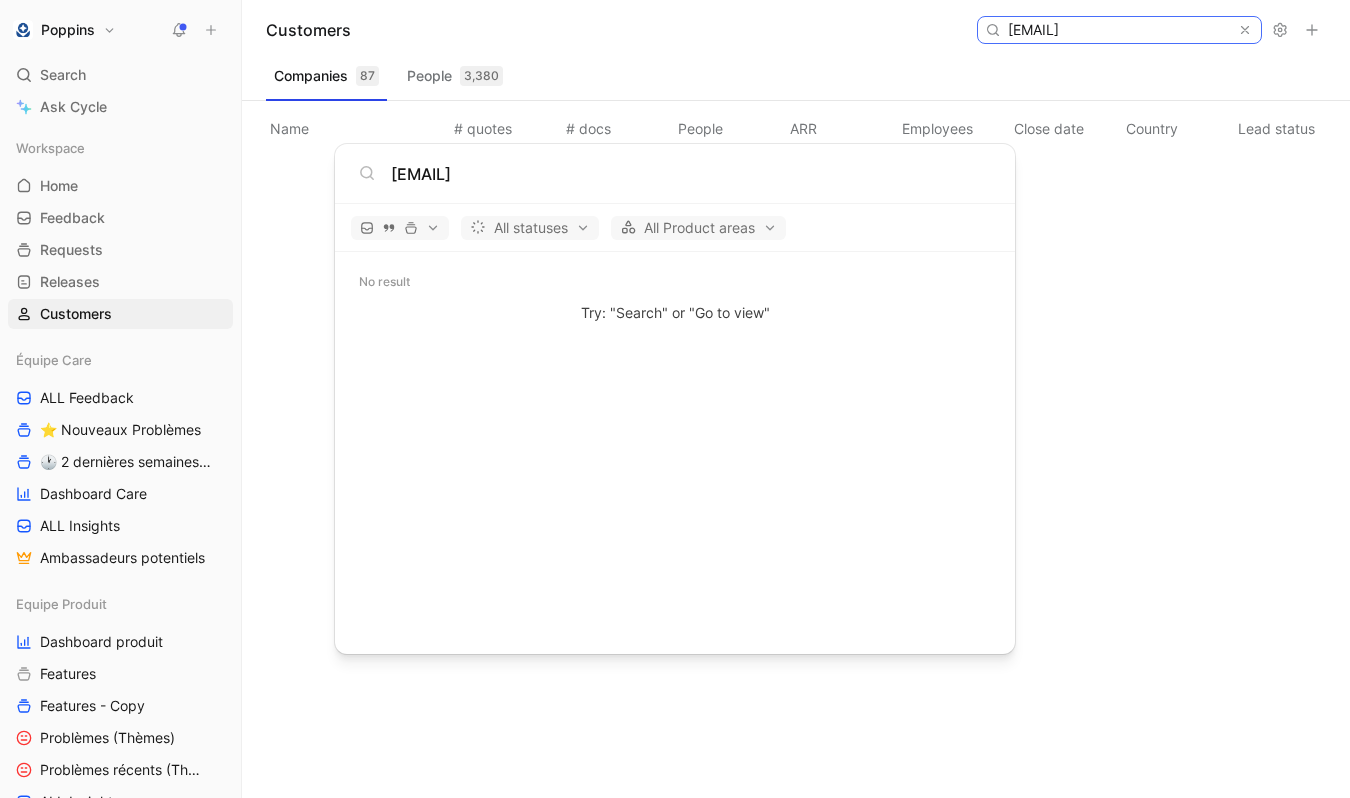click on "l.cougoulic@gmx.fr" at bounding box center (1118, 30) 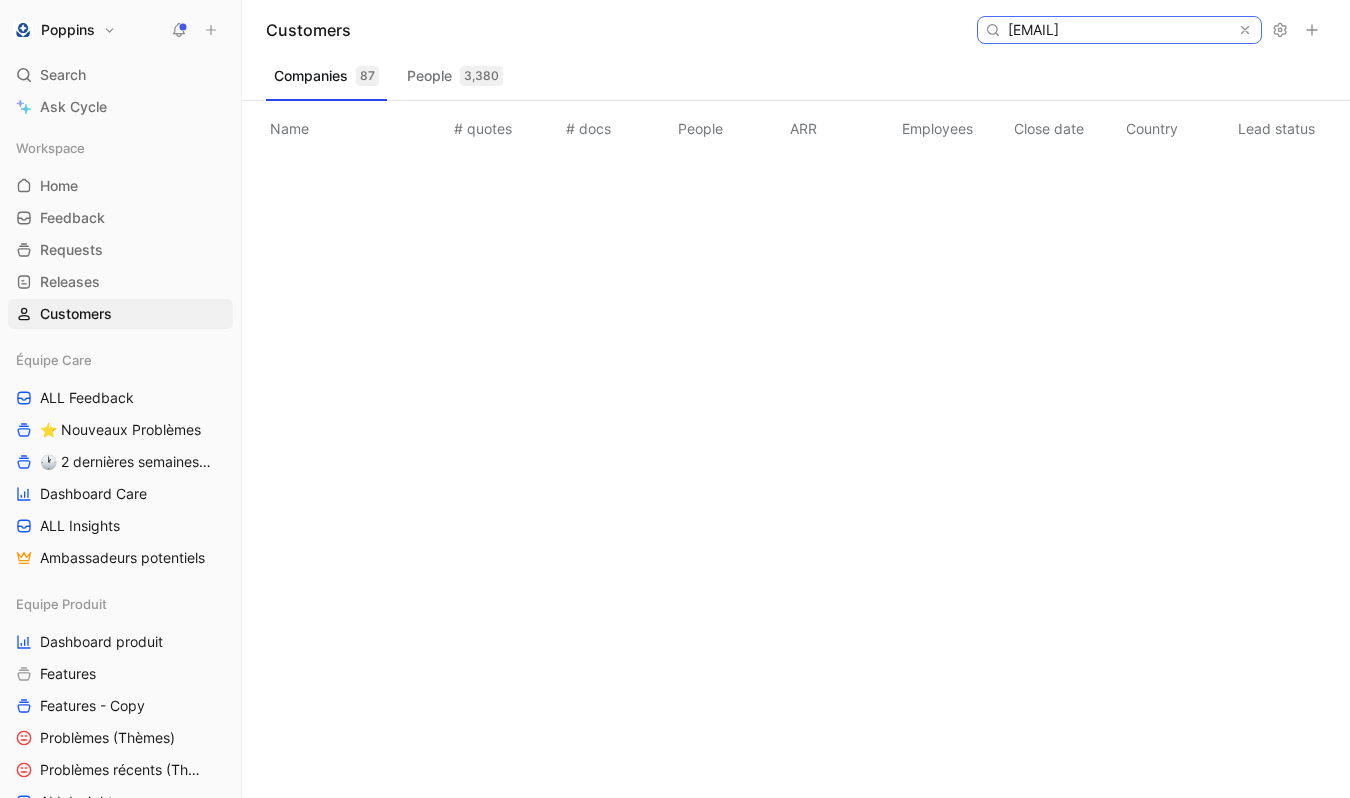 scroll, scrollTop: 0, scrollLeft: 19, axis: horizontal 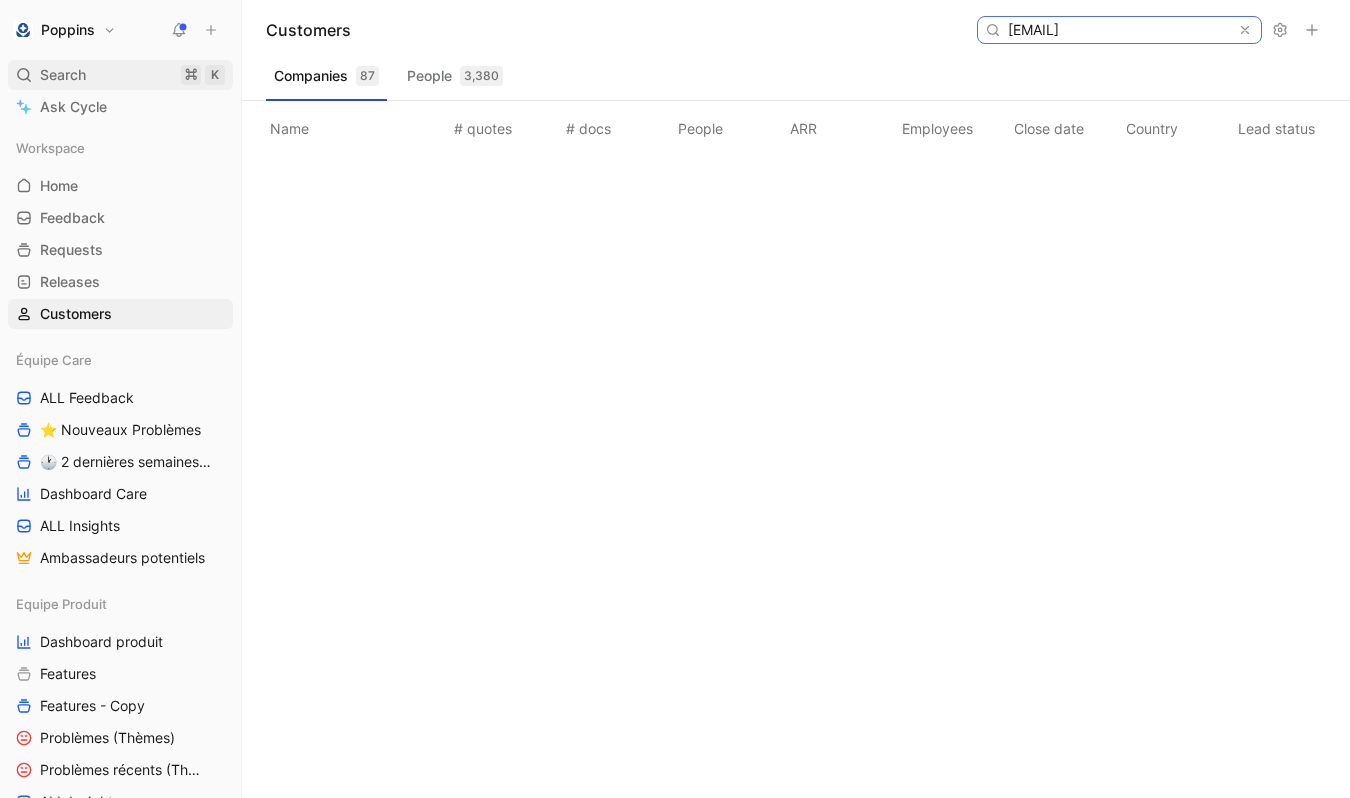 type on "mistraldavril76@gmail.com" 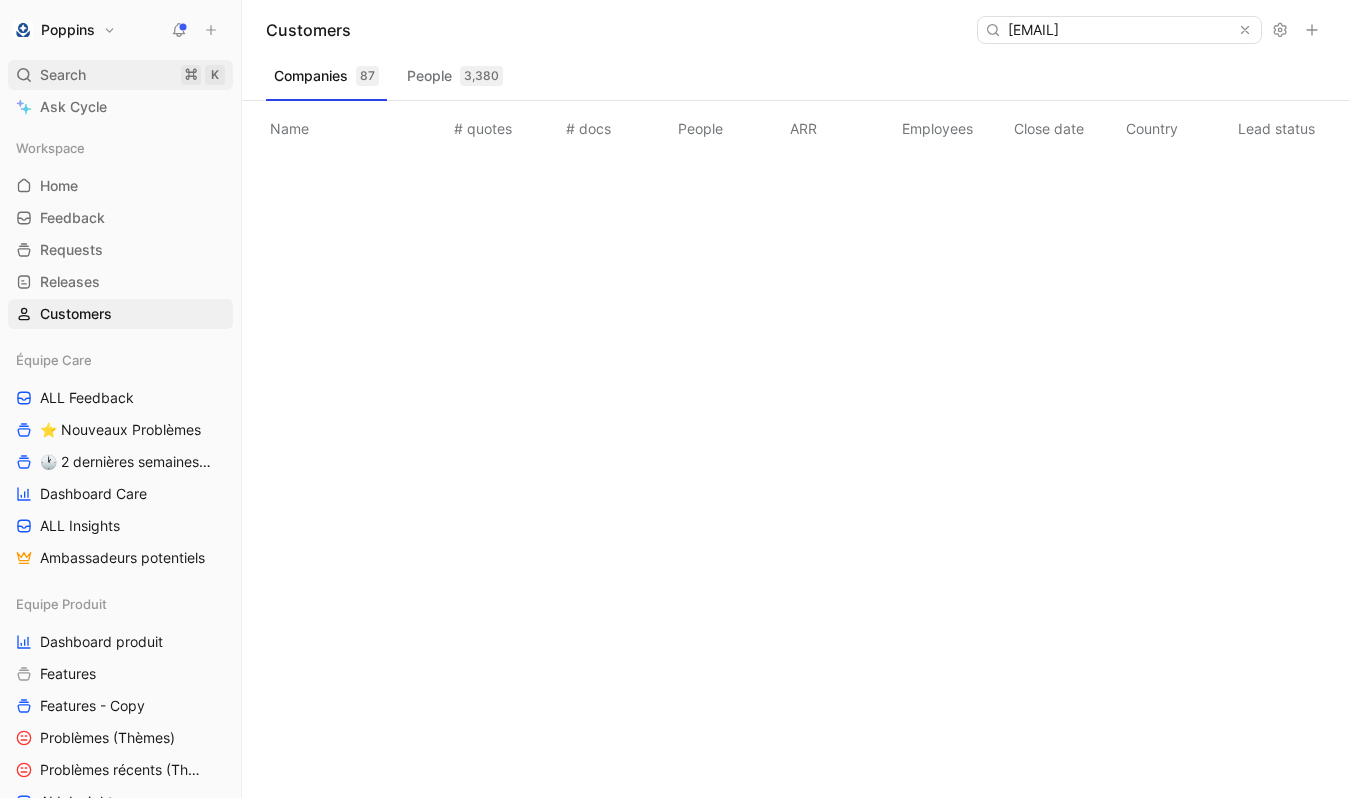 click on "Search ⌘ K" at bounding box center (120, 75) 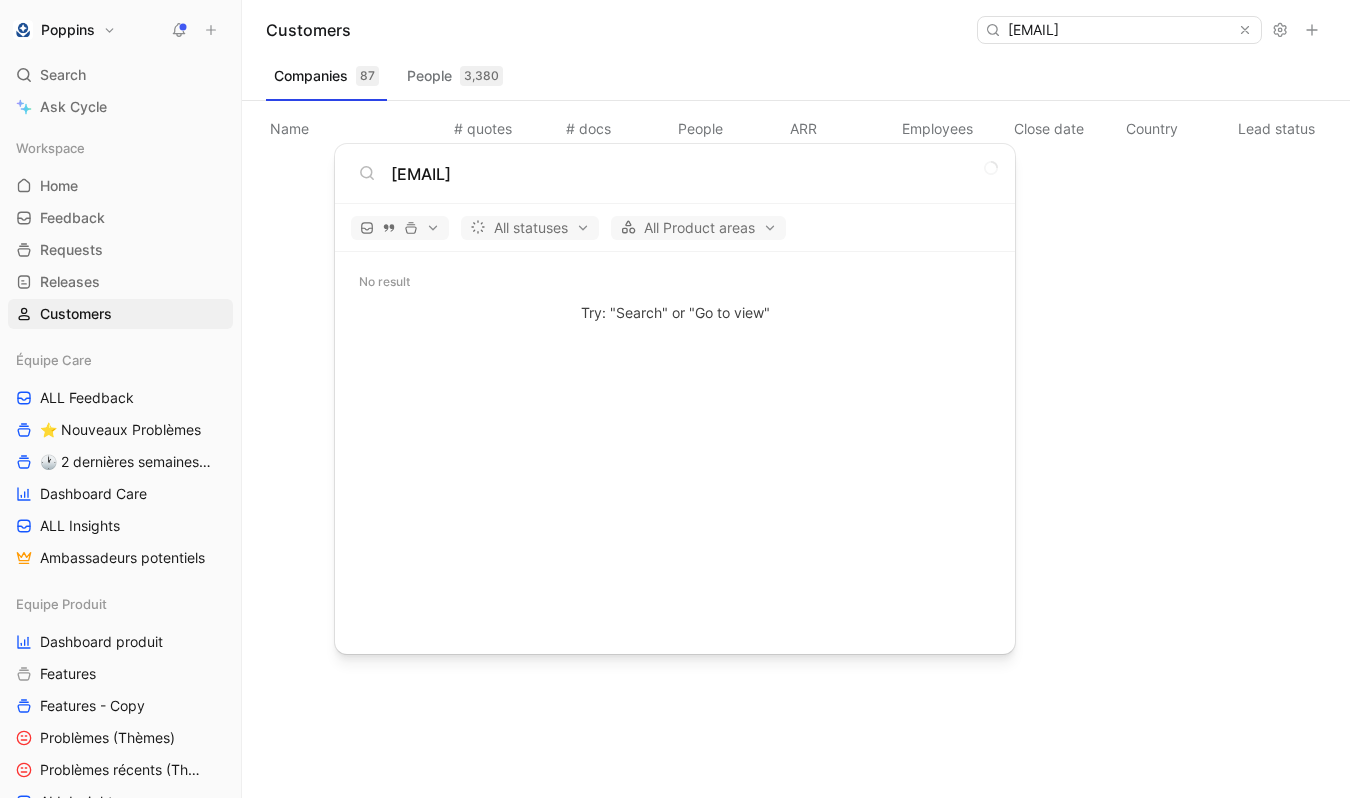 type on "mistraldavril76@gmail.com" 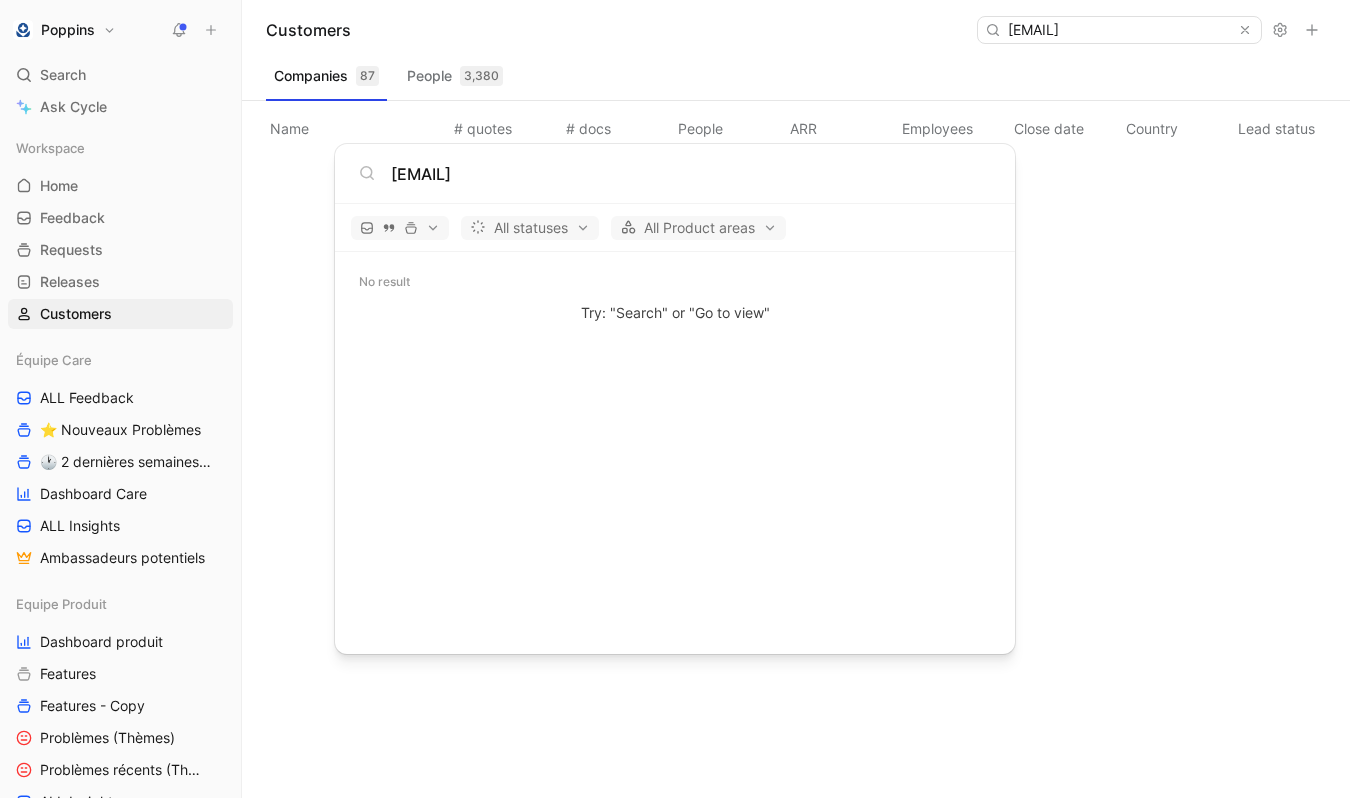 click on "Poppins Search ⌘ K Ask Cycle Workspace Home G then H Feedback G then F Requests G then R Releases G then L Customers Équipe Care ALL Feedback ⭐ Nouveaux Problèmes 🕐 2 dernières semaines - Occurences Dashboard Care ALL Insights Ambassadeurs potentiels Equipe Produit Dashboard produit Features Features - Copy Problèmes (Thèmes) Problèmes récents (Thèmes) ALL Insights Feedback - OBG Feedback - Test fluence Feedback - Mail hebdo Vue d'analyse Équipe mutuelle Import
To pick up a draggable item, press the space bar.
While dragging, use the arrow keys to move the item.
Press space again to drop the item in its new position, or press escape to cancel.
Help center Invite member Customers mistraldavril76@gmail.com Companies 87 People 3,380 Name # quotes # docs People ARR Employees Close date Country Lead status Industry Linked profiles Custom ID Dismiss popup mistraldavril76@gmail.com All statuses All   Product areas No result Try: "Search" or "Go to view"" at bounding box center [675, 399] 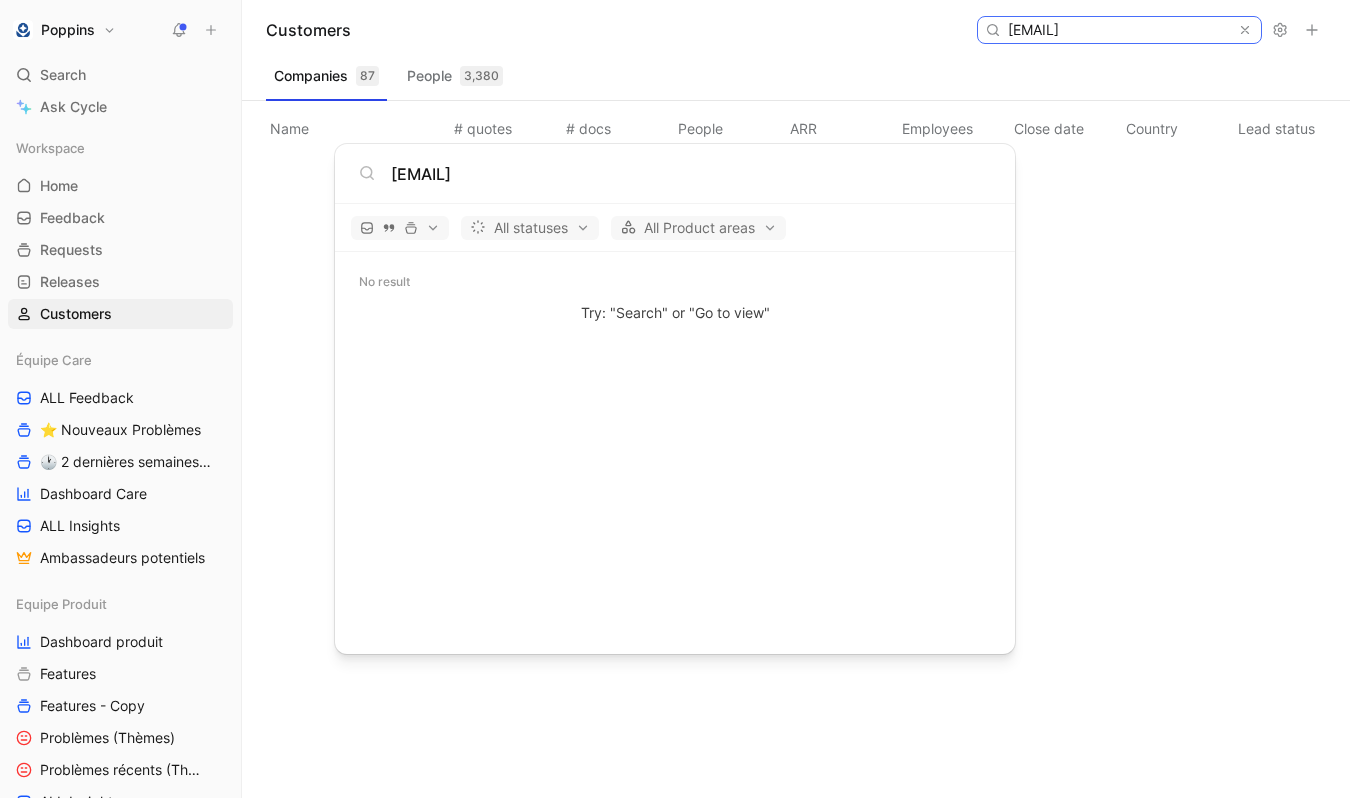click on "mistraldavril76@gmail.com" at bounding box center (1118, 30) 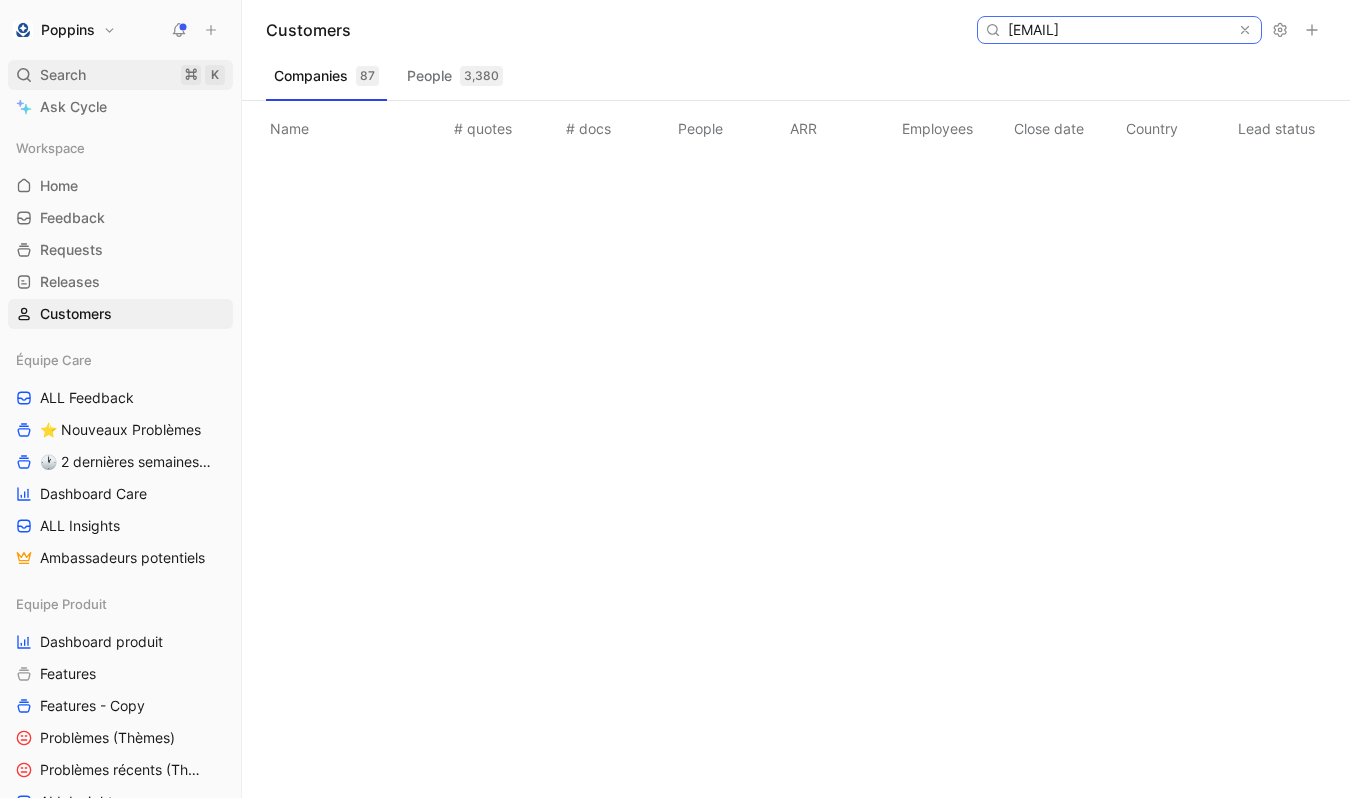 type on "bebettecho@gmail.com" 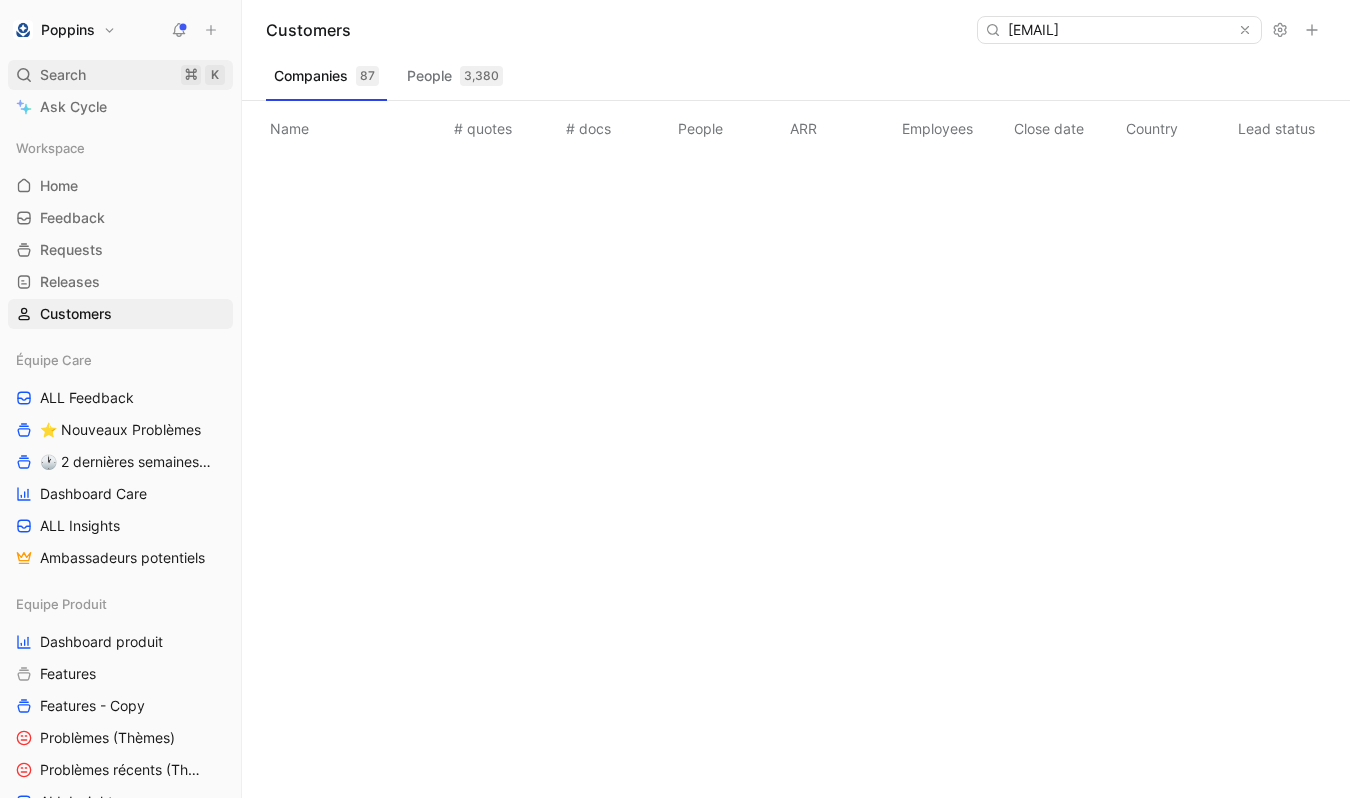 click on "Search ⌘ K" at bounding box center [120, 75] 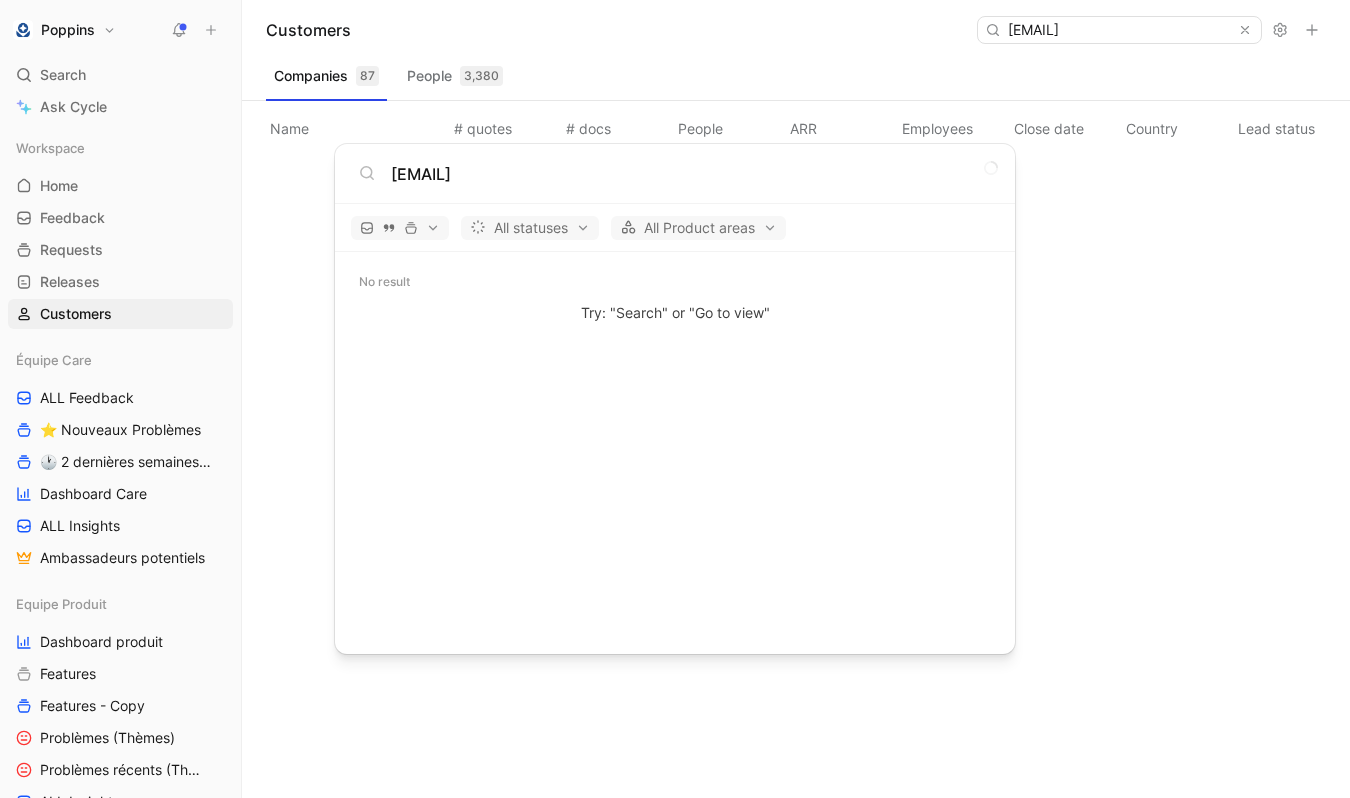 type on "bebettecho@gmail.com" 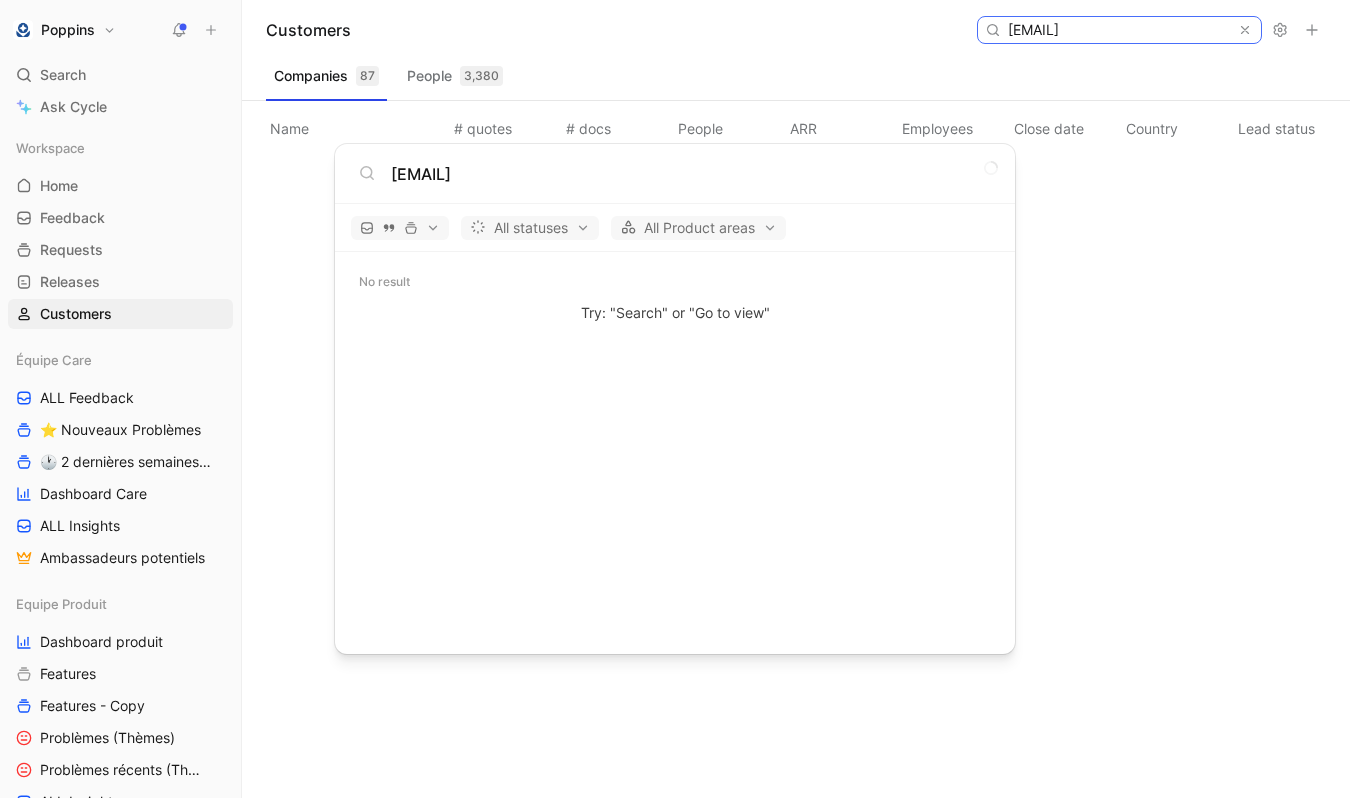 click on "bebettecho@gmail.com" at bounding box center [1118, 30] 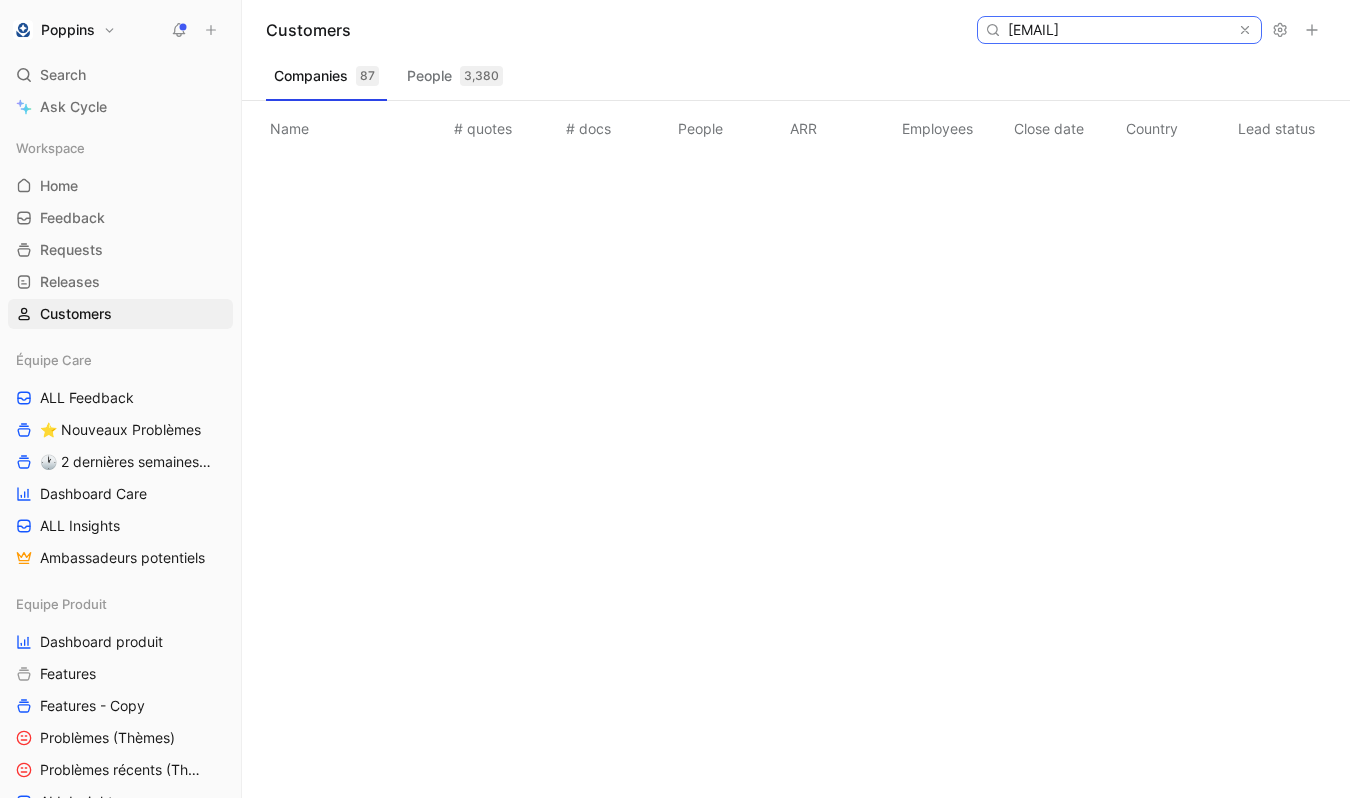 paste on "maximetapin15" 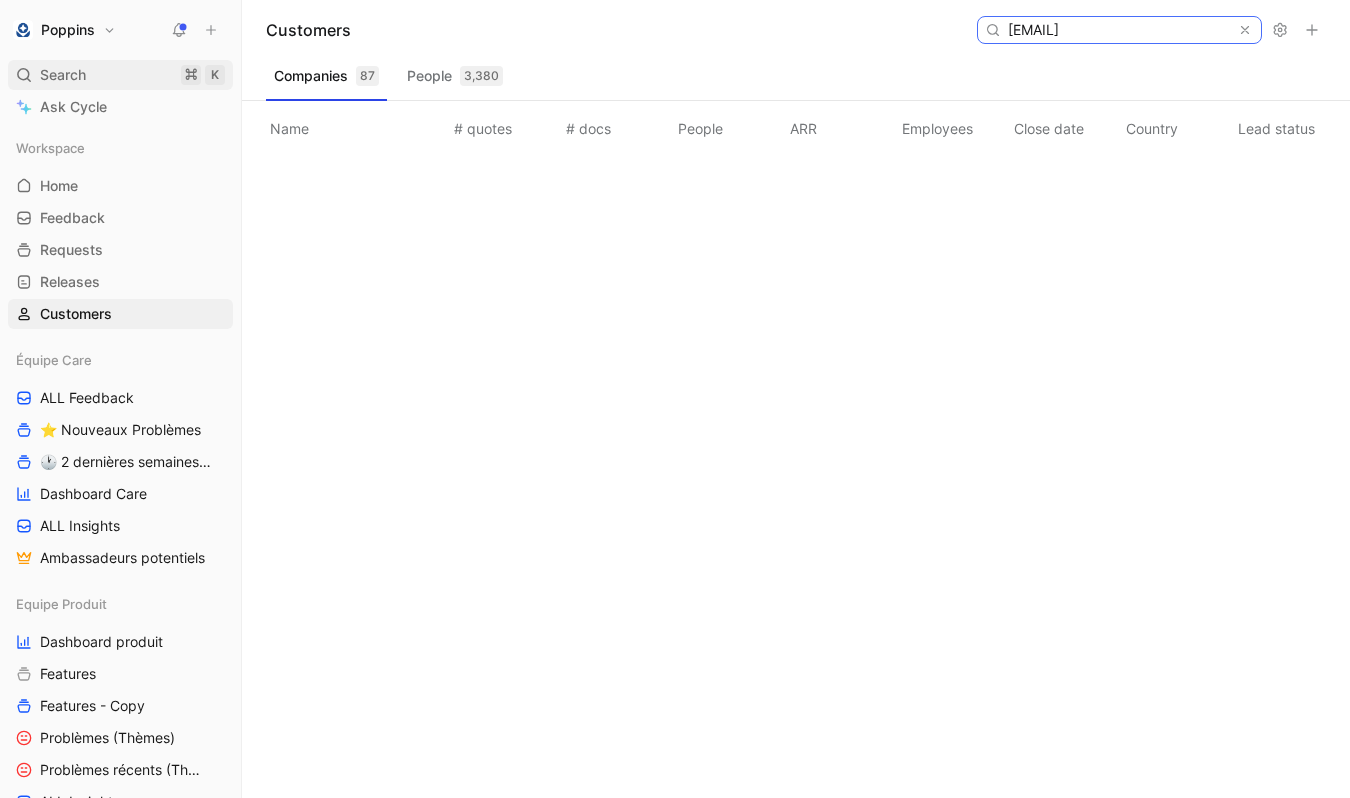 type on "maximetapin15@gmail.com" 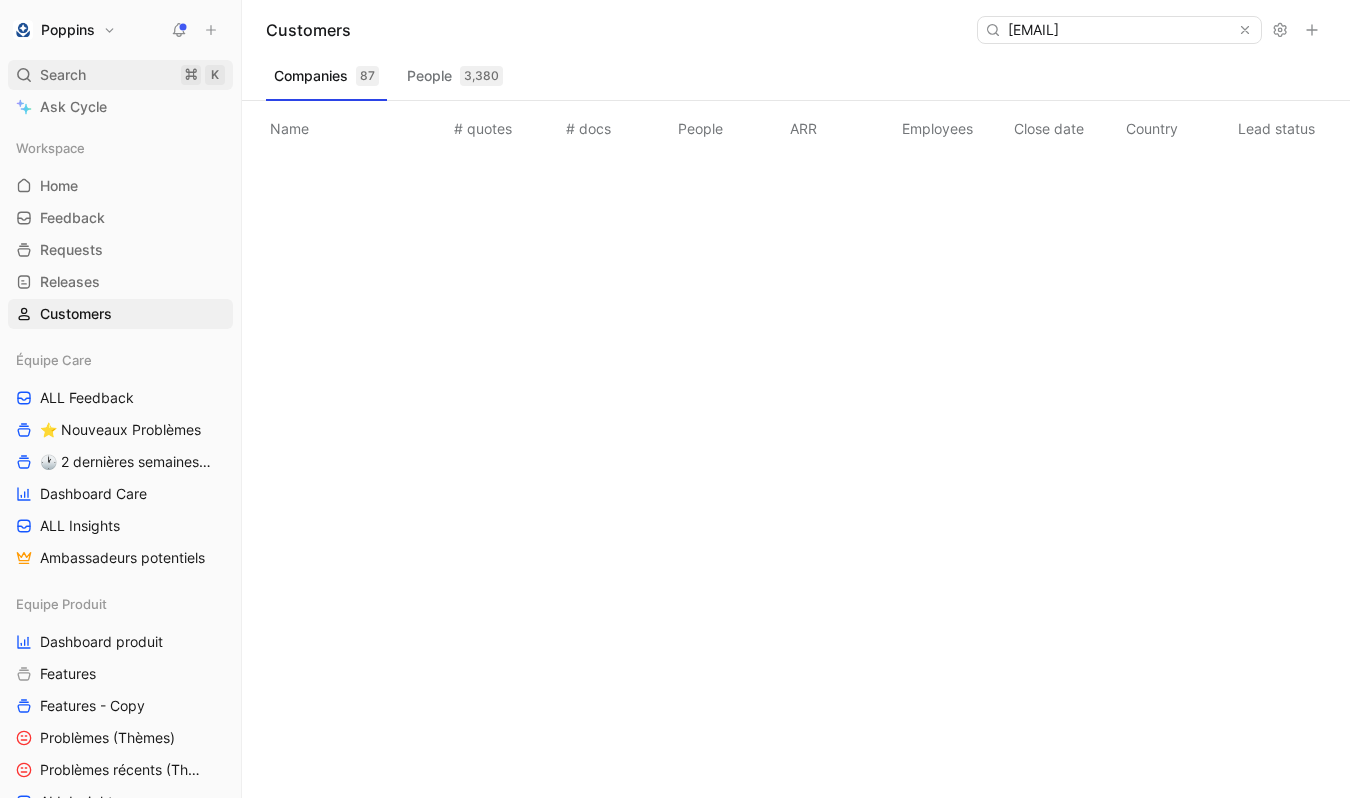 click on "Search ⌘ K" at bounding box center [120, 75] 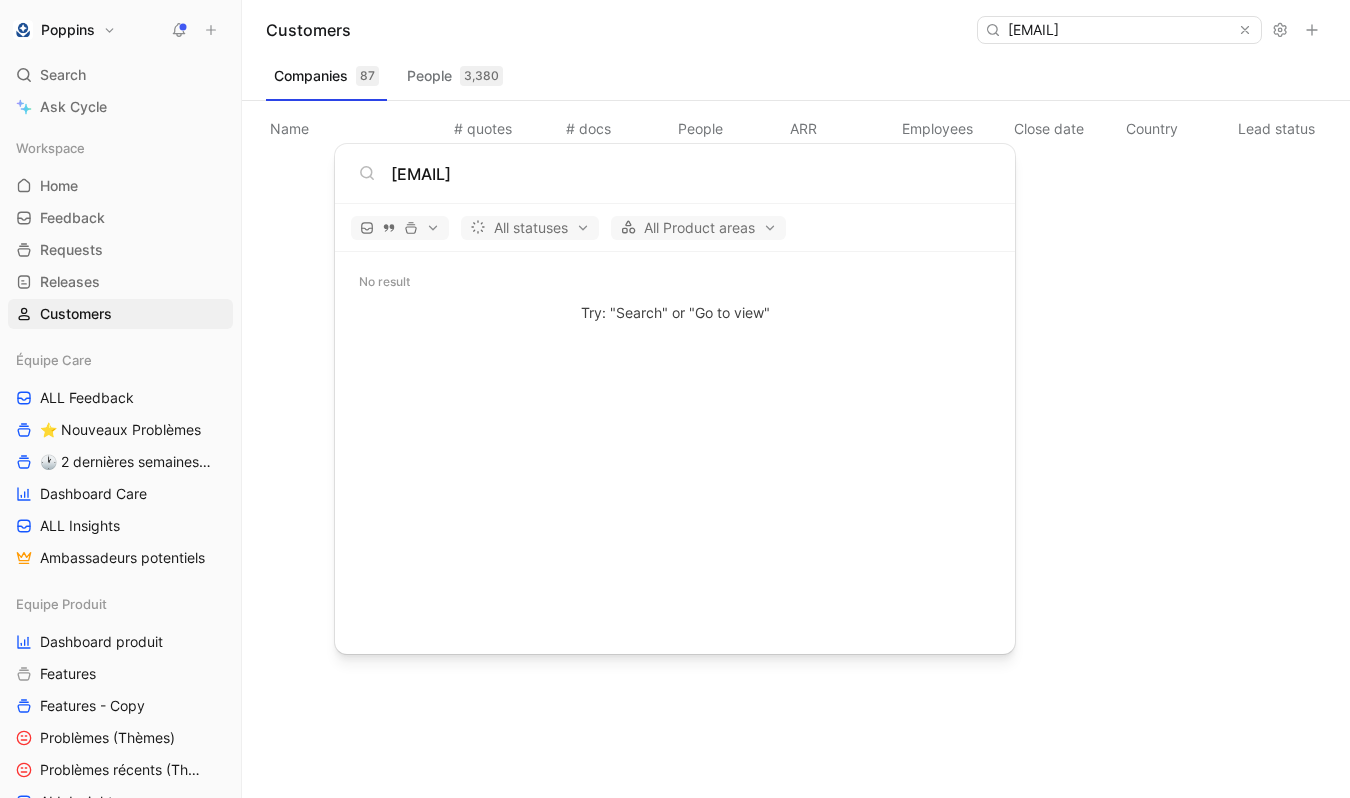 type on "maximetapin15@gmail.com" 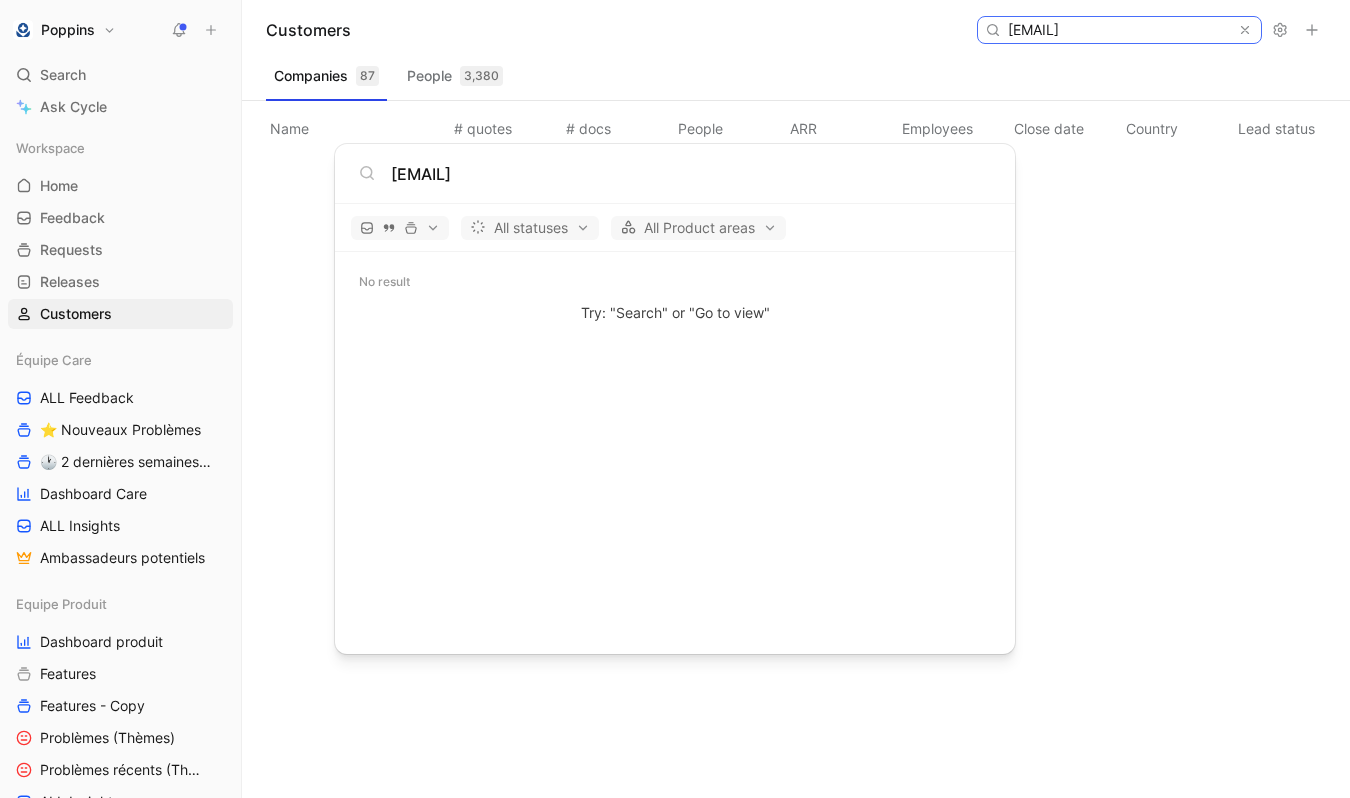 click on "maximetapin15@gmail.com" at bounding box center (1118, 30) 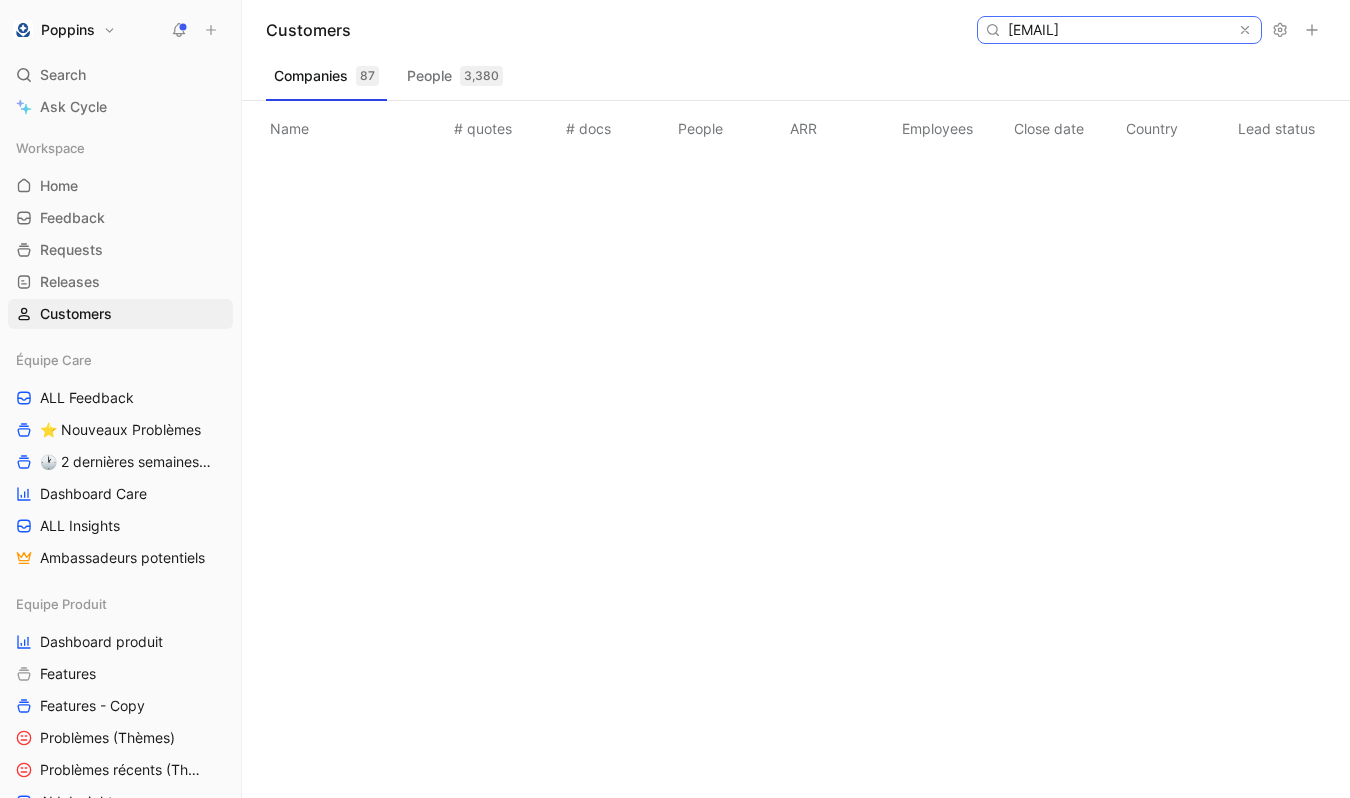paste on "pinairebaudy" 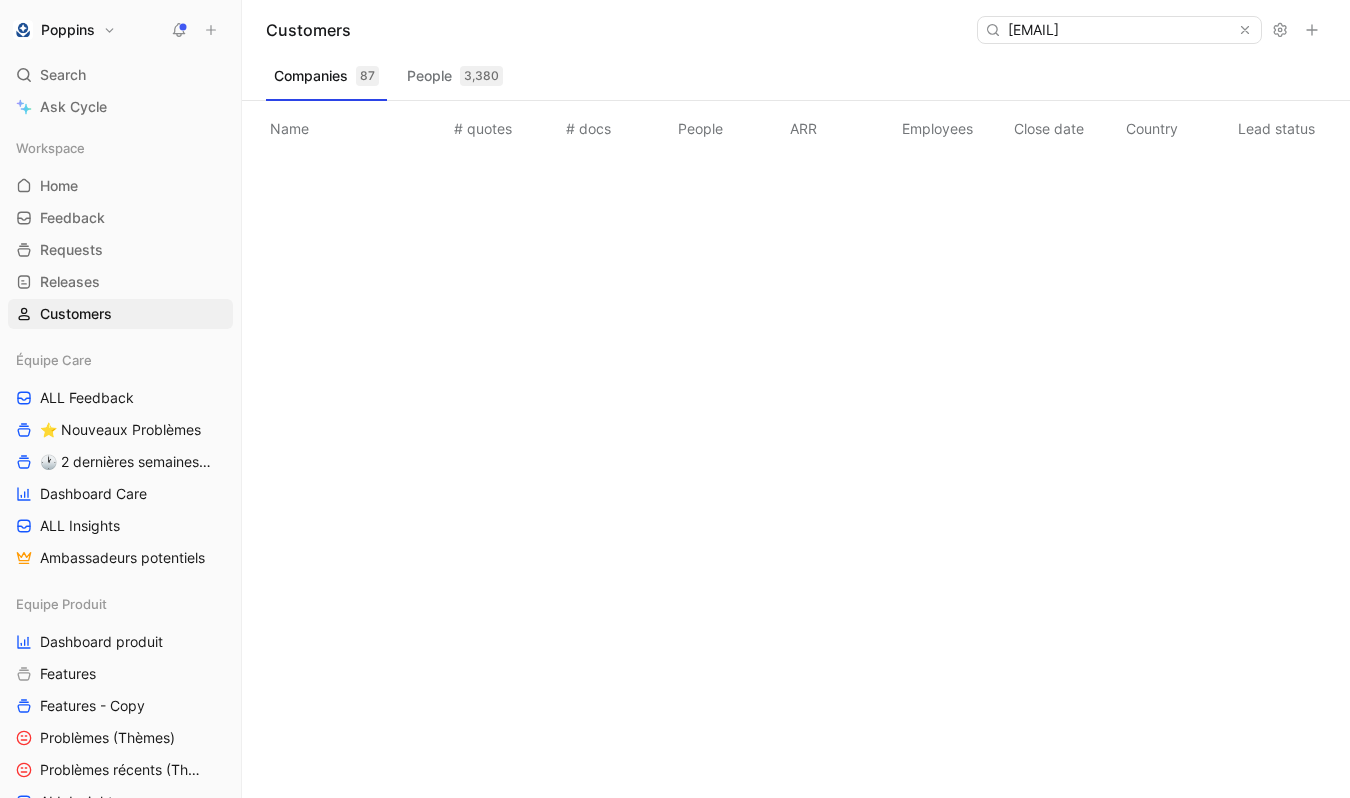 scroll, scrollTop: 0, scrollLeft: 0, axis: both 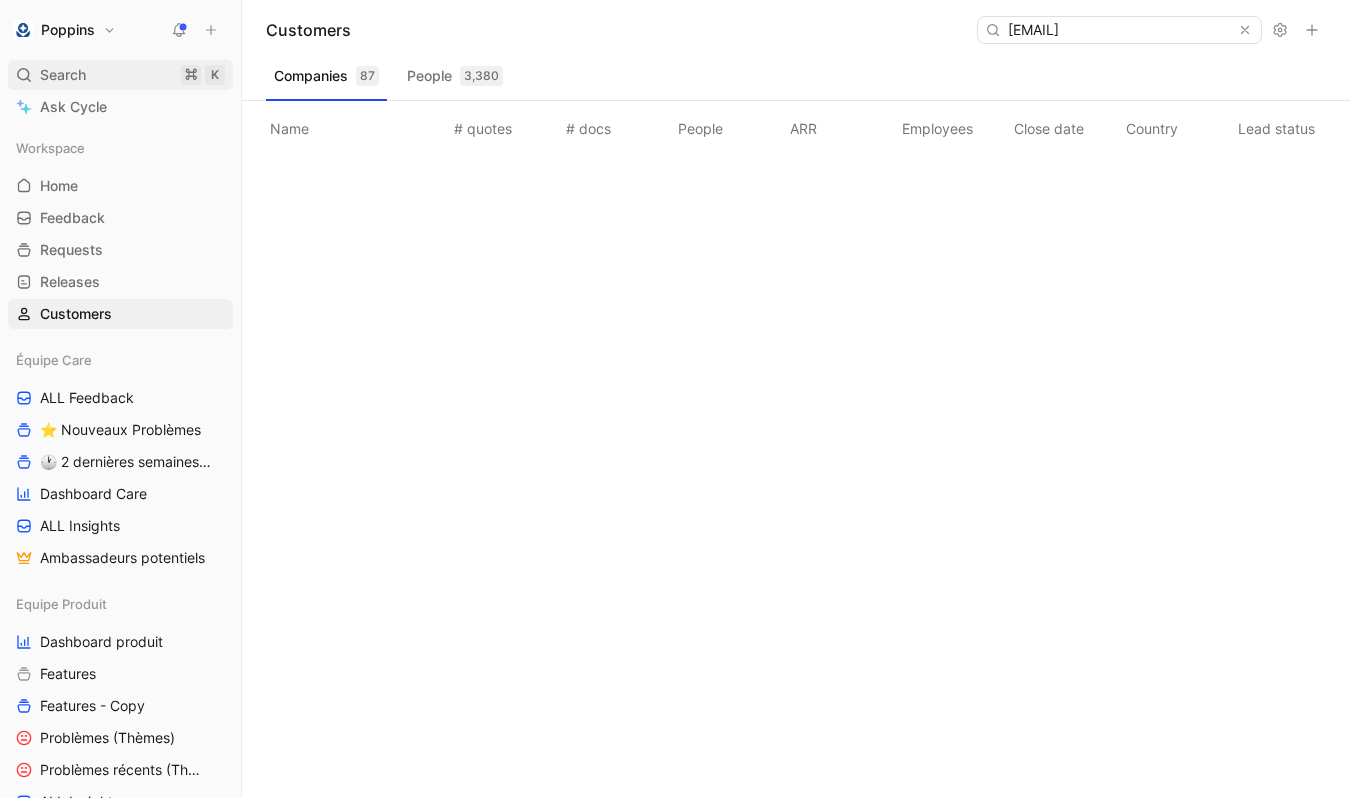 click on "Search ⌘ K" at bounding box center [120, 75] 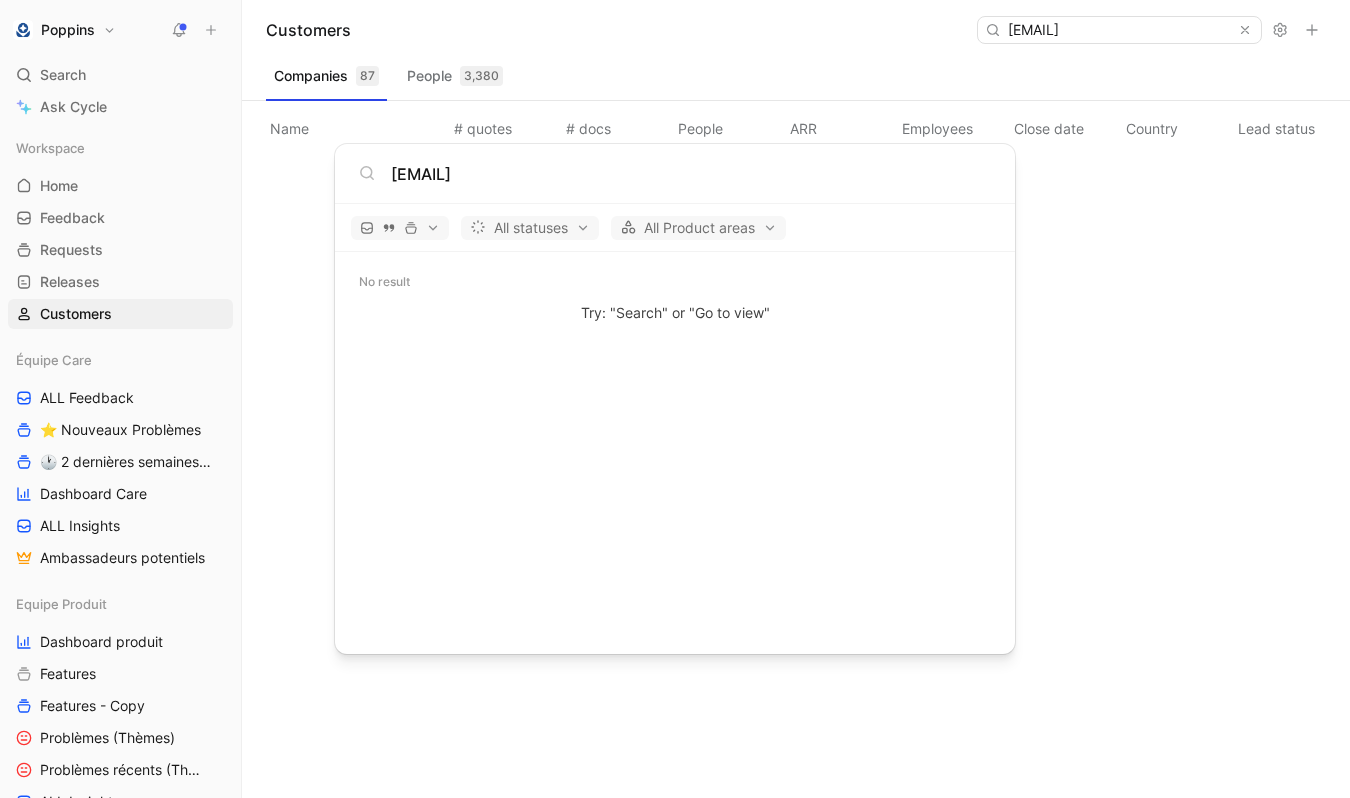 type on "pinairebaudy@gmail.com" 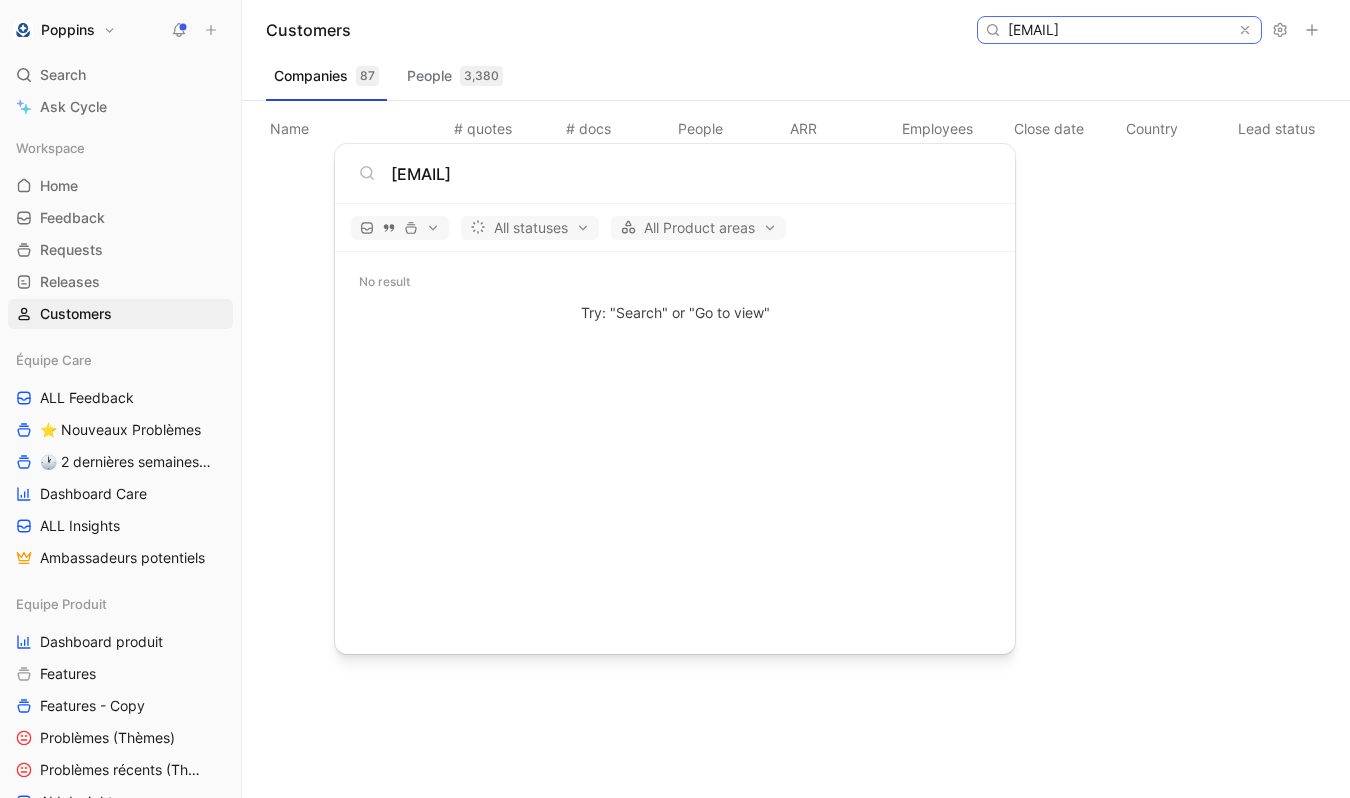 click on "pinairebaudy@gmail.com" at bounding box center (1118, 30) 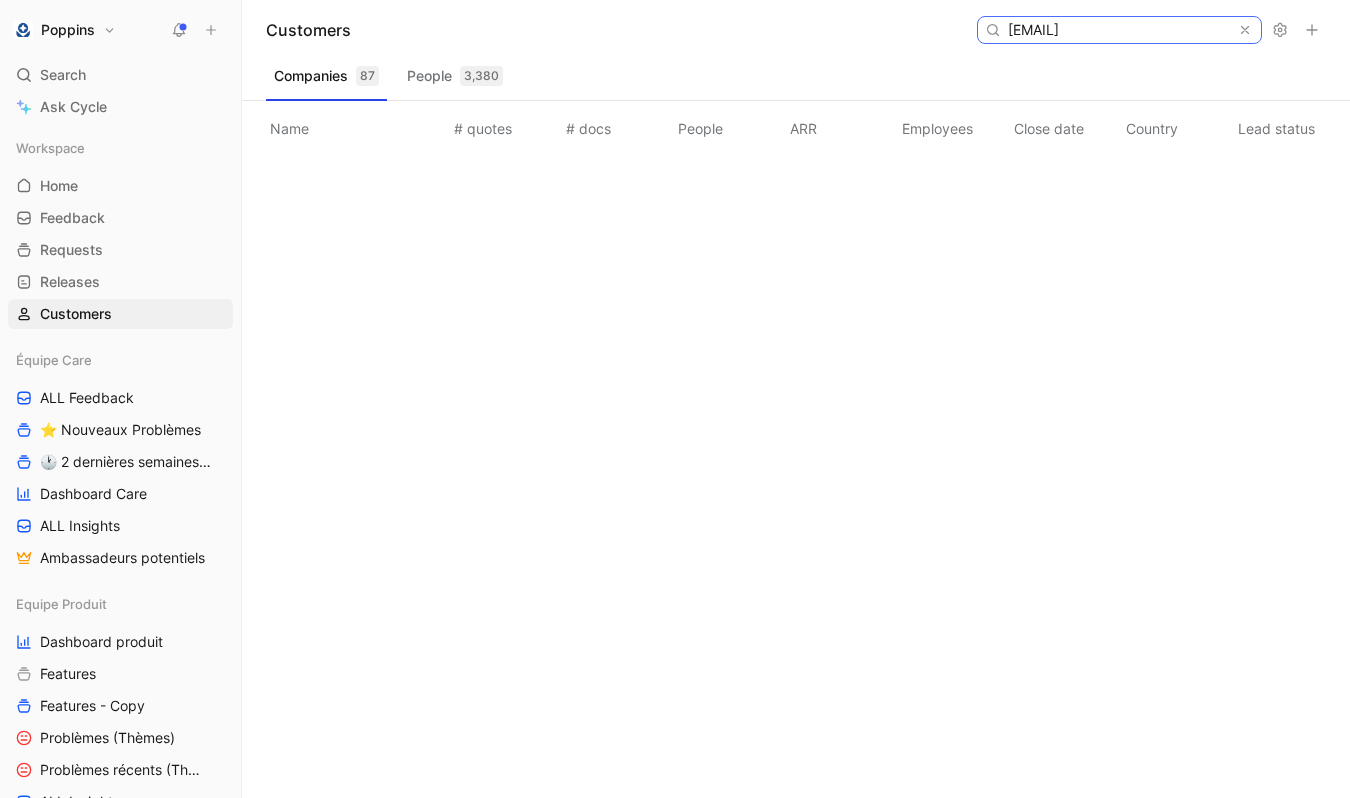 scroll, scrollTop: 0, scrollLeft: 16, axis: horizontal 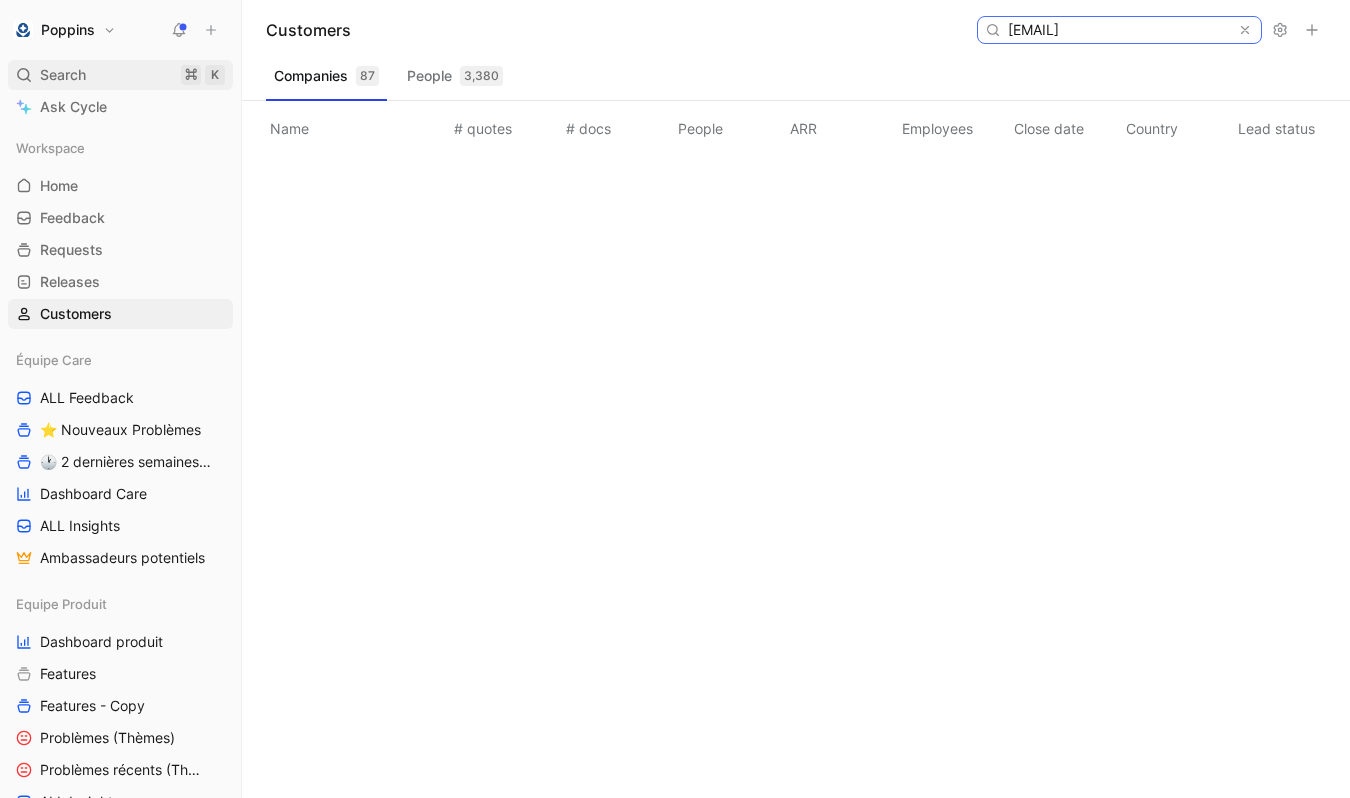 type on "gwendoline.laidi@yahoo.fr" 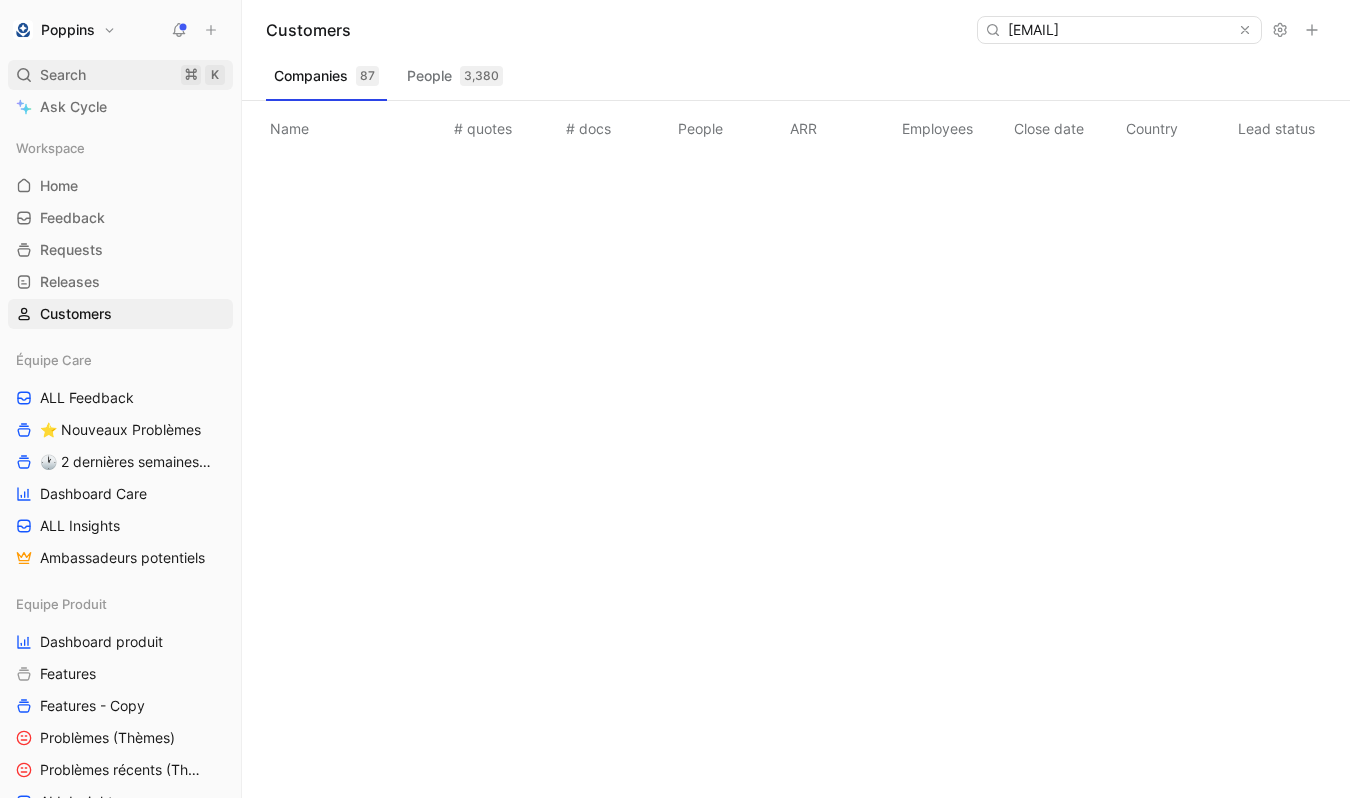 click on "Search ⌘ K" at bounding box center (120, 75) 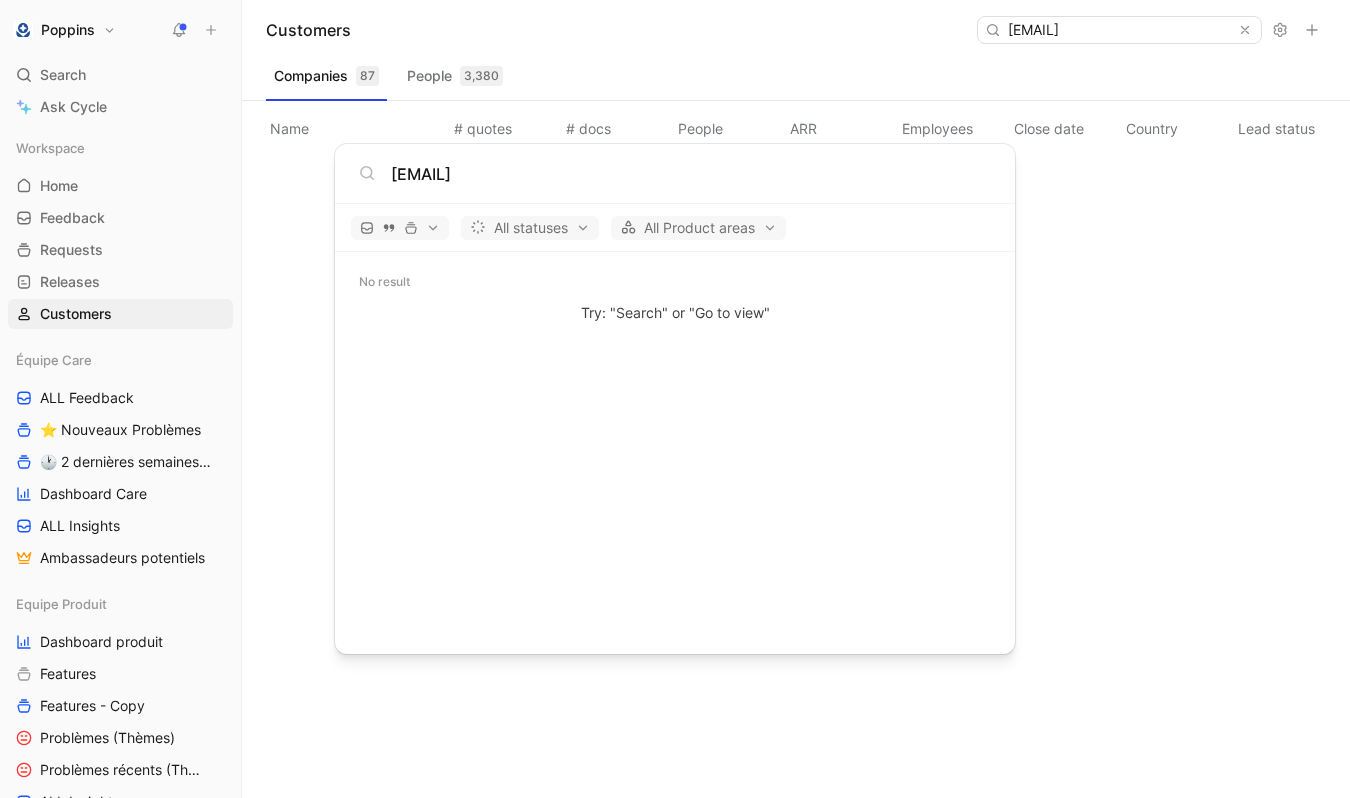 type on "gwendoline.laidi@yahoo.fr" 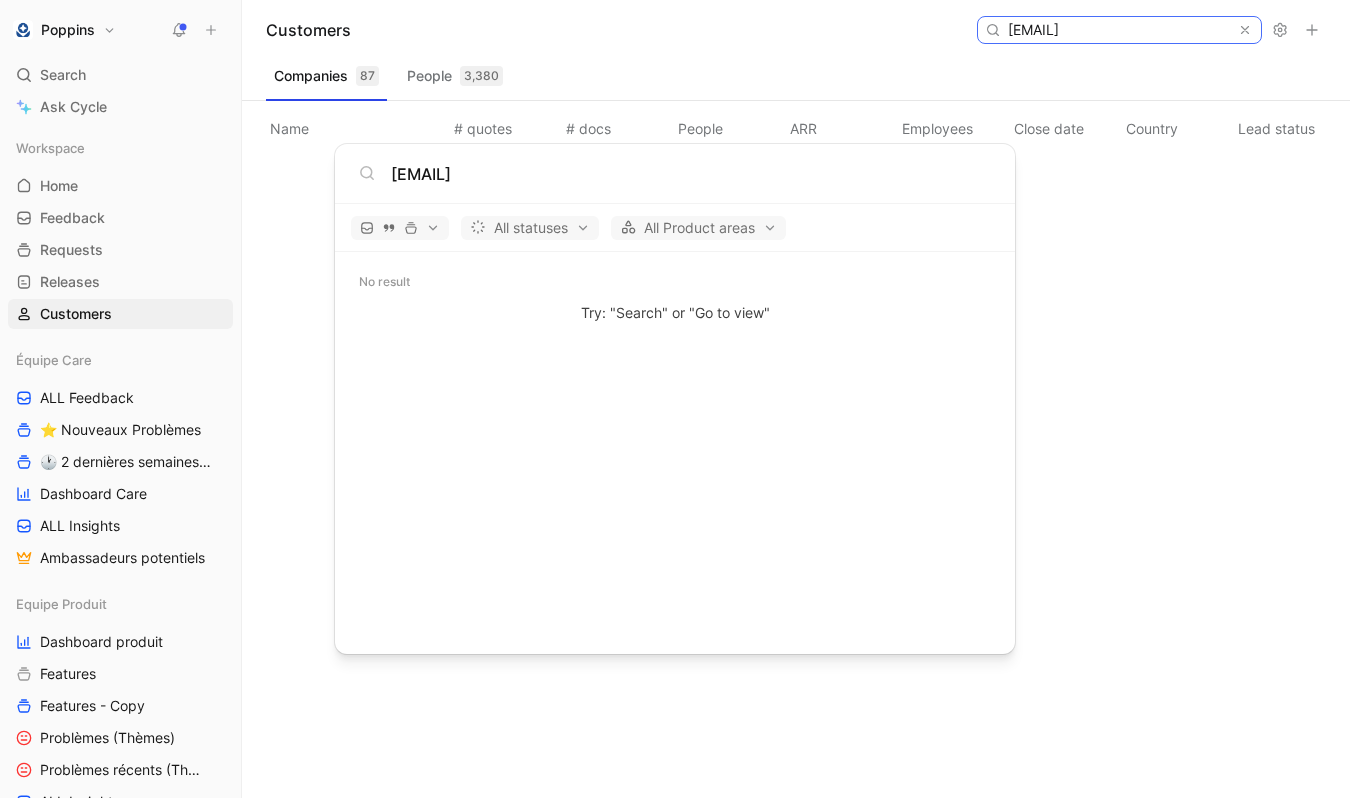 click on "gwendoline.laidi@yahoo.fr" at bounding box center (1118, 30) 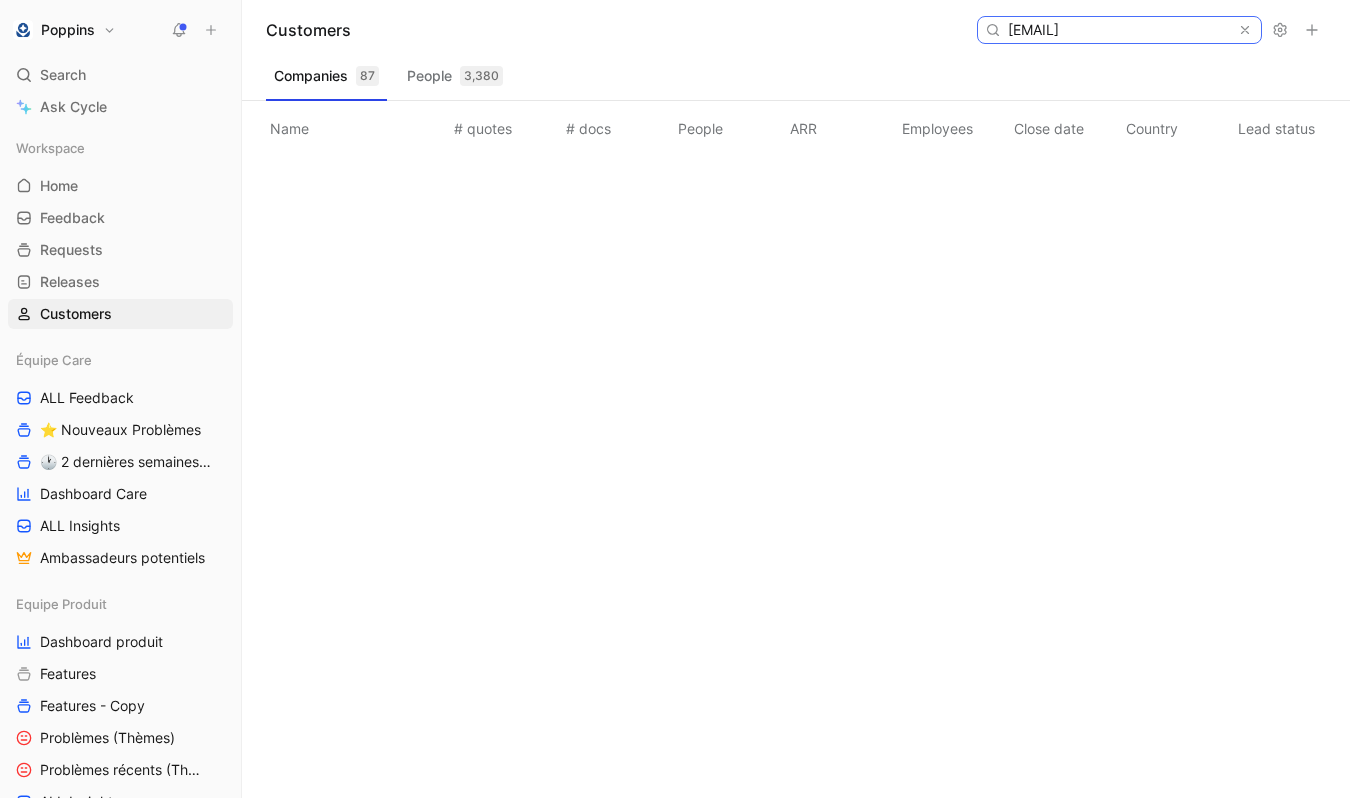 paste on "julien.messon@gmail.com" 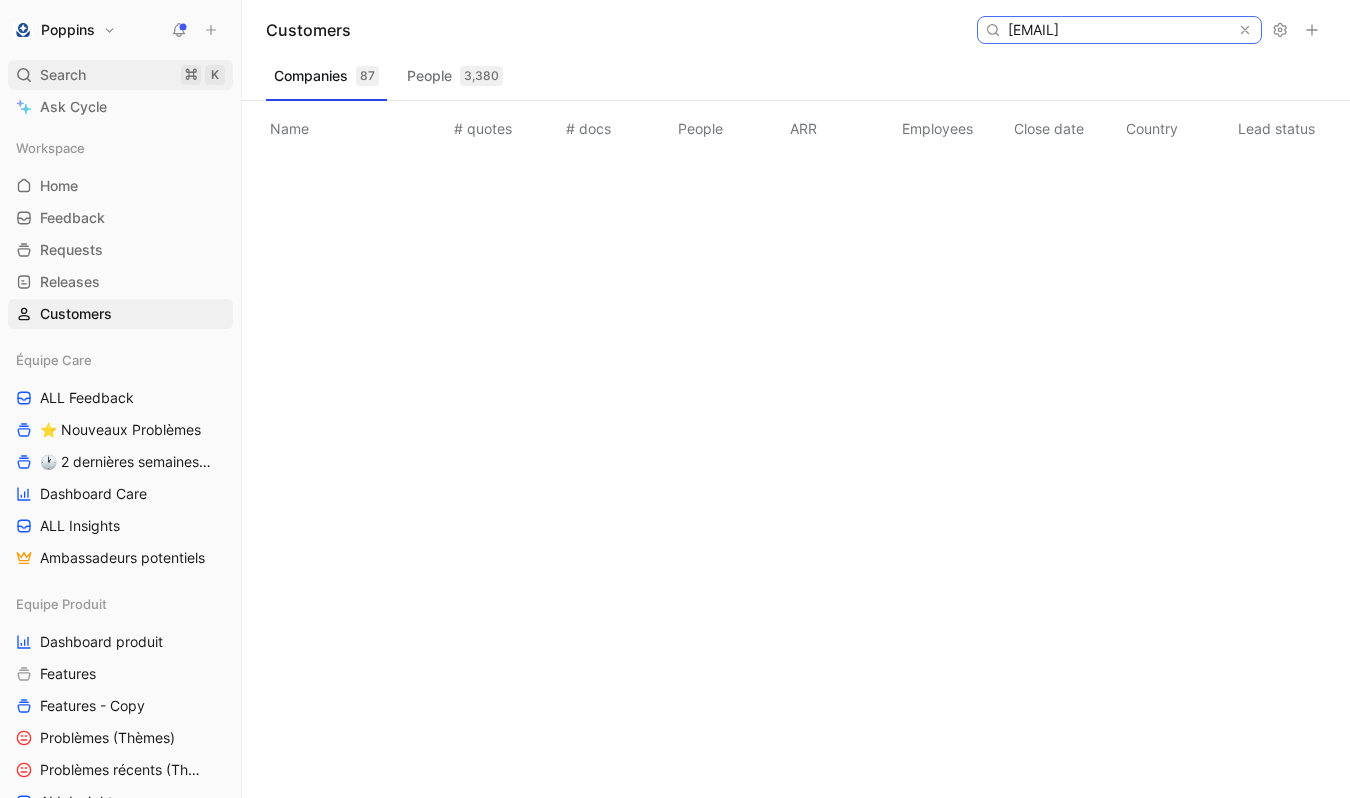 type on "julien.messon@gmail.com" 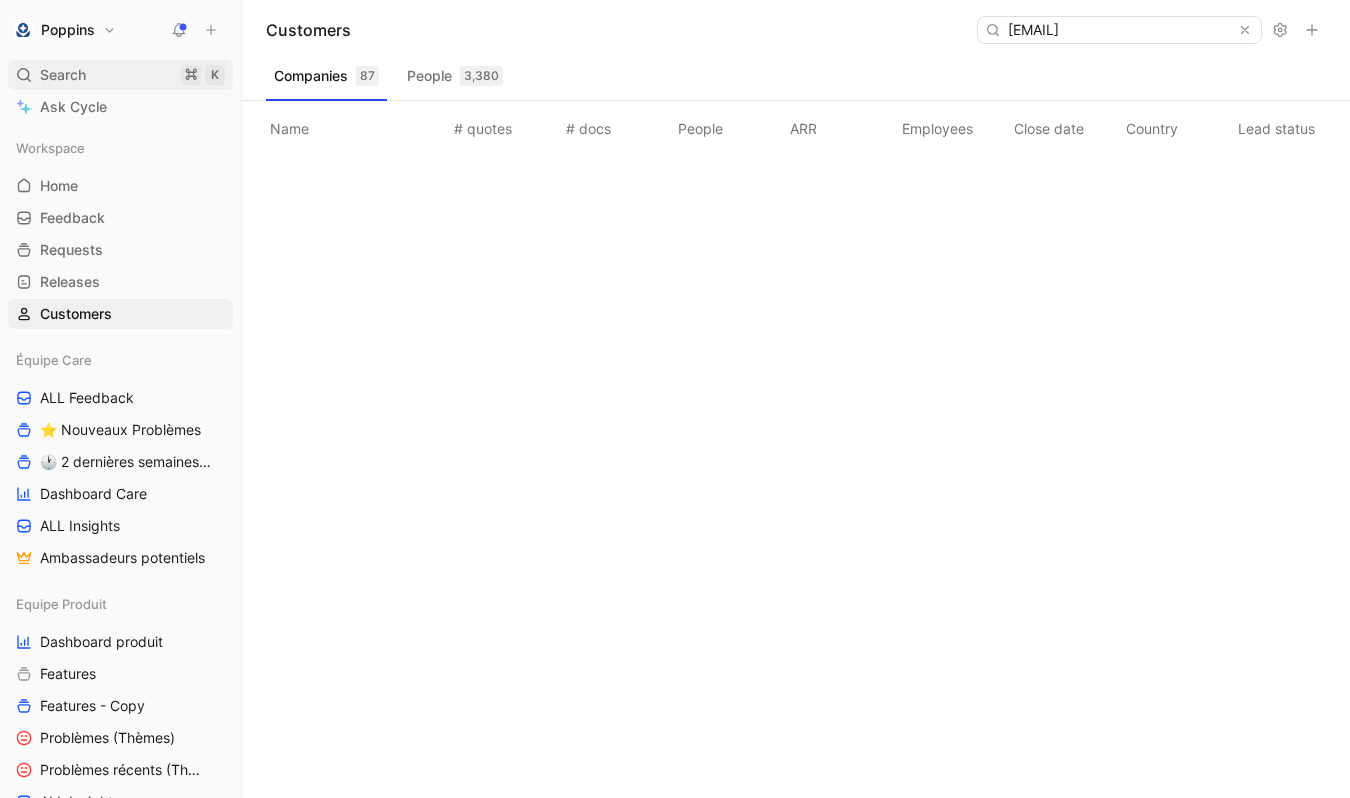 click on "Search ⌘ K" at bounding box center [120, 75] 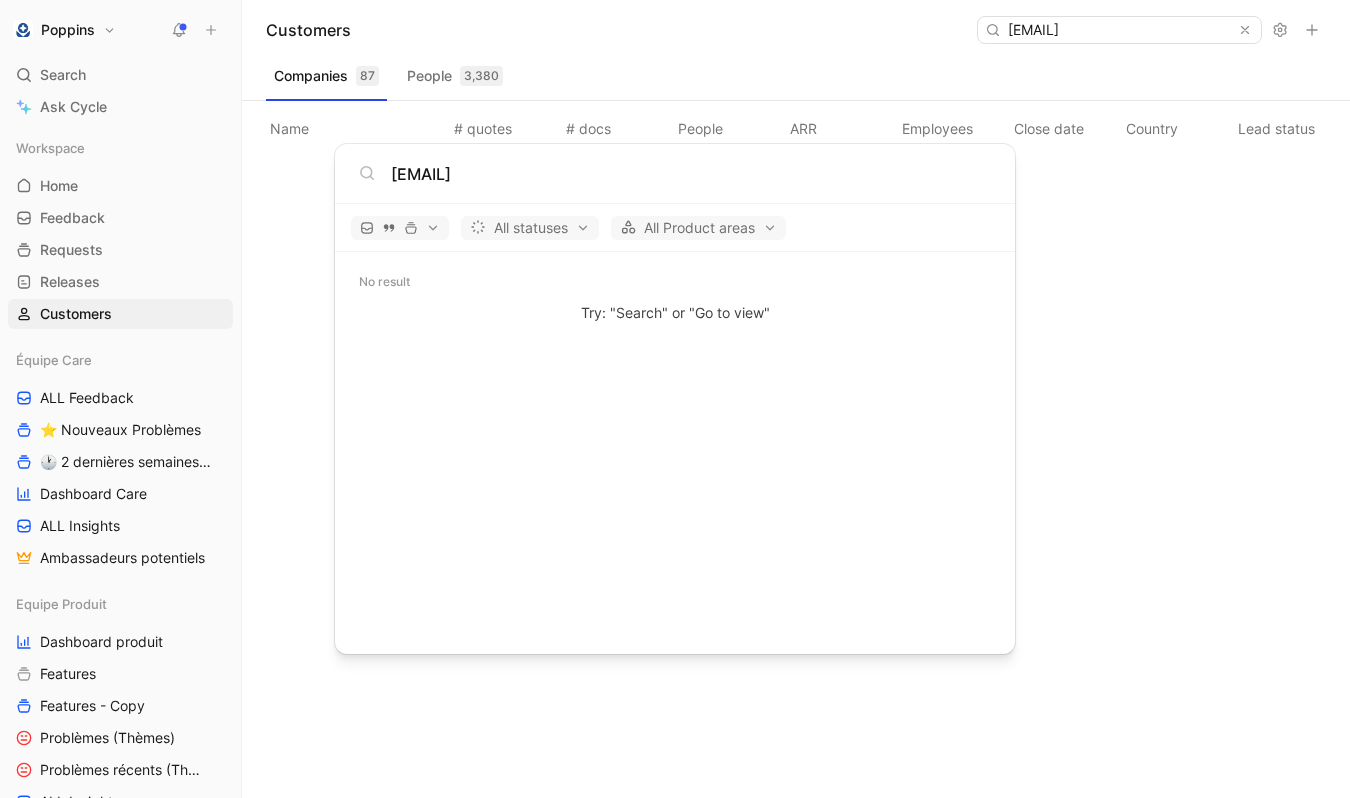 type on "julien.messon@gmail.com" 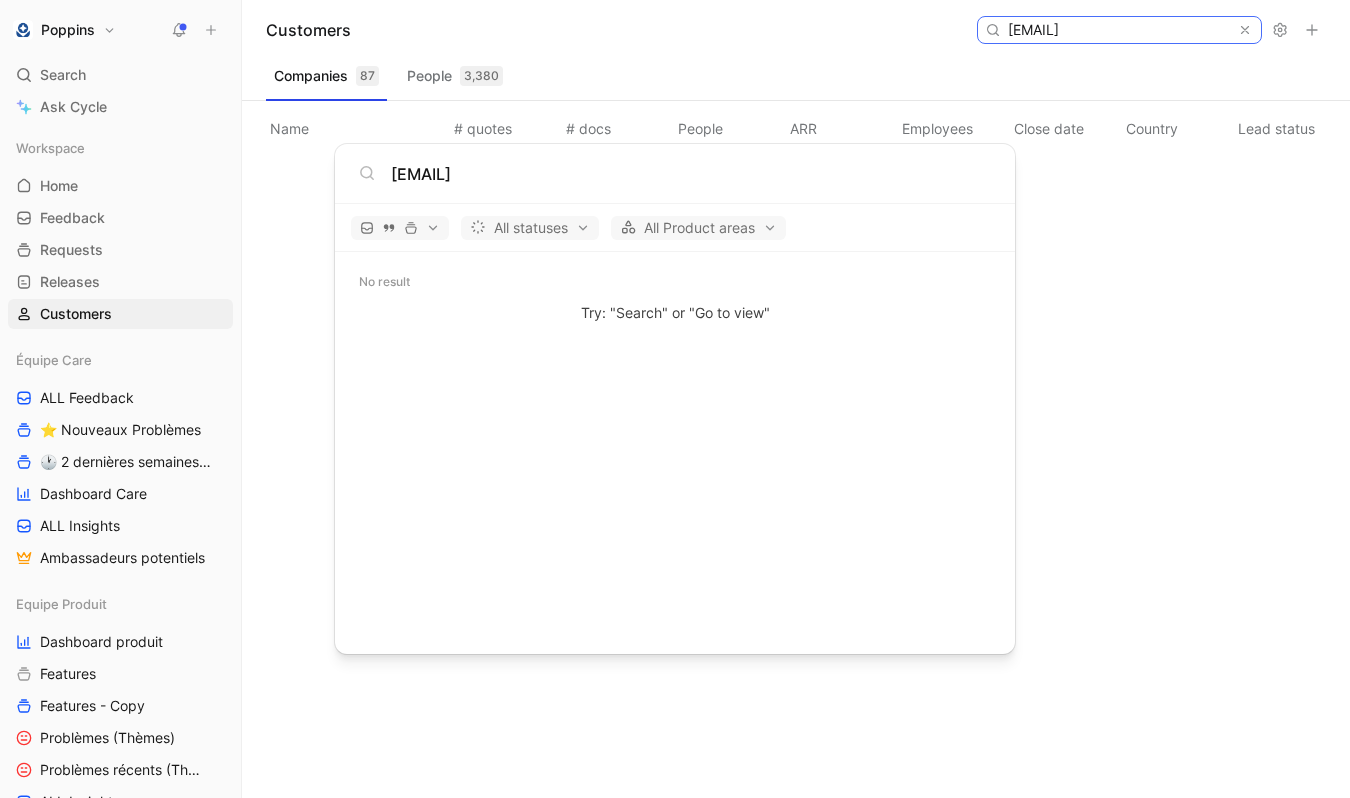click on "julien.messon@gmail.com" at bounding box center (1118, 30) 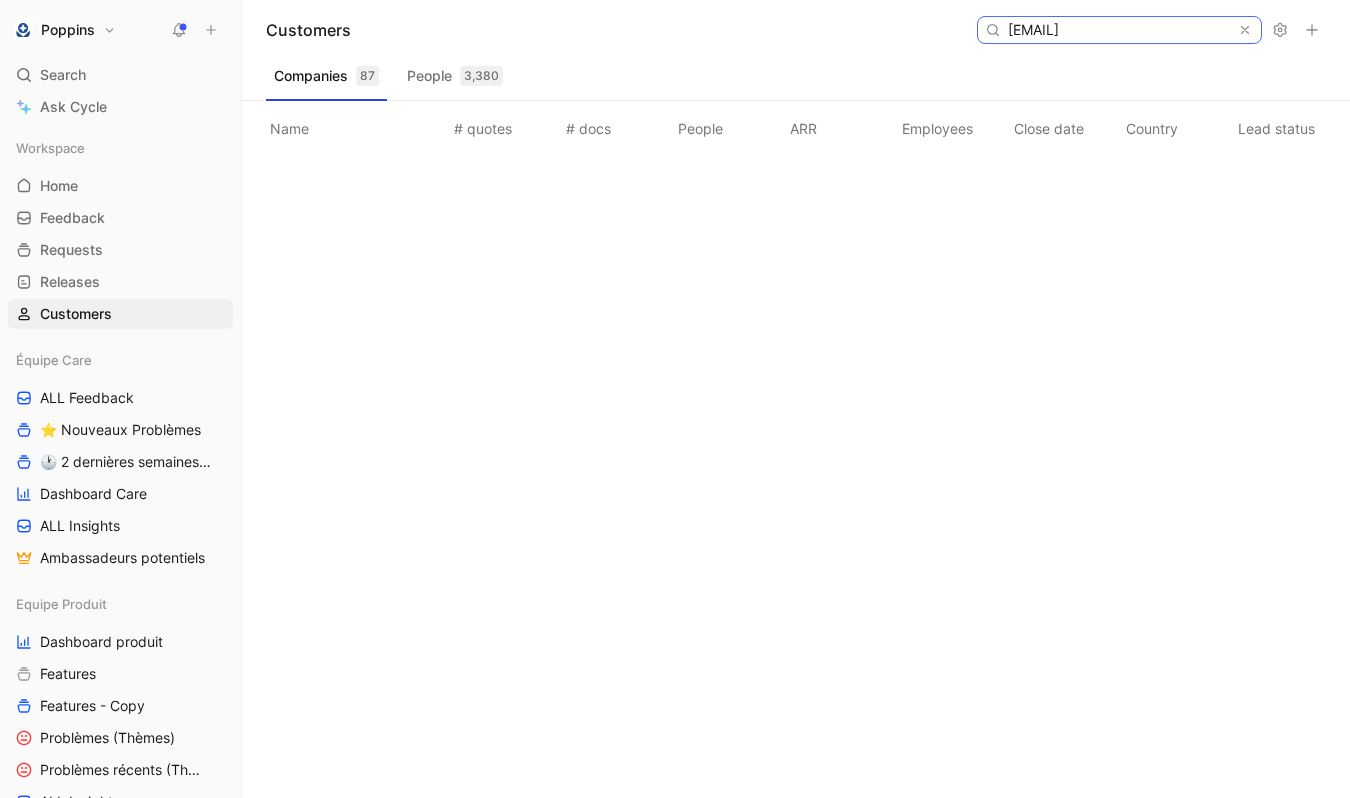 click on "julien.messon@gmail.com" at bounding box center (1118, 30) 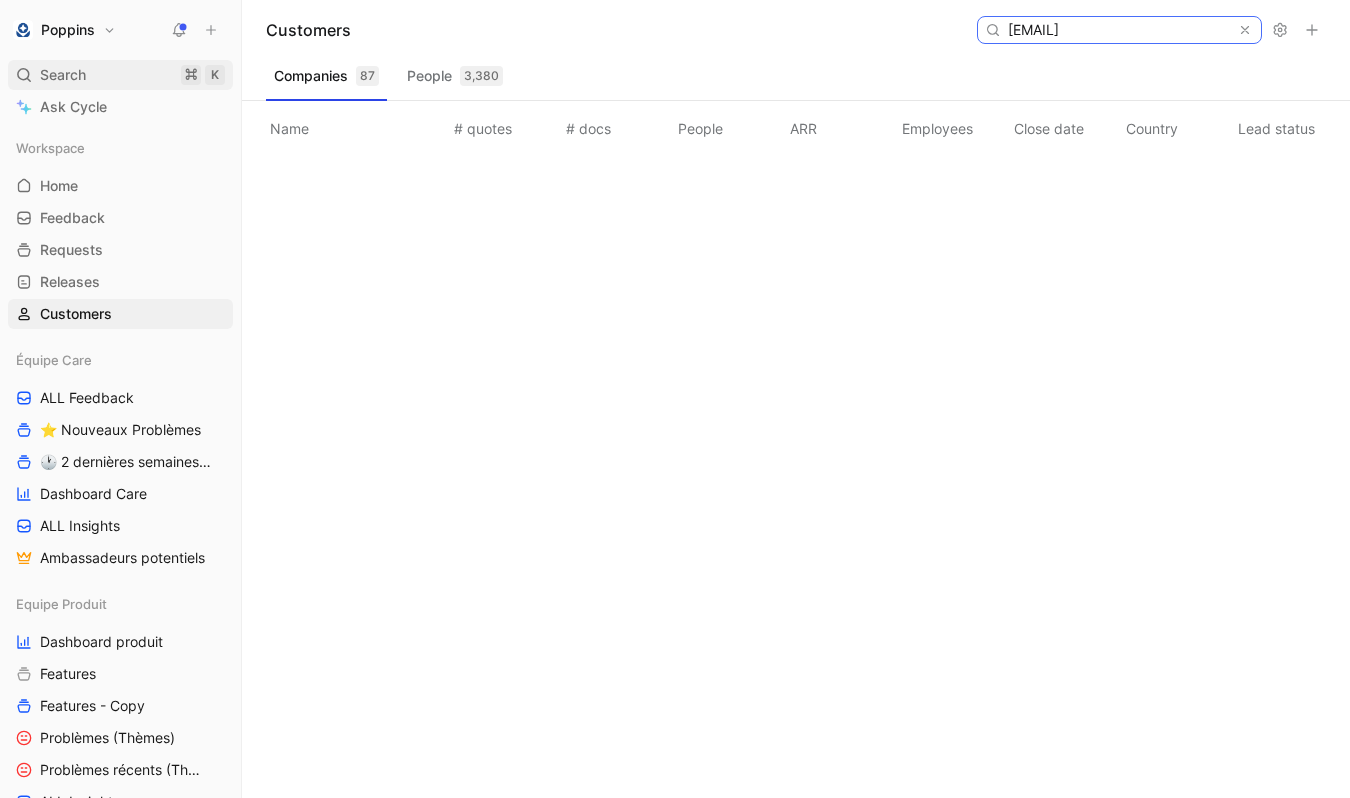 type on "sab.lin.gil@gmail.com" 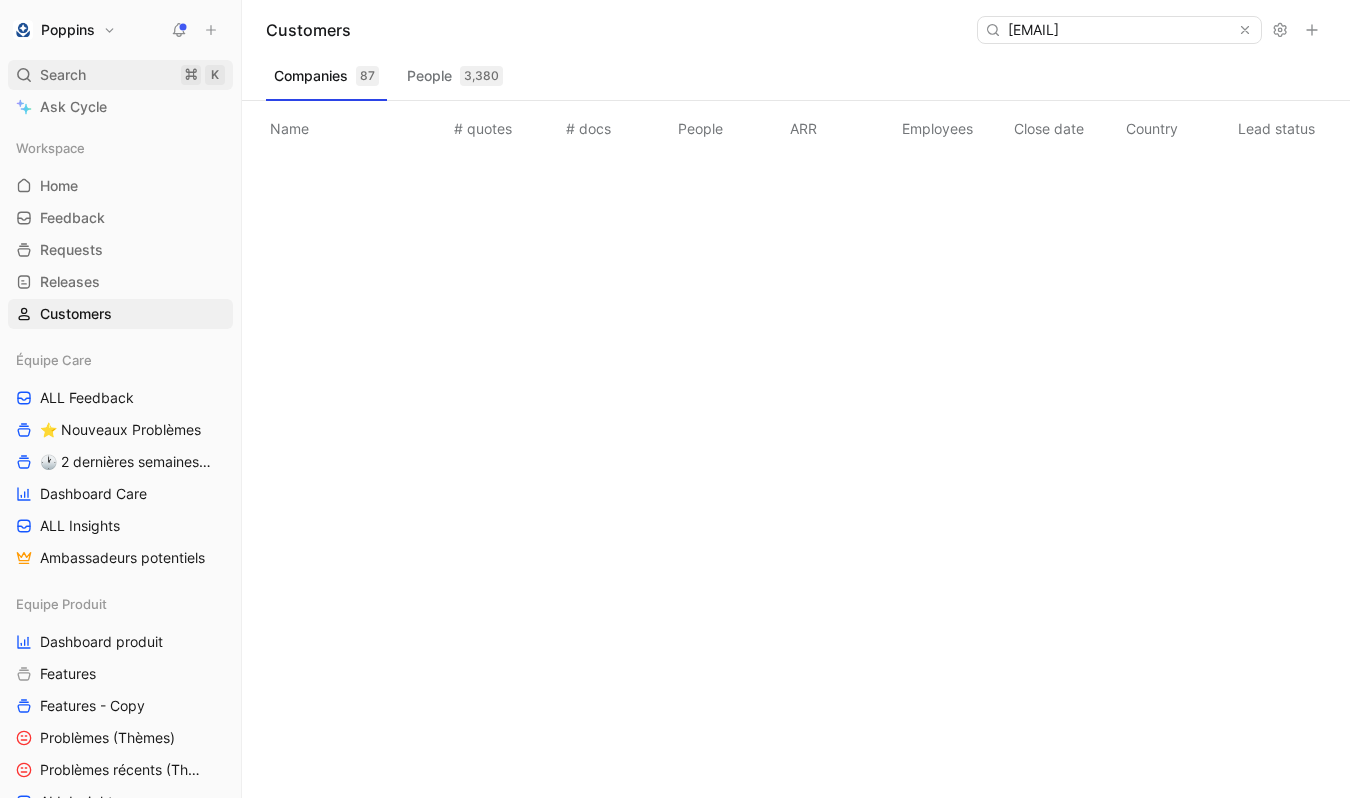 click on "Search ⌘ K" at bounding box center [120, 75] 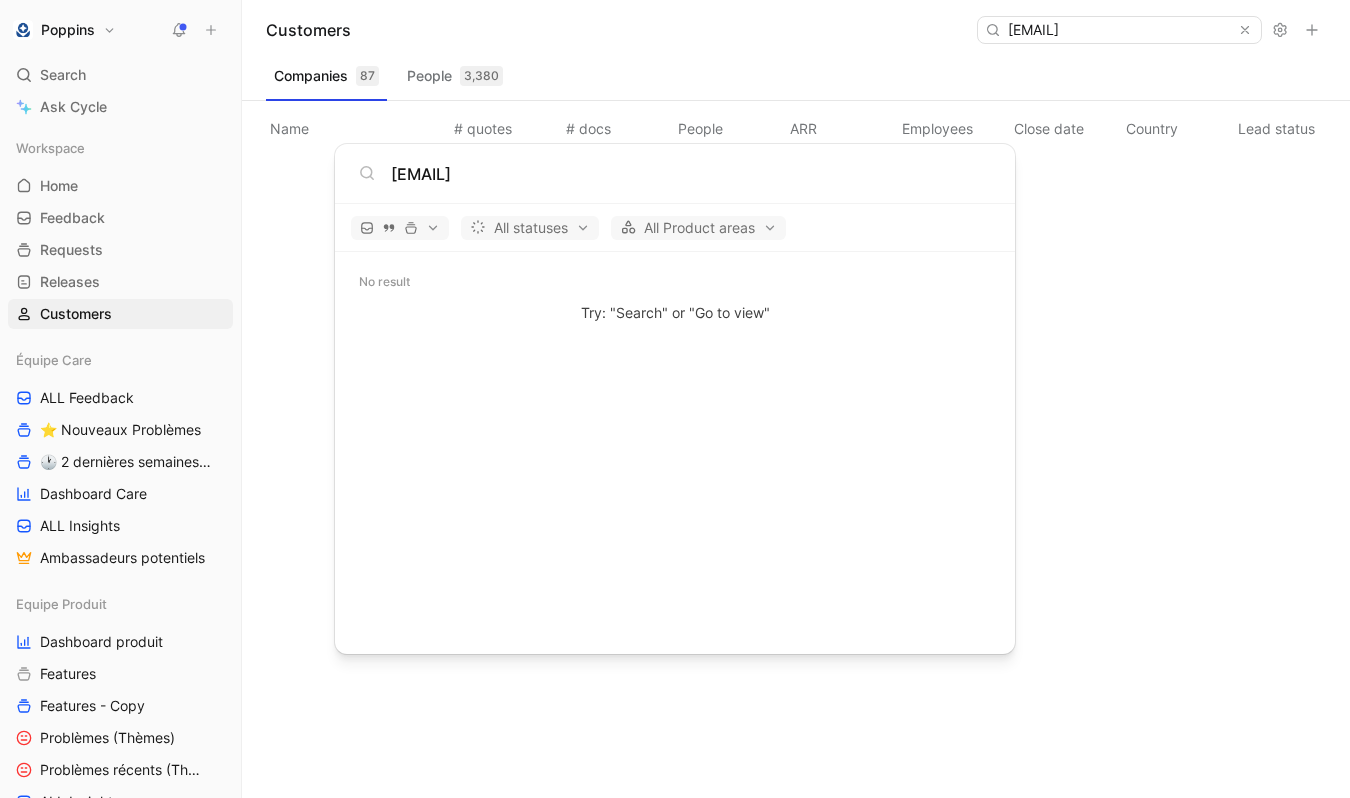 type on "sab.lin.gil@gmail.com" 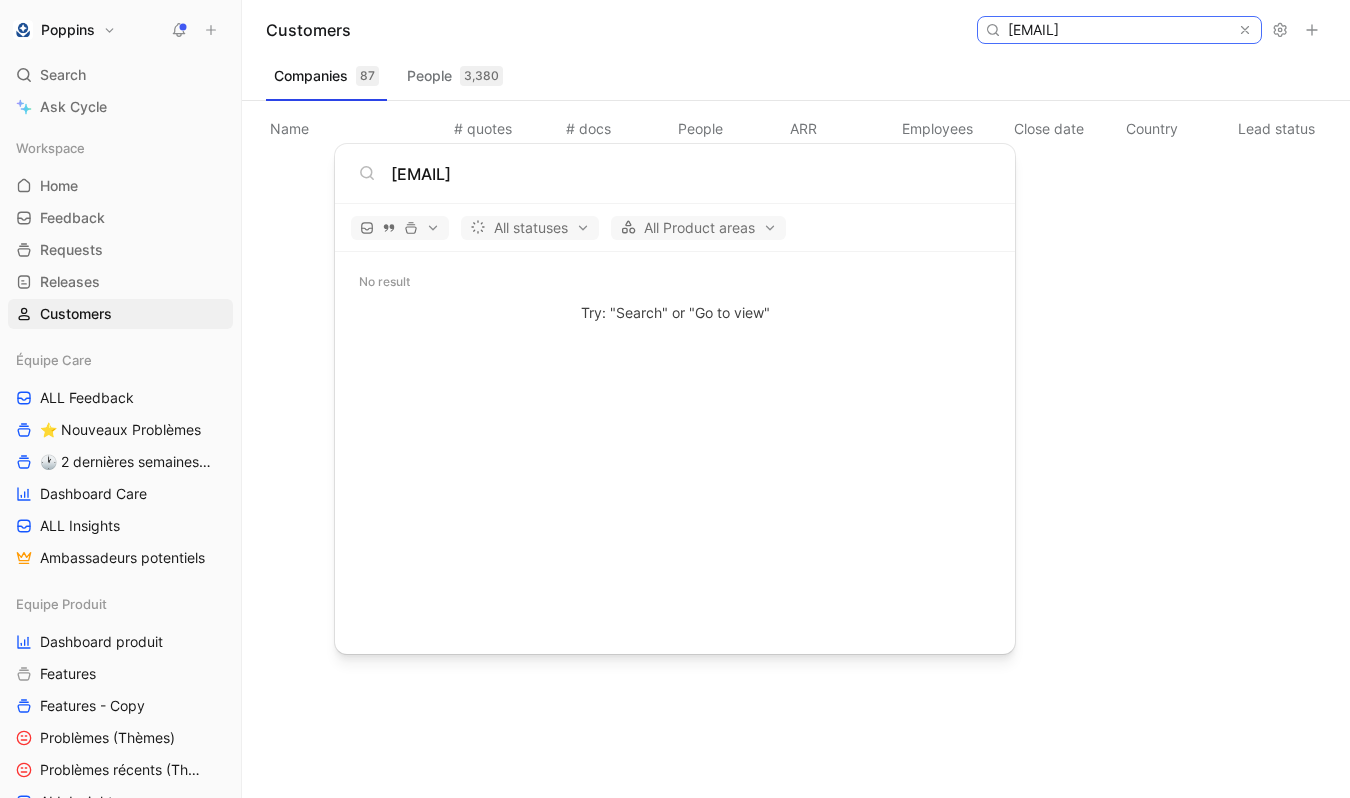 click on "sab.lin.gil@gmail.com" at bounding box center [1118, 30] 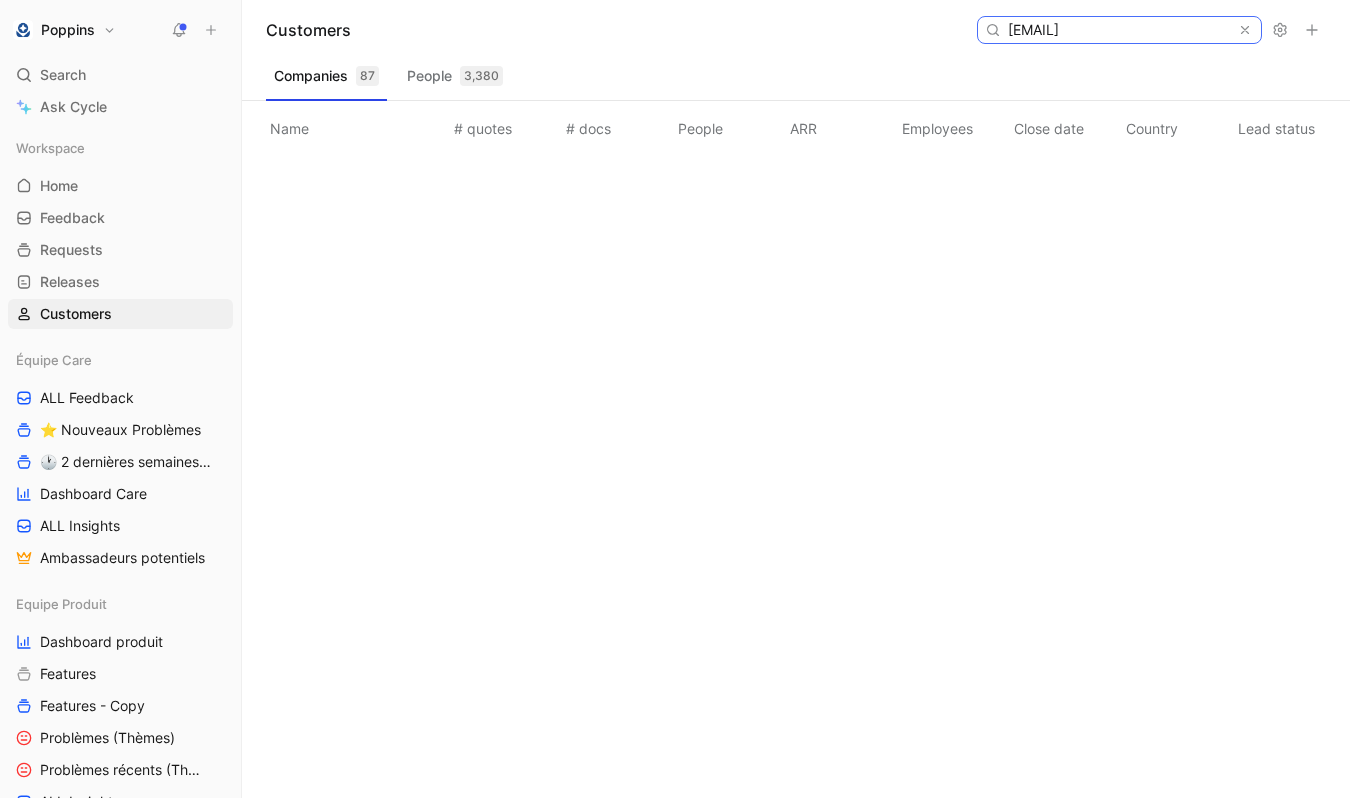 paste on "tellapicaud.2017" 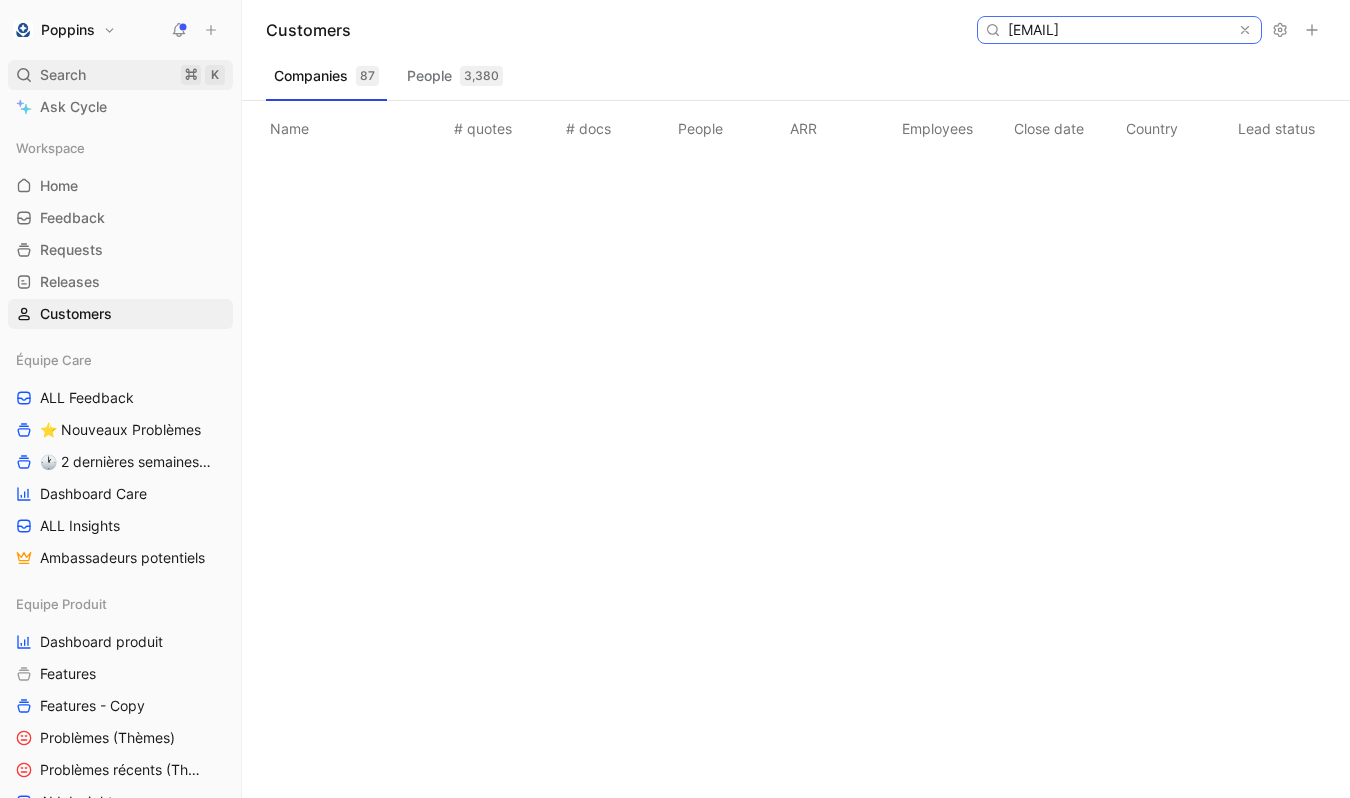 type on "stellapicaud.2017@gmail.com" 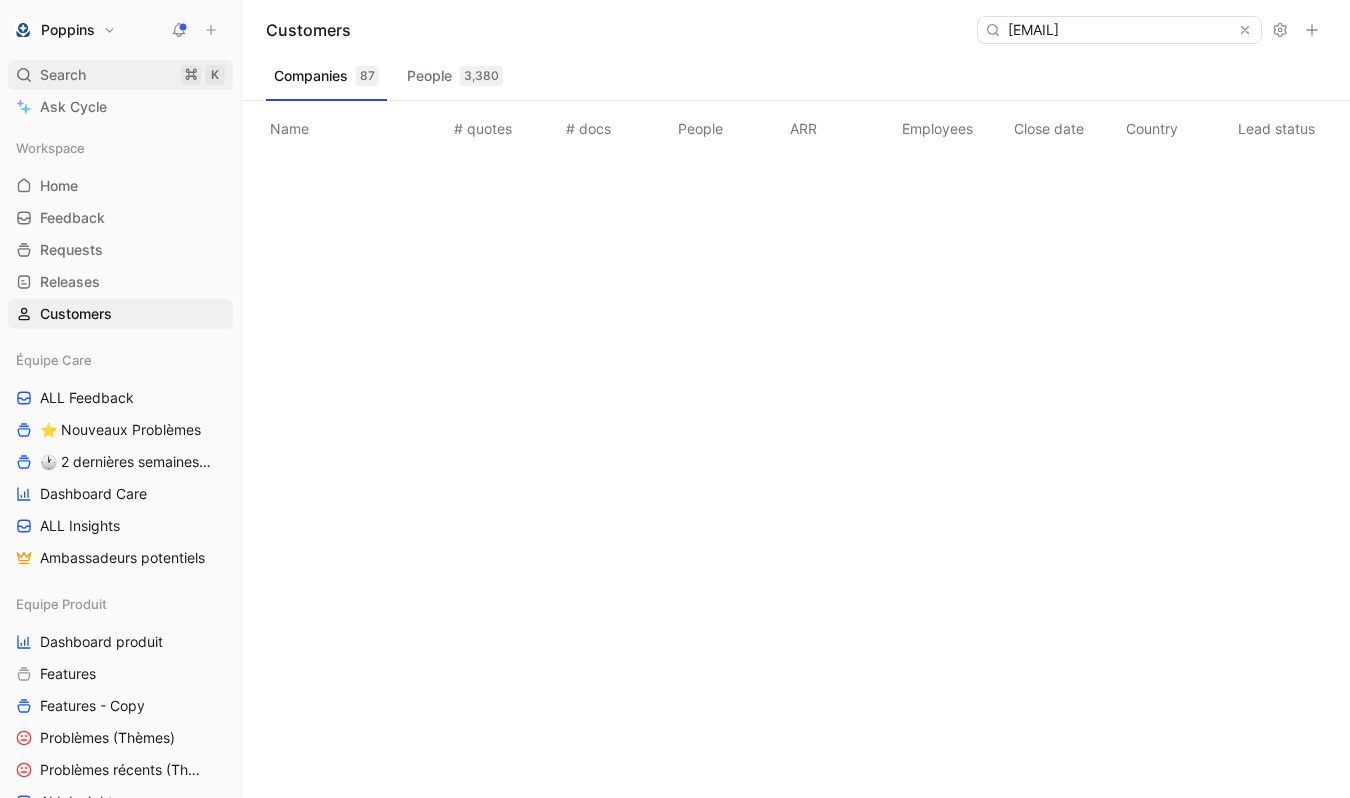 click on "Search ⌘ K" at bounding box center (120, 75) 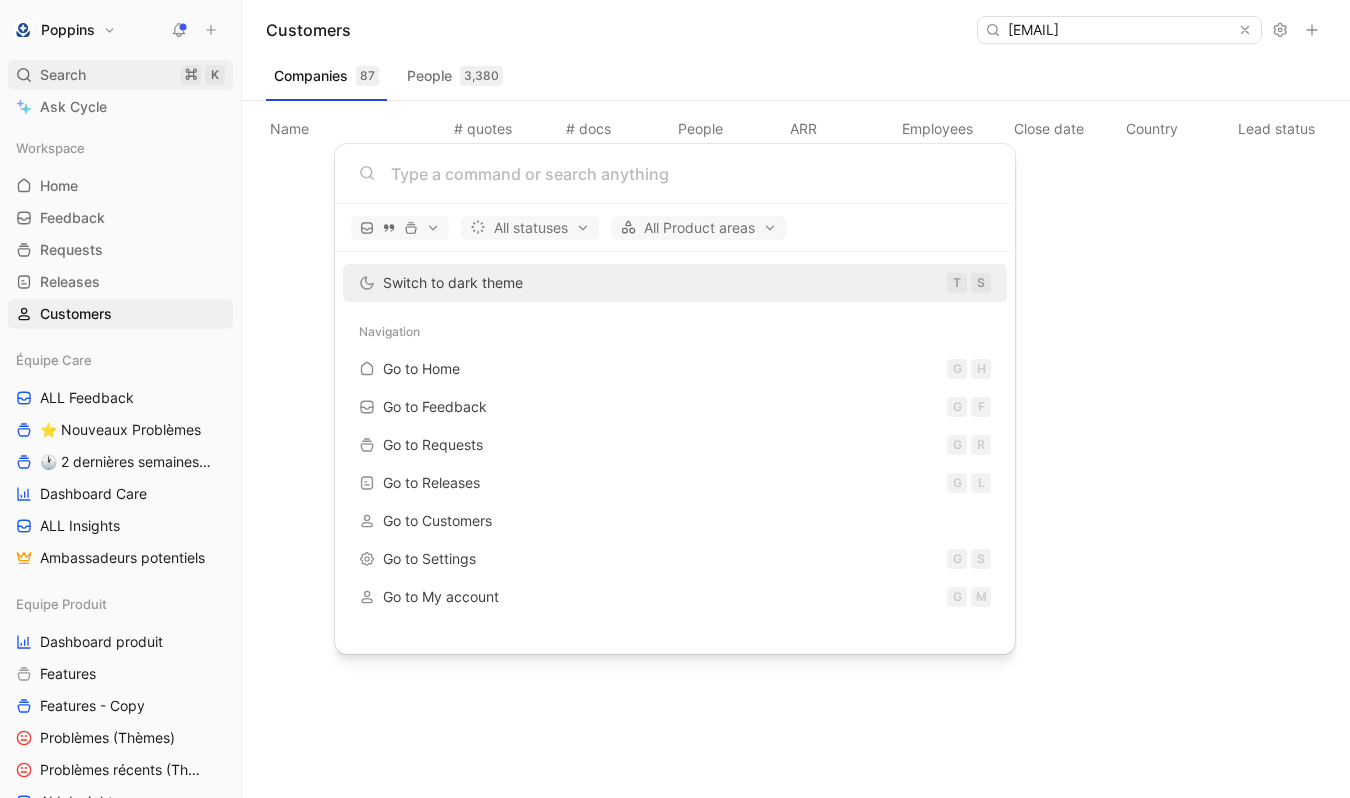 scroll, scrollTop: 0, scrollLeft: 0, axis: both 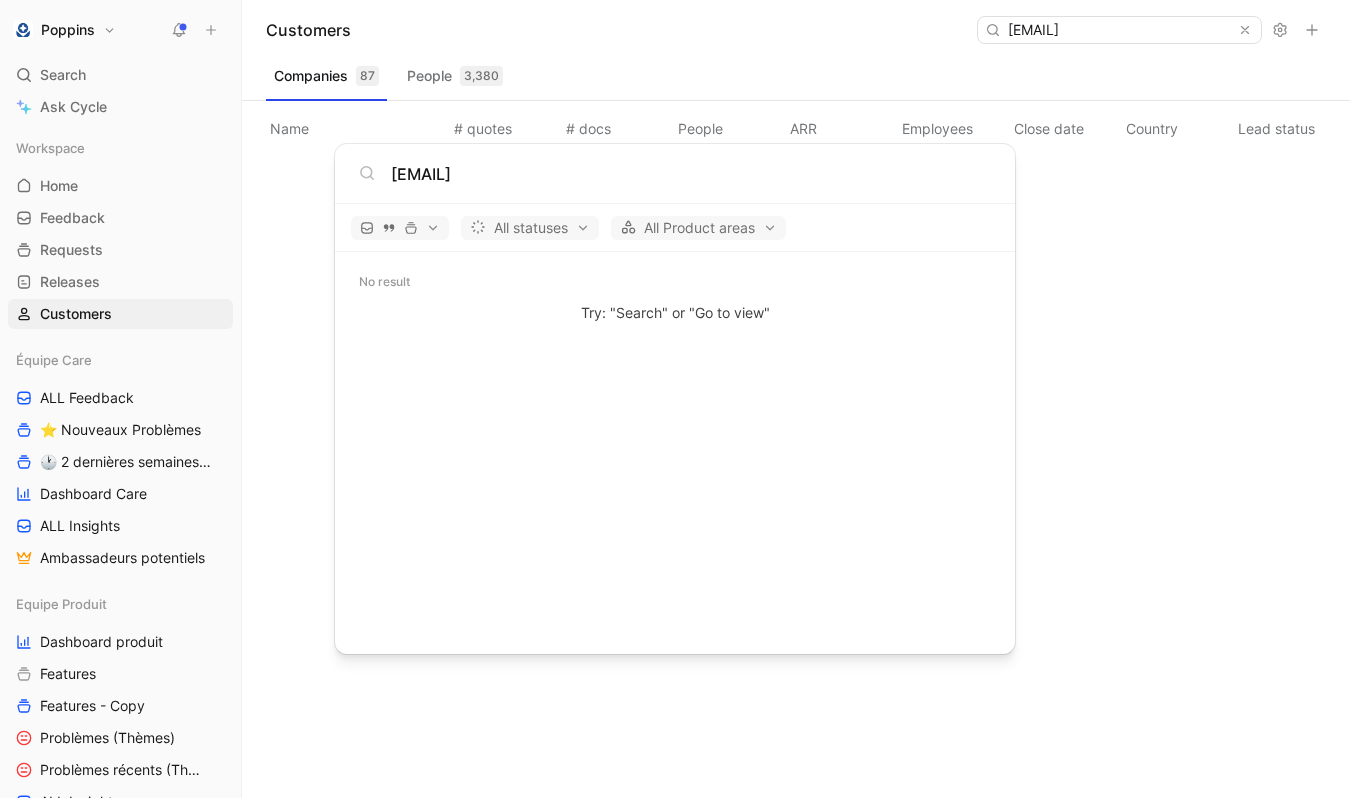 type on "stellapicaud.2017@gmail.com" 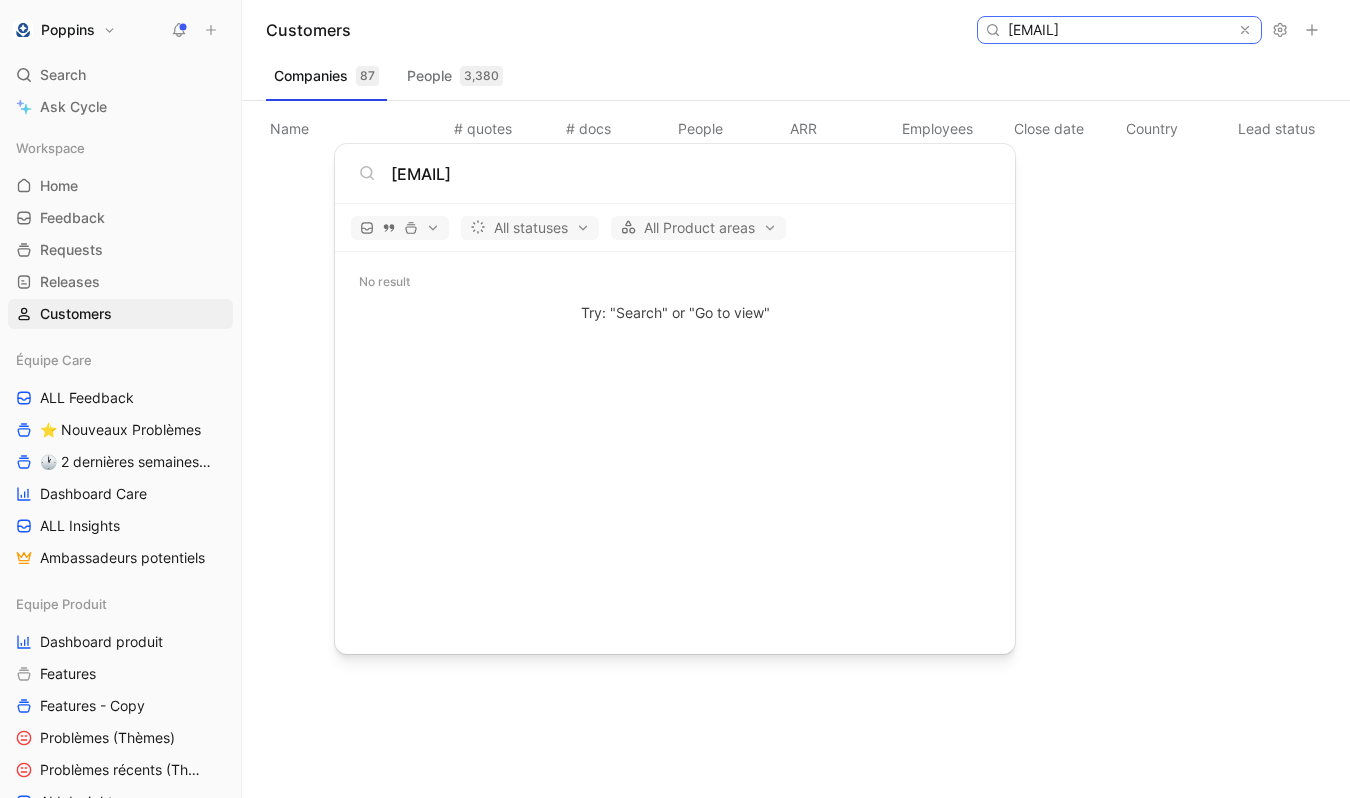 click on "stellapicaud.2017@gmail.com" at bounding box center [1118, 30] 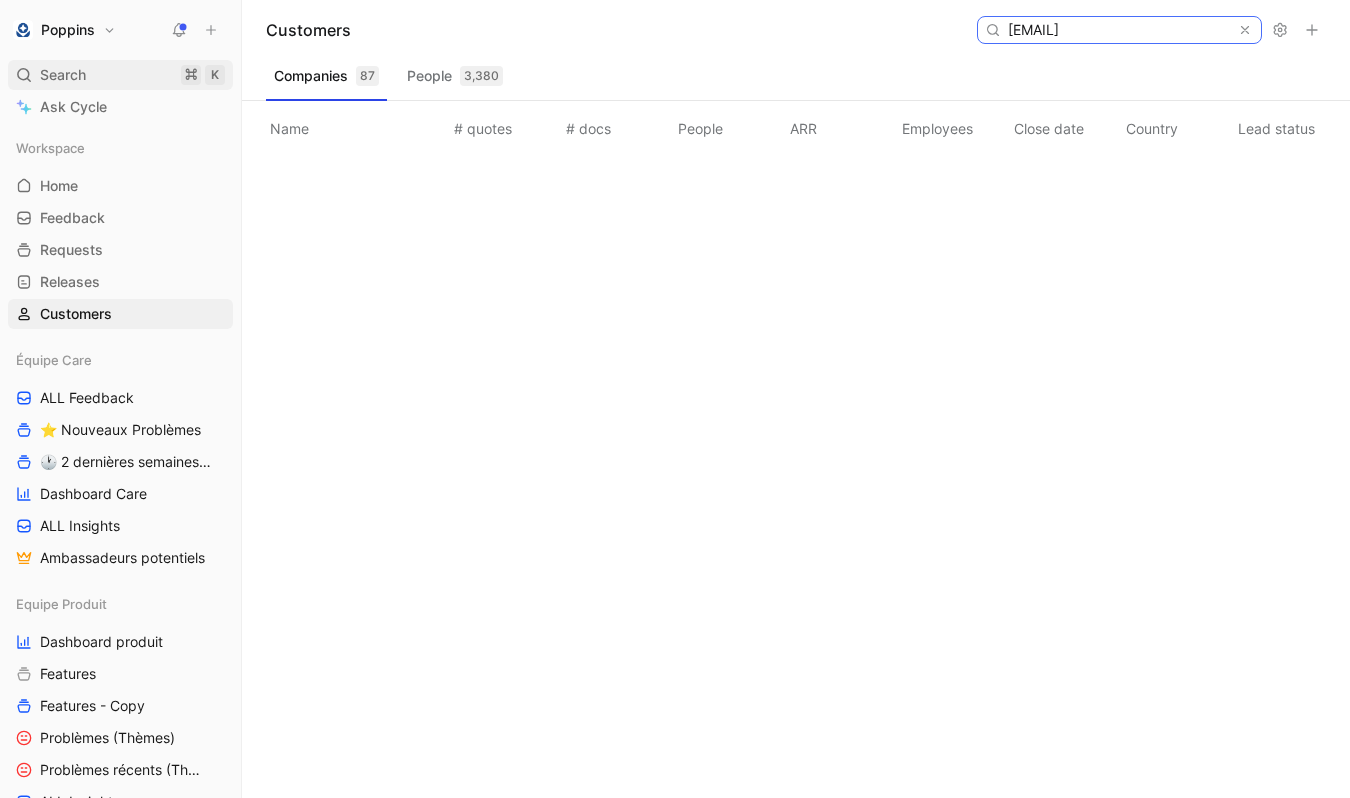 type on "laetitia-bos@hotmail.fr" 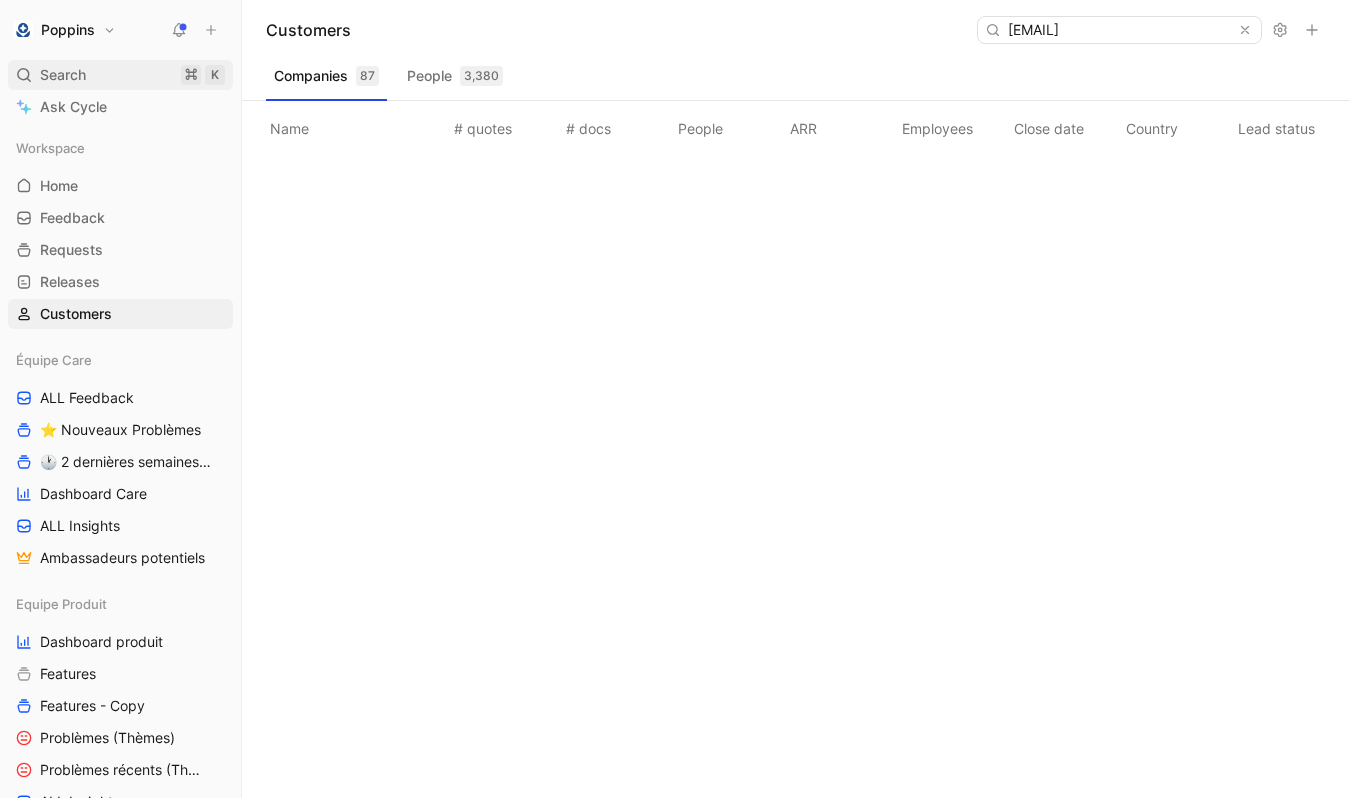 click on "Search ⌘ K" at bounding box center (120, 75) 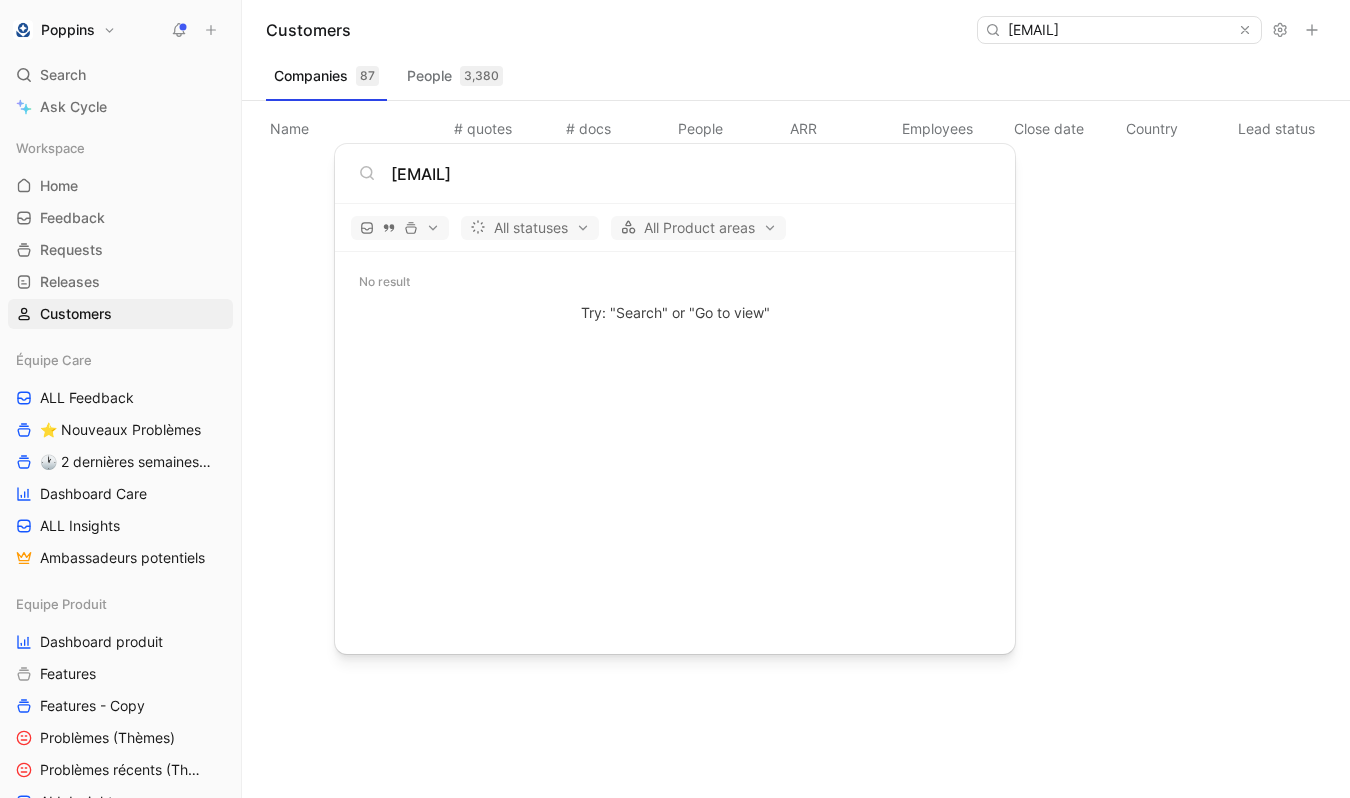 type on "laetitia-bos@hotmail.fr" 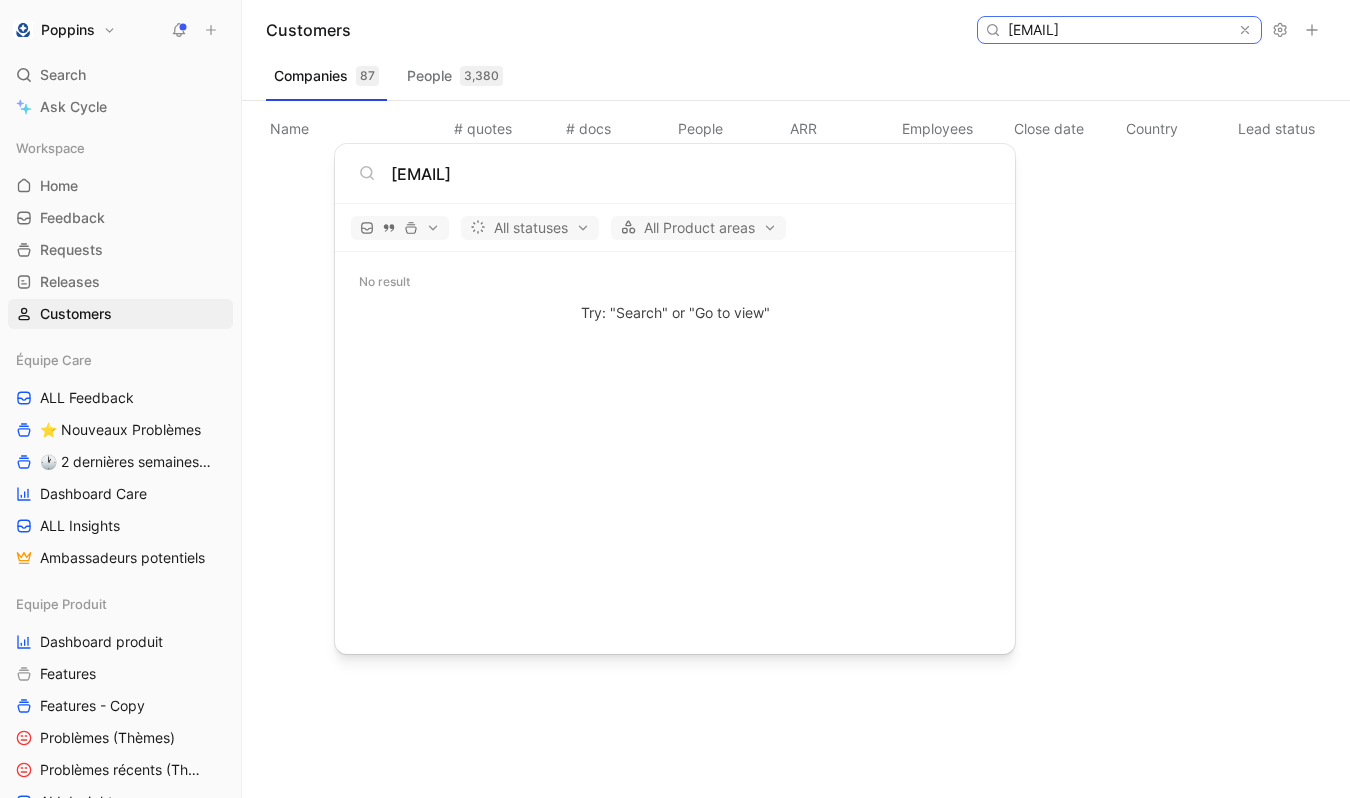 click on "laetitia-bos@hotmail.fr" at bounding box center (1118, 30) 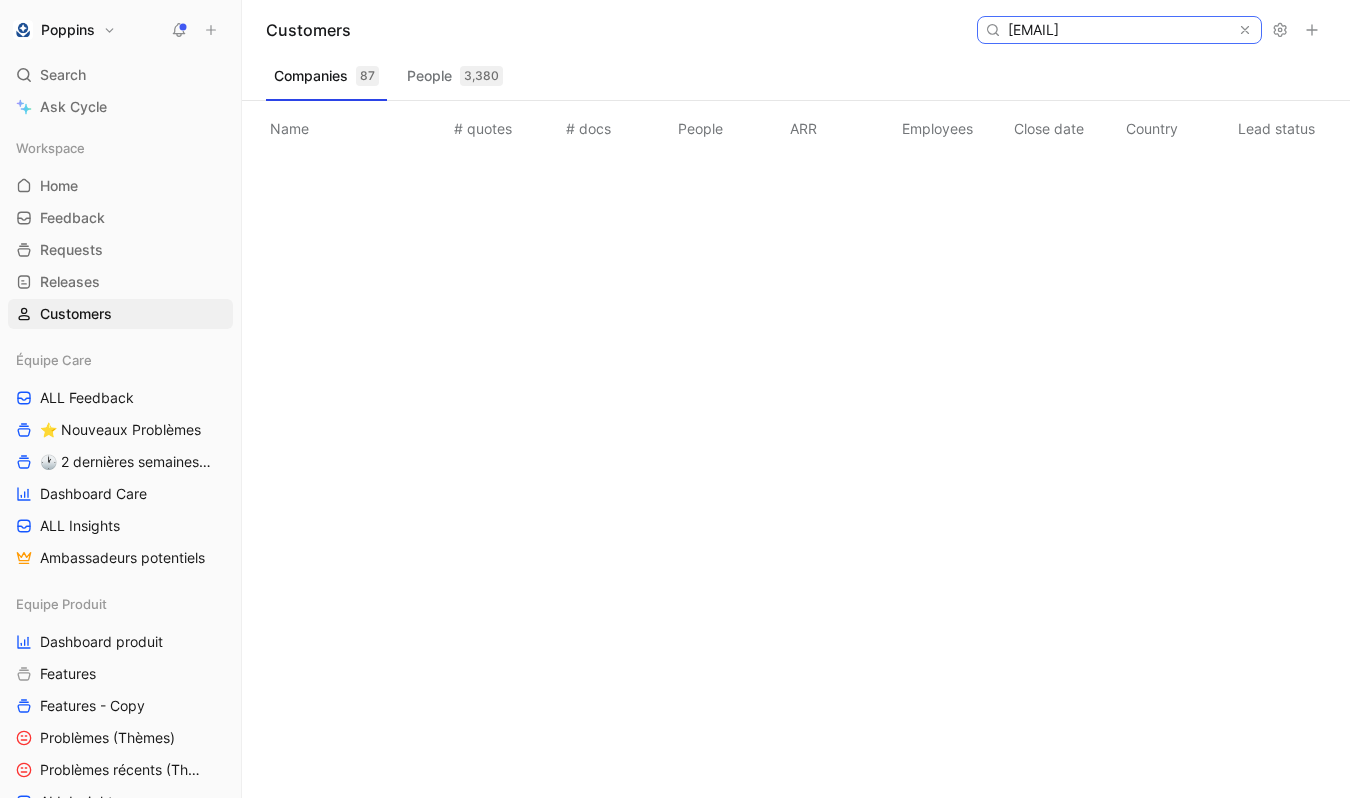 paste on "meli48100" 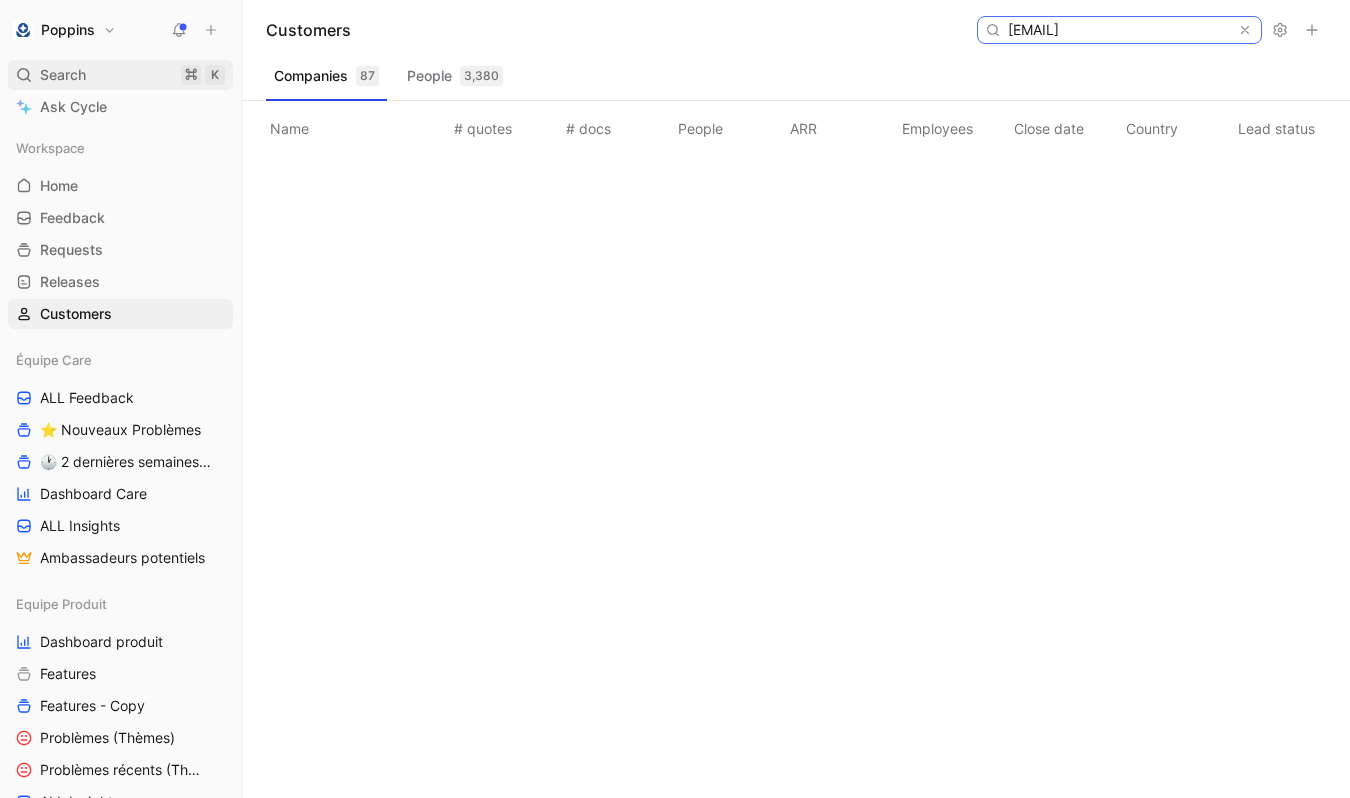 type on "meli48100@hotmail.fr" 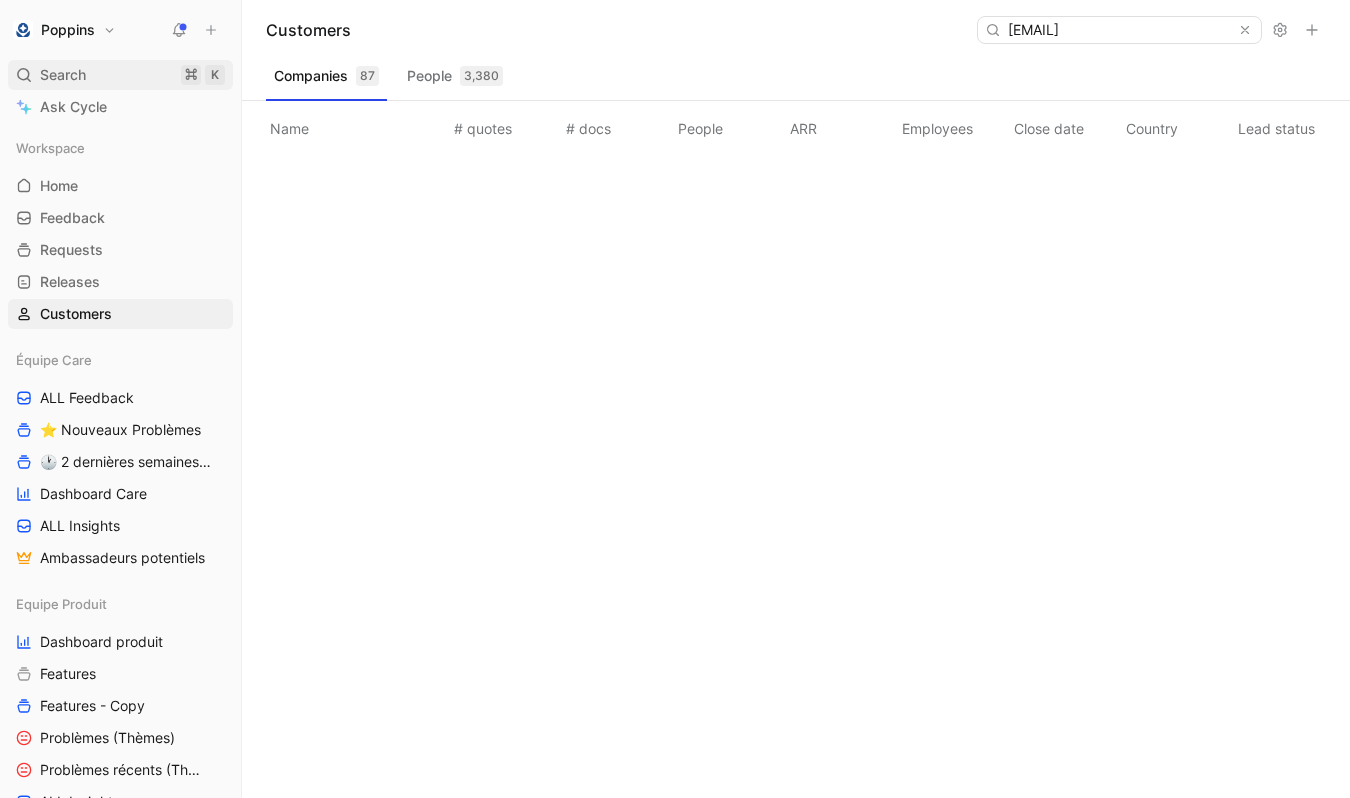 click on "Search ⌘ K" at bounding box center (120, 75) 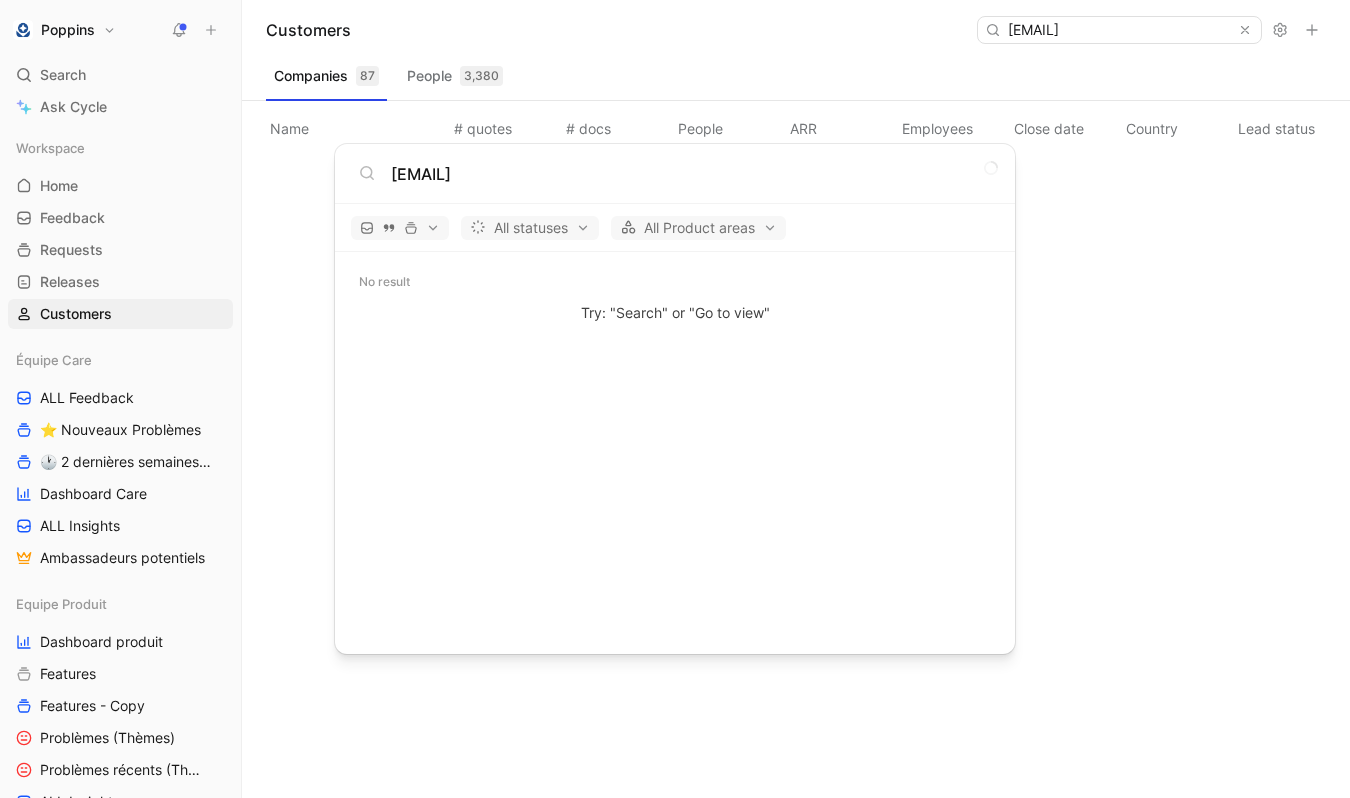 type on "meli48100@hotmail.fr" 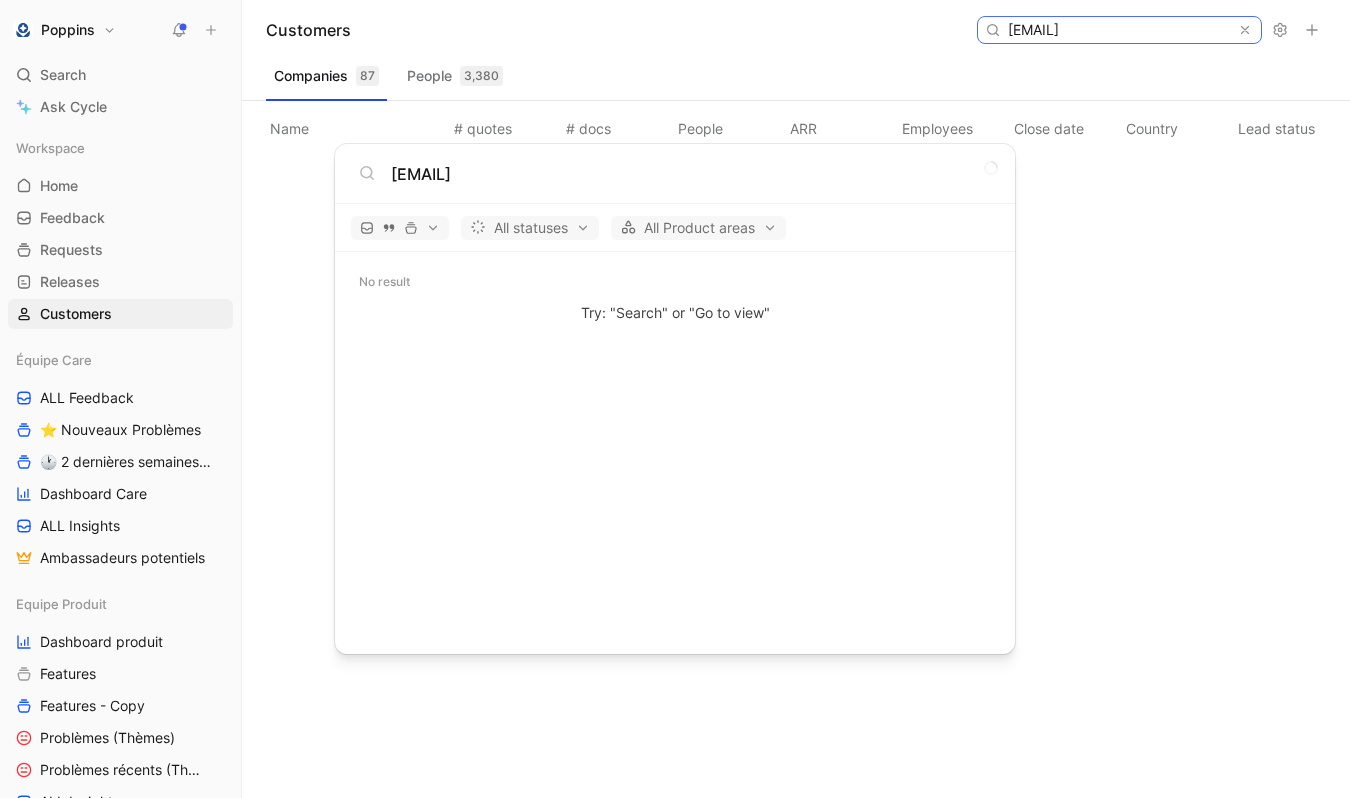 click on "meli48100@hotmail.fr" at bounding box center [1118, 30] 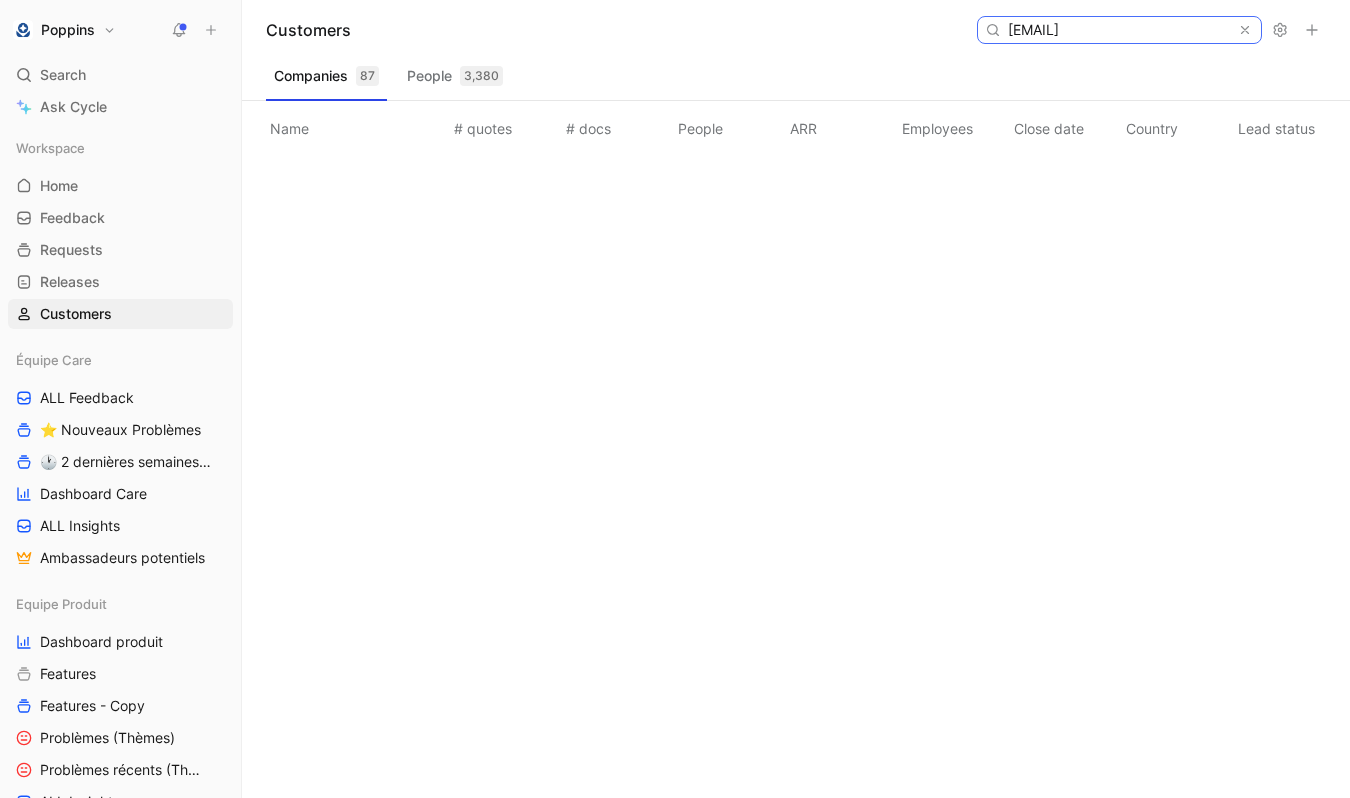 scroll, scrollTop: 0, scrollLeft: 22, axis: horizontal 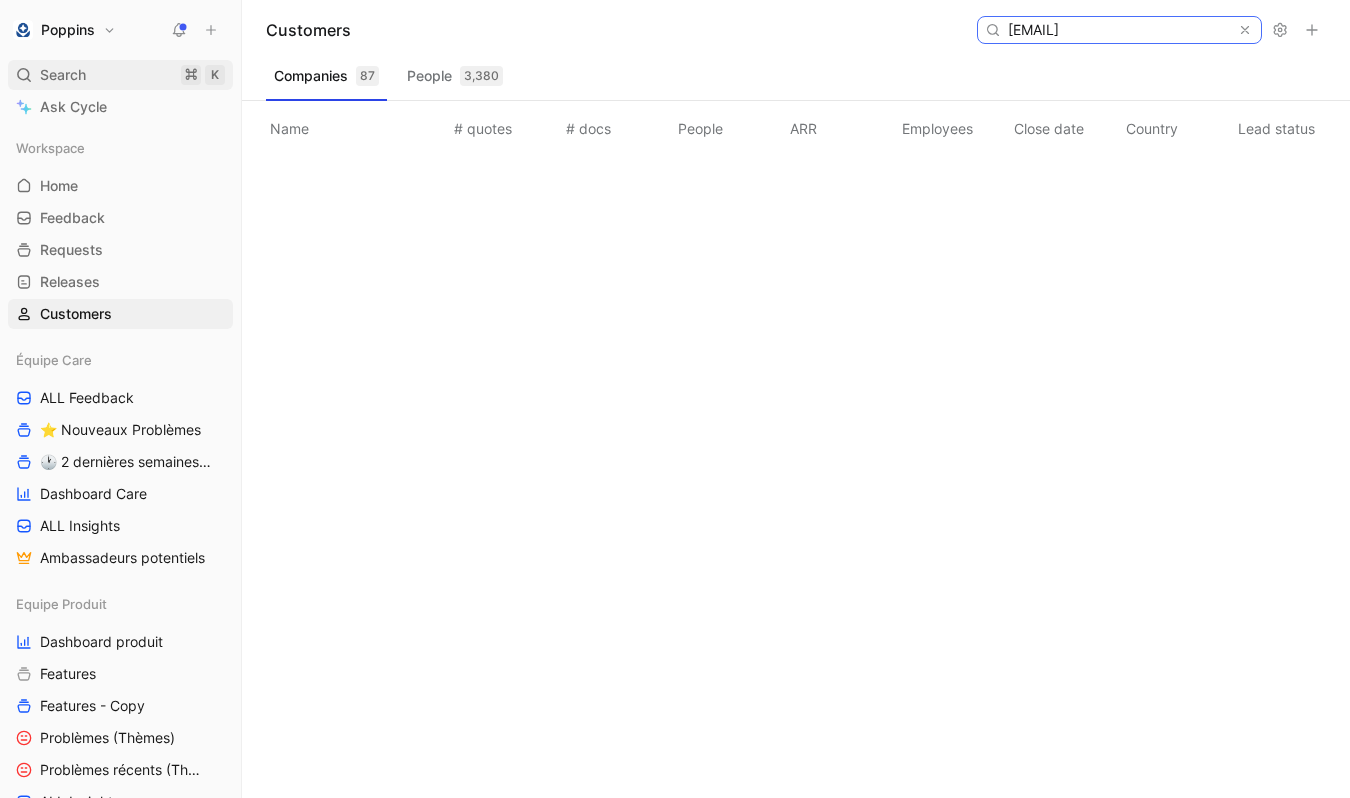 type on "permentnathaly@hotmail.fr" 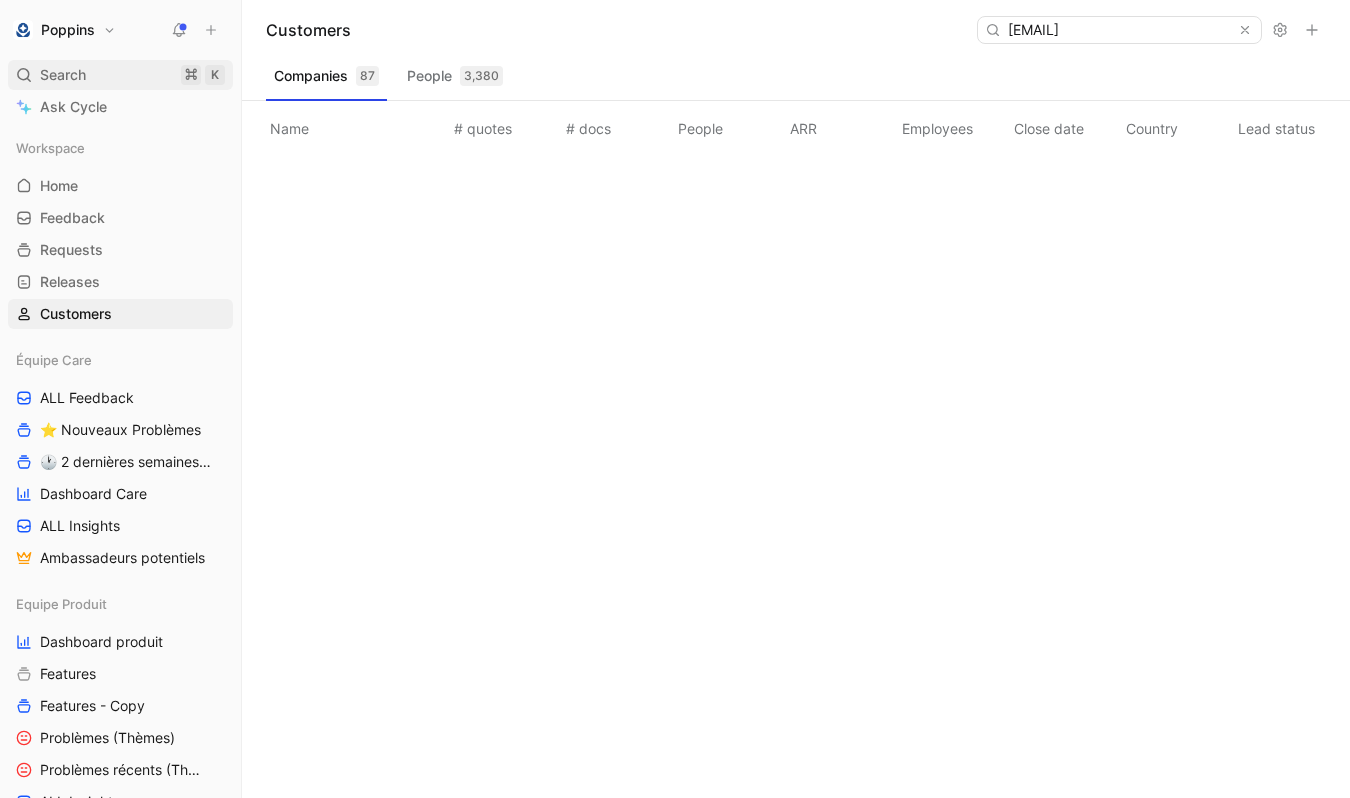 click on "Search ⌘ K" at bounding box center [120, 75] 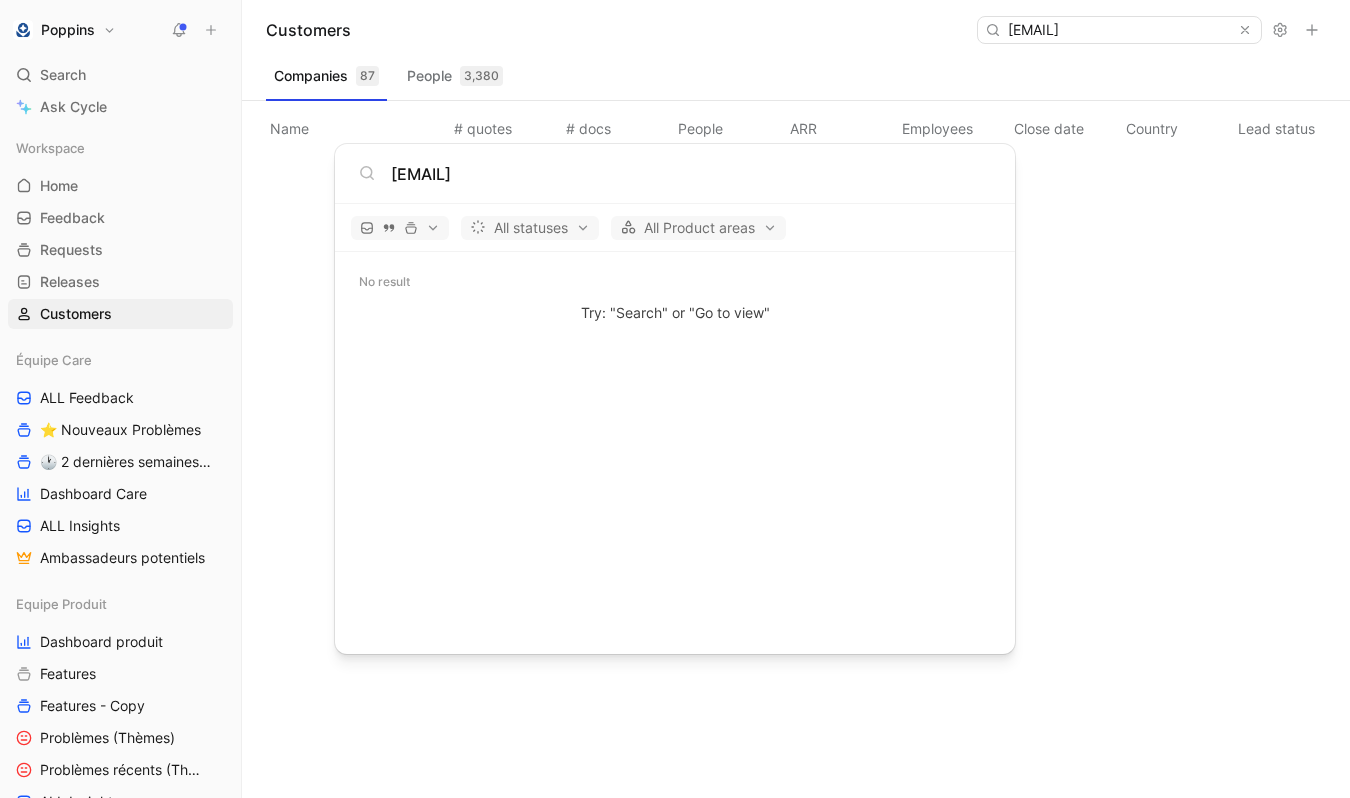 type on "permentnathaly@hotmail.fr" 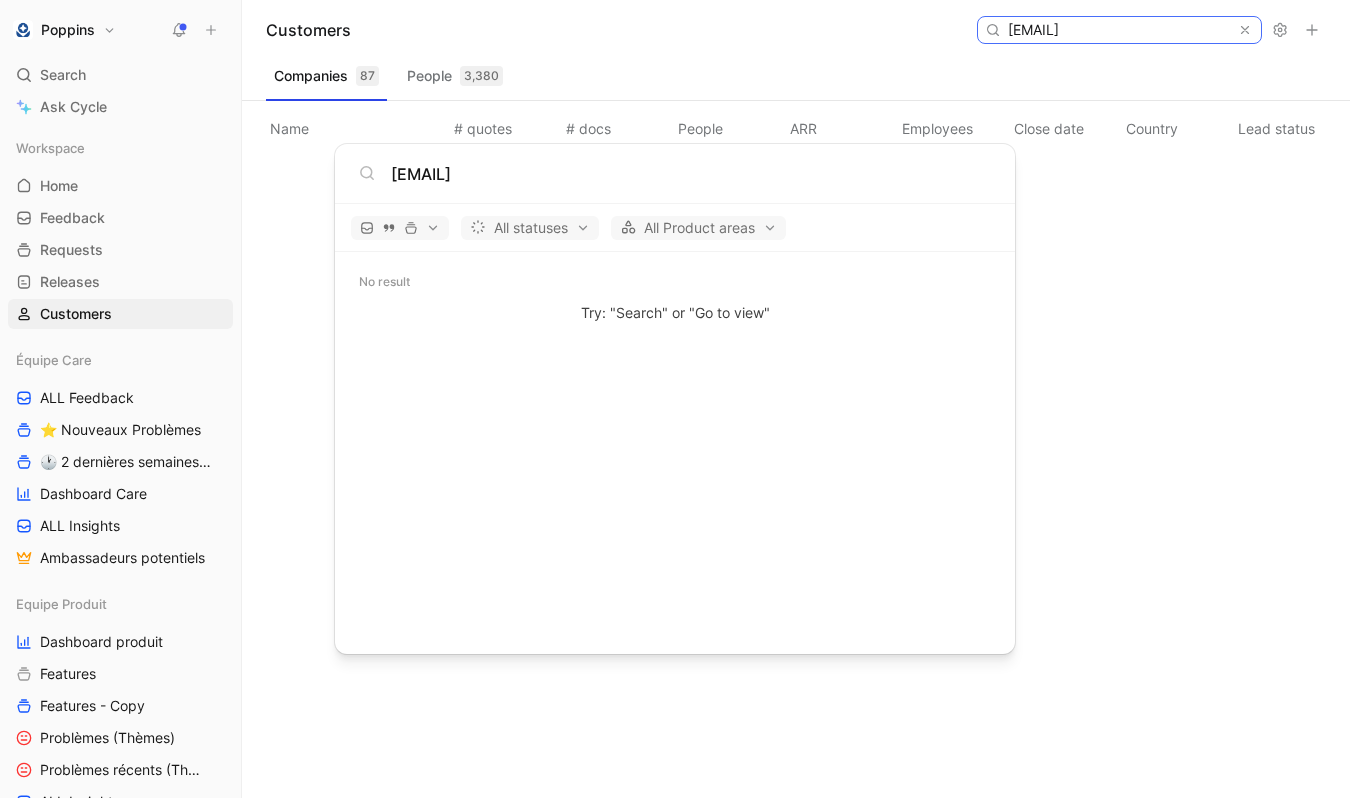 click on "permentnathaly@hotmail.fr" at bounding box center (1118, 30) 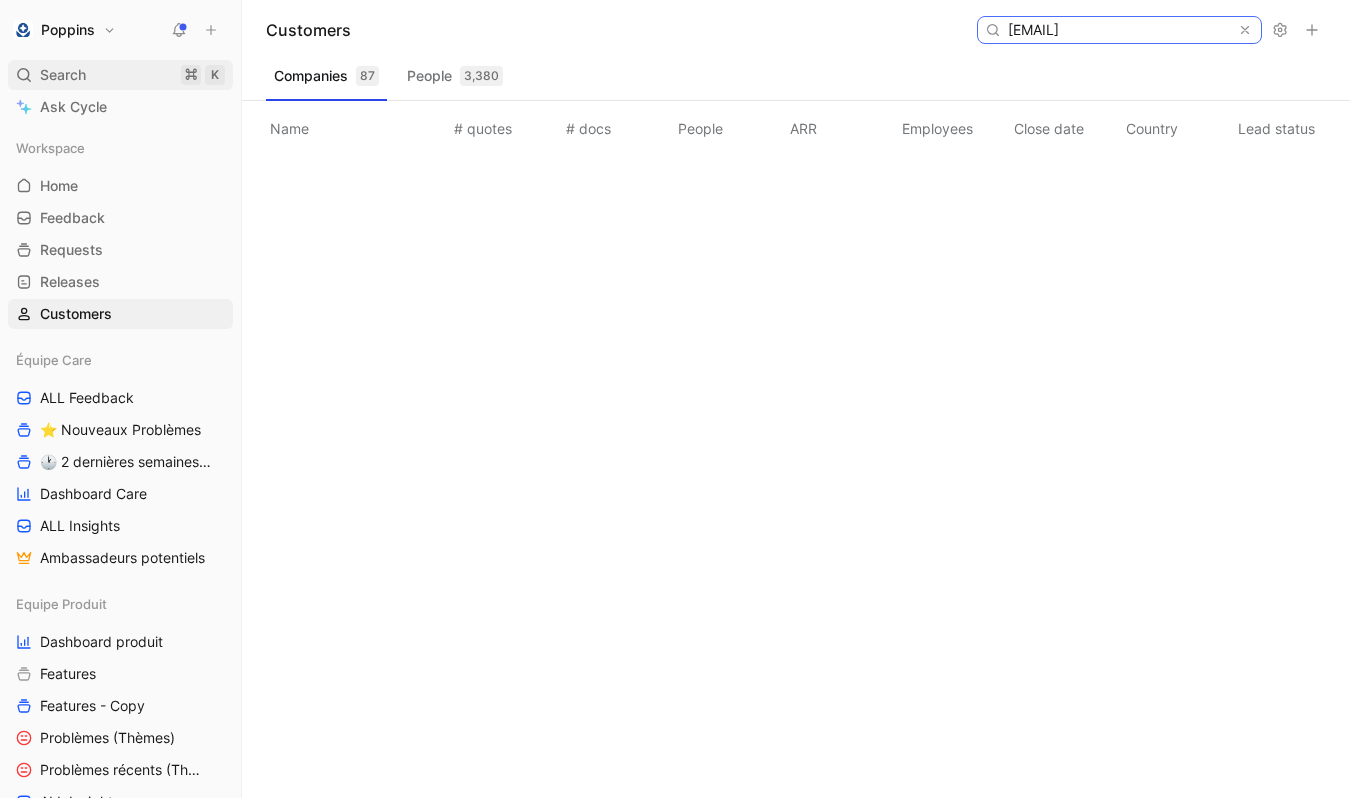 type on "piotepopo@hotmail.fr" 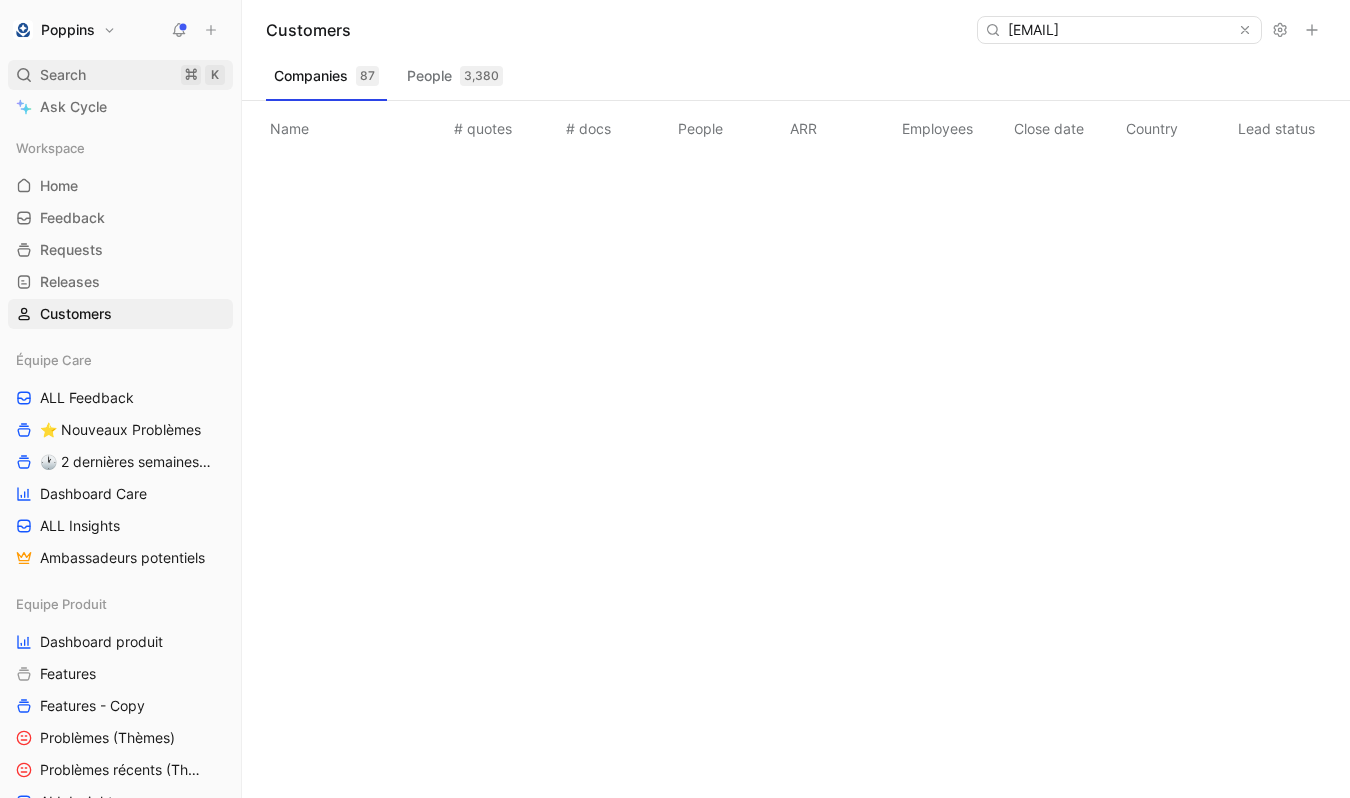 click on "Search ⌘ K" at bounding box center [120, 75] 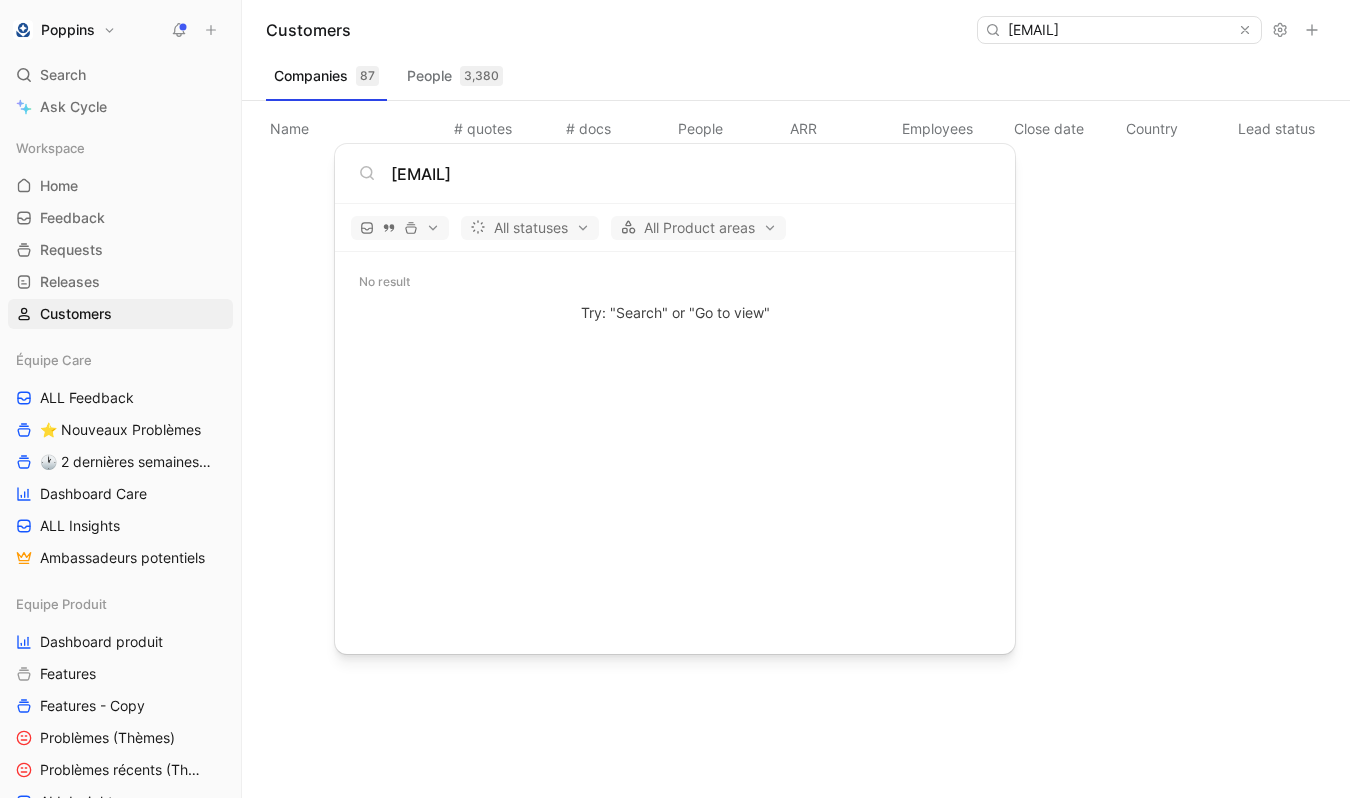 type on "piotepopo@hotmail.fr" 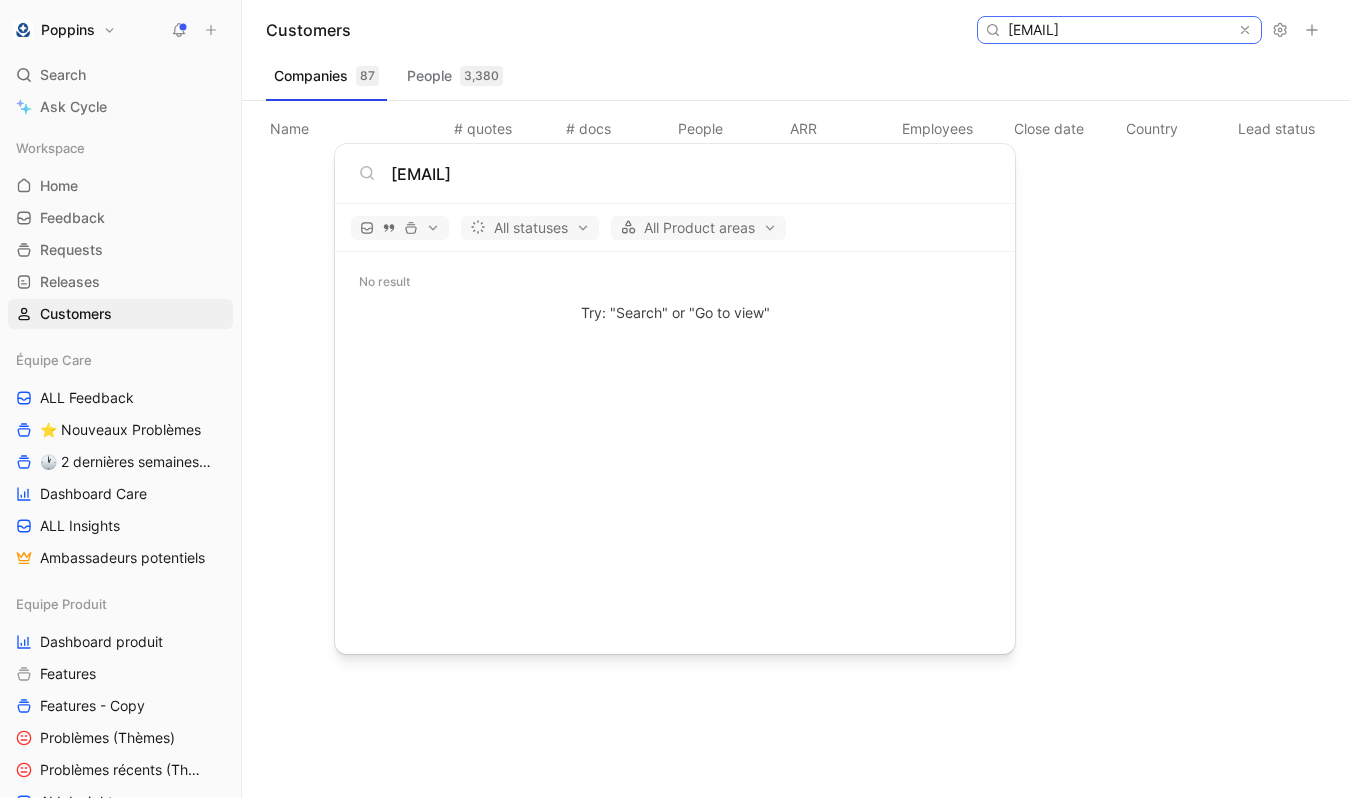 click on "piotepopo@hotmail.fr" at bounding box center [1118, 30] 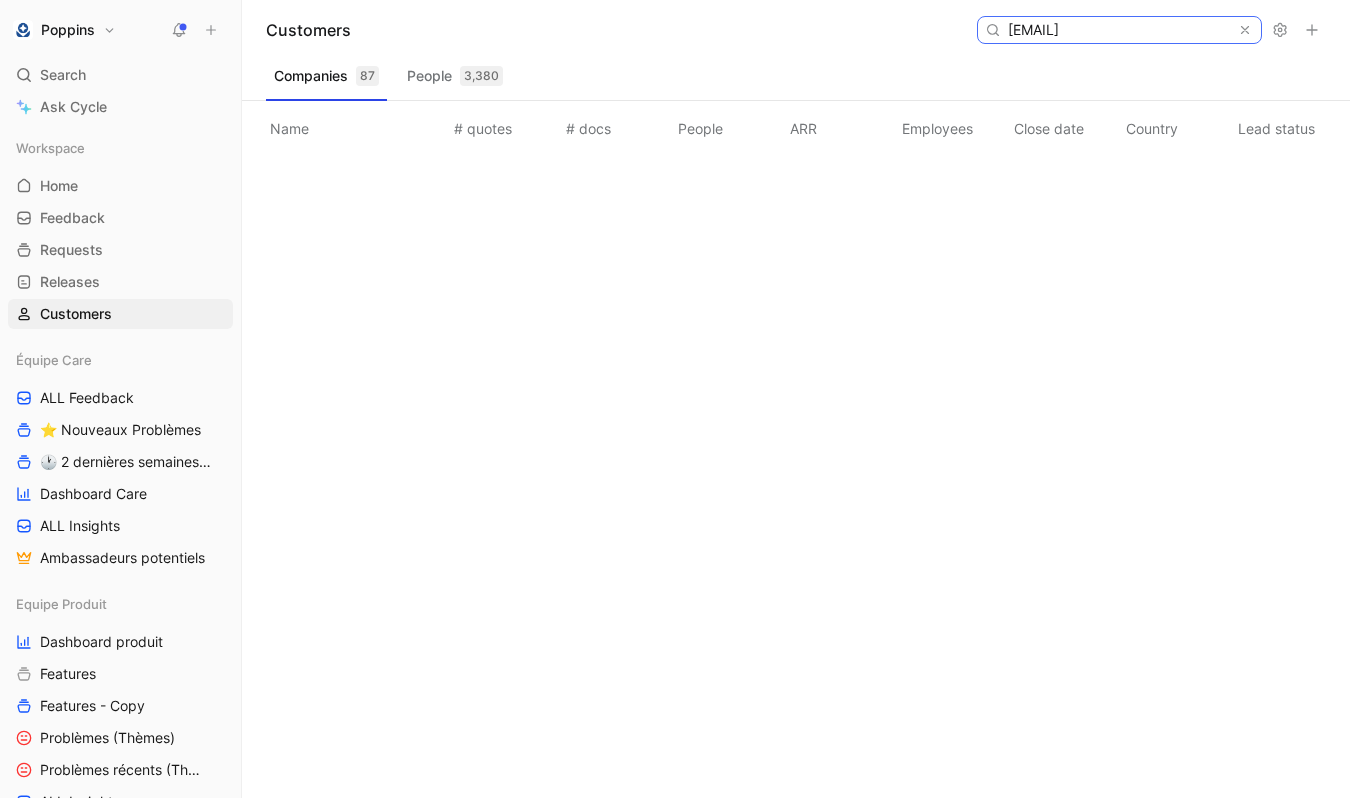 paste on "taiar.archi" 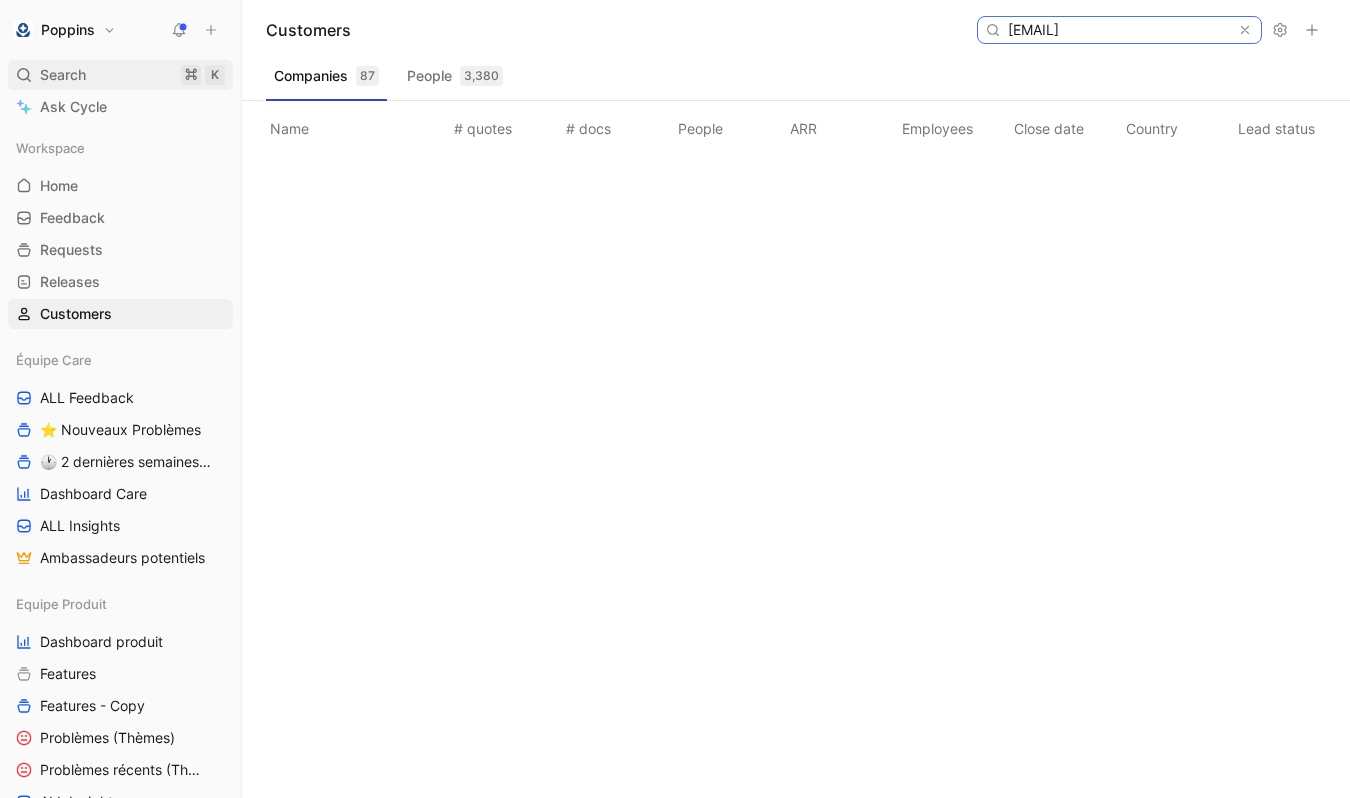 type on "taiar.archi@hotmail.fr" 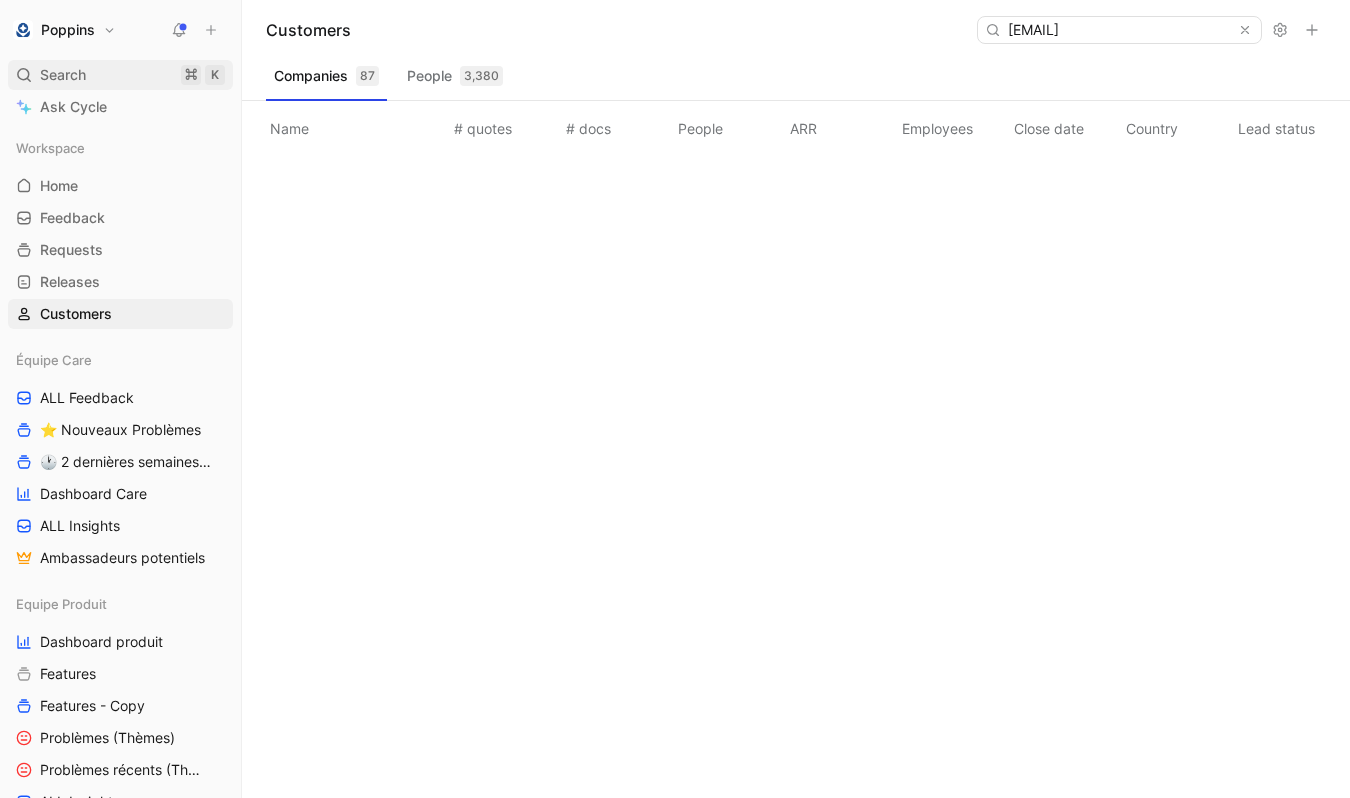 click on "Search ⌘ K" at bounding box center [120, 75] 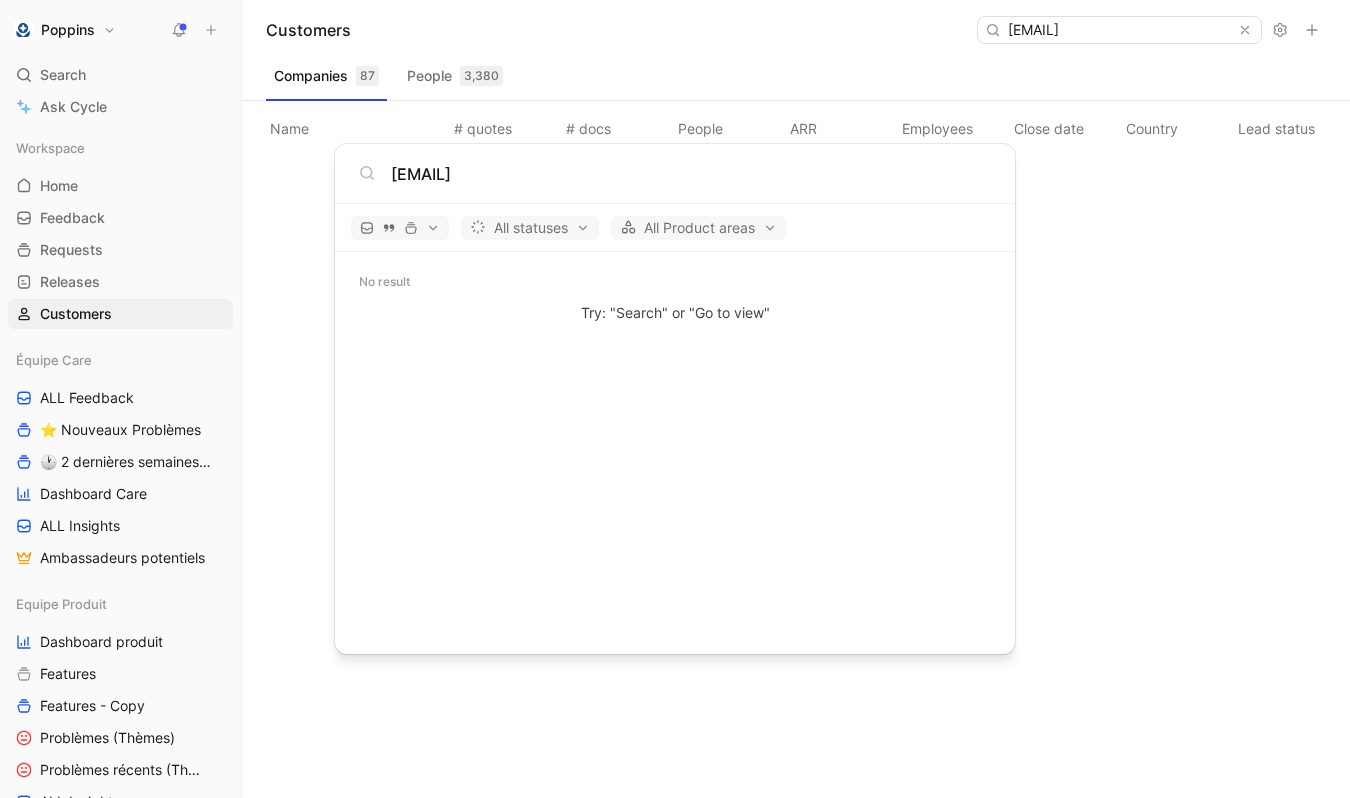 type on "taiar.archi@hotmail.fr" 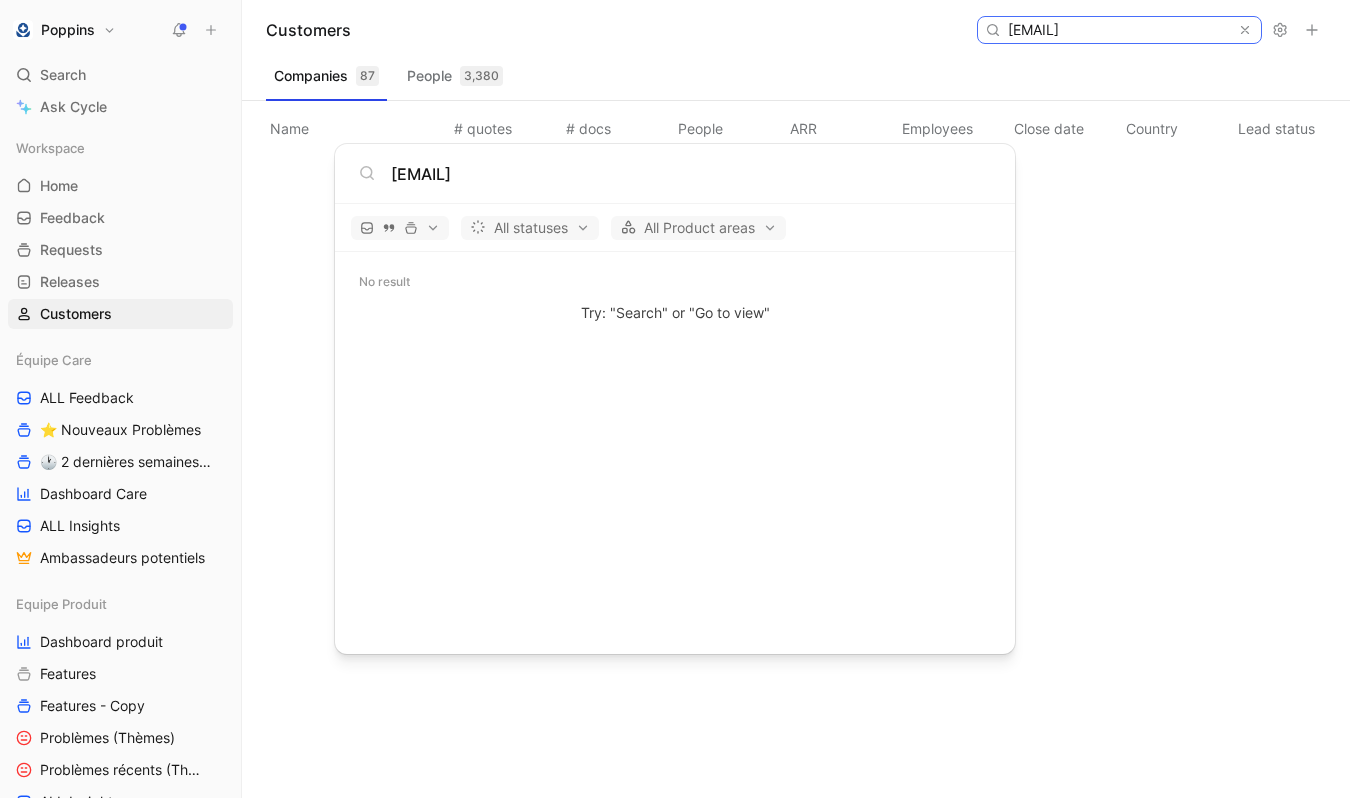 click on "taiar.archi@hotmail.fr" at bounding box center [1118, 30] 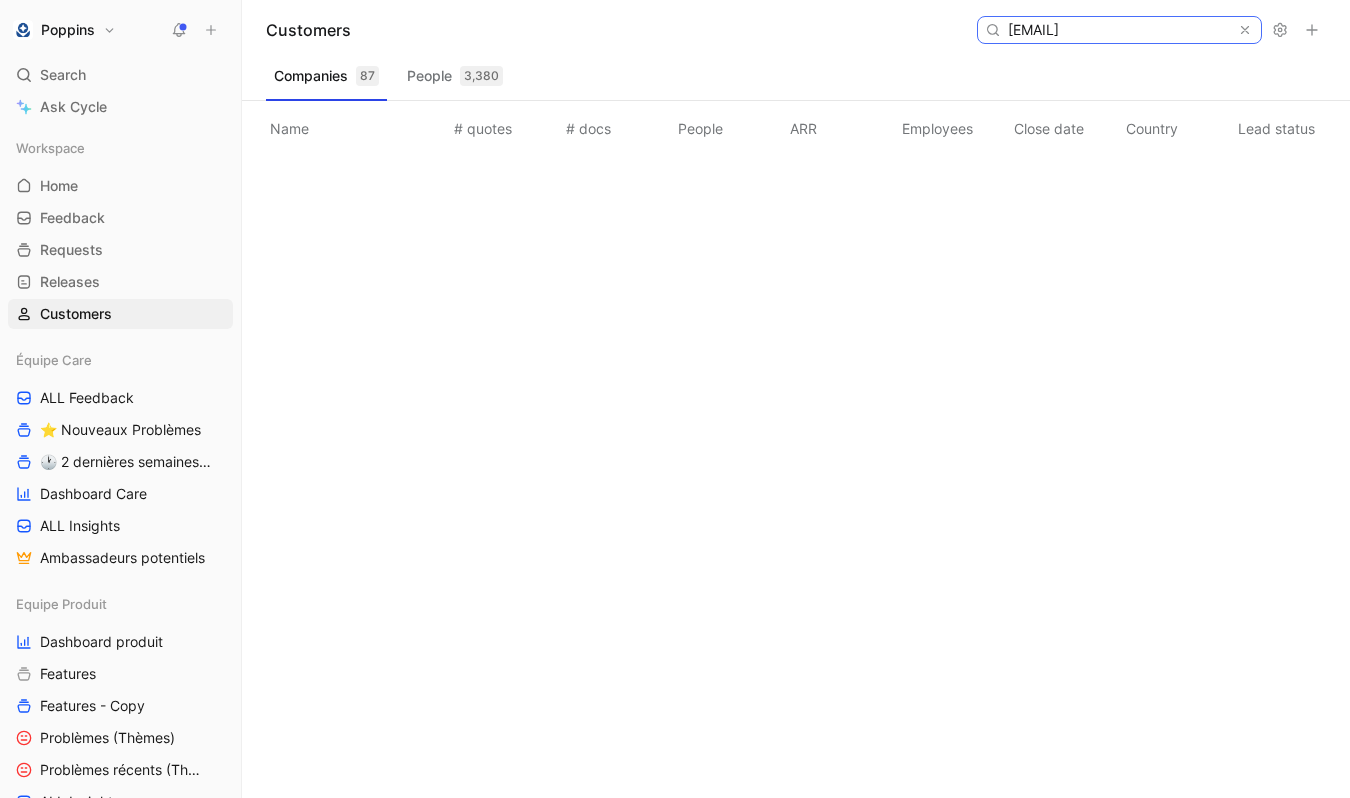 click on "taiar.archi@hotmail.fr" at bounding box center [1118, 30] 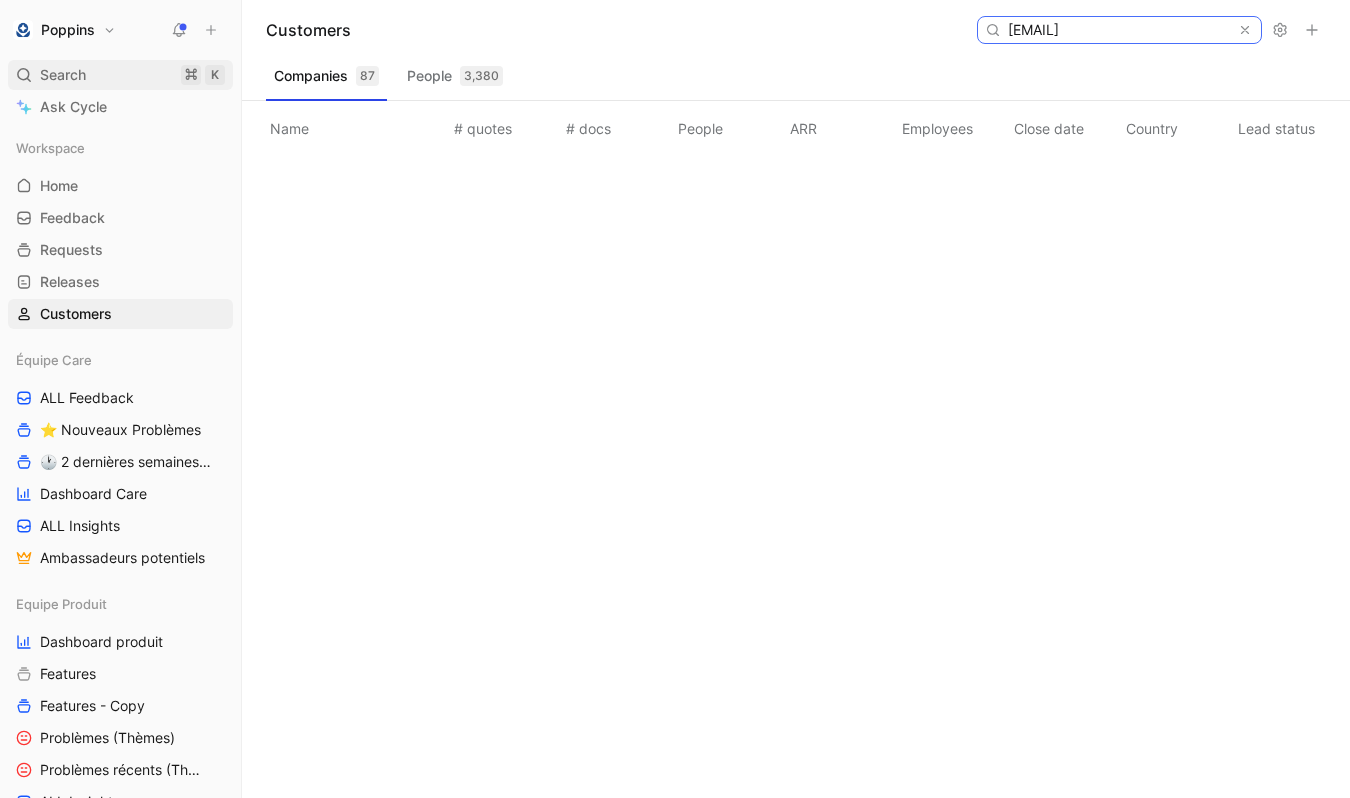 type on "audrey.magner@gmail.com" 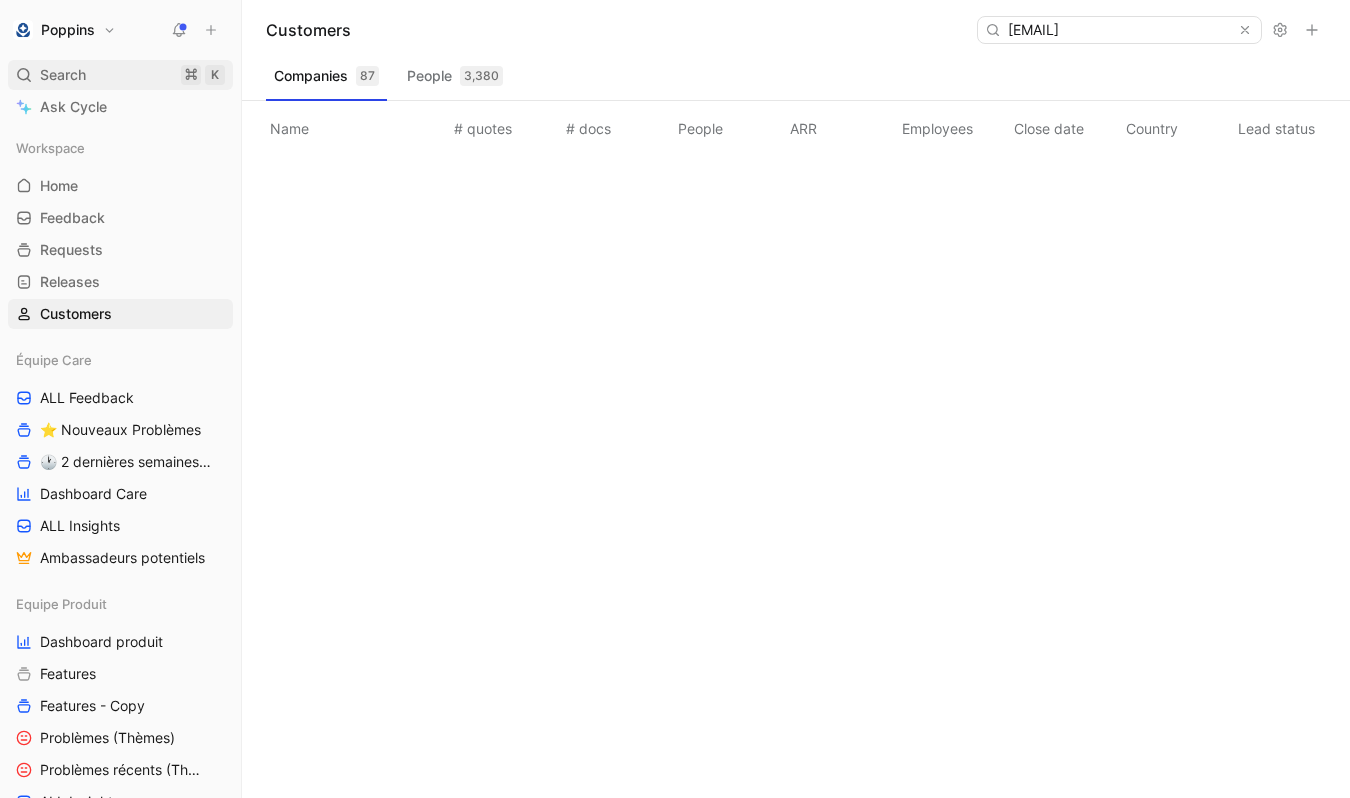 click on "Search ⌘ K" at bounding box center (120, 75) 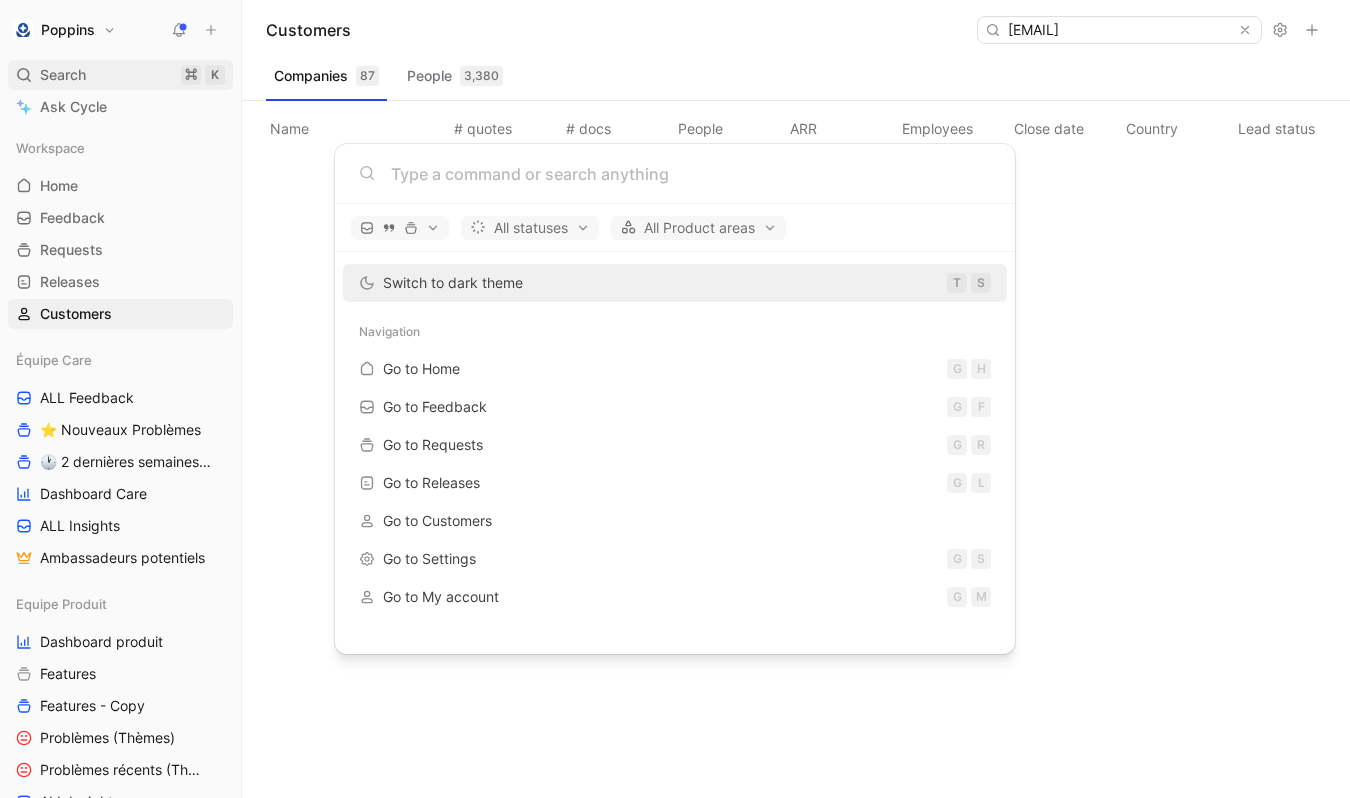 scroll, scrollTop: 0, scrollLeft: 0, axis: both 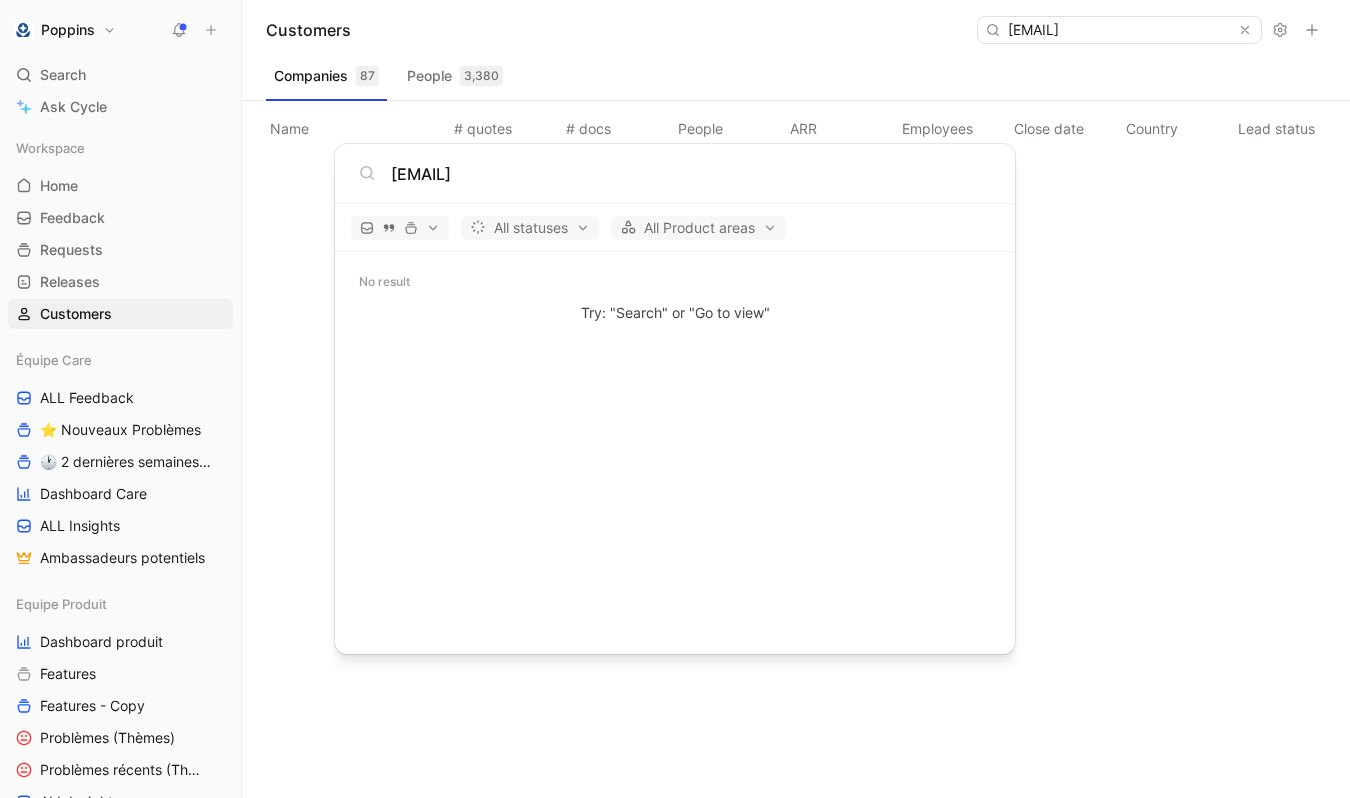 type on "audrey.magner@gmail.com" 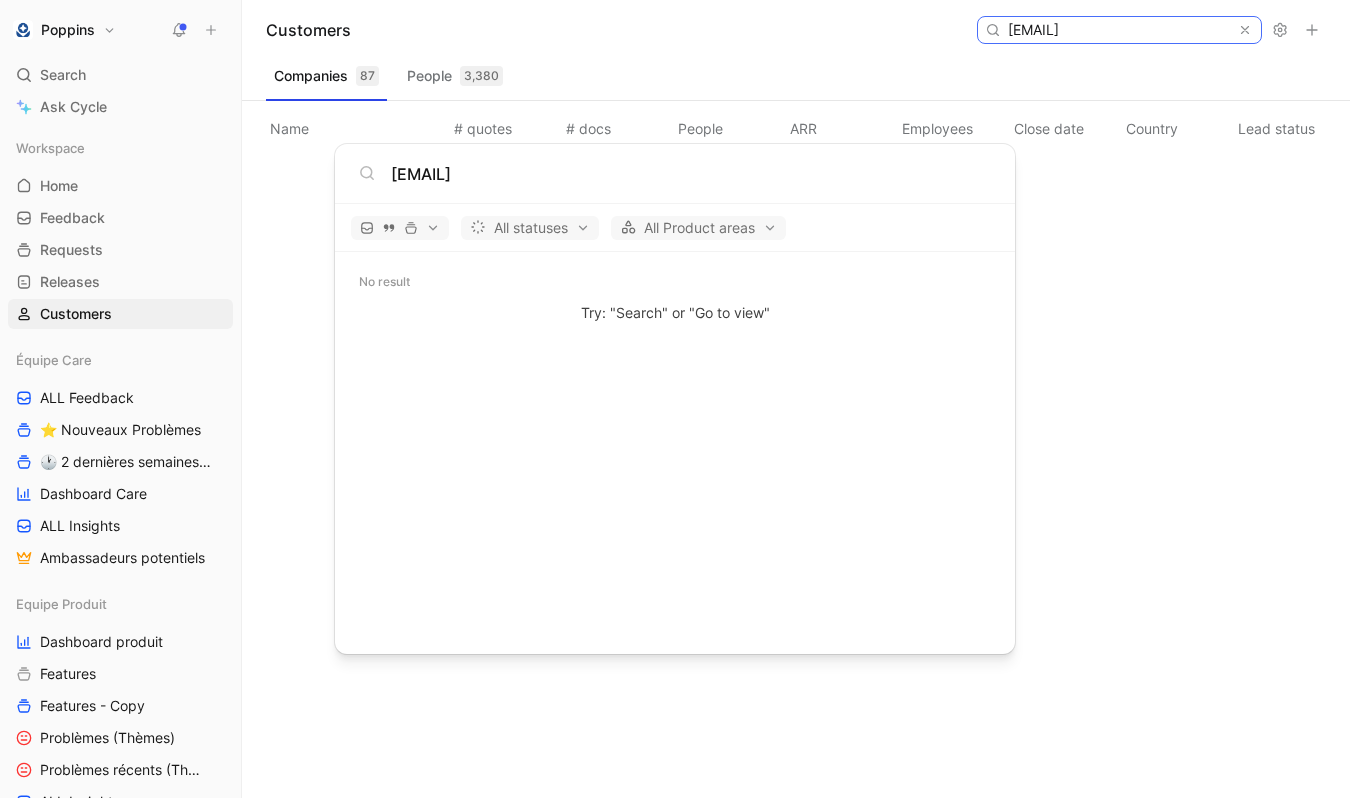 click on "audrey.magner@gmail.com" at bounding box center (1118, 30) 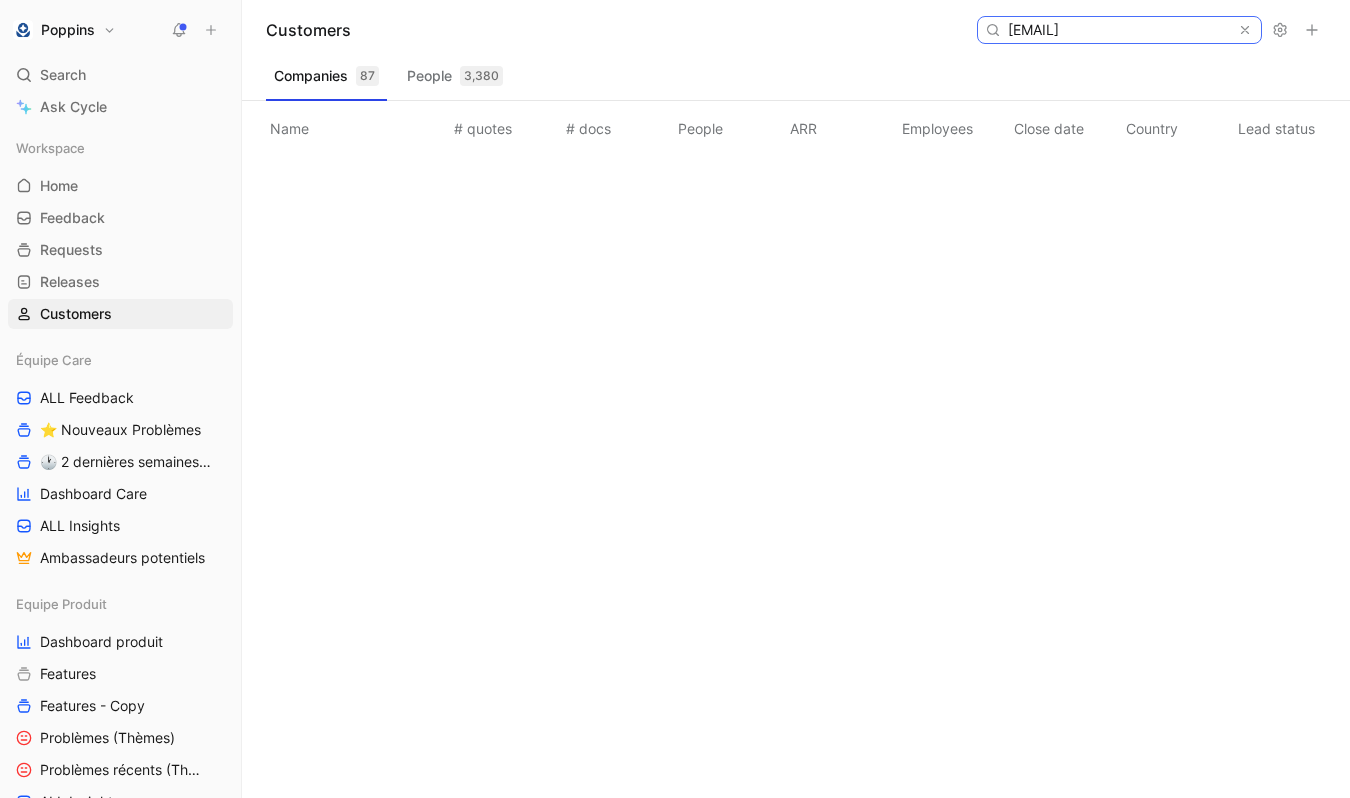 paste on "zahialaghouati89" 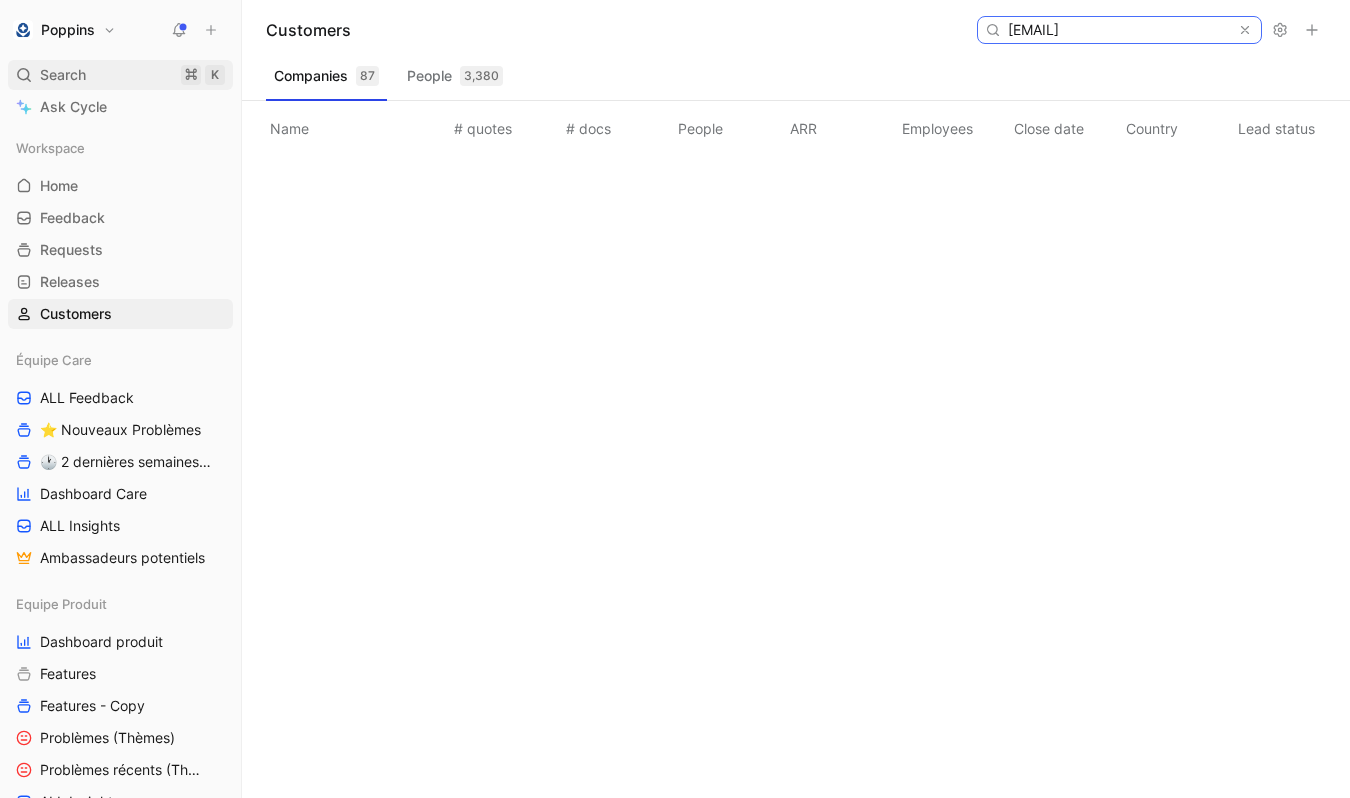 type on "zahialaghouati89@gmail.com" 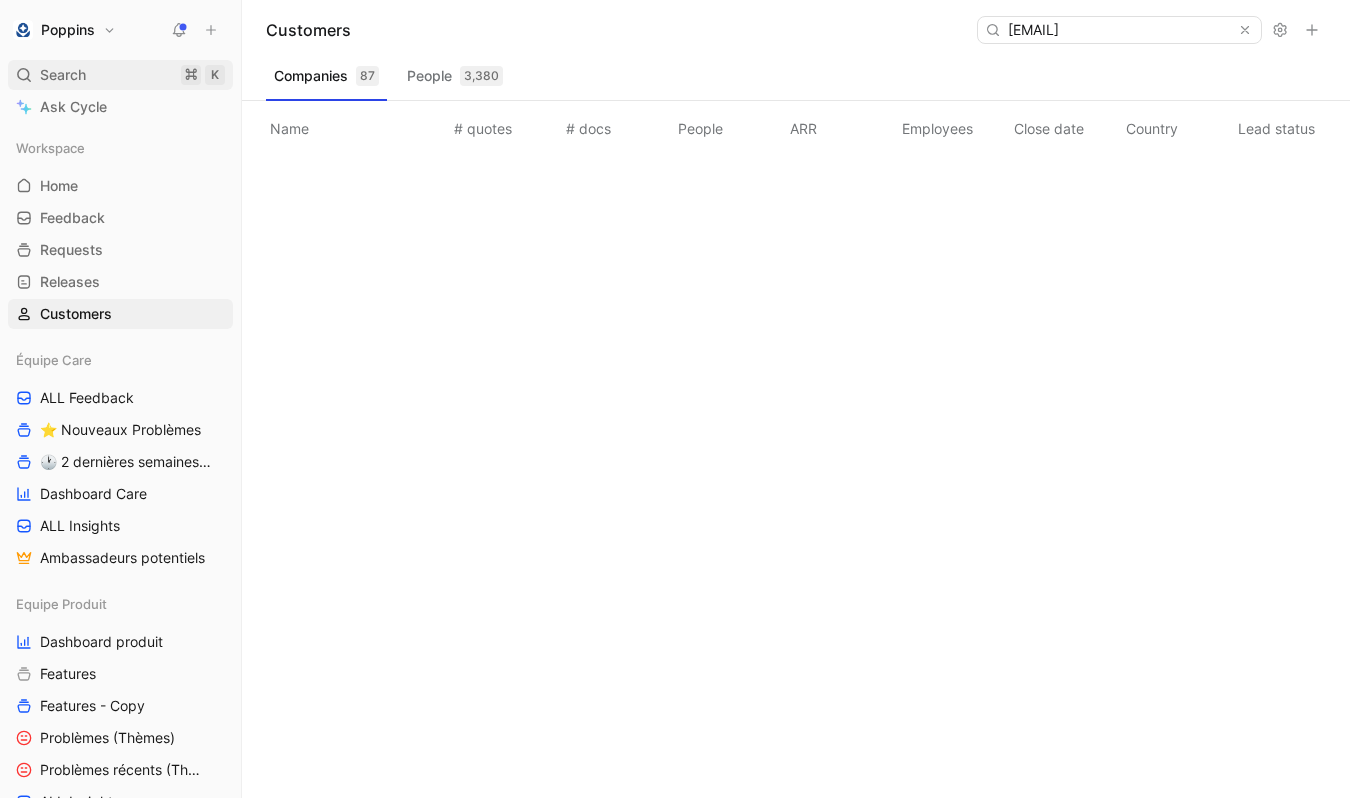 click on "Search ⌘ K" at bounding box center (120, 75) 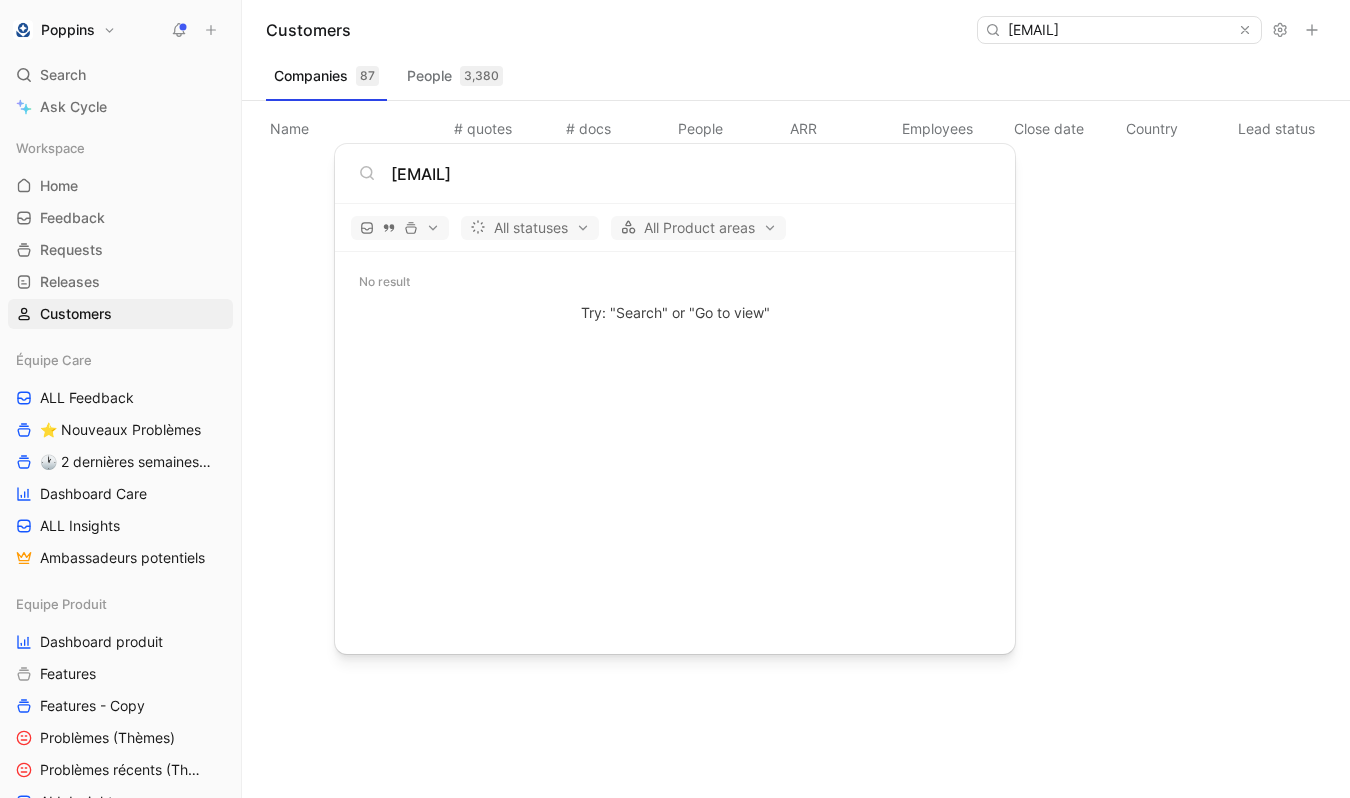 type on "zahialaghouati89@gmail.com" 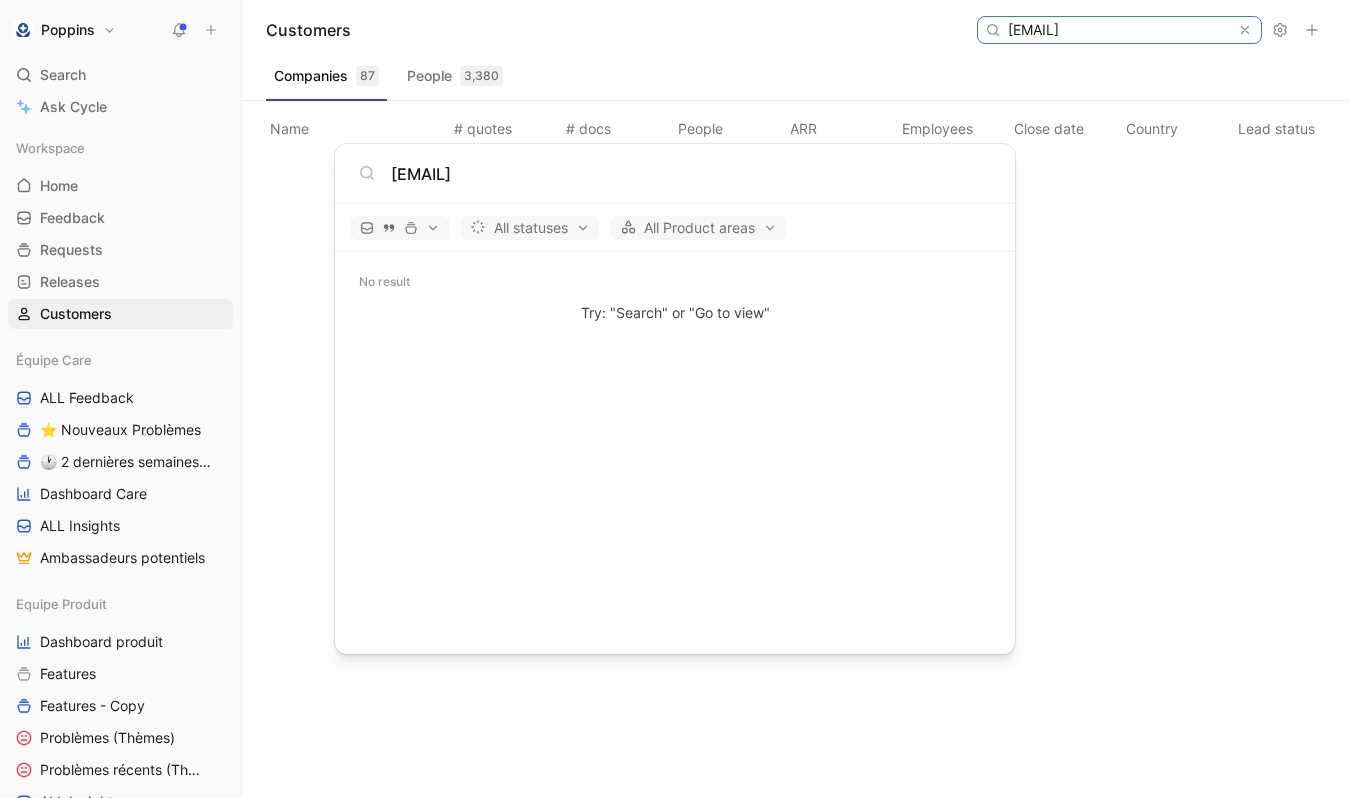 click on "zahialaghouati89@gmail.com" at bounding box center (1118, 30) 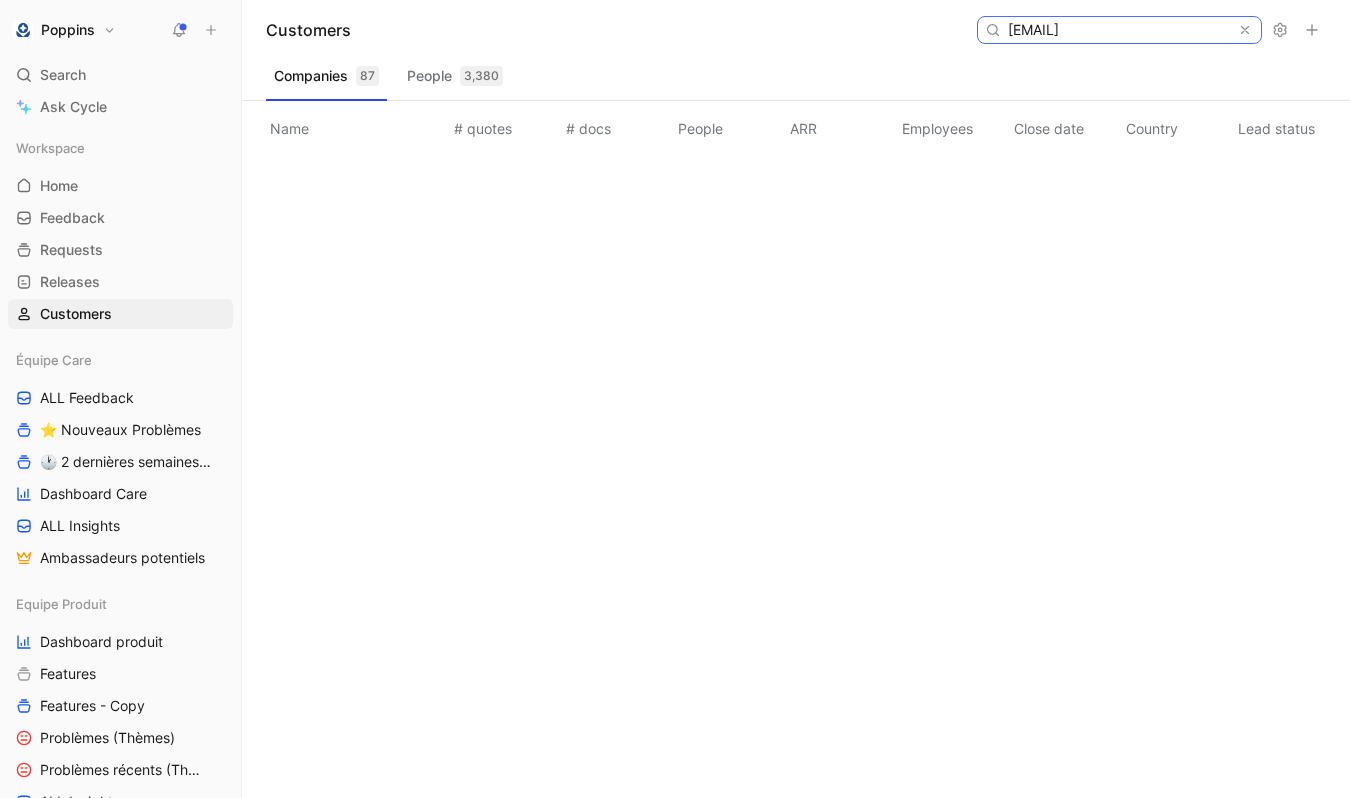 scroll, scrollTop: 0, scrollLeft: 29, axis: horizontal 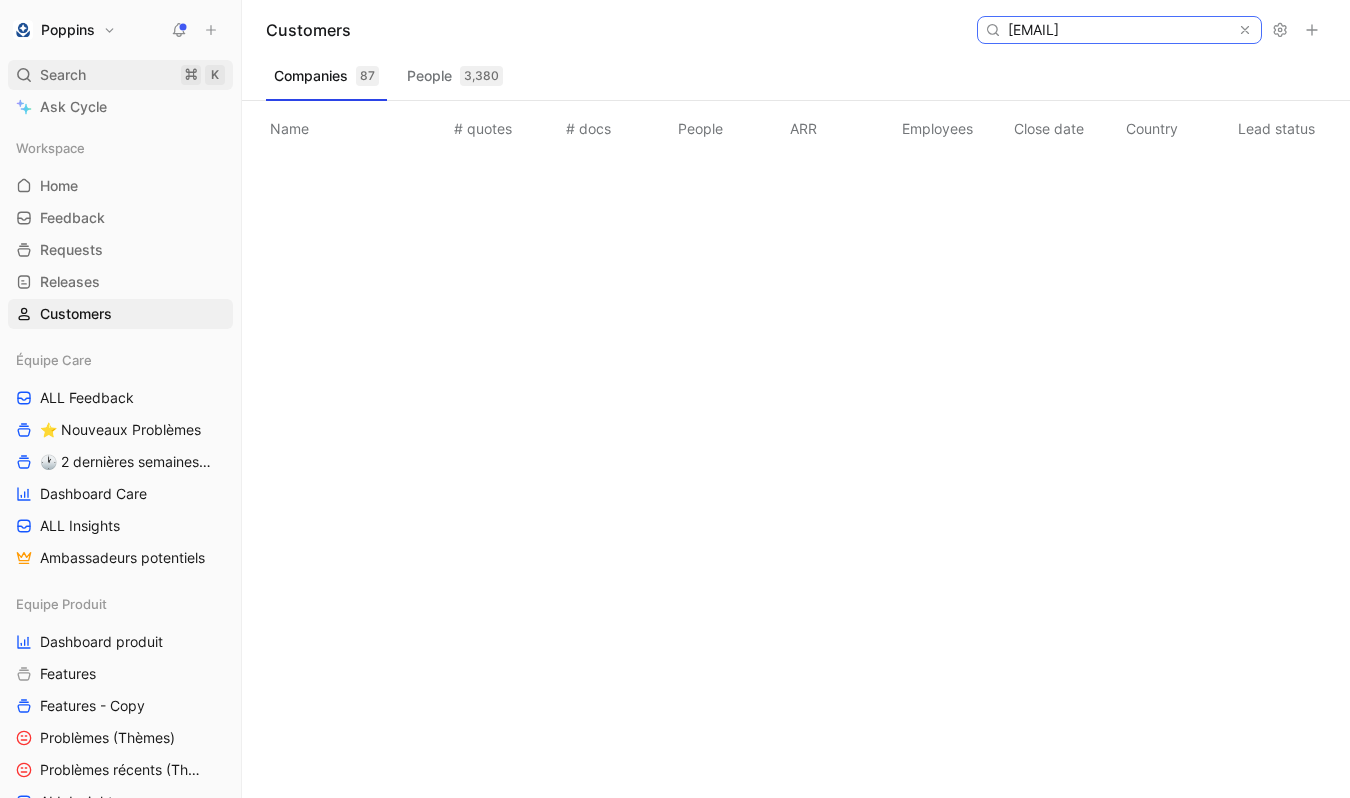 type on "remisansami123@gmail.com" 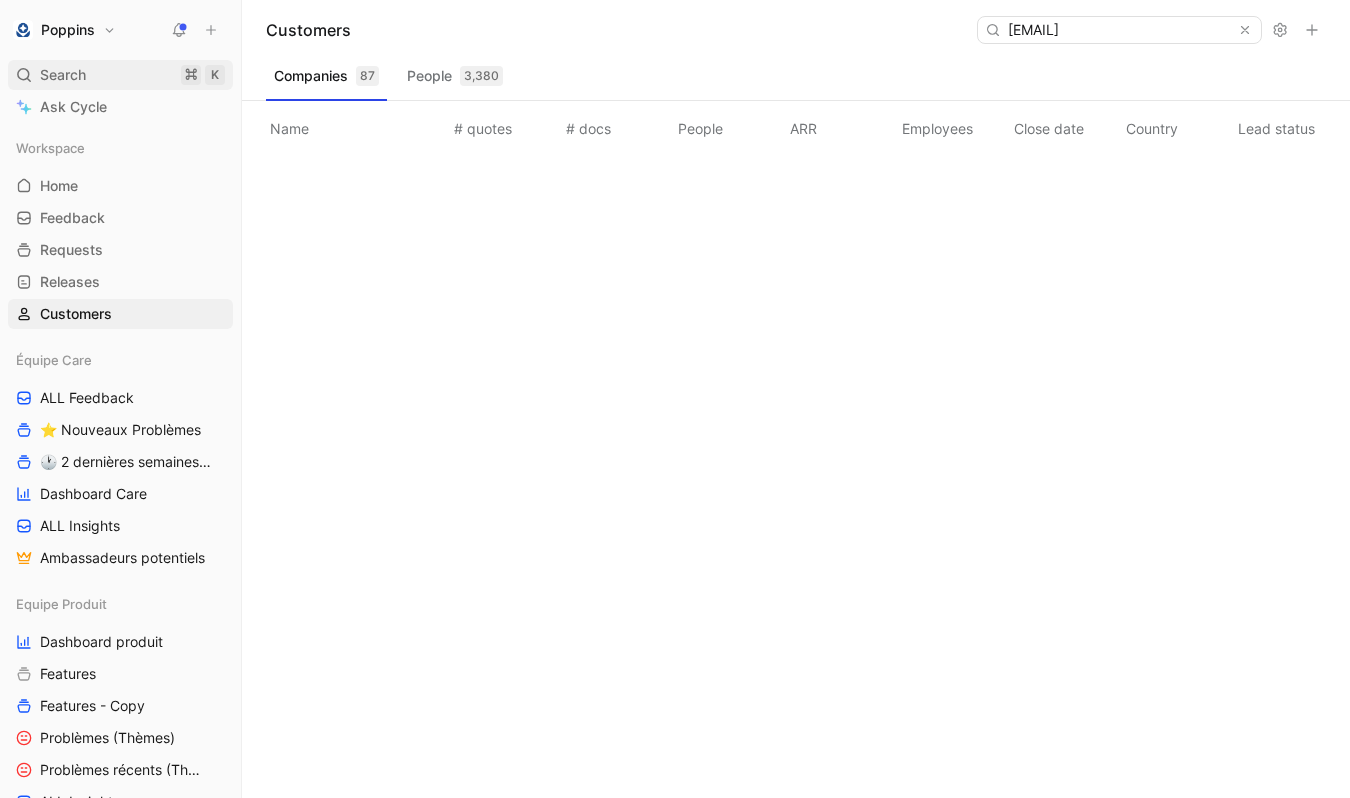 click on "Search ⌘ K" at bounding box center (120, 75) 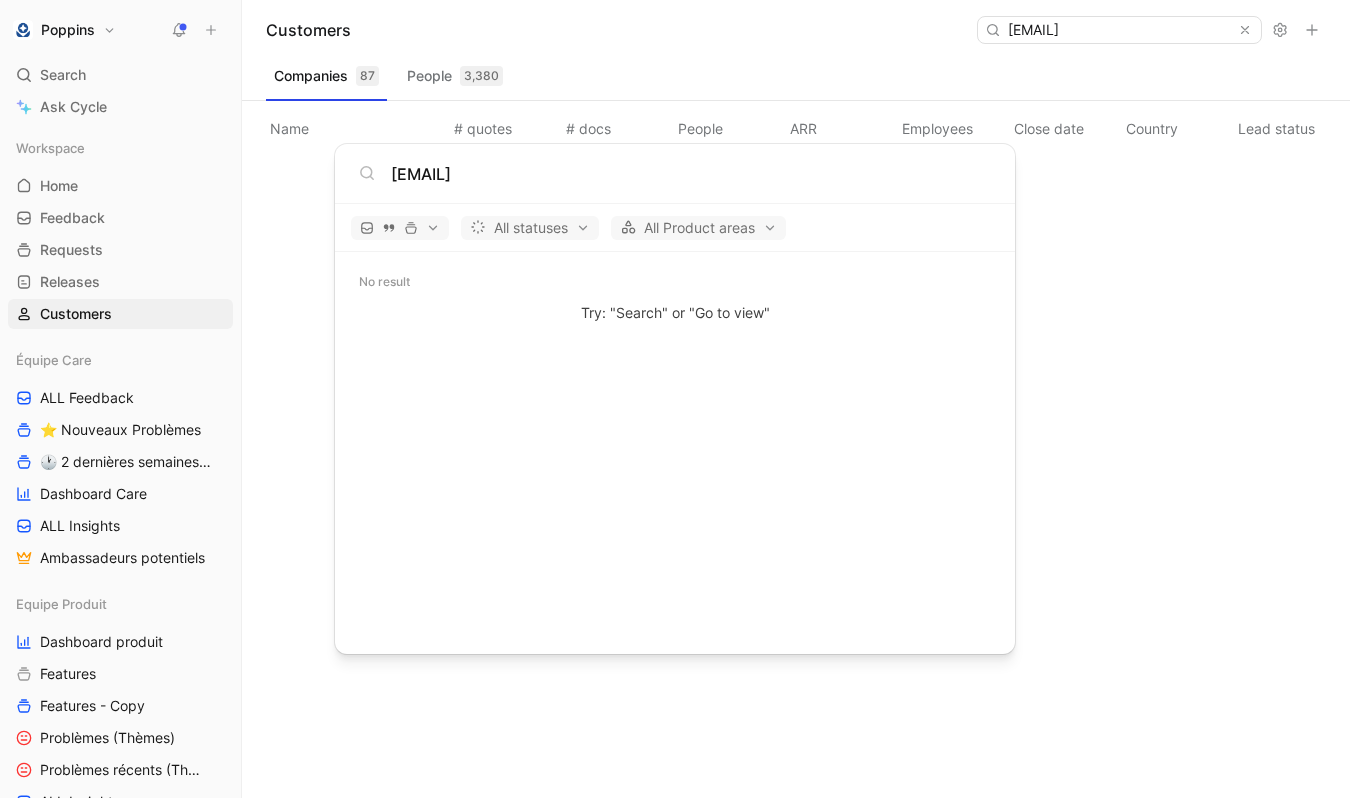 type on "remisansami123@gmail.com" 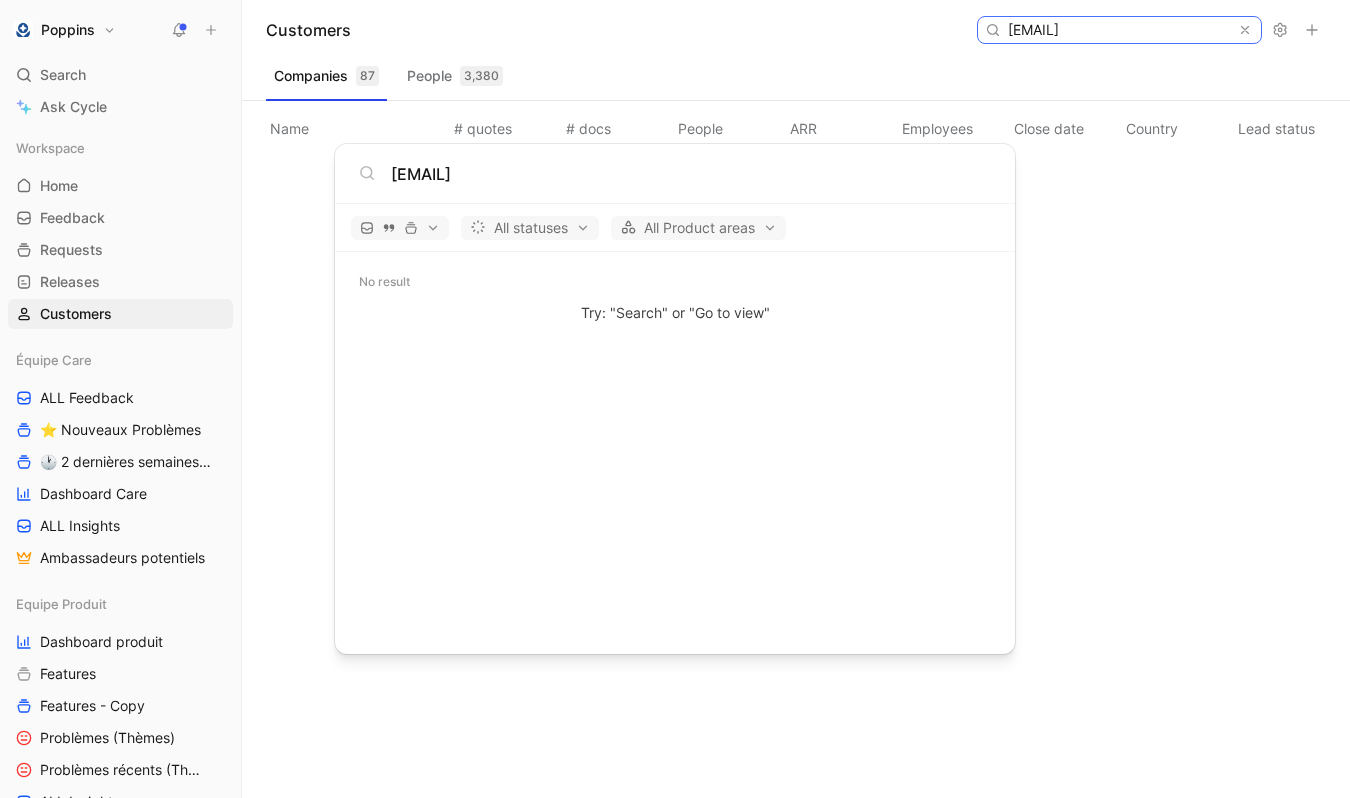 click on "remisansami123@gmail.com" at bounding box center (1118, 30) 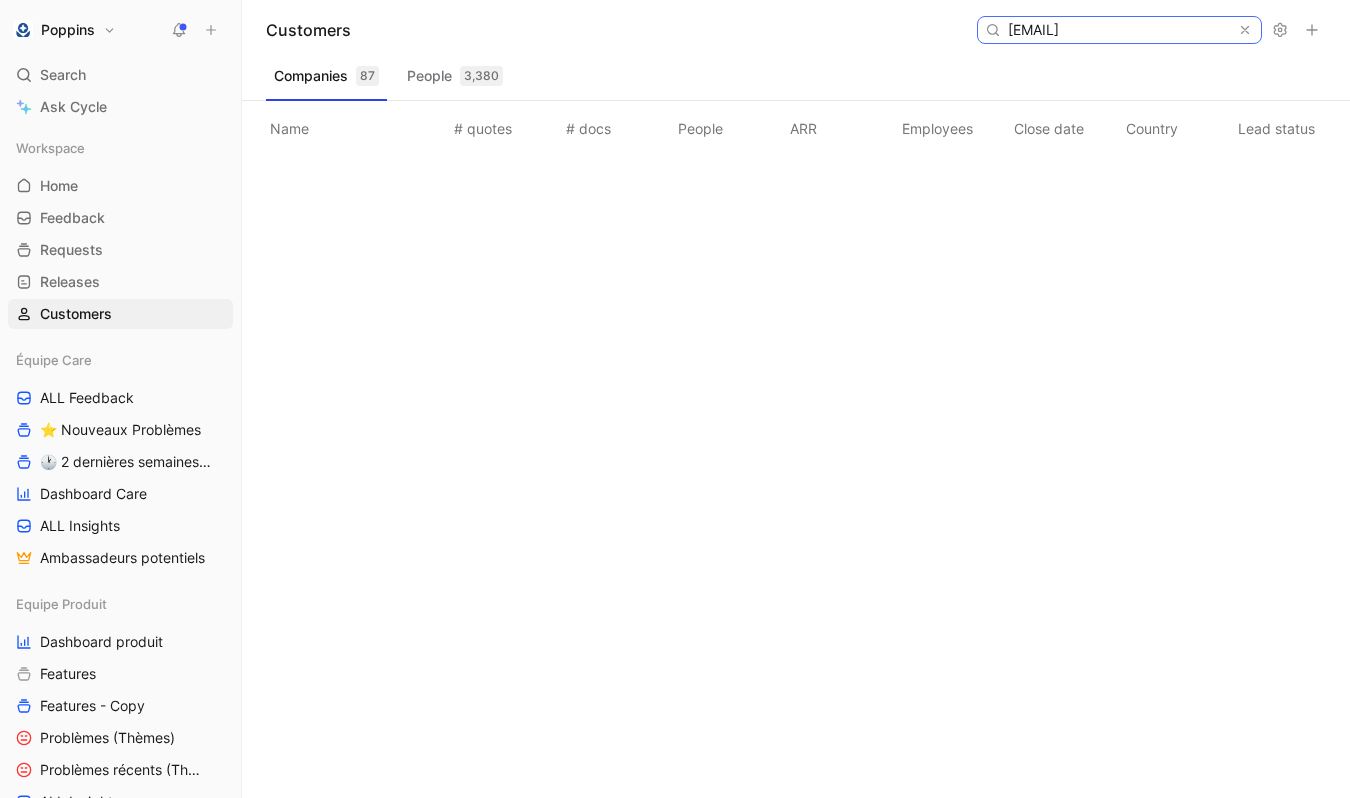 paste on "anmijoni4" 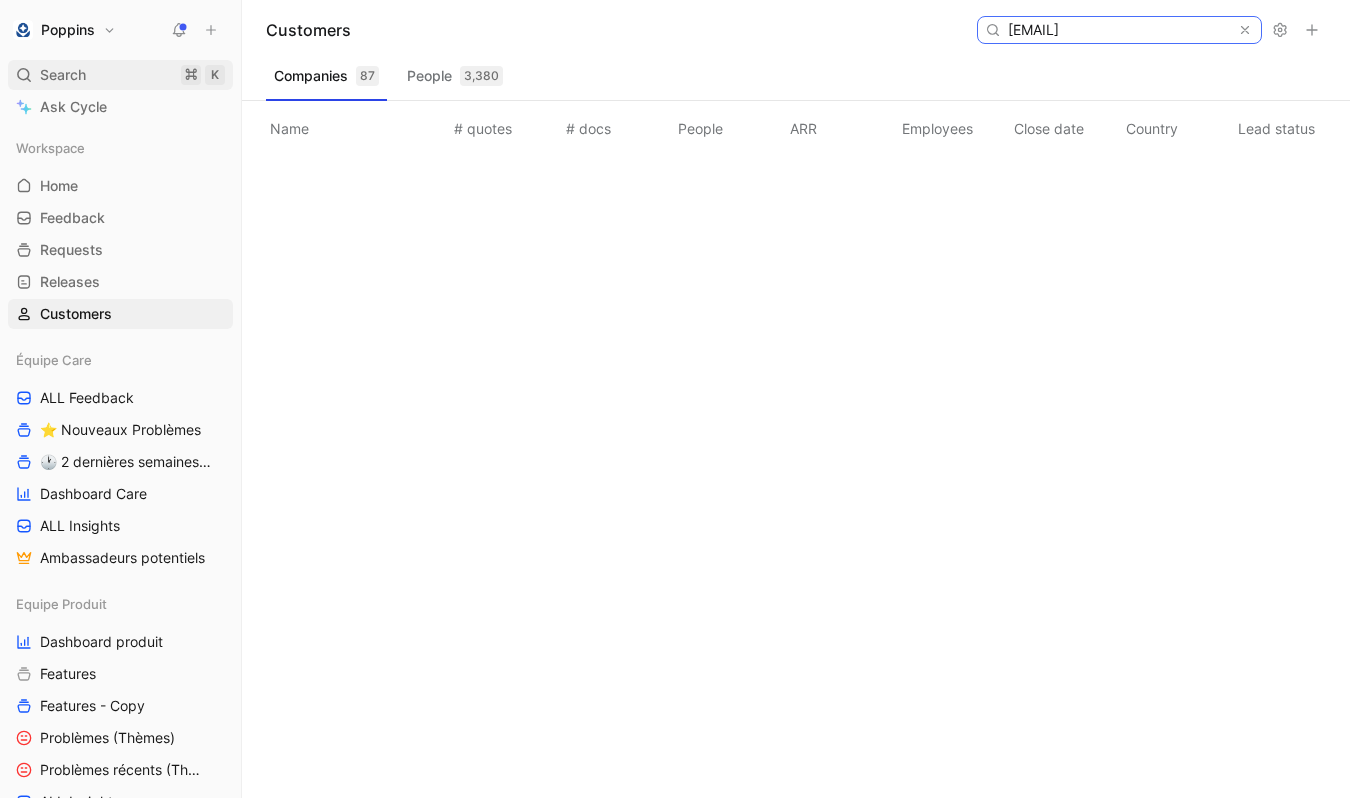 type on "anmijoni4@gmail.com" 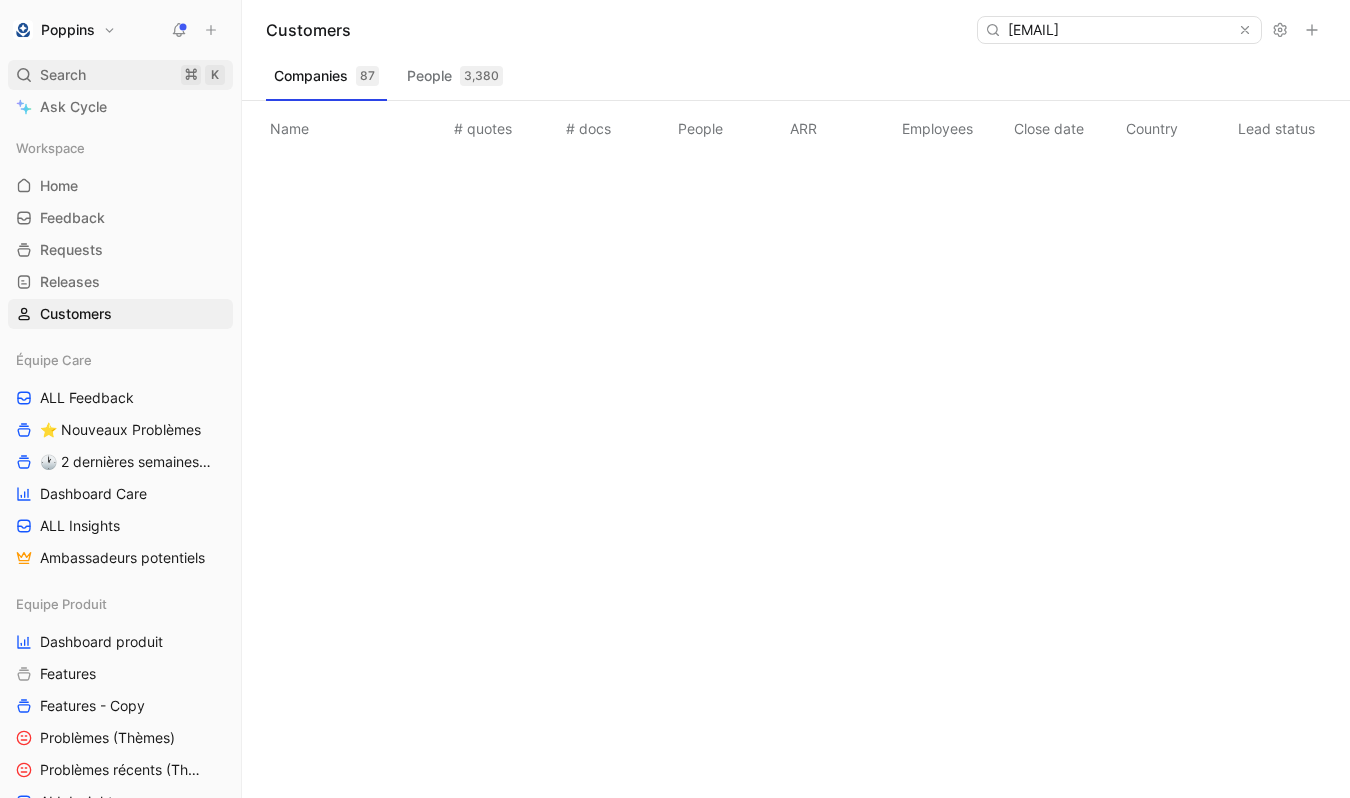 click on "Search ⌘ K" at bounding box center (120, 75) 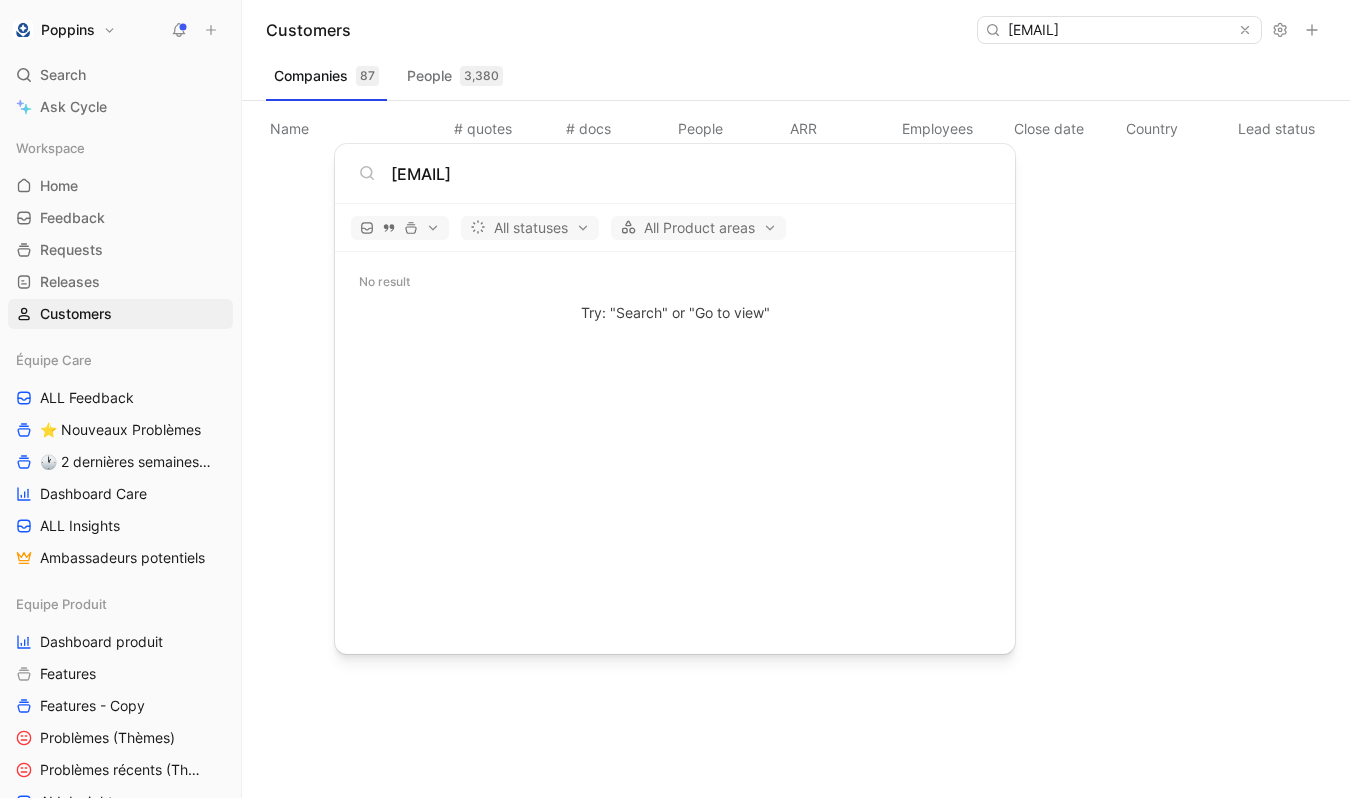 type on "anmijoni4@gmail.com" 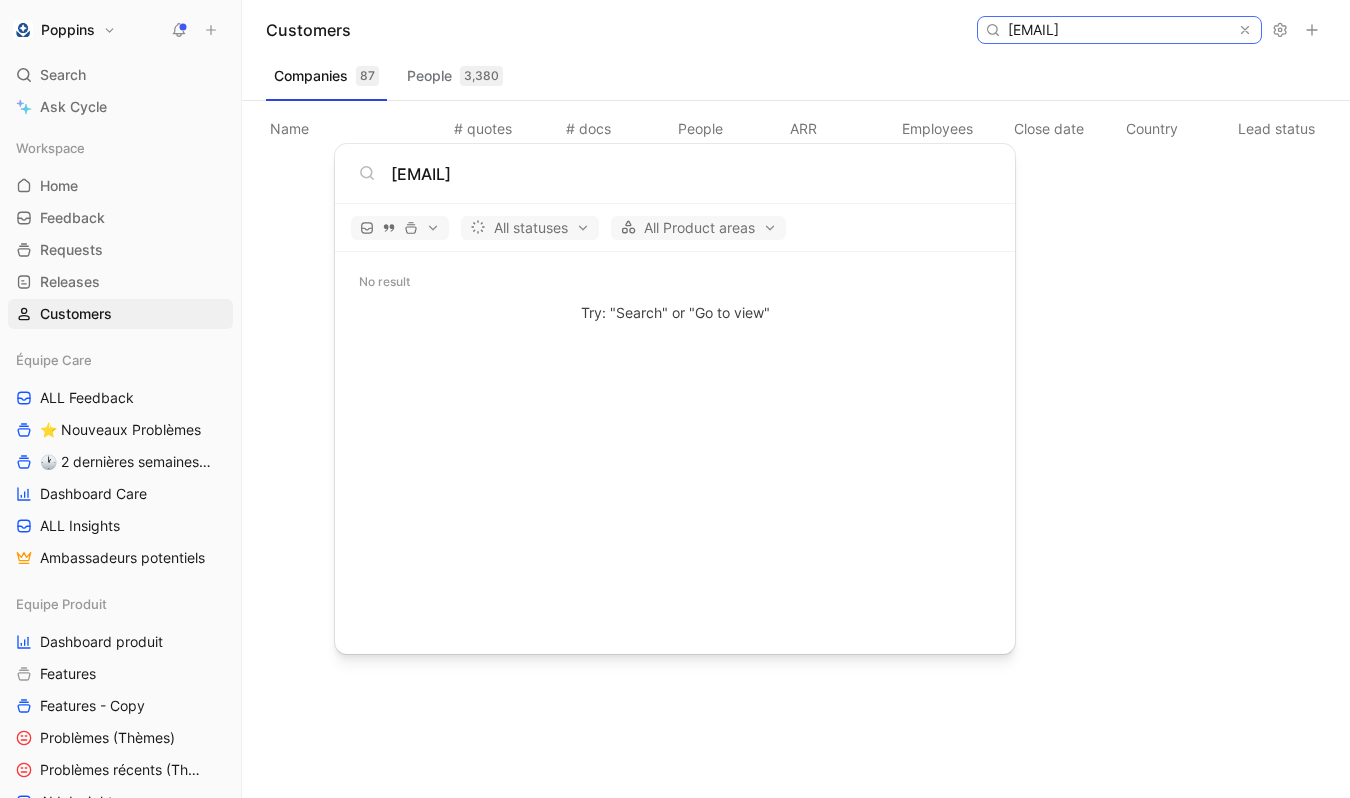 click on "anmijoni4@gmail.com" at bounding box center [1118, 30] 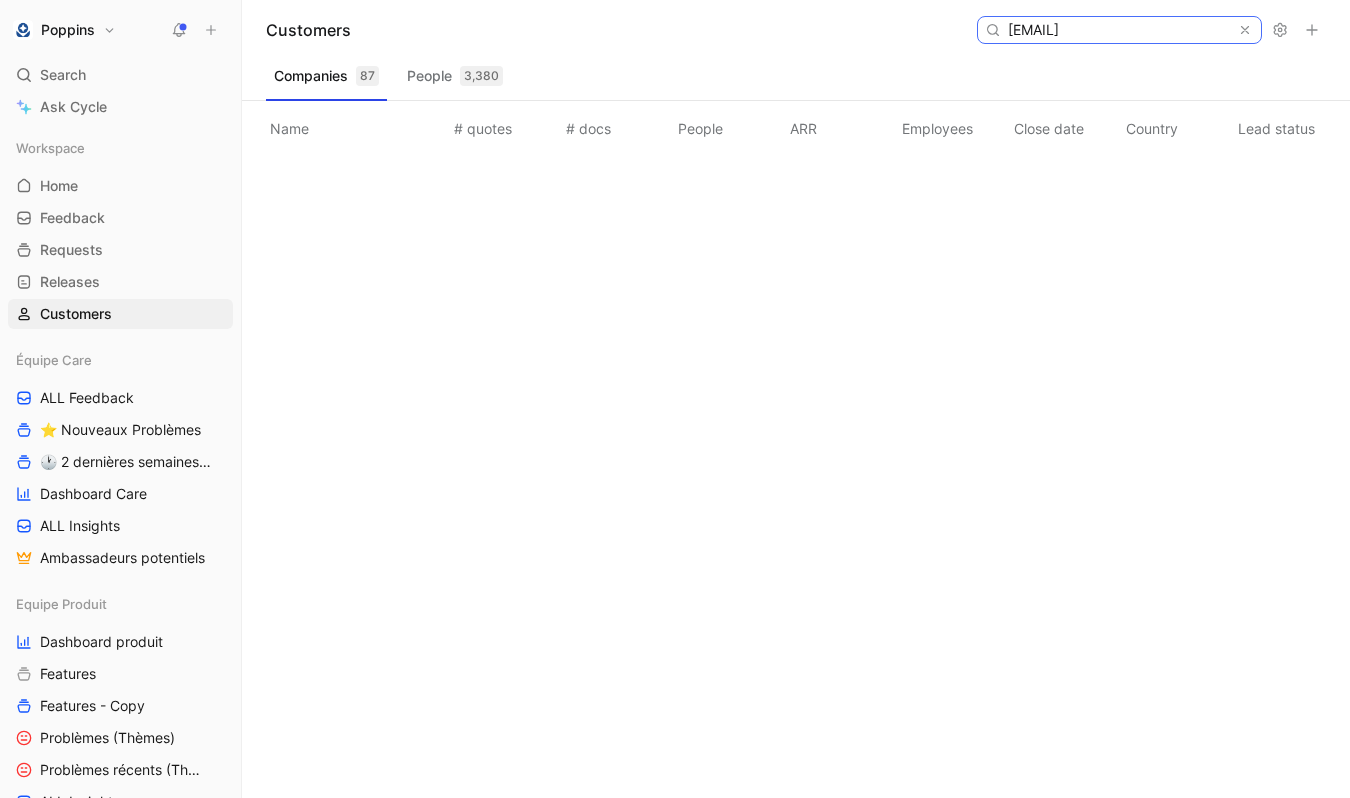 paste on "npoint5@hotmail.fr" 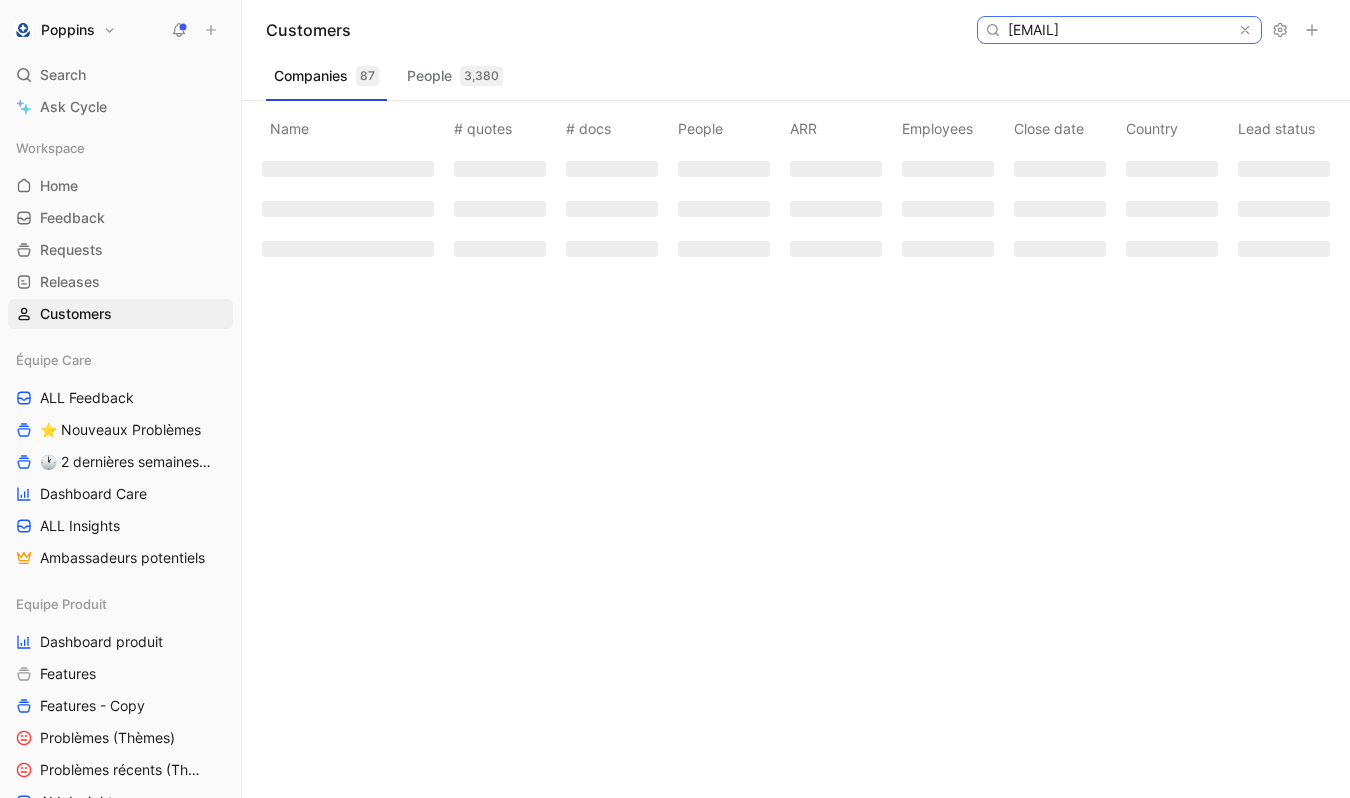 paste 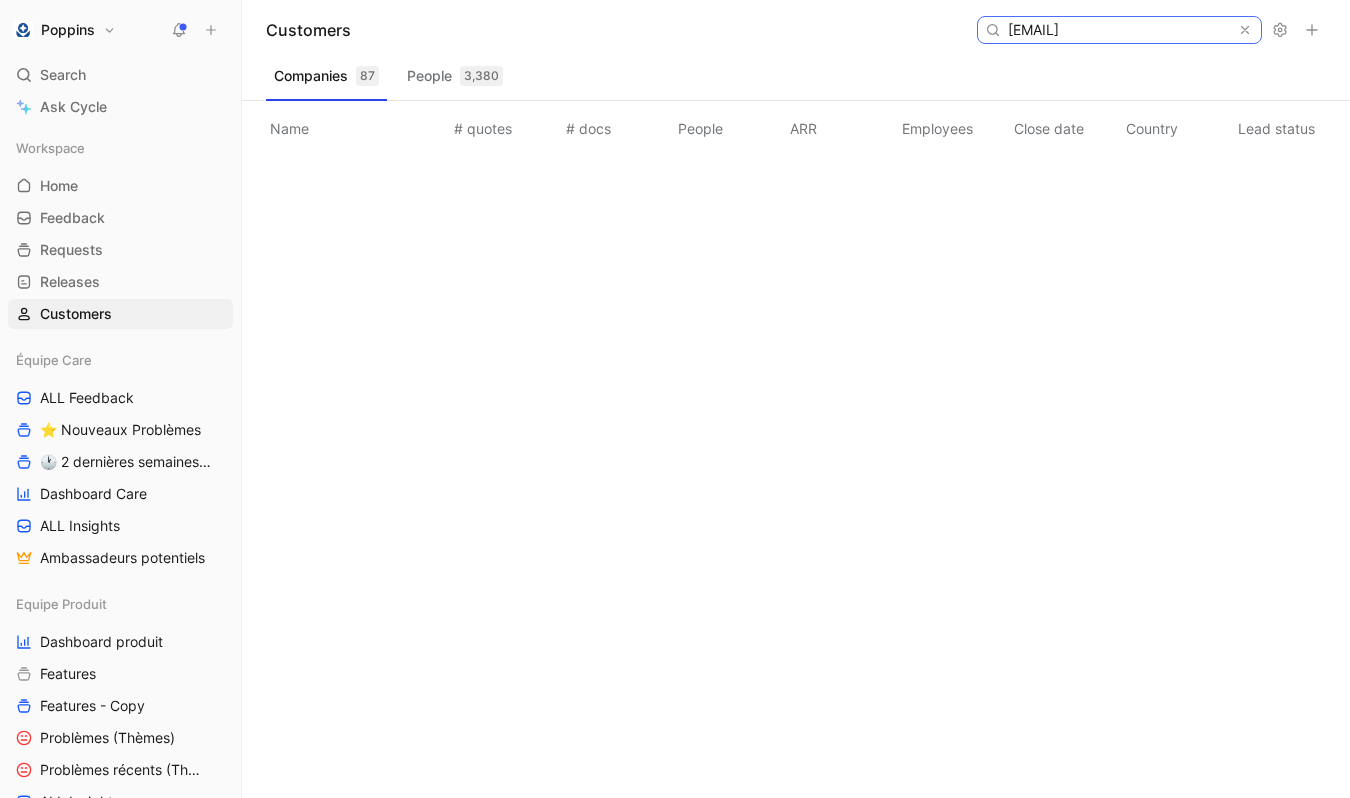 type on "npoint5@hotmail.fr" 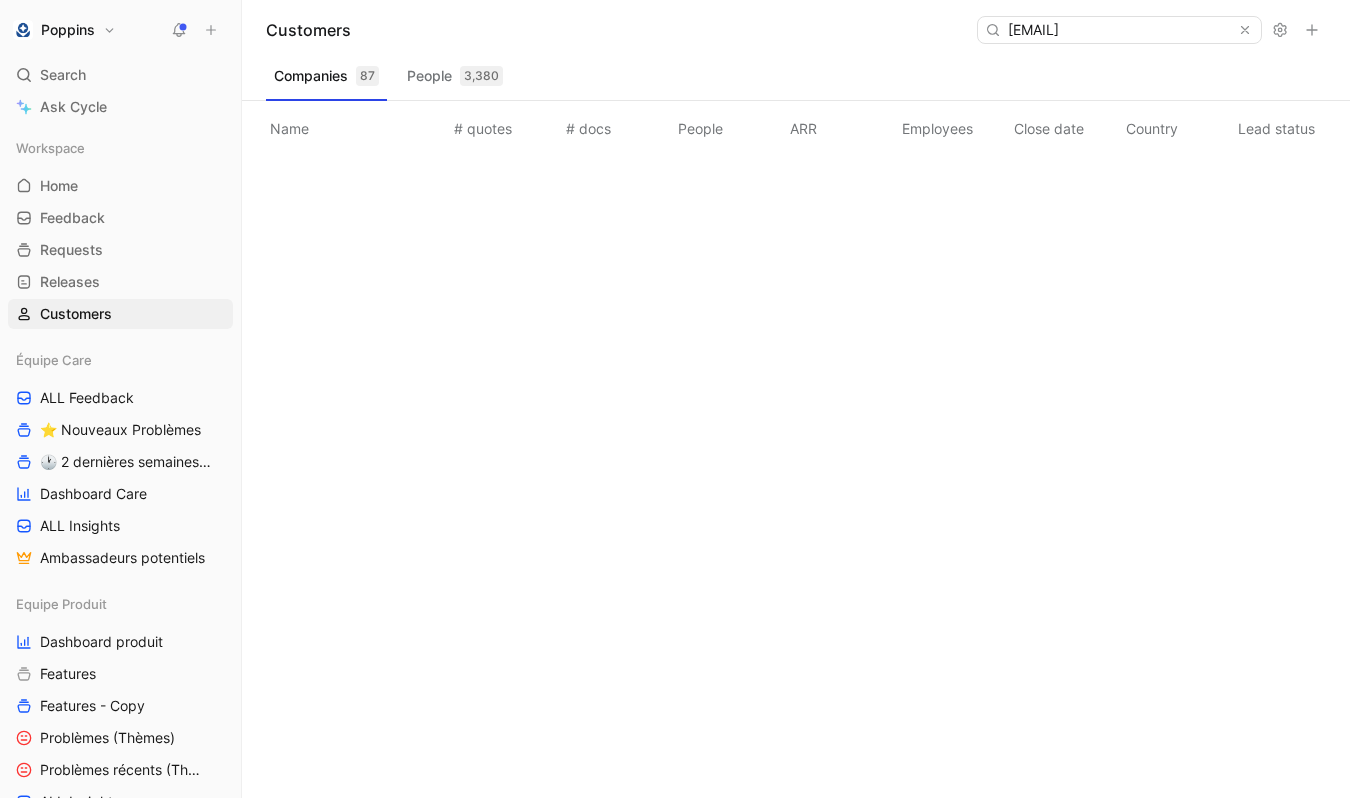 click on "Poppins Search ⌘ K Ask Cycle Workspace Home G then H Feedback G then F Requests G then R Releases G then L Customers Équipe Care ALL Feedback ⭐ Nouveaux Problèmes 🕐 2 dernières semaines - Occurences Dashboard Care ALL Insights Ambassadeurs potentiels Equipe Produit Dashboard produit Features Features - Copy Problèmes (Thèmes) Problèmes récents (Thèmes) ALL Insights Feedback - OBG Feedback - Test fluence Feedback - Mail hebdo Vue d'analyse Équipe mutuelle Import
To pick up a draggable item, press the space bar.
While dragging, use the arrow keys to move the item.
Press space again to drop the item in its new position, or press escape to cancel.
Help center Invite member" at bounding box center [120, 399] 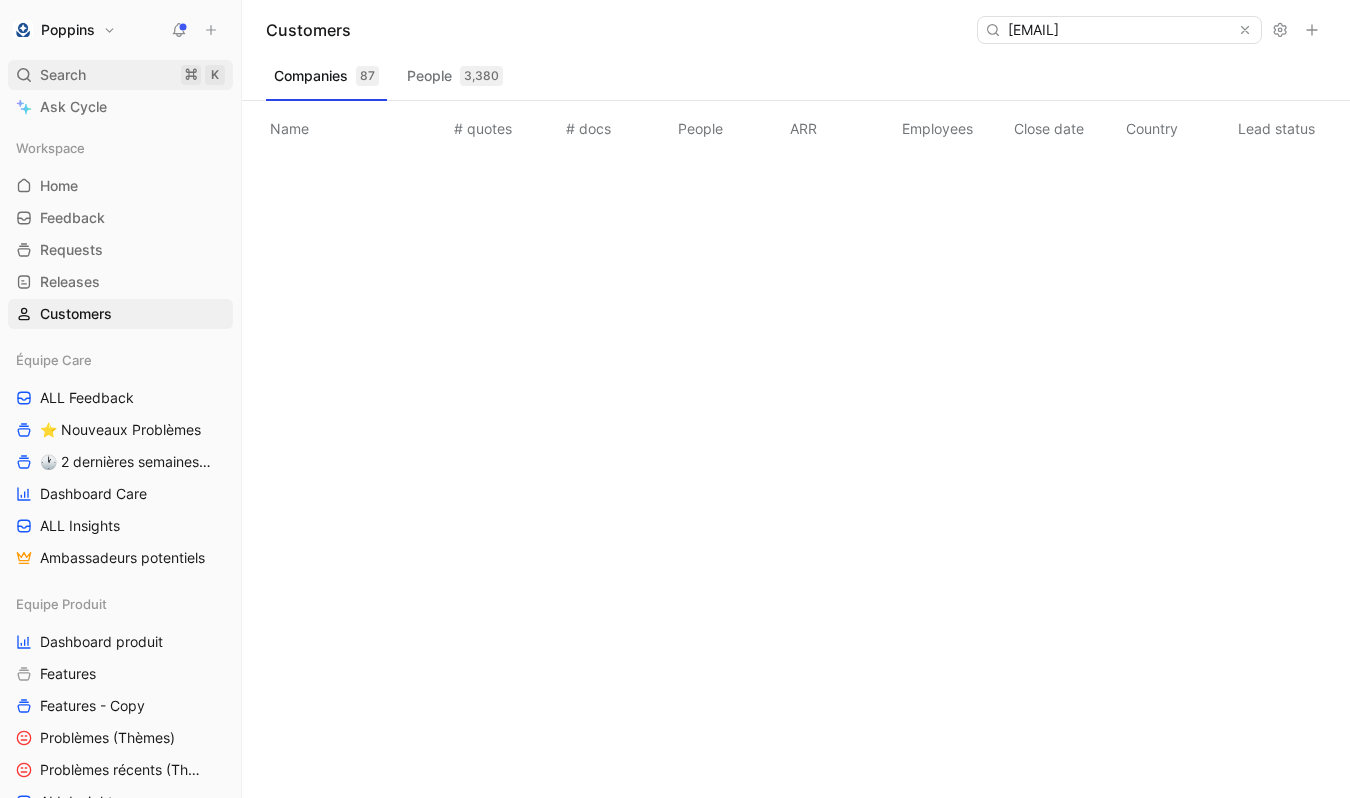 click on "Search ⌘ K" at bounding box center [120, 75] 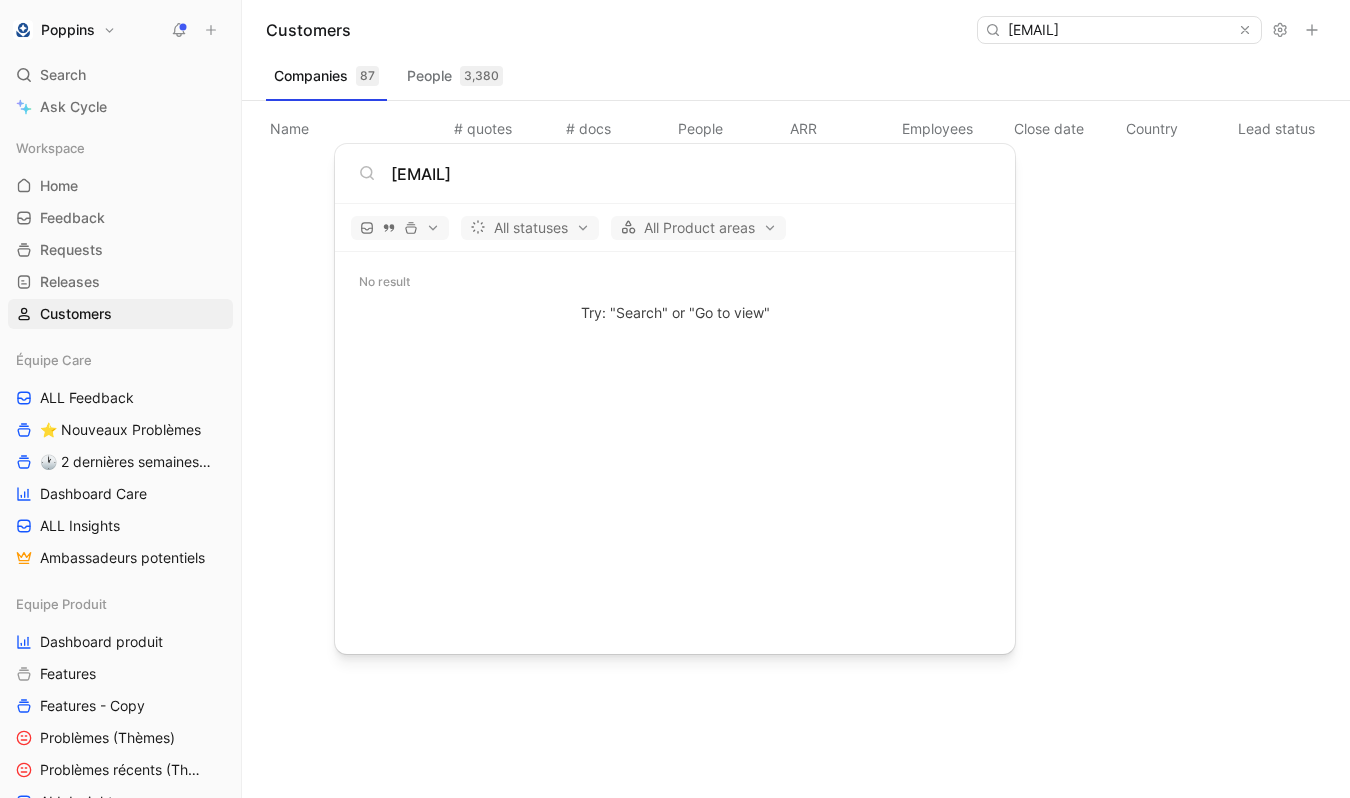 type on "npoint5@hotmail.fr" 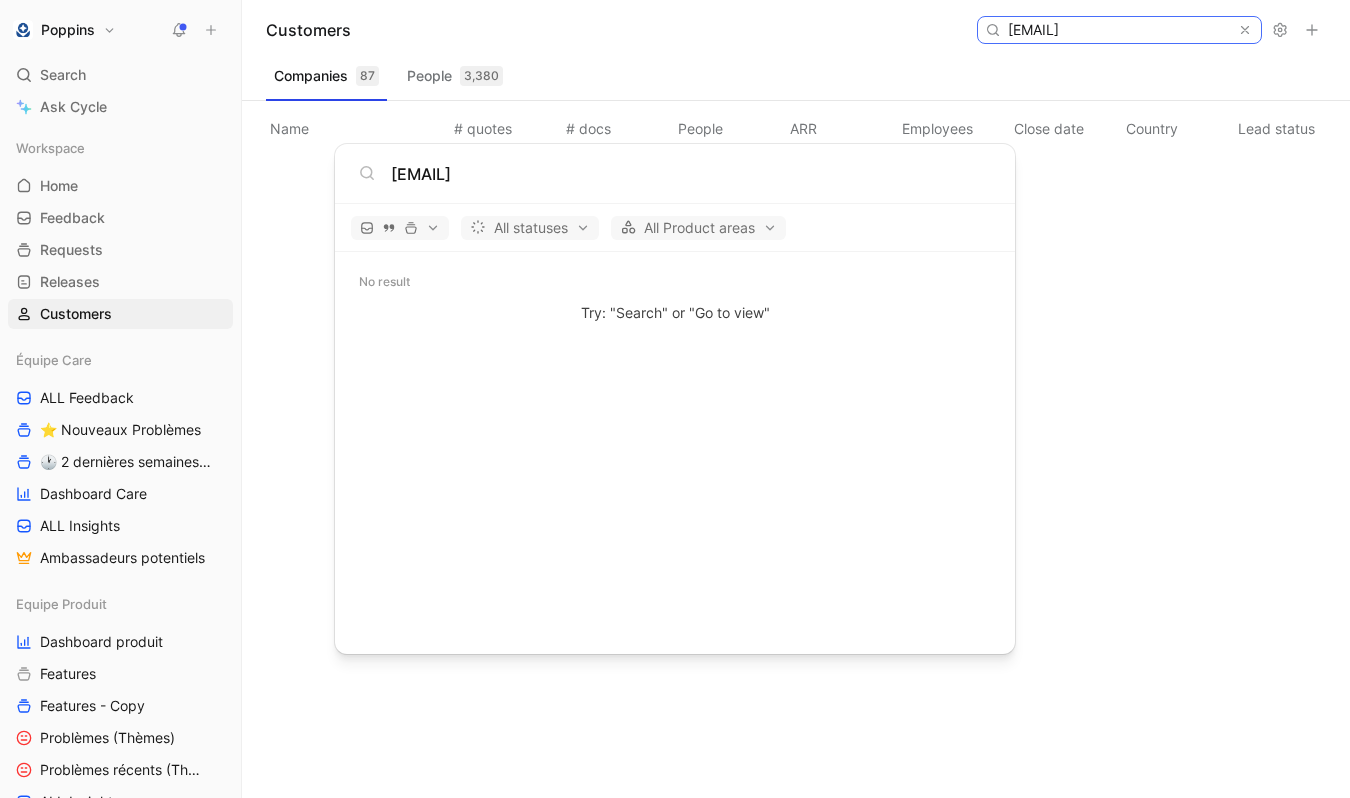 click on "npoint5@hotmail.fr" at bounding box center [1118, 30] 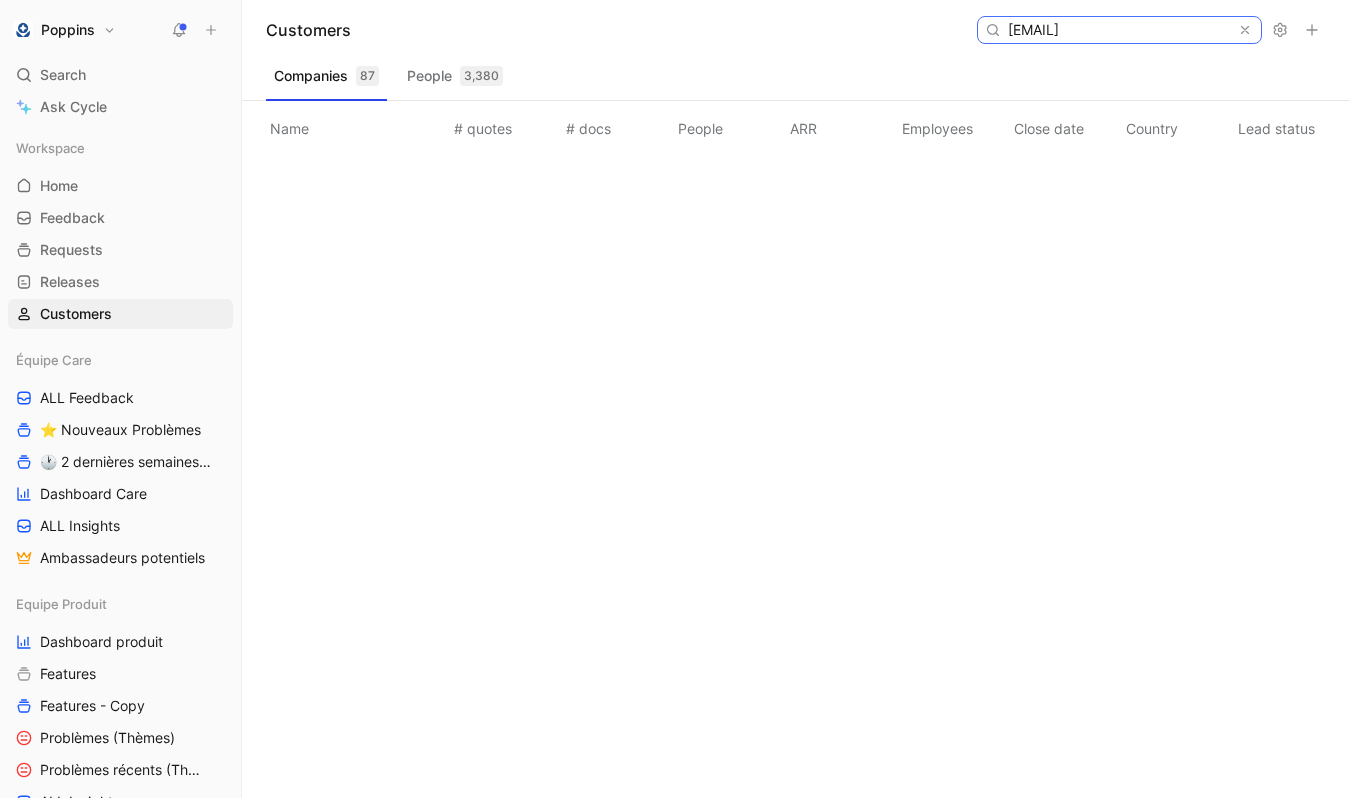 click on "npoint5@hotmail.fr" at bounding box center [1118, 30] 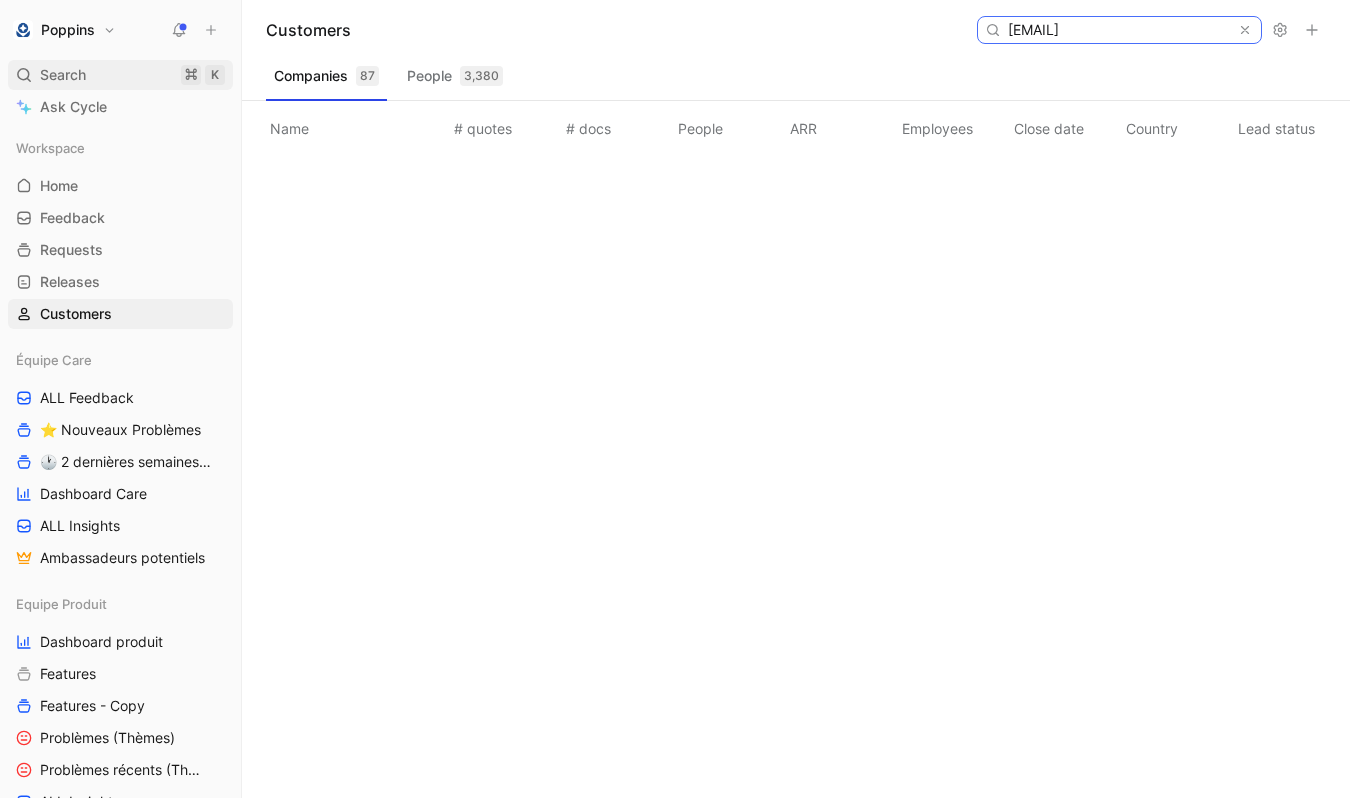 type on "aurore.saintpierre@me.com" 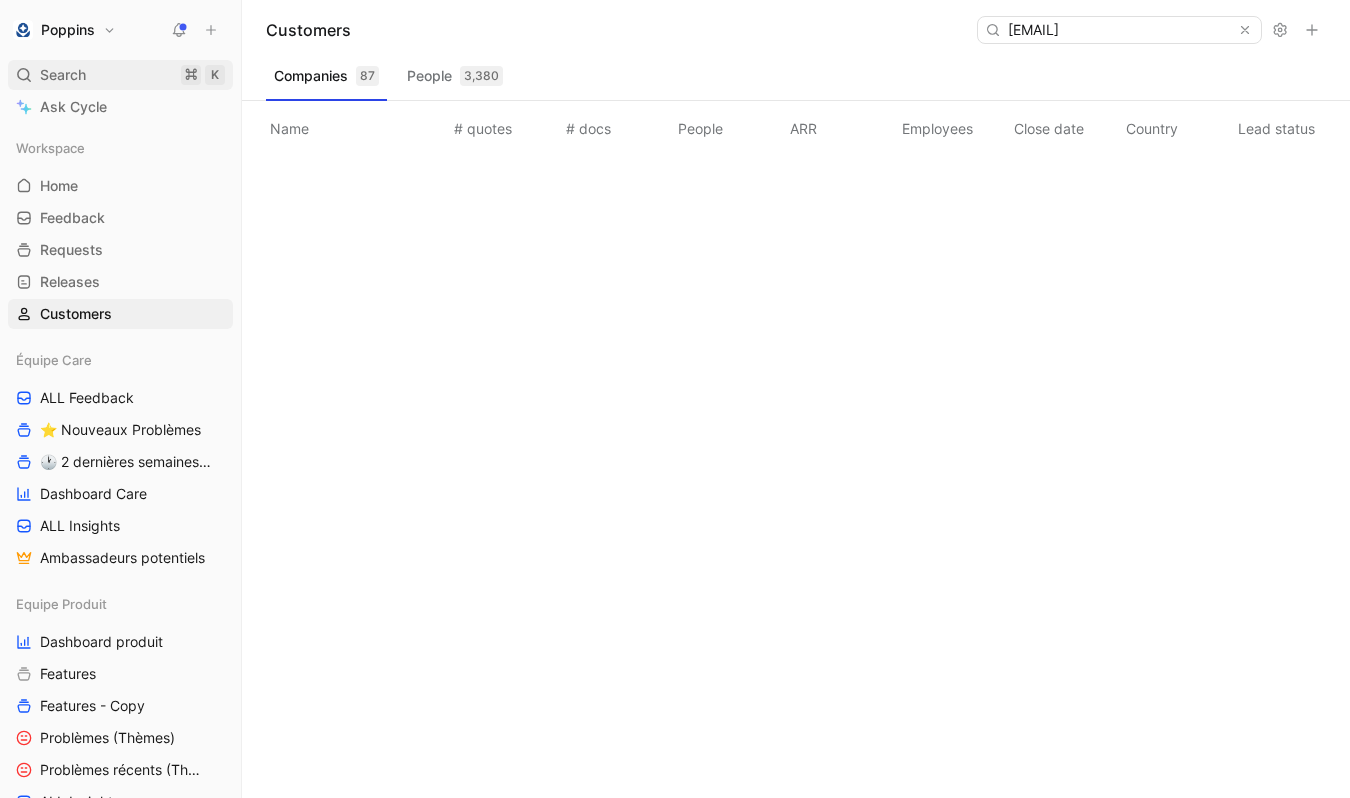 click on "Search ⌘ K" at bounding box center [120, 75] 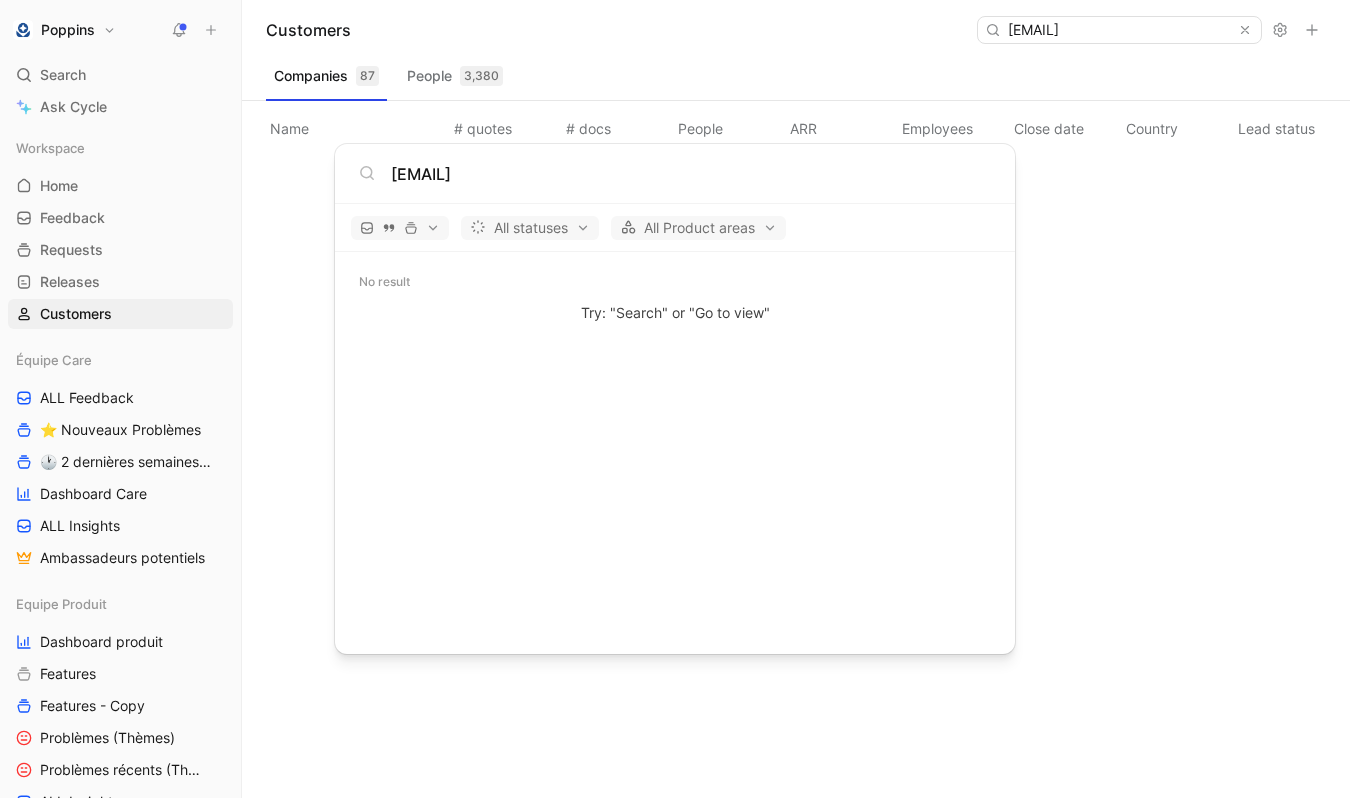 type on "aurore.saintpierre@me.com" 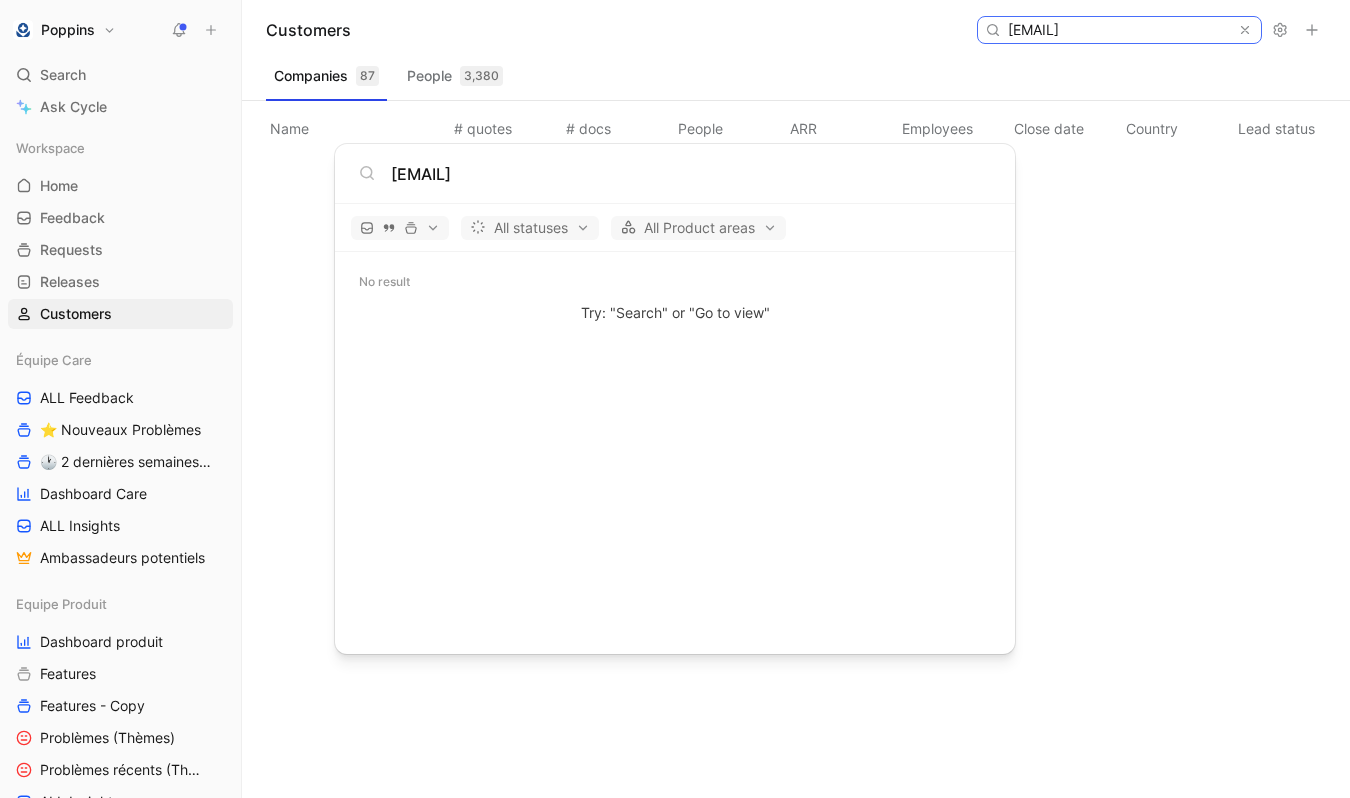 click on "aurore.saintpierre@me.com" at bounding box center [1118, 30] 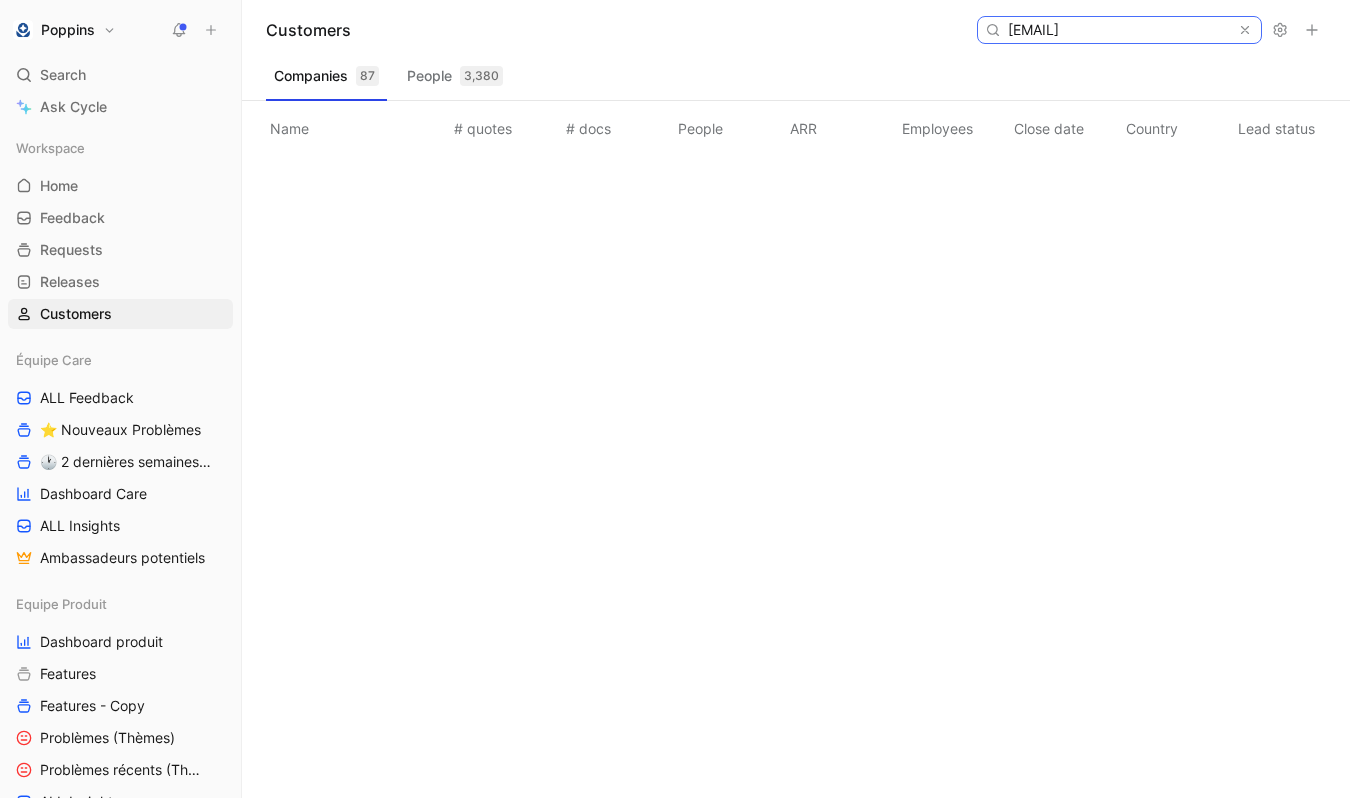 paste on "Lionel-marton@orange.fr" 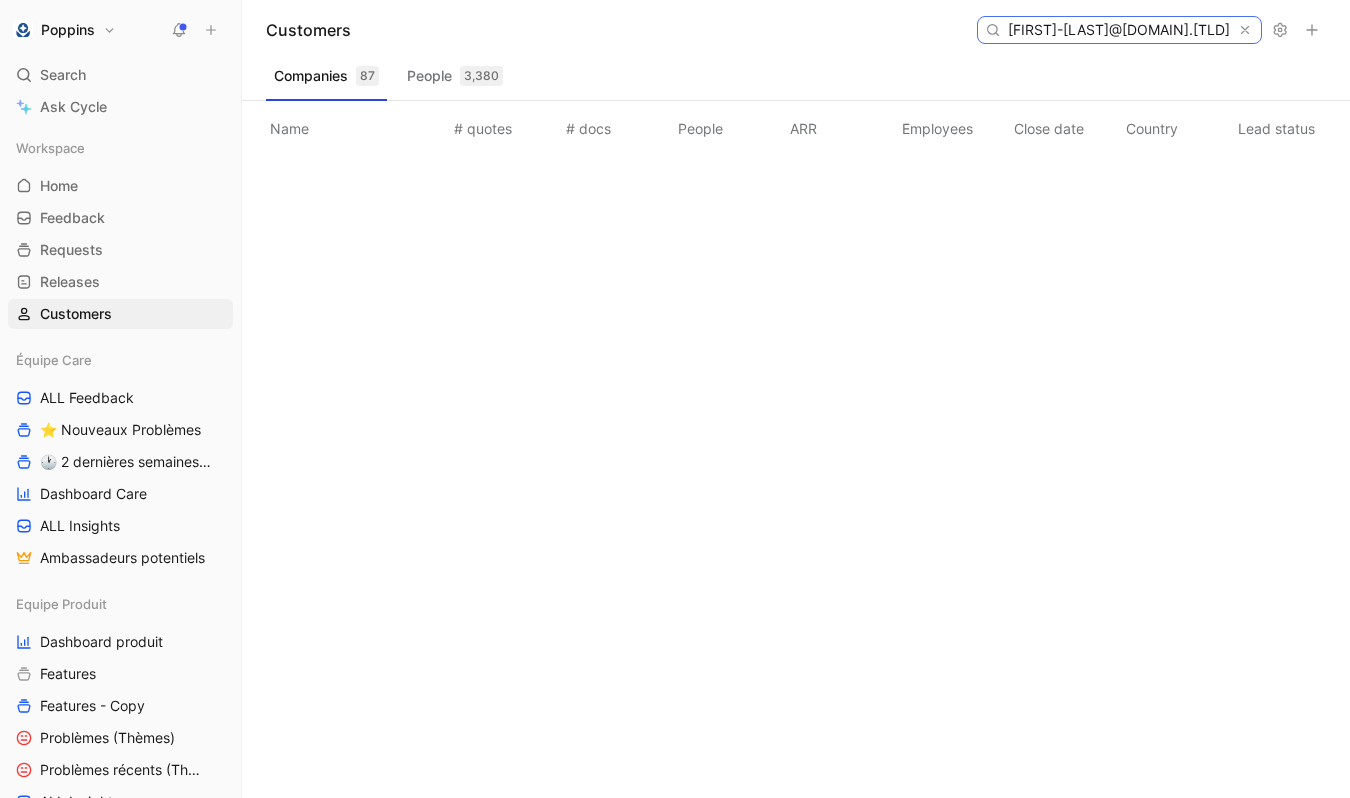 scroll, scrollTop: 0, scrollLeft: 9, axis: horizontal 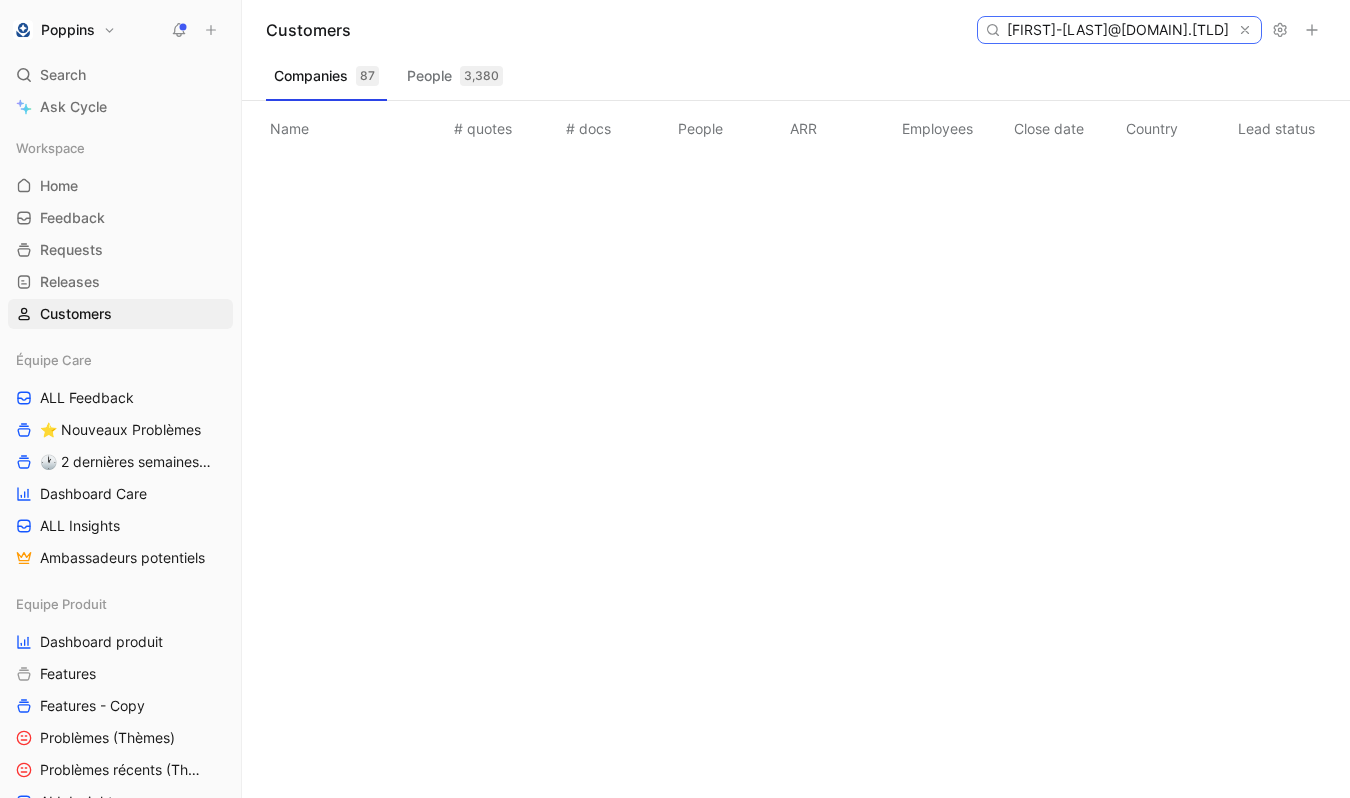type on "Lionel-marton@orange.fr" 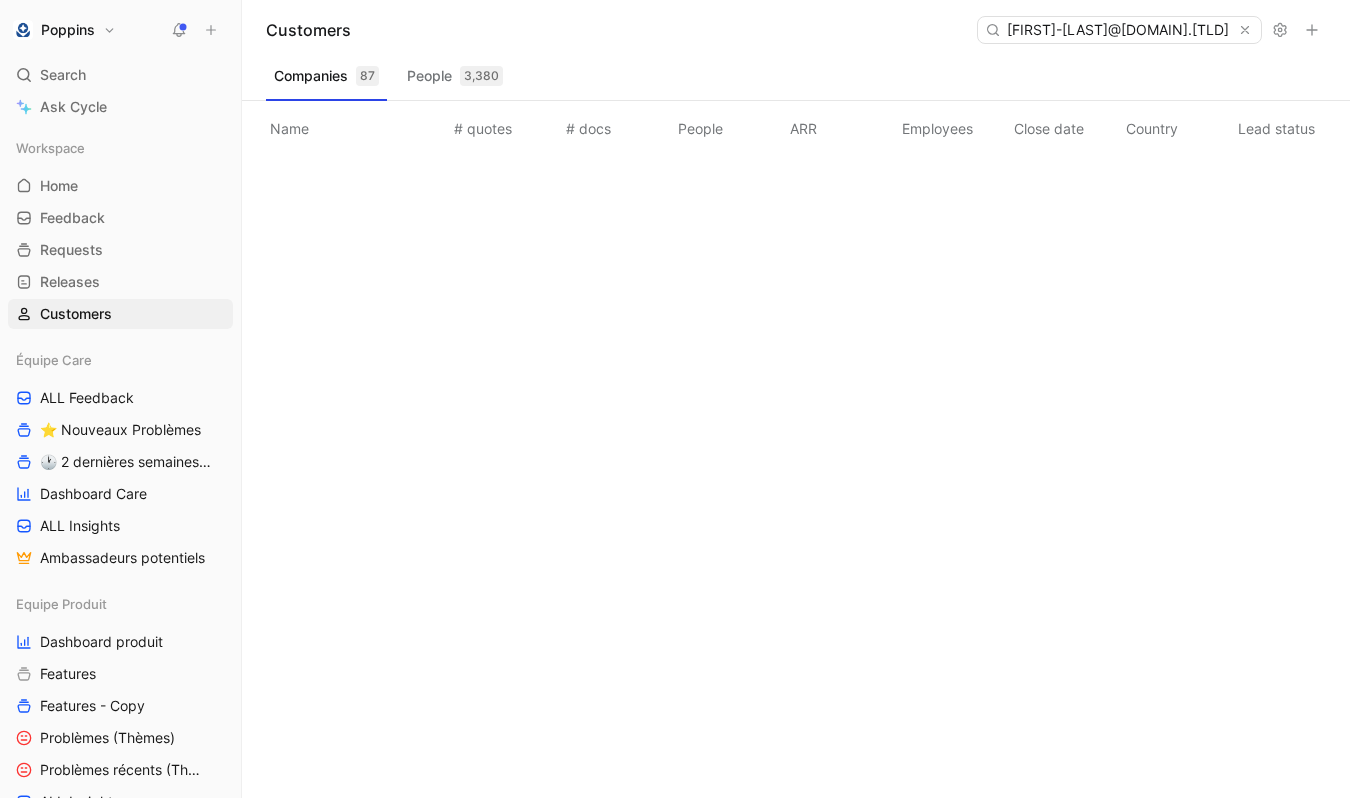 click on "Search ⌘ K Ask Cycle" at bounding box center [120, 91] 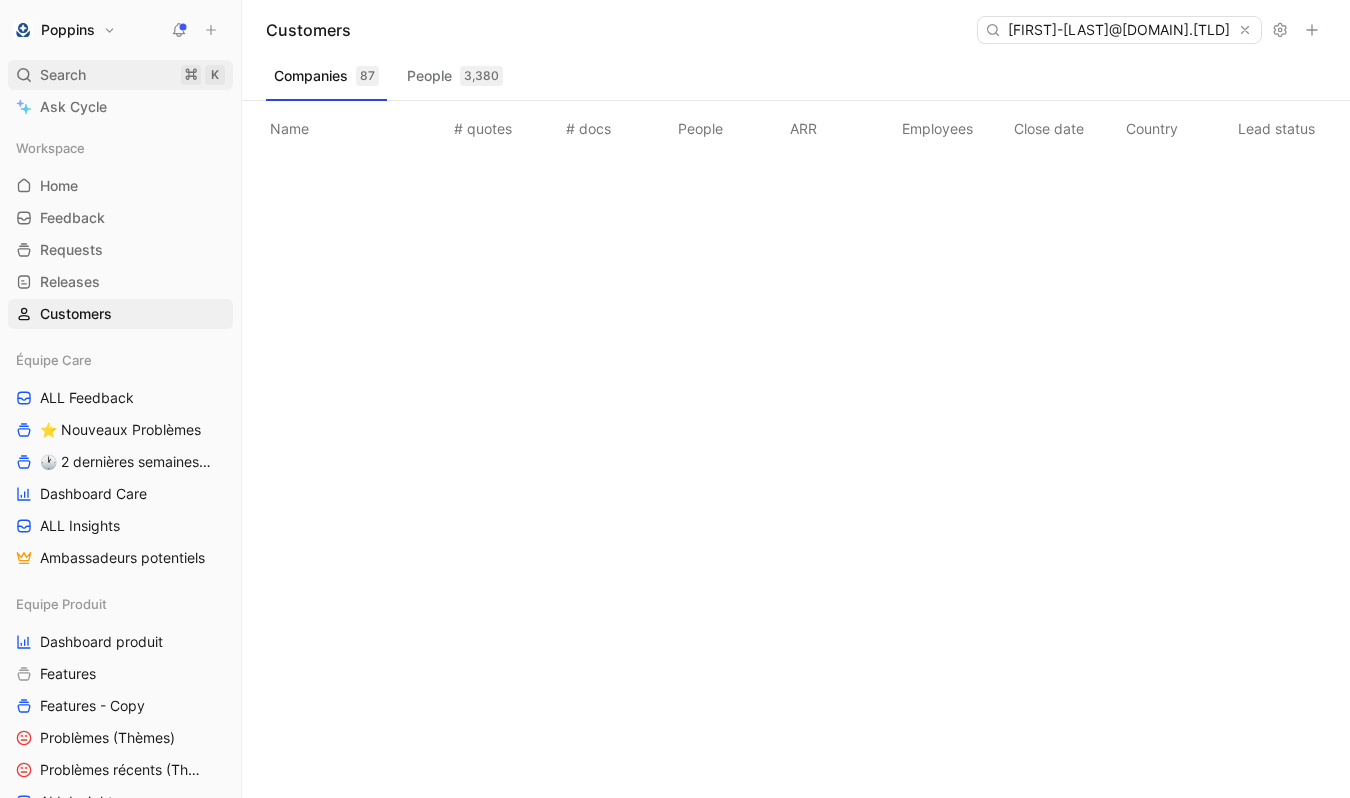 click on "⌘" at bounding box center [191, 75] 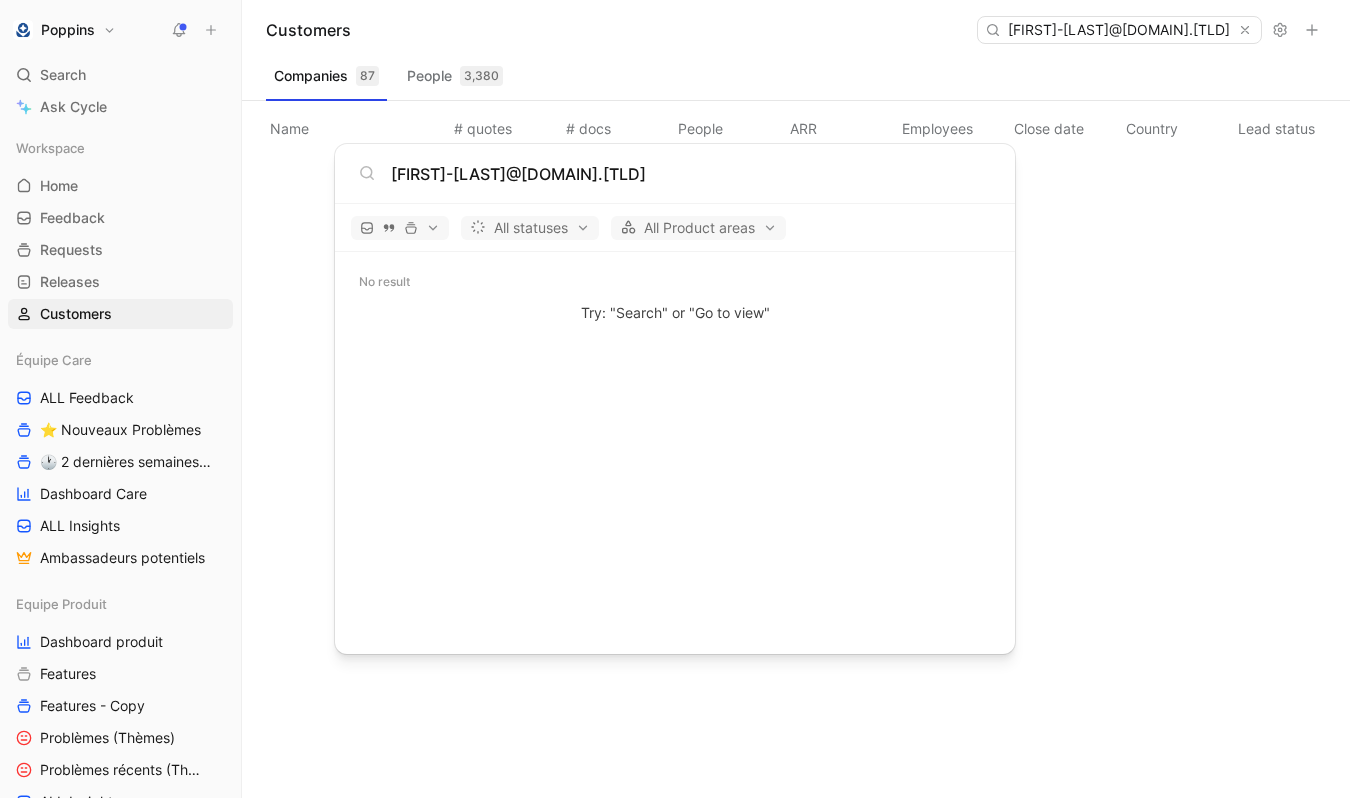 type on "Lionel-marton@orange.fr" 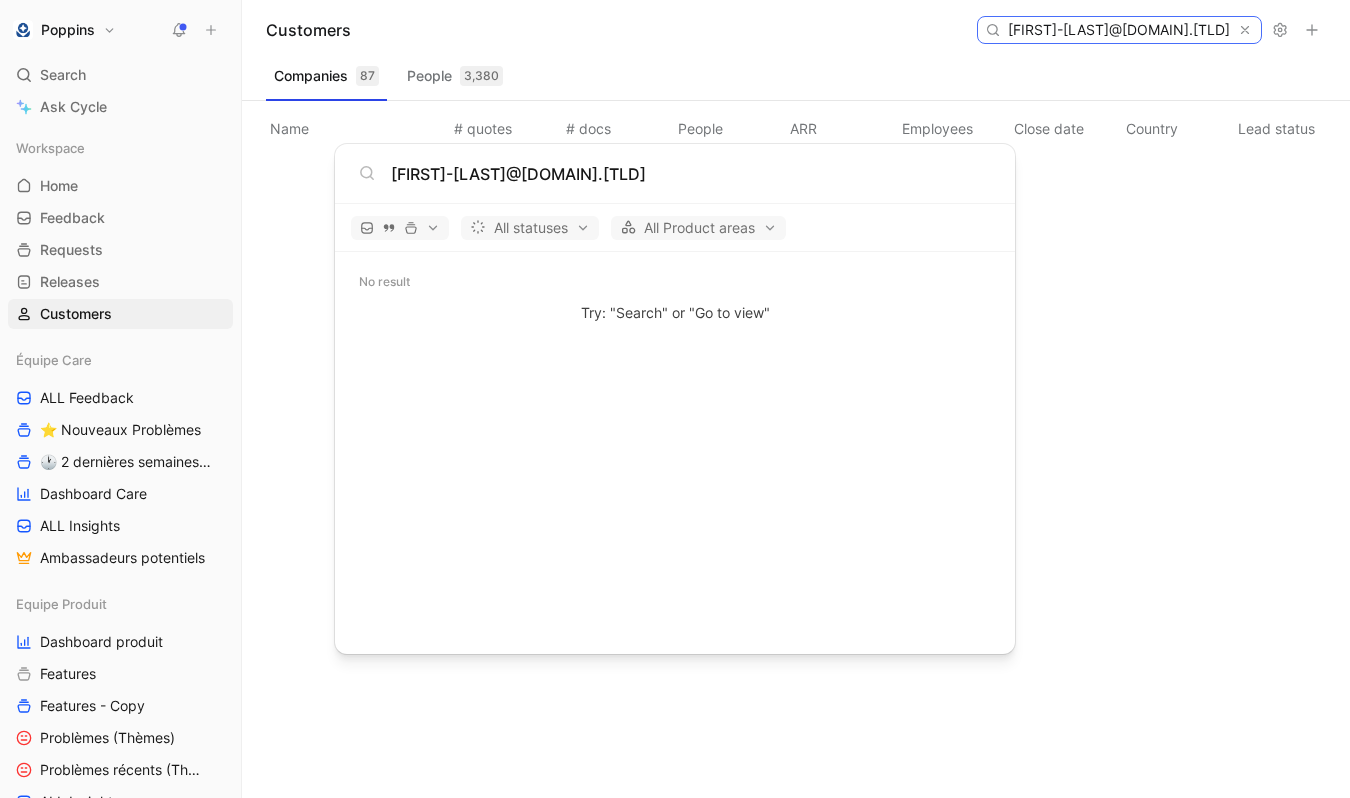 click on "Lionel-marton@orange.fr" at bounding box center [1118, 30] 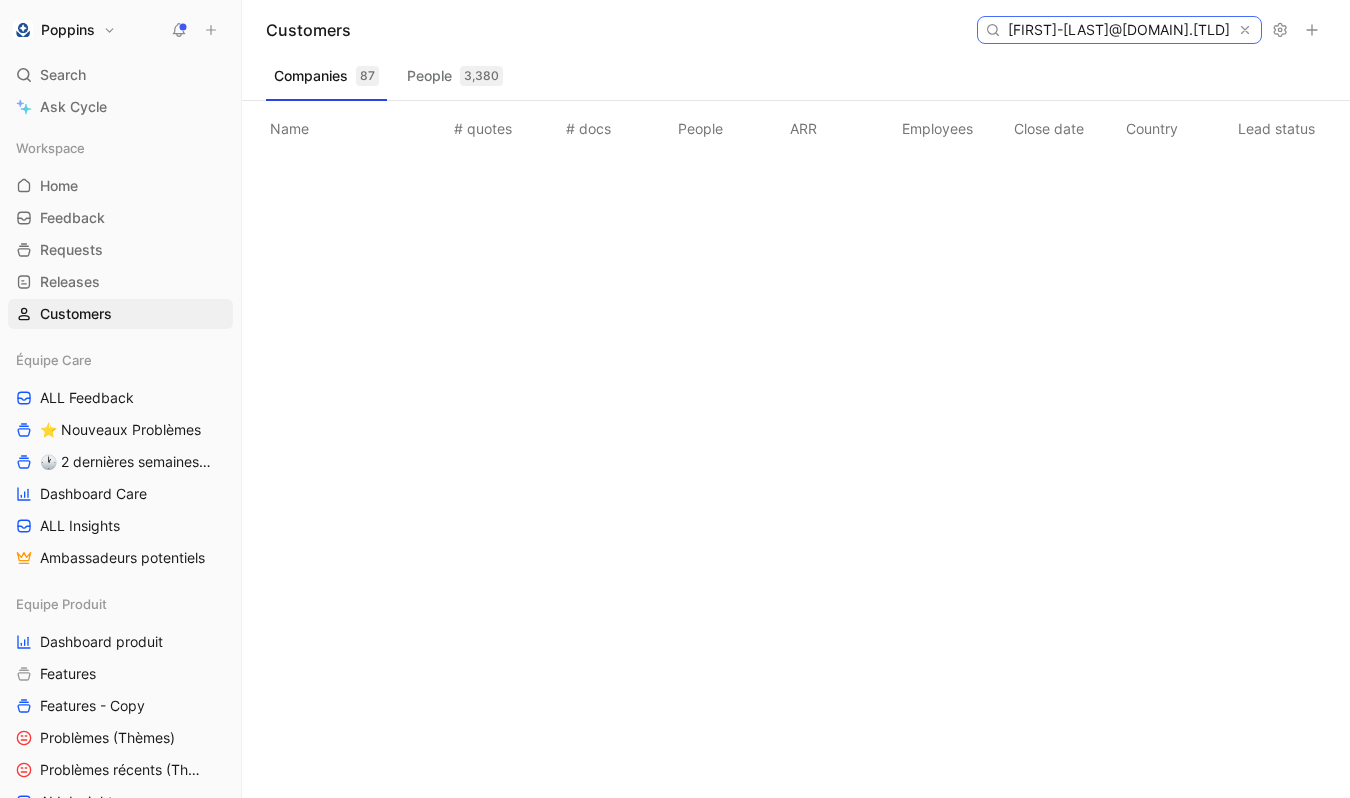 paste on "petra_andraos@hotmail.com" 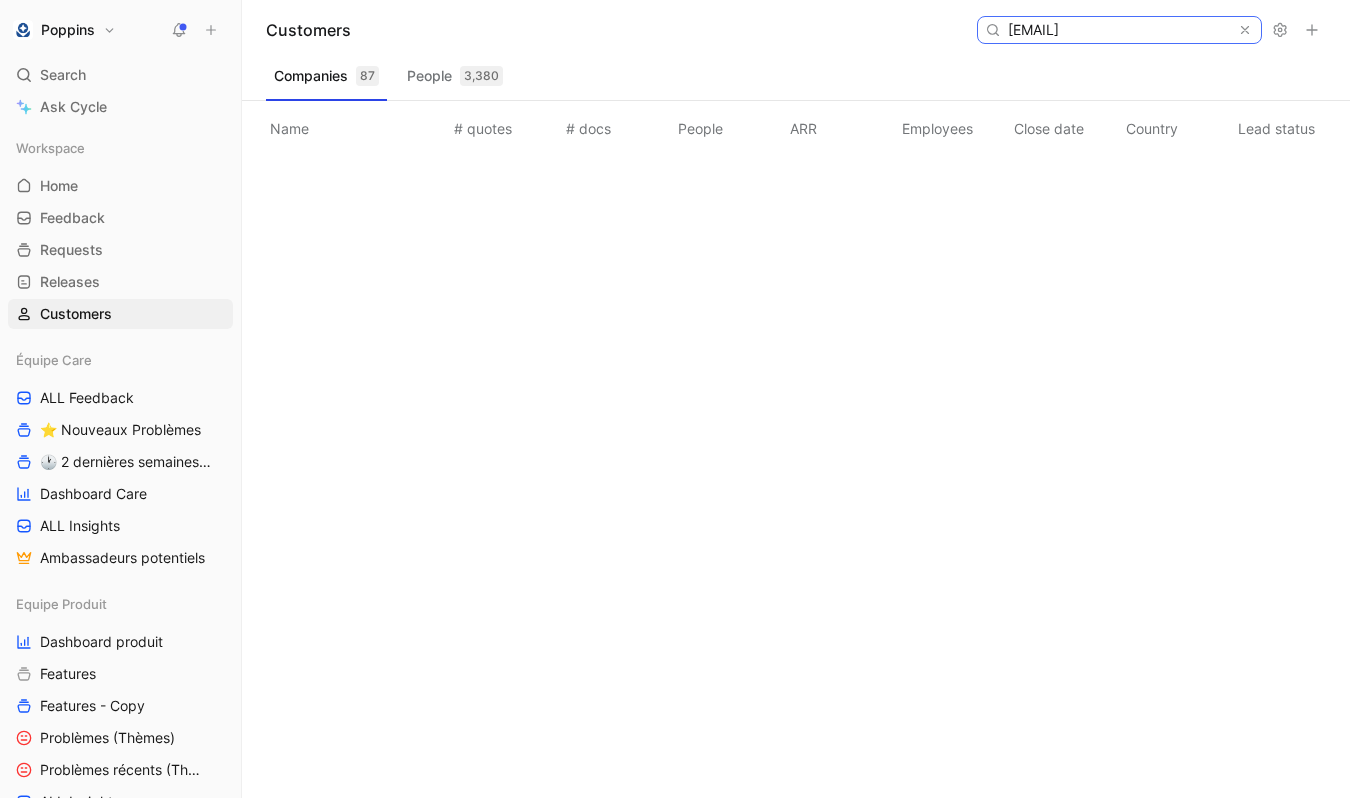 scroll, scrollTop: 0, scrollLeft: 30, axis: horizontal 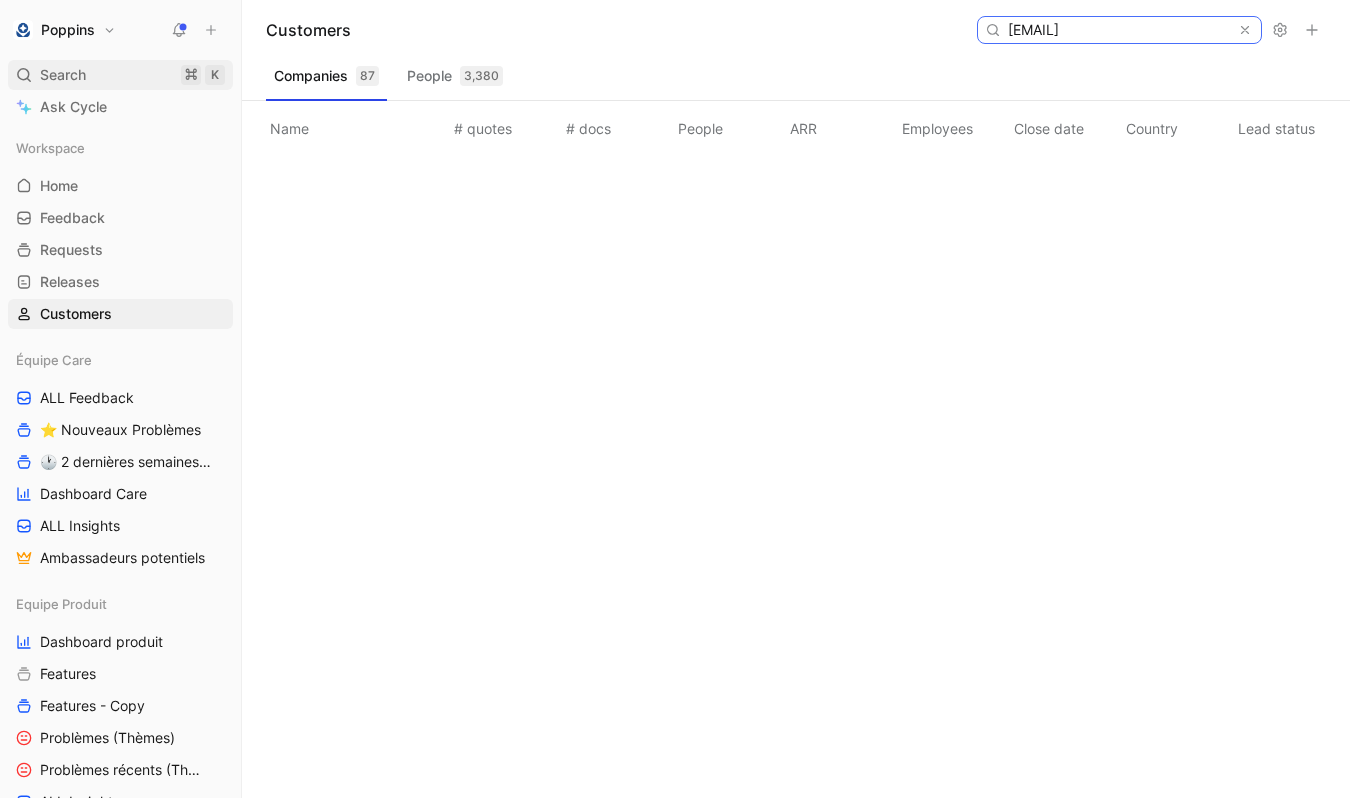 type on "petra_andraos@hotmail.com" 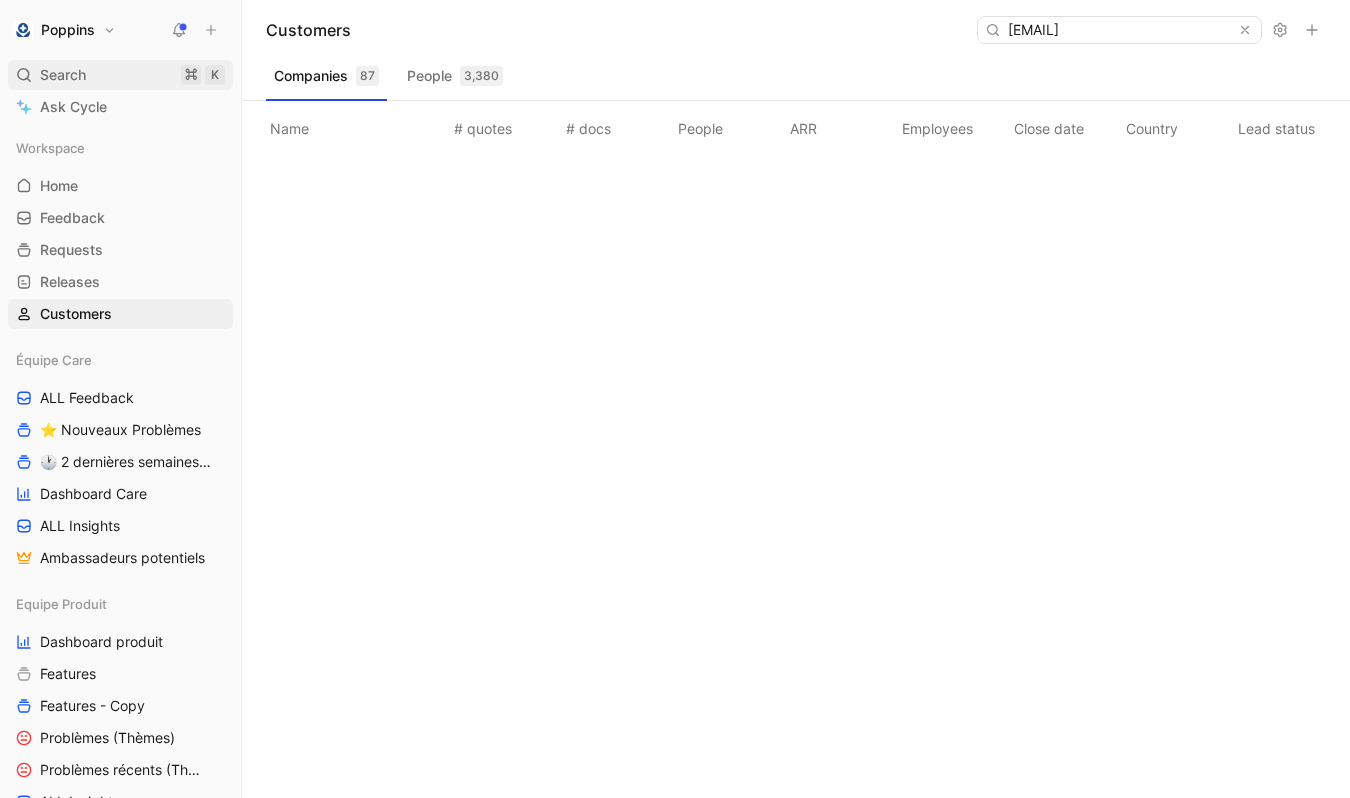 click on "Search ⌘ K" at bounding box center (120, 75) 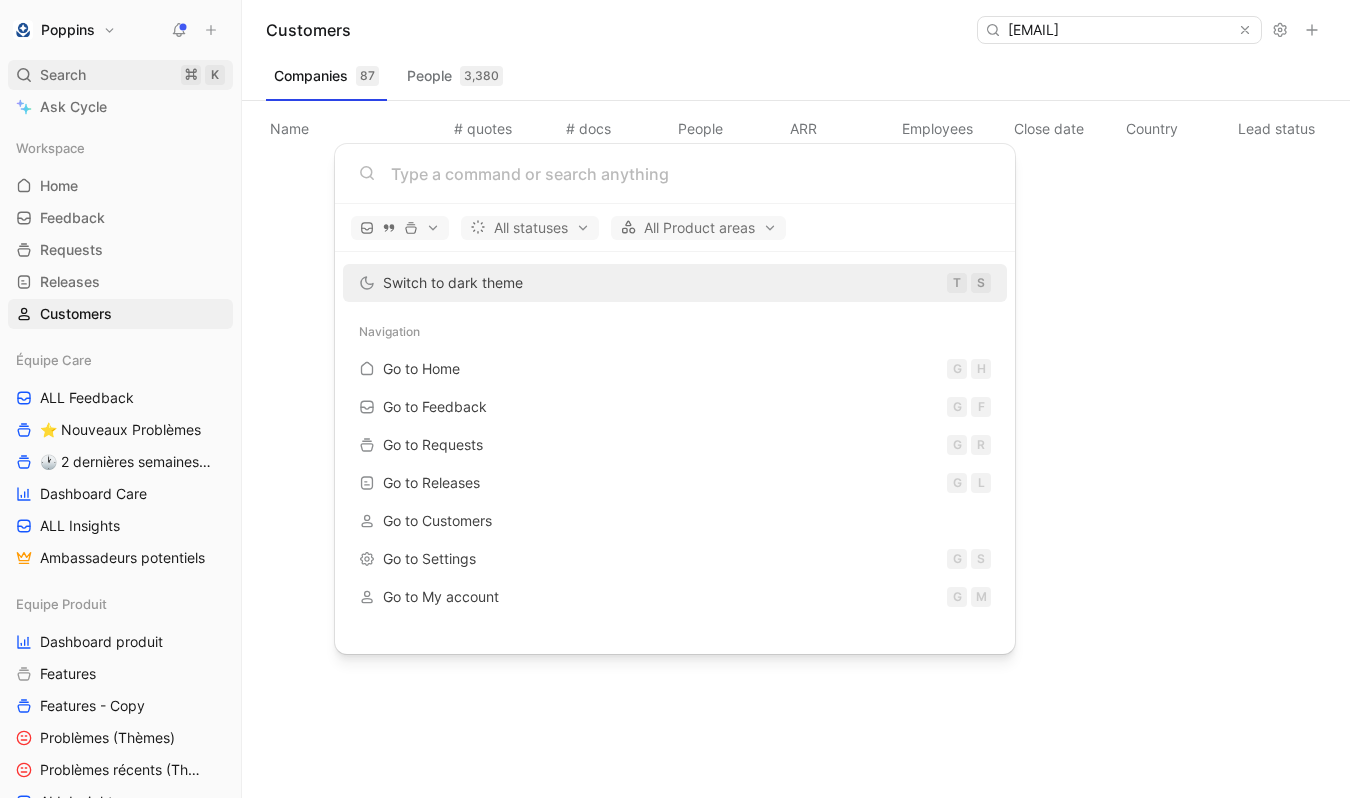 scroll, scrollTop: 0, scrollLeft: 0, axis: both 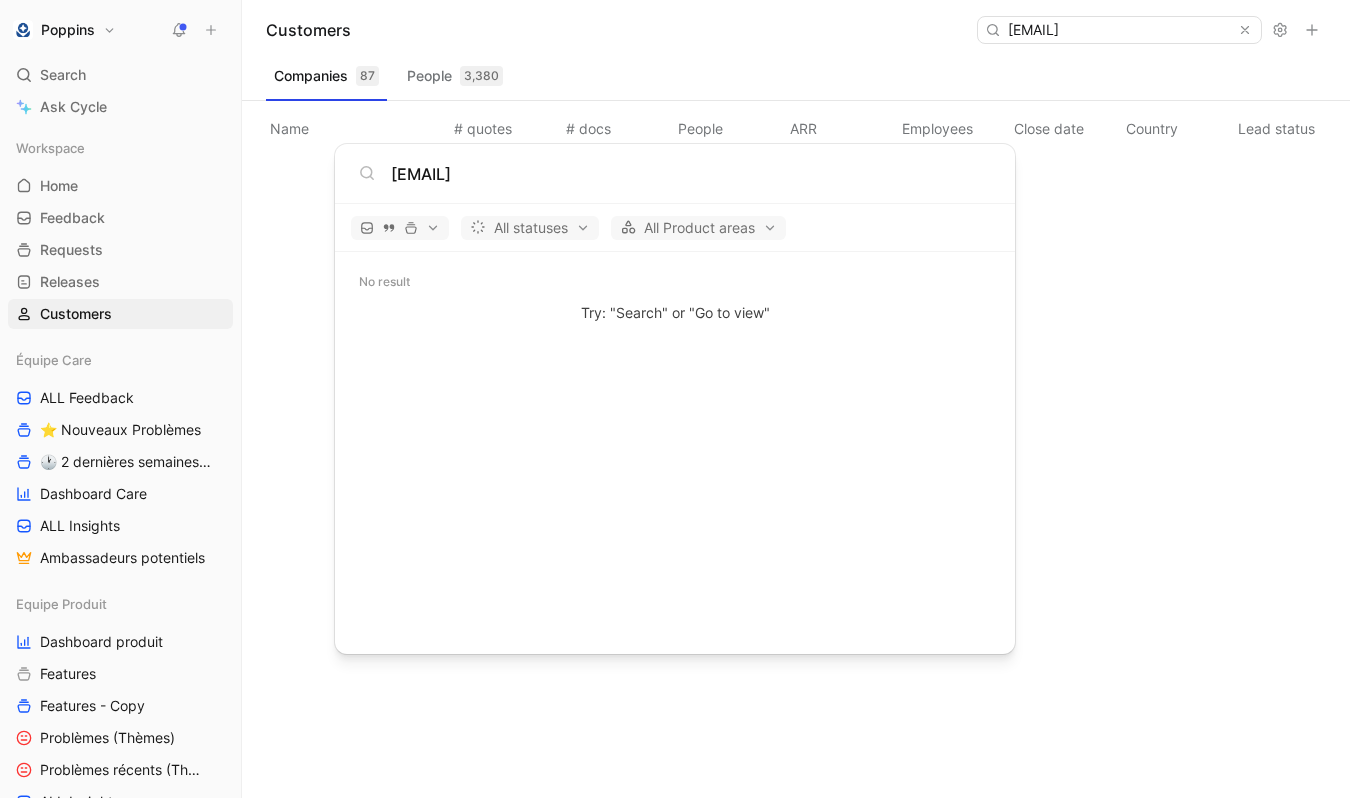 type on "petra_andraos@hotmail.com" 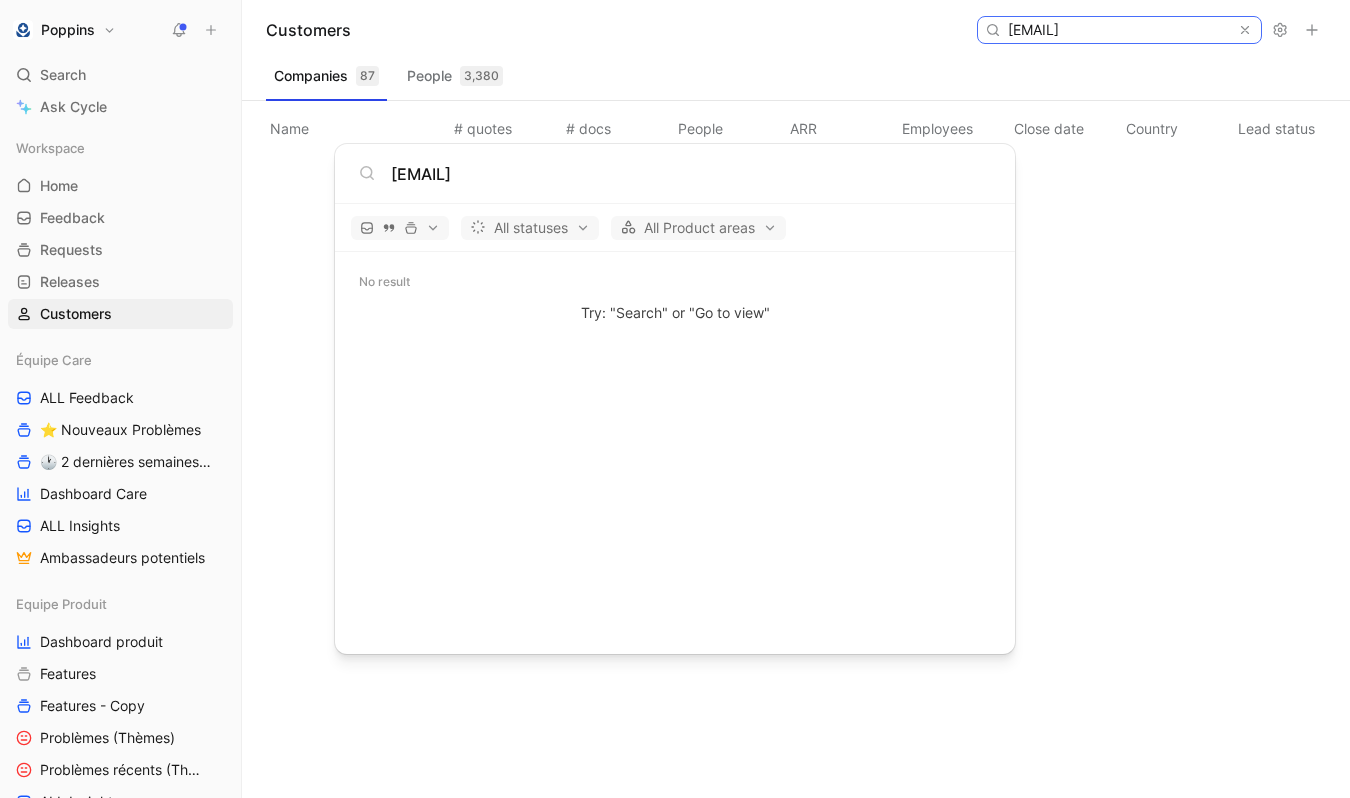 click on "petra_andraos@hotmail.com" at bounding box center (1118, 30) 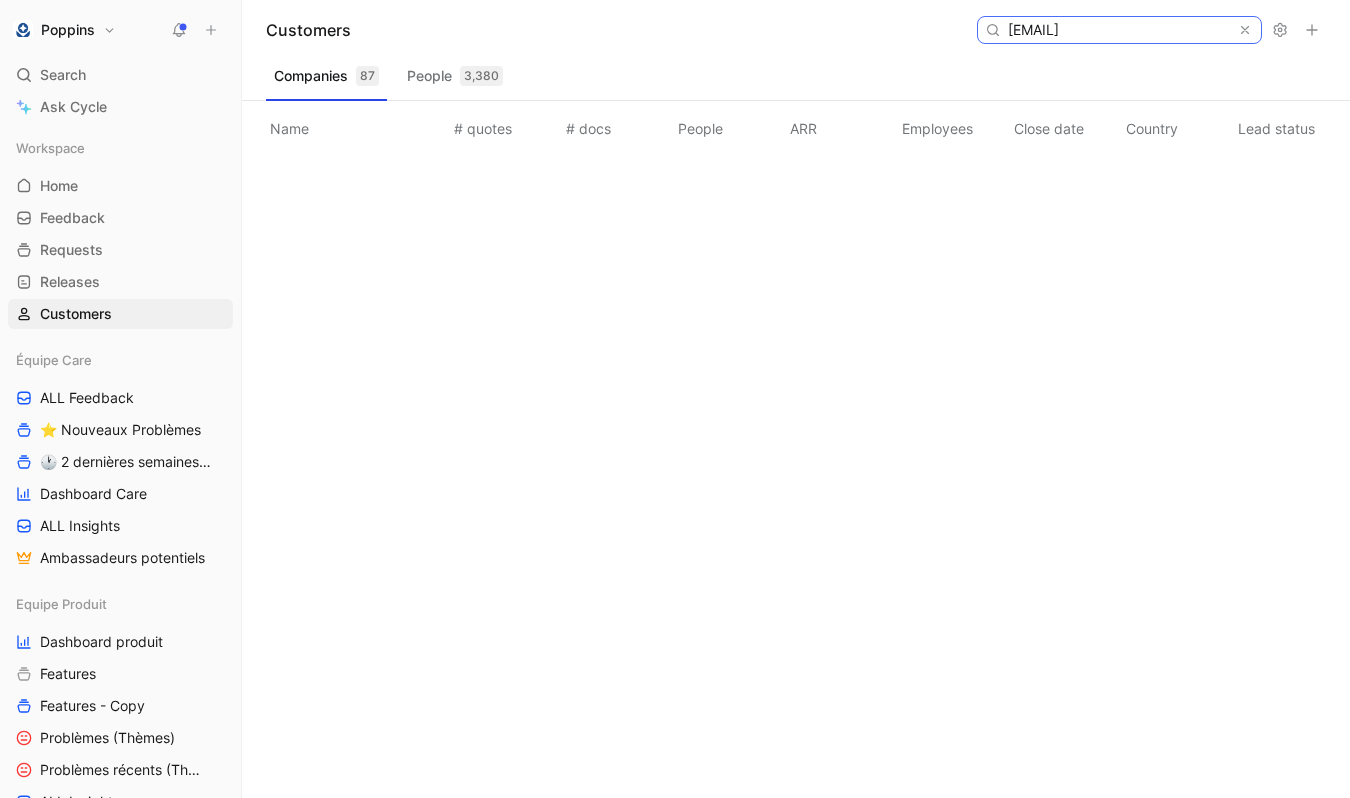 paste on "[EMAIL]" 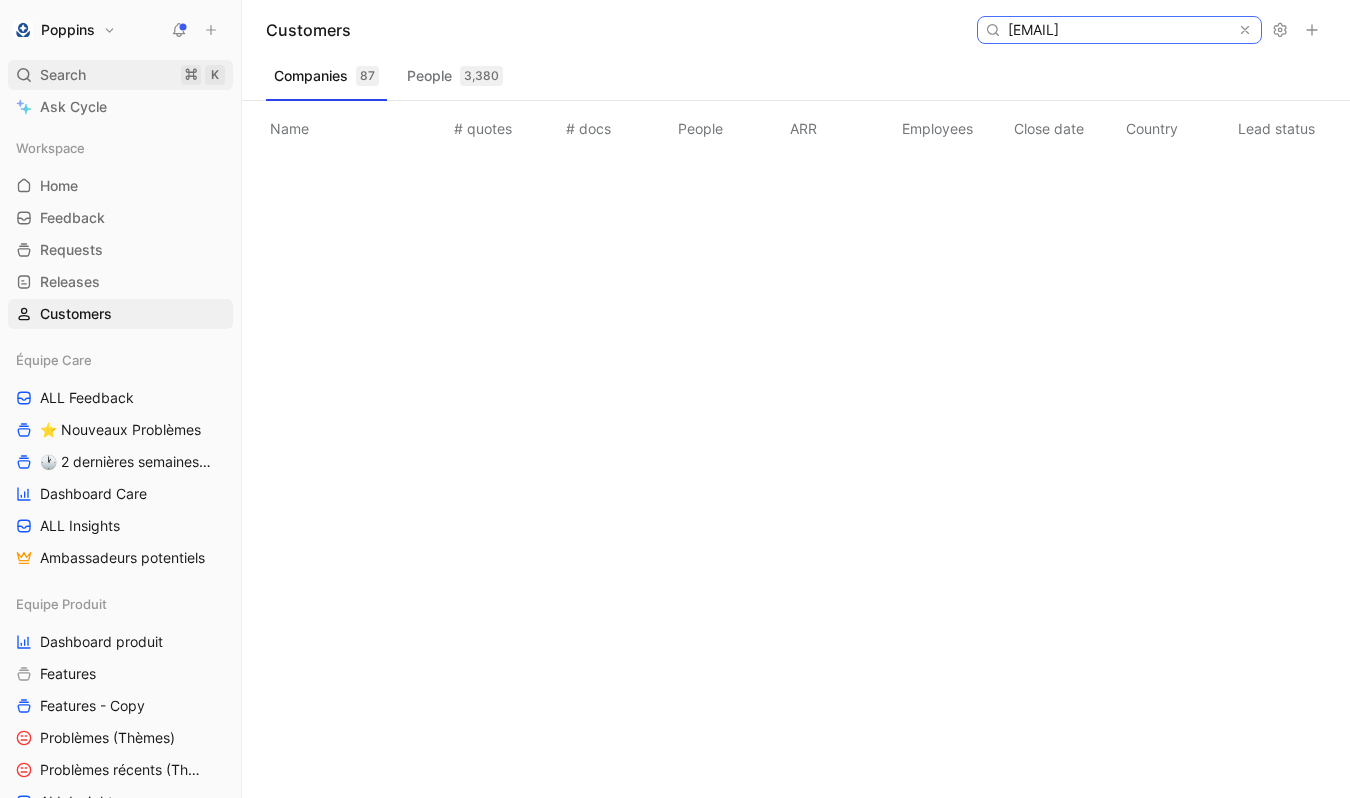 type on "[EMAIL]" 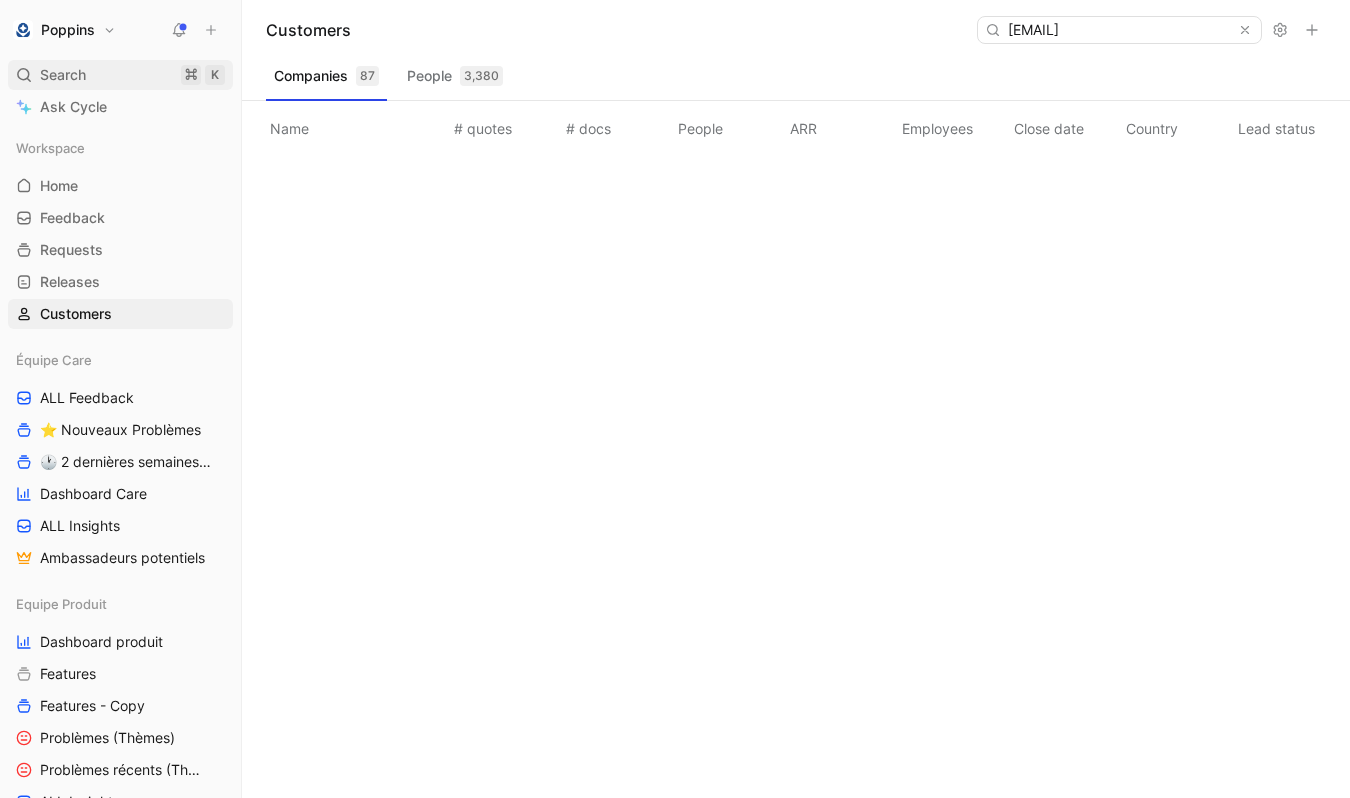 click on "Search ⌘ K" at bounding box center (120, 75) 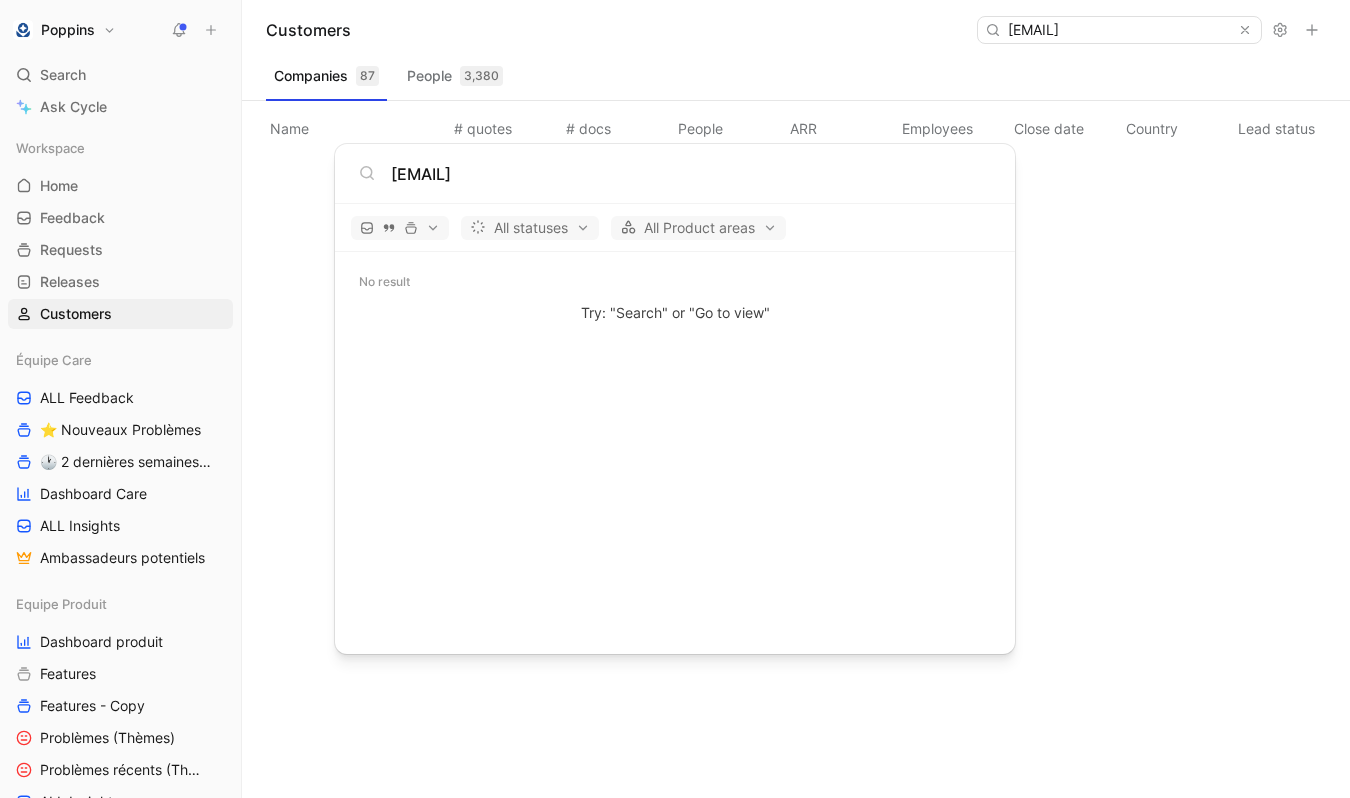type on "[EMAIL]" 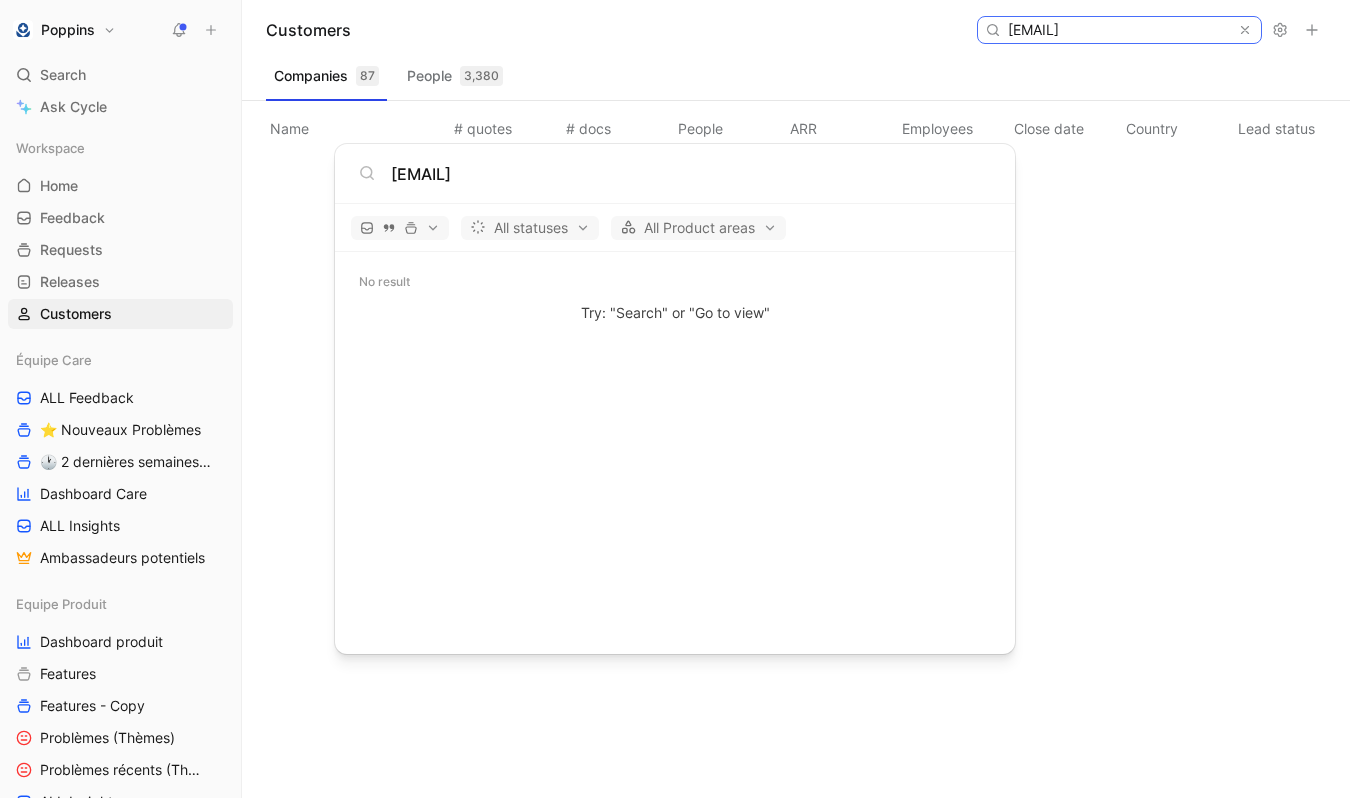 click on "[EMAIL]" at bounding box center (1118, 30) 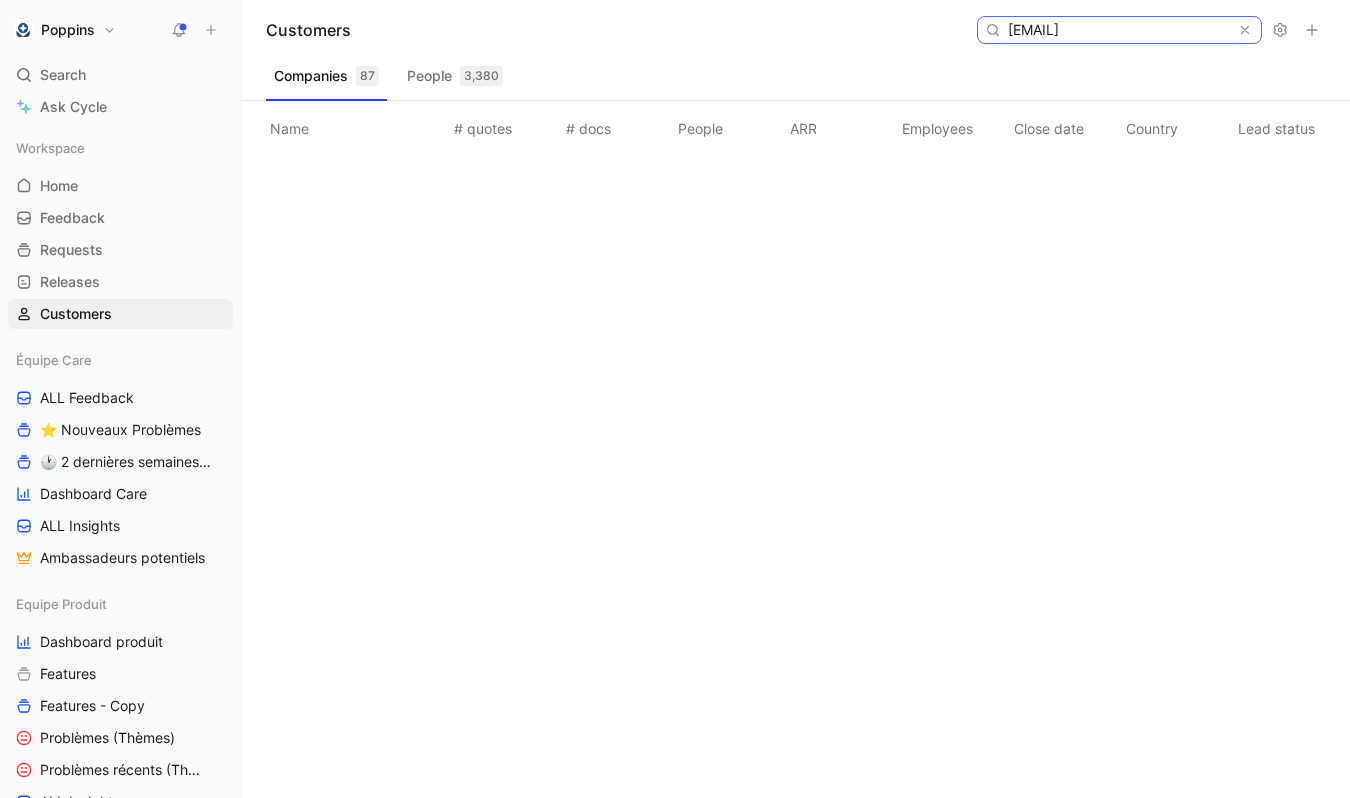 scroll, scrollTop: 0, scrollLeft: 71, axis: horizontal 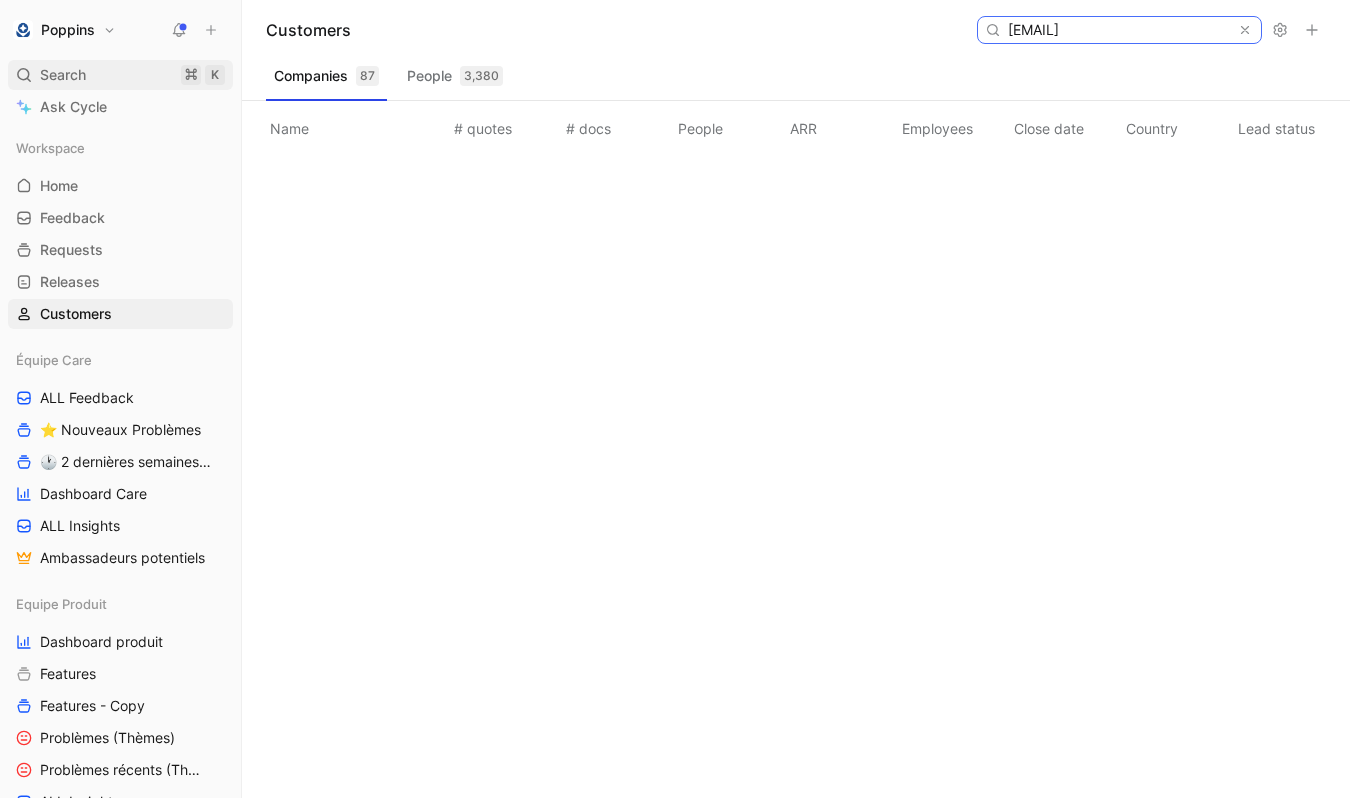 type on "mariecamille.deblonde@gmail.com" 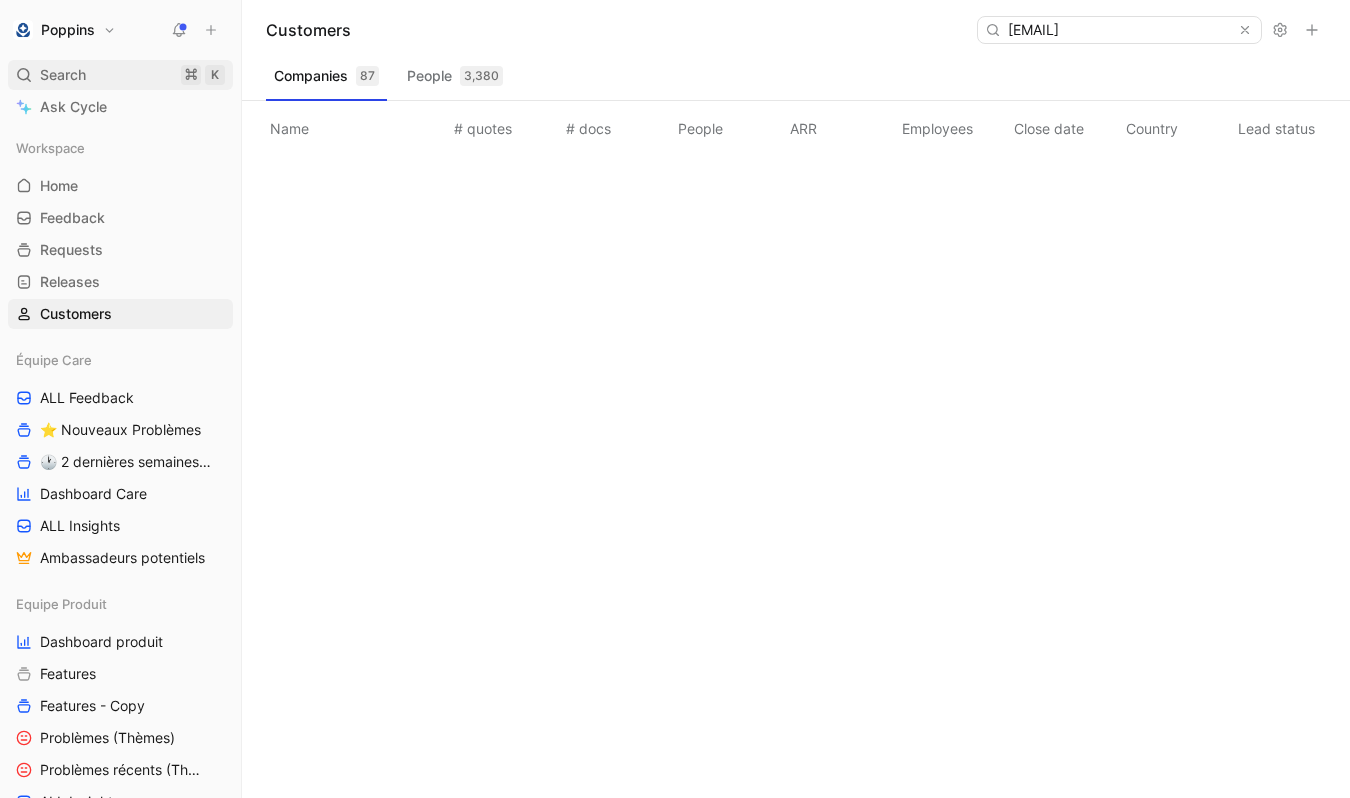 click on "Search ⌘ K" at bounding box center (120, 75) 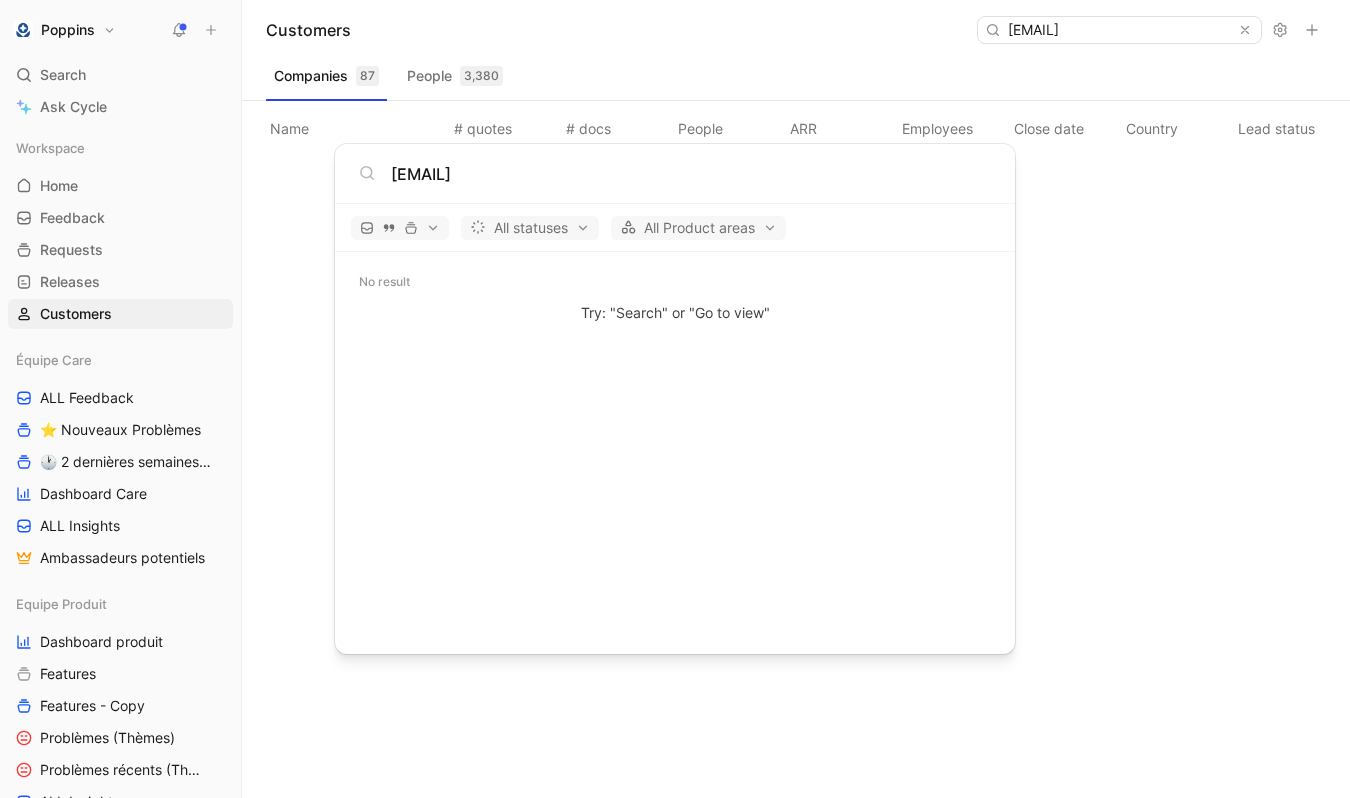 type on "mariecamille.deblonde@gmail.com" 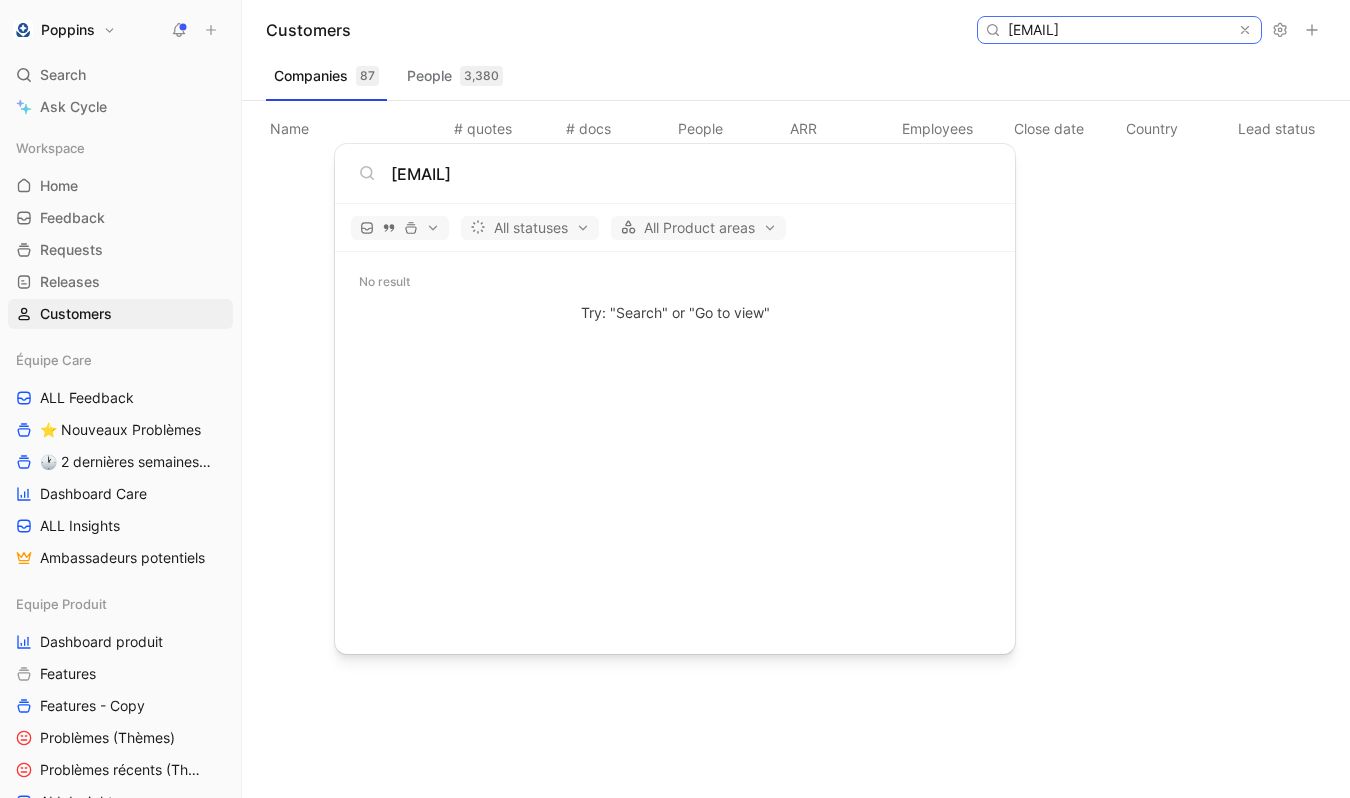 click on "mariecamille.deblonde@gmail.com" at bounding box center [1118, 30] 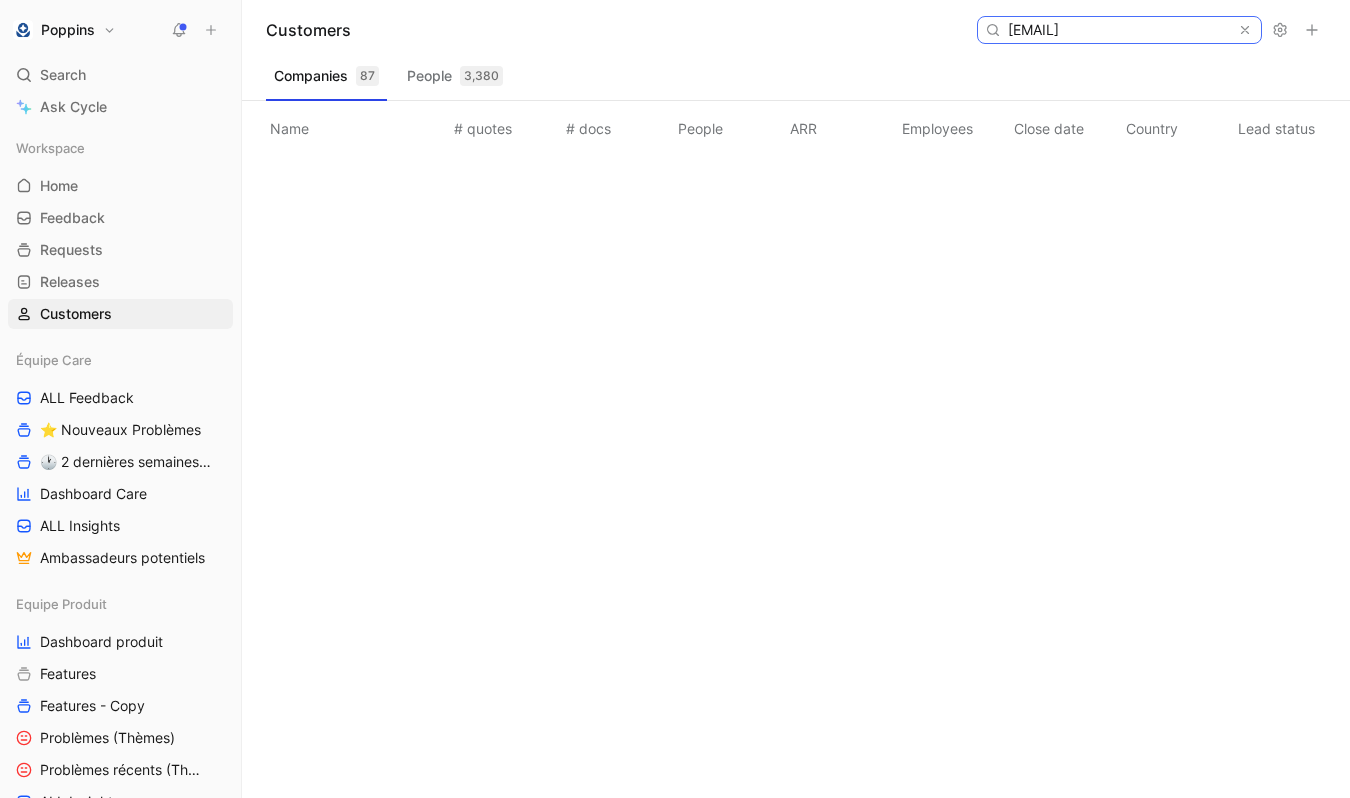 paste on "alextri-30@hotmail.fr" 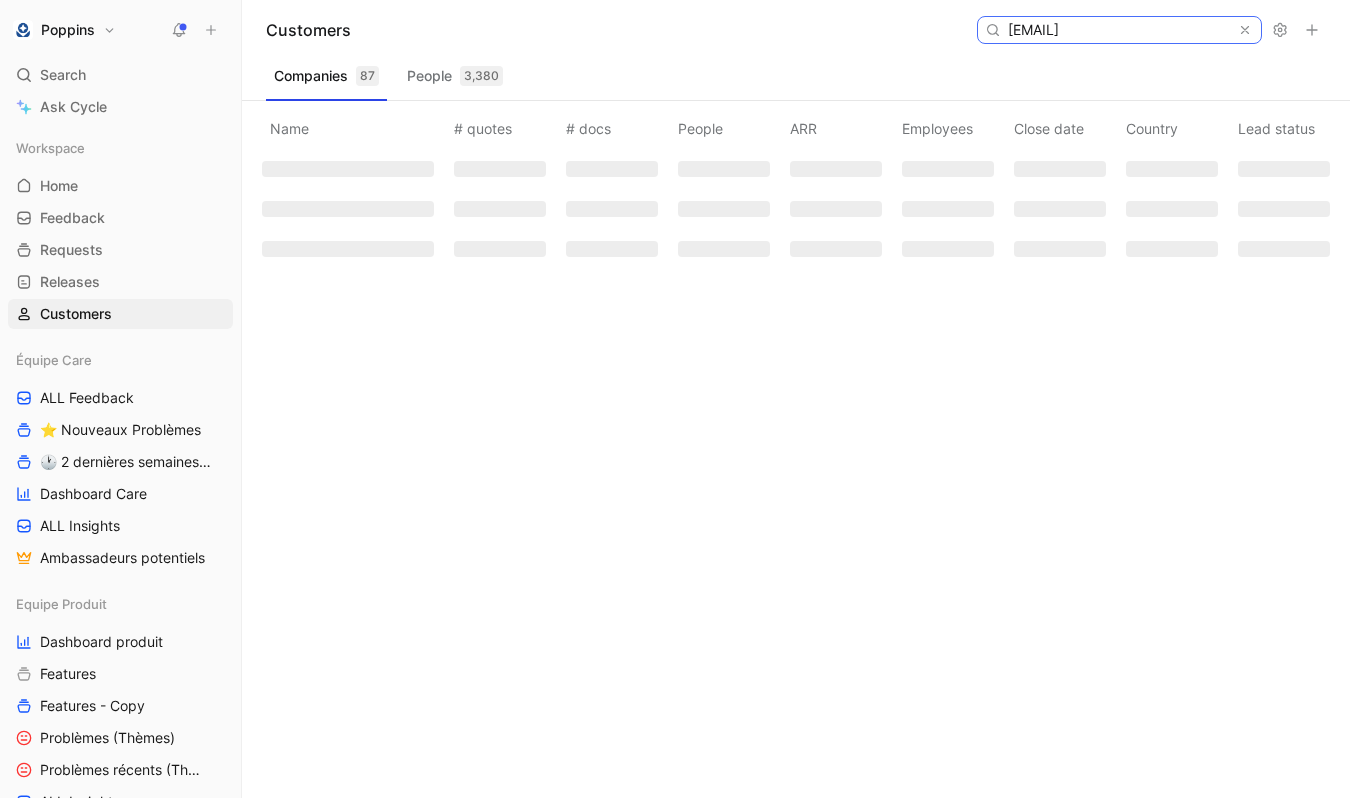 paste 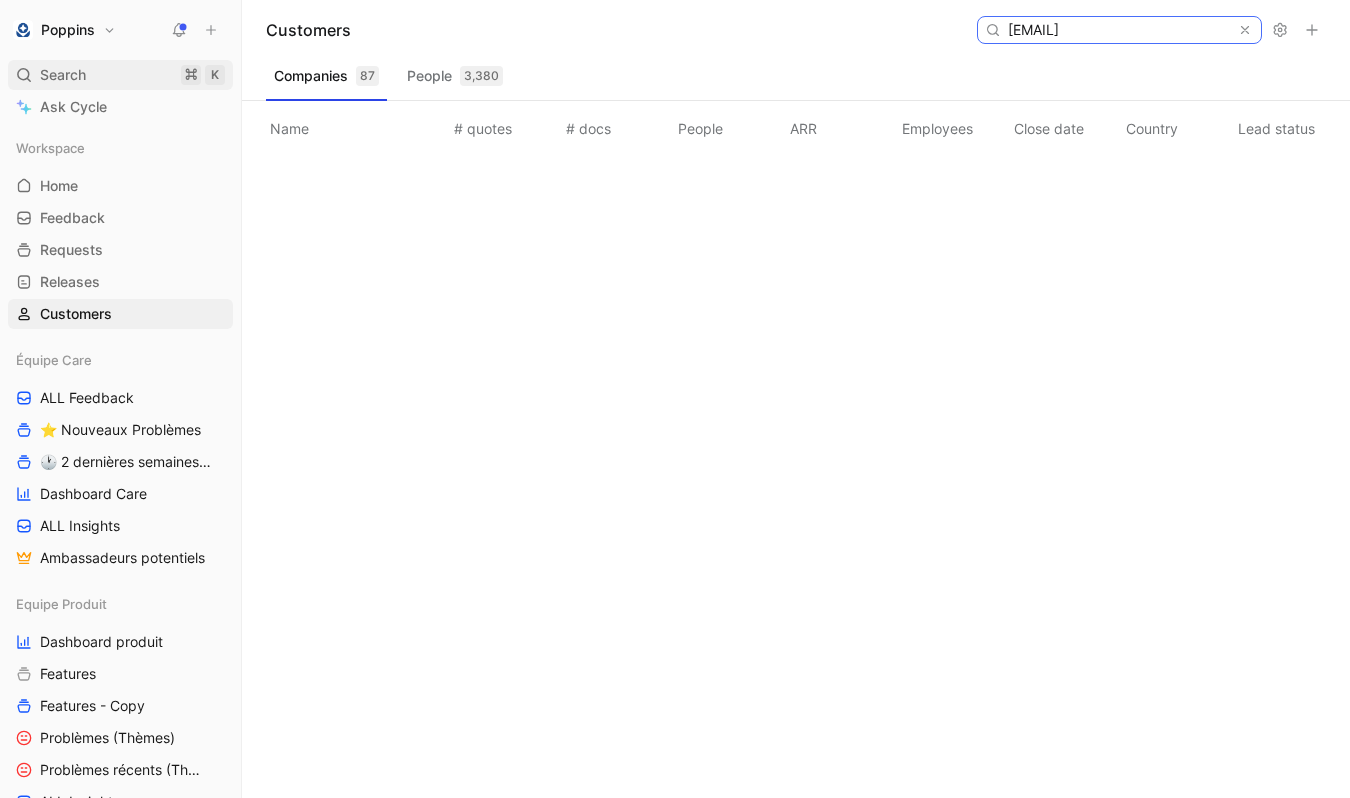 type on "alextri-30@hotmail.fr" 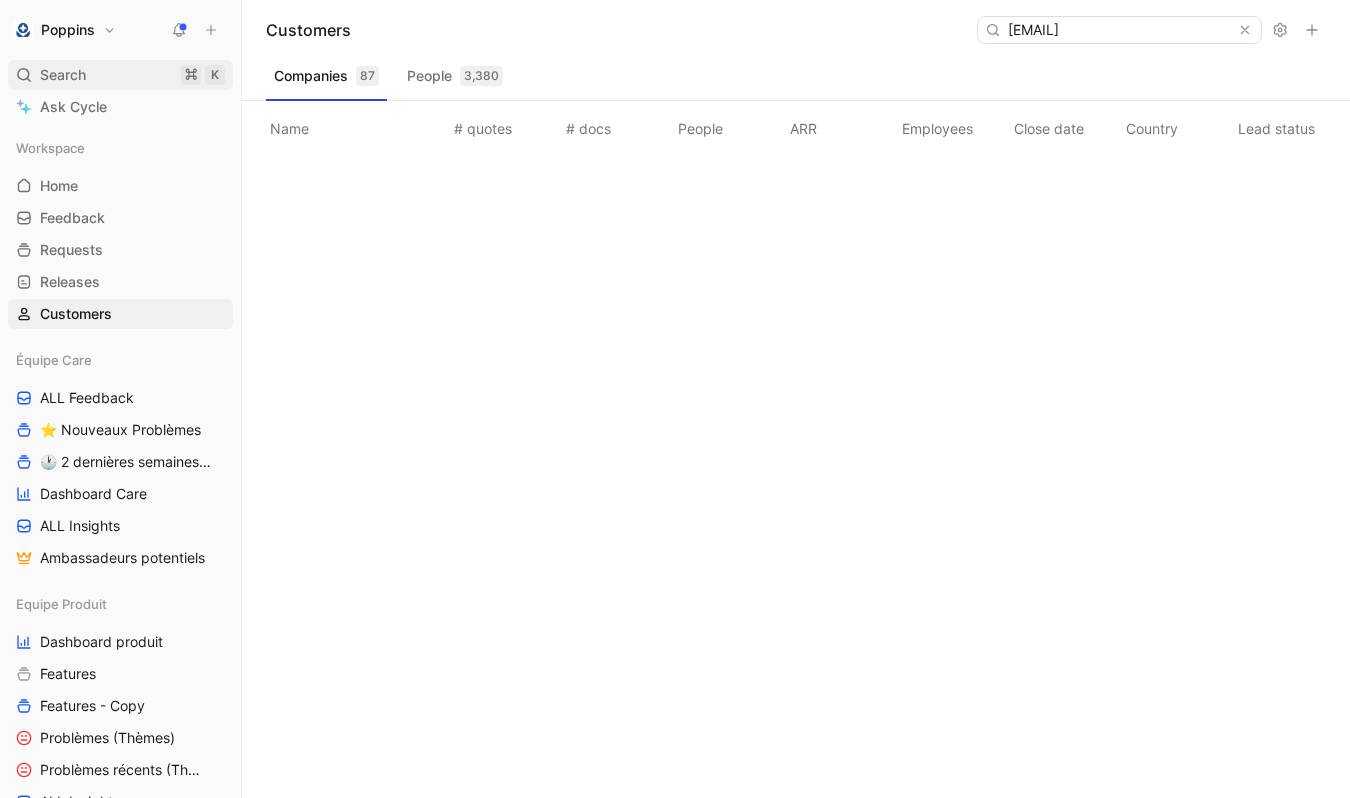 click on "Search ⌘ K" at bounding box center (120, 75) 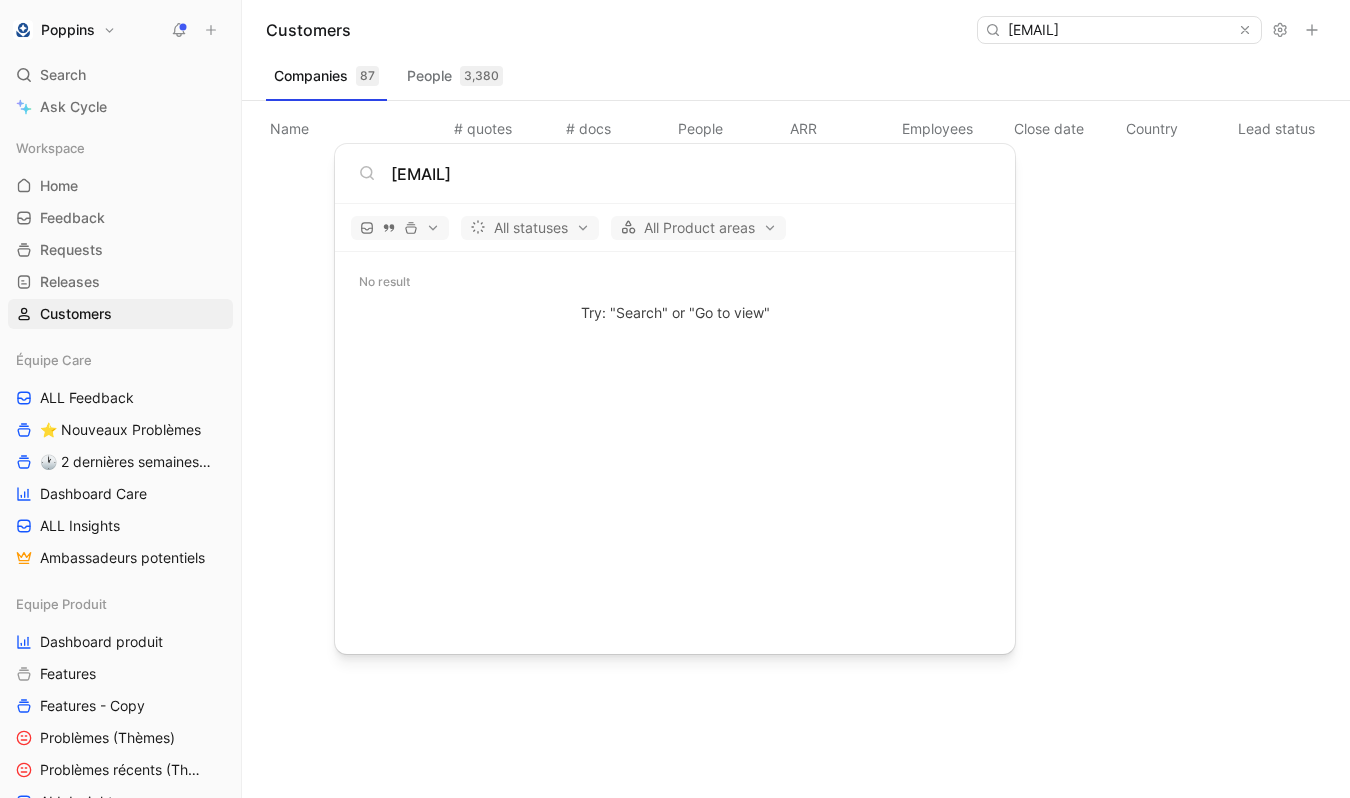 type on "alextri-30@hotmail.fr" 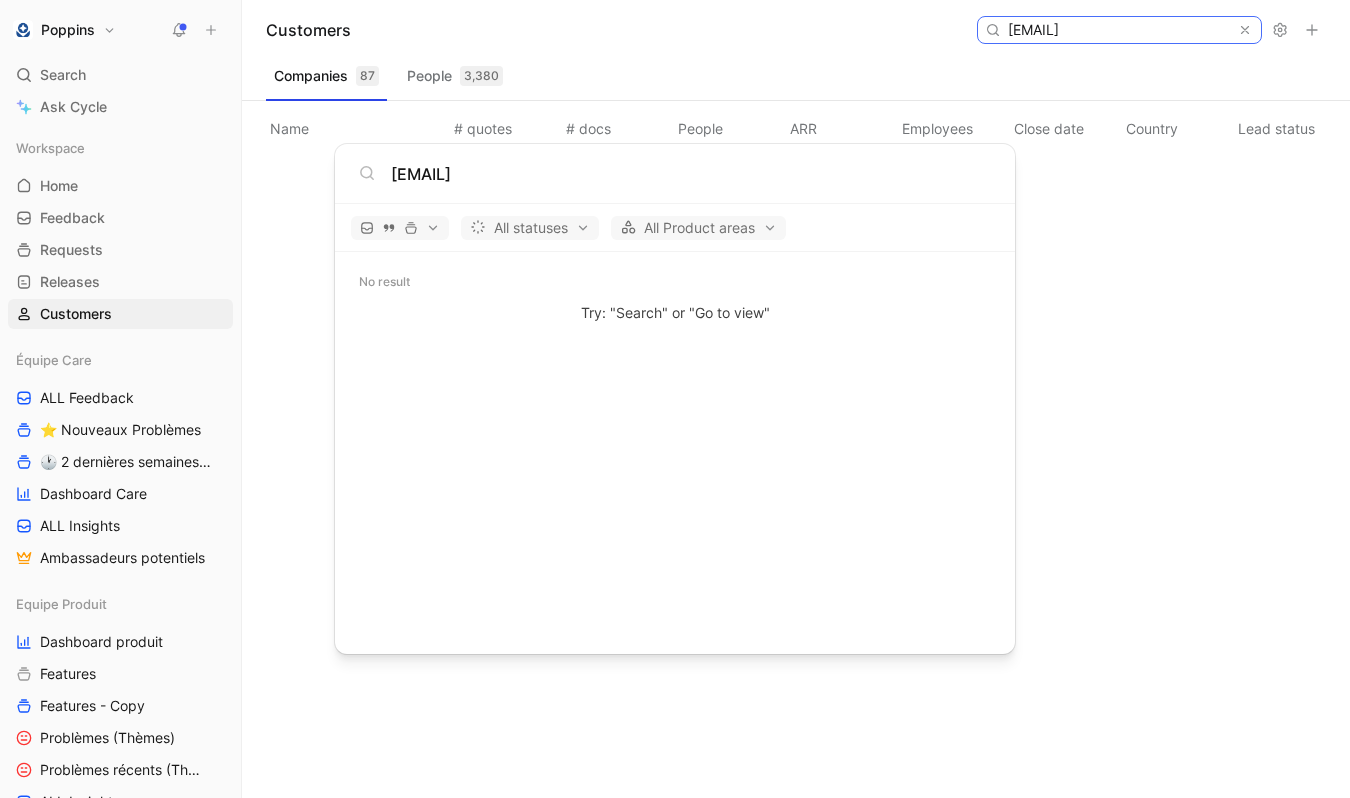 click on "alextri-30@hotmail.fr" at bounding box center (1118, 30) 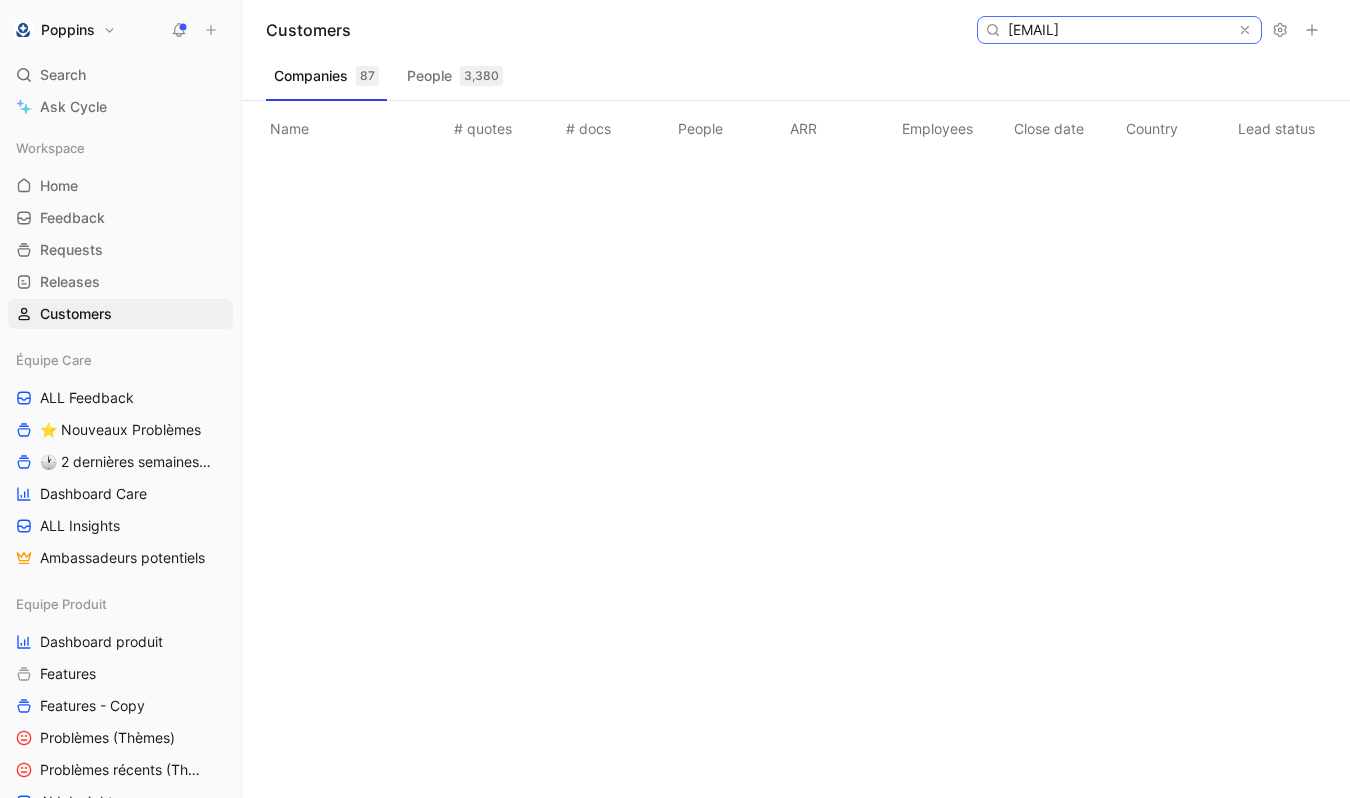 scroll, scrollTop: 0, scrollLeft: 9, axis: horizontal 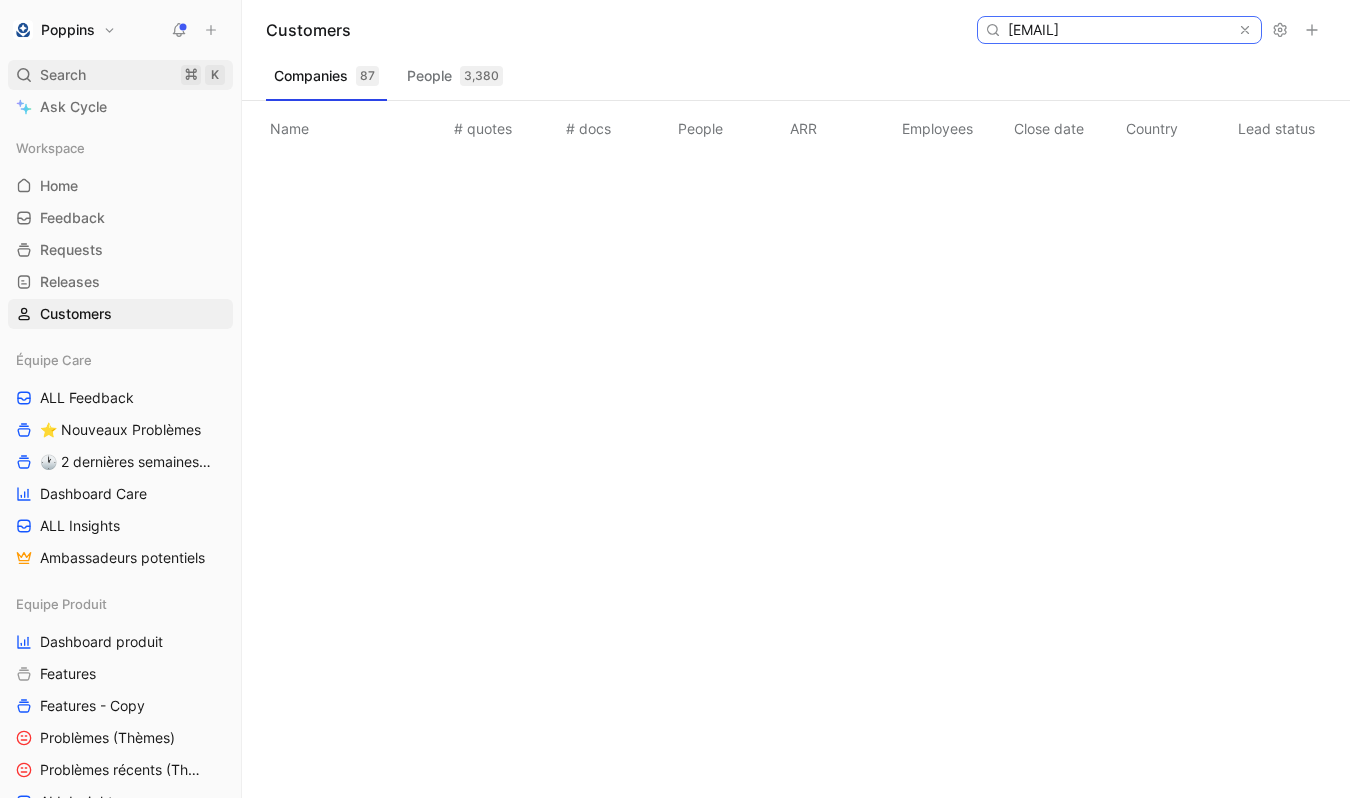 type on "emilieaugoyat@hotmail.fr" 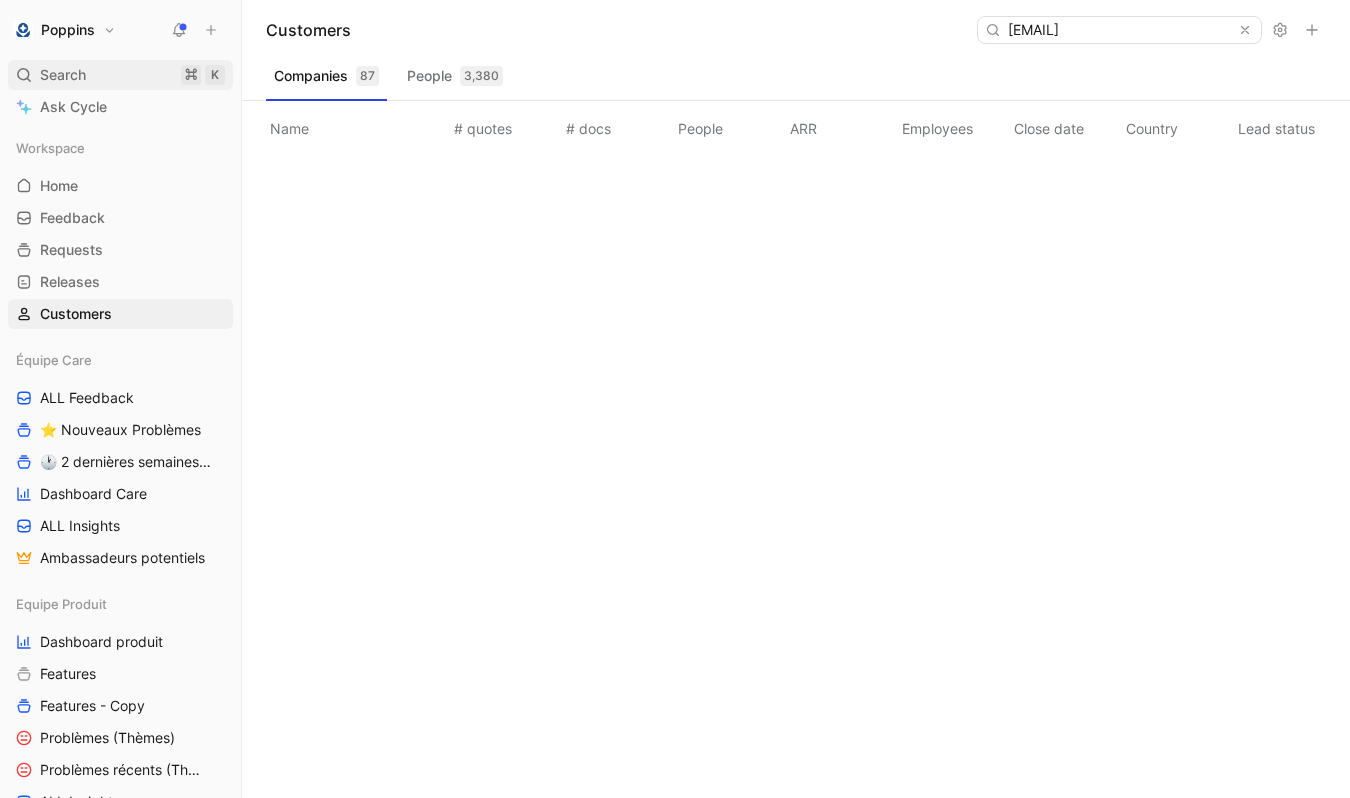 click on "Search" at bounding box center (63, 75) 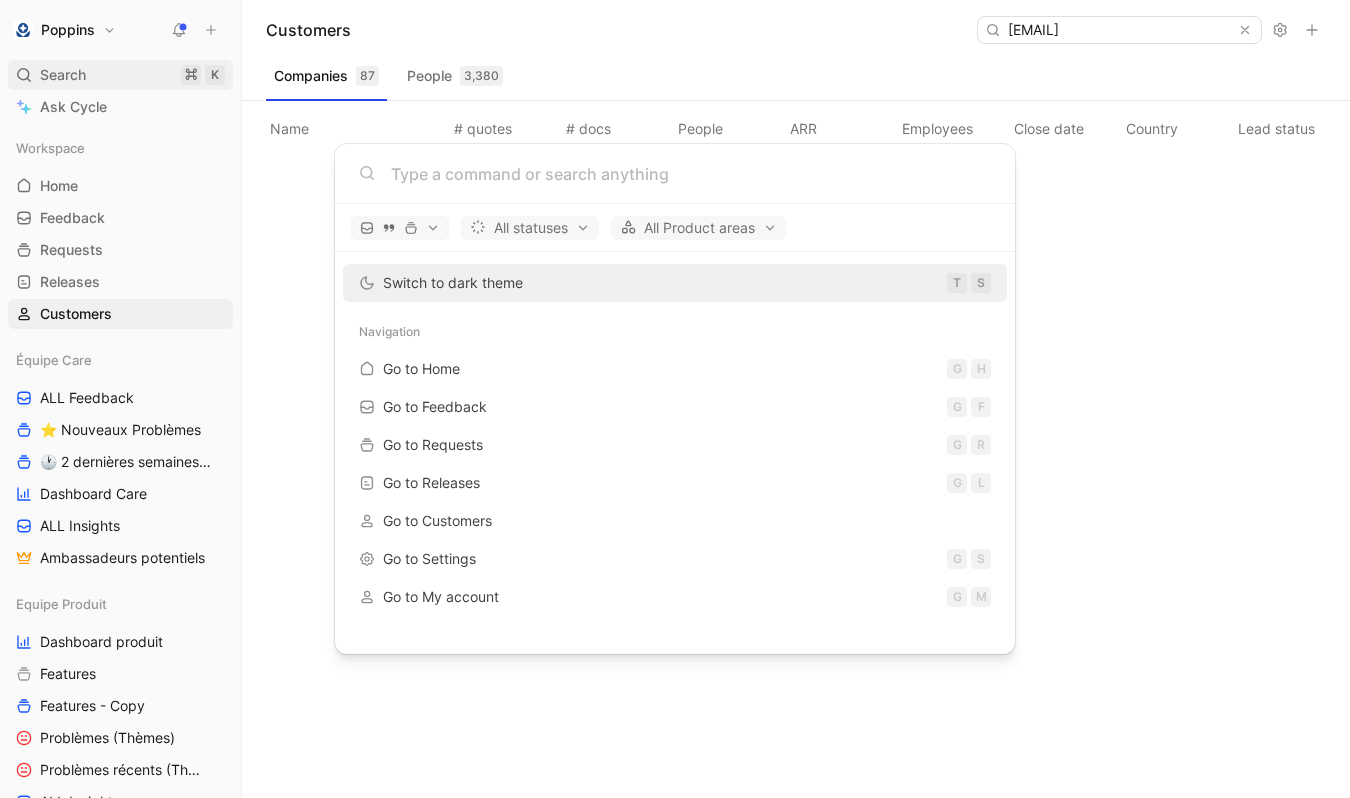 scroll, scrollTop: 0, scrollLeft: 0, axis: both 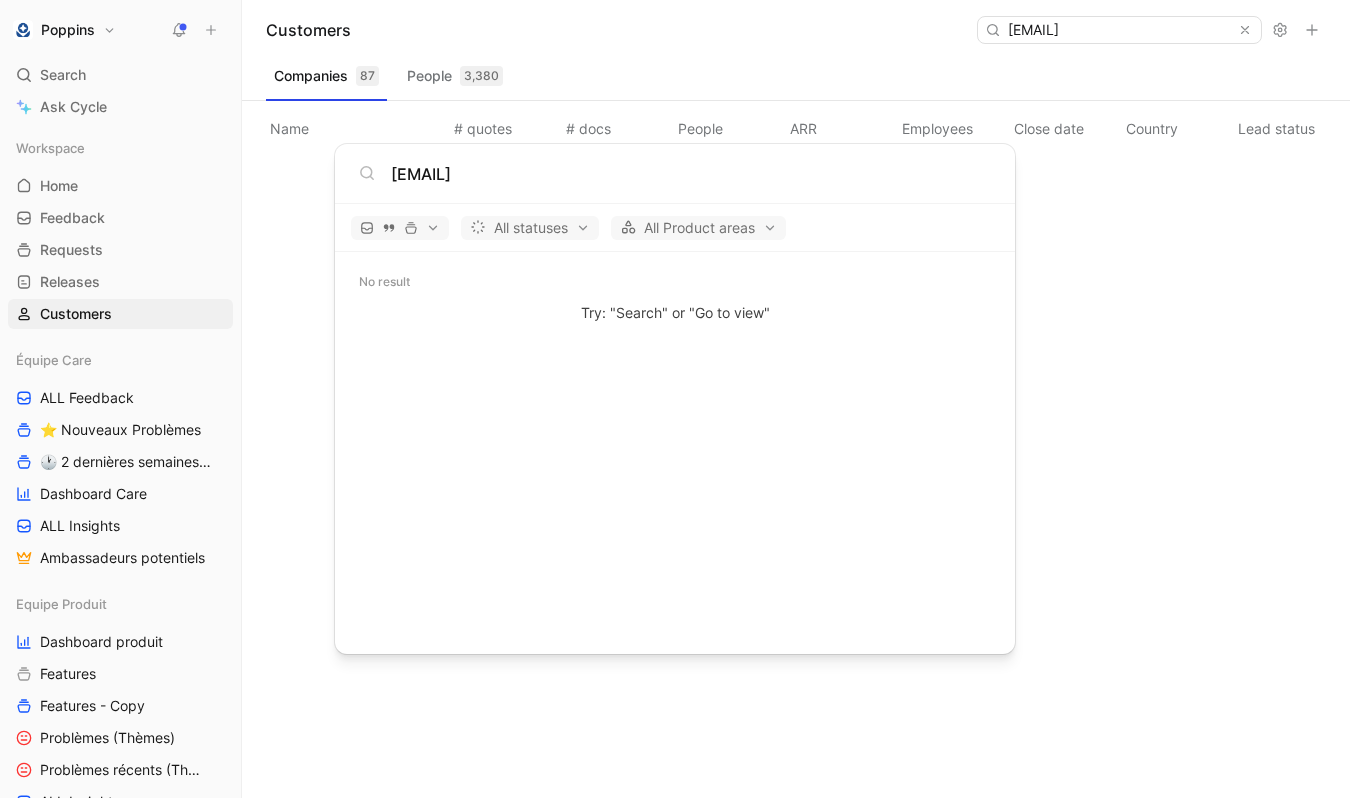 type on "emilieaugoyat@hotmail.fr" 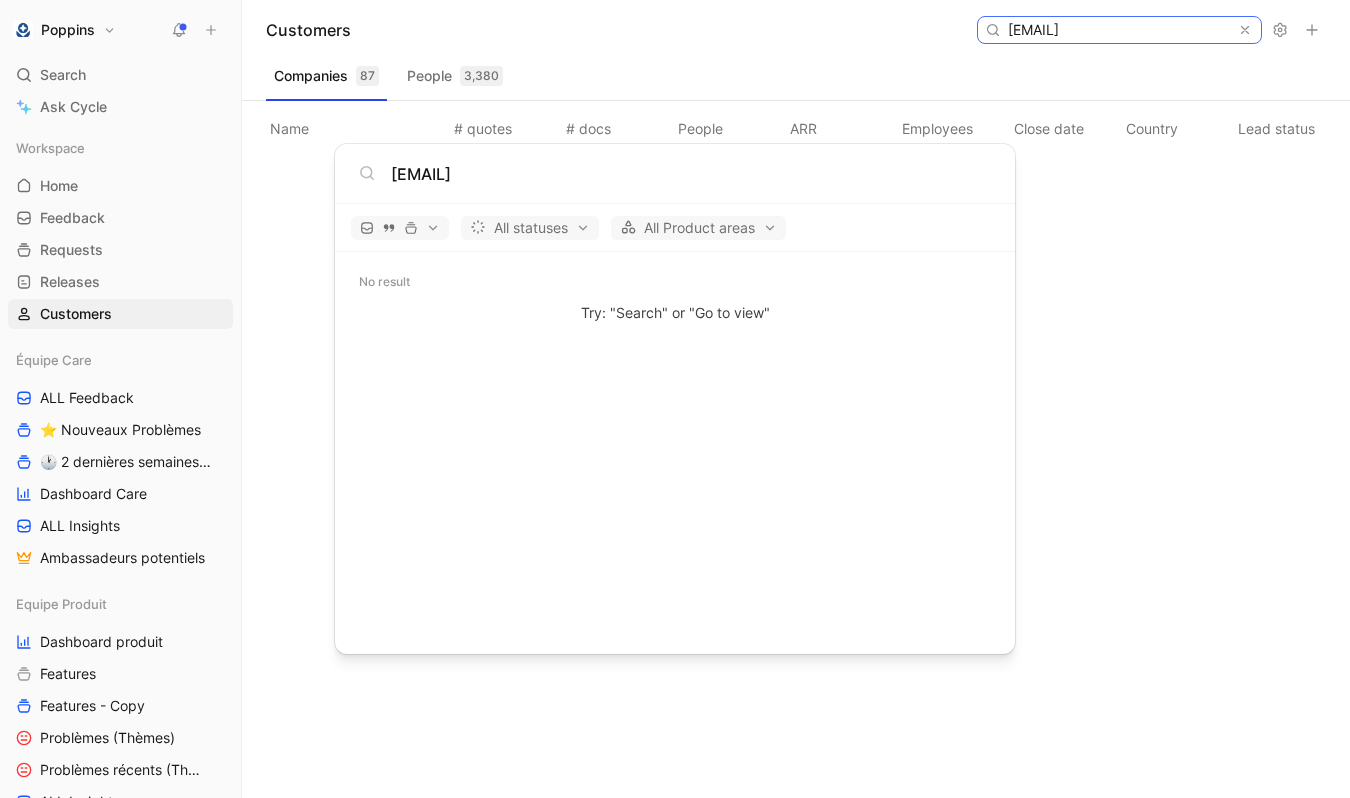 click on "emilieaugoyat@hotmail.fr" at bounding box center (1118, 30) 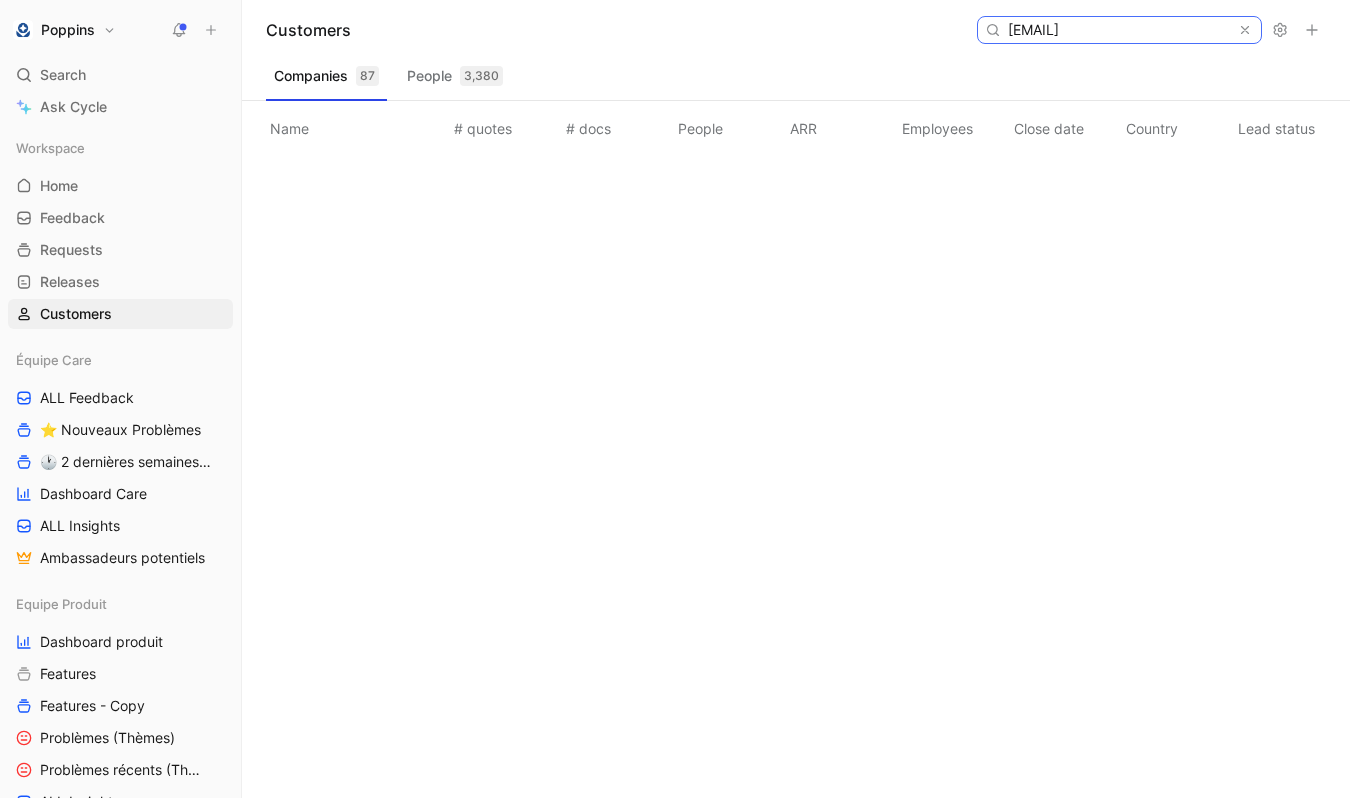click on "emilieaugoyat@hotmail.fr" at bounding box center (1118, 30) 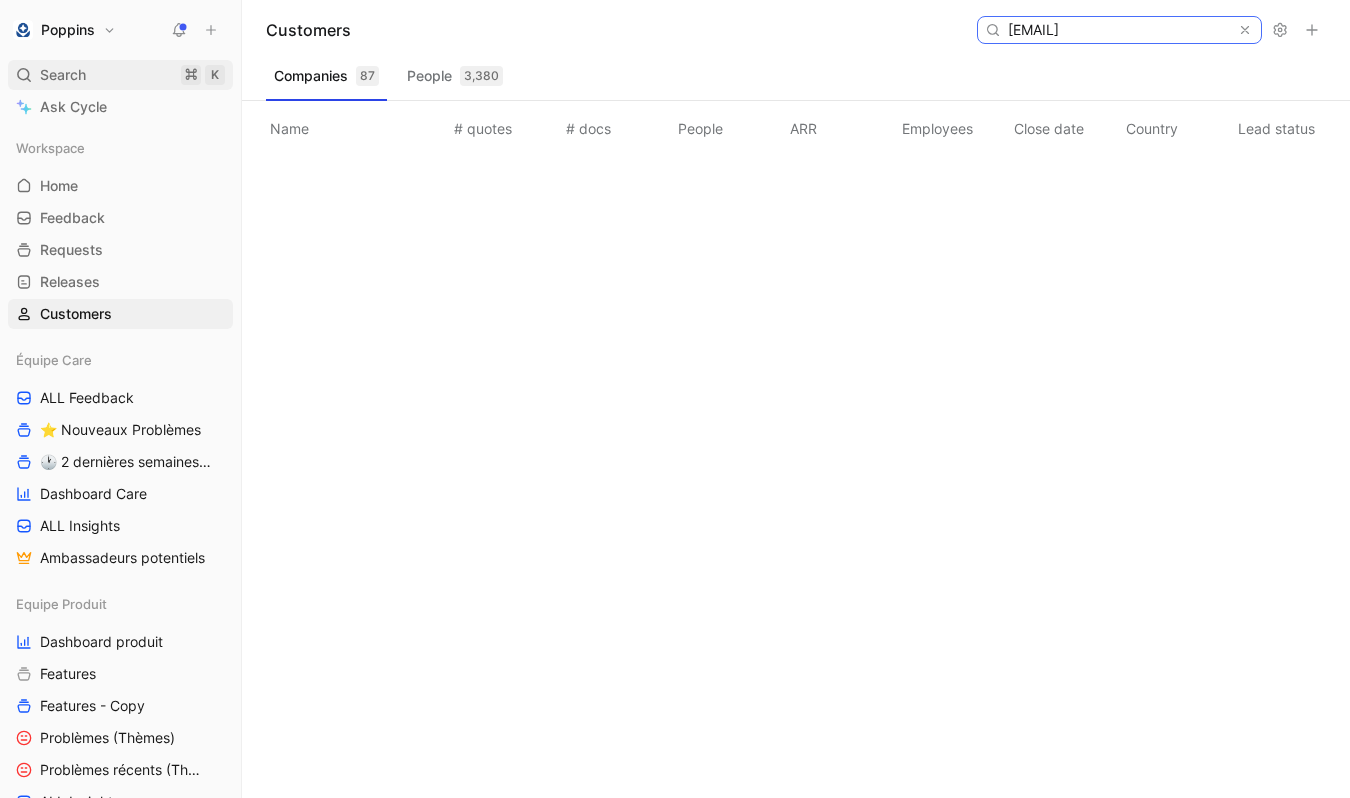 type on "maziere.monica@icloud.com" 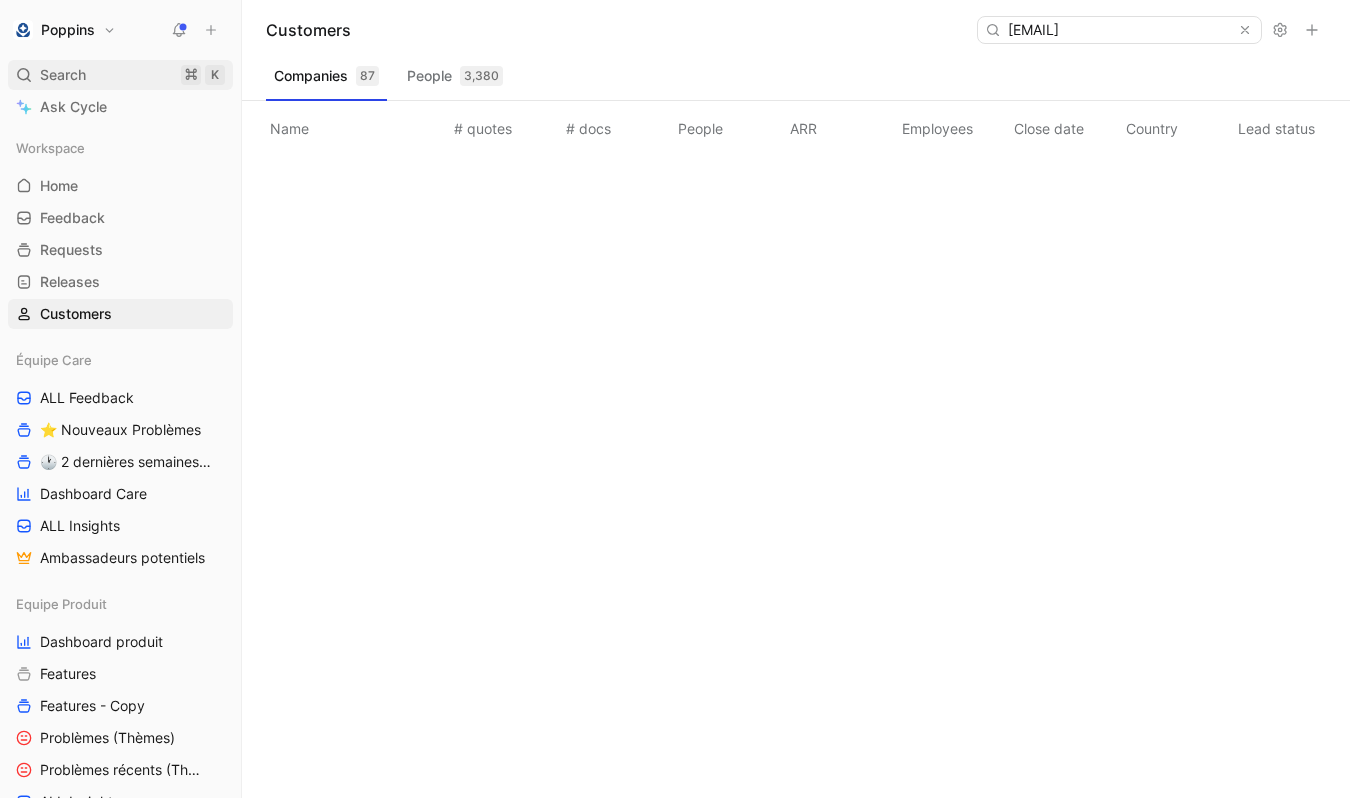 click on "Search ⌘ K" at bounding box center (120, 75) 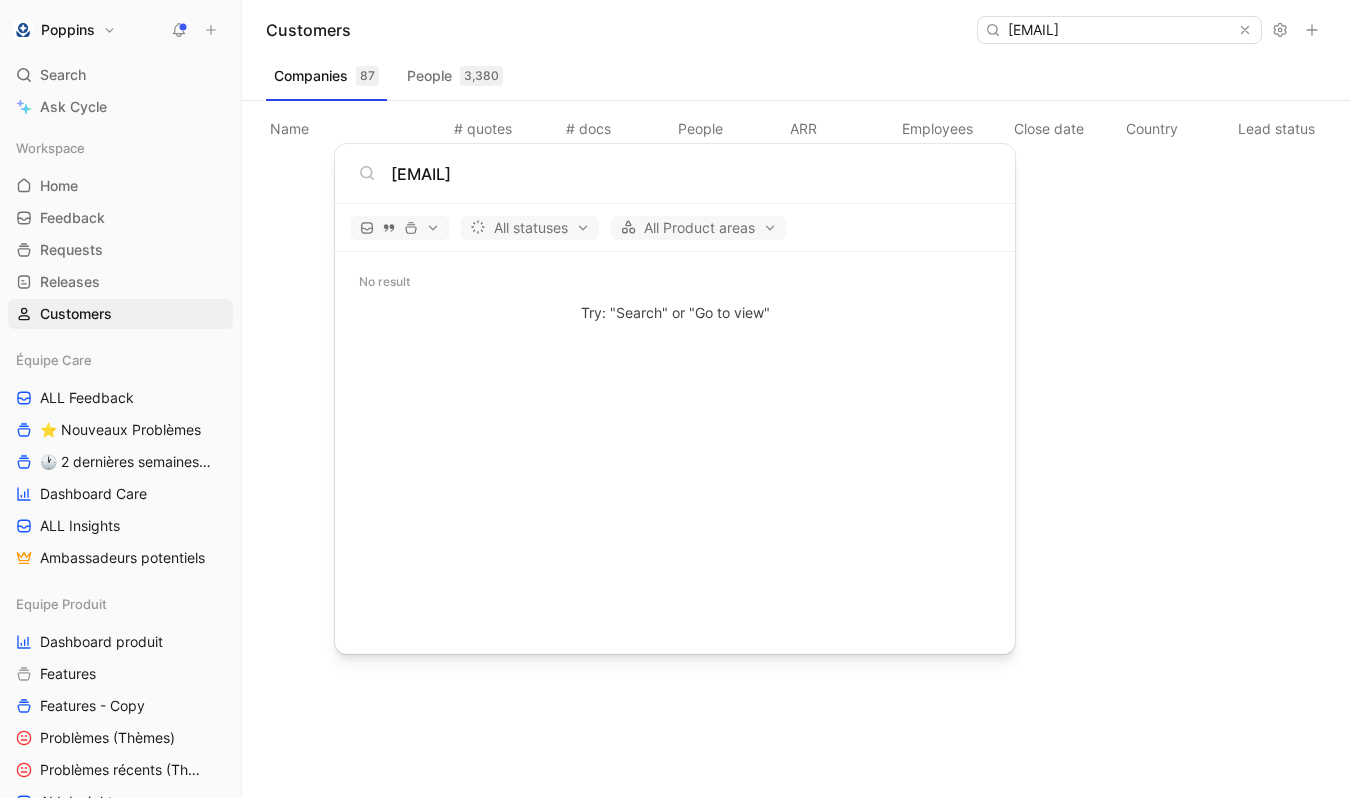 type on "maziere.monica@icloud.com" 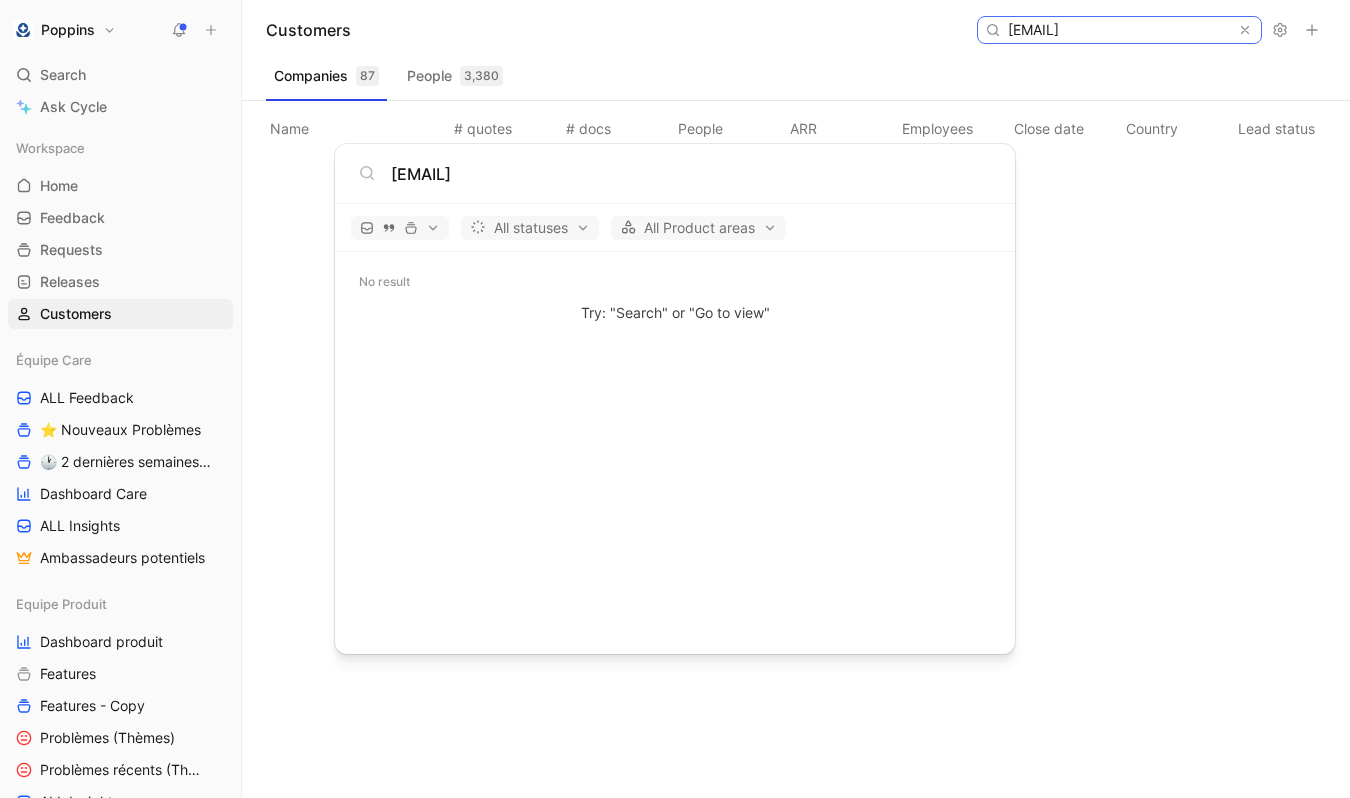 click on "maziere.monica@icloud.com" at bounding box center [1118, 30] 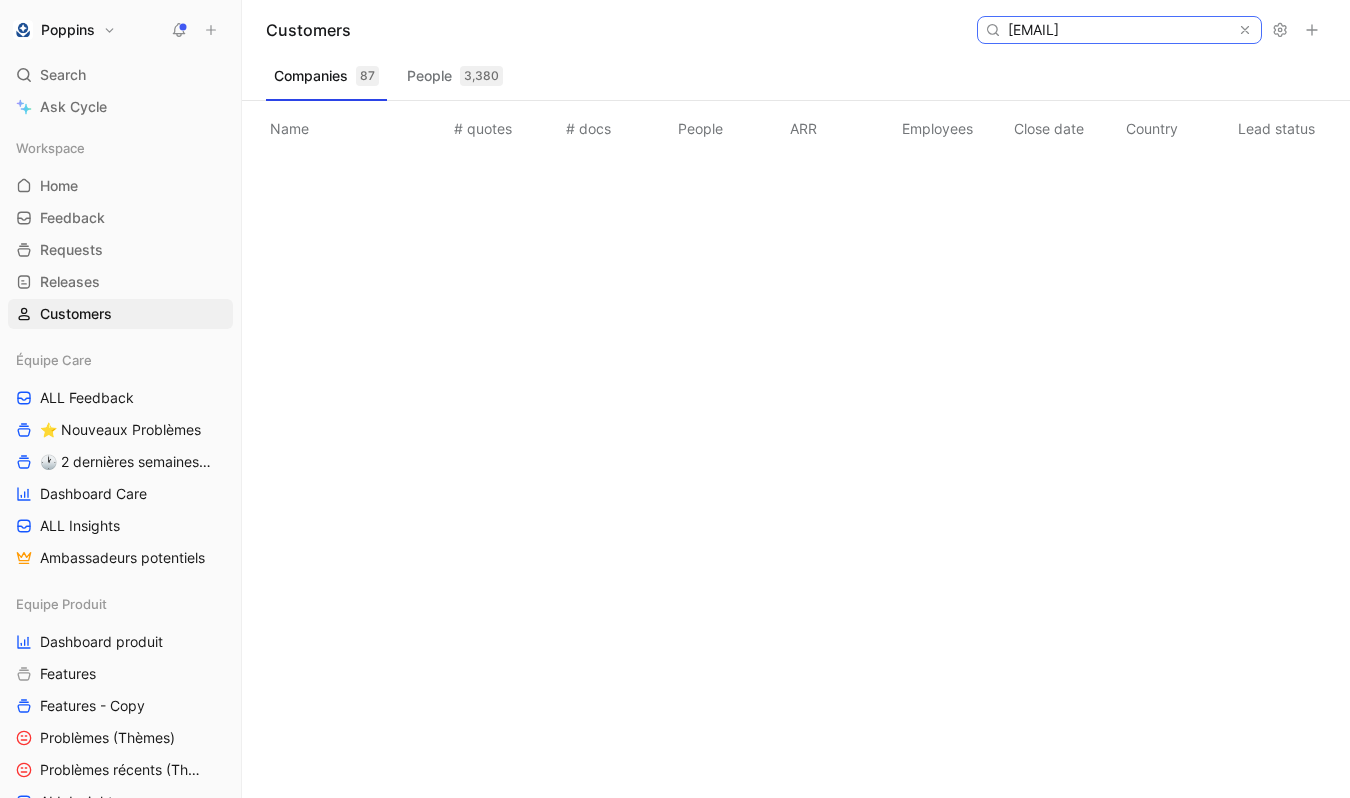 paste on "sann_dy@live.fr" 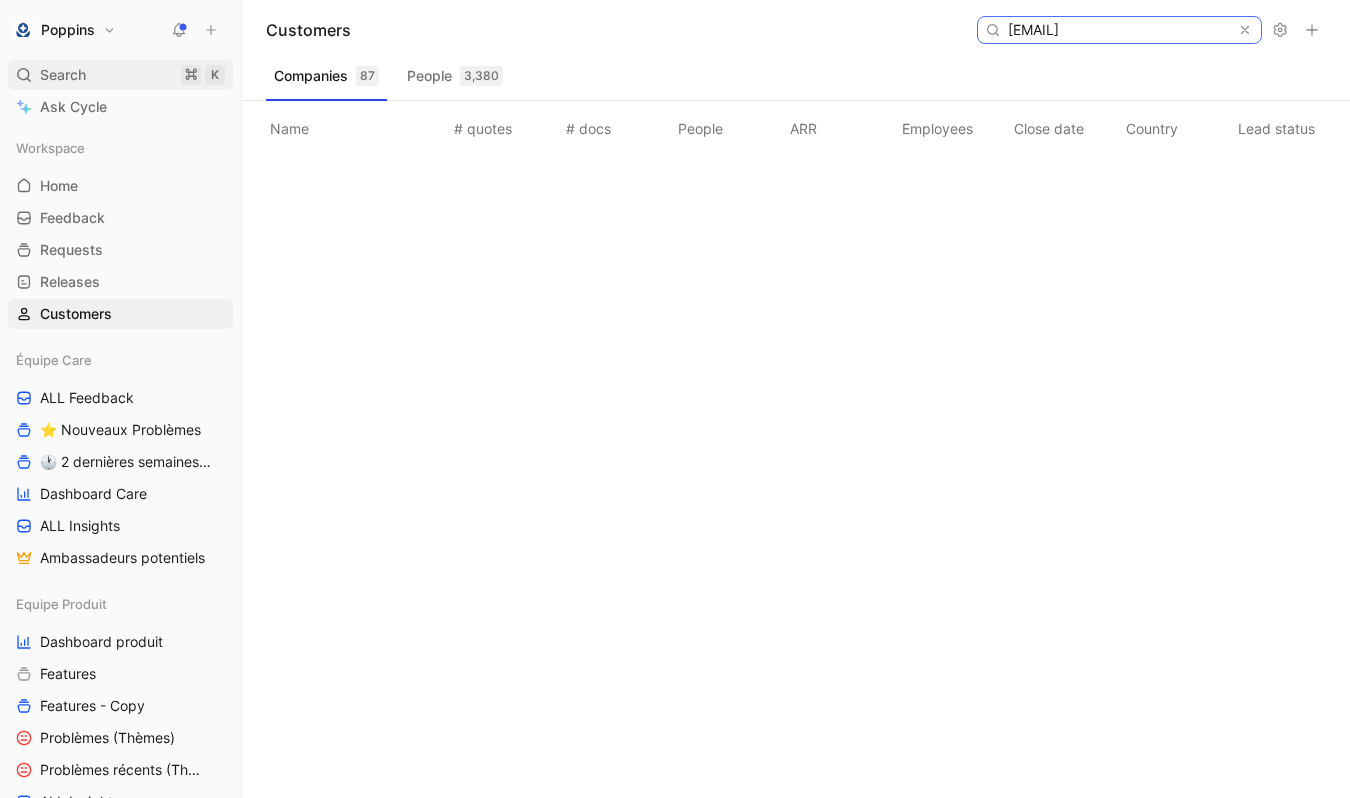 type on "sann_dy@live.fr" 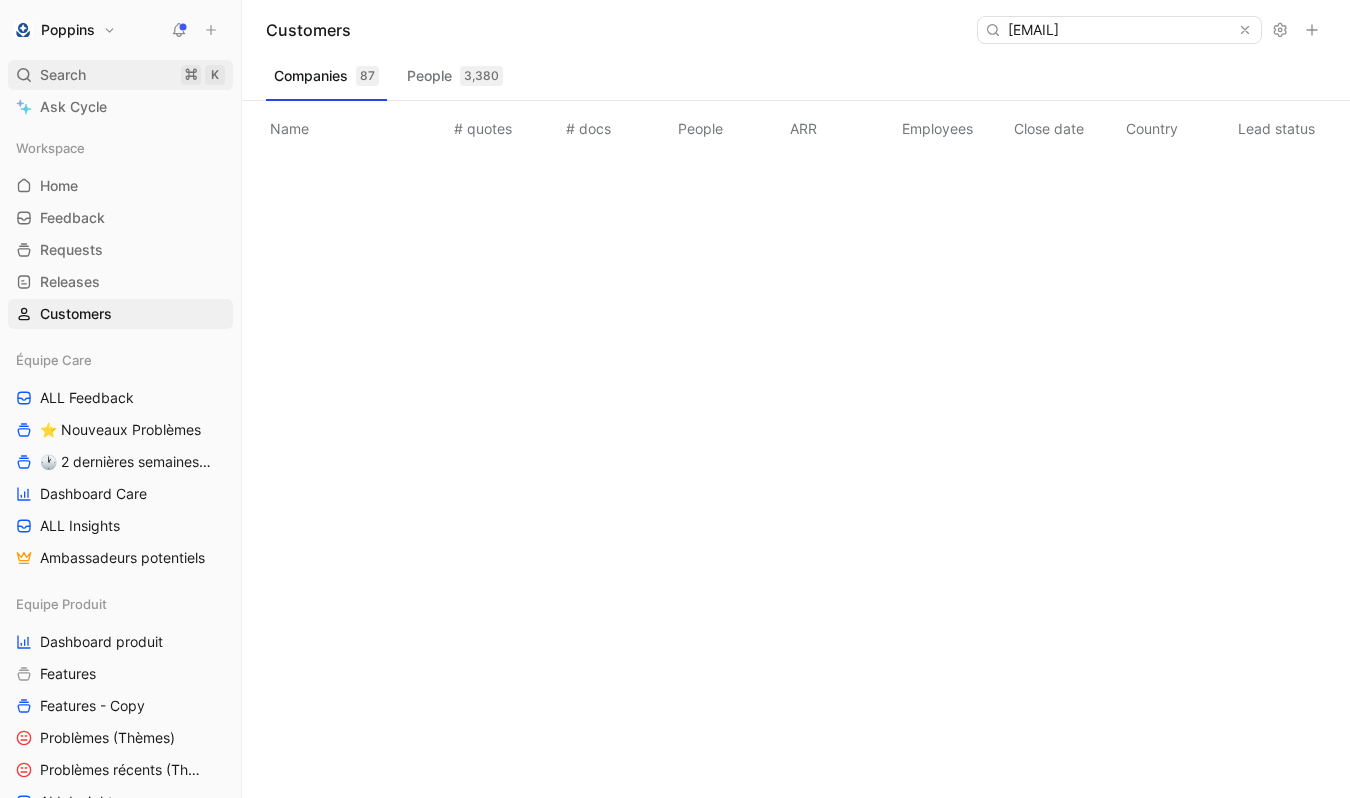 click on "Search ⌘ K" at bounding box center (120, 75) 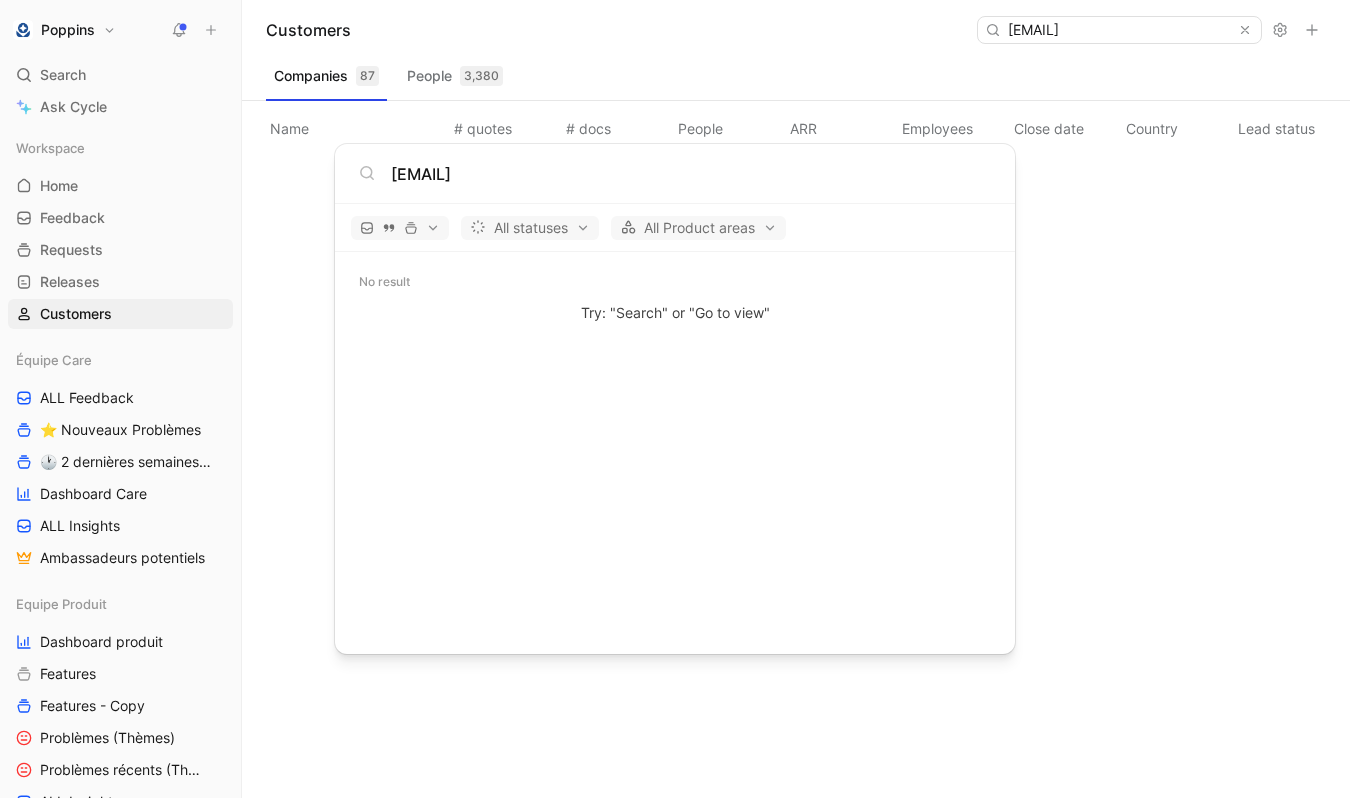 type on "sann_dy@live.fr" 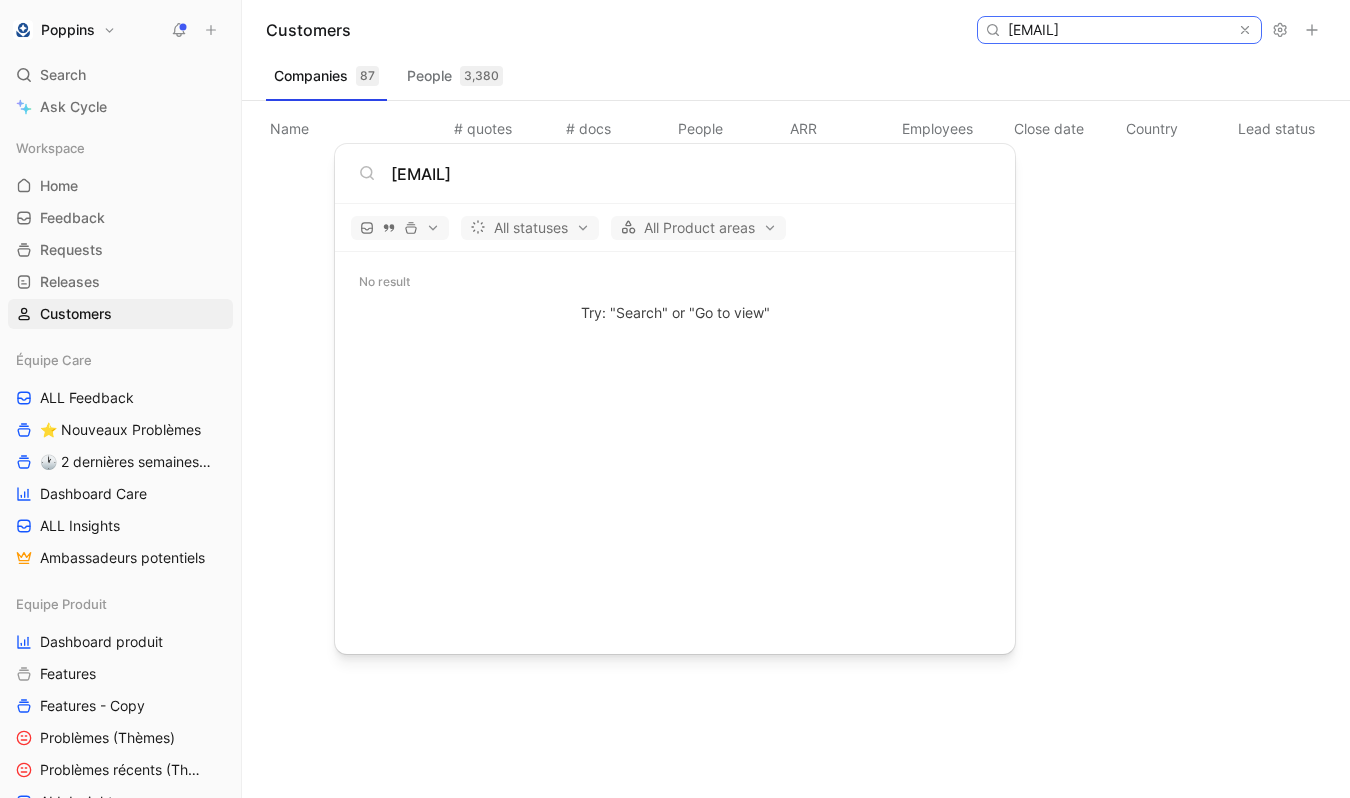 click on "sann_dy@live.fr" at bounding box center (1118, 30) 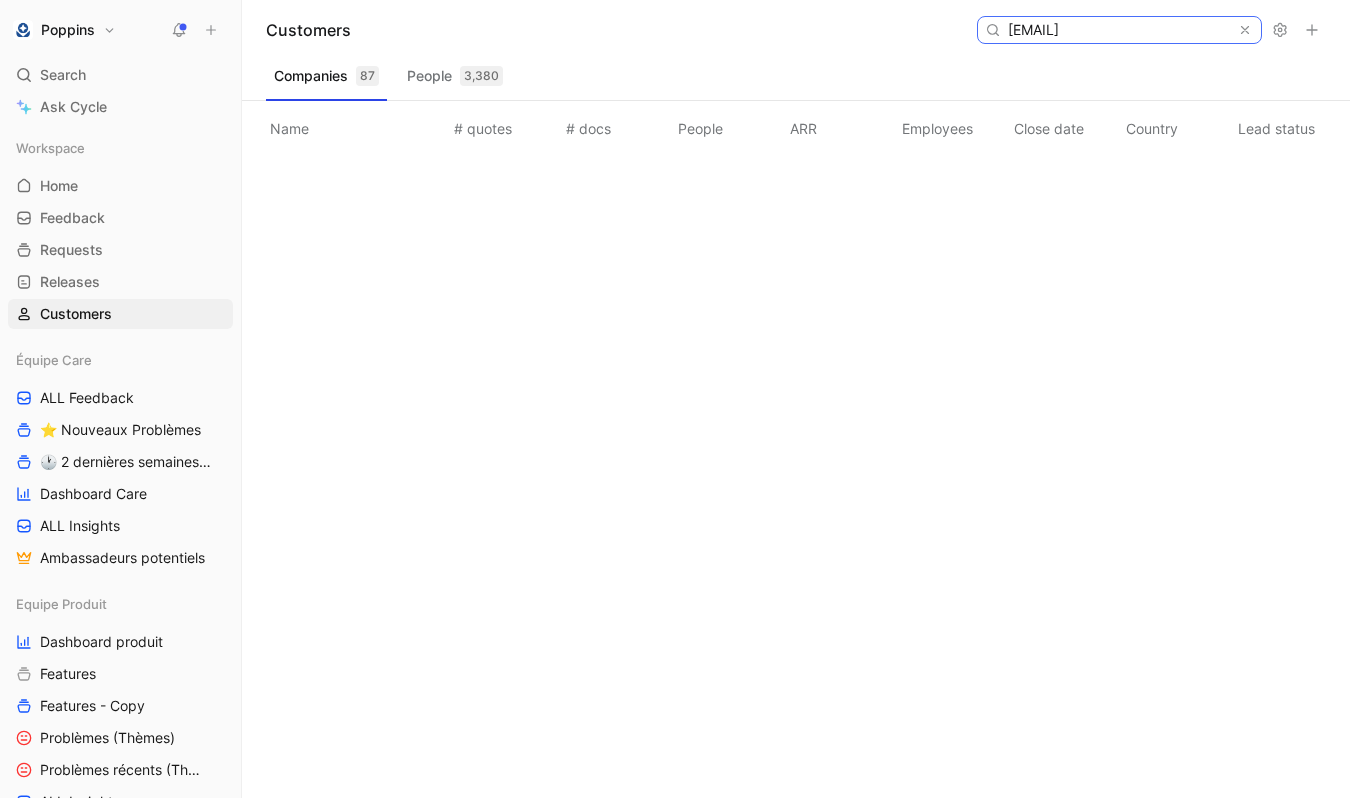 paste on "cecile-teillon@hotmail" 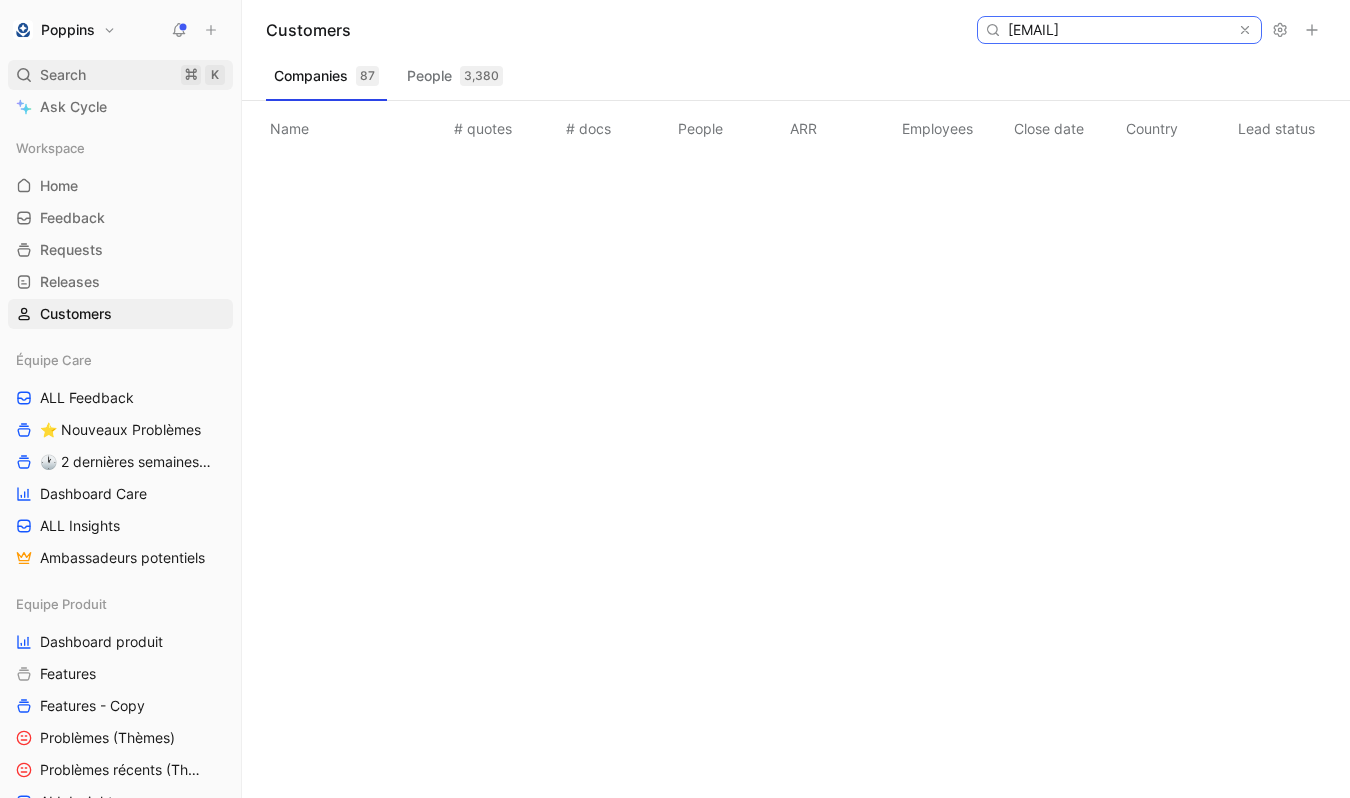 type on "cecile-teillon@hotmail.fr" 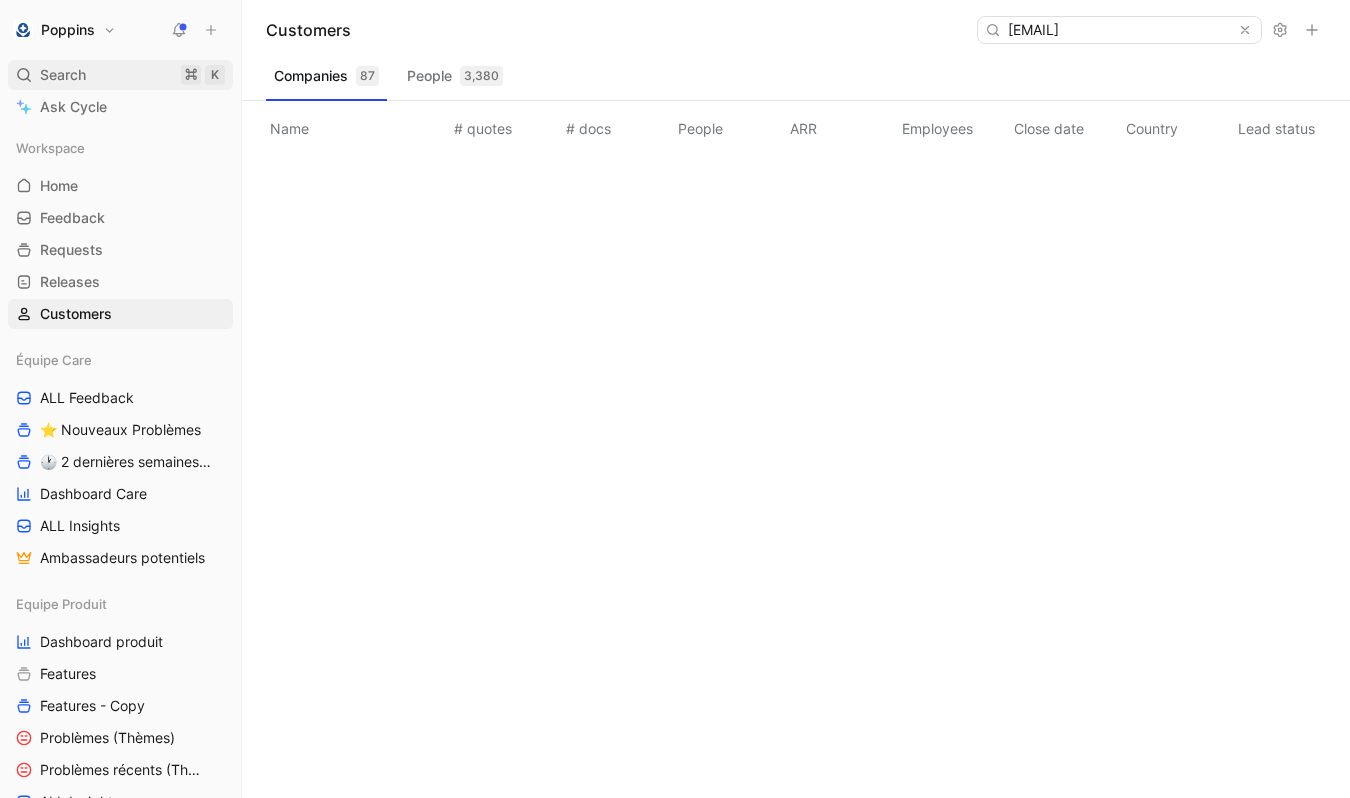 click on "Search ⌘ K" at bounding box center [120, 75] 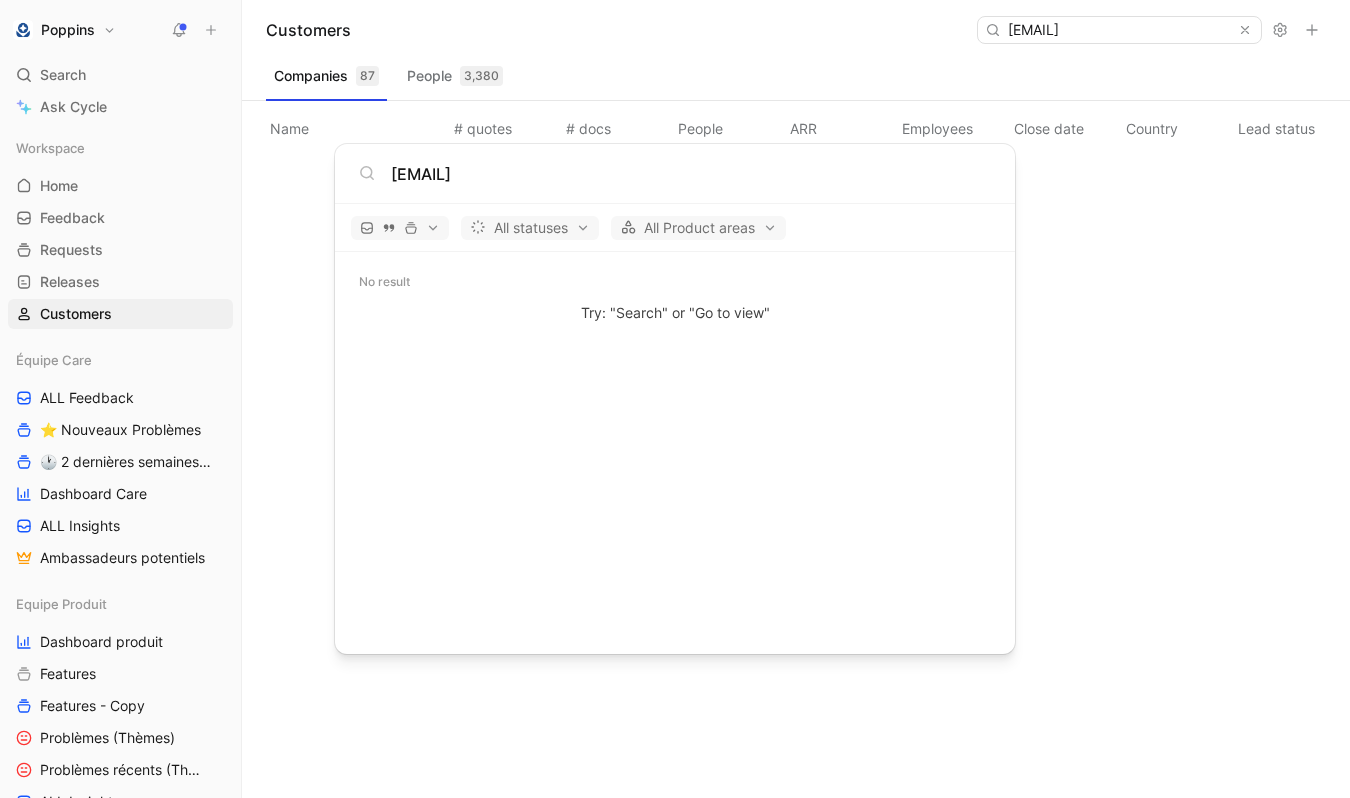 type on "cecile-teillon@hotmail.fr" 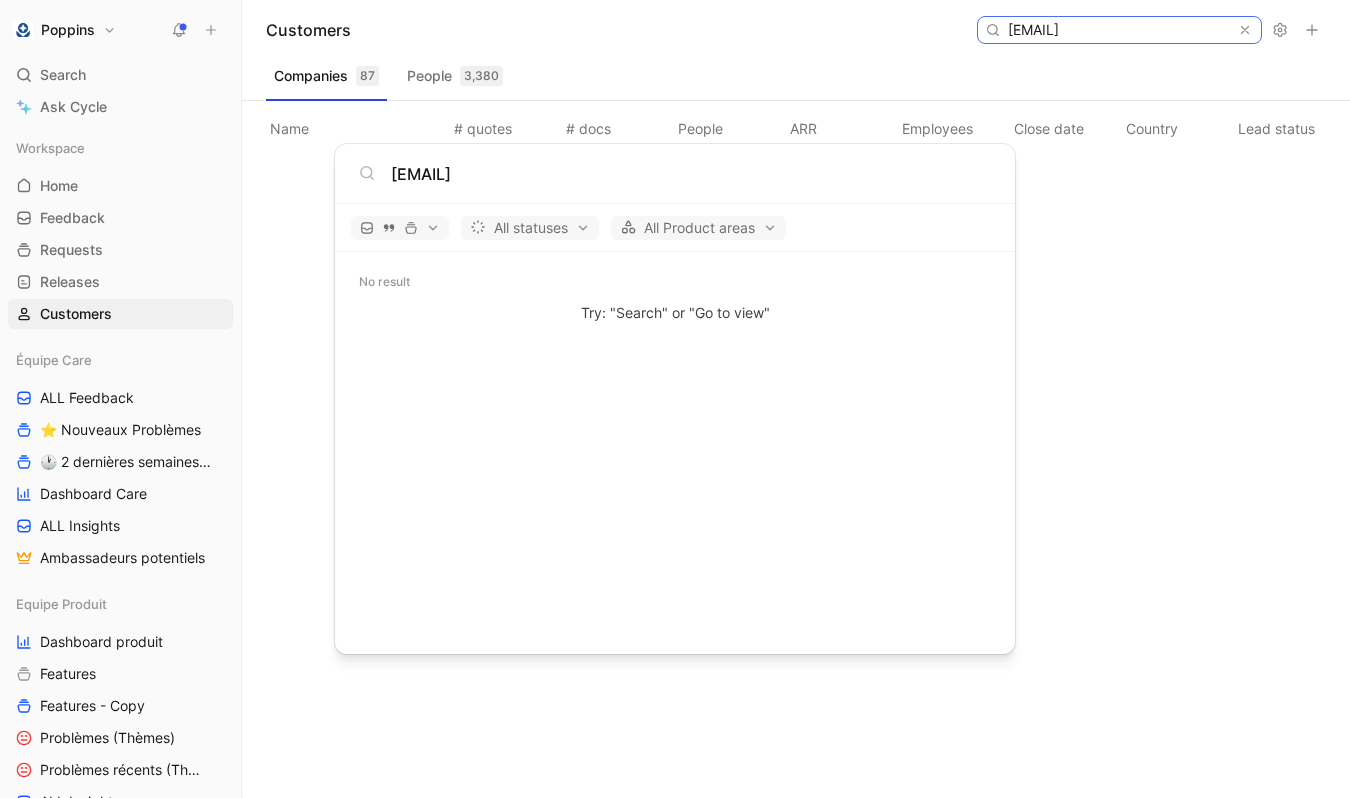 click on "cecile-teillon@hotmail.fr" at bounding box center (1118, 30) 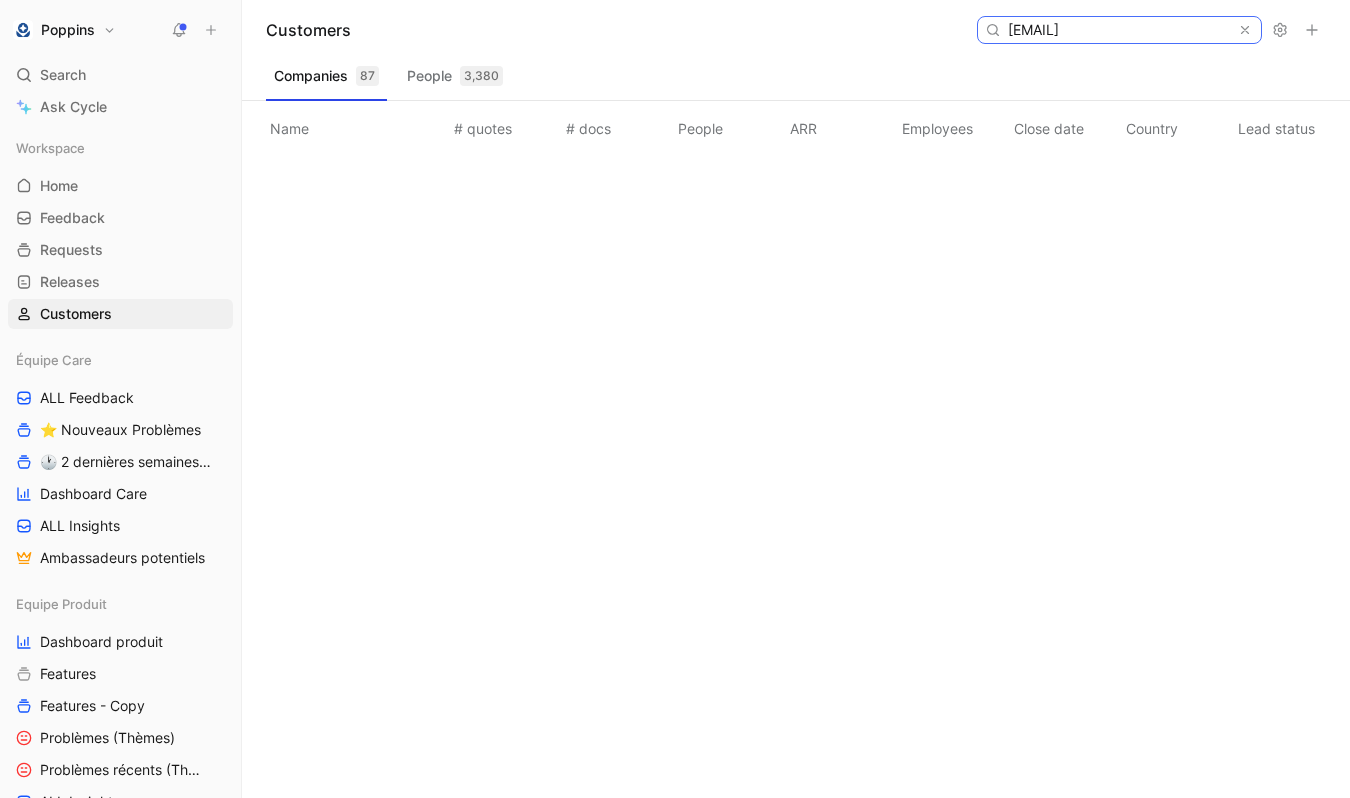 paste on "Amelie-lascours" 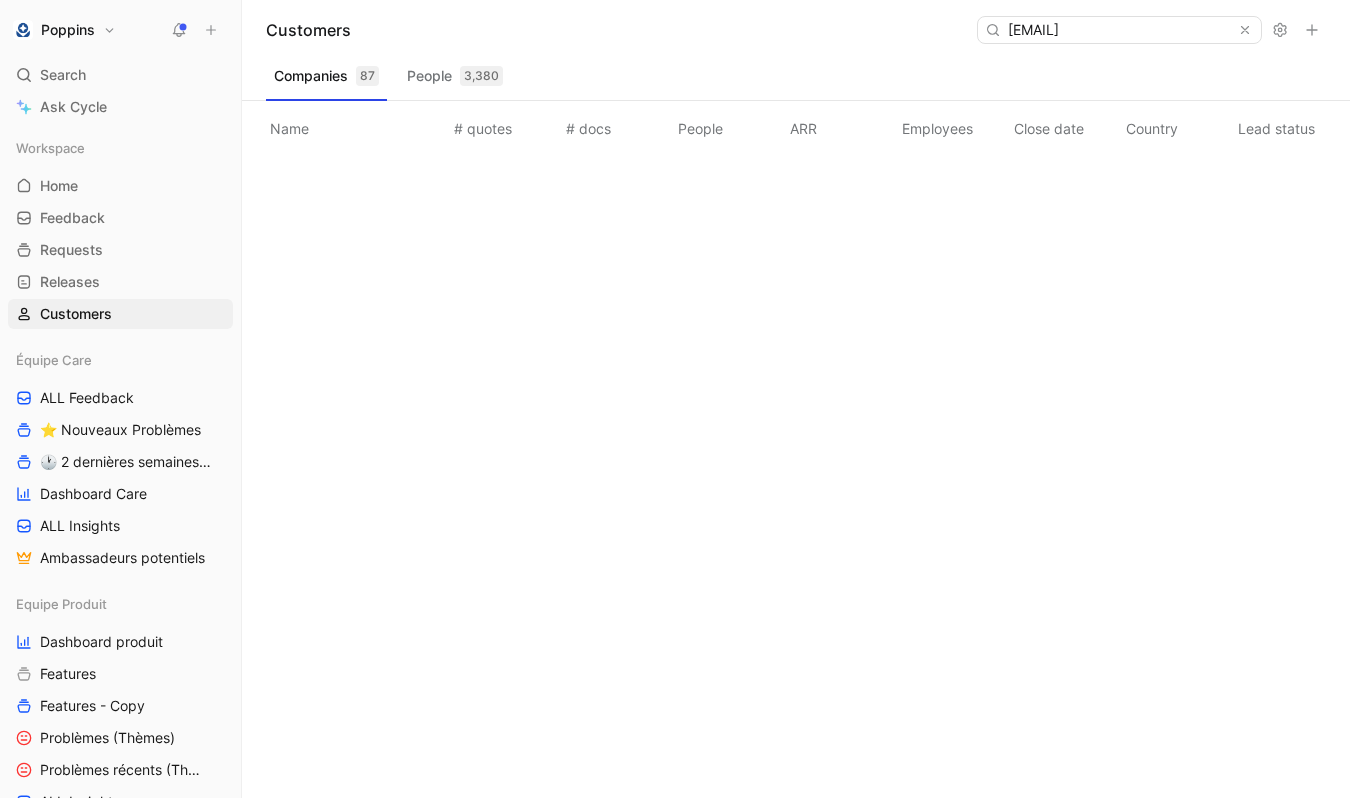click on "Poppins Search ⌘ K Ask Cycle Workspace Home G then H Feedback G then F Requests G then R Releases G then L Customers Équipe Care ALL Feedback ⭐ Nouveaux Problèmes 🕐 2 dernières semaines - Occurences Dashboard Care ALL Insights Ambassadeurs potentiels Equipe Produit Dashboard produit Features Features - Copy Problèmes (Thèmes) Problèmes récents (Thèmes) ALL Insights Feedback - OBG Feedback - Test fluence Feedback - Mail hebdo Vue d'analyse Équipe mutuelle Import
To pick up a draggable item, press the space bar.
While dragging, use the arrow keys to move the item.
Press space again to drop the item in its new position, or press escape to cancel.
Help center Invite member" at bounding box center (120, 399) 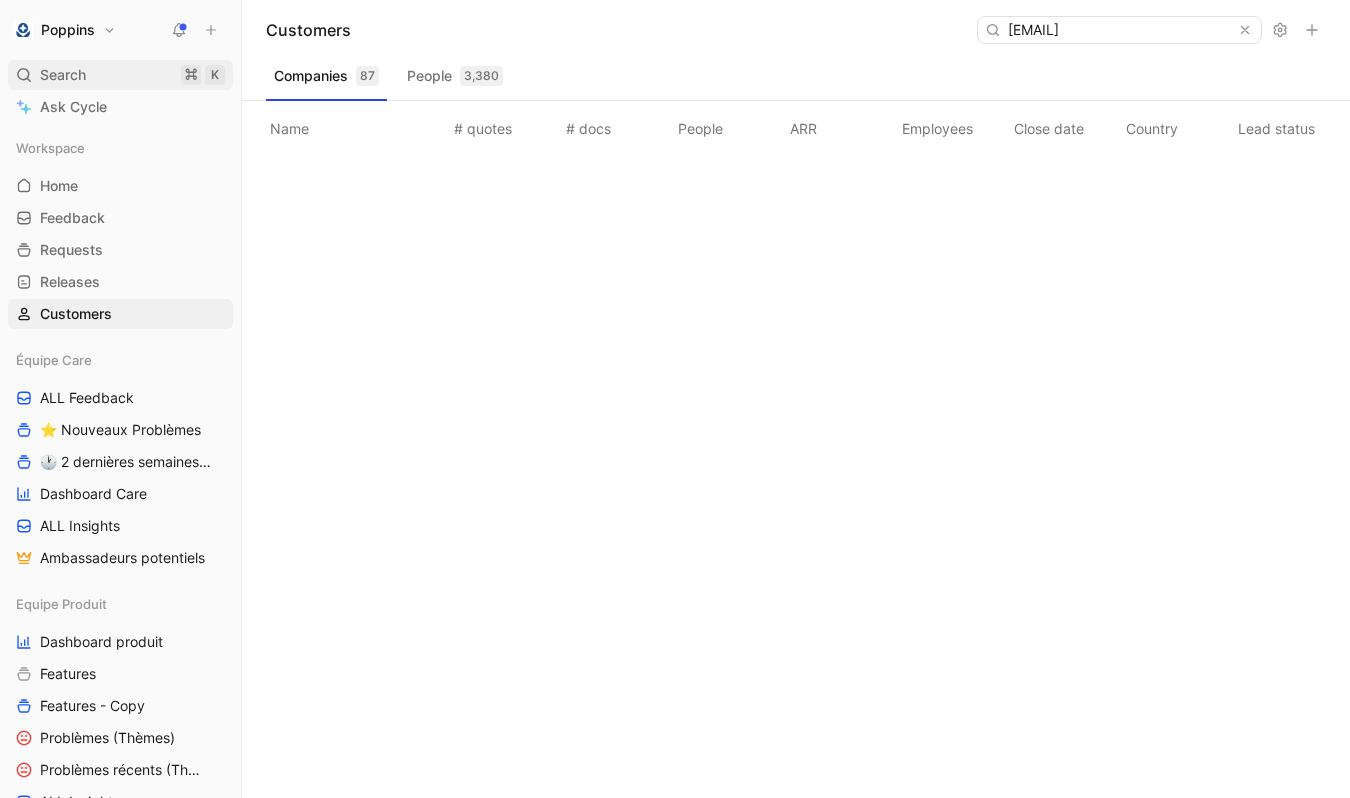 click on "Search ⌘ K" at bounding box center [120, 75] 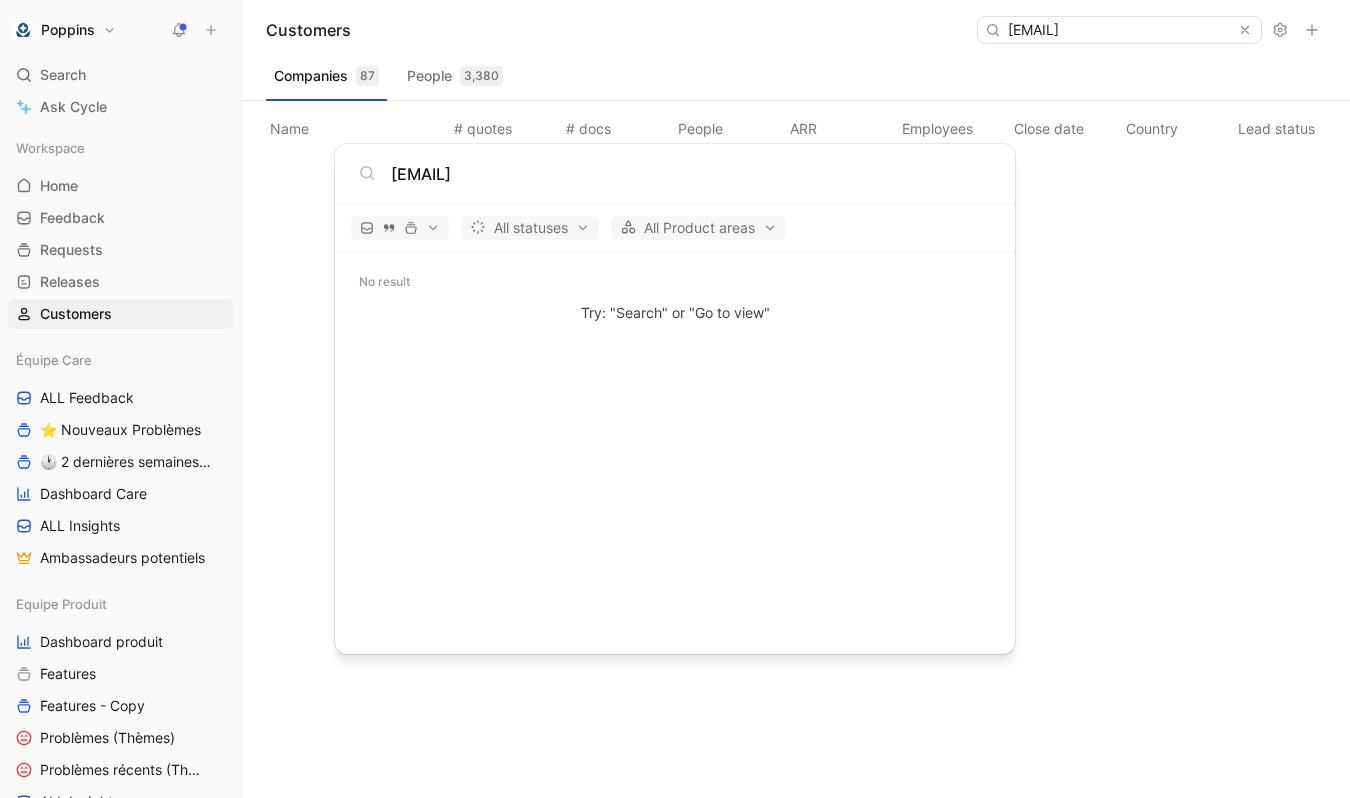type on "Amelie-lascours@hotmail.fr" 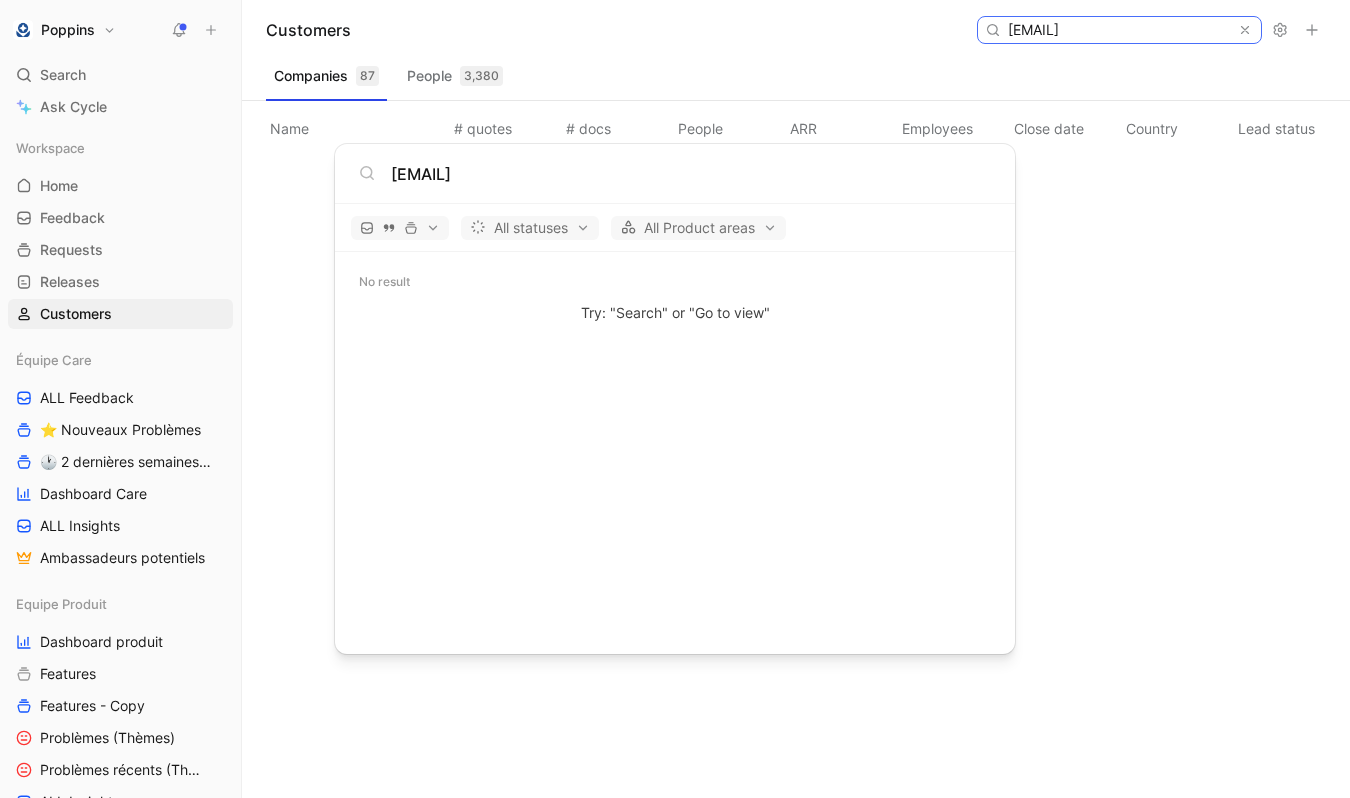 click on "Amelie-lascours@hotmail.fr" at bounding box center (1118, 30) 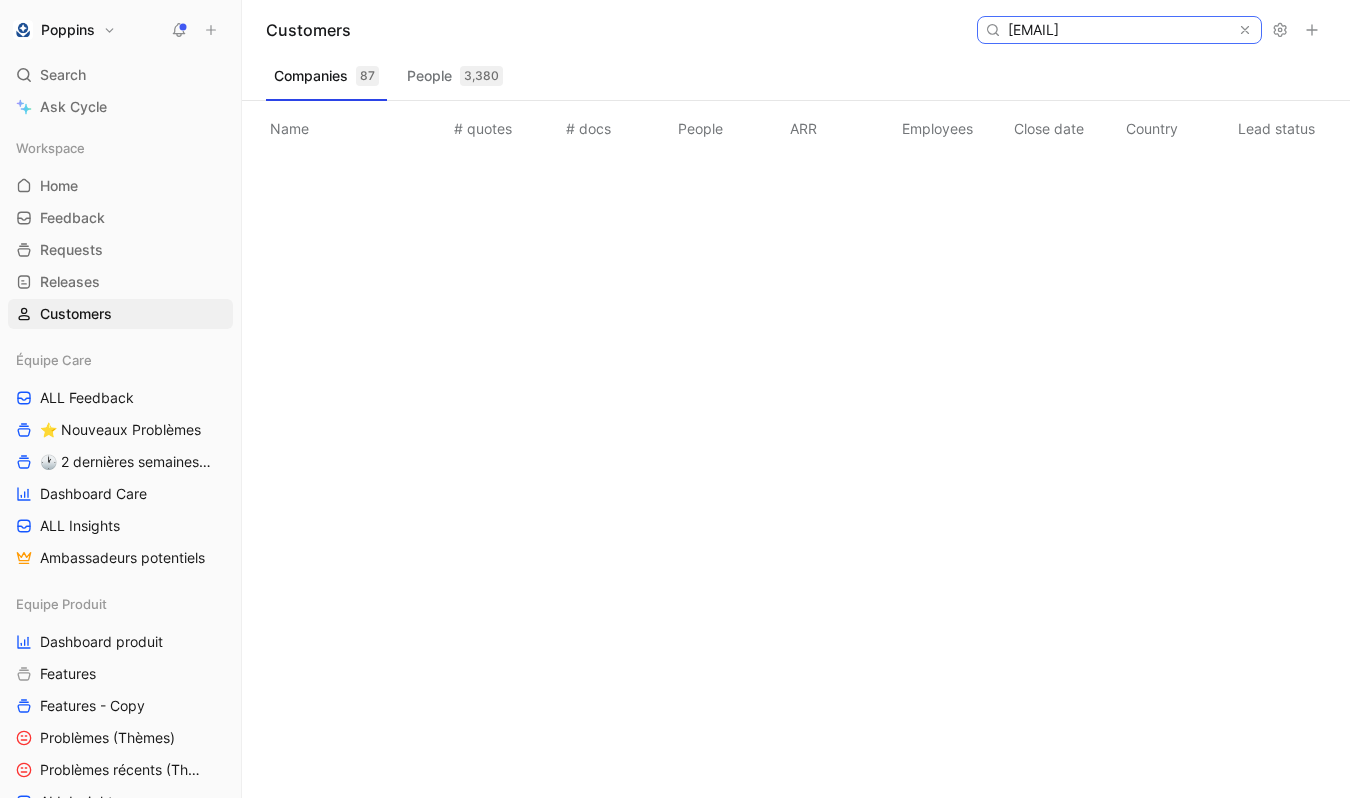 scroll, scrollTop: 0, scrollLeft: 23, axis: horizontal 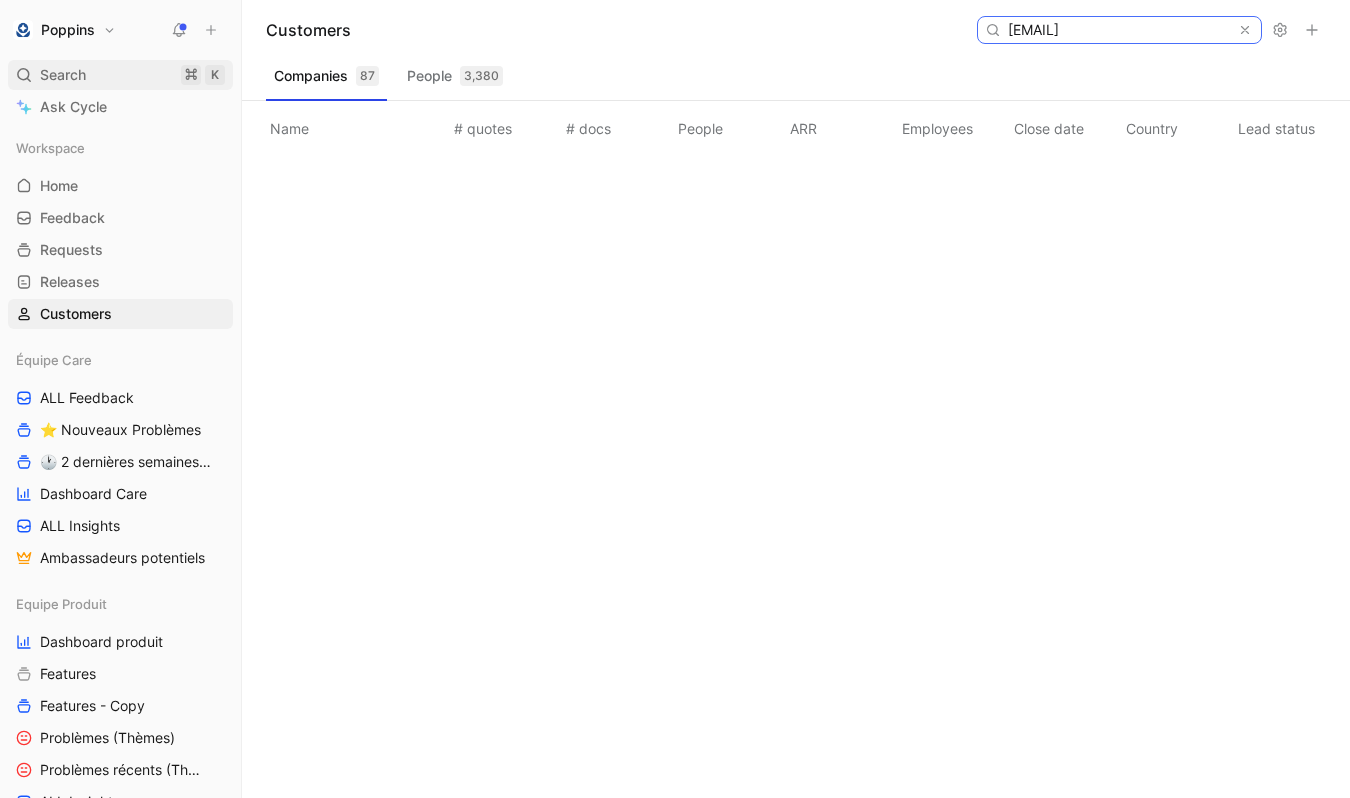 type on "ollagniersophie@gmail.com" 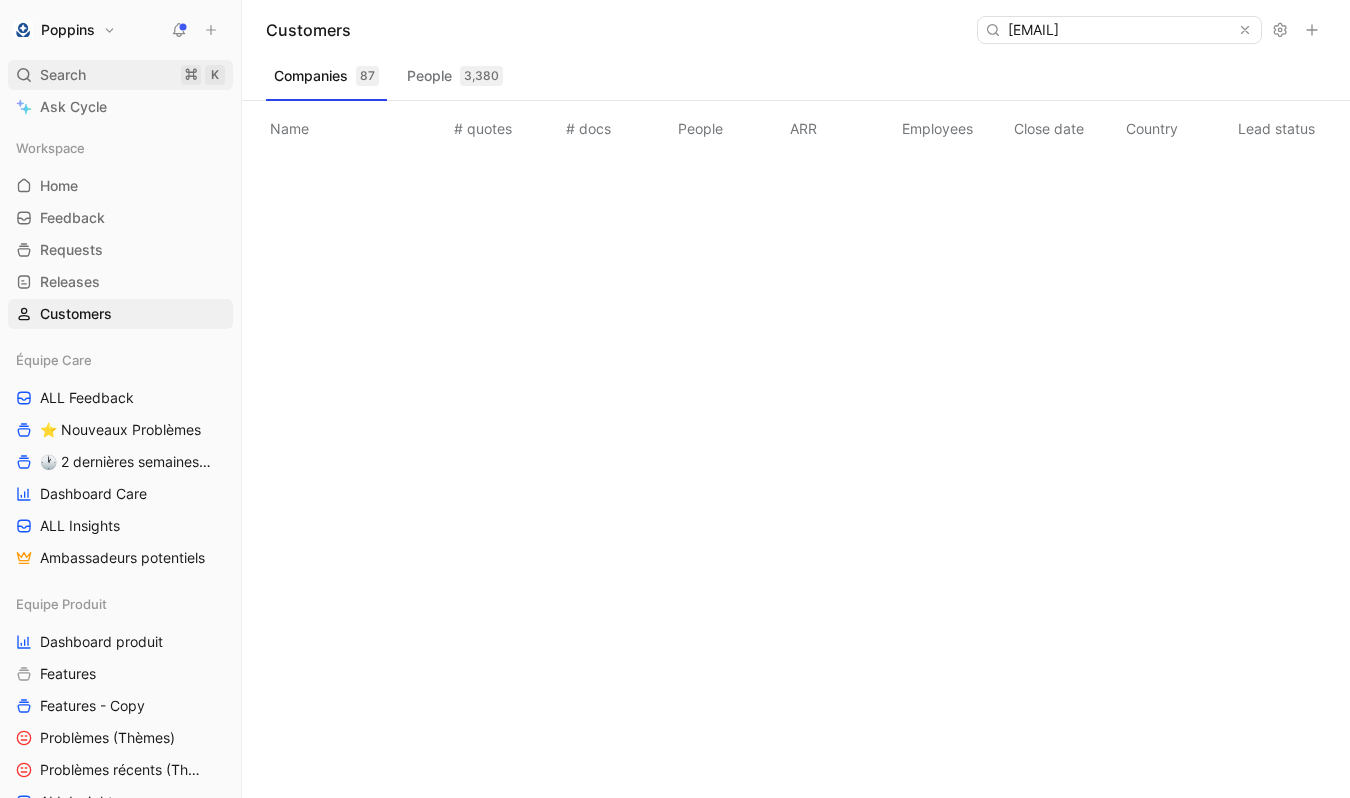click on "Search ⌘ K" at bounding box center [120, 75] 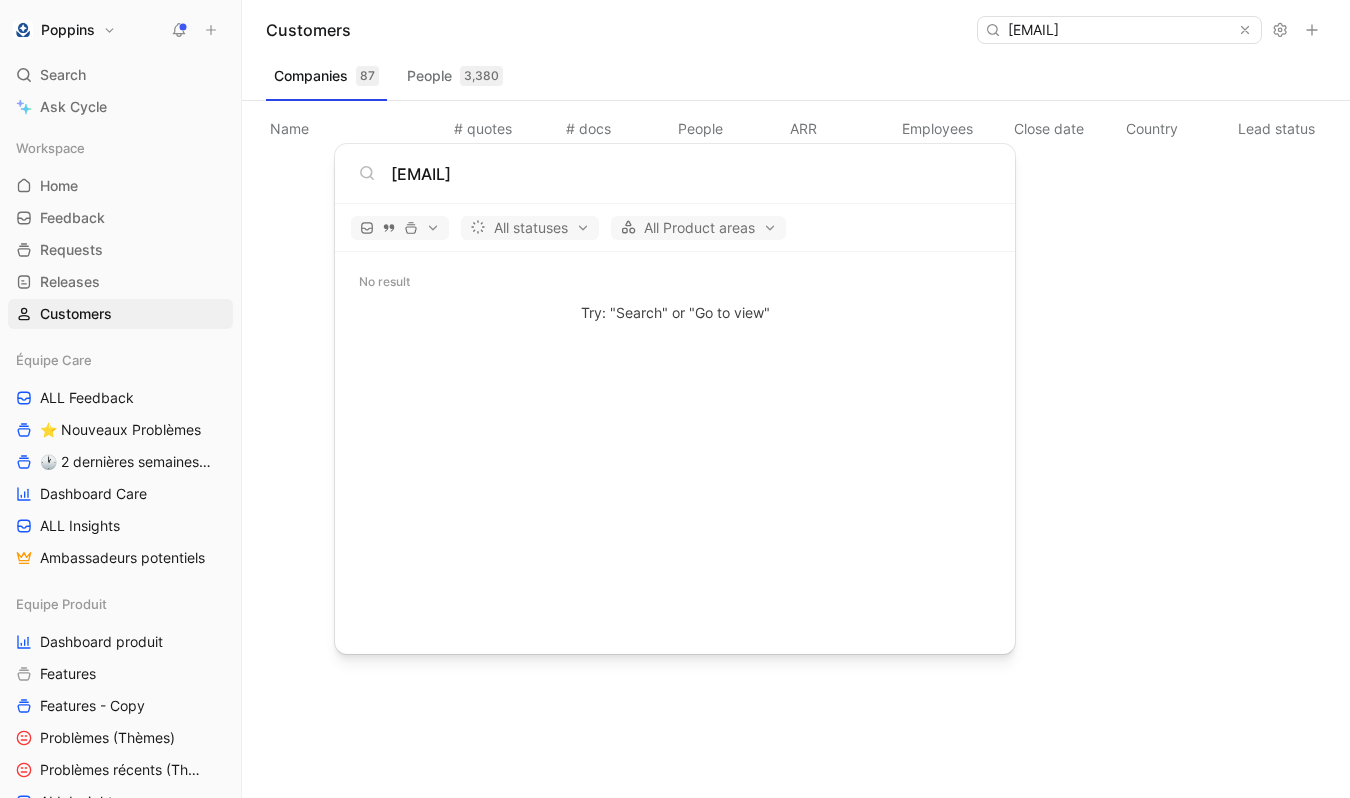 type on "ollagniersophie@gmail.com" 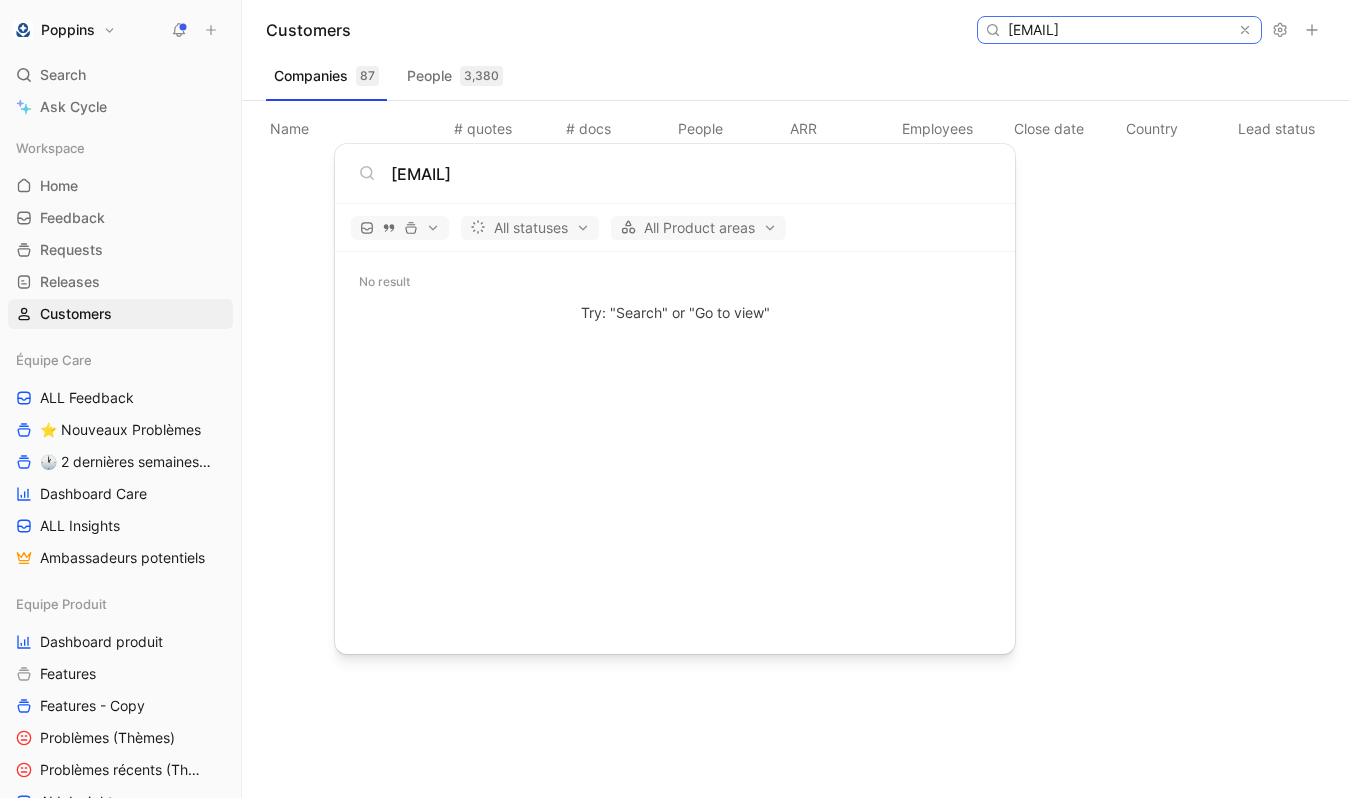 click on "ollagniersophie@gmail.com" at bounding box center (1118, 30) 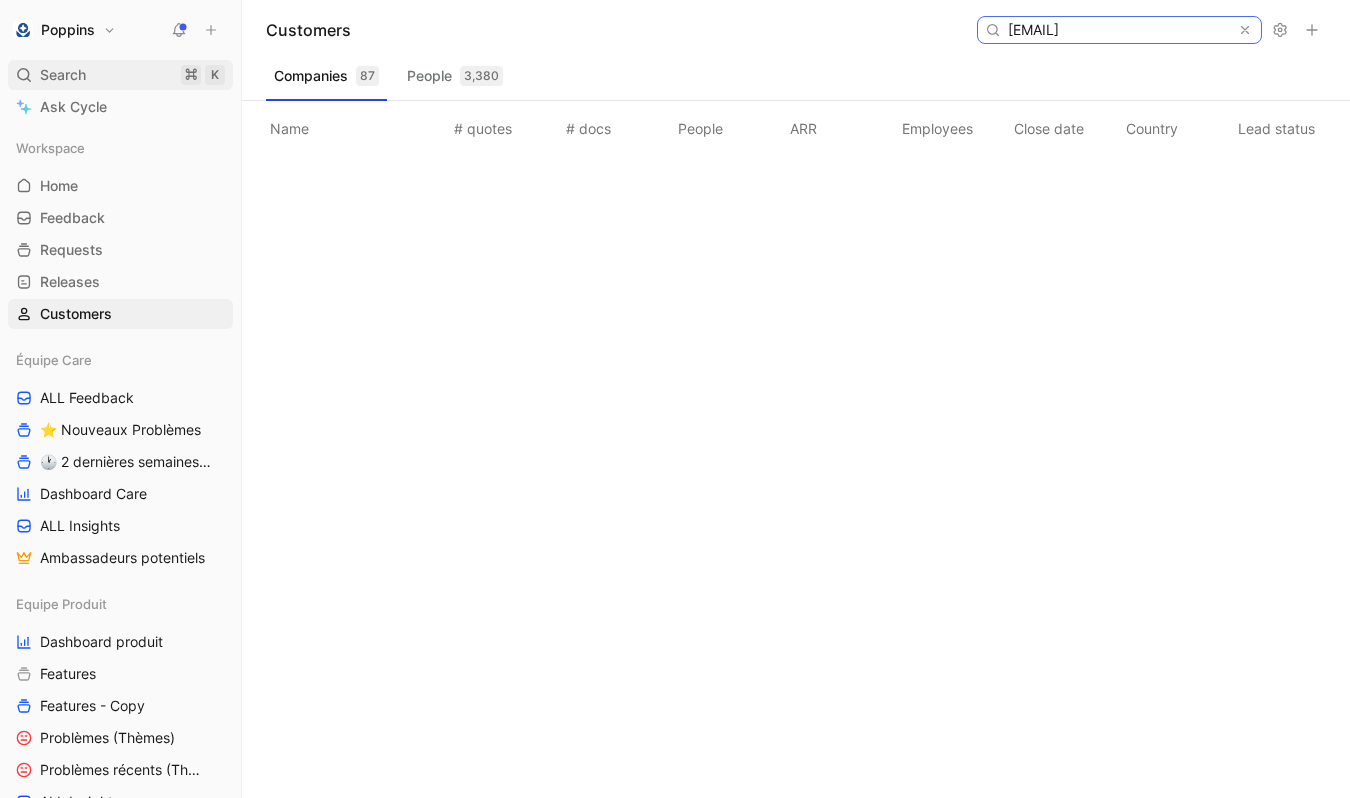 type on "severine.noyelle@sfr.fr" 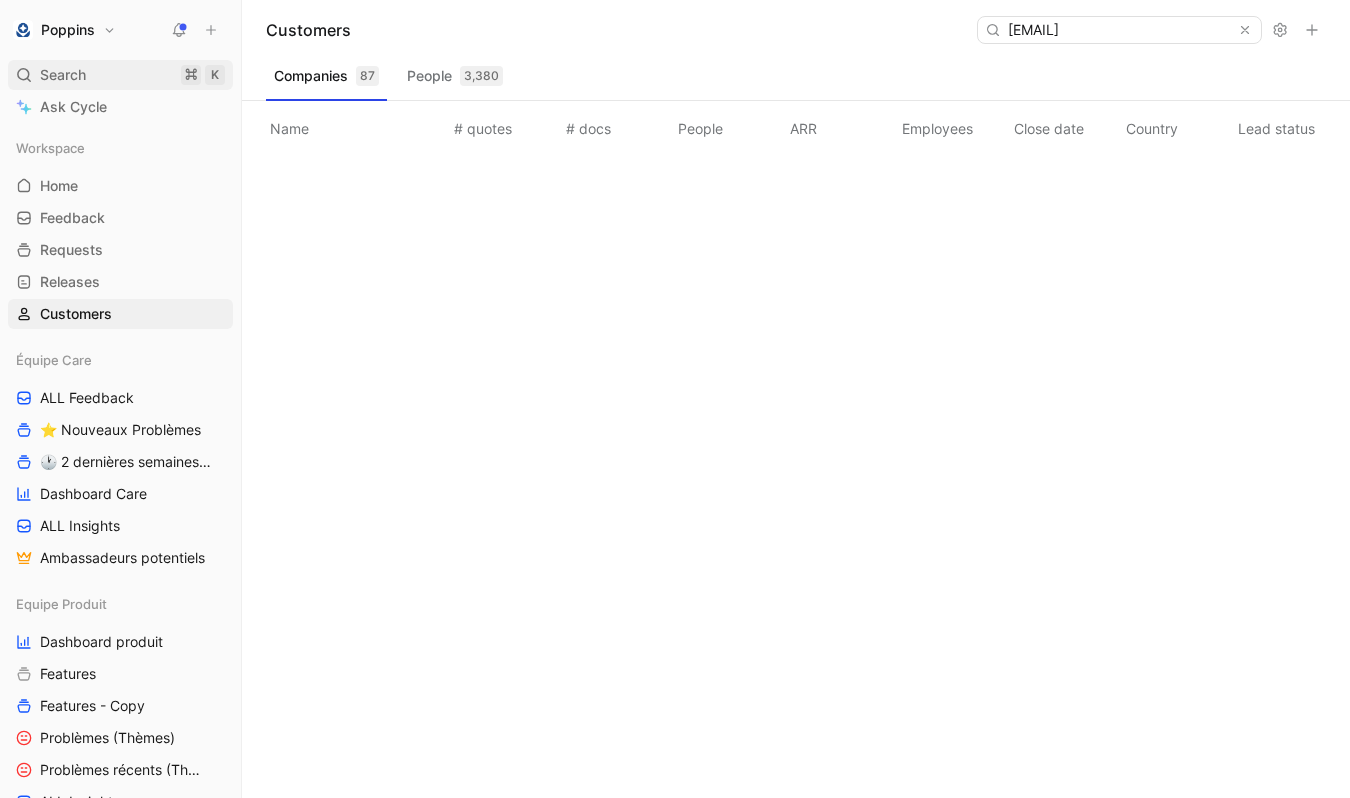 click on "Search ⌘ K" at bounding box center (120, 75) 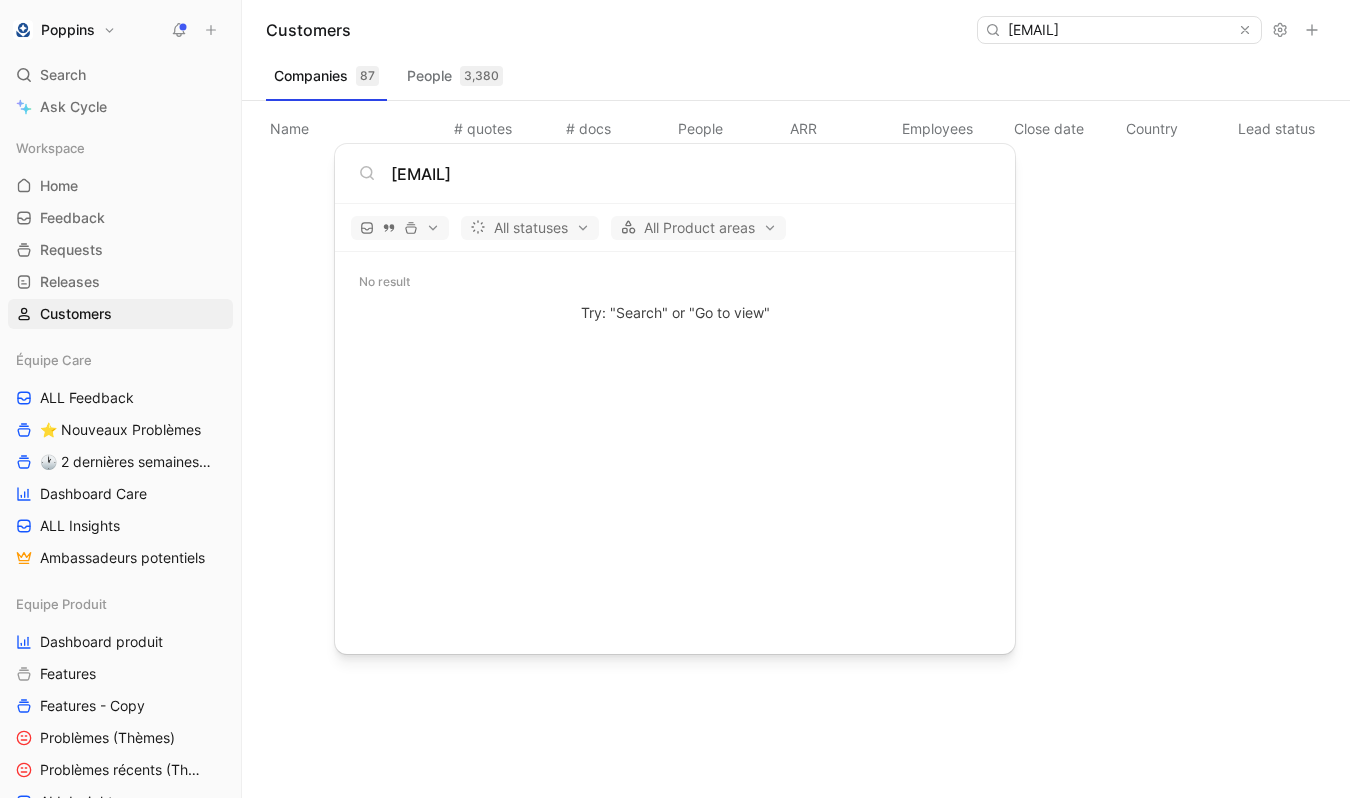 type on "severine.noyelle@sfr.fr" 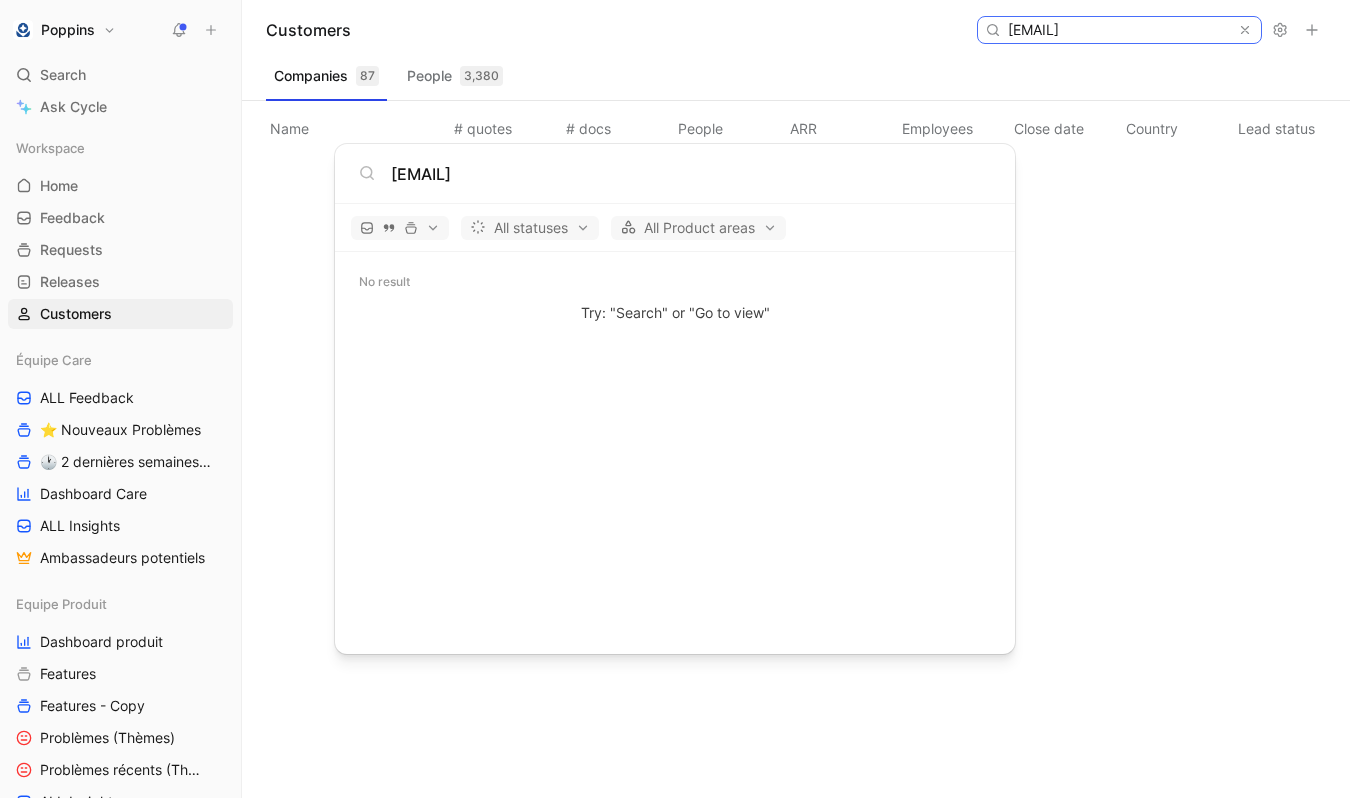 click on "severine.noyelle@sfr.fr" at bounding box center [1118, 30] 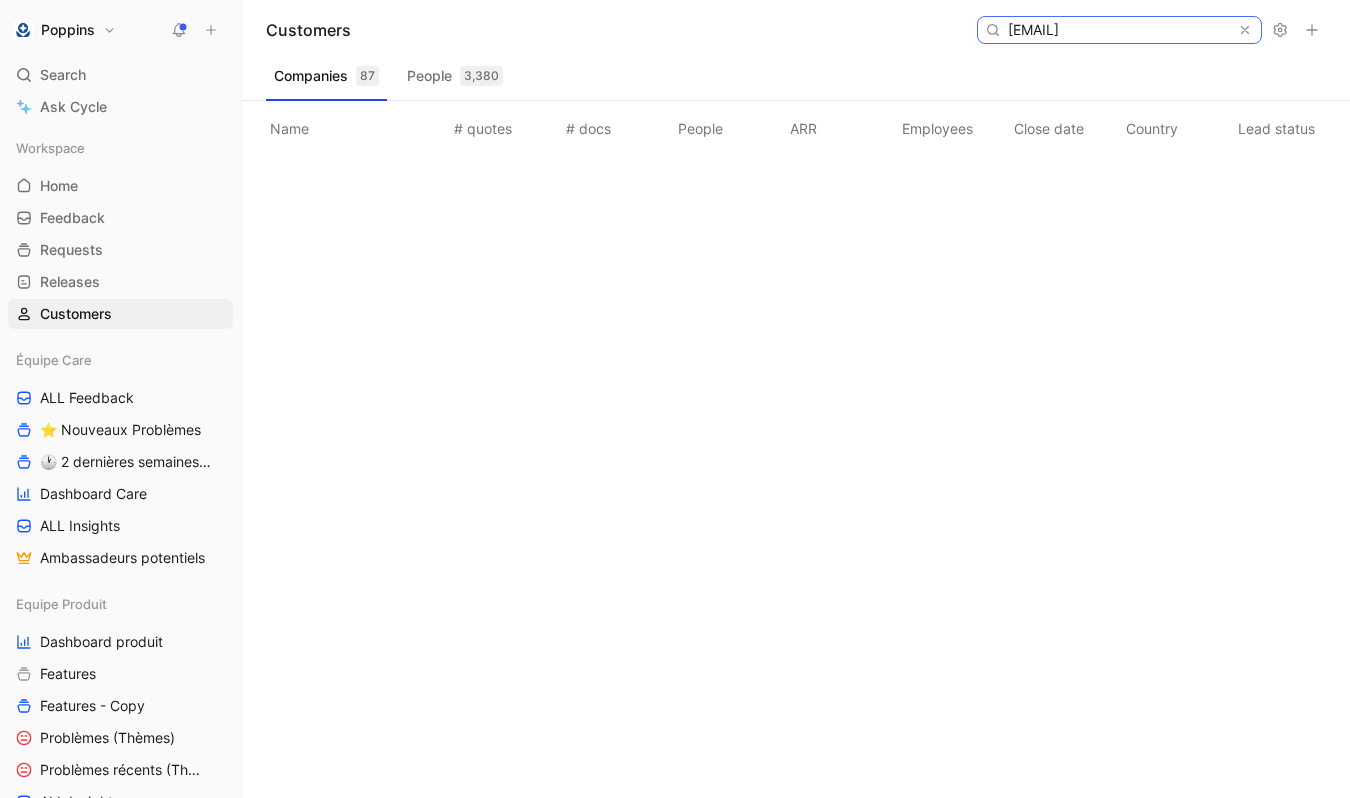 paste on "aurore.beze@gmail.com" 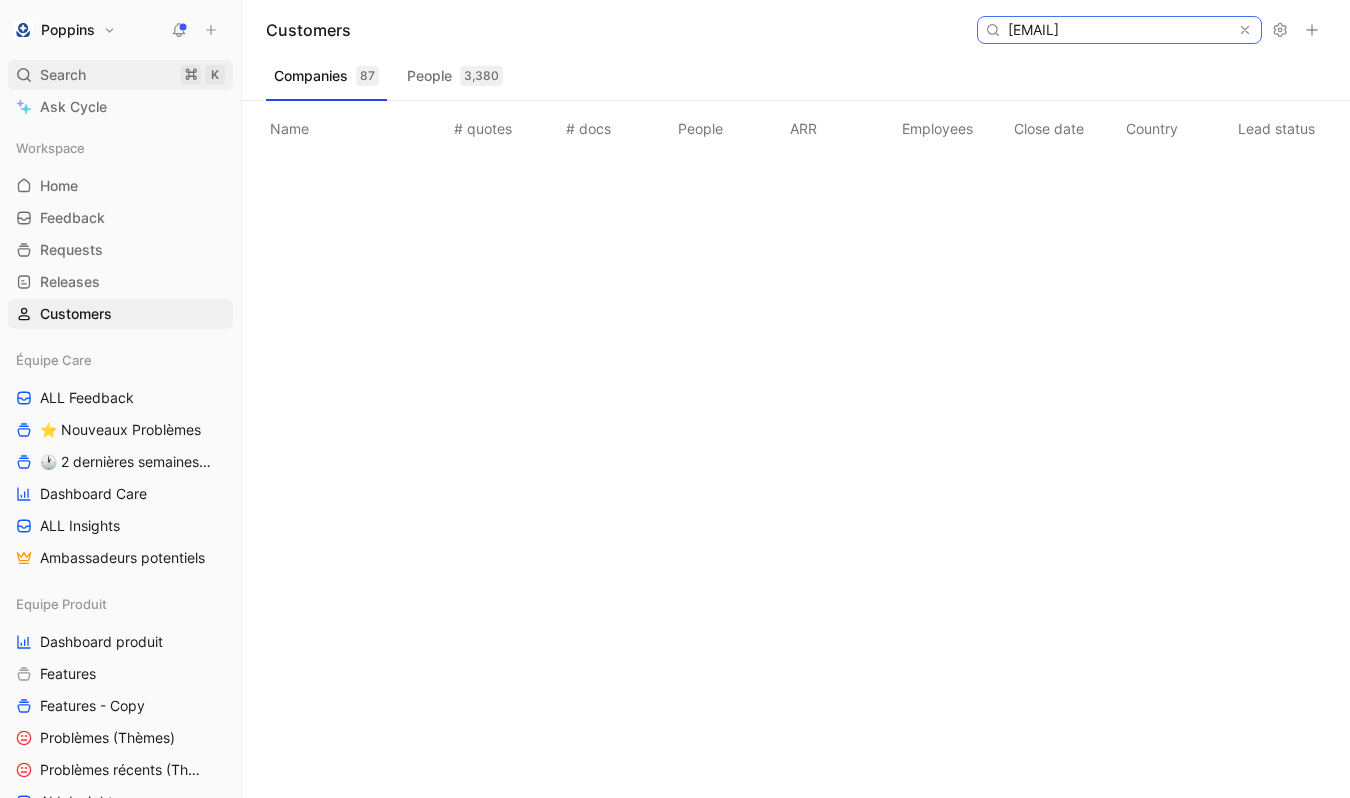 type on "aurore.beze@gmail.com" 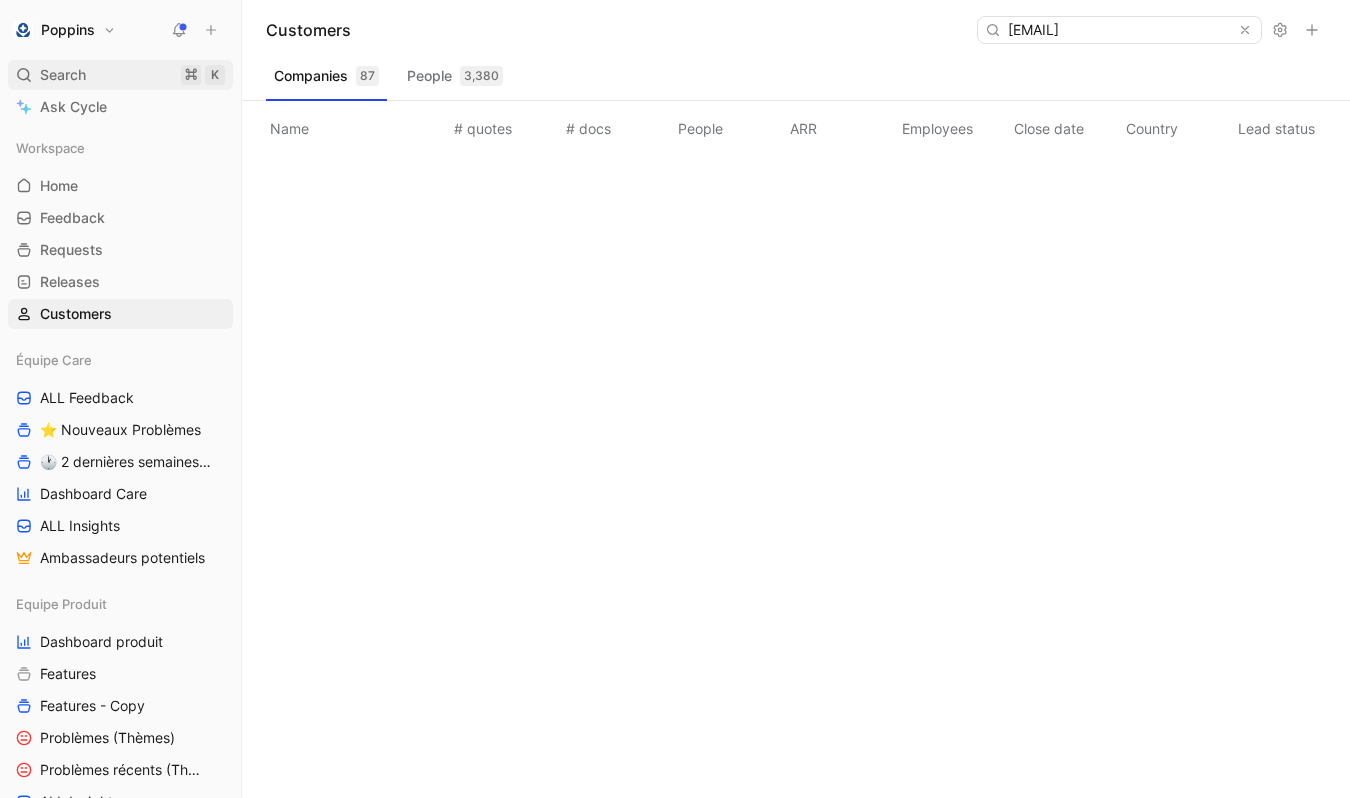 click on "Search ⌘ K" at bounding box center [120, 75] 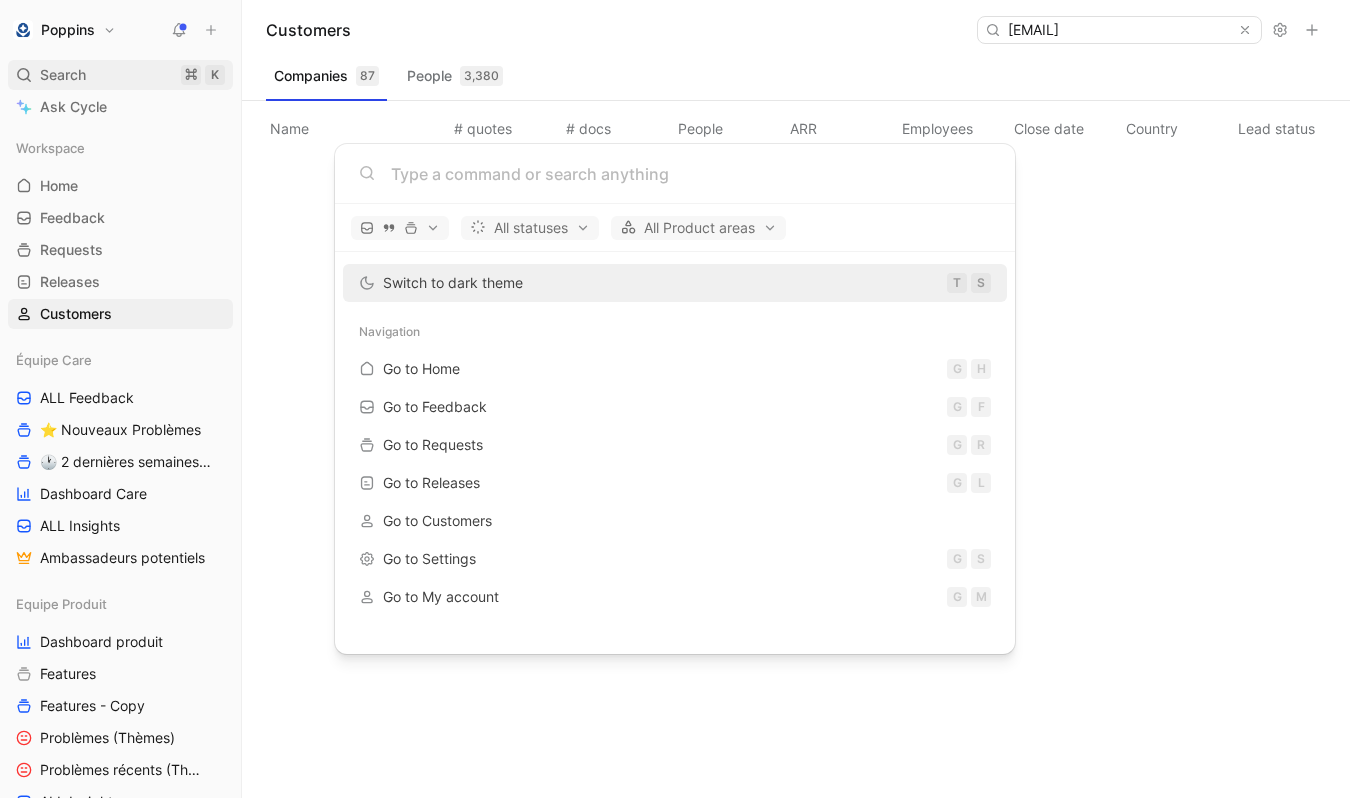 scroll, scrollTop: 0, scrollLeft: 0, axis: both 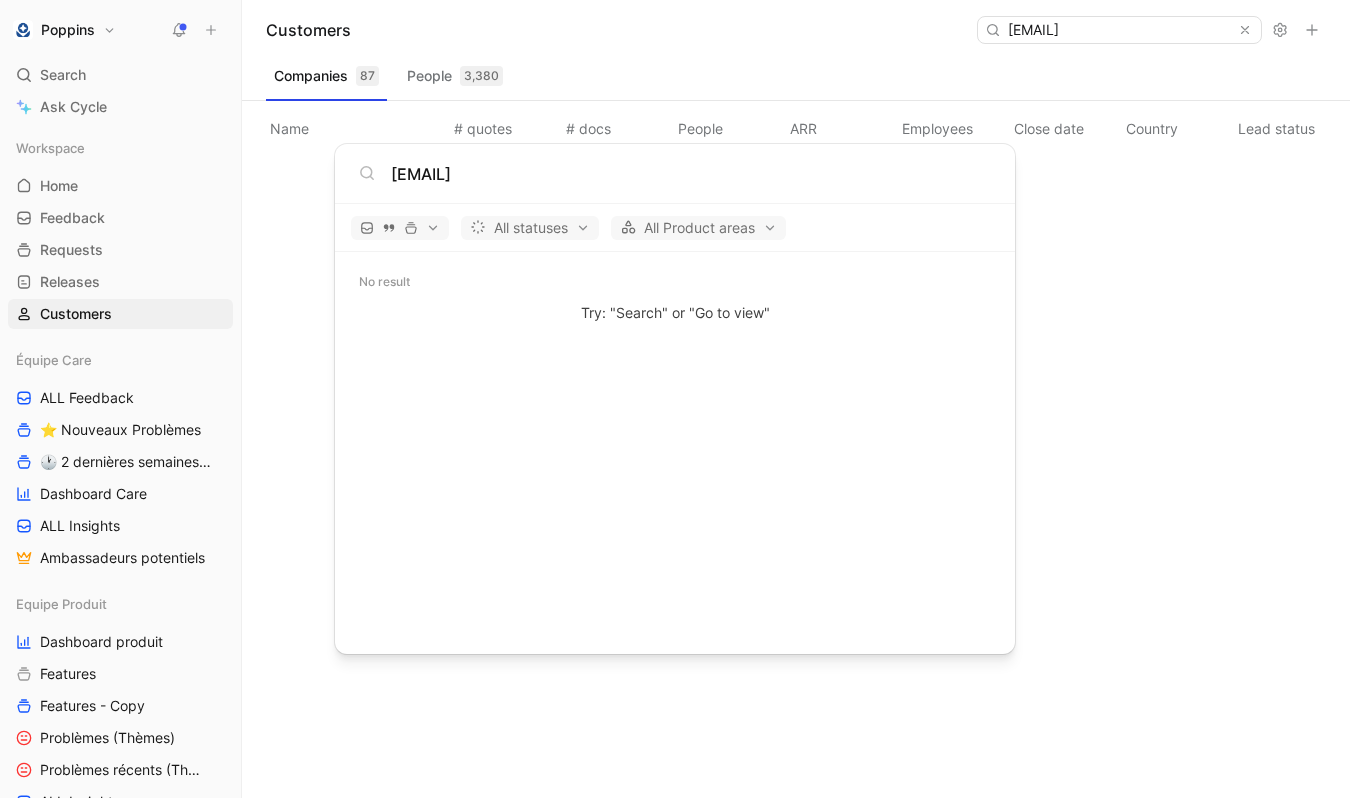 type on "aurore.beze@gmail.com" 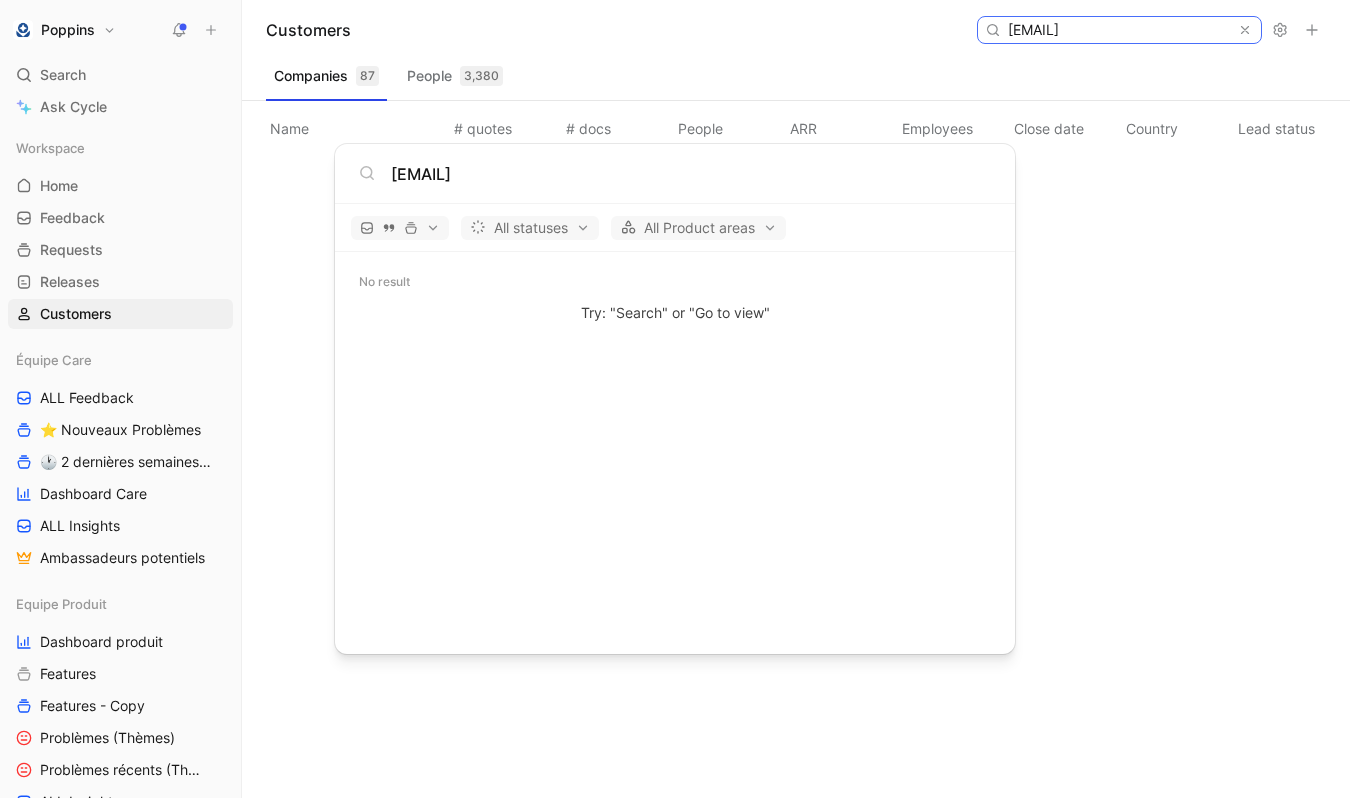 click on "aurore.beze@gmail.com" at bounding box center [1118, 30] 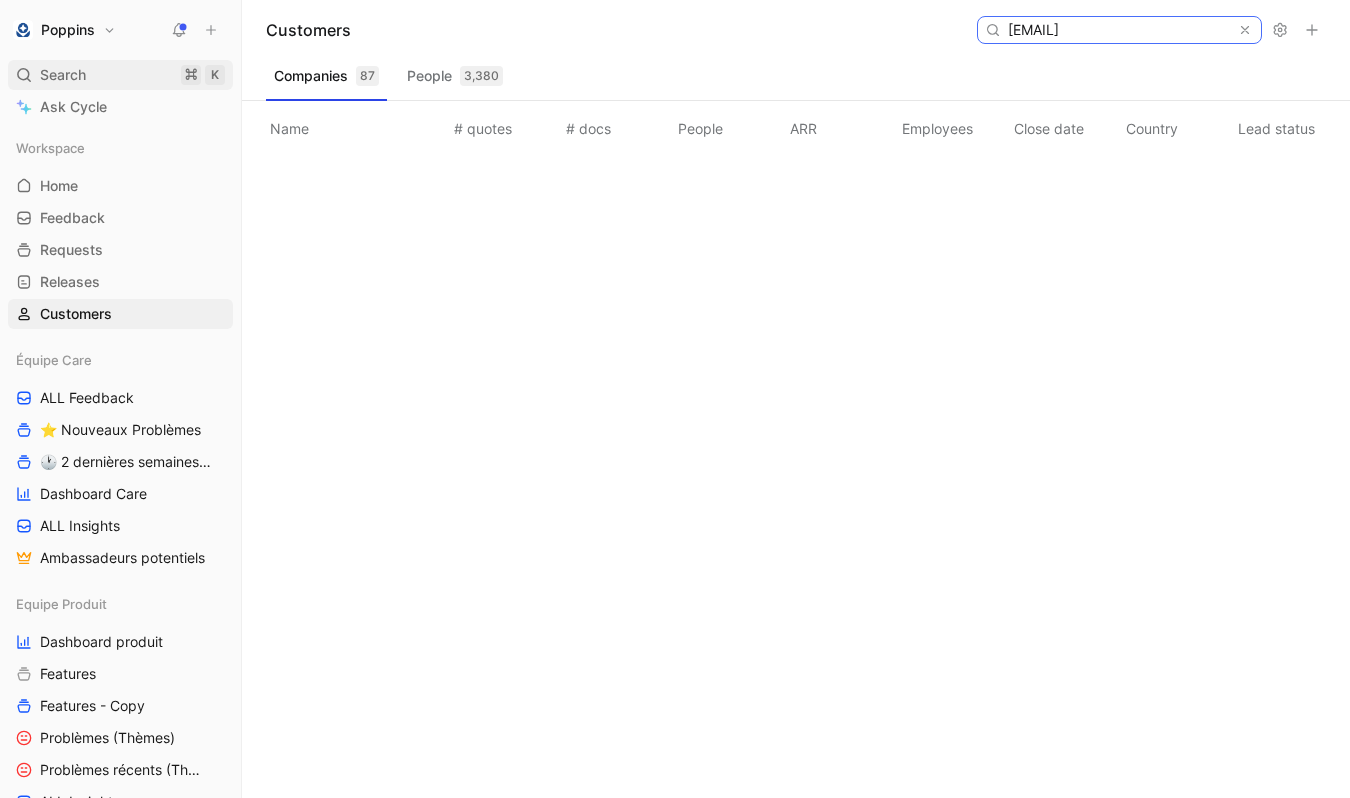 type on "emy.r9077@gmail.com" 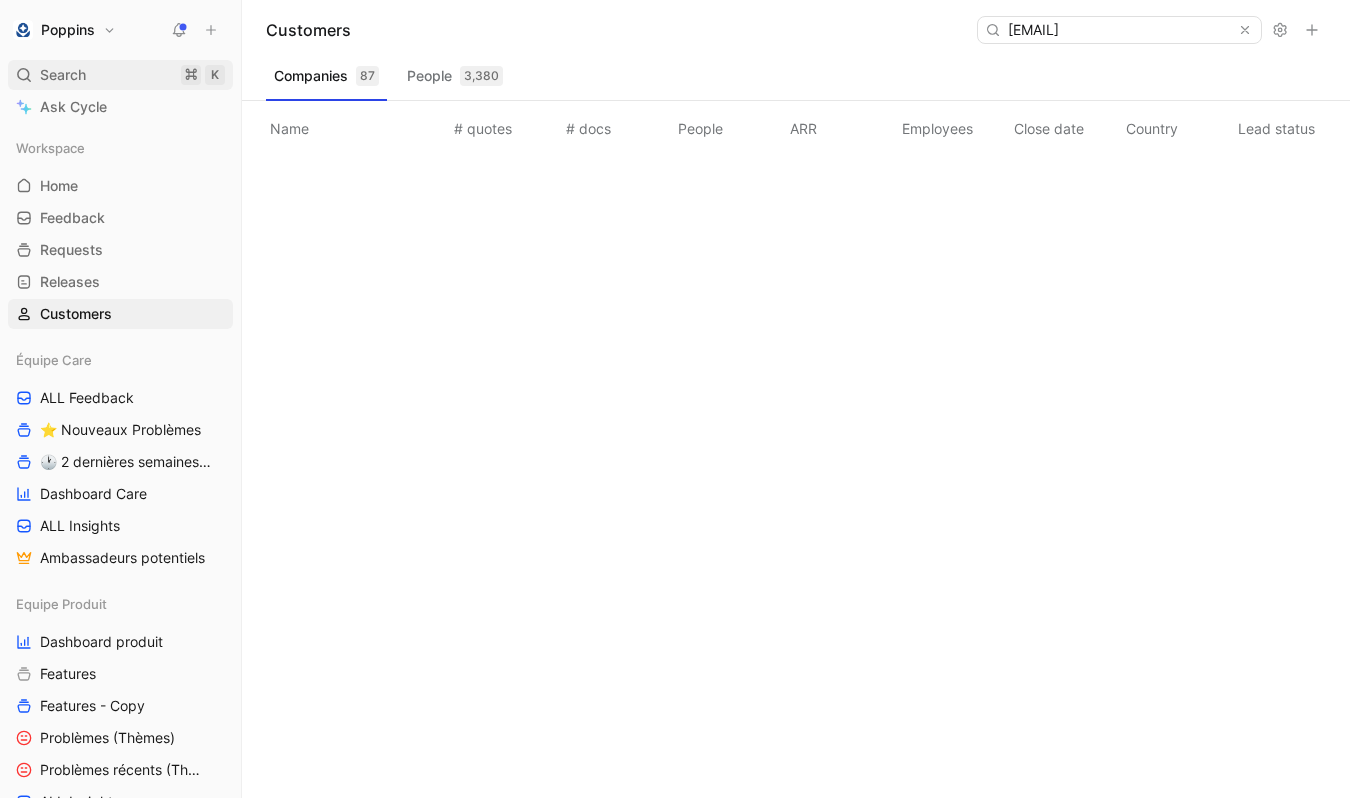click on "Search ⌘ K" at bounding box center (120, 75) 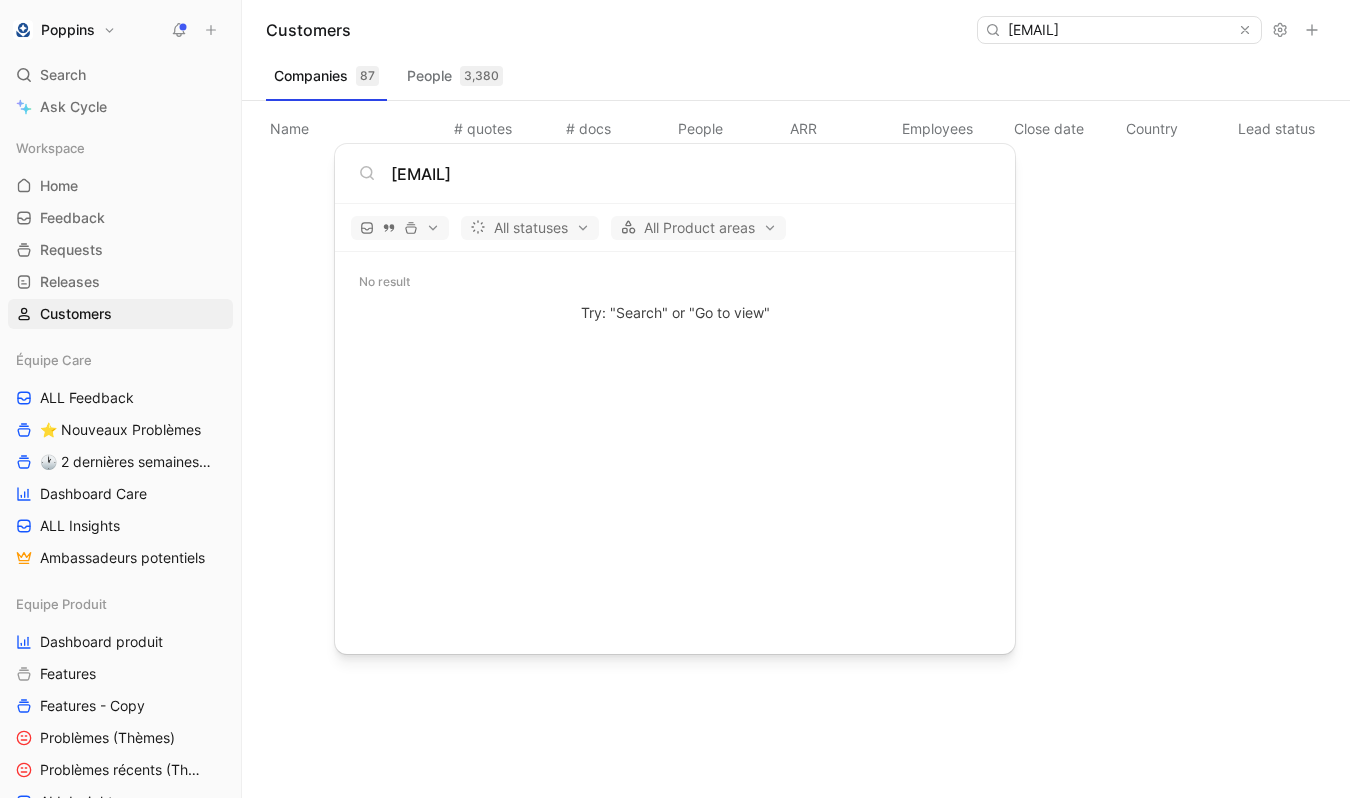 type on "emy.r9077@gmail.com" 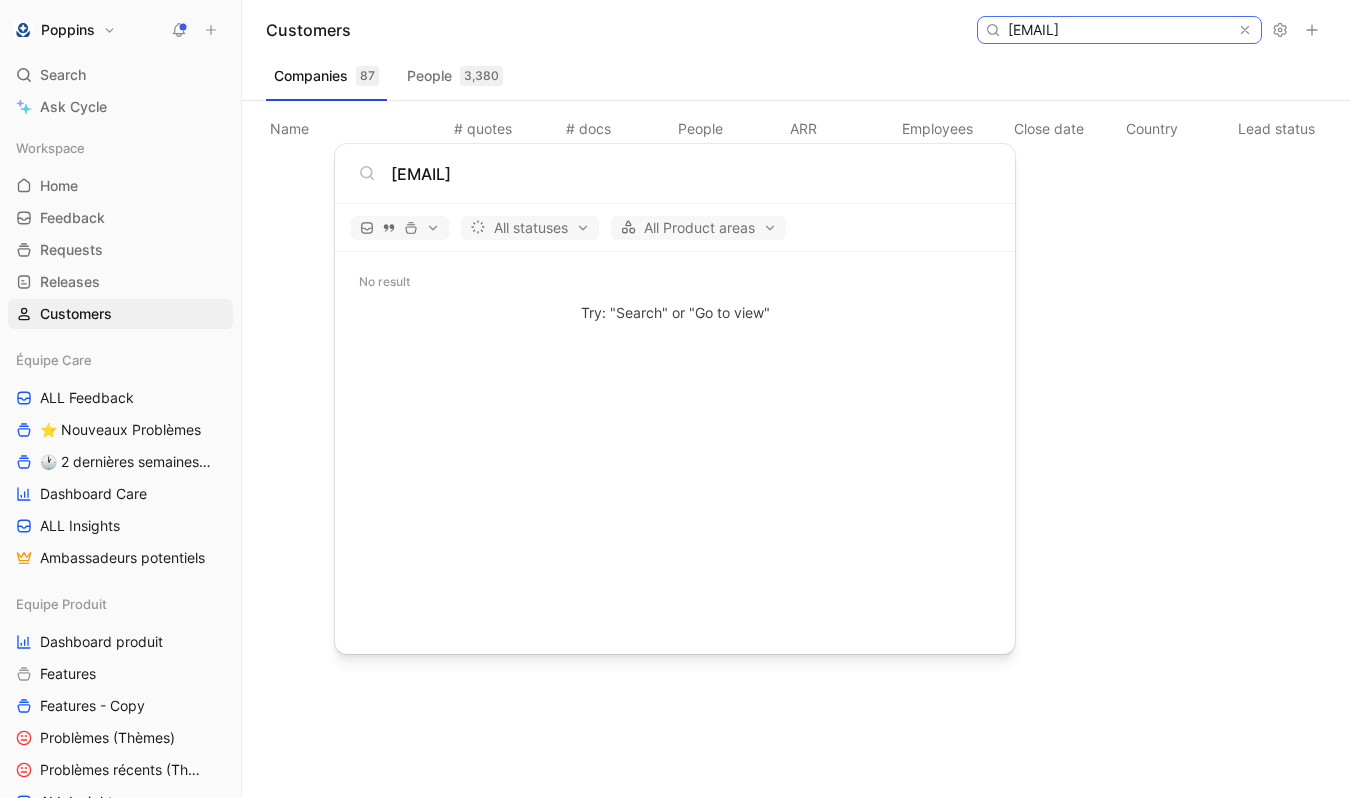 click on "emy.r9077@gmail.com" at bounding box center (1118, 30) 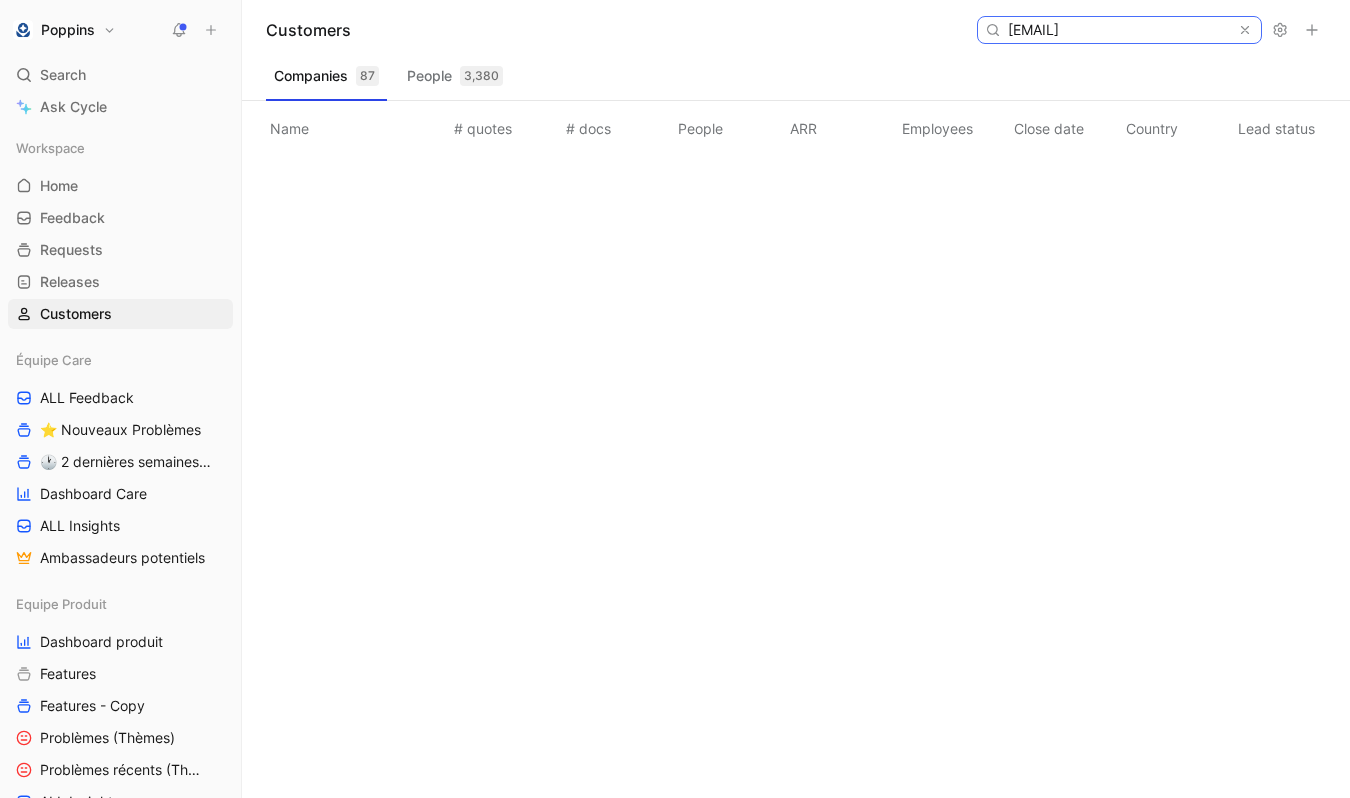 click on "emy.r9077@gmail.com" at bounding box center [1118, 30] 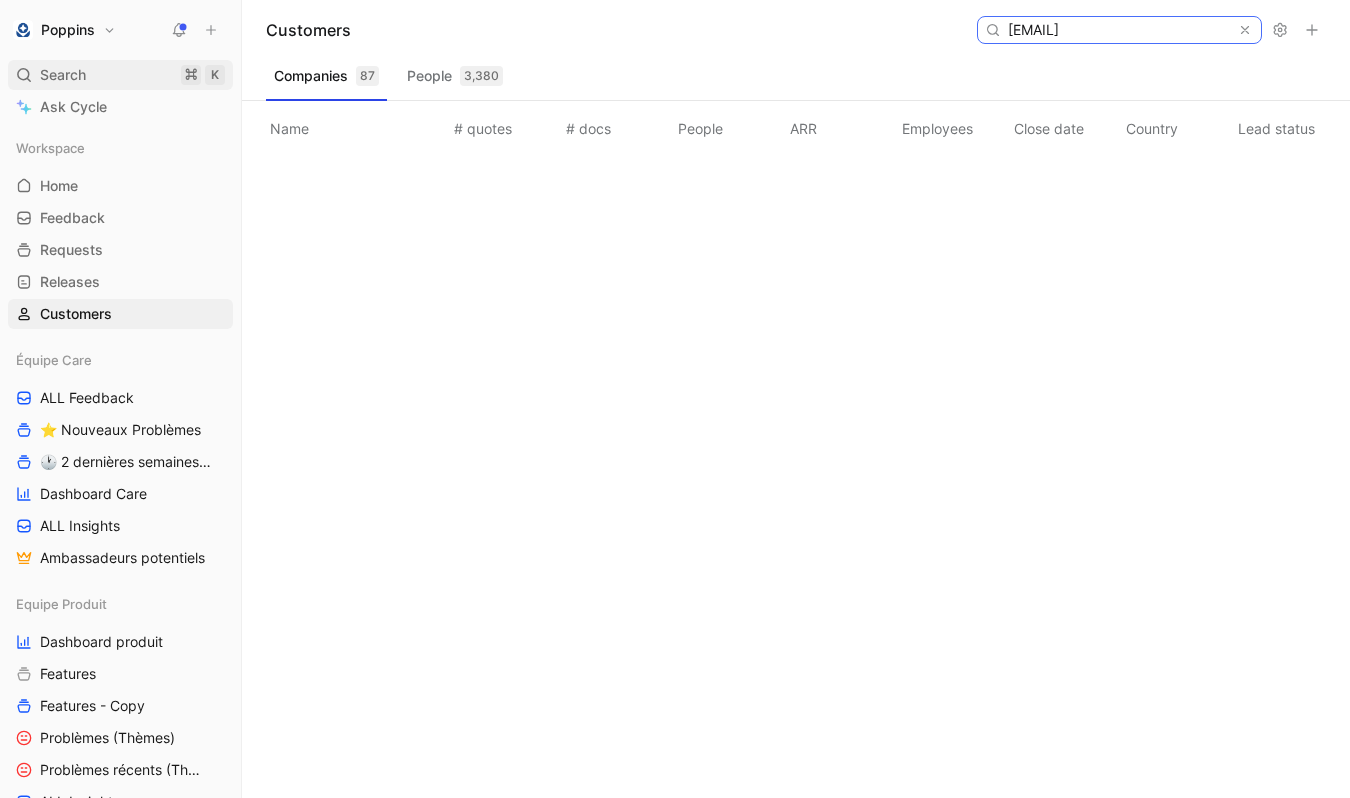 type on "manon.chereau@outlook.fr" 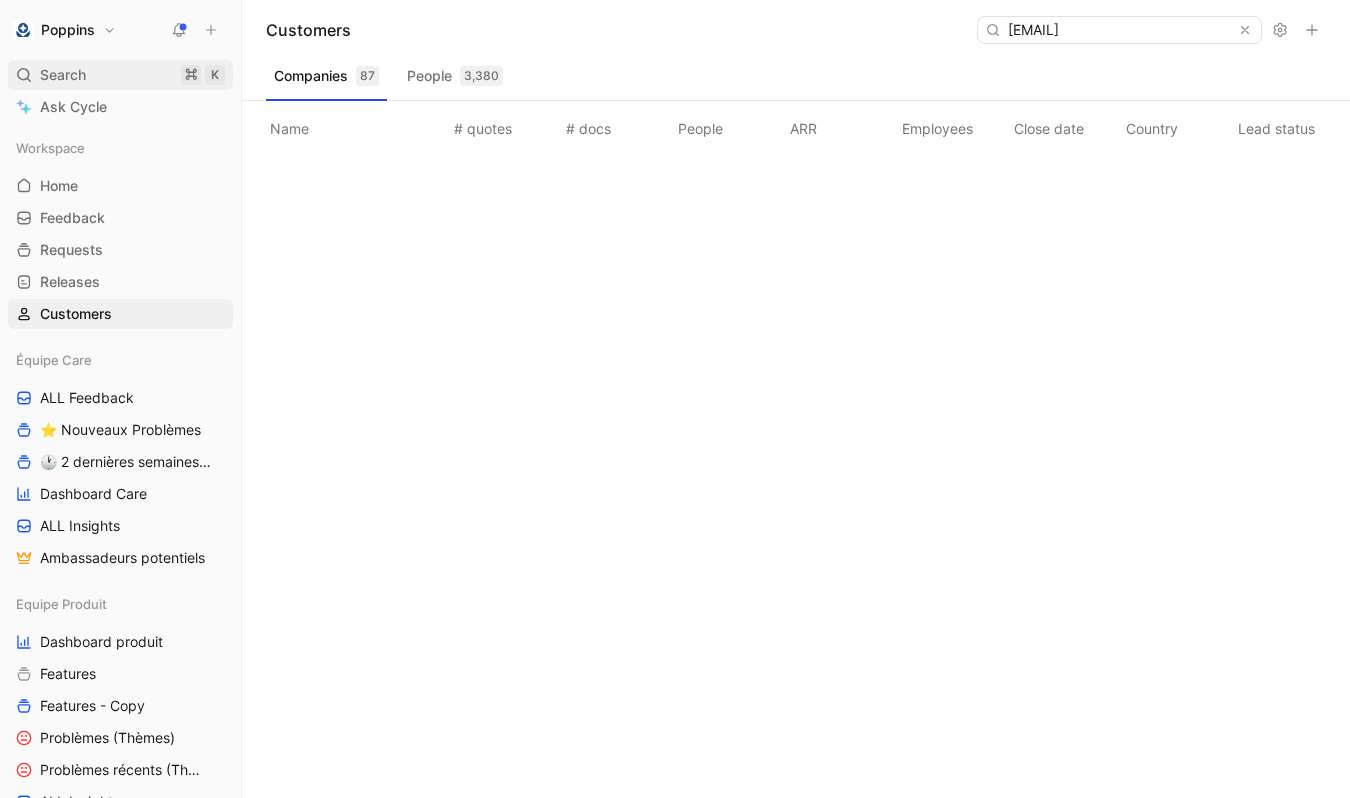 click on "Search ⌘ K" at bounding box center [120, 75] 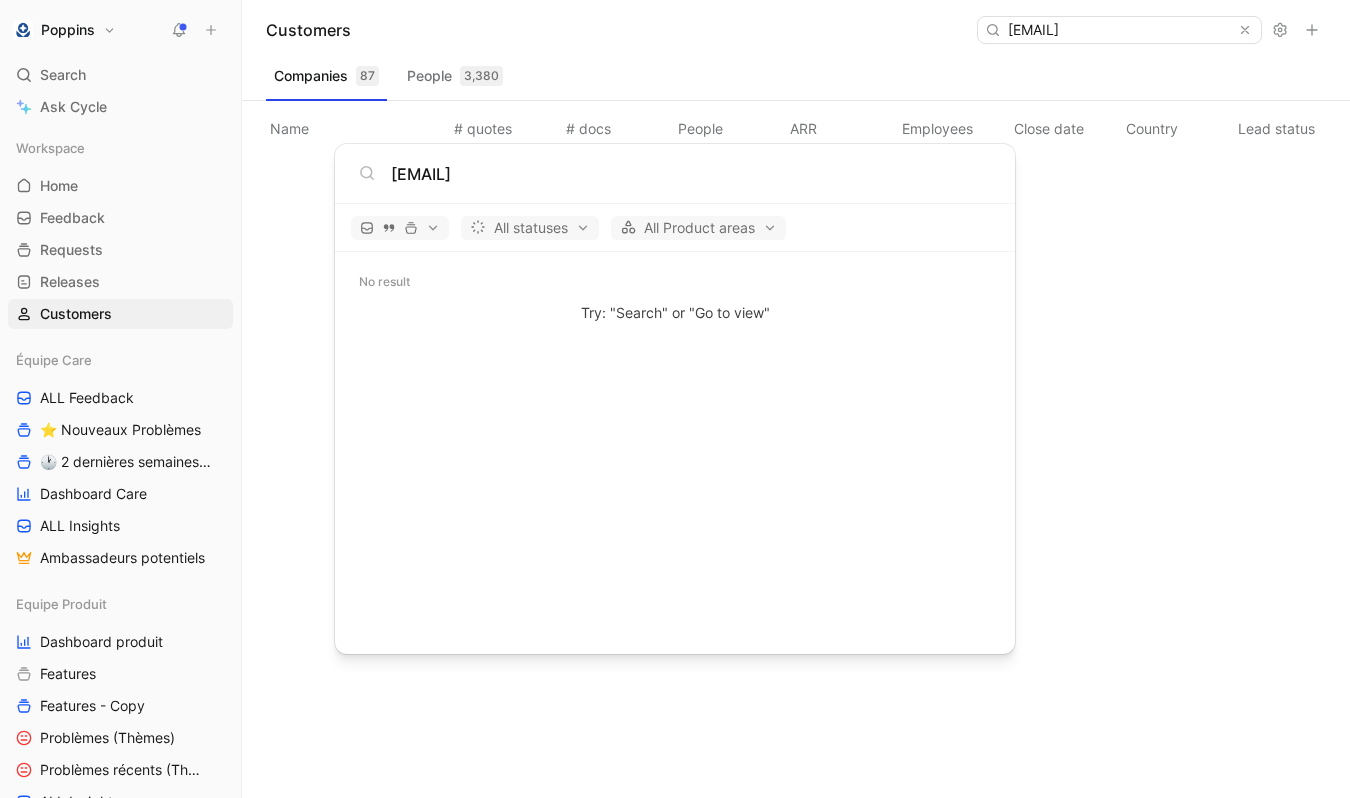 type on "manon.chereau@outlook.fr" 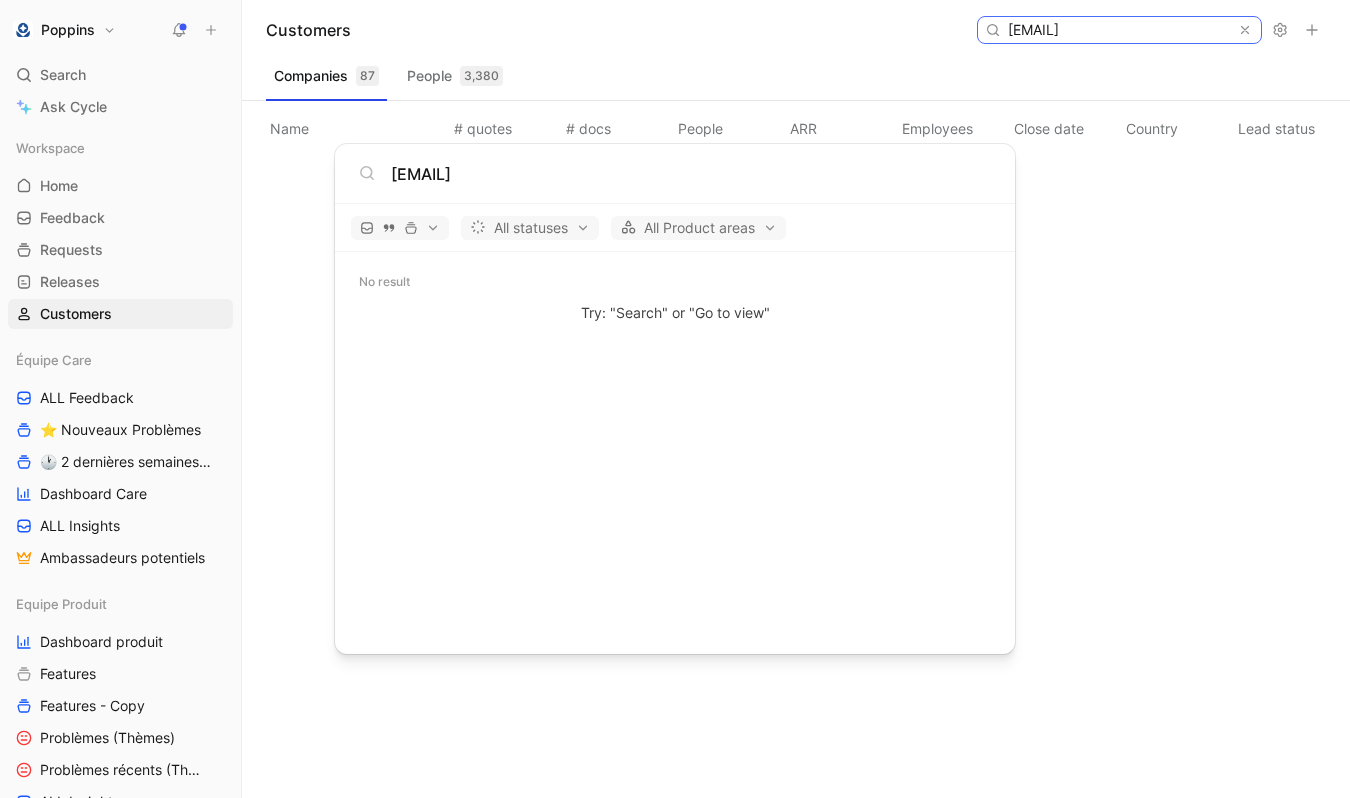 click on "manon.chereau@outlook.fr" at bounding box center [1118, 30] 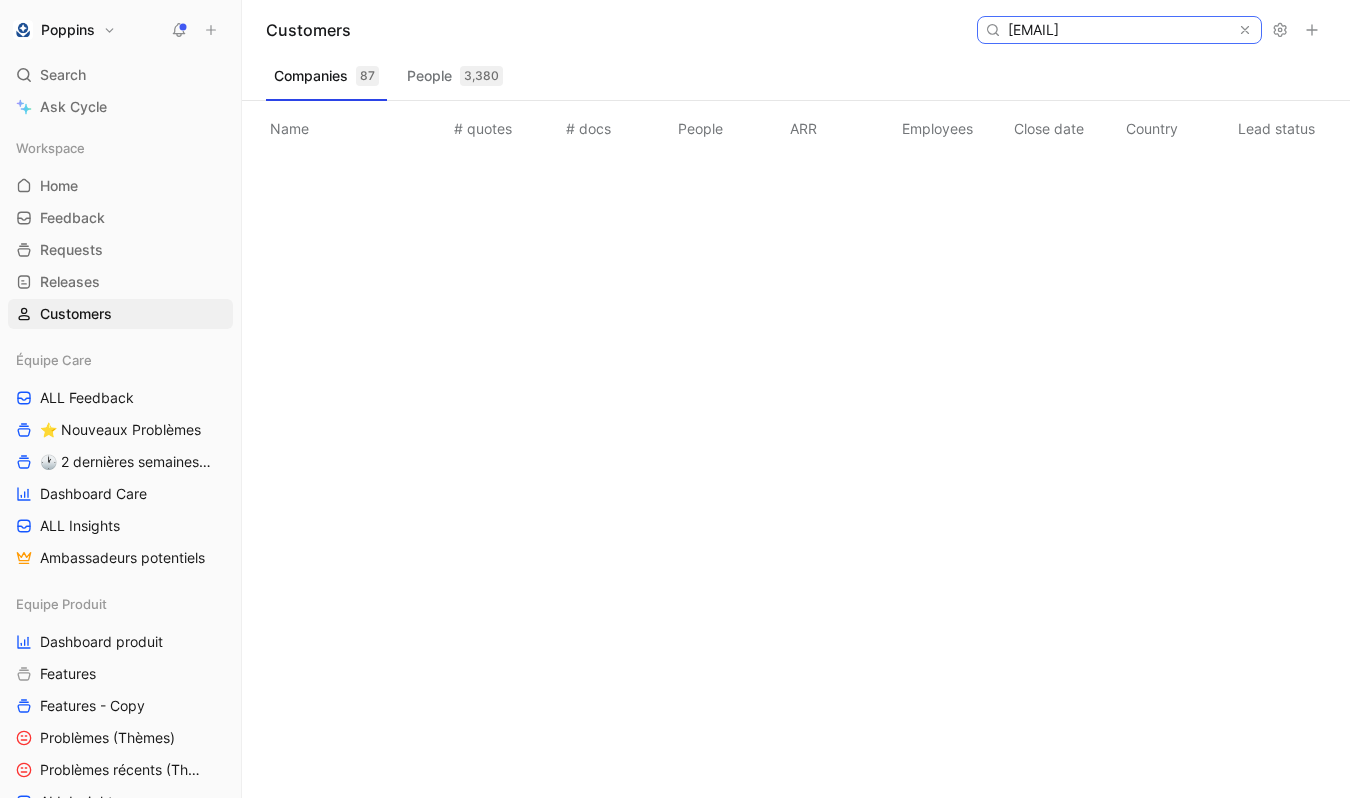 paste on "emmanuelle.einsetler@free" 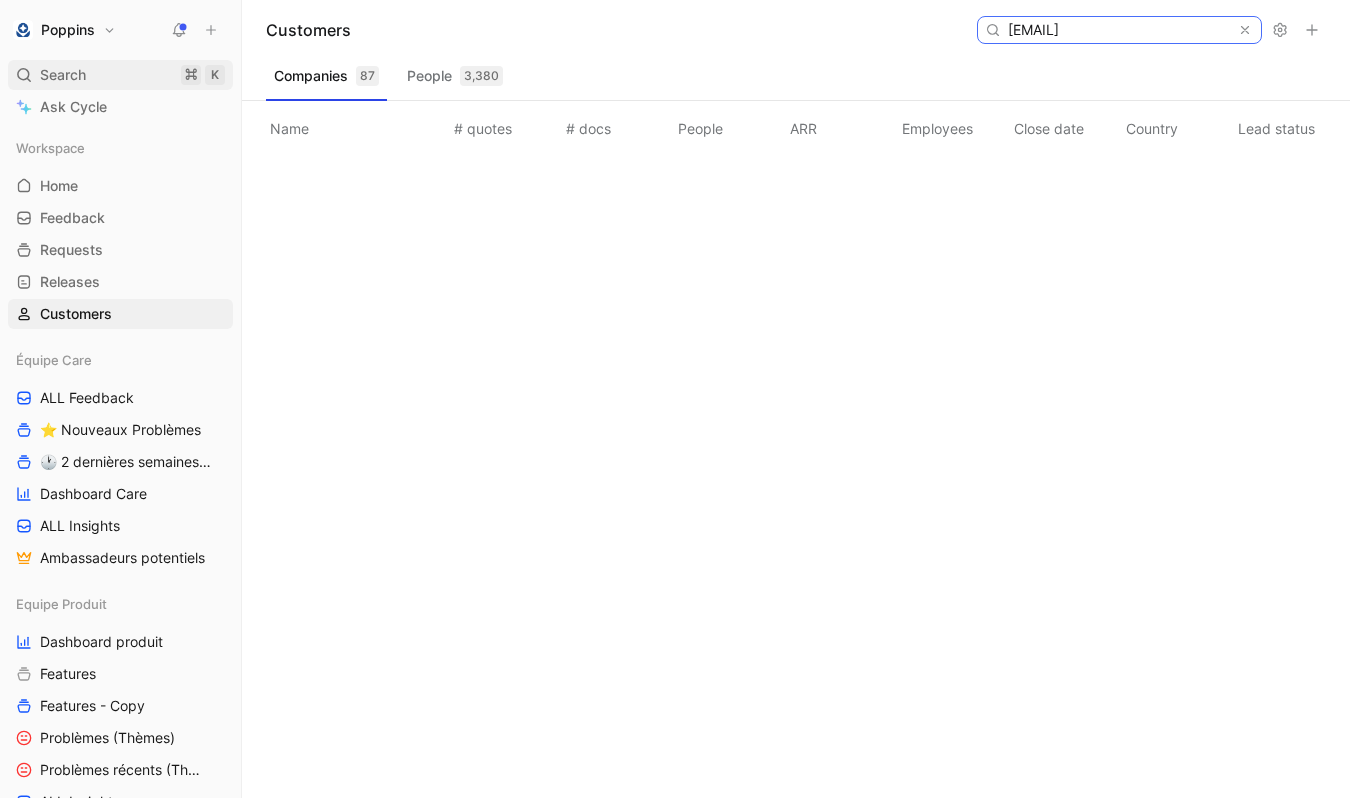 type on "emmanuelle.einsetler@free.fr" 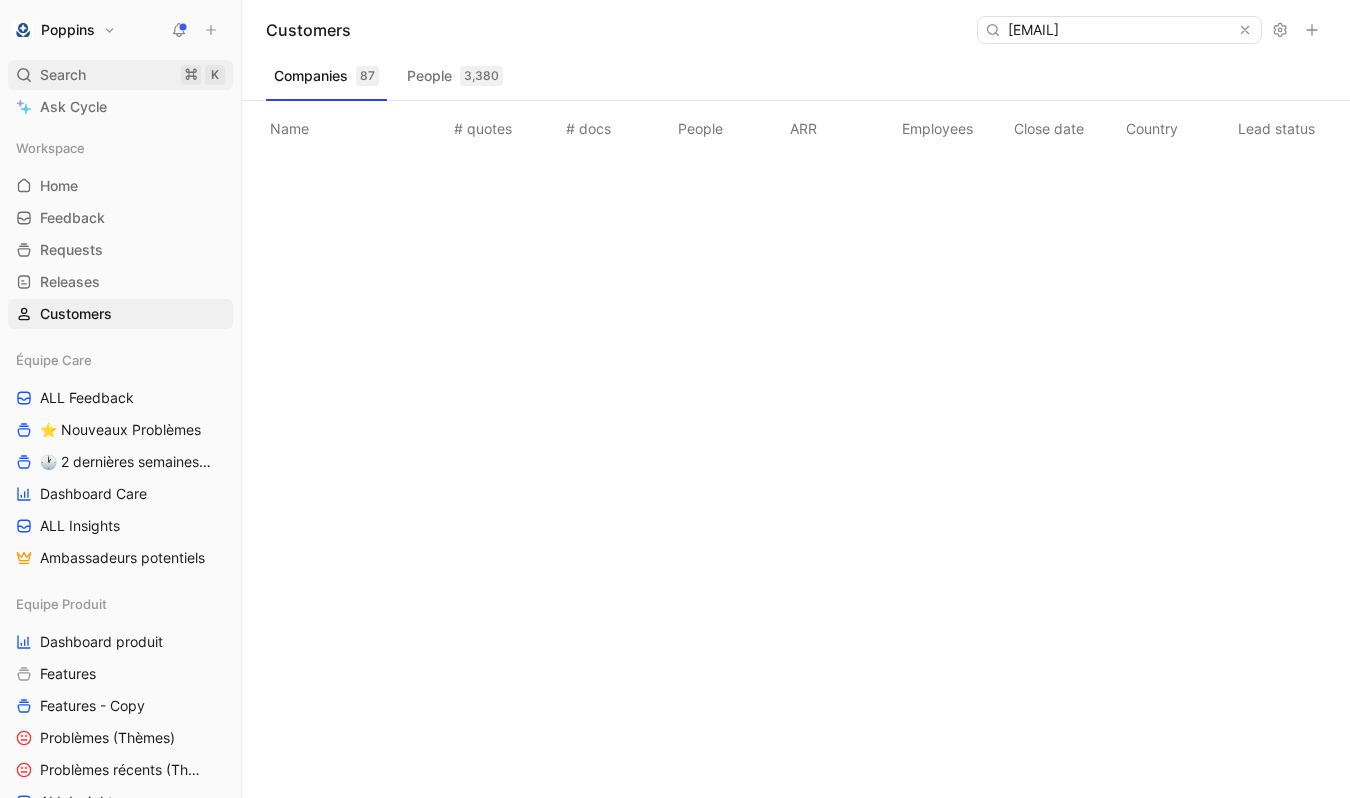 click on "Search ⌘ K" at bounding box center [120, 75] 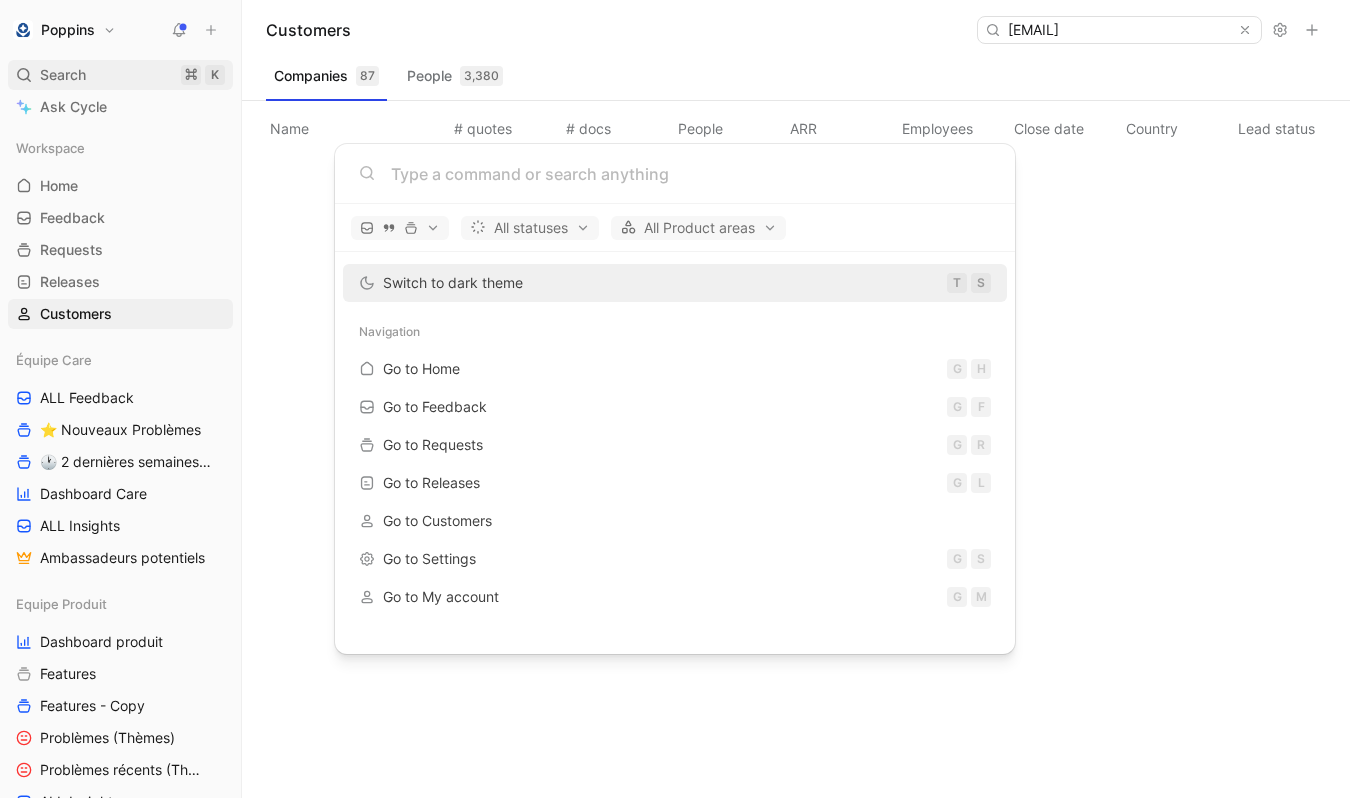 scroll, scrollTop: 0, scrollLeft: 0, axis: both 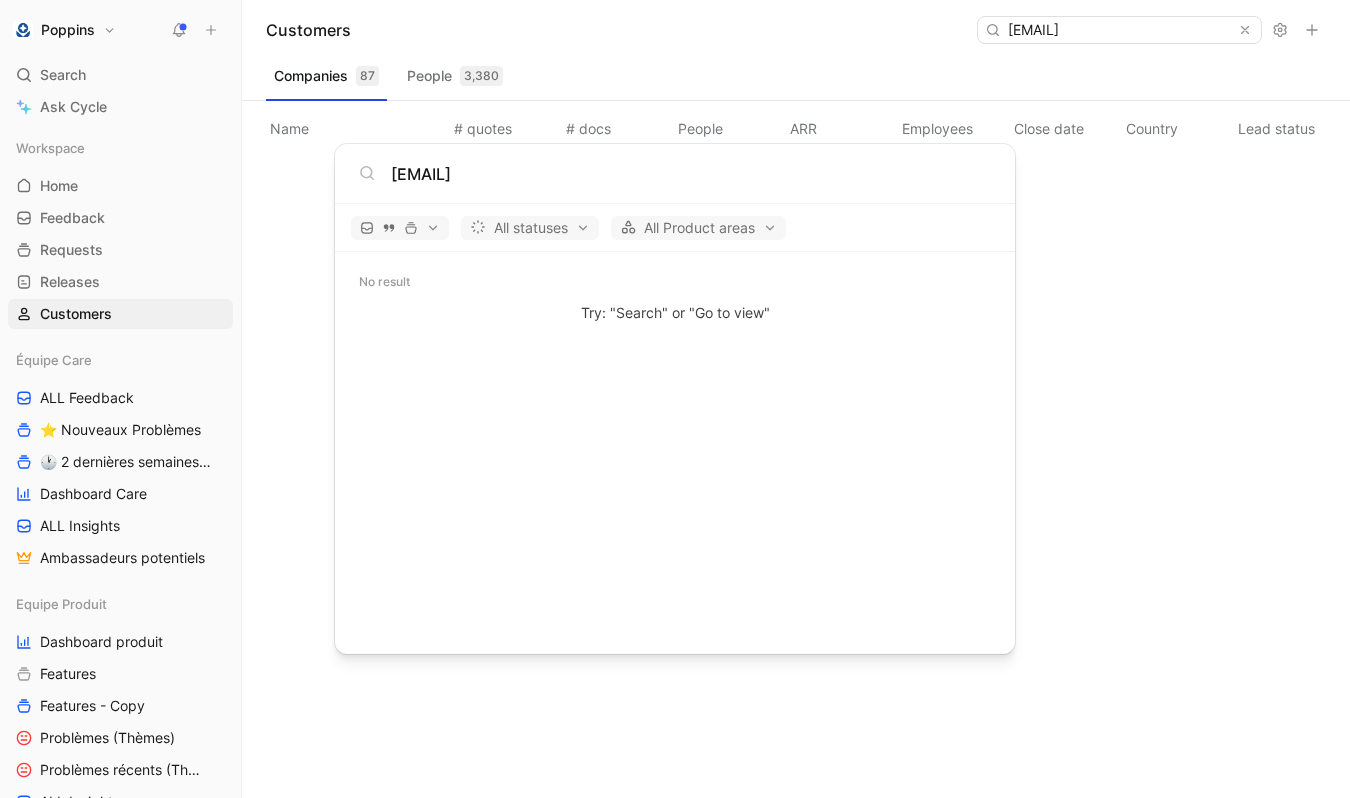 type on "emmanuelle.einsetler@free.fr" 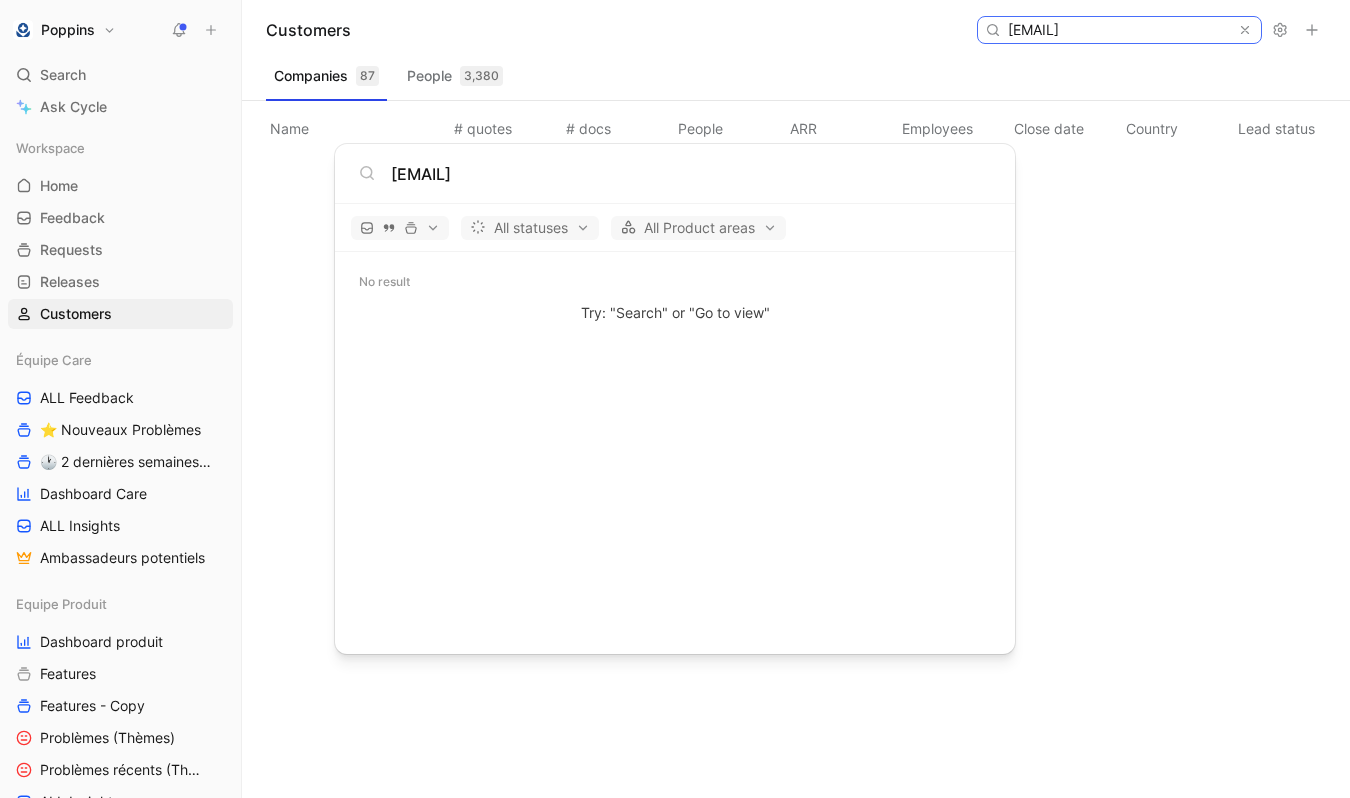click on "emmanuelle.einsetler@free.fr" at bounding box center (1118, 30) 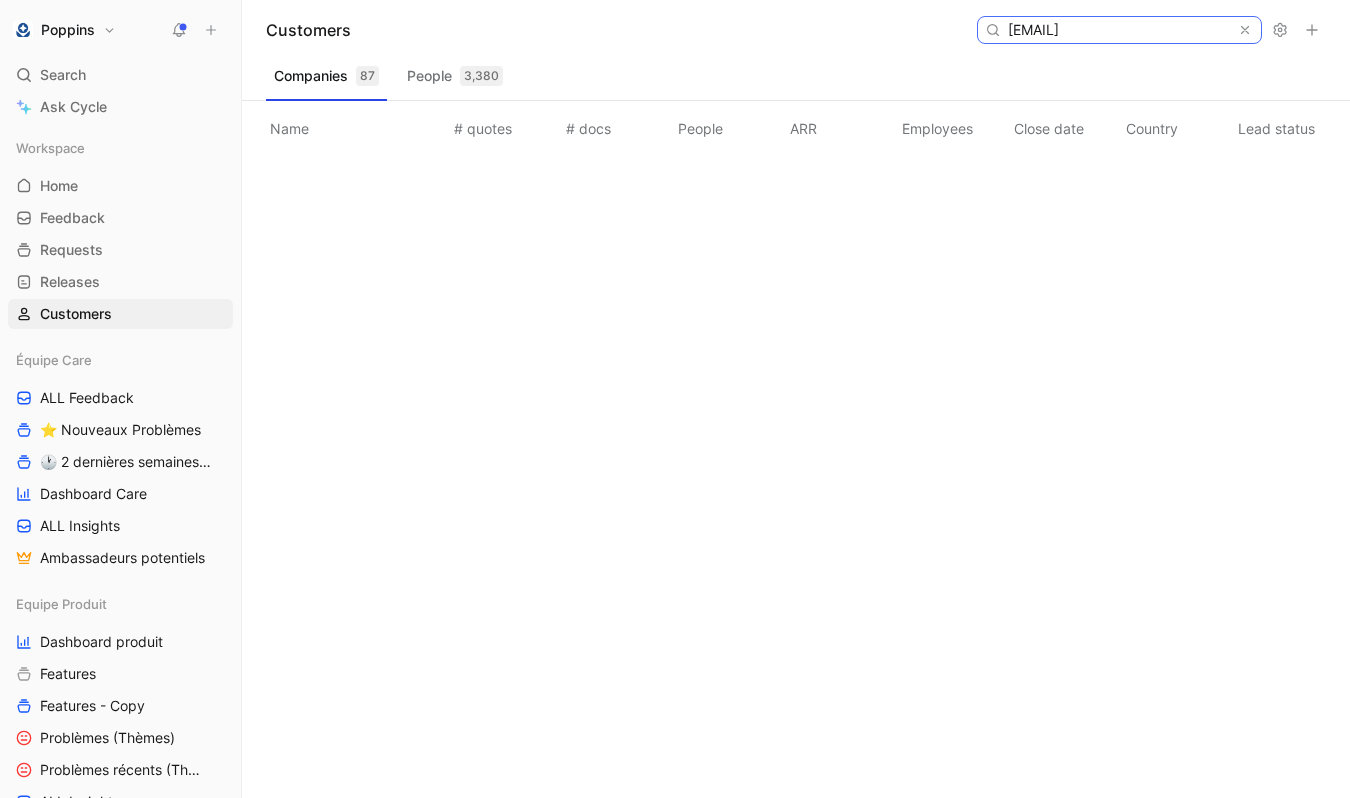 paste on "squiagola.louis@gmail.com" 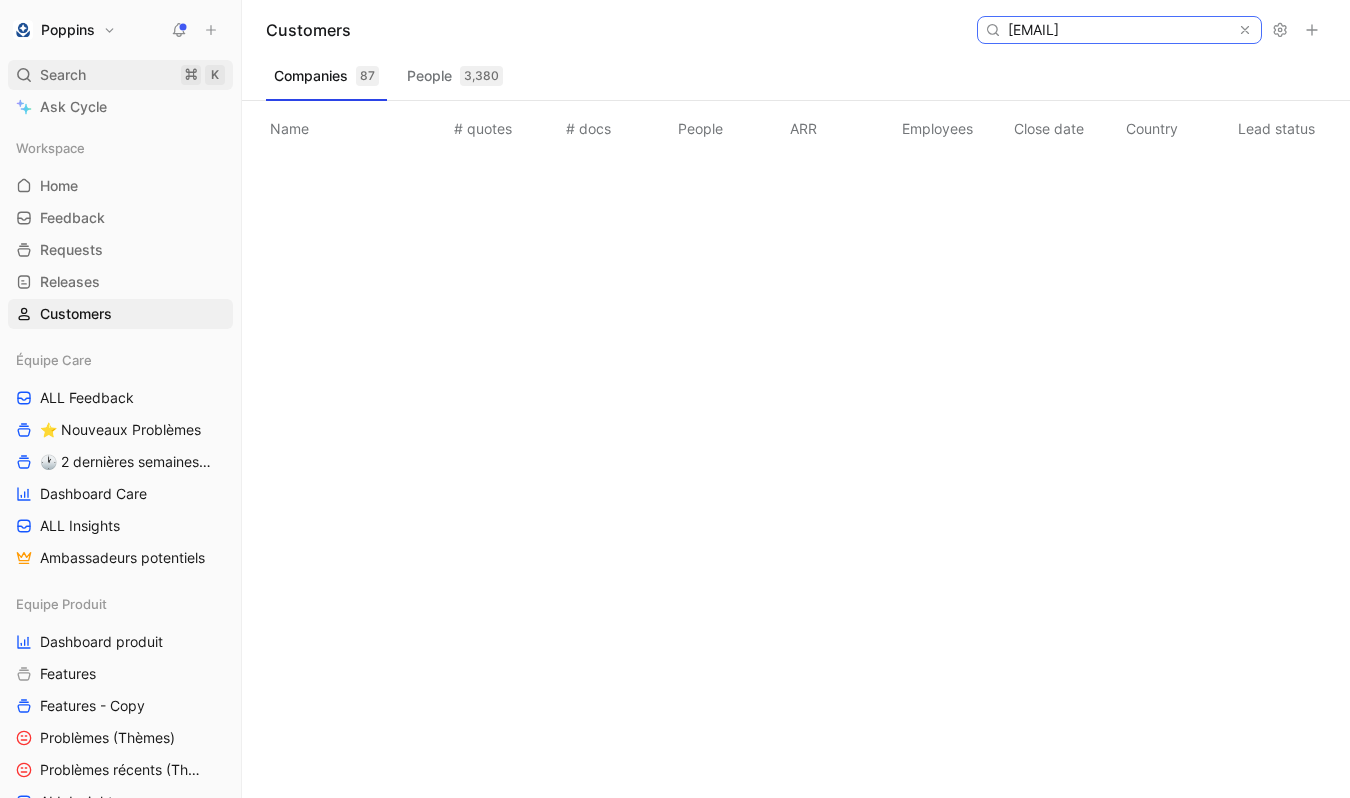 type on "esquiagola.louis@gmail.com" 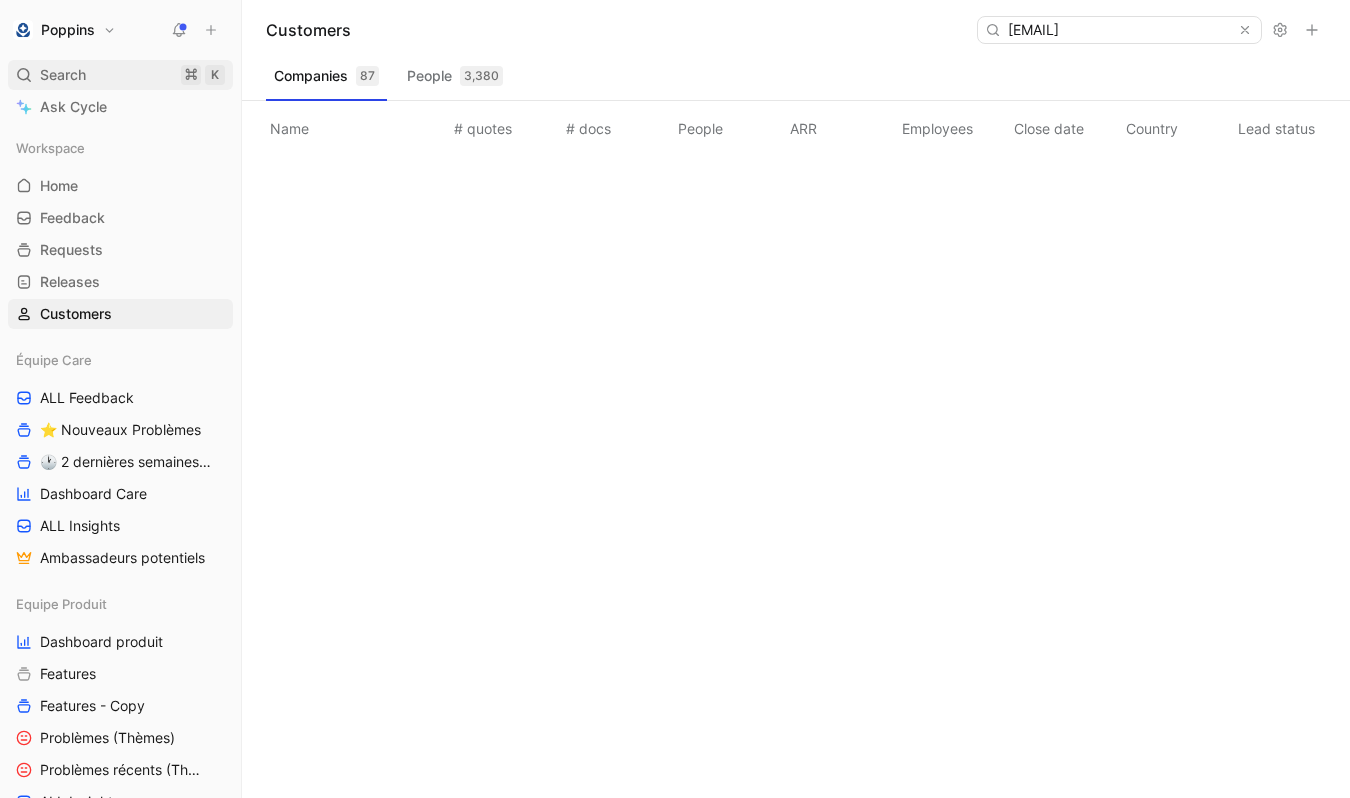 click on "Search ⌘ K" at bounding box center [120, 75] 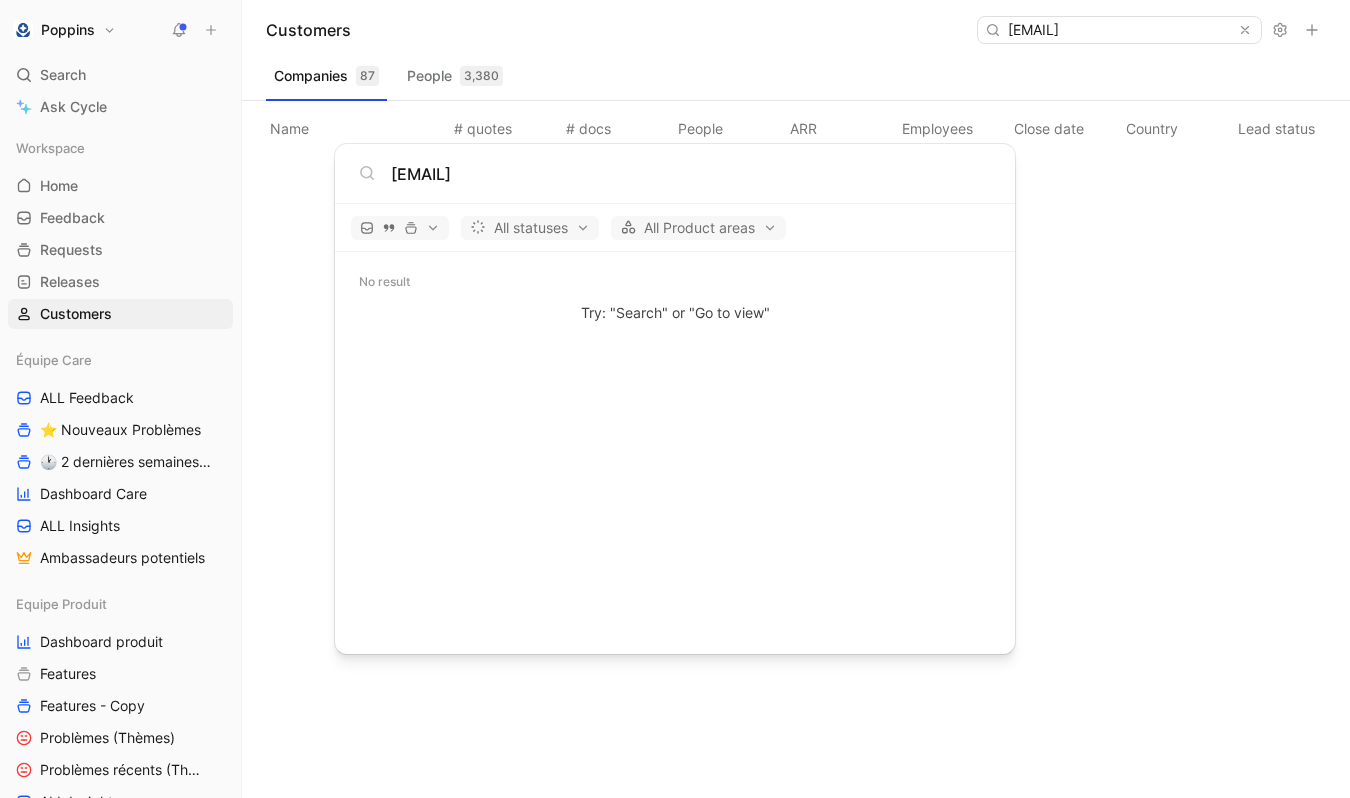 type on "esquiagola.louis@gmail.com" 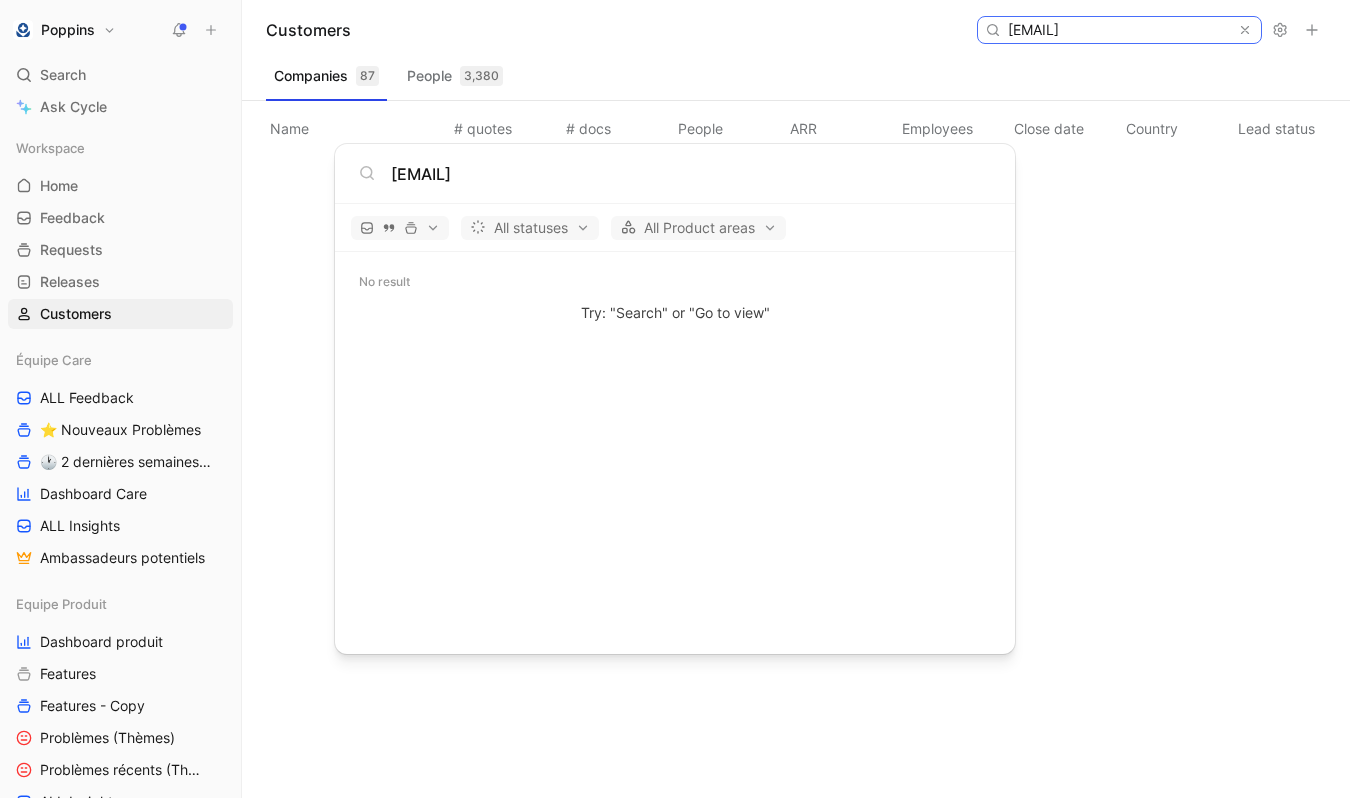 click on "esquiagola.louis@gmail.com" at bounding box center (1118, 30) 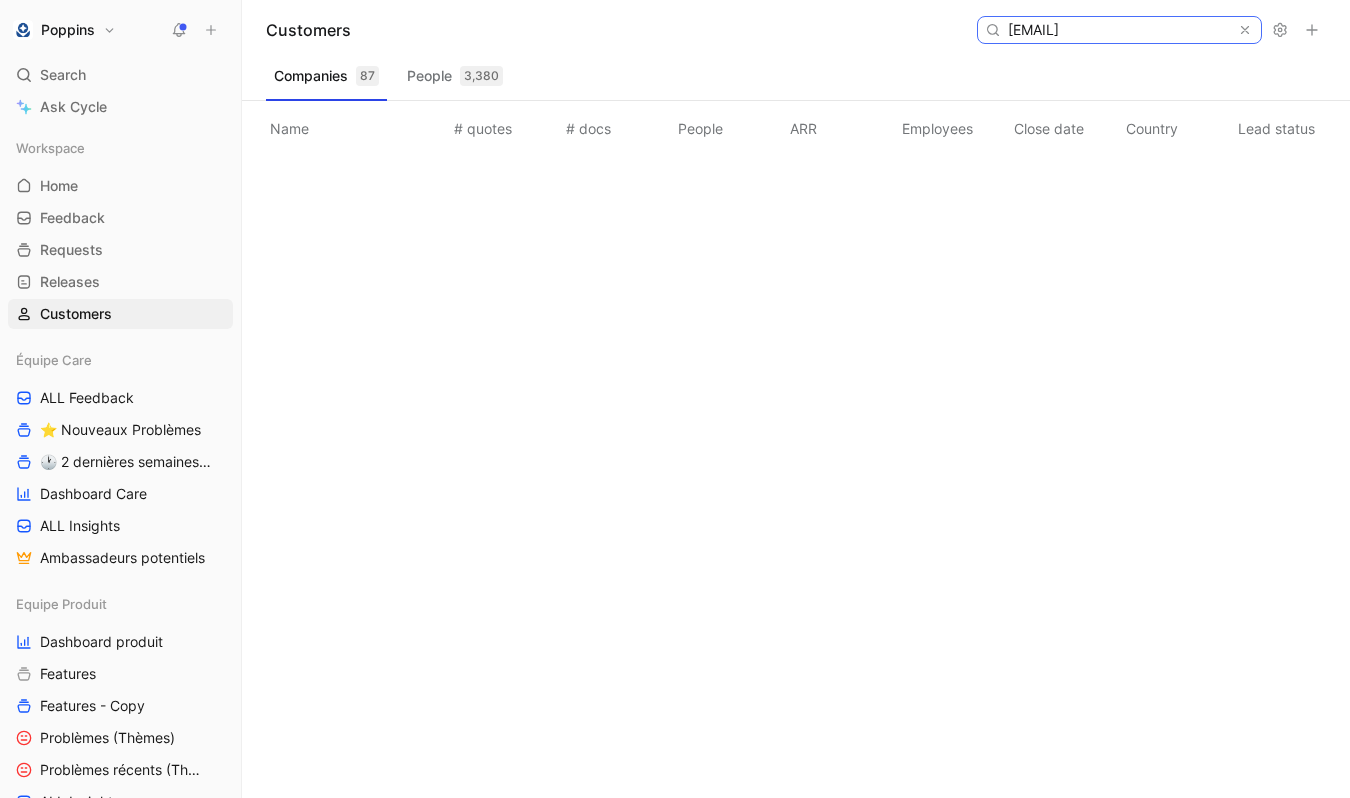 paste on "aurelyfroidevaux@yahoo.fr" 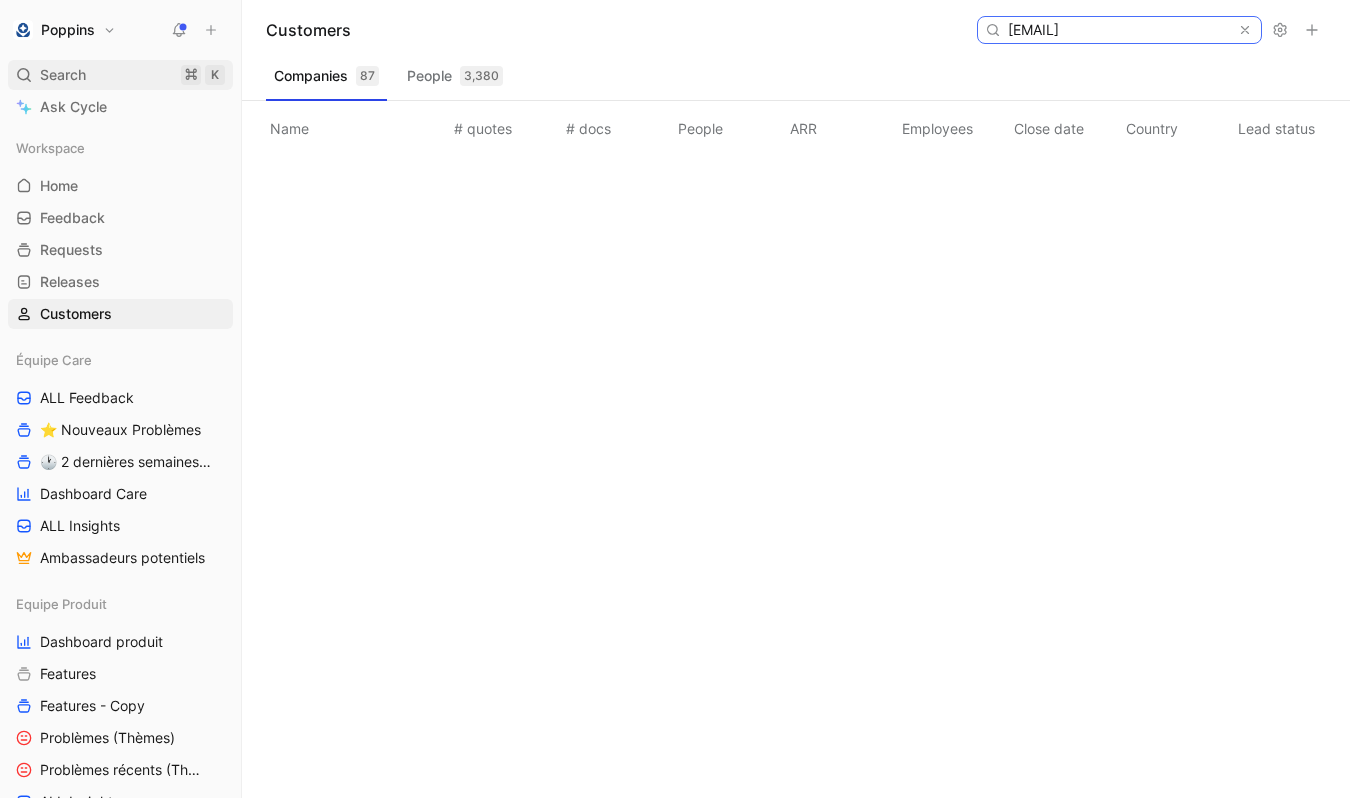 type on "aurelyfroidevaux@yahoo.fr" 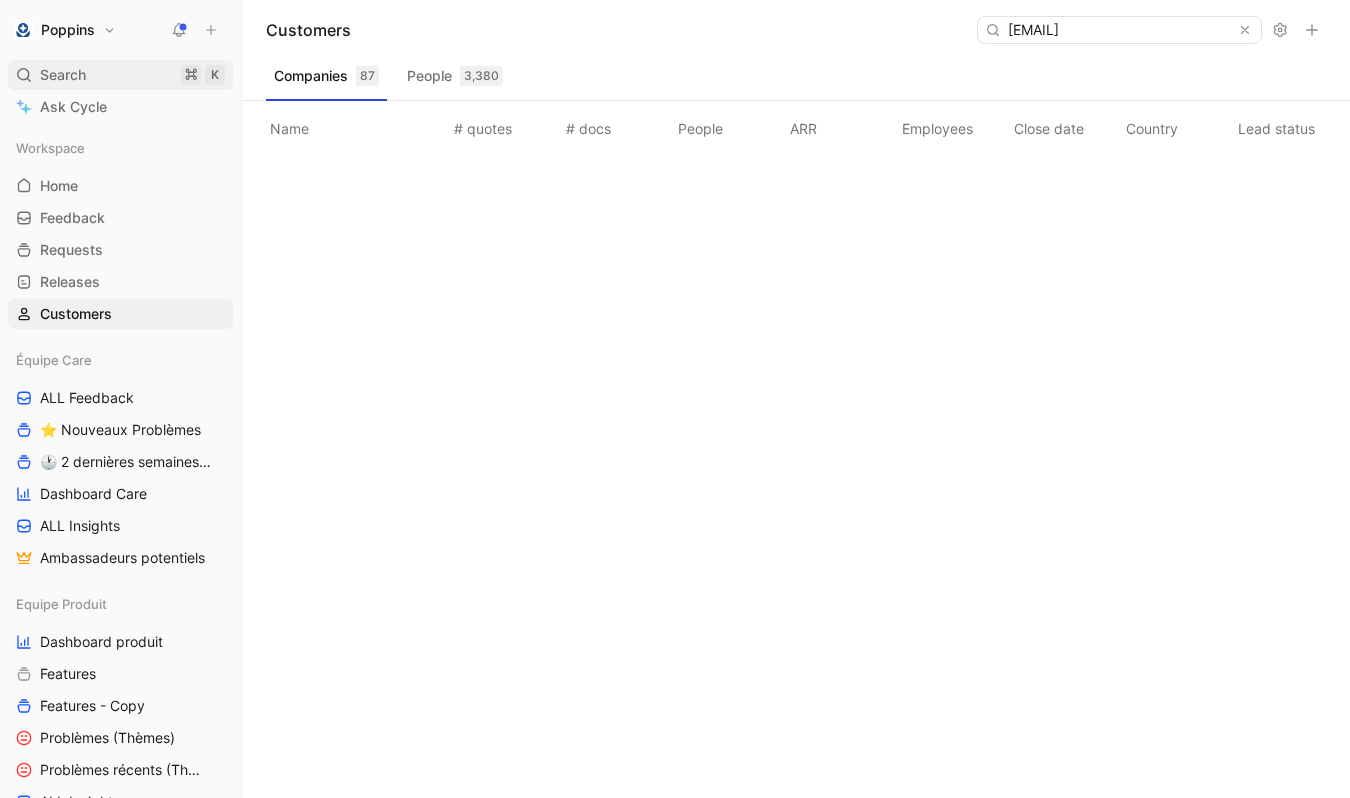click on "Search ⌘ K" at bounding box center (120, 75) 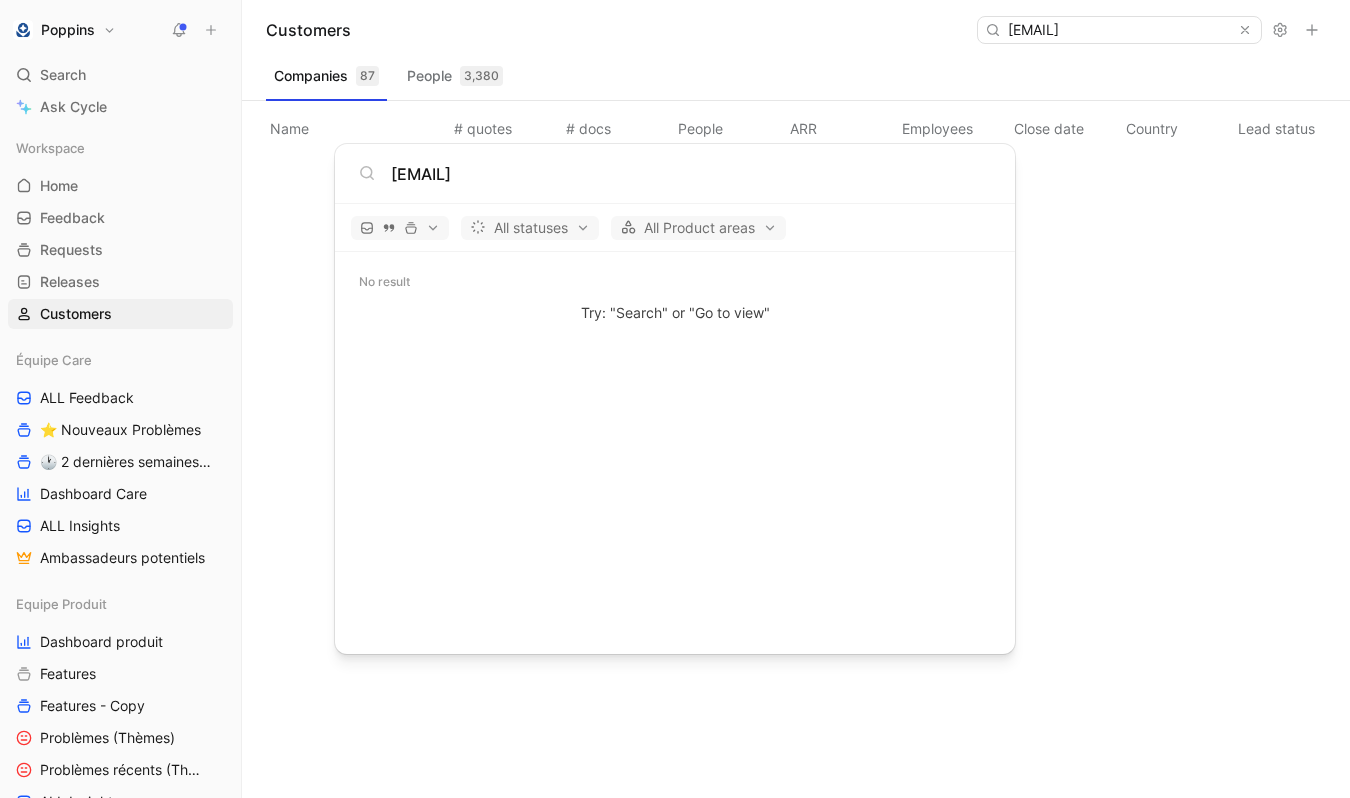 type on "aurelyfroidevaux@yahoo.fr" 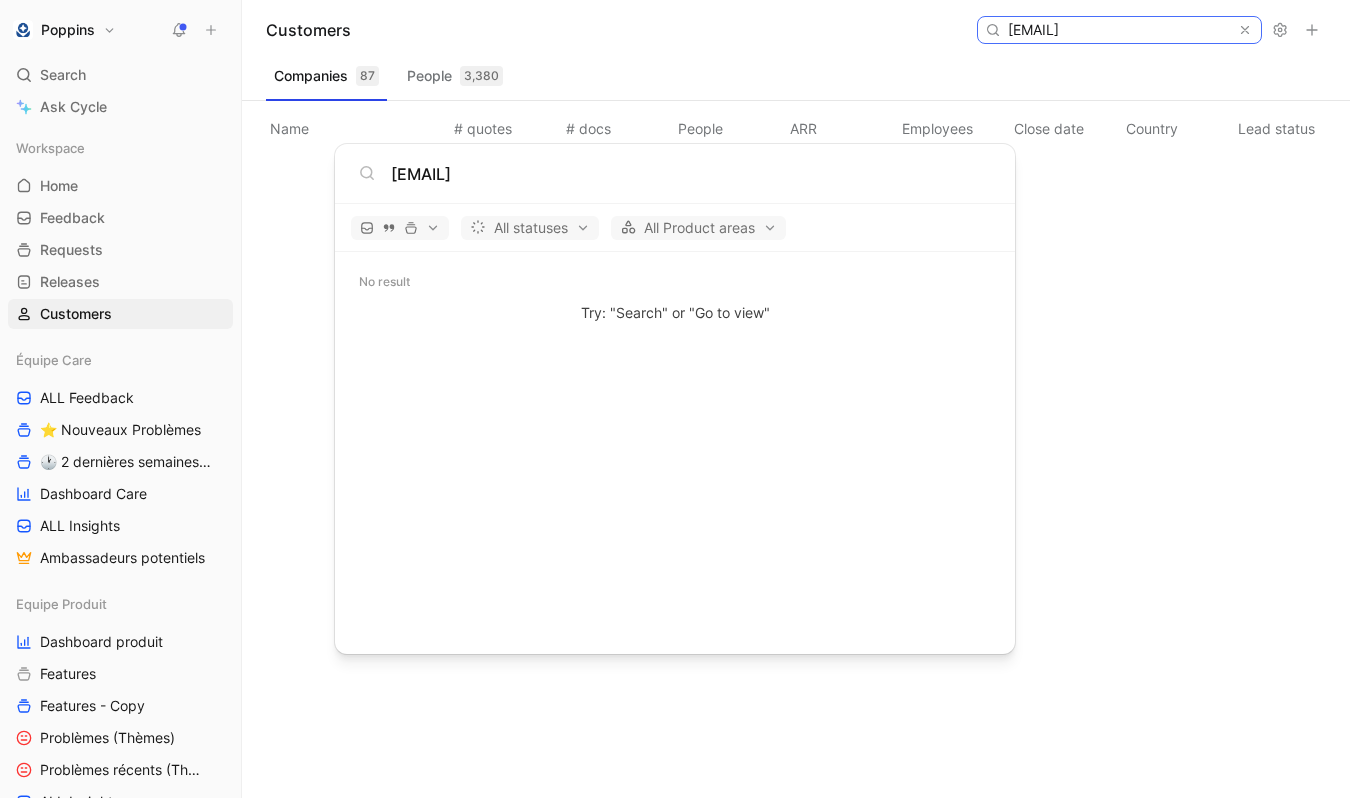 click on "aurelyfroidevaux@yahoo.fr" at bounding box center (1118, 30) 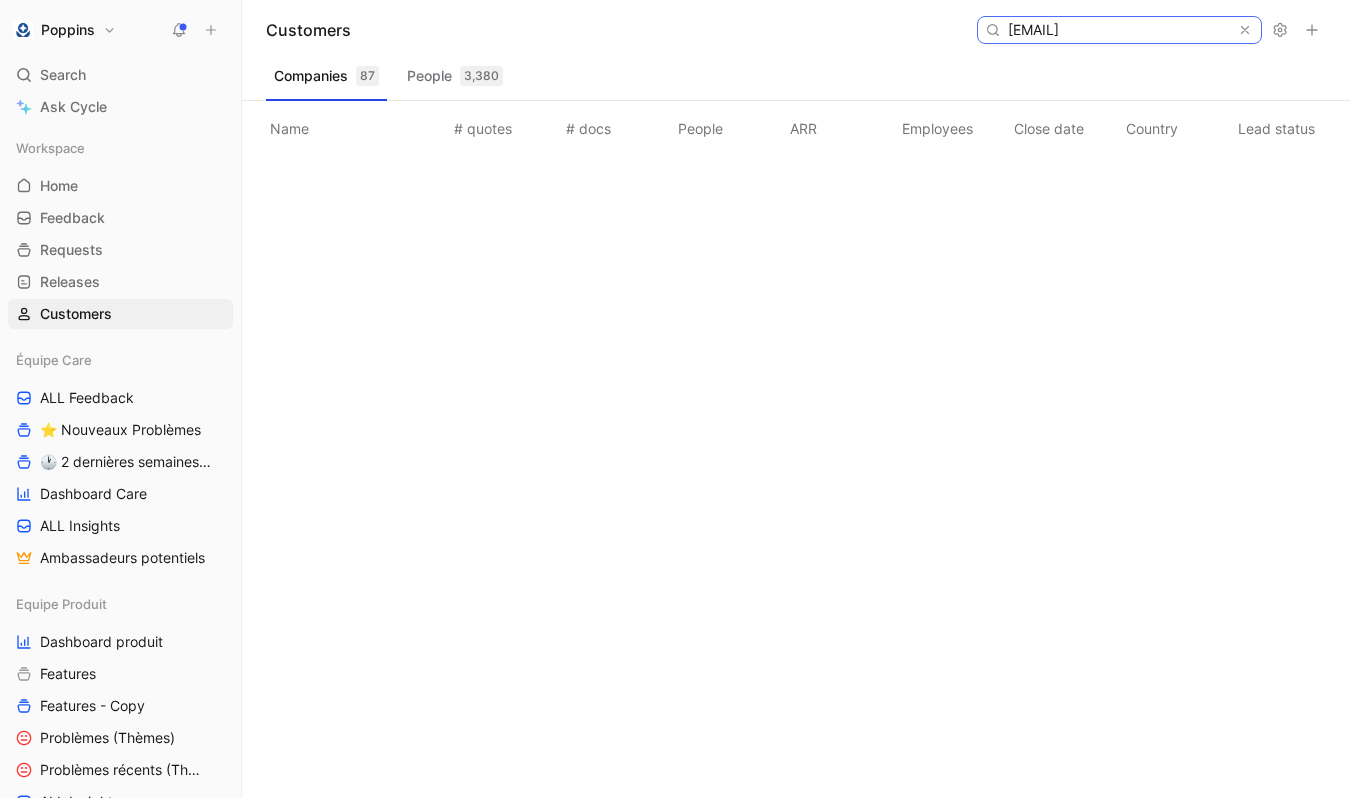 paste on "clement_elodie@orange" 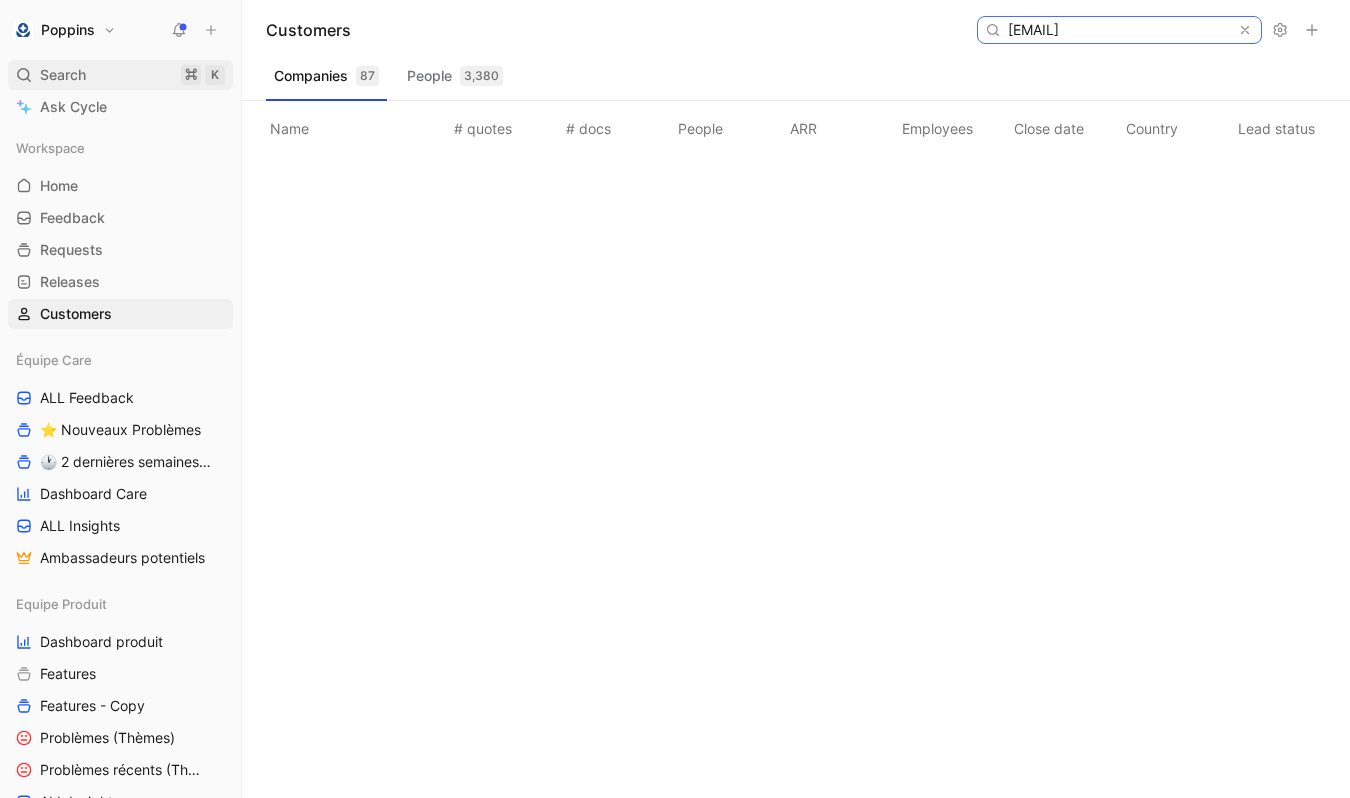 type on "clement_elodie@orange.fr" 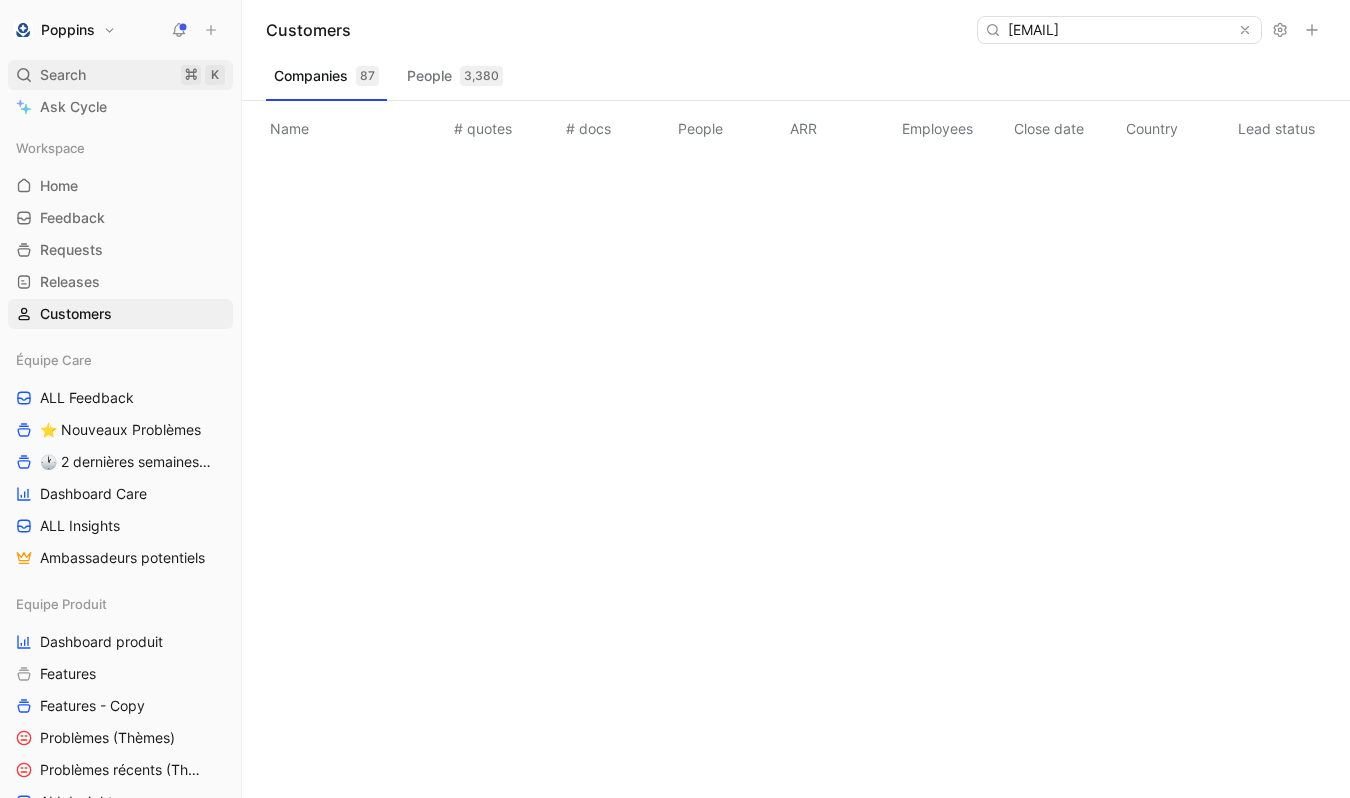 click on "Search ⌘ K" at bounding box center (120, 75) 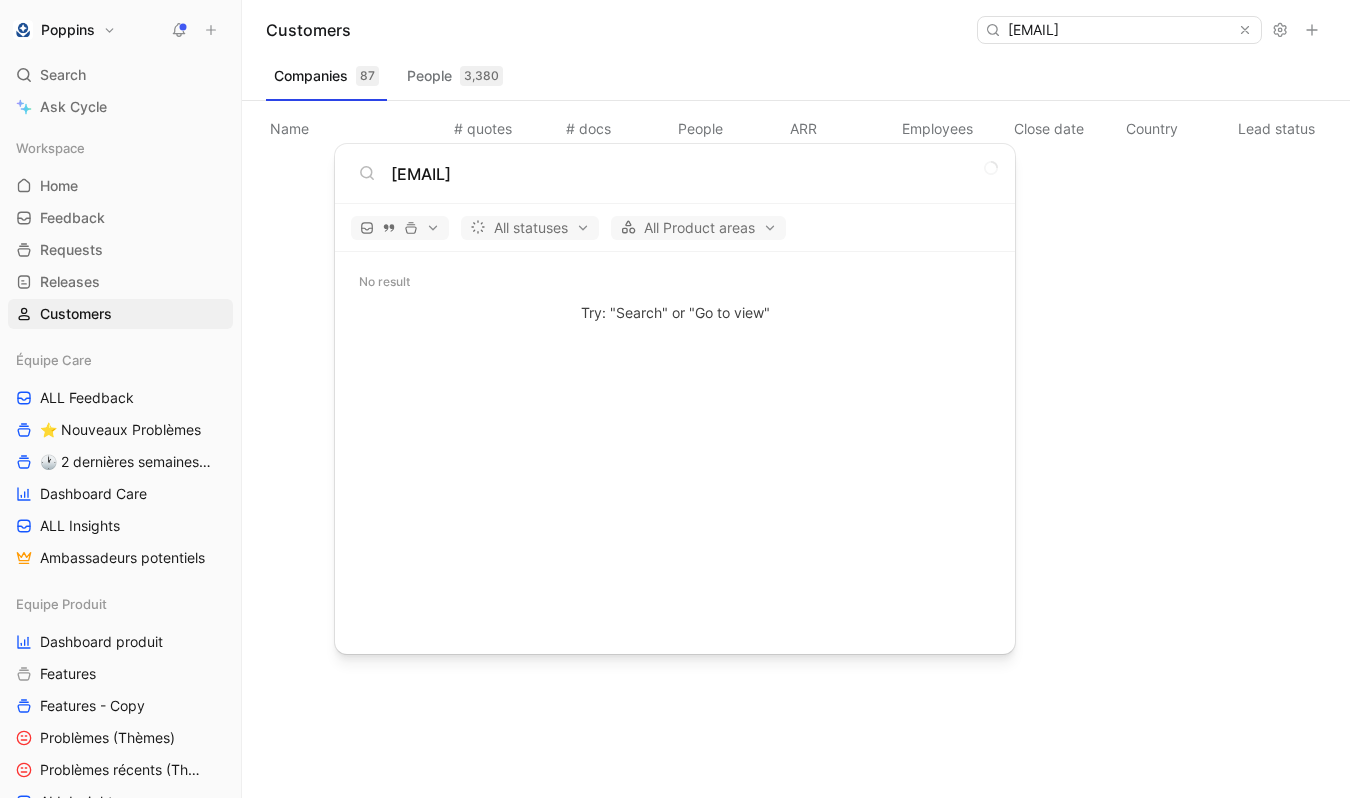 type on "clement_elodie@orange.fr" 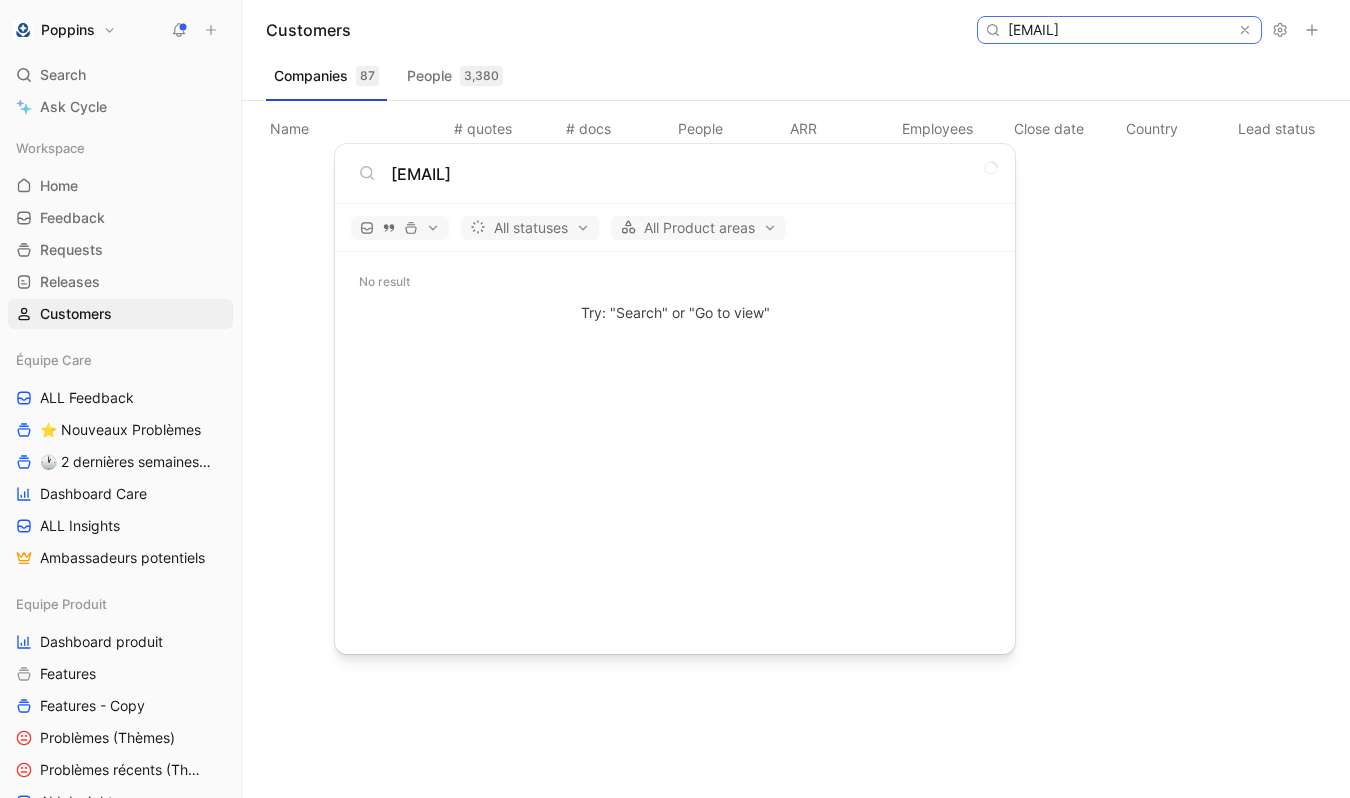 click on "clement_elodie@orange.fr" at bounding box center [1118, 30] 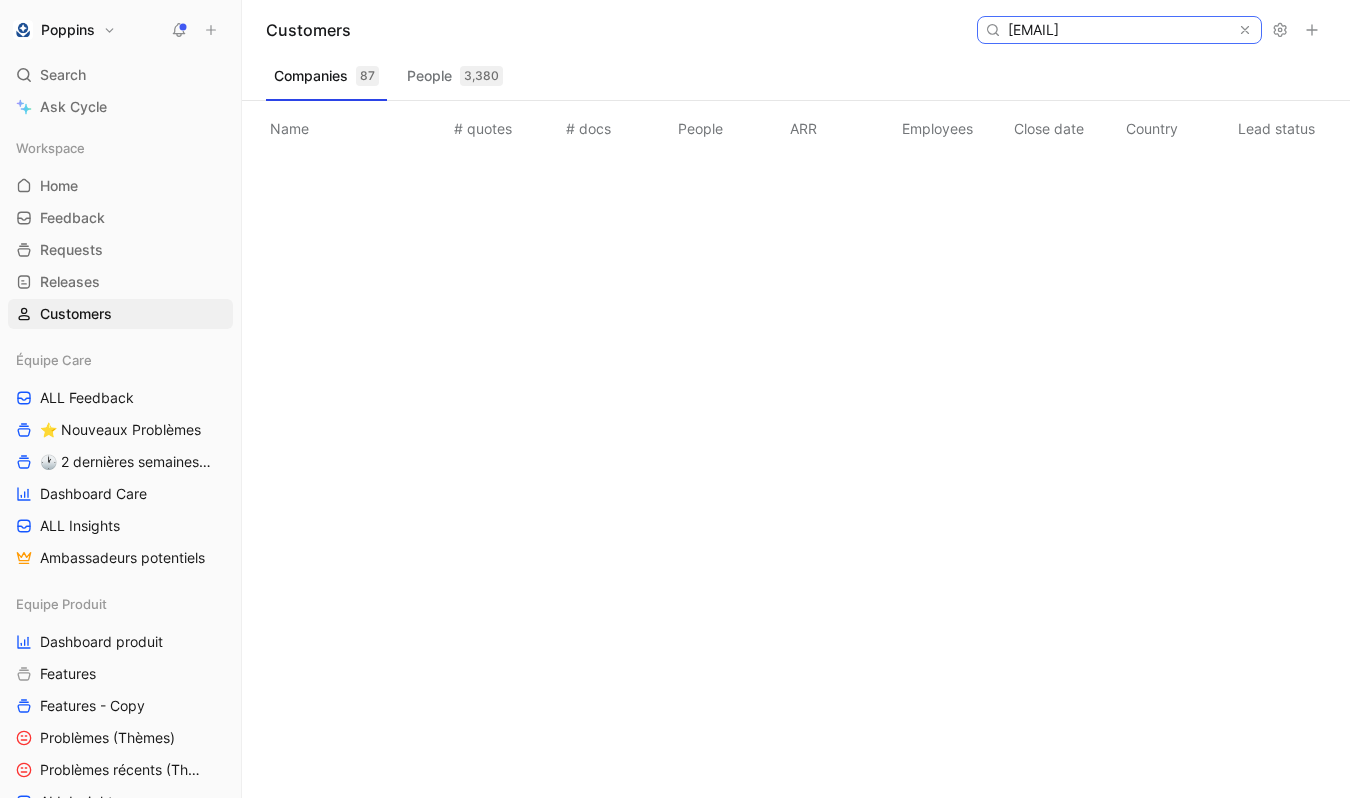 paste on "paola.lemorvan@gmail.com" 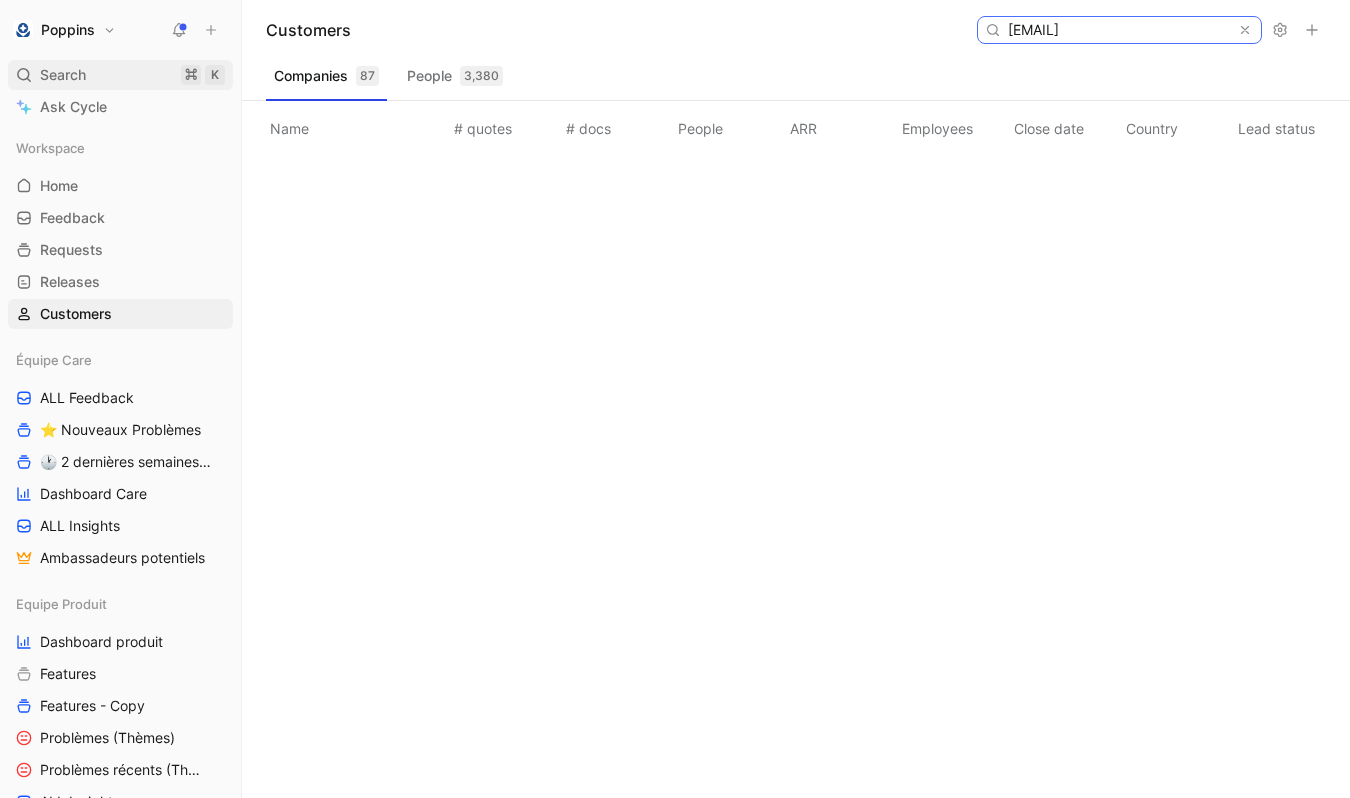 type on "paola.lemorvan@gmail.com" 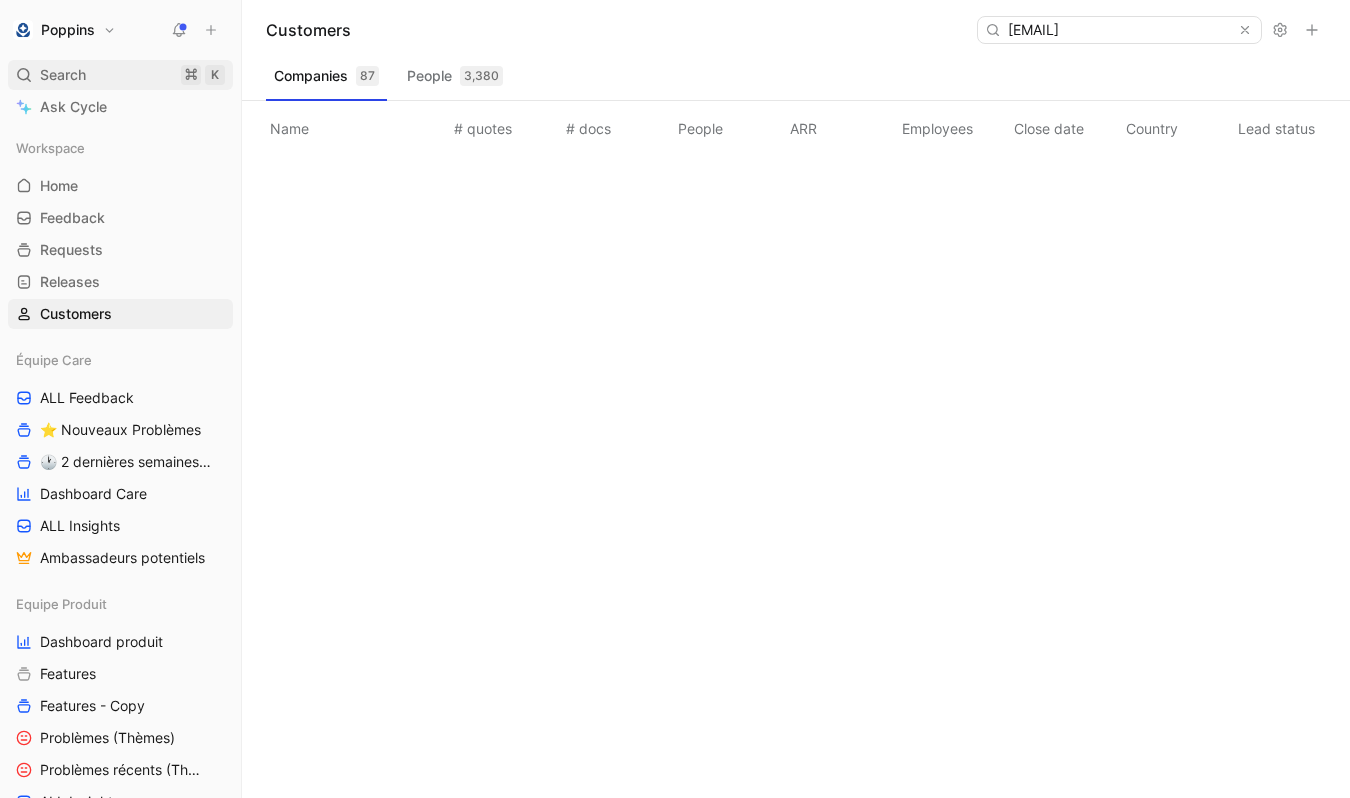 click on "Search ⌘ K" at bounding box center [120, 75] 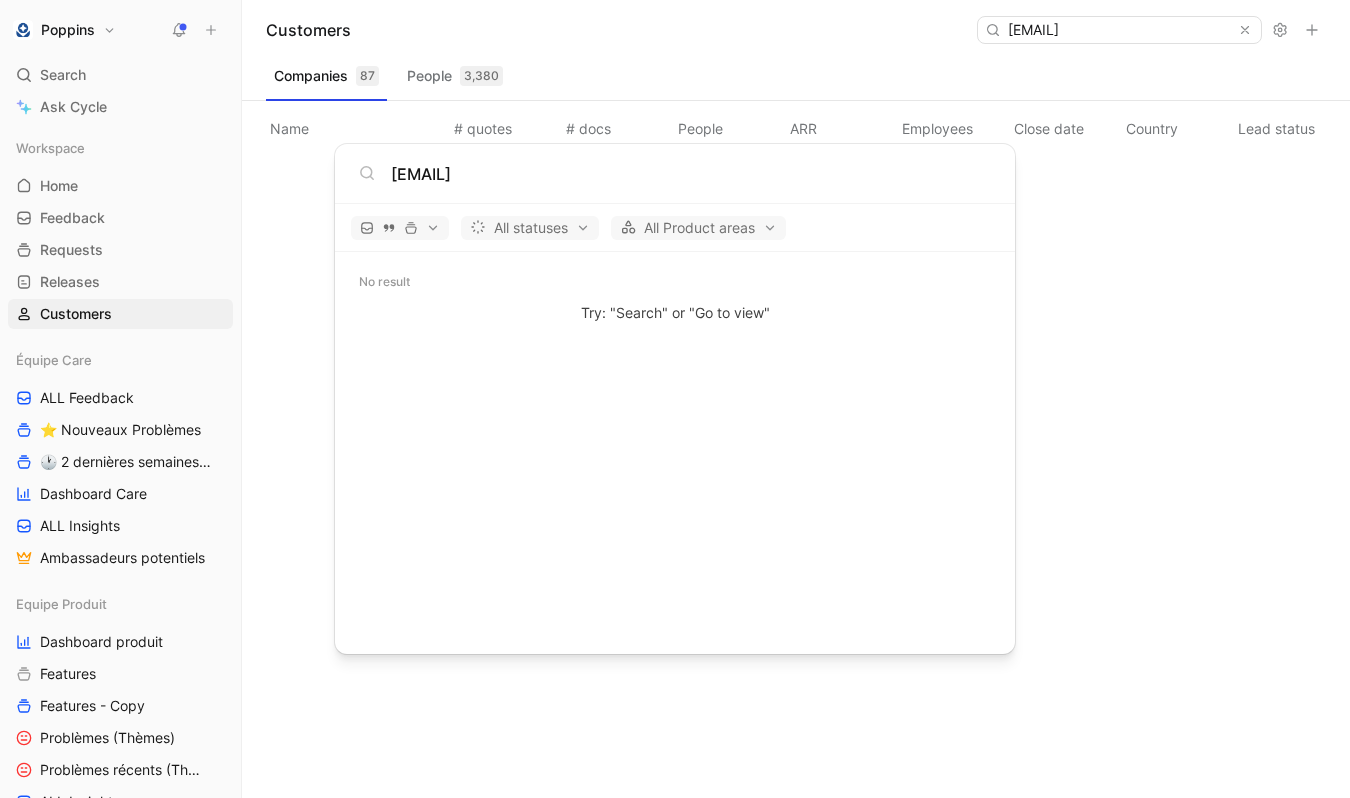 type on "paola.lemorvan@gmail.com" 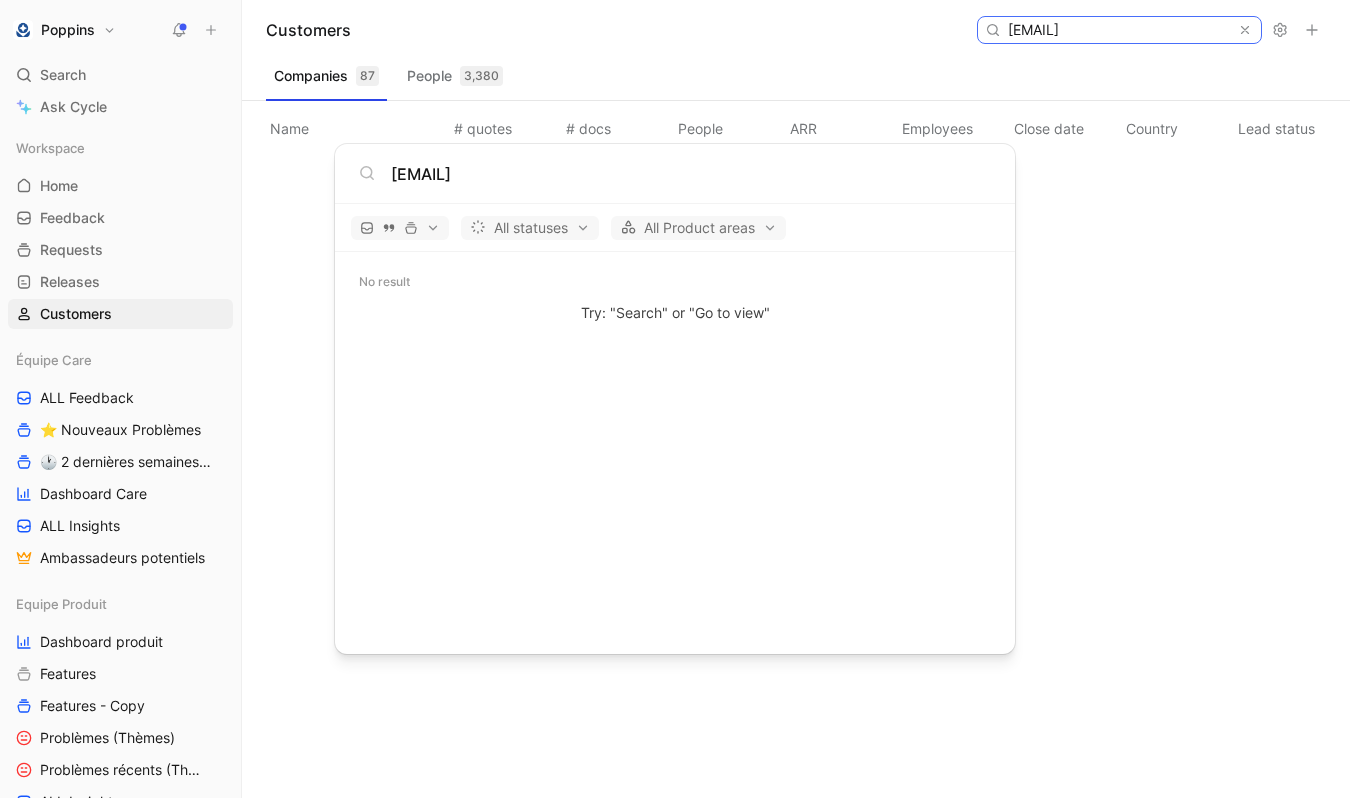 click on "paola.lemorvan@gmail.com" at bounding box center [1118, 30] 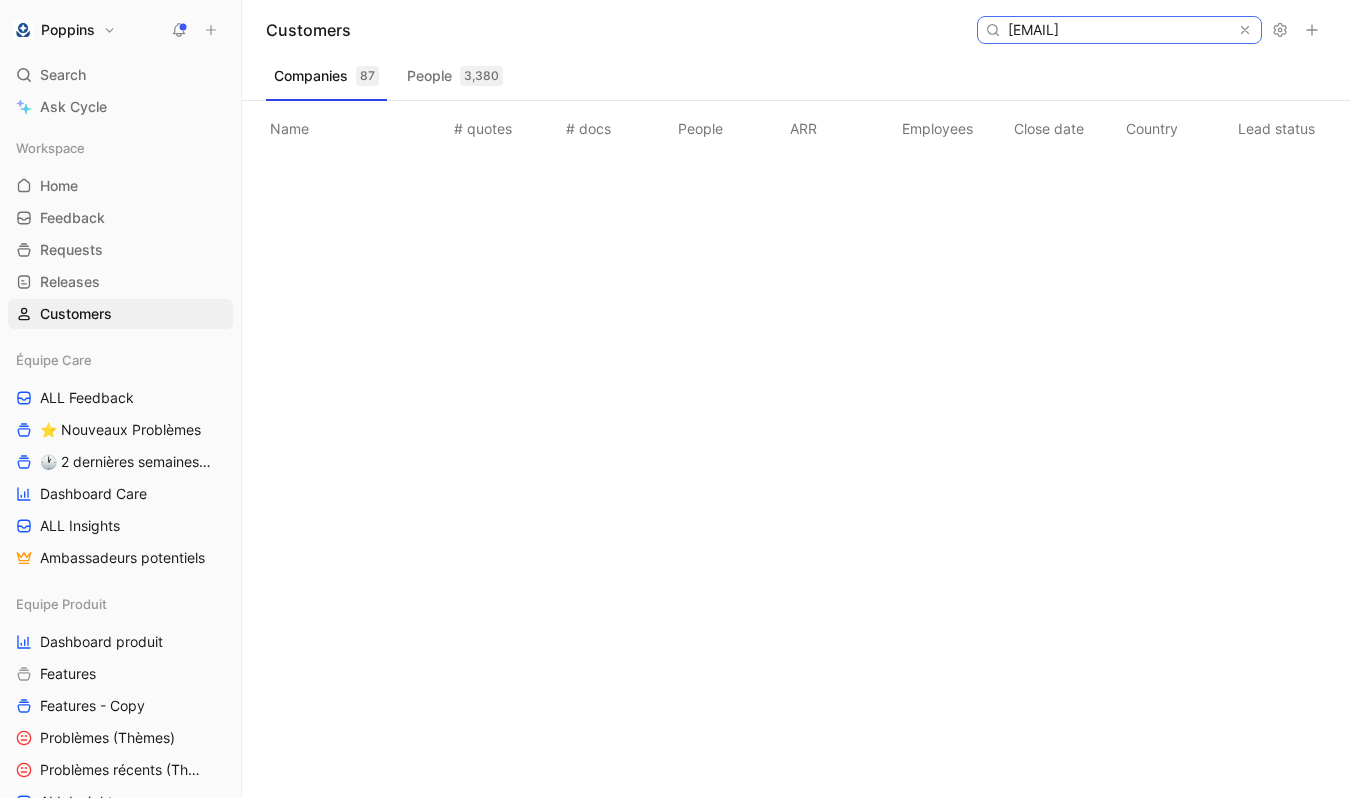 paste on "bebogime" 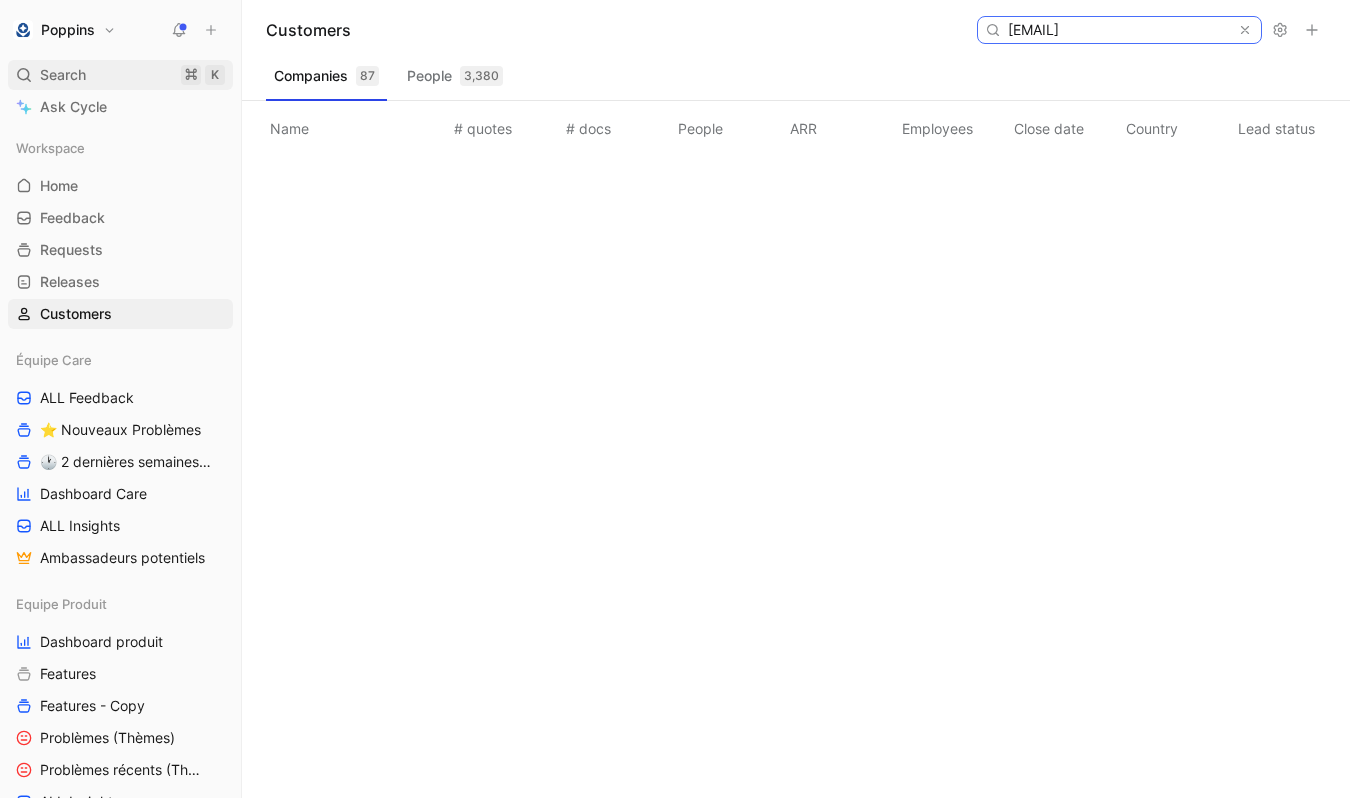 type on "bebogime@gmail.com" 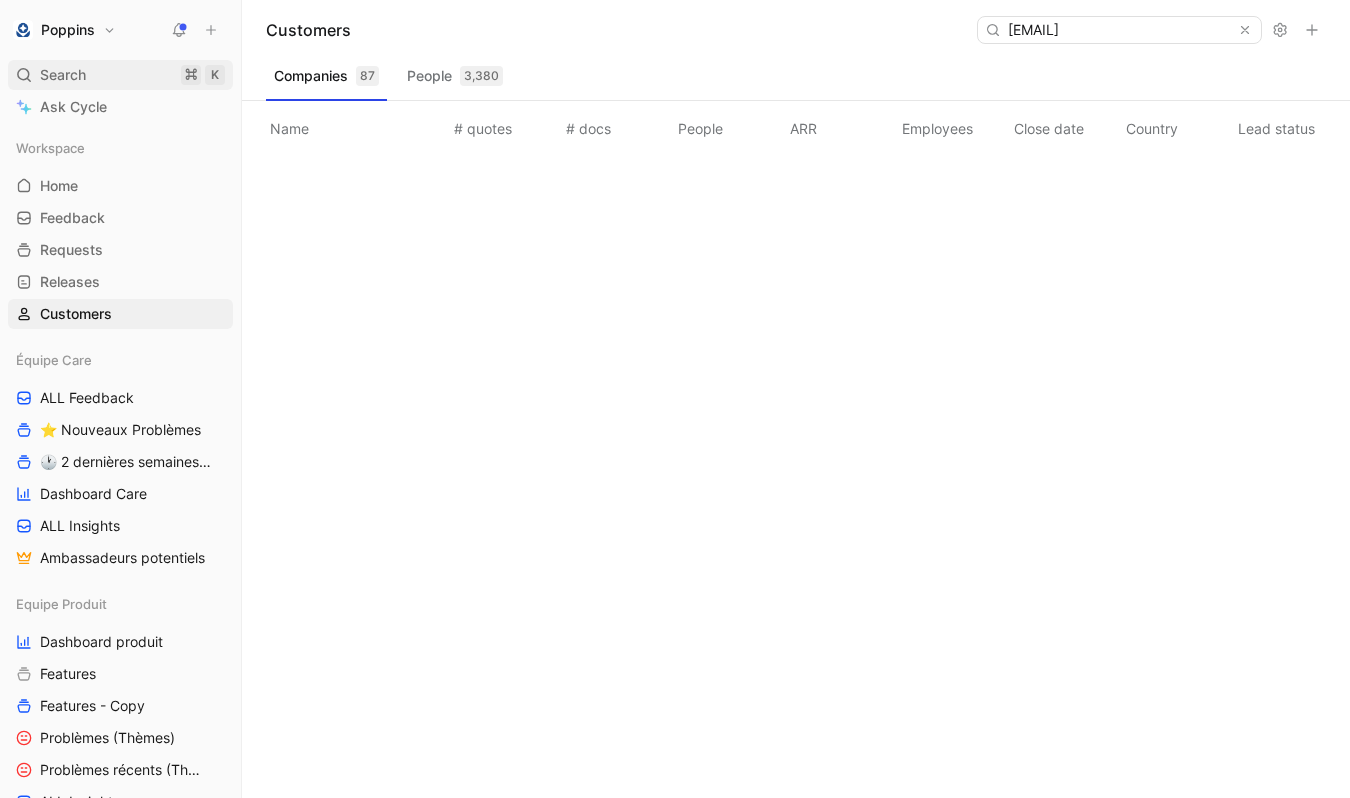 click on "Search ⌘ K" at bounding box center (120, 75) 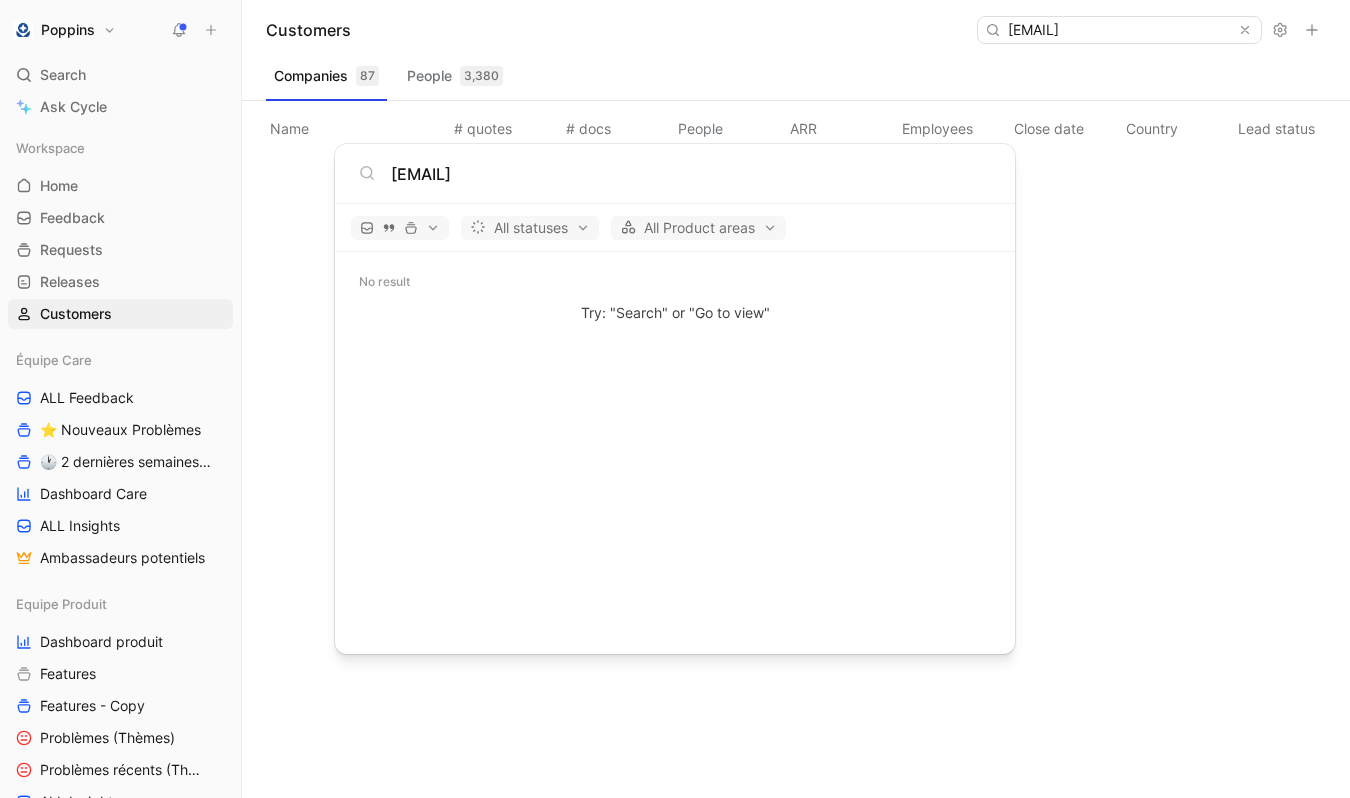 type on "bebogime@gmail.com" 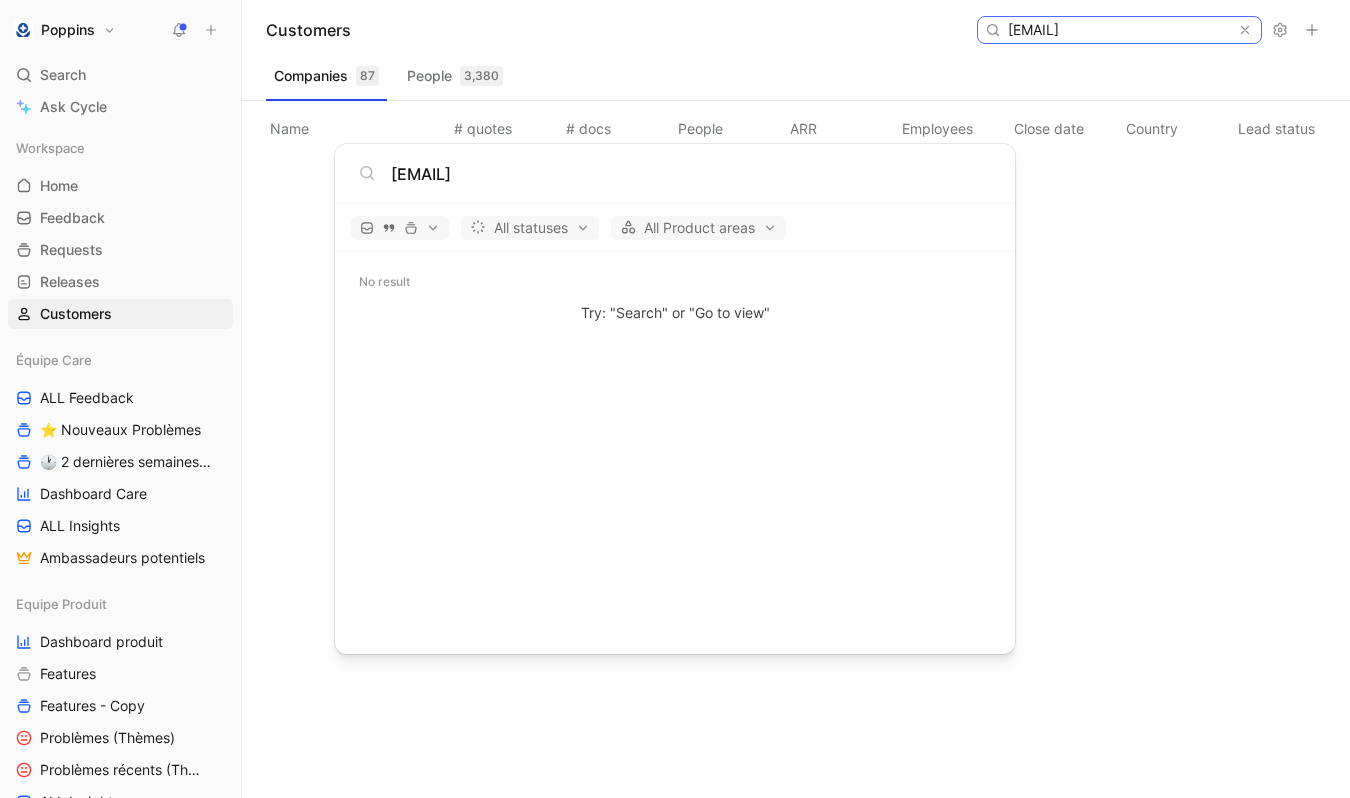 click on "bebogime@gmail.com" at bounding box center [1118, 30] 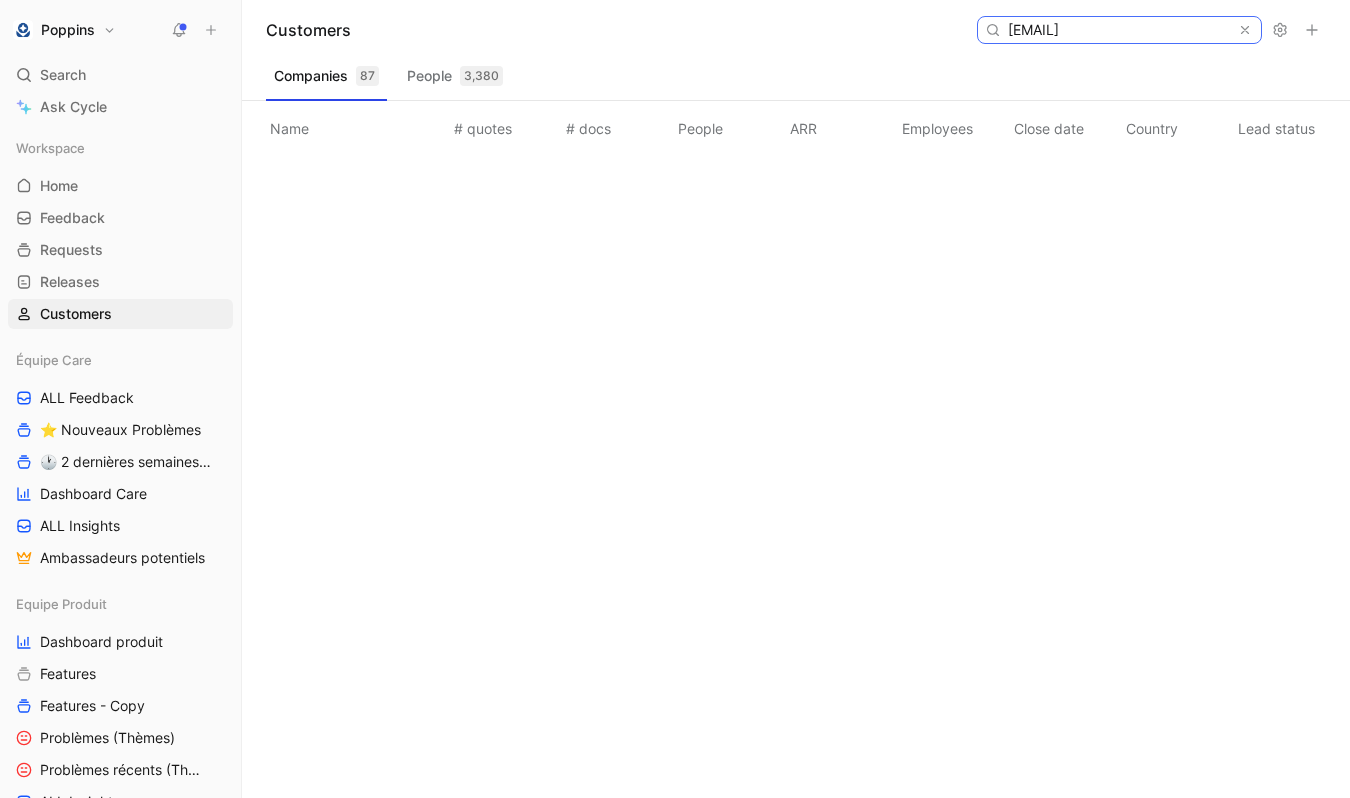 paste on "chloe.rabilloud" 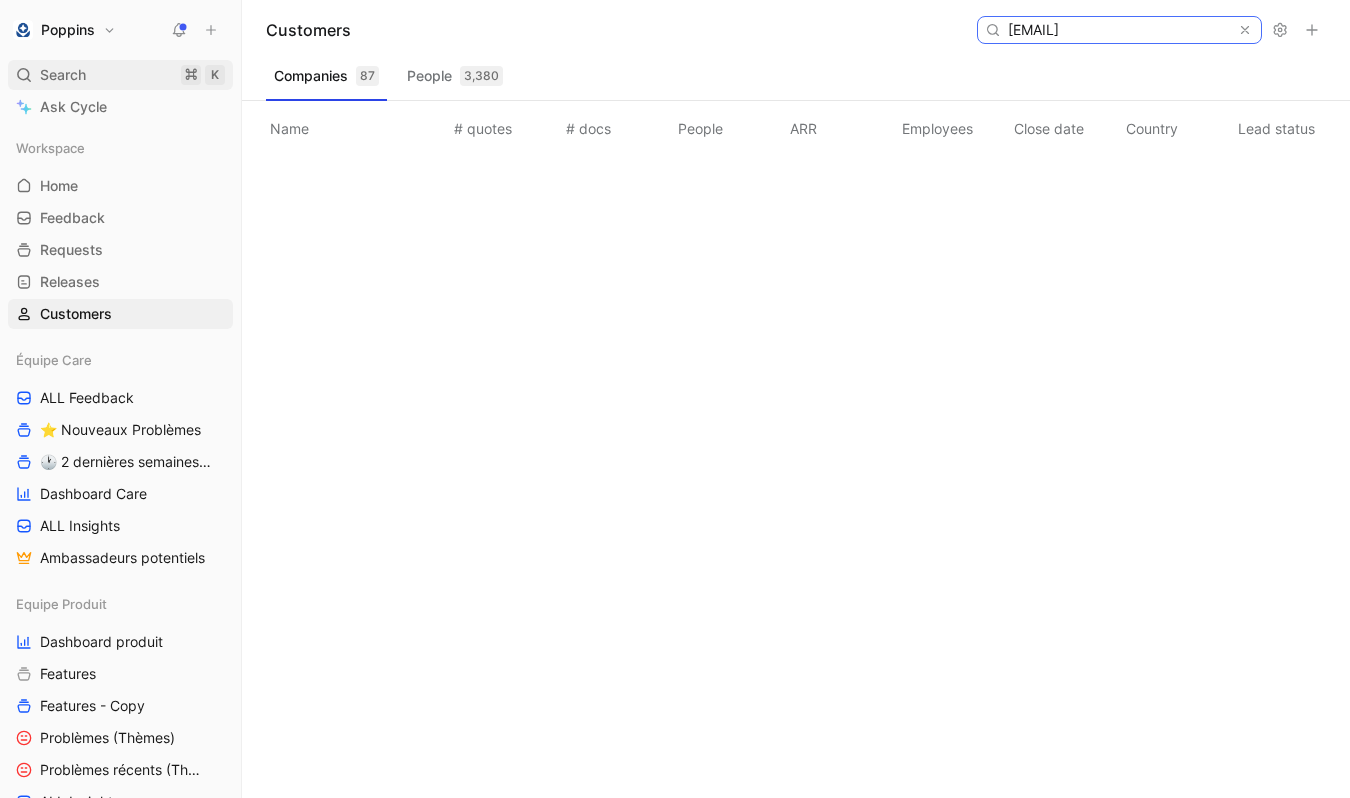 type on "chloe.rabilloud@gmail.com" 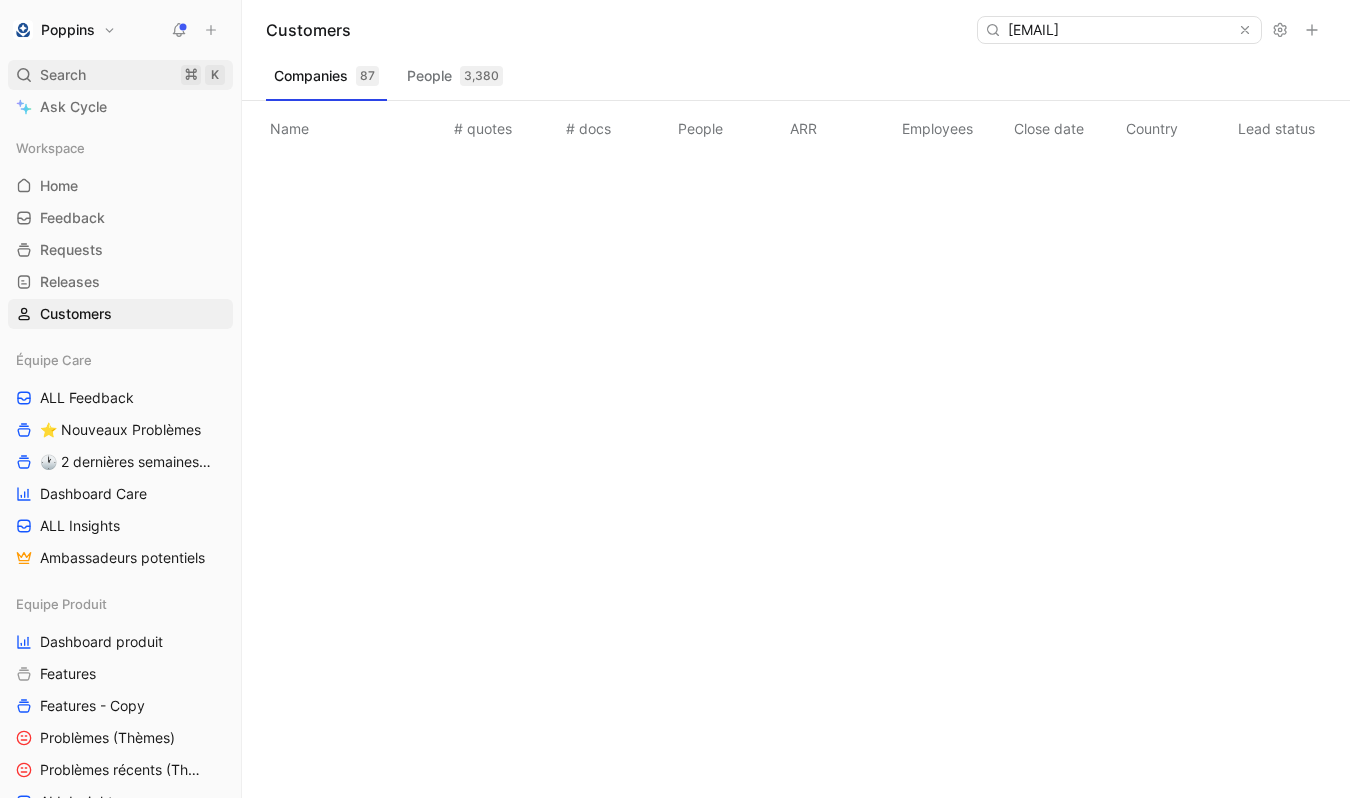 scroll, scrollTop: 0, scrollLeft: 0, axis: both 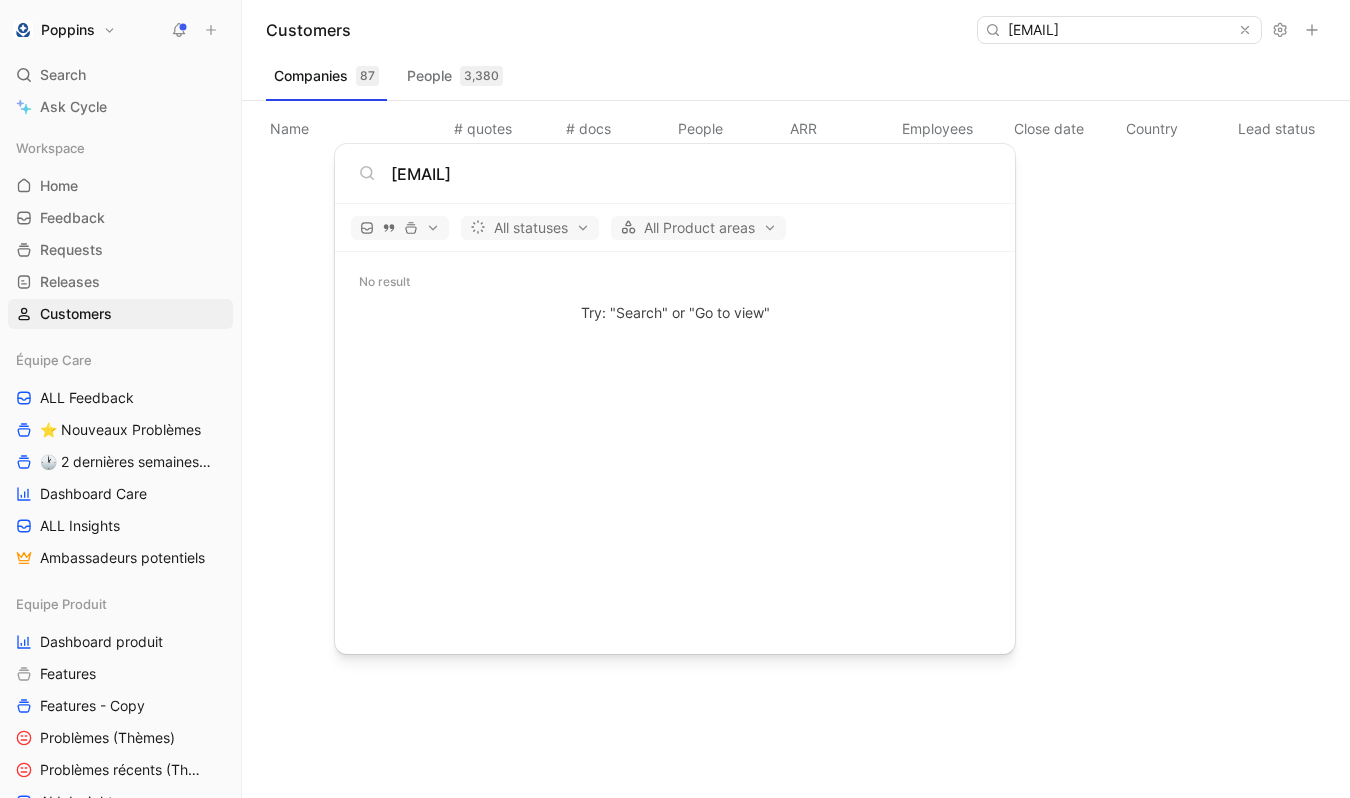 type on "chloe.rabilloud@gmail.com" 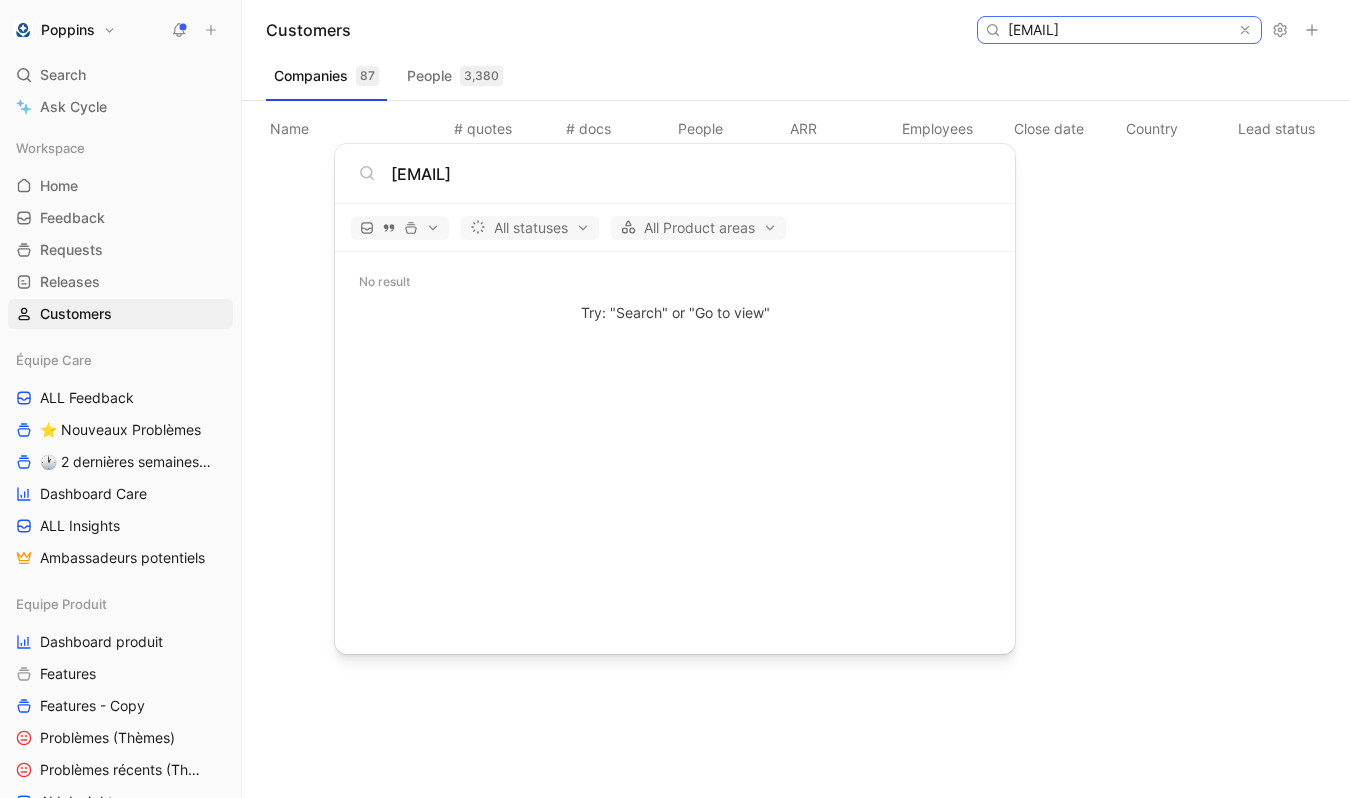 click on "chloe.rabilloud@gmail.com" at bounding box center [1118, 30] 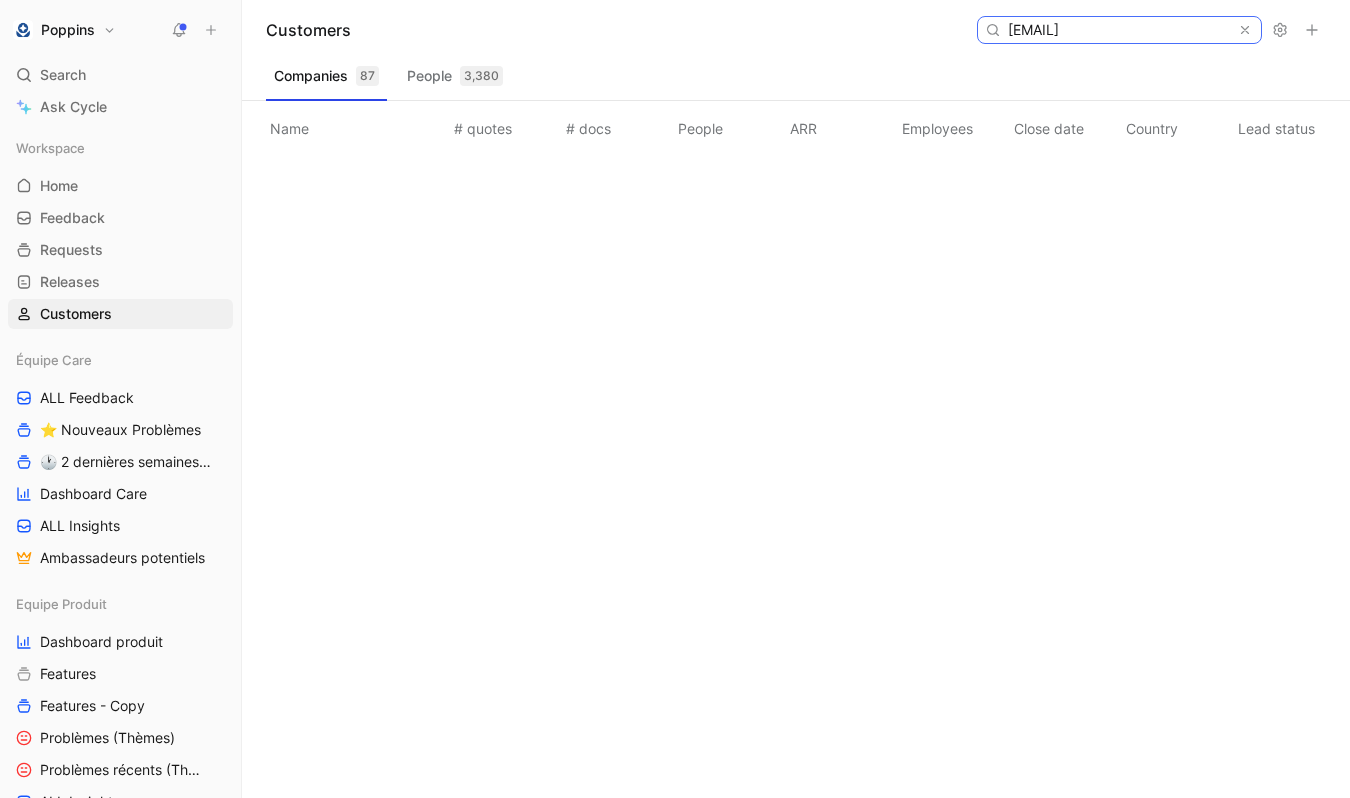 paste on "nicoletiyar@orange.fr" 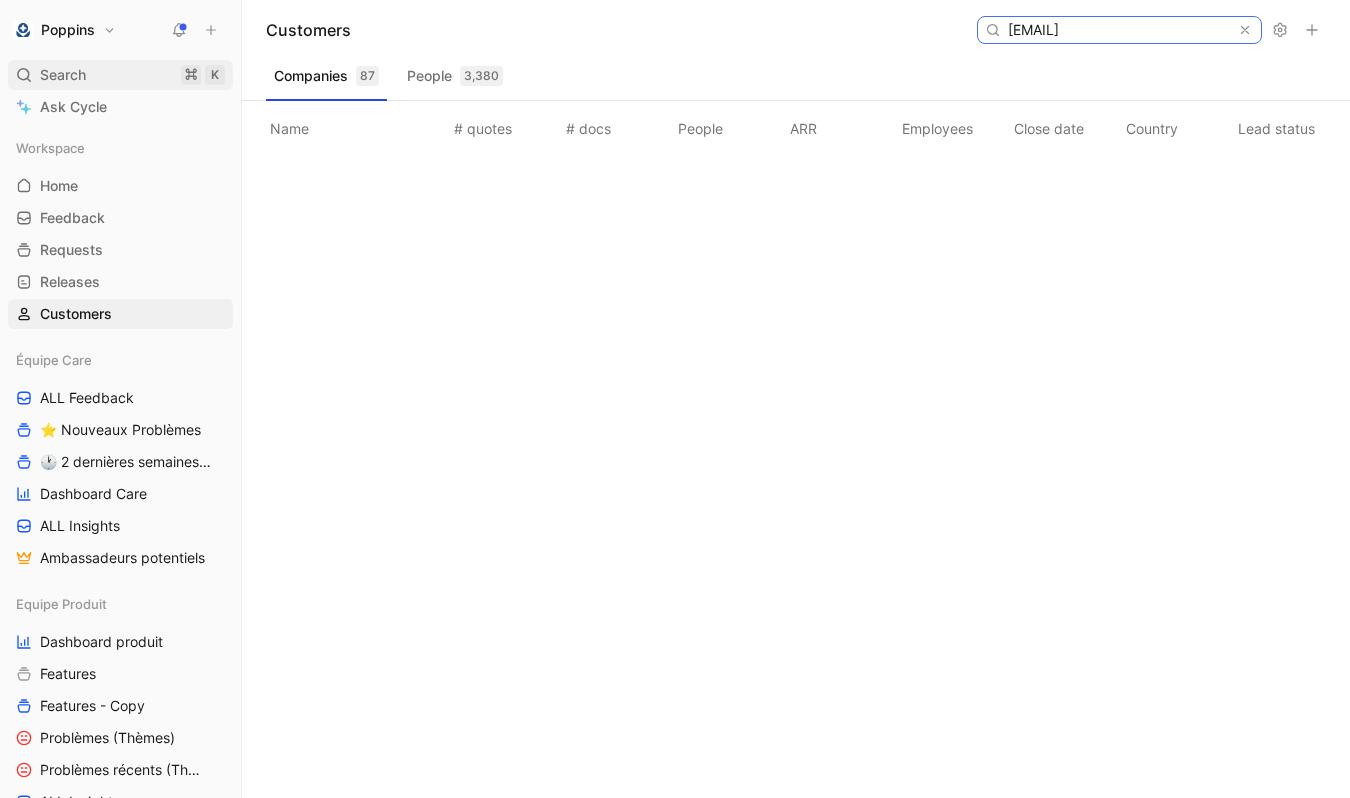 type on "nicoletiyar@orange.fr" 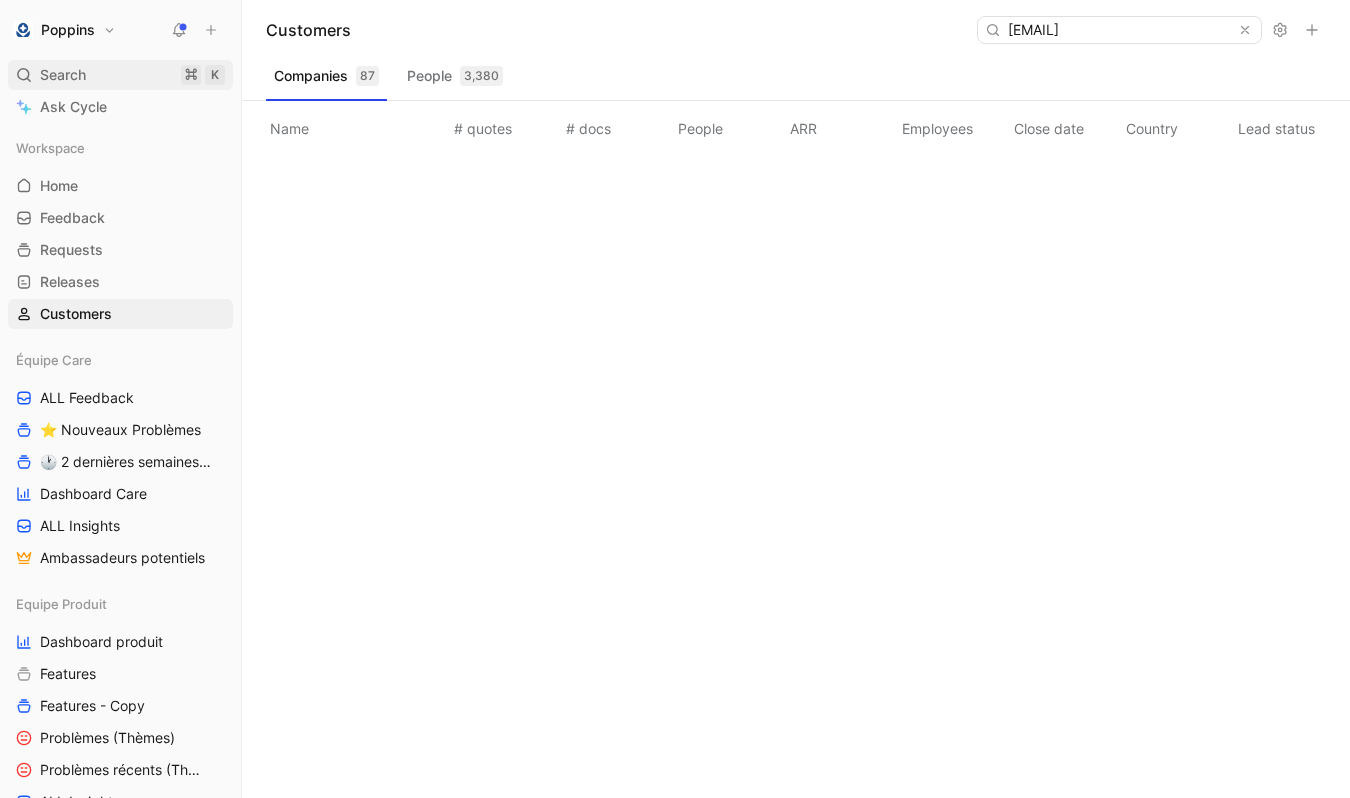 click on "Search" at bounding box center (63, 75) 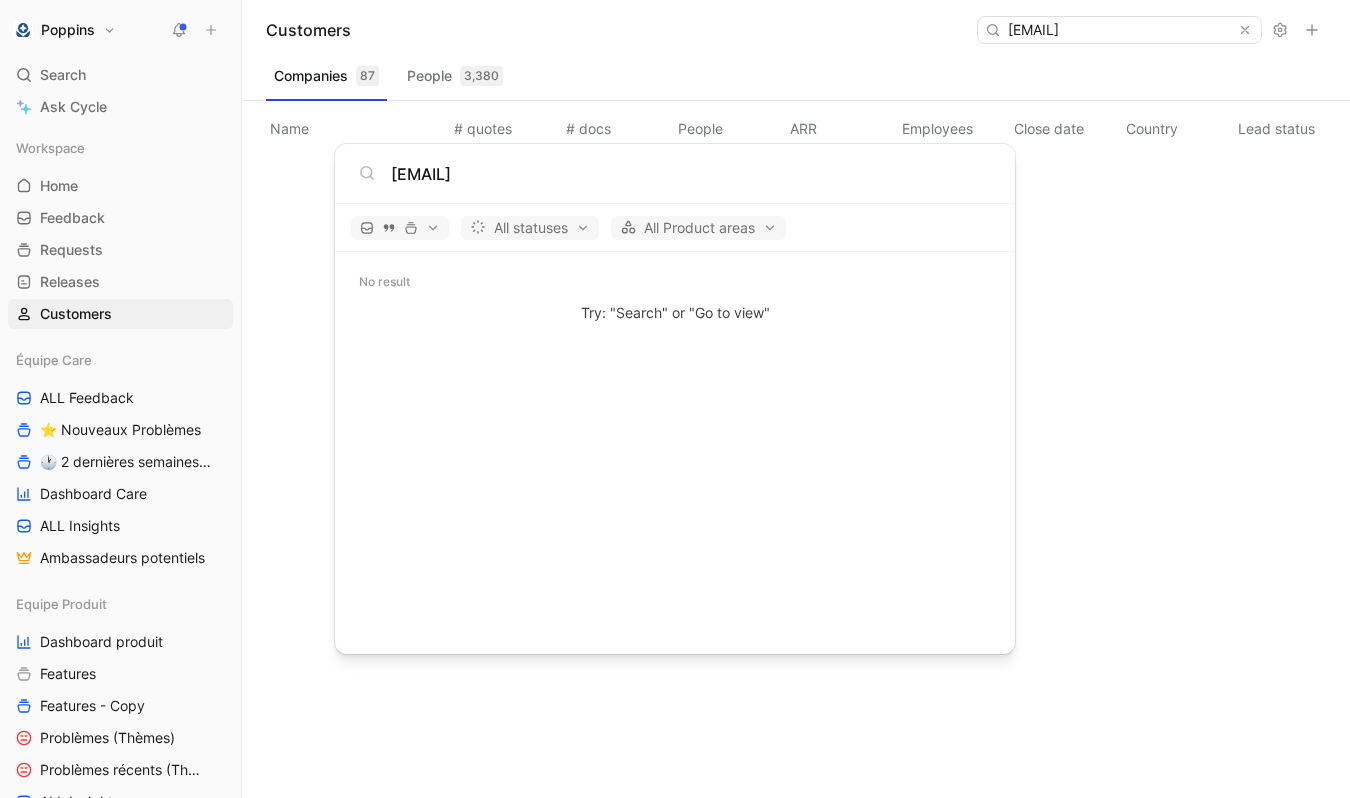 type on "nicoletiyar@orange.fr" 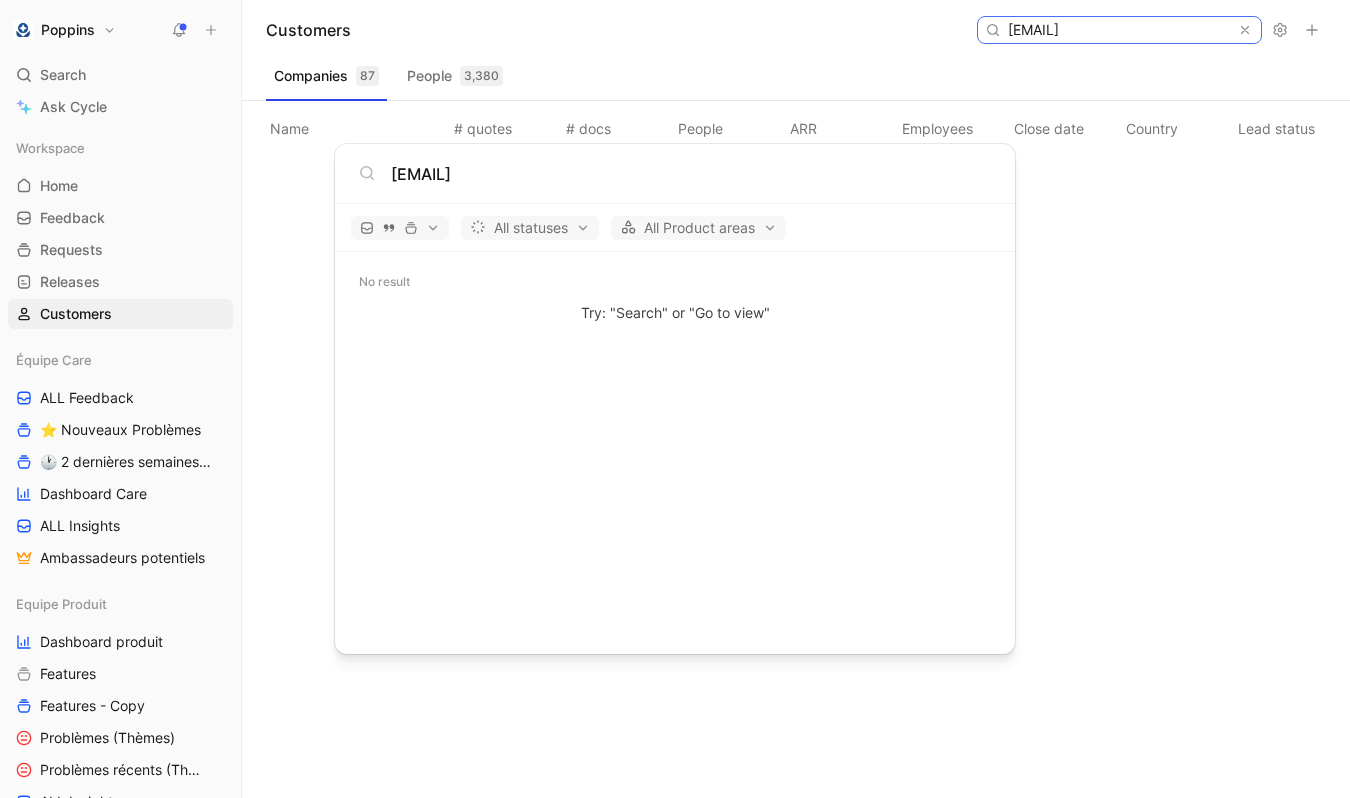 click on "nicoletiyar@orange.fr" at bounding box center (1118, 30) 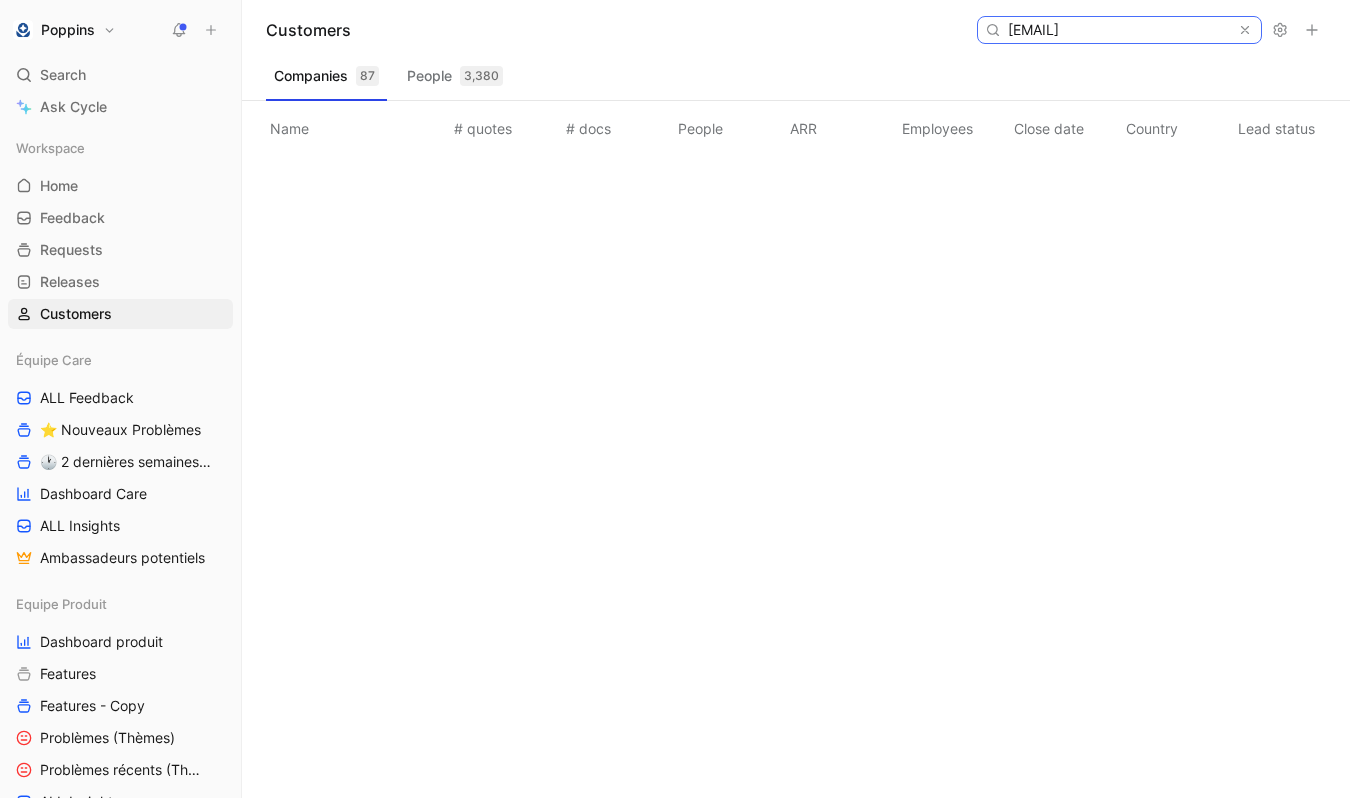 scroll, scrollTop: 0, scrollLeft: 34, axis: horizontal 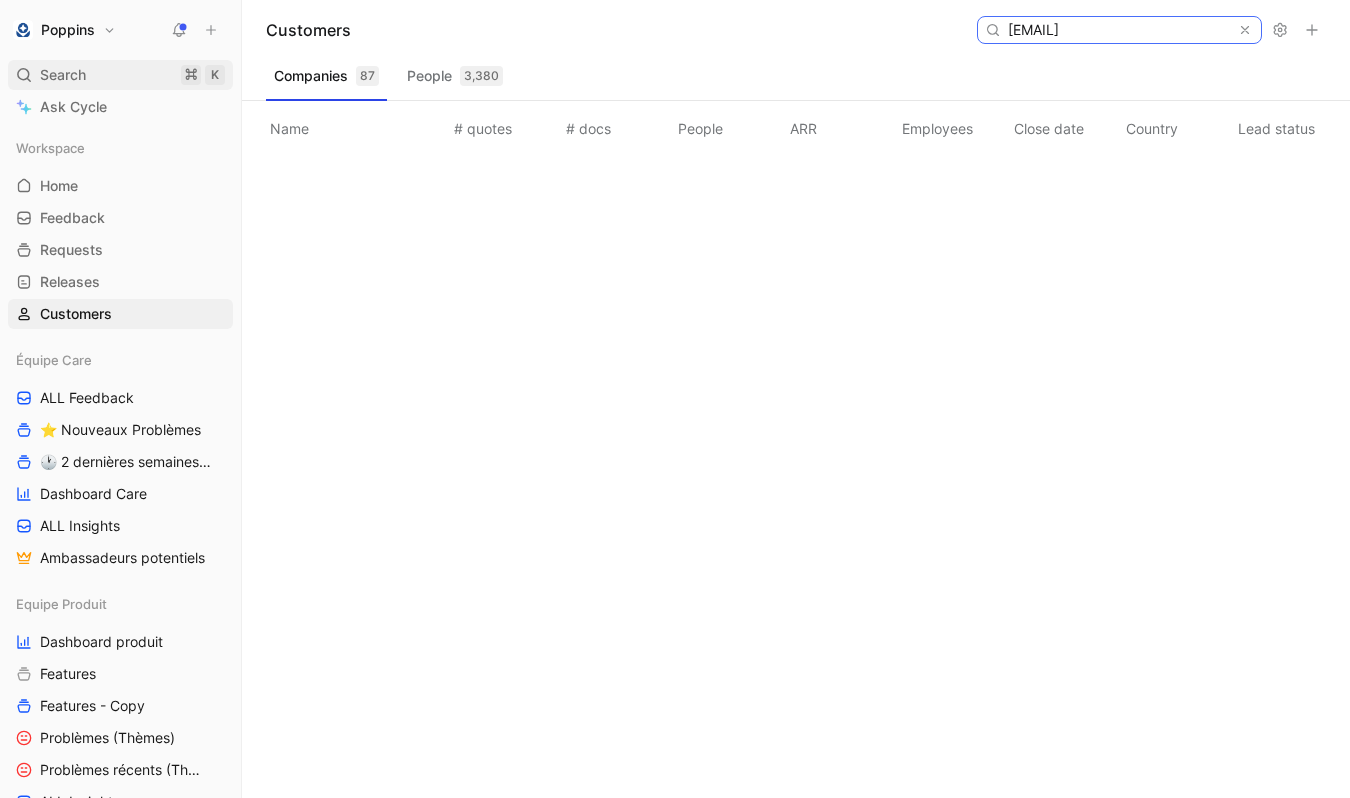 type on "coachingfitness@laposte.net" 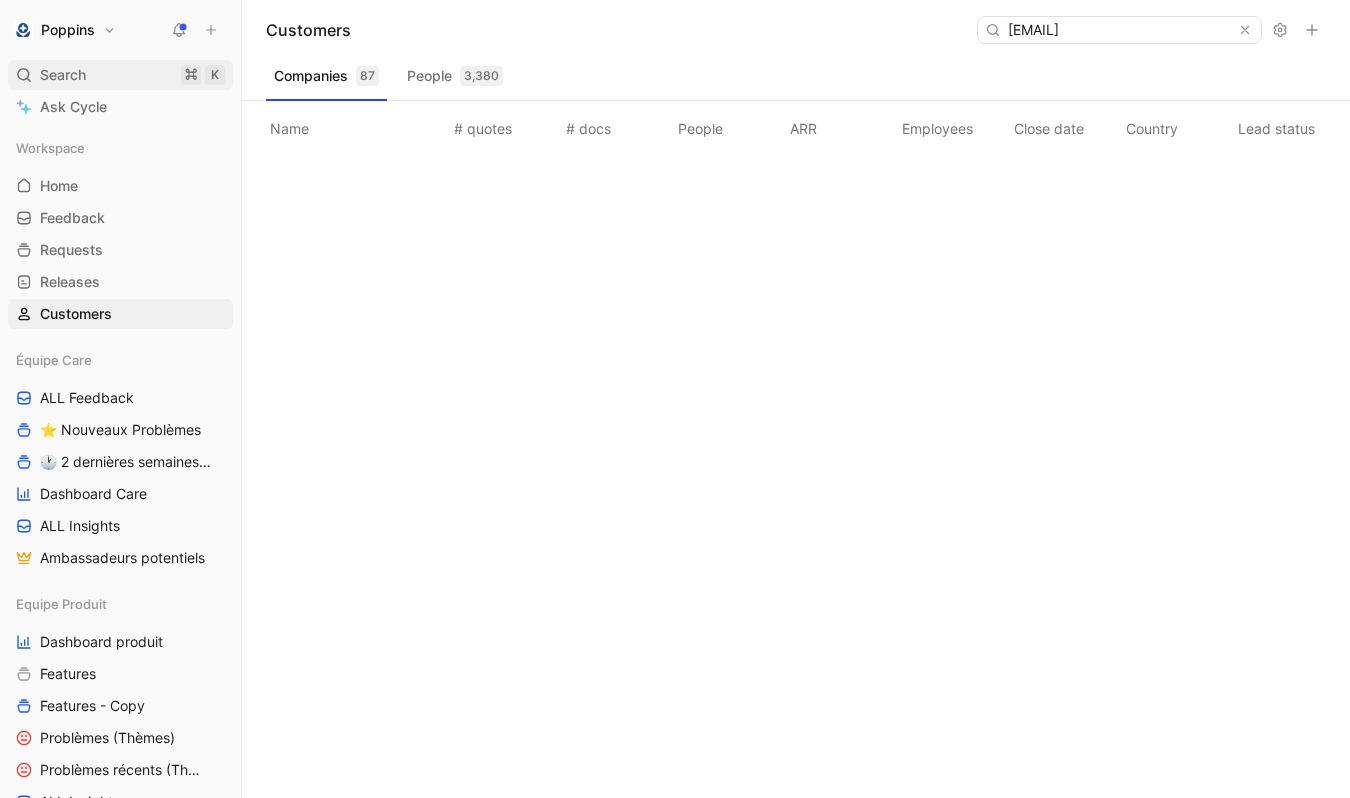 click on "Search ⌘ K" at bounding box center [120, 75] 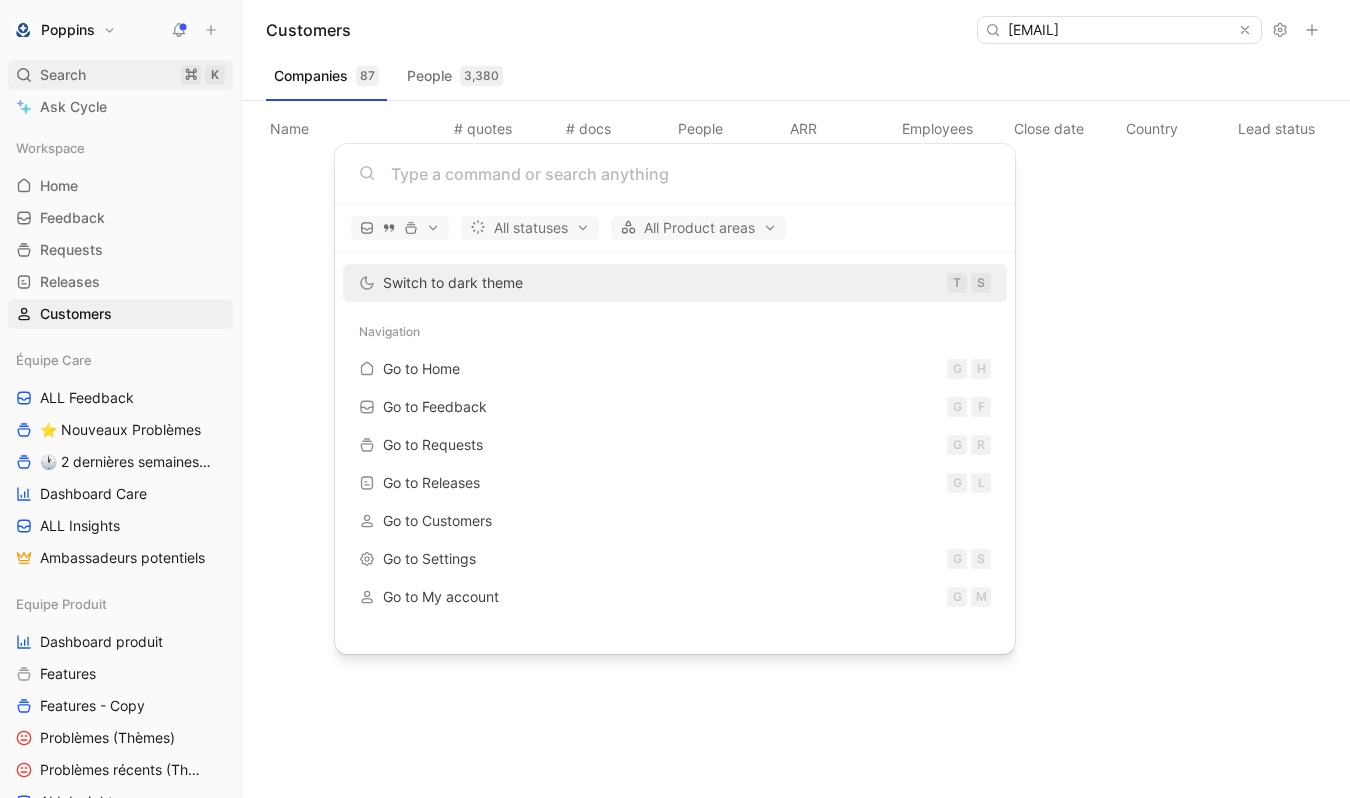 scroll, scrollTop: 0, scrollLeft: 0, axis: both 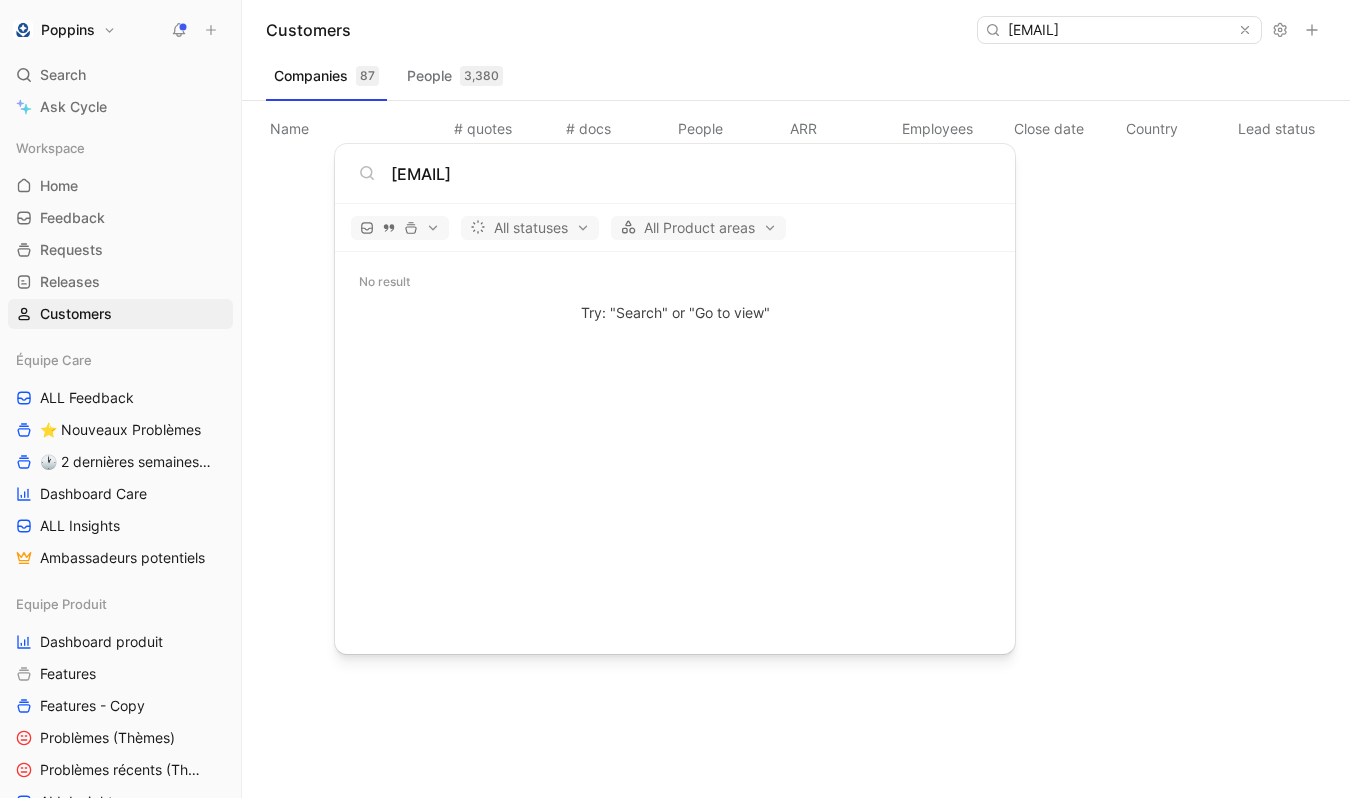 type on "coachingfitness@laposte.net" 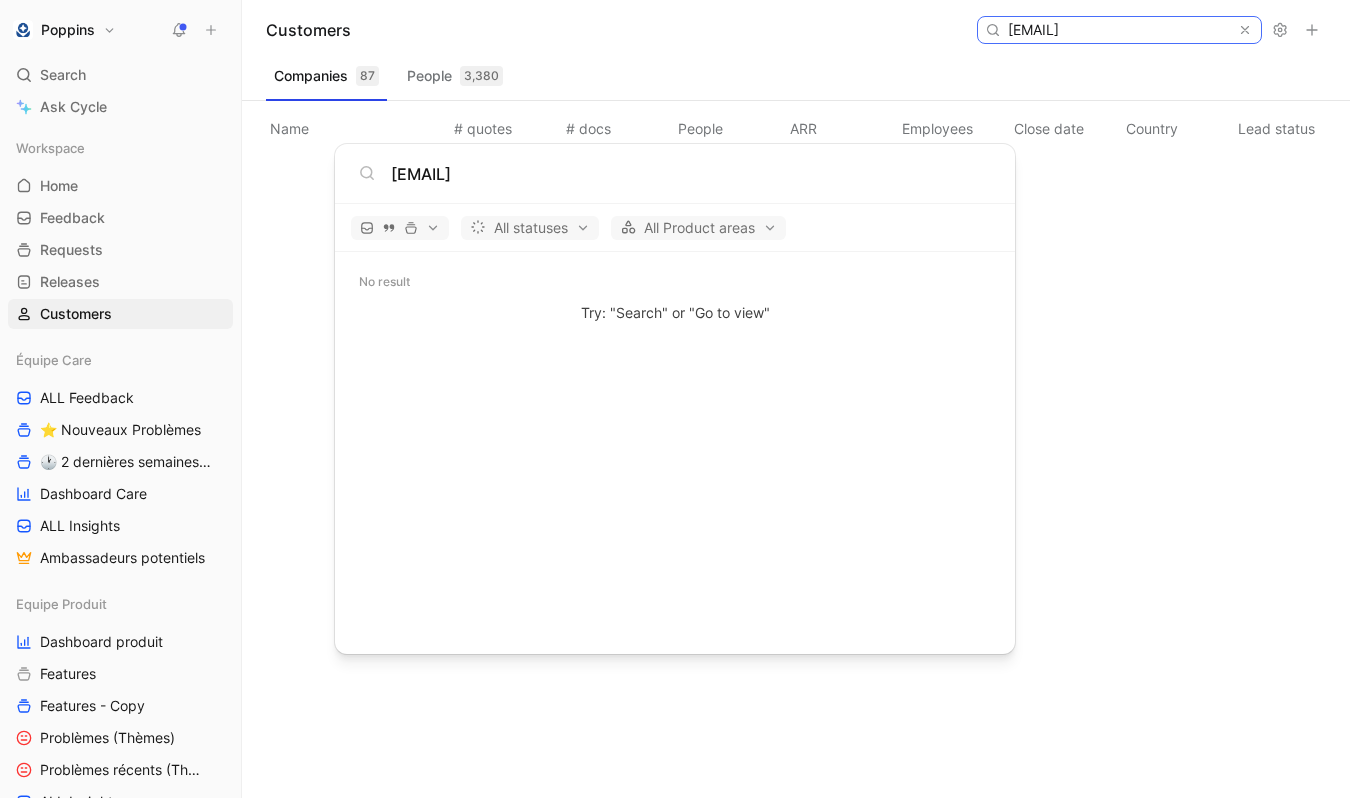 click on "coachingfitness@laposte.net" at bounding box center (1118, 30) 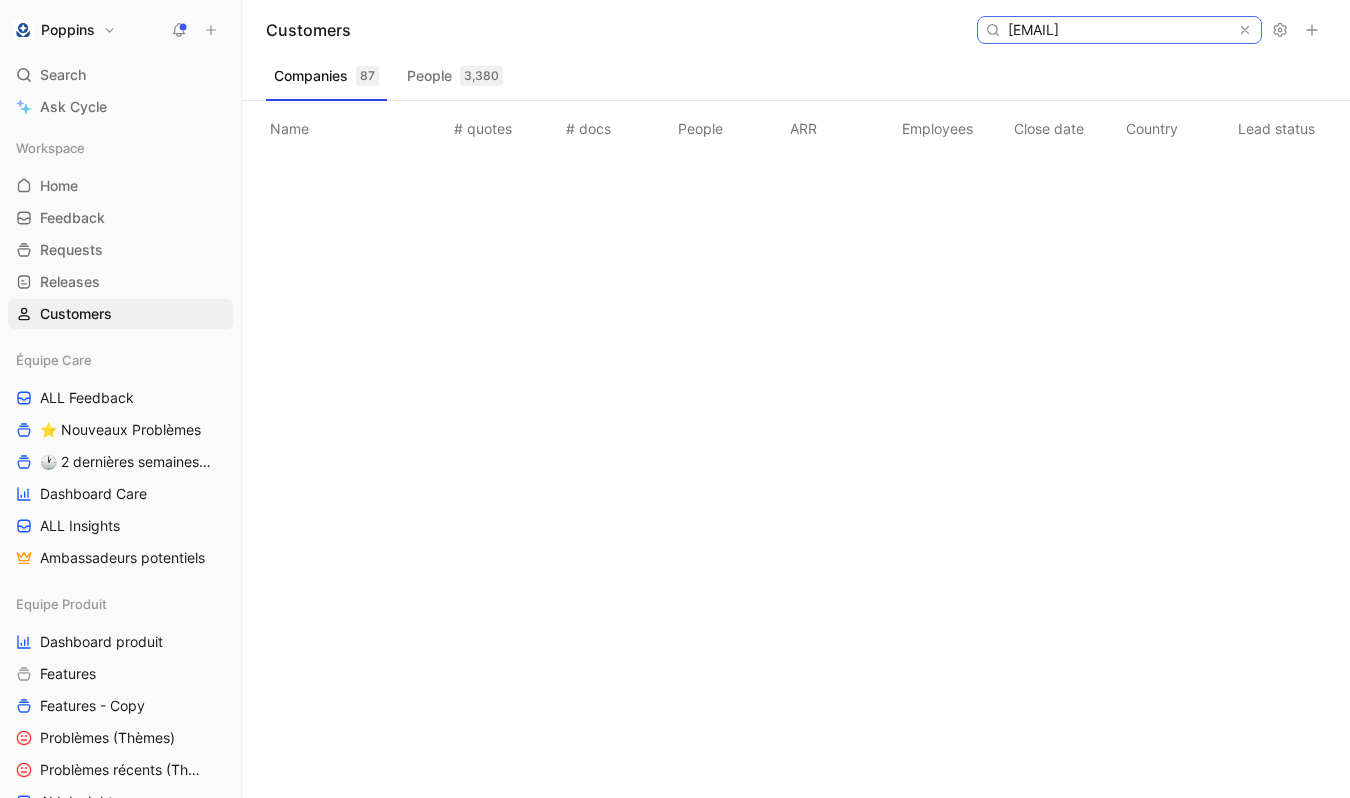paste on "hamidabadoui19@gmail.com" 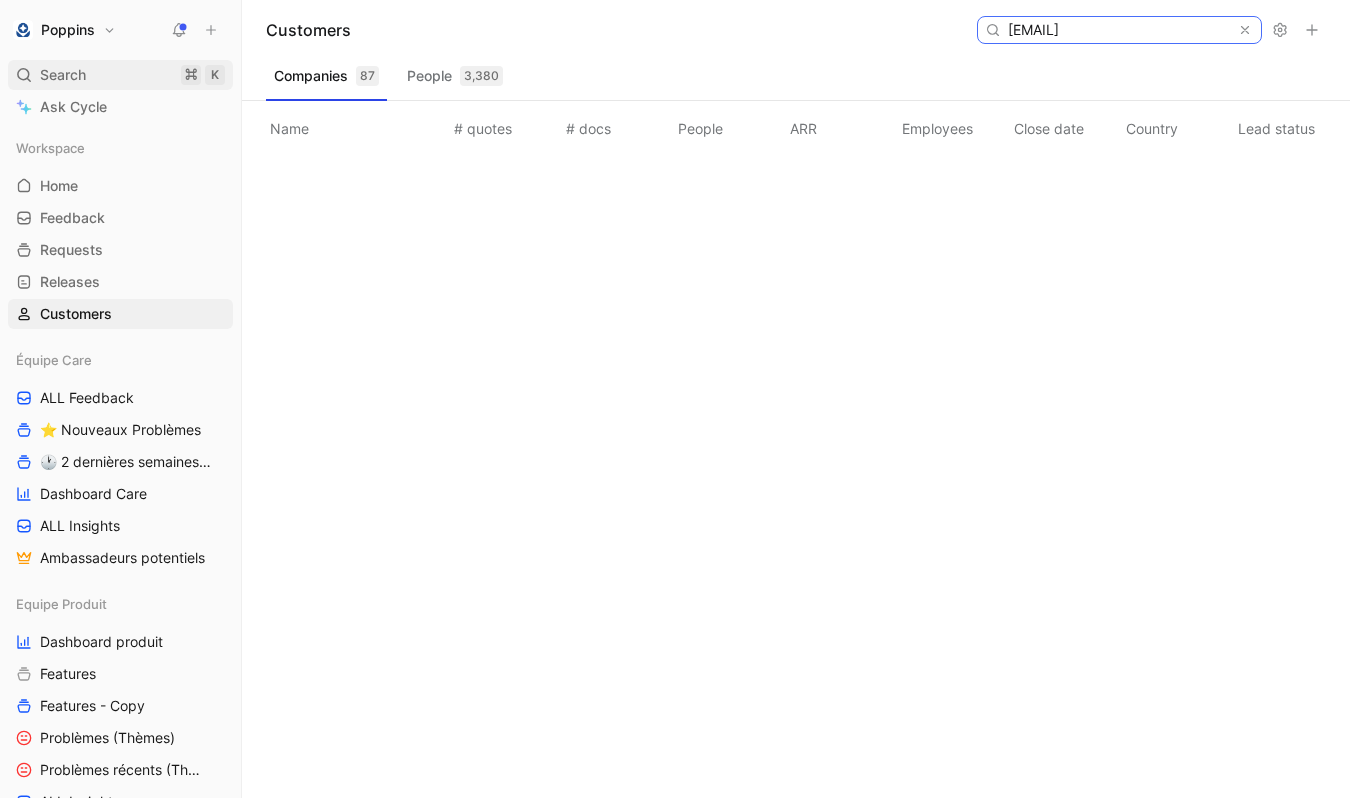 type on "hamidabadoui19@gmail.com" 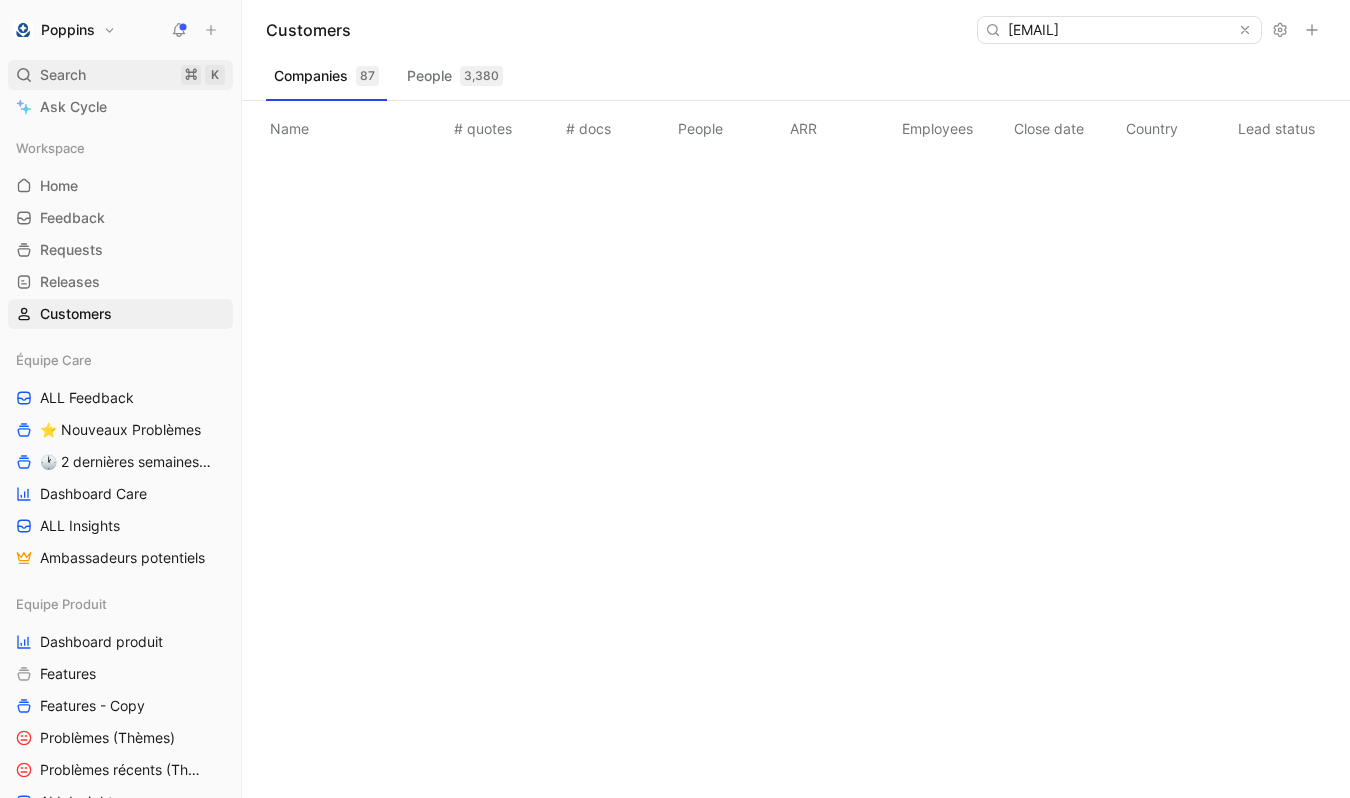 click on "Search ⌘ K" at bounding box center (120, 75) 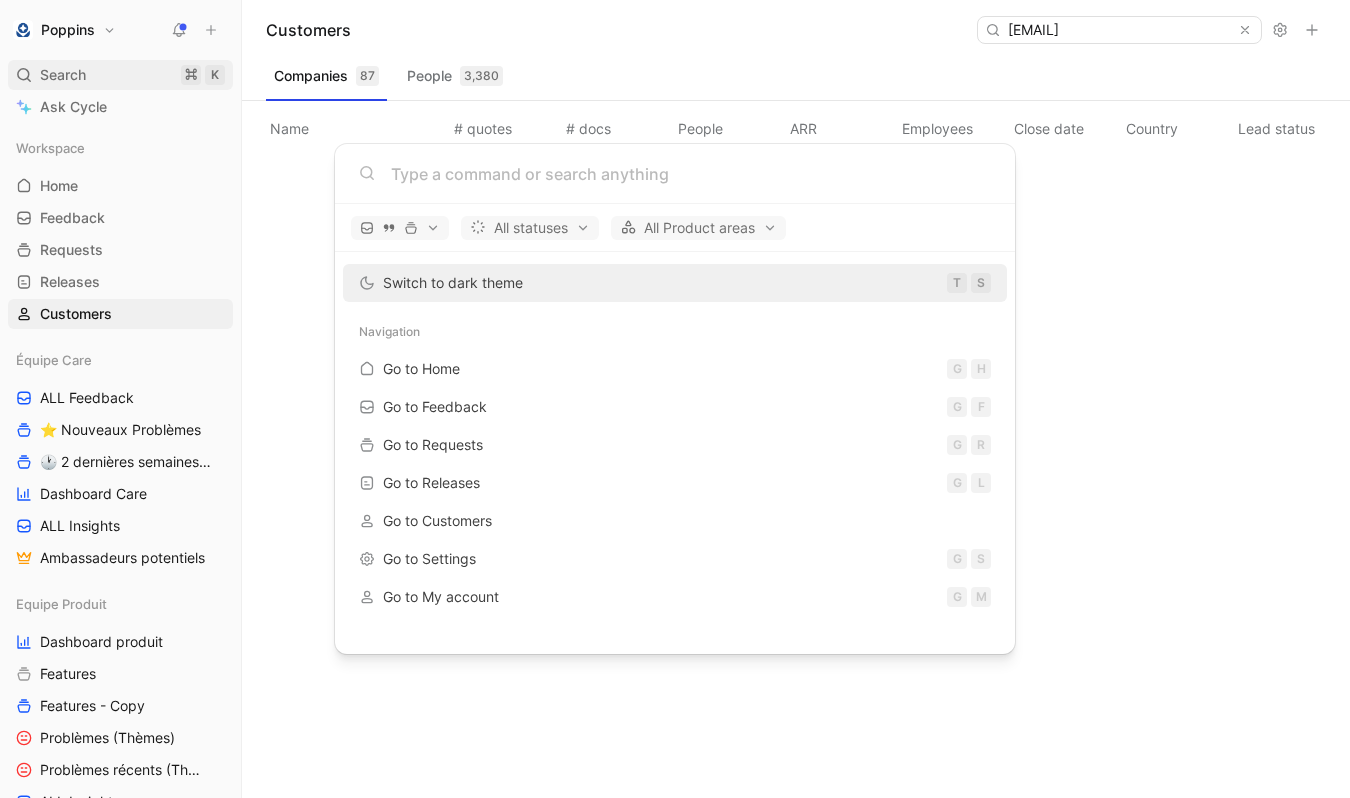 scroll, scrollTop: 0, scrollLeft: 0, axis: both 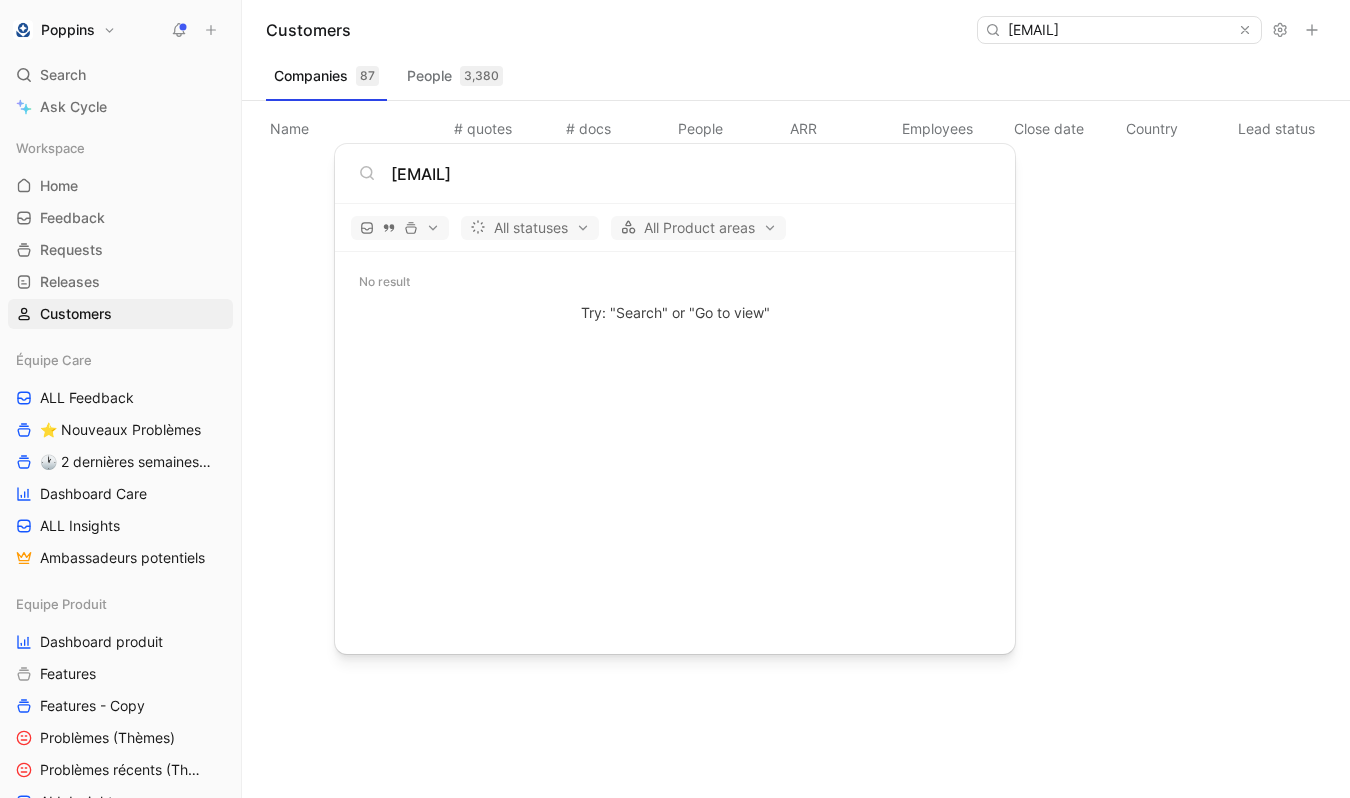 type on "hamidabadoui19@gmail.com" 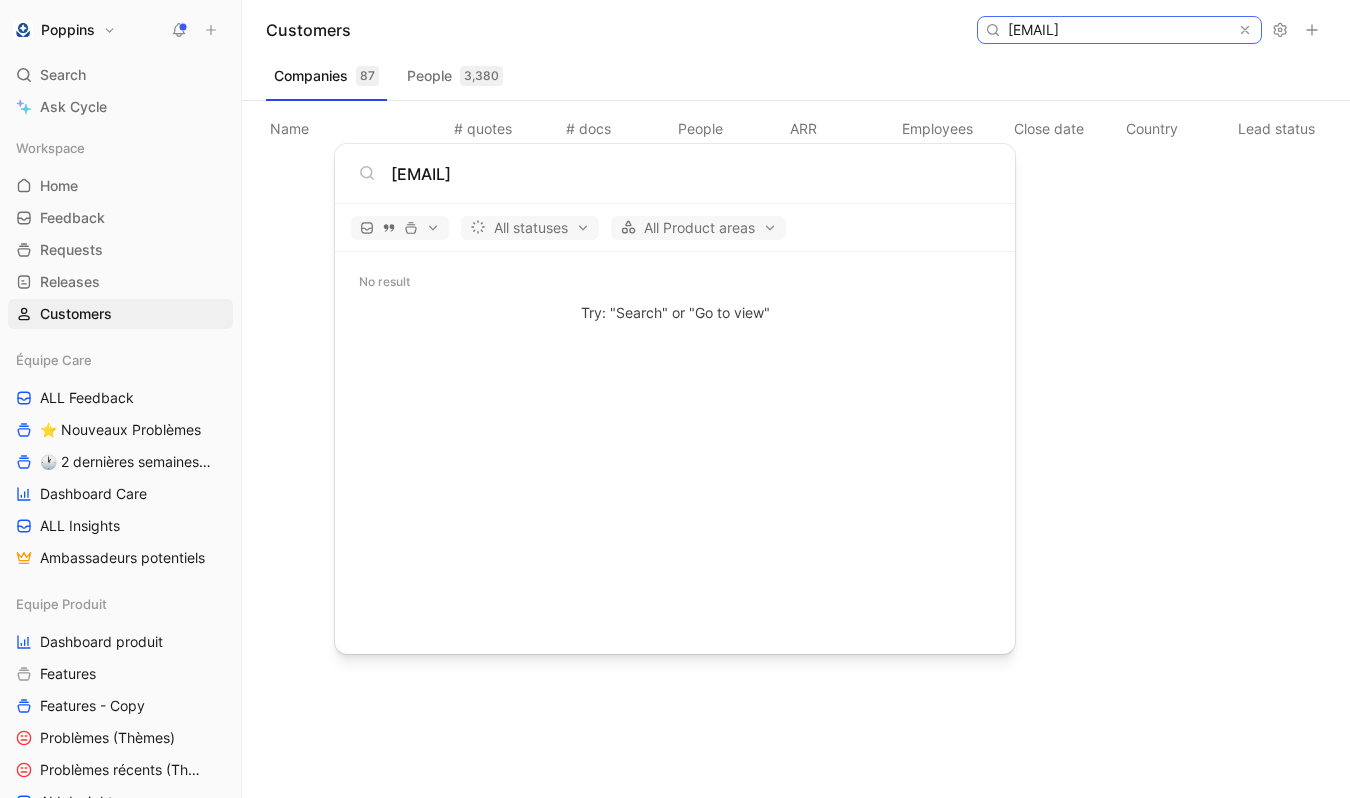 click on "hamidabadoui19@gmail.com" at bounding box center (1118, 30) 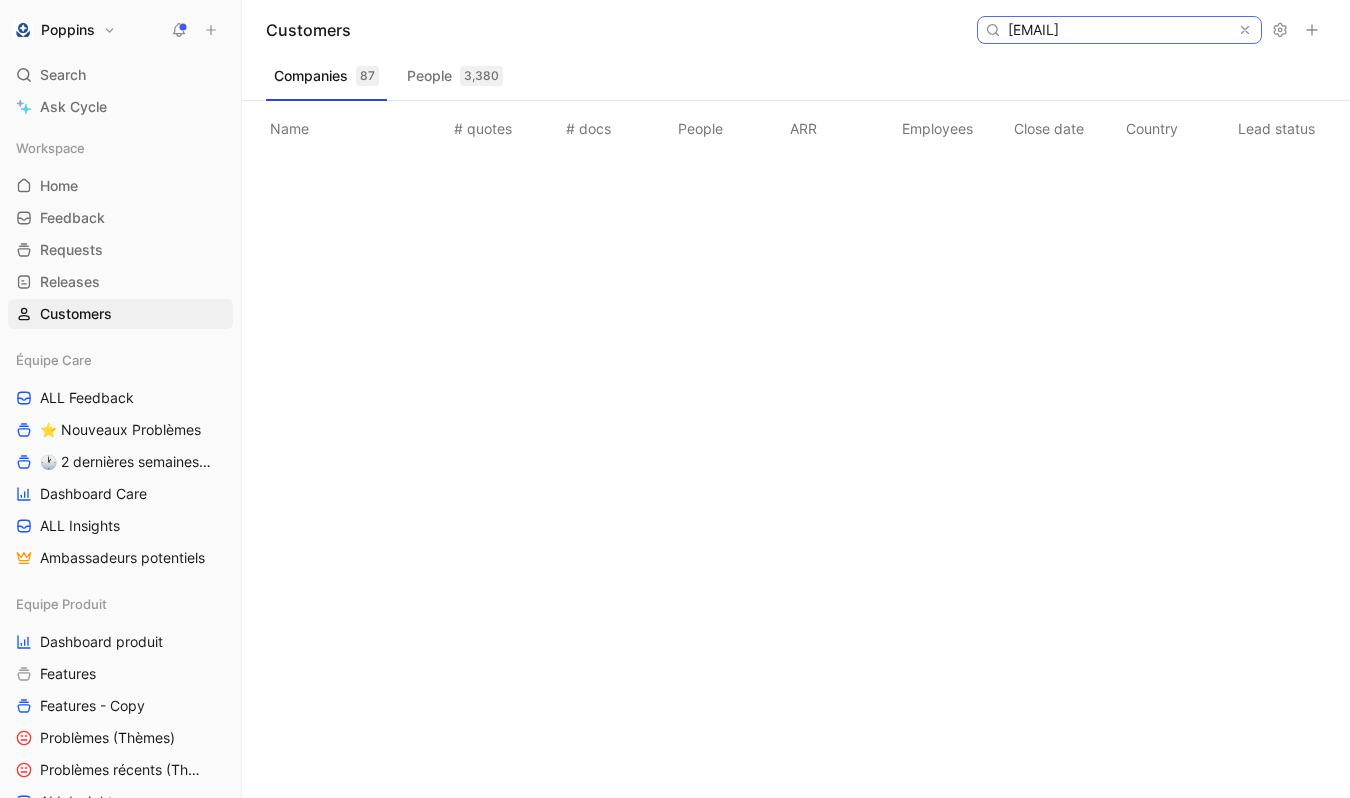 scroll, scrollTop: 0, scrollLeft: 12, axis: horizontal 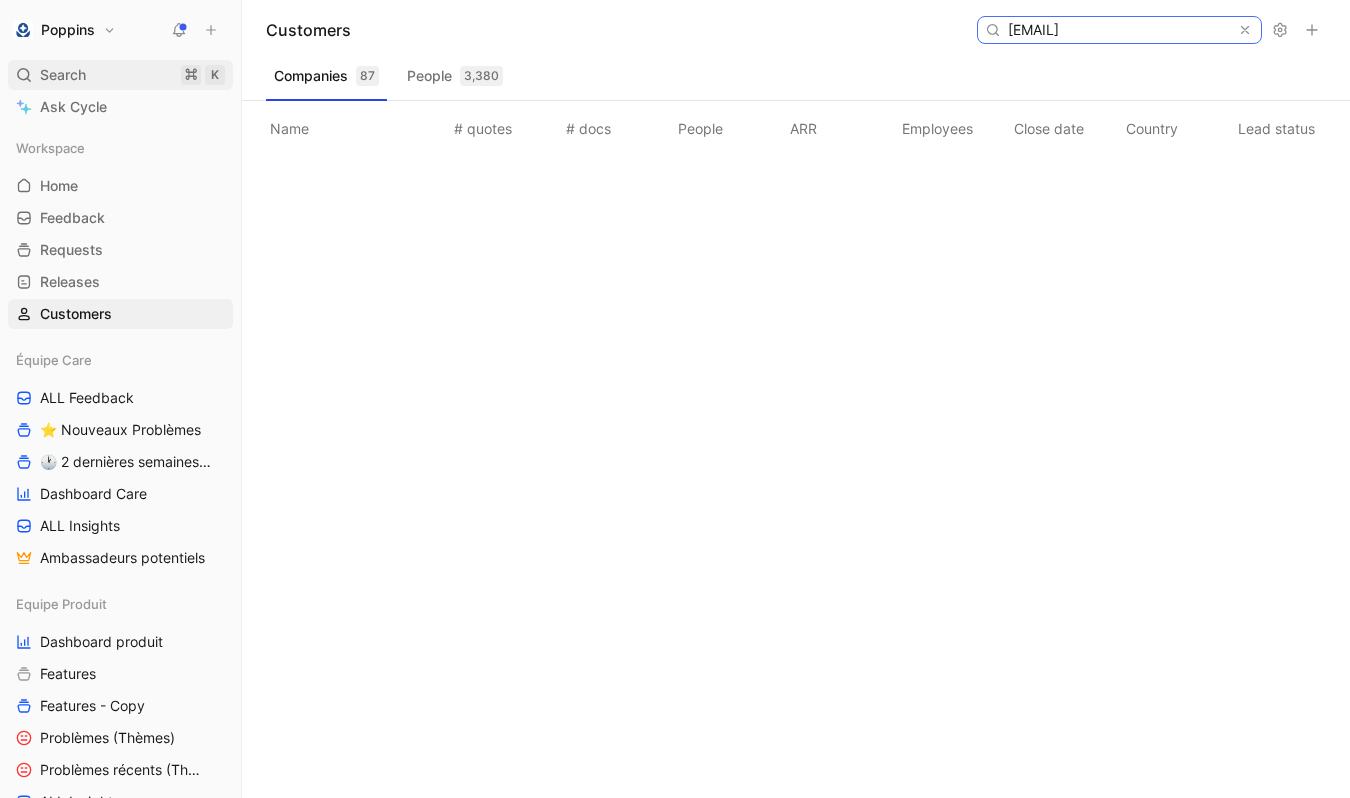 type on "marie.lardoux@gmail.com" 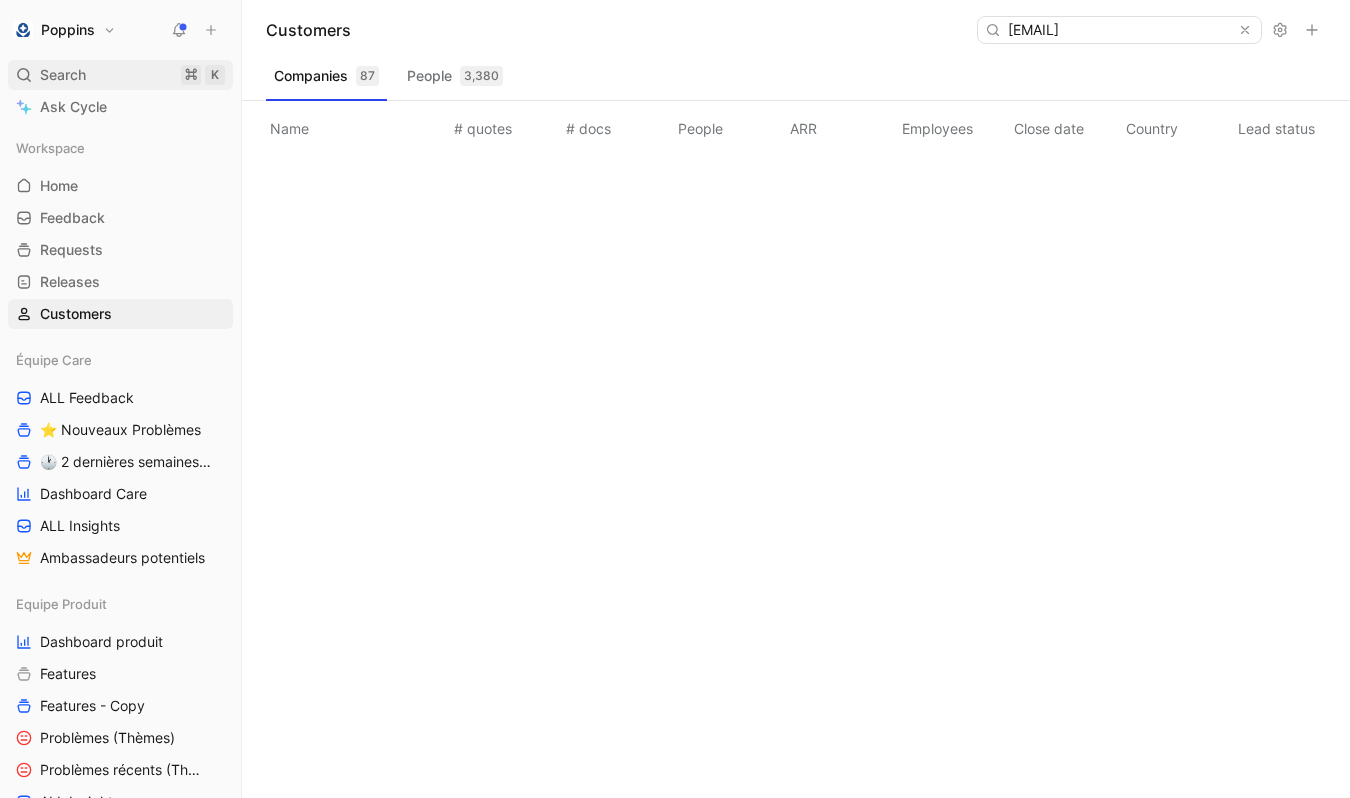 click on "Search ⌘ K" at bounding box center [120, 75] 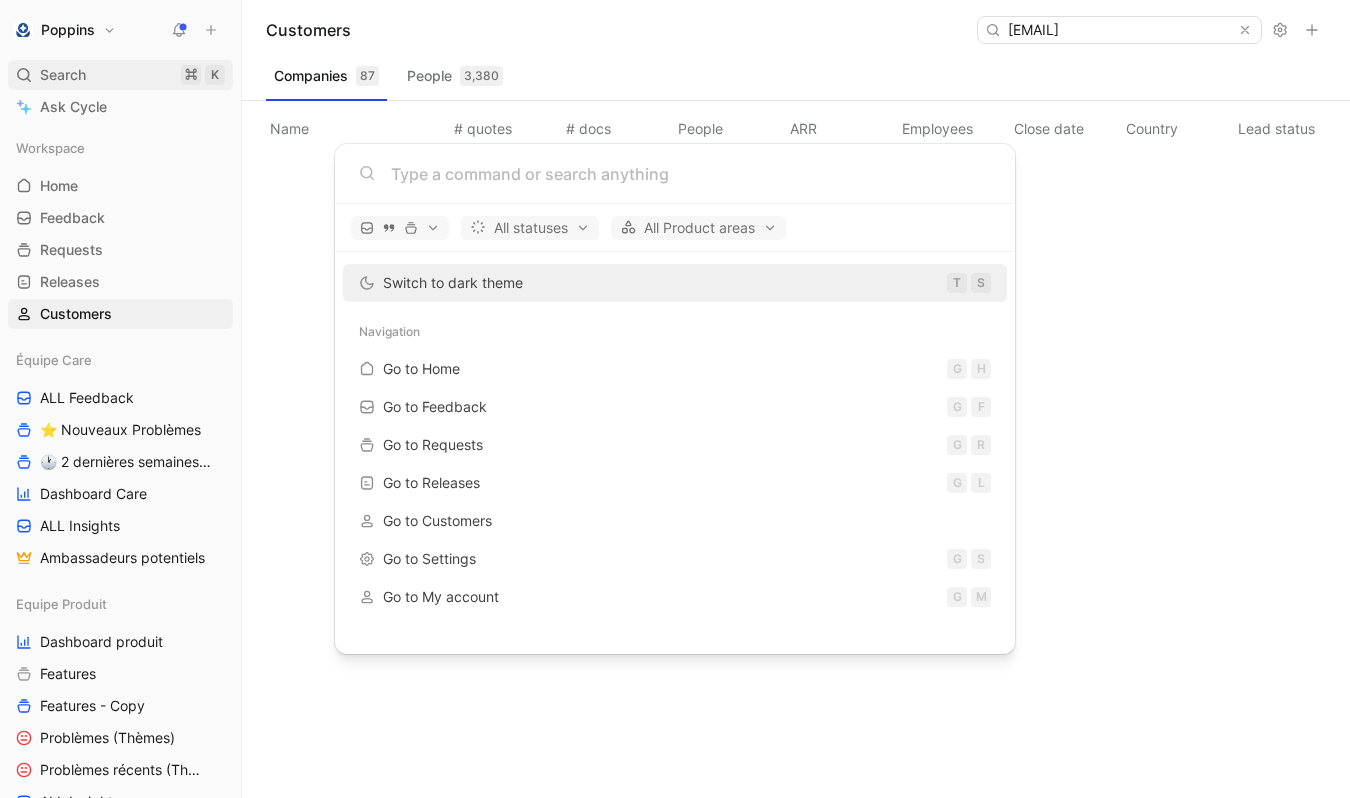 scroll, scrollTop: 0, scrollLeft: 0, axis: both 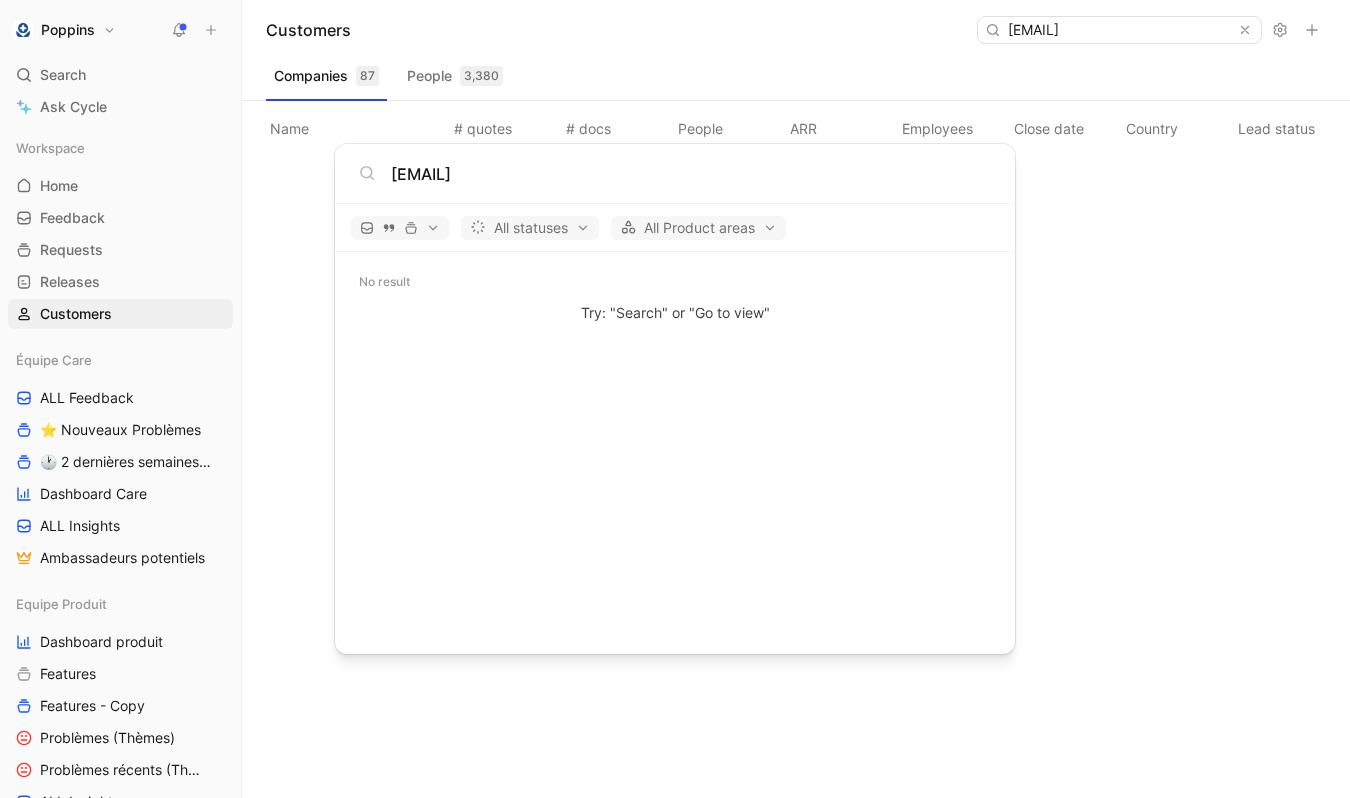 type on "marie.lardoux@gmail.com" 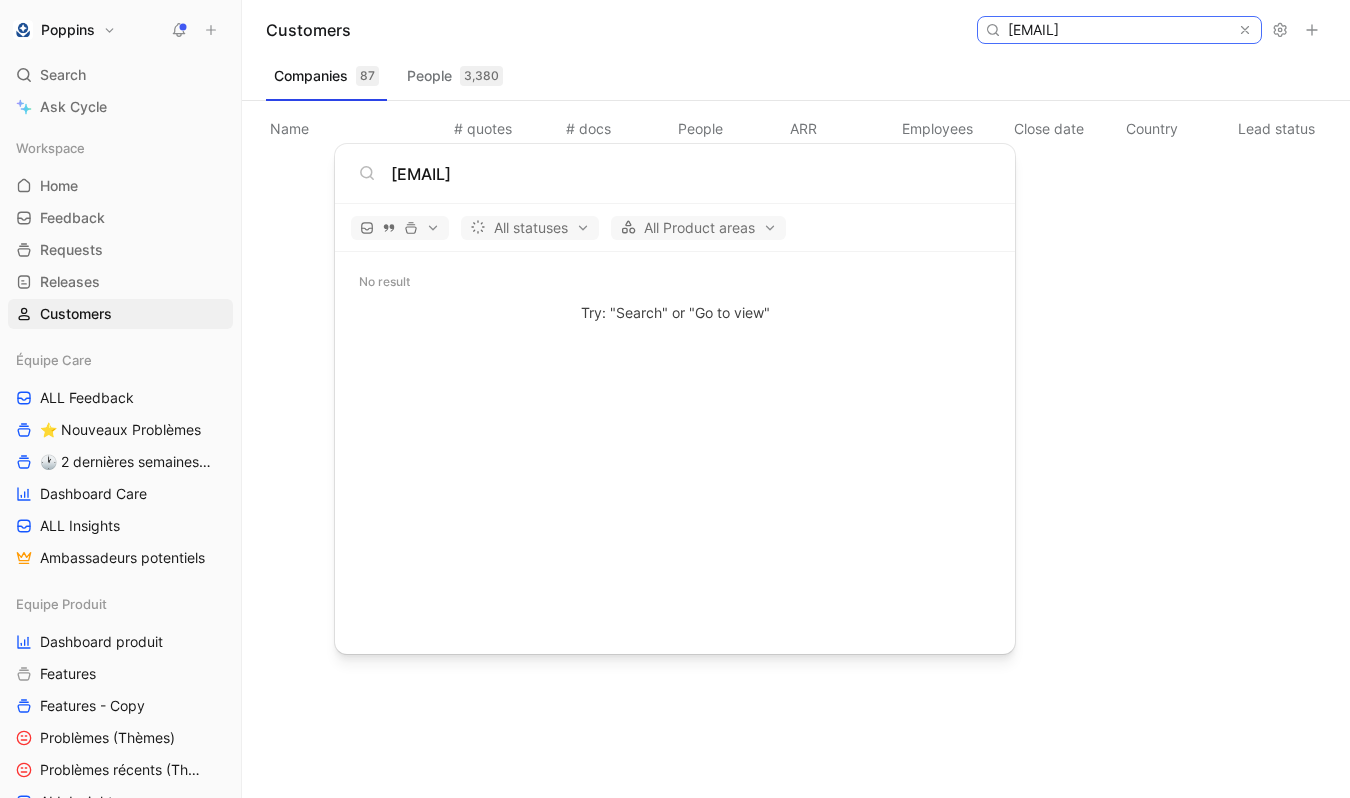 click on "marie.lardoux@gmail.com" at bounding box center [1118, 30] 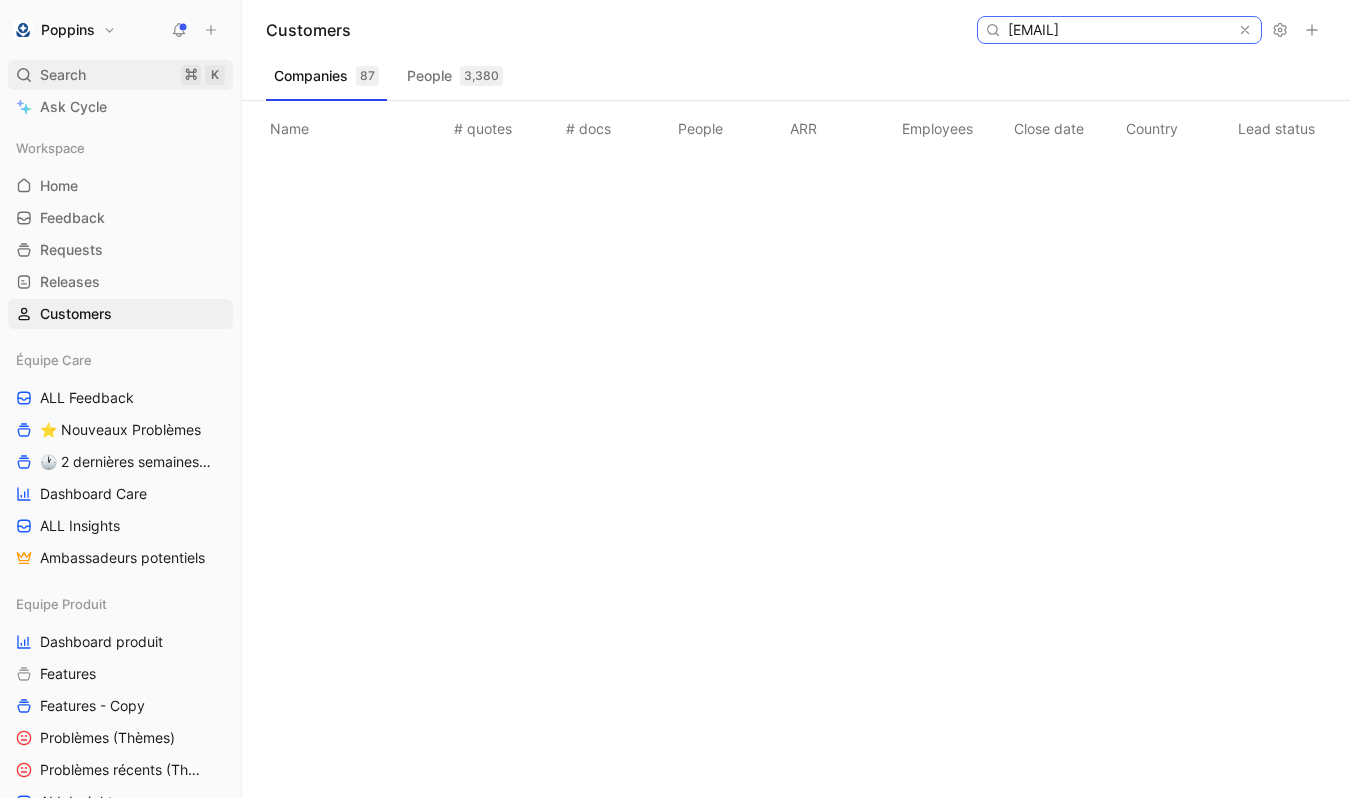 type on "elososotiti@gmail.com" 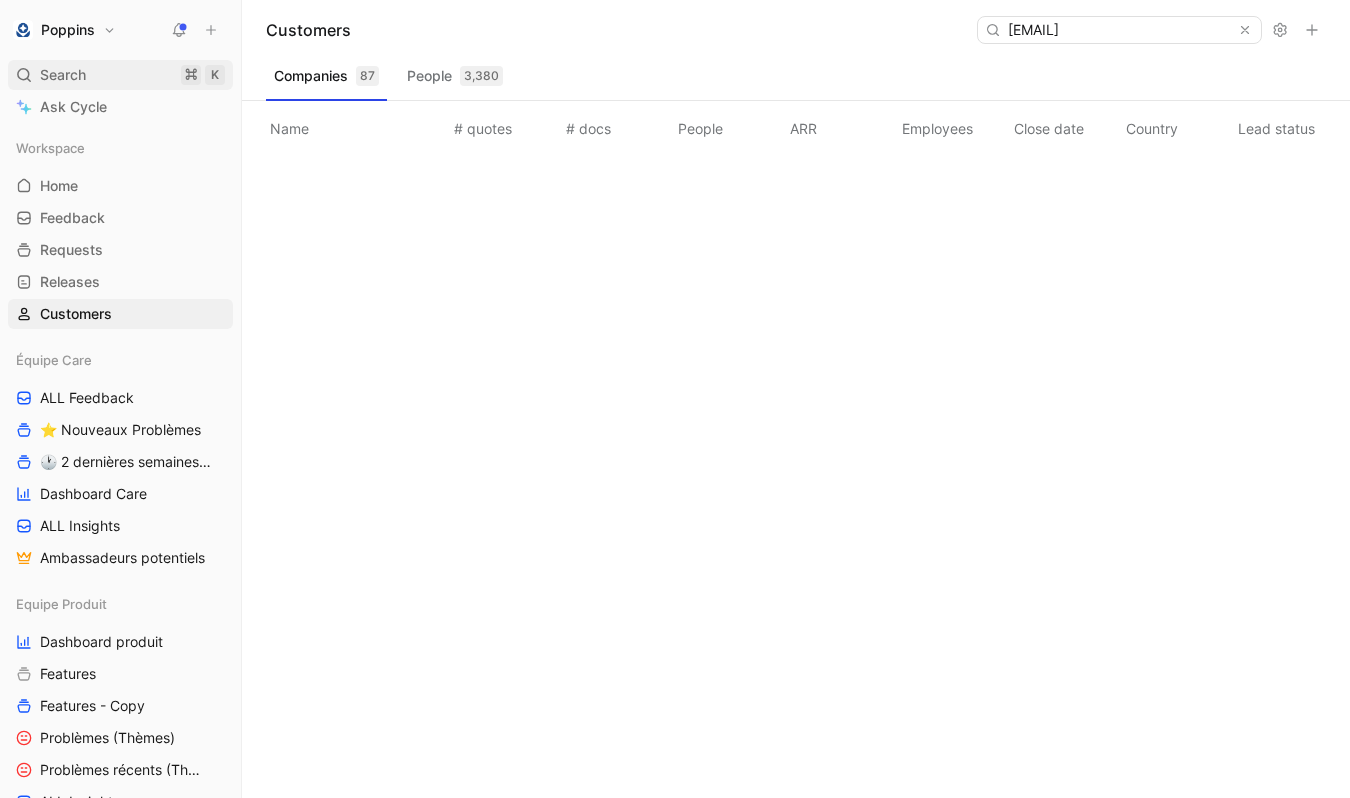 click on "Search ⌘ K" at bounding box center (120, 75) 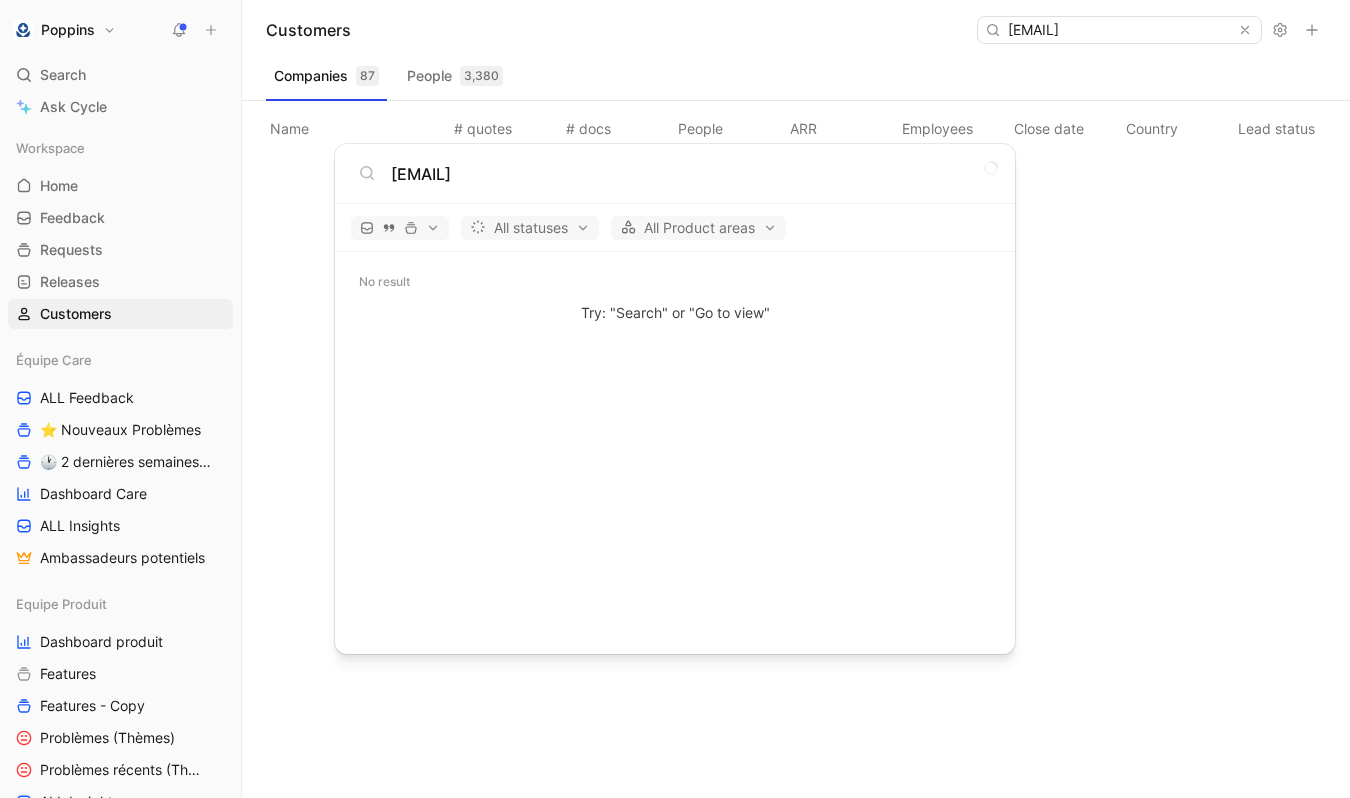 type on "elososotiti@gmail.com" 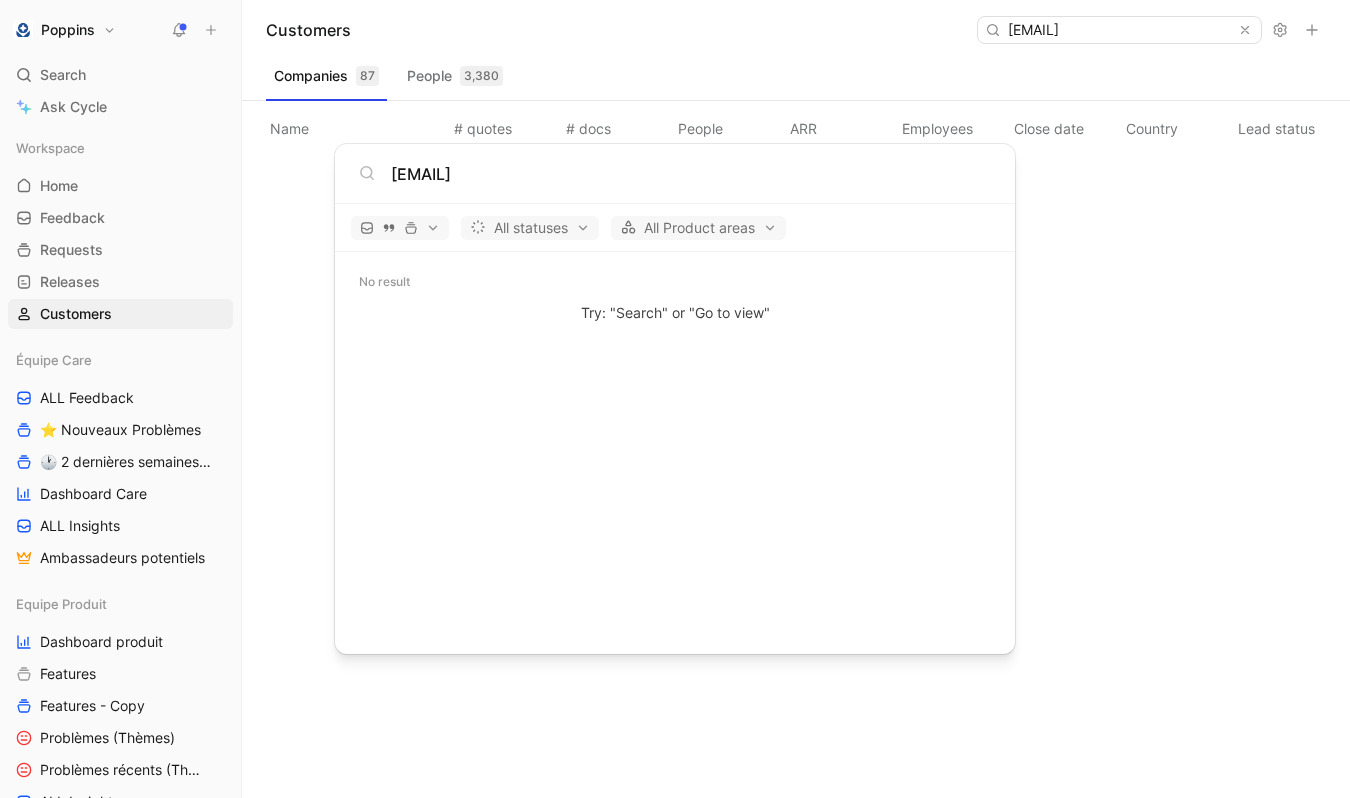 click on "Poppins Search ⌘ K Ask Cycle Workspace Home G then H Feedback G then F Requests G then R Releases G then L Customers Équipe Care ALL Feedback ⭐ Nouveaux Problèmes 🕐 2 dernières semaines - Occurences Dashboard Care ALL Insights Ambassadeurs potentiels Equipe Produit Dashboard produit Features Features - Copy Problèmes (Thèmes) Problèmes récents (Thèmes) ALL Insights Feedback - OBG Feedback - Test fluence Feedback - Mail hebdo Vue d'analyse Équipe mutuelle Import
To pick up a draggable item, press the space bar.
While dragging, use the arrow keys to move the item.
Press space again to drop the item in its new position, or press escape to cancel.
Help center Invite member Customers elososotiti@gmail.com Companies 87 People 3,380 Name # quotes # docs People ARR Employees Close date Country Lead status Industry Linked profiles Custom ID Dismiss popup elososotiti@gmail.com All statuses All   Product areas No result Try: "Search" or "Go to view"" at bounding box center (675, 399) 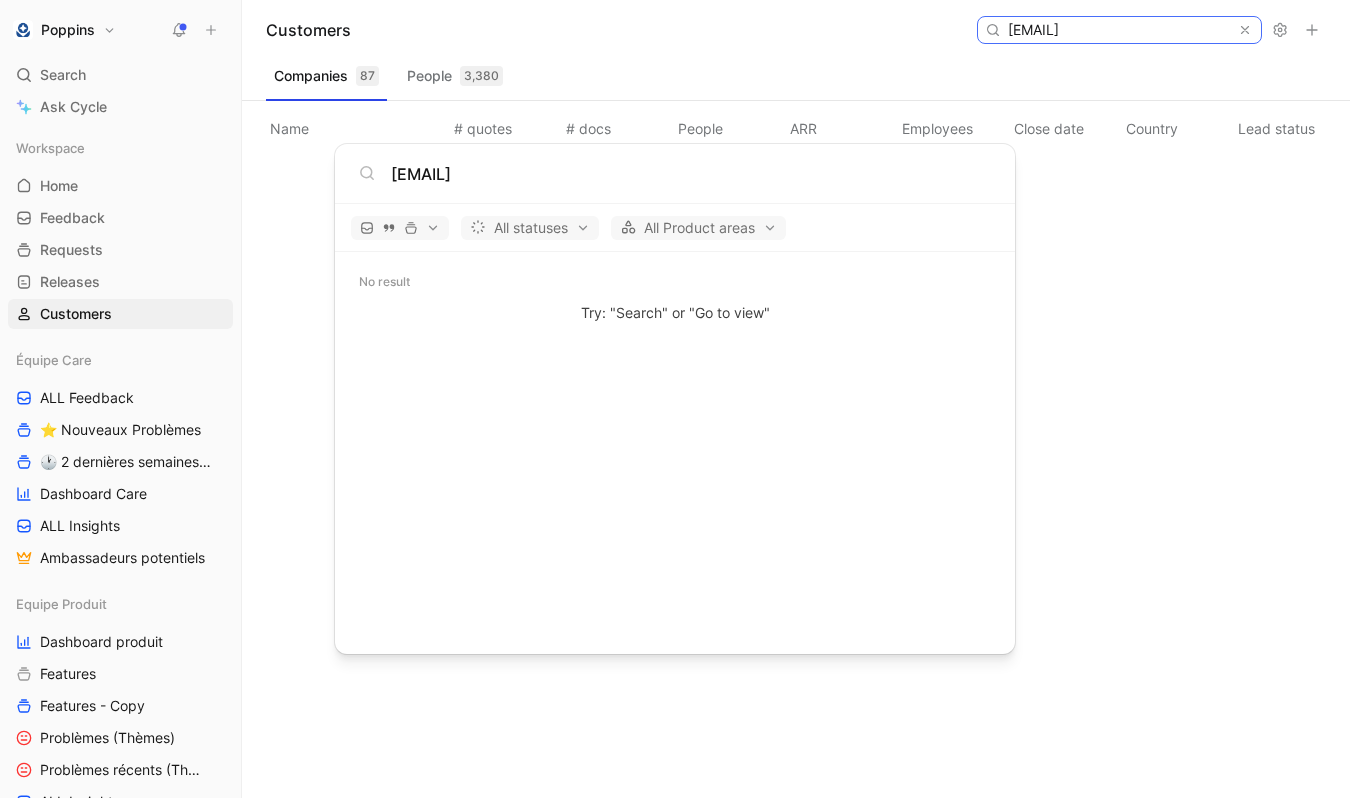 click on "elososotiti@gmail.com" at bounding box center (1118, 30) 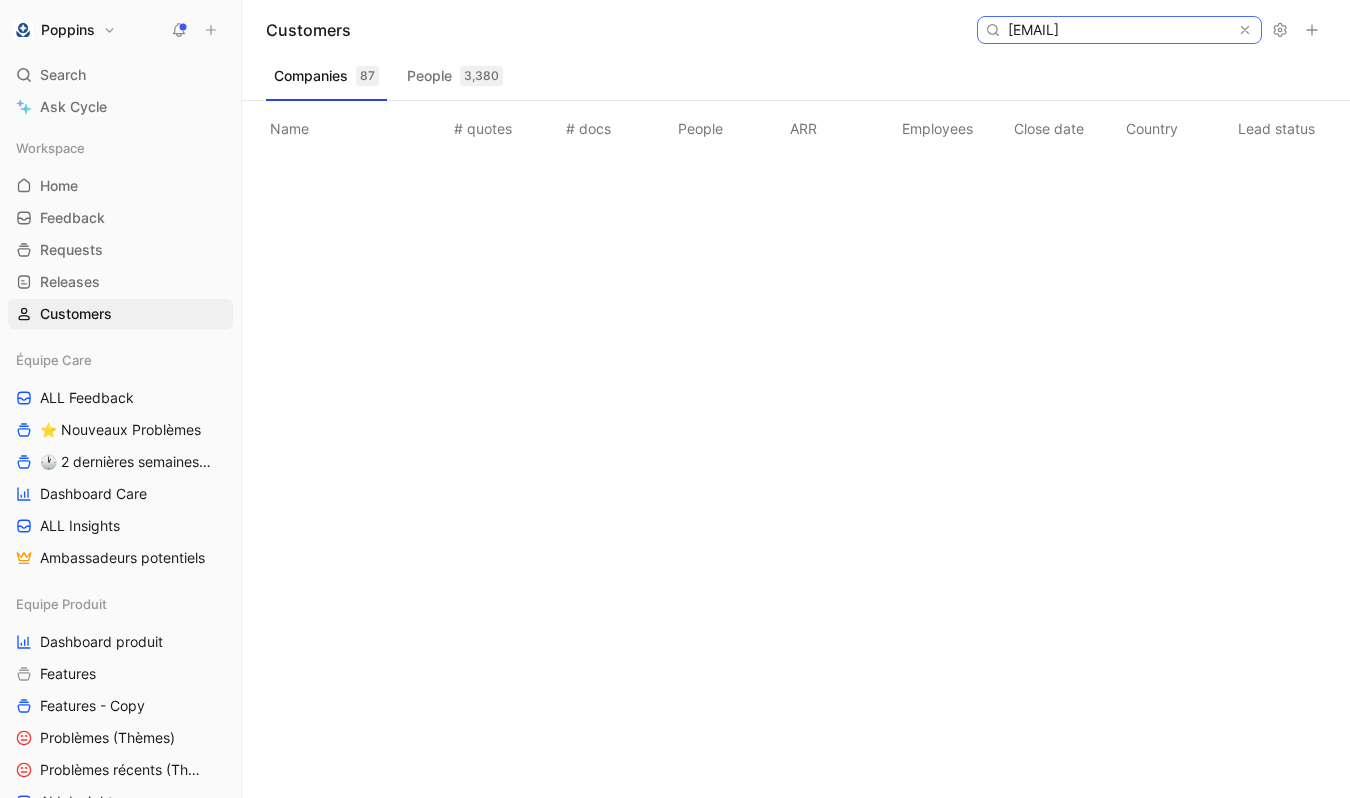 click on "elososotiti@gmail.com" at bounding box center [1118, 30] 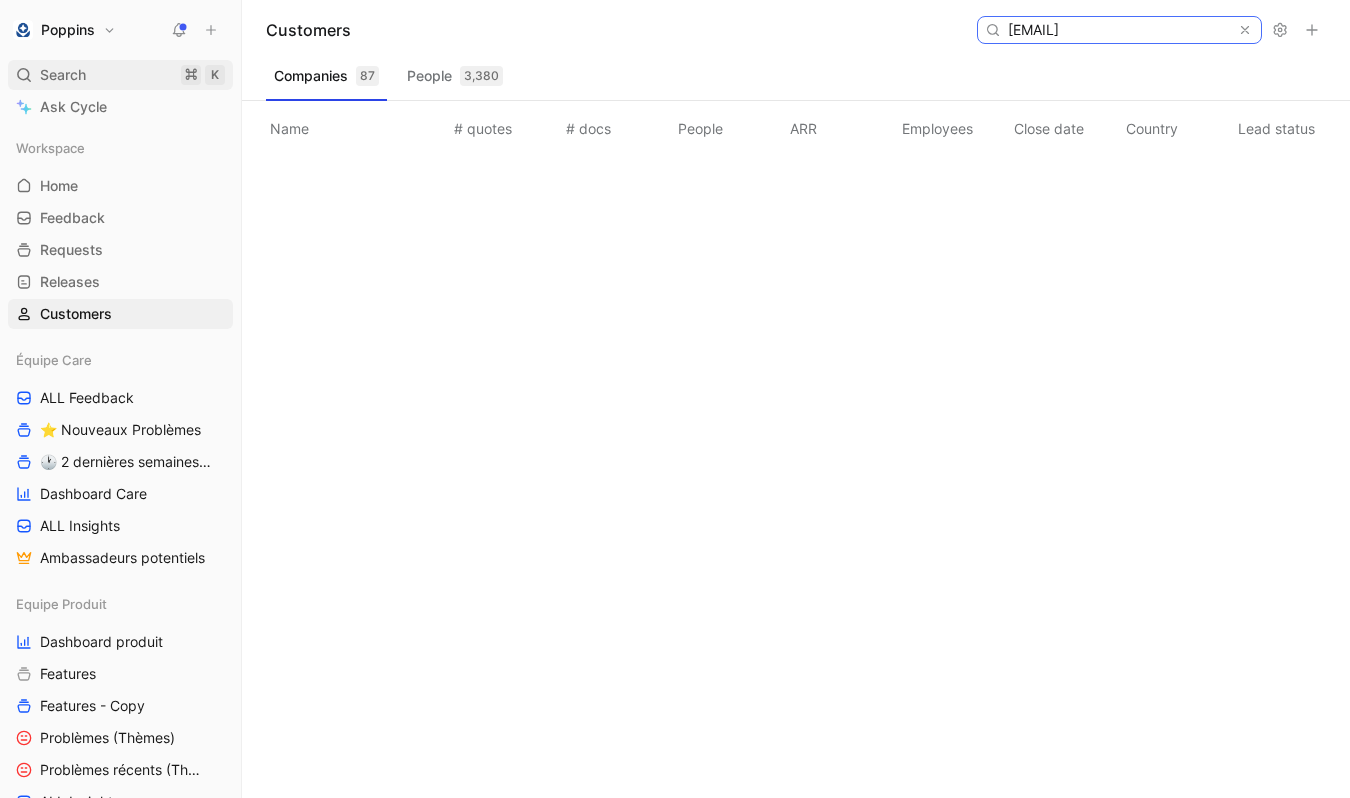 type on "tassiana.attard@hotmail.fr" 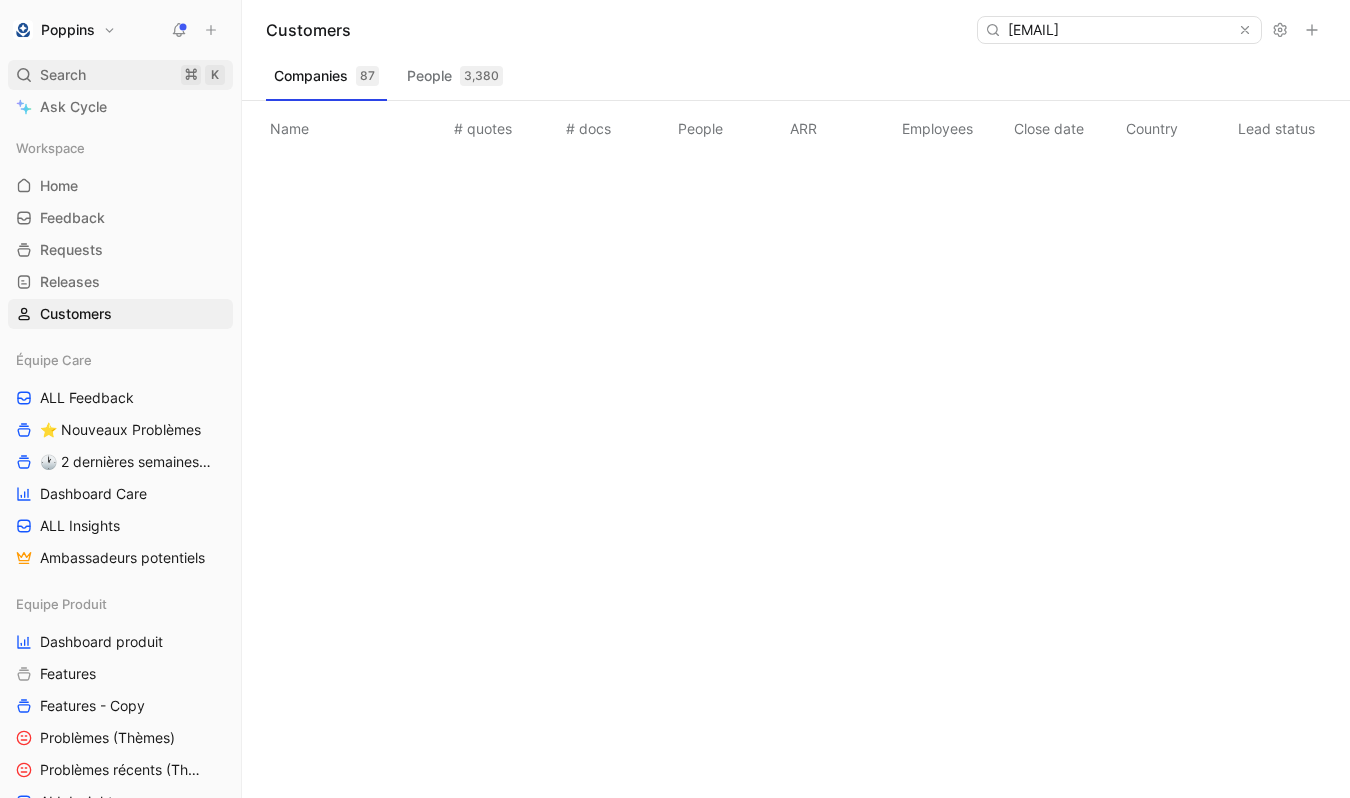 click on "Search" at bounding box center (63, 75) 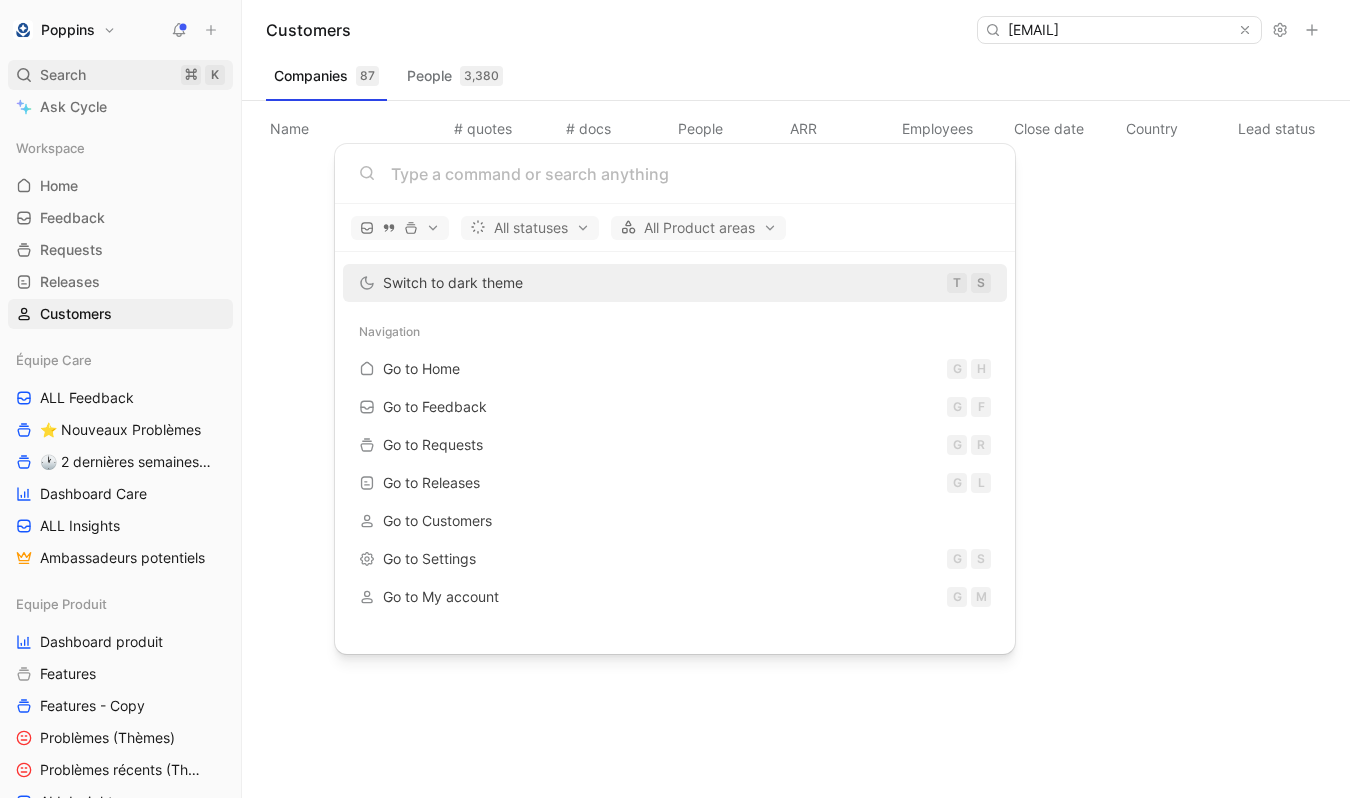 scroll, scrollTop: 0, scrollLeft: 0, axis: both 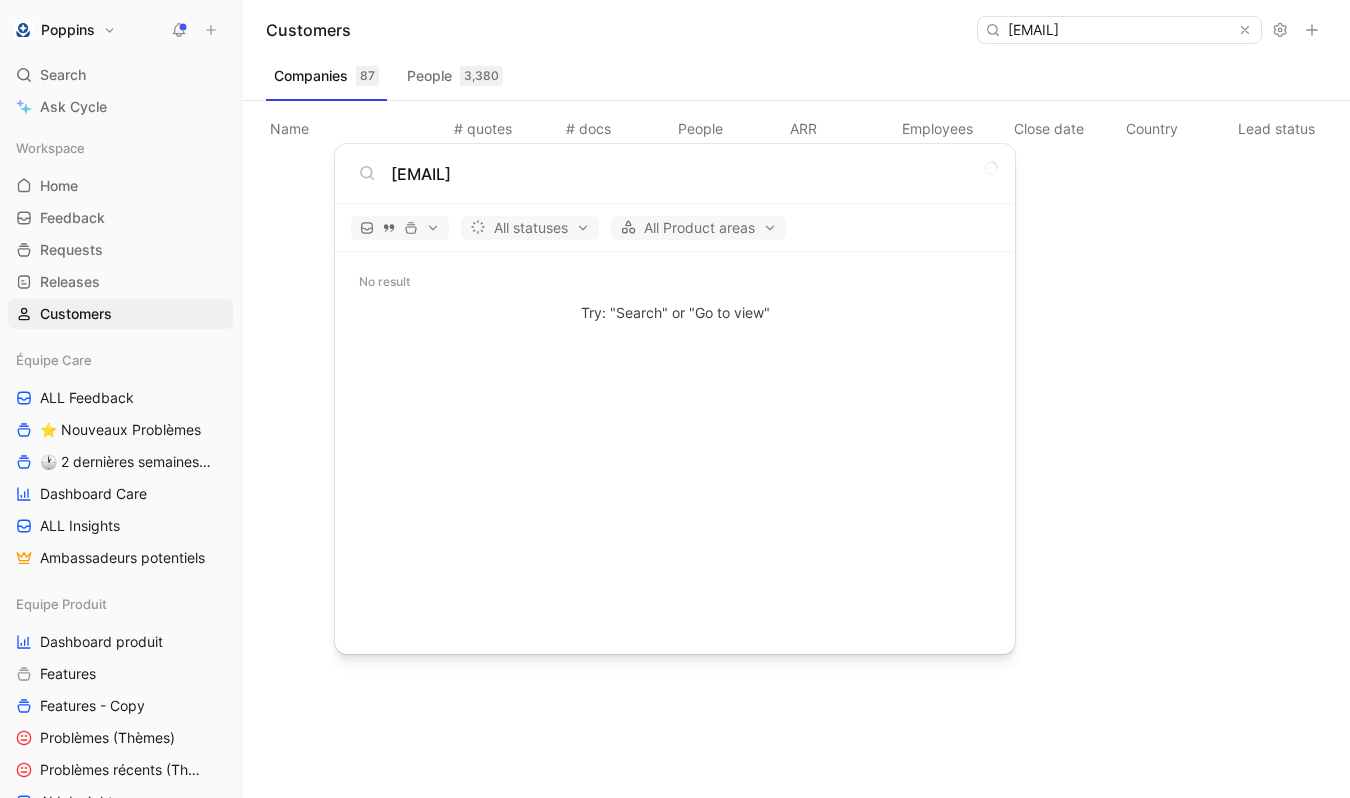 type on "tassiana.attard@hotmail.fr" 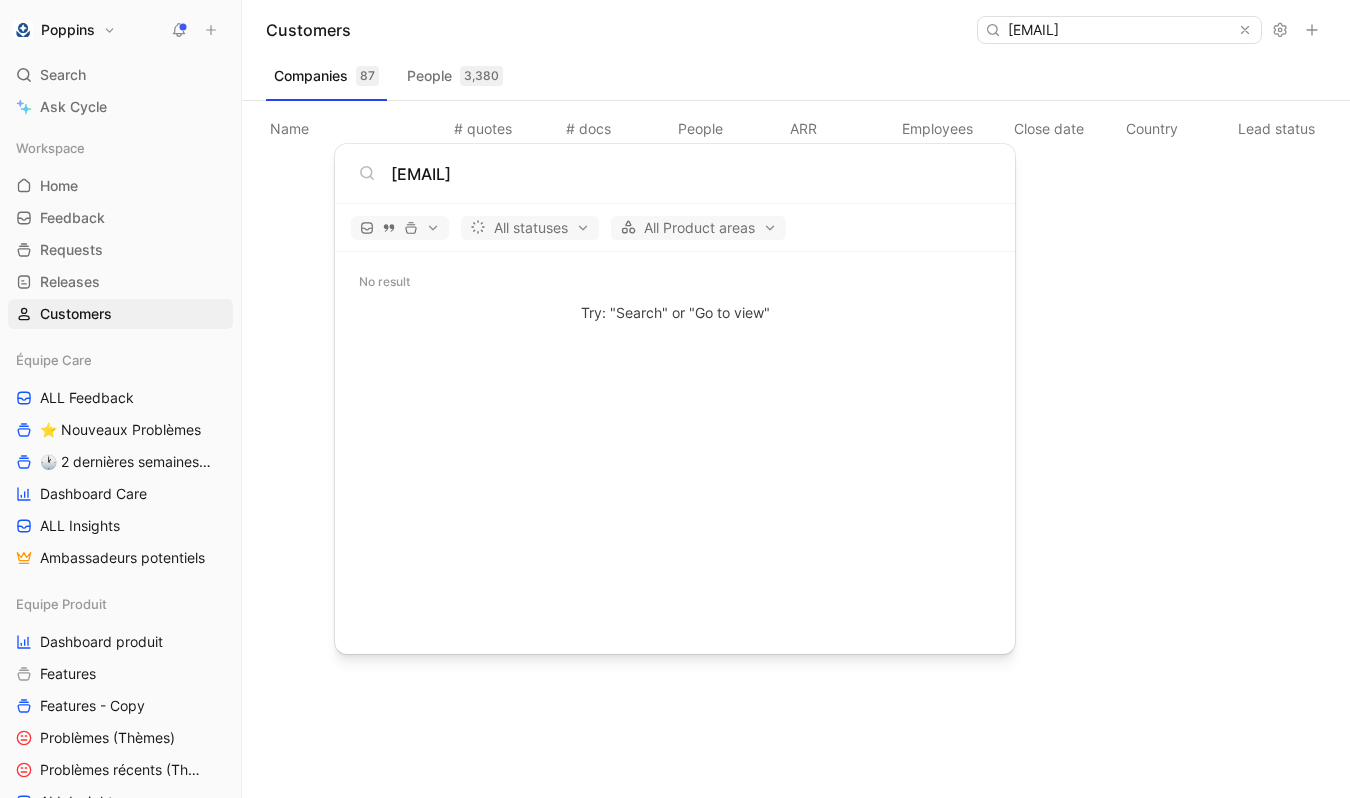 click on "Poppins Search ⌘ K Ask Cycle Workspace Home G then H Feedback G then F Requests G then R Releases G then L Customers Équipe Care ALL Feedback ⭐ Nouveaux Problèmes 🕐 2 dernières semaines - Occurences Dashboard Care ALL Insights Ambassadeurs potentiels Equipe Produit Dashboard produit Features Features - Copy Problèmes (Thèmes) Problèmes récents (Thèmes) ALL Insights Feedback - OBG Feedback - Test fluence Feedback - Mail hebdo Vue d'analyse Équipe mutuelle Import
To pick up a draggable item, press the space bar.
While dragging, use the arrow keys to move the item.
Press space again to drop the item in its new position, or press escape to cancel.
Help center Invite member Customers tassiana.attard@hotmail.fr Companies 87 People 3,380 Name # quotes # docs People ARR Employees Close date Country Lead status Industry Linked profiles Custom ID Dismiss popup tassiana.attard@hotmail.fr All statuses All   Product areas No result Try: "Search" or "Go to view"" at bounding box center [675, 399] 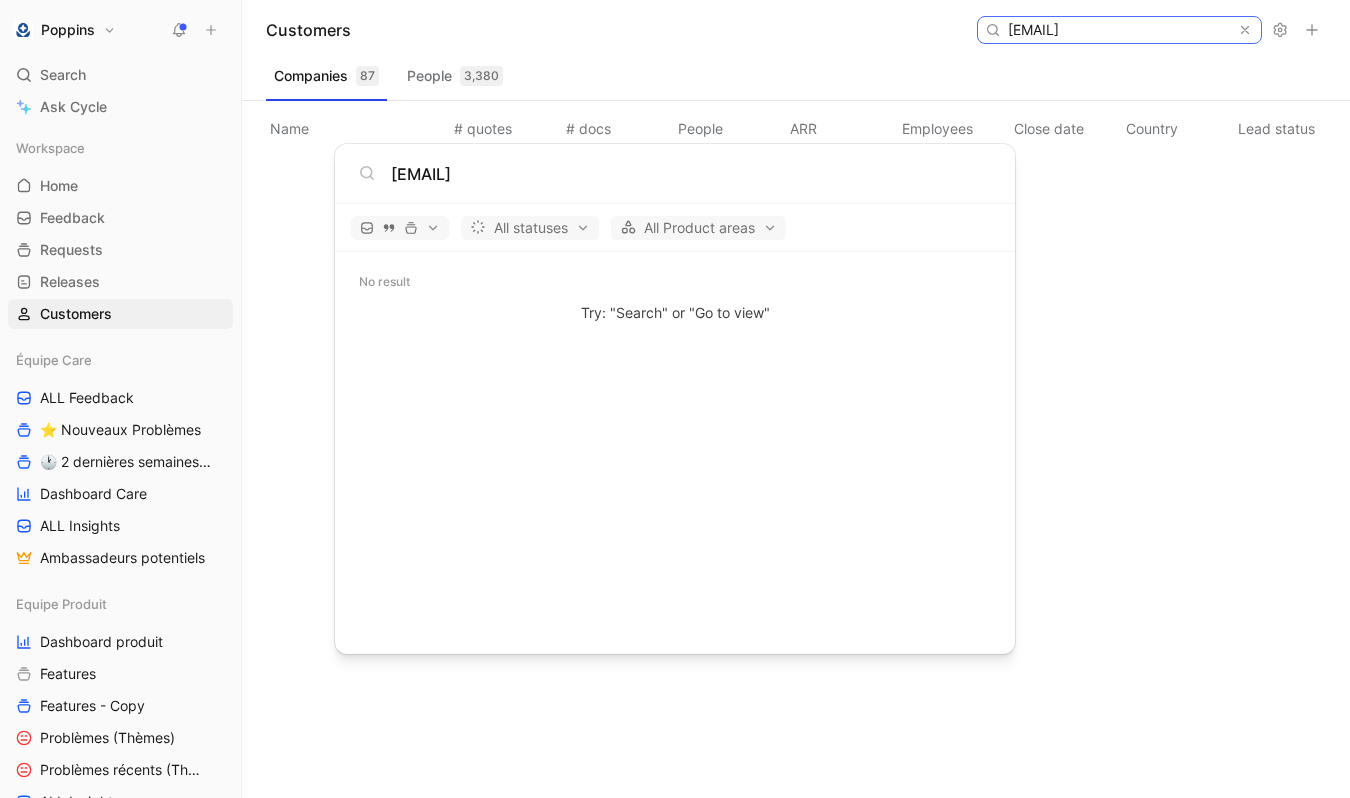 click on "tassiana.attard@hotmail.fr" at bounding box center (1118, 30) 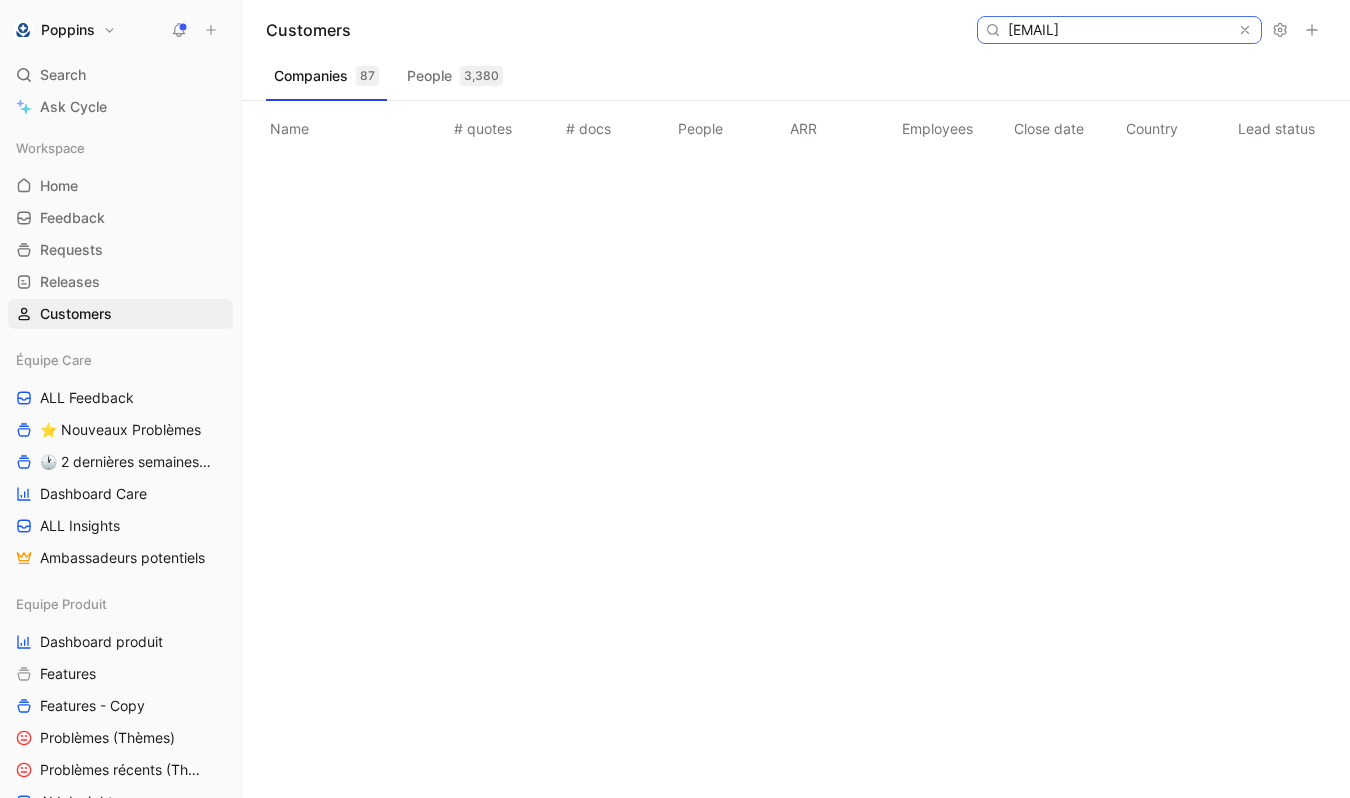 scroll, scrollTop: 0, scrollLeft: 39, axis: horizontal 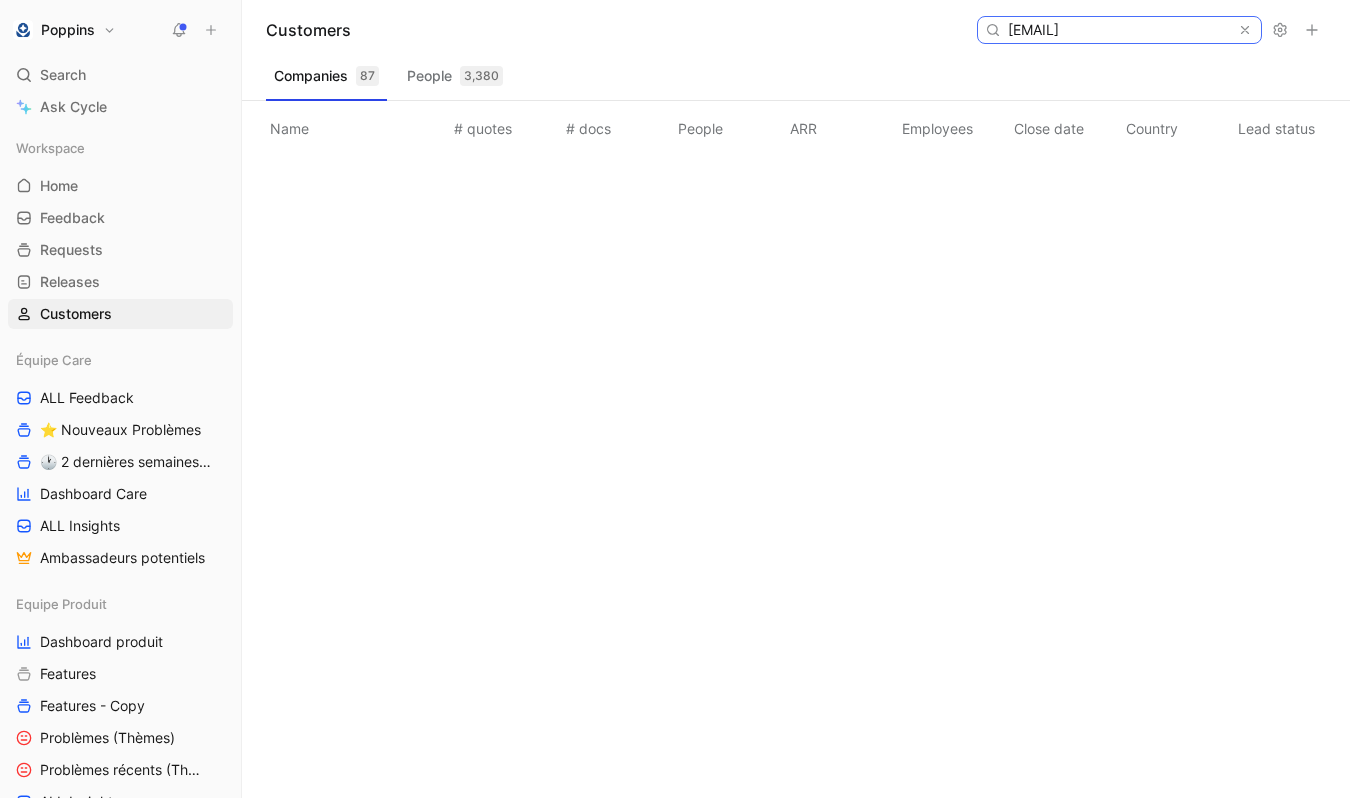 type on "carrieremarylaure@gmail.com" 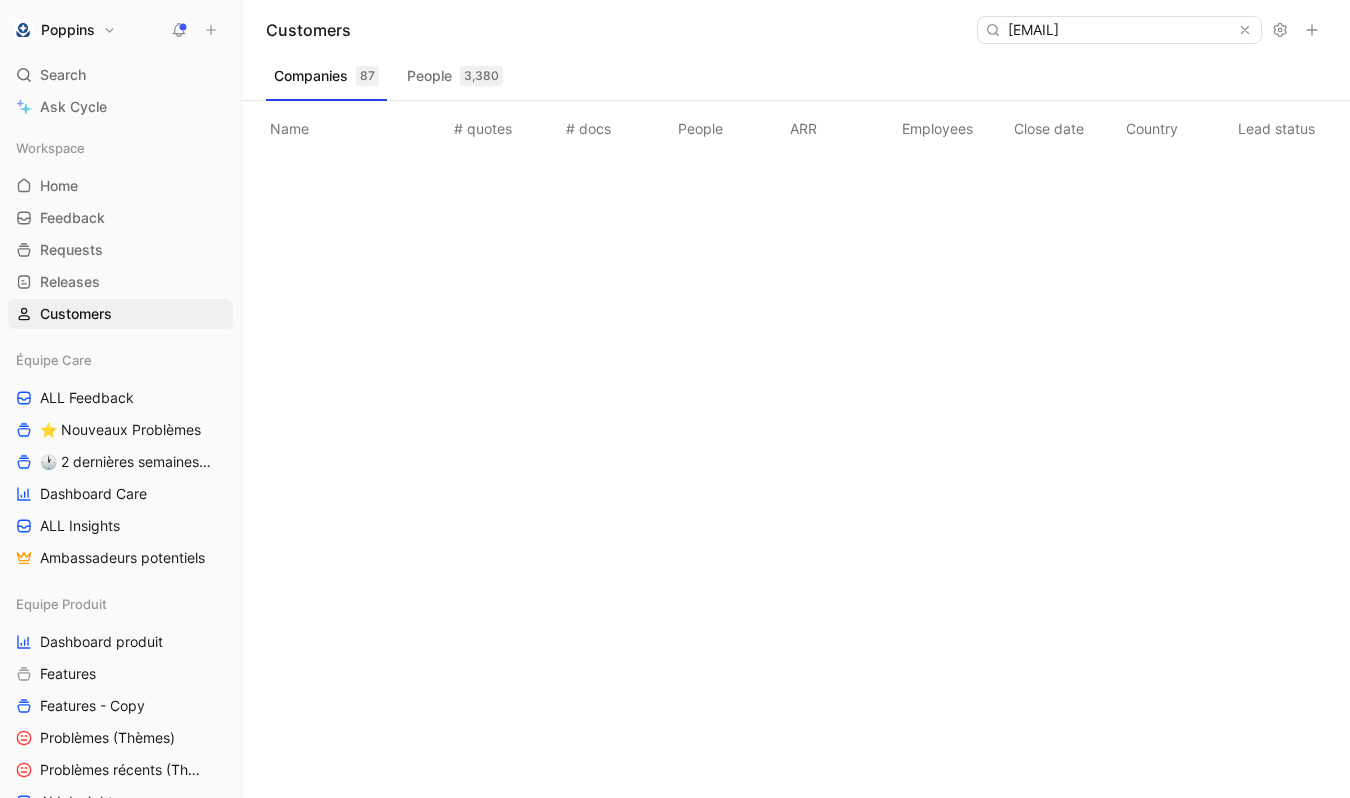 click on "Poppins Search ⌘ K Ask Cycle Workspace Home G then H Feedback G then F Requests G then R Releases G then L Customers Équipe Care ALL Feedback ⭐ Nouveaux Problèmes 🕐 2 dernières semaines - Occurences Dashboard Care ALL Insights Ambassadeurs potentiels Equipe Produit Dashboard produit Features Features - Copy Problèmes (Thèmes) Problèmes récents (Thèmes) ALL Insights Feedback - OBG Feedback - Test fluence Feedback - Mail hebdo Vue d'analyse Équipe mutuelle Import
To pick up a draggable item, press the space bar.
While dragging, use the arrow keys to move the item.
Press space again to drop the item in its new position, or press escape to cancel.
Help center Invite member" at bounding box center (120, 399) 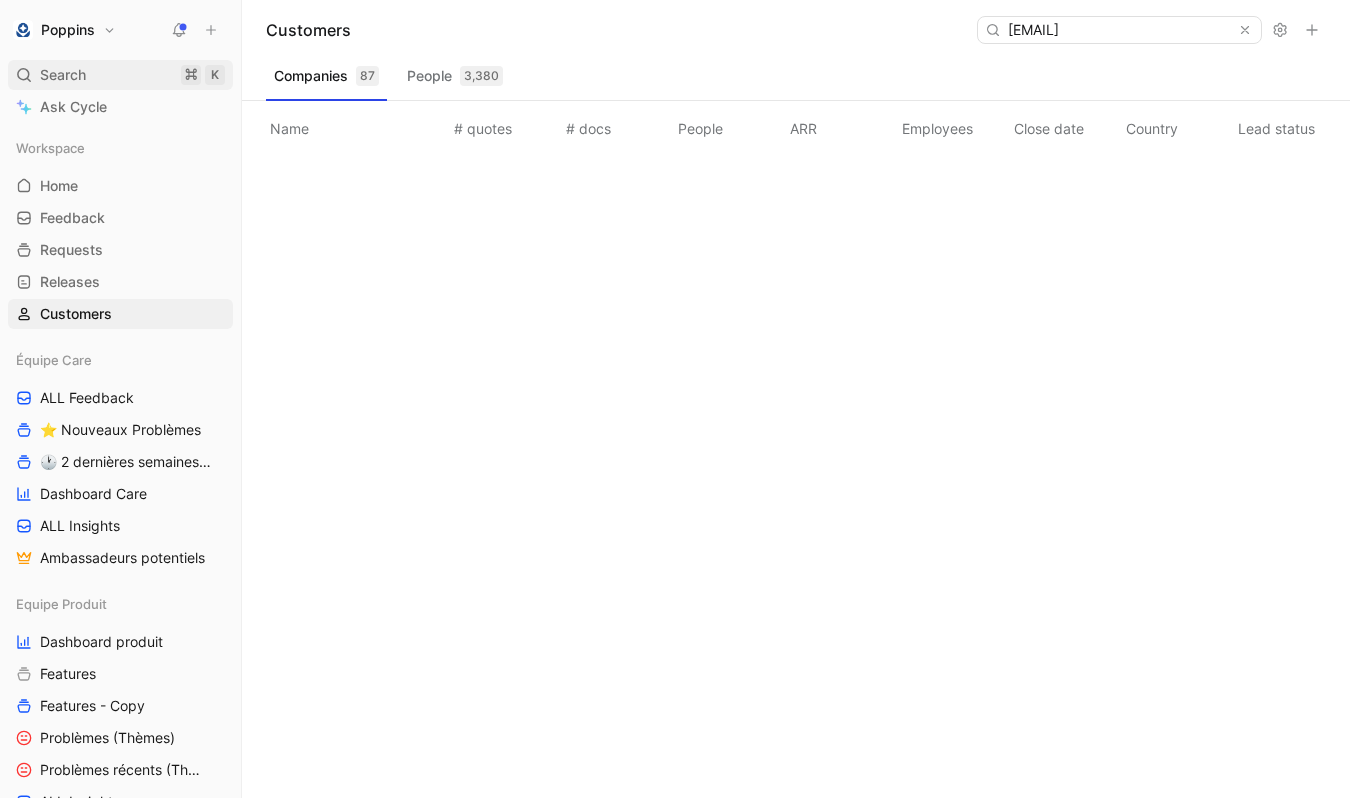 click on "Search ⌘ K" at bounding box center (120, 75) 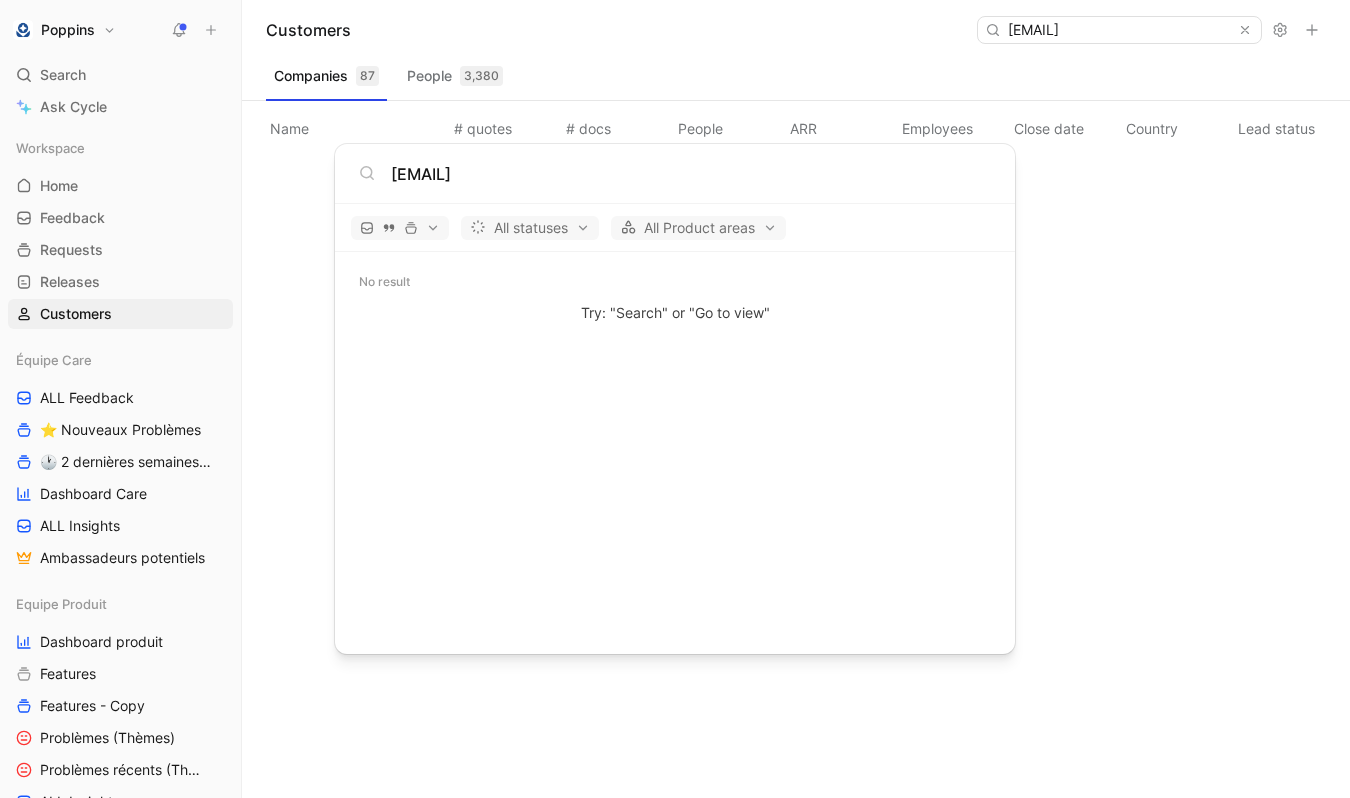 type on "carrieremarylaure@gmail.com" 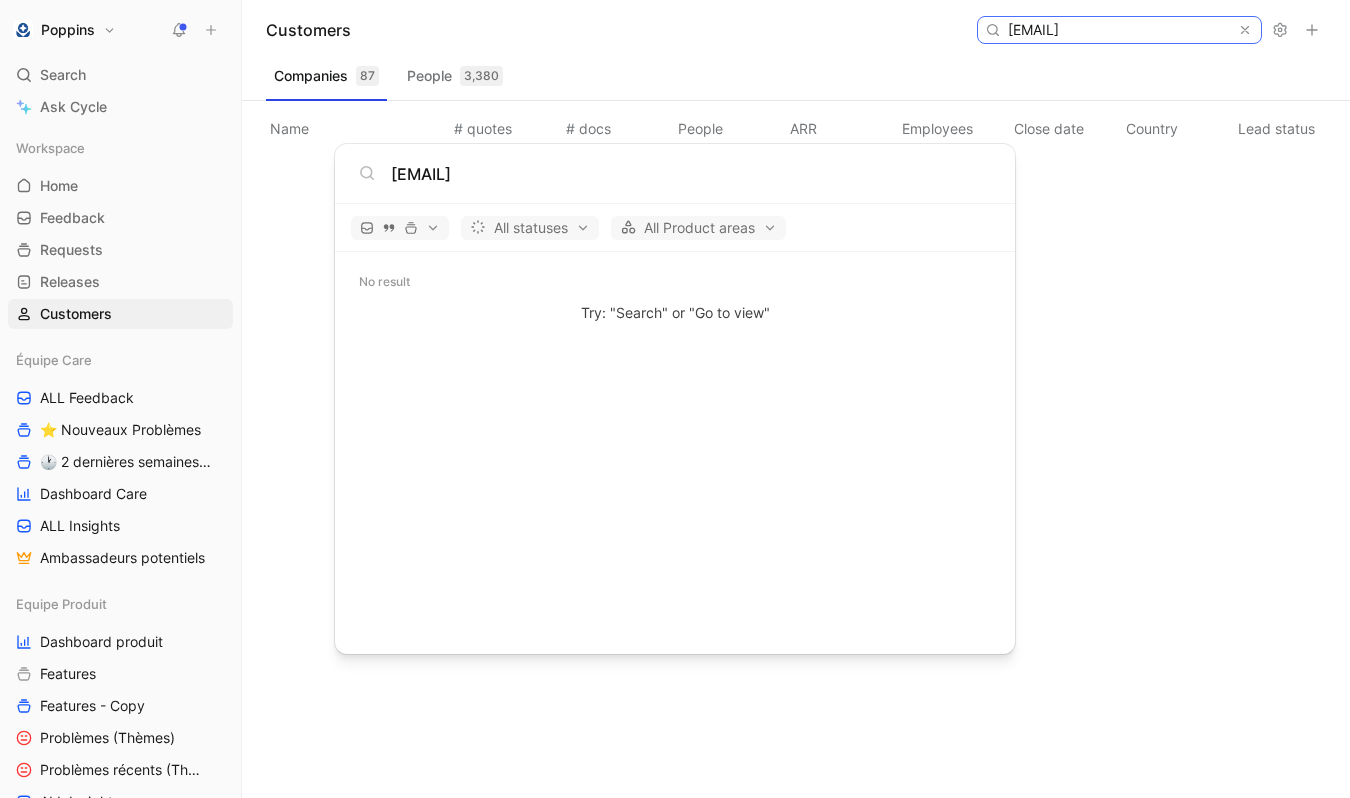 click on "carrieremarylaure@gmail.com" at bounding box center (1118, 30) 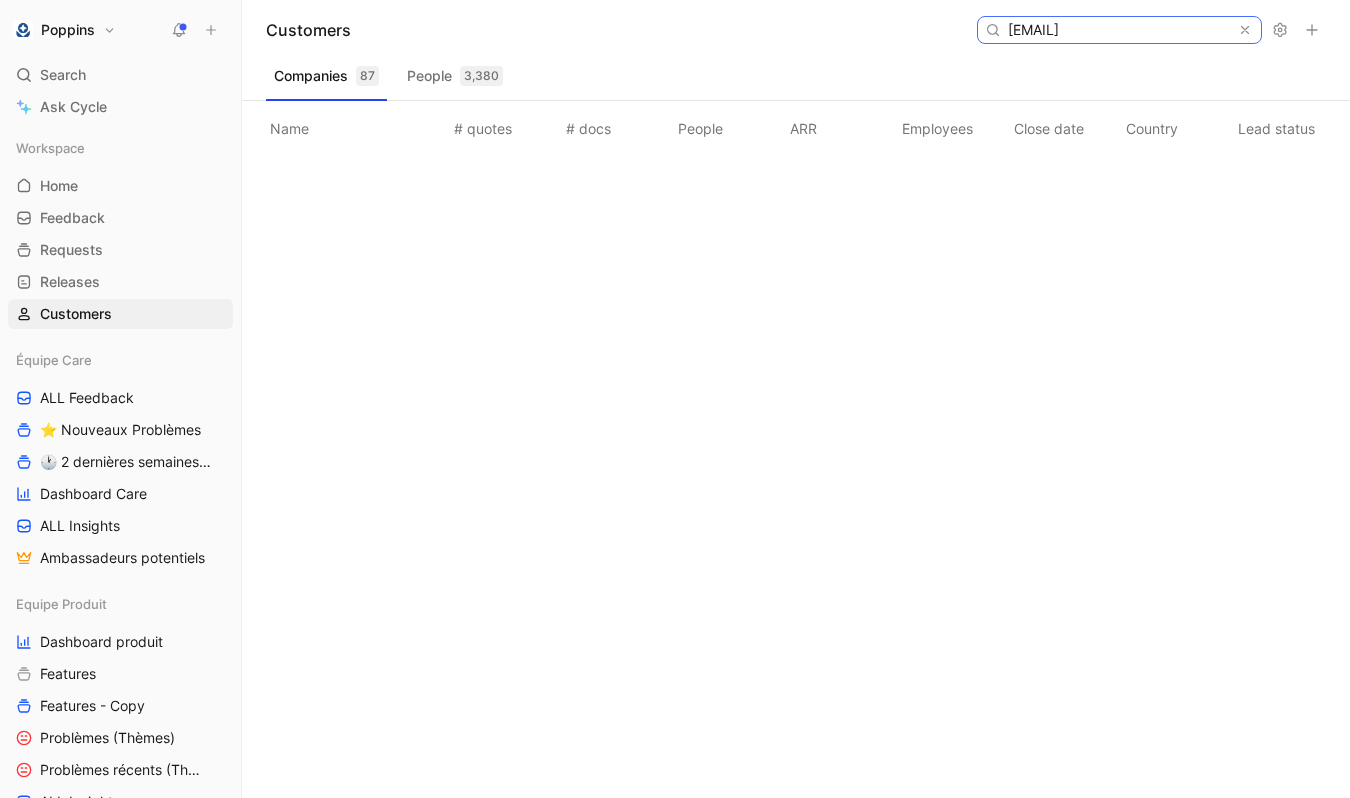 paste on "blanchetond@orange.fr" 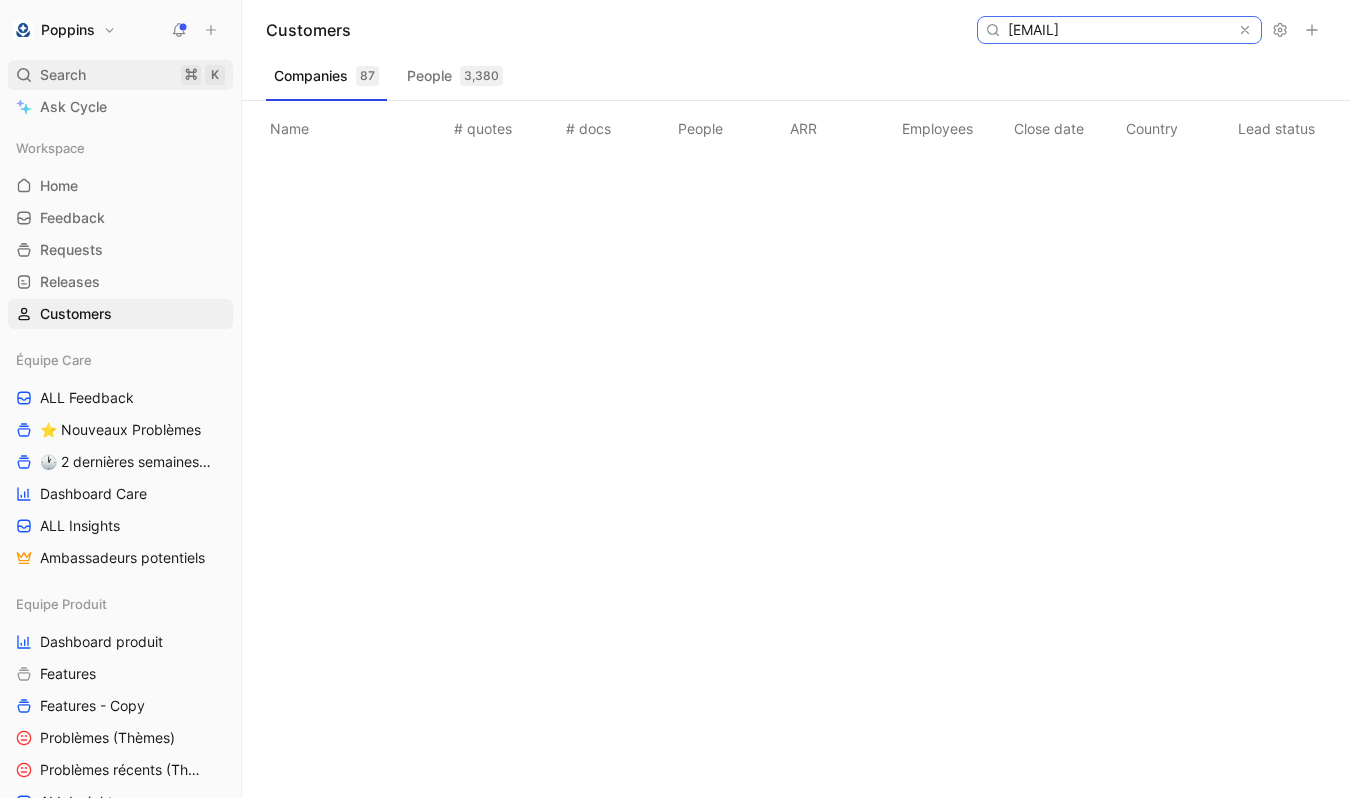 type on "blanchetond@orange.fr" 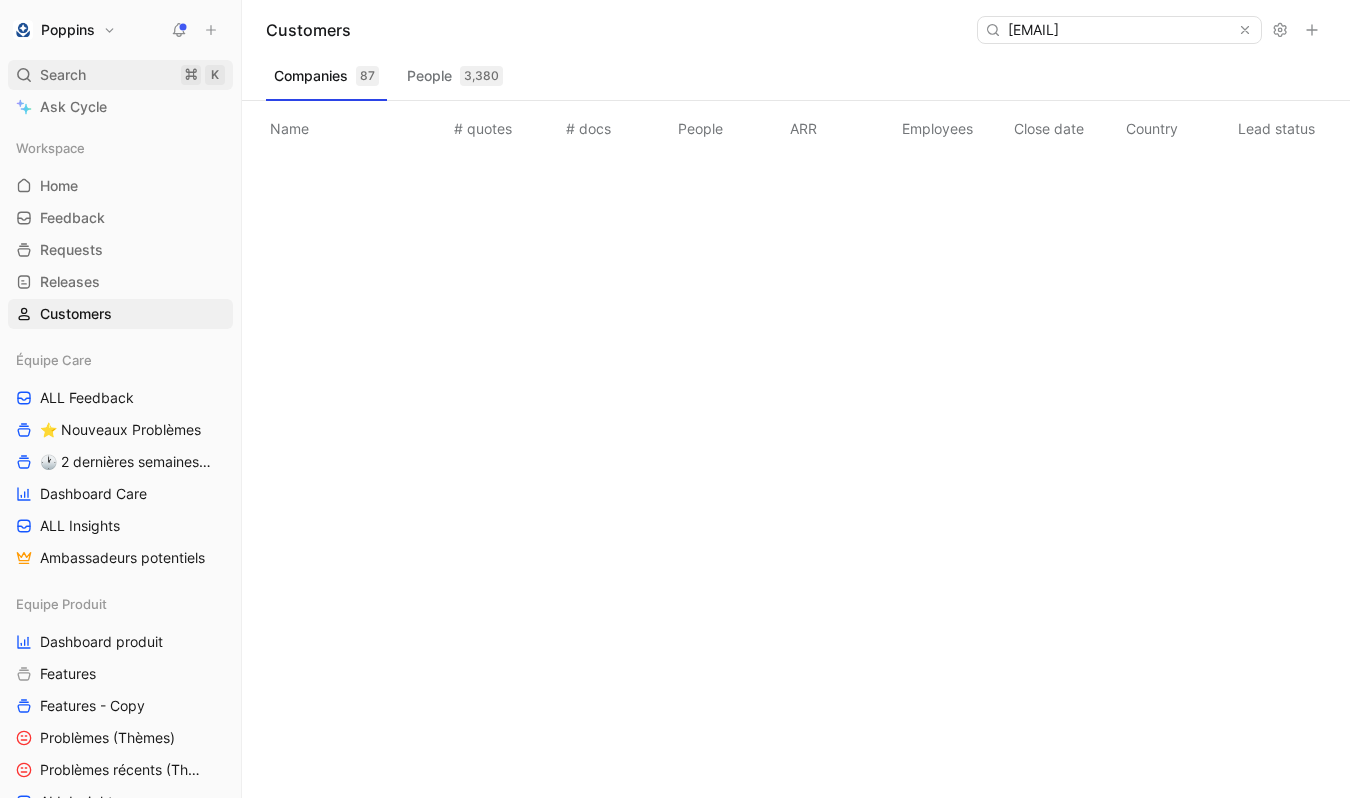 click on "Search ⌘ K" at bounding box center (120, 75) 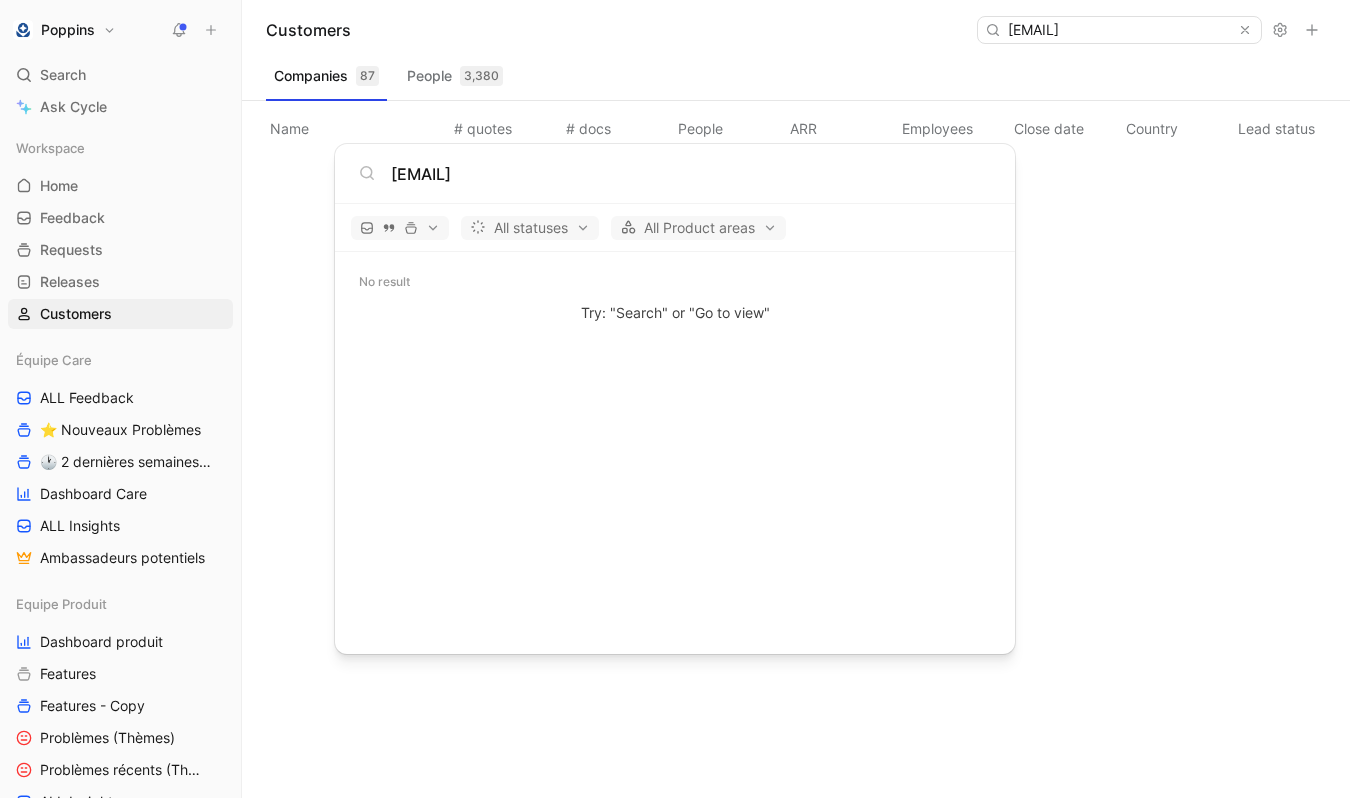 type on "blanchetond@orange.fr" 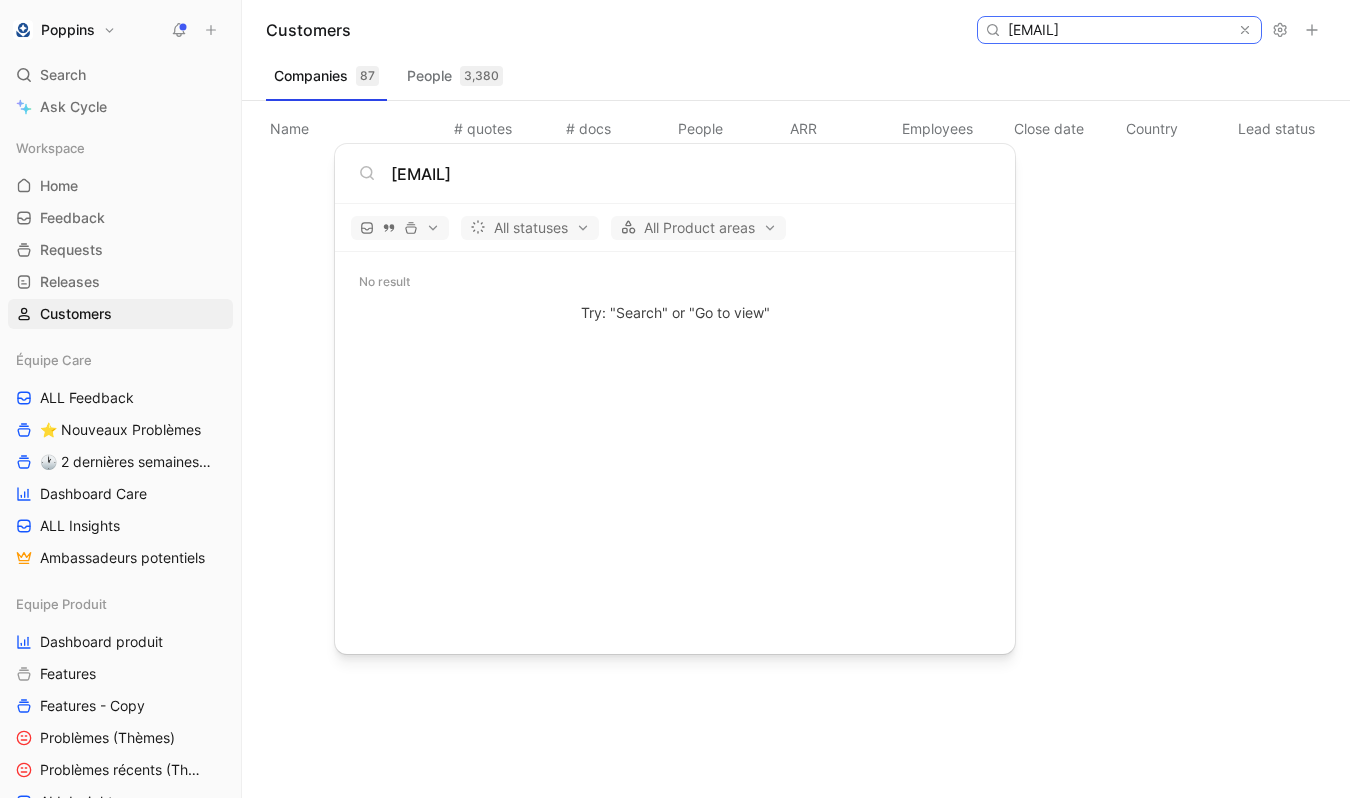 click on "blanchetond@orange.fr" at bounding box center (1118, 30) 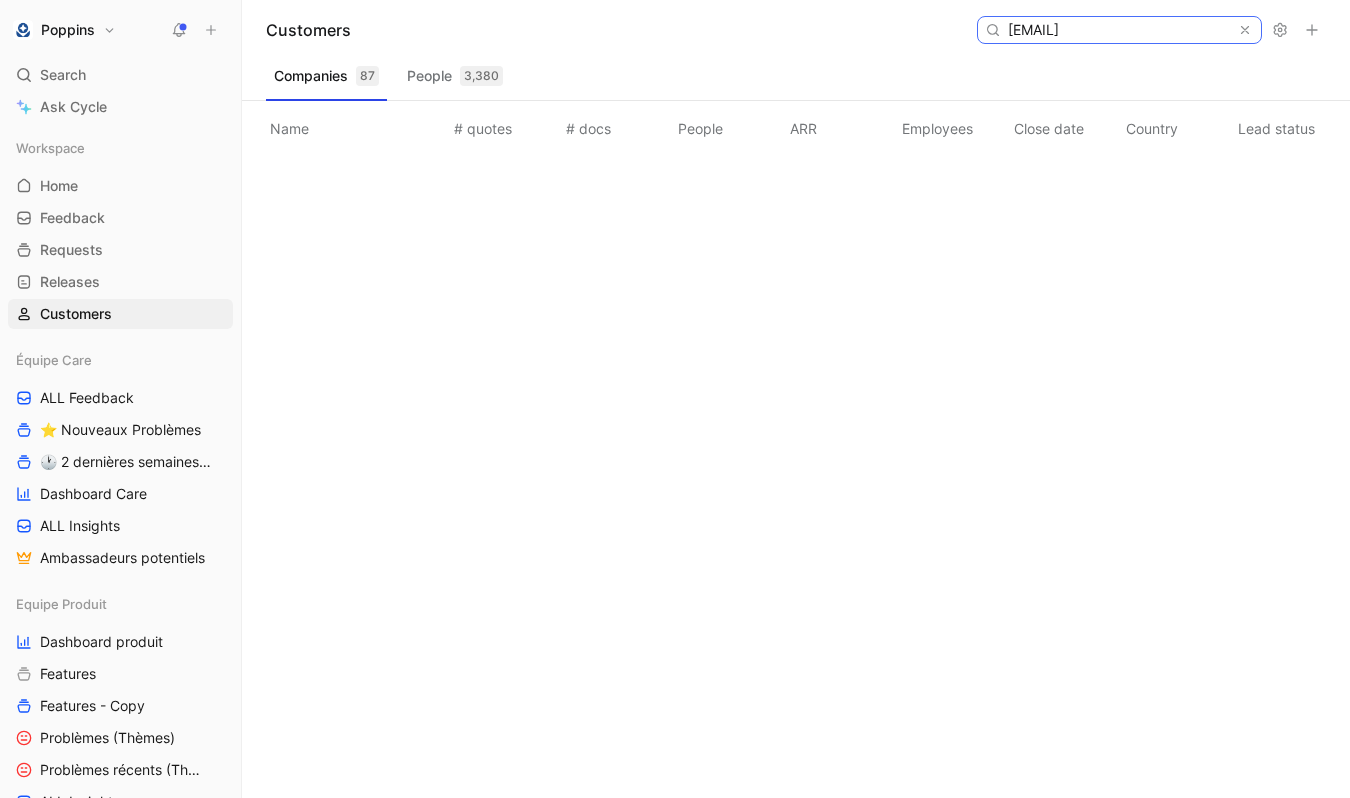 scroll, scrollTop: 0, scrollLeft: 4, axis: horizontal 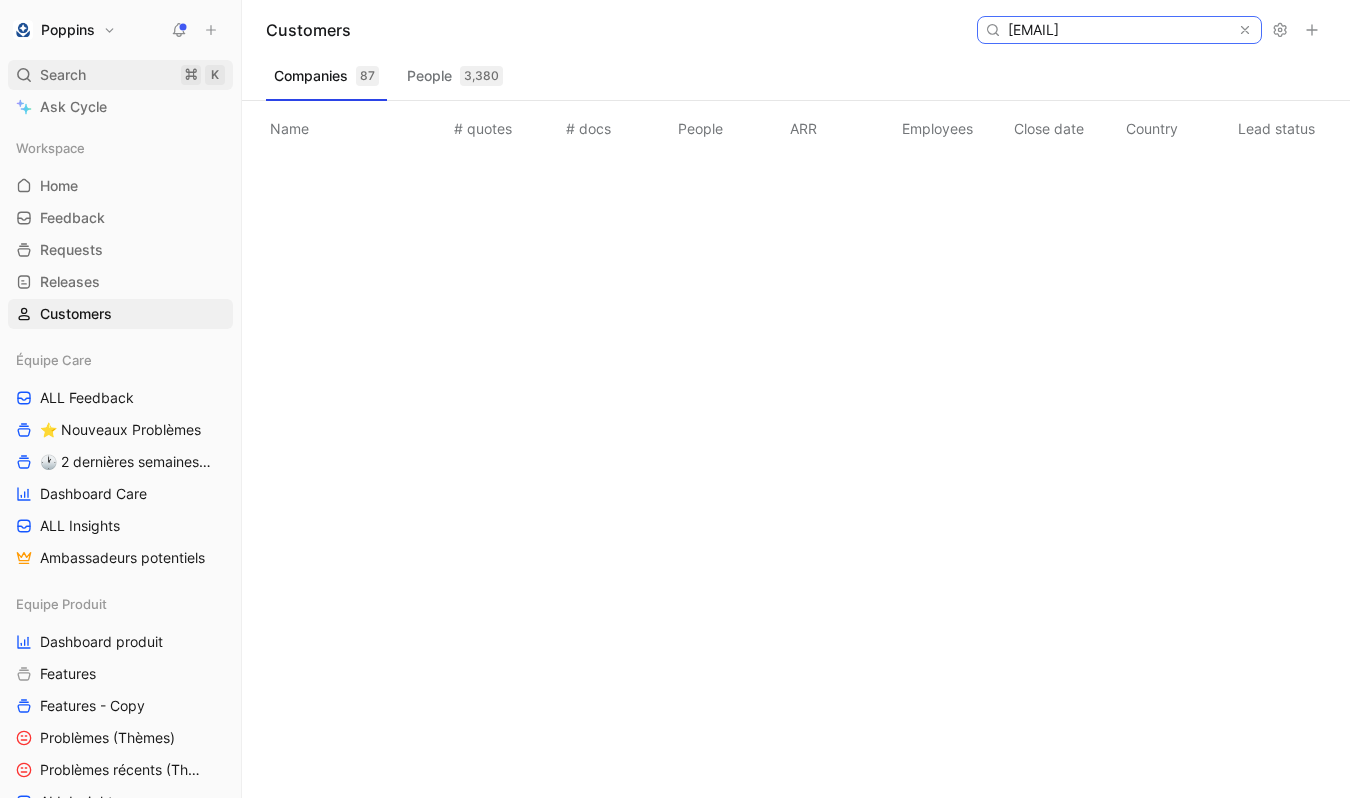 type on "girault.chloe@gmail.com" 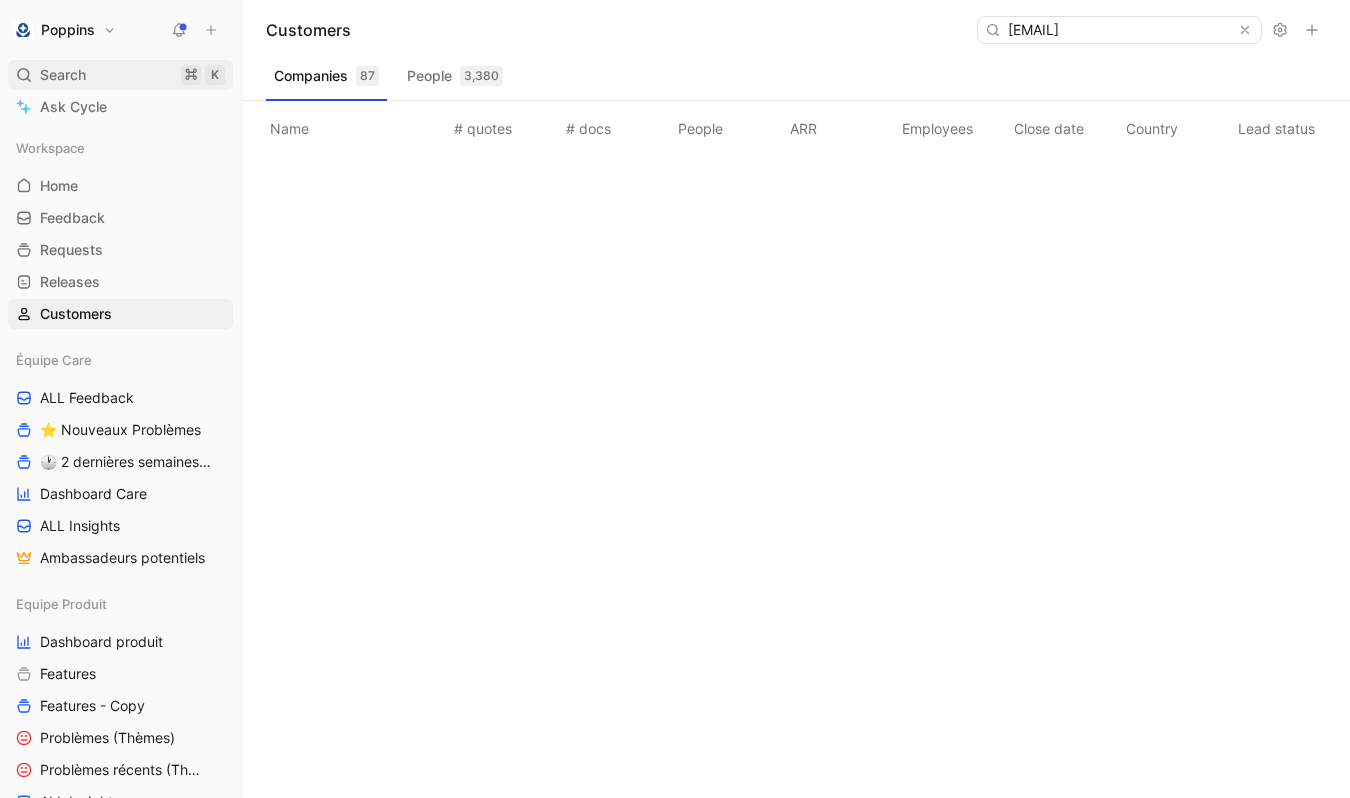 click on "Search ⌘ K" at bounding box center (120, 75) 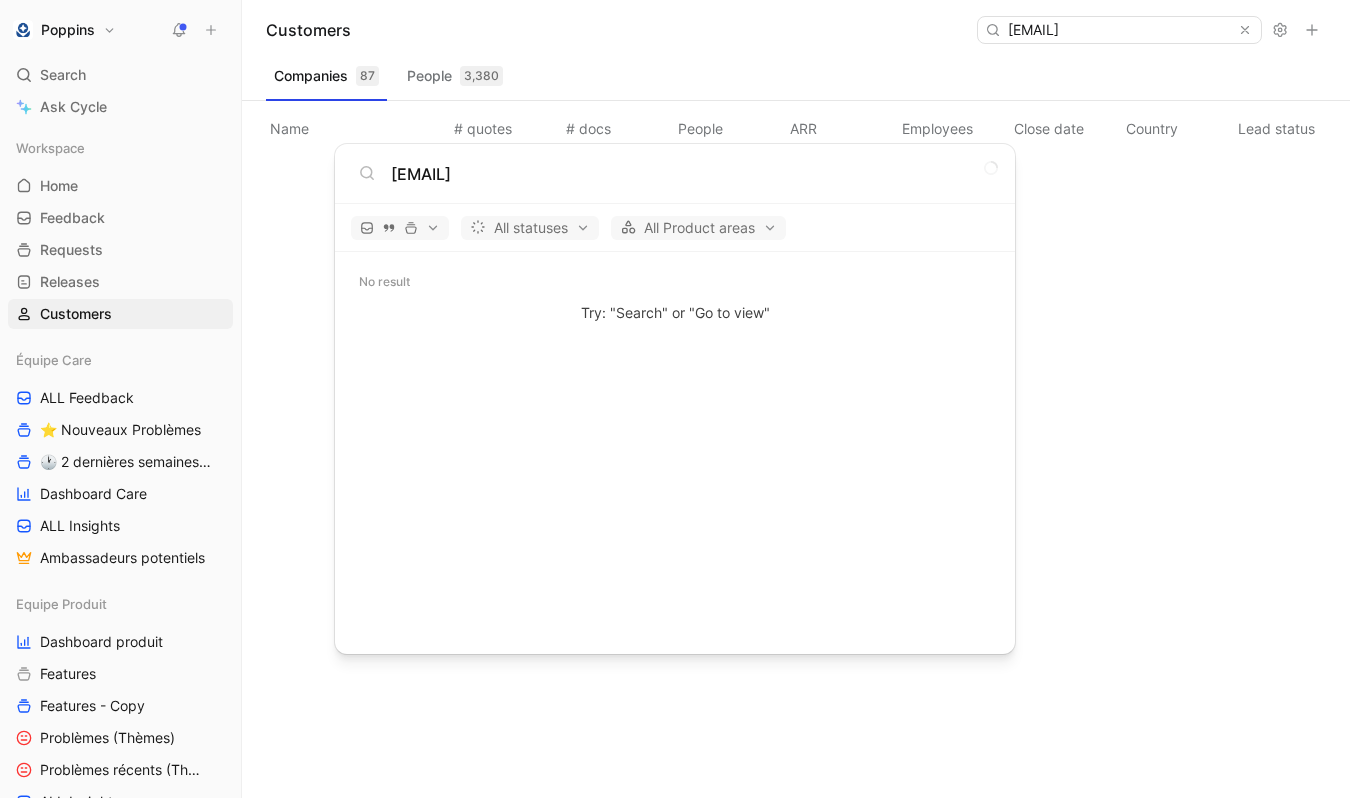 type on "girault.chloe@gmail.com" 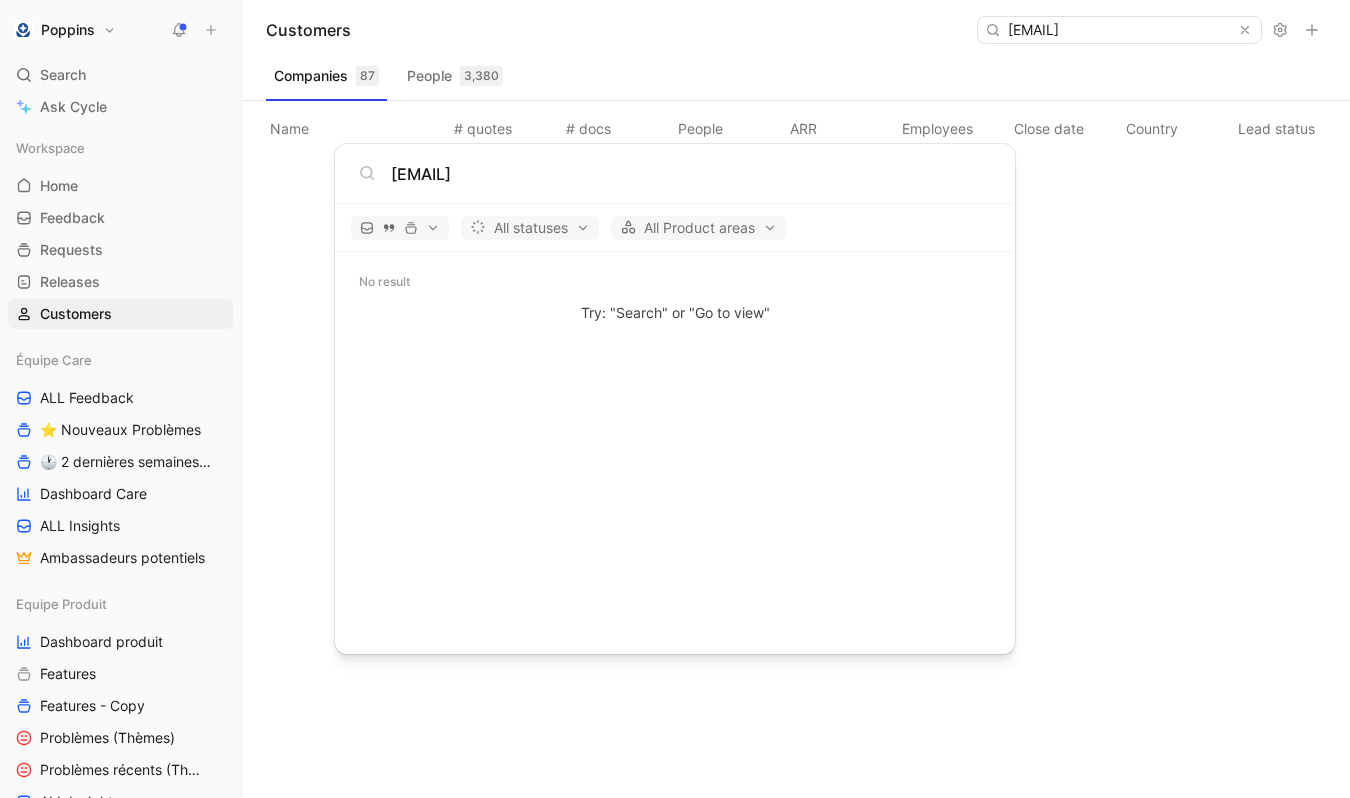 click on "Poppins Search ⌘ K Ask Cycle Workspace Home G then H Feedback G then F Requests G then R Releases G then L Customers Équipe Care ALL Feedback ⭐ Nouveaux Problèmes 🕐 2 dernières semaines - Occurences Dashboard Care ALL Insights Ambassadeurs potentiels Equipe Produit Dashboard produit Features Features - Copy Problèmes (Thèmes) Problèmes récents (Thèmes) ALL Insights Feedback - OBG Feedback - Test fluence Feedback - Mail hebdo Vue d'analyse Équipe mutuelle Import
To pick up a draggable item, press the space bar.
While dragging, use the arrow keys to move the item.
Press space again to drop the item in its new position, or press escape to cancel.
Help center Invite member Customers girault.chloe@gmail.com Companies 87 People 3,380 Name # quotes # docs People ARR Employees Close date Country Lead status Industry Linked profiles Custom ID Dismiss popup girault.chloe@gmail.com All statuses All   Product areas No result Try: "Search" or "Go to view"" at bounding box center (675, 399) 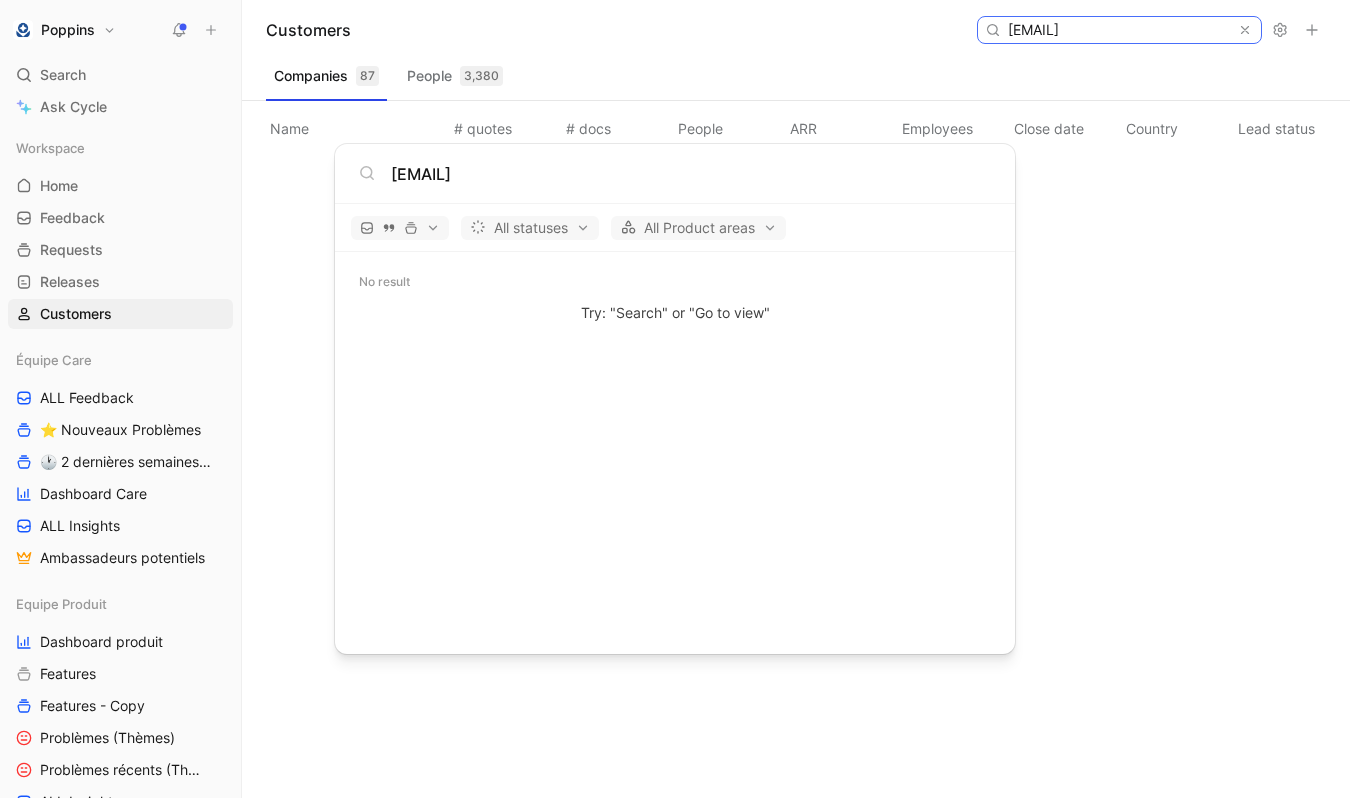 click on "girault.chloe@gmail.com" at bounding box center [1118, 30] 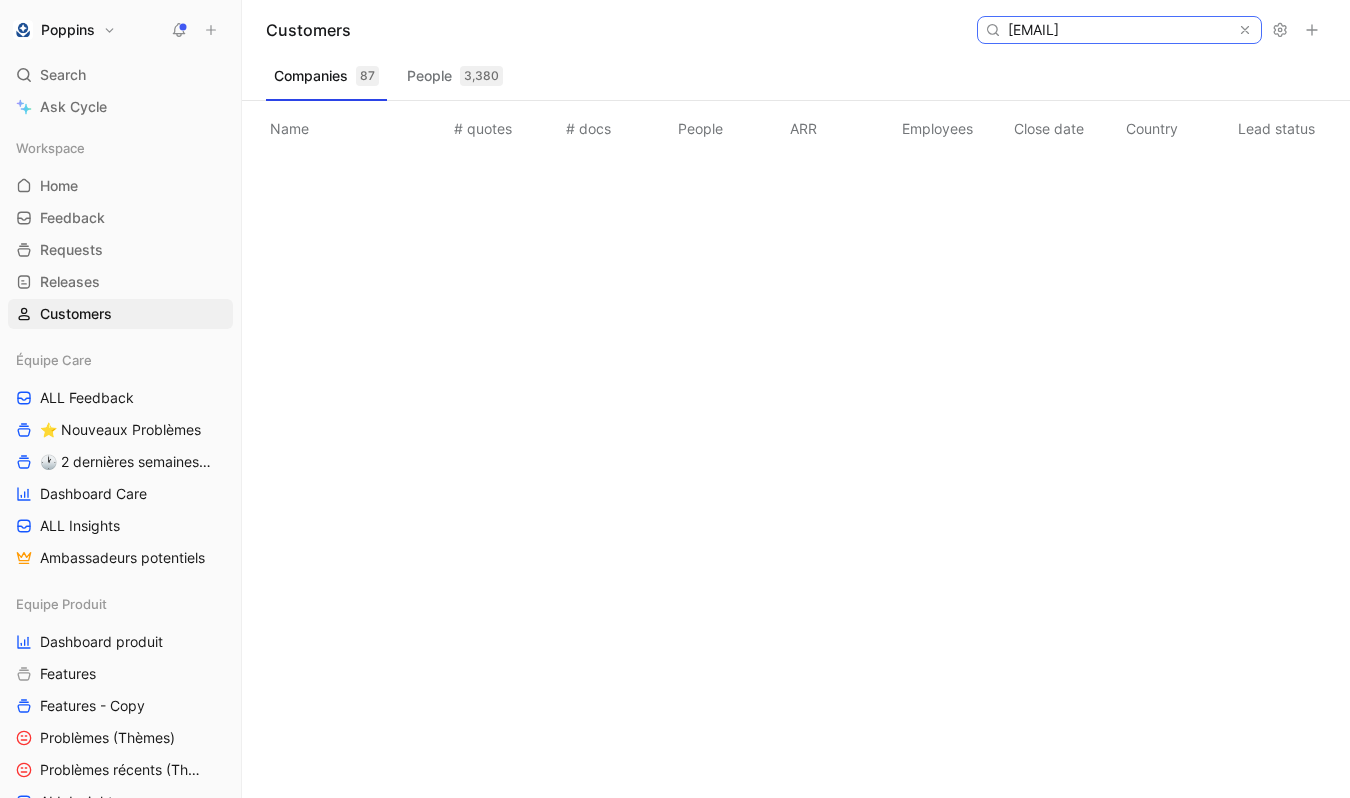 paste on "k.f.mazhar" 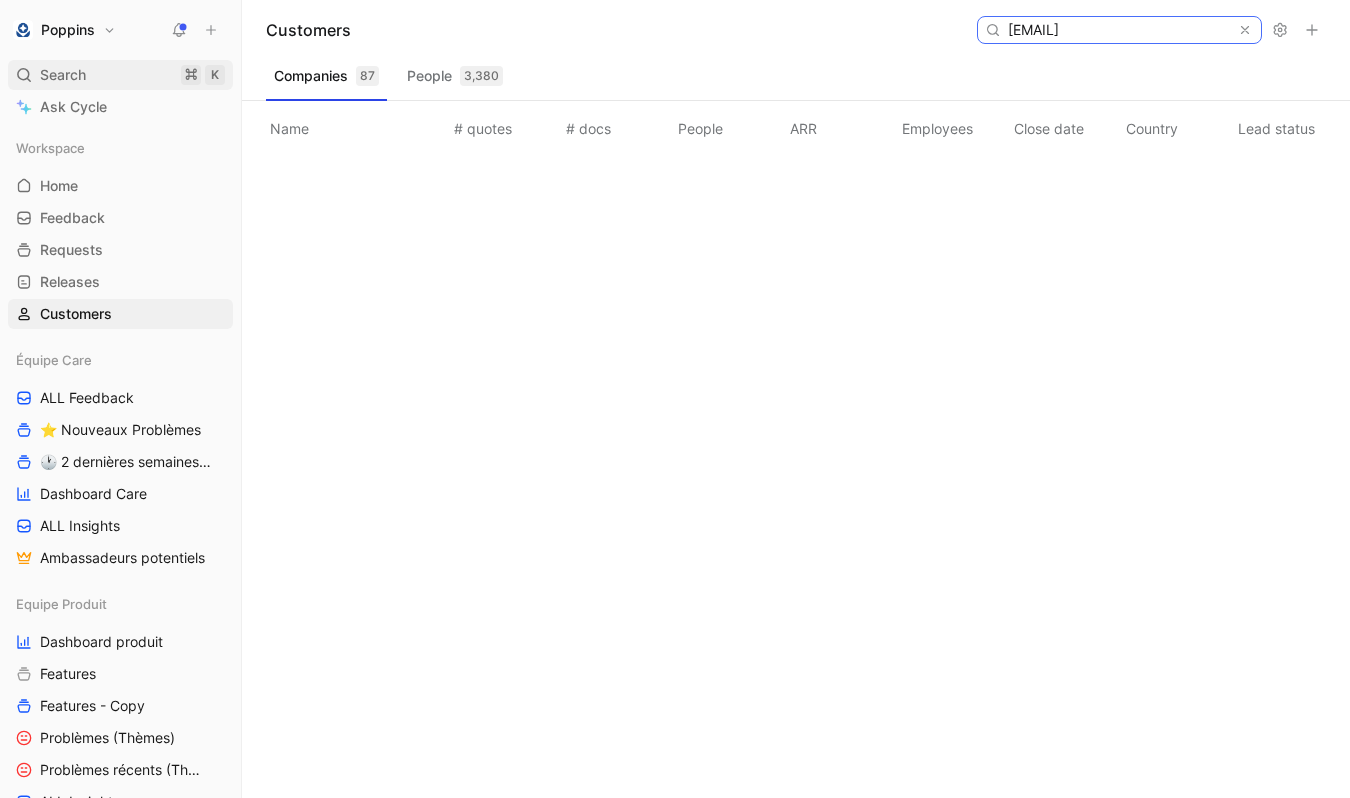 type on "k.f.mazhar@gmail.com" 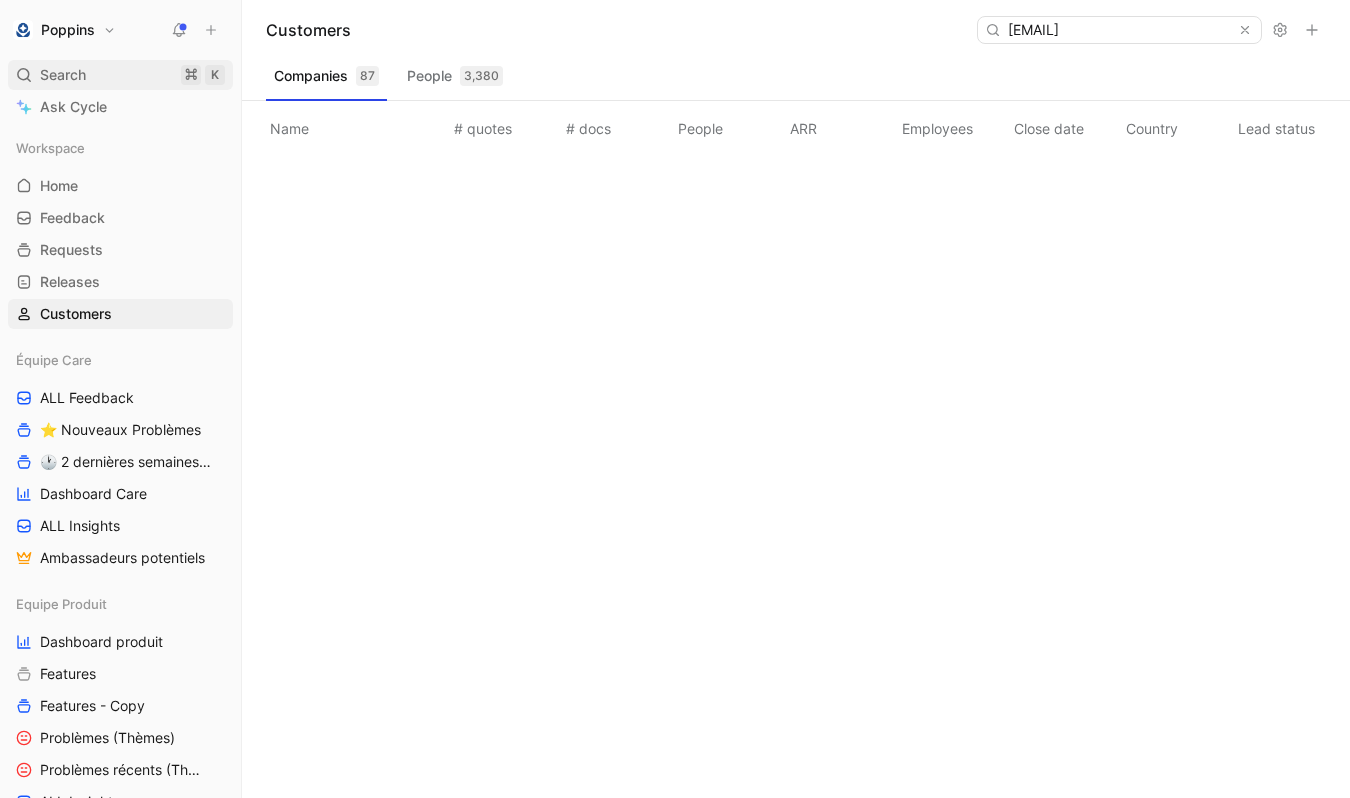 click on "Search" at bounding box center [63, 75] 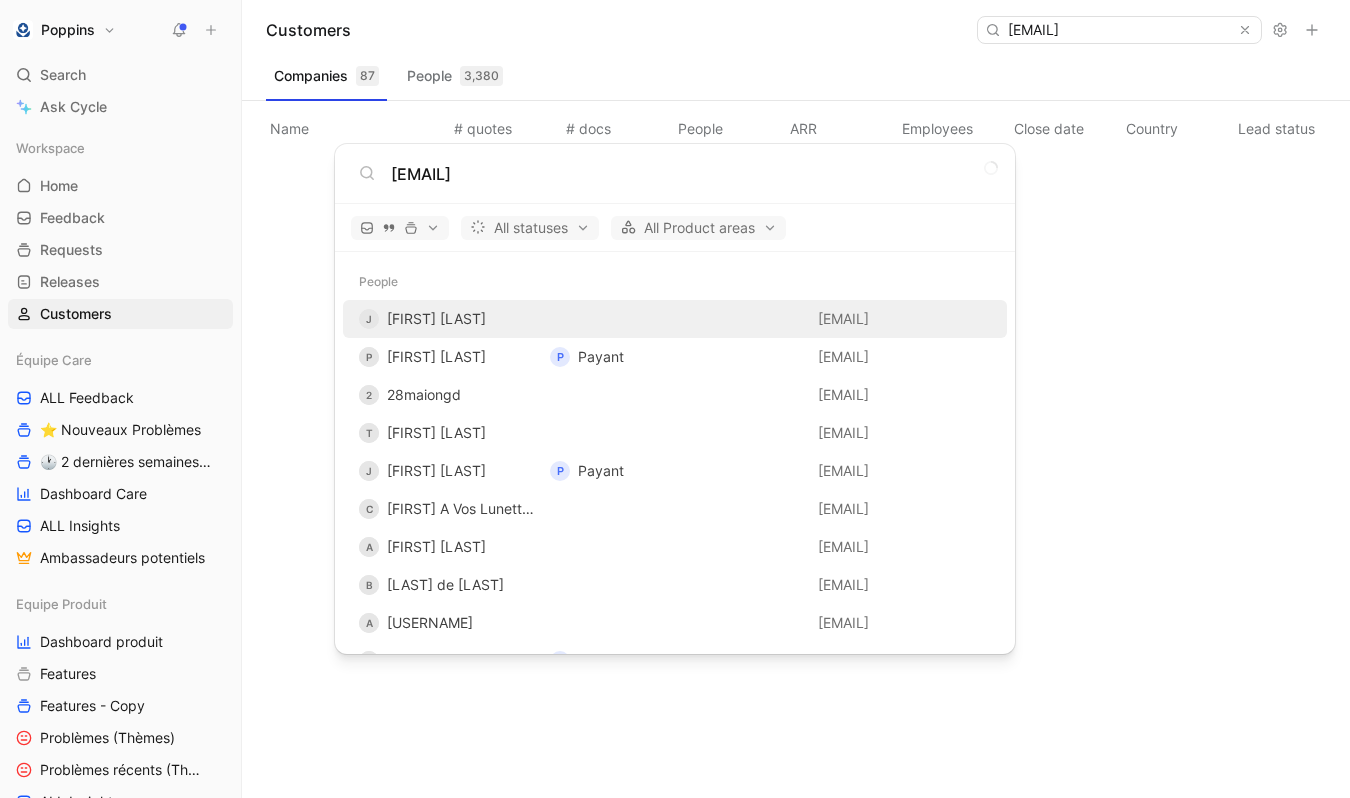 type on "k.f.mazhar@gmail.com" 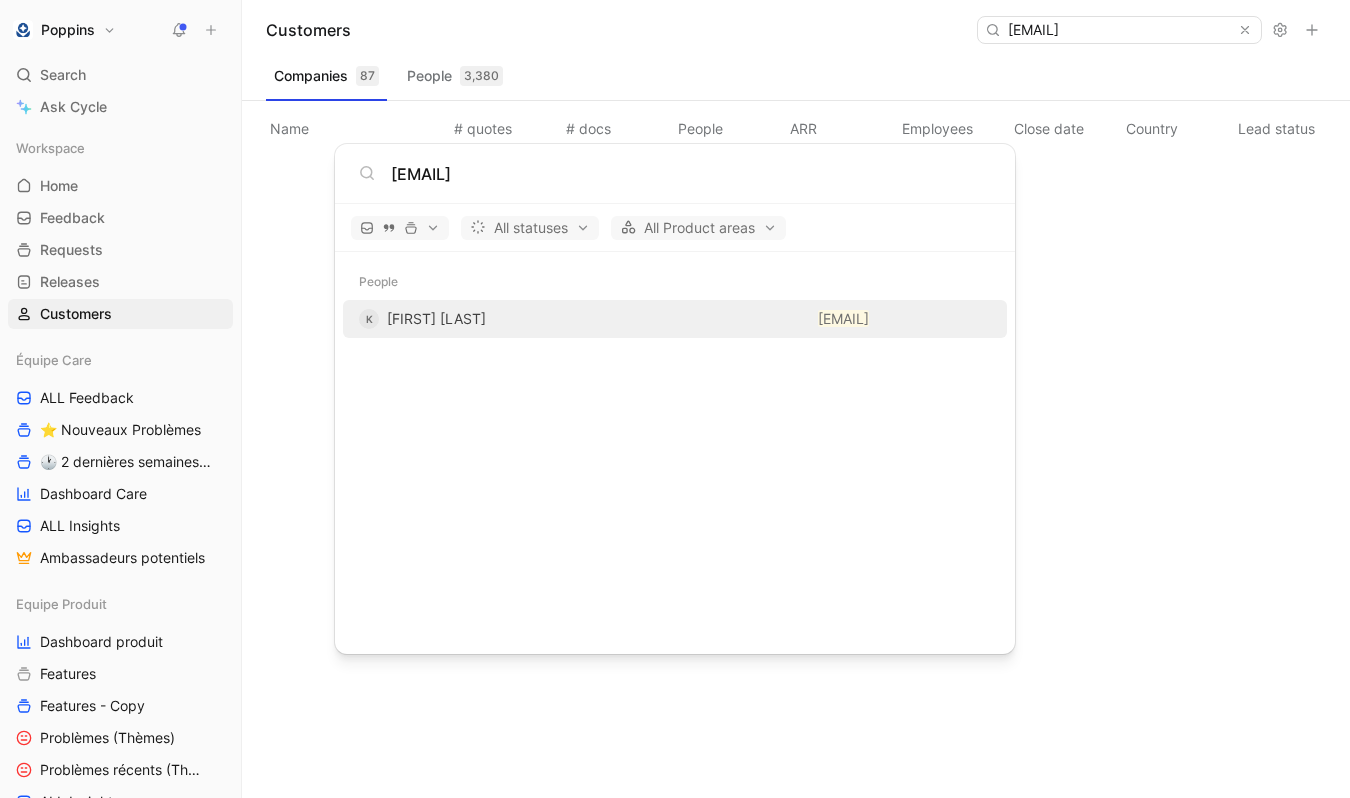 click on "Poppins Search ⌘ K Ask Cycle Workspace Home G then H Feedback G then F Requests G then R Releases G then L Customers Équipe Care ALL Feedback ⭐ Nouveaux Problèmes 🕐 2 dernières semaines - Occurences Dashboard Care ALL Insights Ambassadeurs potentiels Equipe Produit Dashboard produit Features Features - Copy Problèmes (Thèmes) Problèmes récents (Thèmes) ALL Insights Feedback - OBG Feedback - Test fluence Feedback - Mail hebdo Vue d'analyse Équipe mutuelle Import
To pick up a draggable item, press the space bar.
While dragging, use the arrow keys to move the item.
Press space again to drop the item in its new position, or press escape to cancel.
Help center Invite member Customers k.f.mazhar@gmail.com Companies 87 People 3,380 Name # quotes # docs People ARR Employees Close date Country Lead status Industry Linked profiles Custom ID Dismiss popup k.f.mazhar@gmail.com All statuses All   Product areas People K K F Mazhar k.f.mazhar@gmail.com" at bounding box center (675, 399) 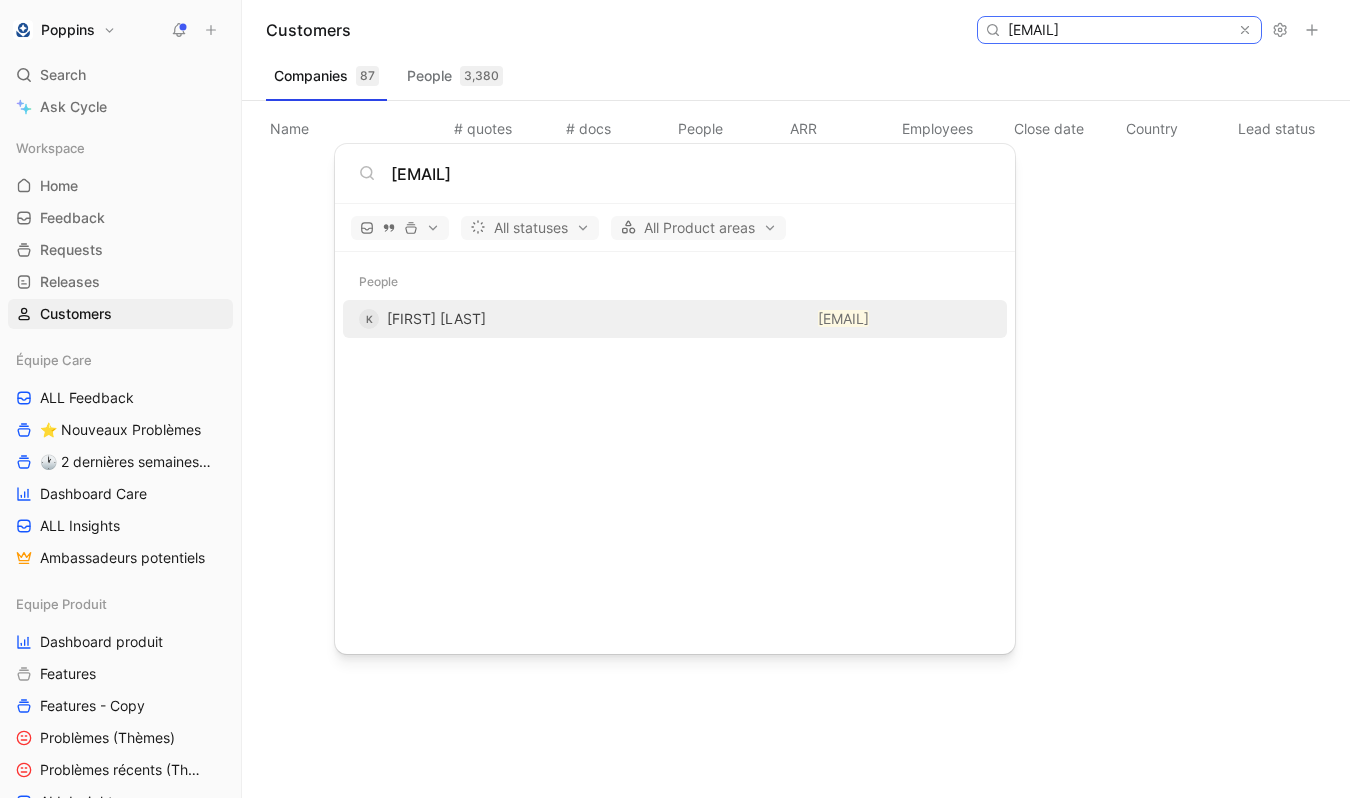 click on "k.f.mazhar@gmail.com" at bounding box center (1118, 30) 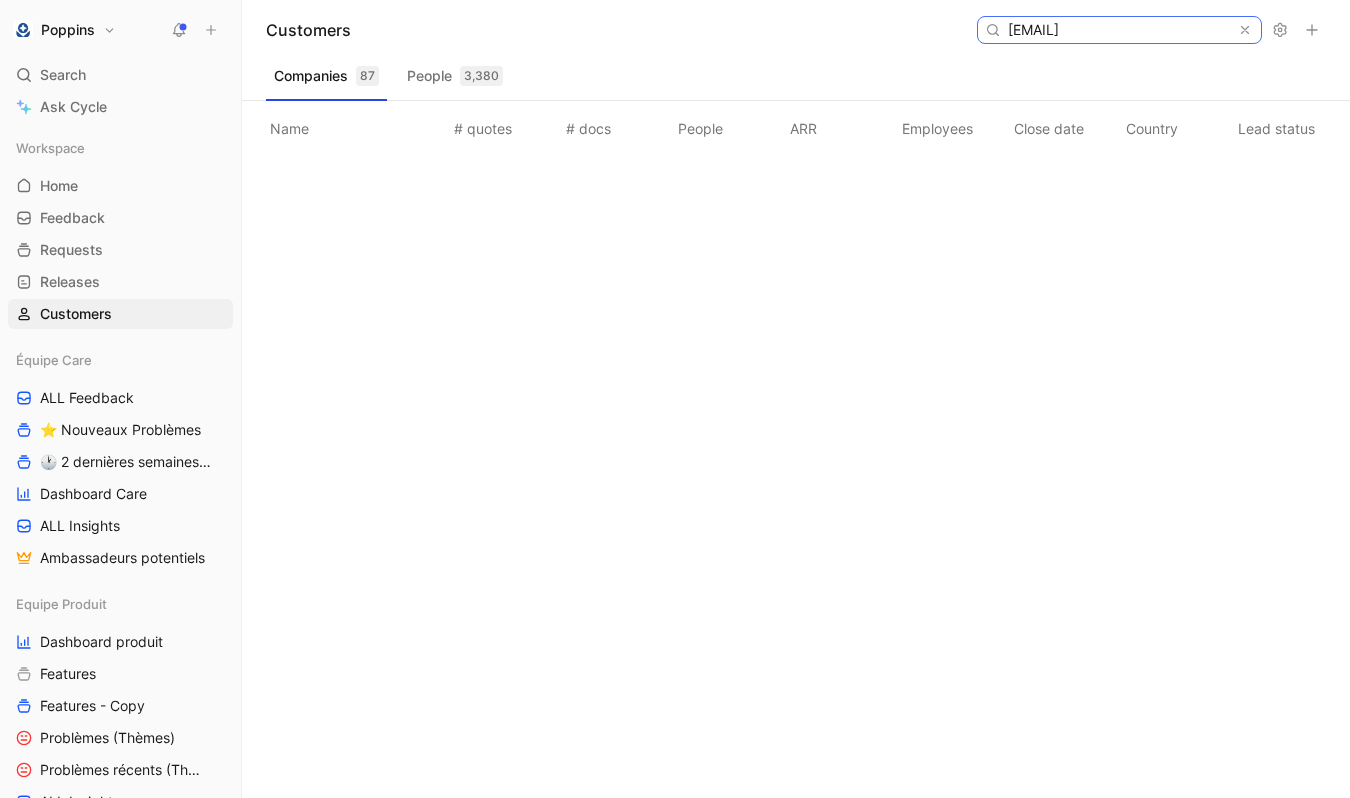 click on "k.f.mazhar@gmail.com" at bounding box center (1118, 30) 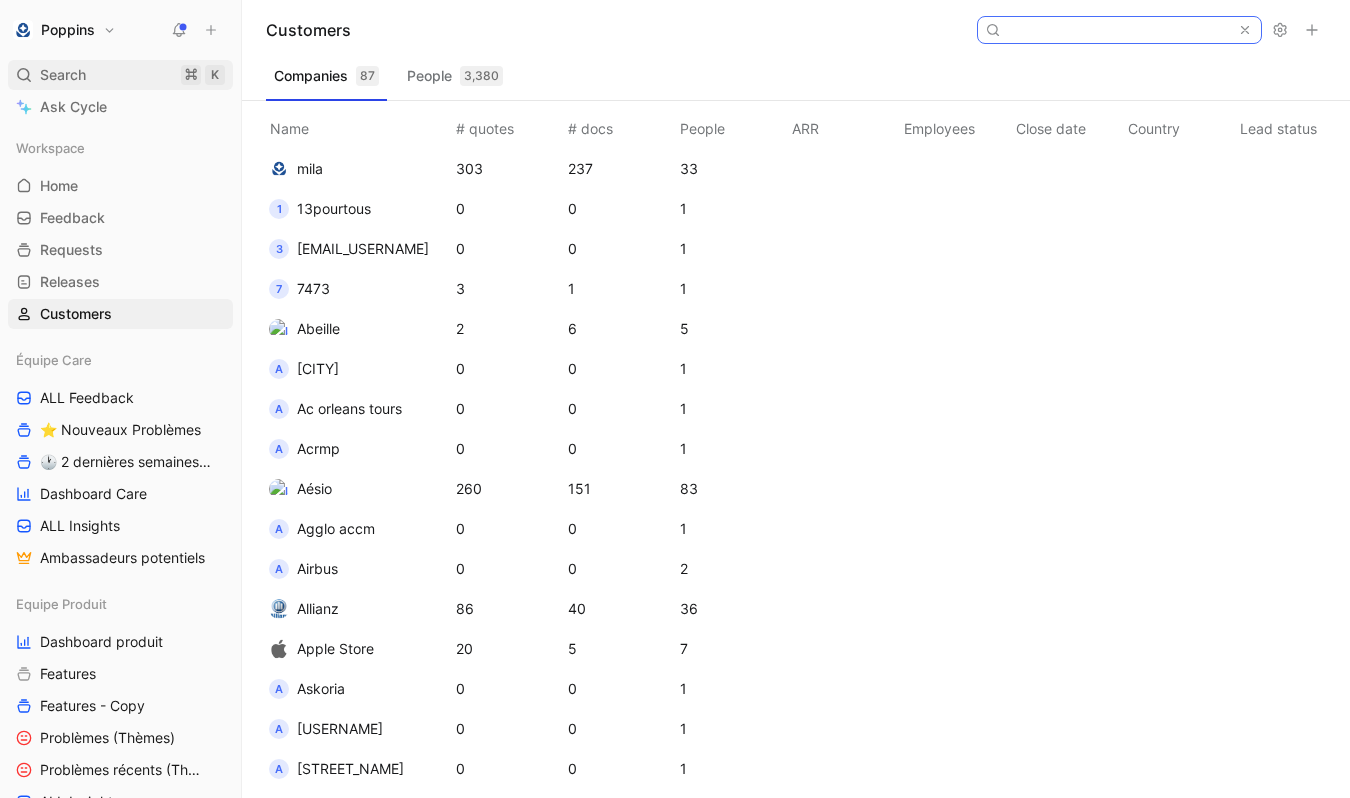 type 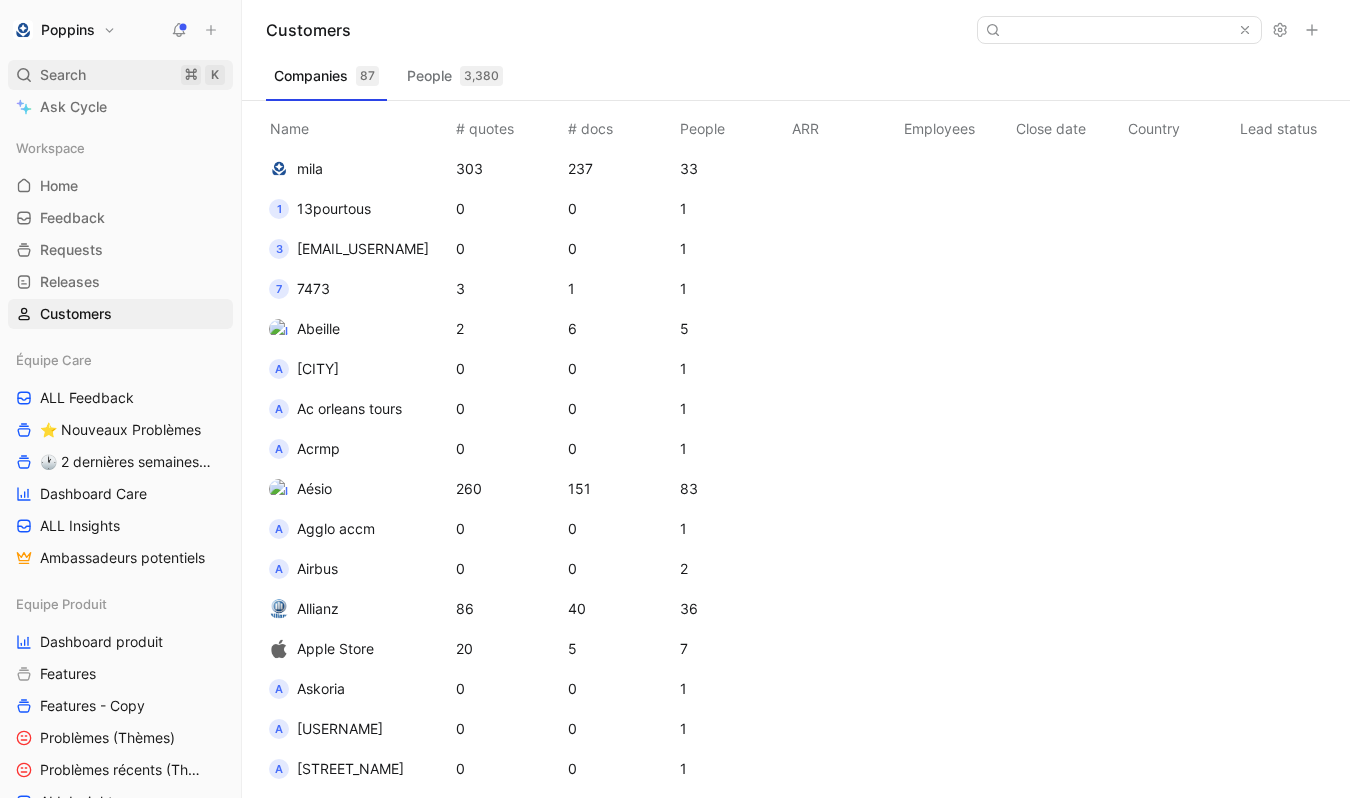 click on "Search ⌘ K" at bounding box center [120, 75] 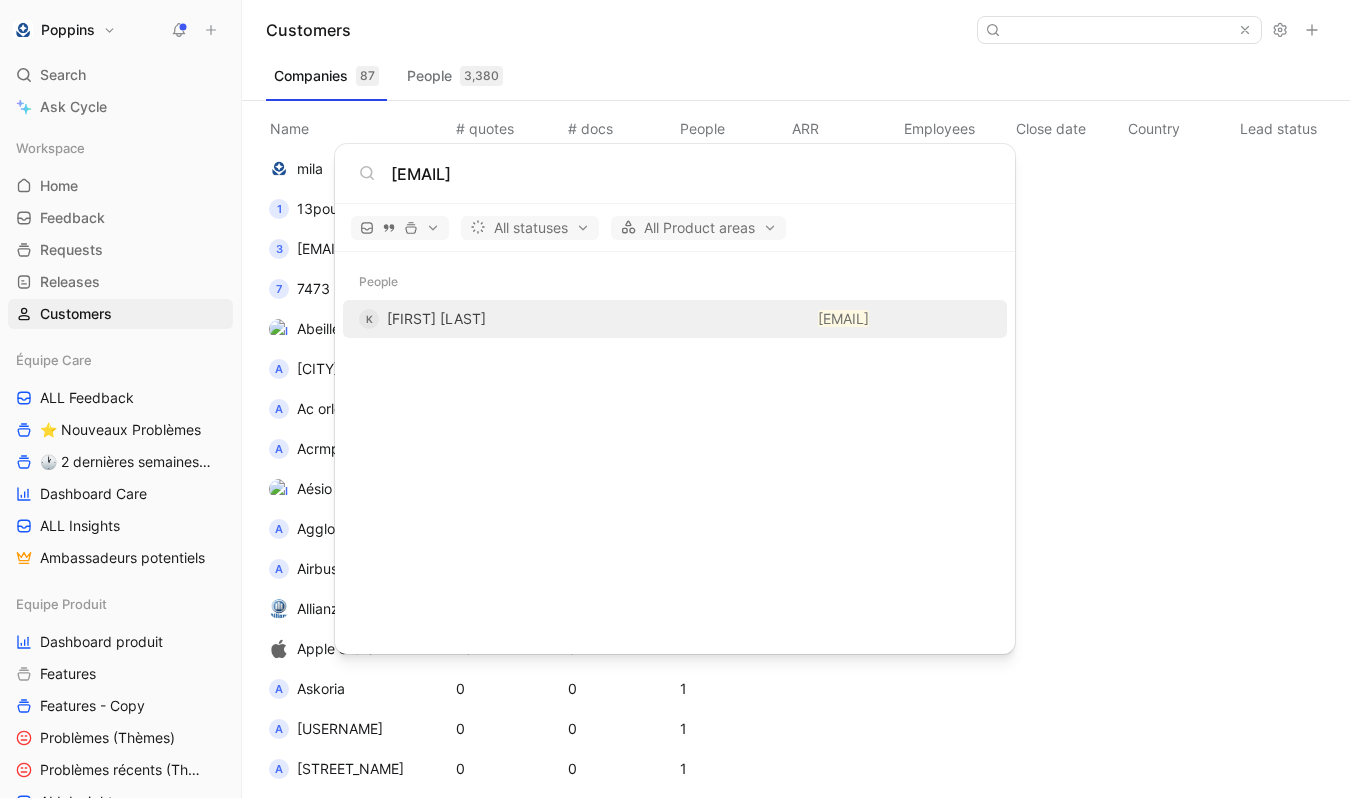 type on "k.f.mazhar@gmail.com" 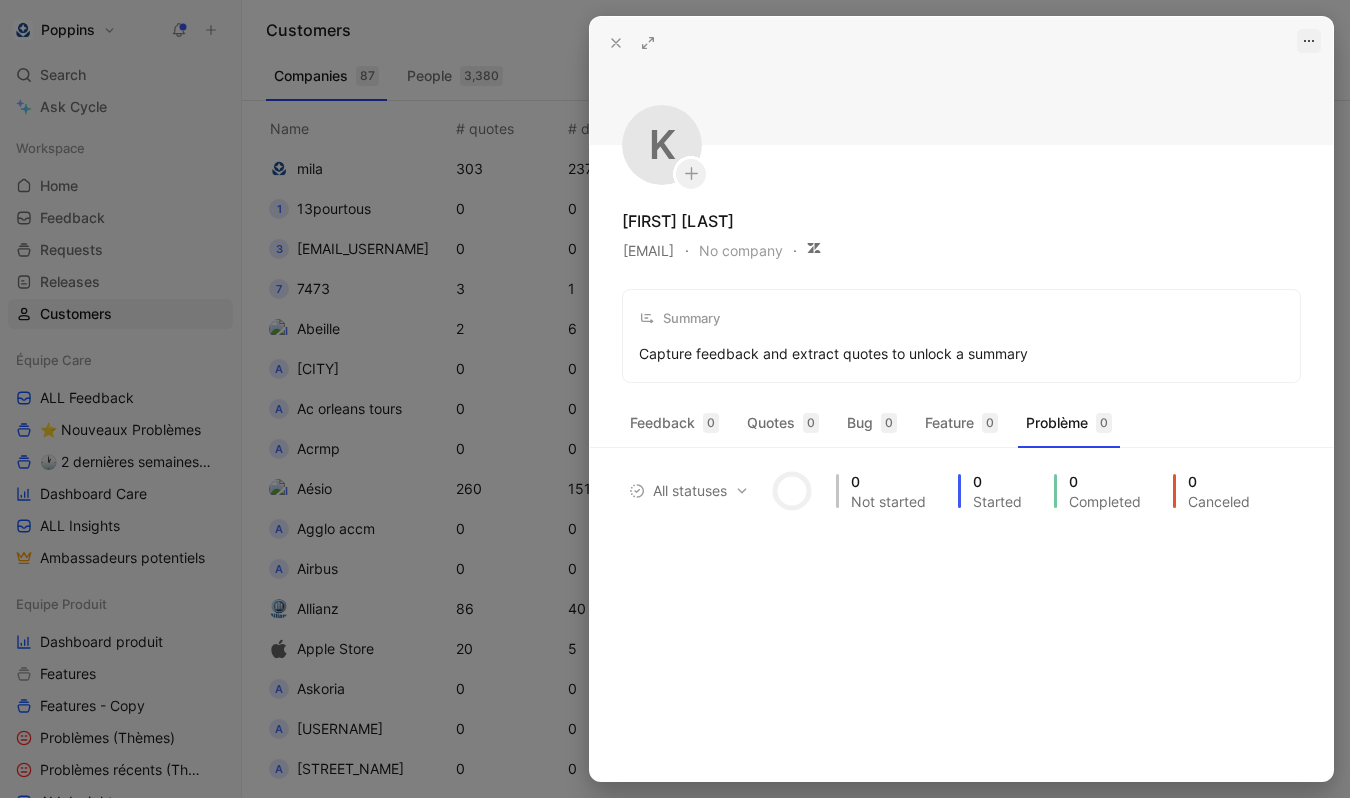 click at bounding box center [1309, 41] 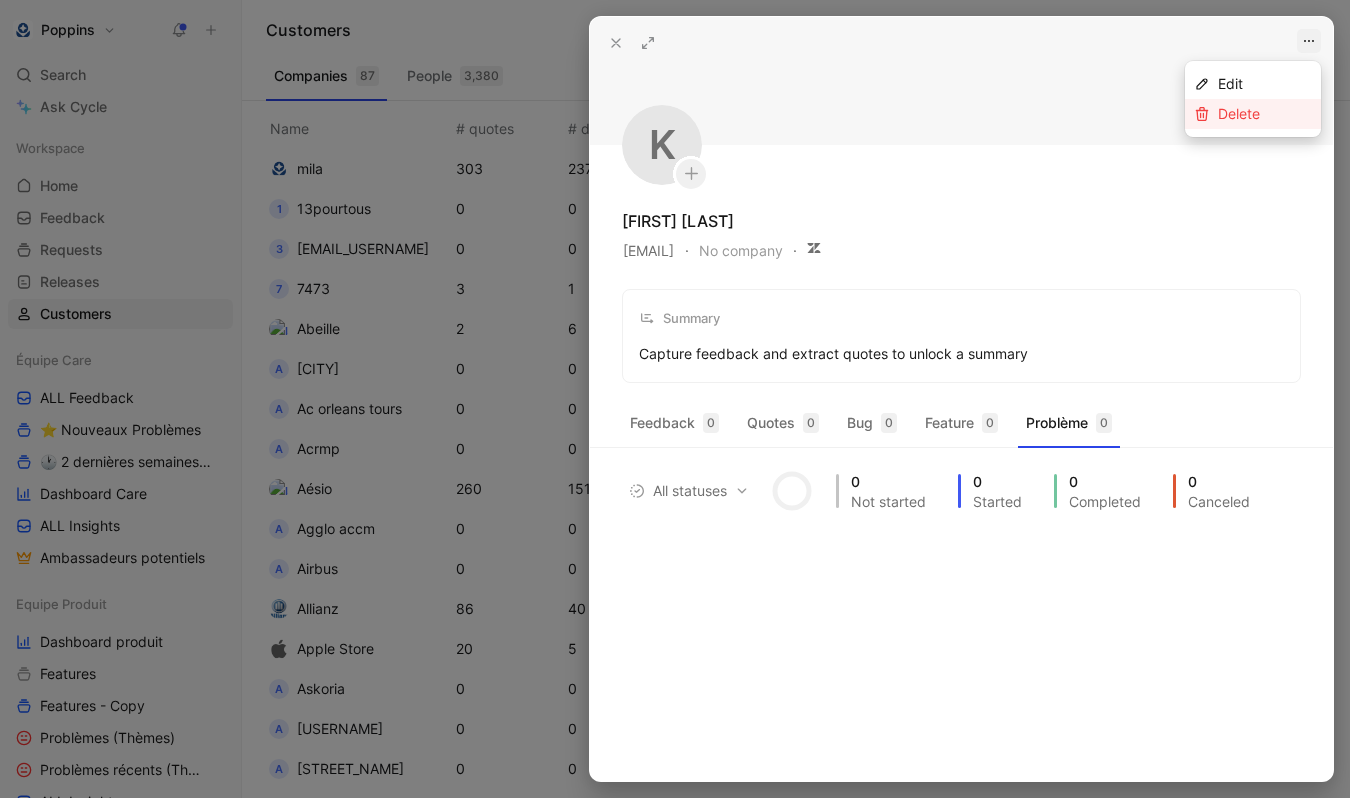 click on "Delete" at bounding box center (1265, 114) 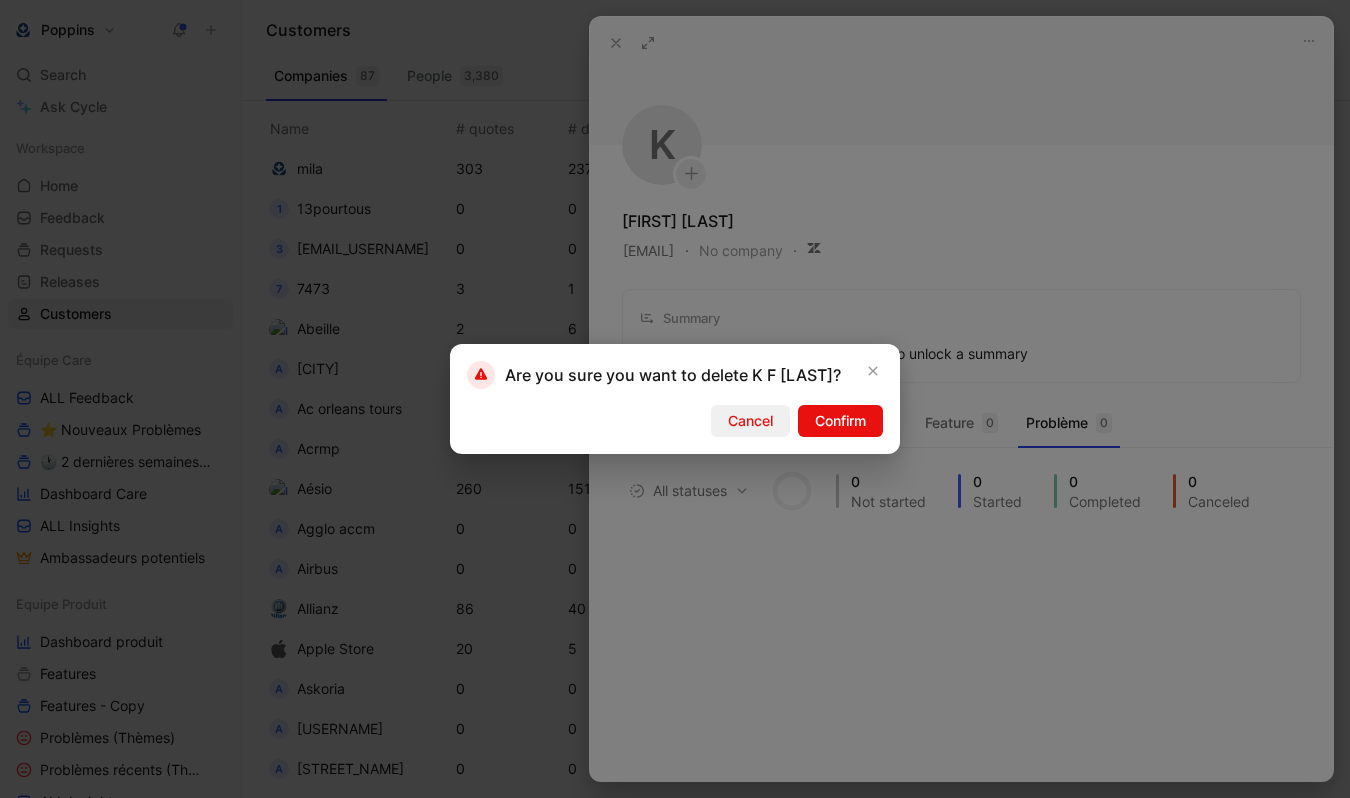 click on "Cancel" at bounding box center [750, 421] 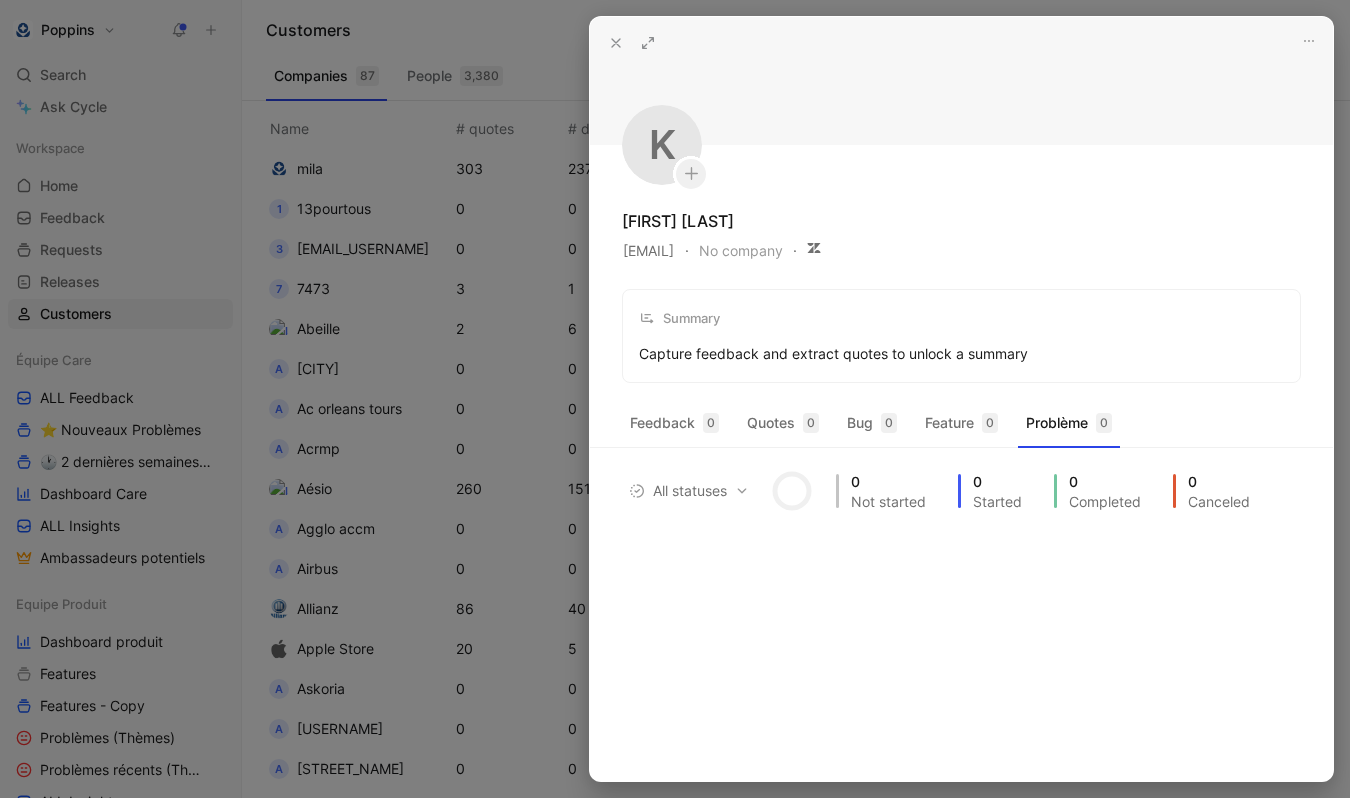 click on "Capture feedback and extract quotes to unlock a summary" at bounding box center [833, 354] 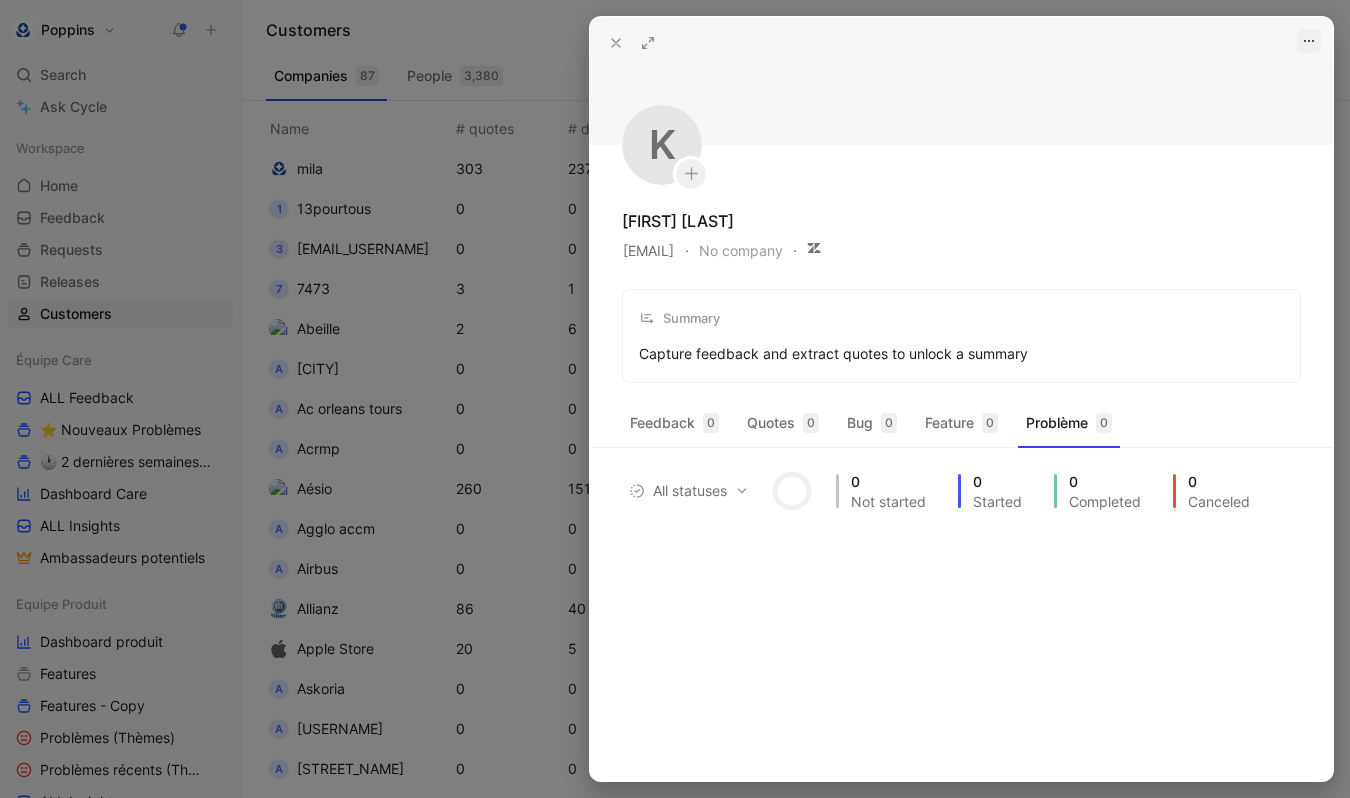 click 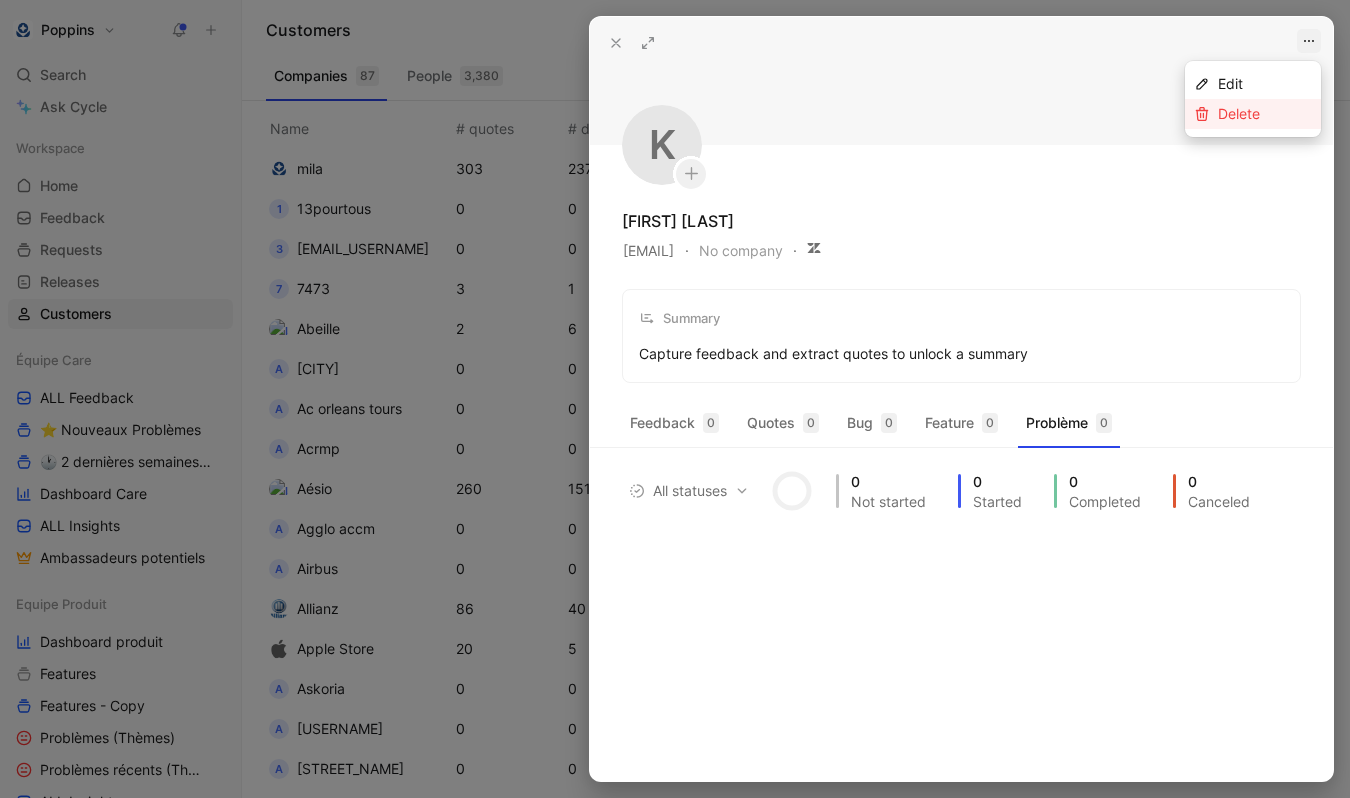 click on "Delete" at bounding box center (1239, 113) 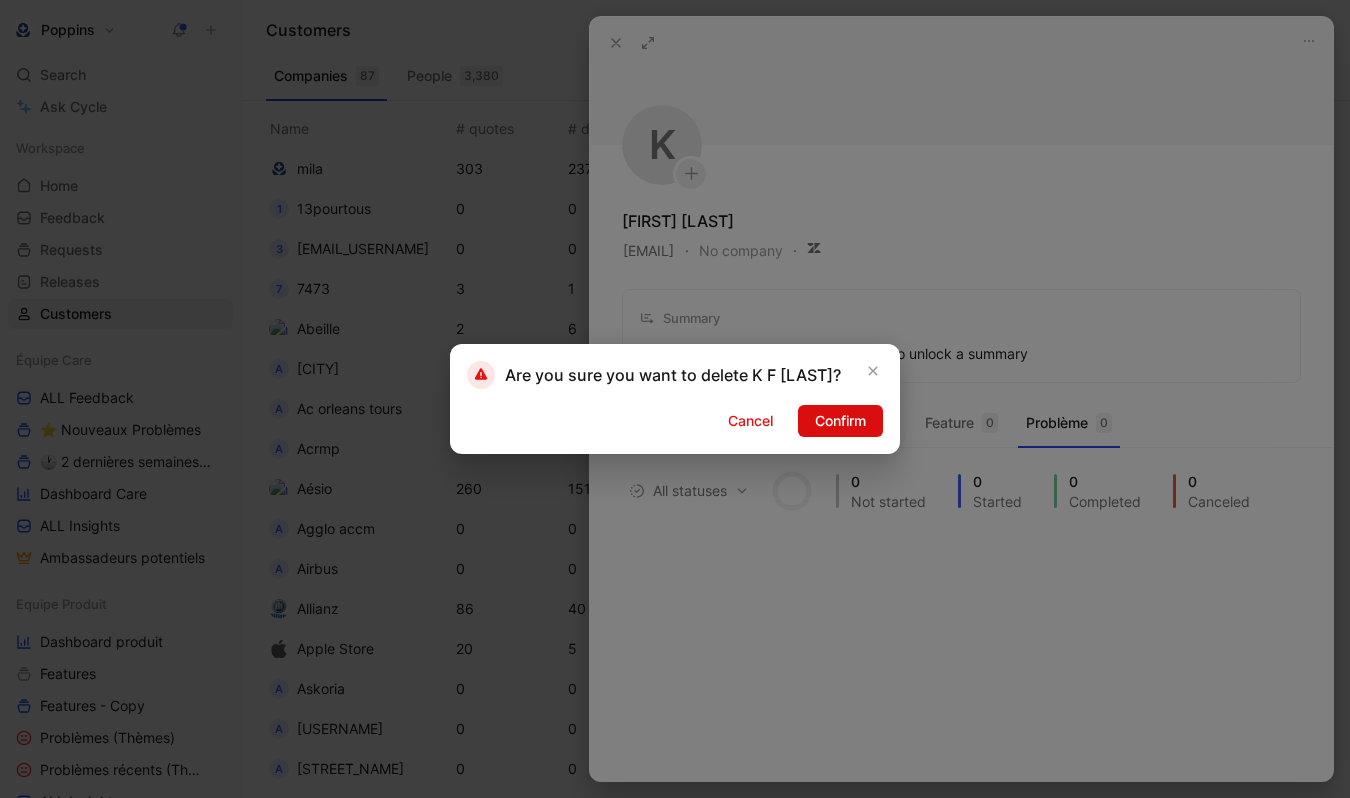 click on "Confirm" at bounding box center [840, 421] 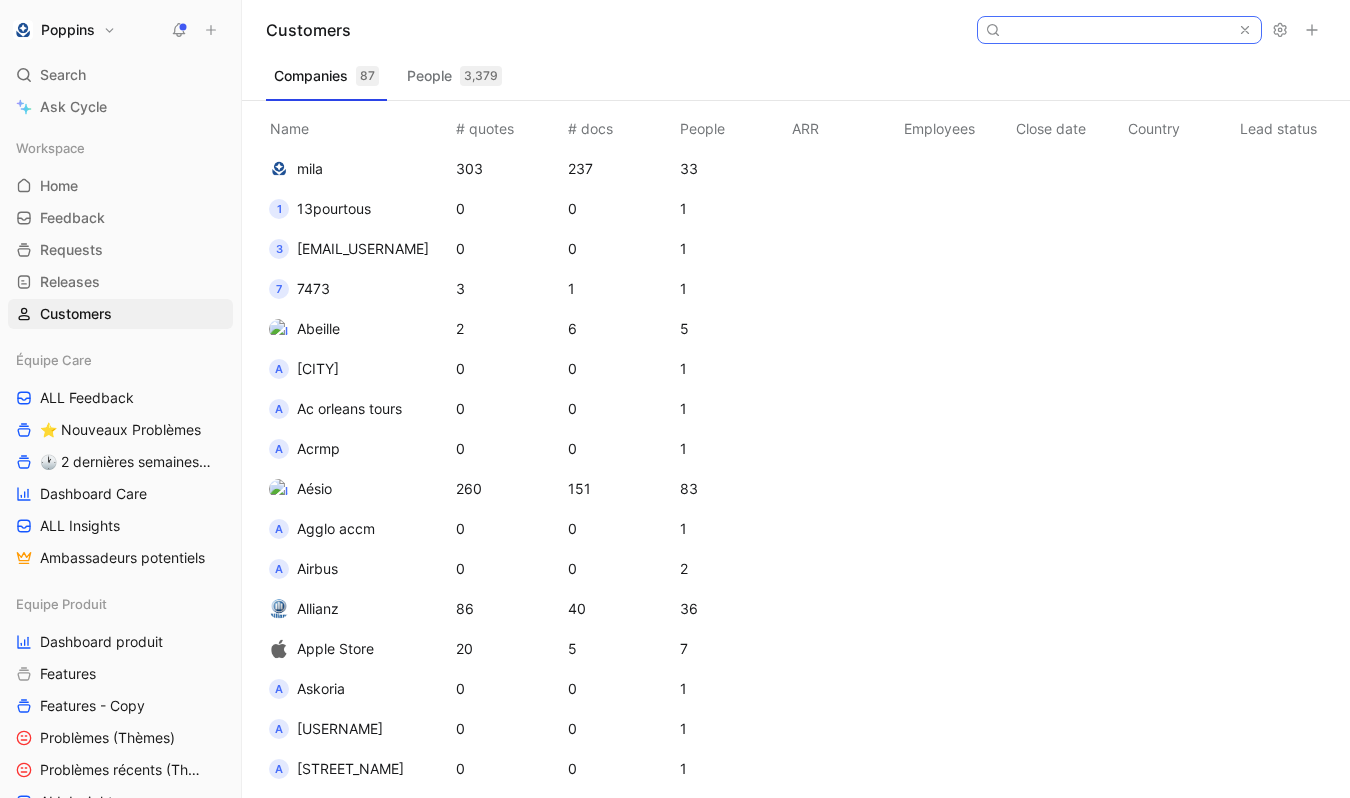 click at bounding box center (1118, 30) 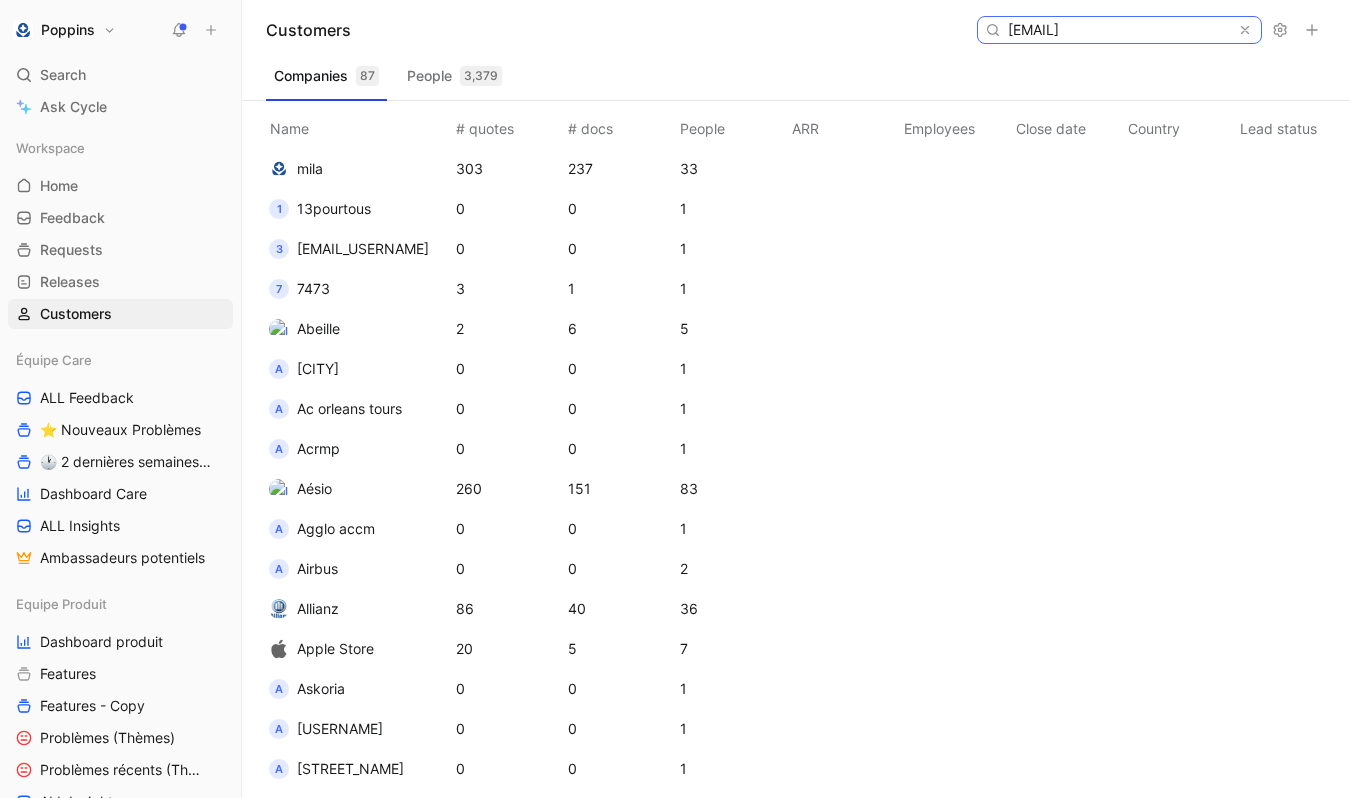 scroll, scrollTop: 0, scrollLeft: 30, axis: horizontal 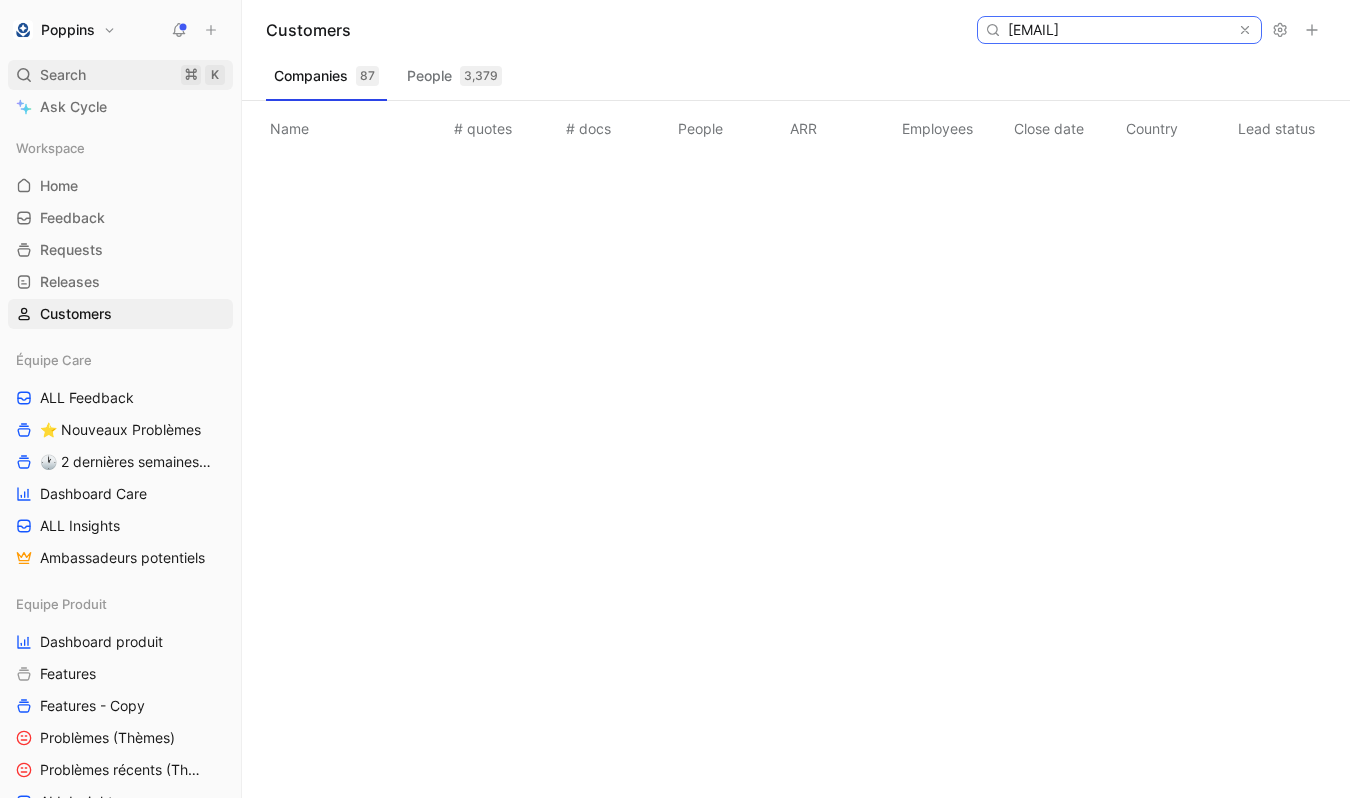type on "audrey.laxenaire@gmail.com" 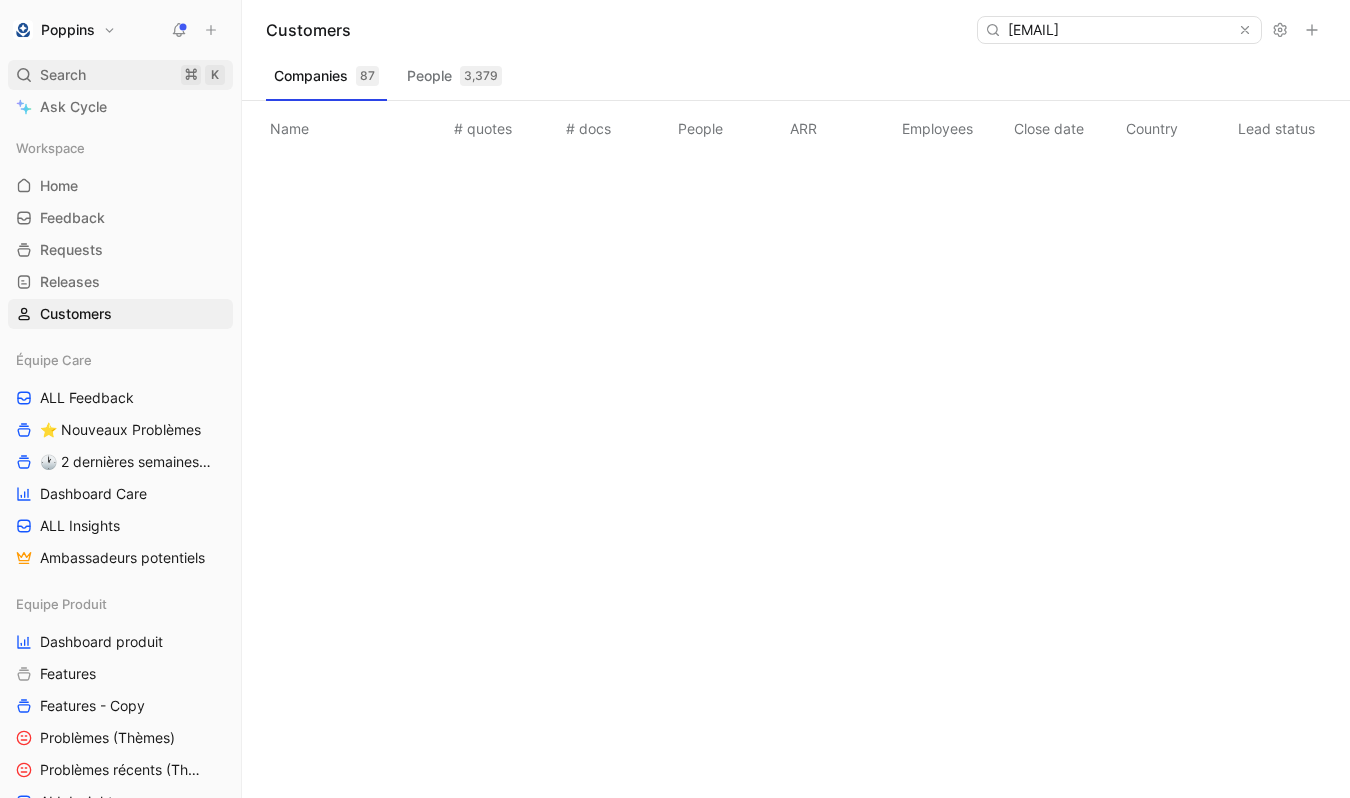 click on "Search" at bounding box center (63, 75) 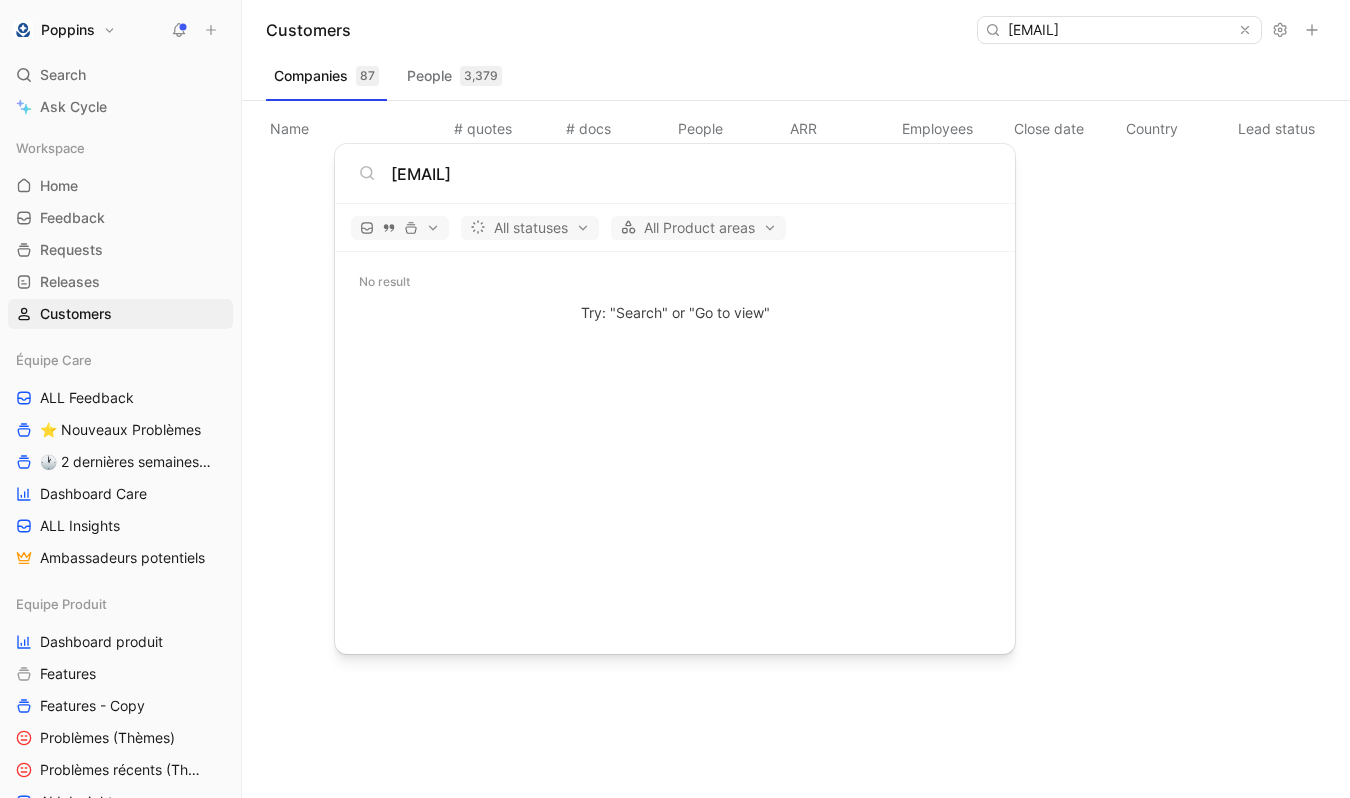 type on "audrey.laxenaire@gmail.com" 